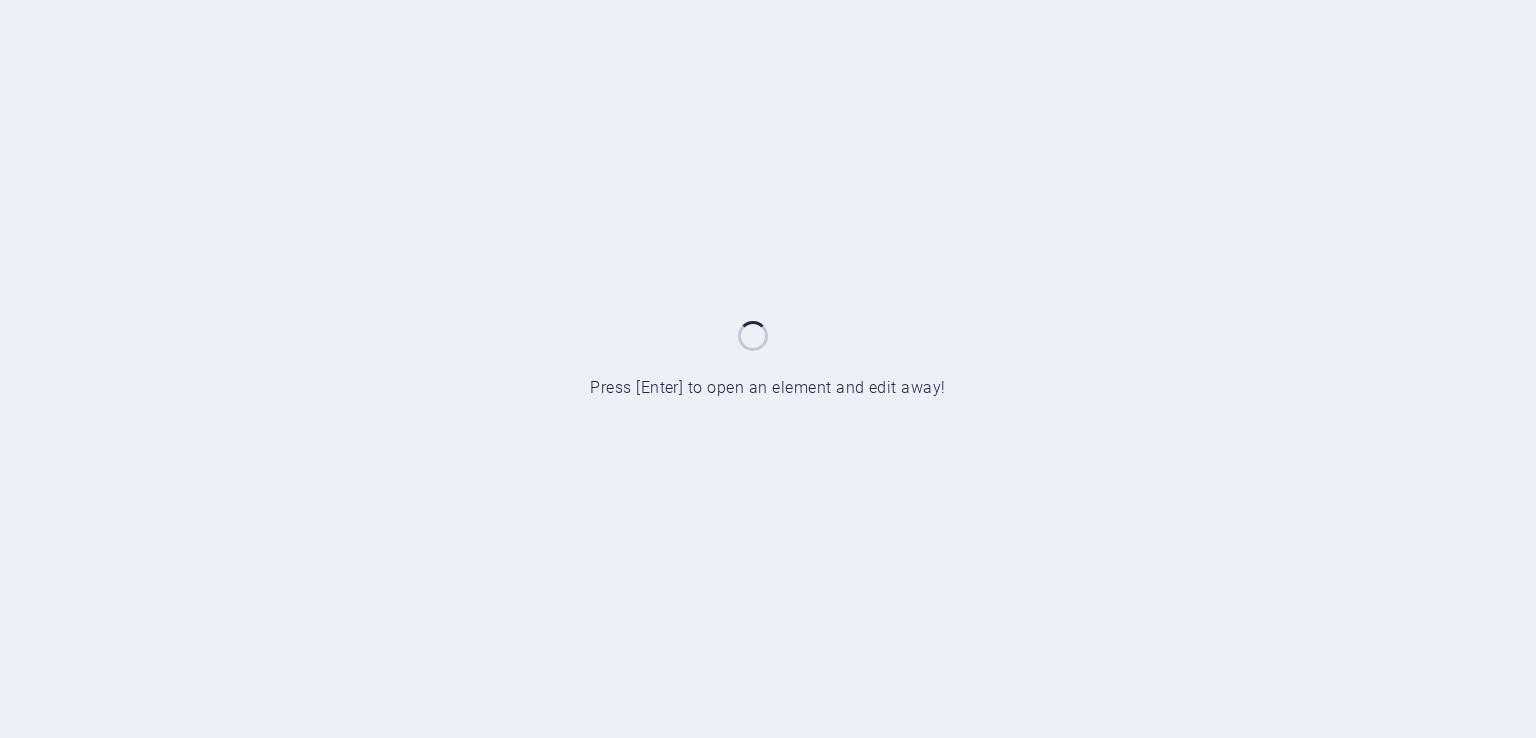 scroll, scrollTop: 0, scrollLeft: 0, axis: both 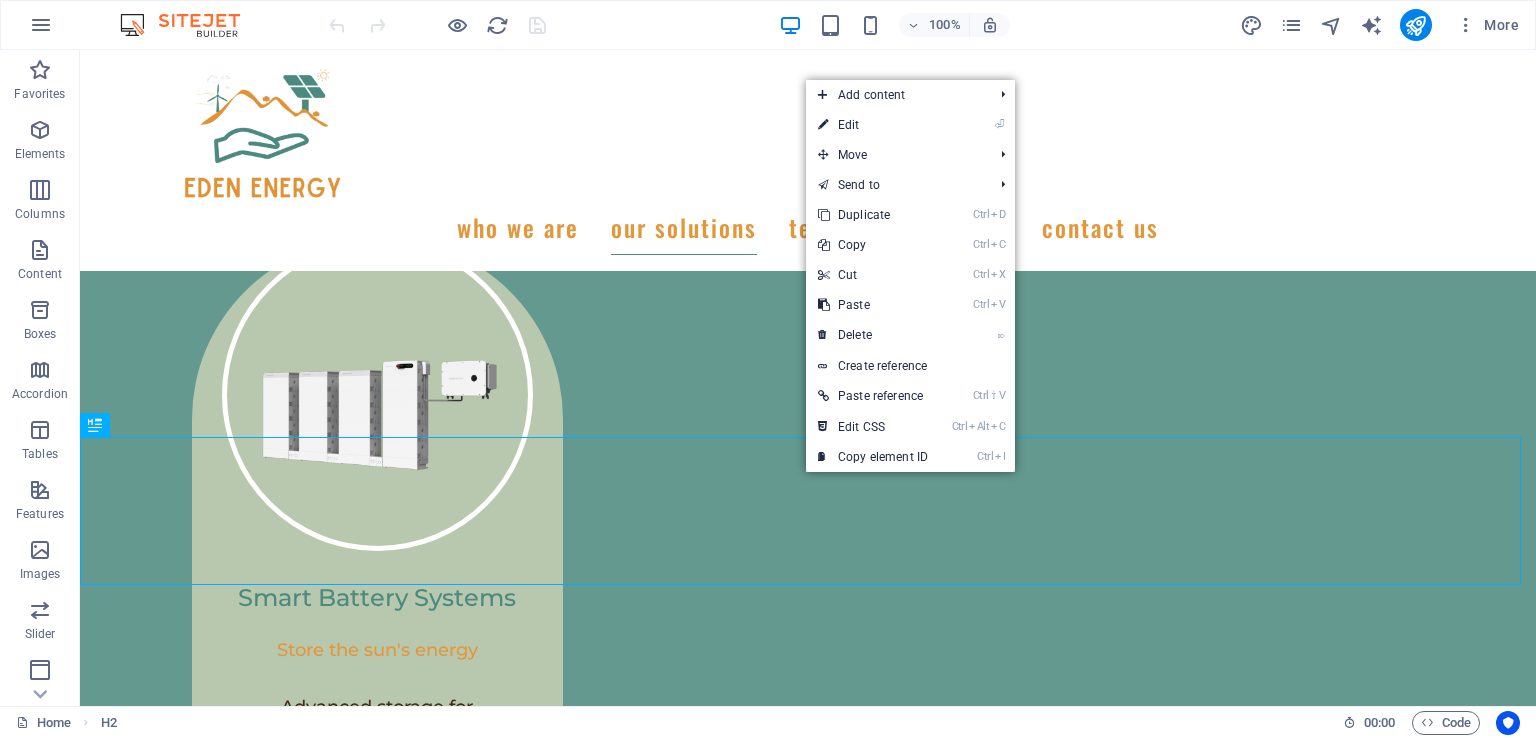 click on "Create reference" at bounding box center [910, 366] 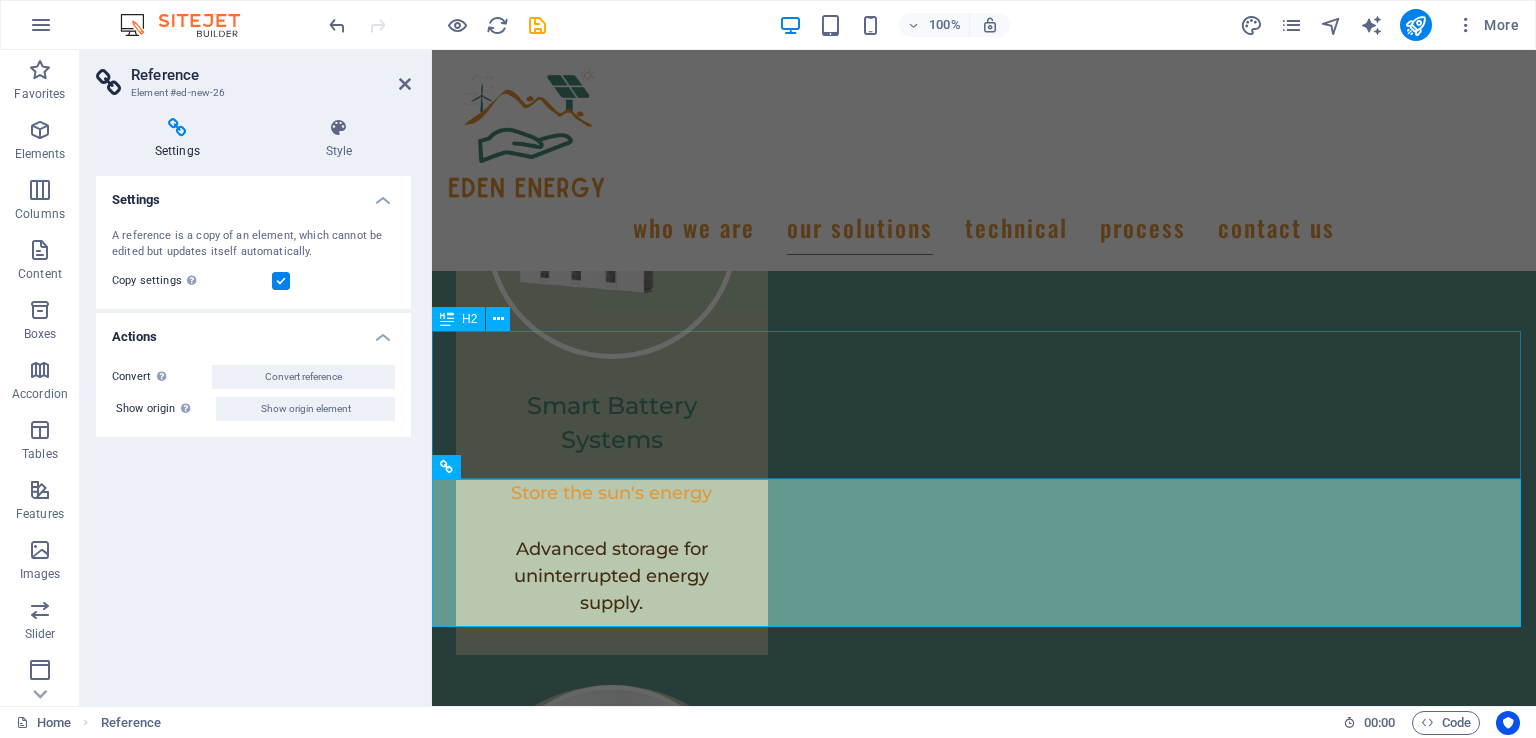scroll, scrollTop: 4550, scrollLeft: 0, axis: vertical 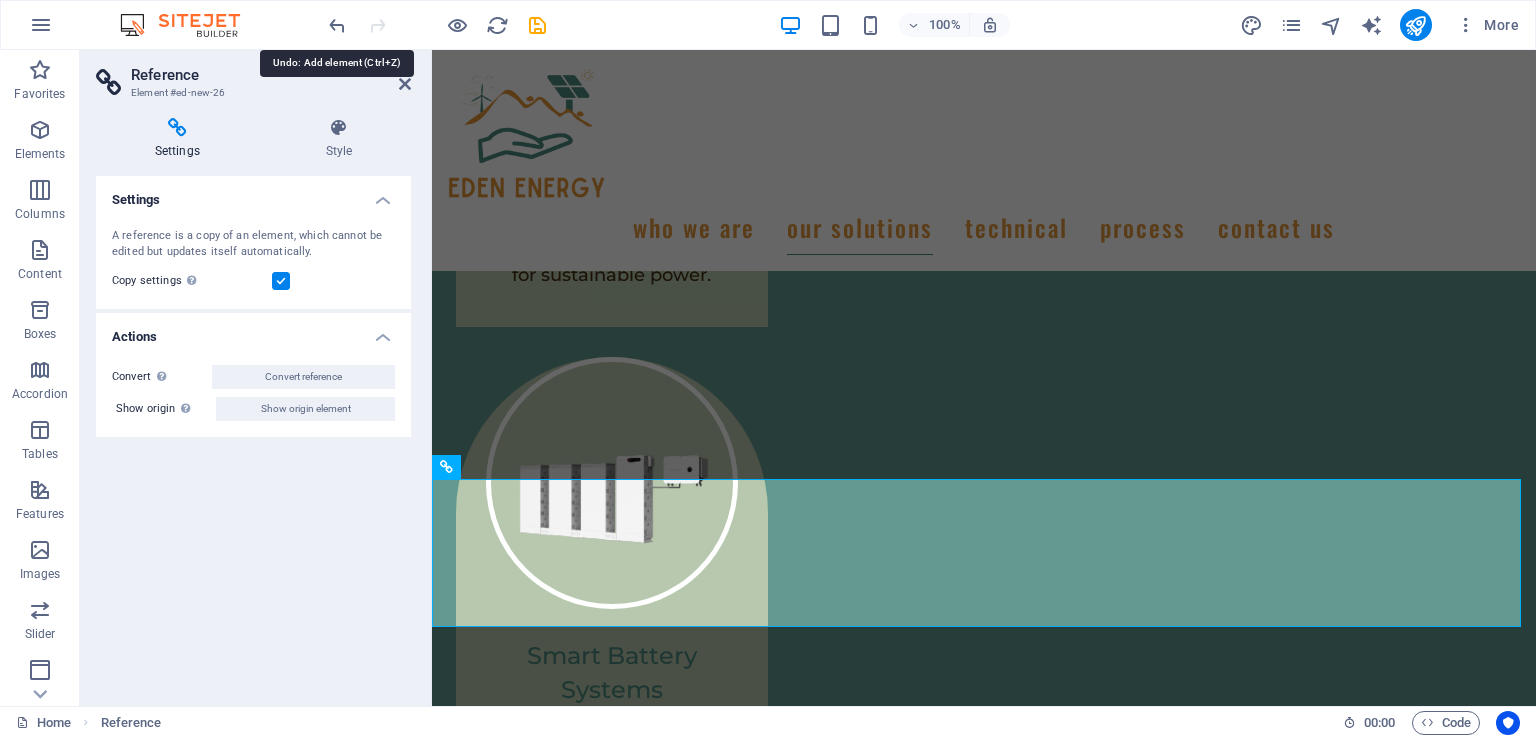 click at bounding box center [337, 25] 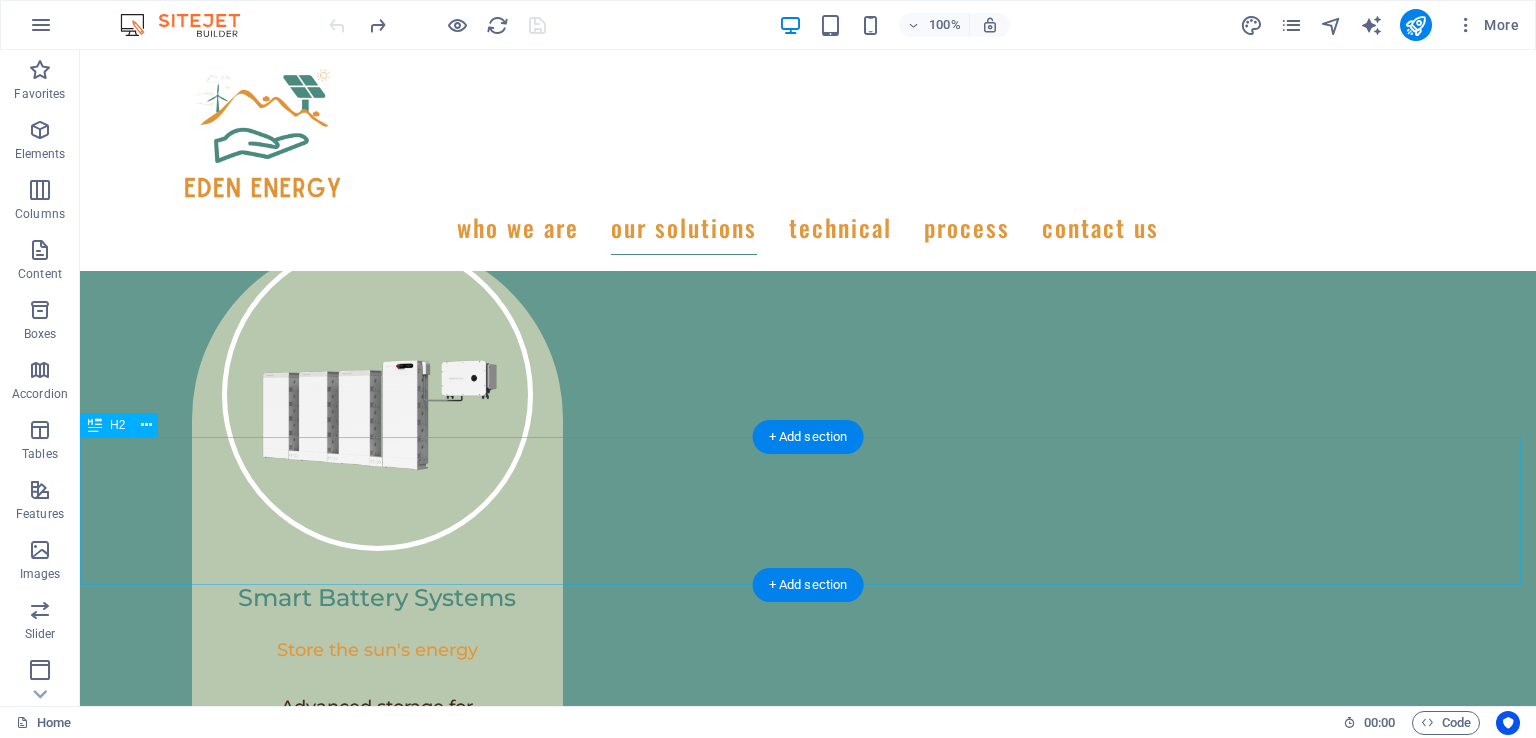 click on "TECHNICAL" at bounding box center (808, 2720) 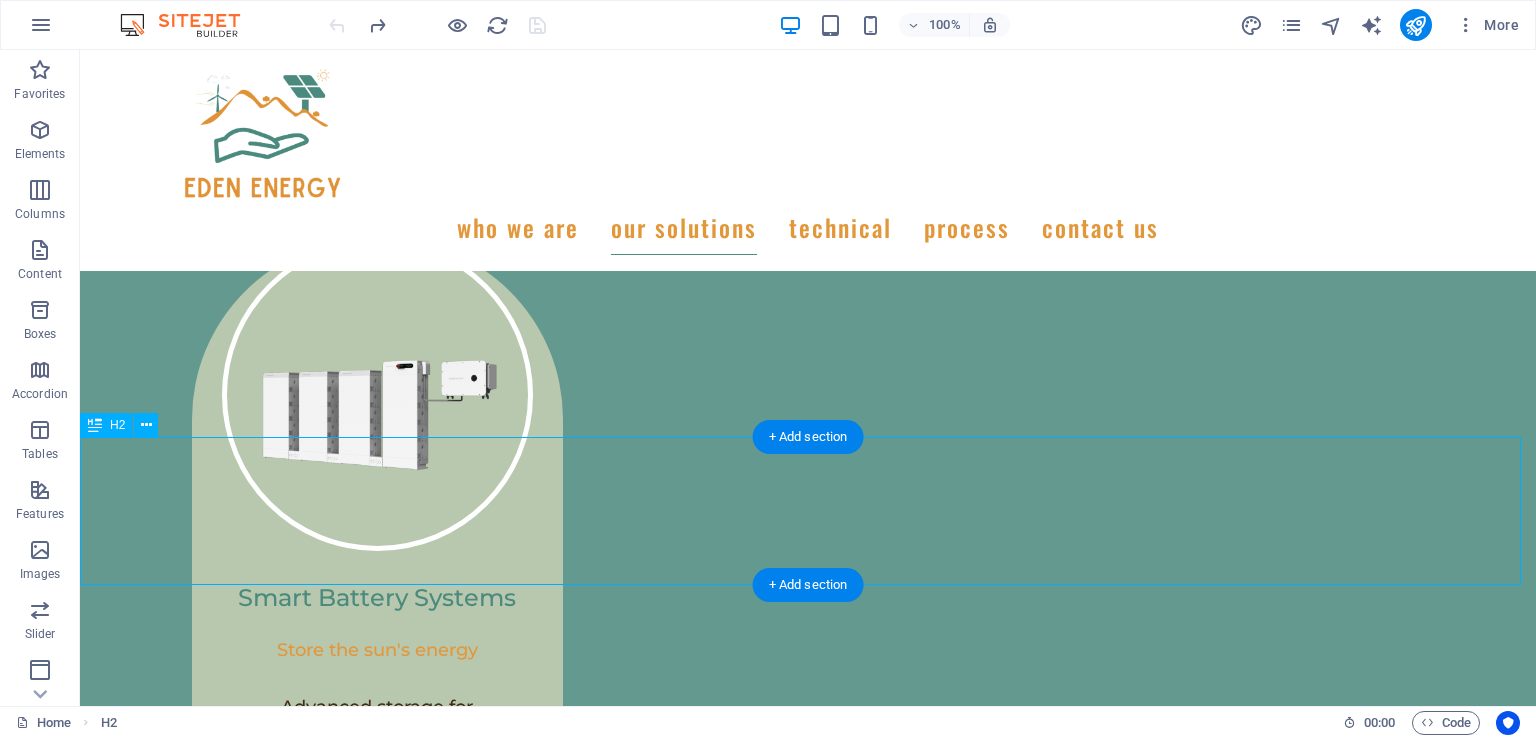 scroll, scrollTop: 4900, scrollLeft: 0, axis: vertical 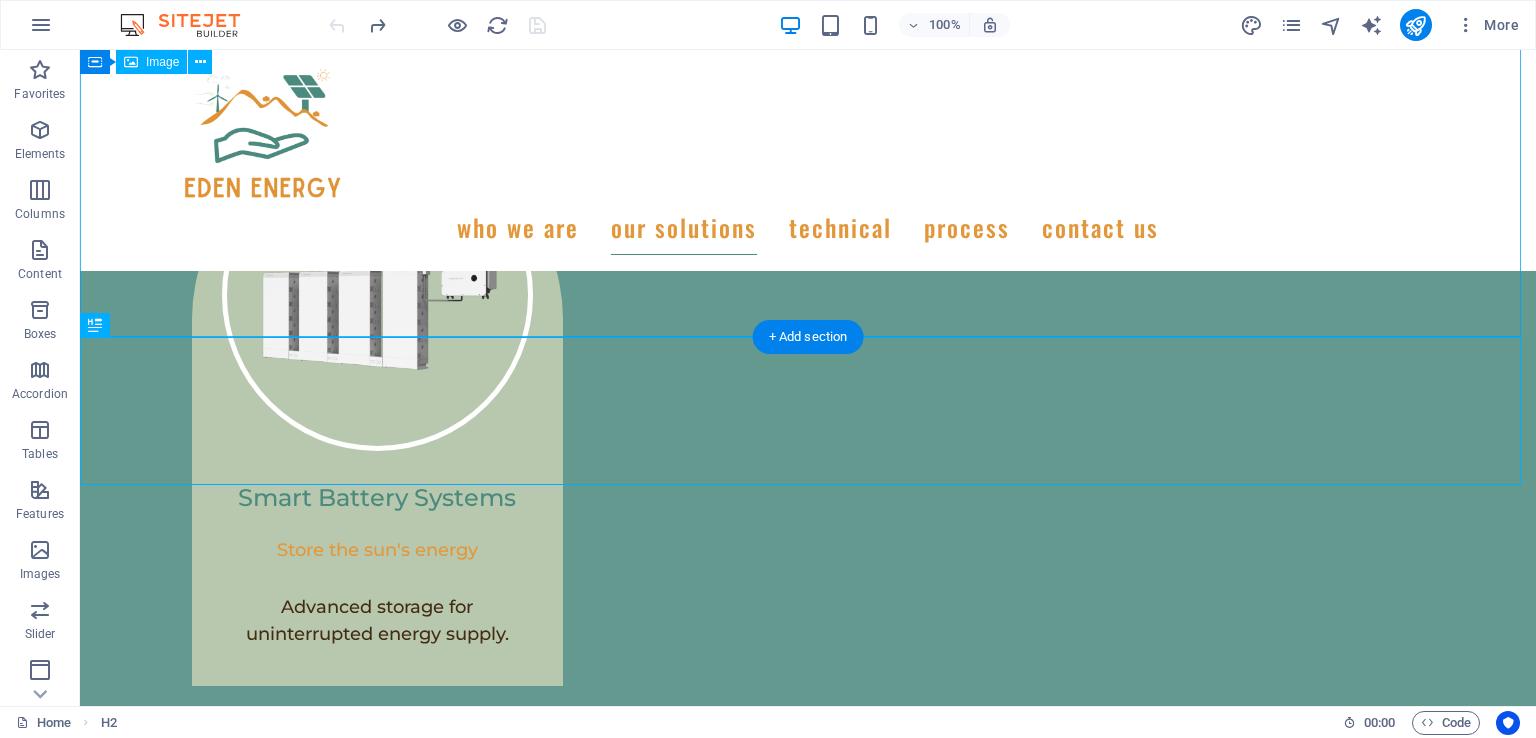 click at bounding box center (808, 2327) 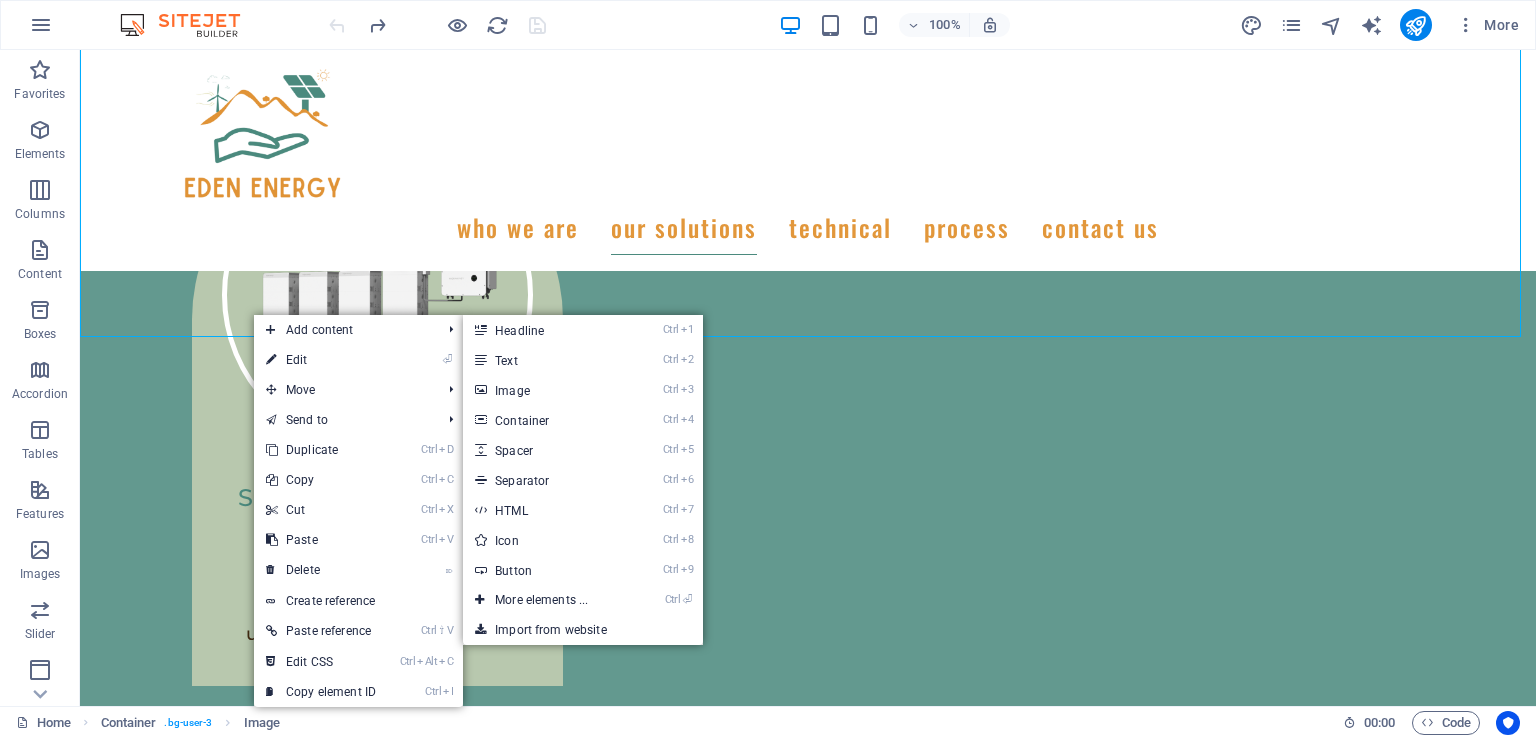 click on "Ctrl 5  Spacer" at bounding box center [545, 450] 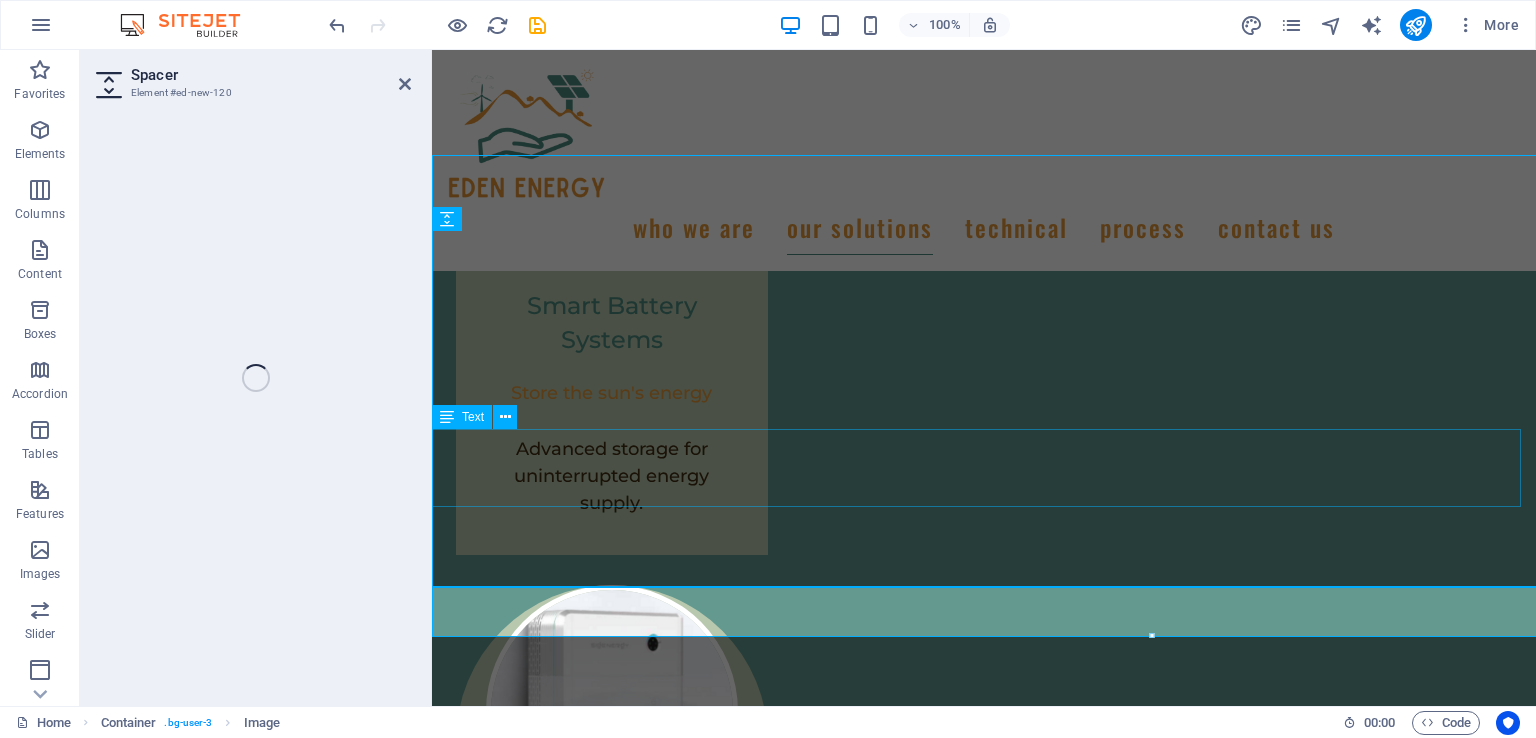 select on "px" 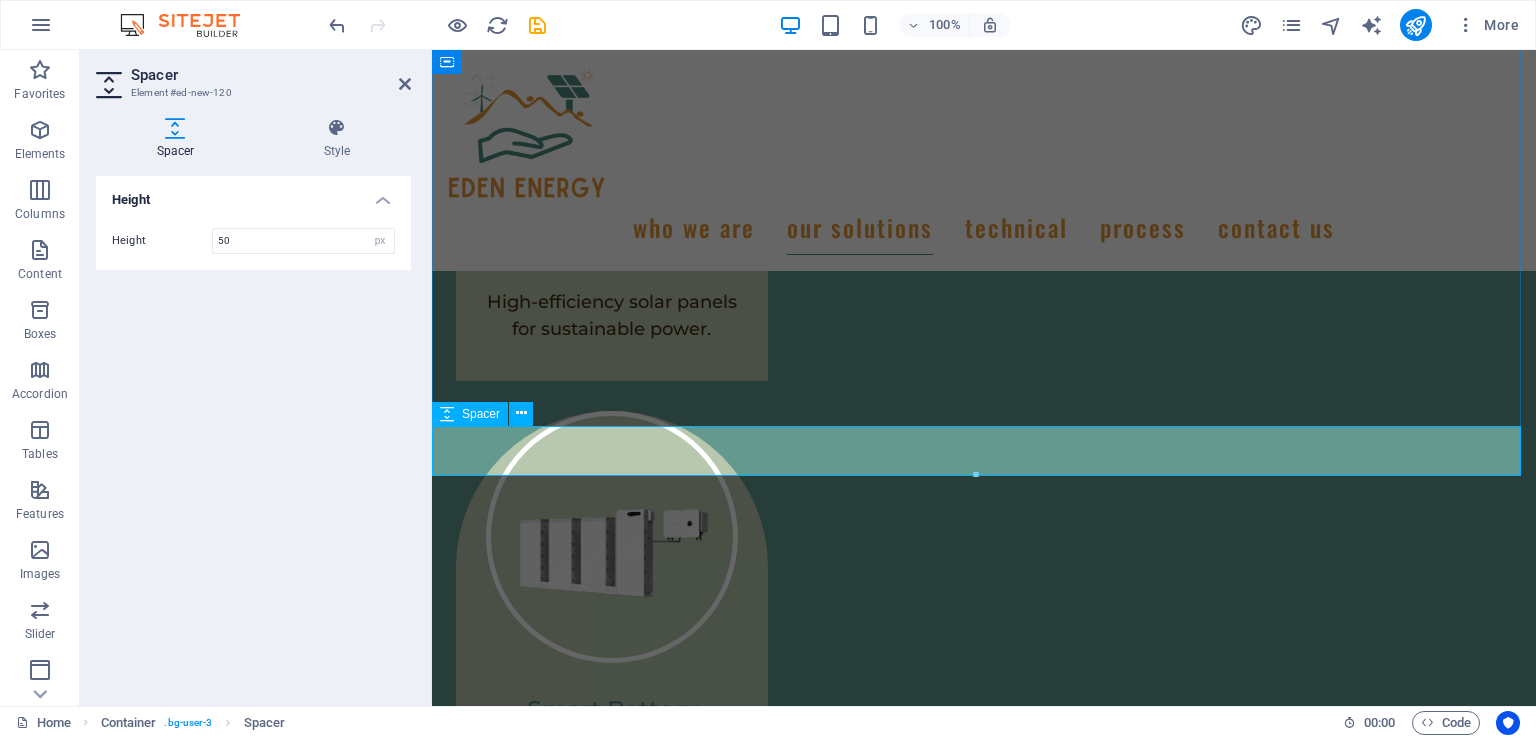 scroll, scrollTop: 4450, scrollLeft: 0, axis: vertical 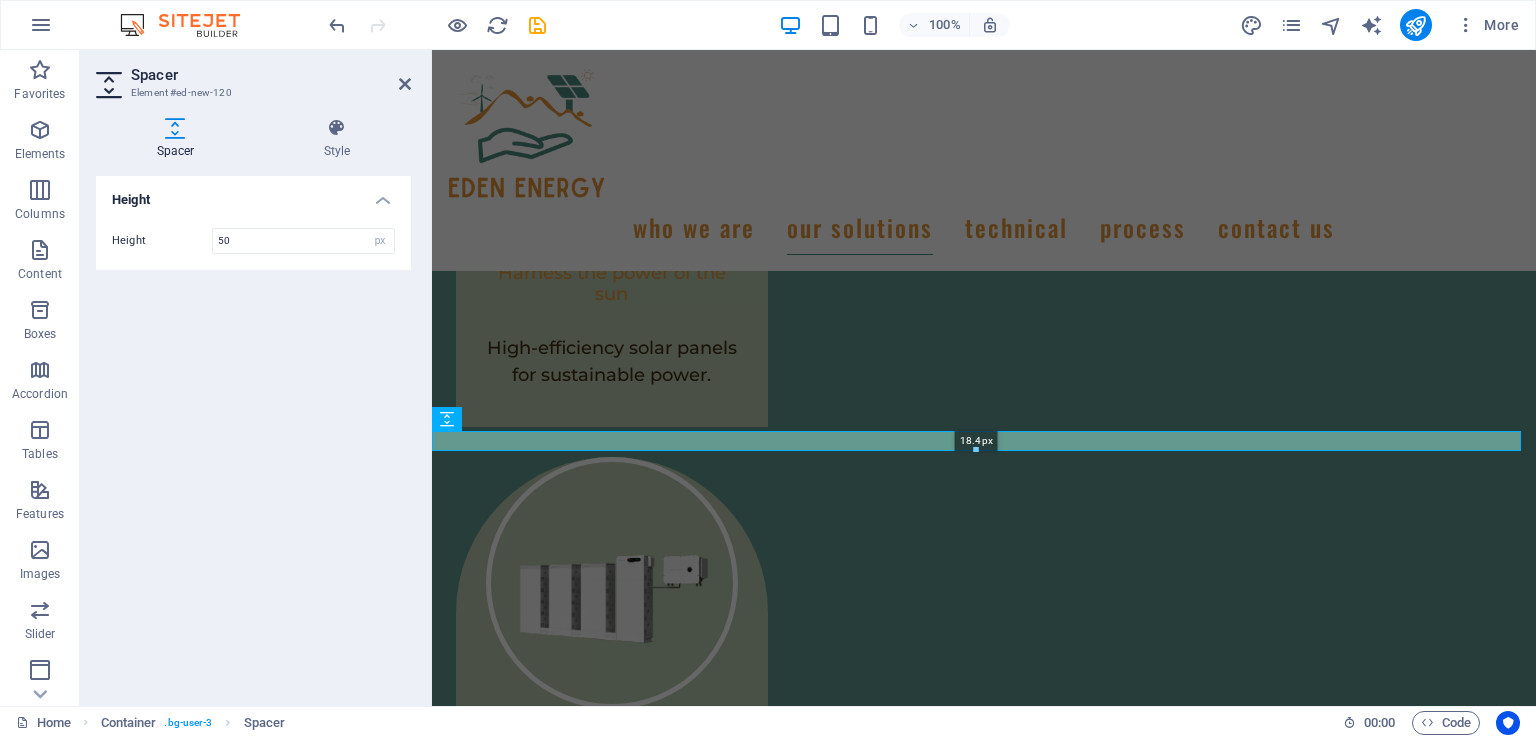 drag, startPoint x: 979, startPoint y: 479, endPoint x: 984, endPoint y: 452, distance: 27.45906 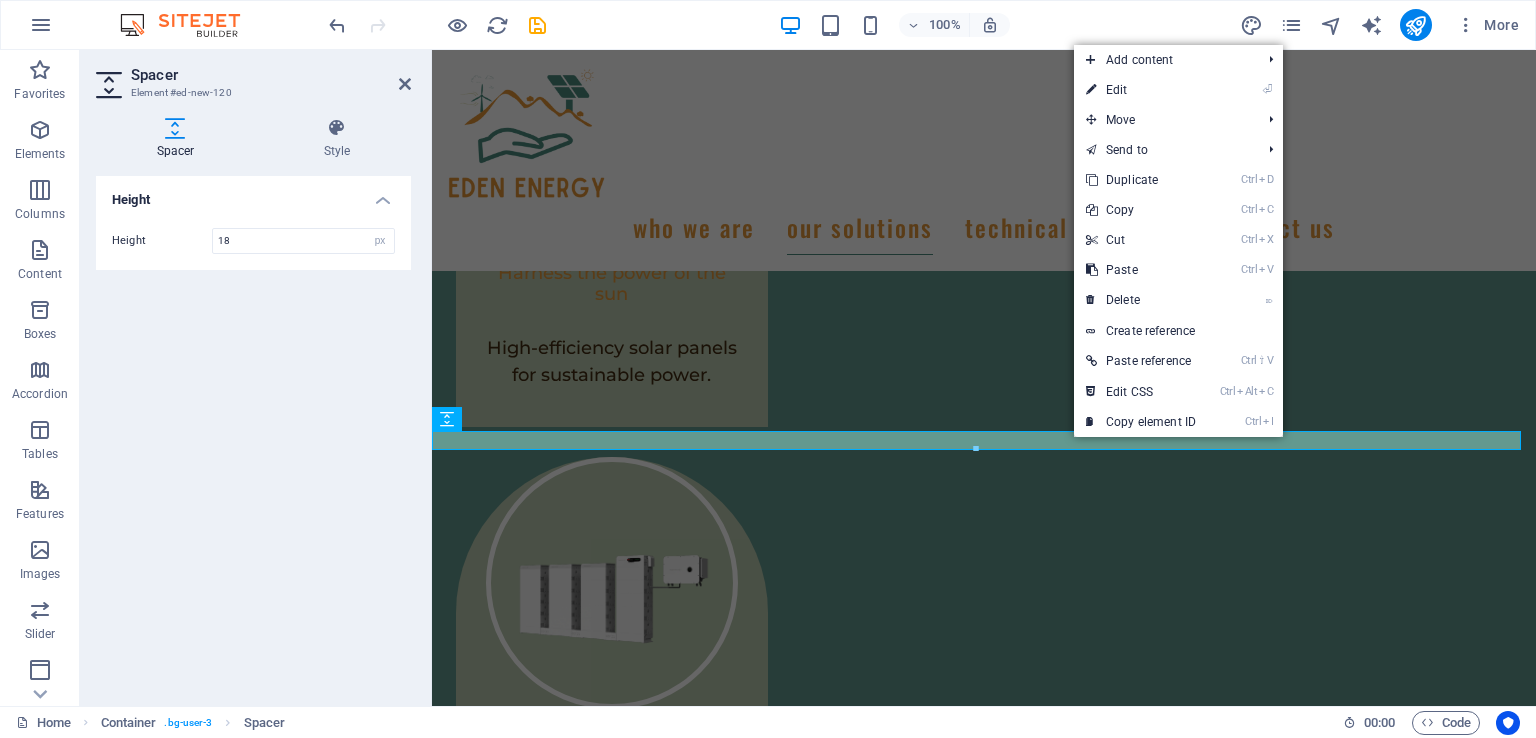 click on "Create reference" at bounding box center (1178, 331) 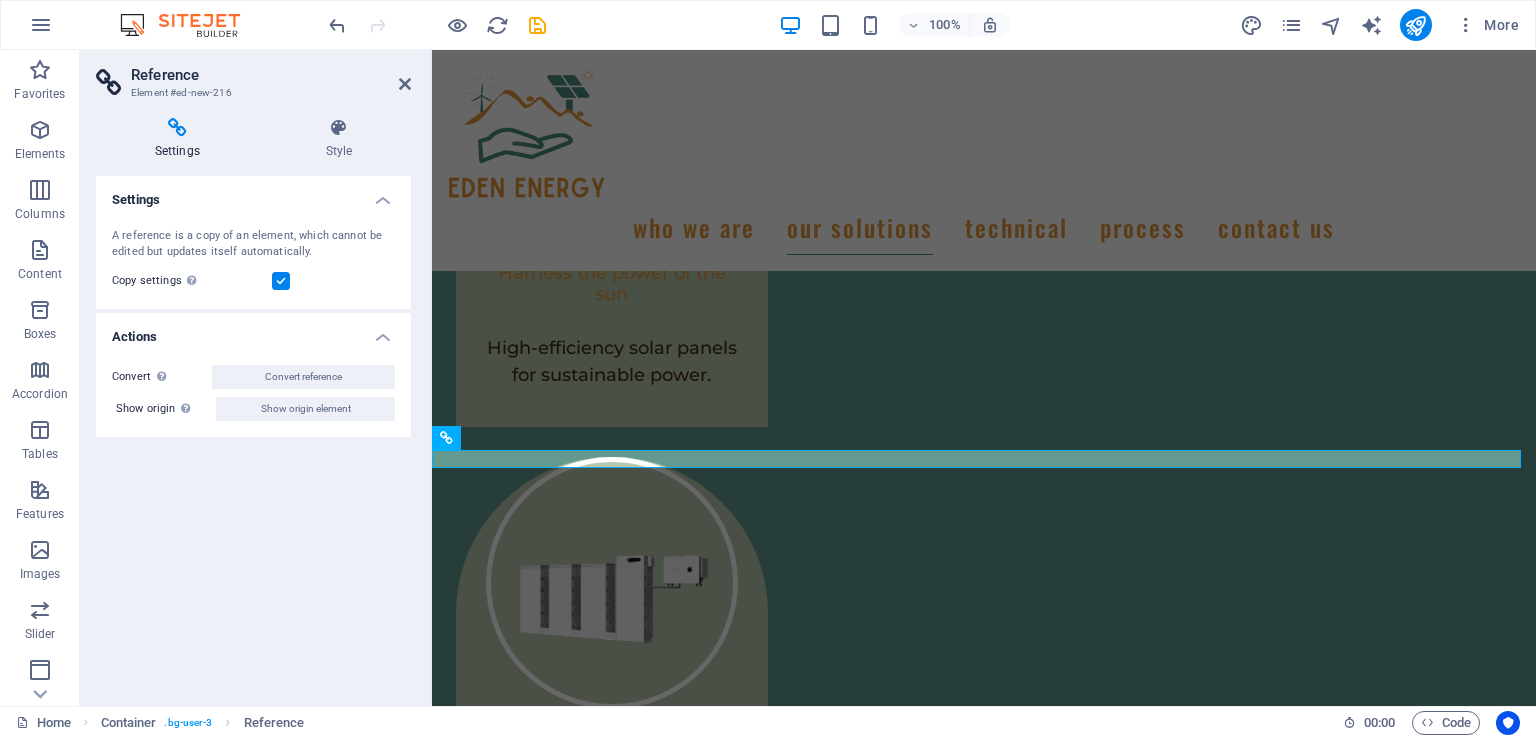 click at bounding box center [177, 128] 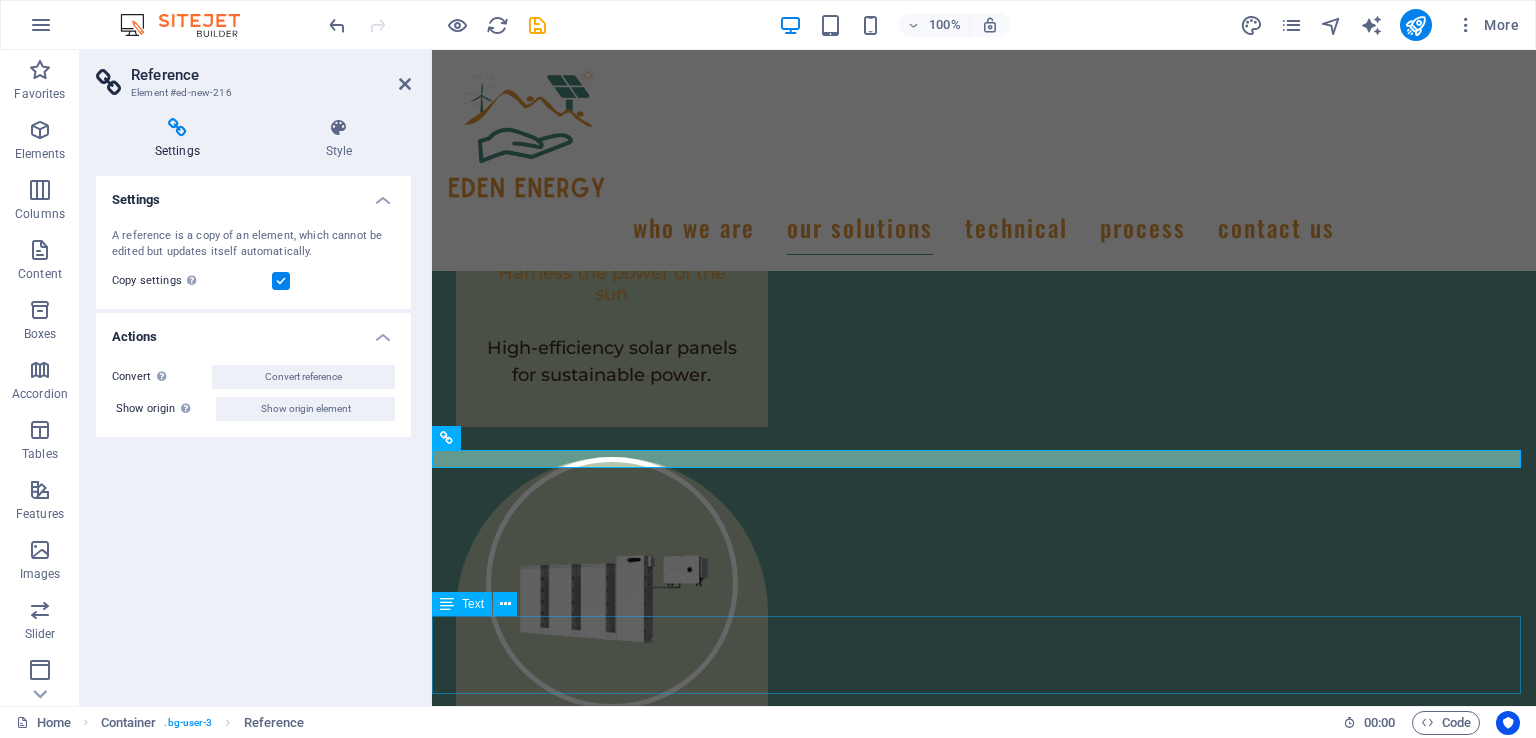 click on "We offer tailored energy solutions with expert support, innovative strategies, and advanced technologies to simplify energy management." at bounding box center (984, 2868) 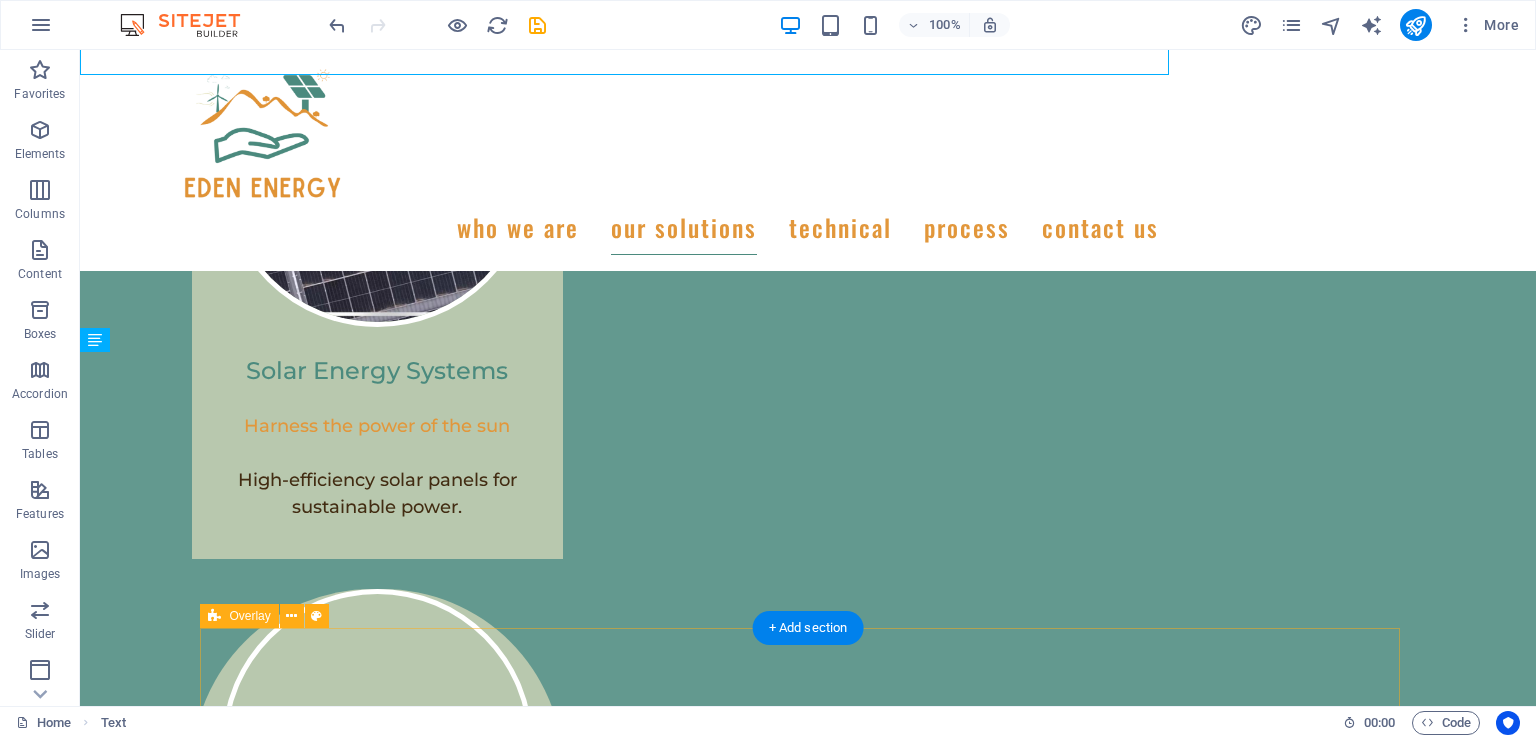 scroll, scrollTop: 5069, scrollLeft: 0, axis: vertical 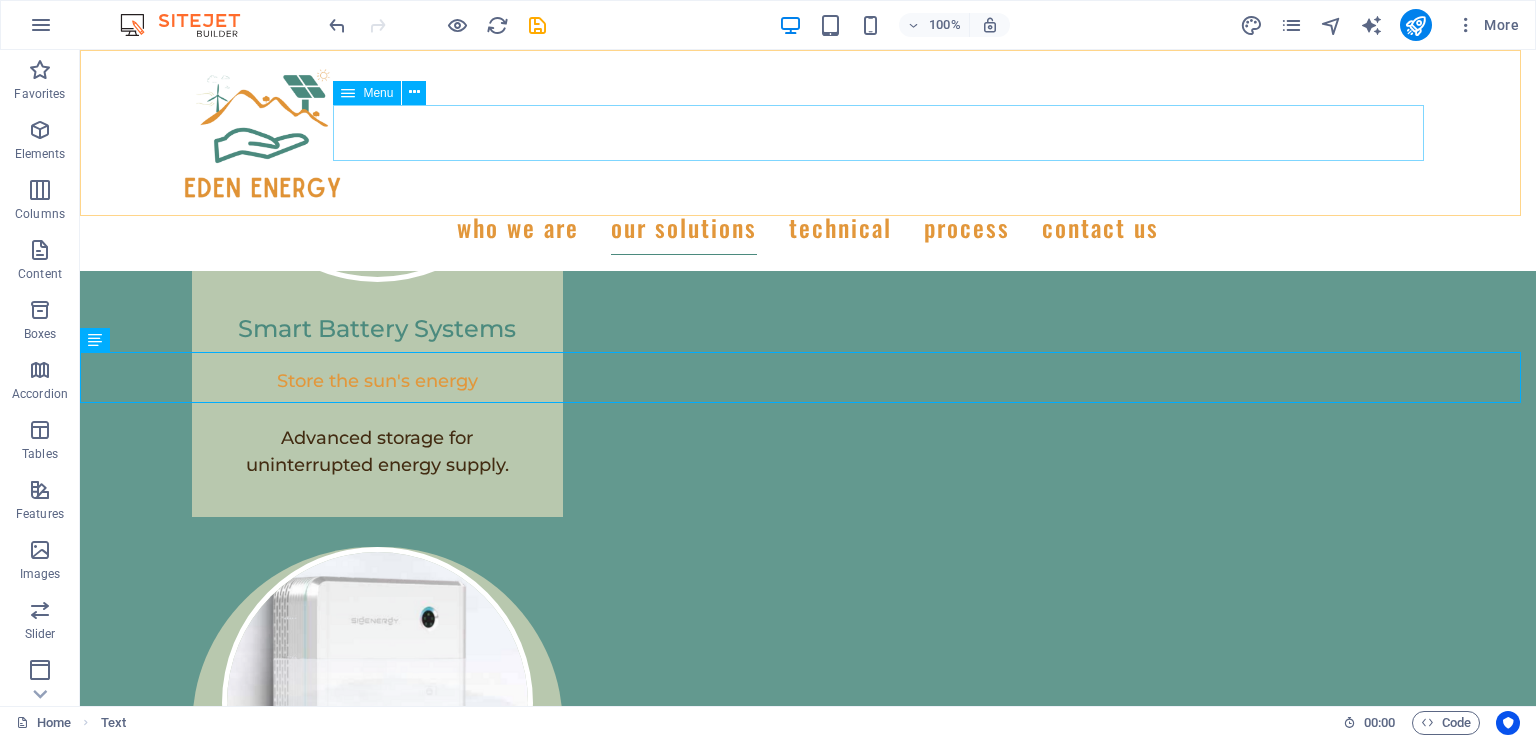 click at bounding box center [414, 92] 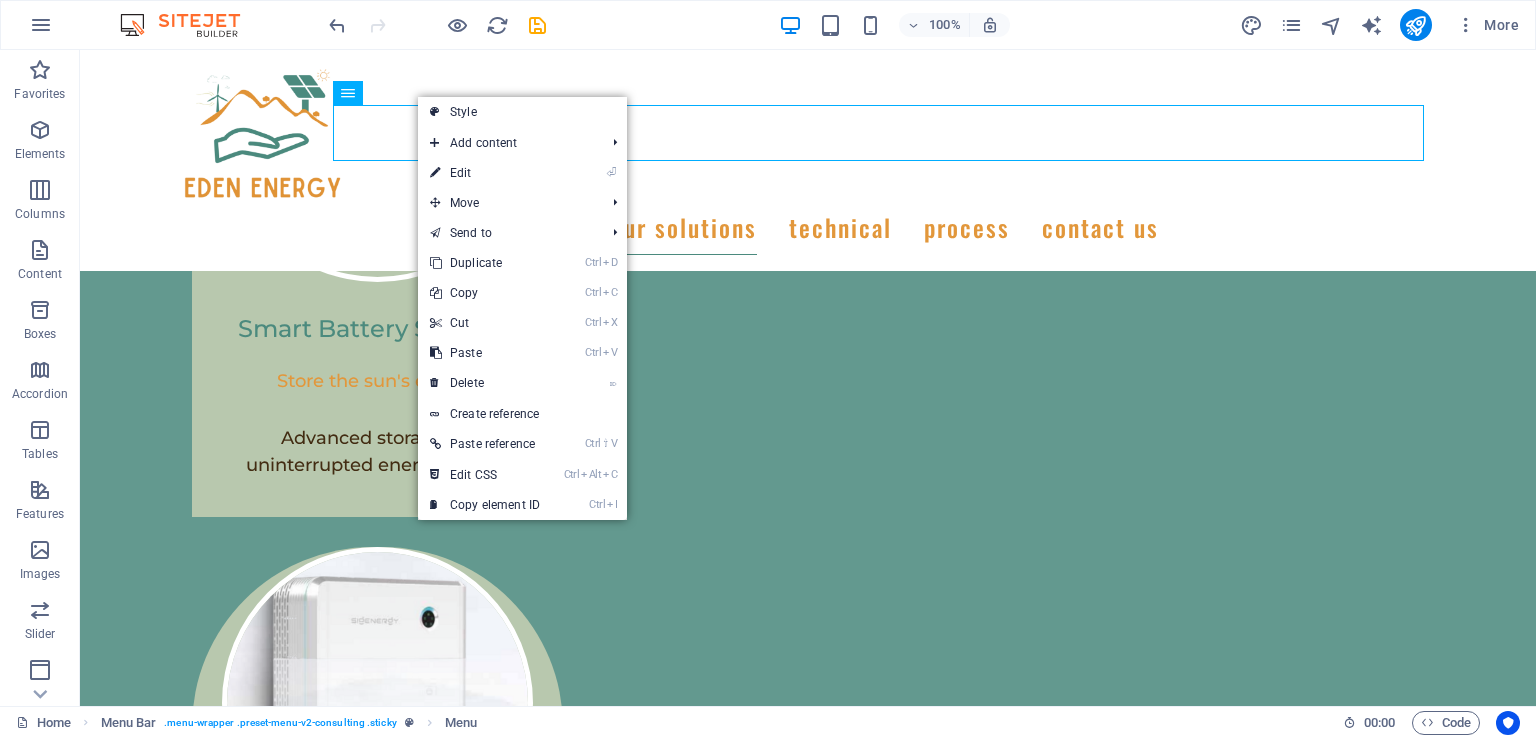 click on "⏎  Edit" at bounding box center [485, 173] 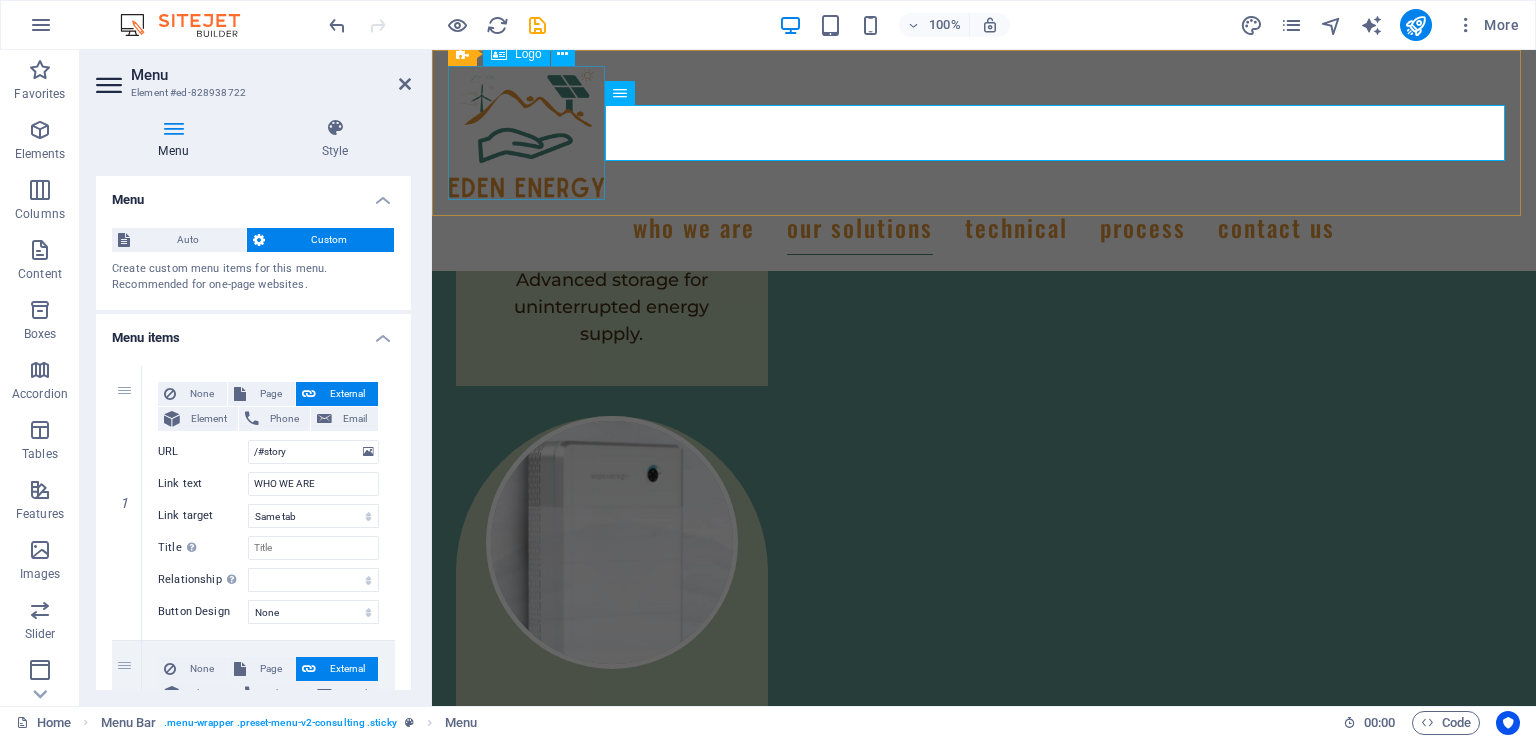 scroll, scrollTop: 4820, scrollLeft: 0, axis: vertical 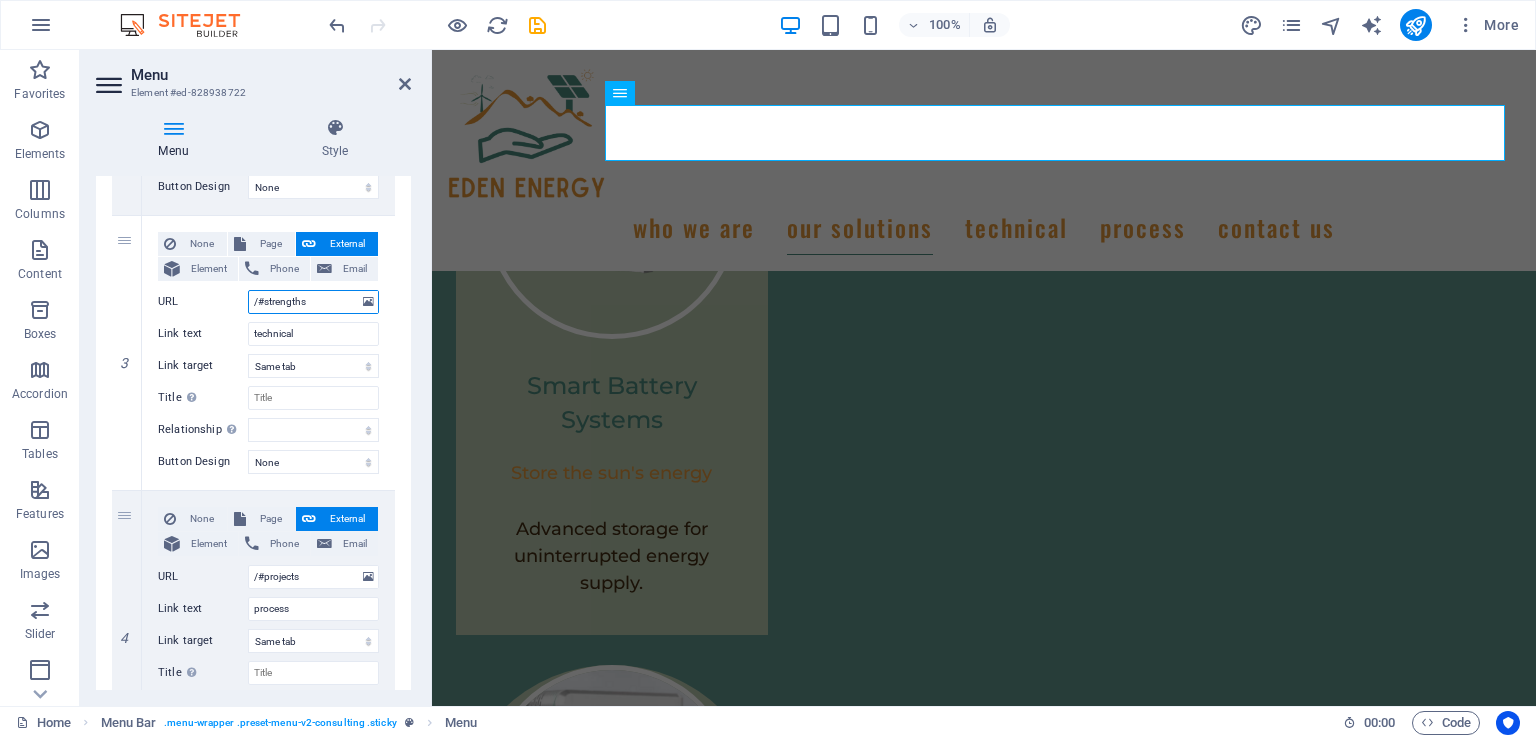 click on "/#strengths" at bounding box center (313, 302) 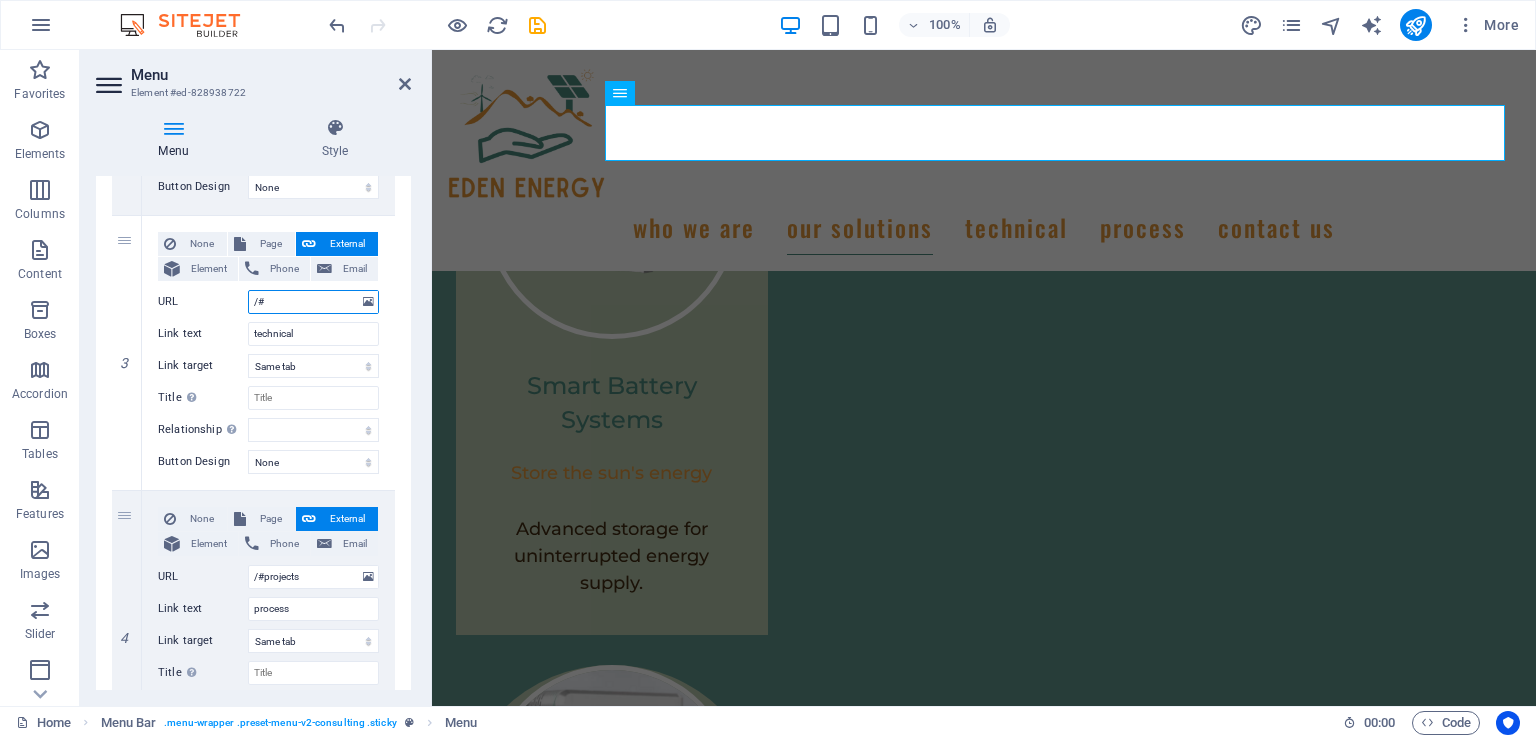 type on "/" 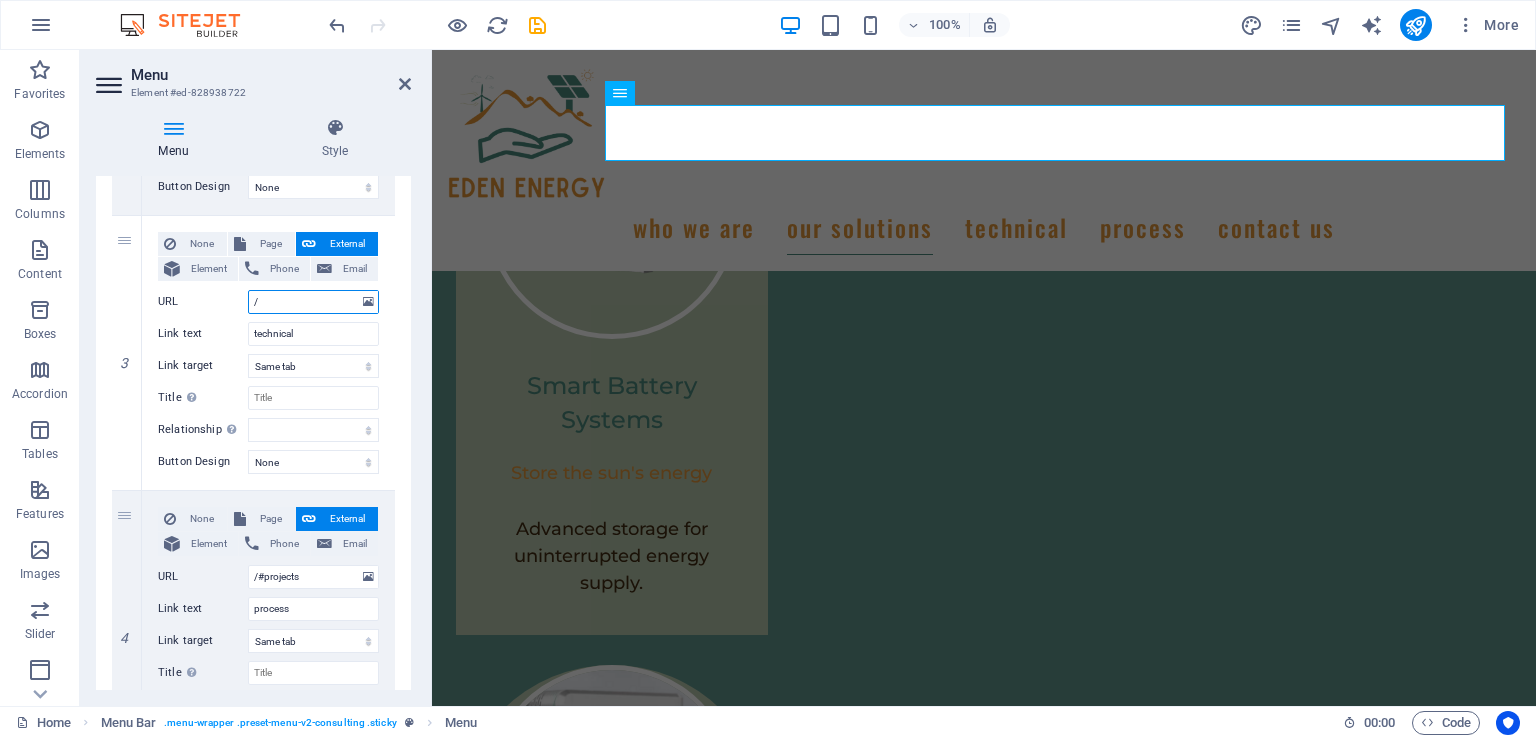 select 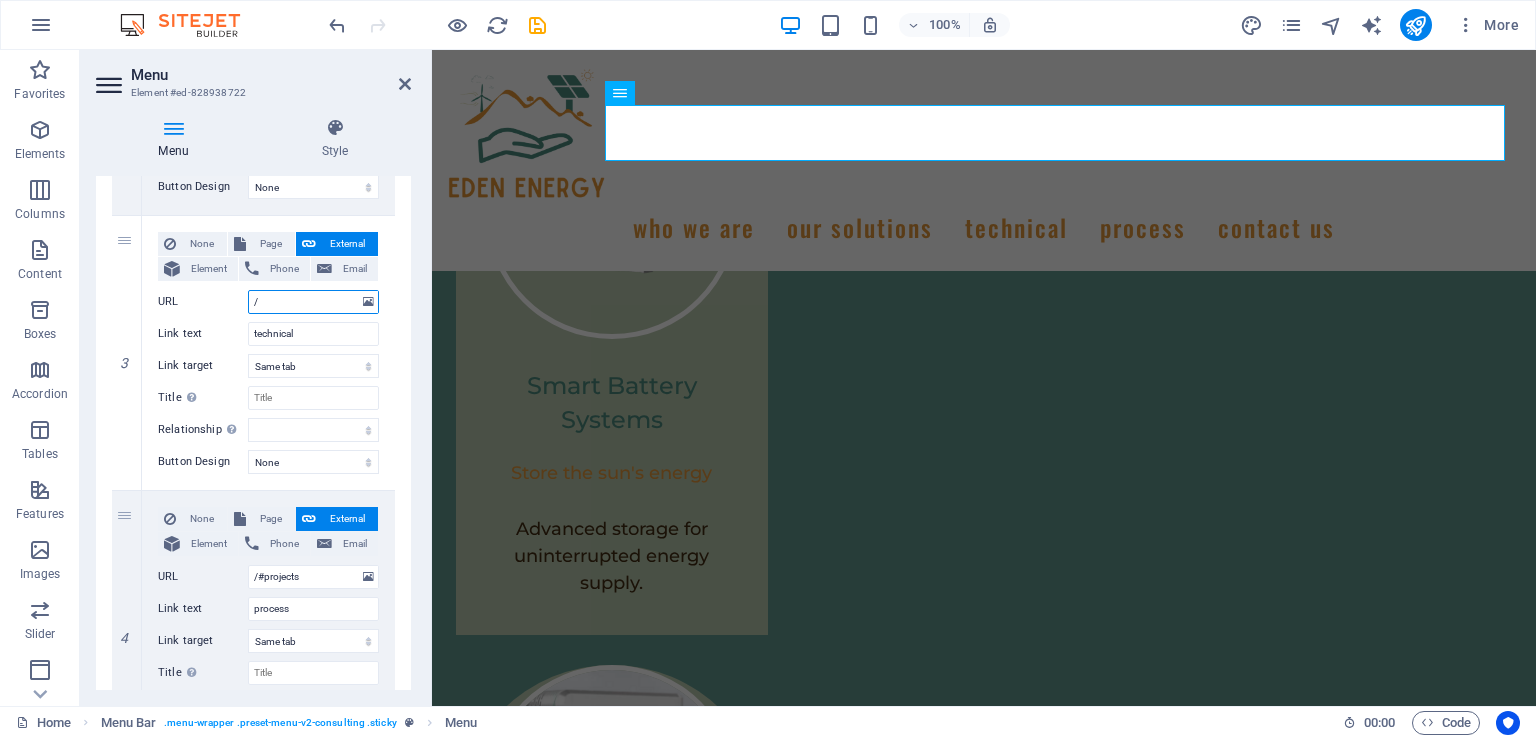 type on "/#" 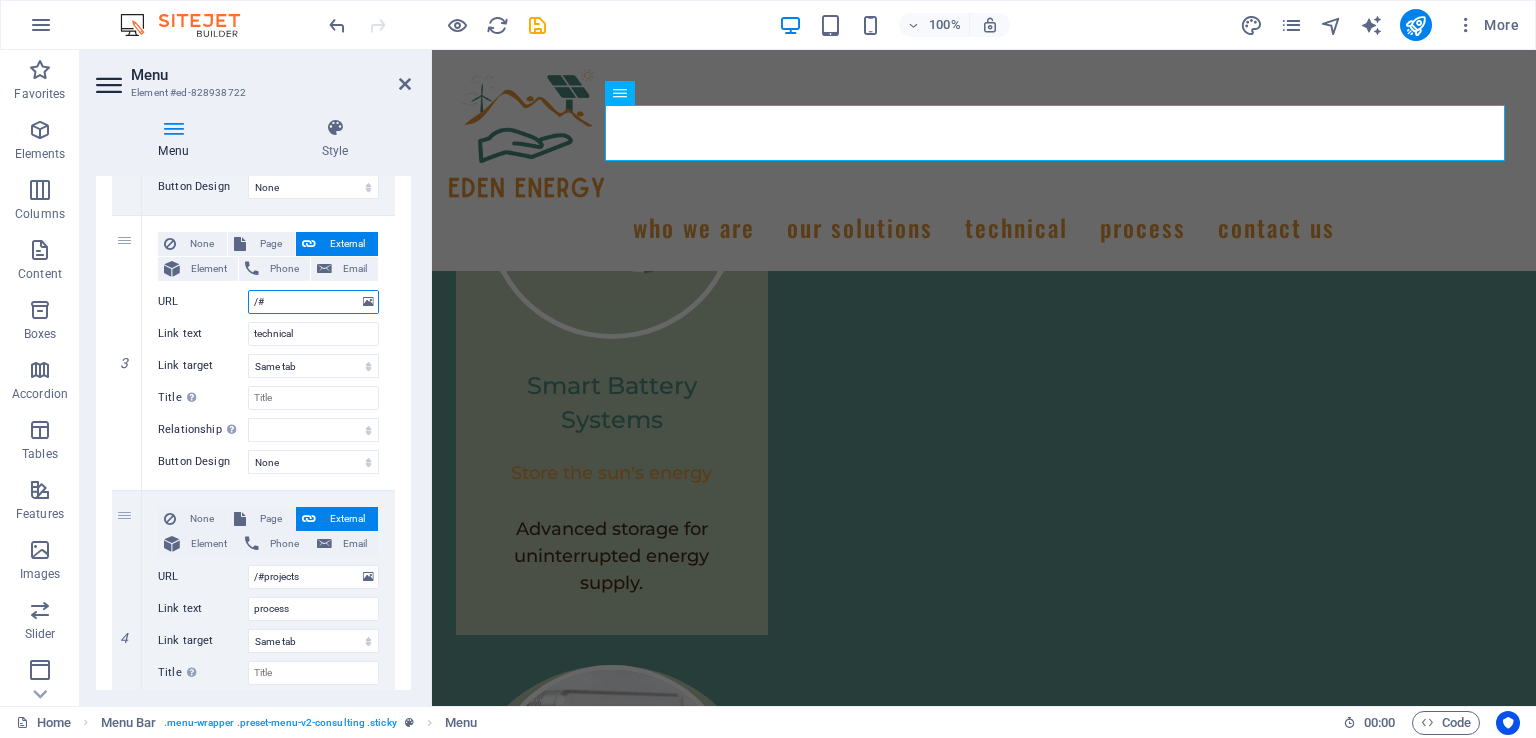 select 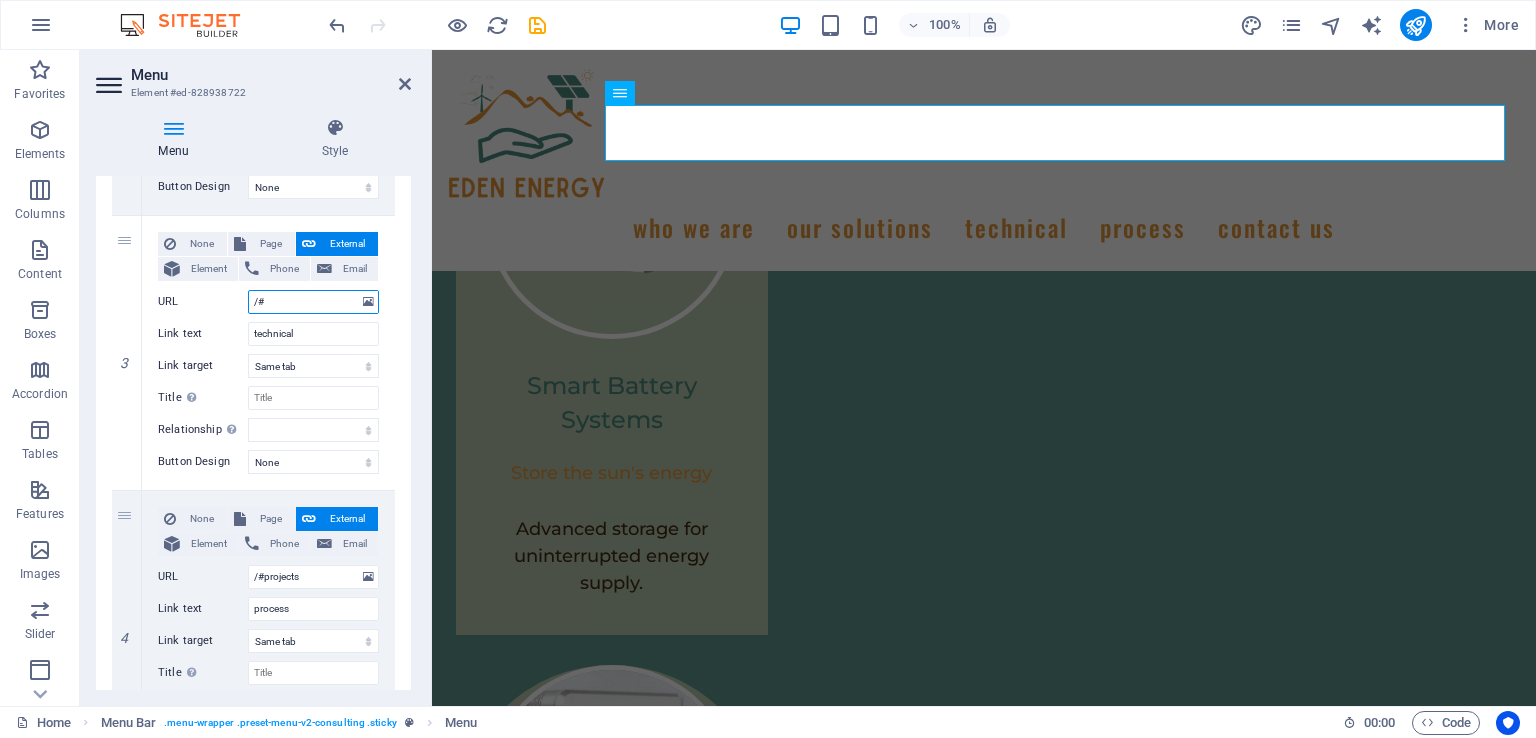 select 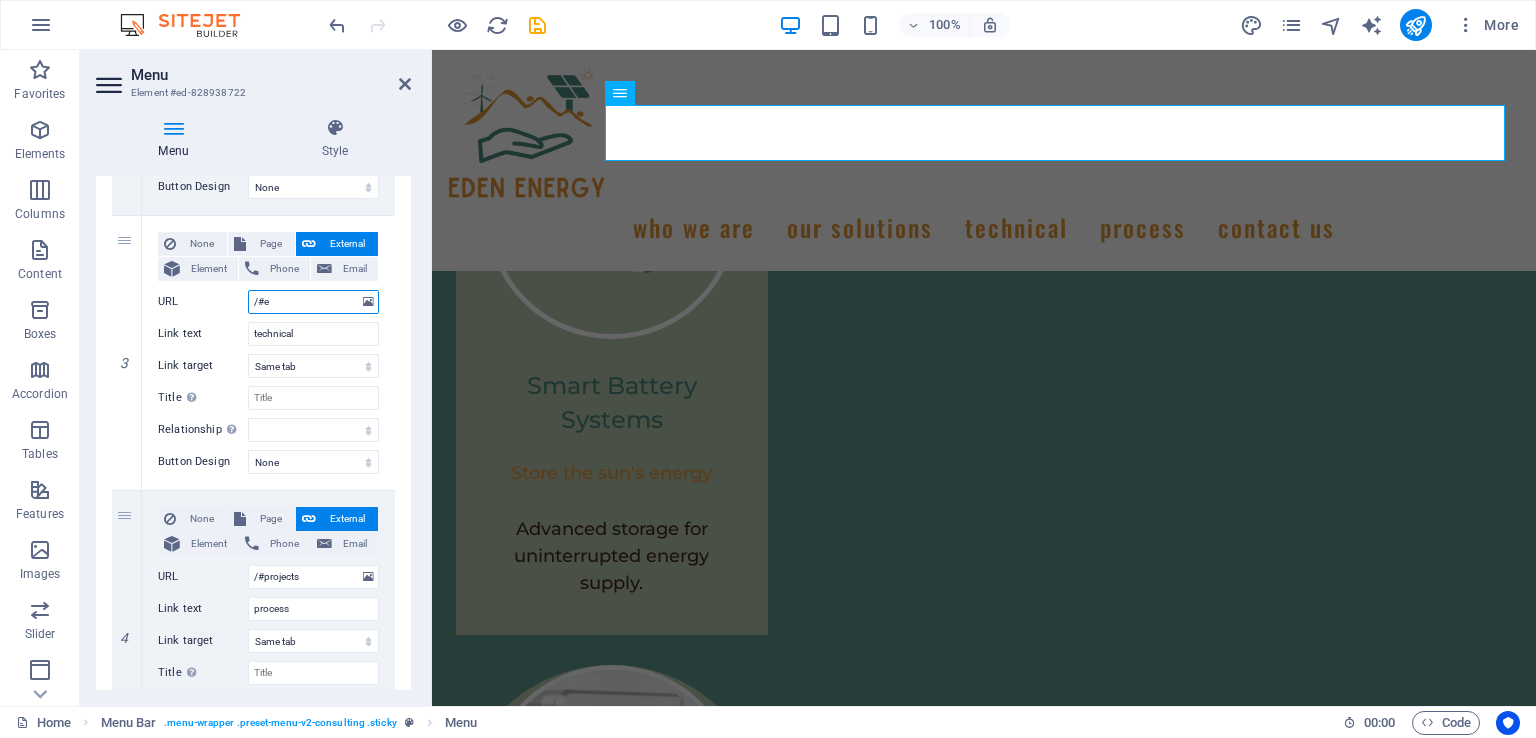 type on "/#ed" 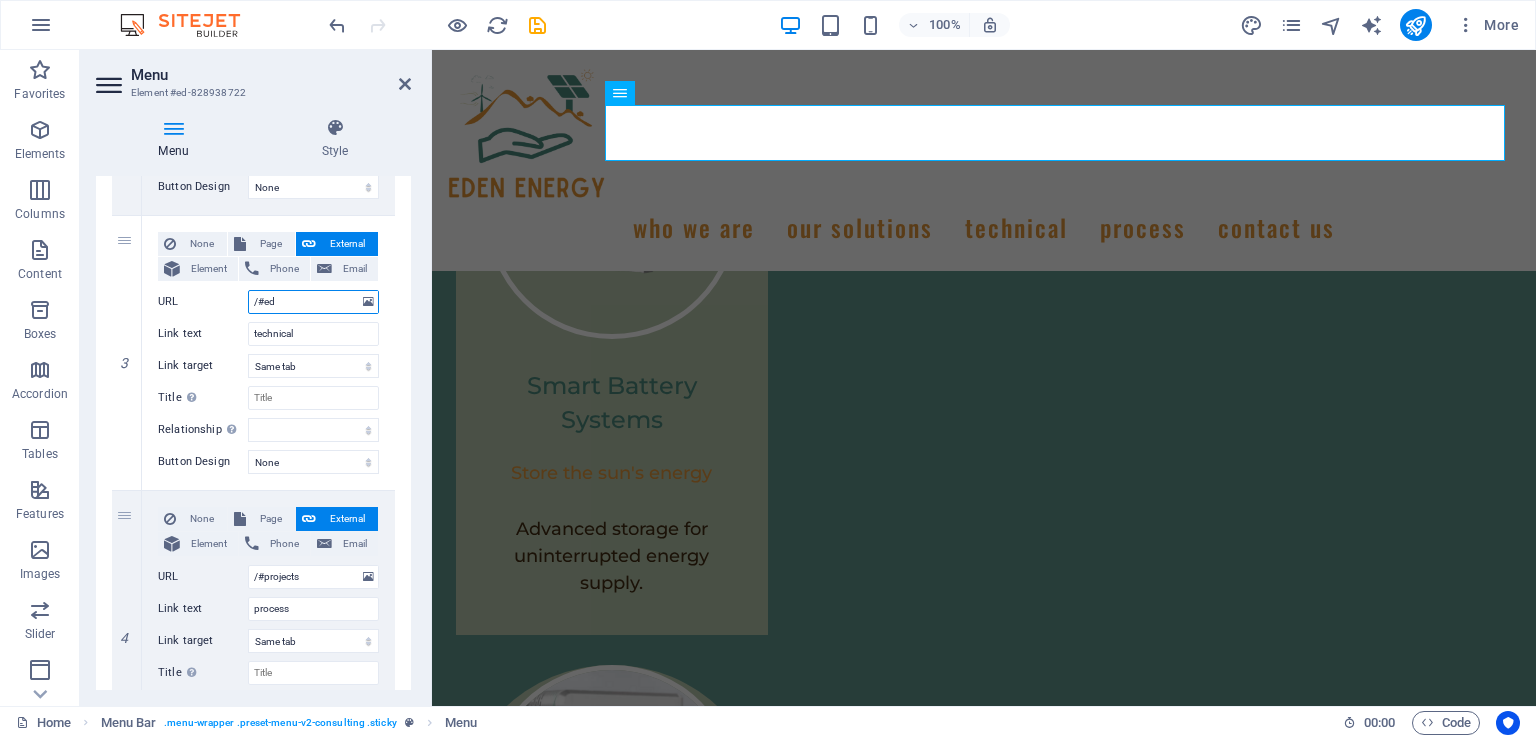 select 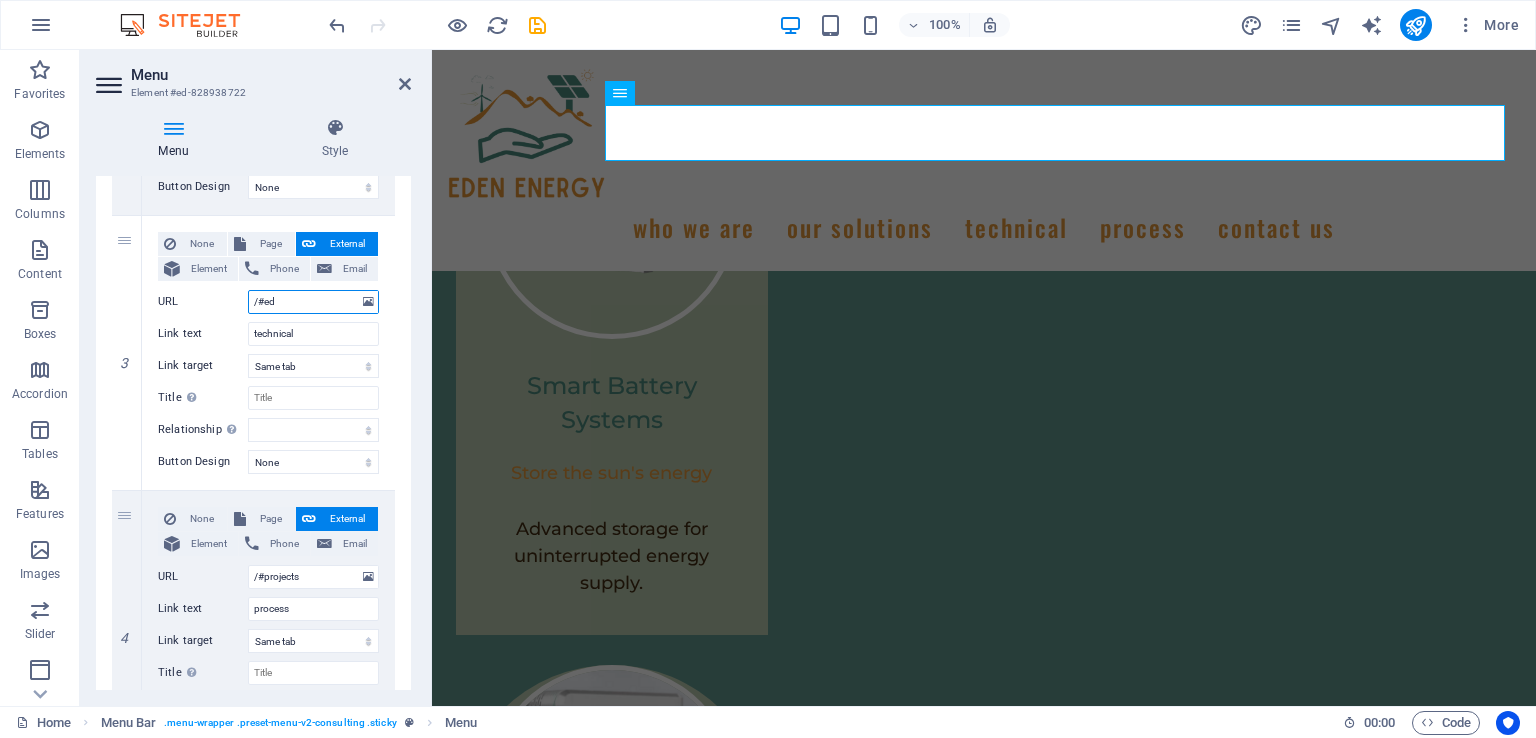 type on "/#ed-" 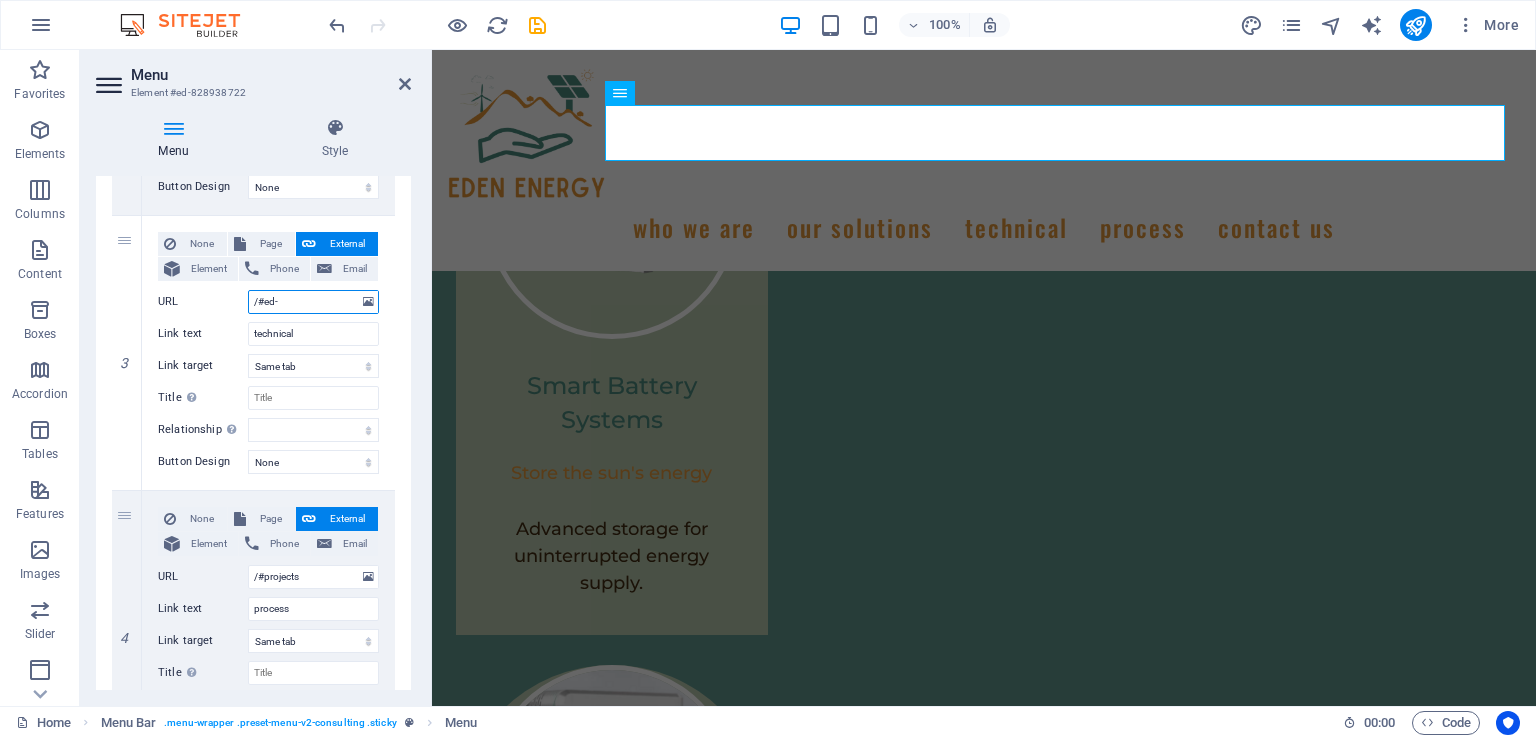 select 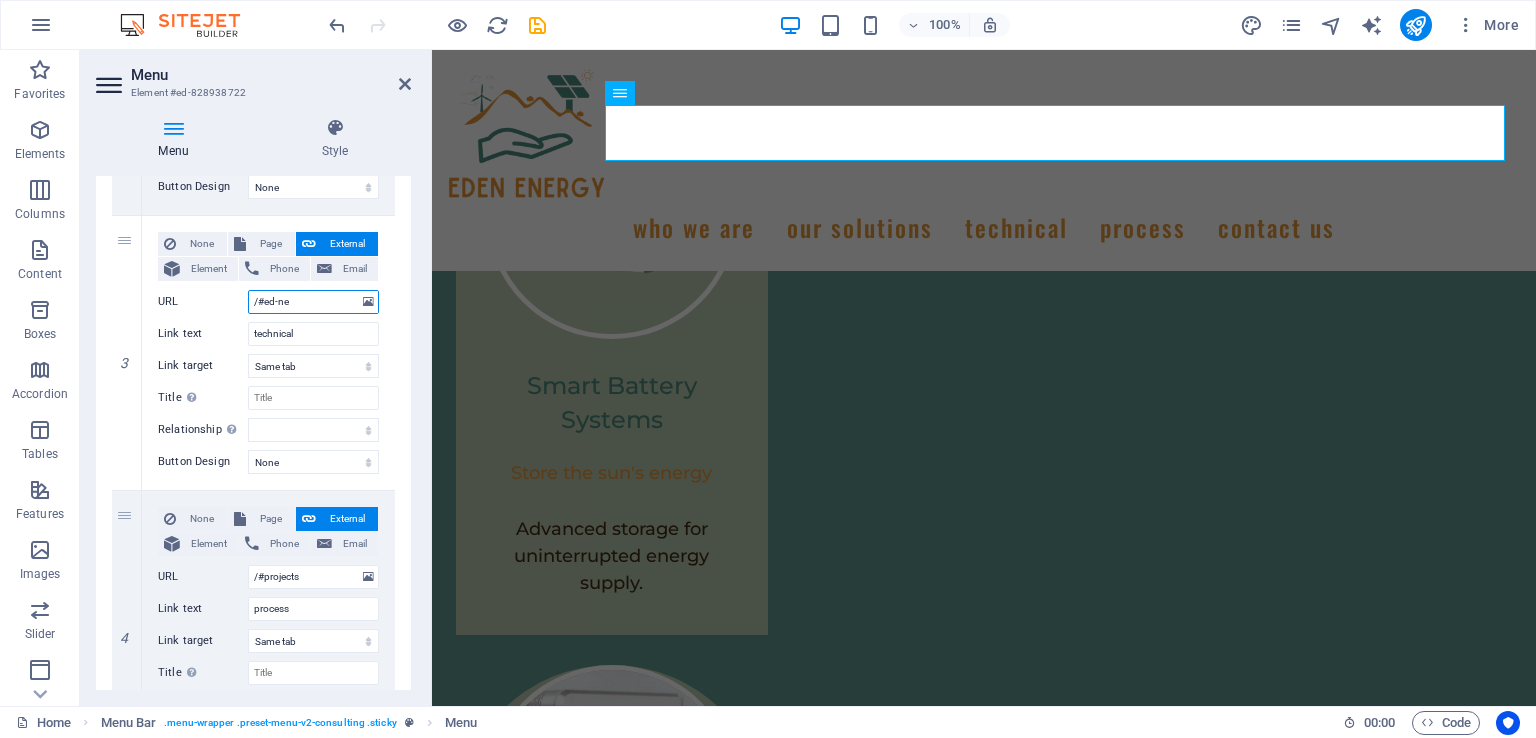 type on "/#ed-new" 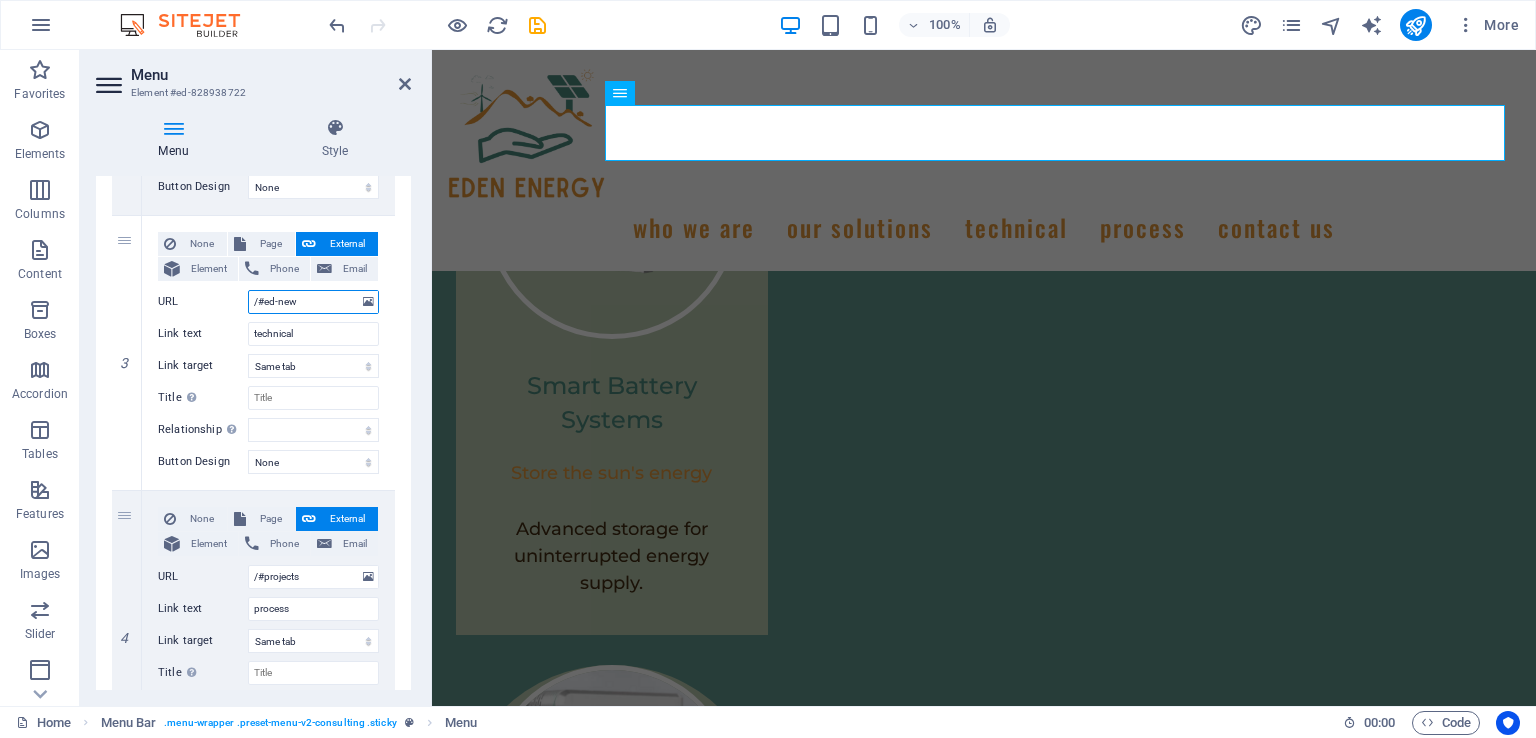 select 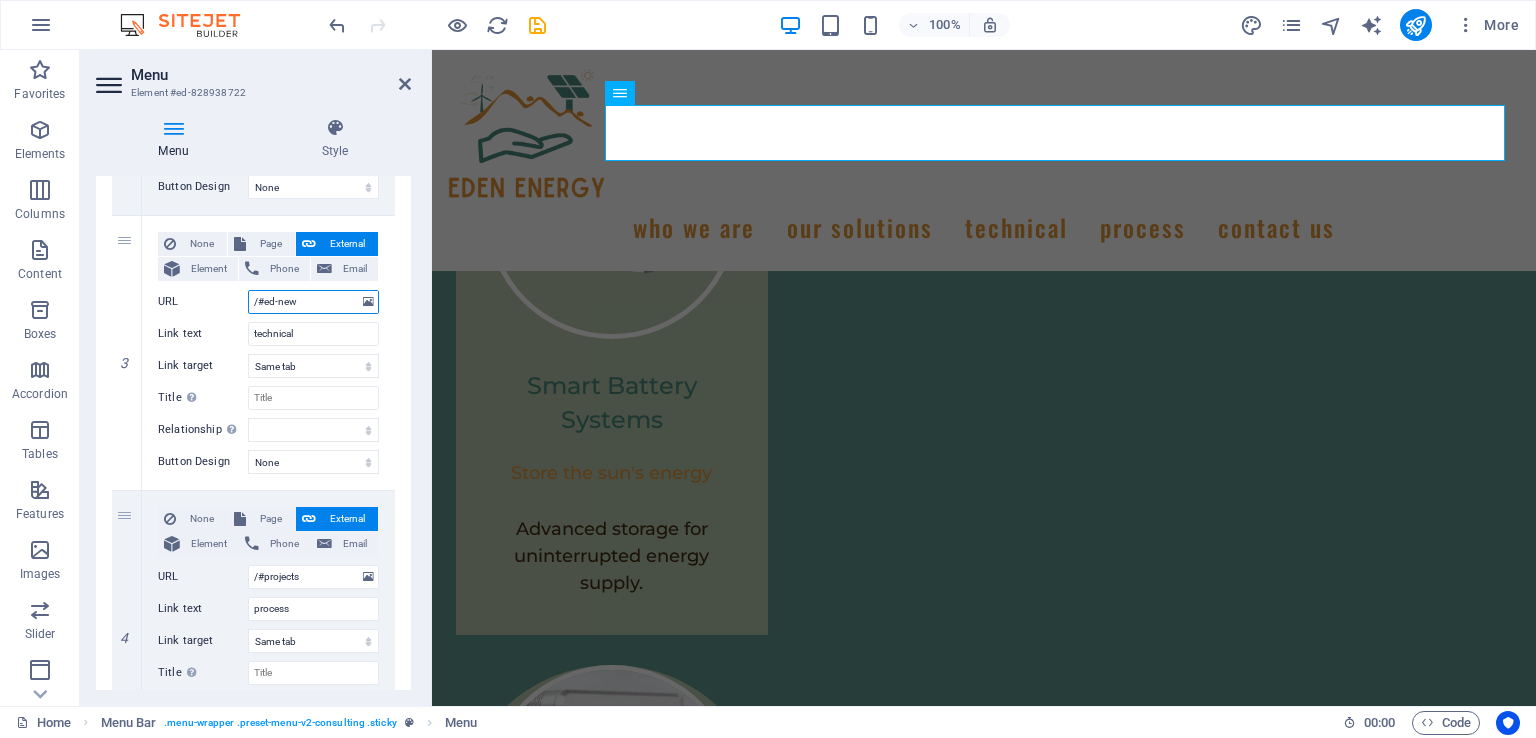 select 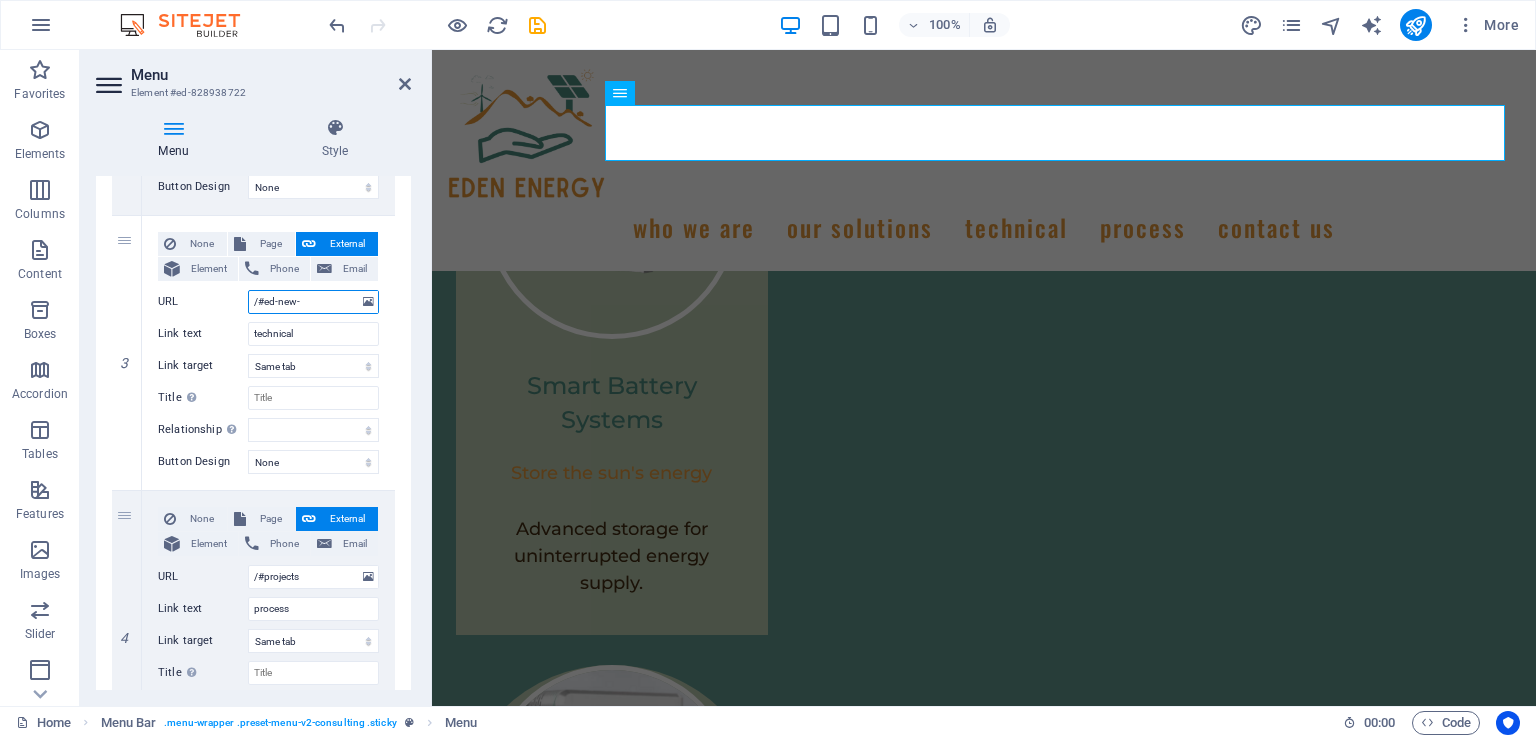 type on "/#ed-new-2" 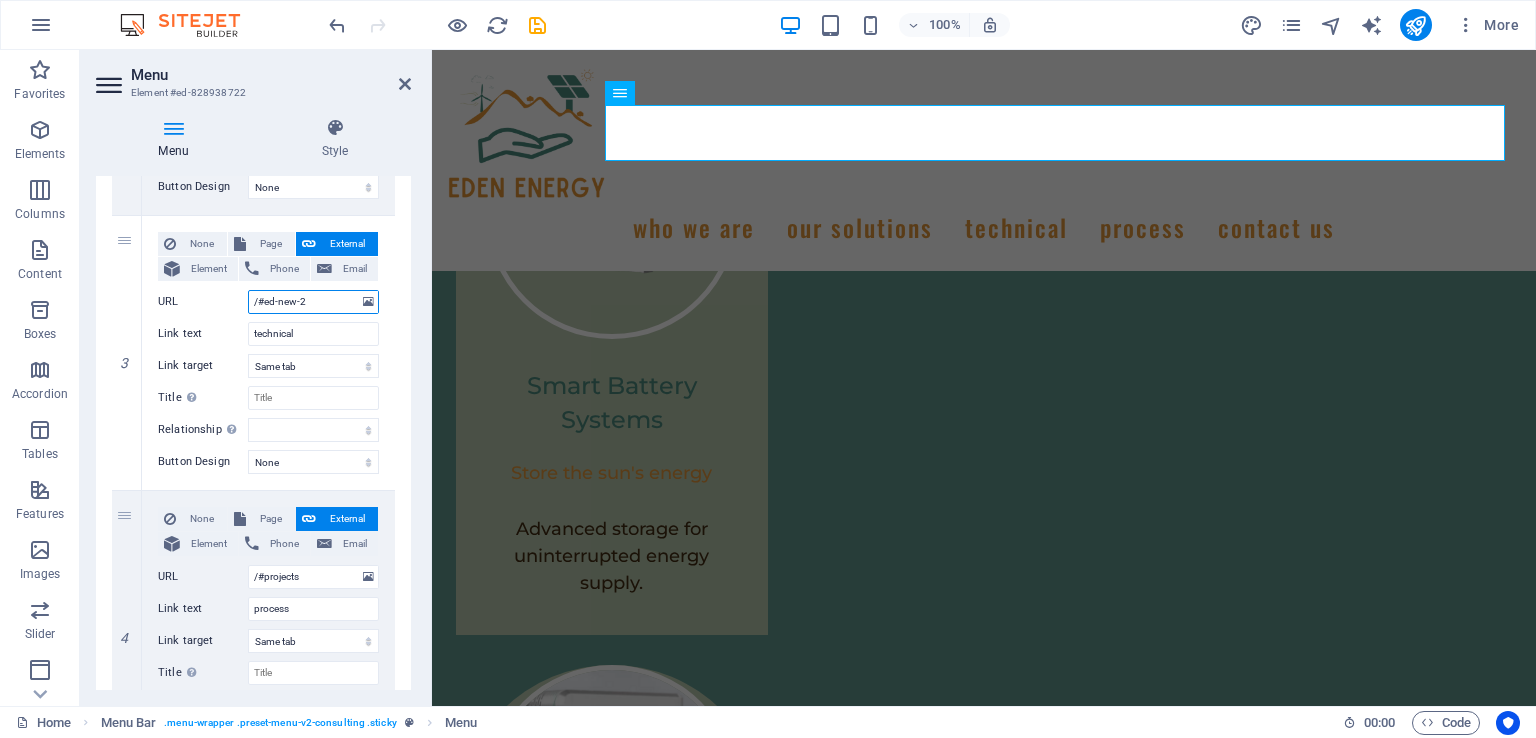 select 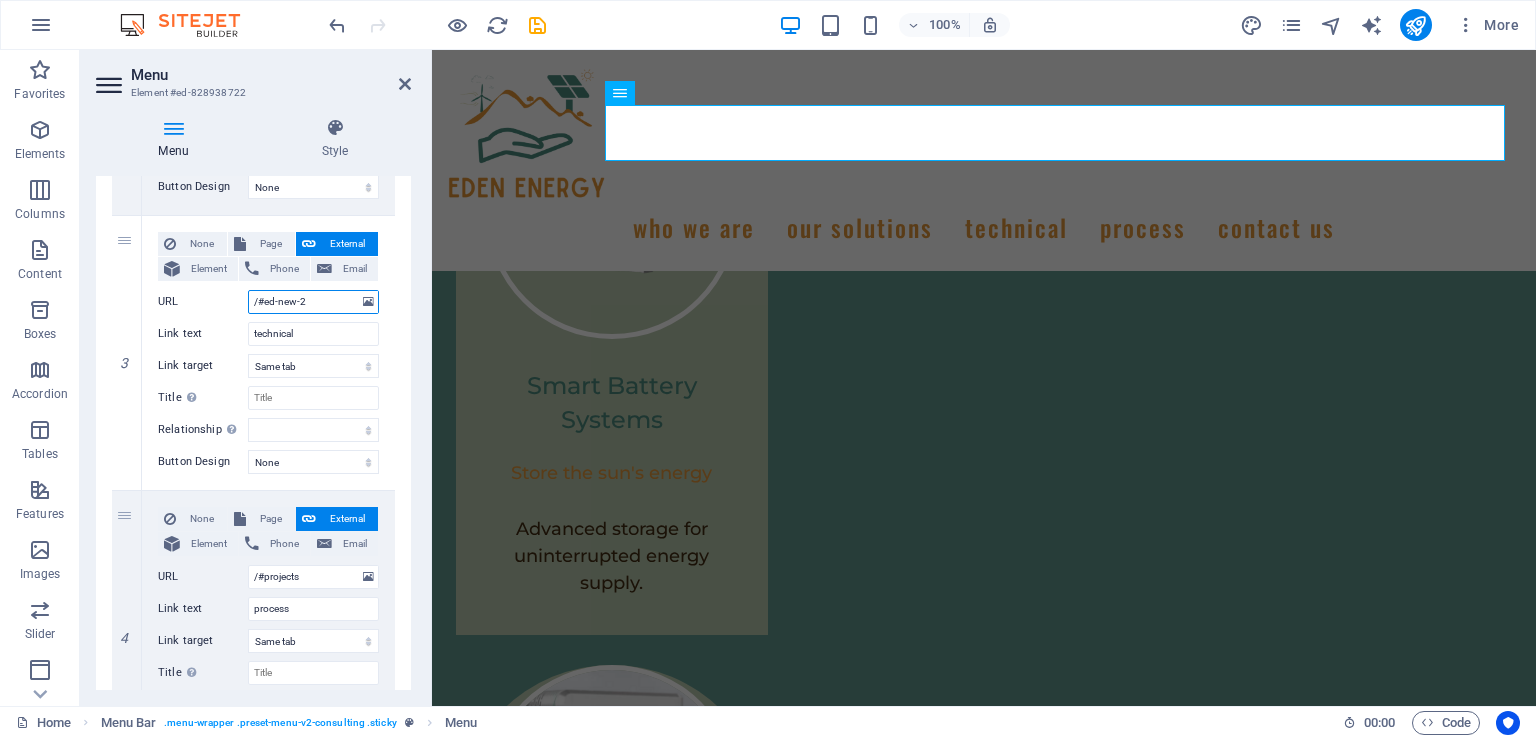 select 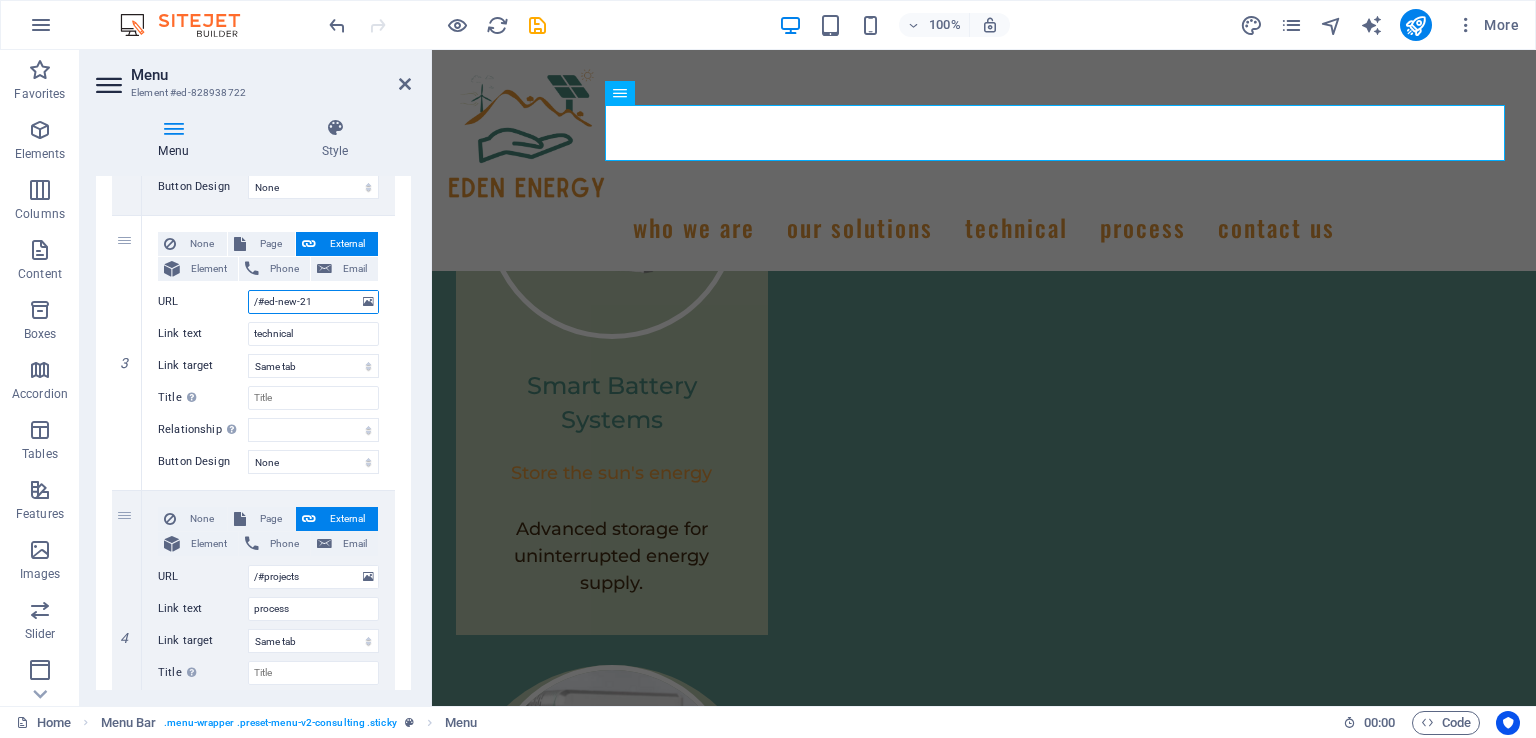 type on "/#ed-new-216" 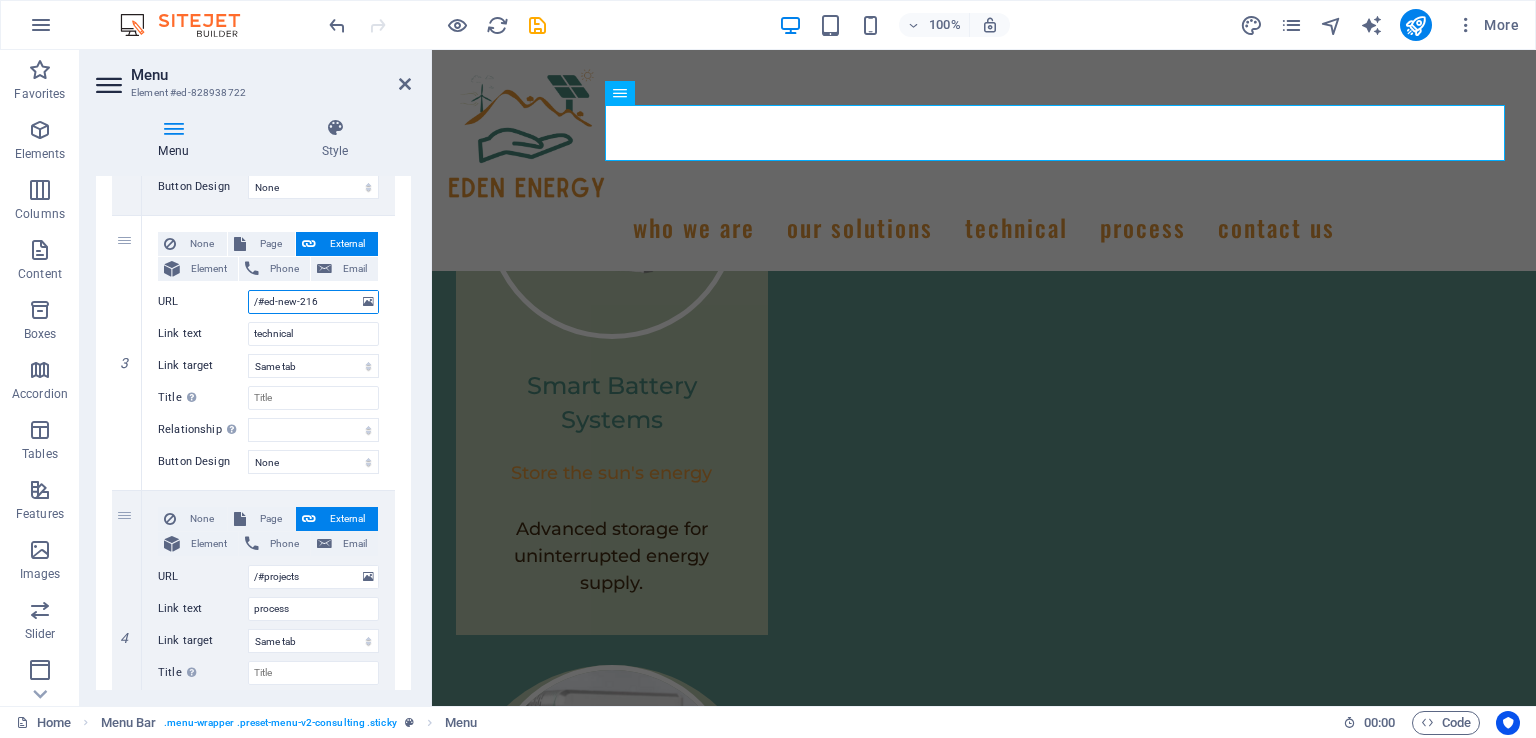 select 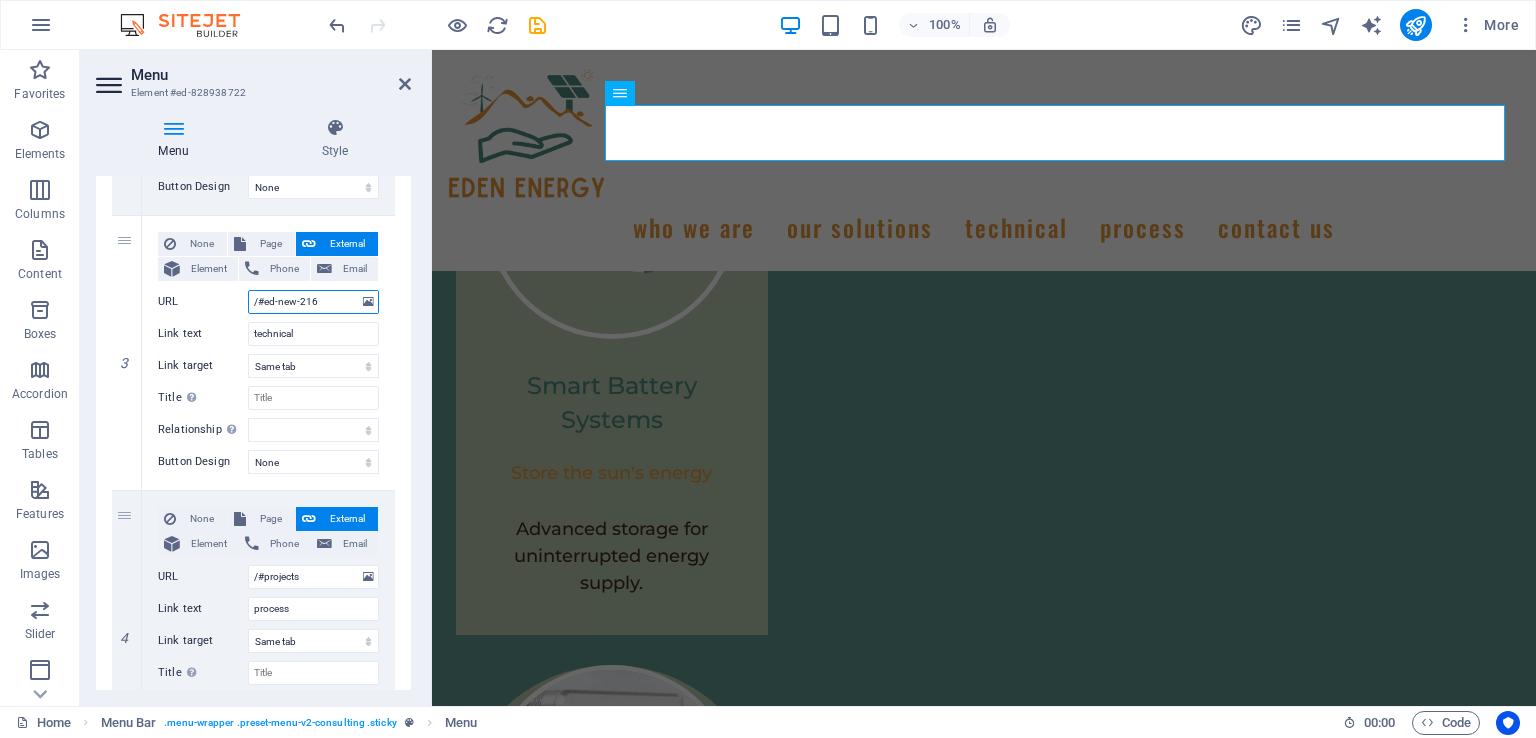 type on "/#ed-new-216" 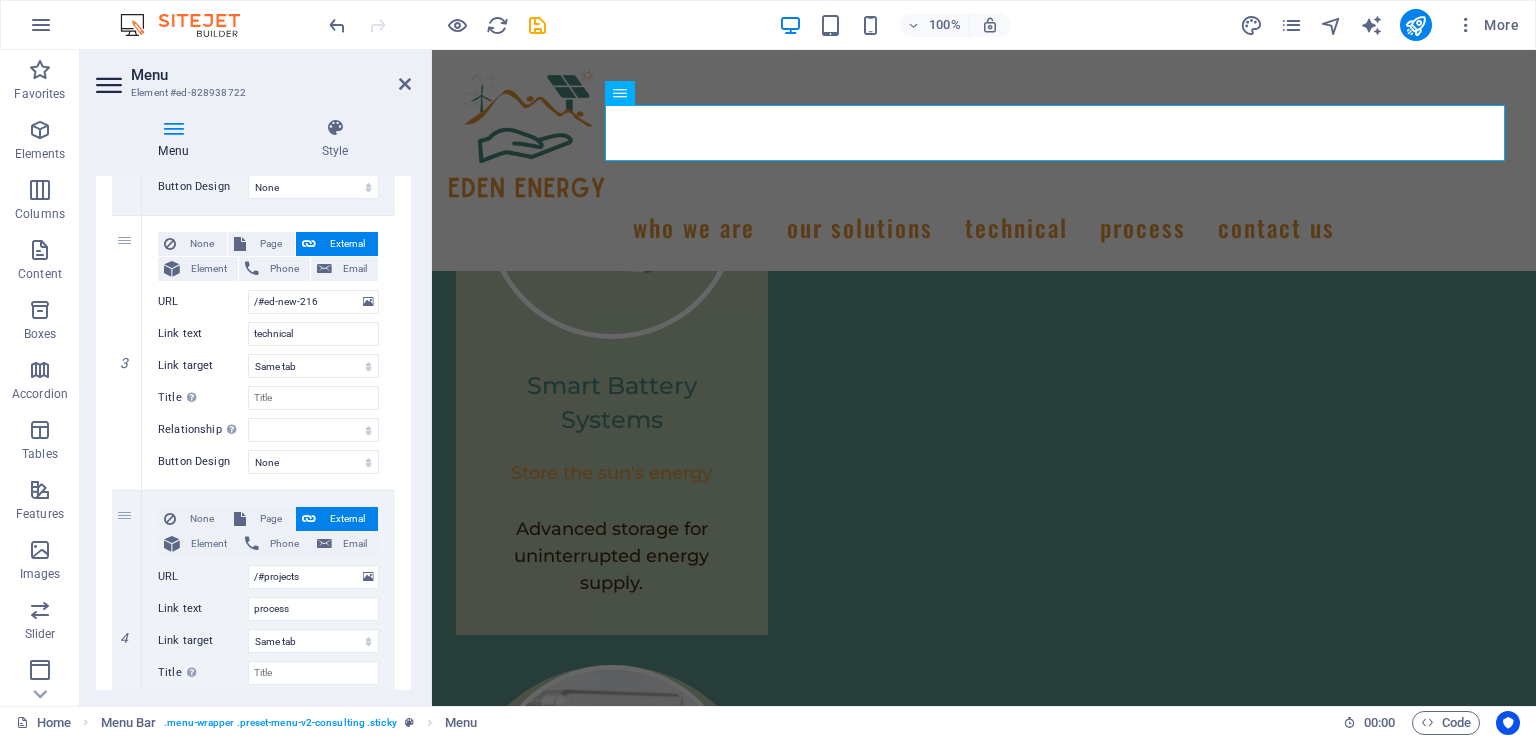 click at bounding box center (405, 84) 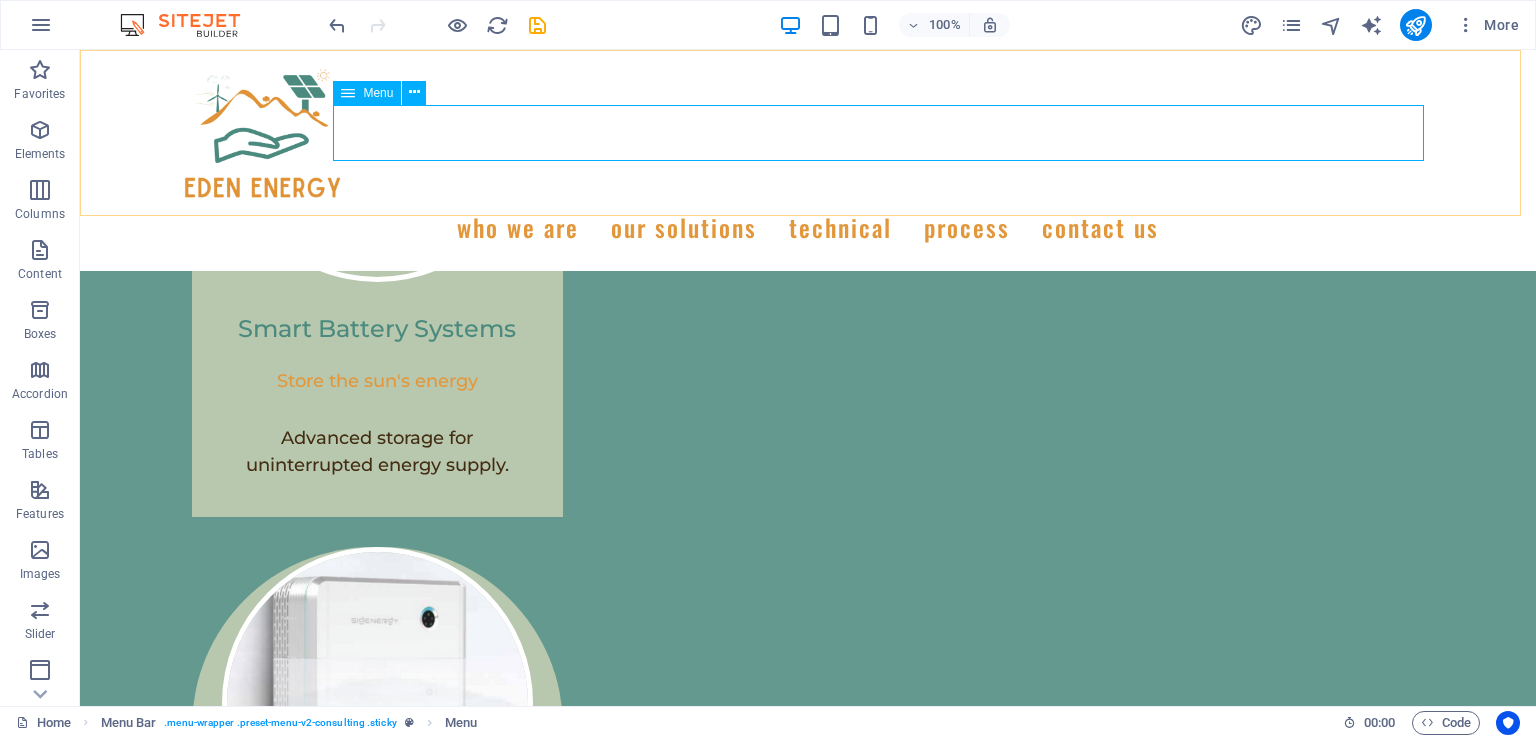 click on "WHO WE ARE our solutions technical process Contact us" at bounding box center (808, 227) 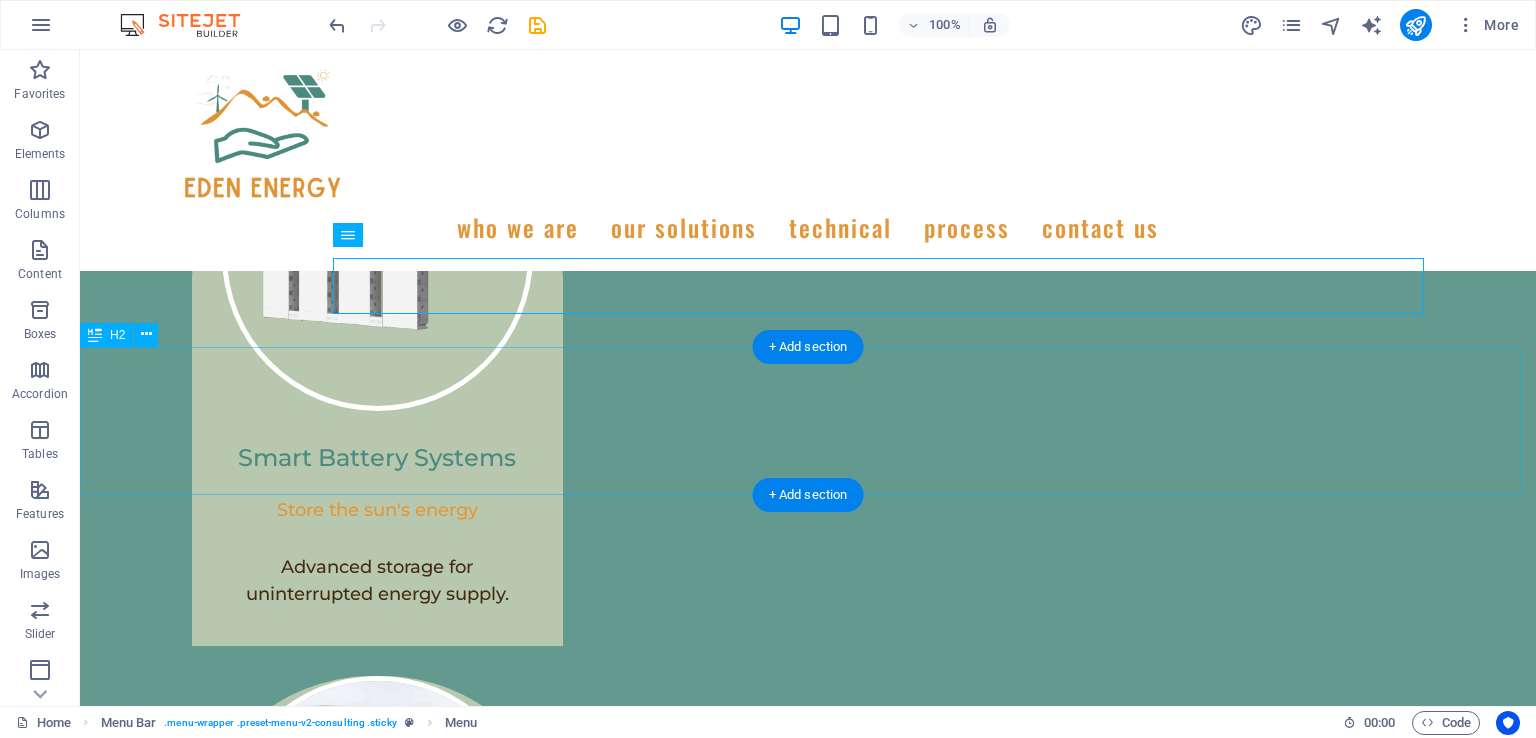 scroll, scrollTop: 4869, scrollLeft: 0, axis: vertical 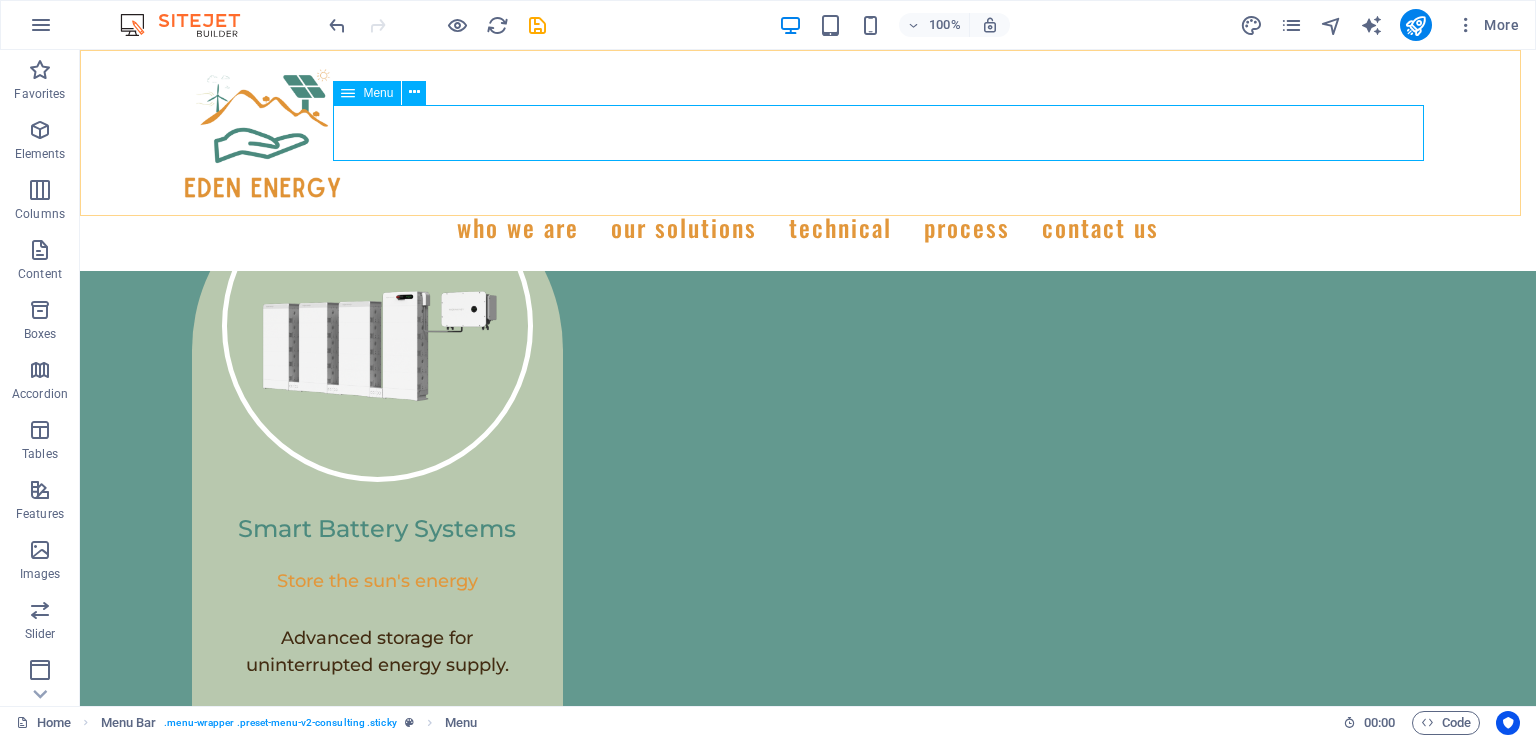 click at bounding box center [414, 92] 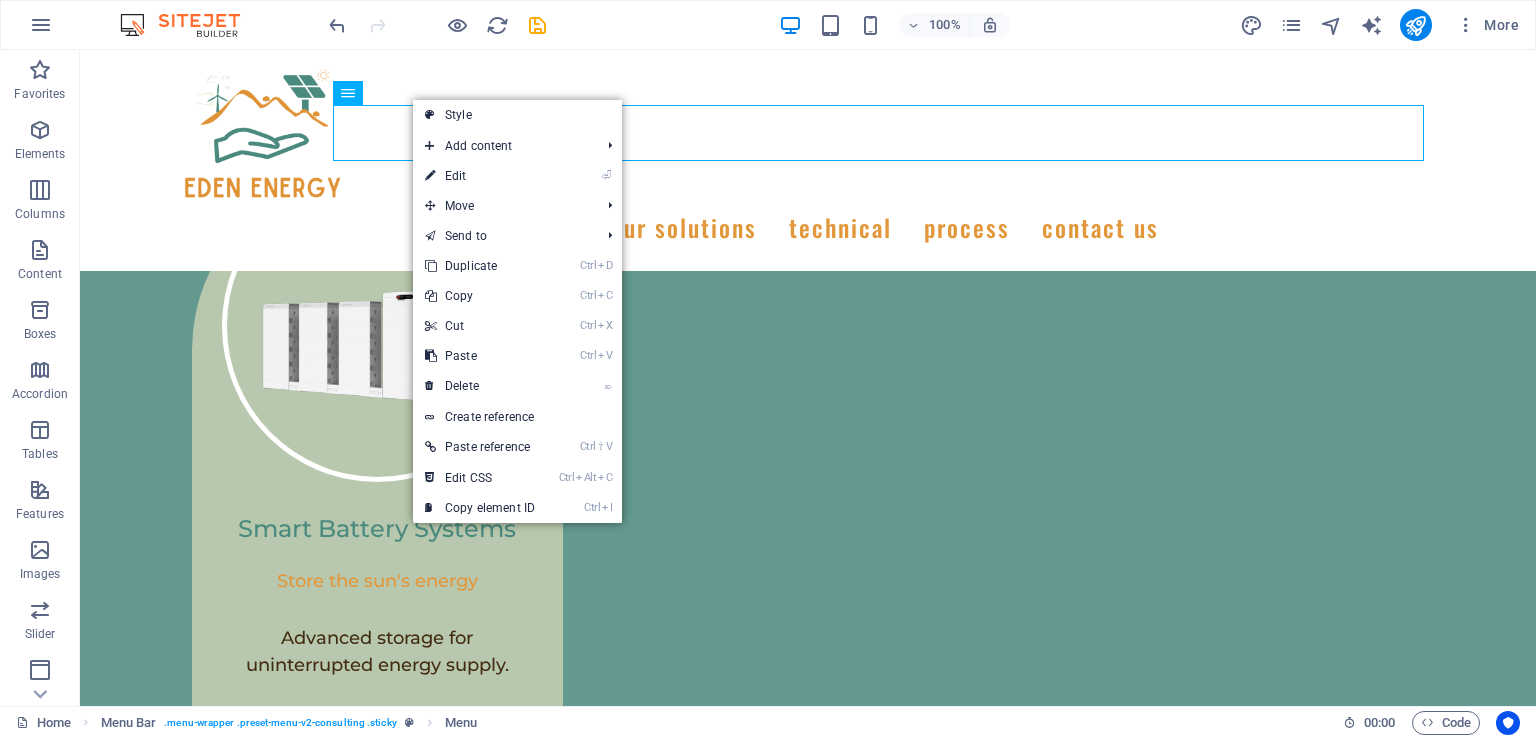 click on "⏎  Edit" at bounding box center [480, 176] 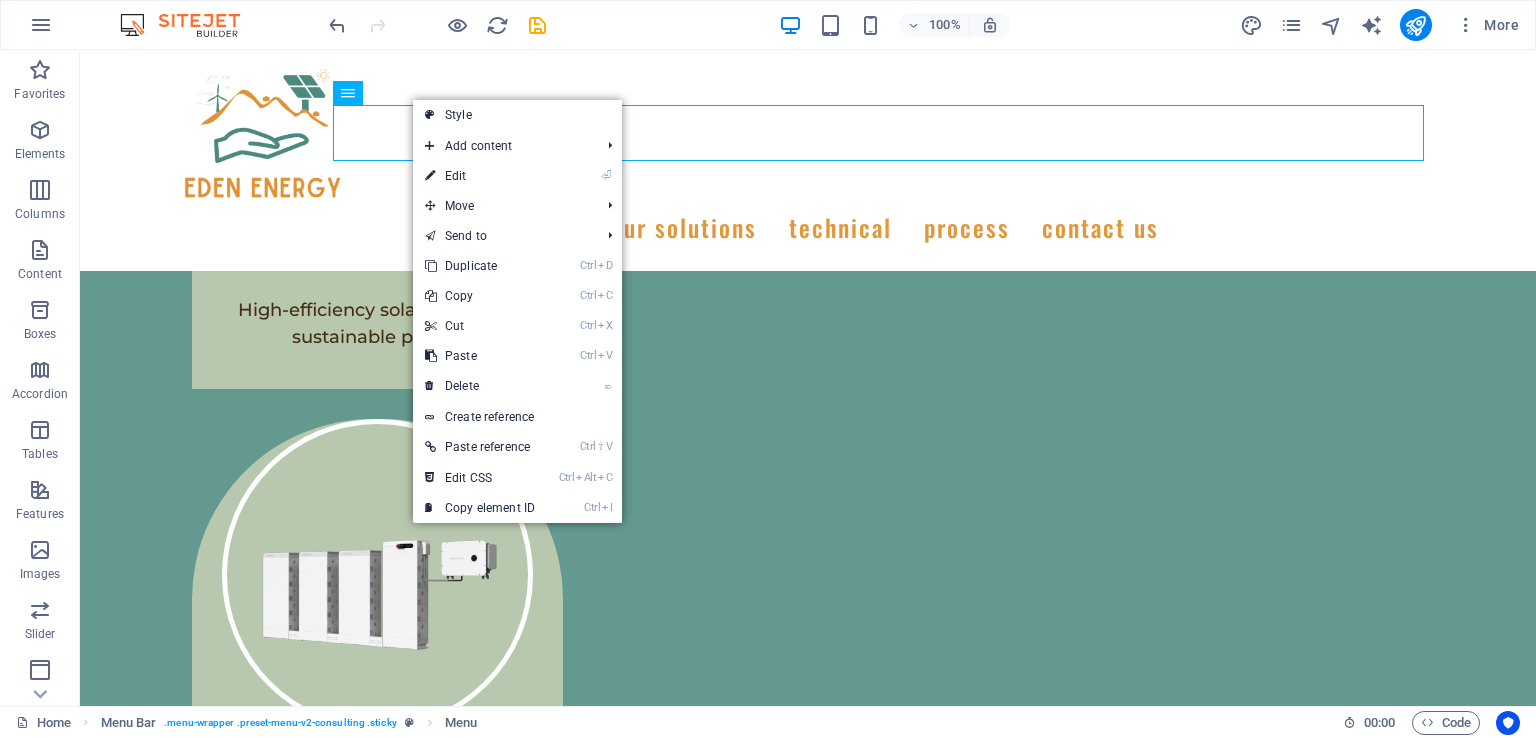 select 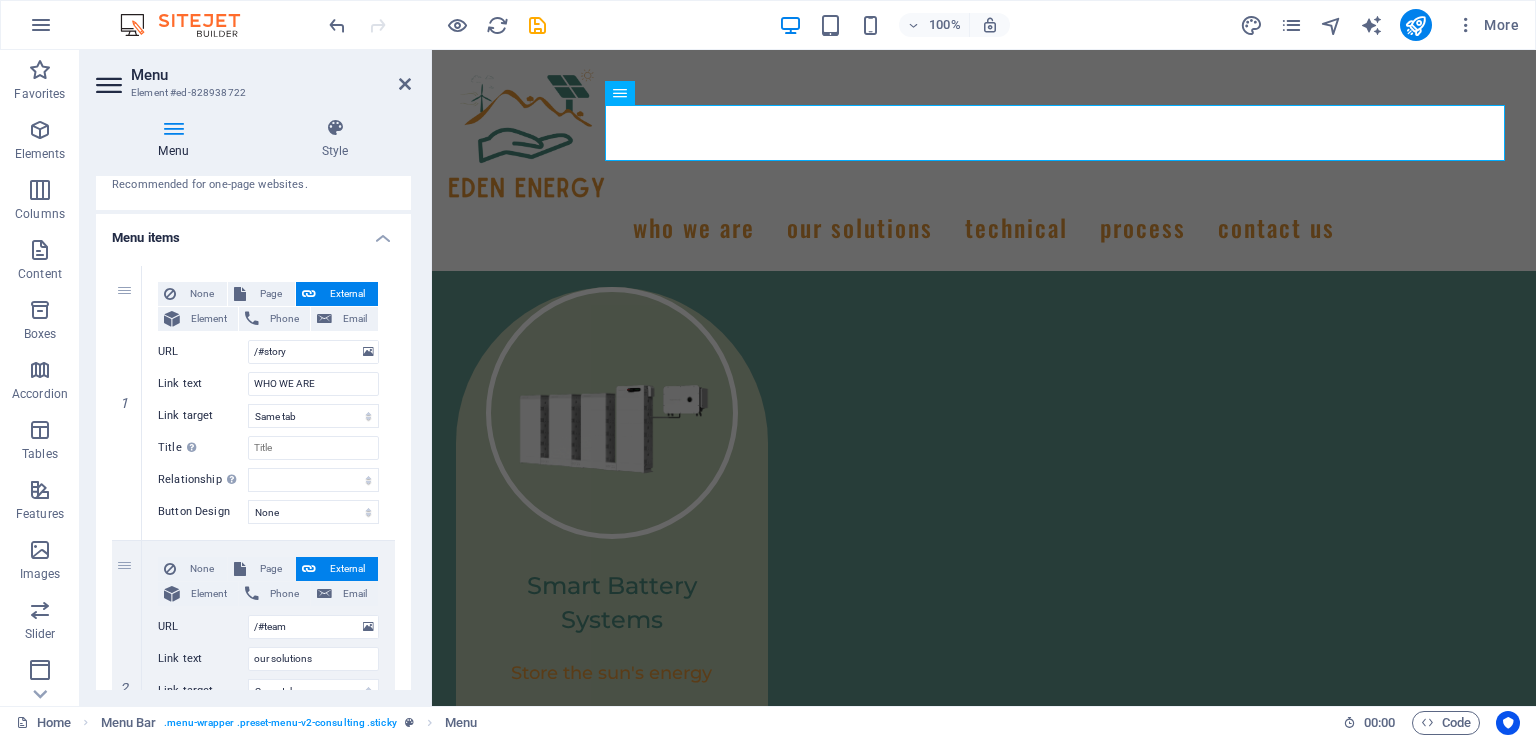 scroll, scrollTop: 0, scrollLeft: 0, axis: both 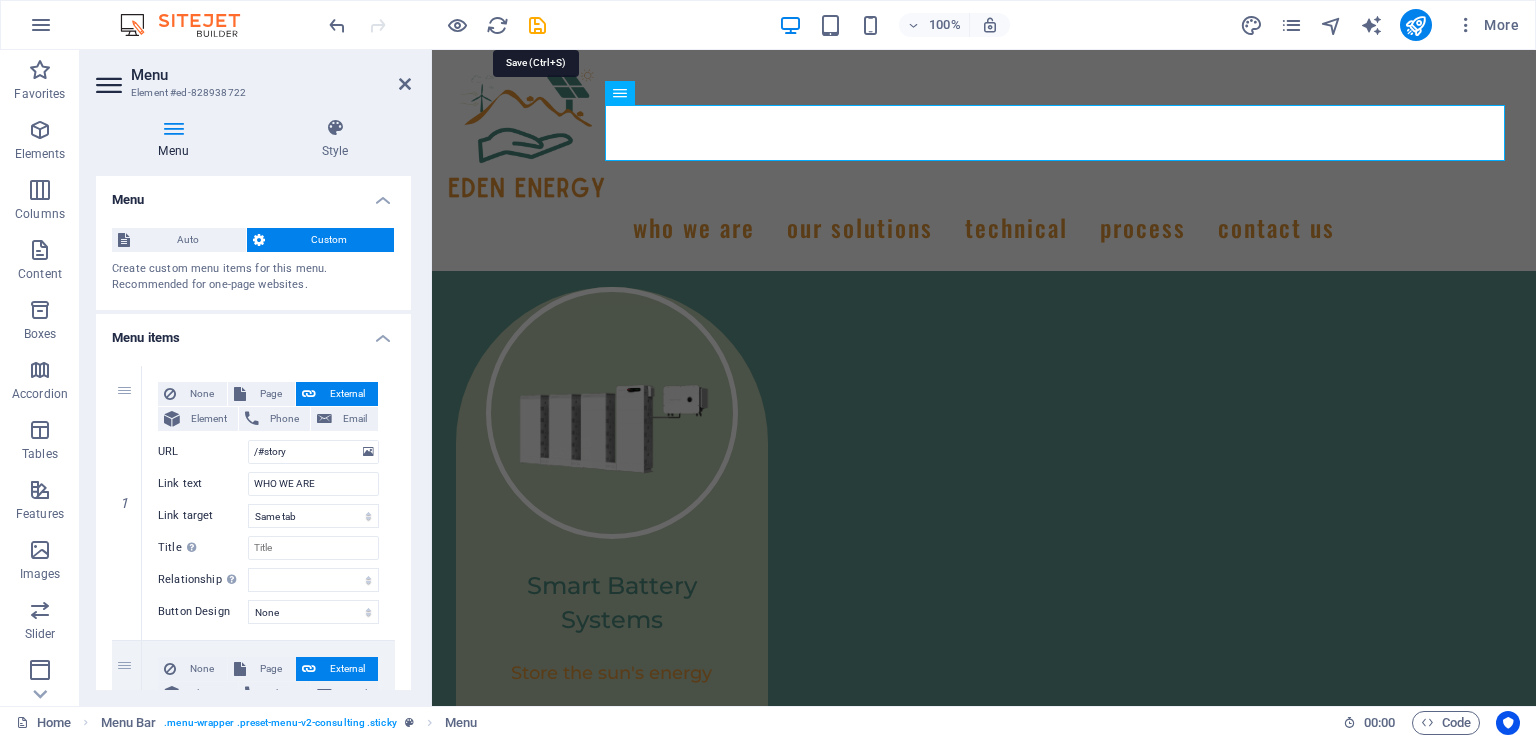 click at bounding box center [537, 25] 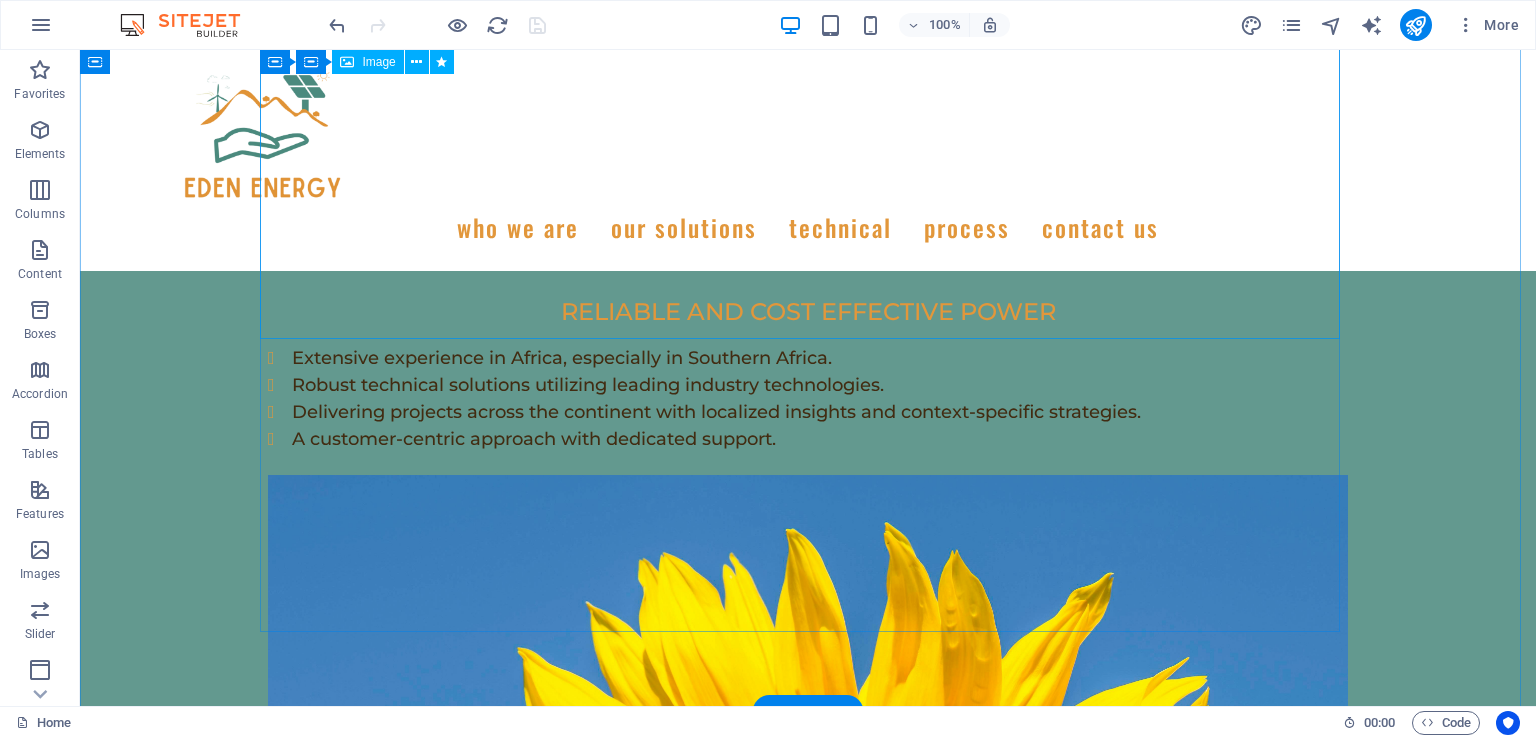 scroll, scrollTop: 2800, scrollLeft: 0, axis: vertical 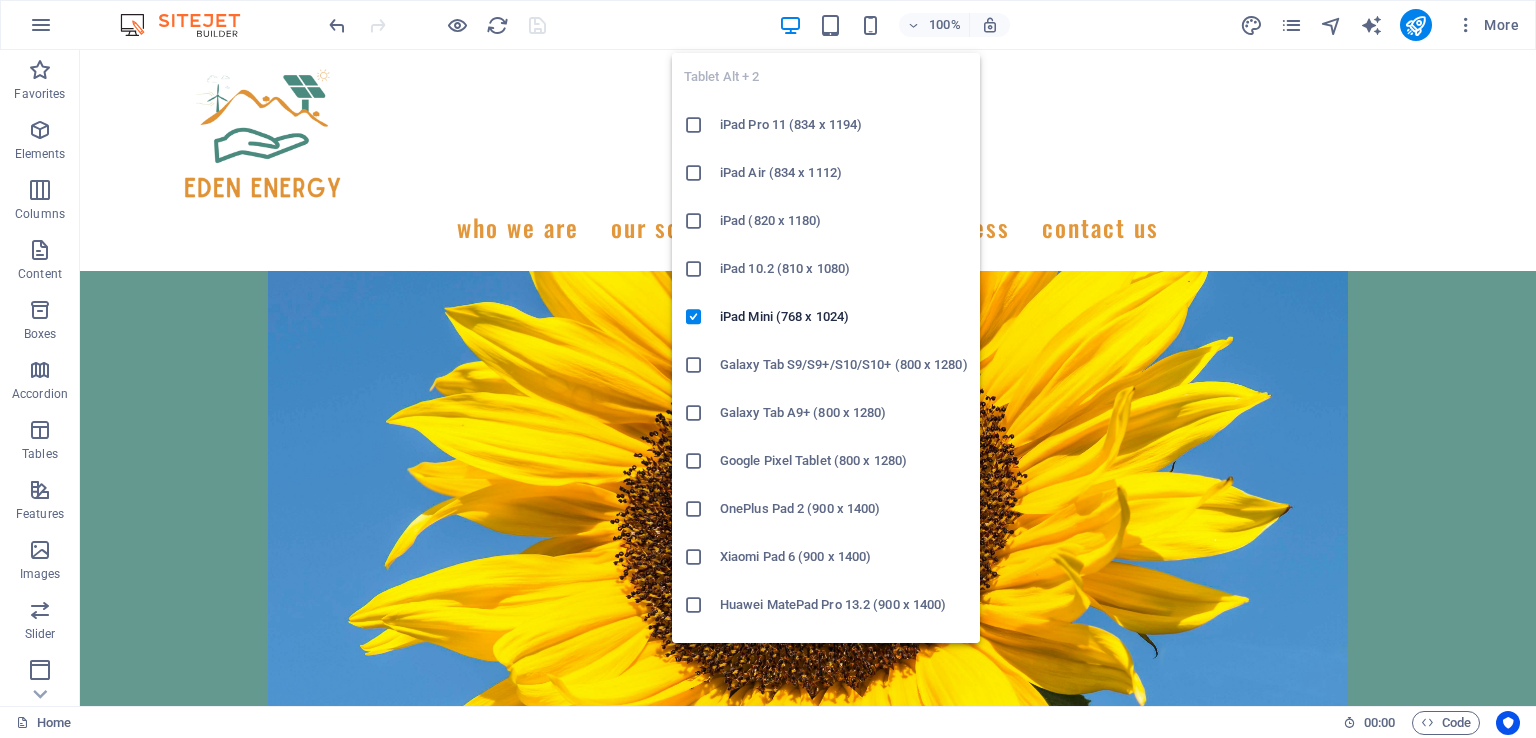 click at bounding box center [830, 25] 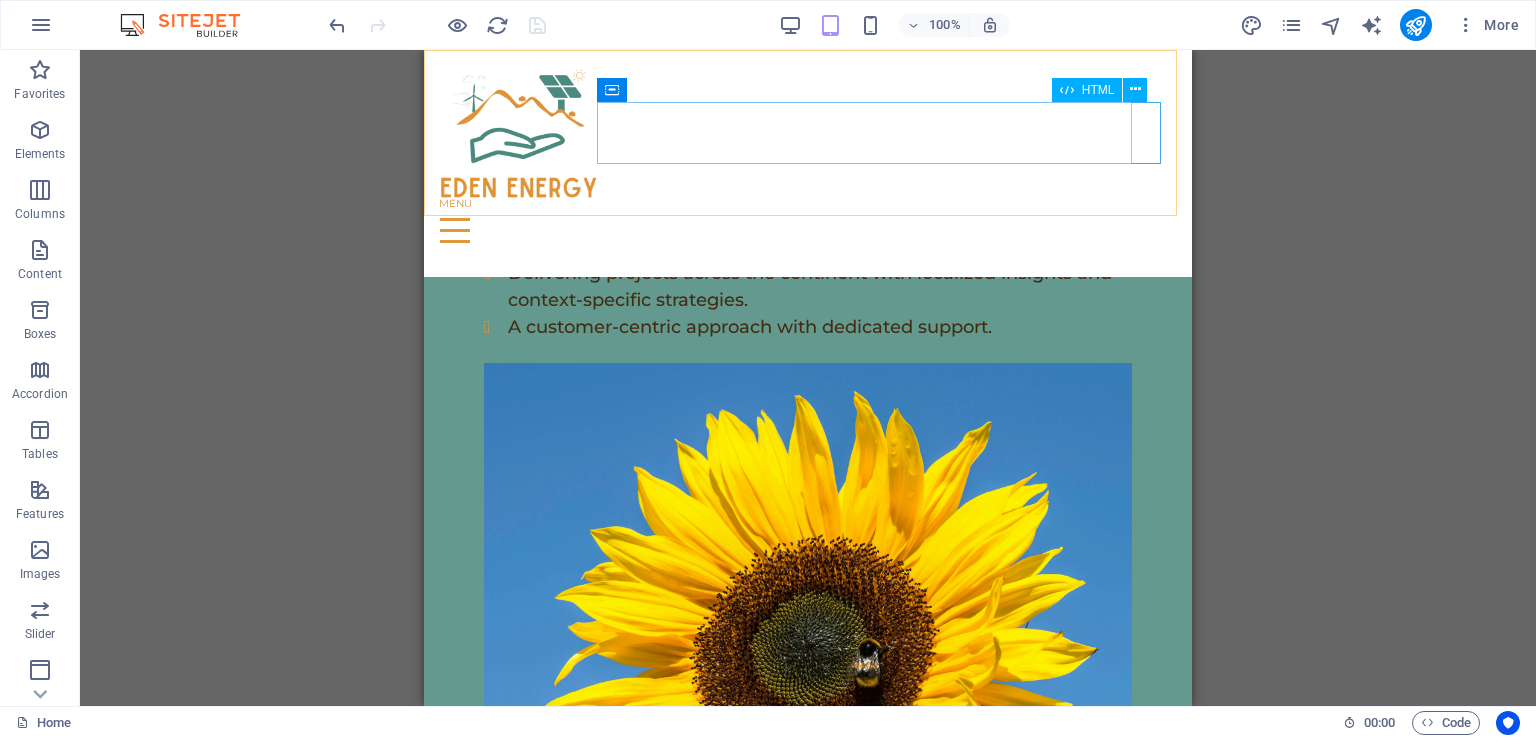 click at bounding box center (808, 230) 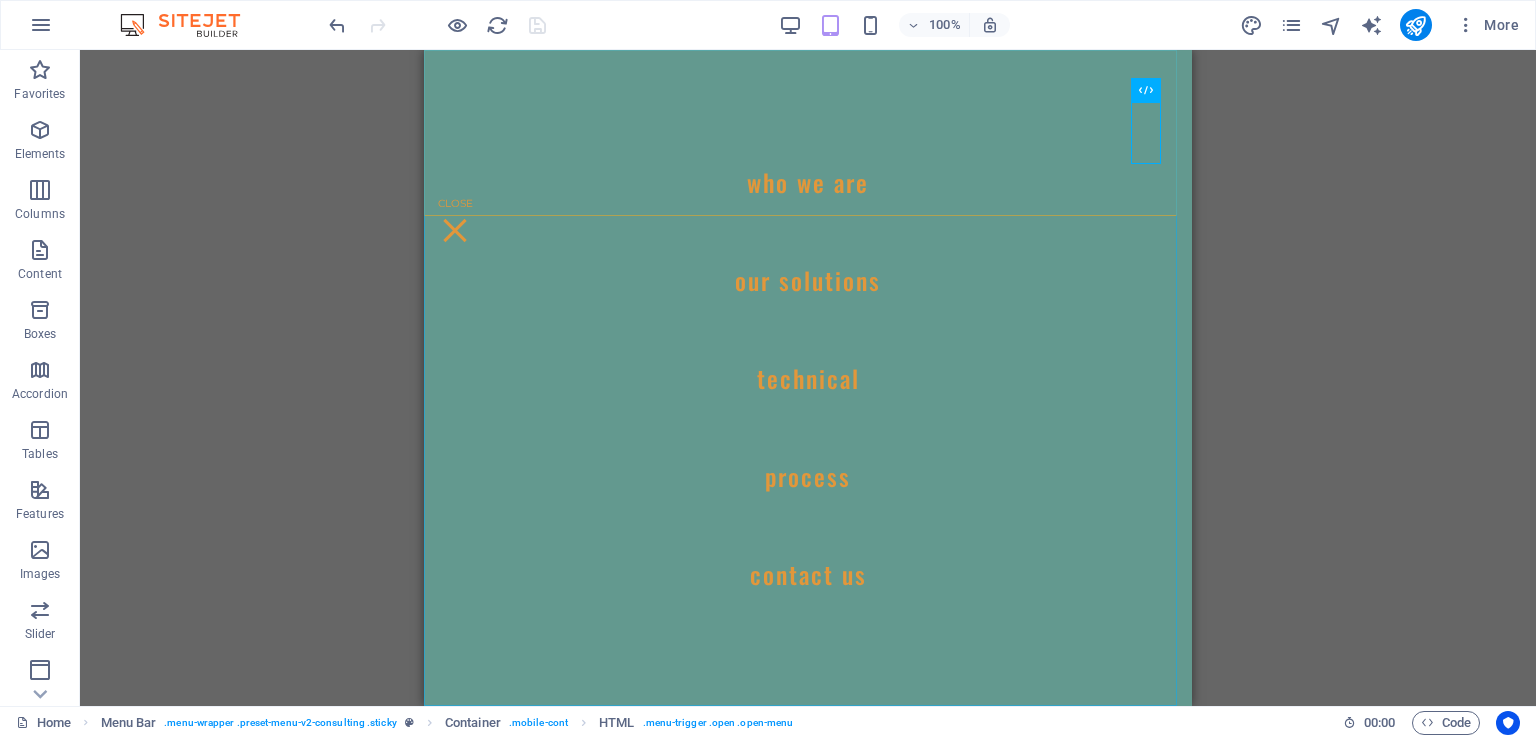 click on "WHO WE ARE our solutions technical process Contact us" at bounding box center (808, 378) 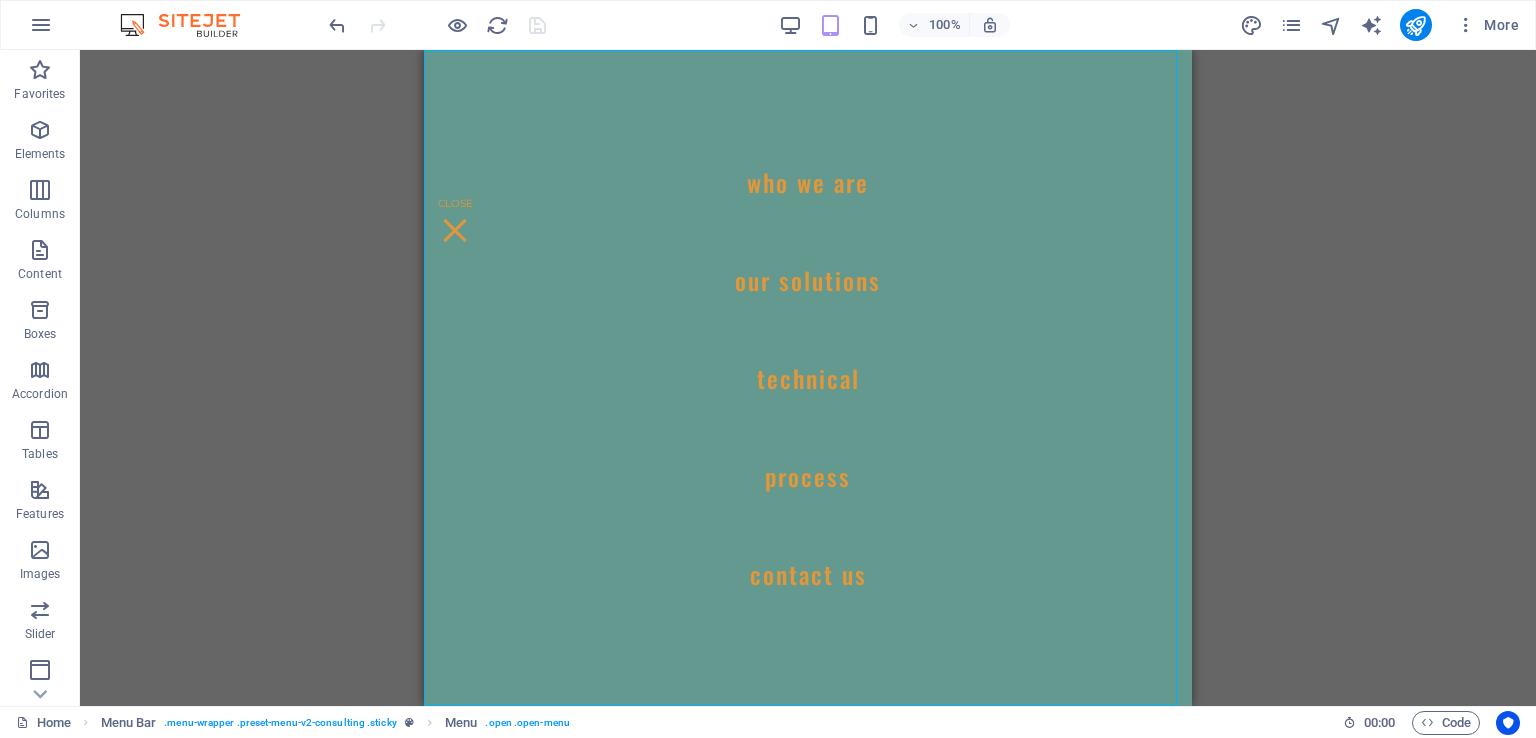 click on "WHO WE ARE our solutions technical process Contact us" at bounding box center [808, 378] 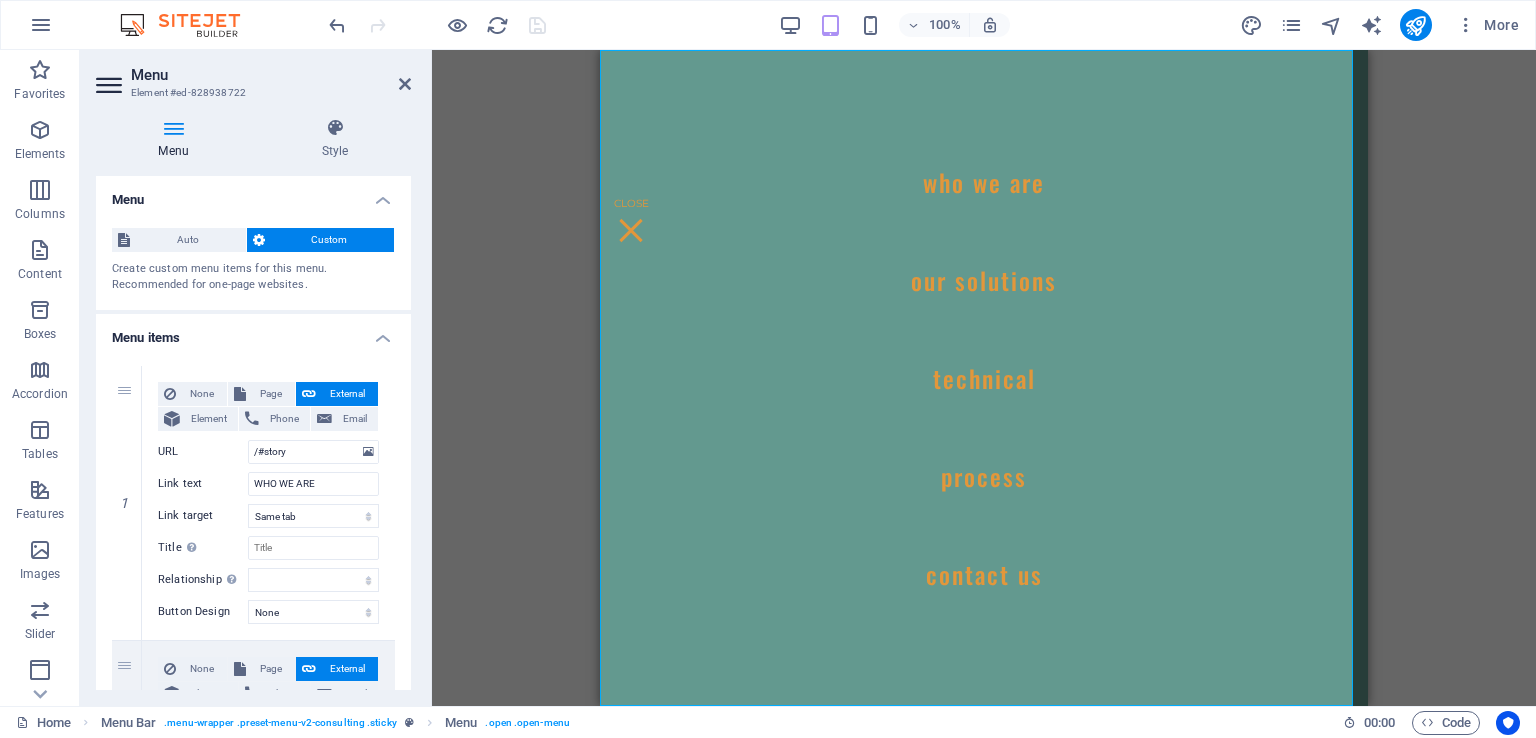 click on "Menu Element #ed-828938722 Menu Style Menu Auto Custom Create custom menu items for this menu. Recommended for one-page websites. Manage pages Menu items 1 None Page External Element Phone Email Page Home Subpage Legal Notice Privacy Element
URL /#story Phone Email Link text WHO WE ARE Link target New tab Same tab Overlay Title Additional link description, should not be the same as the link text. The title is most often shown as a tooltip text when the mouse moves over the element. Leave empty if uncertain. Relationship Sets the  relationship of this link to the link target . For example, the value "nofollow" instructs search engines not to follow the link. Can be left empty. alternate author bookmark external help license next nofollow noreferrer noopener prev search tag Button Design None Default Primary Secondary 2 None Page External Element Phone Email Page Home Subpage Legal Notice Privacy Element
URL /#team Phone Email Link text our solutions Link target 3" at bounding box center (256, 378) 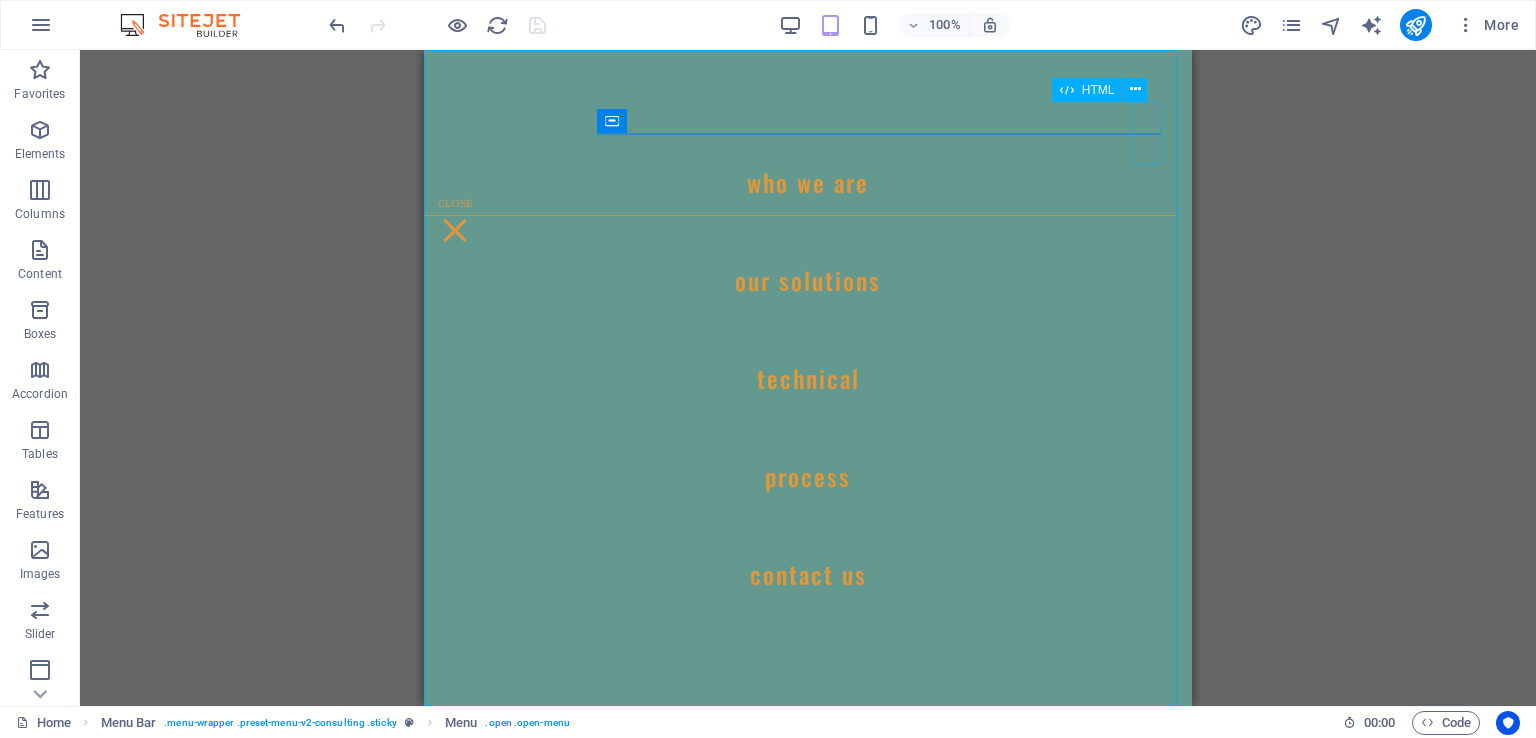 click at bounding box center [455, 230] 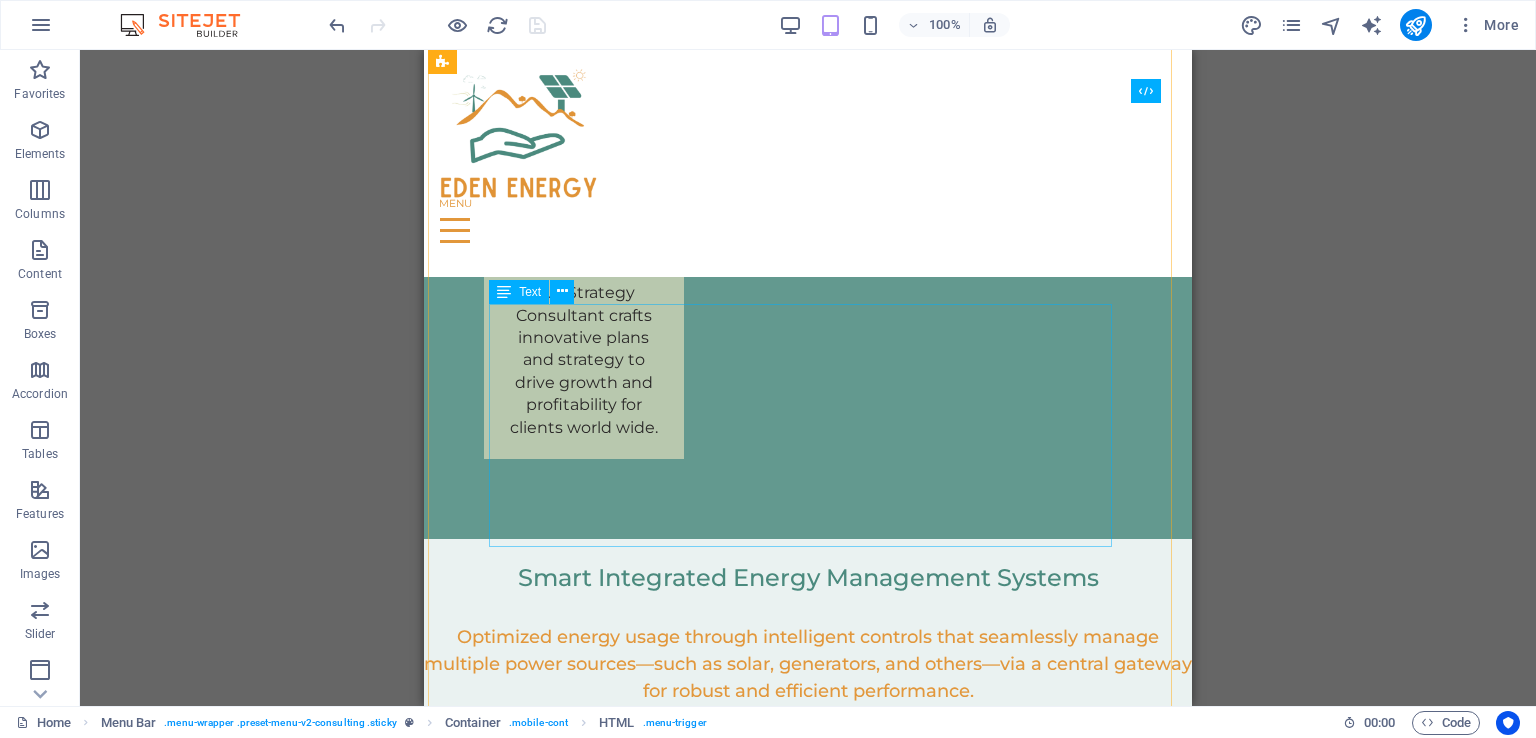 scroll, scrollTop: 5300, scrollLeft: 0, axis: vertical 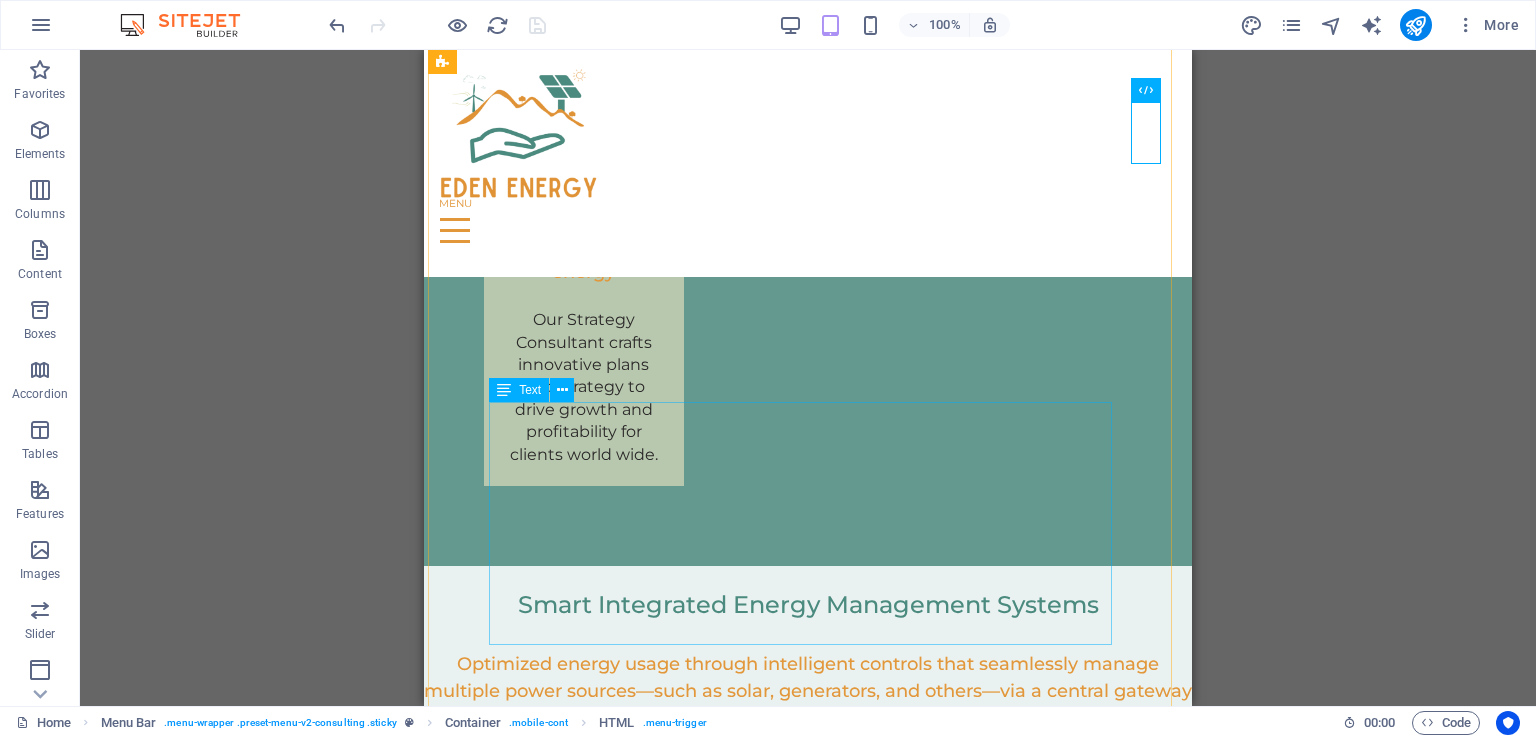click at bounding box center (562, 390) 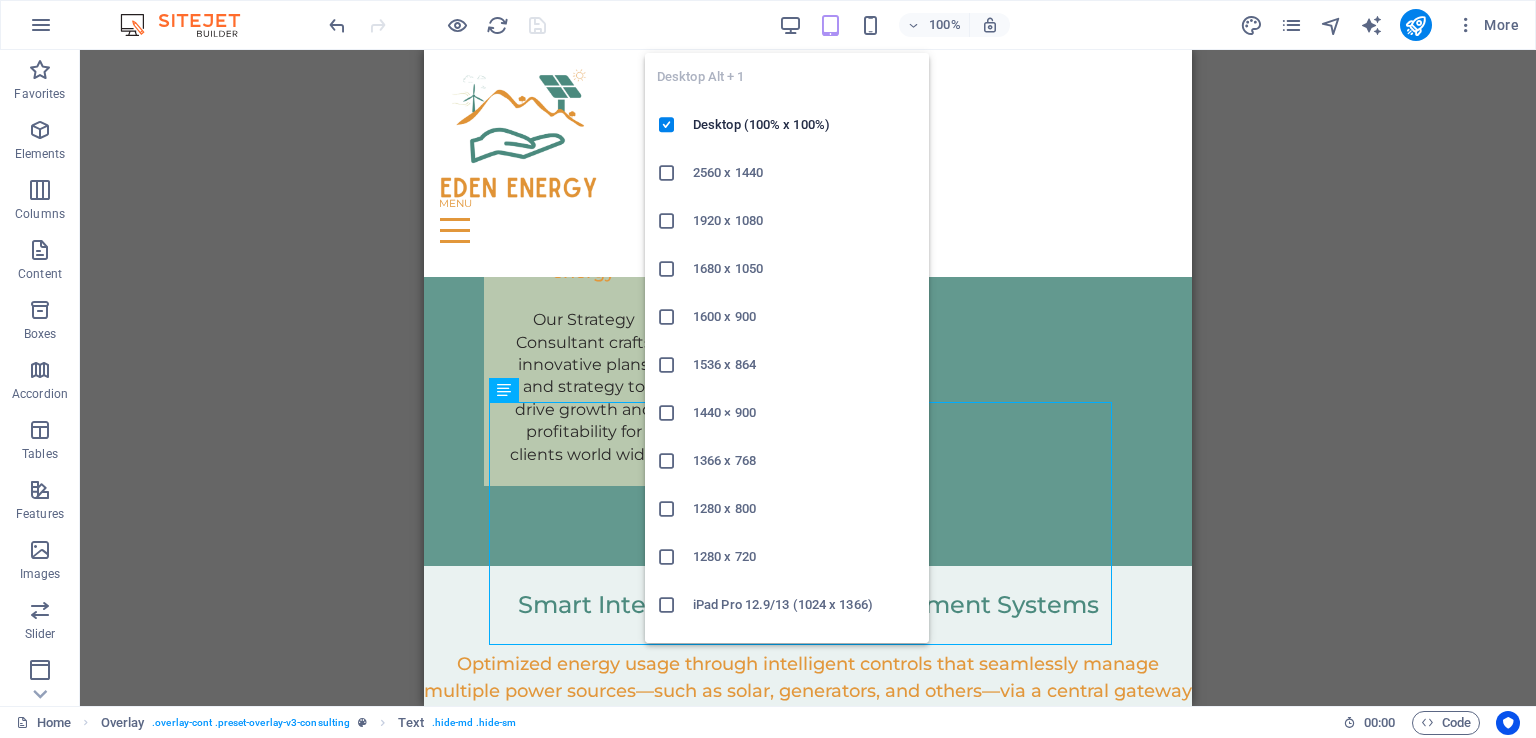 click at bounding box center (790, 25) 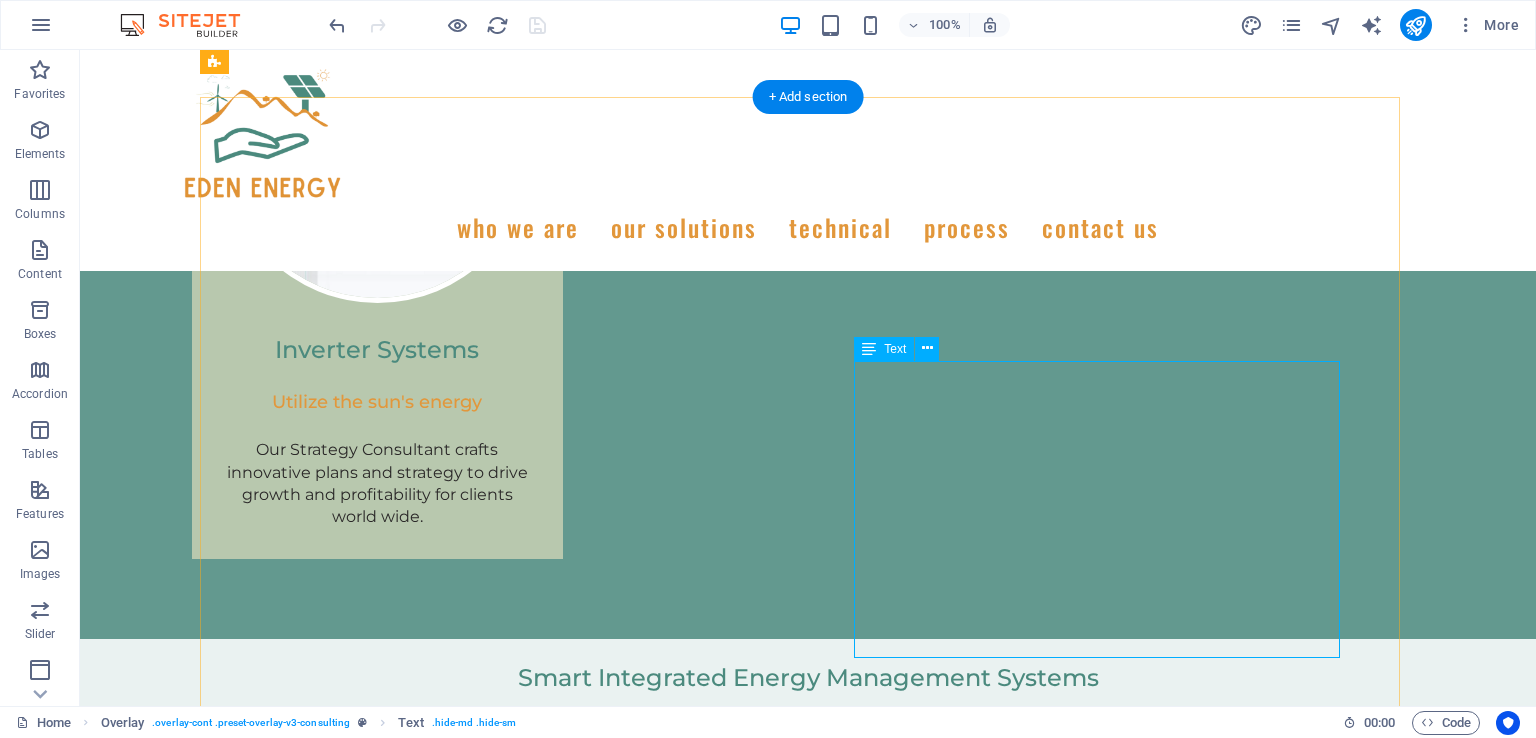 scroll, scrollTop: 5600, scrollLeft: 0, axis: vertical 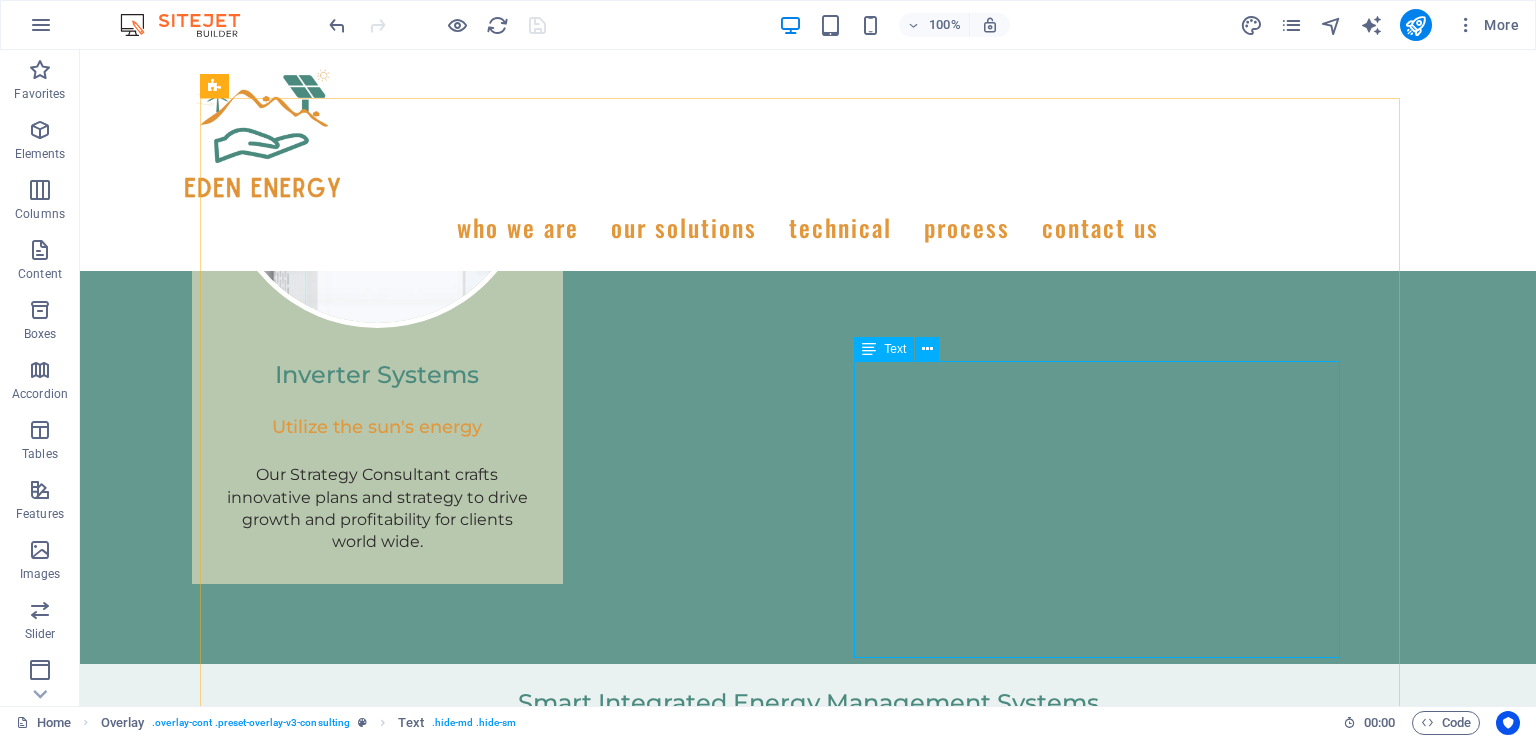 click at bounding box center [927, 349] 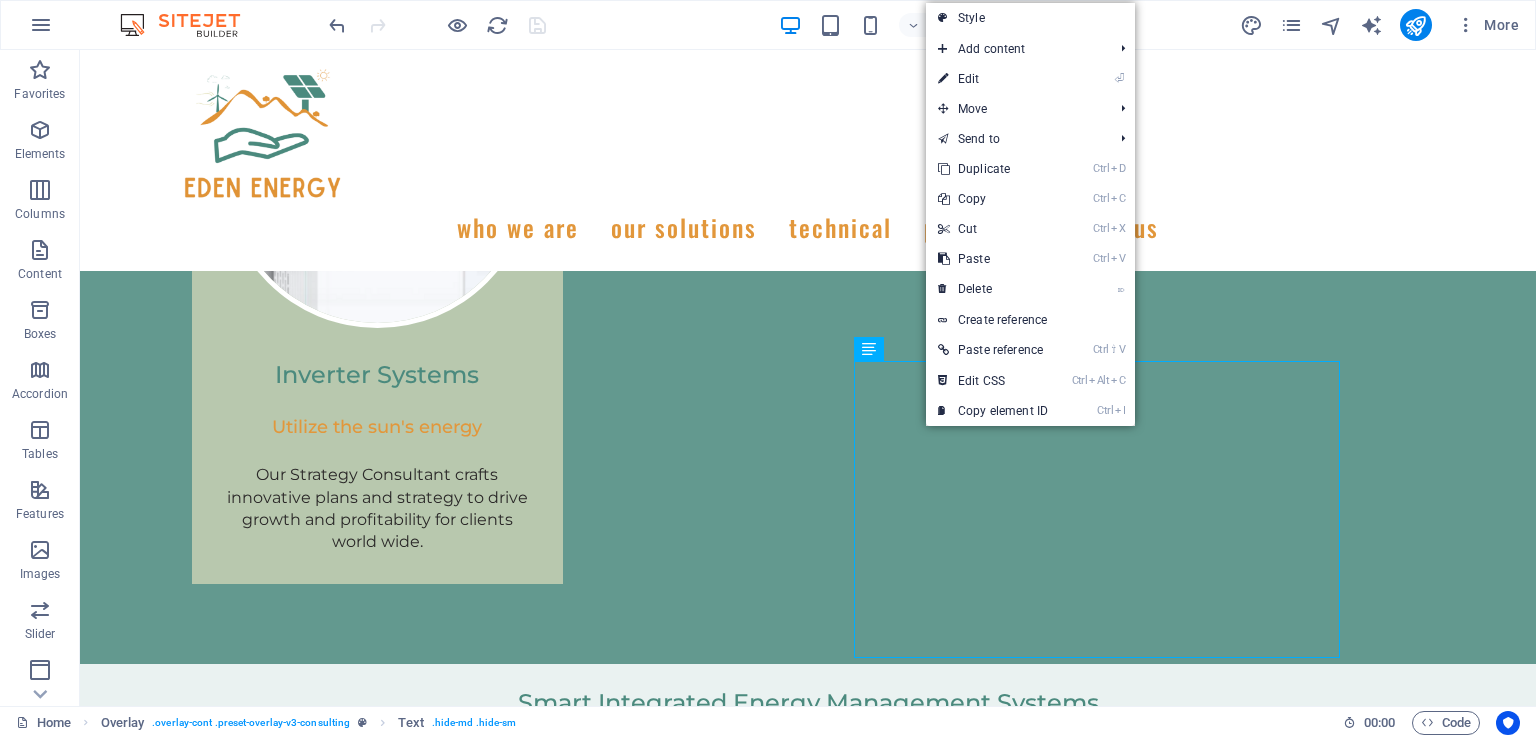 click on "⏎  Edit" at bounding box center (993, 79) 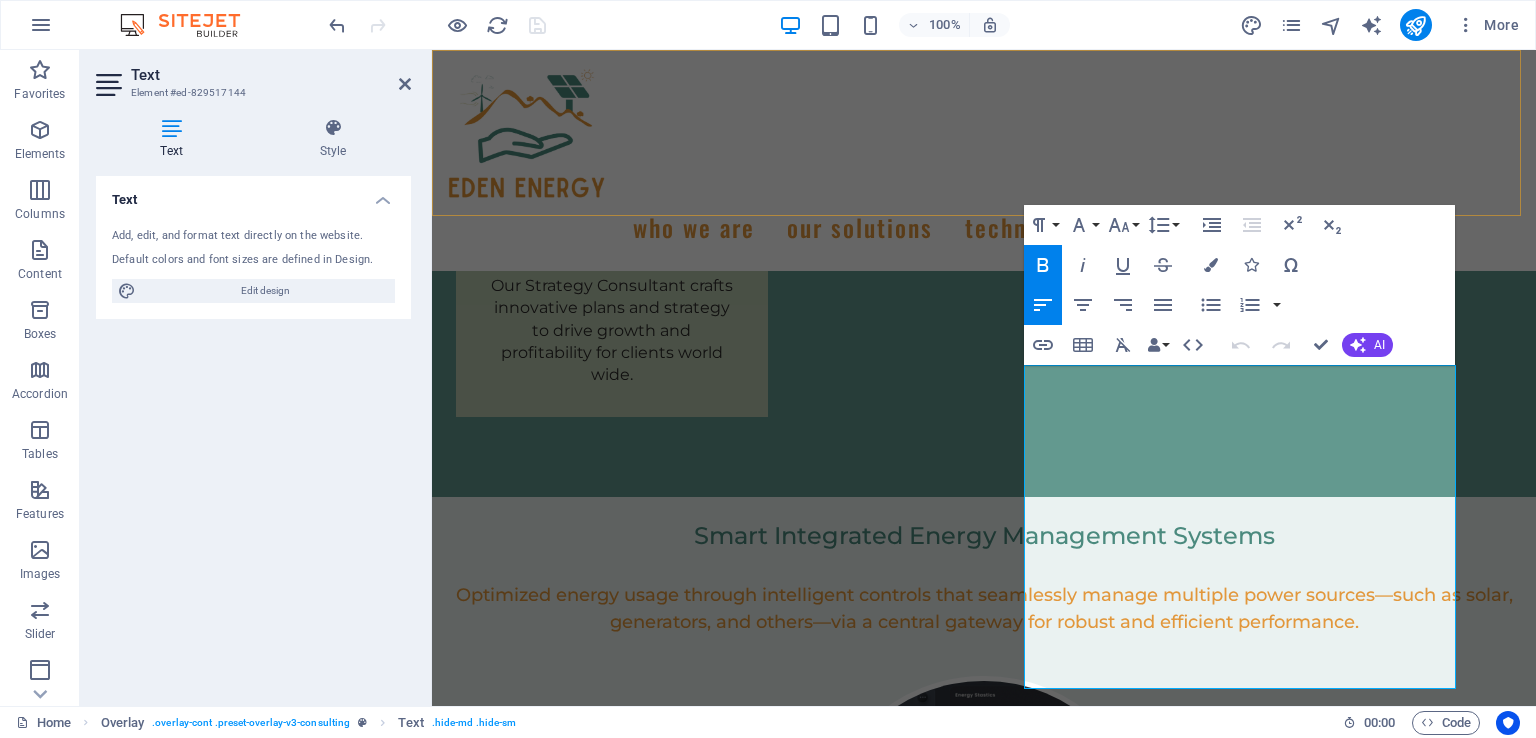 scroll, scrollTop: 5255, scrollLeft: 0, axis: vertical 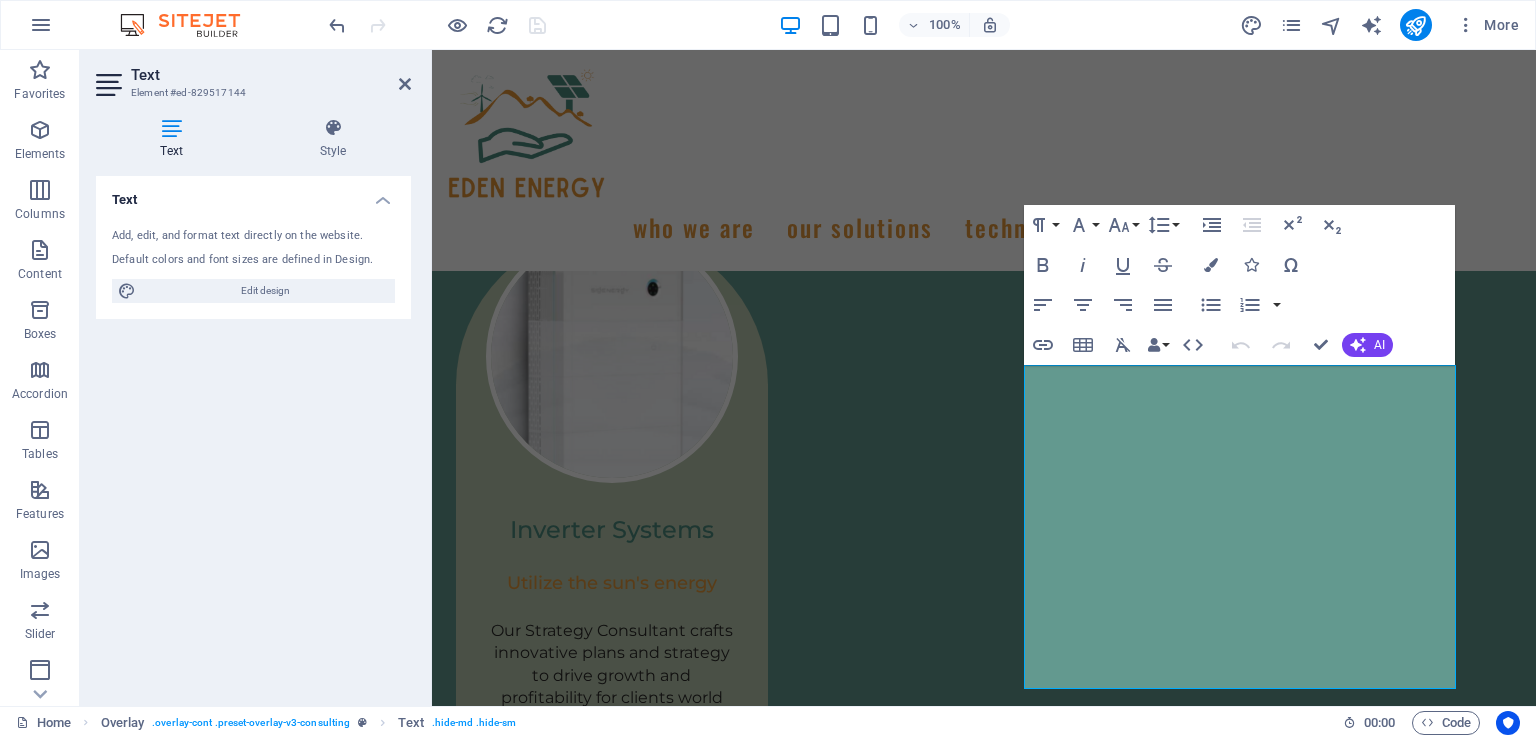 click at bounding box center (333, 128) 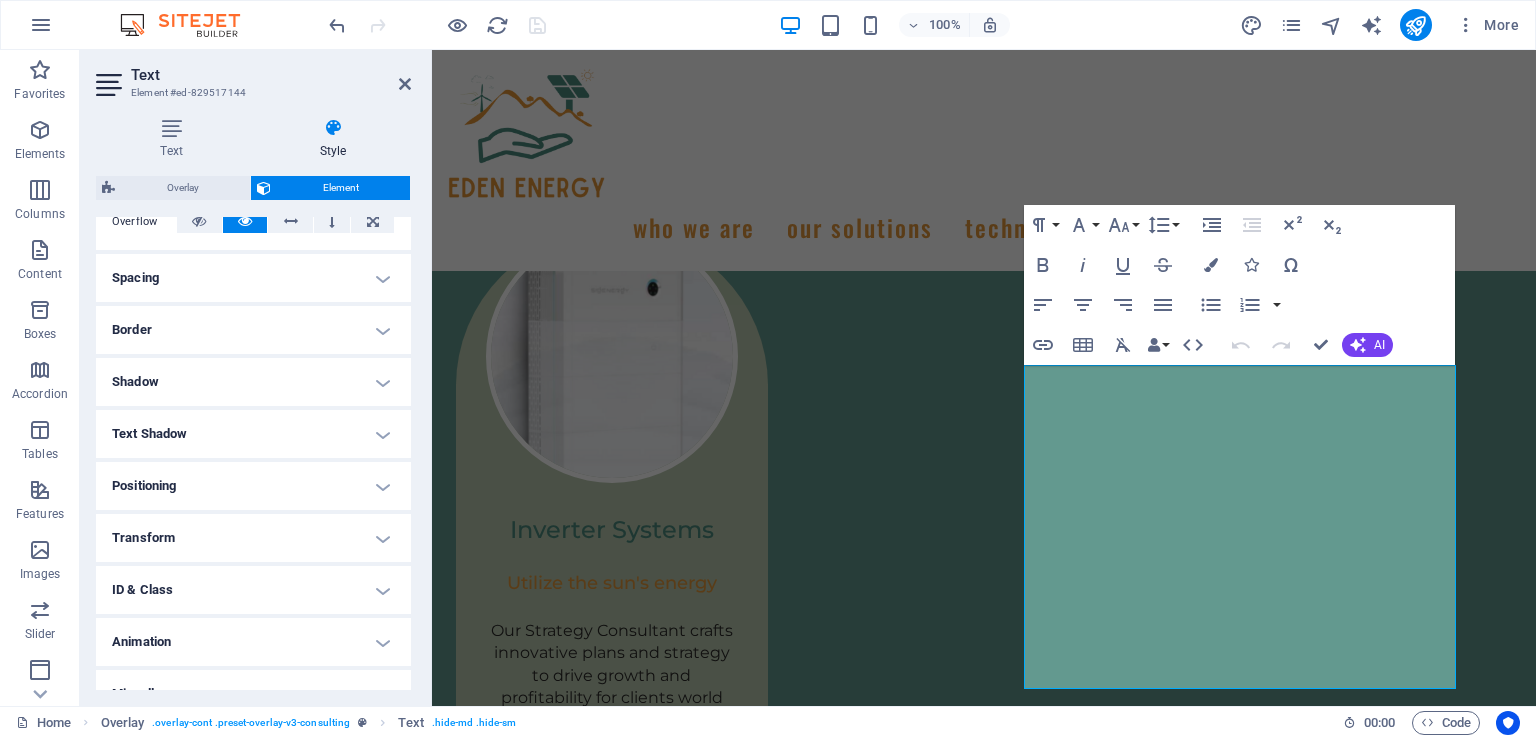 scroll, scrollTop: 386, scrollLeft: 0, axis: vertical 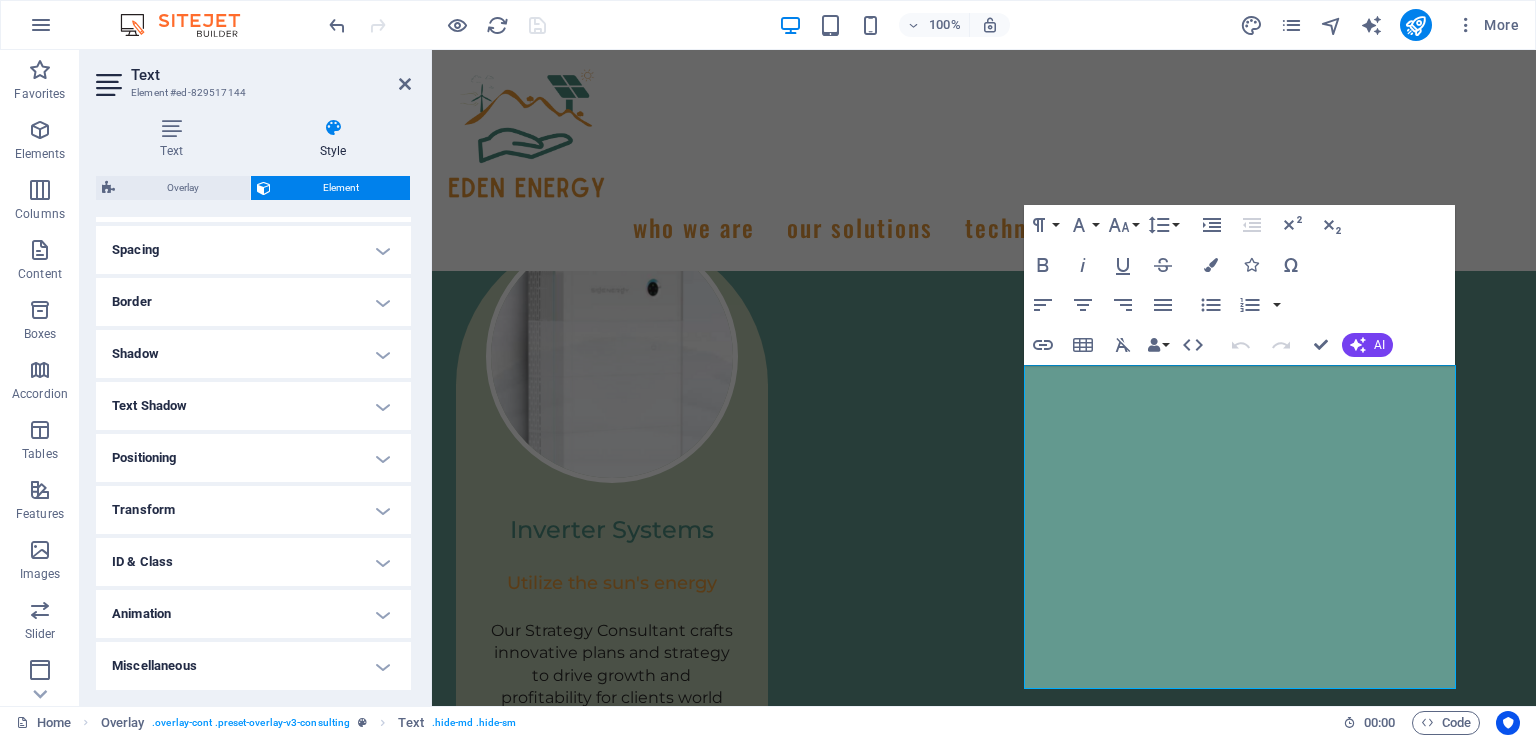 click on "Animation" at bounding box center [253, 614] 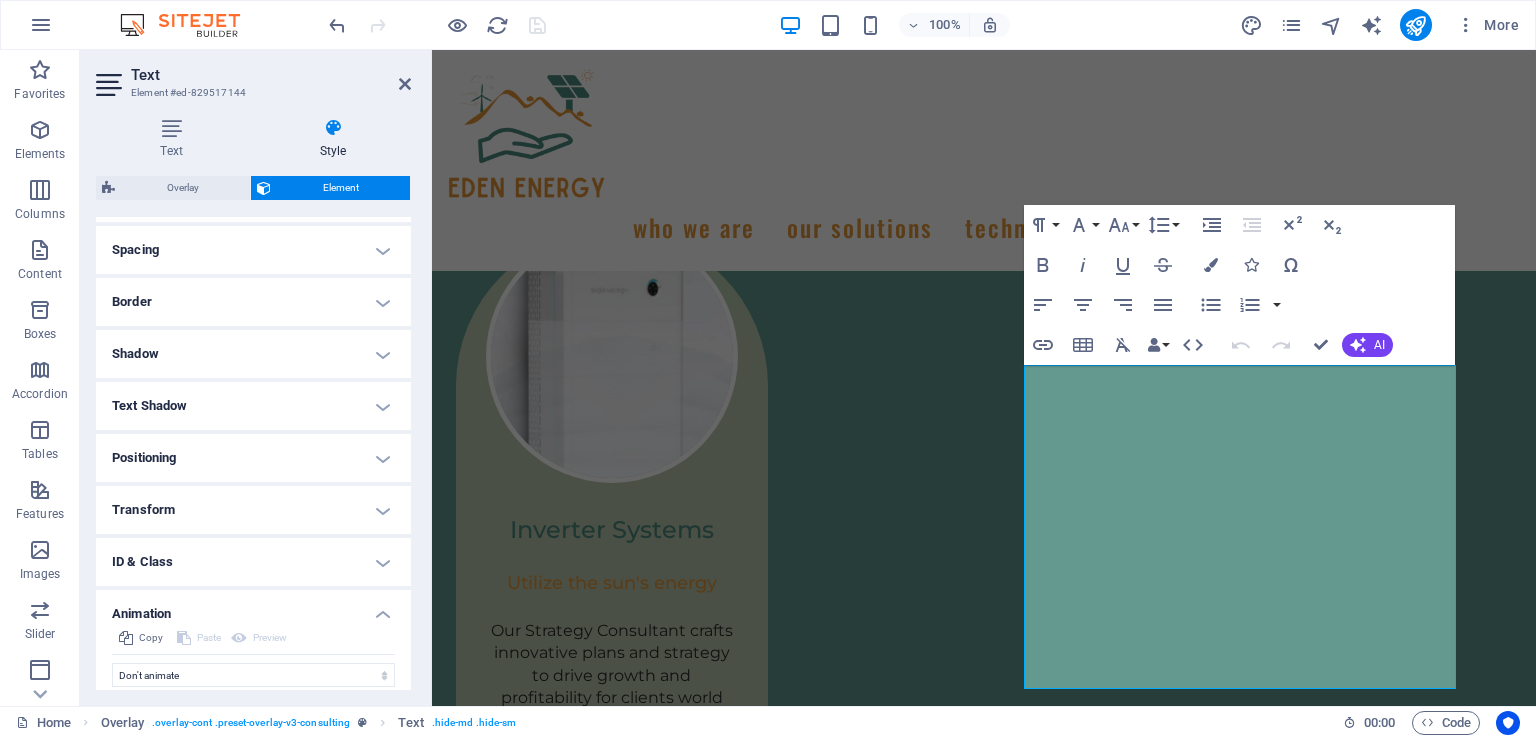 click at bounding box center [405, 84] 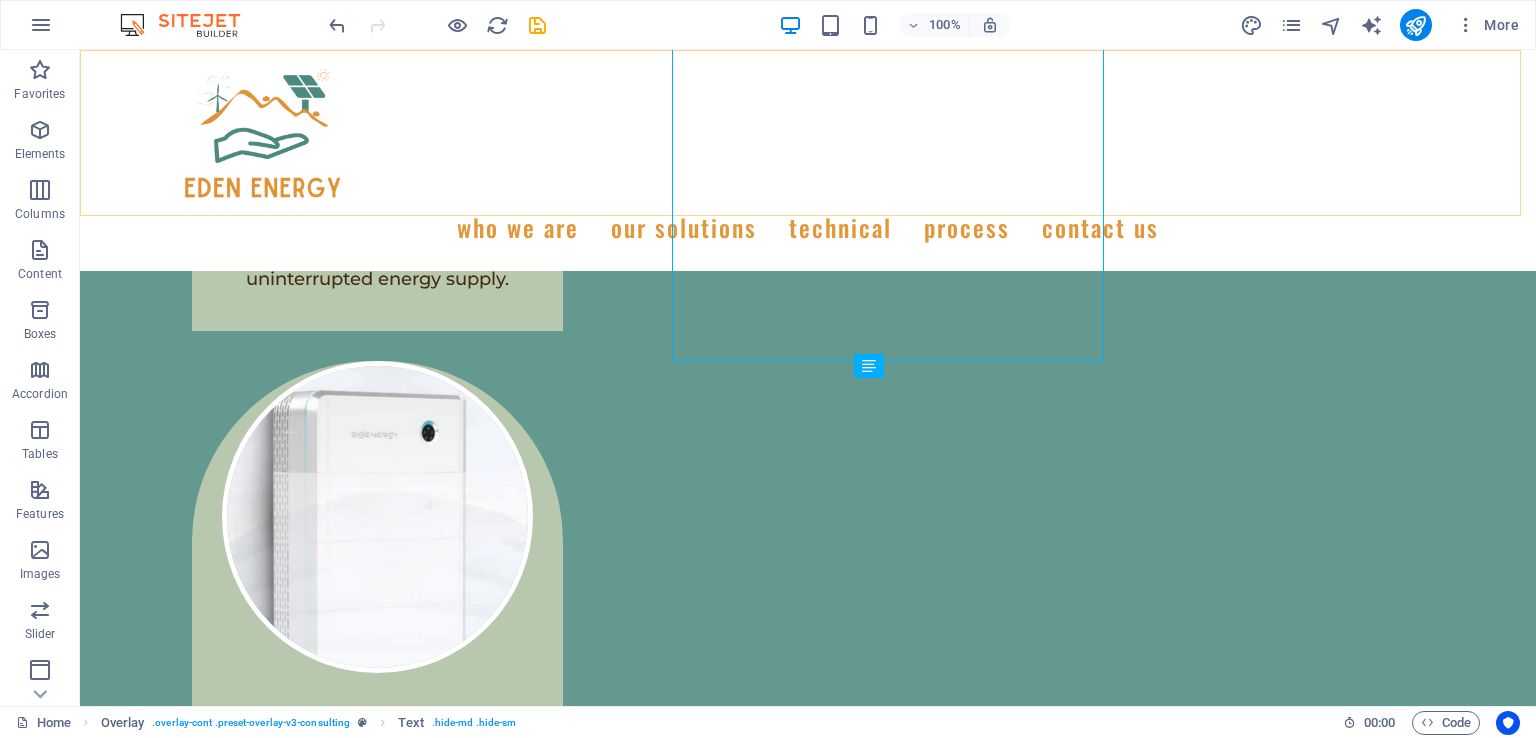 scroll, scrollTop: 5583, scrollLeft: 0, axis: vertical 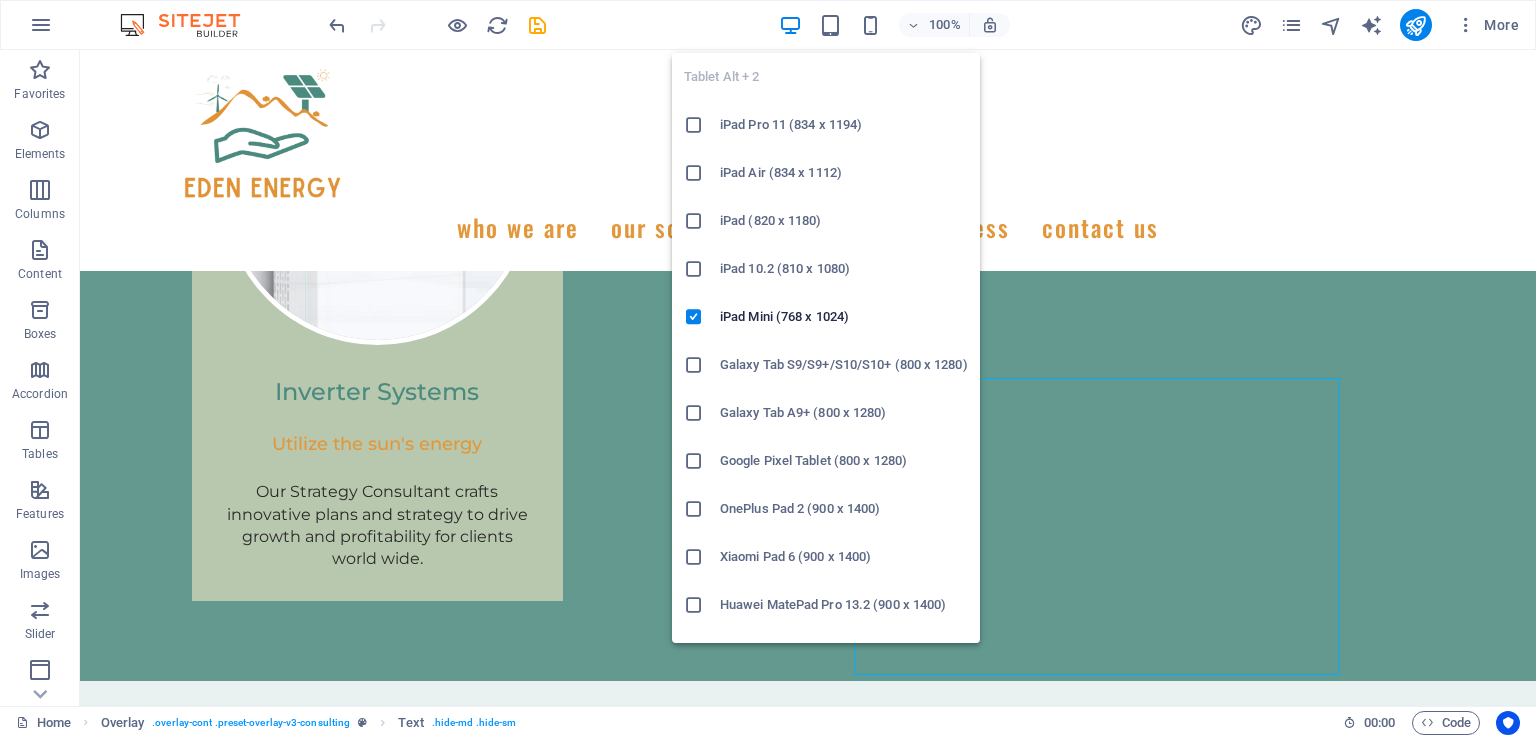click at bounding box center (830, 25) 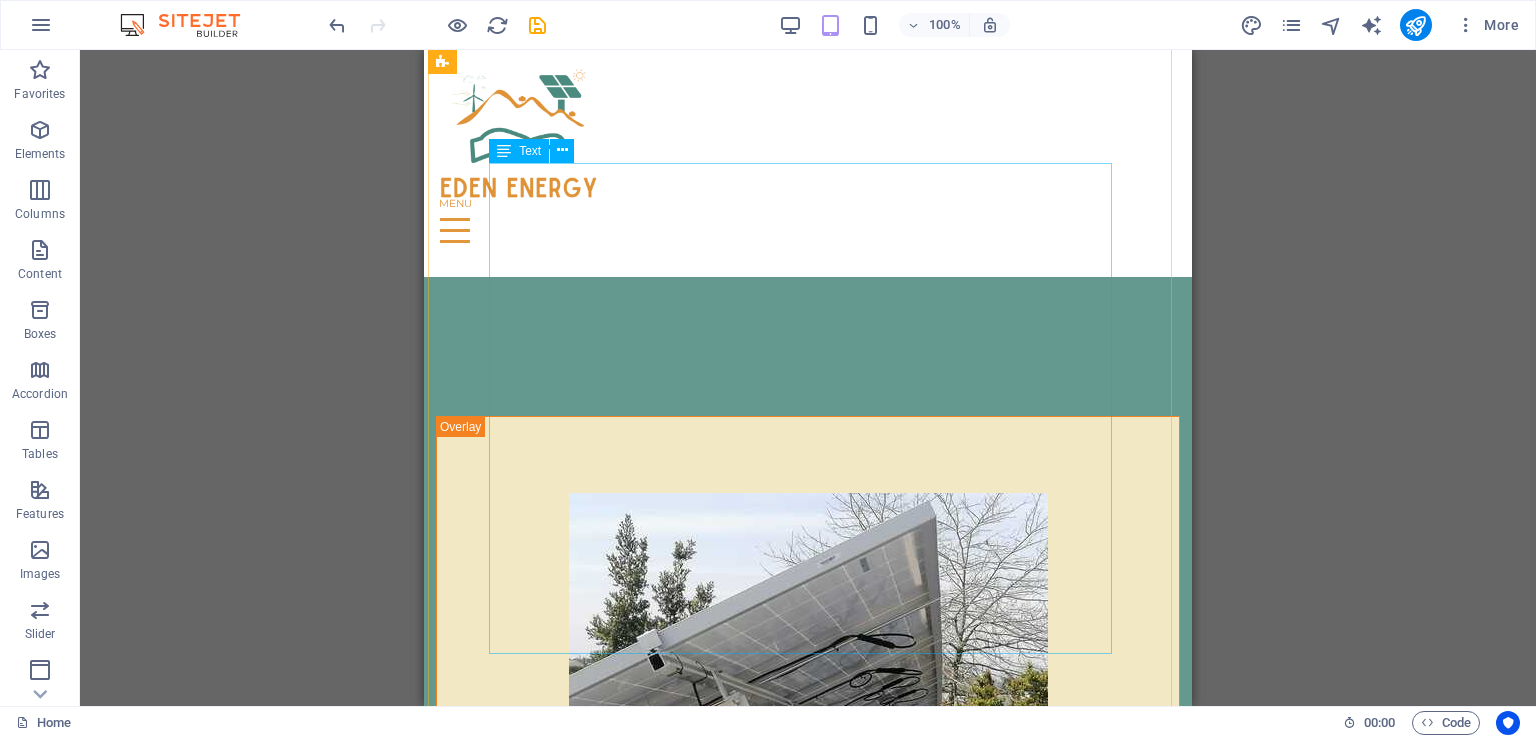 scroll, scrollTop: 7145, scrollLeft: 0, axis: vertical 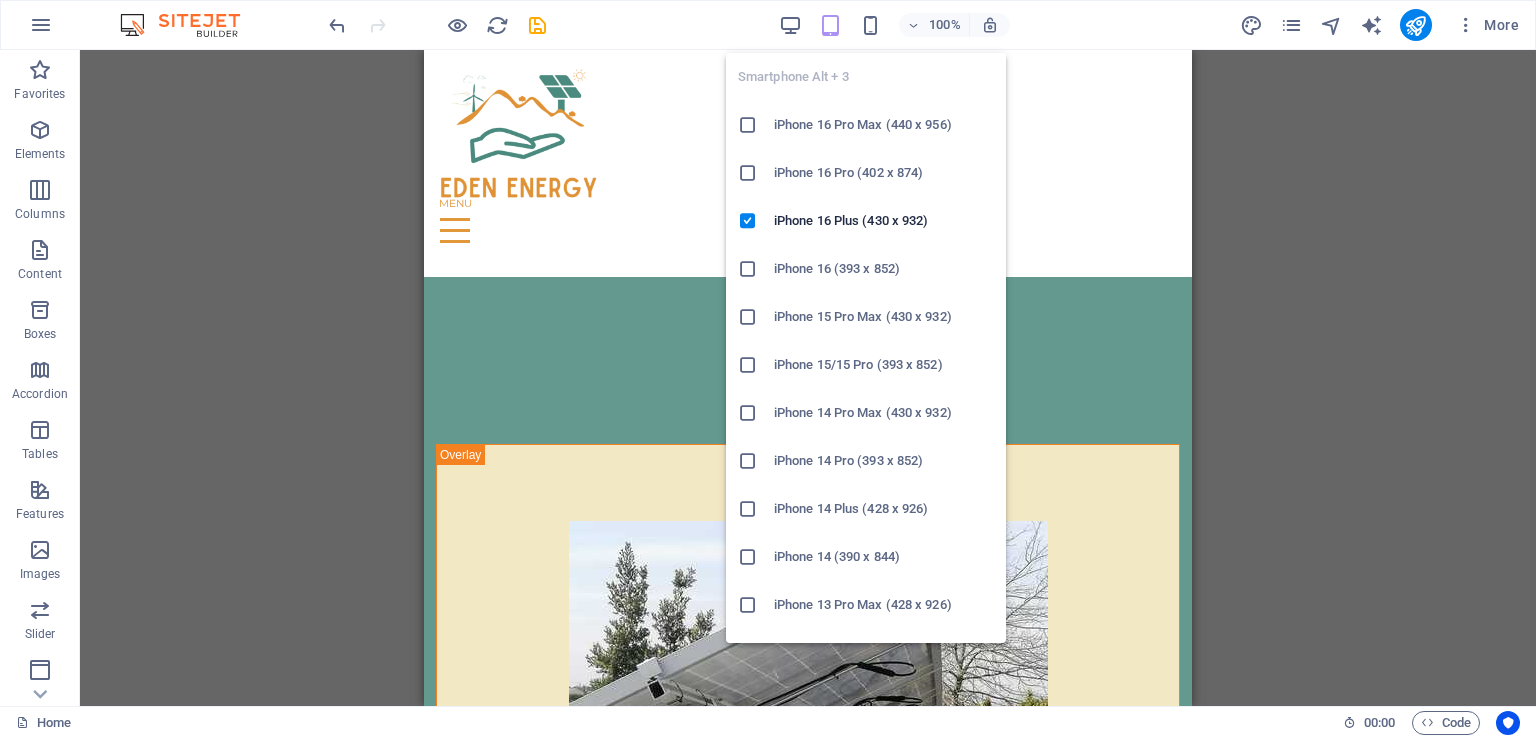 click at bounding box center [870, 25] 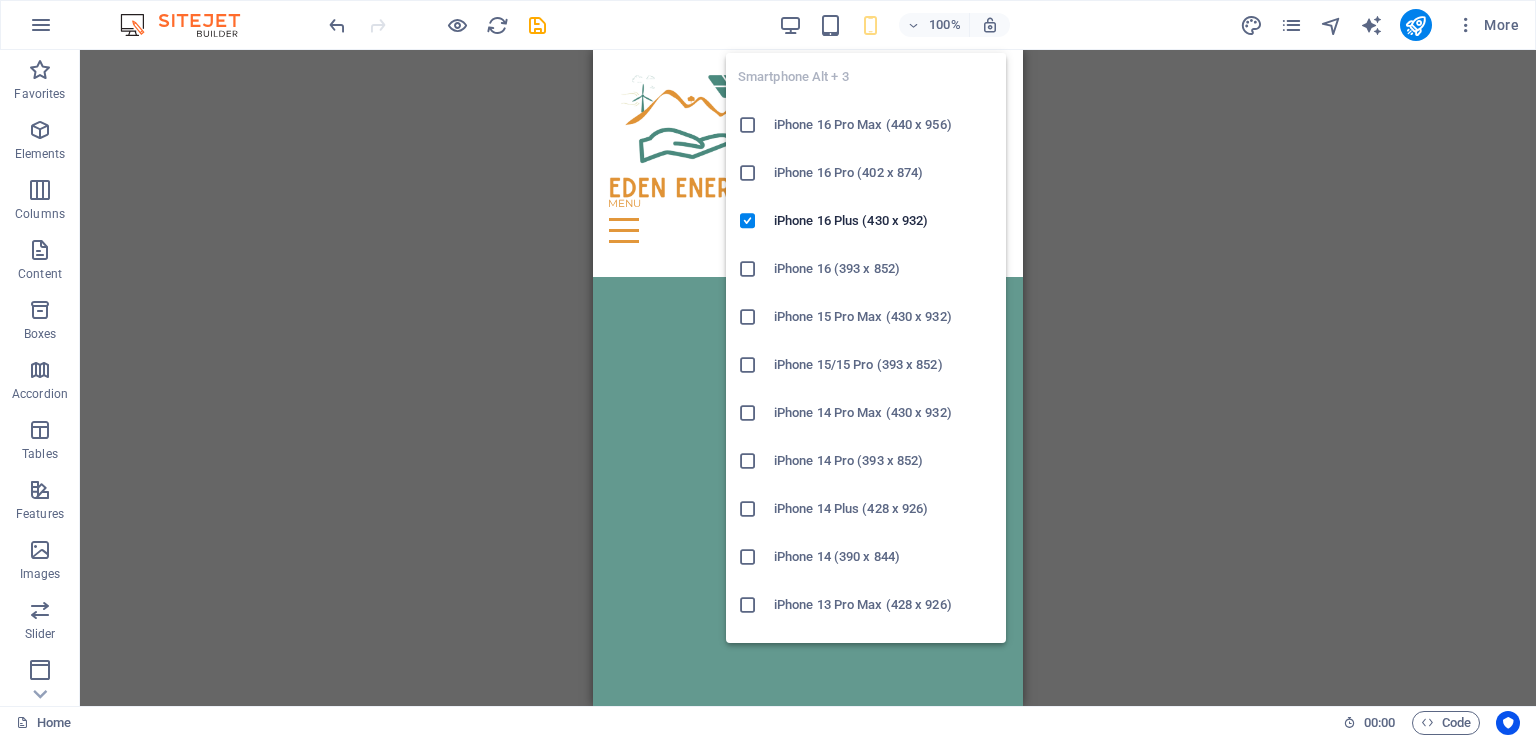 click on "iPhone 16 Plus (430 x 932)" at bounding box center (884, 221) 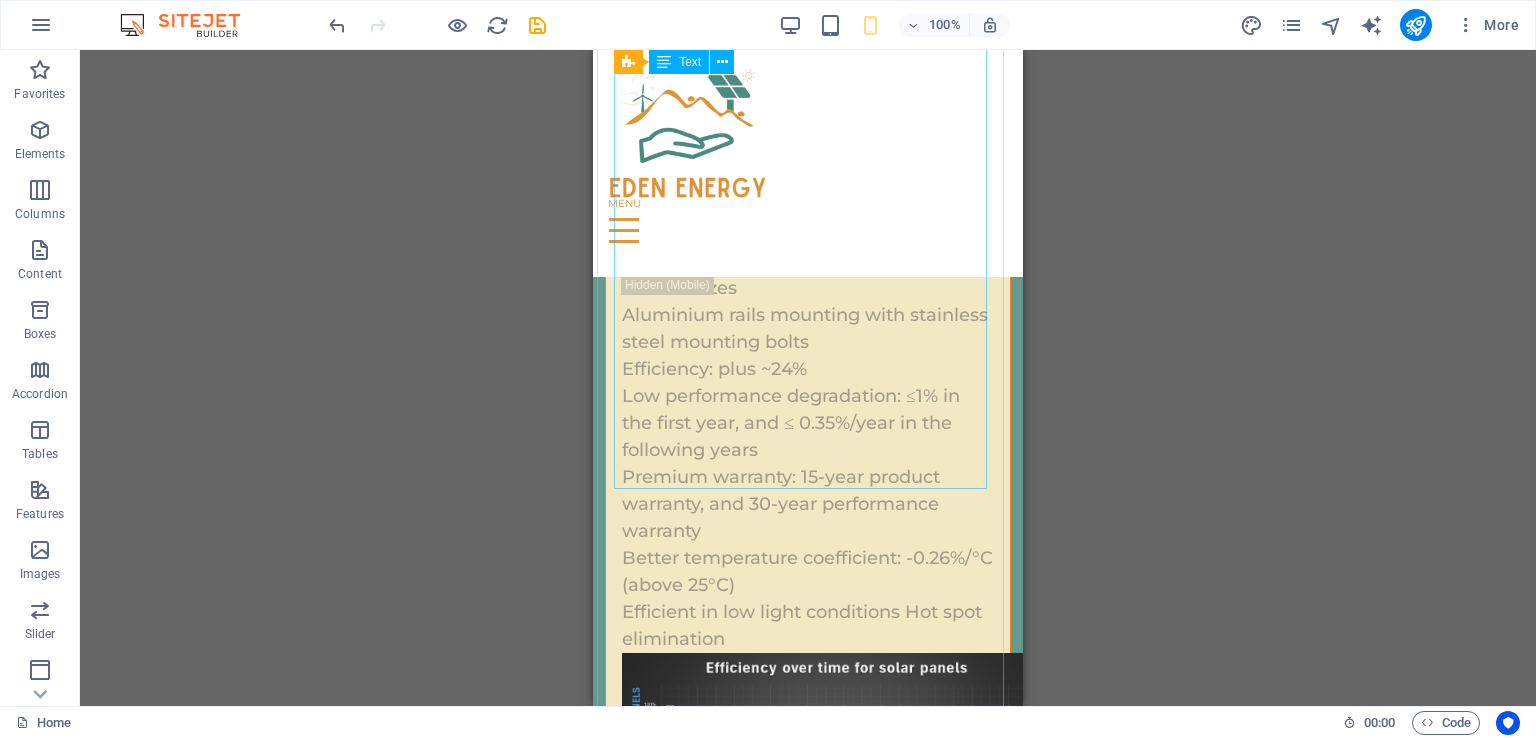 scroll, scrollTop: 8345, scrollLeft: 0, axis: vertical 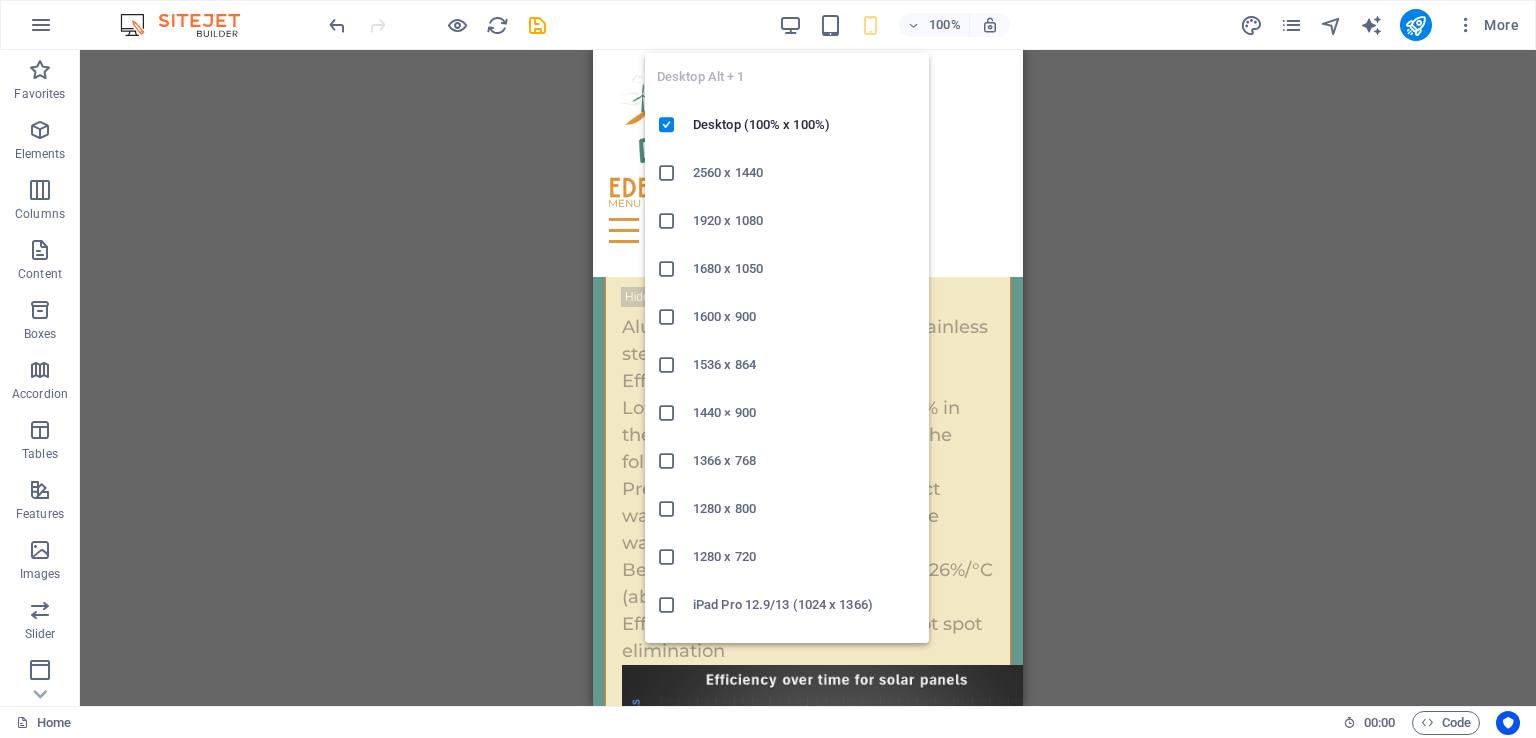 click at bounding box center (790, 25) 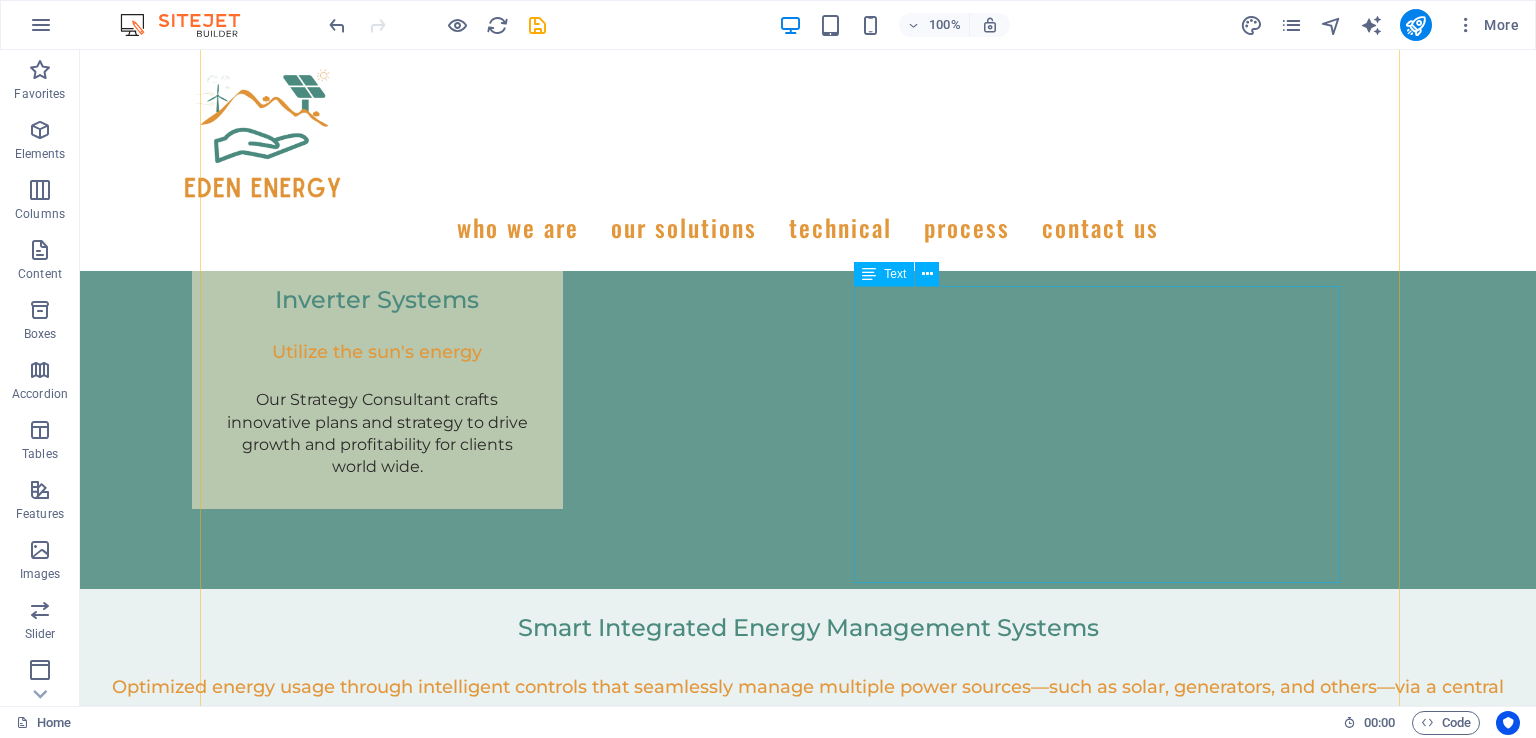 scroll, scrollTop: 5693, scrollLeft: 0, axis: vertical 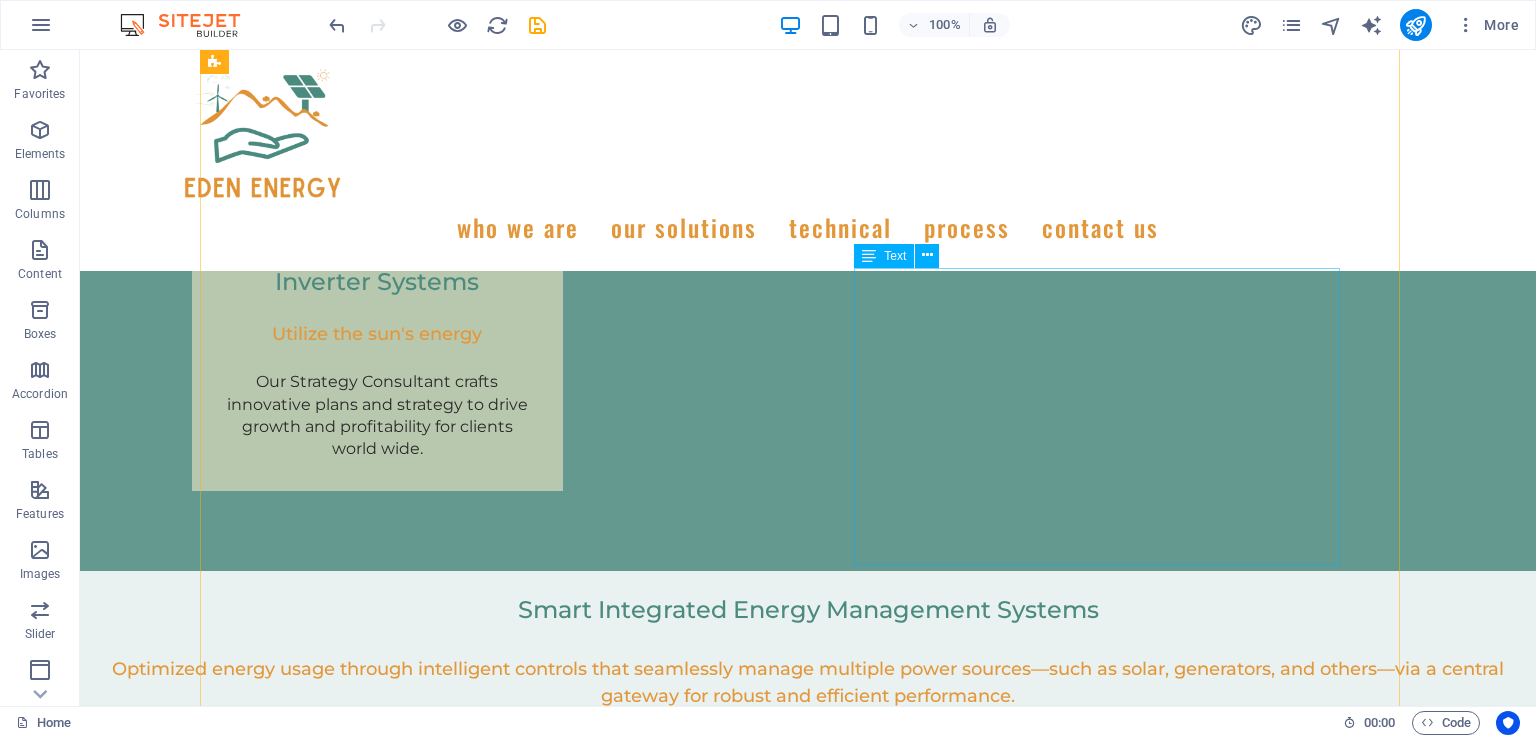 click on "Various sizes Aluminium rails mounting with stainless steel mounting bolts Efficiency: plus ~24% Low performance degradation: ≤1% in the first year, and ≤ 0.35%/year in the following years Premium warranty: 15-year product warranty, and 30-year performance warranty Better temperature coefficient: -0.26%/°C (above 25°C) Efficient in low light conditions Hot spot elimination" at bounding box center [808, 3491] 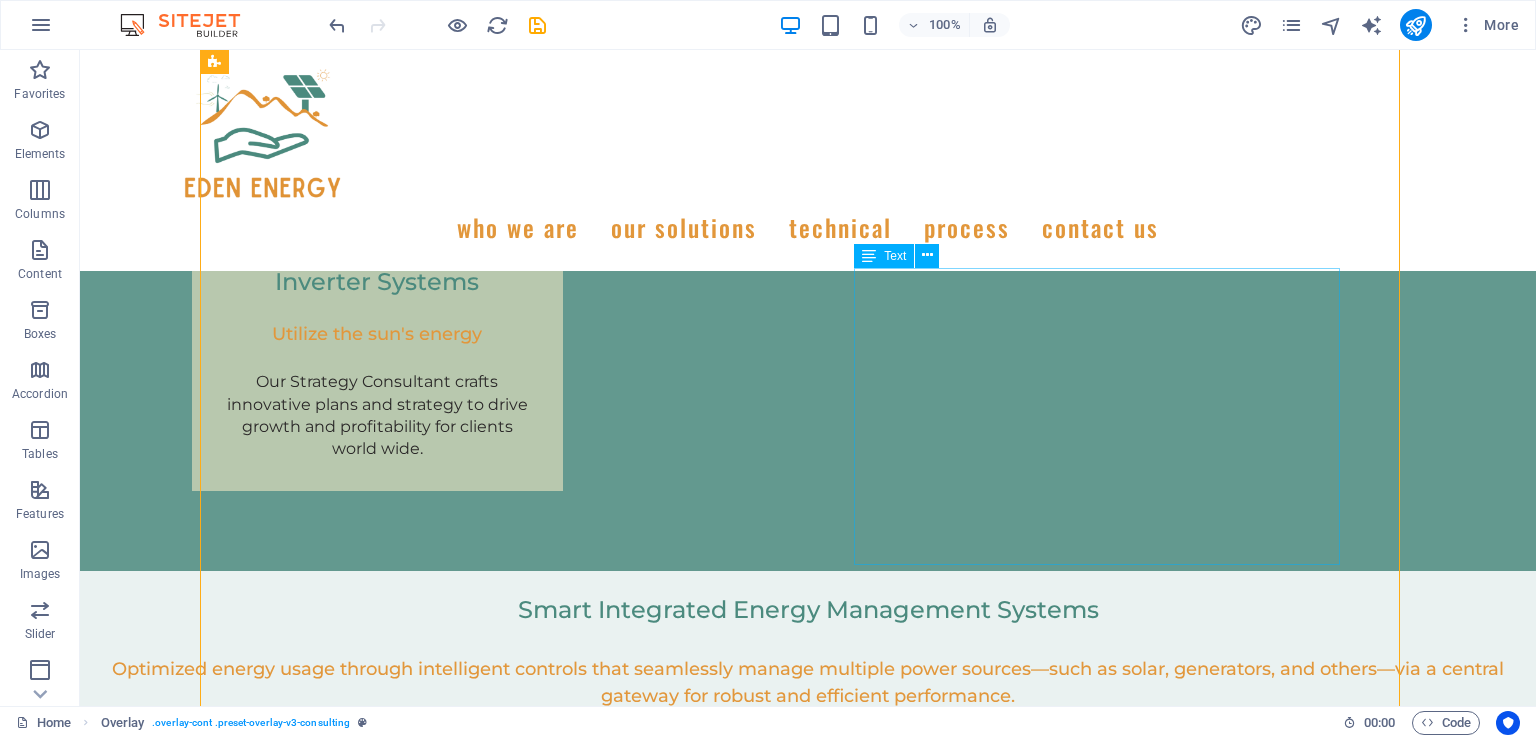 click on "Various sizes Aluminium rails mounting with stainless steel mounting bolts Efficiency: plus ~24% Low performance degradation: ≤1% in the first year, and ≤ 0.35%/year in the following years Premium warranty: 15-year product warranty, and 30-year performance warranty Better temperature coefficient: -0.26%/°C (above 25°C) Efficient in low light conditions Hot spot elimination" at bounding box center (808, 3491) 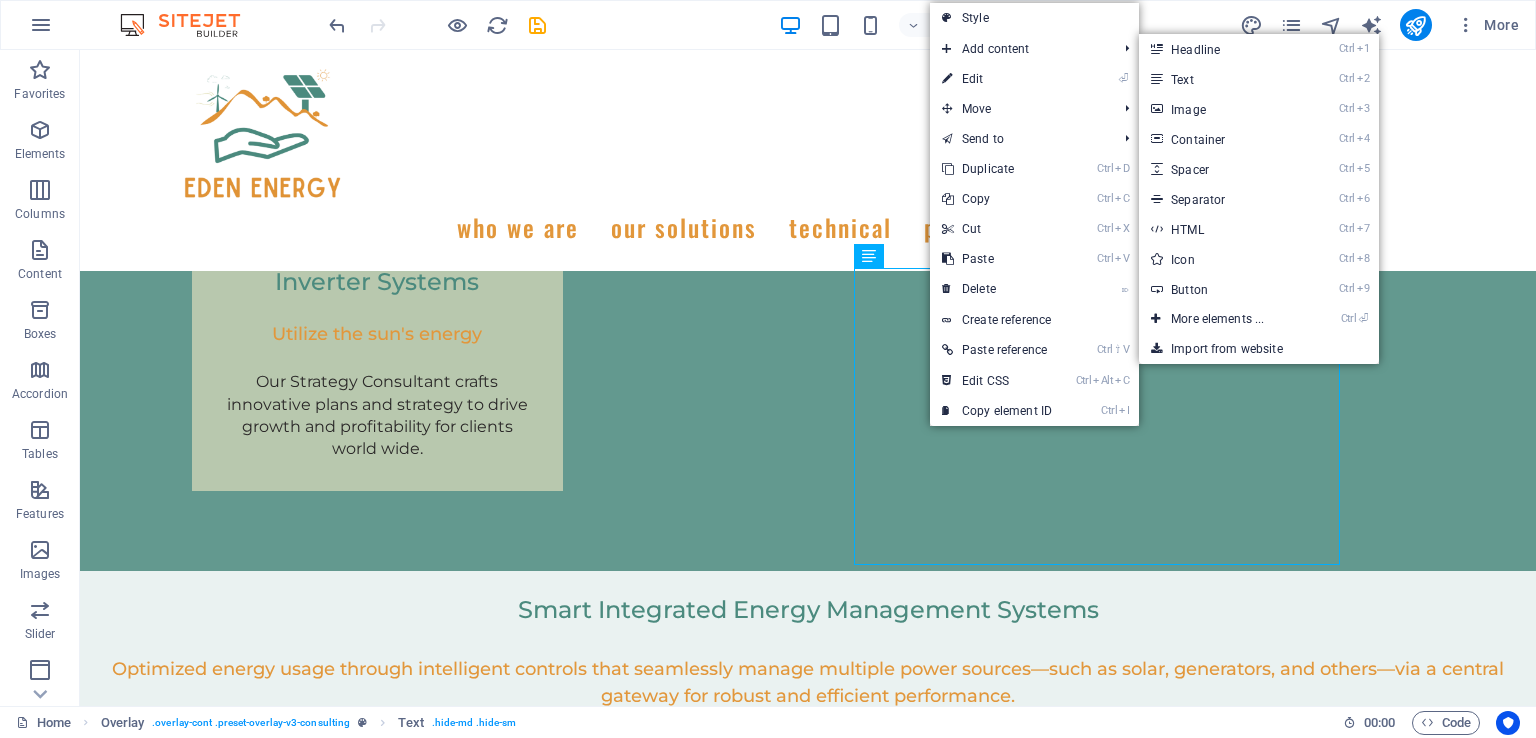 click on "Ctrl 2  Text" at bounding box center [1221, 79] 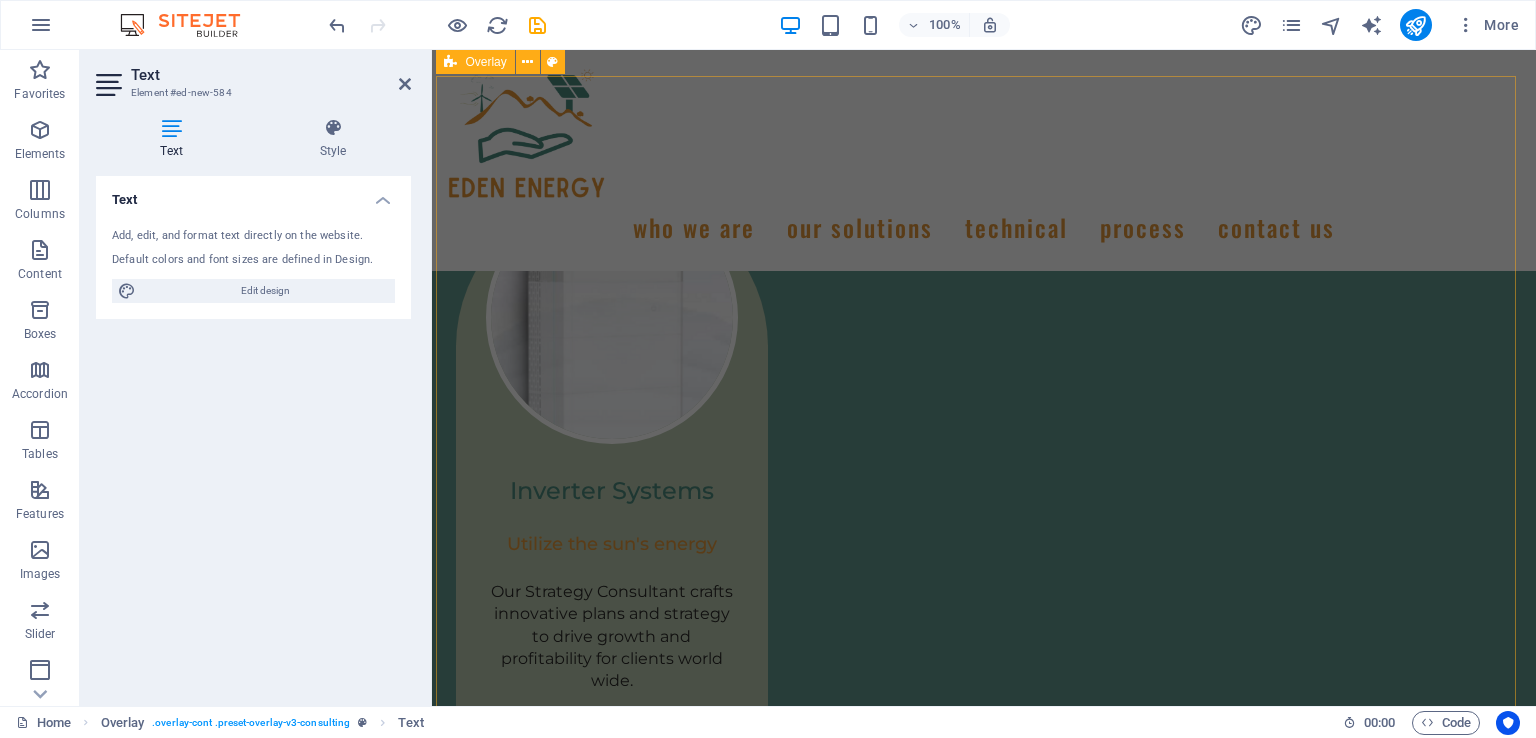 scroll, scrollTop: 5293, scrollLeft: 0, axis: vertical 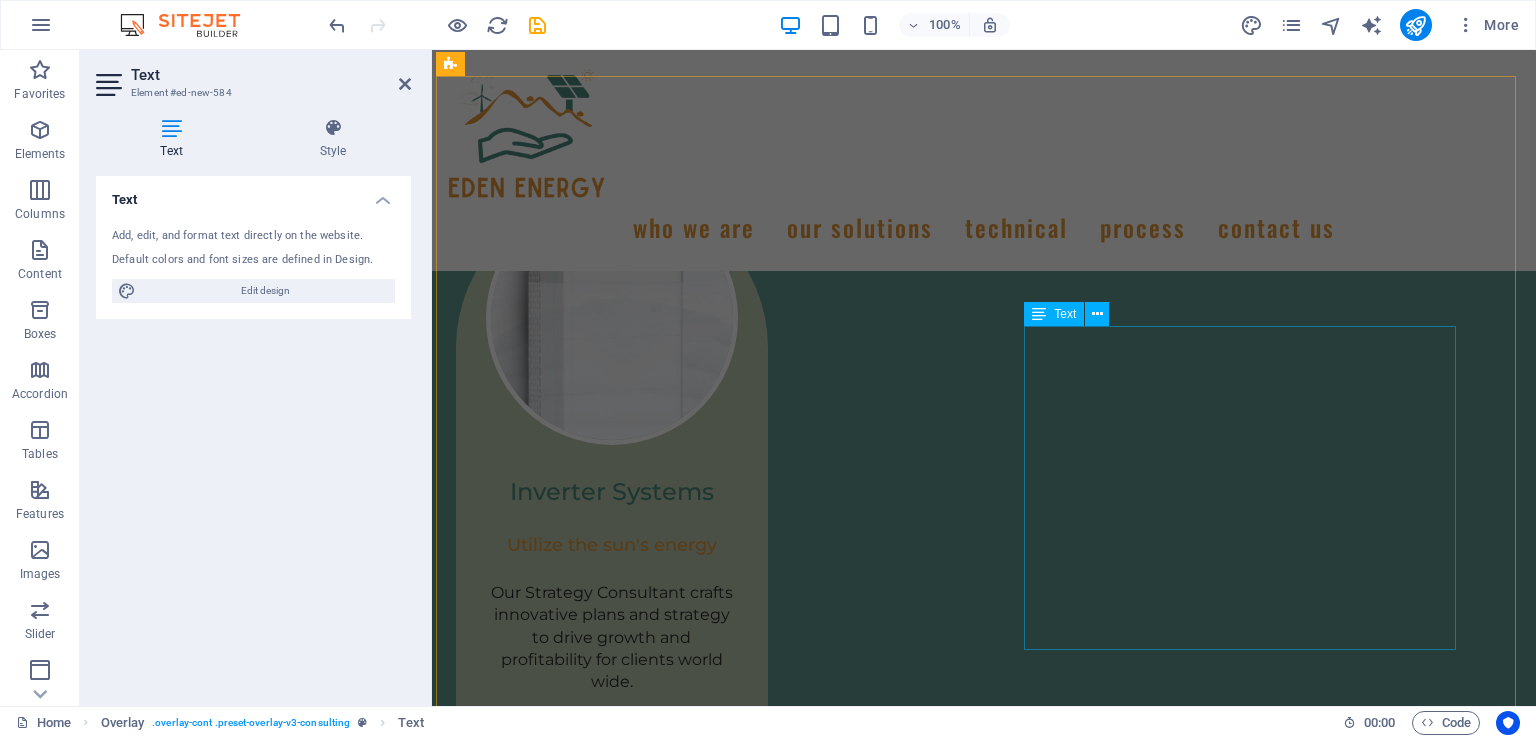 click on "Various sizes Aluminium rails mounting with stainless steel mounting bolts Efficiency: plus ~24% Low performance degradation: ≤1% in the first year, and ≤ 0.35%/year in the following years Premium warranty: 15-year product warranty, and 30-year performance warranty Better temperature coefficient: -0.26%/°C (above 25°C) Efficient in low light conditions Hot spot elimination" at bounding box center [984, 3566] 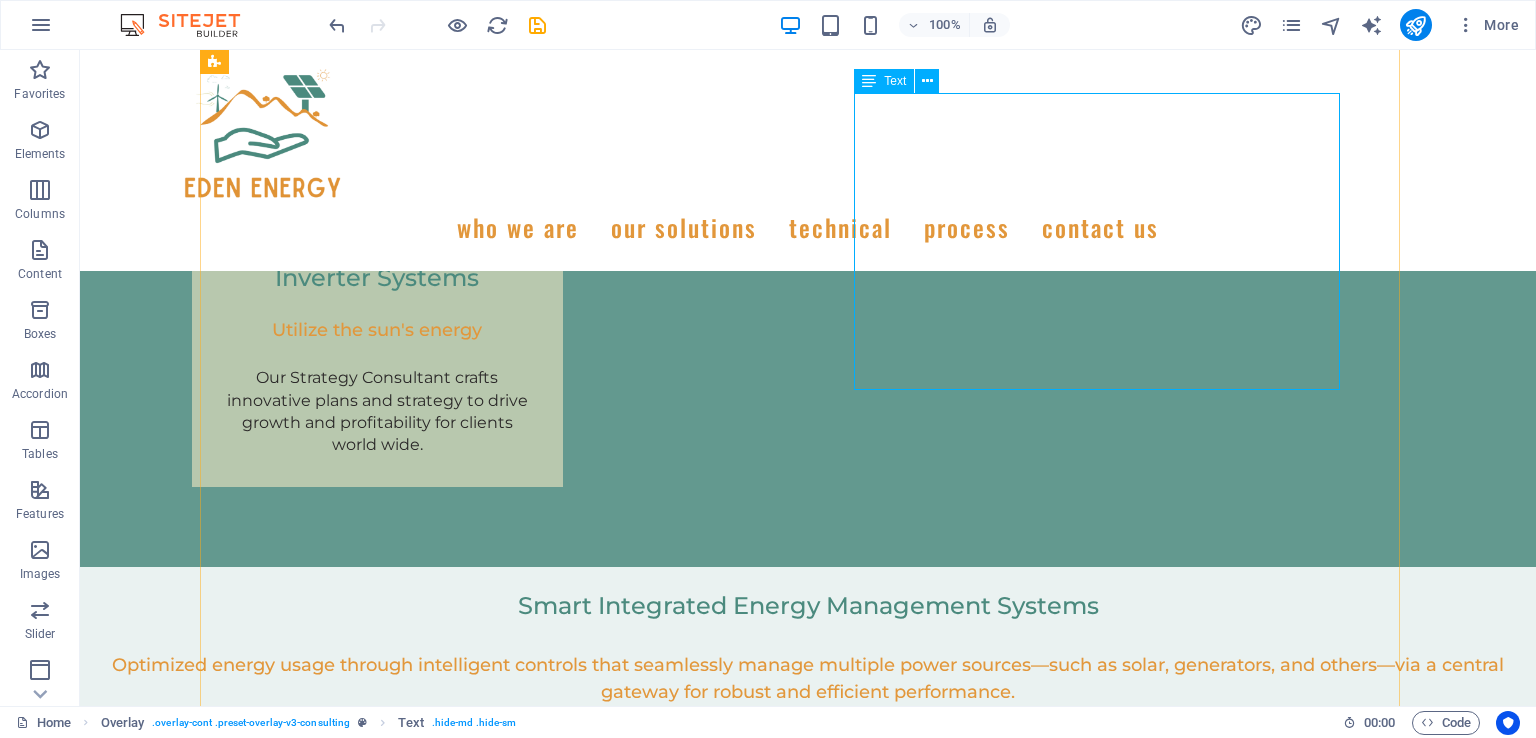 scroll, scrollTop: 5693, scrollLeft: 0, axis: vertical 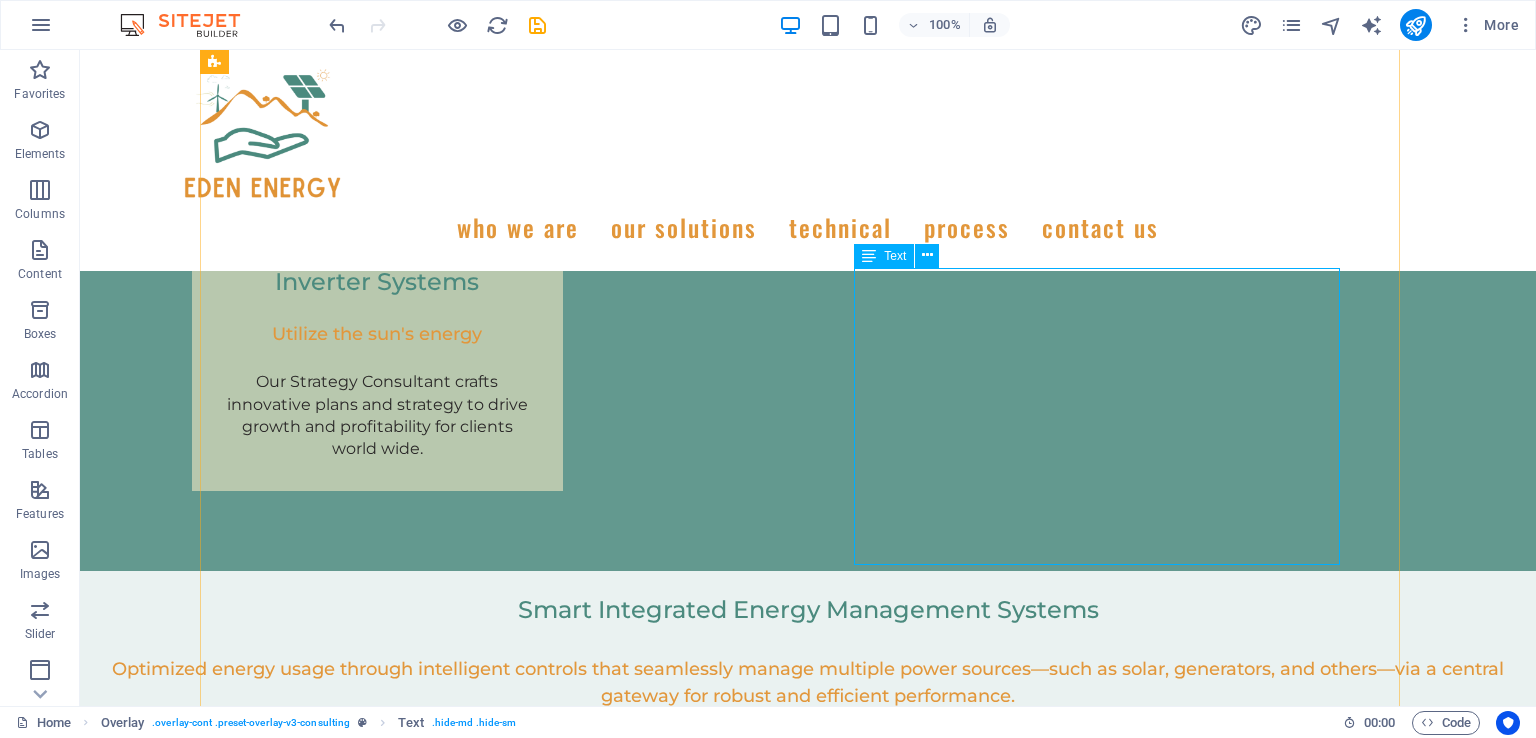 click on "Various sizes Aluminium rails mounting with stainless steel mounting bolts Efficiency: plus ~24% Low performance degradation: ≤1% in the first year, and ≤ 0.35%/year in the following years Premium warranty: 15-year product warranty, and 30-year performance warranty Better temperature coefficient: -0.26%/°C (above 25°C) Efficient in low light conditions Hot spot elimination" at bounding box center (808, 3491) 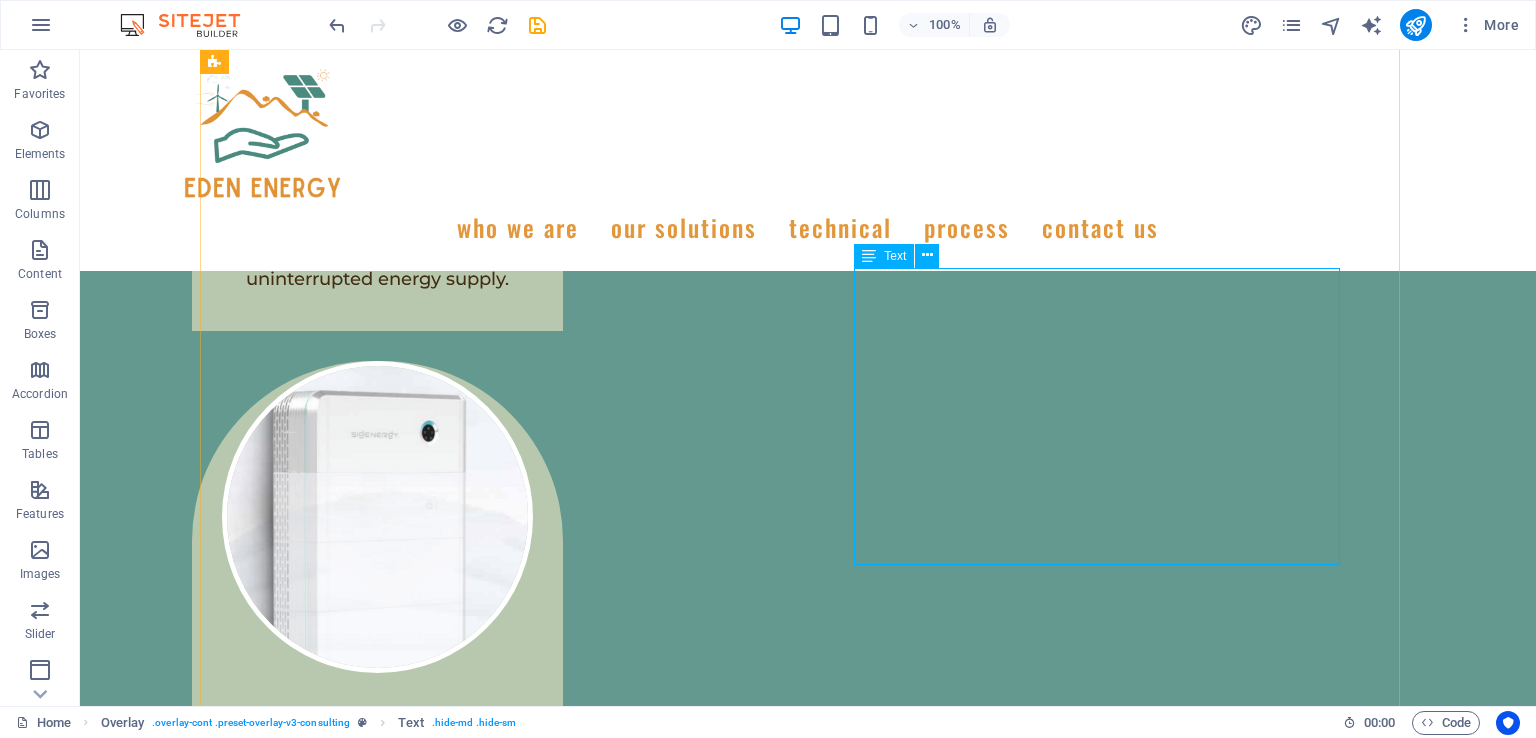 select on "%" 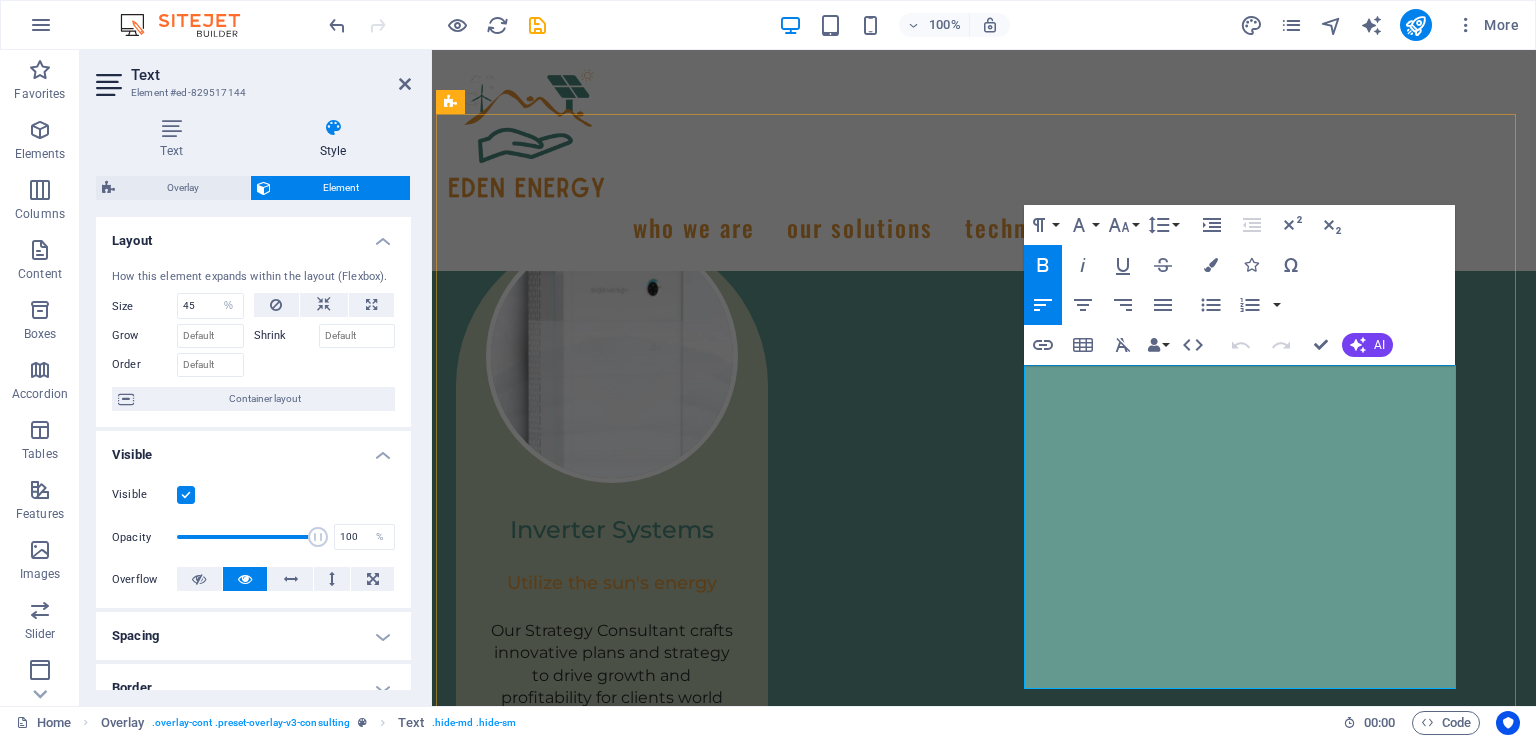 drag, startPoint x: 1026, startPoint y: 375, endPoint x: 1154, endPoint y: 677, distance: 328.0061 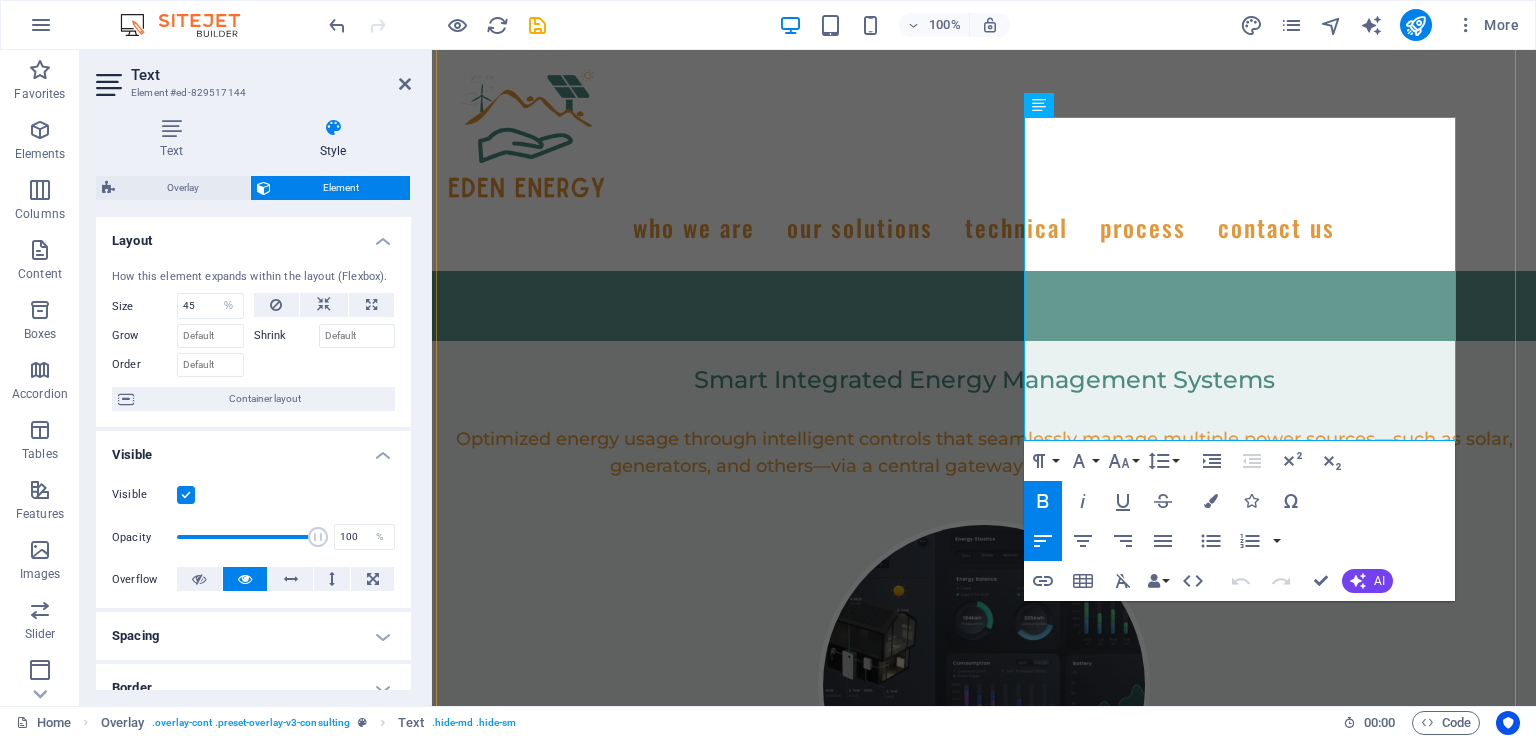 scroll, scrollTop: 5855, scrollLeft: 0, axis: vertical 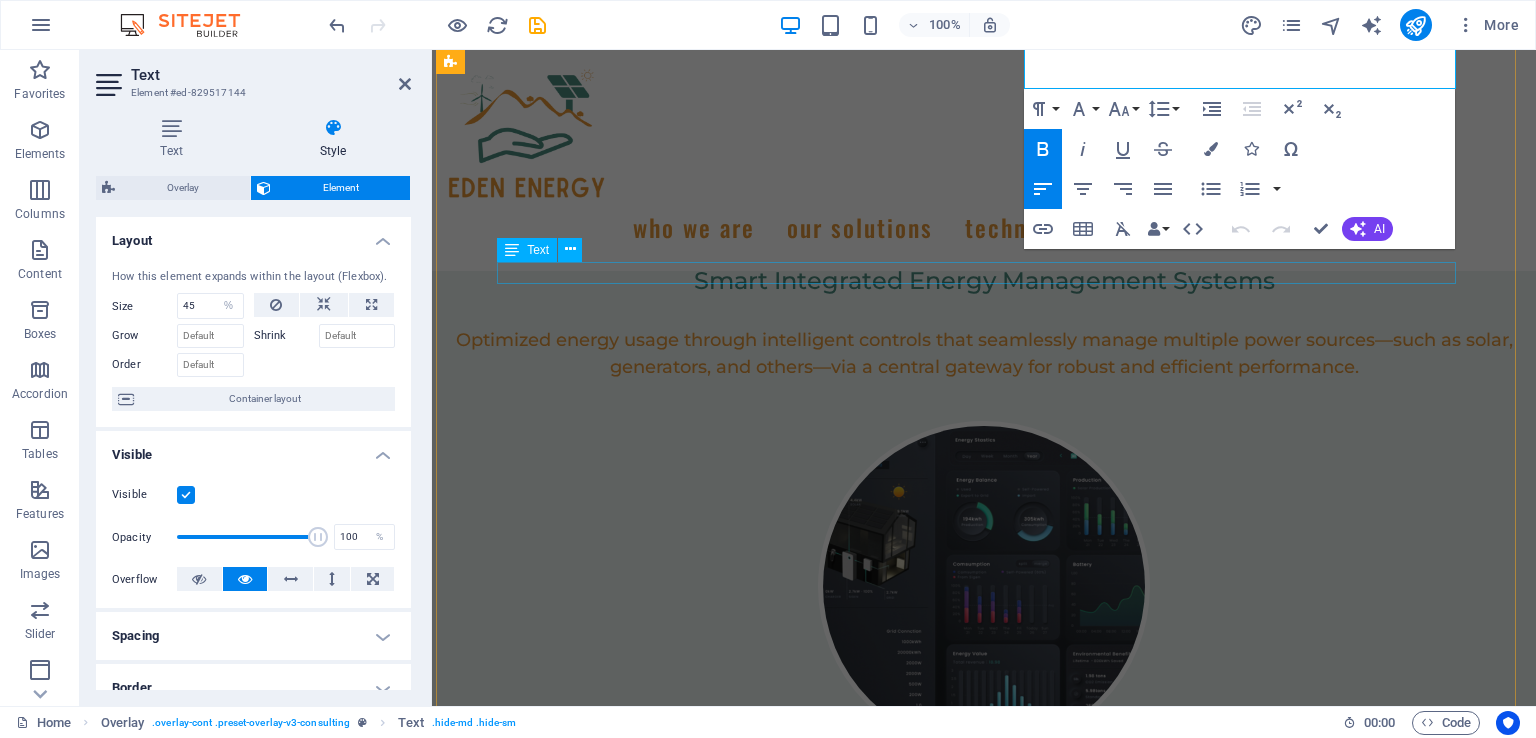 click on "New text element" at bounding box center (984, 3110) 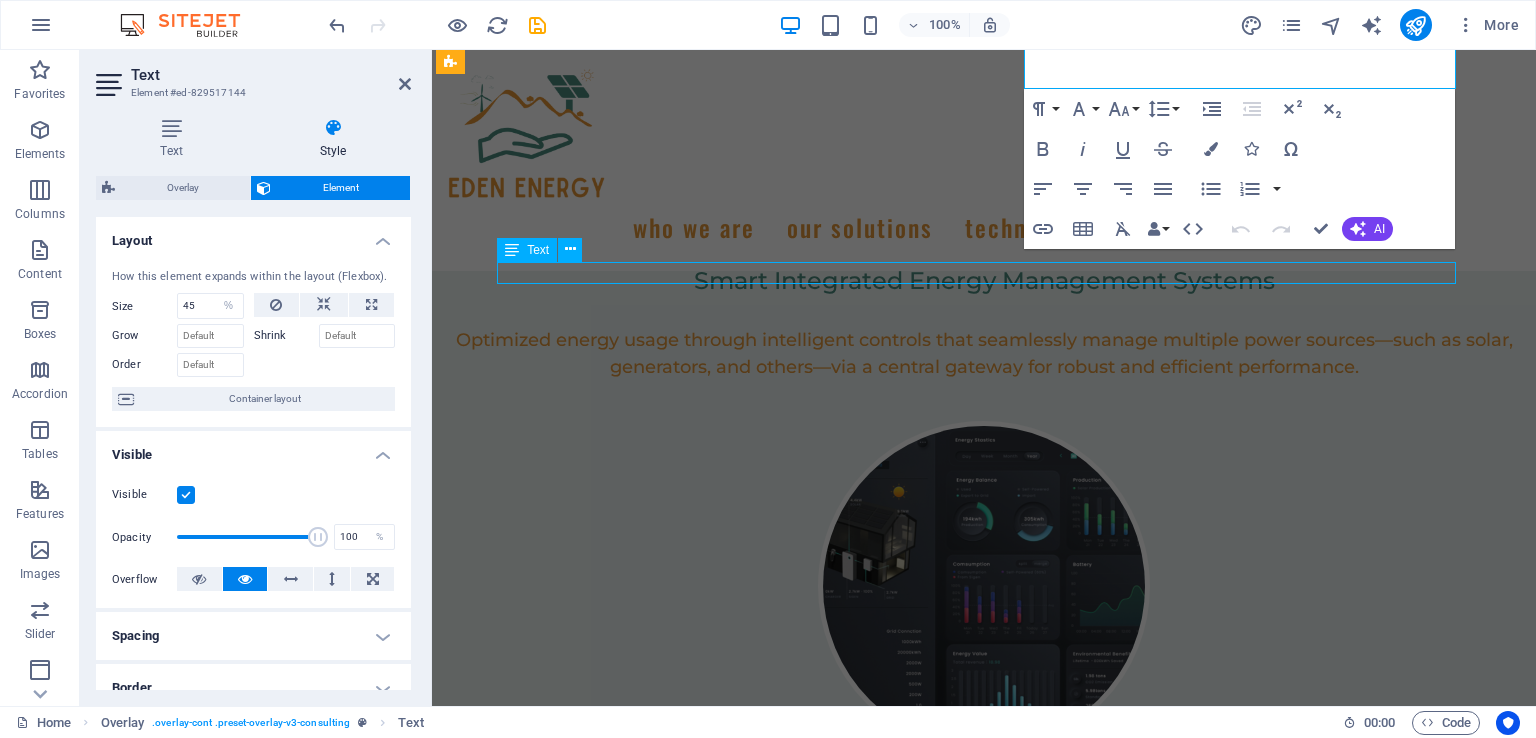 click on "New text element" at bounding box center [984, 3110] 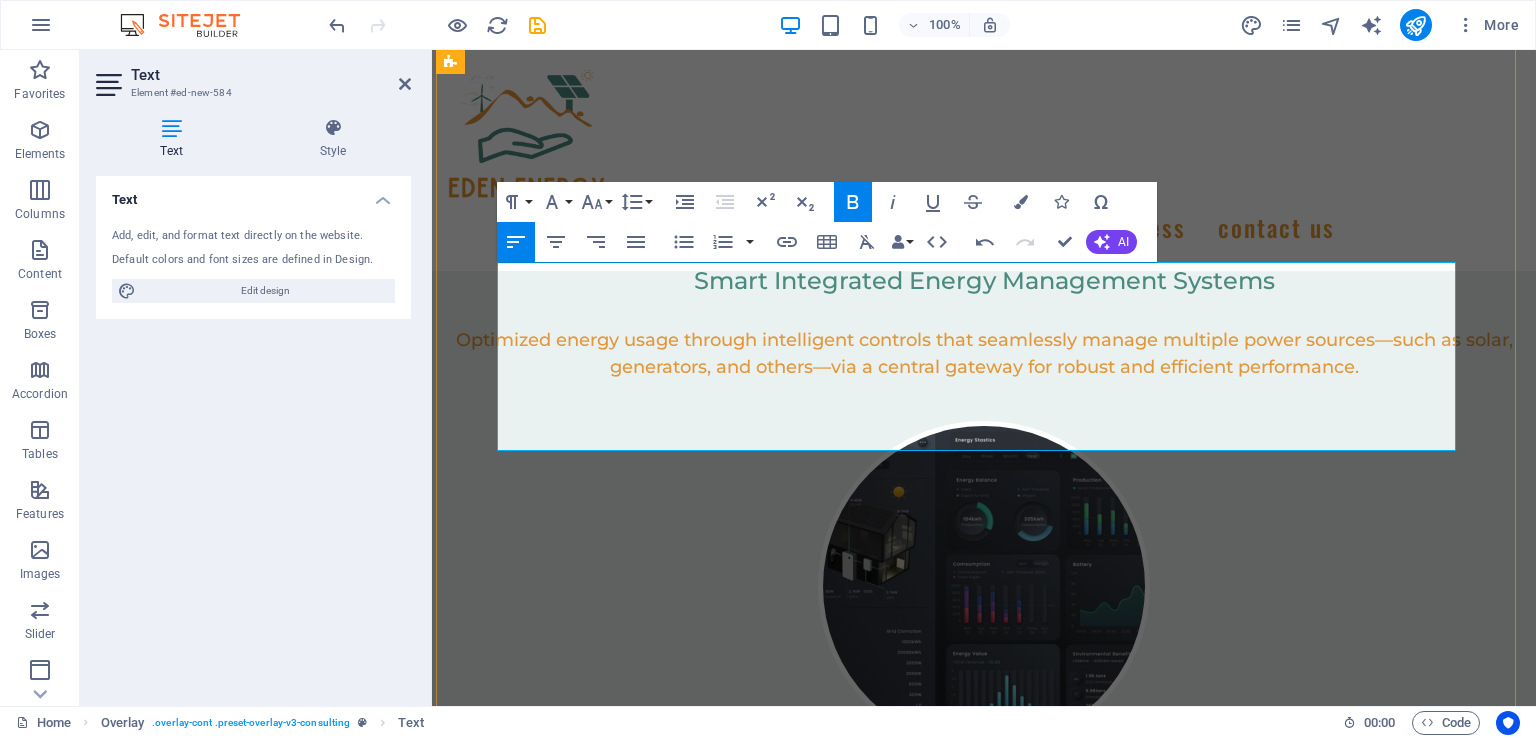 drag, startPoint x: 501, startPoint y: 277, endPoint x: 1008, endPoint y: 435, distance: 531.04895 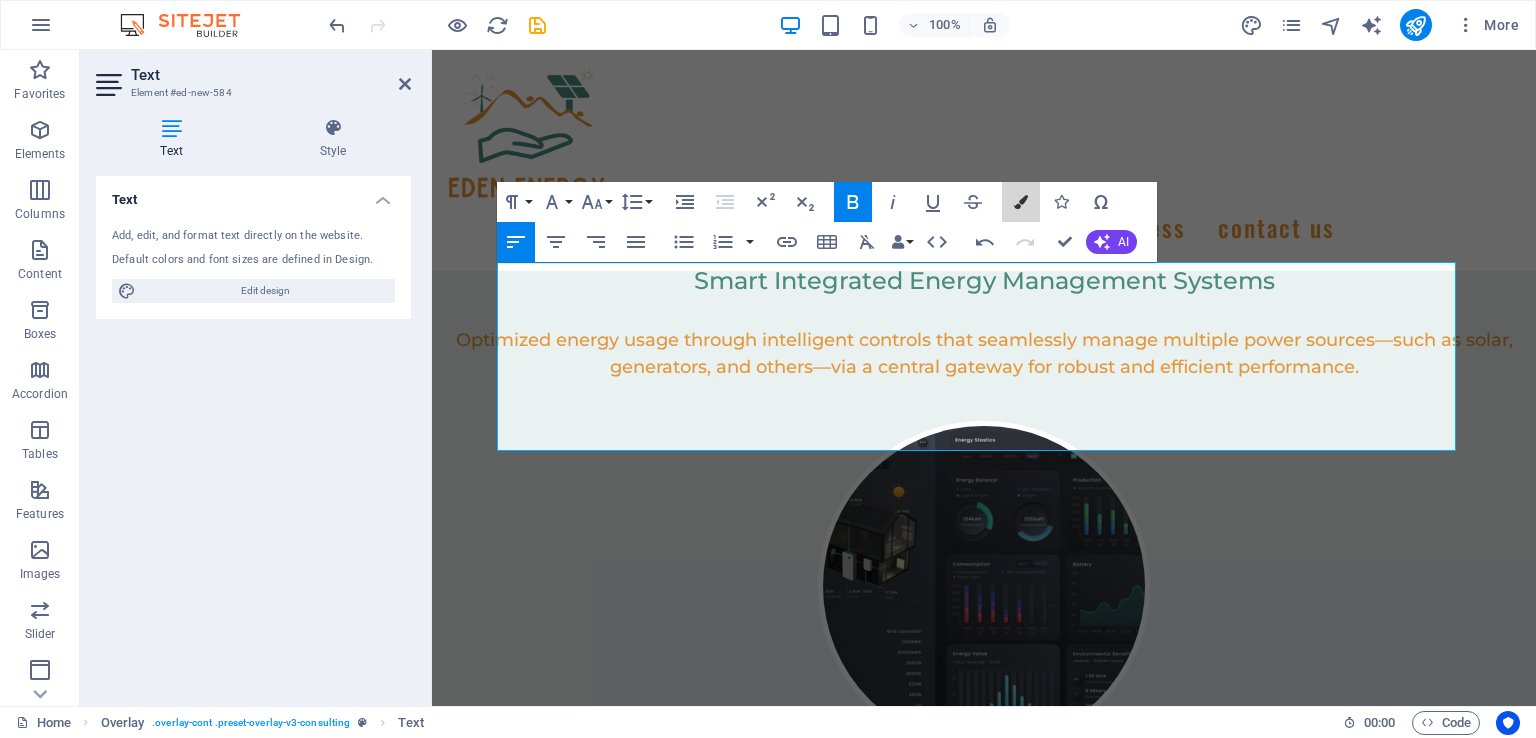 click on "Colors" at bounding box center (1021, 202) 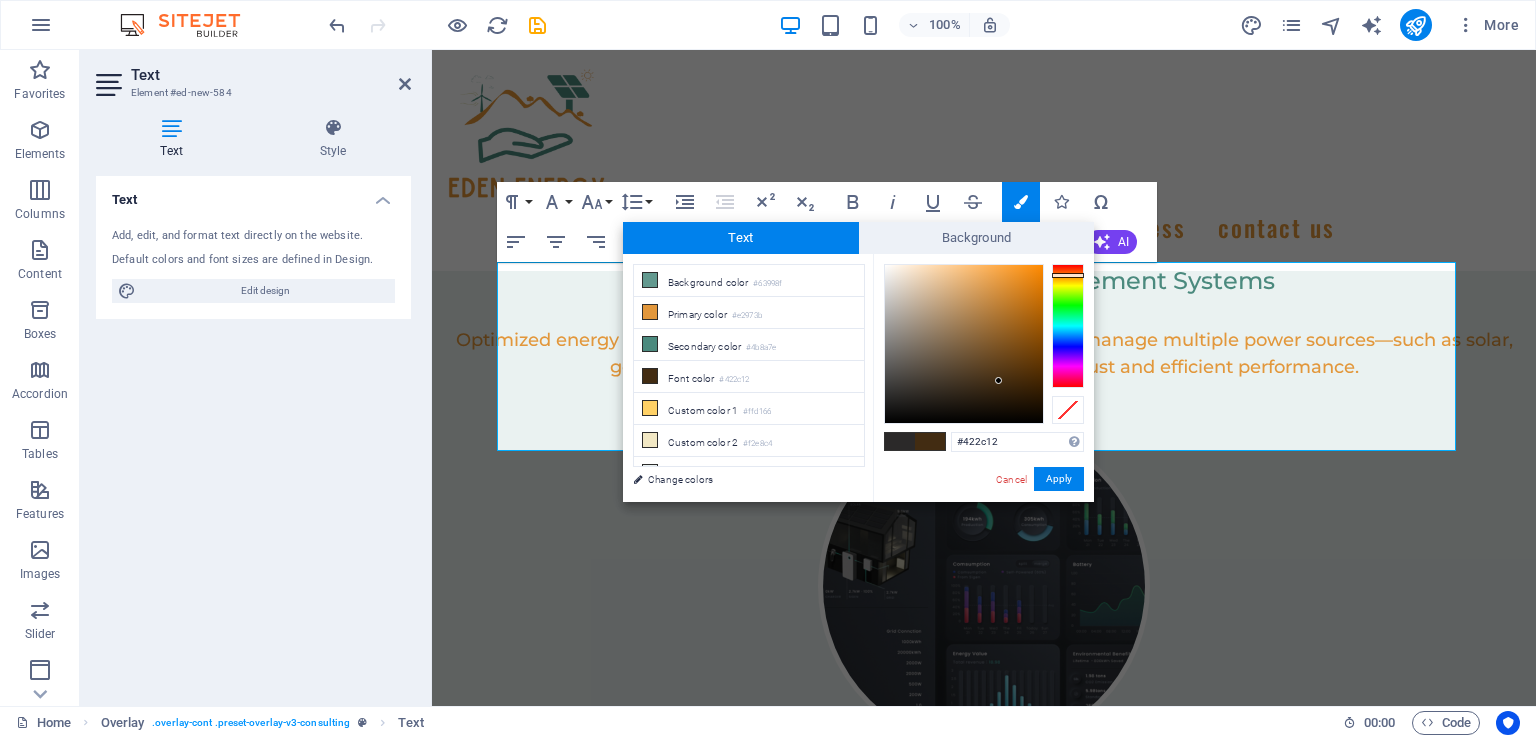 click at bounding box center [650, 376] 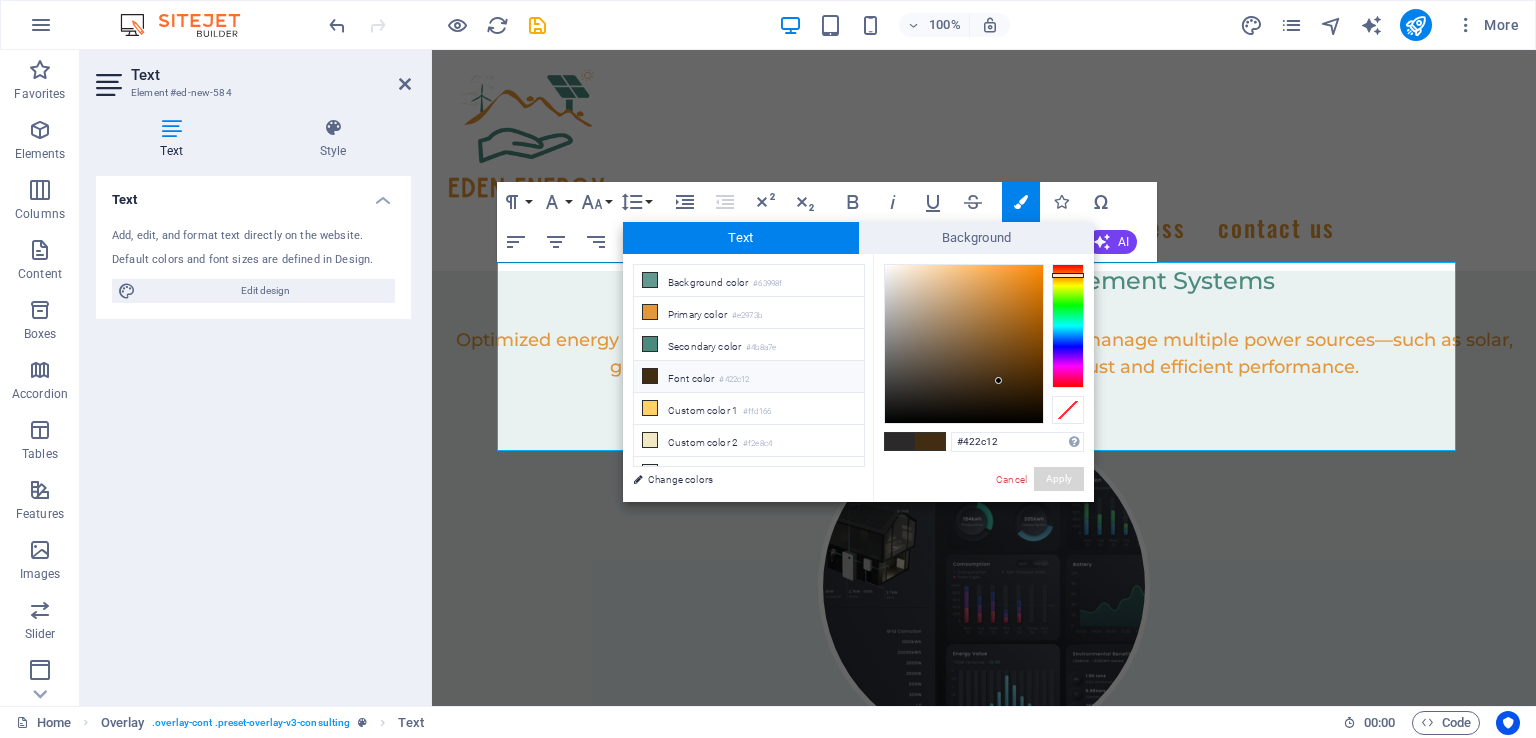 click on "Apply" at bounding box center (1059, 479) 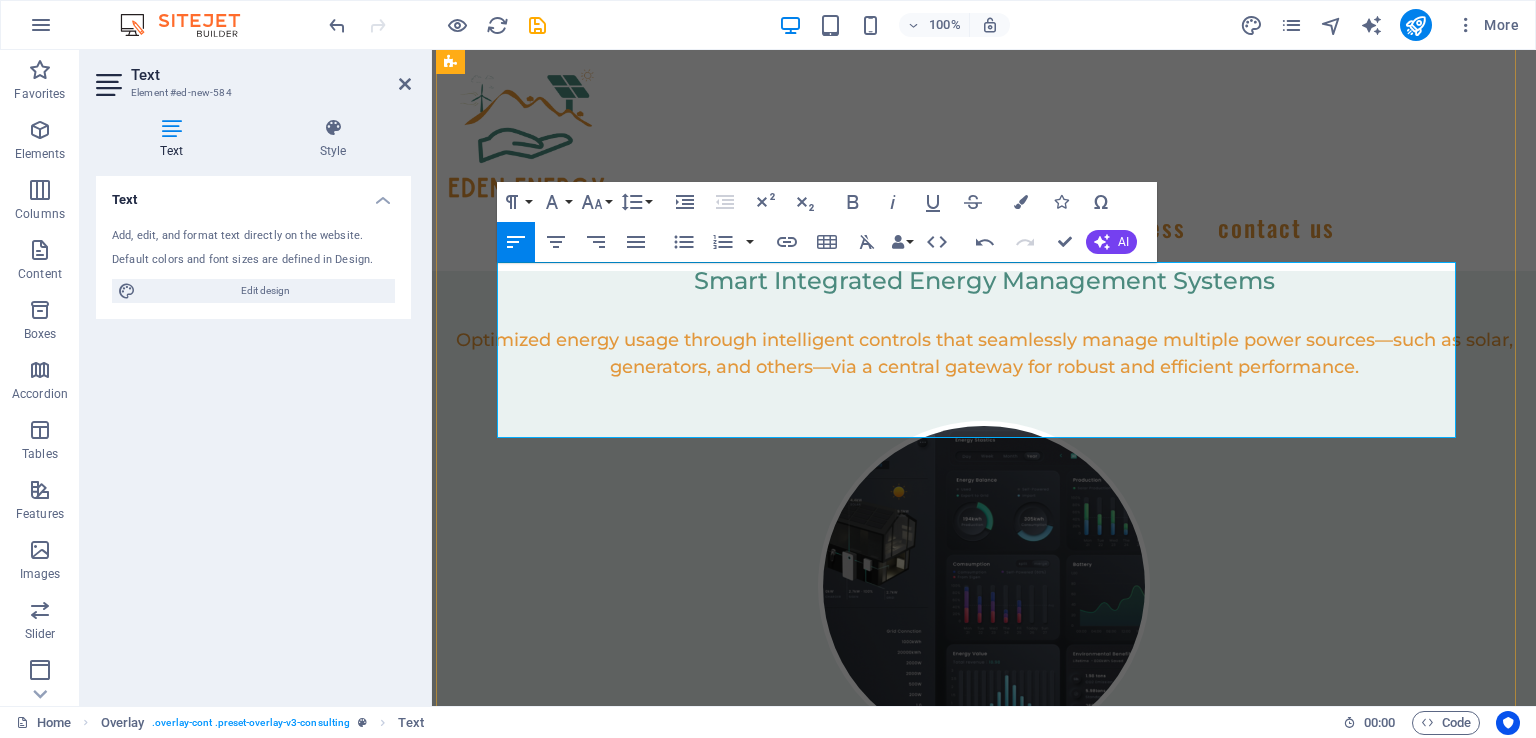 drag, startPoint x: 500, startPoint y: 278, endPoint x: 1005, endPoint y: 419, distance: 524.3148 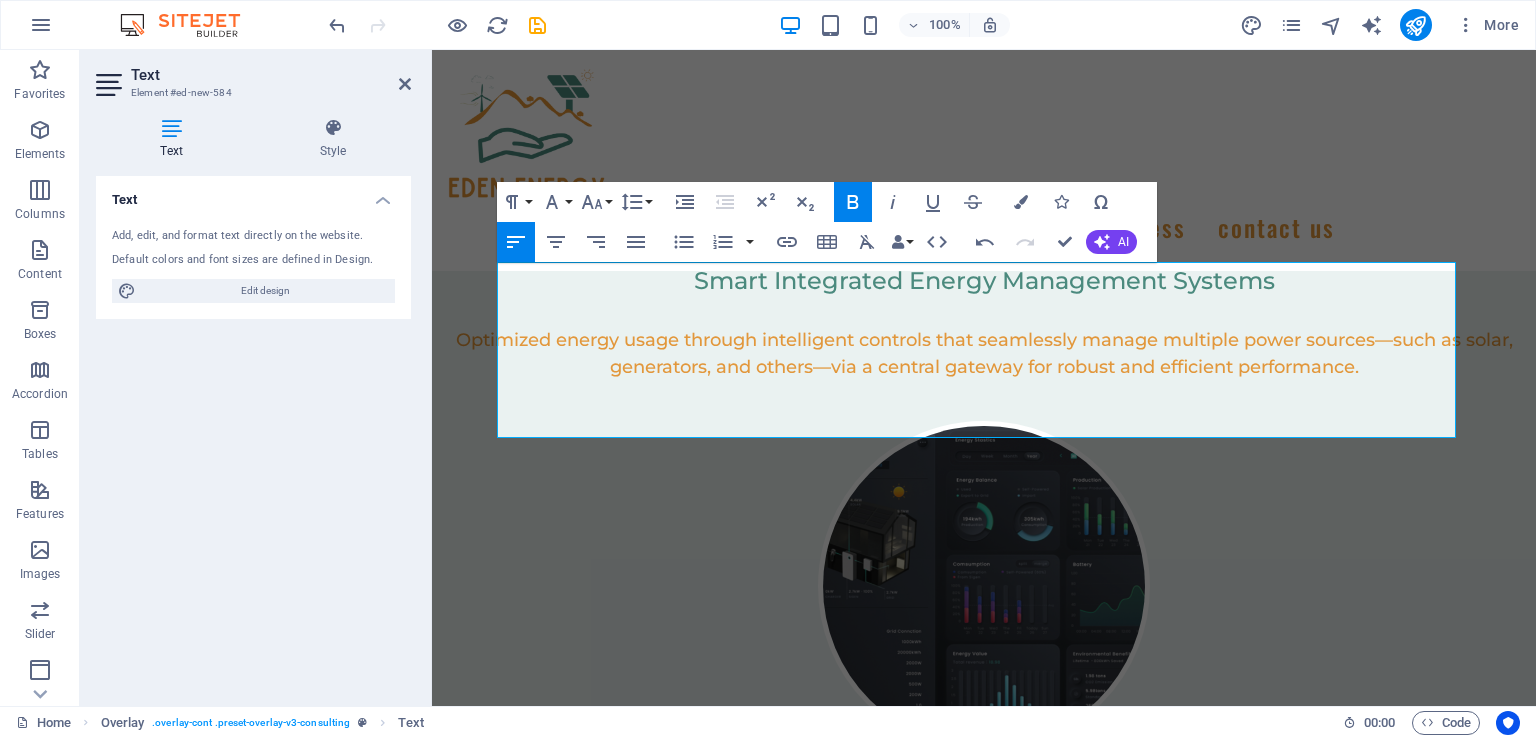 click on "Font Size" at bounding box center [596, 202] 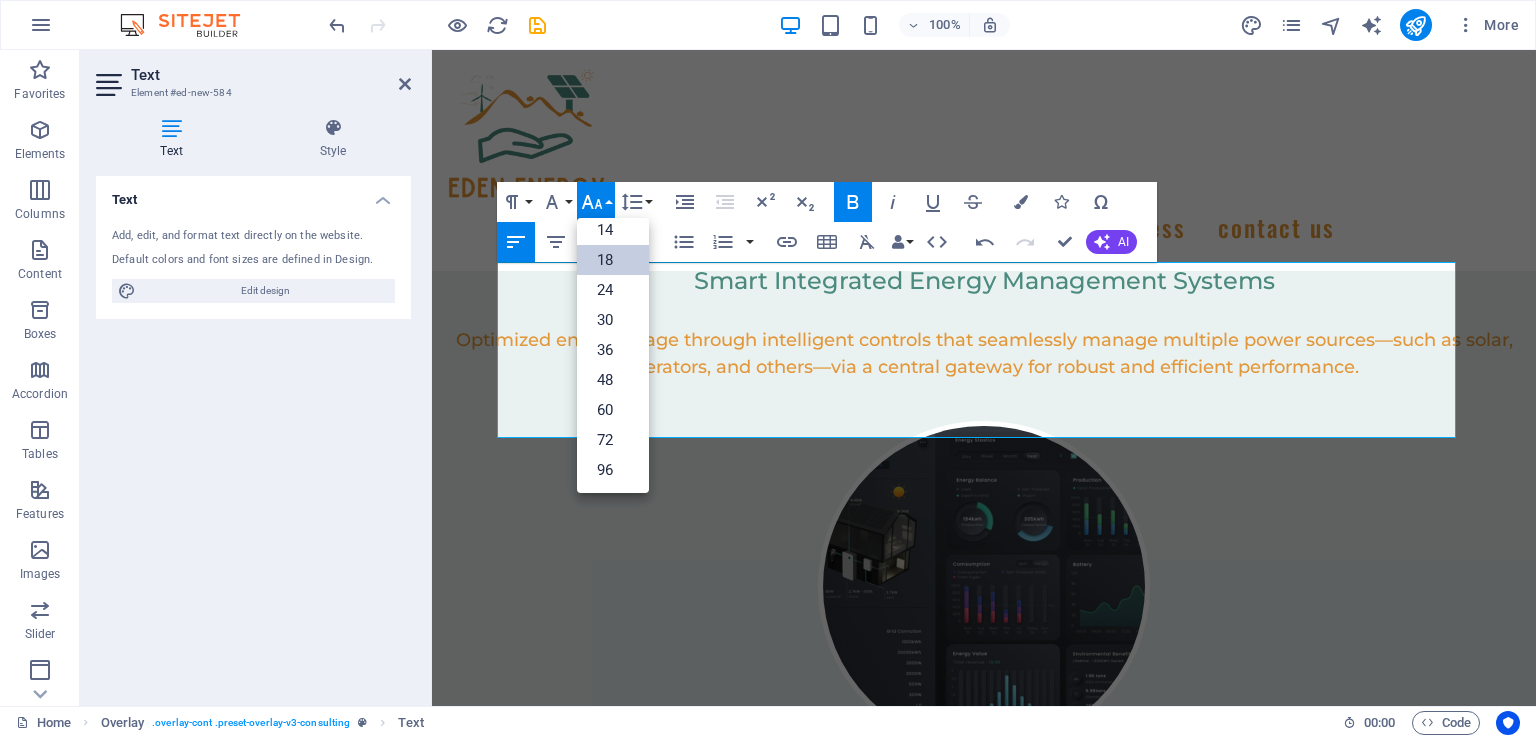 scroll, scrollTop: 160, scrollLeft: 0, axis: vertical 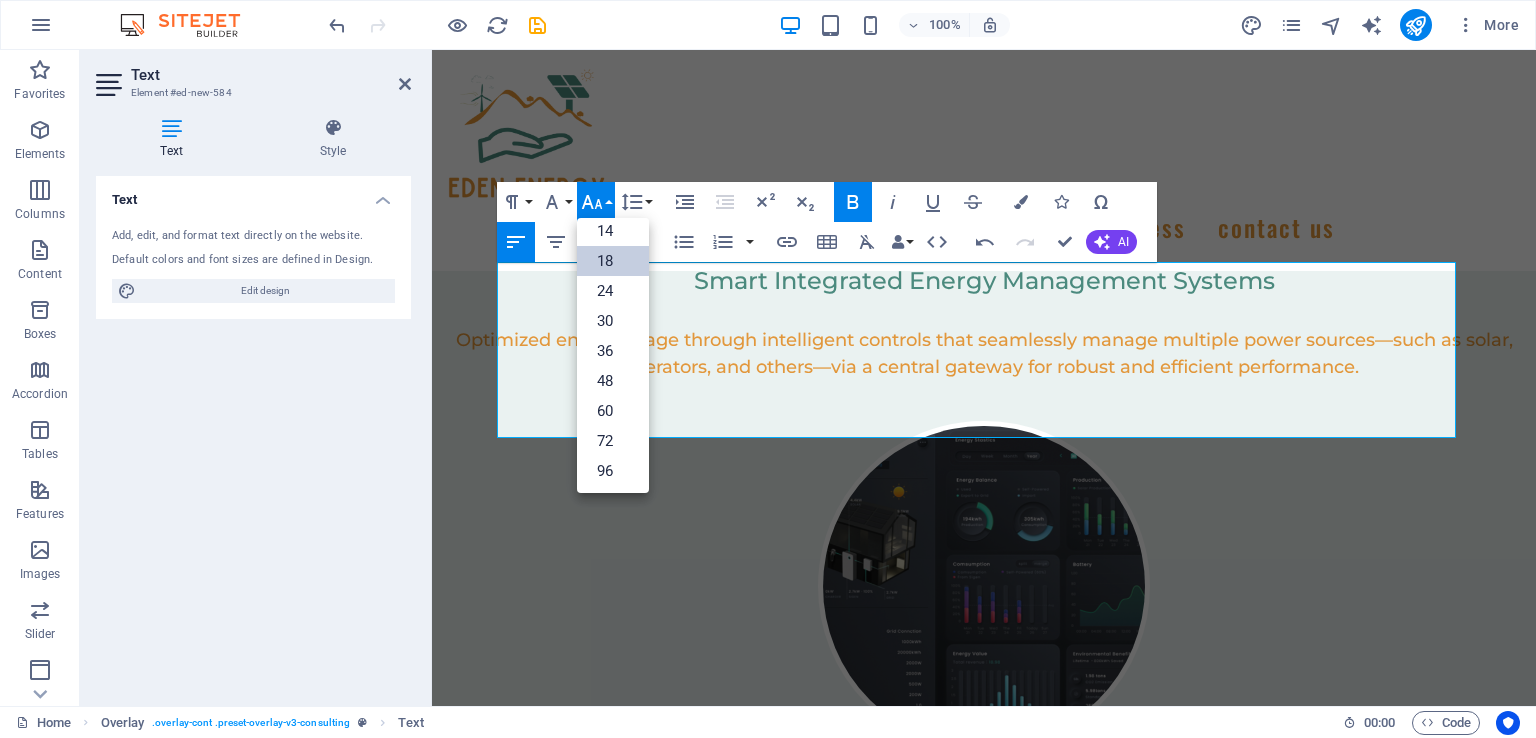 click on "18" at bounding box center (613, 261) 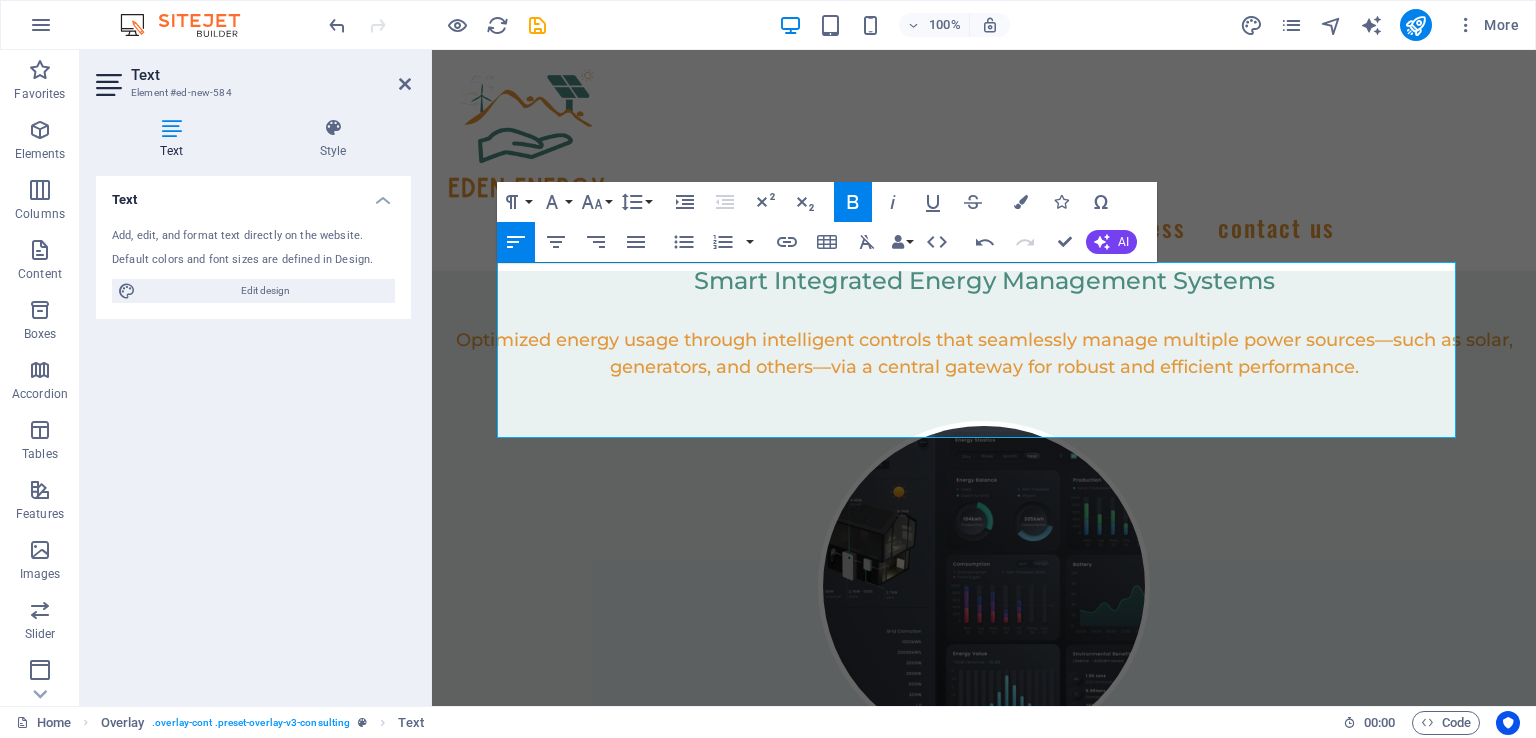 click 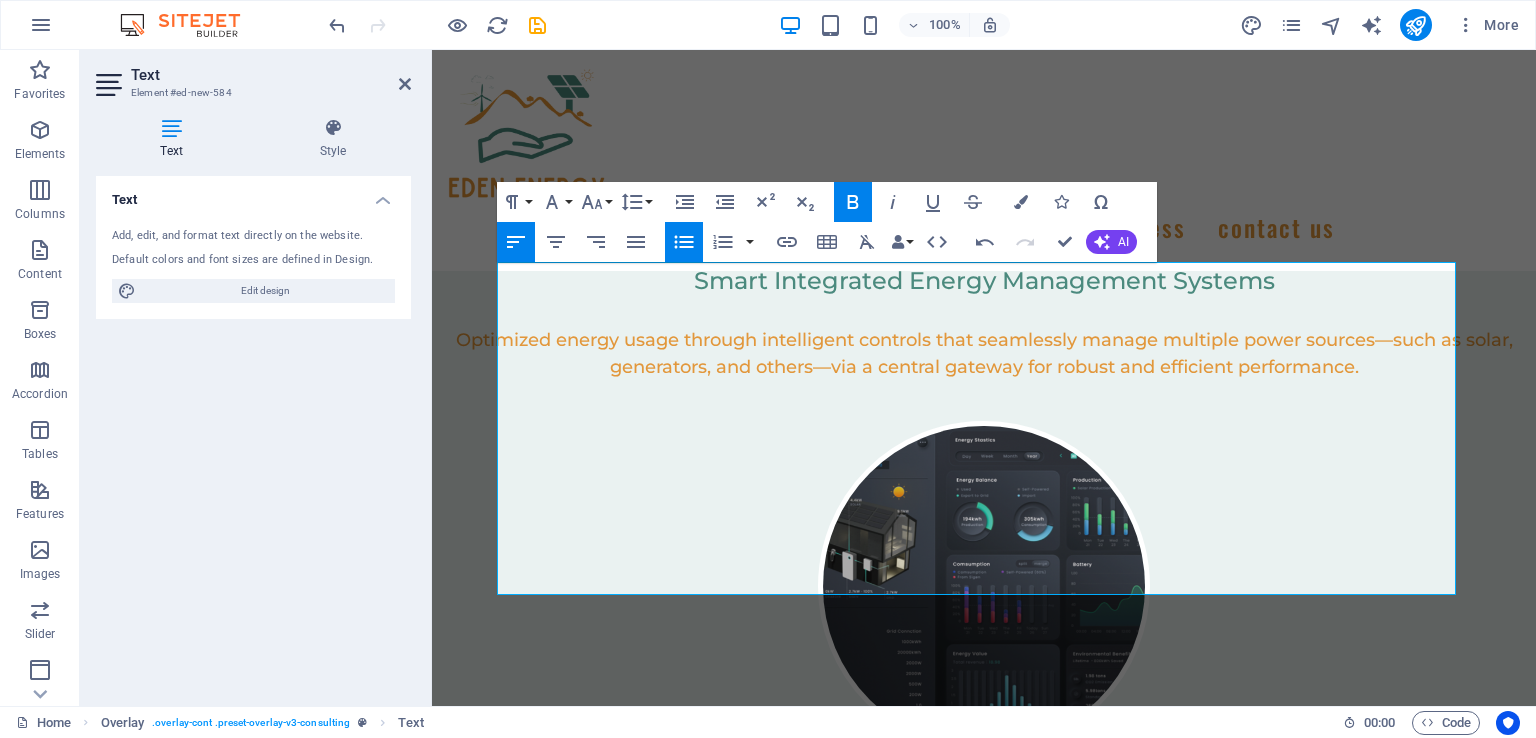 click 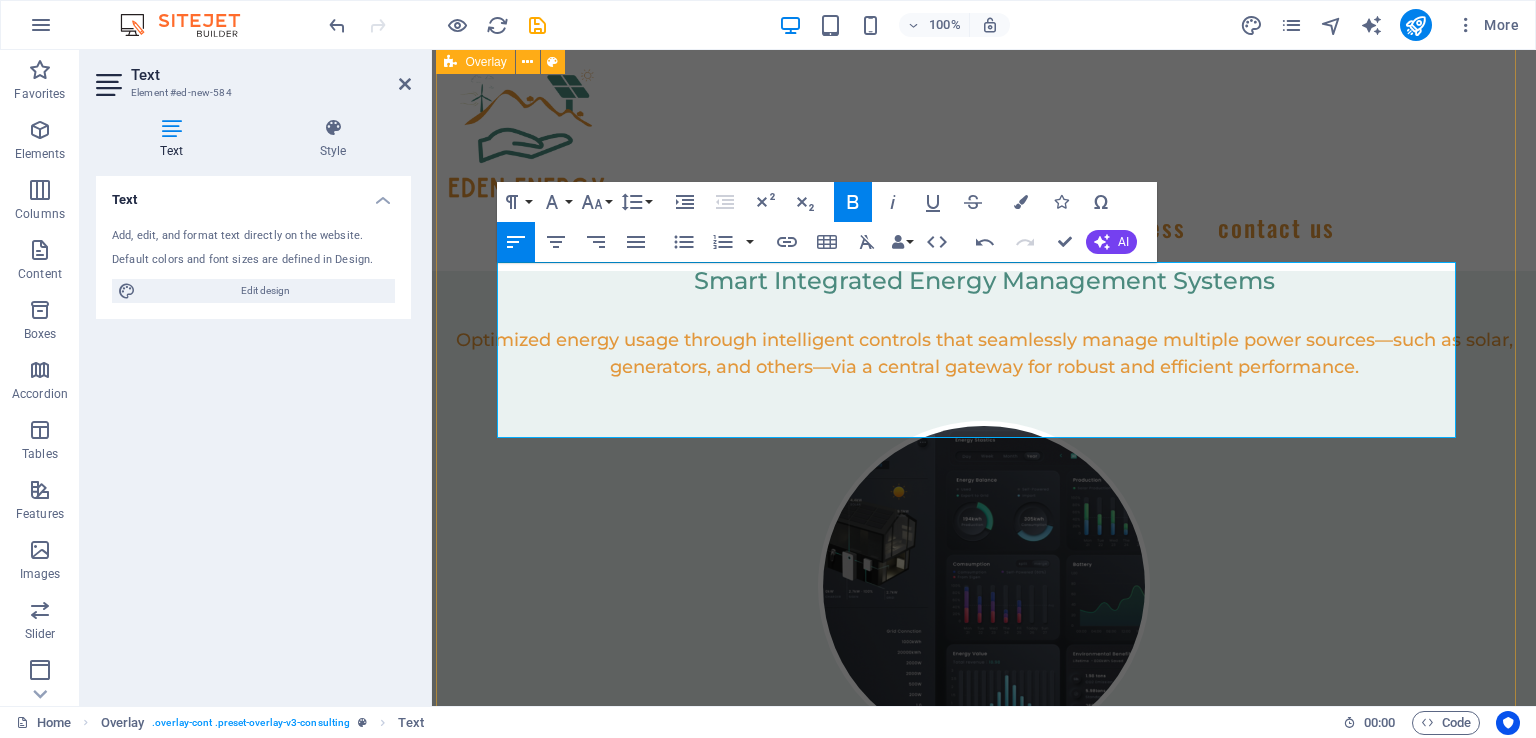 click on "Various sizes Aluminium rails mounting with stainless steel mounting bolts Efficiency: plus ~24% Low performance degradation: ≤1% in the first year, and ≤ 0.35%/year in the following years Premium warranty: 15-year product warranty, and 30-year performance warranty Better temperature coefficient: -0.26%/°C (above 25°C) Efficient in low light conditions Hot spot elimination ​ ​ Various sizes Aluminium rails mounting with stainless steel mounting bolts Efficiency: plus ~24% Low performance degradation: ≤1% in the first year, and ≤ 0.35%/year in the following years Premium warranty: 15-year product warranty, and 30-year performance warranty Better temperature coefficient: -0.26%/°C (above 25°C) Efficient in low light conditions Hot spot elimination ​ Graph depicts typical solar panel efficiency declines over time, with approximately 92% of new capacity remaining after 20 years." at bounding box center (984, 3140) 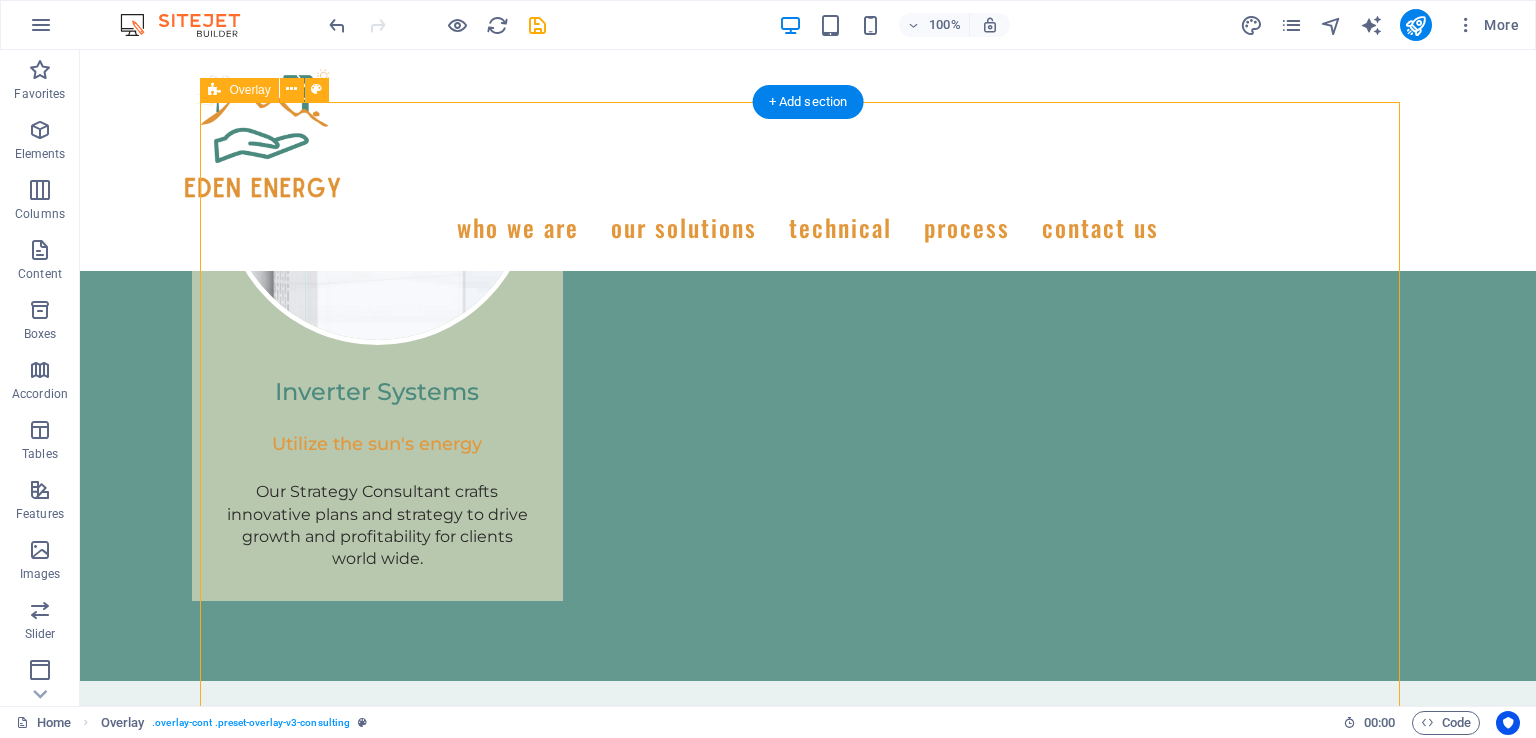 scroll, scrollTop: 5555, scrollLeft: 0, axis: vertical 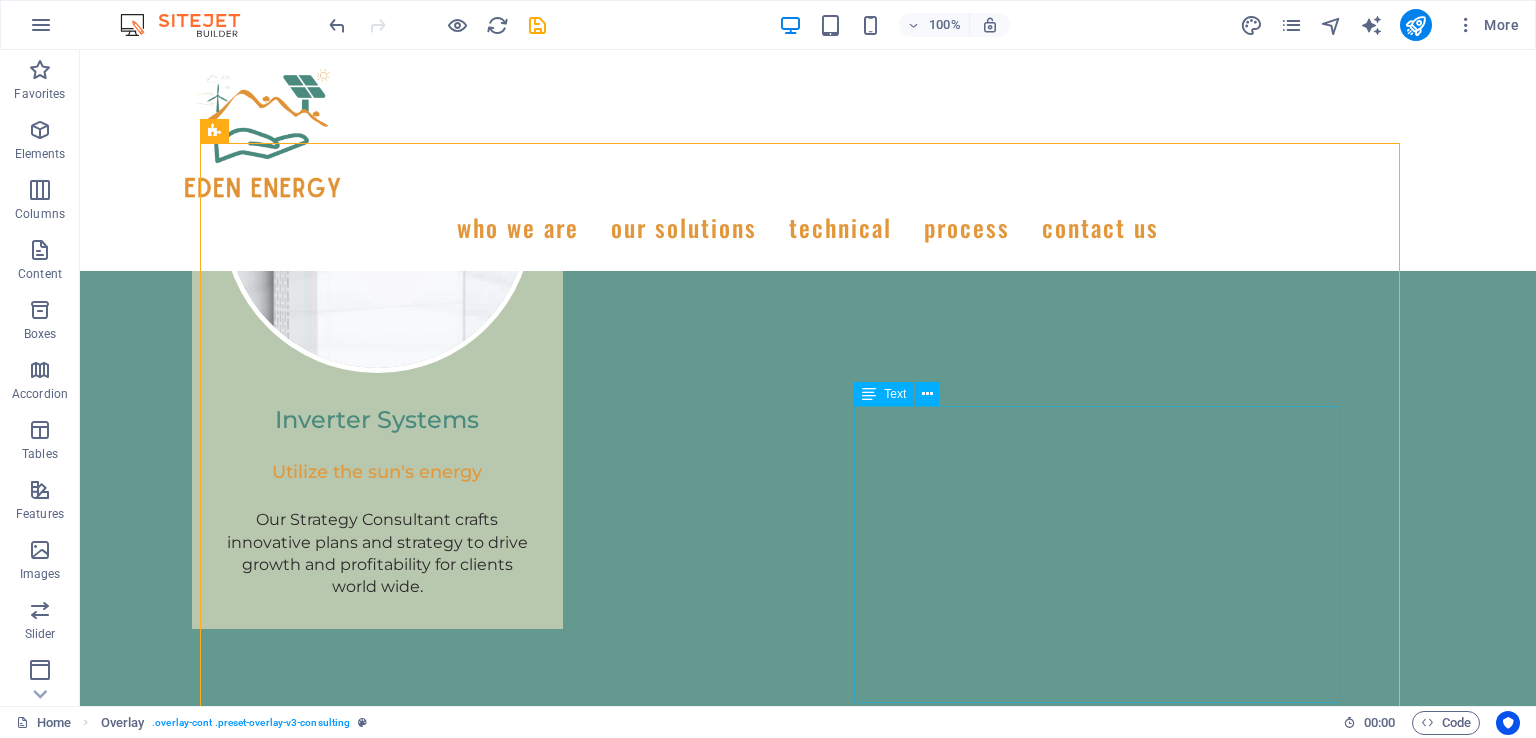 click at bounding box center (927, 394) 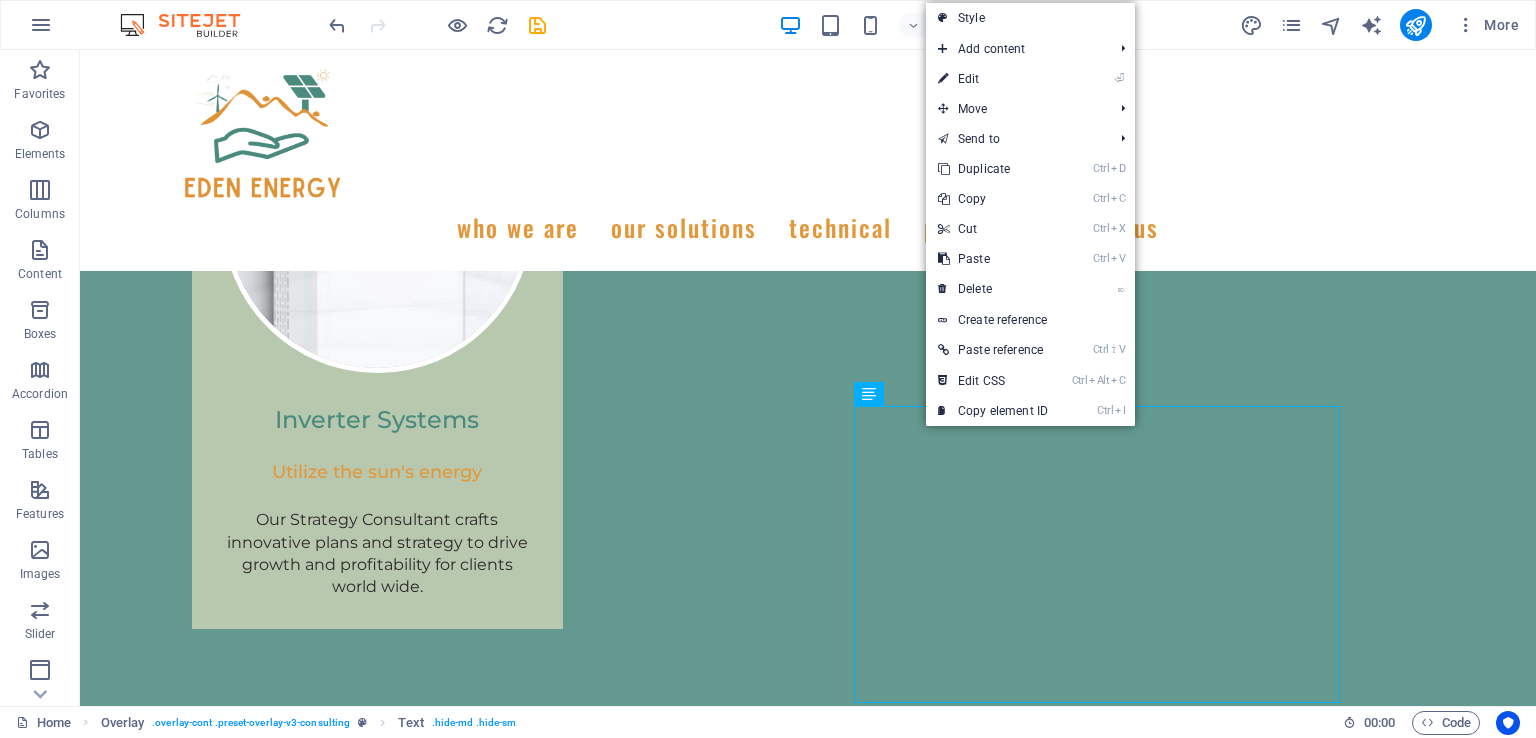click on "⌦  Delete" at bounding box center [993, 289] 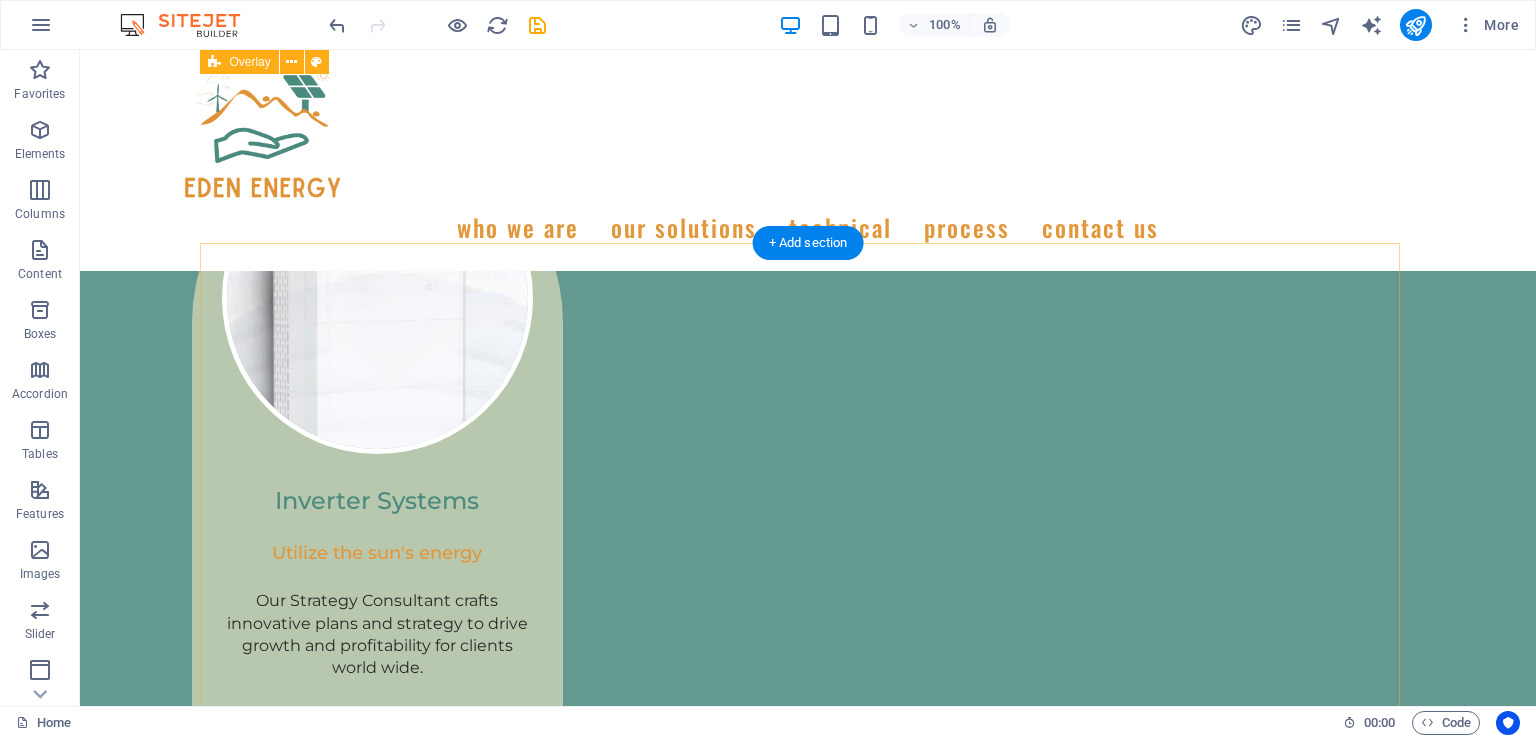 scroll, scrollTop: 5455, scrollLeft: 0, axis: vertical 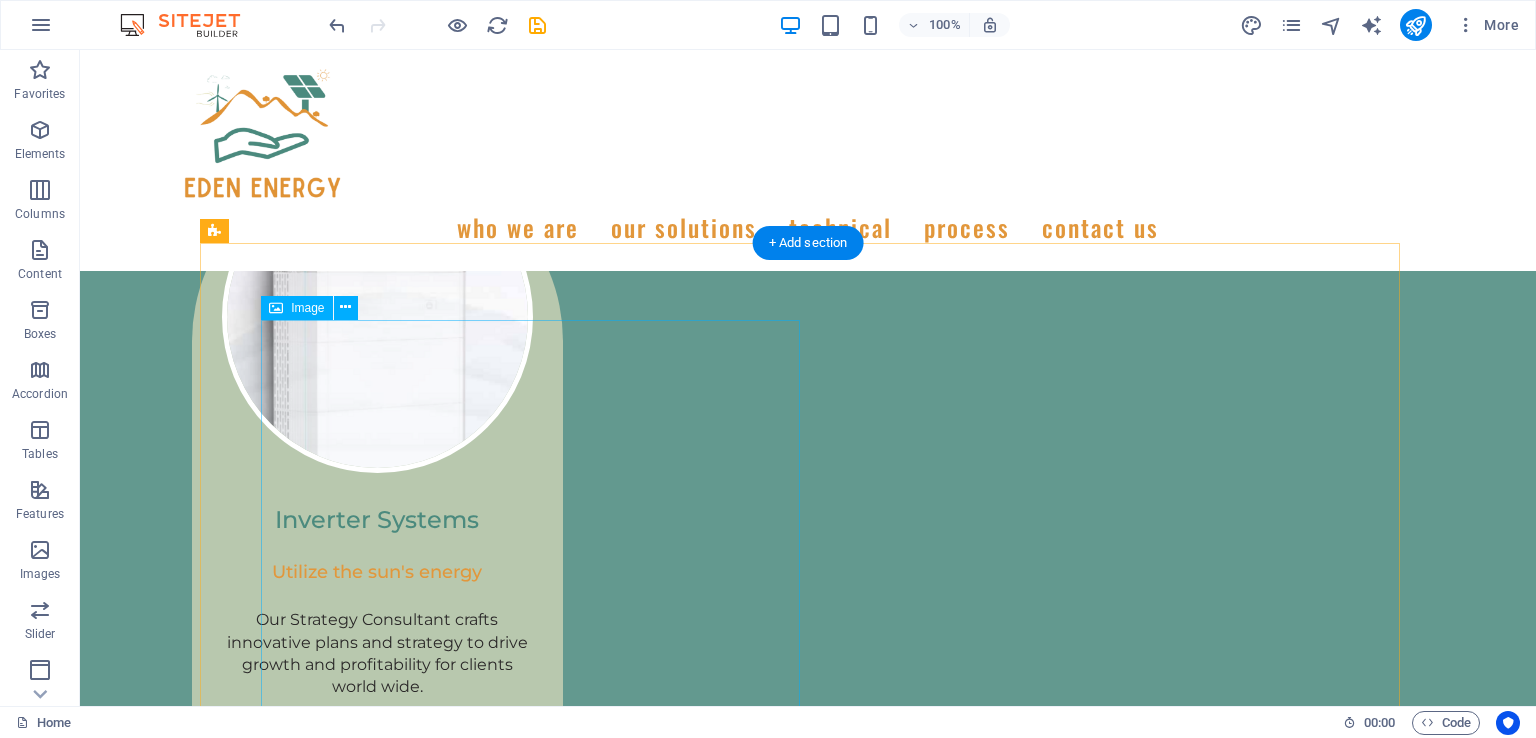 click at bounding box center (808, 3299) 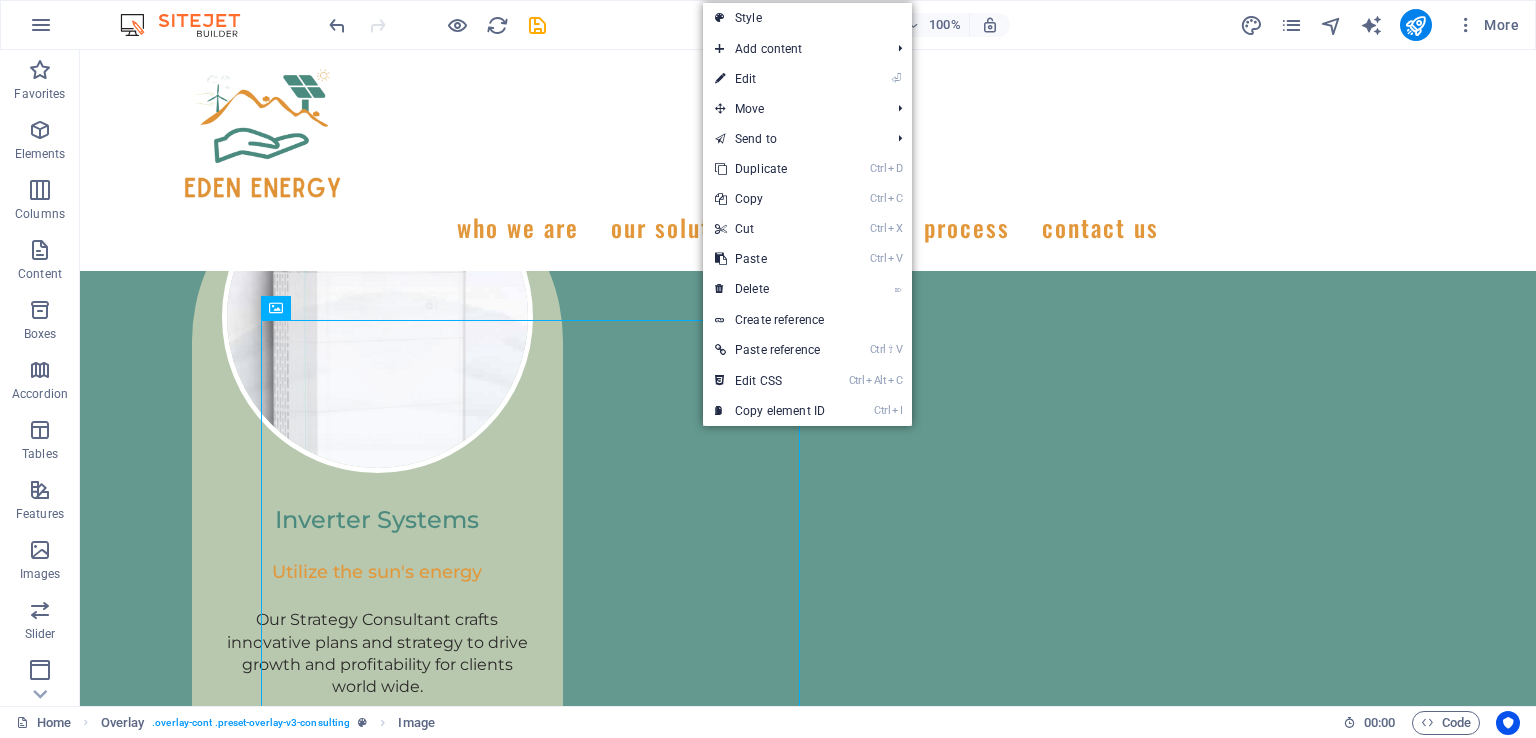 click on "Ctrl C  Copy" at bounding box center [770, 199] 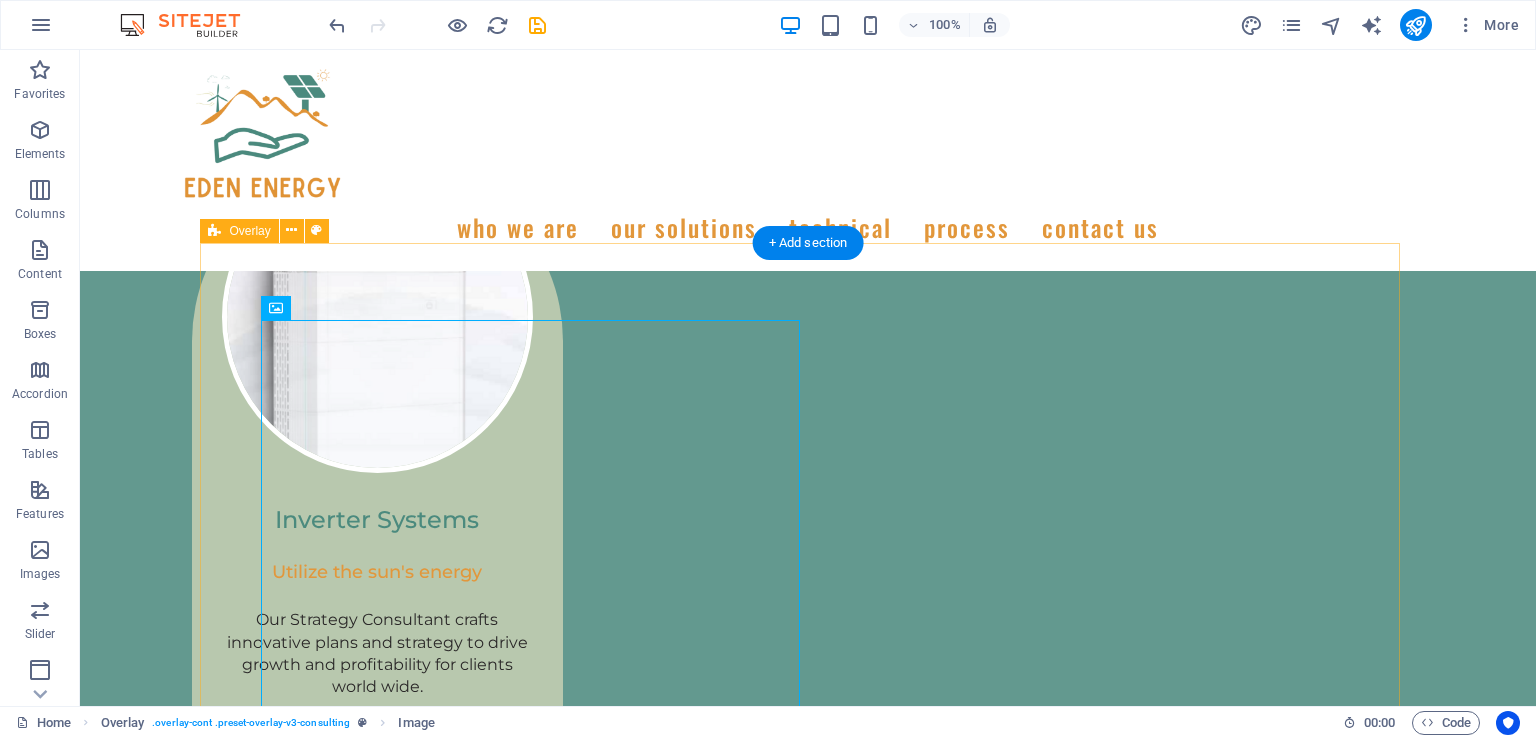 click on "Various sizes Aluminium rails mounting with stainless steel mounting bolts Efficiency: plus ~24% Low performance degradation: ≤1% in the first year, and ≤ 0.35%/year in the following years Premium warranty: 15-year product warranty, and 30-year performance warranty Better temperature coefficient: -0.26%/°C (above 25°C) Efficient in low light conditions Hot spot elimination Graph depicts typical solar panel efficiency declines over time, with approximately 92% of new capacity remaining after 20 years." at bounding box center (808, 3886) 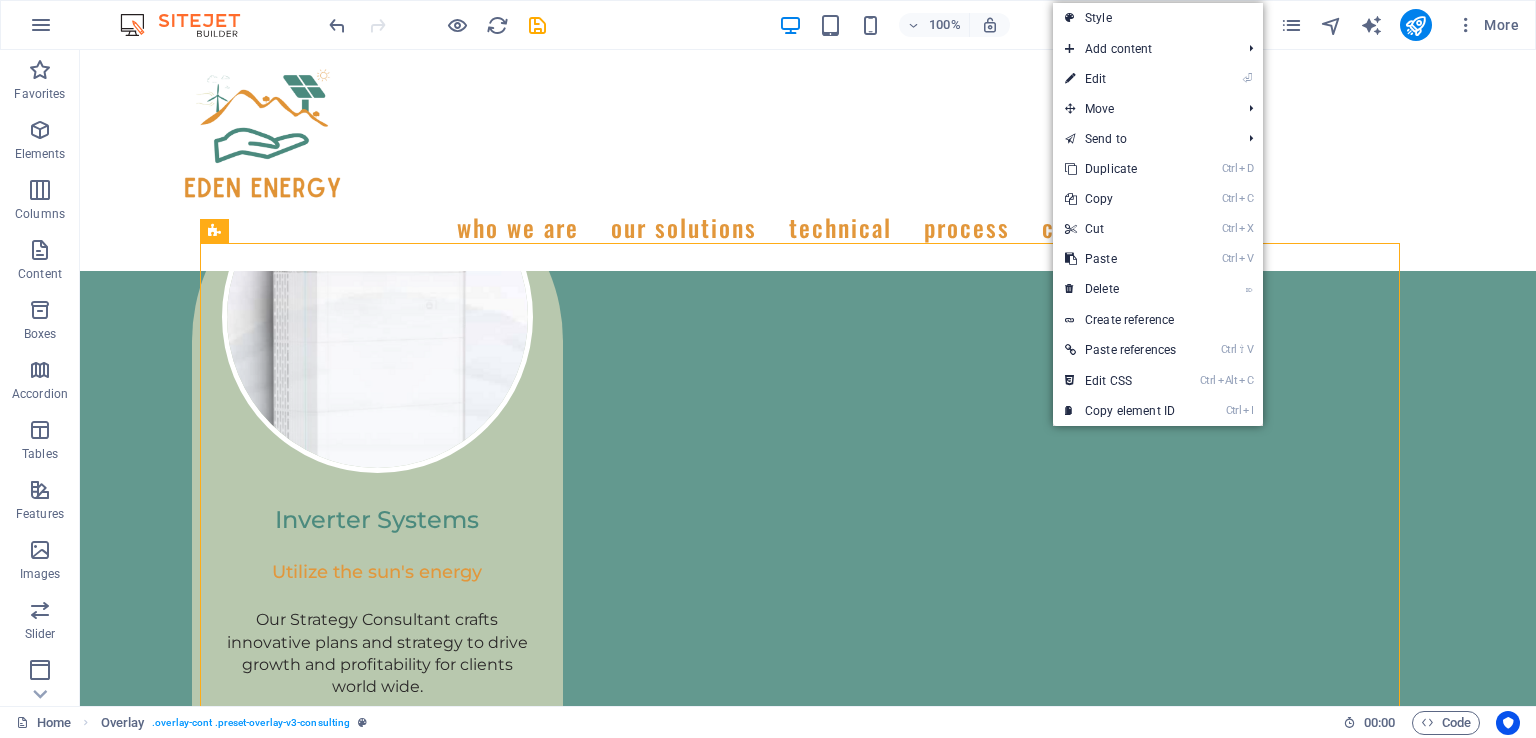 click on "Ctrl V  Paste" at bounding box center [1120, 259] 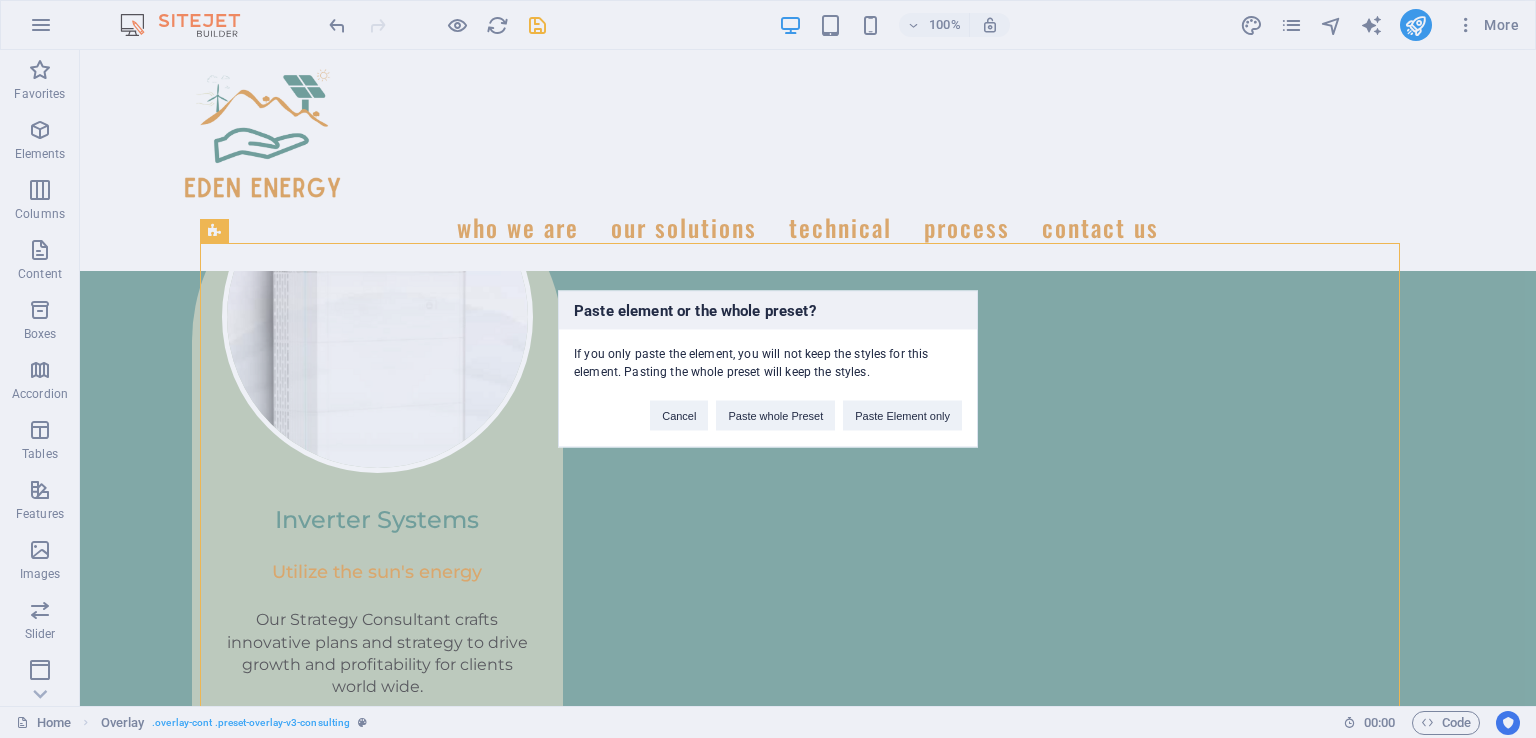 click on "Paste Element only" at bounding box center (902, 416) 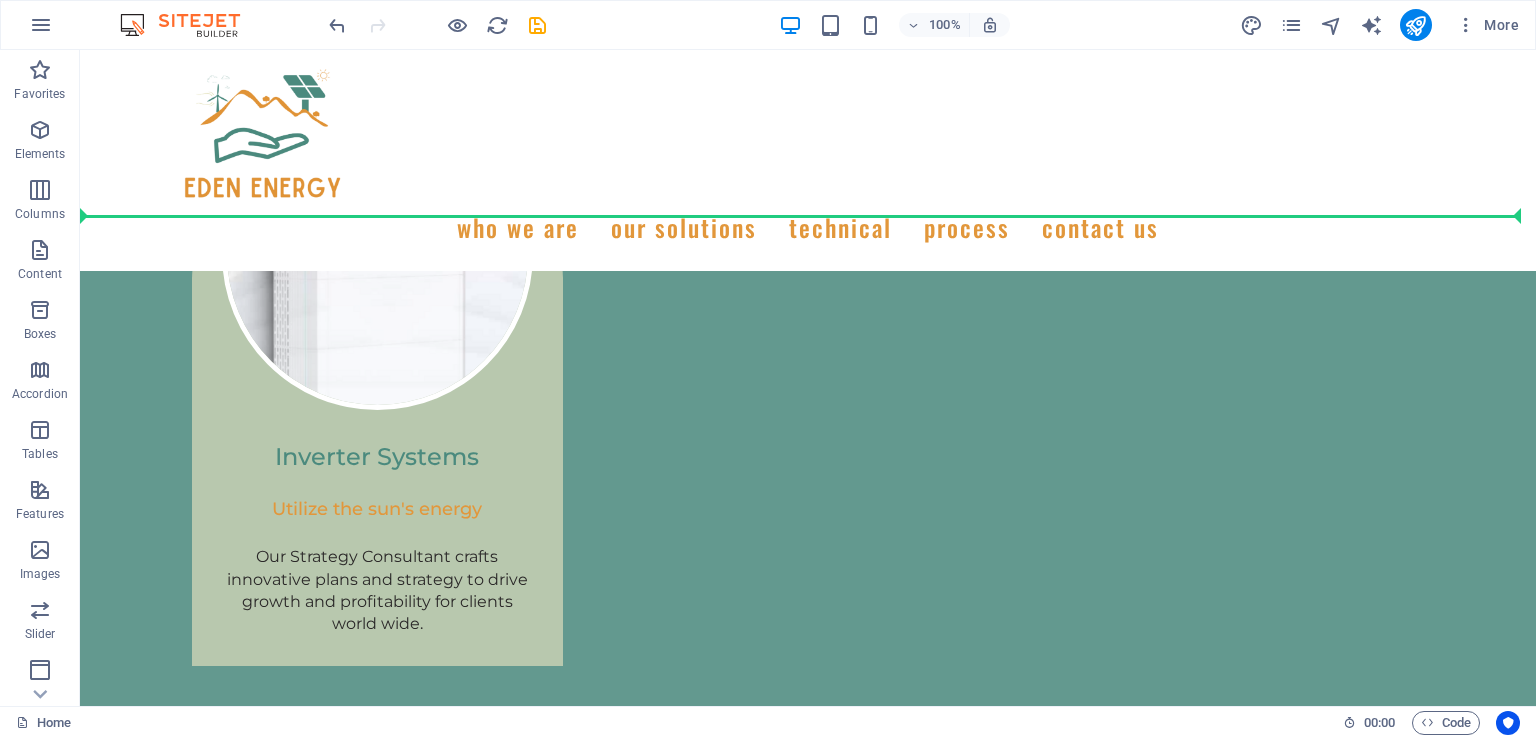 scroll, scrollTop: 5500, scrollLeft: 0, axis: vertical 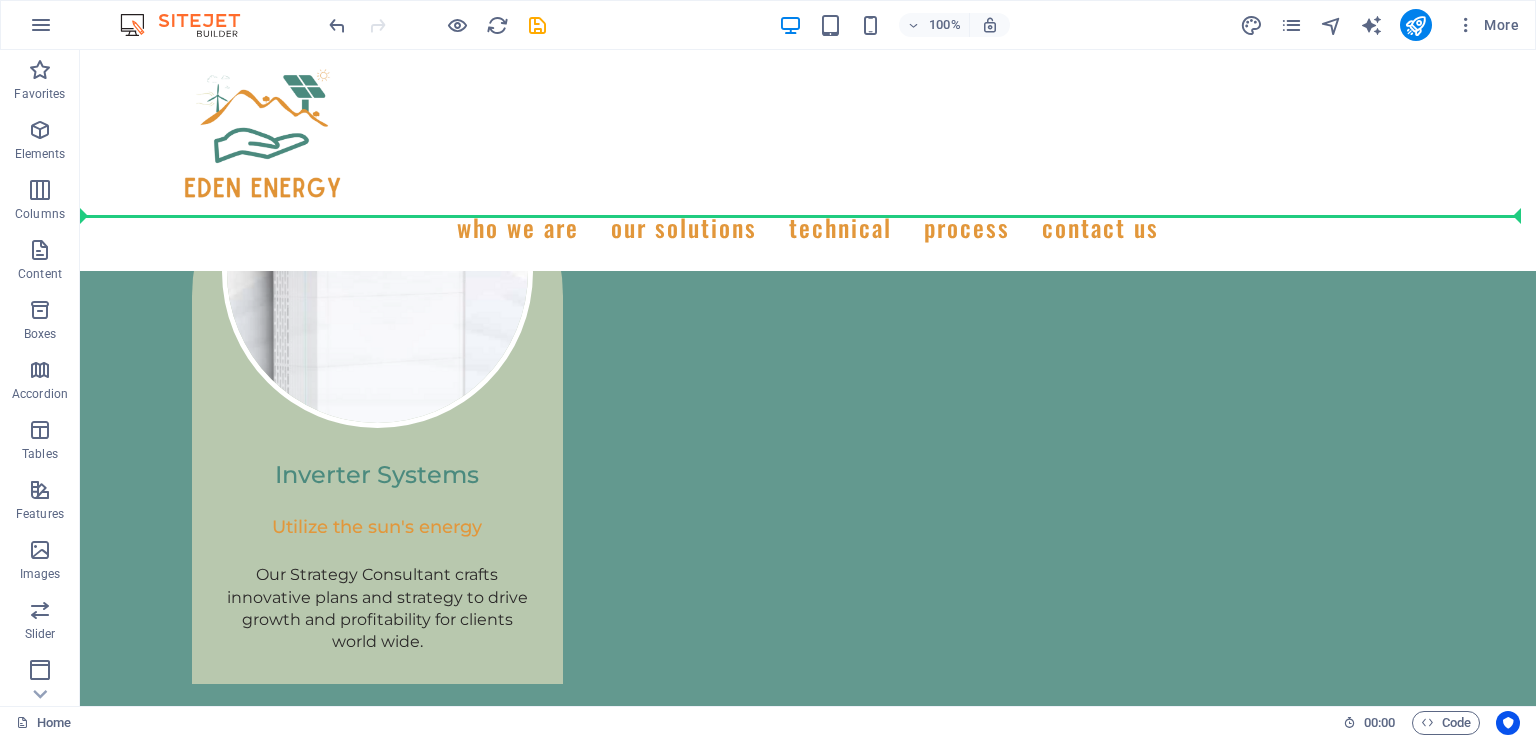 drag, startPoint x: 826, startPoint y: 536, endPoint x: 943, endPoint y: 203, distance: 352.9561 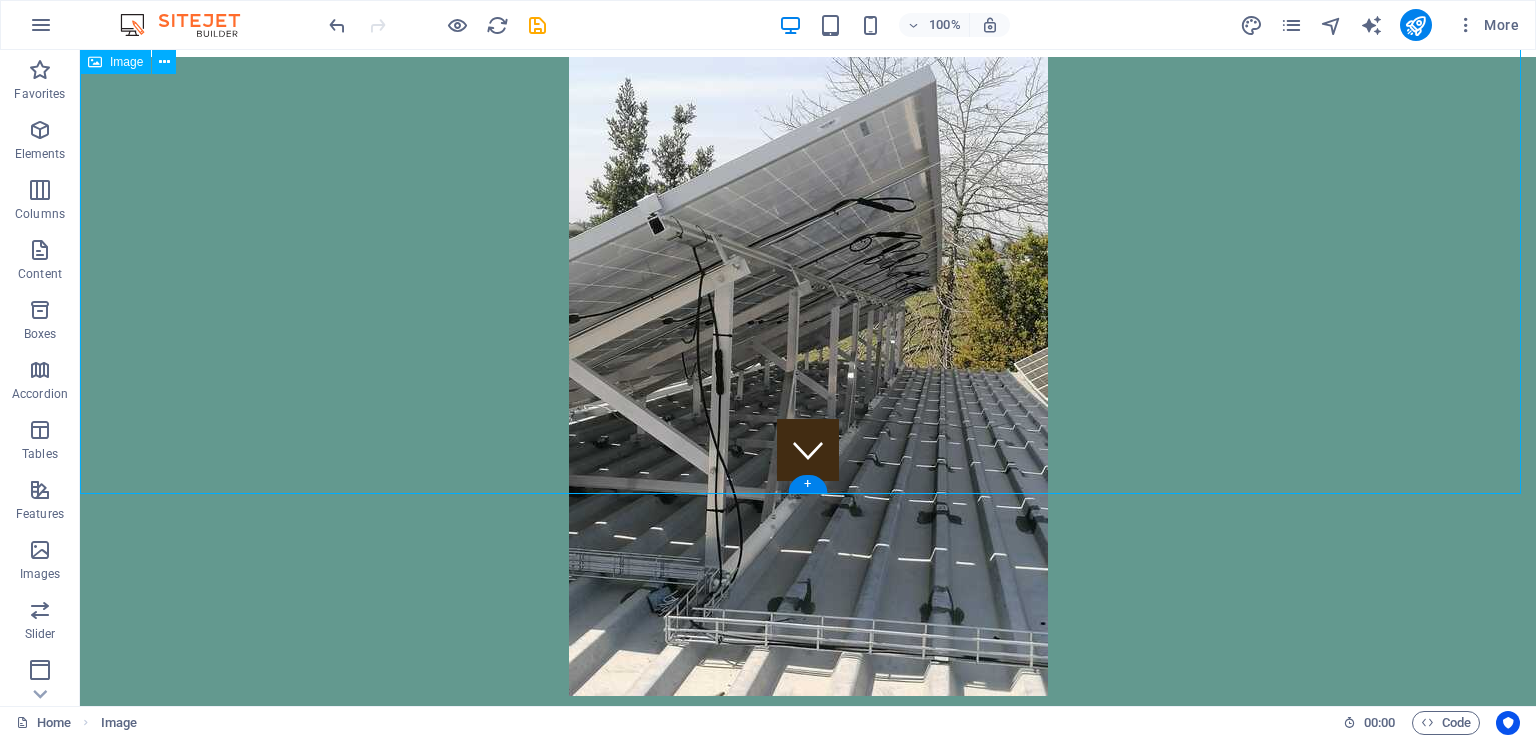 scroll, scrollTop: 100, scrollLeft: 0, axis: vertical 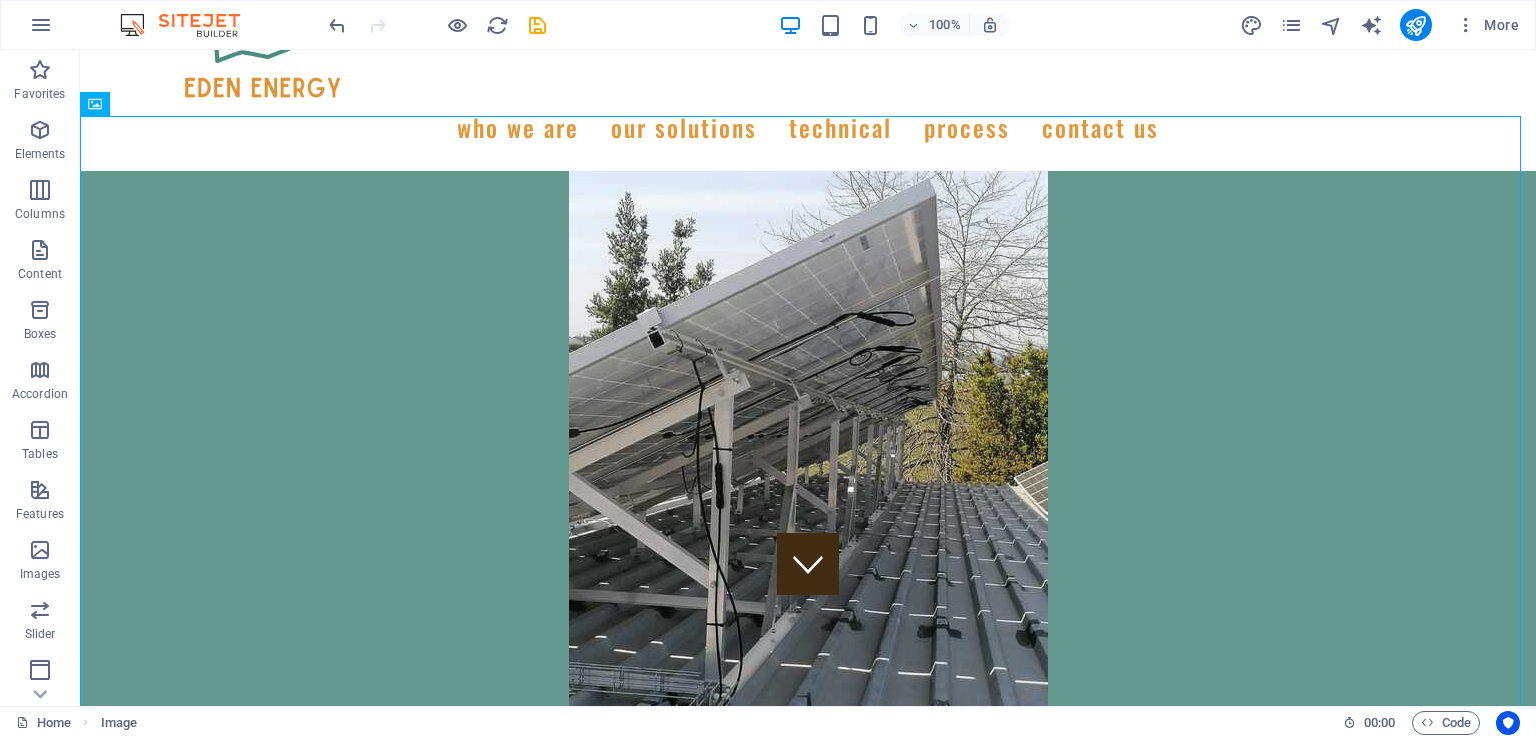 click at bounding box center [337, 25] 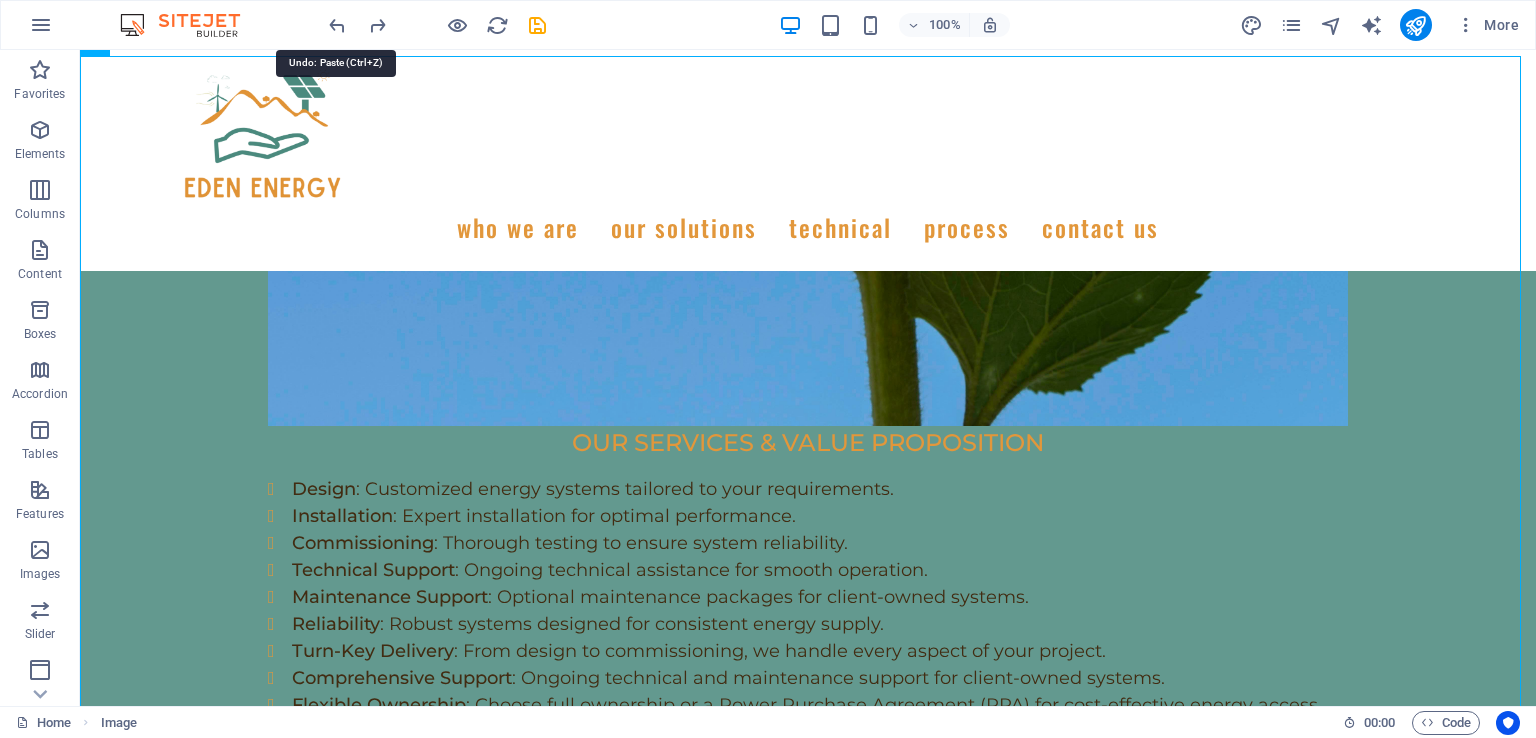 scroll, scrollTop: 7406, scrollLeft: 0, axis: vertical 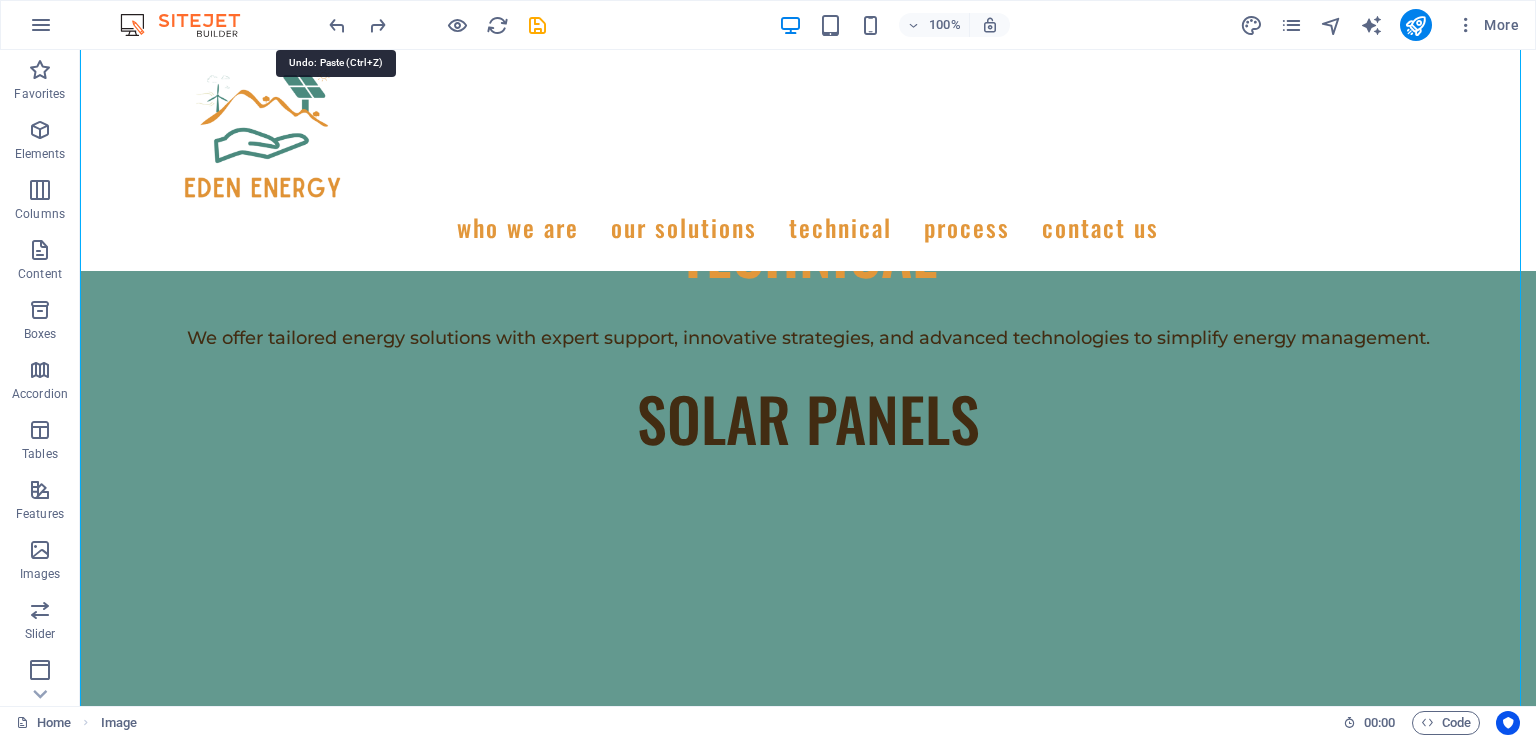 click at bounding box center [337, 25] 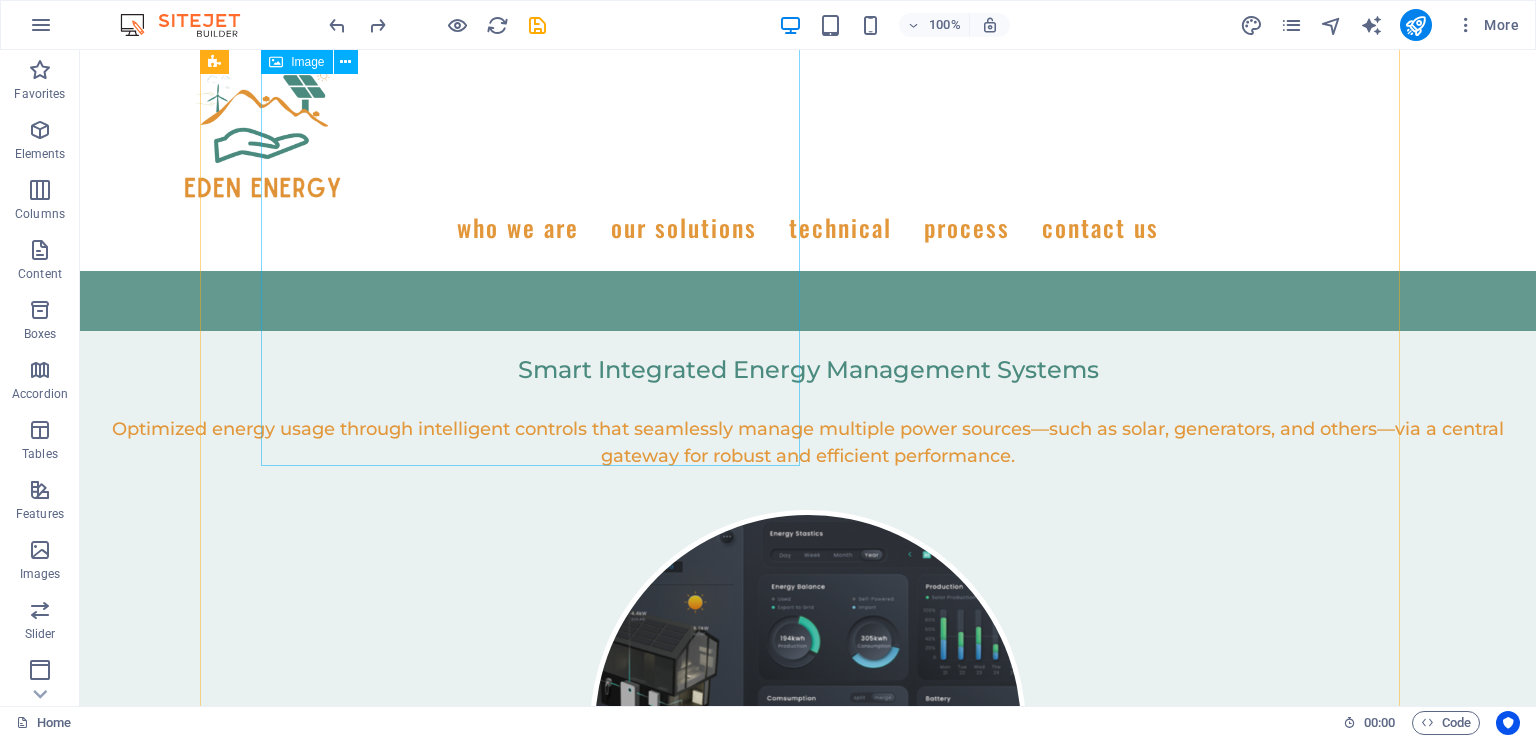 scroll, scrollTop: 5506, scrollLeft: 0, axis: vertical 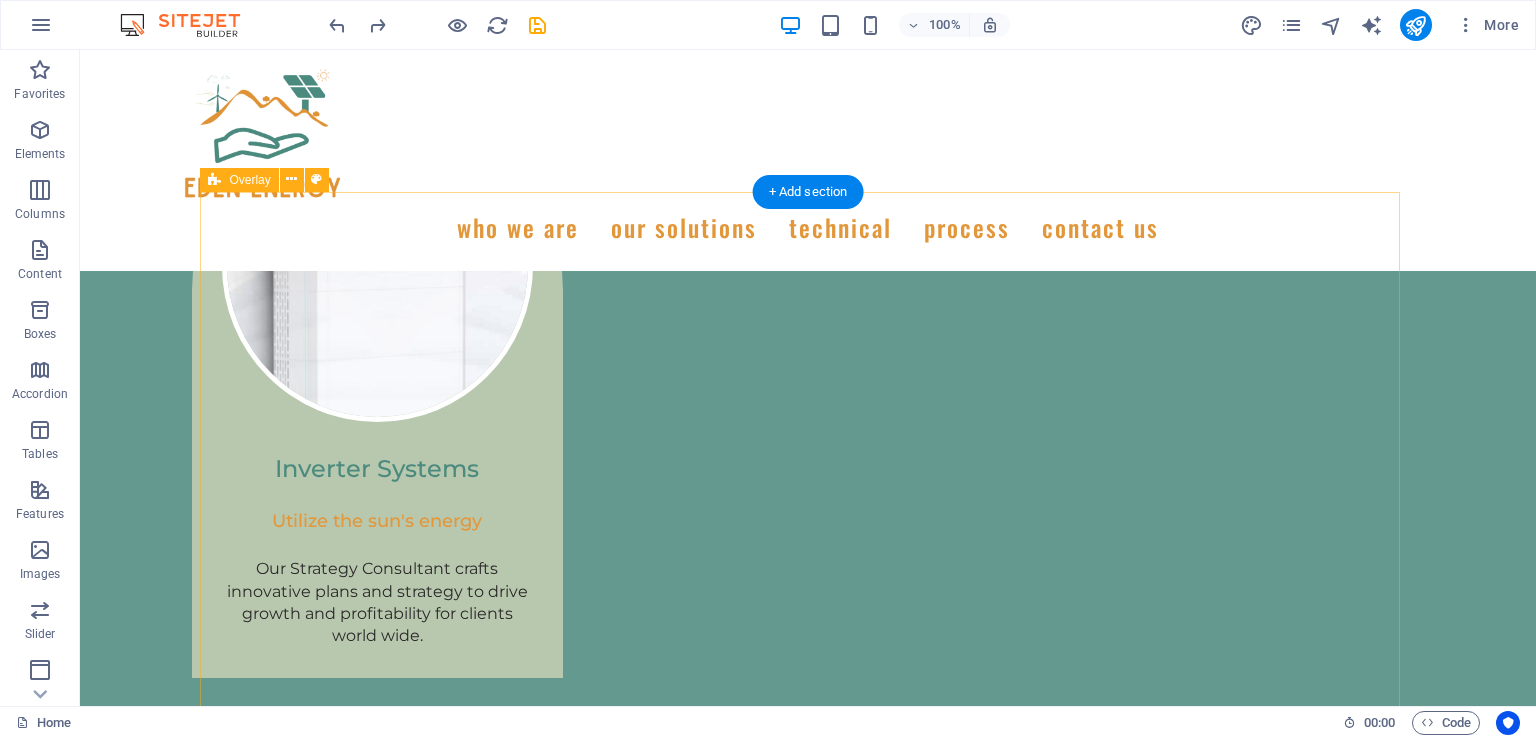 click on "Various sizes Aluminium rails mounting with stainless steel mounting bolts Efficiency: plus ~24% Low performance degradation: ≤1% in the first year, and ≤ 0.35%/year in the following years Premium warranty: 15-year product warranty, and 30-year performance warranty Better temperature coefficient: -0.26%/°C (above 25°C) Efficient in low light conditions Hot spot elimination Graph depicts typical solar panel efficiency declines over time, with approximately 92% of new capacity remaining after 20 years." at bounding box center (808, 3835) 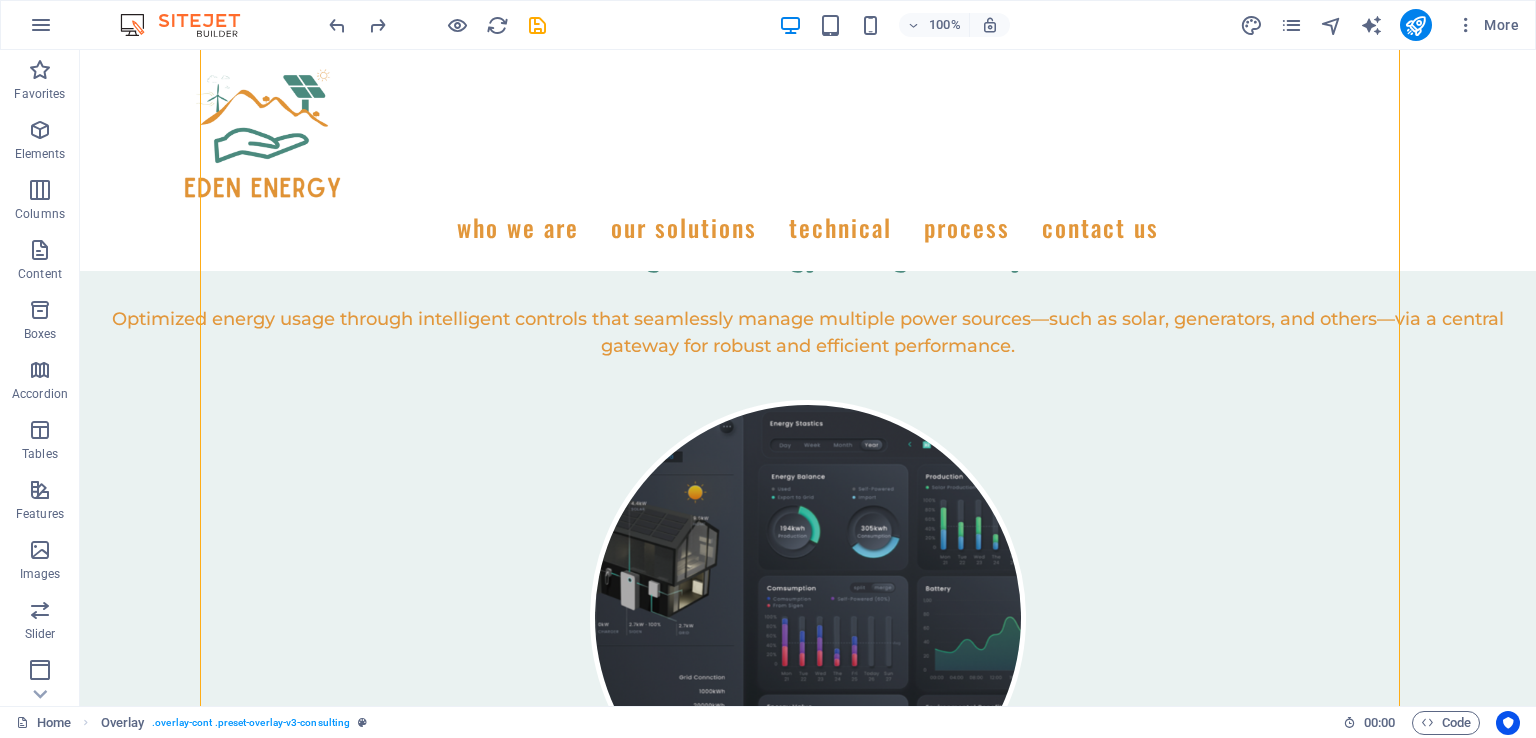 scroll, scrollTop: 6106, scrollLeft: 0, axis: vertical 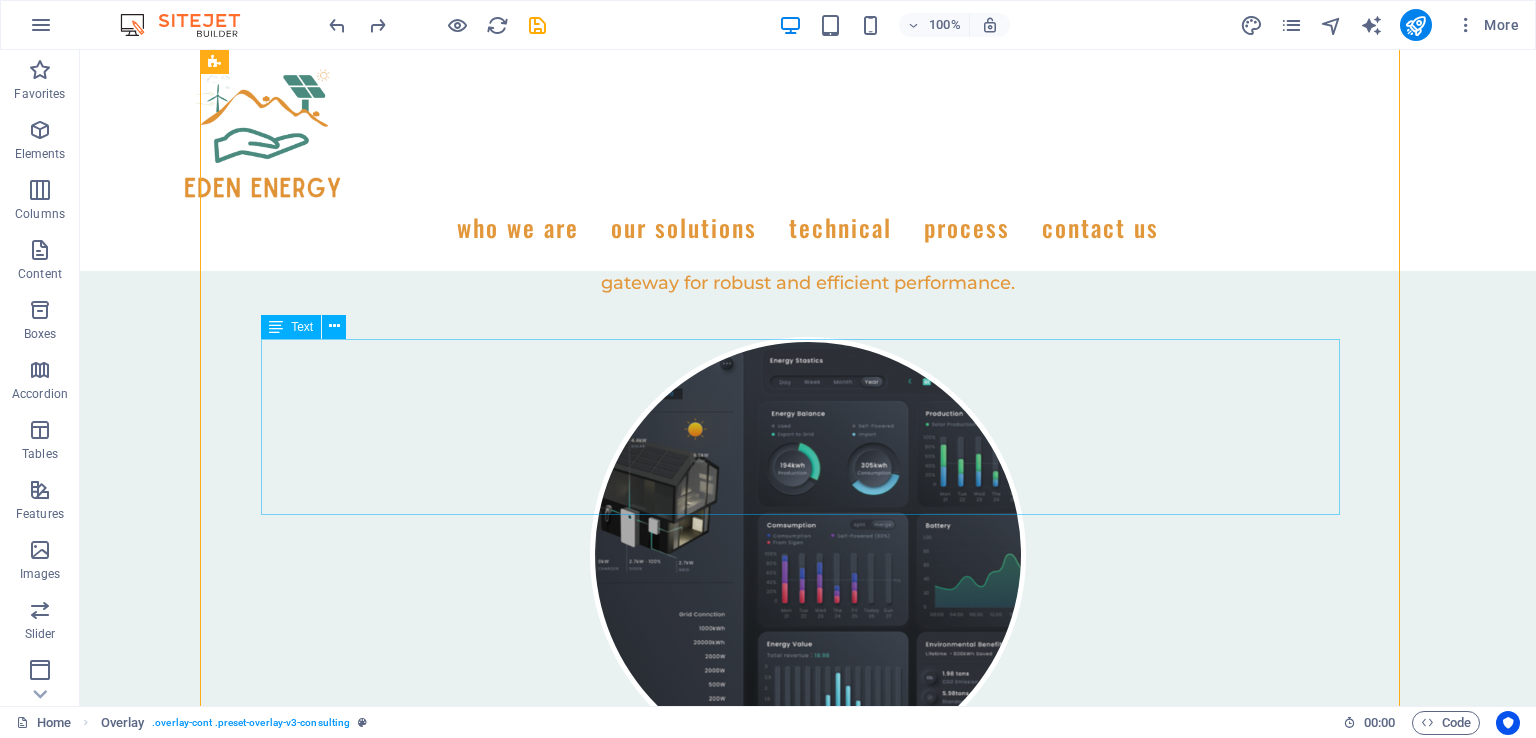 click on "Various sizes Aluminium rails mounting with stainless steel mounting bolts Efficiency: plus ~24% Low performance degradation: ≤1% in the first year, and ≤ 0.35%/year in the following years Premium warranty: 15-year product warranty, and 30-year performance warranty Better temperature coefficient: -0.26%/°C (above 25°C) Efficient in low light conditions Hot spot elimination" at bounding box center (808, 3072) 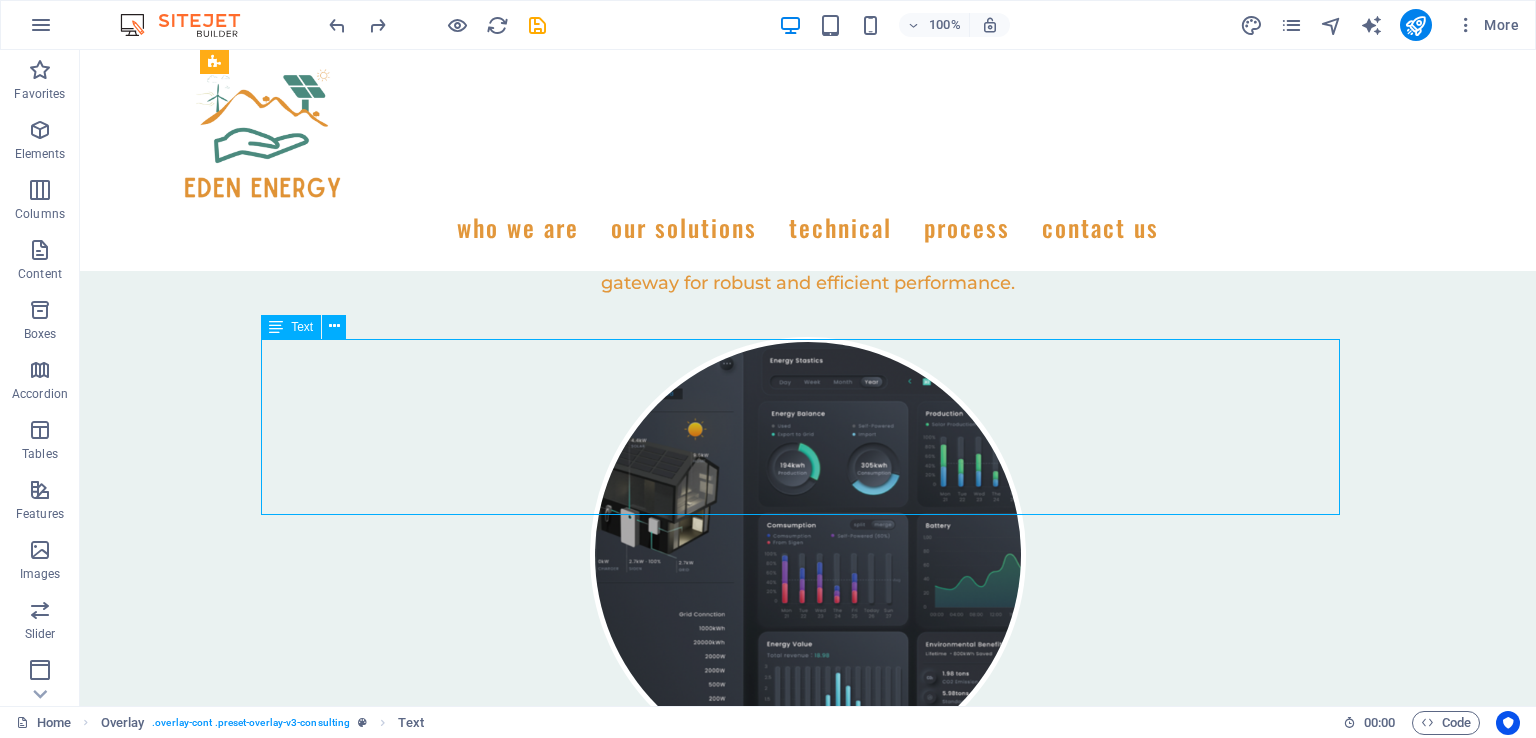 click on "Various sizes Aluminium rails mounting with stainless steel mounting bolts Efficiency: plus ~24% Low performance degradation: ≤1% in the first year, and ≤ 0.35%/year in the following years Premium warranty: 15-year product warranty, and 30-year performance warranty Better temperature coefficient: -0.26%/°C (above 25°C) Efficient in low light conditions Hot spot elimination" at bounding box center (808, 3072) 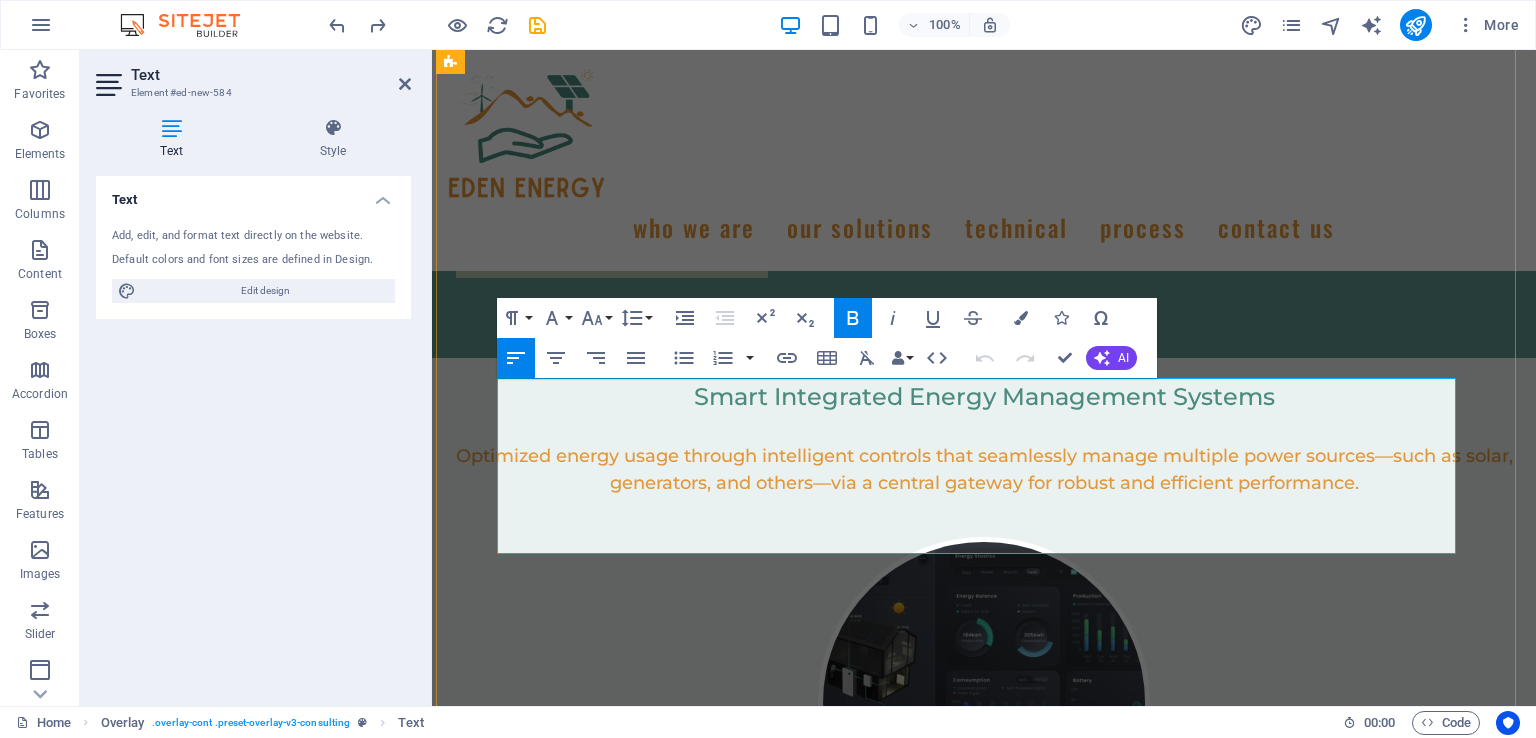 click on "Efficient in low light conditions Hot spot elimination" at bounding box center (984, 3189) 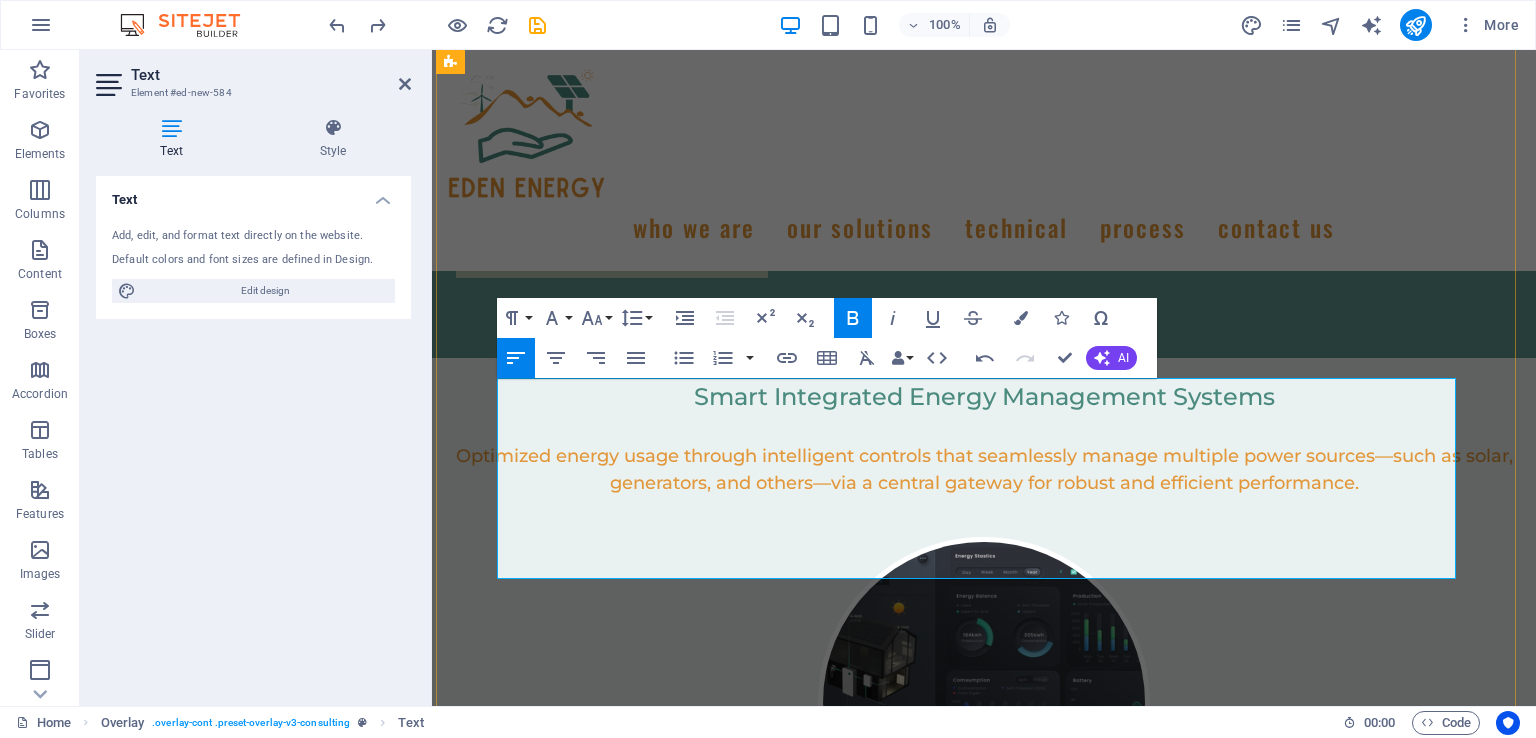 drag, startPoint x: 501, startPoint y: 388, endPoint x: 1041, endPoint y: 546, distance: 562.6402 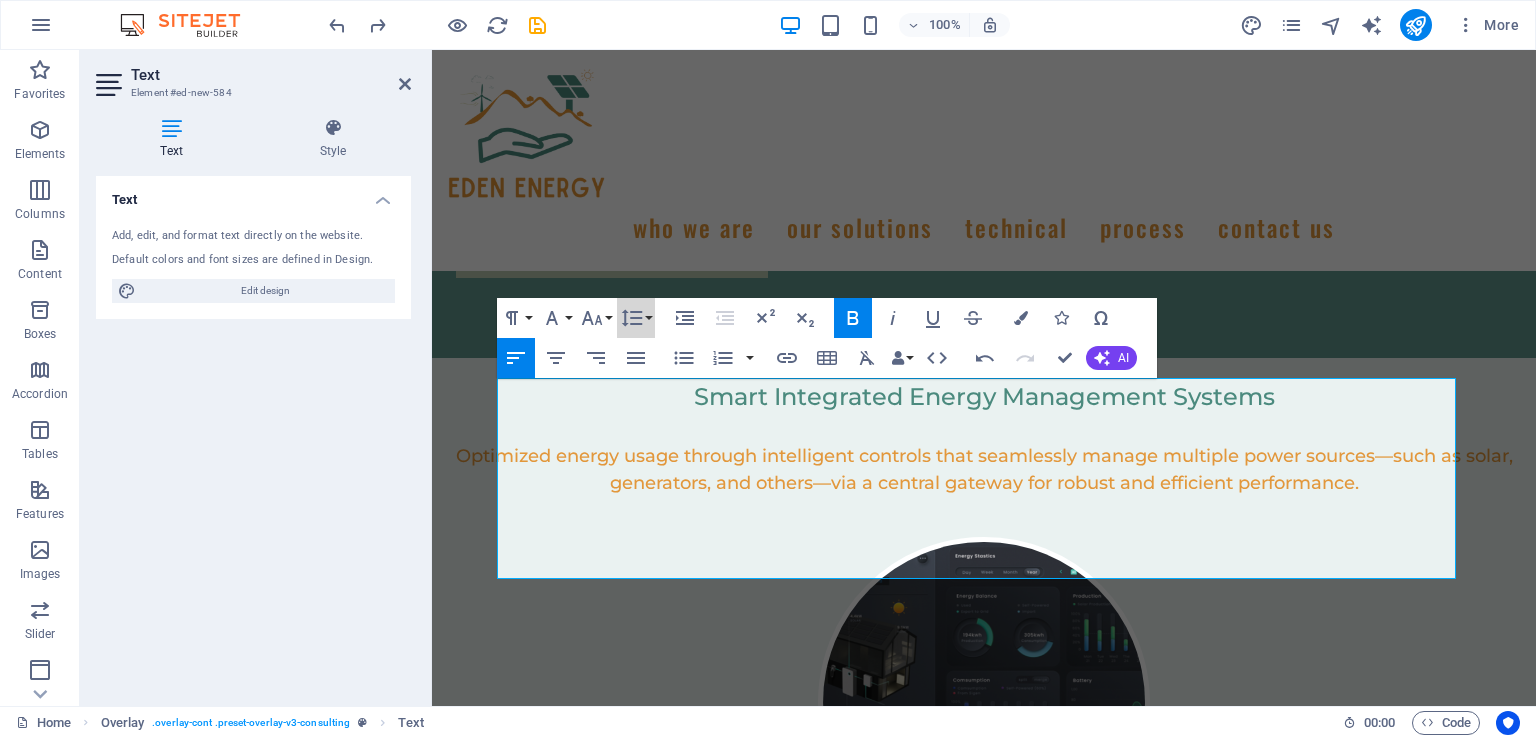 click 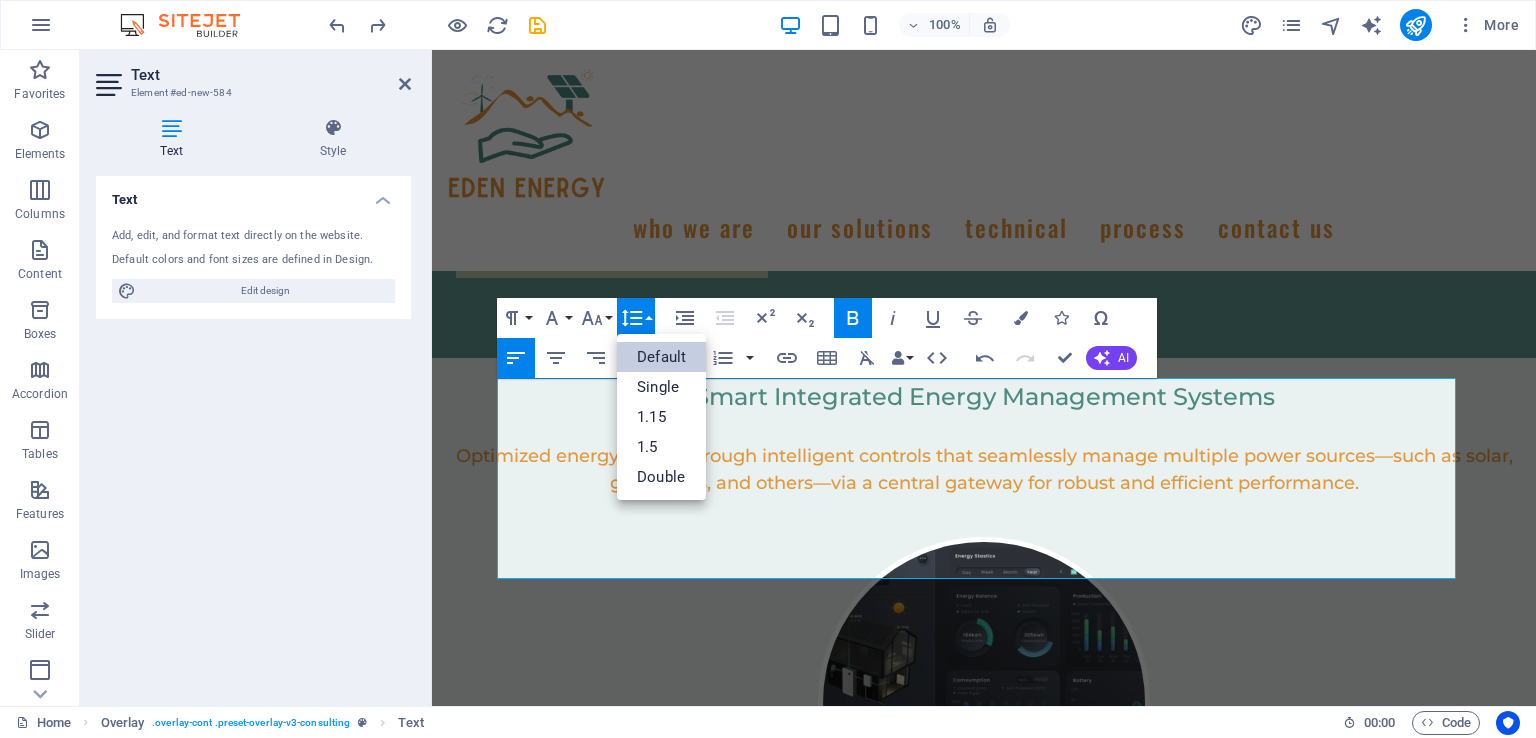 scroll, scrollTop: 0, scrollLeft: 0, axis: both 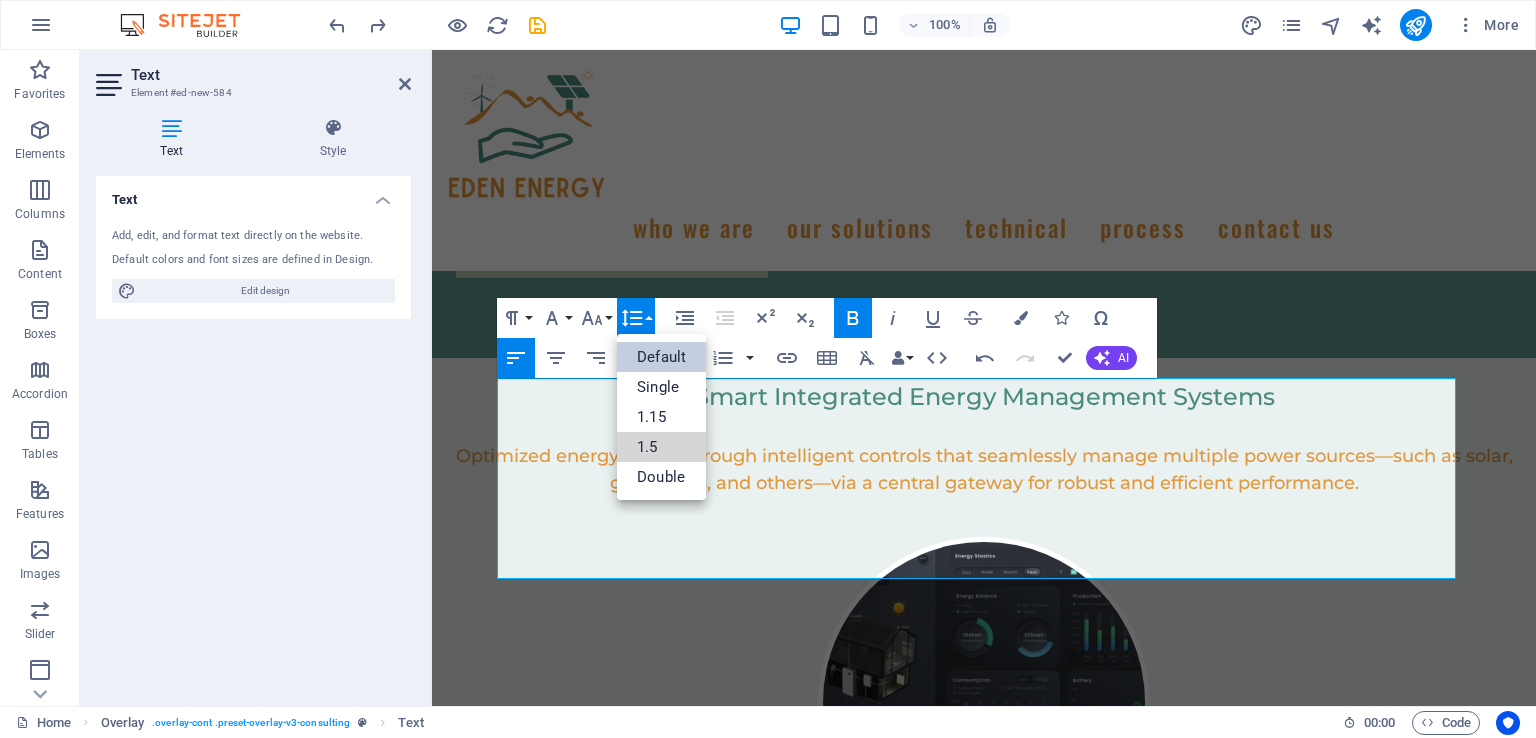 click on "1.5" at bounding box center (661, 447) 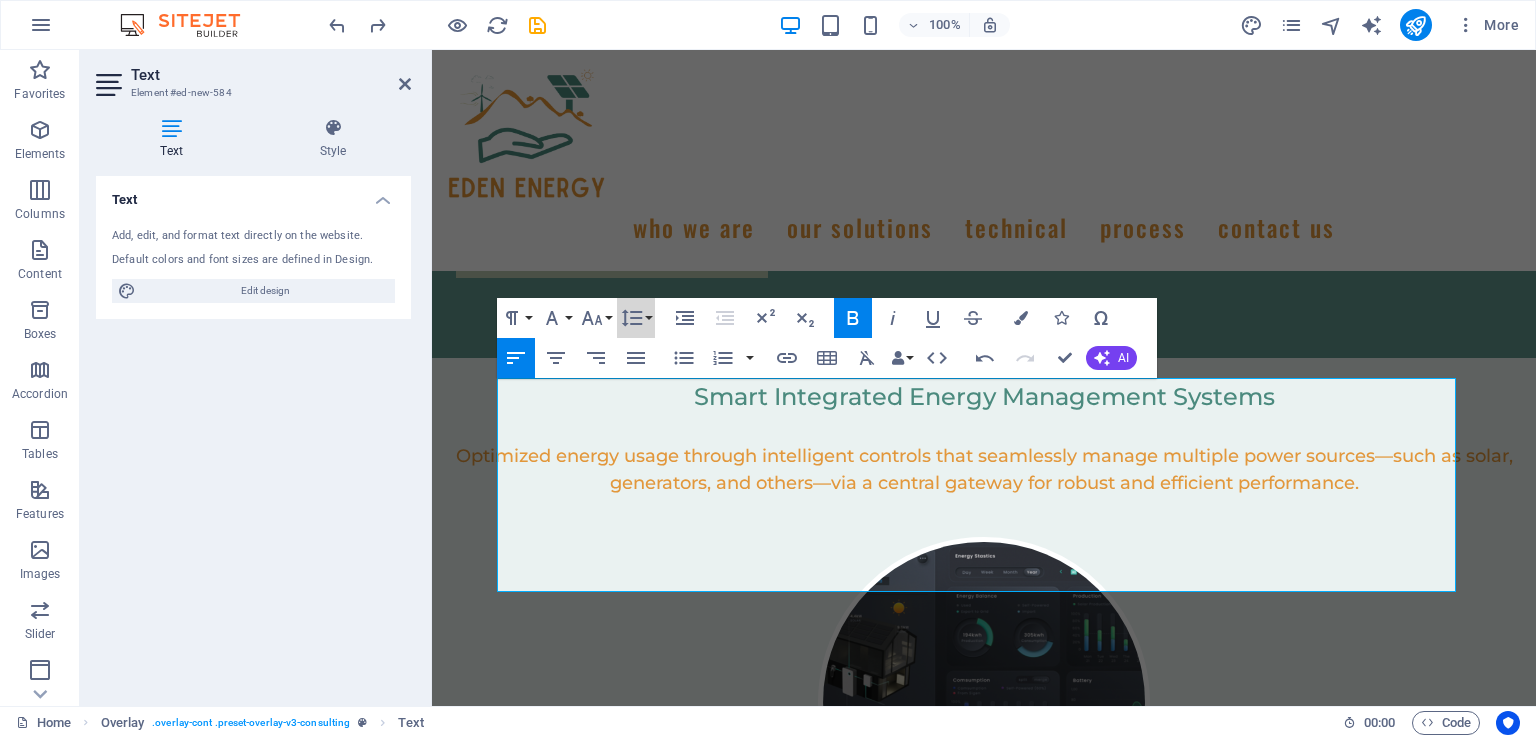 click on "Line Height" at bounding box center [636, 318] 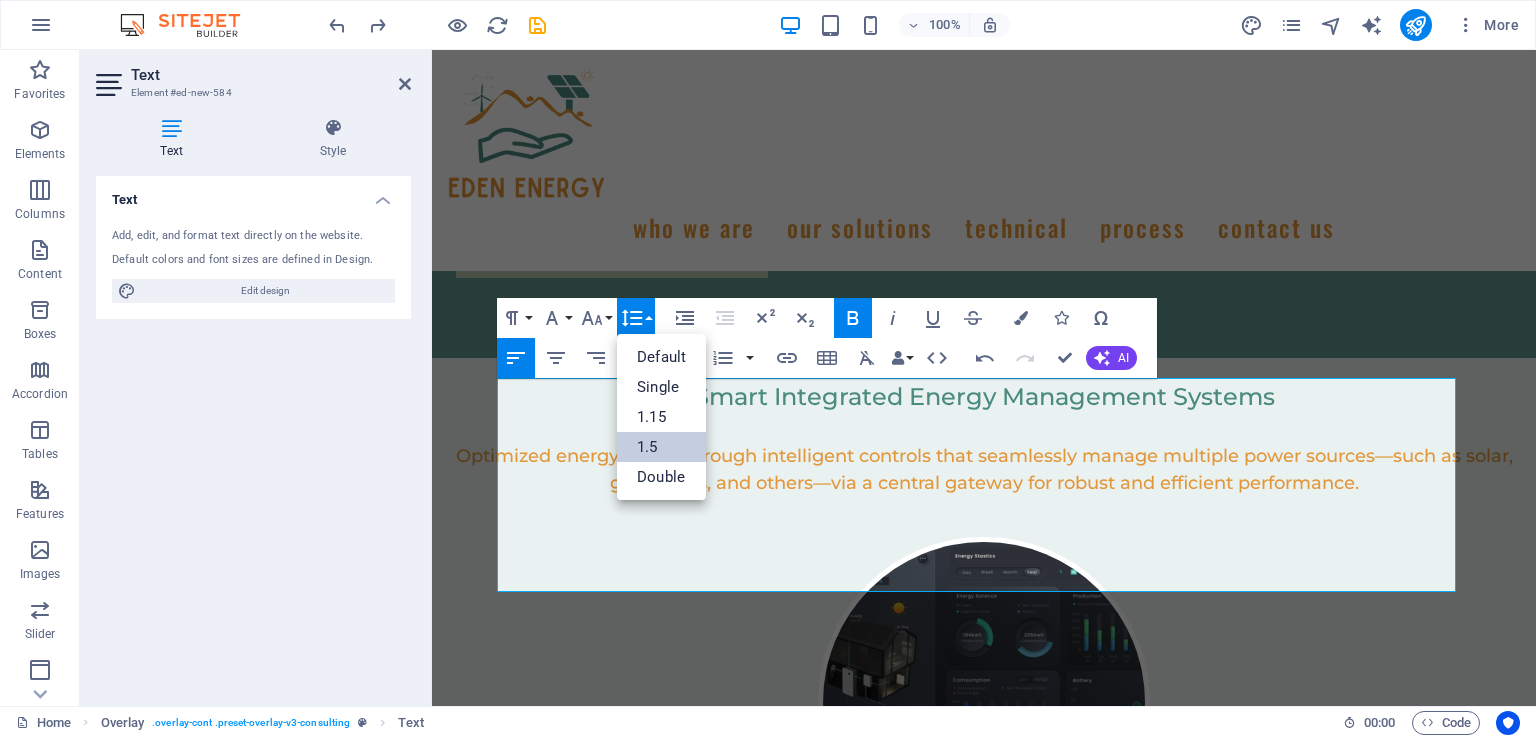 scroll, scrollTop: 0, scrollLeft: 0, axis: both 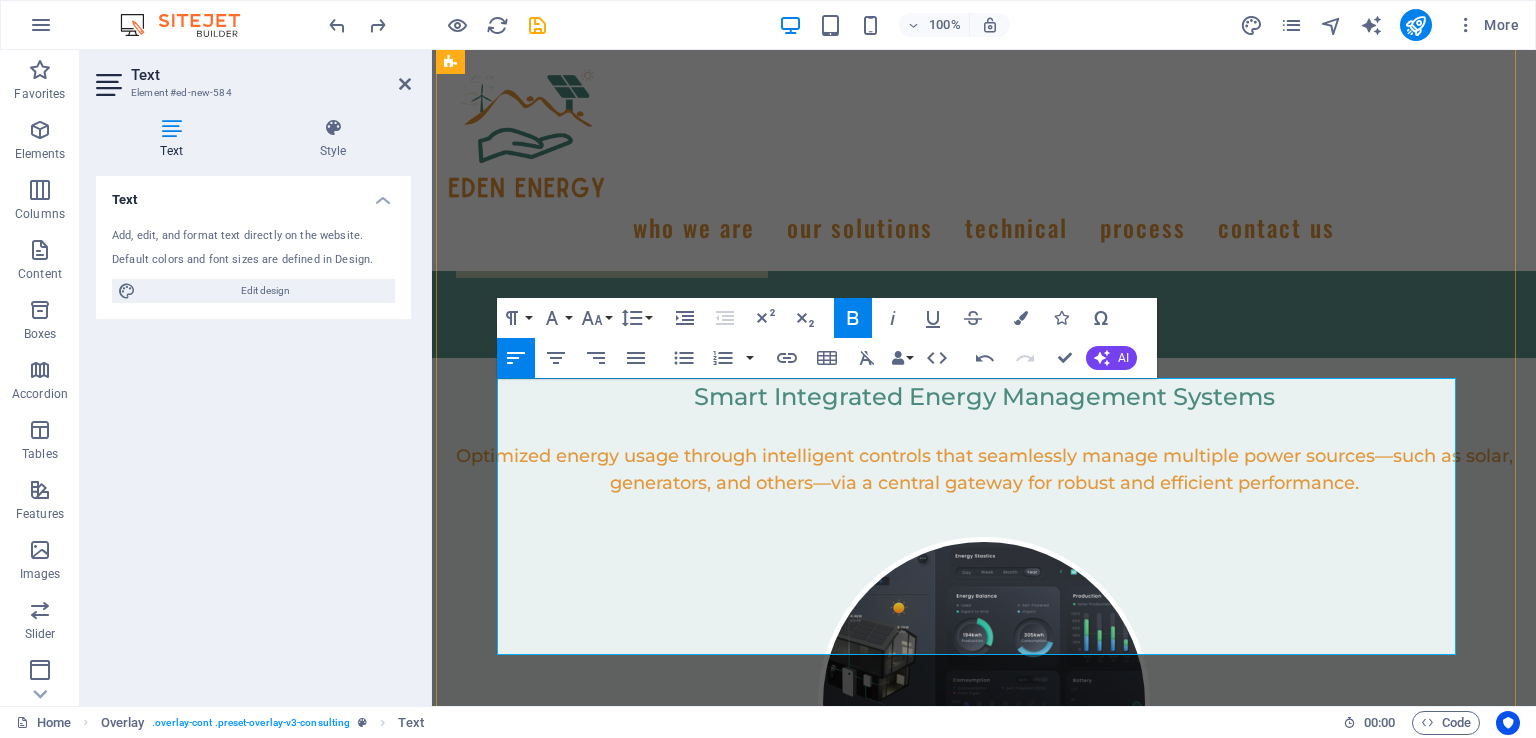 click on "Low performance degradation: ≤1% in the first year, and ≤ 0.35%/year in the following years" at bounding box center [912, 3152] 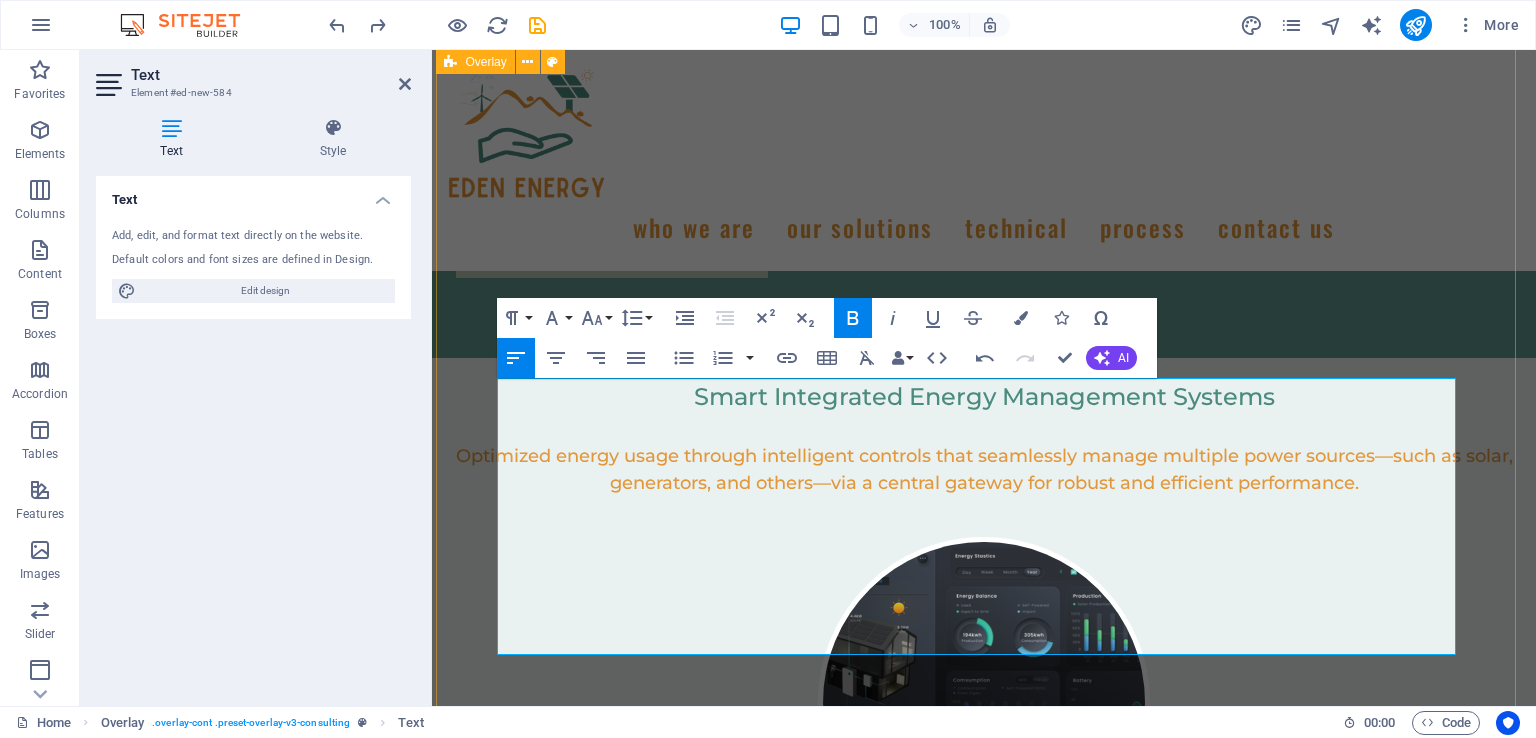 click on "-Various sizes -Aluminium rails mounting with stainless steel mounting bolts -Efficiency: plus ~24% -Low performance degradation: ≤1% in the first year, and ≤ 0.35%/year in the following years -Premium warranty: 15-year product warranty, and 30-year performance warranty -Better temperature coefficient: -0.26%/°C (above 25°C) -Efficient in low light conditions Hot spot elimination ​ Graph depicts typical solar panel efficiency declines over time, with approximately 92% of new capacity remaining after 20 years." at bounding box center [984, 3212] 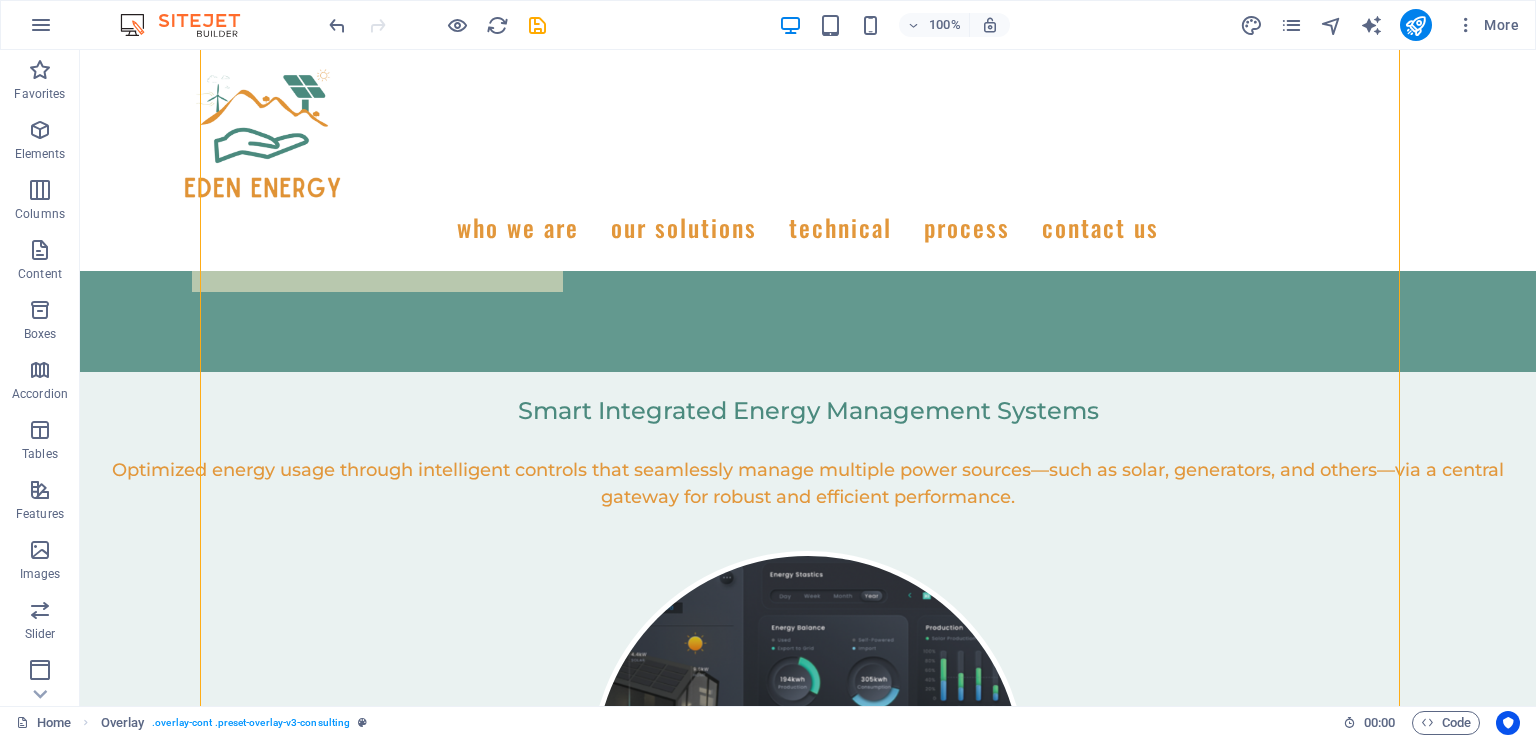 scroll, scrollTop: 5904, scrollLeft: 0, axis: vertical 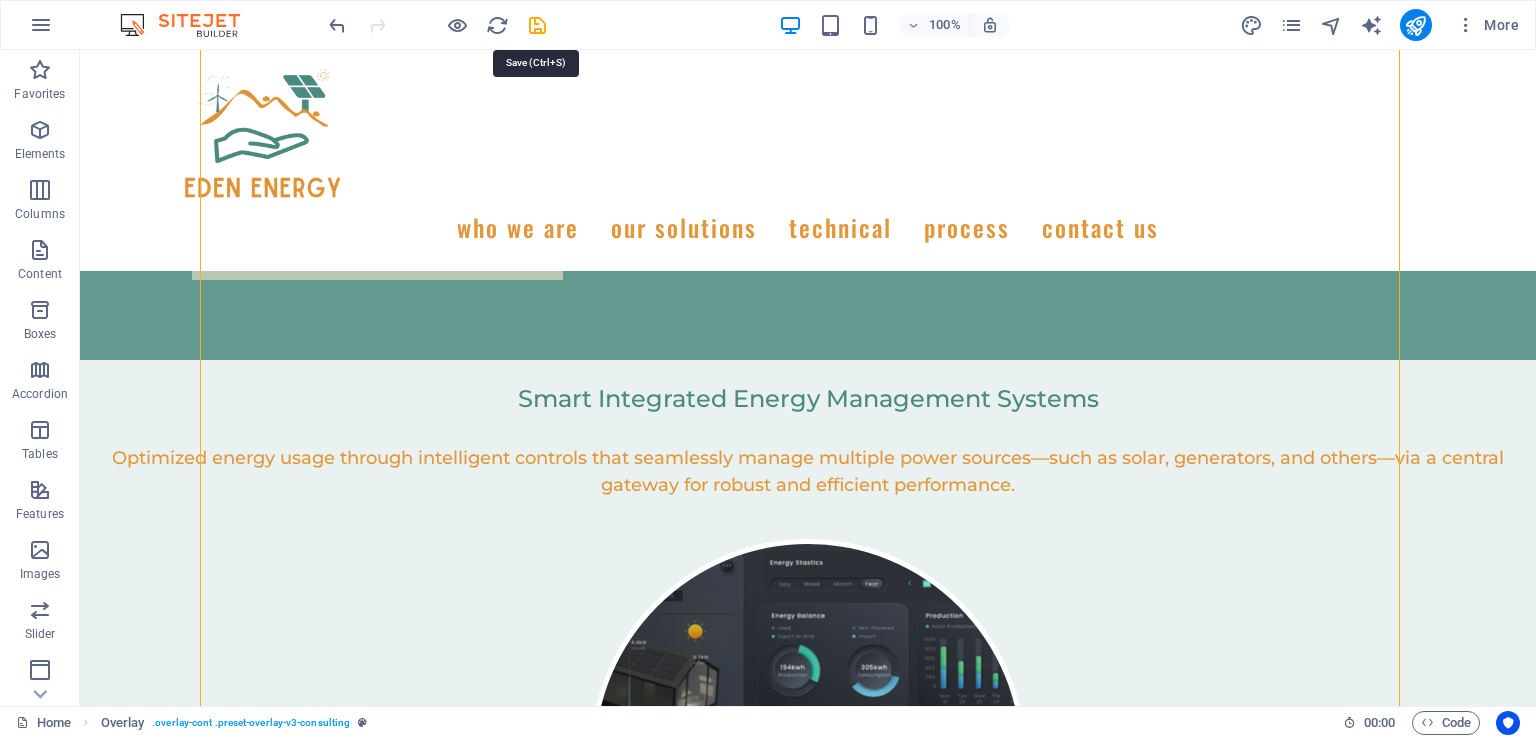 click at bounding box center (537, 25) 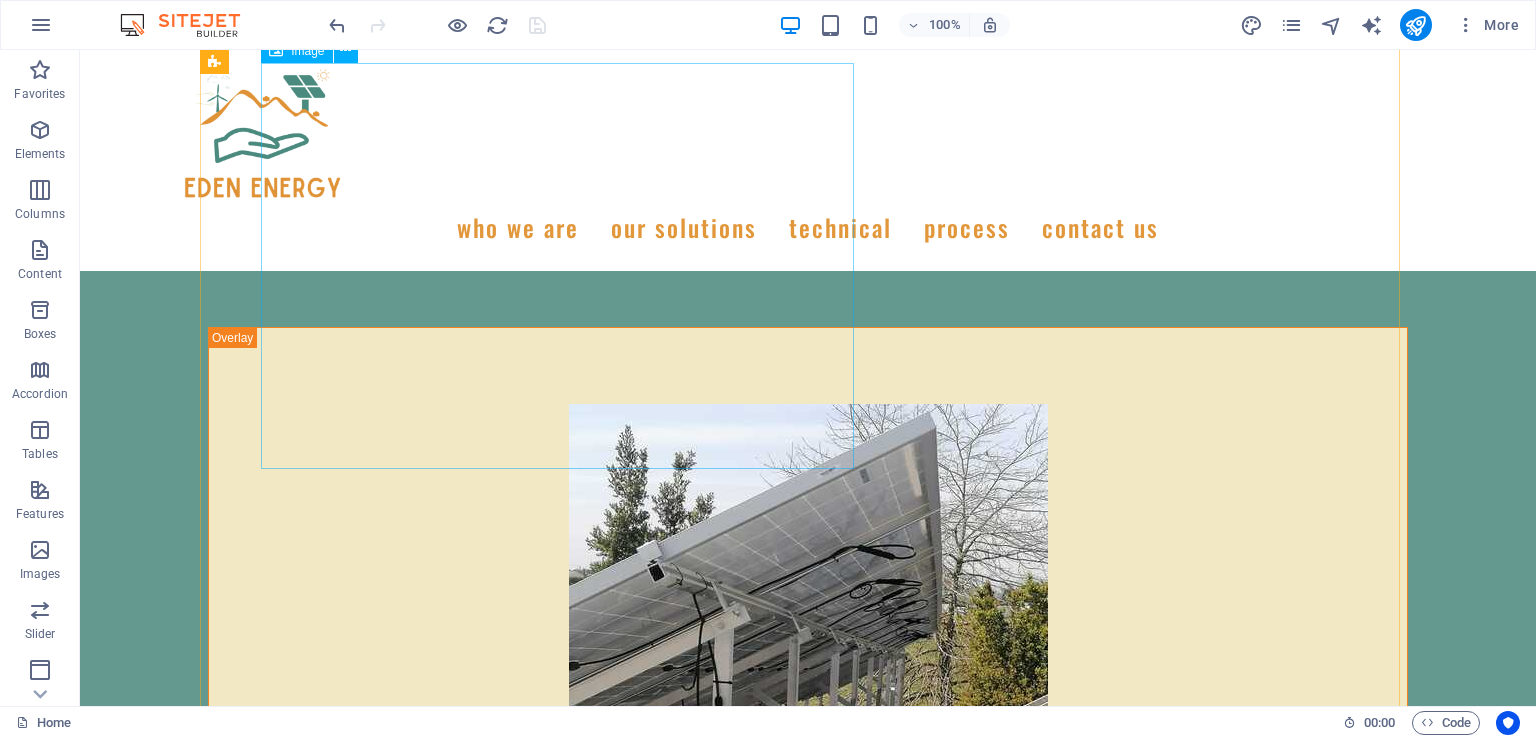 scroll, scrollTop: 8104, scrollLeft: 0, axis: vertical 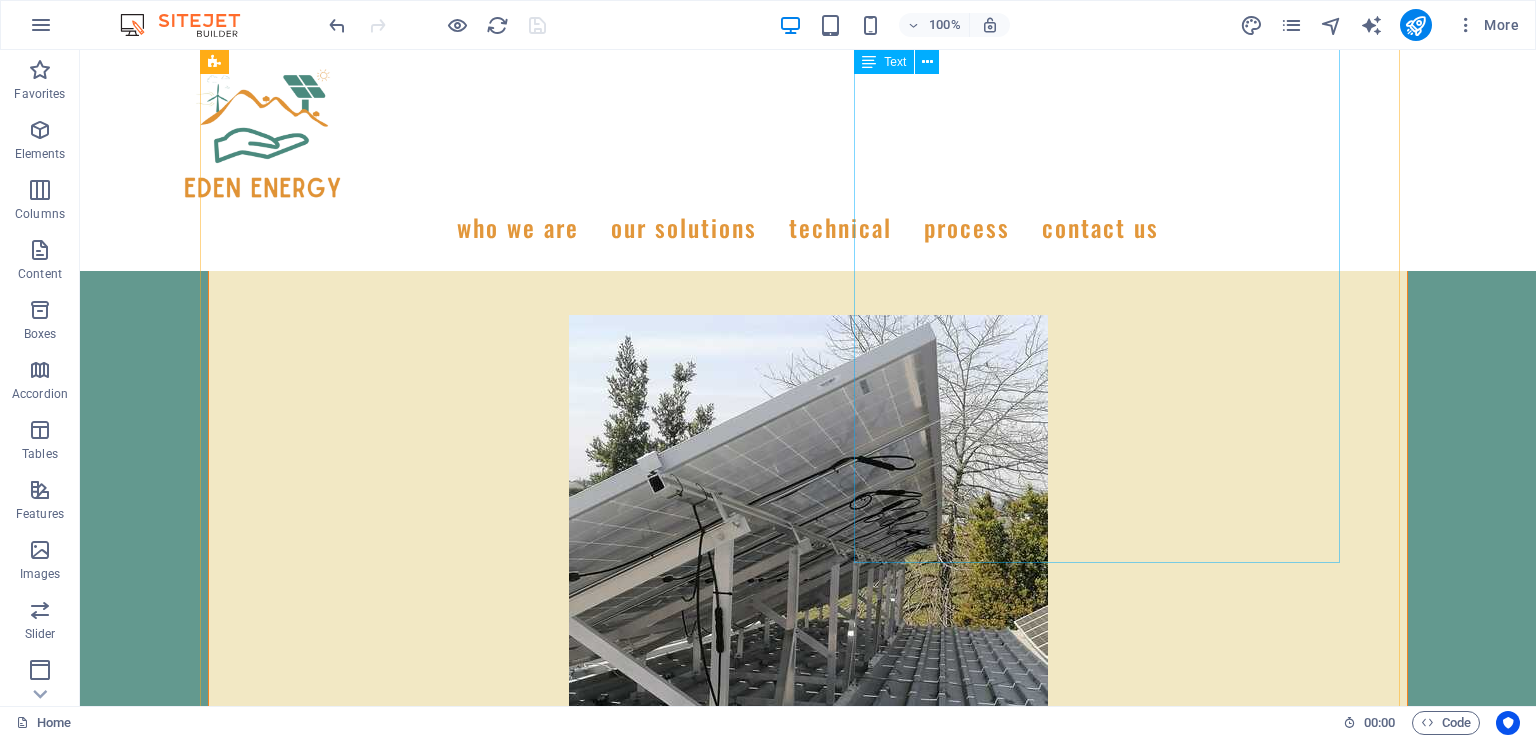 click on "Smart System learns contextual power consumption and adapts        Remote wireless control        Power management gateway system: Utilise multiple power sources through this one system seamlessly        Zero transfer rate (between power sources) and flexible power management       Modular design (IP66) weatherproof       Very safe with arc detection and fire management systems       Easy to upgrade and make modifications       Breakdowns minimal through fault isolation within smaller modules       10-year equipment swop out warrantee for Inverter and batteries       Gateway 3-year warrantee (breakers, contactors & PLC)(Replacement parts cheap and easy to replace)" at bounding box center [808, 4551] 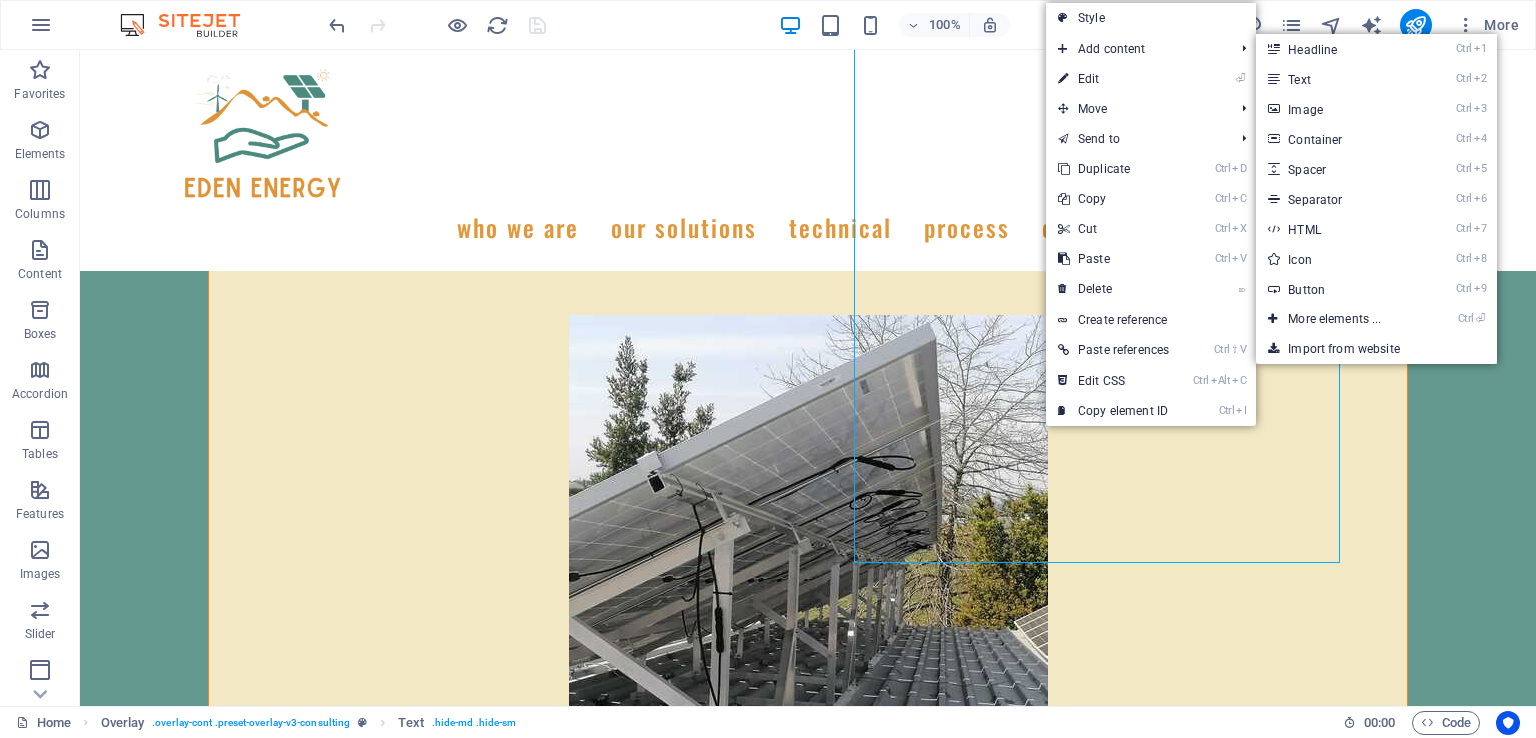 click on "Ctrl 2  Text" at bounding box center [1338, 79] 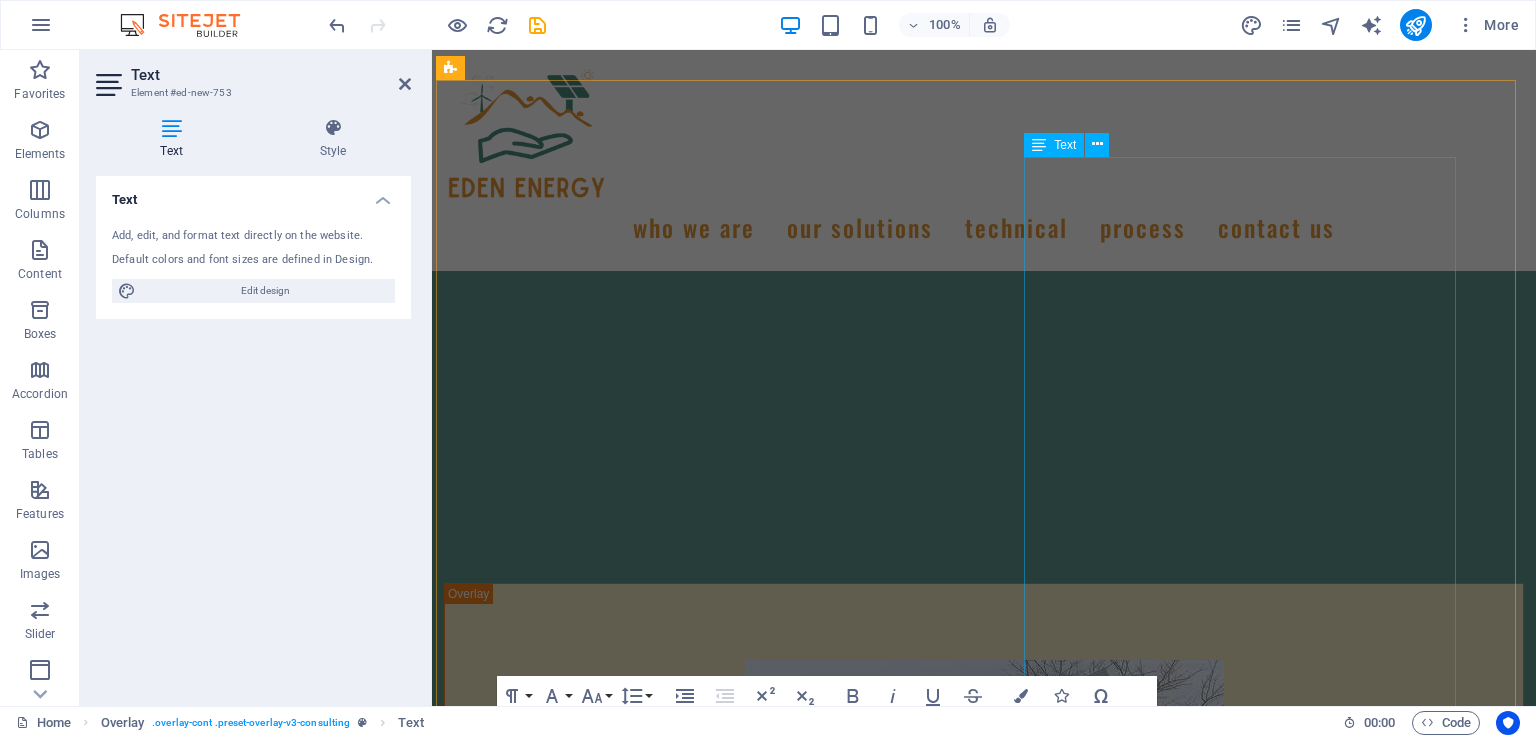 scroll, scrollTop: 7404, scrollLeft: 0, axis: vertical 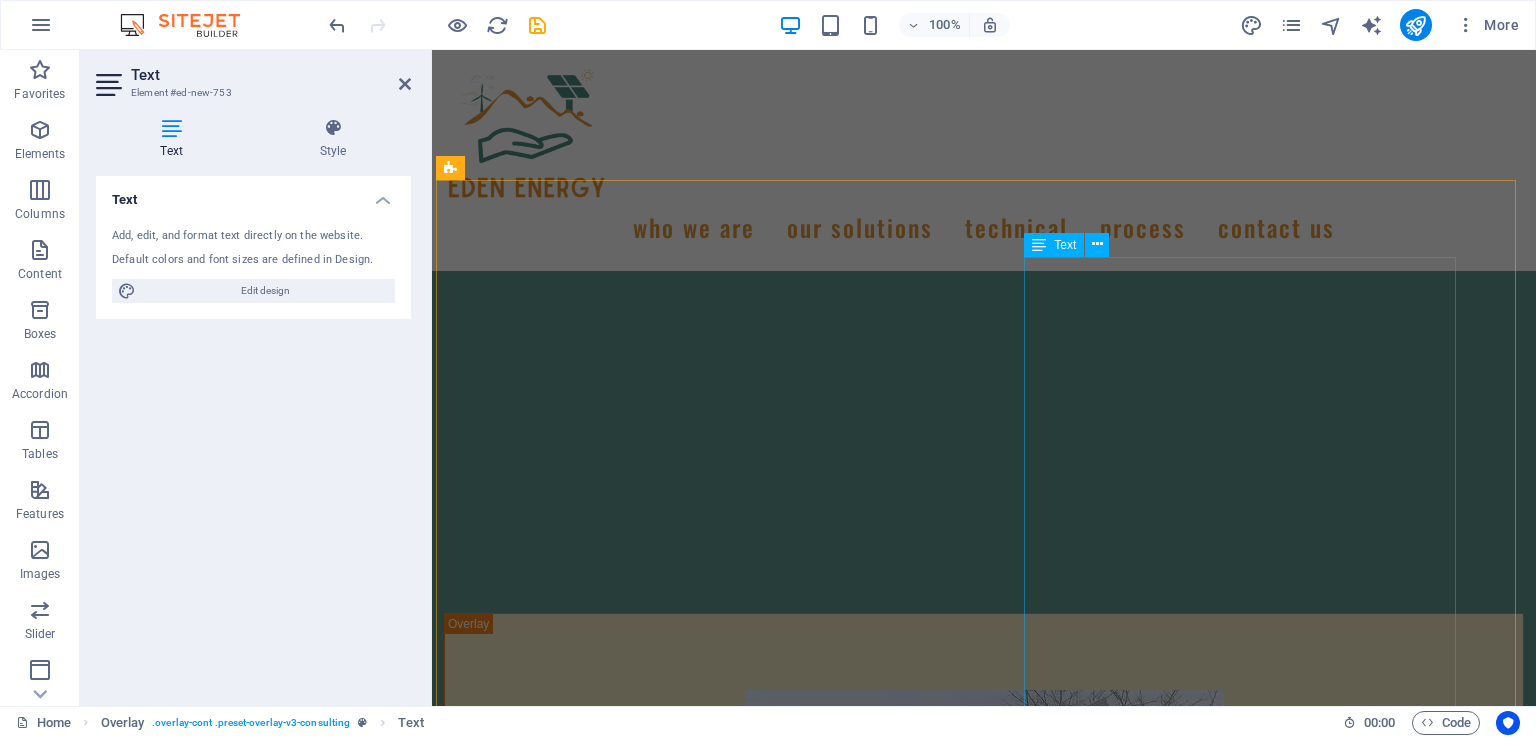 click on "Smart System learns contextual power consumption and adapts        Remote wireless control        Power management gateway system: Utilise multiple power sources through this one system seamlessly        Zero transfer rate (between power sources) and flexible power management       Modular design (IP66) weatherproof       Very safe with arc detection and fire management systems       Easy to upgrade and make modifications       Breakdowns minimal through fault isolation within smaller modules       10-year equipment swop out warrantee for Inverter and batteries       Gateway 3-year warrantee (breakers, contactors & PLC)(Replacement parts cheap and easy to replace)" at bounding box center (984, 4475) 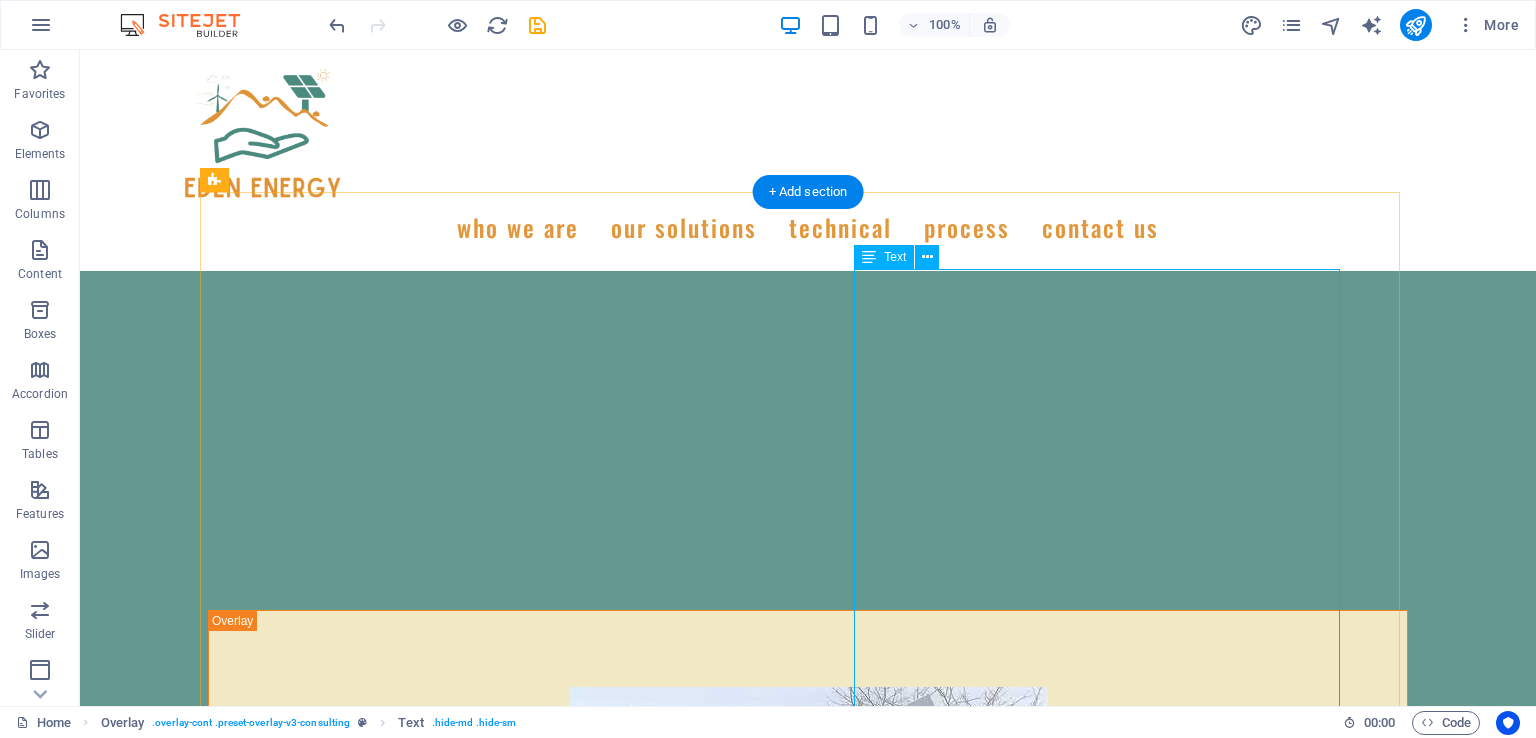 scroll, scrollTop: 7804, scrollLeft: 0, axis: vertical 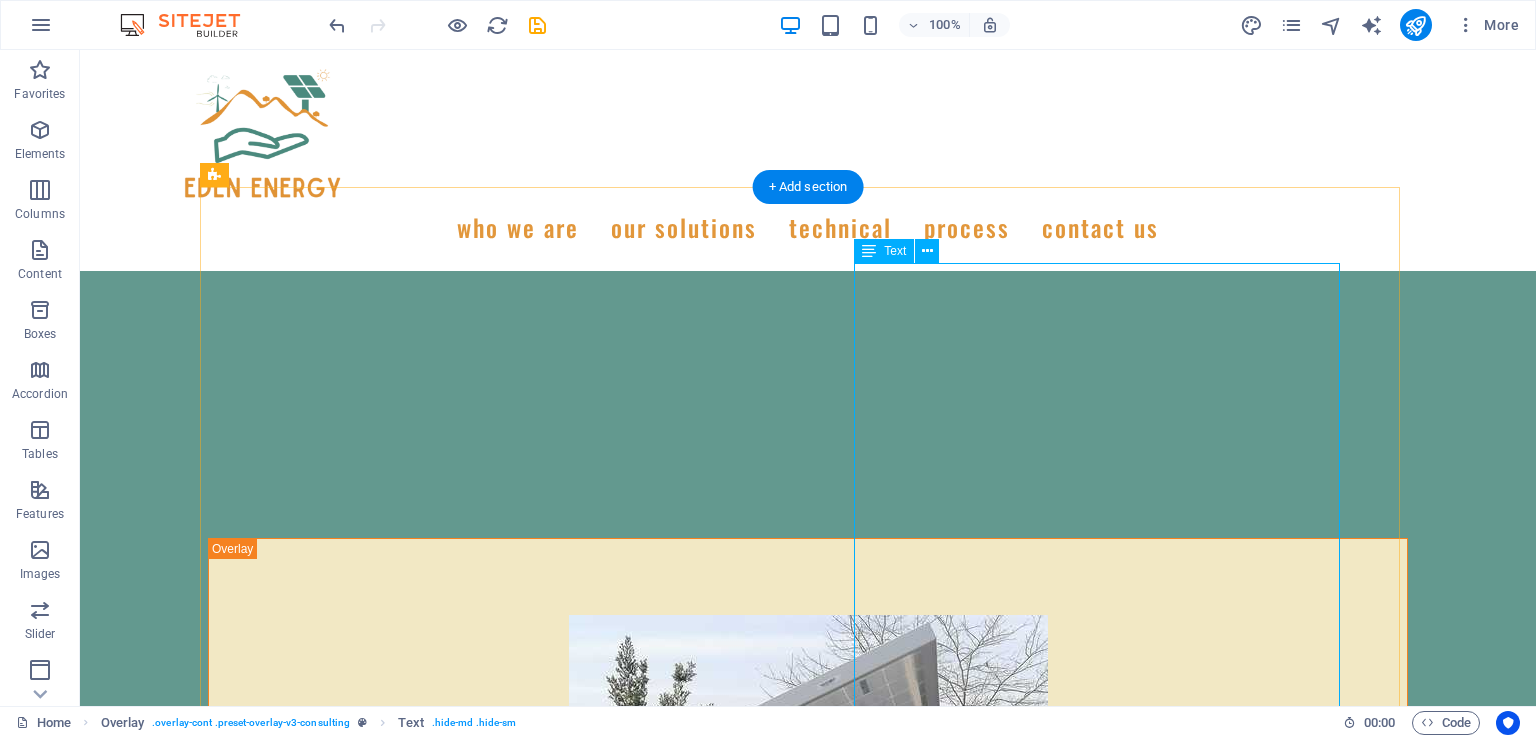 click on "Smart System learns contextual power consumption and adapts        Remote wireless control        Power management gateway system: Utilise multiple power sources through this one system seamlessly        Zero transfer rate (between power sources) and flexible power management       Modular design (IP66) weatherproof       Very safe with arc detection and fire management systems       Easy to upgrade and make modifications       Breakdowns minimal through fault isolation within smaller modules       10-year equipment swop out warrantee for Inverter and batteries       Gateway 3-year warrantee (breakers, contactors & PLC)(Replacement parts cheap and easy to replace)" at bounding box center (808, 4851) 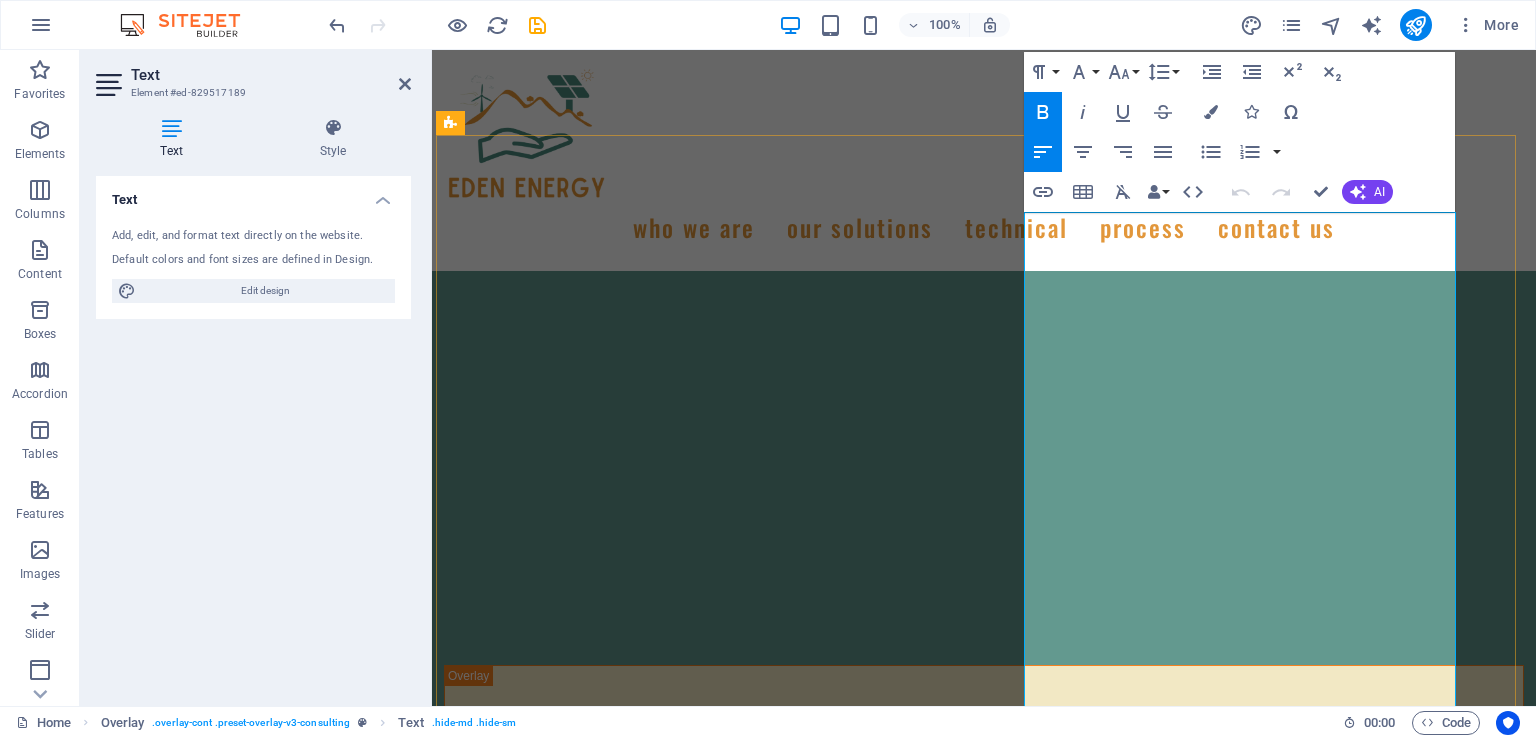 scroll, scrollTop: 7164, scrollLeft: 0, axis: vertical 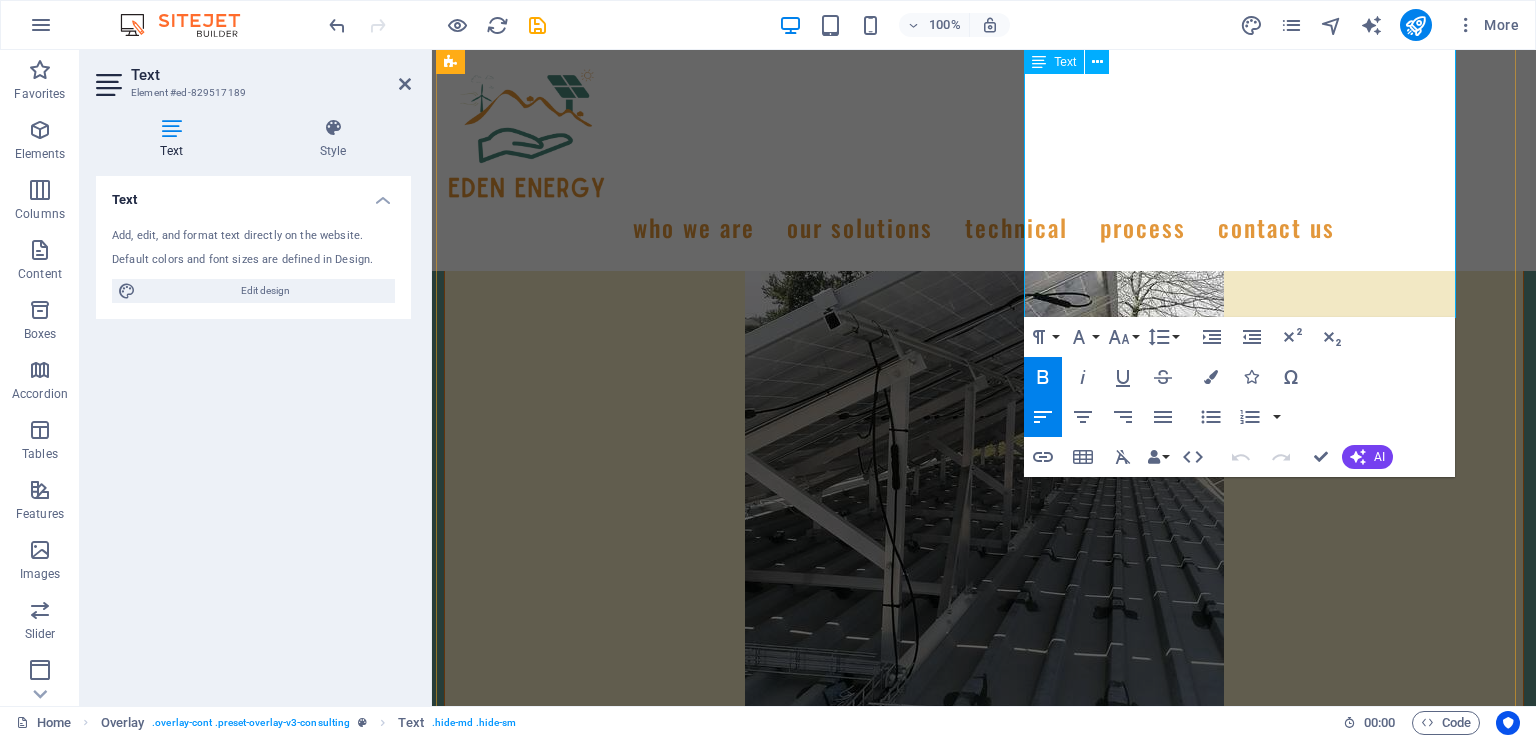 drag, startPoint x: 1054, startPoint y: 517, endPoint x: 1332, endPoint y: 302, distance: 351.43848 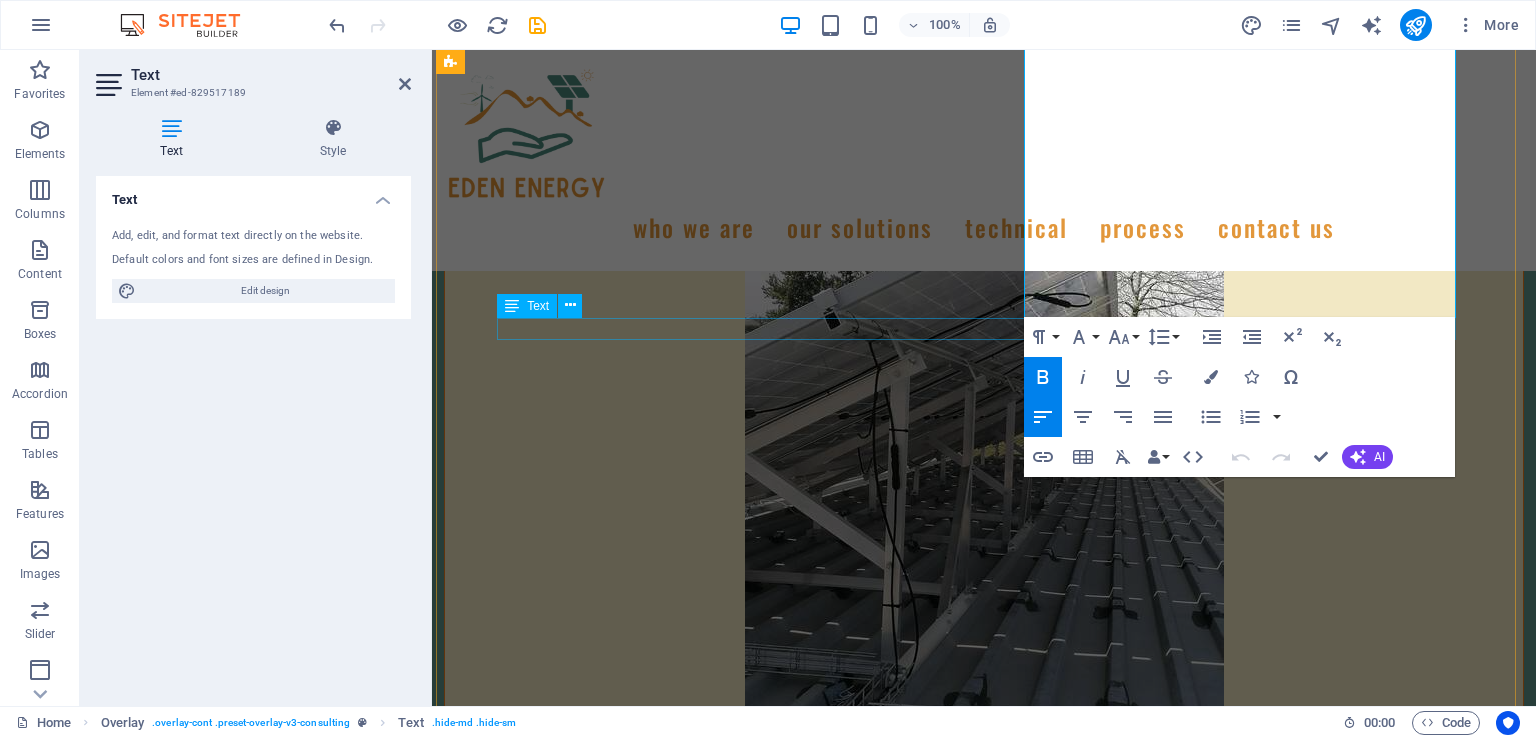 click on "New text element" at bounding box center [984, 4141] 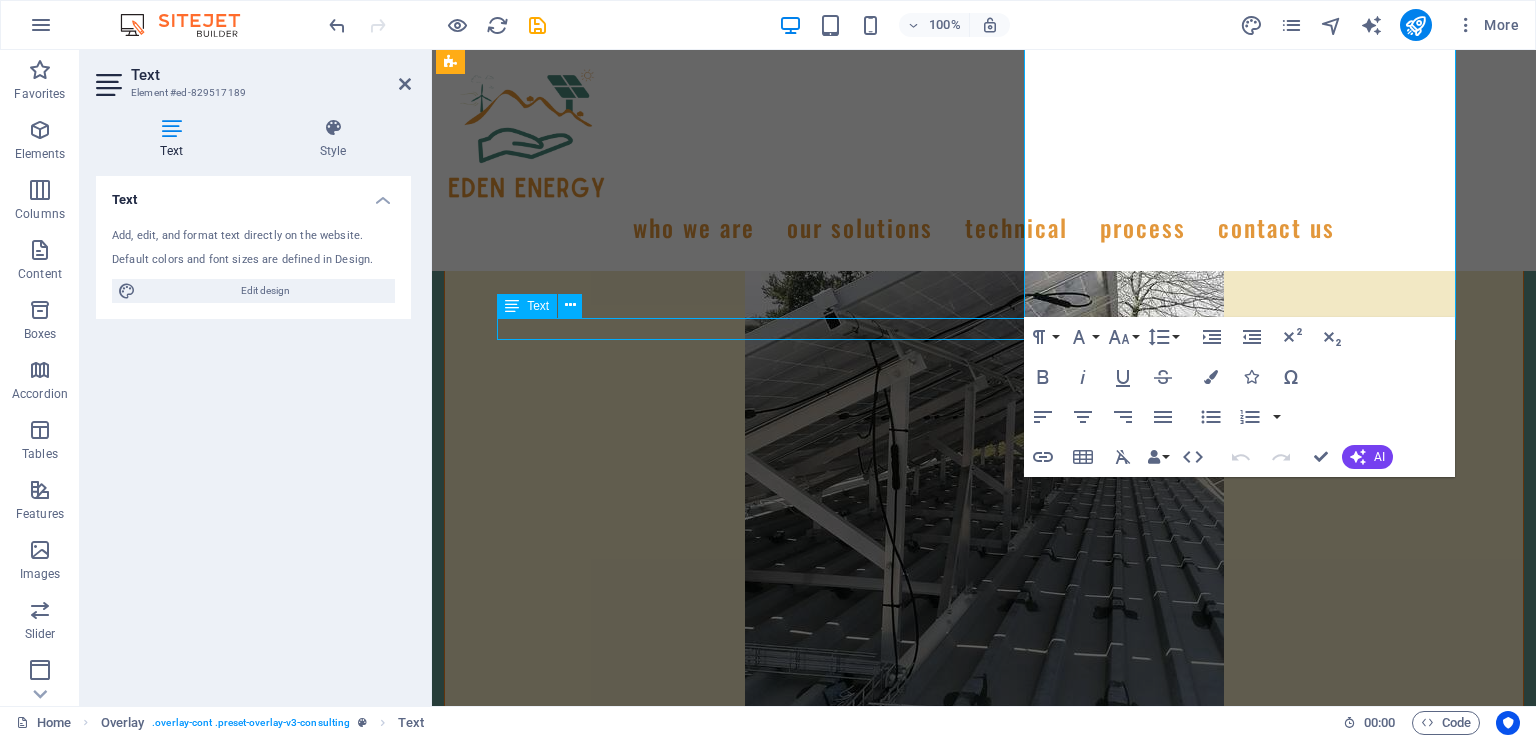 scroll, scrollTop: 8300, scrollLeft: 0, axis: vertical 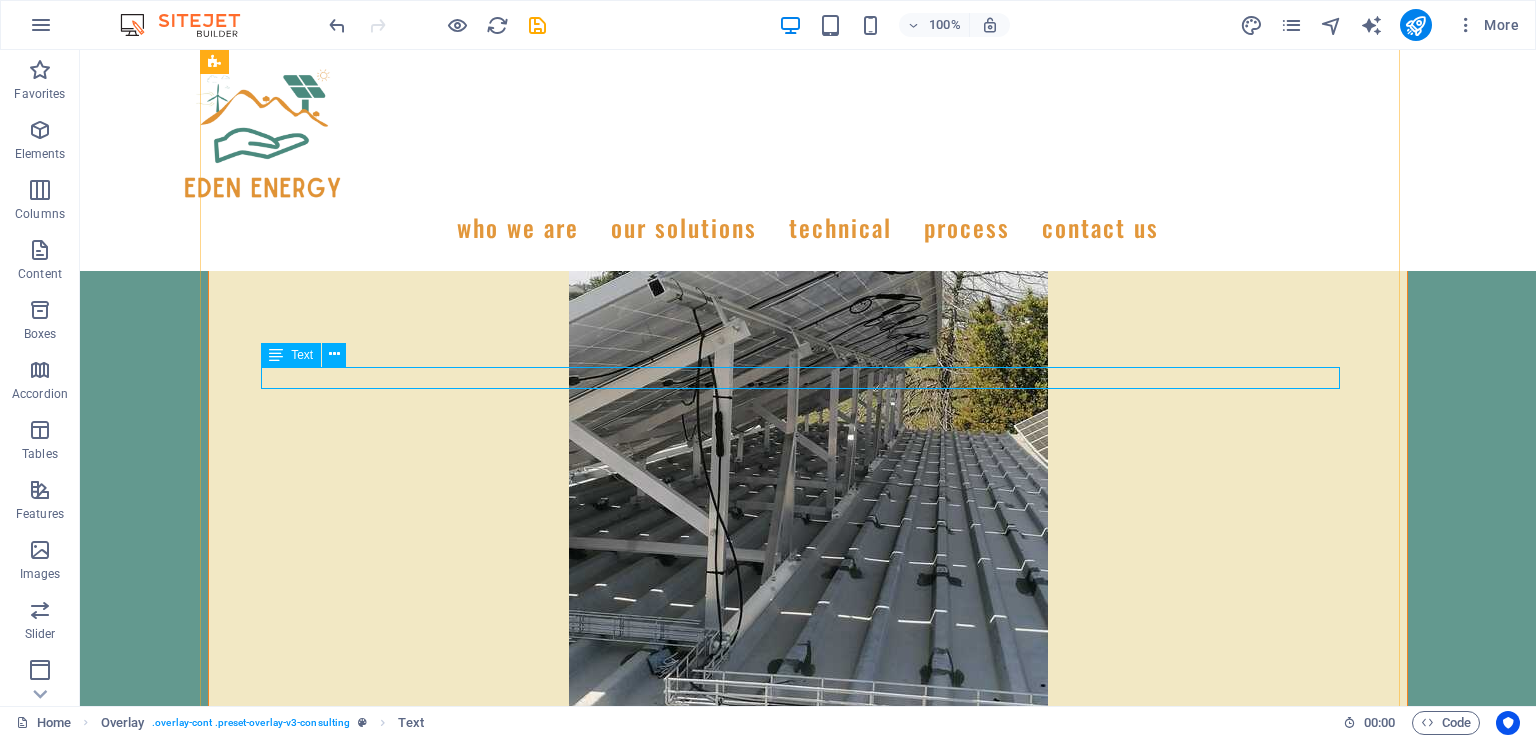 click on "New text element" at bounding box center (808, 4559) 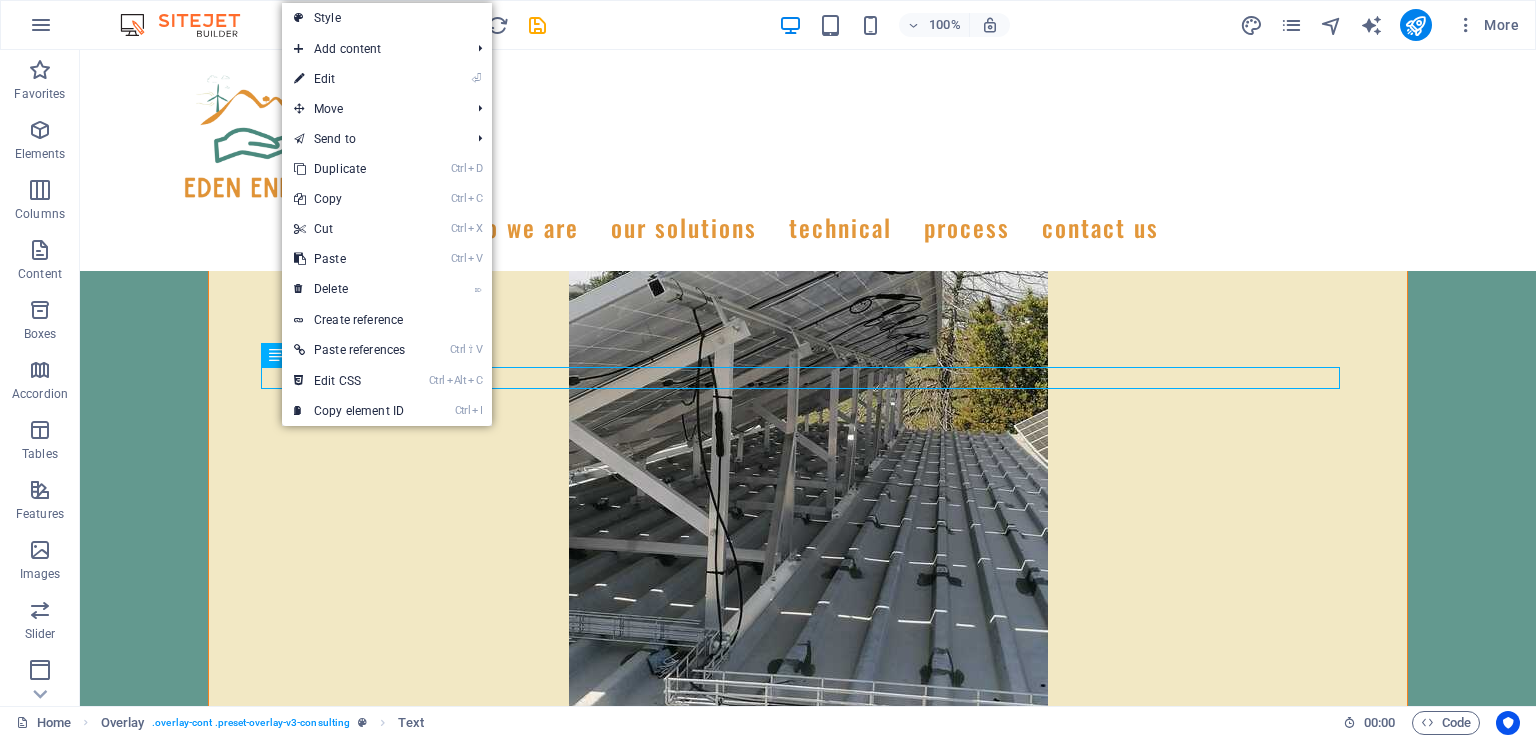 click on "Ctrl V  Paste" at bounding box center [349, 259] 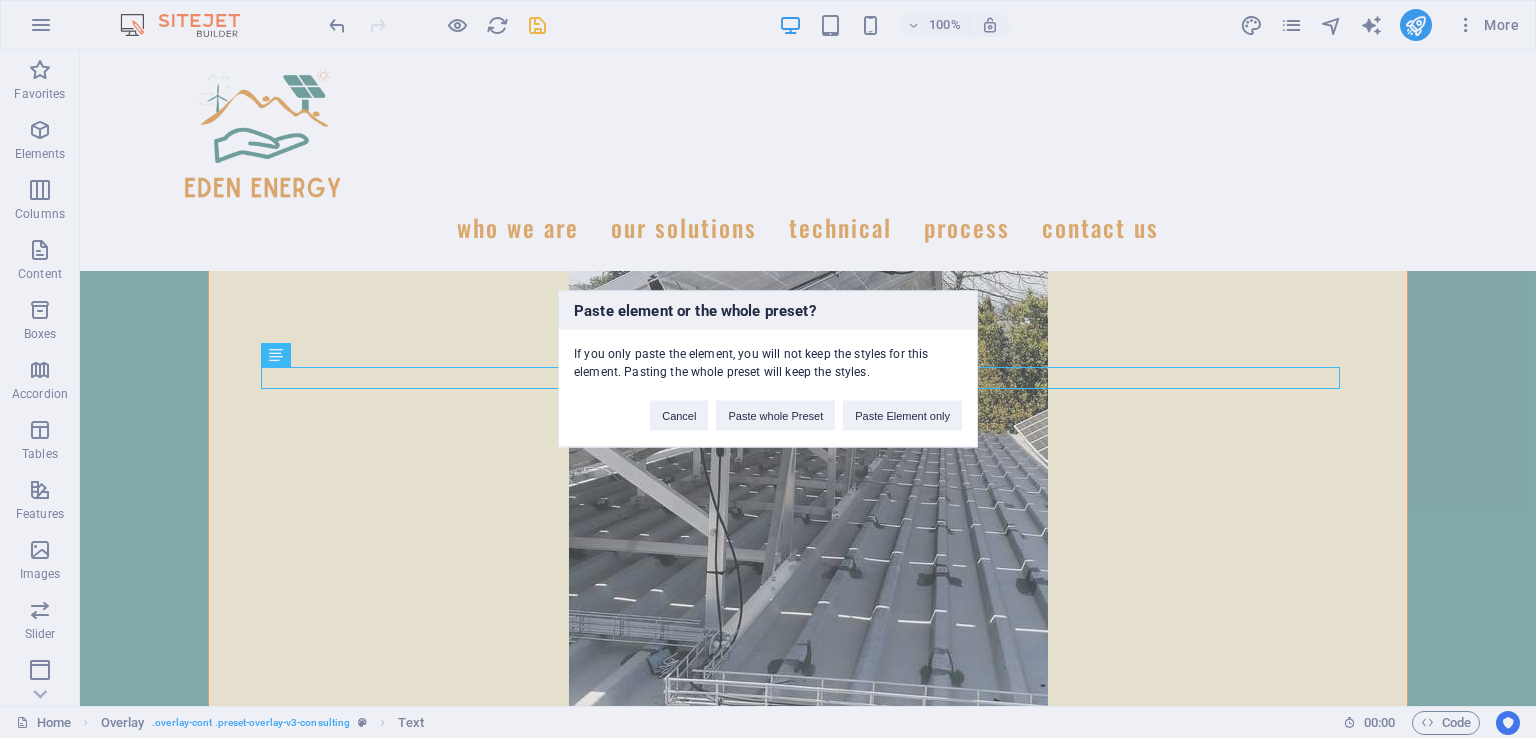 click on "Paste element or the whole preset? If you only paste the element, you will not keep the styles for this element. Pasting the whole preset will keep the styles. Cancel Paste whole Preset Paste Element only" at bounding box center (768, 369) 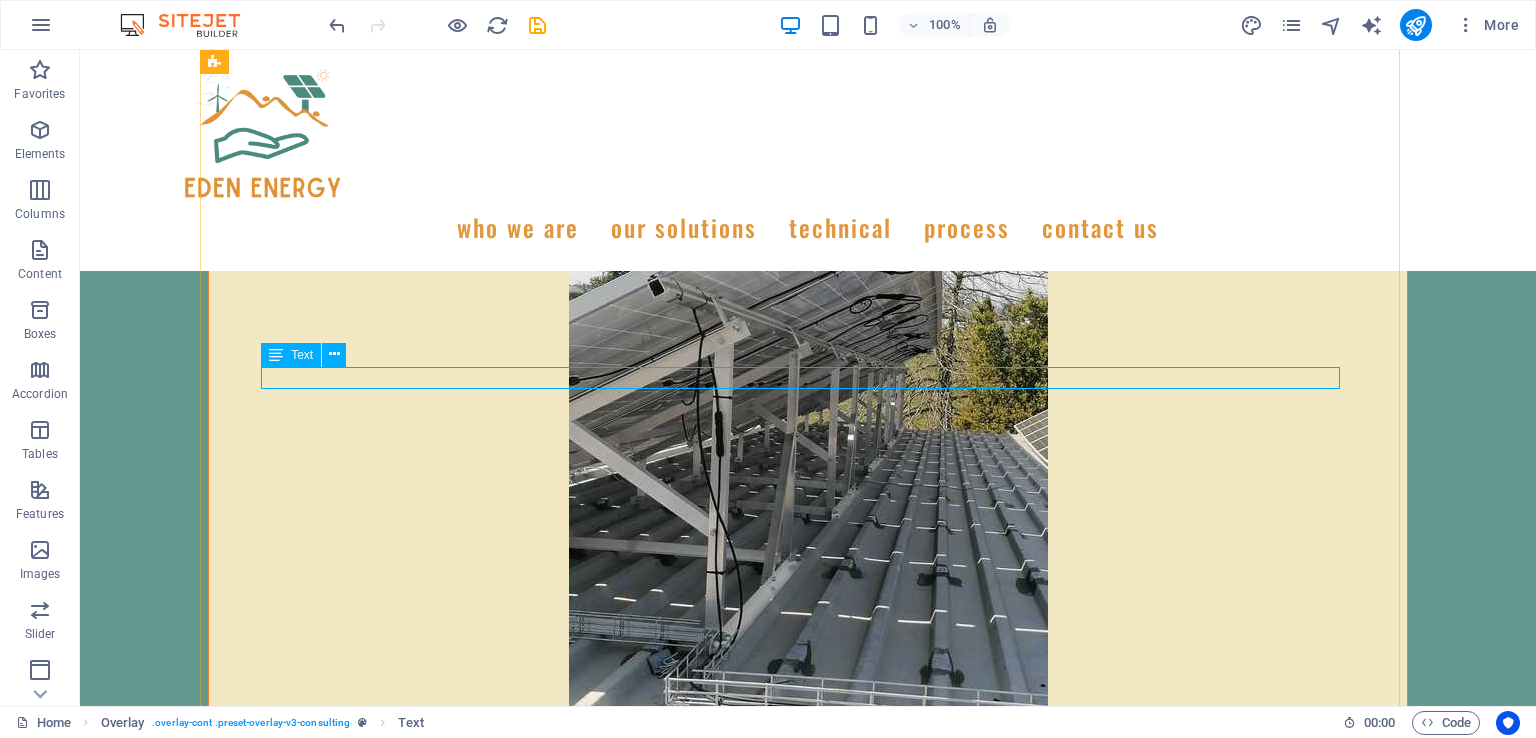 click on "New text element" at bounding box center [808, 4559] 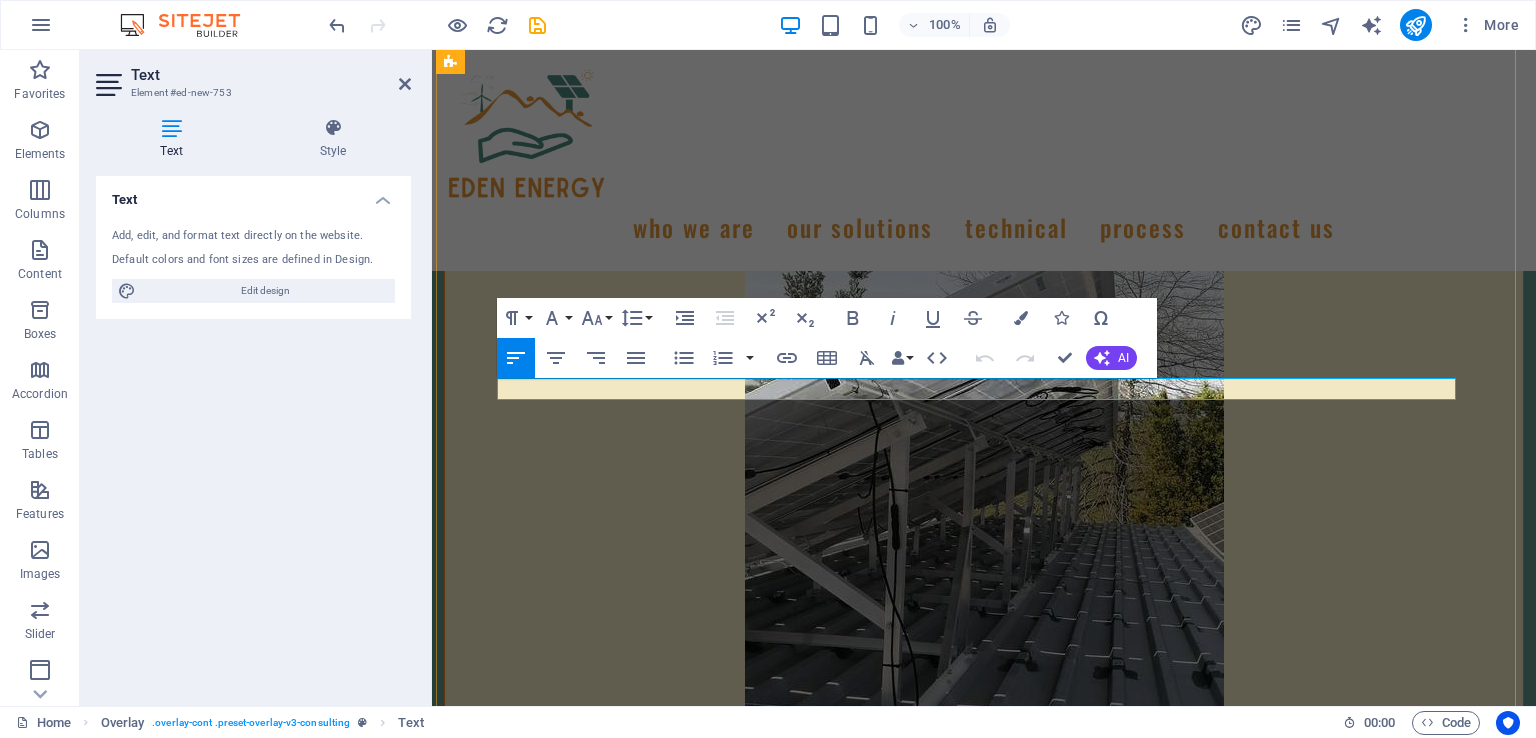 scroll, scrollTop: 7888, scrollLeft: 0, axis: vertical 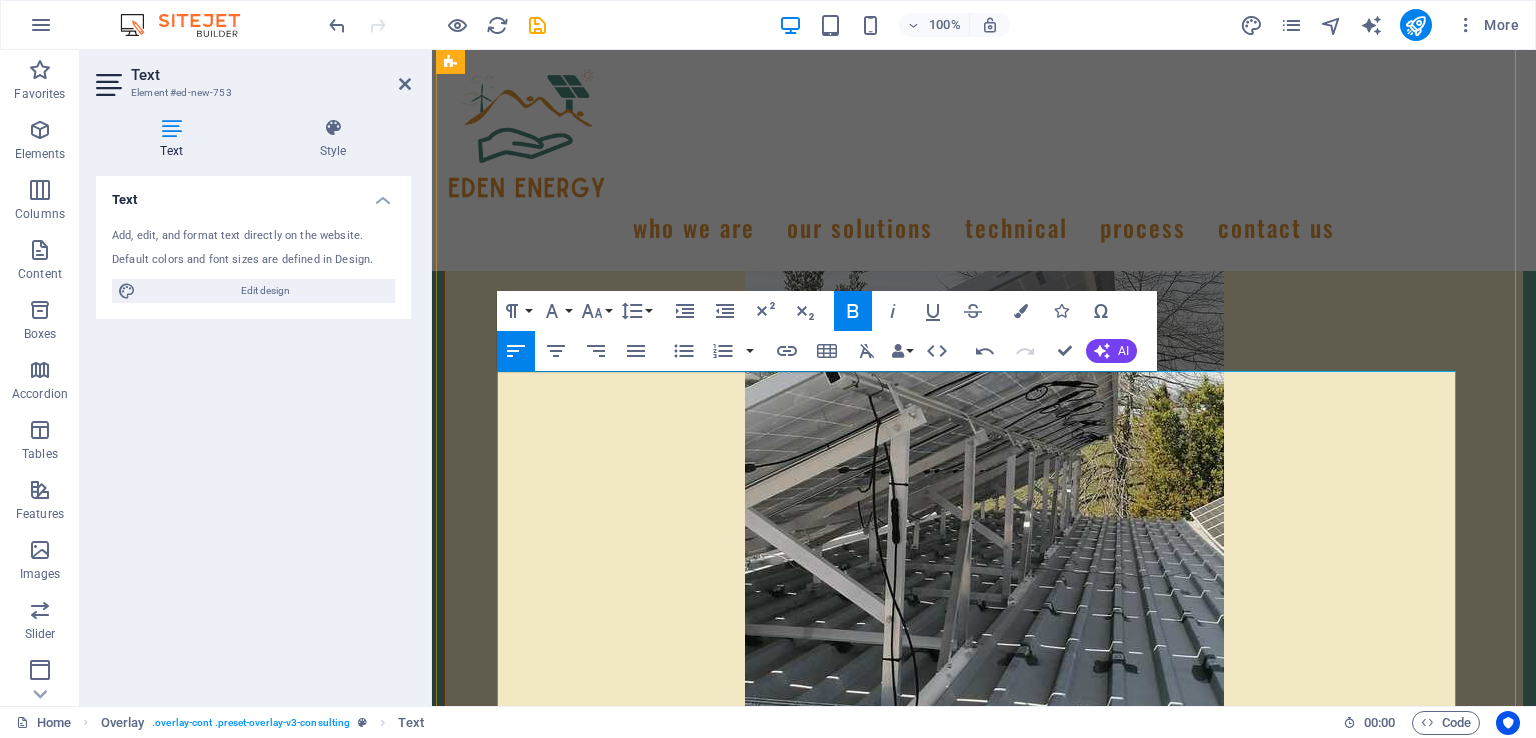 click on "Smart System learns contextual power consumption and adapts" at bounding box center (795, 4197) 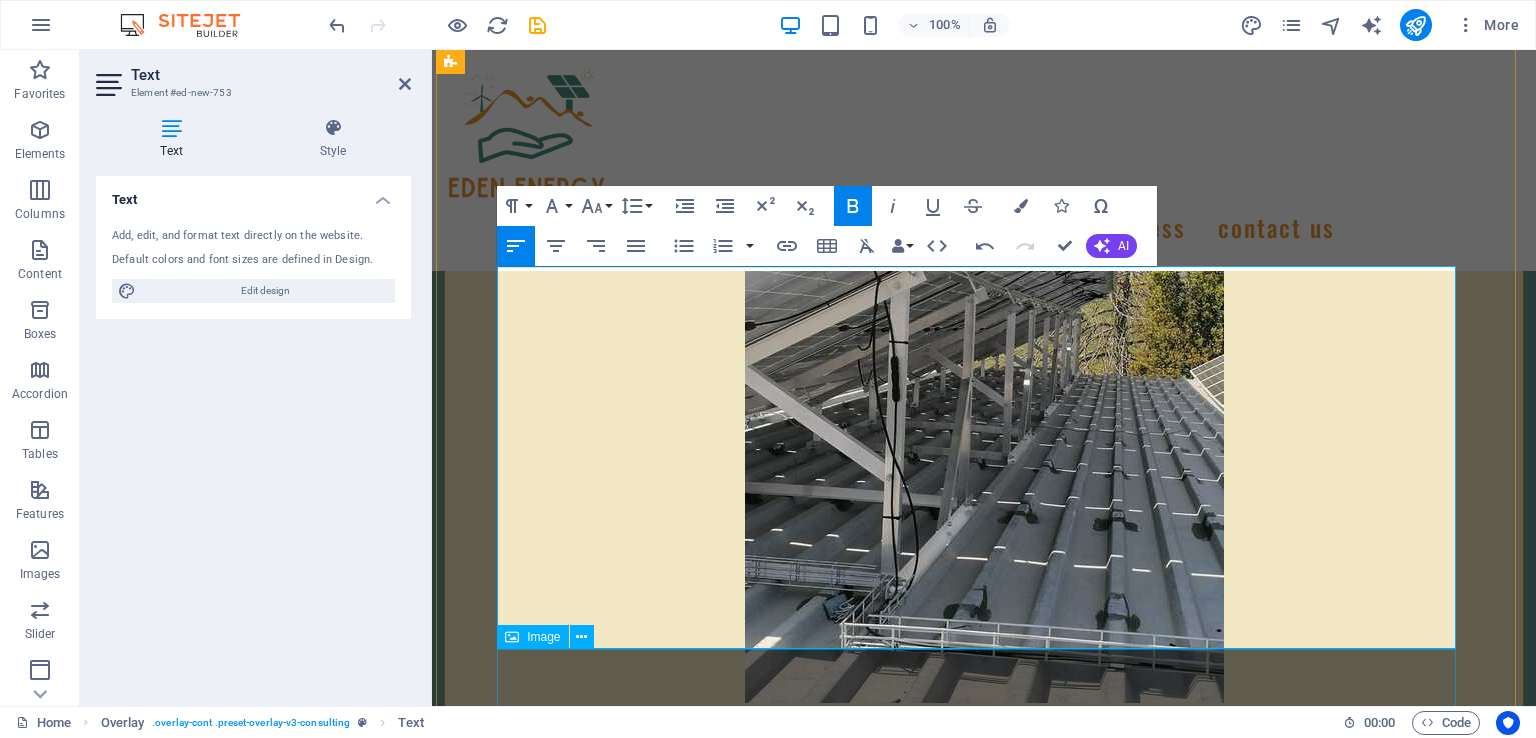 scroll, scrollTop: 8052, scrollLeft: 0, axis: vertical 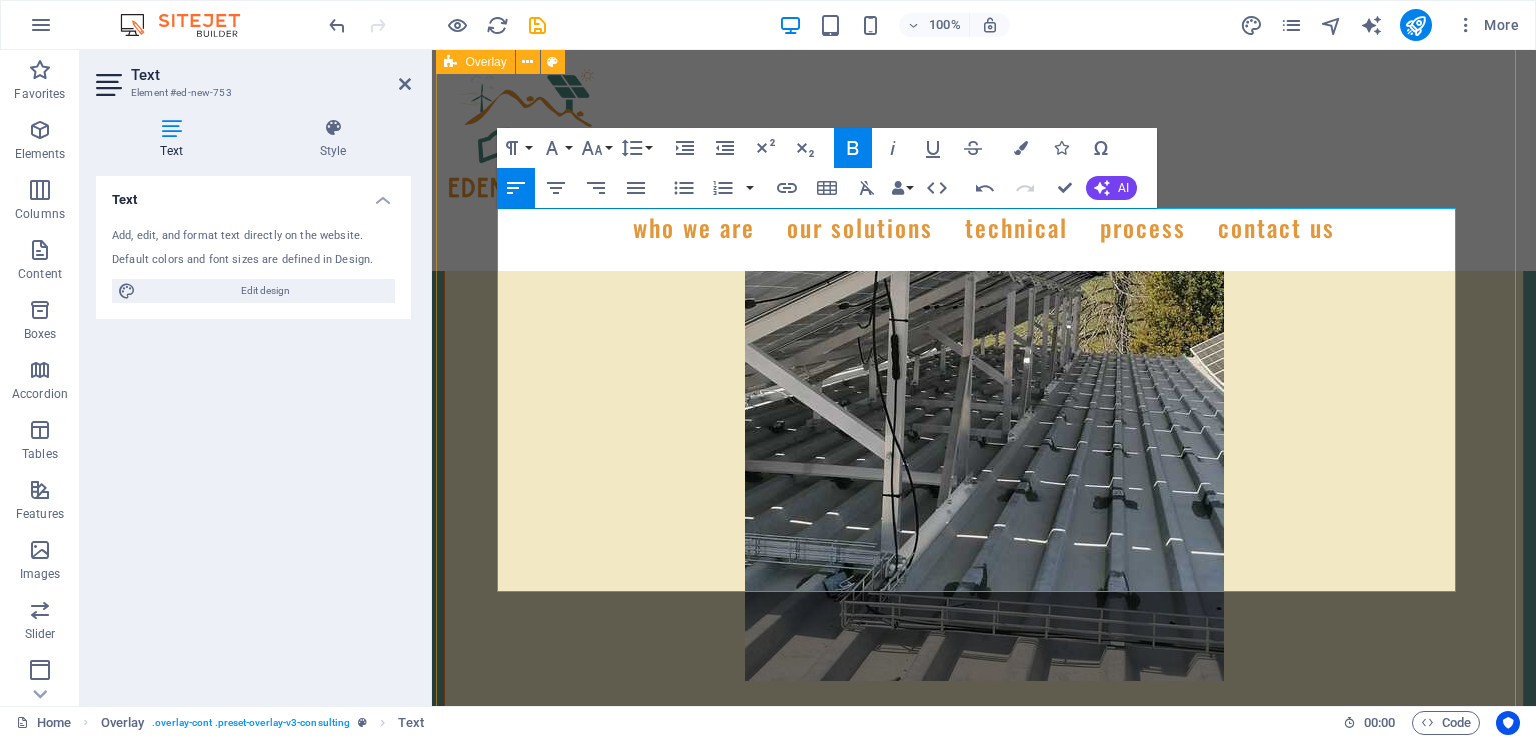 drag, startPoint x: 500, startPoint y: 393, endPoint x: 1460, endPoint y: 565, distance: 975.2866 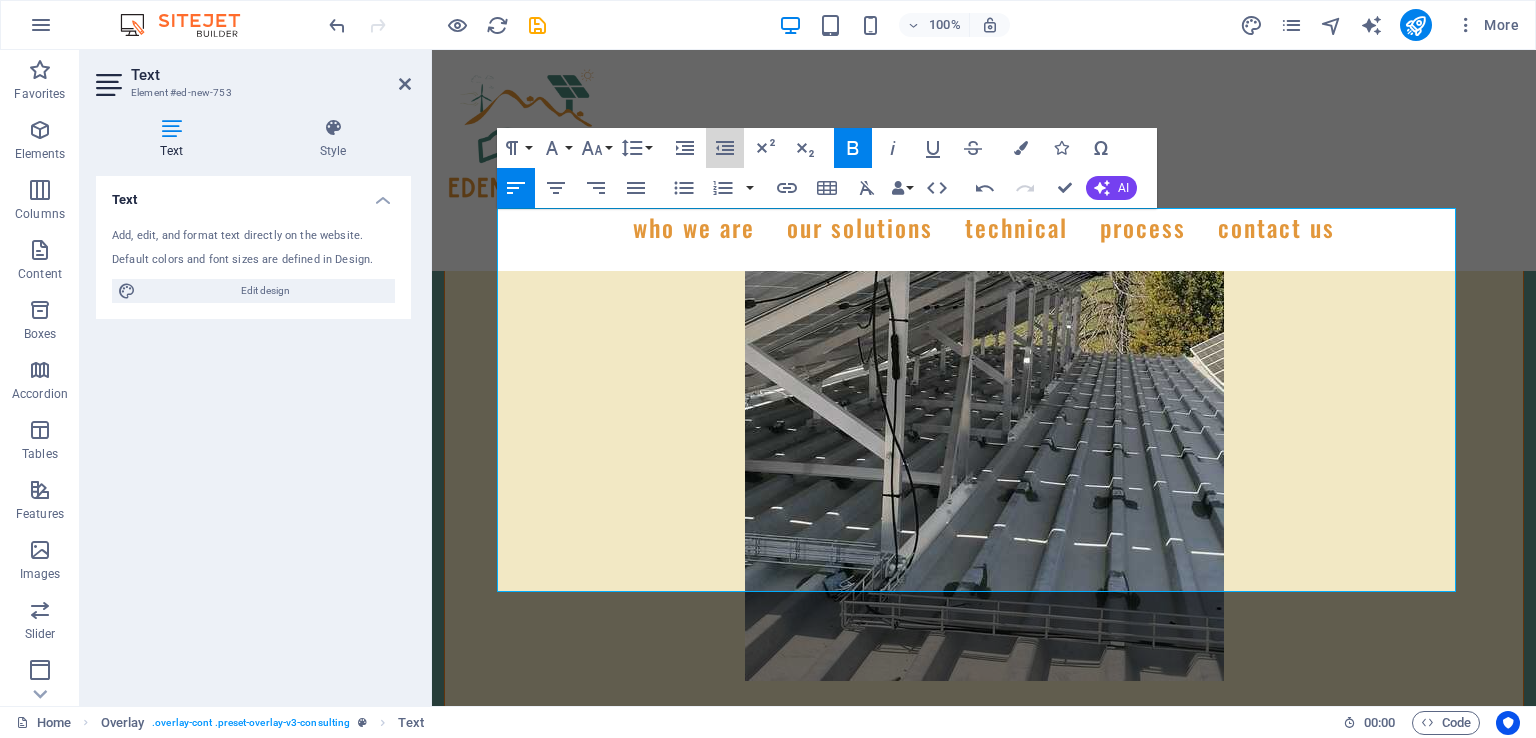 click 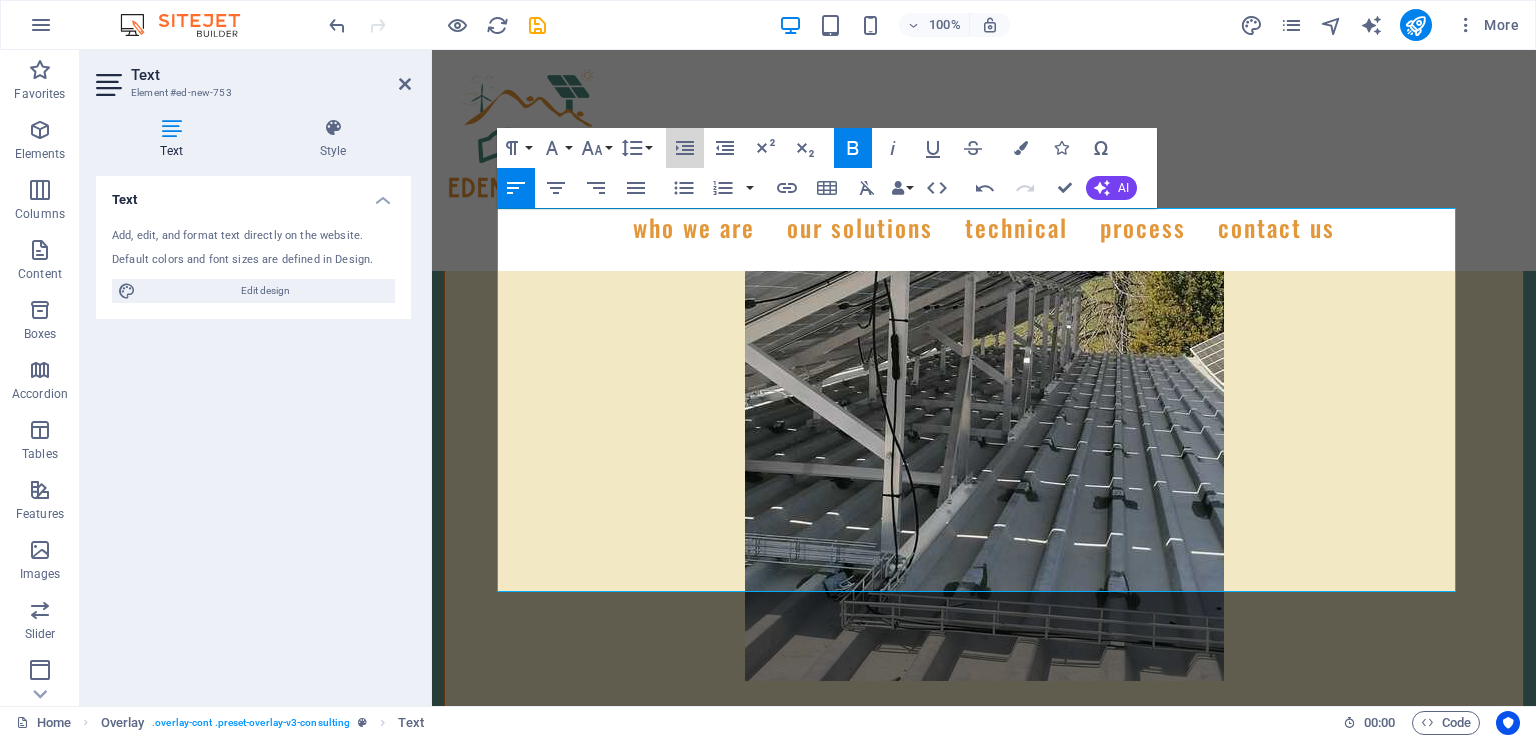 click 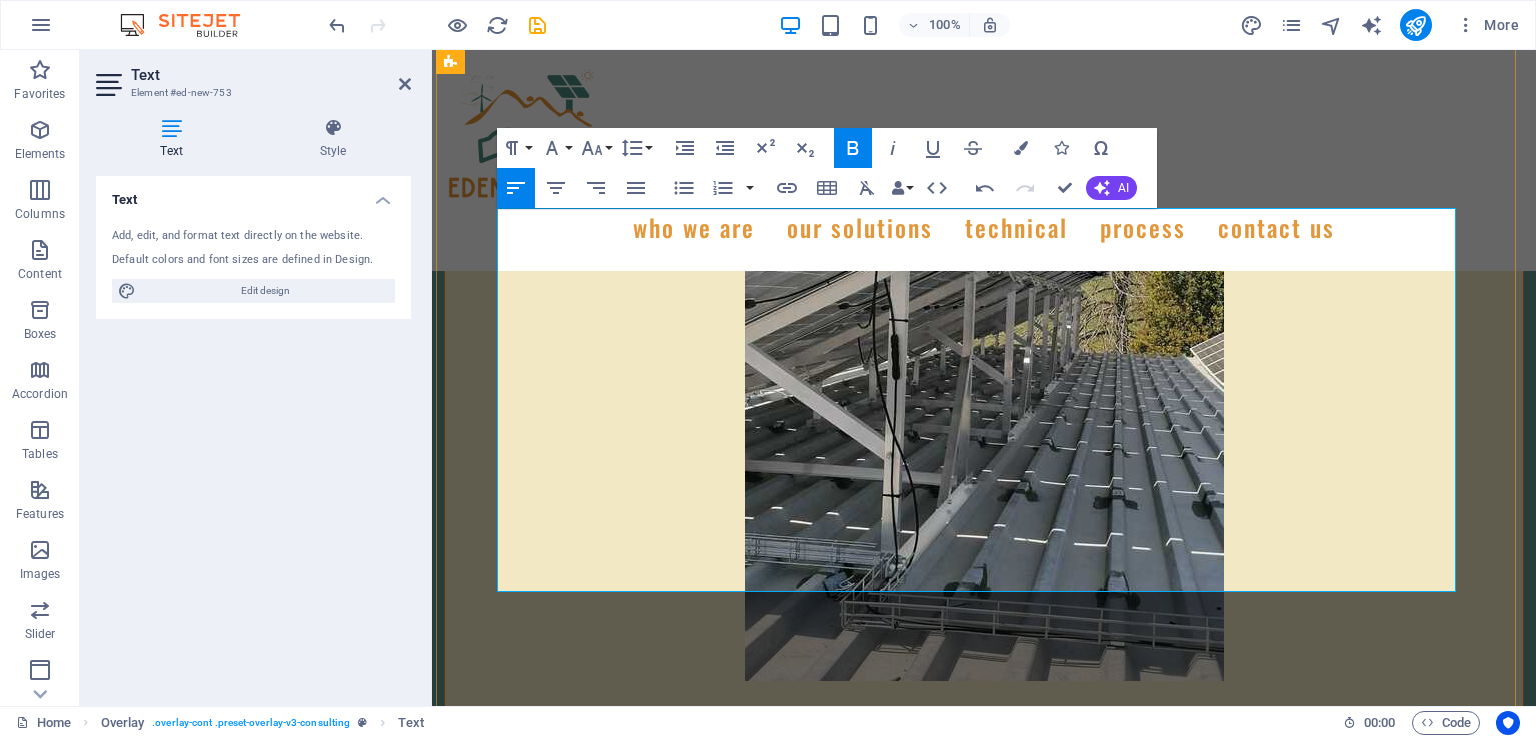 click on "Remote wireless control" at bounding box center [613, 4068] 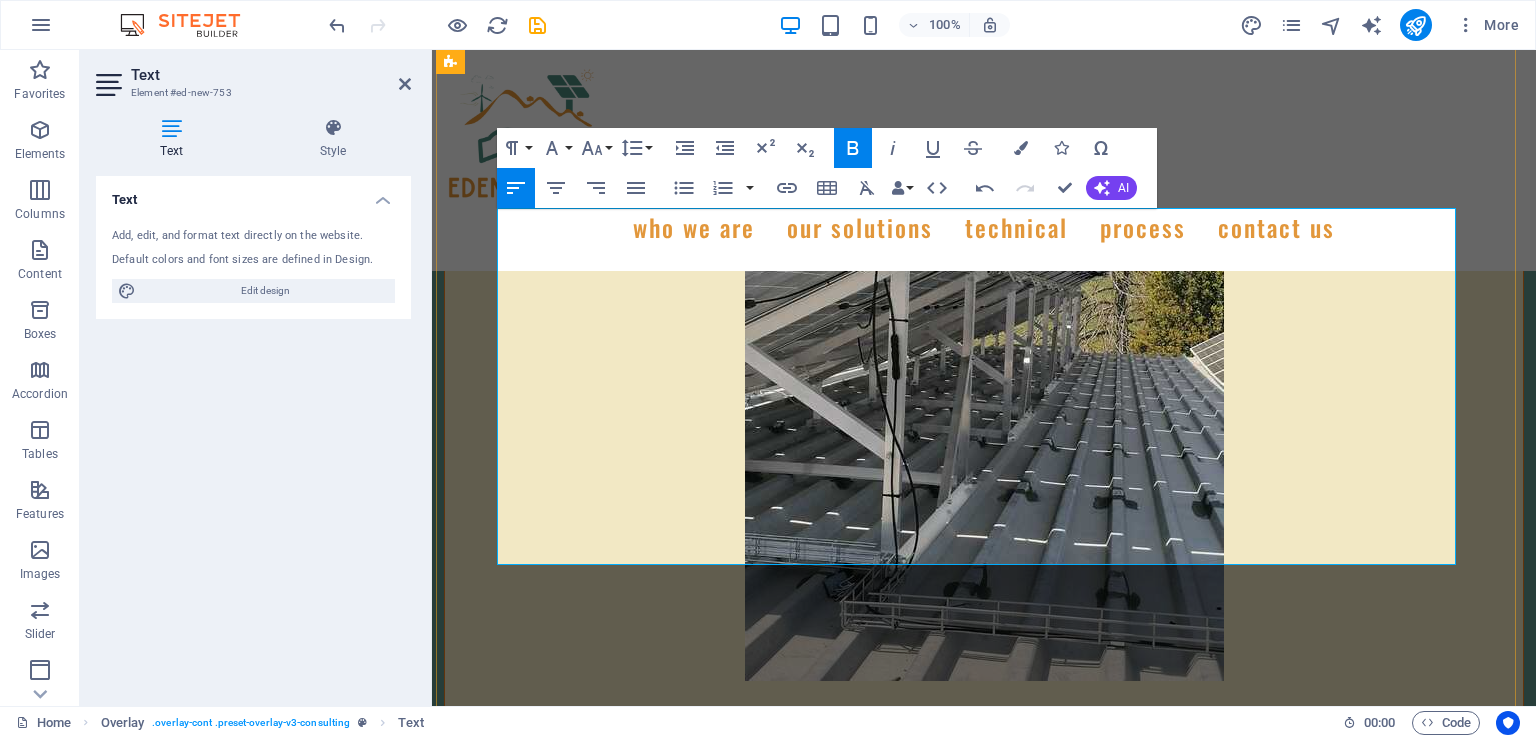type 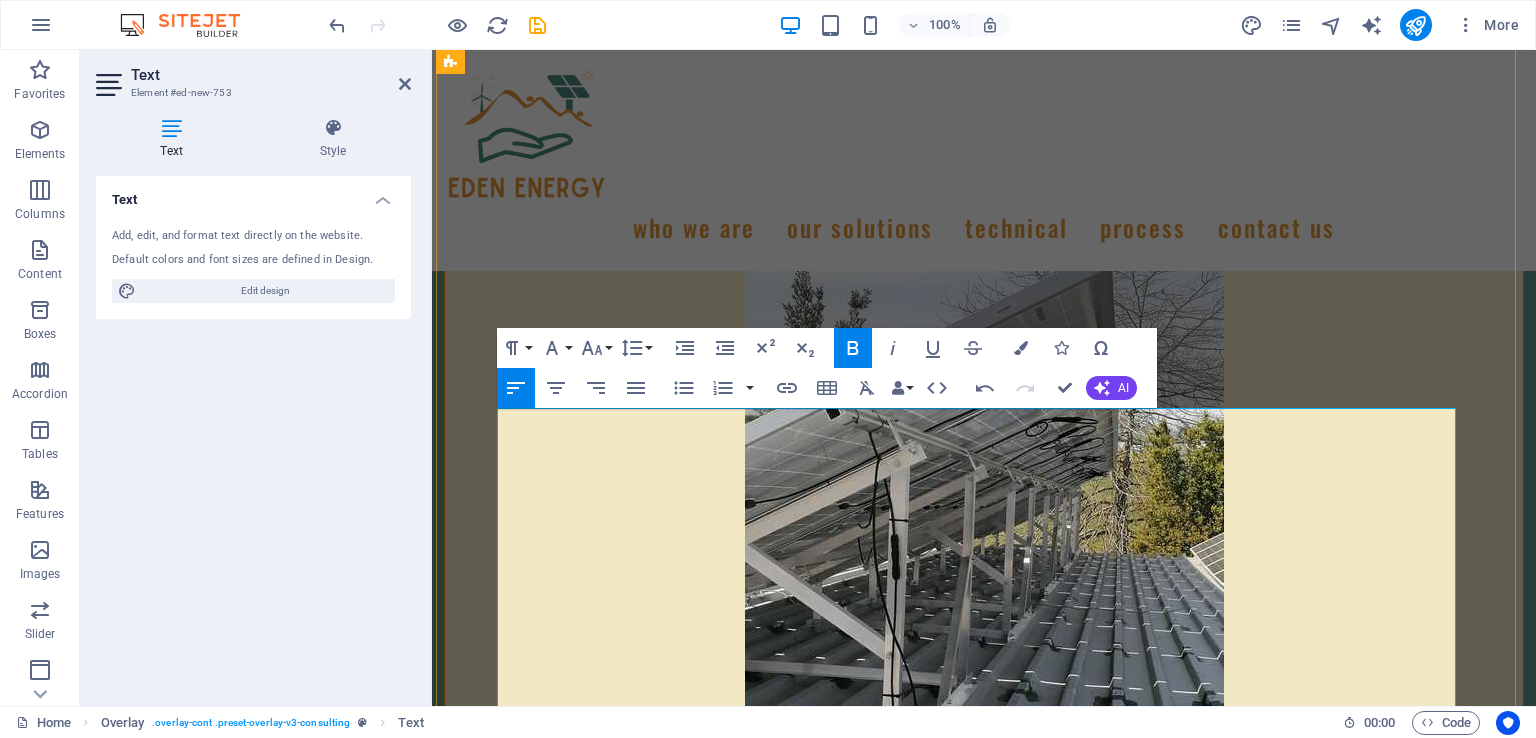 drag, startPoint x: 502, startPoint y: 426, endPoint x: 795, endPoint y: 548, distance: 317.3846 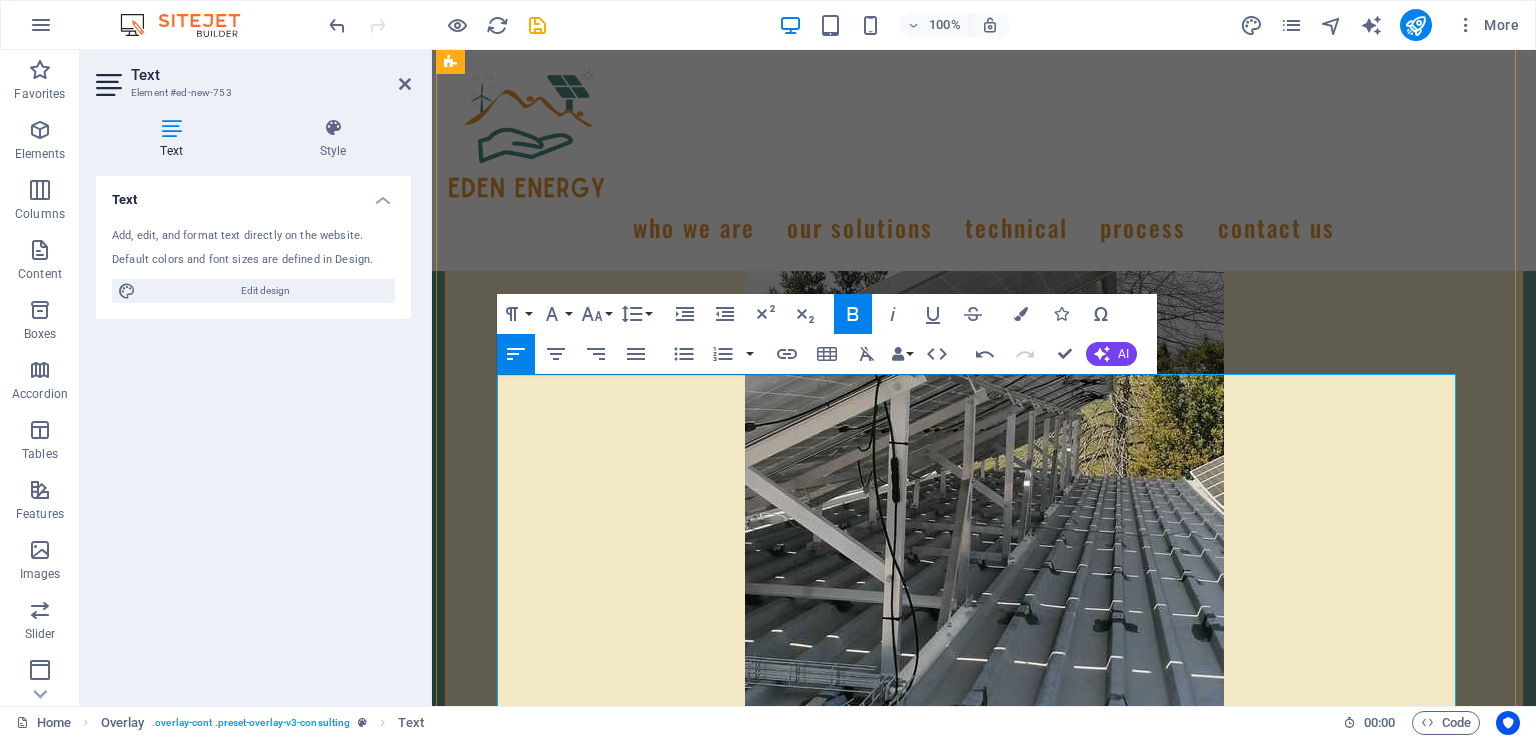 scroll, scrollTop: 7962, scrollLeft: 0, axis: vertical 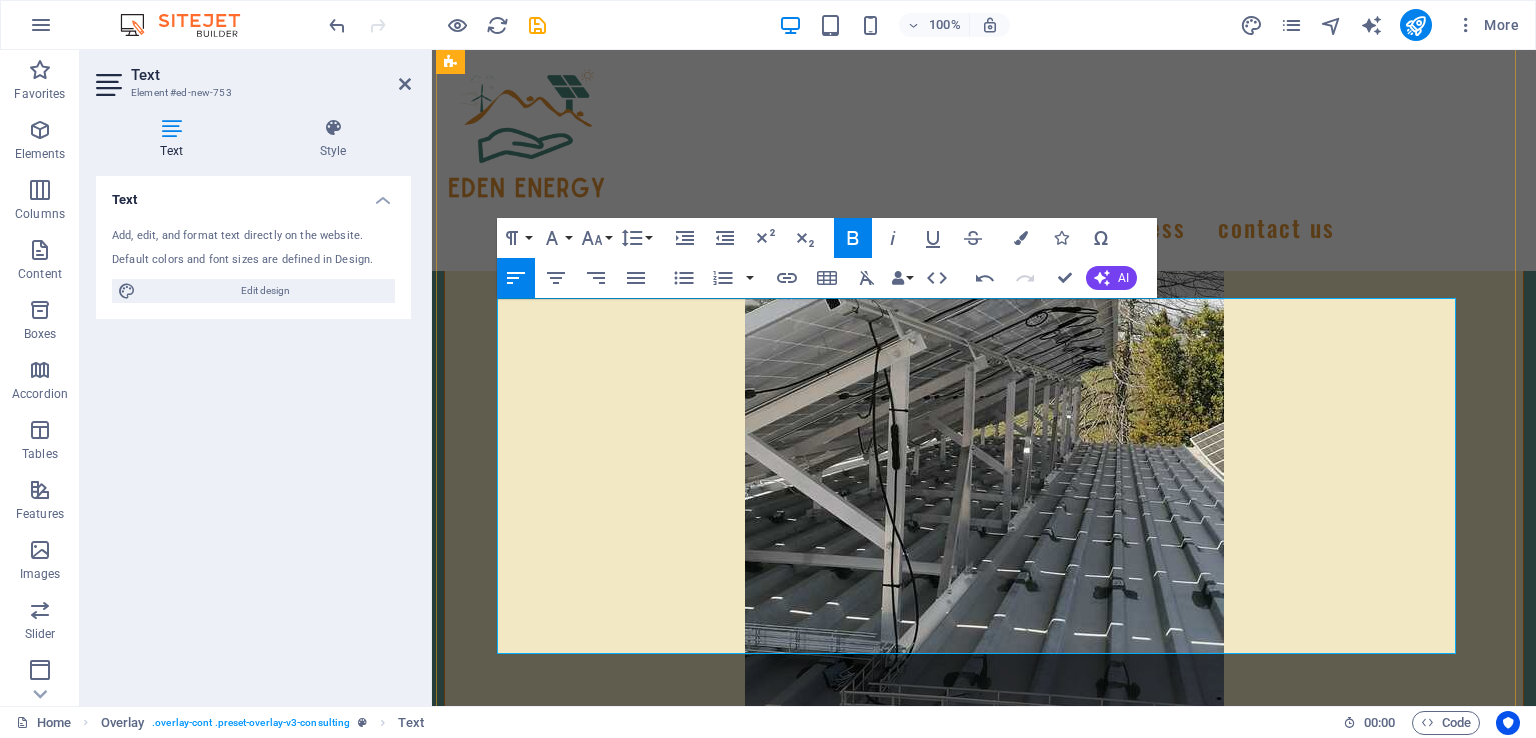 drag, startPoint x: 500, startPoint y: 426, endPoint x: 1436, endPoint y: 630, distance: 957.97284 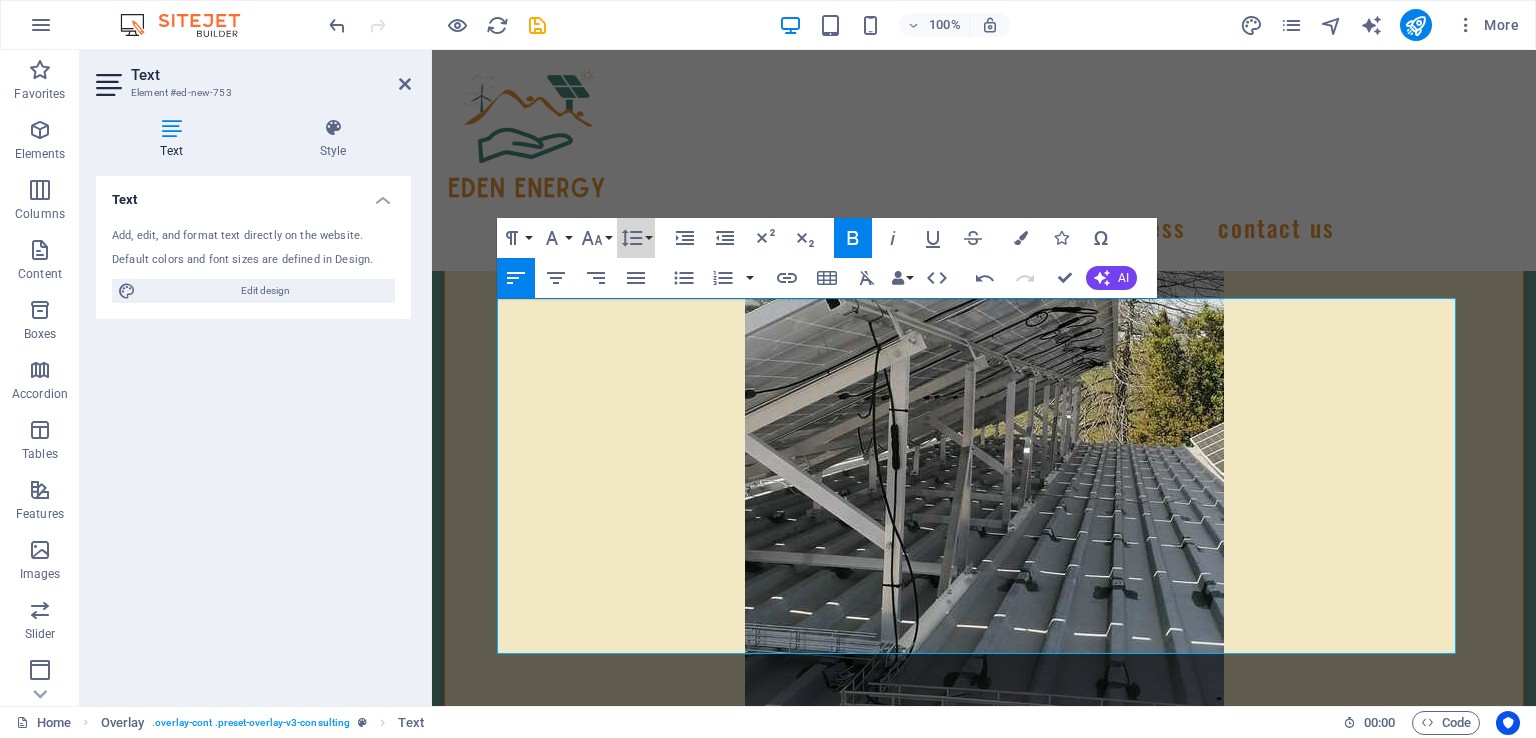 click on "Line Height" at bounding box center (636, 238) 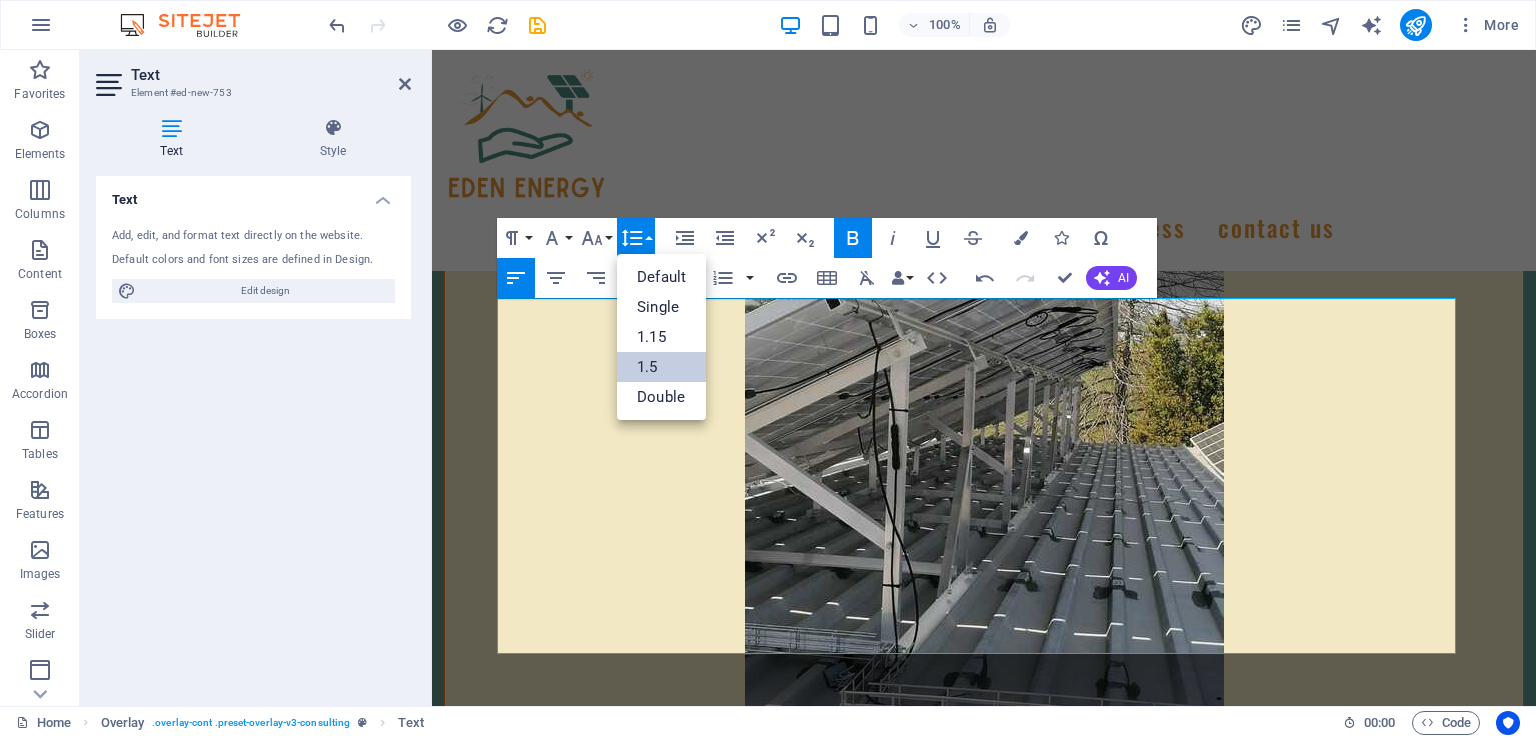 scroll, scrollTop: 0, scrollLeft: 0, axis: both 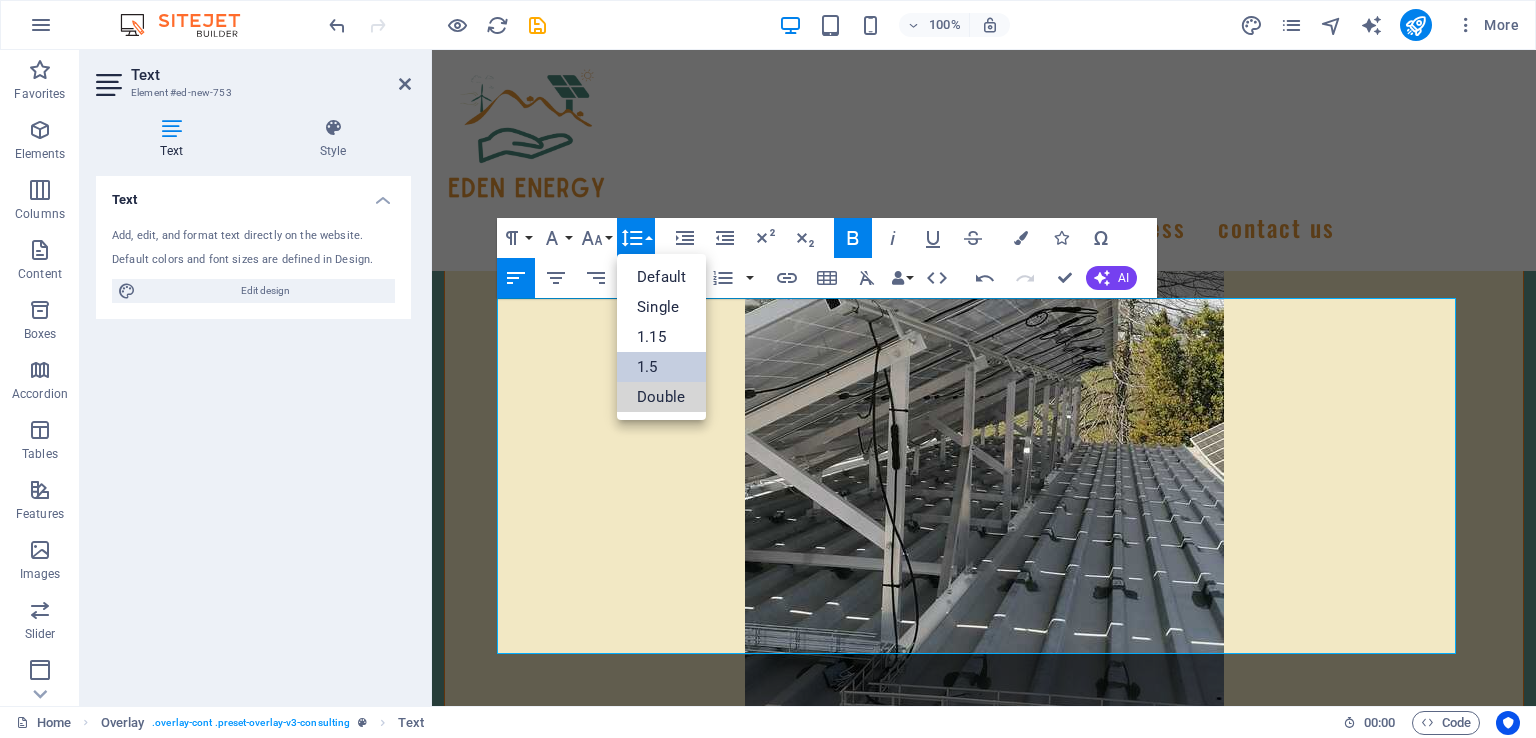click on "Double" at bounding box center (661, 397) 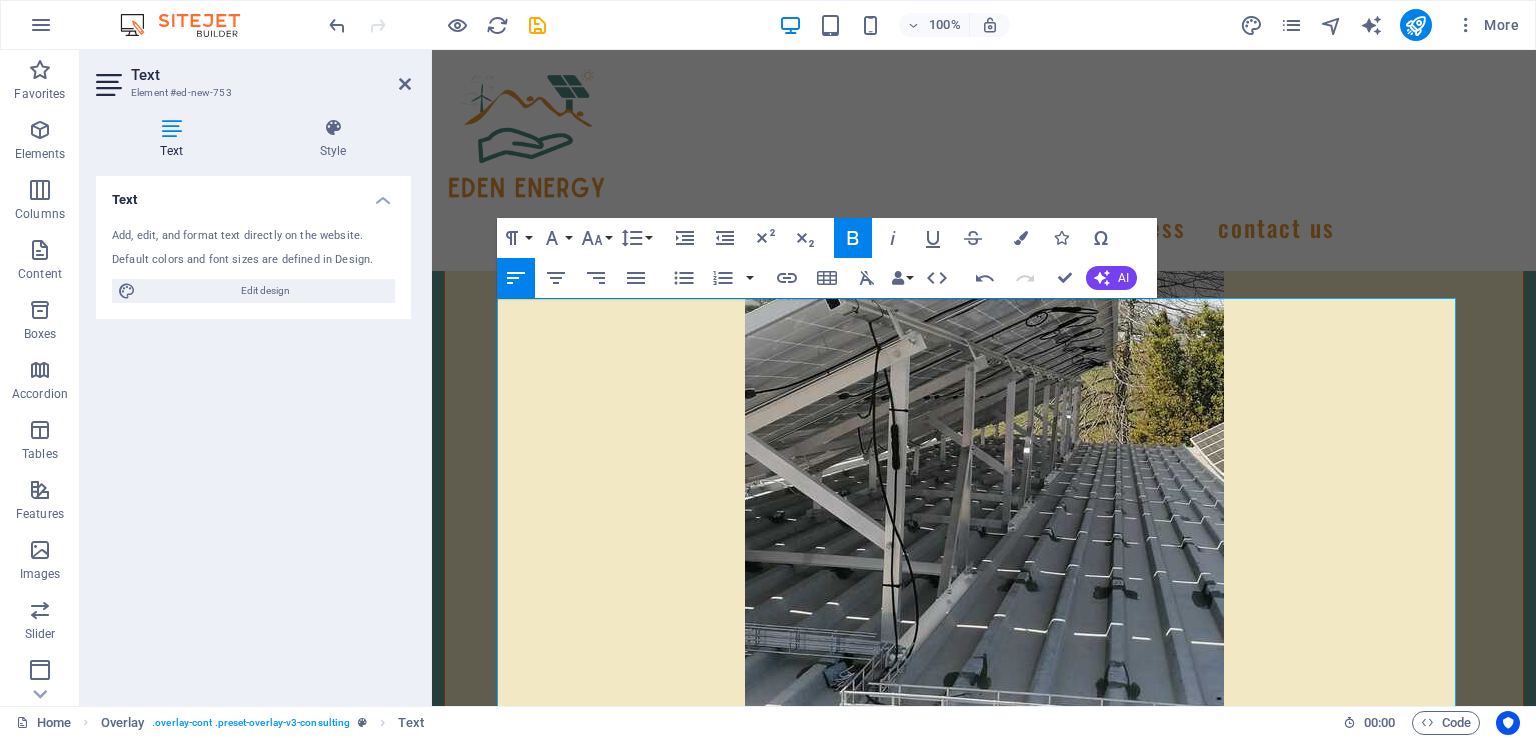 click 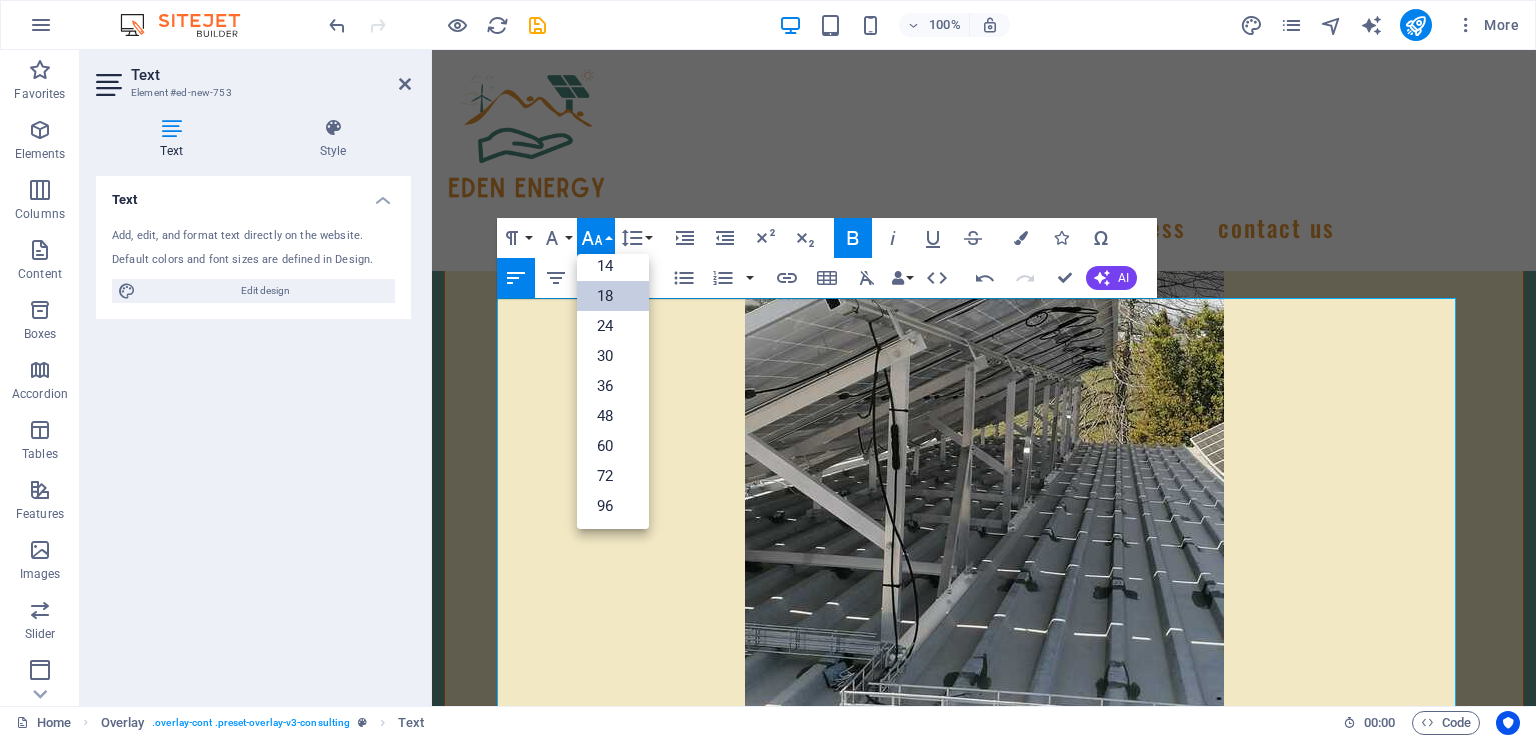 scroll, scrollTop: 160, scrollLeft: 0, axis: vertical 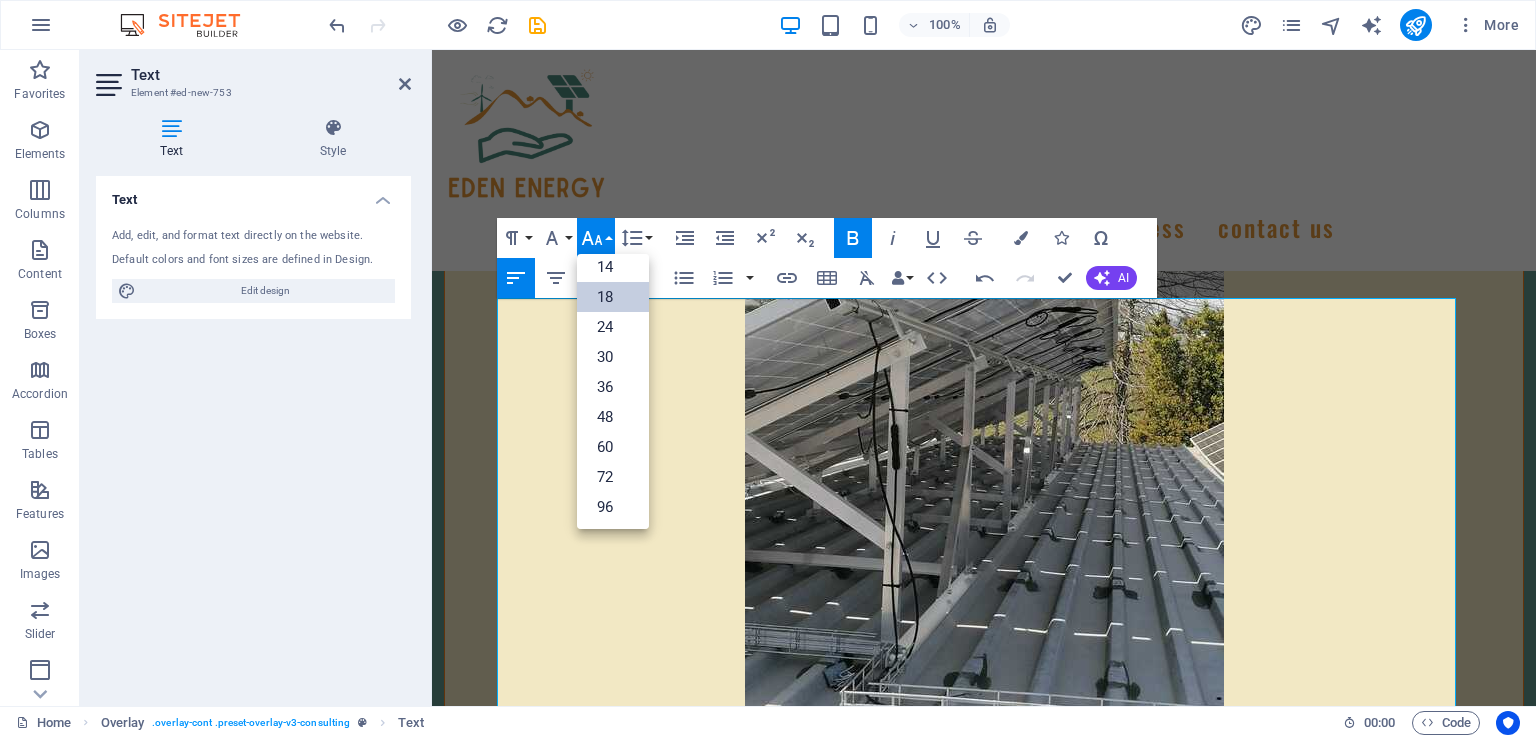 click on "18" at bounding box center (613, 297) 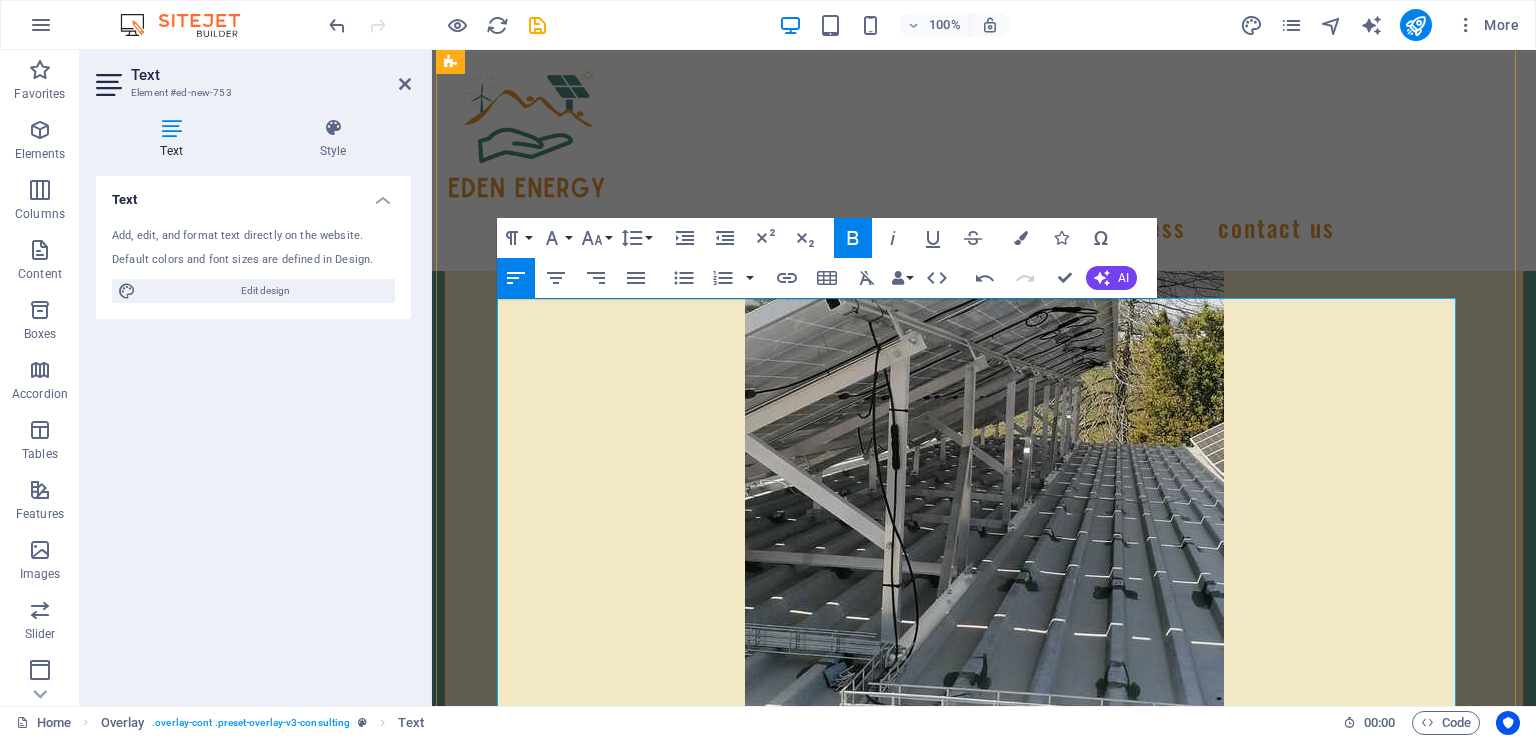 click on "Smart System learns contextual power consumption and adapts" at bounding box center (795, 4128) 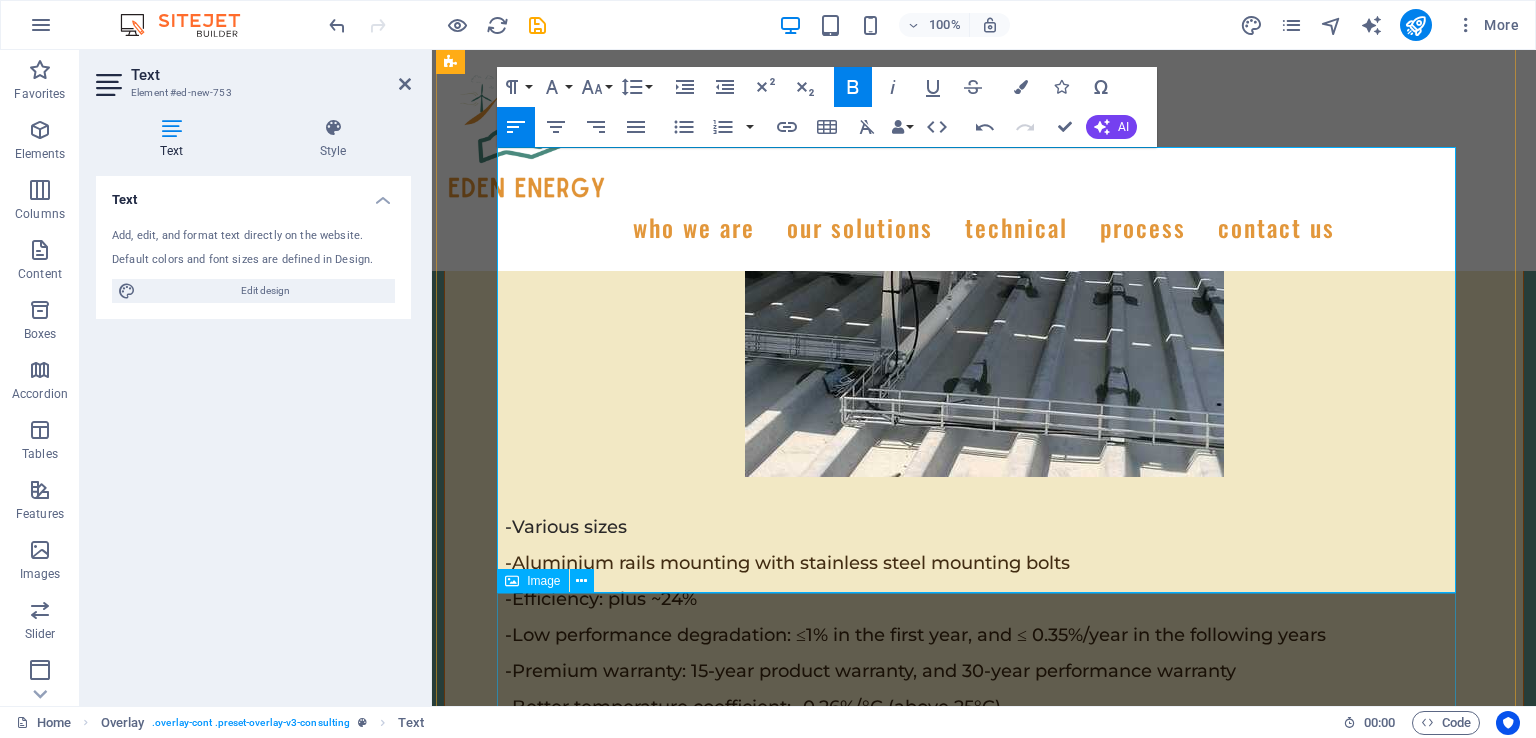 scroll, scrollTop: 8262, scrollLeft: 0, axis: vertical 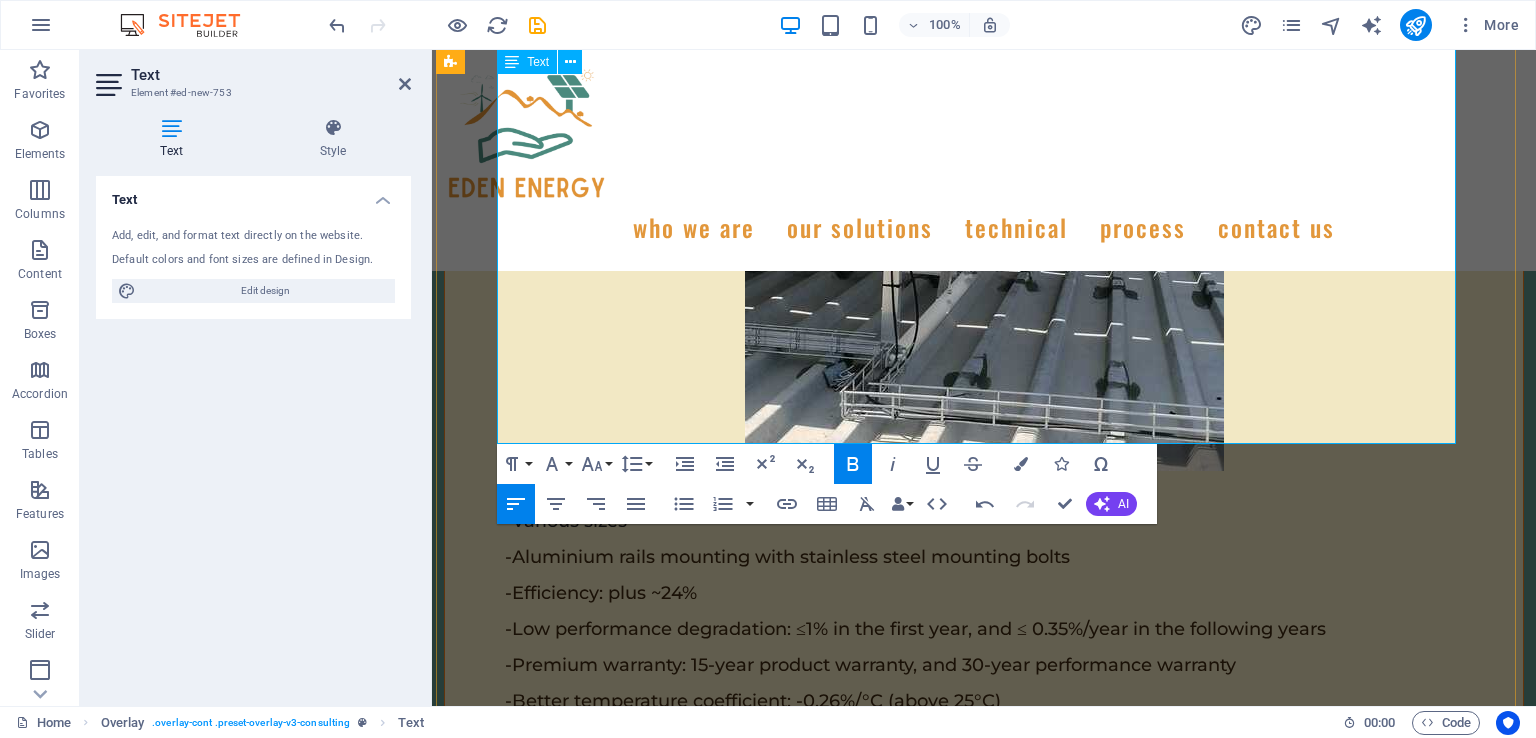 click on "Gateway 3-year warranted (breakers, contactors & PLC)(Replacement parts cheap and easy to replace)" at bounding box center [966, 4224] 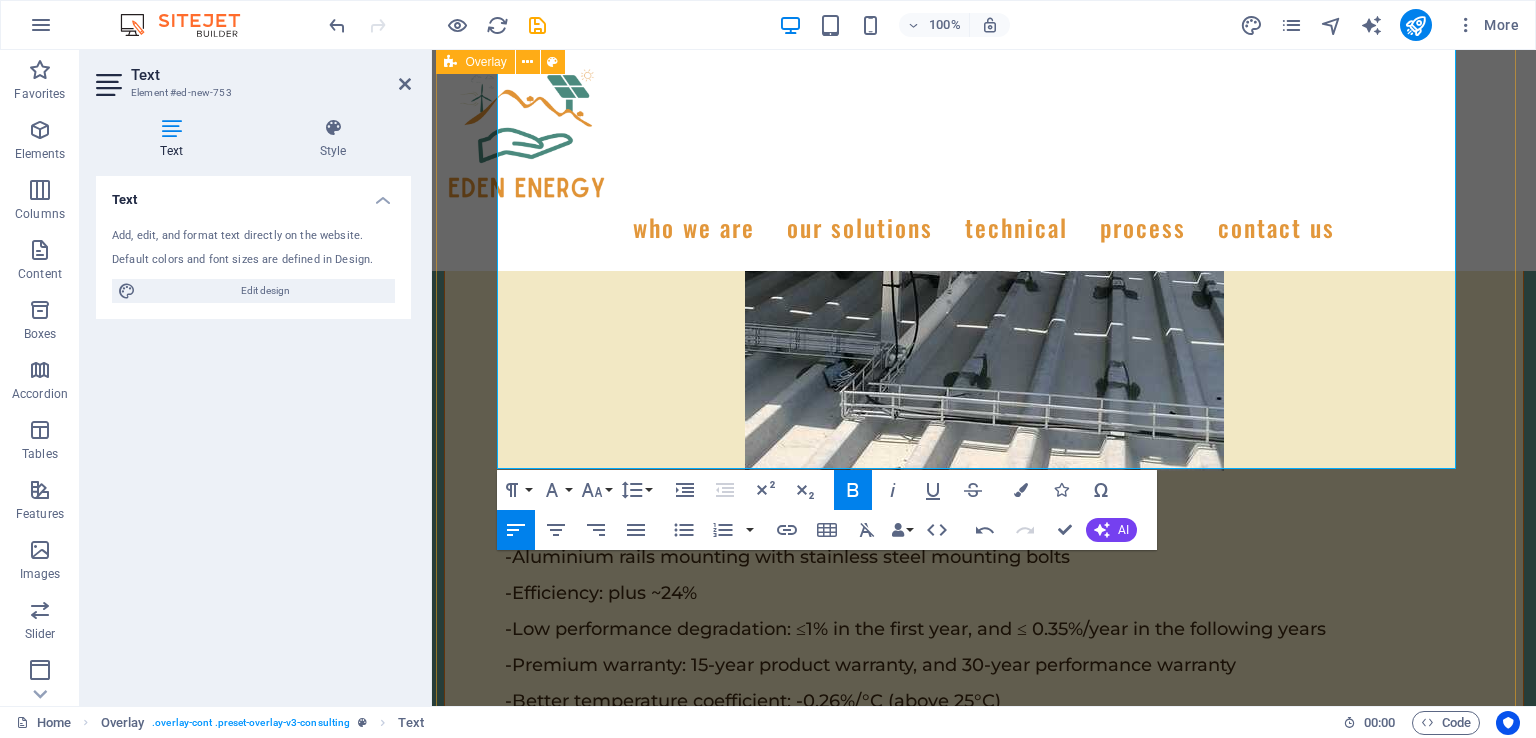 click on "Smart System learns contextual power consumption and adapts        Remote wireless control        Power management gateway system: Utilise multiple power sources through this one system seamlessly        Zero transfer rate (between power sources) and flexible power management       Modular design (IP66) weatherproof       Very safe with arc detection and fire management systems       Easy to upgrade and make modifications       Breakdowns minimal through fault isolation within smaller modules       10-year equipment swop out warrantee for Inverter and batteries       Gateway 3-year warrantee (breakers, contactors & PLC)(Replacement parts cheap and easy to replace) -Smart System learns contextual power consumption and adapts -Remote wireless control -Power management gateway system: Utilise multiple power sources through one system seamlessly -Zero transfer rate (between power sources) and flexible power management -Modular design (IP66) weatherproof ​" at bounding box center (984, 4135) 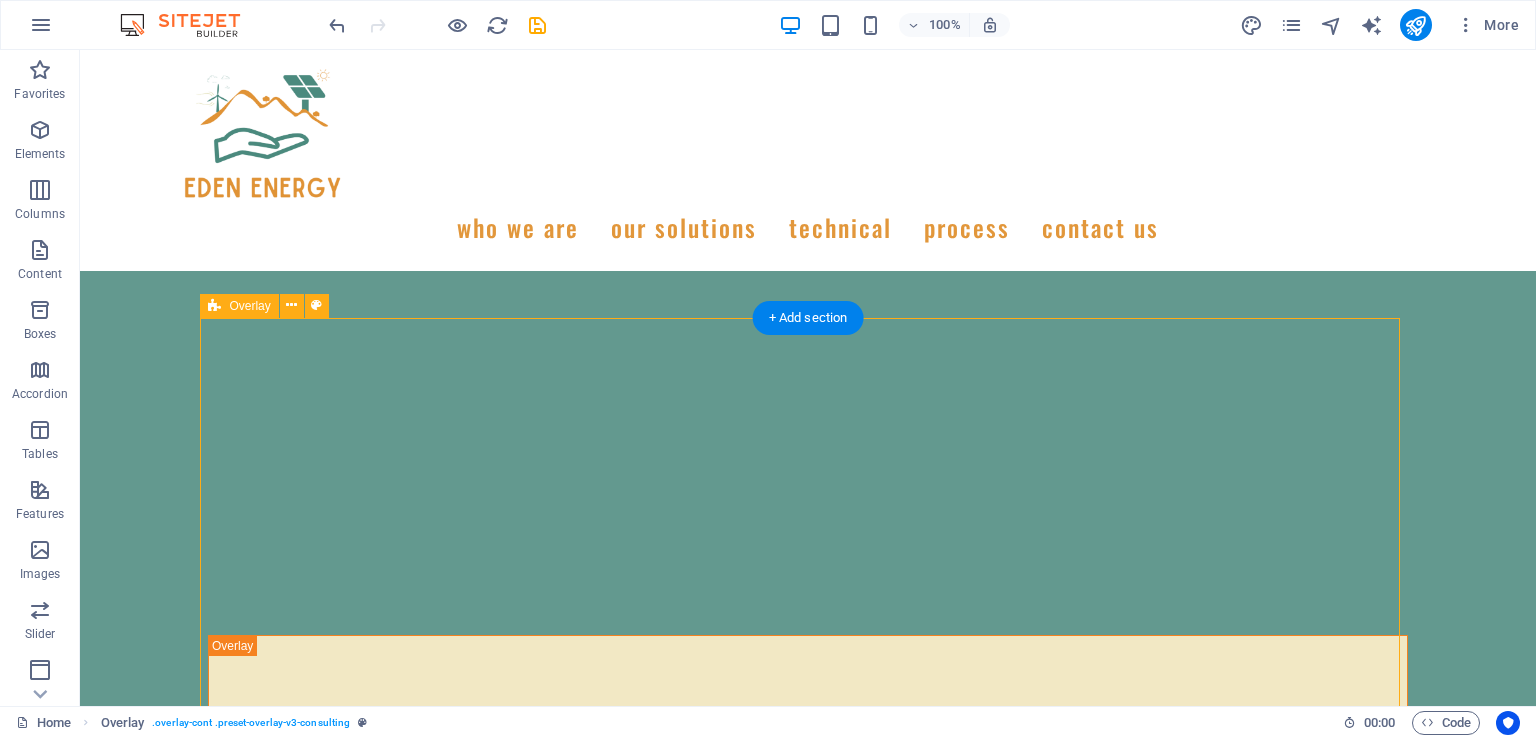 scroll, scrollTop: 7662, scrollLeft: 0, axis: vertical 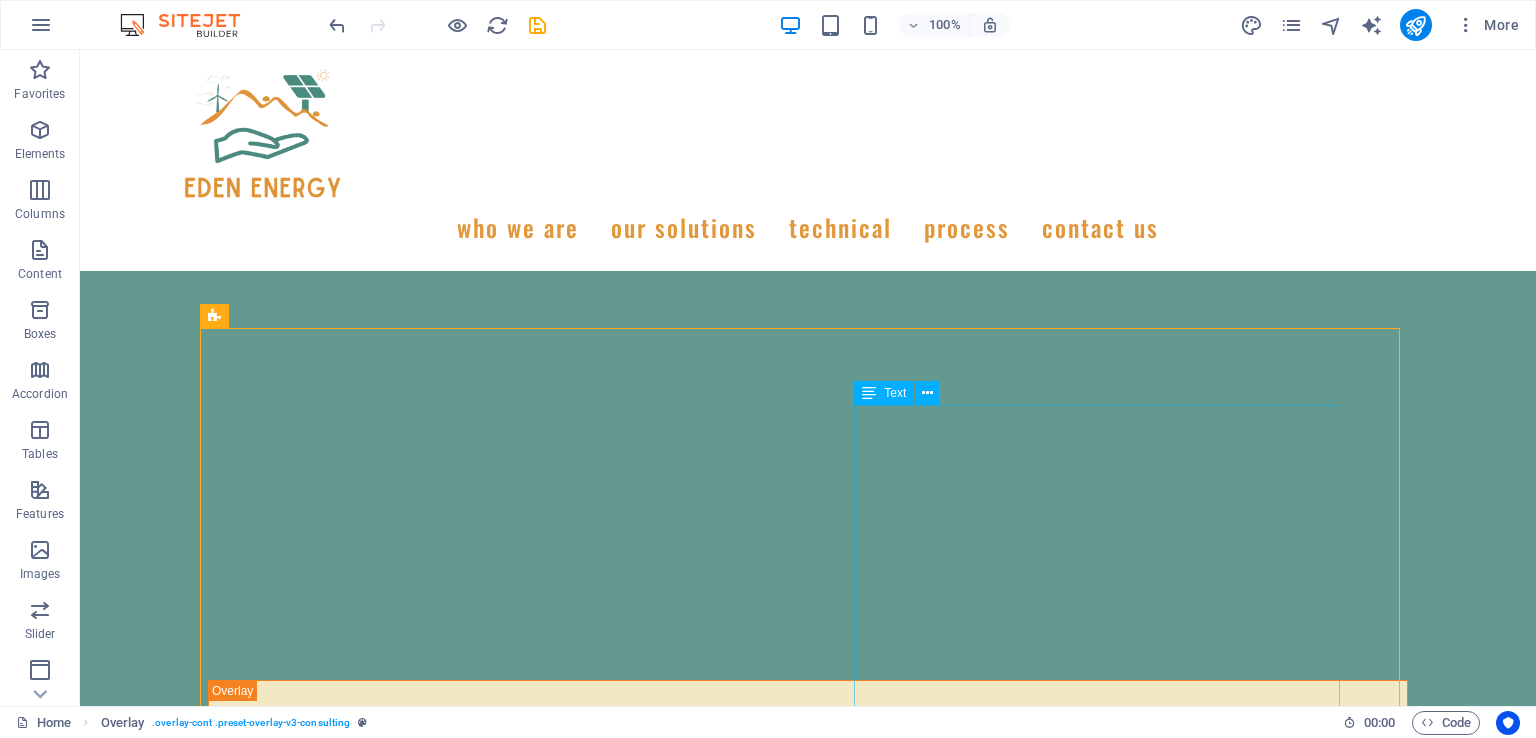 click at bounding box center (927, 393) 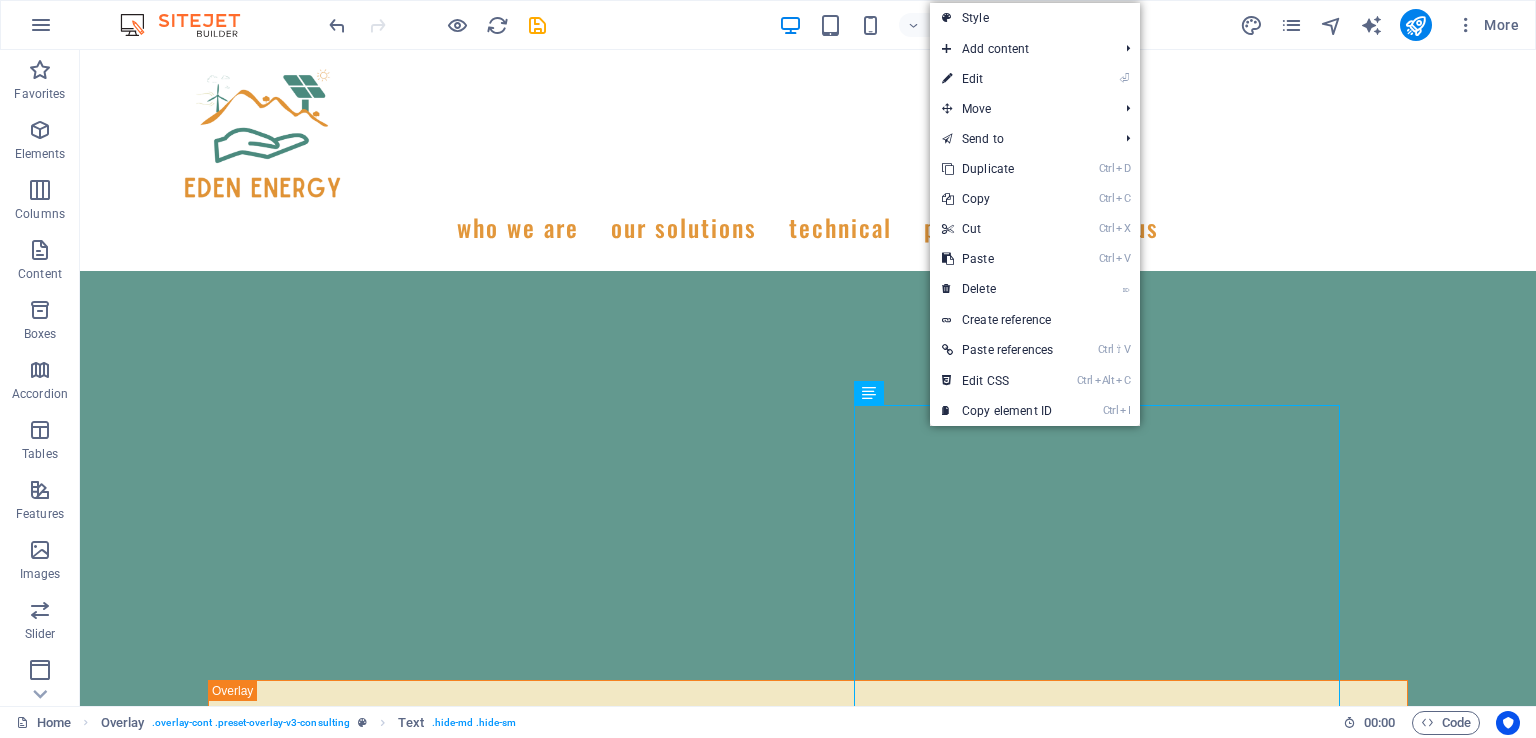 click on "⌦  Delete" at bounding box center [997, 289] 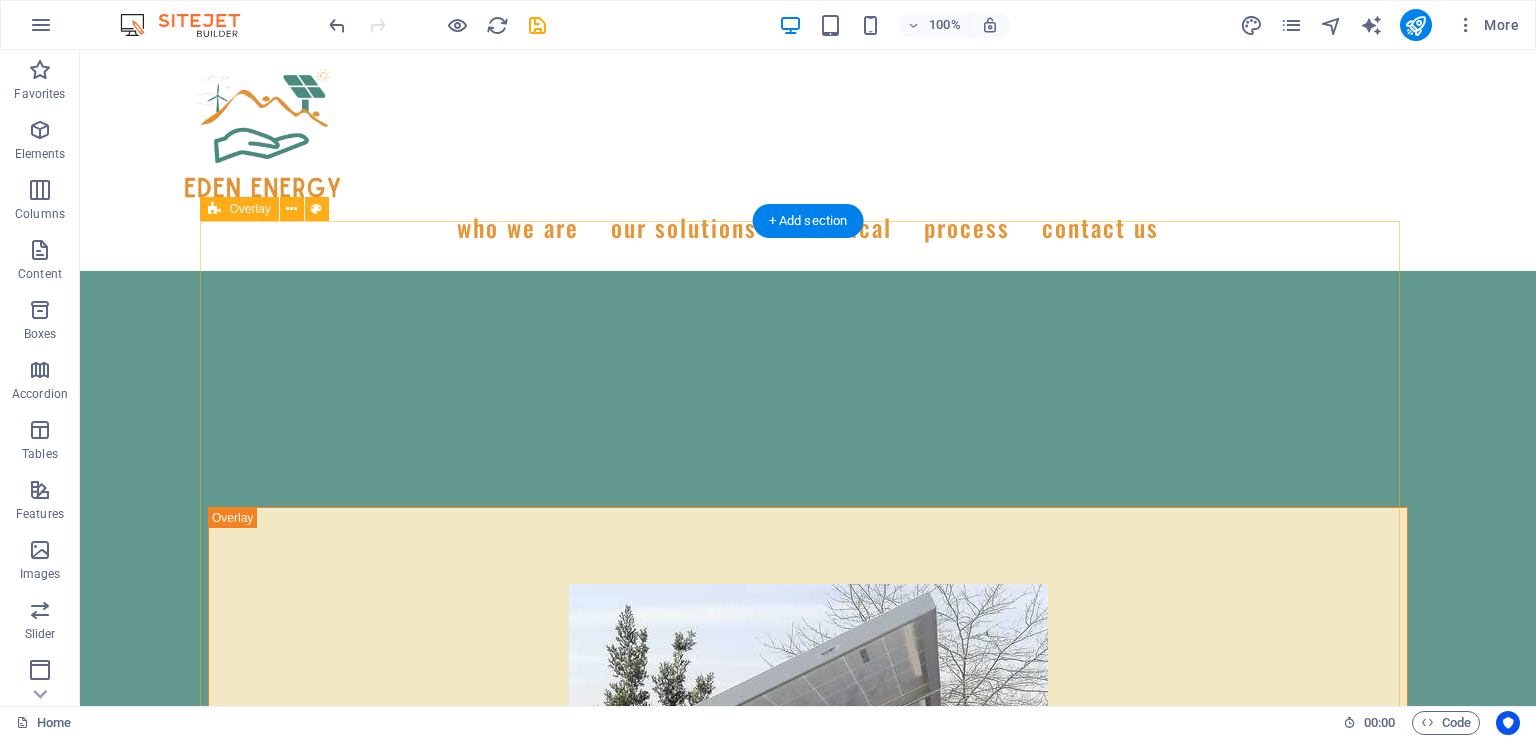scroll, scrollTop: 7862, scrollLeft: 0, axis: vertical 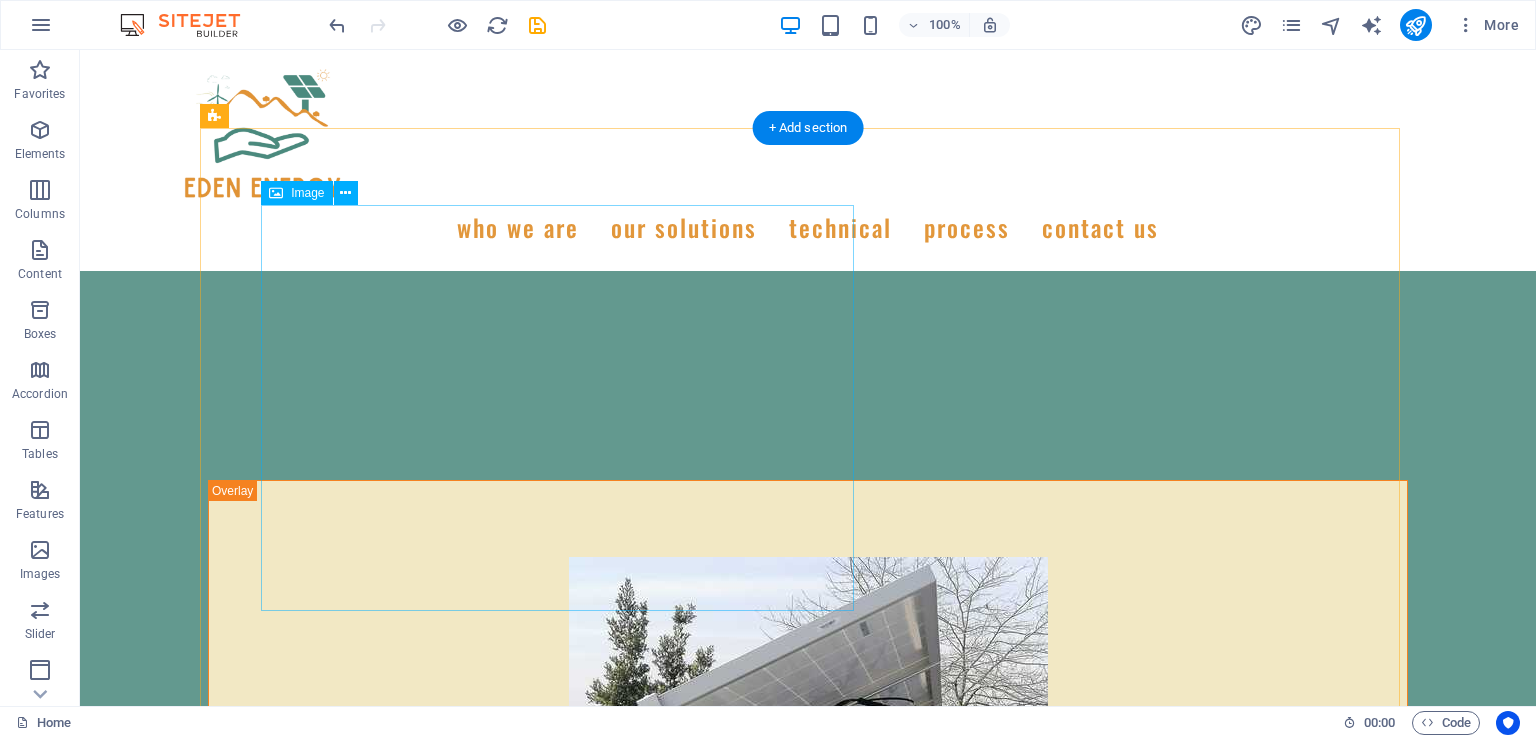 click at bounding box center (808, 4127) 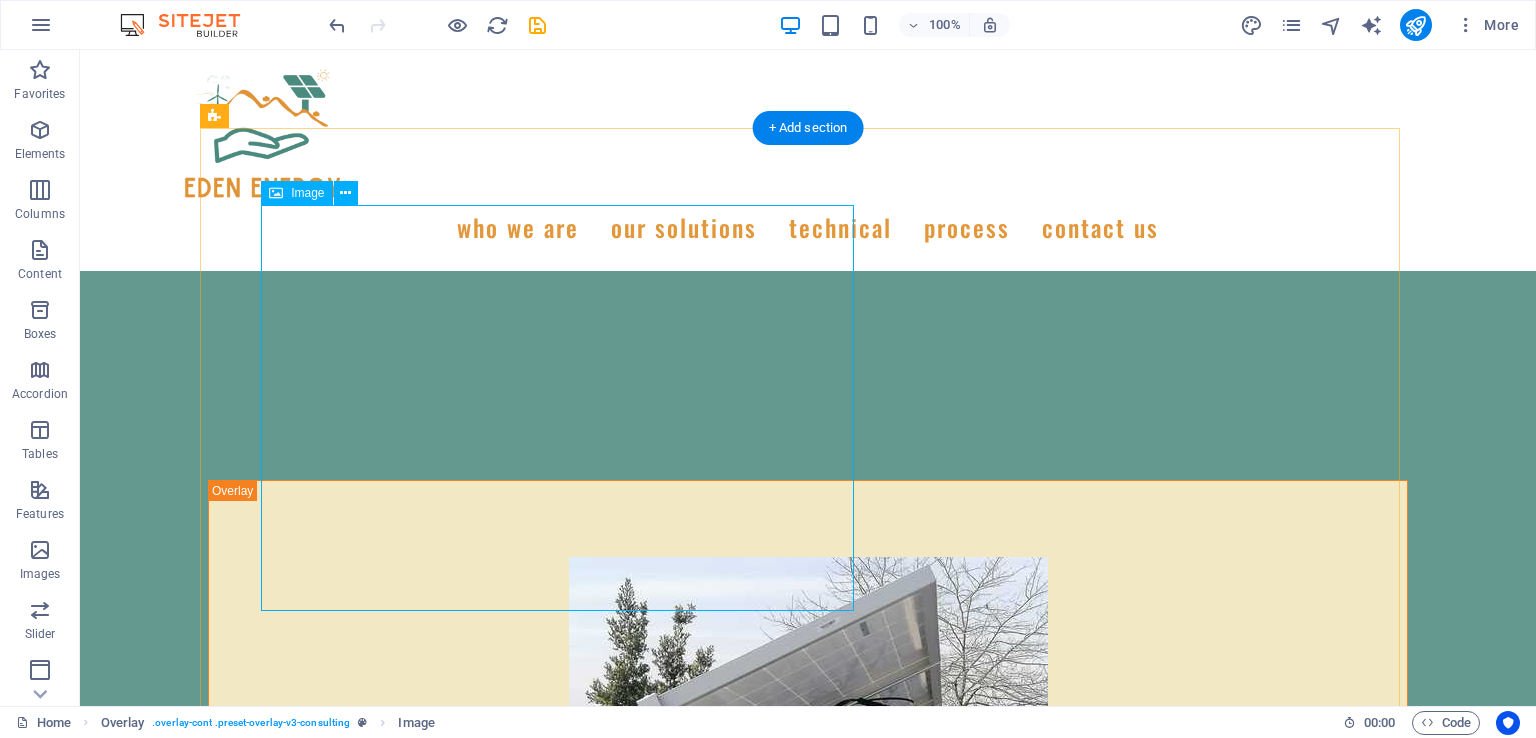 click at bounding box center (808, 4127) 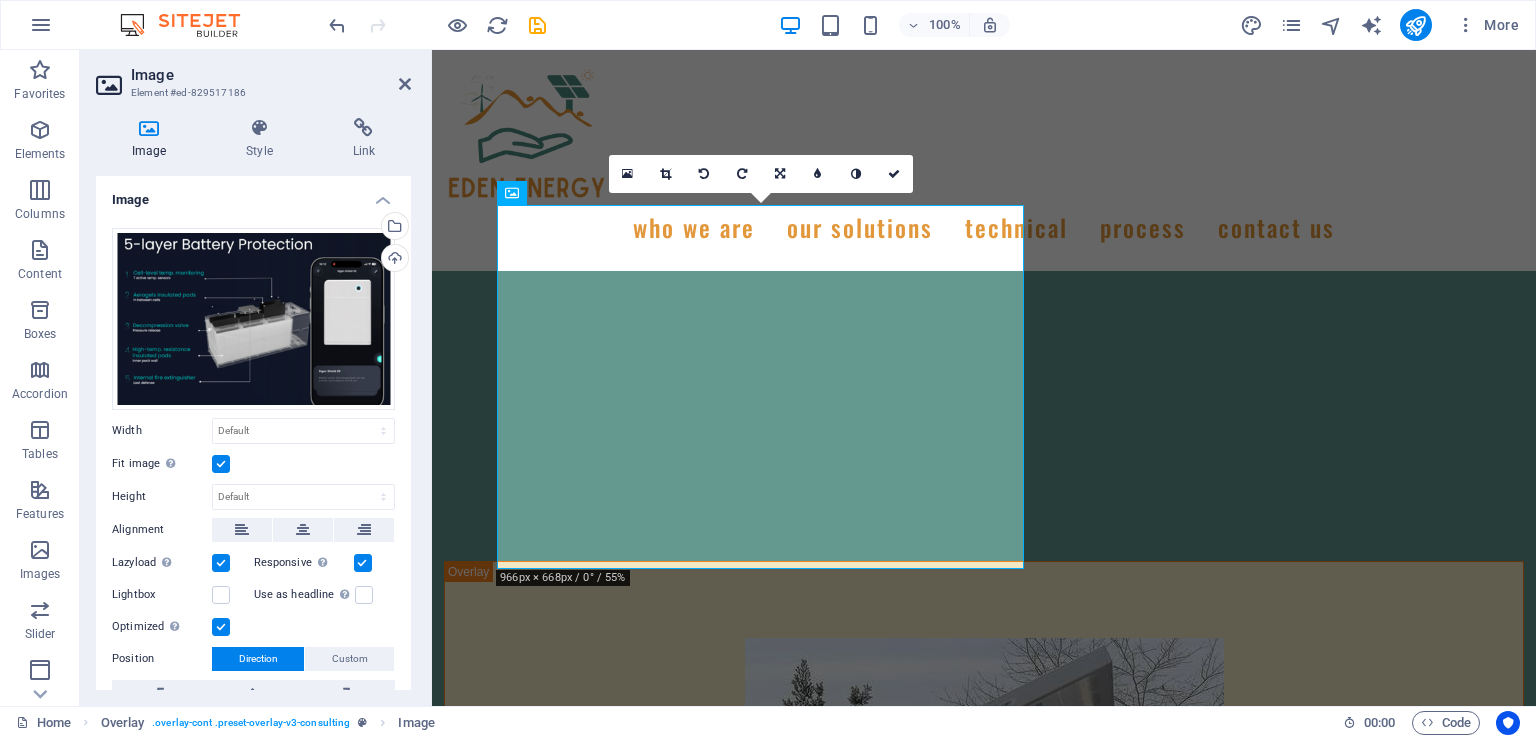 click on "Style" at bounding box center (263, 139) 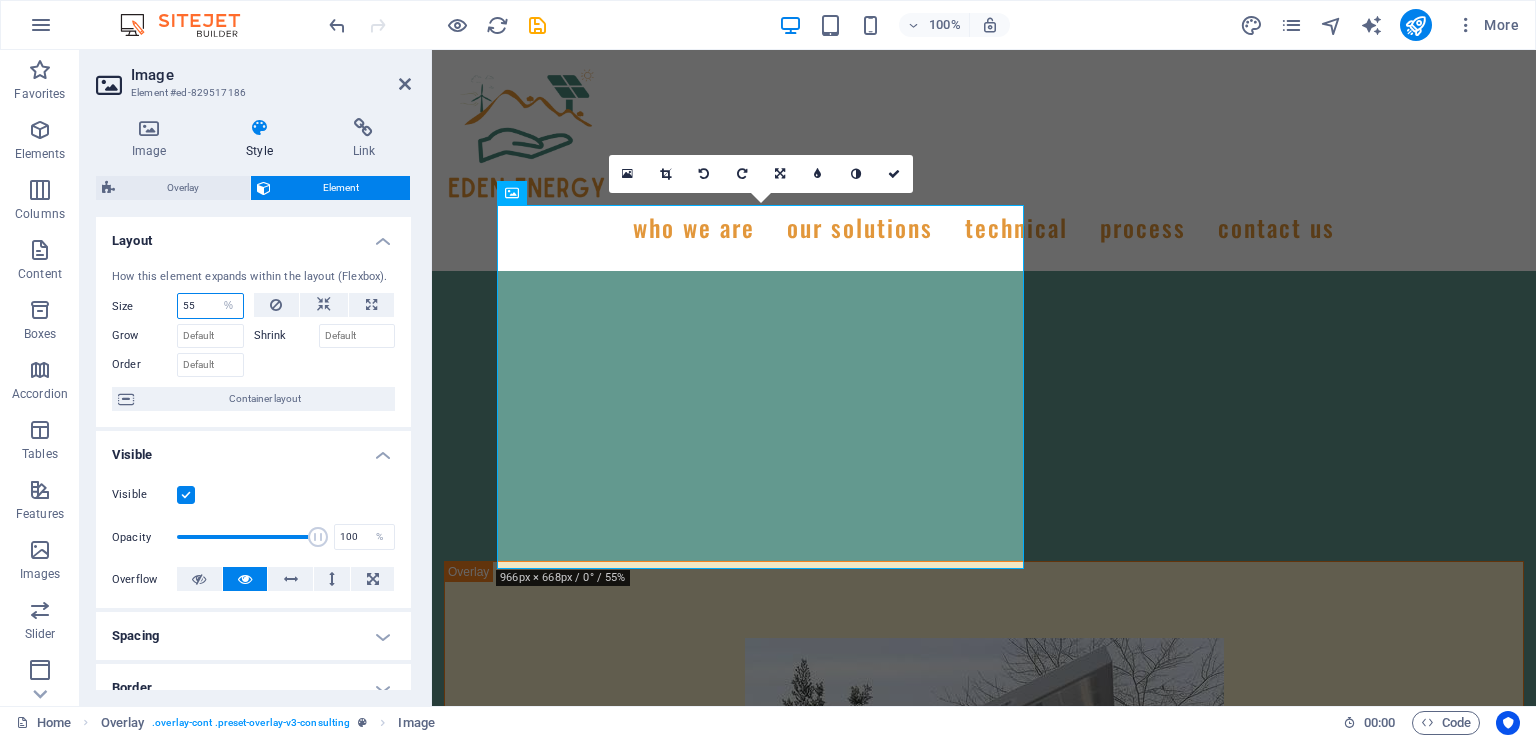 drag, startPoint x: 206, startPoint y: 310, endPoint x: 184, endPoint y: 307, distance: 22.203604 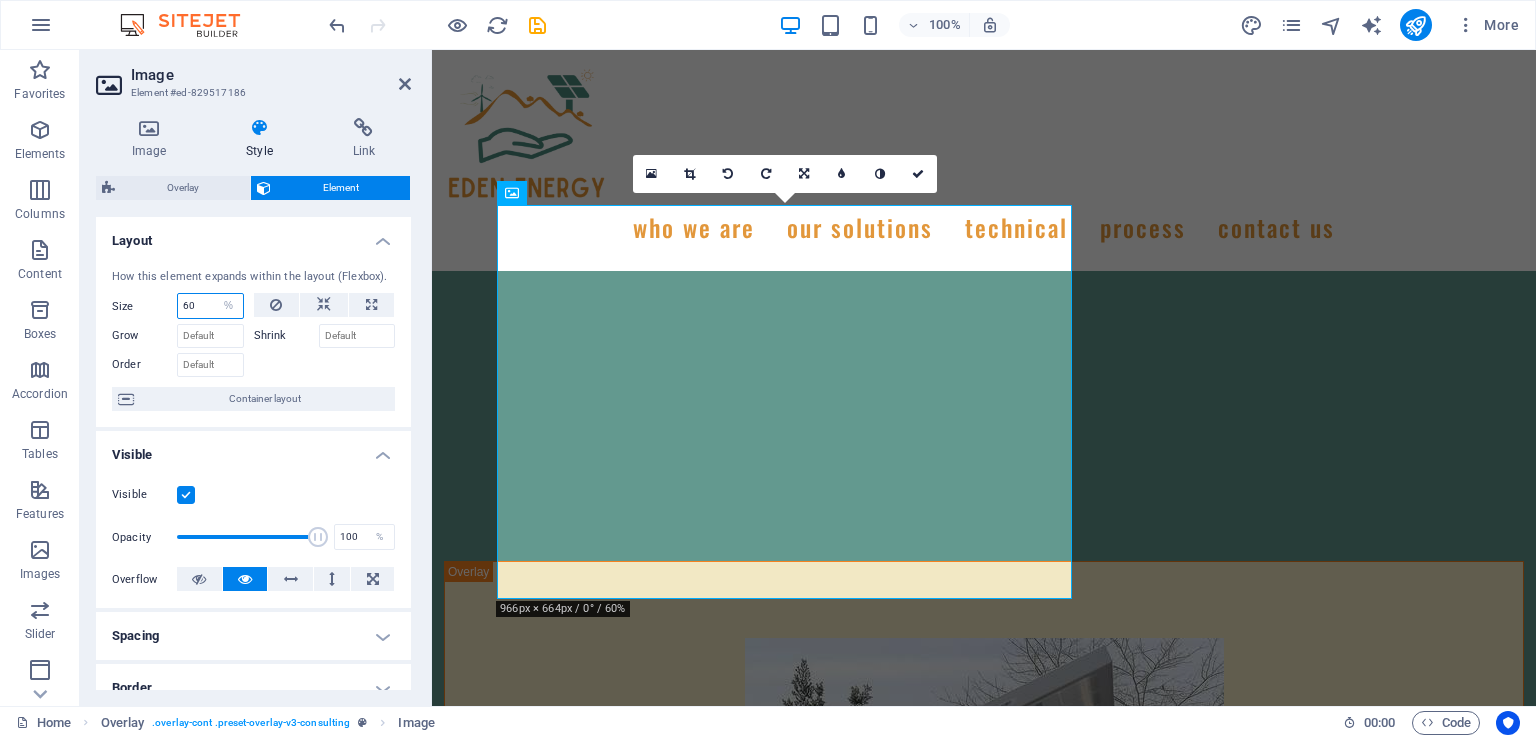 click on "60" at bounding box center [210, 306] 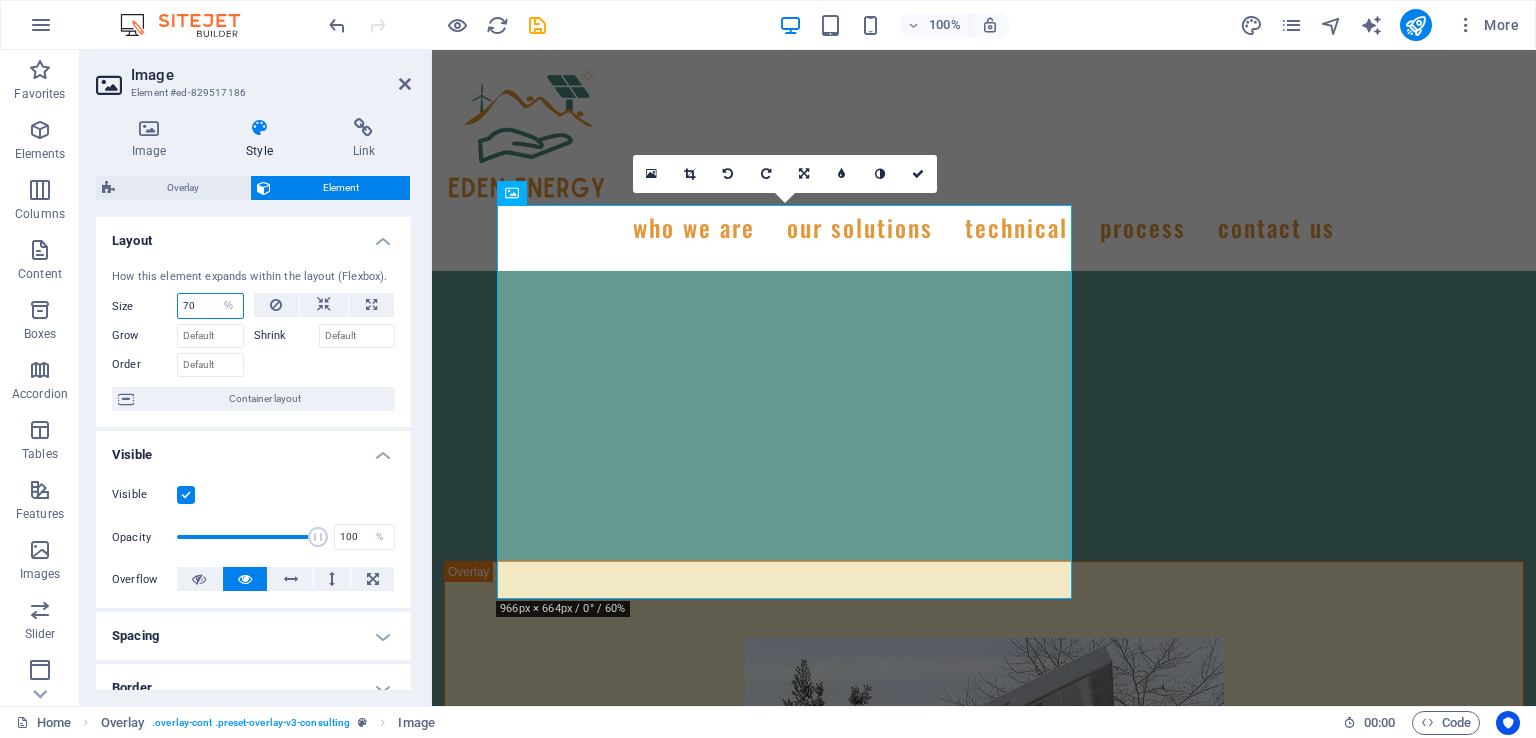 type on "70" 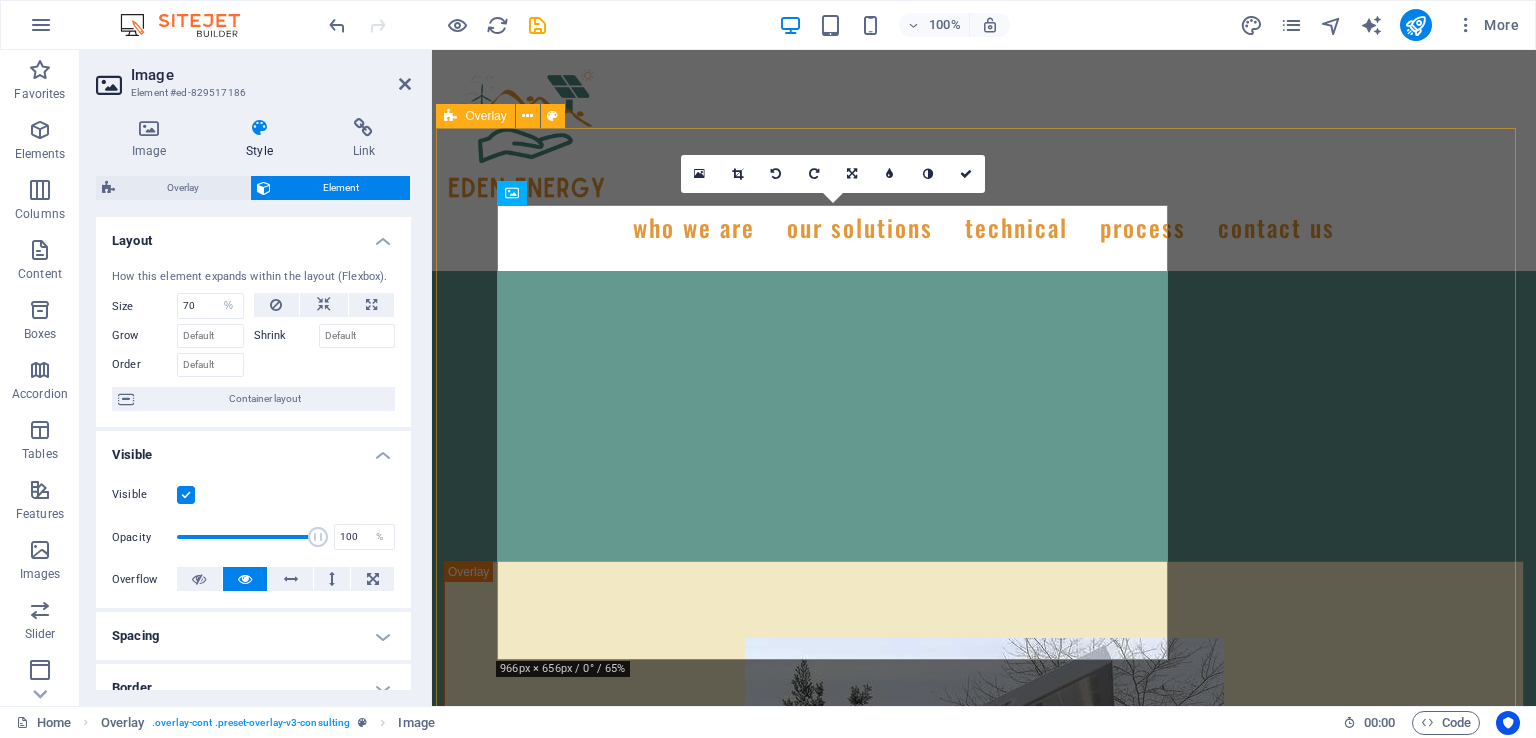 click on "-Smart System learns contextual power consumption and adapts -Remote wireless control -Power management gateway system: Utilise multiple power sources through one system seamlessly -Zero transfer rate (between power sources) and flexible power management -Modular design (IP66) weatherproof -Very safe with arc detection and fire management systems -Easy to upgrade and make modifications -Breakdowns minimal through fault isolation within smaller modules -10-year equipment swop out warranted for Inverter and batteries -Gateway 3-year warranted (breakers, contactors & PLC)(Replacement parts cheap and easy to replace) Graph depicts typical battery efficiency declines over time, with approximately 80% of new capacity remaining after 15 years." at bounding box center [984, 4752] 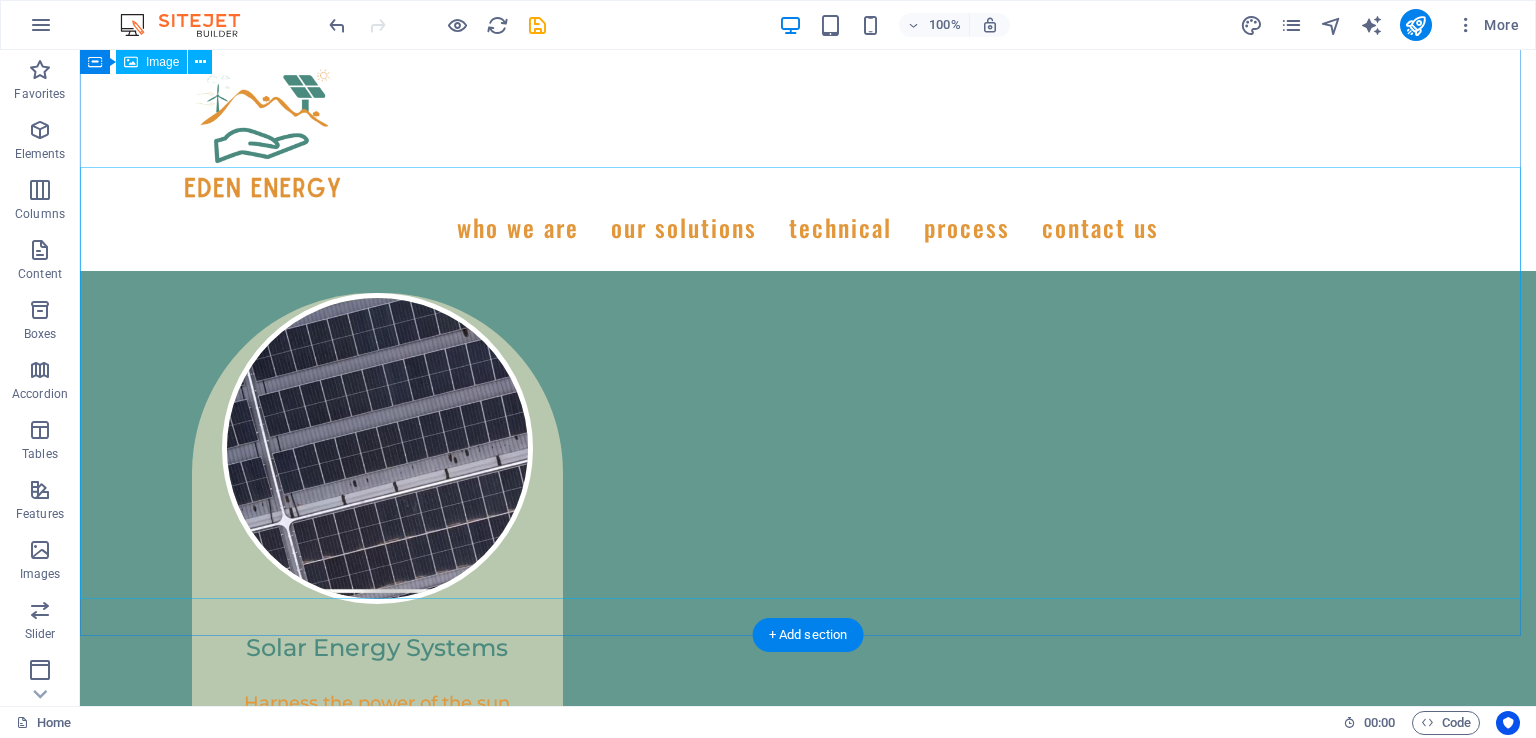 scroll, scrollTop: 3962, scrollLeft: 0, axis: vertical 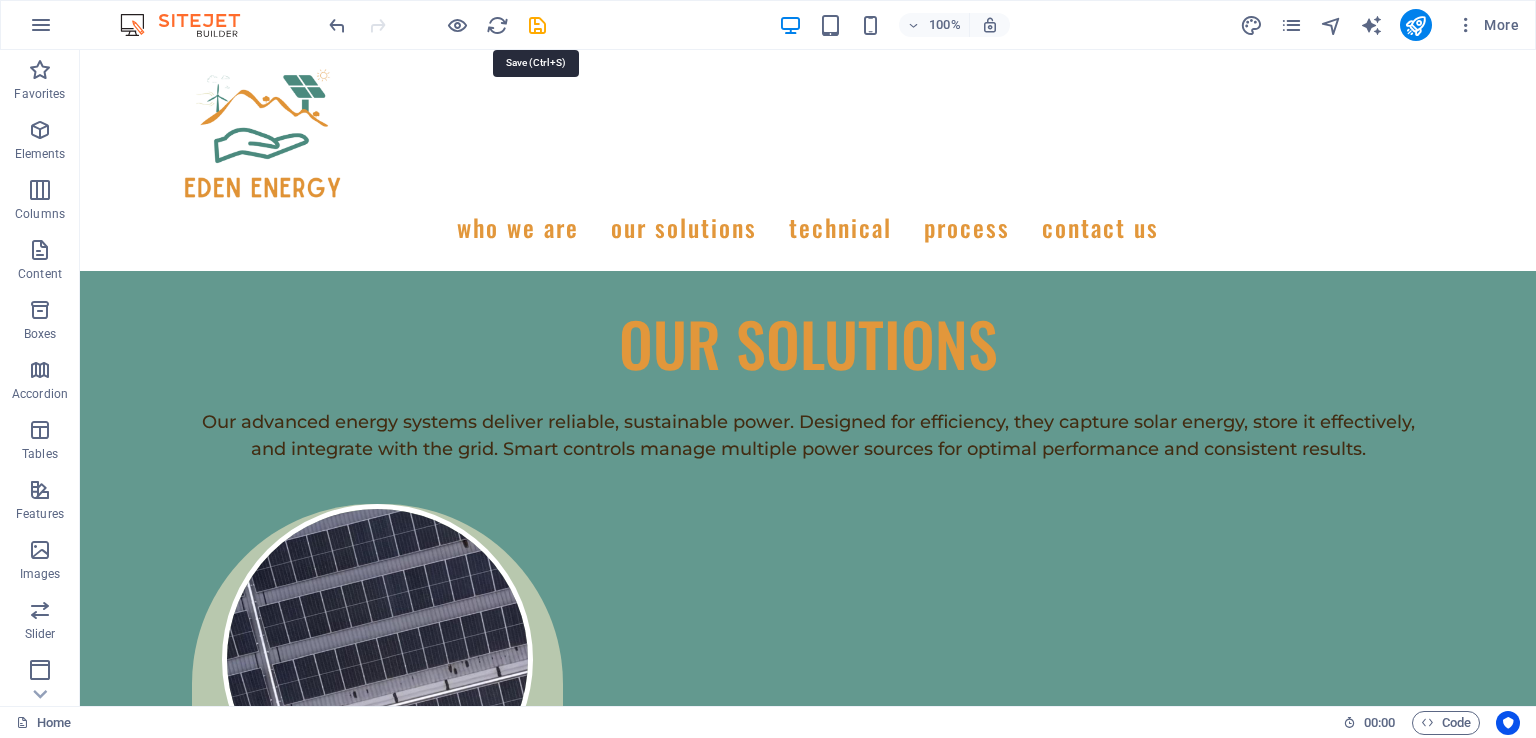 click at bounding box center (537, 25) 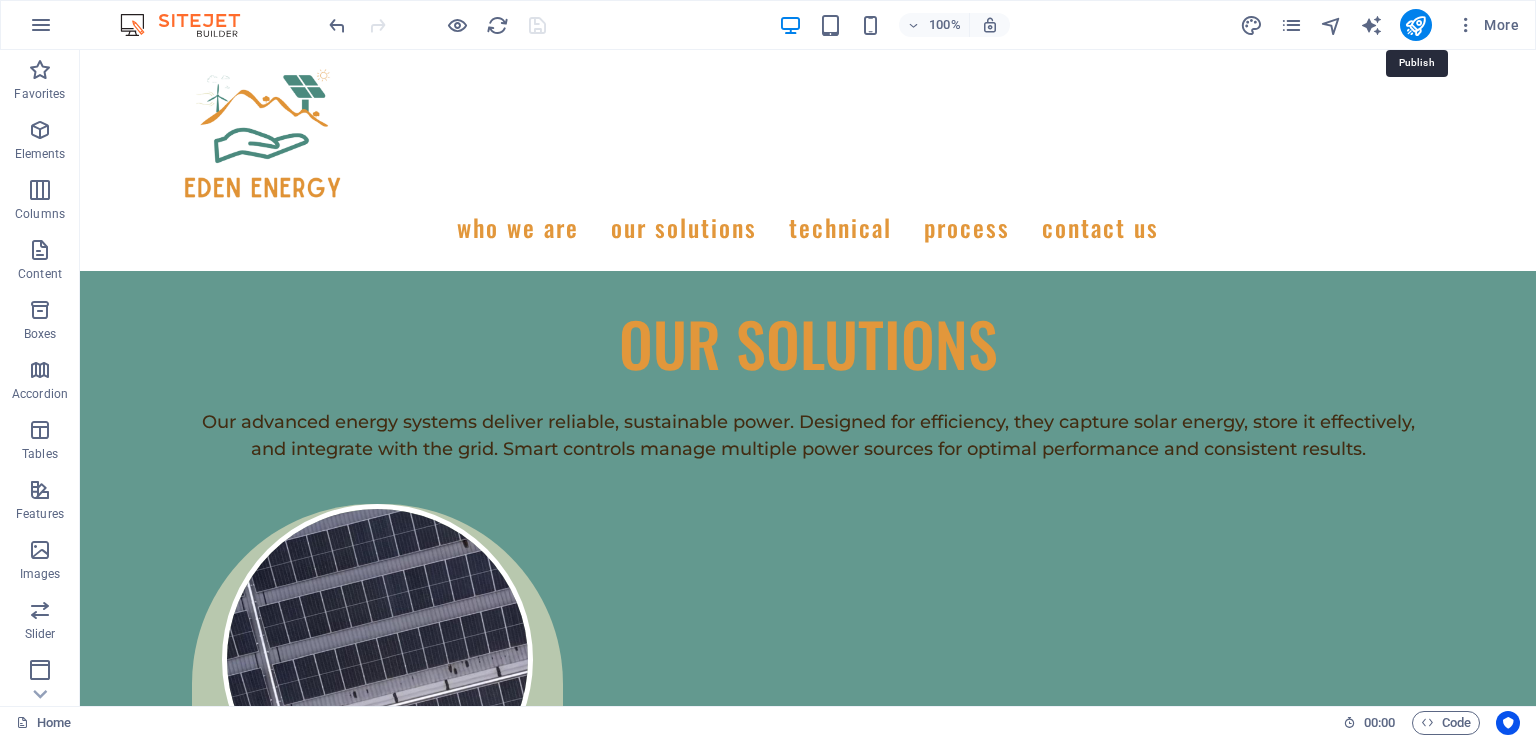 click at bounding box center (1415, 25) 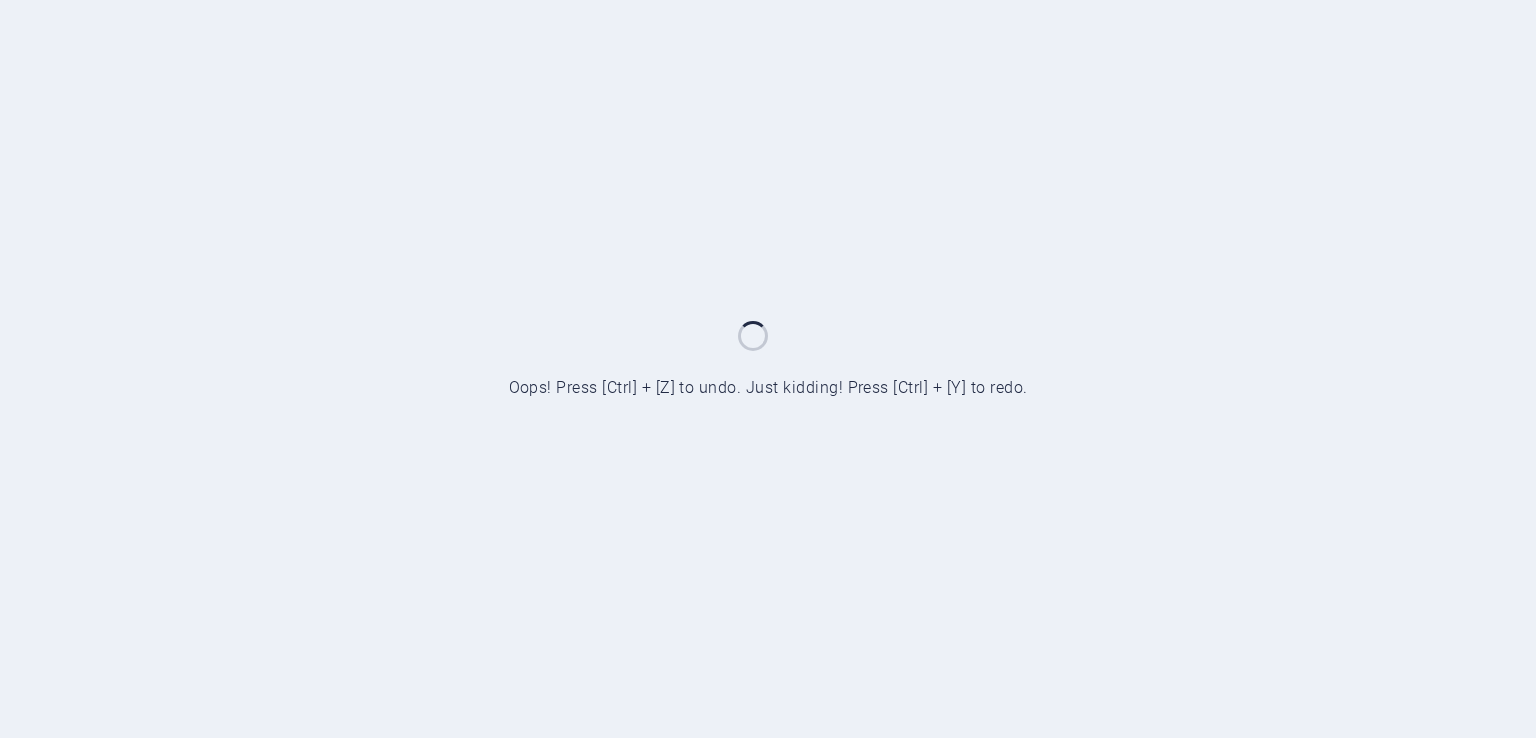 scroll, scrollTop: 0, scrollLeft: 0, axis: both 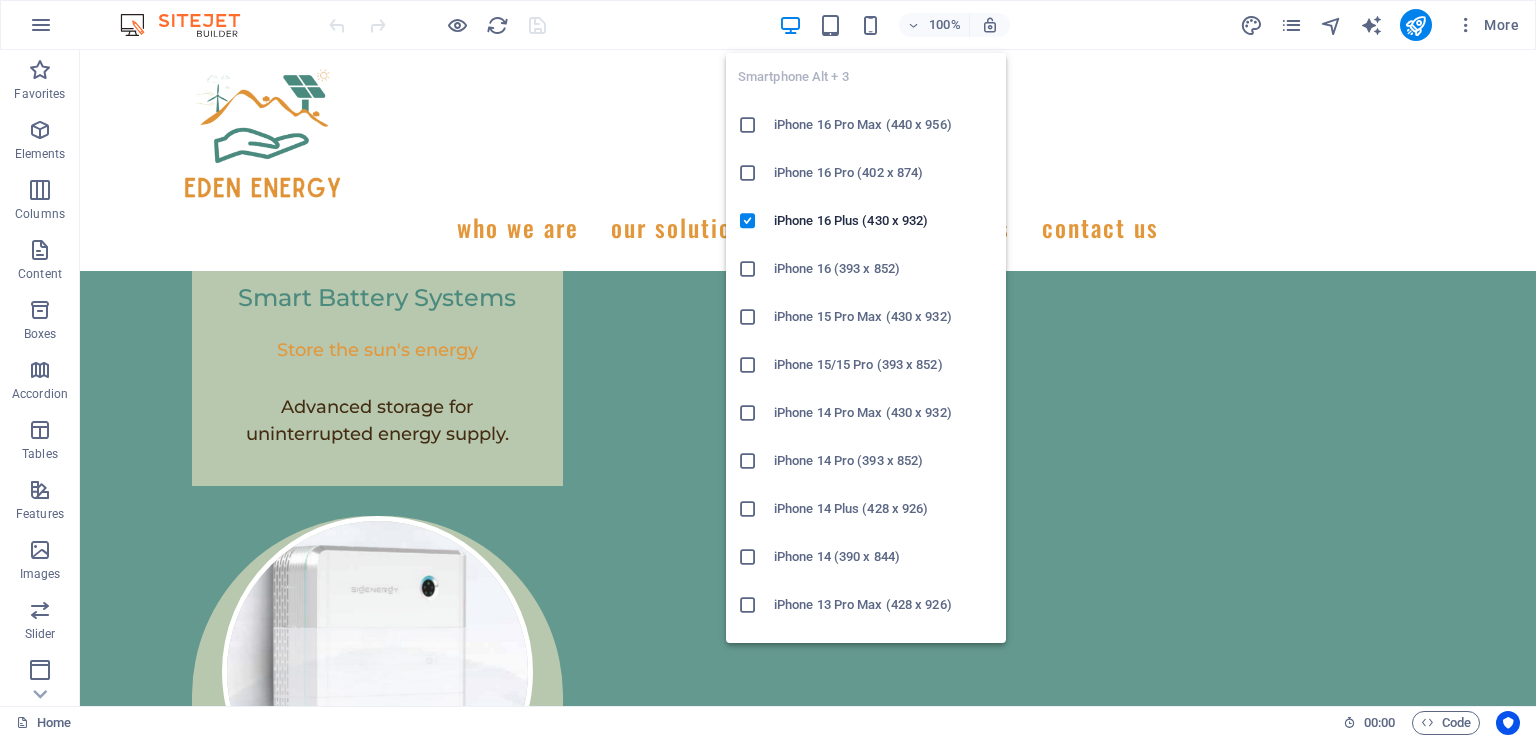 click at bounding box center [870, 25] 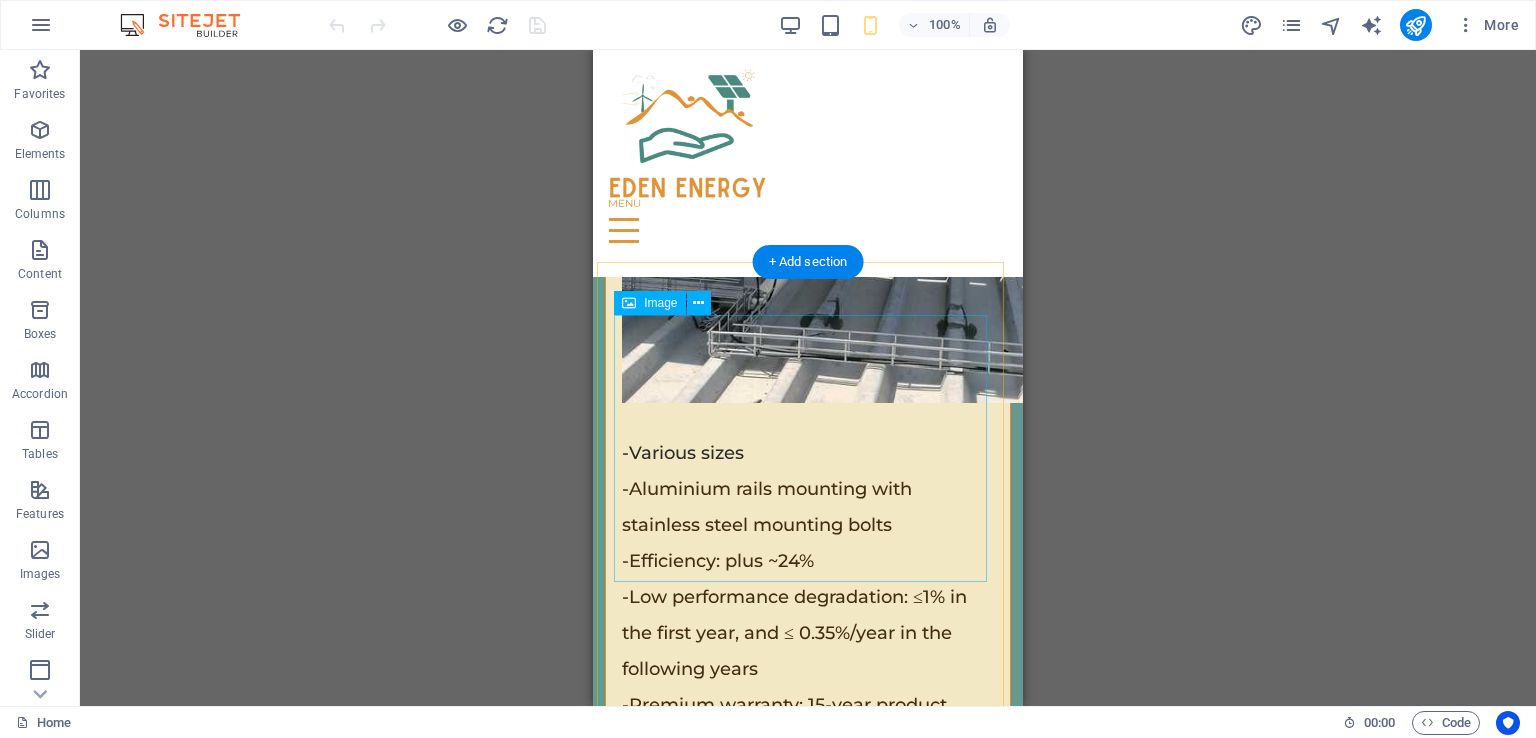 scroll, scrollTop: 8328, scrollLeft: 0, axis: vertical 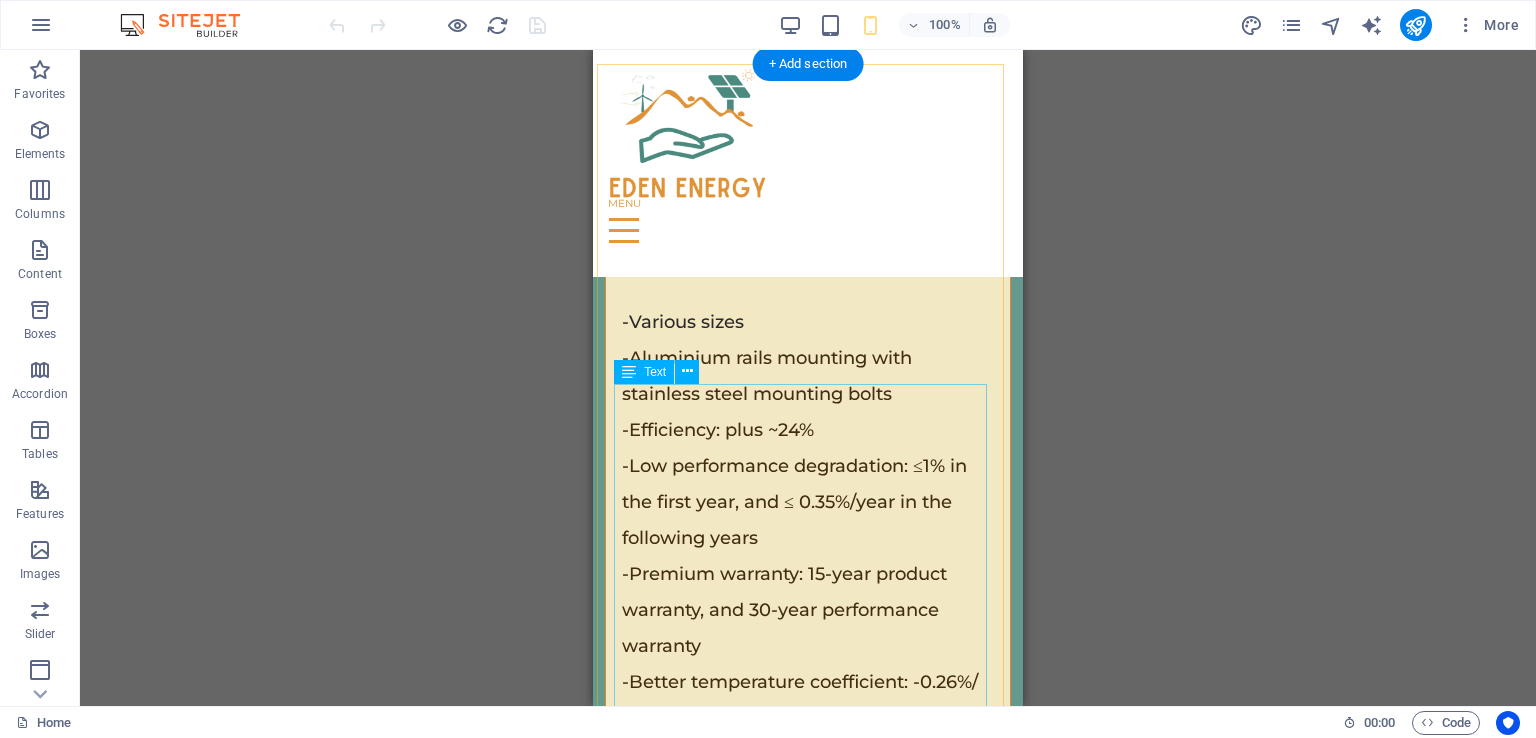 click on "-Smart System learns contextual power consumption and adapts -Remote wireless control -Power management gateway system: Utilise multiple power sources through one system seamlessly -Zero transfer rate (between power sources) and flexible power management -Modular design (IP66) weatherproof -Very safe with arc detection and fire management systems -Easy to upgrade and make modifications -Breakdowns minimal through fault isolation within smaller modules -10-year equipment swop out warranted for Inverter and batteries -Gateway 3-year warranted (breakers, contactors & PLC)(Replacement parts cheap and easy to replace)" at bounding box center (808, 2978) 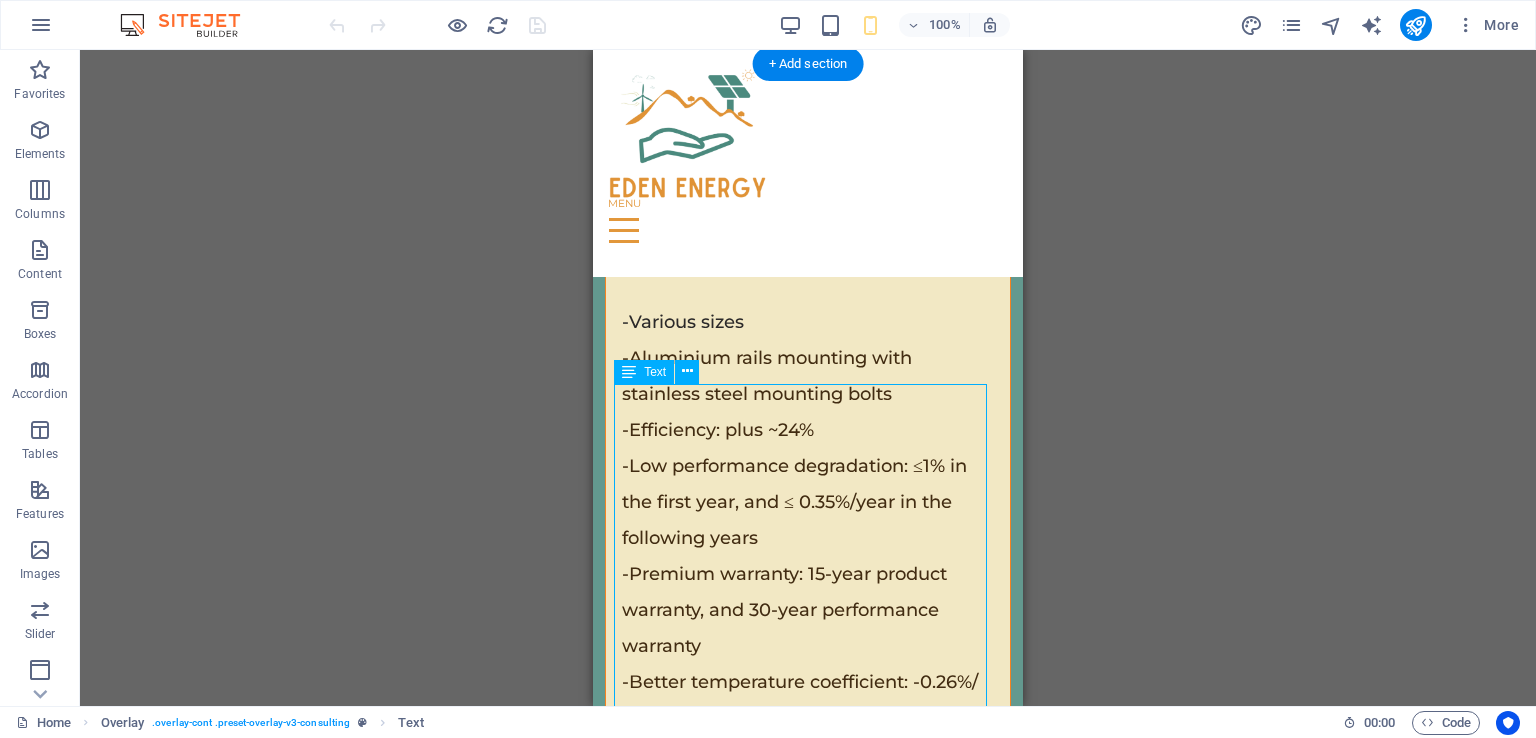click on "-Smart System learns contextual power consumption and adapts -Remote wireless control -Power management gateway system: Utilise multiple power sources through one system seamlessly -Zero transfer rate (between power sources) and flexible power management -Modular design (IP66) weatherproof -Very safe with arc detection and fire management systems -Easy to upgrade and make modifications -Breakdowns minimal through fault isolation within smaller modules -10-year equipment swop out warranted for Inverter and batteries -Gateway 3-year warranted (breakers, contactors & PLC)(Replacement parts cheap and easy to replace)" at bounding box center [808, 2978] 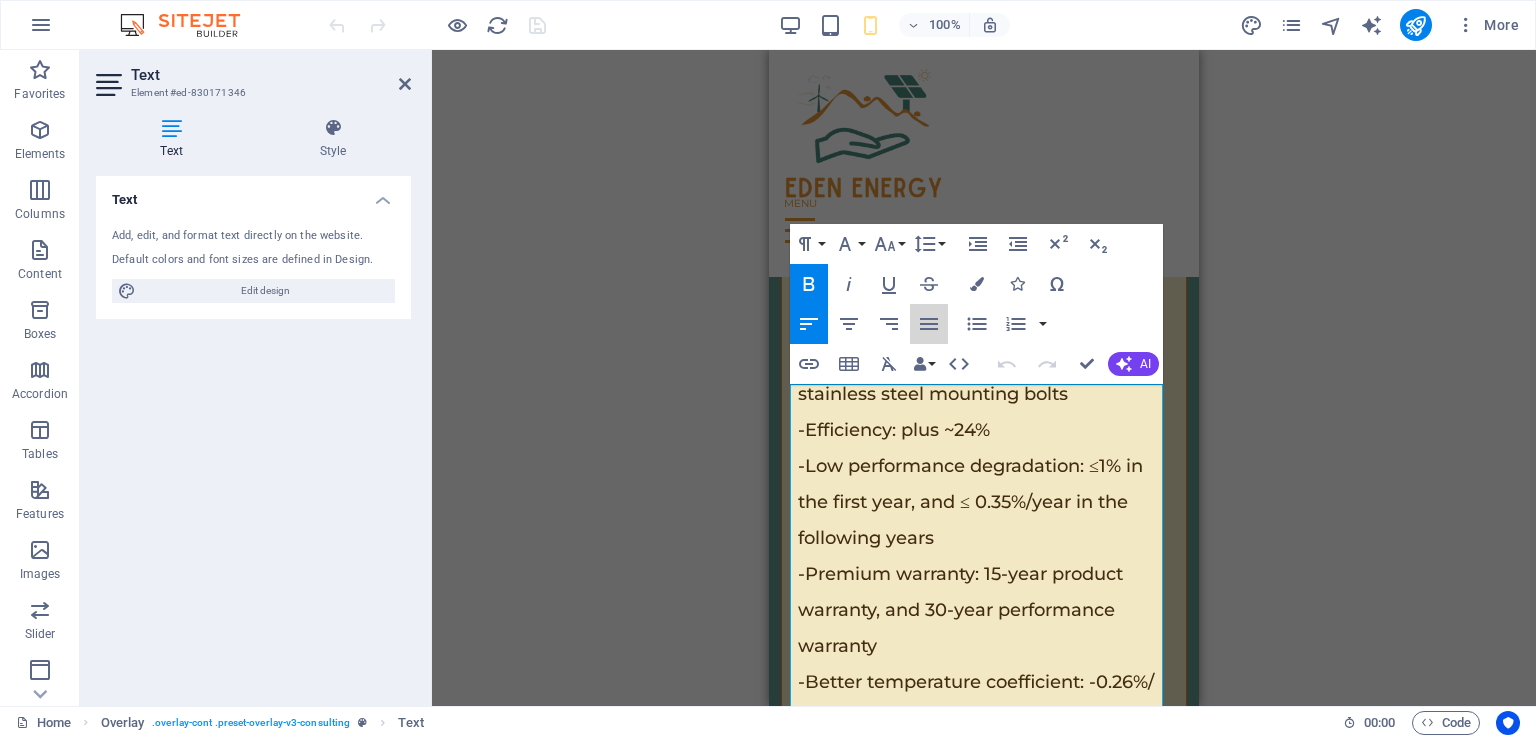 click 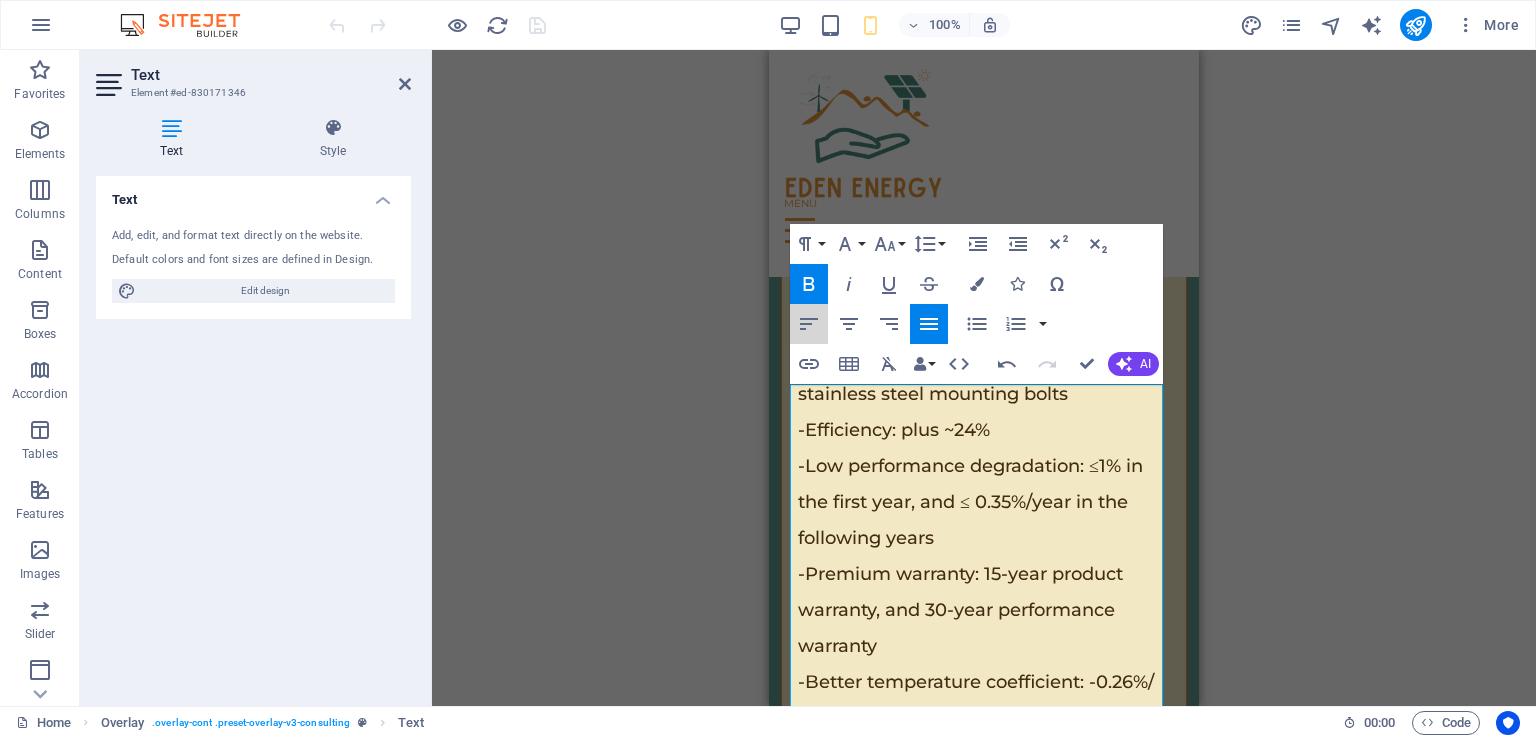 click 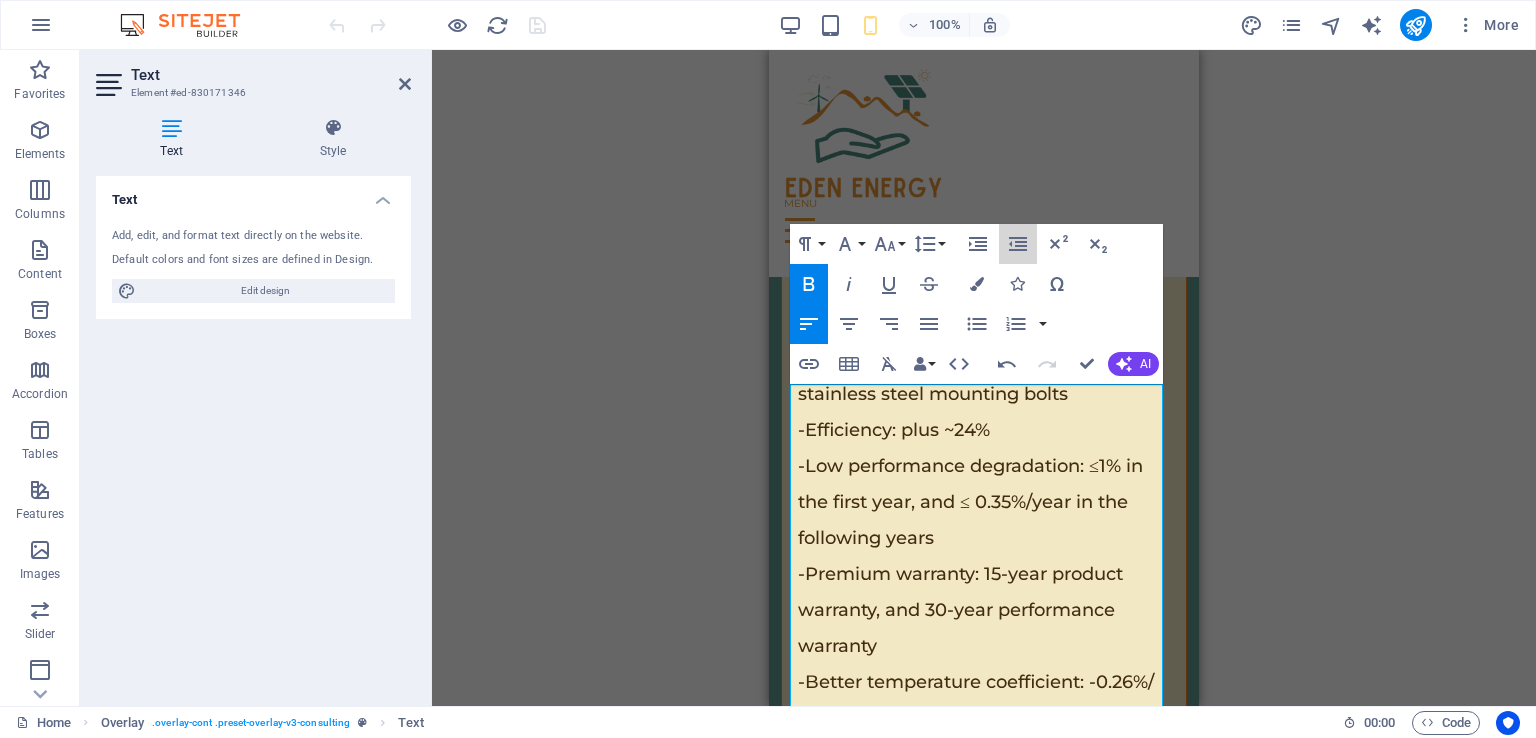 click 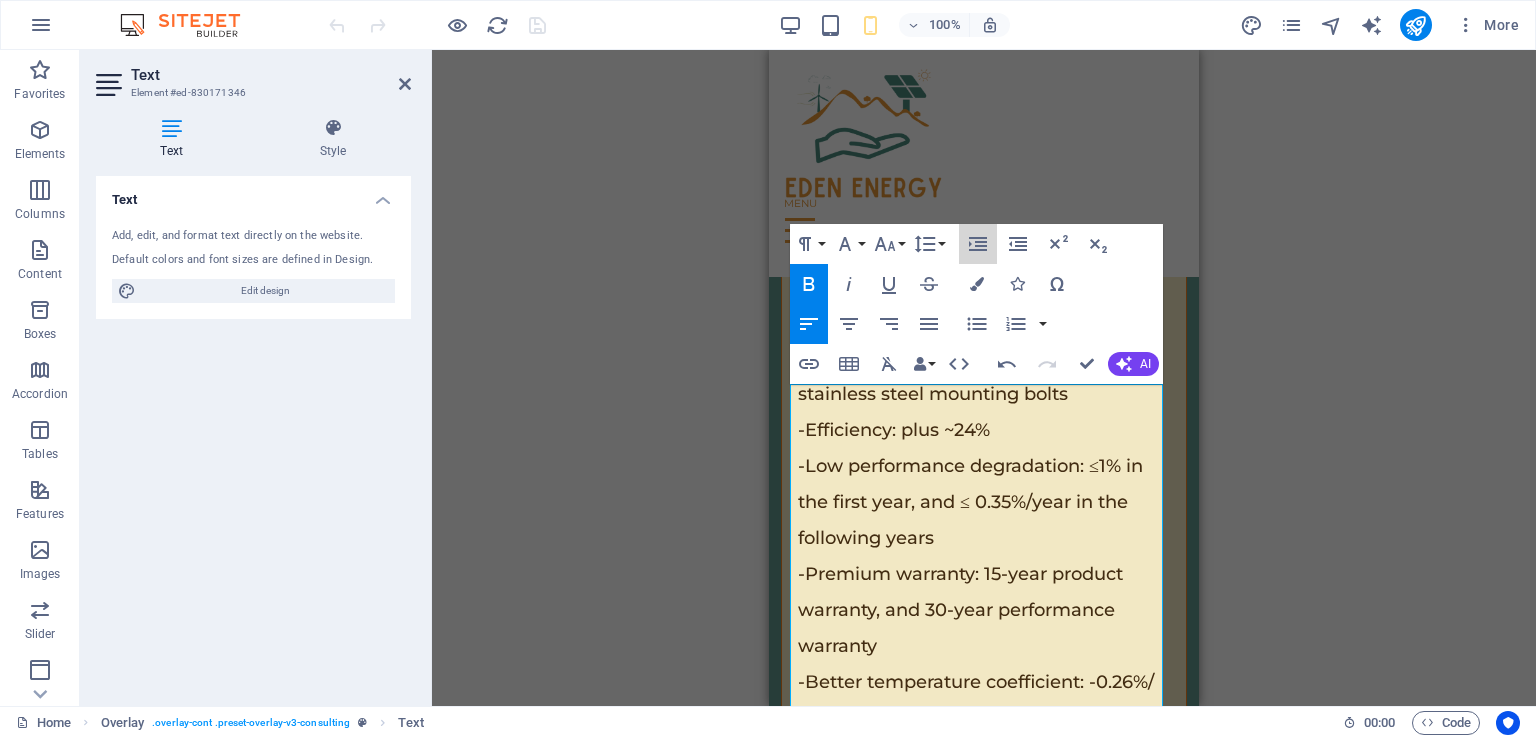 click 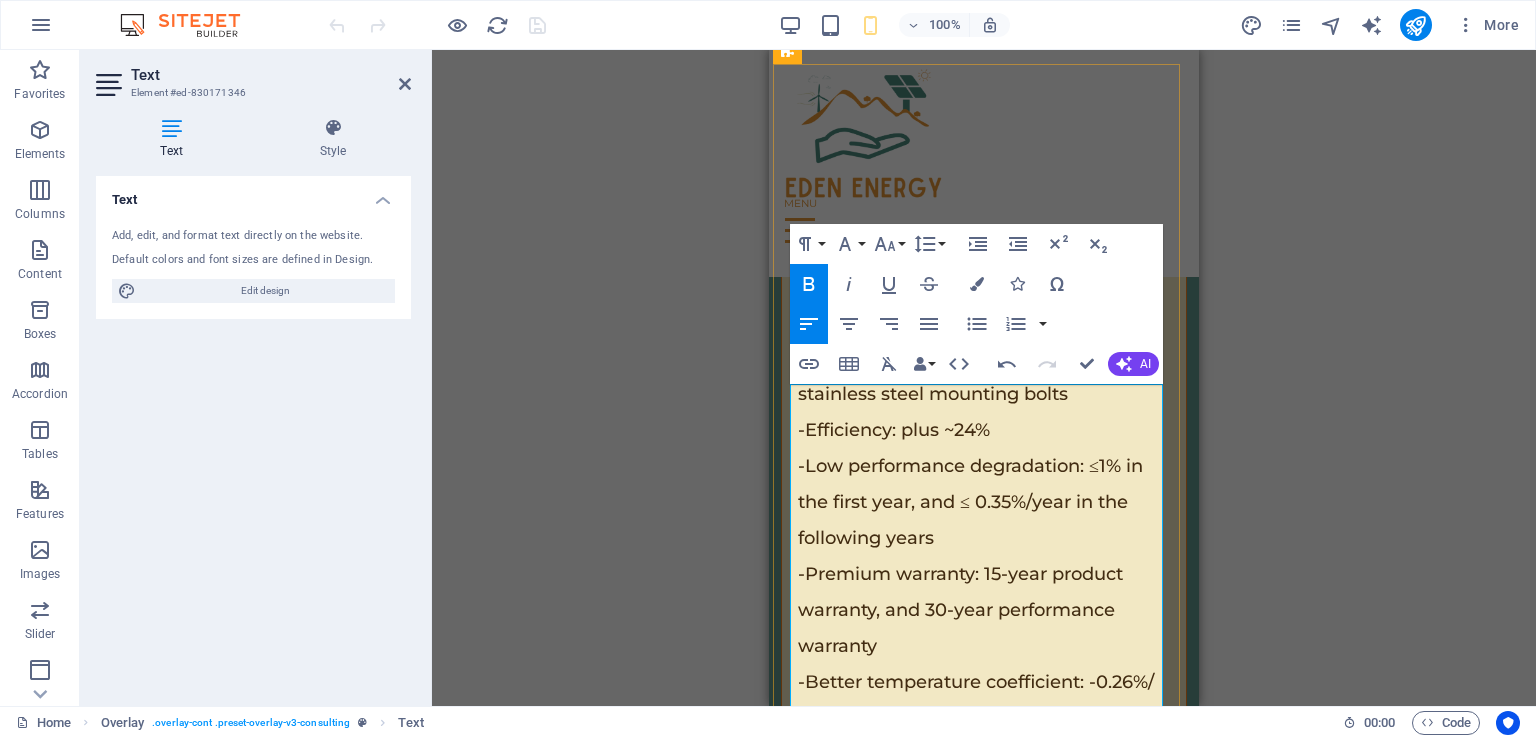 click on "-Smart System learns contextual power consumption and adapts" at bounding box center [975, 2585] 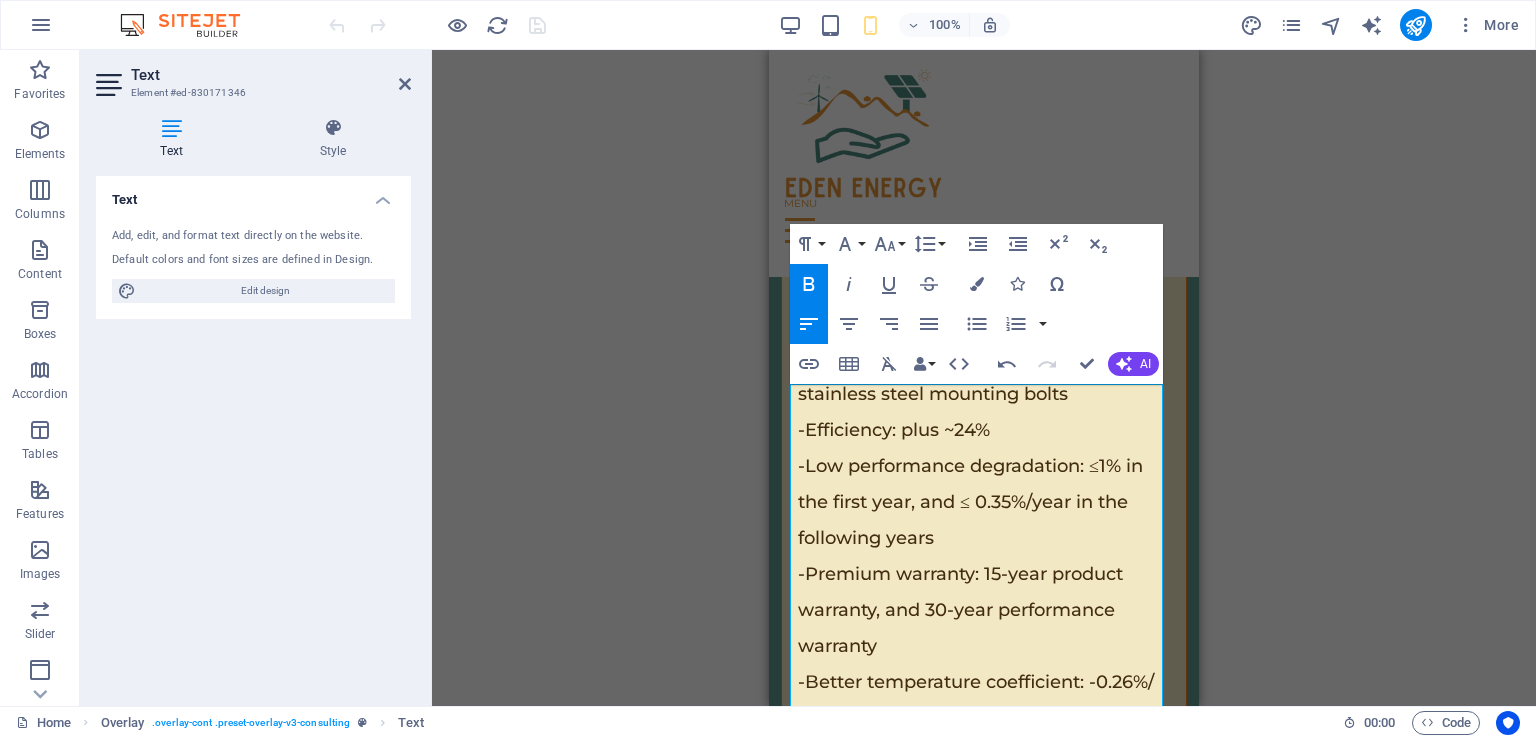 click 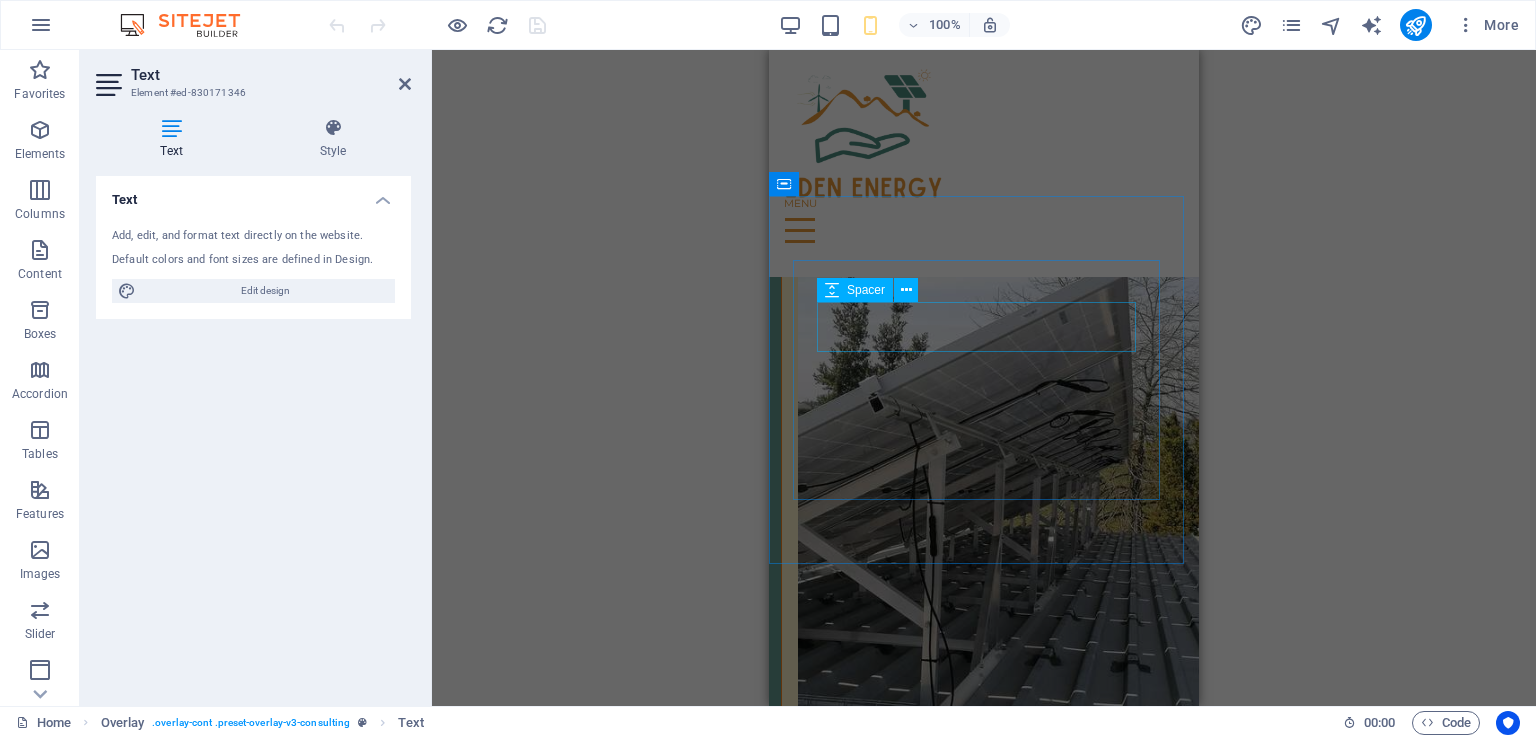 scroll, scrollTop: 7728, scrollLeft: 0, axis: vertical 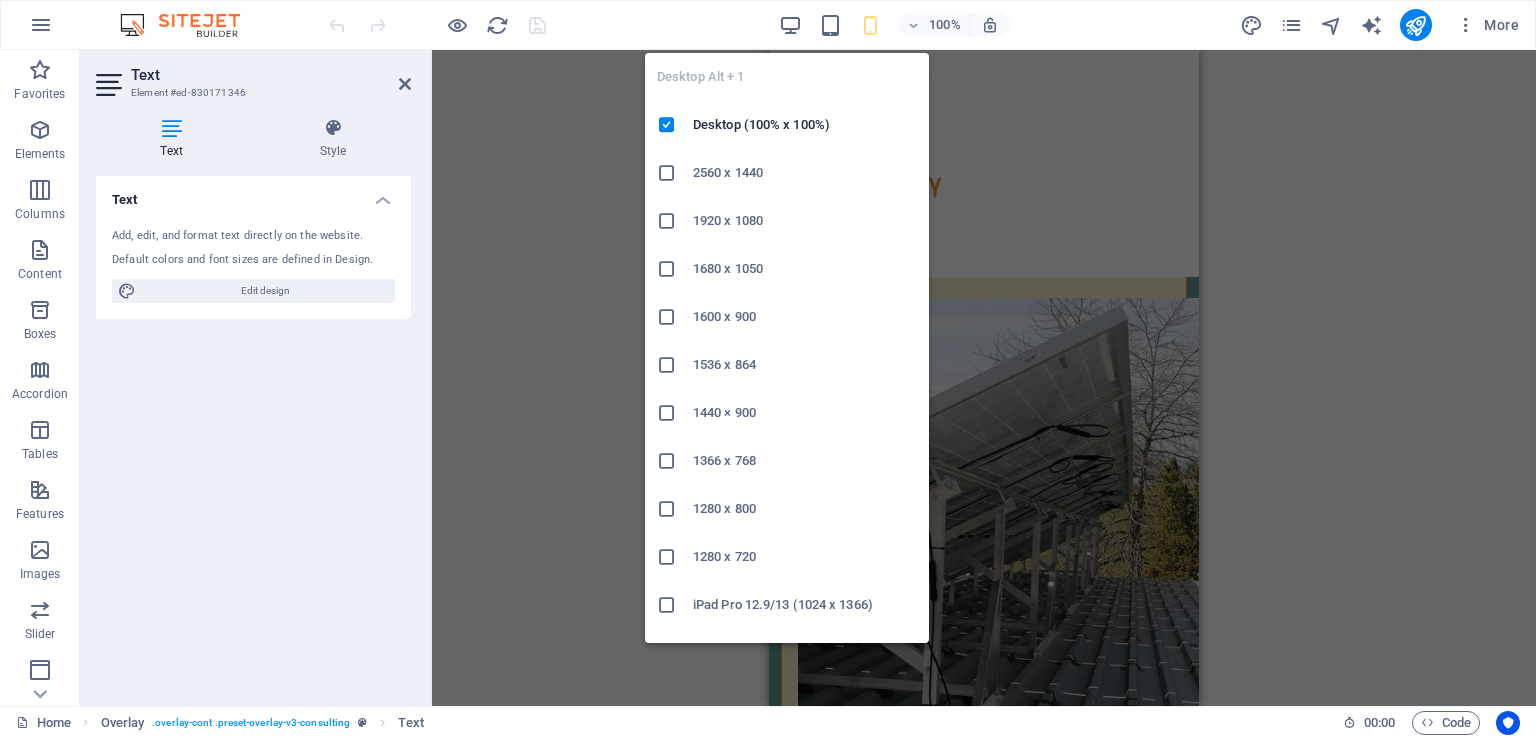 click at bounding box center [790, 25] 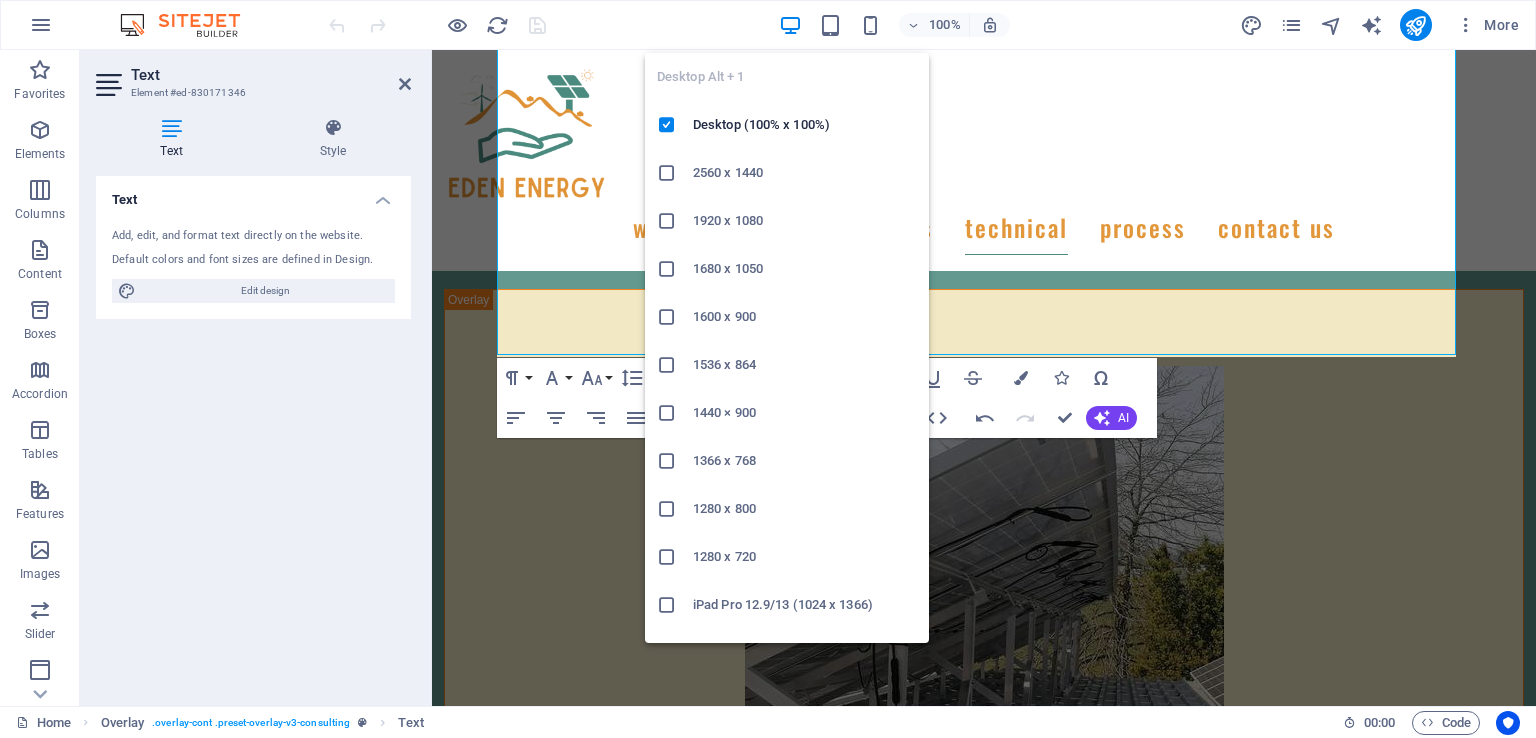 scroll, scrollTop: 8227, scrollLeft: 0, axis: vertical 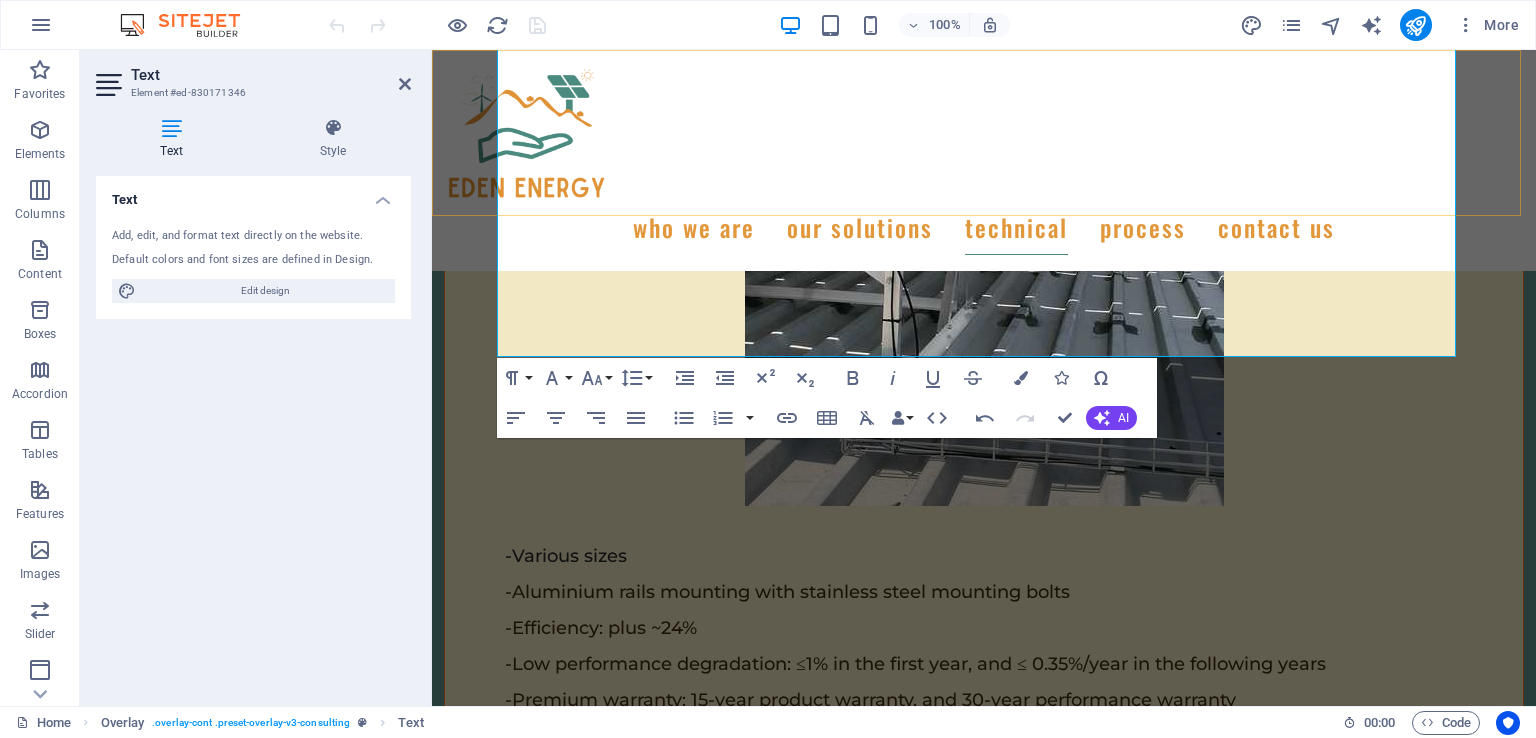 click on "WHO WE ARE our solutions technical process Contact us" at bounding box center [984, 160] 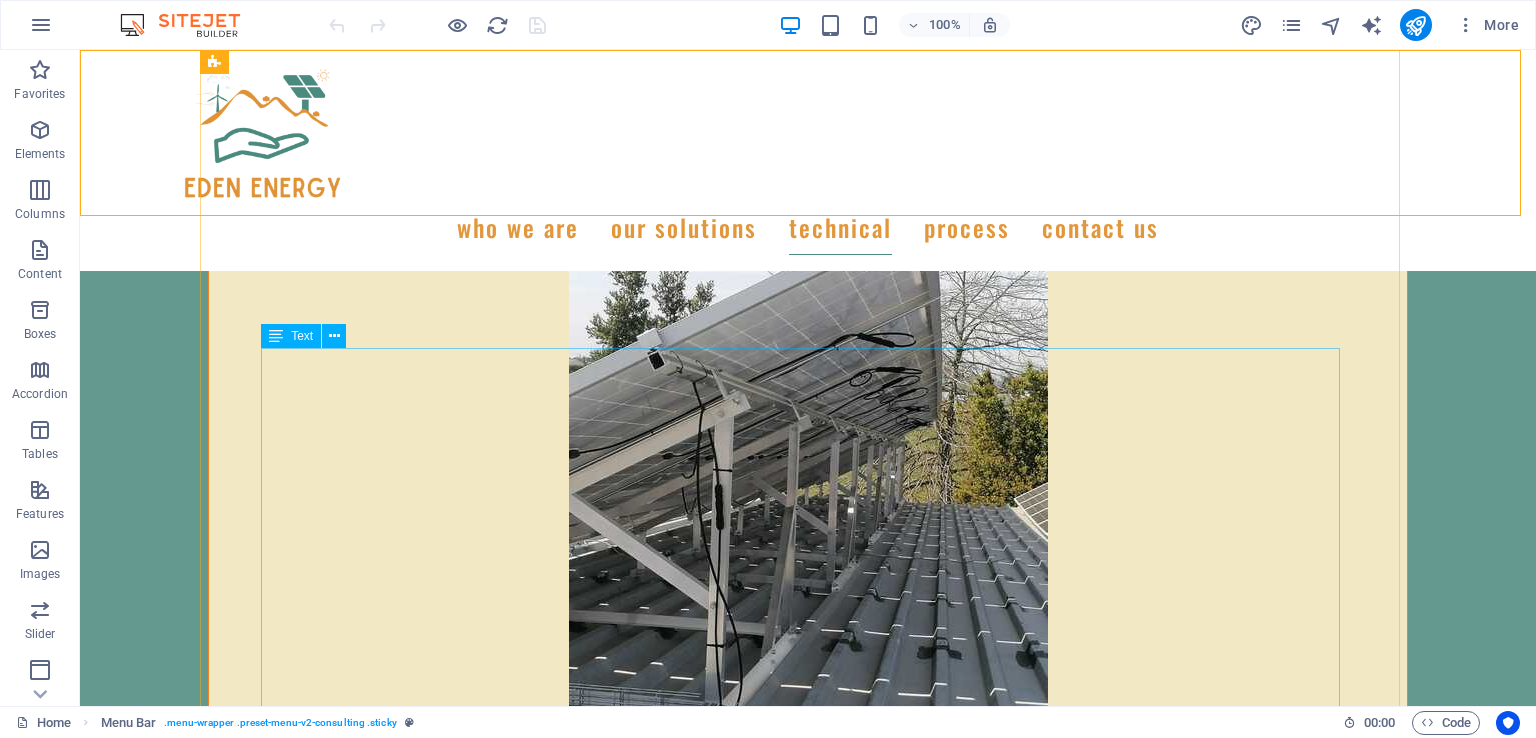click on "-Smart System learns contextual power consumption and adapts -Remote wireless control -Power management gateway system: Utilise multiple power sources through one system seamlessly -Zero transfer rate (between power sources) and flexible power management -Modular design (IP66) weatherproof -Very safe with arc detection and fire management systems -Easy to upgrade and make modifications -Breakdowns minimal through fault isolation within smaller modules -10-year equipment swop out warranted for Inverter and batteries -Gateway 3-year warranted (breakers, contactors & PLC)(Replacement parts cheap and easy to replace)" at bounding box center [808, 4475] 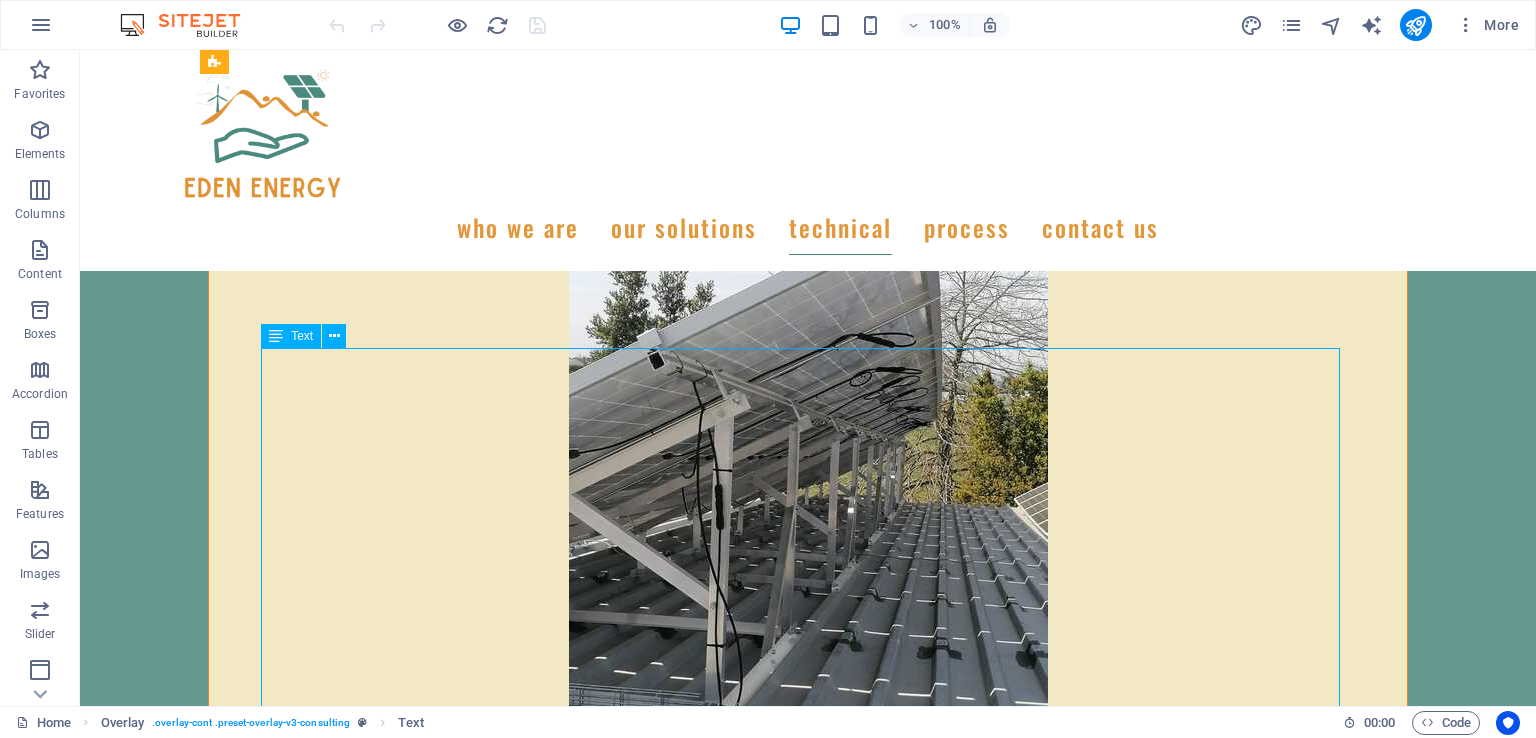 click on "-Smart System learns contextual power consumption and adapts -Remote wireless control -Power management gateway system: Utilise multiple power sources through one system seamlessly -Zero transfer rate (between power sources) and flexible power management -Modular design (IP66) weatherproof -Very safe with arc detection and fire management systems -Easy to upgrade and make modifications -Breakdowns minimal through fault isolation within smaller modules -10-year equipment swop out warranted for Inverter and batteries -Gateway 3-year warranted (breakers, contactors & PLC)(Replacement parts cheap and easy to replace)" at bounding box center [808, 4475] 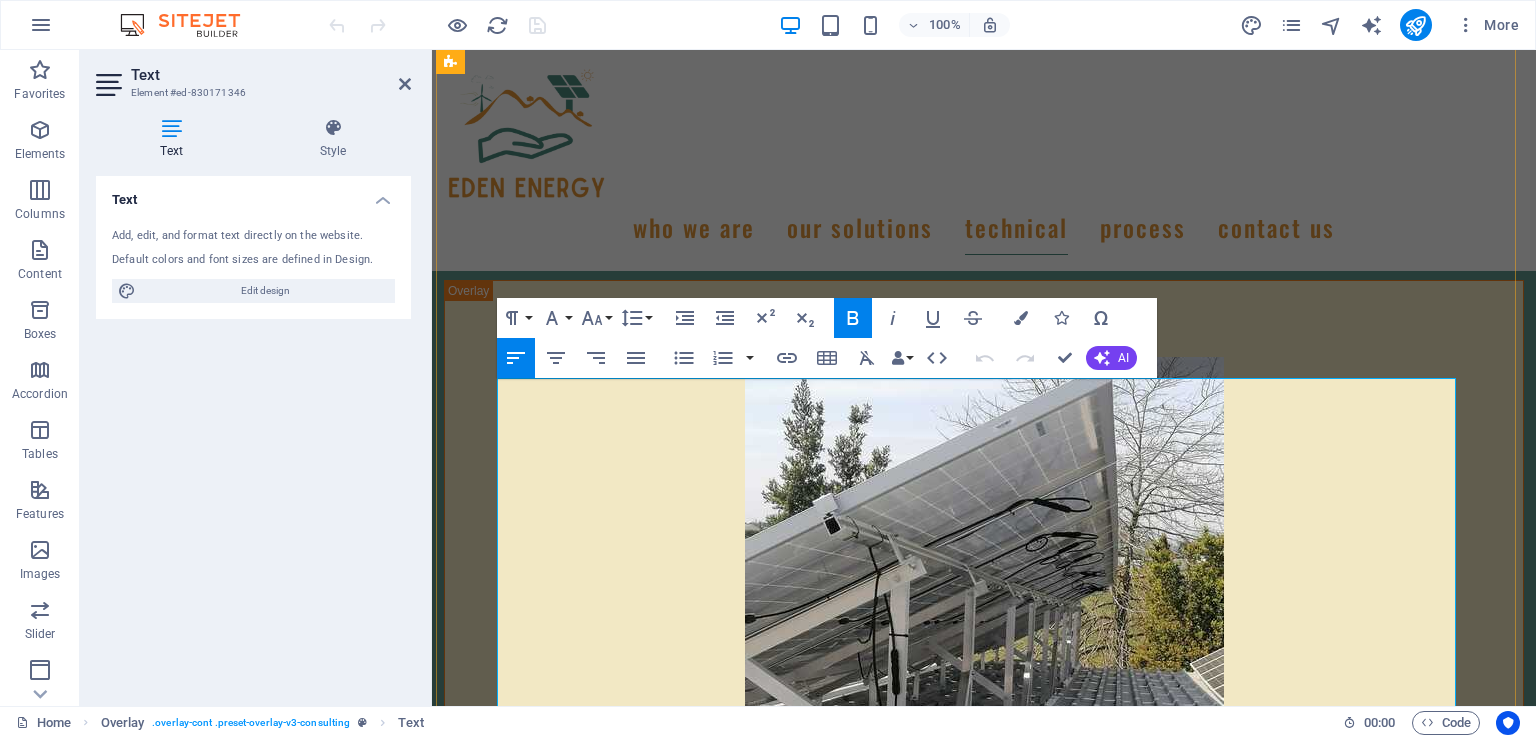 click on "-Smart System learns contextual power consumption and adapts" at bounding box center [798, 3976] 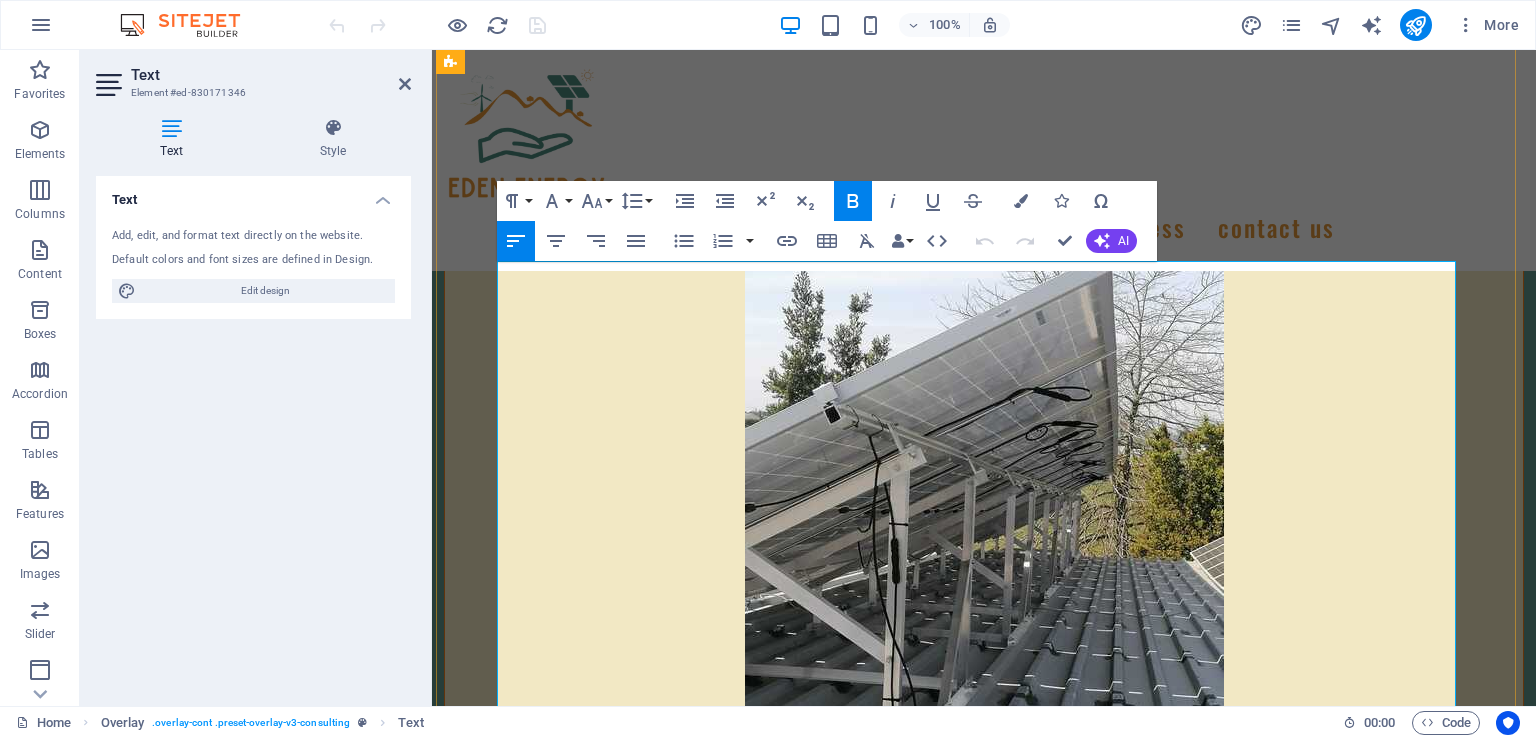 scroll, scrollTop: 7909, scrollLeft: 0, axis: vertical 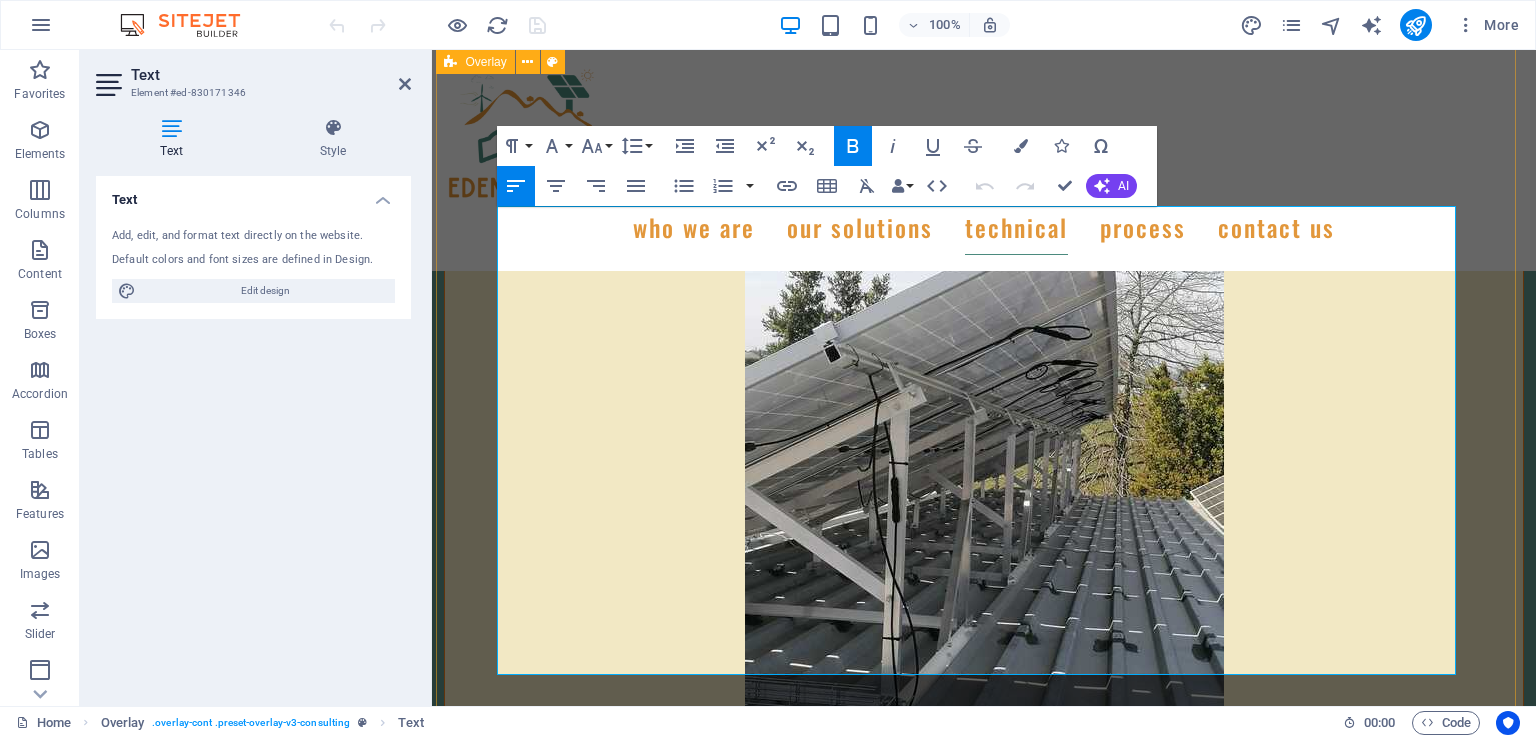drag, startPoint x: 499, startPoint y: 401, endPoint x: 1500, endPoint y: 629, distance: 1026.6377 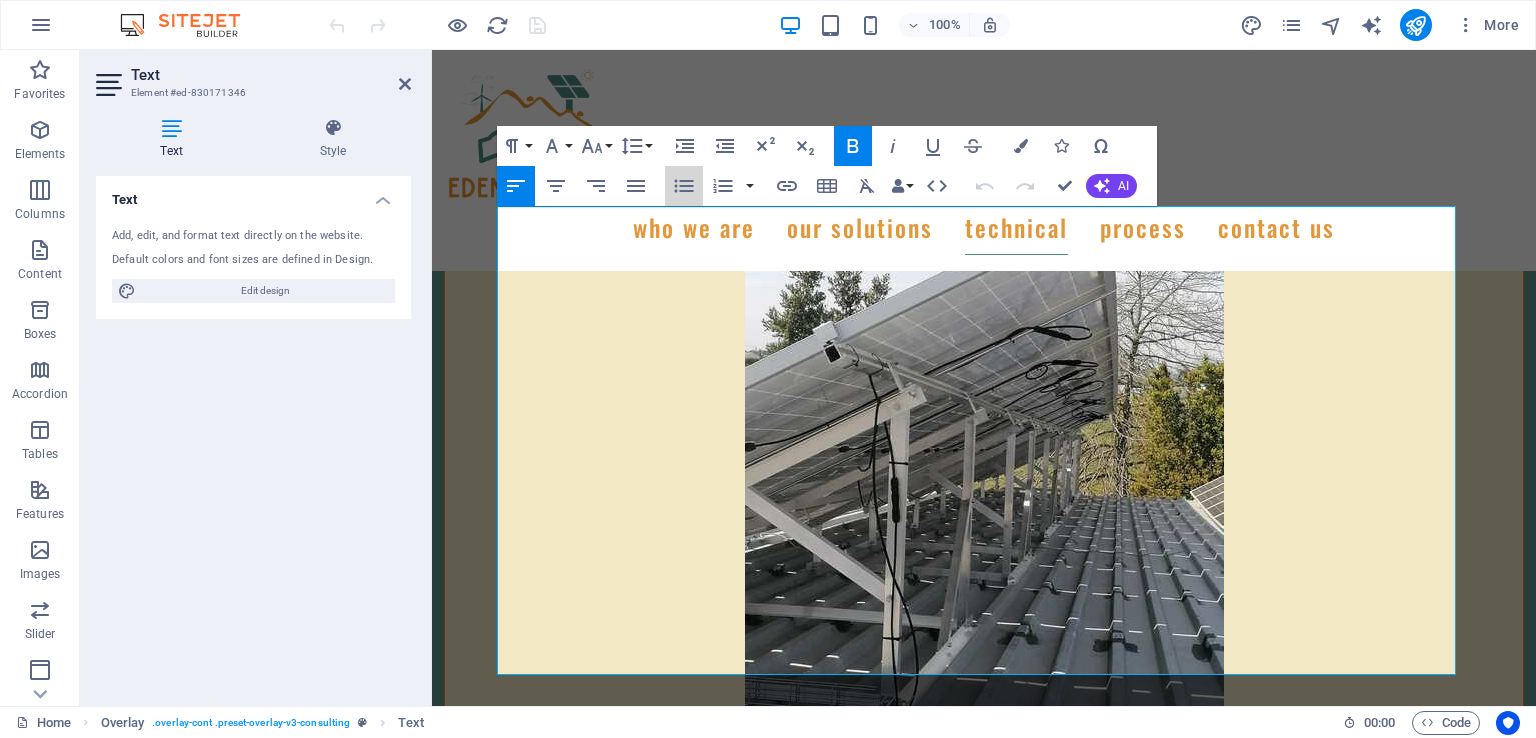 click 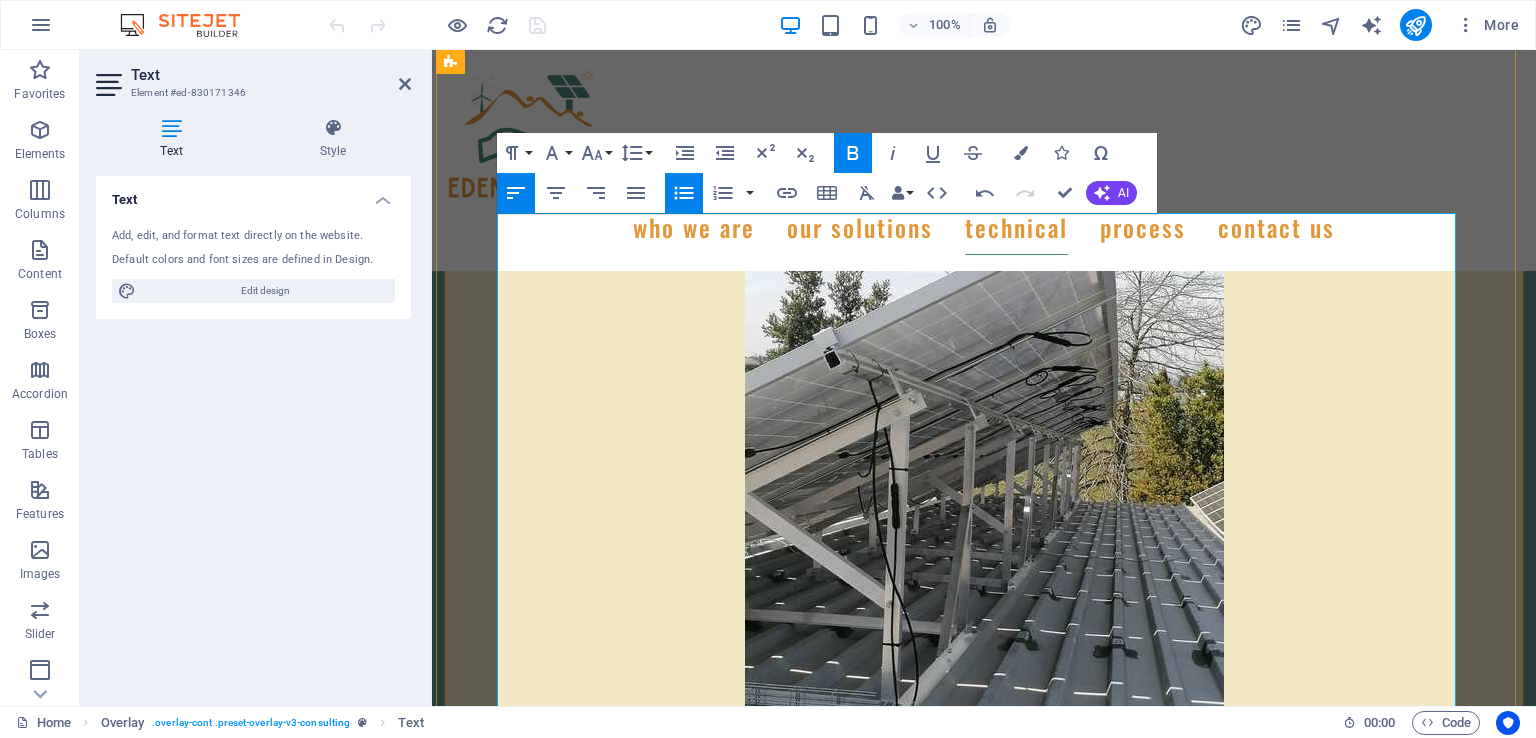 click on "-Smart System learns contextual power consumption and adapts" at bounding box center (822, 3832) 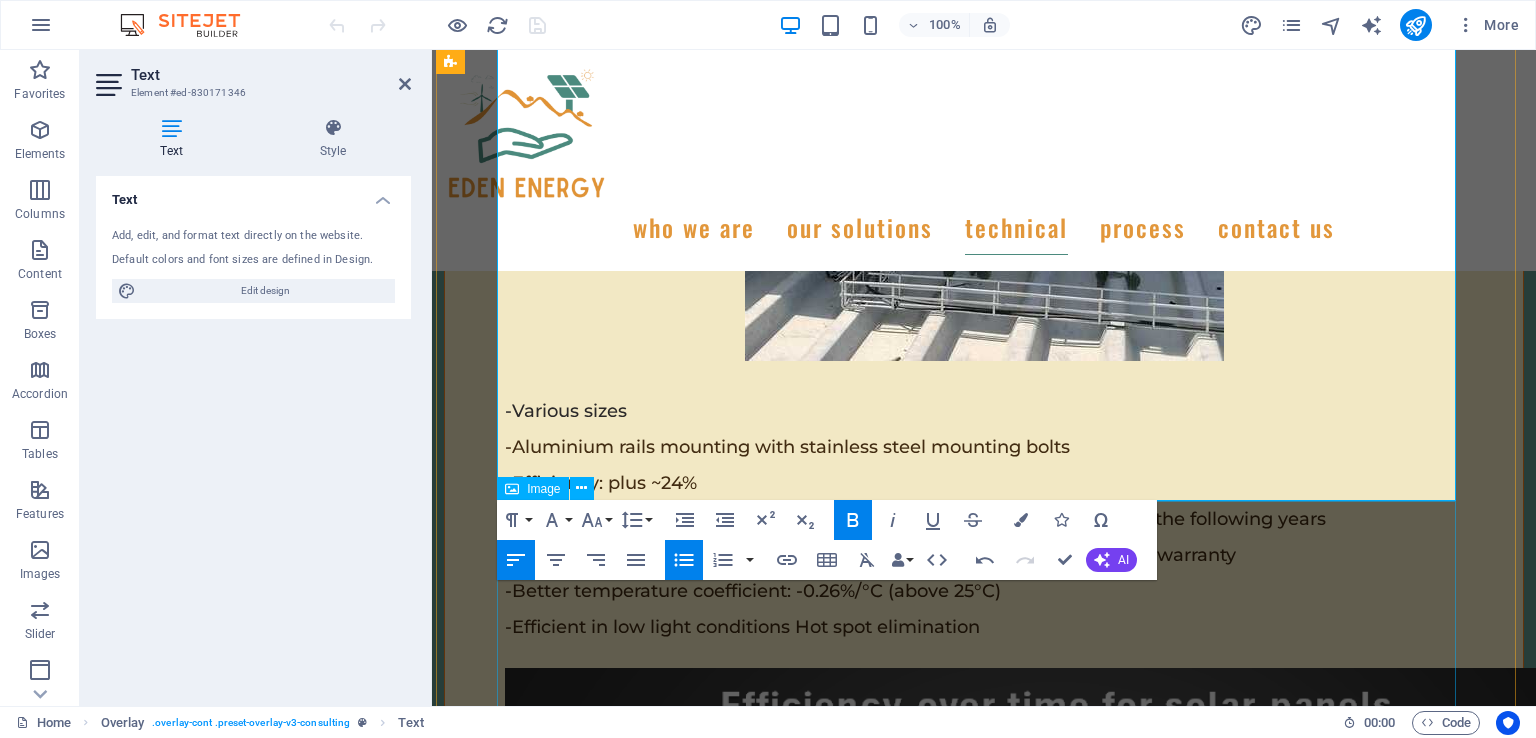 scroll, scrollTop: 8420, scrollLeft: 0, axis: vertical 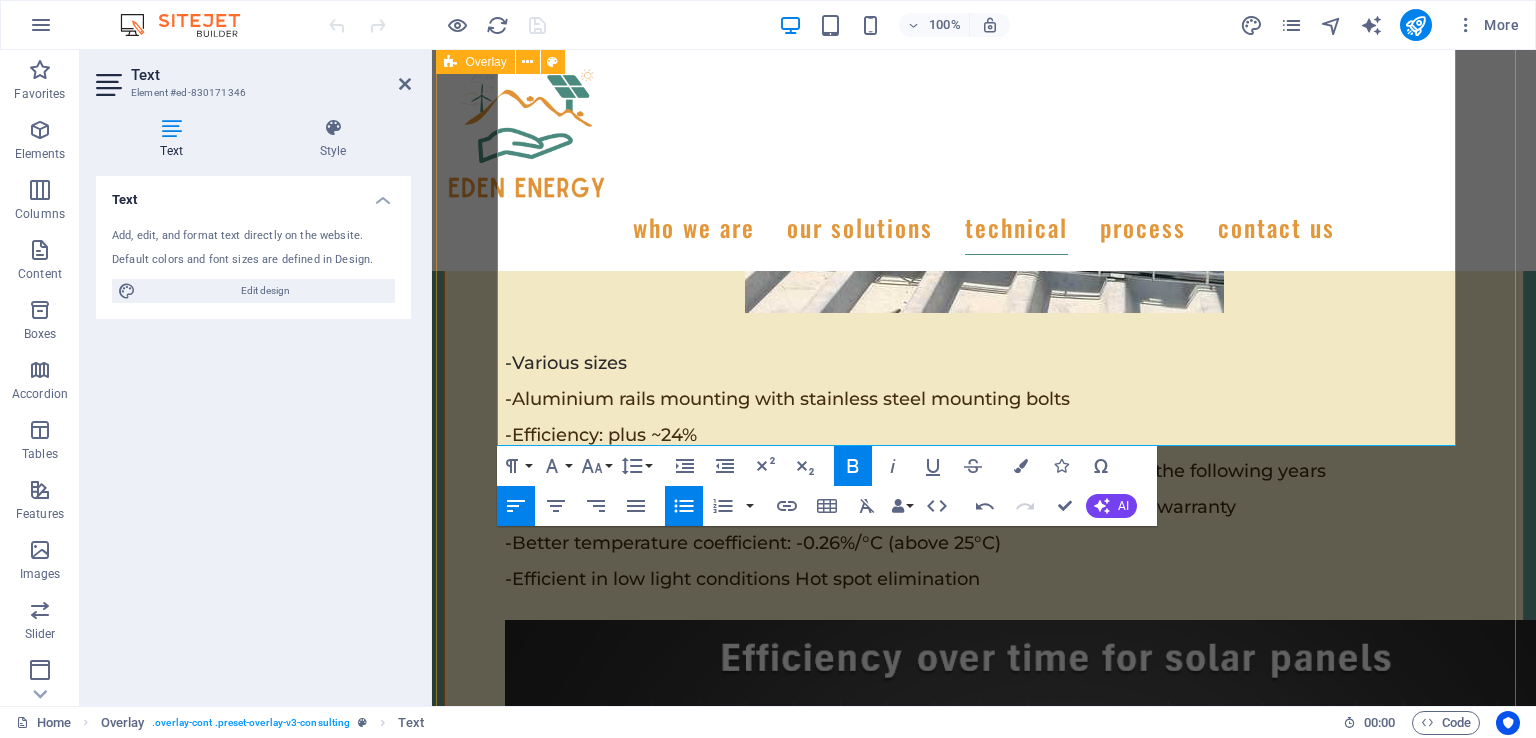 drag, startPoint x: 568, startPoint y: 233, endPoint x: 1467, endPoint y: 383, distance: 911.428 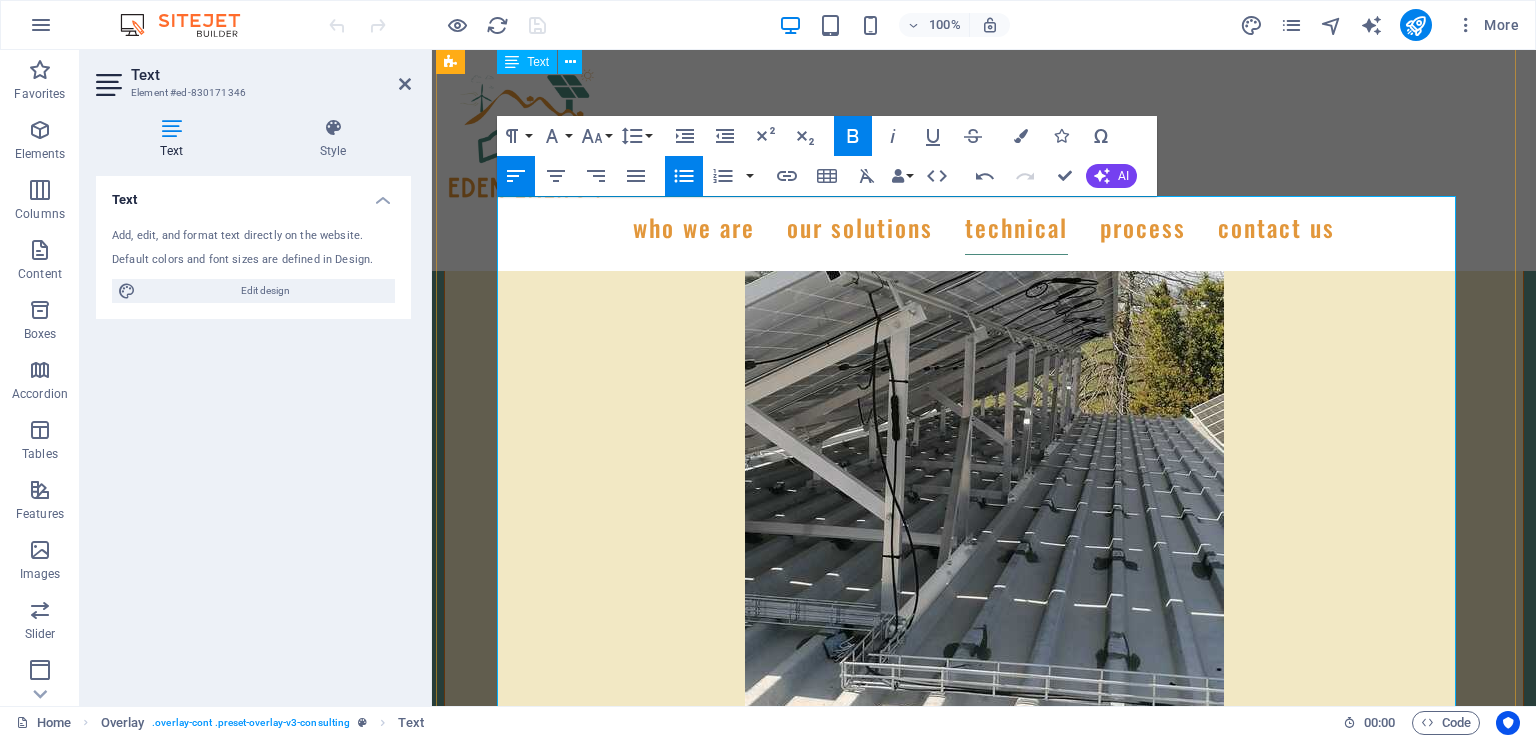 scroll, scrollTop: 7920, scrollLeft: 0, axis: vertical 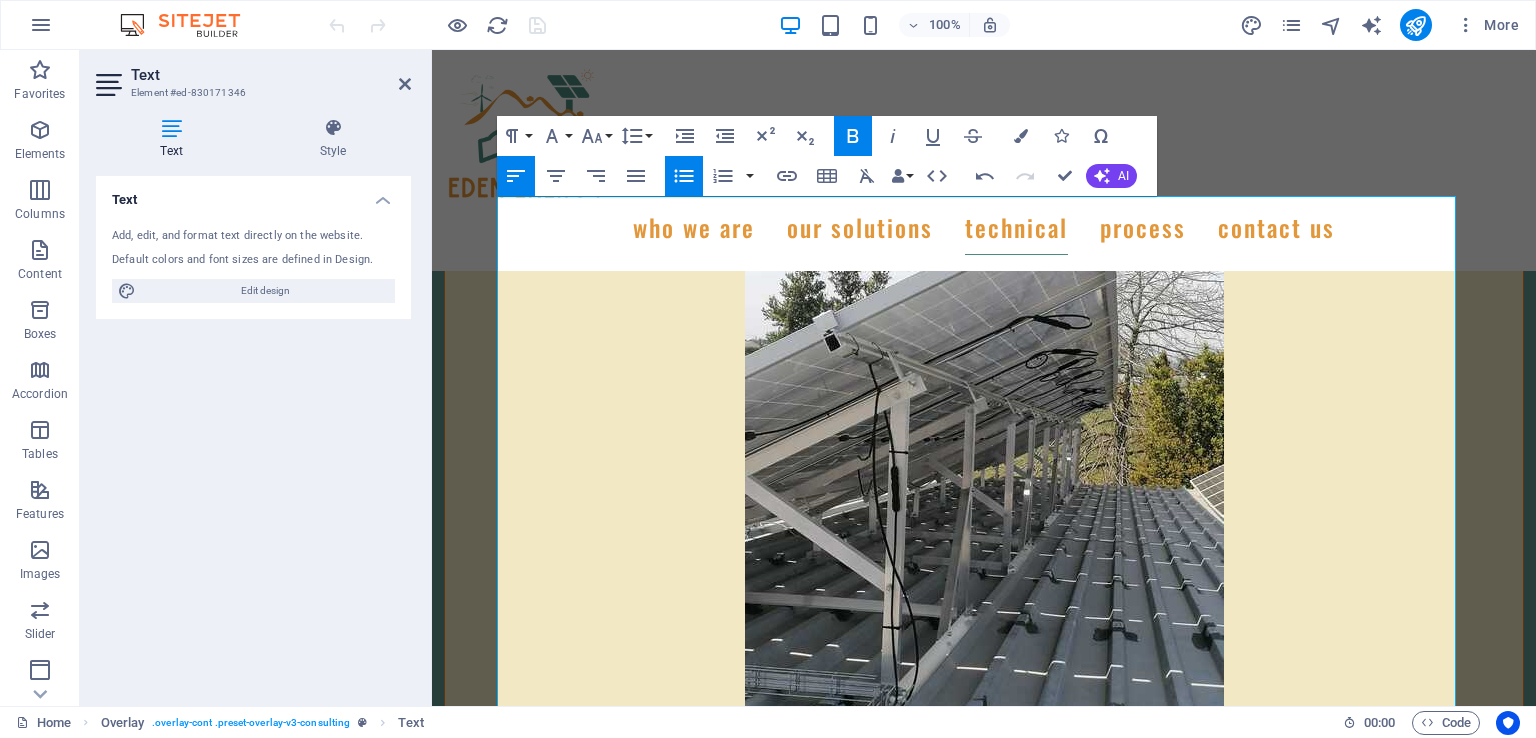 click on "Line Height" at bounding box center (636, 136) 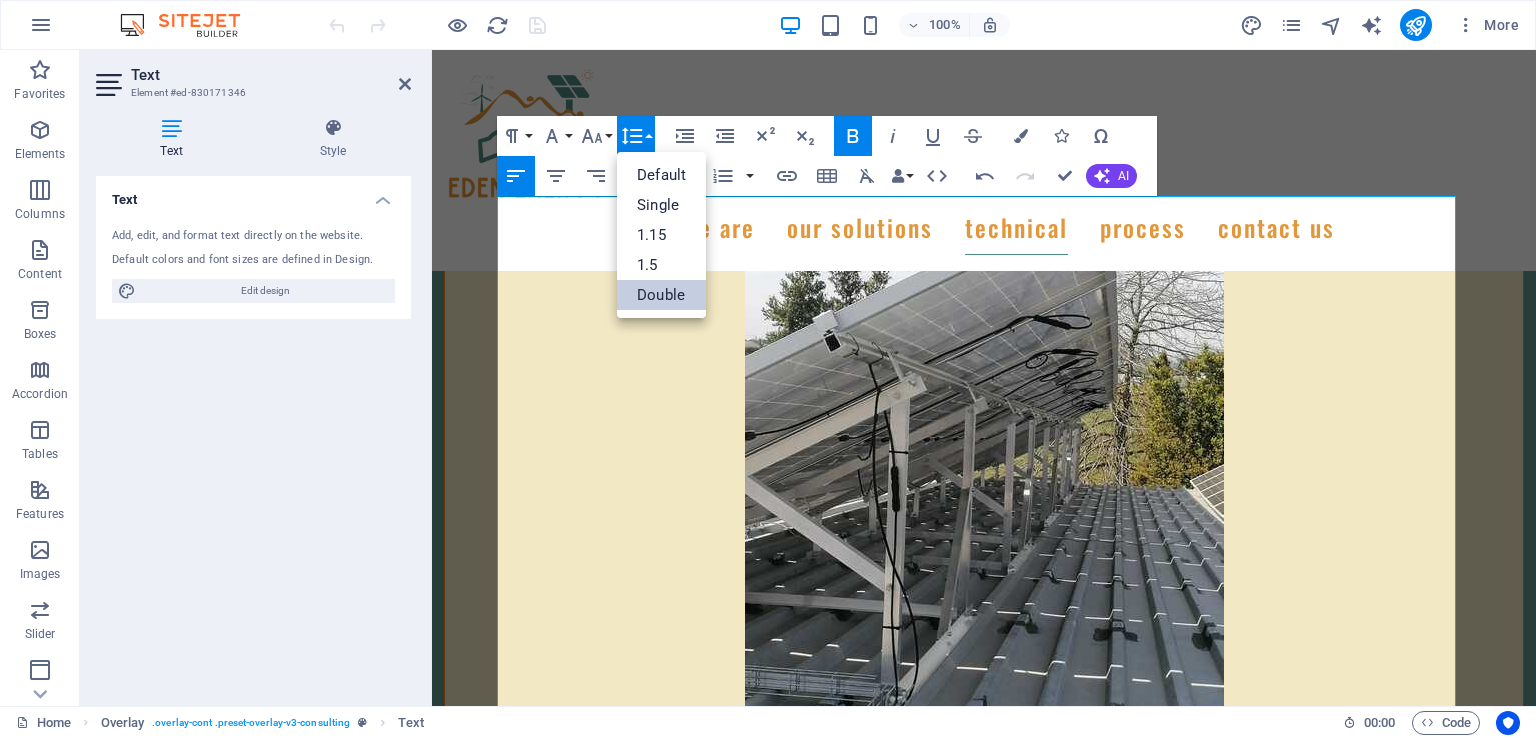 scroll, scrollTop: 0, scrollLeft: 0, axis: both 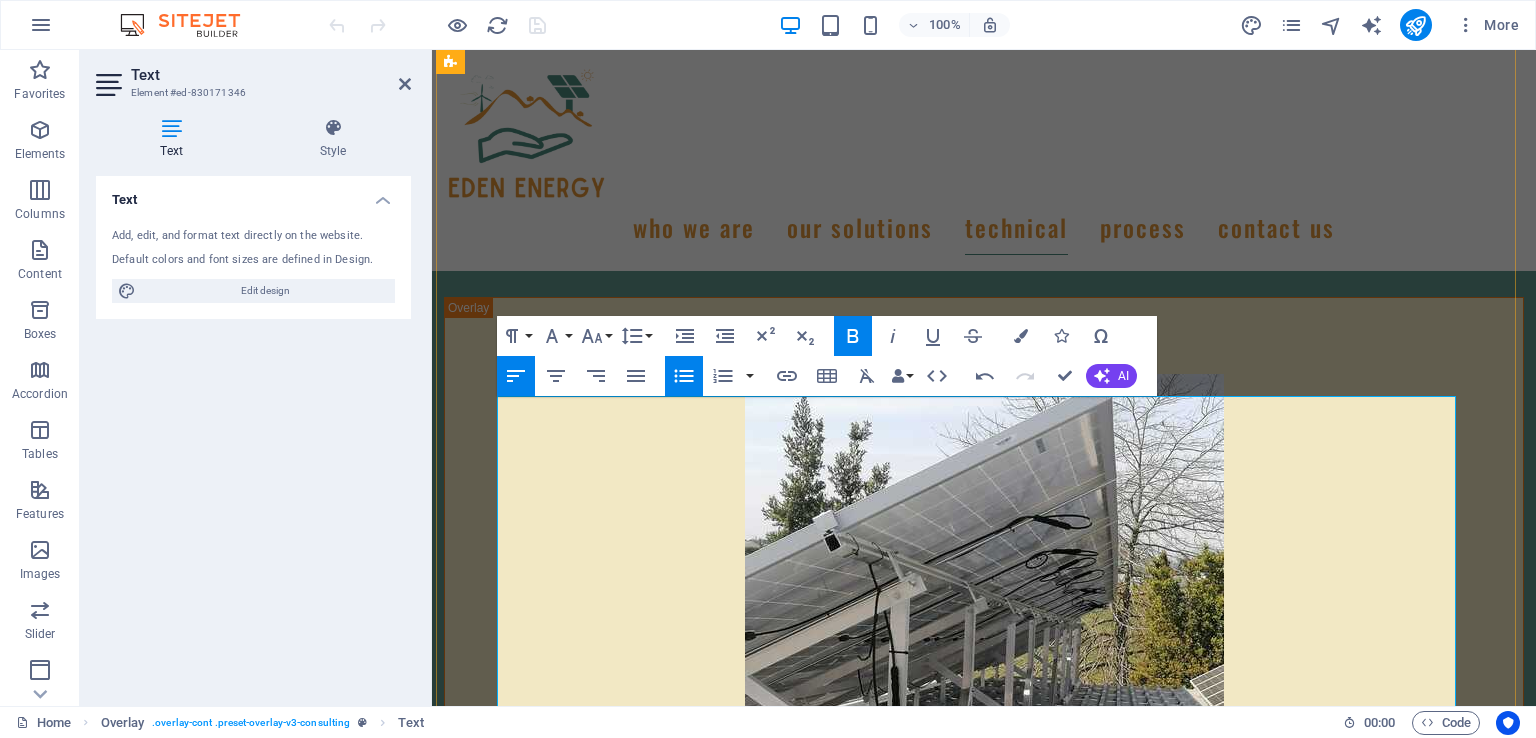 click on "-Smart System learns contextual power consumption and adapts" at bounding box center [822, 4007] 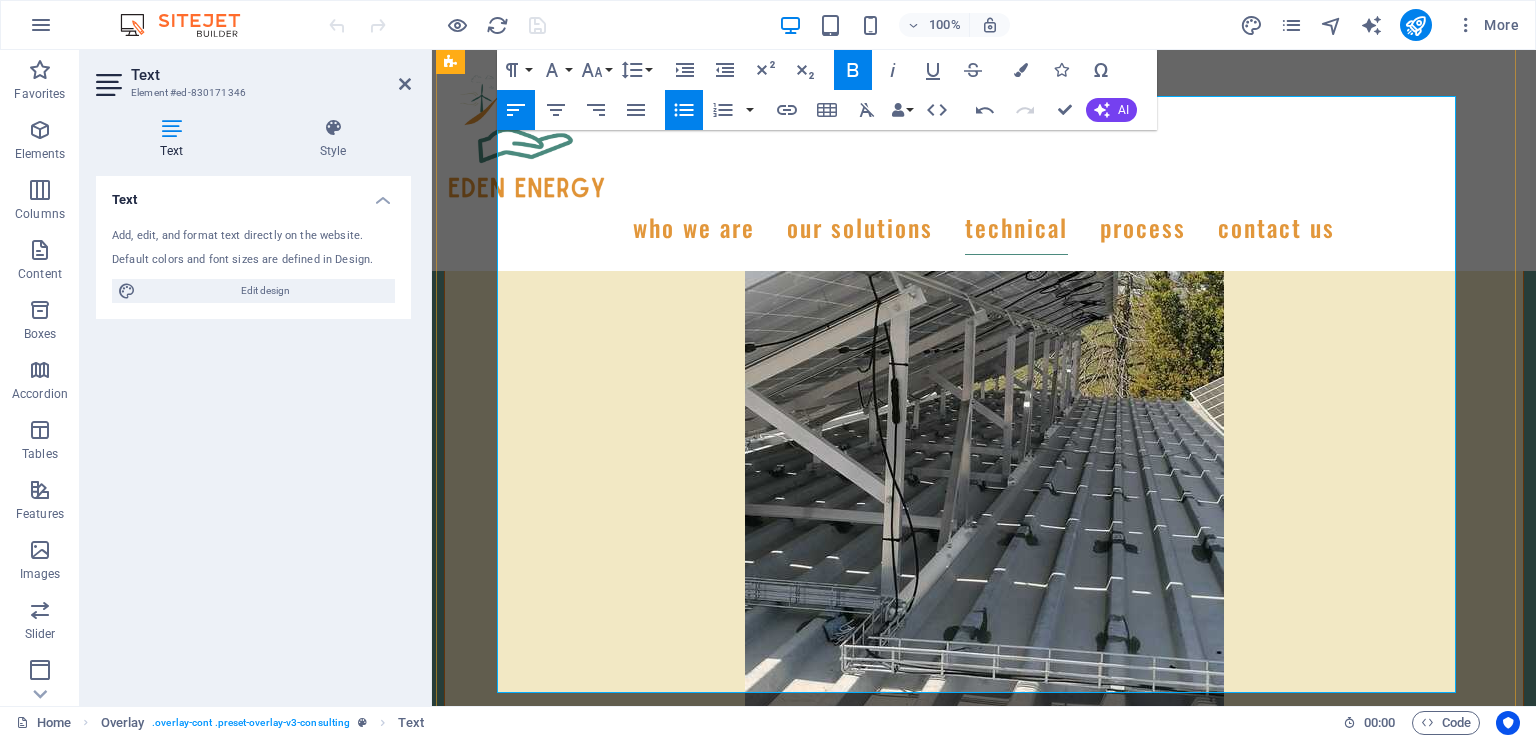 scroll, scrollTop: 8020, scrollLeft: 0, axis: vertical 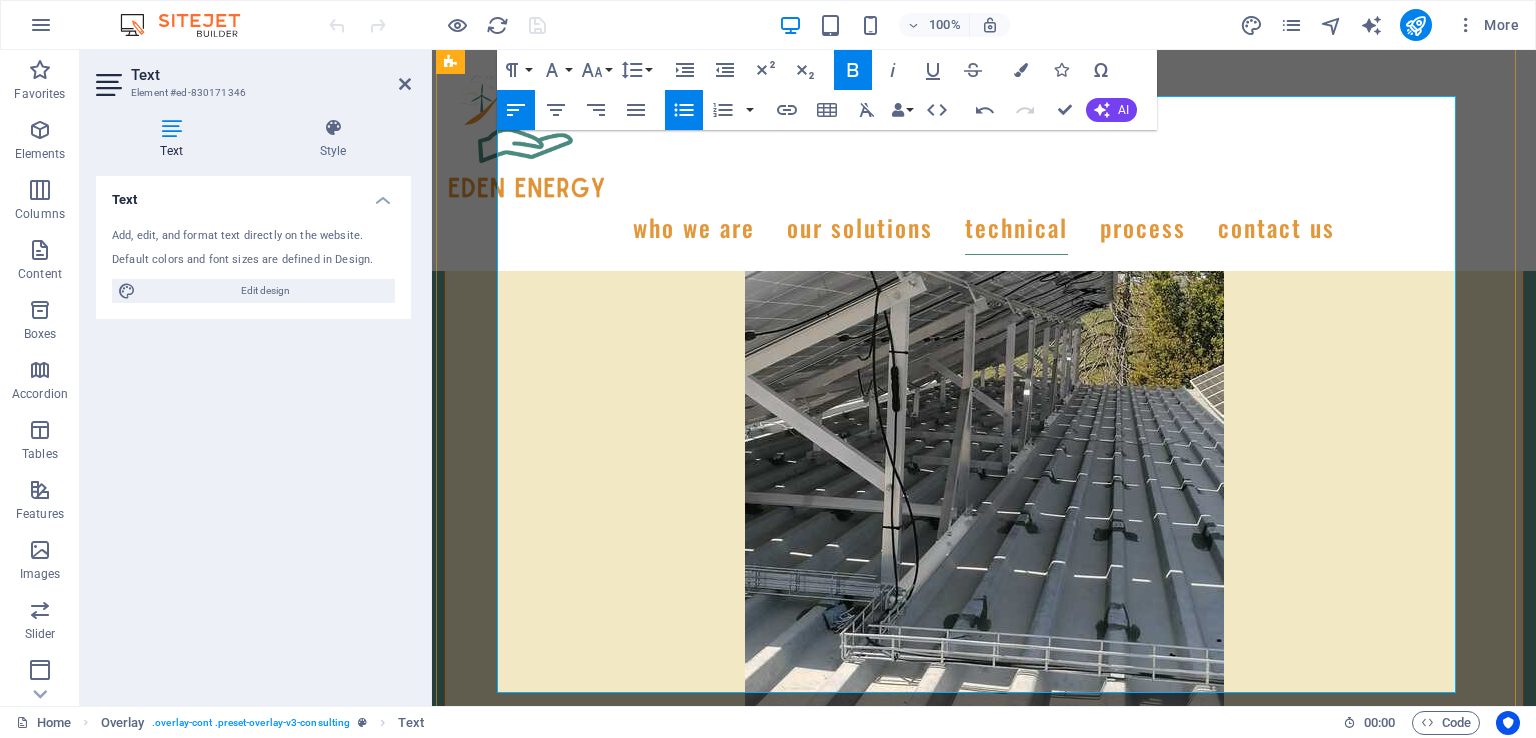 click on "-Very safe with arc detection and fire management systems" at bounding box center (798, 3994) 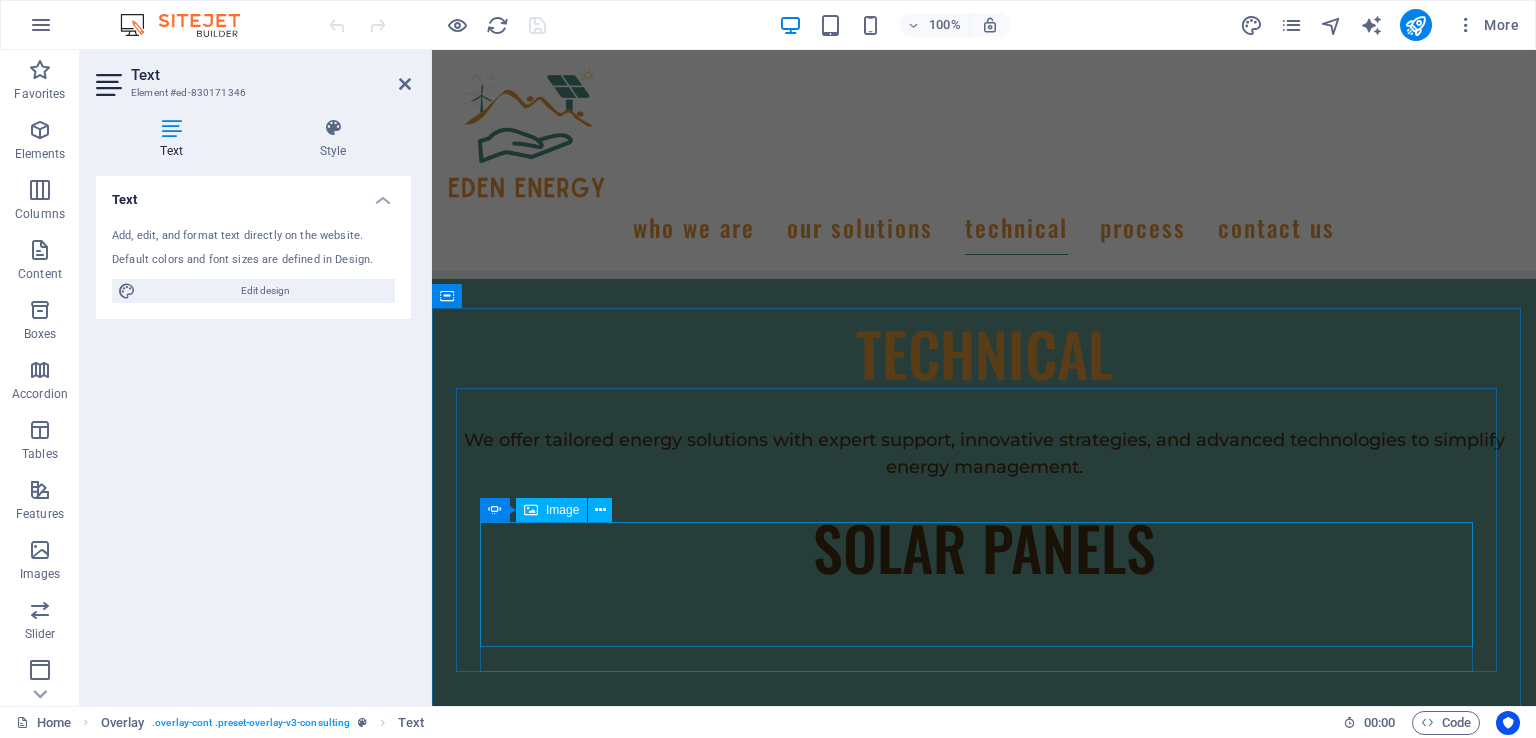 scroll, scrollTop: 6820, scrollLeft: 0, axis: vertical 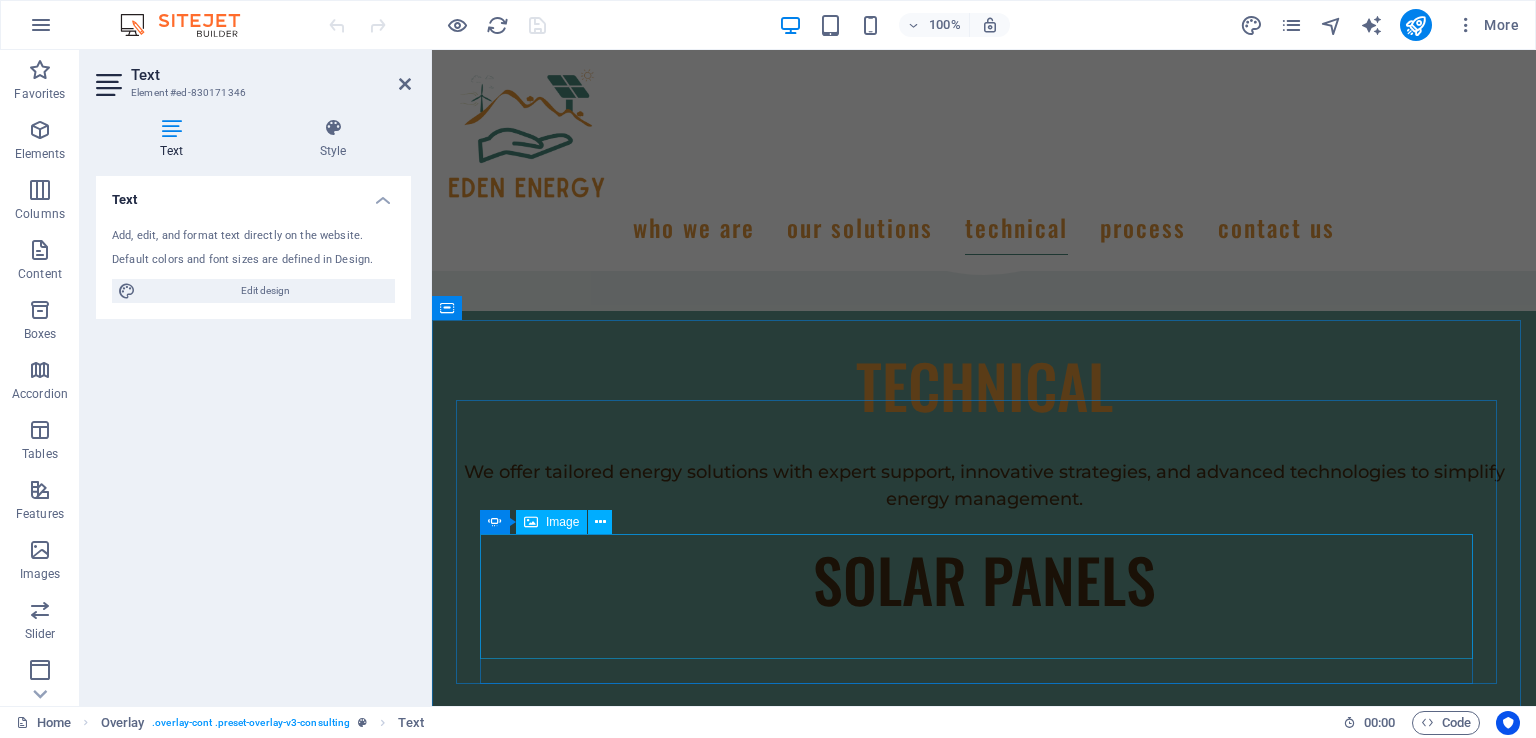 click at bounding box center [-2003, 3748] 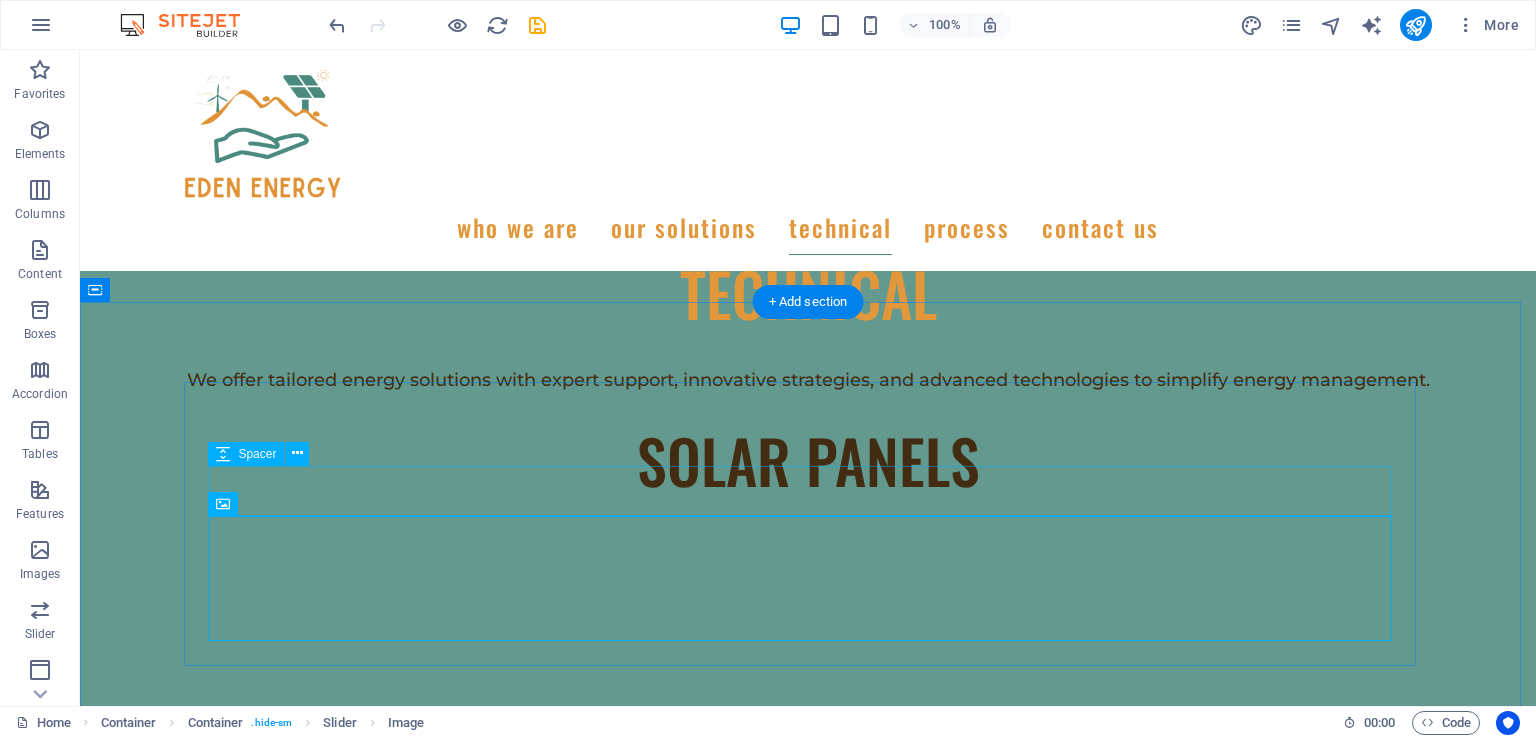 scroll, scrollTop: 7244, scrollLeft: 0, axis: vertical 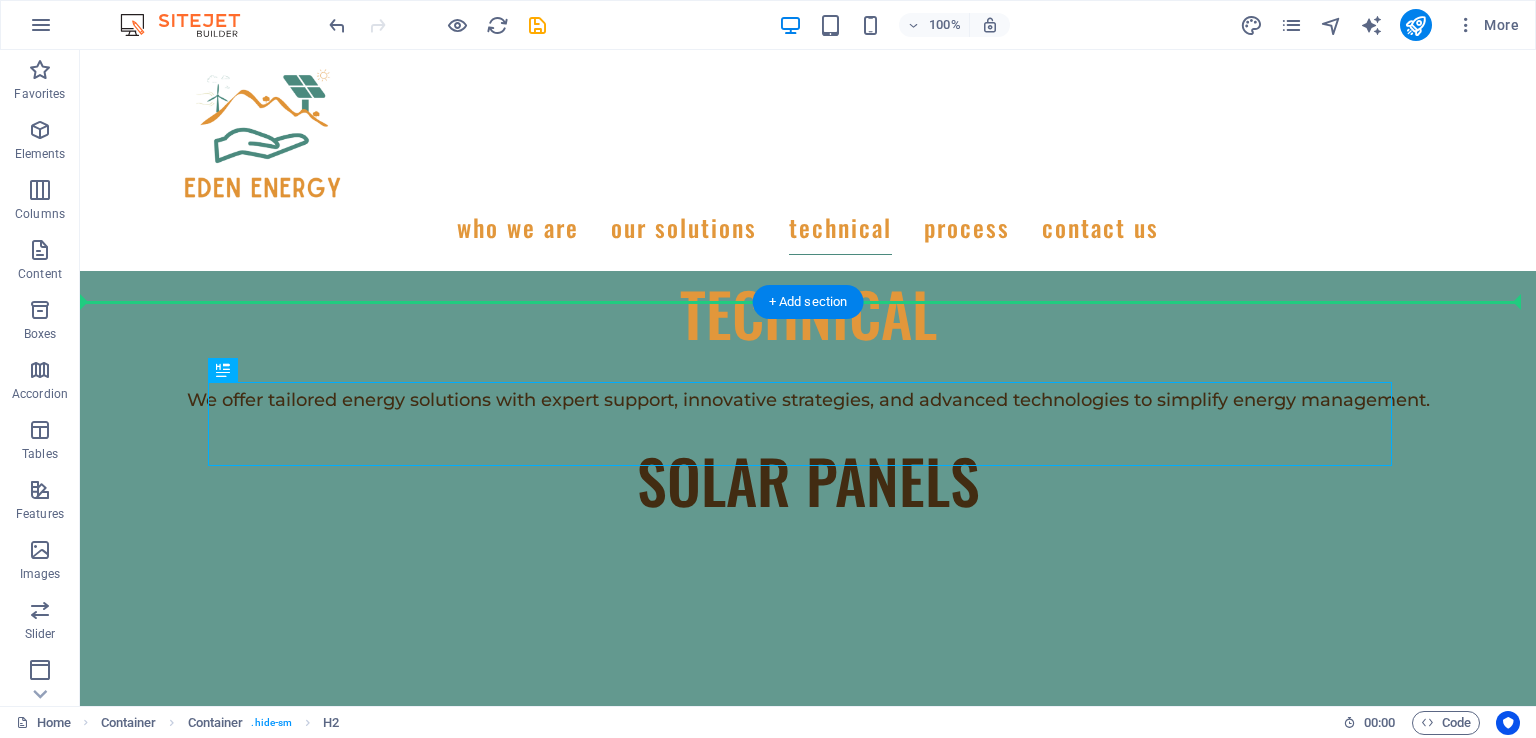 drag, startPoint x: 597, startPoint y: 417, endPoint x: 608, endPoint y: 368, distance: 50.219517 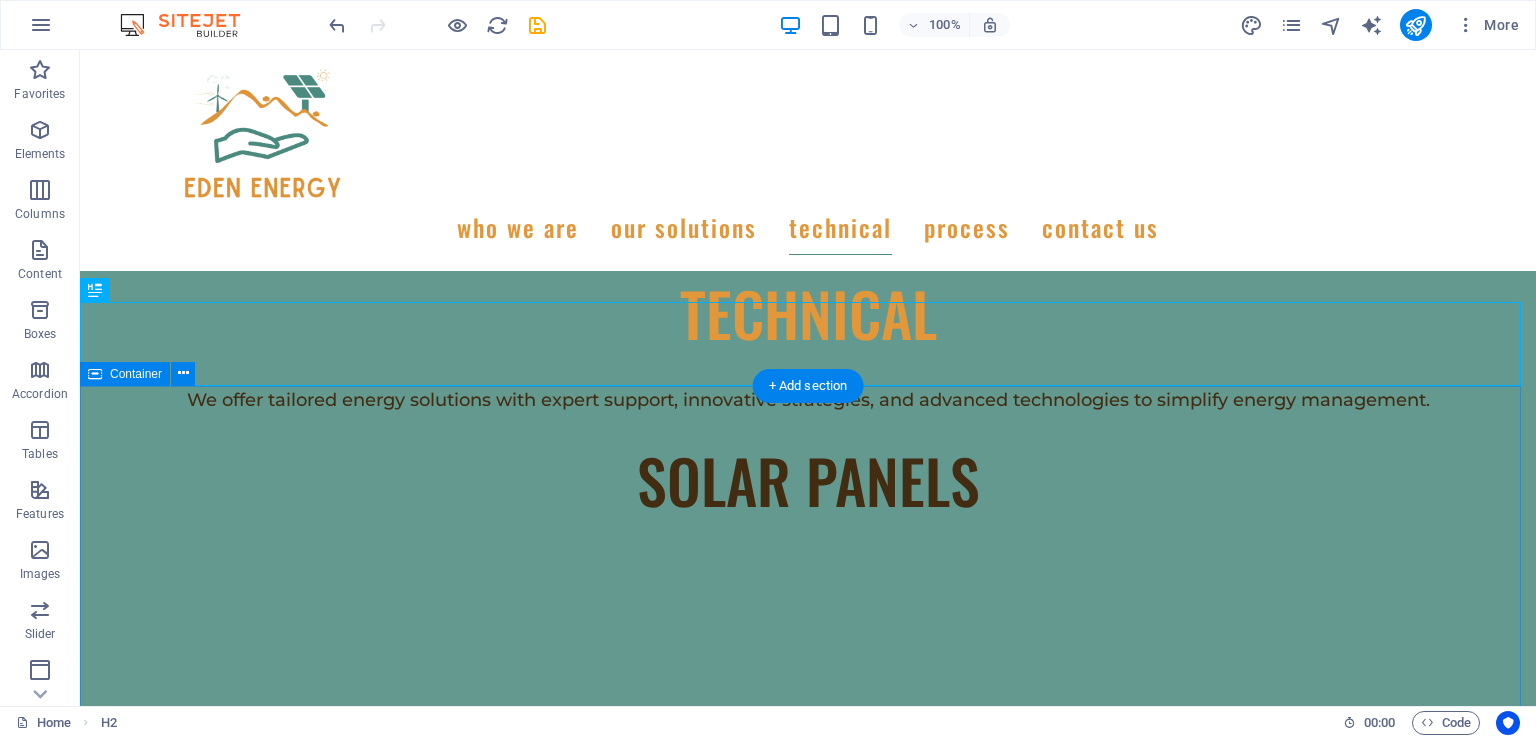click at bounding box center (808, 3736) 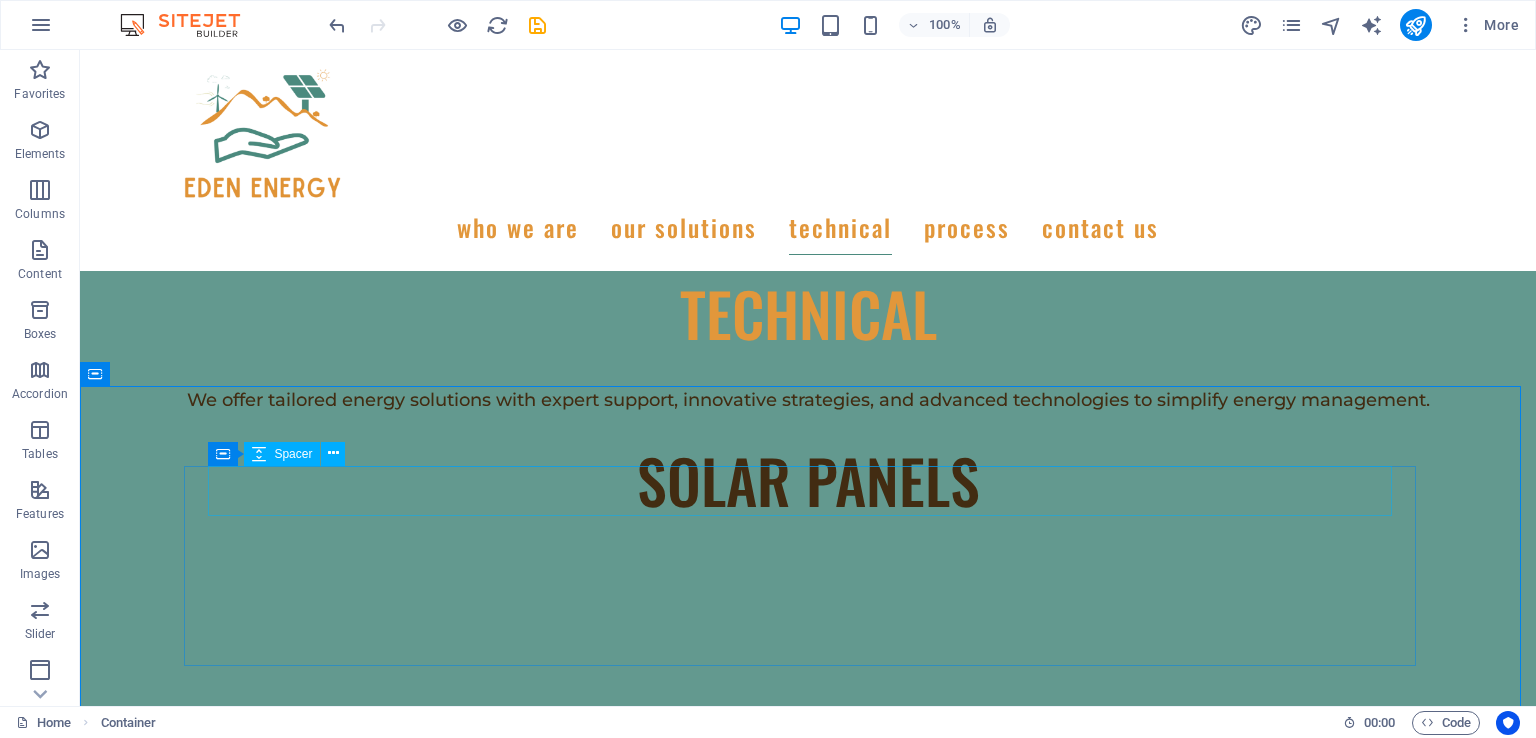 click at bounding box center [333, 454] 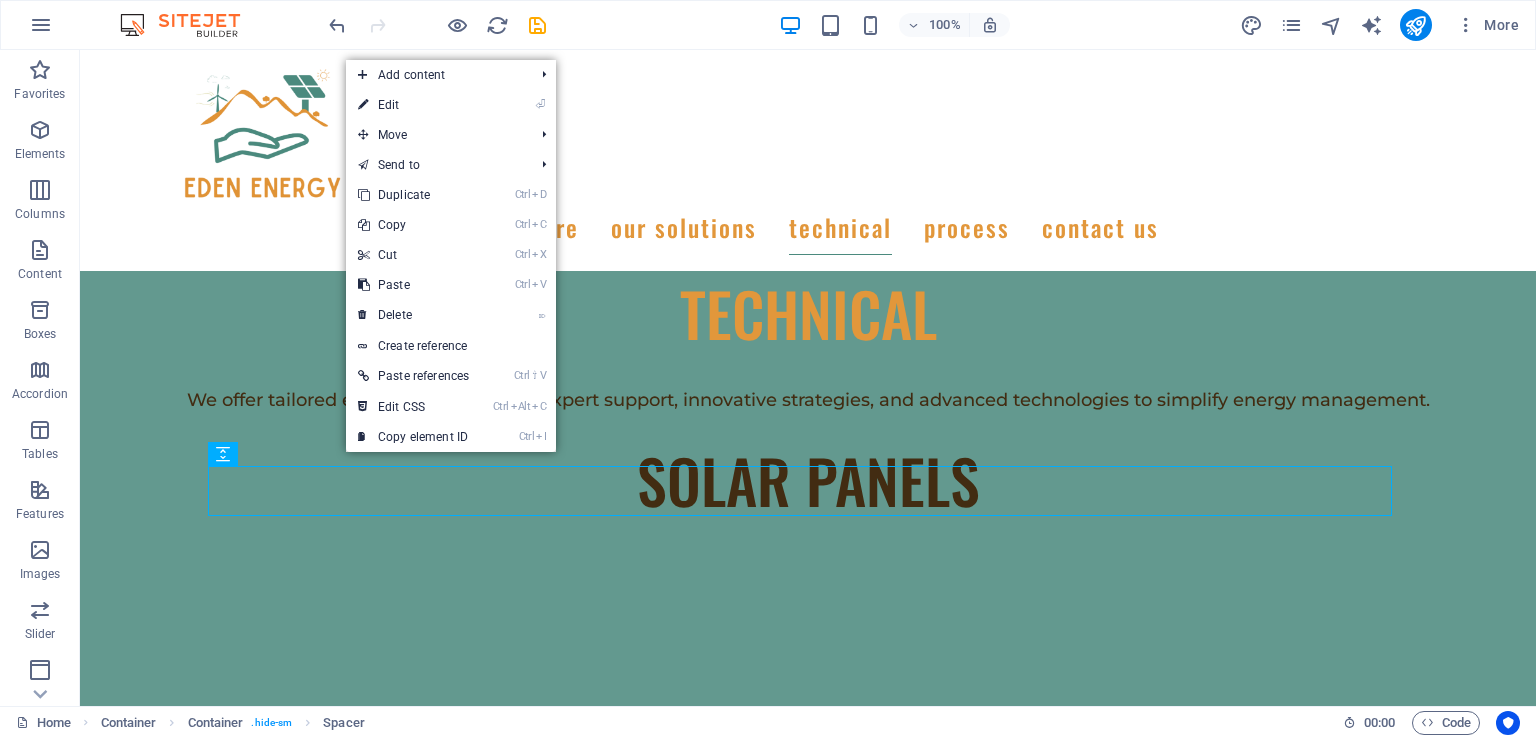 click on "⌦  Delete" at bounding box center (413, 315) 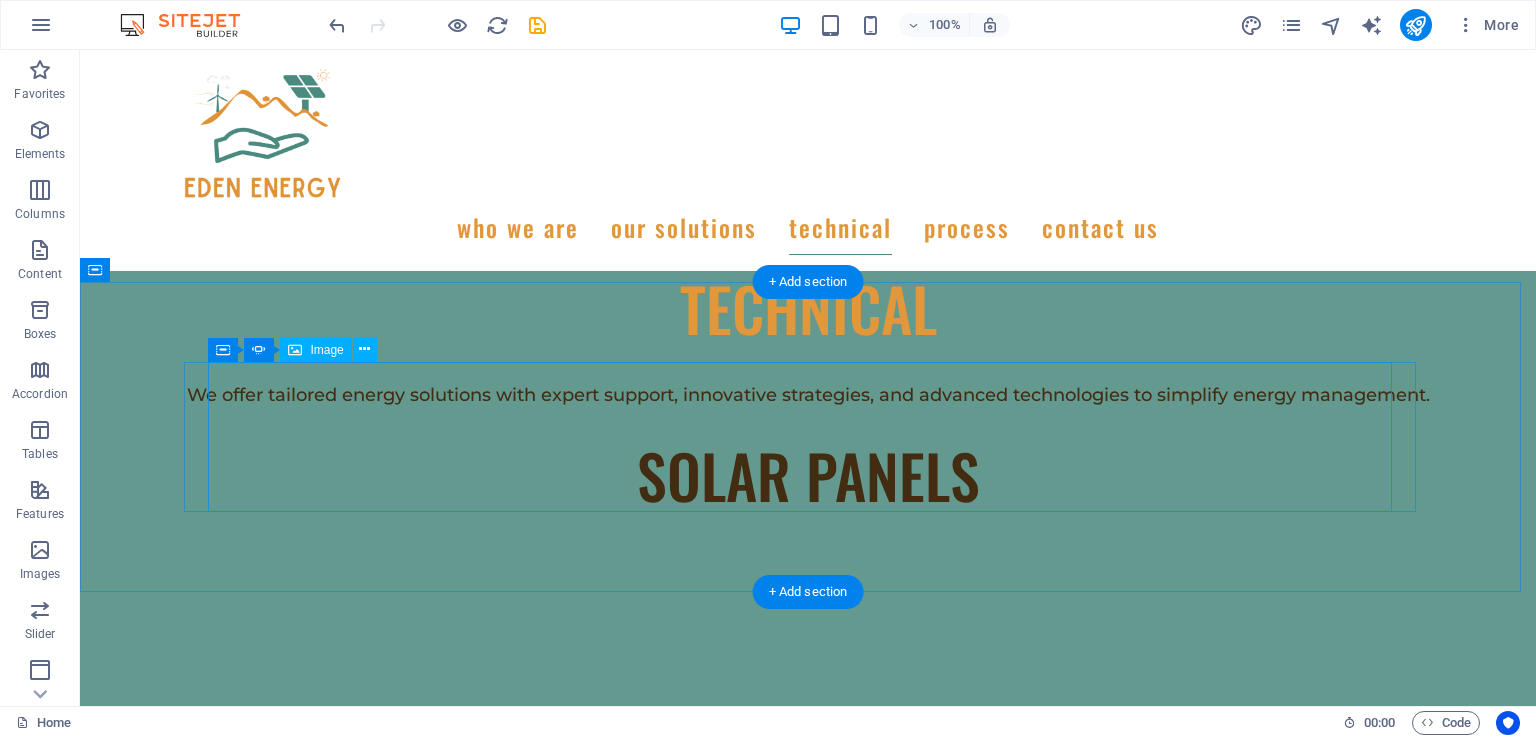scroll, scrollTop: 7244, scrollLeft: 0, axis: vertical 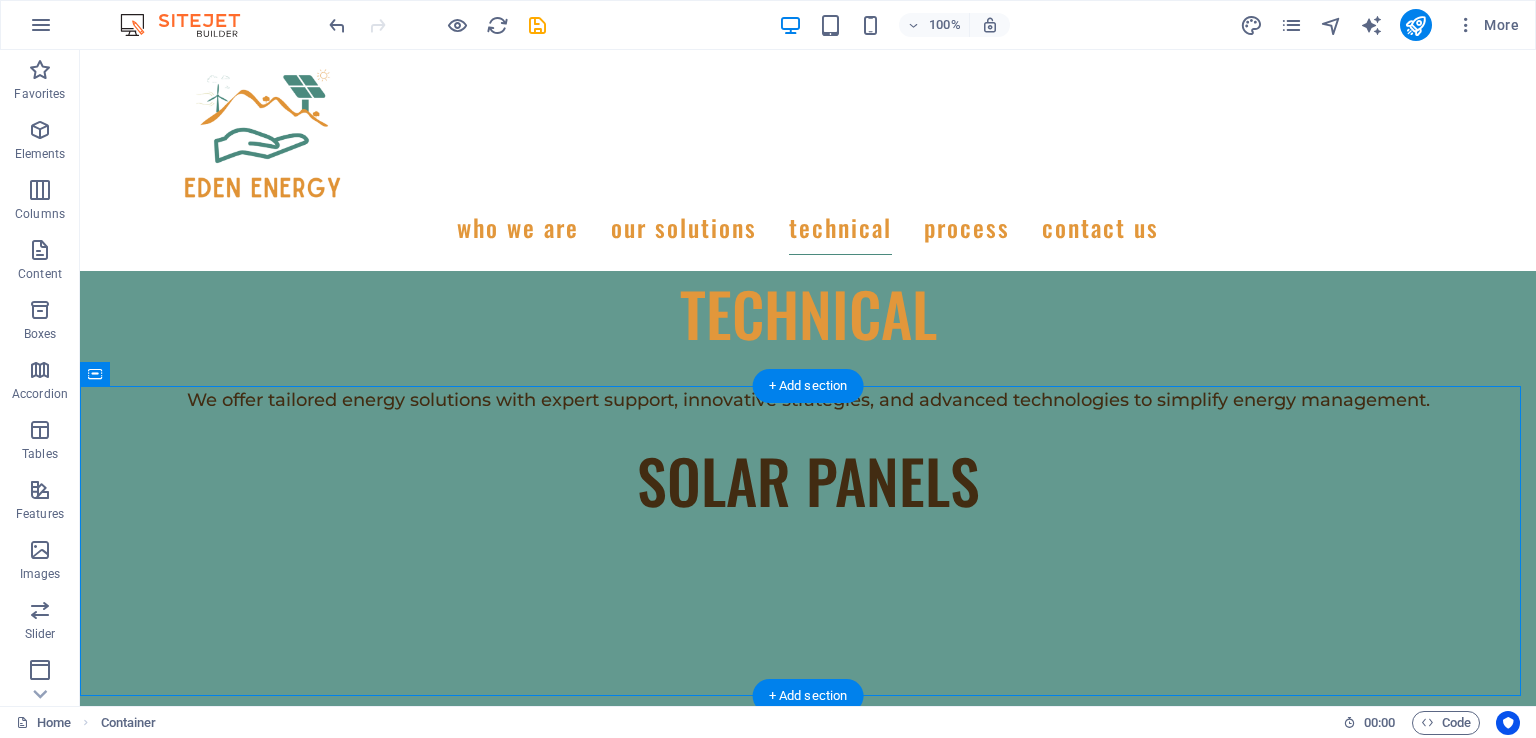 drag, startPoint x: 378, startPoint y: 507, endPoint x: 308, endPoint y: 469, distance: 79.64923 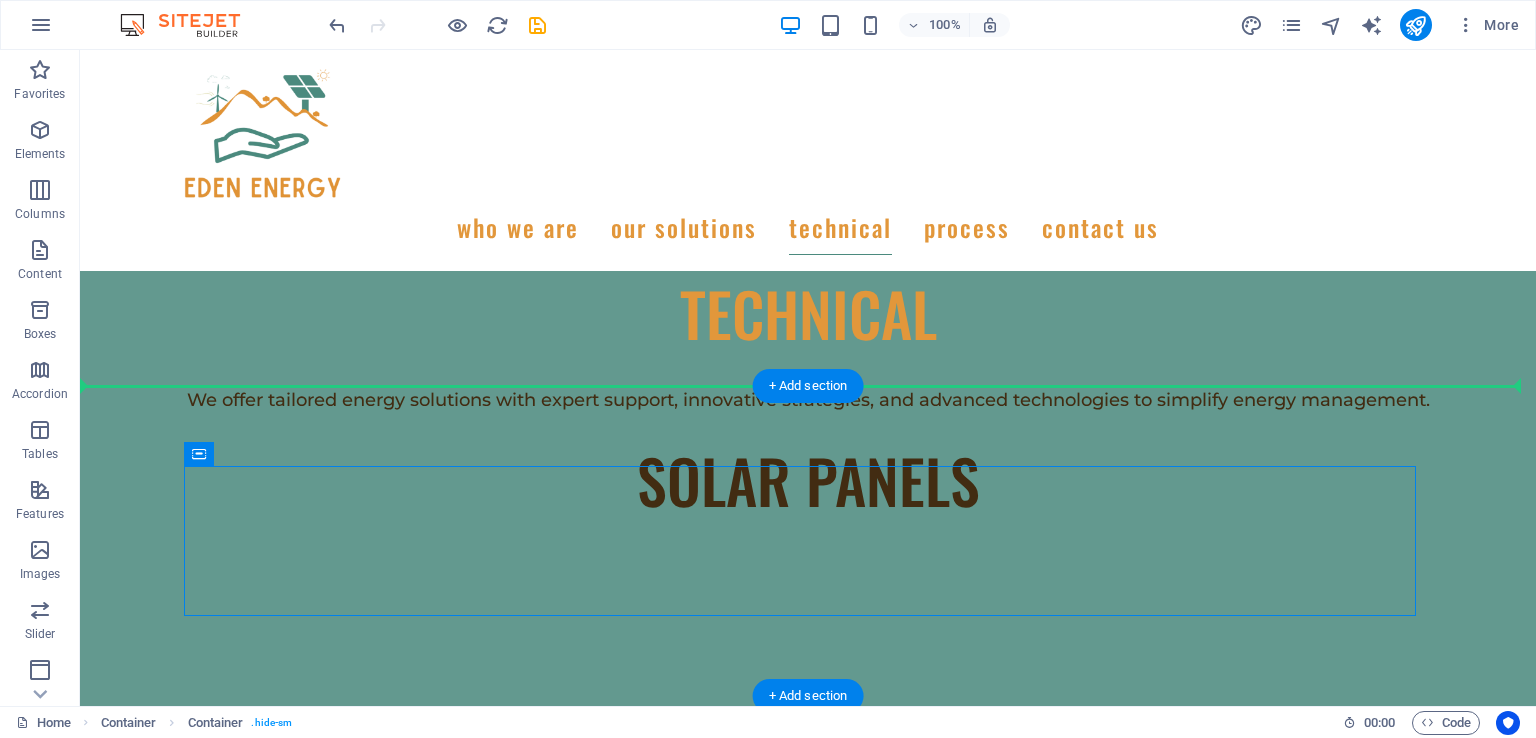 drag, startPoint x: 320, startPoint y: 503, endPoint x: 252, endPoint y: 421, distance: 106.52699 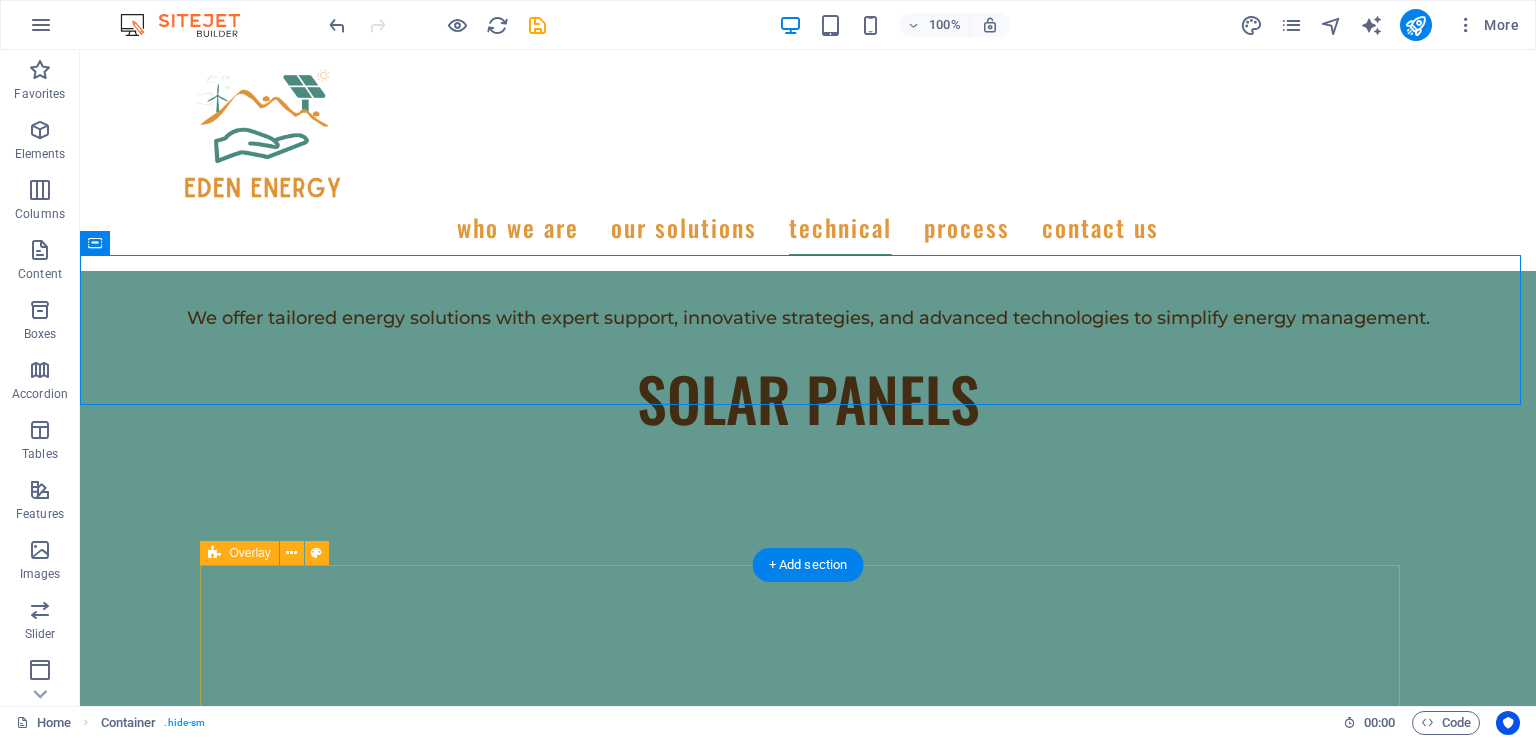 scroll, scrollTop: 7444, scrollLeft: 0, axis: vertical 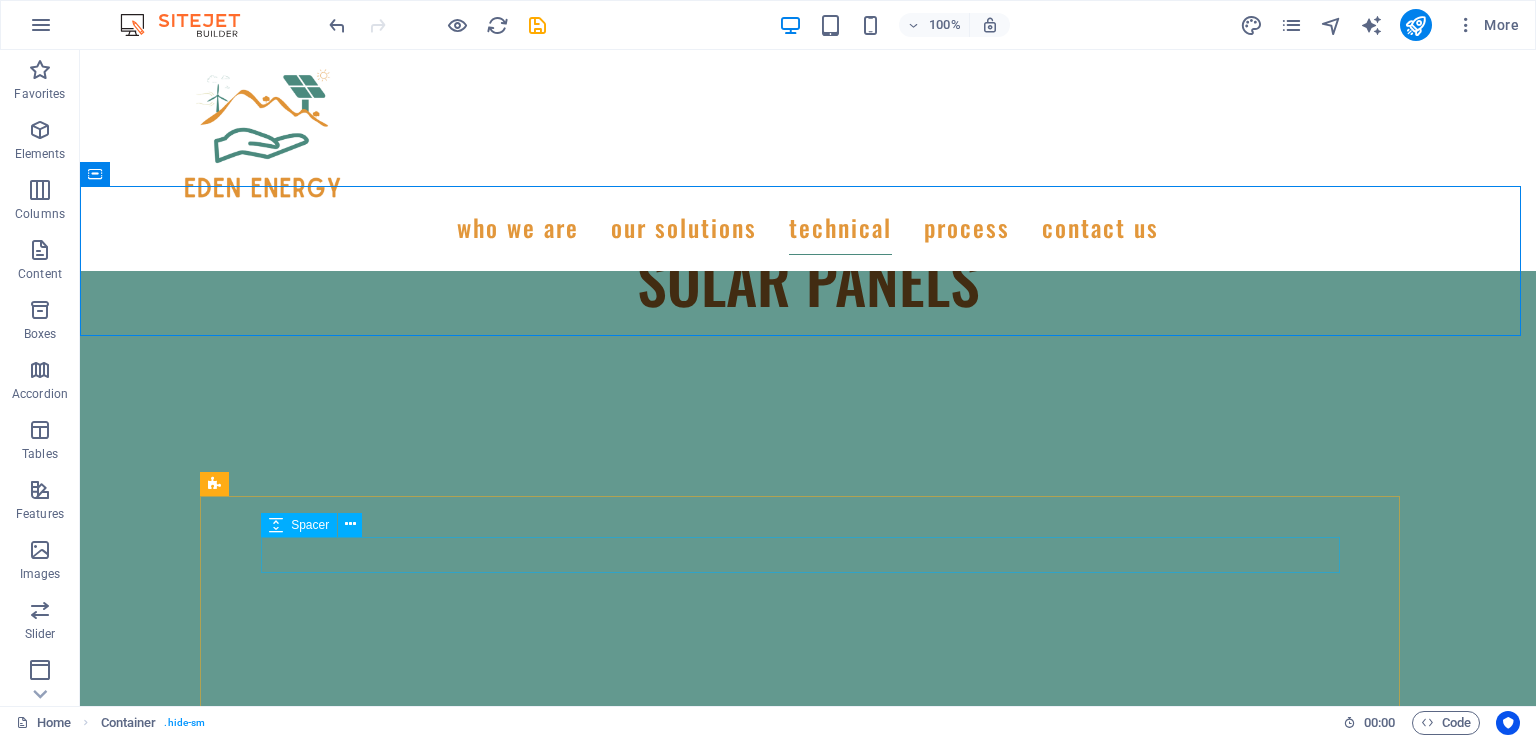 click at bounding box center (350, 524) 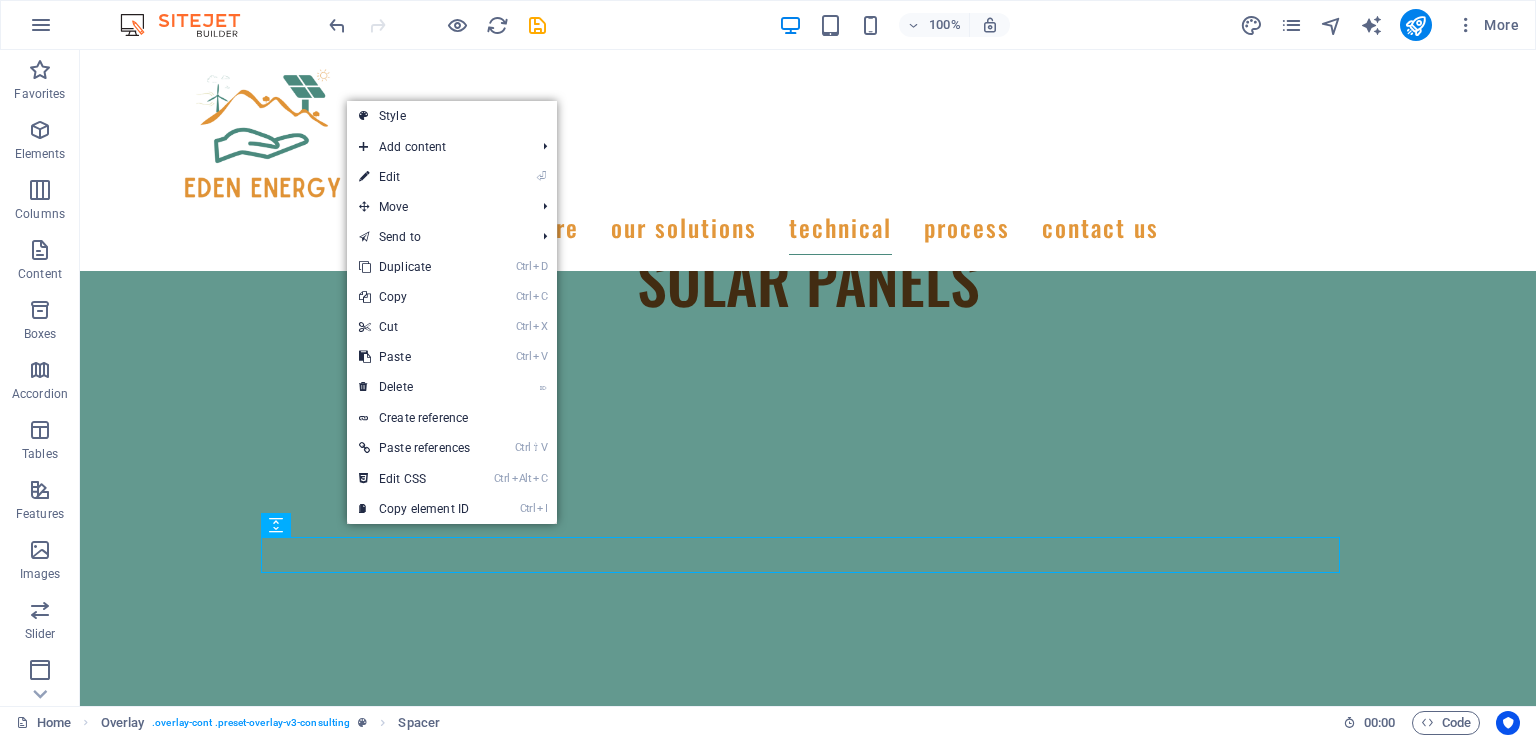 click on "⌦  Delete" at bounding box center (414, 387) 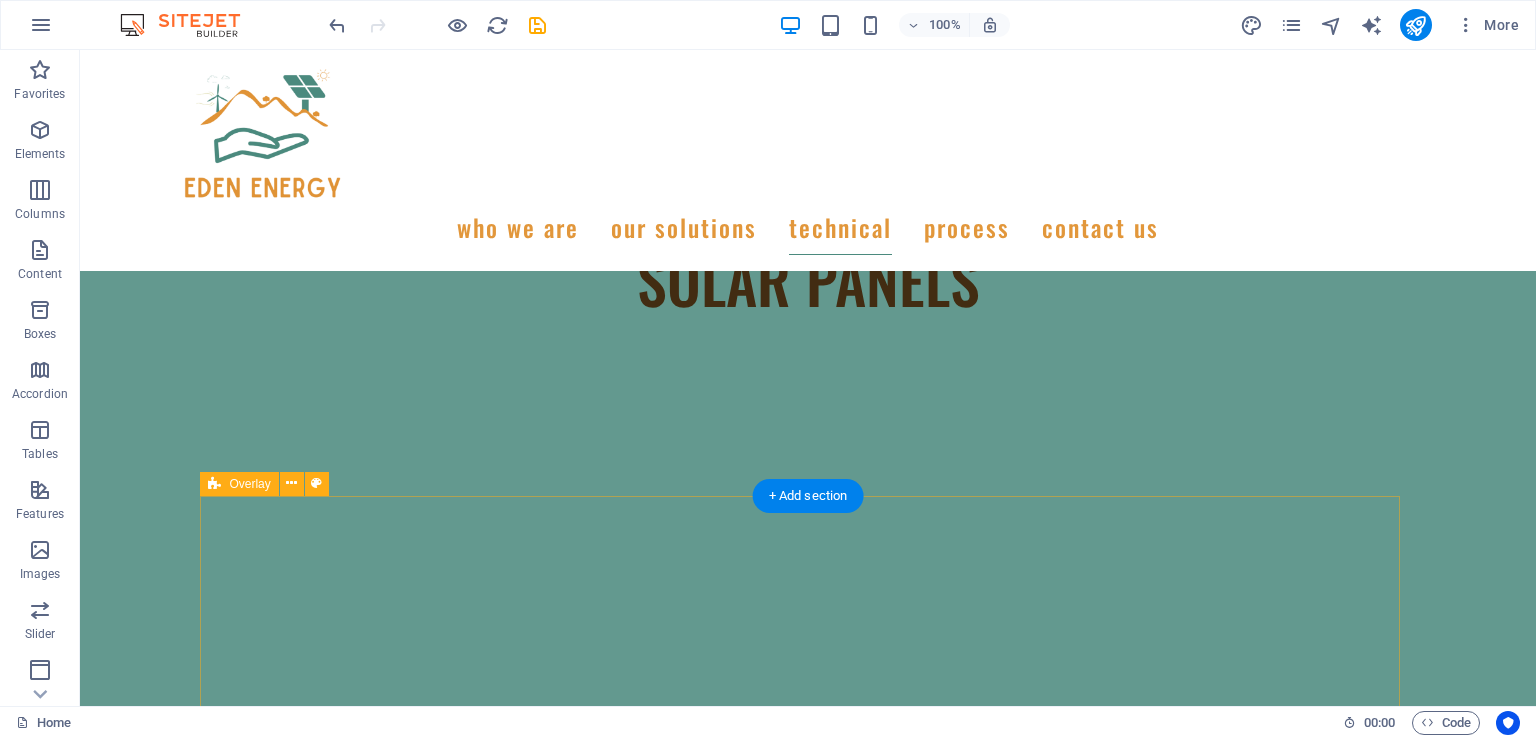click on "Smart System learns contextual power consumption and adapts Remote wireless control Power management gateway system: Utilise multiple power sources through one system seamlessly Zero transfer rate (between power sources) and flexible power management Modular design (IP66) weatherproof Very safe with arc detection and fire management systems Easy to upgrade and make modifications Breakdowns minimal through fault isolation within smaller modules 10-year equipment swop out warranted for Inverter and batteries Gateway 3-year warranted (breakers, contactors & PLC)(Replacement parts cheap and easy to replace) Graph depicts typical battery efficiency declines over time, with approximately 80% of new capacity remaining after 15 years." at bounding box center [808, 5621] 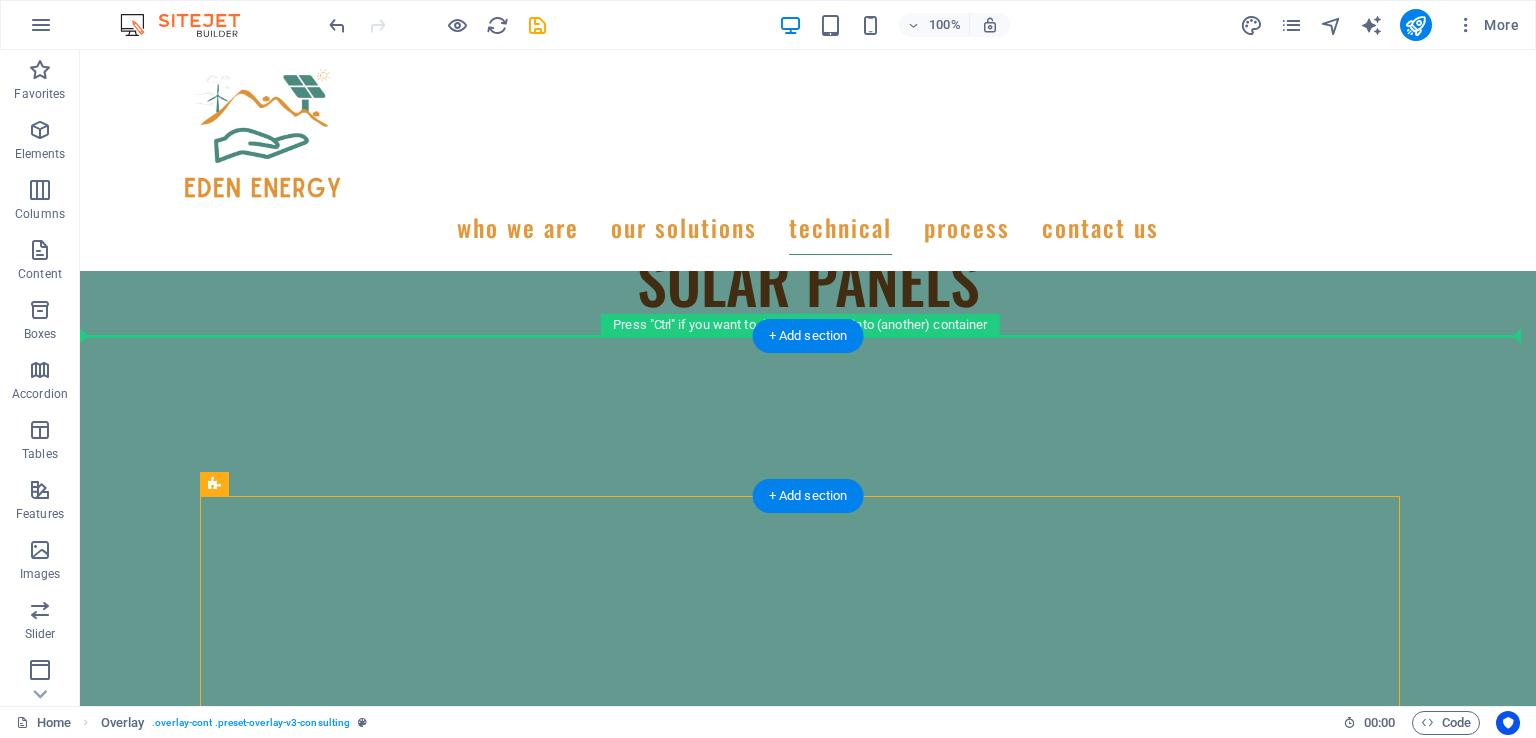 drag, startPoint x: 329, startPoint y: 531, endPoint x: 267, endPoint y: 401, distance: 144.02777 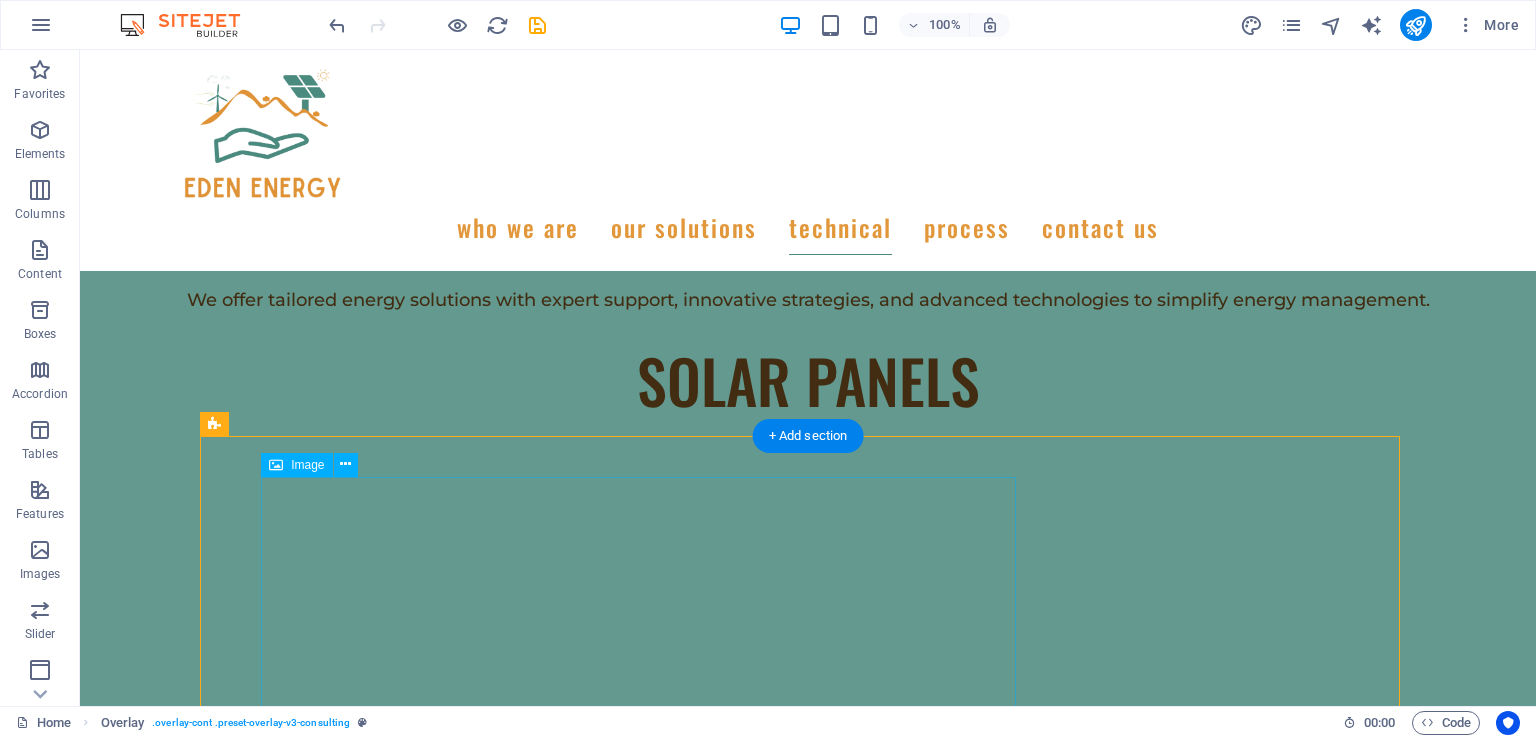 scroll, scrollTop: 7244, scrollLeft: 0, axis: vertical 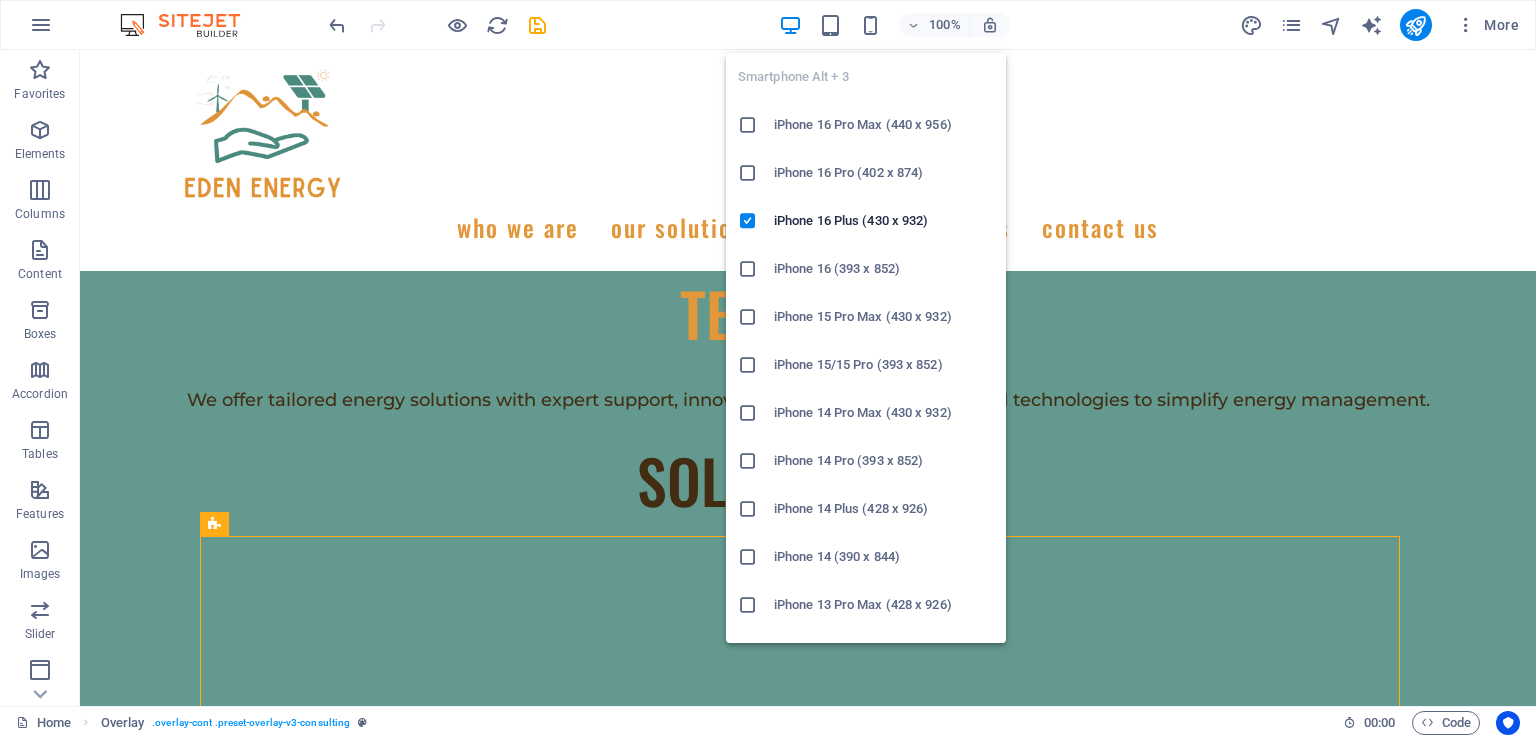 click at bounding box center [870, 25] 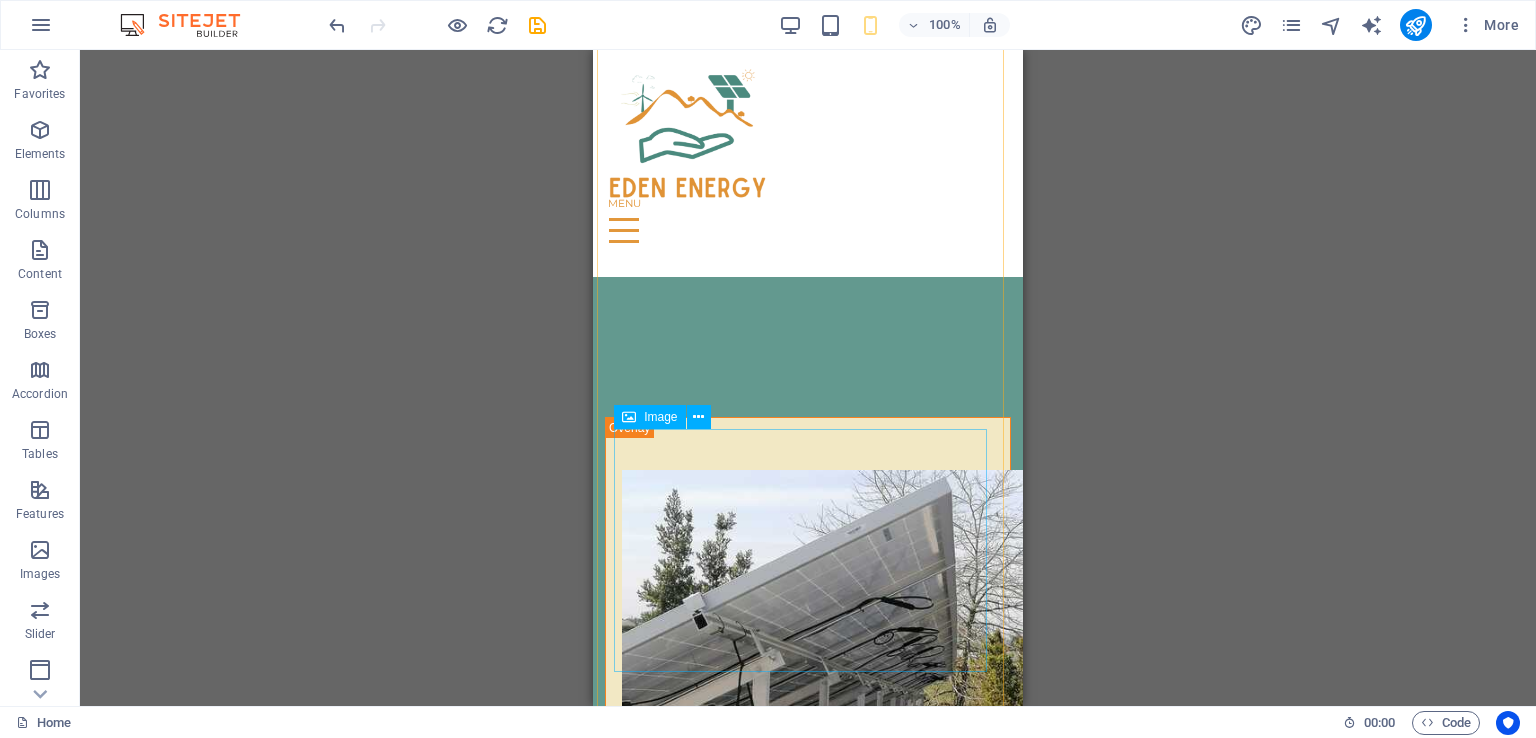 scroll, scrollTop: 7597, scrollLeft: 0, axis: vertical 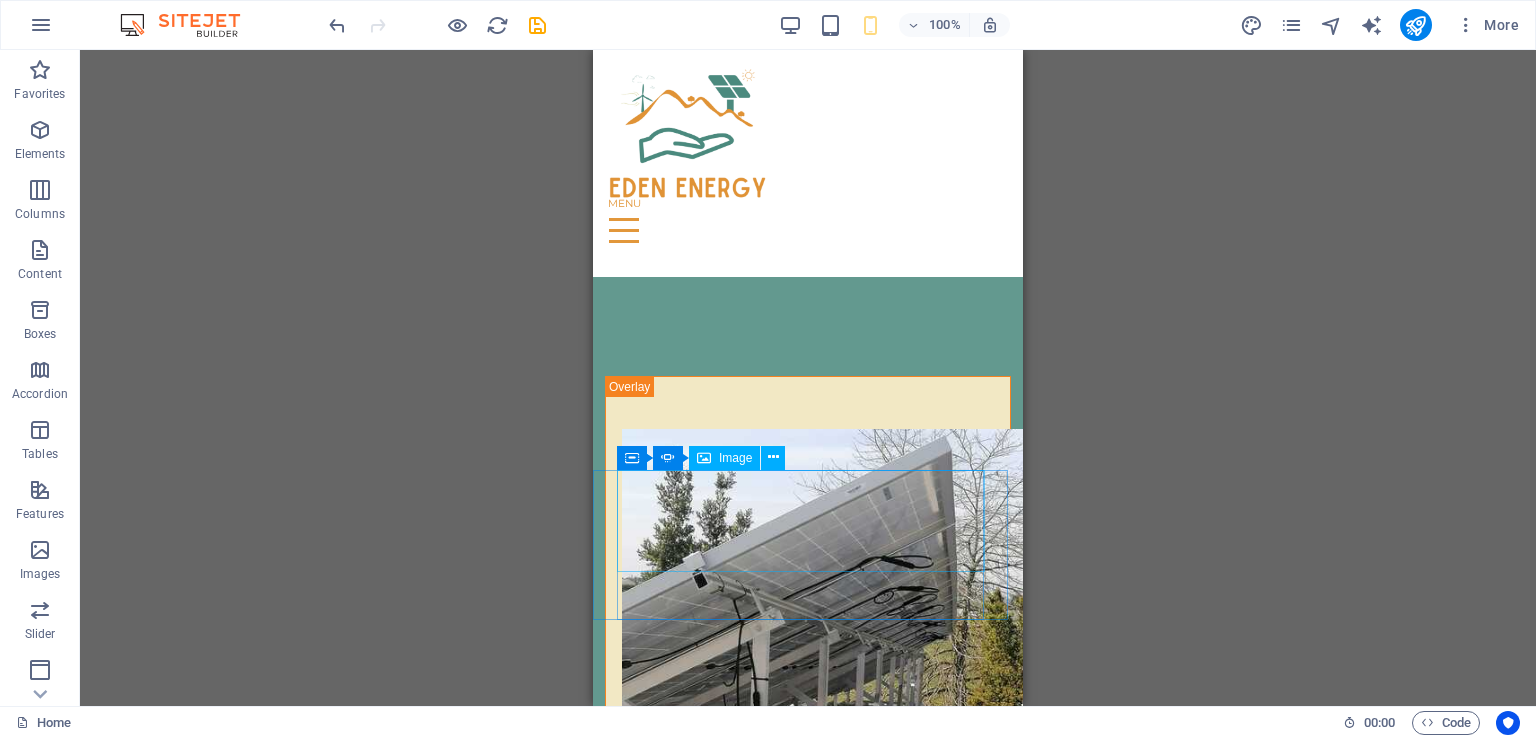 click at bounding box center (773, 457) 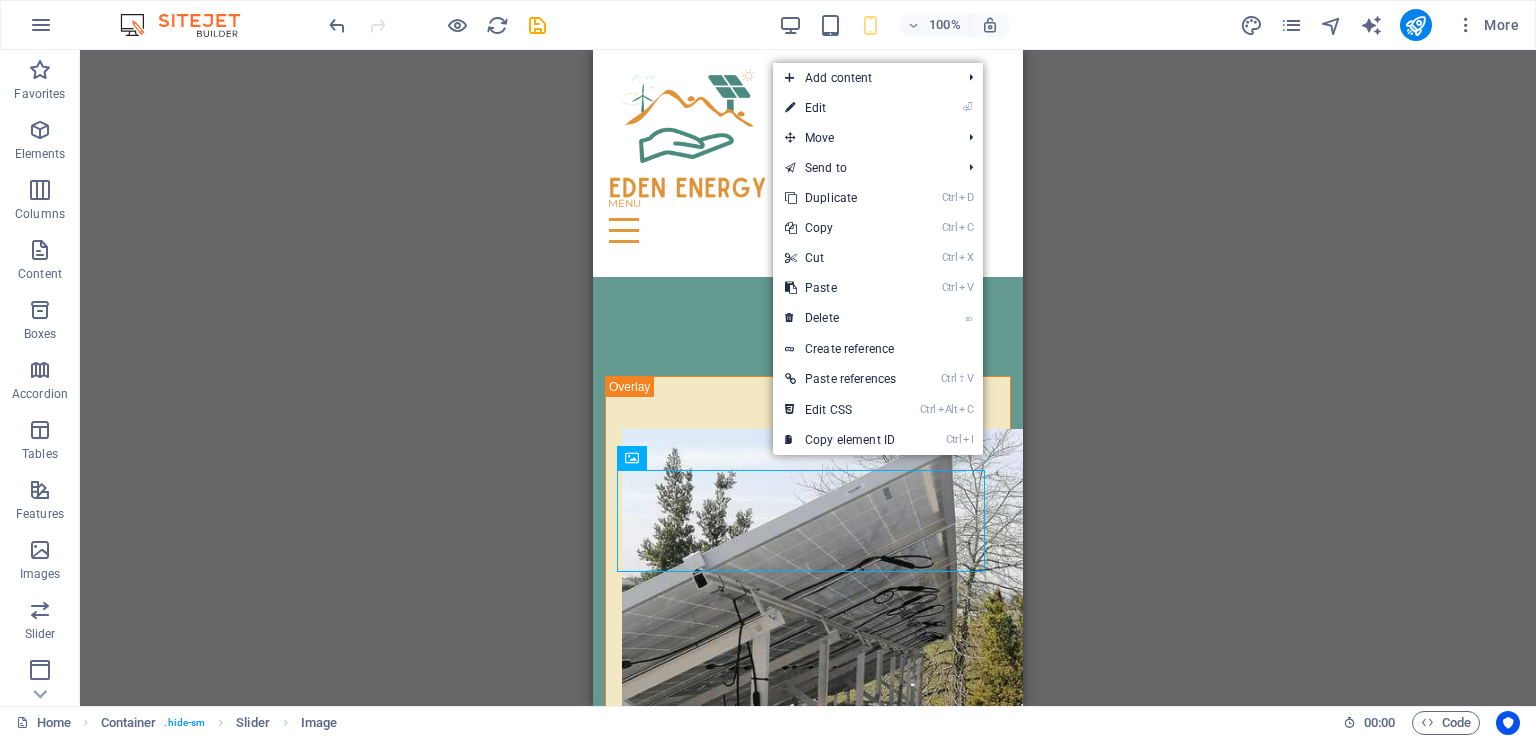 click on "⌦  Delete" at bounding box center [840, 318] 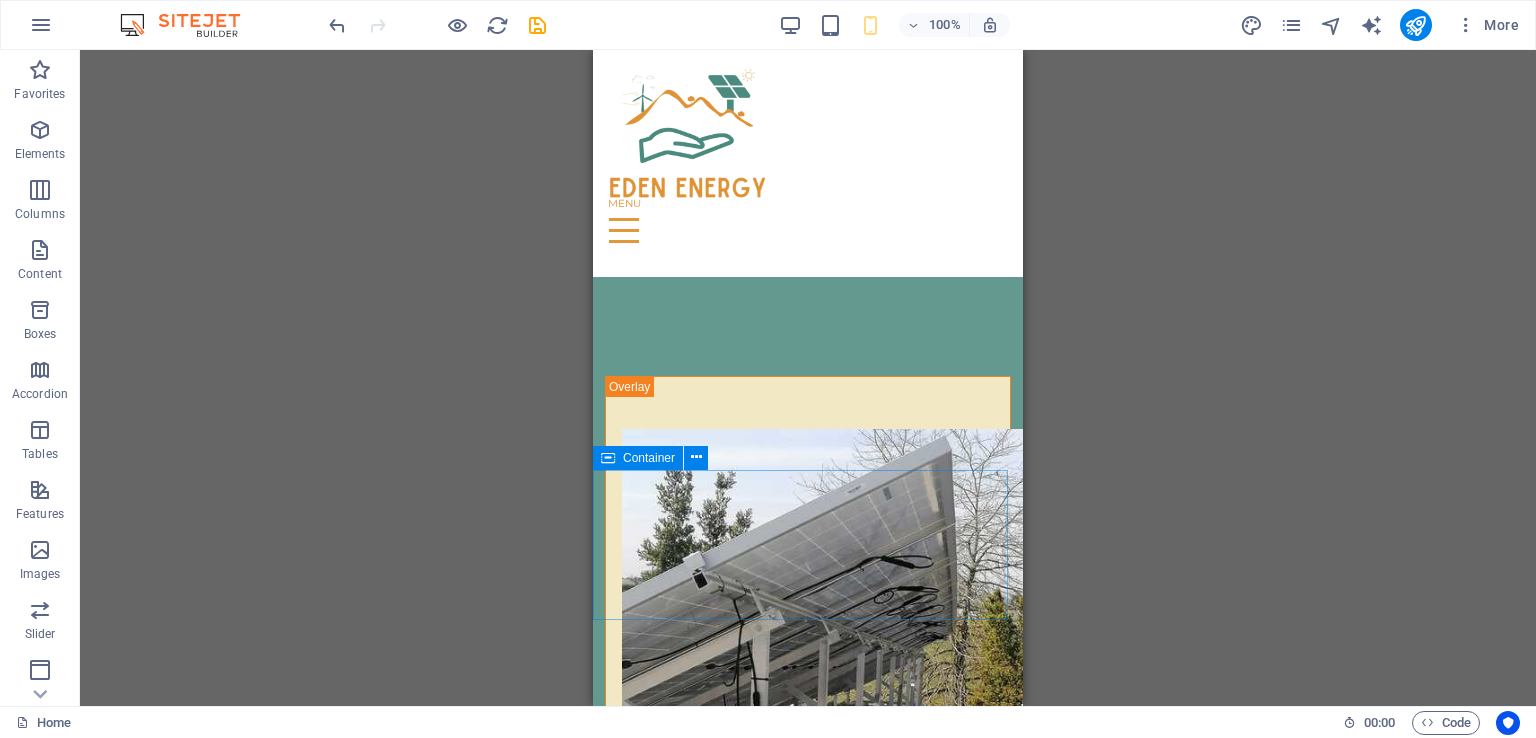 click at bounding box center (696, 458) 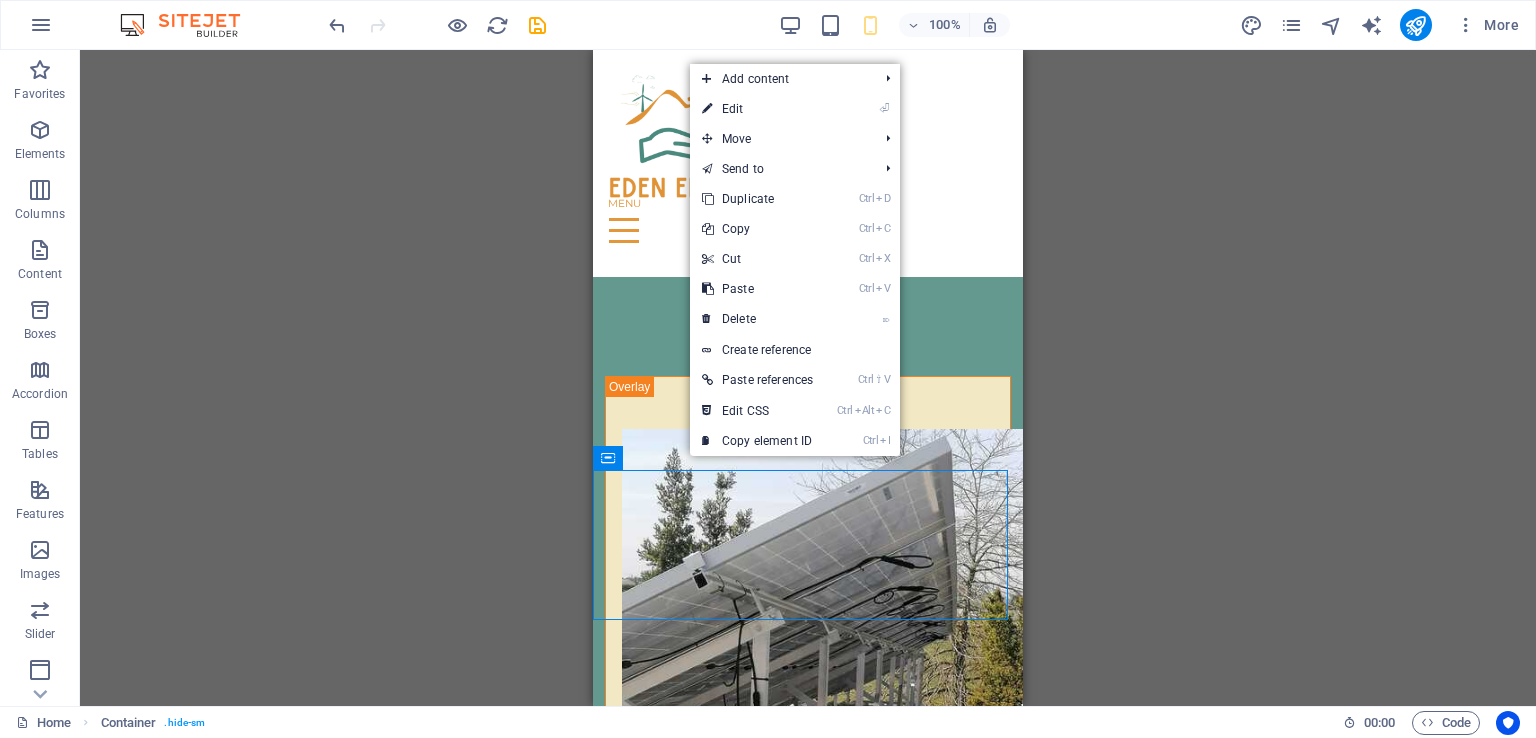 click on "⌦  Delete" at bounding box center [757, 319] 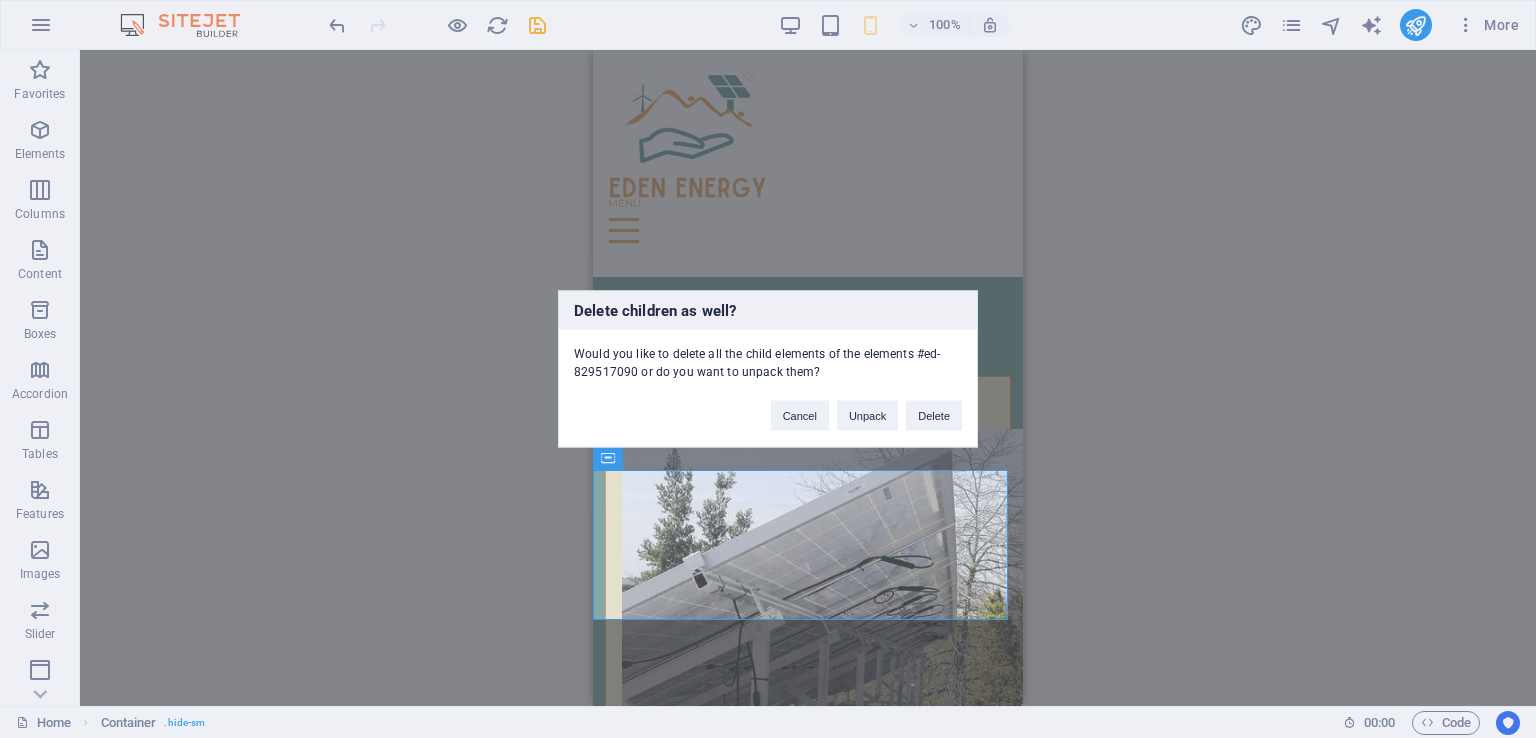 click on "Delete" at bounding box center [934, 416] 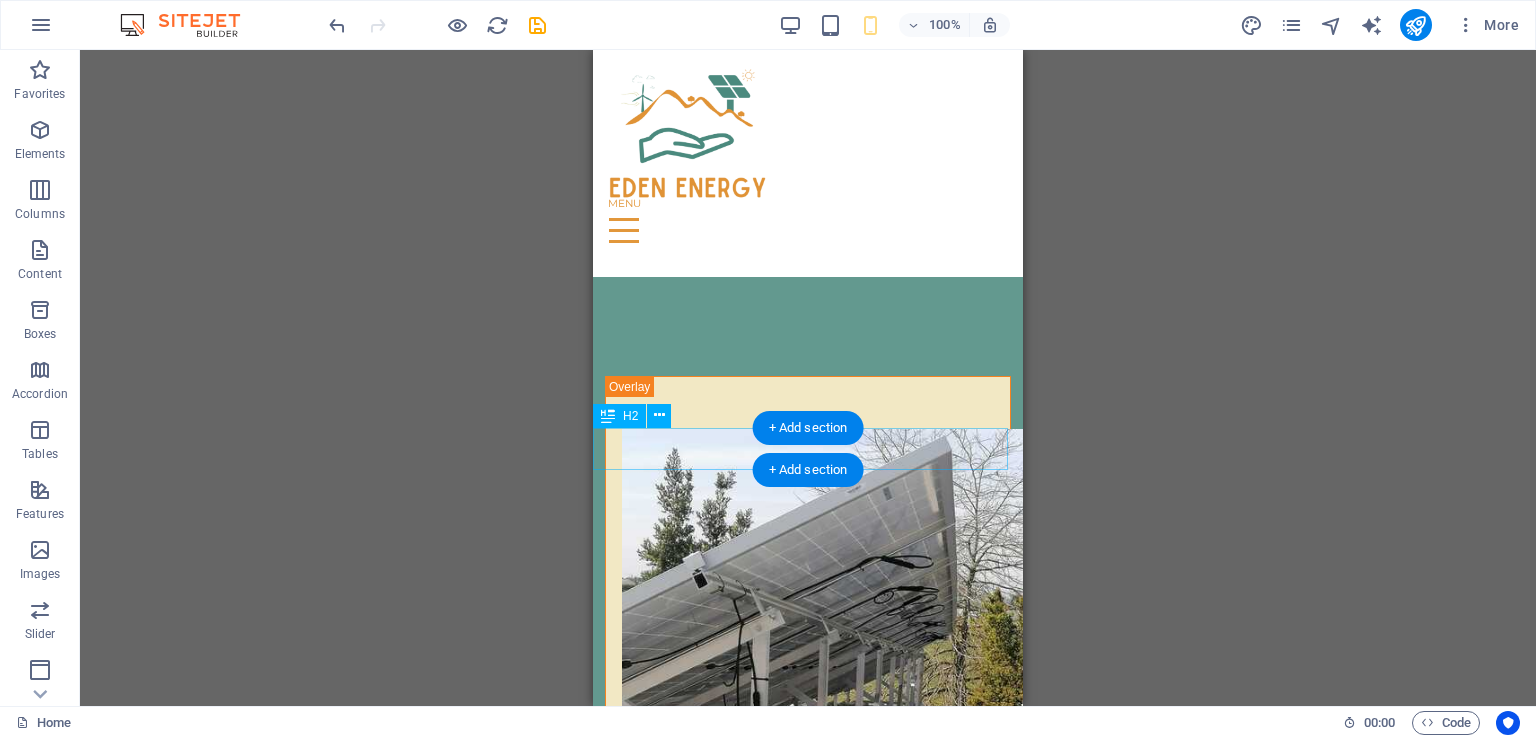 click on "INVERTER/GATEWAY/BATTERY" at bounding box center (808, 2012) 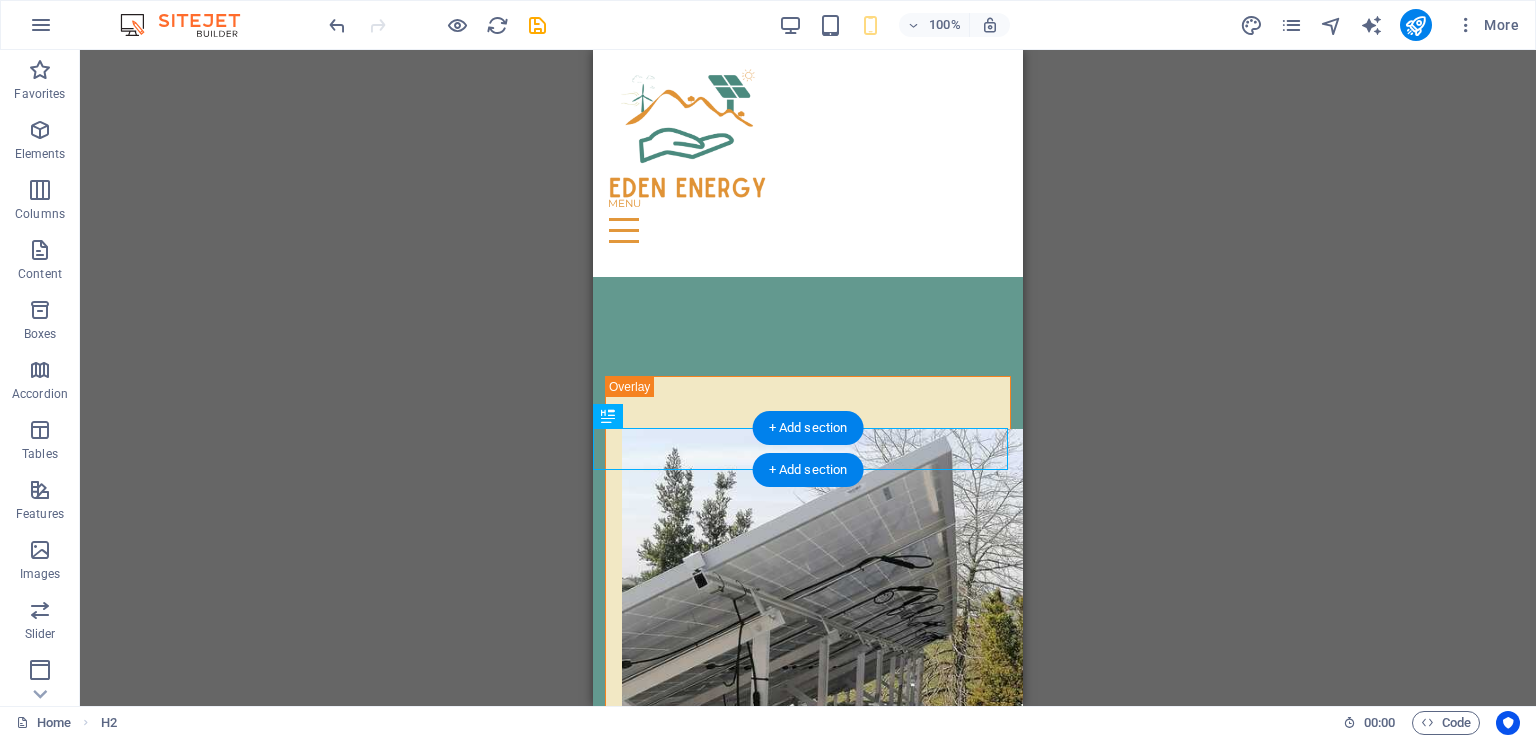 click on "+ Add section" at bounding box center [808, 470] 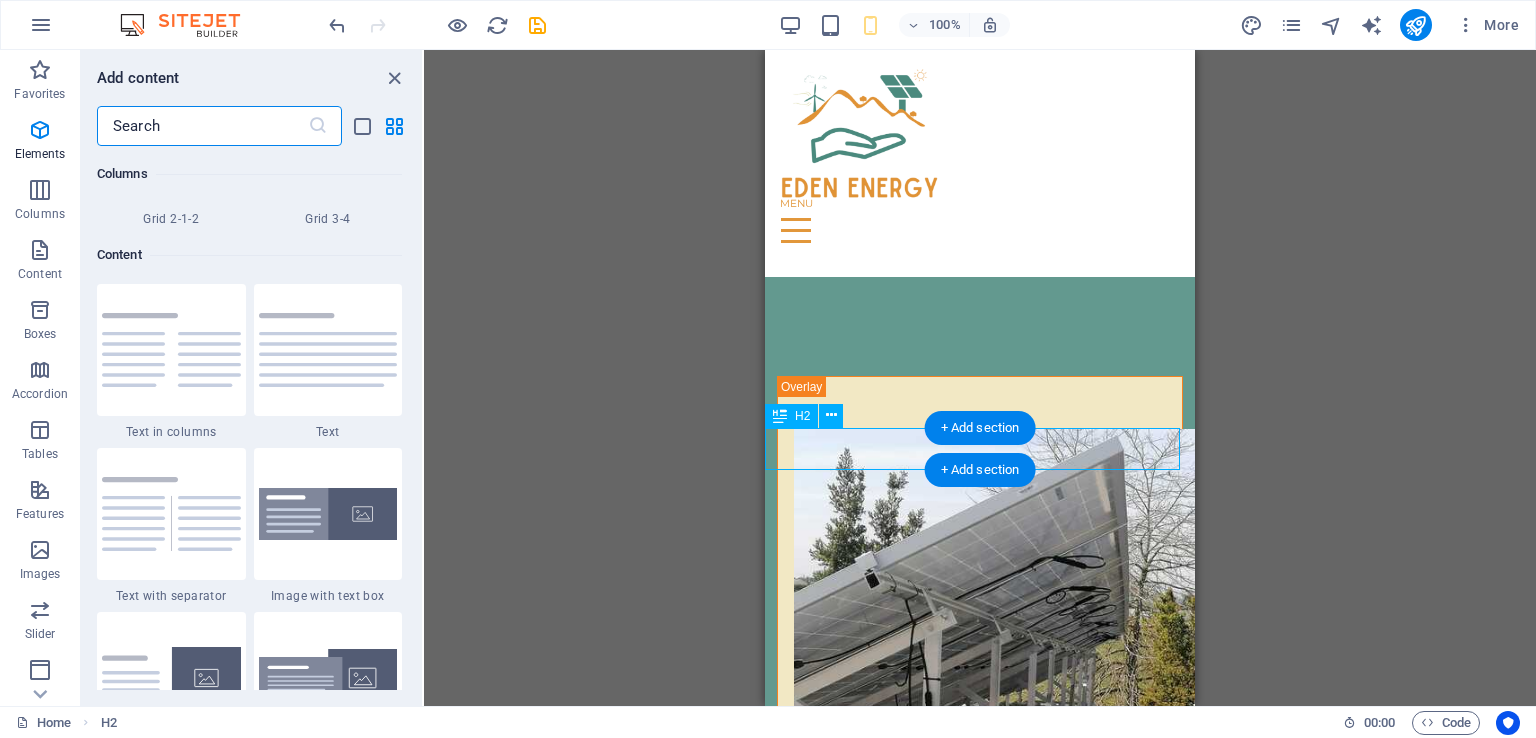scroll, scrollTop: 3499, scrollLeft: 0, axis: vertical 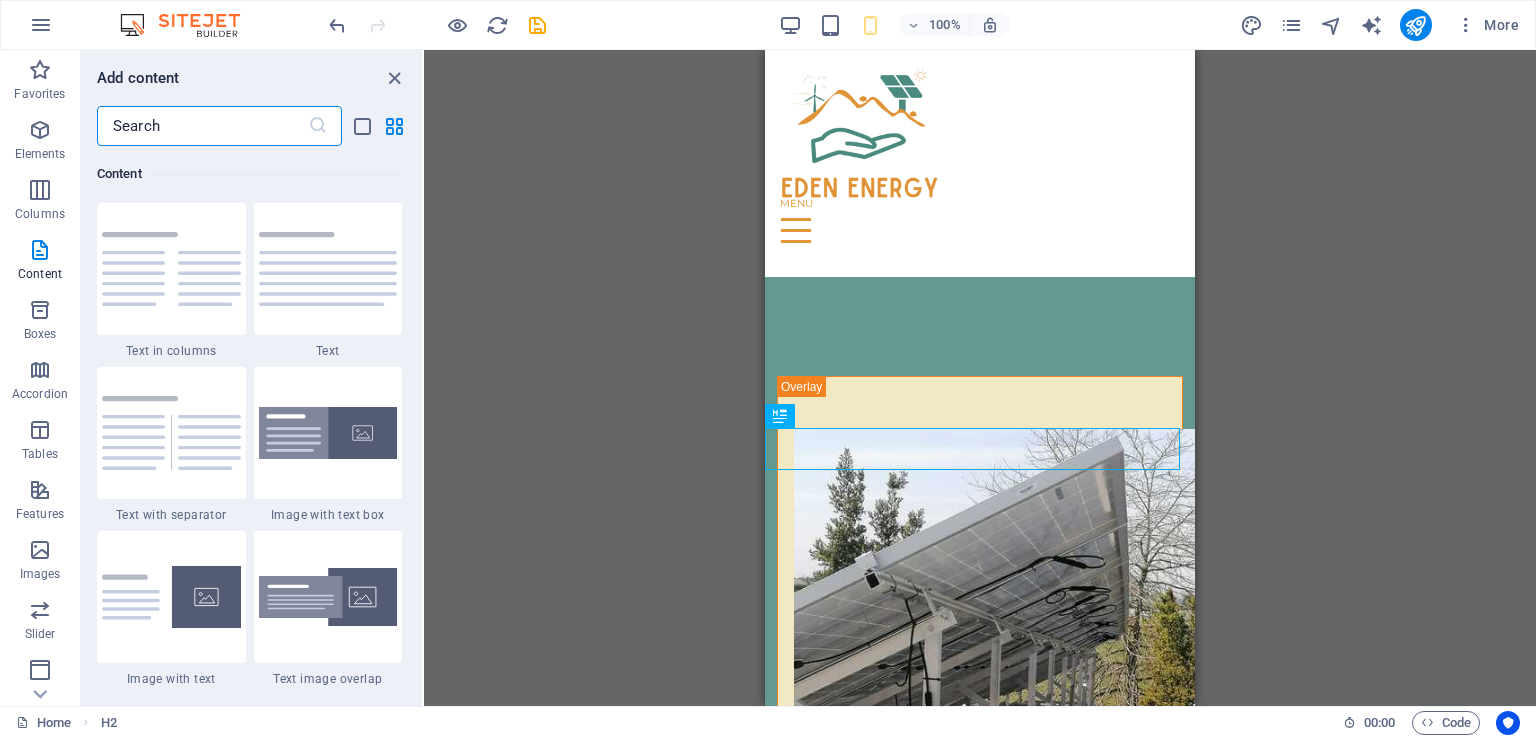 click at bounding box center [394, 78] 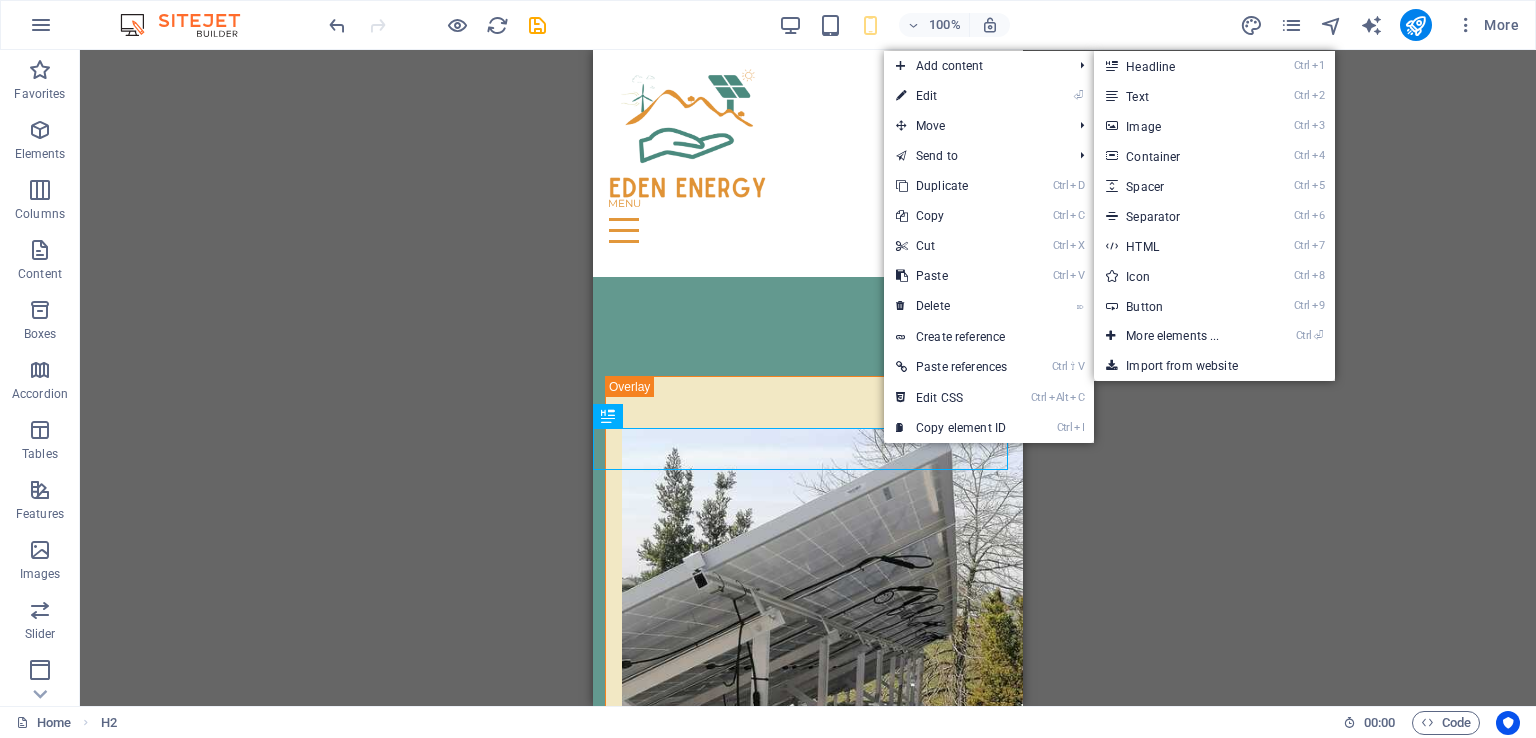 click on "Ctrl ⏎  More elements ..." at bounding box center [1176, 336] 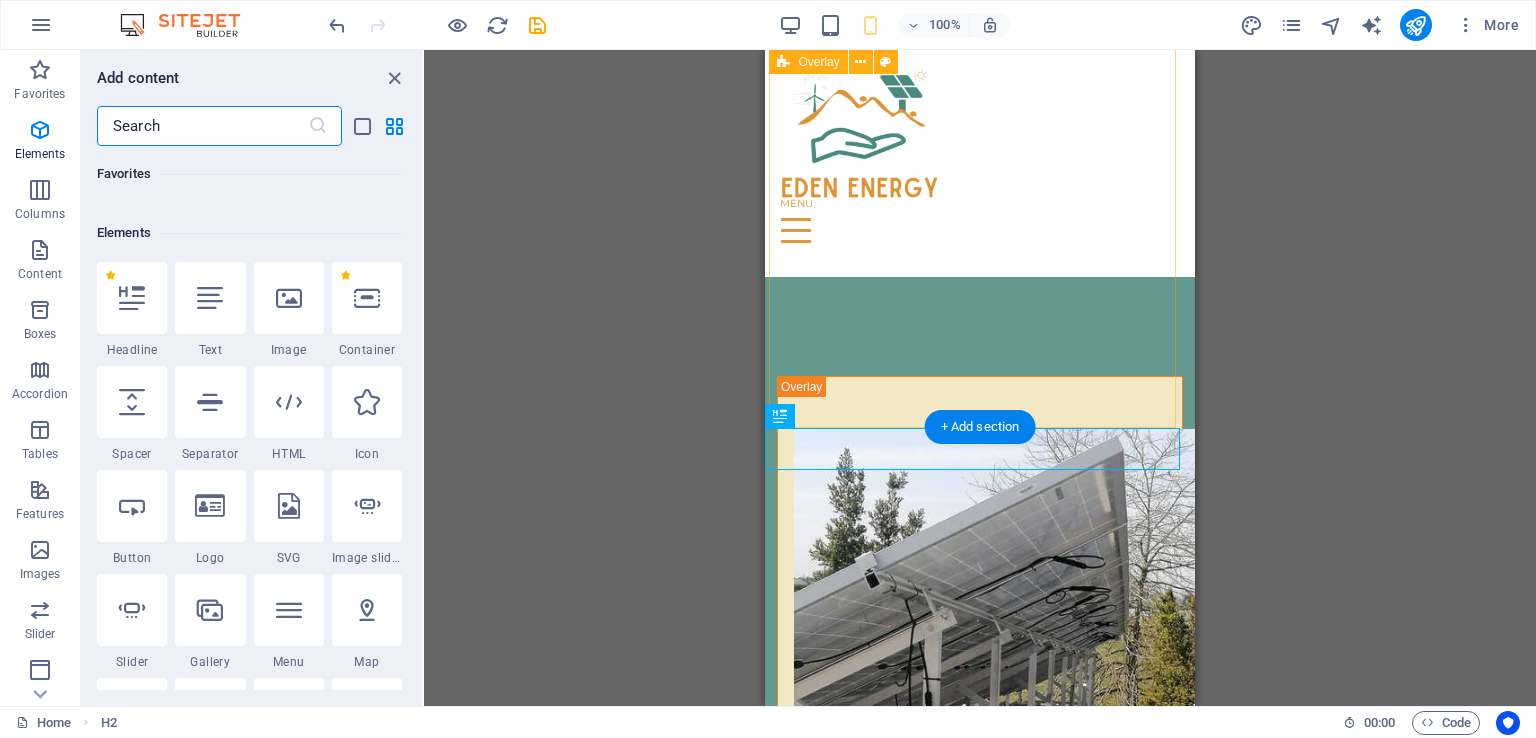 scroll, scrollTop: 212, scrollLeft: 0, axis: vertical 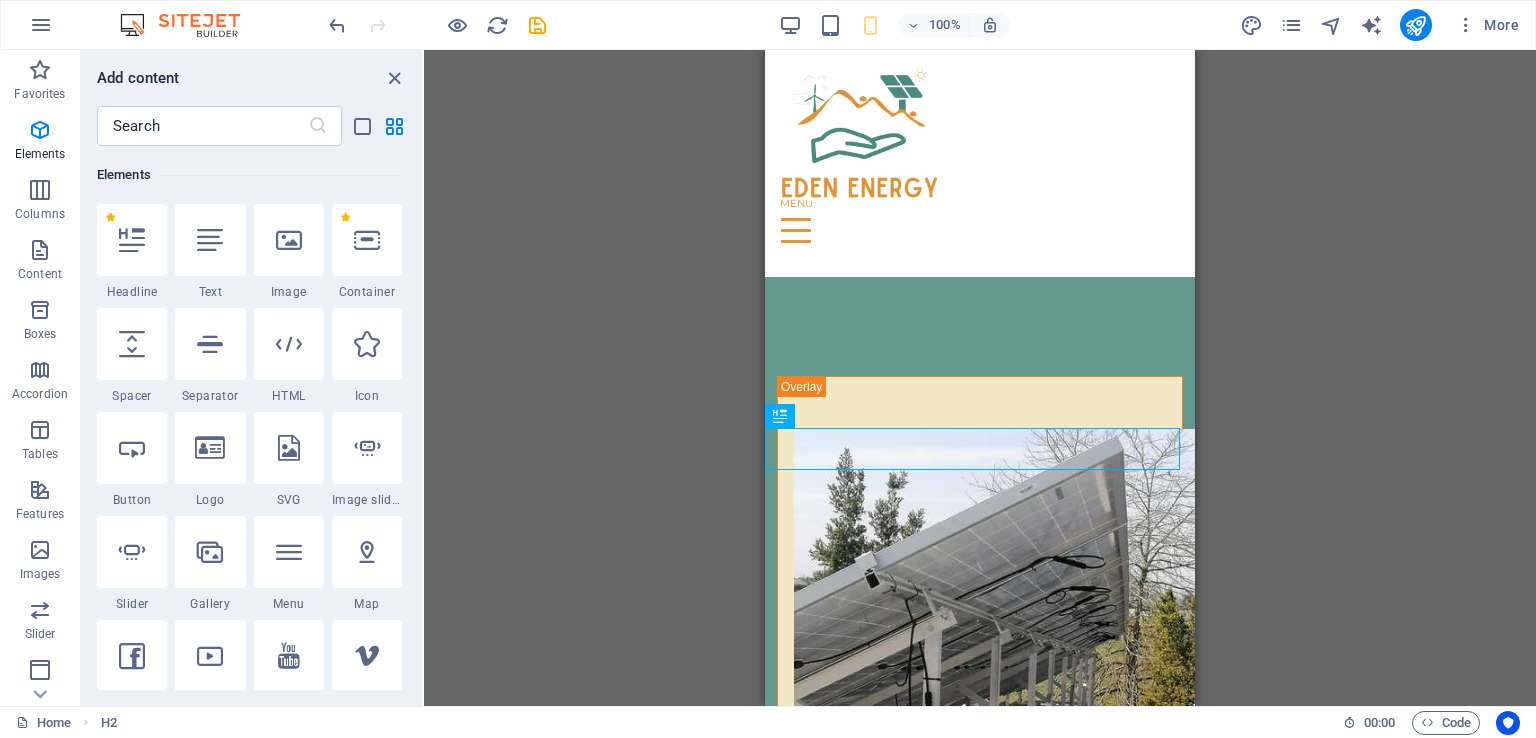 click at bounding box center [132, 552] 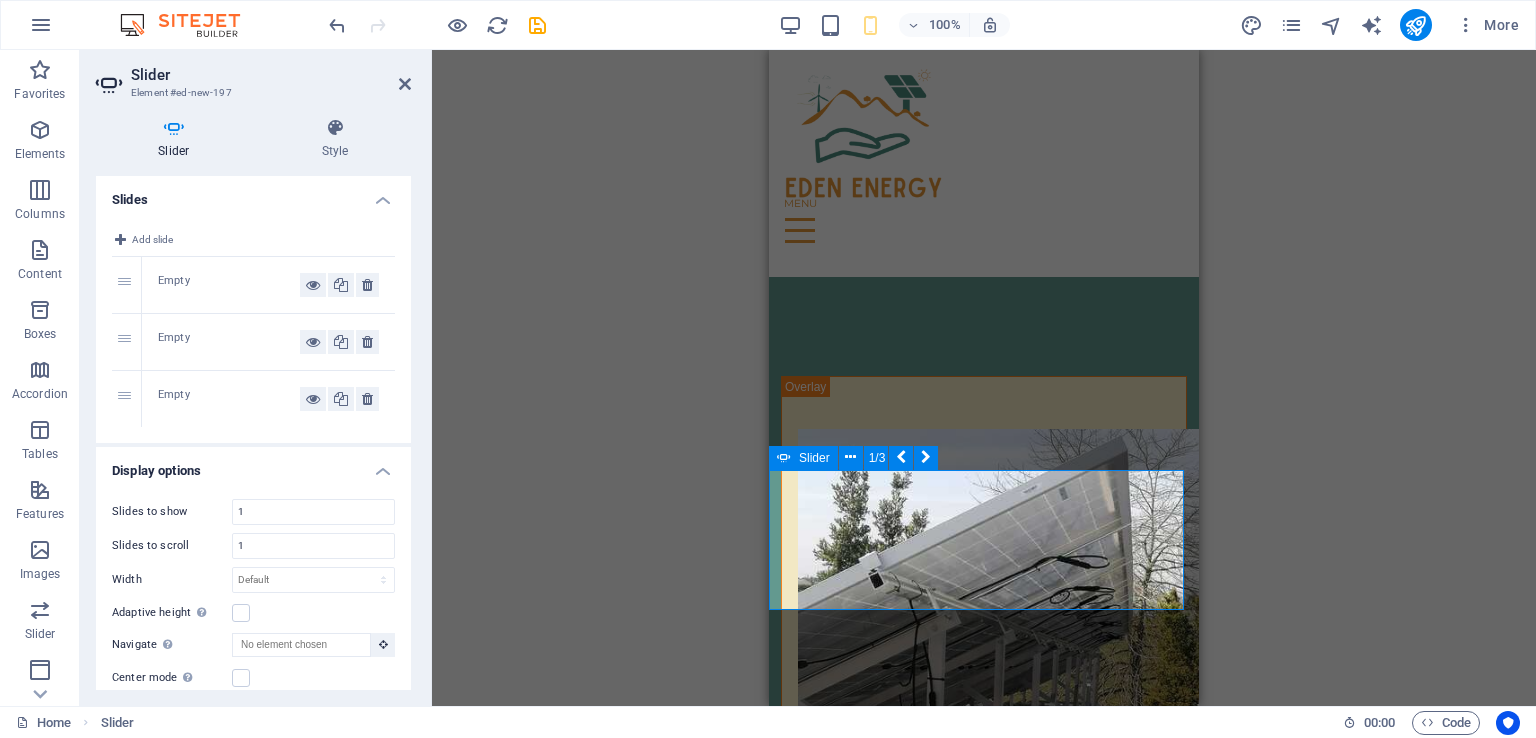 click on "Add elements" at bounding box center [502, 2299] 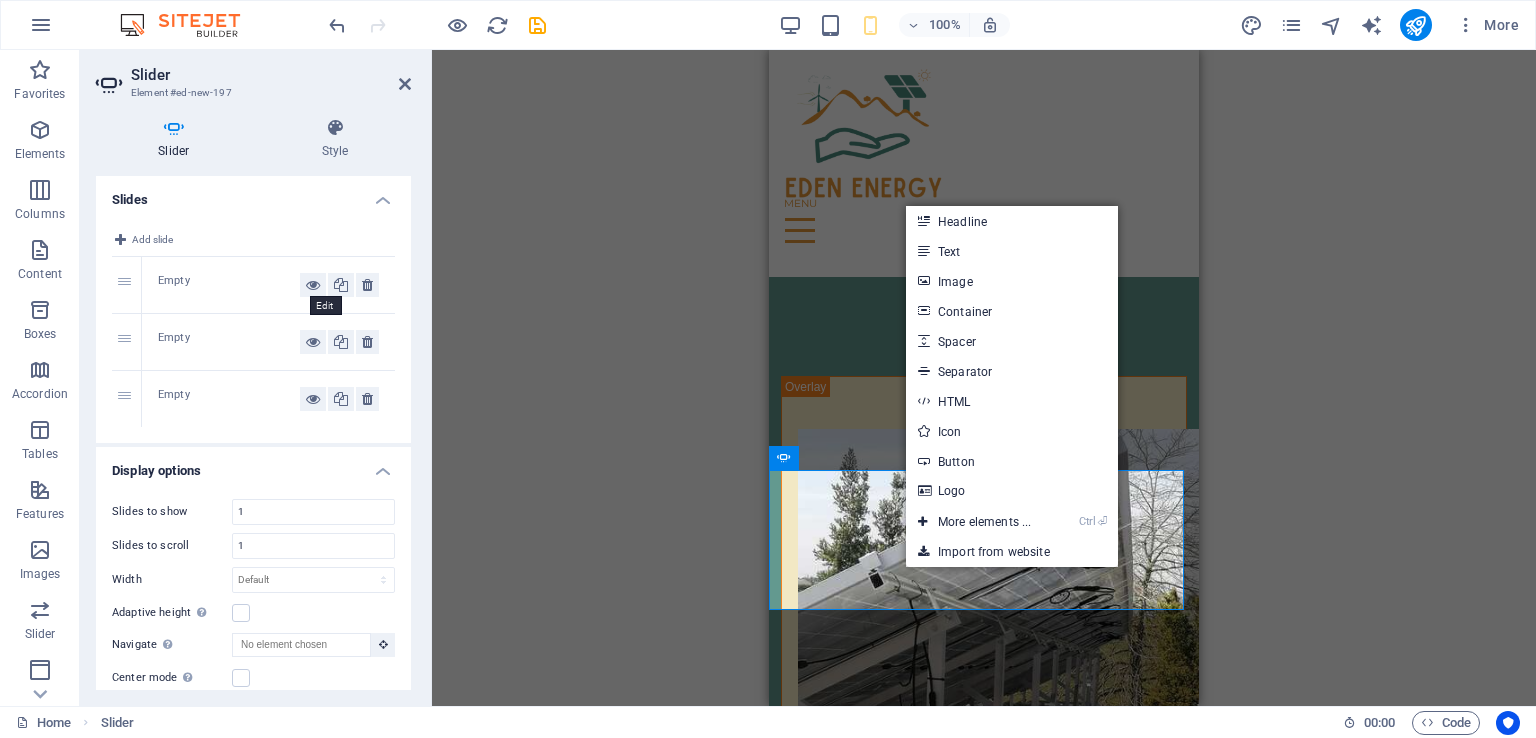 click at bounding box center (313, 285) 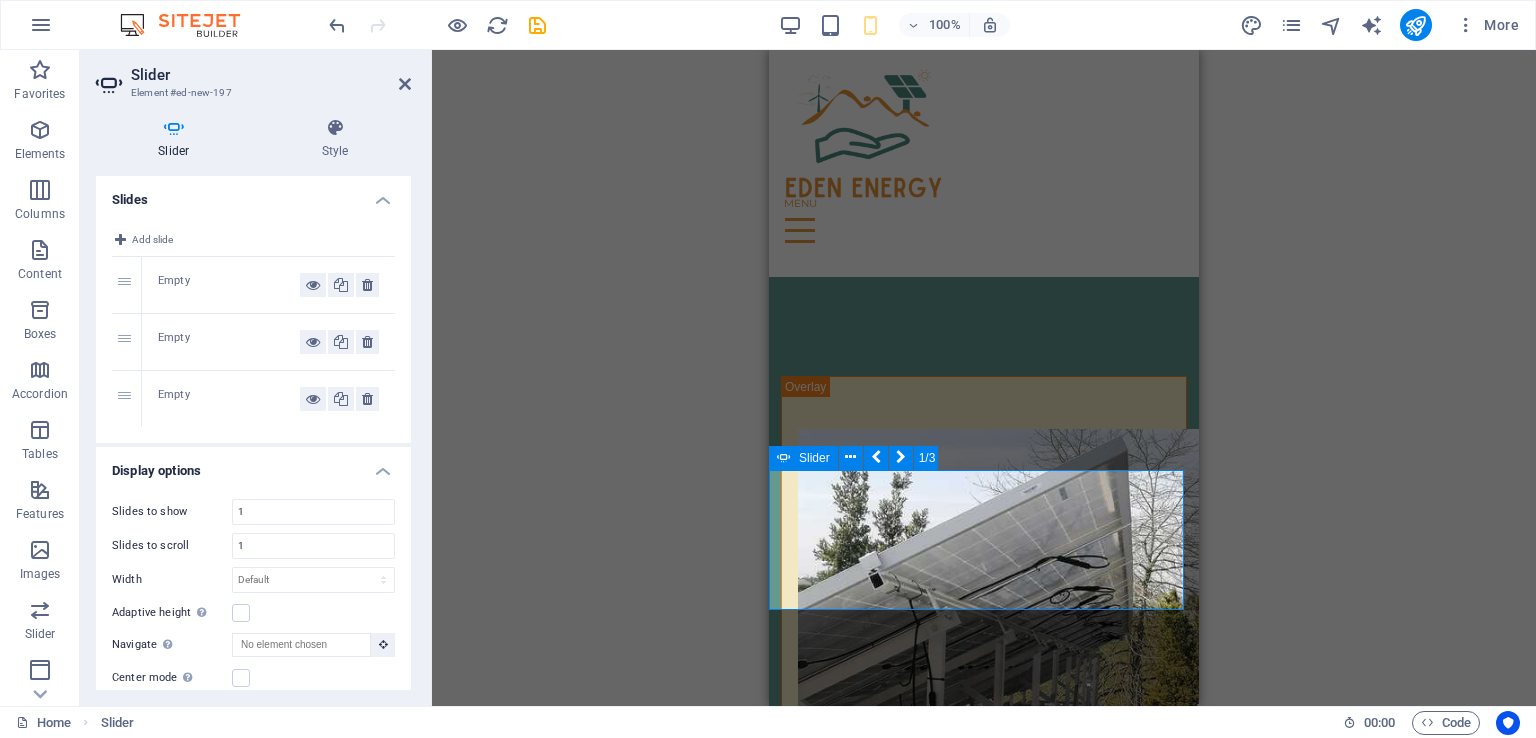 click on "Add elements" at bounding box center [502, 2299] 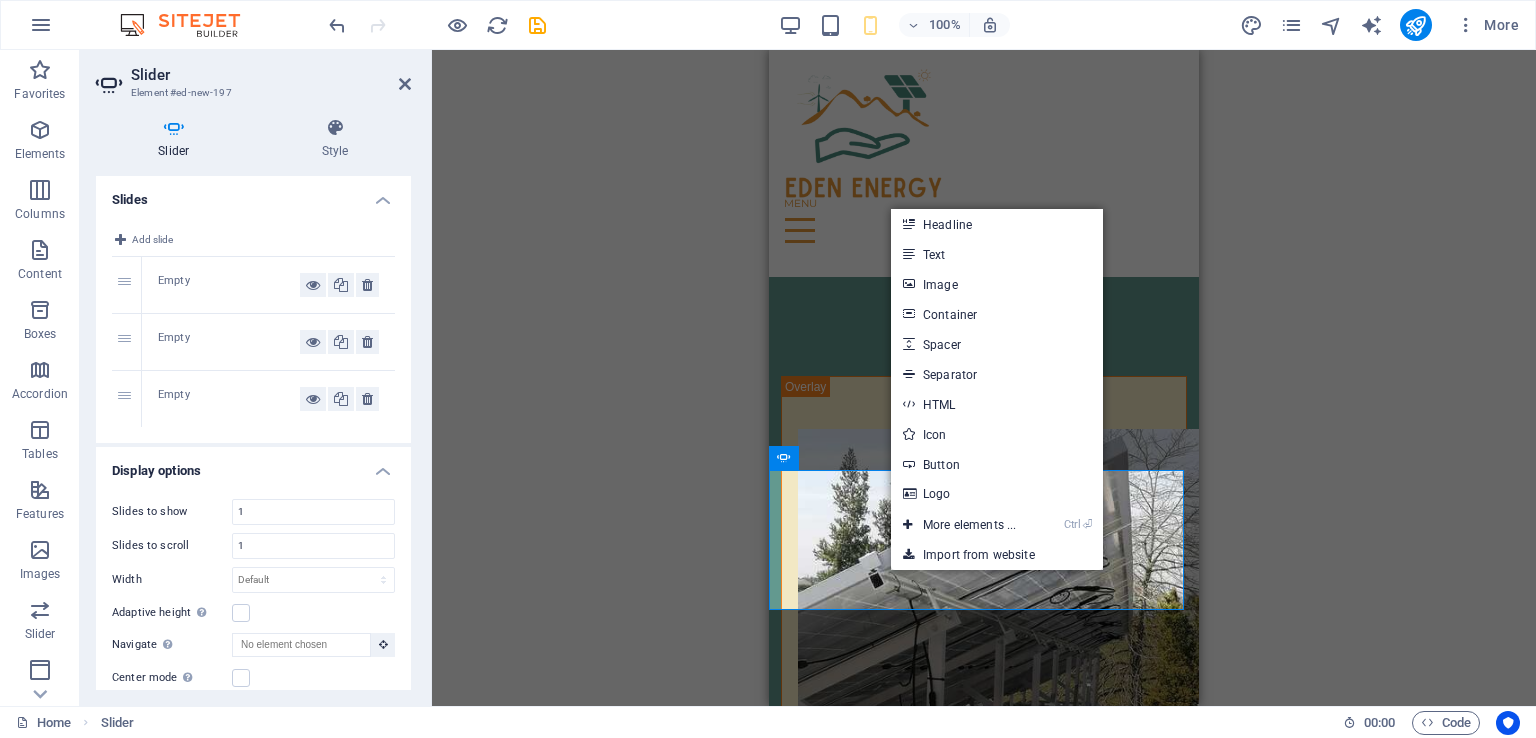 click on "Image" at bounding box center (997, 284) 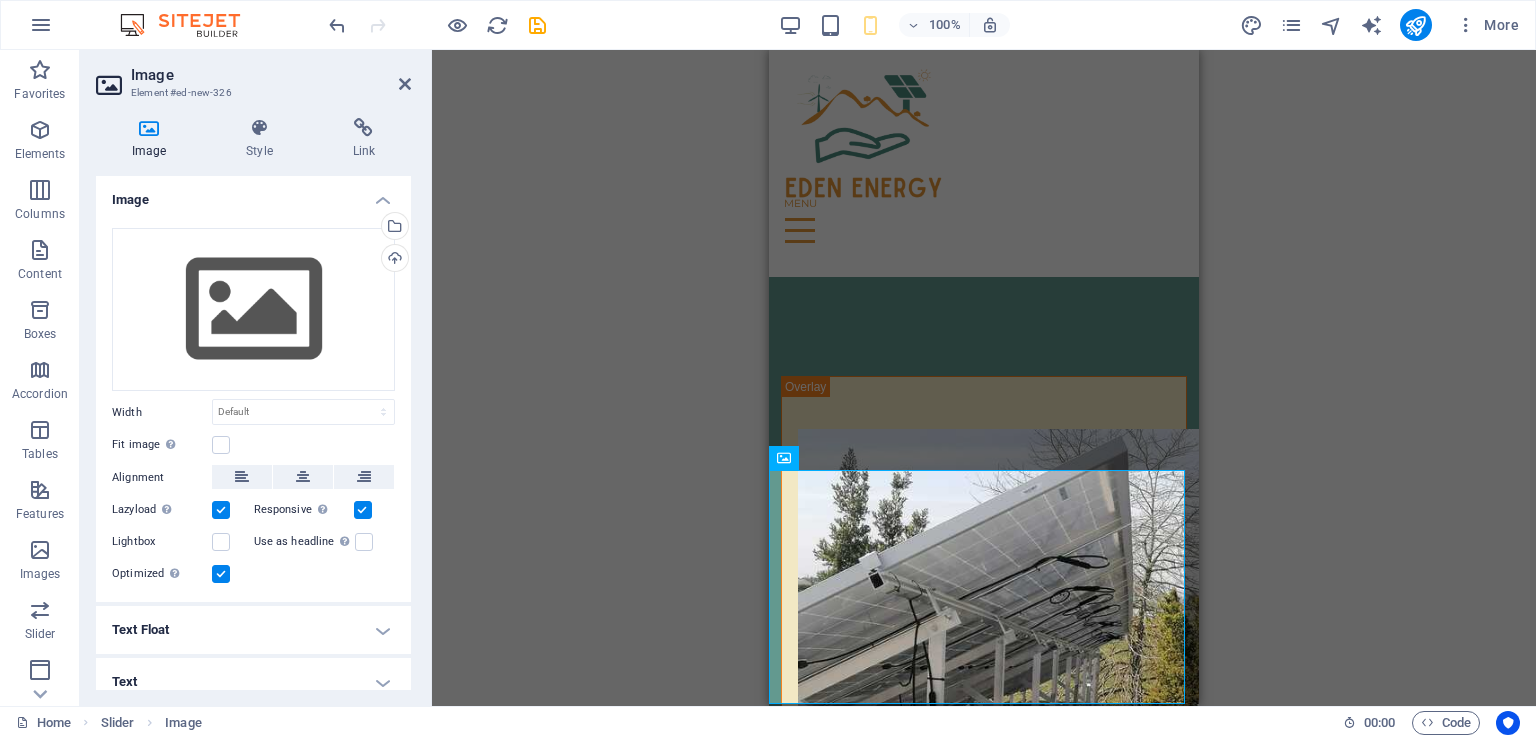 click on "Upload" at bounding box center (393, 260) 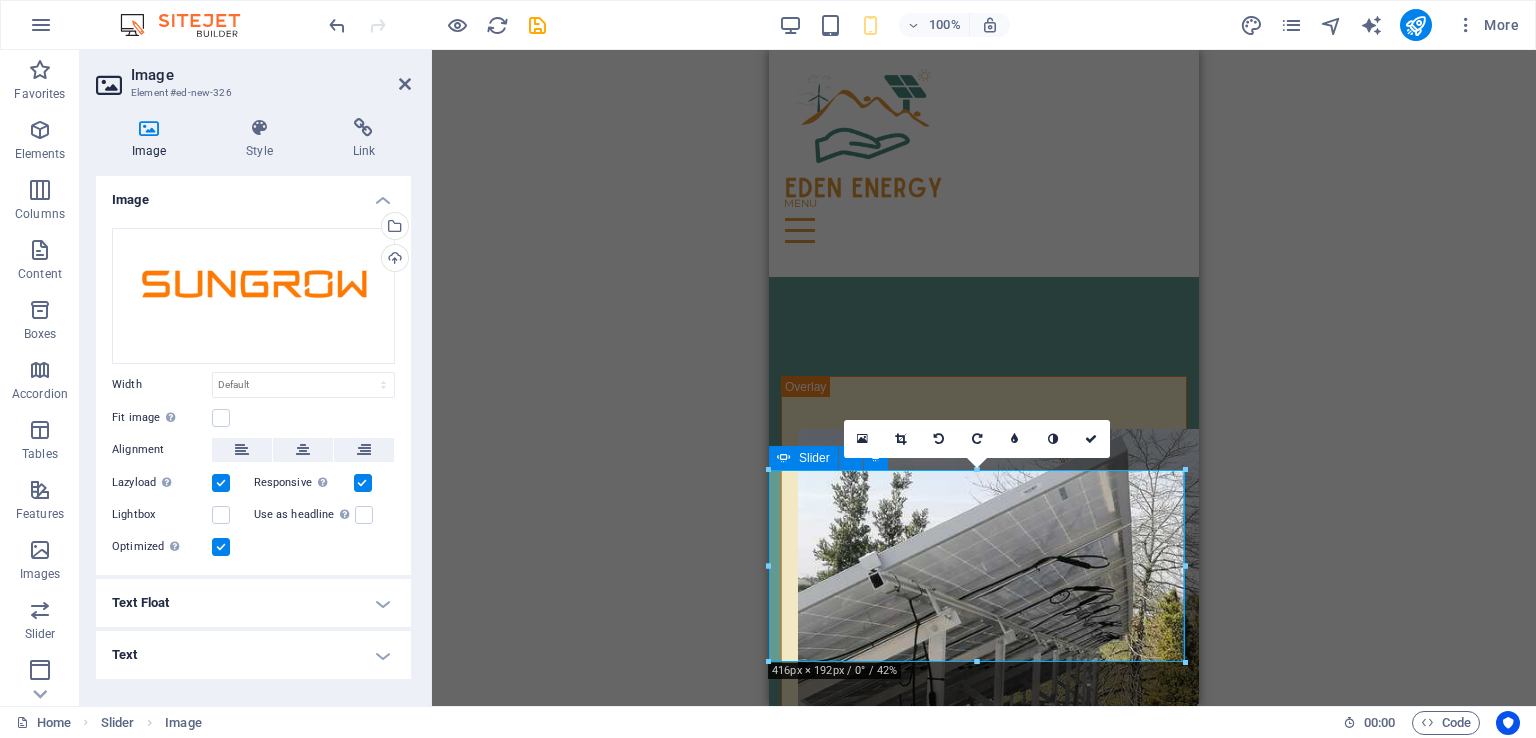 click at bounding box center (769, 2895) 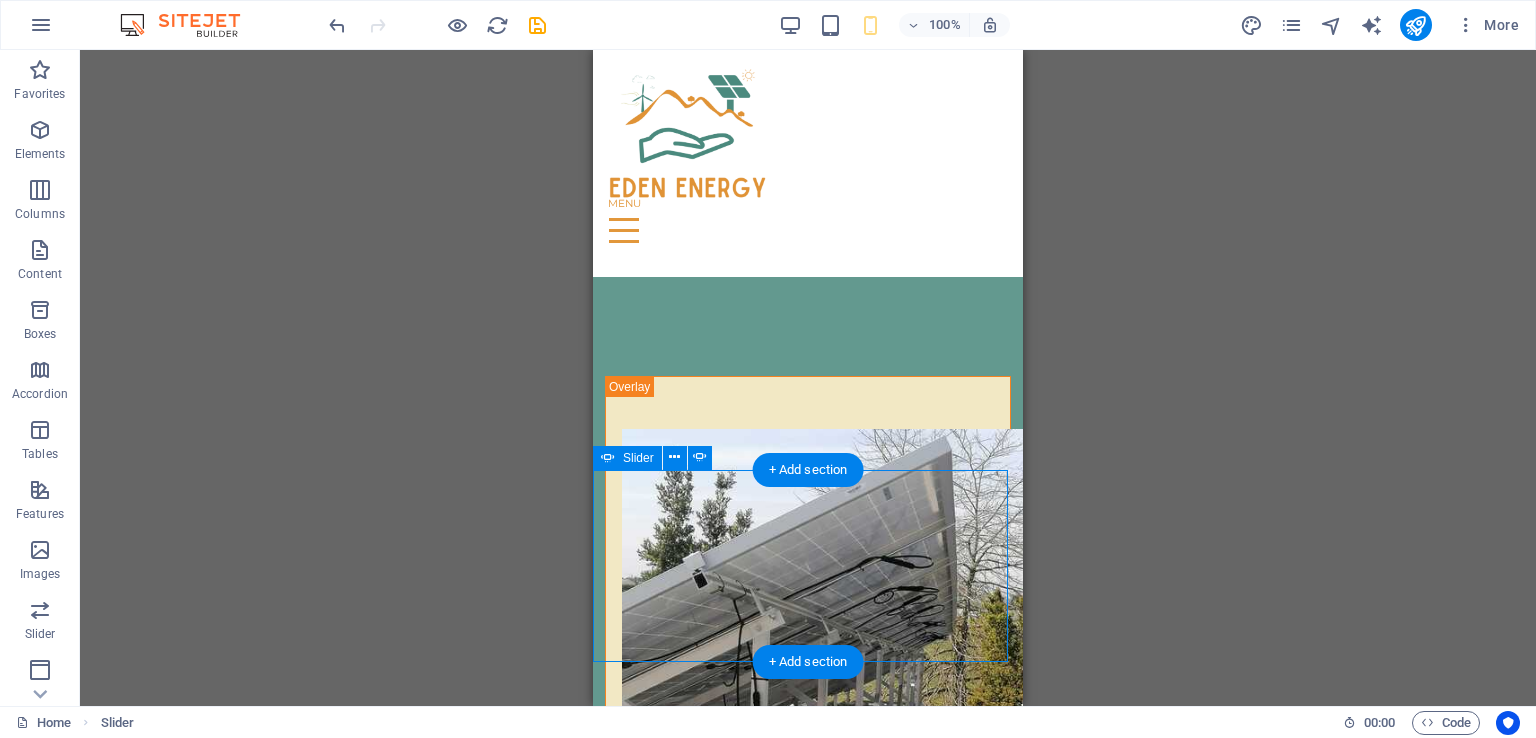 click on "Add elements" at bounding box center (-90, 2497) 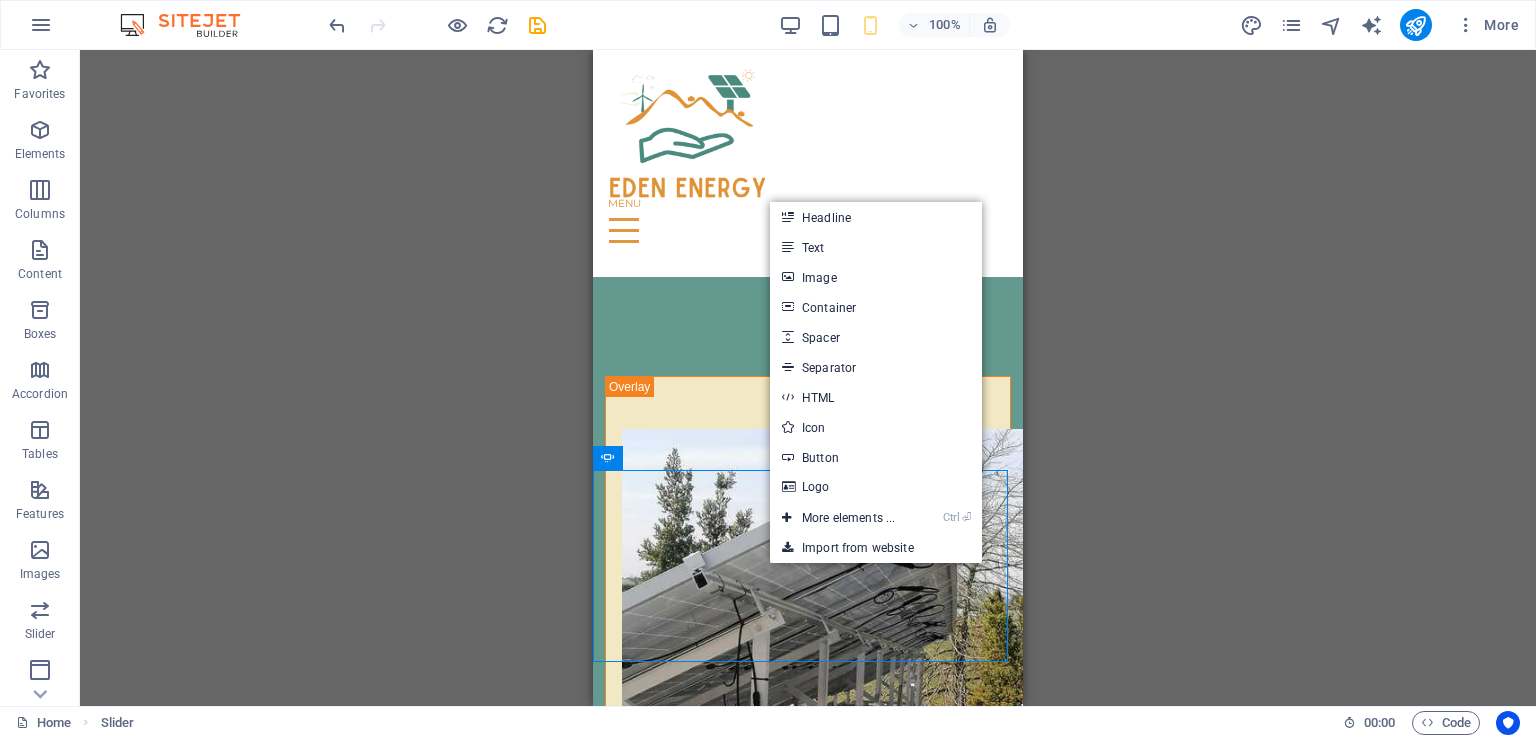 click on "Image" at bounding box center (876, 277) 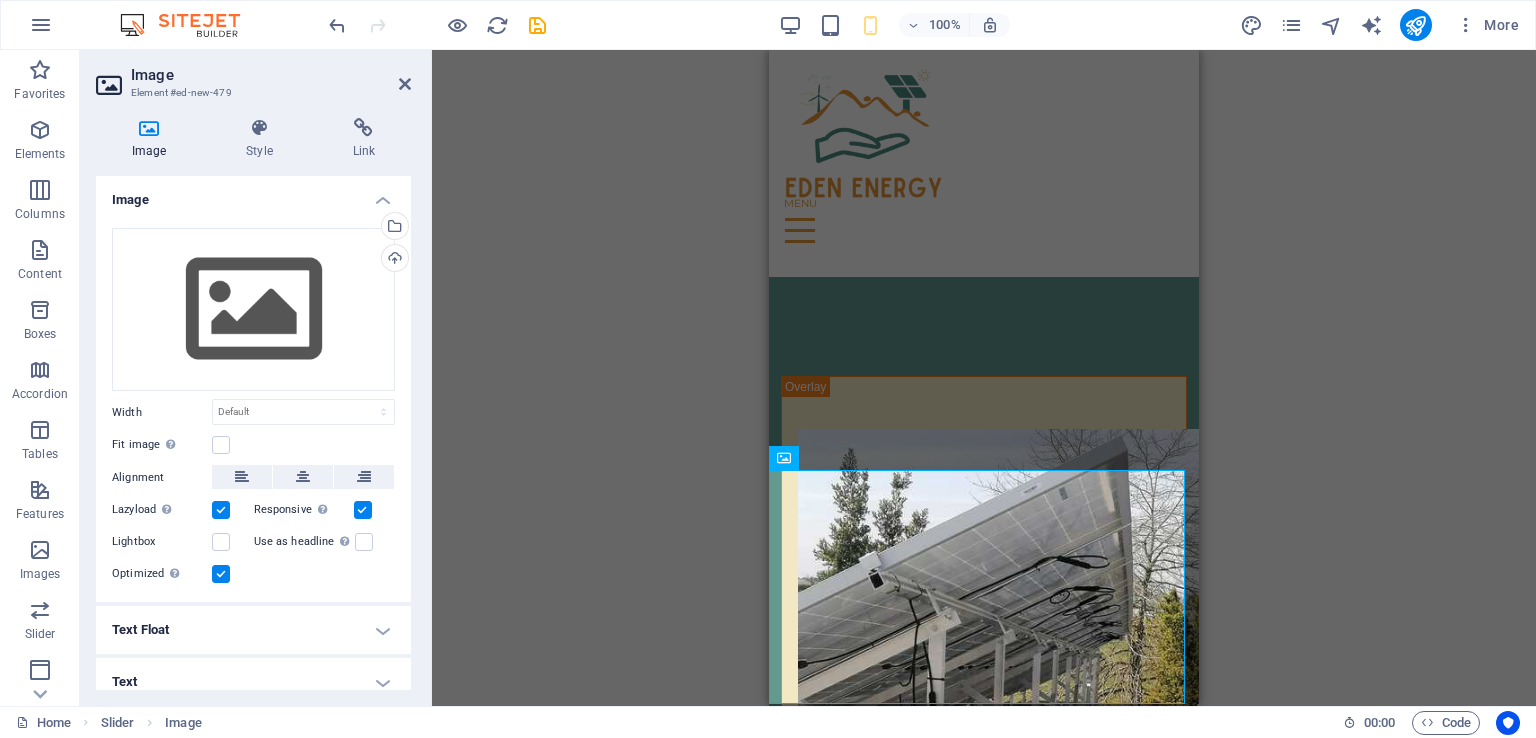 click on "Upload" at bounding box center [393, 260] 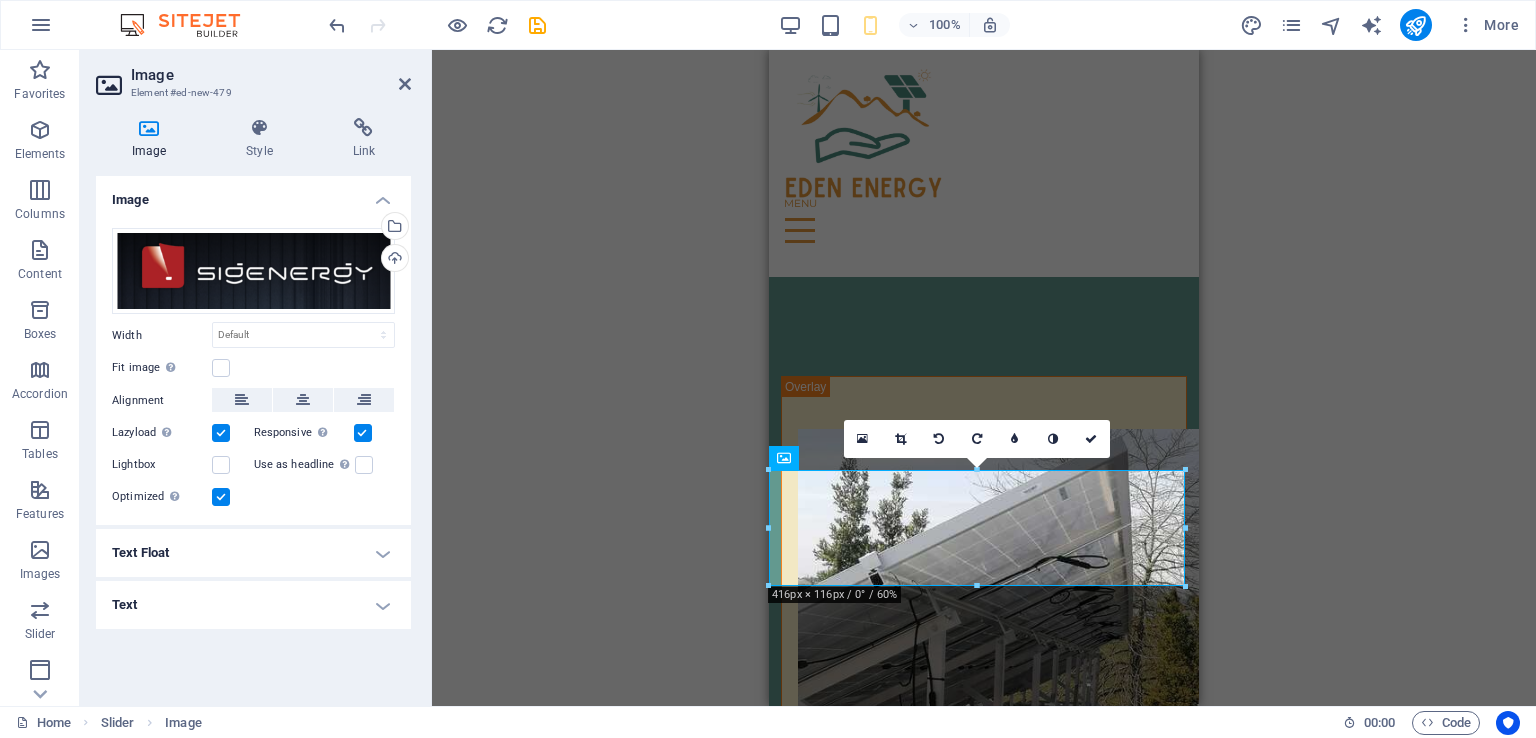 click on "Style" at bounding box center (263, 139) 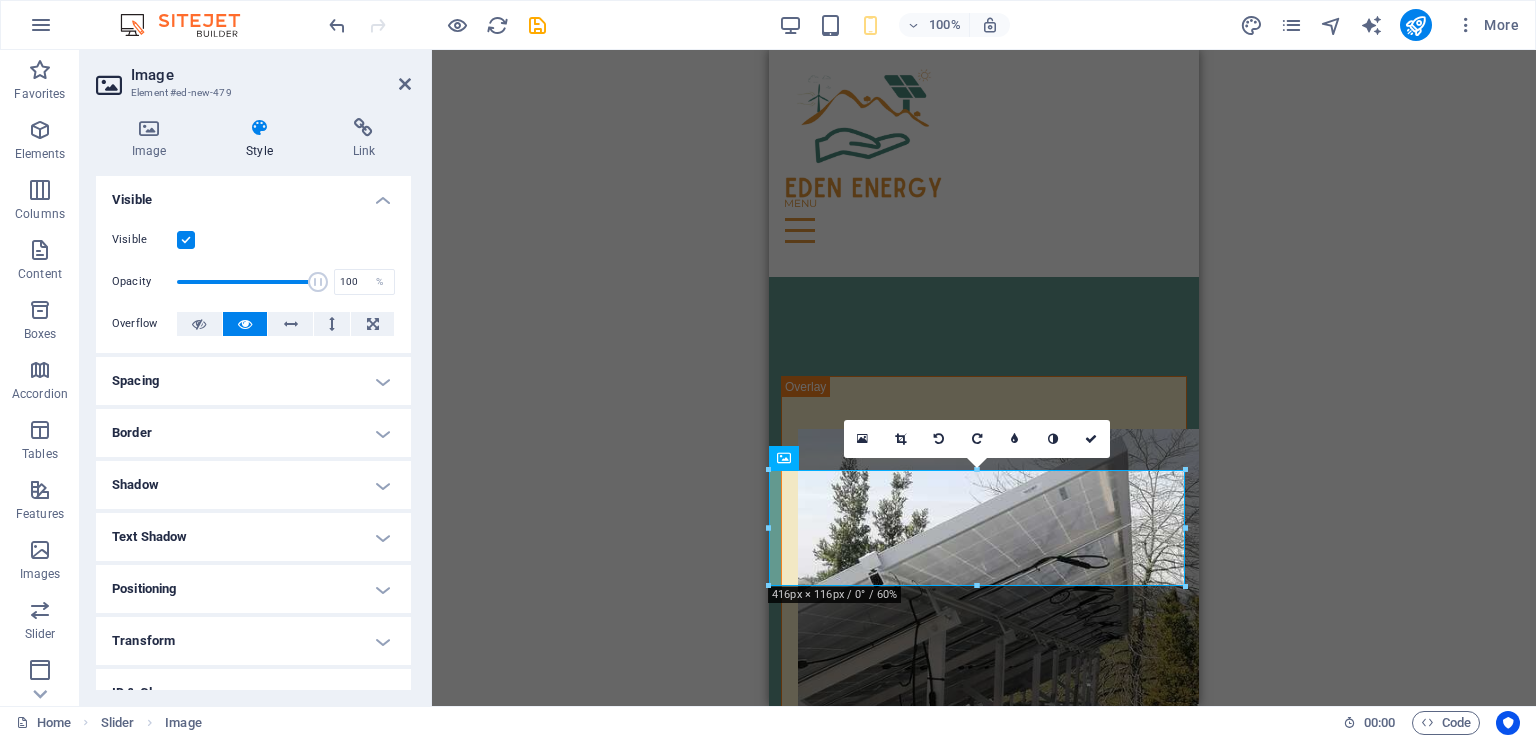 click on "Image" at bounding box center [153, 139] 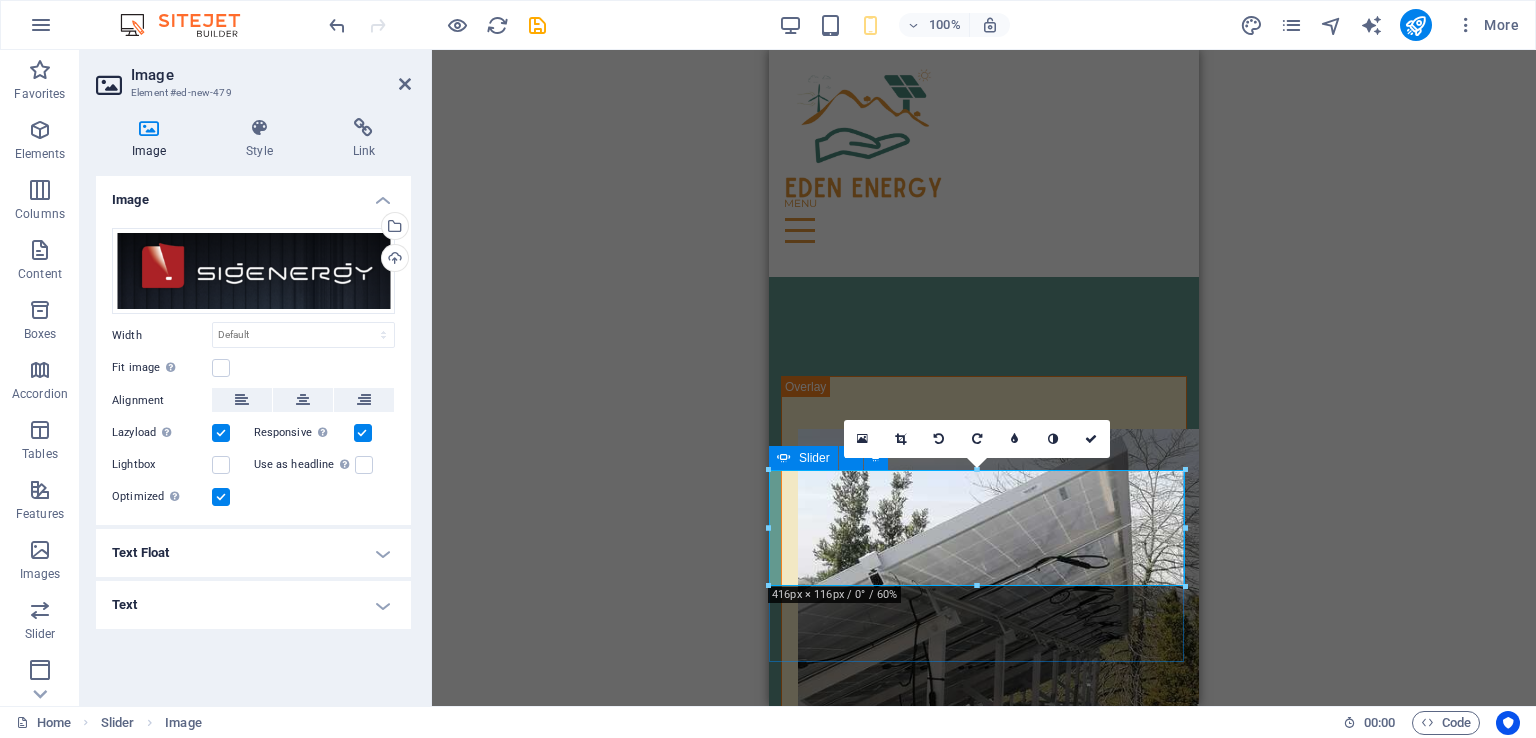 click at bounding box center (769, 2873) 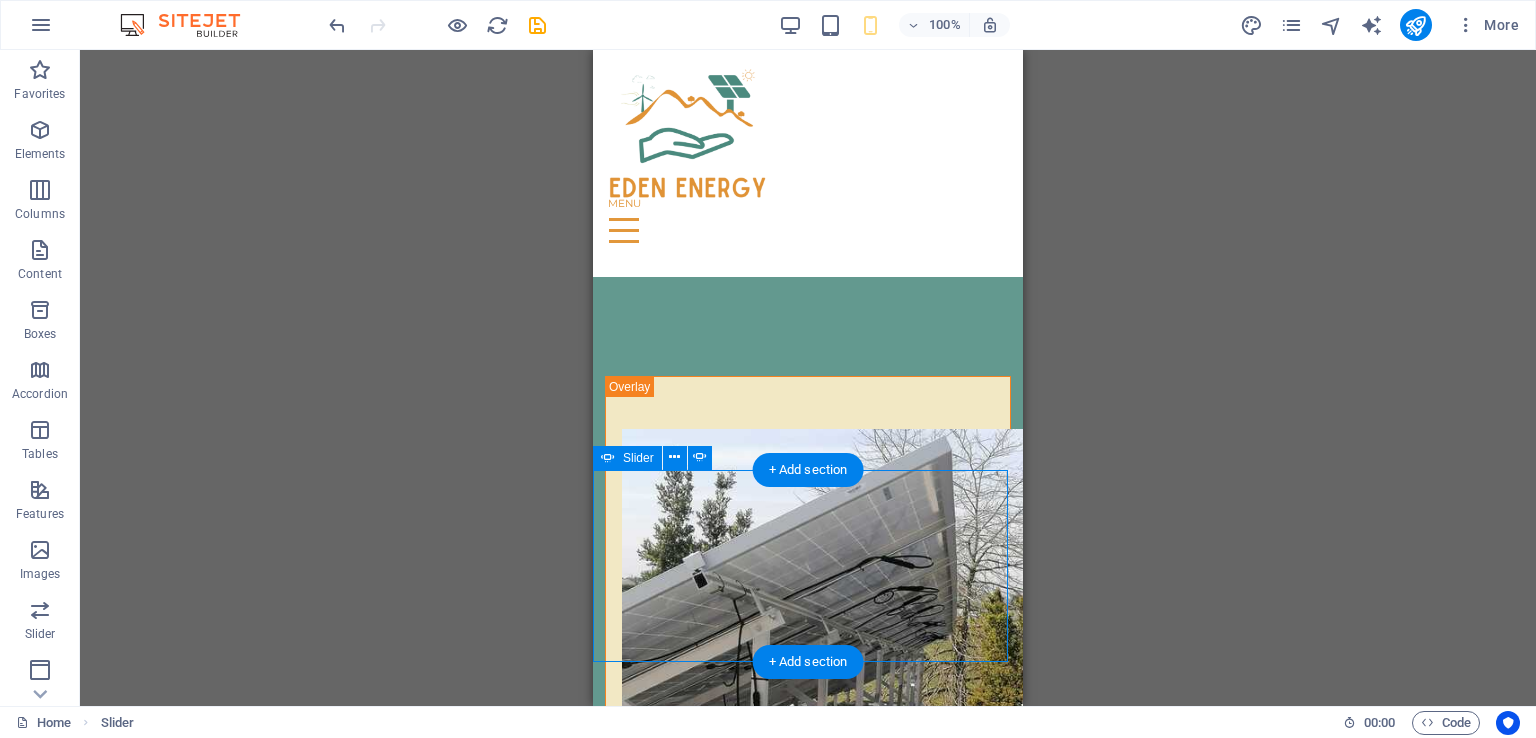 click on "Add elements" at bounding box center (-506, 2617) 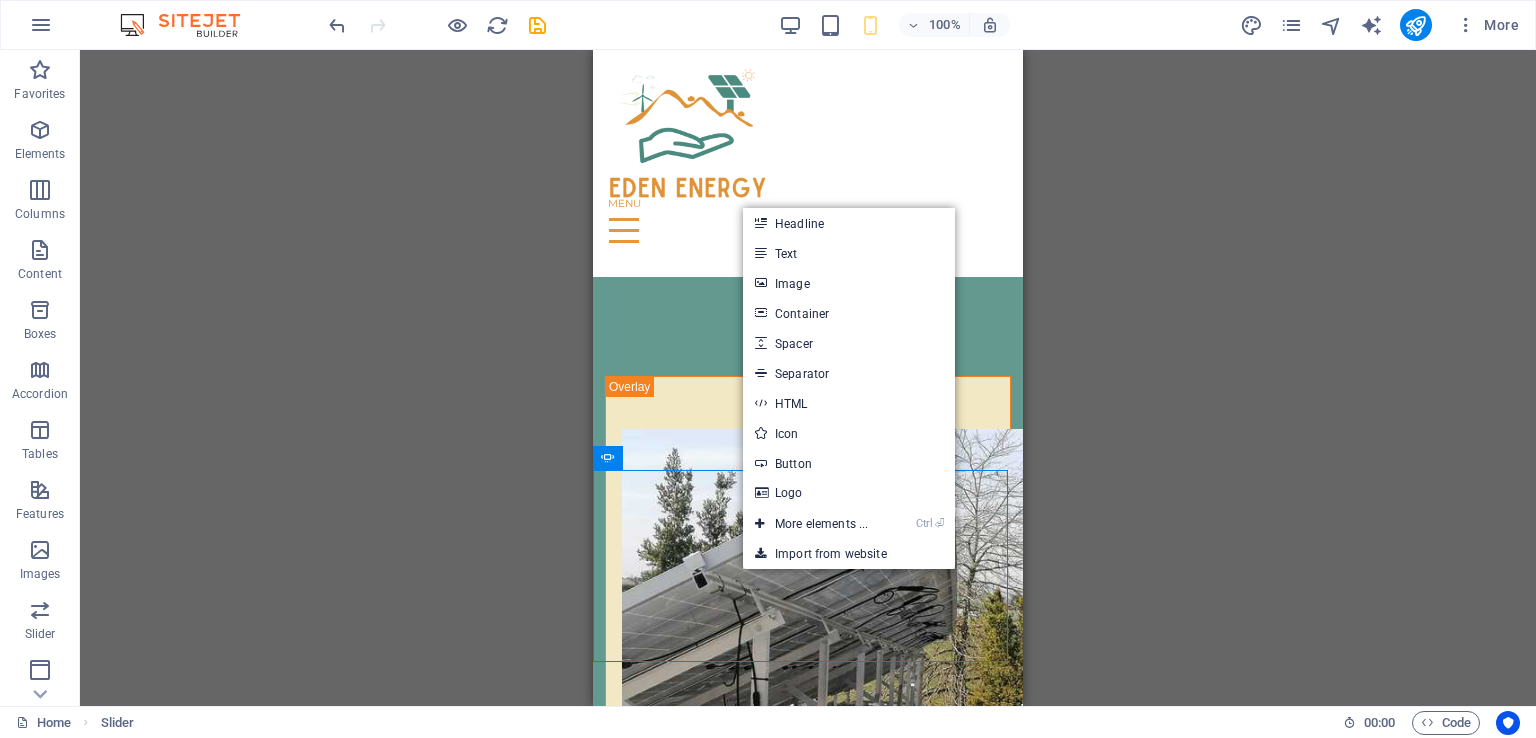 click on "Image" at bounding box center (849, 283) 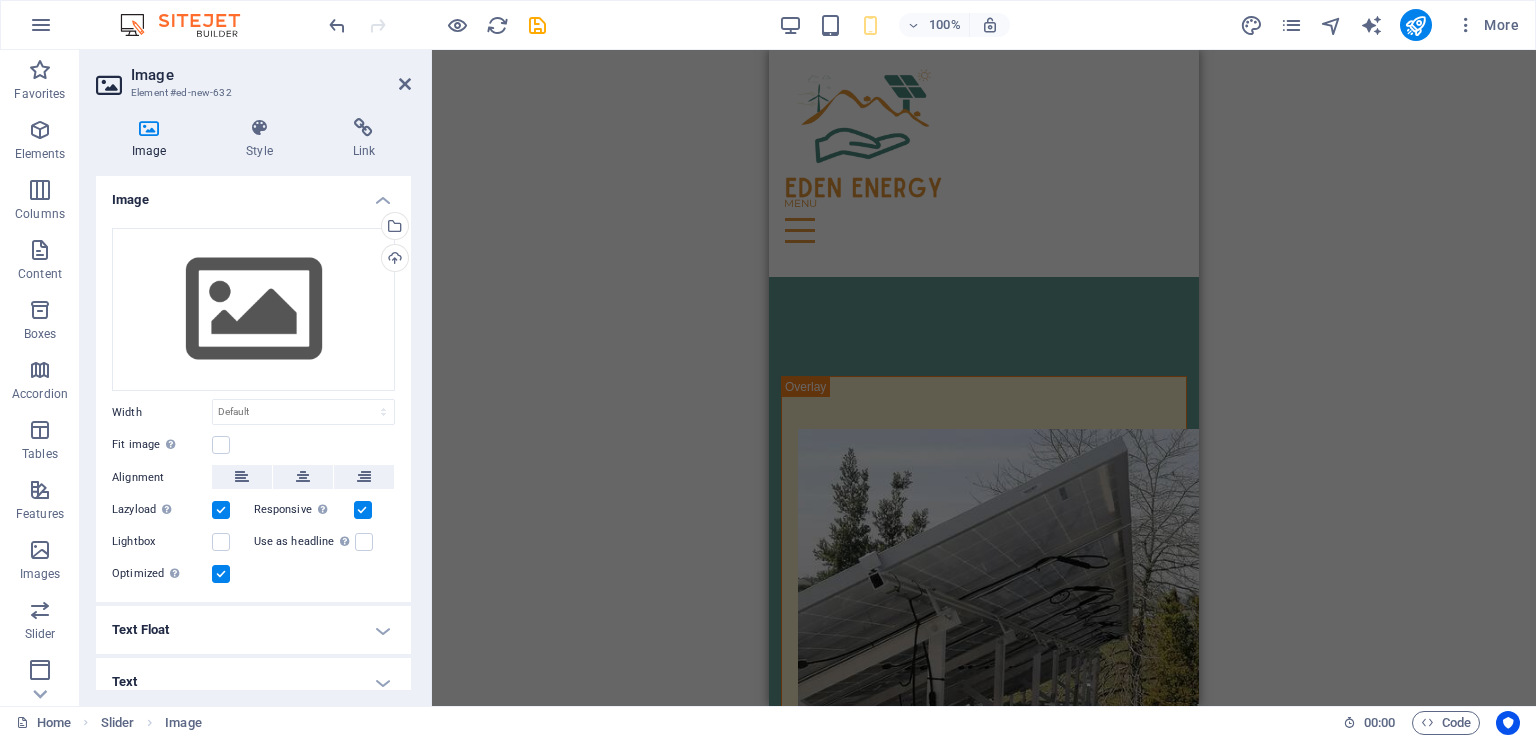 click on "Upload" at bounding box center (393, 260) 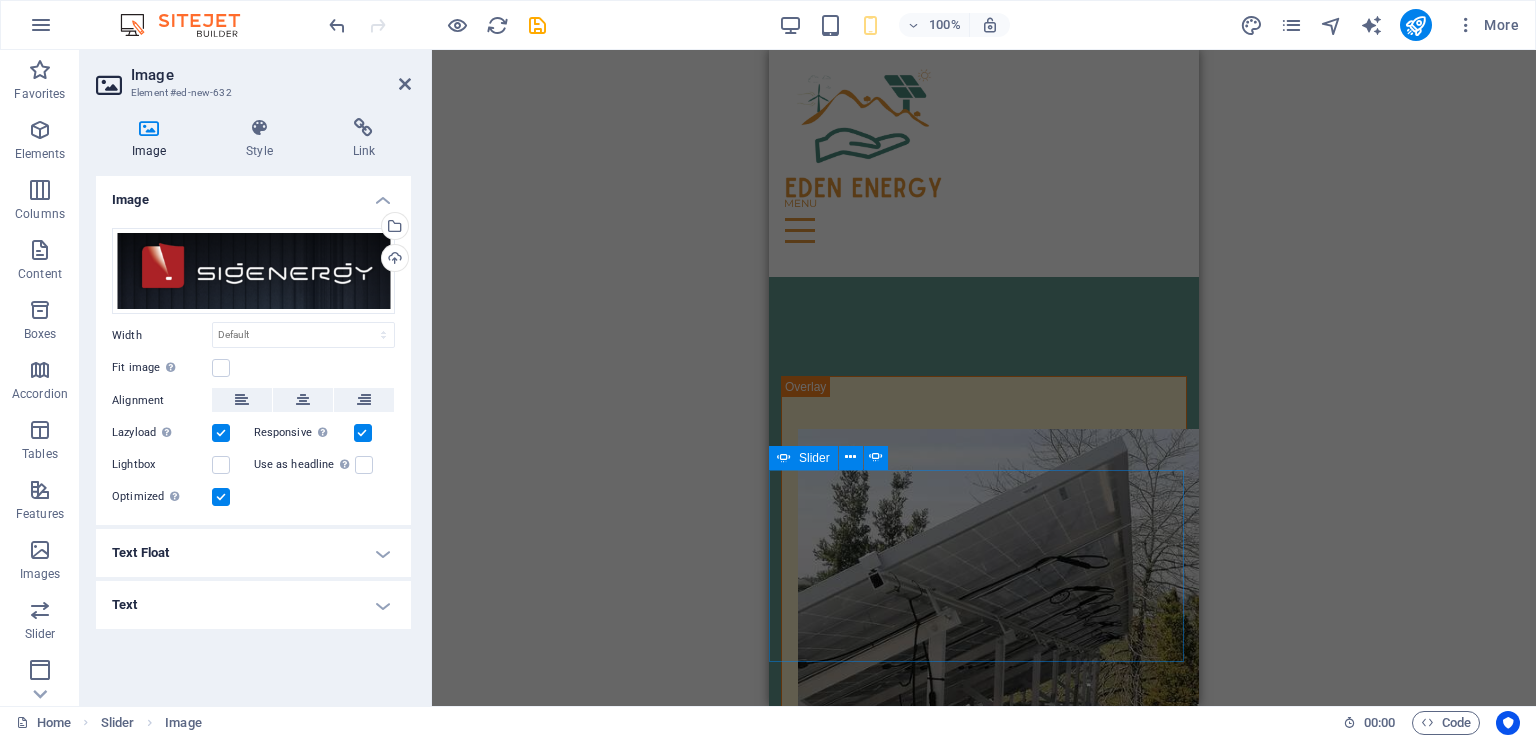 click at bounding box center (769, 2829) 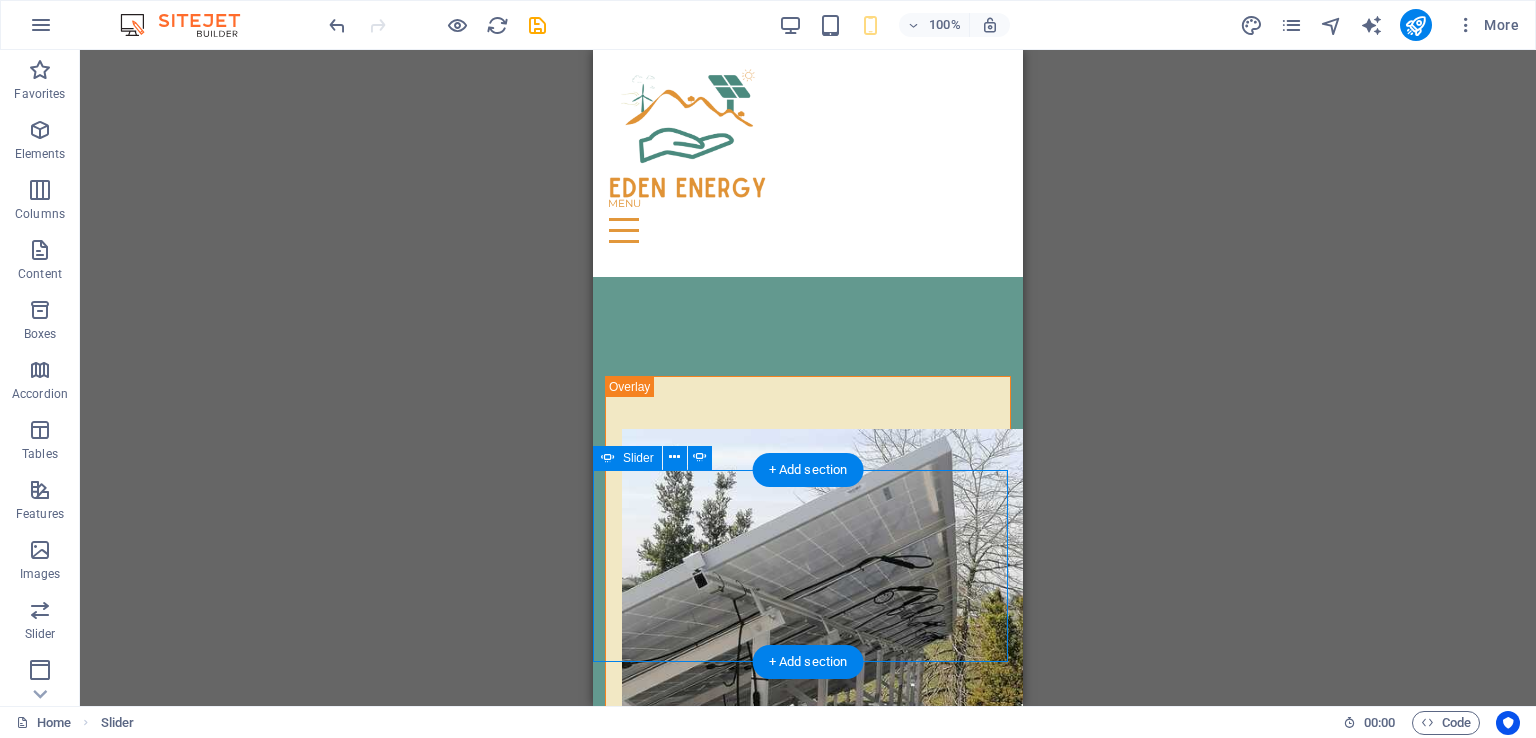 click at bounding box center (593, 2829) 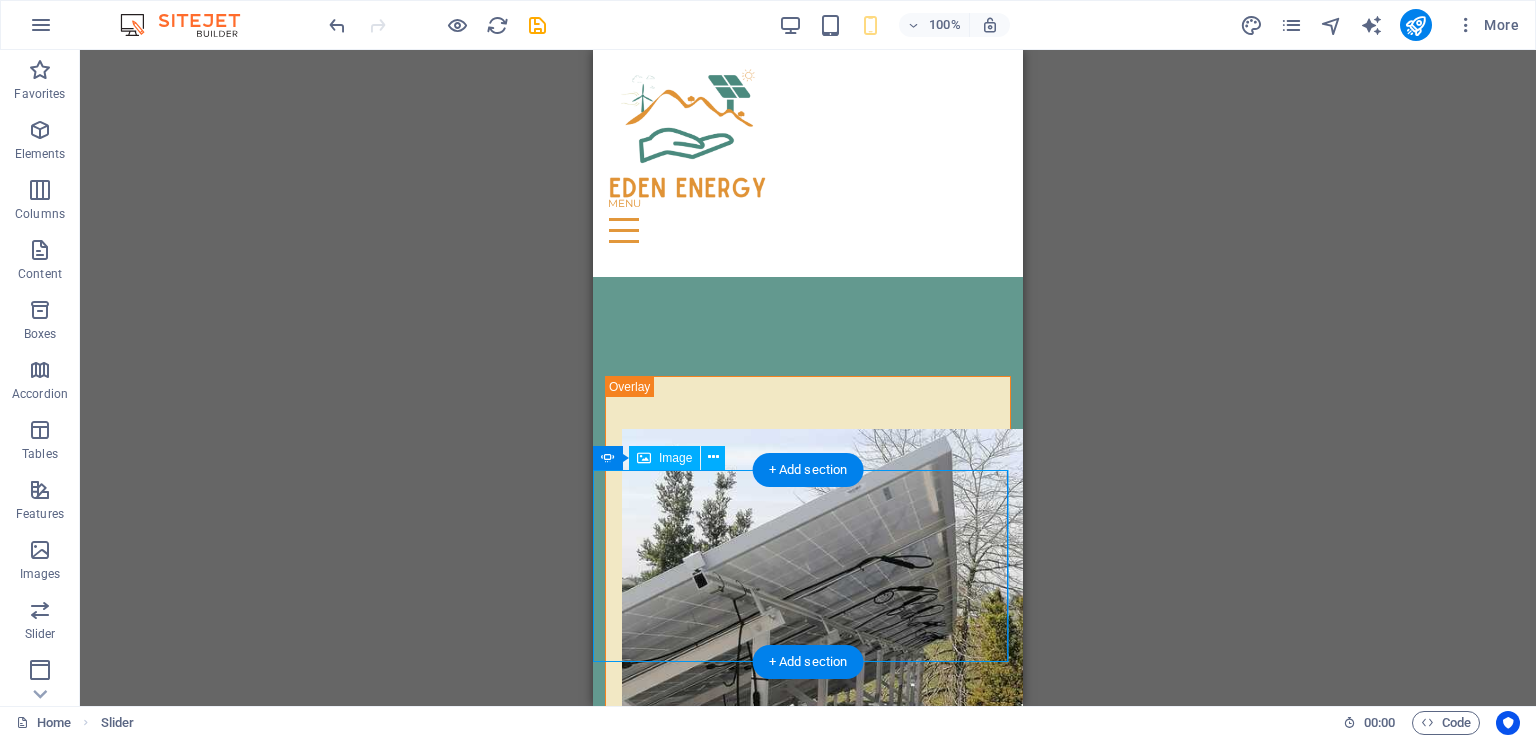 click at bounding box center (385, 2275) 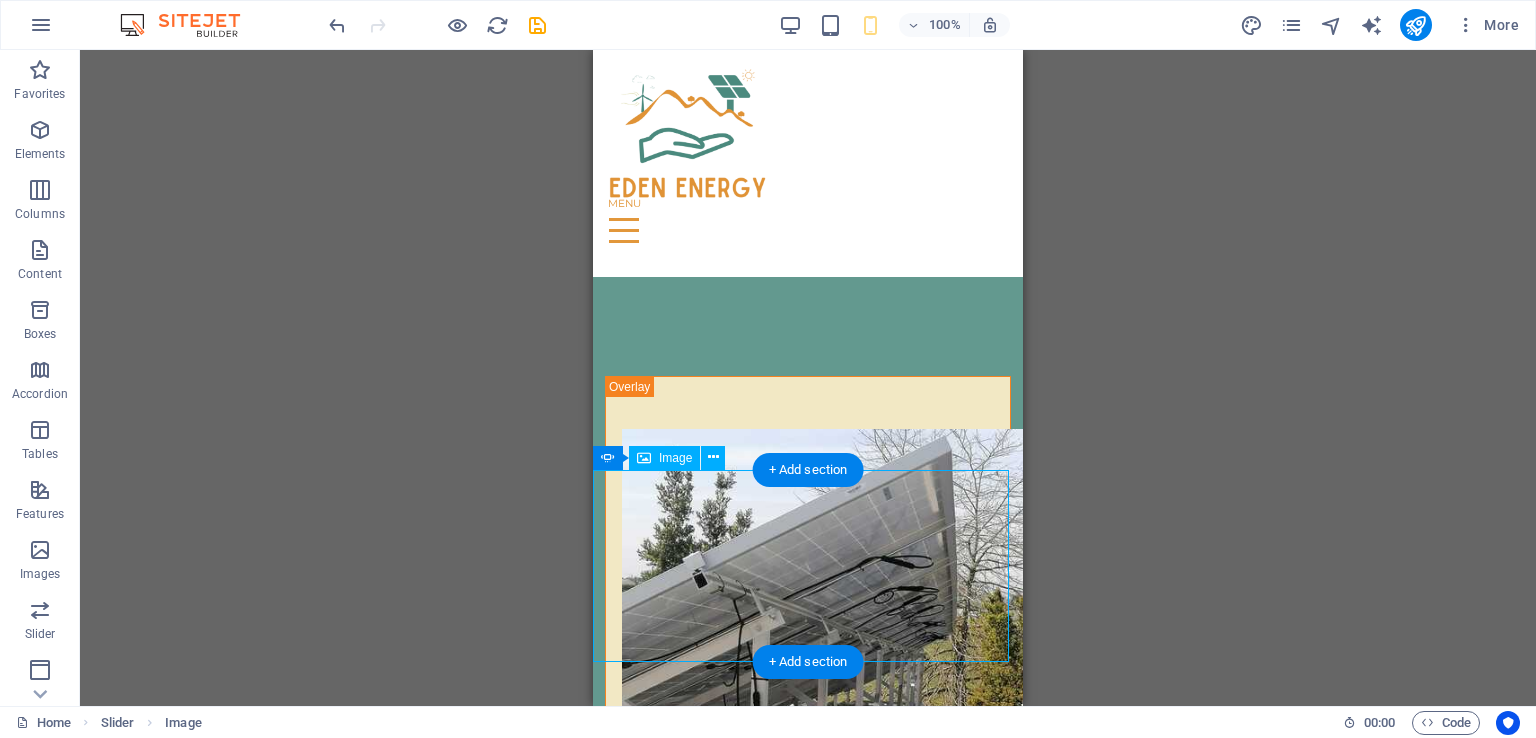 click at bounding box center [385, 2275] 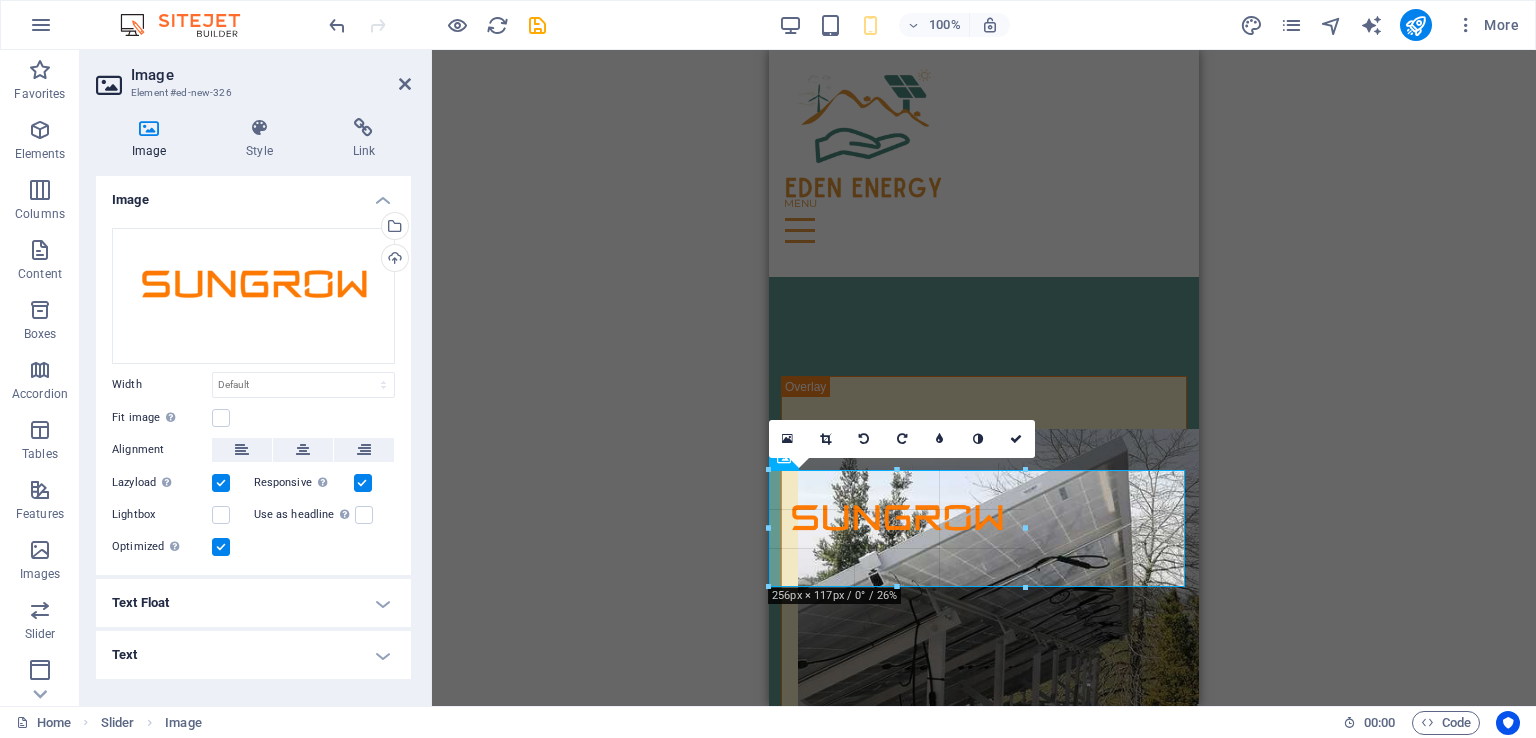 drag, startPoint x: 976, startPoint y: 659, endPoint x: 982, endPoint y: 586, distance: 73.24616 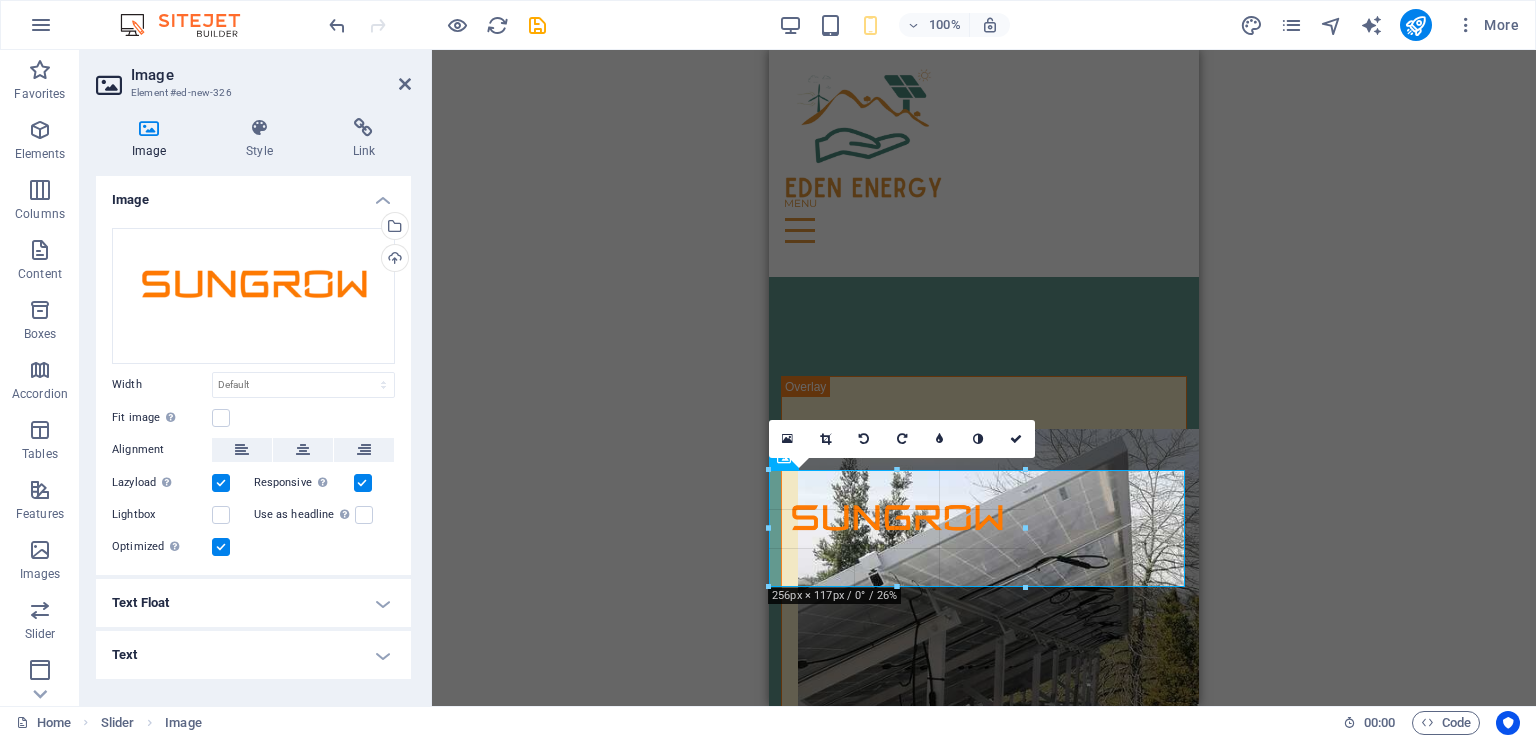type on "257" 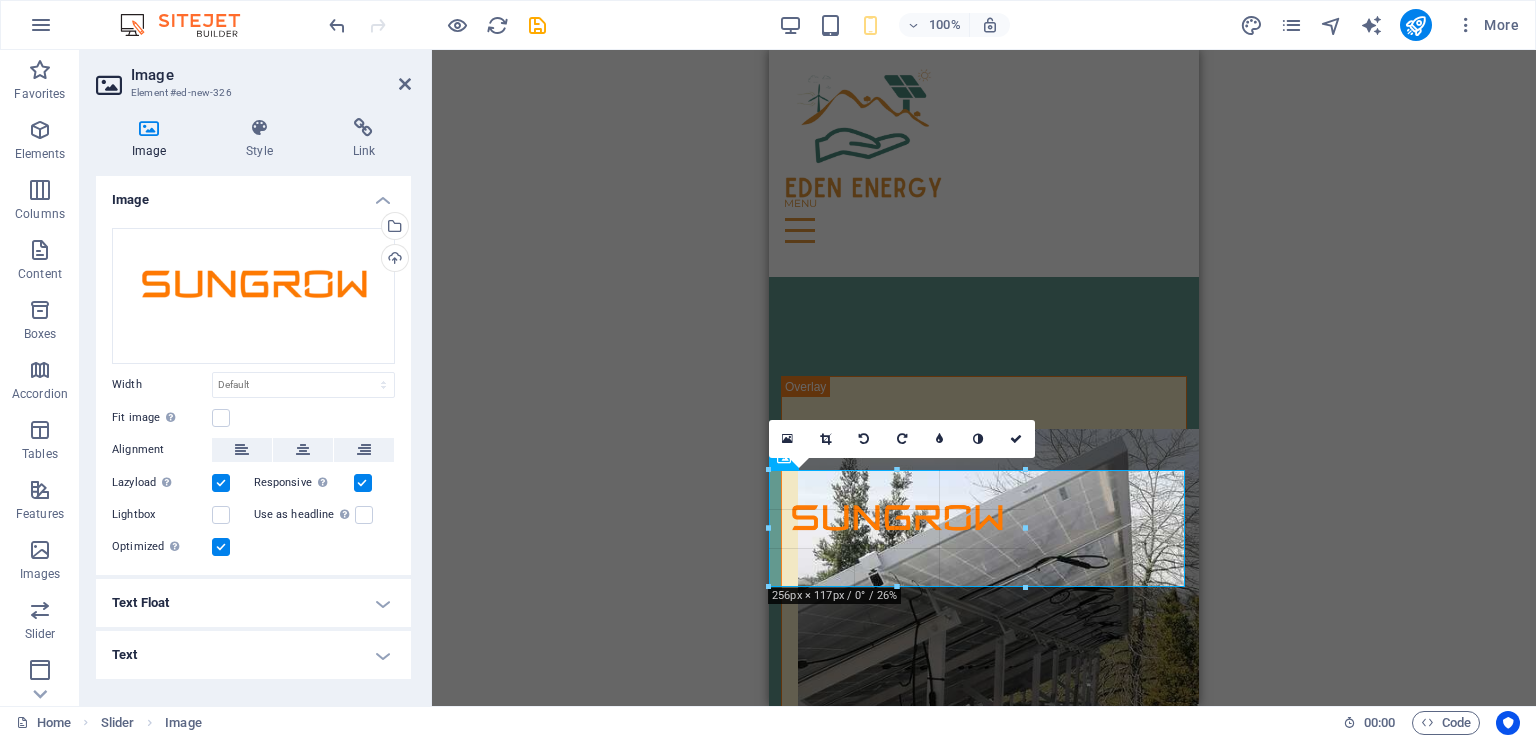 select on "px" 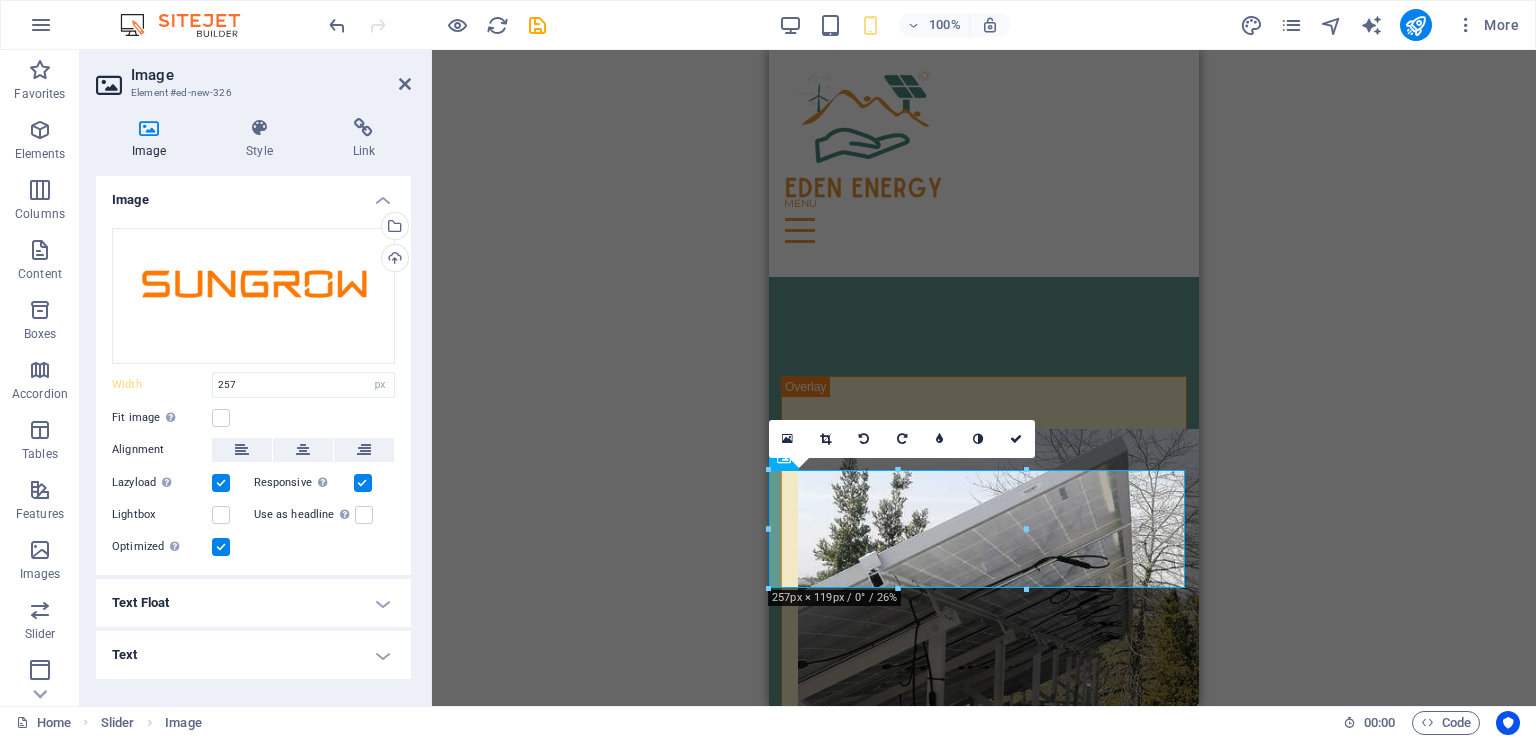 click at bounding box center [303, 450] 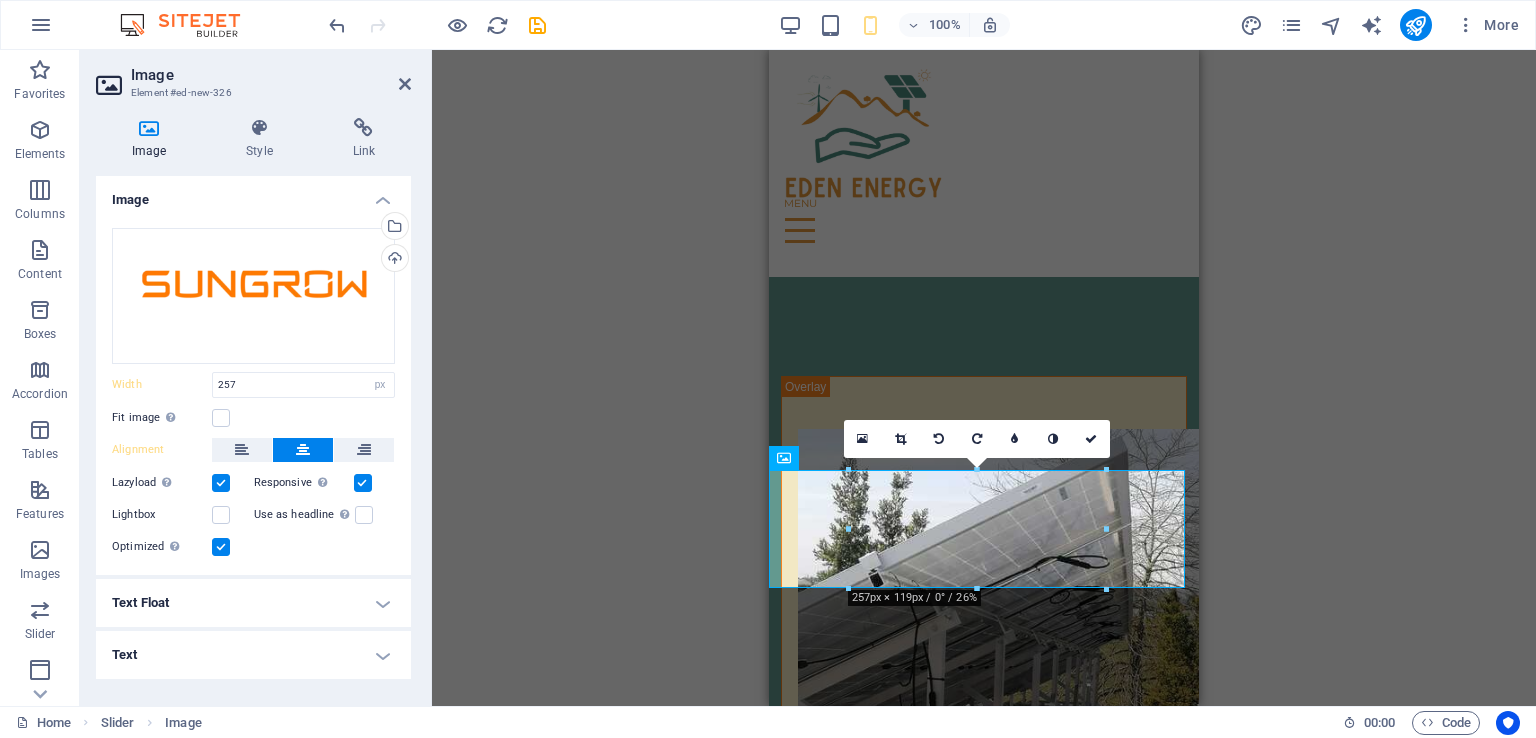 click on "H1   Banner   Banner   Container   Spacer   Menu Bar   Text   Spacer   Icon   Container   H2   Spacer   Text   Spacer   Container   Container   Text   Container   Container   Spacer   Text   Container   Container   Image   Container   Container   Container   Text   Container   Text   Container   Spacer   Text   Container   Container   Image   Cards   Container   Container   Container   Spacer   Text   Container   Text   Container   Text   Image   Text   Image   H2   Text   H2   Menu   Overlay   Spacer   Overlay   Slider   Spacer   Slider   Image   Overlay   Image   Text   Image   Spacer   Text   Container   H2   Container   Container   Spacer   Container   Image   Slider   Overlay   Spacer   Image   Text   Image   Spacer   Text   Image   Slider   Image   Logo   Container   Slider   Image   Slider   Slider   Placeholder   Slider   Image   Slider   Placeholder   Image   Slider   Placeholder   Image 180 170 160 150 140 130 120 110 100 90 80 70 60 50 40 30 20 10 0 -10 -20 -30 -40 -50 -60 -70 0" at bounding box center [984, 378] 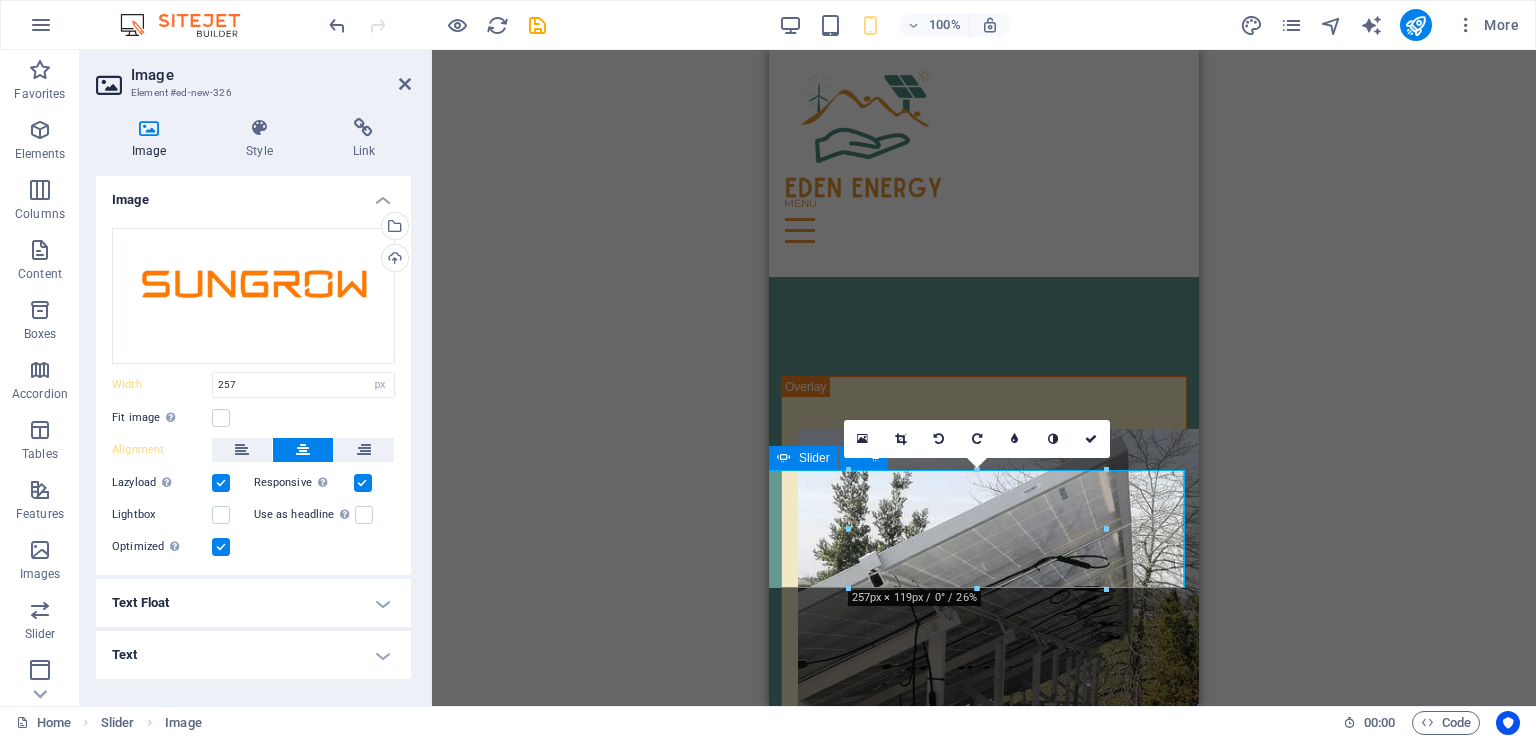 click at bounding box center (769, 2049) 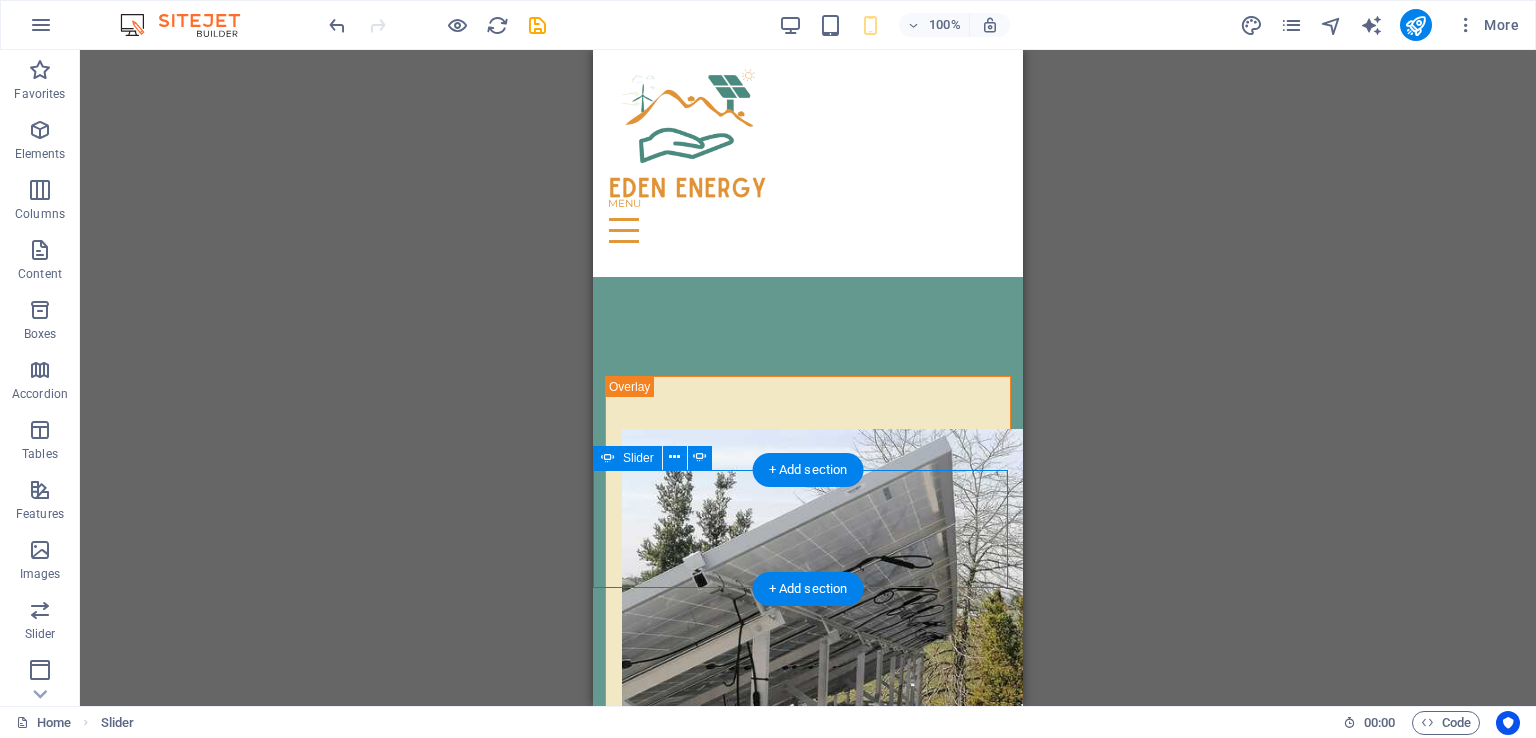 click at bounding box center [593, 2670] 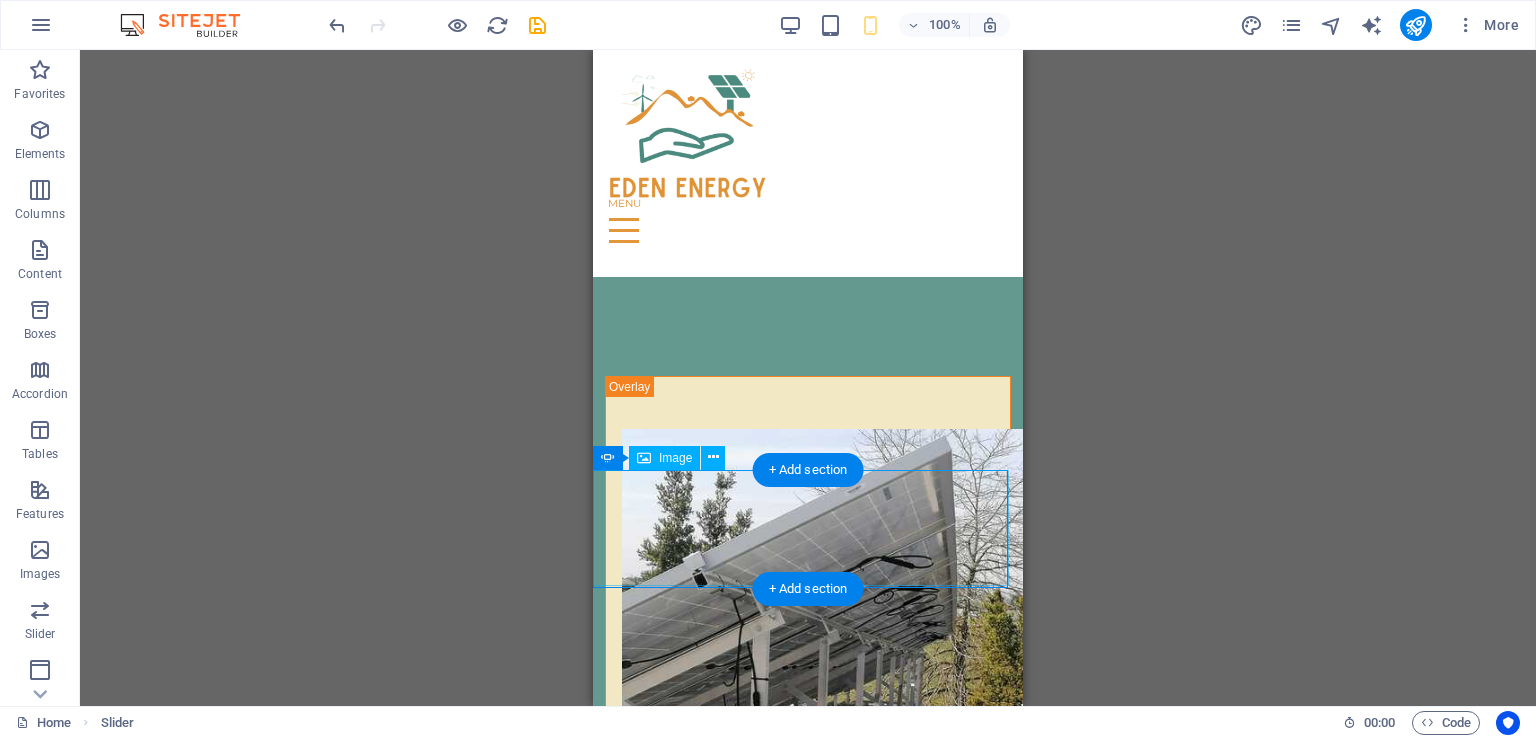 click at bounding box center [-447, 2475] 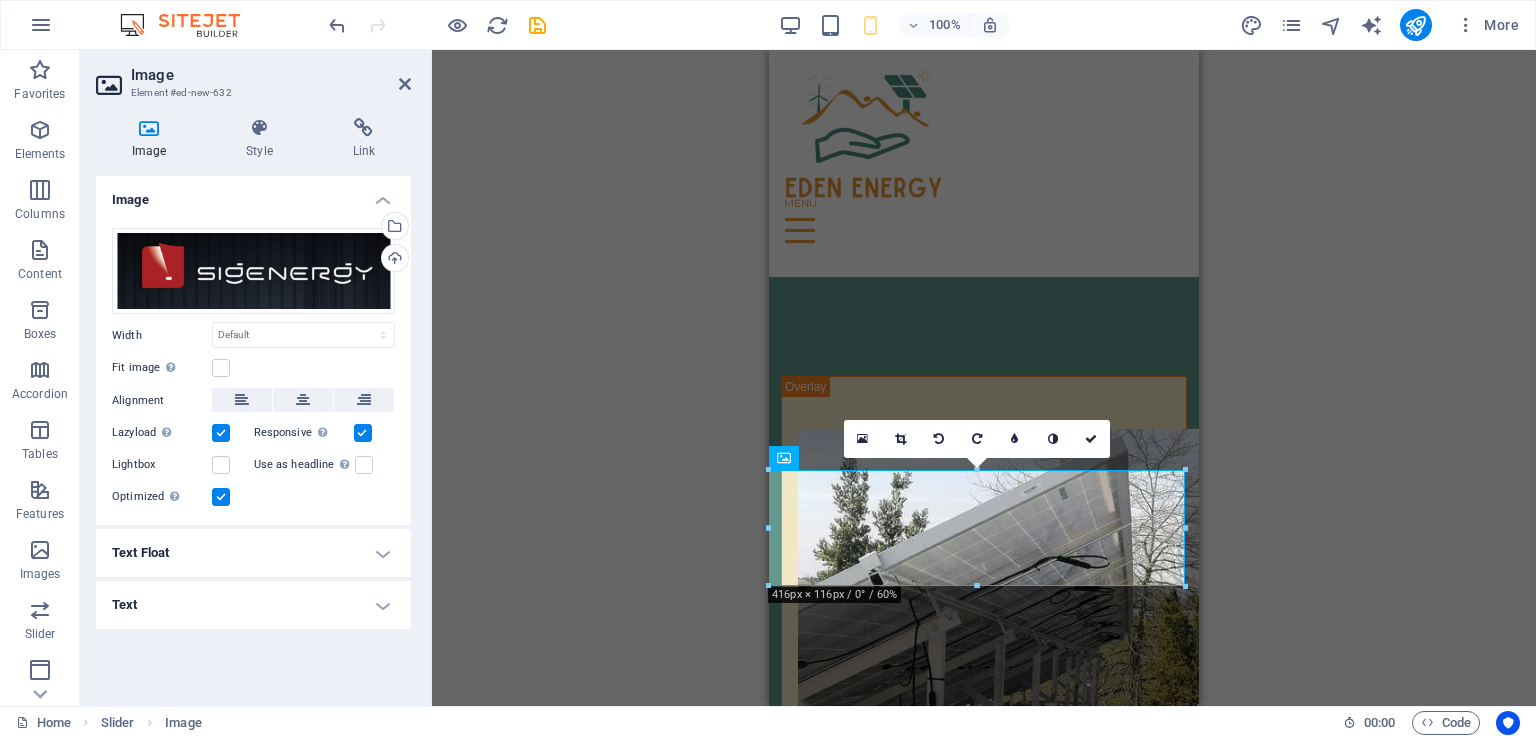 click on "Style" at bounding box center (263, 139) 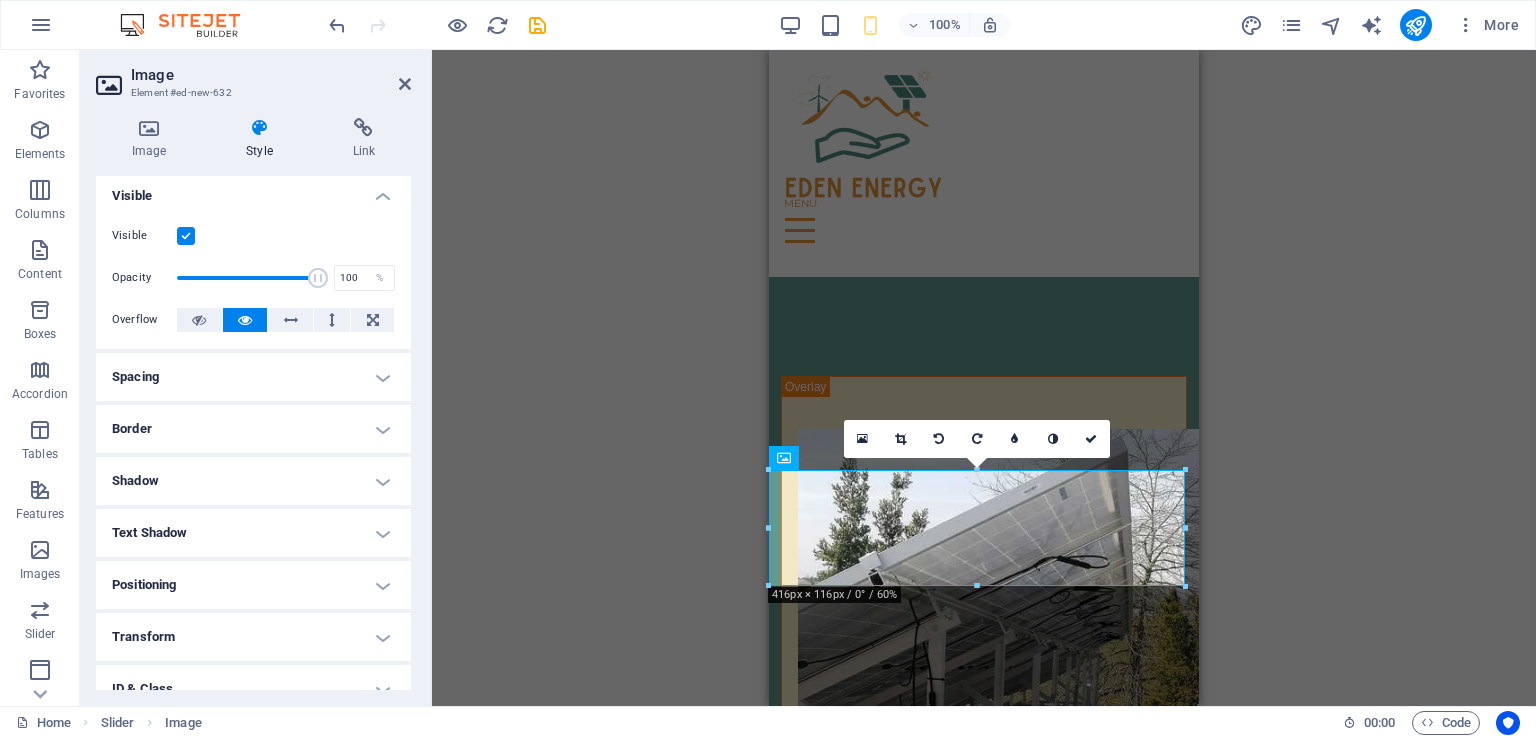 scroll, scrollTop: 0, scrollLeft: 0, axis: both 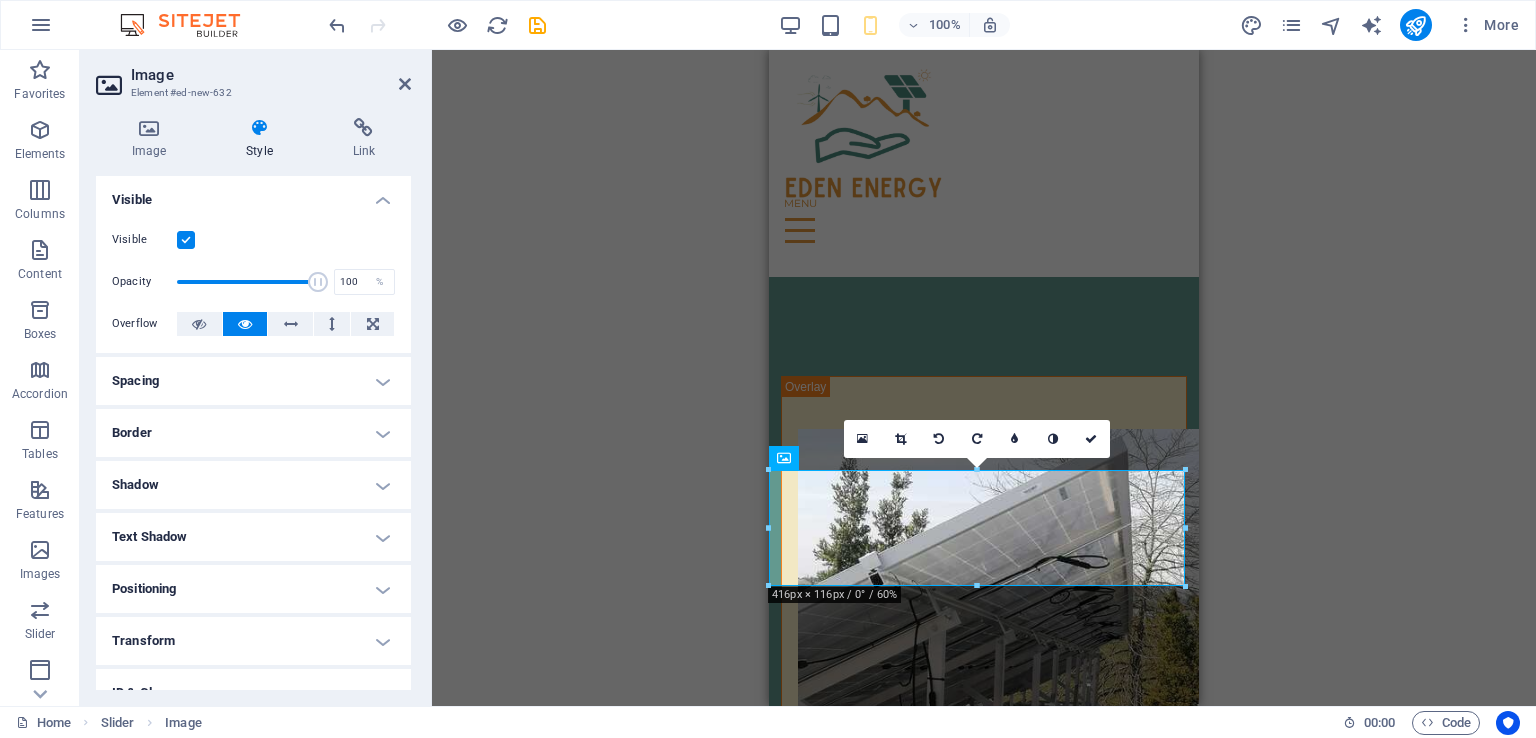 click at bounding box center (1091, 439) 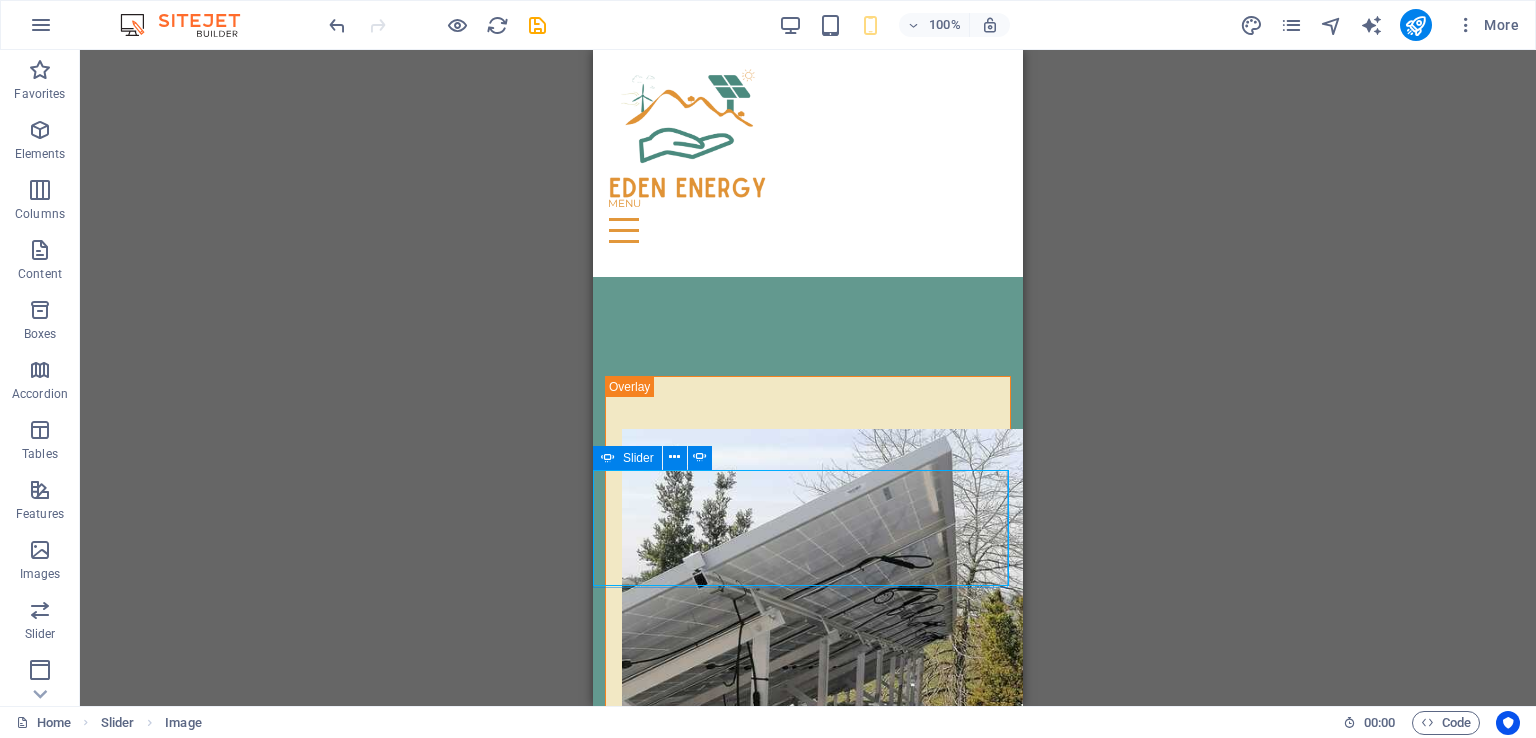 click at bounding box center [608, 458] 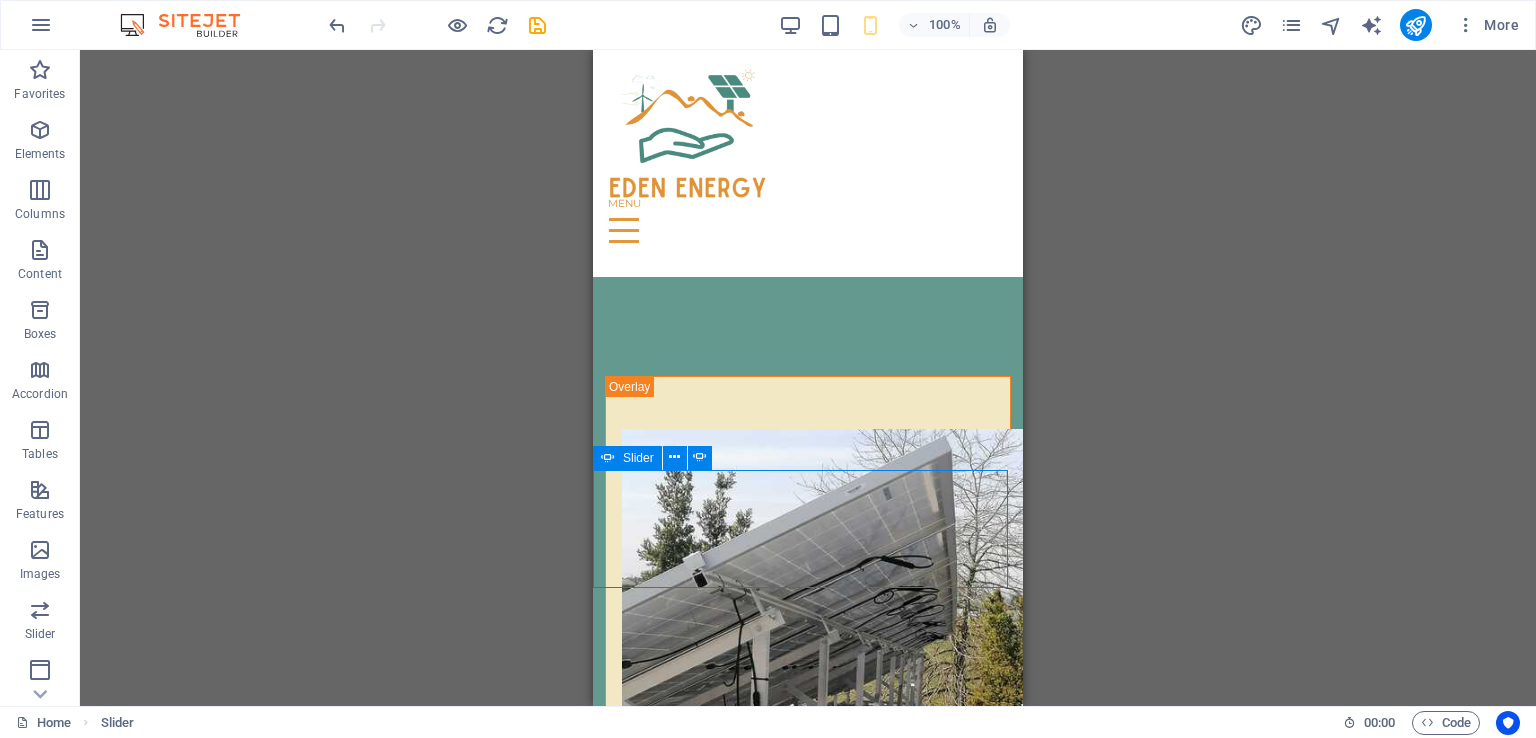 click at bounding box center [674, 457] 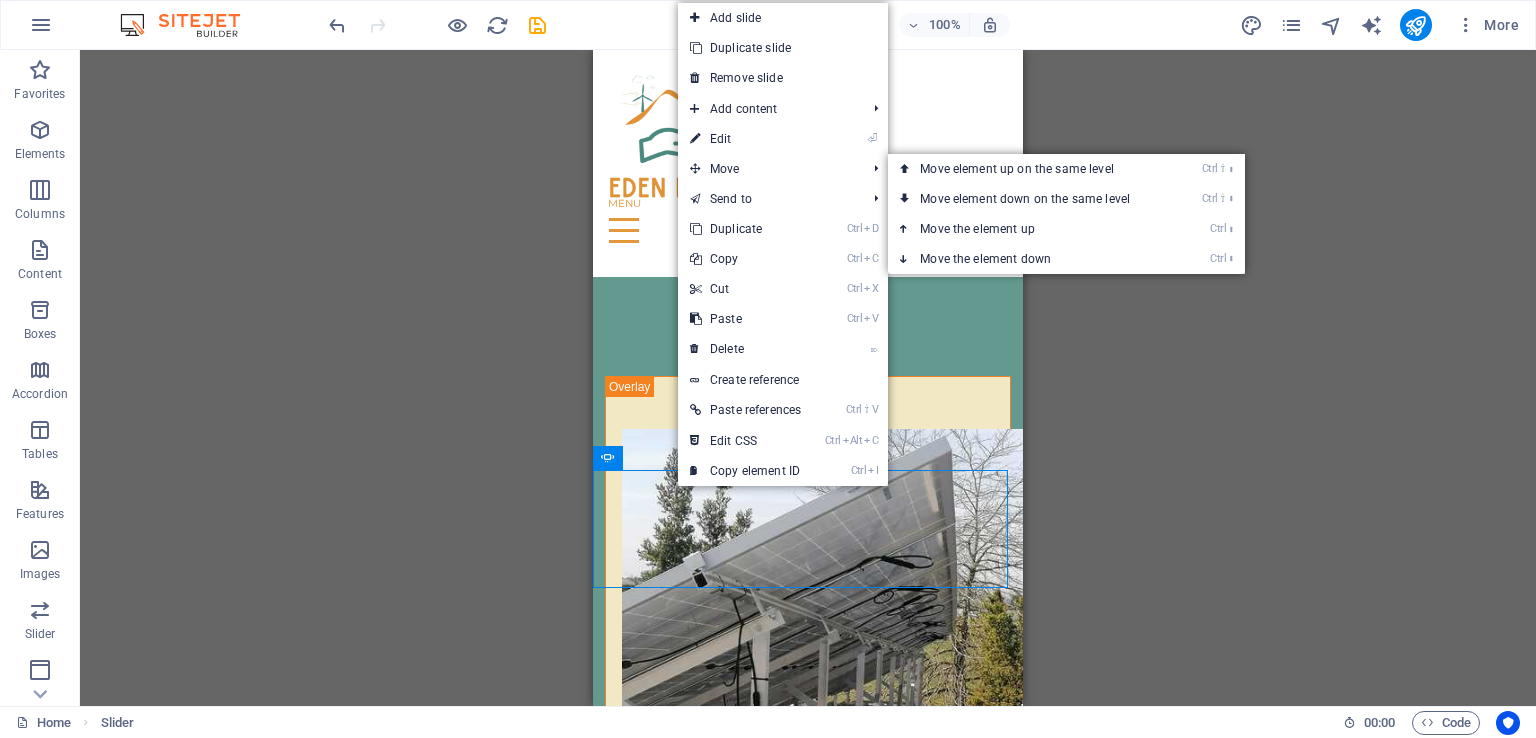 click on "⏎  Edit" at bounding box center [745, 139] 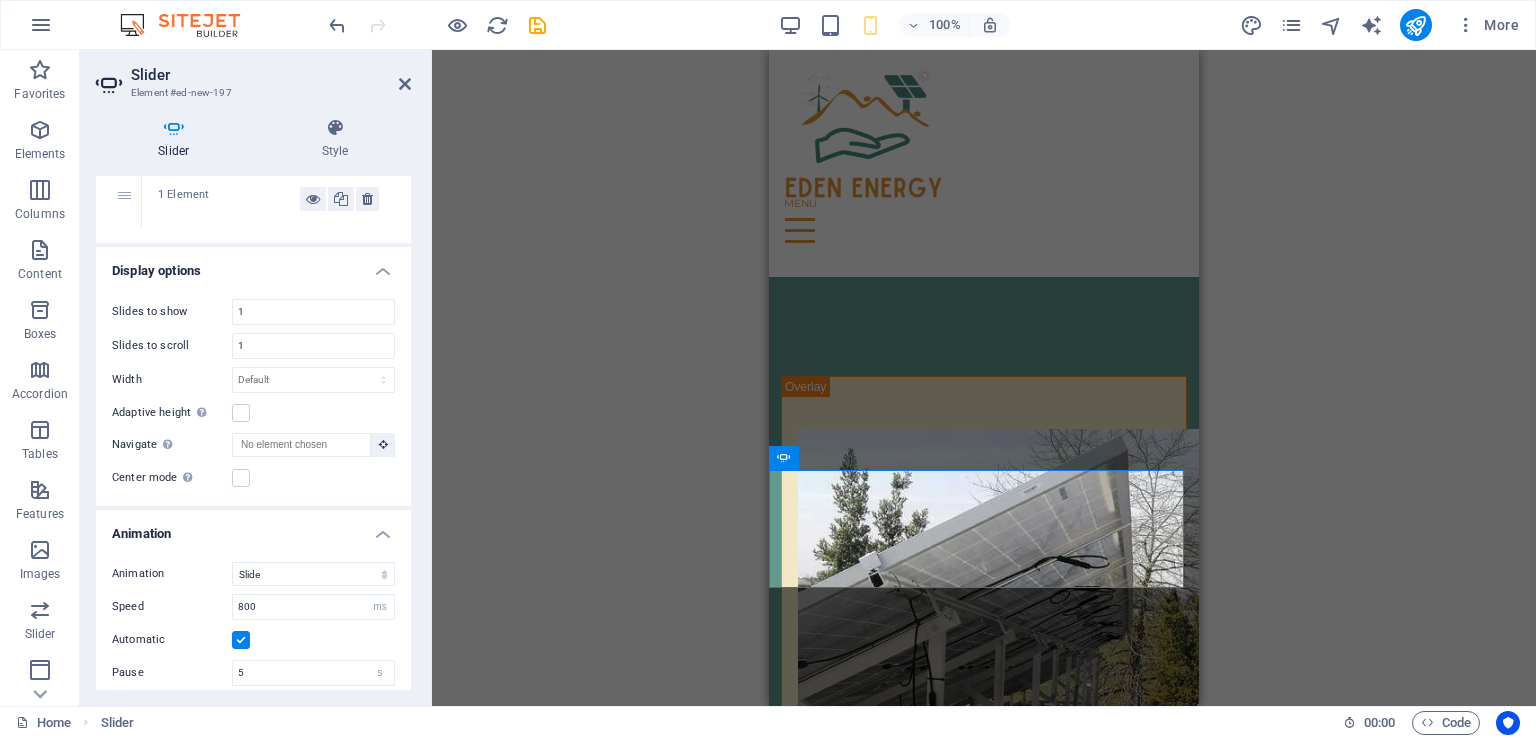 scroll, scrollTop: 300, scrollLeft: 0, axis: vertical 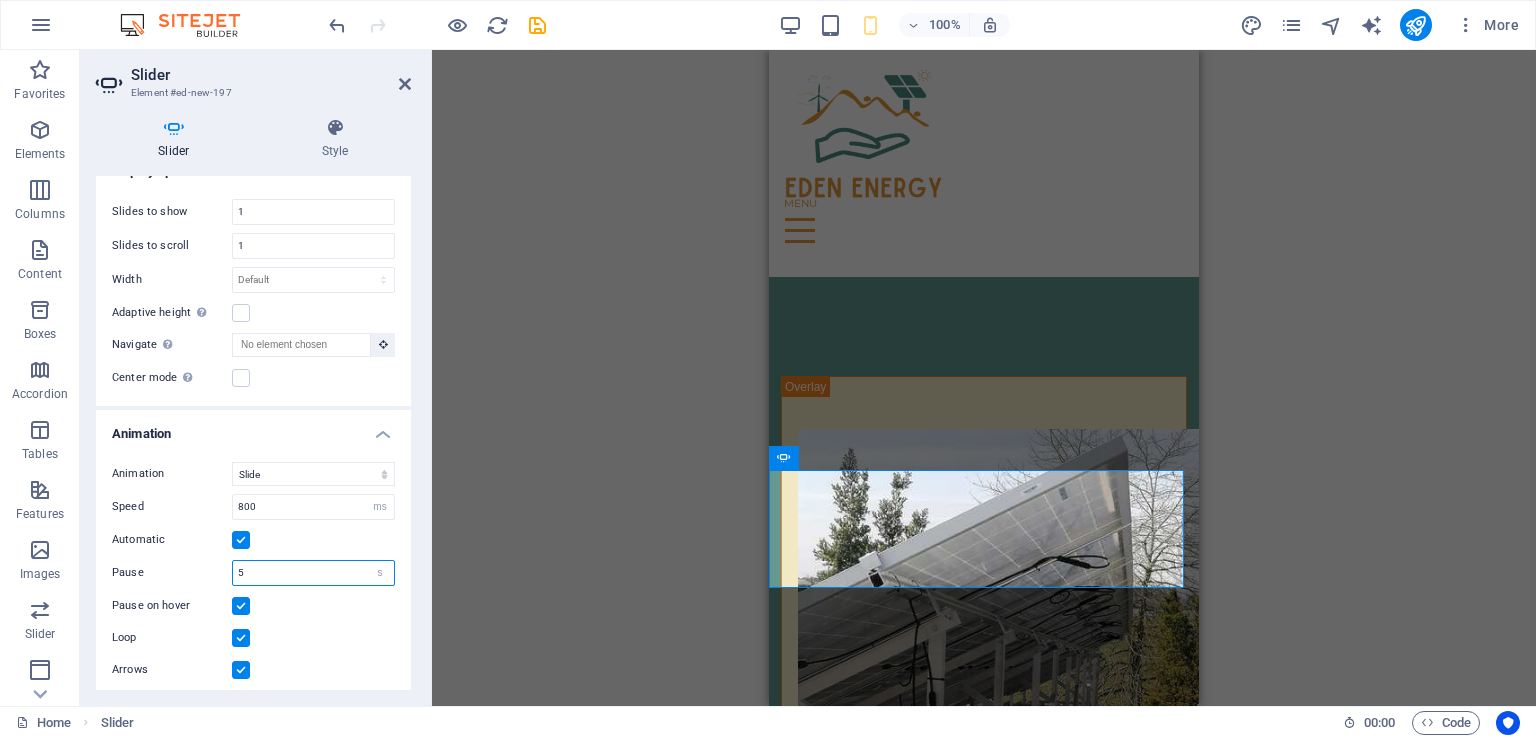 click on "5" at bounding box center (313, 573) 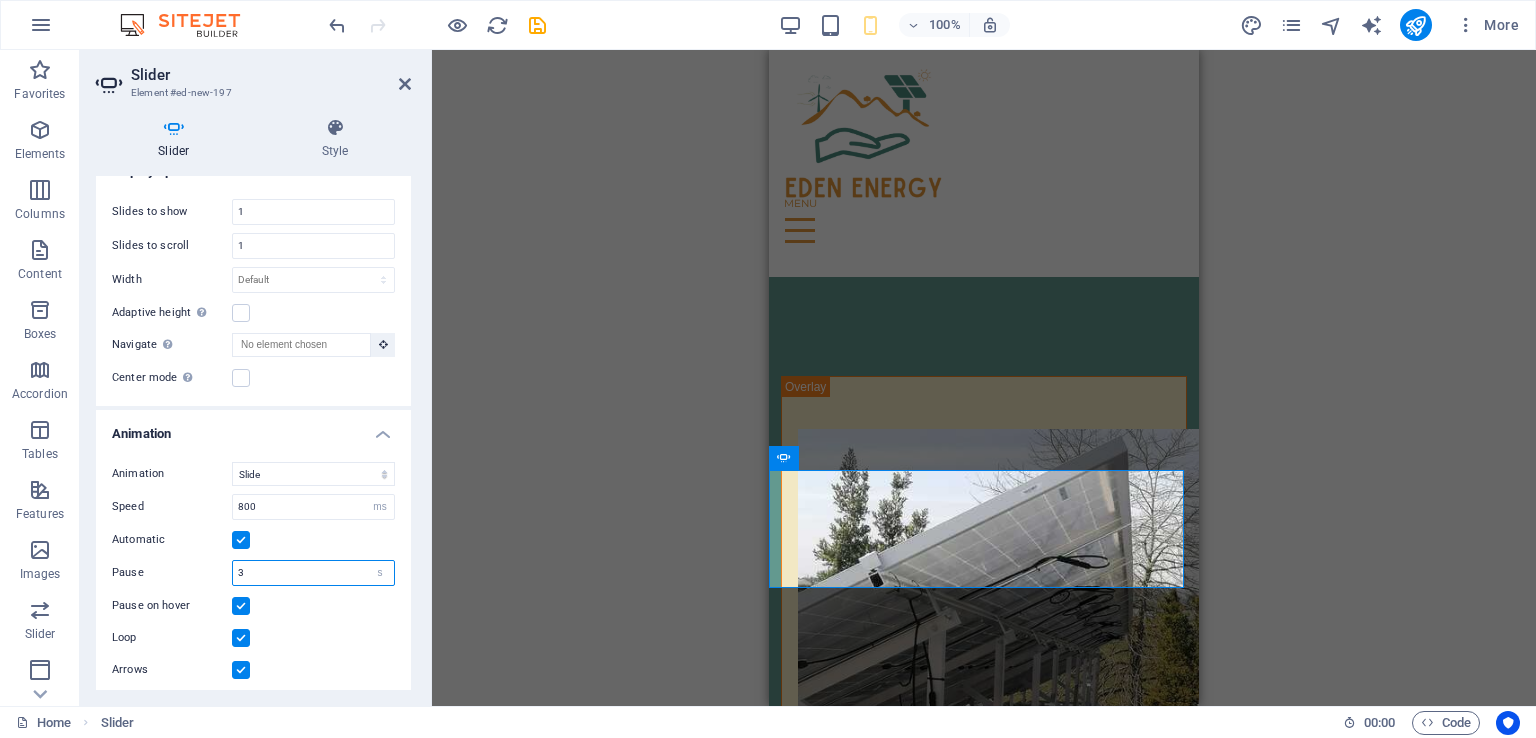 type on "3" 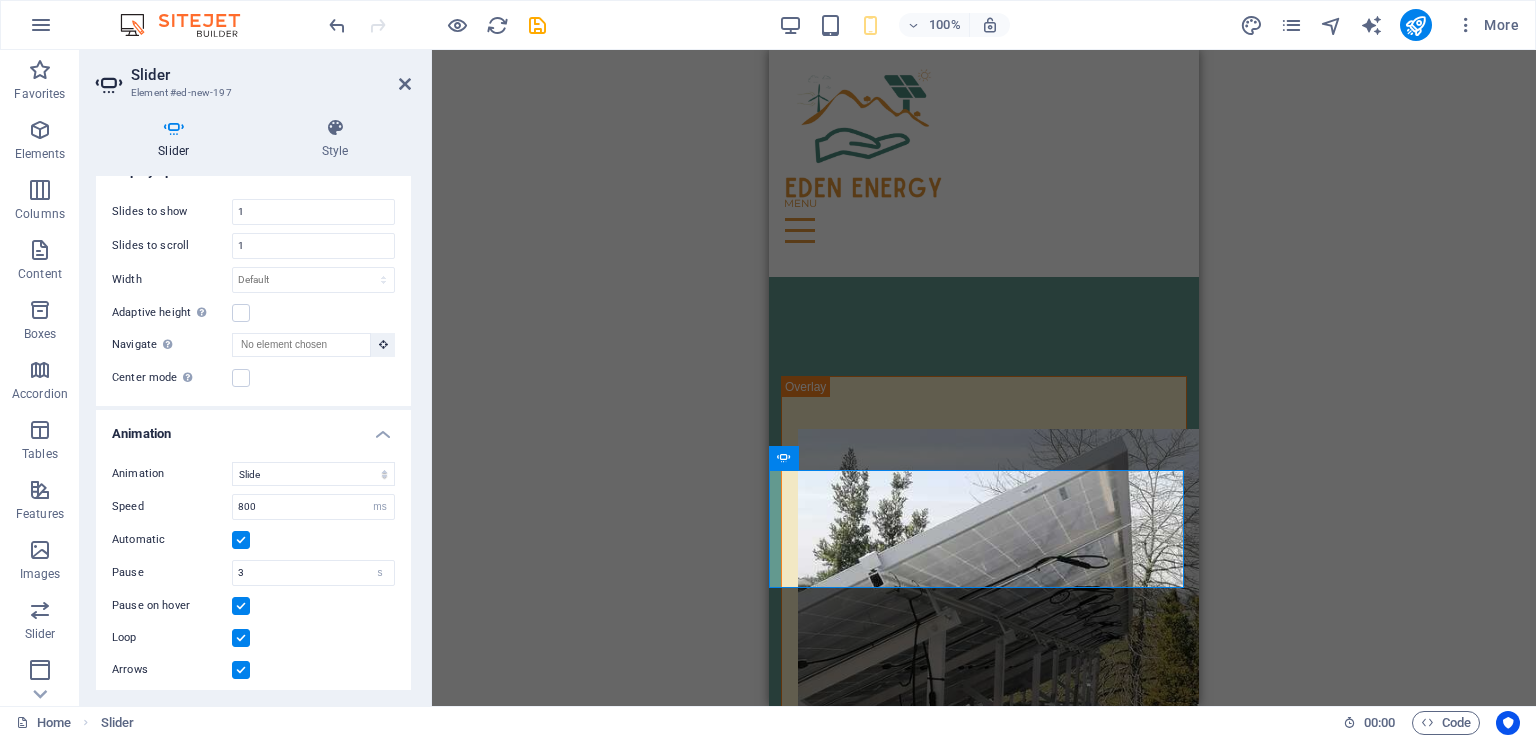 click on "Pause on hover" at bounding box center (253, 606) 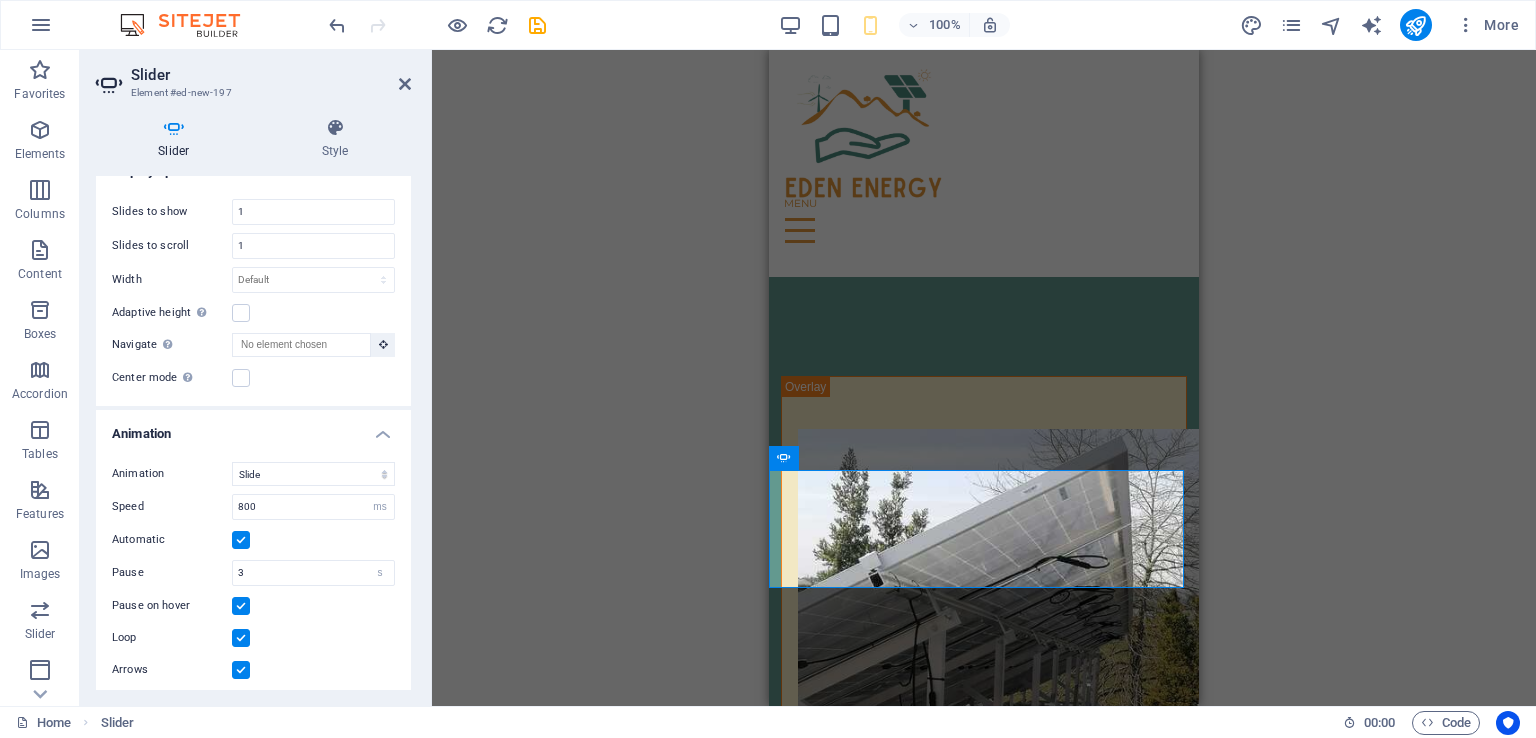 click at bounding box center (405, 84) 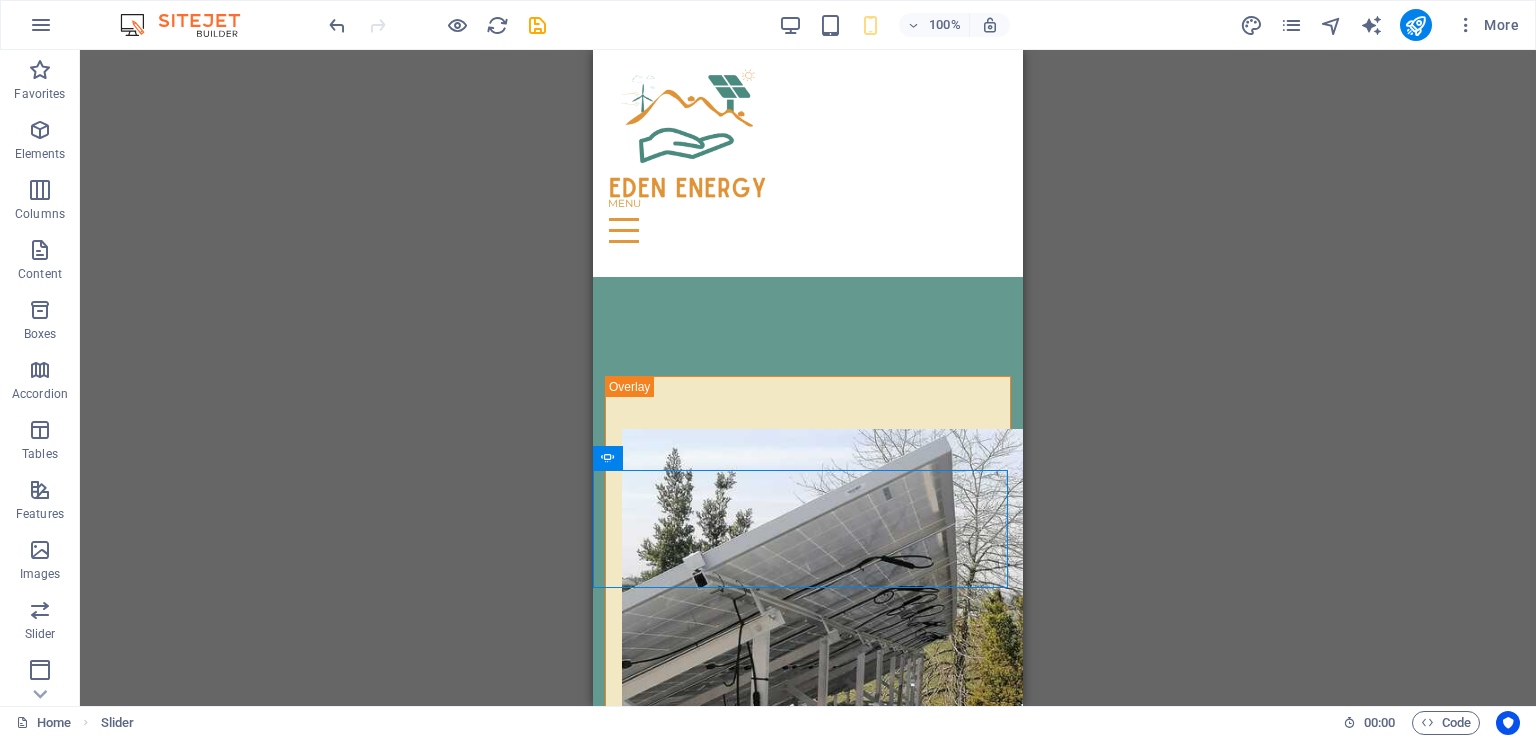 click on "Drag here to replace the existing content. Press “Ctrl” if you want to create a new element.
H1   Banner   Banner   Container   Spacer   Menu Bar   Text   Spacer   Icon   Container   H2   Spacer   Text   Spacer   Container   Container   Text   Container   Container   Spacer   Text   Container   Container   Image   Container   Container   Container   Text   Container   Text   Container   Spacer   Text   Container   Container   Image   Cards   Container   Container   Container   Spacer   Text   Container   Text   Container   Text   Image   Text   Image   H2   Text   H2   Menu   Overlay   Spacer   Overlay   Slider   Spacer   Slider   Image   Overlay   Image   Text   Image   Spacer   Text   Container   H2   Container   Container   Spacer   Container   Image   Slider   Overlay   Spacer   Image   Text   Image   Spacer   Text   Image   Slider   Image   Logo   Container   Slider   Image   Slider   Slider   Placeholder   Image   Slider   Placeholder   Image   Slider   Placeholder   Image" at bounding box center (808, 378) 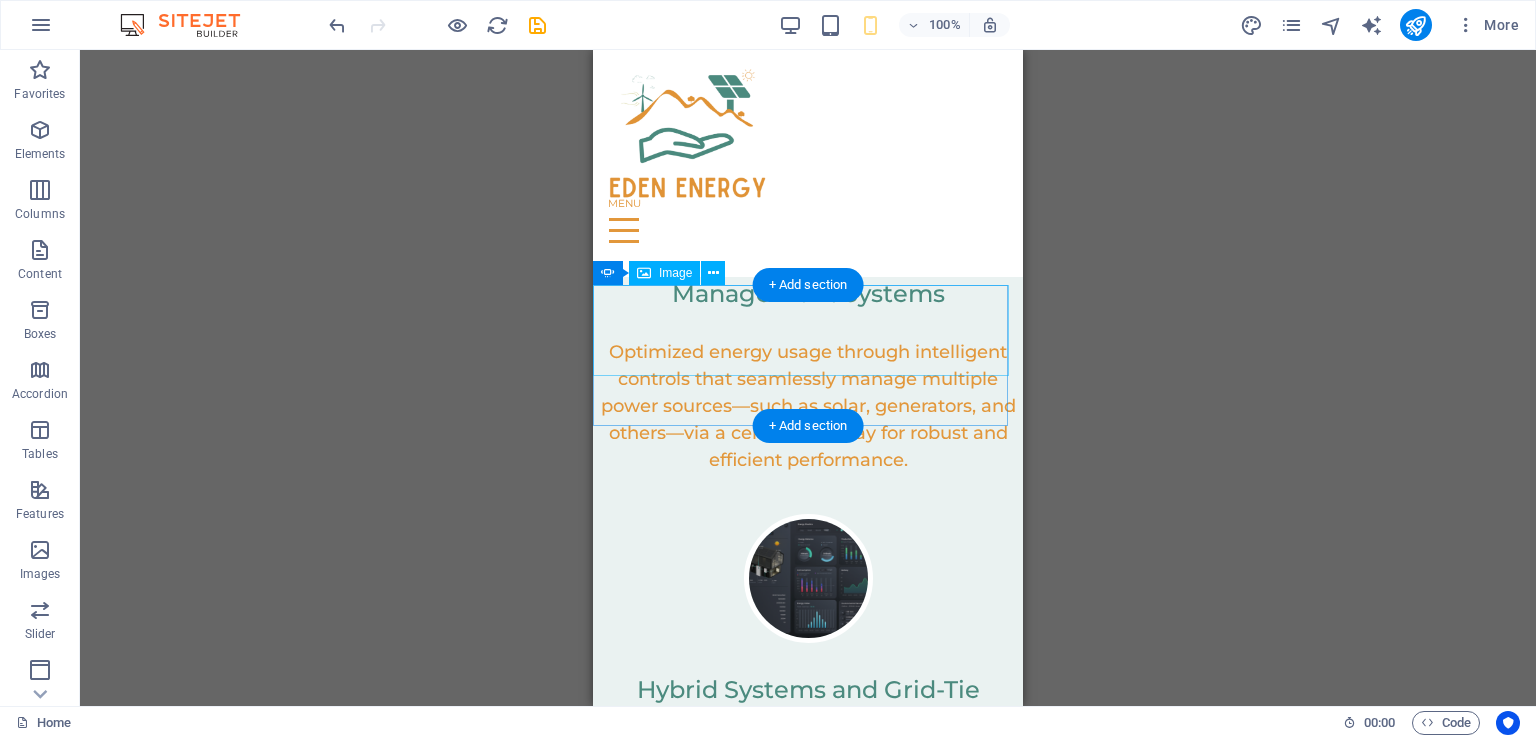 scroll, scrollTop: 5897, scrollLeft: 0, axis: vertical 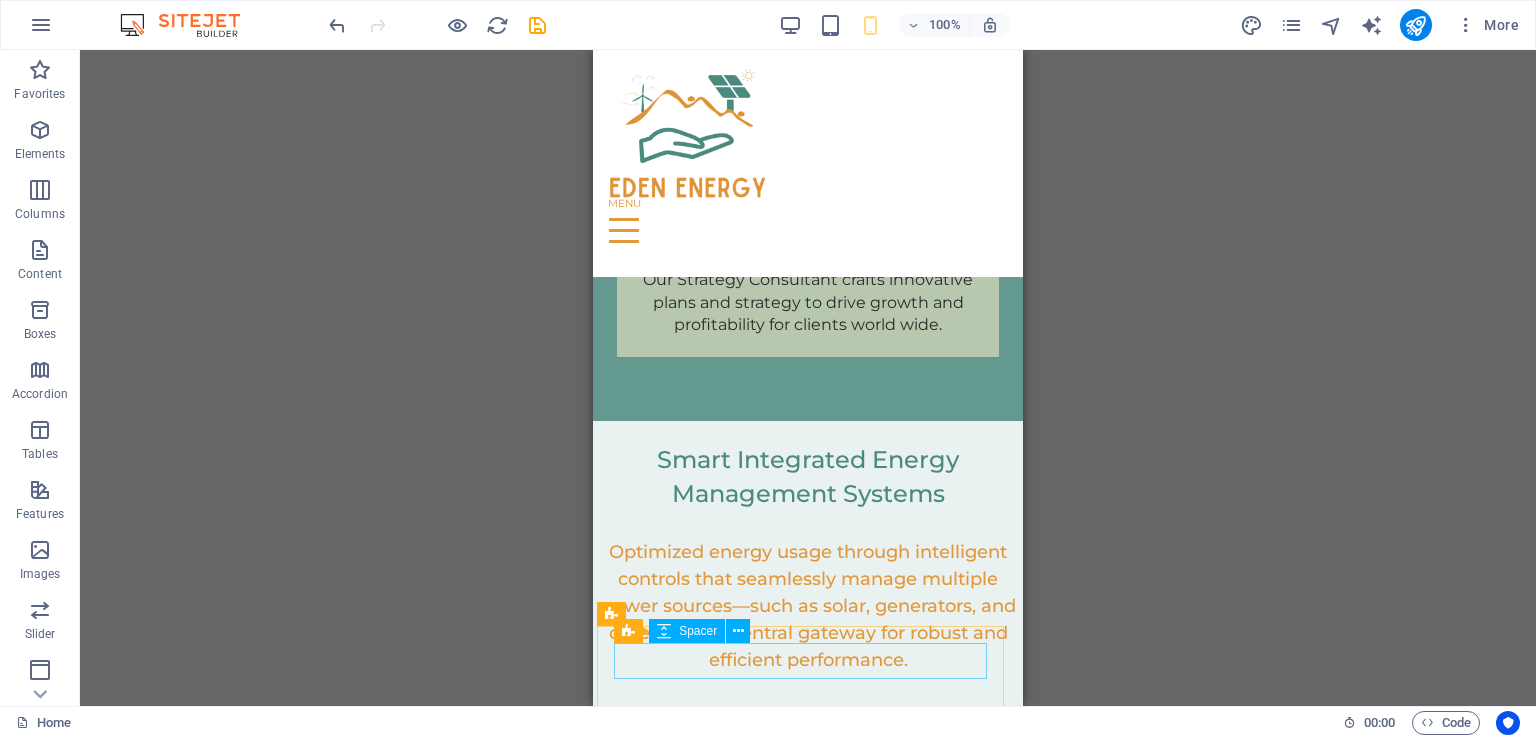 click at bounding box center [738, 631] 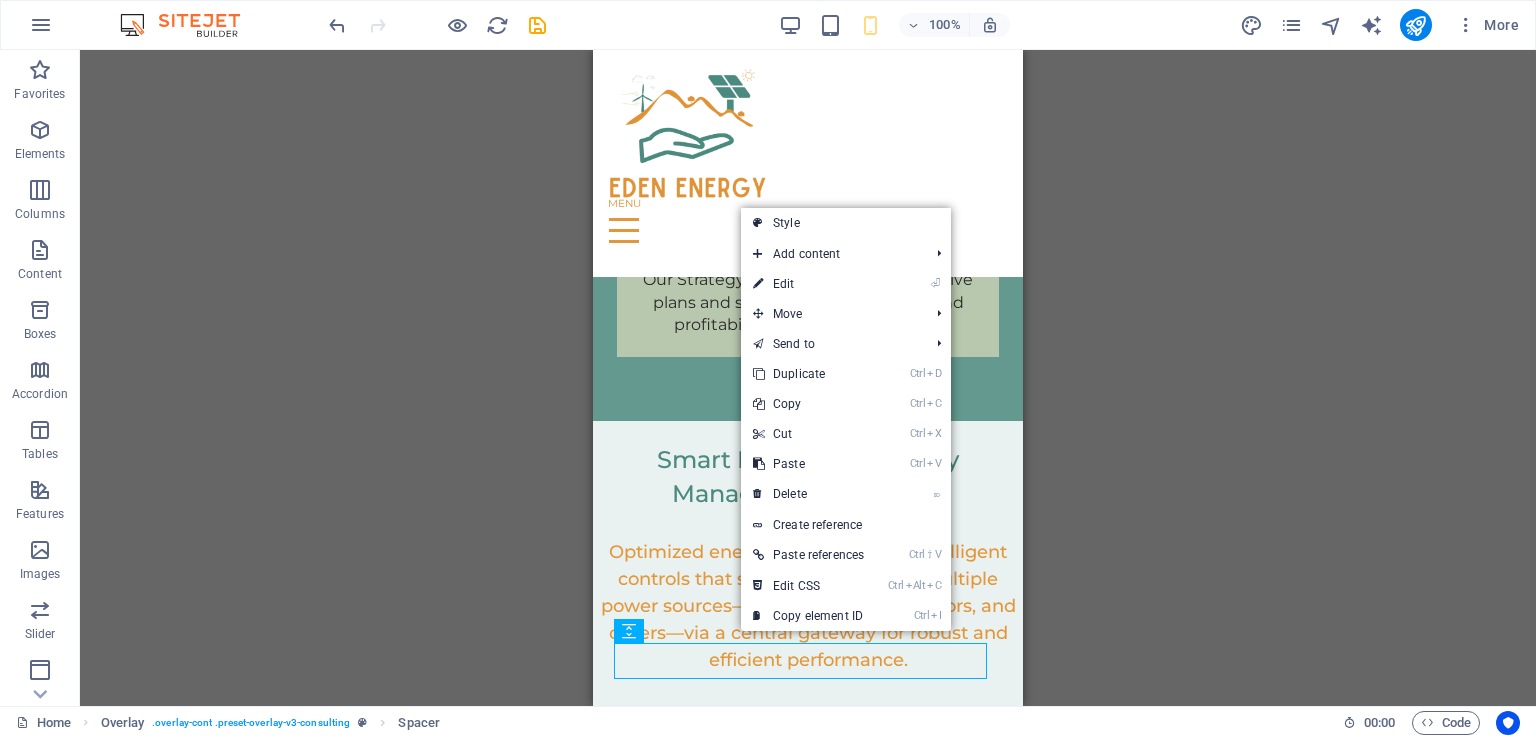 click on "⌦  Delete" at bounding box center (808, 494) 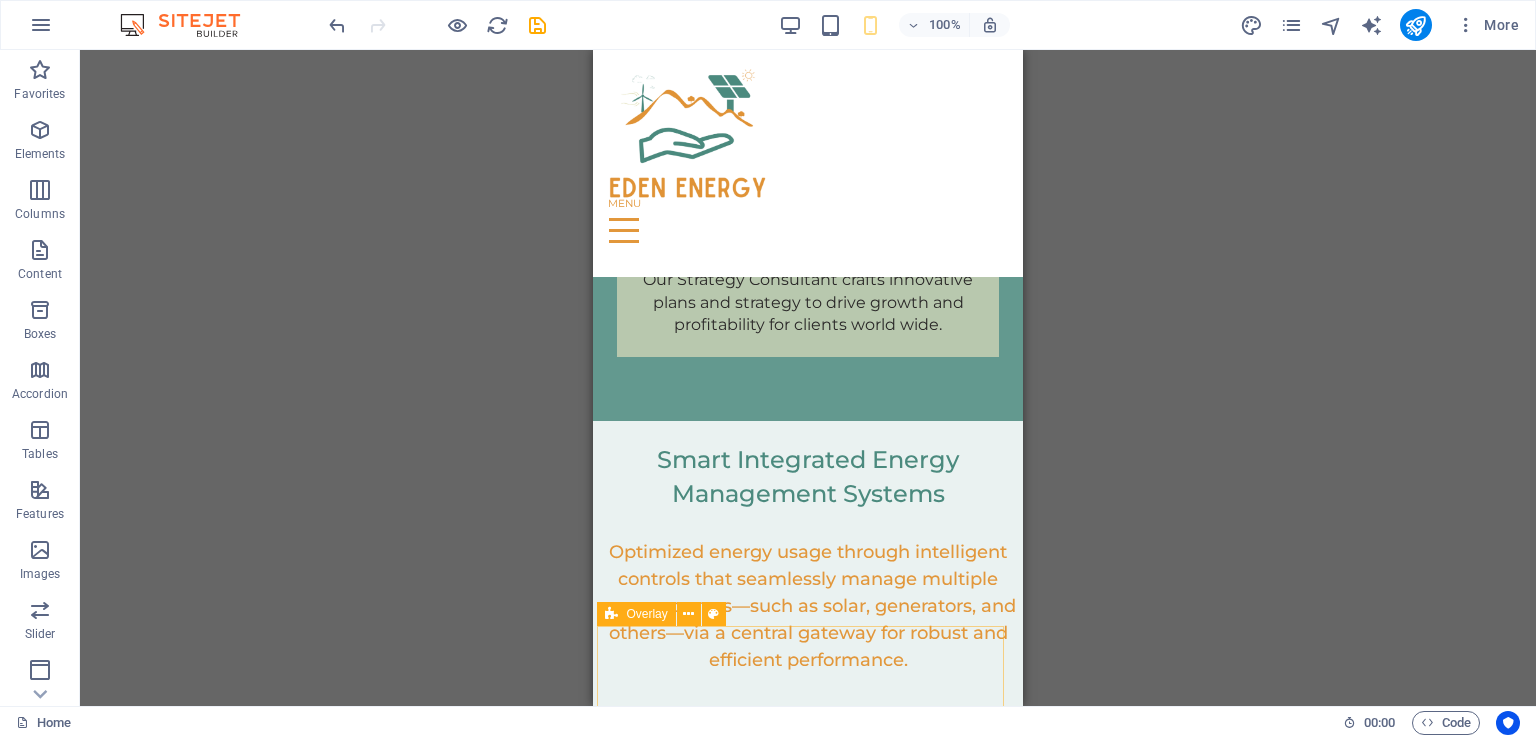 scroll, scrollTop: 5939, scrollLeft: 0, axis: vertical 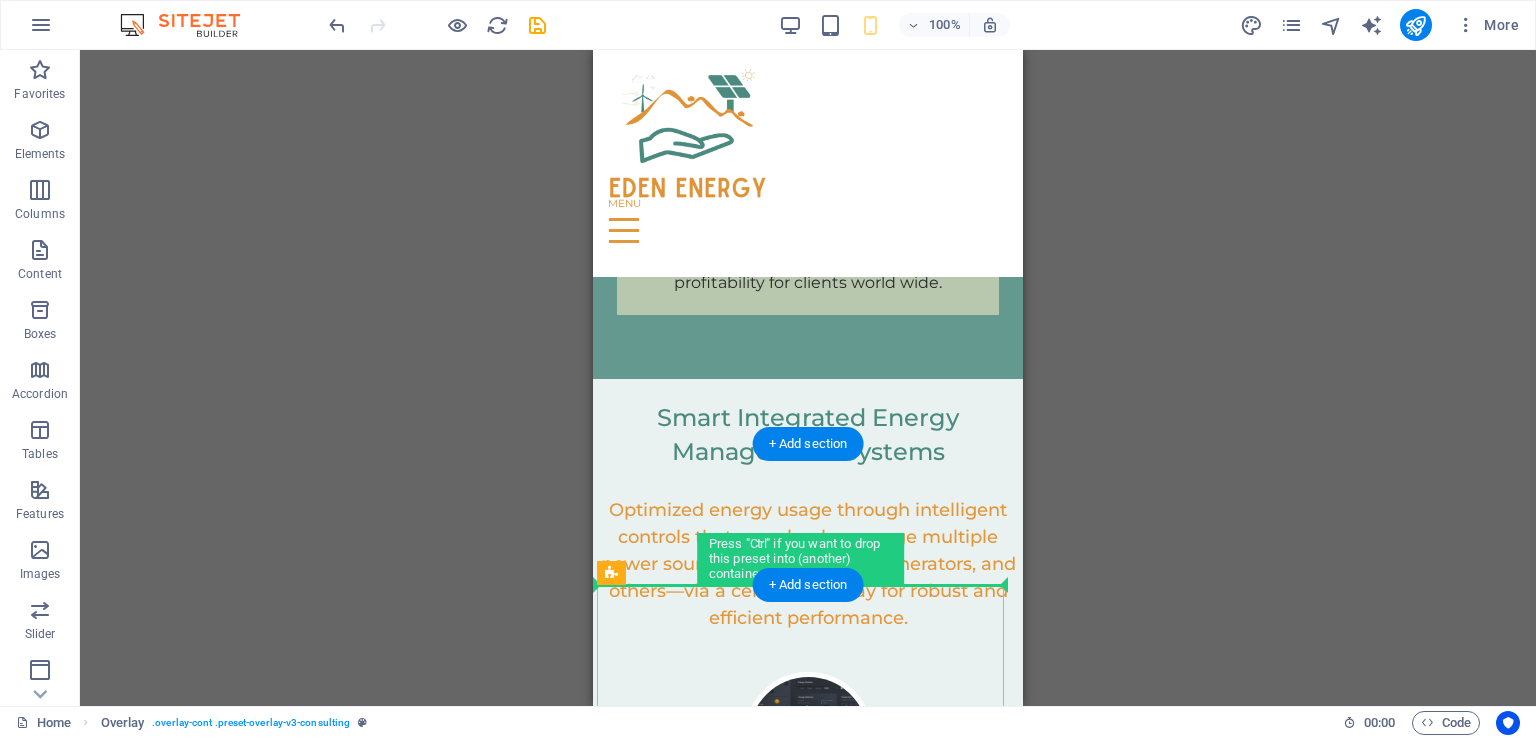 drag, startPoint x: 1248, startPoint y: 669, endPoint x: 670, endPoint y: 560, distance: 588.18787 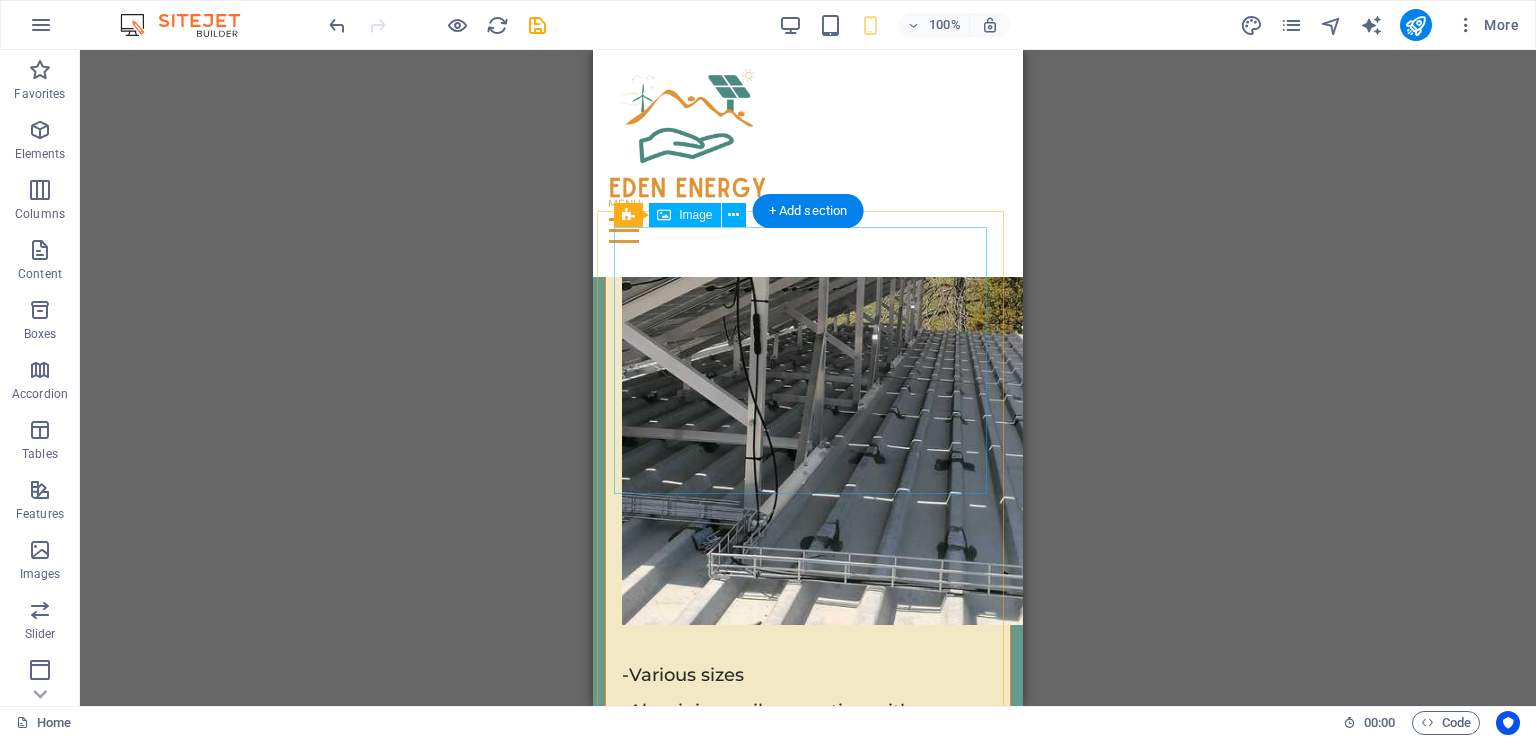 scroll, scrollTop: 8139, scrollLeft: 0, axis: vertical 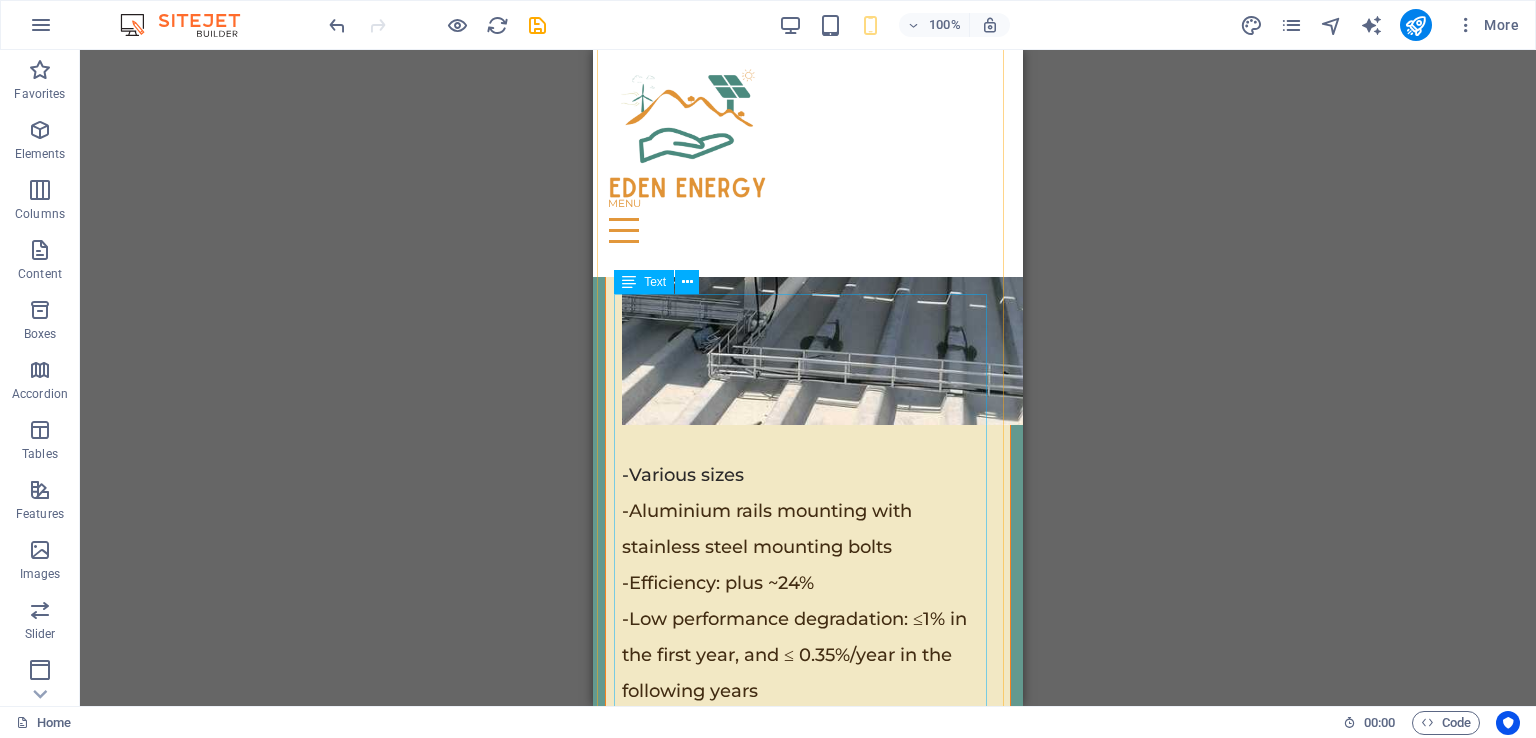 click at bounding box center (687, 282) 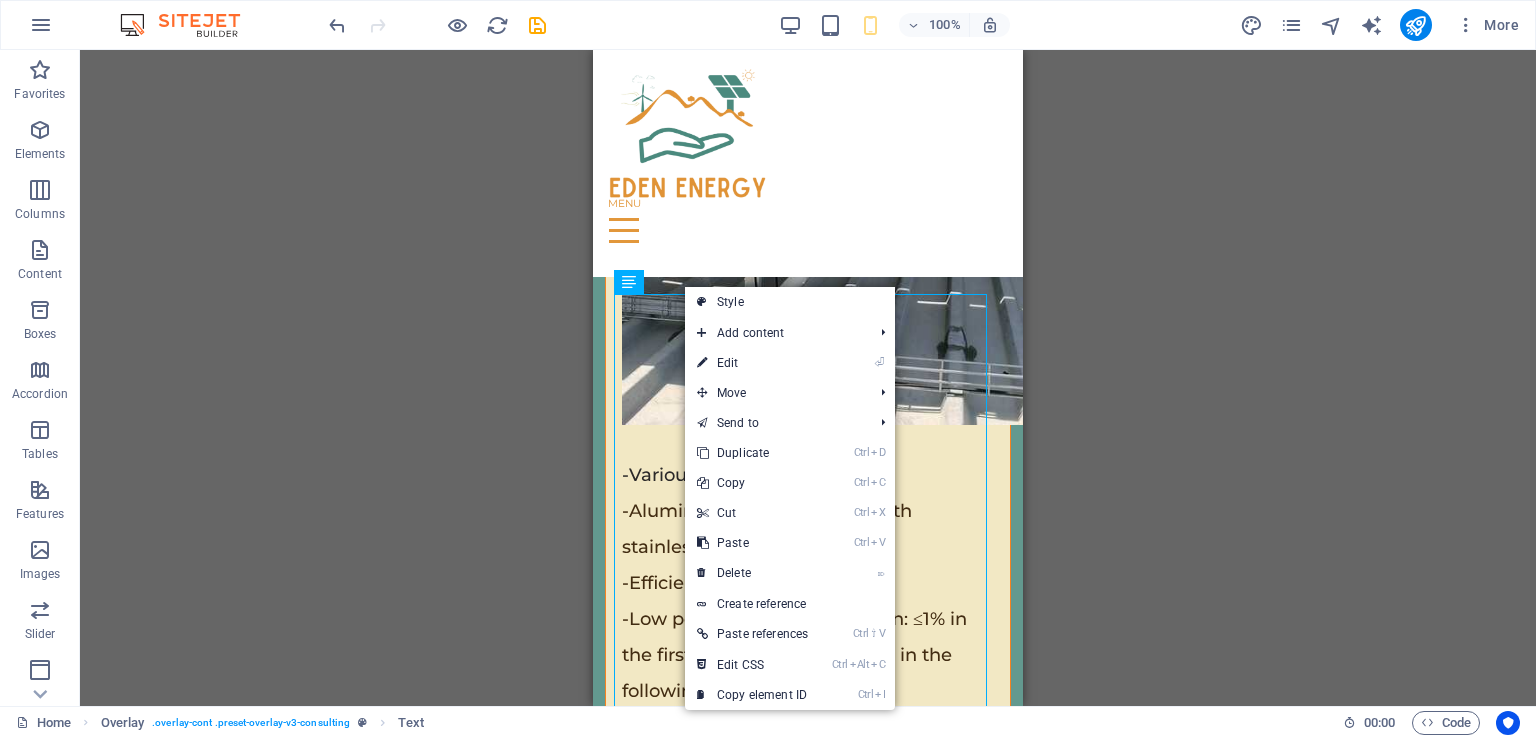 click on "⏎  Edit" at bounding box center (752, 363) 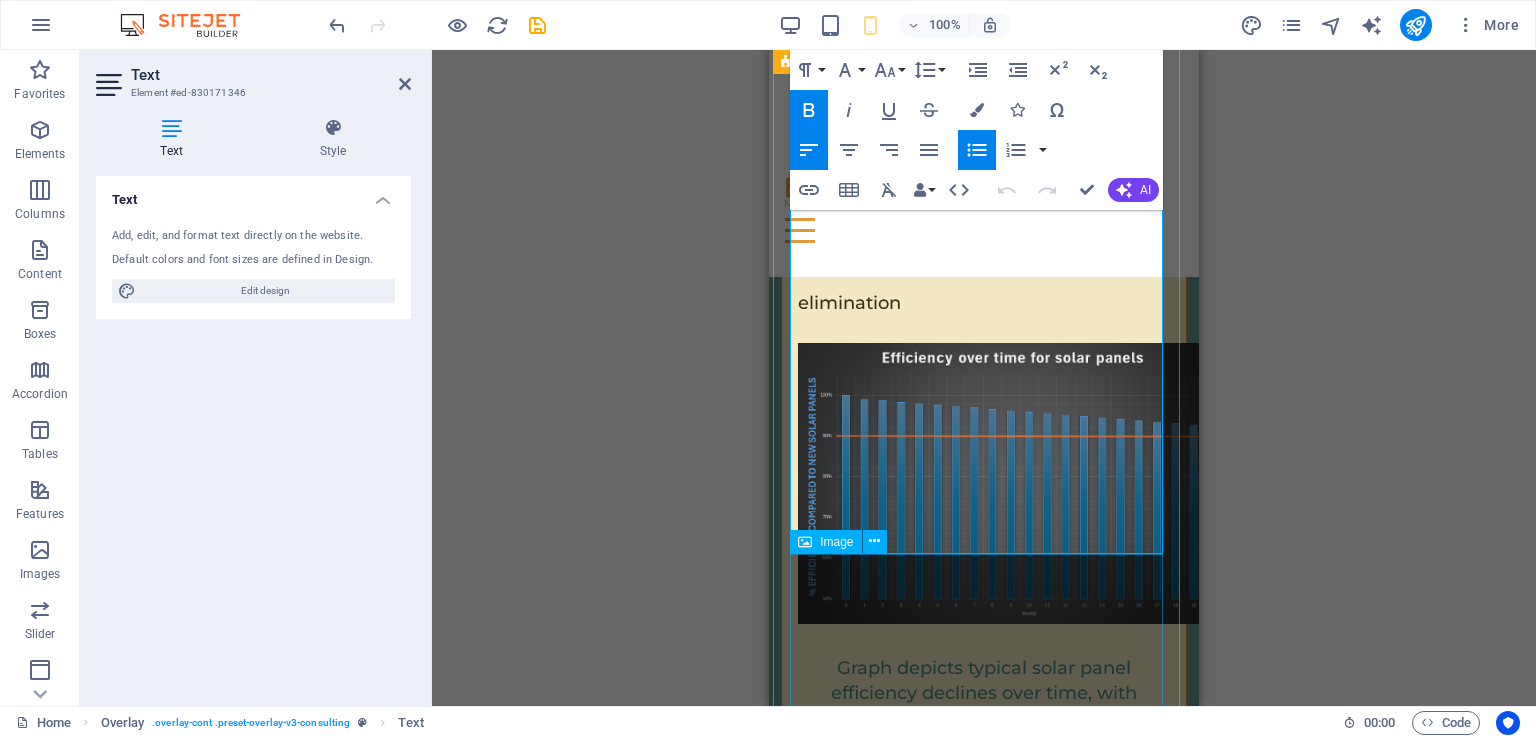 scroll, scrollTop: 8803, scrollLeft: 0, axis: vertical 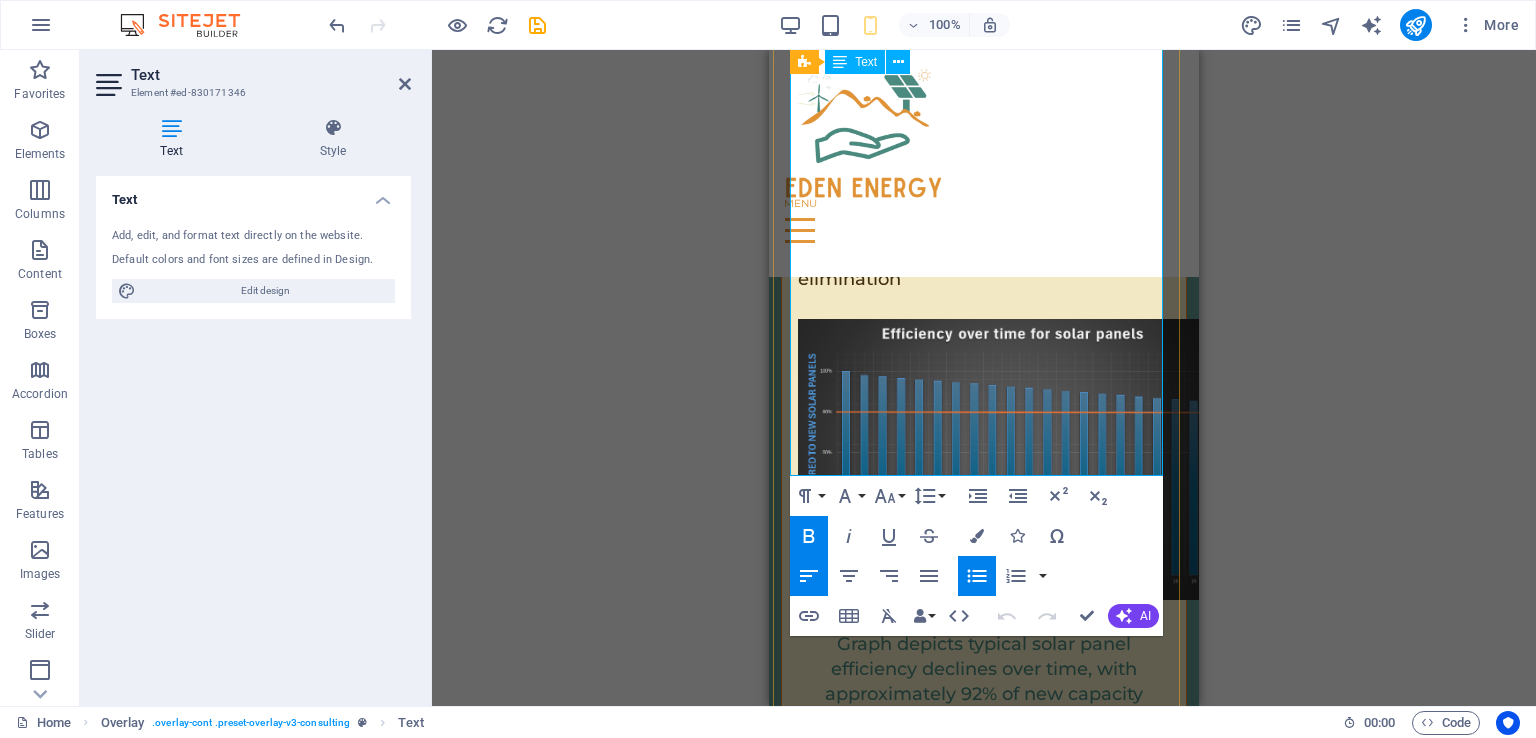 drag, startPoint x: 806, startPoint y: 307, endPoint x: 1140, endPoint y: 436, distance: 358.04608 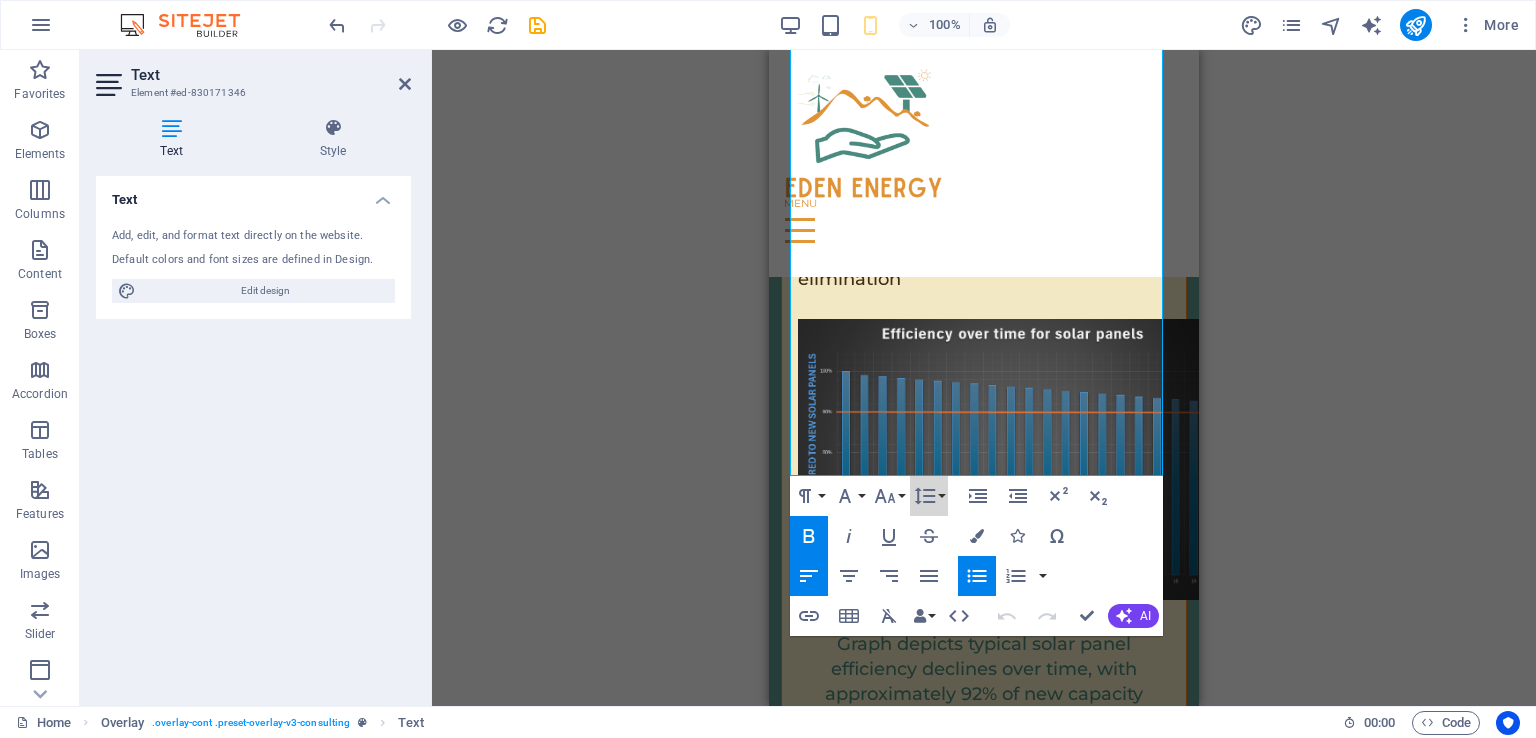 click on "Line Height" at bounding box center [929, 496] 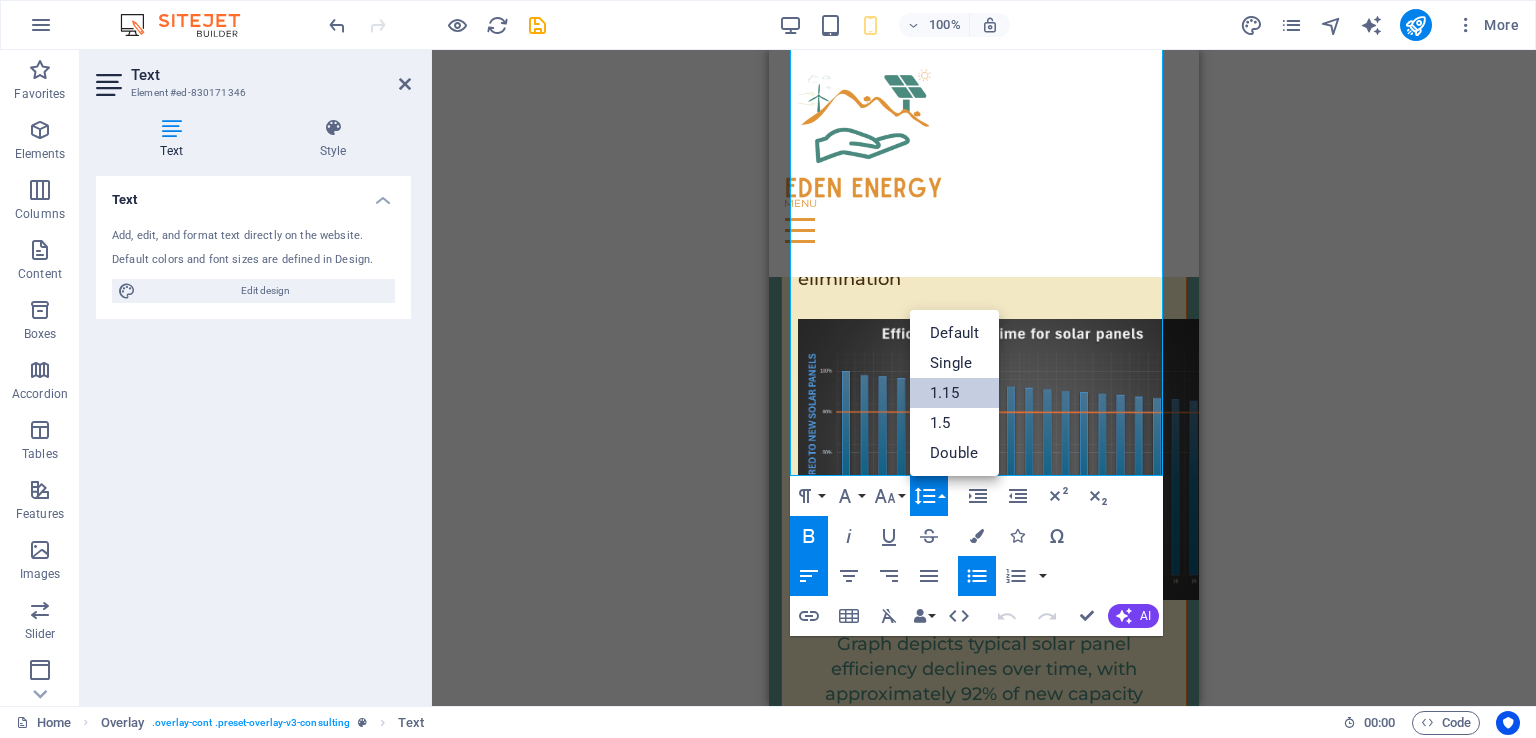 scroll, scrollTop: 0, scrollLeft: 0, axis: both 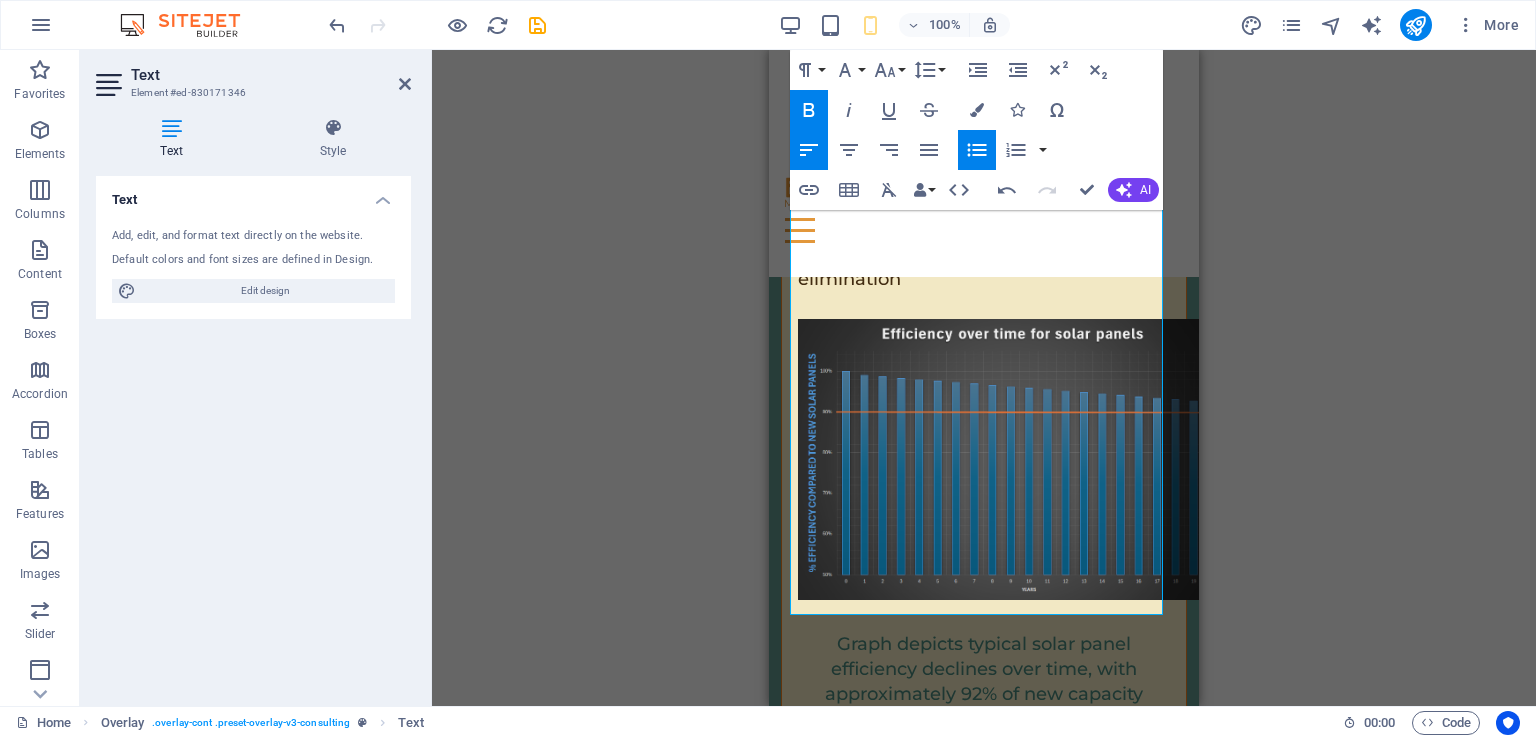 click 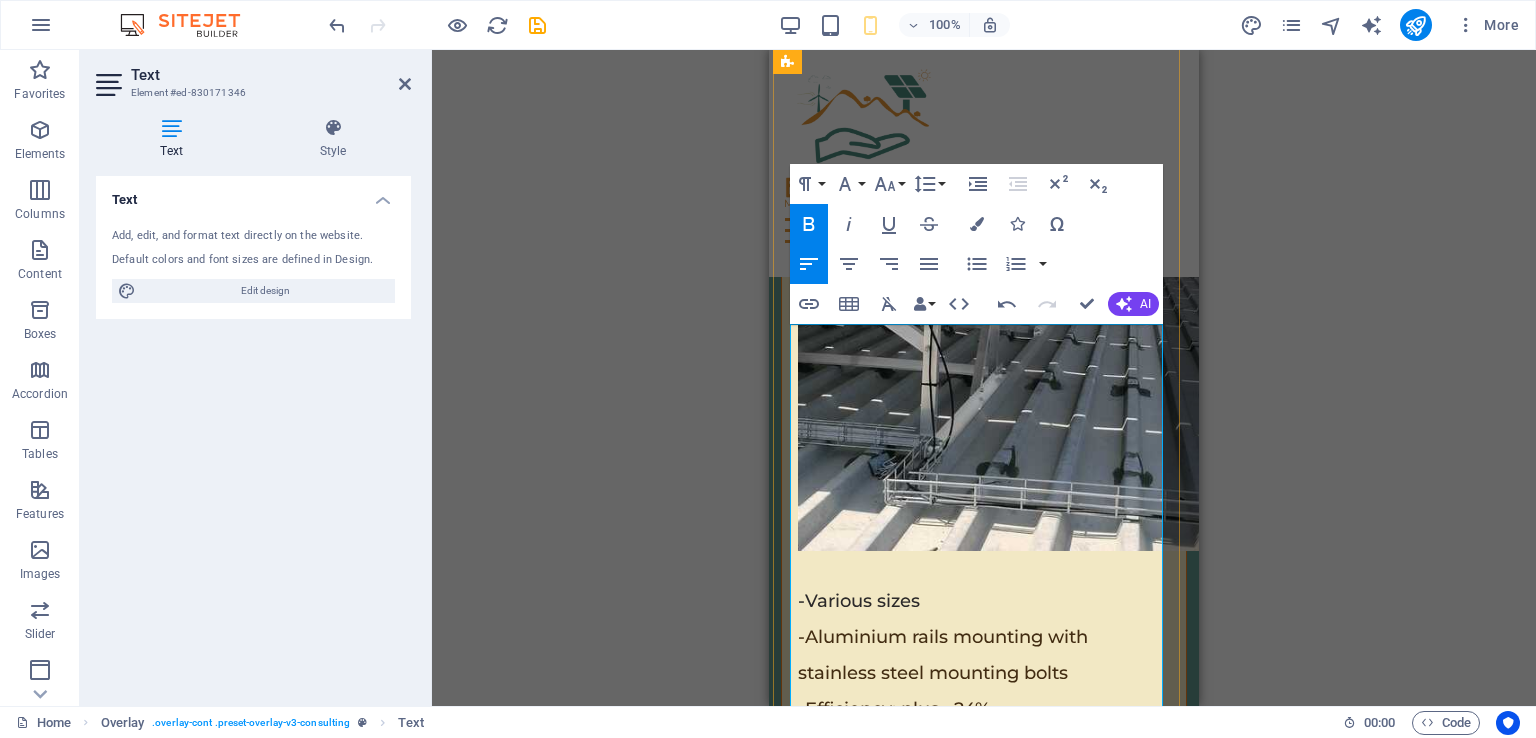 scroll, scrollTop: 7909, scrollLeft: 0, axis: vertical 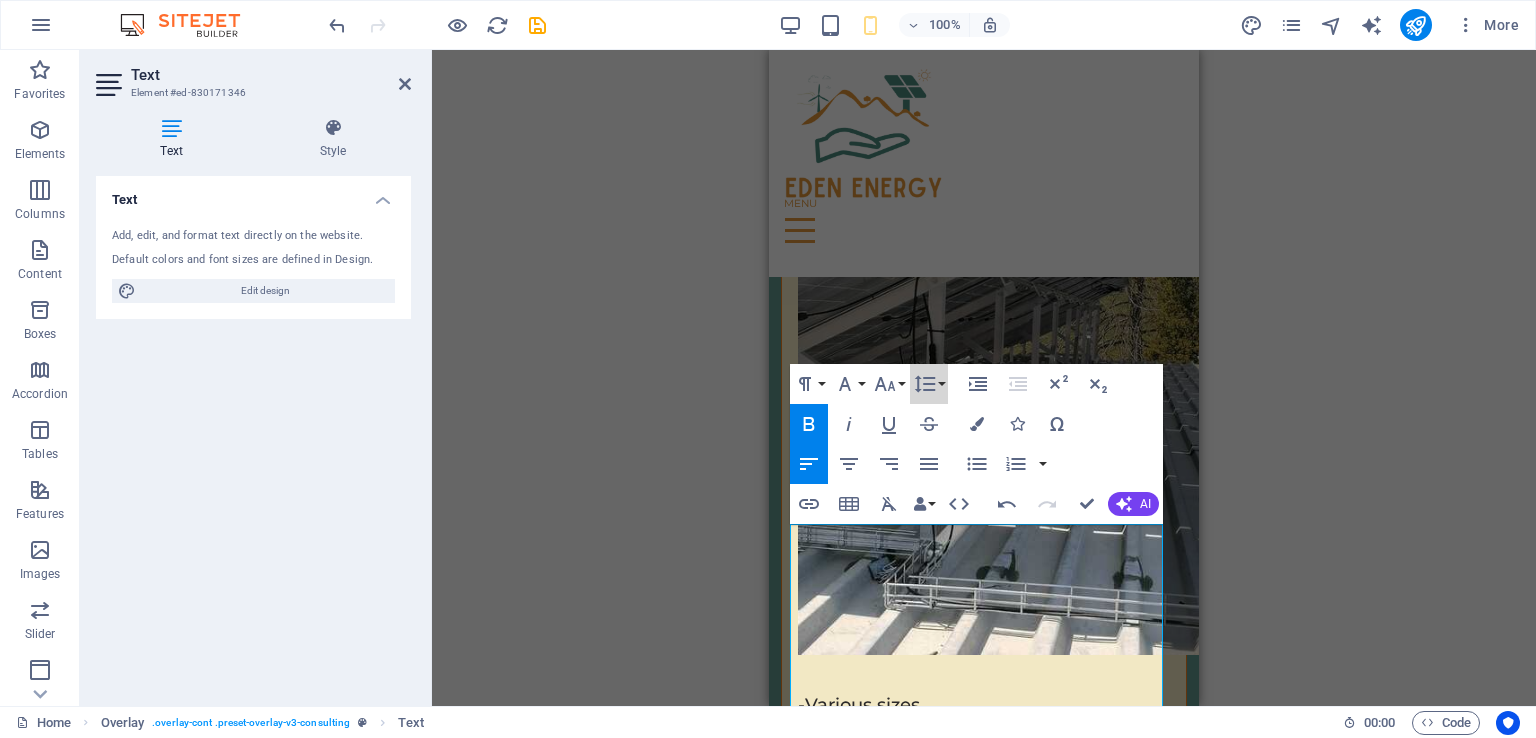 click on "Line Height" at bounding box center [929, 384] 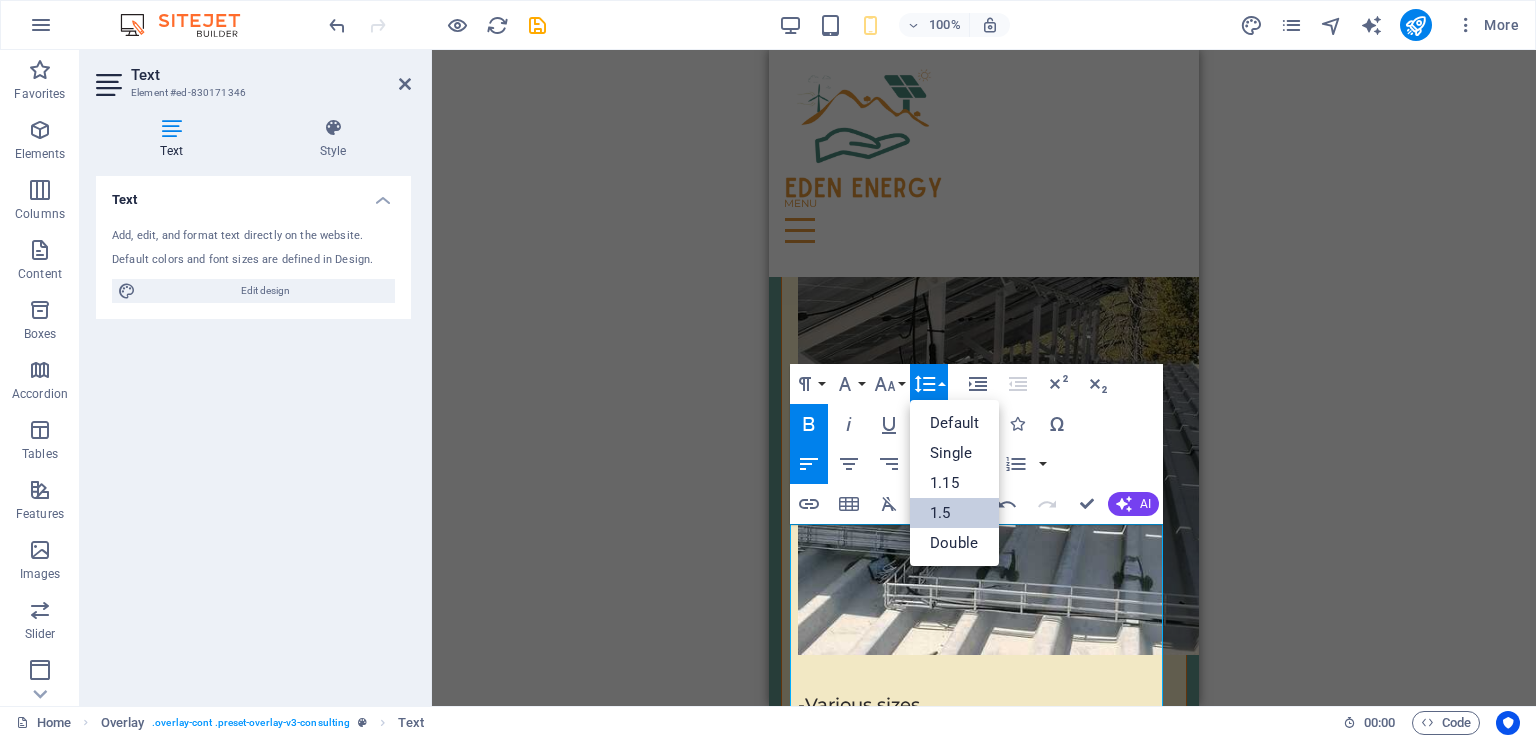 scroll, scrollTop: 0, scrollLeft: 0, axis: both 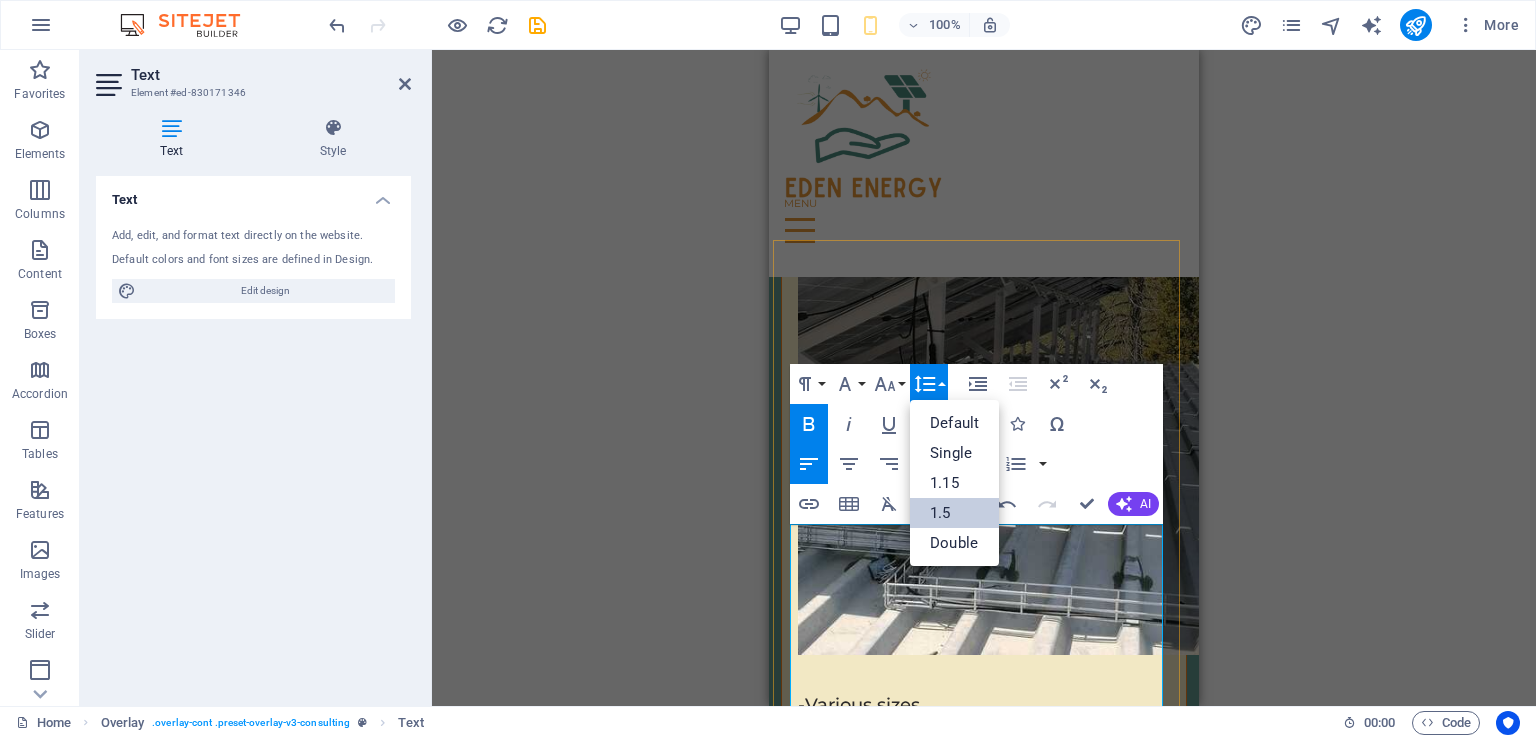 click on "Smart System learns contextual power consumption and adapts" at bounding box center (984, 2681) 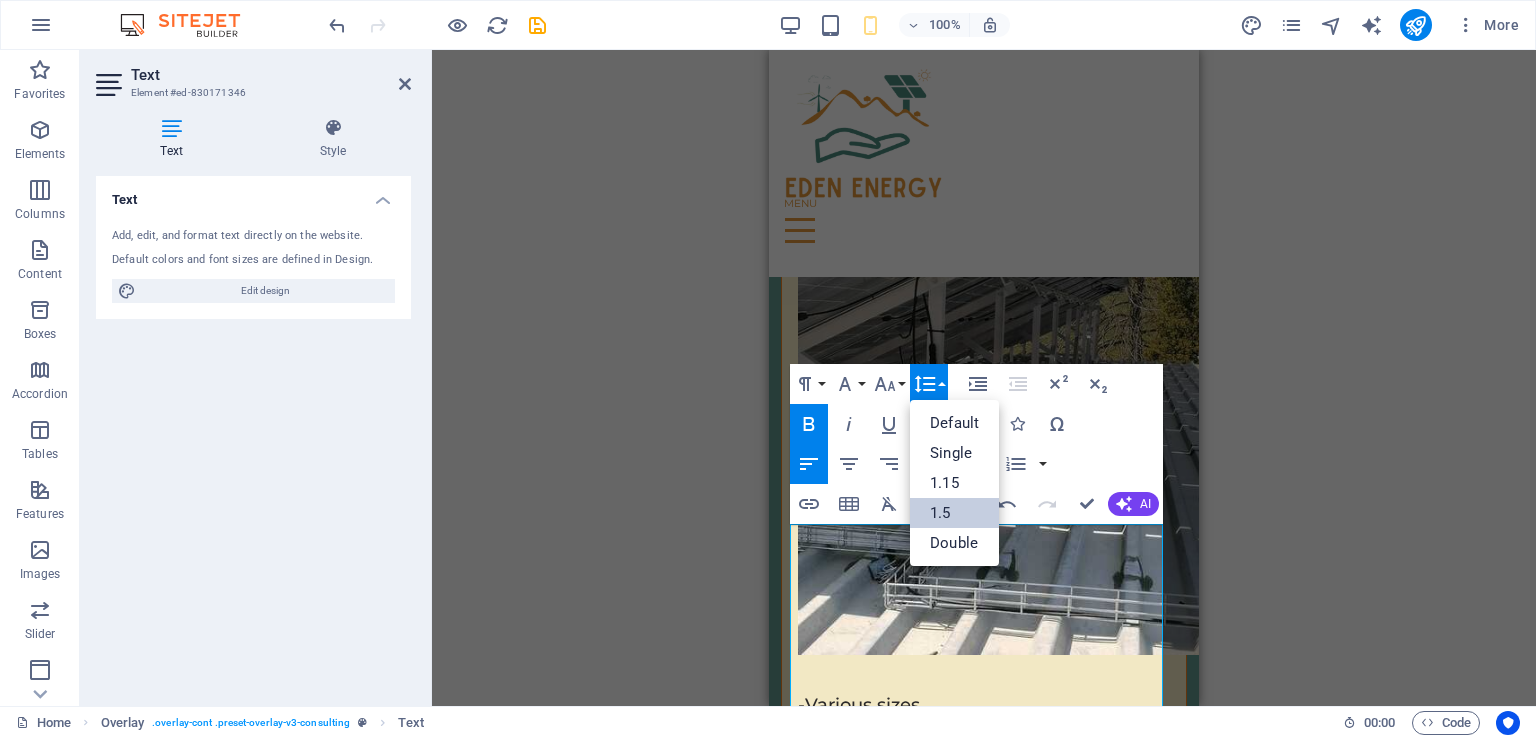 drag, startPoint x: 1043, startPoint y: 579, endPoint x: 1528, endPoint y: 581, distance: 485.00412 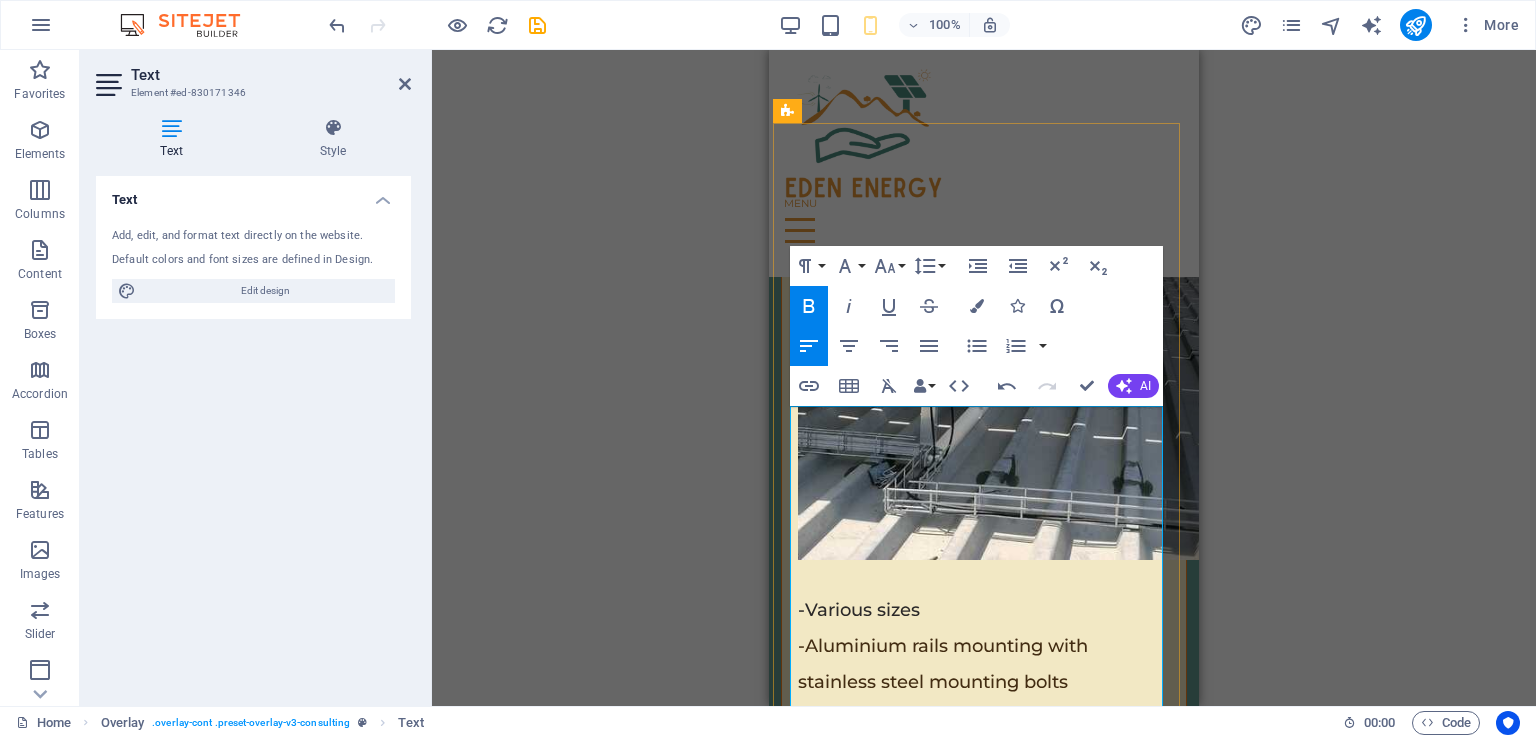 scroll, scrollTop: 8109, scrollLeft: 0, axis: vertical 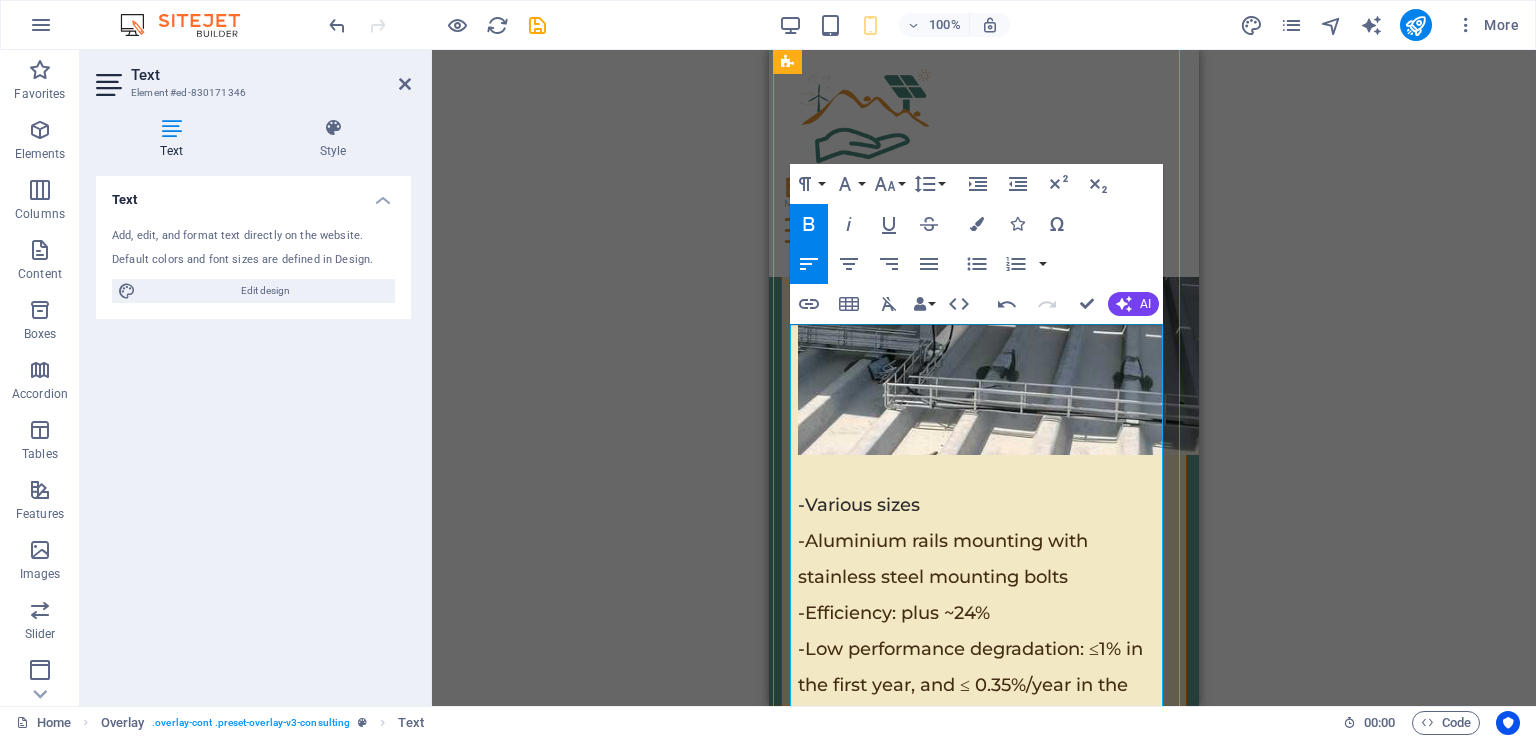 click on "Smart System learns contextual power consumption and adapts" at bounding box center (994, 2481) 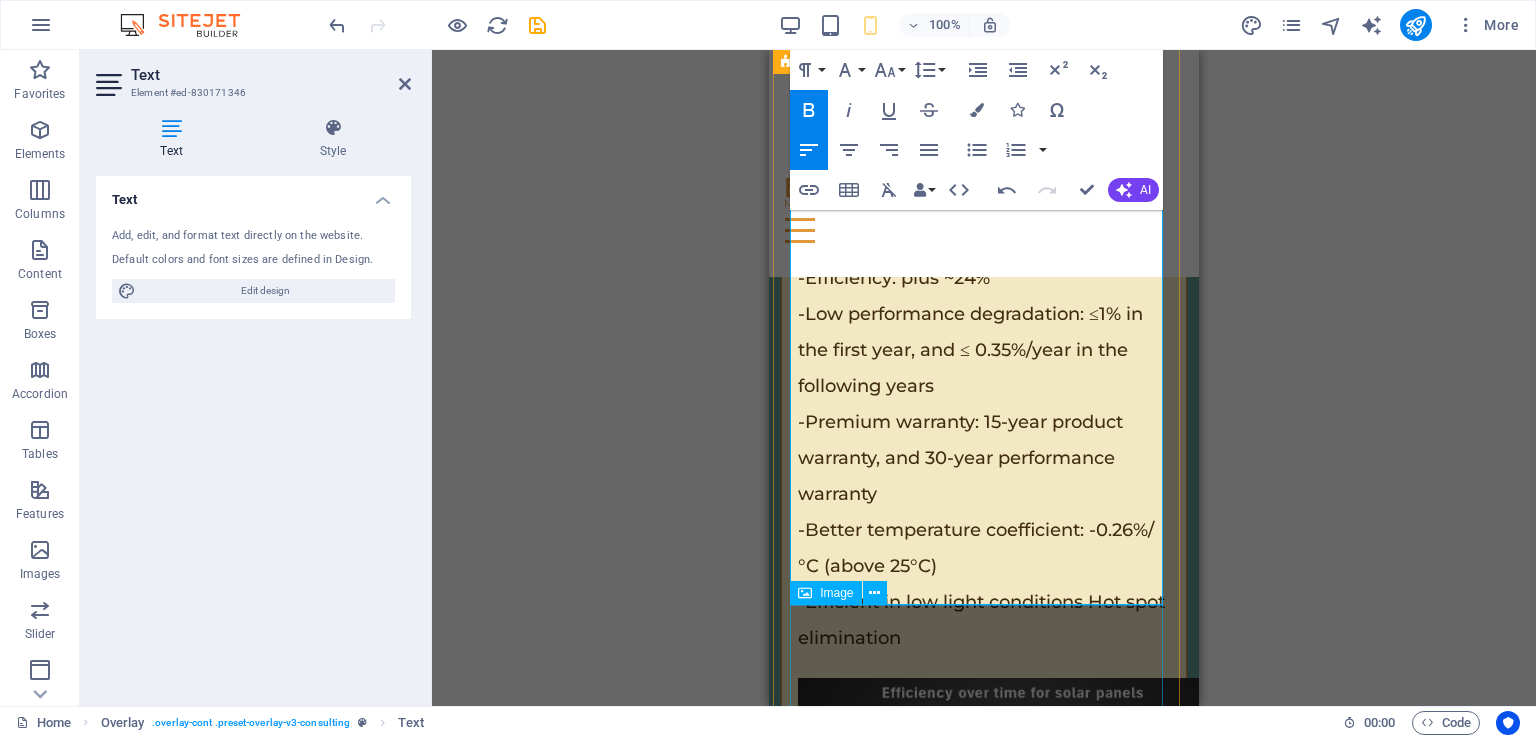 scroll, scrollTop: 8462, scrollLeft: 0, axis: vertical 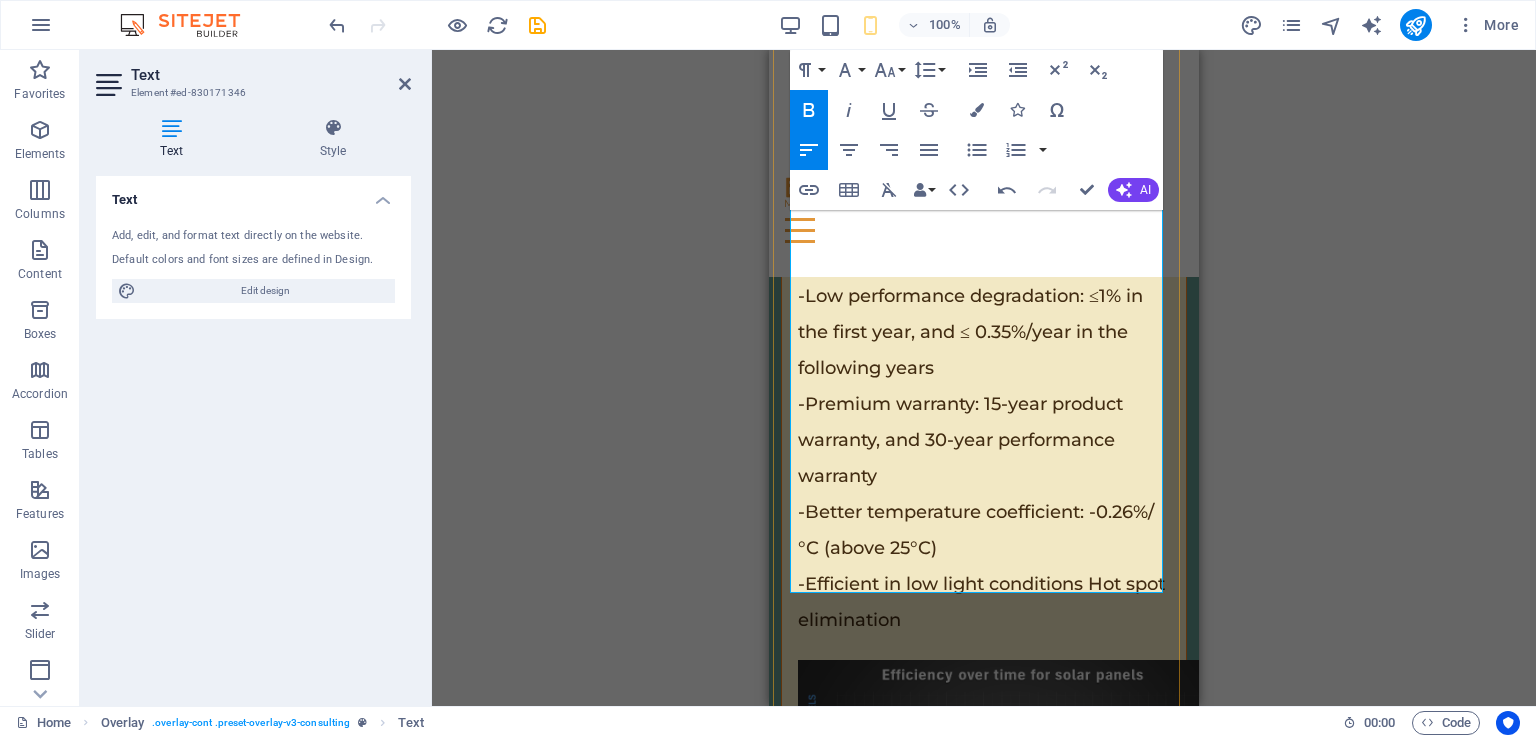 drag, startPoint x: 1041, startPoint y: 370, endPoint x: 1081, endPoint y: 564, distance: 198.0808 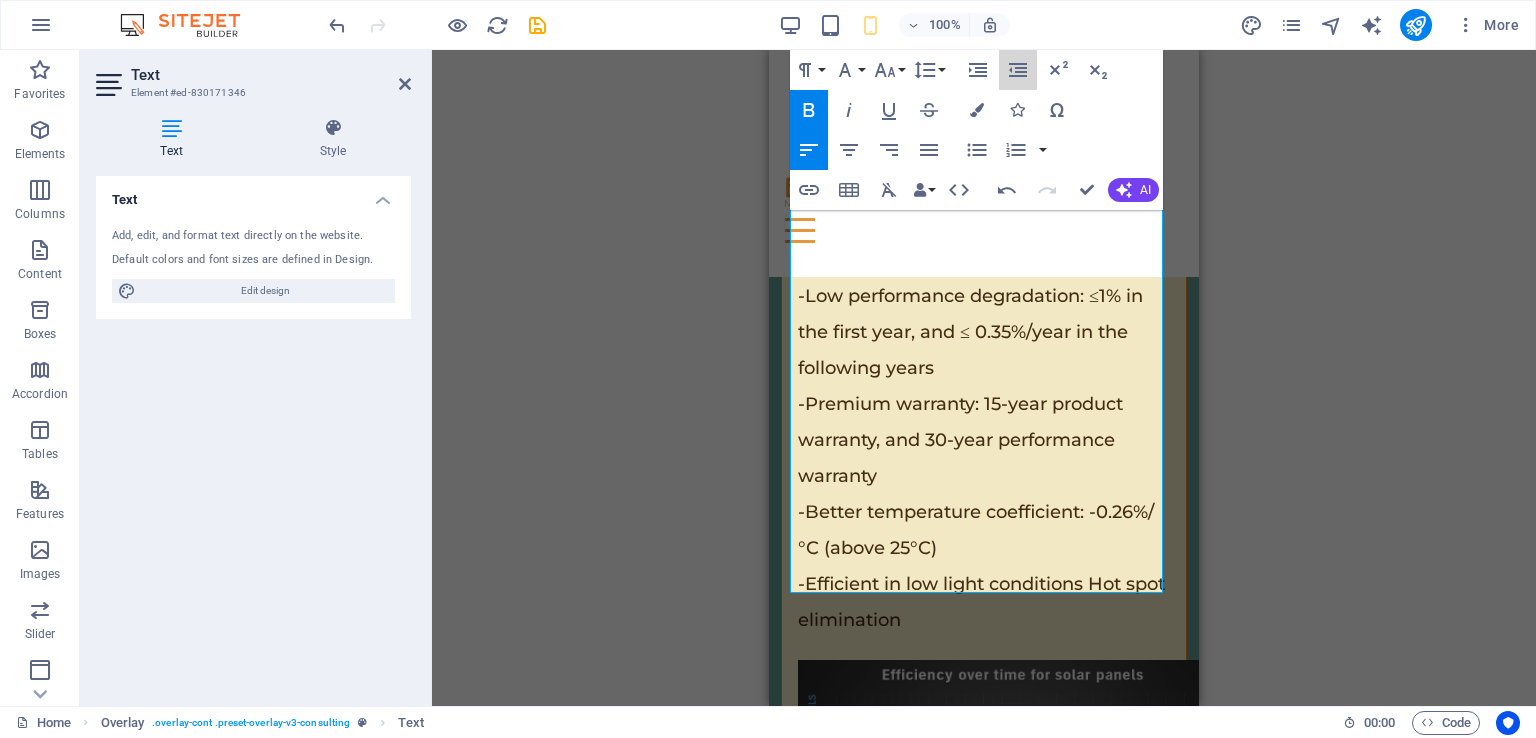 click 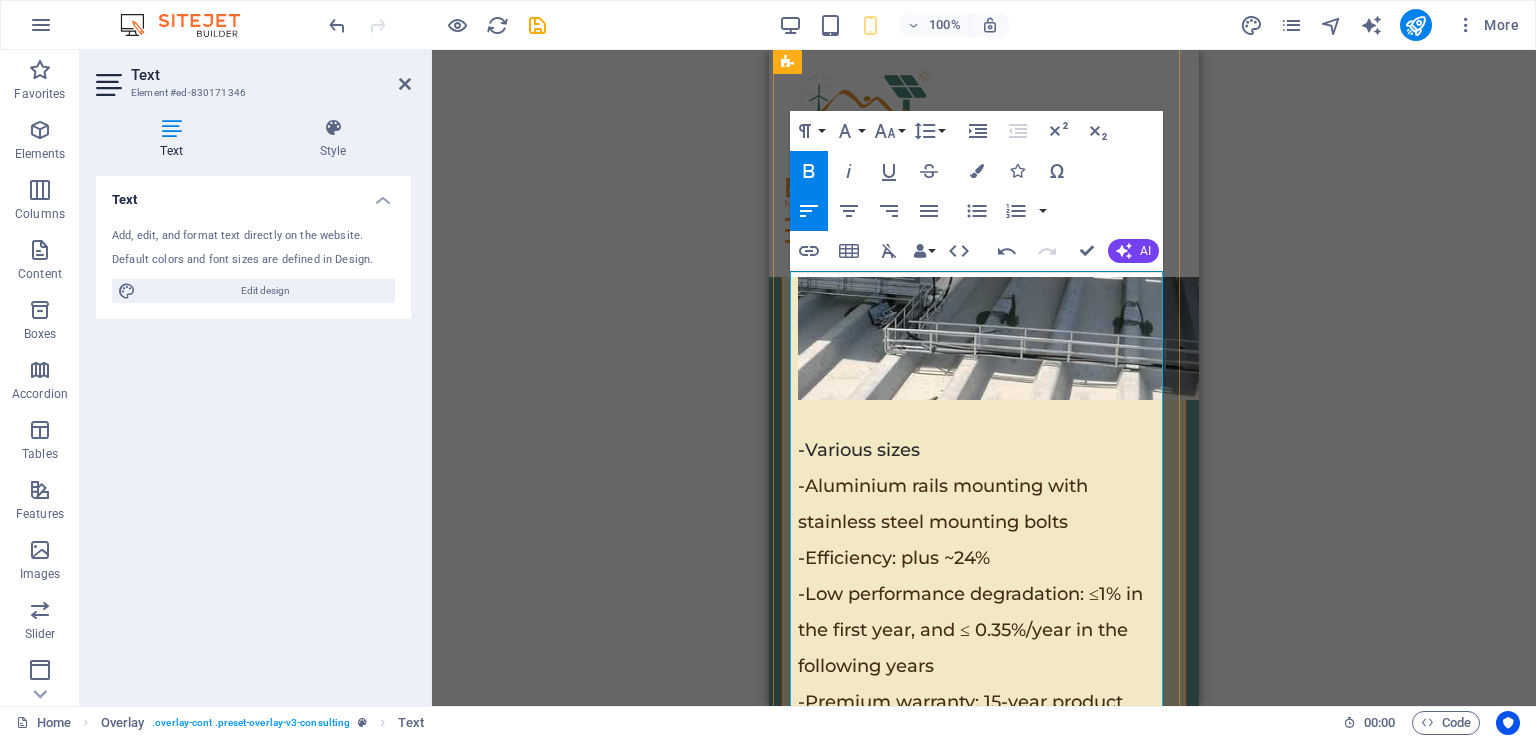 scroll, scrollTop: 8162, scrollLeft: 0, axis: vertical 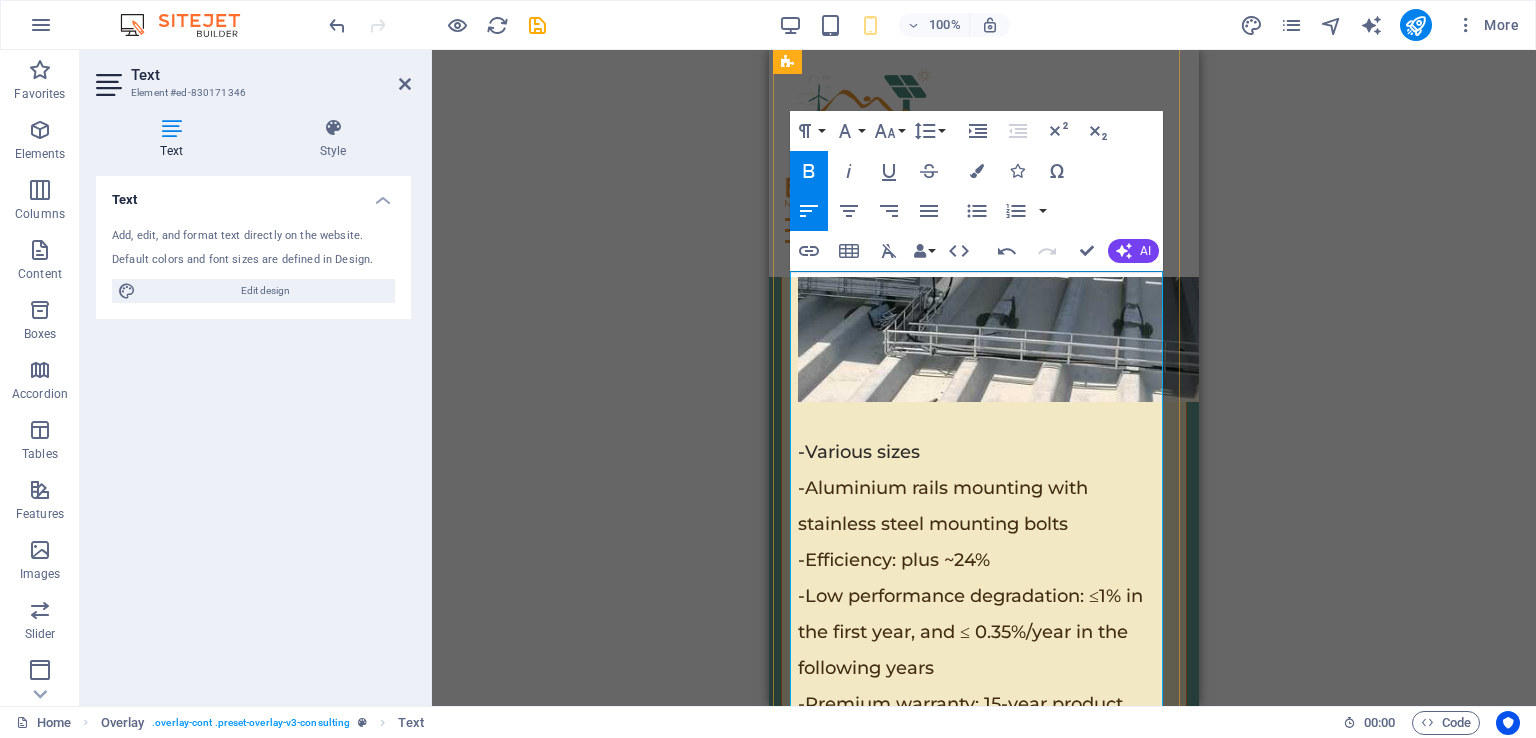 click on "Remote wireless control" at bounding box center (984, 2476) 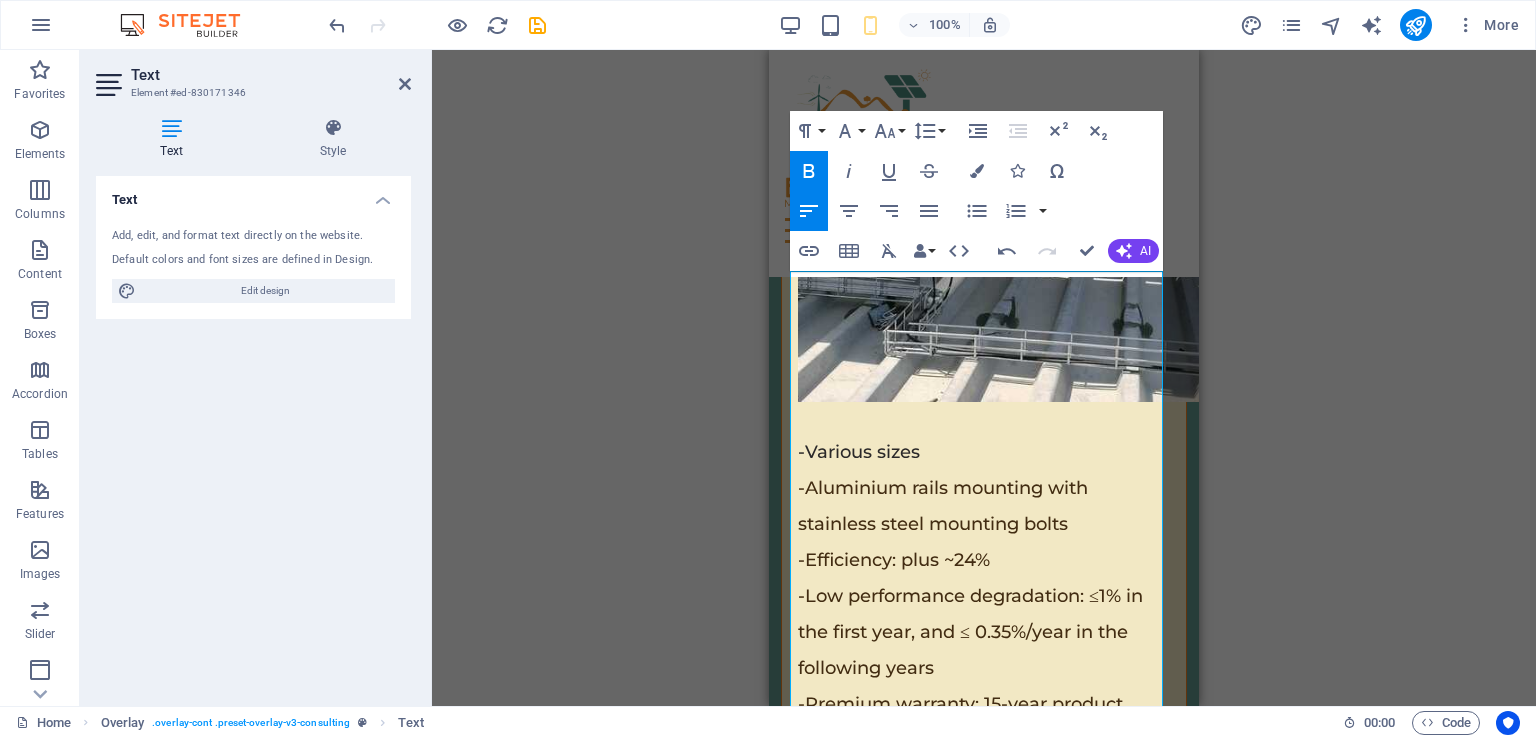 click 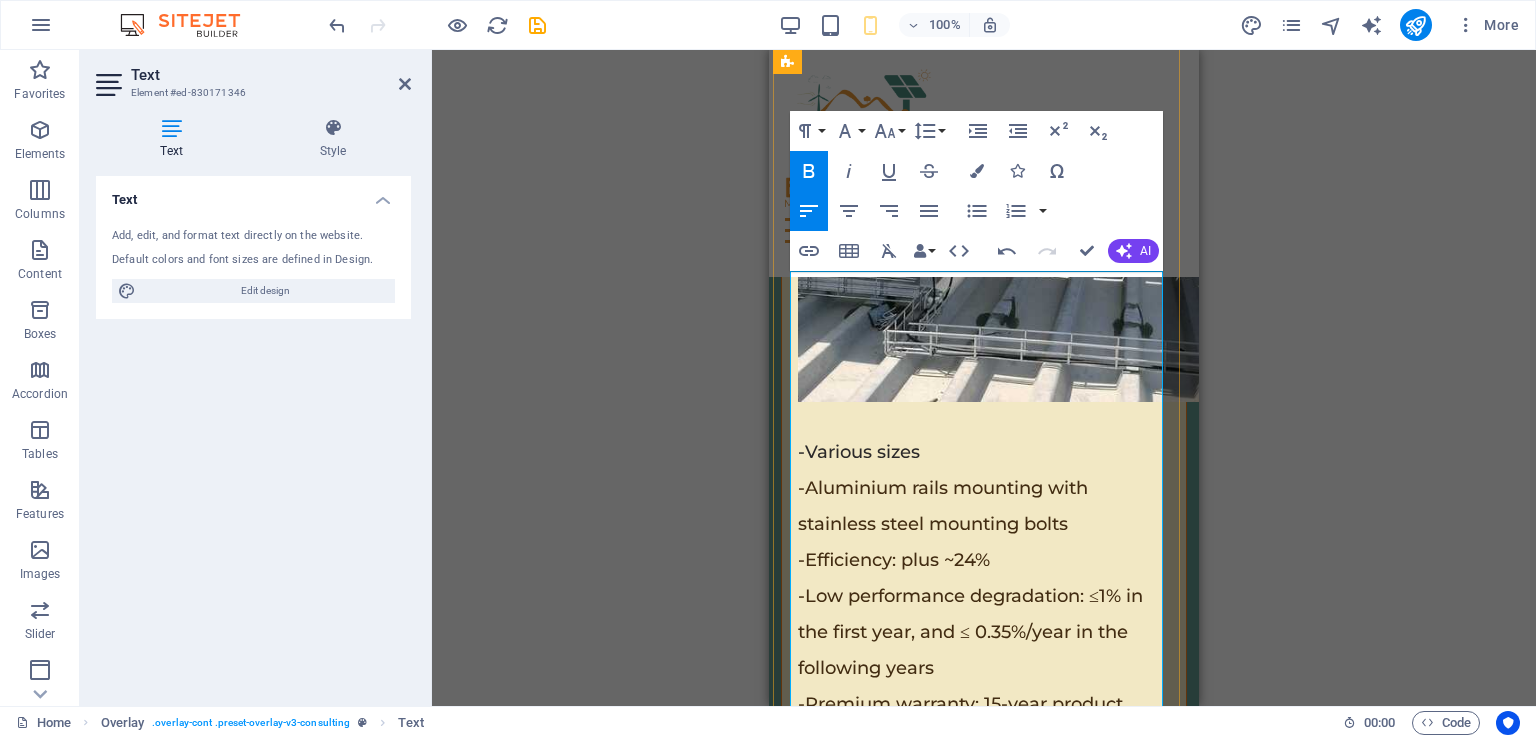 click on "Power management gateway system: Utilise multiple power sources through one system seamlessly" at bounding box center [984, 2538] 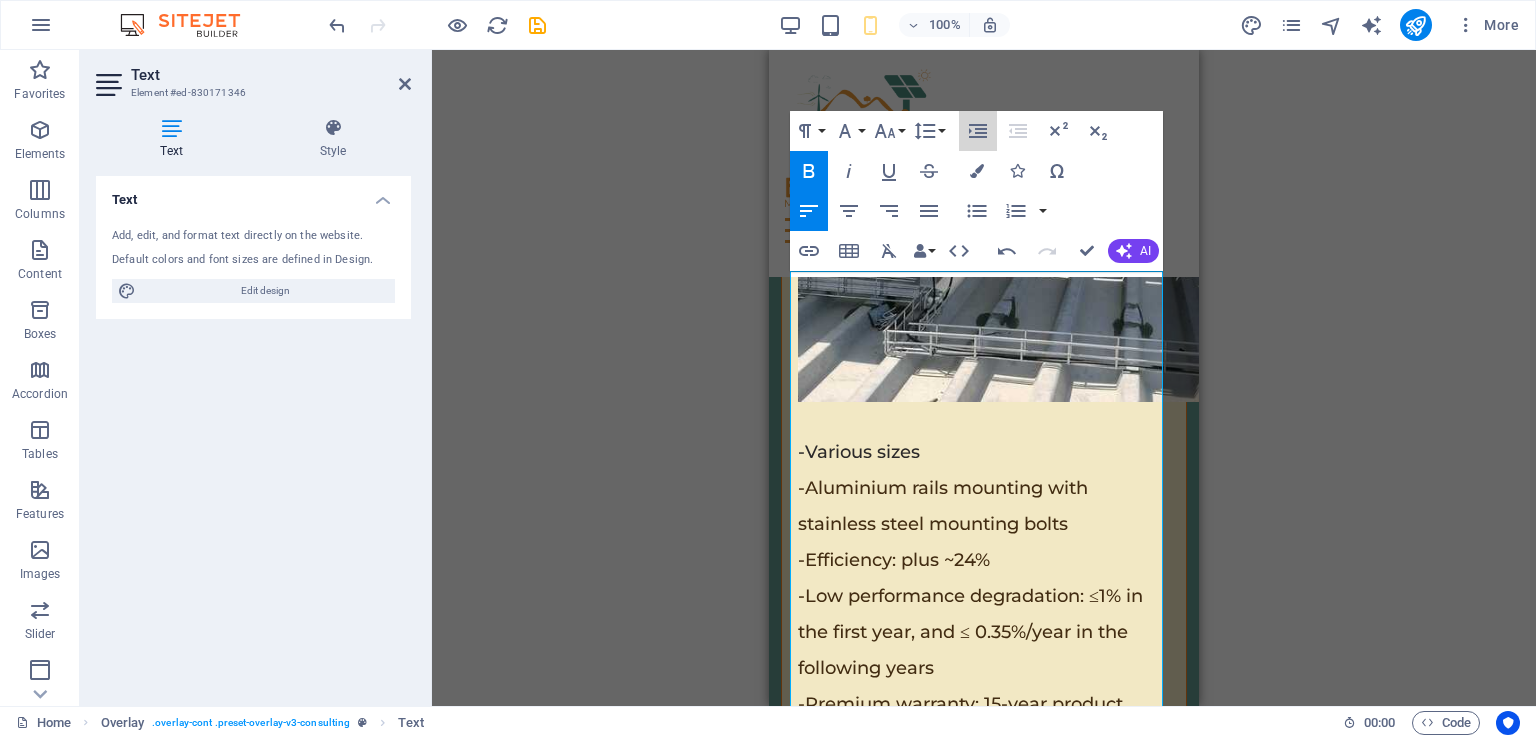 click 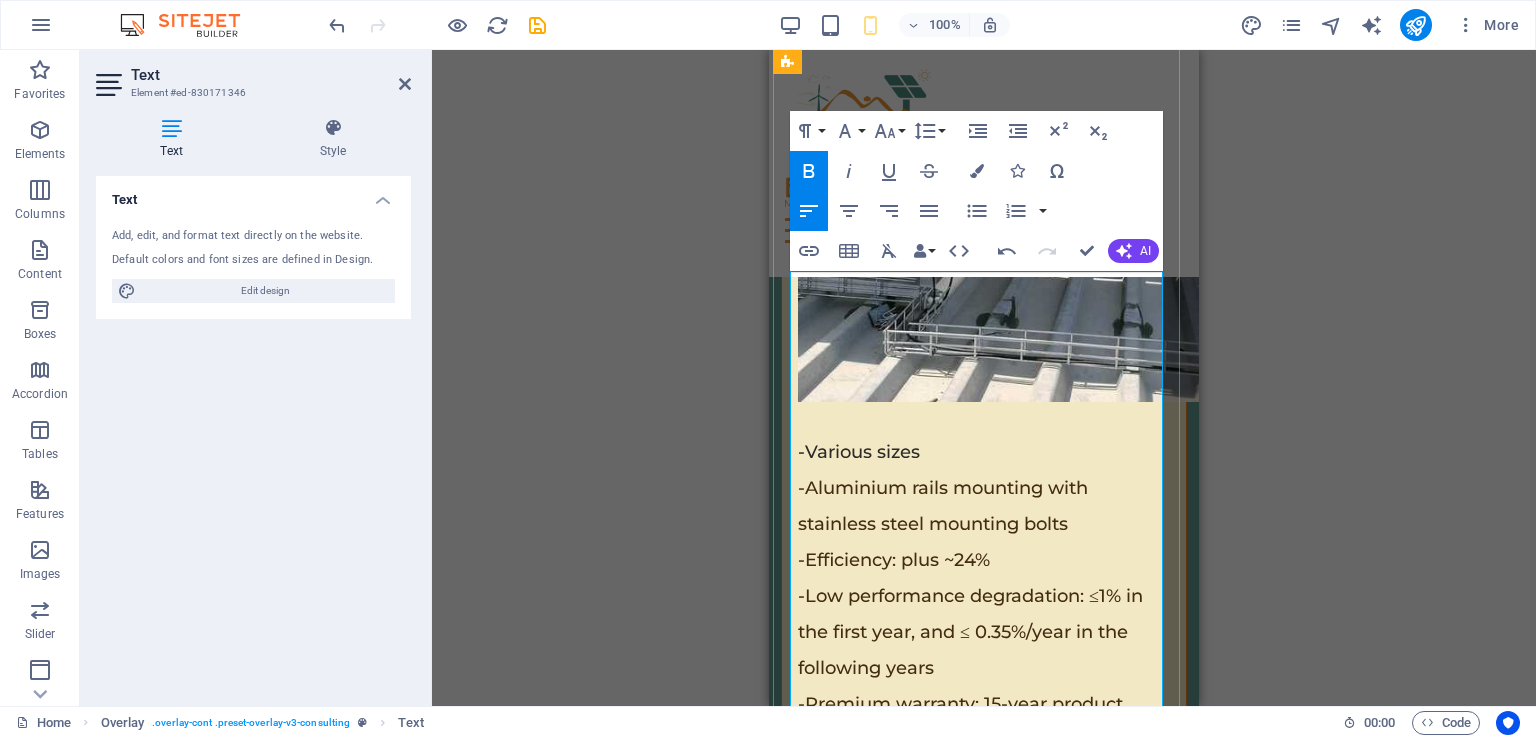 click on "Zero transfer rate (between power sources) and flexible power management" at bounding box center [984, 2614] 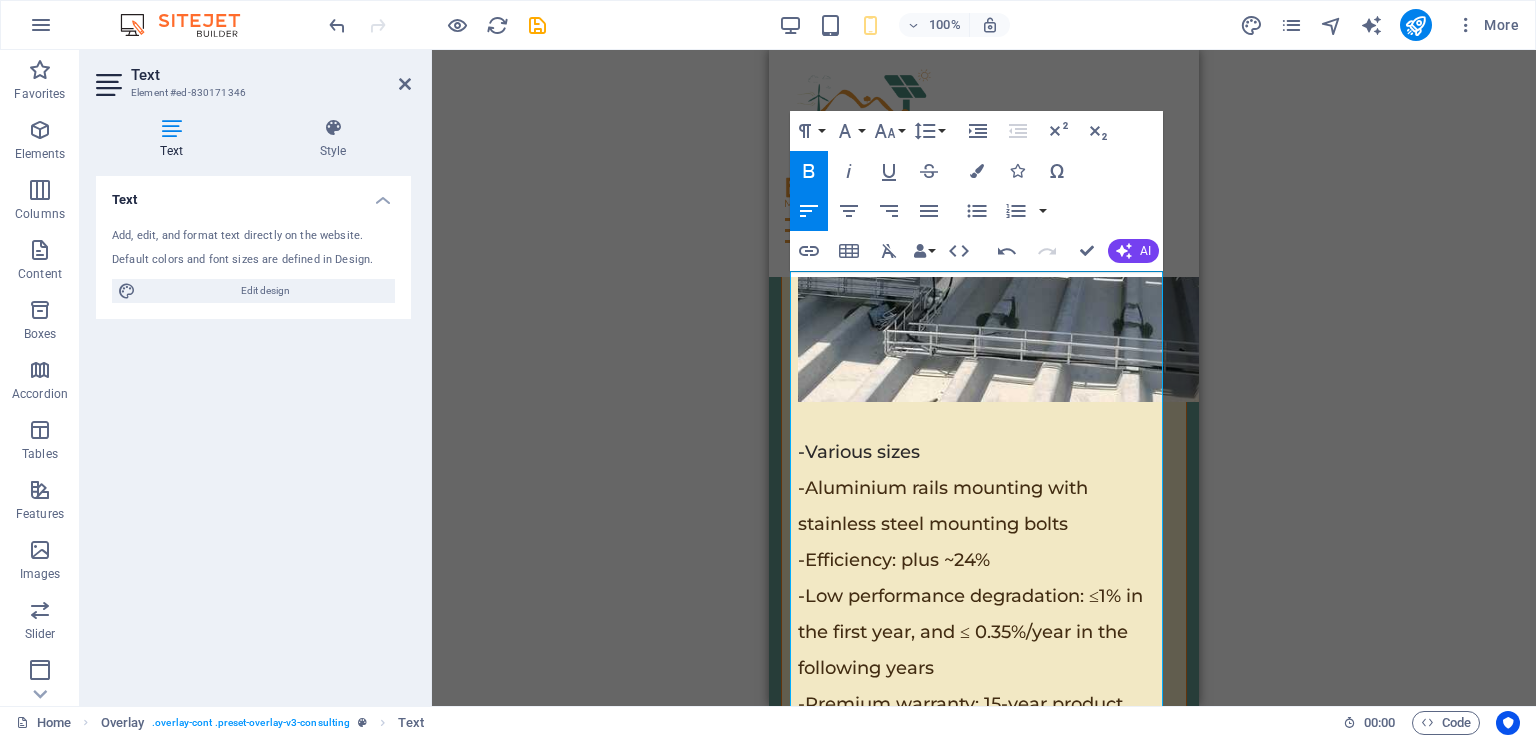 click 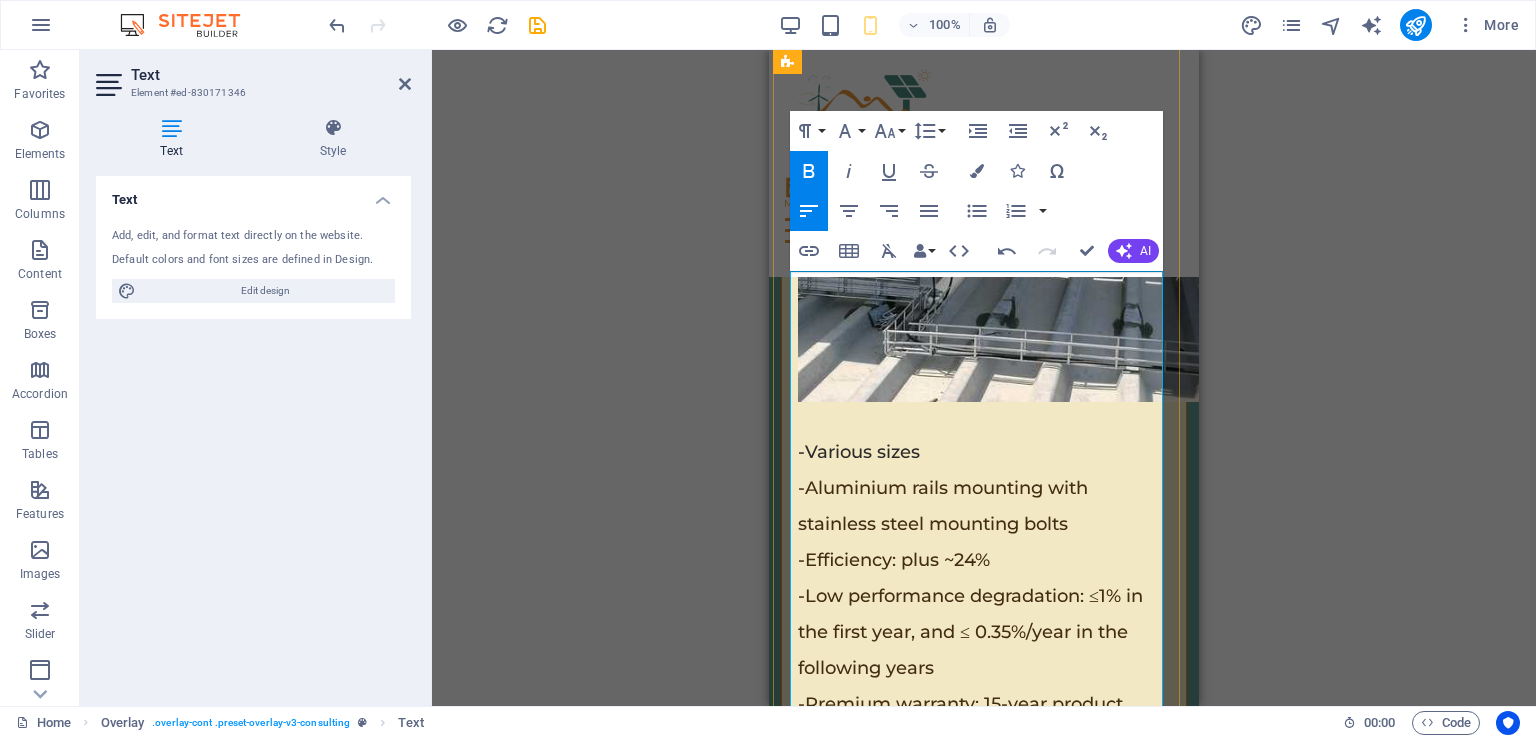 click on "Modular design (IP66) weatherproof" at bounding box center [984, 2689] 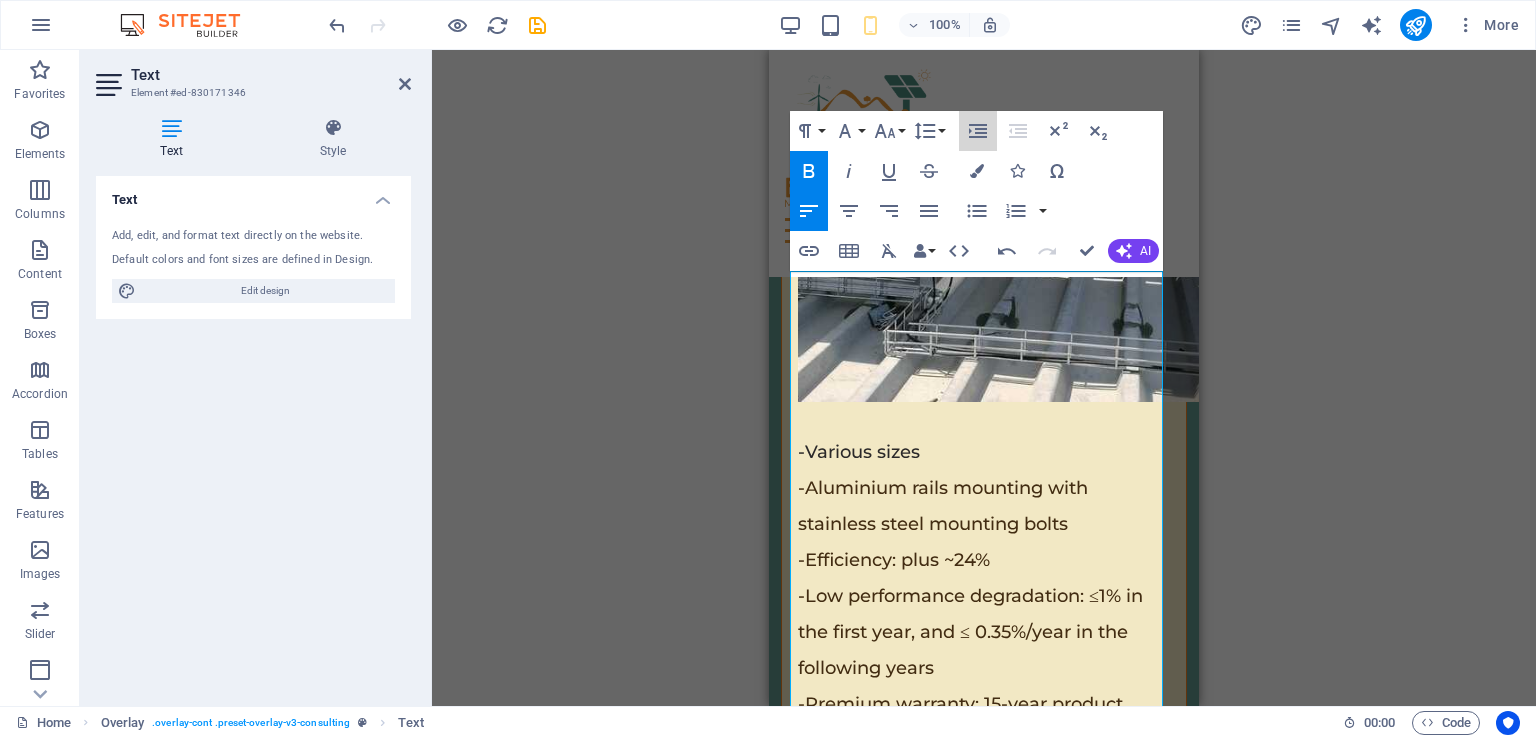 click 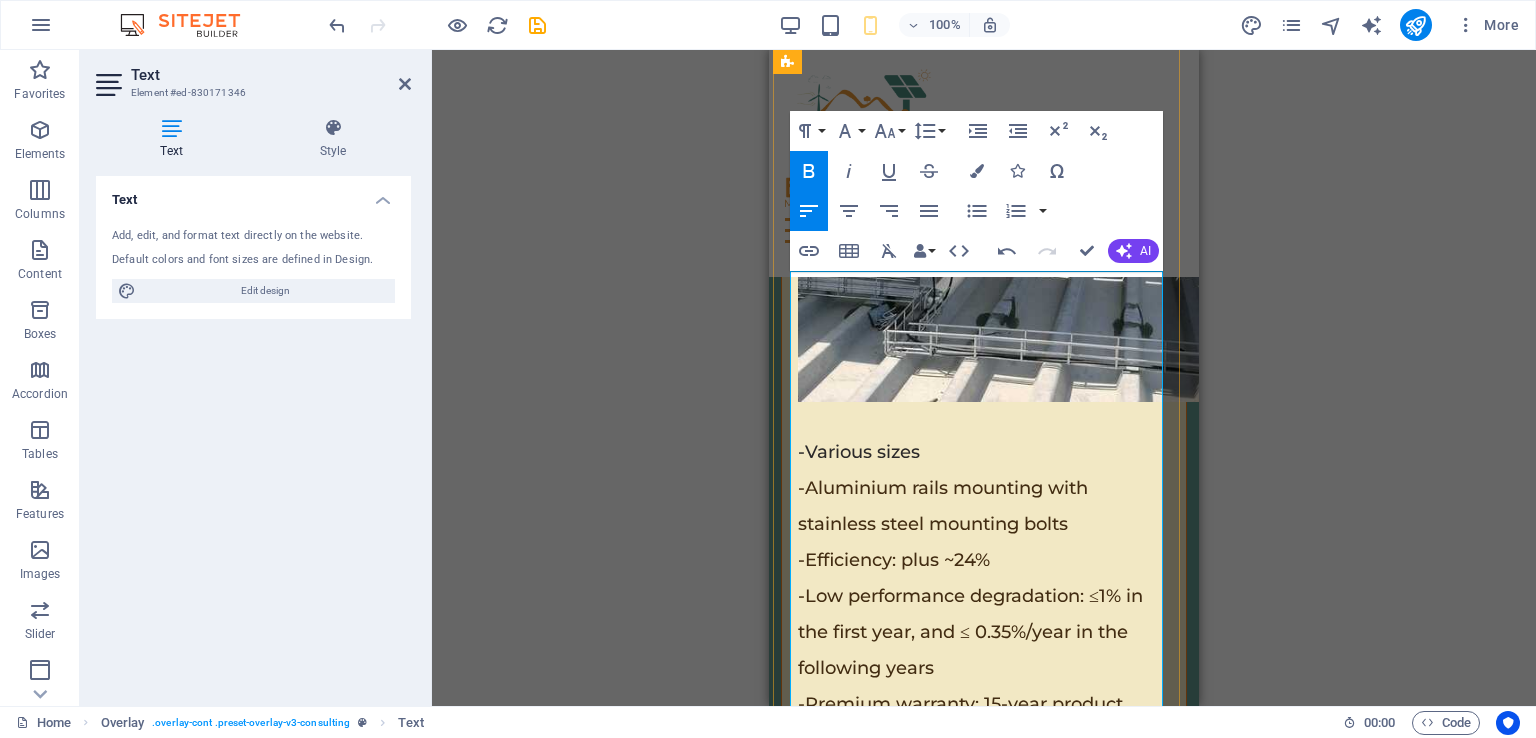 click on "Very safe with arc detection and fire management systems" at bounding box center (984, 2738) 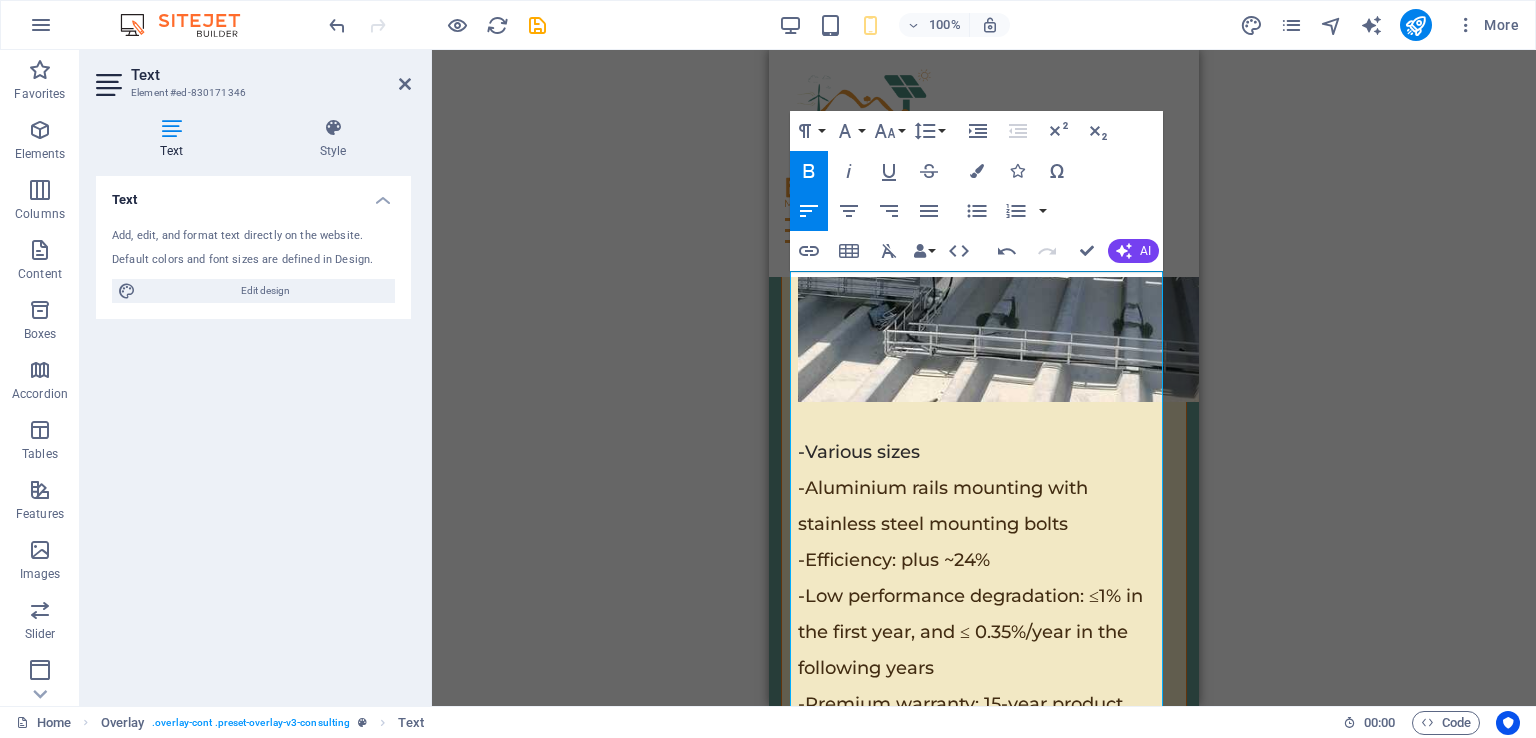 click 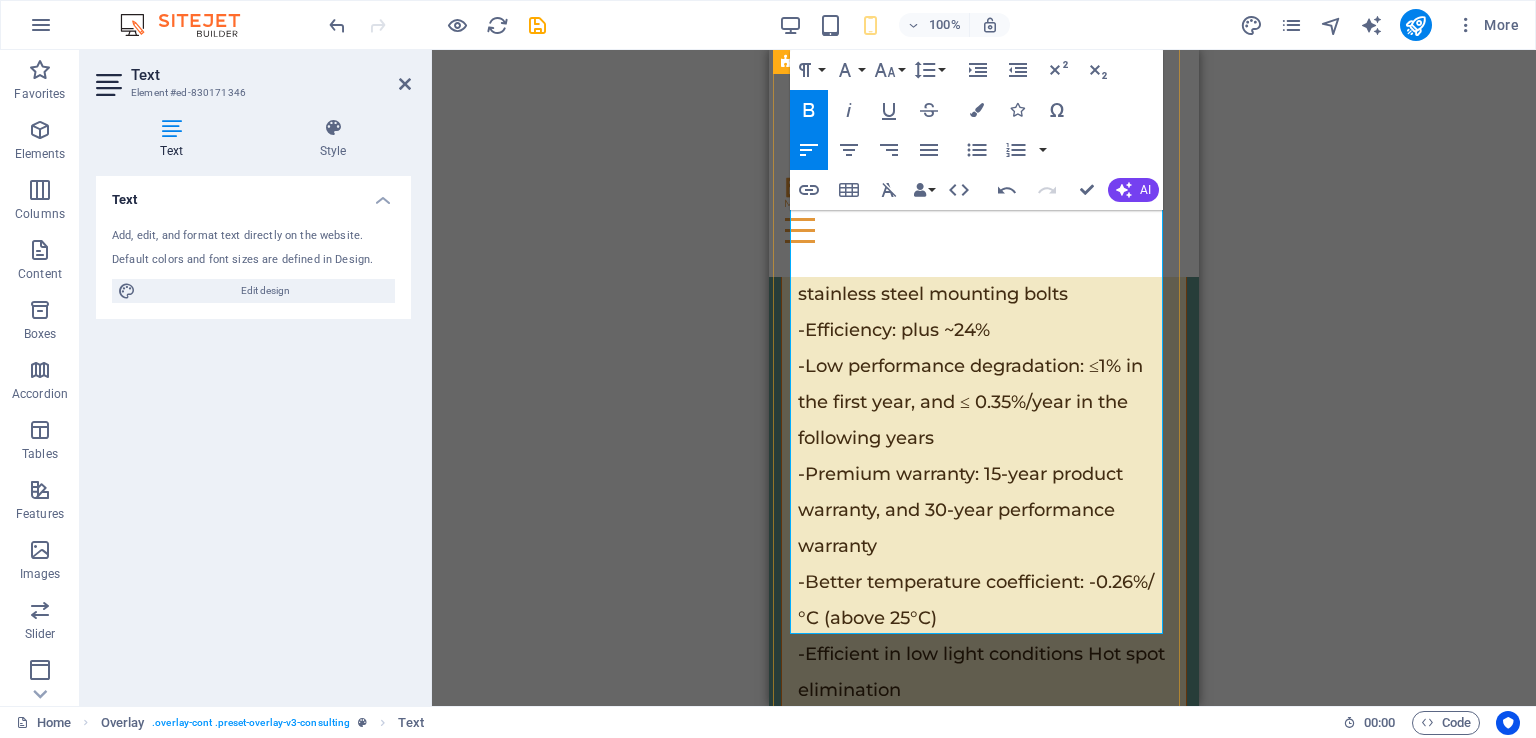 scroll, scrollTop: 8462, scrollLeft: 0, axis: vertical 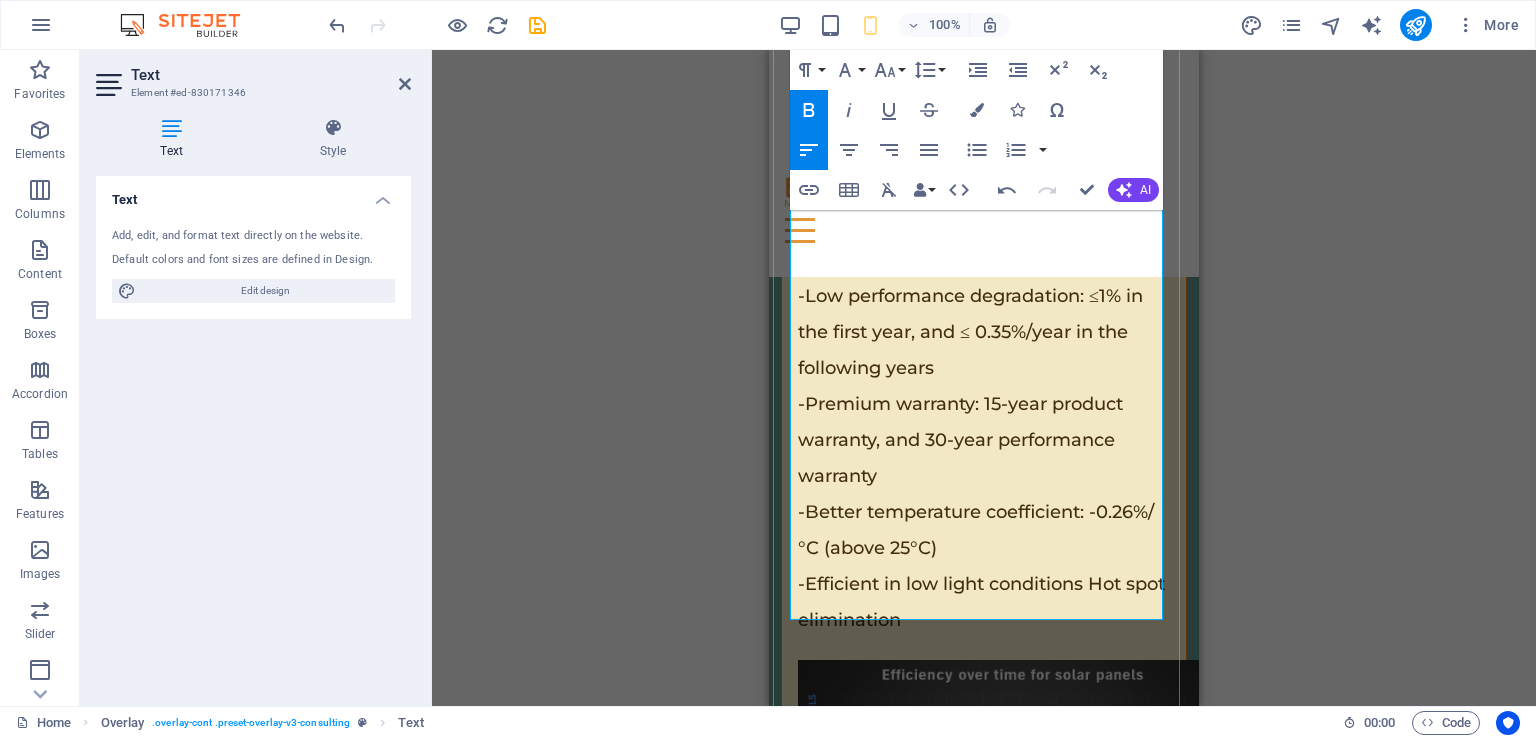 click on "Easy to upgrade and make modifications" at bounding box center (984, 2486) 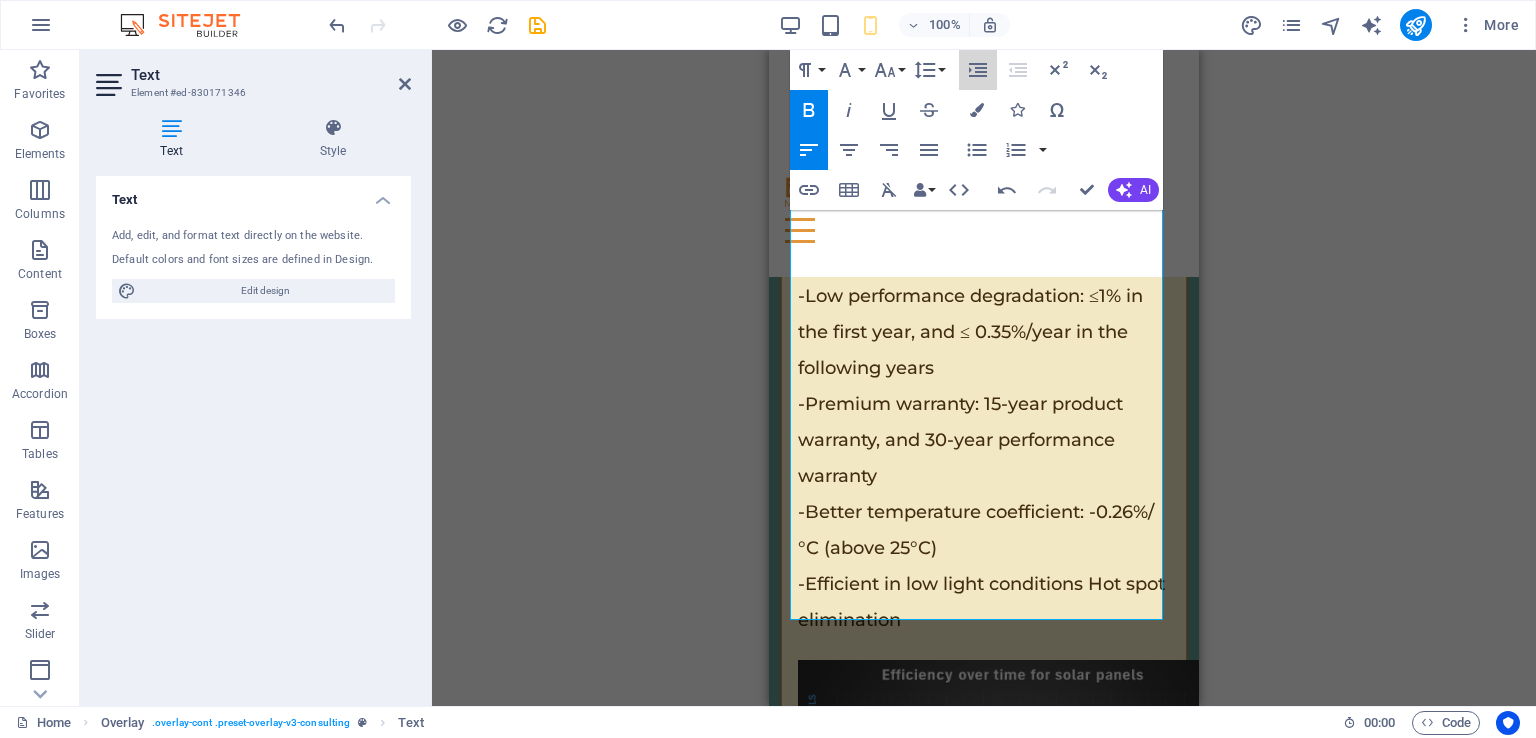 click 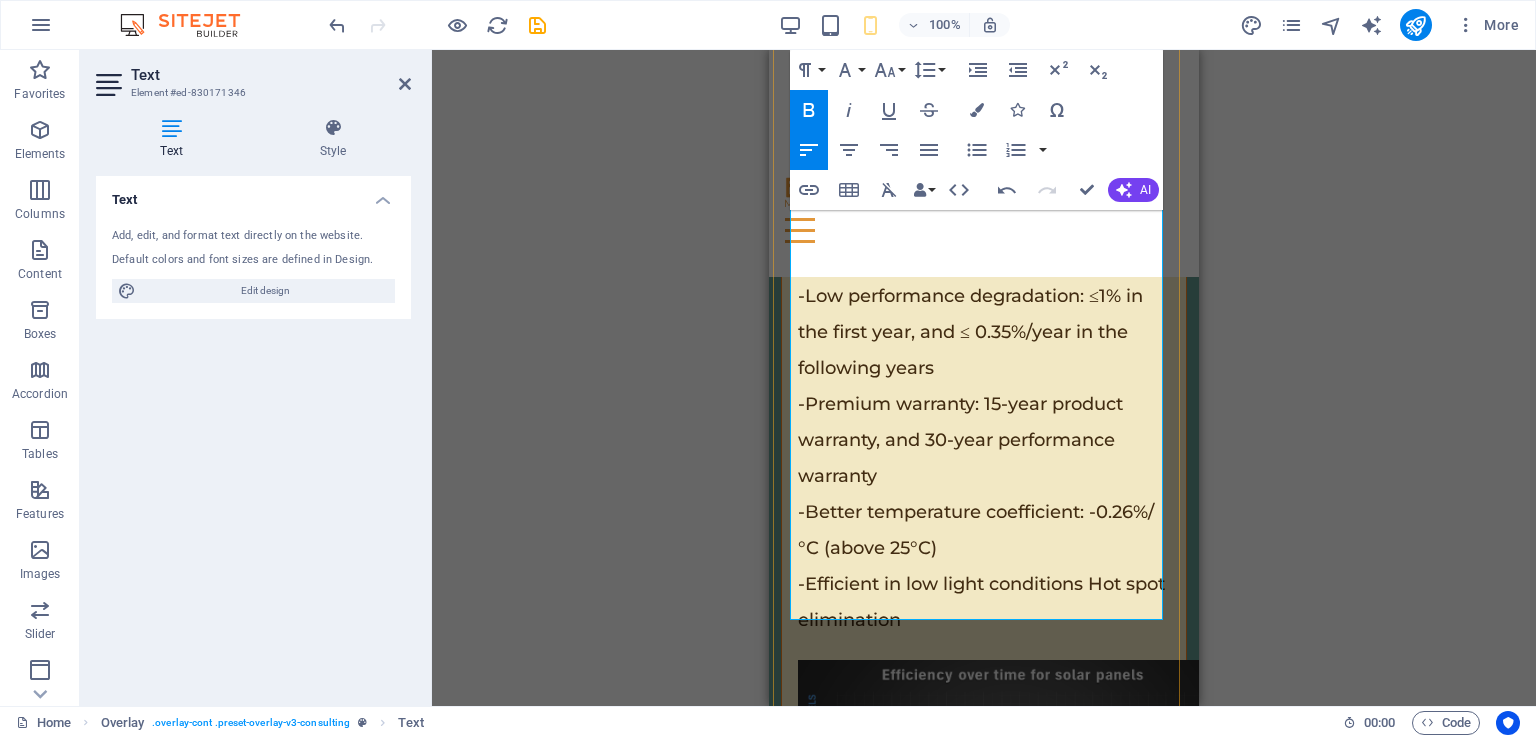 click on "Breakdowns minimal through fault isolation within smaller modules" at bounding box center [984, 2535] 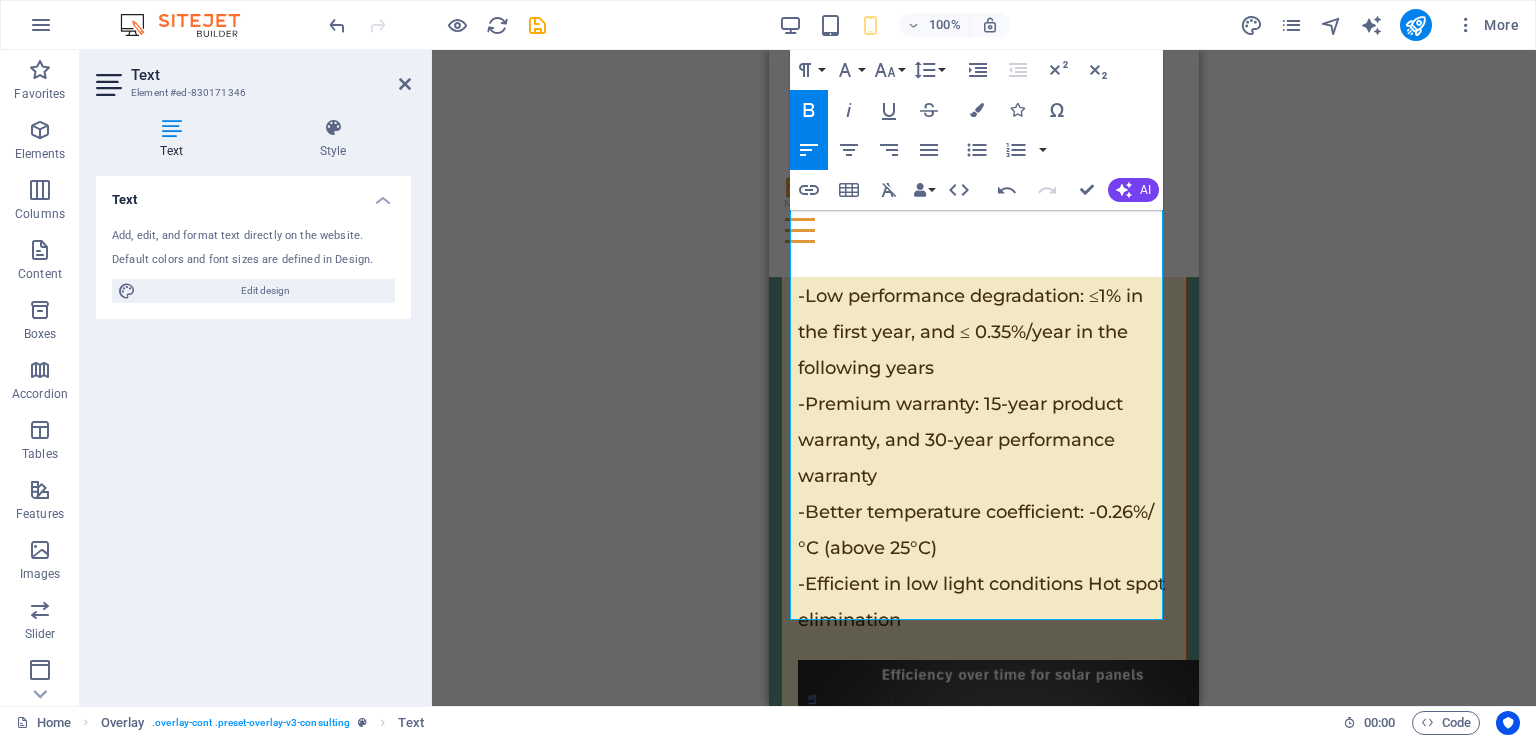 click 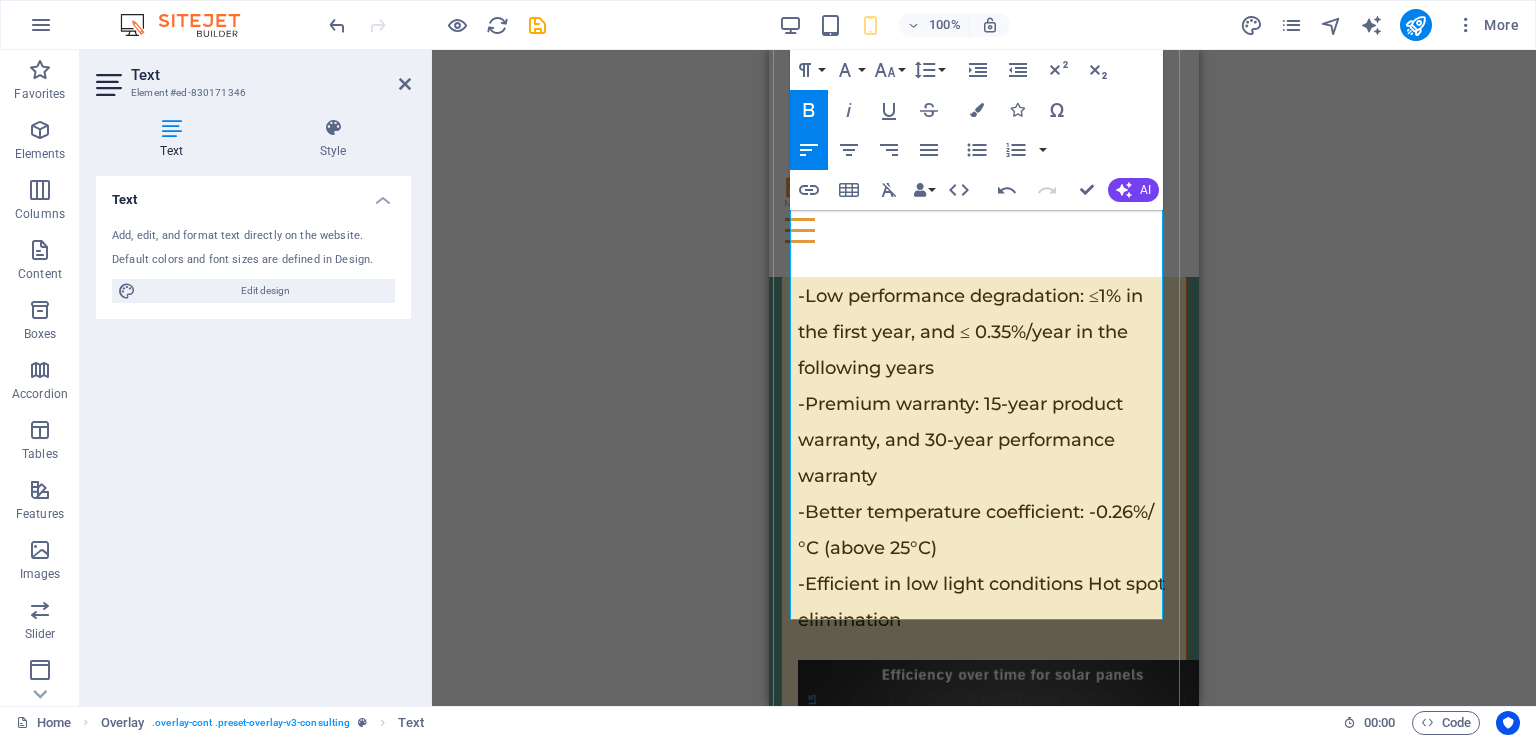 click on "10-year equipment swop out warranted for Inverter and batteries" at bounding box center [984, 2597] 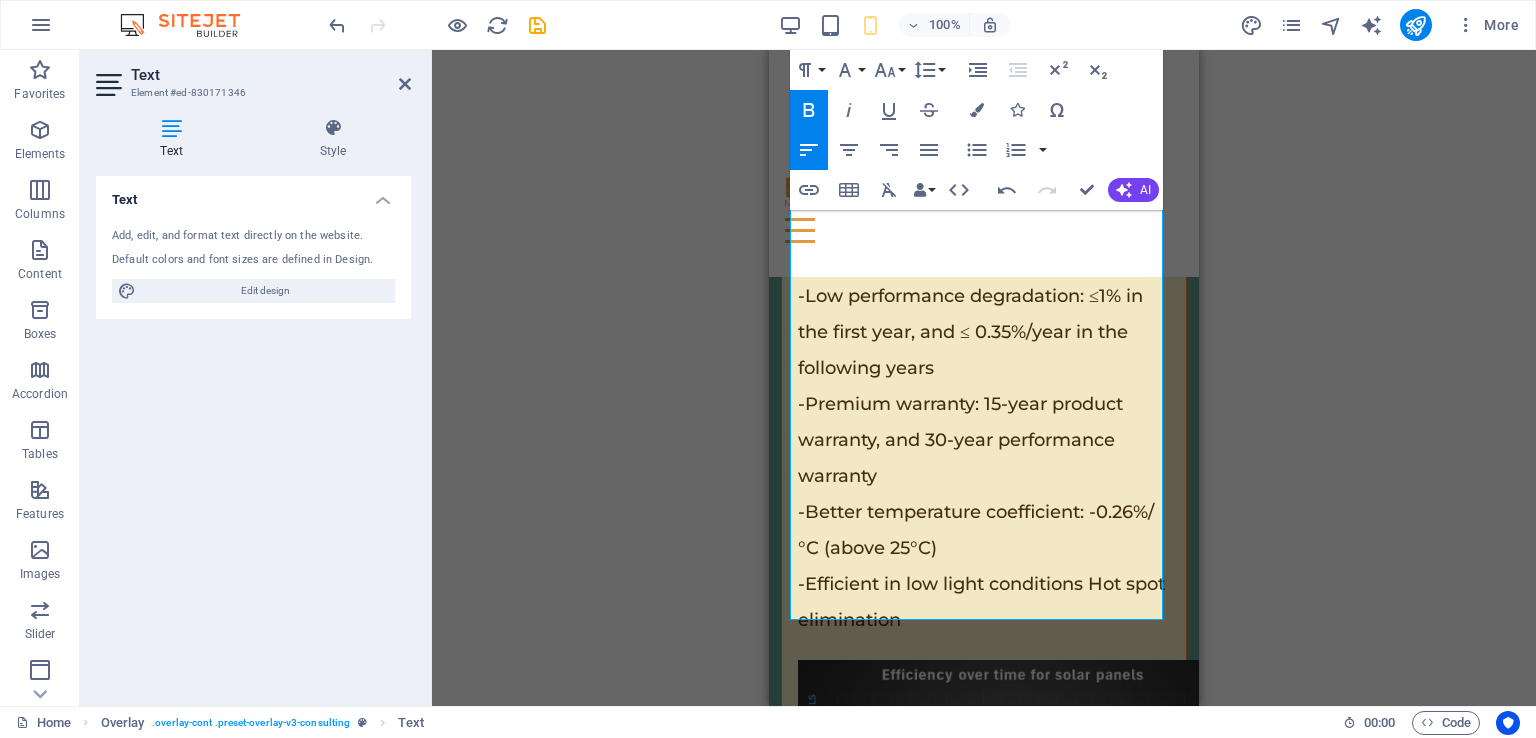 click 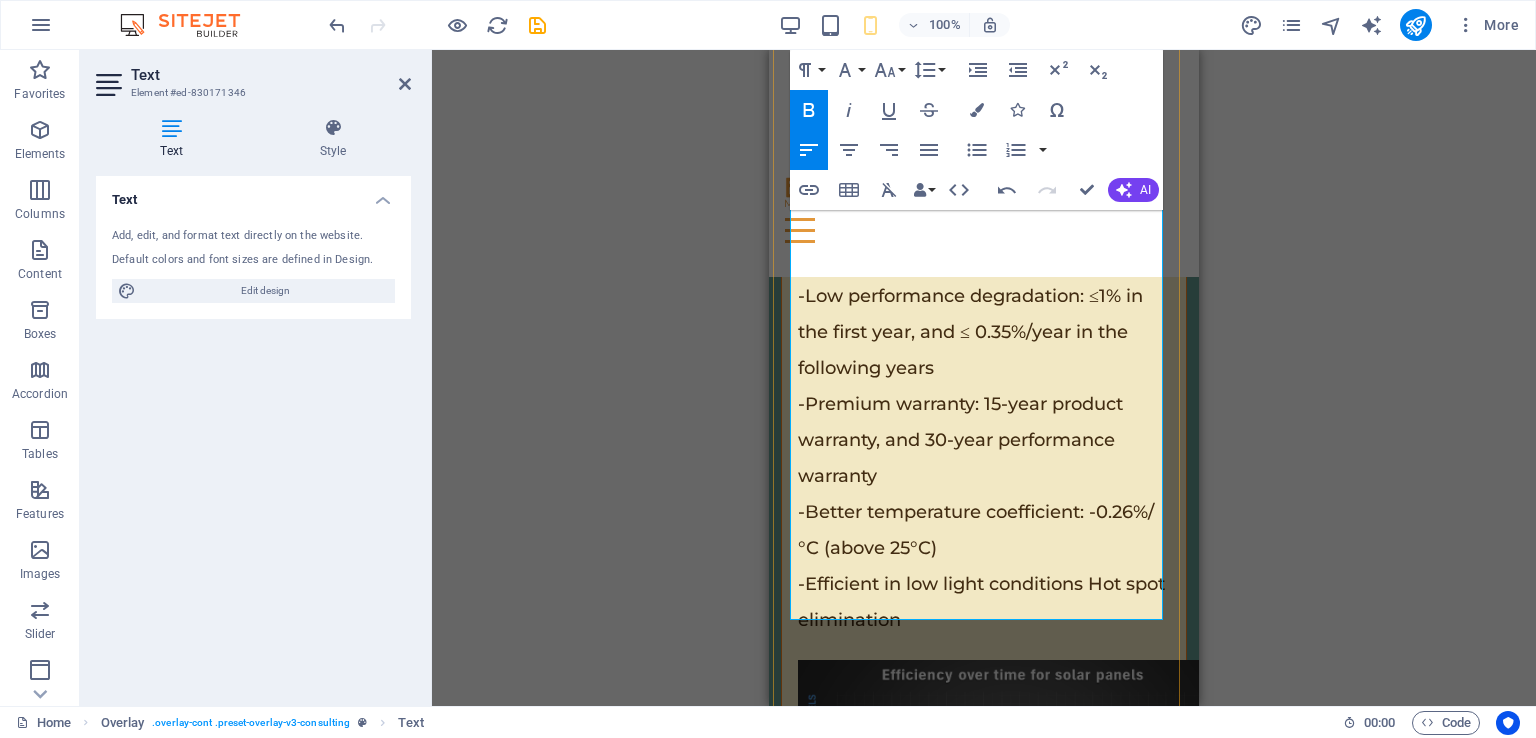 click on "Gateway 3-year warranted (breakers, contactors & PLC)(Replacement parts cheap and easy to replace)" at bounding box center (984, 2672) 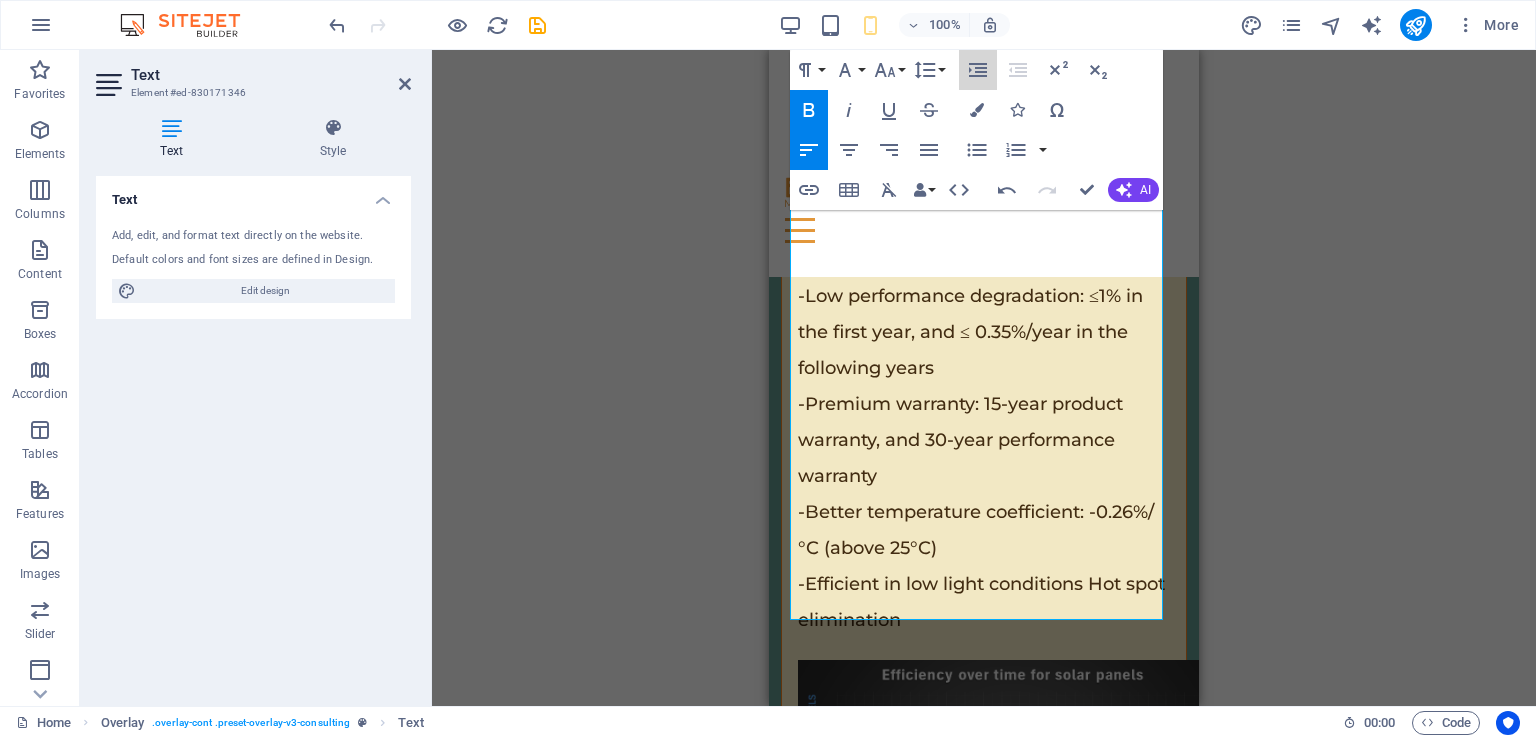 click 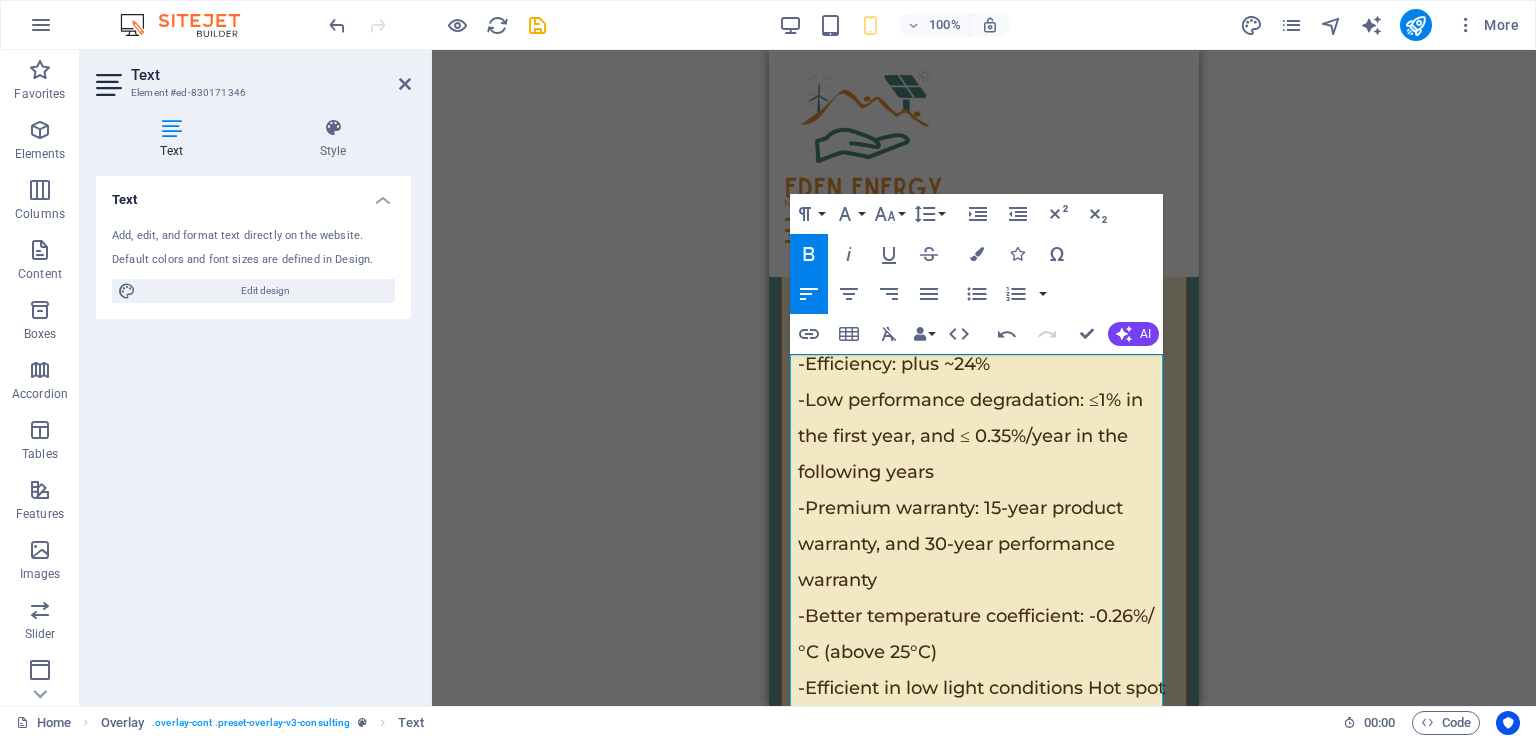 scroll, scrollTop: 7866, scrollLeft: 0, axis: vertical 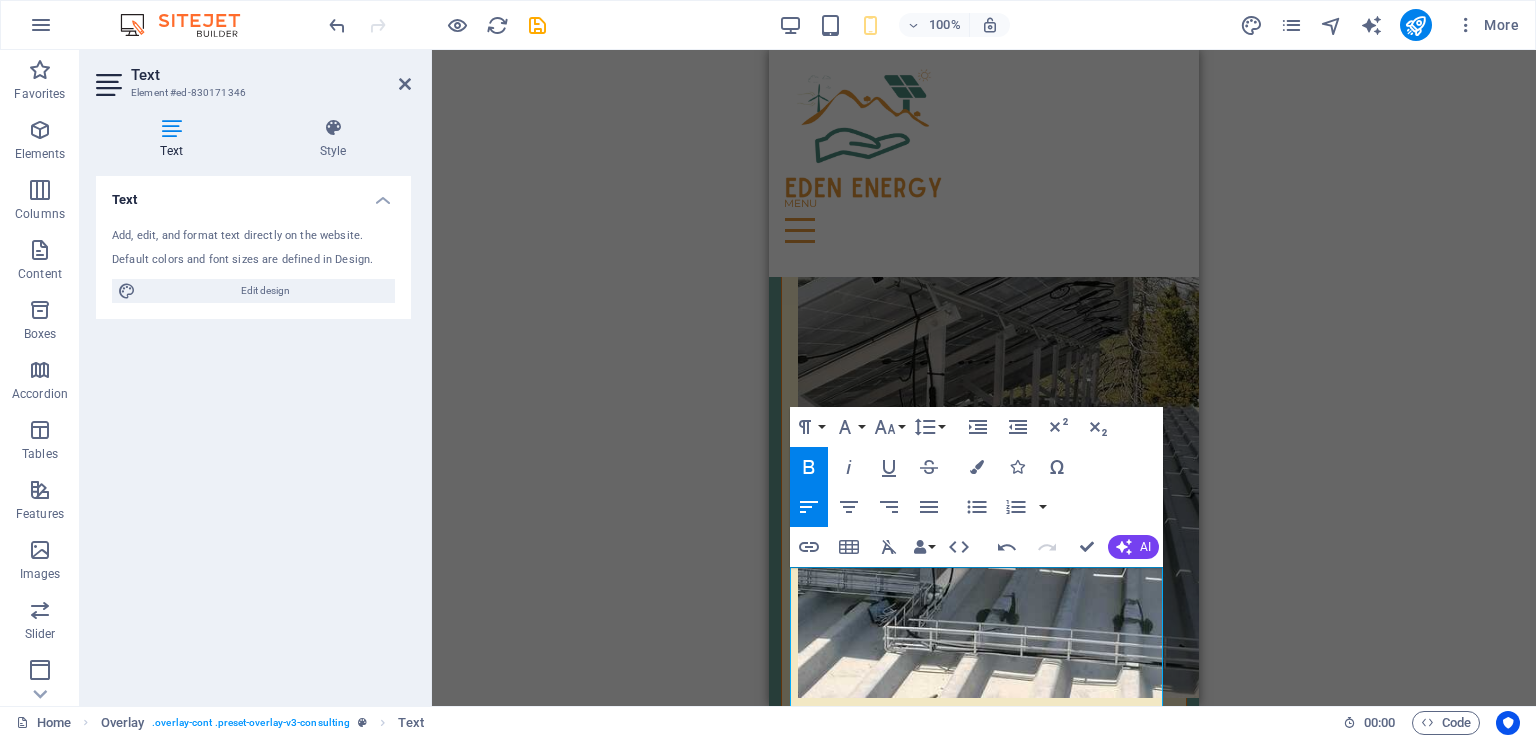 drag, startPoint x: 1078, startPoint y: 589, endPoint x: 768, endPoint y: 567, distance: 310.77966 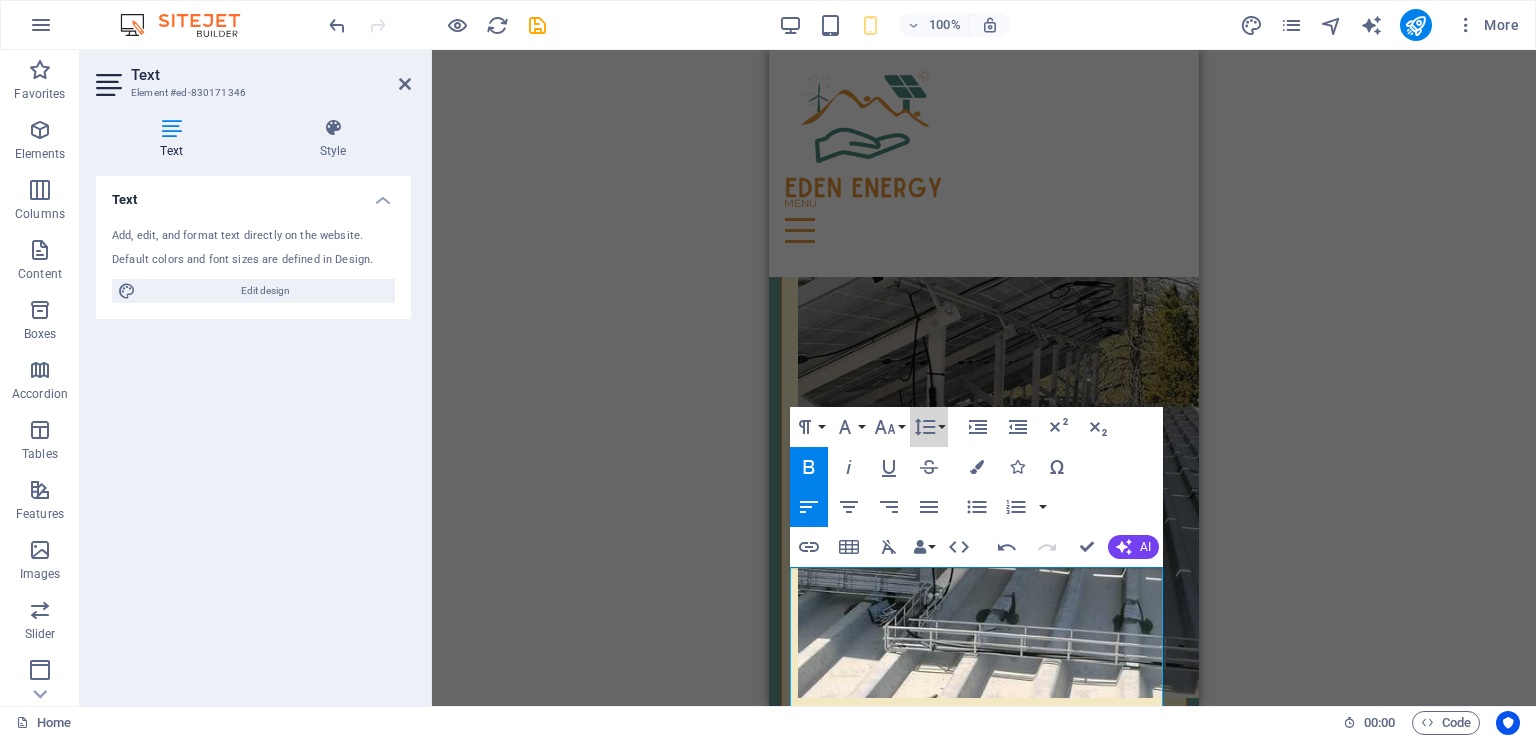 click 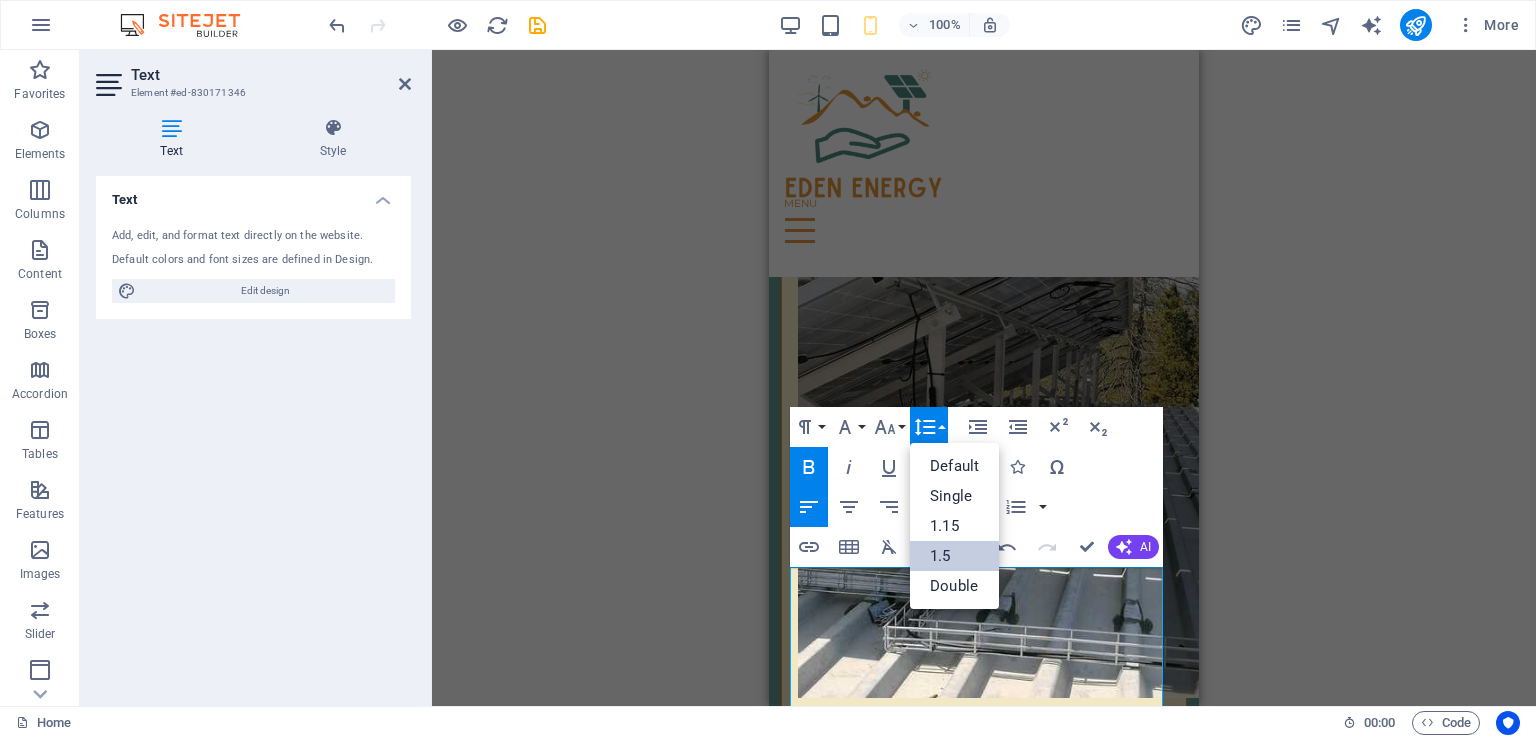 scroll, scrollTop: 0, scrollLeft: 0, axis: both 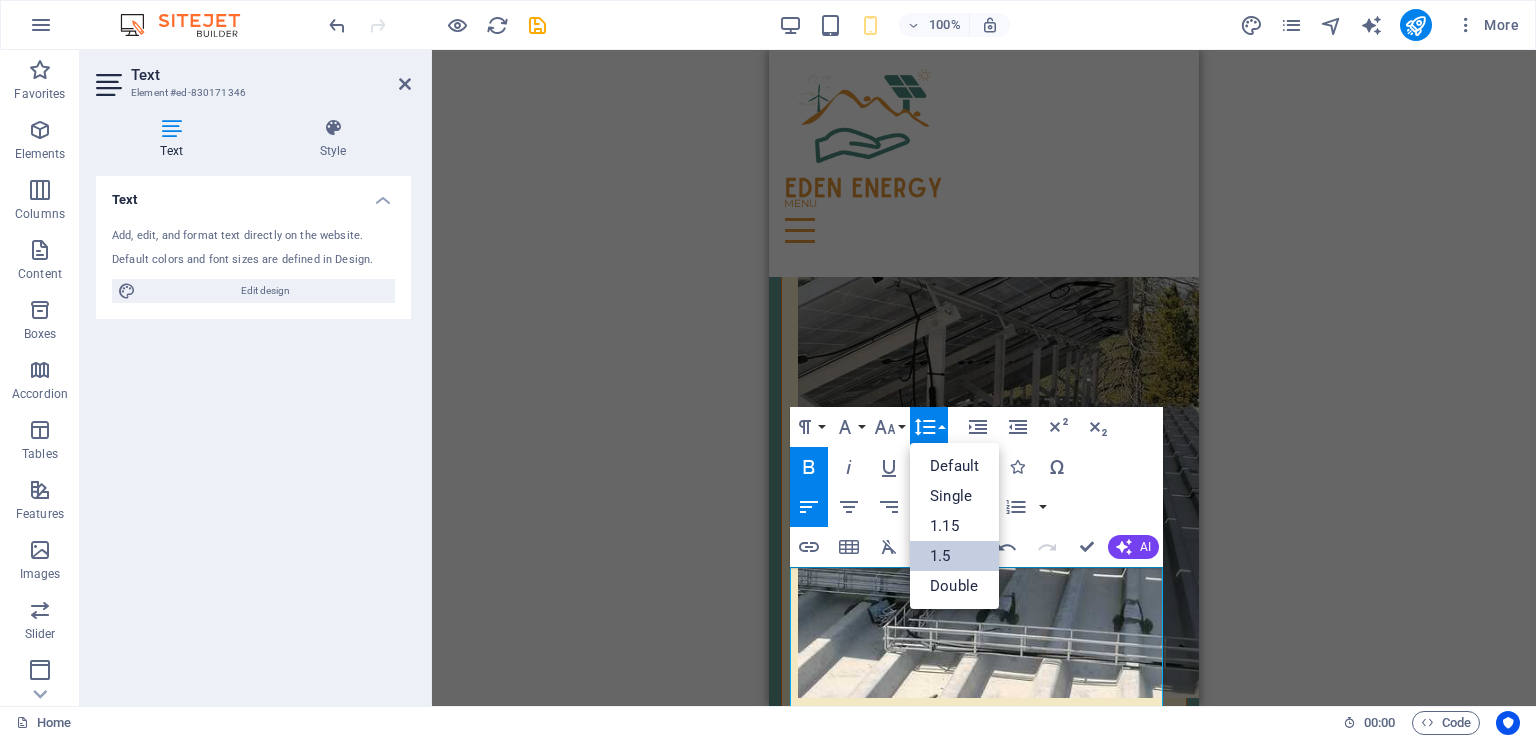 click on "Double" at bounding box center (954, 586) 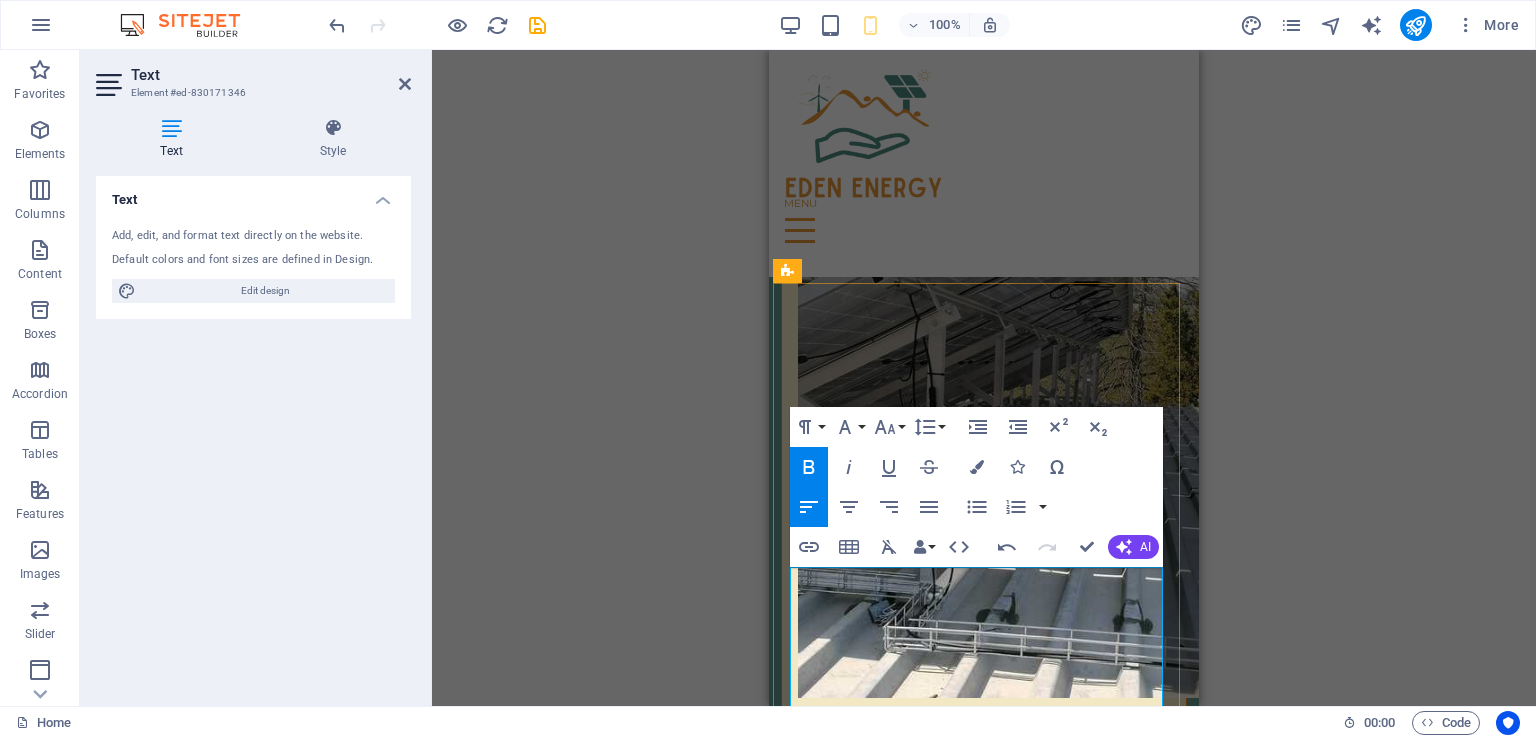 click on "Smart System learns contextual power consumption and adapts" at bounding box center [963, 2733] 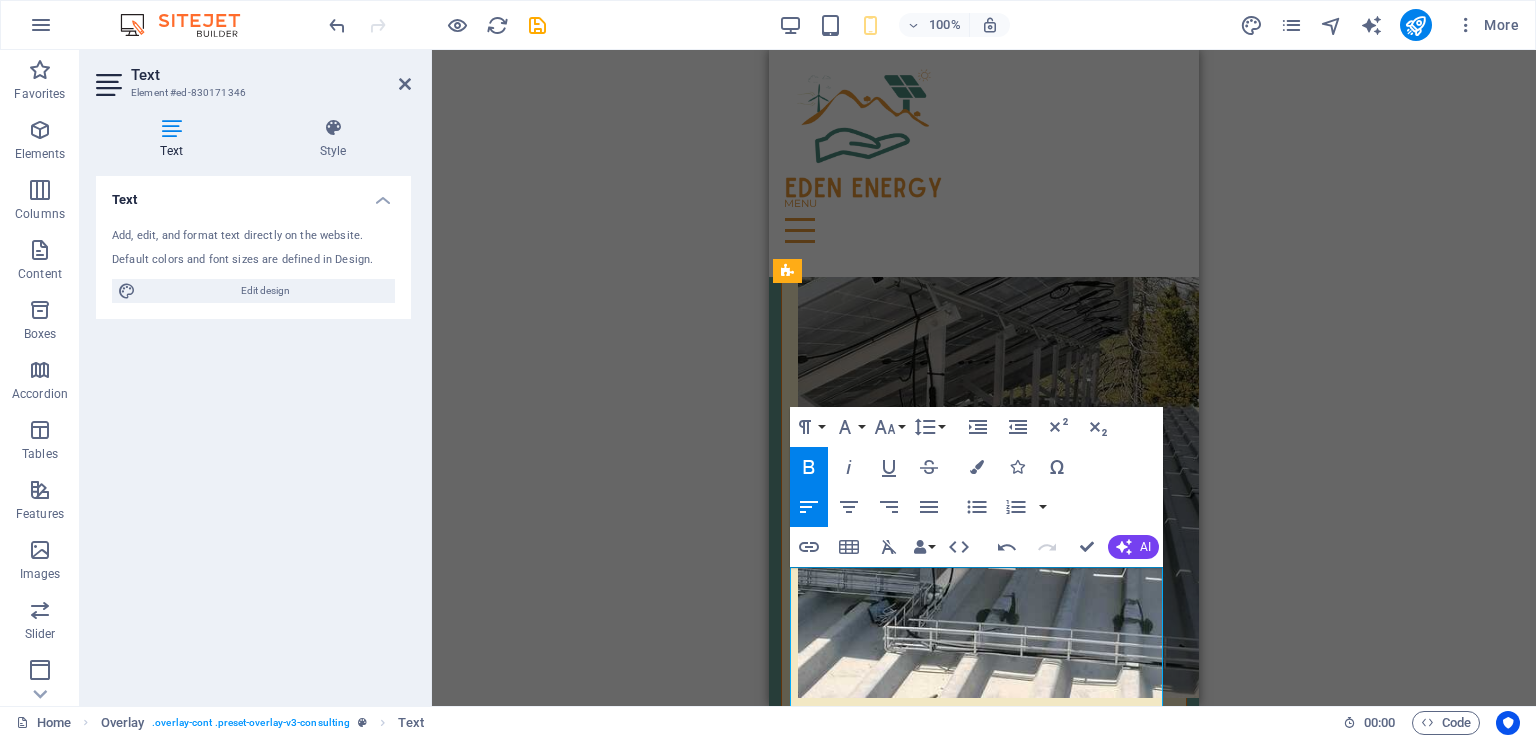 type 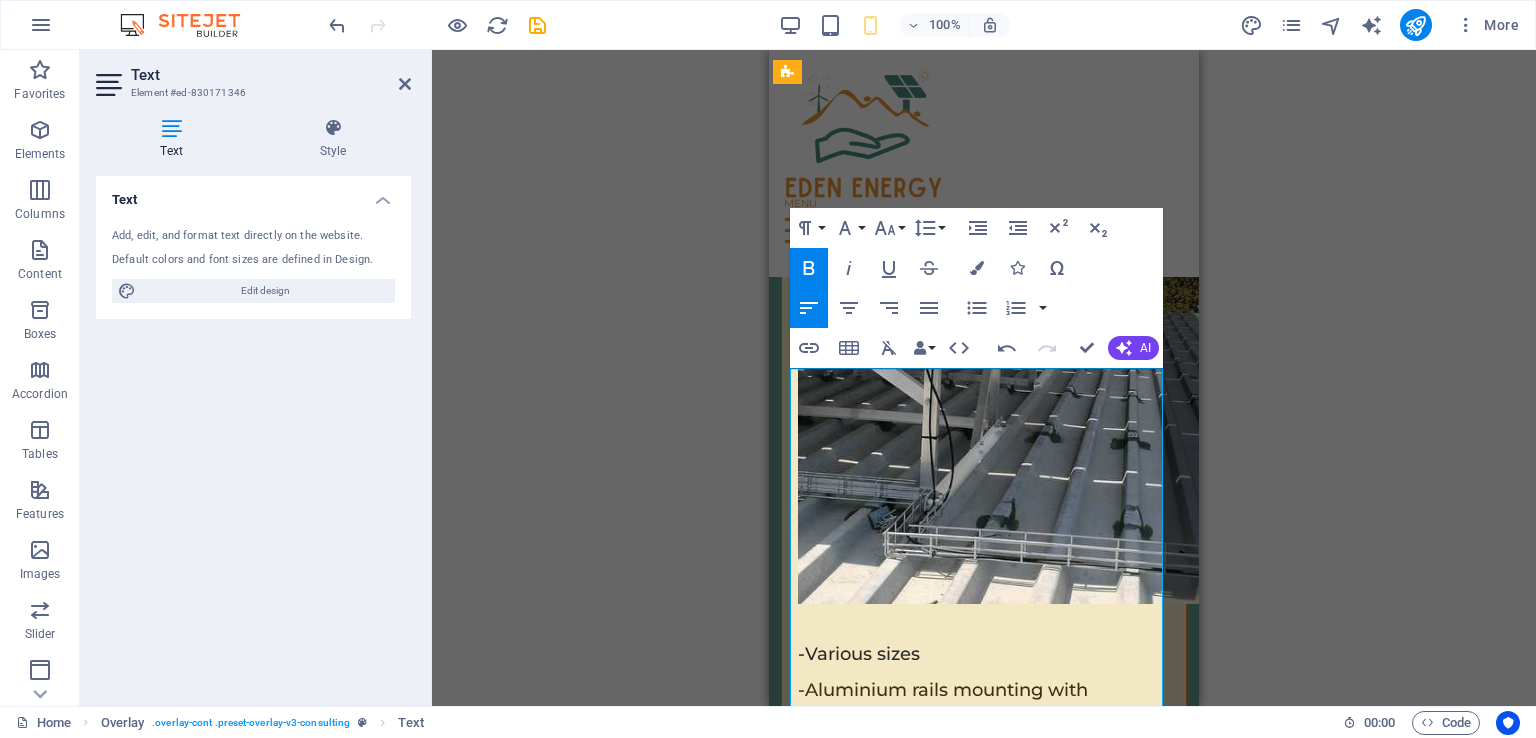 scroll, scrollTop: 8066, scrollLeft: 0, axis: vertical 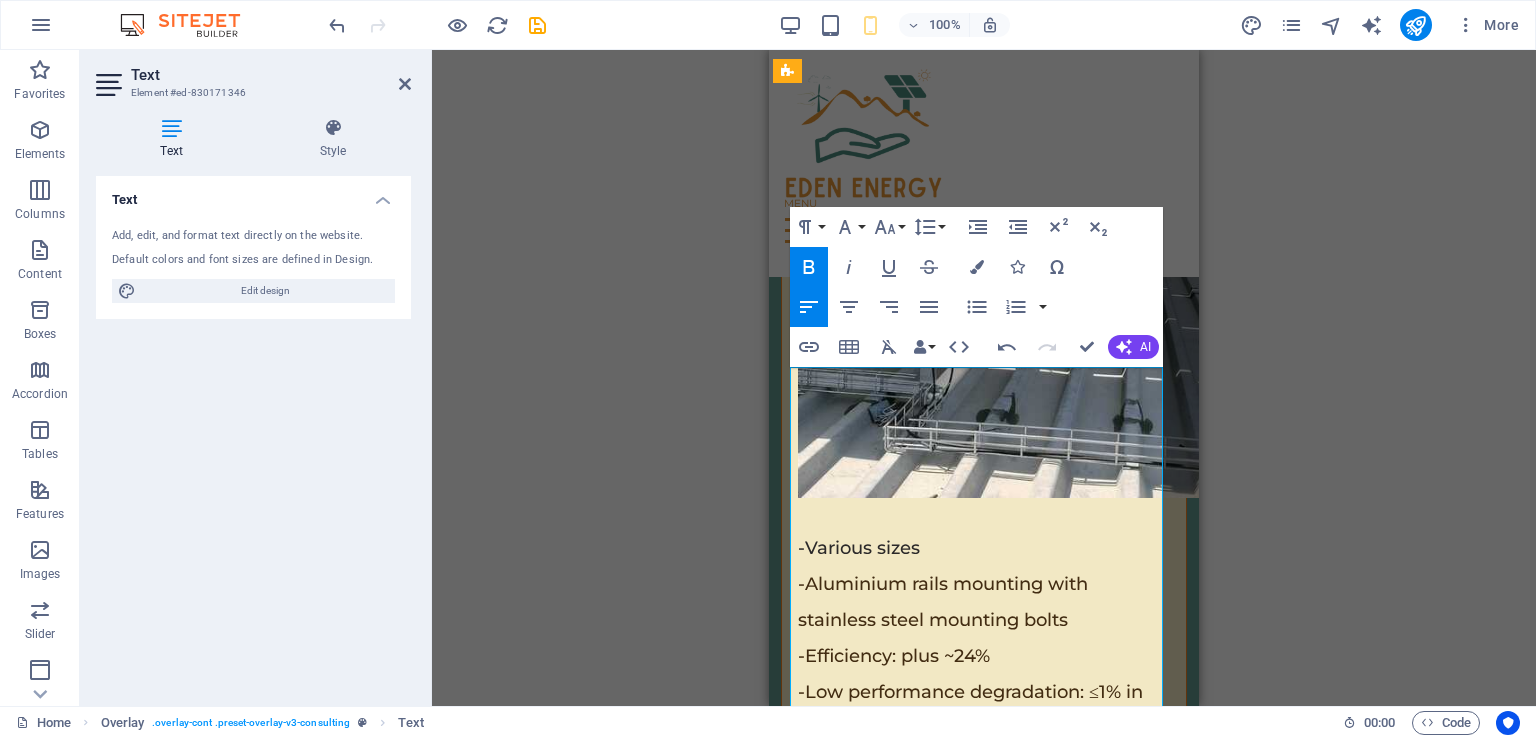 click on "Remote wireless control" at bounding box center [897, 2595] 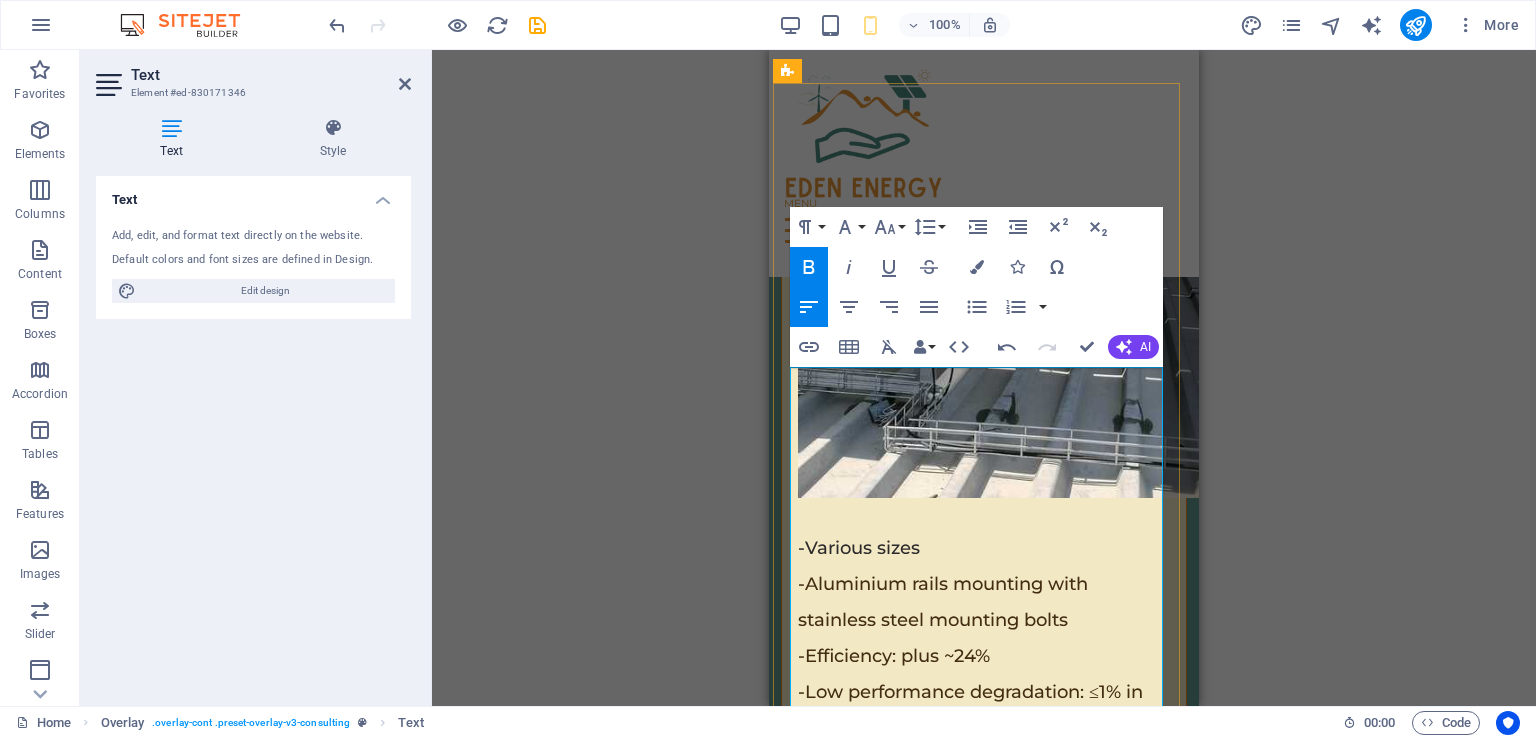 click on "Zero transfer rate (between power sources) and flexible power management" at bounding box center [942, 2791] 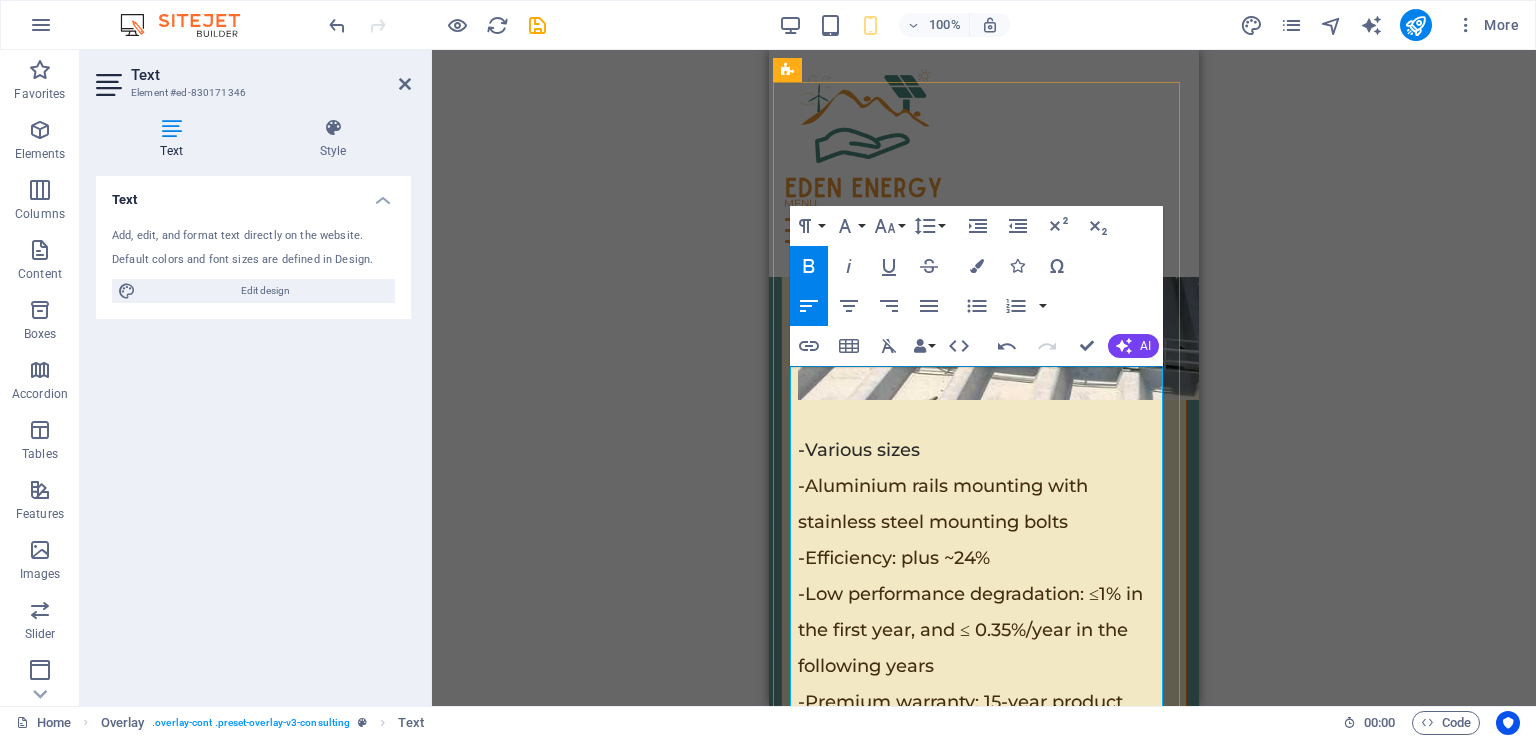 scroll, scrollTop: 8366, scrollLeft: 0, axis: vertical 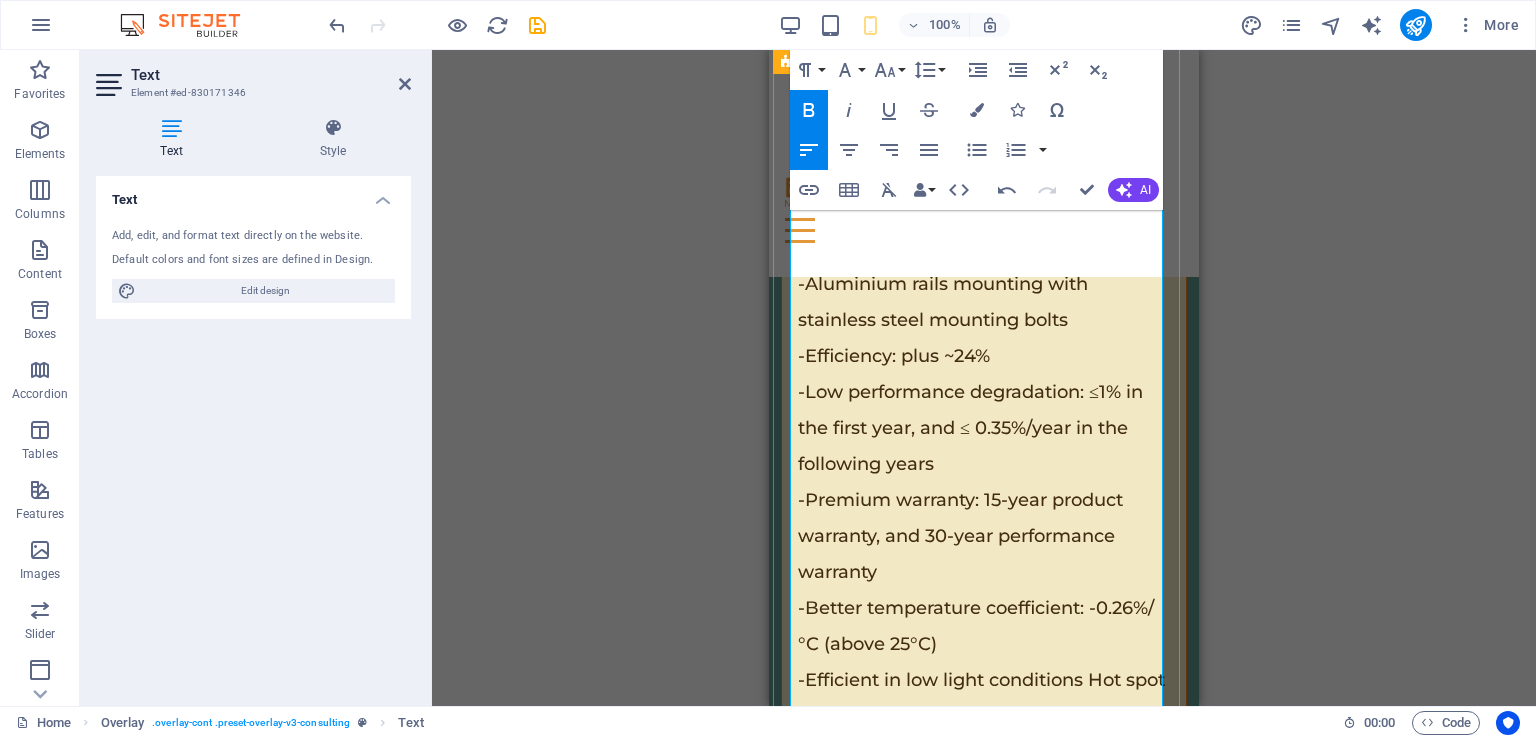 click on "Modular design (IP66) weatherproof" at bounding box center [951, 2571] 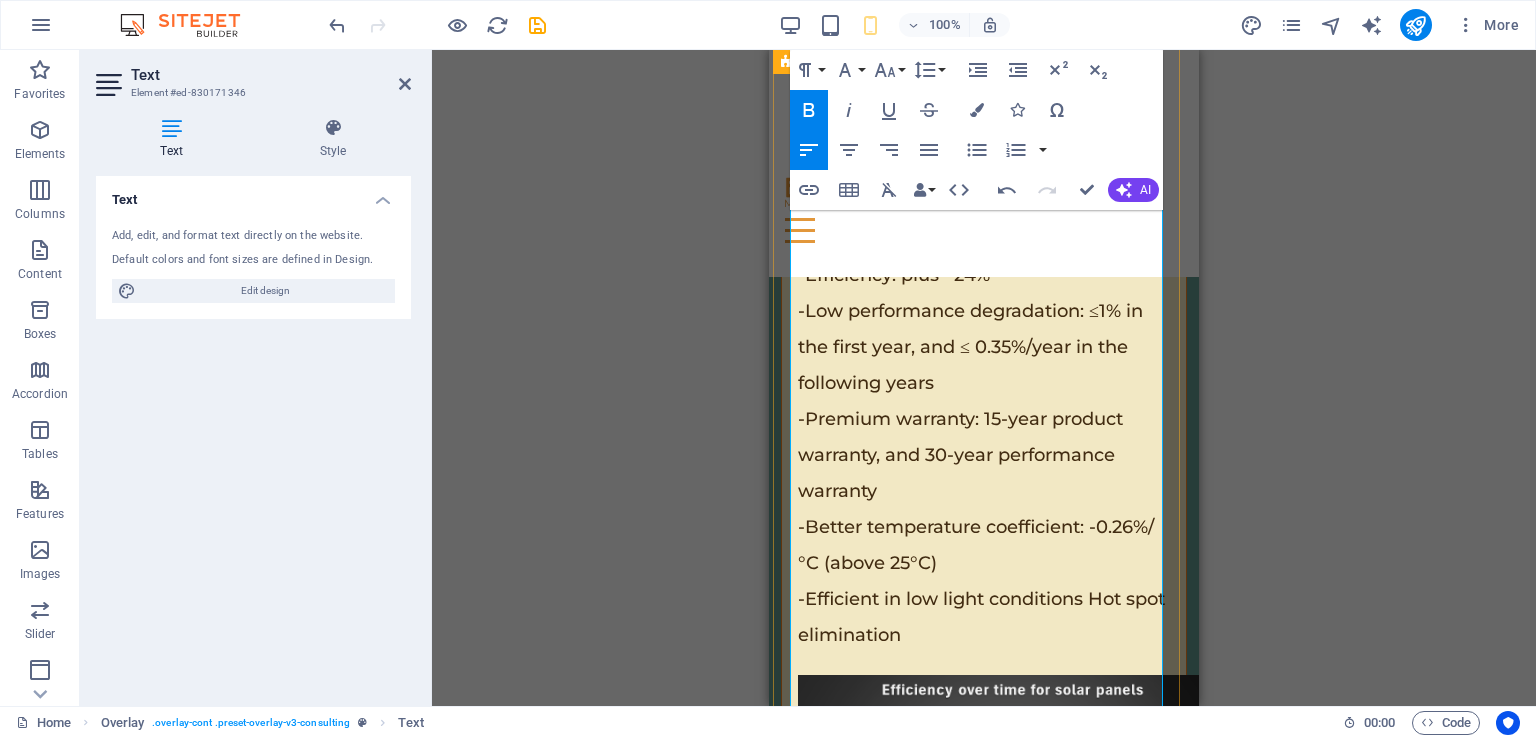 scroll, scrollTop: 8666, scrollLeft: 0, axis: vertical 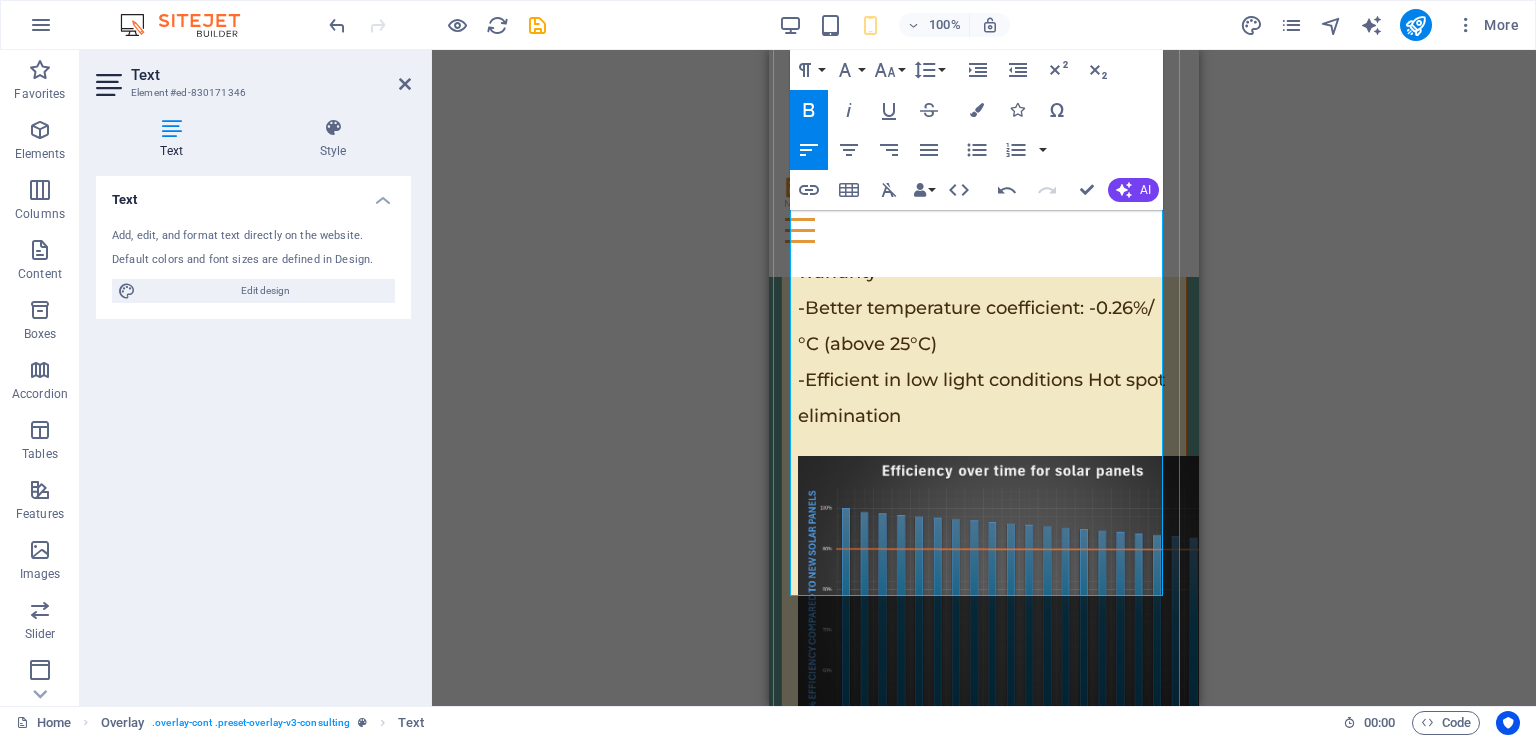 click on "10-year equipment swop out warranted for Inverter and batteries" at bounding box center [966, 2537] 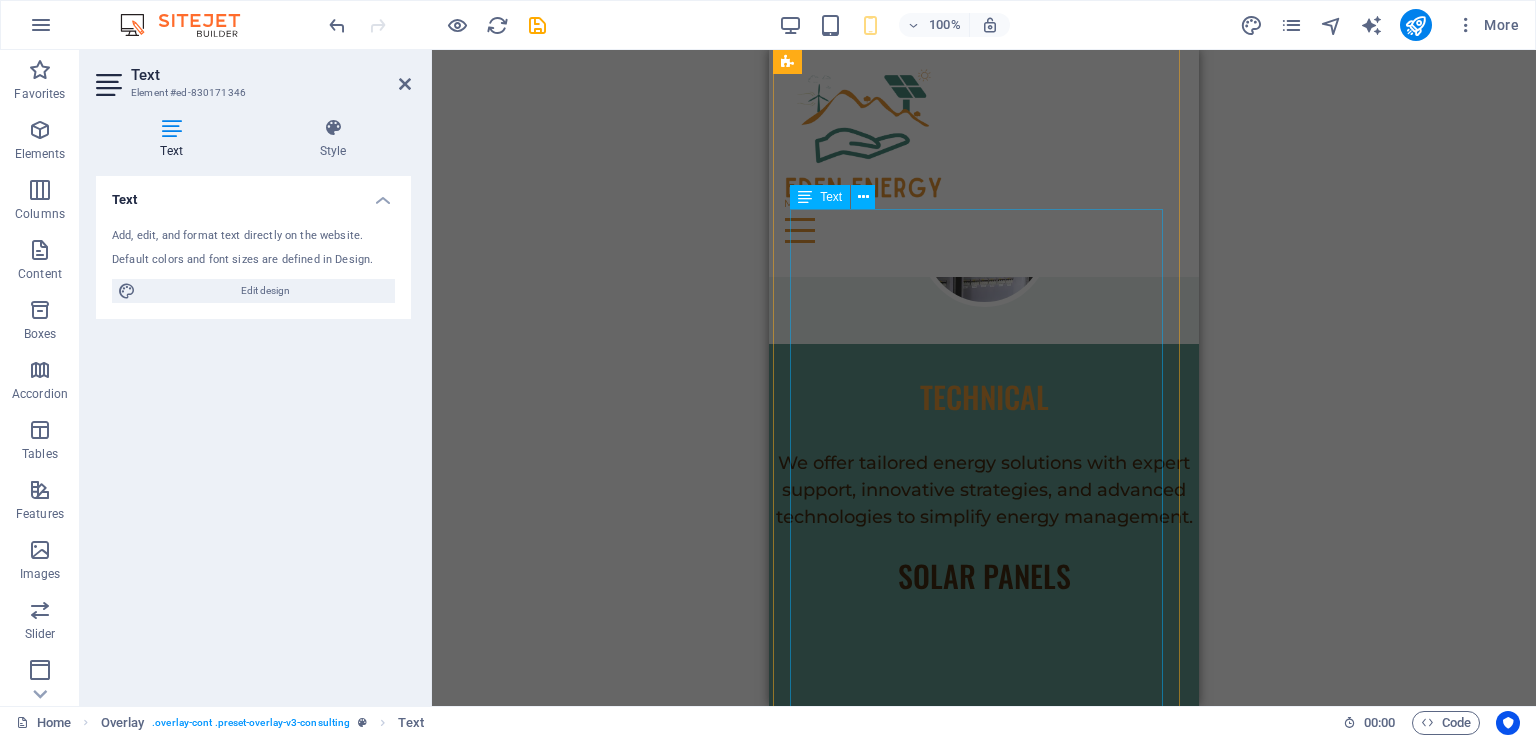 scroll, scrollTop: 6766, scrollLeft: 0, axis: vertical 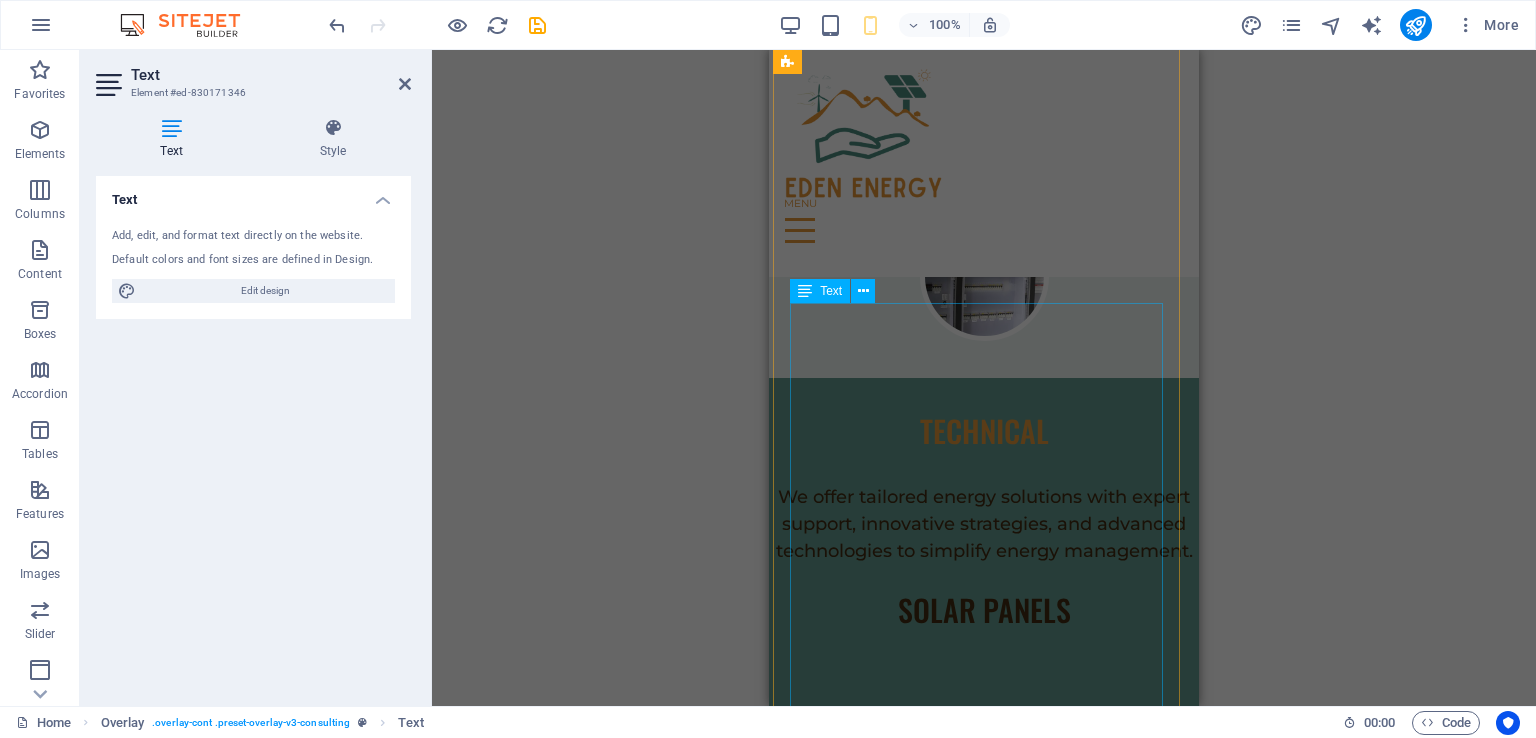 drag, startPoint x: 799, startPoint y: 389, endPoint x: 982, endPoint y: 389, distance: 183 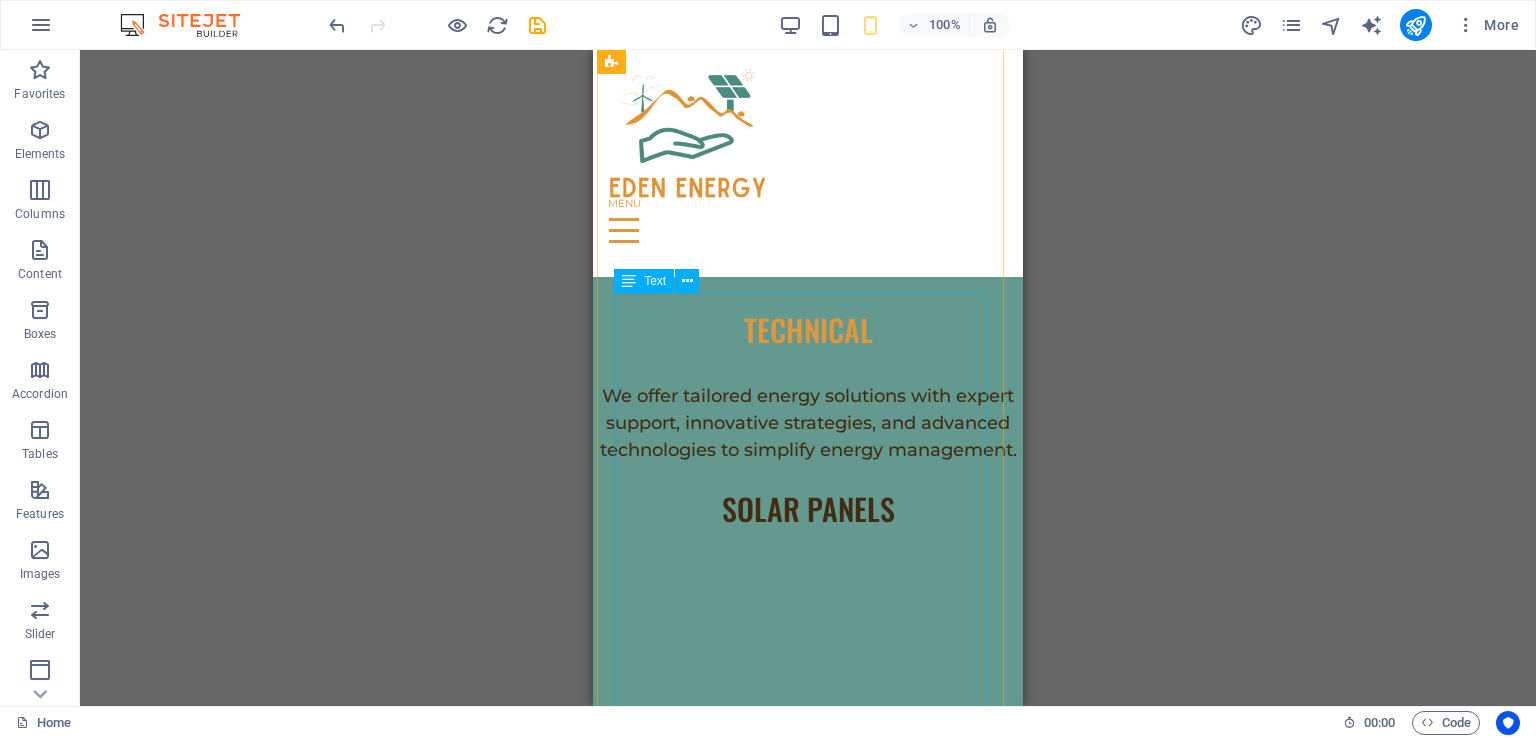 scroll, scrollTop: 6670, scrollLeft: 0, axis: vertical 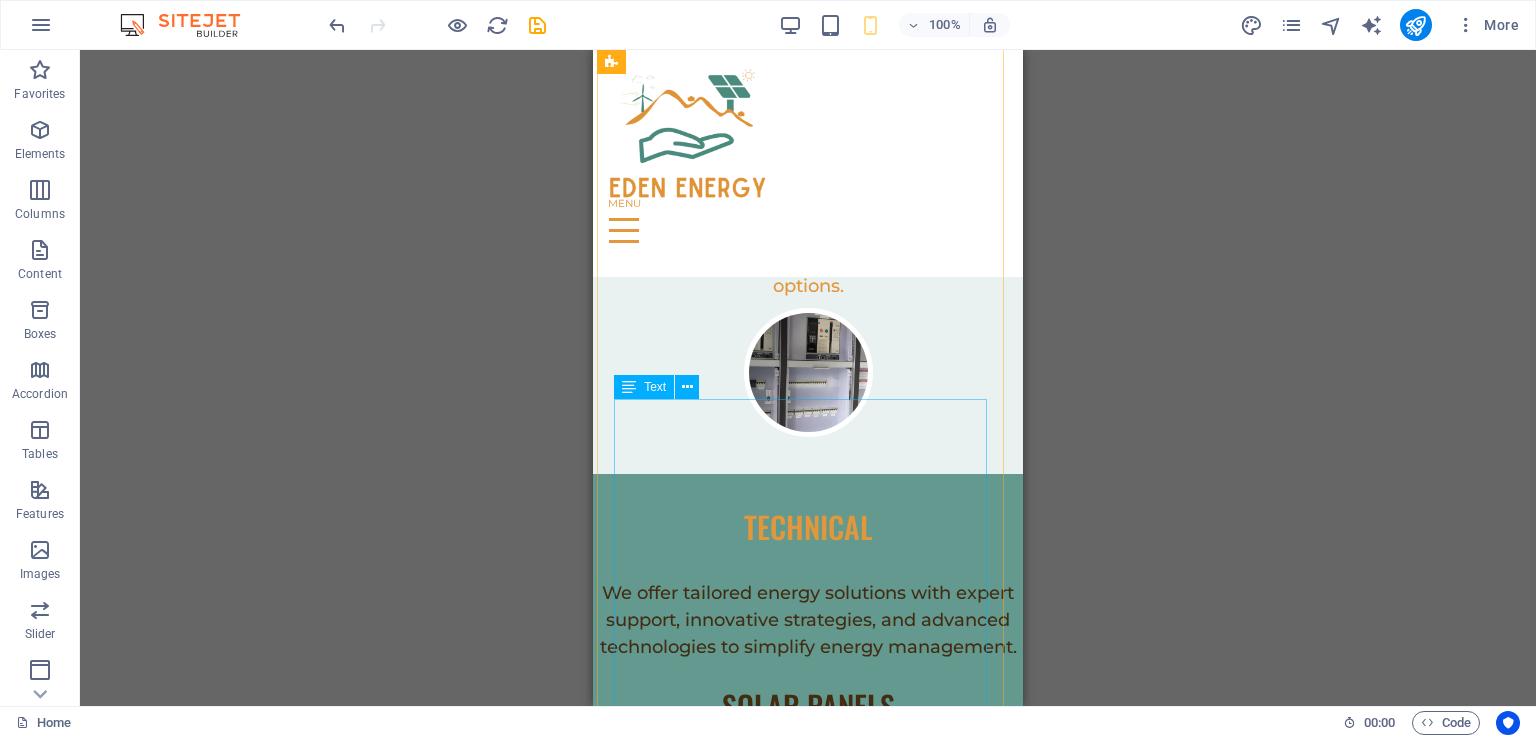 click on "-Various sizes -Aluminium rails mounting with stainless steel mounting bolts -Efficiency: plus ~24% -Low performance degradation: ≤1% in the first year, and ≤ 0.35%/year in the following years -Premium warranty: 15-year product warranty, and 30-year performance warranty -Better temperature coefficient: -0.26%/°C (above 25°C) -Efficient in low light conditions Hot spot elimination" at bounding box center (808, 2189) 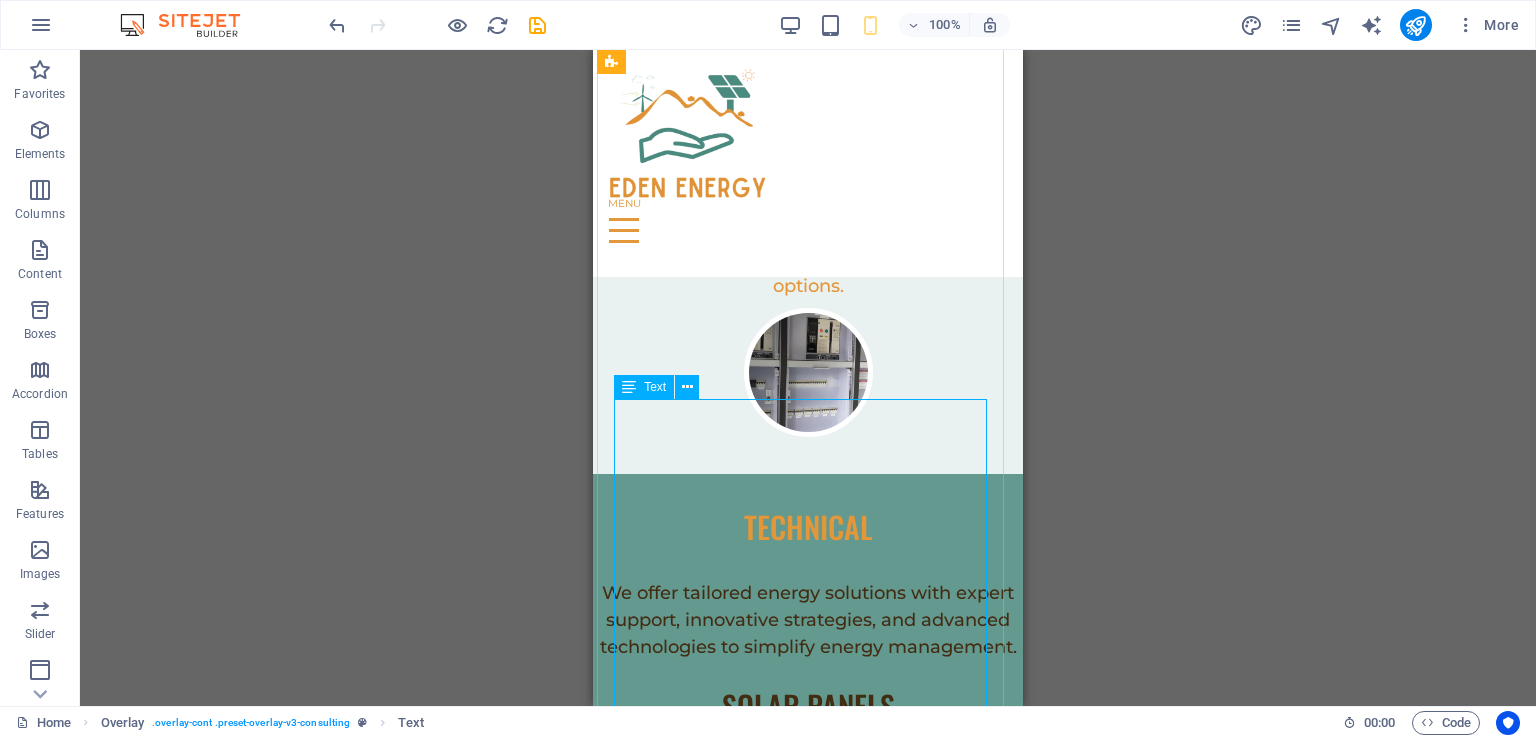 click at bounding box center (687, 387) 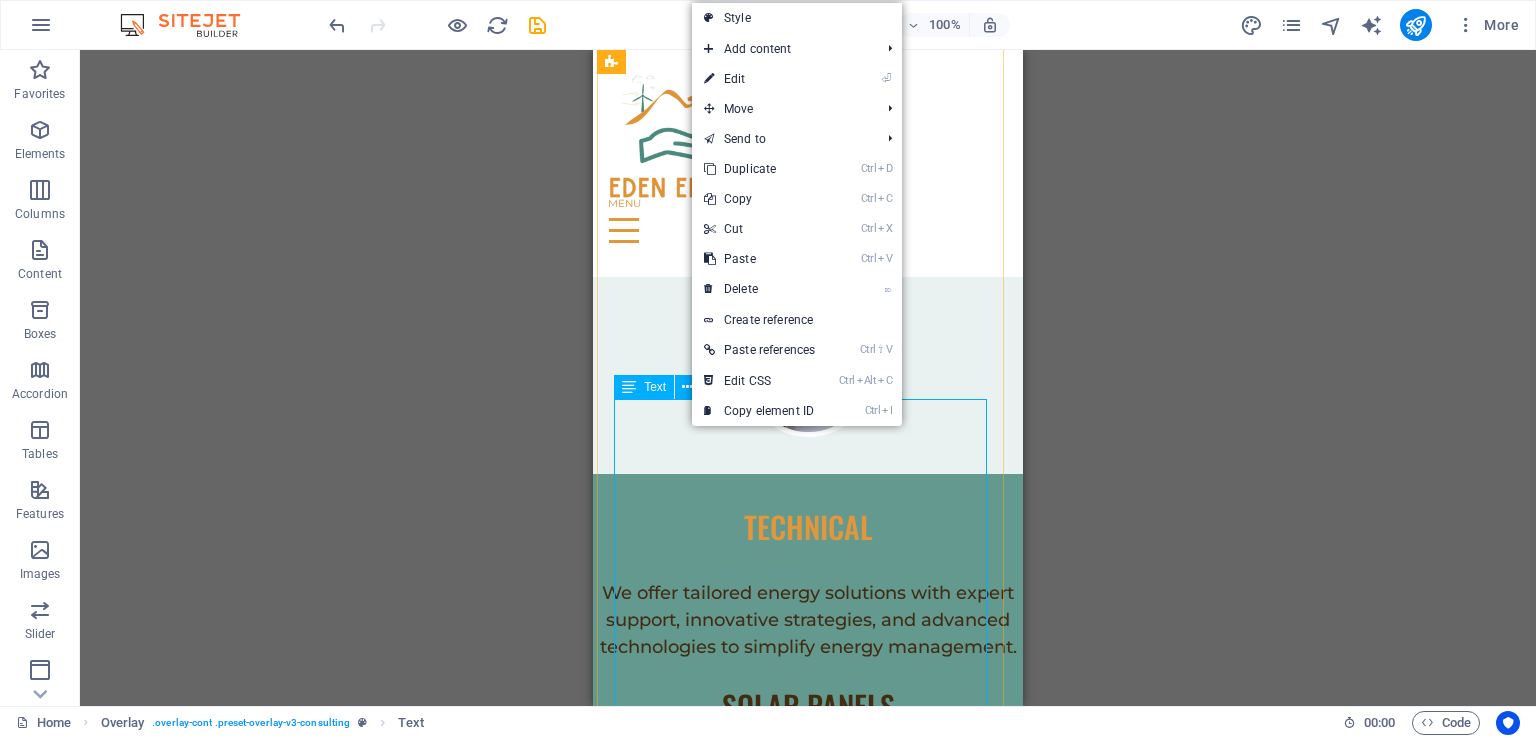 click at bounding box center [687, 387] 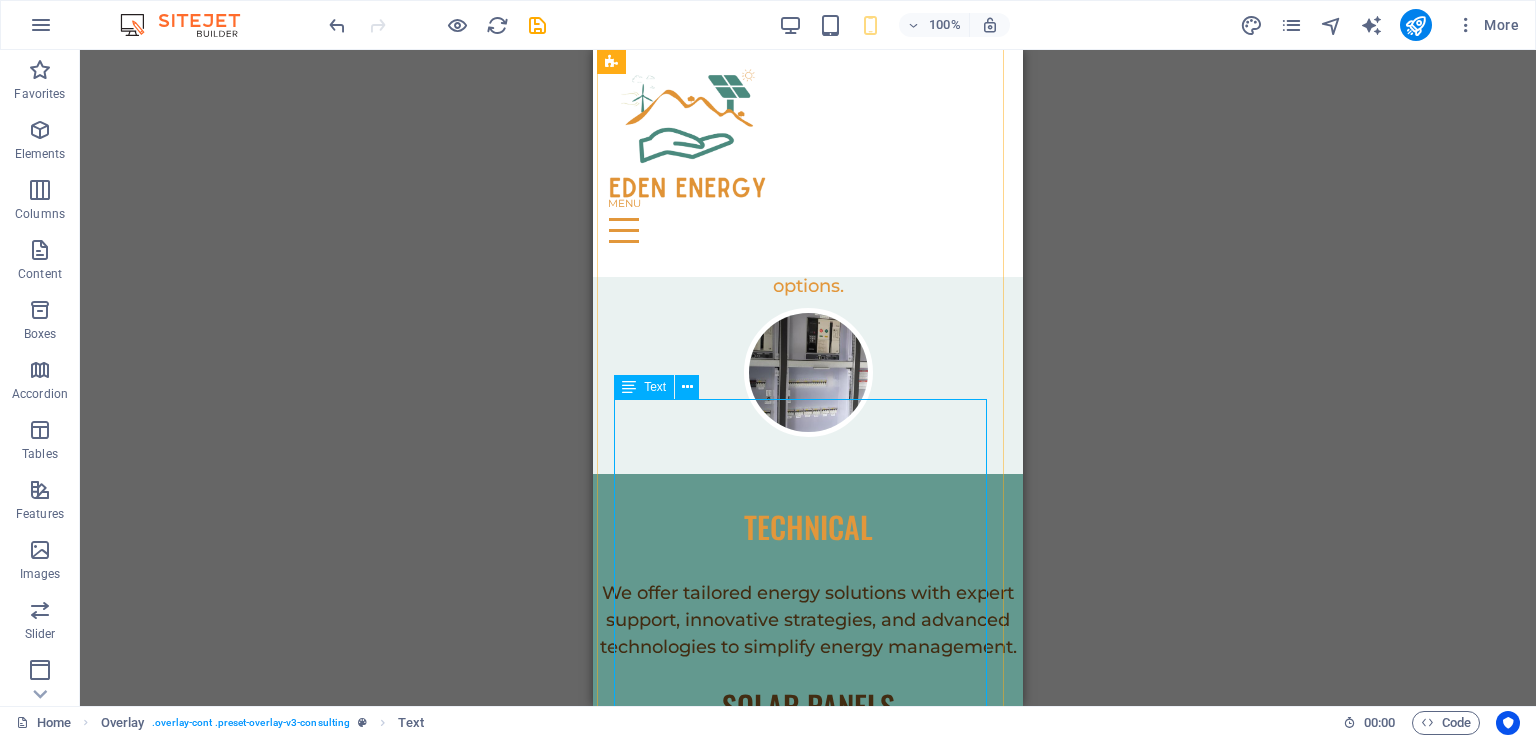 click on "-Various sizes -Aluminium rails mounting with stainless steel mounting bolts -Efficiency: plus ~24% -Low performance degradation: ≤1% in the first year, and ≤ 0.35%/year in the following years -Premium warranty: 15-year product warranty, and 30-year performance warranty -Better temperature coefficient: -0.26%/°C (above 25°C) -Efficient in low light conditions Hot spot elimination" at bounding box center (808, 2189) 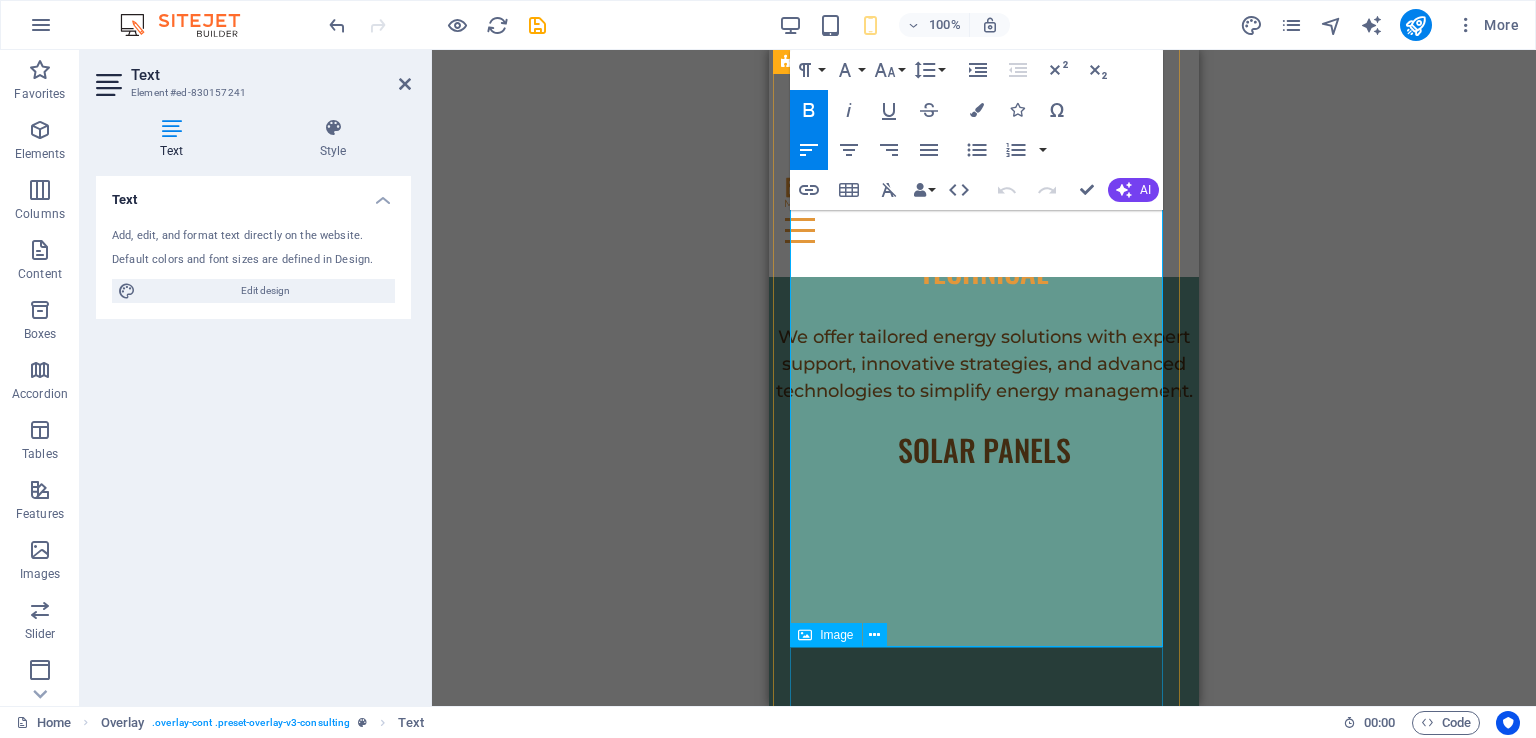 scroll, scrollTop: 6948, scrollLeft: 0, axis: vertical 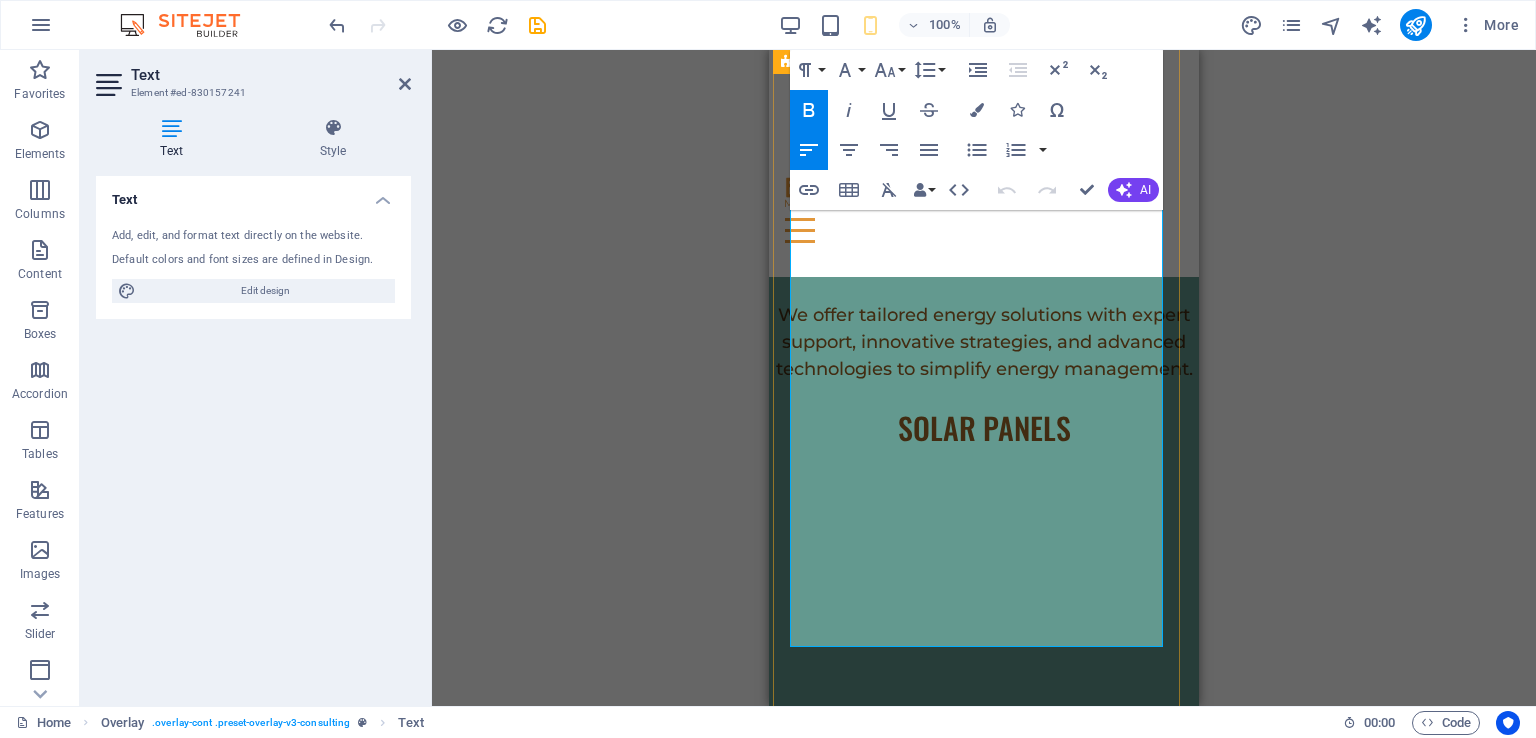 drag, startPoint x: 791, startPoint y: 415, endPoint x: 1068, endPoint y: 621, distance: 345.20285 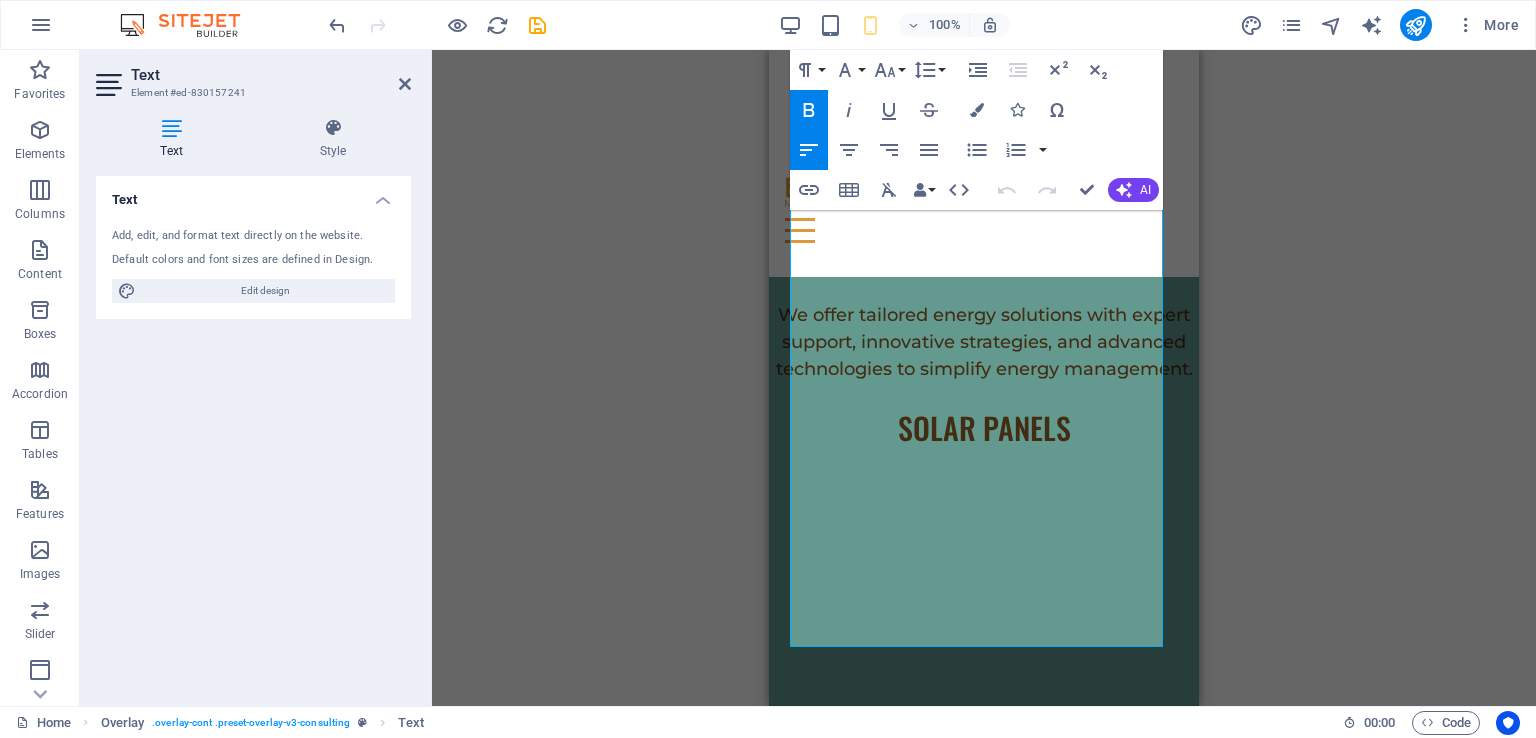 click 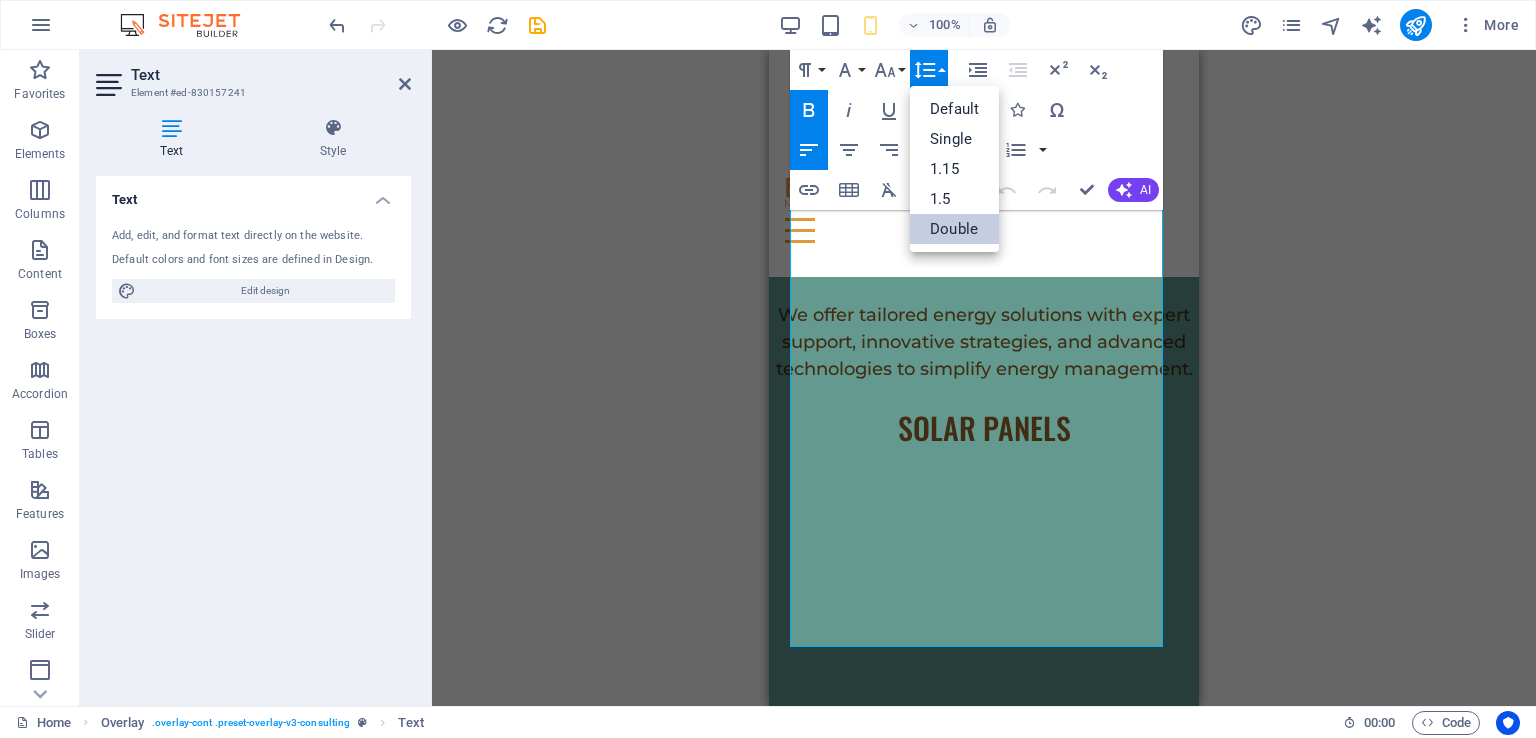 scroll, scrollTop: 0, scrollLeft: 0, axis: both 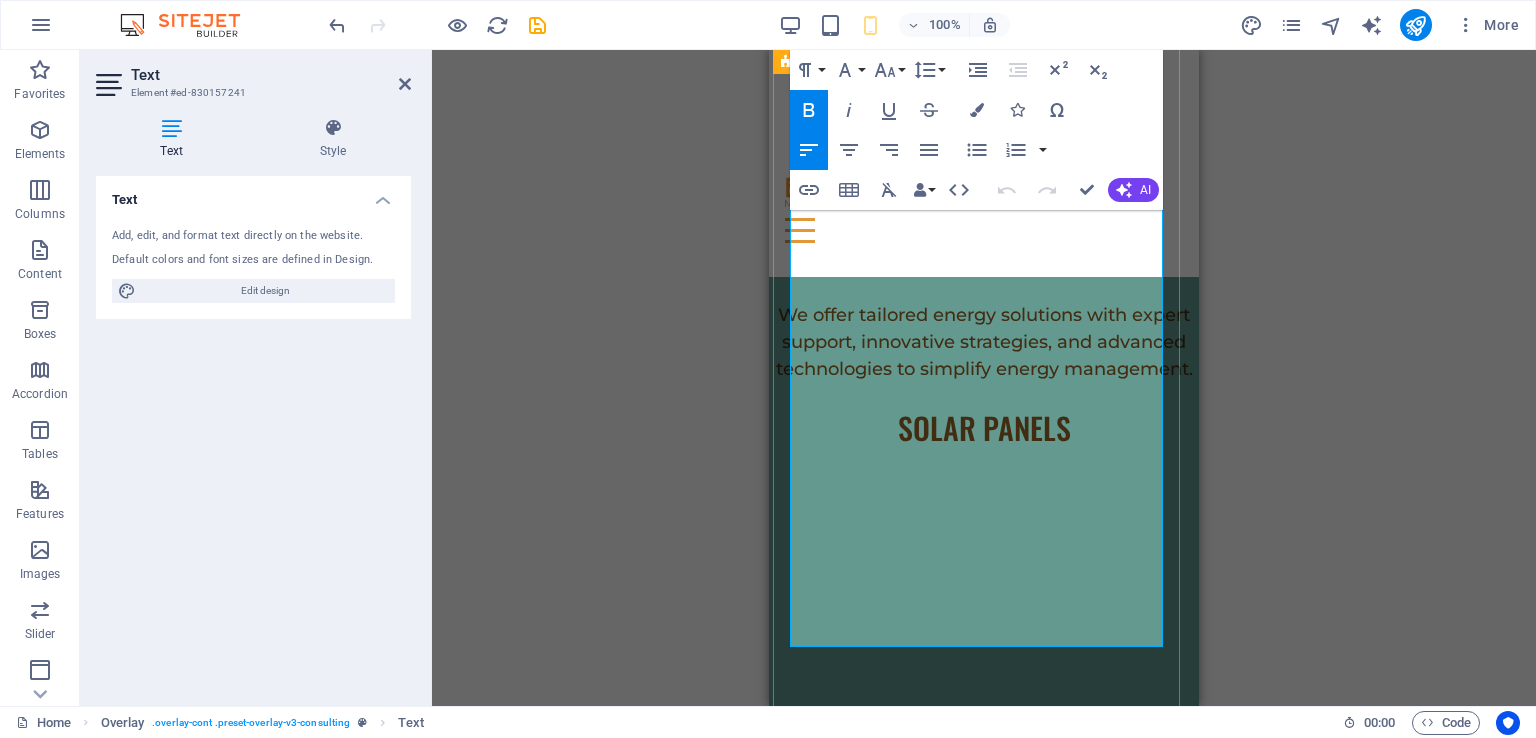 click on "-Better temperature coefficient: -0.26%/°C (above 25°C)" at bounding box center (976, 2044) 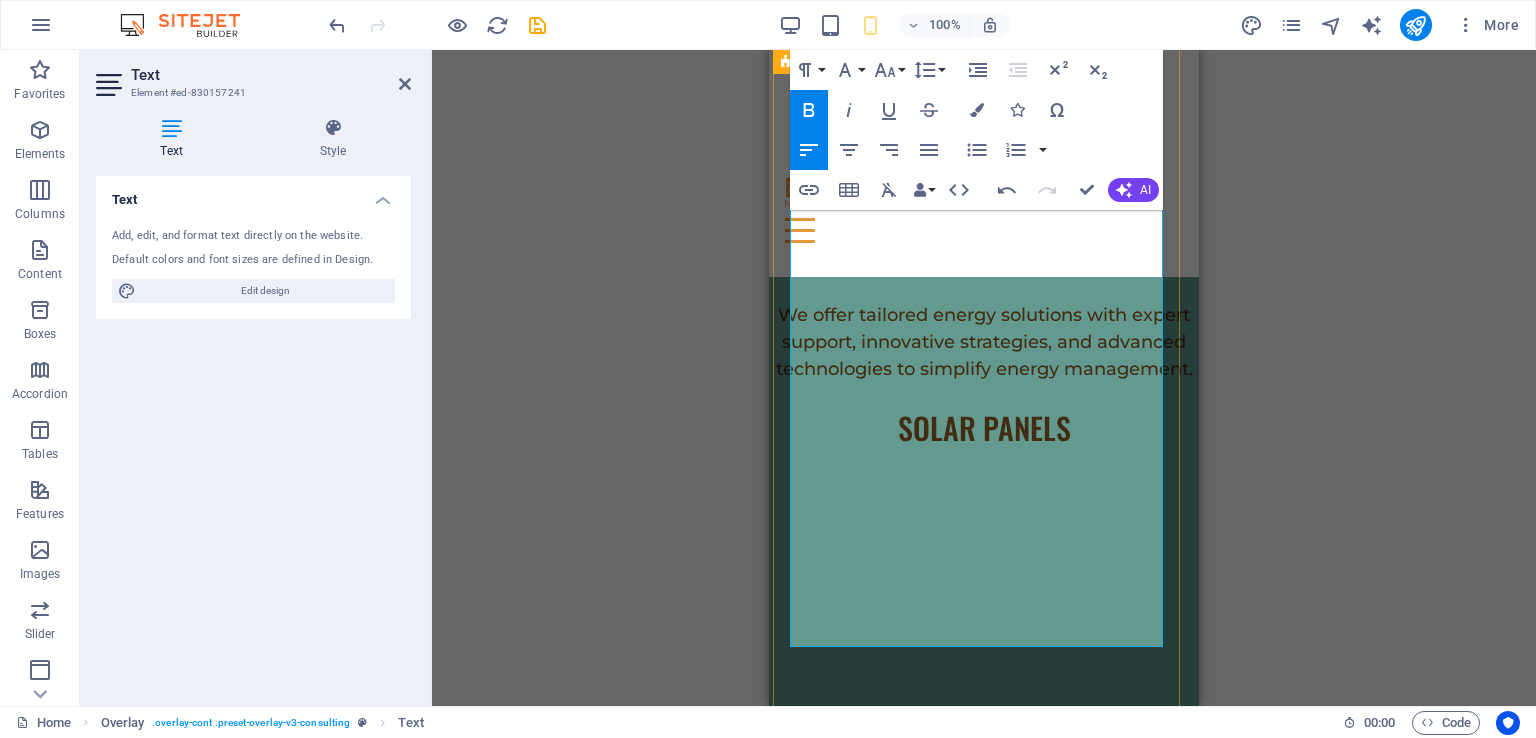 click on "-Better temperature coefficient:  -0.26%/°C (above 25°C)" at bounding box center (941, 2044) 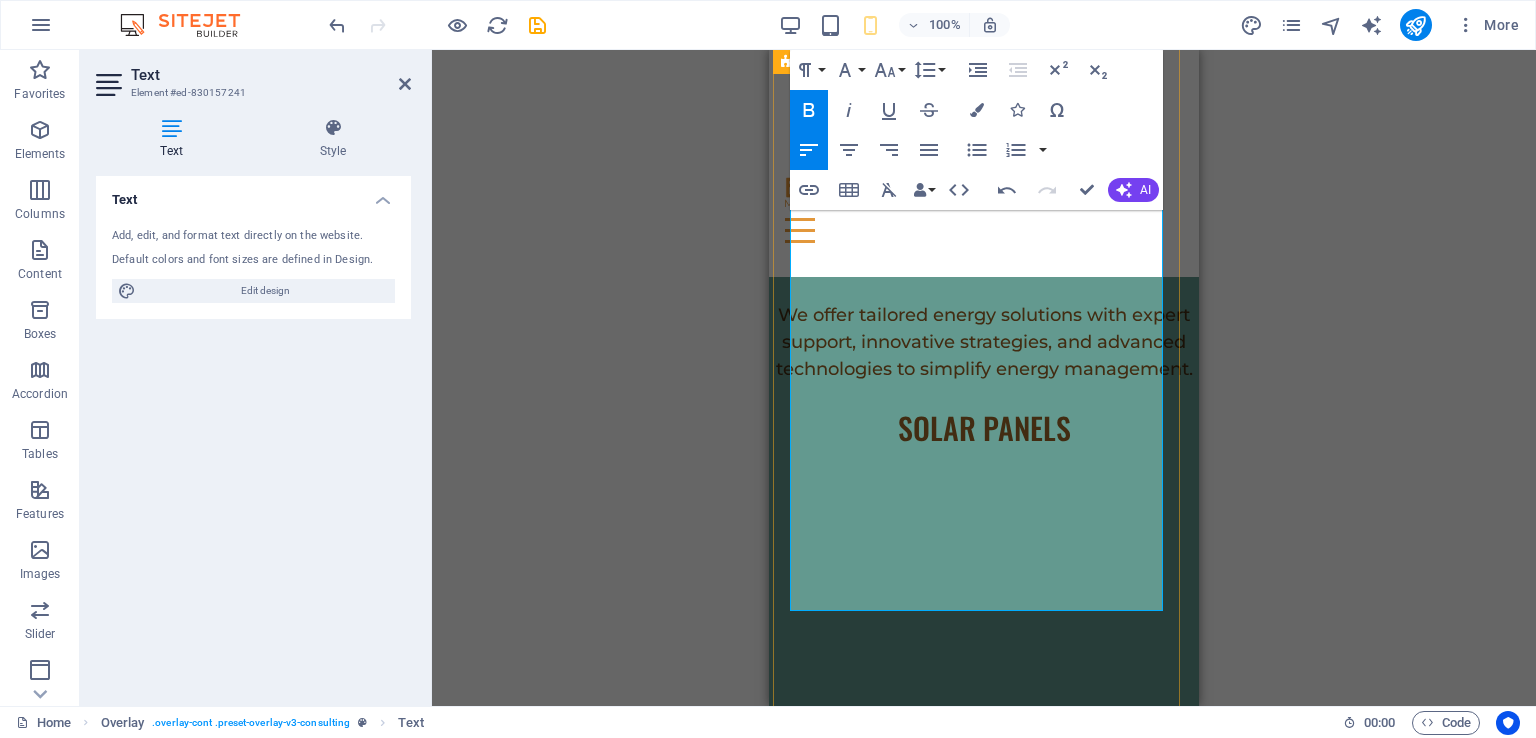 click on "-Premium warranty: 15-year product, and 30-year performance warranty" at bounding box center [982, 1936] 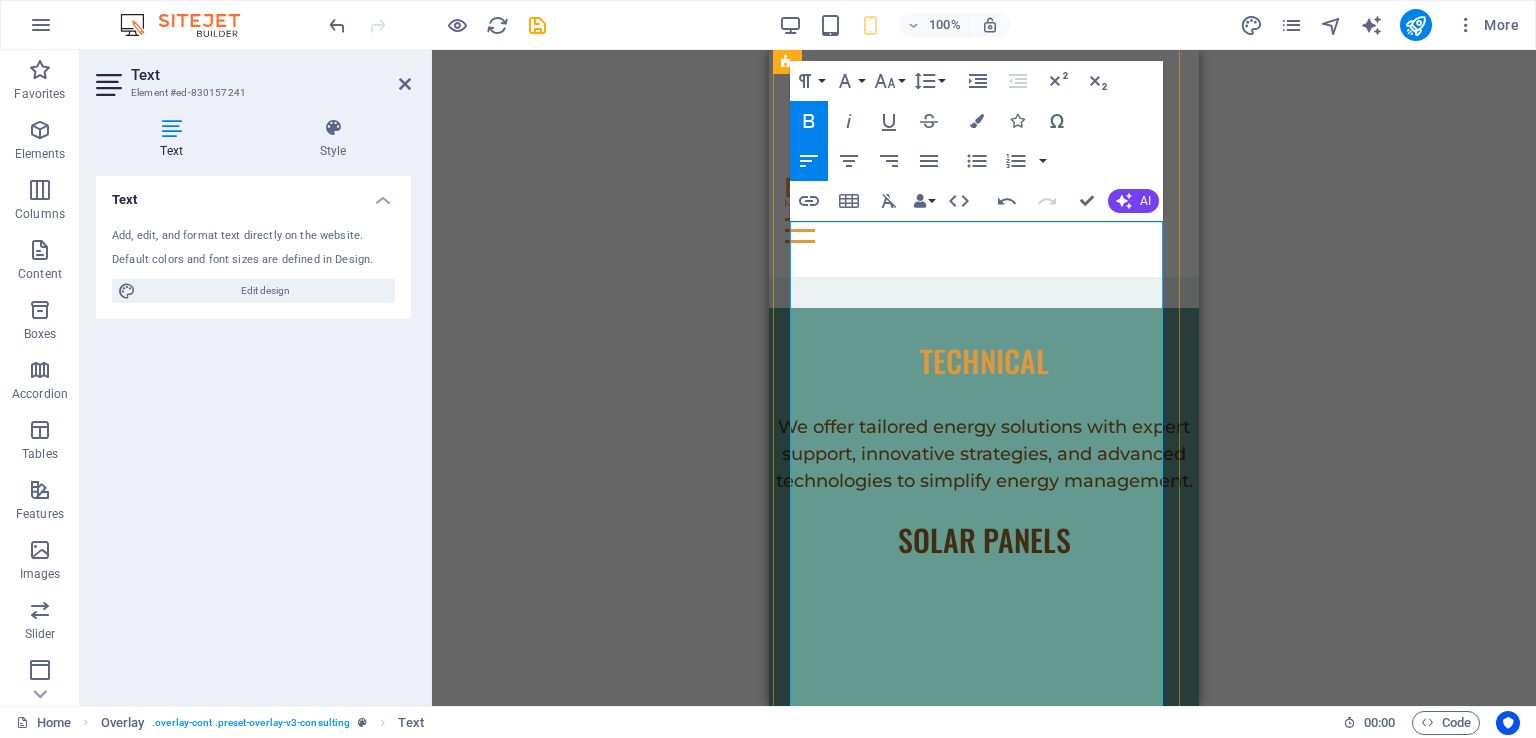 scroll, scrollTop: 6848, scrollLeft: 0, axis: vertical 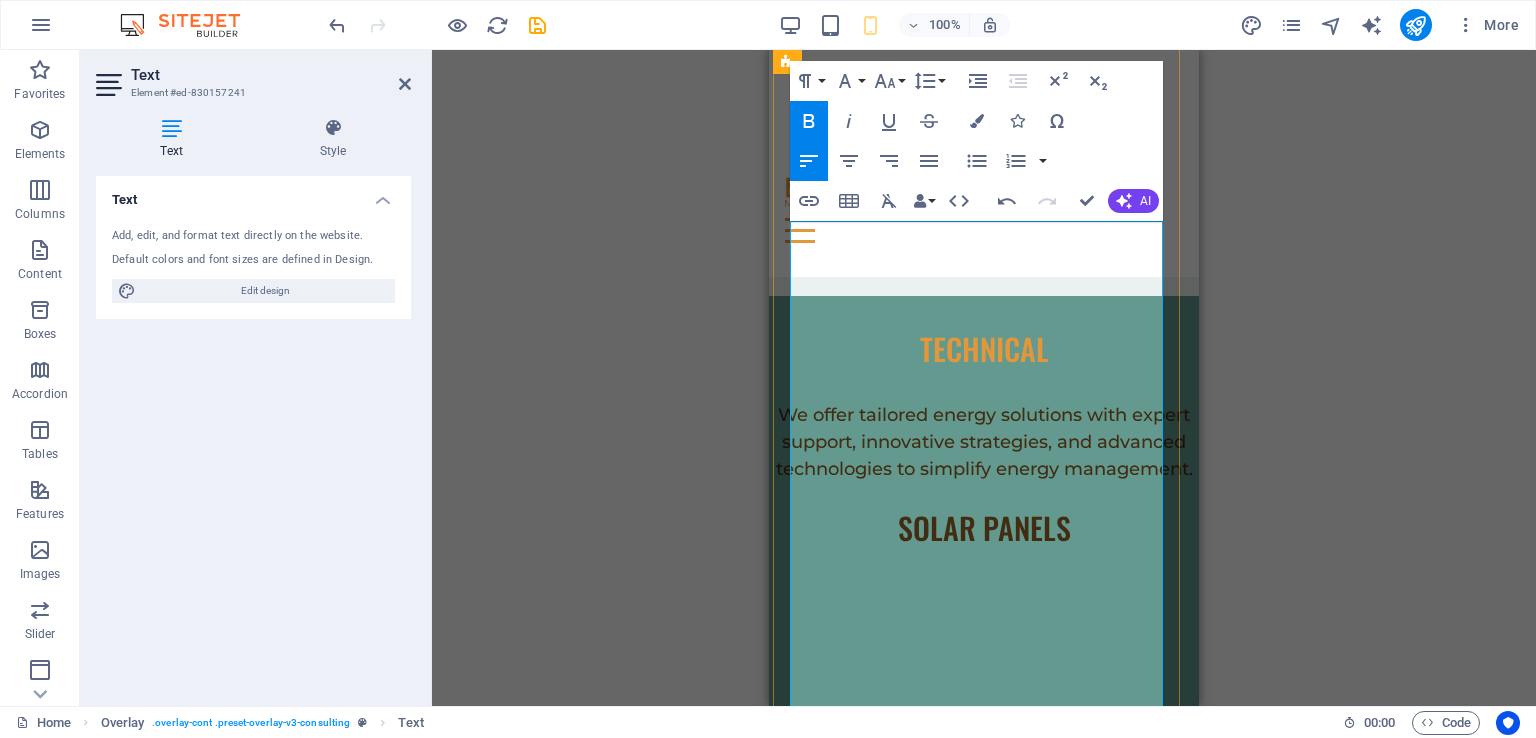 click on "-Aluminium rails mounting with stainless steel mounting bolts" at bounding box center (943, 1820) 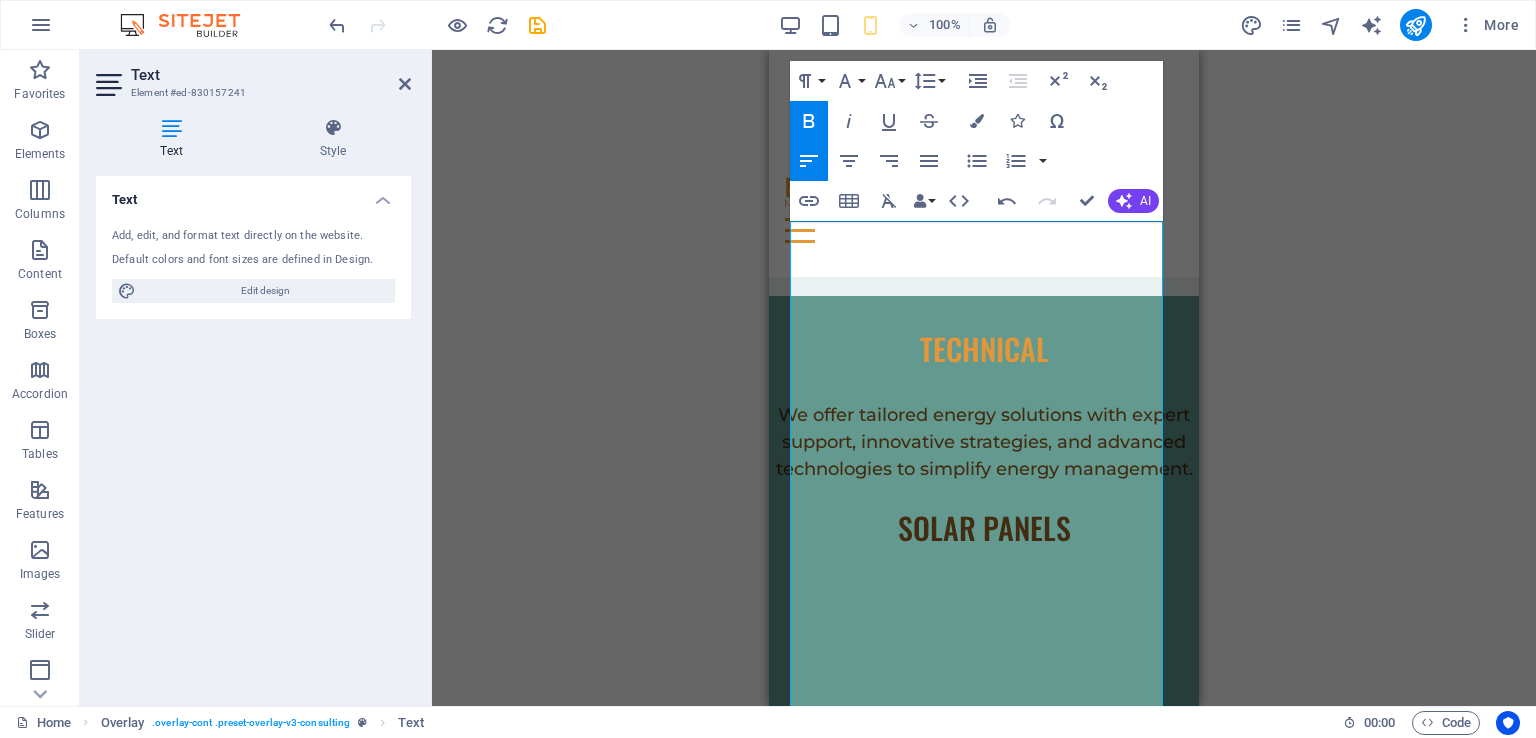 click on "Style" at bounding box center [333, 139] 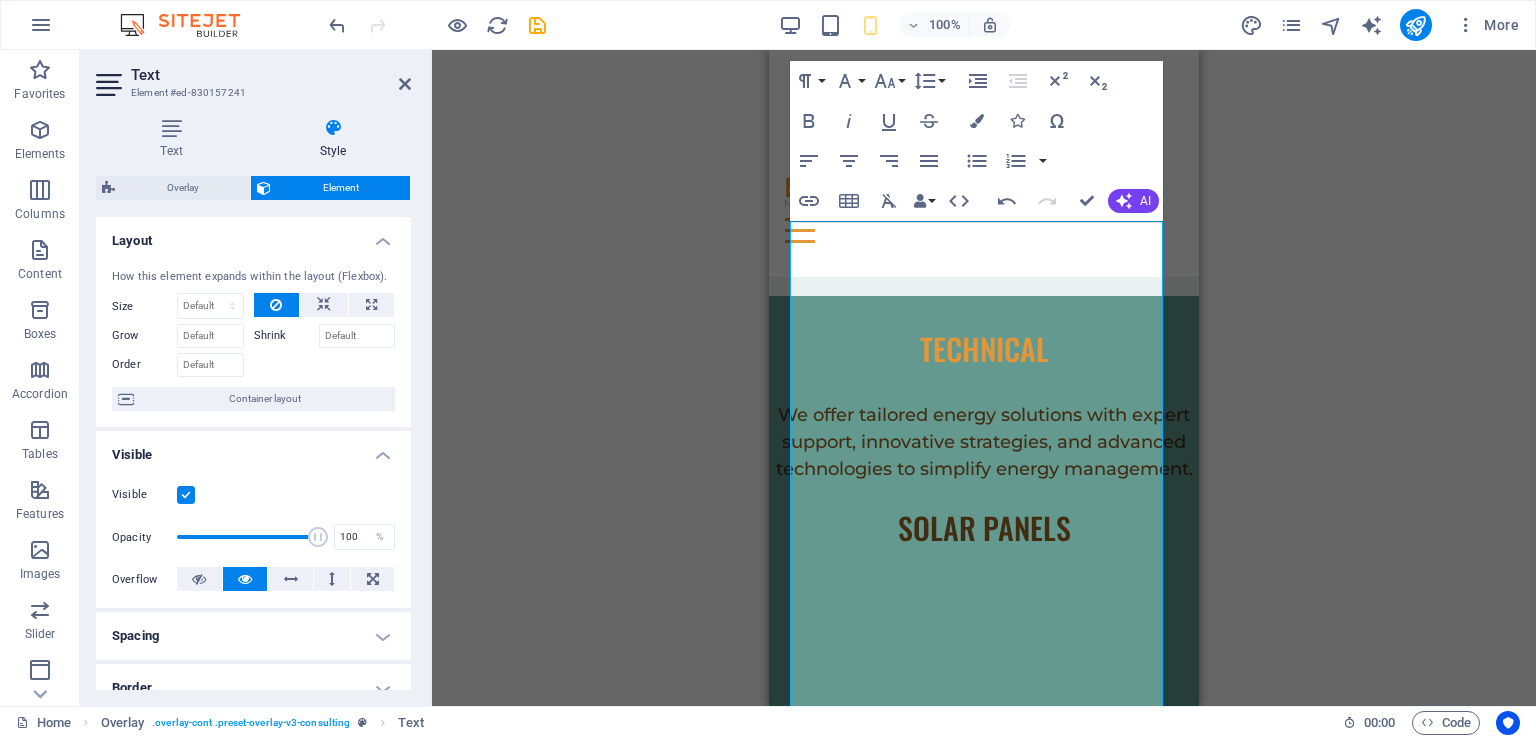click on "Drag here to replace the existing content. Press “Ctrl” if you want to create a new element.
H1   Banner   Banner   Container   Spacer   Menu Bar   Text   Spacer   Icon   Container   H2   Spacer   Text   Spacer   Container   Container   Text   Container   Container   Spacer   Text   Container   Container   Image   Container   Container   Container   Text   Container   Text   Container   Spacer   Text   Container   Container   Image   Cards   Container   Container   Container   Spacer   Text   Container   Text   Container   Text   Image   Text   Image   H2   Text   H2   Menu   Overlay   Spacer   Overlay   Slider   Spacer   Slider   Image   Overlay   Image   Text   Image   Spacer   Text   Container   H2   Container   Container   Spacer   Container   Image   Slider   Overlay   Spacer   Overlay   Image   Text   Image   Spacer   Text   Image   Slider   Image   Logo   Container   Slider   Image   Slider   Slider   Placeholder   Slider   Image   Slider   Placeholder   Slider   Image   Slider" at bounding box center (984, 378) 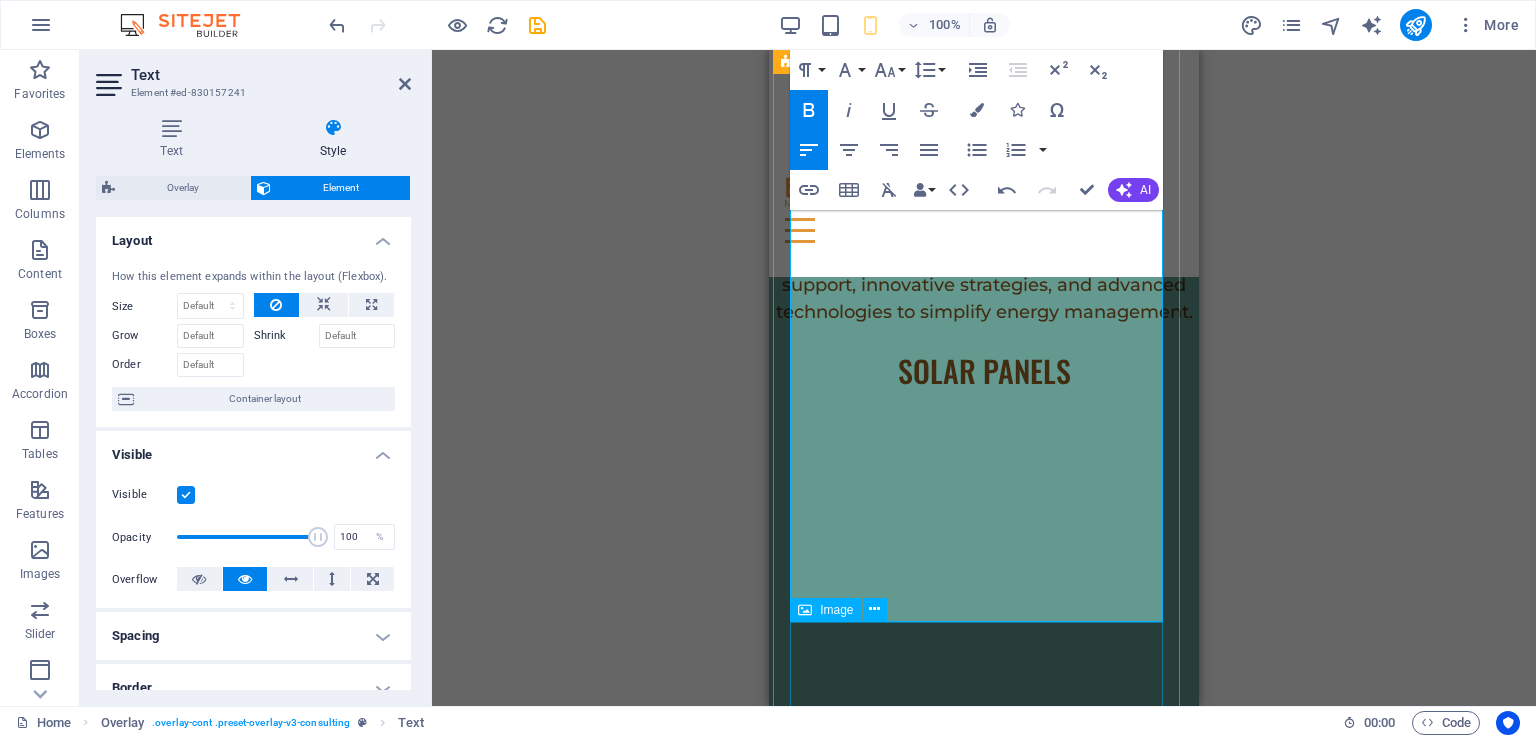 scroll, scrollTop: 7017, scrollLeft: 0, axis: vertical 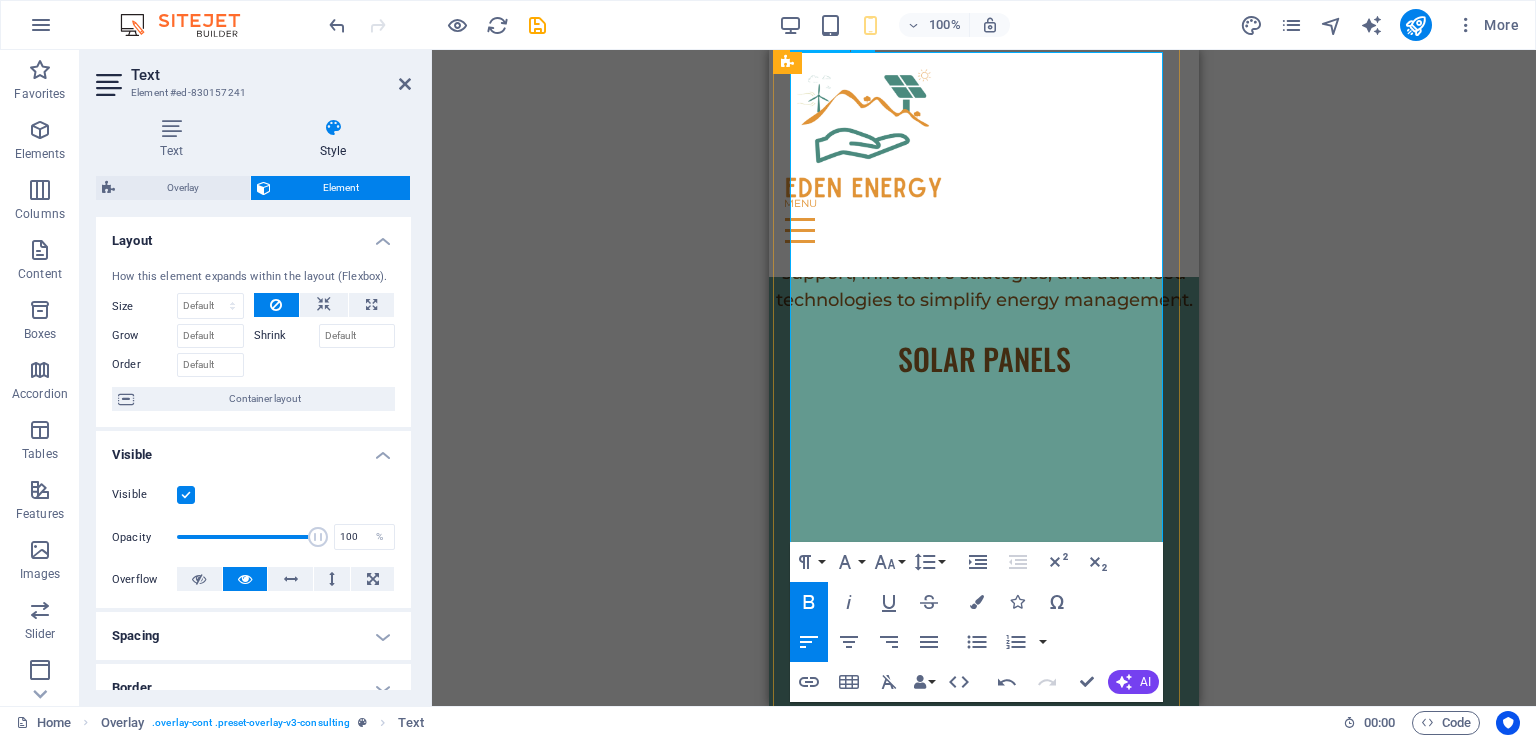 drag, startPoint x: 800, startPoint y: 242, endPoint x: 1037, endPoint y: 517, distance: 363.03442 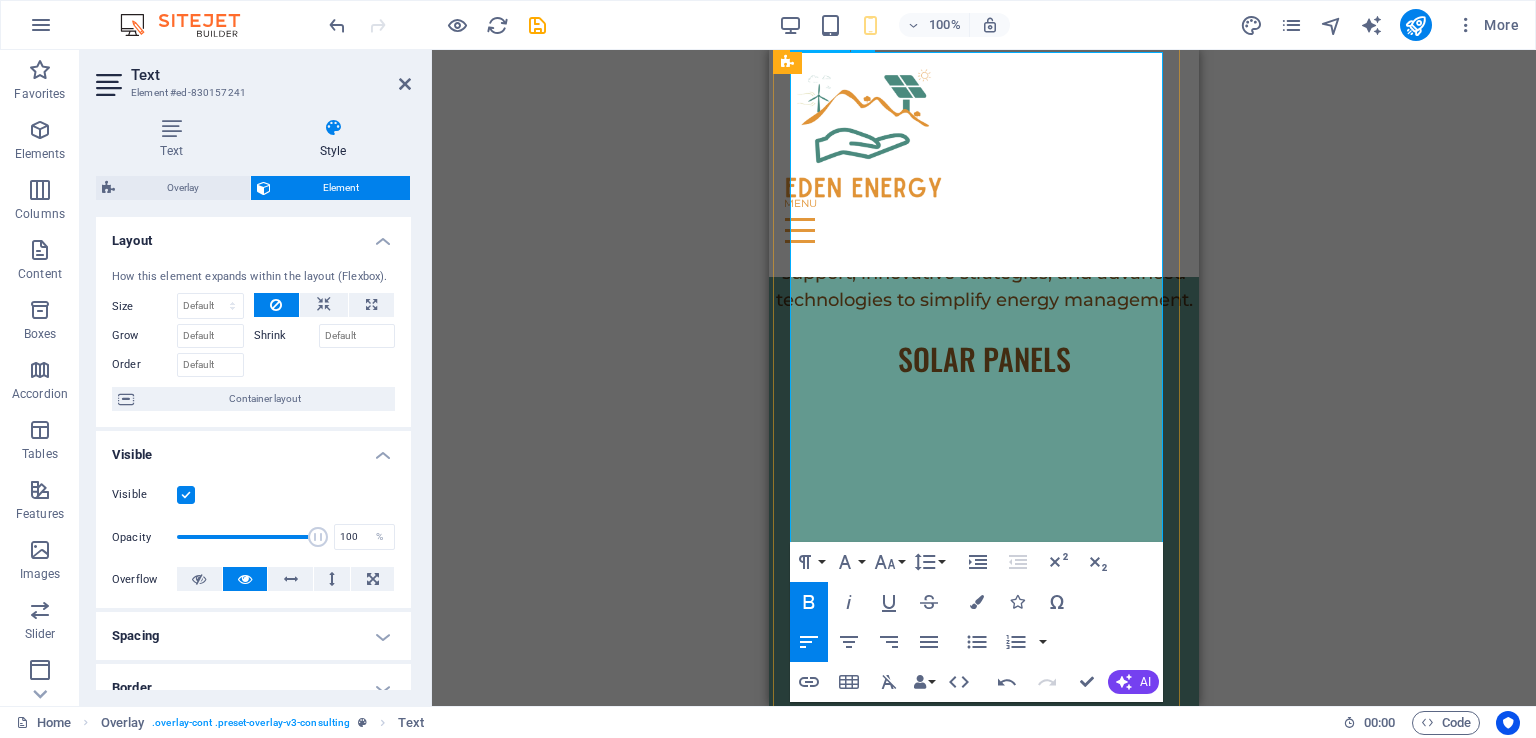 click on "-Various sizes -Aluminium rails mounting with stainless steel mounting bolts -Efficiency: plus ~24% -Low performance degradation: ≤1% in the first year, and ≤ 0.35%/year in the following years -Premium warranty: 15-year product,  and 30-year performance warranty -Better temperature coefficient:  min 0.26%/°C (above 25°C) -Efficient in low light conditions Hot spot elimination" at bounding box center [984, 1824] 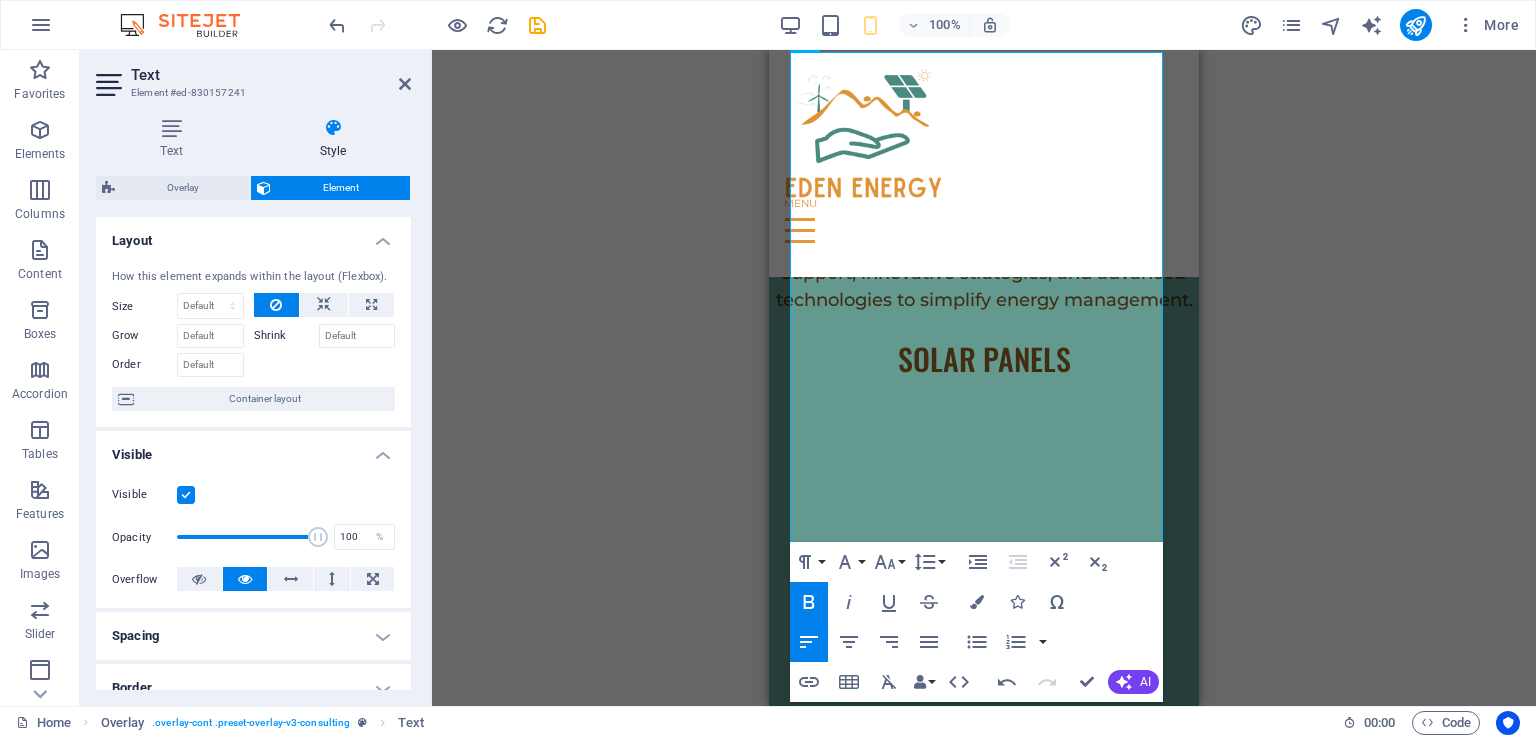 click 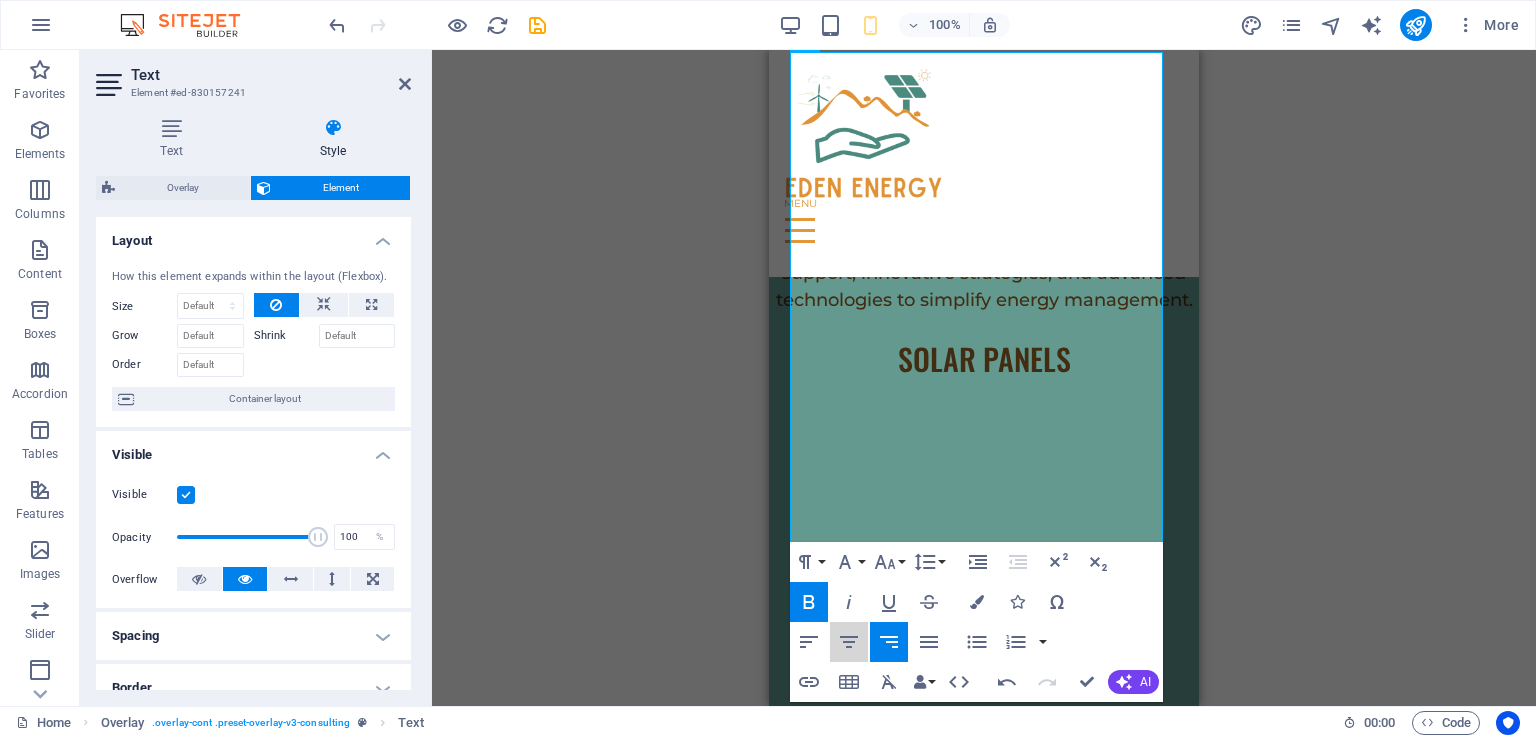 click 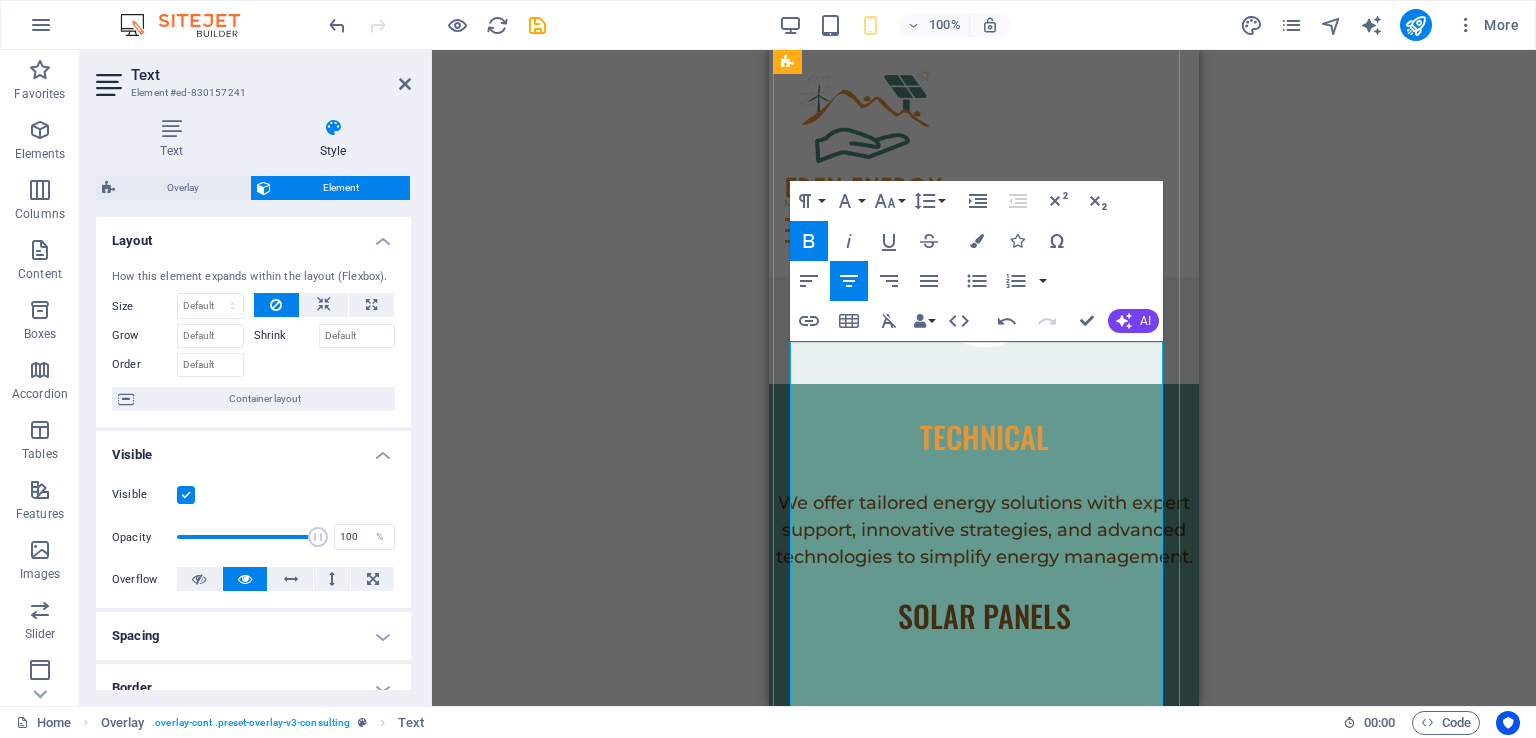 scroll, scrollTop: 6817, scrollLeft: 0, axis: vertical 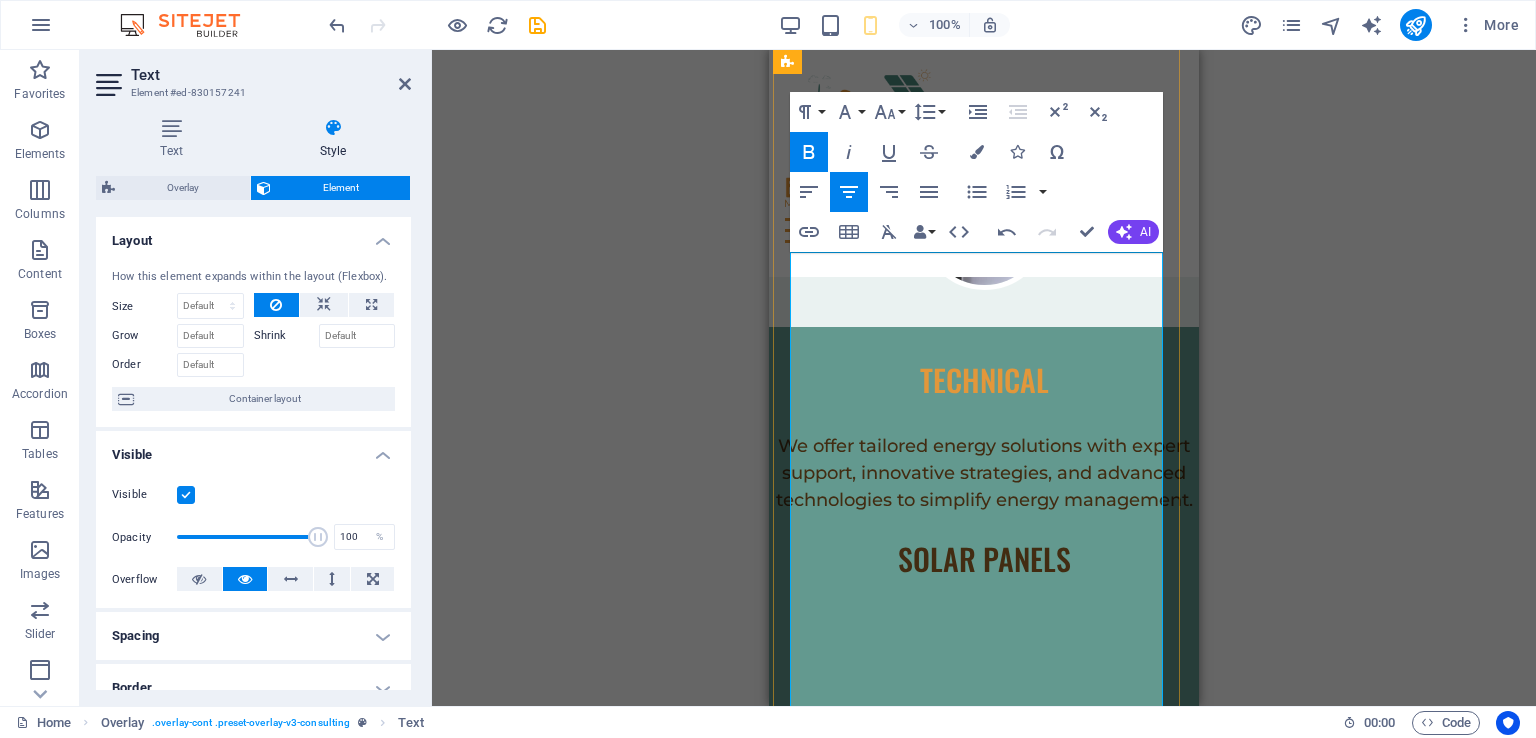 click on "-Various sizes" at bounding box center (984, 1797) 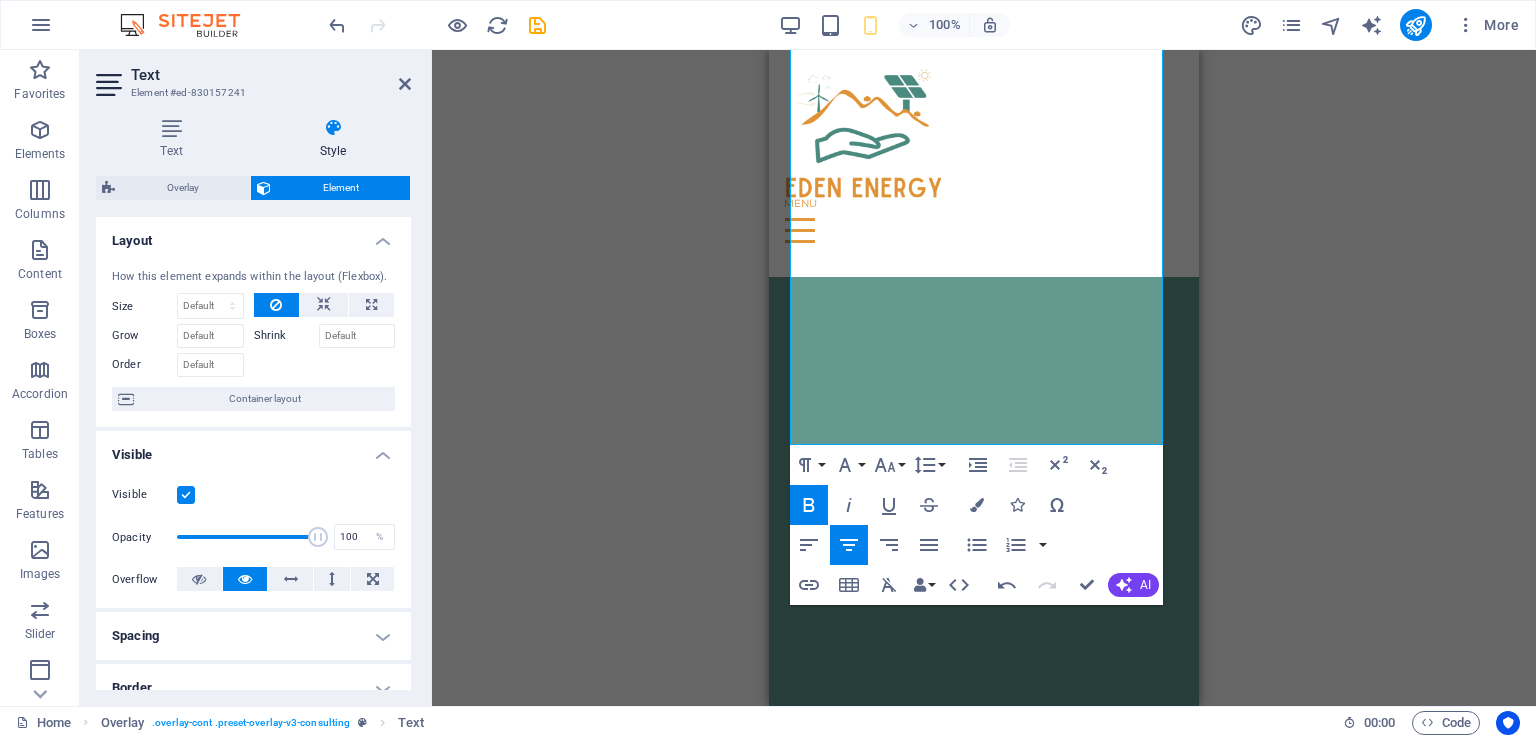 scroll, scrollTop: 7117, scrollLeft: 0, axis: vertical 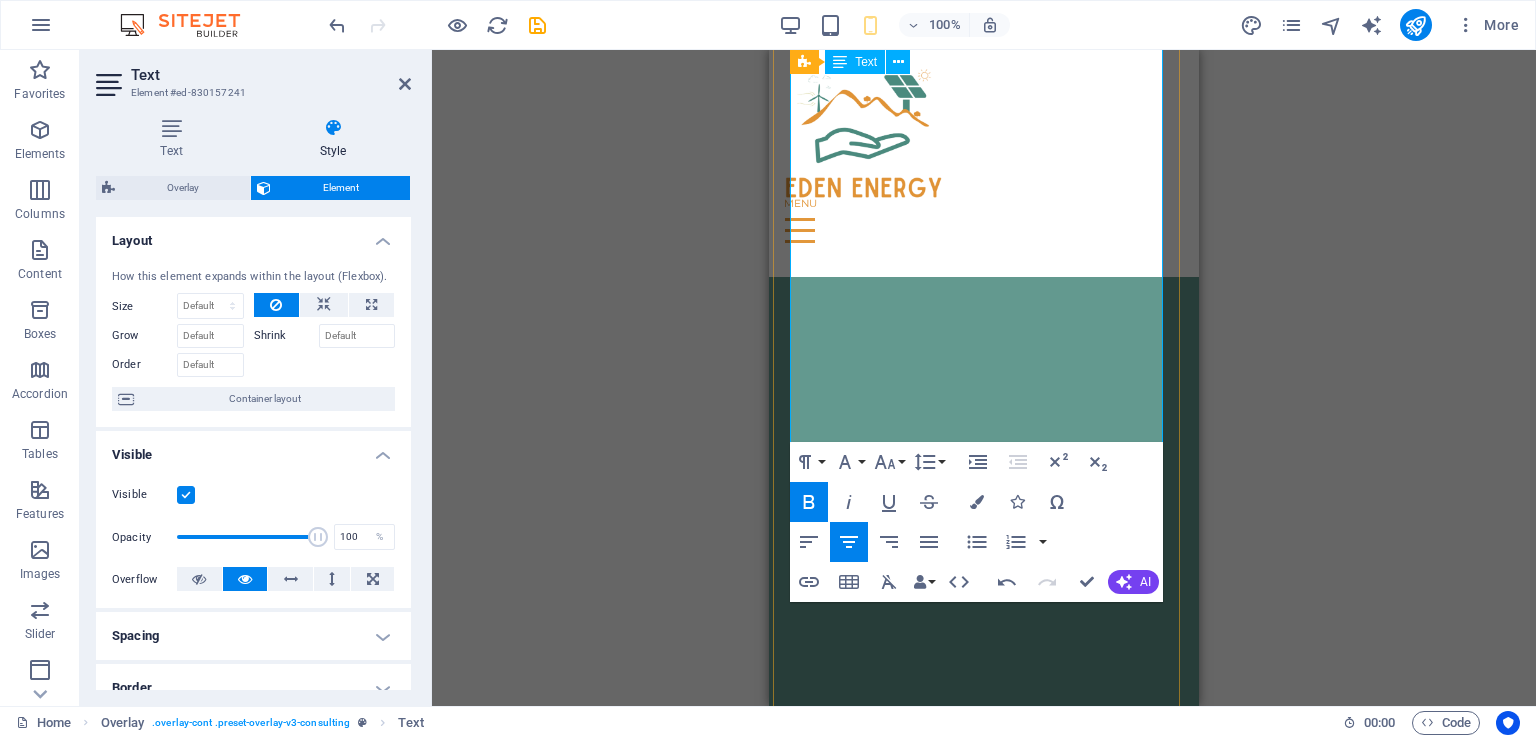 click on "-Efficient in low light conditions Hot spot elimination" at bounding box center (984, 1911) 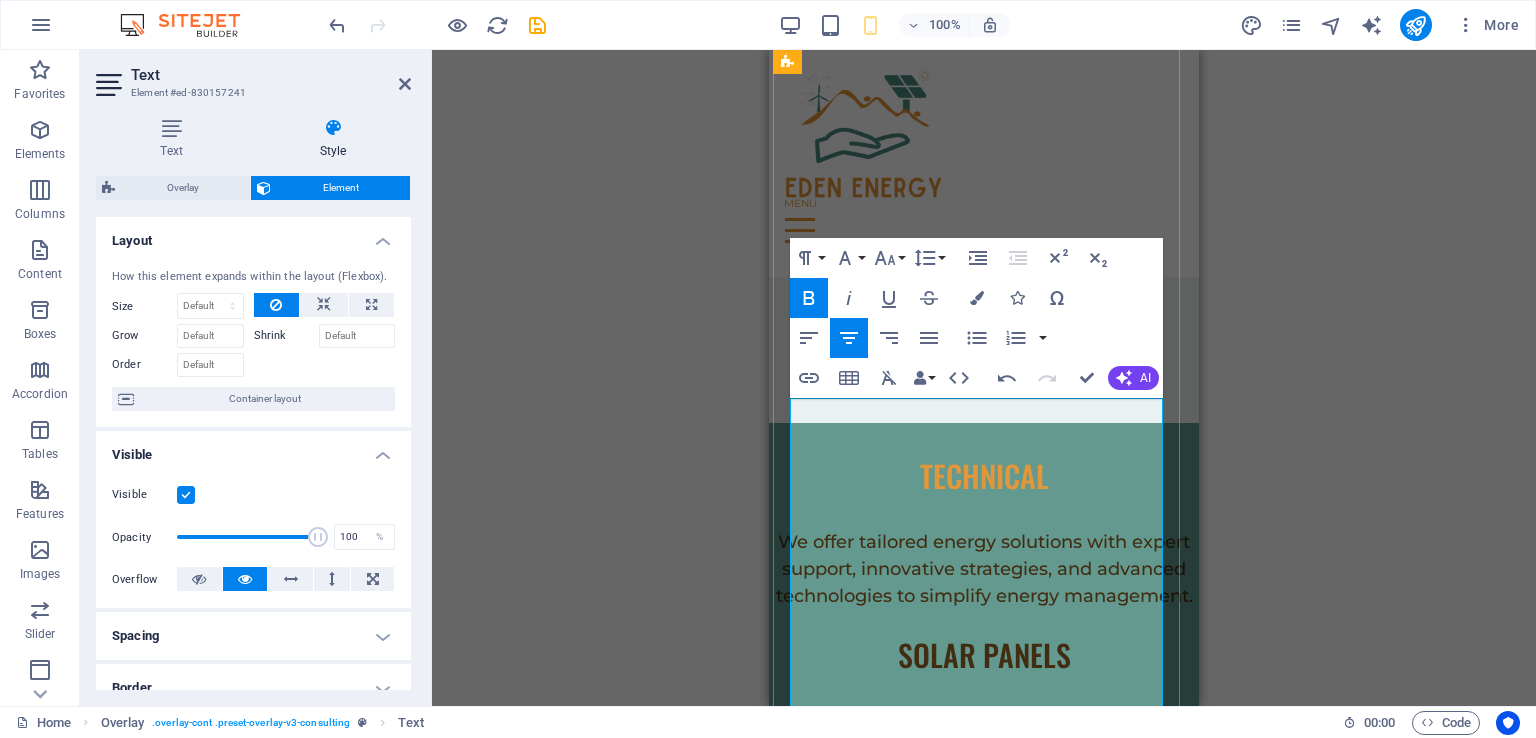 scroll, scrollTop: 6617, scrollLeft: 0, axis: vertical 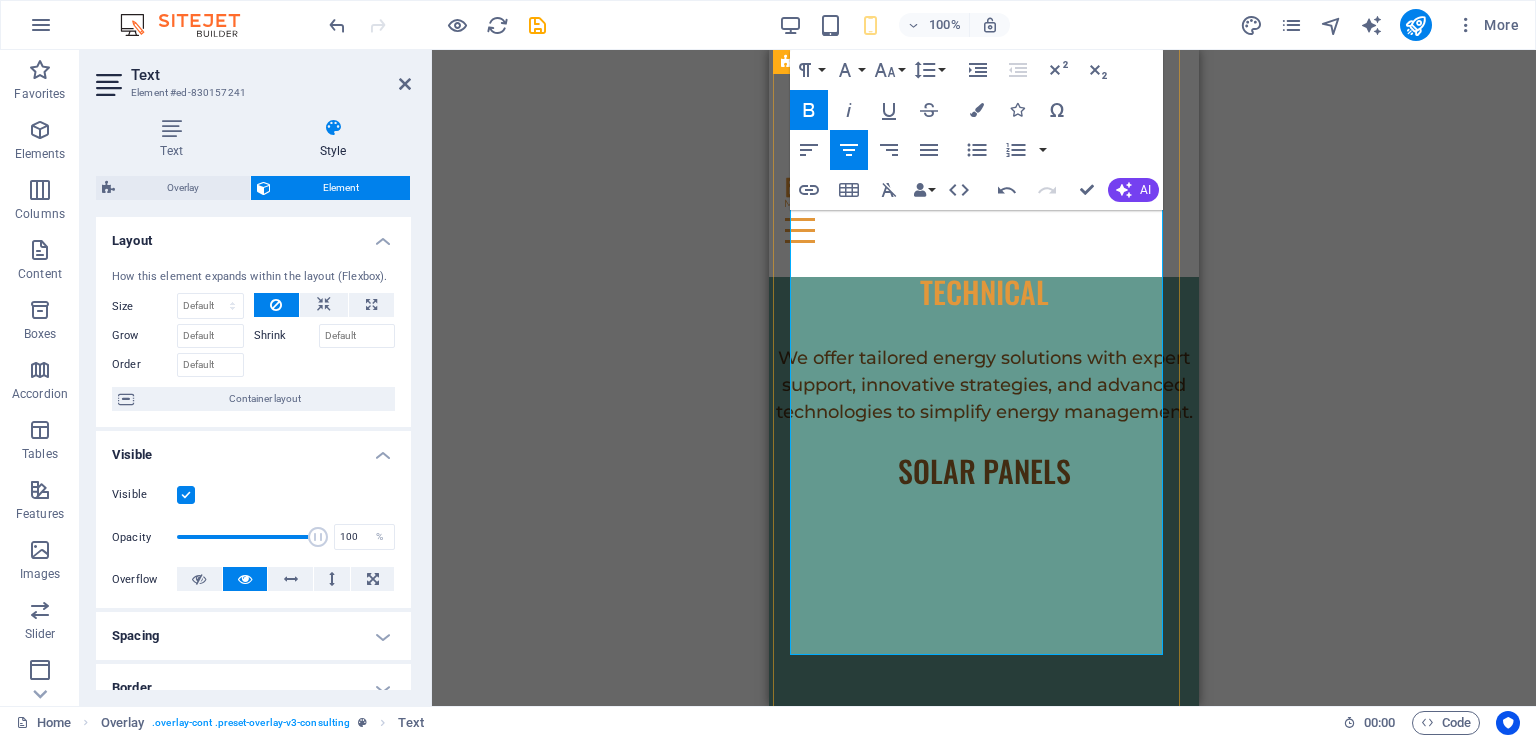 drag, startPoint x: 920, startPoint y: 470, endPoint x: 1060, endPoint y: 622, distance: 206.64946 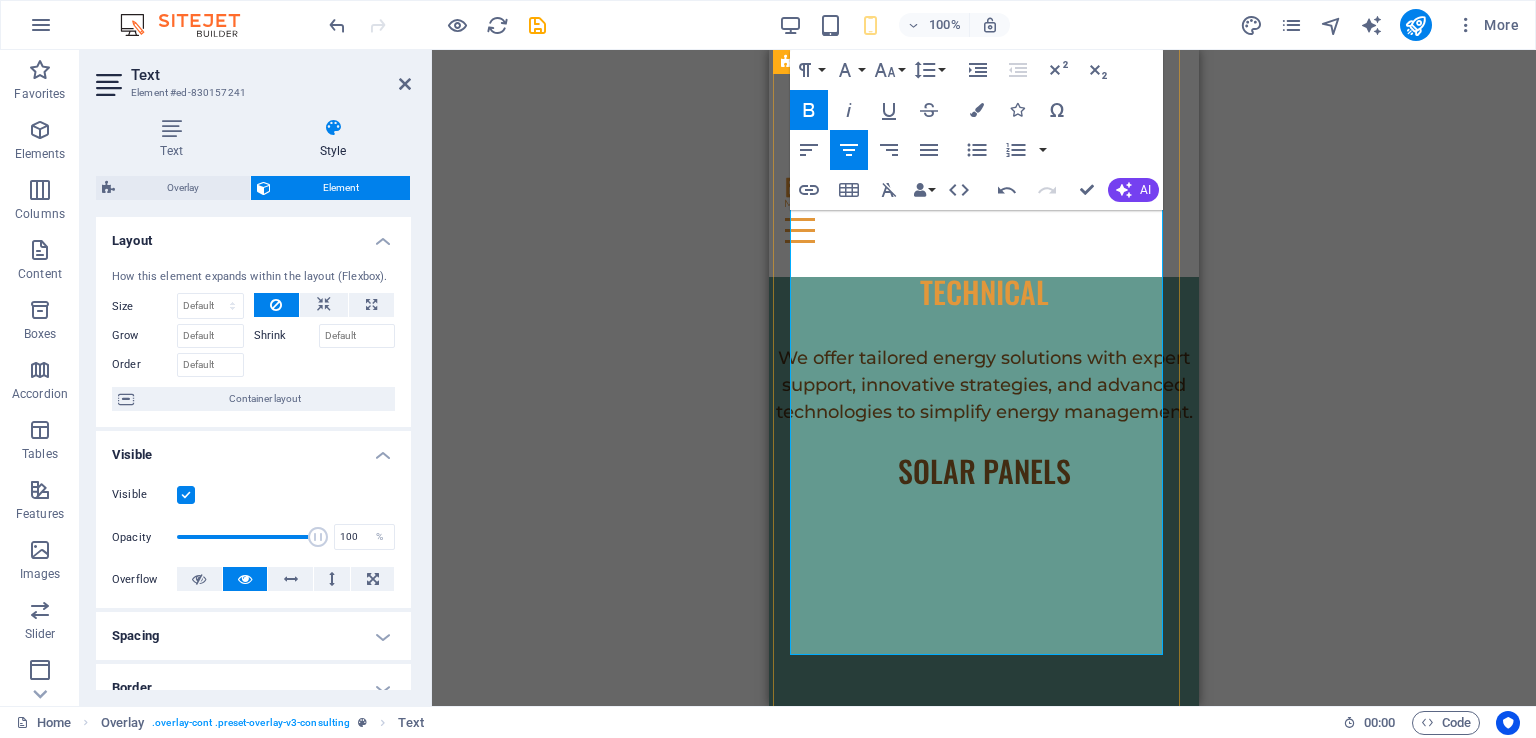 click on "Various sizes Aluminium rails mounting with stainless steel mounting bolts Efficiency: plus ~24% Low performance degradation: ≤1% in the first year, and ≤ 0.35%/year in the following years Premium warranty: 15-year product,  and 30-year performance warranty Better temperature coefficient:  min 0.26%/°C (above 25°C) Efficient in low light conditions Hot spot elimination" at bounding box center (984, 1936) 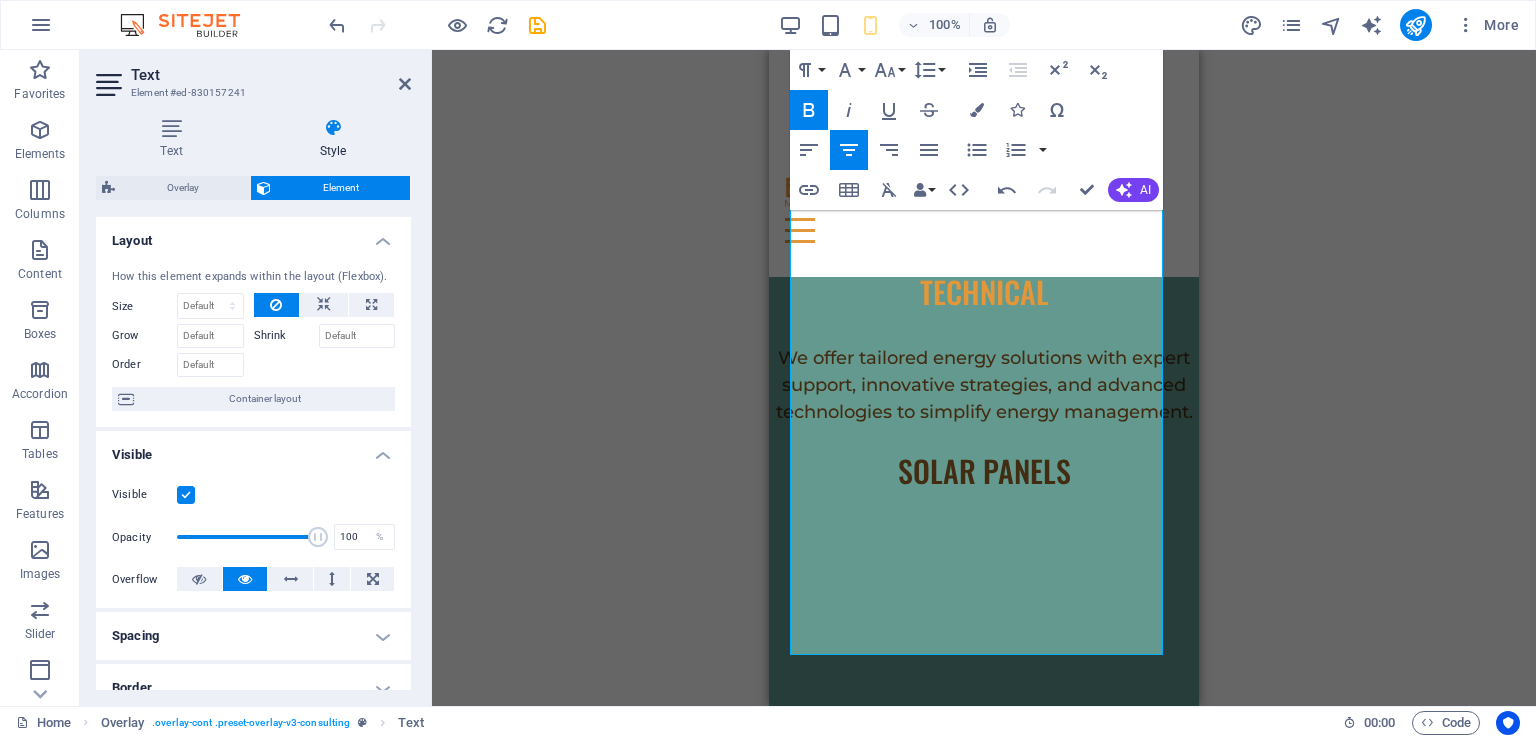 click 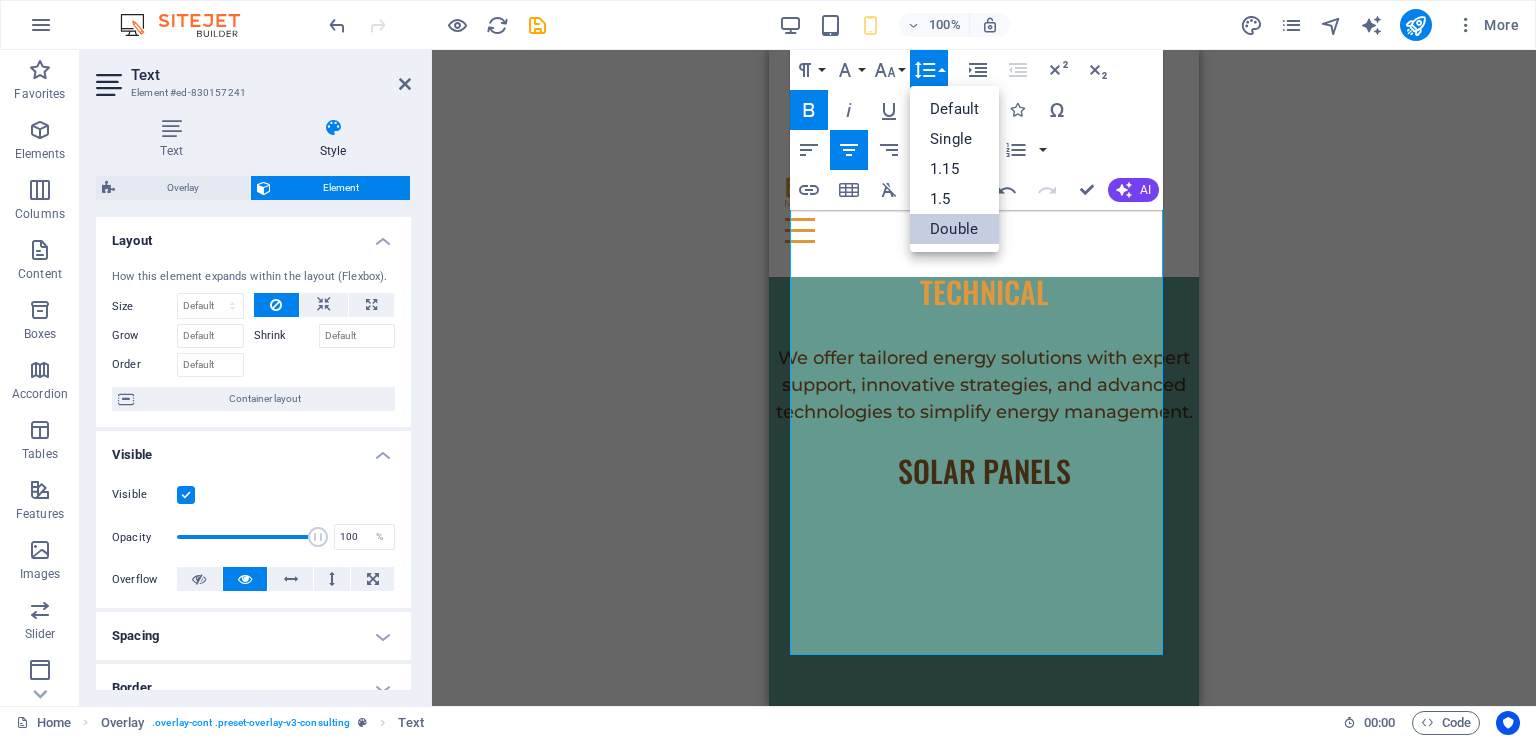 scroll, scrollTop: 0, scrollLeft: 0, axis: both 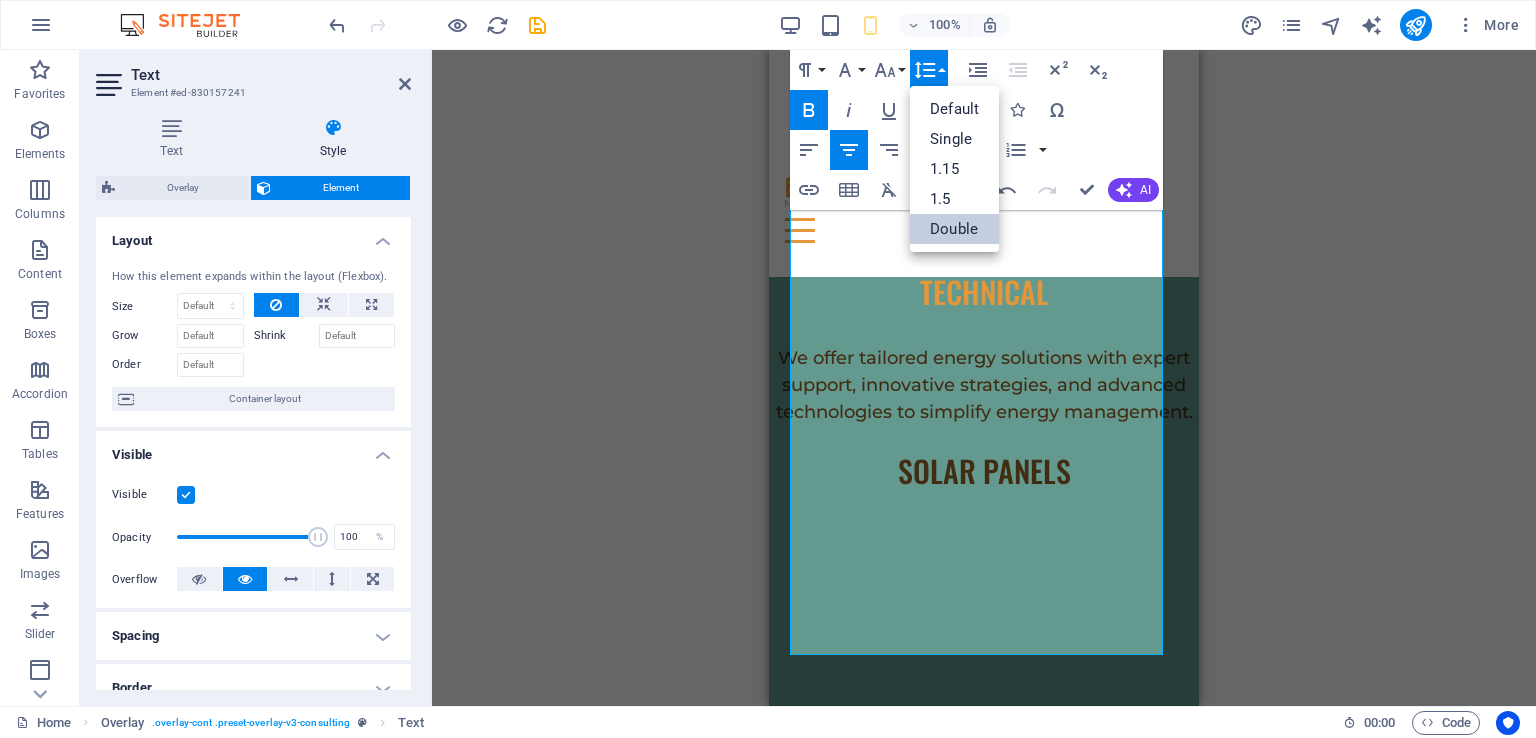 click on "Double" at bounding box center [954, 229] 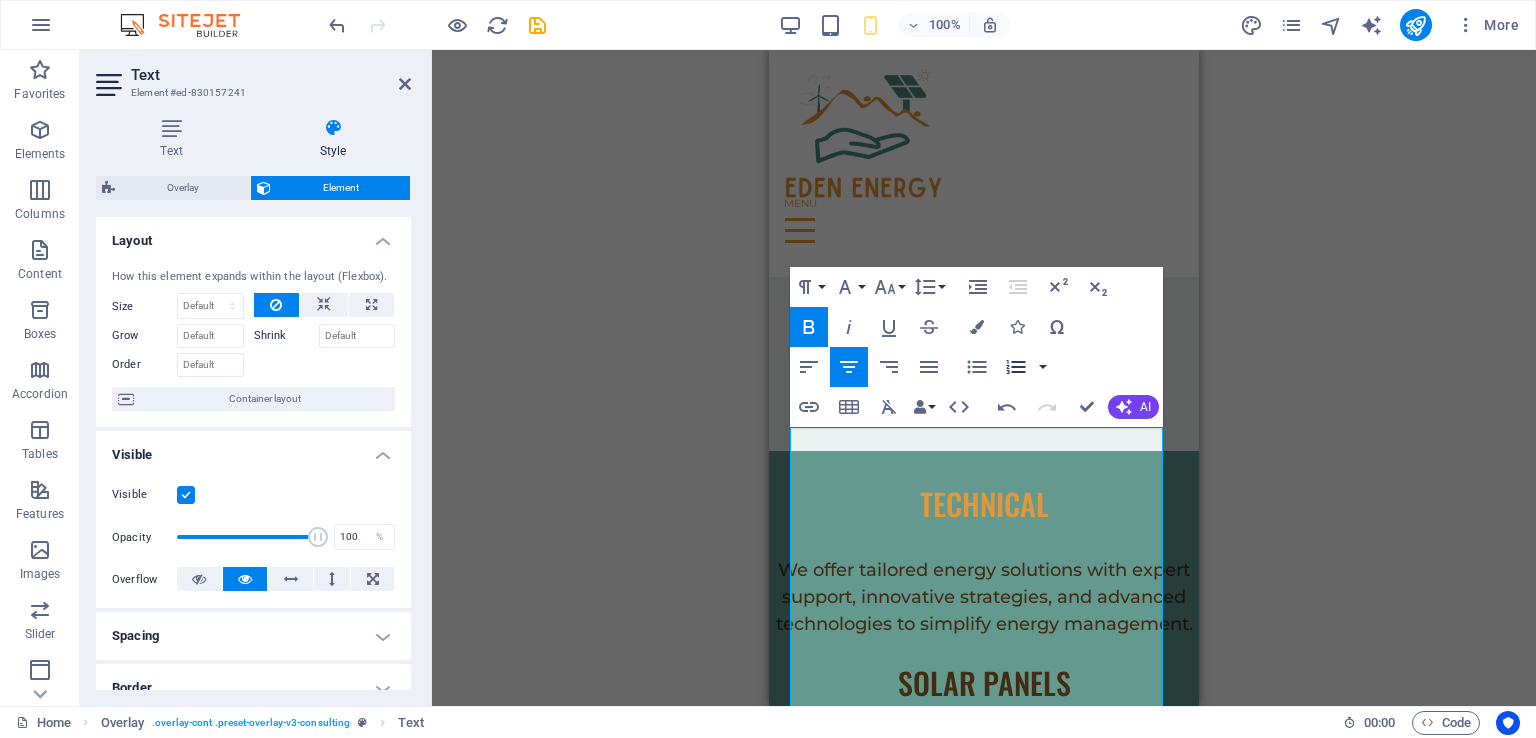 scroll, scrollTop: 6705, scrollLeft: 0, axis: vertical 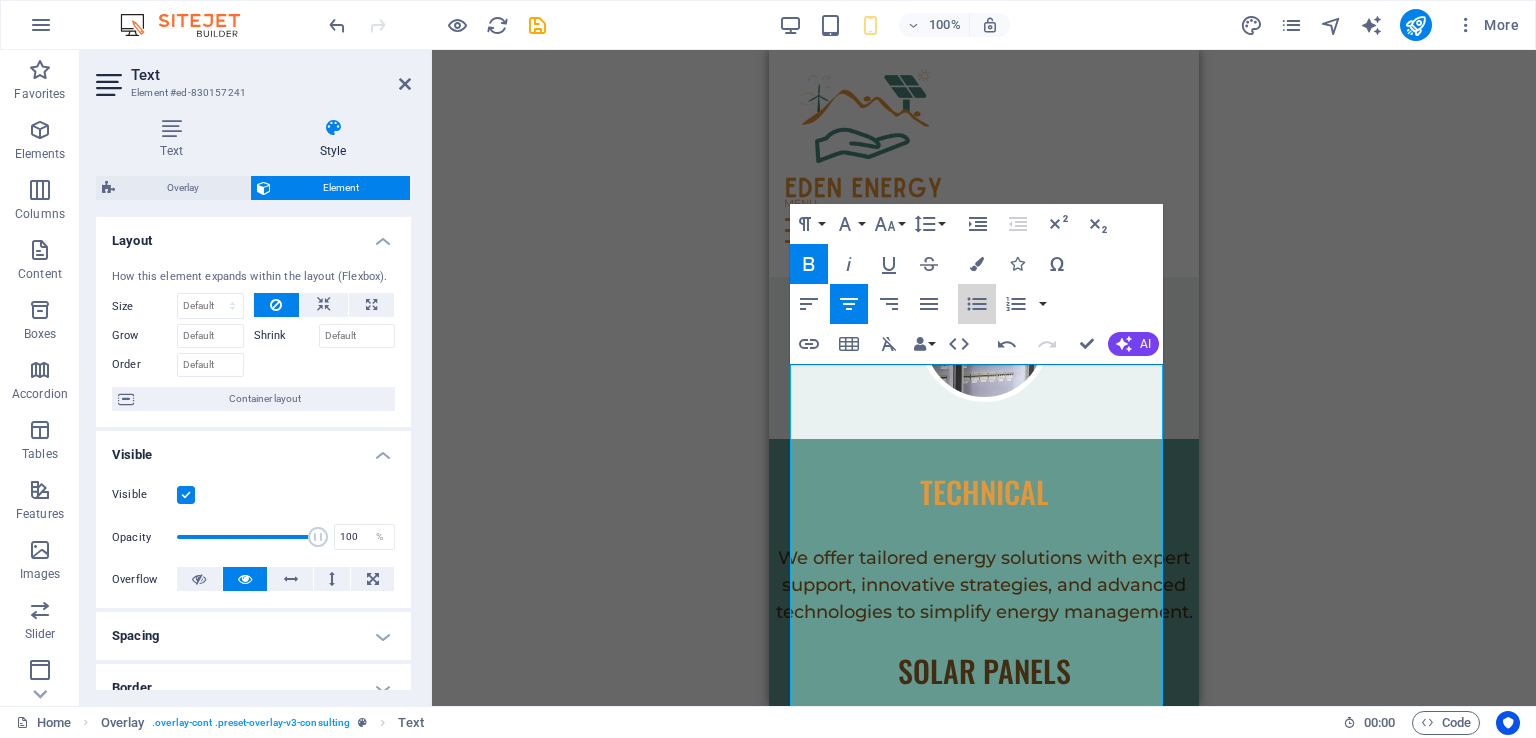 click 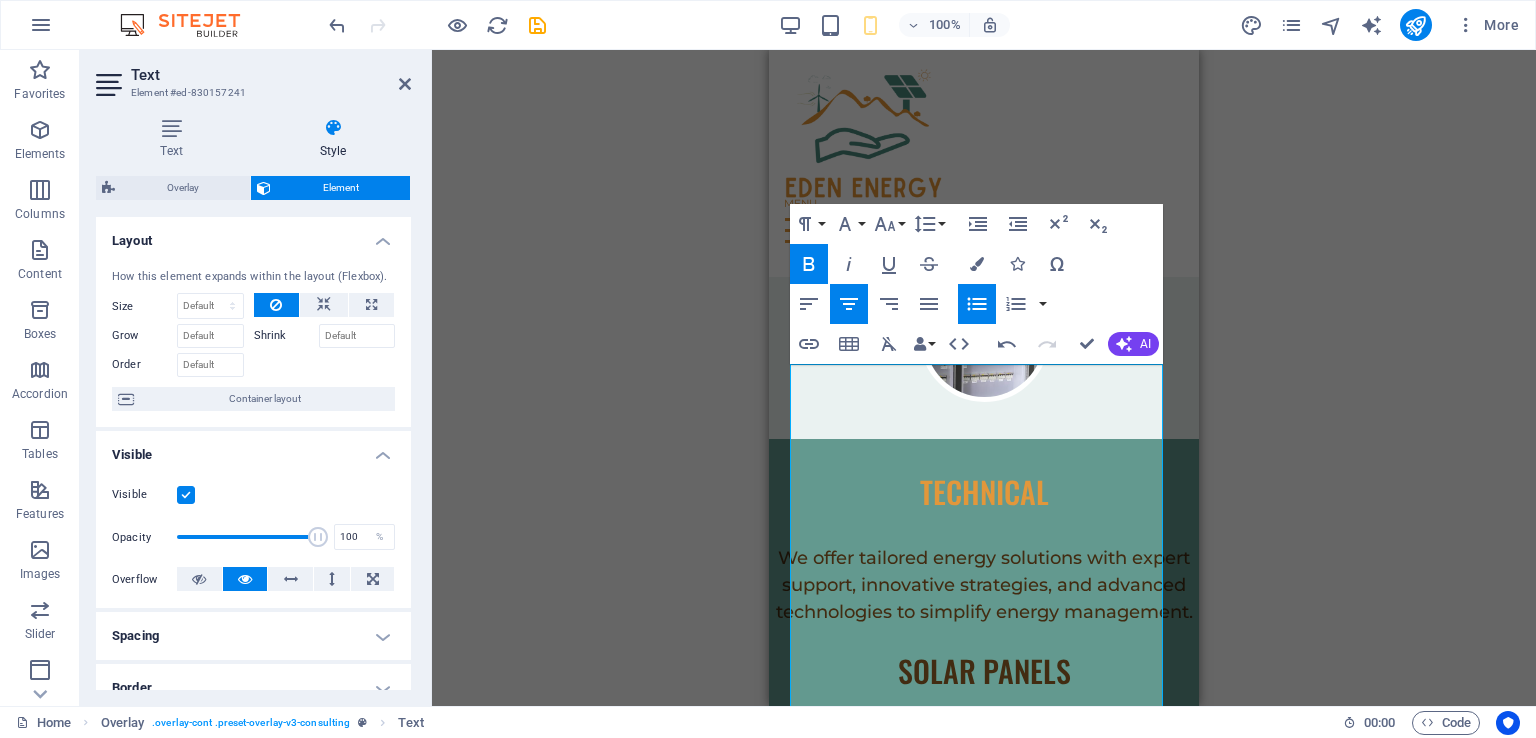 click 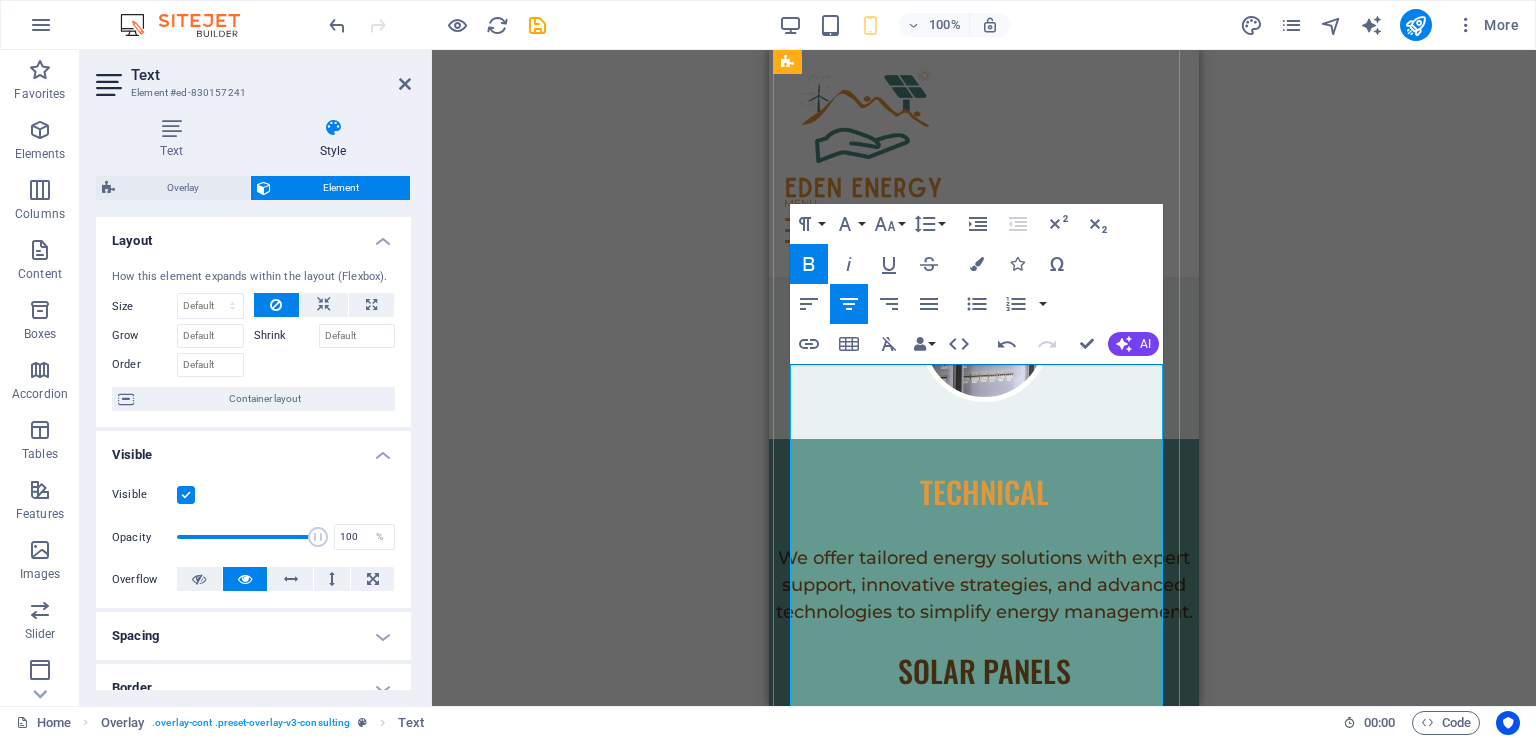 click on "Various sizes" at bounding box center [984, 1909] 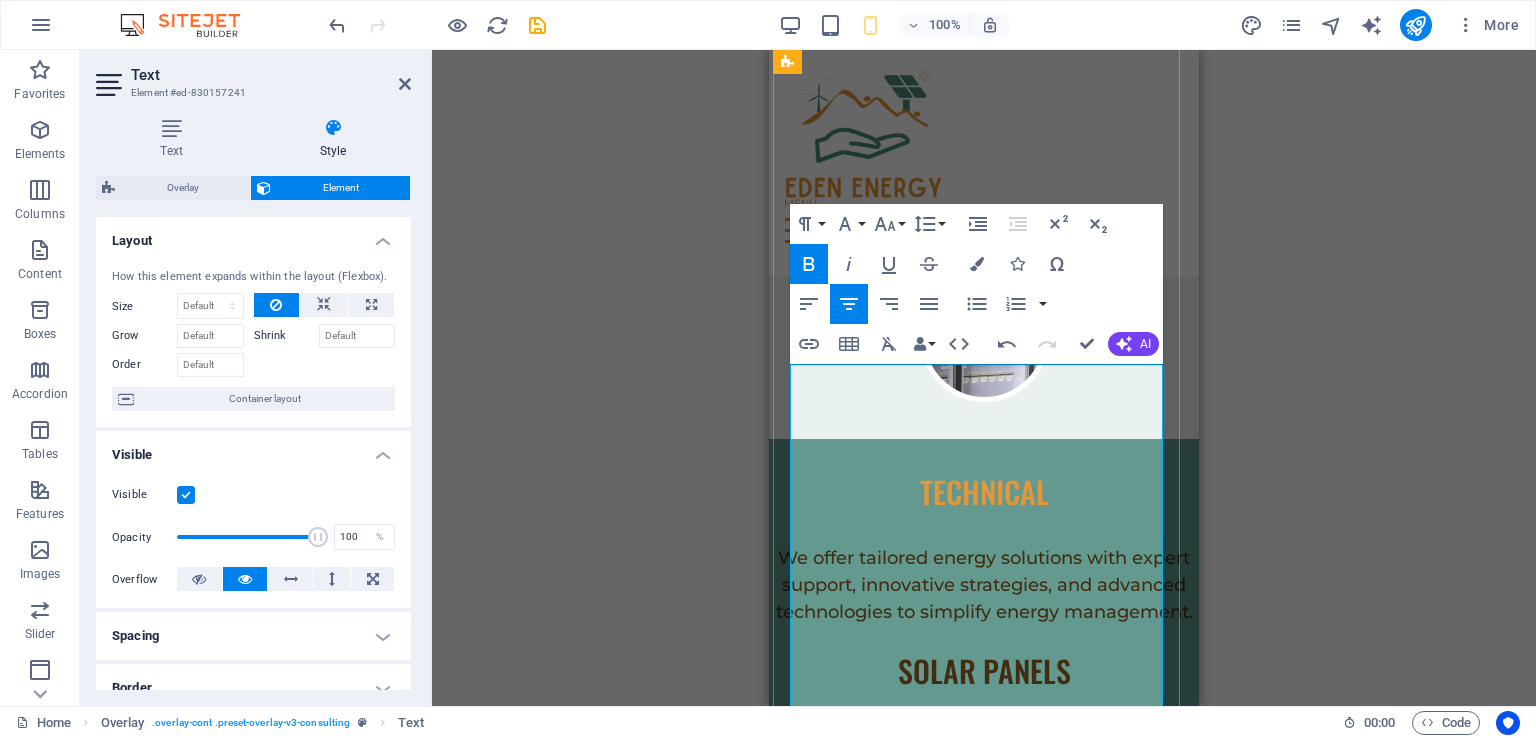 drag, startPoint x: 796, startPoint y: 416, endPoint x: 1086, endPoint y: 447, distance: 291.6522 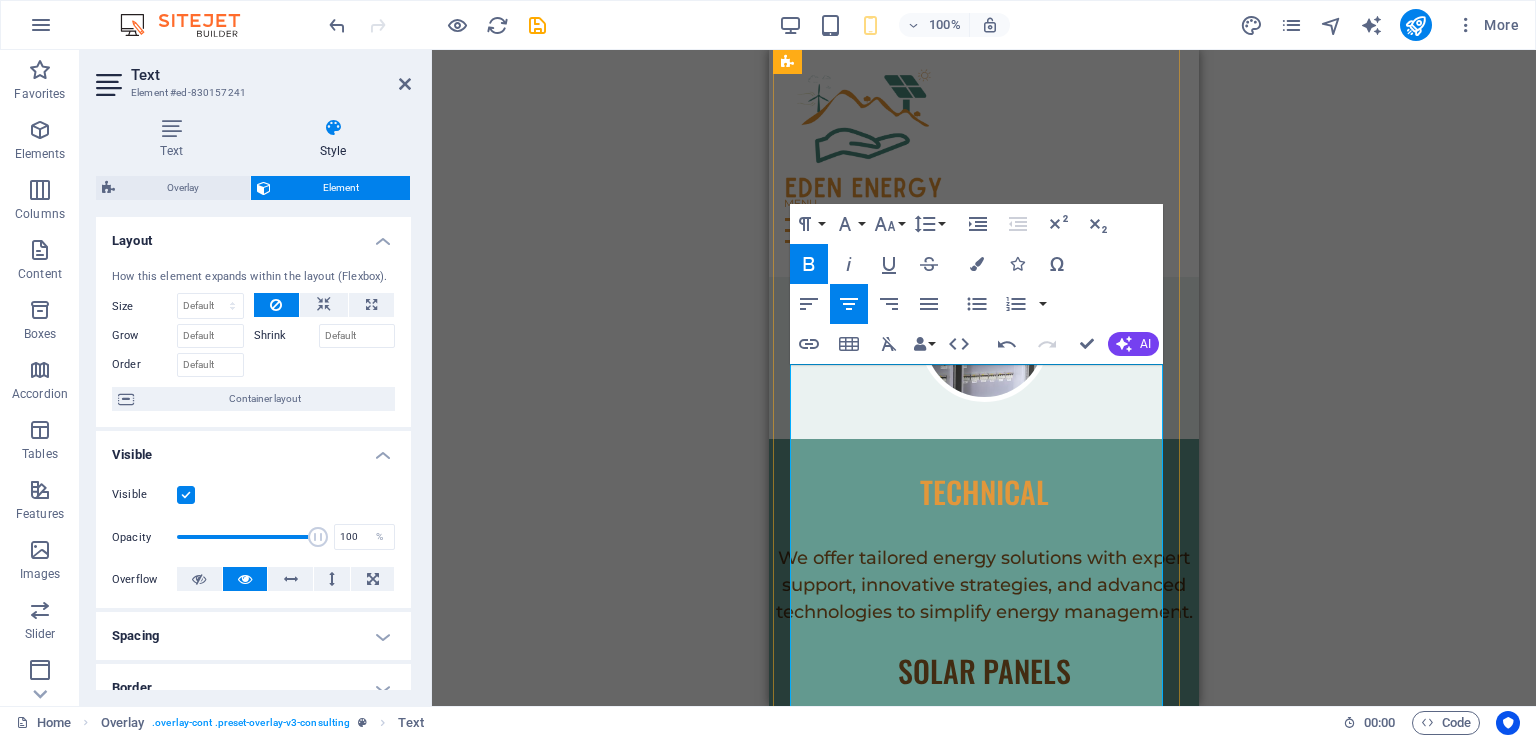 click on "Aluminium rails mounting with stainless steel mounting bolts" at bounding box center [984, 1963] 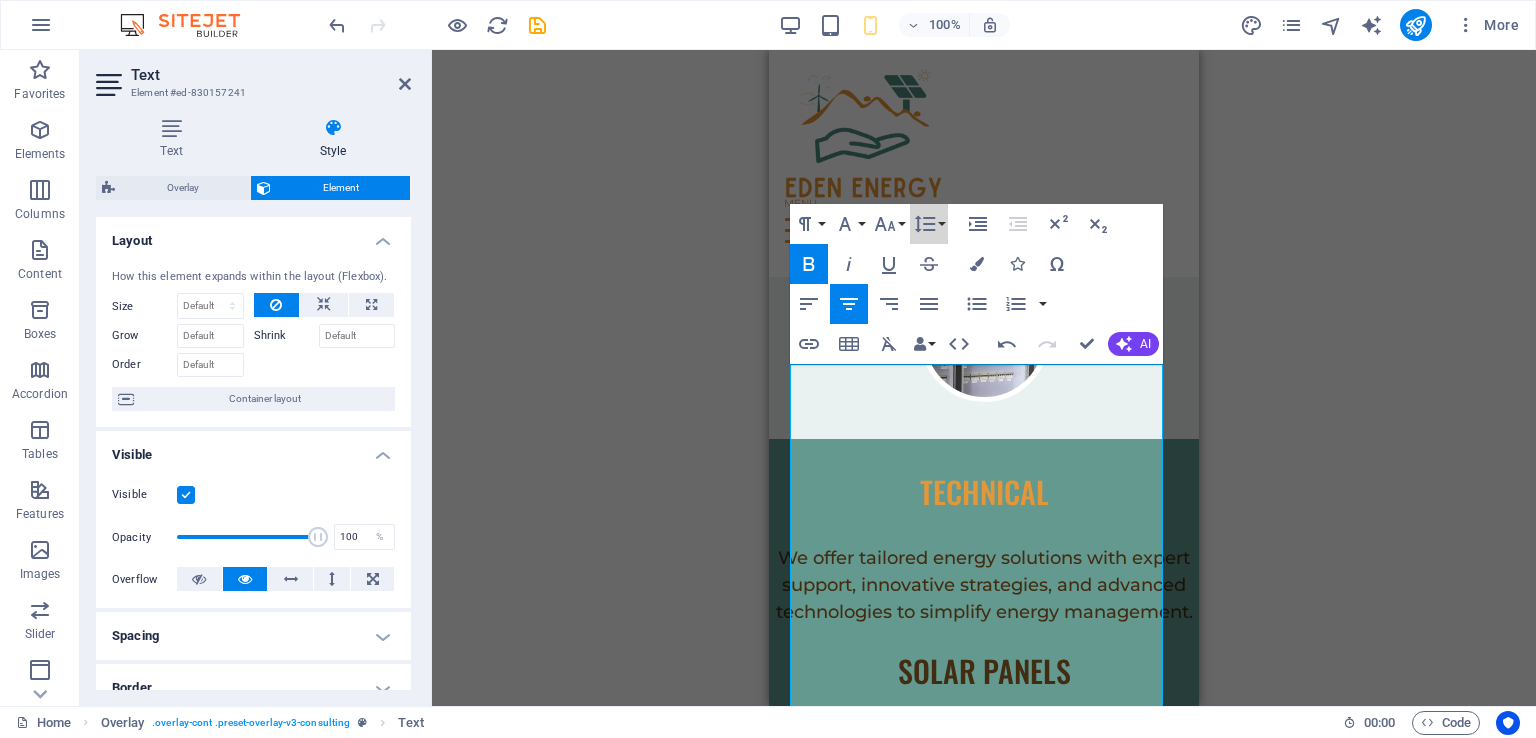 click on "Line Height" at bounding box center [929, 224] 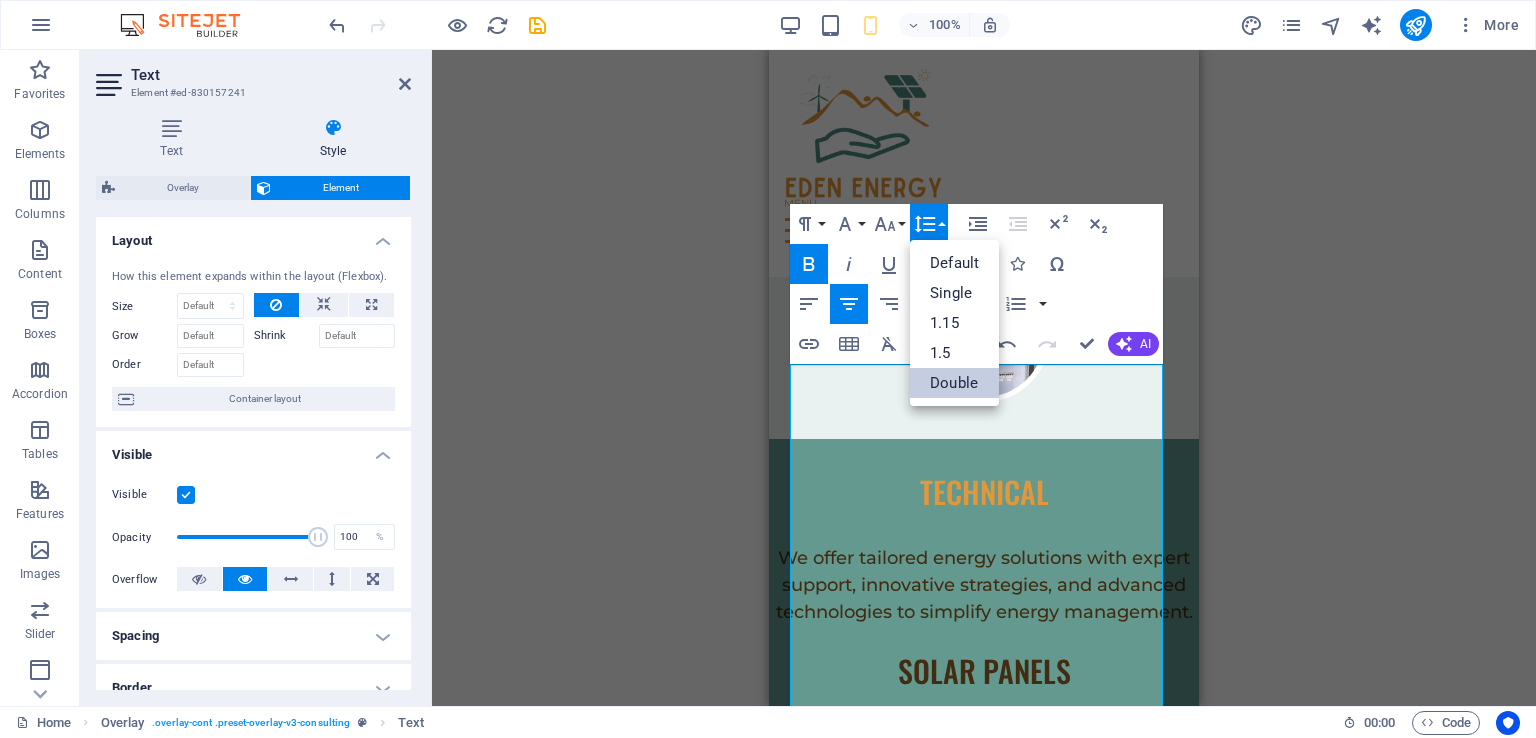 scroll, scrollTop: 0, scrollLeft: 0, axis: both 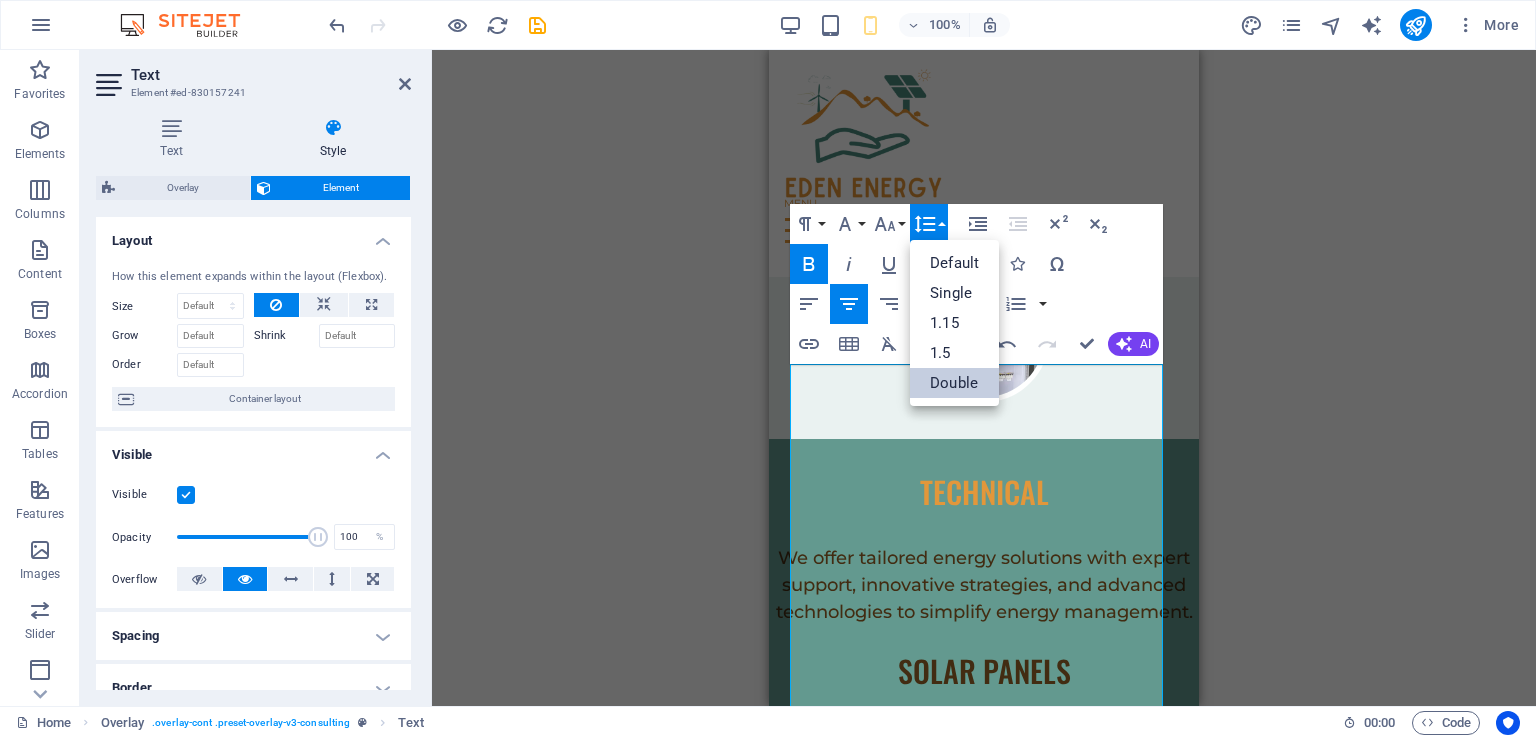 click on "1.5" at bounding box center [954, 353] 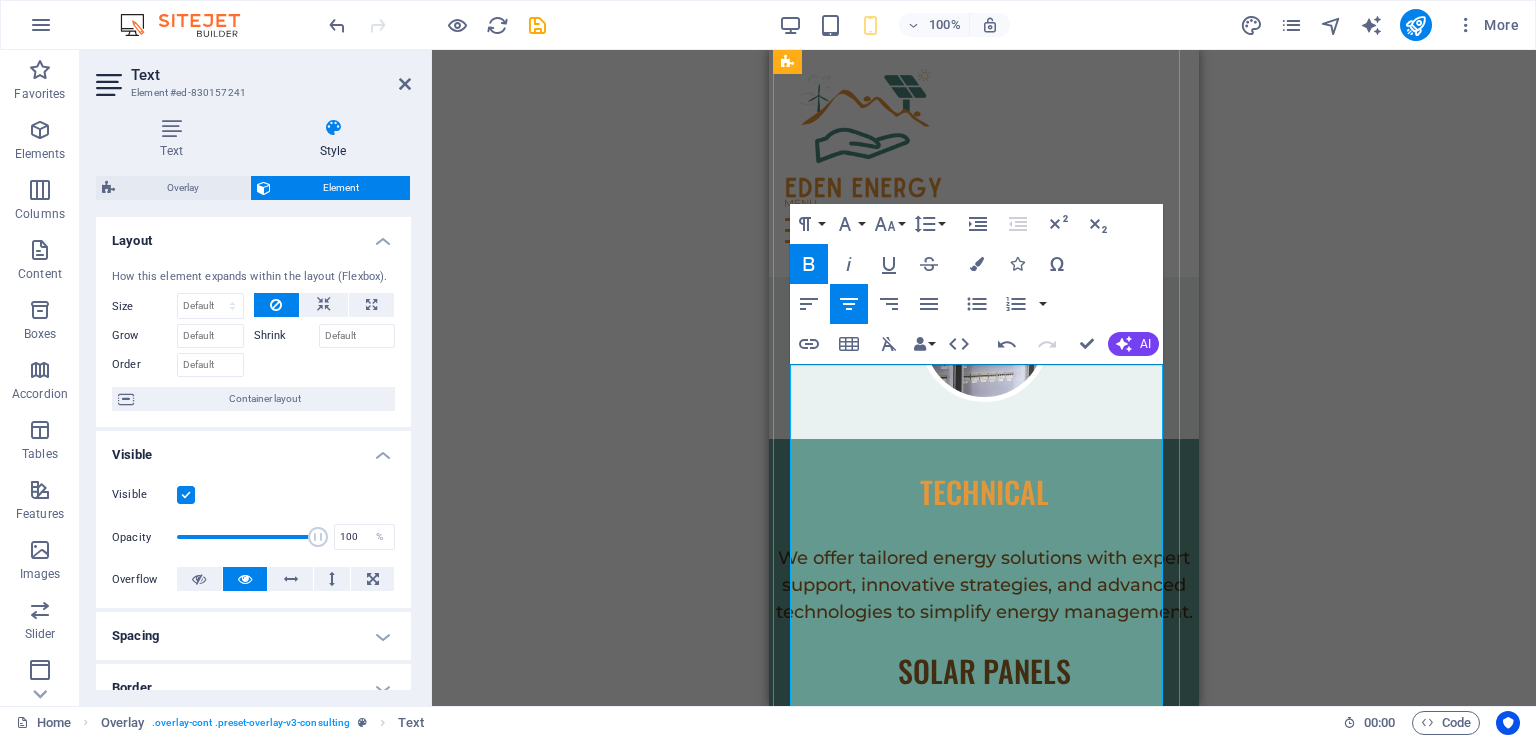 click on "Efficiency: plus ~24%" at bounding box center [984, 1999] 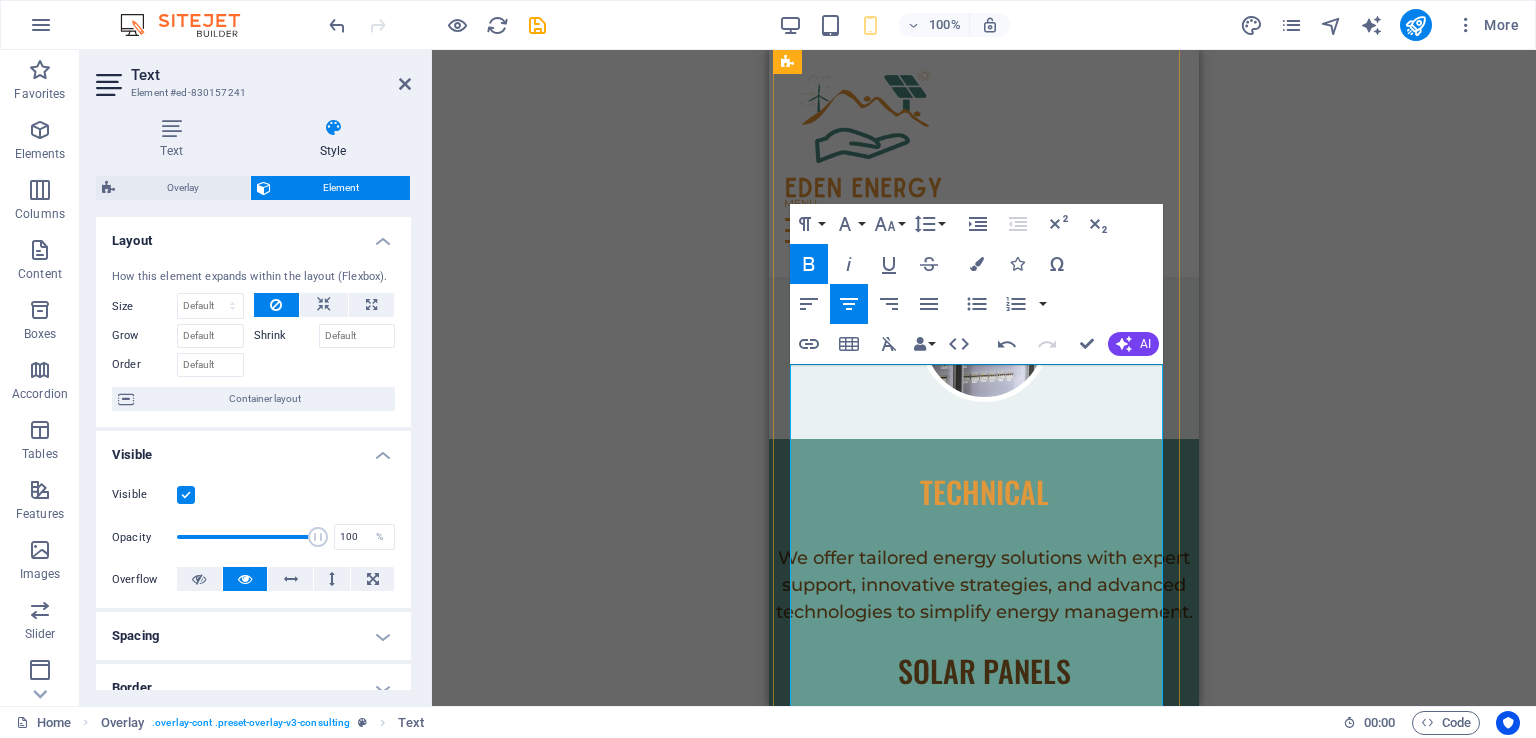 drag, startPoint x: 808, startPoint y: 506, endPoint x: 1062, endPoint y: 566, distance: 260.99042 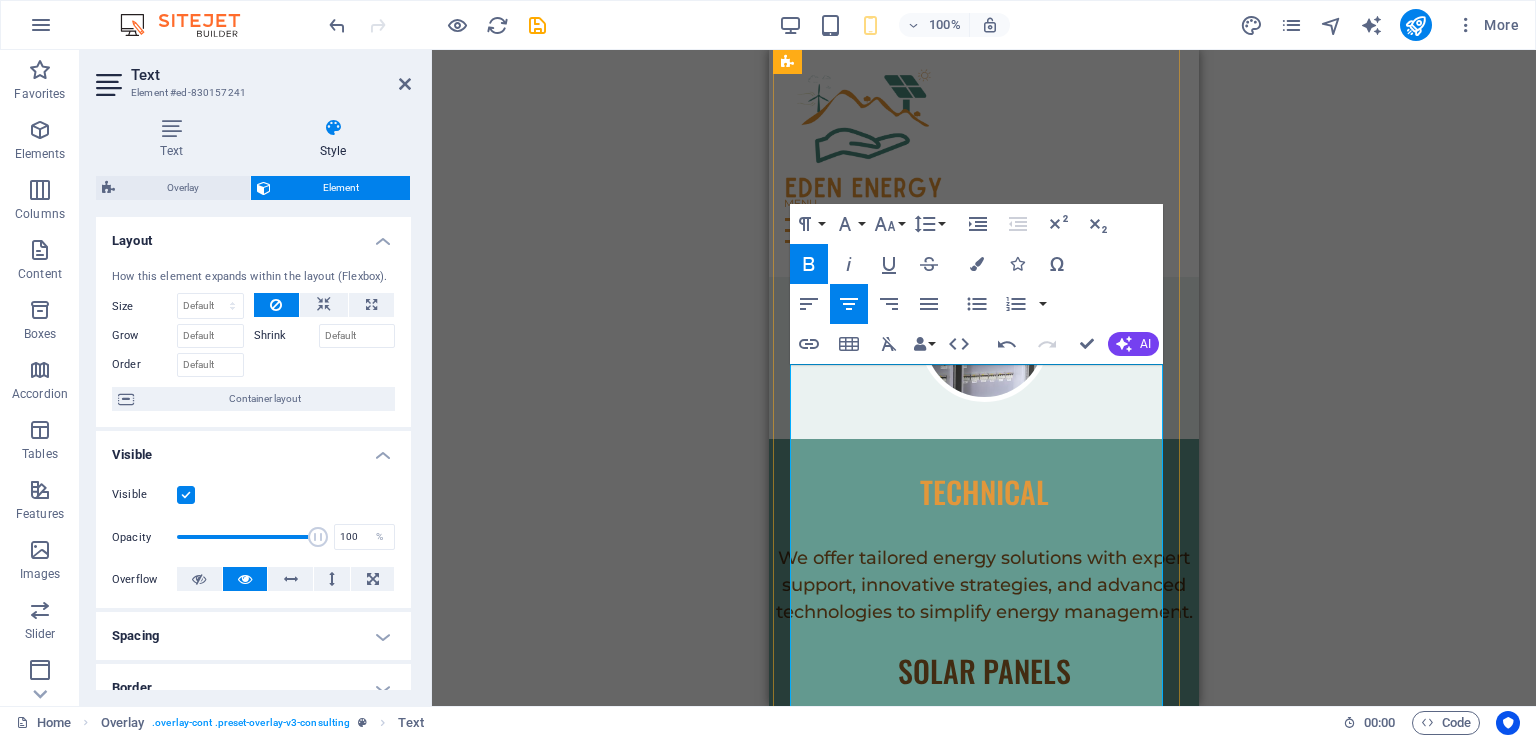 click on "Low performance degradation: ≤1% in the first year, and ≤ 0.35%/year in the following years" at bounding box center [984, 2071] 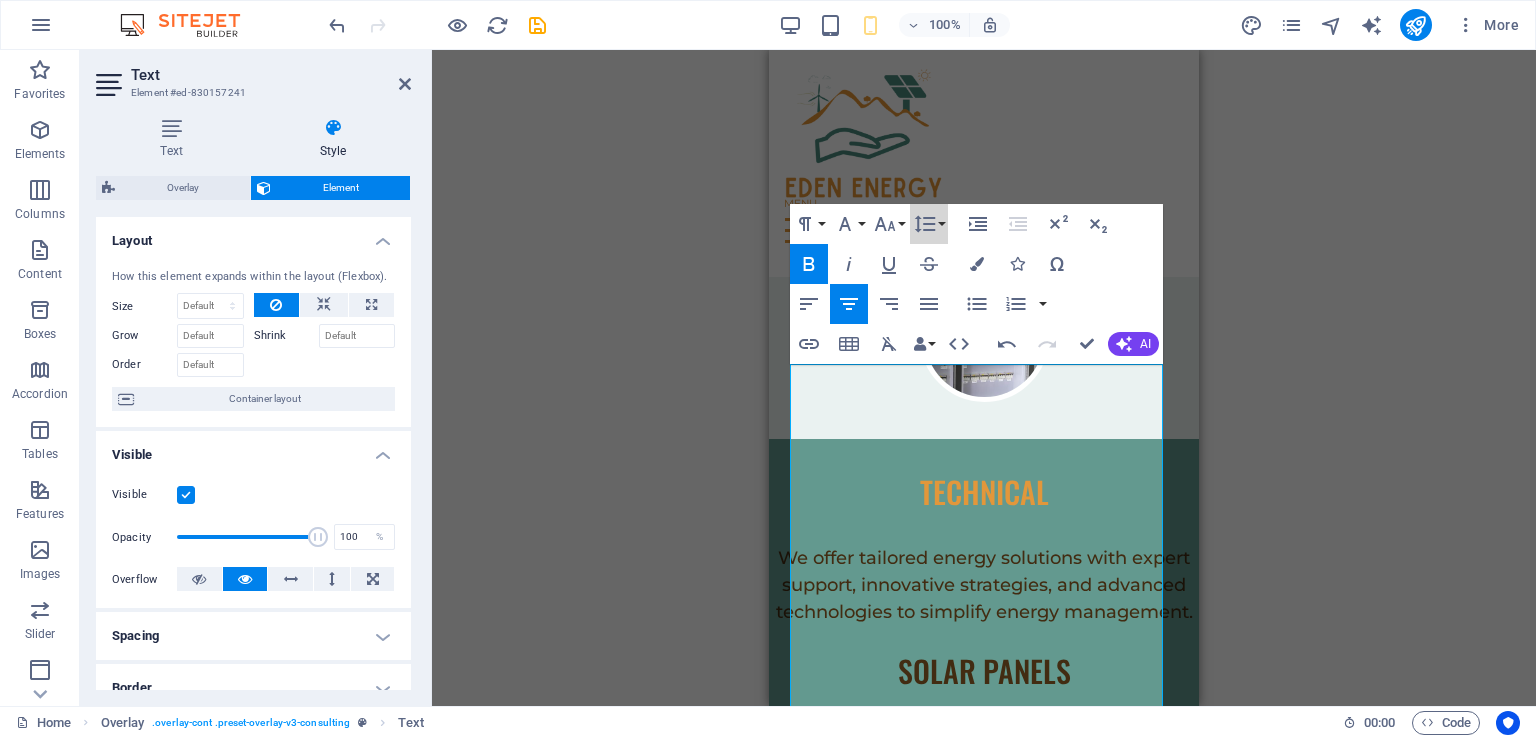 click 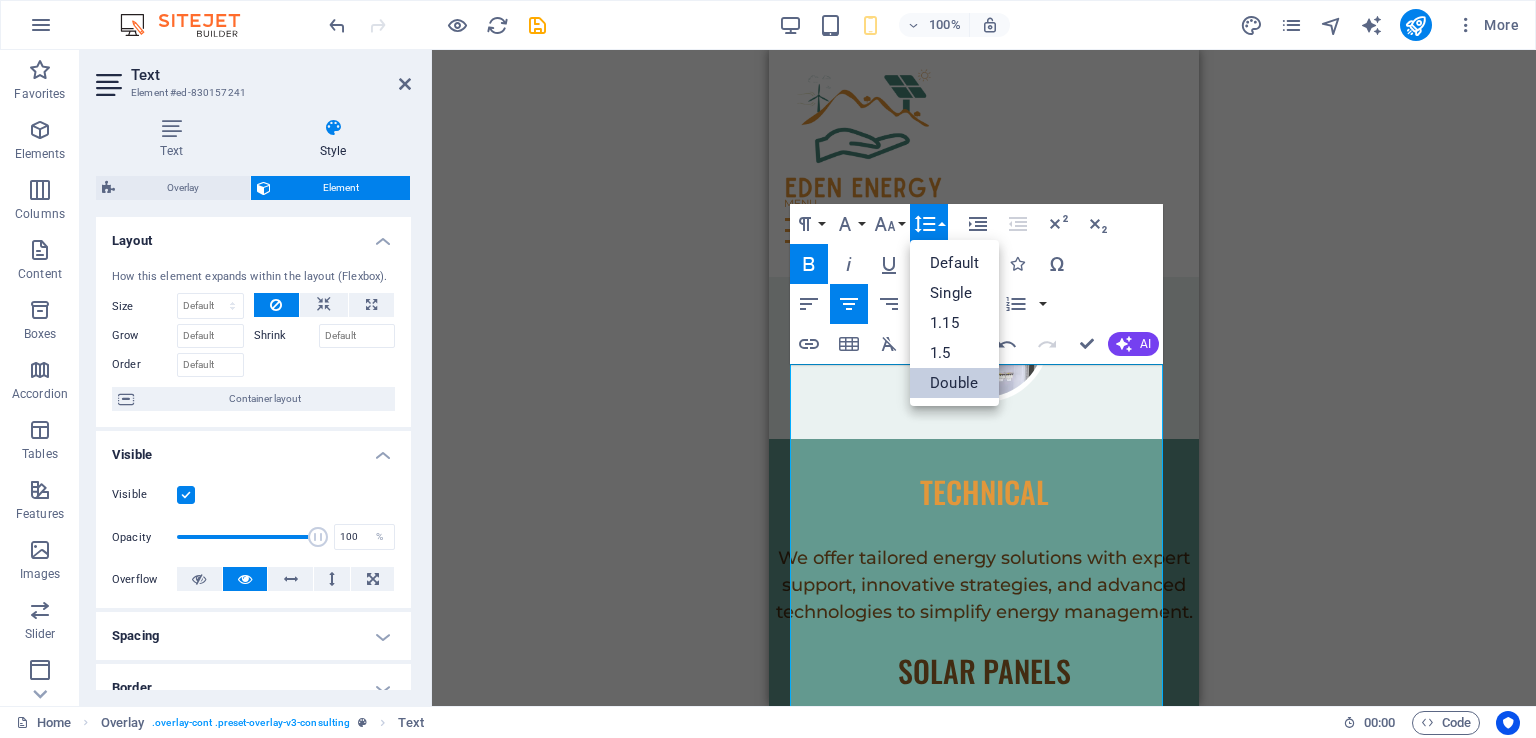 scroll, scrollTop: 0, scrollLeft: 0, axis: both 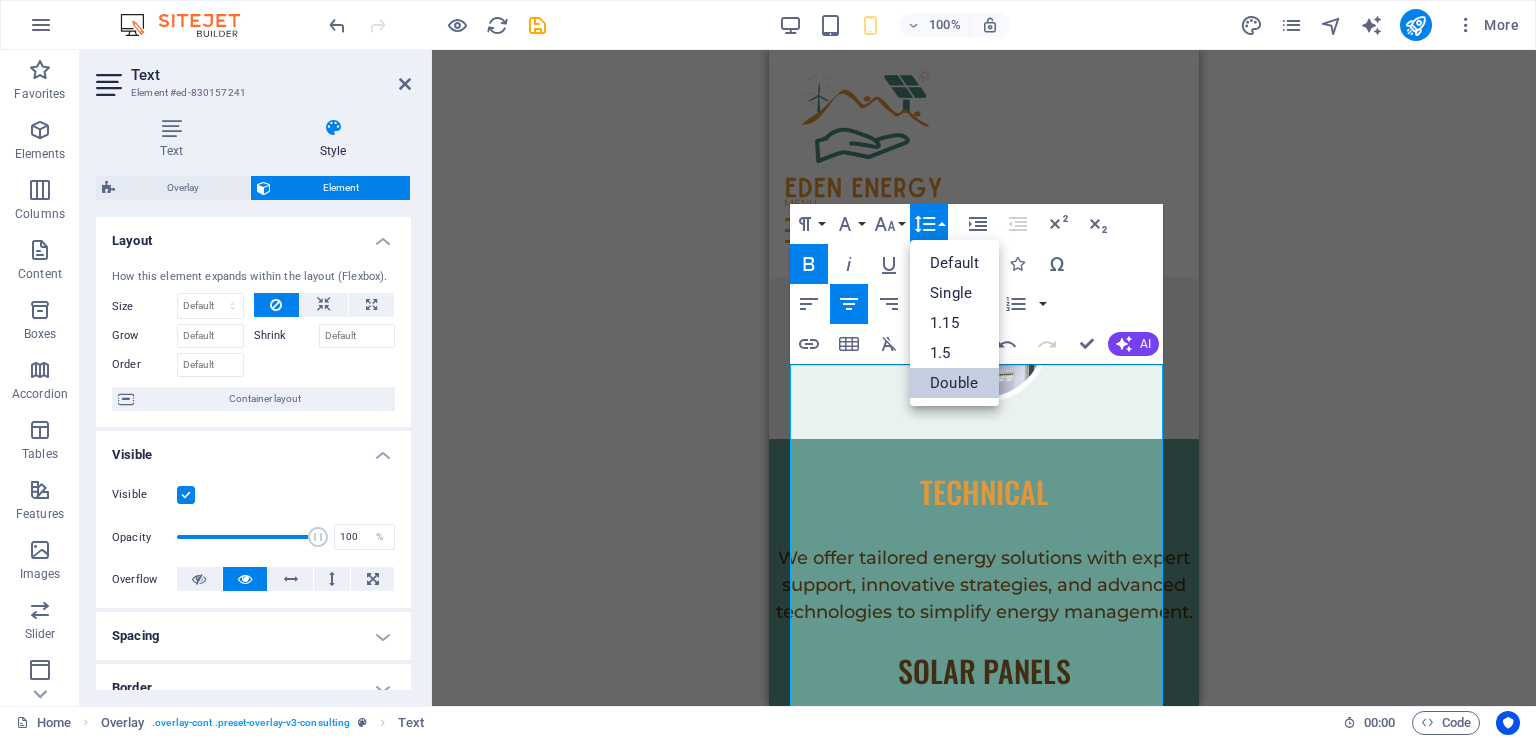 click on "1.15" at bounding box center (954, 323) 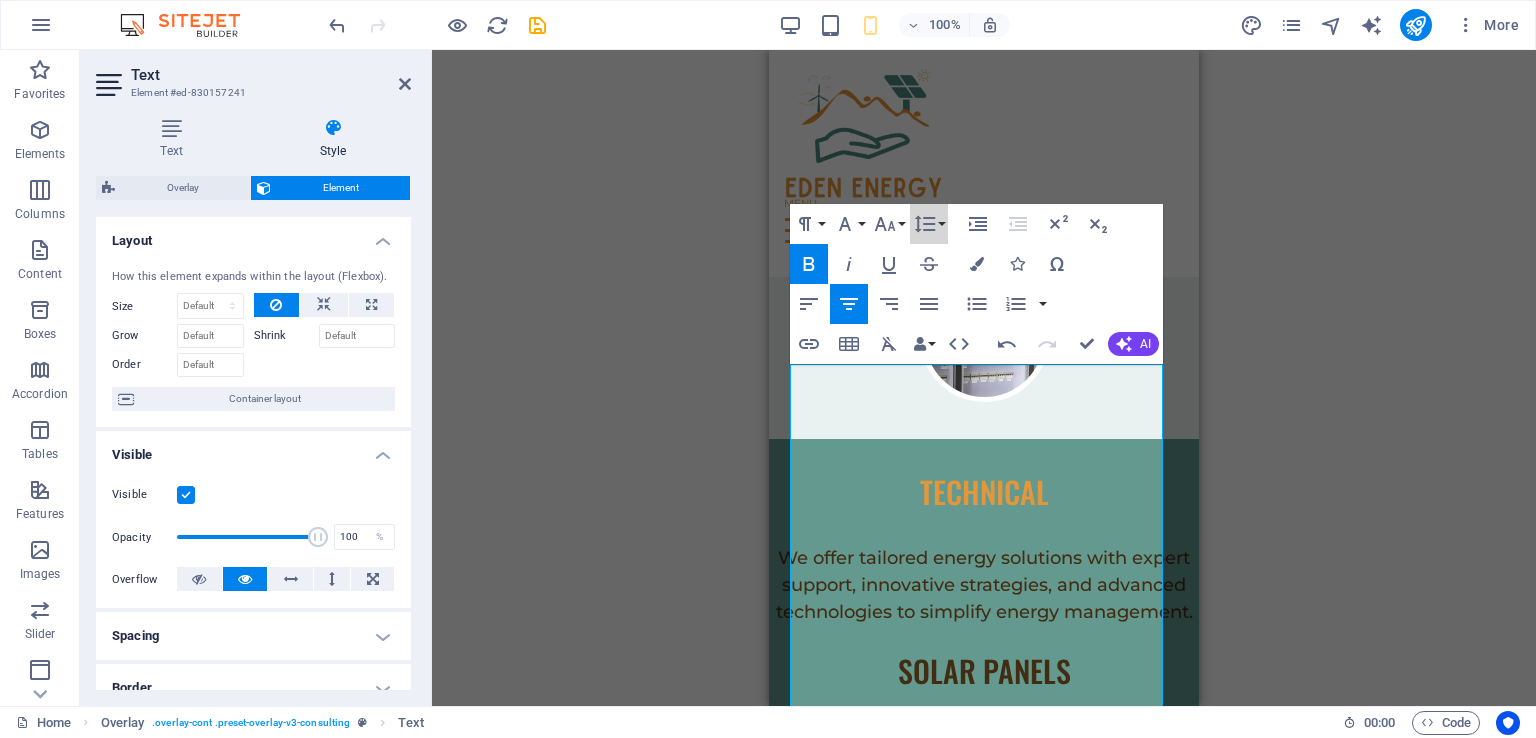 click on "Line Height" at bounding box center [929, 224] 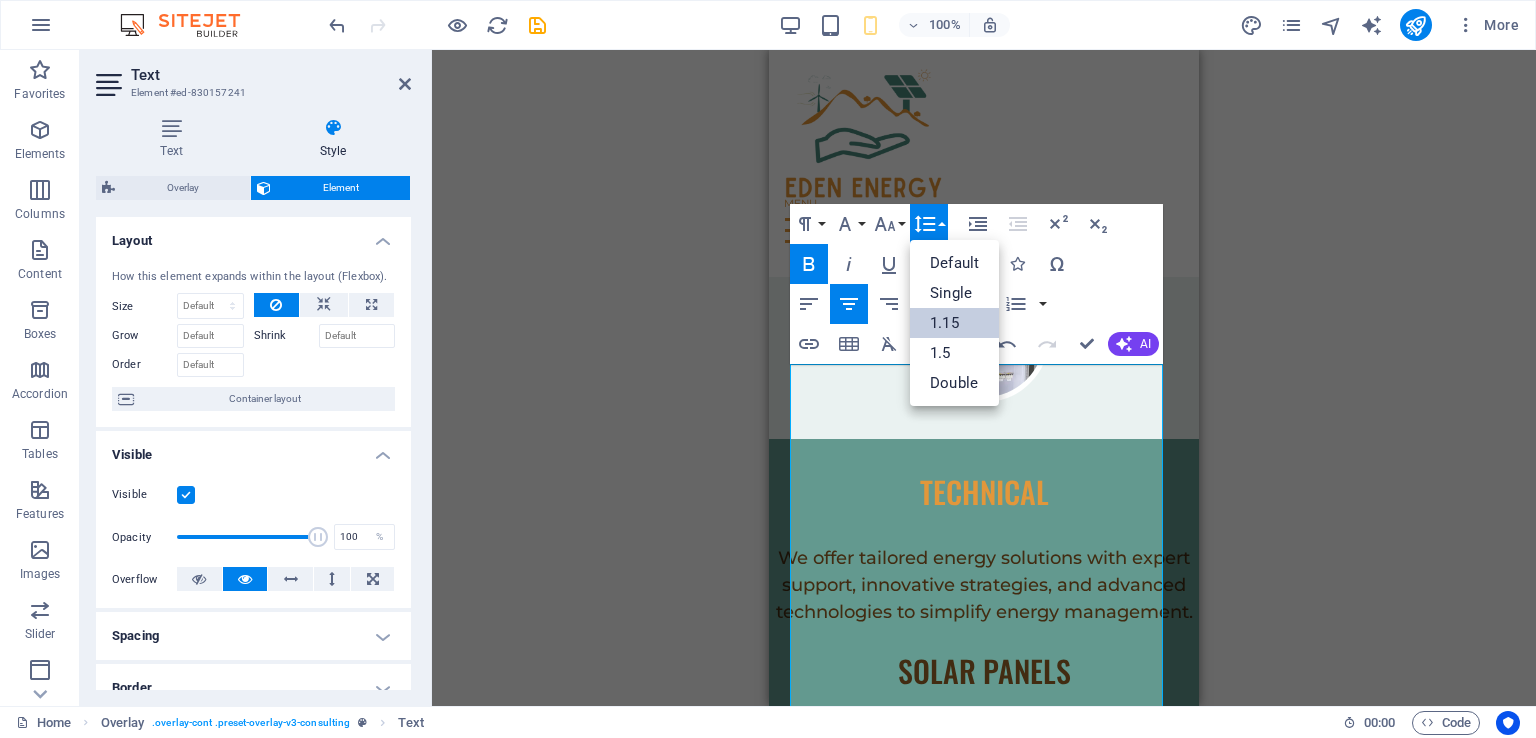 scroll, scrollTop: 0, scrollLeft: 0, axis: both 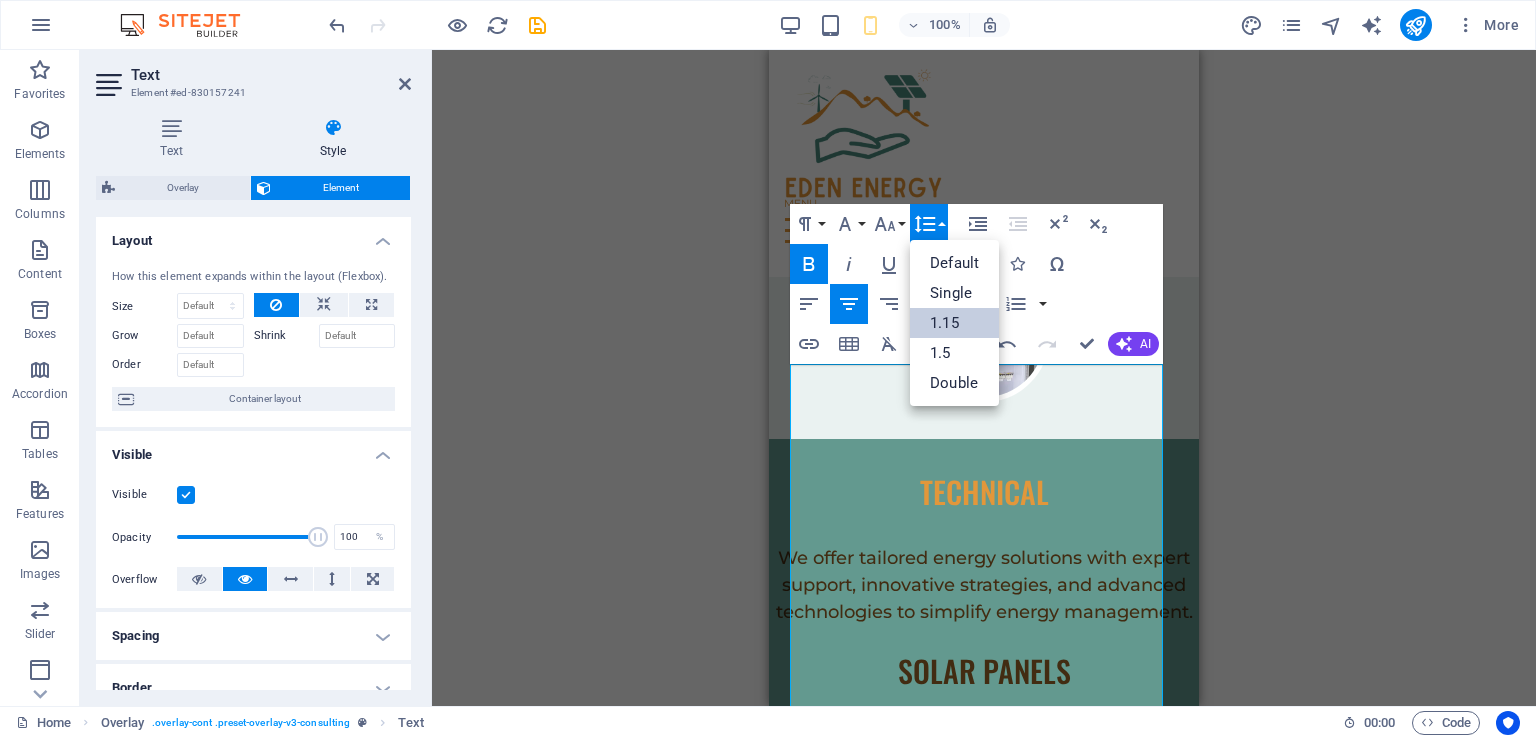 click on "1.5" at bounding box center [954, 353] 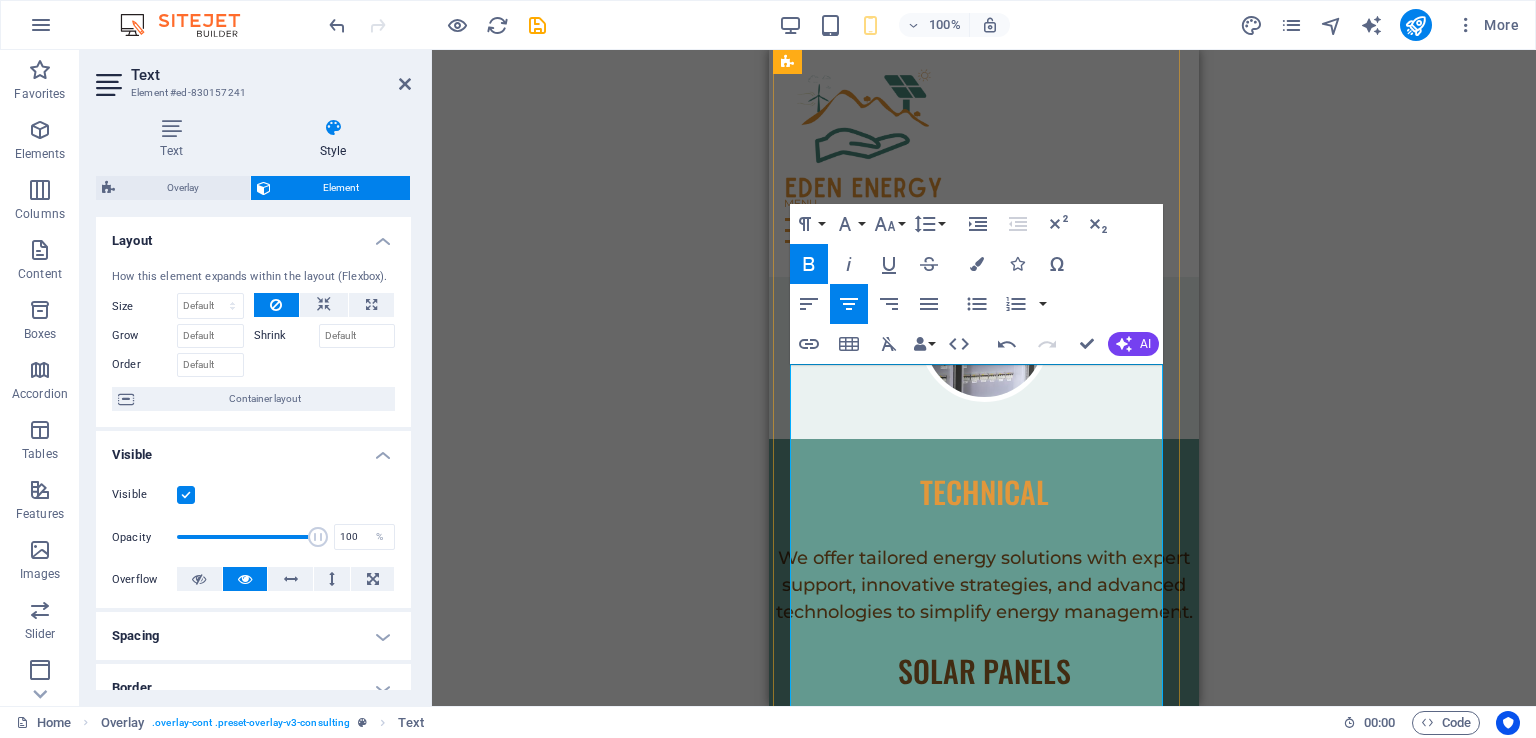 click on "Premium warranty: 15-year product,  and 30-year performance warranty" at bounding box center (984, 2134) 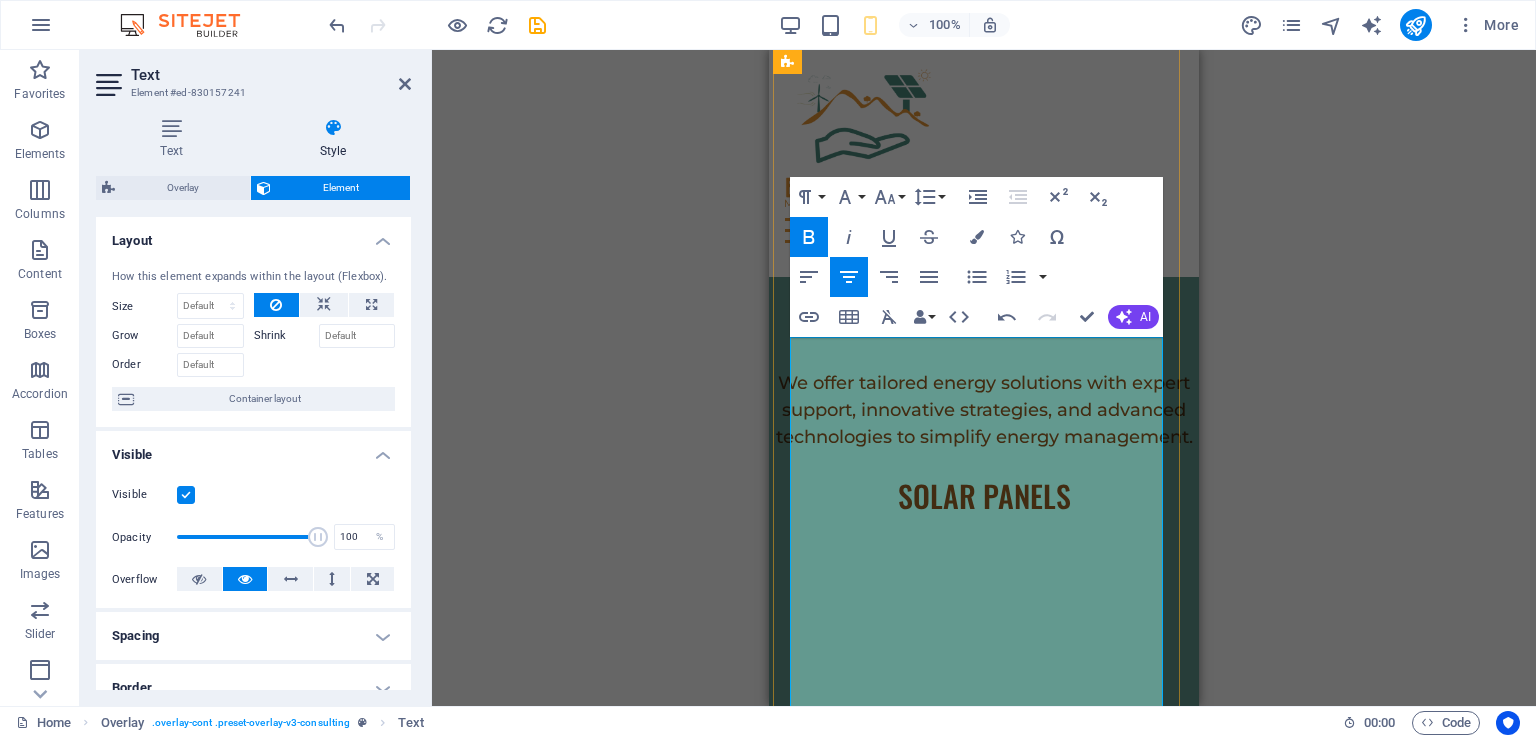 scroll, scrollTop: 6905, scrollLeft: 0, axis: vertical 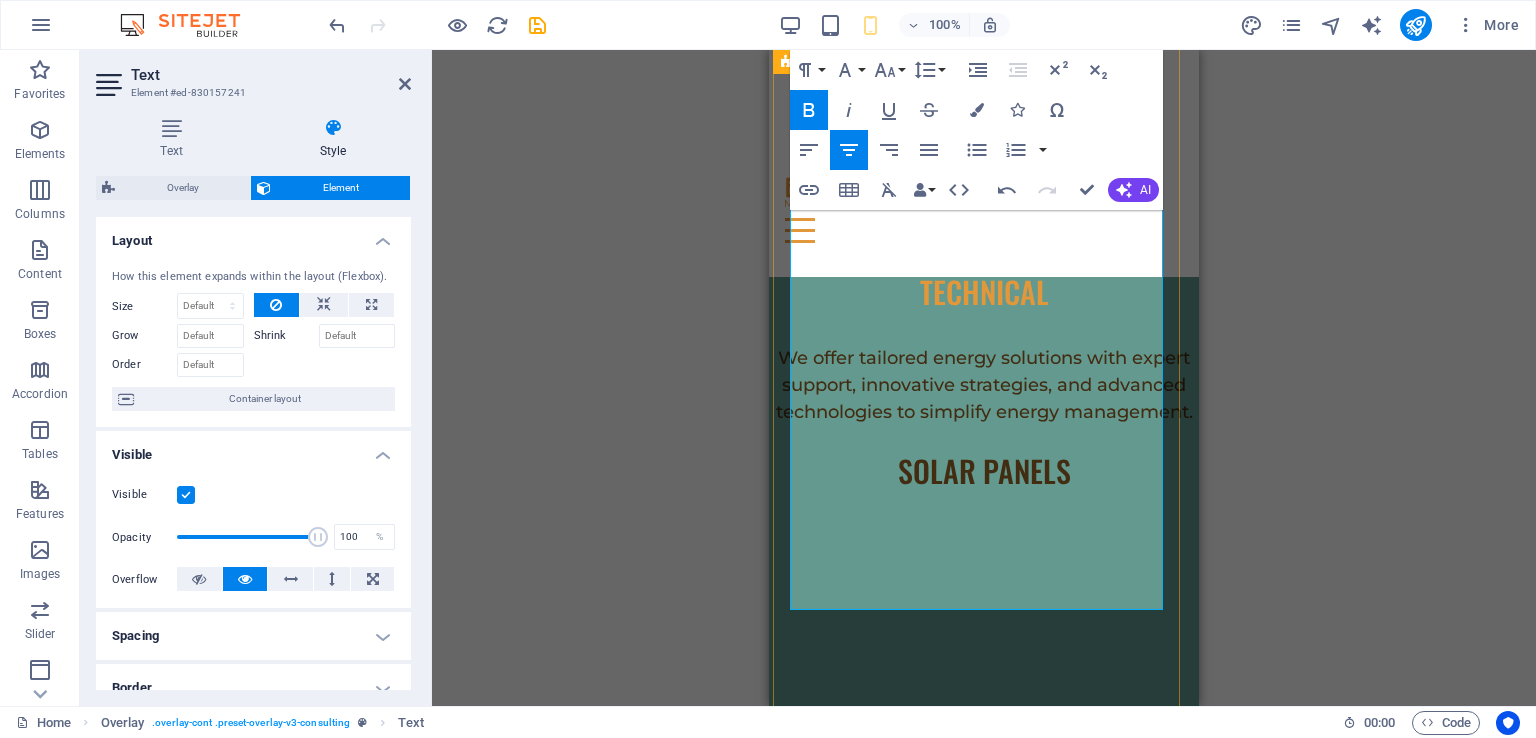 drag, startPoint x: 809, startPoint y: 387, endPoint x: 1132, endPoint y: 421, distance: 324.78455 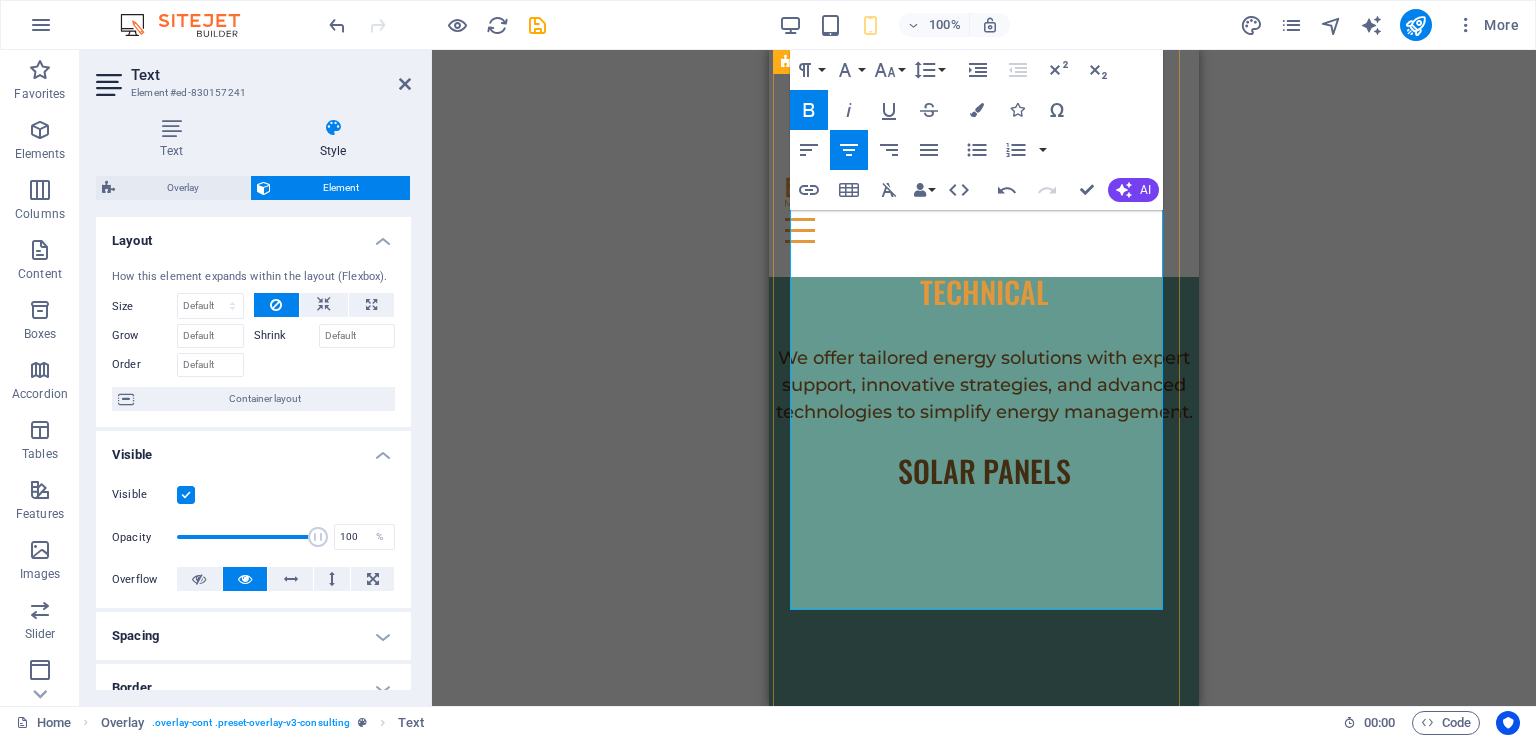 click on "Premium warranty: 15-year product,  and 30-year performance warranty" at bounding box center (984, 1934) 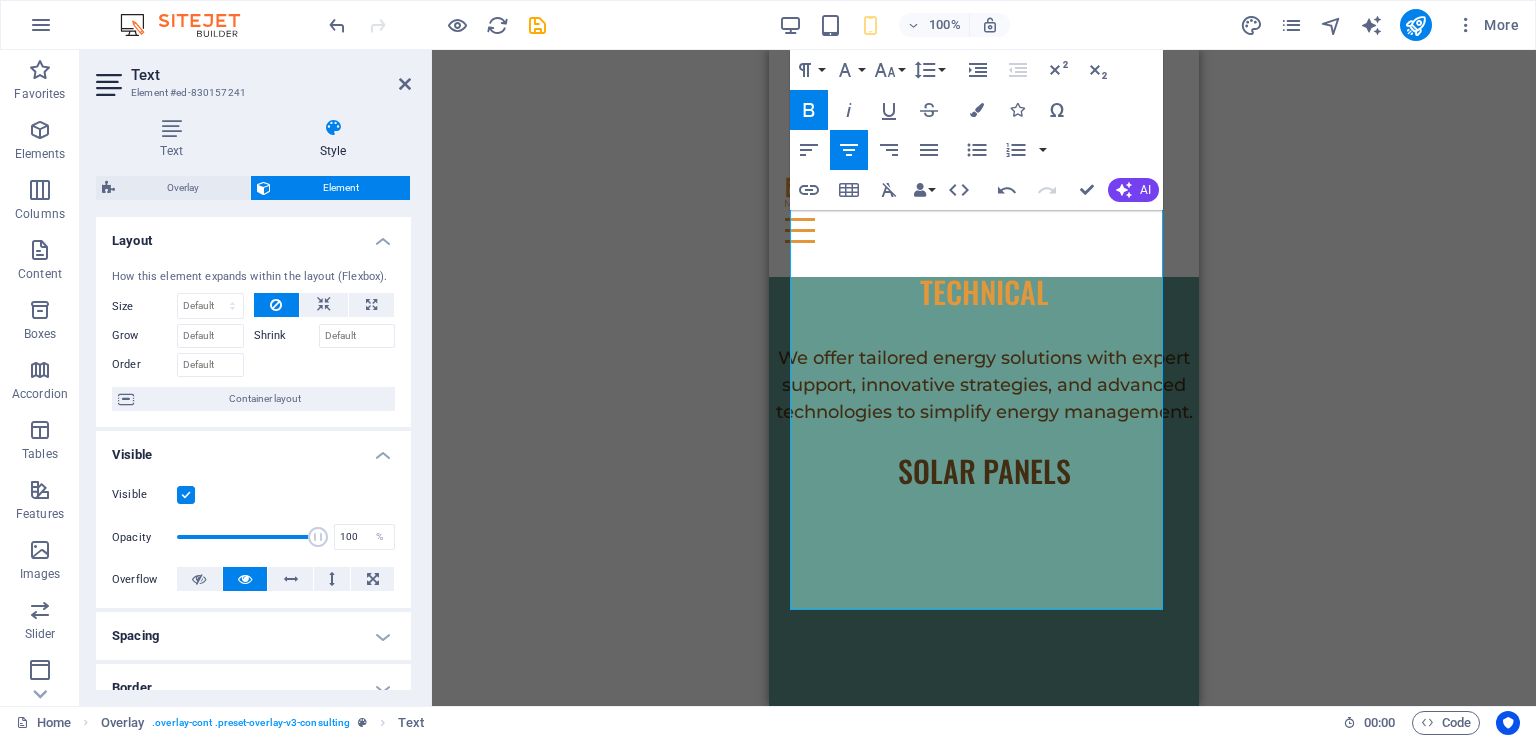 click 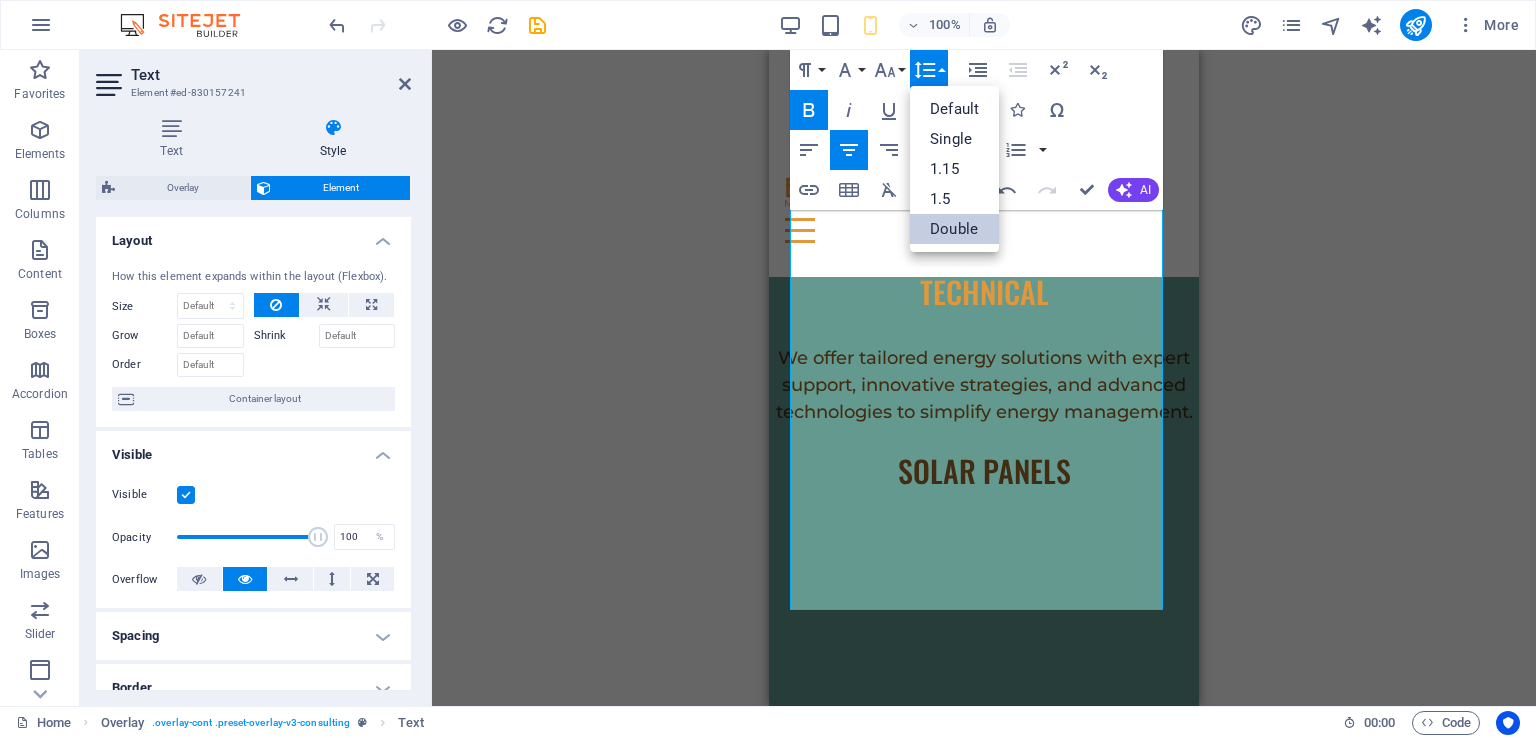 scroll, scrollTop: 0, scrollLeft: 0, axis: both 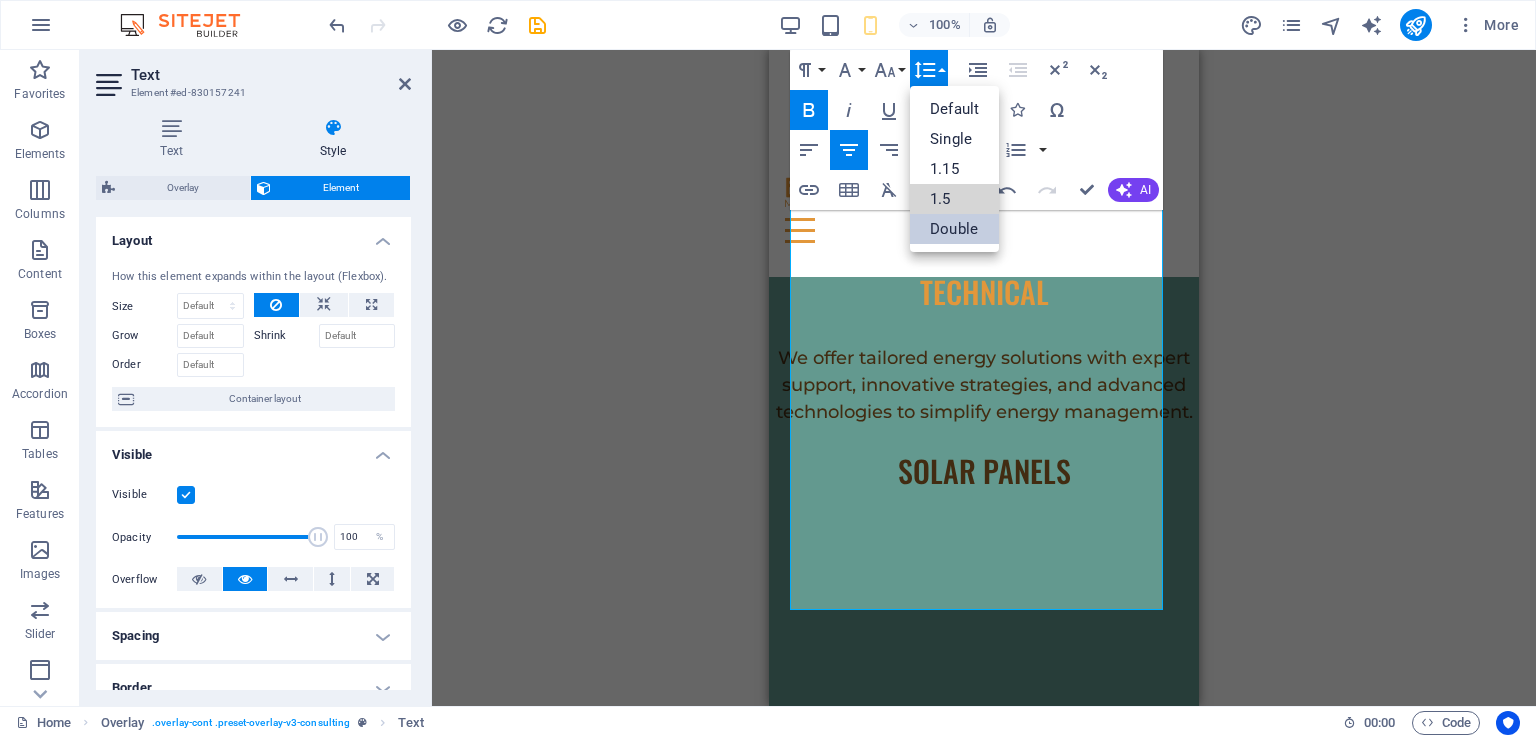 click on "1.5" at bounding box center [954, 199] 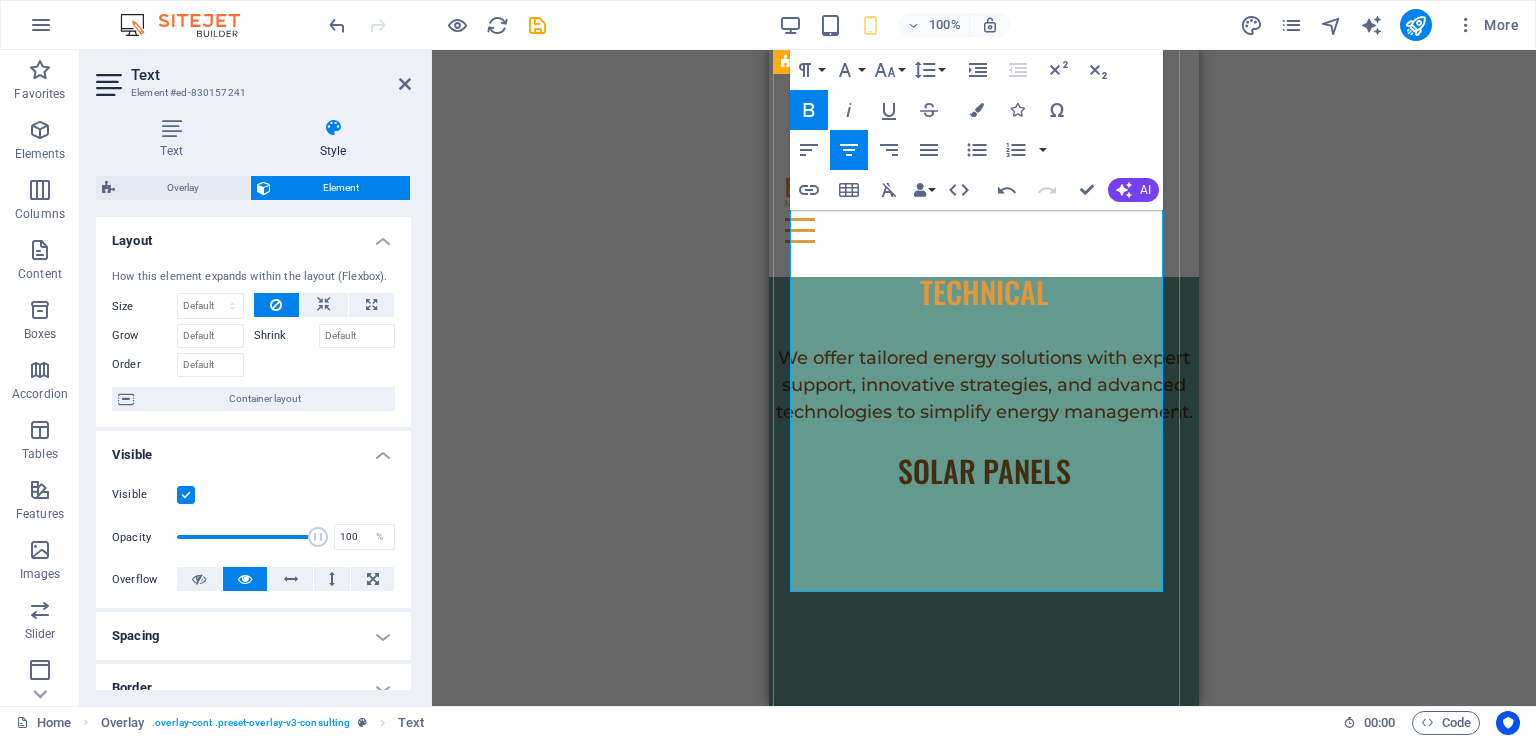 drag, startPoint x: 836, startPoint y: 443, endPoint x: 1106, endPoint y: 476, distance: 272.0092 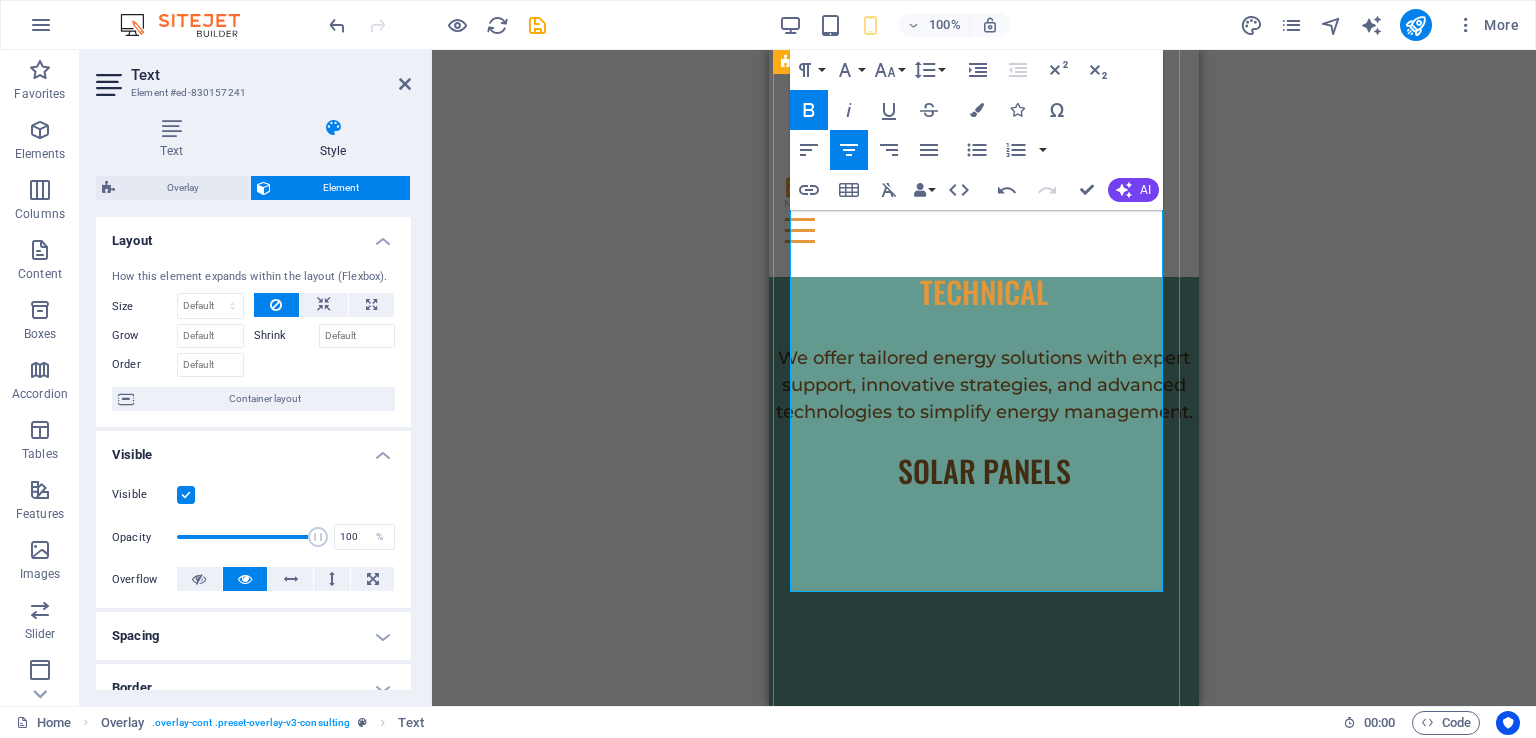 click on "Better temperature coefficient:  min 0.26%/°C (above 25°C)" at bounding box center [984, 1988] 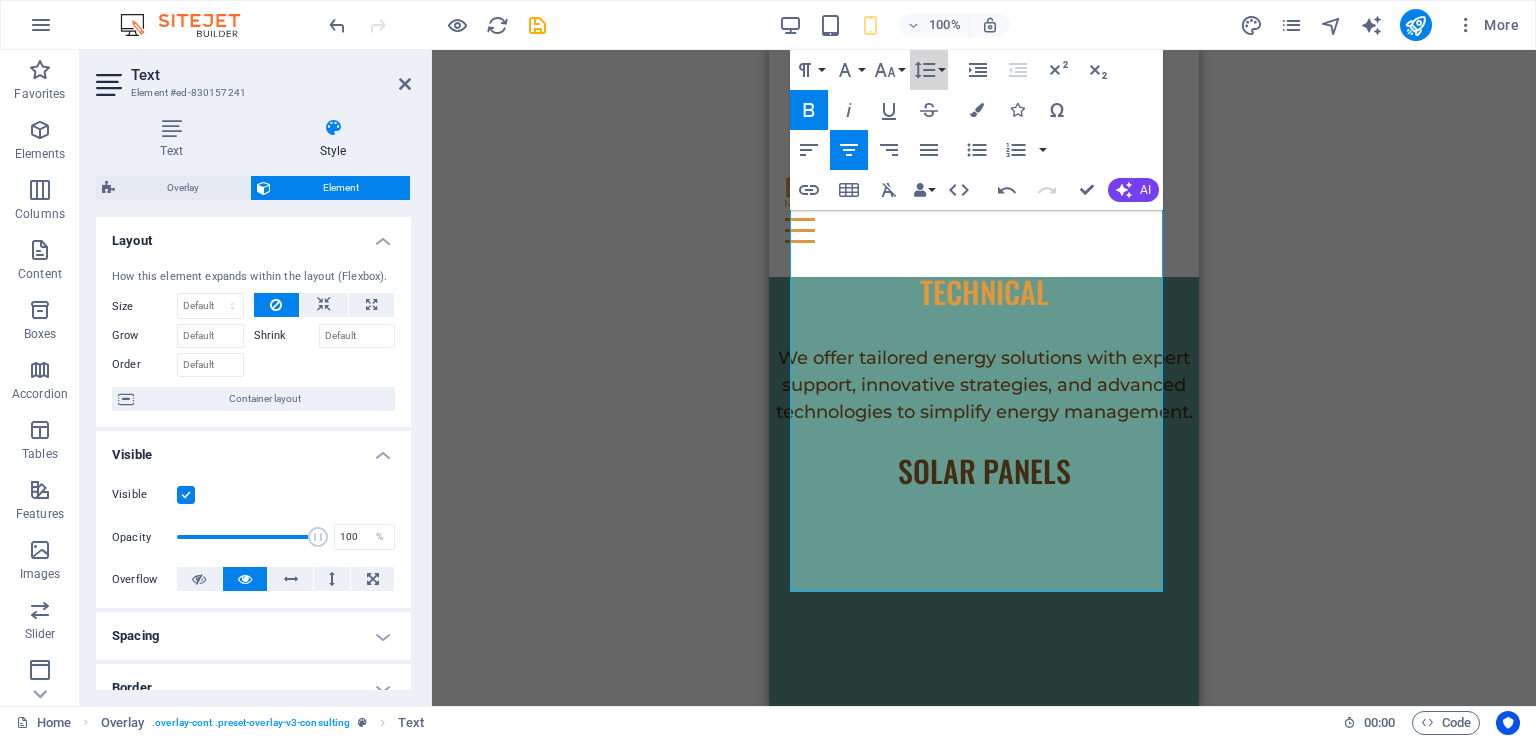 click 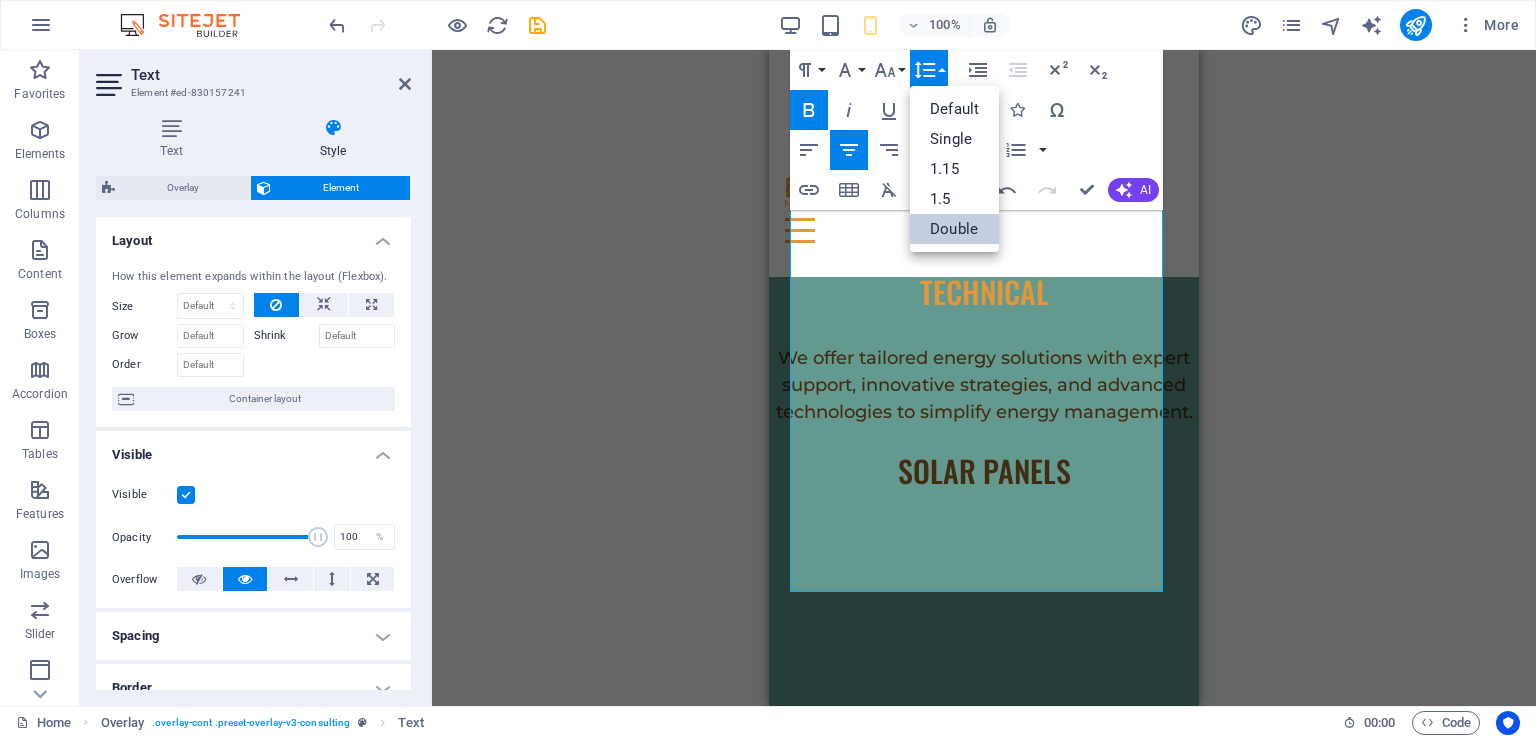 scroll, scrollTop: 0, scrollLeft: 0, axis: both 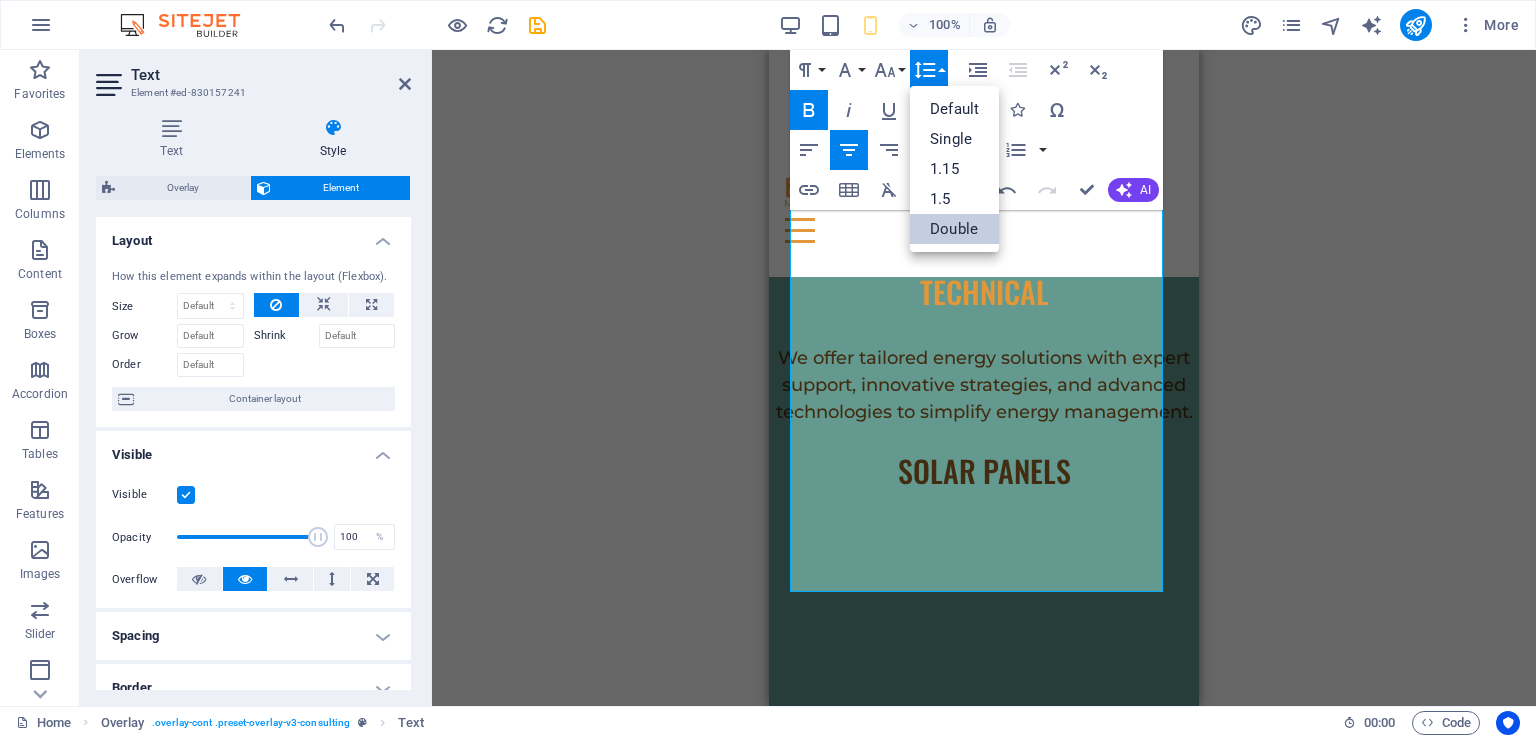 click on "1.5" at bounding box center [954, 199] 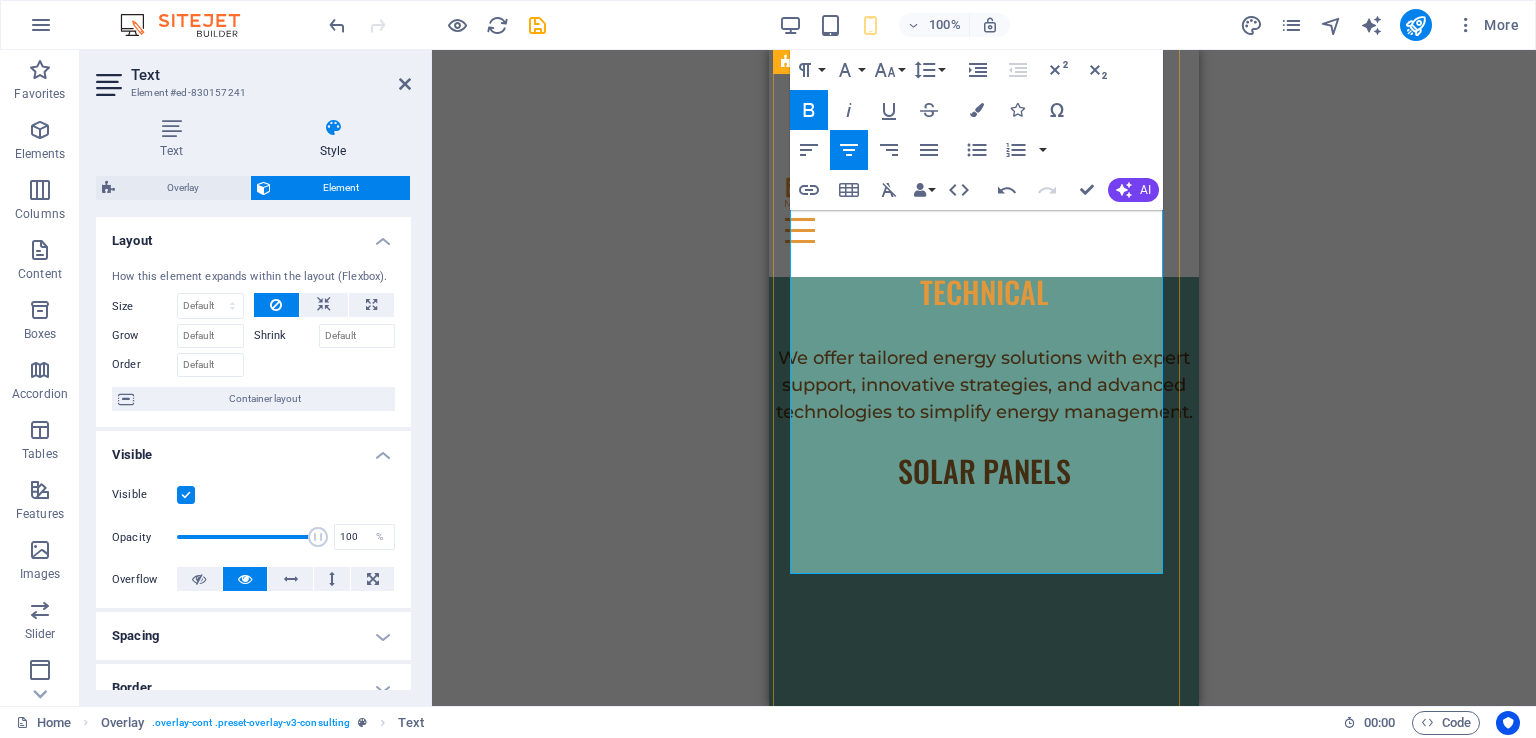 drag, startPoint x: 796, startPoint y: 496, endPoint x: 1067, endPoint y: 527, distance: 272.7673 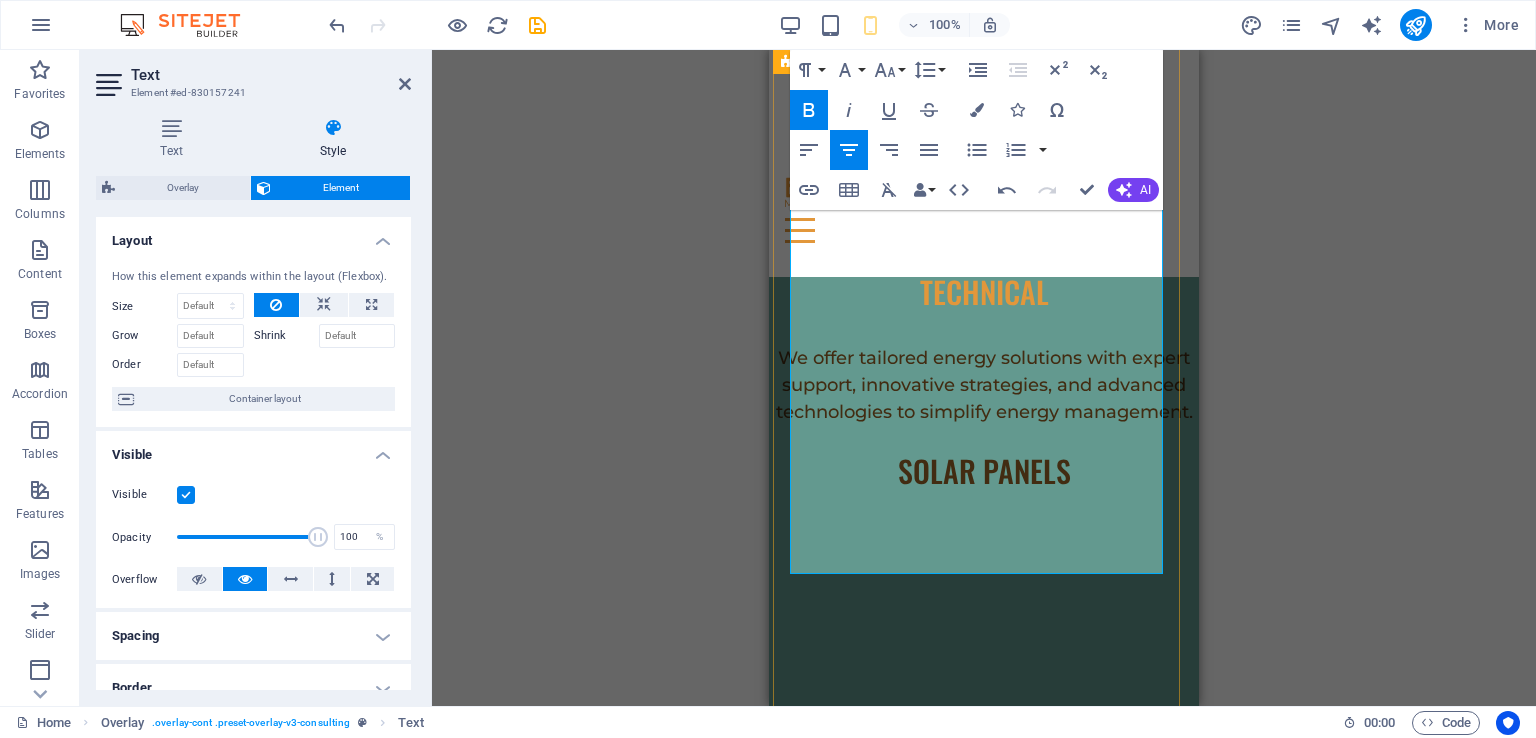click on "Efficient in low light conditions Hot spot elimination" at bounding box center [984, 2042] 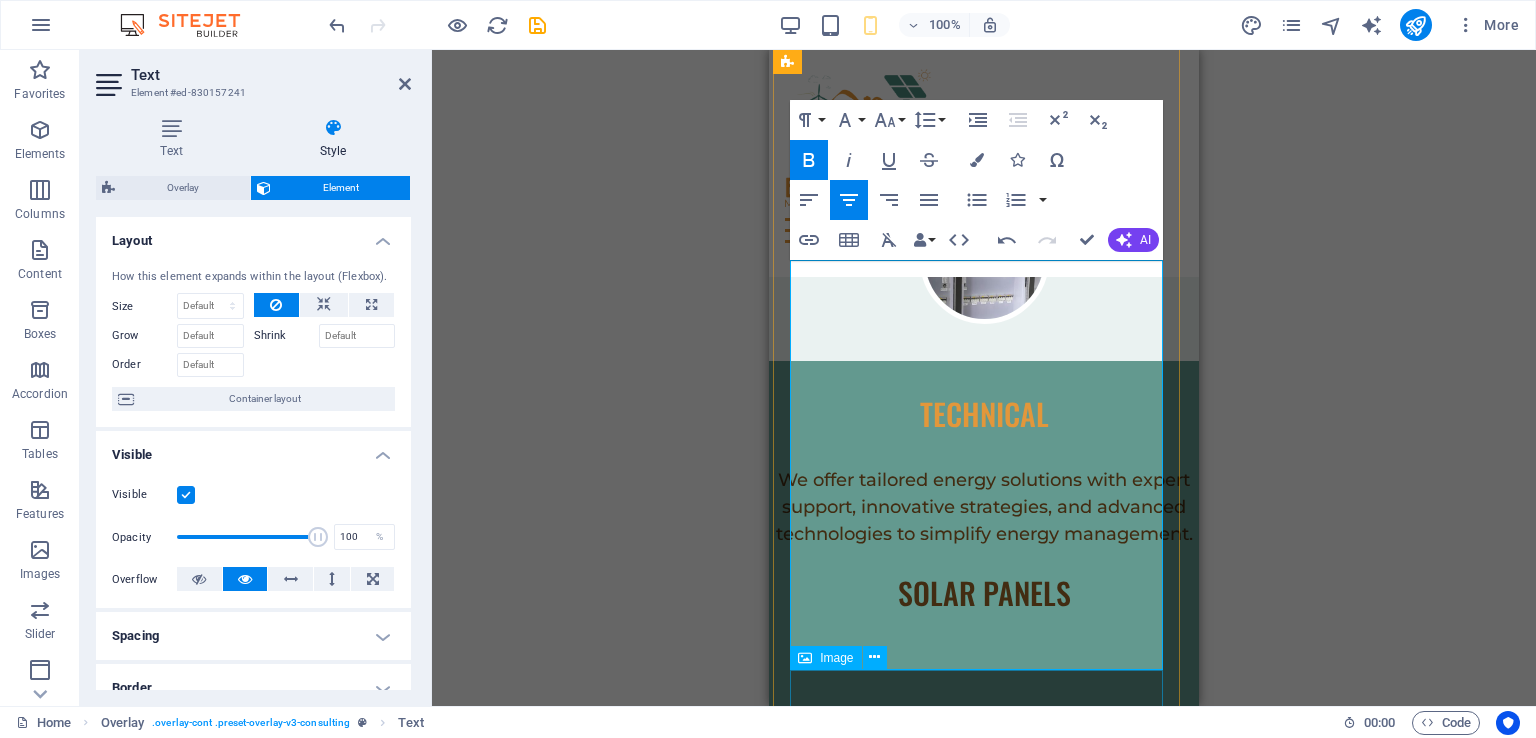 scroll, scrollTop: 6851, scrollLeft: 0, axis: vertical 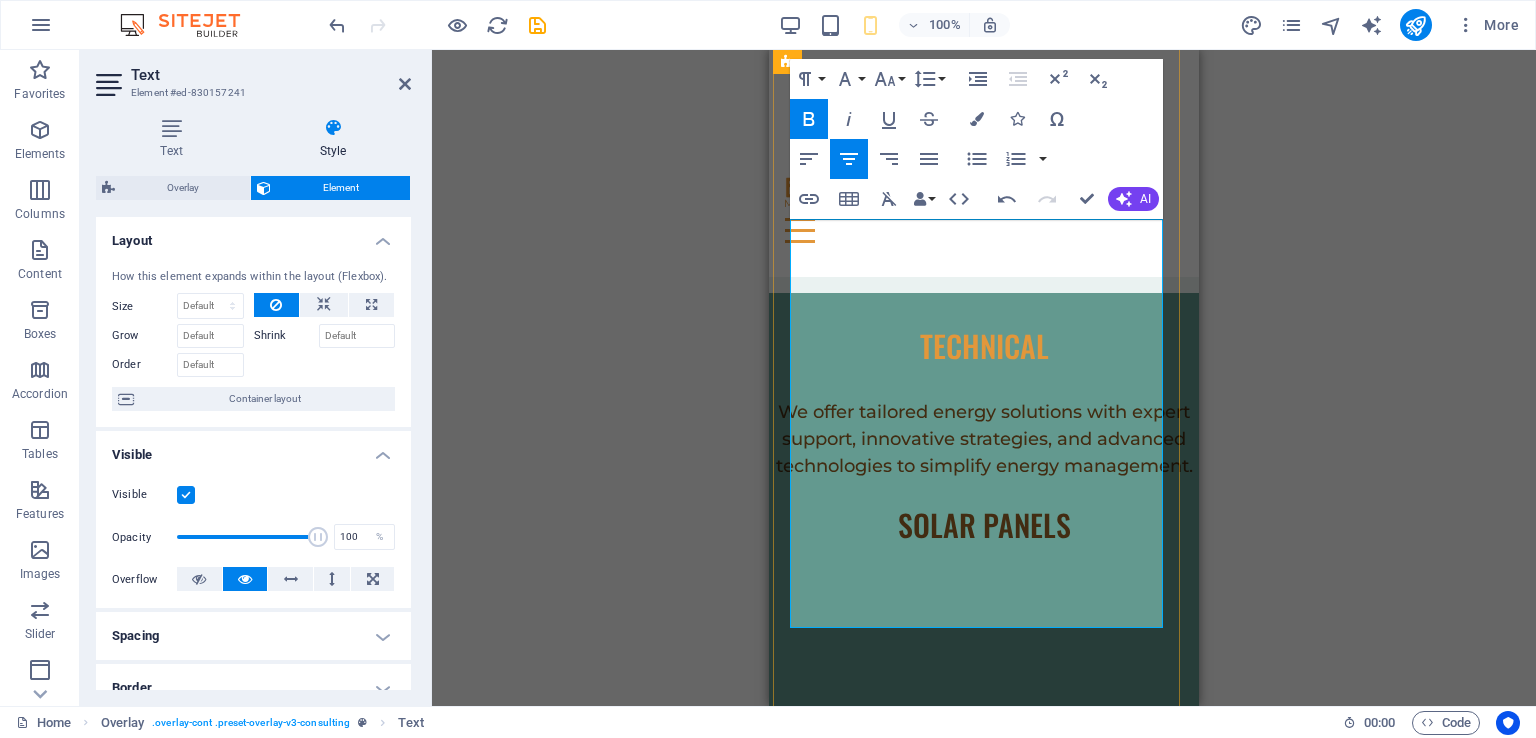 drag, startPoint x: 918, startPoint y: 382, endPoint x: 1080, endPoint y: 597, distance: 269.20068 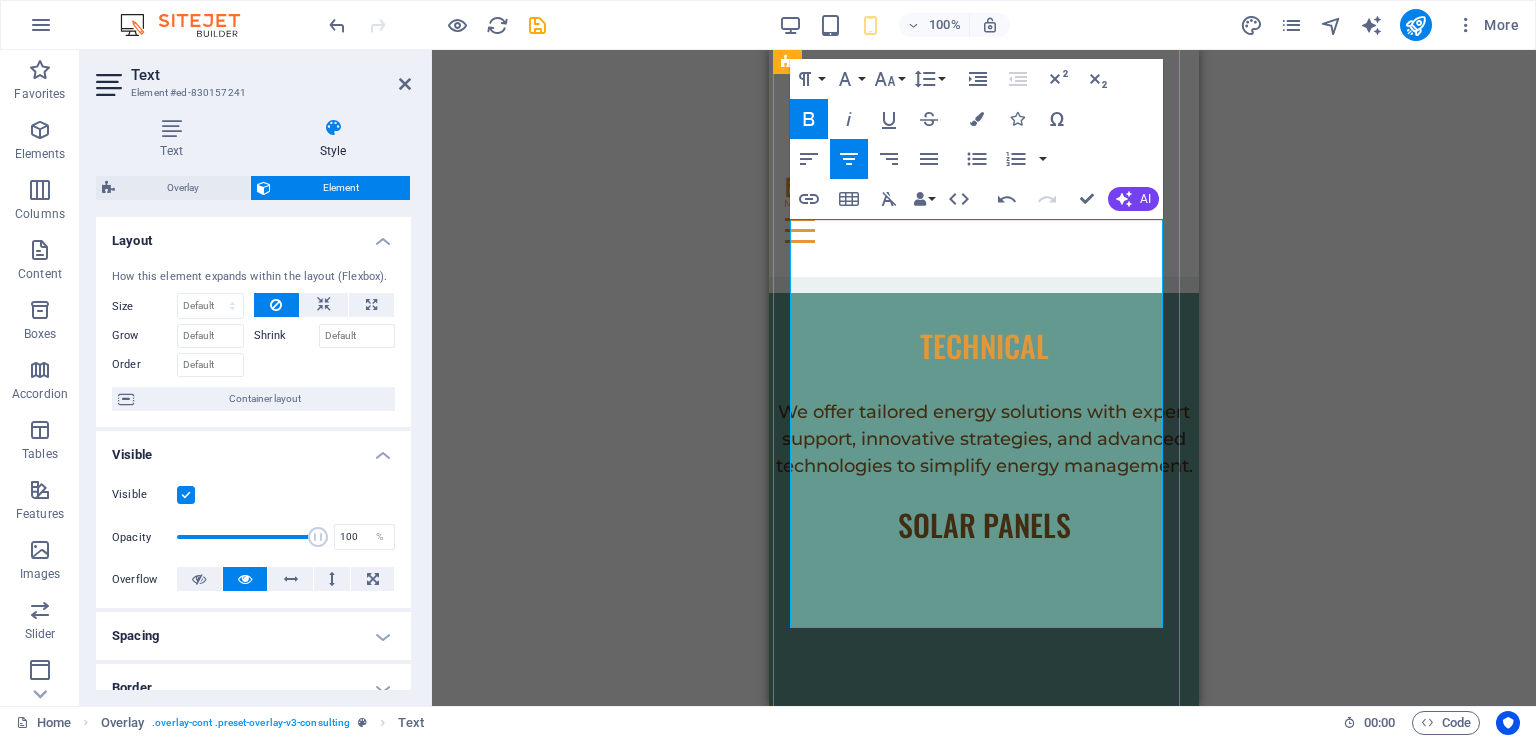 click on "Various sizes Aluminium rails mounting with stainless steel mounting bolts Efficiency: plus ~24% Low performance degradation: ≤1% in the first year, and ≤ 0.35%/year in the following years Premium warranty: 15-year product,  and 30-year performance warranty Better temperature coefficient:  min 0.26%/°C (above 25°C) Efficient in low light conditions Hot spot elimination" at bounding box center (984, 1949) 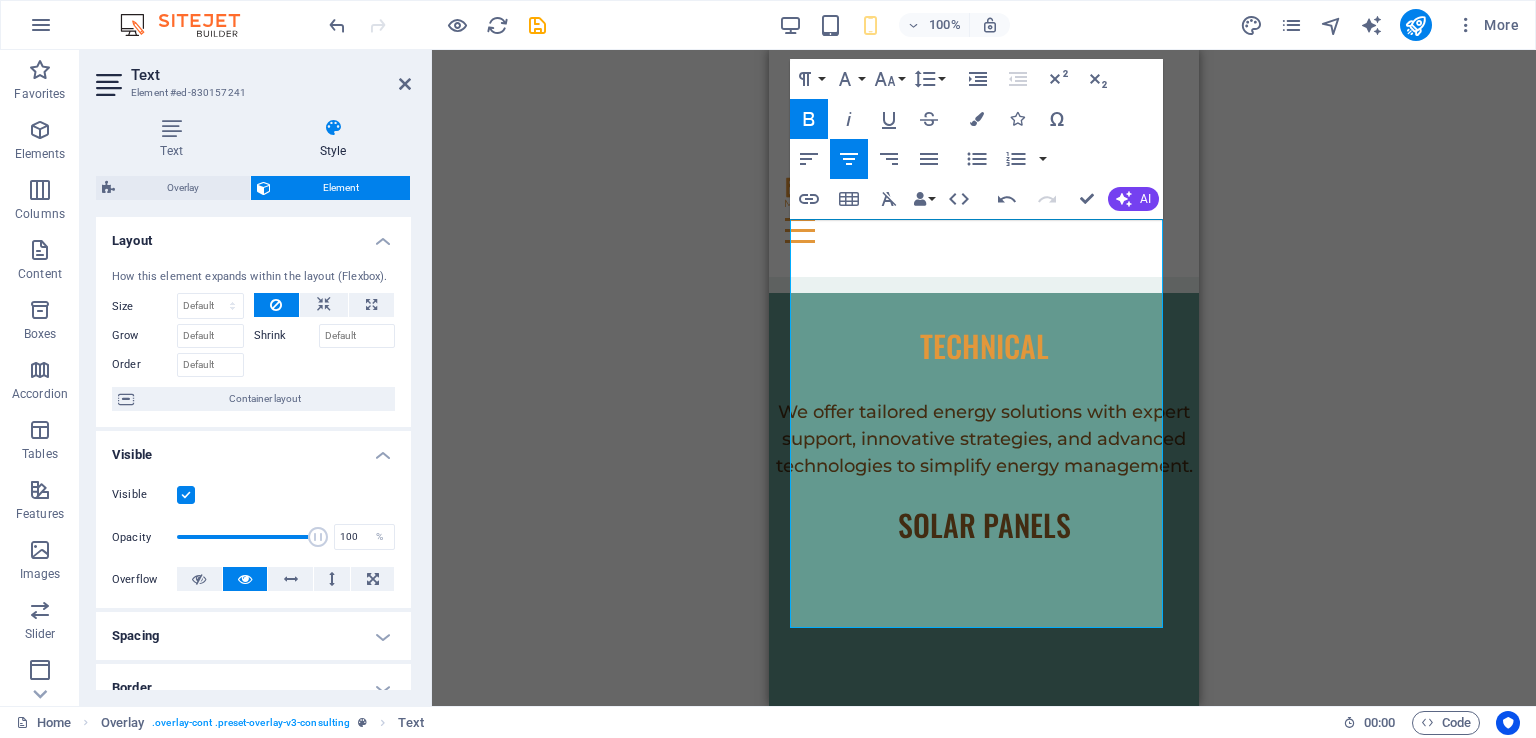 click on "Line Height" at bounding box center (929, 79) 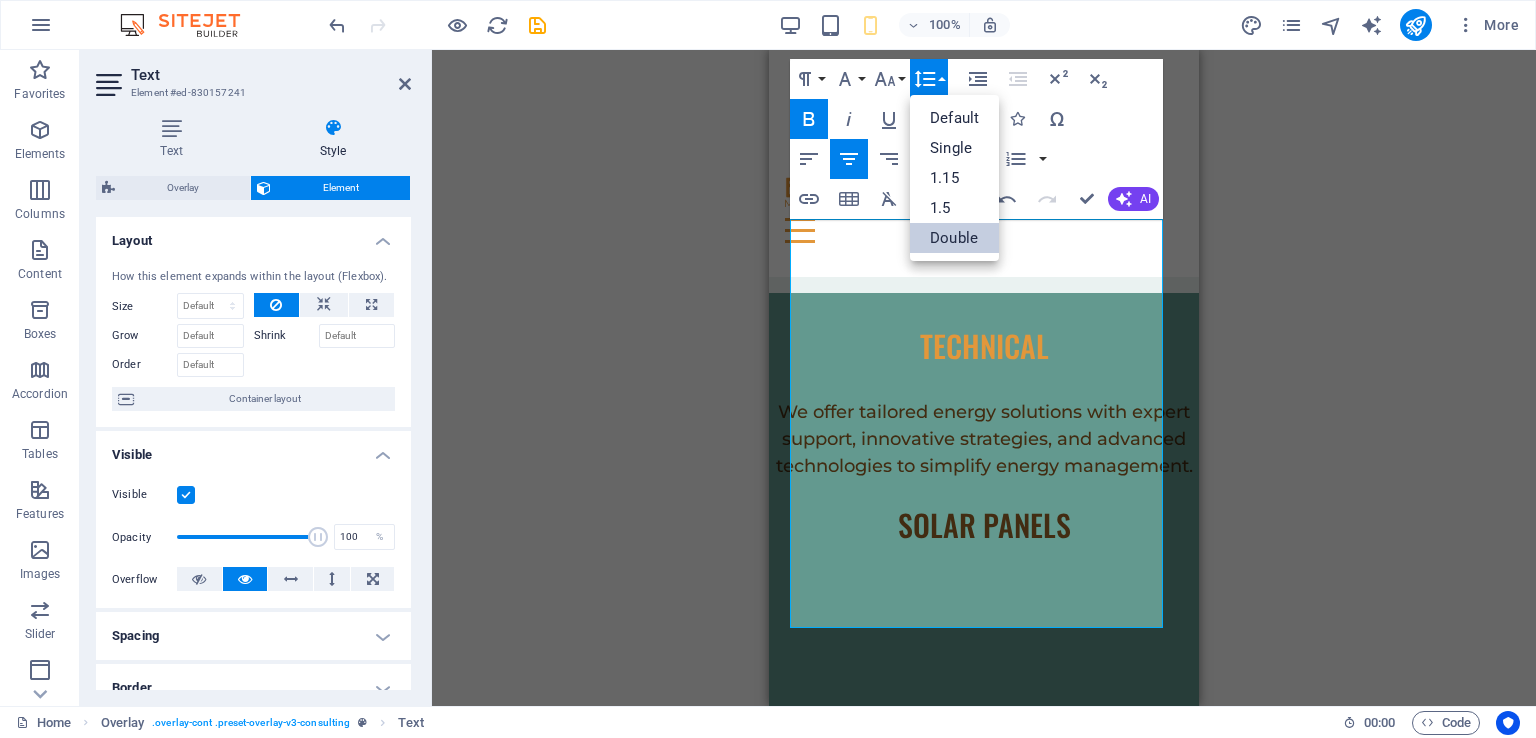 scroll, scrollTop: 0, scrollLeft: 0, axis: both 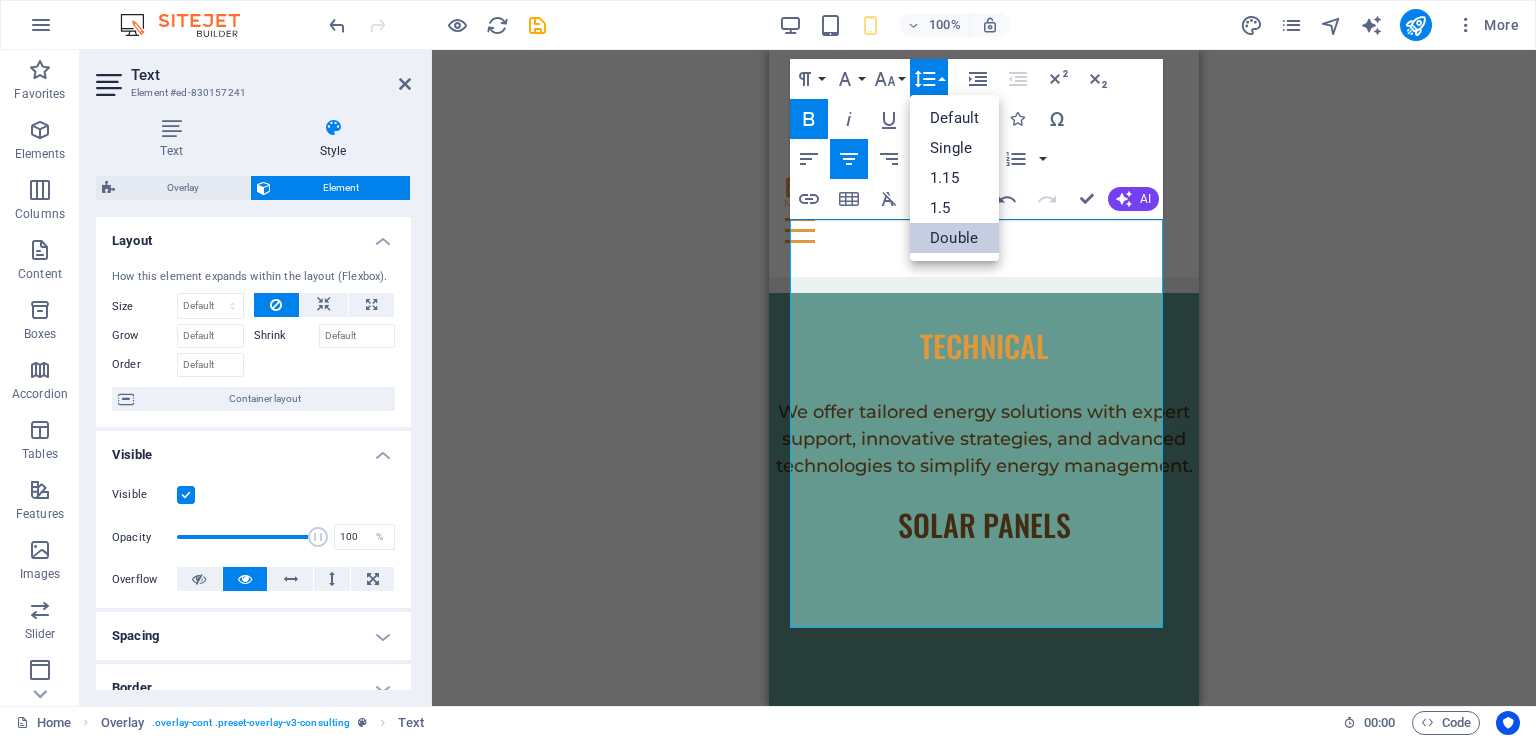 click on "1.15" at bounding box center (954, 178) 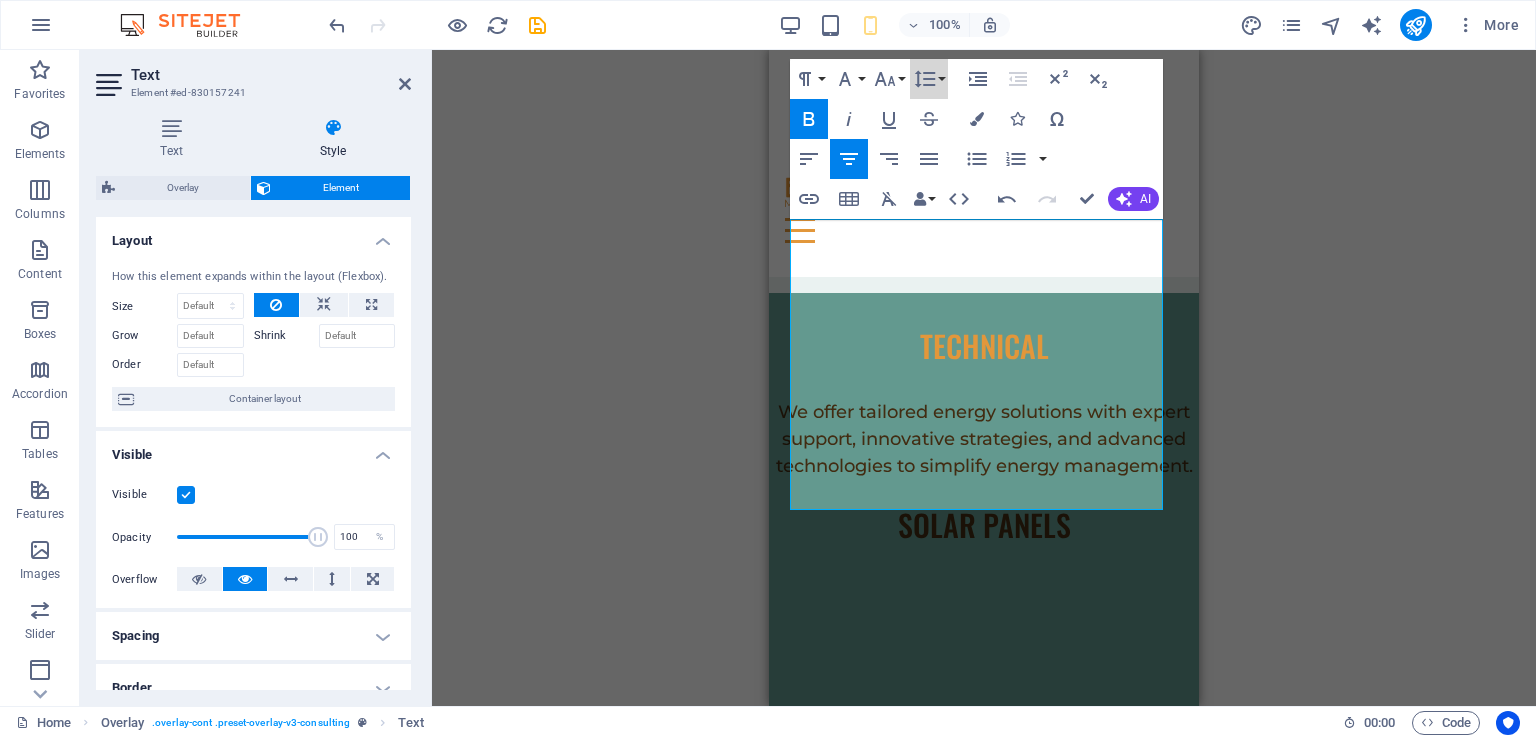 click on "Line Height" at bounding box center [929, 79] 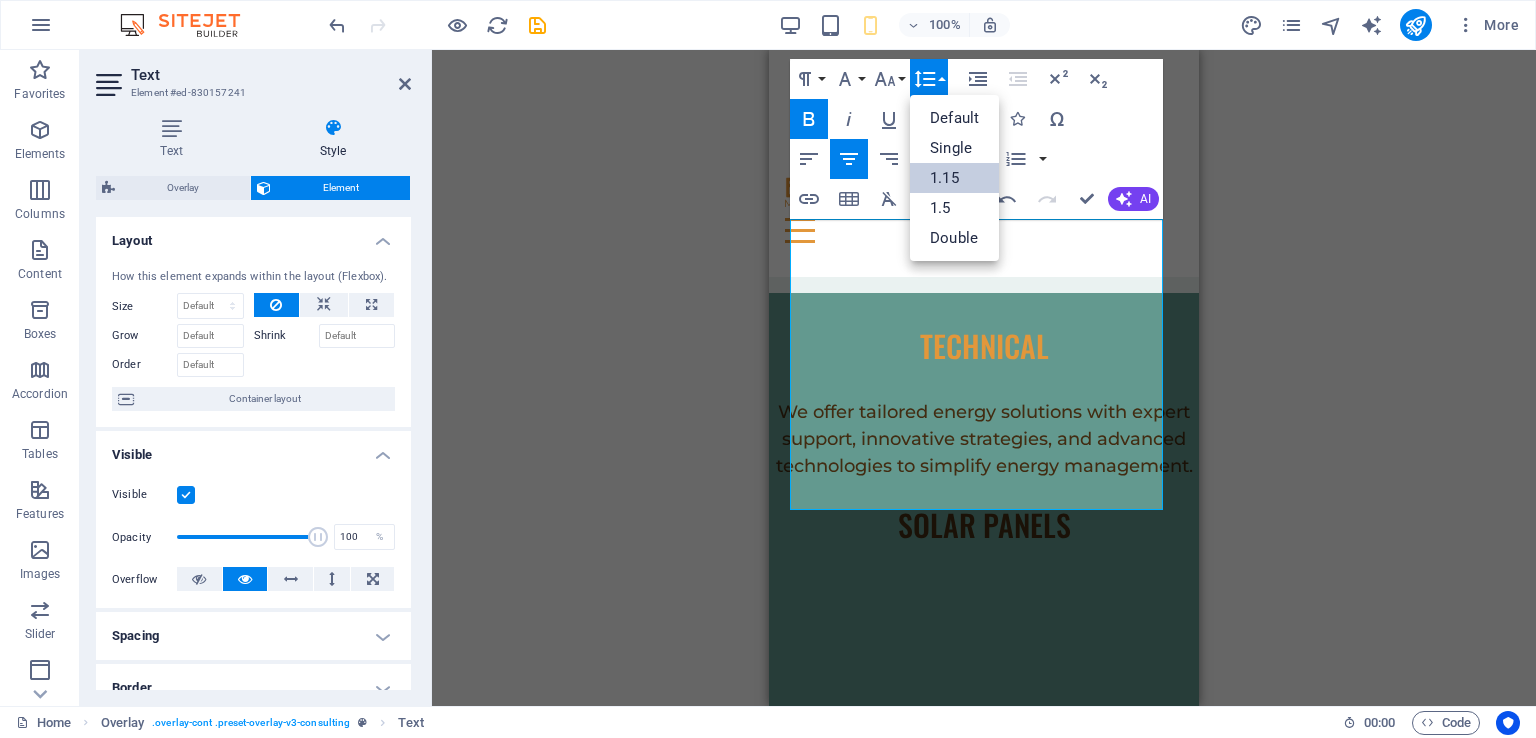 scroll, scrollTop: 0, scrollLeft: 0, axis: both 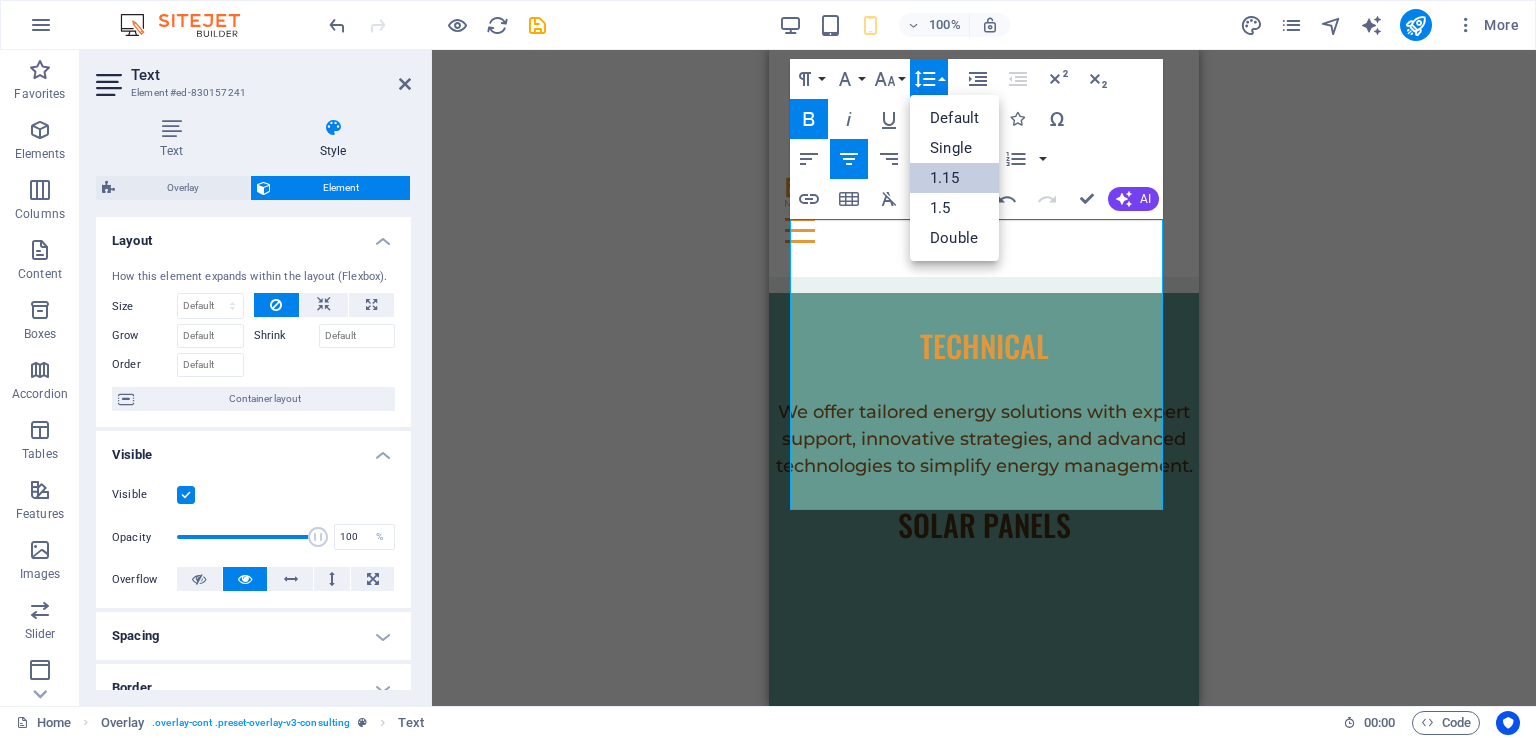 click on "1.5" at bounding box center (954, 208) 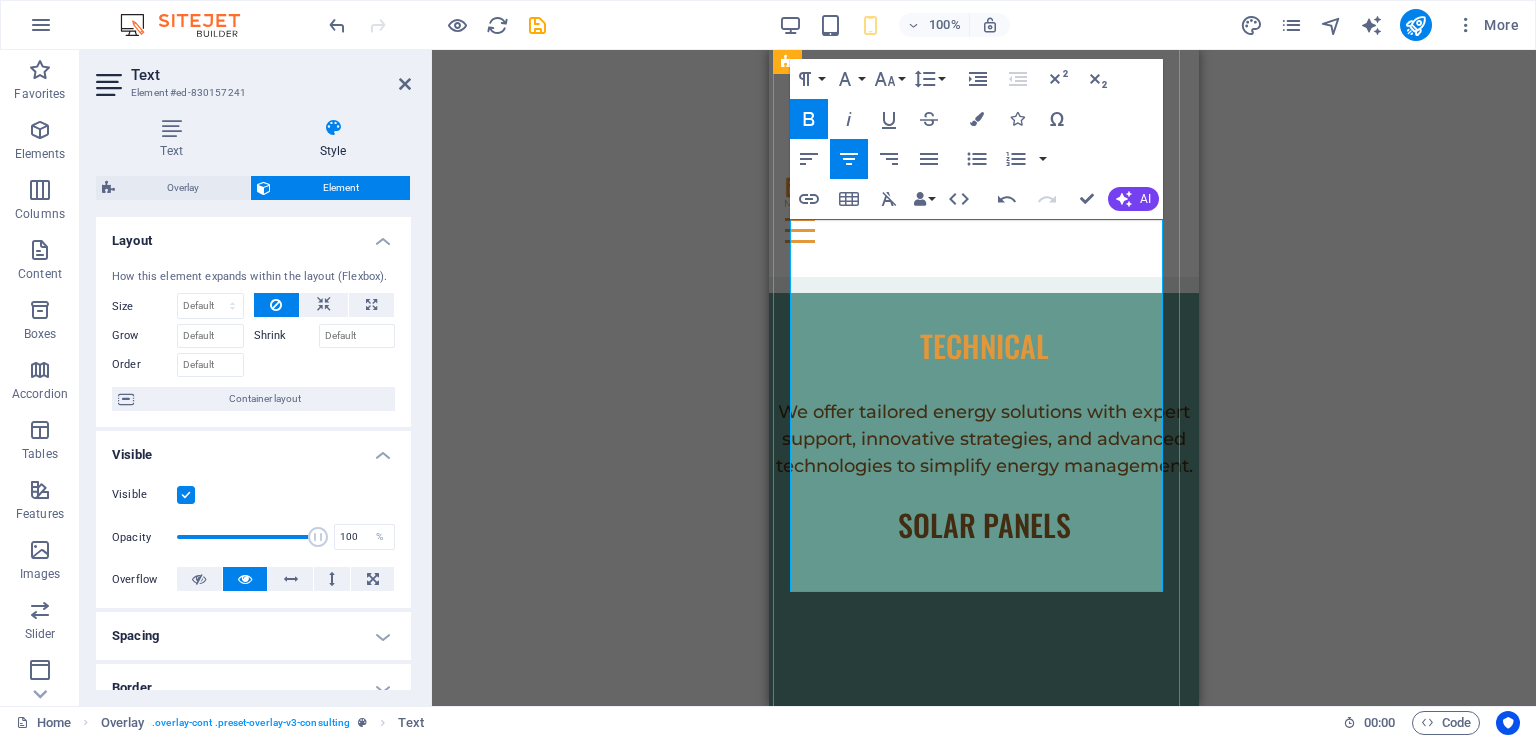 click on "Various sizes" at bounding box center [984, 1758] 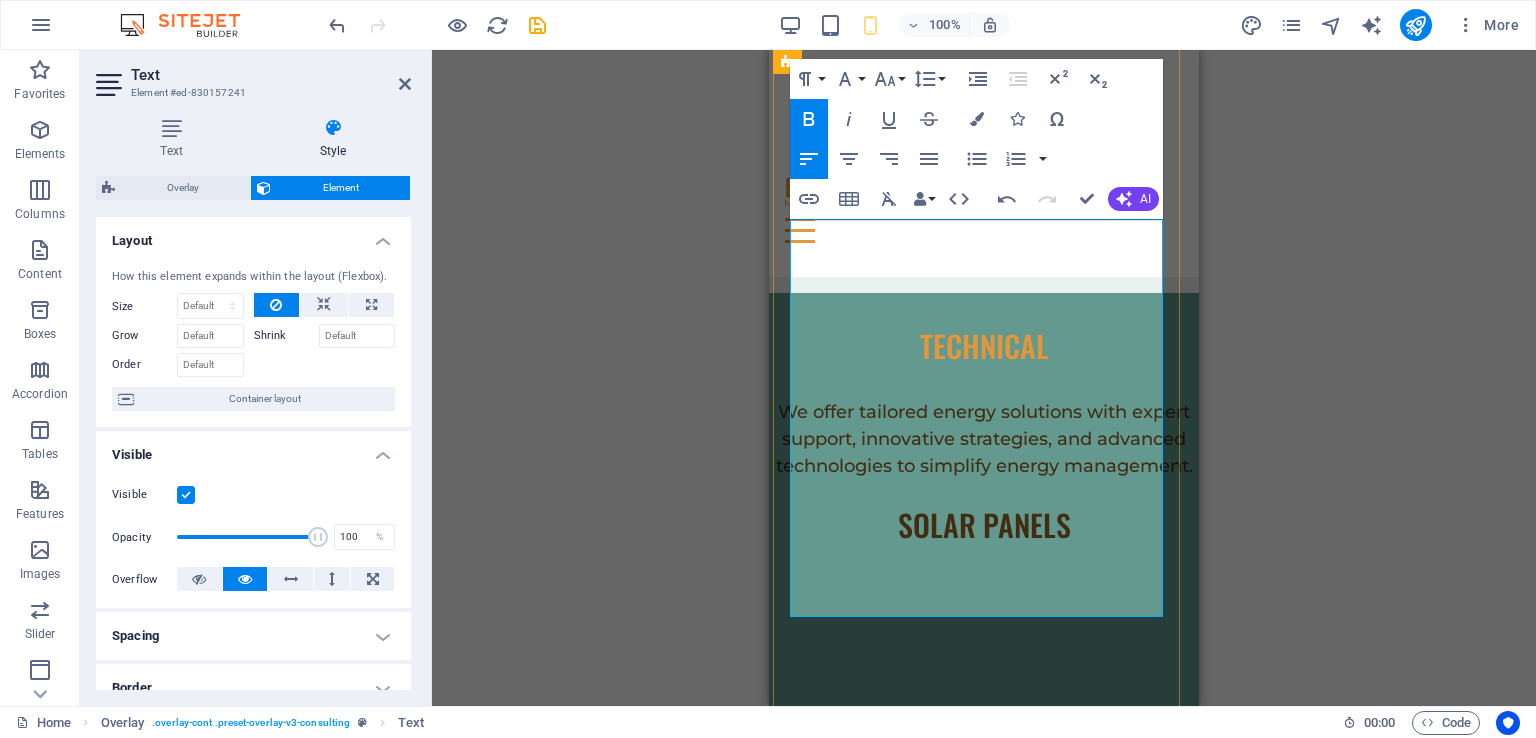 click on "Aluminium rails mounting with stainless steel mounting bolts" at bounding box center (984, 1824) 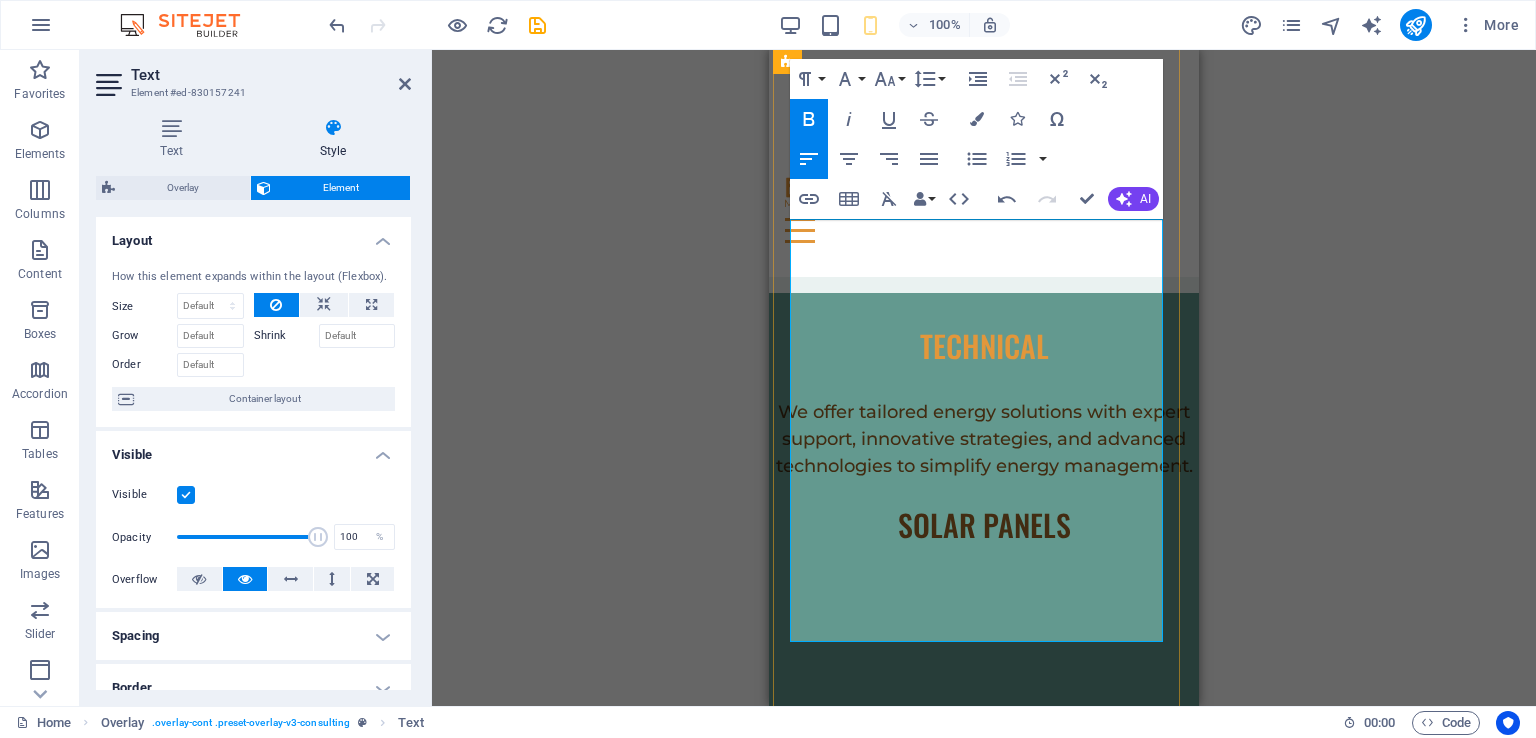click on "Efficiency: plus ~24%" at bounding box center (984, 1889) 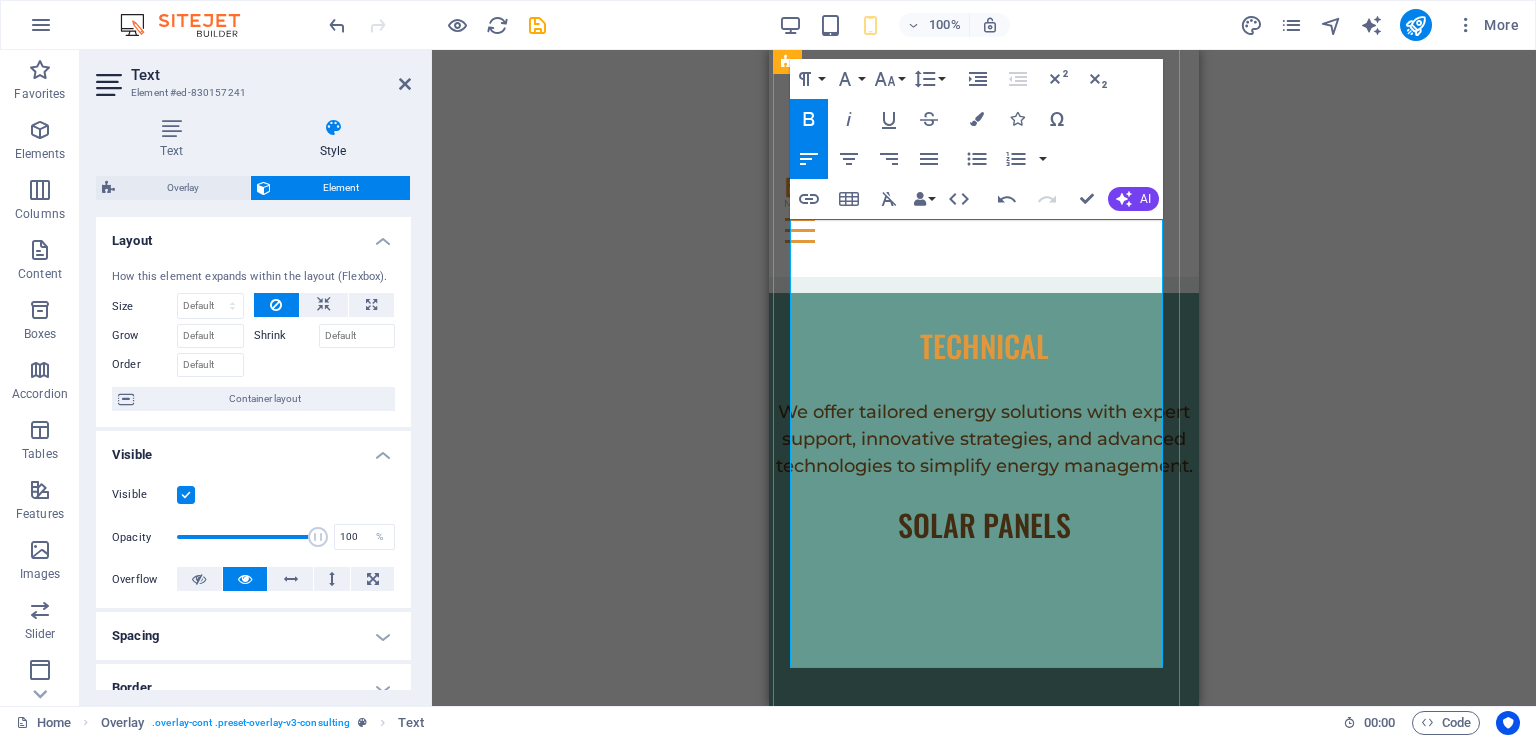 click on "Low performance degradation: ≤1% in the first year, and ≤ 0.35%/year in the following years" at bounding box center [984, 1968] 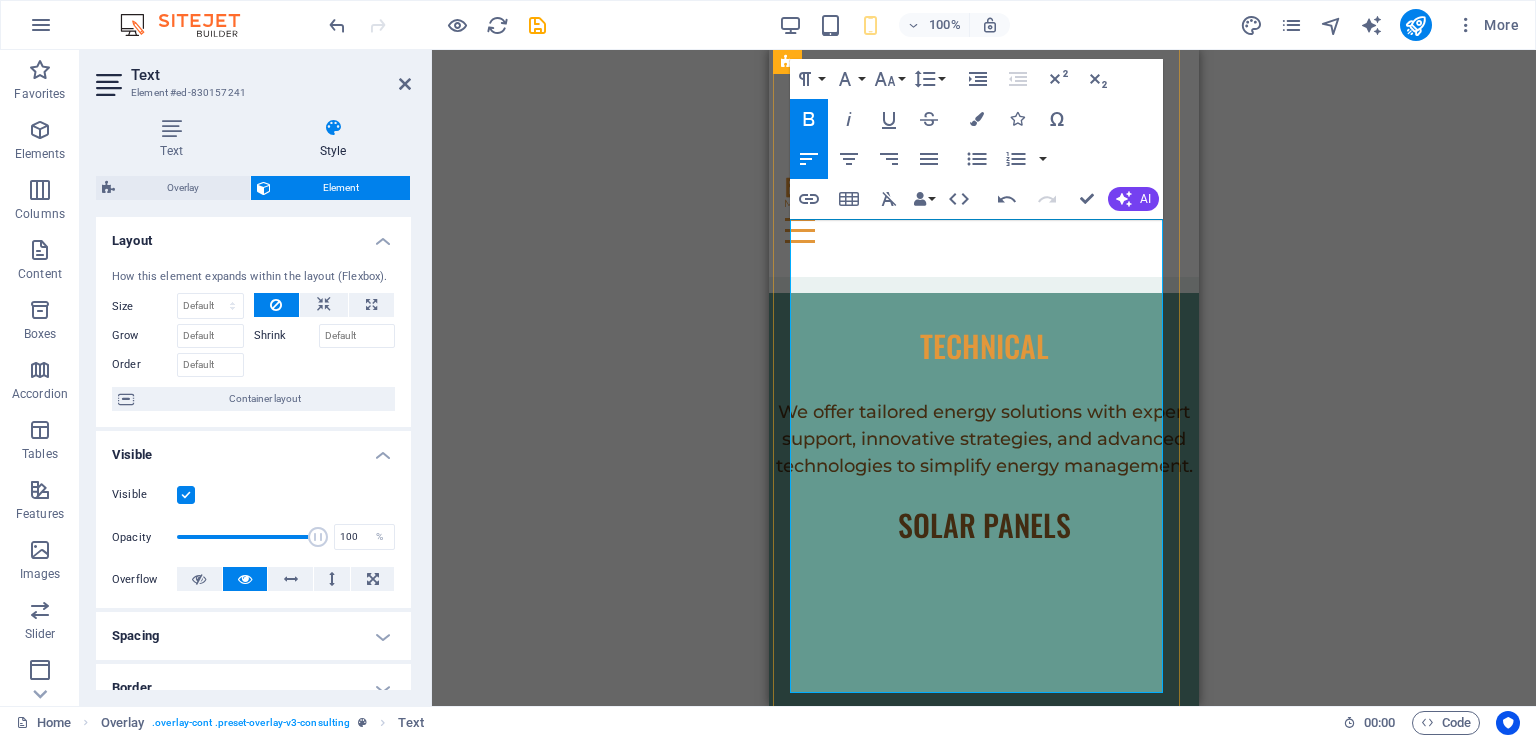 click on "Low performance degradation: ≤1% in the first year, and ≤ 0.35%/year in the following years" at bounding box center (984, 1968) 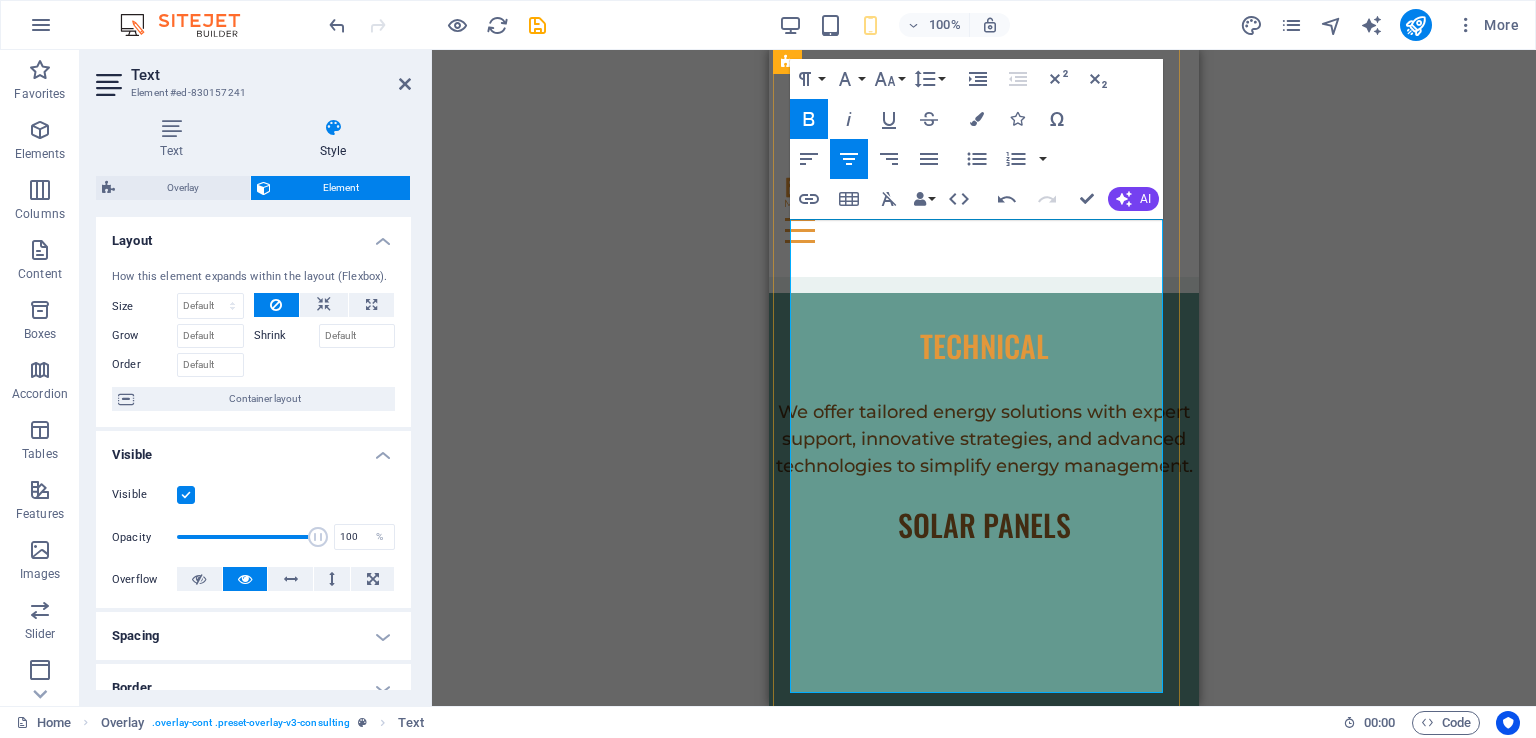 click on "Premium warranty: 15-year product,  and 30-year performance warranty" at bounding box center (984, 2061) 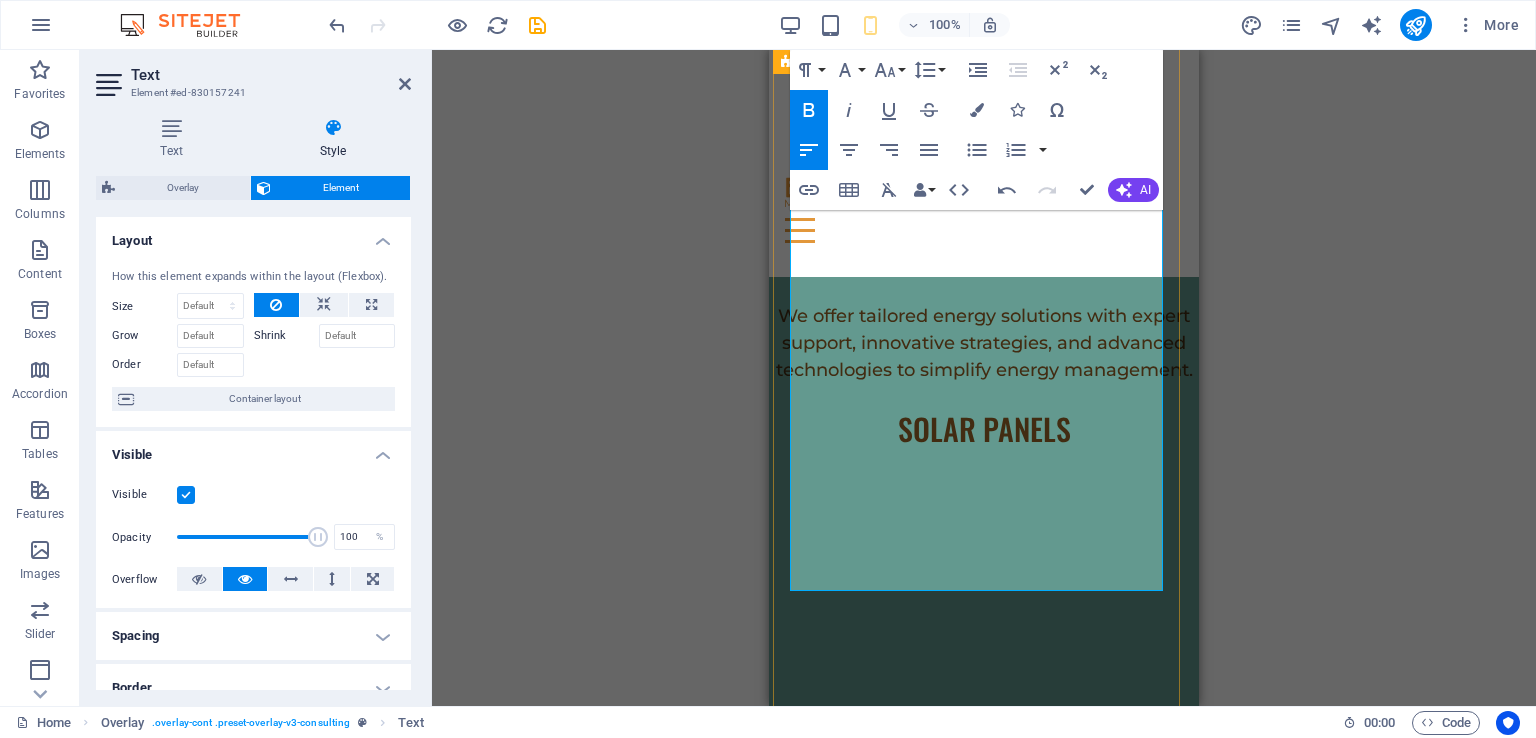 scroll, scrollTop: 7051, scrollLeft: 0, axis: vertical 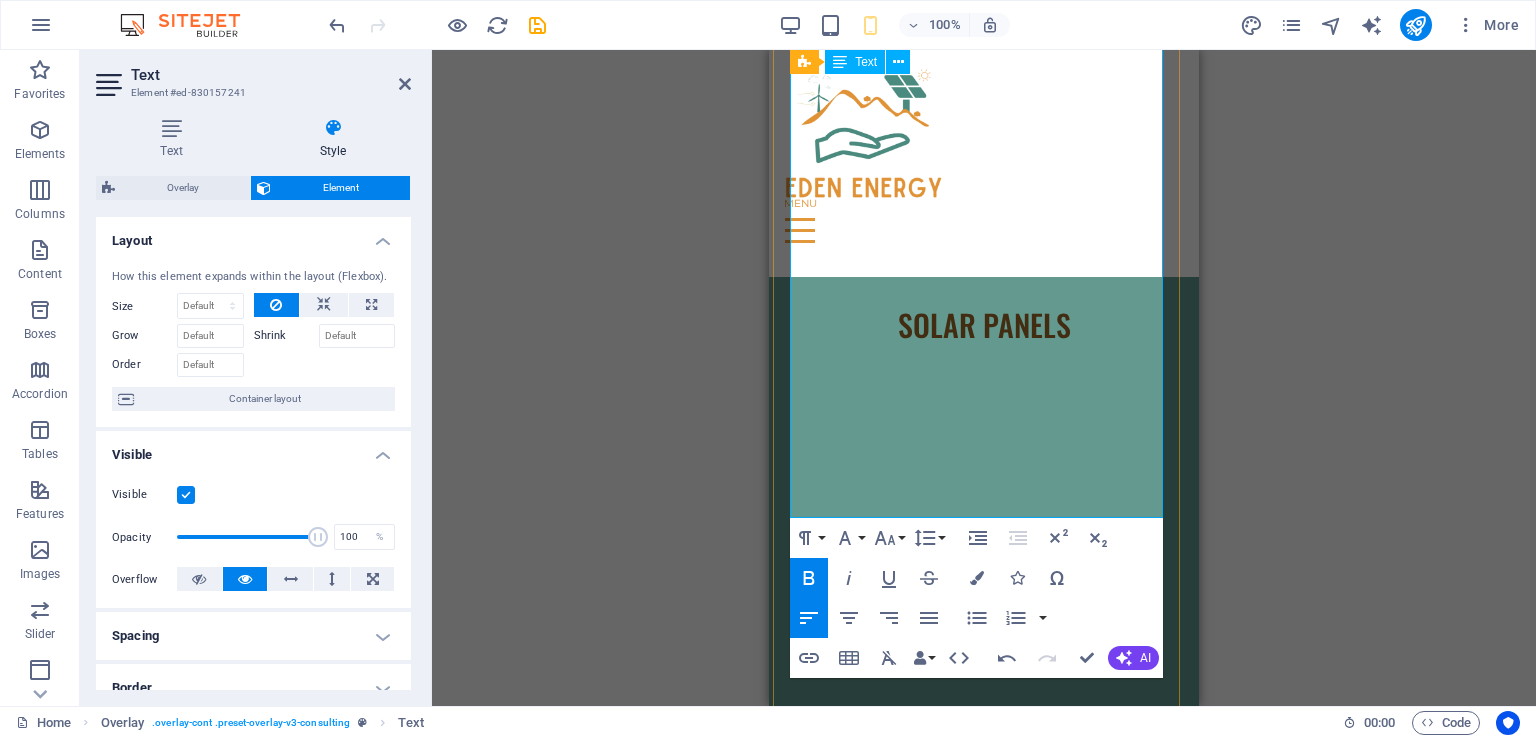 click on "Better temperature coefficient:  min 0.26%/°C (above 25°C)" at bounding box center (984, 1940) 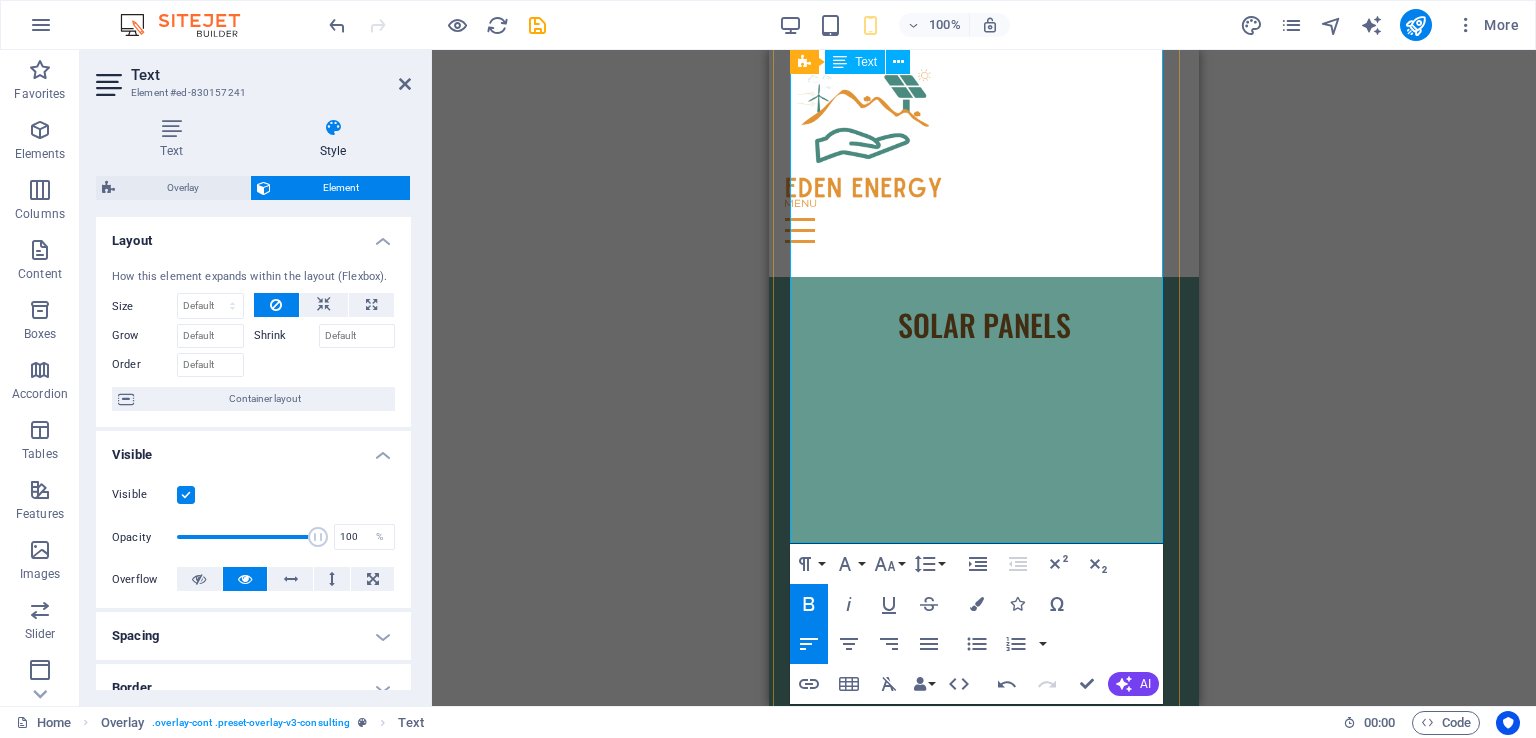 drag, startPoint x: 890, startPoint y: 398, endPoint x: 827, endPoint y: 396, distance: 63.03174 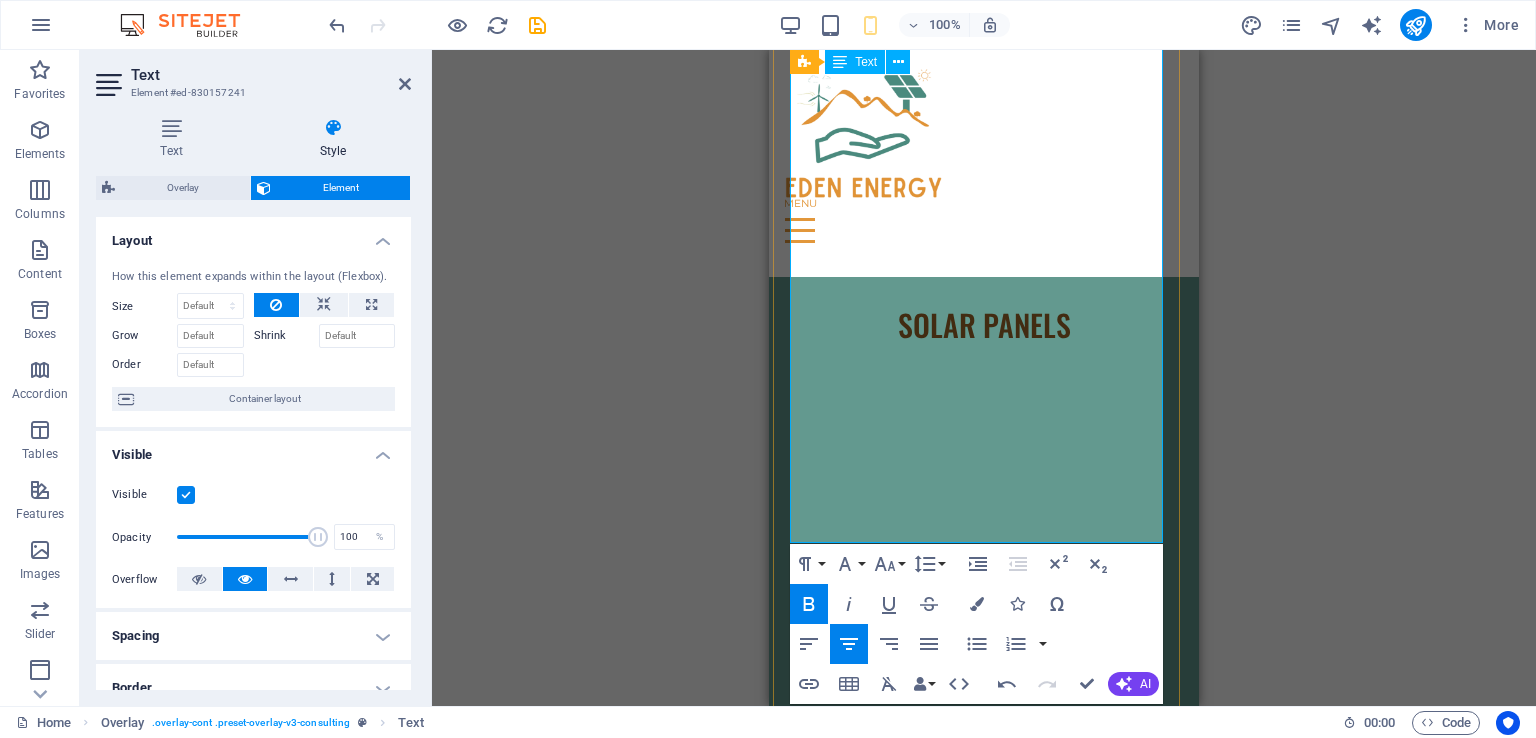 click on "Efficient in low light conditions Hot spot elimination" at bounding box center [984, 2019] 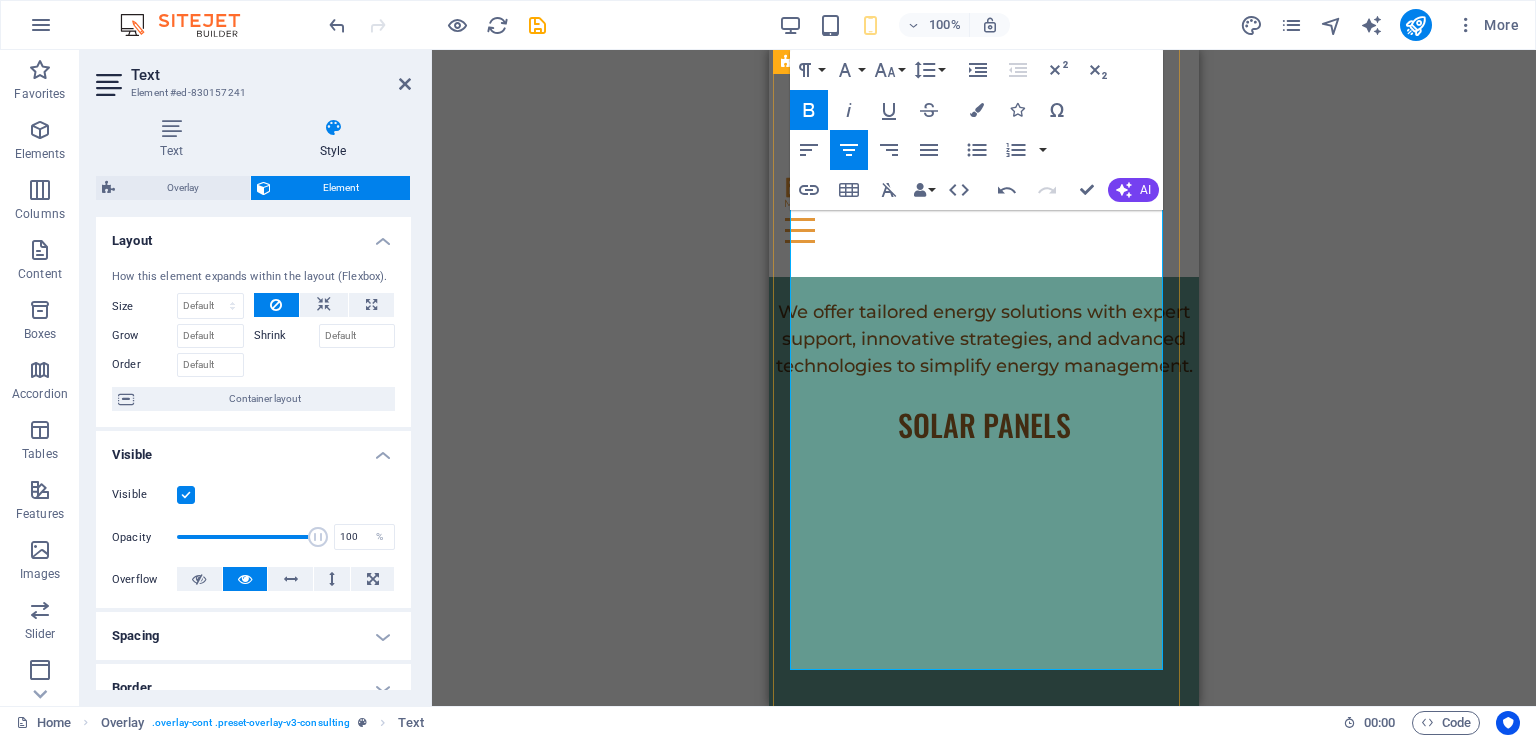 scroll, scrollTop: 7151, scrollLeft: 0, axis: vertical 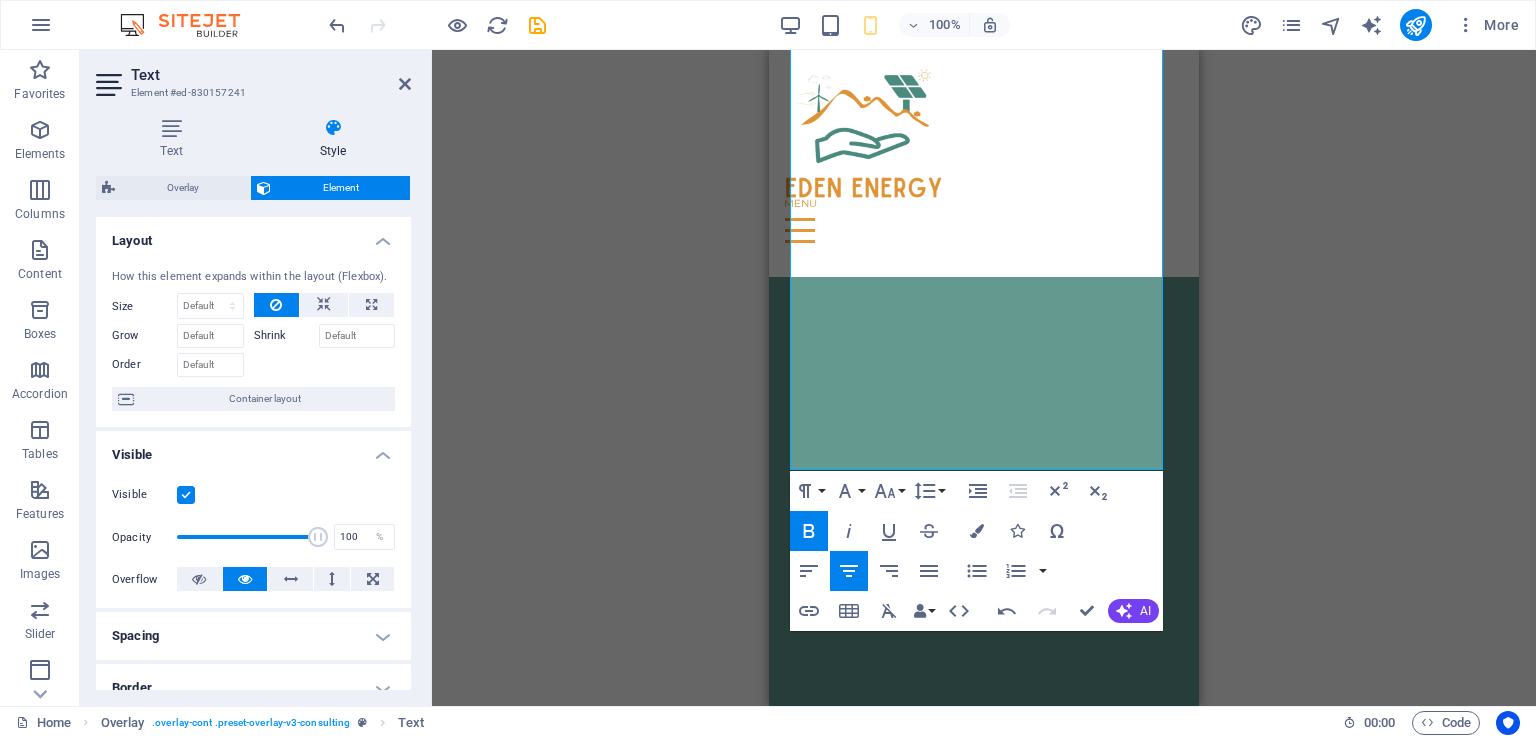 click on "Drag here to replace the existing content. Press “Ctrl” if you want to create a new element.
H1   Banner   Banner   Container   Spacer   Menu Bar   Text   Spacer   Icon   Container   H2   Spacer   Text   Spacer   Container   Container   Text   Container   Container   Spacer   Text   Container   Container   Image   Container   Container   Container   Text   Container   Text   Container   Spacer   Text   Container   Container   Image   Cards   Container   Container   Container   Spacer   Text   Container   Text   Container   Text   Image   Text   Image   H2   Text   H2   Menu   Overlay   Spacer   Overlay   Slider   Spacer   Slider   Image   Overlay   Image   Text   Image   Spacer   Text   Container   H2   Container   Container   Spacer   Container   Image   Slider   Overlay   Spacer   Overlay   Image   Text   Image   Spacer   Text   Image   Slider   Image   Logo   Container   Slider   Image   Slider   Slider   Placeholder   Slider   Image   Slider   Placeholder   Slider   Image   Slider" at bounding box center (984, 378) 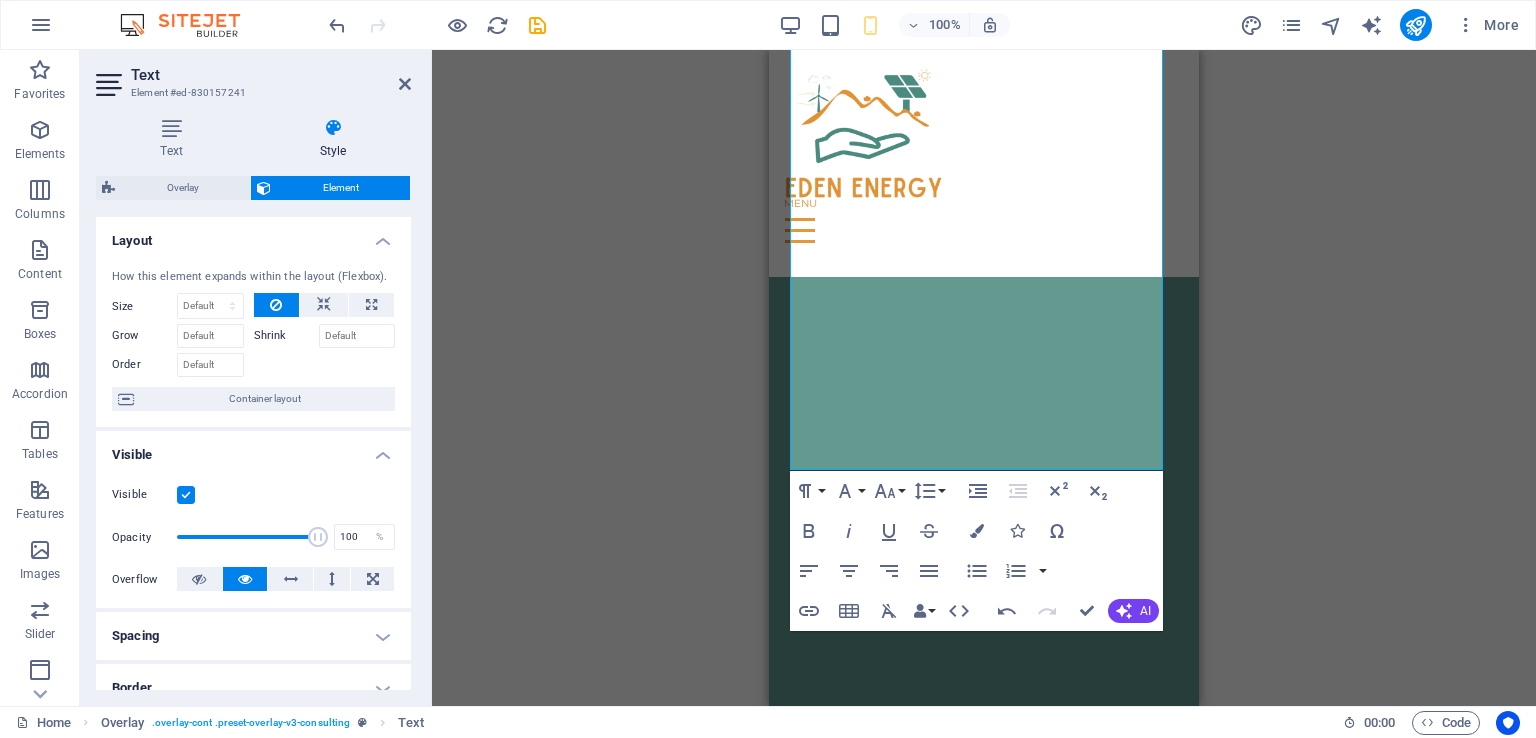 click on "Drag here to replace the existing content. Press “Ctrl” if you want to create a new element.
H1   Banner   Banner   Container   Spacer   Menu Bar   Text   Spacer   Icon   Container   H2   Spacer   Text   Spacer   Container   Container   Text   Container   Container   Spacer   Text   Container   Container   Image   Container   Container   Container   Text   Container   Text   Container   Spacer   Text   Container   Container   Image   Cards   Container   Container   Container   Spacer   Text   Container   Text   Container   Text   Image   Text   Image   H2   Text   H2   Menu   Overlay   Spacer   Overlay   Slider   Spacer   Slider   Image   Overlay   Image   Overlay   Text   Image   Spacer   Text   Container   H2   Container   Container   Spacer   Container   Image   Slider   Overlay   Spacer   Overlay   Image   Text   Image   Spacer   Text   Image   Slider   Image   Logo   Container   Slider   Image   Slider   Slider   Placeholder   Slider   Image   Slider   Placeholder   Slider   Image" at bounding box center [984, 378] 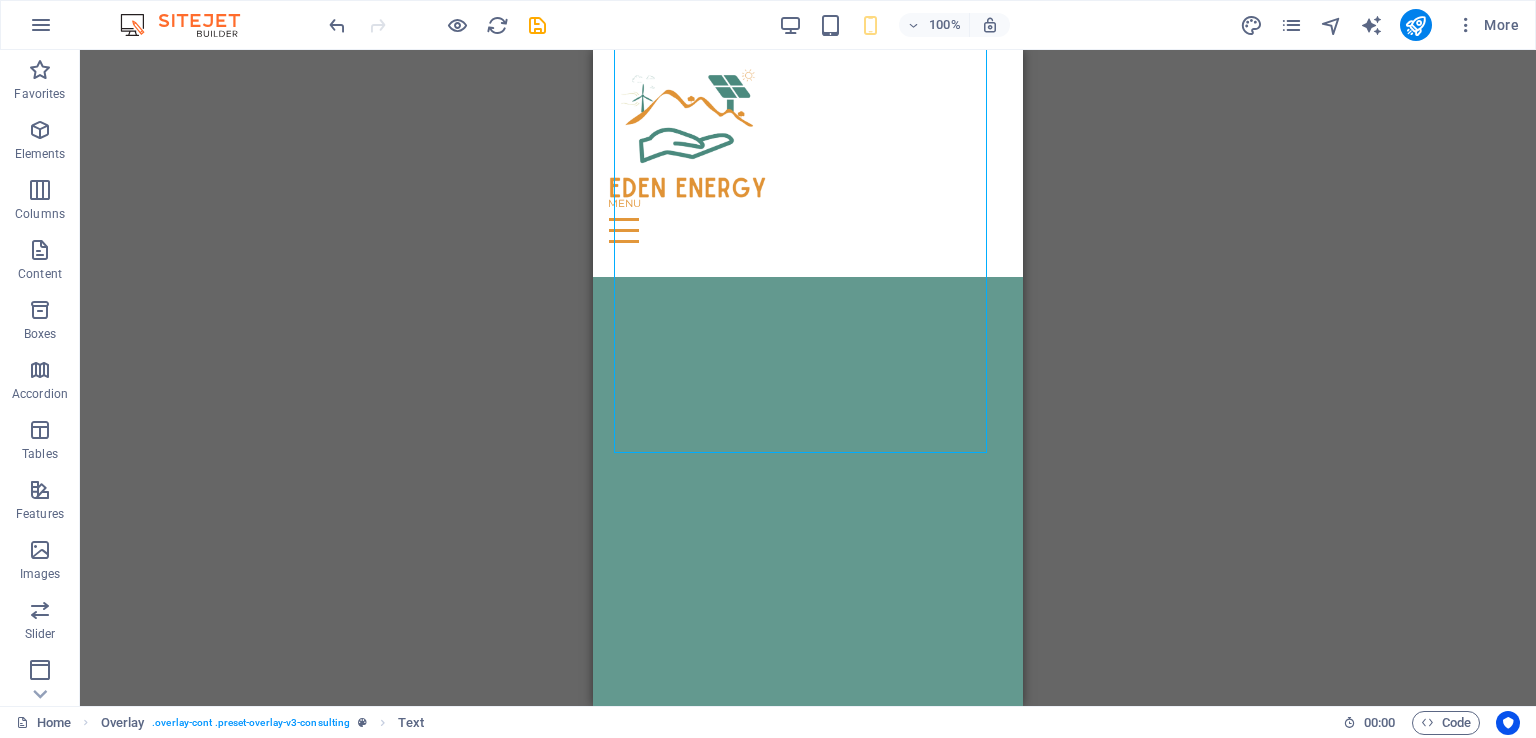 click on "Drag here to replace the existing content. Press “Ctrl” if you want to create a new element.
H1   Banner   Banner   Container   Spacer   Menu Bar   Text   Spacer   Icon   Container   H2   Spacer   Text   Spacer   Container   Container   Text   Container   Container   Spacer   Text   Container   Container   Image   Container   Container   Container   Text   Container   Text   Container   Spacer   Text   Container   Container   Image   Cards   Container   Container   Container   Spacer   Text   Container   Text   Container   Text   Image   Text   Image   H2   Text   H2   Menu   Overlay   Spacer   Overlay   Slider   Spacer   Slider   Image   Overlay   Image   Text   Image   Spacer   Text   Container   H2   Container   Container   Spacer   Container   Image   Slider   Overlay   Spacer   Overlay   Image   Text   Image   Spacer   Text   Image   Slider   Image   Logo   Container   Slider   Image   Slider   Slider   Placeholder   Slider   Image   Slider   Placeholder   Slider   Image   Slider" at bounding box center [808, 378] 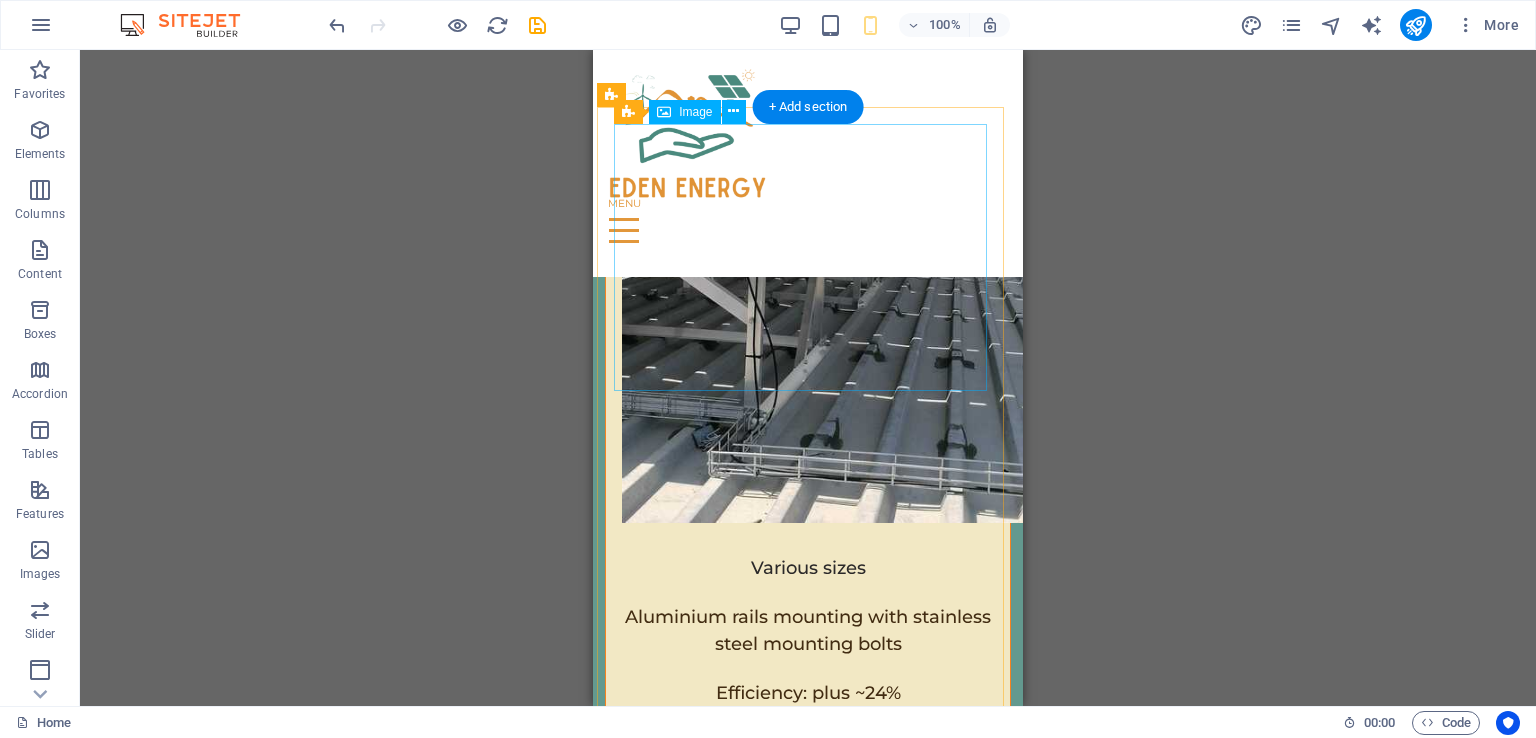 scroll, scrollTop: 8051, scrollLeft: 0, axis: vertical 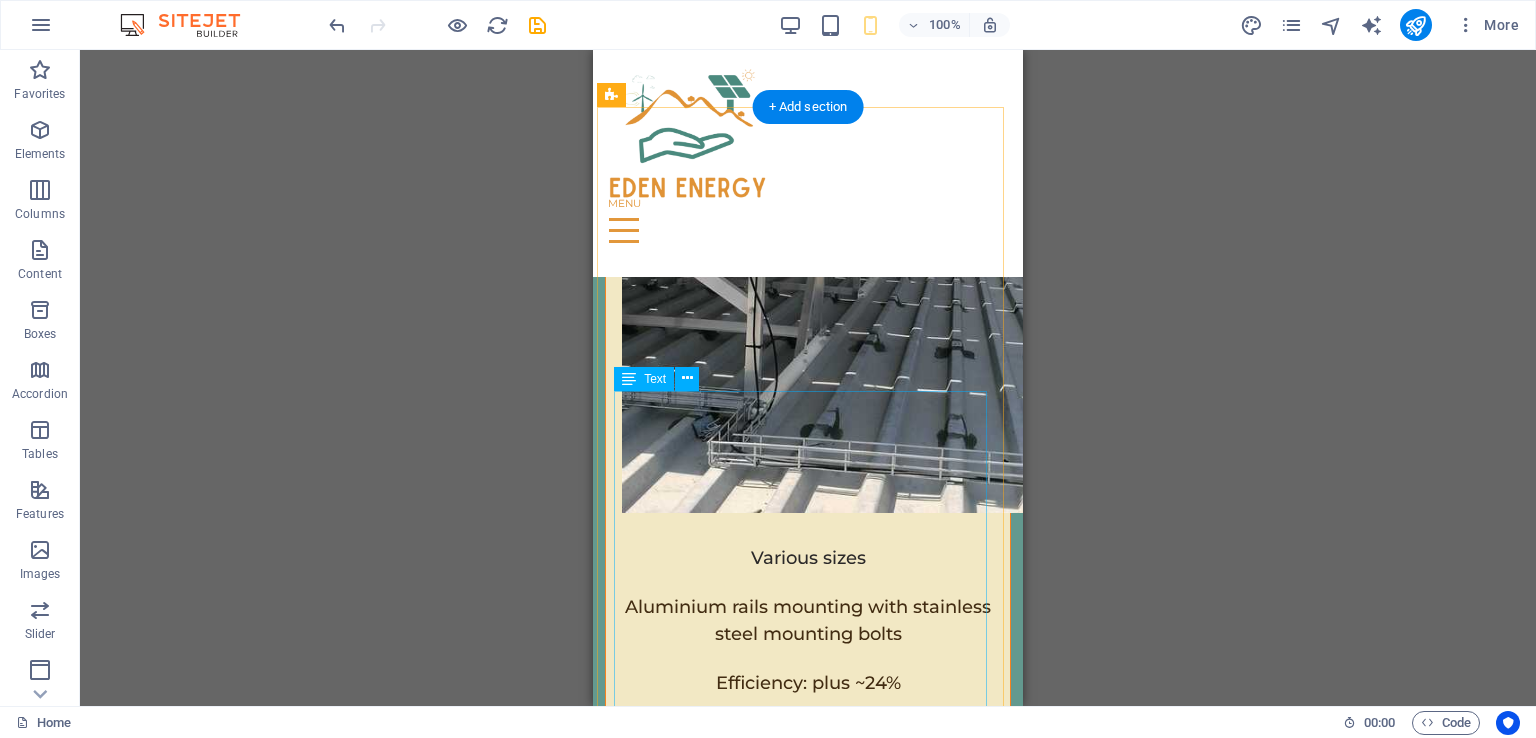 click on "-Smart System learns contextual power consumption and adapts -Remote wireless control -Power management gateway system: Utilise multiple power sources through one system seamlessly -Zero transfer rate (between power sources) and flexible power management -Modular design (IP66) weatherproof -Very safe with arc detection and fire management systems -Easy to upgrade and make modifications -Breakdowns minimal through fault isolation within smaller modules -10-year equipment swop out warranted for Inverter and batteries -Gateway 3-year warranted (breakers, contactors & PLC)(Replacement parts cheap and easy to replace)" at bounding box center (808, 2932) 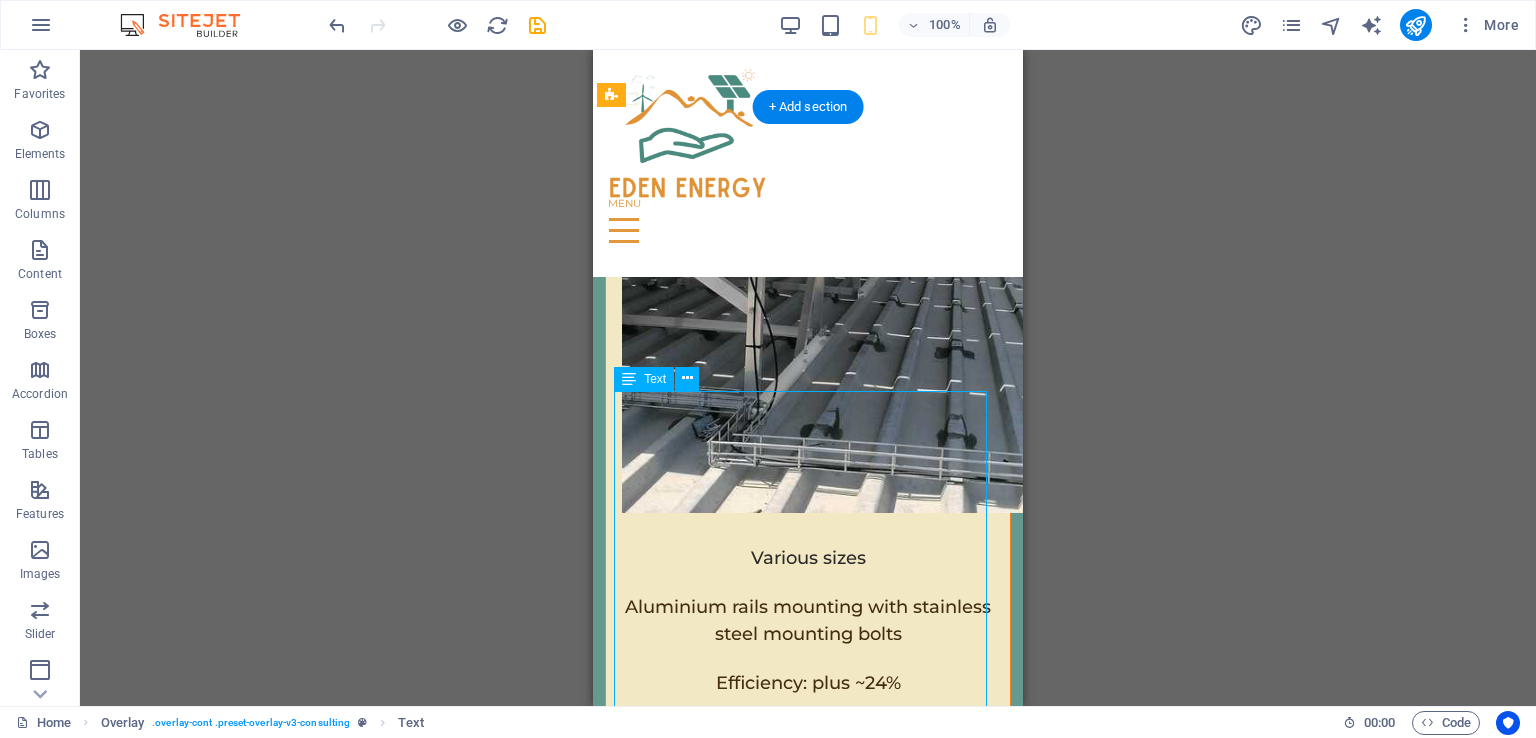 click on "-Smart System learns contextual power consumption and adapts -Remote wireless control -Power management gateway system: Utilise multiple power sources through one system seamlessly -Zero transfer rate (between power sources) and flexible power management -Modular design (IP66) weatherproof -Very safe with arc detection and fire management systems -Easy to upgrade and make modifications -Breakdowns minimal through fault isolation within smaller modules -10-year equipment swop out warranted for Inverter and batteries -Gateway 3-year warranted (breakers, contactors & PLC)(Replacement parts cheap and easy to replace)" at bounding box center (808, 2932) 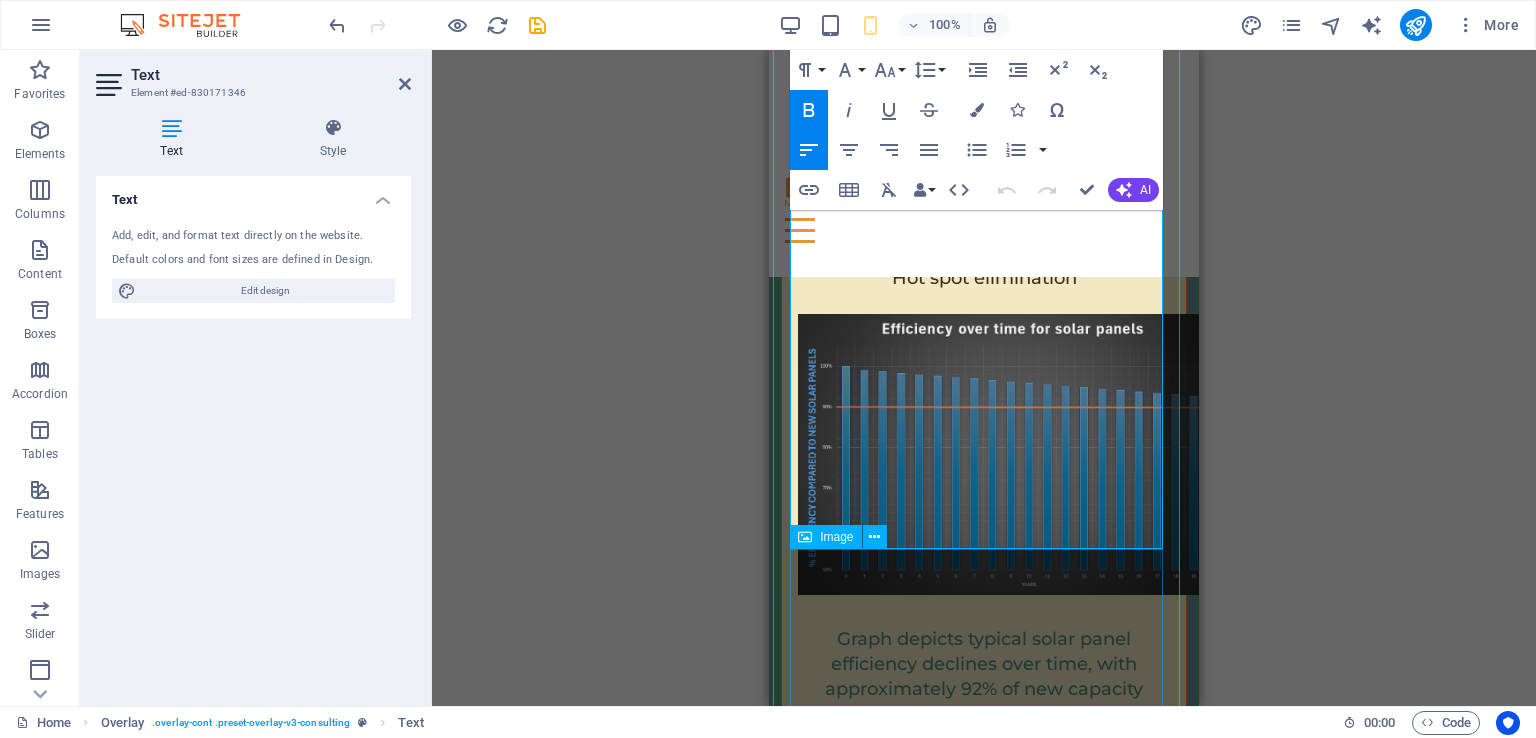 scroll, scrollTop: 8822, scrollLeft: 0, axis: vertical 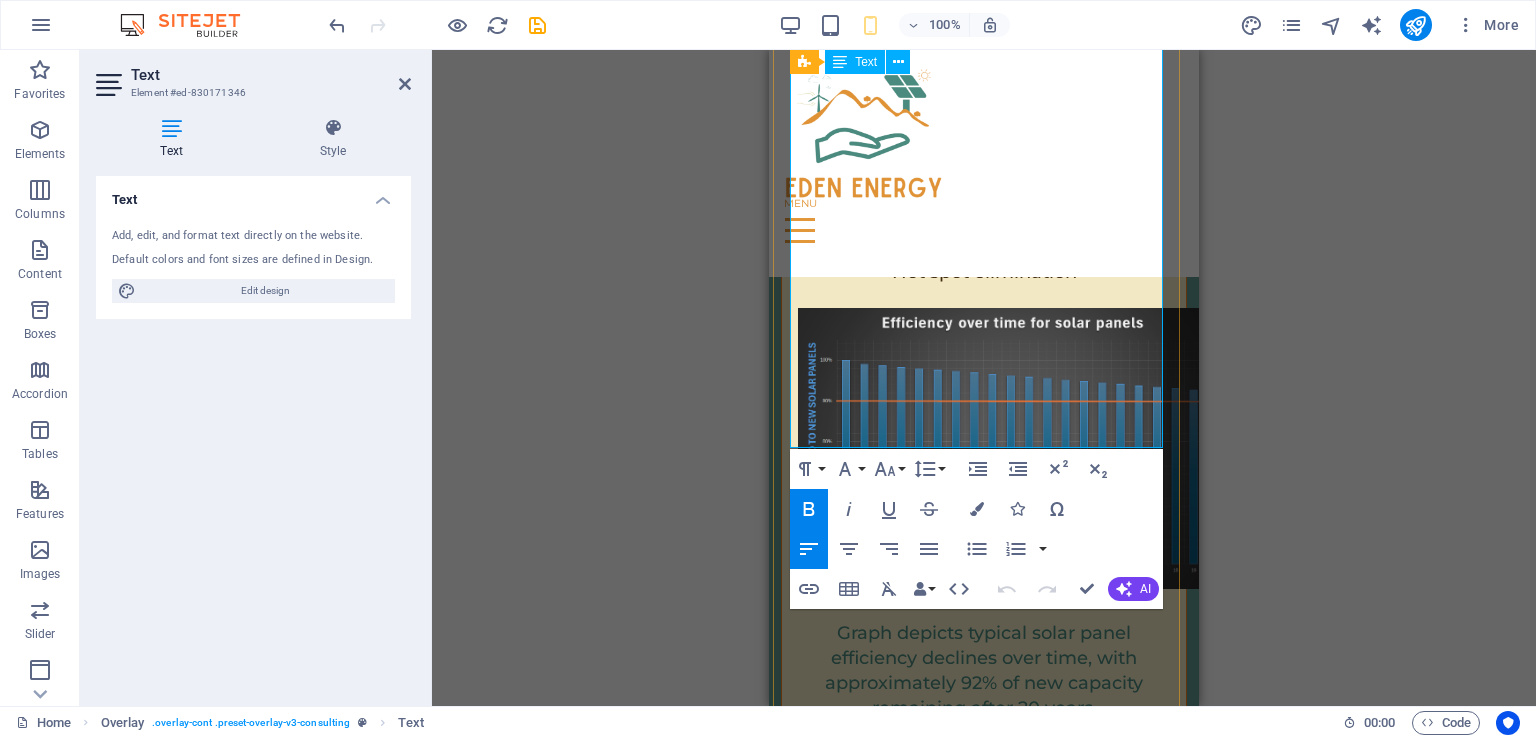 drag, startPoint x: 780, startPoint y: 413, endPoint x: 1088, endPoint y: 412, distance: 308.00162 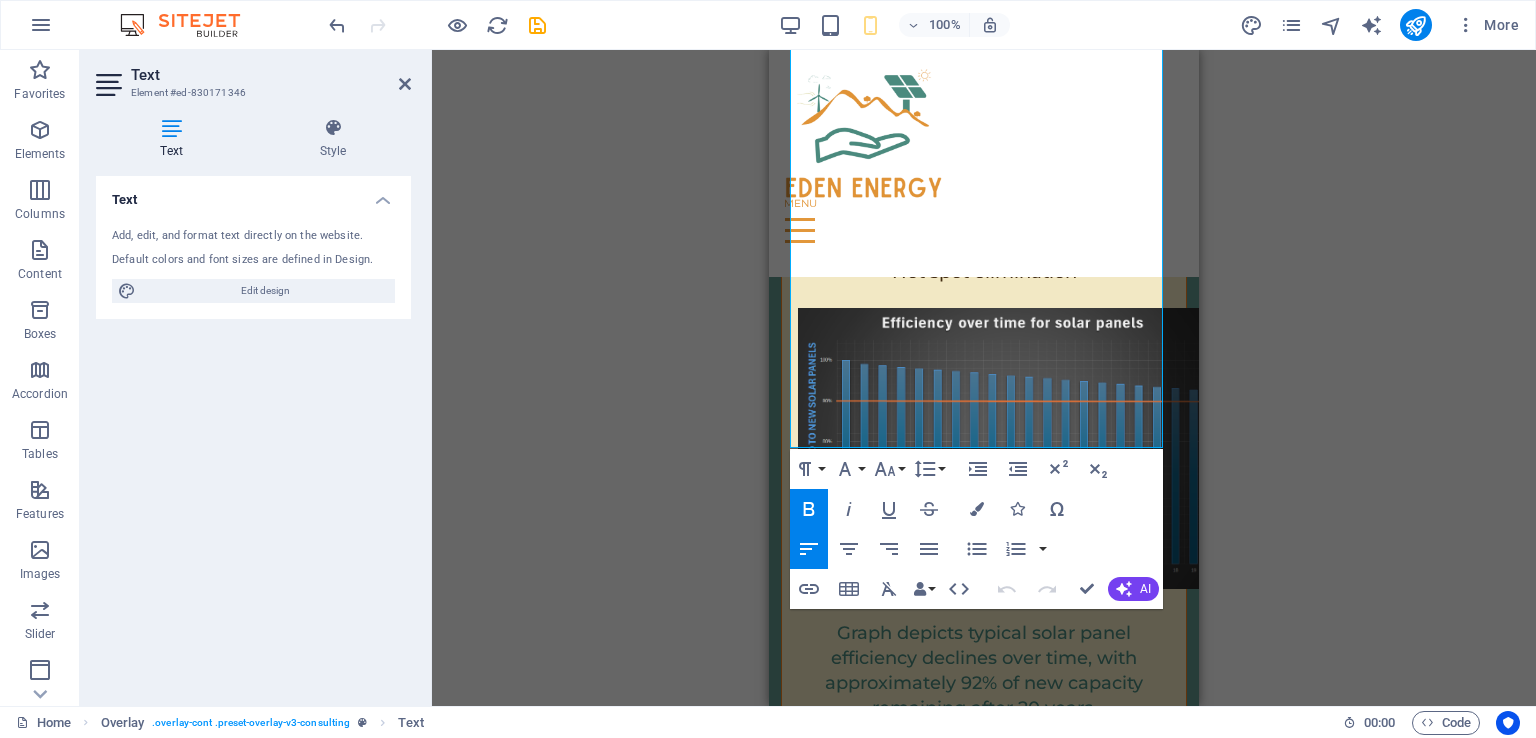 click 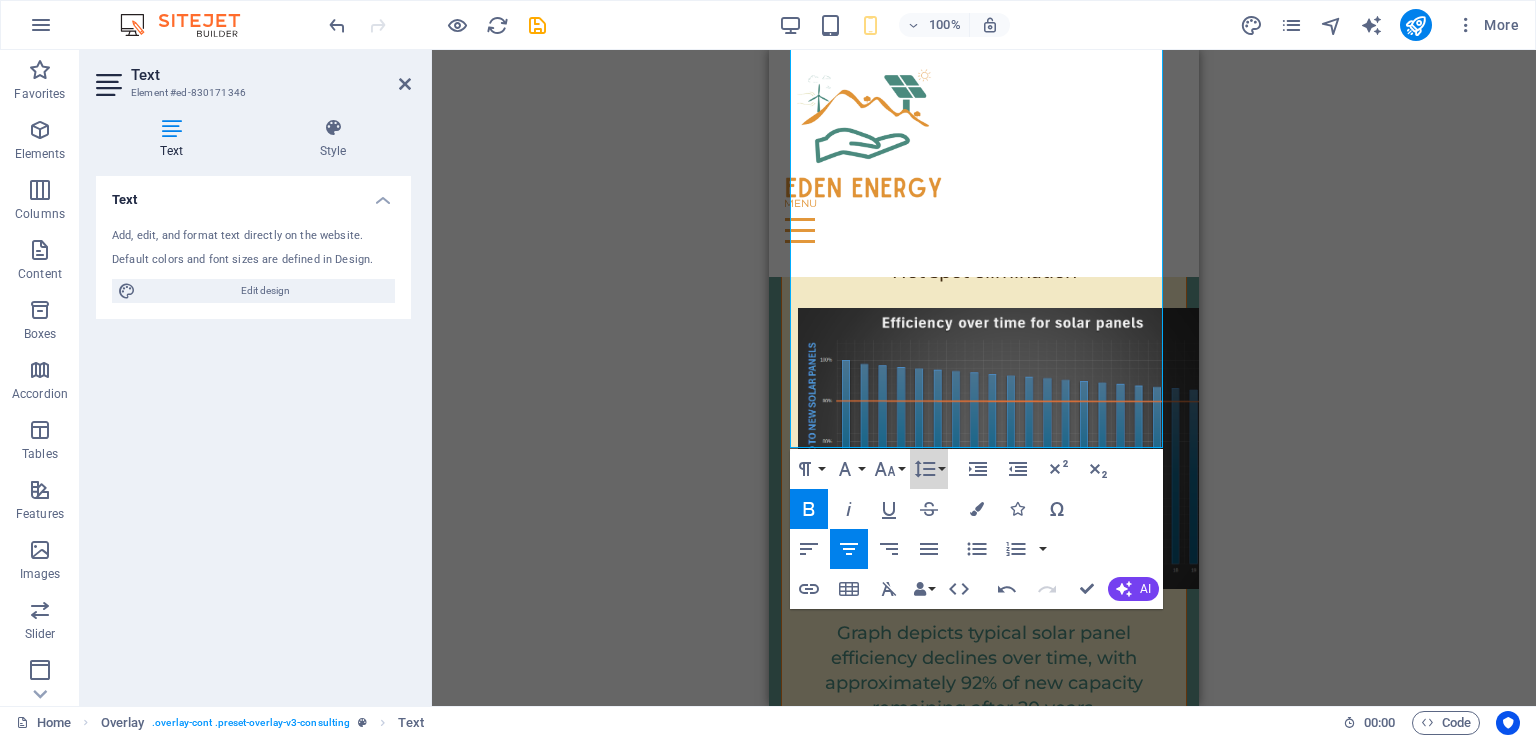 click on "Line Height" at bounding box center [929, 469] 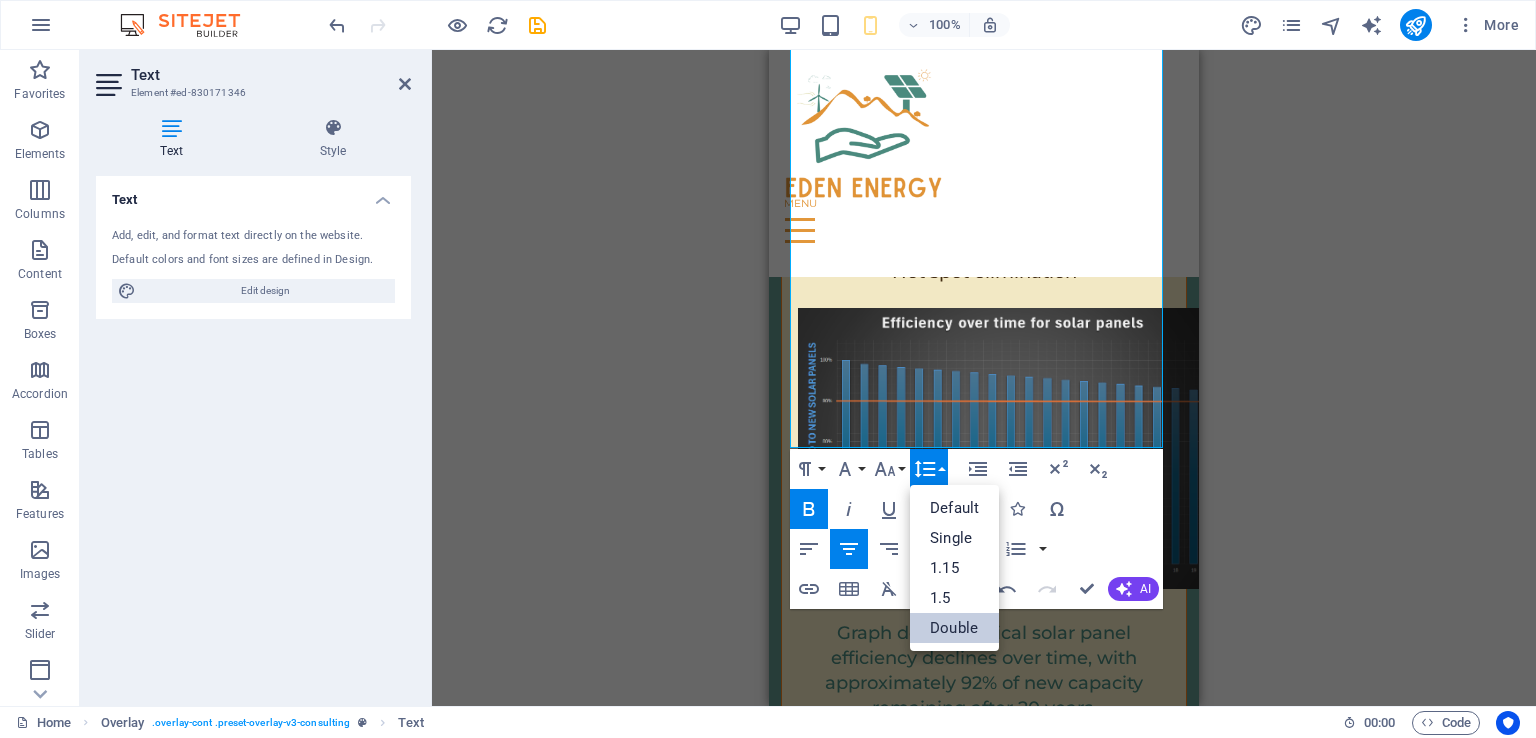 scroll, scrollTop: 0, scrollLeft: 0, axis: both 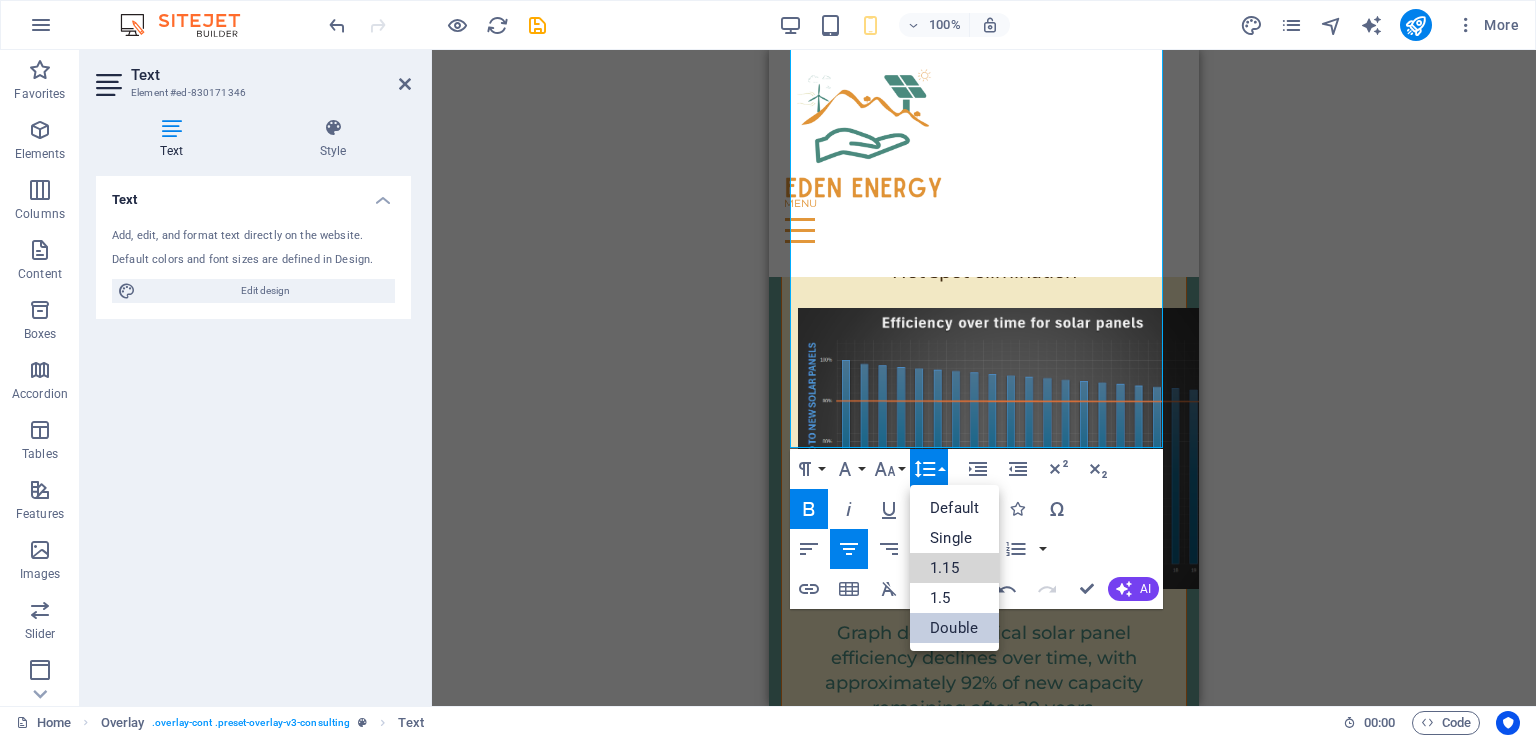 click on "1.15" at bounding box center (954, 568) 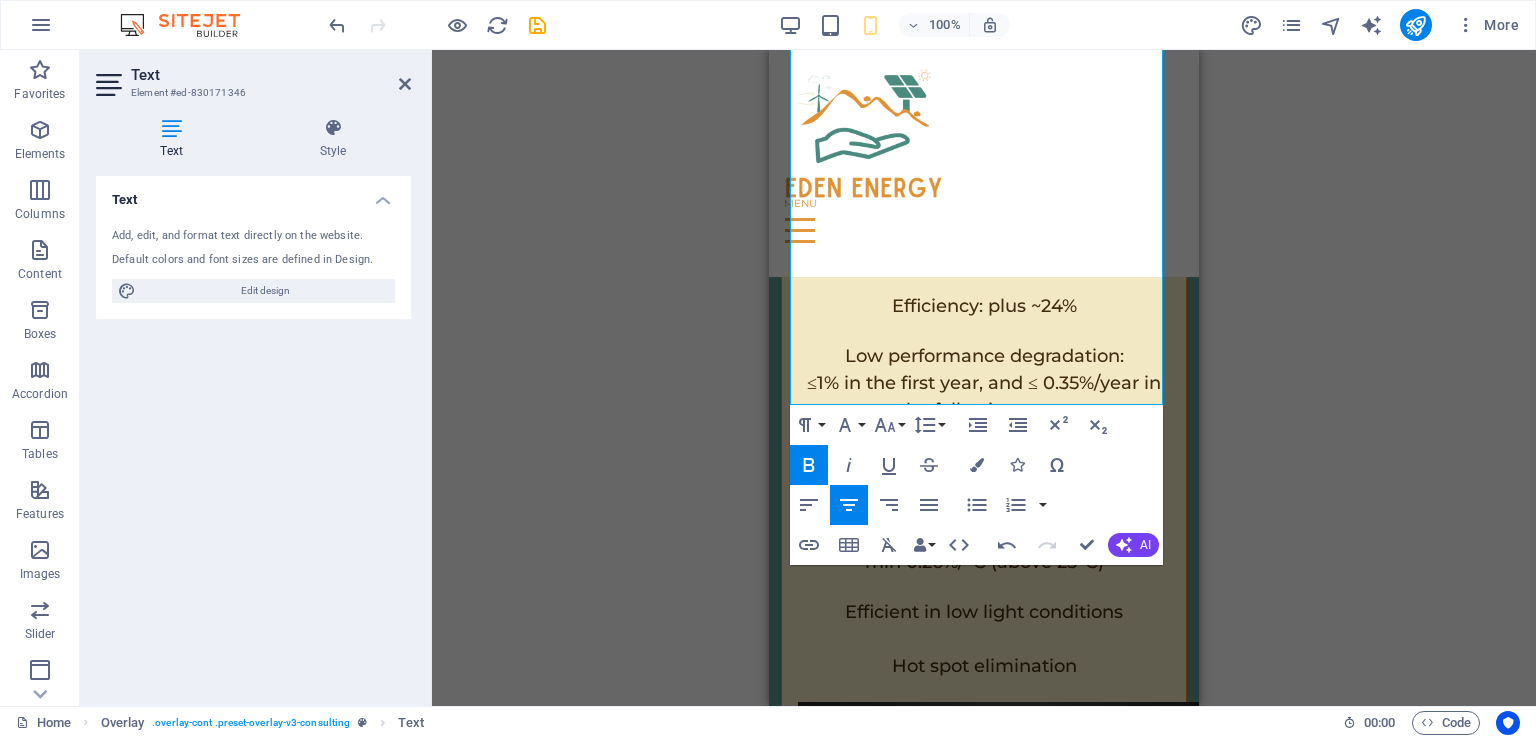scroll, scrollTop: 8422, scrollLeft: 0, axis: vertical 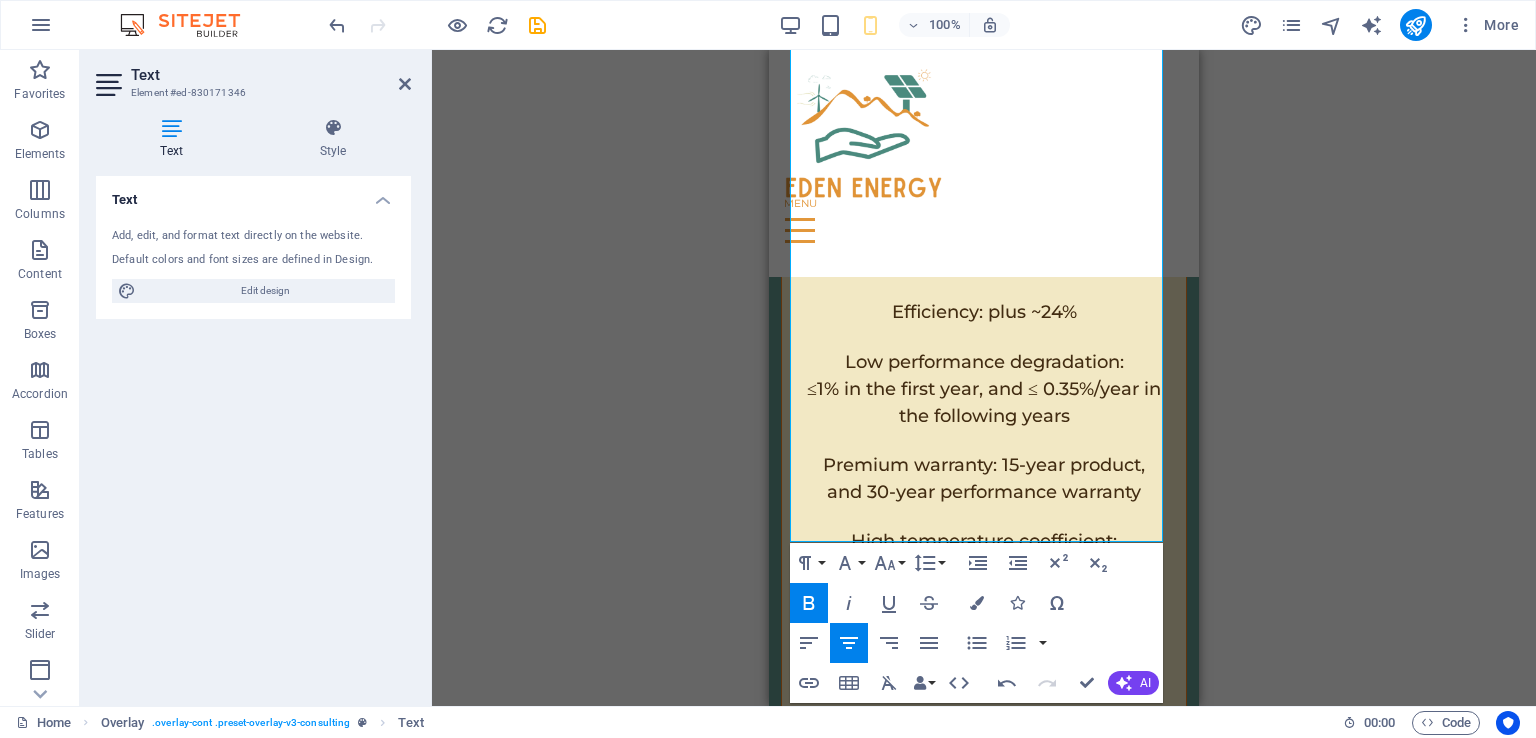 click on "Line Height" at bounding box center [929, 563] 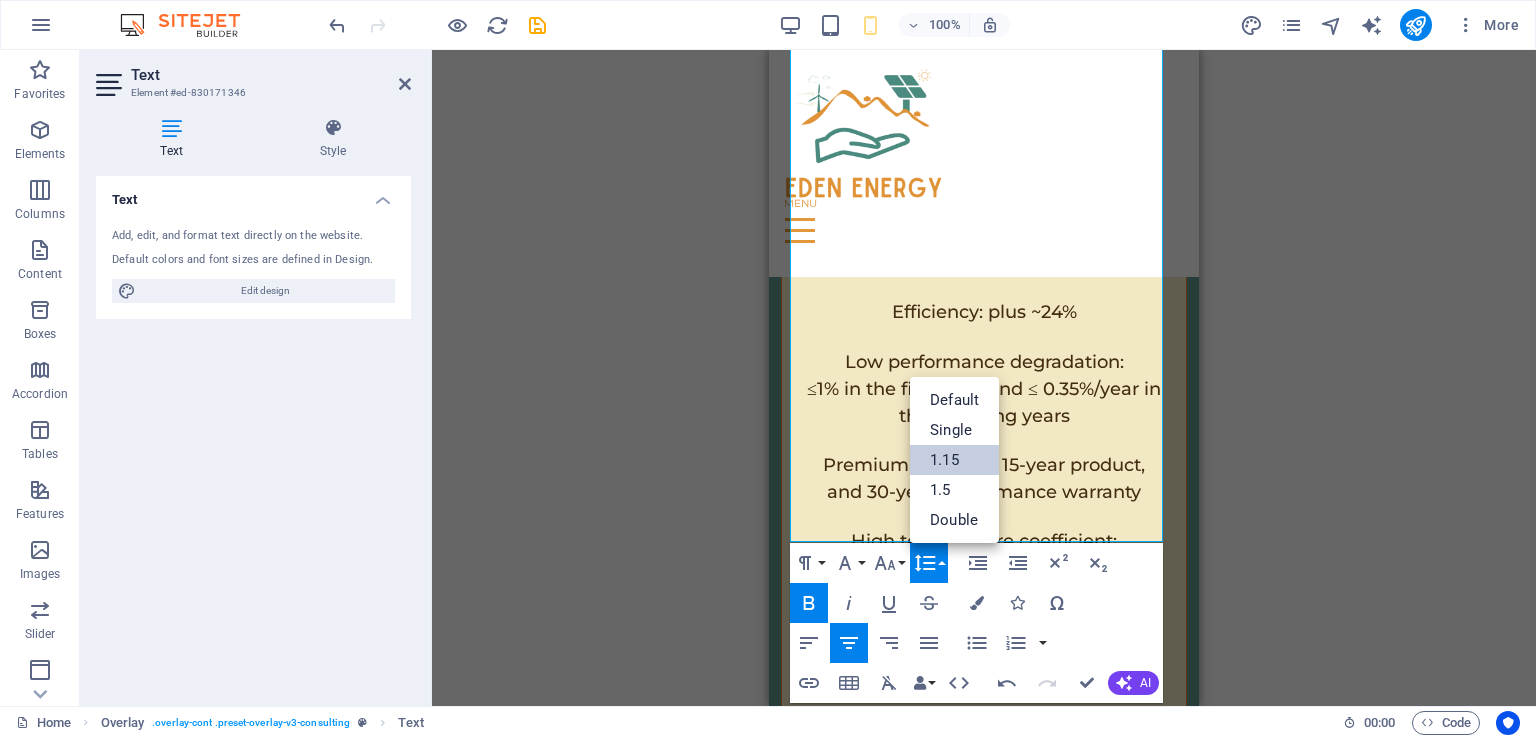 scroll, scrollTop: 0, scrollLeft: 0, axis: both 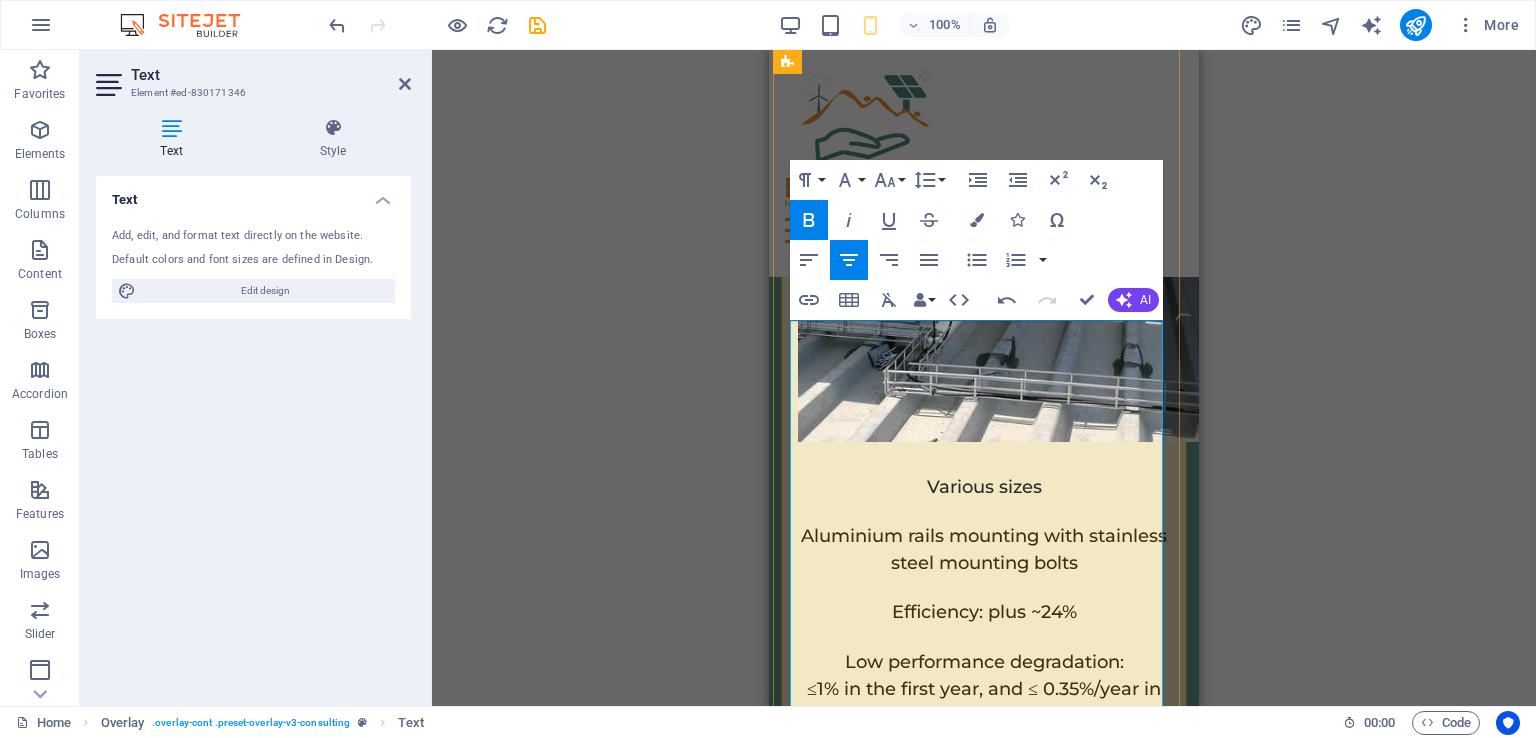 click on "-Smart System learns contextual power consumption and adapts" at bounding box center [979, 2476] 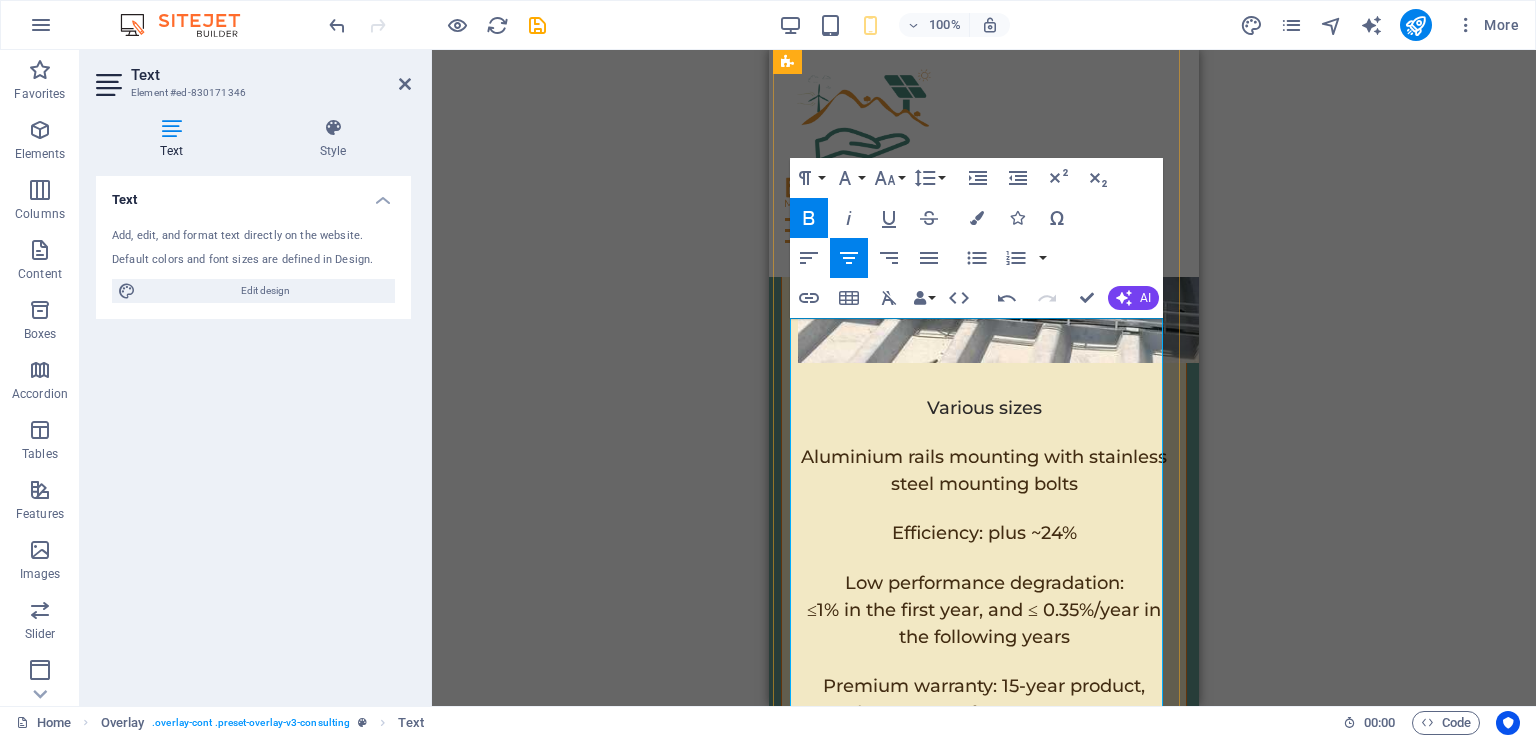 scroll, scrollTop: 8322, scrollLeft: 0, axis: vertical 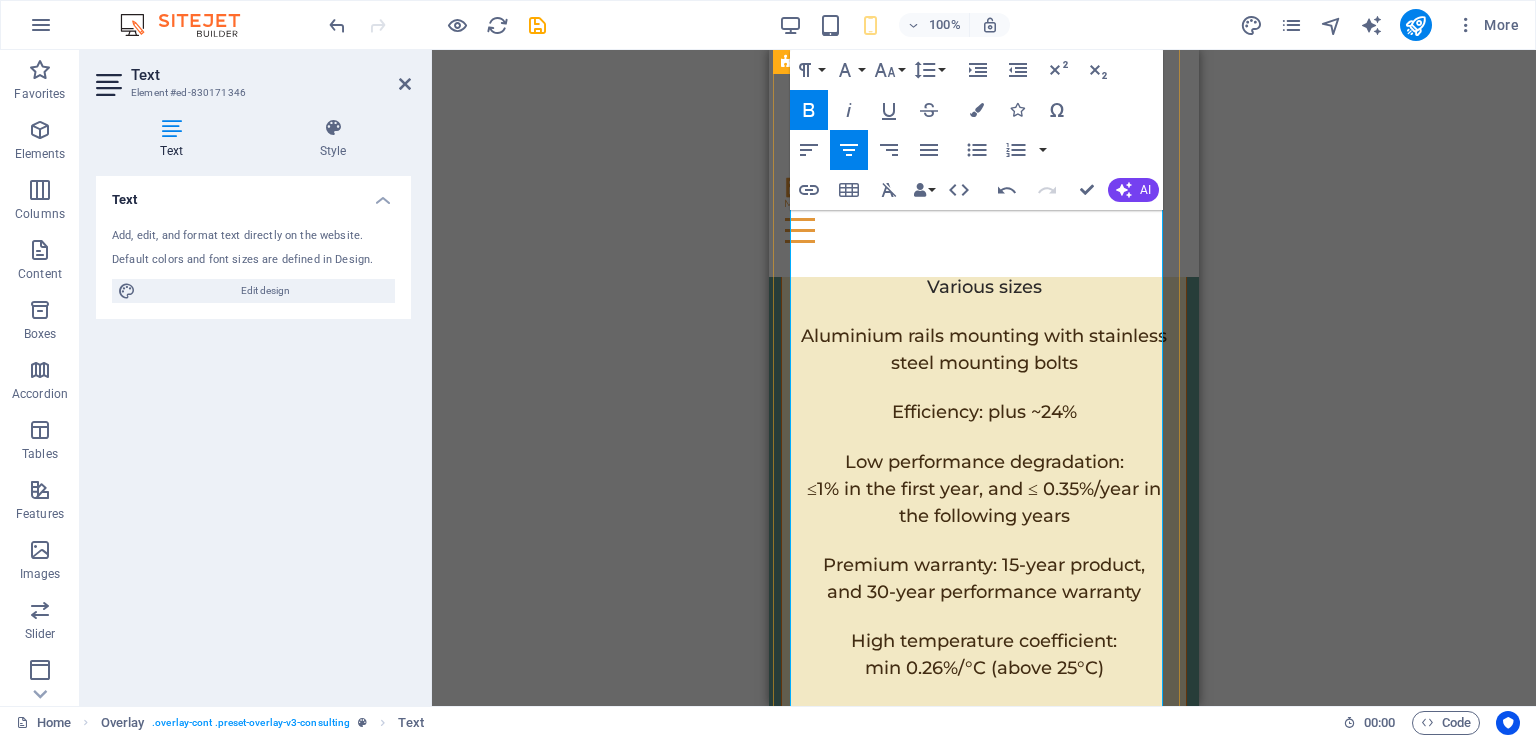 click on "-Modular design (IP66) weatherproof" at bounding box center [979, 2595] 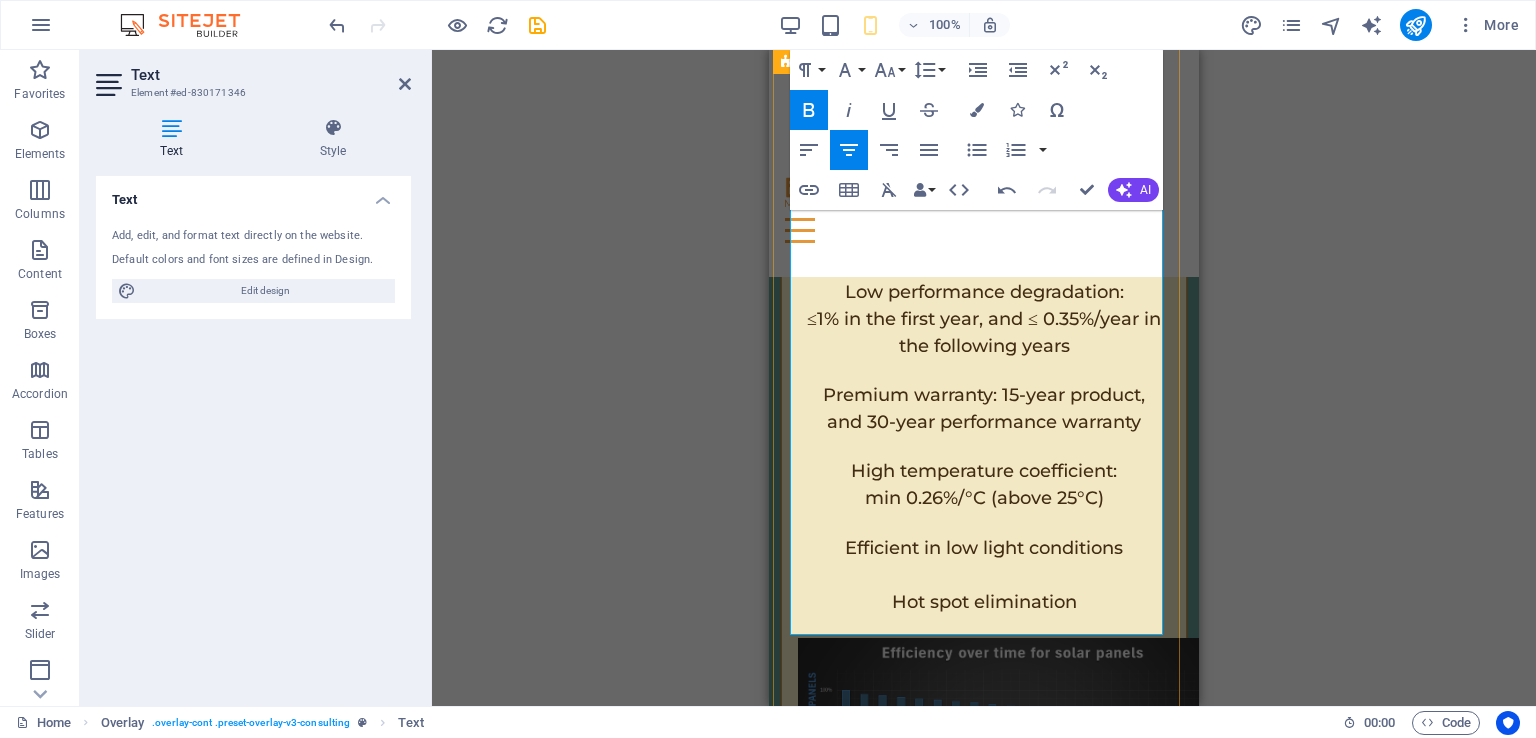 scroll, scrollTop: 8622, scrollLeft: 0, axis: vertical 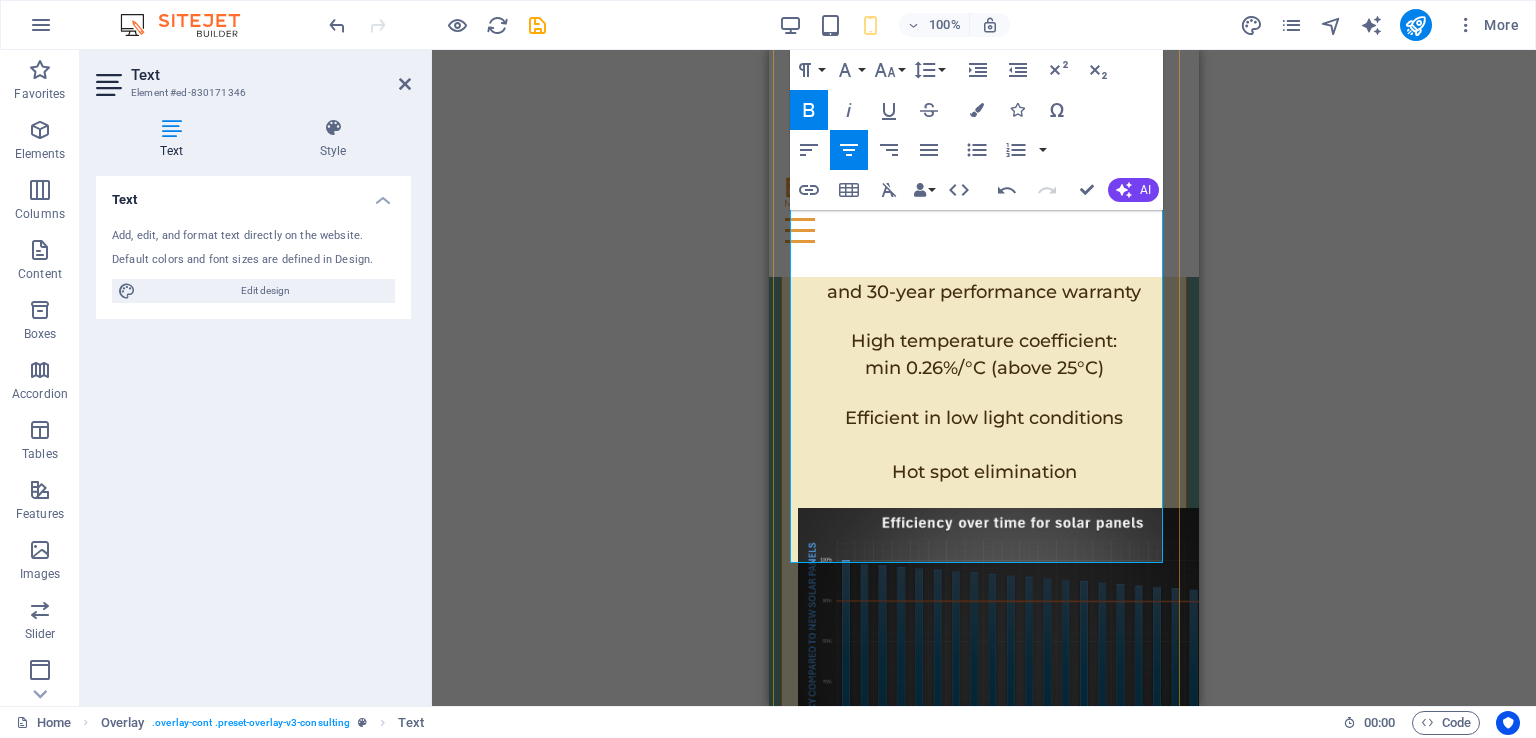 click on "-Easy to upgrade and make modifications" at bounding box center [979, 2430] 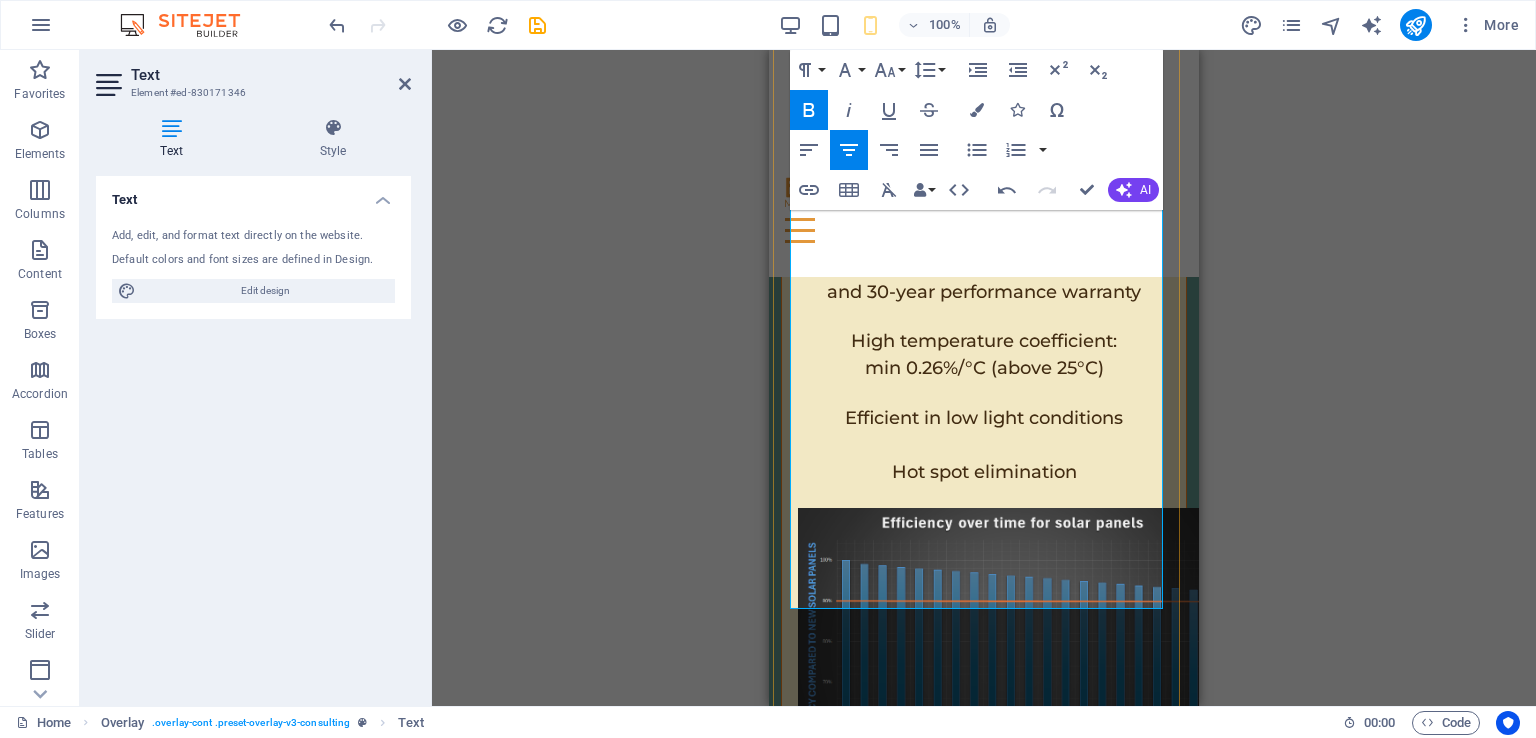 click on "-Breakdowns minimal through fault isolation within smaller modules" at bounding box center [979, 2524] 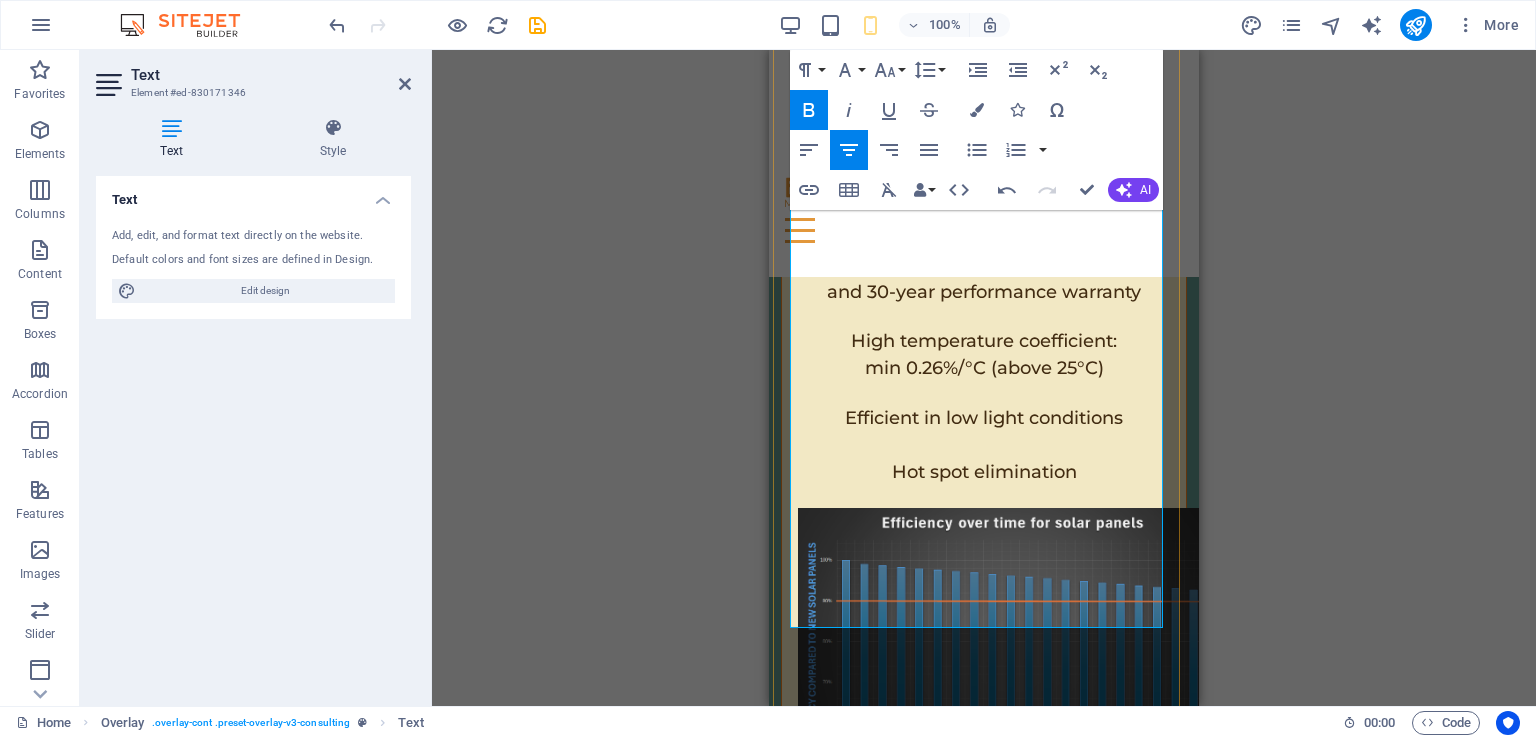 click on "-10-year equipment swop out warranted for Inverter and batteries" at bounding box center (979, 2605) 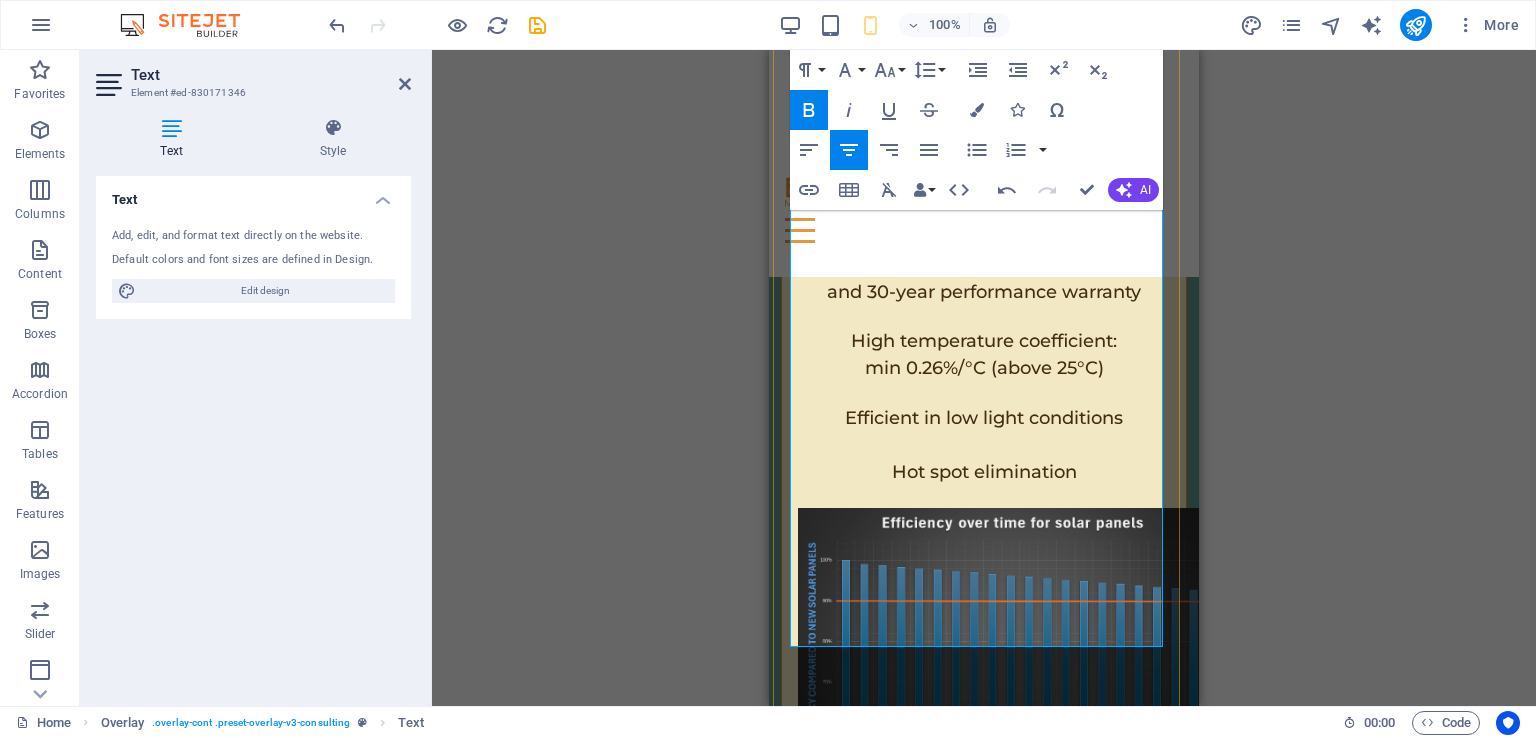 click on "-Gateway 3-year warranted (breakers, contactors & PLC)(Replacement parts cheap and easy to replace)" at bounding box center [986, 2700] 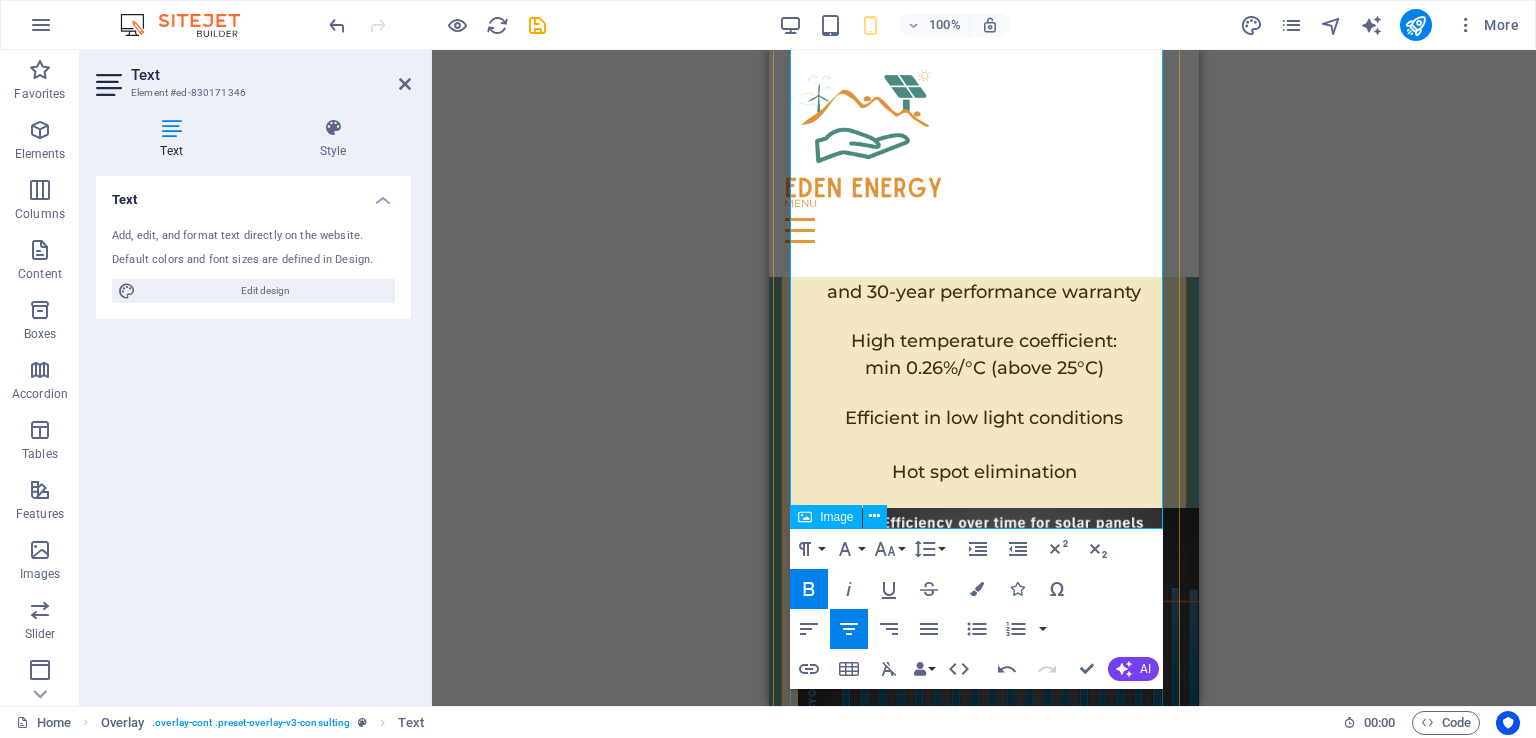 scroll, scrollTop: 8822, scrollLeft: 0, axis: vertical 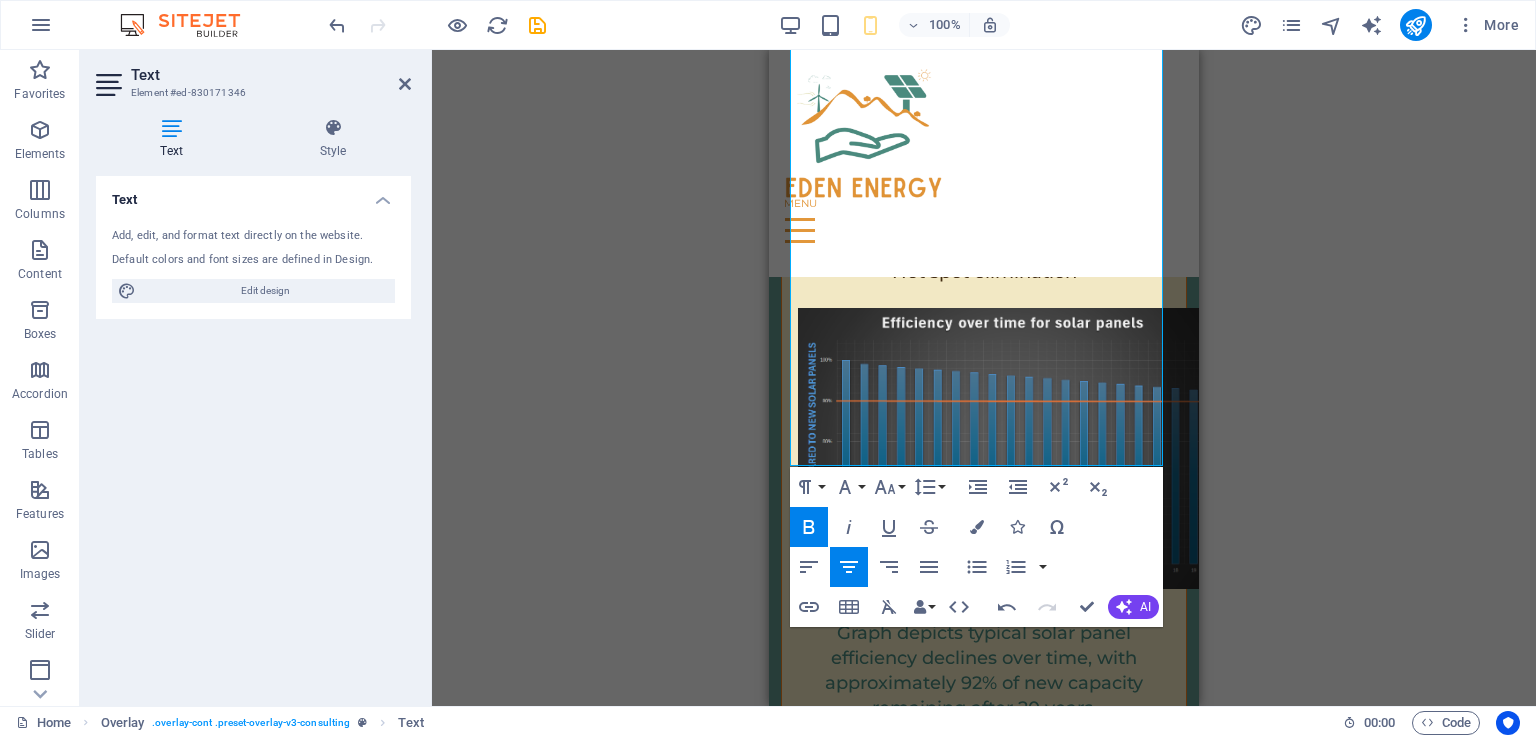 click at bounding box center [405, 84] 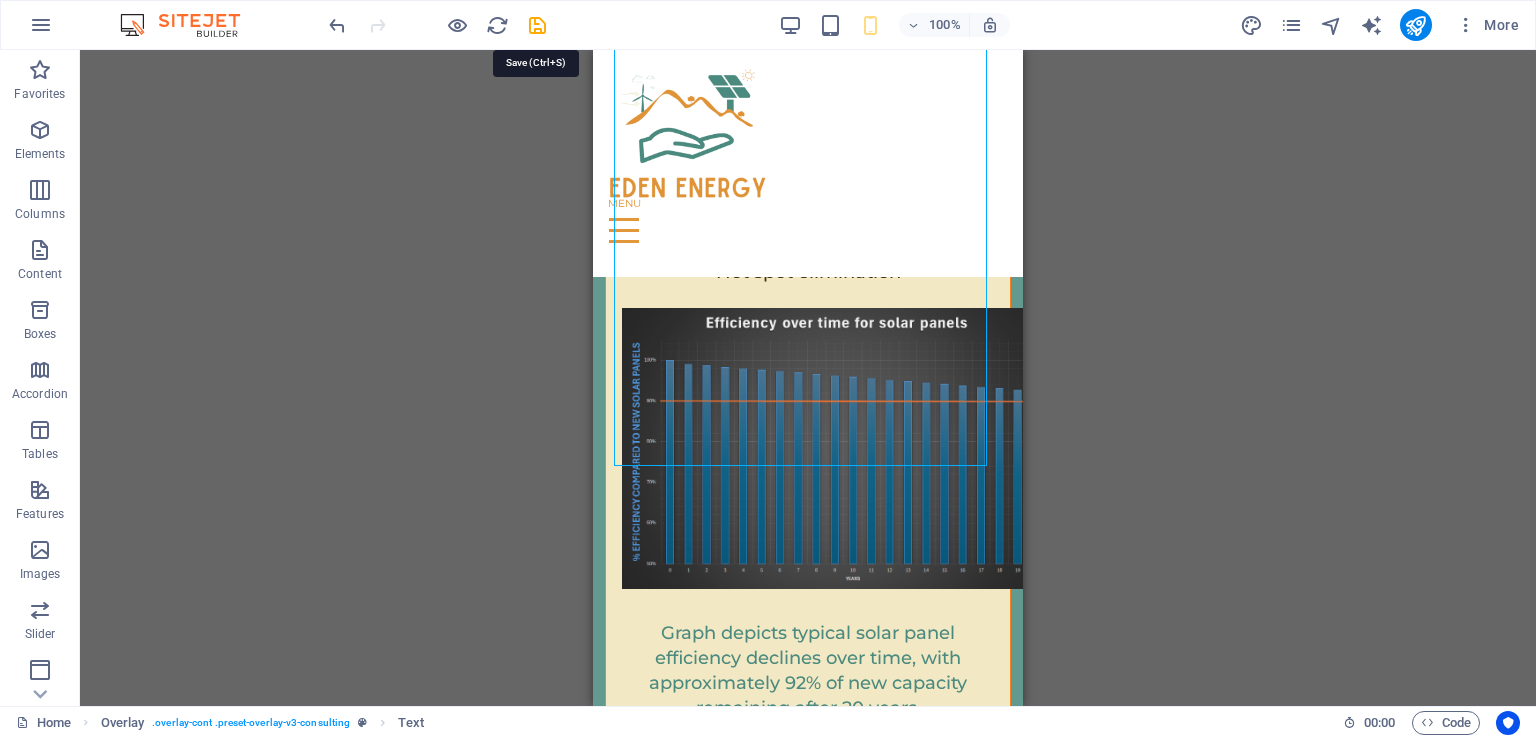 click at bounding box center (537, 25) 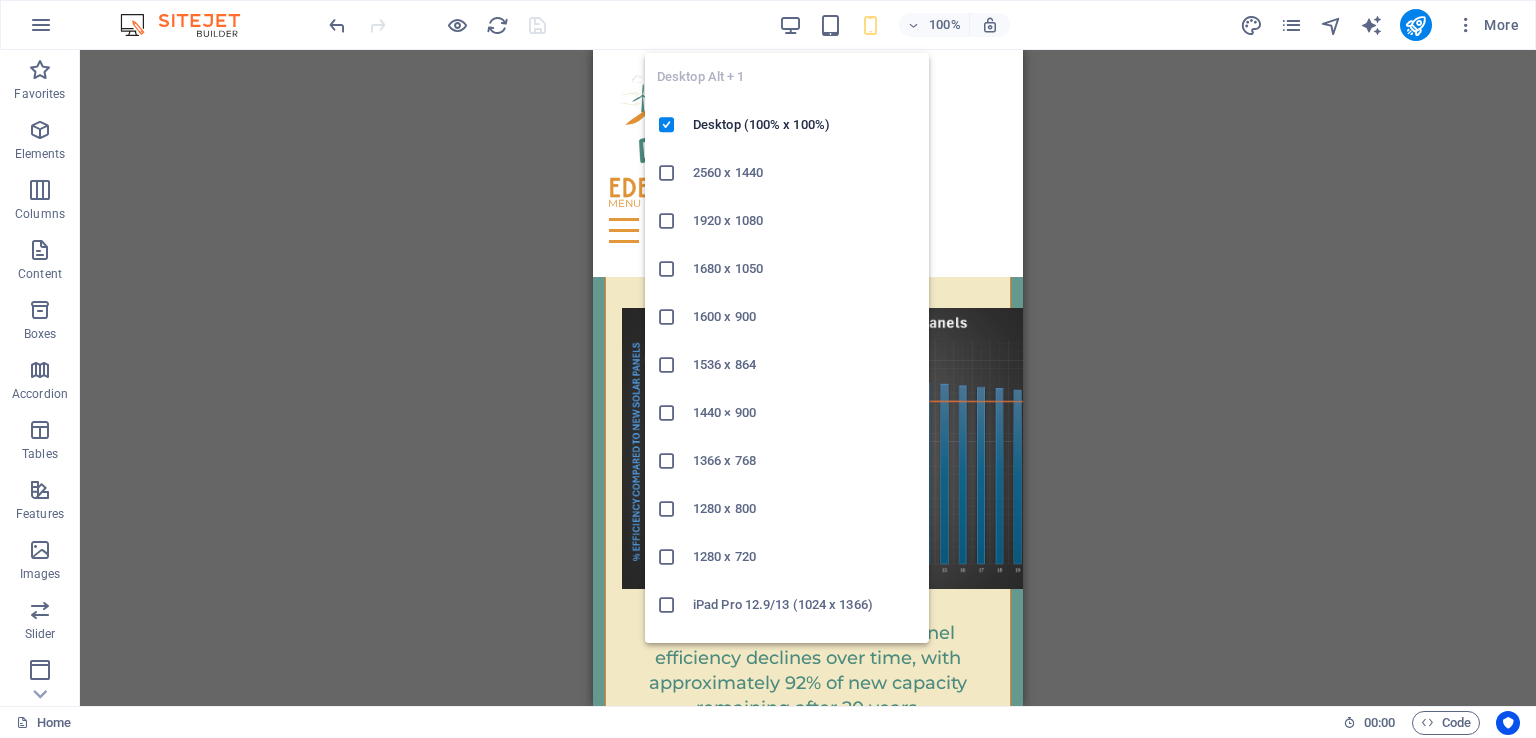 click at bounding box center (790, 25) 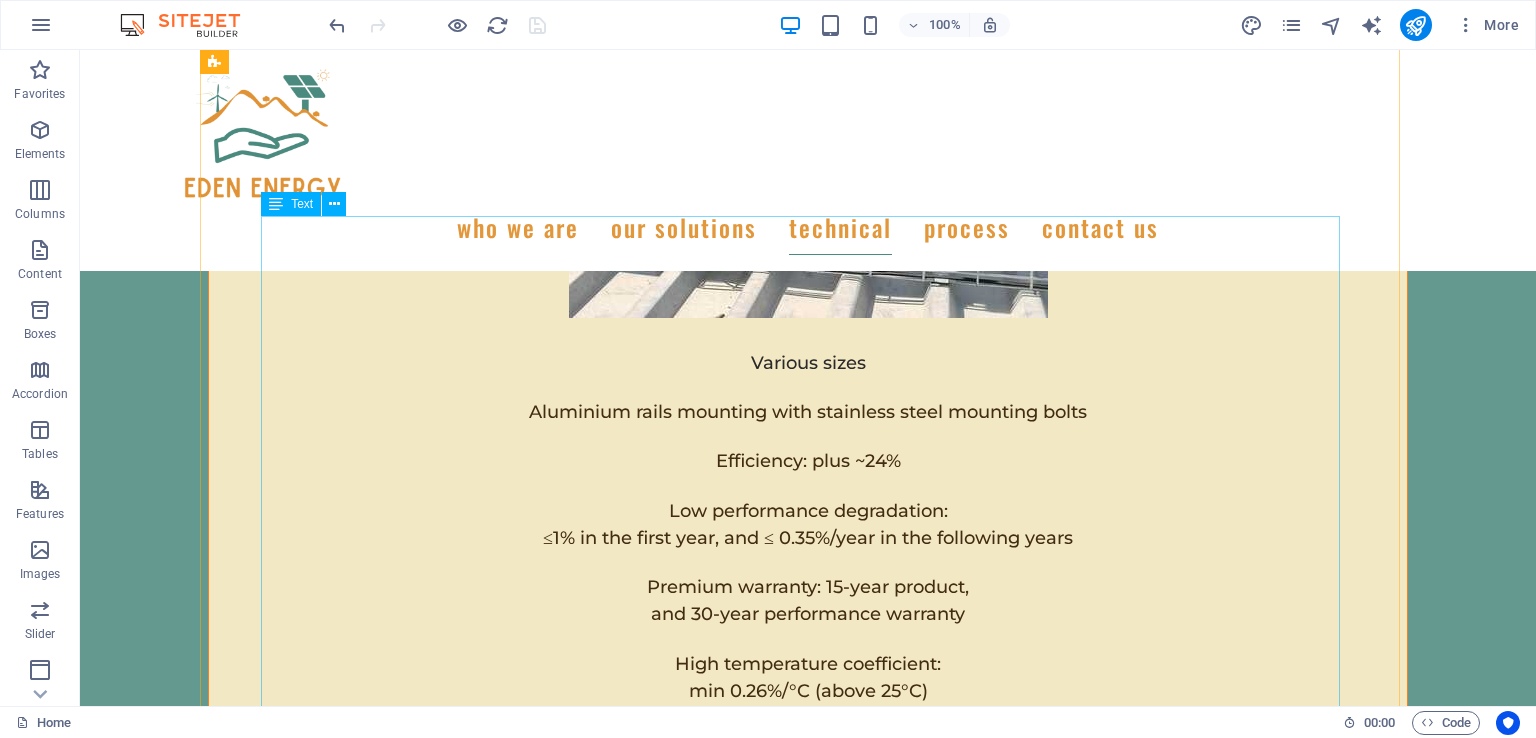 scroll, scrollTop: 8646, scrollLeft: 0, axis: vertical 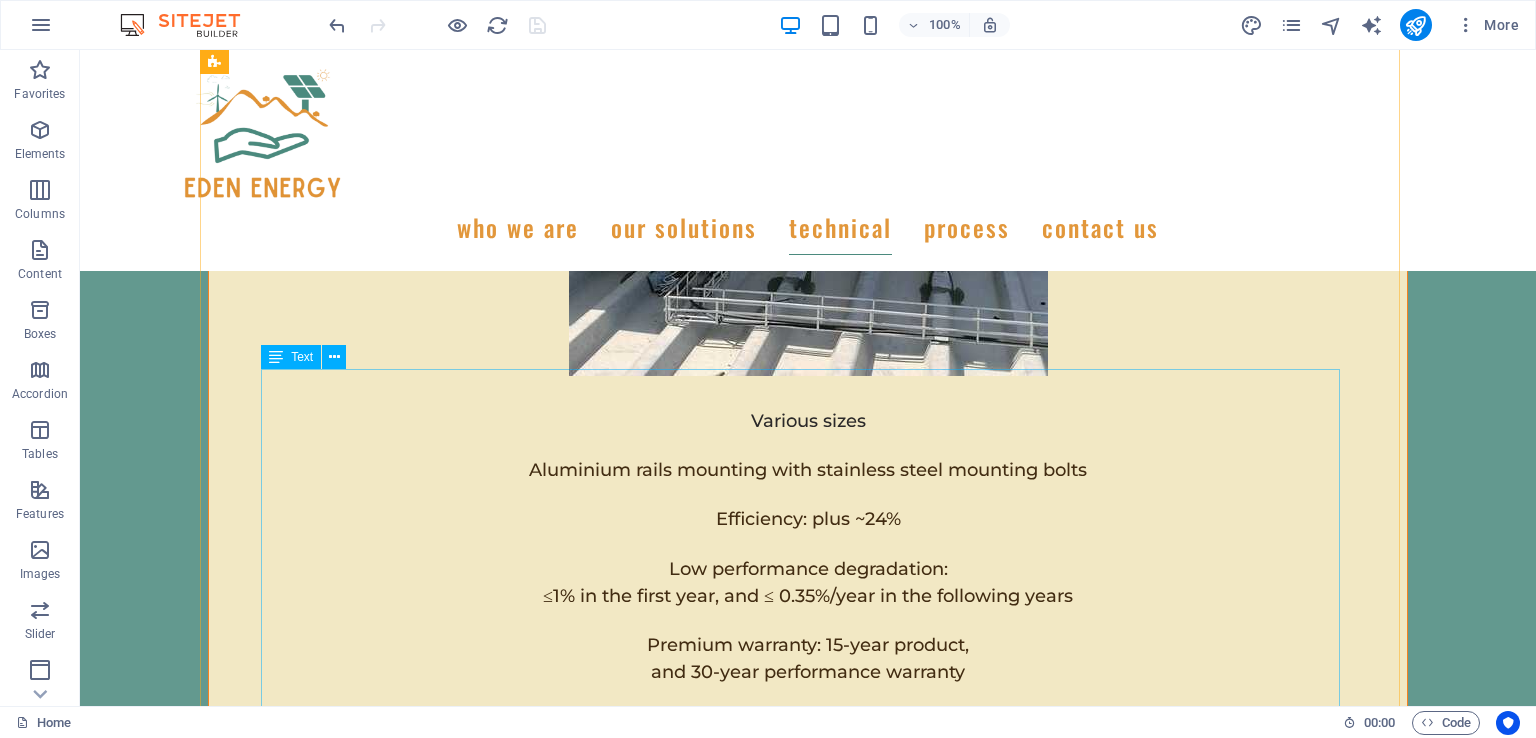 click on "Smart System learns contextual power consumption and adapts Remote wireless control Power management gateway system: Utilize multiple power sources through one system seamlessly Zero transfer rate (between power sources) and flexible power management Modular design (IP66) weatherproof Very safe with arc detection and fire management systems Easy to upgrade and make modifications Breakdowns minimal through fault isolation within smaller modules 10-year equipment swop out warranted for Inverter and batteries Gateway 3-year warranted (breakers, contactors & PLC)(Replacement parts cheap and easy to replace)" at bounding box center [808, 5925] 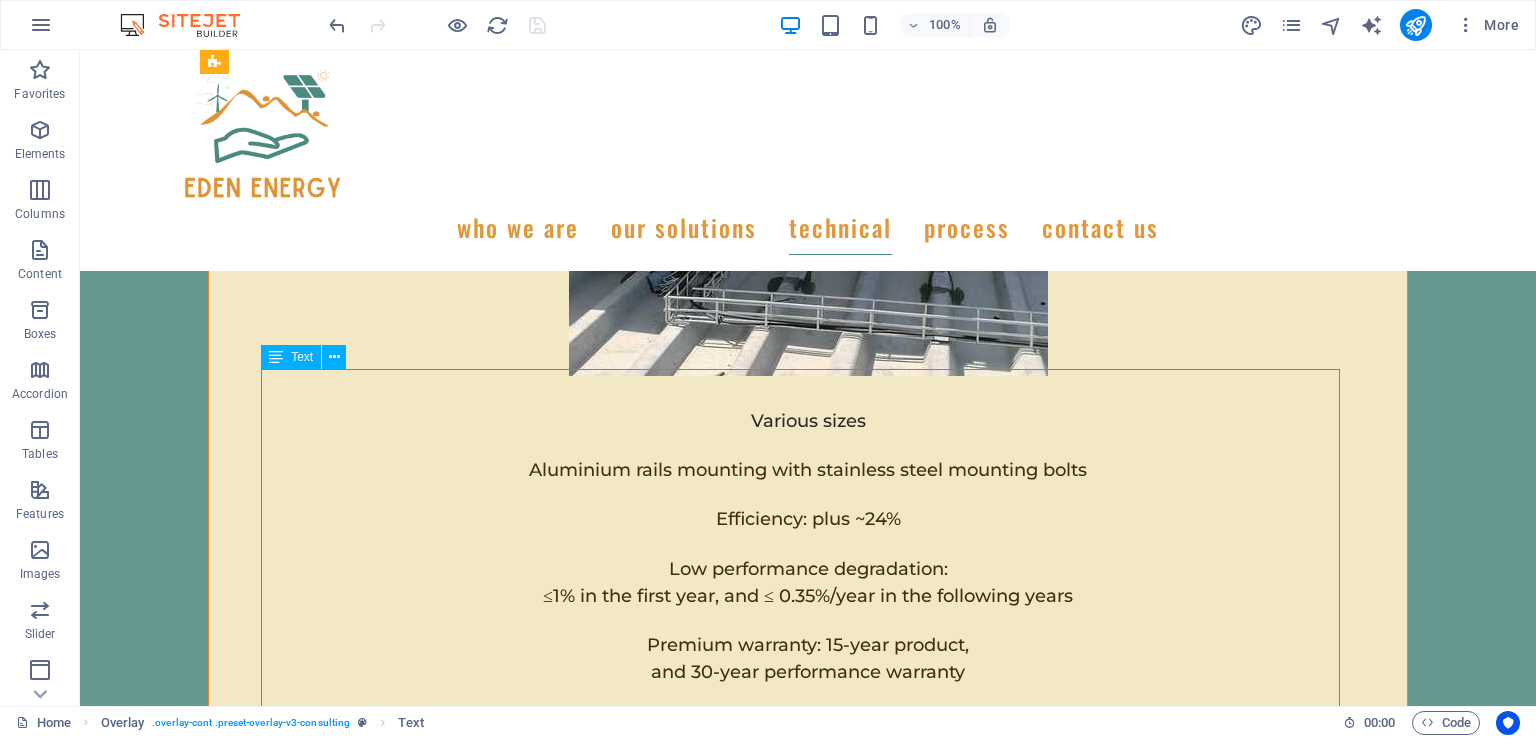 click on "Smart System learns contextual power consumption and adapts Remote wireless control Power management gateway system: Utilize multiple power sources through one system seamlessly Zero transfer rate (between power sources) and flexible power management Modular design (IP66) weatherproof Very safe with arc detection and fire management systems Easy to upgrade and make modifications Breakdowns minimal through fault isolation within smaller modules 10-year equipment swop out warranted for Inverter and batteries Gateway 3-year warranted (breakers, contactors & PLC)(Replacement parts cheap and easy to replace)" at bounding box center (808, 5925) 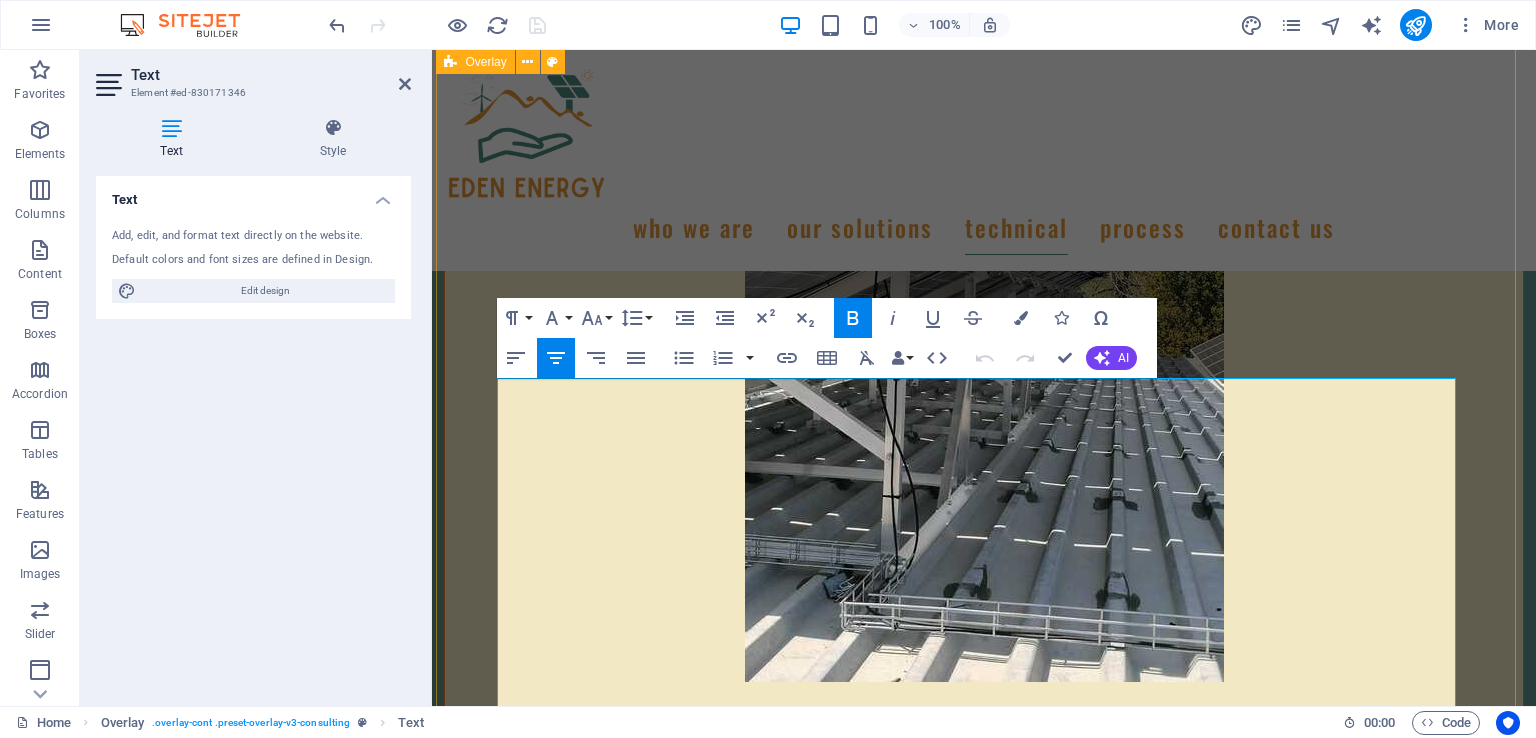 click on "Smart System learns contextual power consumption and adapts Remote wireless control Power management gateway system: Utilize multiple power sources through one system seamlessly Zero transfer rate (between power sources) and flexible power management Modular design (IP66) weatherproof Very safe with arc detection and fire management systems Easy to upgrade and make modifications Breakdowns minimal through fault isolation within smaller modules 10-year equipment swop out warranted for Inverter and batteries Gateway 3-year warranted (breakers, contactors & PLC)(Replacement parts cheap and easy to replace) Graph depicts typical battery efficiency declines over time, with approximately 80% of new capacity remaining after 15 years." at bounding box center (984, 5460) 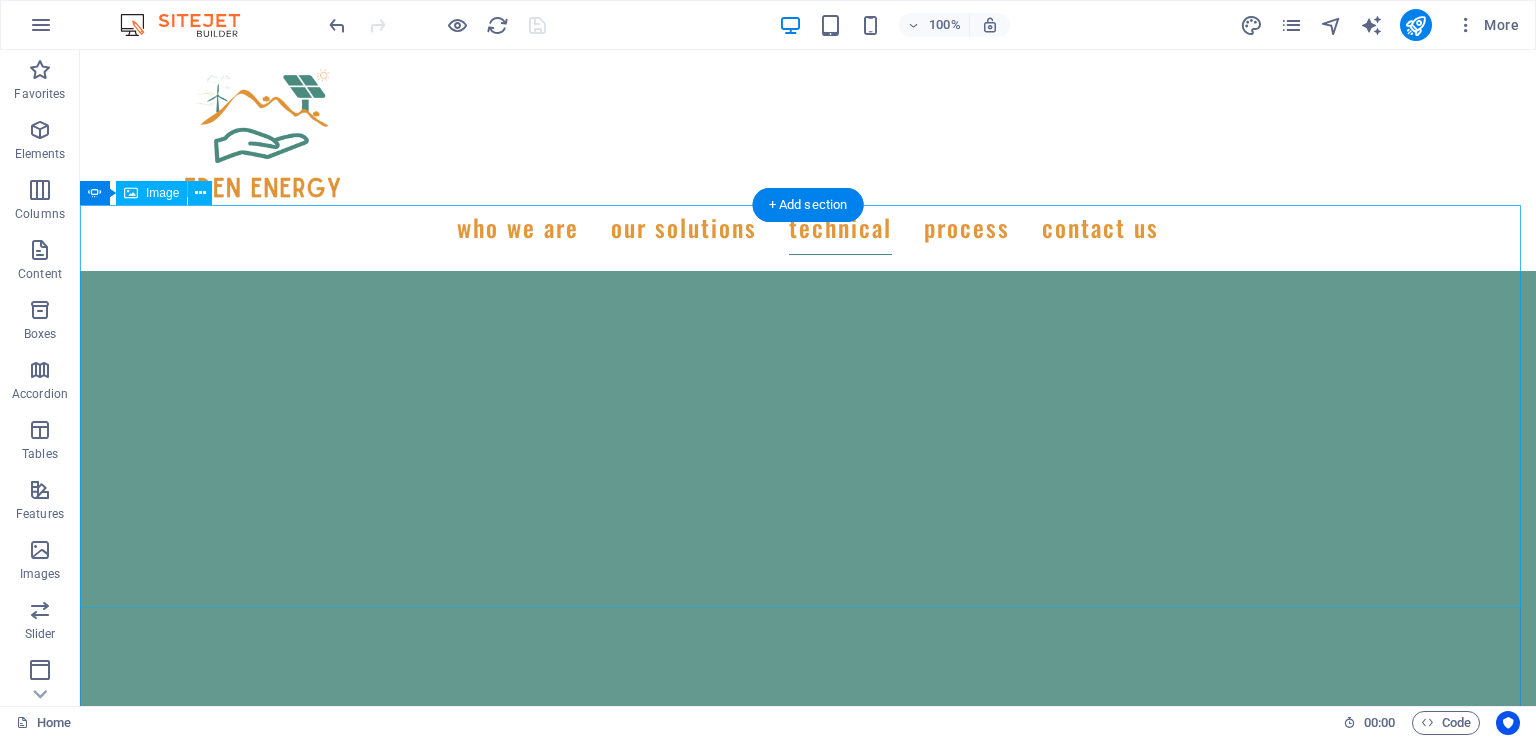 scroll, scrollTop: 7496, scrollLeft: 0, axis: vertical 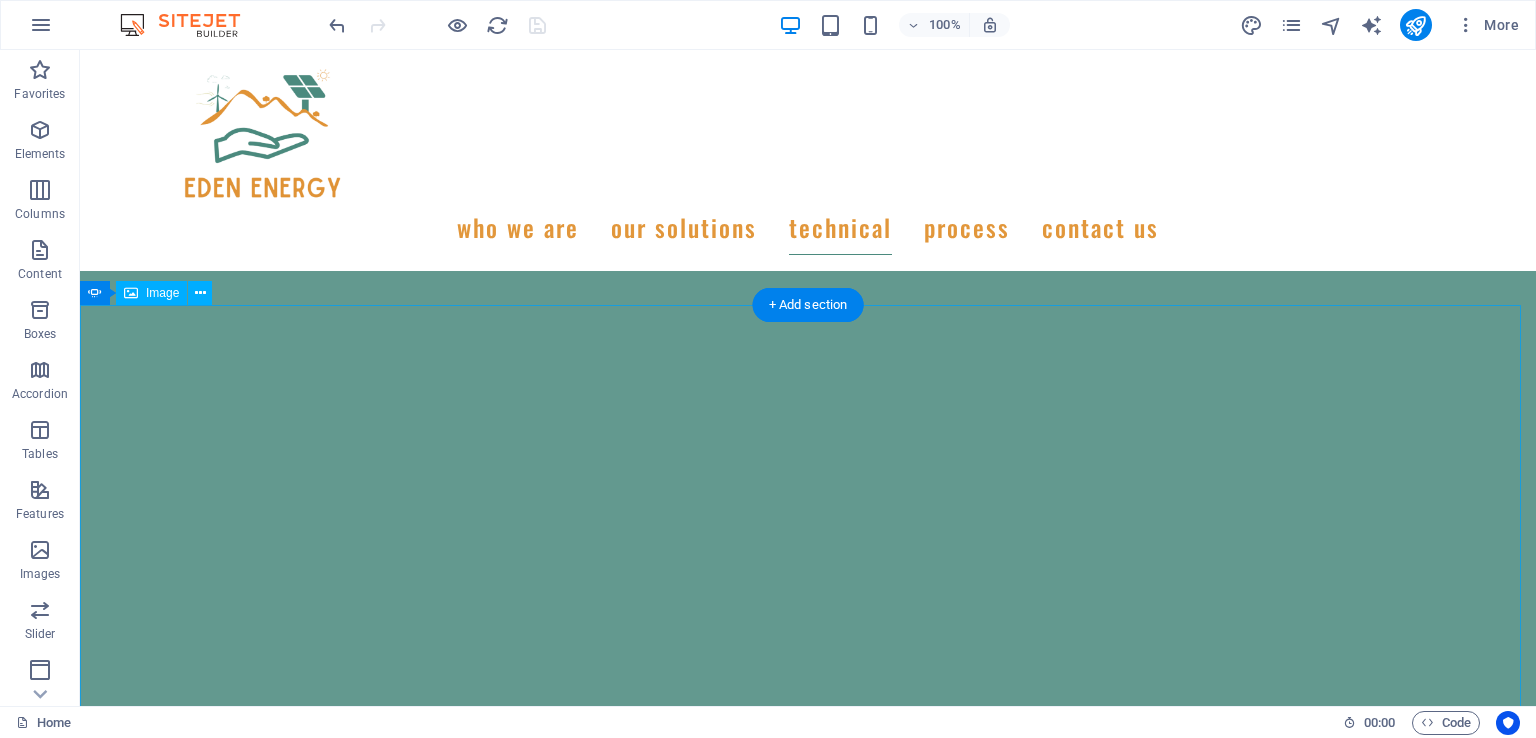 click at bounding box center [-2082, 4501] 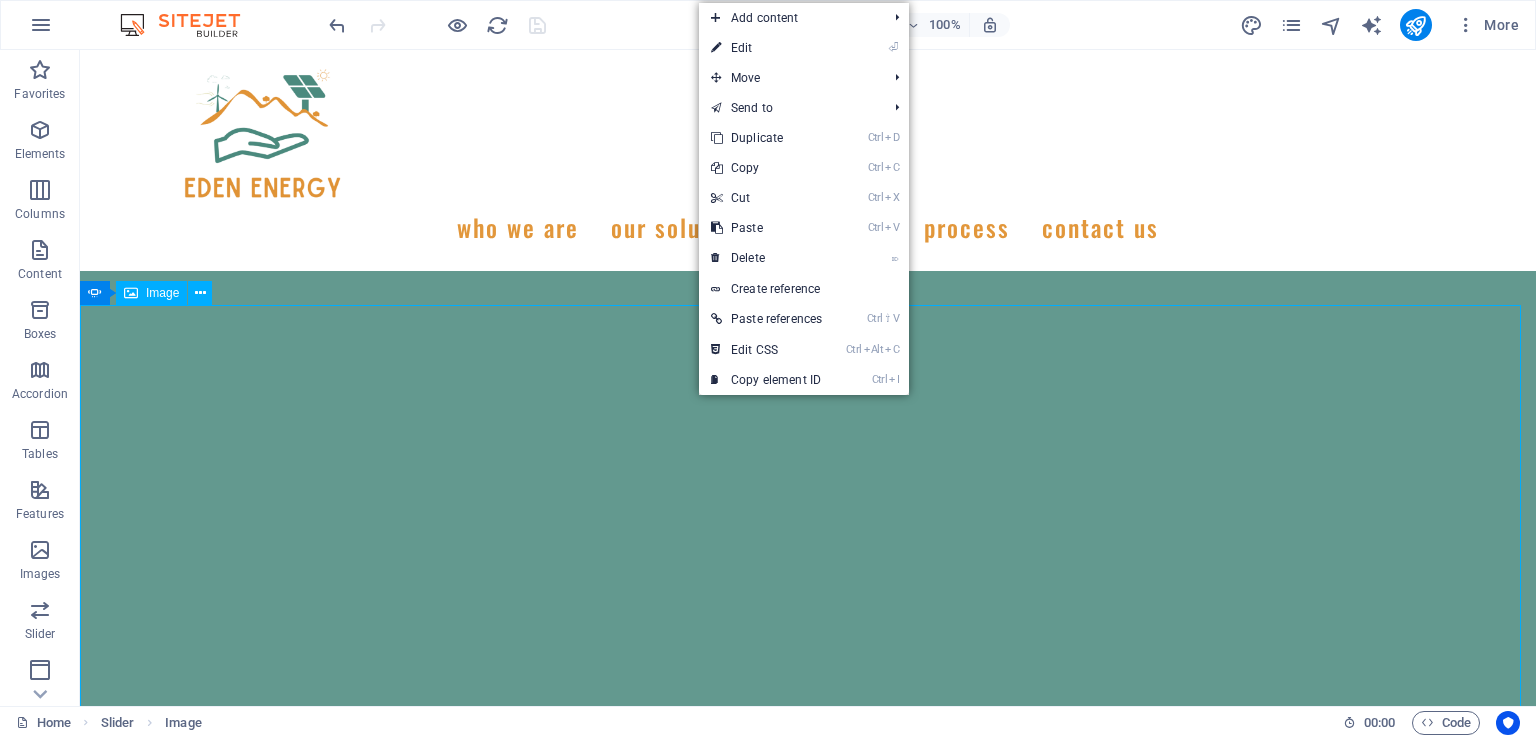 click at bounding box center [-2082, 4501] 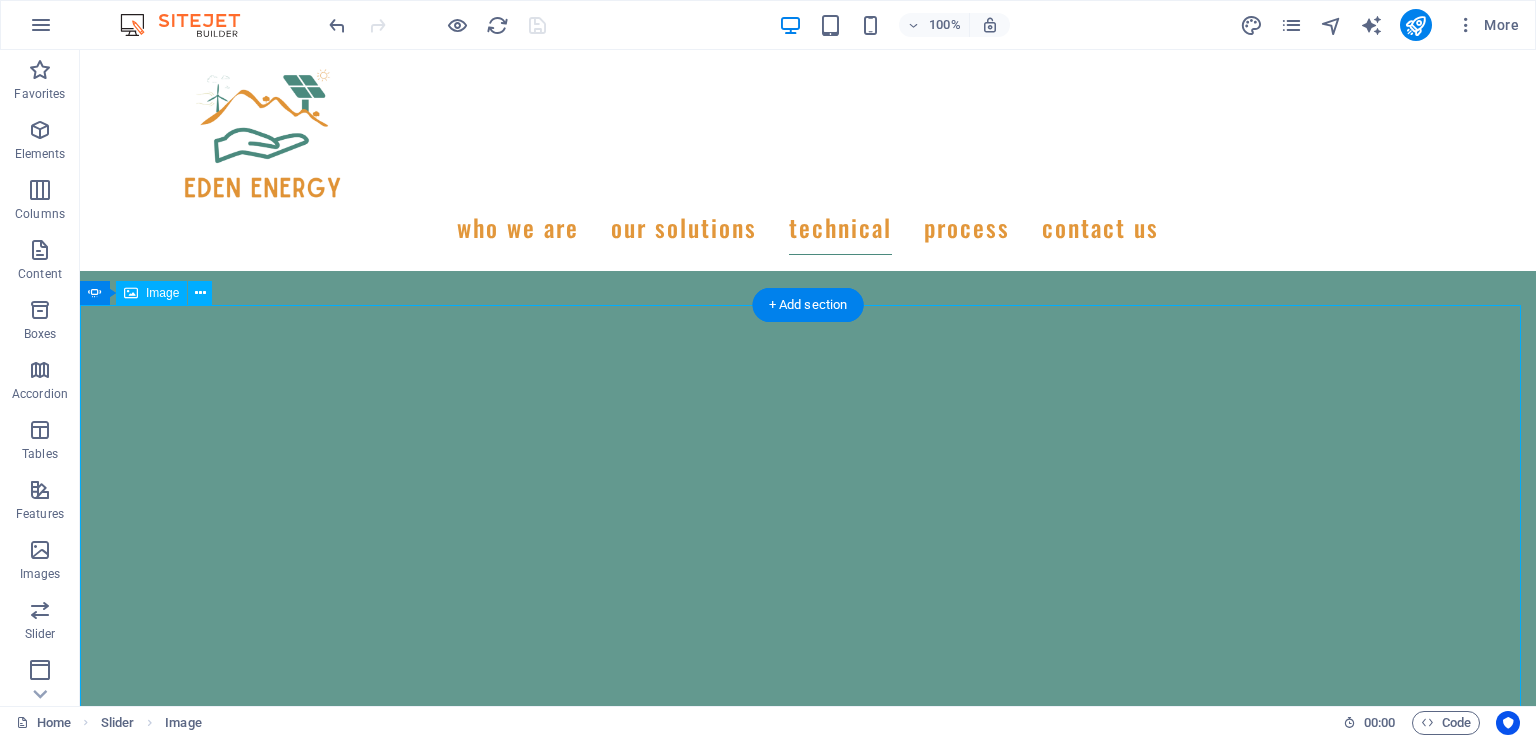 click at bounding box center [-2082, 4501] 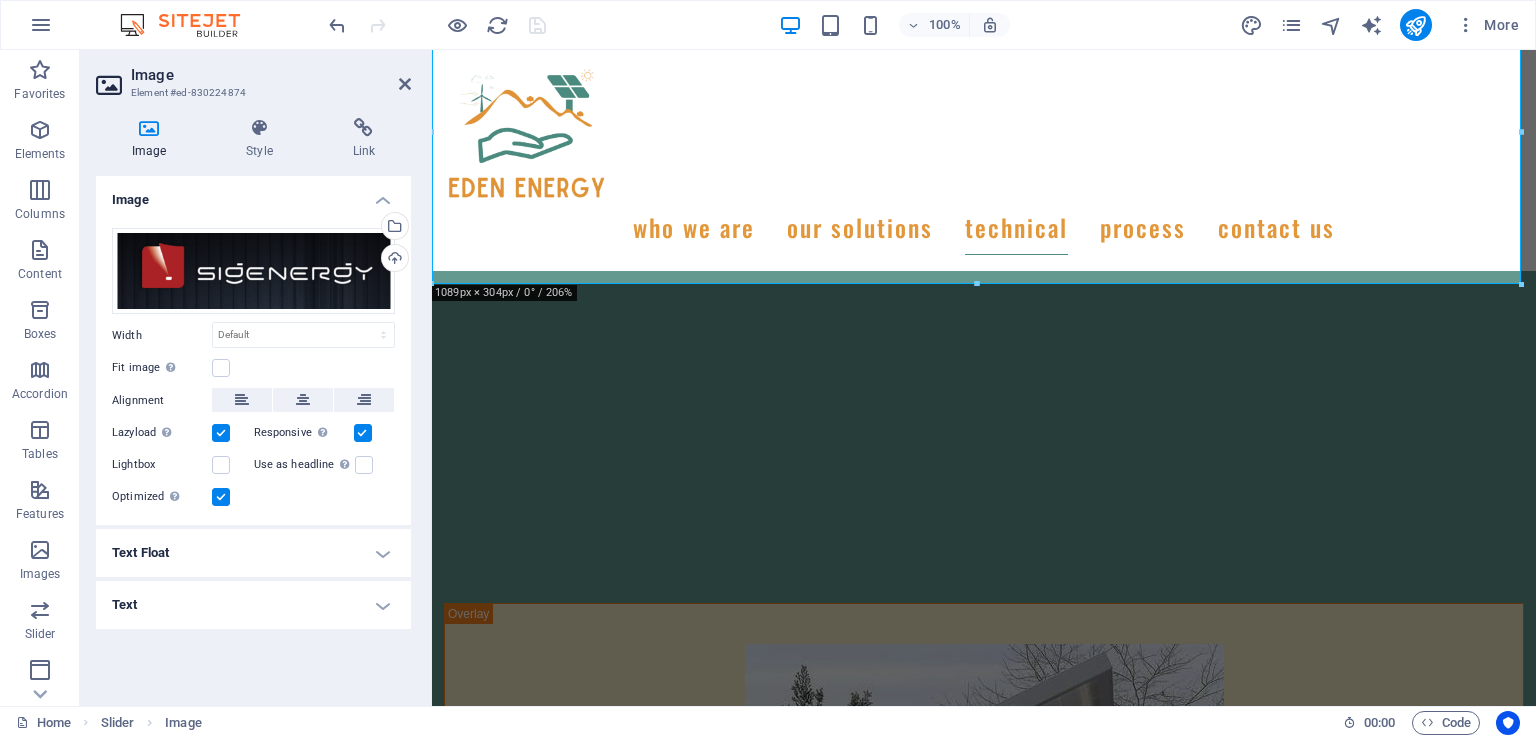 click on "Style" at bounding box center (263, 139) 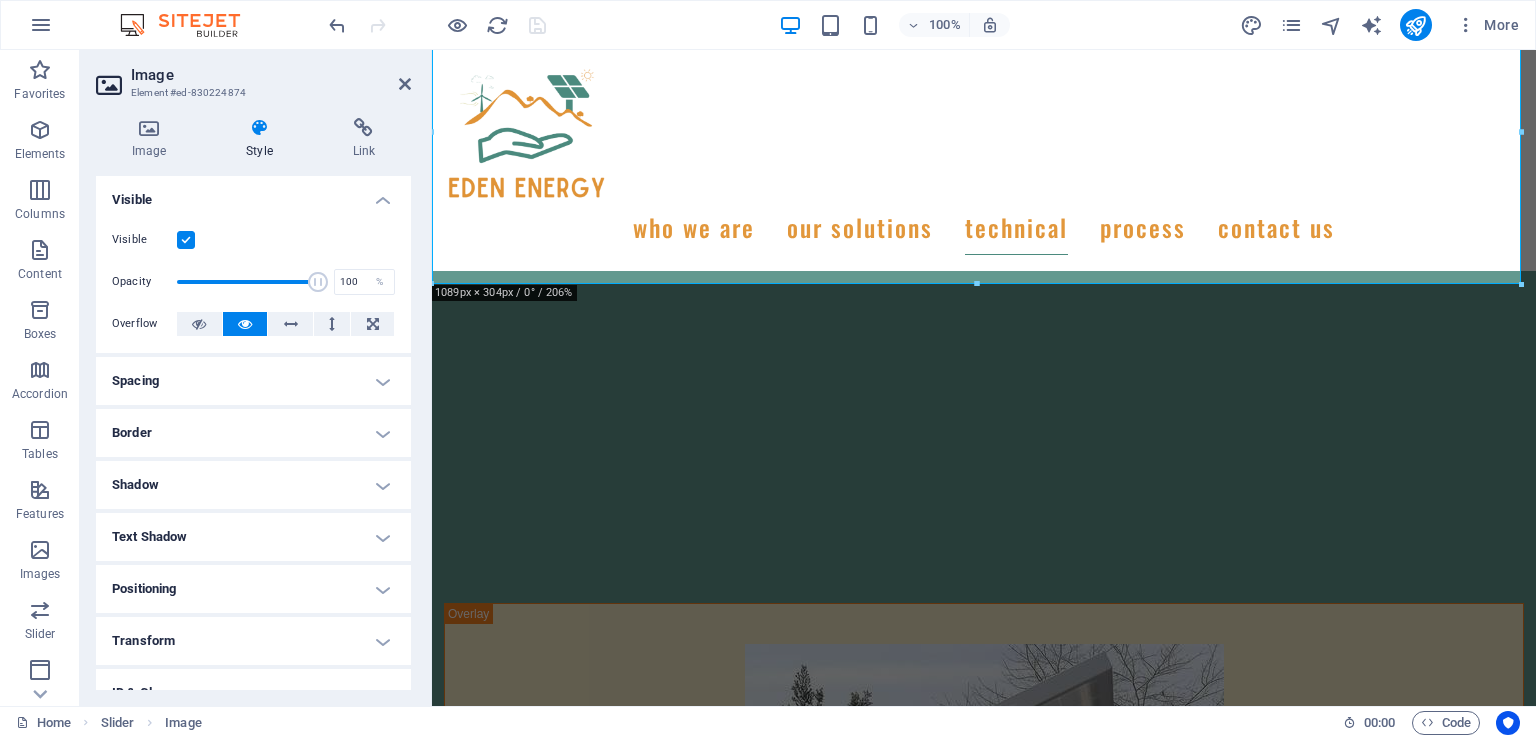 click on "Image" at bounding box center [153, 139] 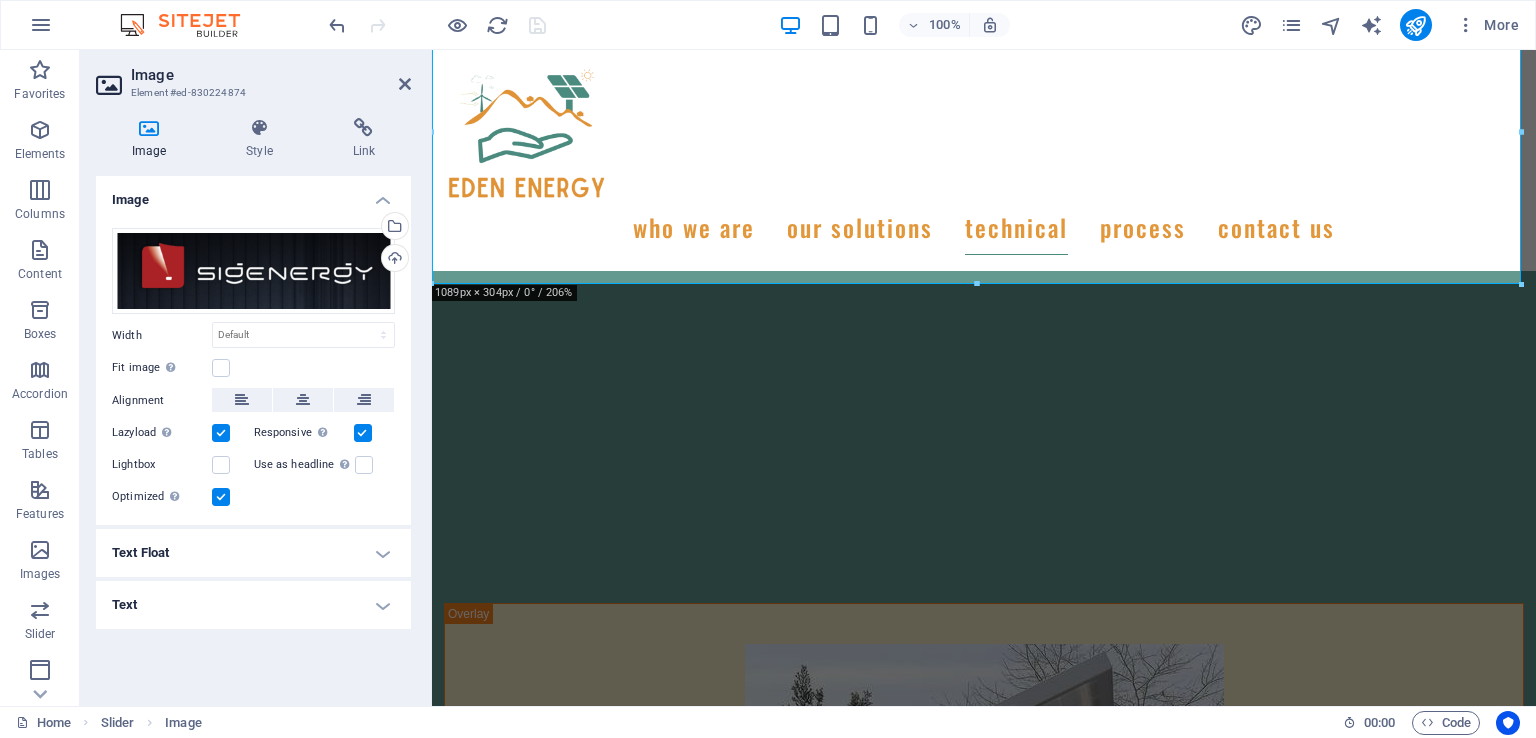 click at bounding box center (221, 368) 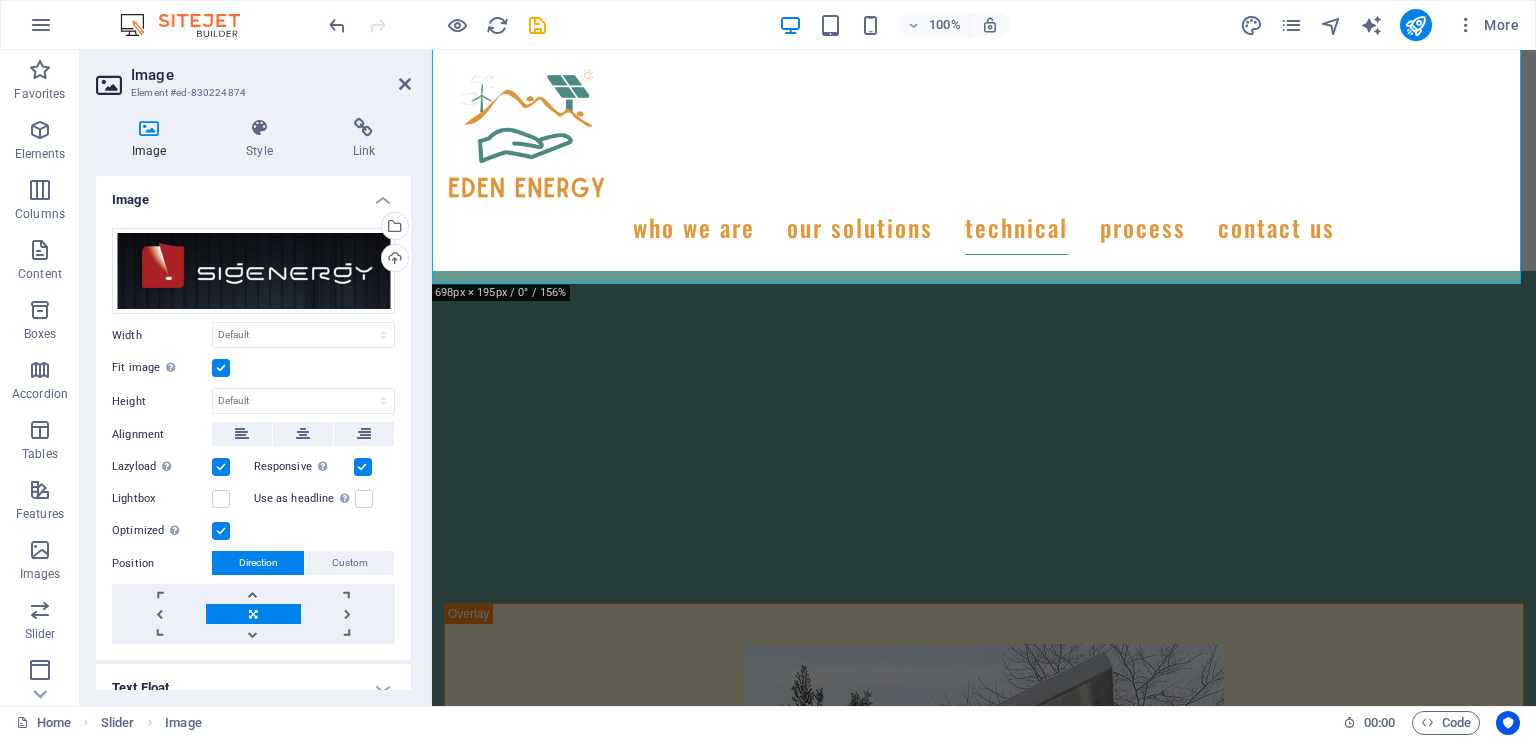 click at bounding box center (221, 368) 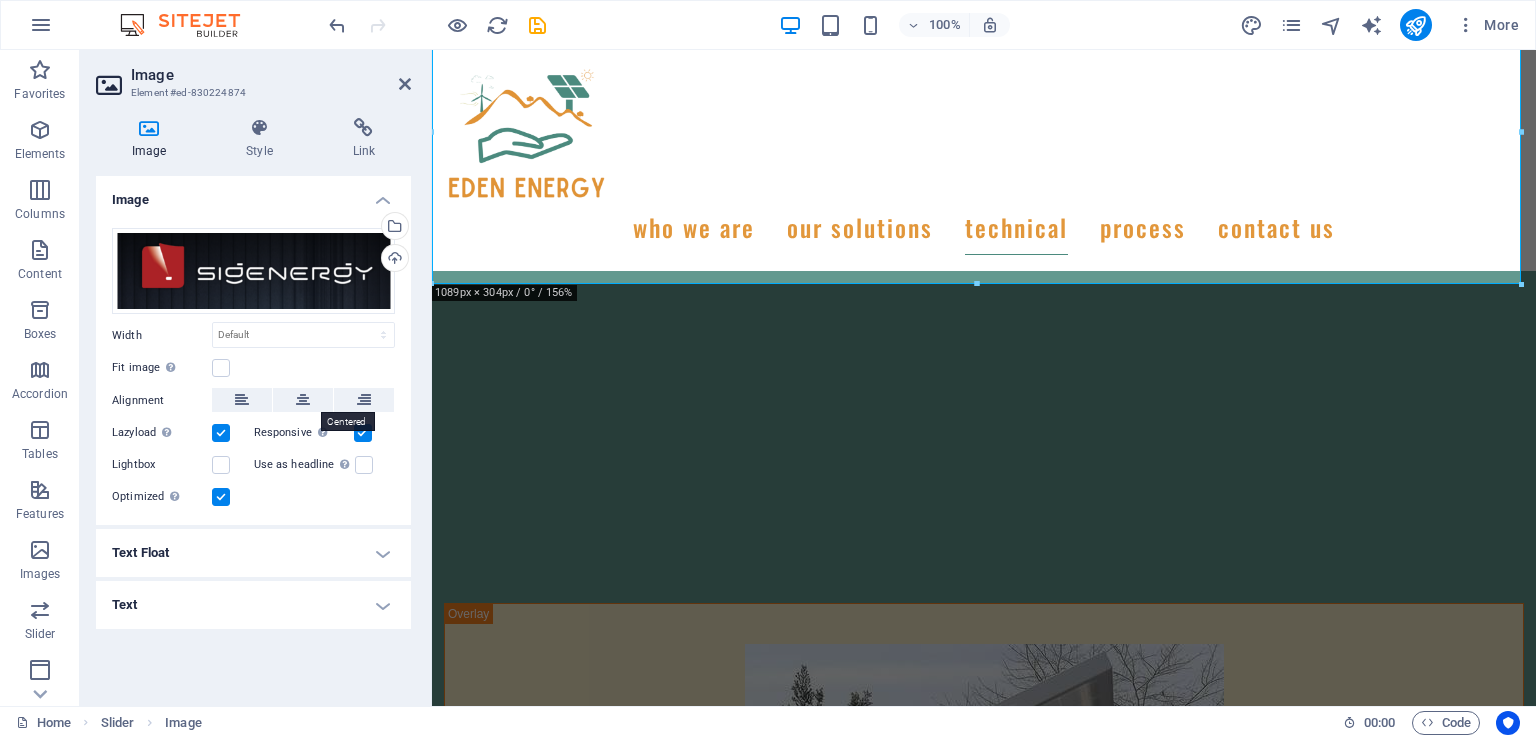 click at bounding box center (303, 400) 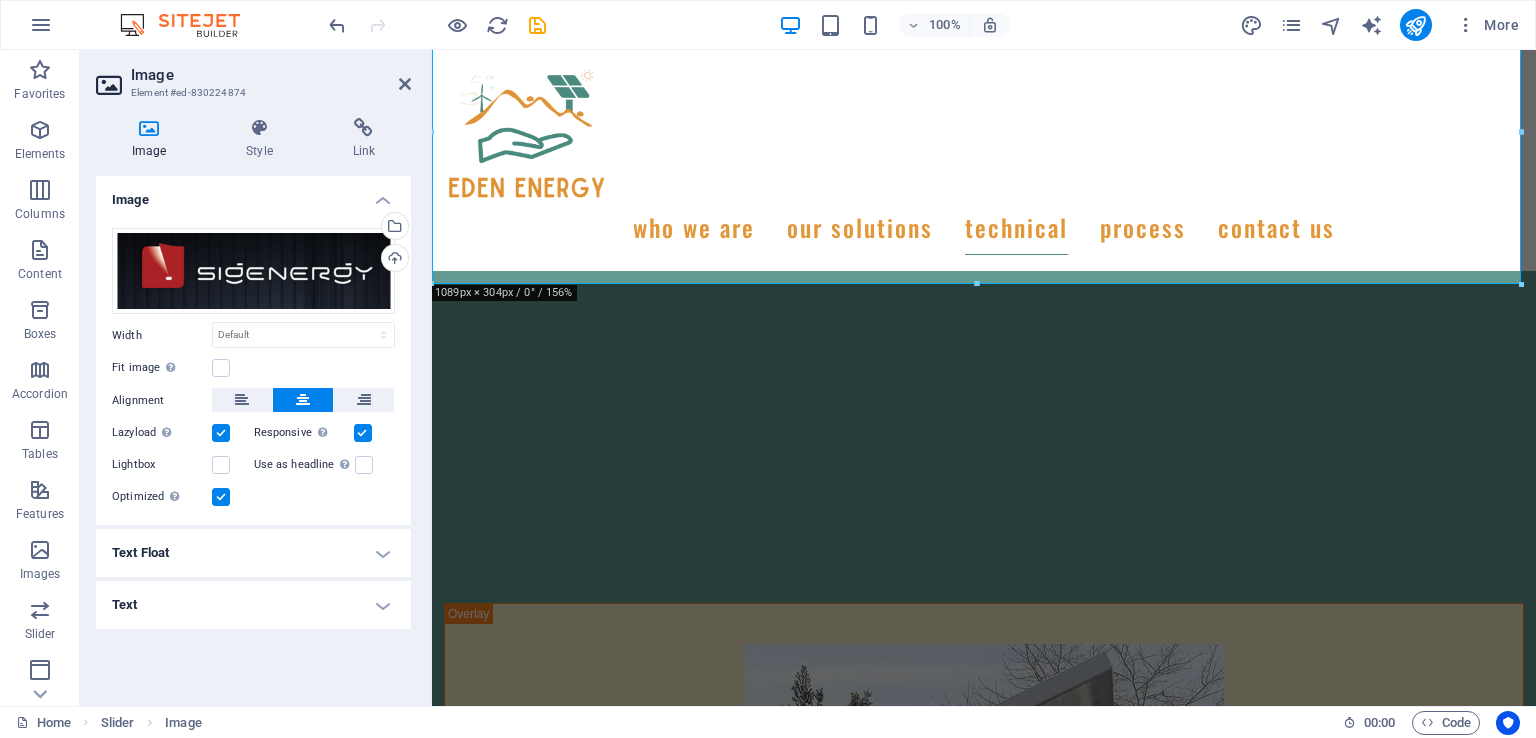 click at bounding box center [221, 368] 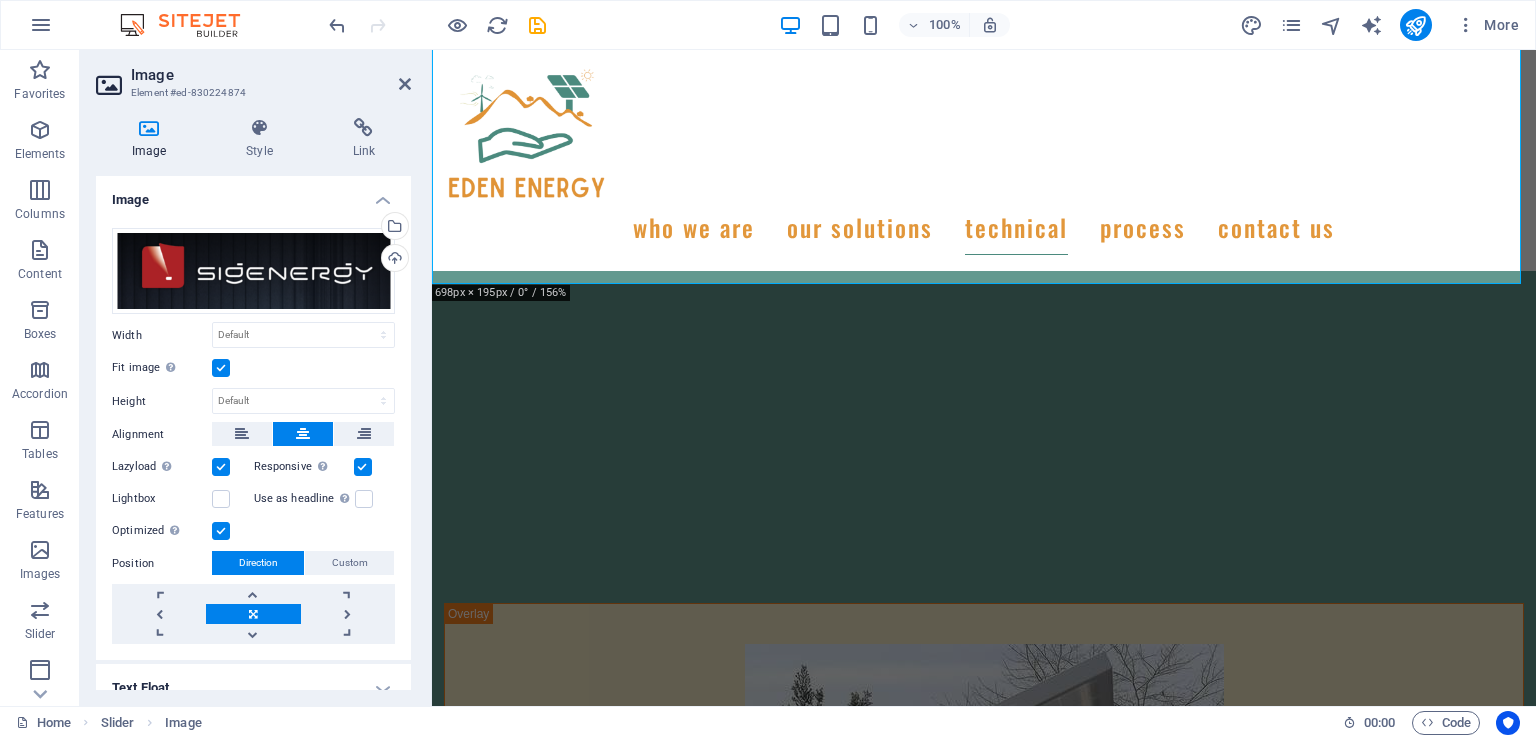 click at bounding box center [221, 368] 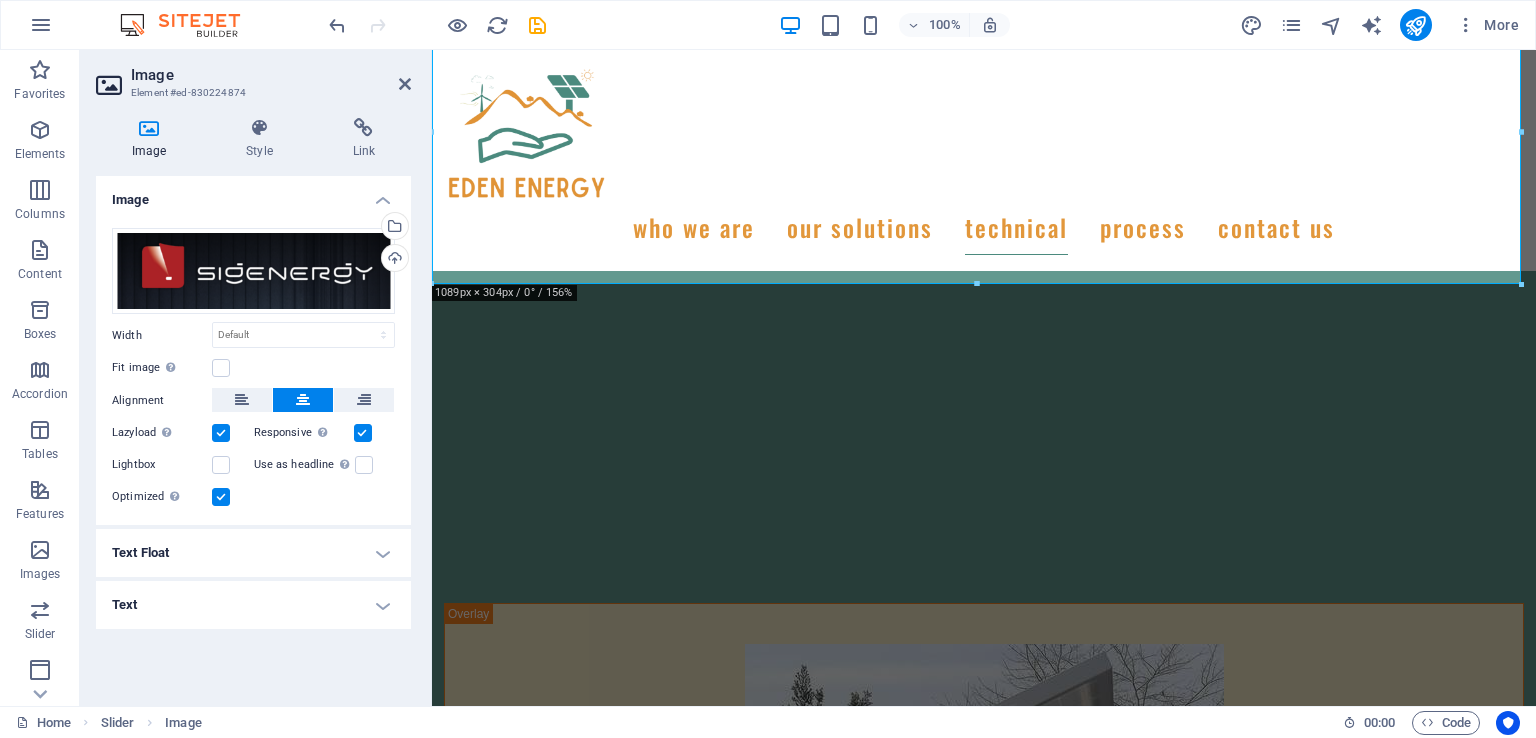 click on "Style" at bounding box center [263, 139] 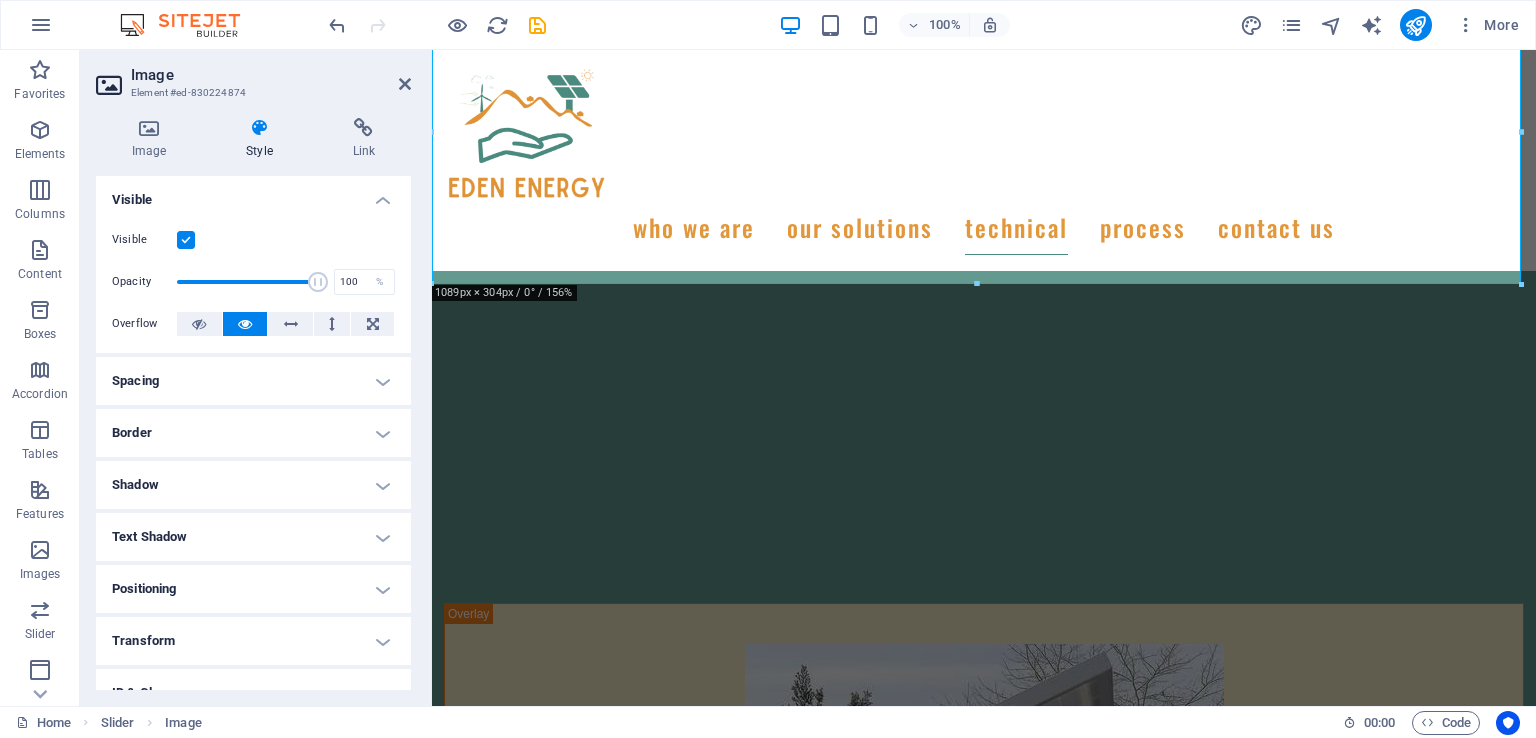 click on "Spacing" at bounding box center (253, 381) 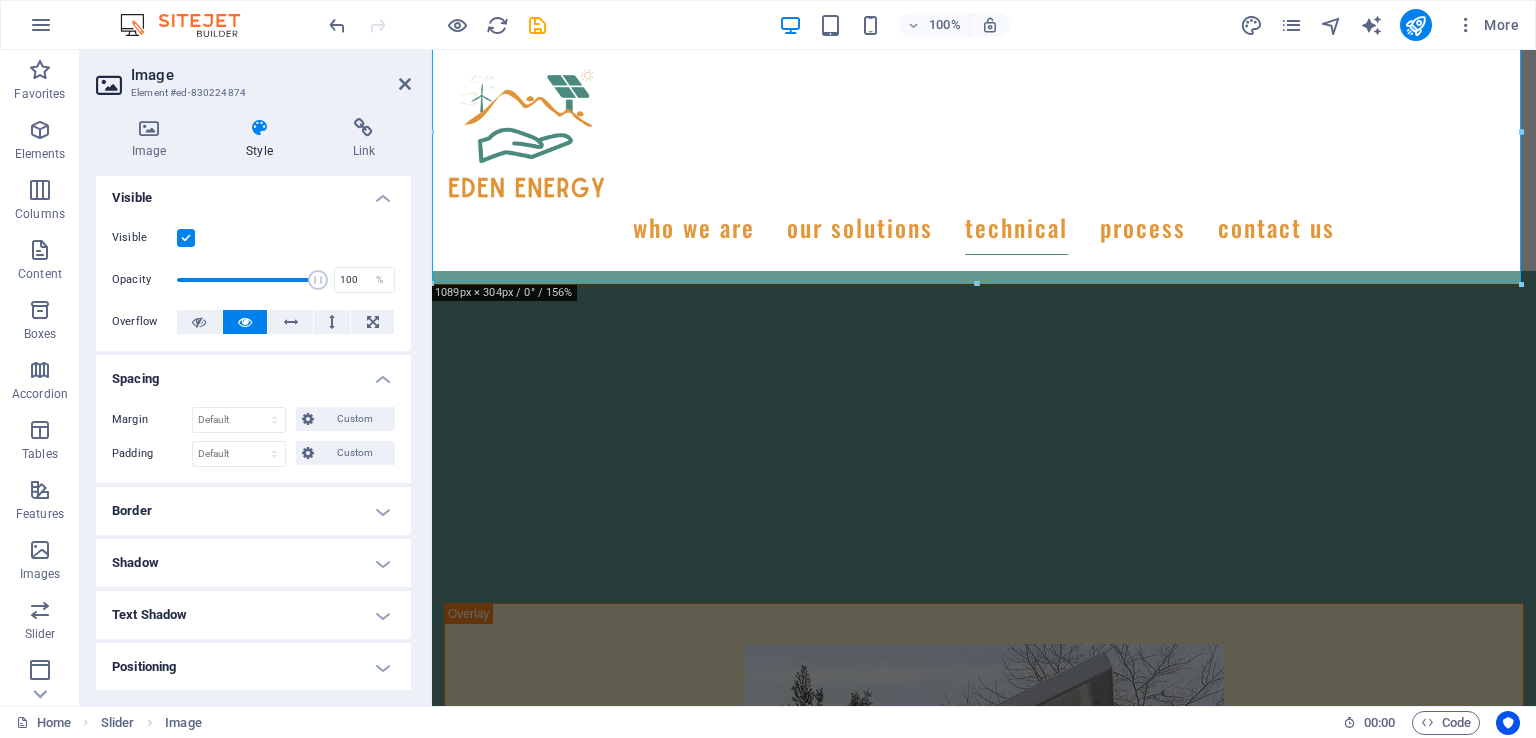 scroll, scrollTop: 0, scrollLeft: 0, axis: both 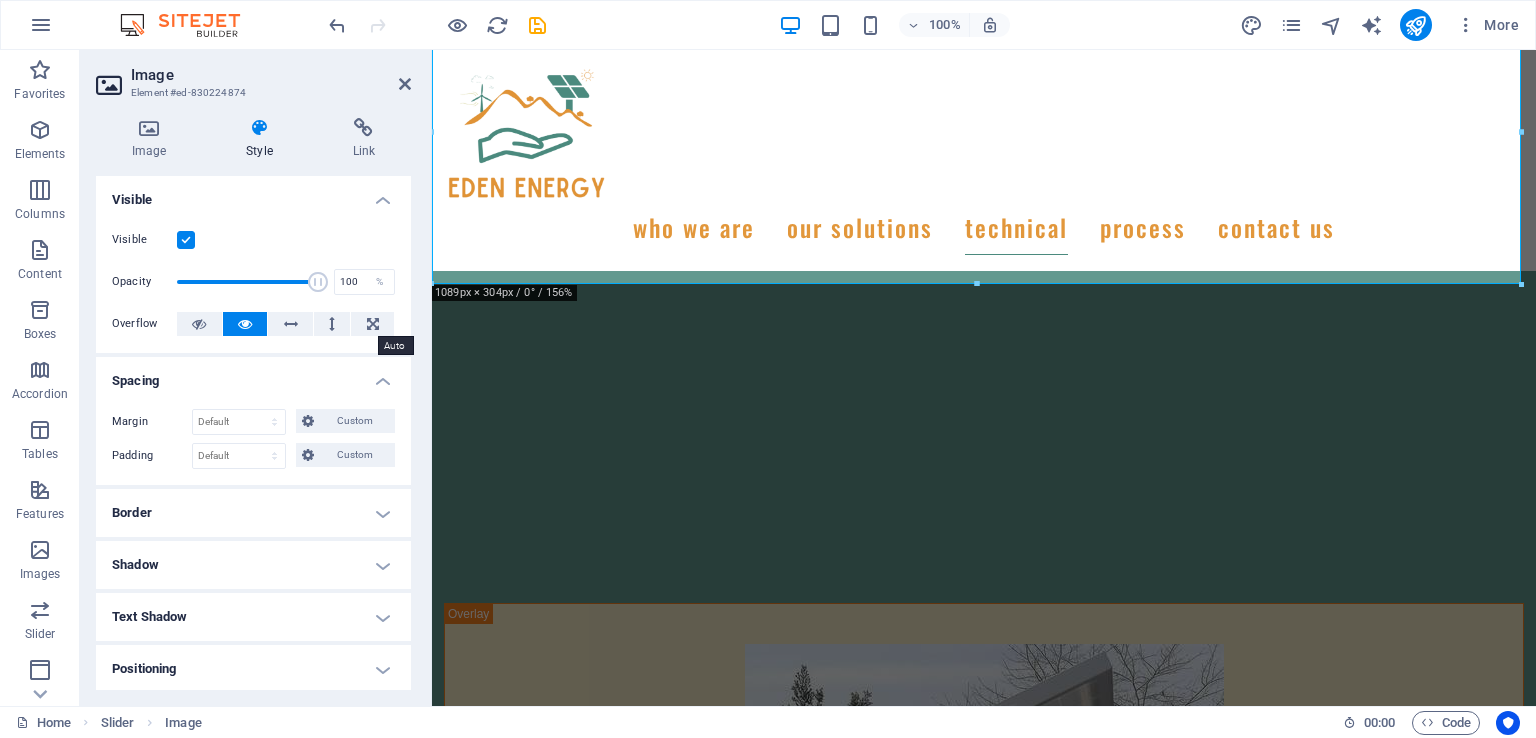 click at bounding box center (373, 324) 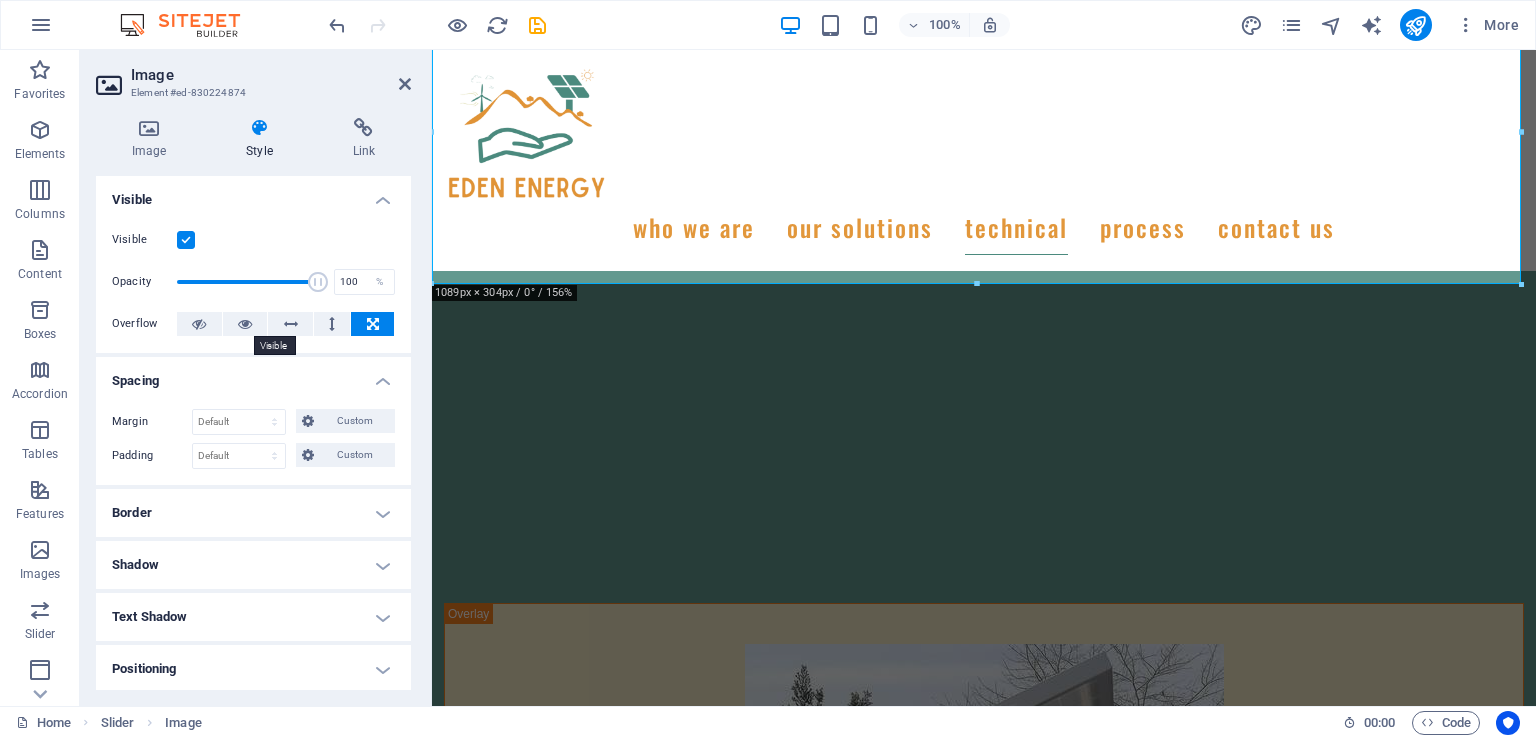 click at bounding box center (245, 324) 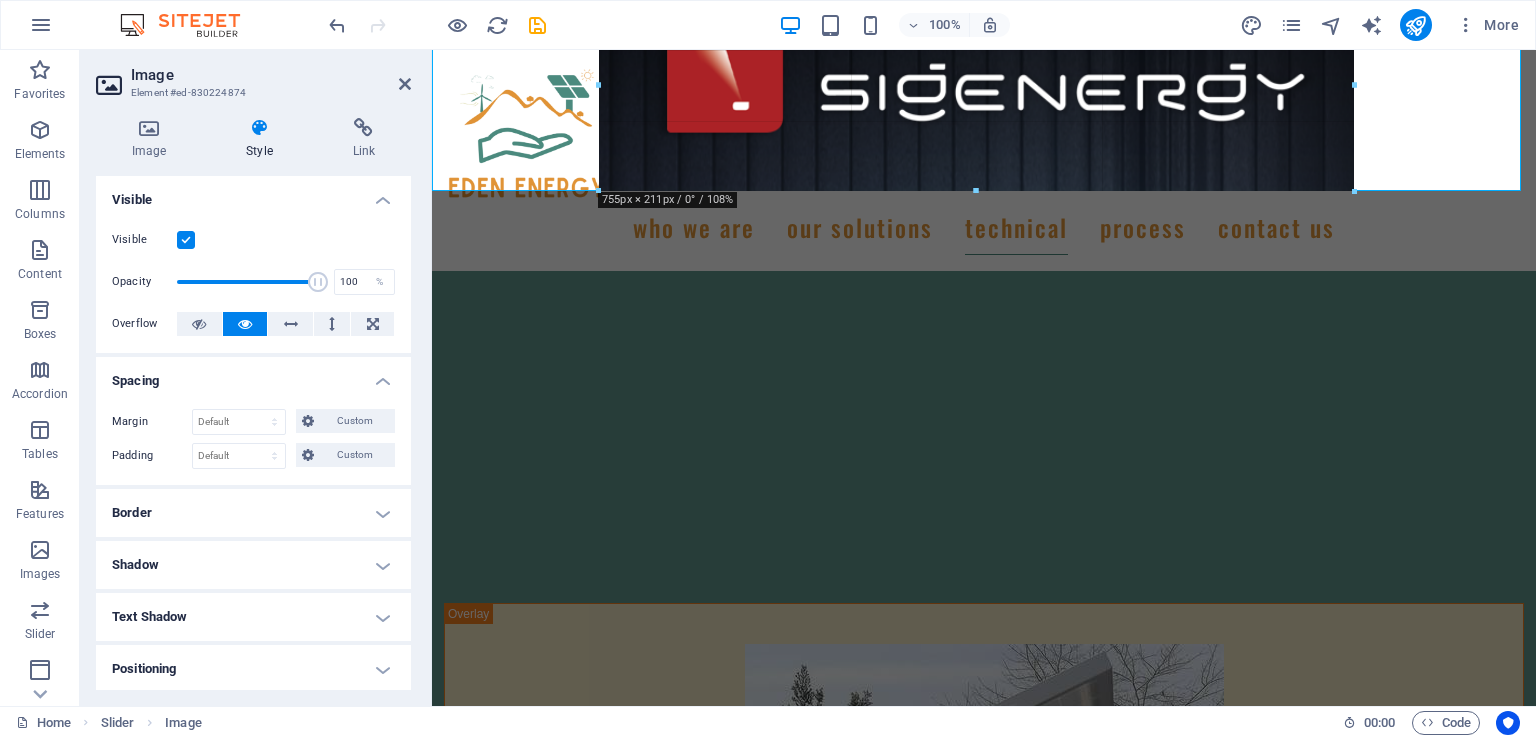 drag, startPoint x: 976, startPoint y: 285, endPoint x: 982, endPoint y: 189, distance: 96.18732 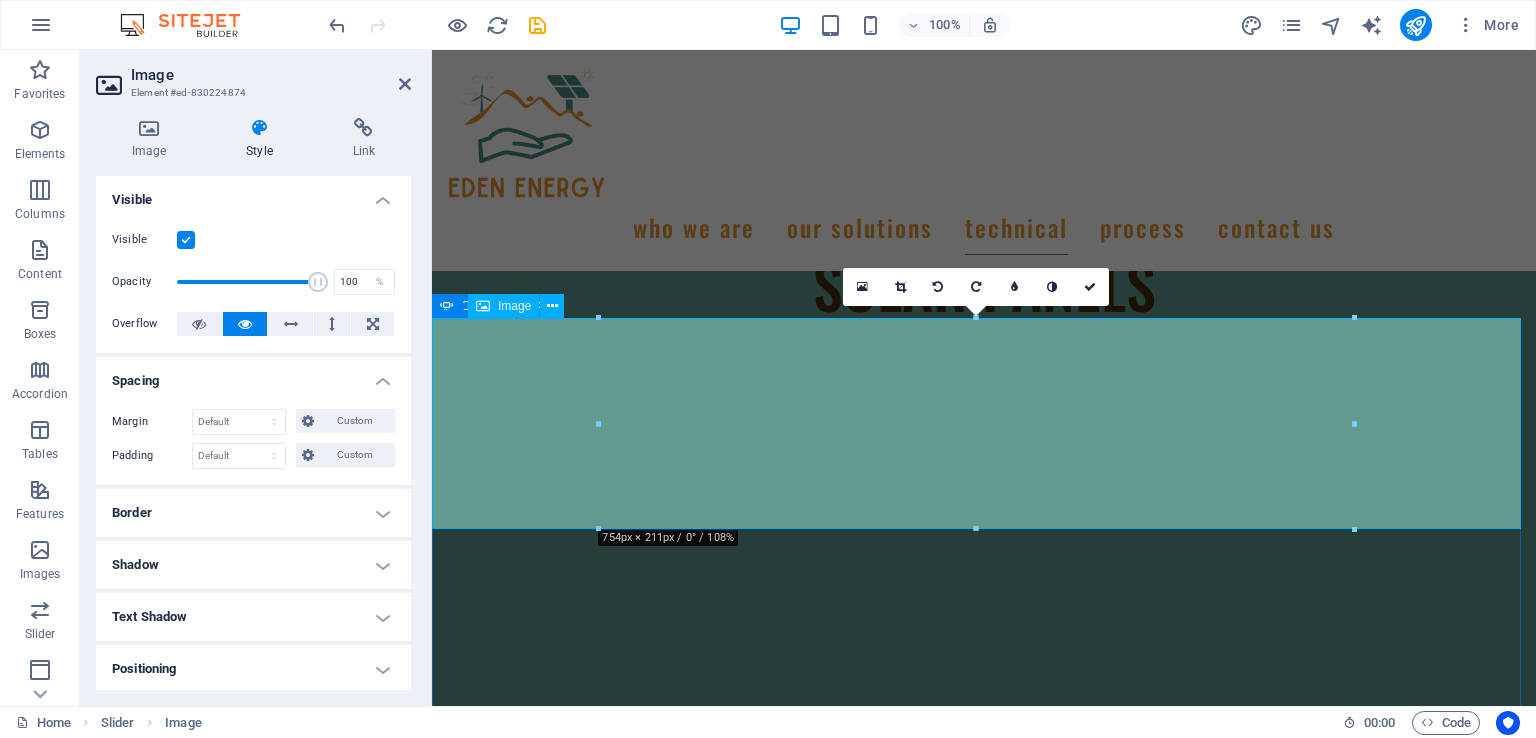scroll, scrollTop: 7014, scrollLeft: 0, axis: vertical 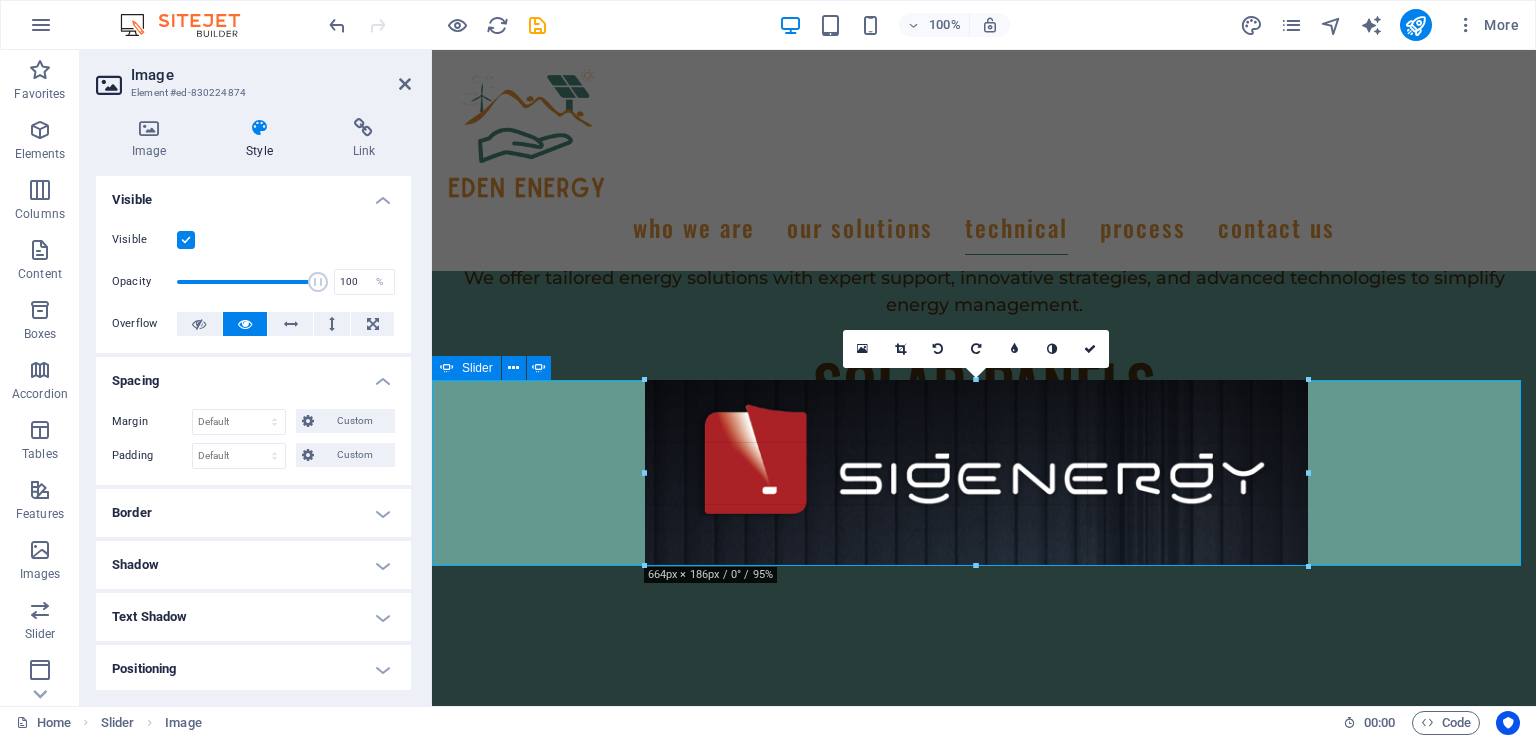 drag, startPoint x: 974, startPoint y: 592, endPoint x: 536, endPoint y: 522, distance: 443.55835 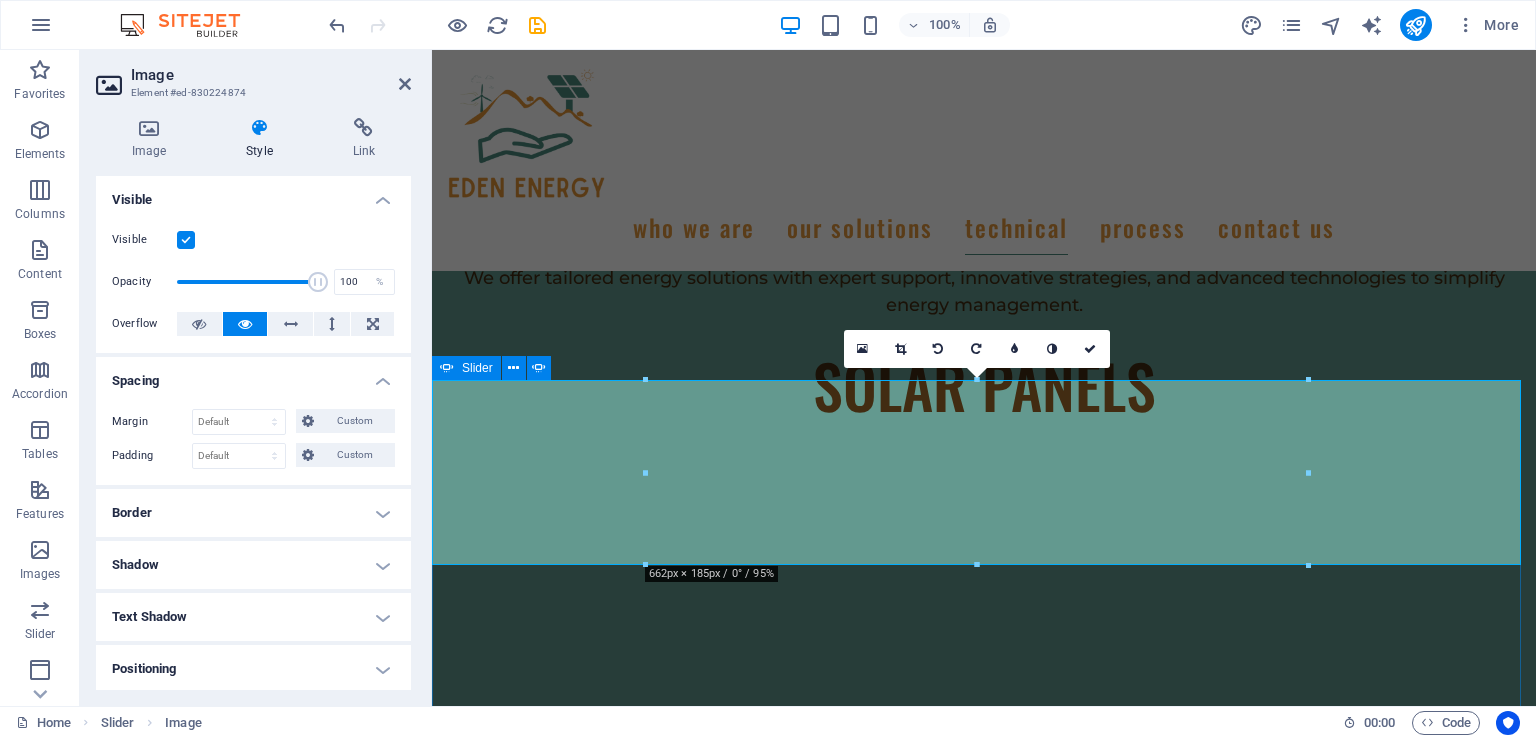 click at bounding box center (432, 4984) 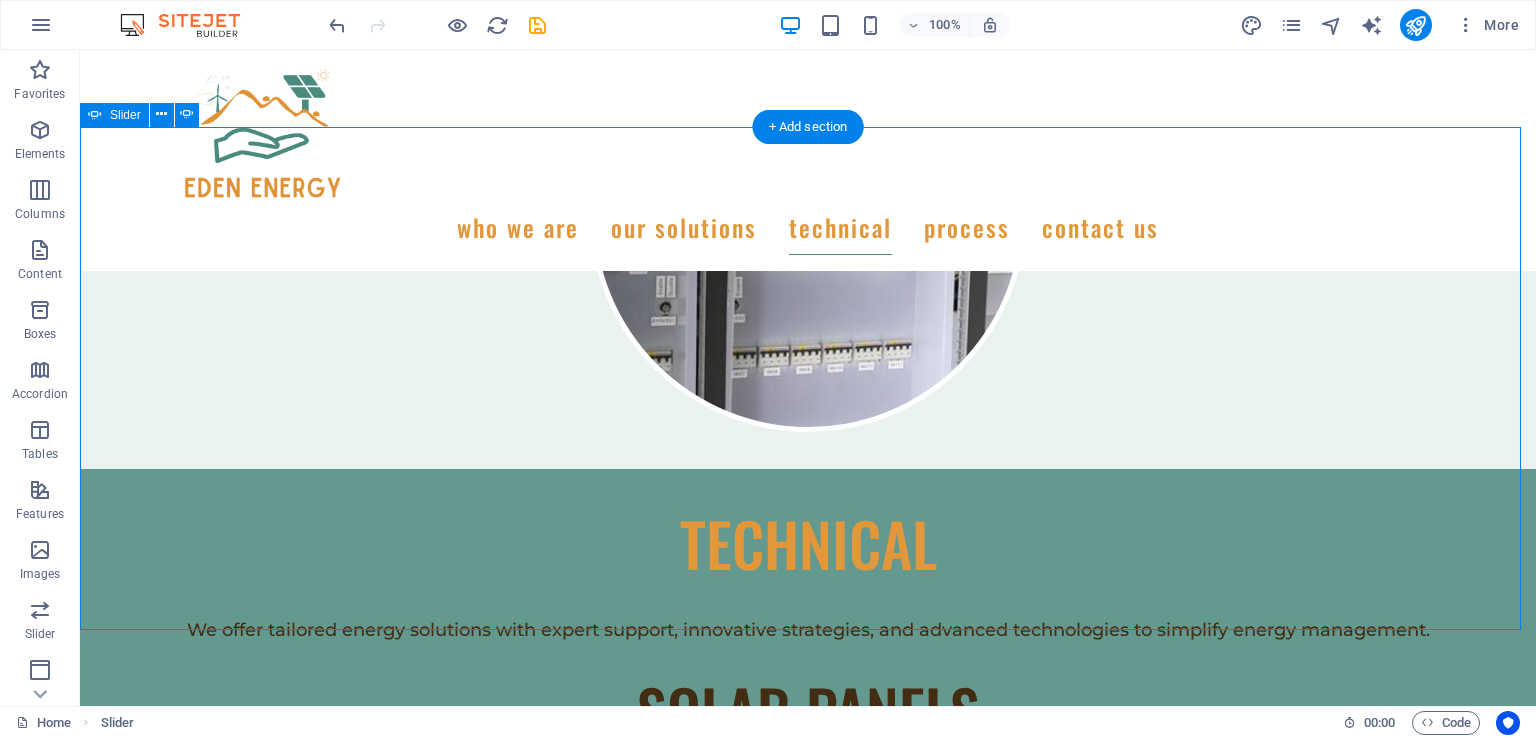 scroll, scrollTop: 7674, scrollLeft: 0, axis: vertical 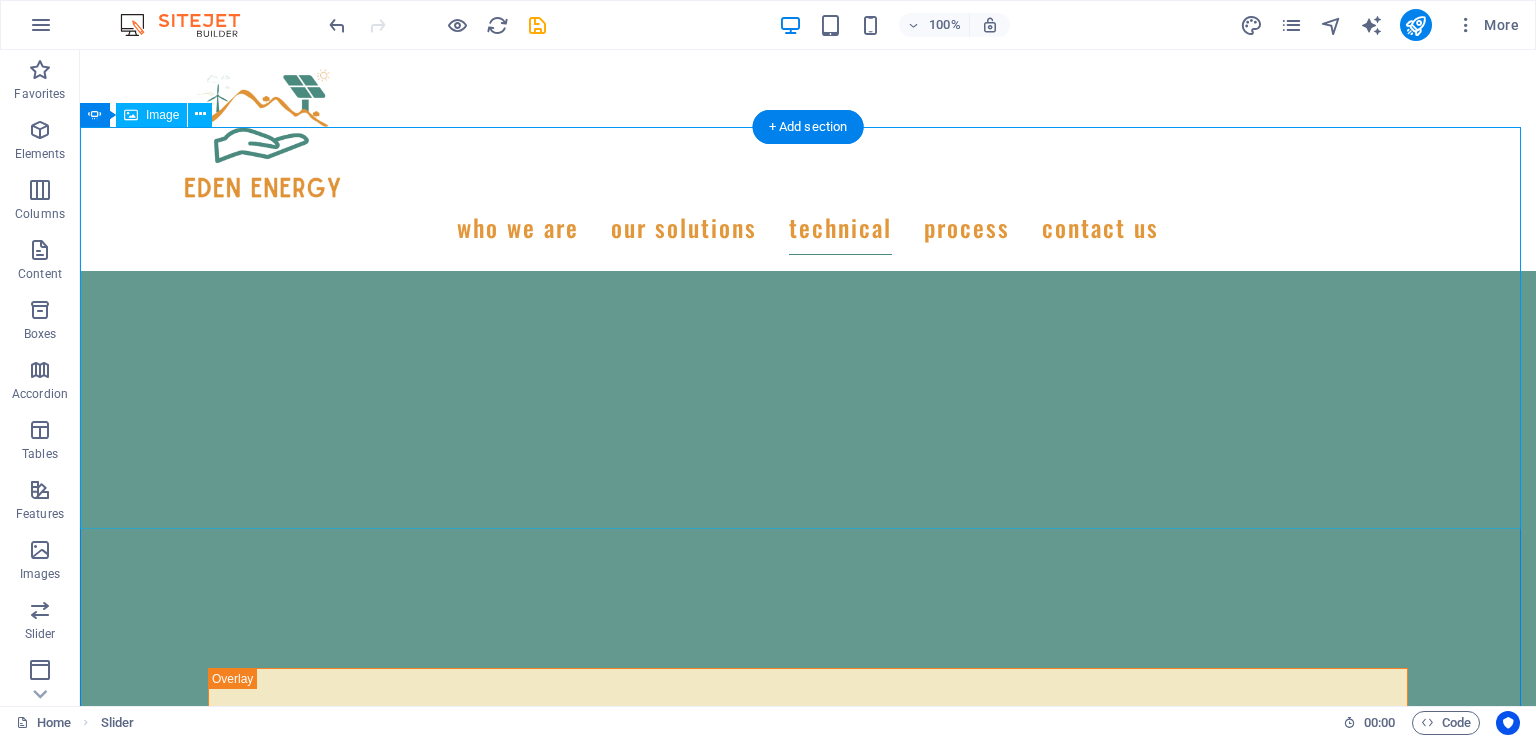 click at bounding box center [-3523, 4508] 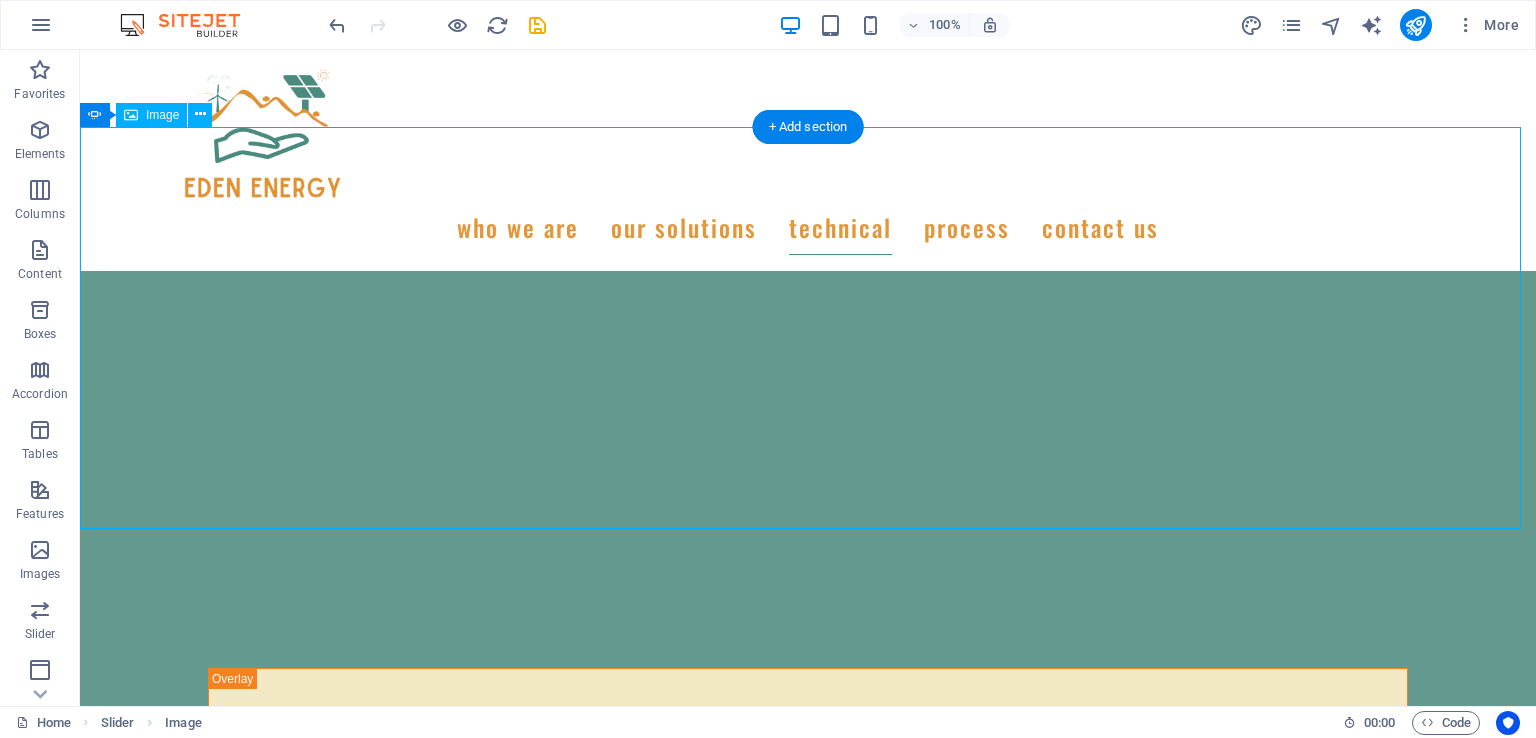 click at bounding box center [-3523, 4508] 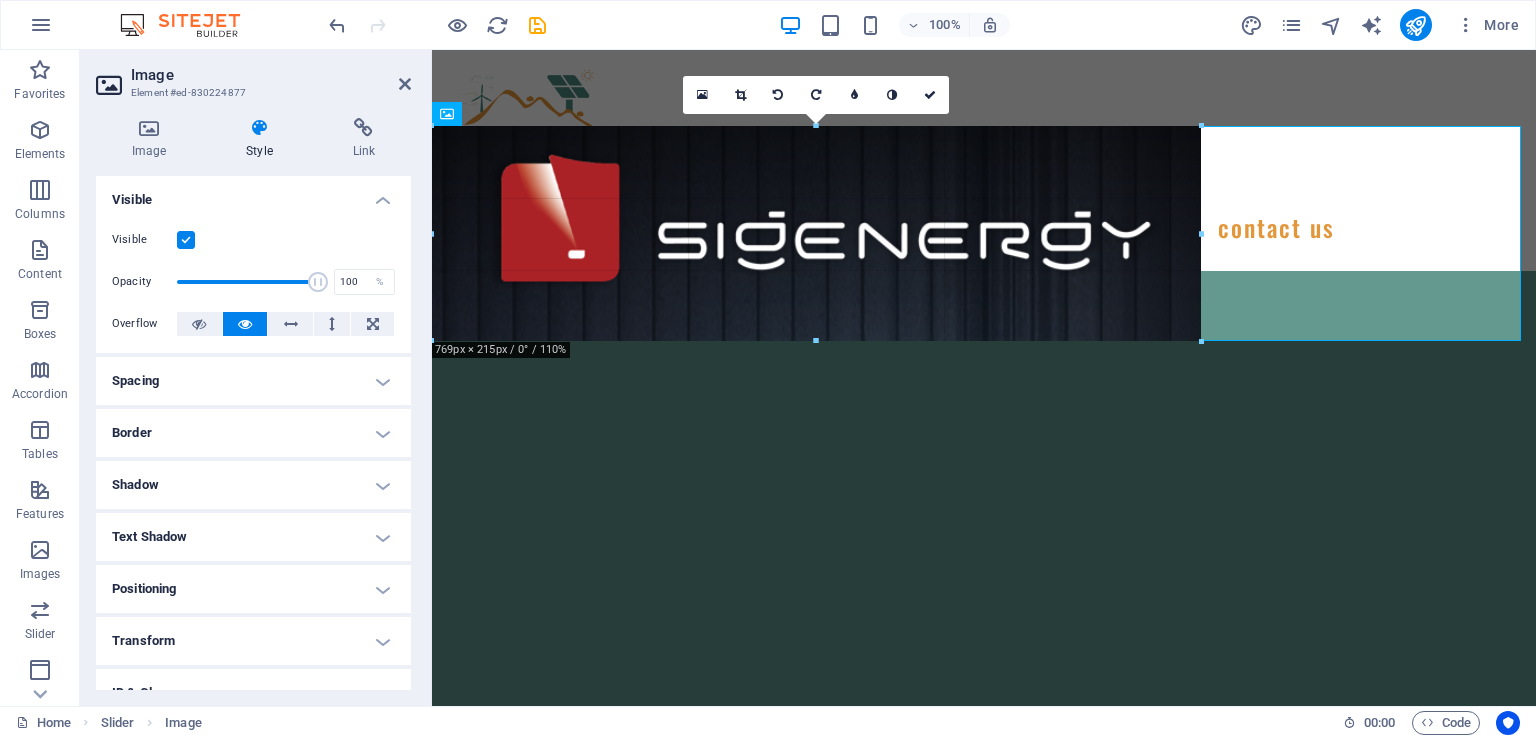 drag, startPoint x: 975, startPoint y: 433, endPoint x: 951, endPoint y: 342, distance: 94.11163 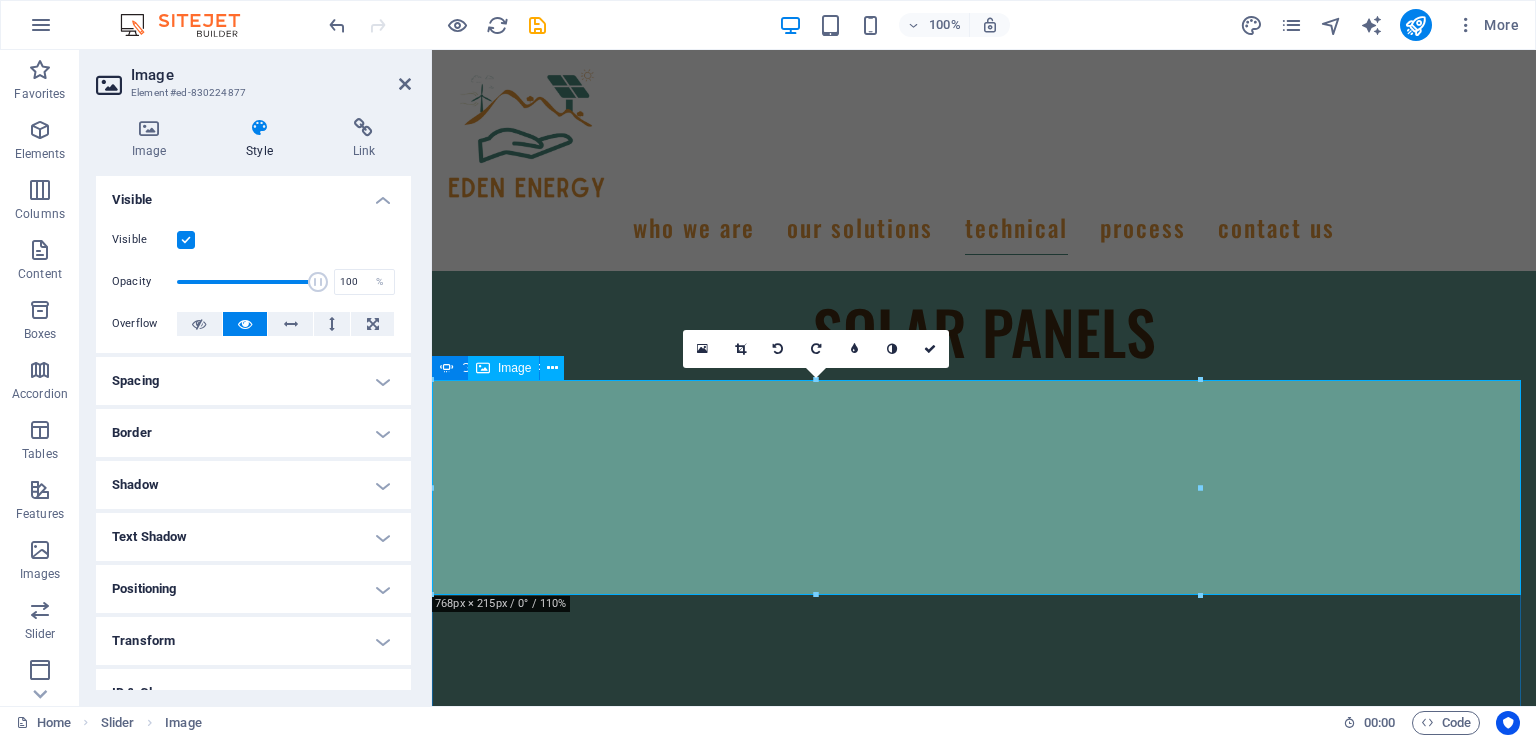 scroll, scrollTop: 6968, scrollLeft: 0, axis: vertical 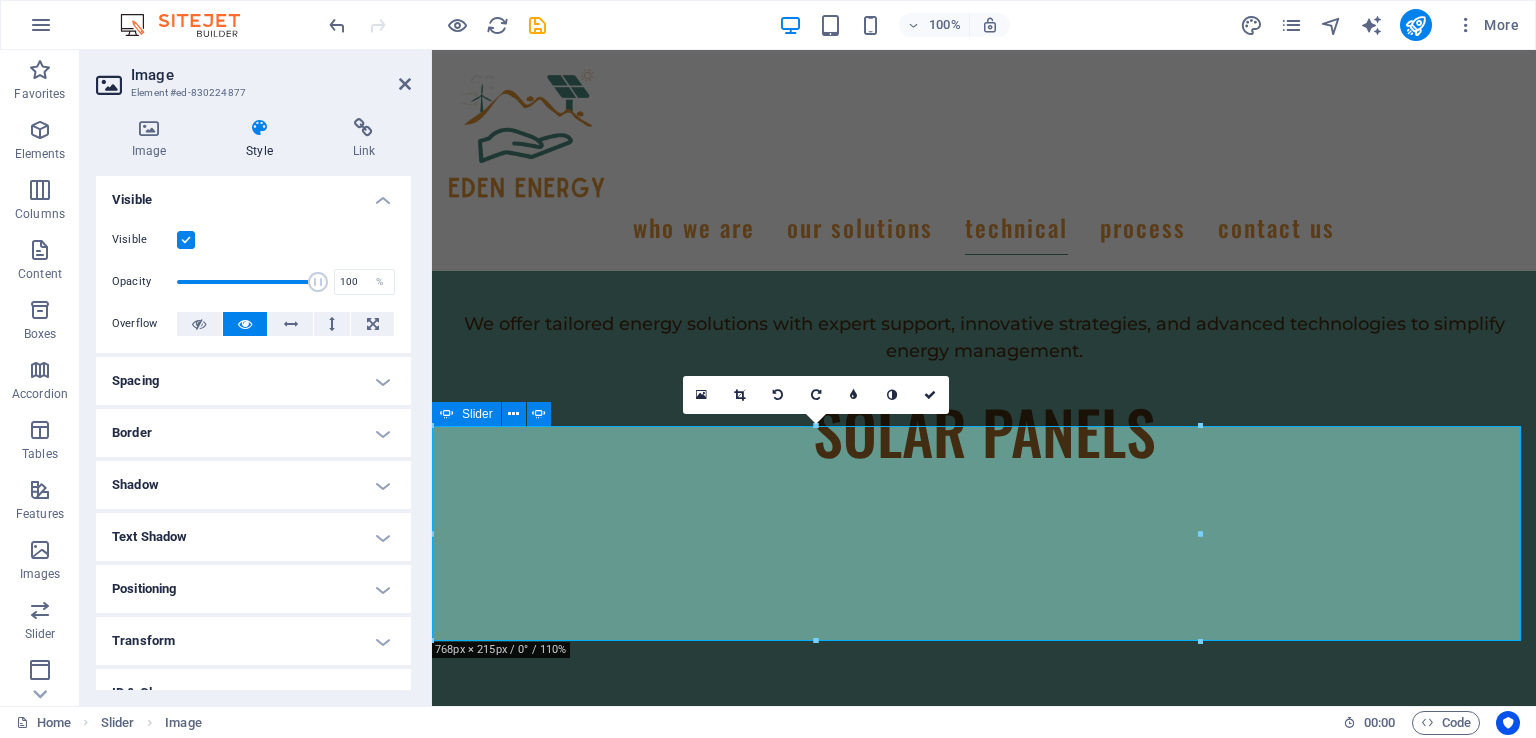 click on "Image" at bounding box center (153, 139) 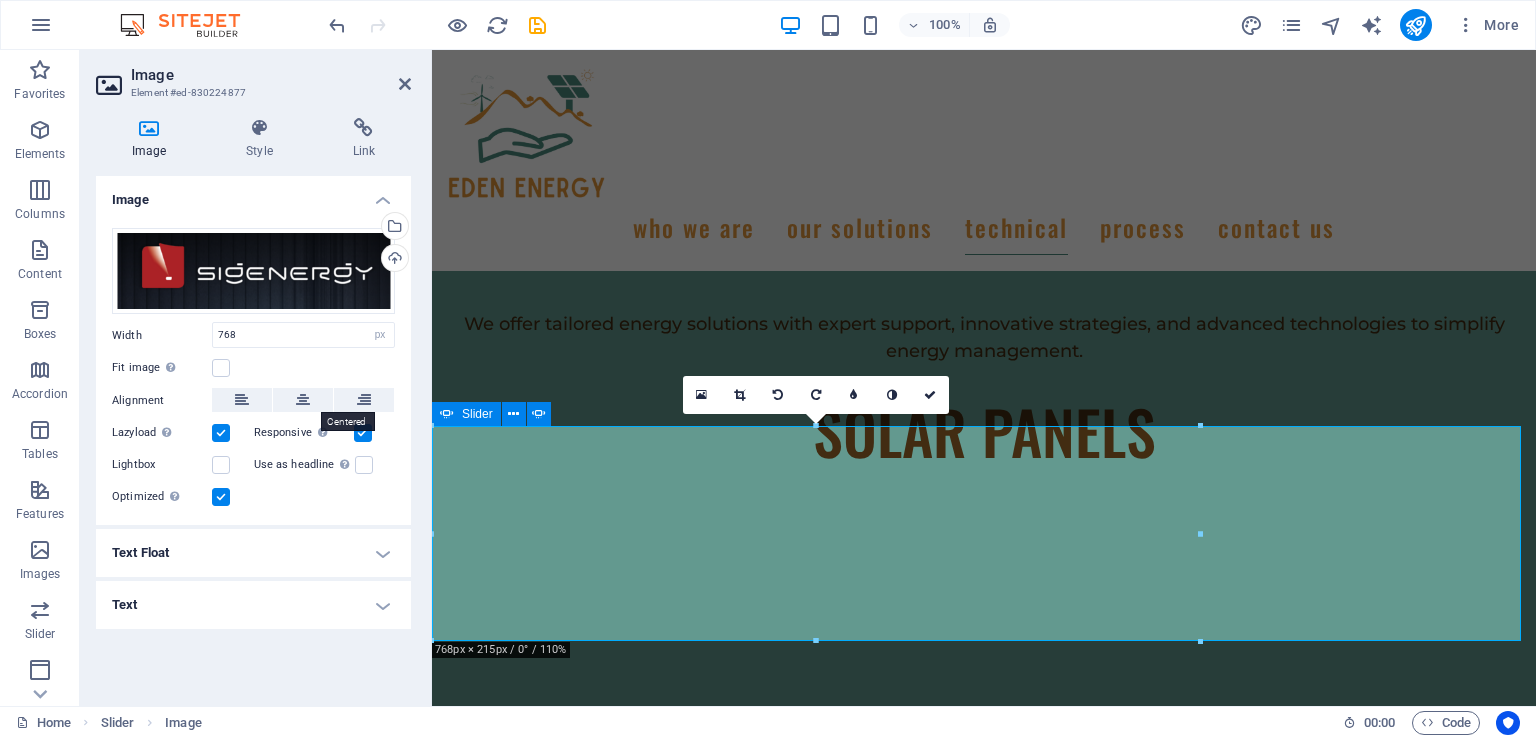 click at bounding box center [303, 400] 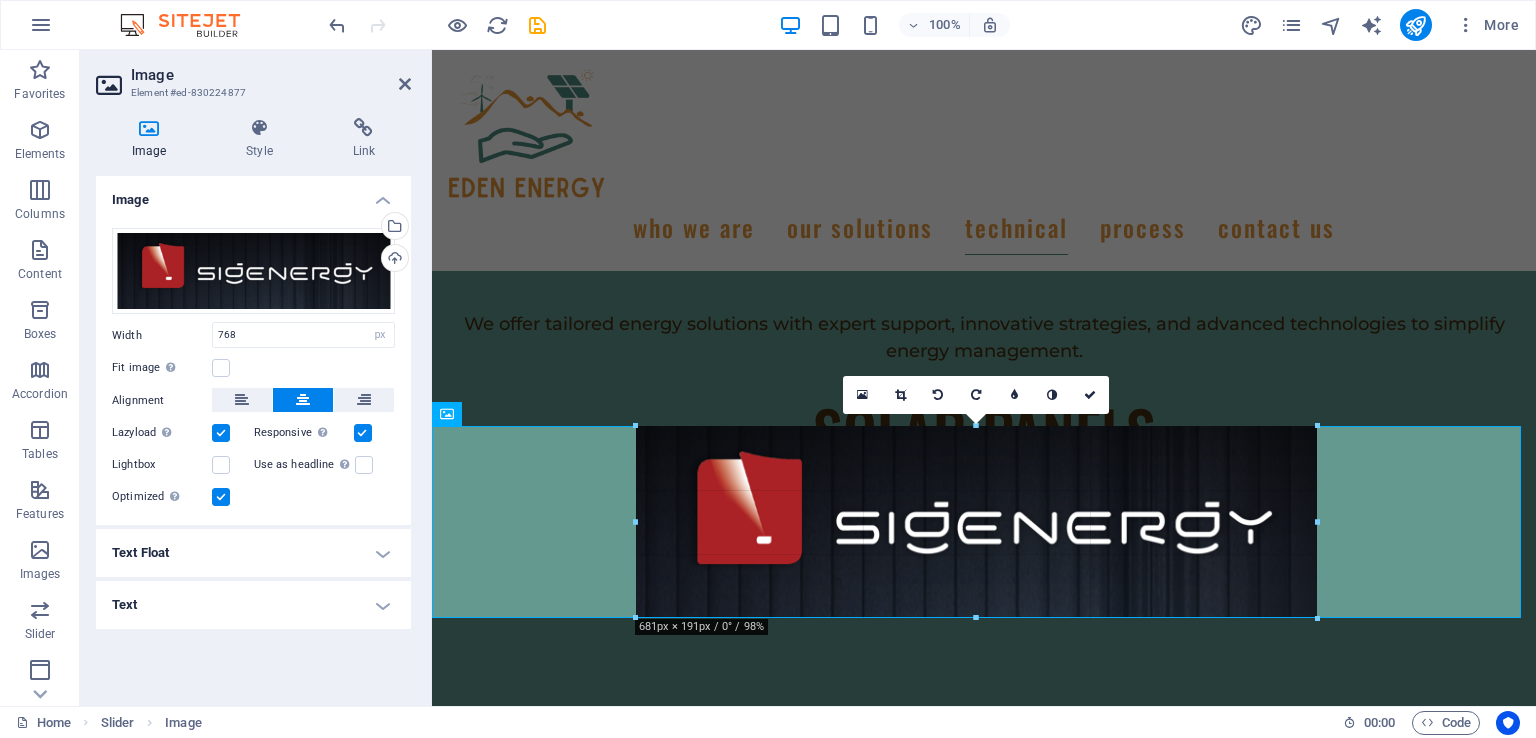 drag, startPoint x: 973, startPoint y: 643, endPoint x: 549, endPoint y: 575, distance: 429.4182 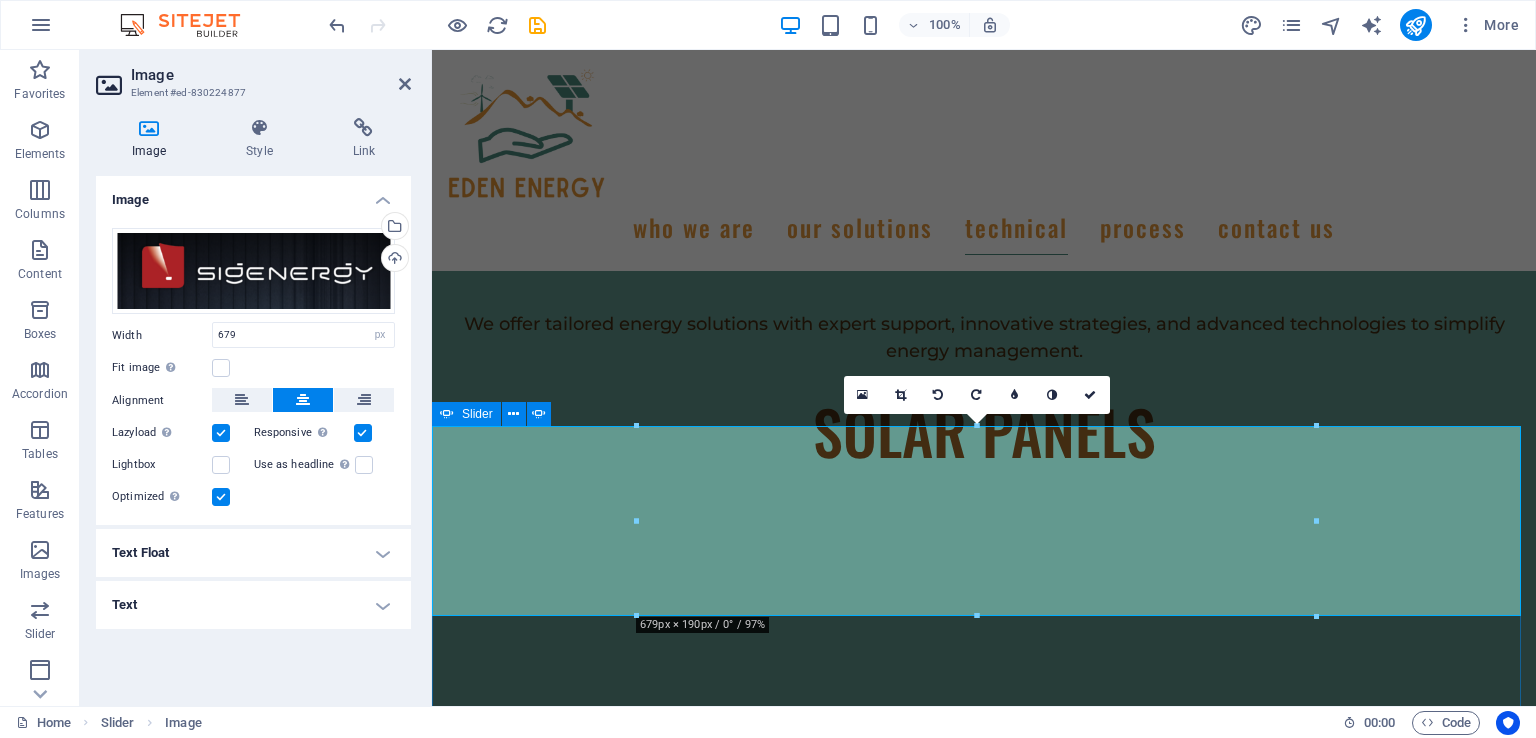 click at bounding box center [432, 4794] 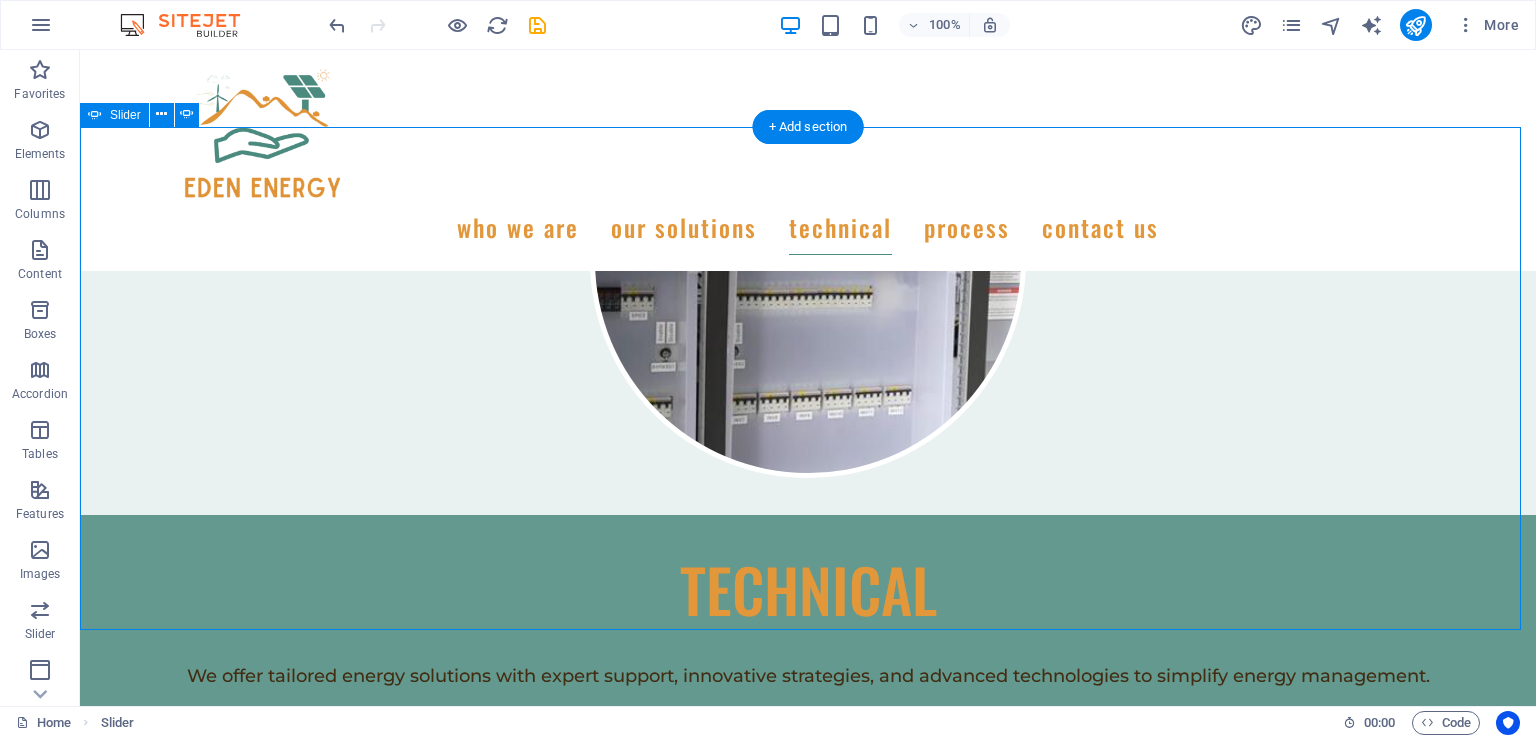 scroll, scrollTop: 7674, scrollLeft: 0, axis: vertical 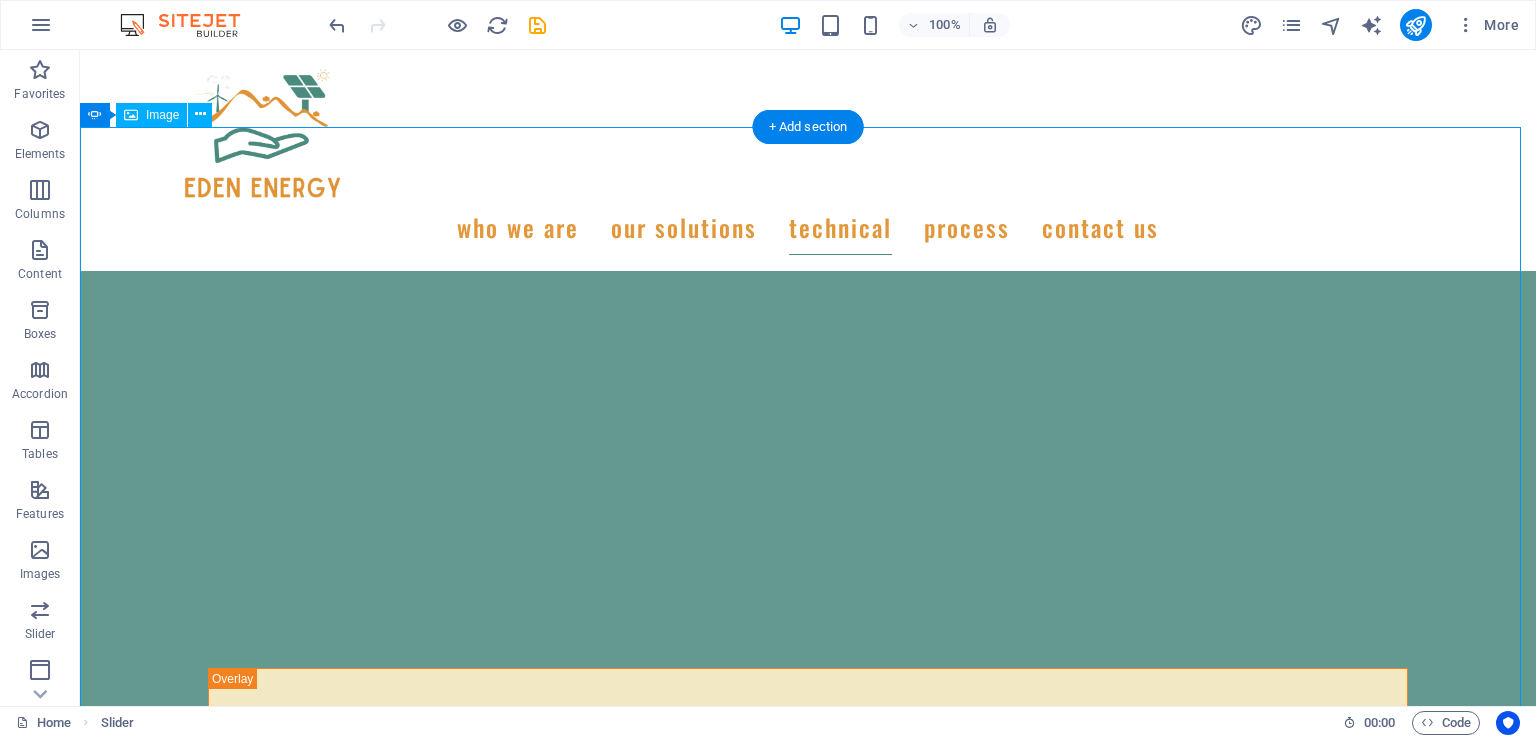 click at bounding box center (-641, 3567) 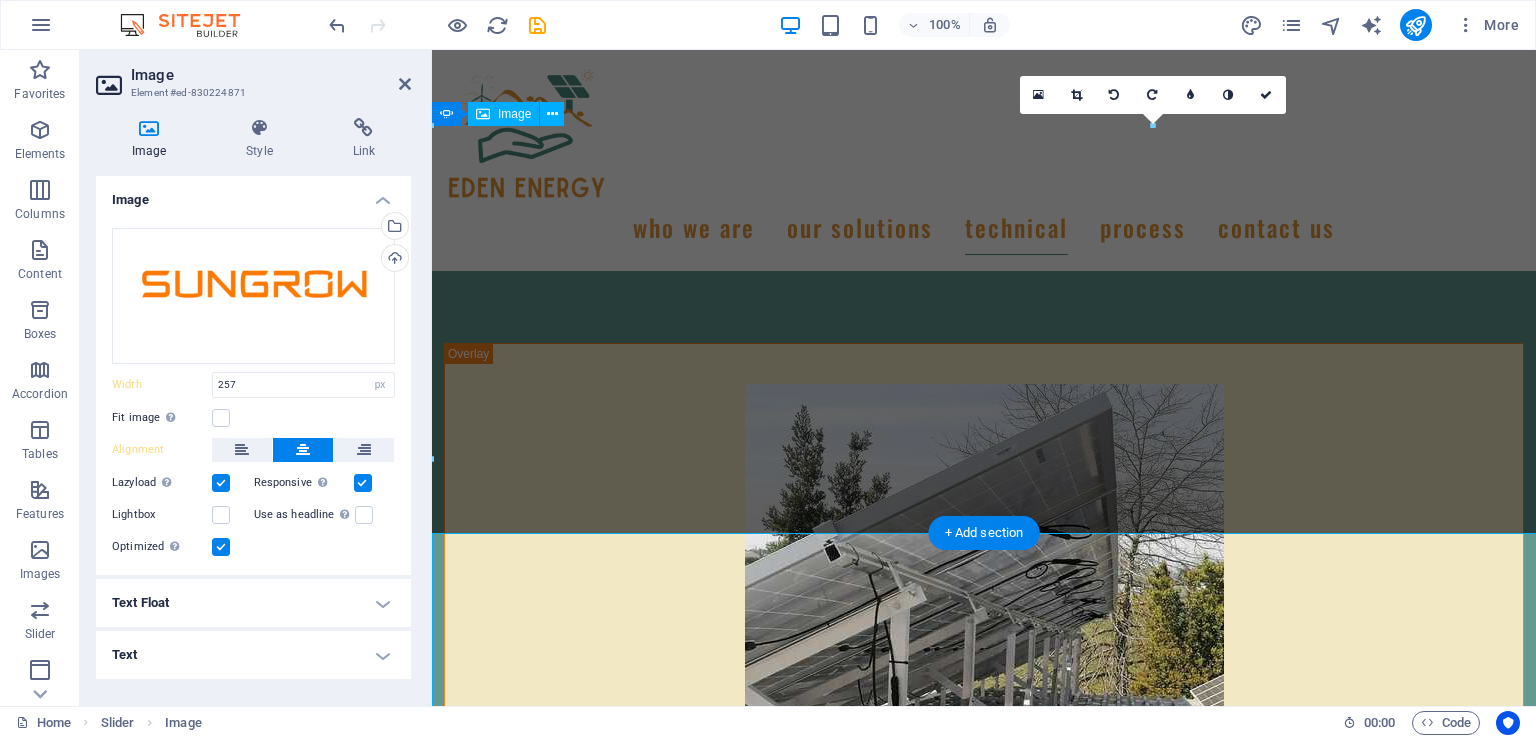 scroll, scrollTop: 7268, scrollLeft: 0, axis: vertical 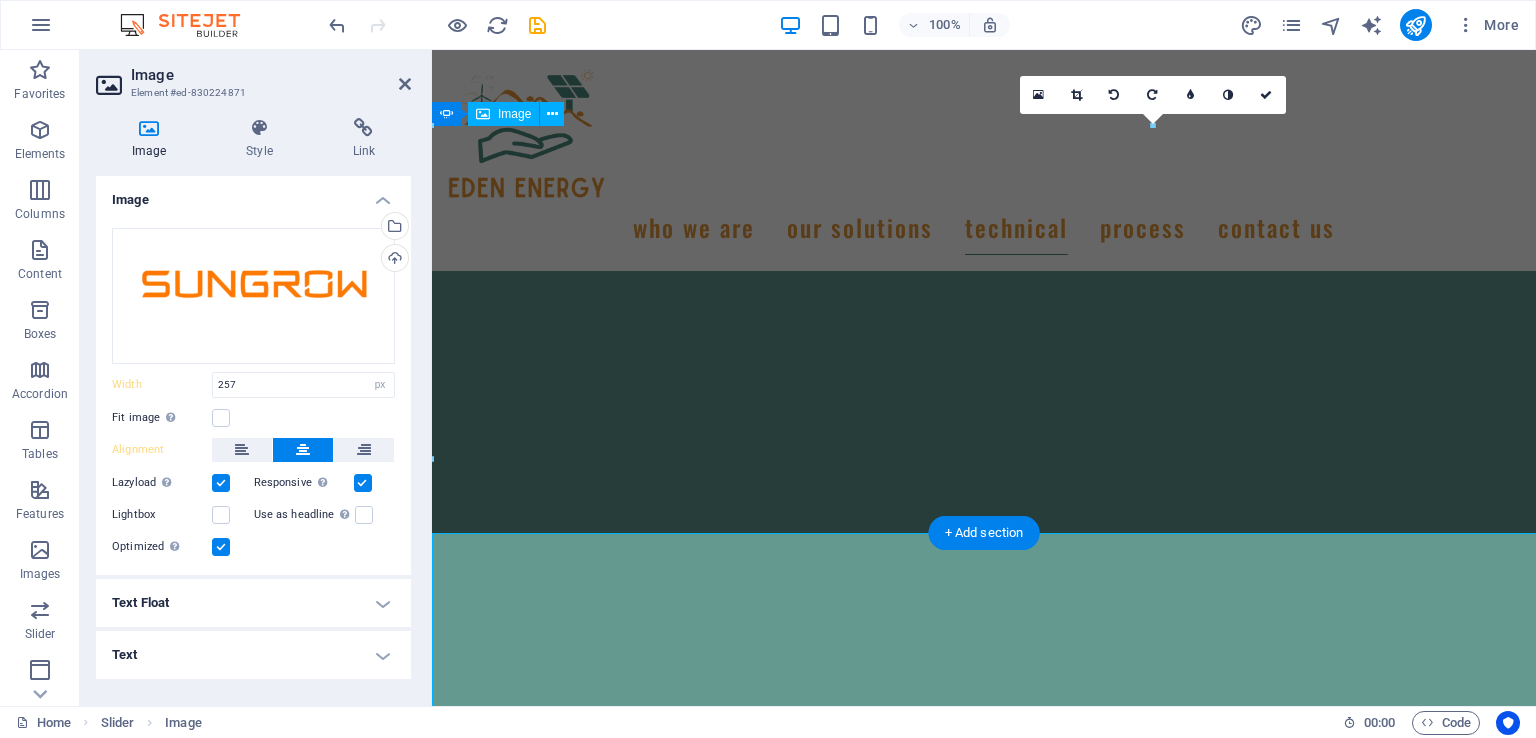 type 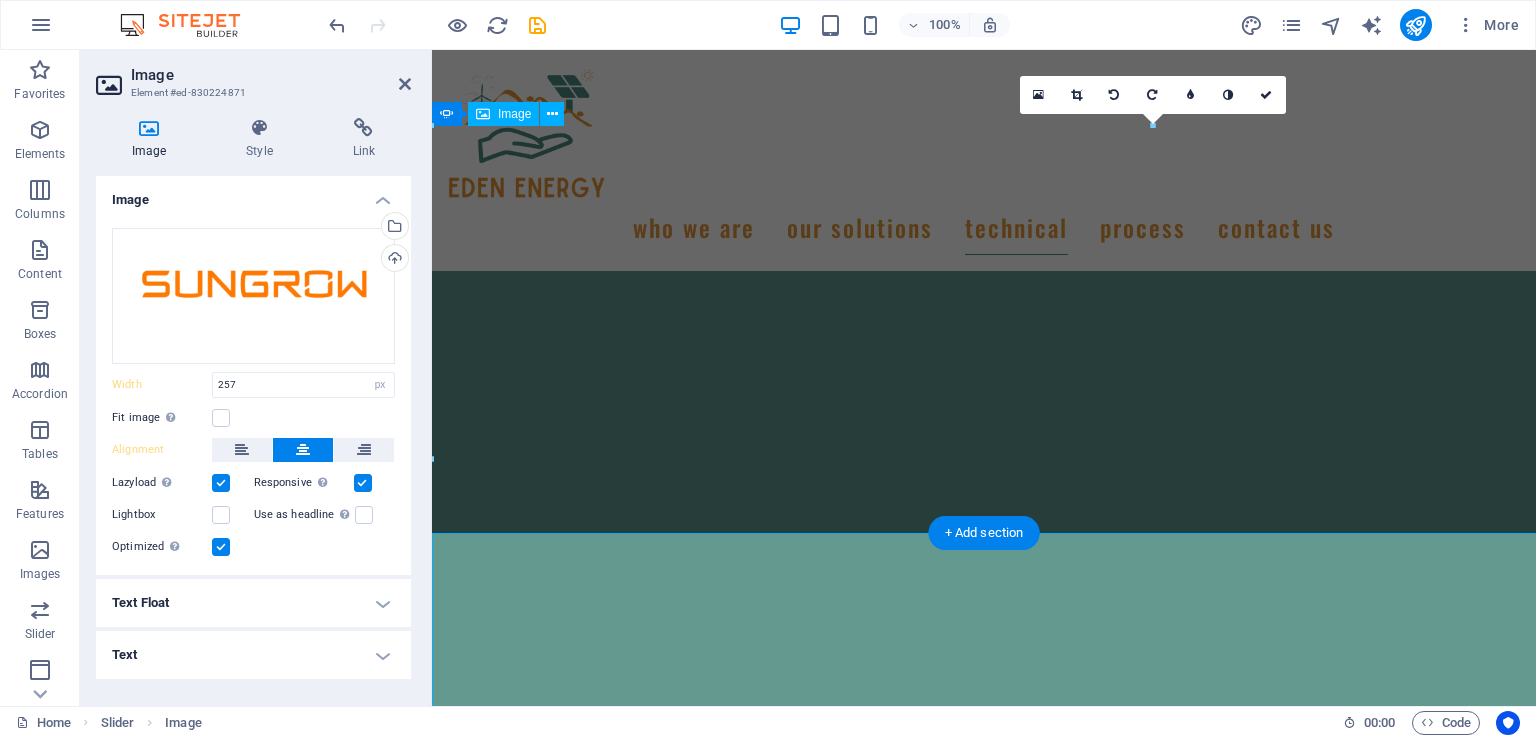 select on "DISABLED_OPTION_VALUE" 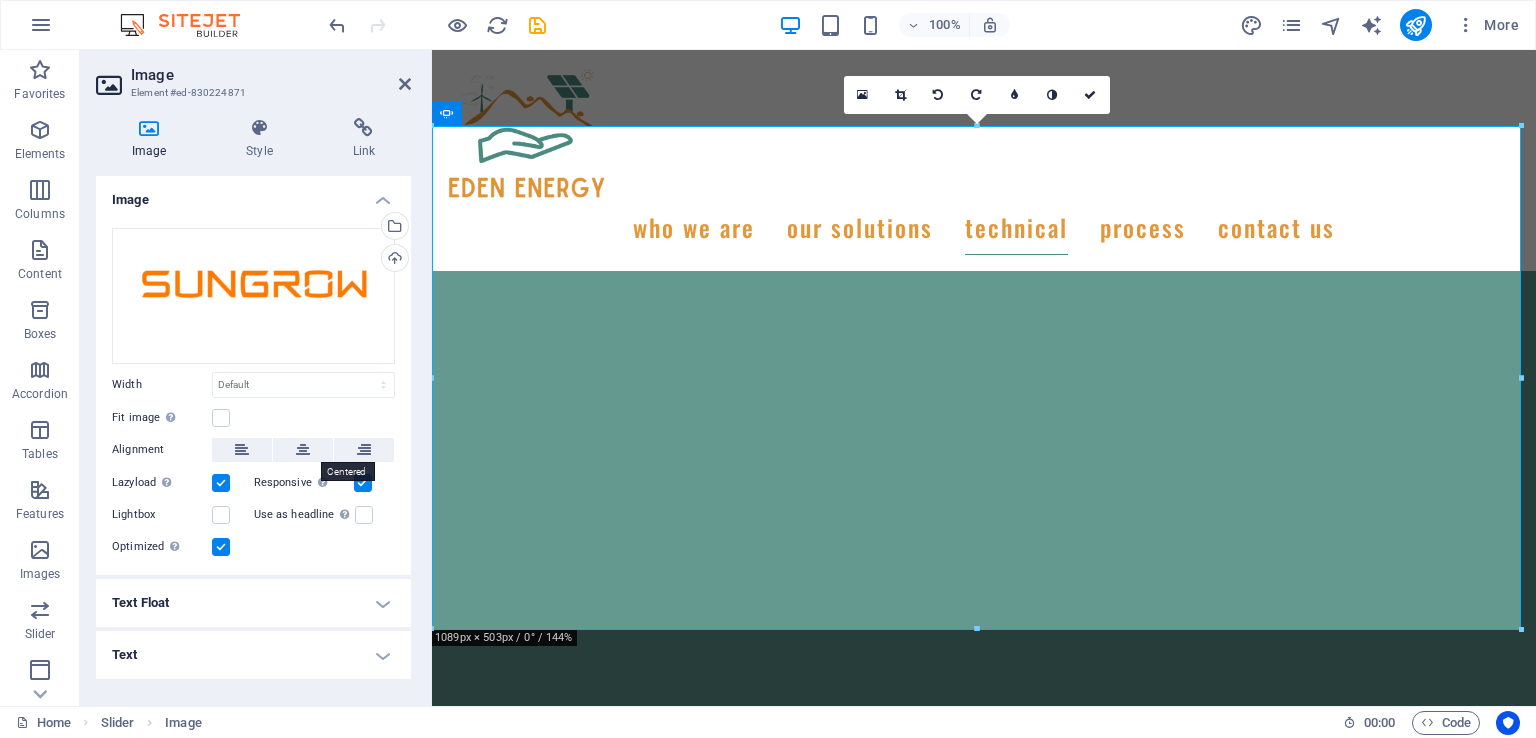 click at bounding box center [303, 450] 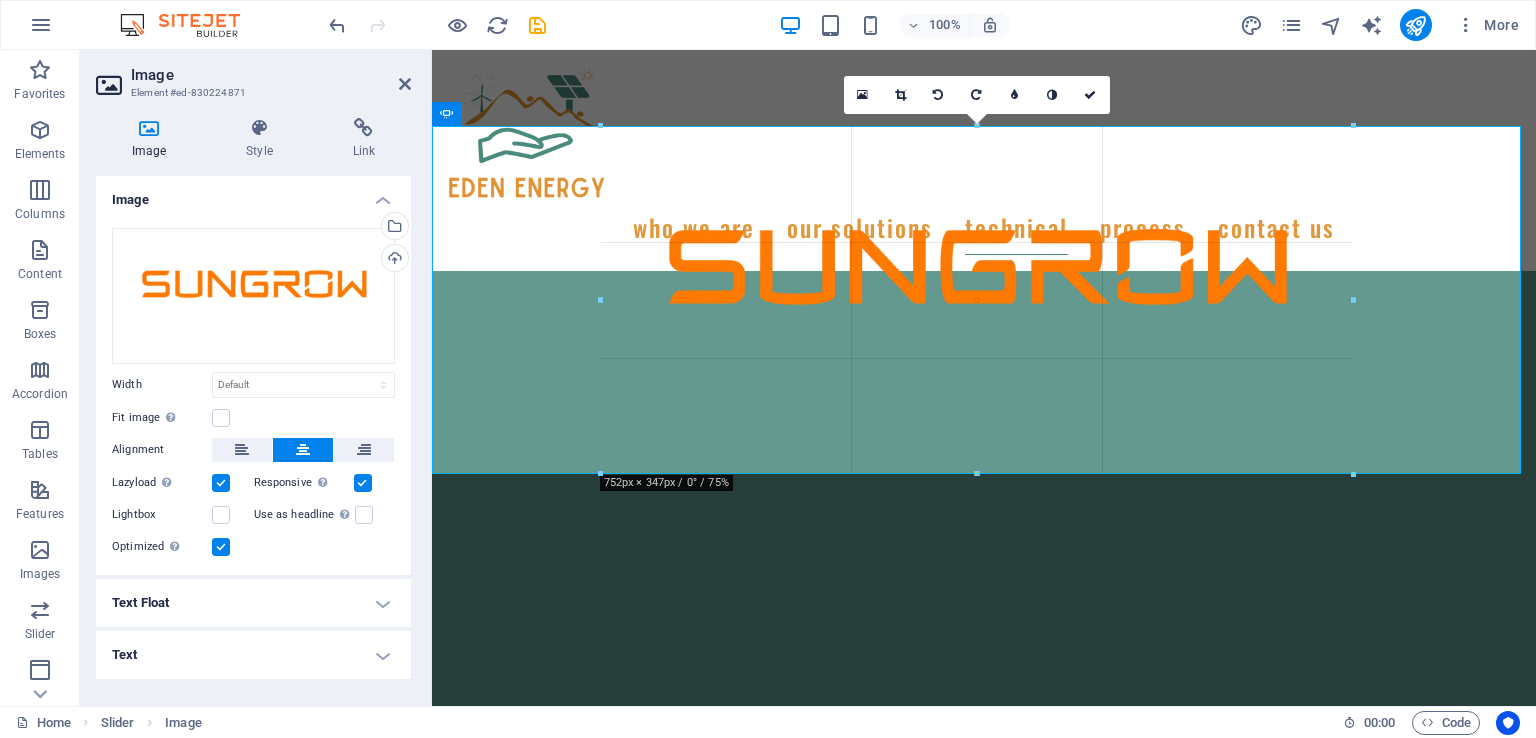drag, startPoint x: 978, startPoint y: 629, endPoint x: 567, endPoint y: 420, distance: 461.08783 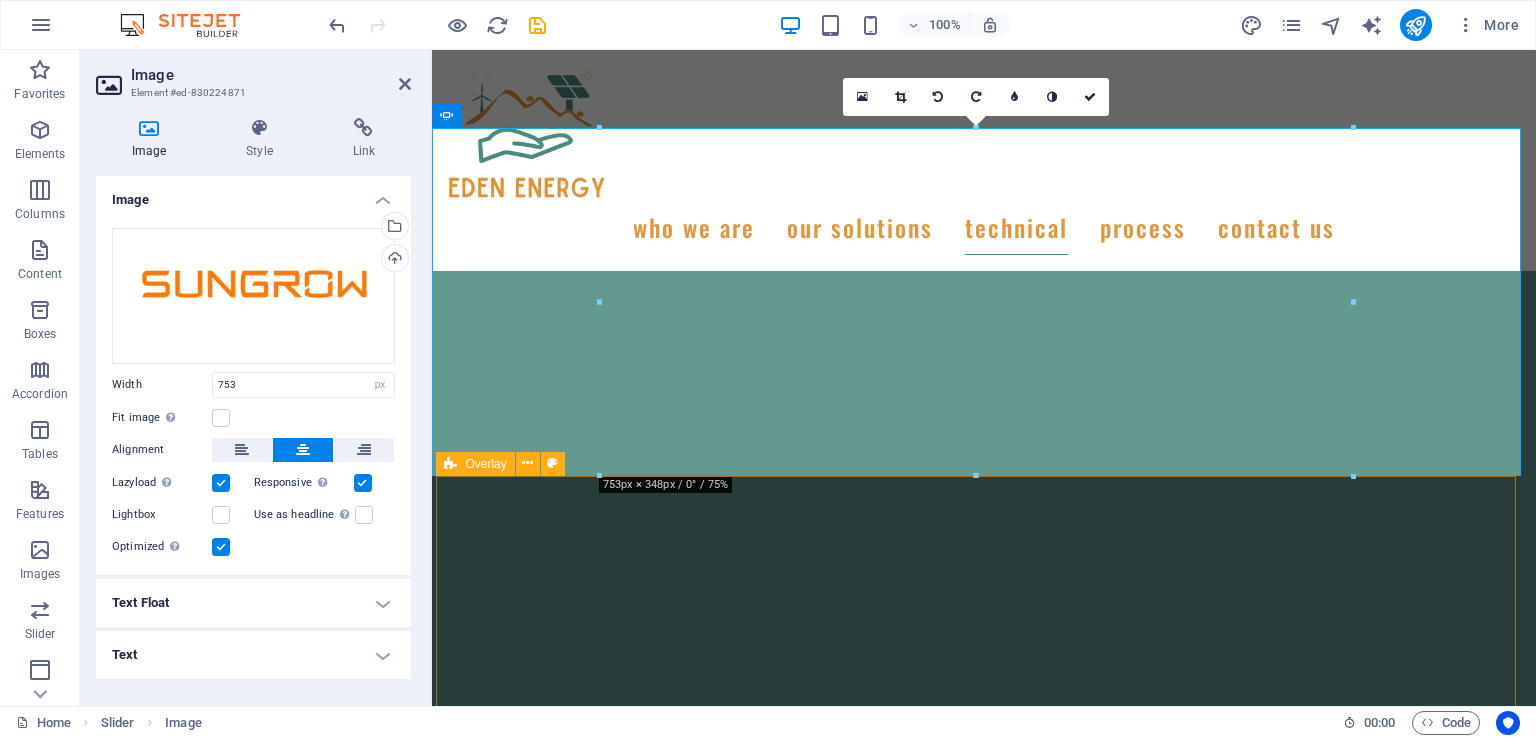 scroll, scrollTop: 7068, scrollLeft: 0, axis: vertical 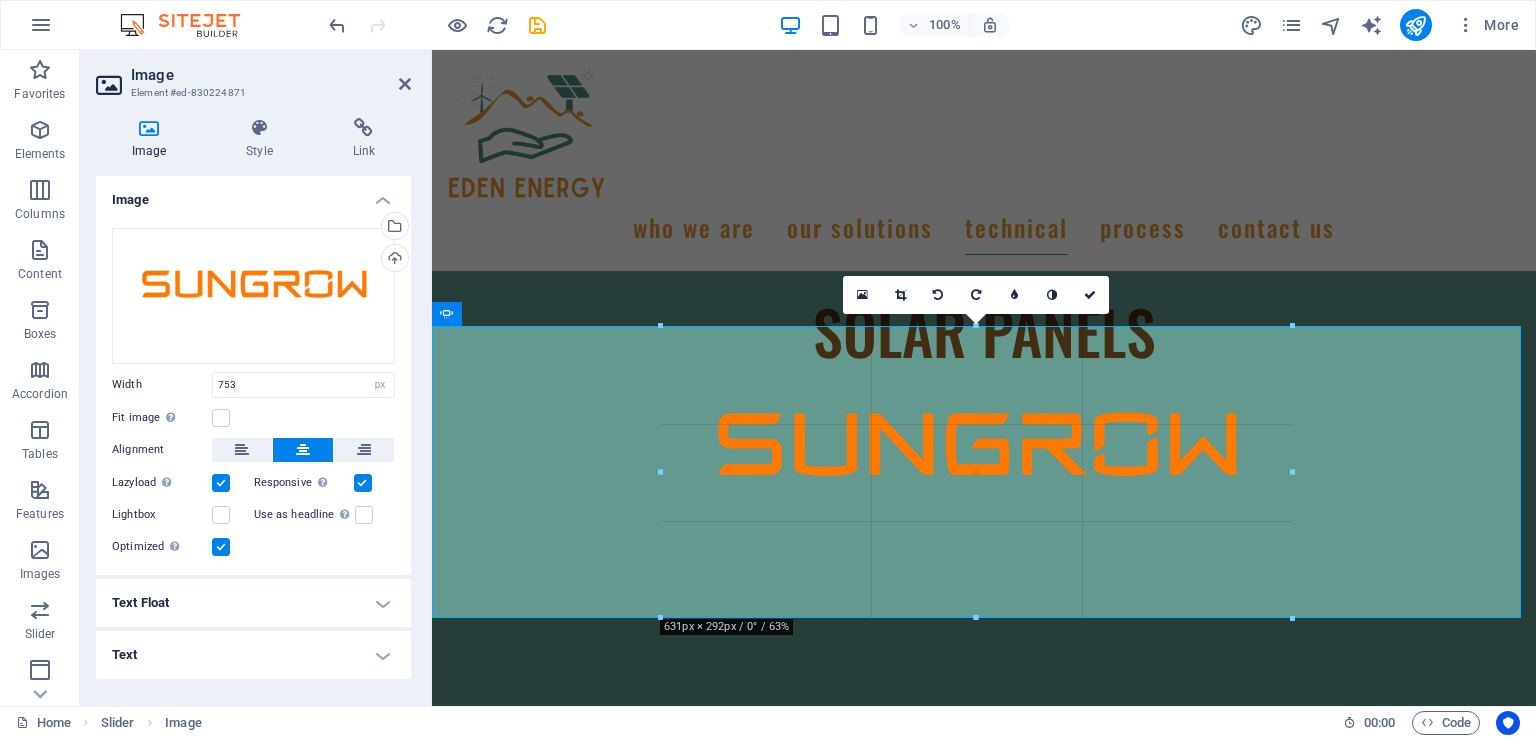 drag, startPoint x: 975, startPoint y: 676, endPoint x: 530, endPoint y: 575, distance: 456.31787 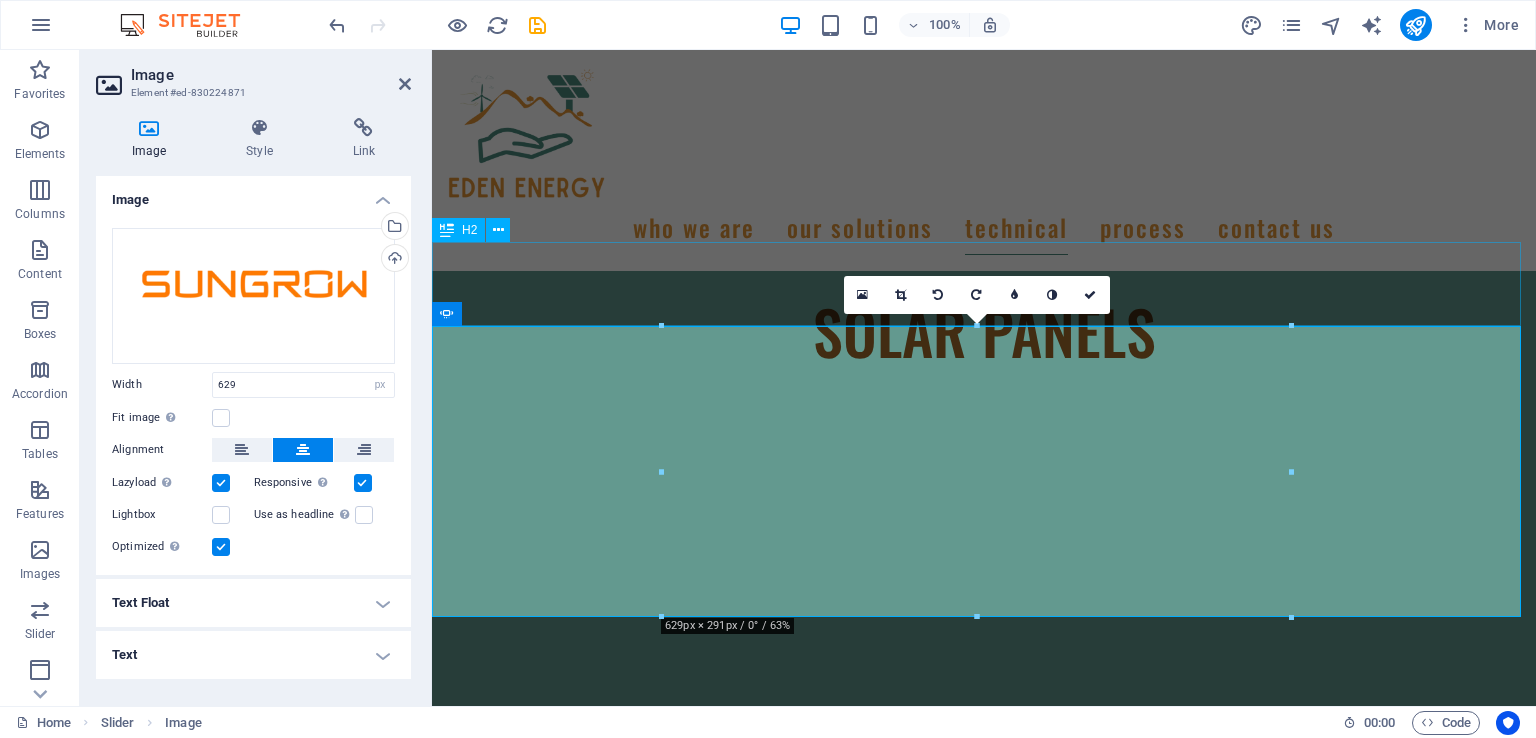 click on "INVERTER/GATEWAY/BATTERY" at bounding box center (984, 3028) 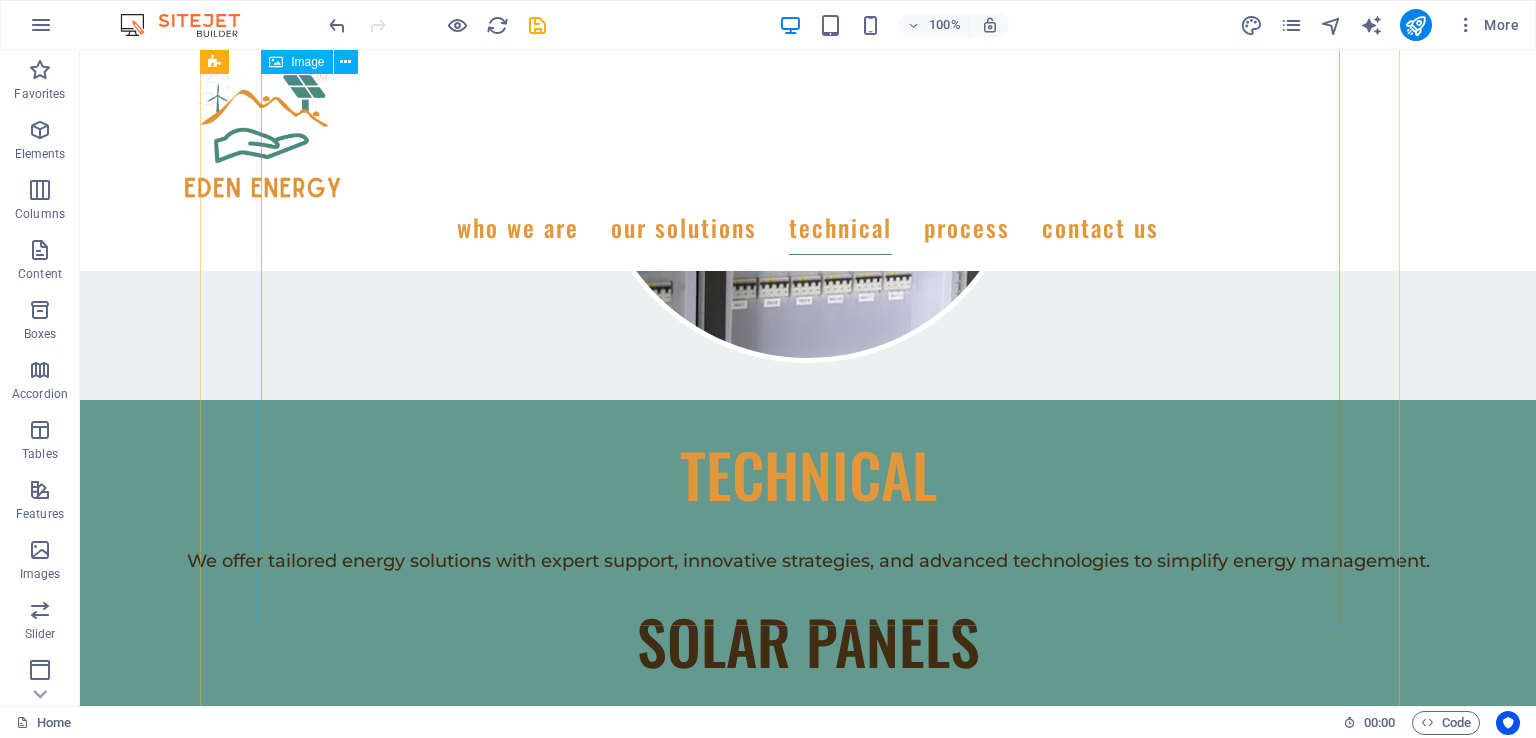 scroll, scrollTop: 7468, scrollLeft: 0, axis: vertical 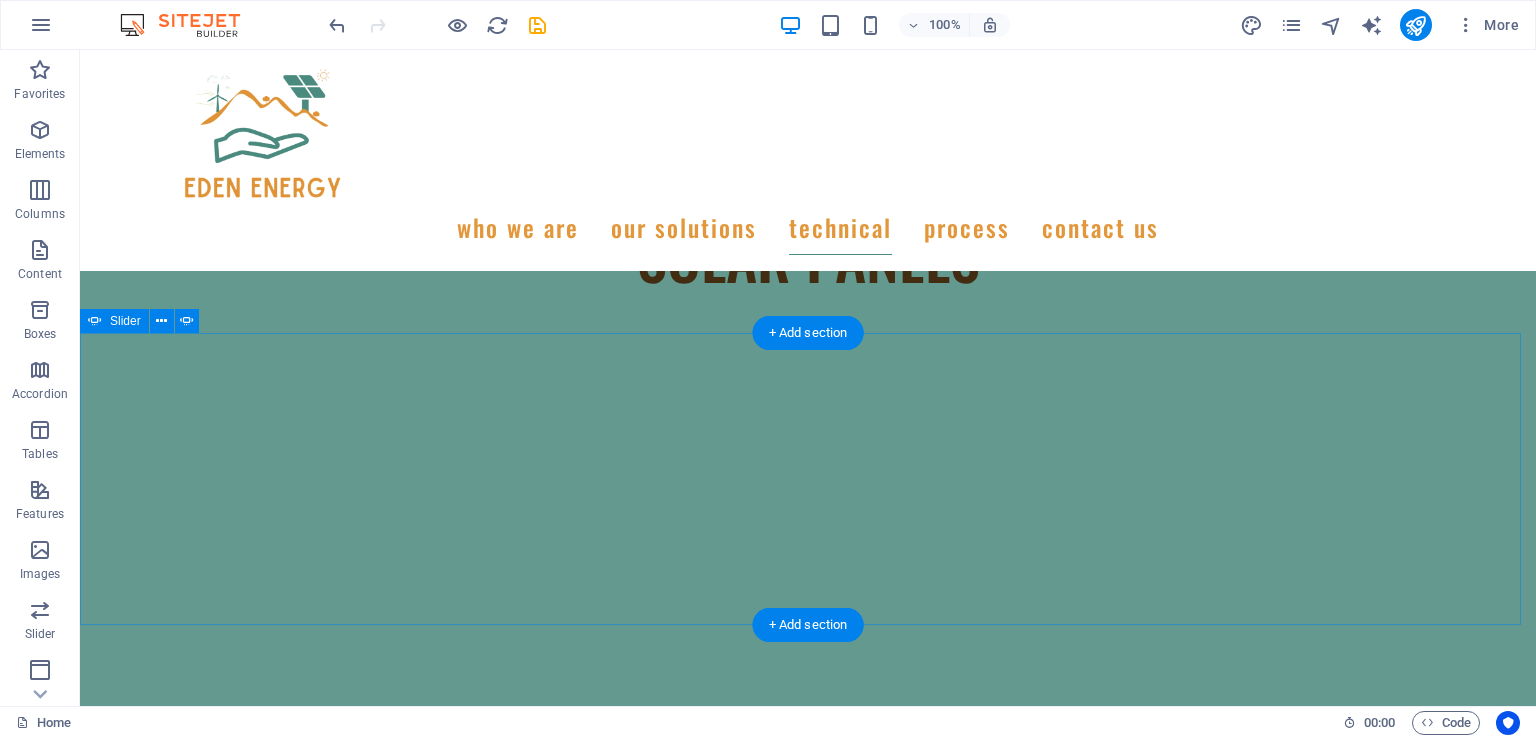 click at bounding box center [80, 4410] 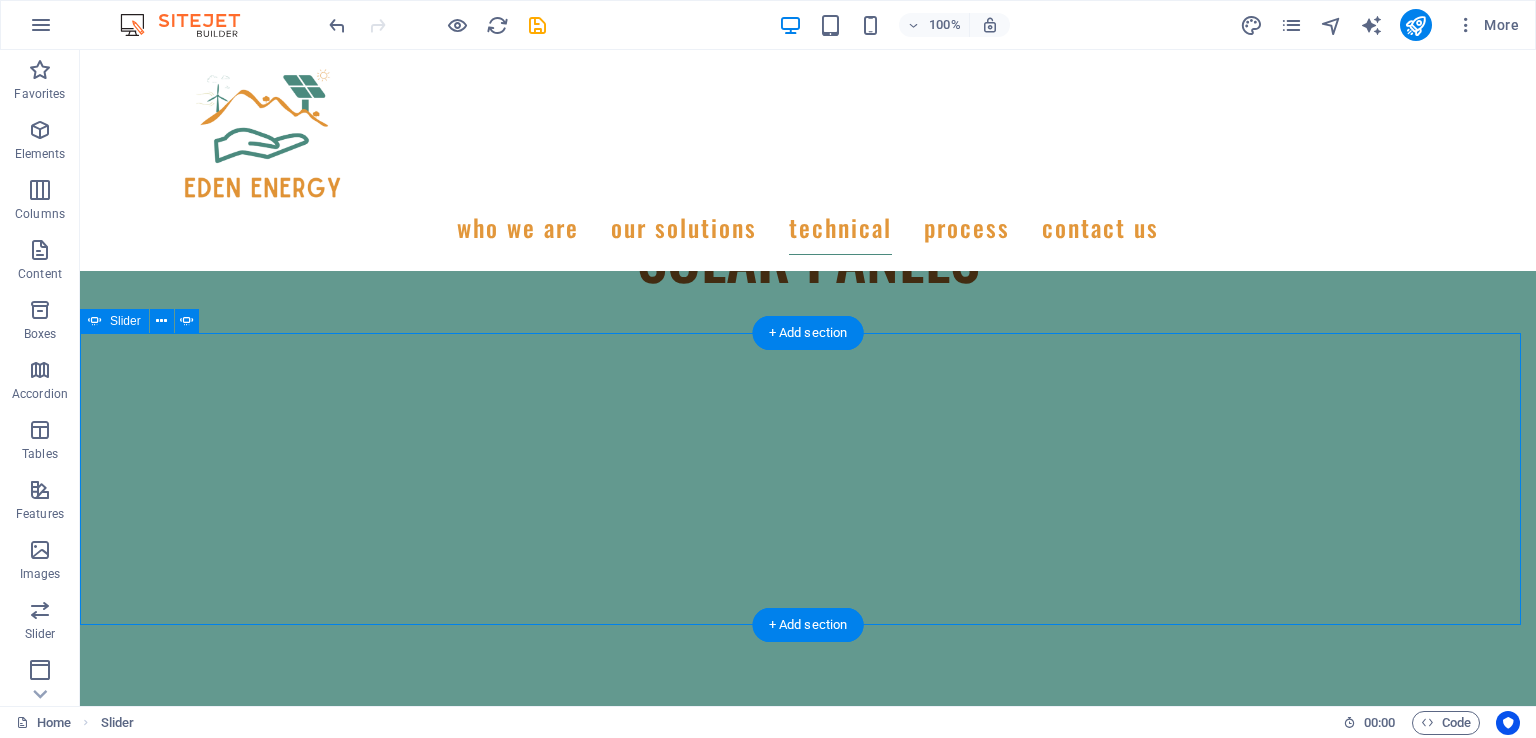 click at bounding box center [80, 3240] 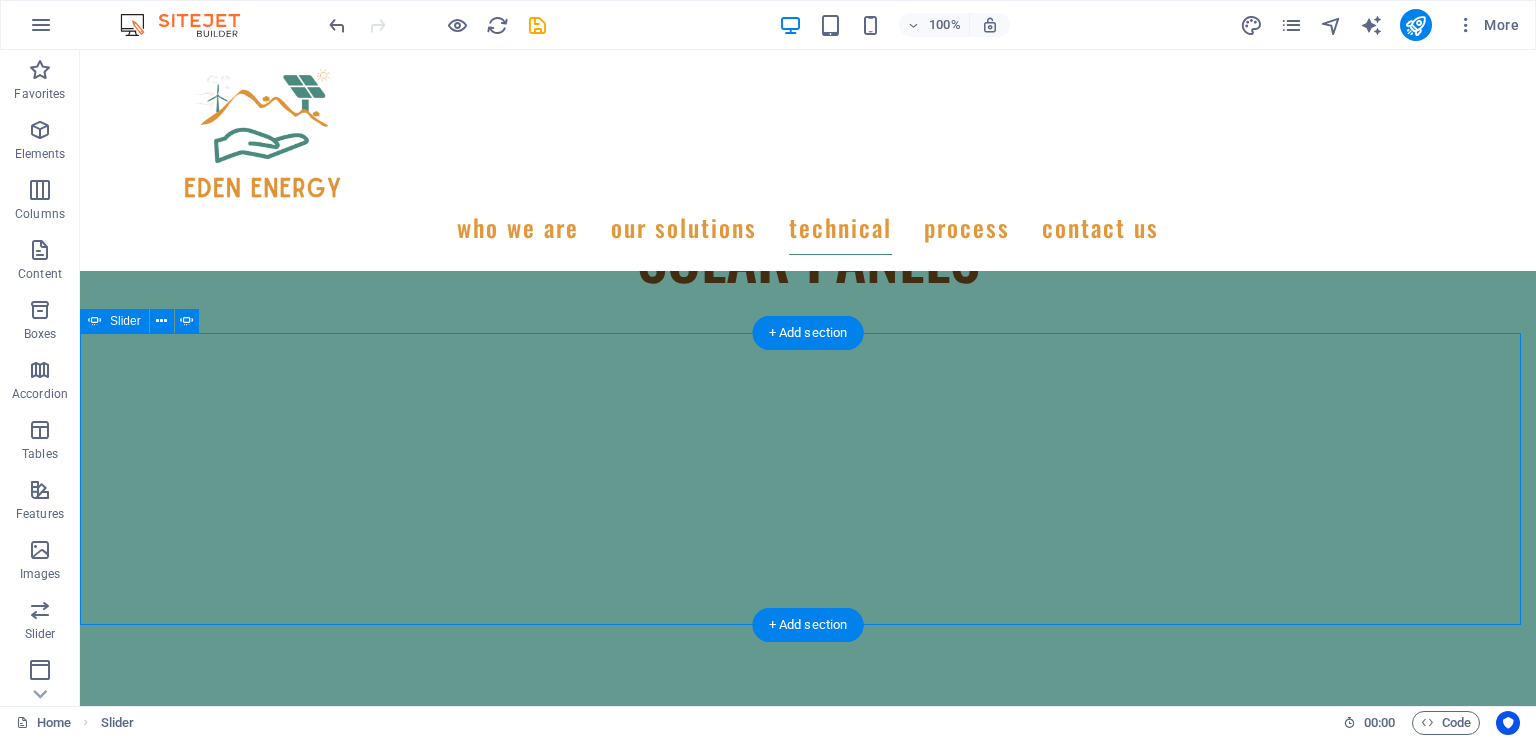 click at bounding box center [80, 4410] 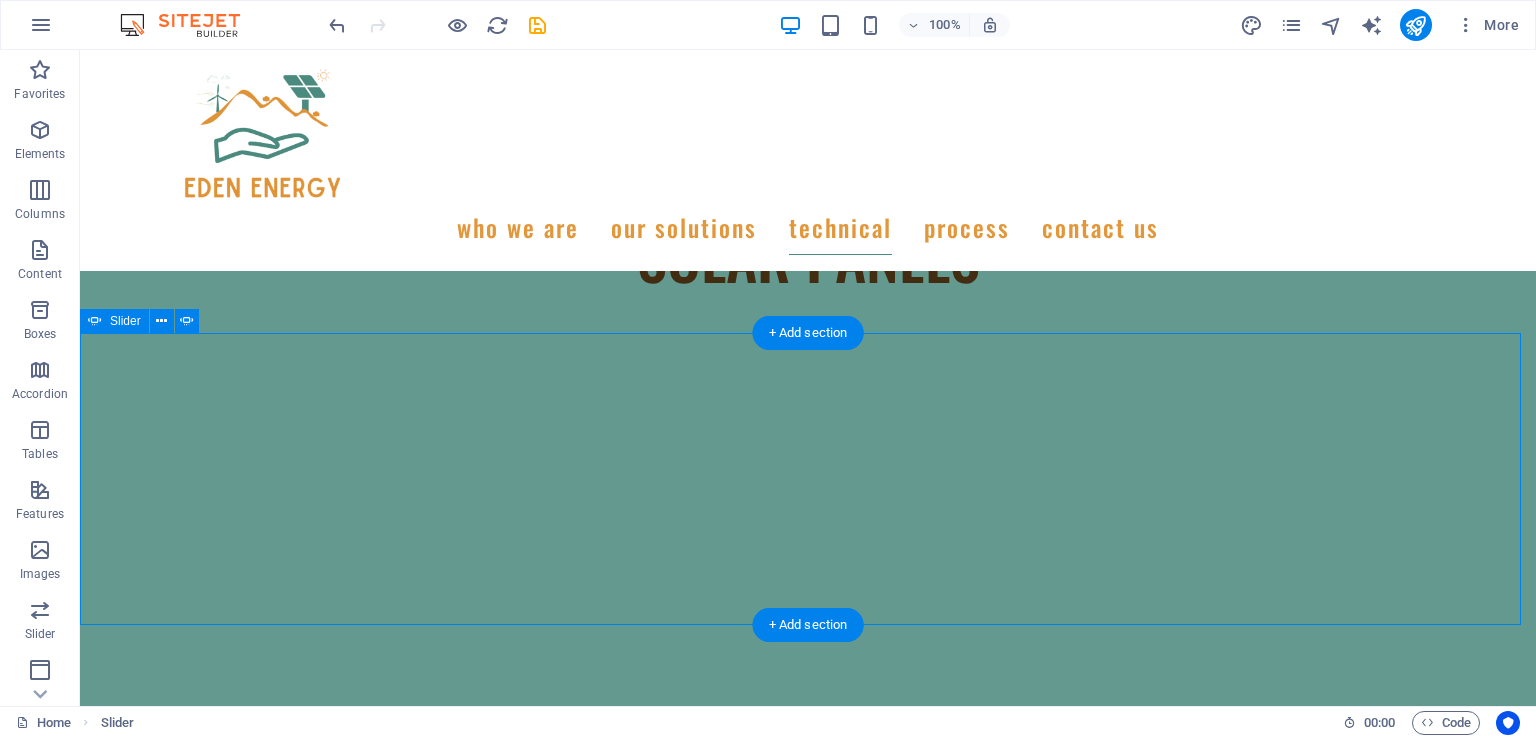 click at bounding box center (80, 4410) 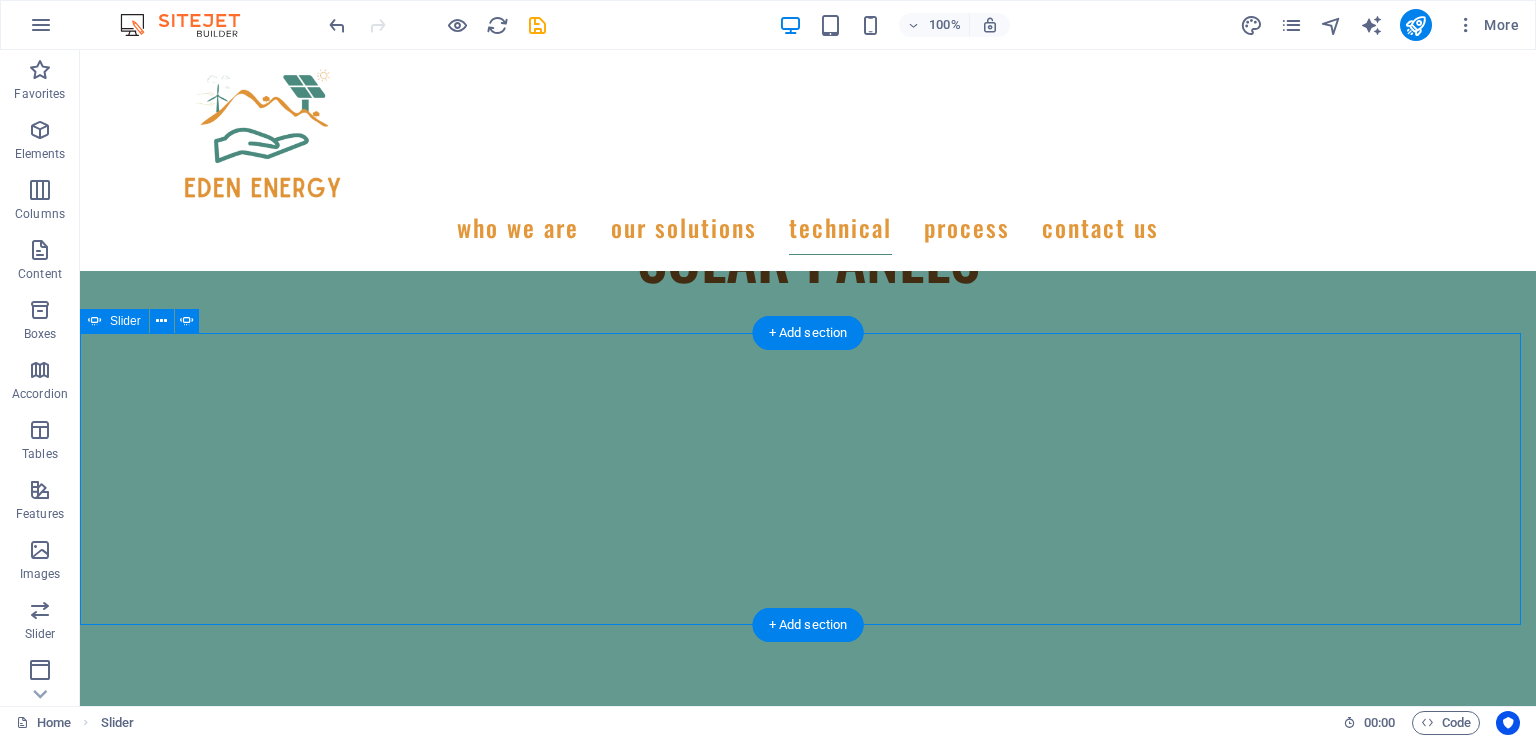 click at bounding box center (80, 4410) 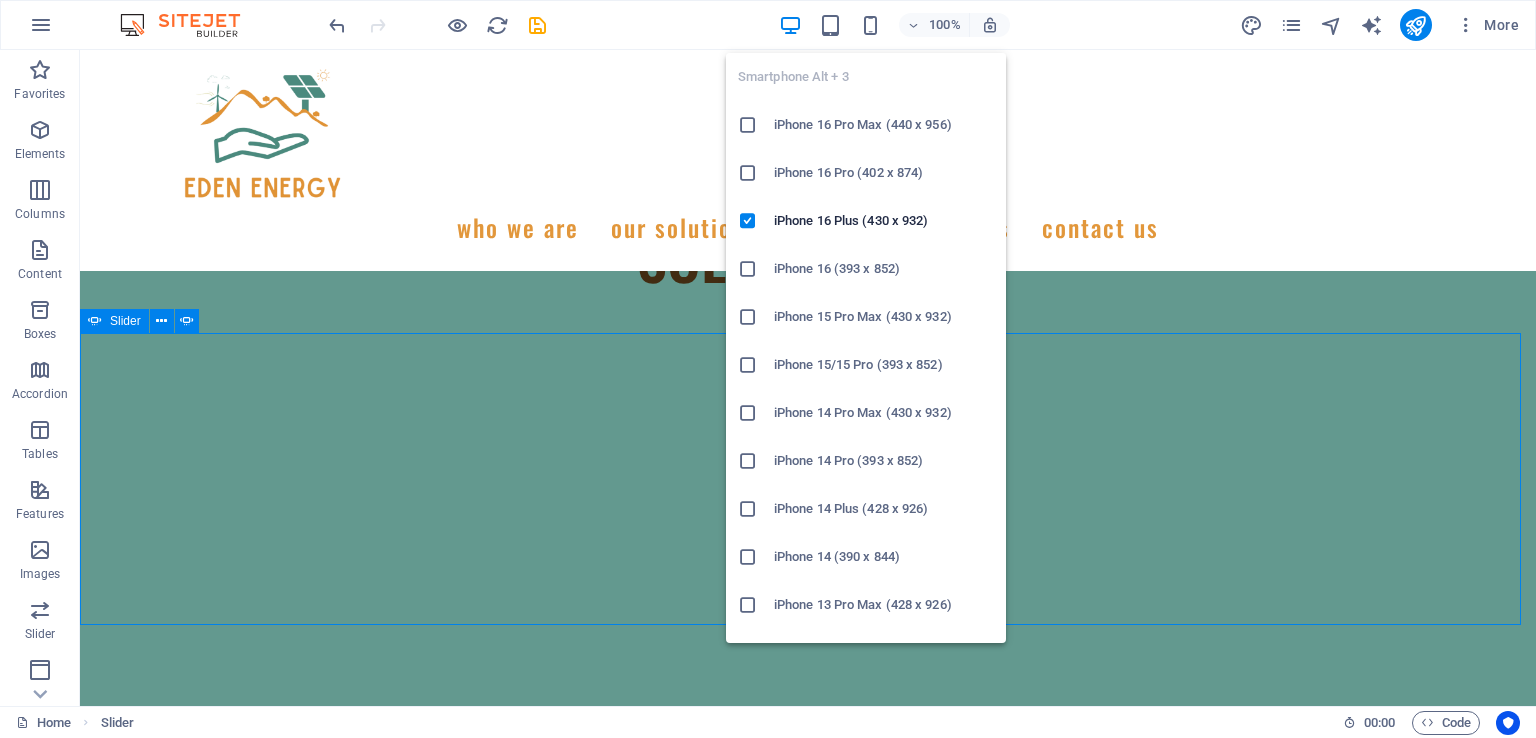 click at bounding box center [870, 25] 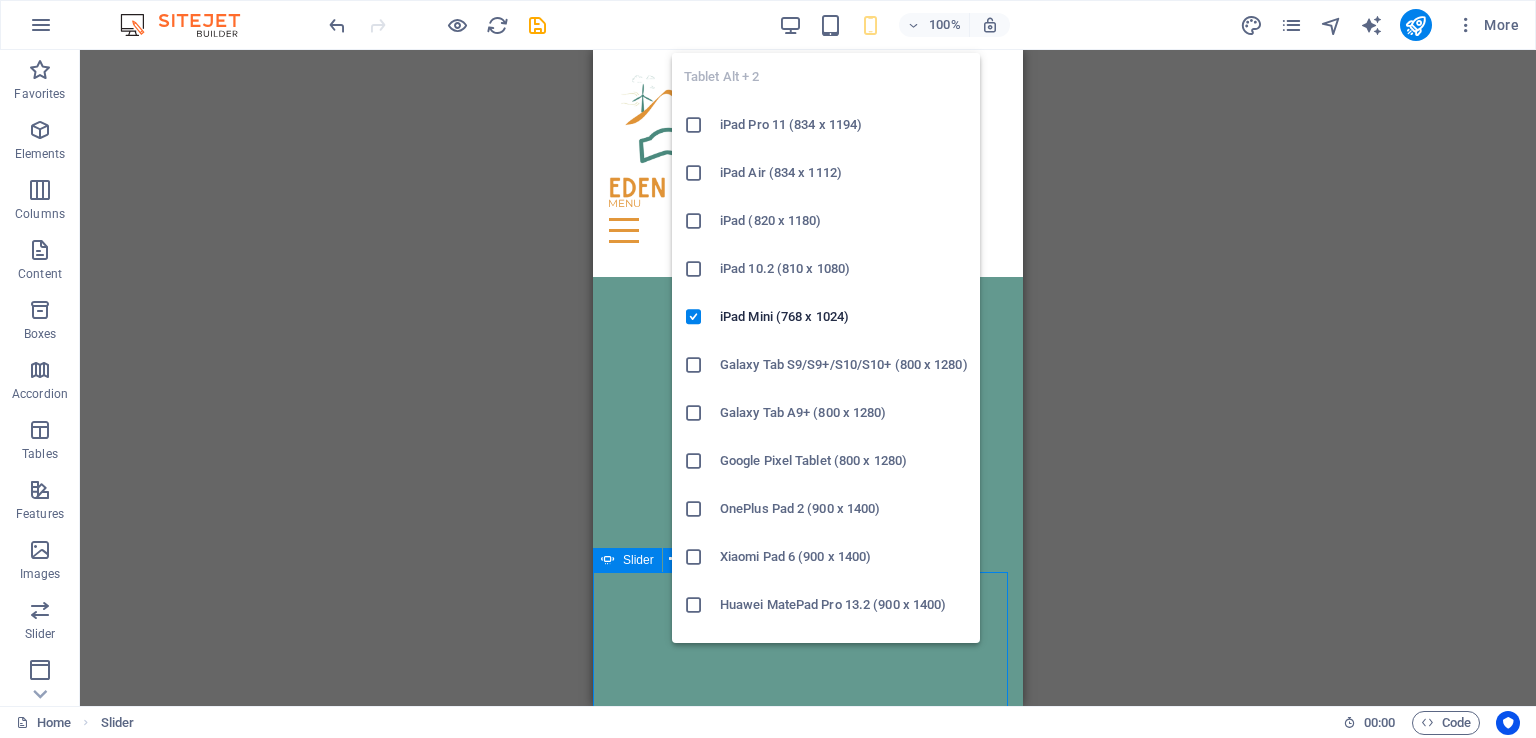 click at bounding box center [830, 25] 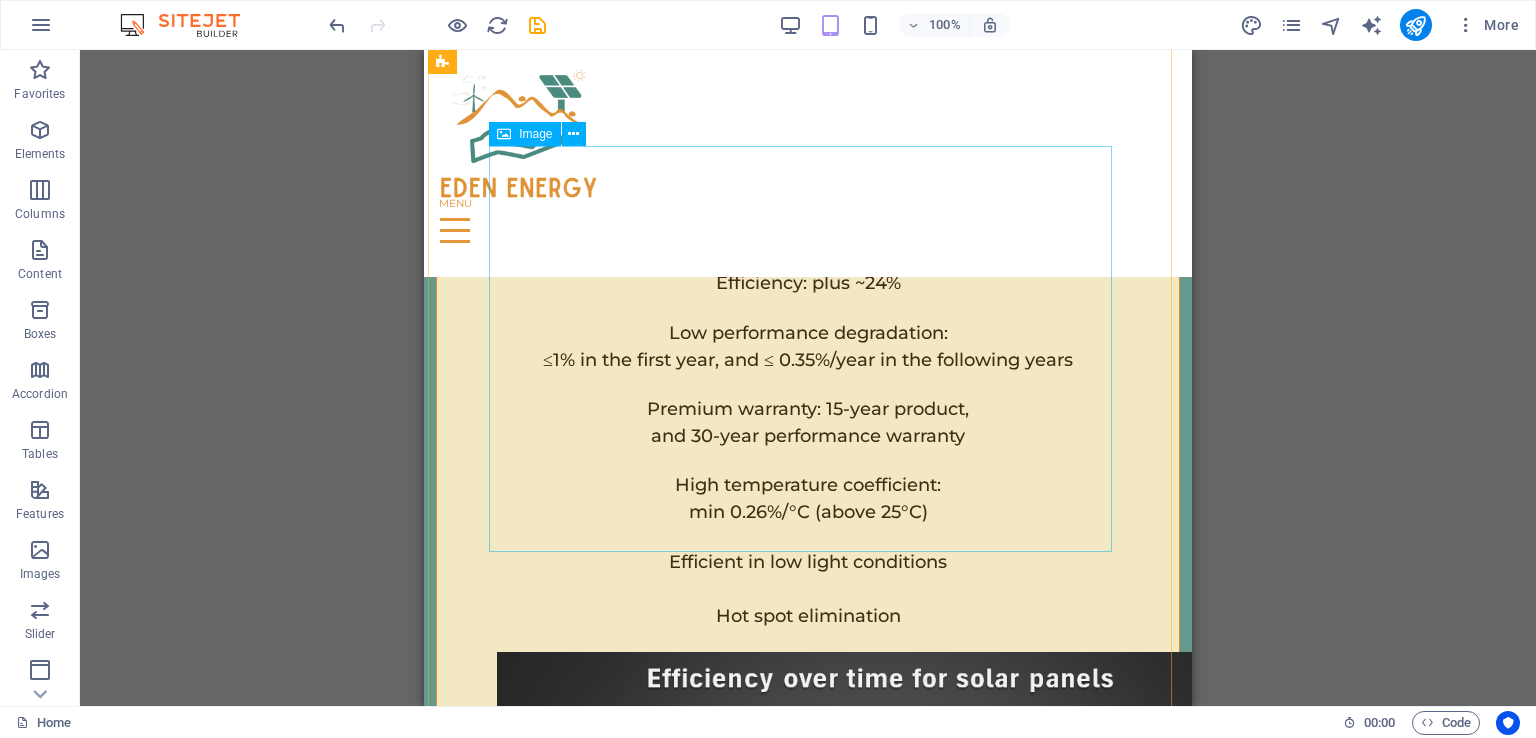 scroll, scrollTop: 8016, scrollLeft: 0, axis: vertical 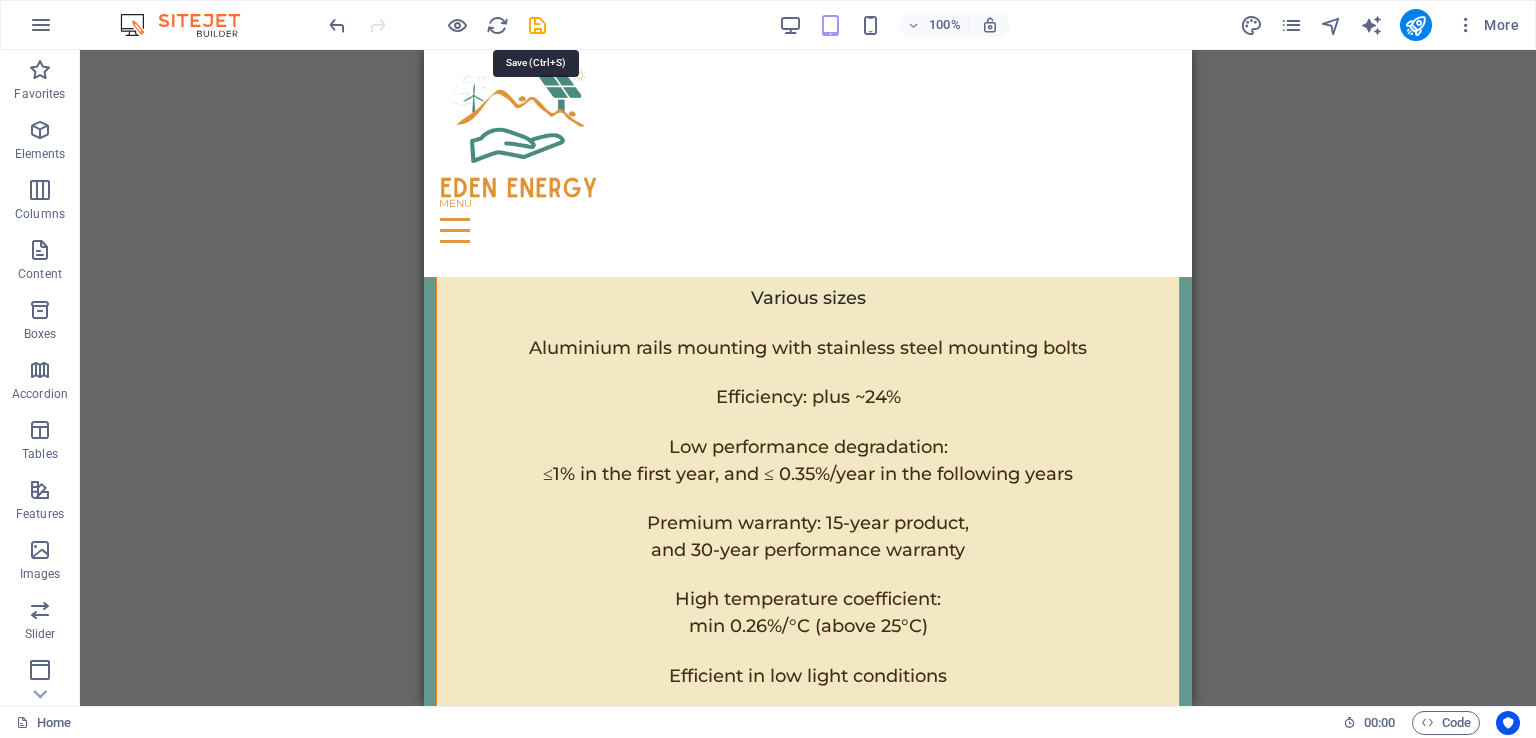 click at bounding box center (537, 25) 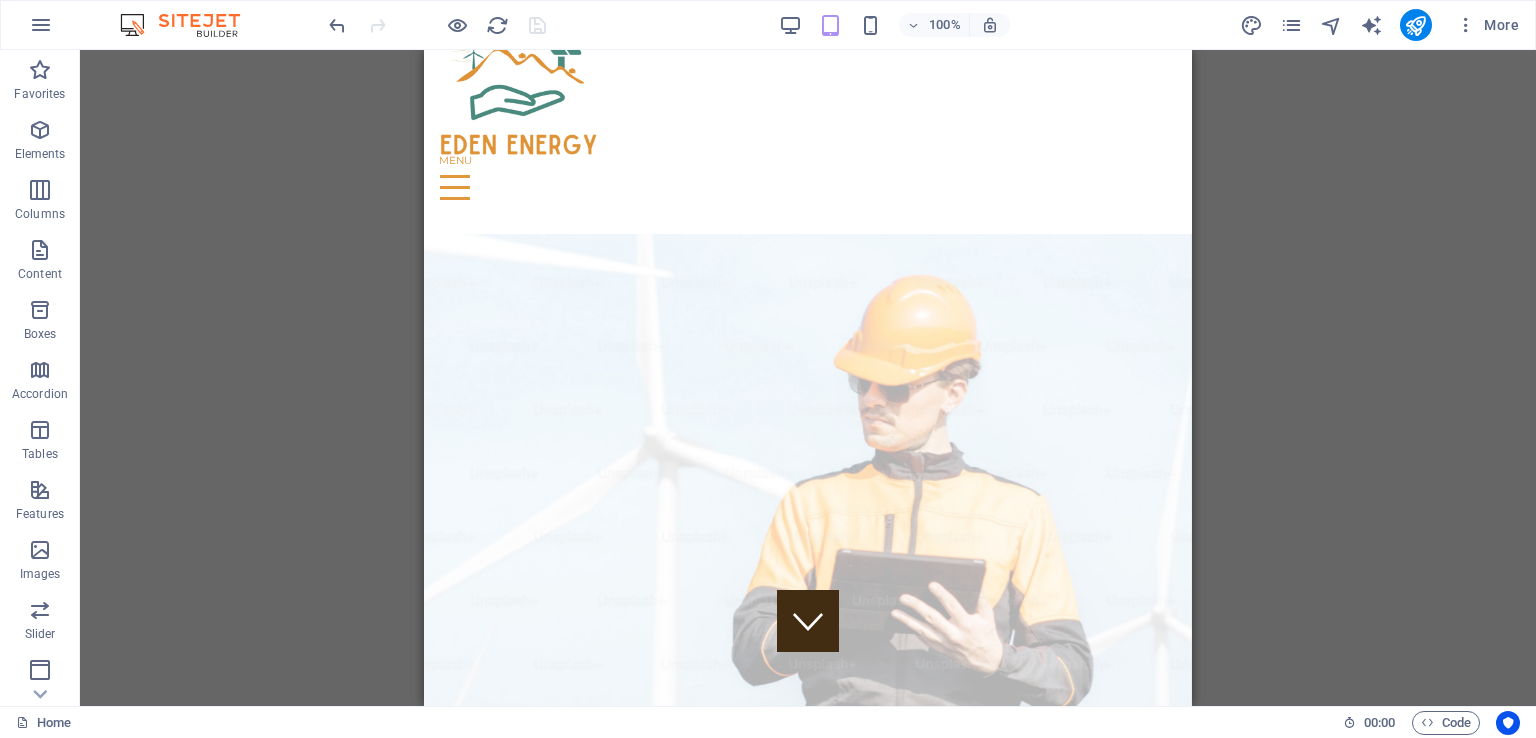 scroll, scrollTop: 0, scrollLeft: 0, axis: both 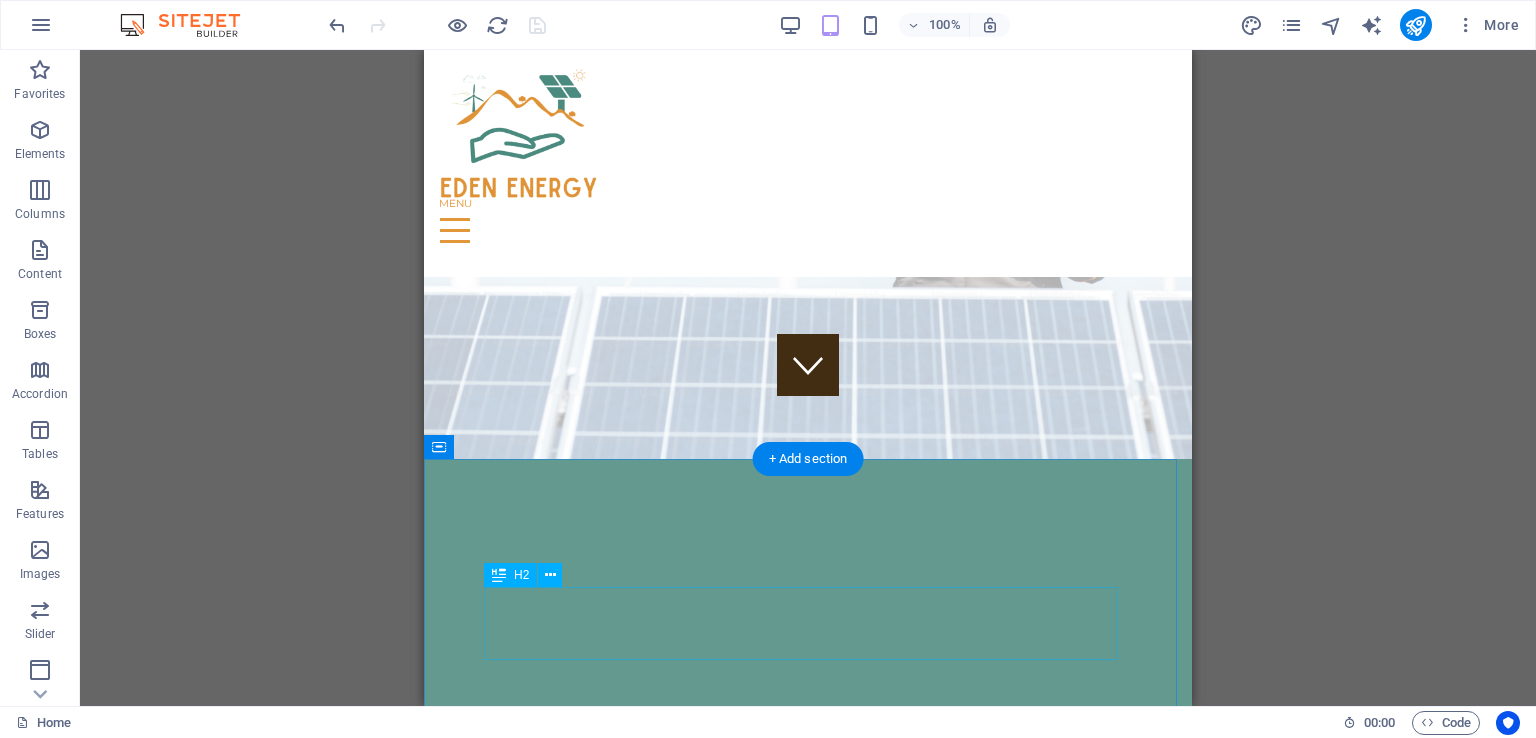 click on "WHO WE ARE" at bounding box center [808, 1753] 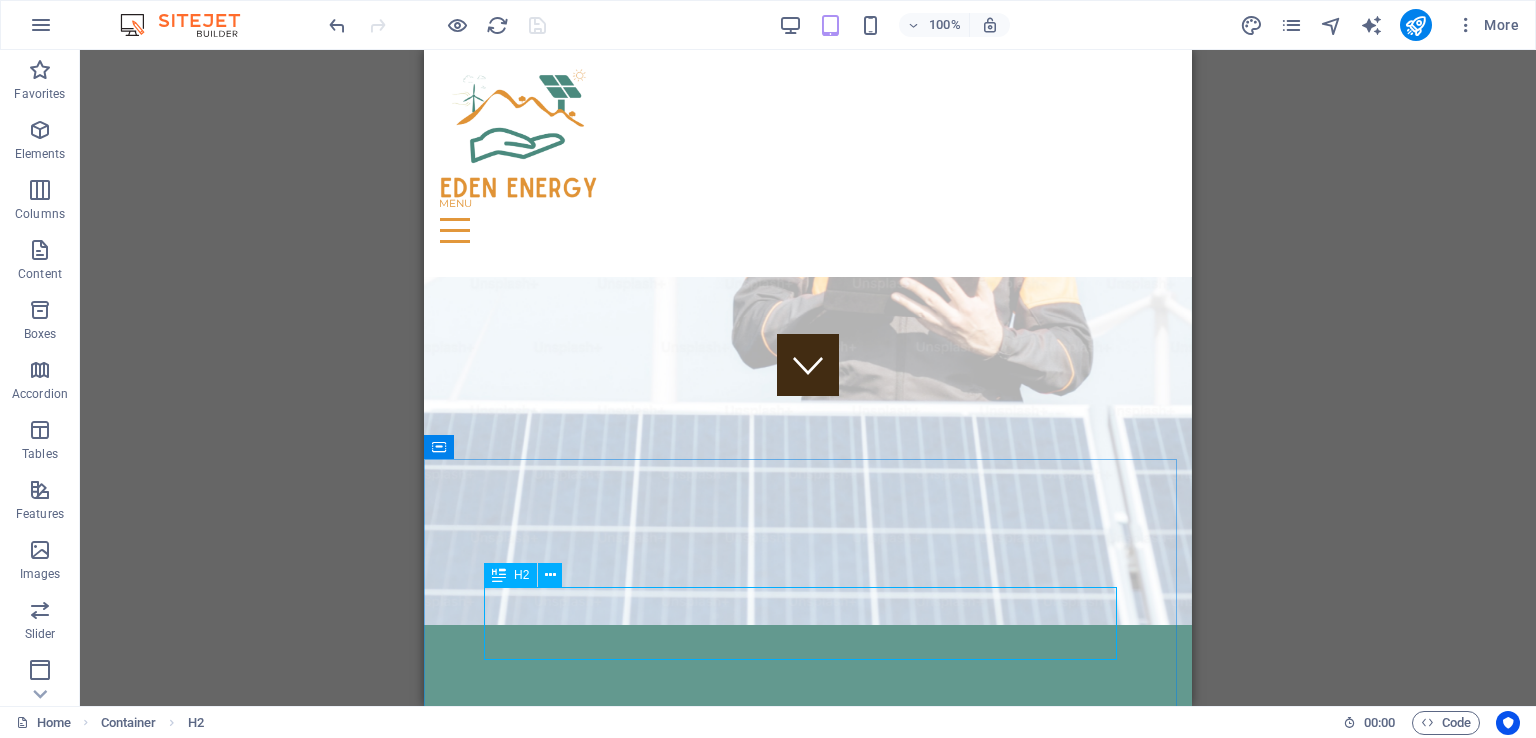 scroll, scrollTop: 309, scrollLeft: 0, axis: vertical 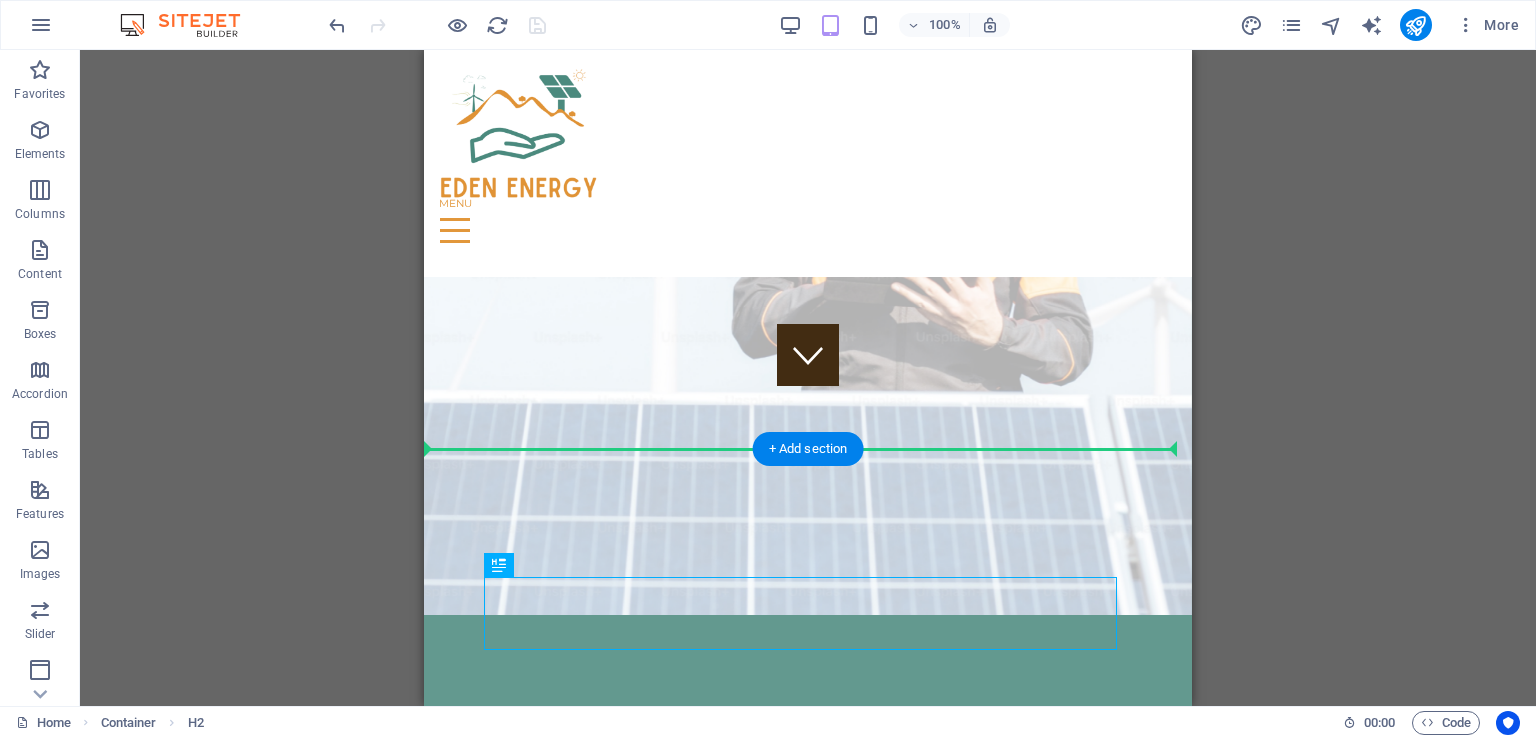 drag, startPoint x: 937, startPoint y: 623, endPoint x: 531, endPoint y: 516, distance: 419.86307 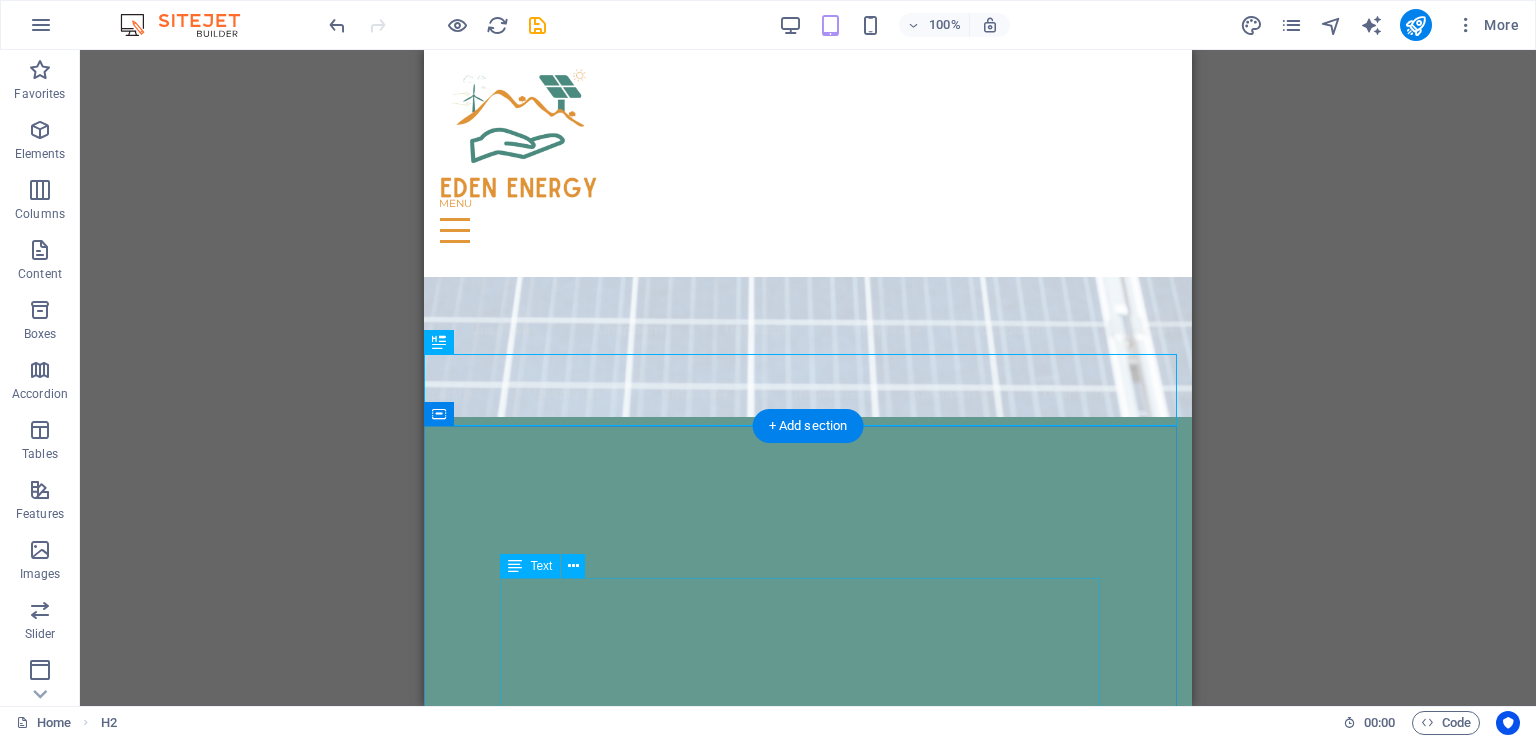 scroll, scrollTop: 509, scrollLeft: 0, axis: vertical 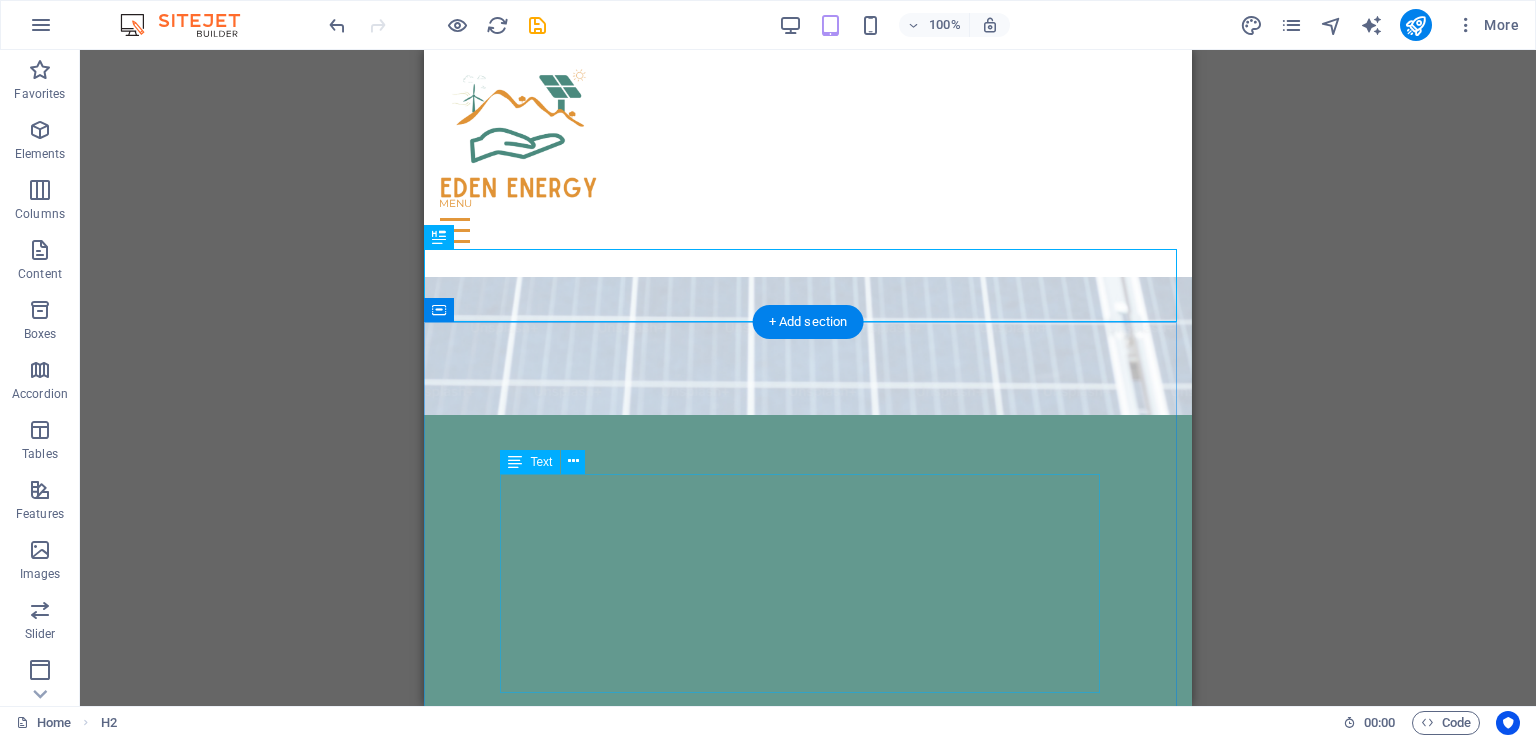 click on "Eden-Energy and its partners are at the forefront of alternative energy, specializing in solar and hybrid systems. We deliver robust, reliable, and innovative energy solutions tailored to your specific needs, ensuring an uninterrupted power supply and outstanding support." at bounding box center (808, 1881) 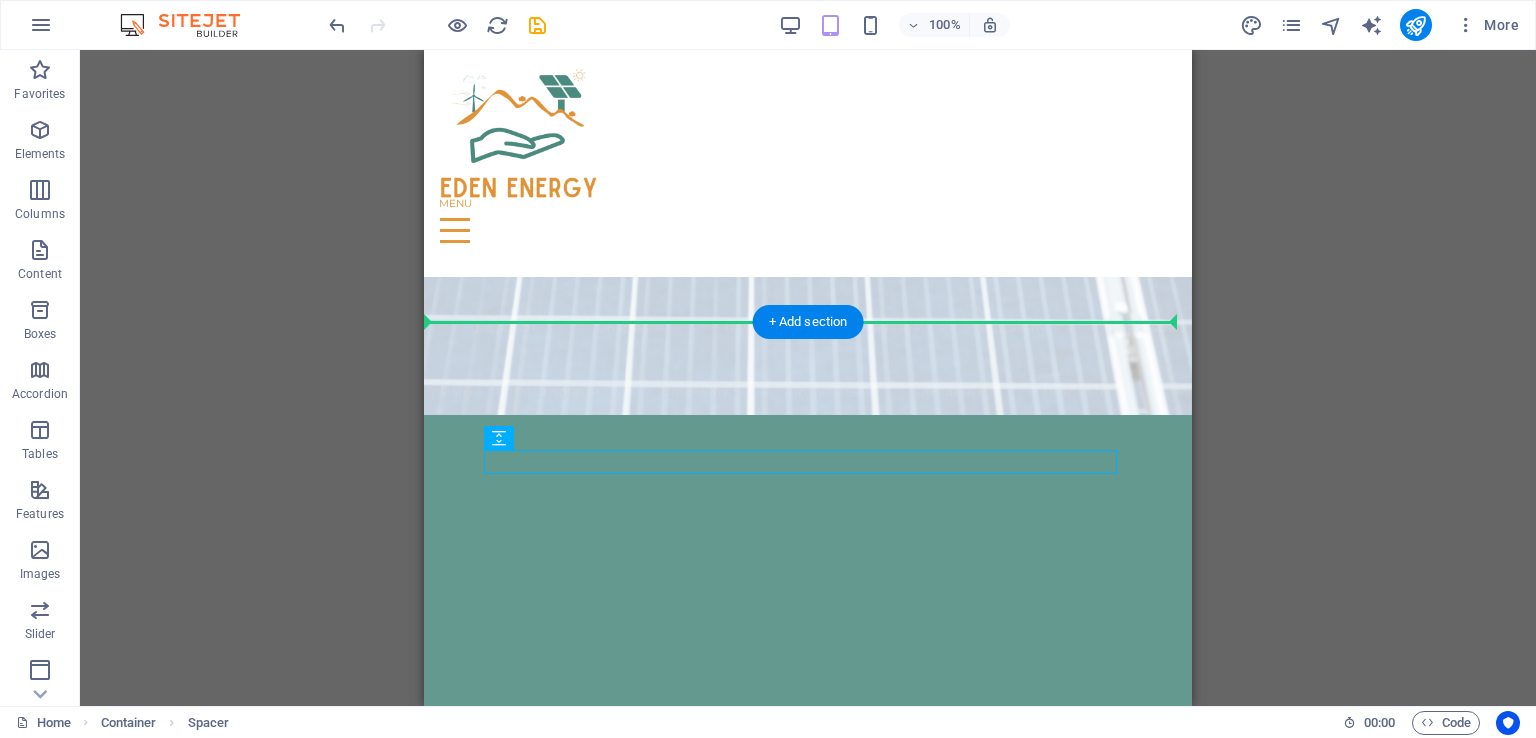 drag, startPoint x: 955, startPoint y: 491, endPoint x: 535, endPoint y: 394, distance: 431.0557 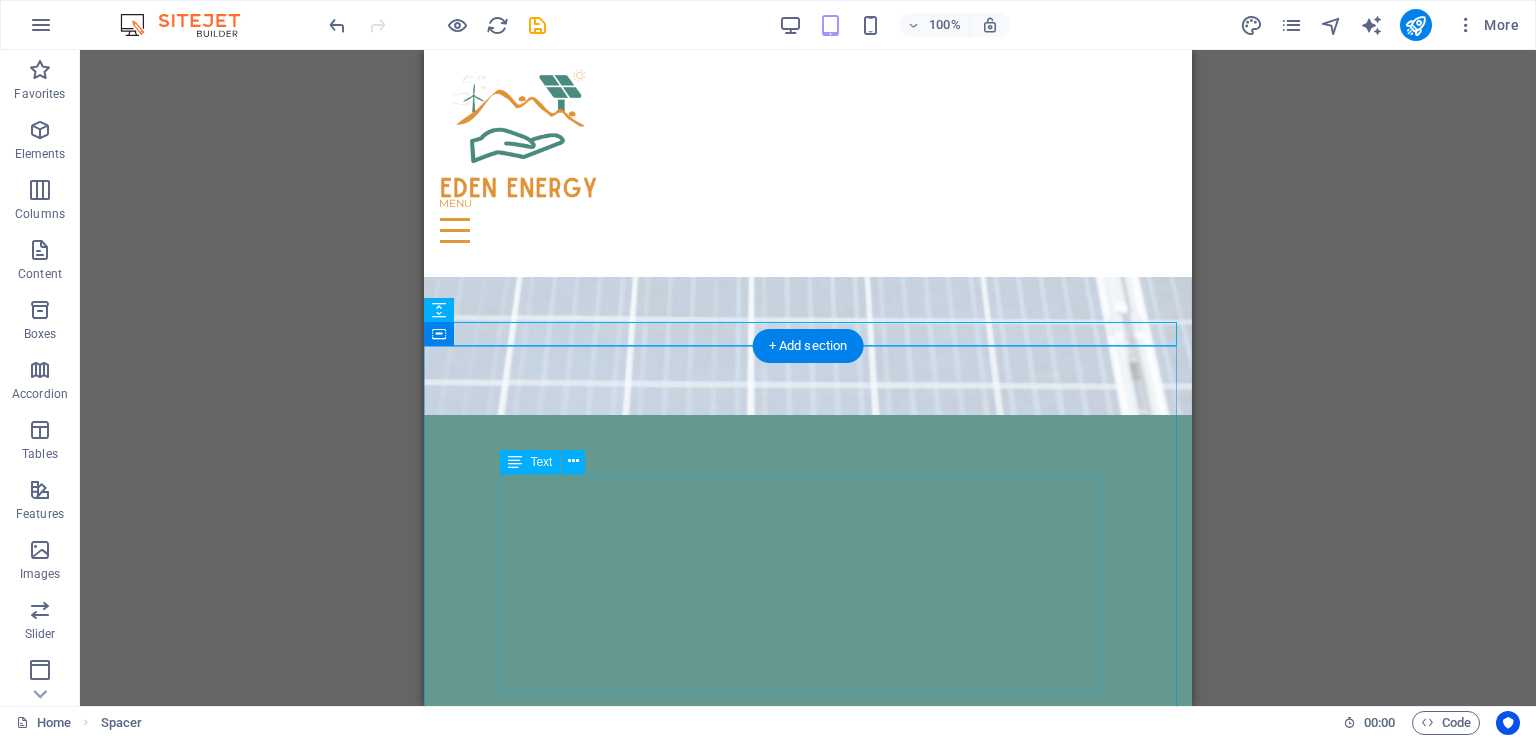 click on "Eden-Energy and its partners are at the forefront of alternative energy, specializing in solar and hybrid systems. We deliver robust, reliable, and innovative energy solutions tailored to your specific needs, ensuring an uninterrupted power supply and outstanding support." at bounding box center (808, 1881) 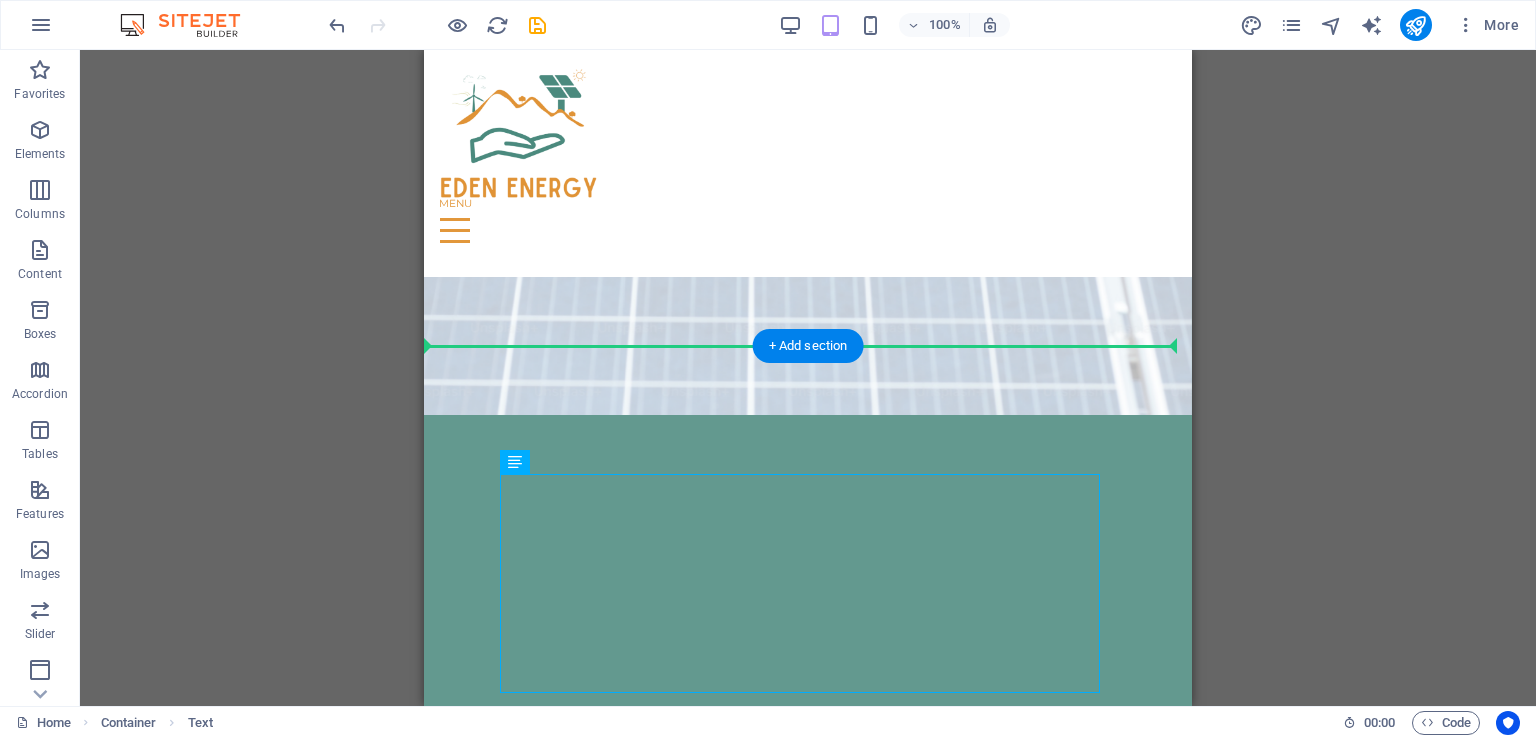 drag, startPoint x: 961, startPoint y: 515, endPoint x: 541, endPoint y: 424, distance: 429.74527 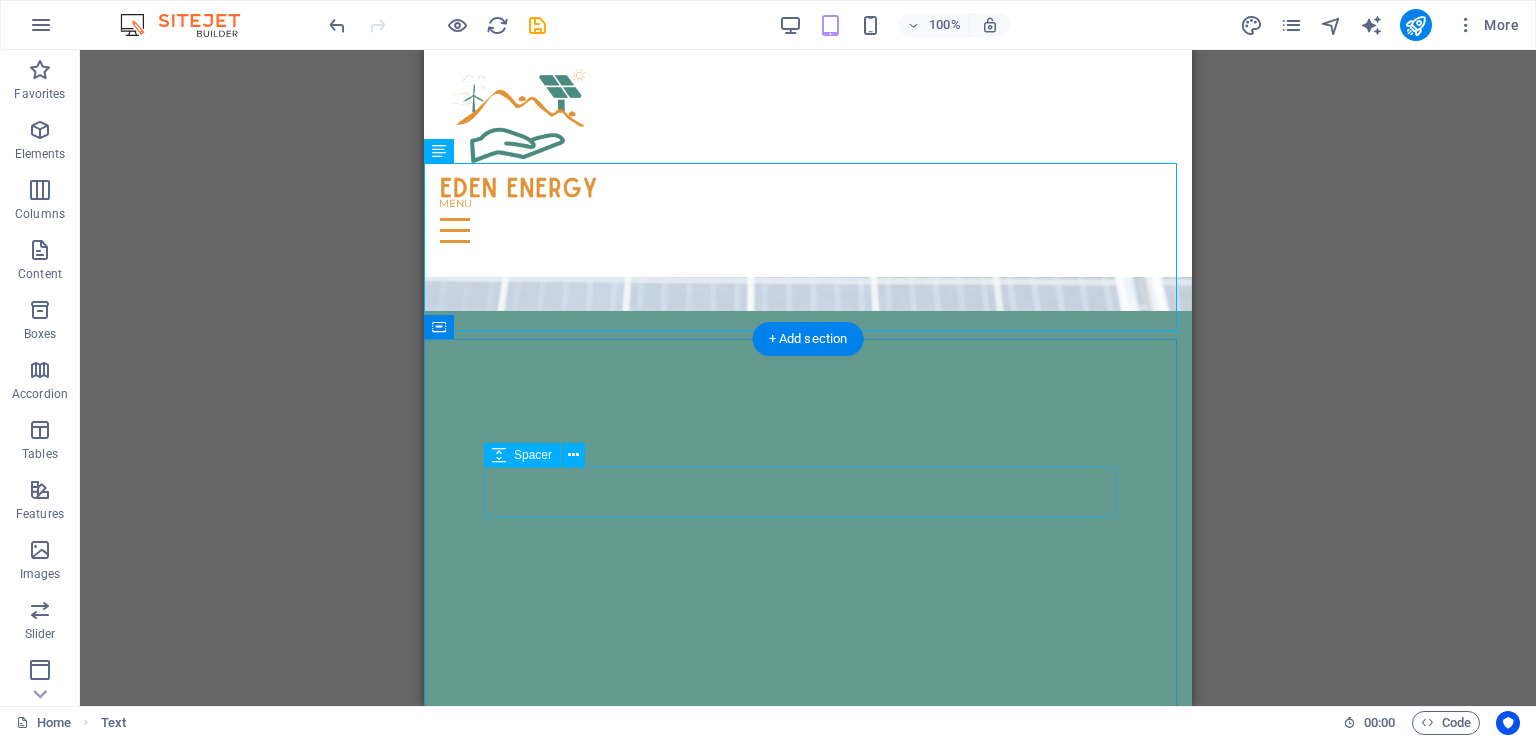 scroll, scrollTop: 709, scrollLeft: 0, axis: vertical 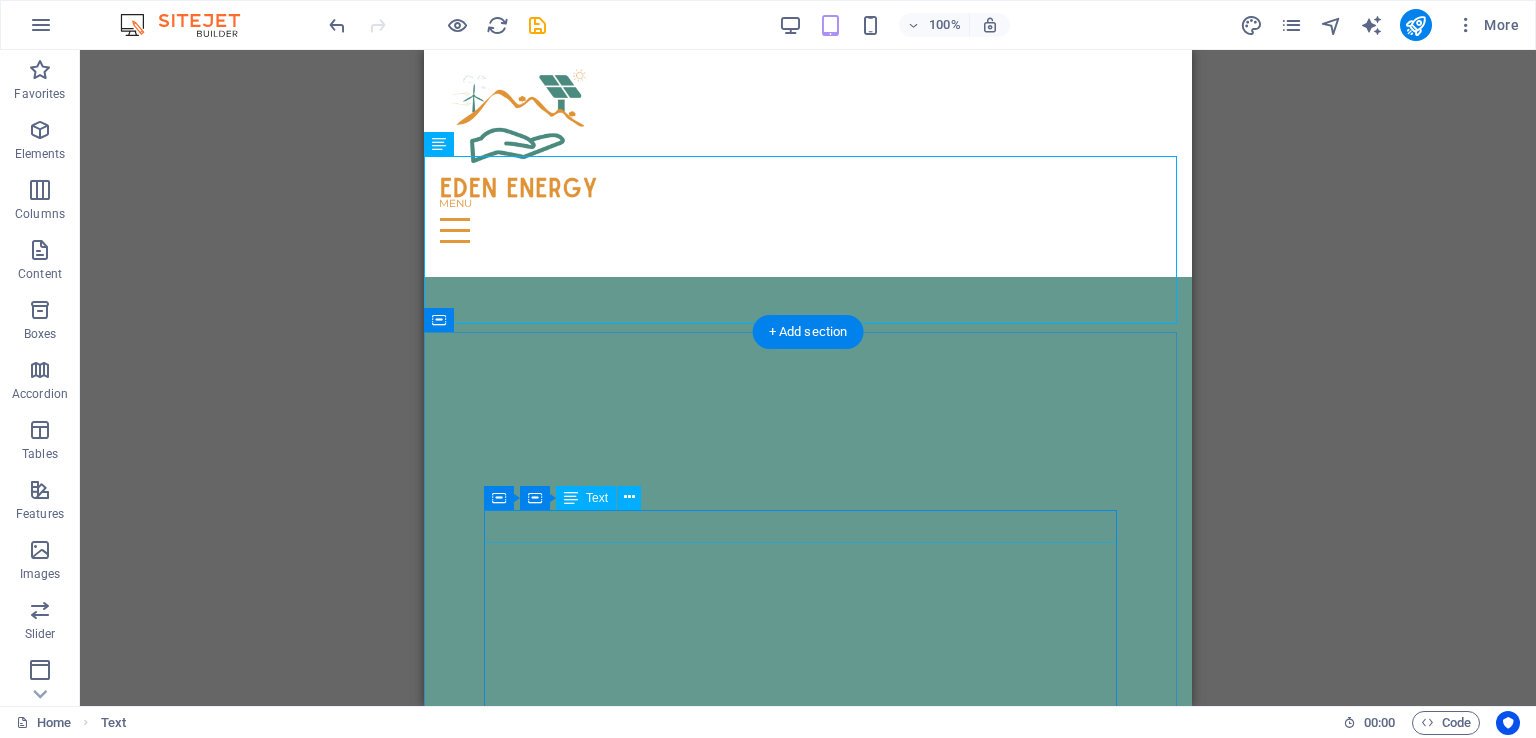 click on "RELIABLE AND COST EFFECTIVE POWER" at bounding box center (808, 1823) 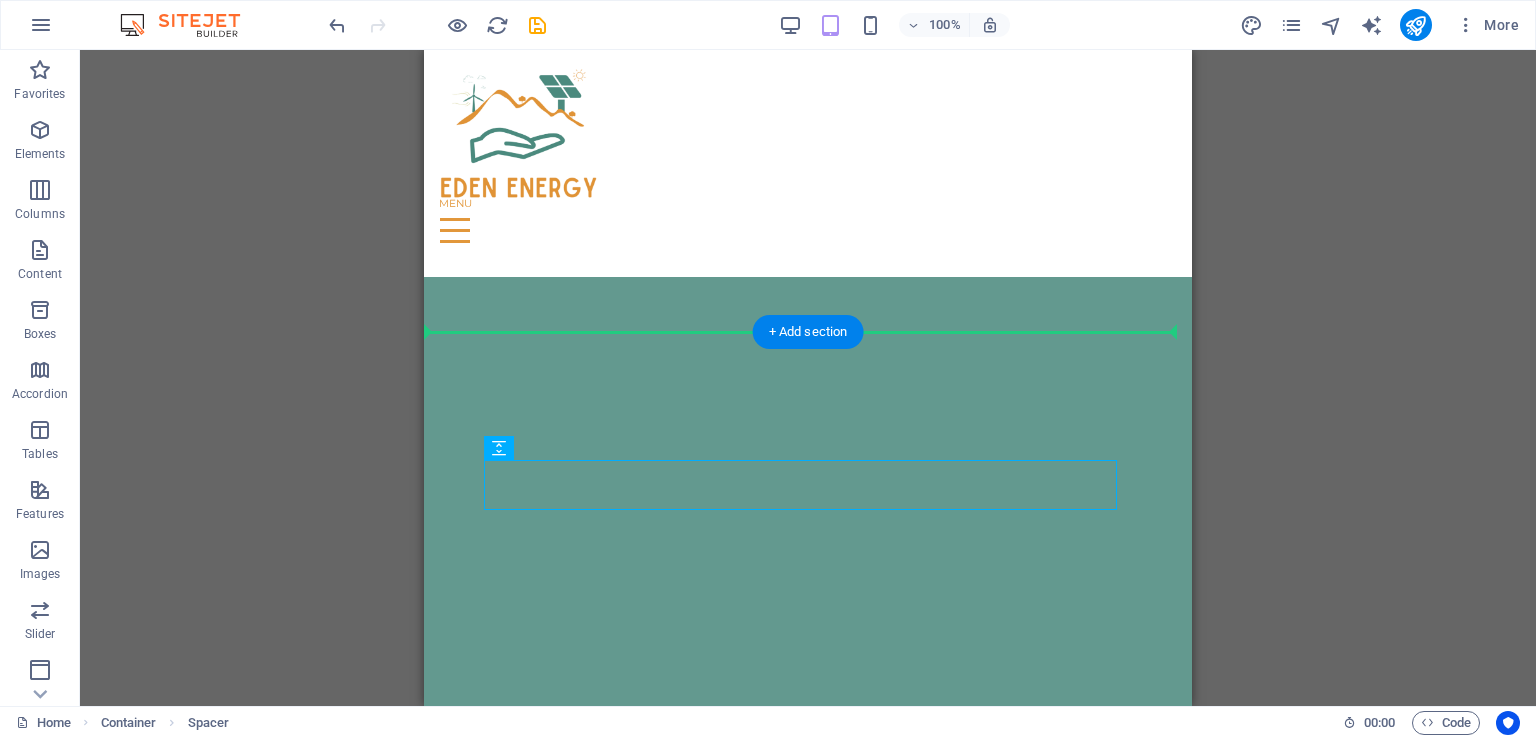 drag, startPoint x: 964, startPoint y: 503, endPoint x: 543, endPoint y: 405, distance: 432.2557 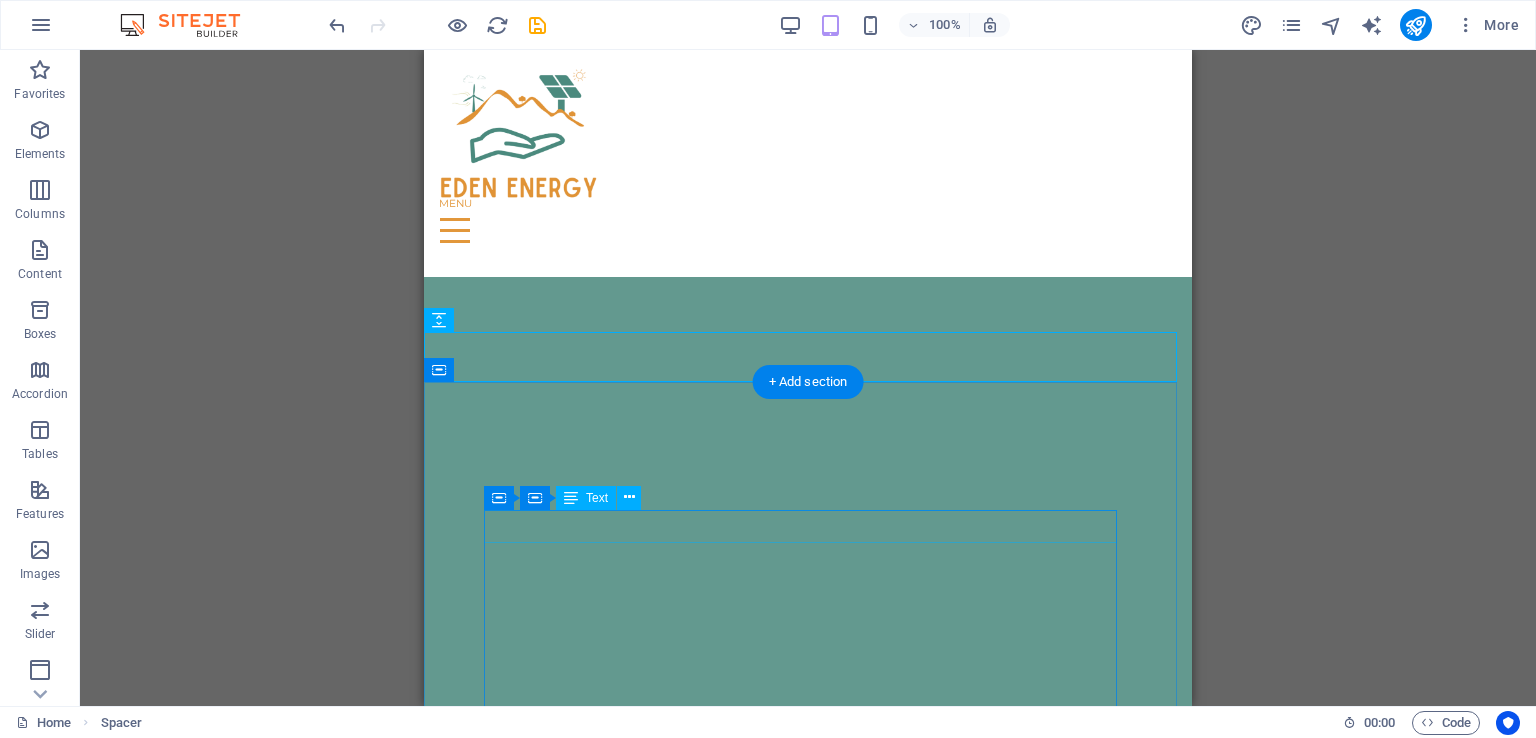 click on "RELIABLE AND COST EFFECTIVE POWER" at bounding box center (808, 1823) 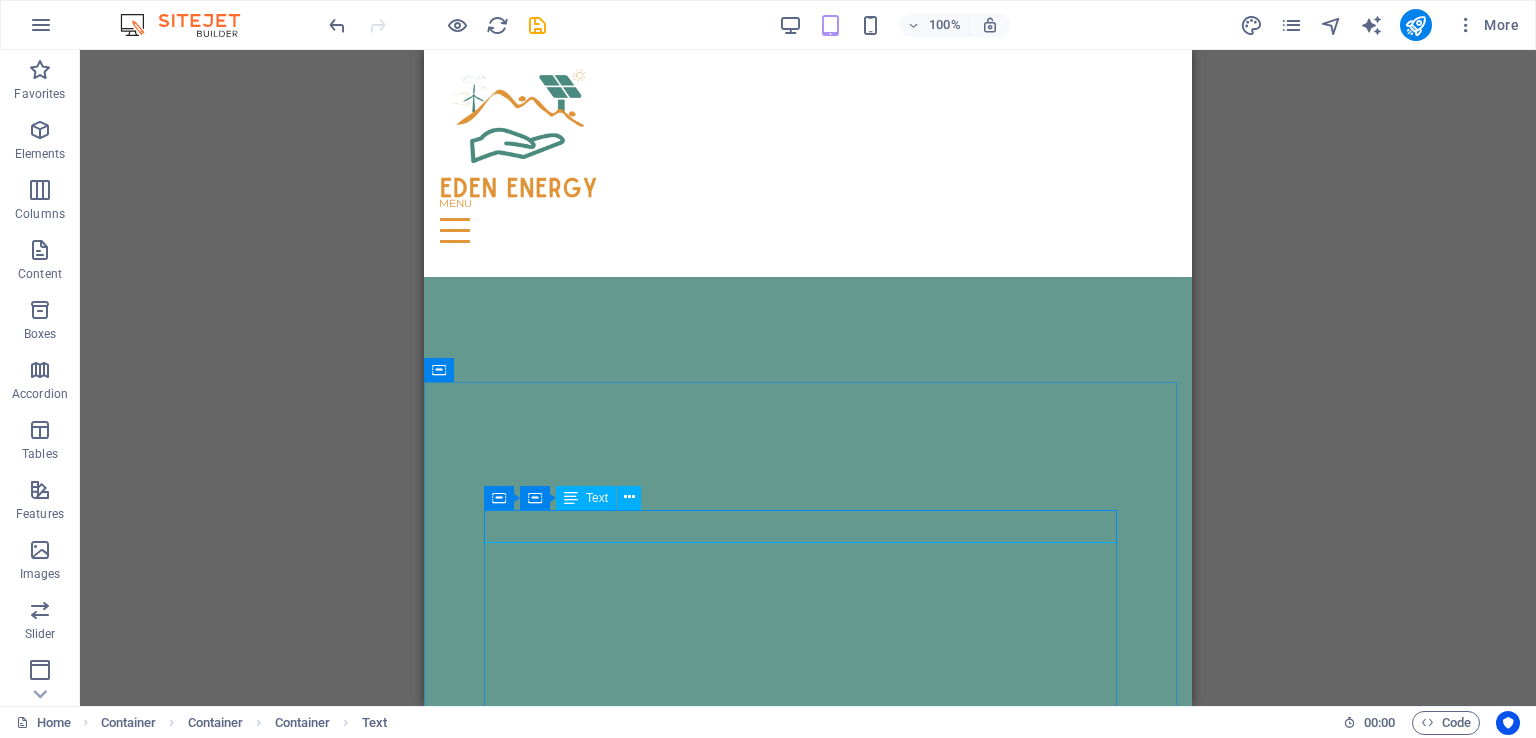 click on "Text" at bounding box center (586, 498) 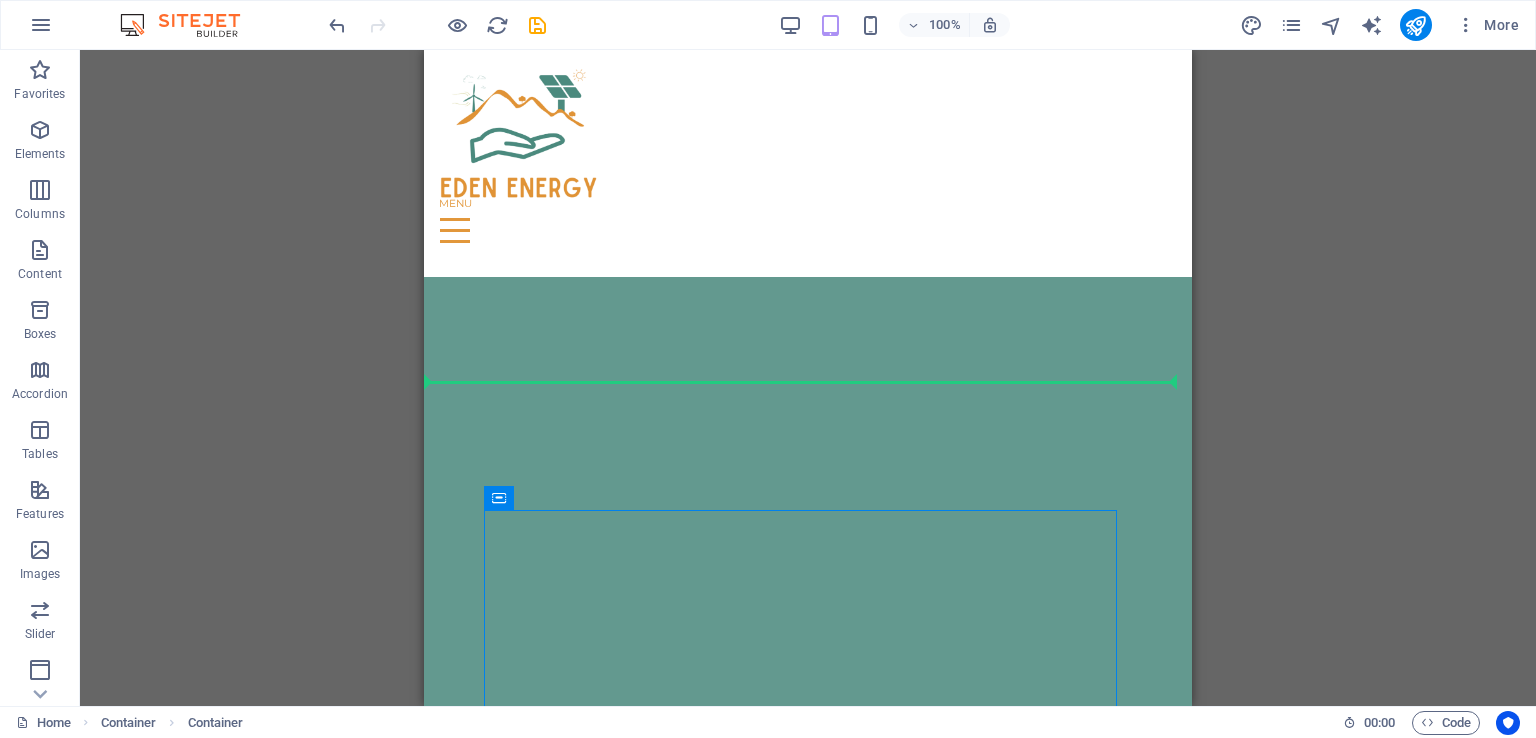 drag, startPoint x: 925, startPoint y: 553, endPoint x: 518, endPoint y: 378, distance: 443.02823 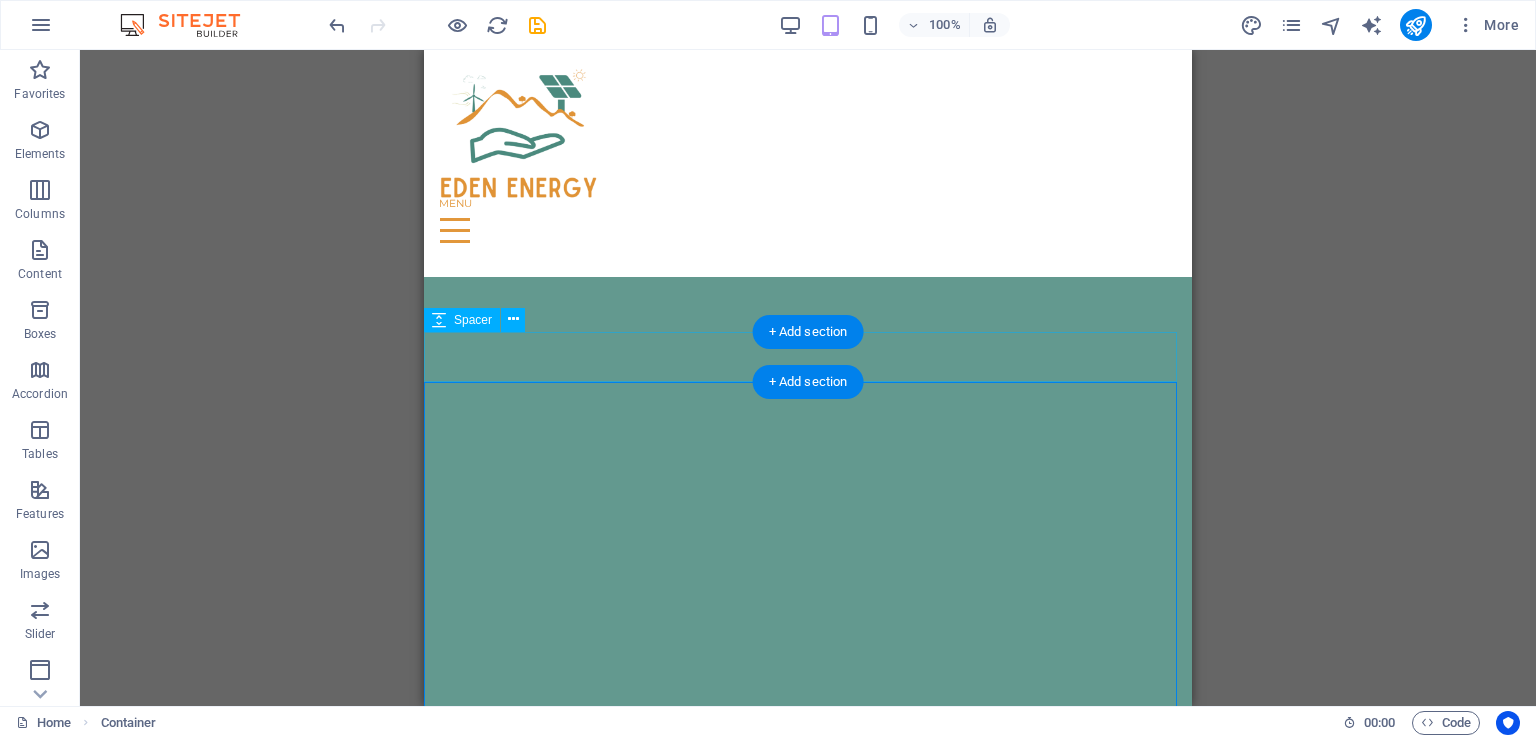 click at bounding box center [808, 1653] 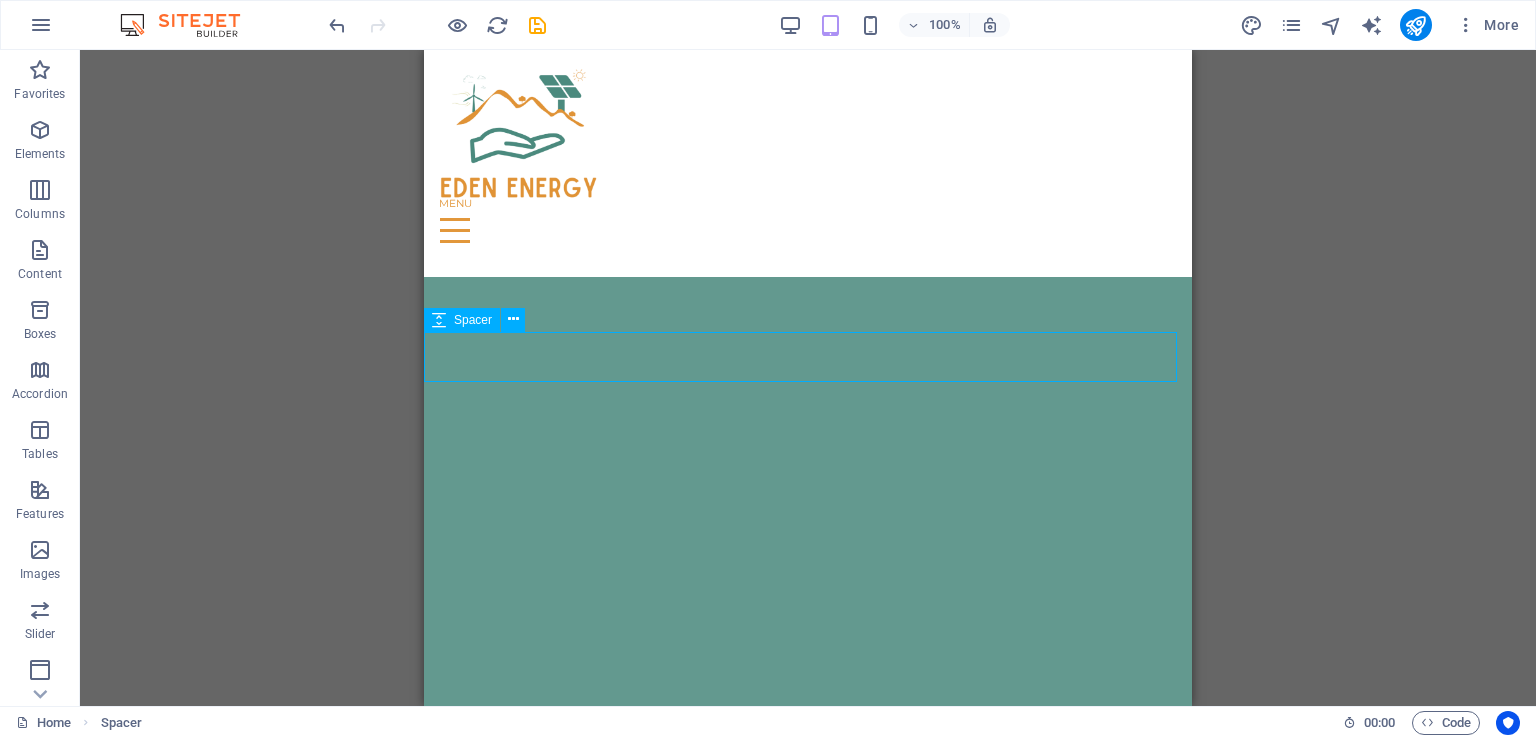 click at bounding box center (513, 319) 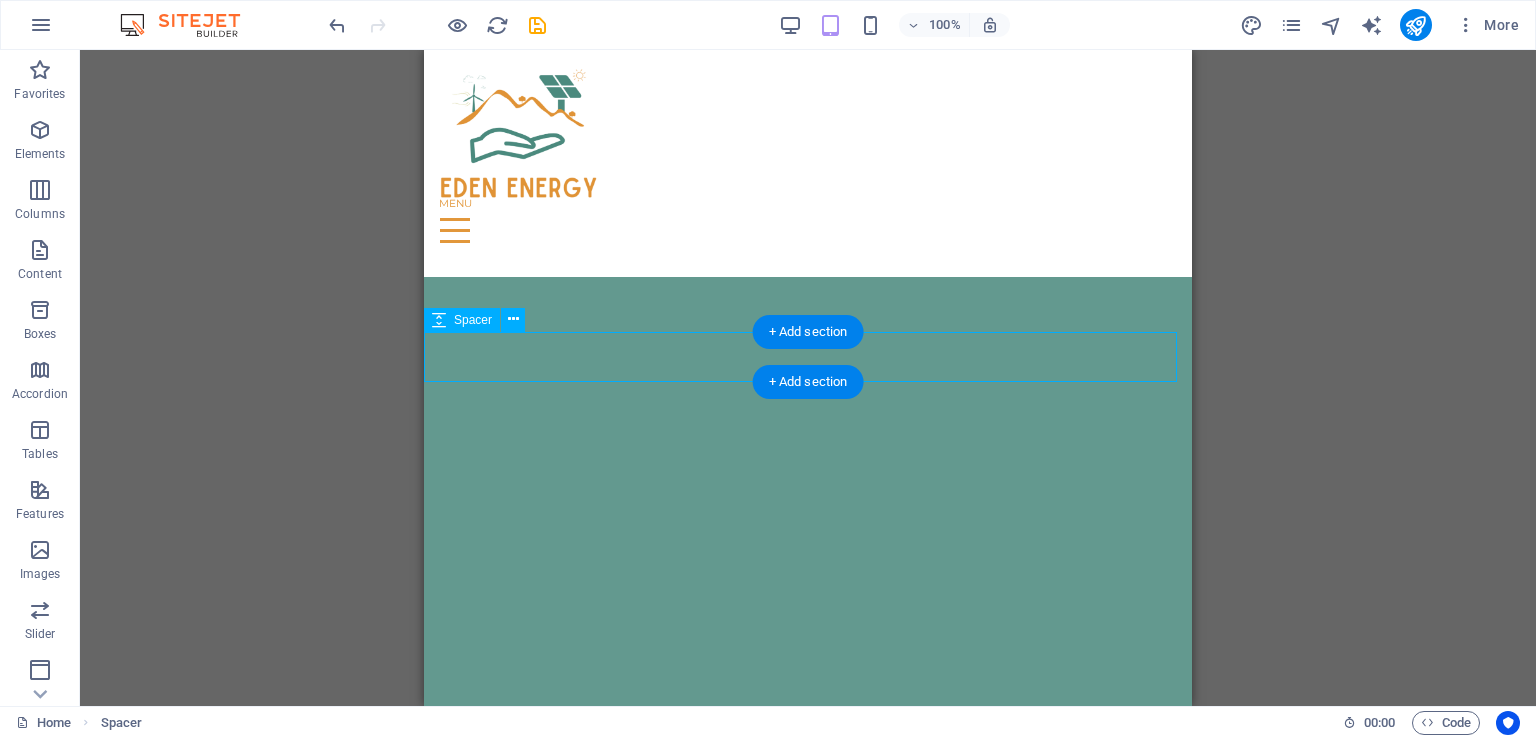 click at bounding box center (808, 1653) 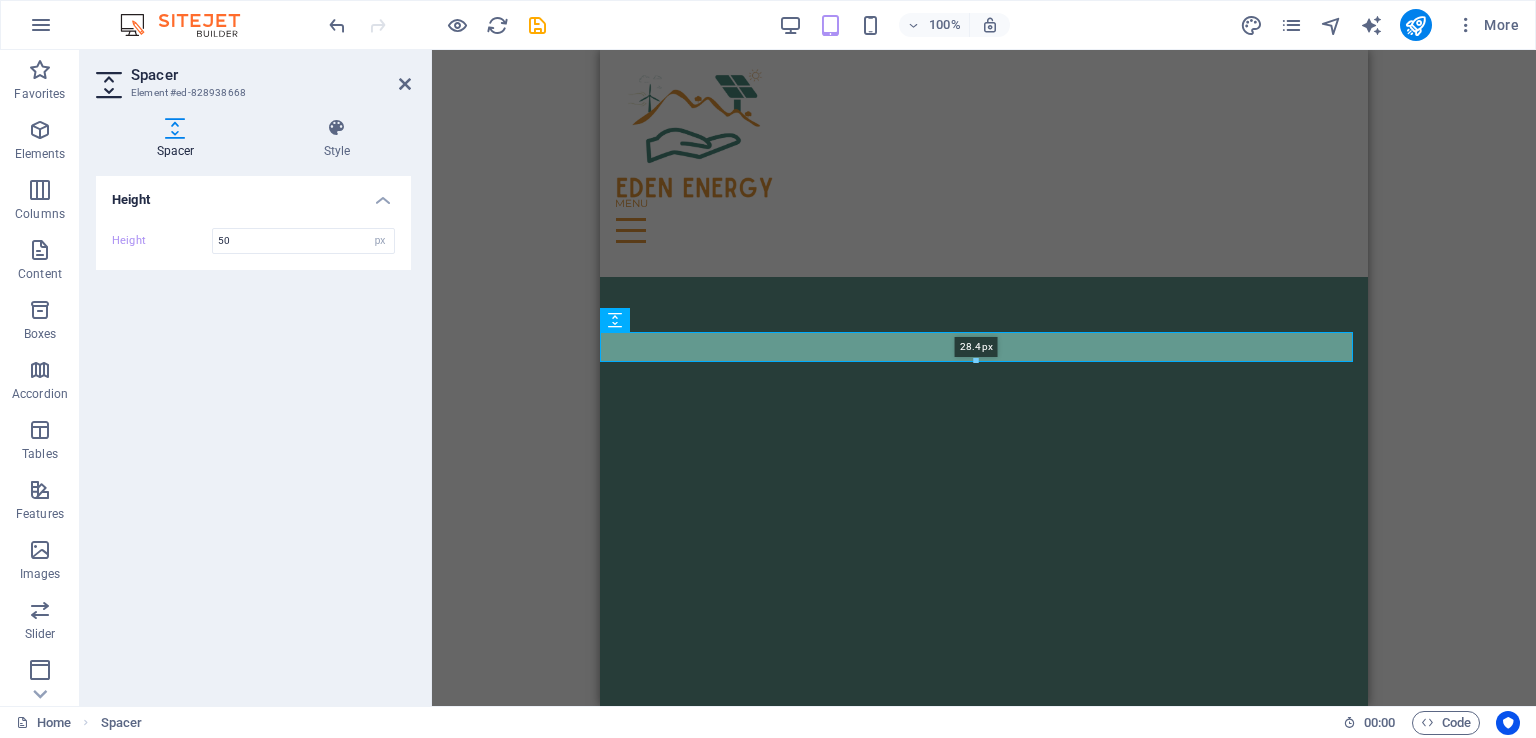 drag, startPoint x: 974, startPoint y: 379, endPoint x: 975, endPoint y: 357, distance: 22.022715 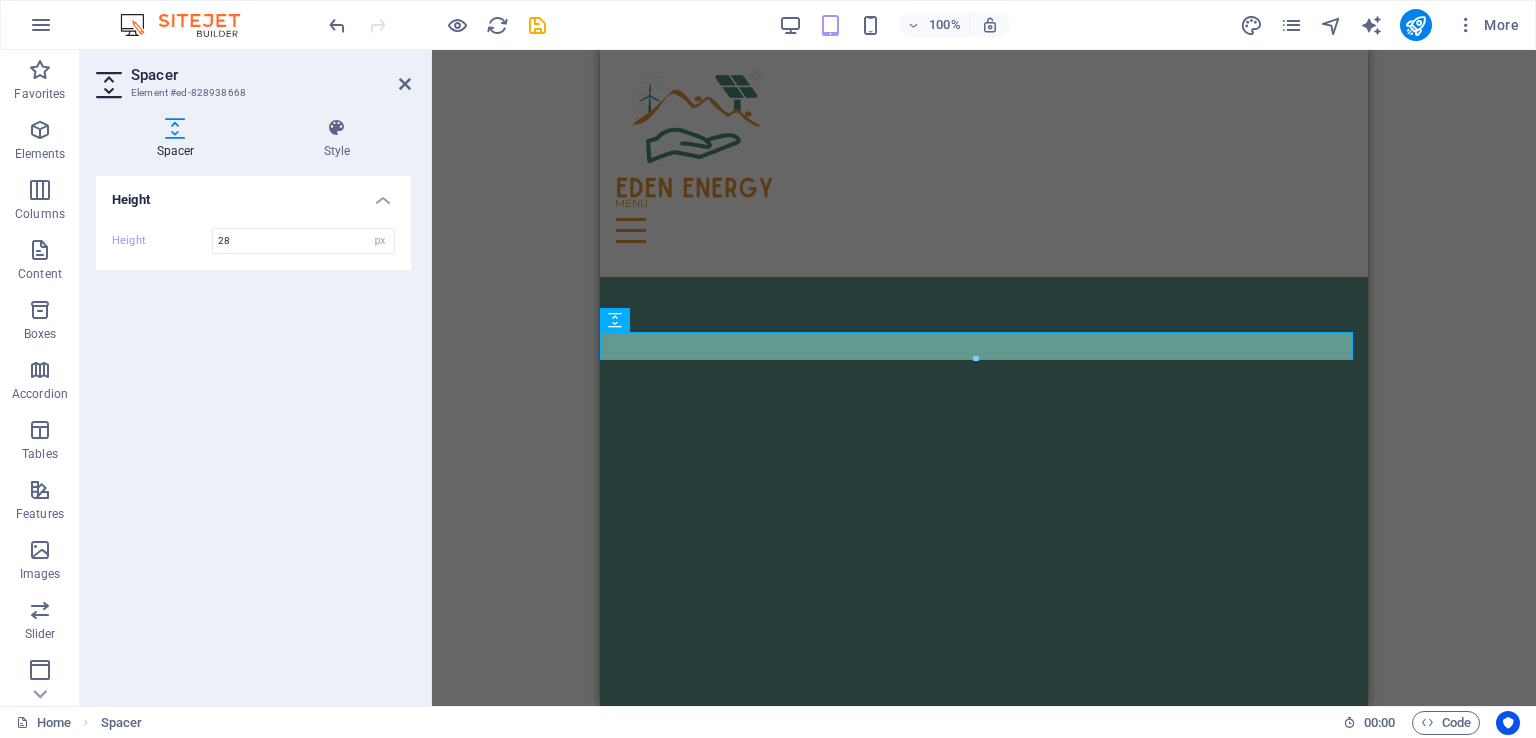 click at bounding box center (405, 84) 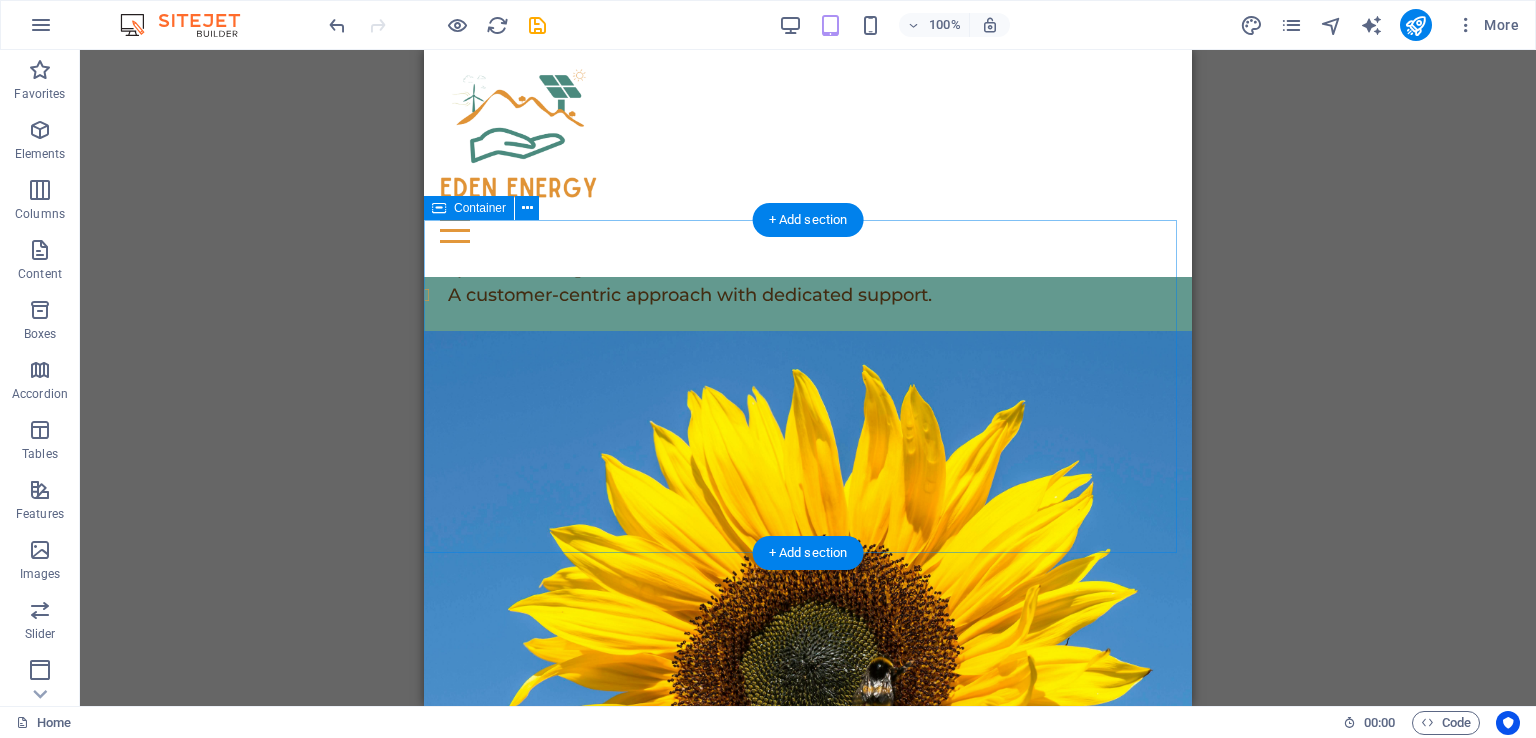 scroll, scrollTop: 2209, scrollLeft: 0, axis: vertical 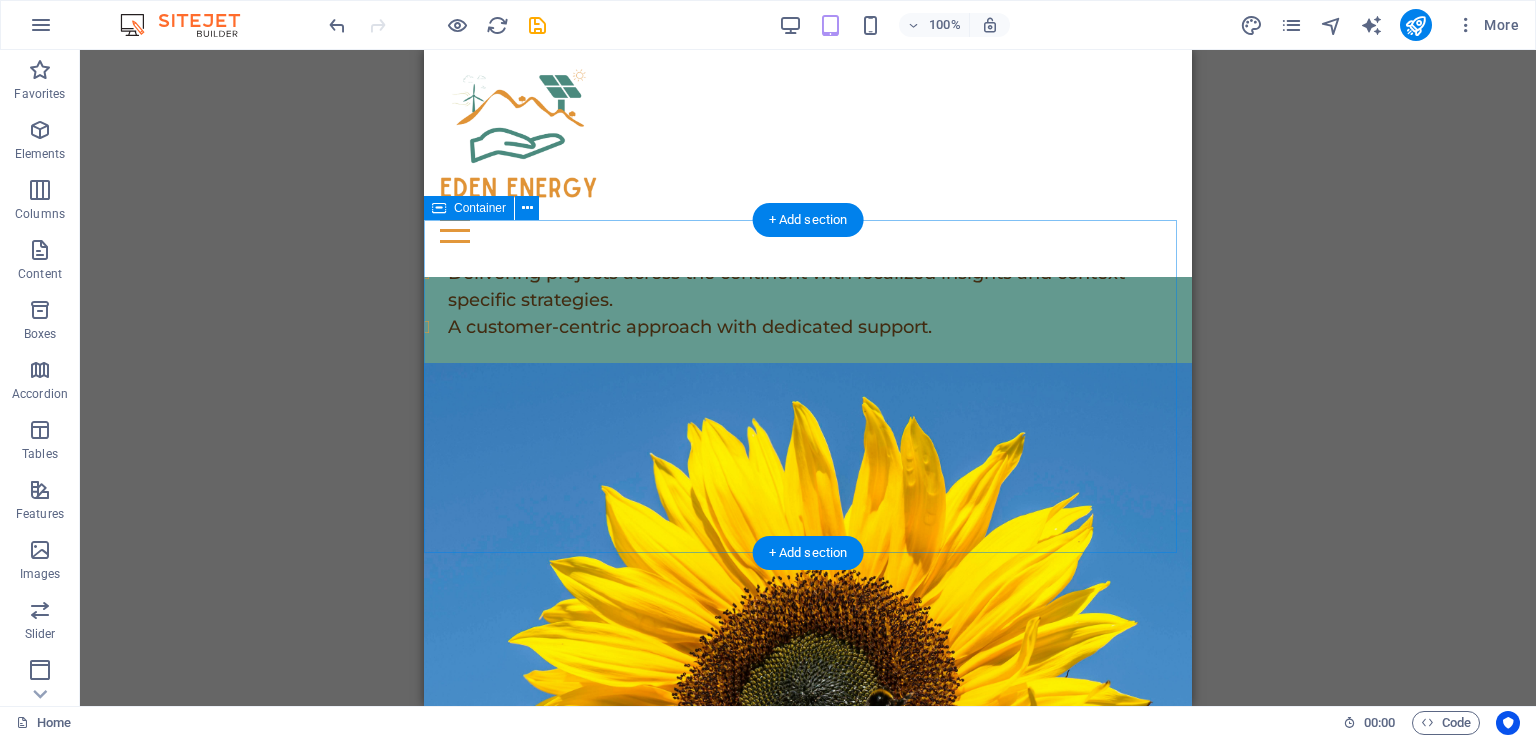click on "Drop content here or  Add elements  Paste clipboard" at bounding box center [808, 1704] 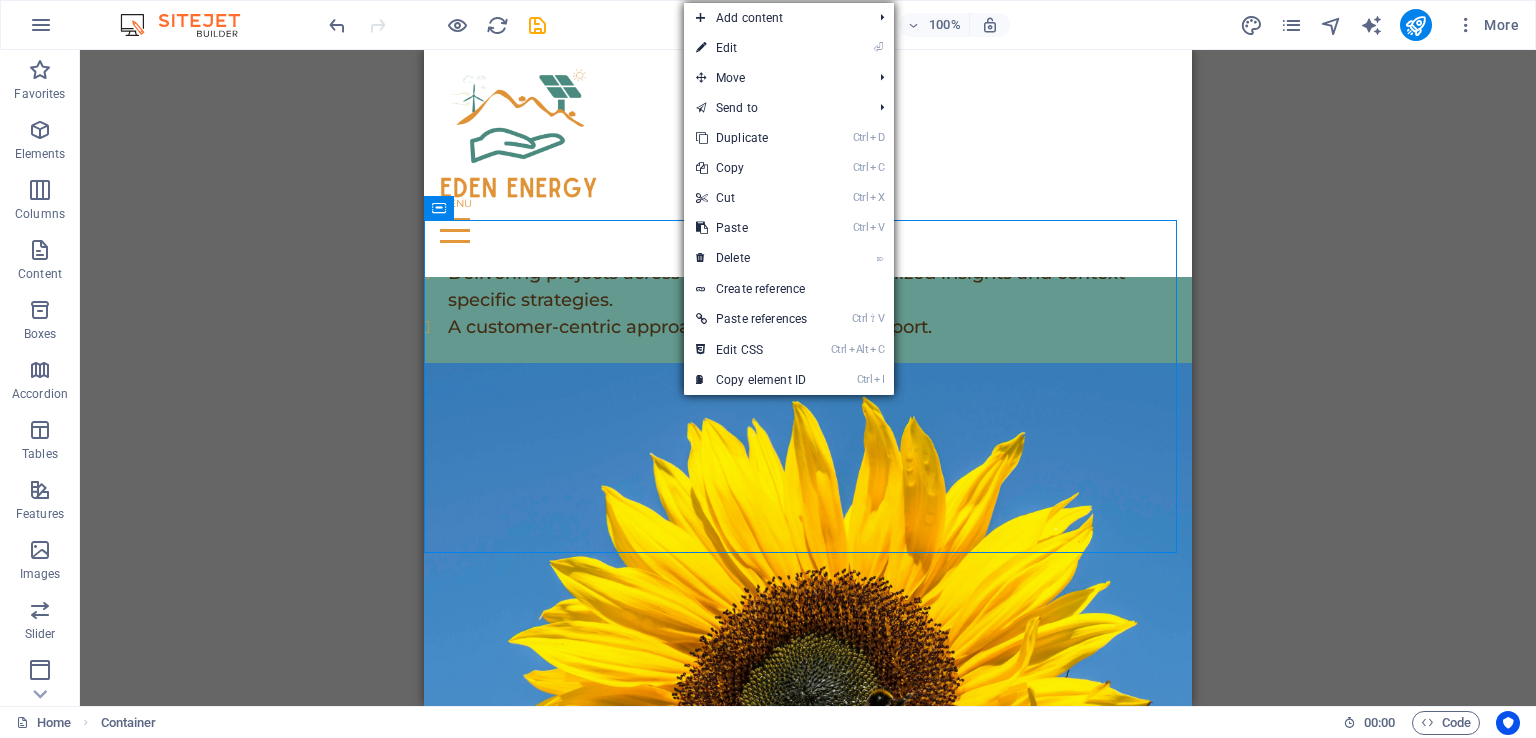 click on "⌦  Delete" at bounding box center [751, 258] 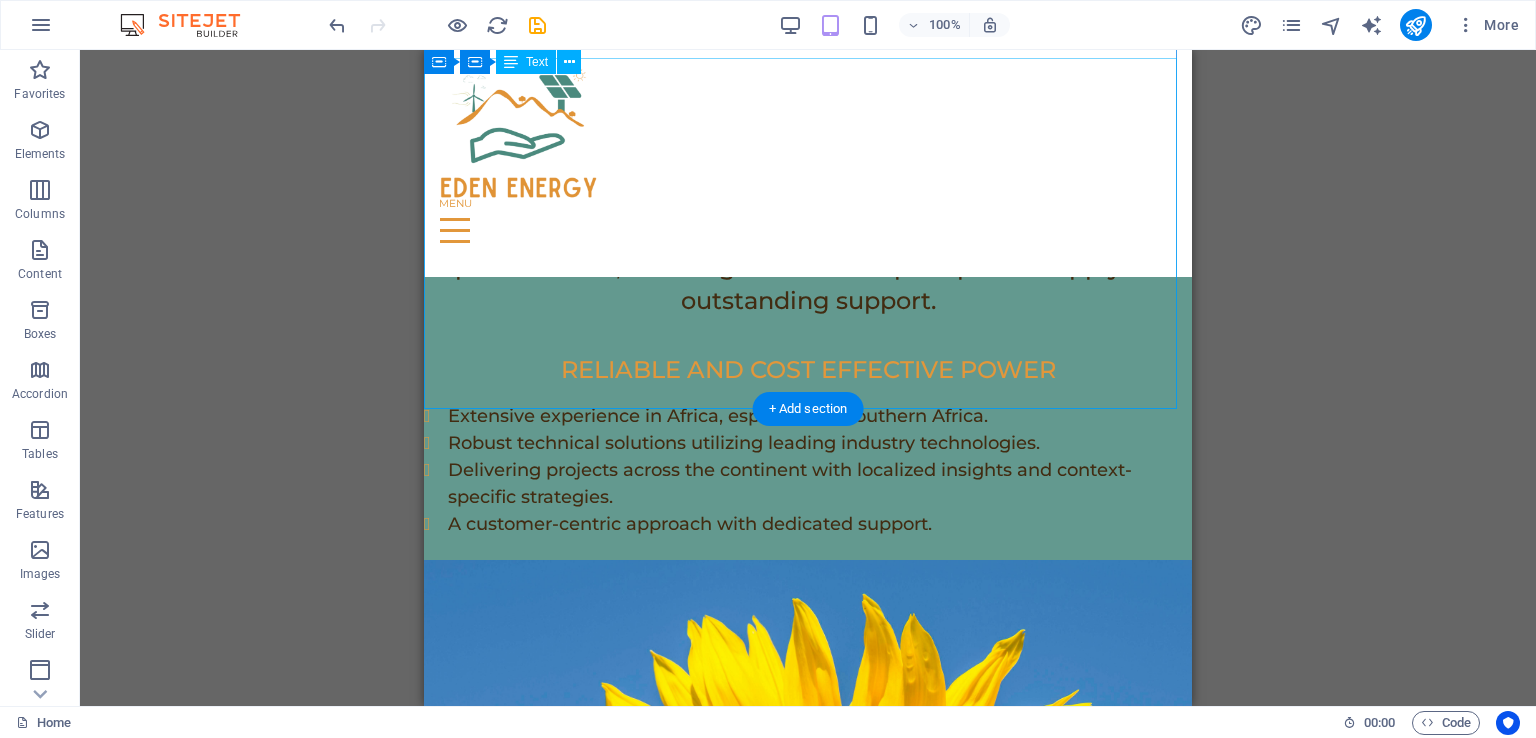 scroll, scrollTop: 2009, scrollLeft: 0, axis: vertical 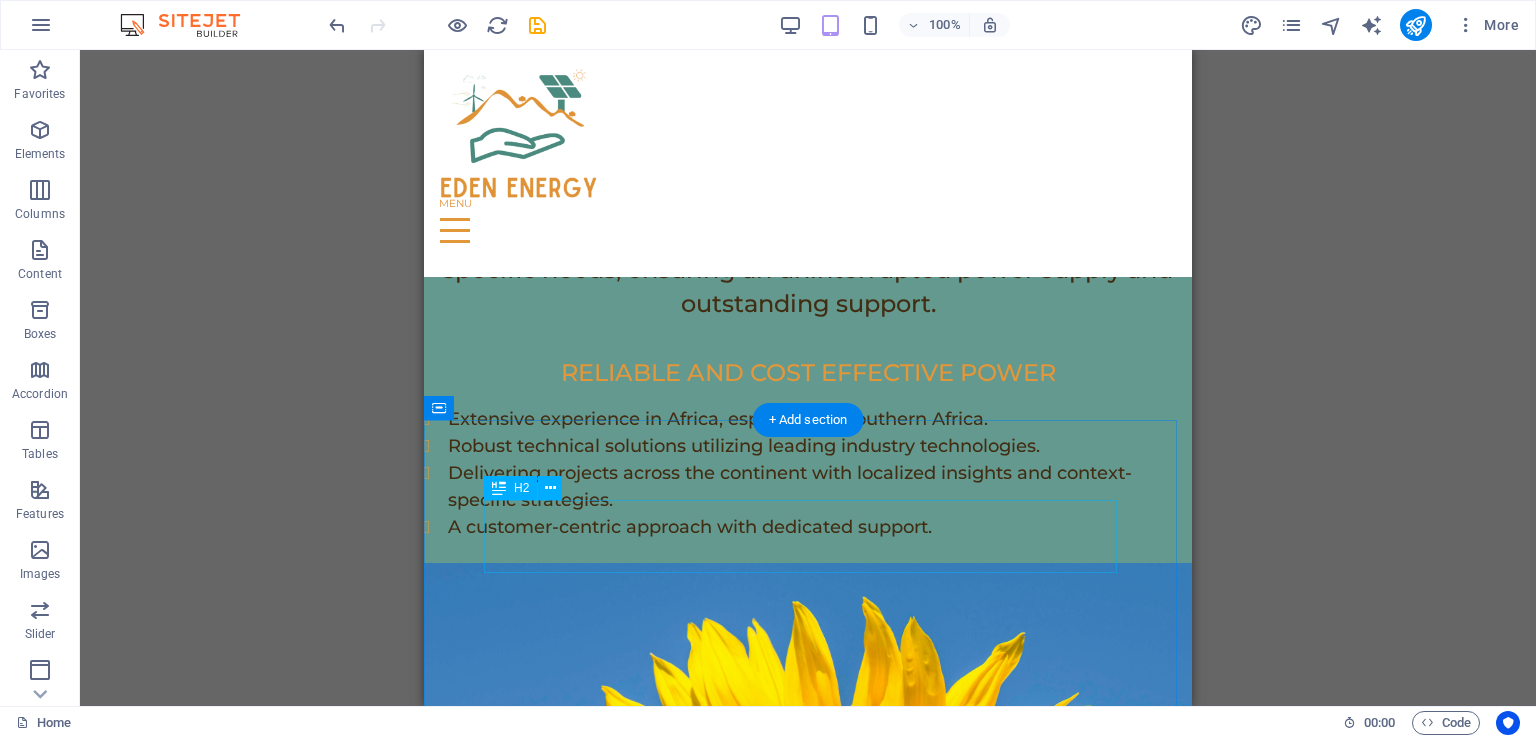 click on "OUR SOLUTIONS" at bounding box center (808, 1821) 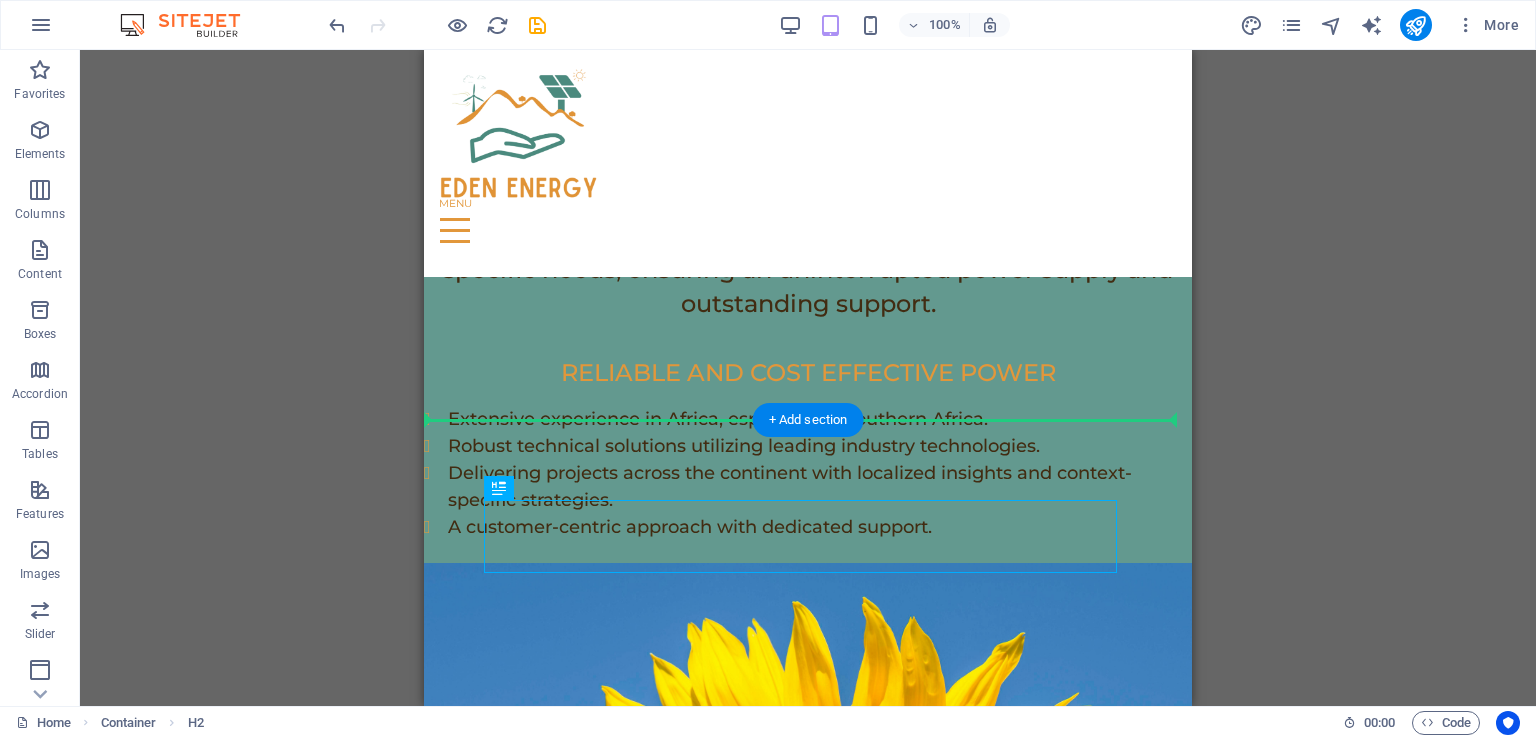 drag, startPoint x: 929, startPoint y: 539, endPoint x: 517, endPoint y: 458, distance: 419.8869 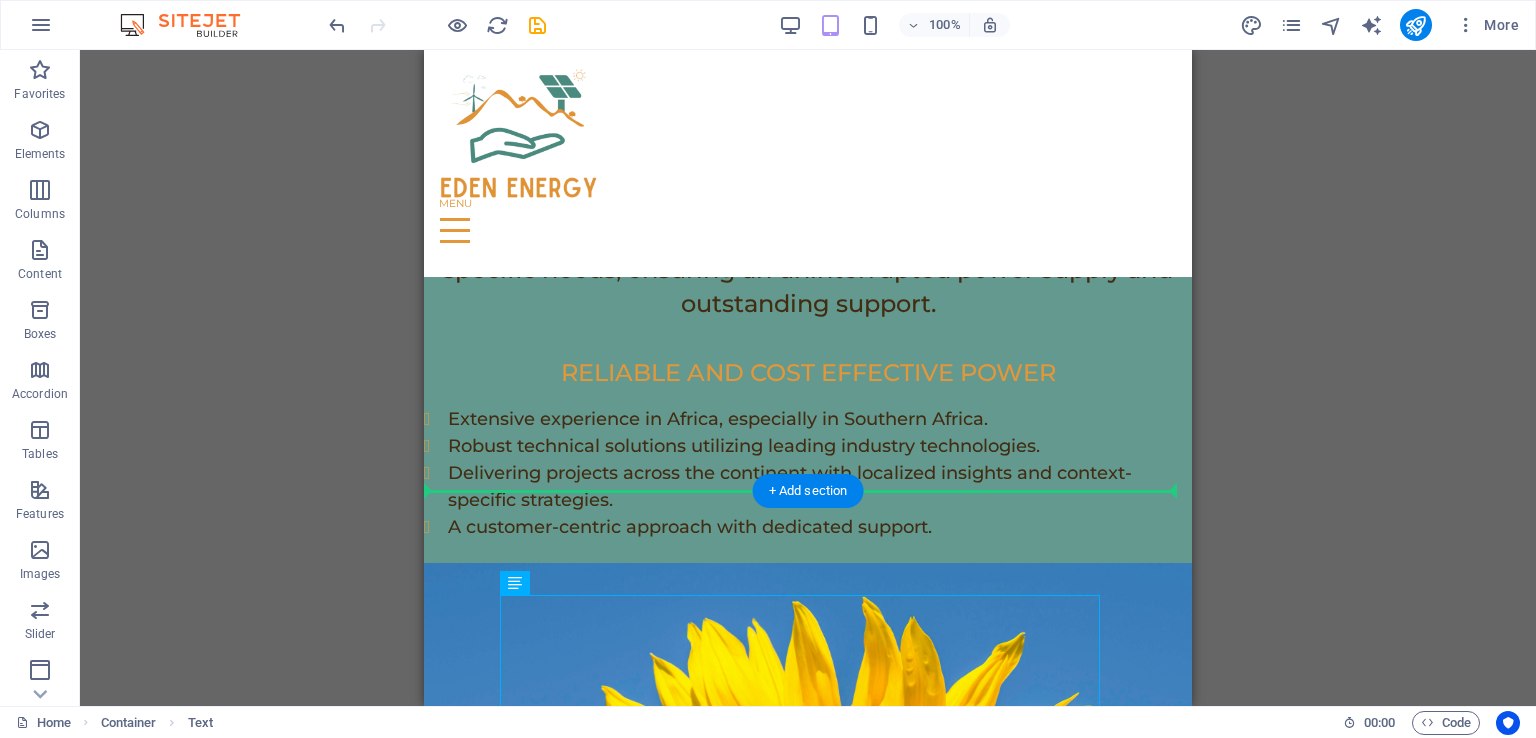 scroll, scrollTop: 2012, scrollLeft: 0, axis: vertical 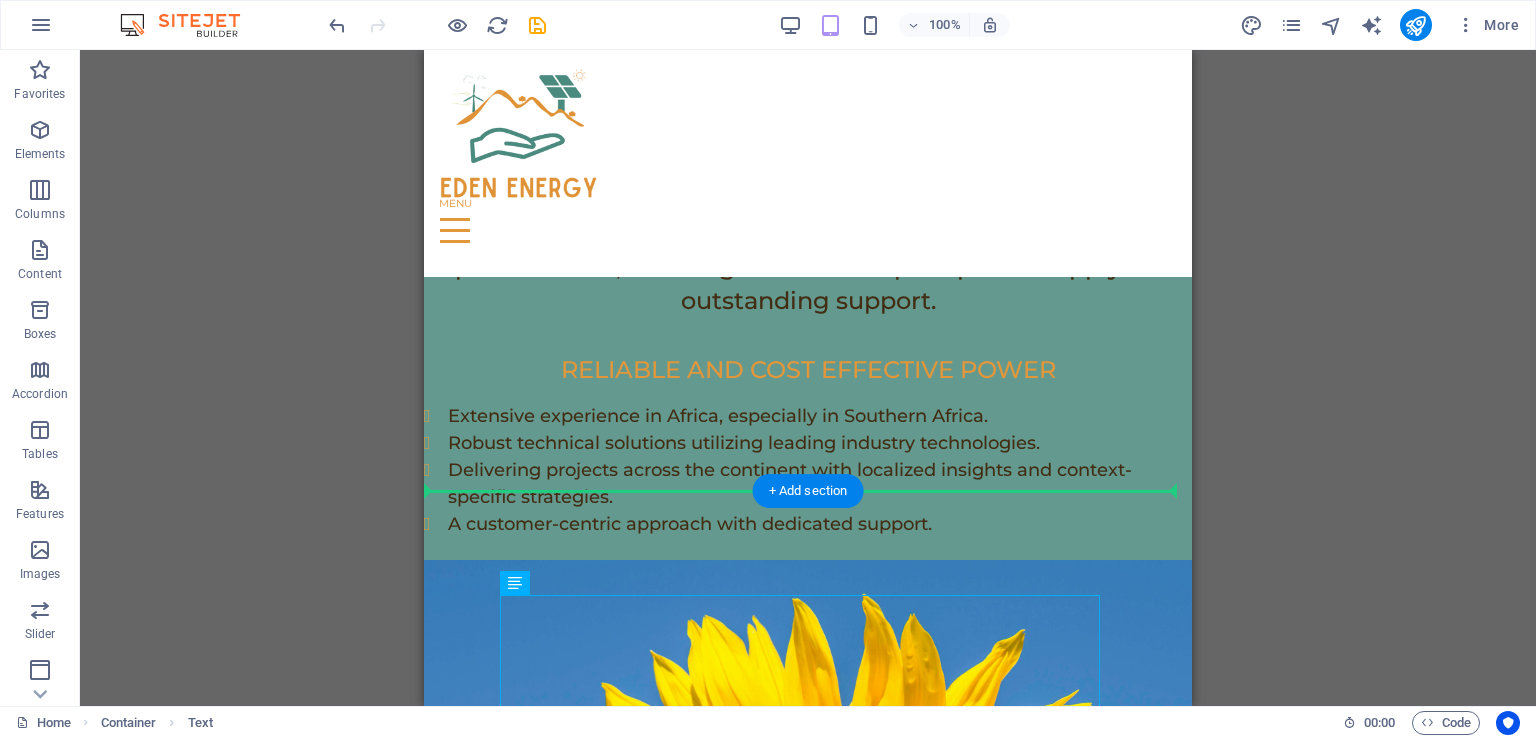 drag, startPoint x: 962, startPoint y: 633, endPoint x: 555, endPoint y: 533, distance: 419.105 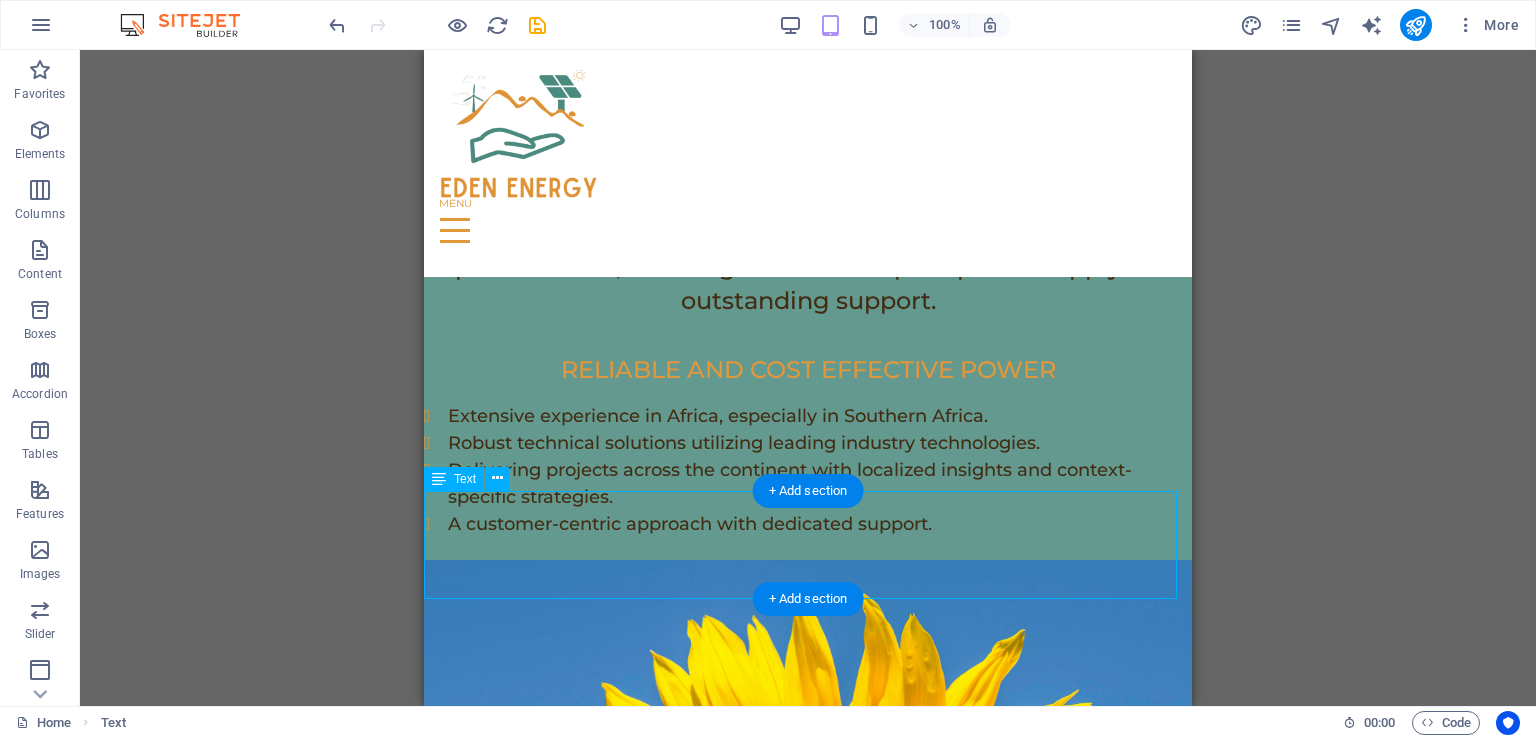 click on "Our advanced energy systems deliver reliable, sustainable power. Designed for efficiency, they capture solar energy, store it effectively, and integrate with the grid. Smart controls manage multiple power sources for optimal performance and consistent results." at bounding box center [808, 1829] 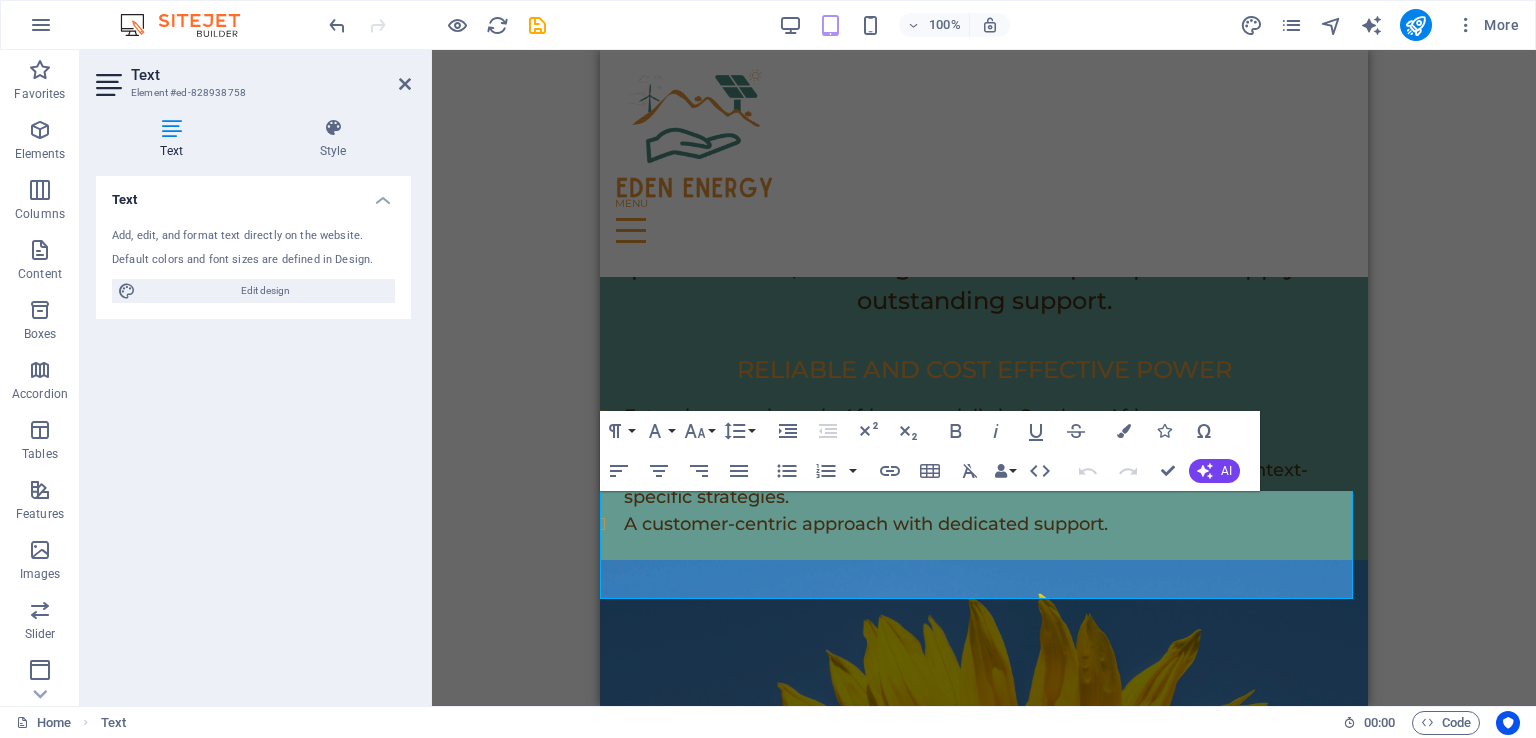 click at bounding box center [405, 84] 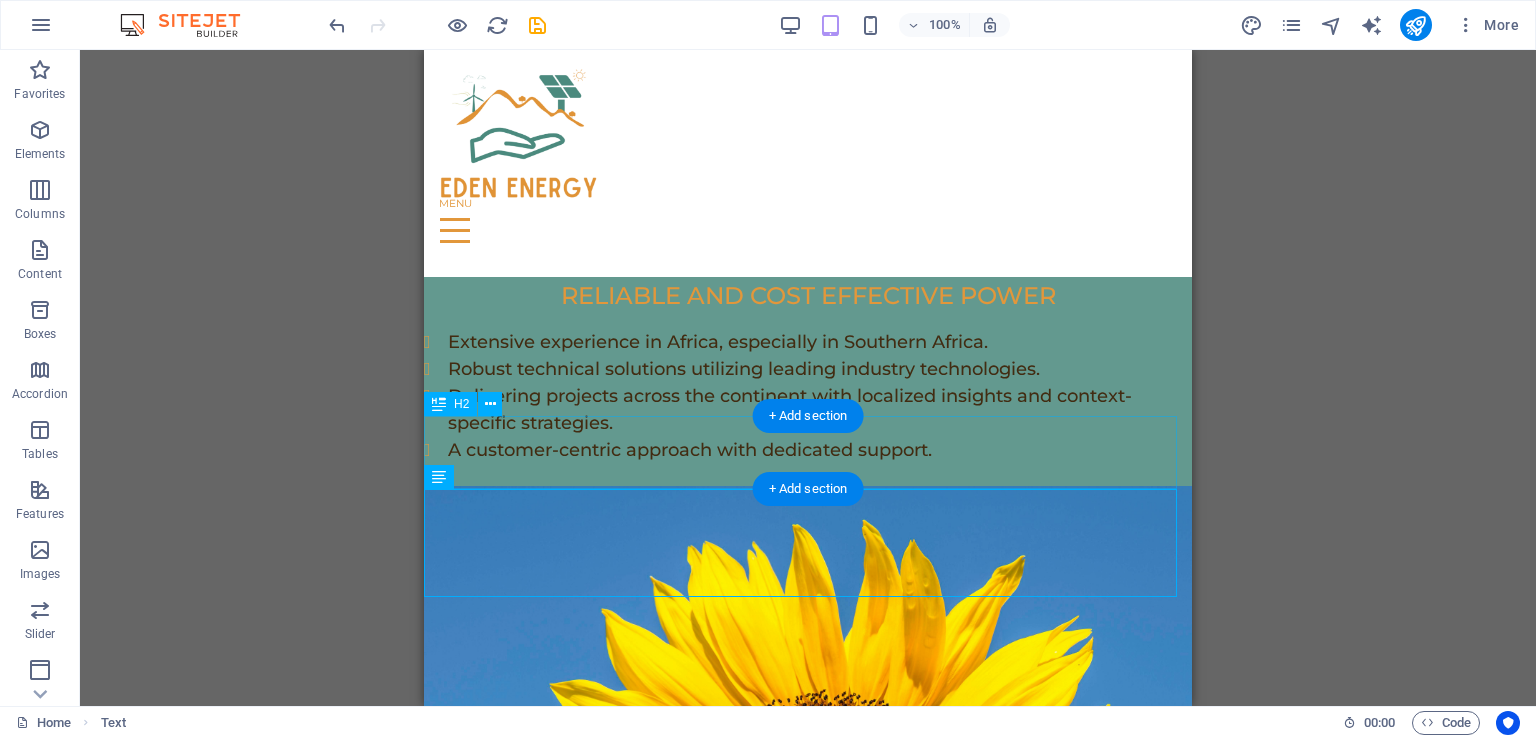 scroll, scrollTop: 2212, scrollLeft: 0, axis: vertical 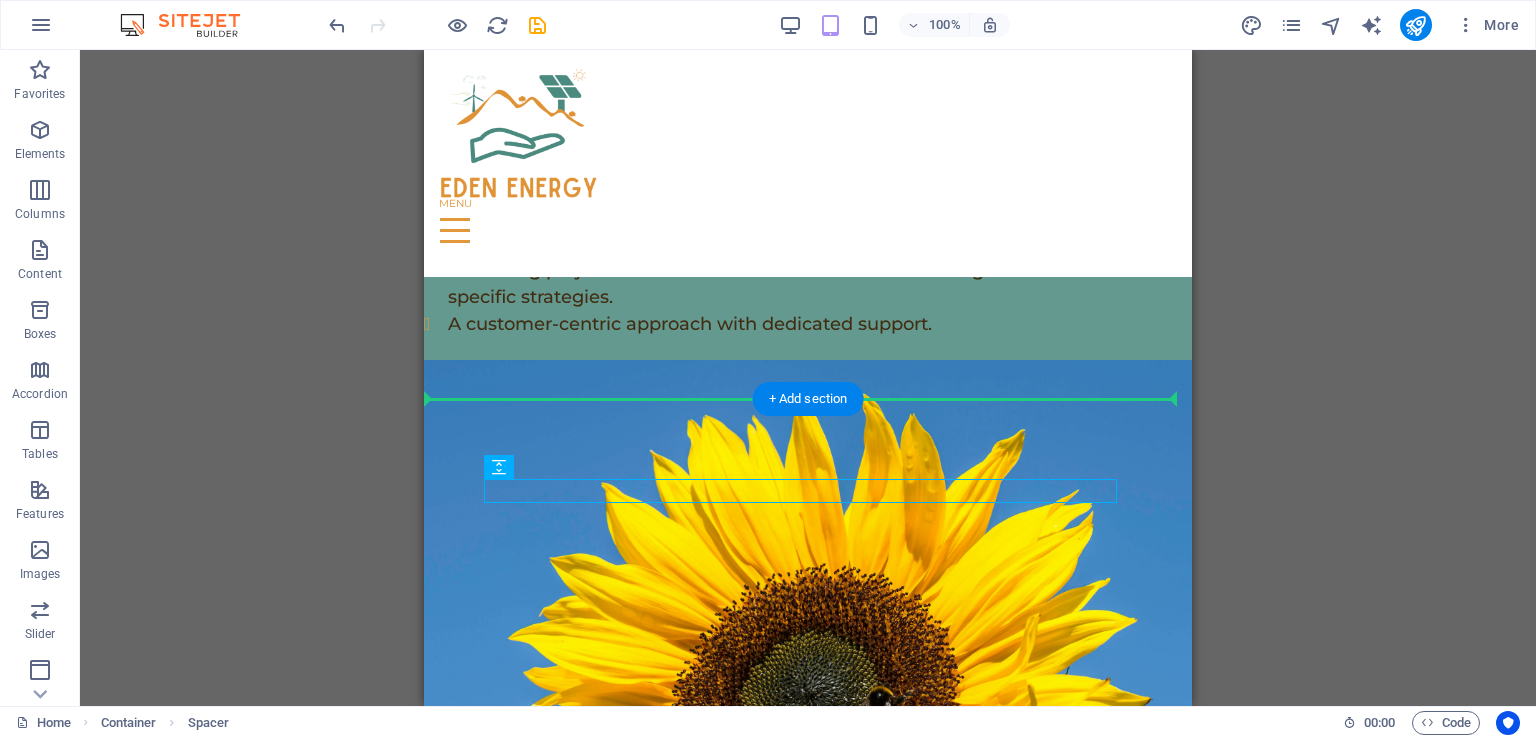 drag, startPoint x: 960, startPoint y: 518, endPoint x: 536, endPoint y: 436, distance: 431.85645 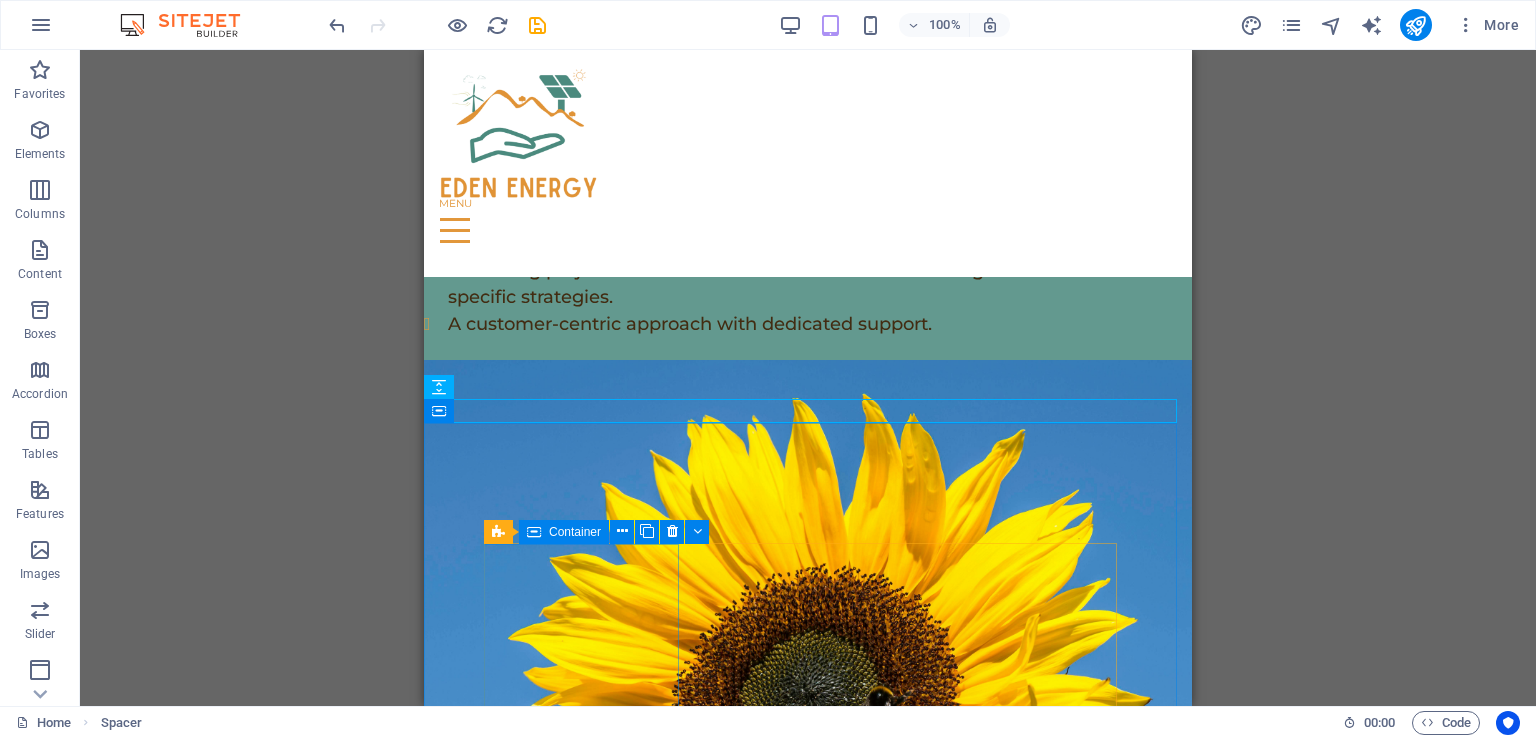 click on "Container" at bounding box center (575, 532) 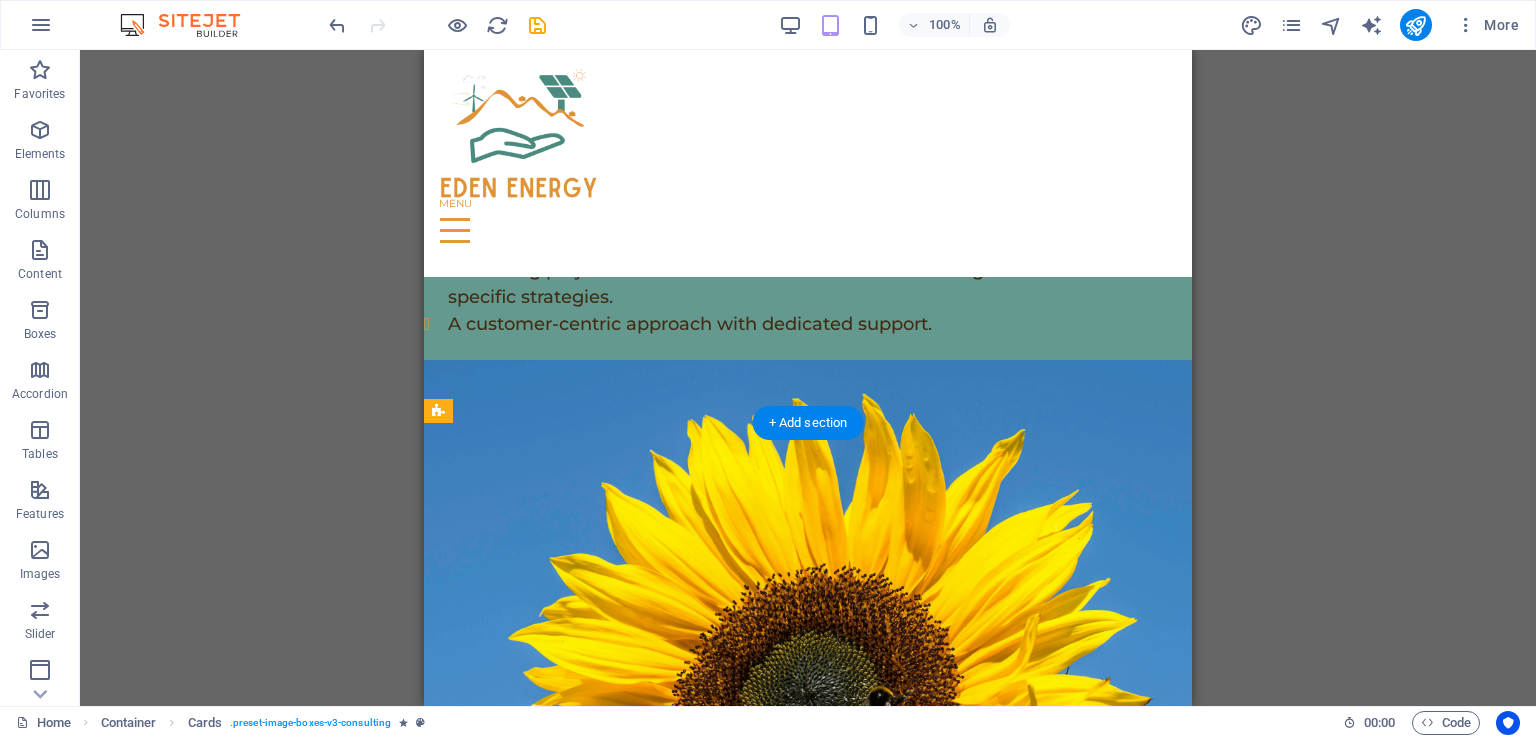 drag, startPoint x: 928, startPoint y: 584, endPoint x: 517, endPoint y: 502, distance: 419.10022 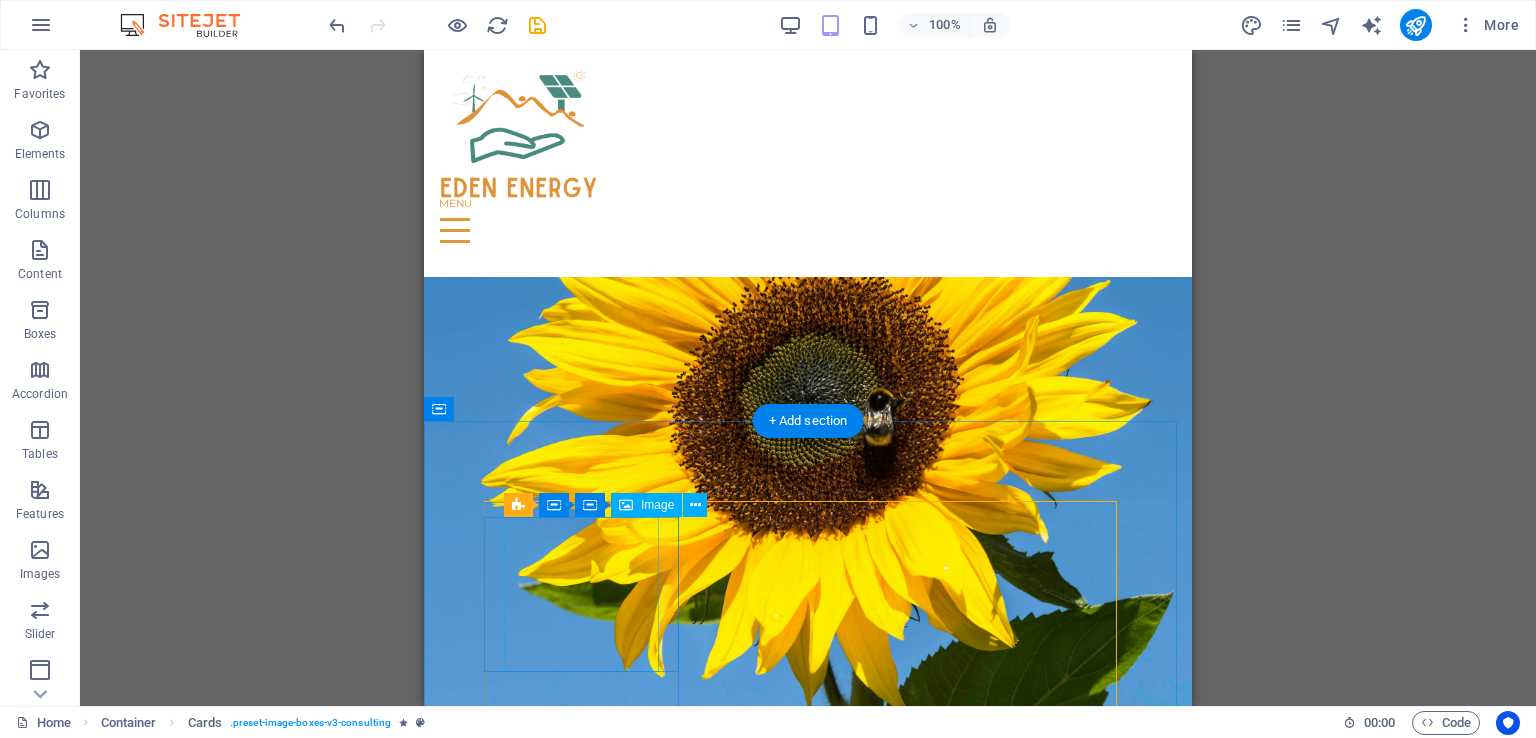 scroll, scrollTop: 2205, scrollLeft: 0, axis: vertical 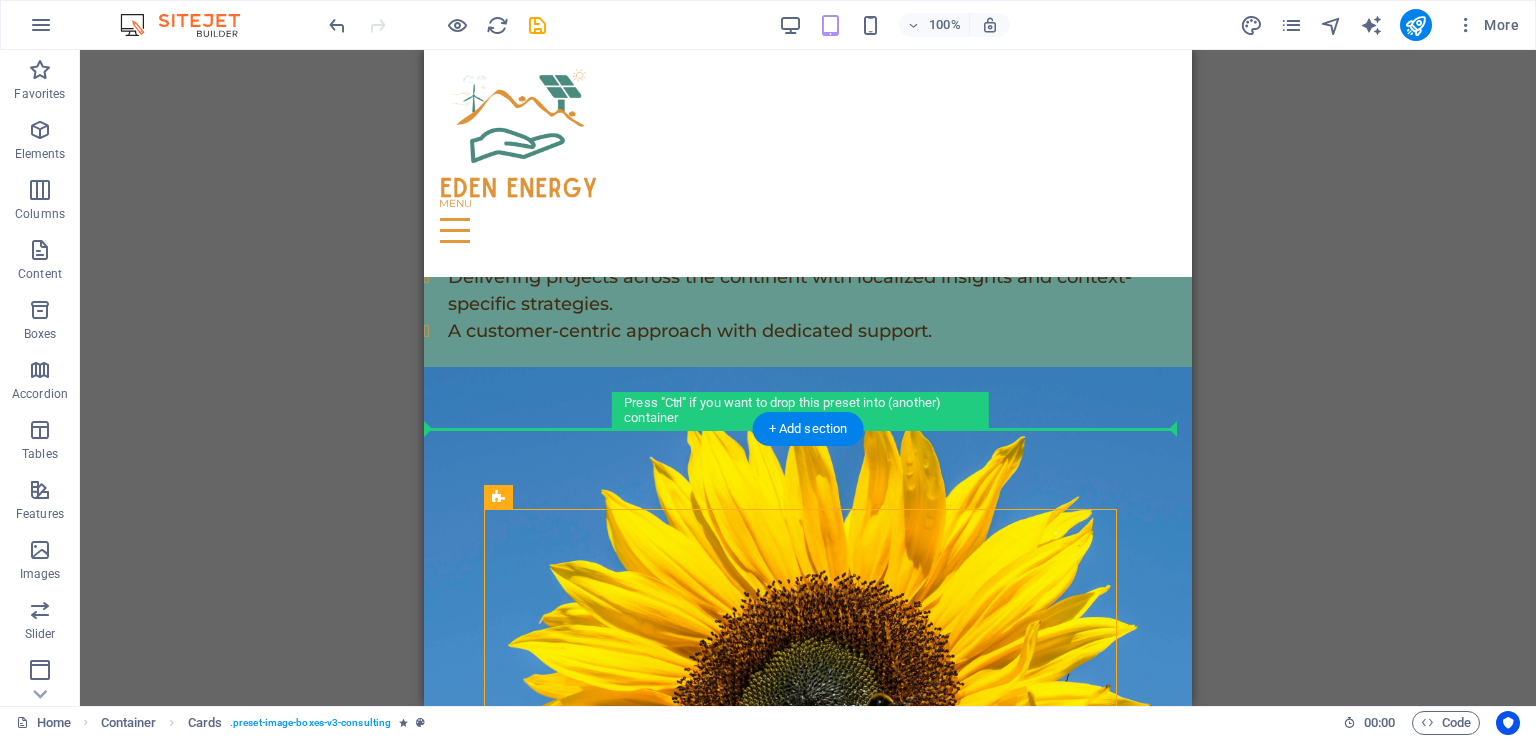 drag, startPoint x: 946, startPoint y: 550, endPoint x: 527, endPoint y: 473, distance: 426.01642 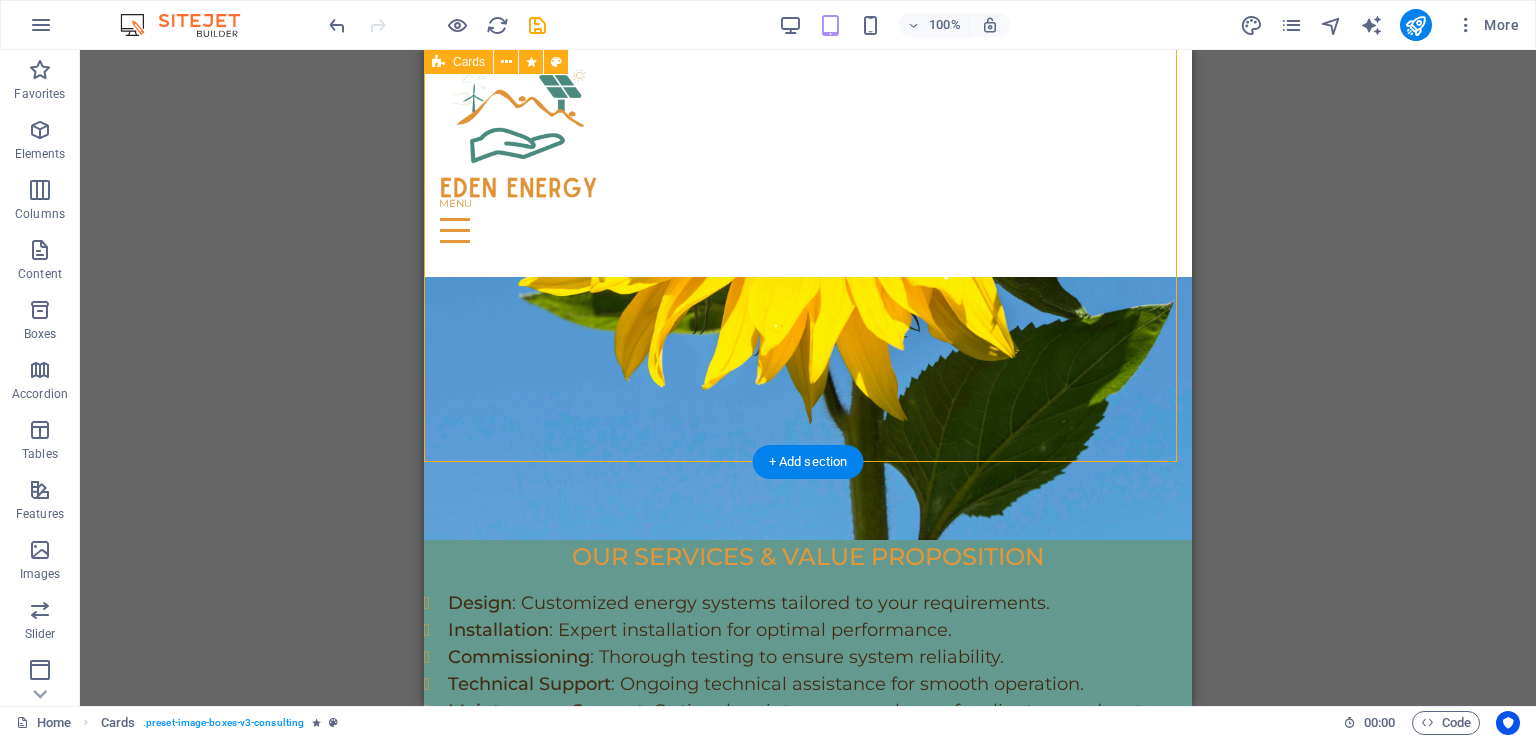 scroll, scrollTop: 2905, scrollLeft: 0, axis: vertical 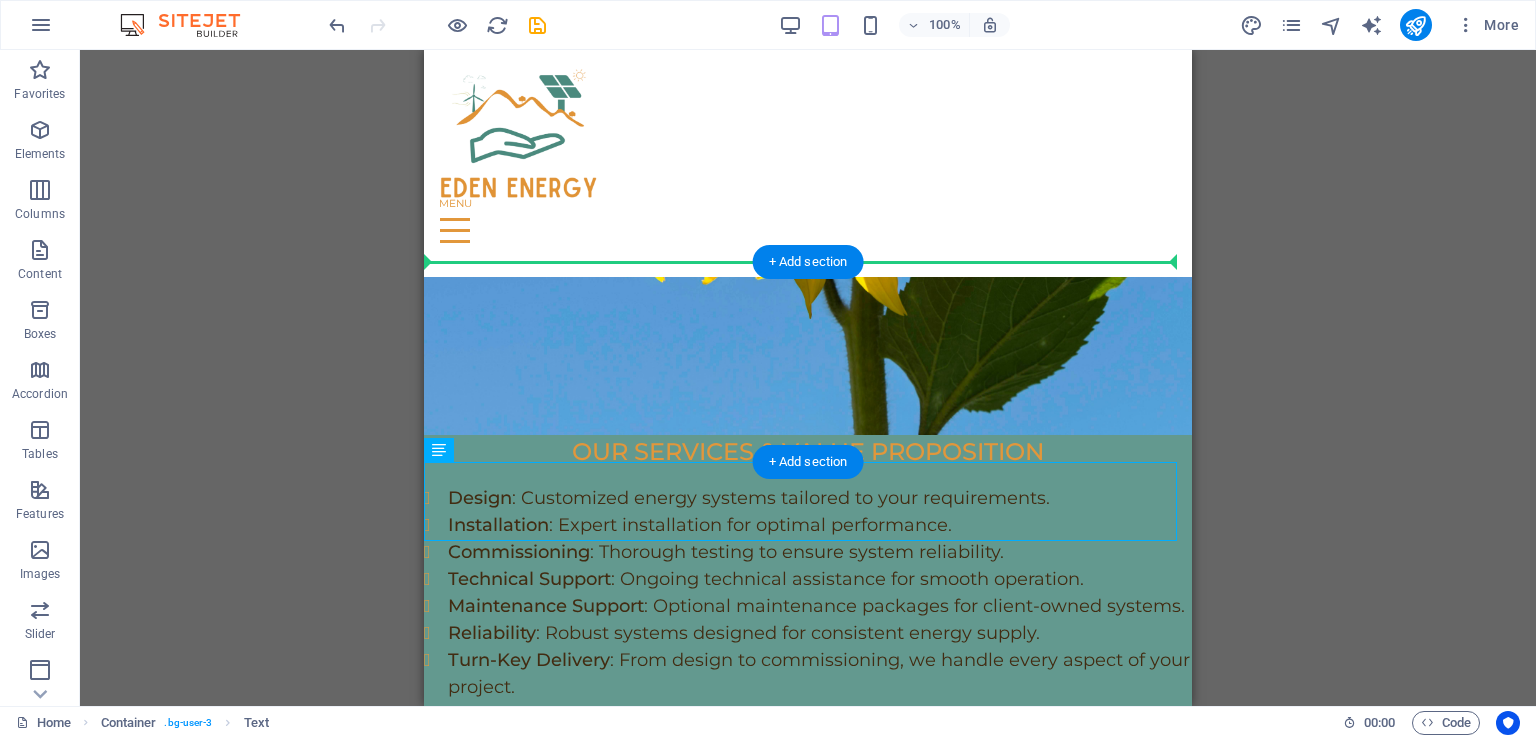 drag, startPoint x: 928, startPoint y: 503, endPoint x: 534, endPoint y: 322, distance: 433.5862 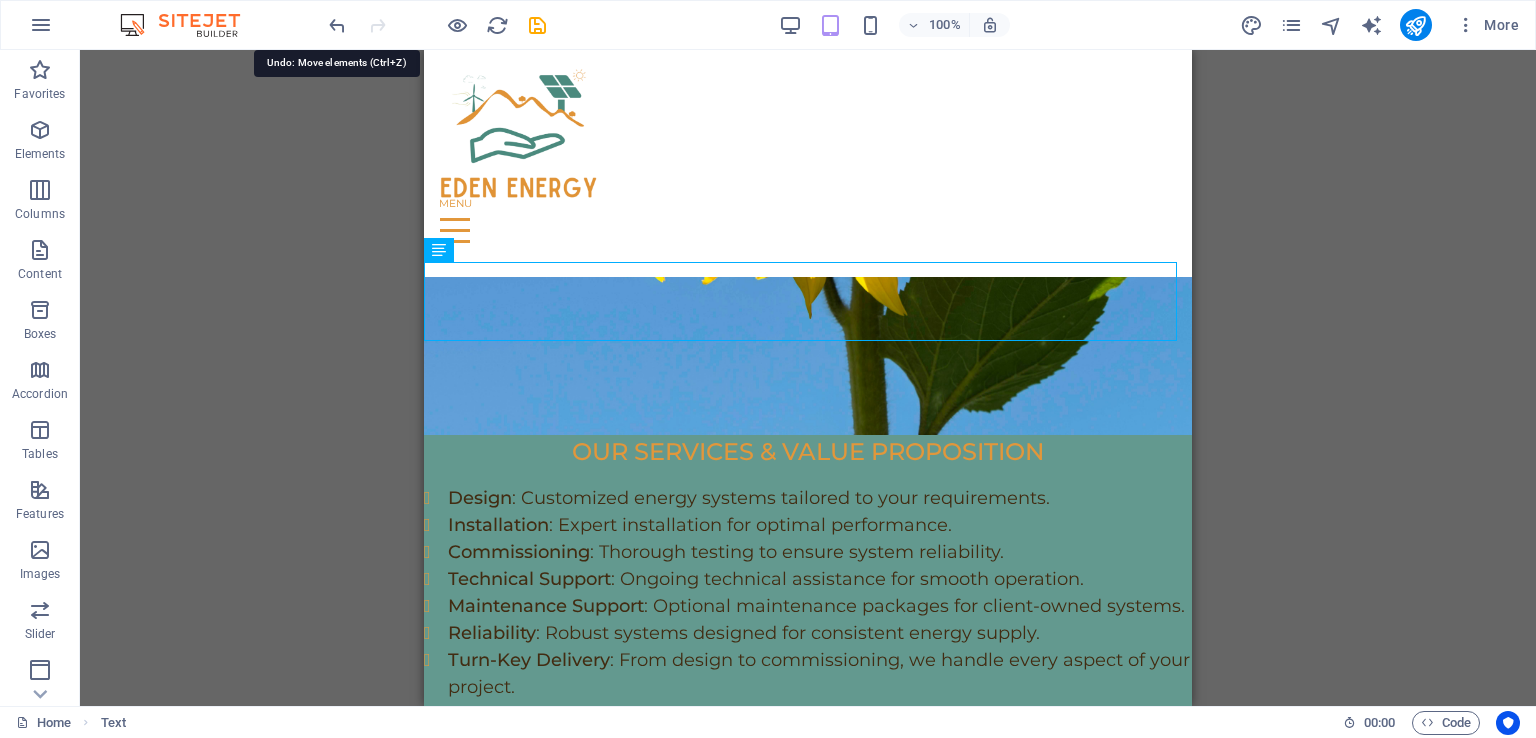 click at bounding box center [337, 25] 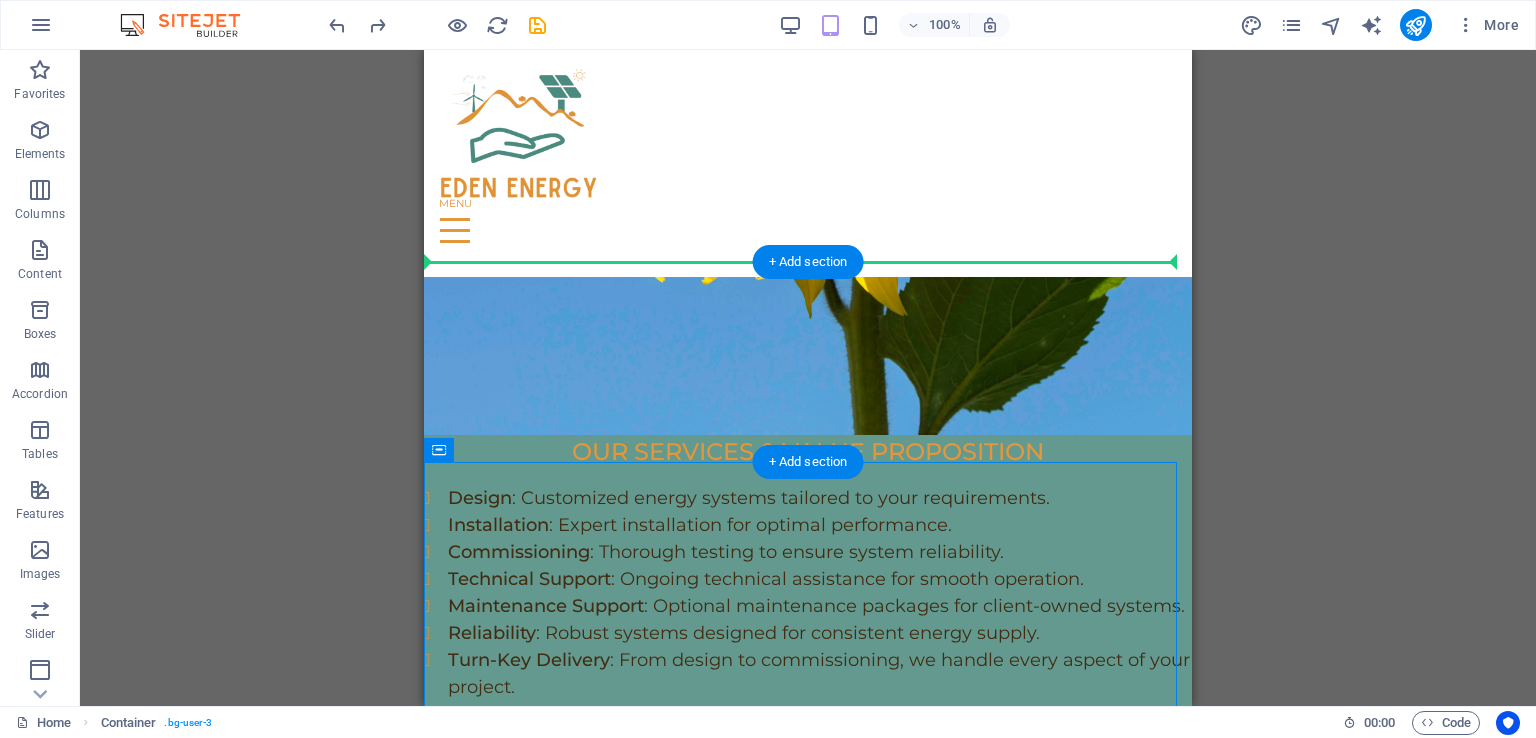 drag, startPoint x: 865, startPoint y: 502, endPoint x: 476, endPoint y: 347, distance: 418.74335 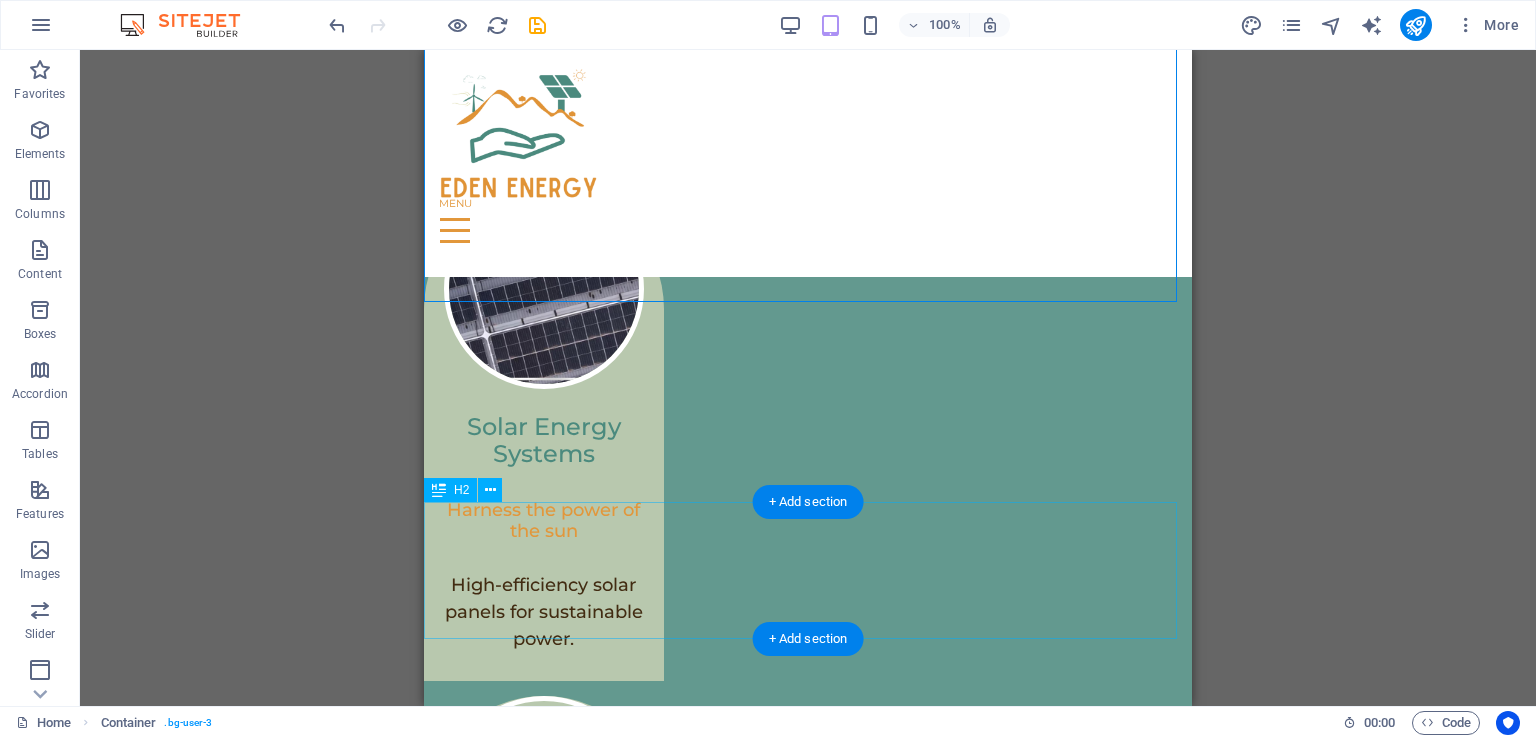 scroll, scrollTop: 3705, scrollLeft: 0, axis: vertical 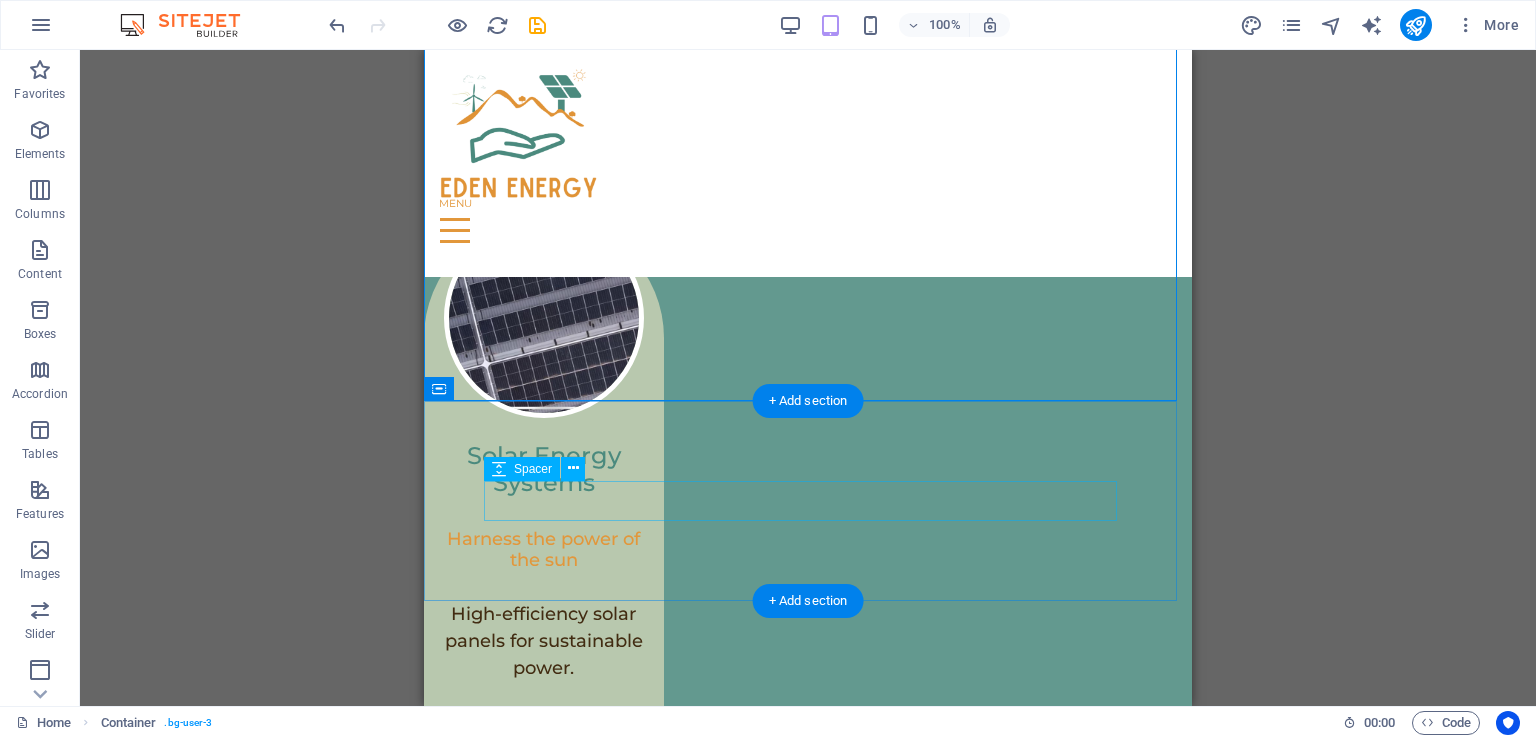 click at bounding box center [808, 2727] 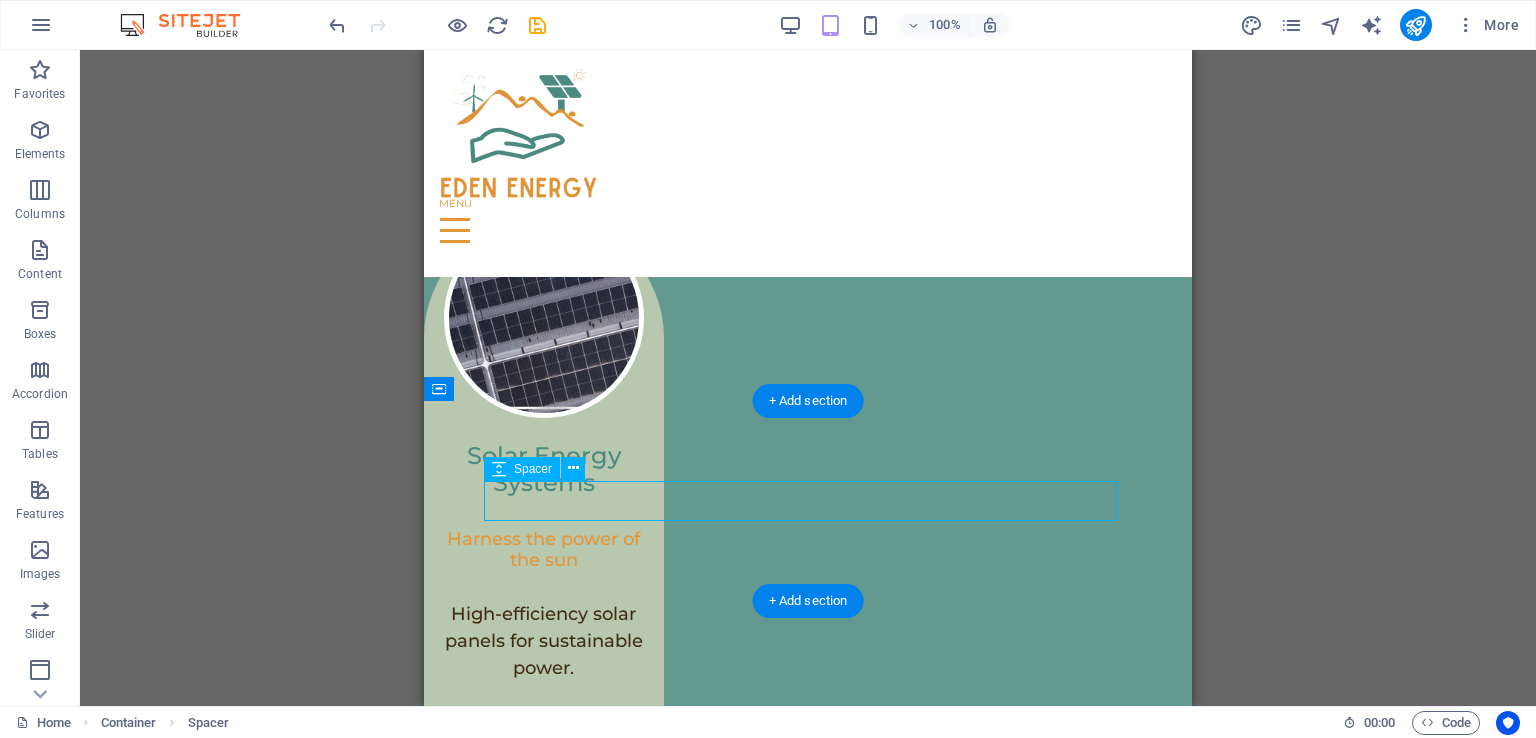 click at bounding box center [808, 2727] 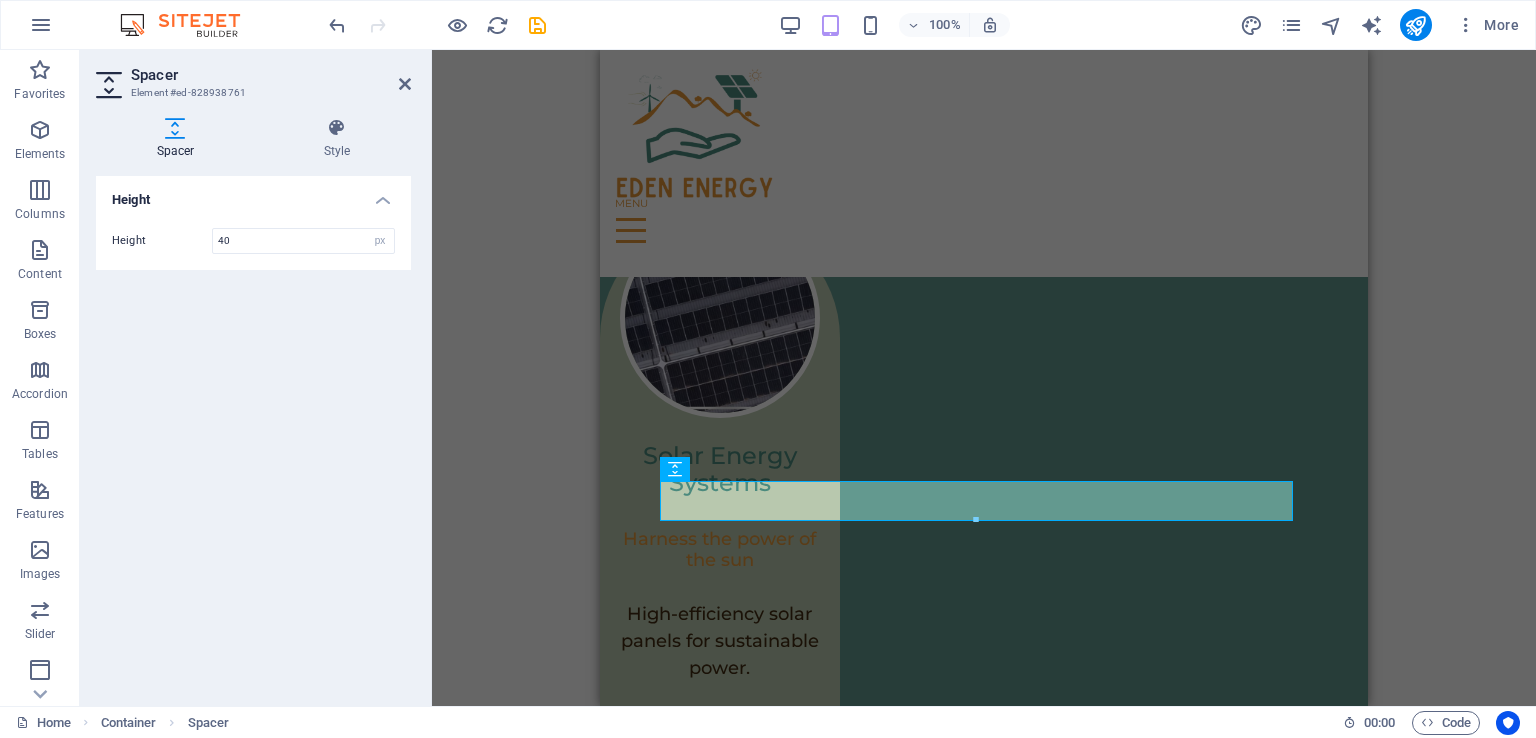 click at bounding box center (405, 84) 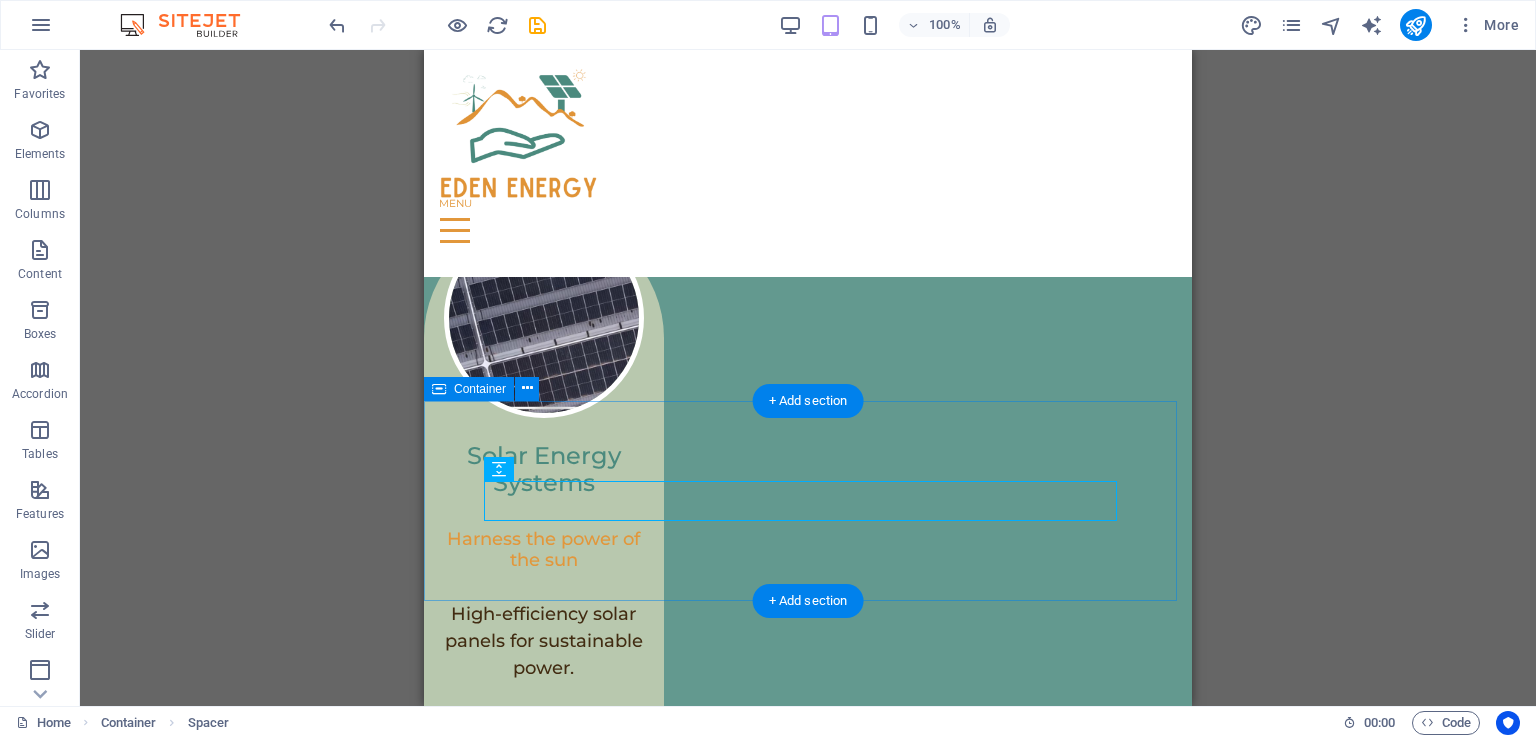 click at bounding box center [808, 2727] 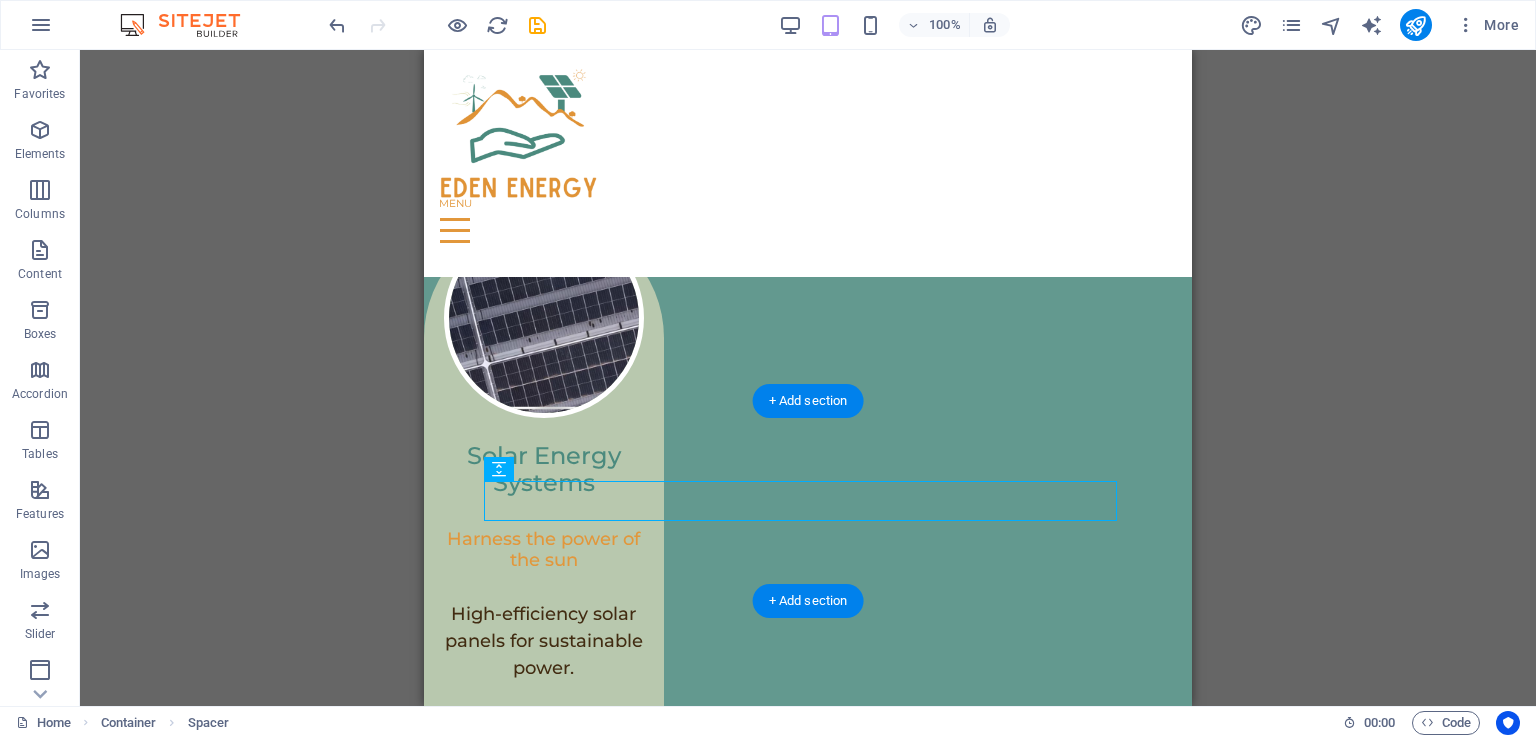 drag, startPoint x: 969, startPoint y: 519, endPoint x: 565, endPoint y: 407, distance: 419.2374 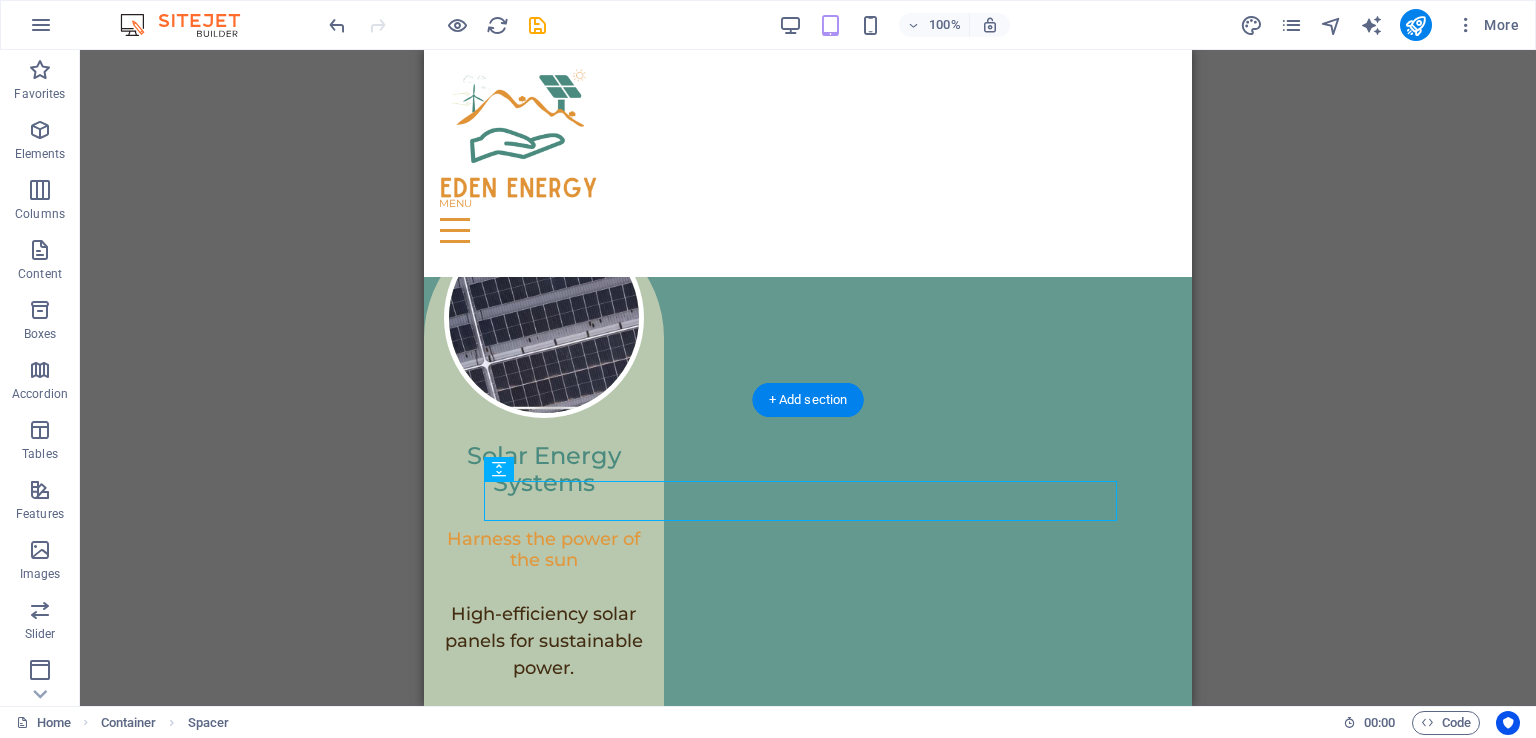 drag, startPoint x: 934, startPoint y: 523, endPoint x: 533, endPoint y: 398, distance: 420.03094 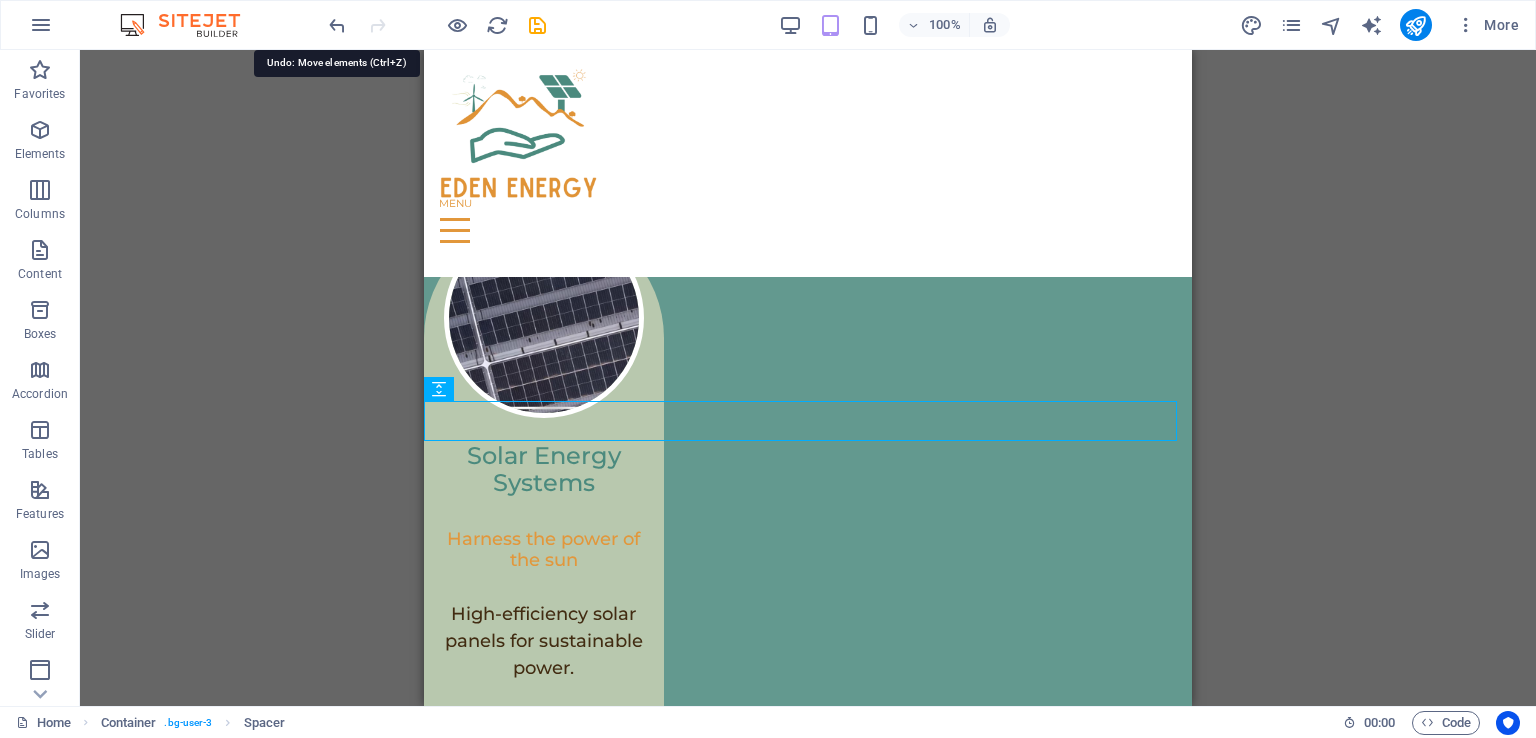 click at bounding box center [337, 25] 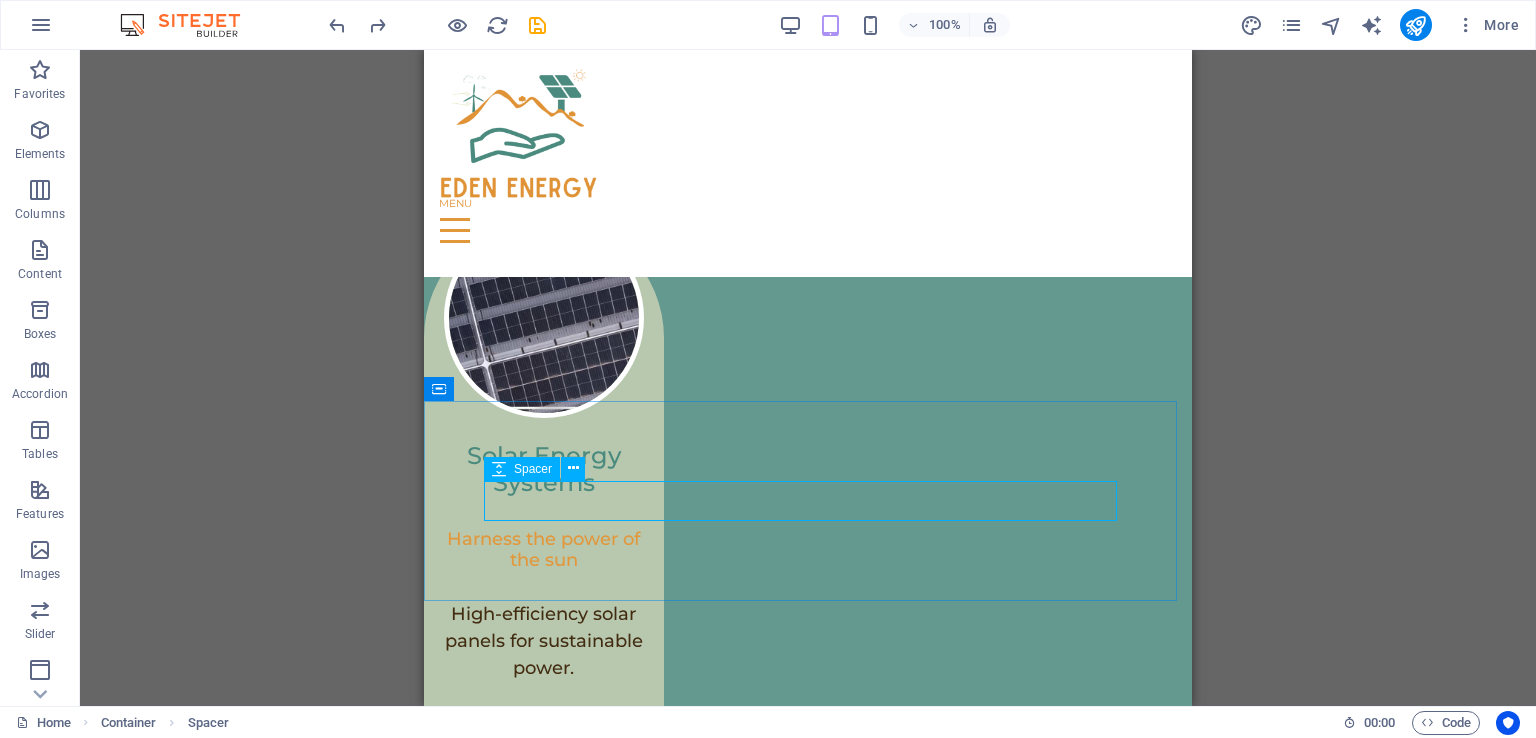 click at bounding box center (573, 468) 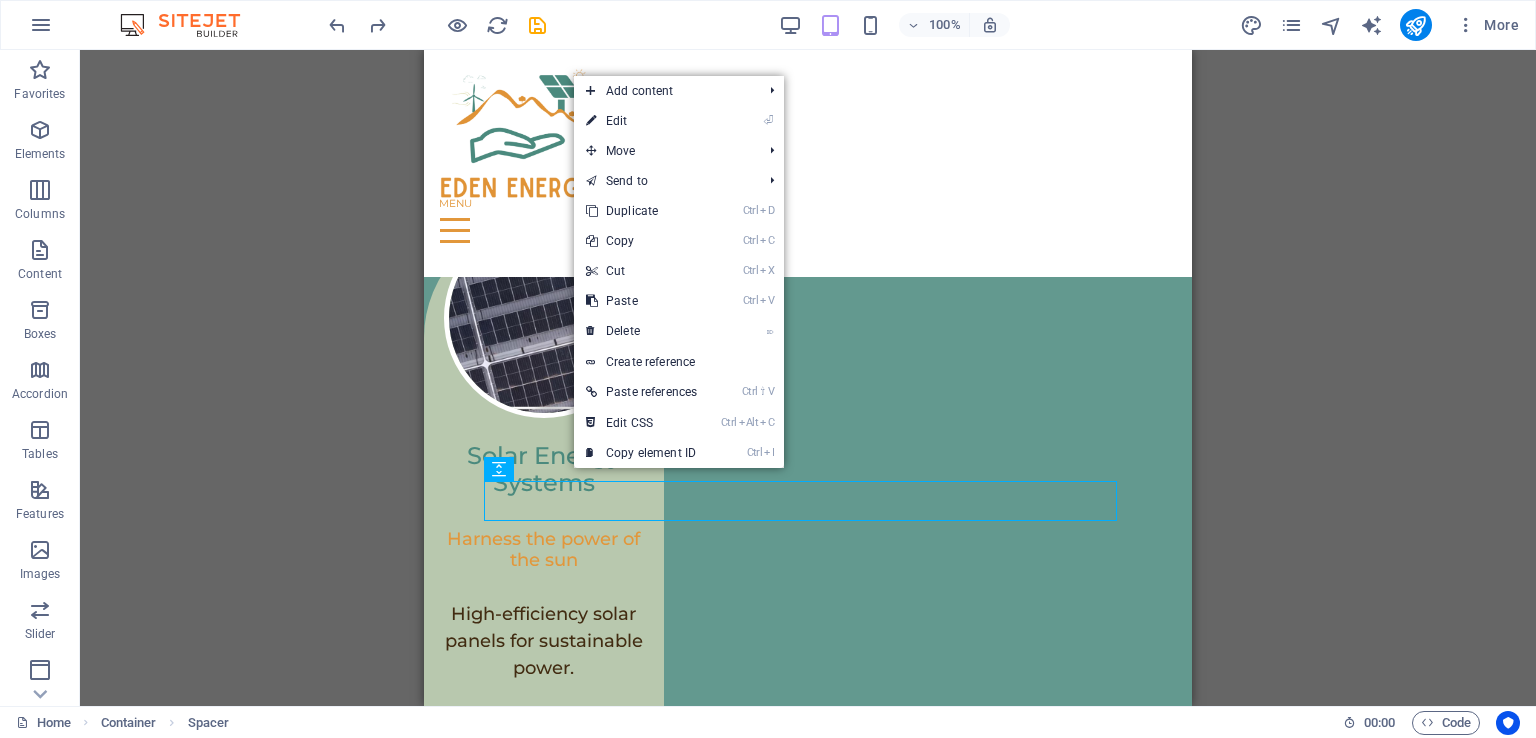 click on "⌦  Delete" at bounding box center (641, 331) 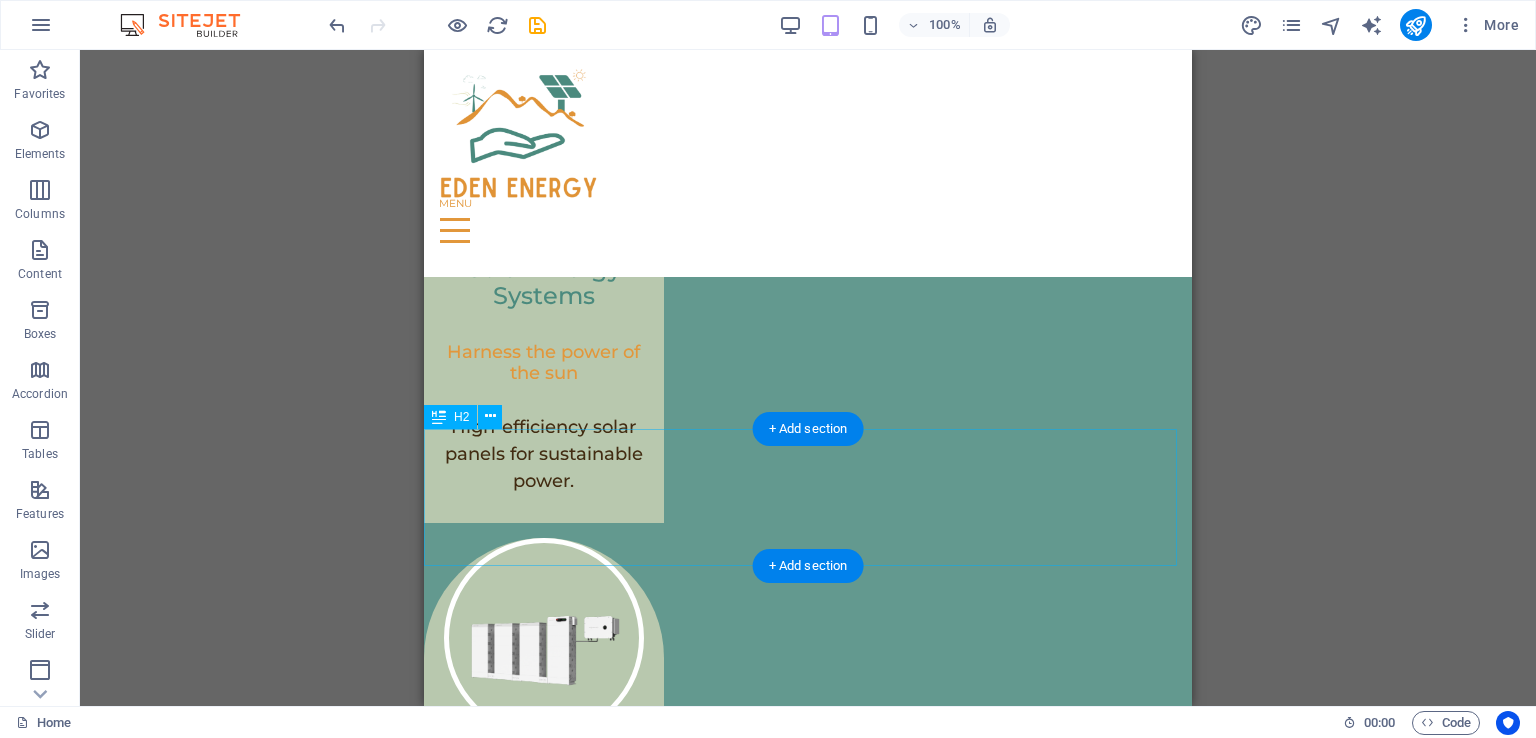 scroll, scrollTop: 3805, scrollLeft: 0, axis: vertical 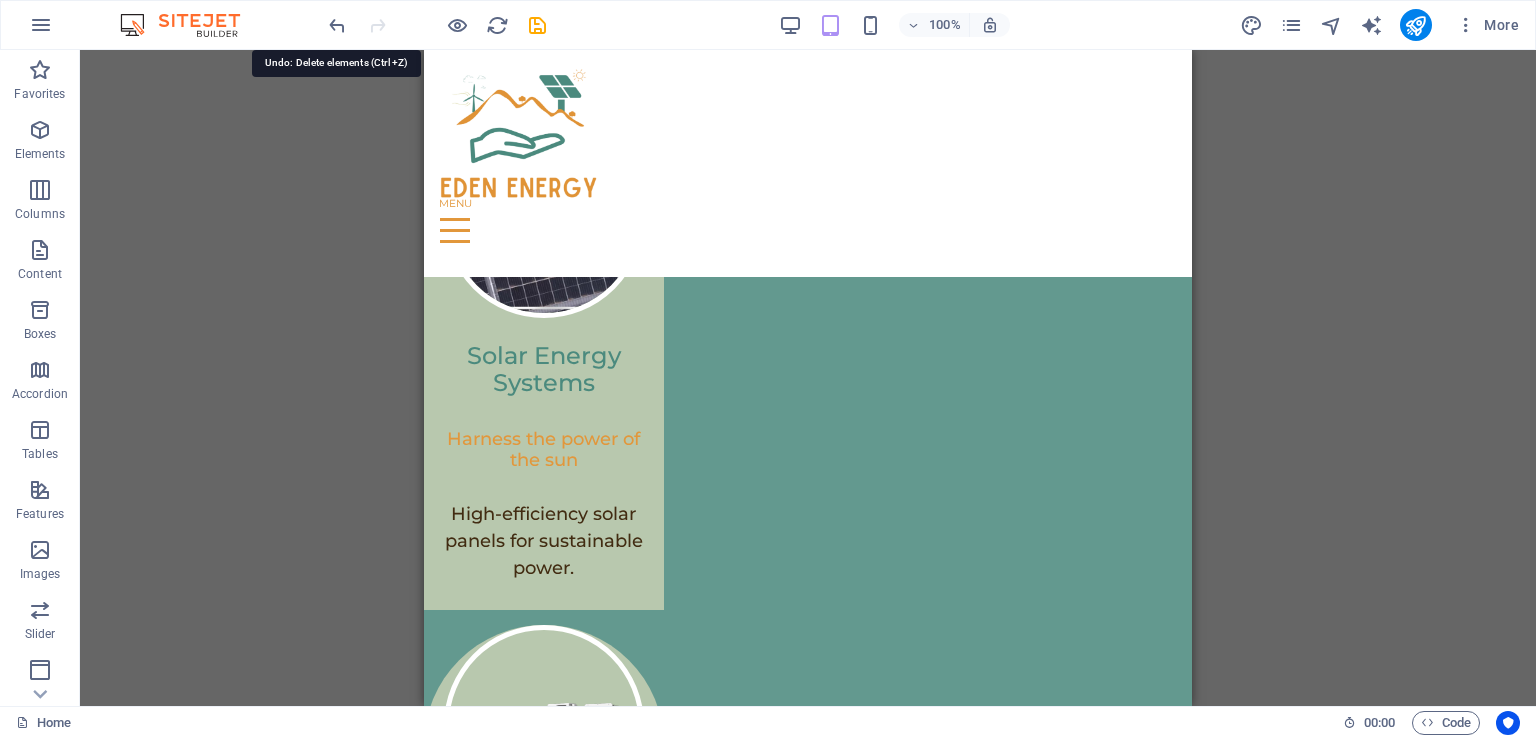 click at bounding box center (337, 25) 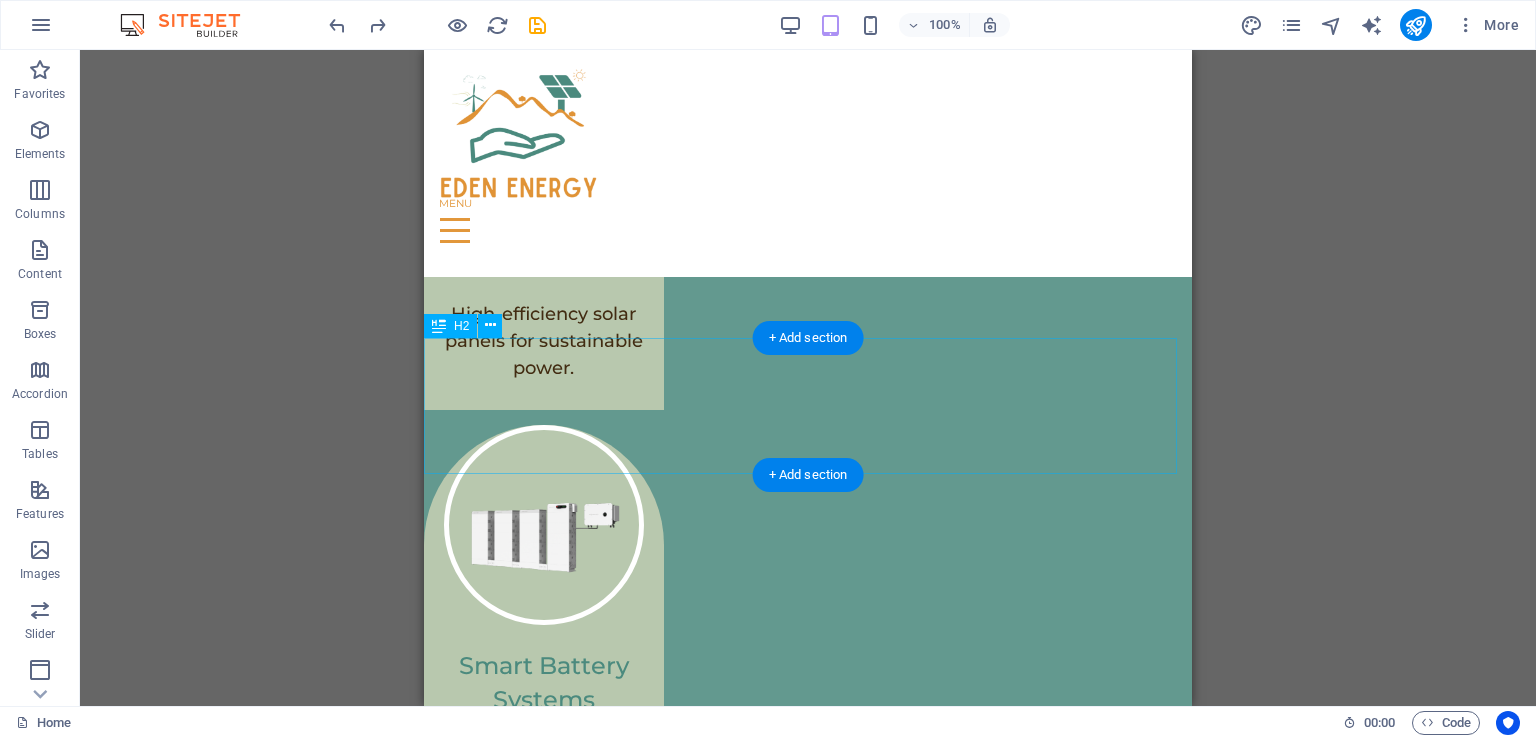 scroll, scrollTop: 3905, scrollLeft: 0, axis: vertical 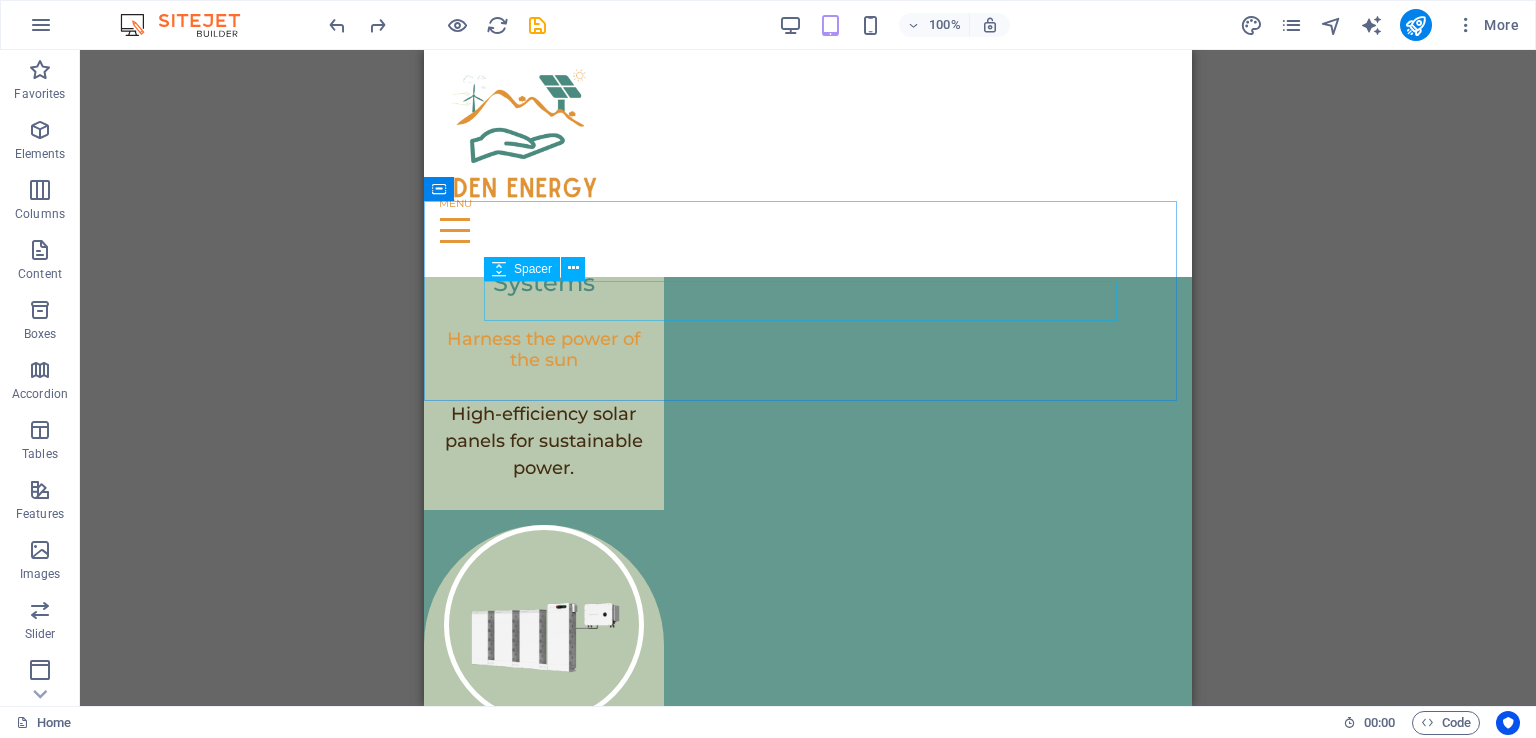 click at bounding box center [573, 268] 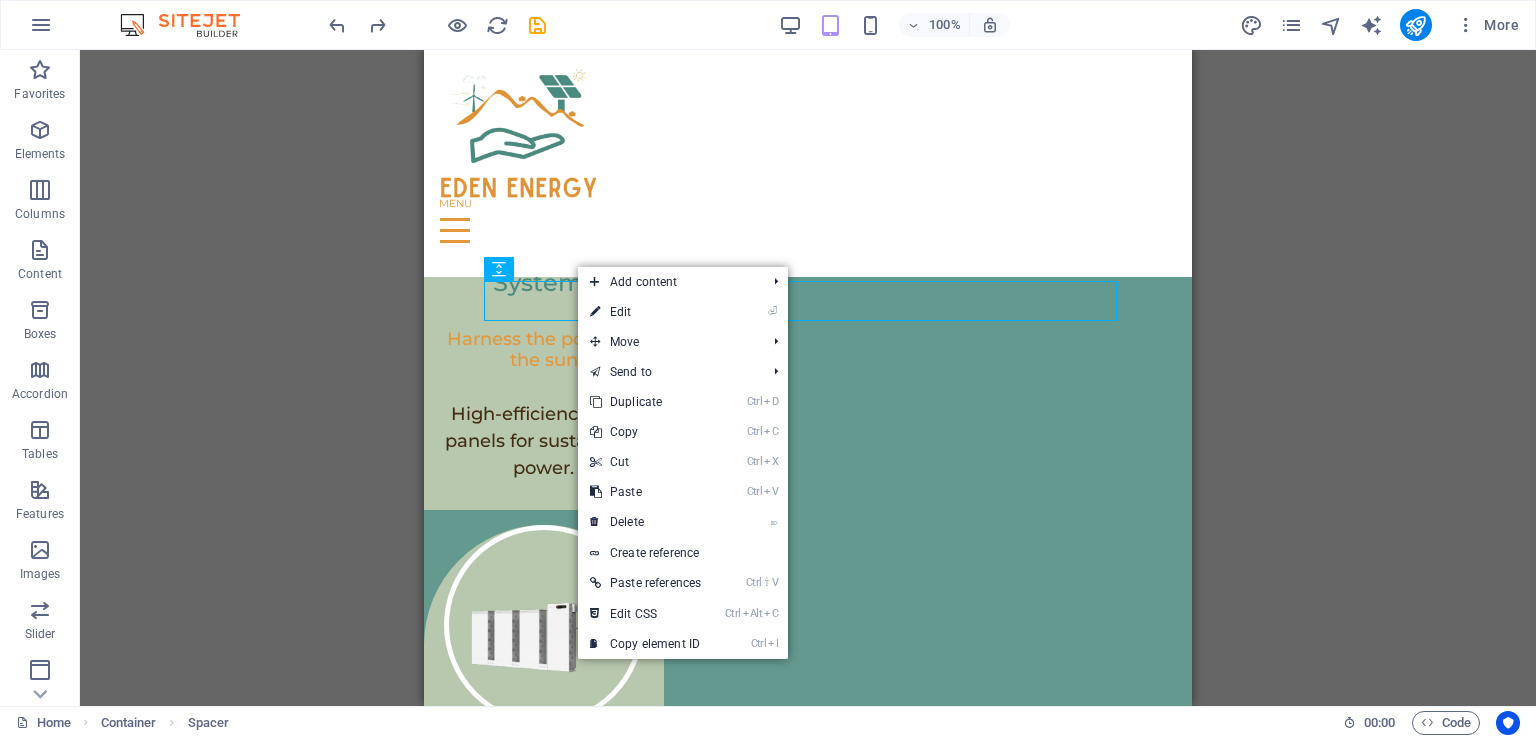 click on "⌦  Delete" at bounding box center (645, 522) 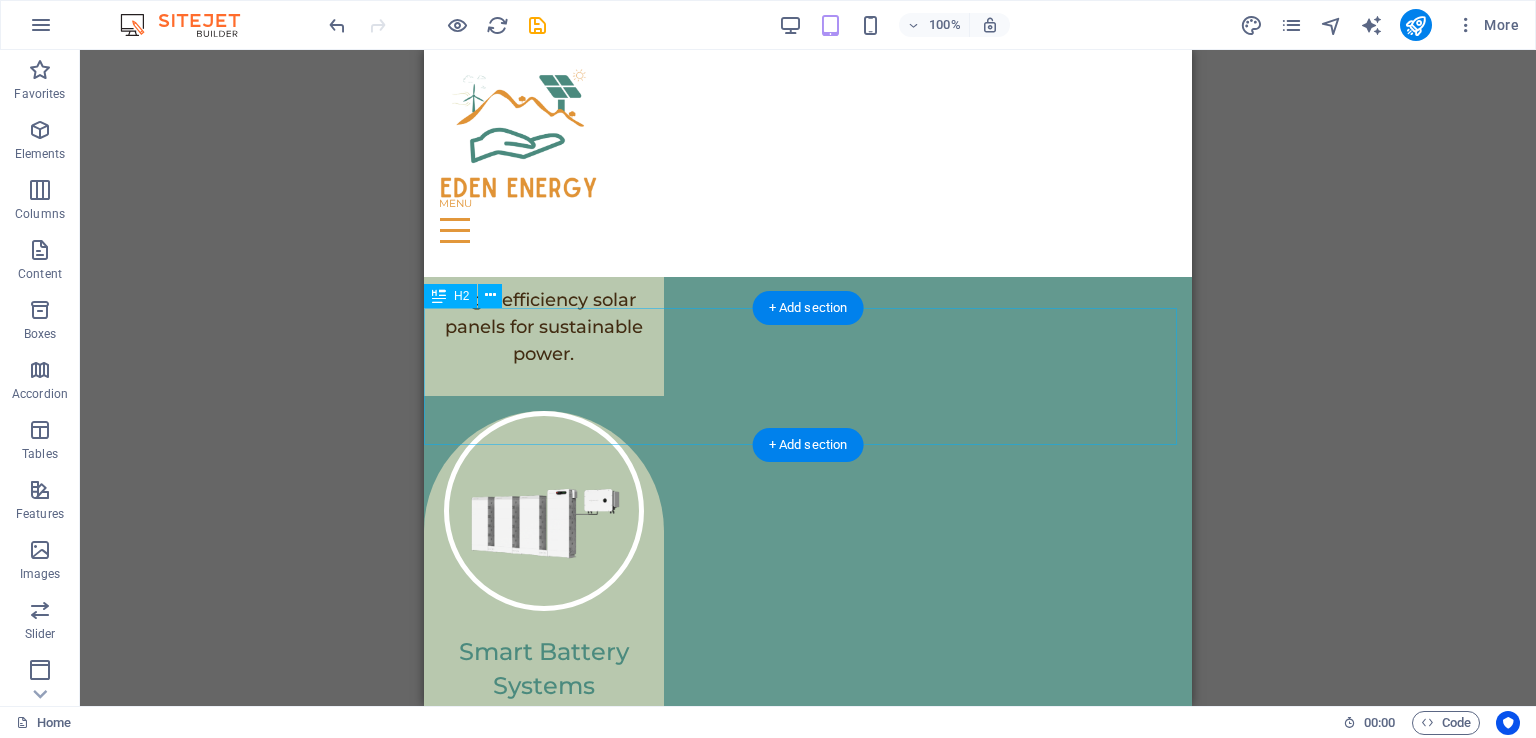 scroll, scrollTop: 3905, scrollLeft: 0, axis: vertical 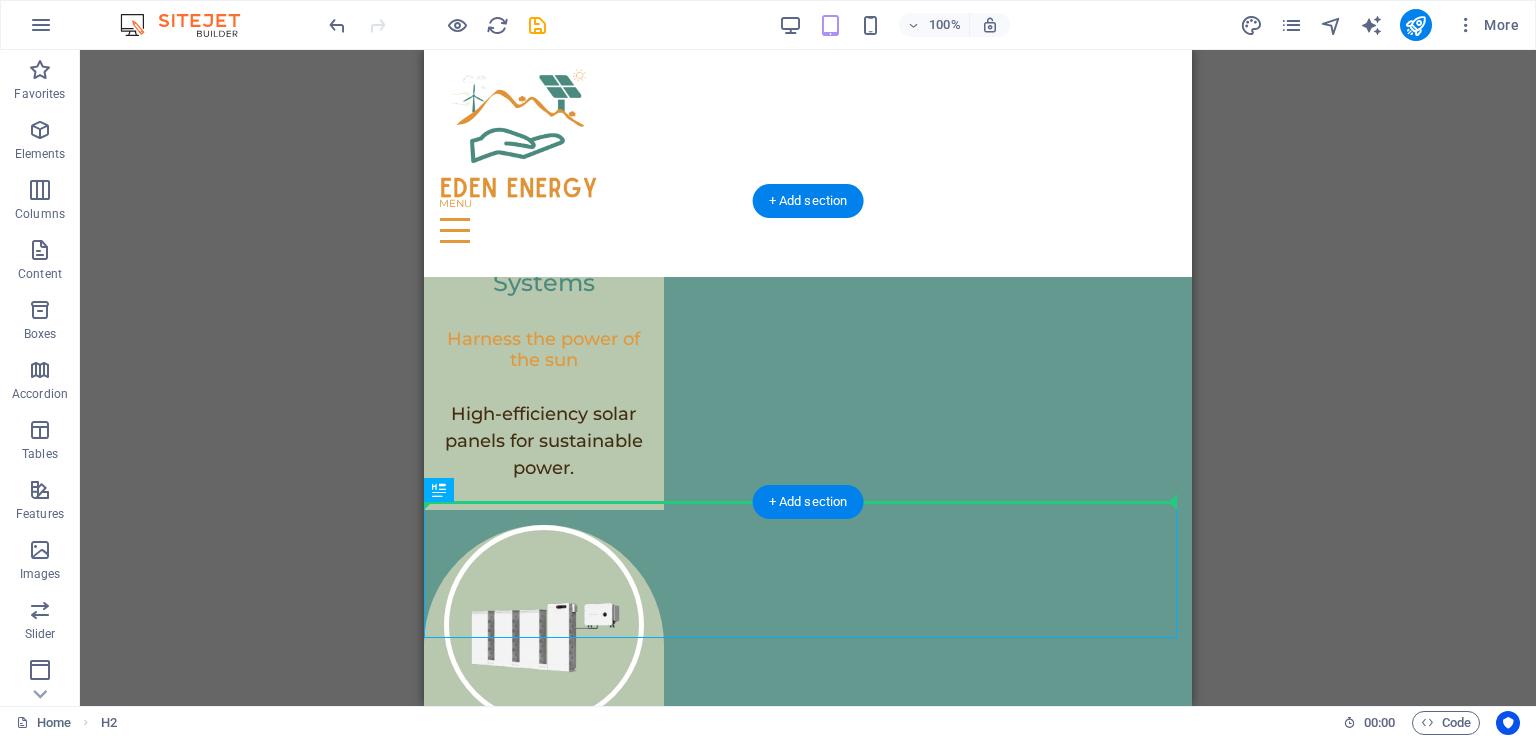 drag, startPoint x: 889, startPoint y: 539, endPoint x: 512, endPoint y: 453, distance: 386.68463 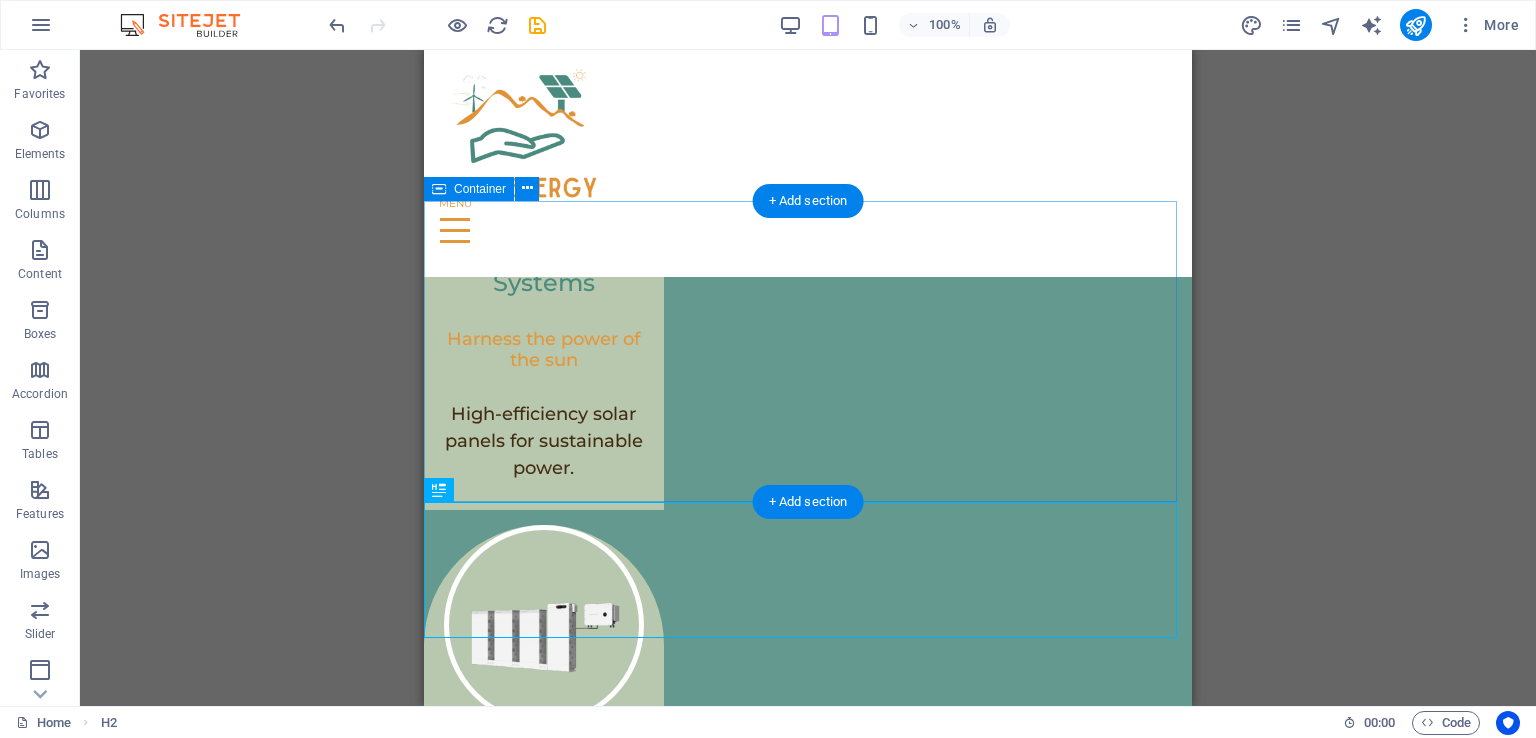 click on "Drop content here or  Add elements  Paste clipboard" at bounding box center (808, 2578) 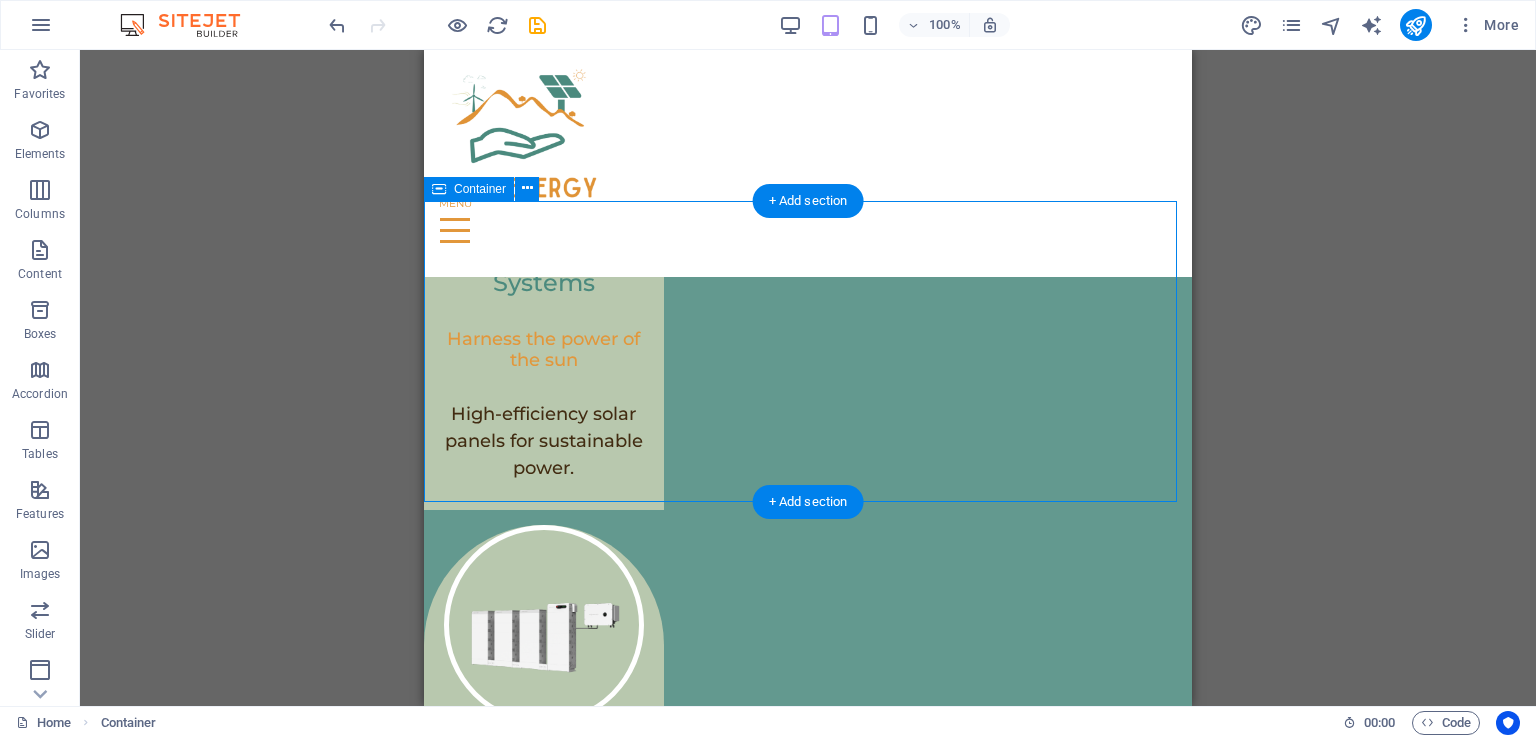 click on "Drop content here or  Add elements  Paste clipboard" at bounding box center [808, 2578] 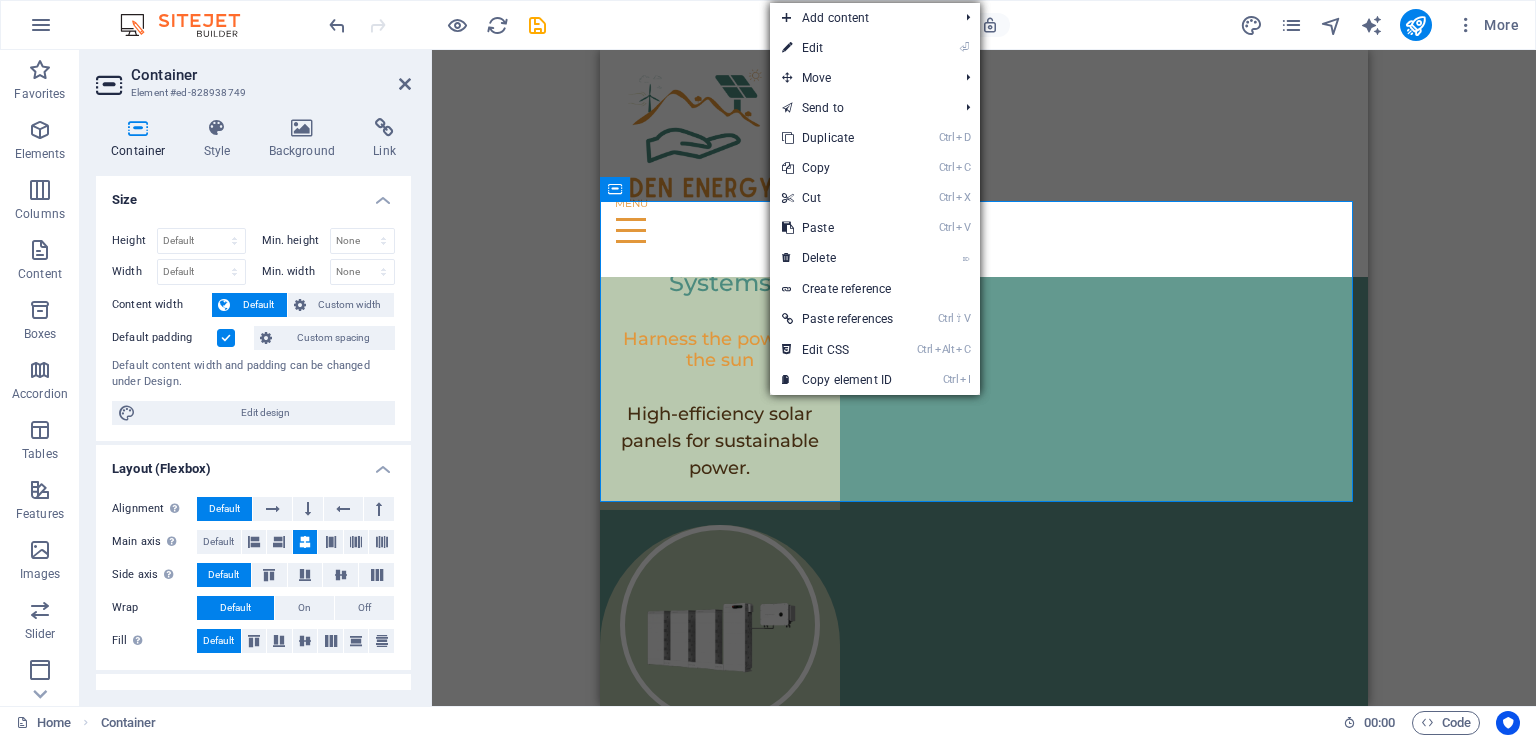 click on "⌦  Delete" at bounding box center (837, 258) 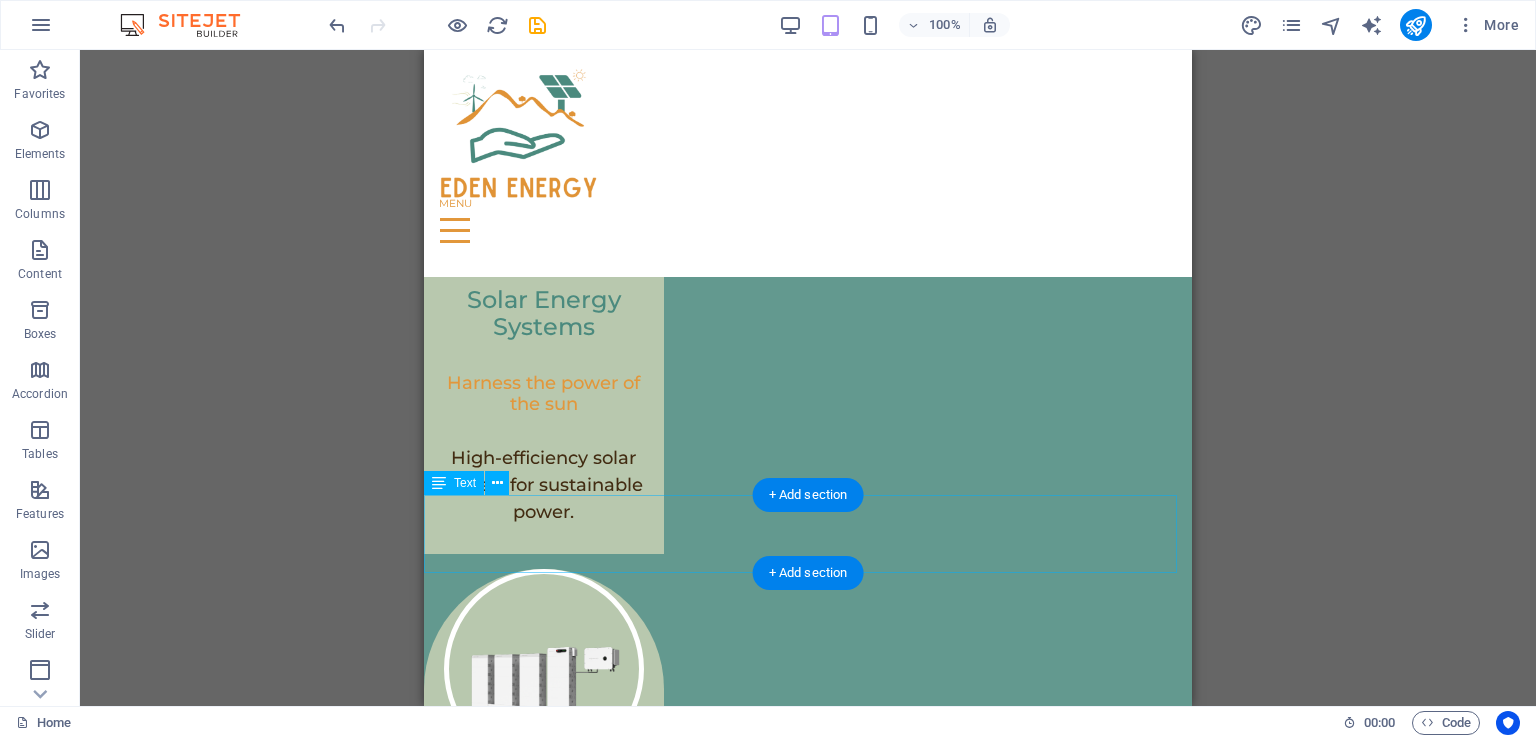 scroll, scrollTop: 3905, scrollLeft: 0, axis: vertical 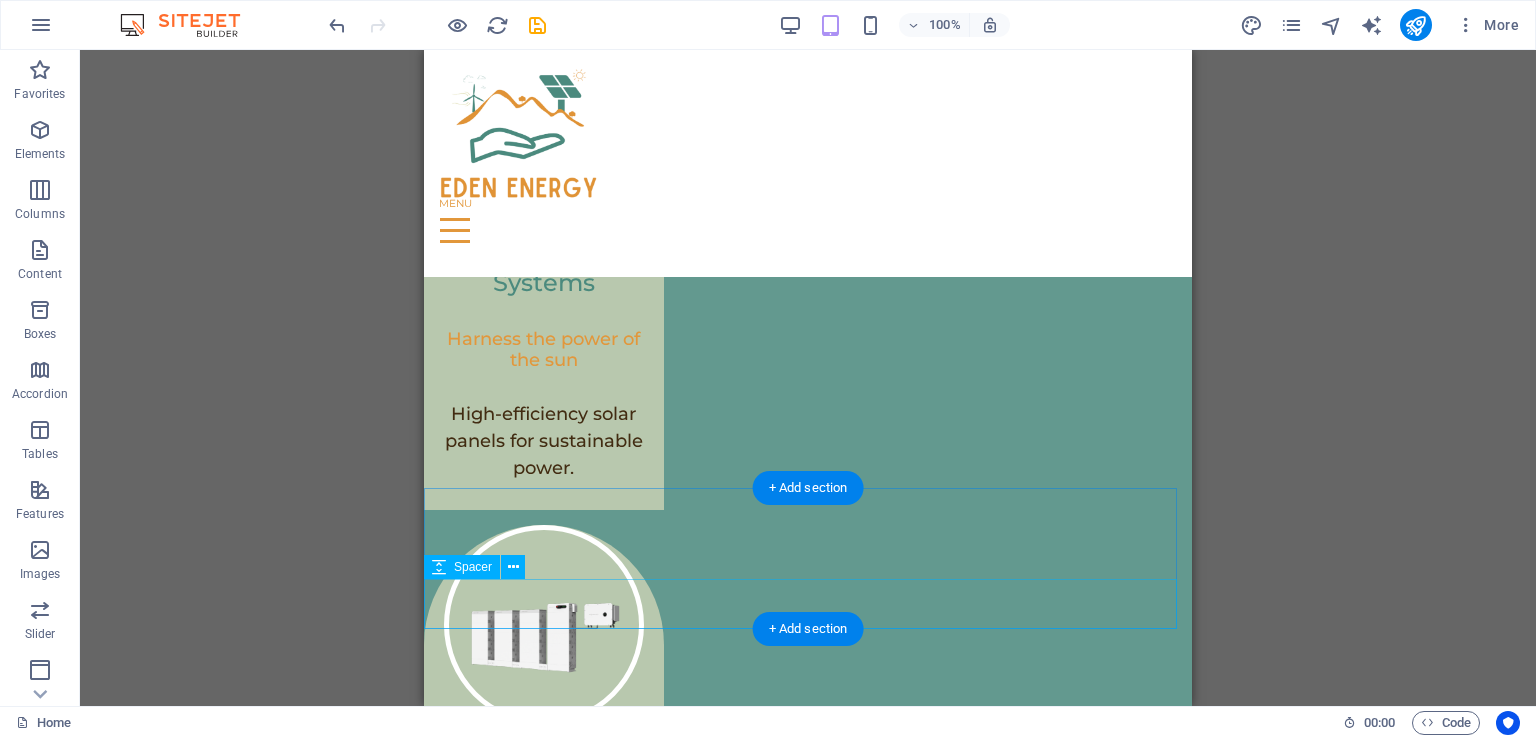 click at bounding box center (-1459, 3160) 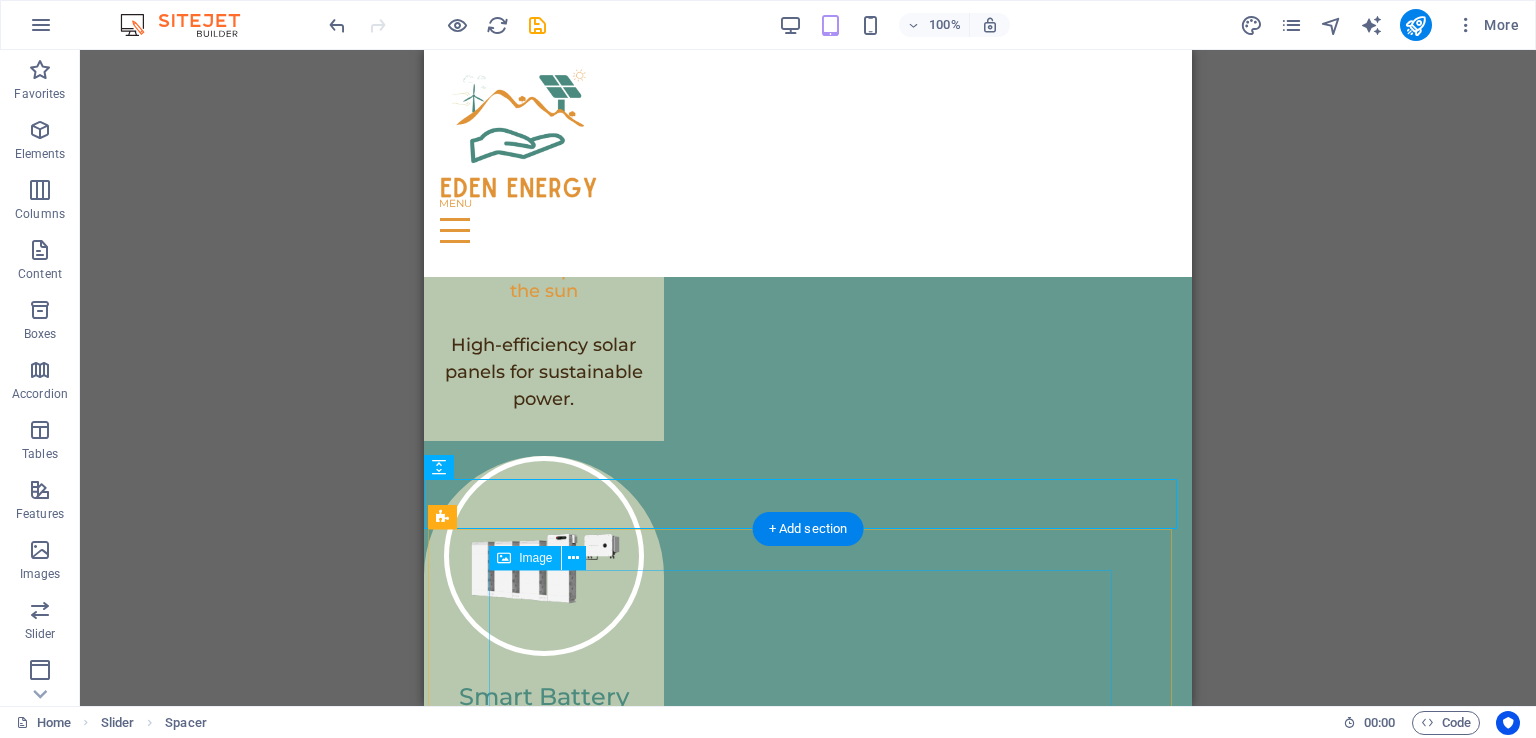 scroll, scrollTop: 4005, scrollLeft: 0, axis: vertical 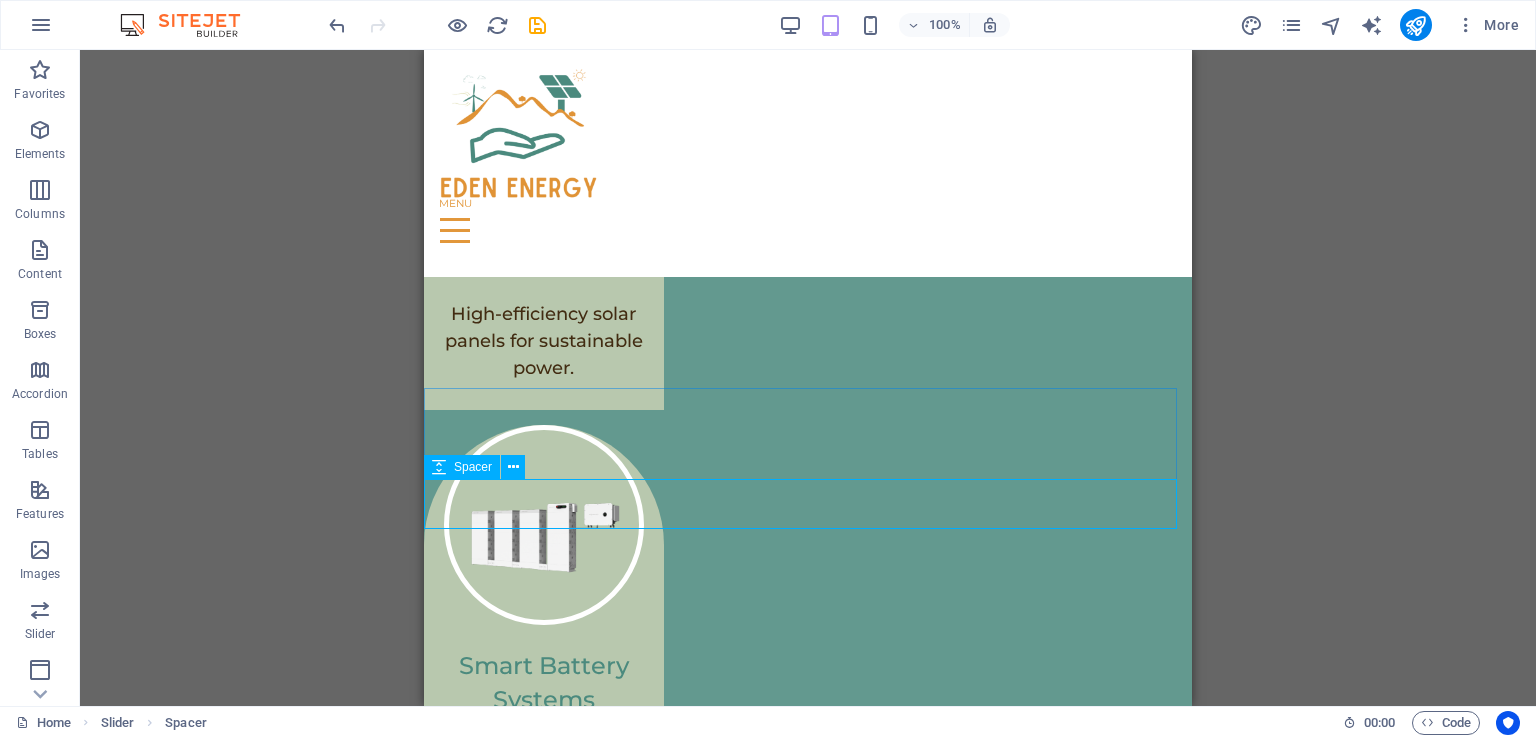 click at bounding box center (513, 467) 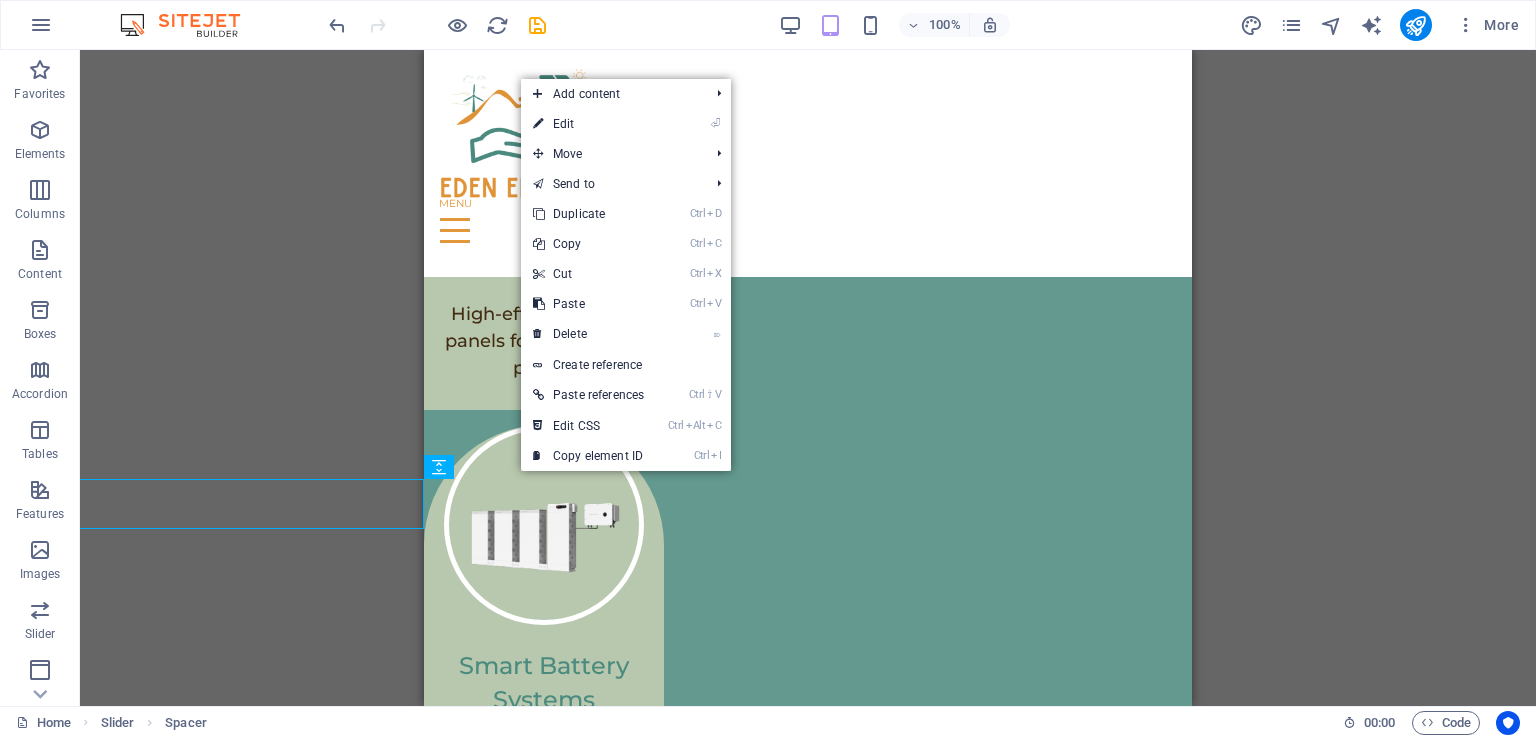 click on "⌦  Delete" at bounding box center (588, 334) 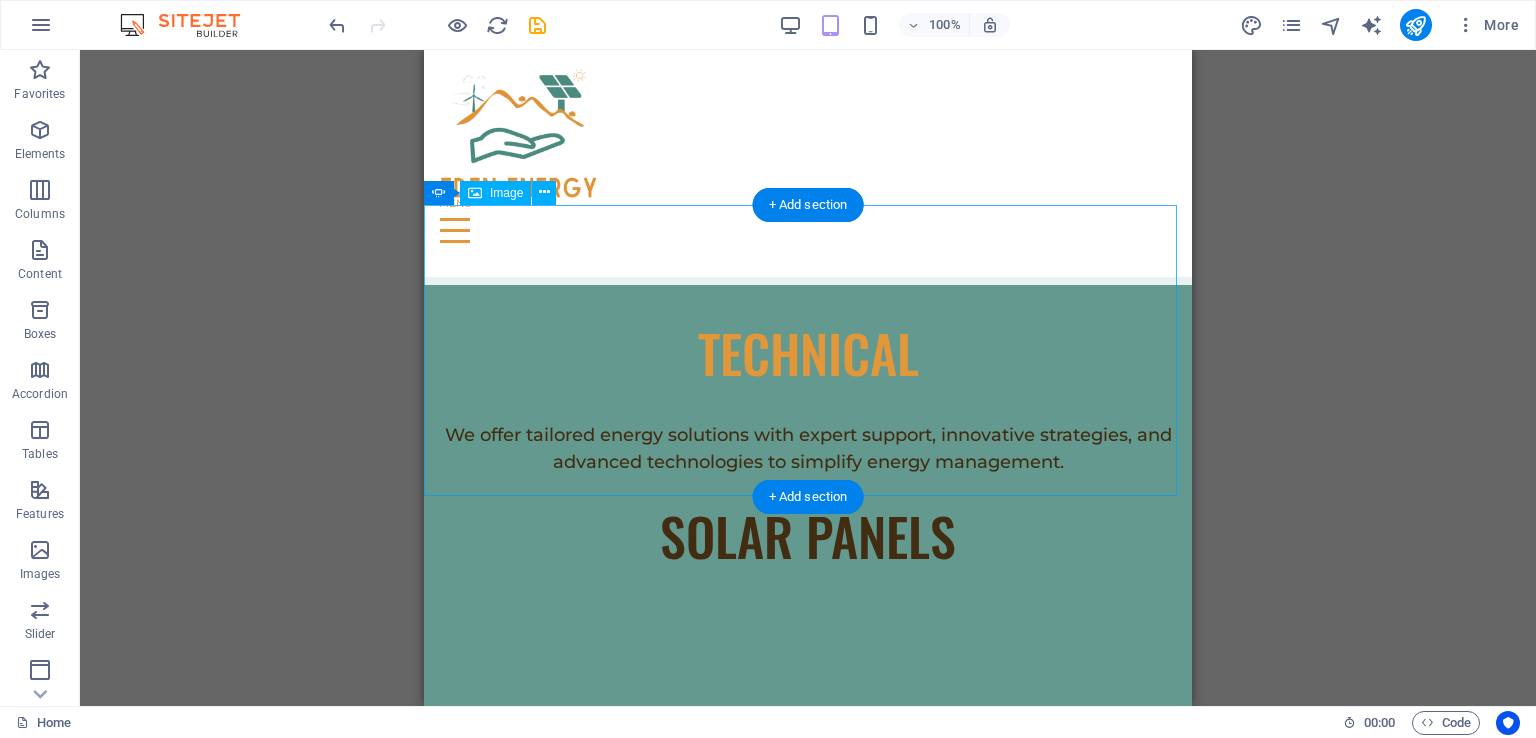 scroll, scrollTop: 6105, scrollLeft: 0, axis: vertical 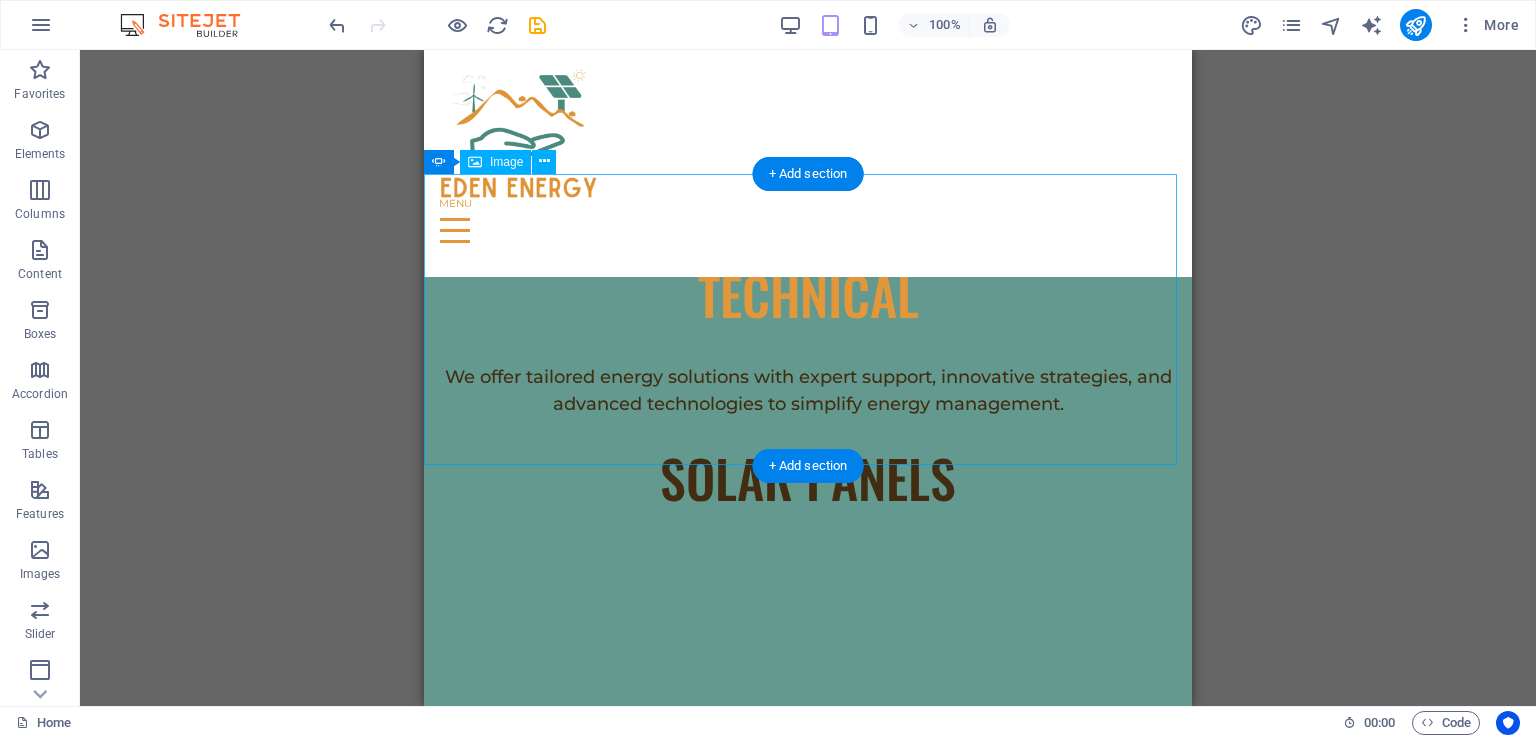 click at bounding box center [47, 3238] 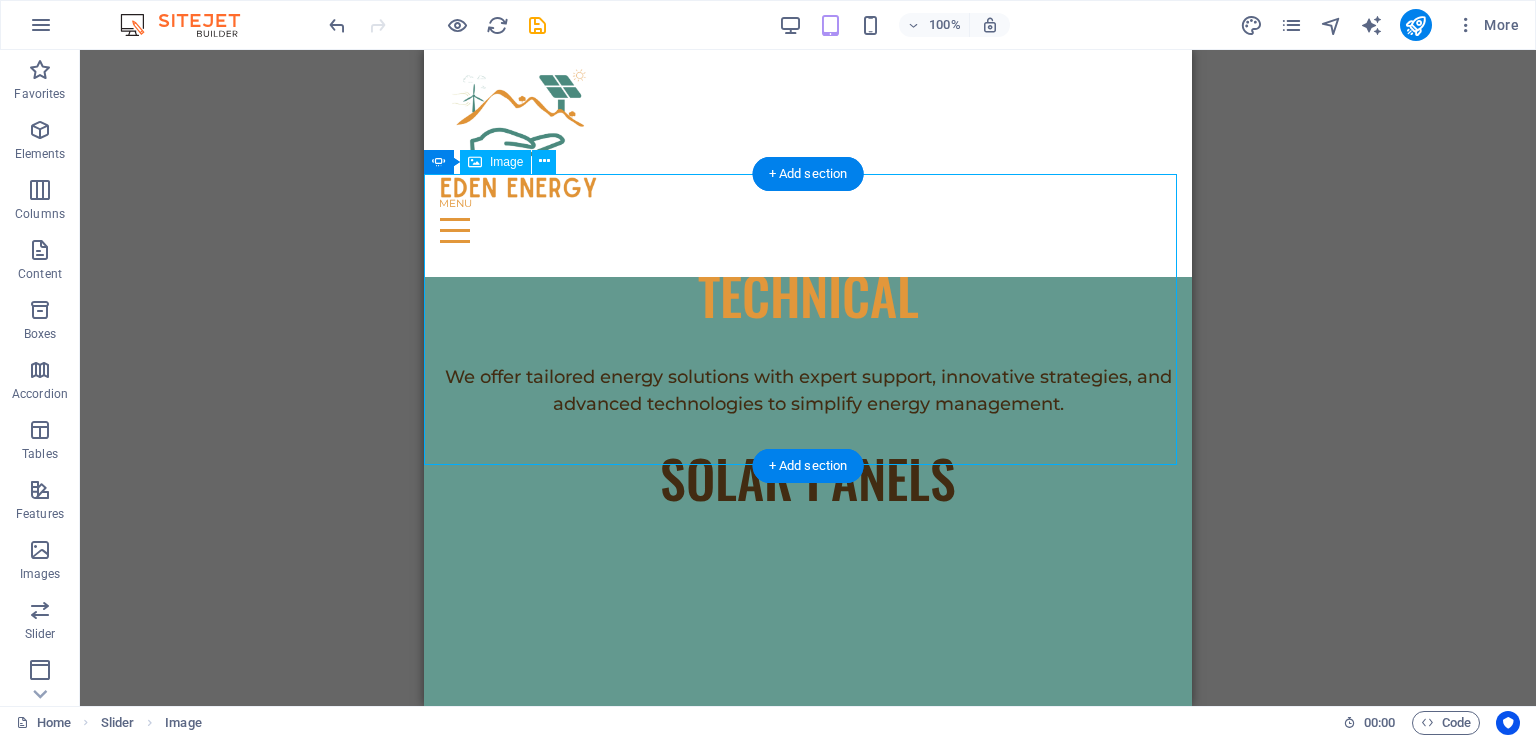 click at bounding box center (47, 3238) 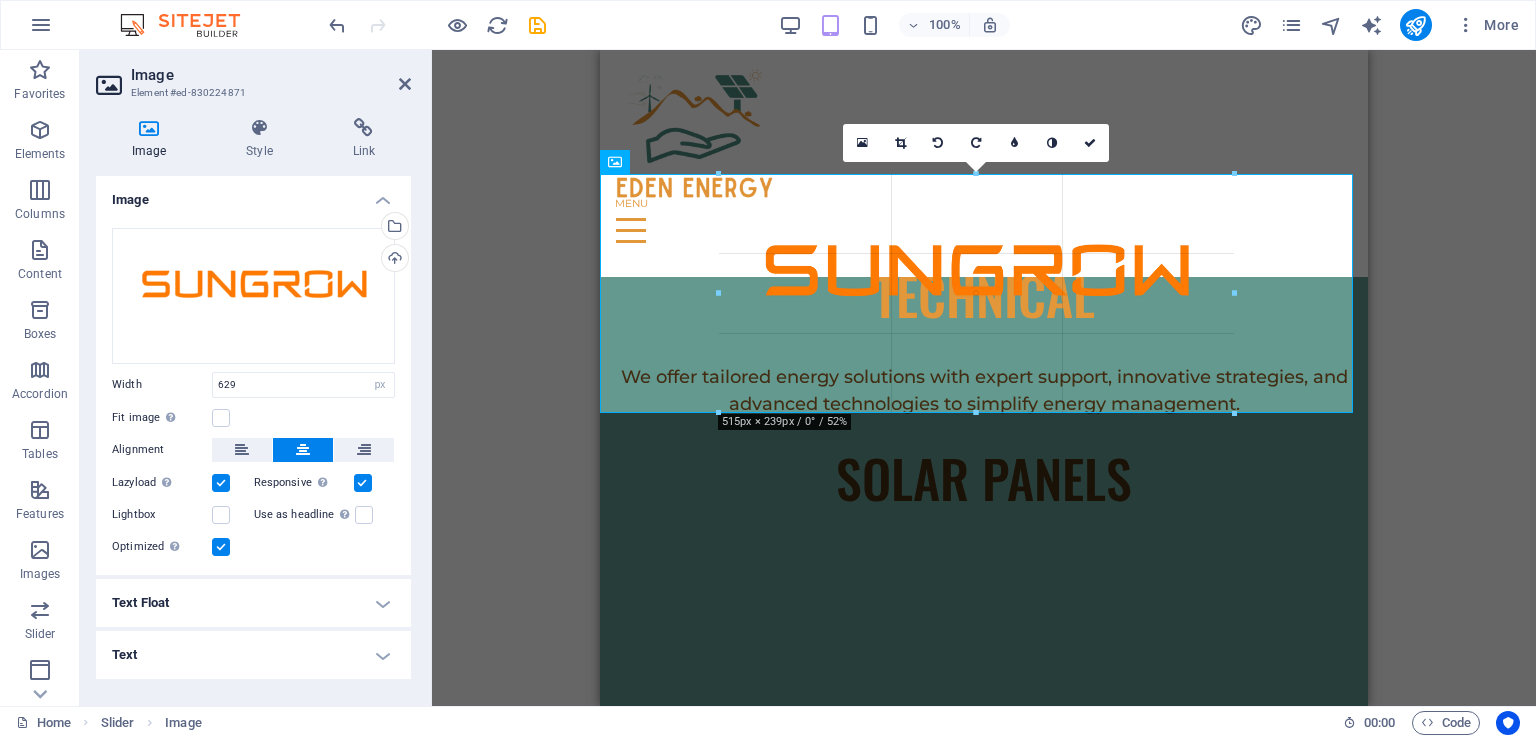 drag, startPoint x: 976, startPoint y: 463, endPoint x: 976, endPoint y: 410, distance: 53 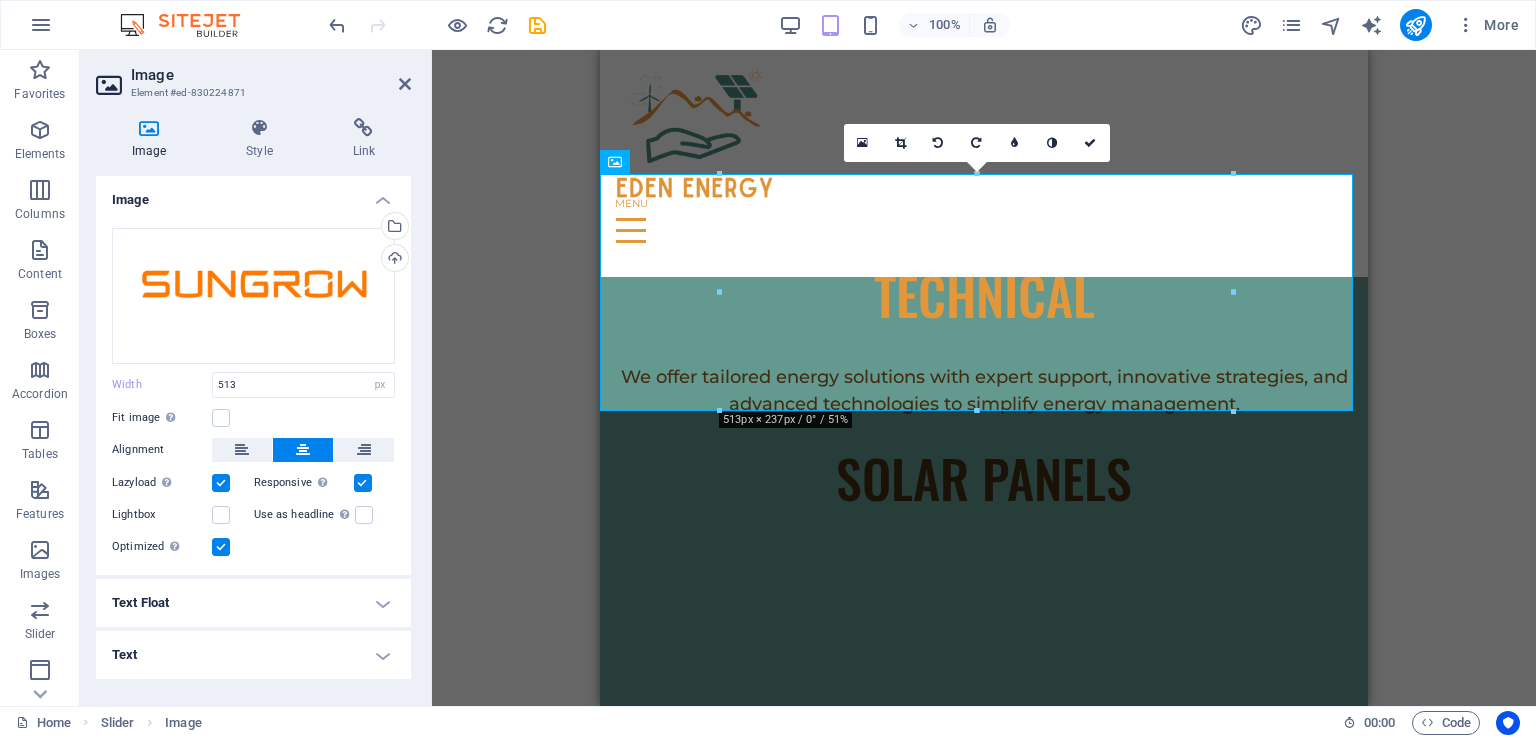 click on "Drag here to replace the existing content. Press “Ctrl” if you want to create a new element.
H1   Banner   Banner   Container   Spacer   Menu Bar   Text   Spacer   Icon   Container   H2   Spacer   Text   Spacer   Container   Container   Container   Text   Container   Container   Container   Spacer   Text   Container   Container   Image   Container   Container   Text   Container   Container   Text   Container   Spacer   Text   Container   Container   Image   Cards   Container   Container   Container   Spacer   Text   Text   Container   Text   Image   Text   Image   H2   Text   H2   Menu   Overlay   Spacer   Overlay   Slider   Spacer   Slider   Image   Image   Text   Image   Spacer   Text   Container   H2   Container   Container   Spacer   Container   Image   Slider   Overlay   Spacer   Image   Text   Image   Spacer   Text   Image   Slider   Image   Menu Bar   Logo   Container   Slider   Image   Slider   Slider   Placeholder   Slider   Image   Slider   Placeholder   Slider   Image" at bounding box center (984, 378) 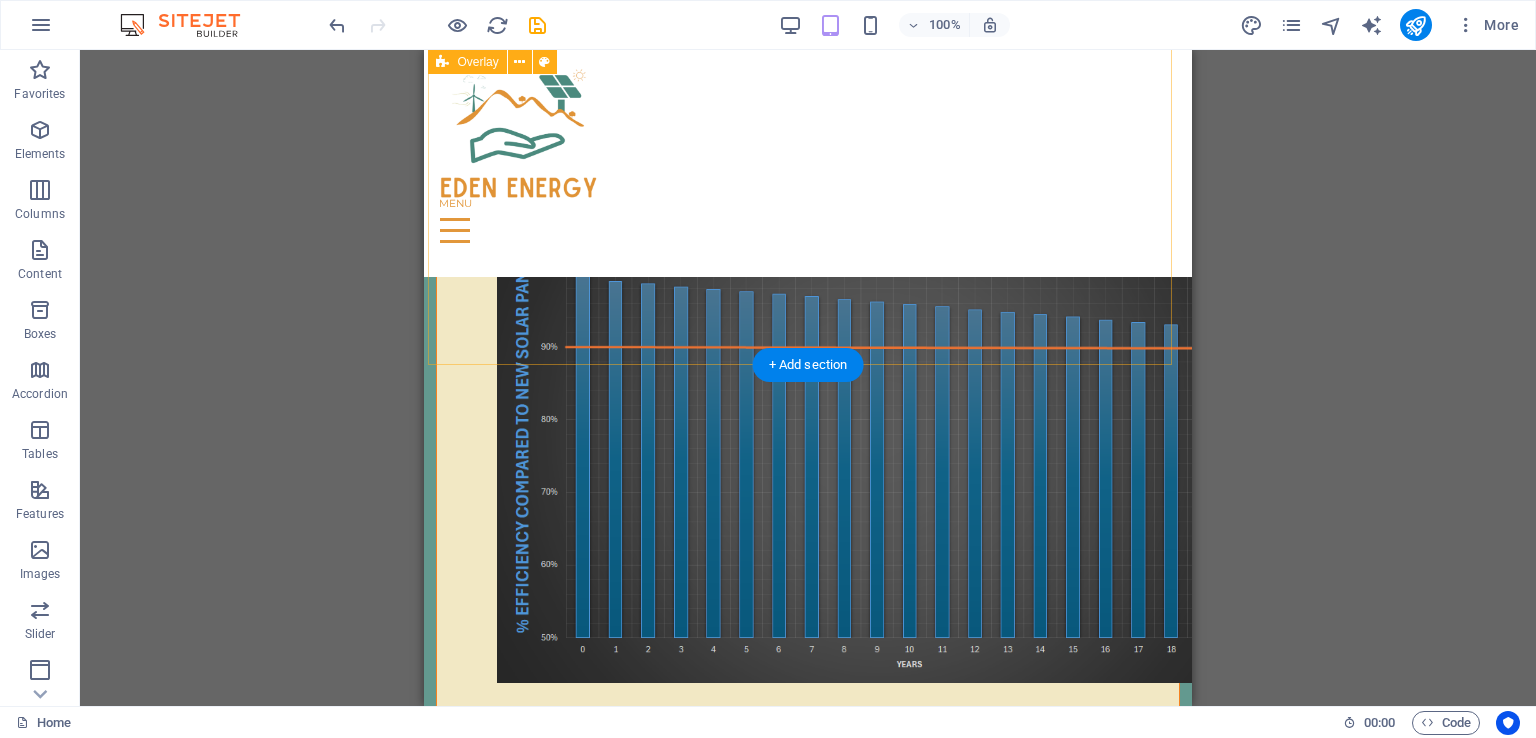 scroll, scrollTop: 8105, scrollLeft: 0, axis: vertical 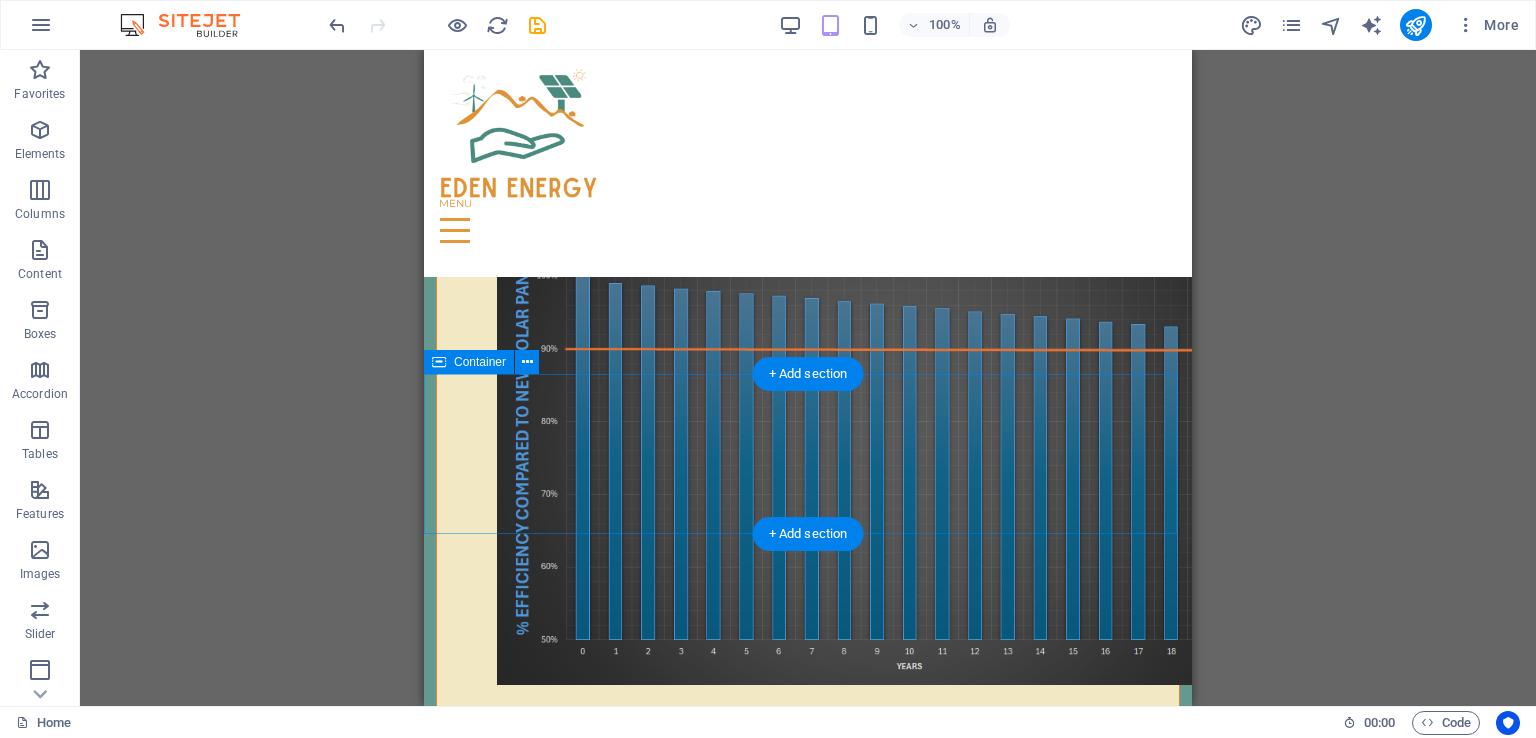 click at bounding box center (808, 4263) 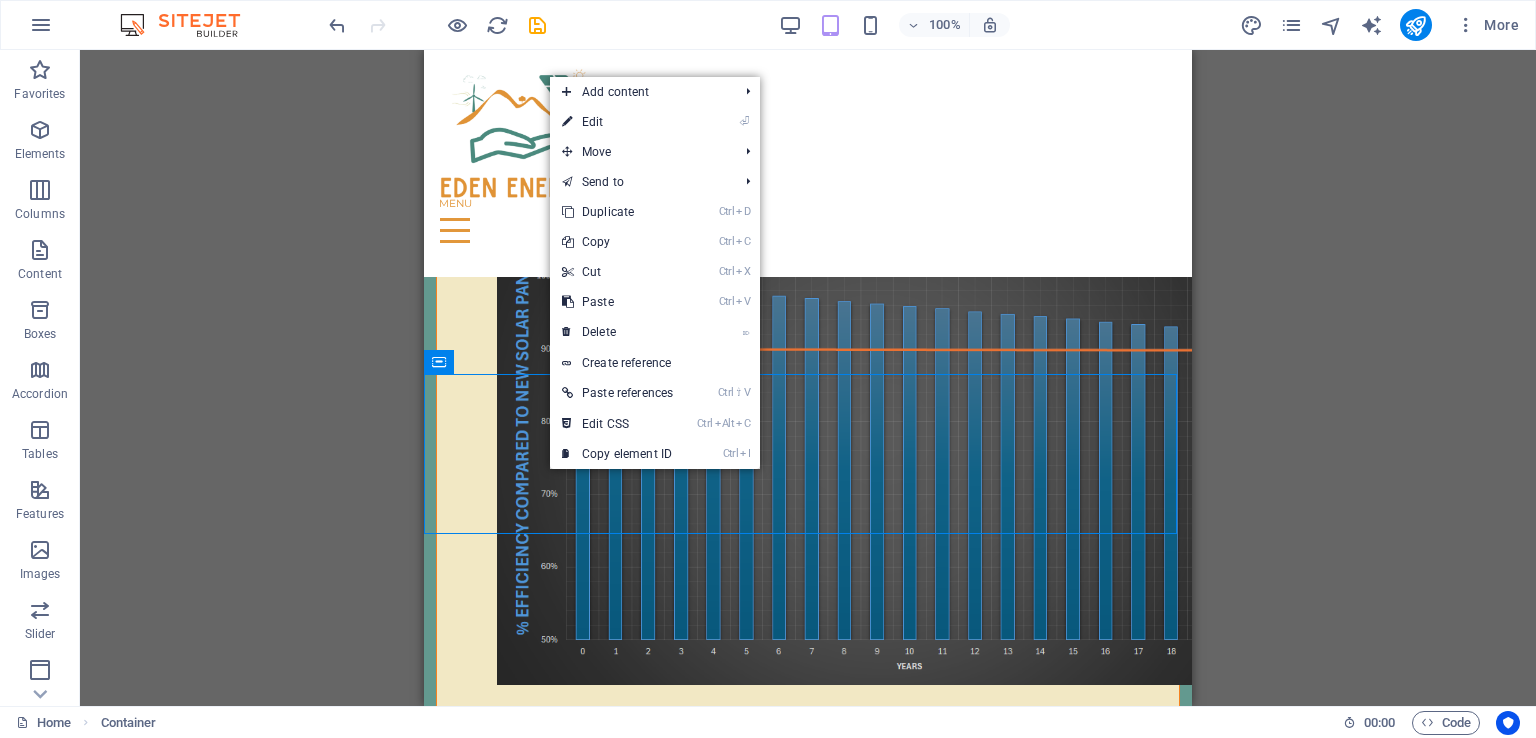 click on "⌦  Delete" at bounding box center [617, 332] 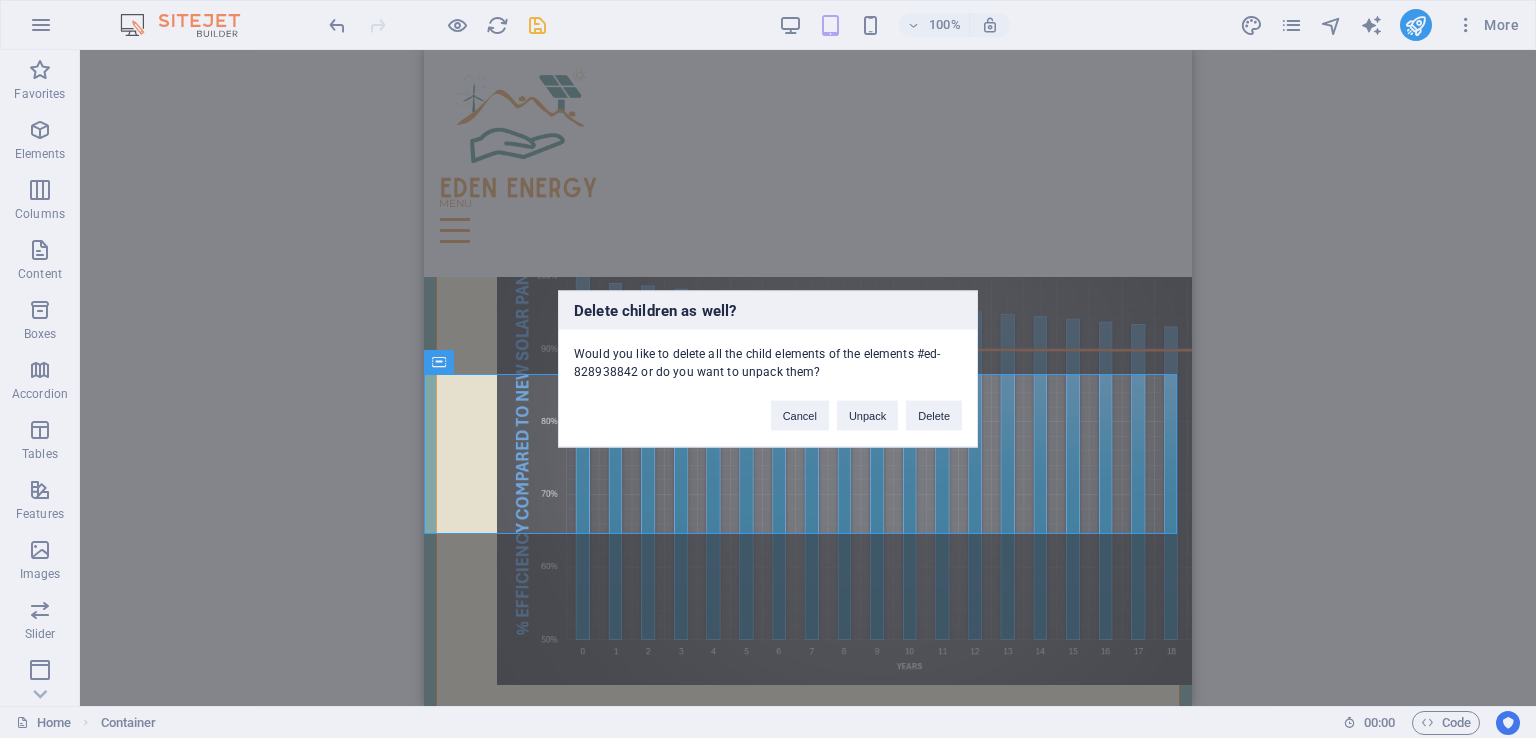 click on "Delete" at bounding box center [934, 416] 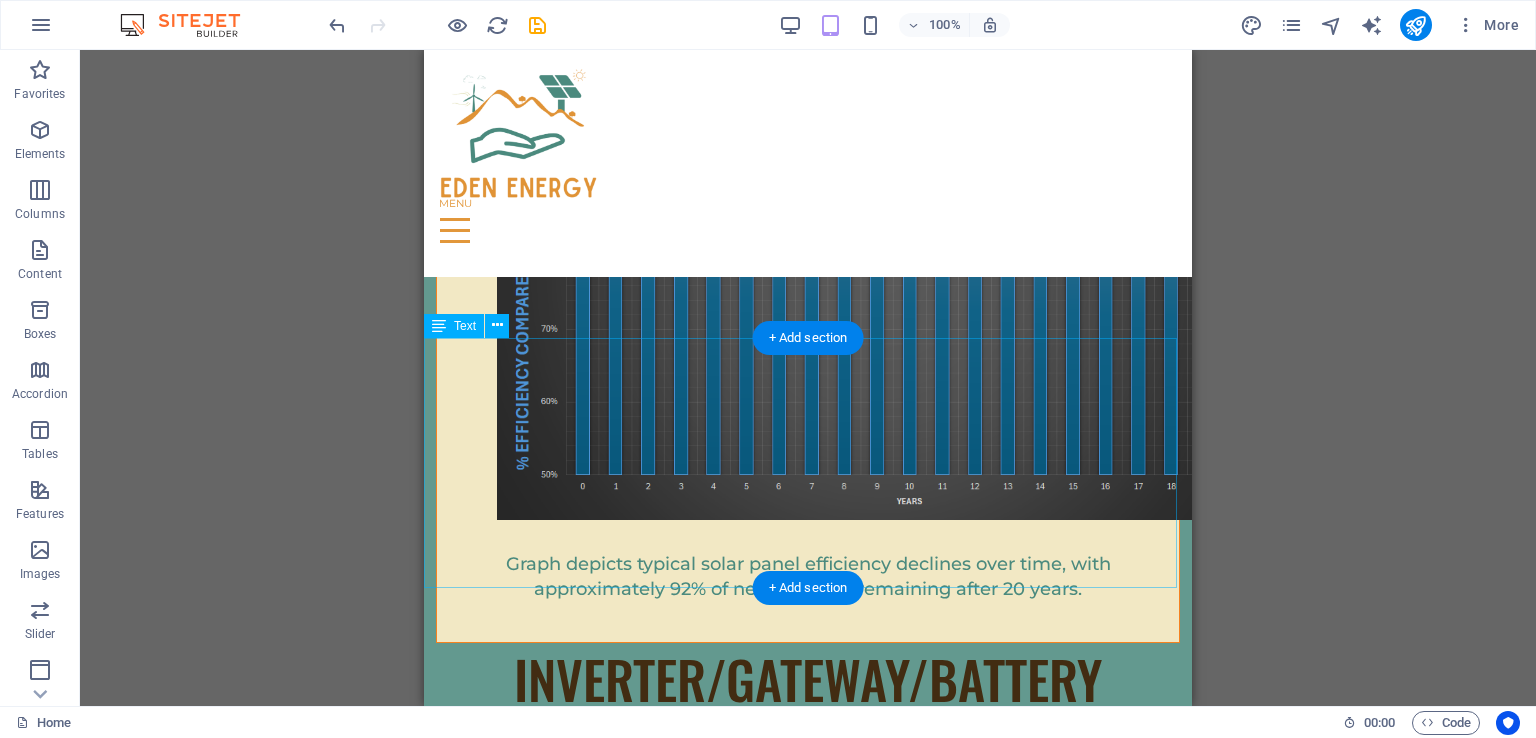 scroll, scrollTop: 8305, scrollLeft: 0, axis: vertical 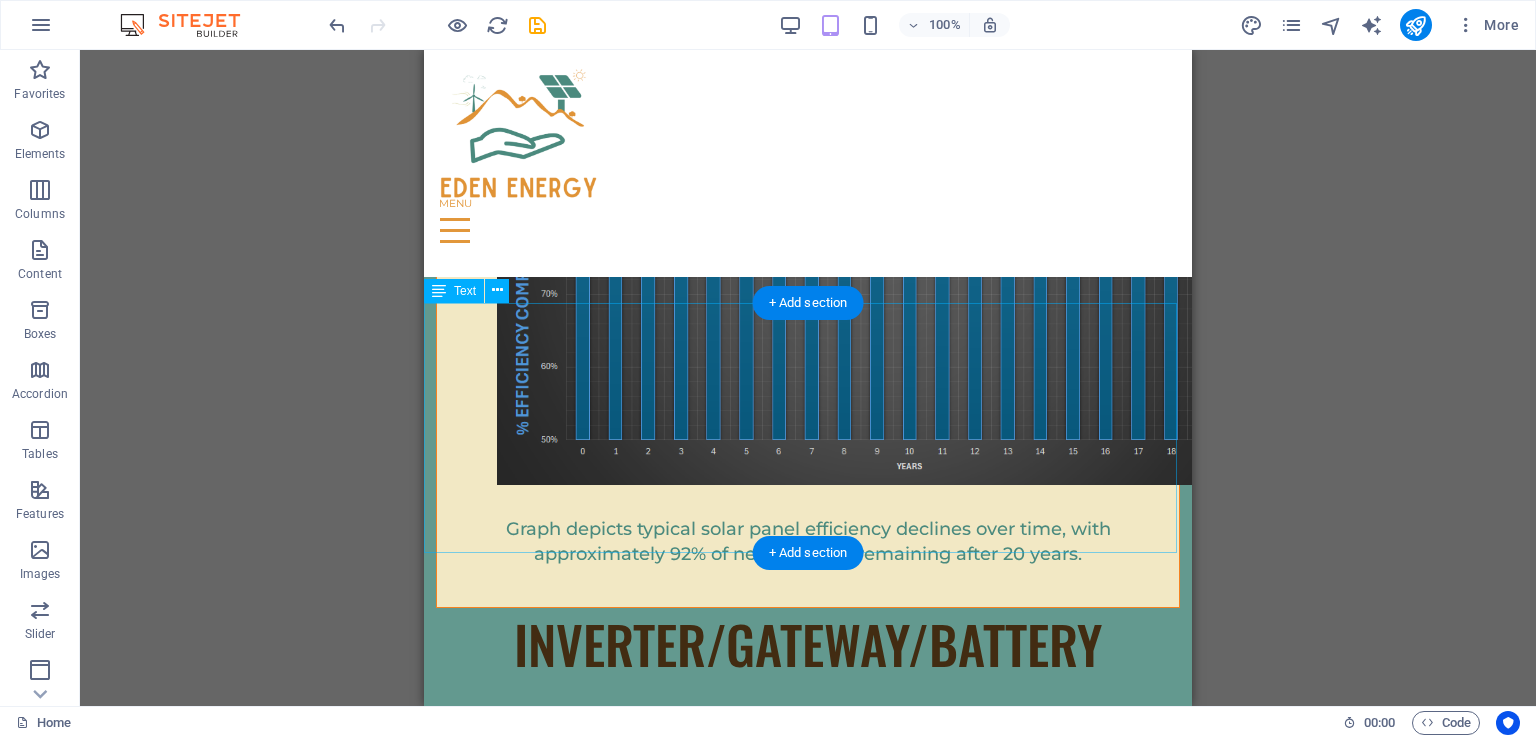 click on "TURN-KEY SOLUTION “Own your solution” Purchase Solar Solution Eden-Energy do turn-key project and hand project over to the client. Ongoing Technical support and monitoring Manage guarantees" at bounding box center [808, 4236] 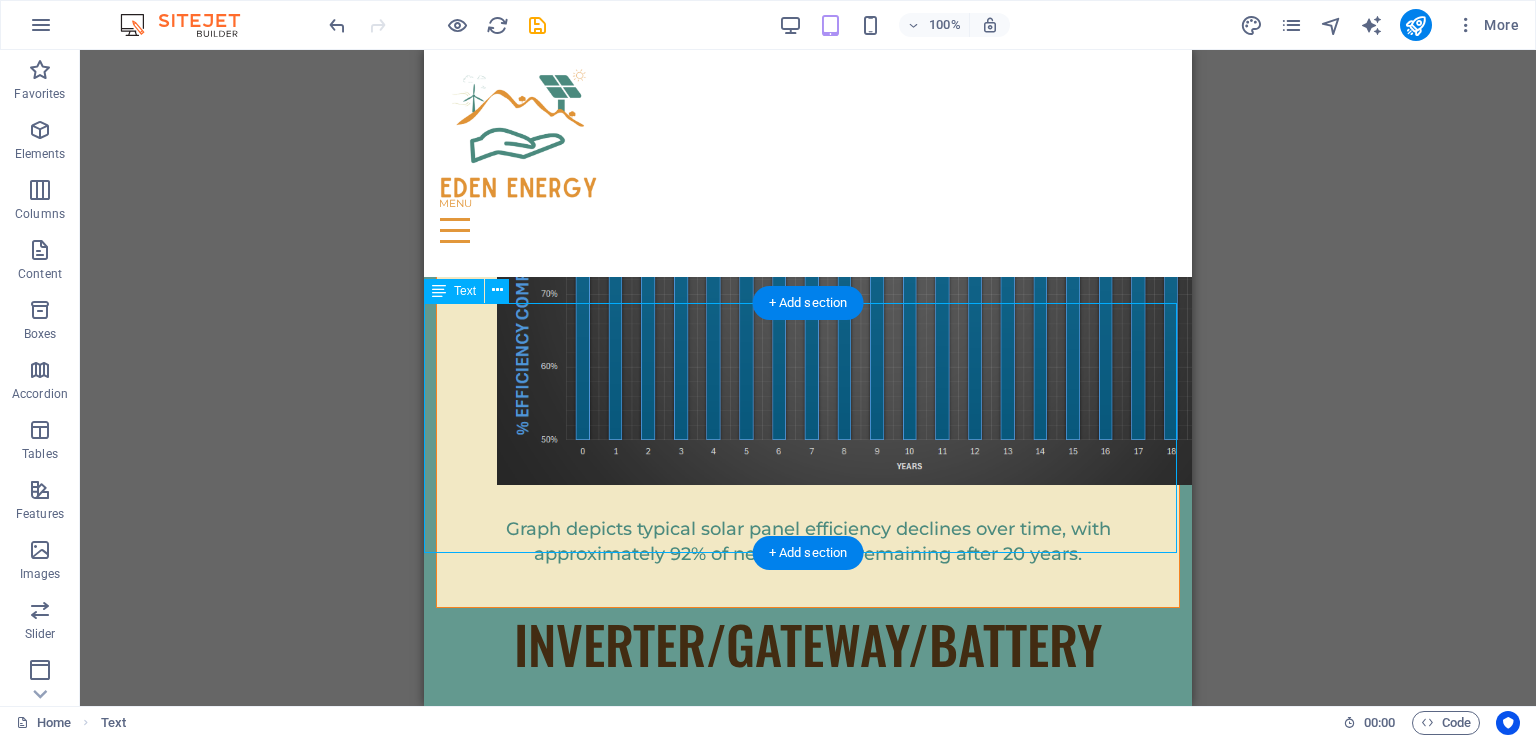 click on "TURN-KEY SOLUTION “Own your solution” Purchase Solar Solution Eden-Energy do turn-key project and hand project over to the client. Ongoing Technical support and monitoring Manage guarantees" at bounding box center [808, 4236] 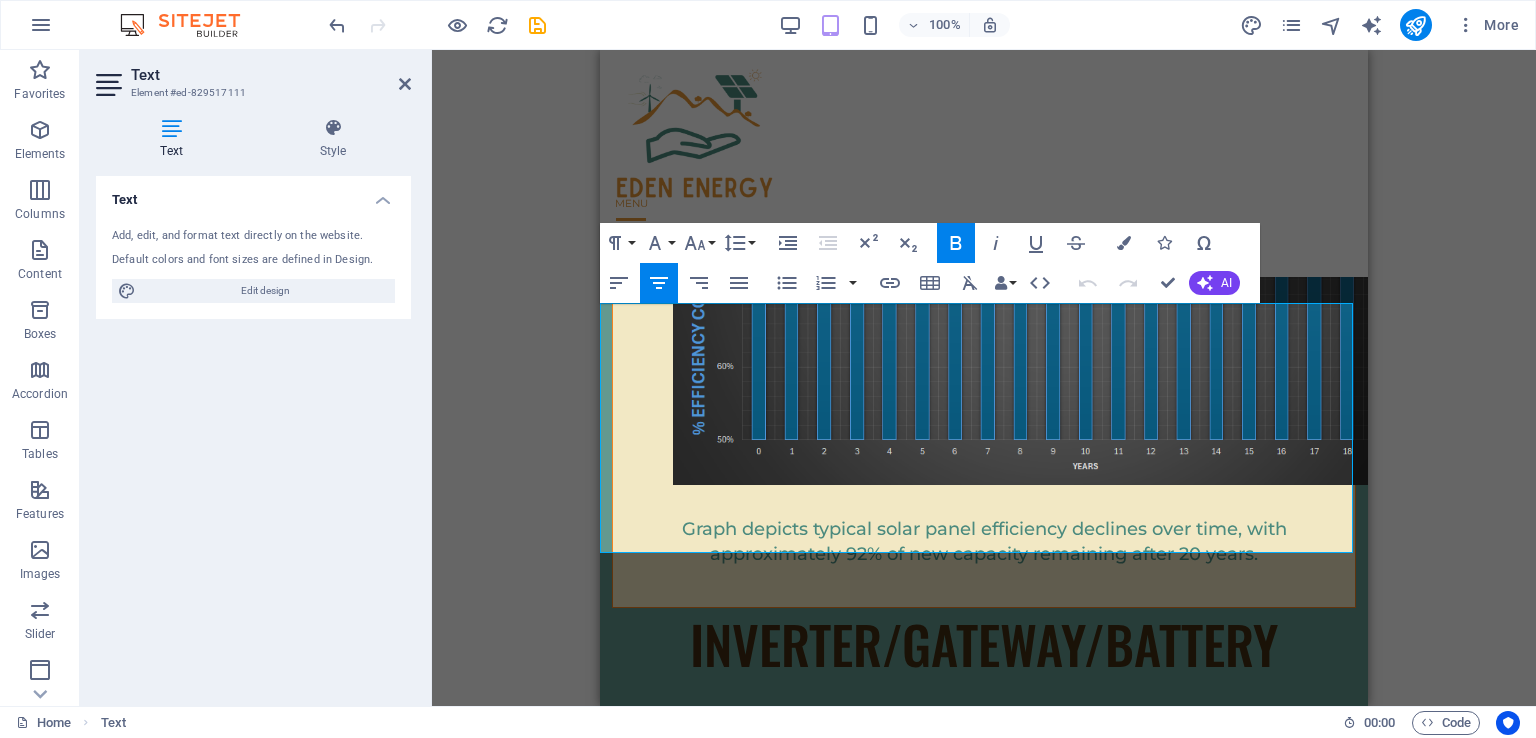 drag, startPoint x: 868, startPoint y: 403, endPoint x: 1076, endPoint y: 499, distance: 229.08514 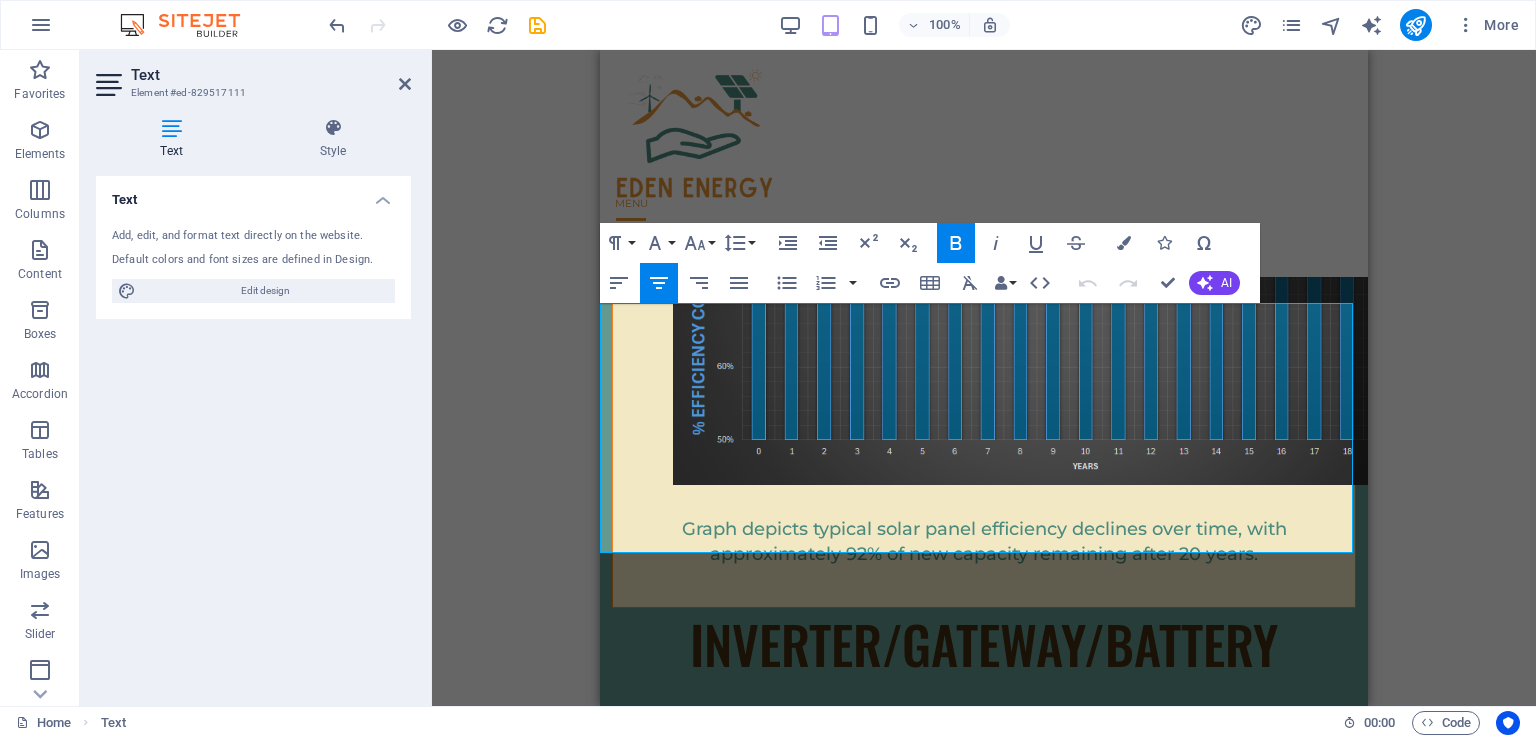 click 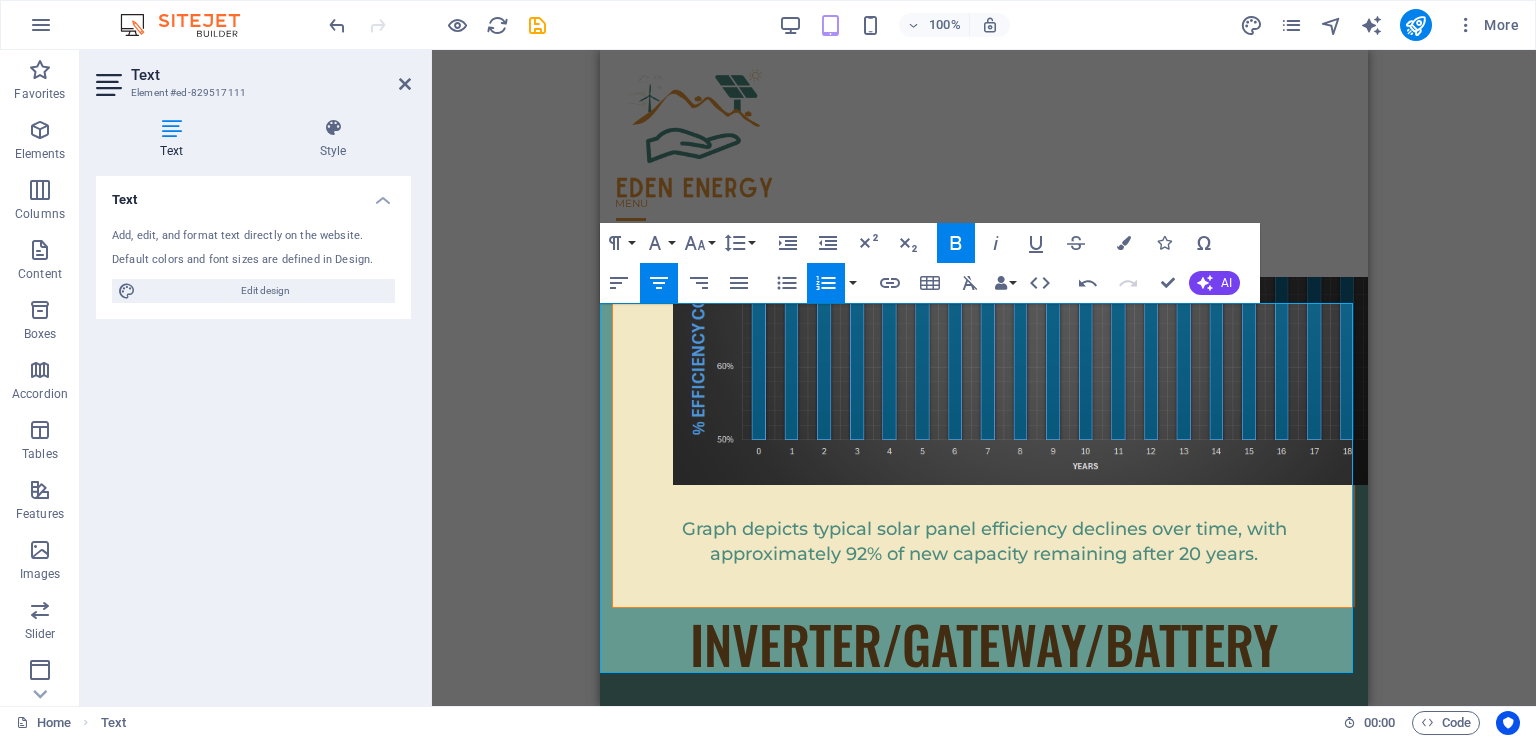 click 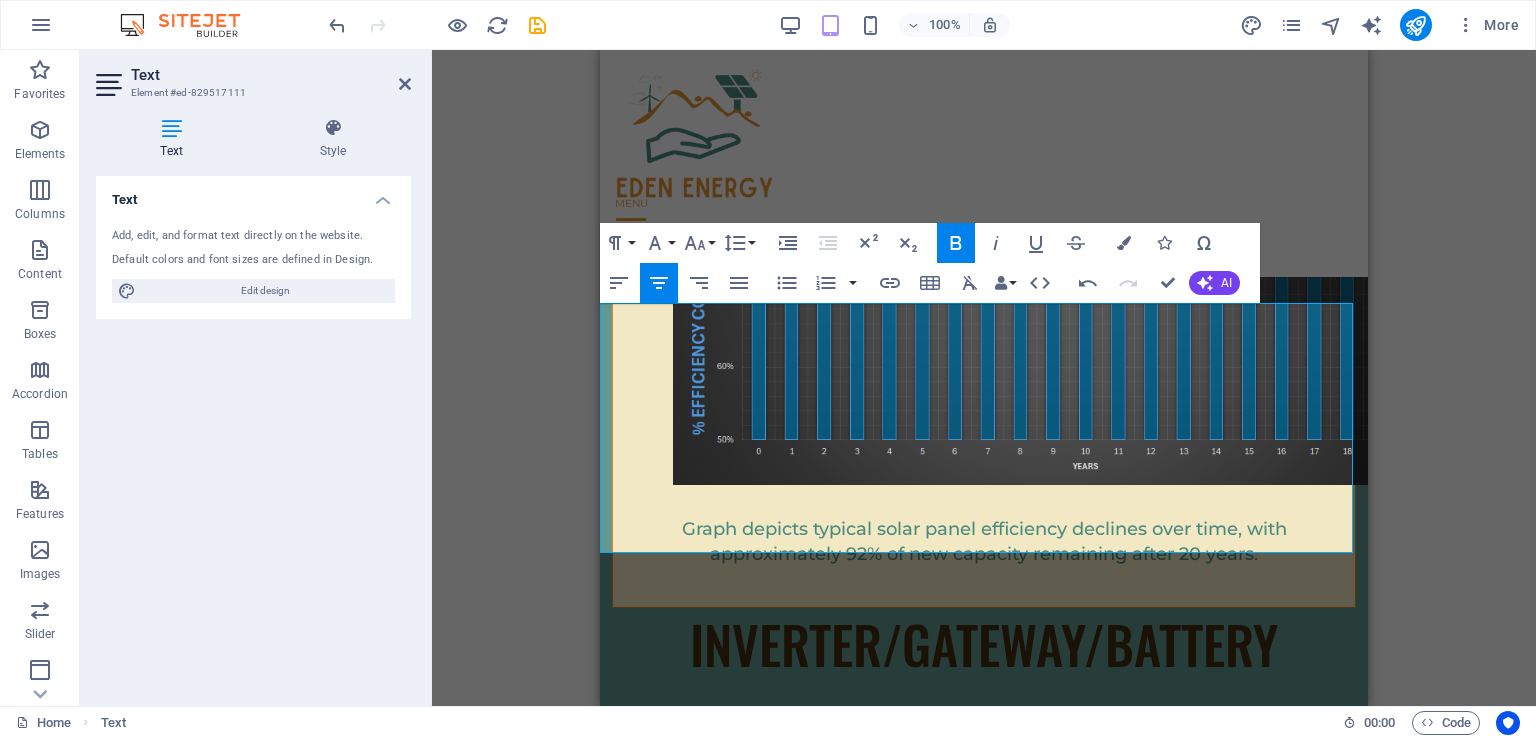 click on "Drag here to replace the existing content. Press “Ctrl” if you want to create a new element.
H1   Banner   Banner   Container   Spacer   Menu Bar   Text   Spacer   Icon   Container   H2   Spacer   Text   Spacer   Container   Container   Container   Text   Container   Container   Container   Spacer   Text   Container   Container   Image   Container   Container   Text   Container   Container   Text   Container   Spacer   Text   Container   Container   Image   Cards   Container   Container   Container   Spacer   Text   Text   Container   Text   Image   Text   Image   H2   Text   H2   Menu   Overlay   Spacer   Overlay   Slider   Spacer   Slider   Image   Image   Text   Image   Spacer   Text   Container   H2   Container   Container   Spacer   Container   Image   Slider   Overlay   Spacer   Image   Text   Image   Spacer   Text   Image   Slider   Image   Logo   Container   Slider   Image   Slider   Slider   Placeholder   Slider   Image   Slider   Placeholder   Slider   Image   Slider" at bounding box center (984, 378) 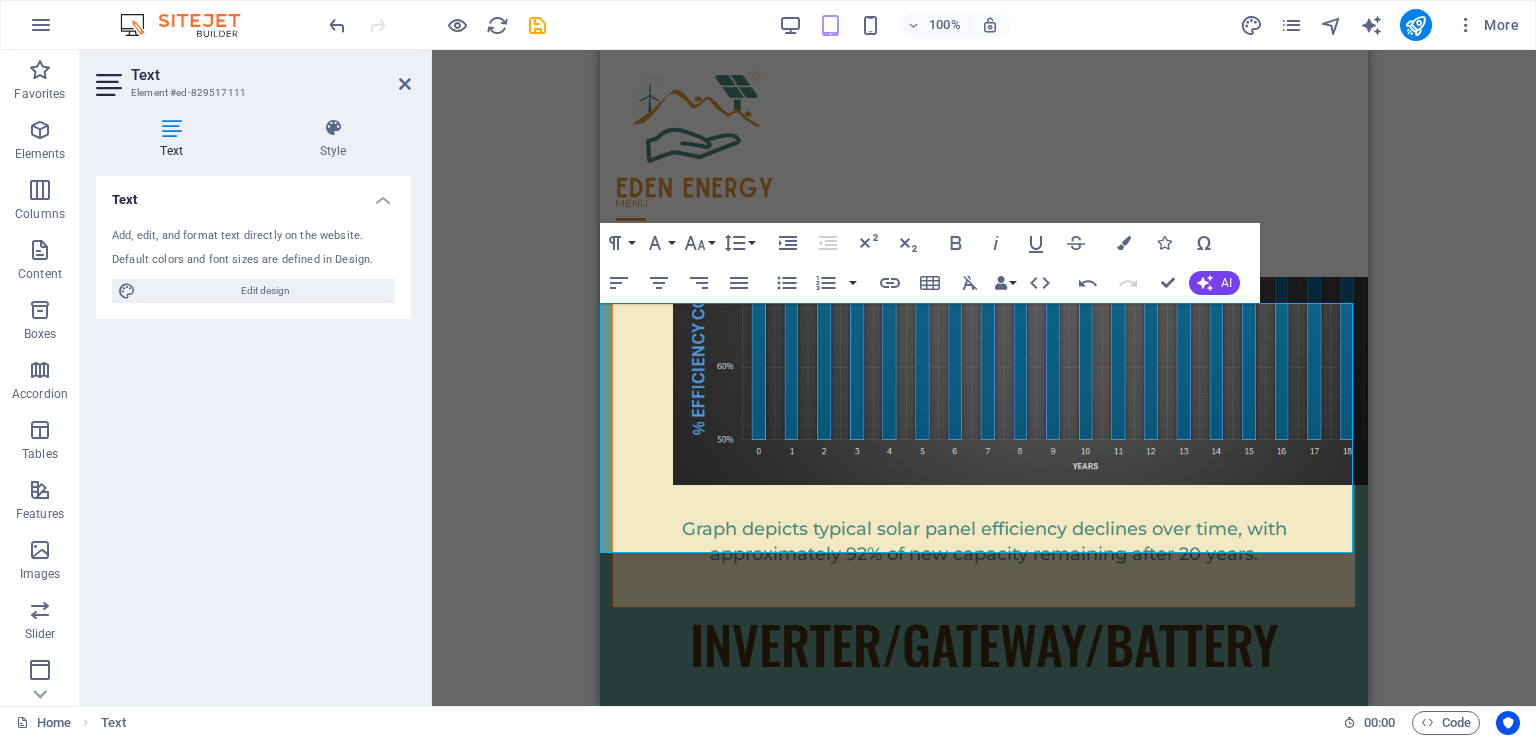 click on "Drag here to replace the existing content. Press “Ctrl” if you want to create a new element.
H1   Banner   Banner   Container   Spacer   Menu Bar   Text   Spacer   Icon   Container   H2   Spacer   Text   Spacer   Container   Container   Container   Text   Container   Container   Container   Spacer   Text   Container   Container   Image   Container   Container   Text   Container   Container   Text   Container   Spacer   Text   Container   Container   Image   Cards   Container   Container   Container   Spacer   Text   Text   Container   Text   Image   Text   Image   H2   Text   H2   Menu   Overlay   Spacer   Overlay   Slider   Spacer   Slider   Image   Image   Text   Image   Spacer   Text   Container   H2   Container   Container   Spacer   Container   Image   Slider   Overlay   Spacer   Image   Text   Image   Spacer   Text   Image   Slider   Image   Logo   Container   Slider   Image   Slider   Slider   Placeholder   Slider   Image   Slider   Placeholder   Slider   Image   Slider" at bounding box center [984, 378] 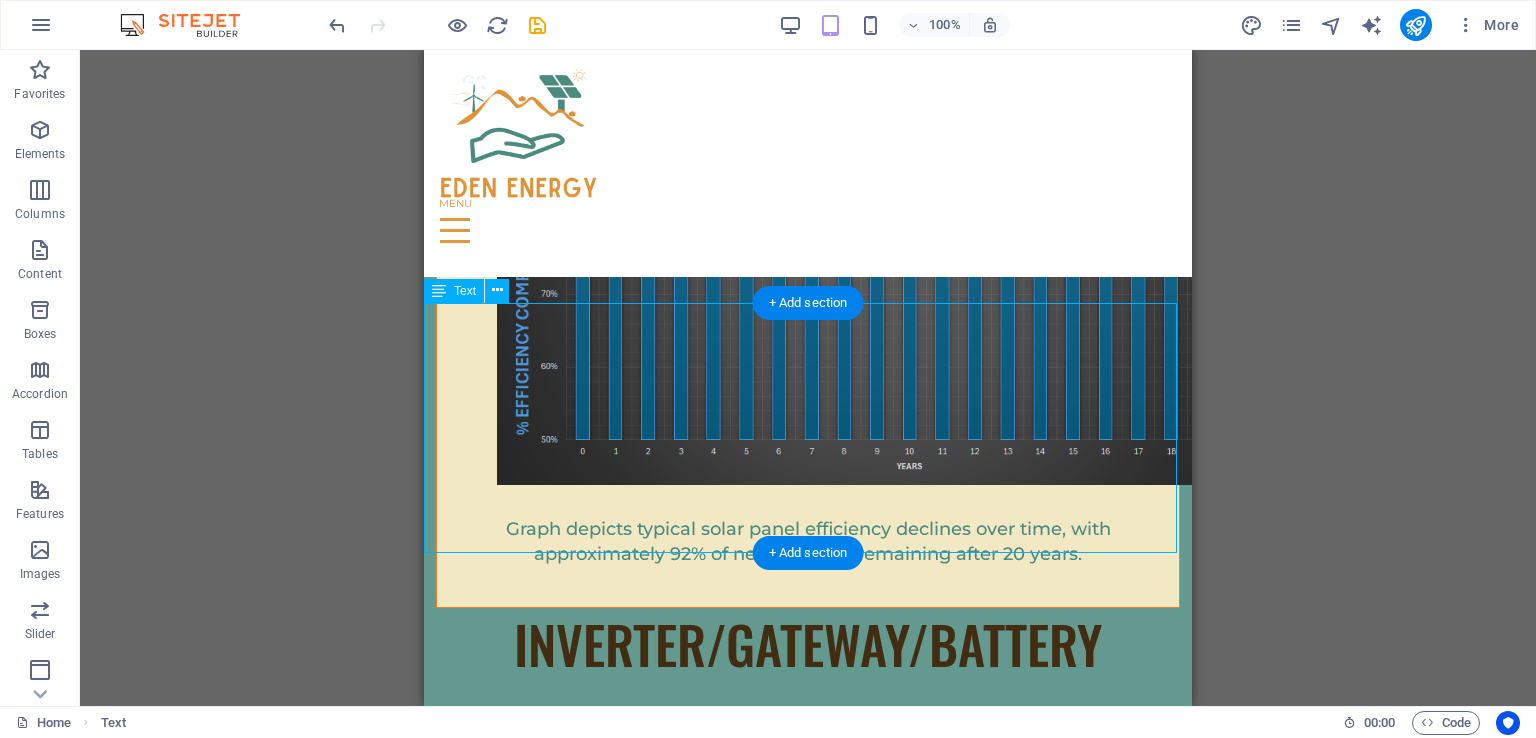 click on "TURN-KEY SOLUTION “Own your solution” Purchase Solar Solution Eden-Energy do turn-key project and hand project over to the client. Ongoing Technical support and monitoring Manage guarantees" at bounding box center (808, 4236) 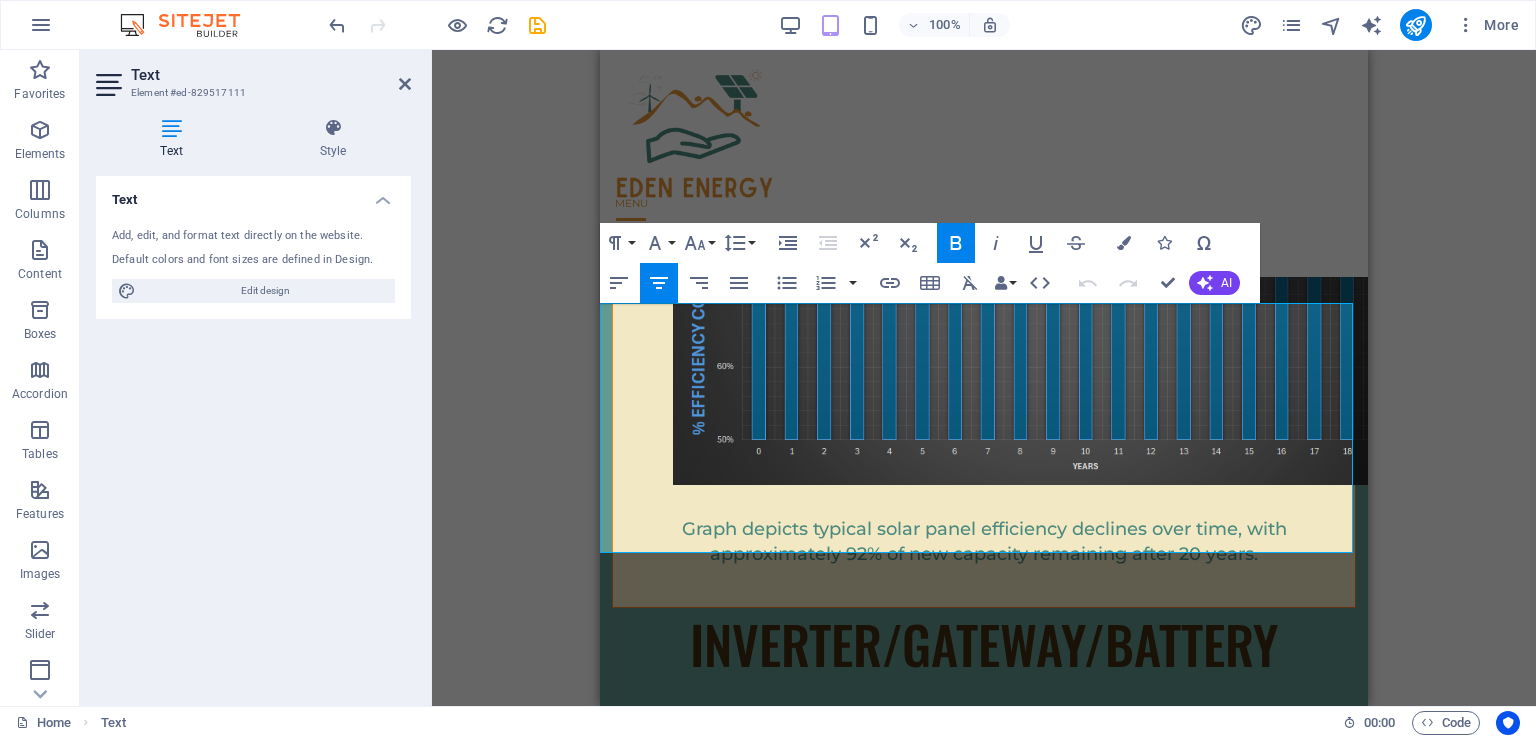 click on "Purchase Solar Solution" at bounding box center (984, 4212) 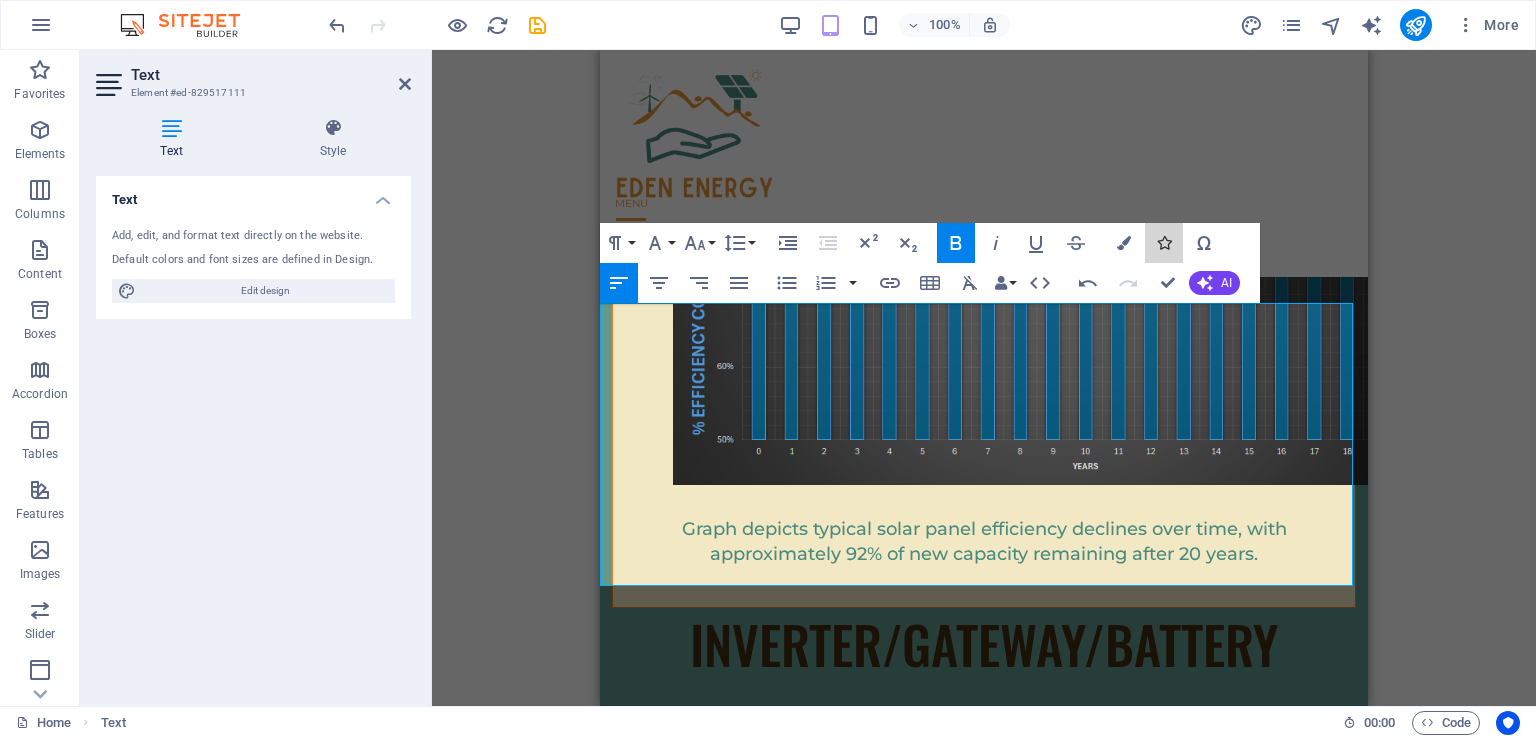 click at bounding box center [1164, 243] 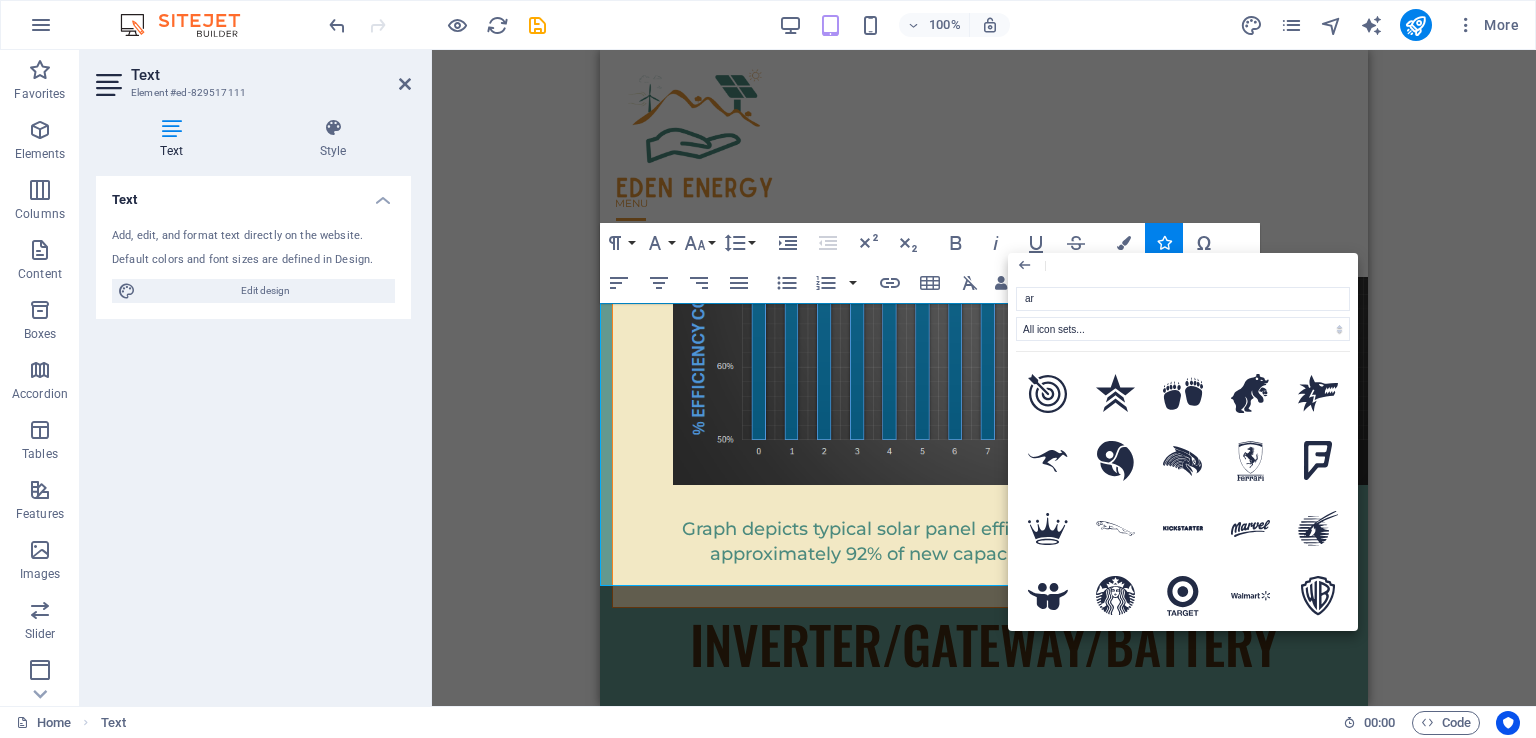 type on "arr" 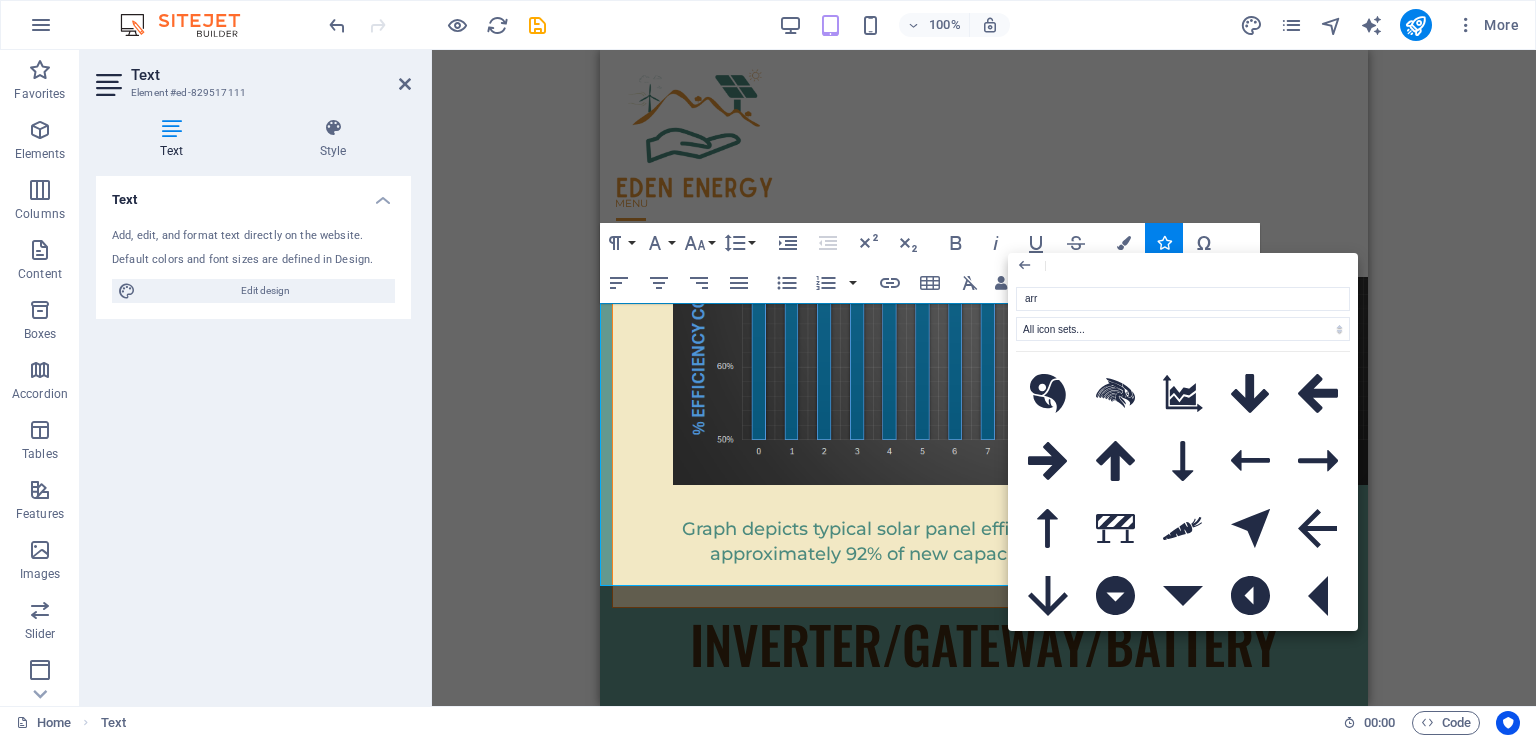 click 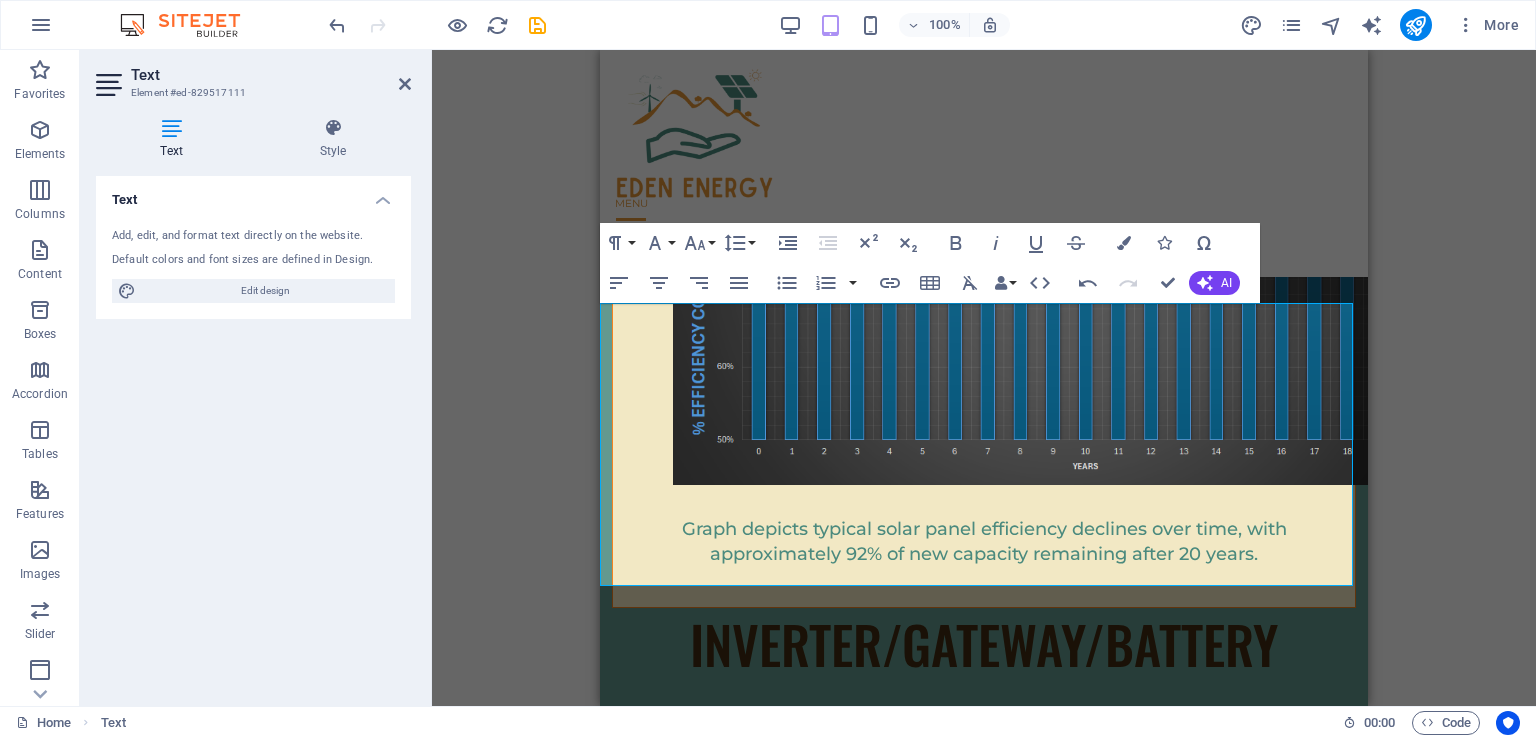 click 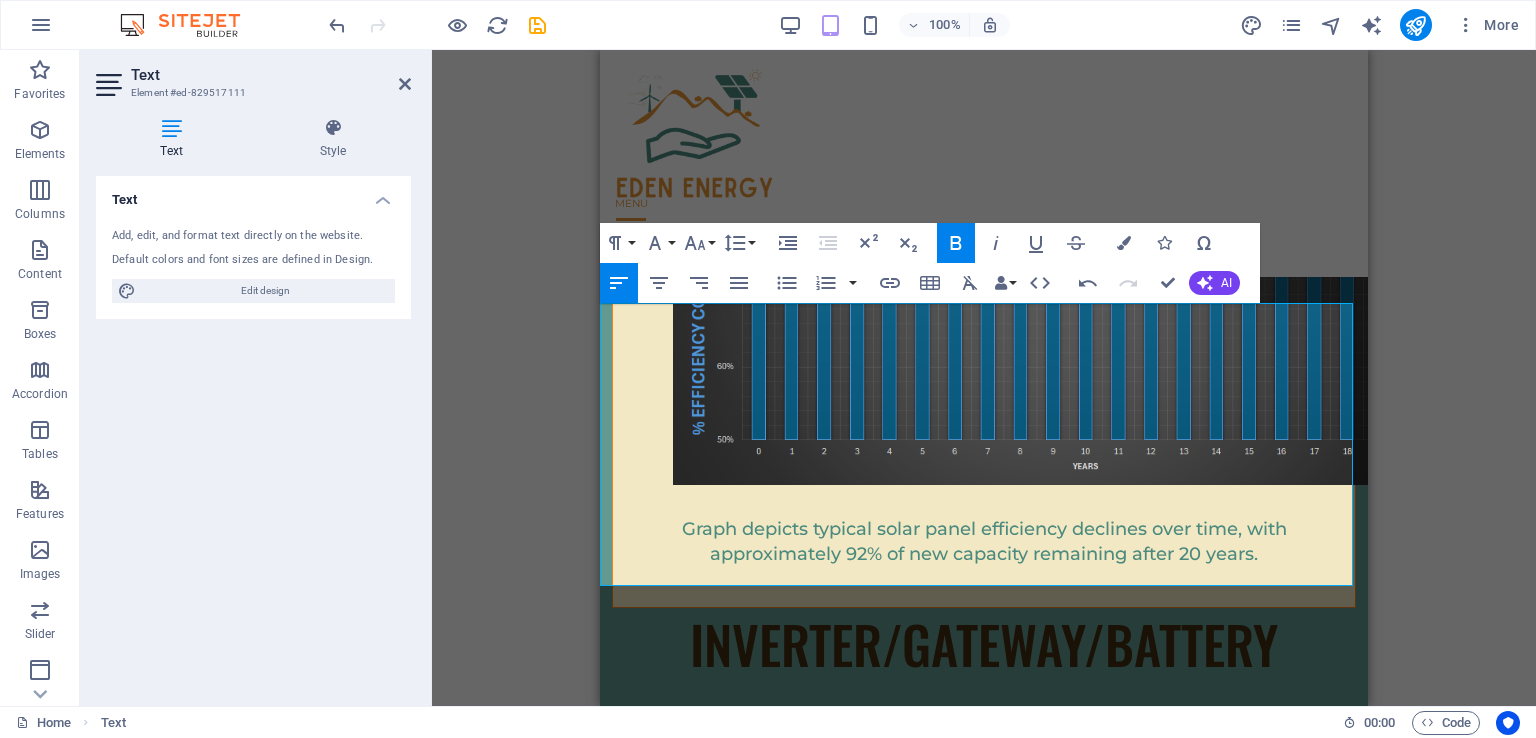 click 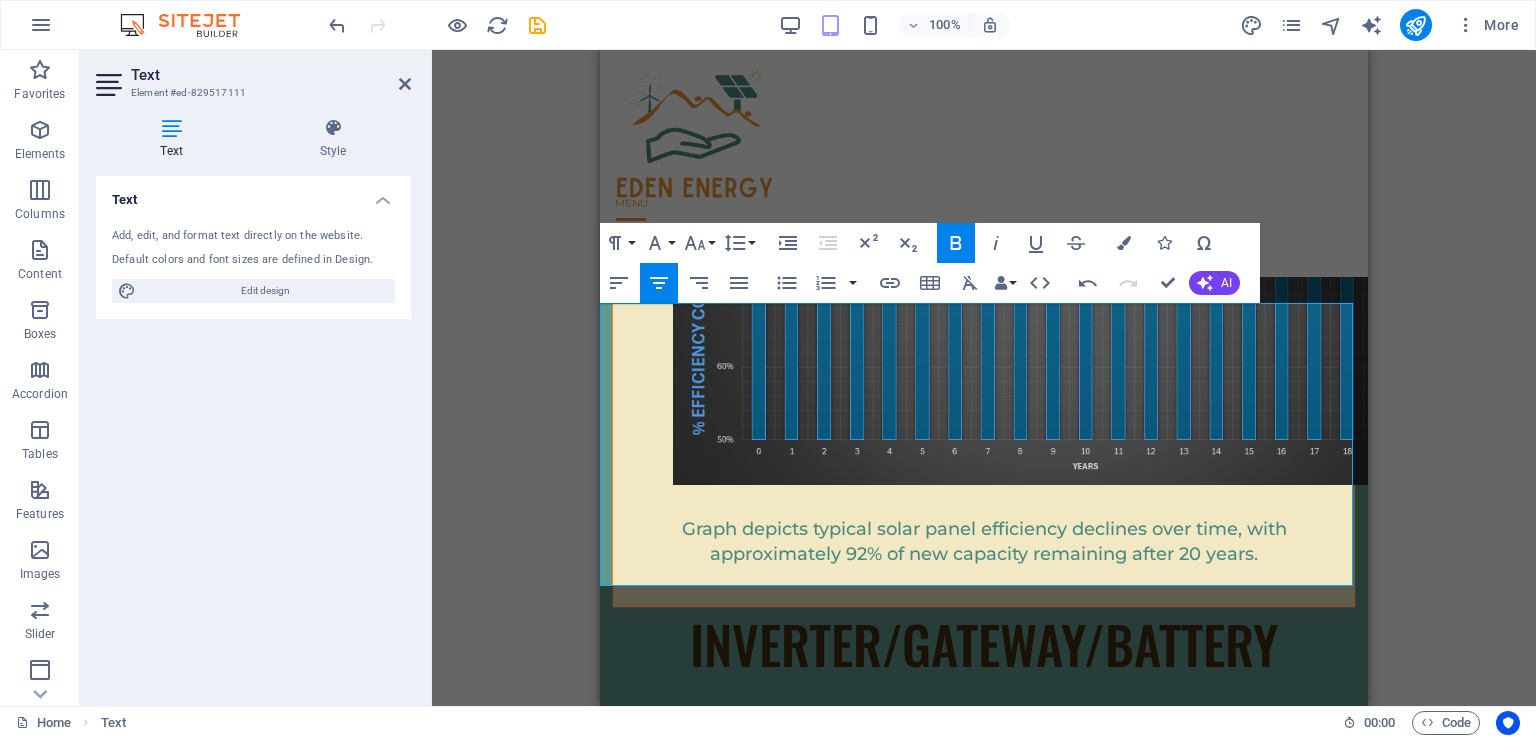 click on "Eden-Energy do turn-key project and hand project over to the client." at bounding box center (984, 4696) 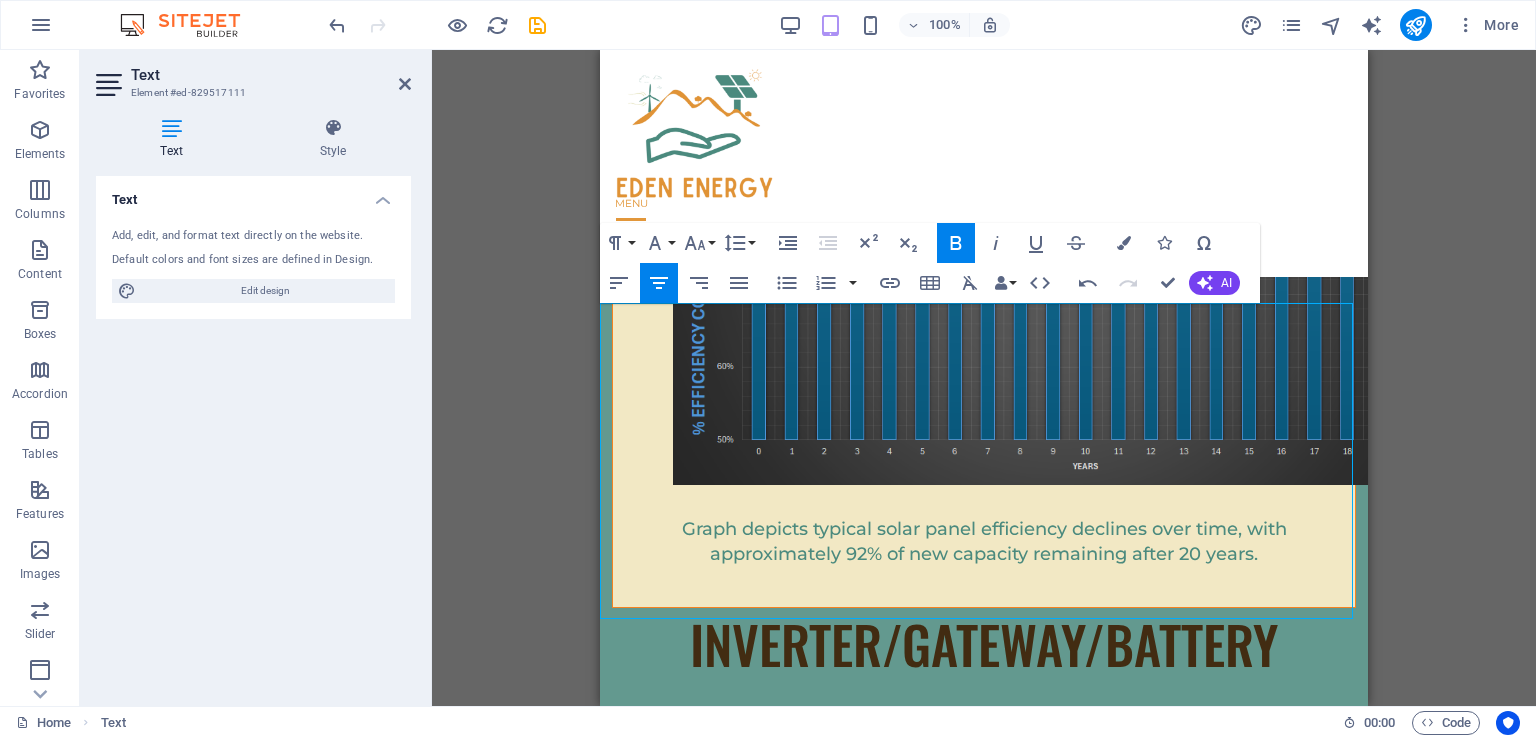 drag, startPoint x: 975, startPoint y: 435, endPoint x: 929, endPoint y: 426, distance: 46.872166 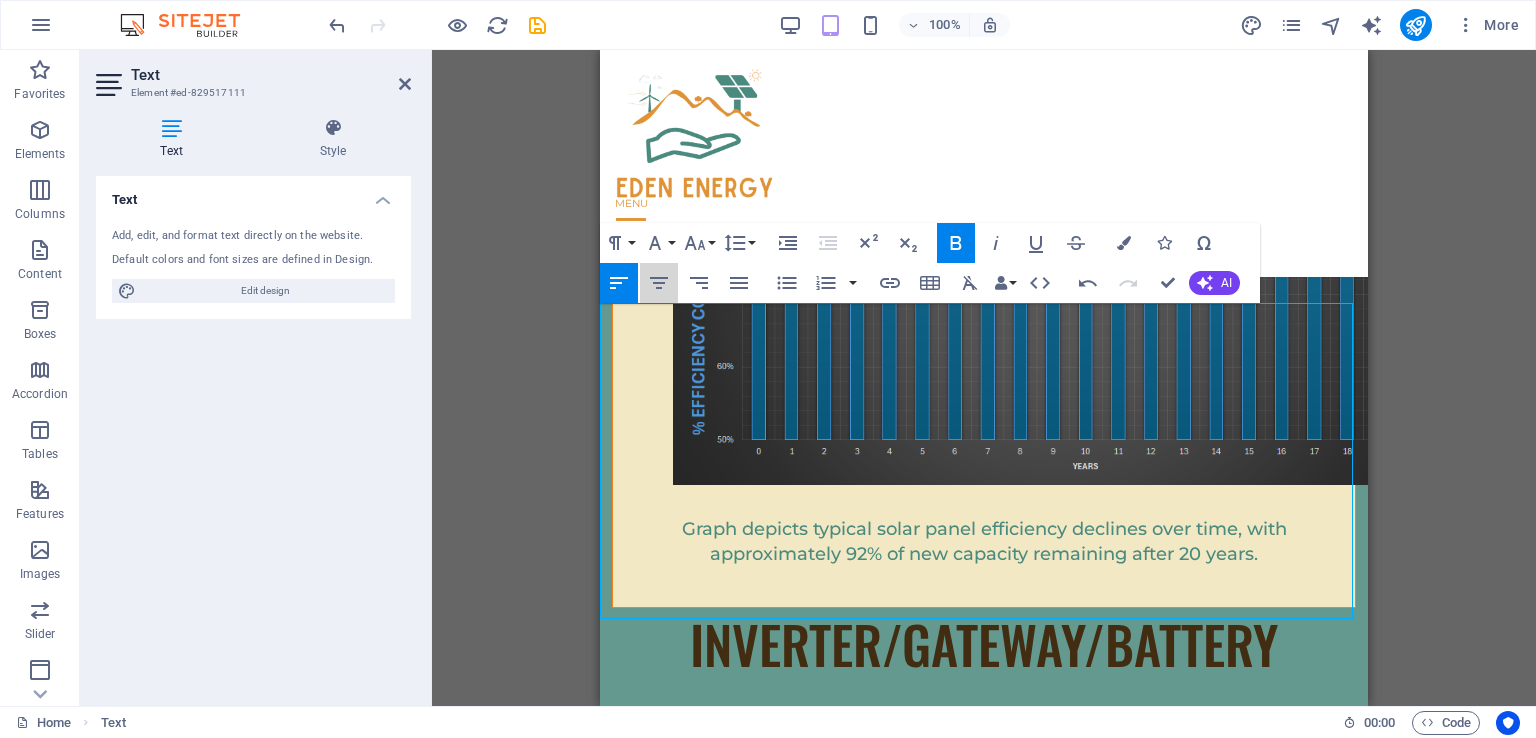 click 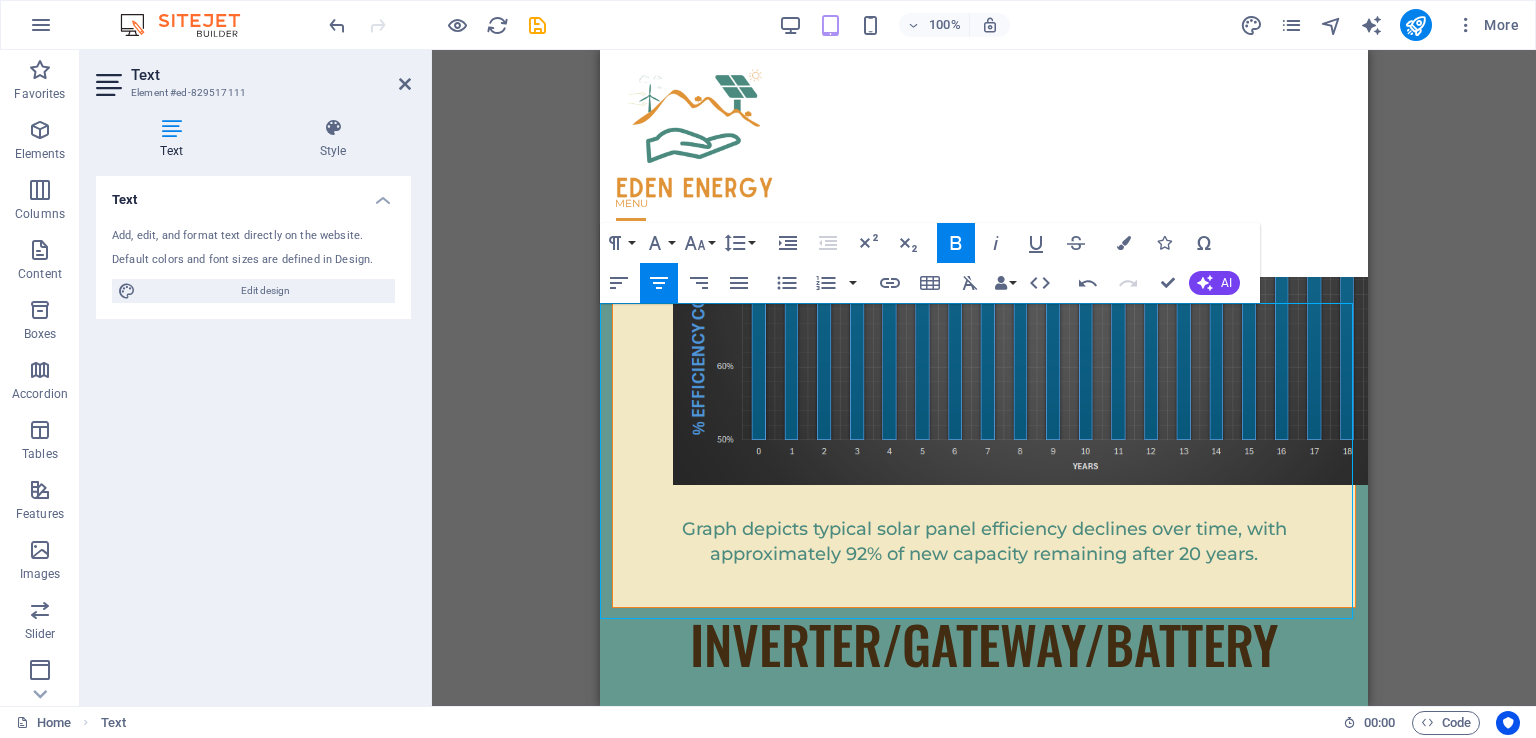 click on "Ongoing Technical support and monitoring" at bounding box center [984, 4414] 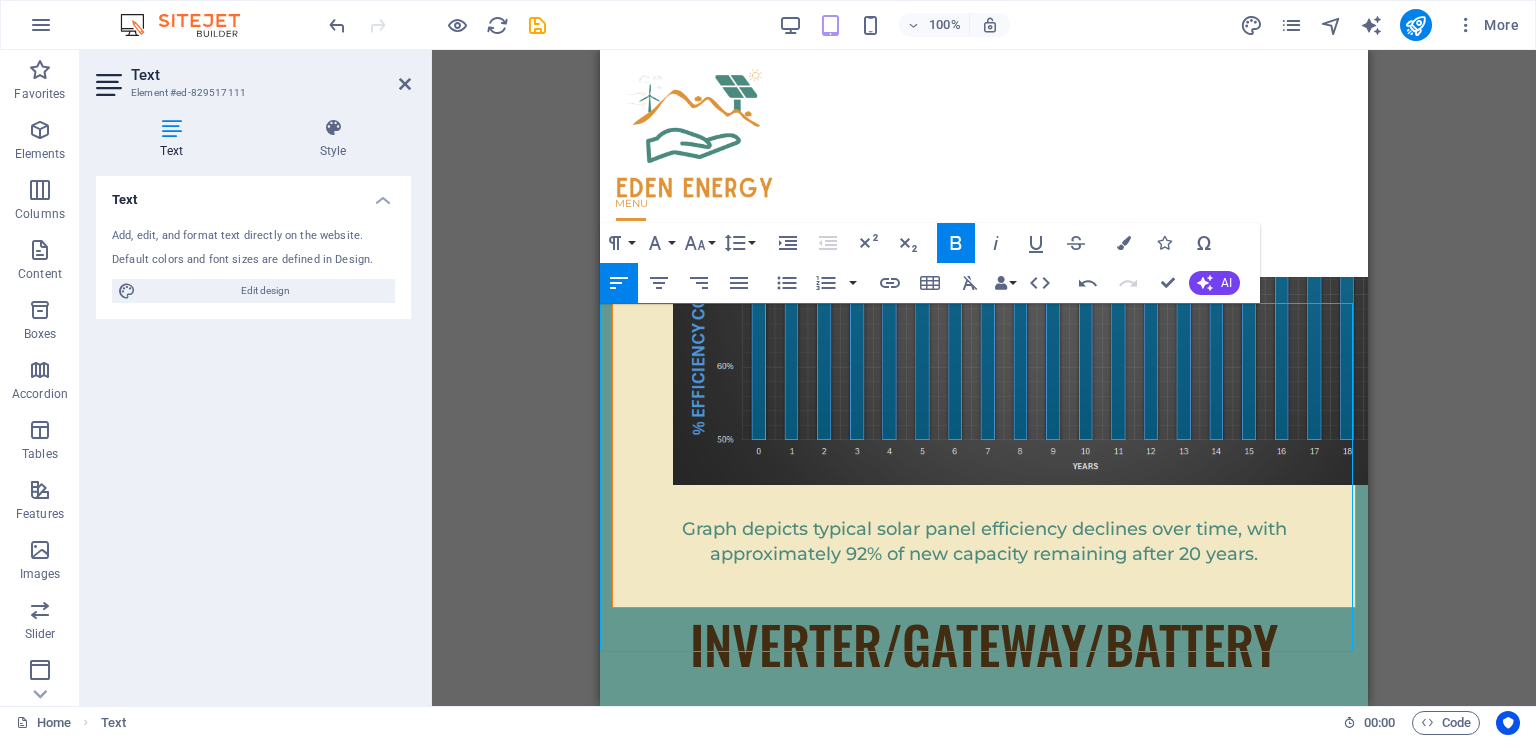 click on "​" at bounding box center (984, 4448) 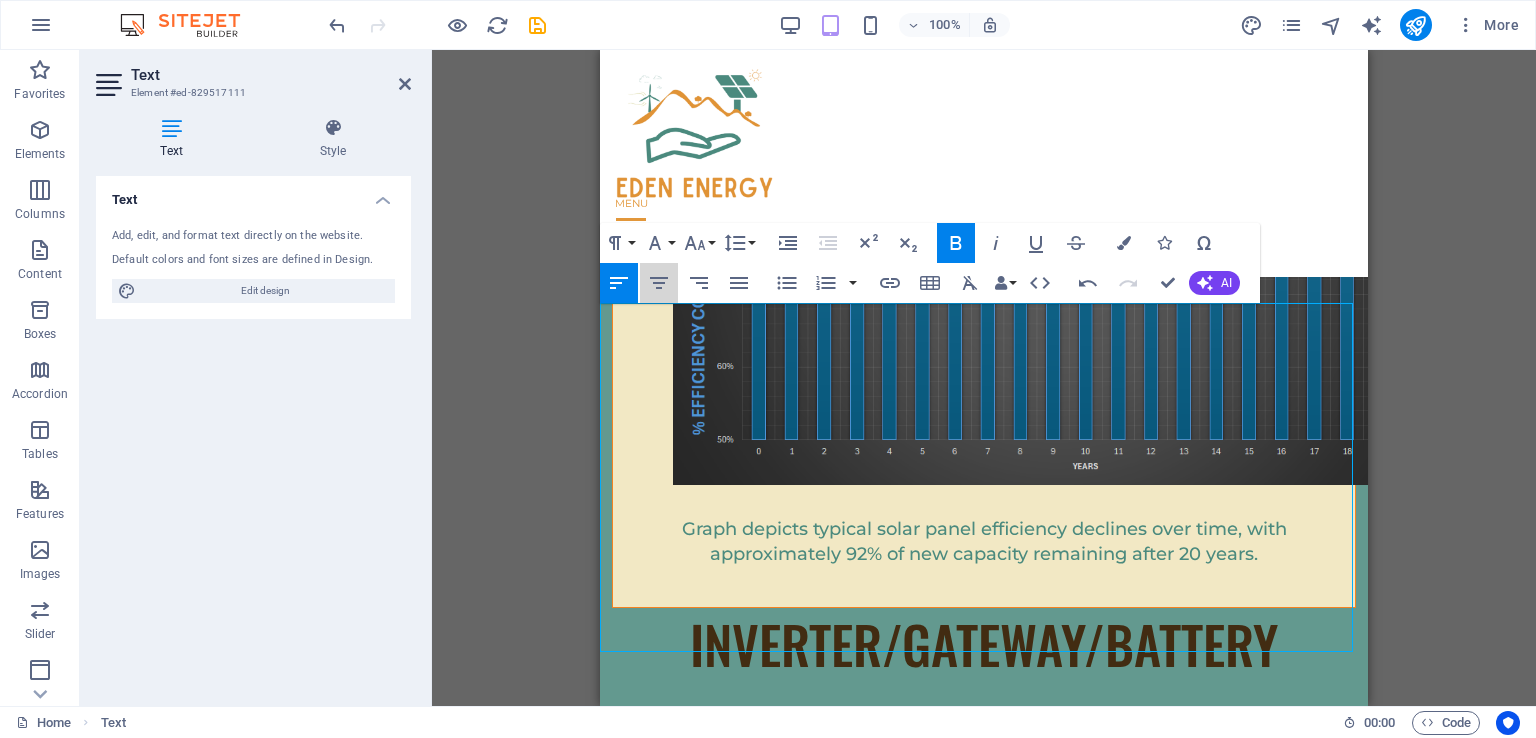 click 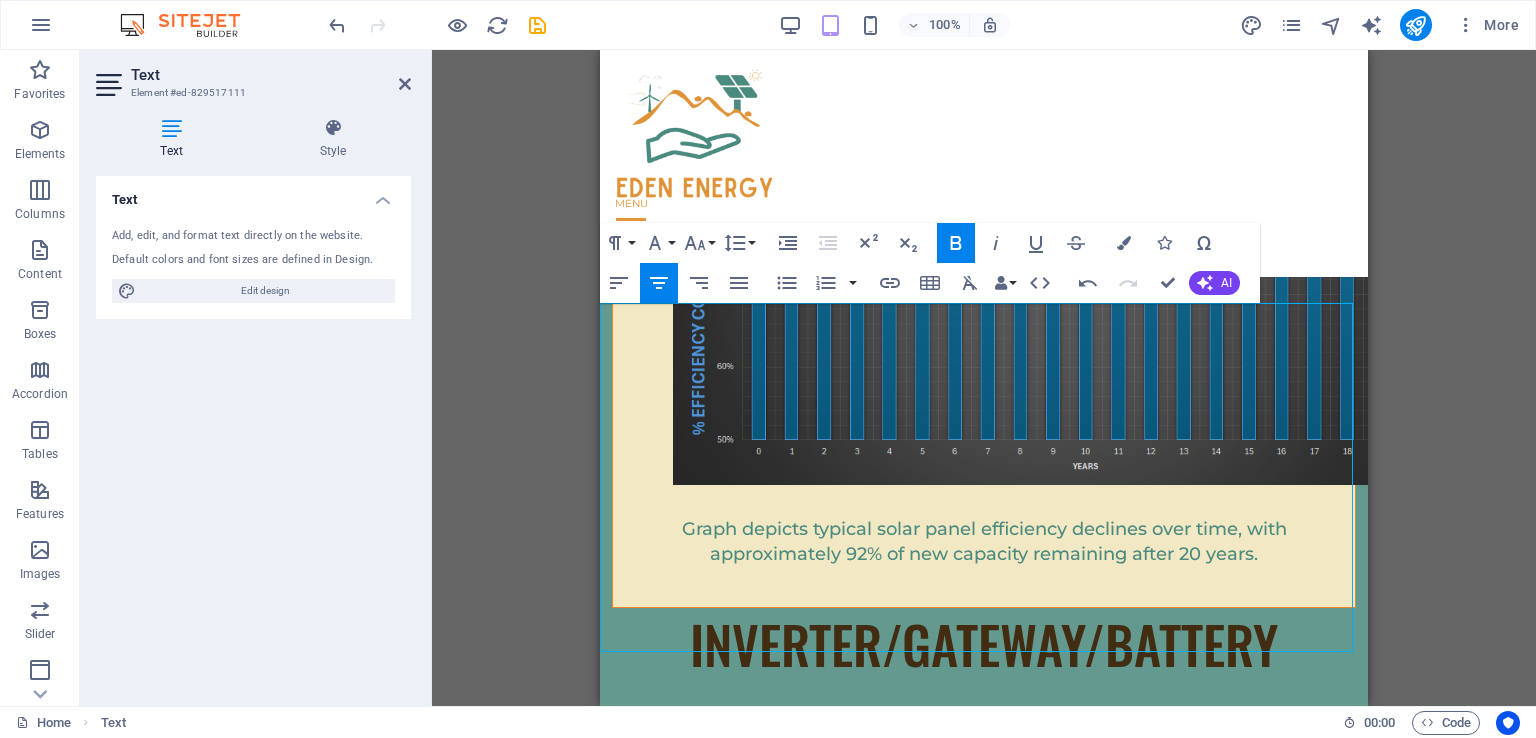 drag, startPoint x: 844, startPoint y: 401, endPoint x: 1064, endPoint y: 609, distance: 302.76062 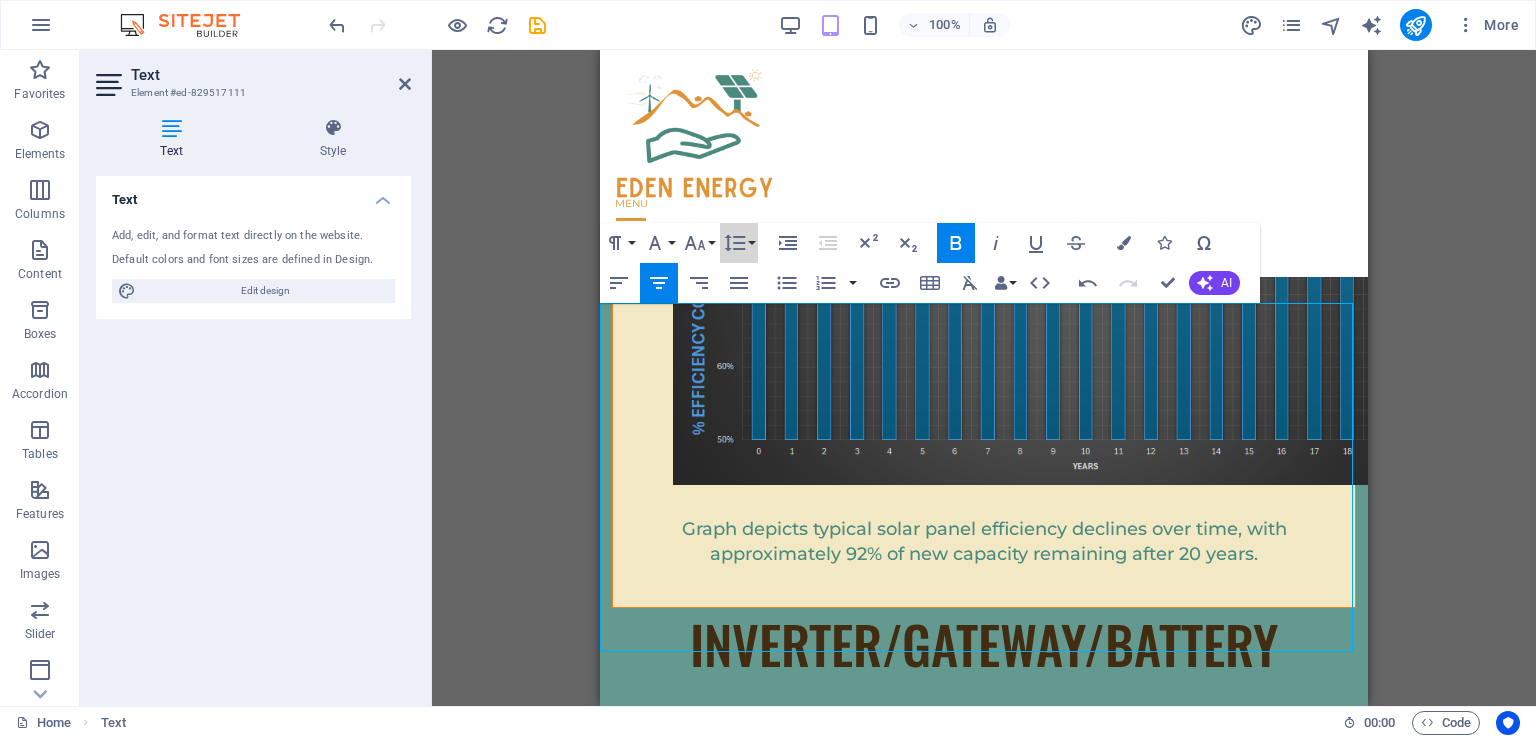 click on "Line Height" at bounding box center (739, 243) 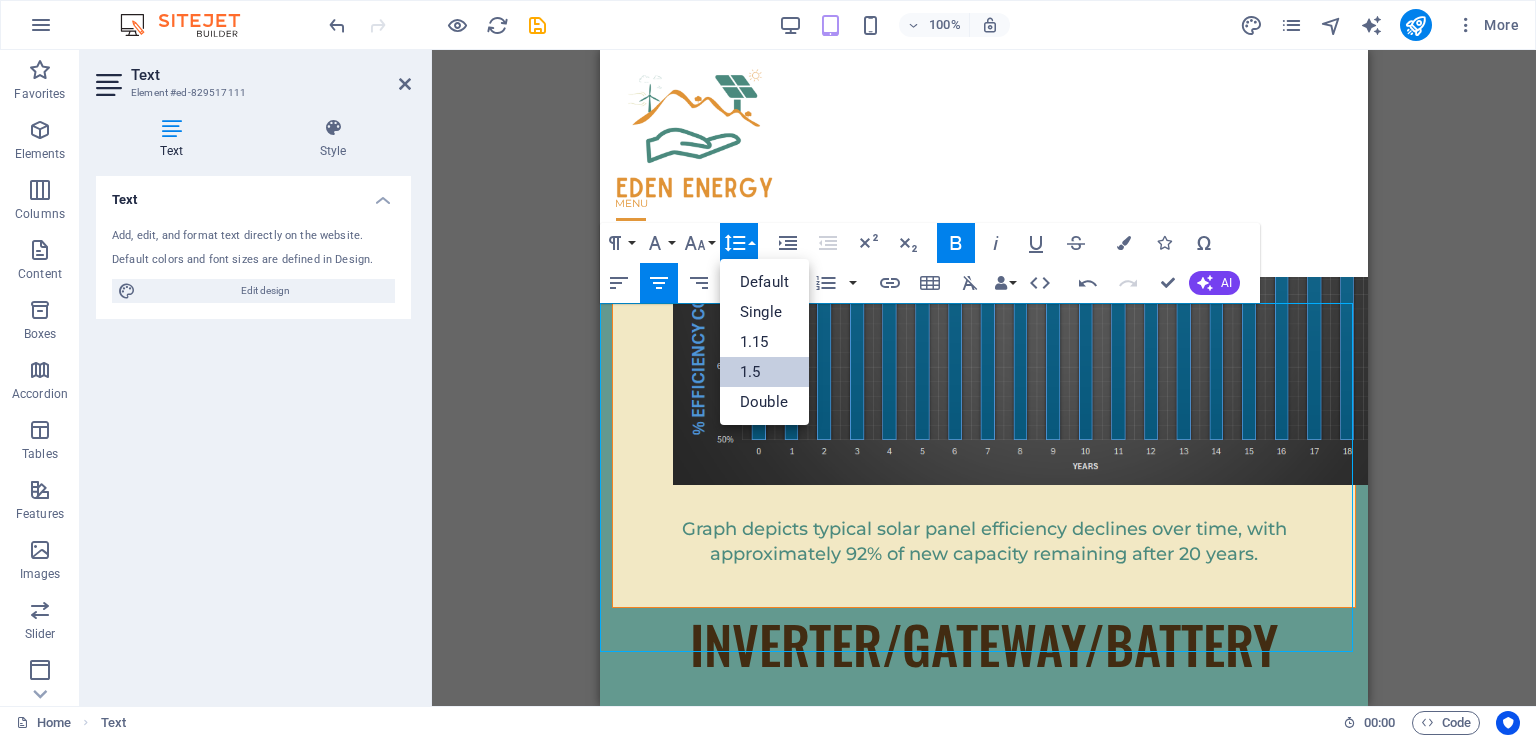 scroll, scrollTop: 0, scrollLeft: 0, axis: both 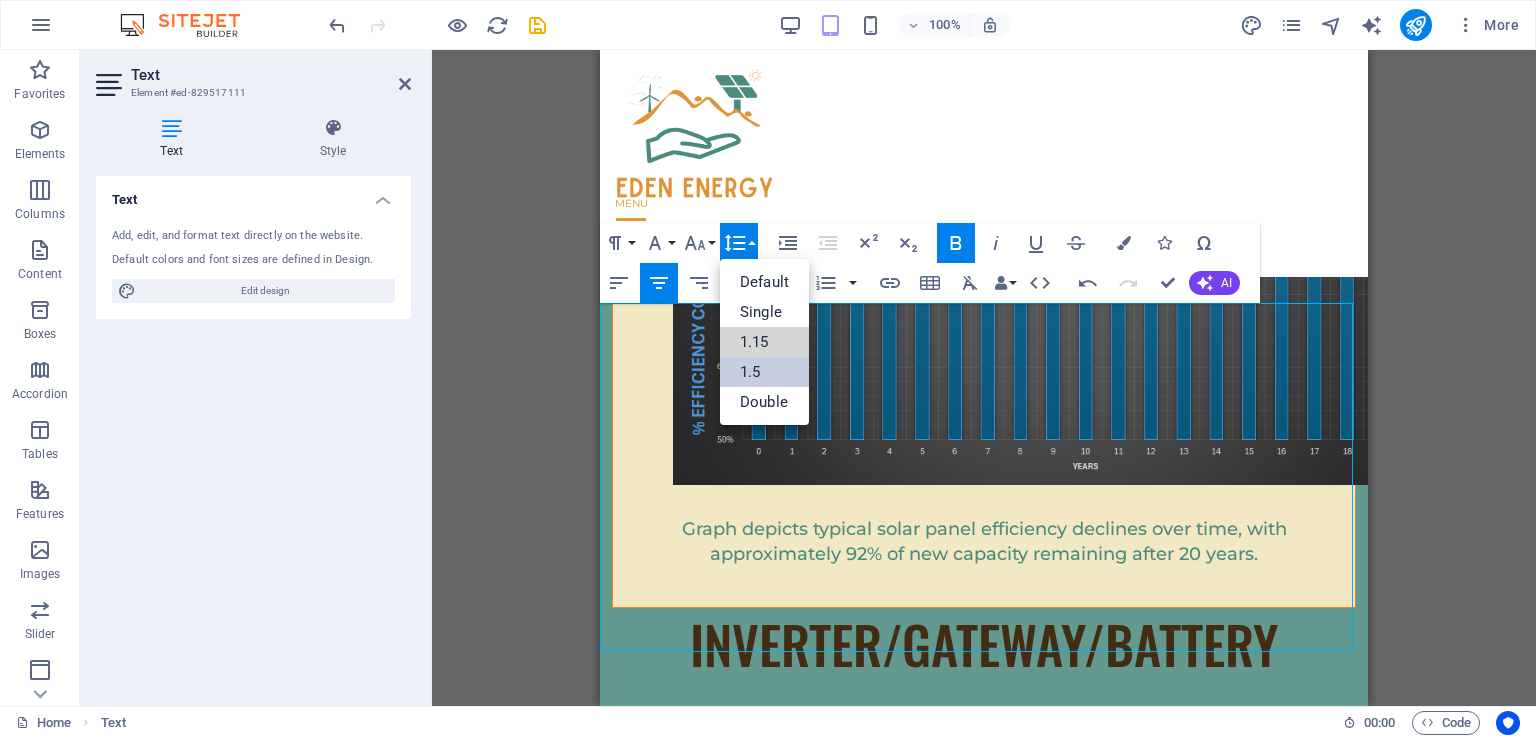 click on "1.15" at bounding box center [764, 342] 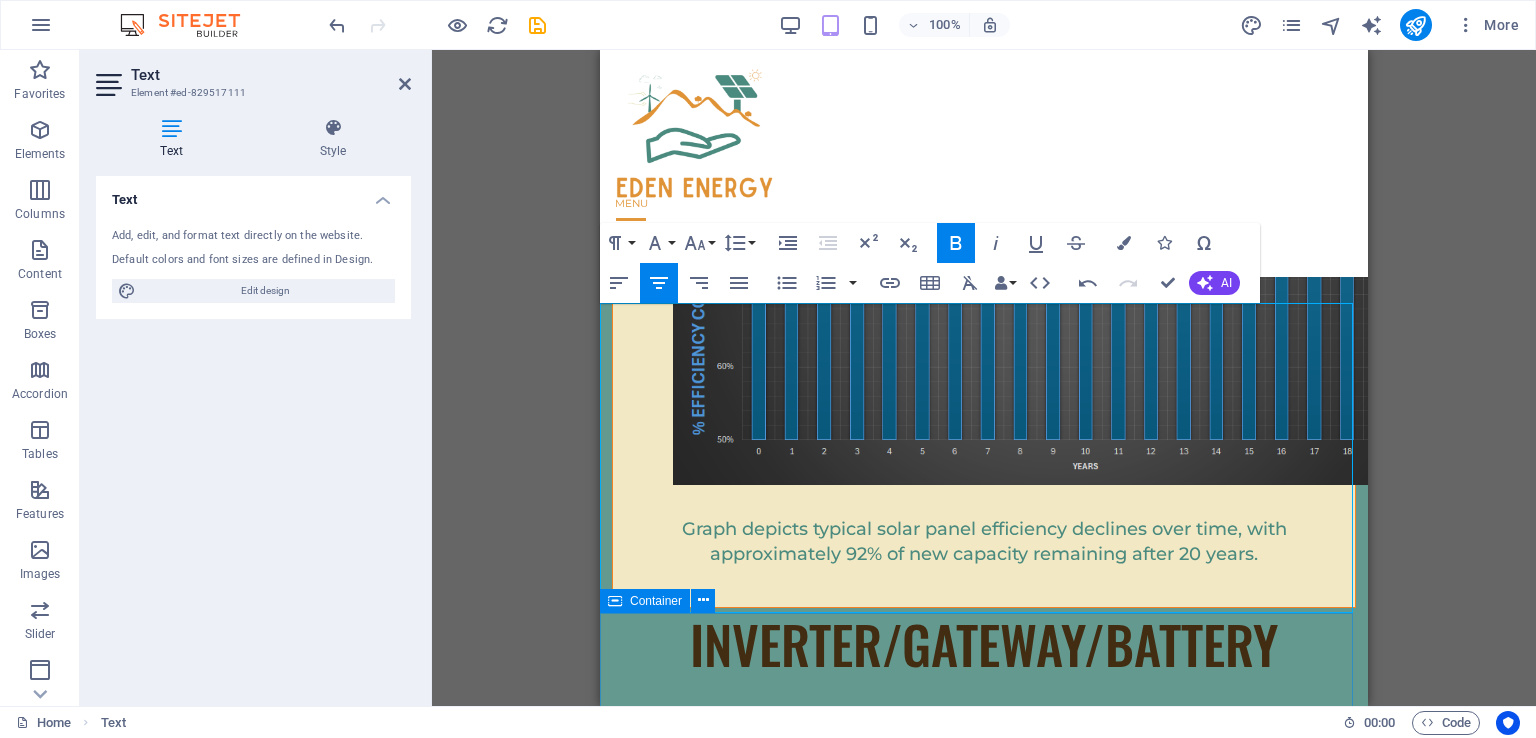 click on "Power Purchase Agreement (PPA) “Buy reliable power” Buy power from Eden-Energy at an agreed rate (Rate/kWh) Eden-Energy maintain and support the solar power system Equipment ownership unique for every project (flexible and TAX relevant) Each project is tailored to the unique conditions of the project" at bounding box center (984, 5431) 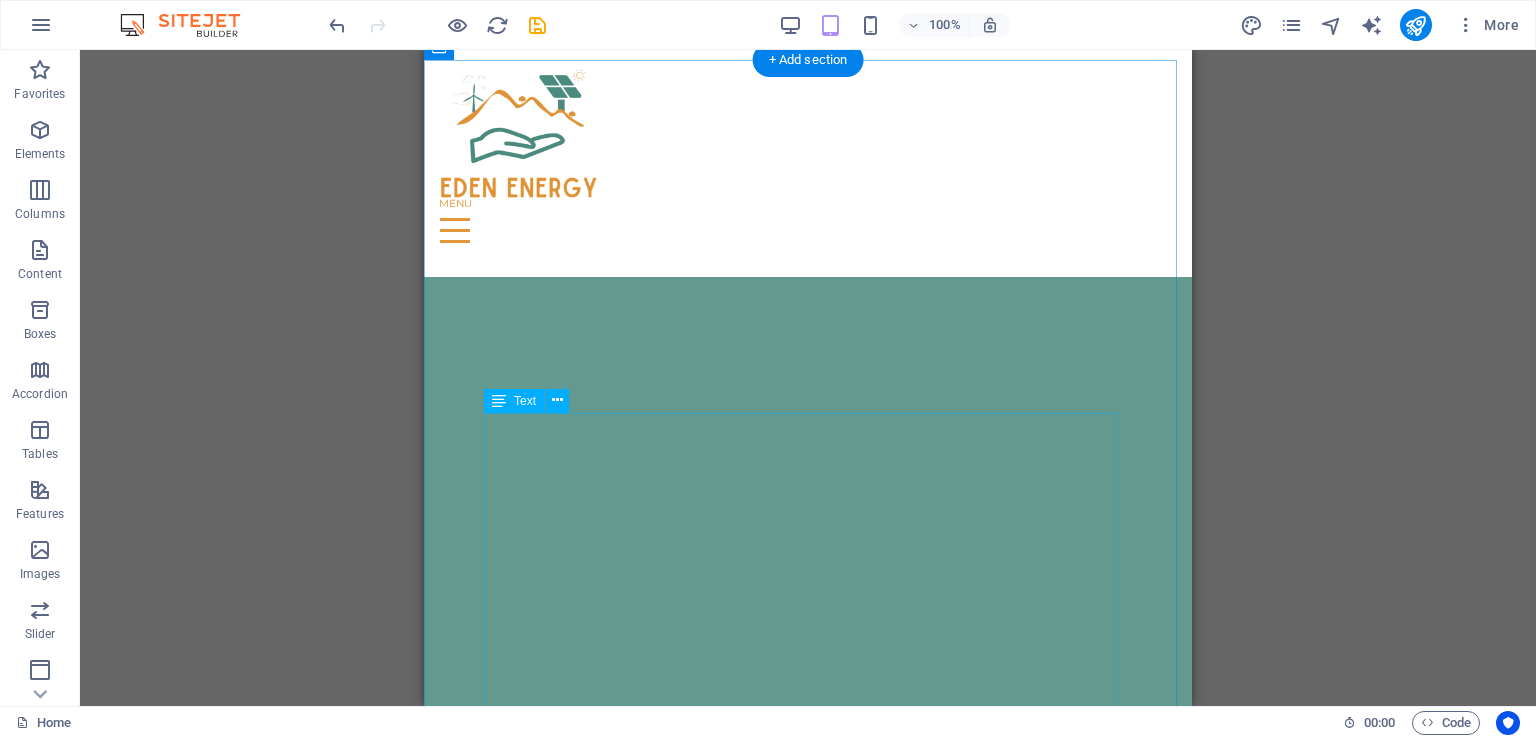 scroll, scrollTop: 8905, scrollLeft: 0, axis: vertical 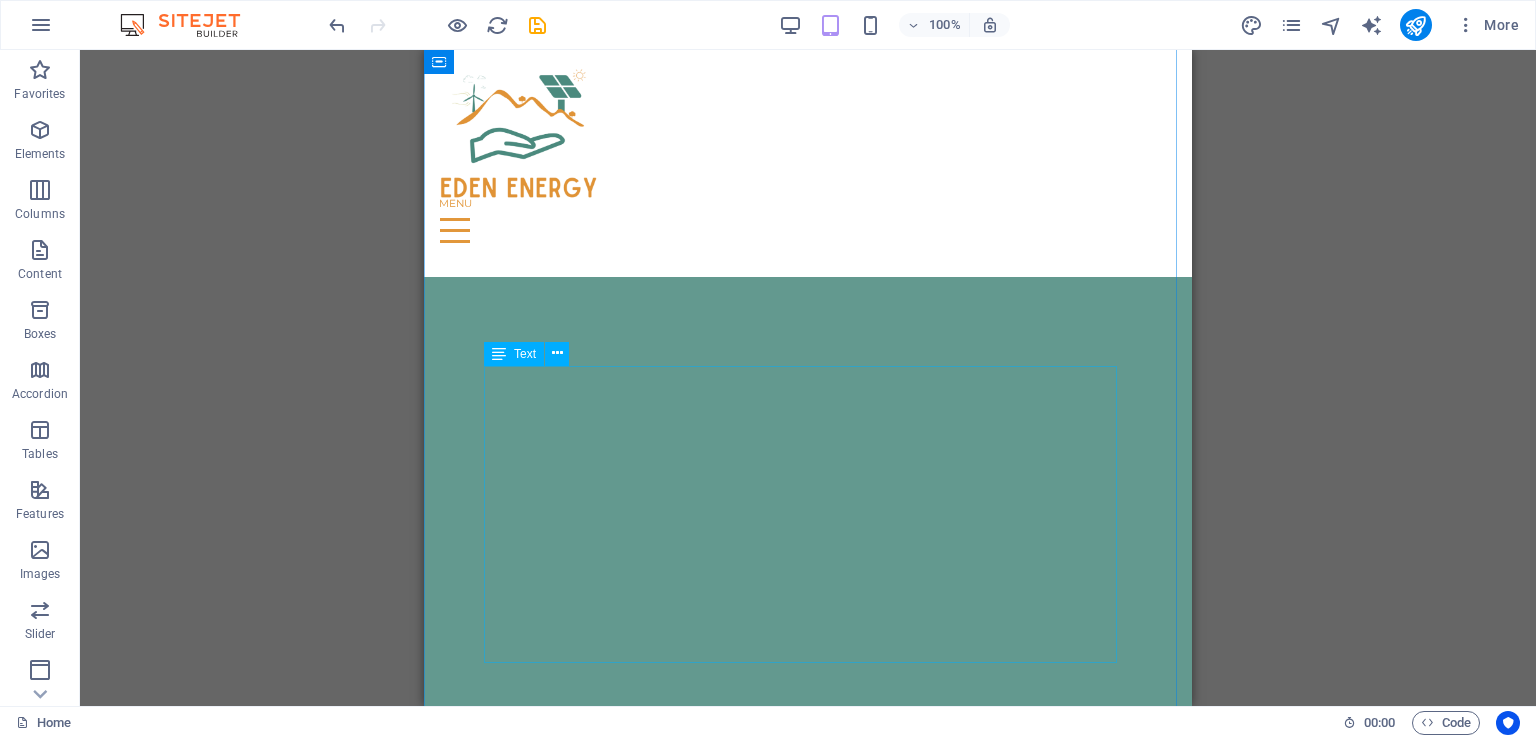 click on "Power Purchase Agreement (PPA) “Buy reliable power” Buy power from Eden-Energy at an agreed rate (Rate/kWh) Eden-Energy maintain and support the solar power system Equipment ownership unique for every project (flexible and TAX relevant) Each project is tailored to the unique conditions of the project" at bounding box center [808, 4821] 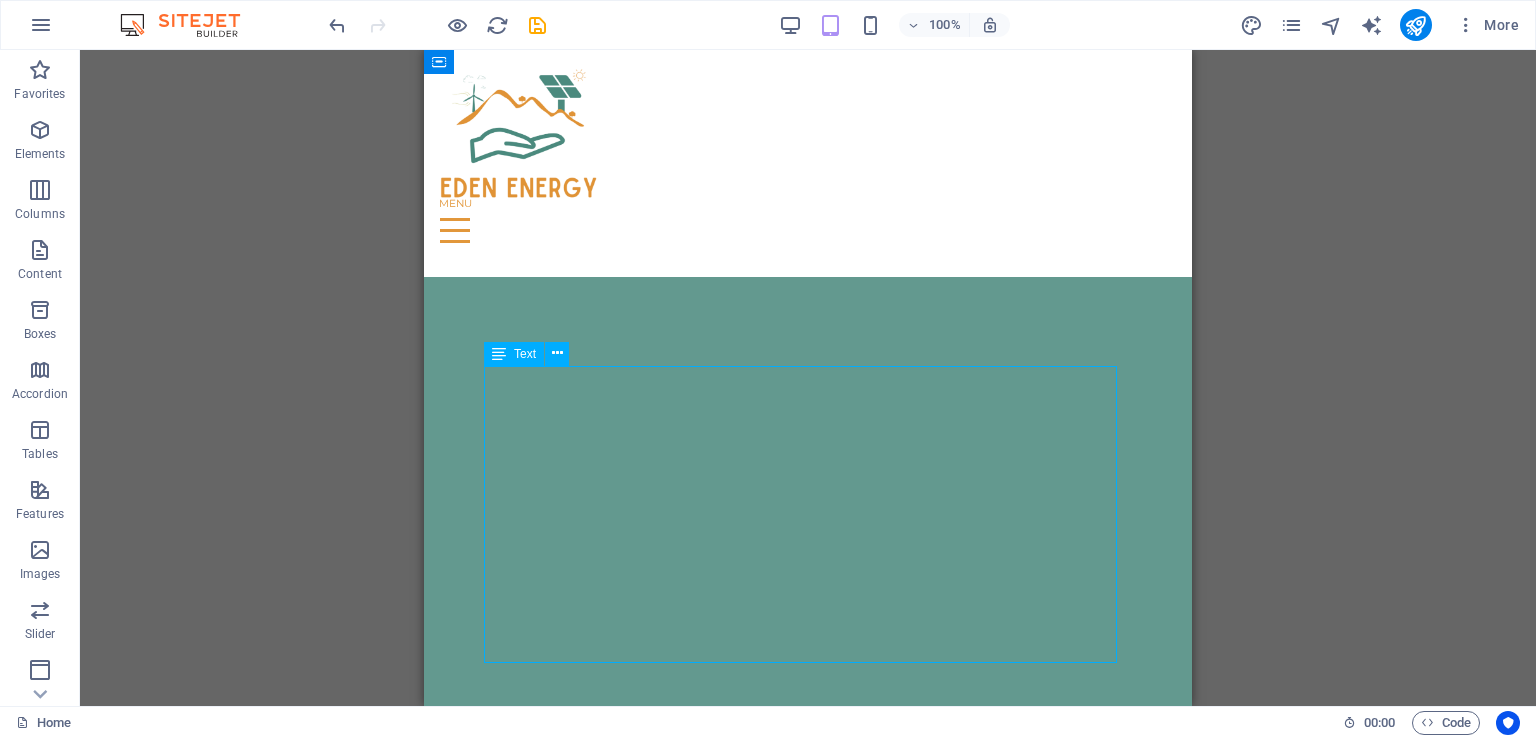 click on "Power Purchase Agreement (PPA) “Buy reliable power” Buy power from Eden-Energy at an agreed rate (Rate/kWh) Eden-Energy maintain and support the solar power system Equipment ownership unique for every project (flexible and TAX relevant) Each project is tailored to the unique conditions of the project" at bounding box center [808, 4821] 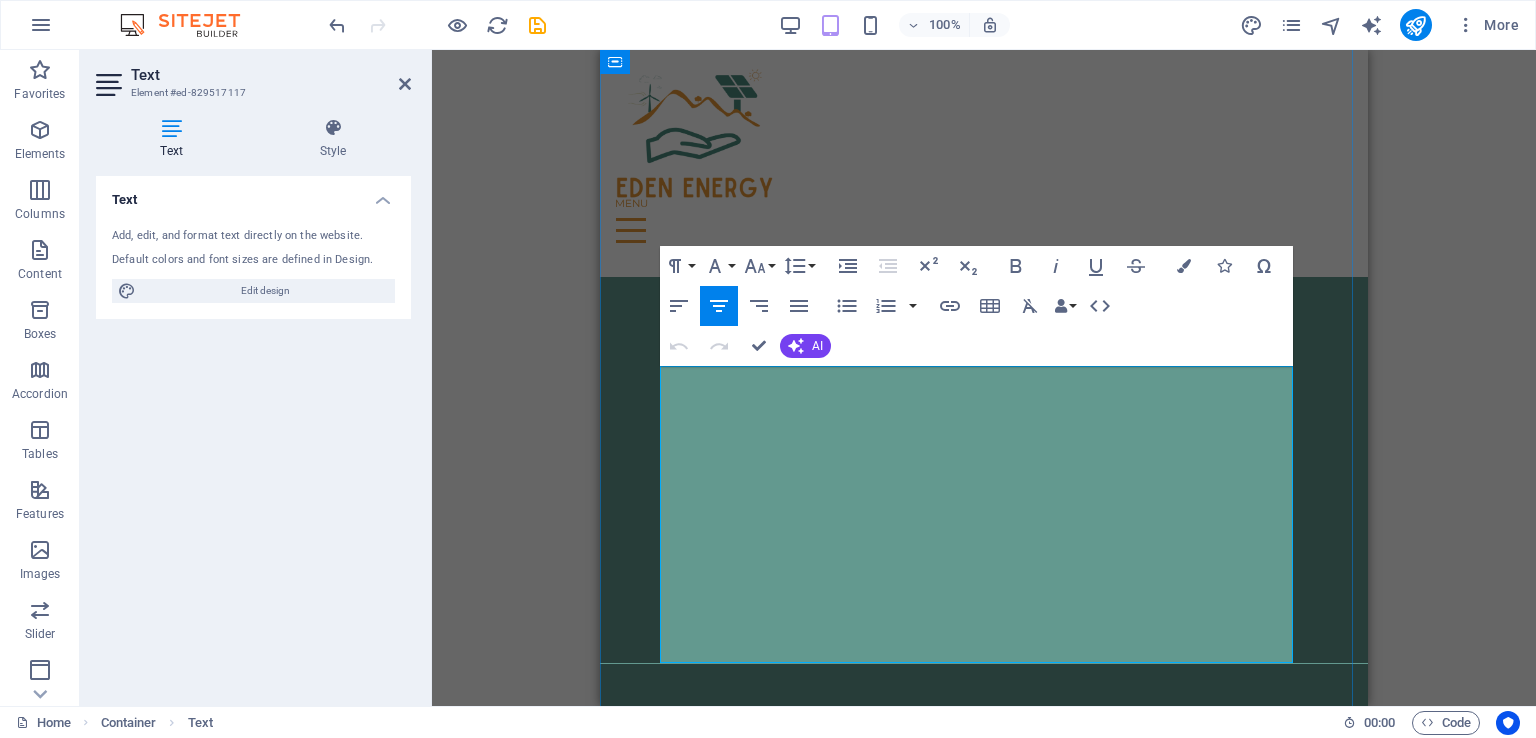 click on "Buy power from Eden-Energy at an agreed rate (Rate/kWh)" at bounding box center [1002, 4789] 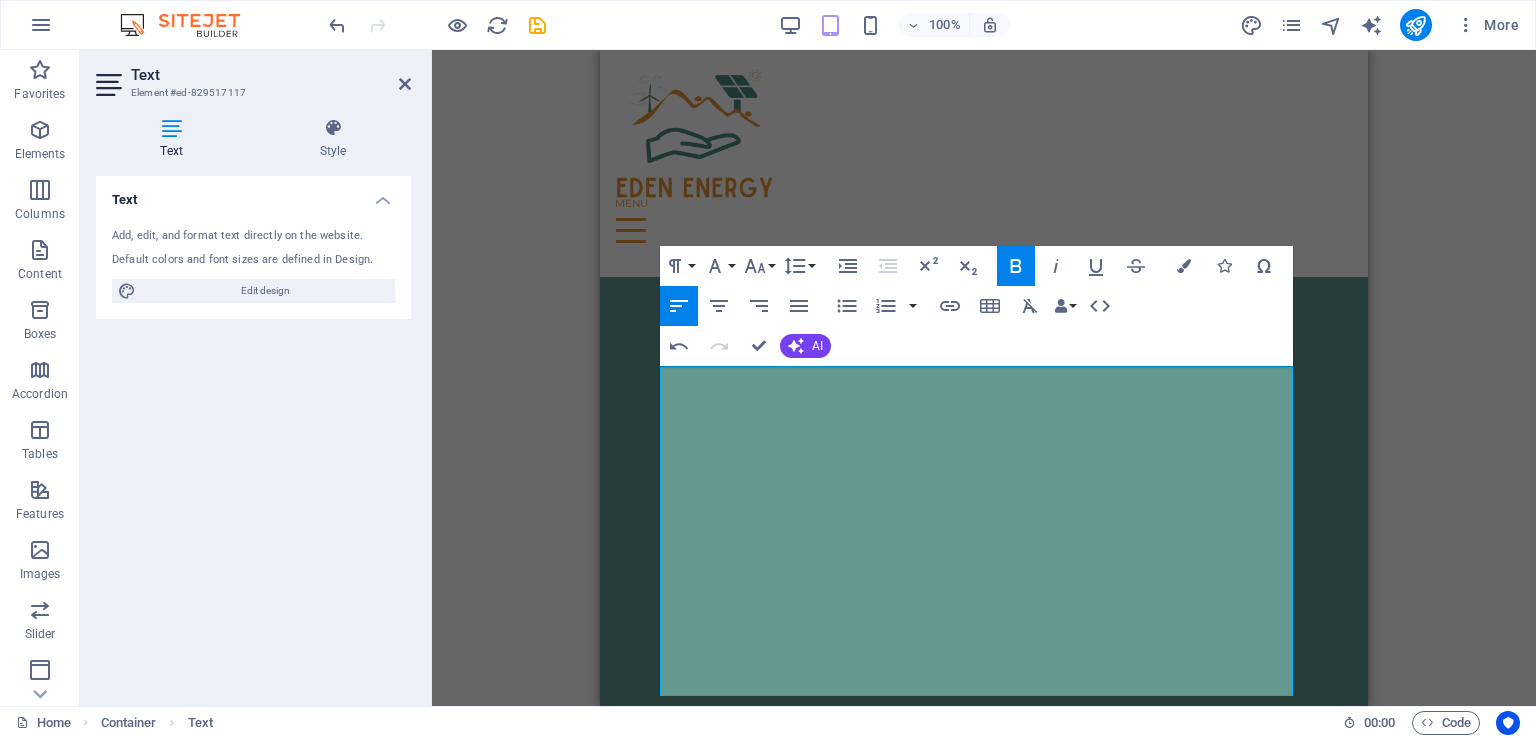 click 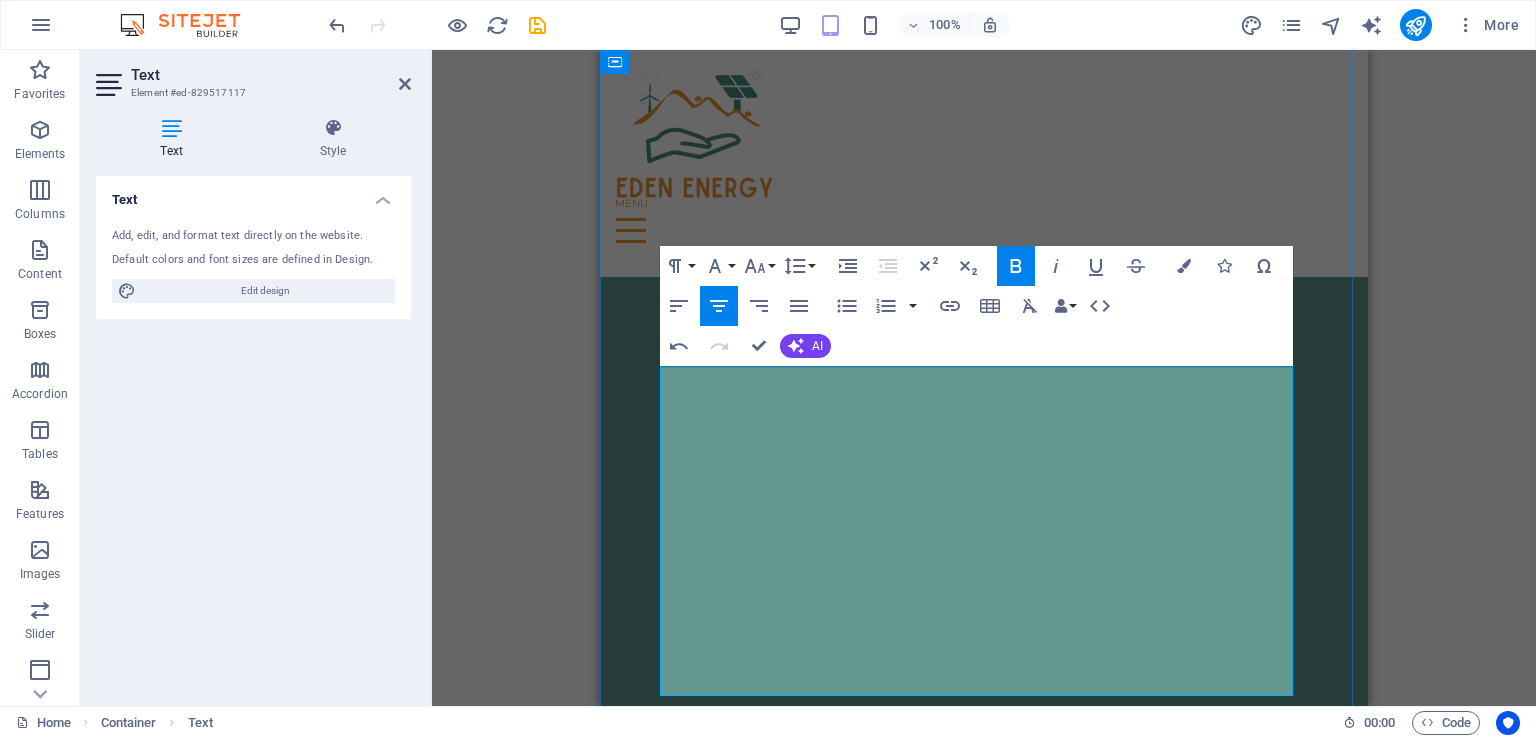click on "Eden-Energy maintain and support the solar power system" at bounding box center [1002, 4890] 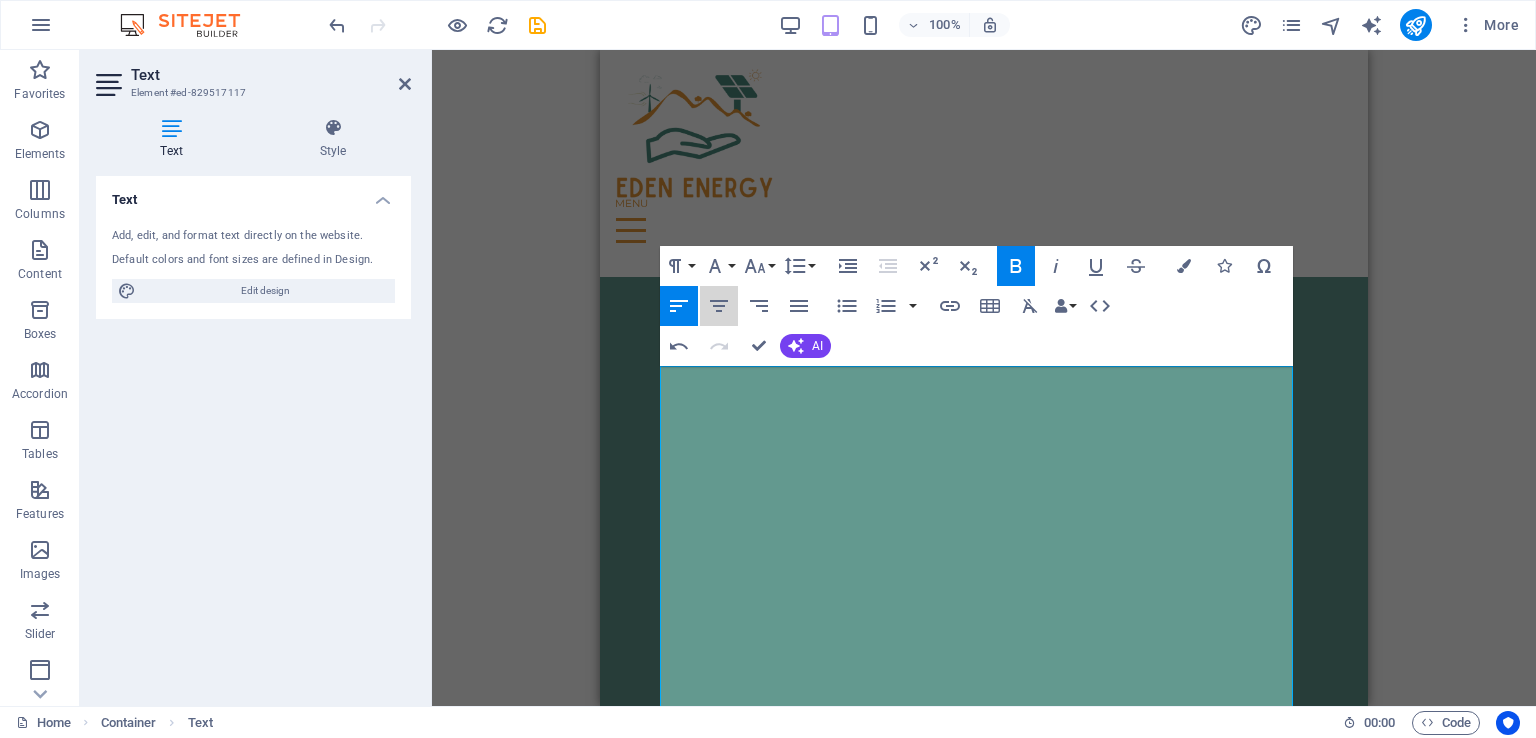 click 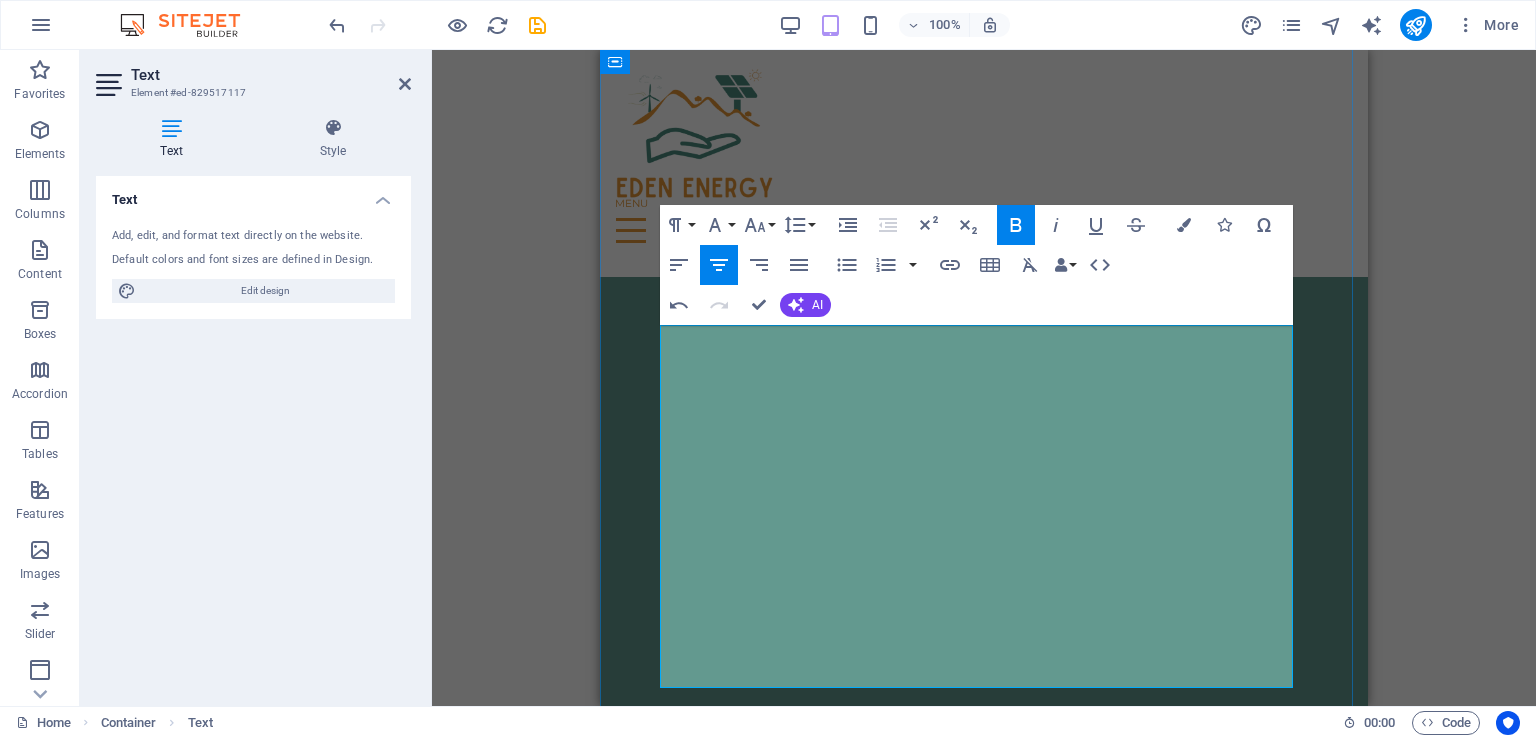 scroll, scrollTop: 9105, scrollLeft: 0, axis: vertical 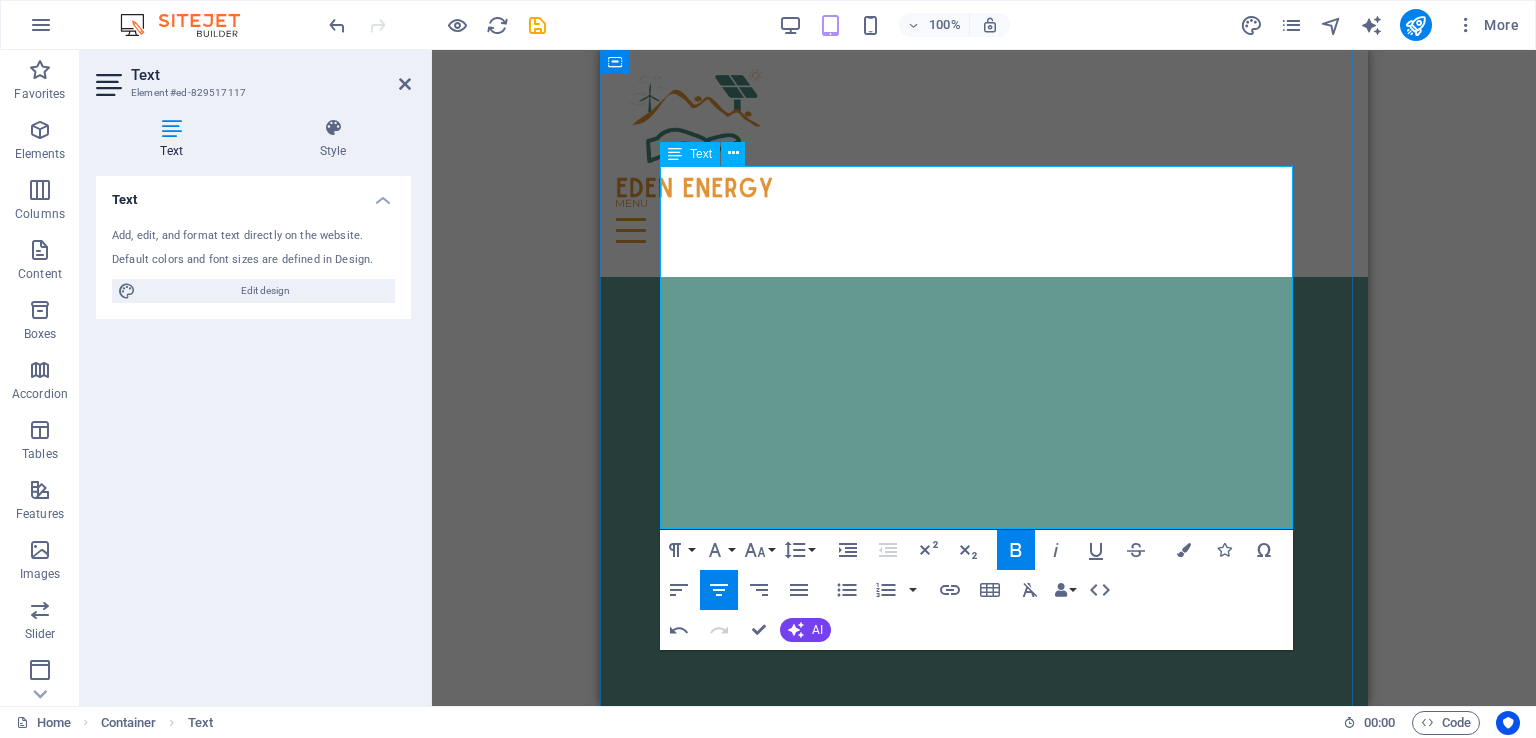click on "Equipment ownership unique for every project (flexible and TAX relevant)" at bounding box center (1002, 4805) 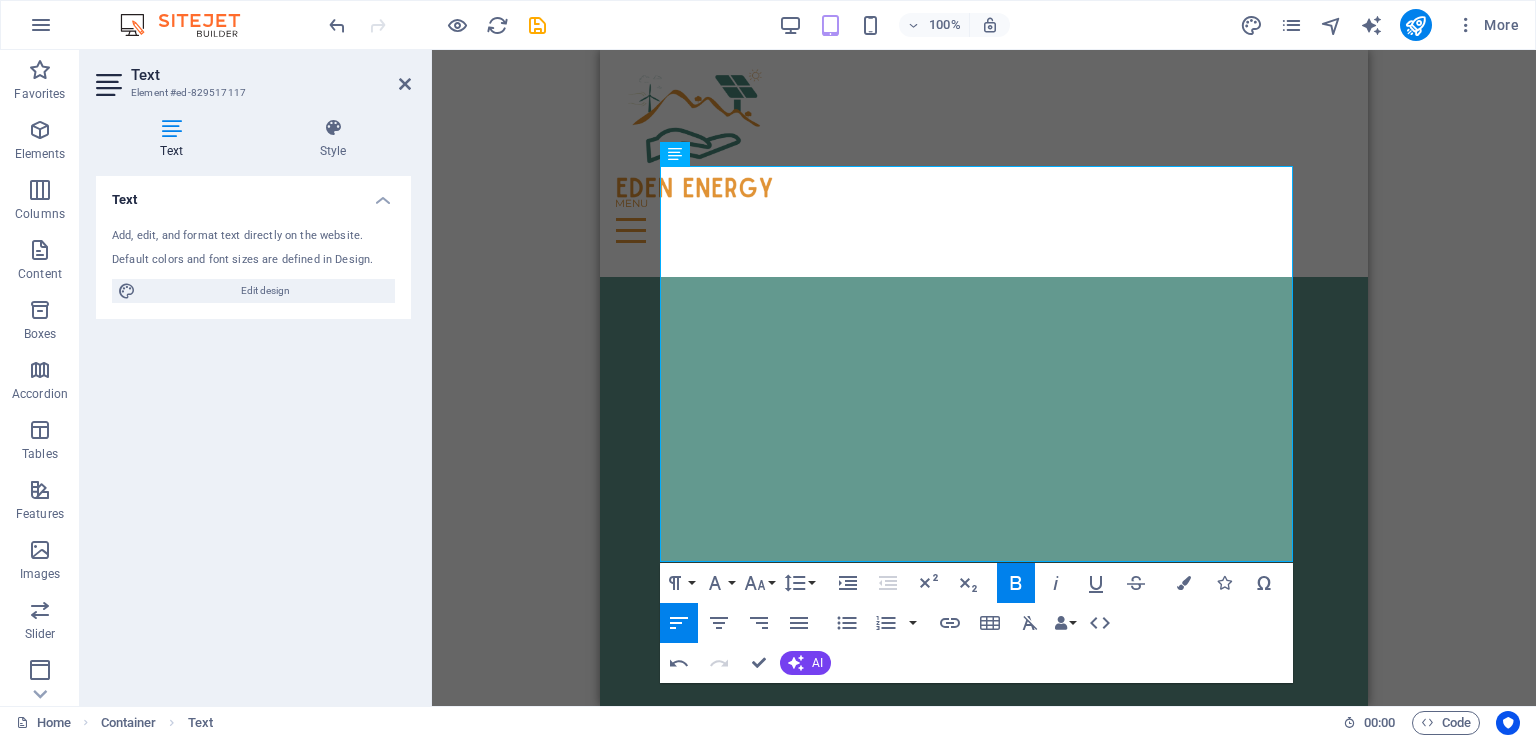 click 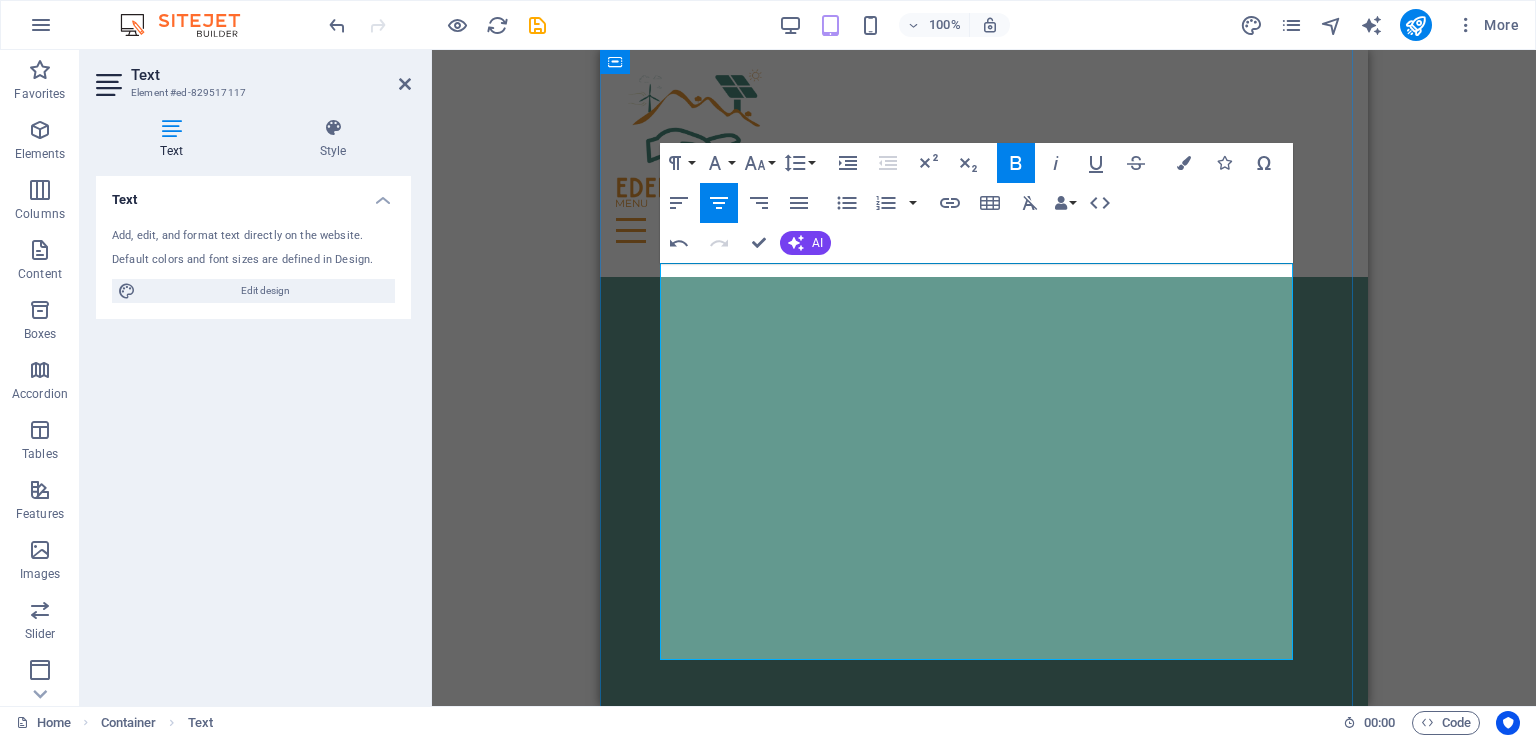 scroll, scrollTop: 9005, scrollLeft: 0, axis: vertical 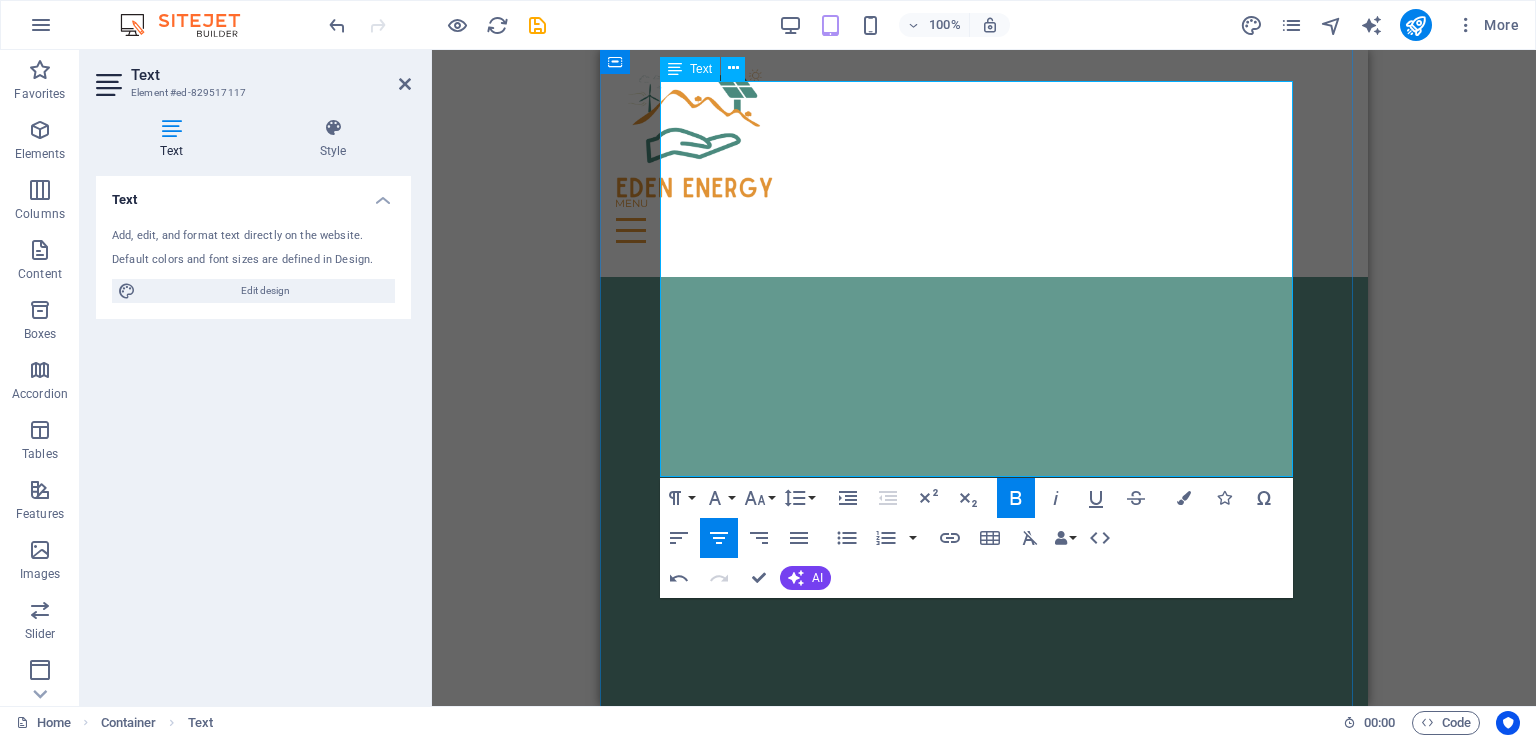 drag, startPoint x: 708, startPoint y: 384, endPoint x: 1269, endPoint y: 434, distance: 563.22375 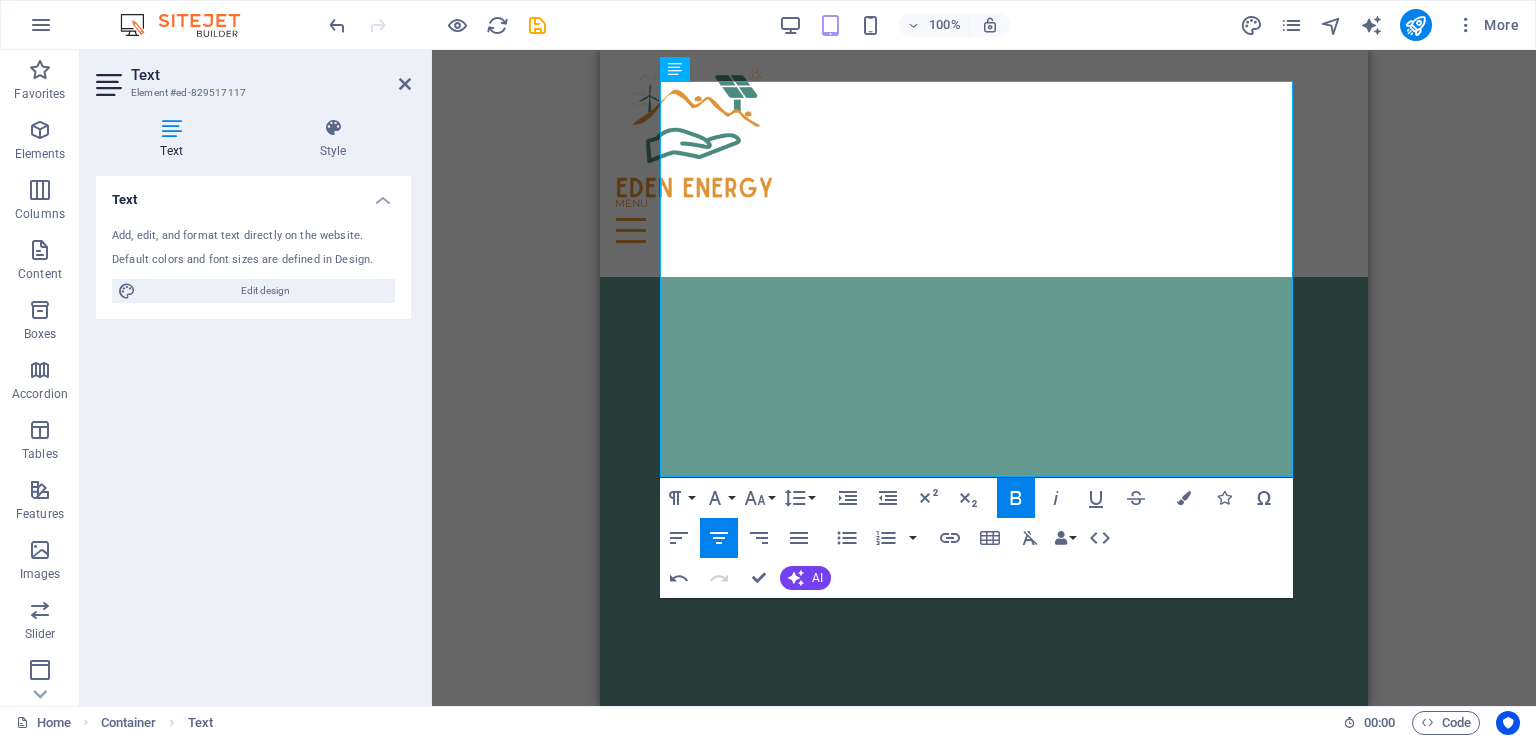 click 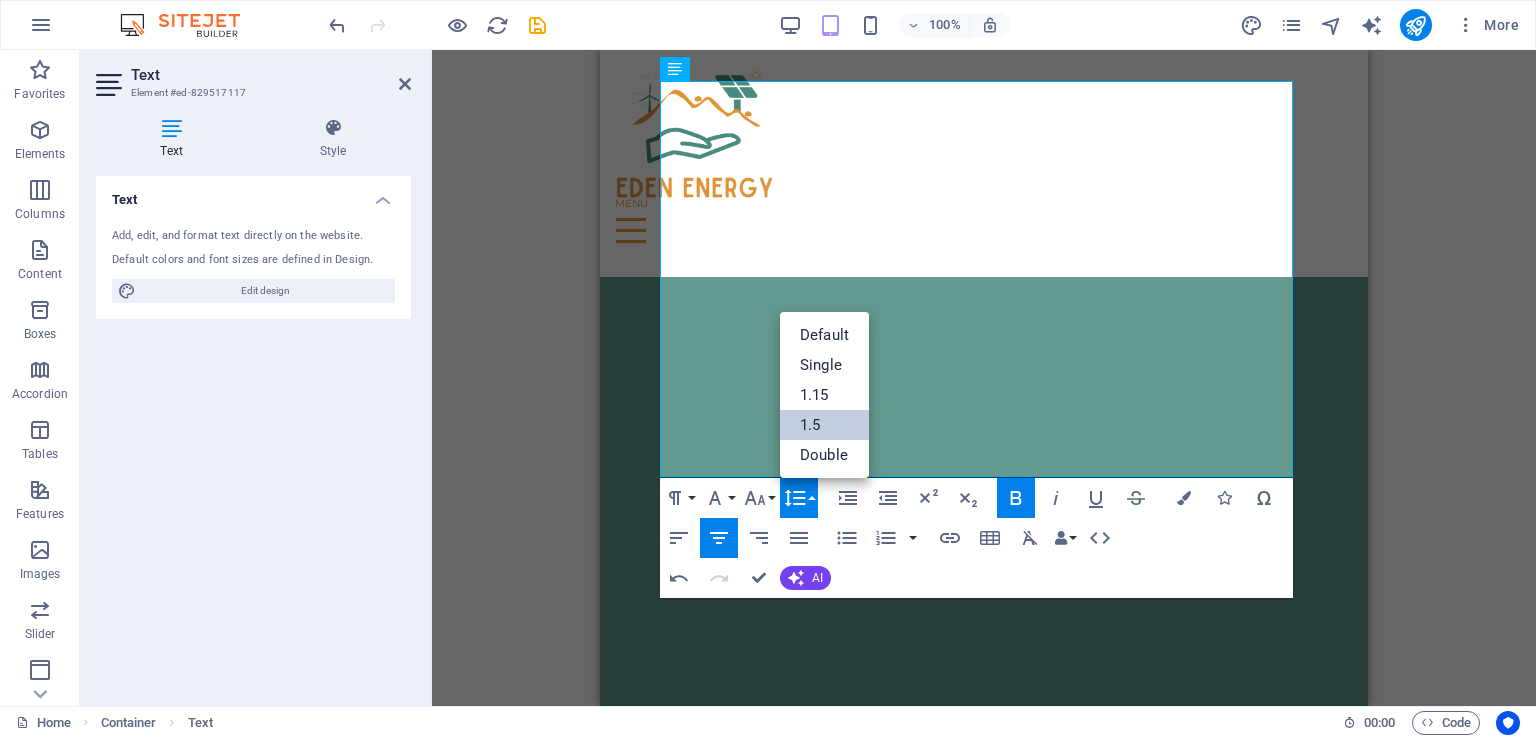 scroll, scrollTop: 0, scrollLeft: 0, axis: both 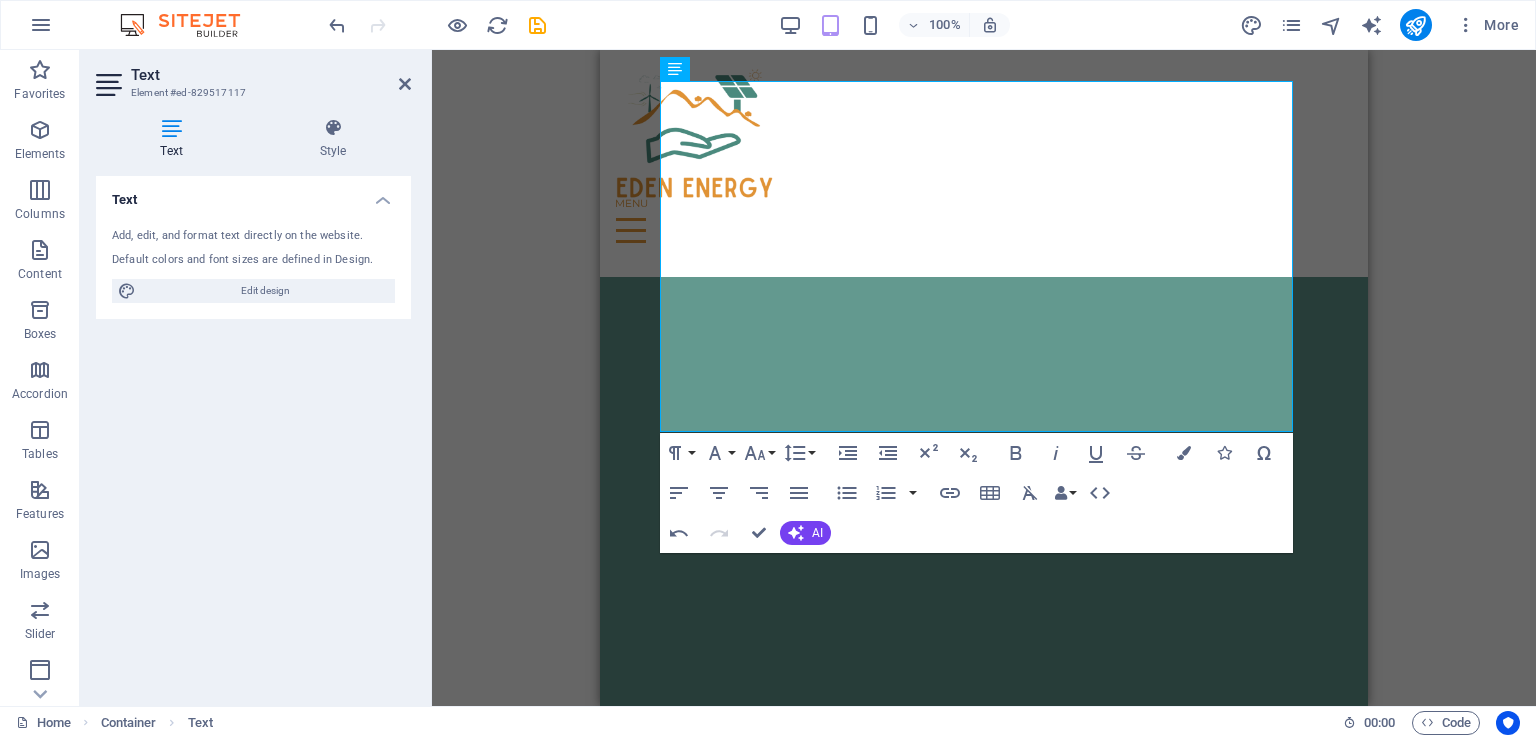 click on "Drag here to replace the existing content. Press “Ctrl” if you want to create a new element.
H1   Banner   Banner   Container   Spacer   Menu Bar   Text   Spacer   Icon   Container   H2   Spacer   Text   Spacer   Container   Container   Container   Text   Container   Container   Container   Spacer   Text   Container   Container   Image   Container   Container   Text   Container   Container   Text   Container   Spacer   Text   Container   Container   Image   Cards   Container   Container   Container   Spacer   Text   Text   Container   Text   Image   Text   Image   H2   Text   H2   Menu   Overlay   Spacer   Overlay   Slider   Spacer   Slider   Image   Image   Text   Image   Spacer   Text   Container   H2   Container   Container   Spacer   Container   Image   Slider   Overlay   Spacer   Image   Text   Image   Spacer   Text   Image   Slider   Image   Menu Bar   Logo   Container   Slider   Image   Slider   Slider   Placeholder   Slider   Image   Slider   Placeholder   Slider   Image" at bounding box center (984, 378) 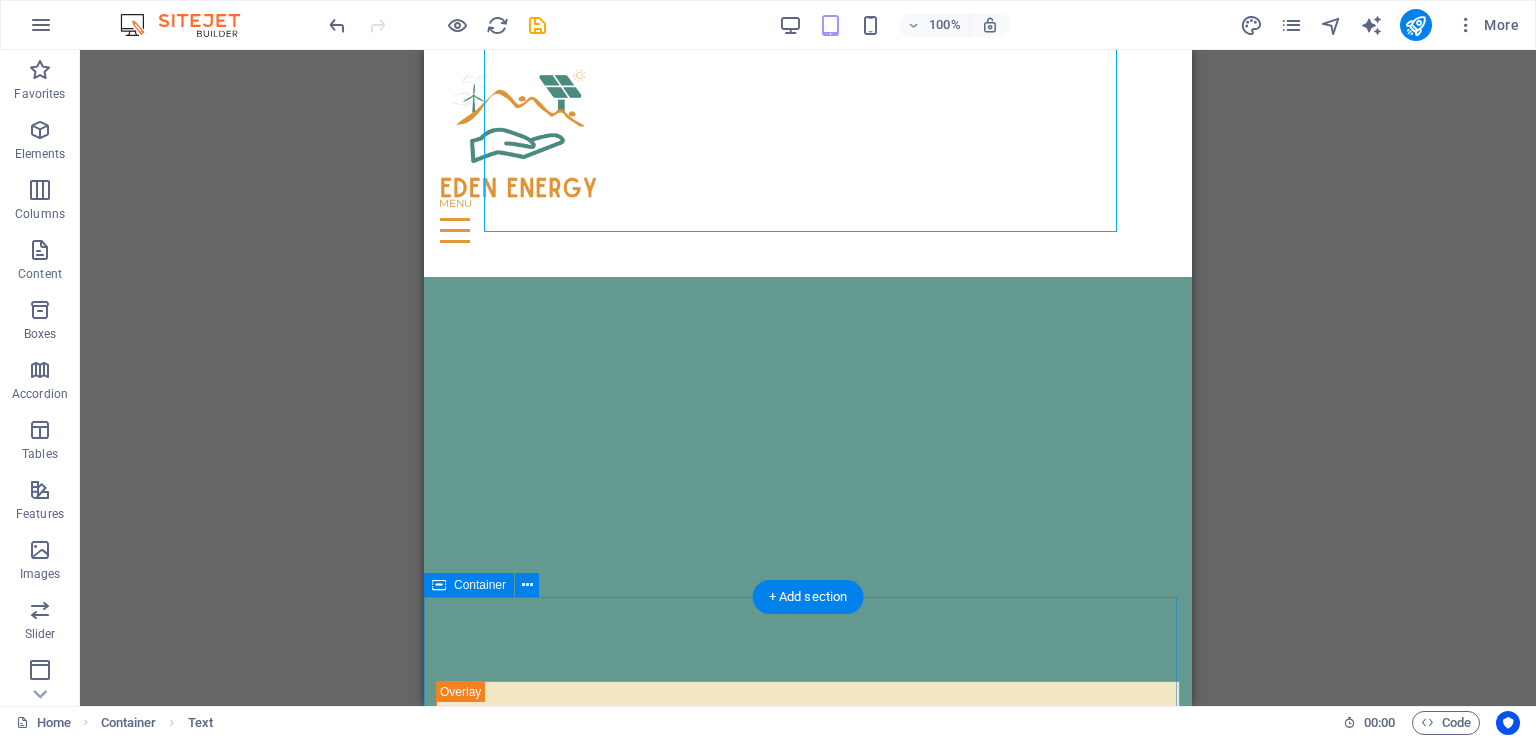 scroll, scrollTop: 9290, scrollLeft: 0, axis: vertical 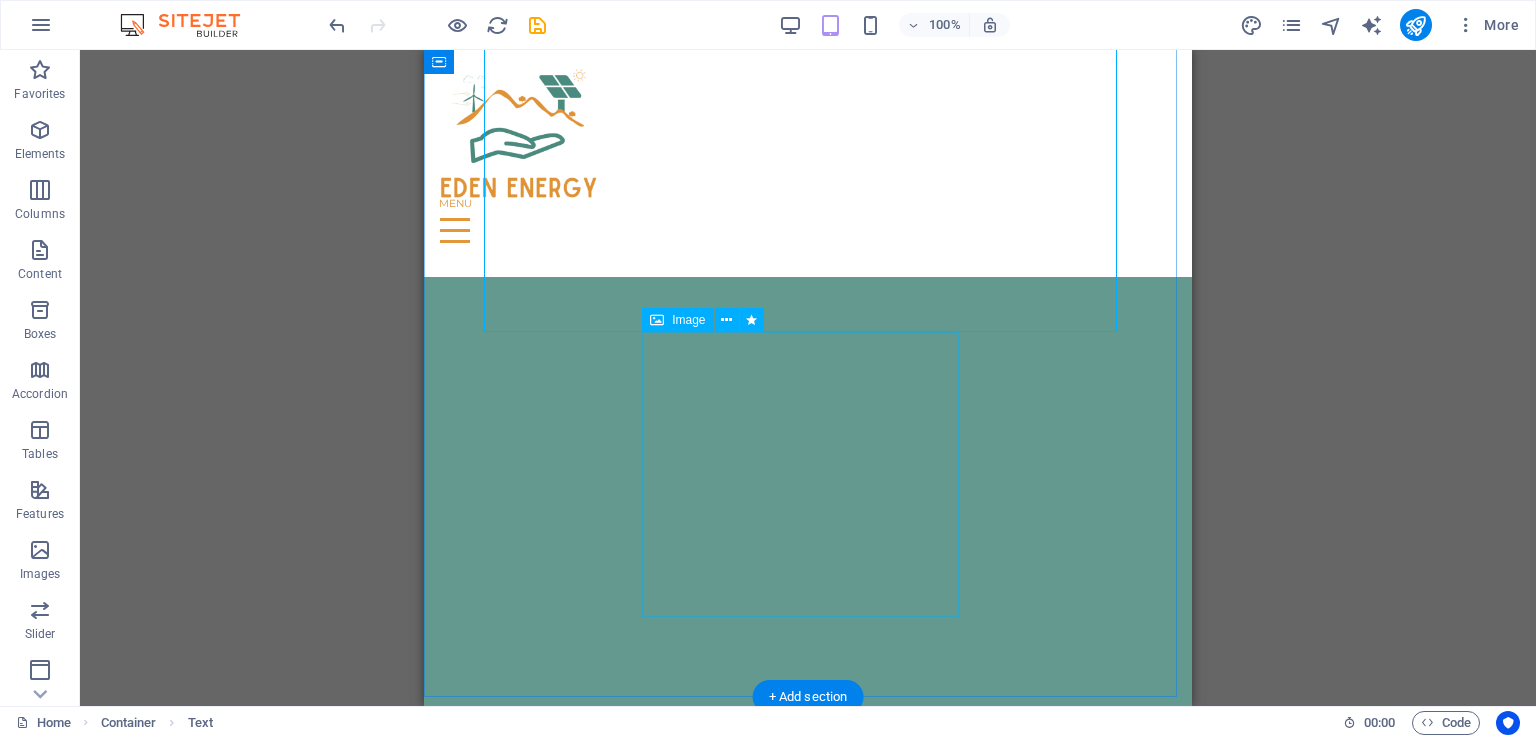 click at bounding box center (808, 5084) 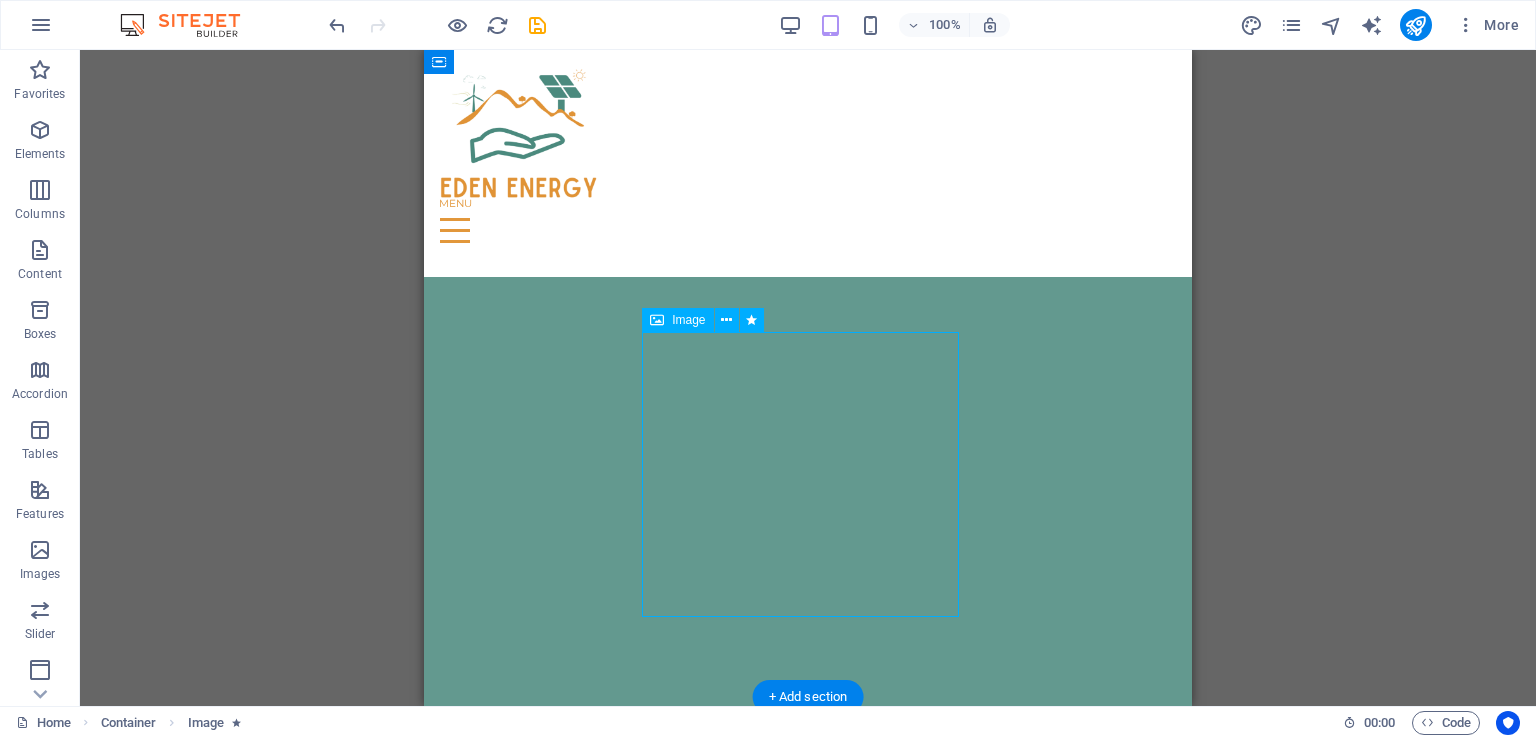 click at bounding box center [808, 5084] 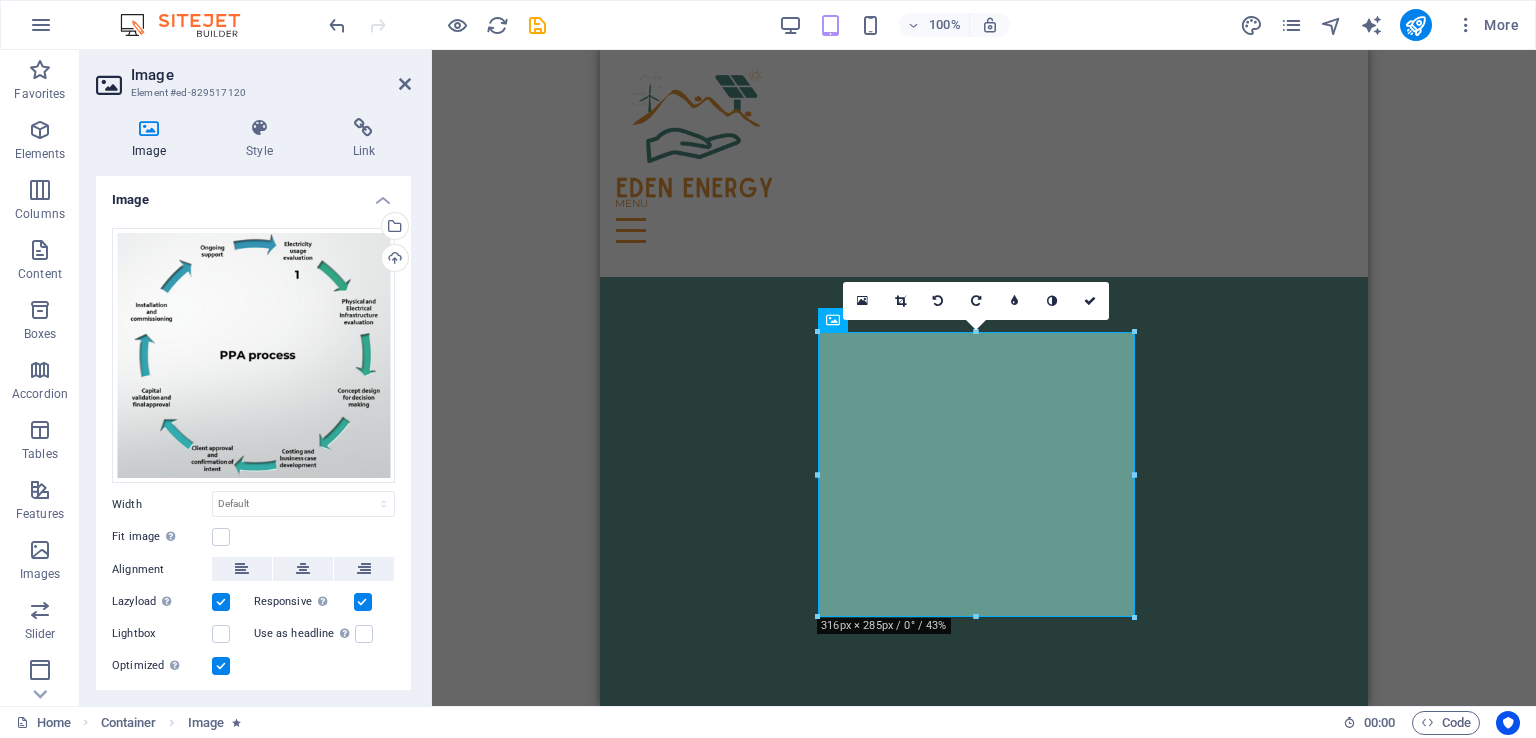 click on "Style" at bounding box center (263, 139) 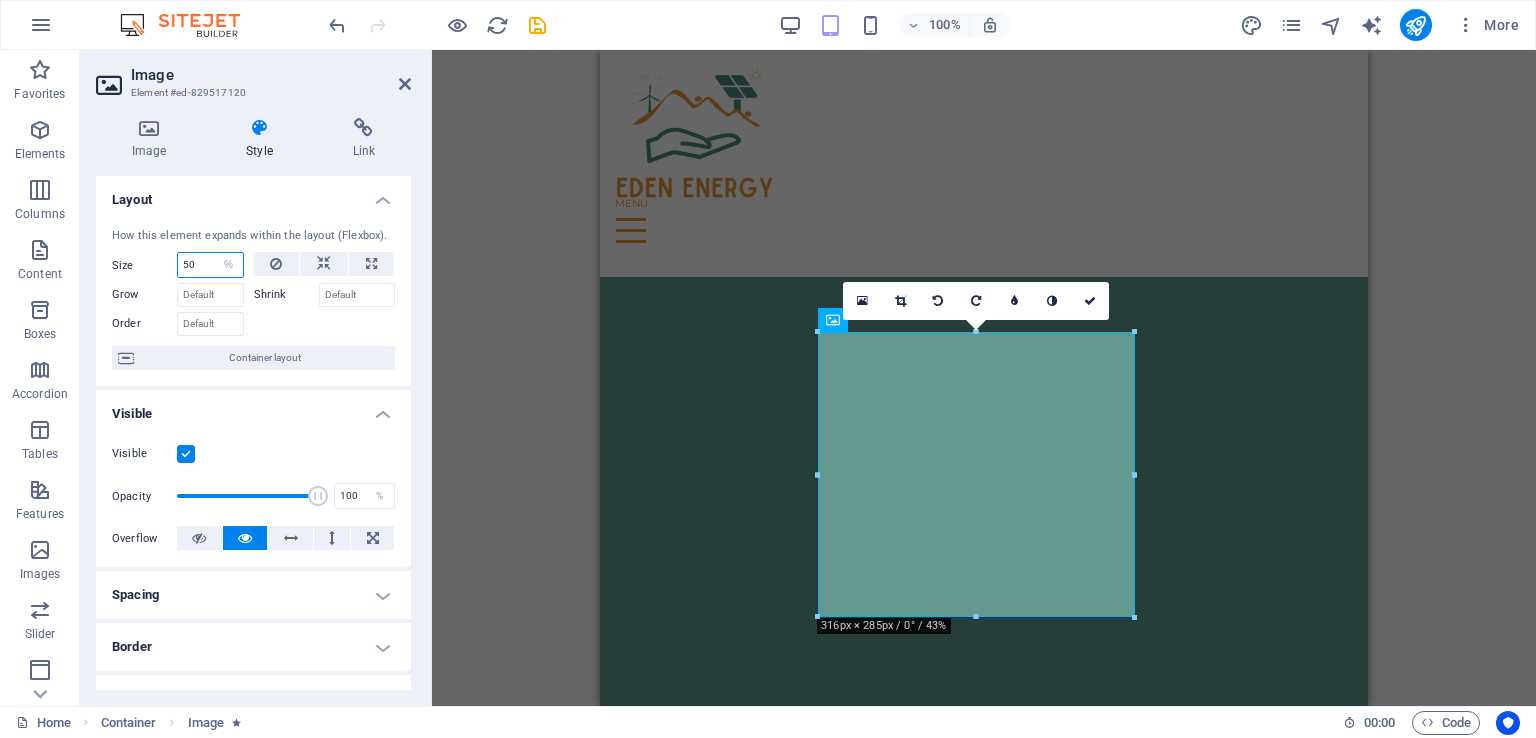 click on "50" at bounding box center [210, 265] 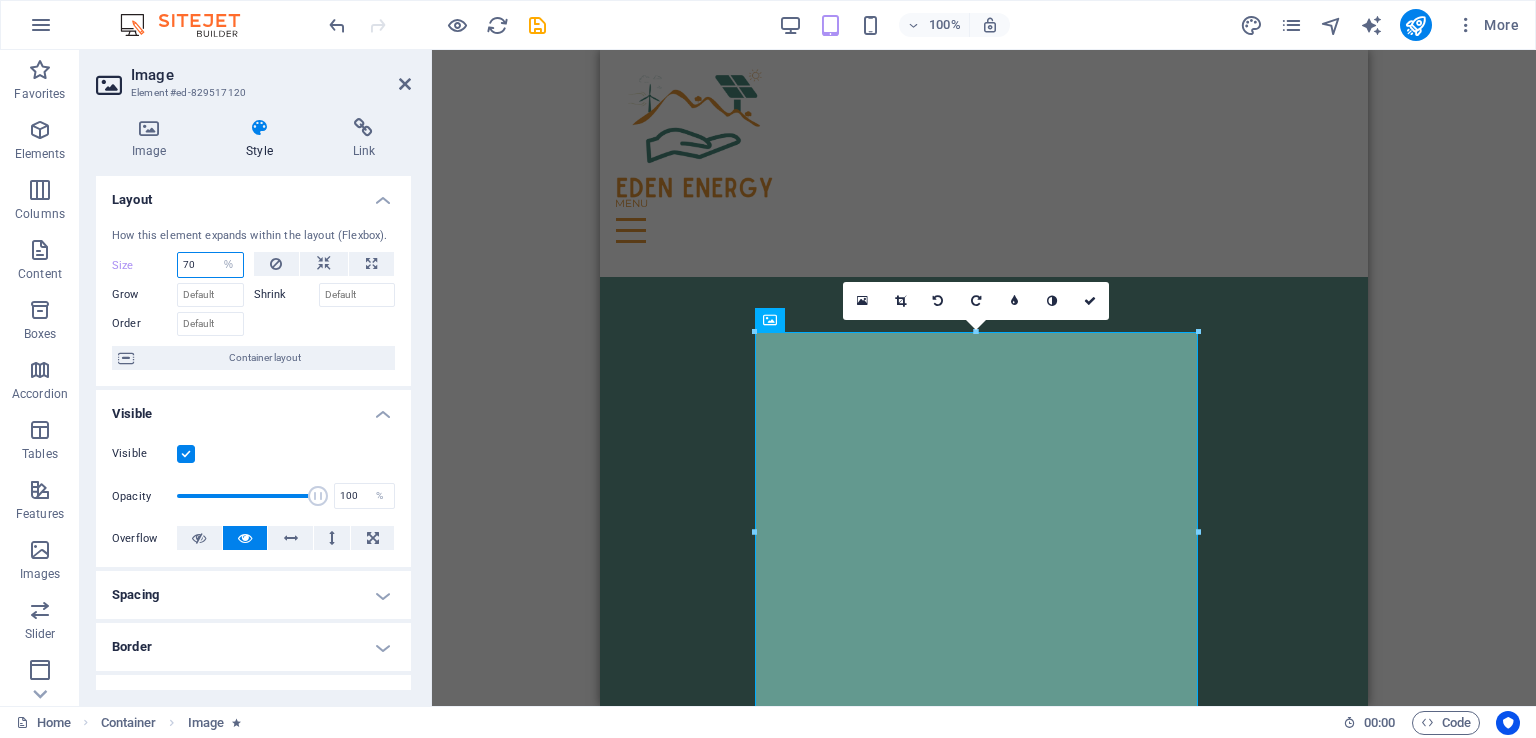 type on "70" 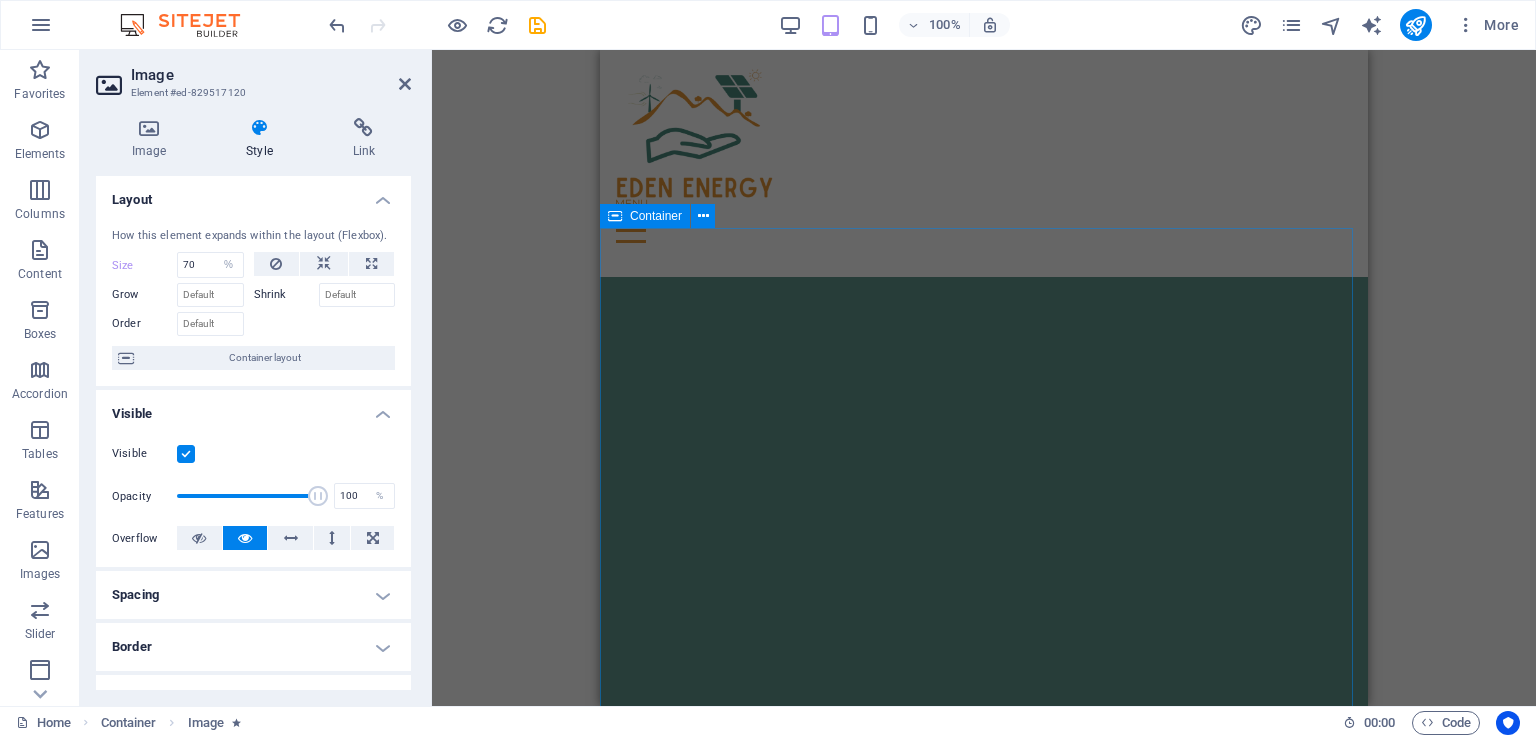 scroll, scrollTop: 8690, scrollLeft: 0, axis: vertical 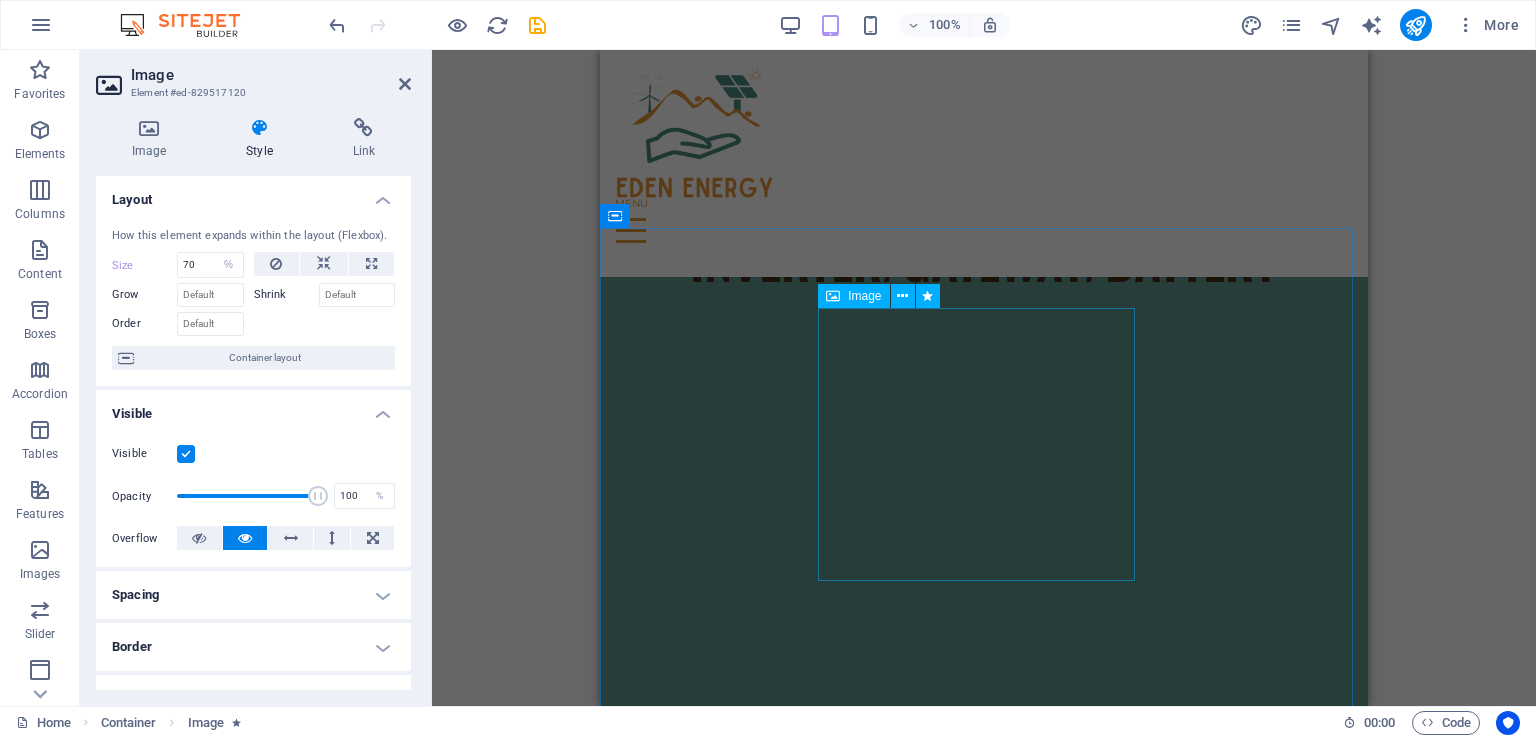 click at bounding box center [984, 4552] 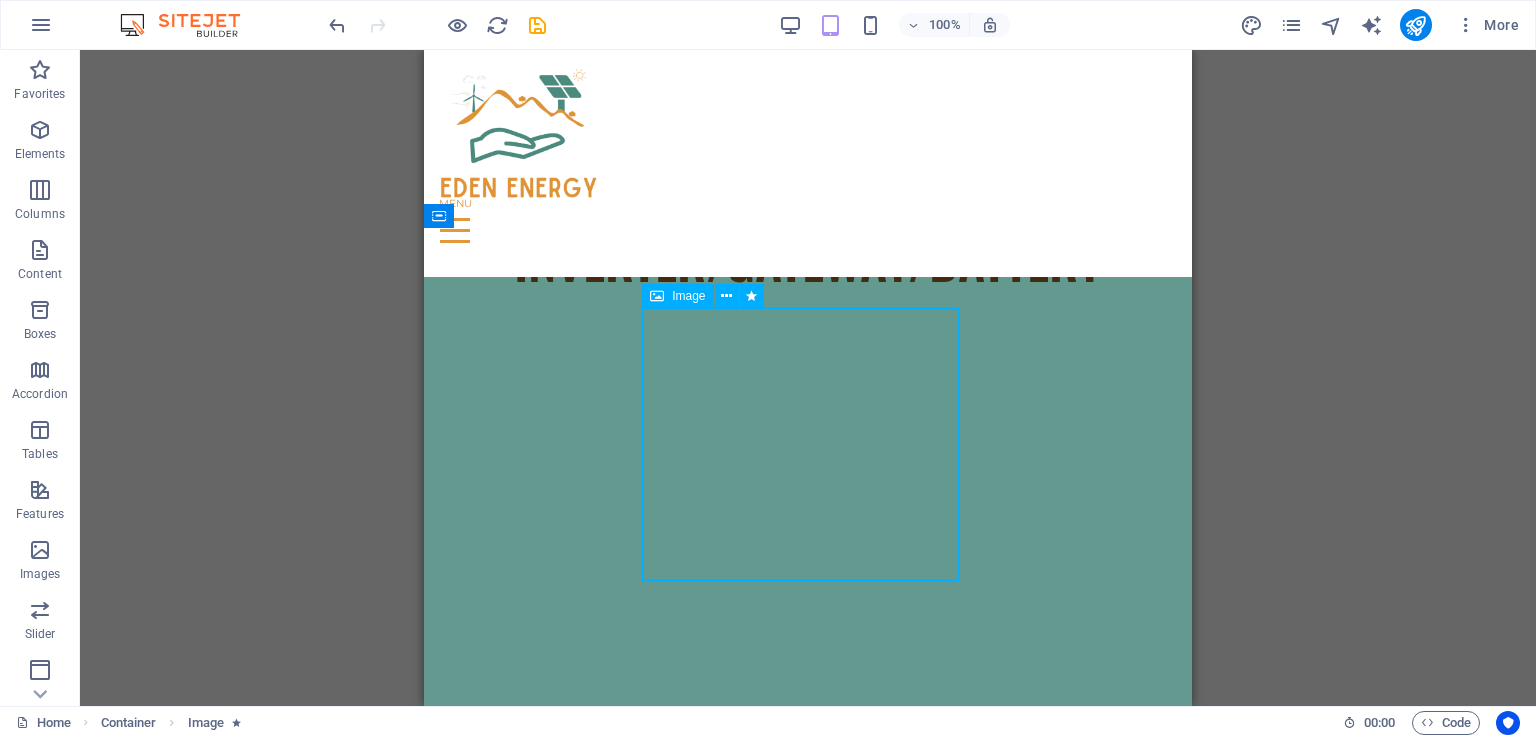 click at bounding box center [808, 4552] 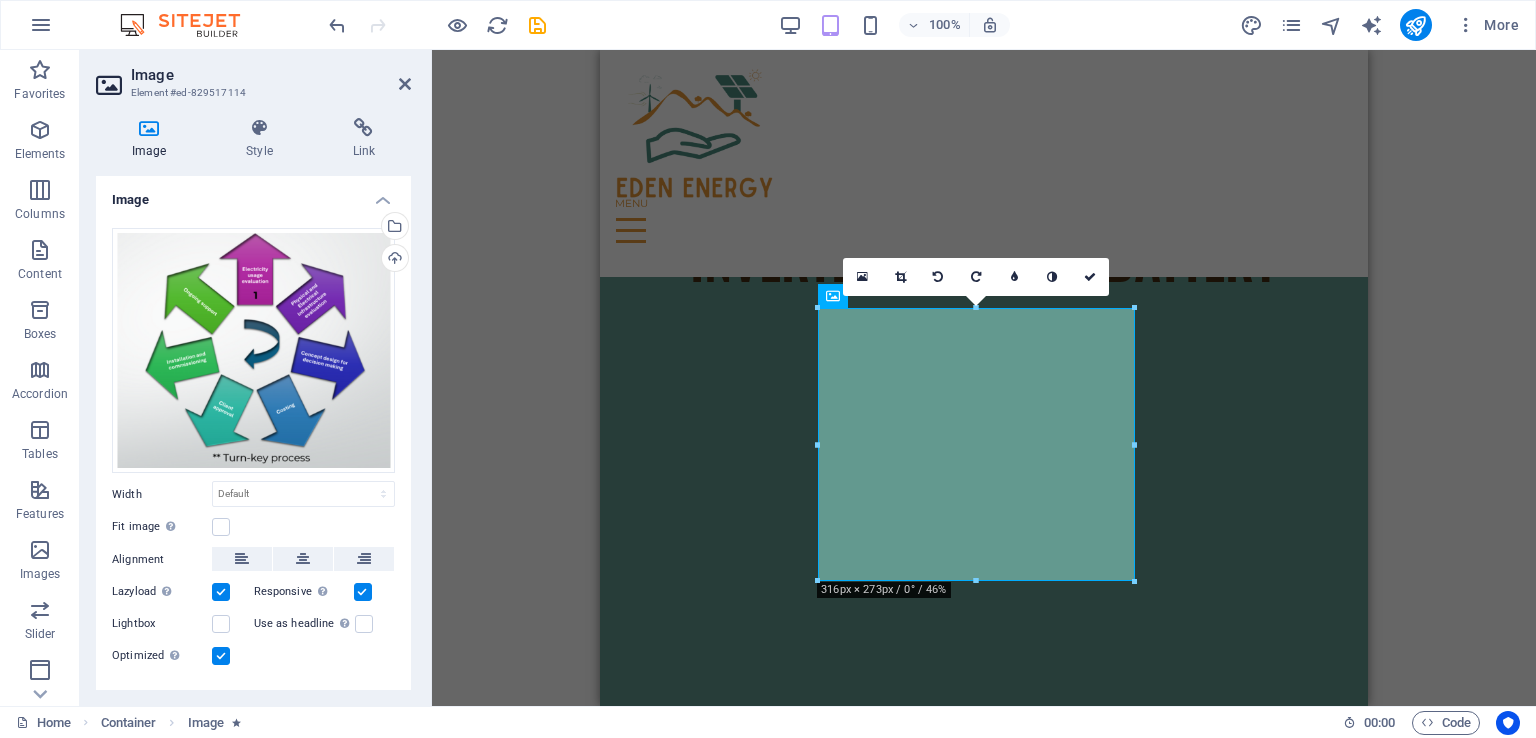 click at bounding box center (259, 128) 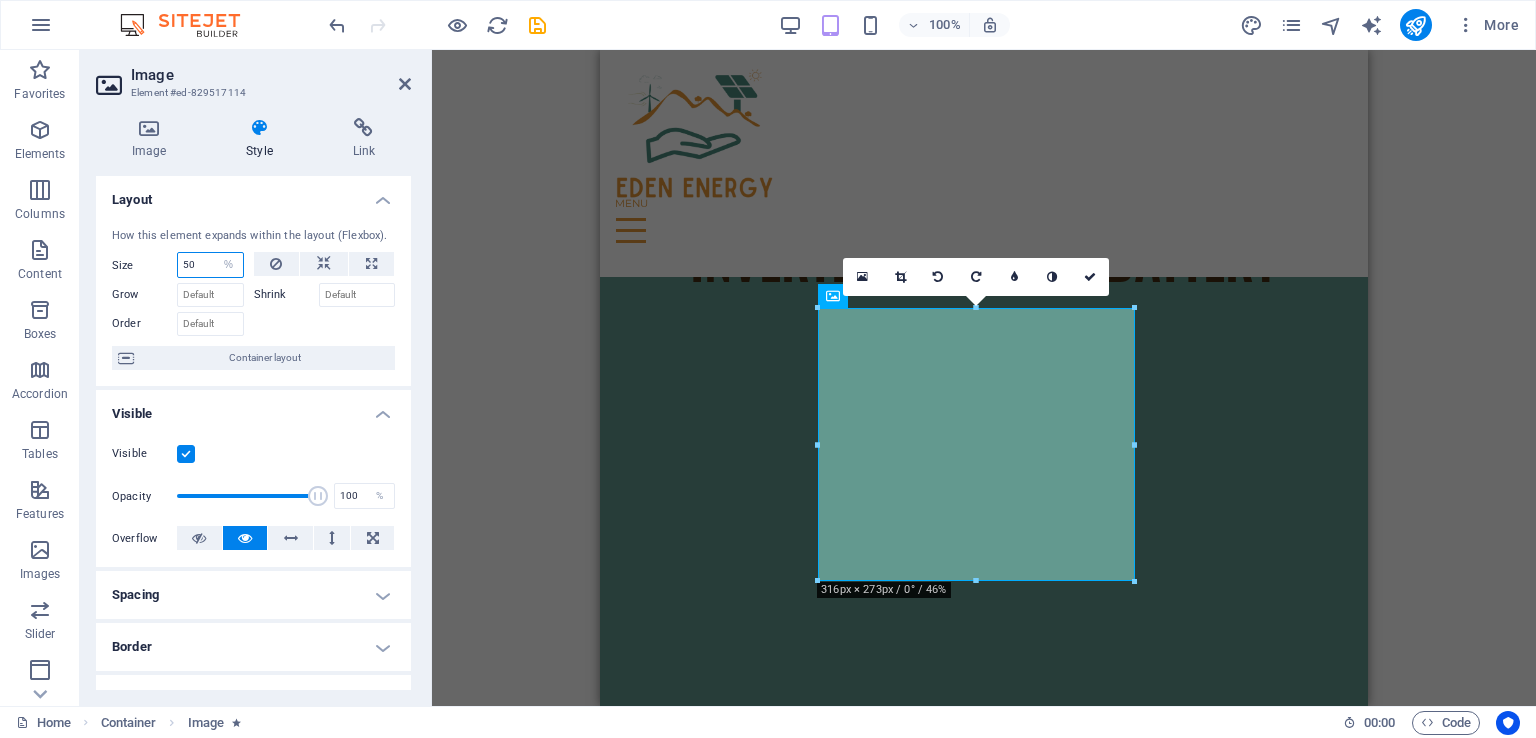click on "50" at bounding box center [210, 265] 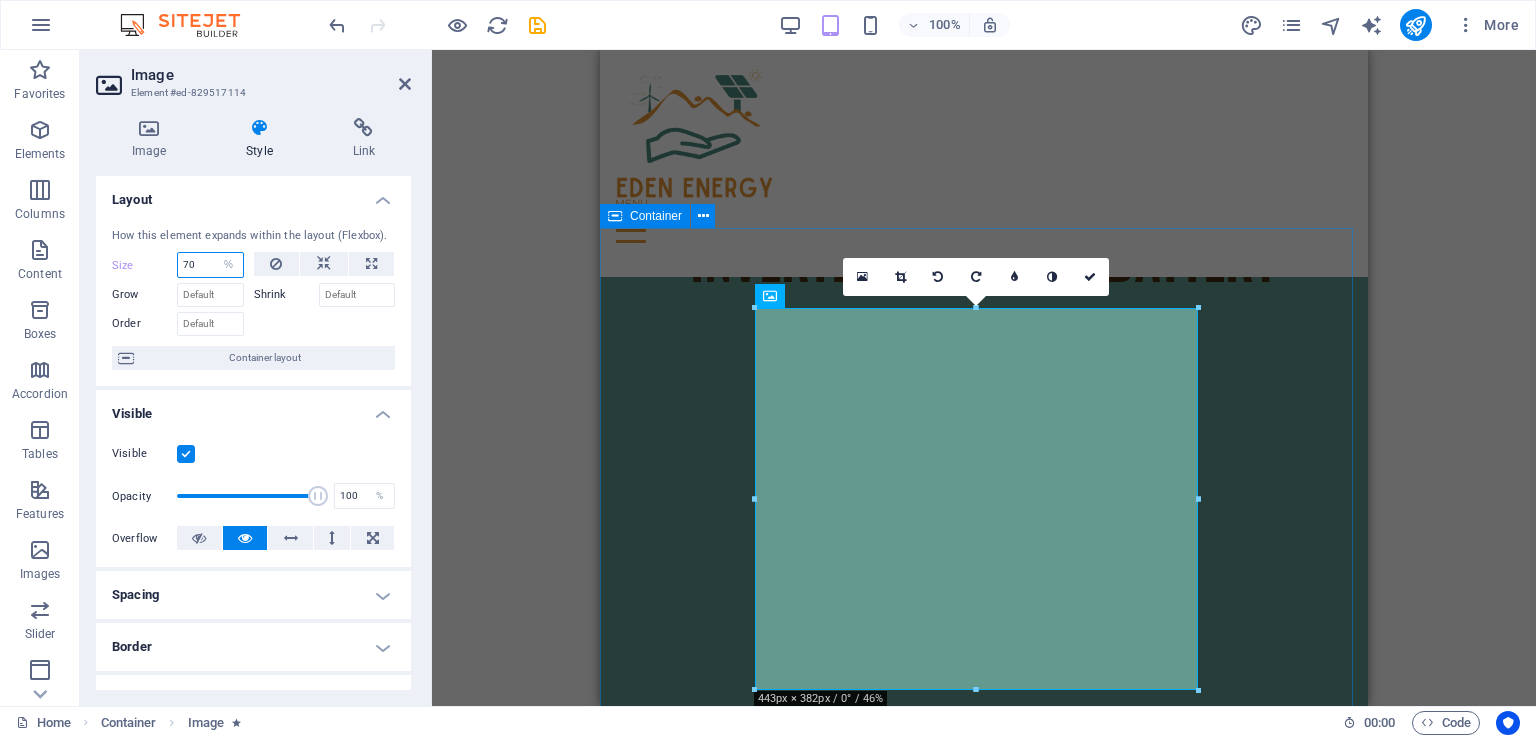 type on "70" 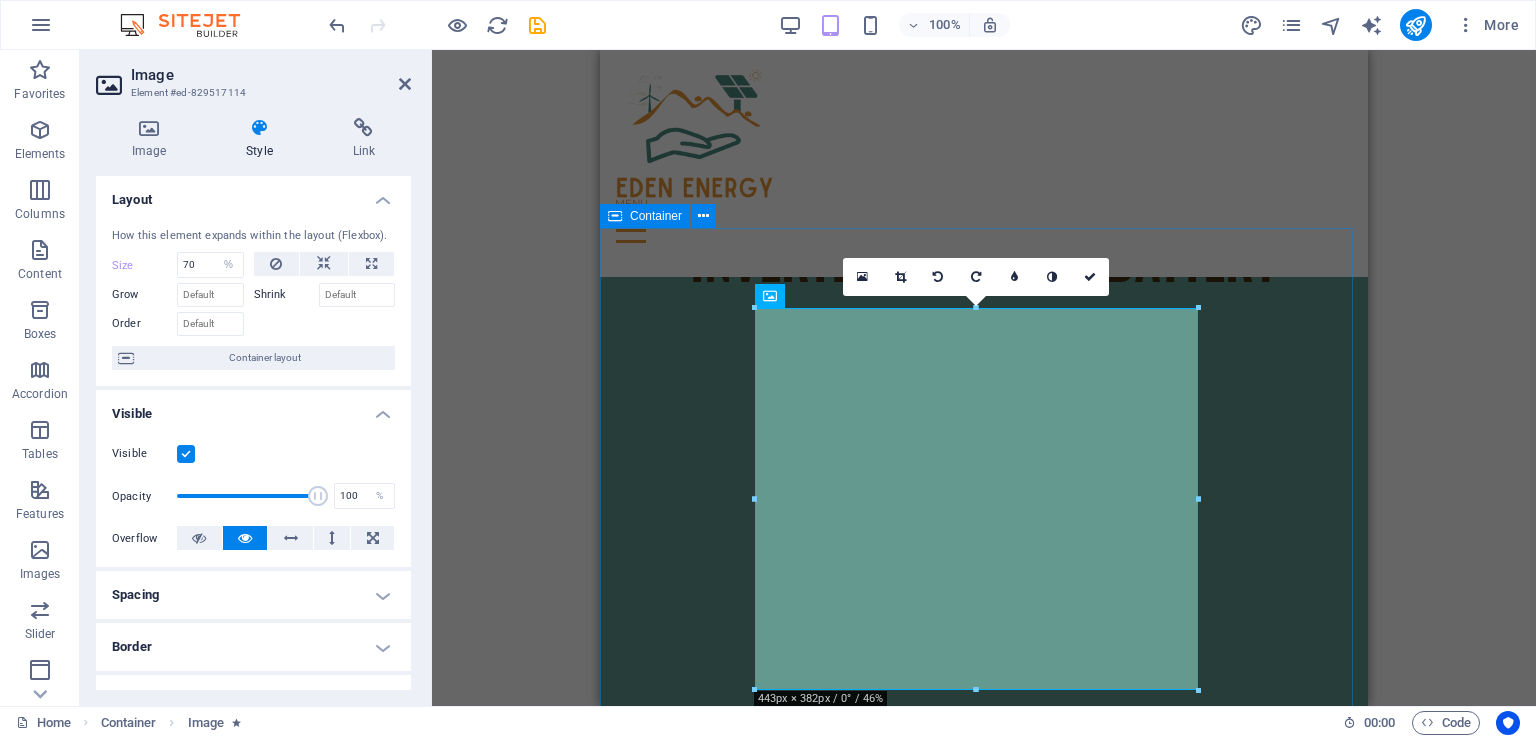 click on "Power Purchase Agreement (PPA) “Buy reliable power” Buy power from Eden-Energy at an agreed rate (Rate/kWh)     Eden-Energy maintain and support the solar power system     Equipment ownership unique for every project (flexible and TAX relevant)     Each project is tailored to the unique conditions of the project" at bounding box center (984, 5125) 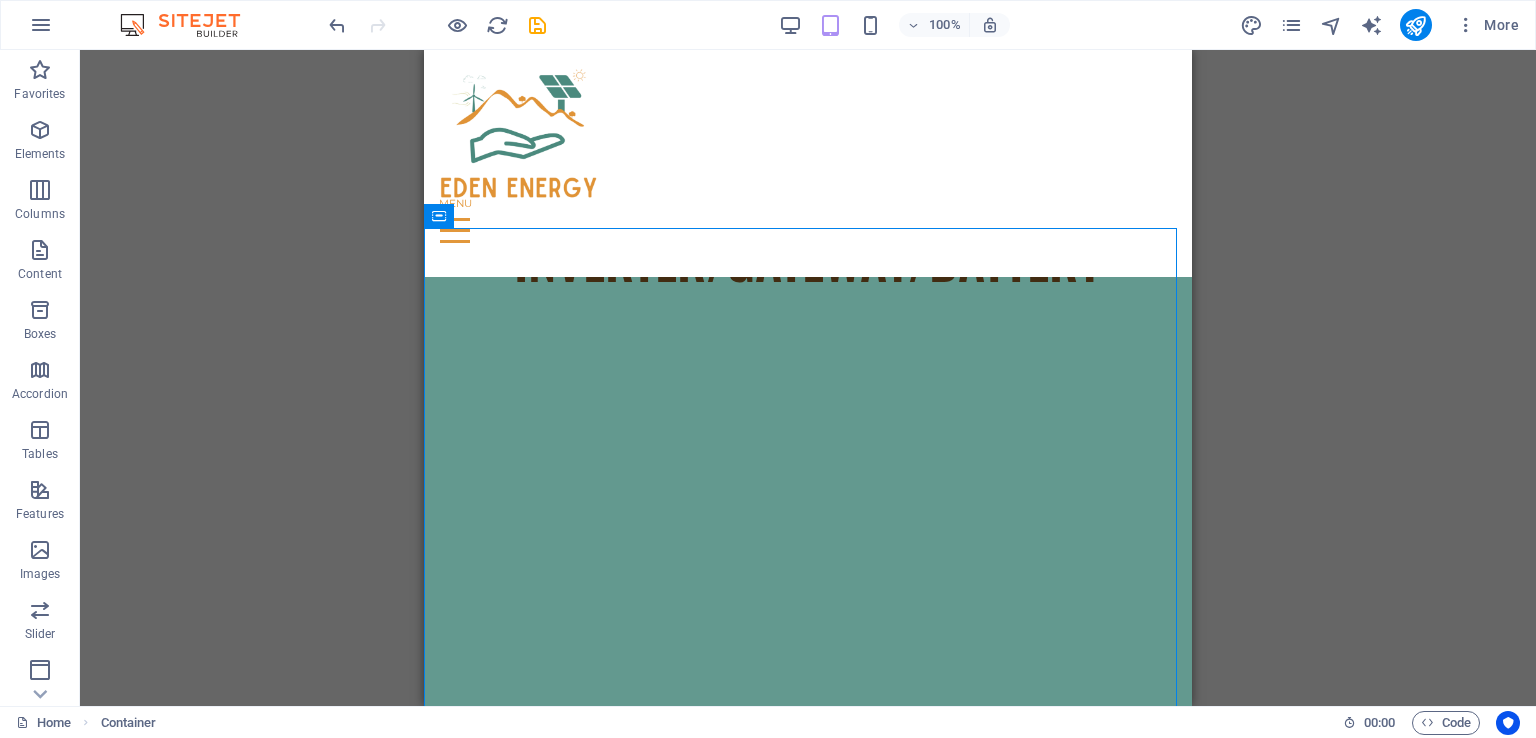click on "Drag here to replace the existing content. Press “Ctrl” if you want to create a new element.
H1   Banner   Banner   Container   Spacer   Menu Bar   Text   Spacer   Icon   Container   H2   Spacer   Text   Spacer   Container   Container   Container   Text   Container   Container   Container   Spacer   Text   Container   Container   Image   Container   Container   Text   Container   Container   Text   Container   Spacer   Text   Container   Container   Image   Cards   Container   Container   Container   Spacer   Text   Text   Container   Text   Image   Text   Image   H2   Text   H2   Menu   Overlay   Spacer   Overlay   Slider   Spacer   Slider   Image   Image   Text   Image   Spacer   Text   Container   H2   Container   Container   Spacer   Container   Image   Slider   Overlay   Spacer   Image   Text   Image   Spacer   Text   Image   Slider   Image   Logo   Container   Slider   Image   Slider   Slider   Placeholder   Slider   Image   Slider   Placeholder   Slider   Image   Slider" at bounding box center (808, 378) 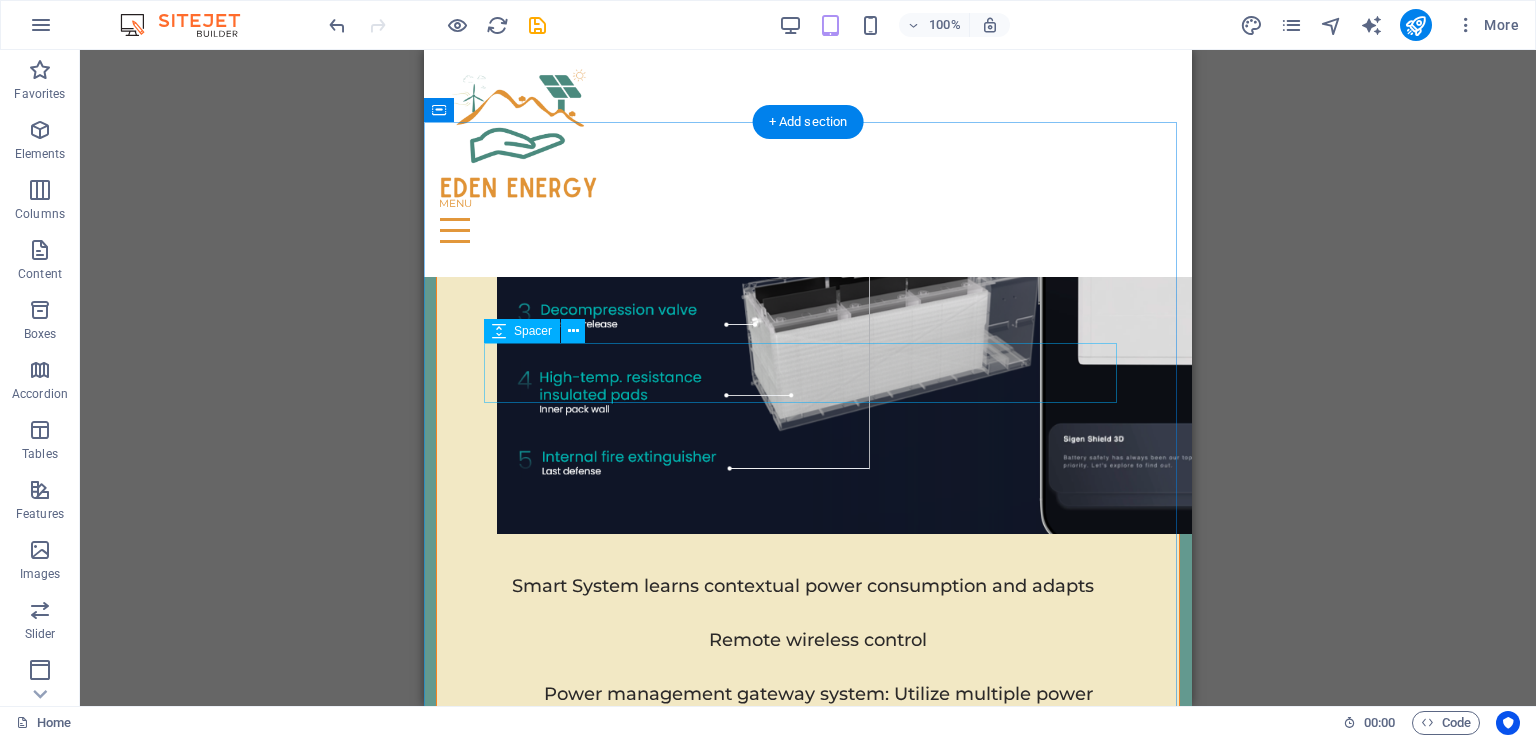 scroll, scrollTop: 10090, scrollLeft: 0, axis: vertical 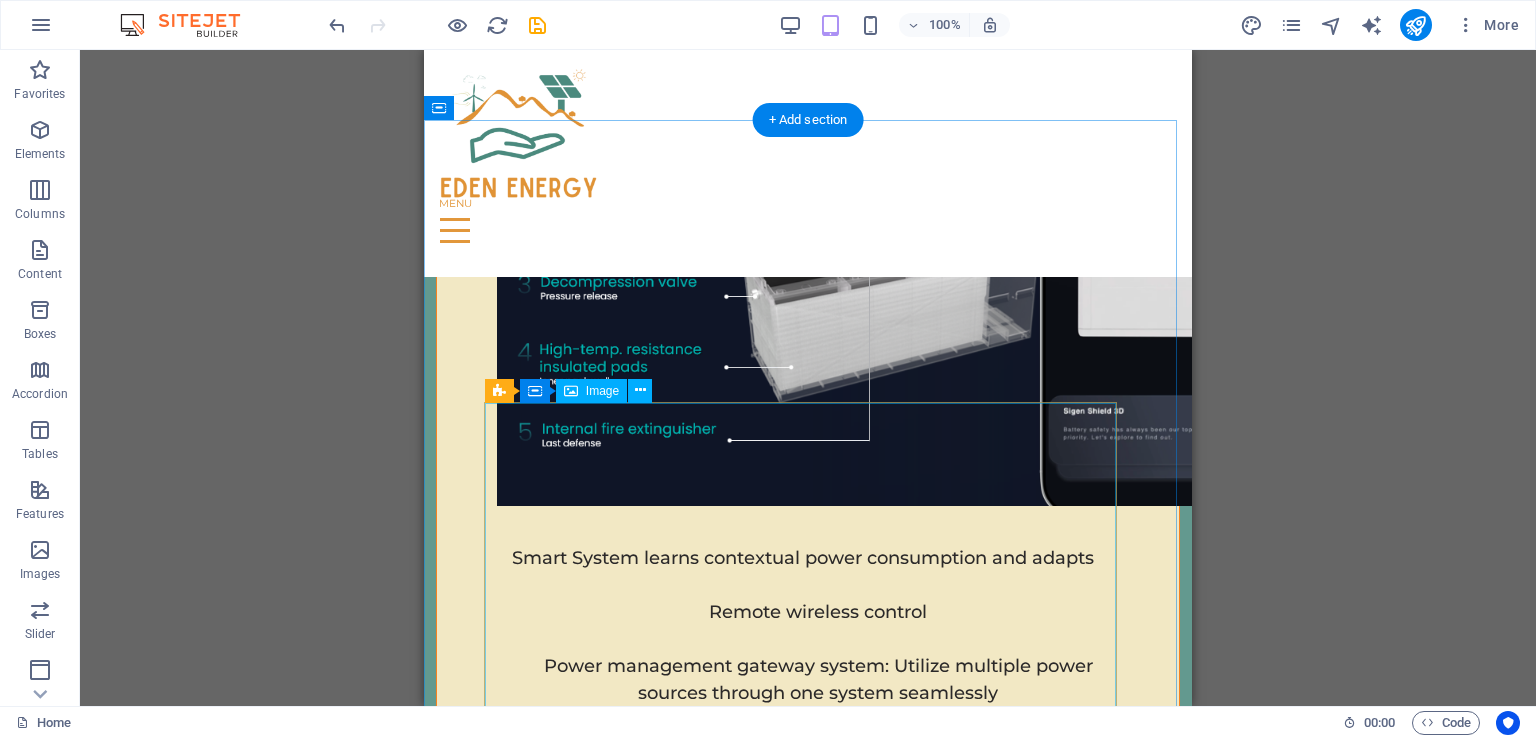 click at bounding box center [808, 5209] 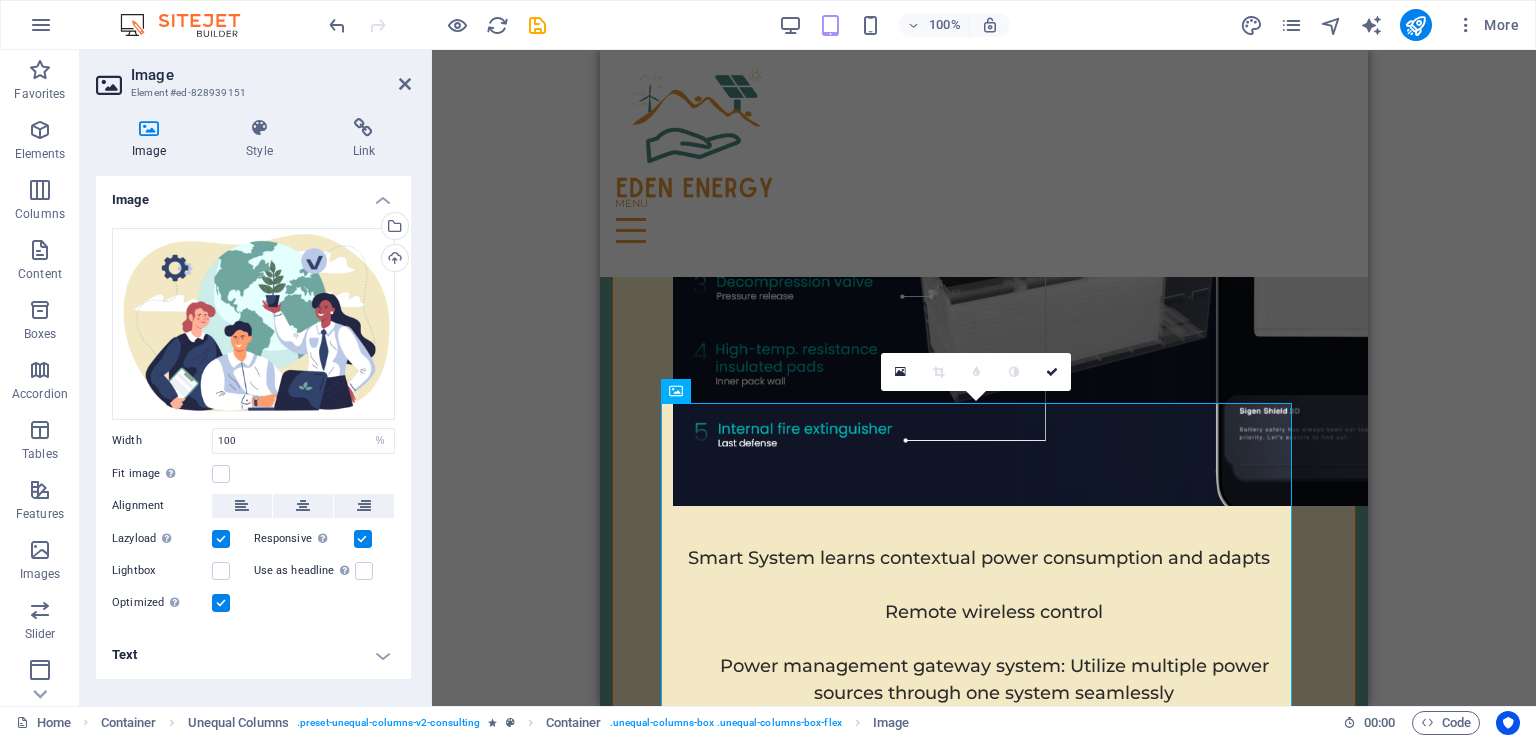 click on "Style" at bounding box center [263, 139] 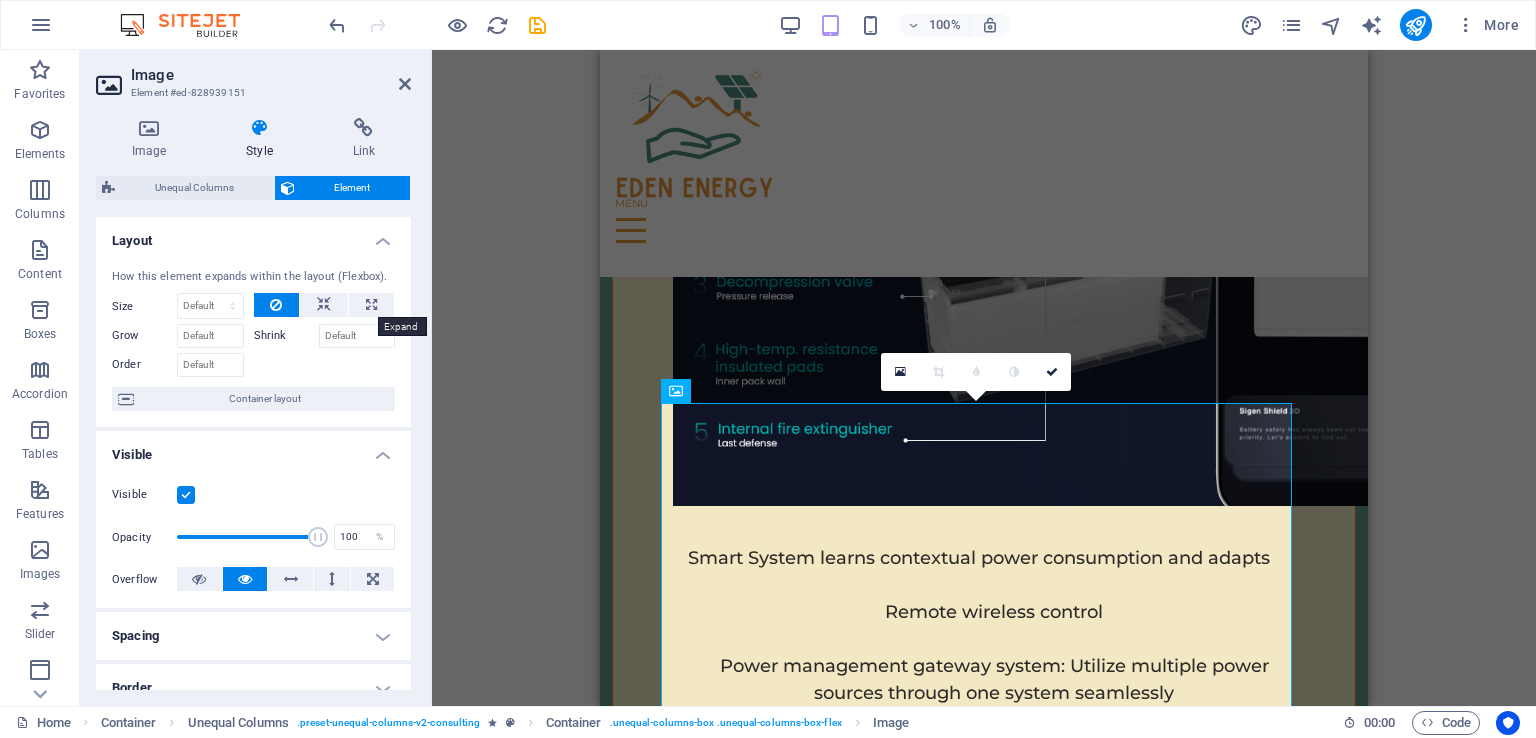 click at bounding box center [371, 305] 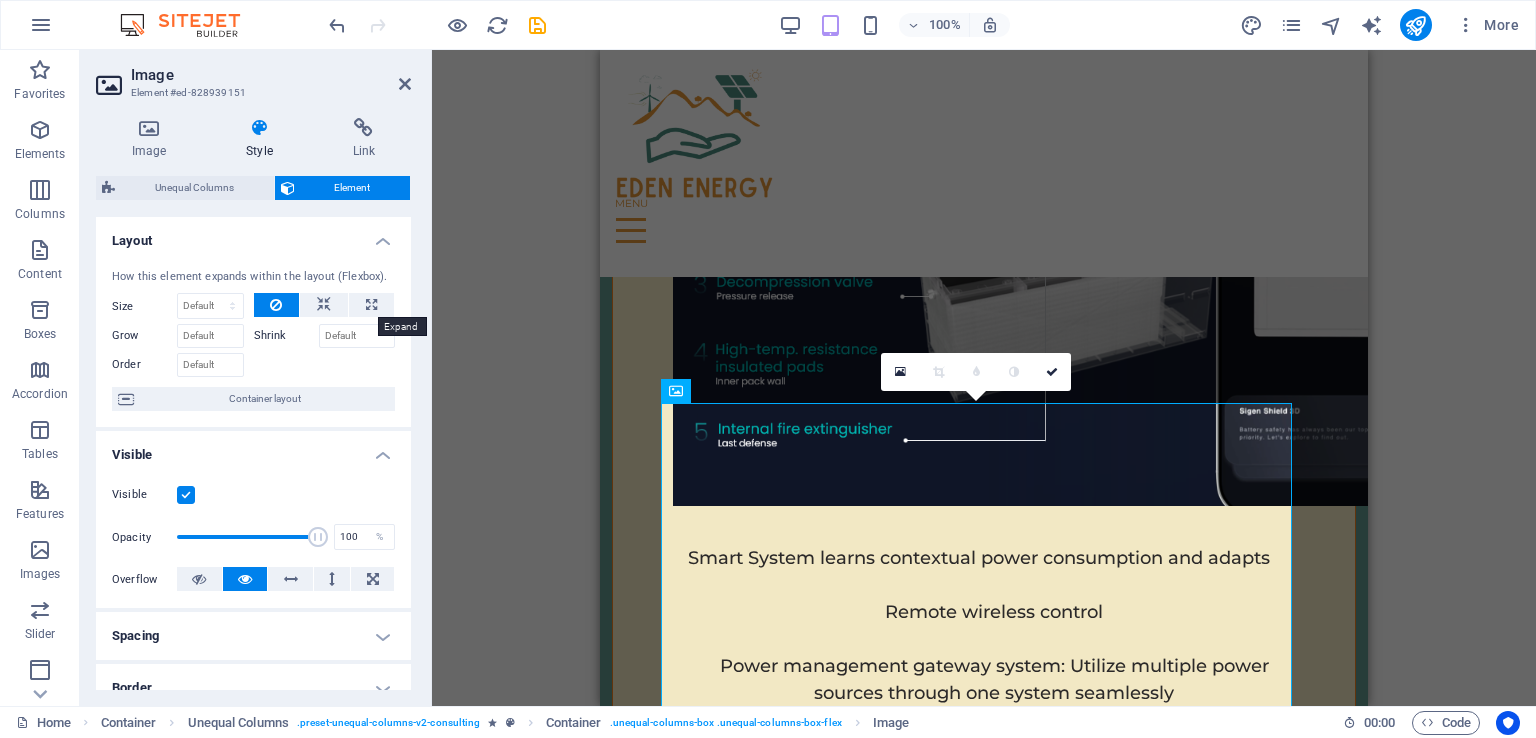 type on "100" 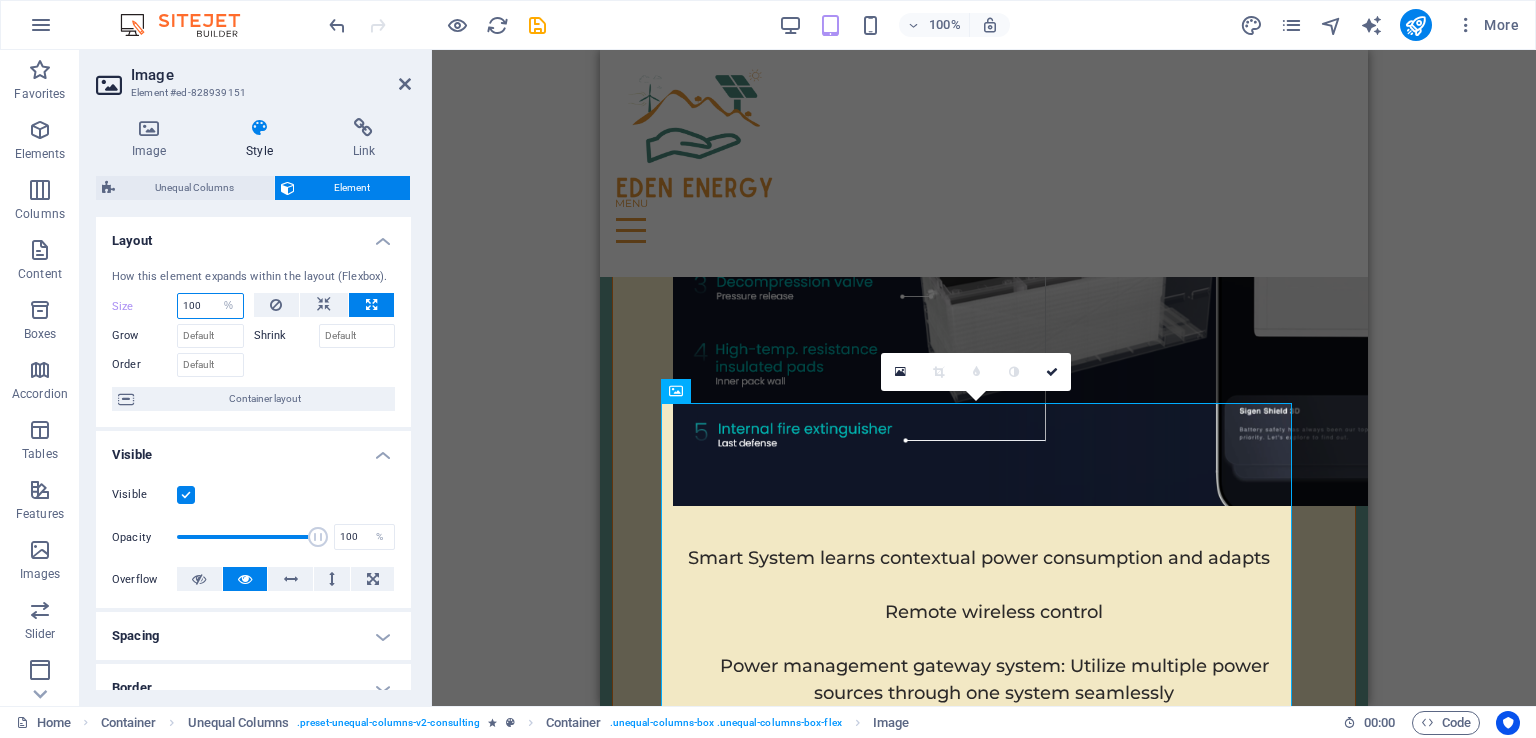click on "100" at bounding box center [210, 306] 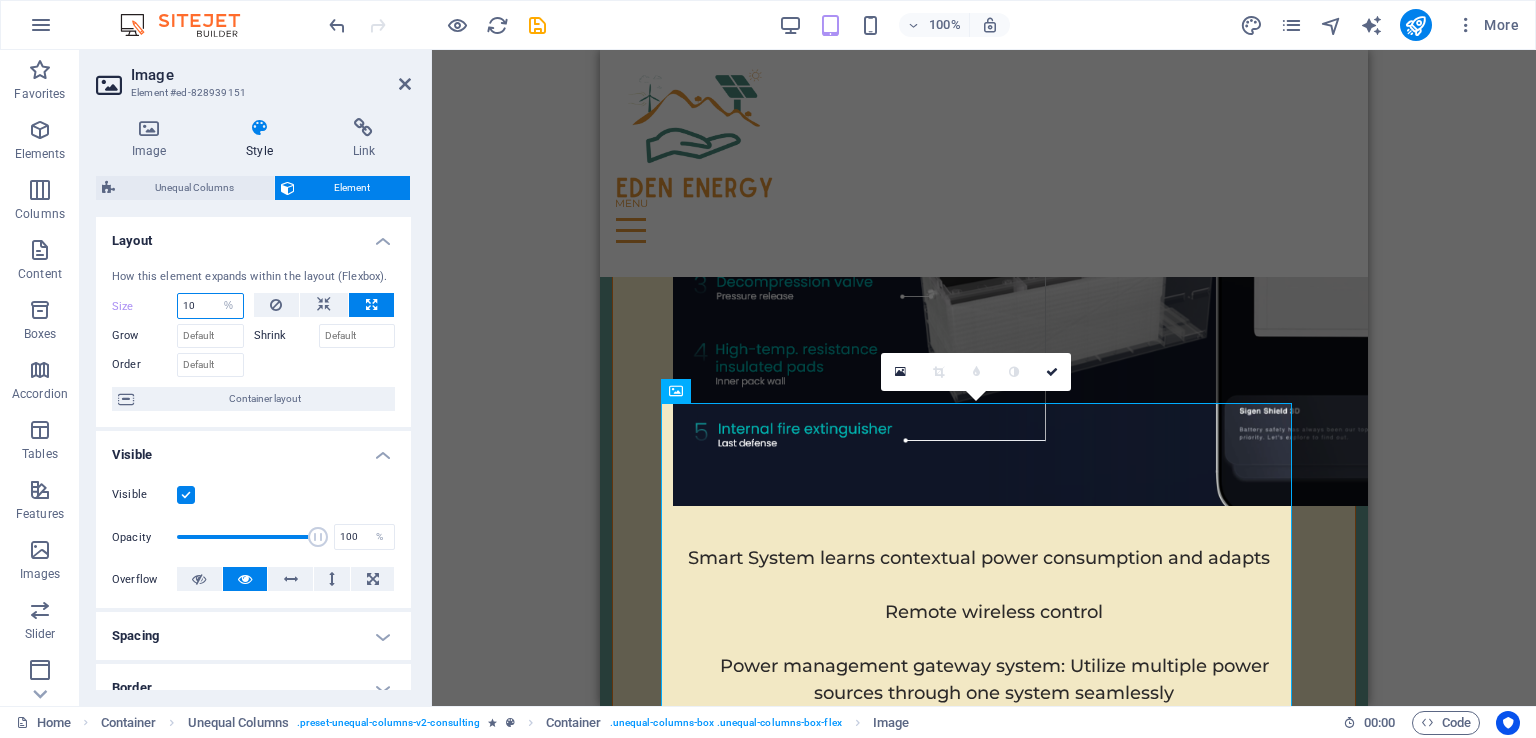 type on "1" 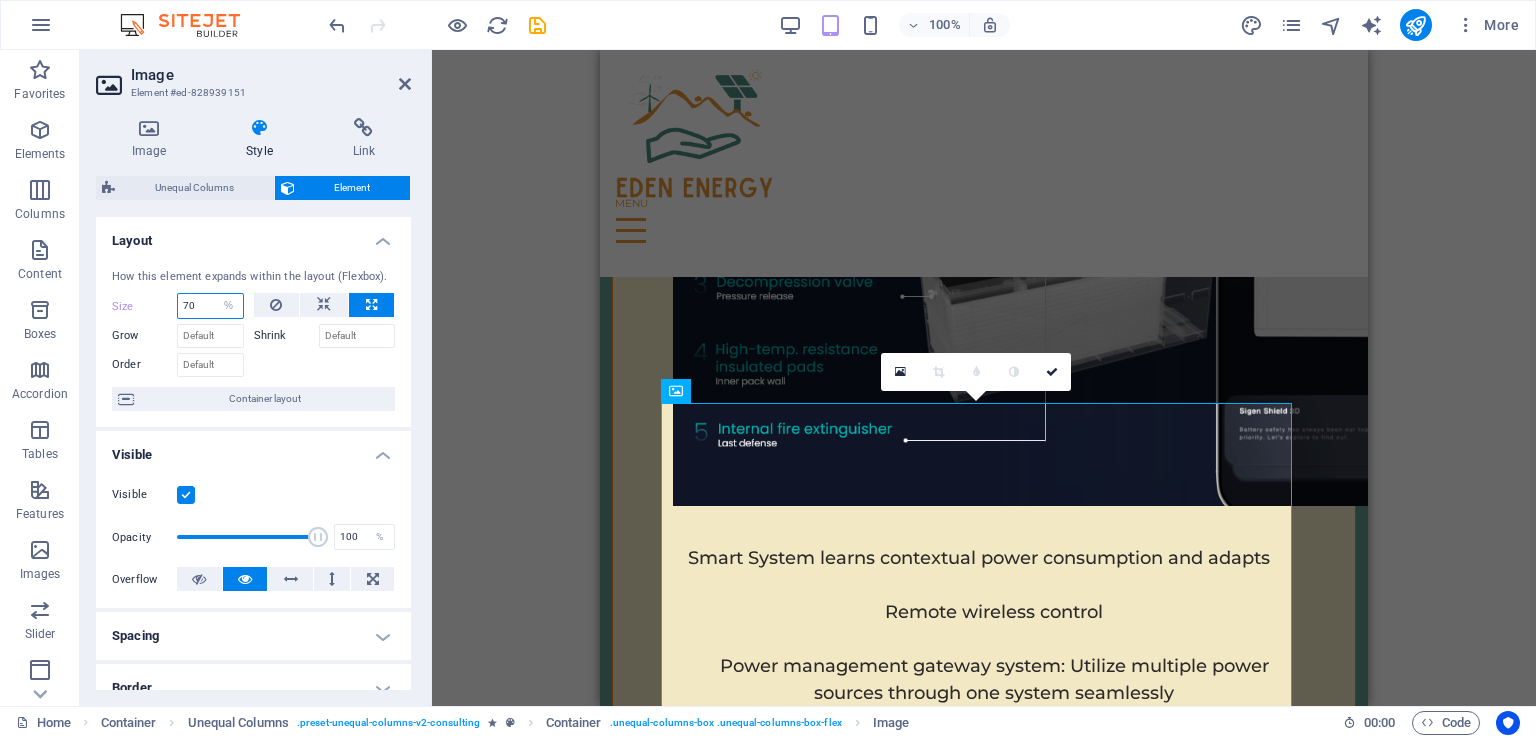 type on "70" 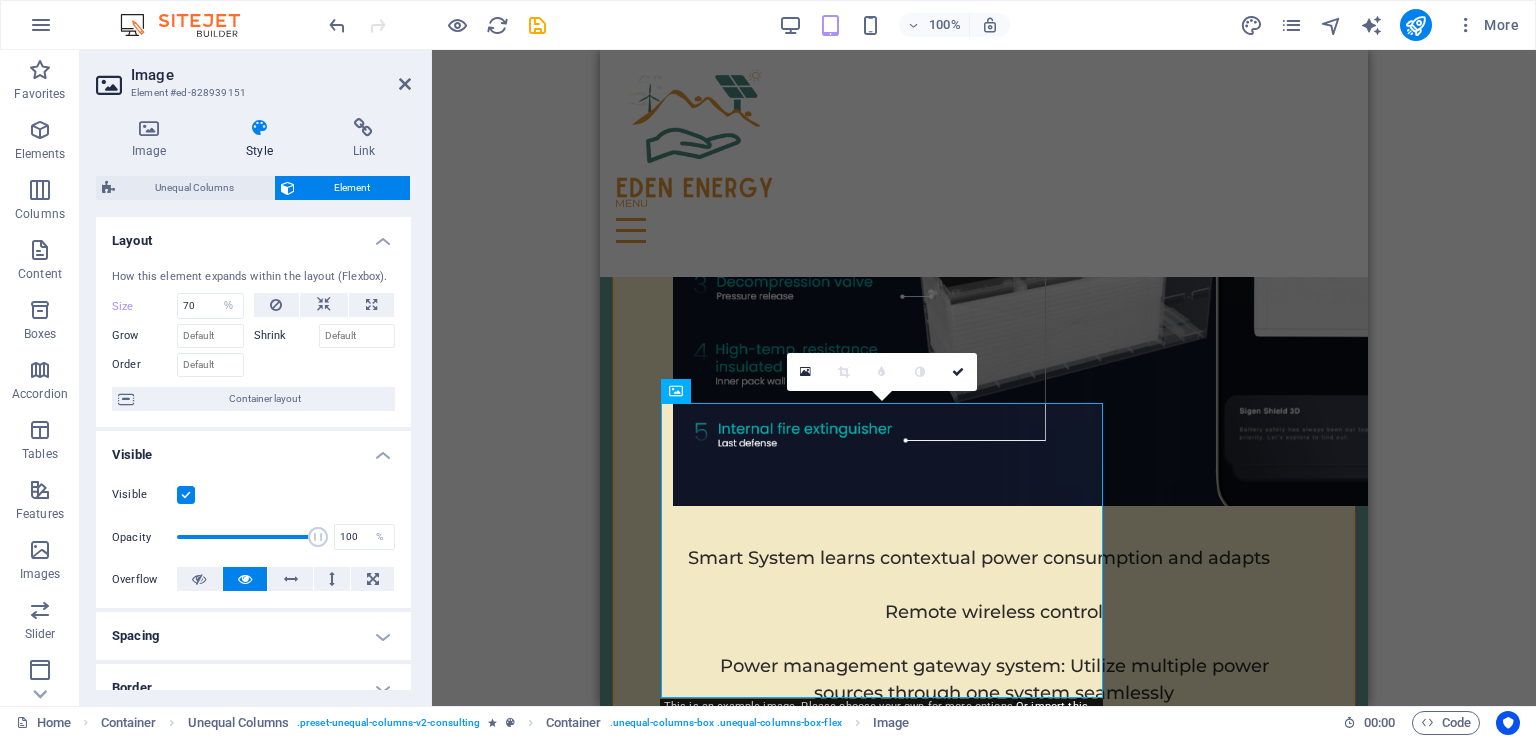 click on "Image" at bounding box center [153, 139] 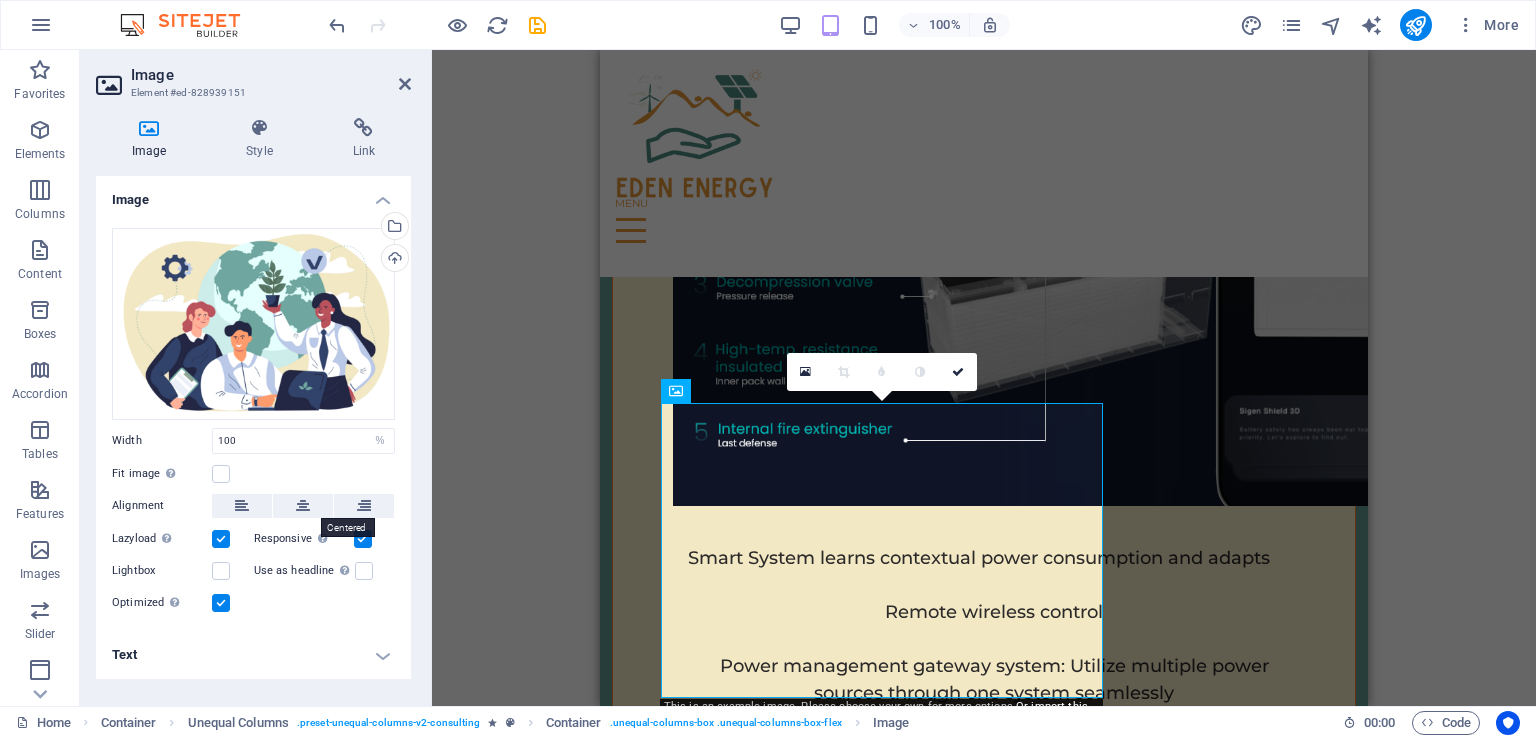 click at bounding box center [303, 506] 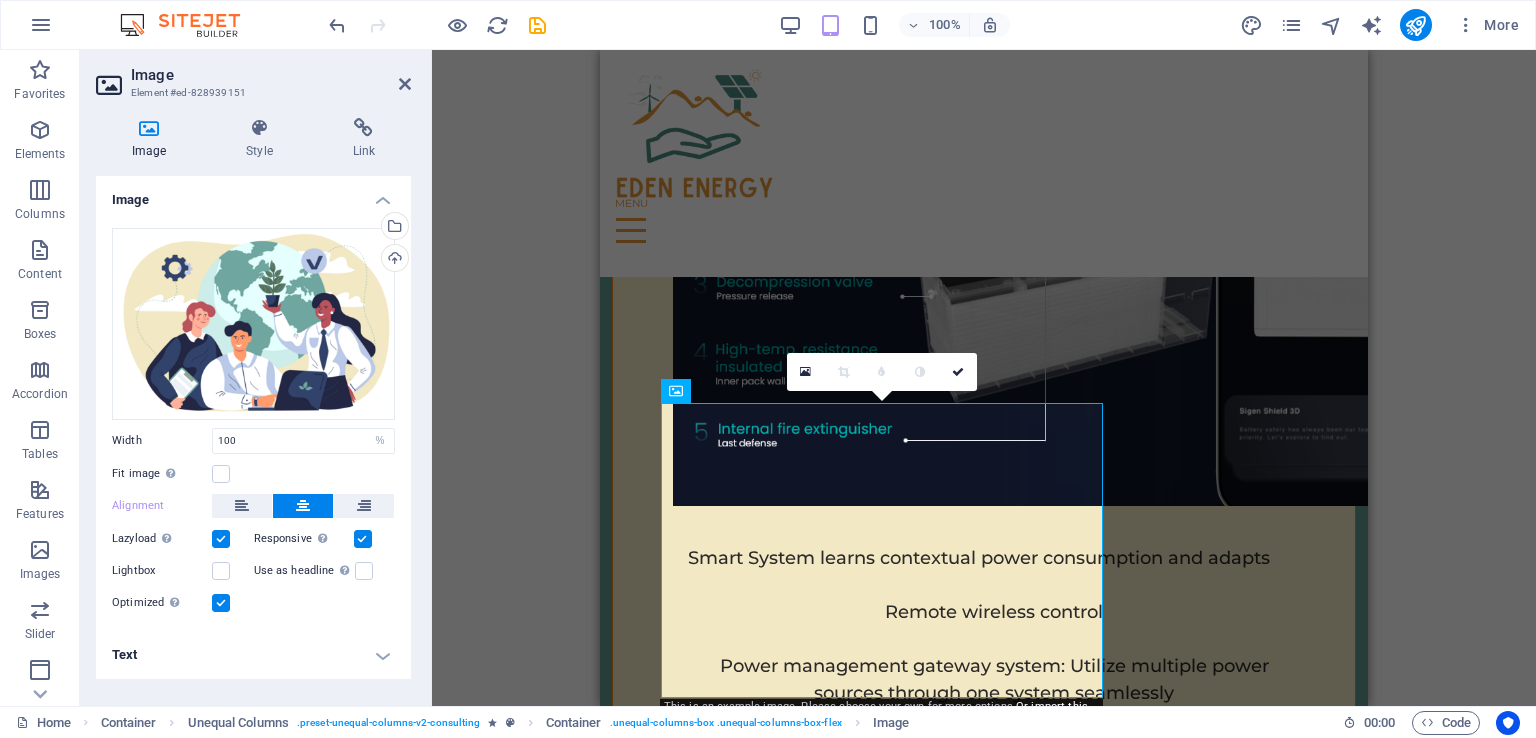 click at bounding box center [303, 506] 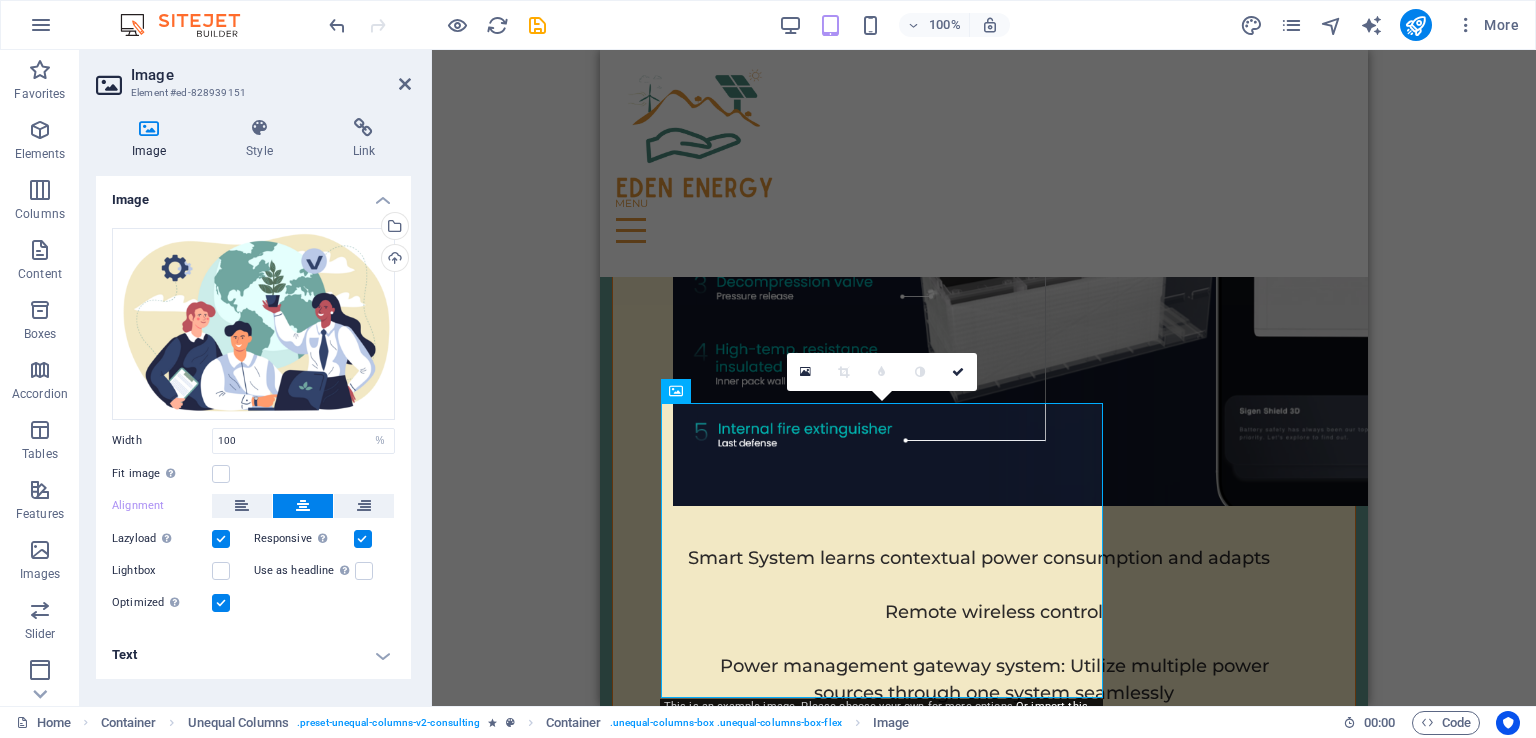click on "Drag here to replace the existing content. Press “Ctrl” if you want to create a new element.
H1   Banner   Banner   Container   Spacer   Menu Bar   Text   Spacer   Icon   Container   H2   Spacer   Text   Spacer   Container   Container   Container   Text   Container   Container   Container   Spacer   Text   Container   Container   Image   Container   Container   Text   Container   Container   Text   Container   Spacer   Text   Container   Container   Image   Cards   Container   Container   Container   Spacer   Text   Text   Container   Text   Image   Text   Image   H2   Text   H2   Menu   Overlay   Spacer   Overlay   Slider   Spacer   Slider   Image   Image   Text   Image   Spacer   Text   Container   H2   Container   Container   Spacer   Container   Image   Slider   Overlay   Spacer   Image   Text   Image   Spacer   Text   Image   Slider   Image   Logo   Container   Slider   Image   Slider   Slider   Placeholder   Slider   Image   Slider   Placeholder   Slider   Image   Slider" at bounding box center (984, 378) 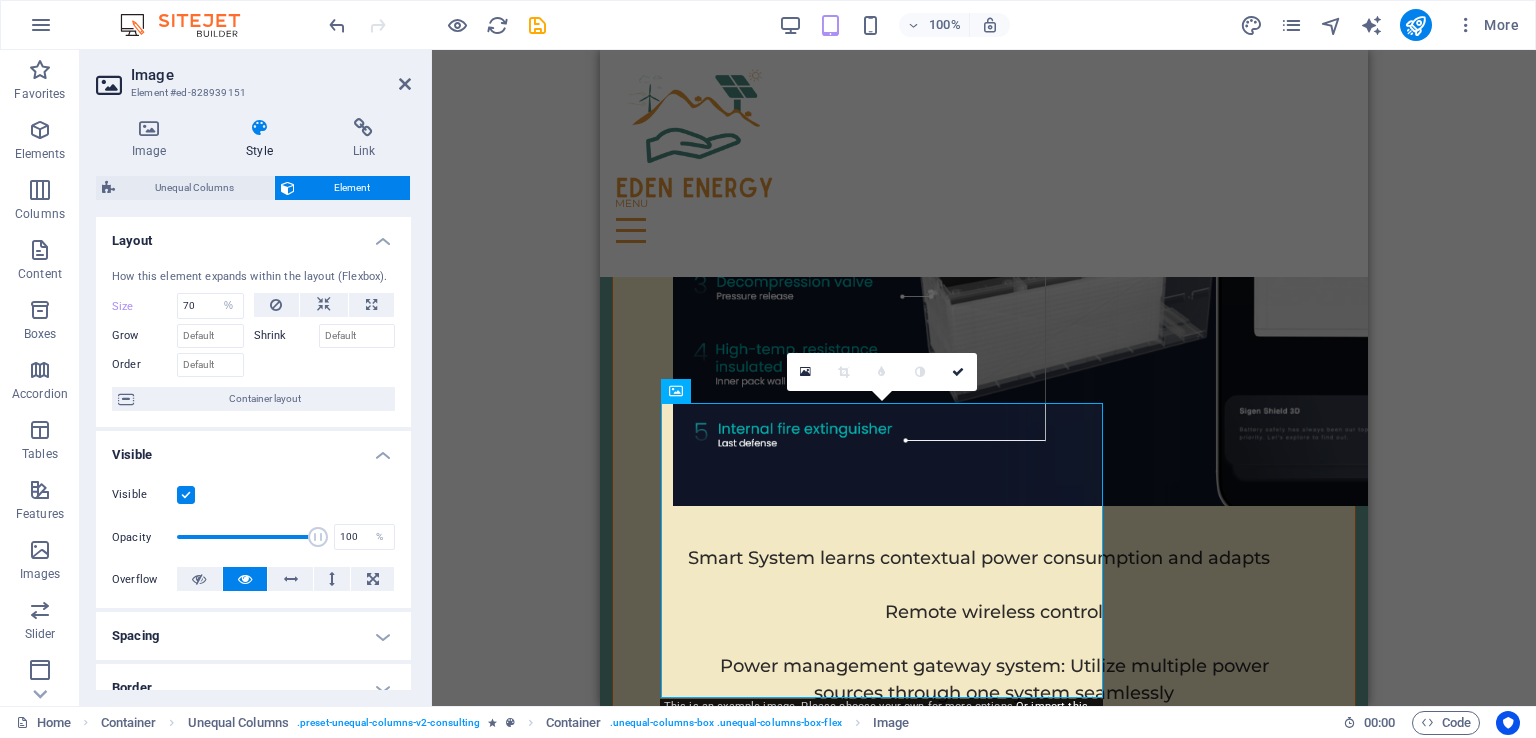 click at bounding box center [291, 579] 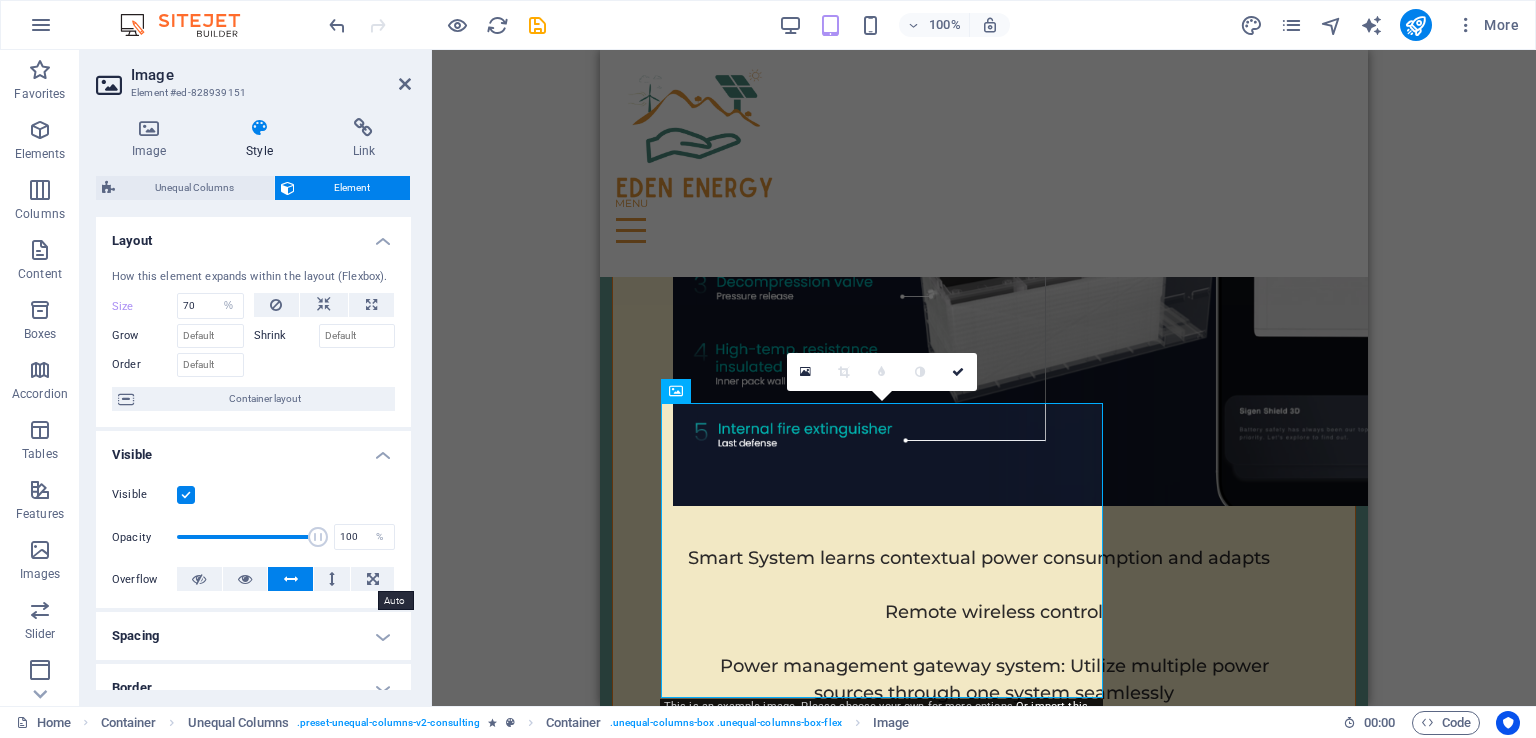 click at bounding box center (372, 579) 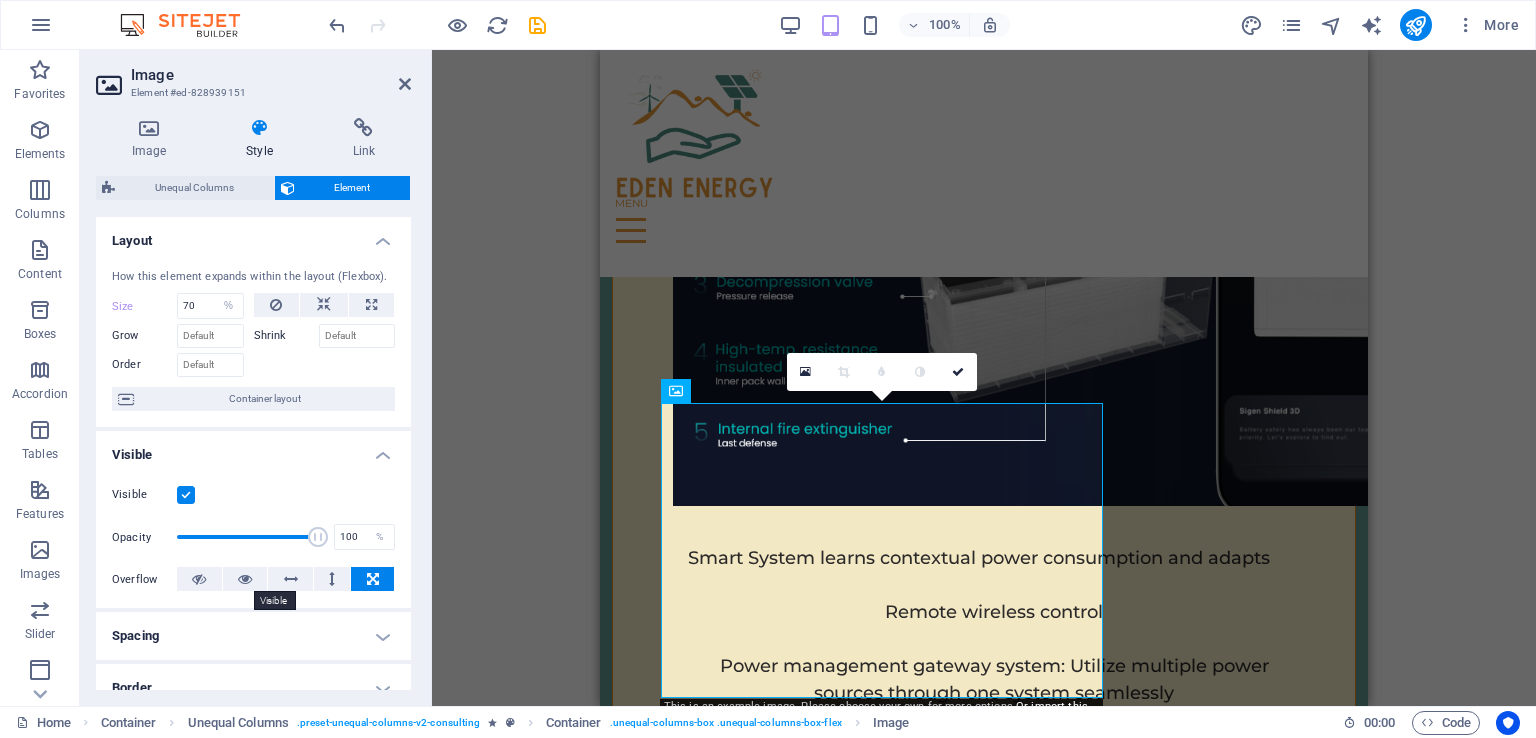 click at bounding box center (245, 579) 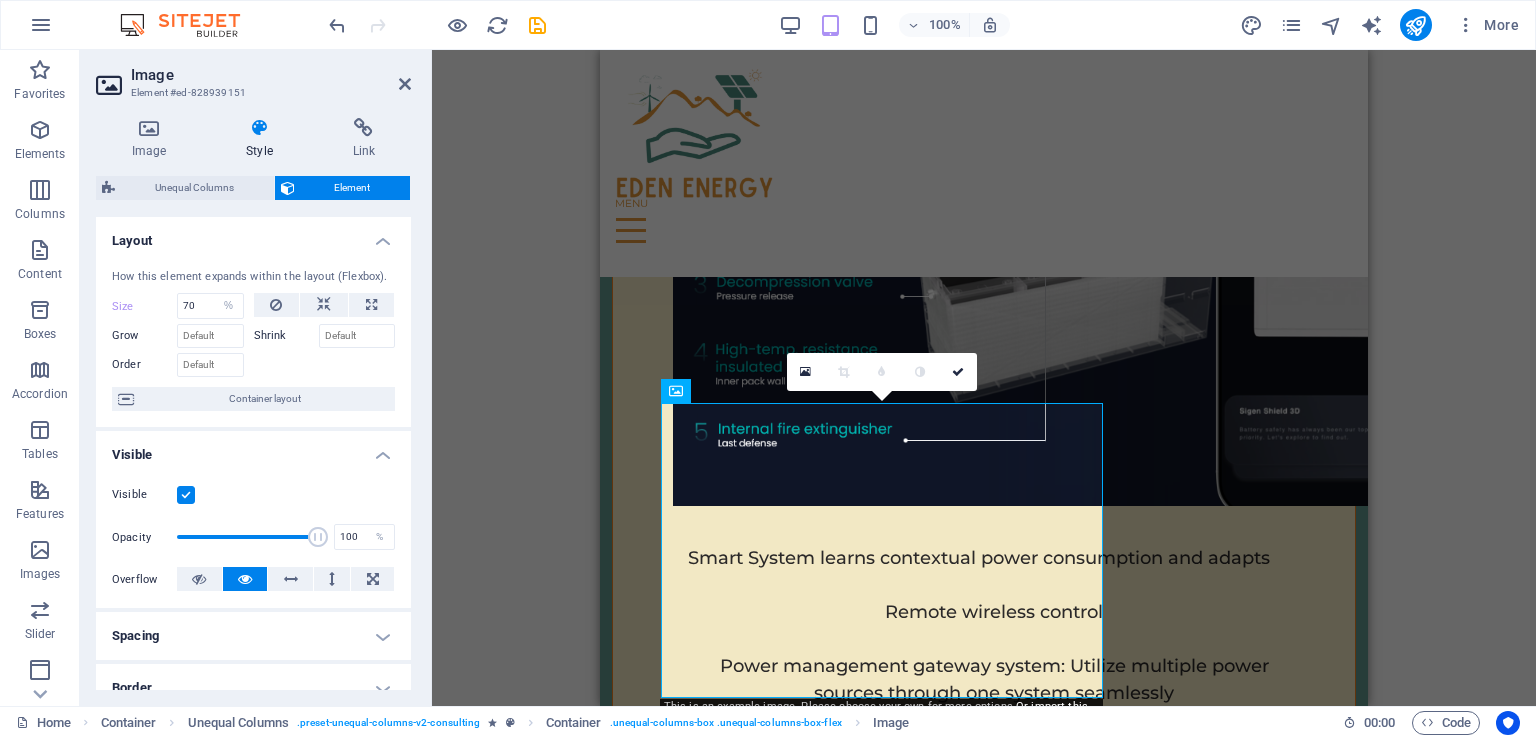 click at bounding box center (405, 84) 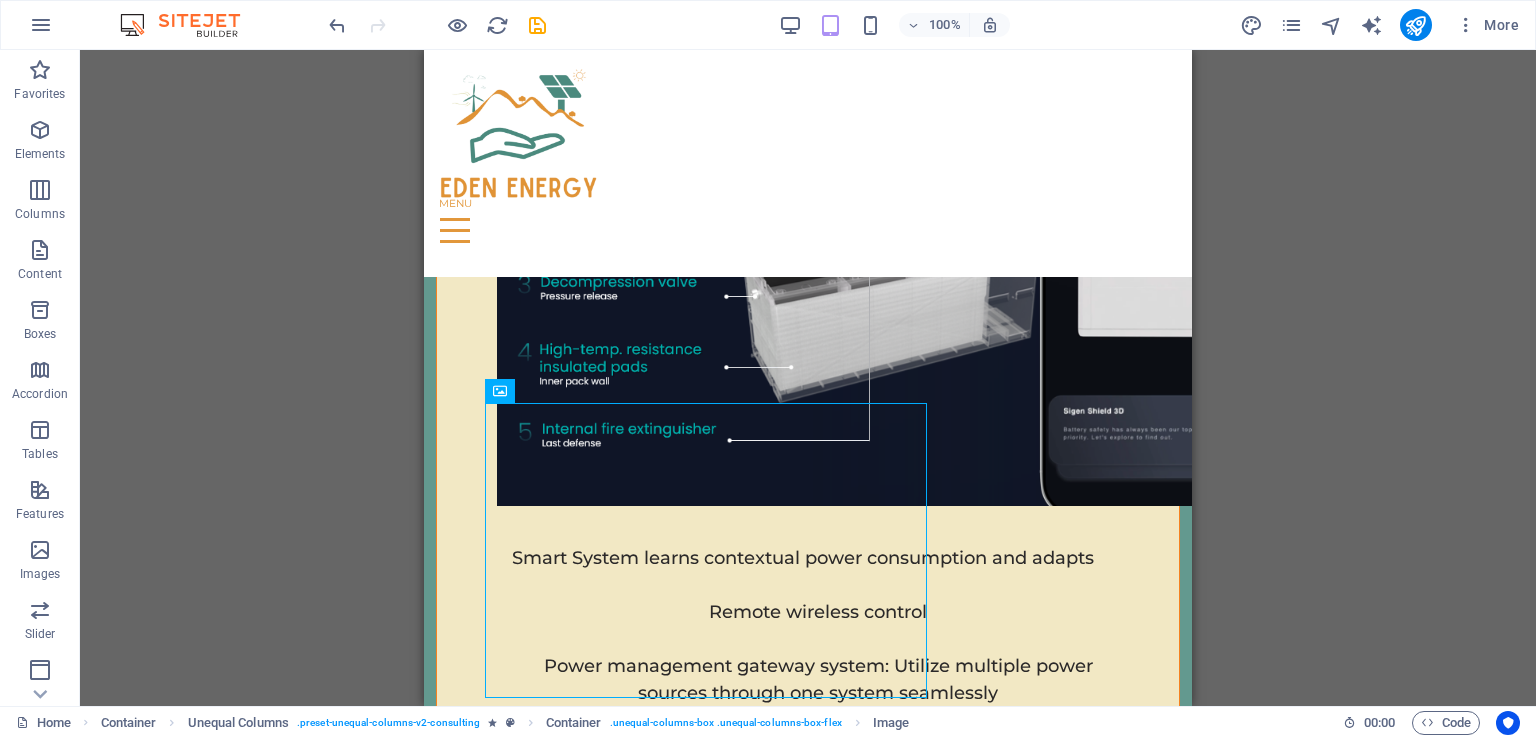 click on "Drag here to replace the existing content. Press “Ctrl” if you want to create a new element.
H1   Banner   Banner   Container   Spacer   Menu Bar   Text   Spacer   Icon   Container   H2   Spacer   Text   Spacer   Container   Container   Container   Text   Container   Container   Container   Spacer   Text   Container   Container   Image   Container   Container   Text   Container   Container   Text   Container   Spacer   Text   Container   Container   Image   Cards   Container   Container   Container   Spacer   Text   Text   Container   Text   Image   Text   Image   H2   Text   H2   Menu   Overlay   Spacer   Overlay   Slider   Spacer   Slider   Image   Image   Text   Image   Spacer   Text   Container   H2   Container   Container   Spacer   Container   Image   Slider   Overlay   Spacer   Image   Text   Image   Spacer   Text   Image   Slider   Image   Logo   Container   Slider   Image   Slider   Slider   Placeholder   Slider   Image   Slider   Placeholder   Slider   Image   Slider" at bounding box center [808, 378] 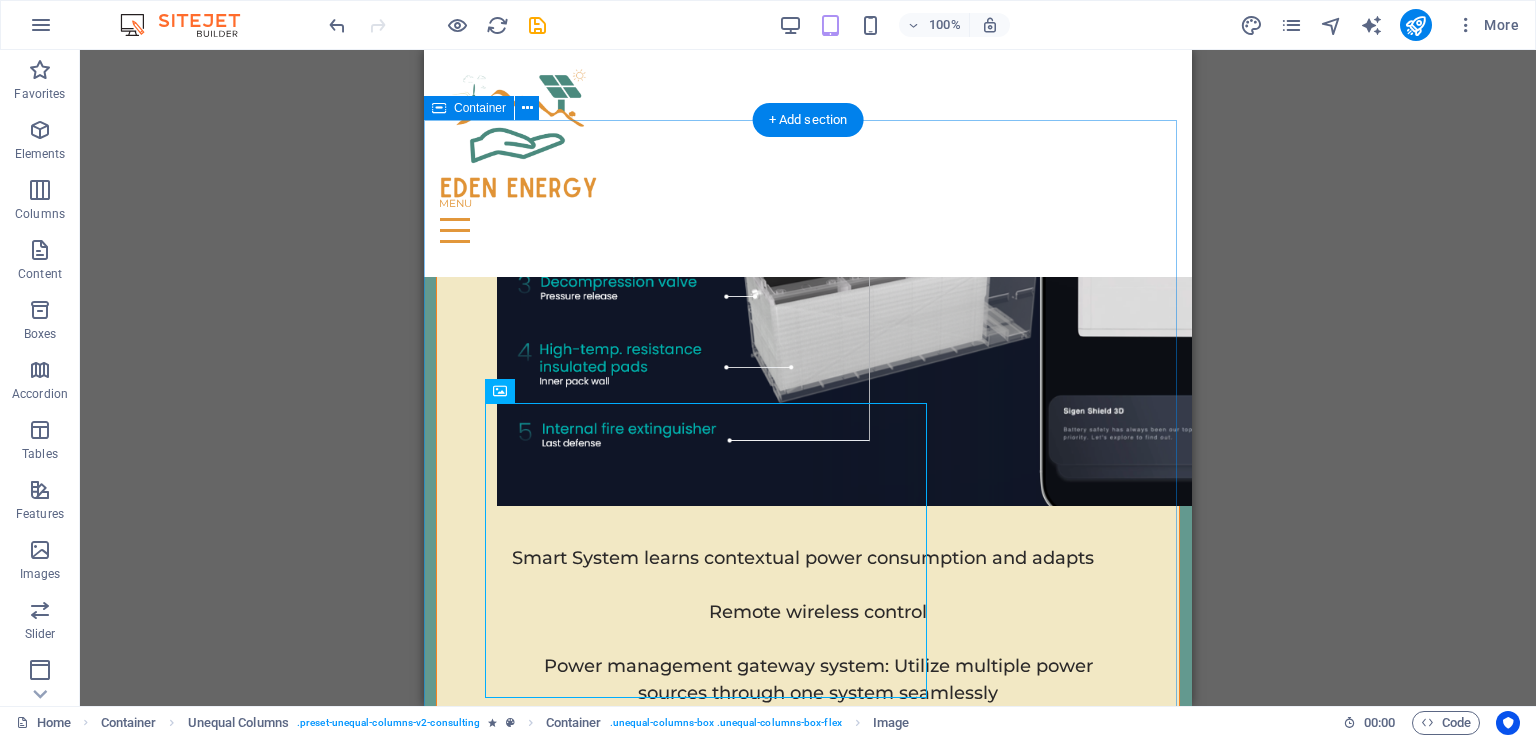 click on "CONTACT US Are you ready to embark on your journey to sustainable success? Reach out to us today to schedule a consultation. Full Name E-mail Message   I have read and understand the privacy policy. Unreadable? Load new Submit" at bounding box center [808, 5281] 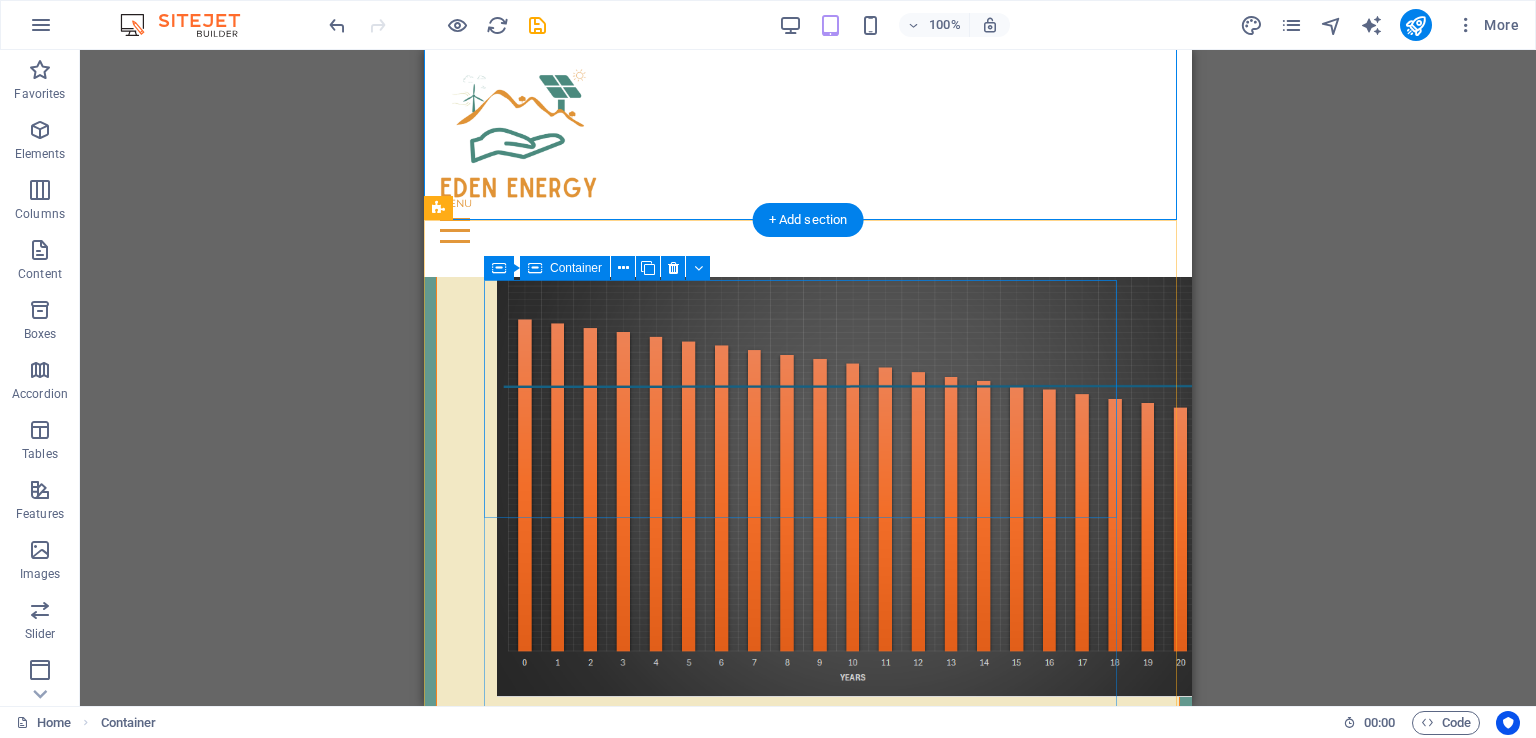 scroll, scrollTop: 11190, scrollLeft: 0, axis: vertical 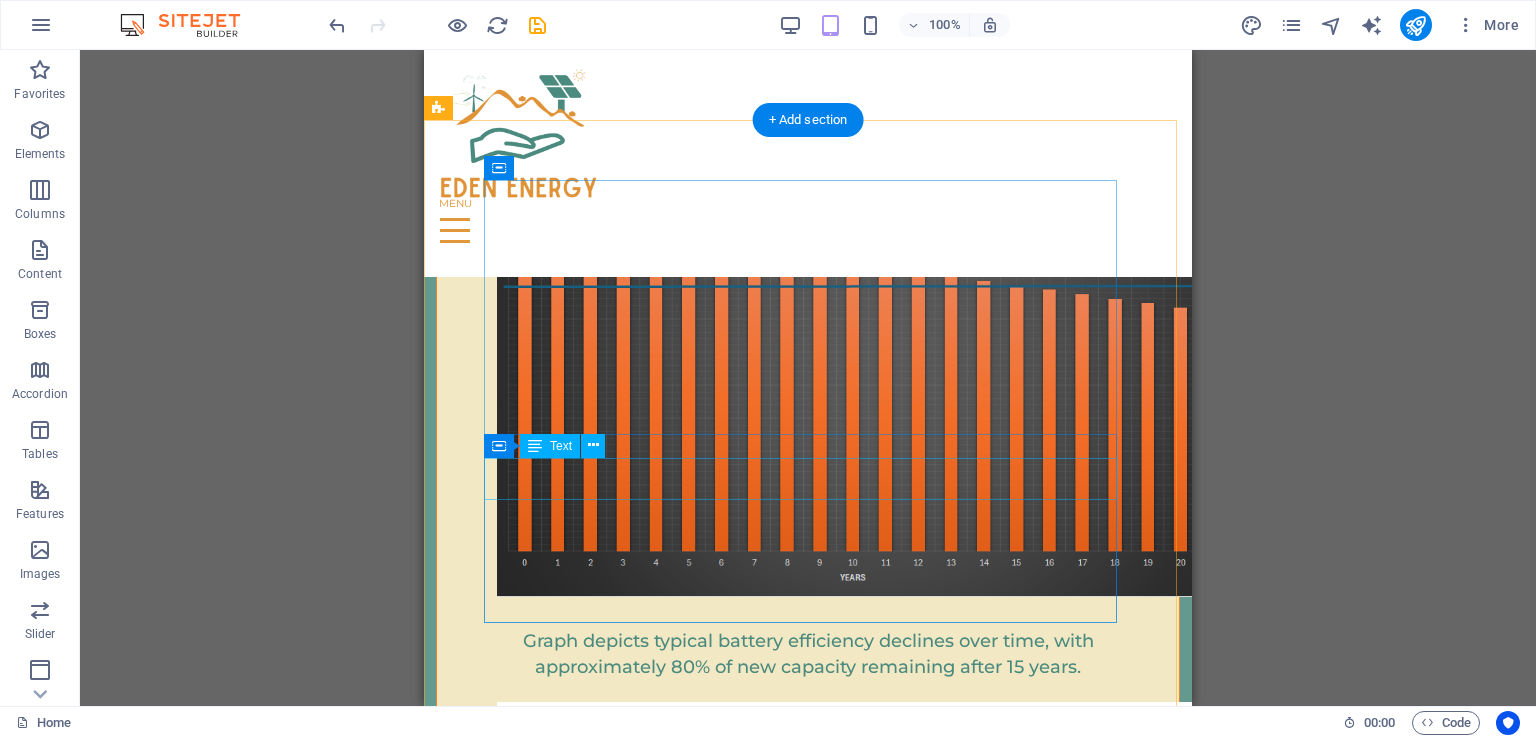 click on "Stay connected with us:" at bounding box center (808, 5102) 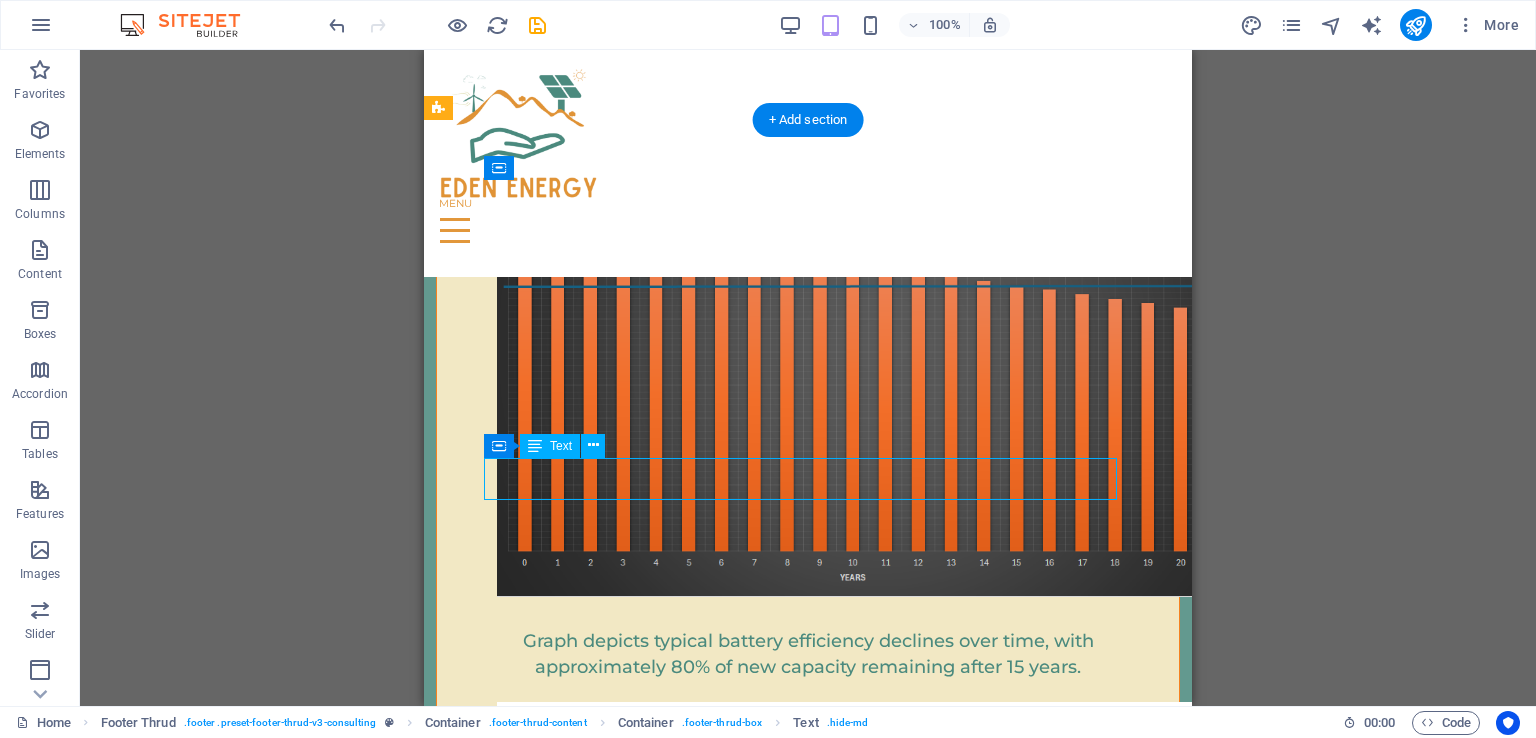click on "Stay connected with us:" at bounding box center [808, 5102] 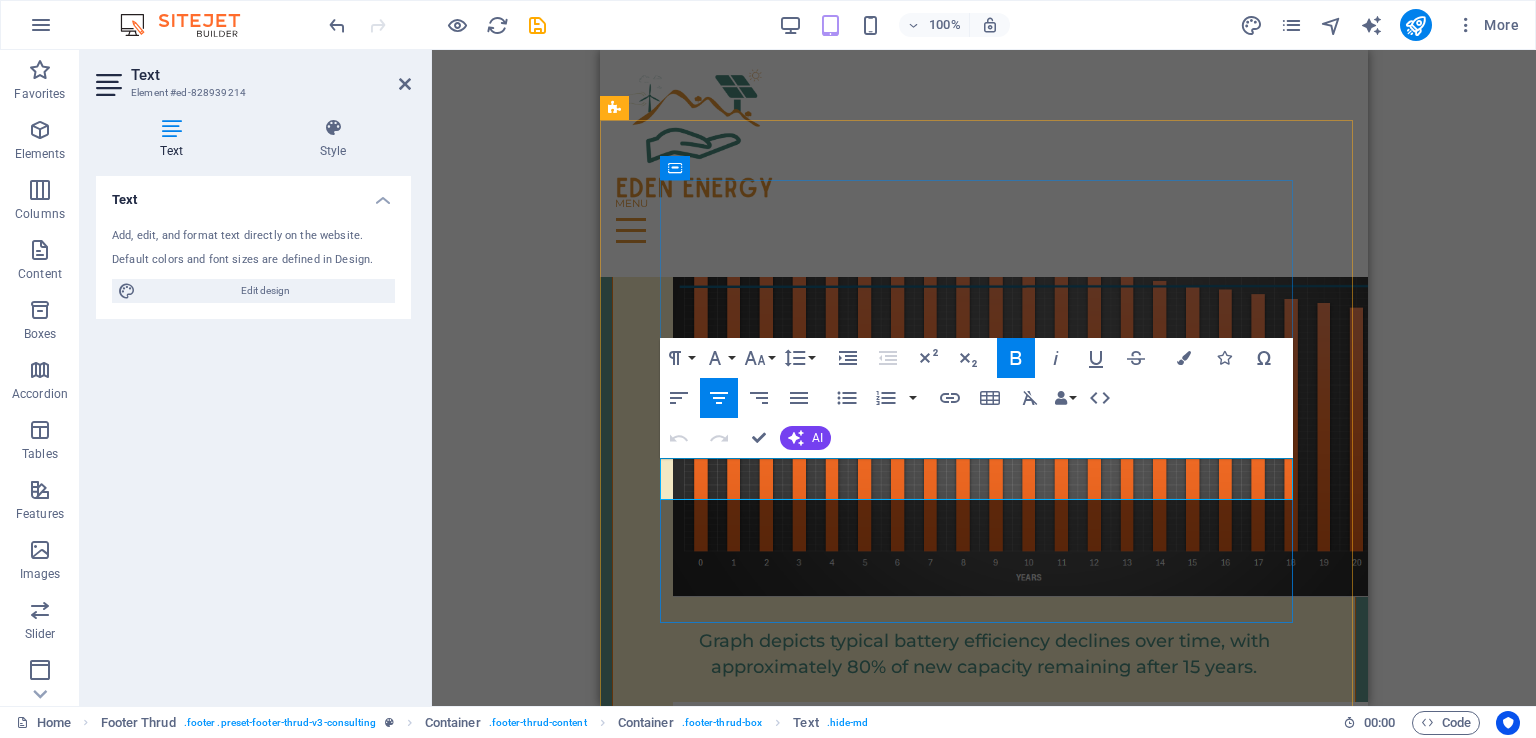 drag, startPoint x: 805, startPoint y: 479, endPoint x: 1166, endPoint y: 476, distance: 361.01245 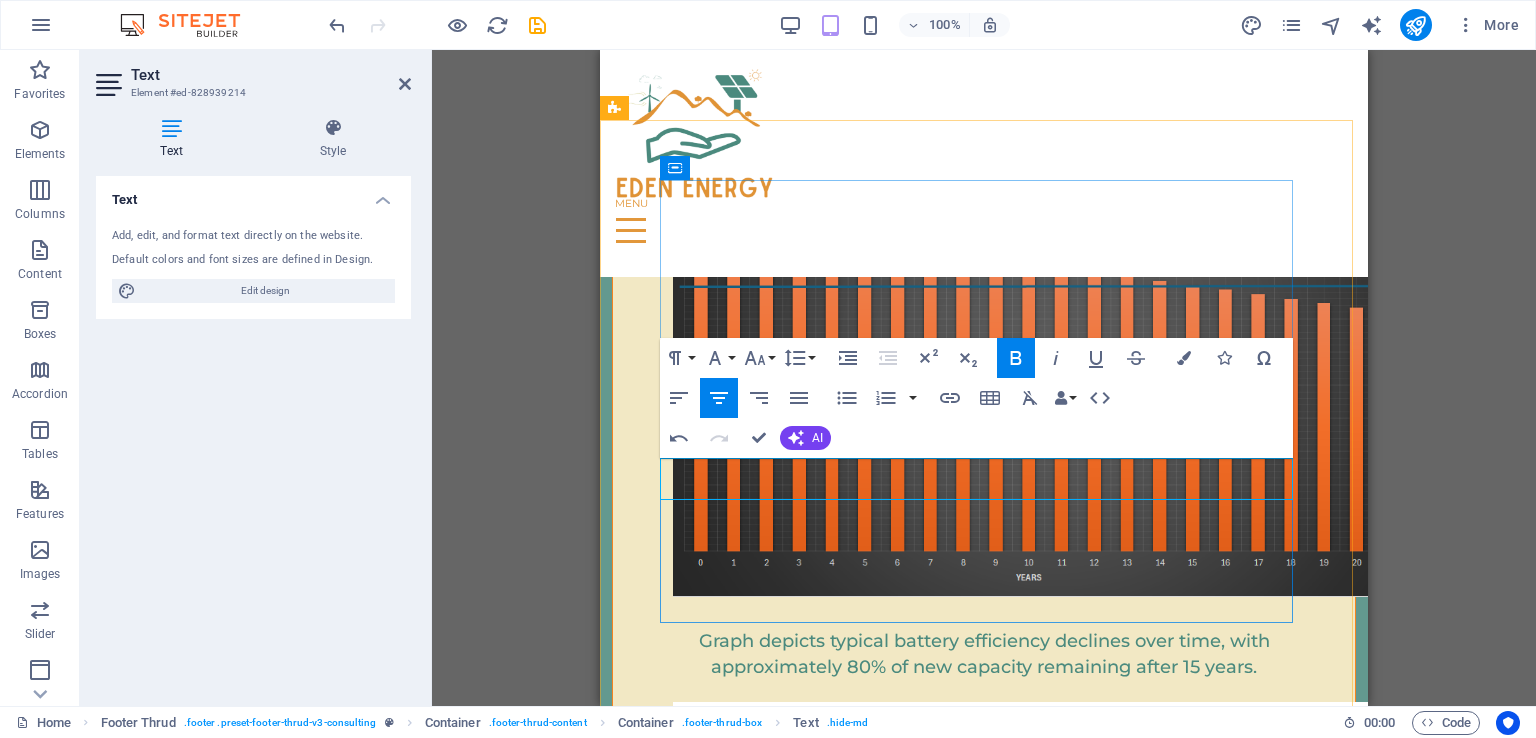 drag, startPoint x: 1170, startPoint y: 476, endPoint x: 780, endPoint y: 481, distance: 390.03204 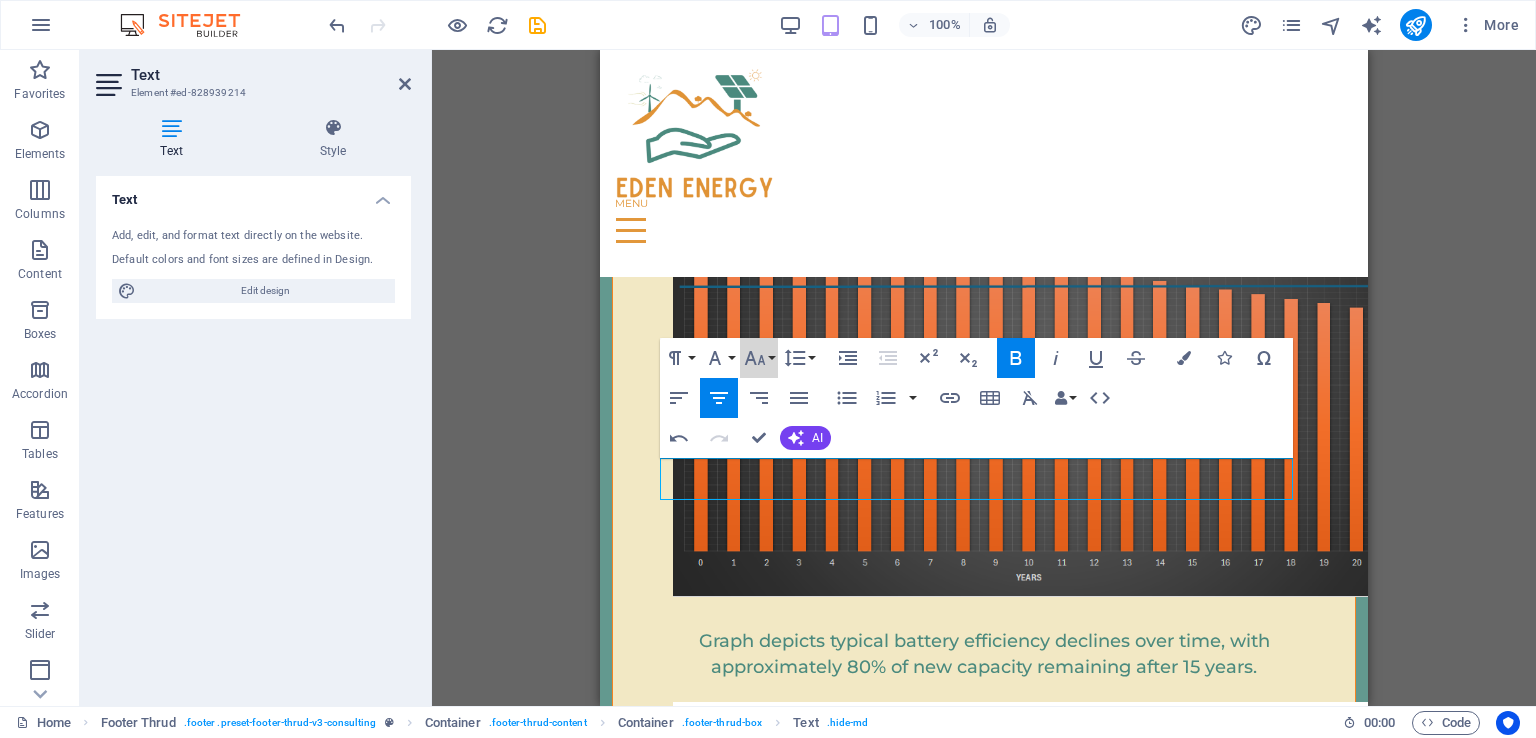 click 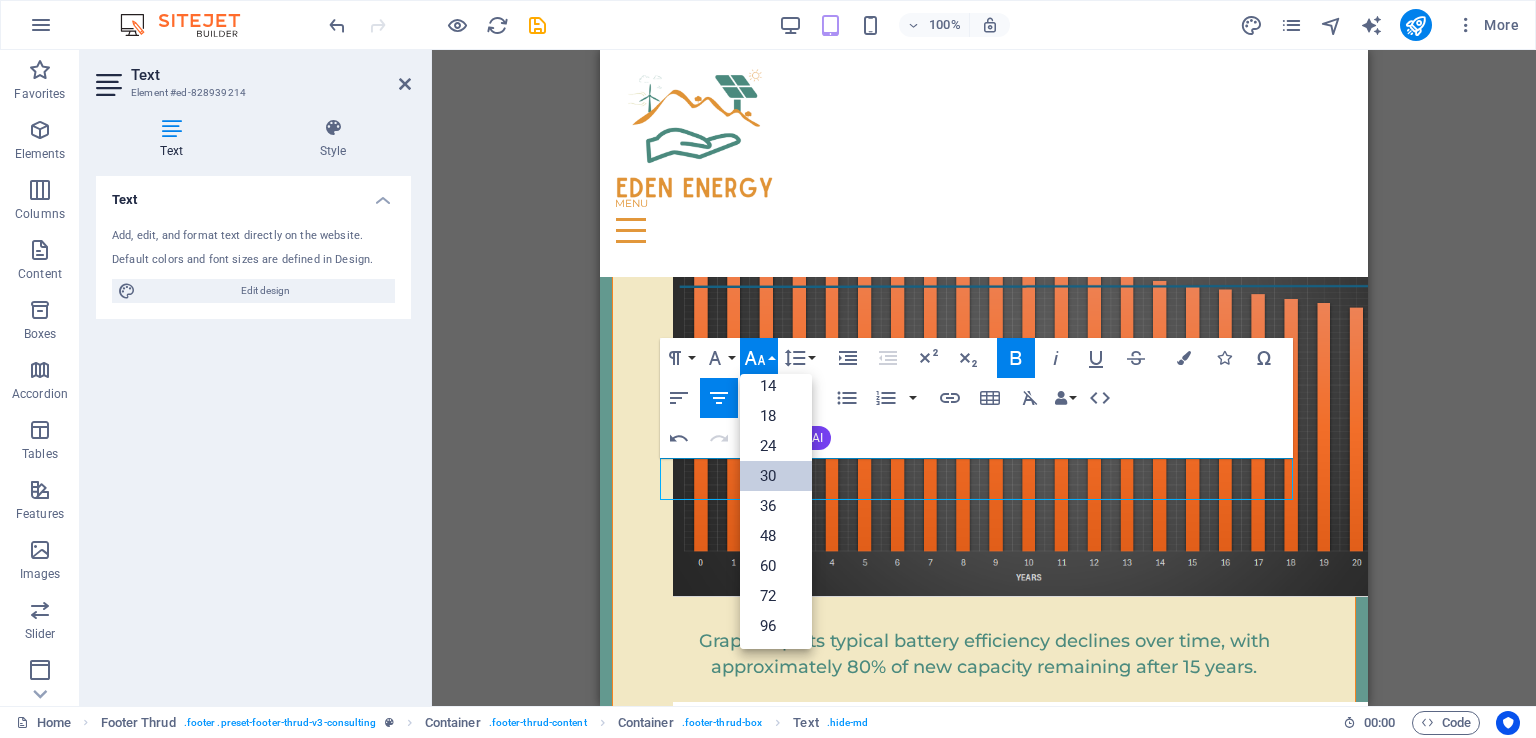 scroll, scrollTop: 160, scrollLeft: 0, axis: vertical 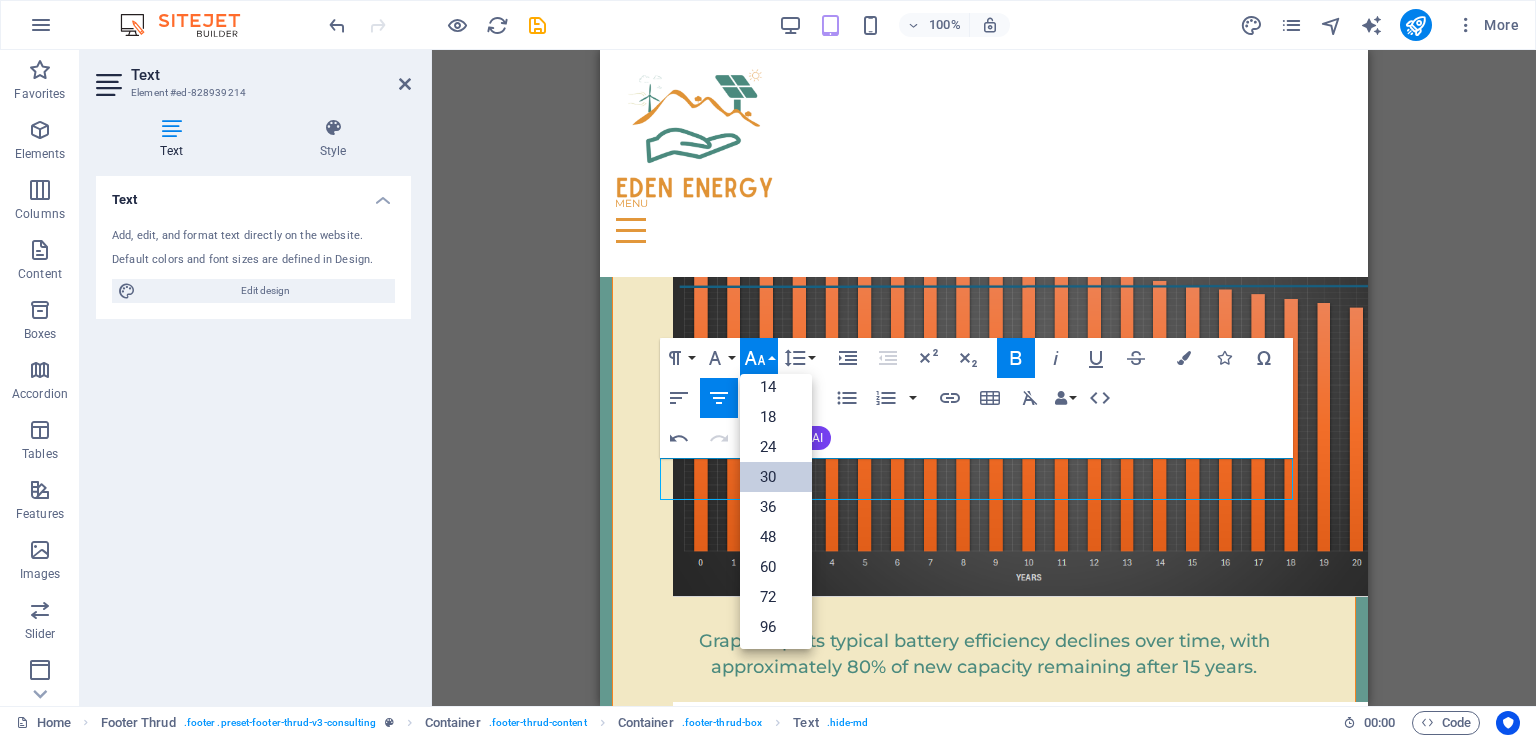 click on "18" at bounding box center [776, 417] 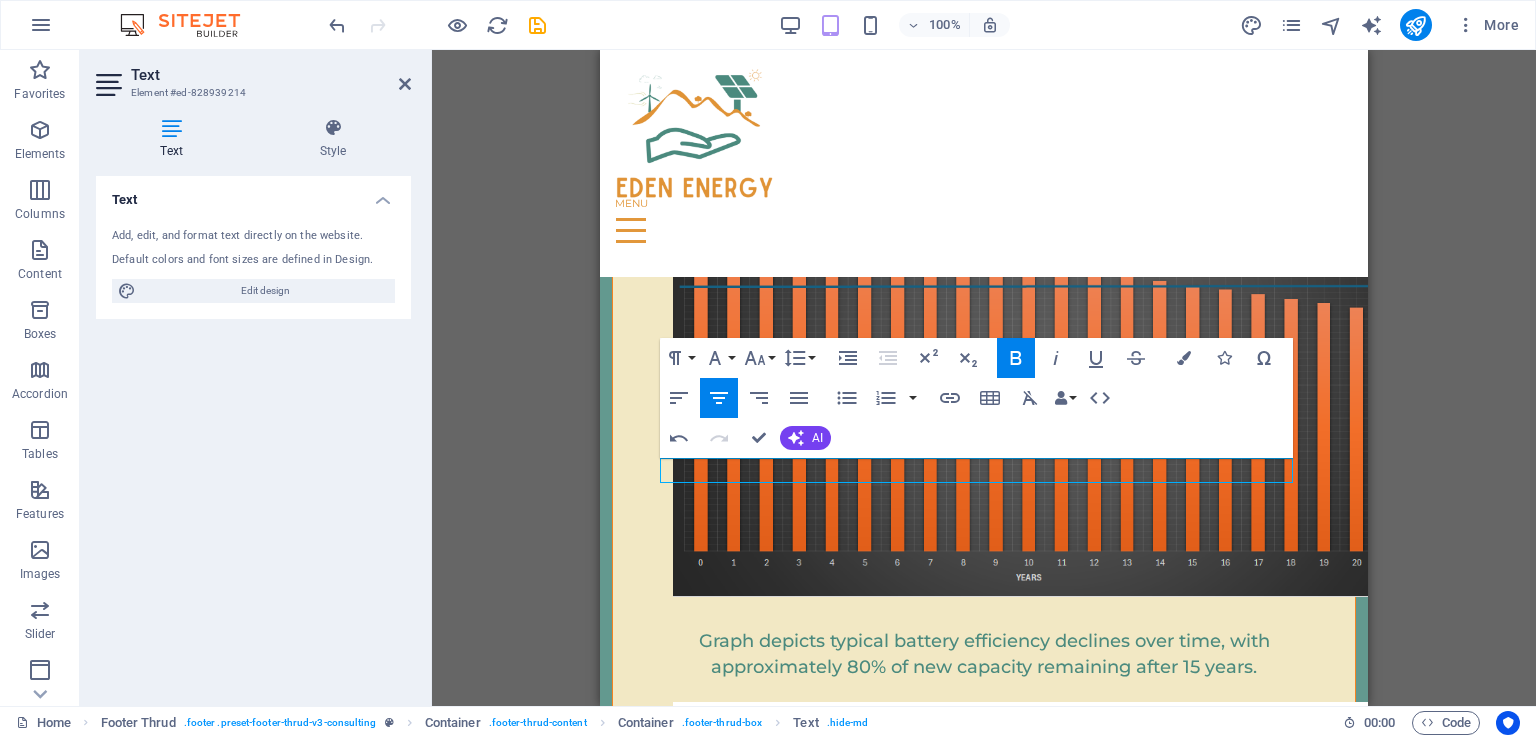 click 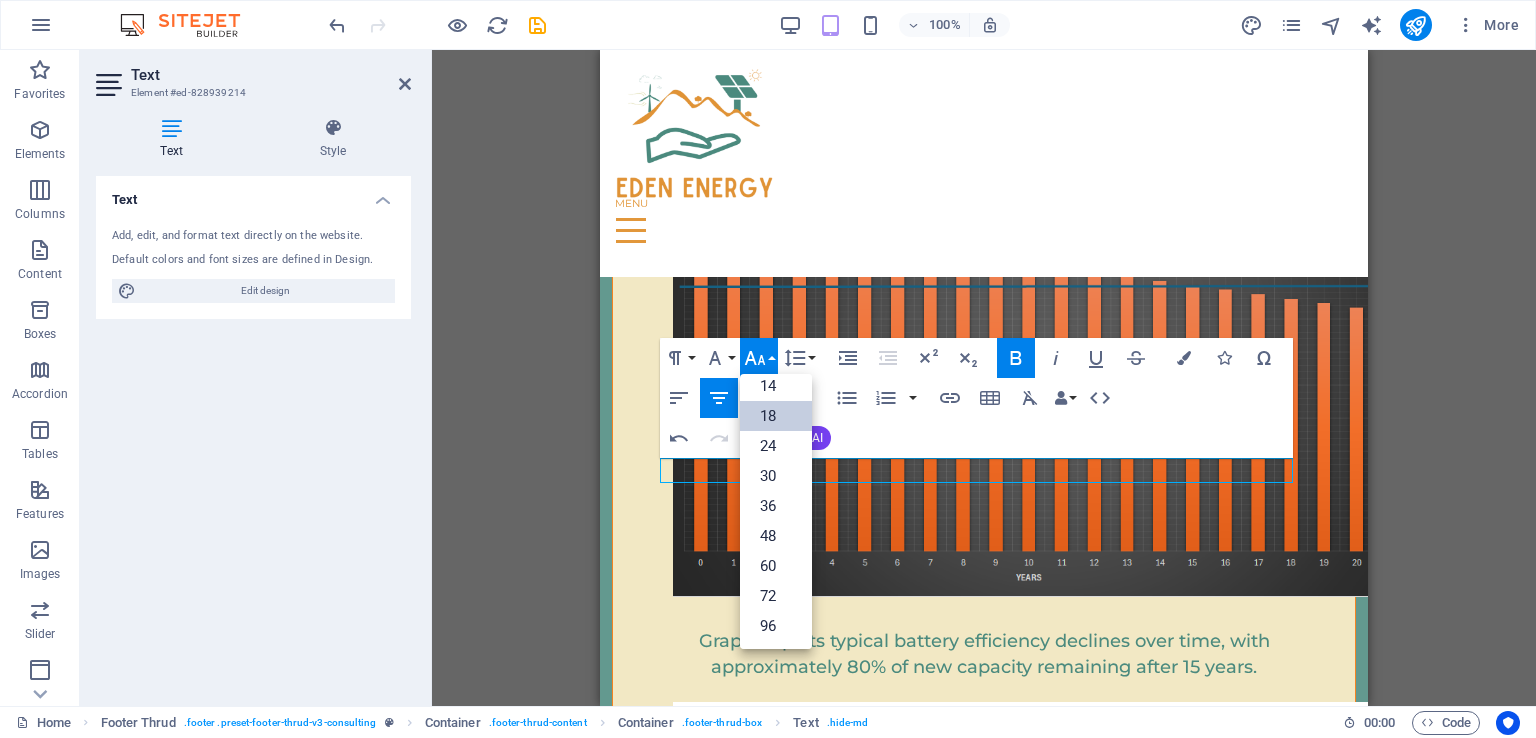 scroll, scrollTop: 160, scrollLeft: 0, axis: vertical 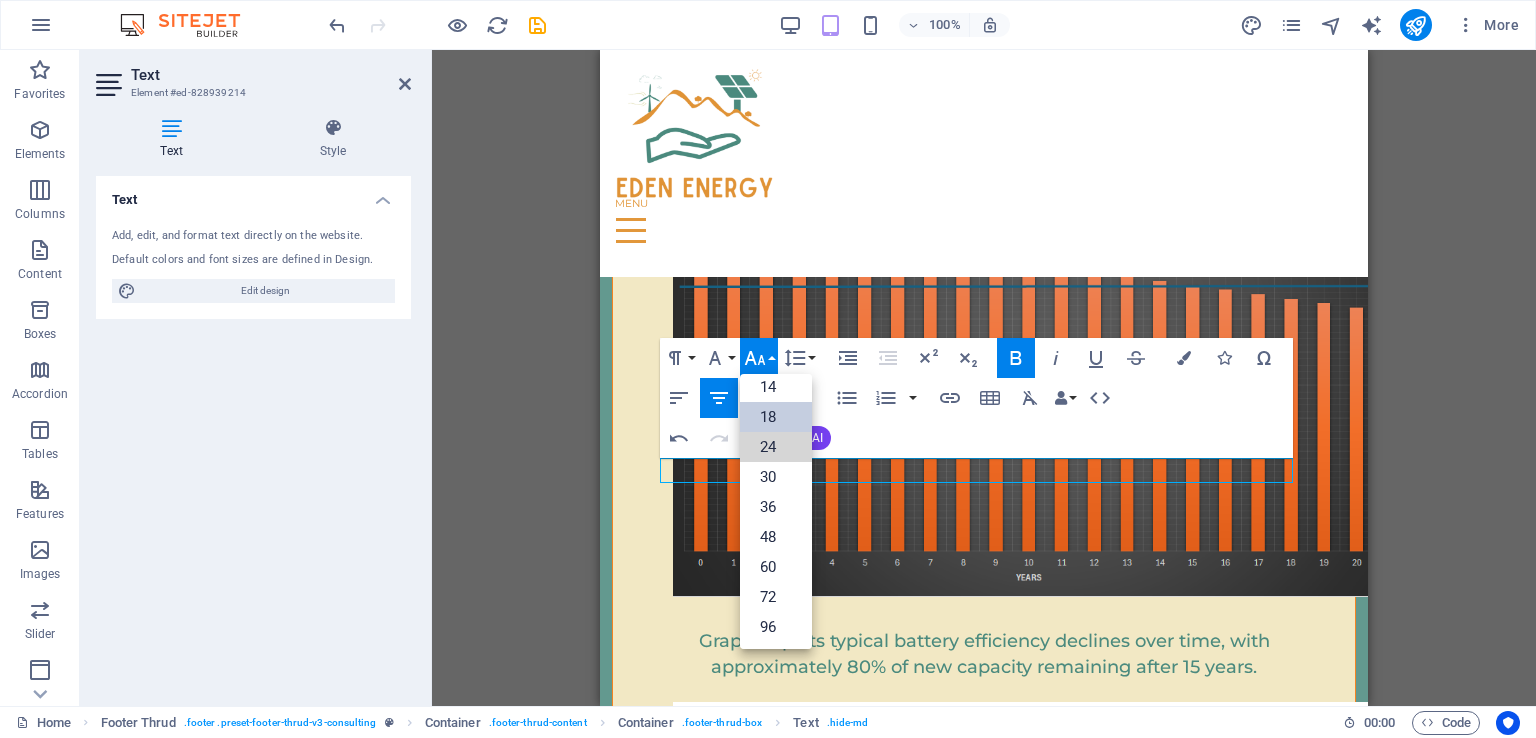 click on "24" at bounding box center [776, 447] 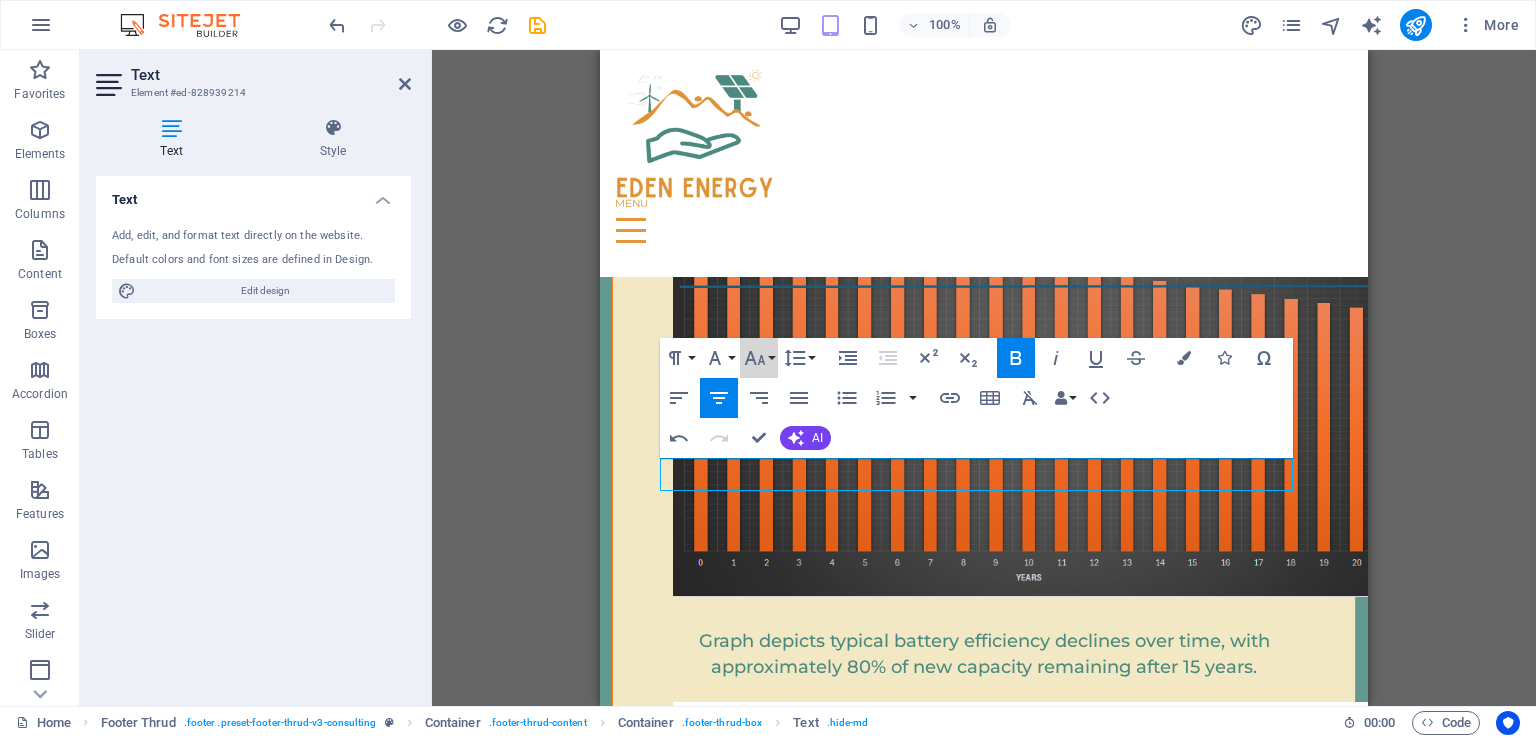 click on "Font Size" at bounding box center [759, 358] 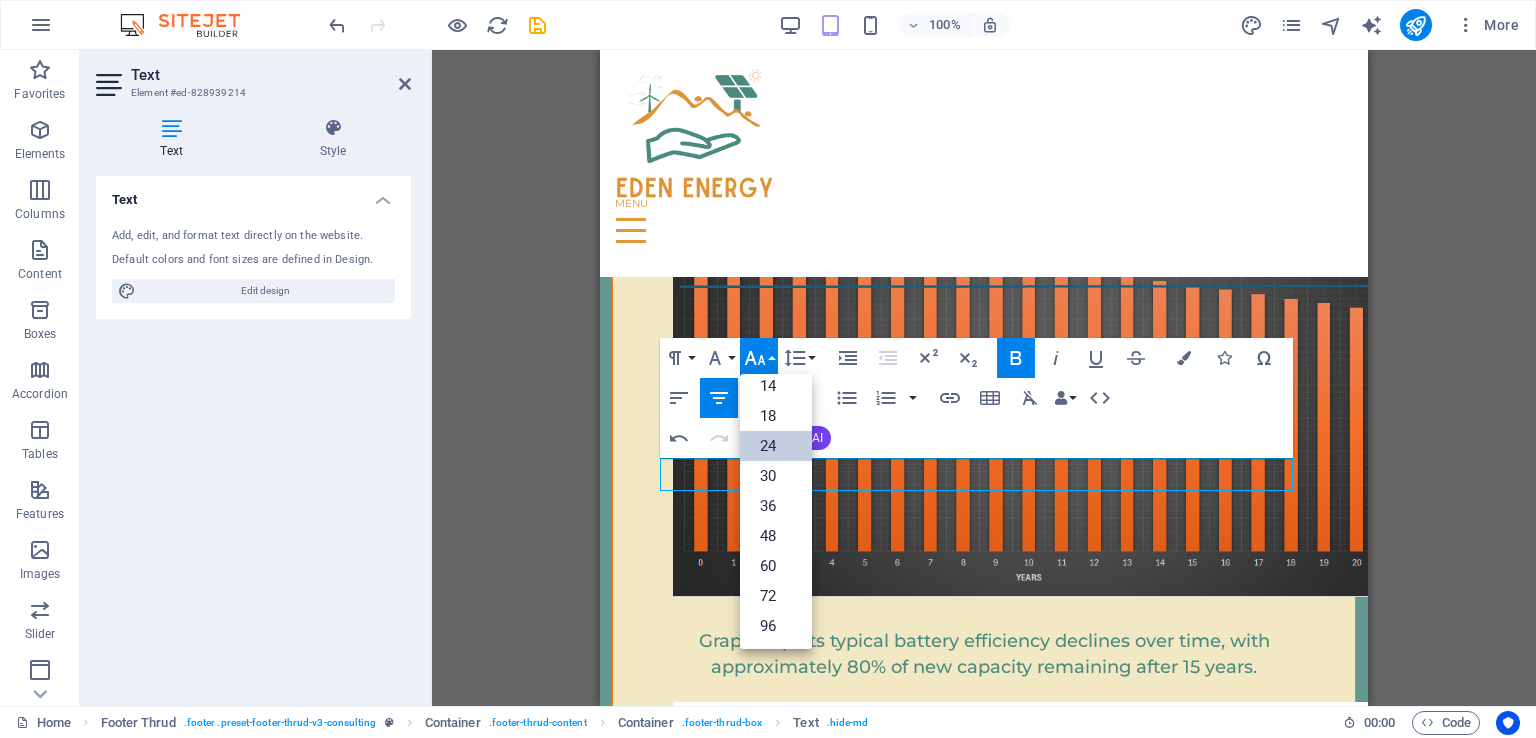 scroll, scrollTop: 160, scrollLeft: 0, axis: vertical 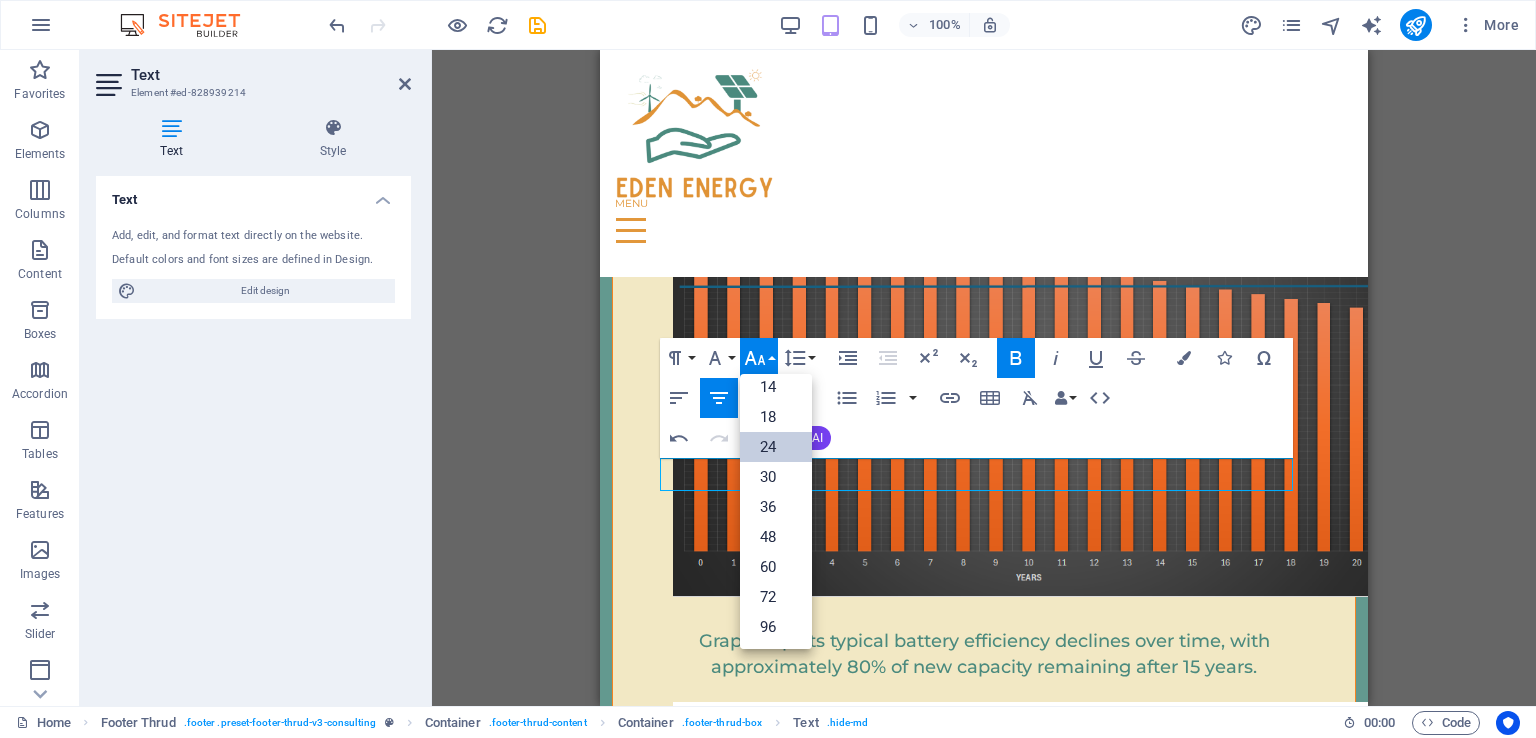 click on "30" at bounding box center (776, 477) 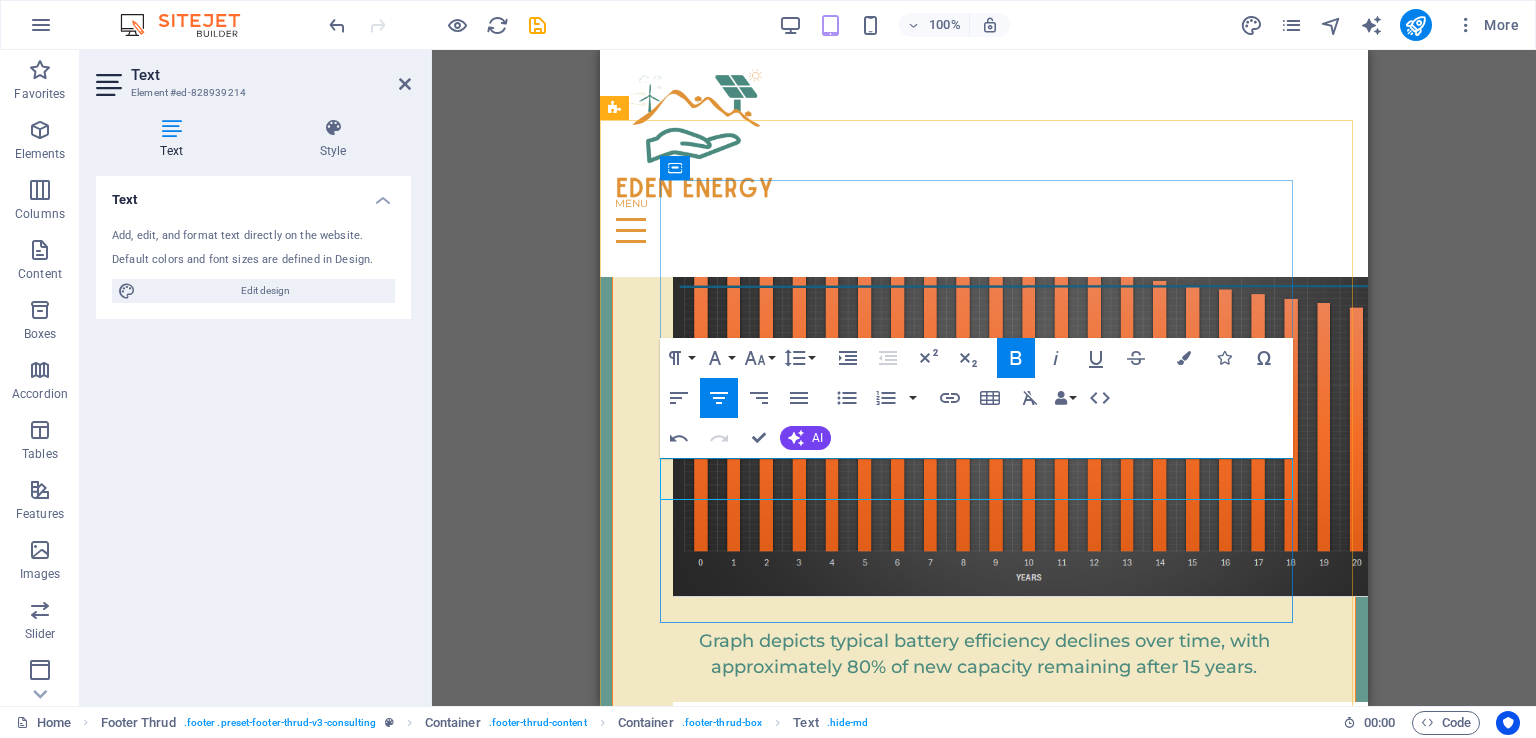 click on "S tay connected with us:" at bounding box center (984, 5101) 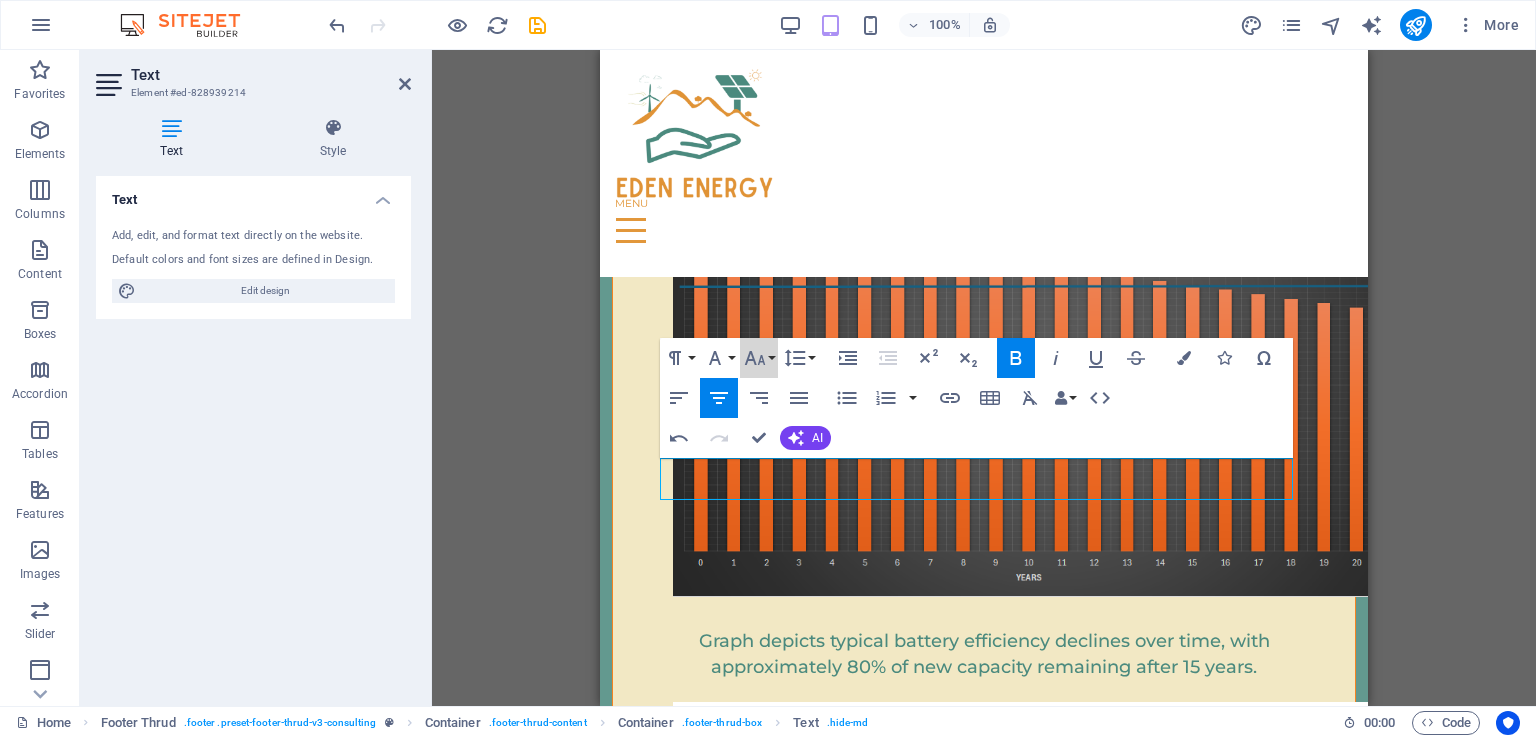 click on "Font Size" at bounding box center (759, 358) 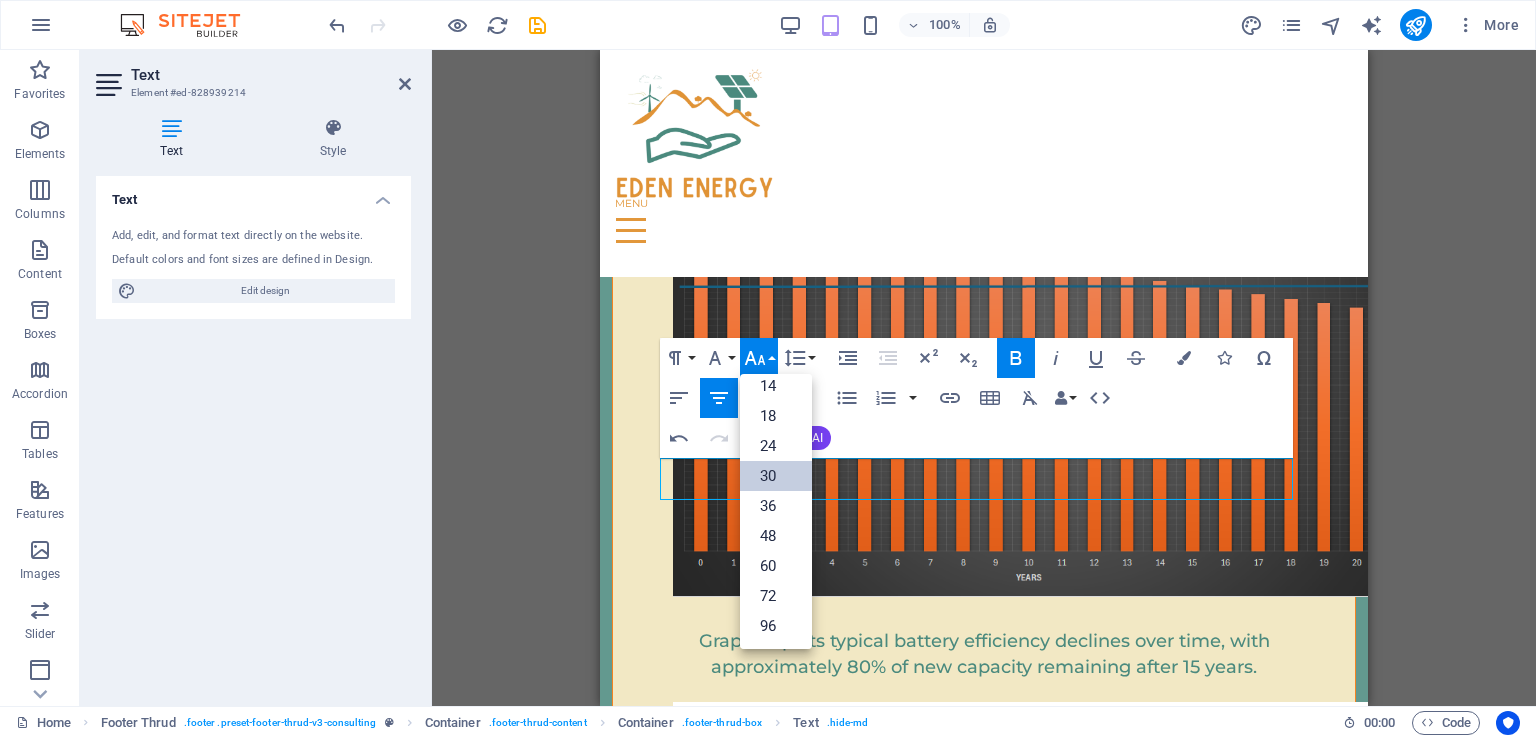 scroll, scrollTop: 160, scrollLeft: 0, axis: vertical 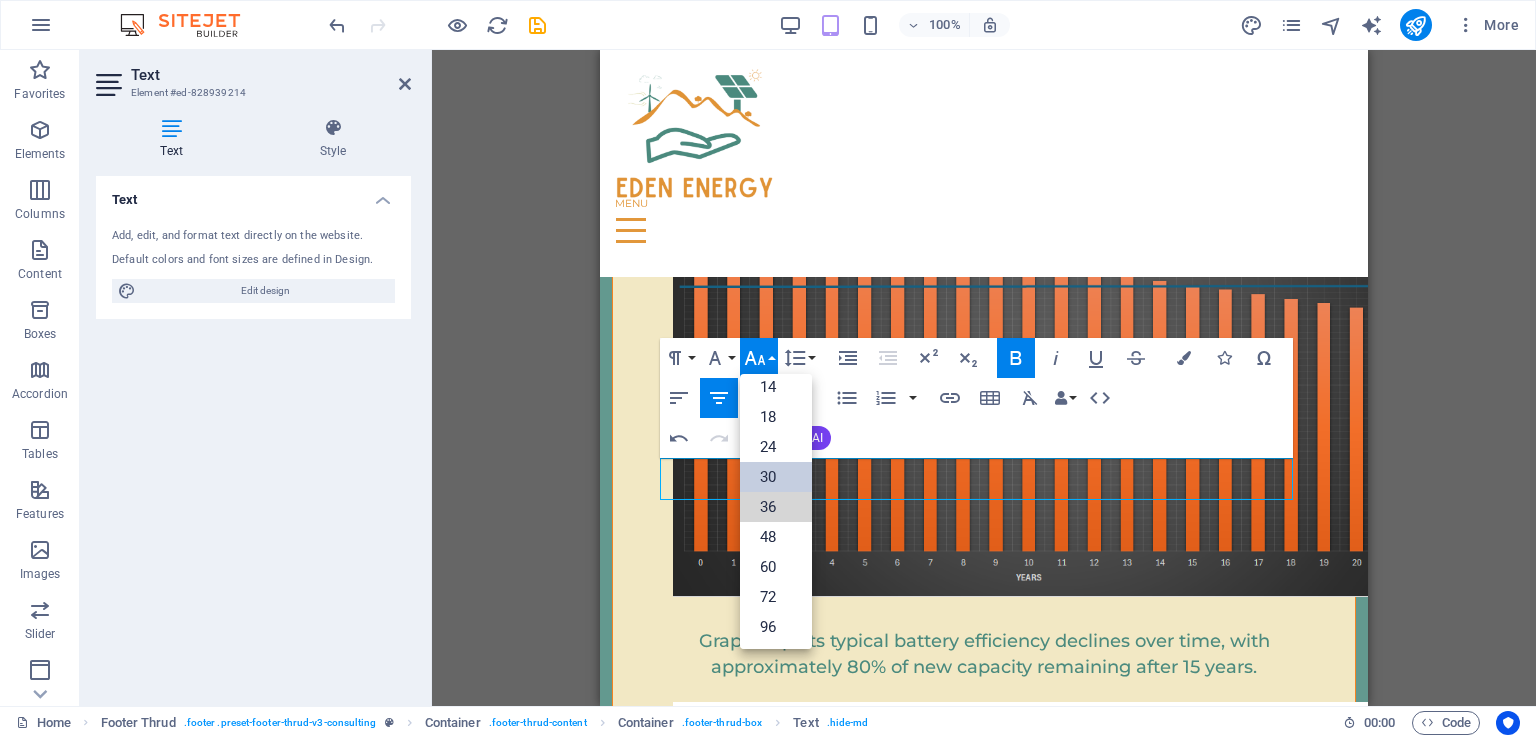 click on "36" at bounding box center (776, 507) 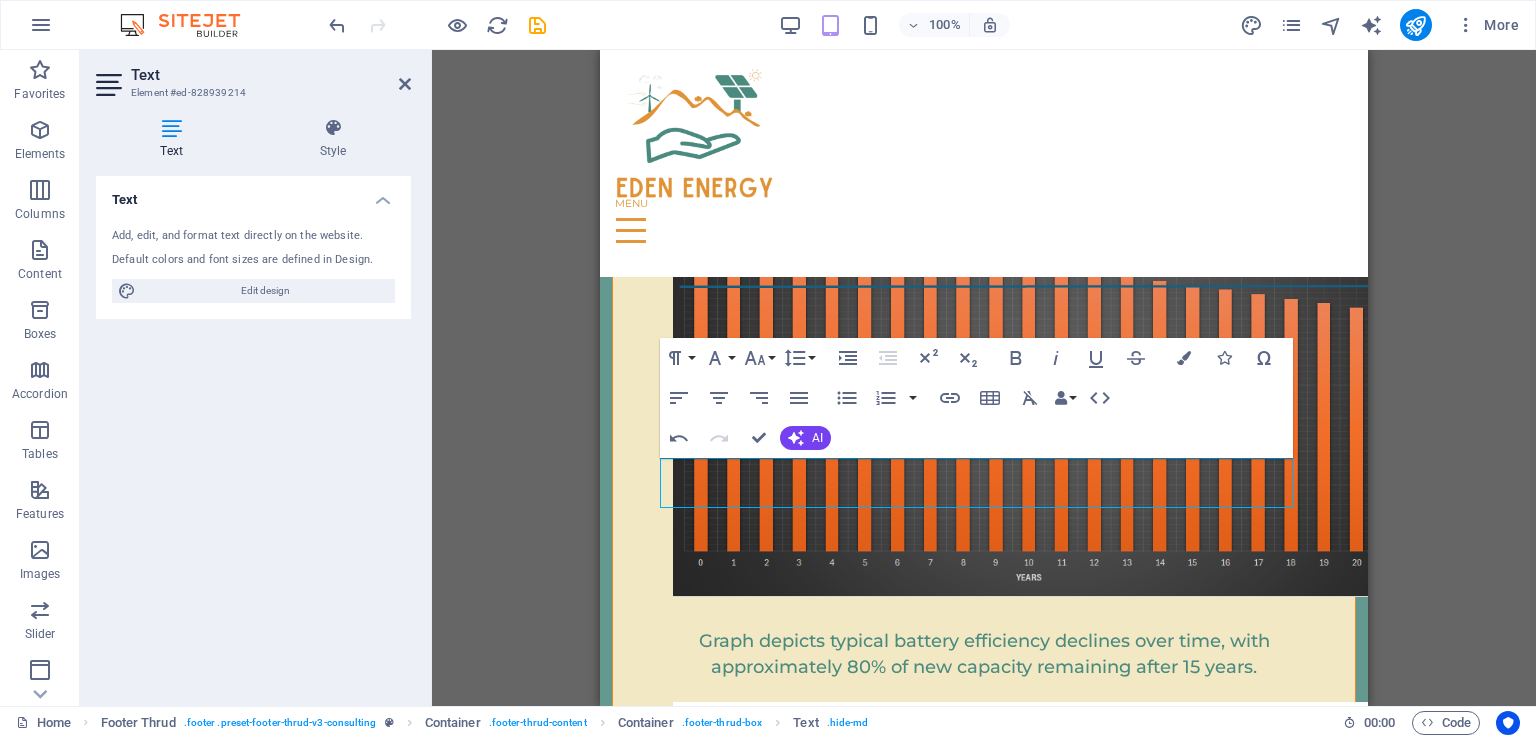 click on "H1   Banner   Banner   Container   Spacer   Menu Bar   Text   Spacer   Icon   Container   H2   Spacer   Text   Spacer   Container   Container   Container   Text   Container   Container   Container   Spacer   Text   Container   Container   Image   Container   Container   Text   Container   Container   Text   Container   Spacer   Text   Container   Container   Image   Cards   Container   Container   Container   Spacer   Text   Text   Container   Text   Image   Text   Image   H2   Text   H2   Menu   Overlay   Spacer   Overlay   Slider   Spacer   Slider   Image   Image   Text   Image   Spacer   Text   Container   H2   Container   Container   Spacer   Container   Image   Slider   Overlay   Spacer   Image   Text   Image   Spacer   Text   Image   Slider   Image   Logo   Container   Slider   Image   Slider   Slider   Placeholder   Slider   Image   Slider   Placeholder   Slider   Image   Slider   Placeholder   Image   Image   Spacer   H2   Text   Slider   Slider   Image   Reference   Spacer" at bounding box center (984, 378) 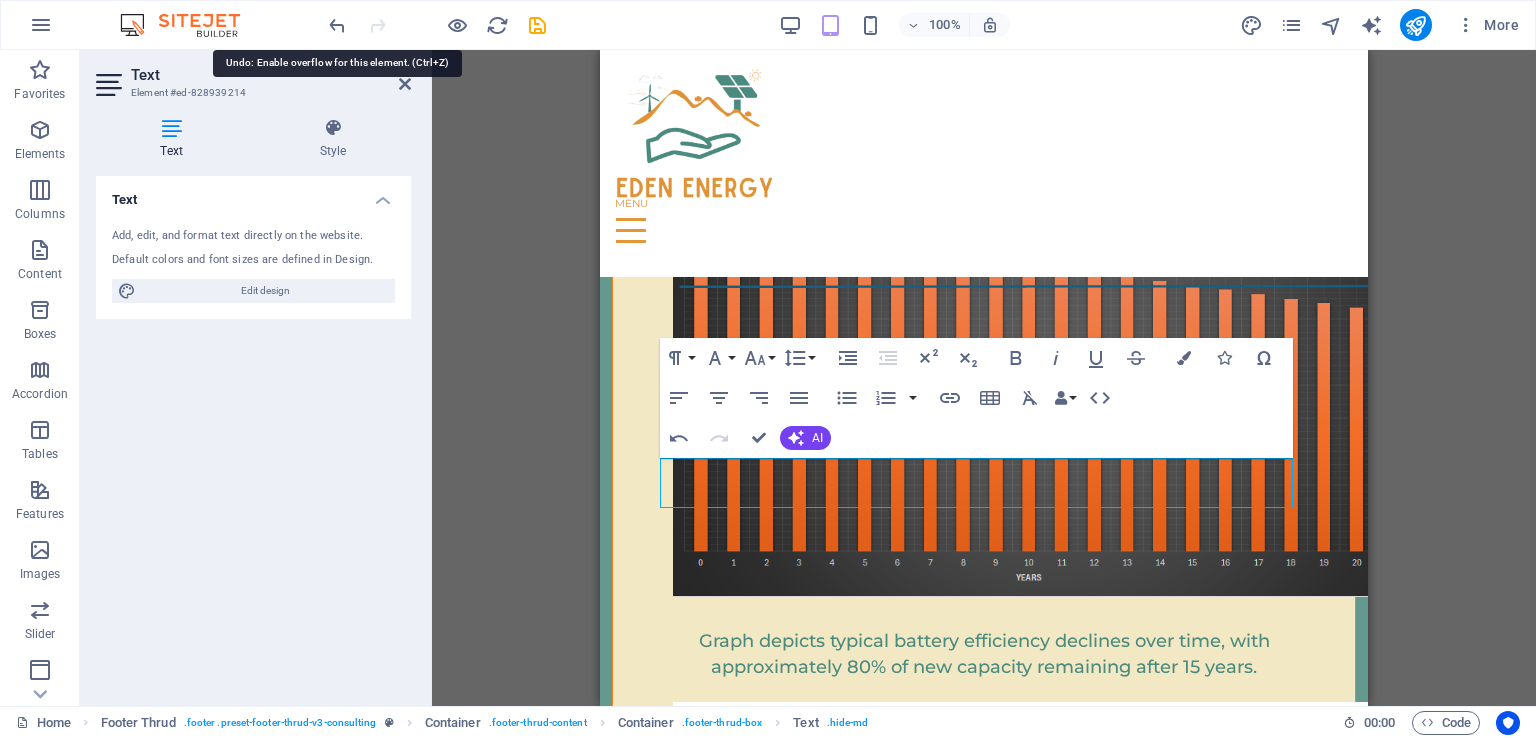 click at bounding box center (337, 25) 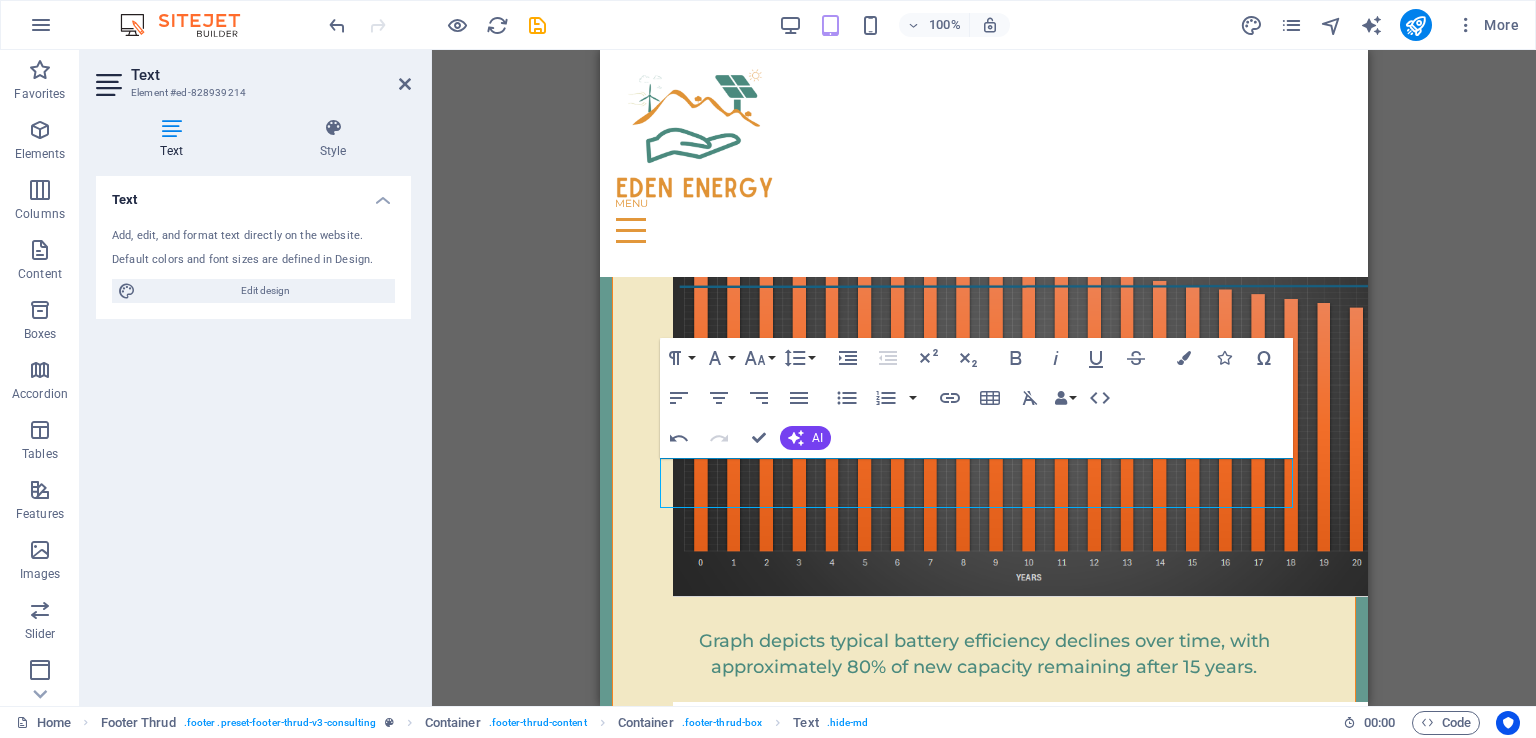 click at bounding box center [405, 84] 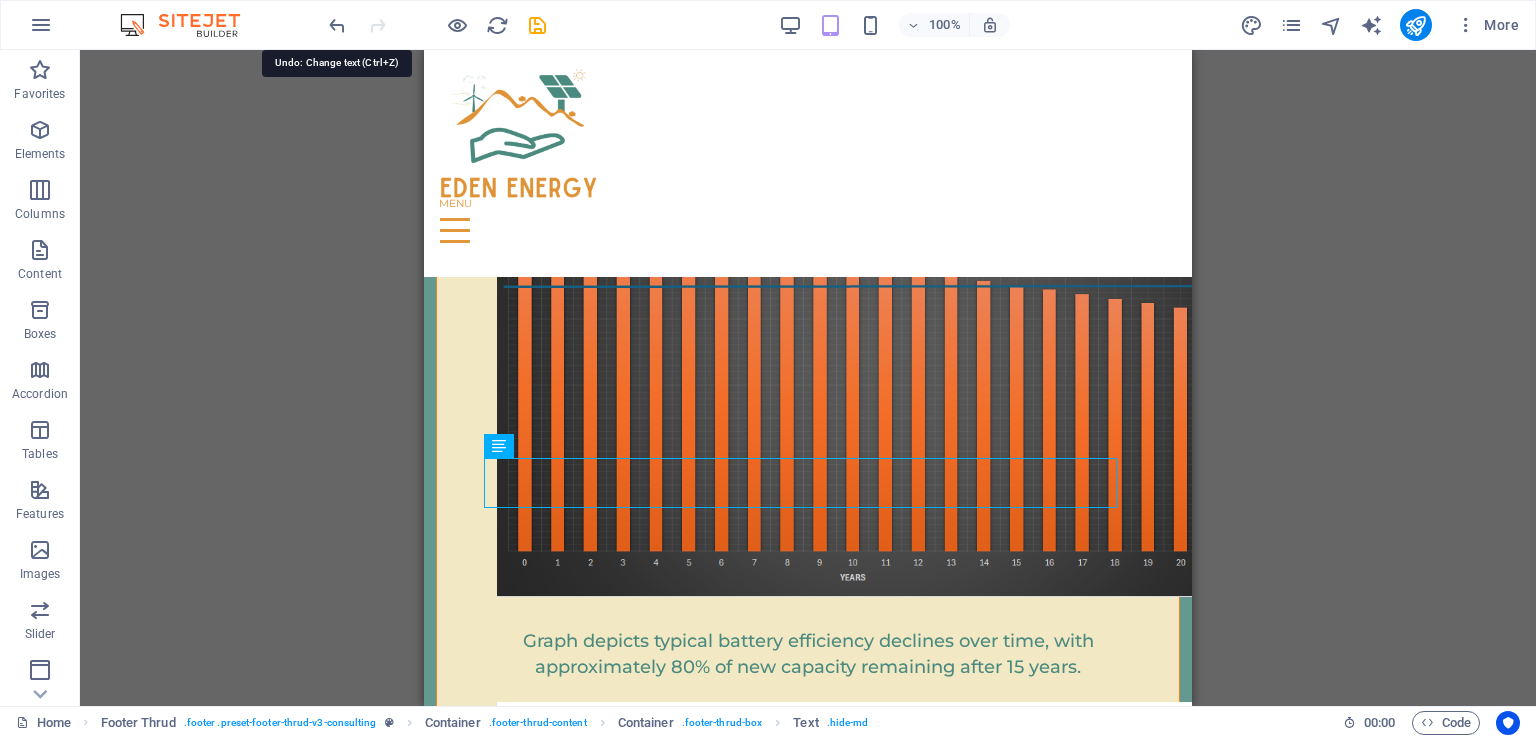 click at bounding box center [337, 25] 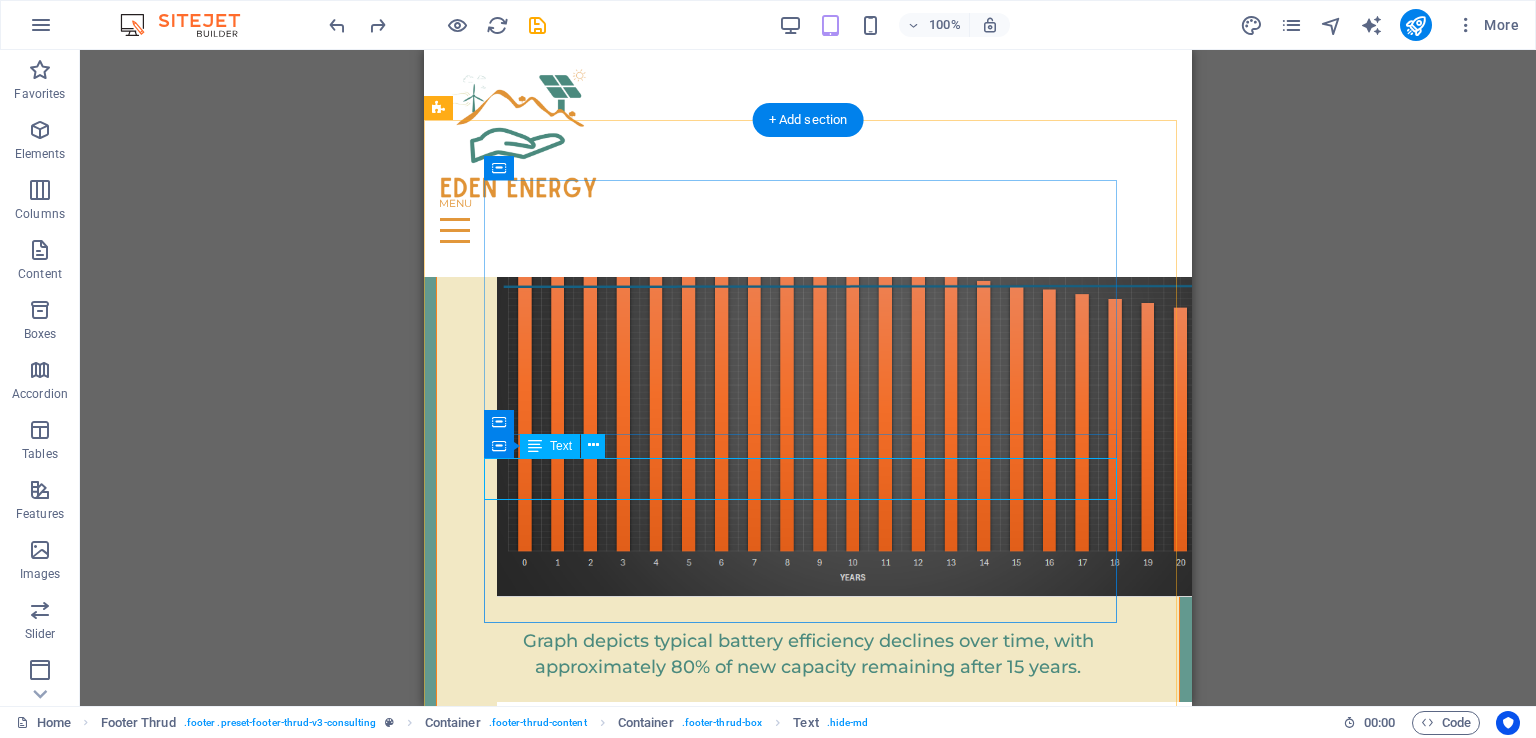 click on "Stay connected with us:" at bounding box center (808, 5102) 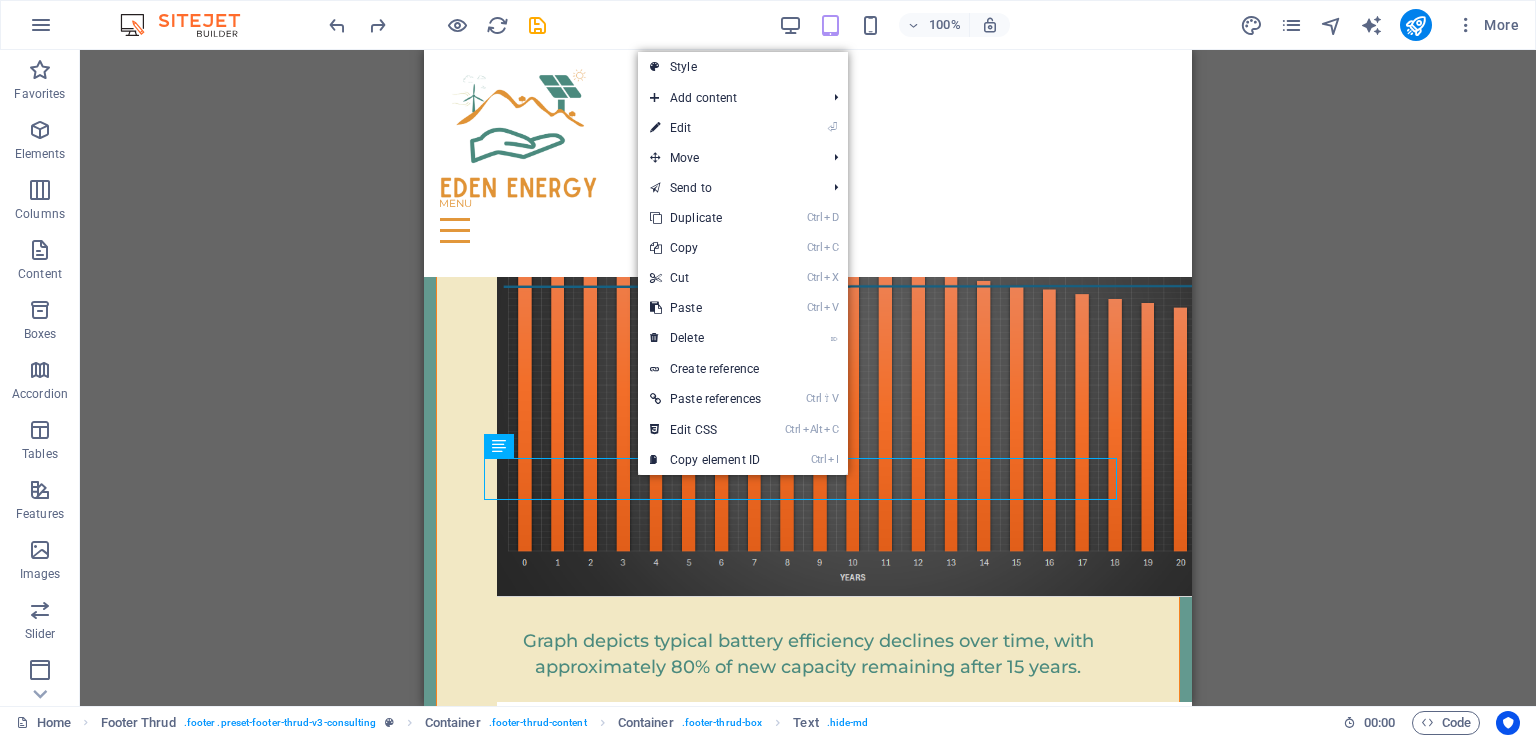 drag, startPoint x: 699, startPoint y: 133, endPoint x: 98, endPoint y: 82, distance: 603.16003 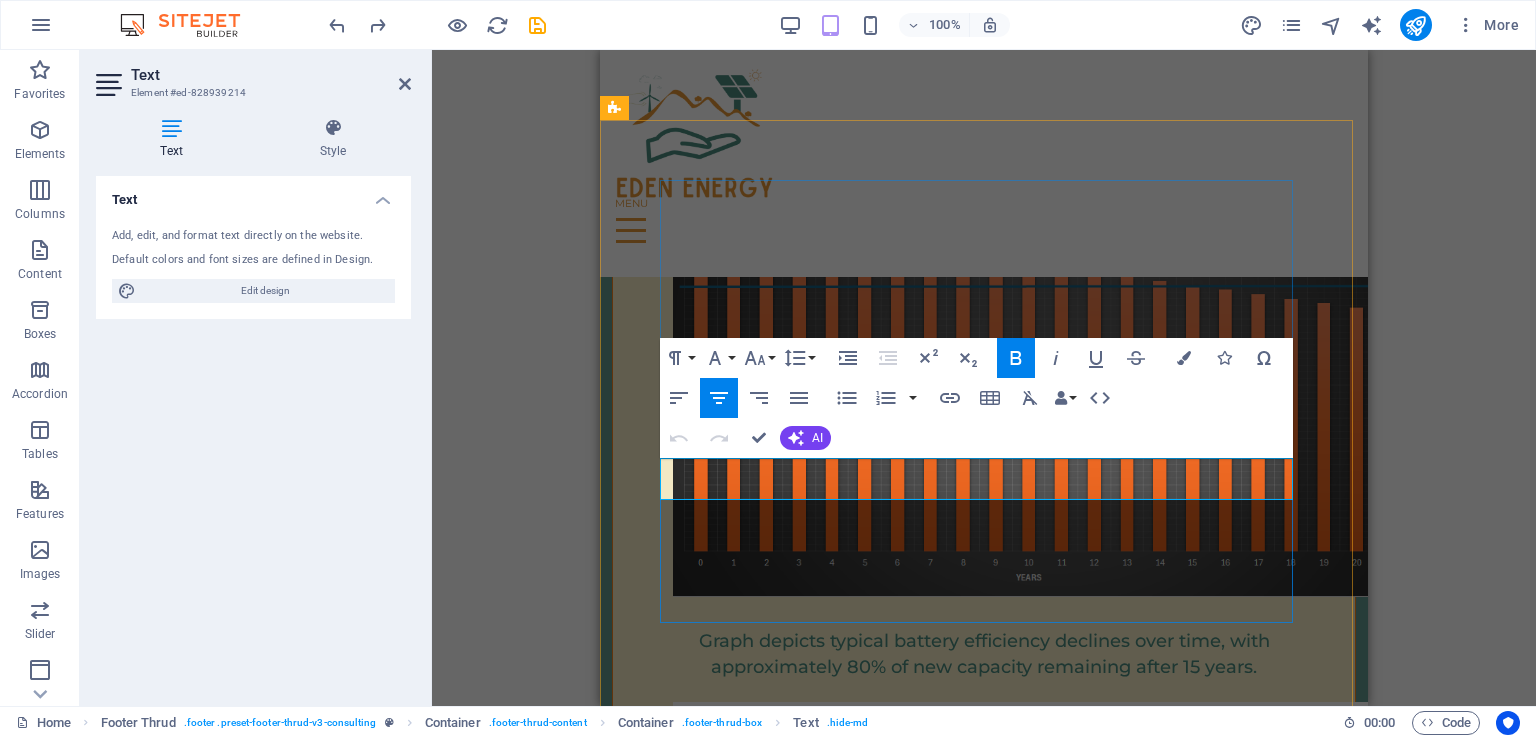 drag, startPoint x: 101, startPoint y: 425, endPoint x: 241, endPoint y: 289, distance: 195.18196 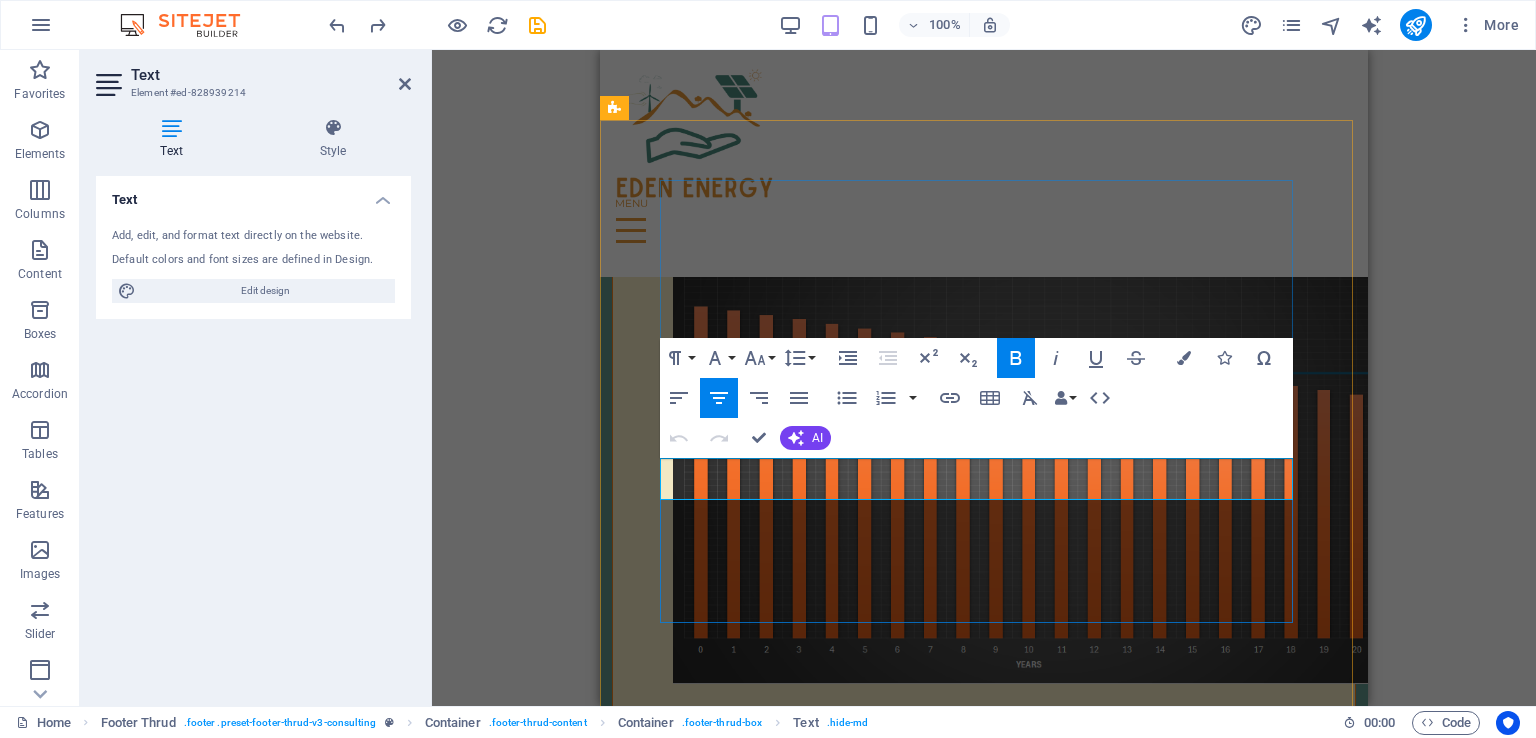 select on "px" 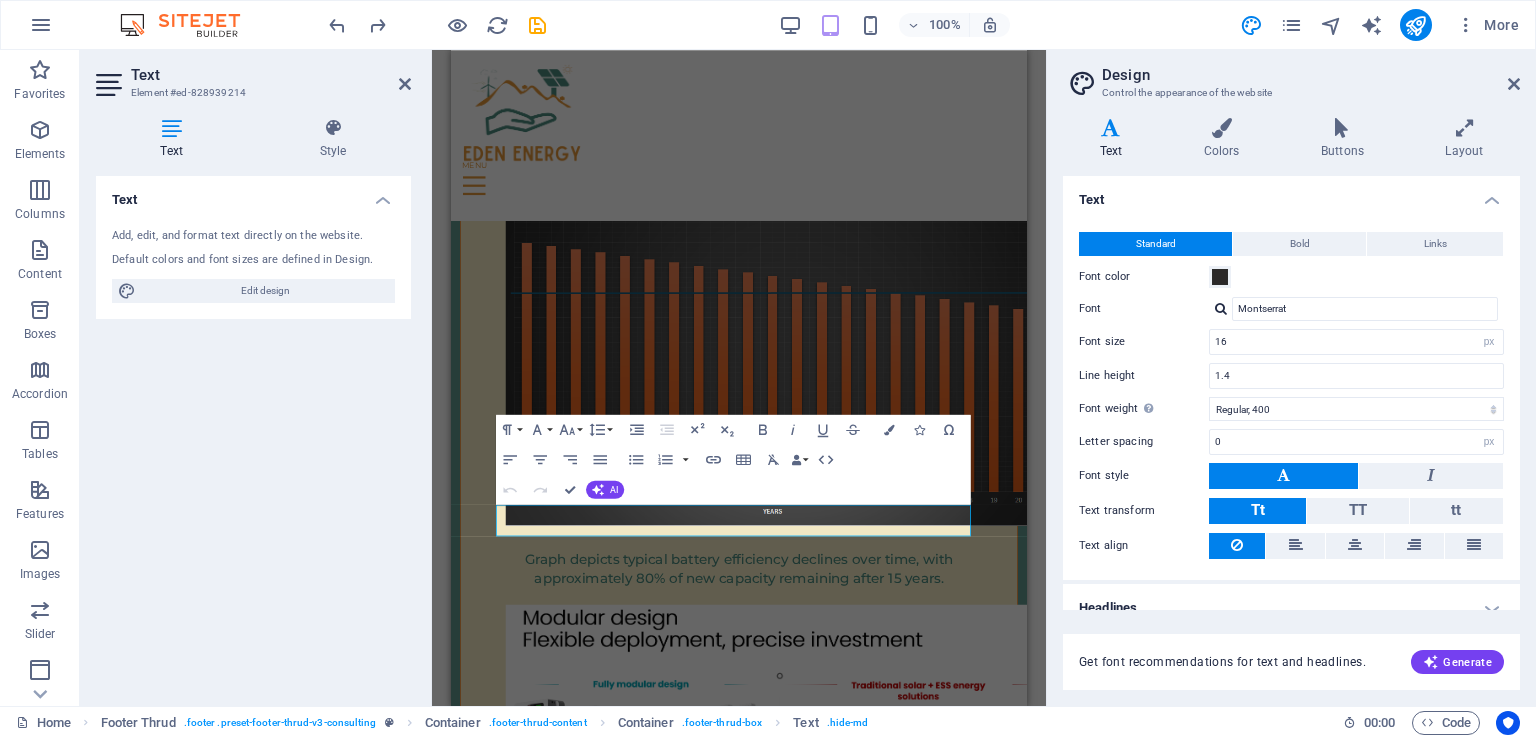scroll, scrollTop: 10992, scrollLeft: 0, axis: vertical 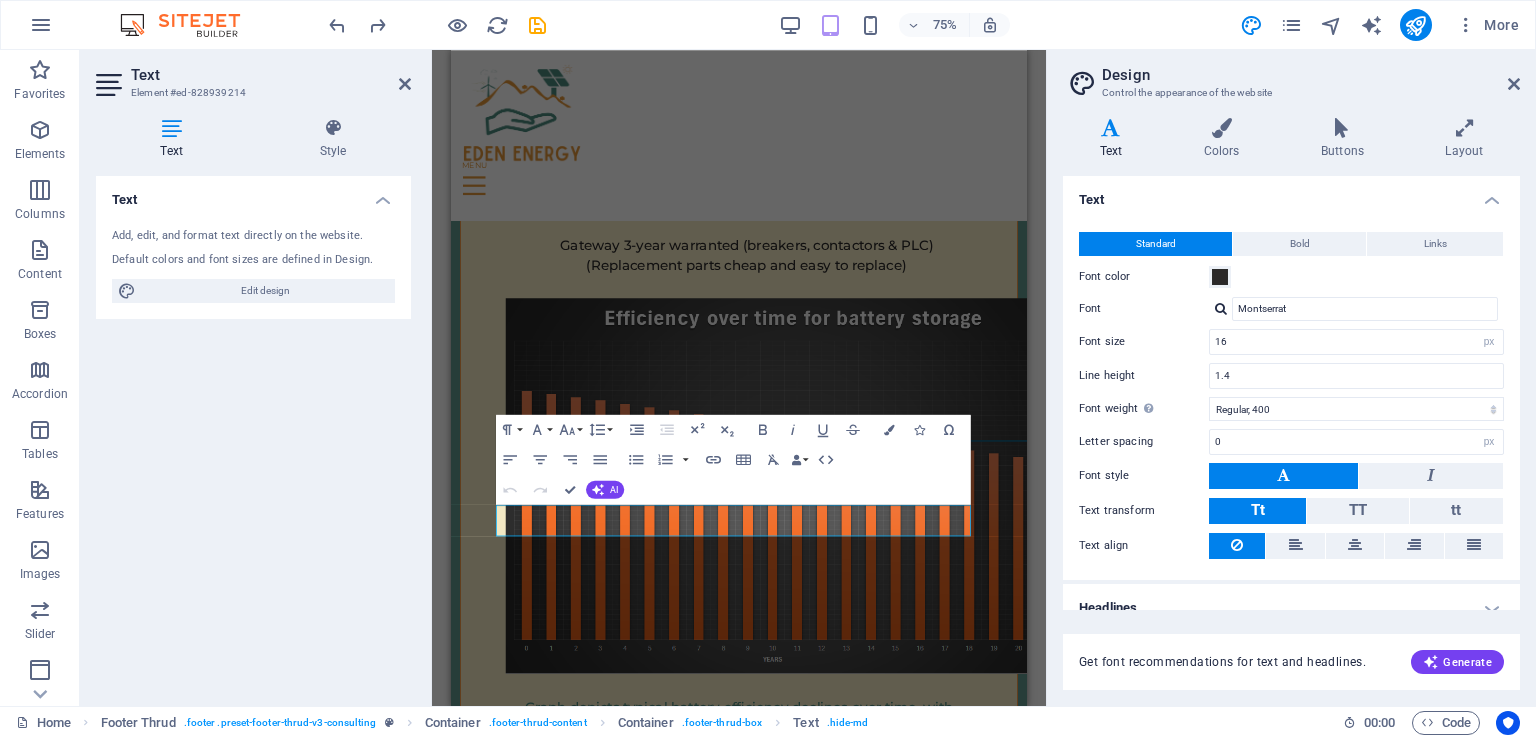 click on "Design Control the appearance of the website Variants  Text  Colors  Buttons  Layout Text Standard Bold Links Font color Font Montserrat Font size 16 rem px Line height 1.4 Font weight To display the font weight correctly, it may need to be enabled.  Manage Fonts Thin, 100 Extra-light, 200 Light, 300 Regular, 400 Medium, 500 Semi-bold, 600 Bold, 700 Extra-bold, 800 Black, 900 Letter spacing 0 rem px Font style Text transform Tt TT tt Text align Font weight To display the font weight correctly, it may need to be enabled.  Manage Fonts Thin, 100 Extra-light, 200 Light, 300 Regular, 400 Medium, 500 Semi-bold, 600 Bold, 700 Extra-bold, 800 Black, 900 Default Hover / Active Font color Font color Decoration Decoration Transition duration 0.3 s Transition function Ease Ease In Ease Out Ease In/Ease Out Linear Headlines All H1 / Textlogo H2 H3 H4 H5 H6 Font color Font Oswald Line height 1.4 Font weight To display the font weight correctly, it may need to be enabled.  Manage Fonts Thin, 100 Extra-light, 200 Light, 300" at bounding box center [1291, 378] 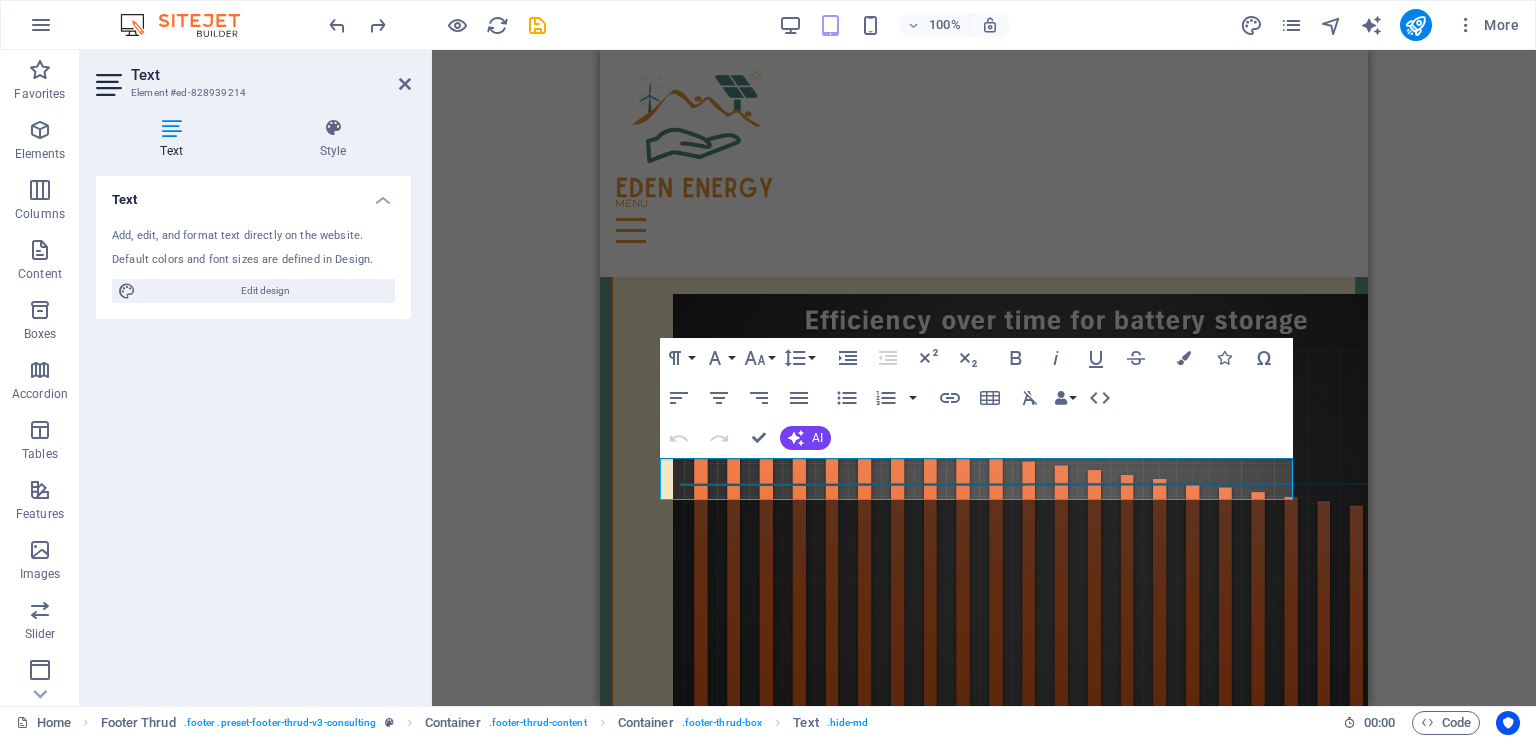 scroll, scrollTop: 11190, scrollLeft: 0, axis: vertical 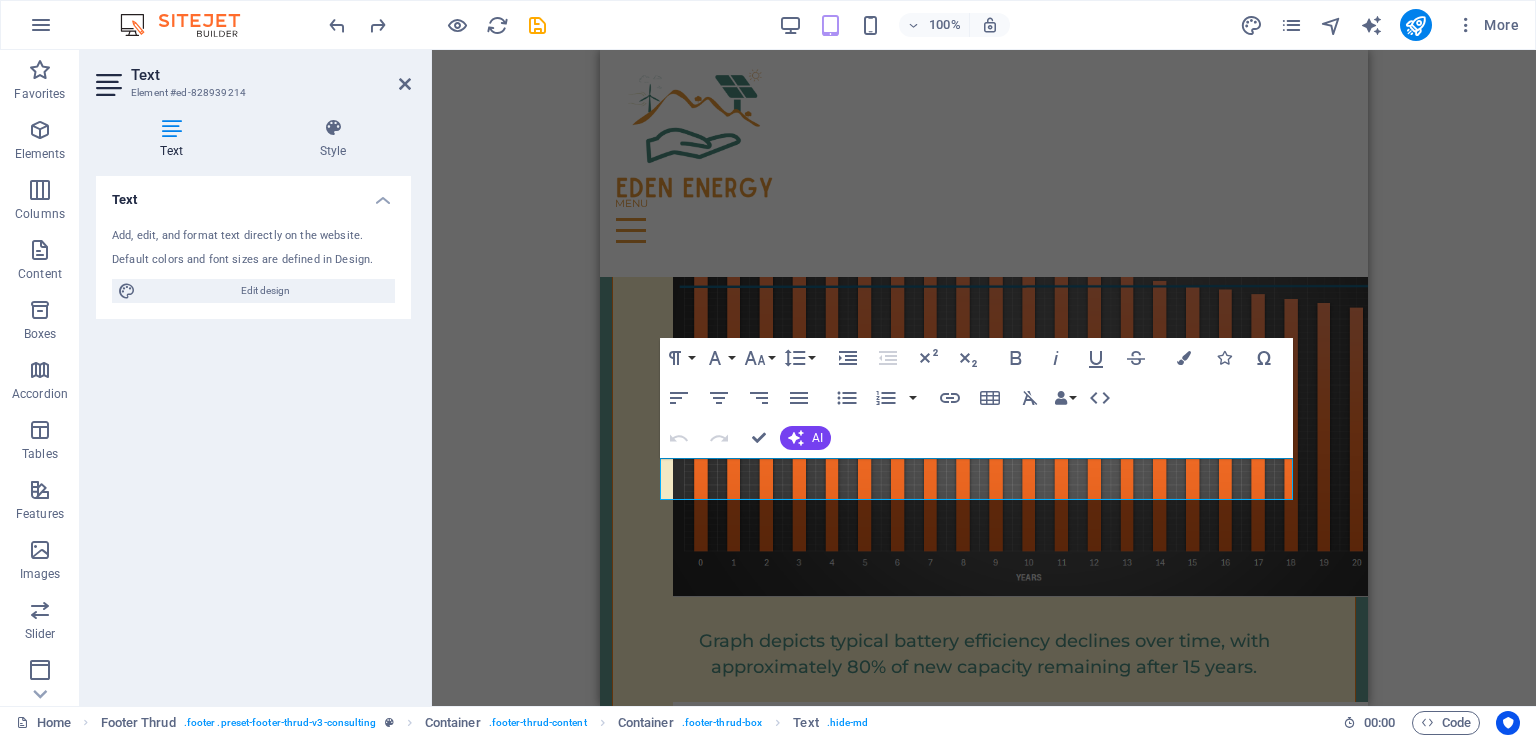 click at bounding box center (333, 128) 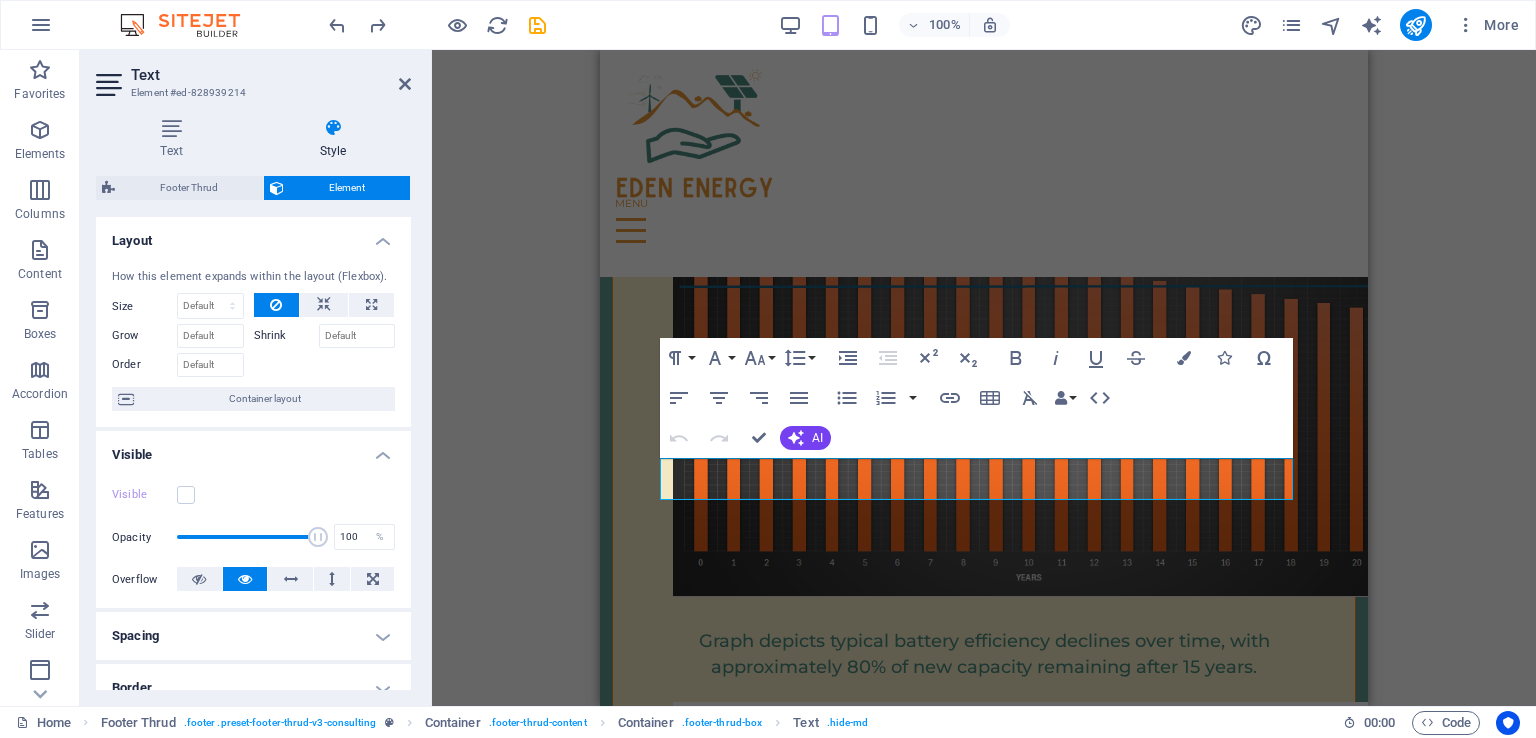 scroll, scrollTop: 386, scrollLeft: 0, axis: vertical 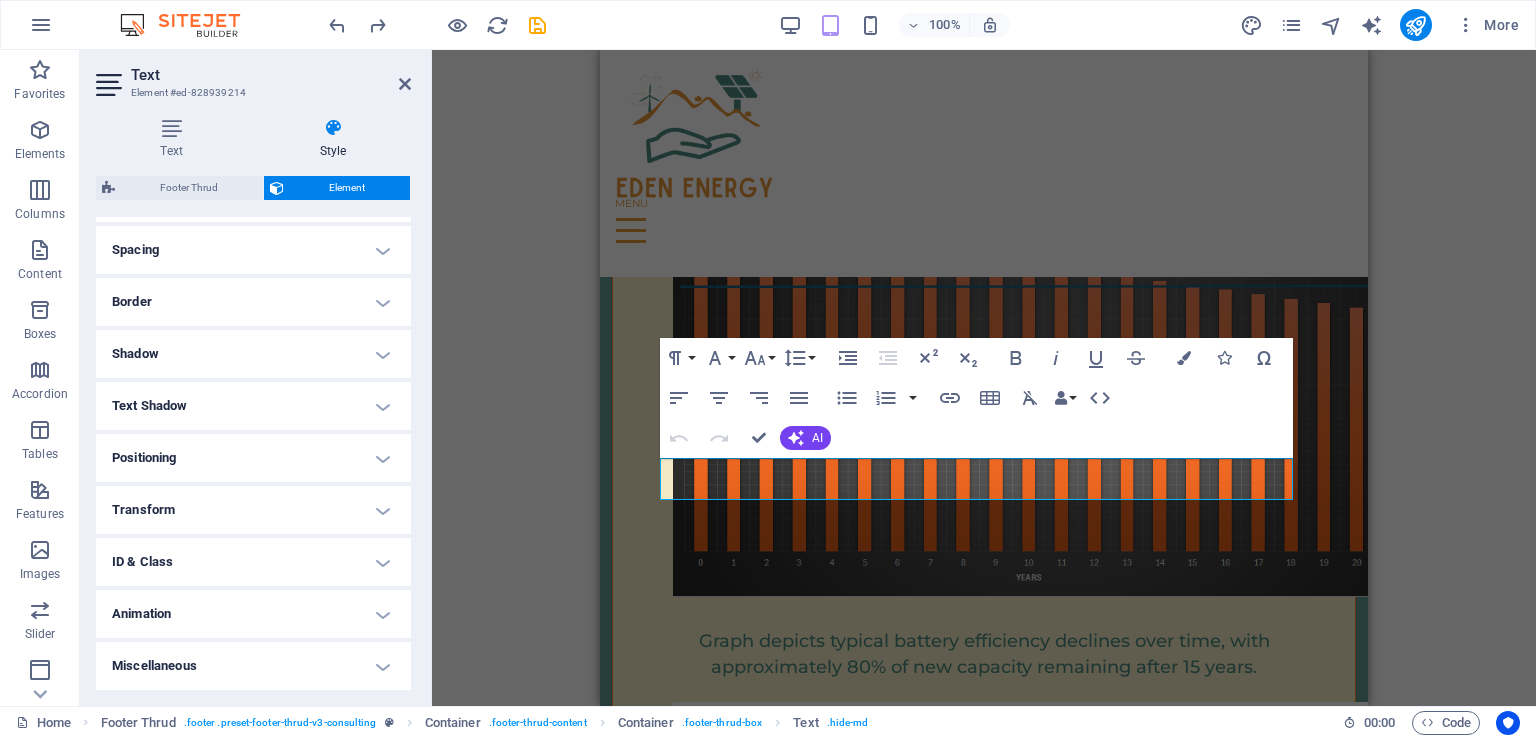 click on "Animation" at bounding box center (253, 614) 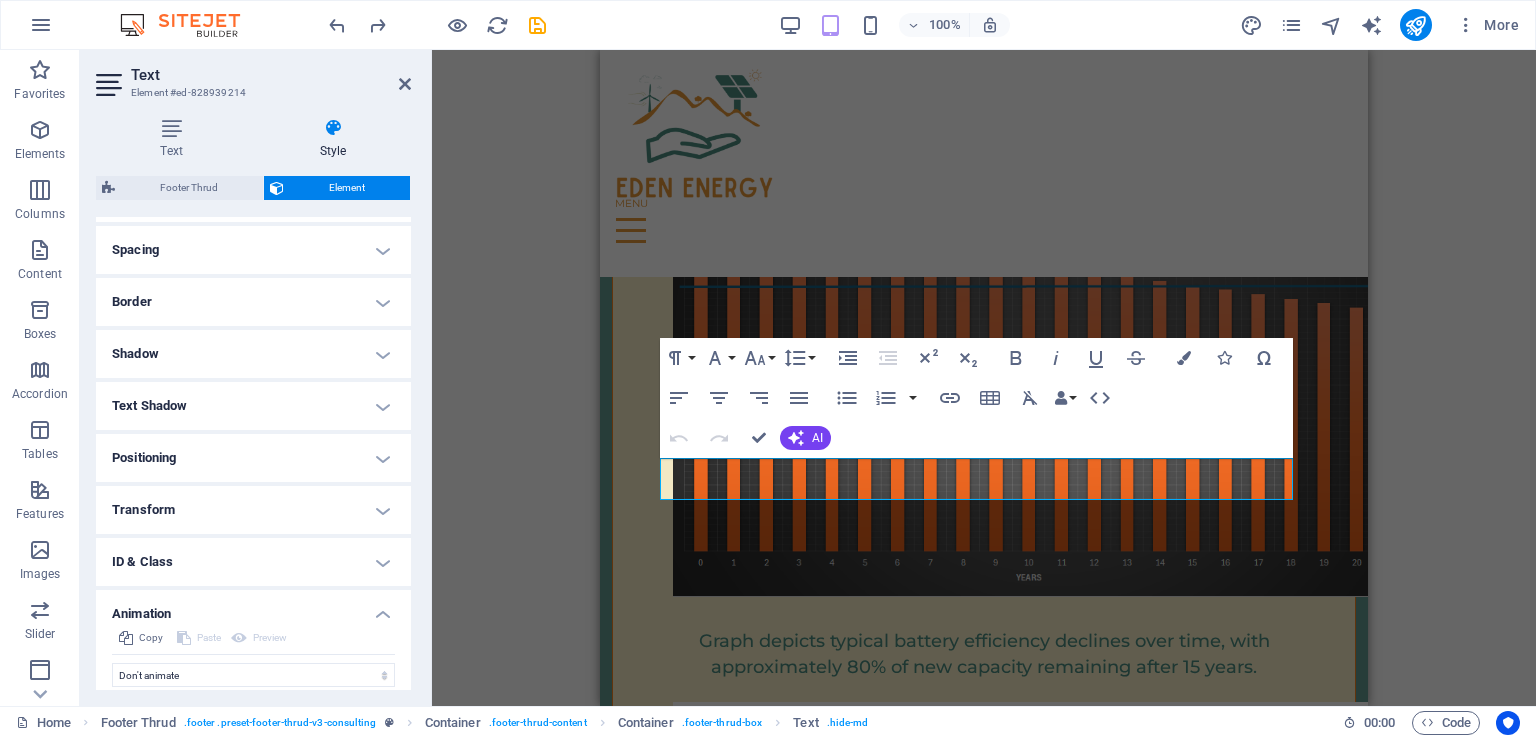 scroll, scrollTop: 451, scrollLeft: 0, axis: vertical 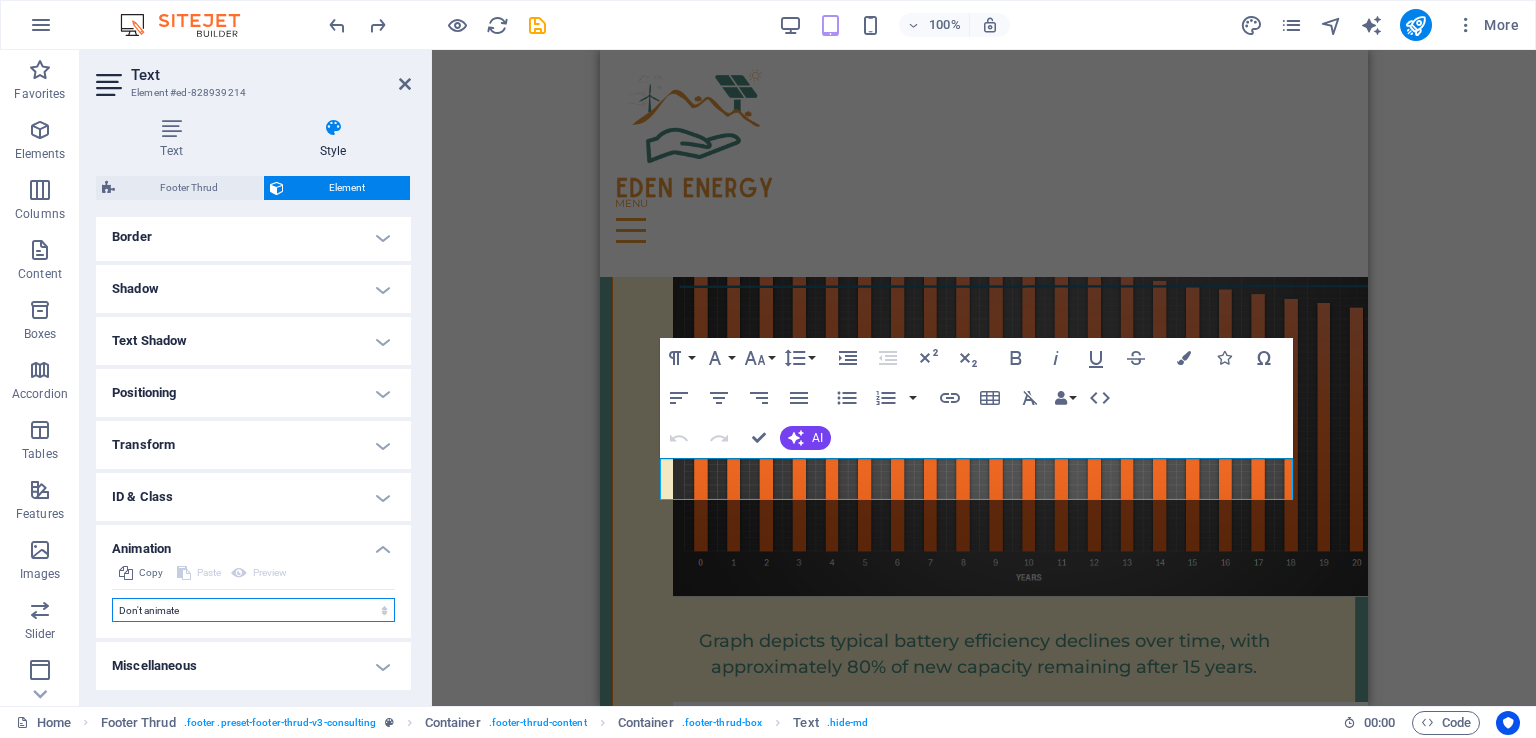 click on "Don't animate Show / Hide Slide up/down Zoom in/out Slide left to right Slide right to left Slide top to bottom Slide bottom to top Pulse Blink Open as overlay" at bounding box center (253, 610) 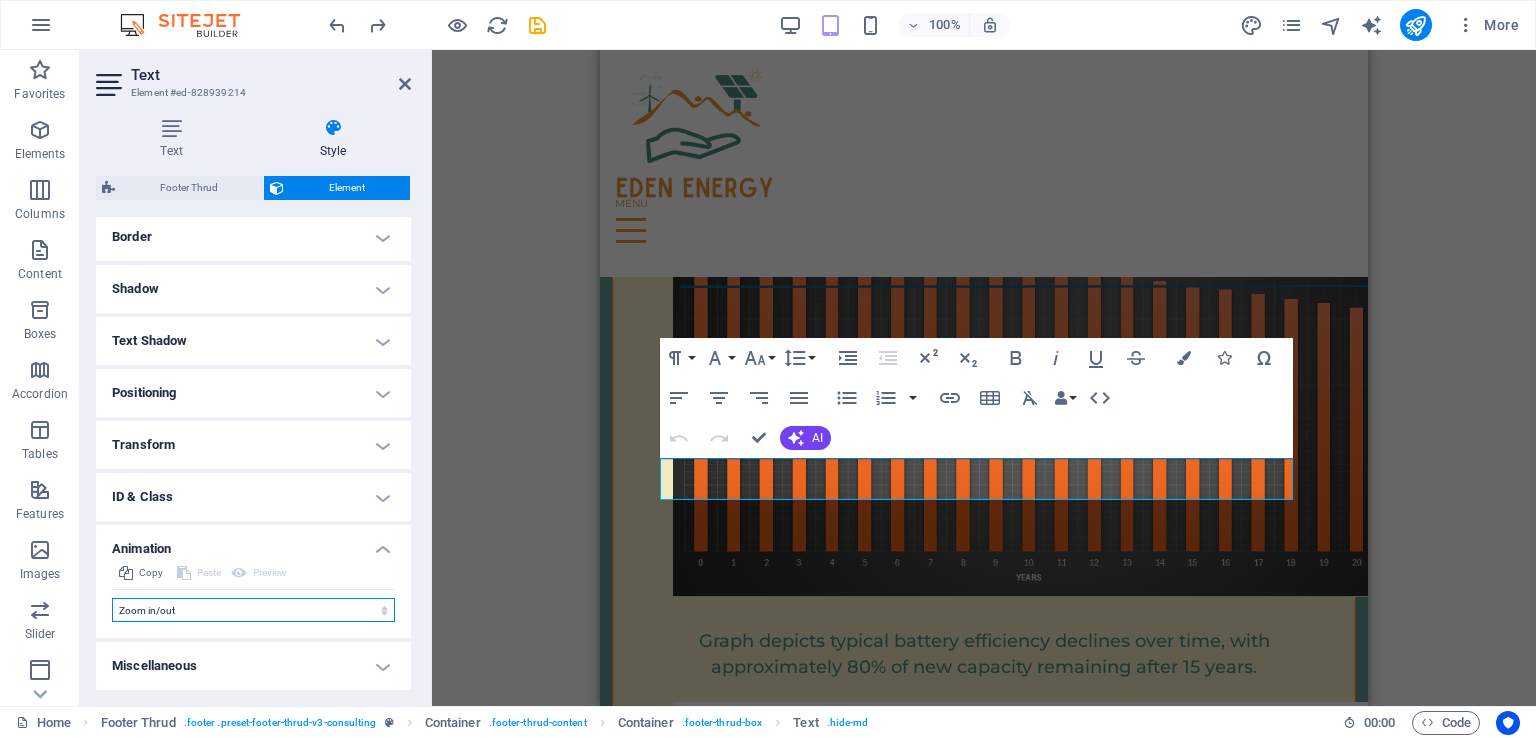 click on "Don't animate Show / Hide Slide up/down Zoom in/out Slide left to right Slide right to left Slide top to bottom Slide bottom to top Pulse Blink Open as overlay" at bounding box center [253, 610] 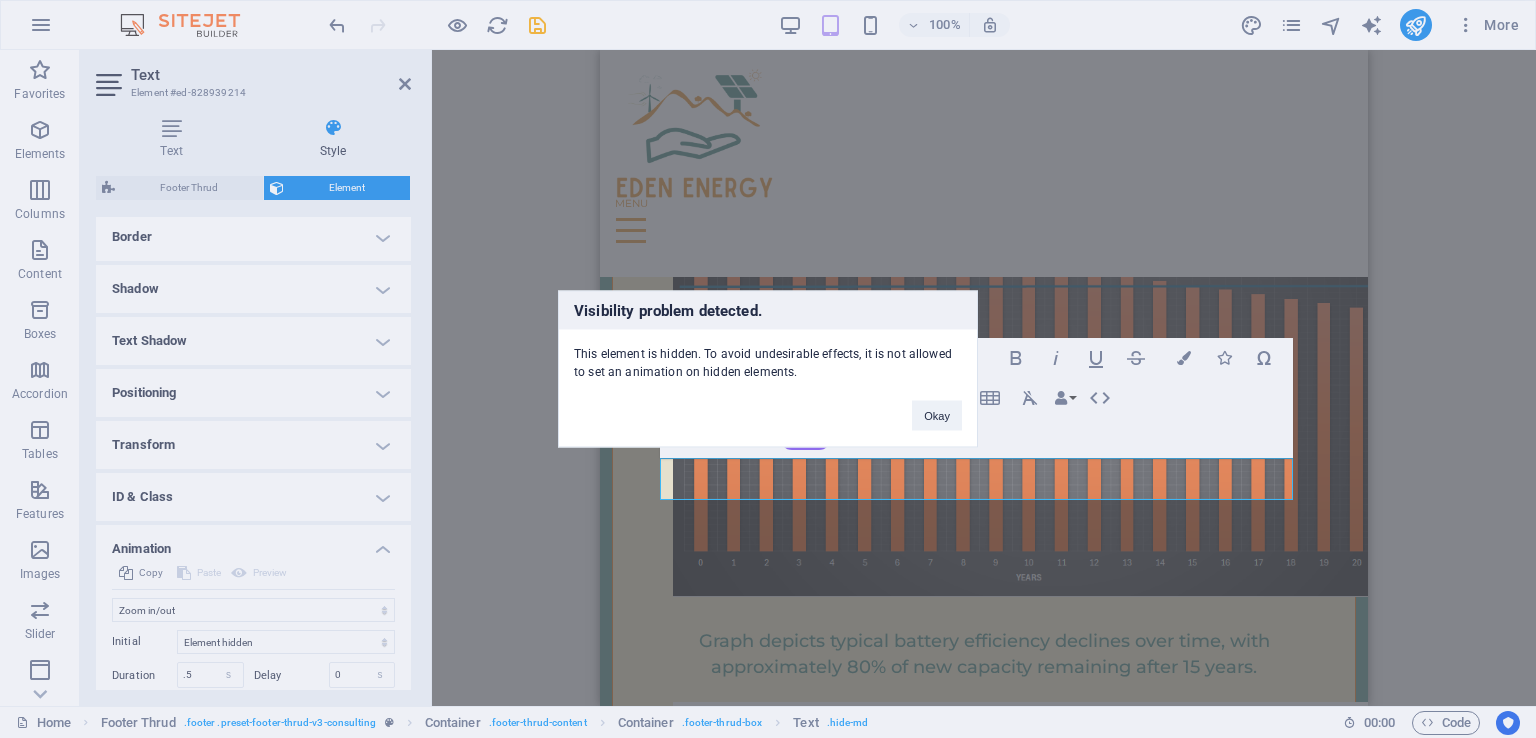 click on "Okay" at bounding box center [937, 416] 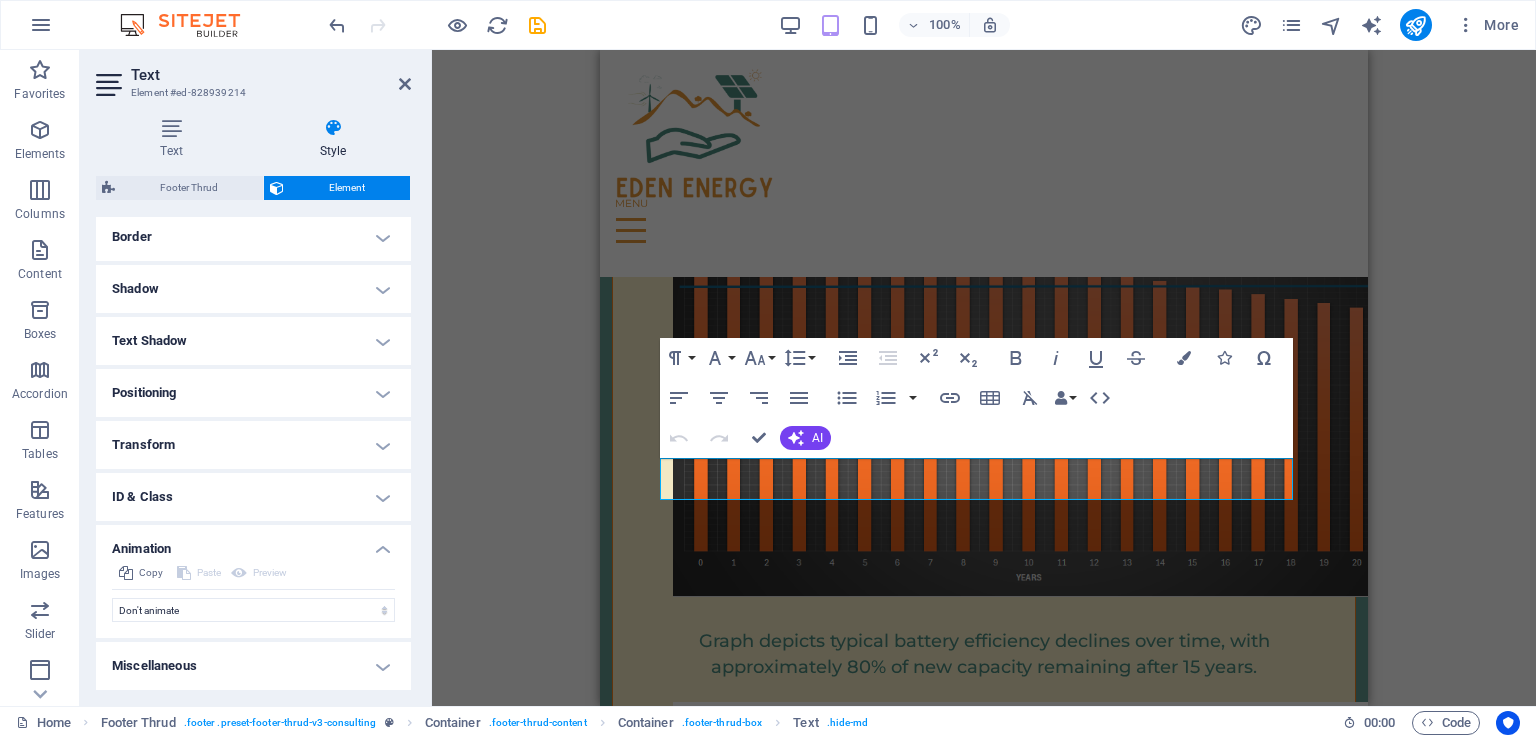 click at bounding box center (405, 84) 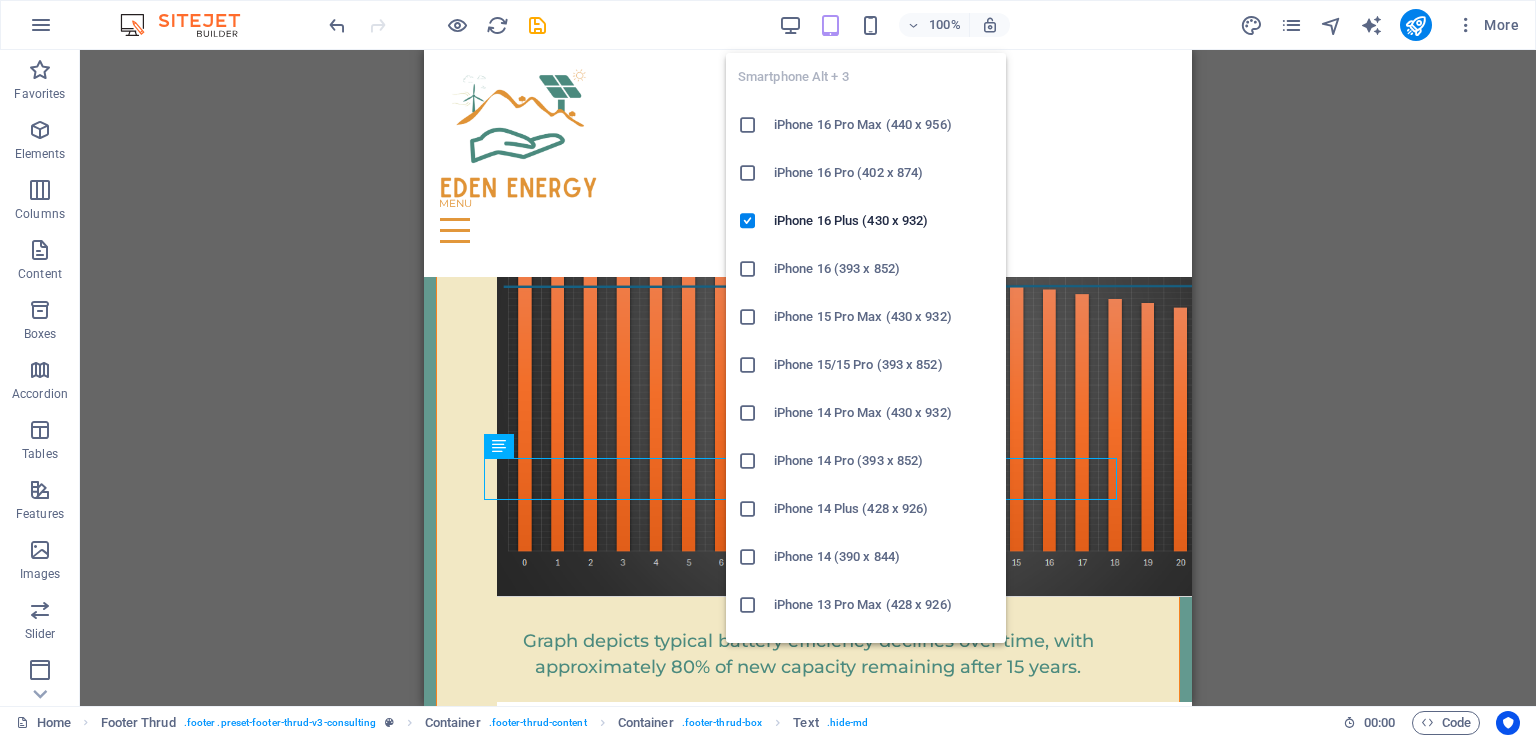 click at bounding box center (870, 25) 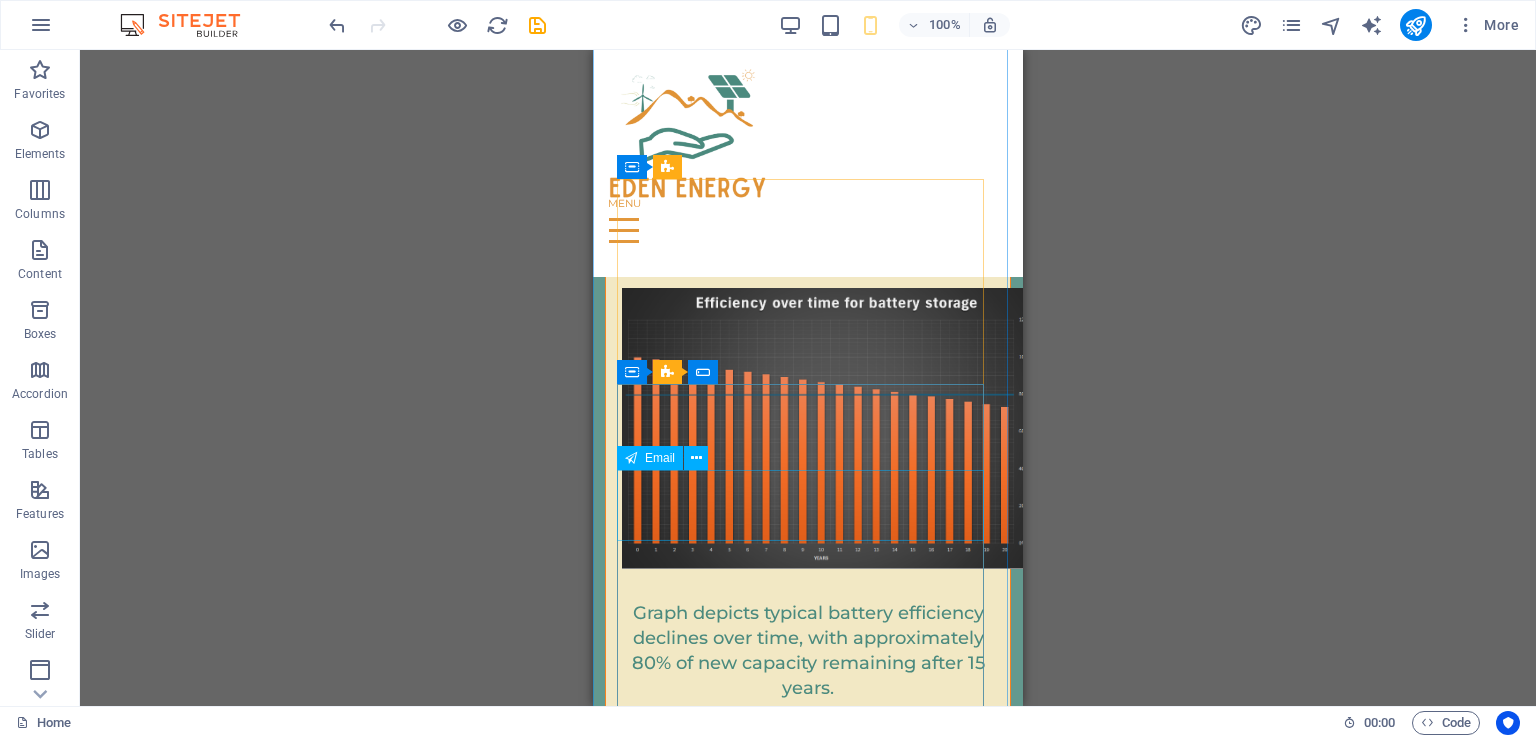 scroll, scrollTop: 11082, scrollLeft: 0, axis: vertical 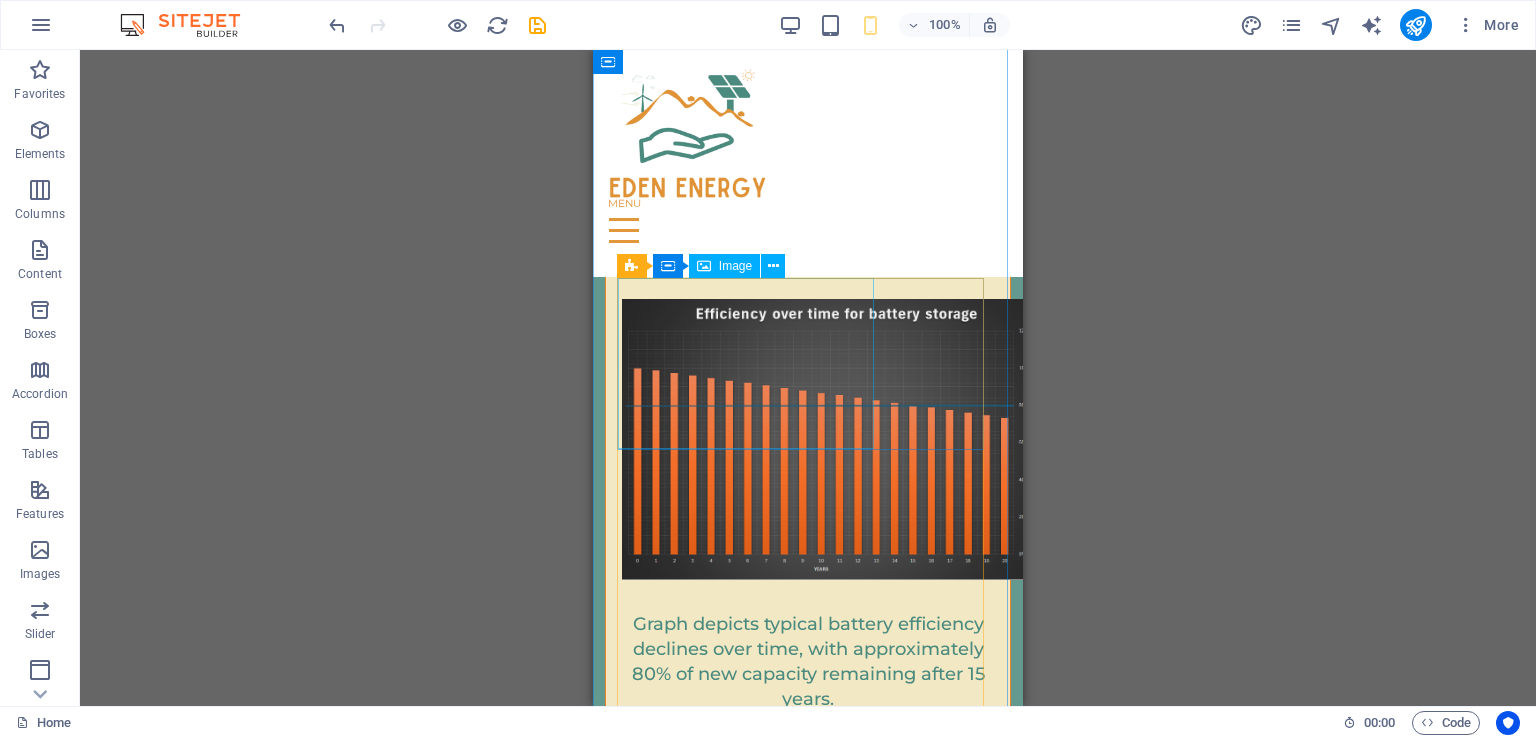 click at bounding box center (808, 3318) 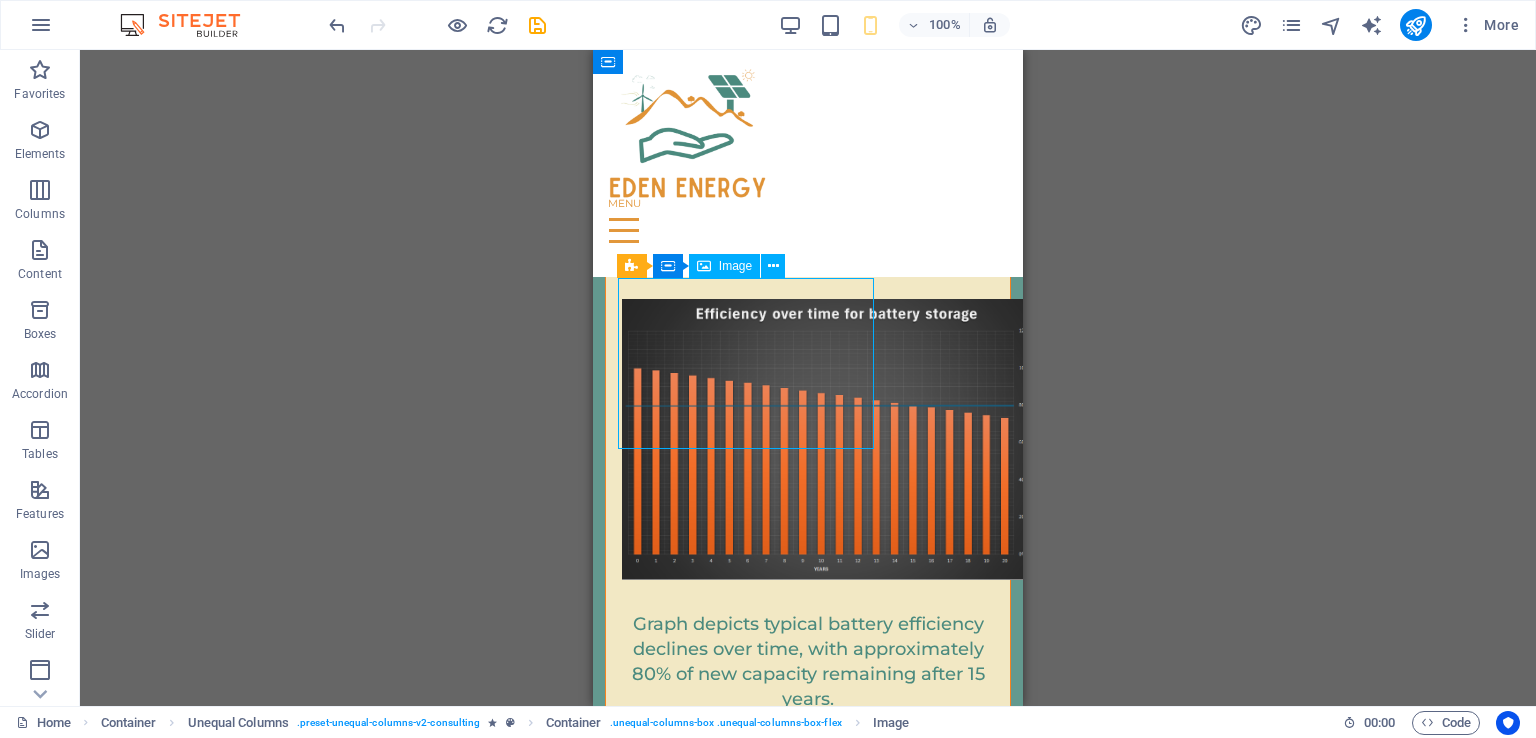 click at bounding box center [808, 3318] 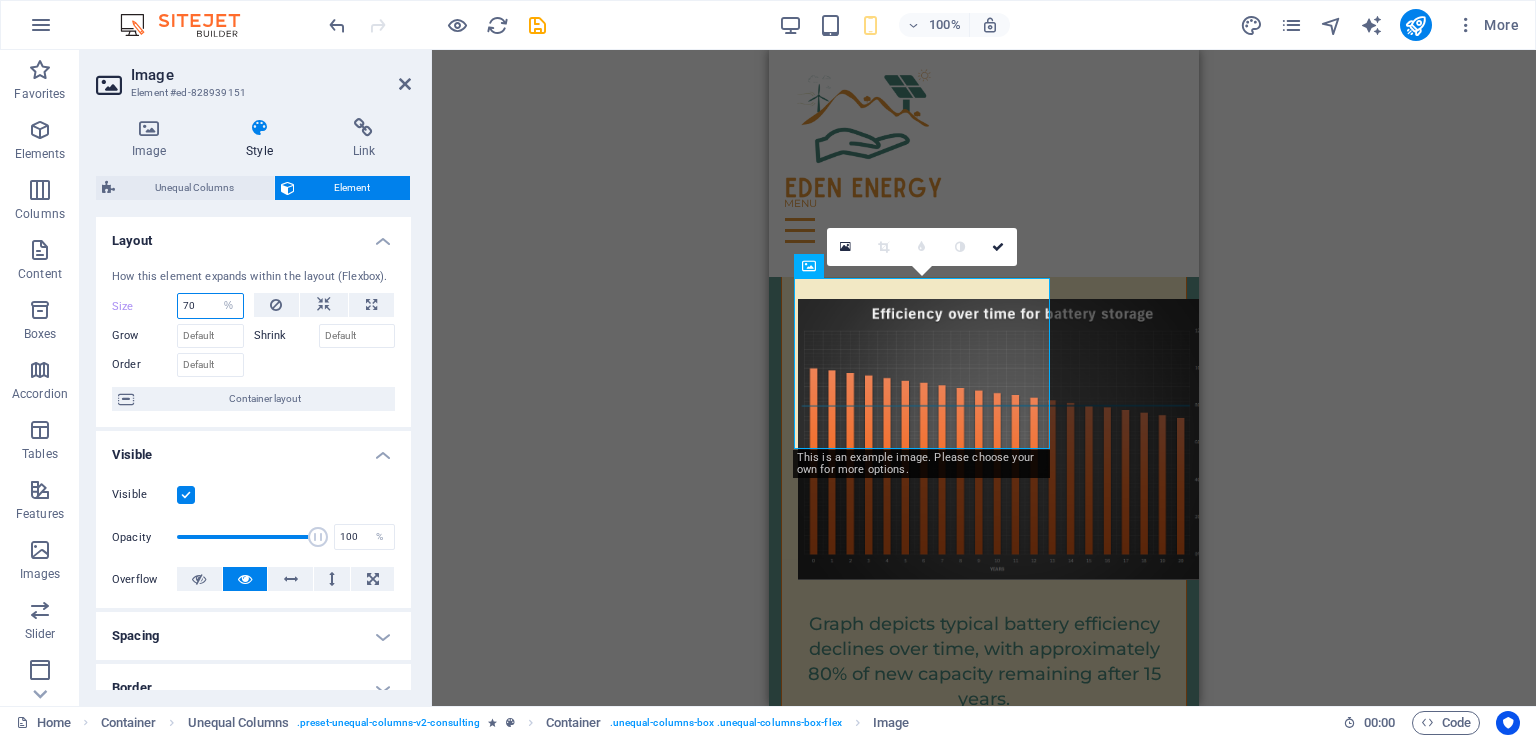 click on "70" at bounding box center [210, 306] 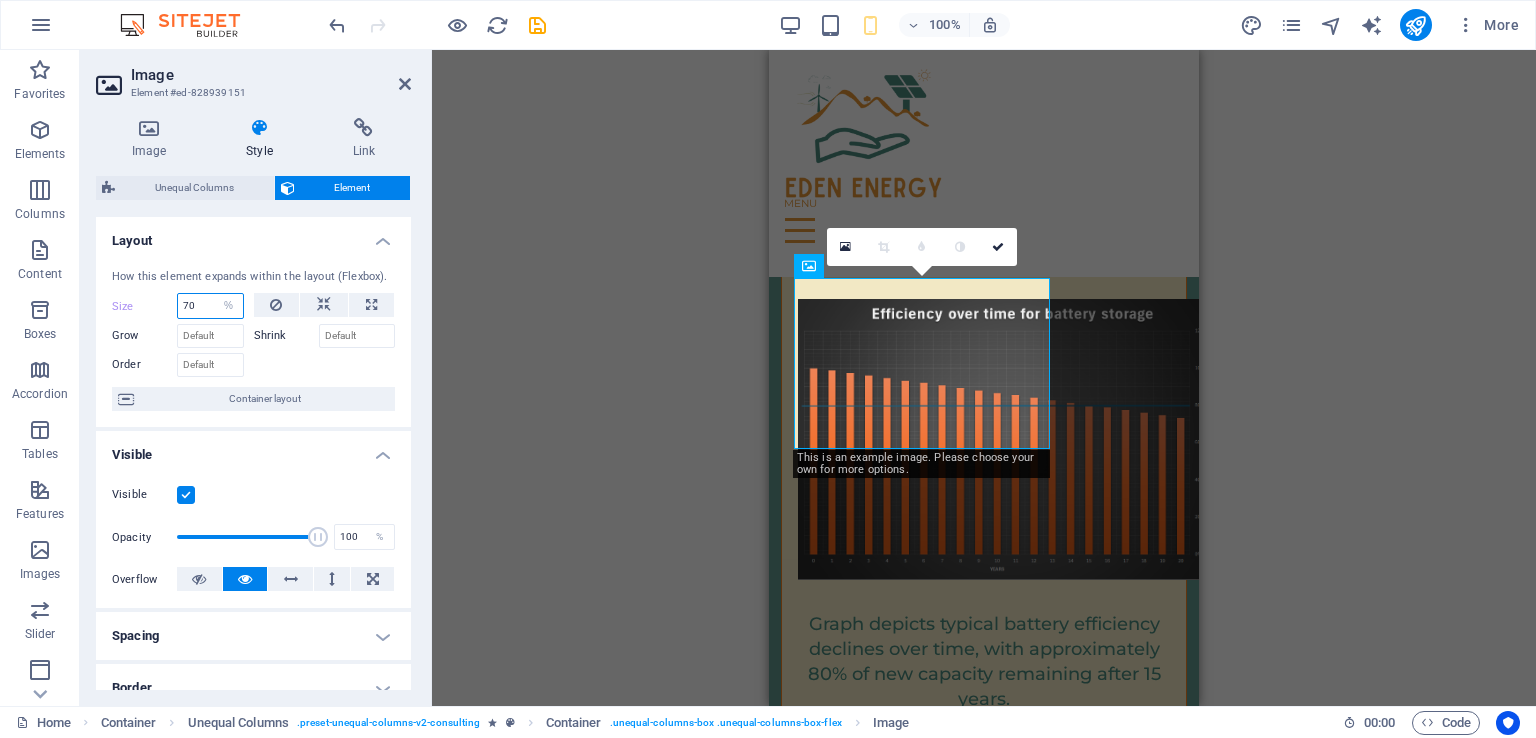 type on "7" 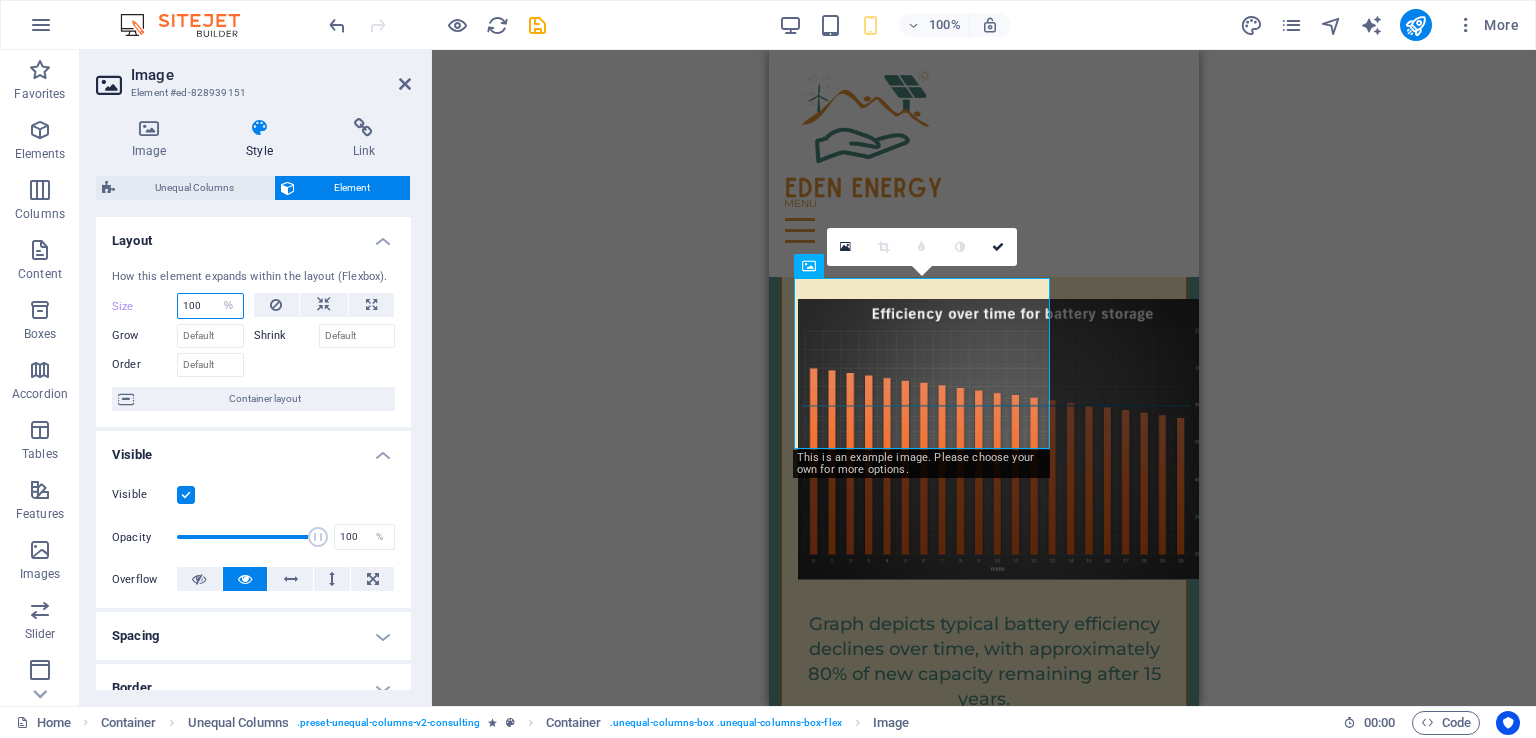 type on "100" 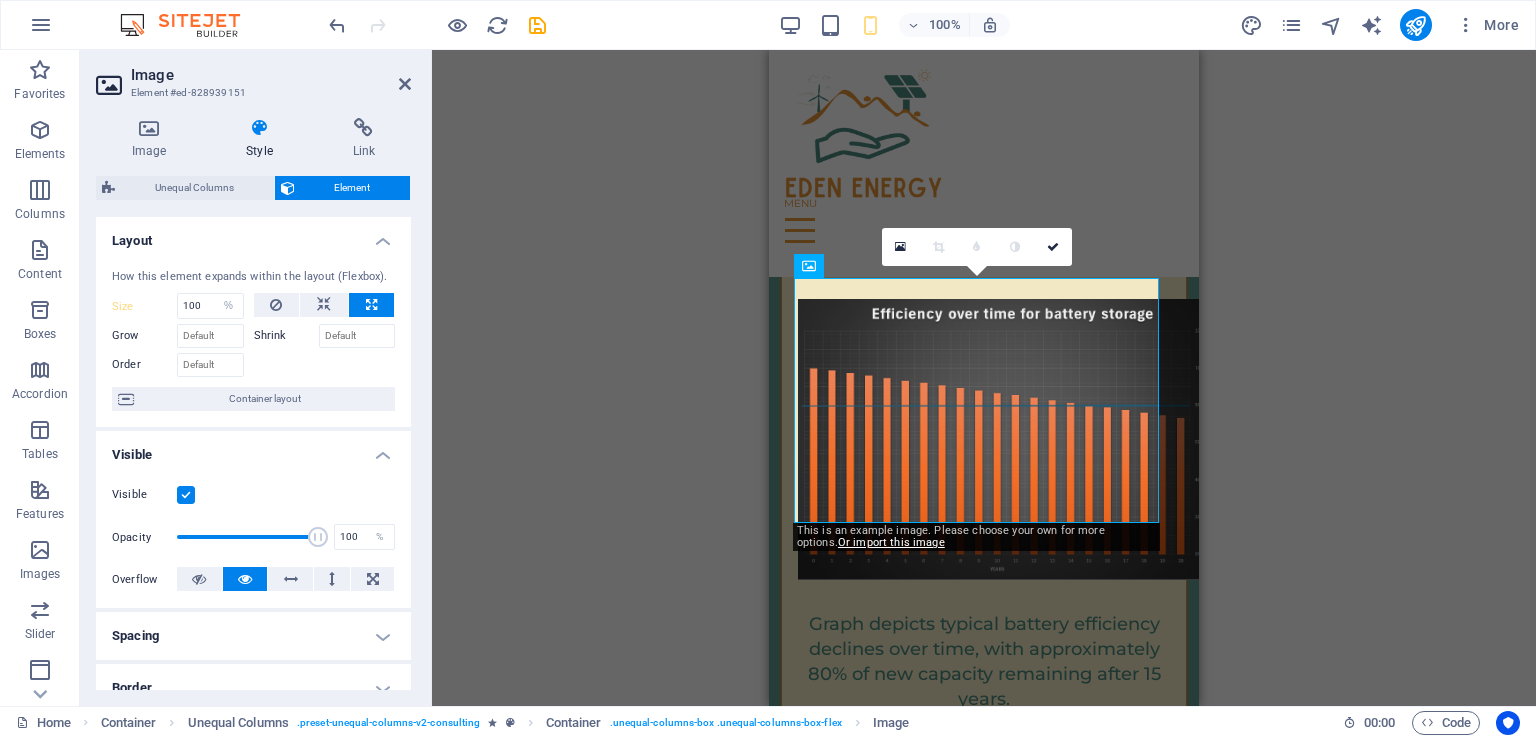 click at bounding box center [1053, 247] 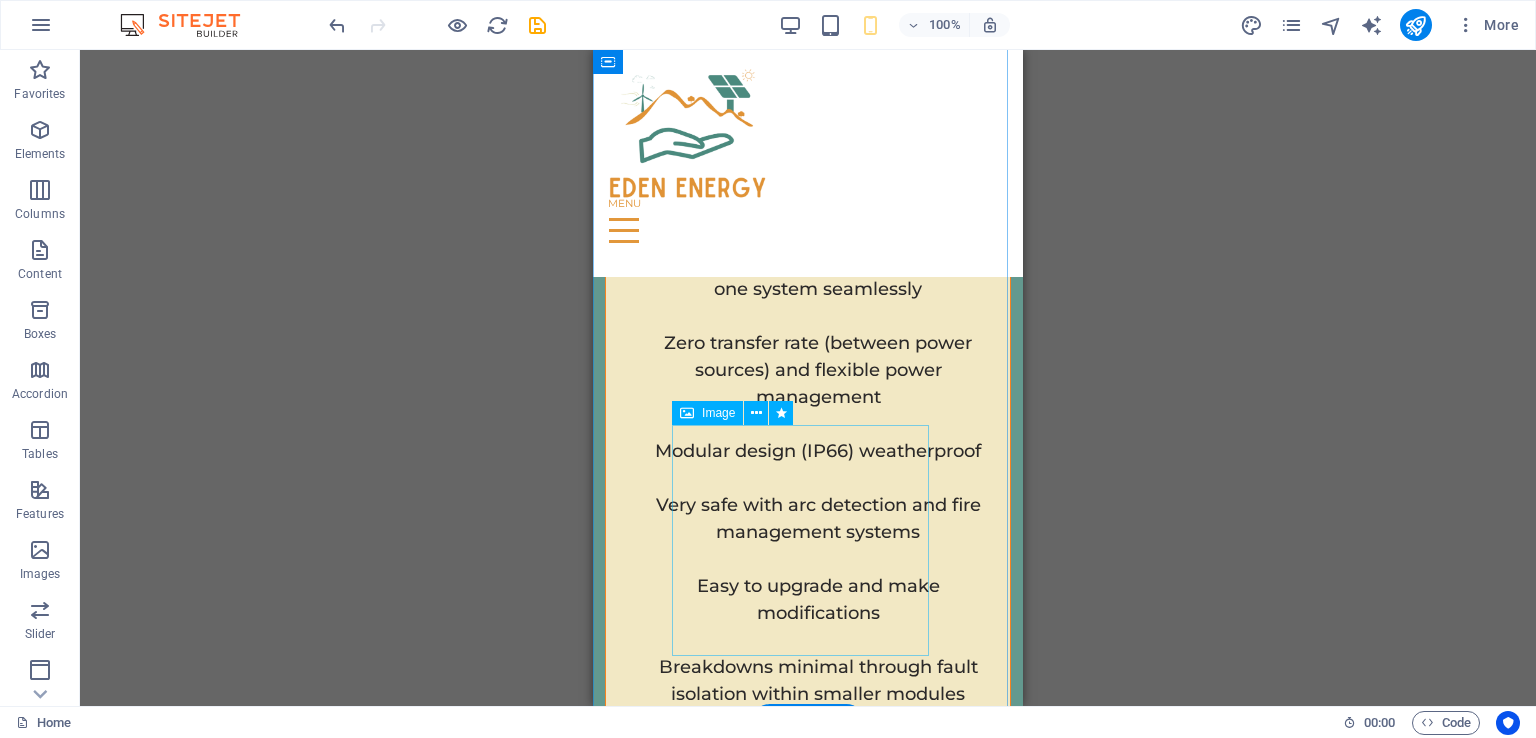 scroll, scrollTop: 10482, scrollLeft: 0, axis: vertical 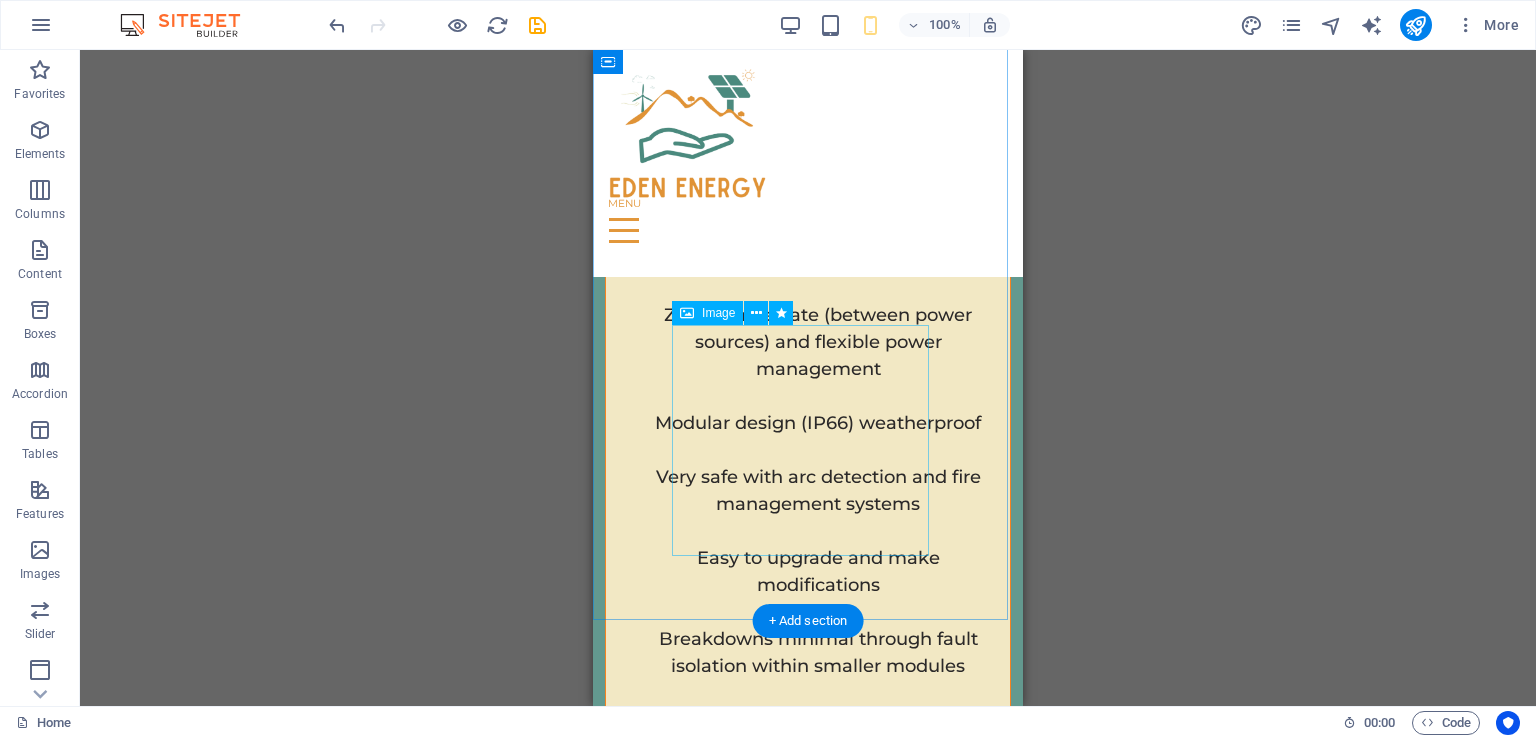 click at bounding box center (808, 3274) 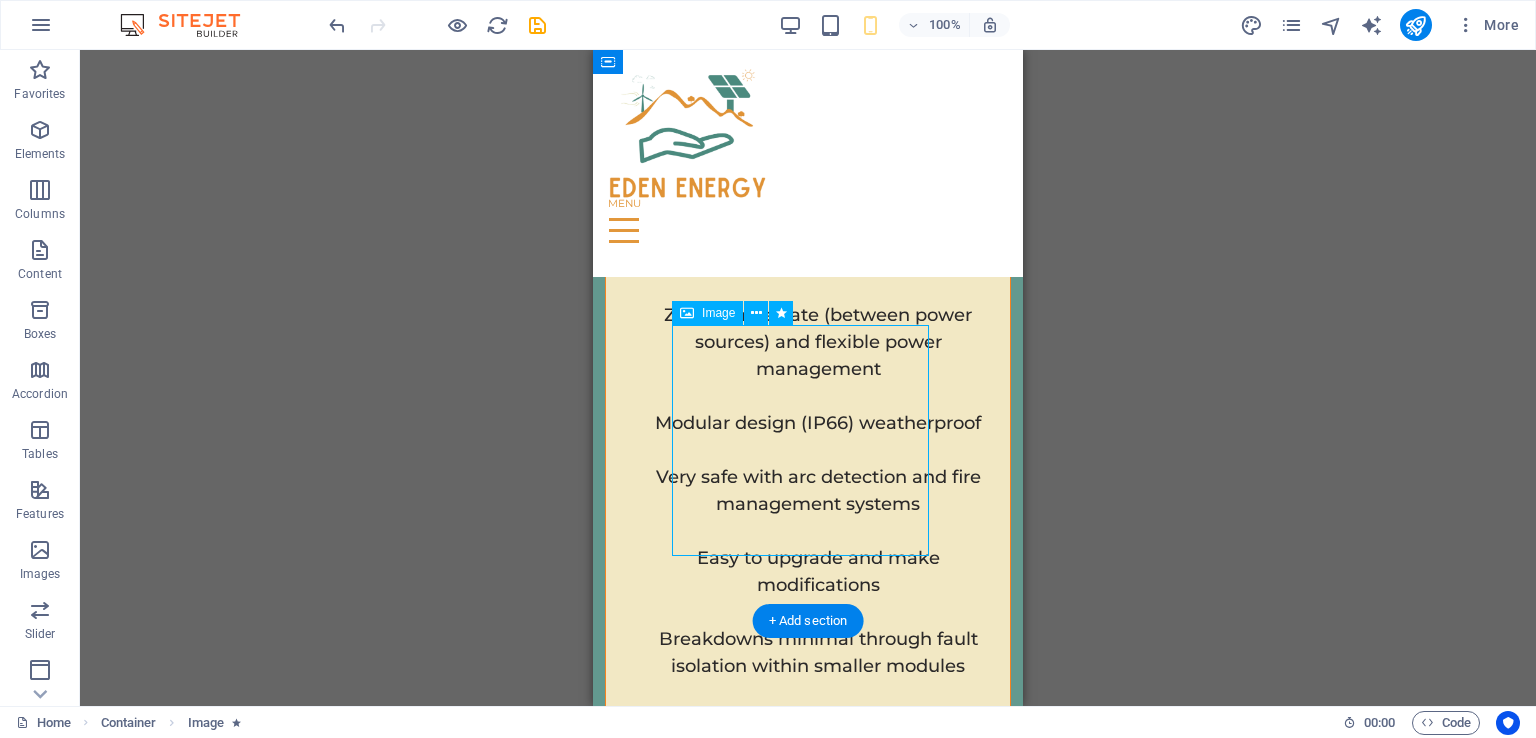 click at bounding box center [808, 3274] 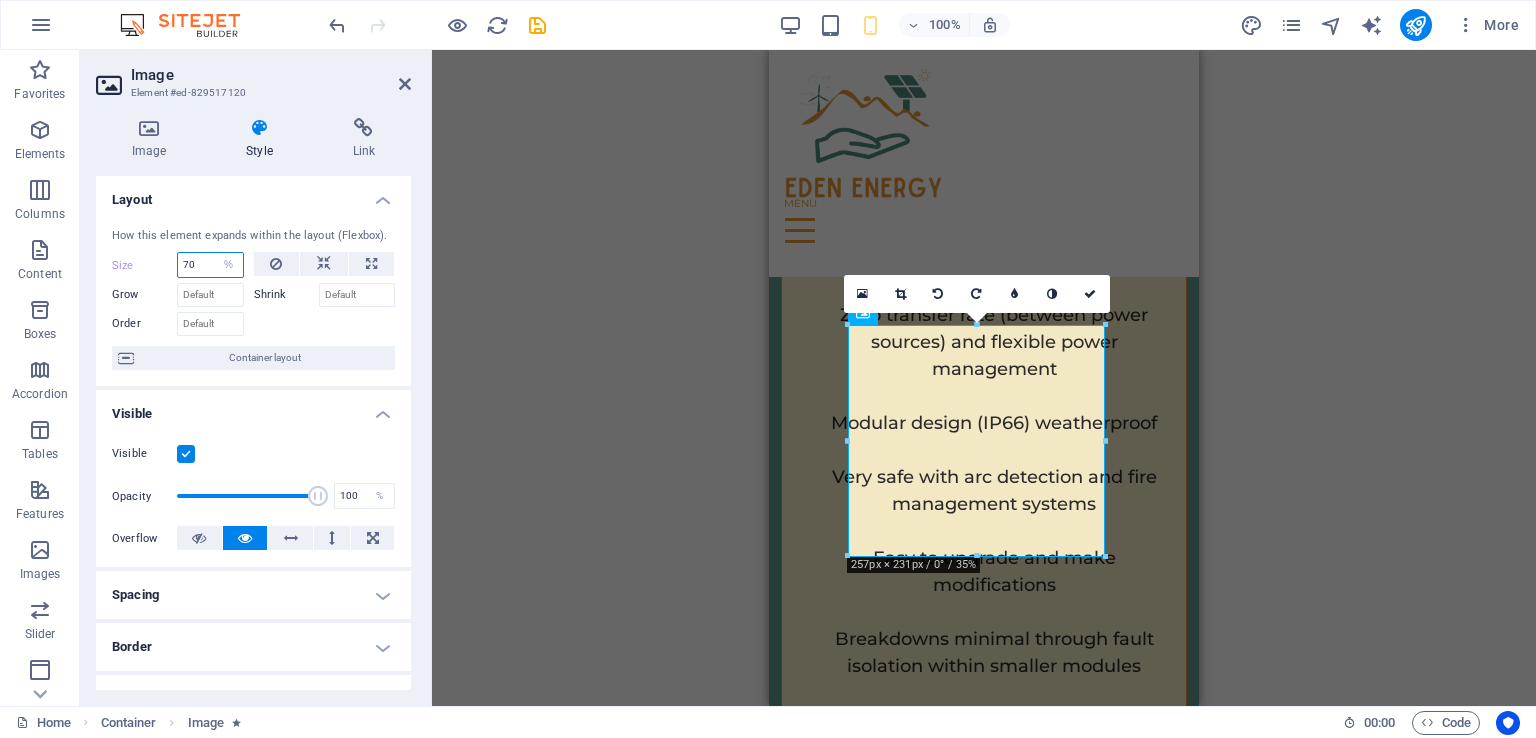 click on "70" at bounding box center [210, 265] 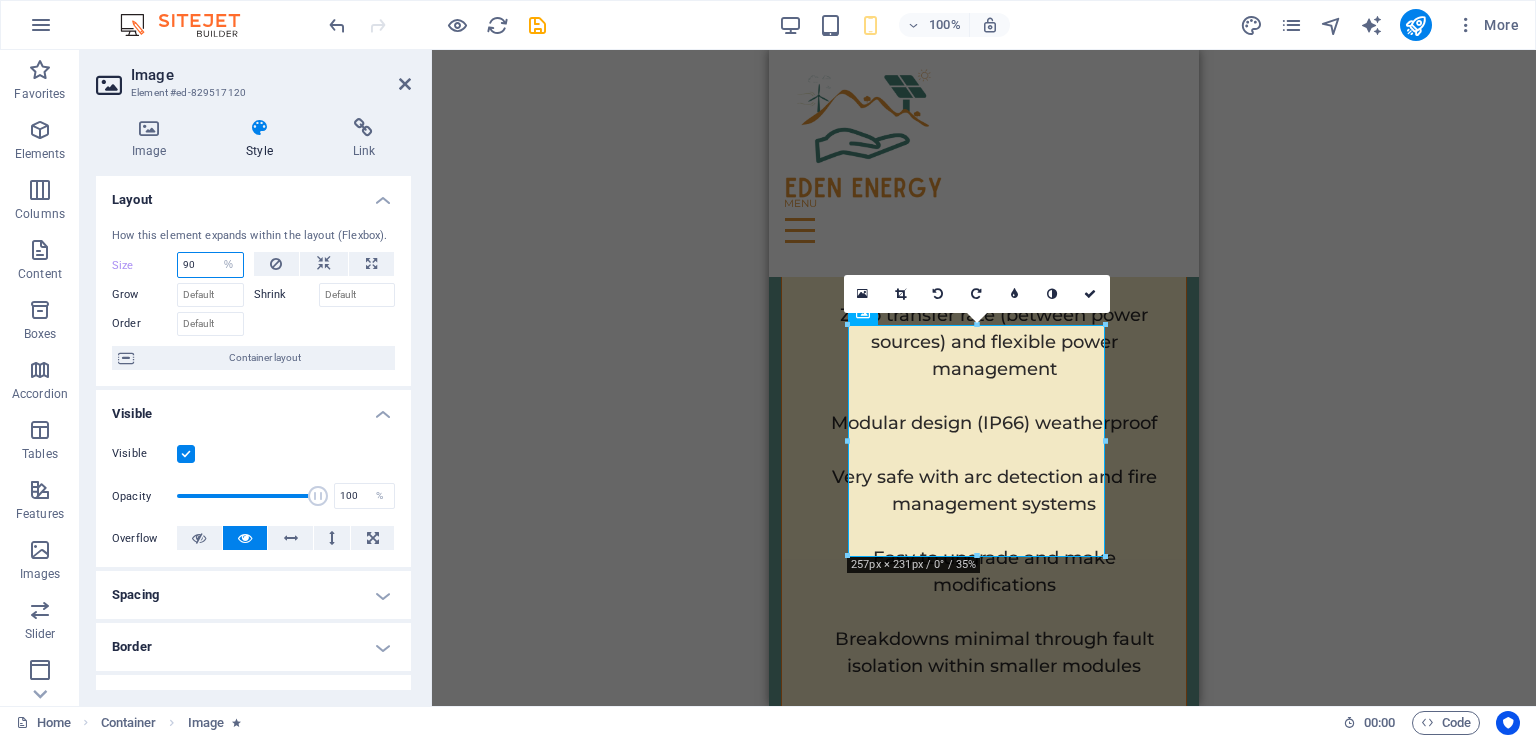 type on "90" 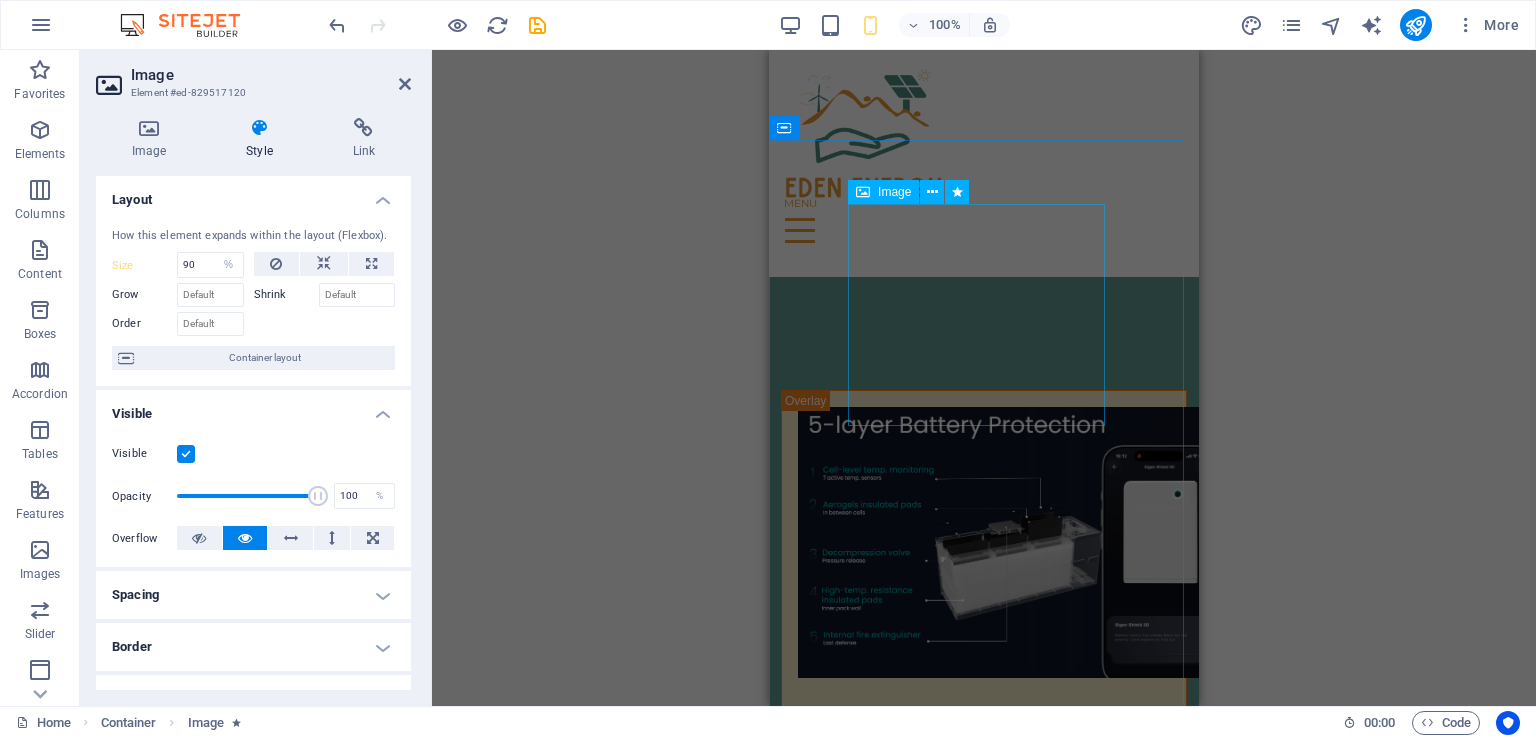 scroll, scrollTop: 9782, scrollLeft: 0, axis: vertical 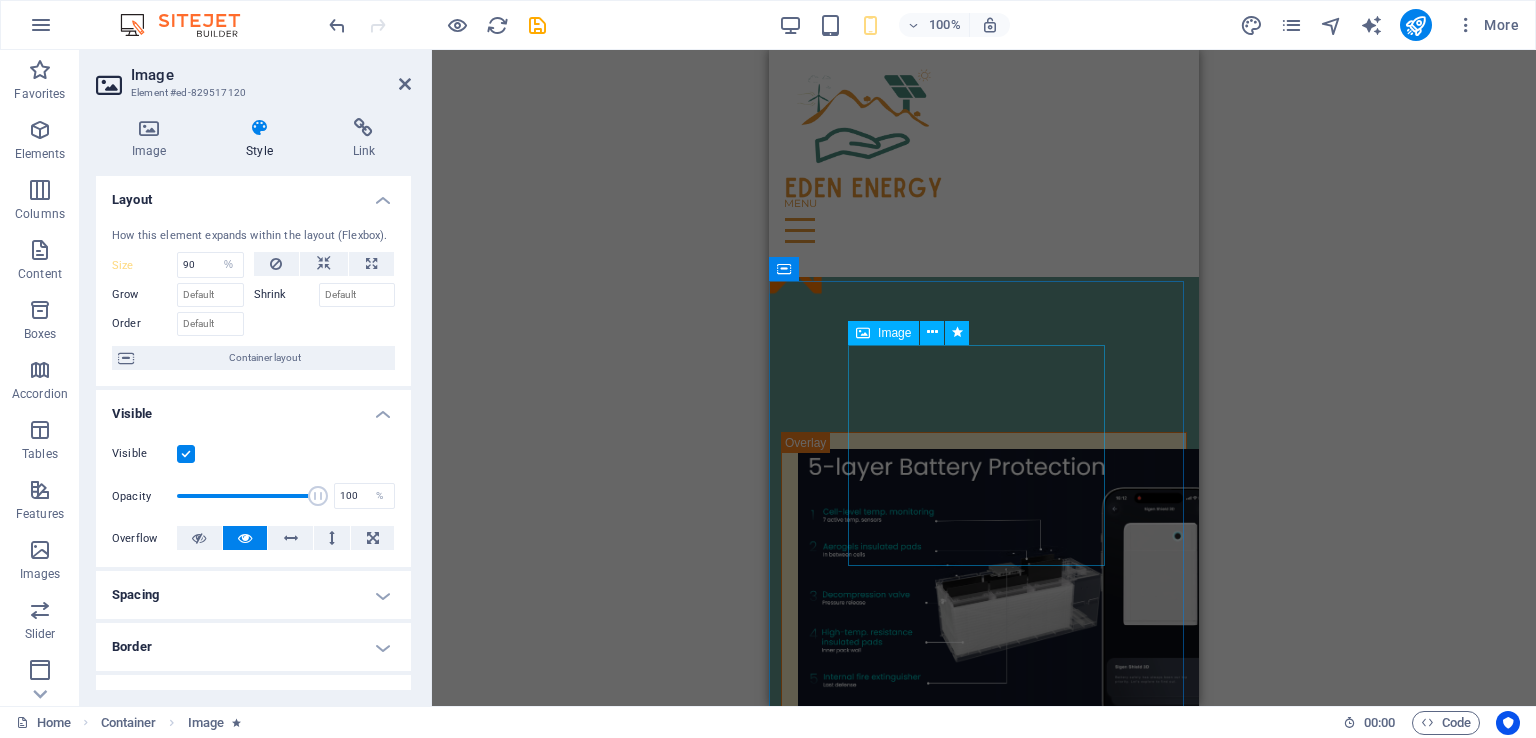 click at bounding box center [984, 3033] 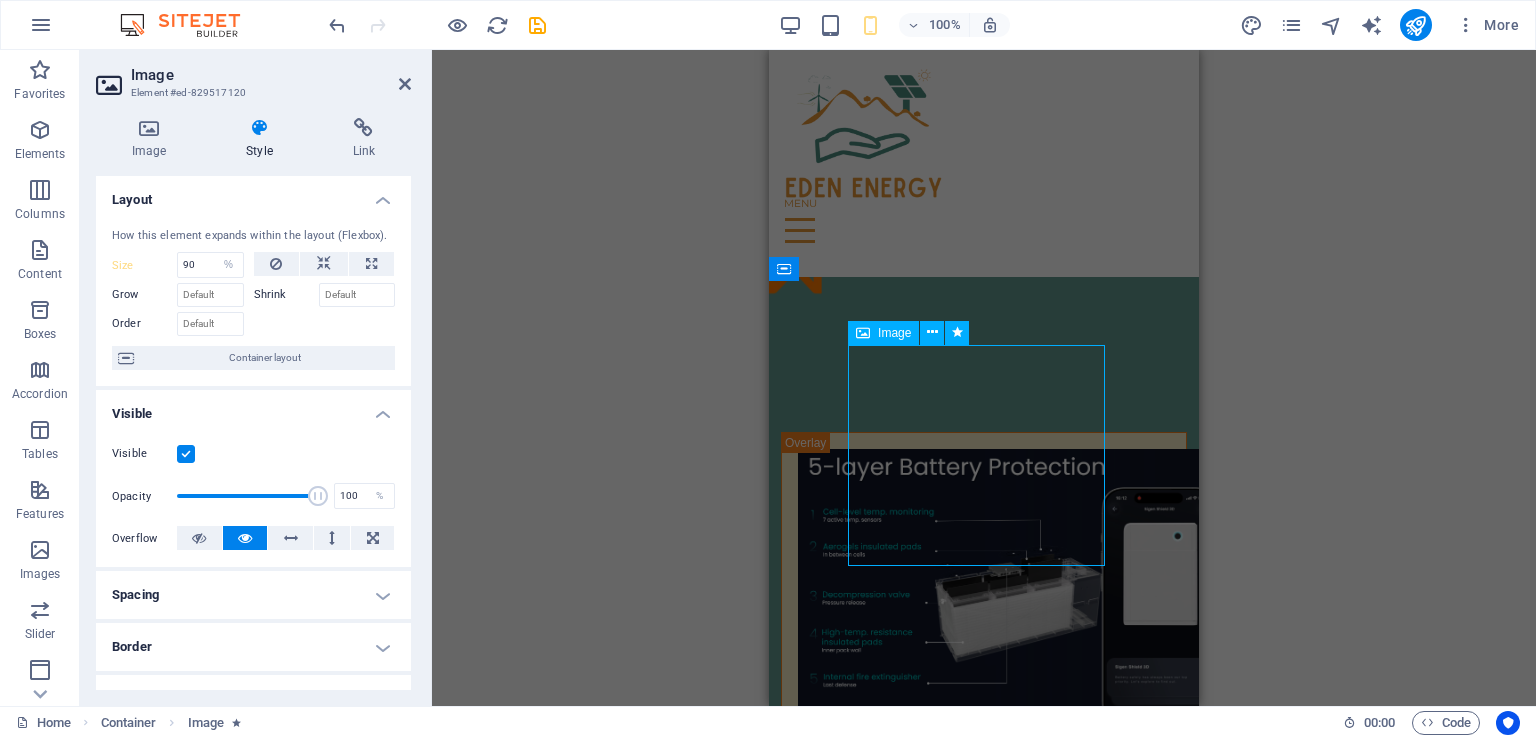 click at bounding box center [984, 3033] 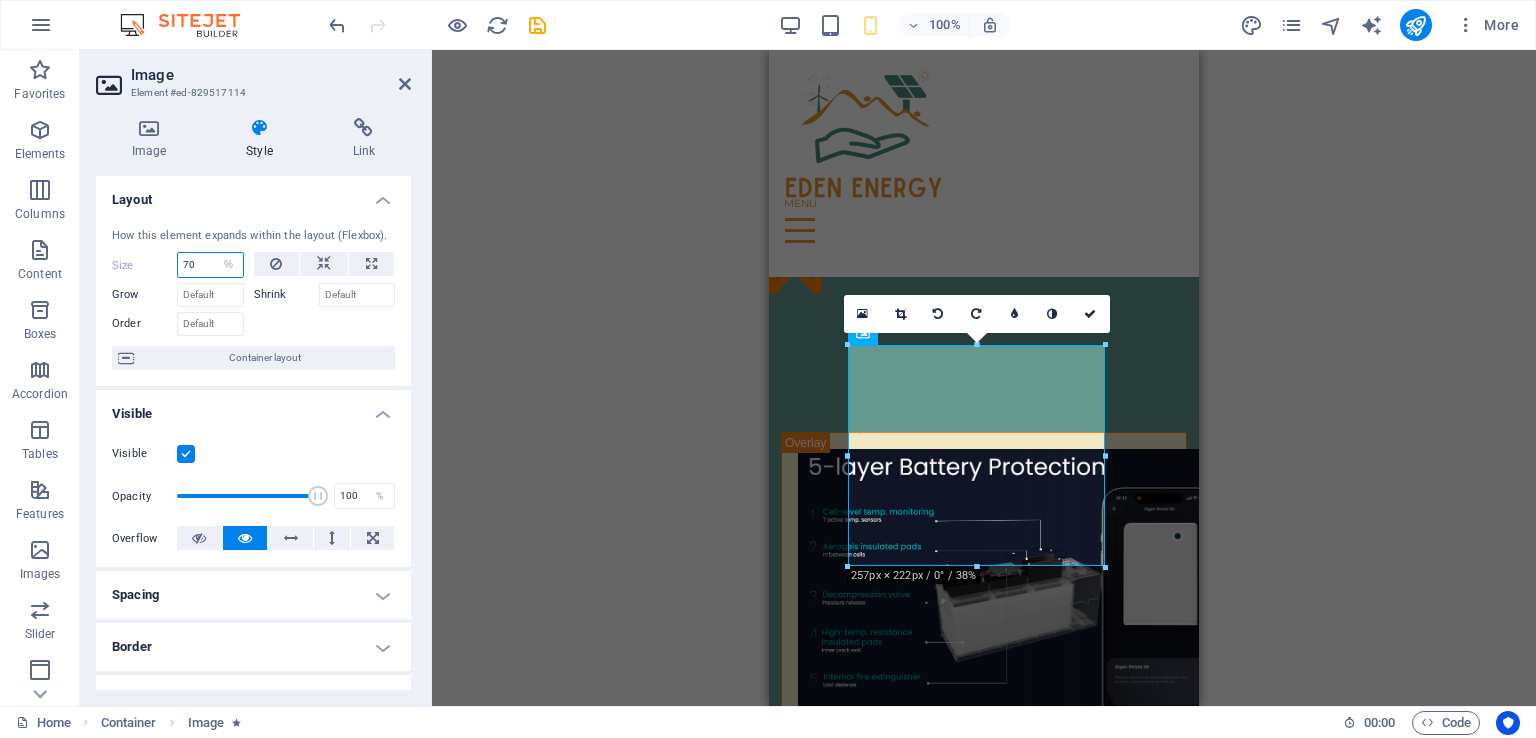 click on "70" at bounding box center [210, 265] 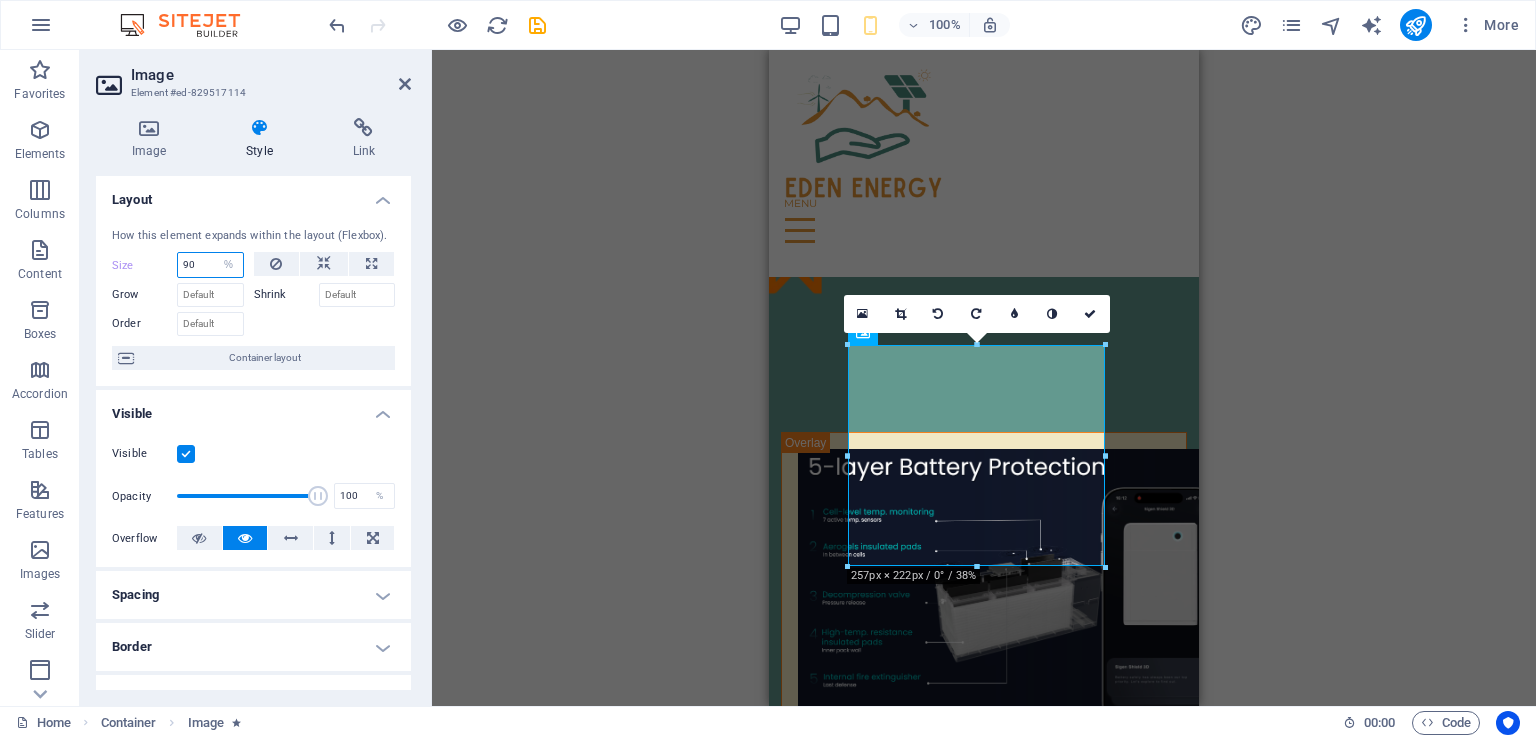 type on "90" 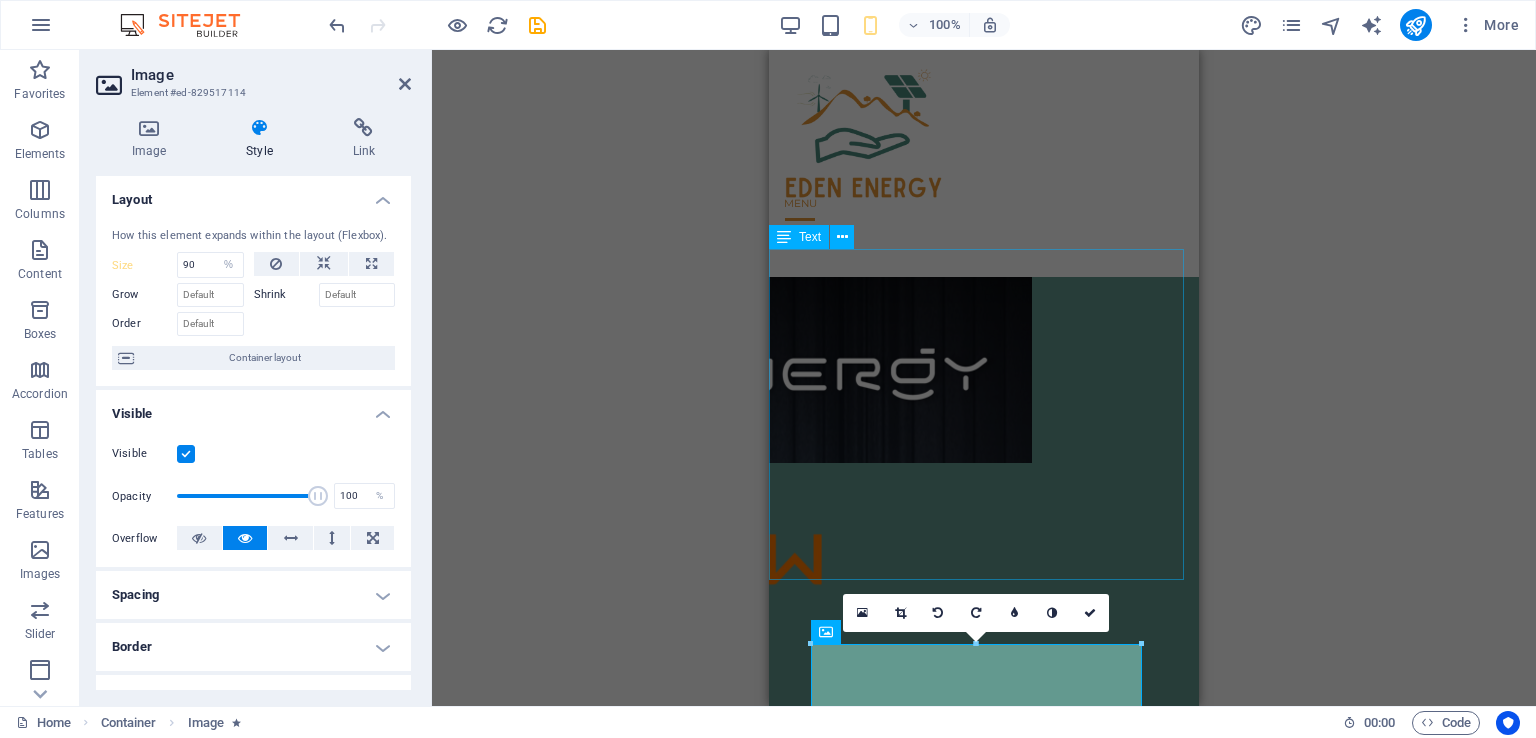 scroll, scrollTop: 9482, scrollLeft: 0, axis: vertical 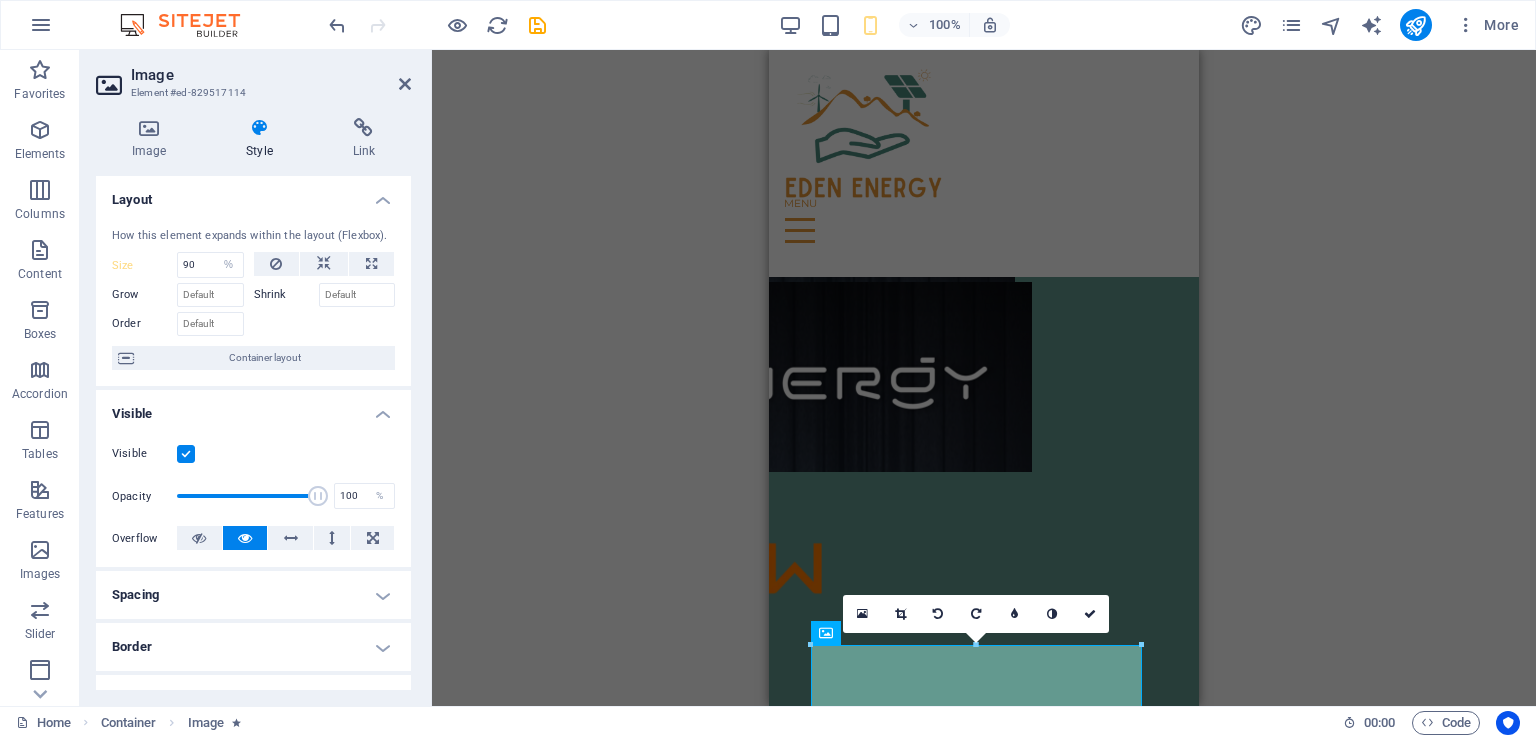 click on "Drag here to replace the existing content. Press “Ctrl” if you want to create a new element.
H1   Banner   Banner   Container   Spacer   Menu Bar   Text   Spacer   Icon   Container   H2   Spacer   Text   Spacer   Container   Container   Container   Text   Container   Container   Container   Spacer   Text   Container   Container   Image   Container   Container   Text   Container   Container   Text   Container   Spacer   Text   Container   Container   Image   Cards   Container   Container   Container   Spacer   Text   Text   Container   Text   Image   Text   Image   H2   Text   H2   Menu   Overlay   Spacer   Overlay   Slider   Spacer   Slider   Image   Image   Text   Image   Spacer   Text   Container   H2   Container   Container   Spacer   Container   Image   Slider   Overlay   Spacer   Image   Text   Image   Spacer   Text   Image   Slider   Image   Logo   Container   Slider   Image   Slider   Slider   Placeholder   Slider   Image   Slider   Placeholder   Slider   Image   Slider" at bounding box center (984, 378) 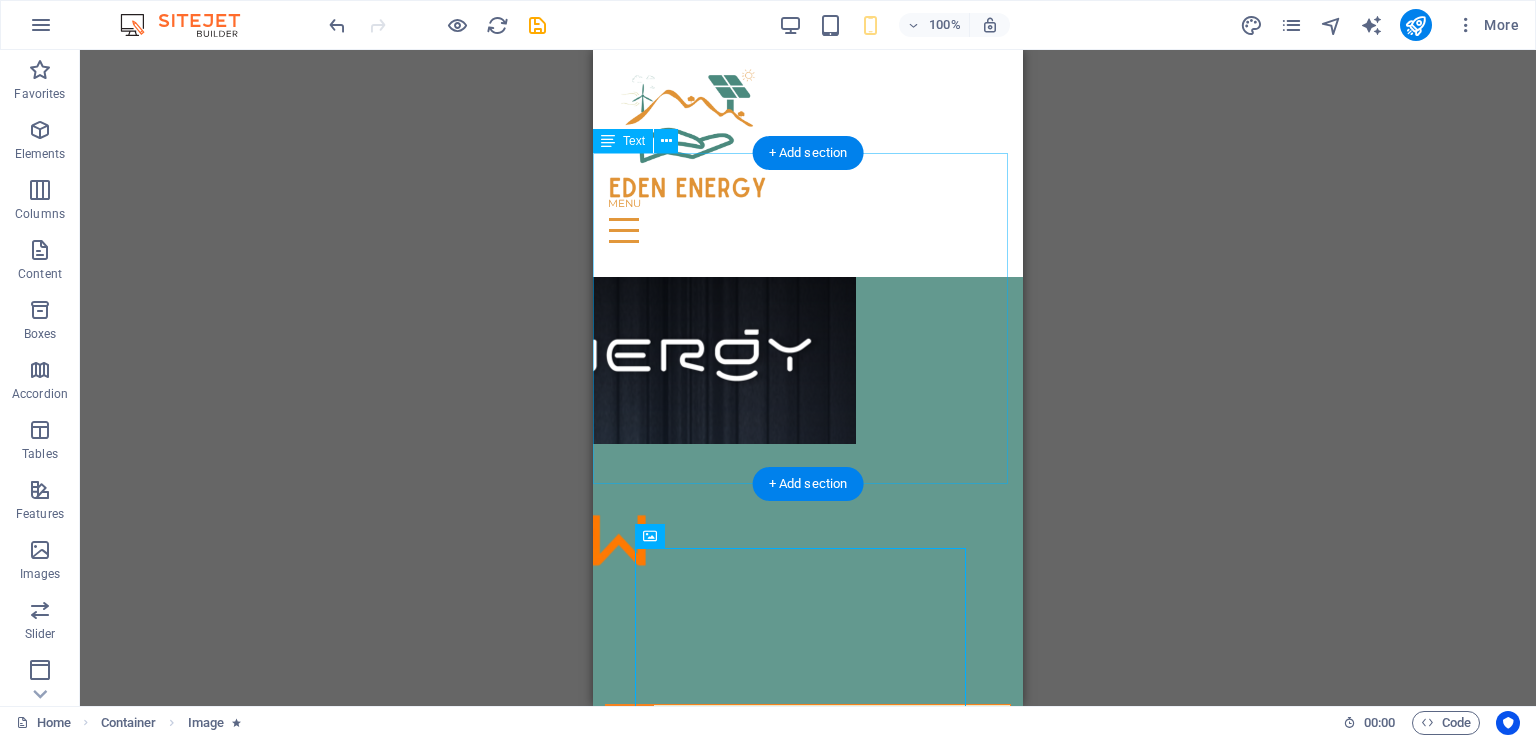 scroll, scrollTop: 9482, scrollLeft: 0, axis: vertical 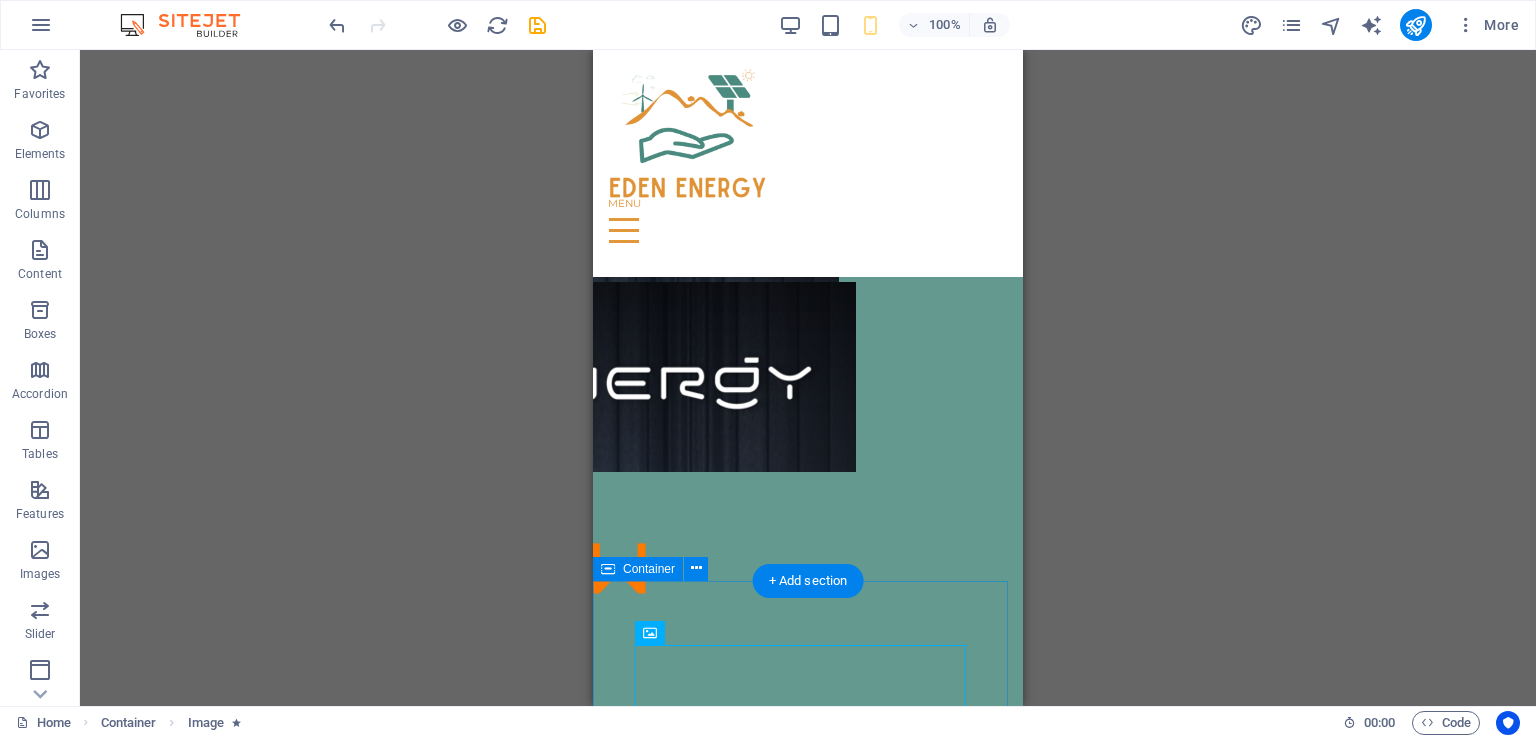 click on "Power Purchase Agreement (PPA) “Buy reliable power” Buy power from Eden-Energy at an agreed rate (Rate/kWh)     Eden-Energy maintain and support the solar power system     Equipment ownership unique for every project (flexible and TAX relevant)     Each project is tailored to the unique conditions of the project" at bounding box center (808, 3808) 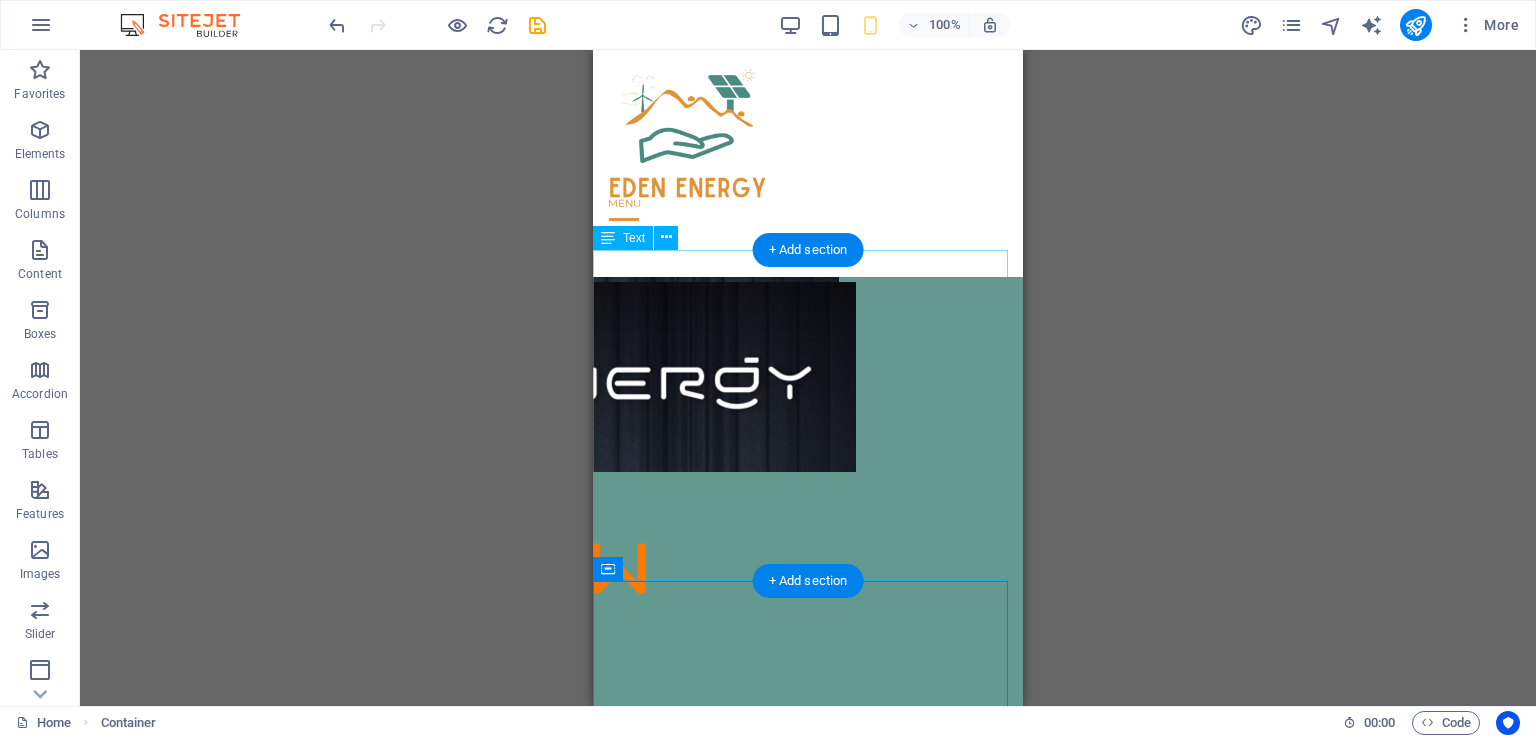 click on "TURN-KEY SOLUTION “Own your solution” Purchase Solar Solution     Eden-Energy do turn-key project and hand project over to the client.     Ongoing Technical support and monitoring     Manage guarantees" at bounding box center (808, 2866) 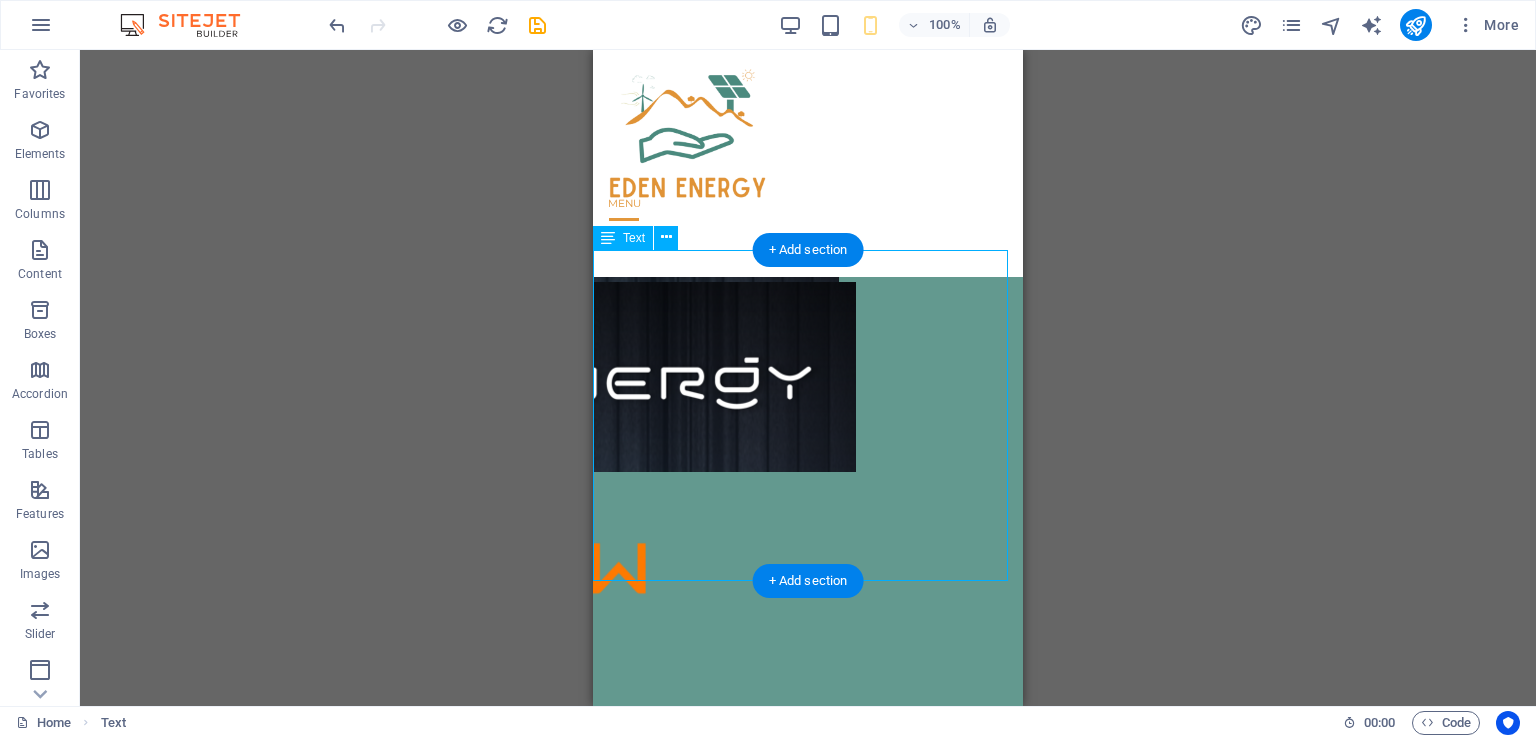 click on "TURN-KEY SOLUTION “Own your solution” Purchase Solar Solution     Eden-Energy do turn-key project and hand project over to the client.     Ongoing Technical support and monitoring     Manage guarantees" at bounding box center (808, 2866) 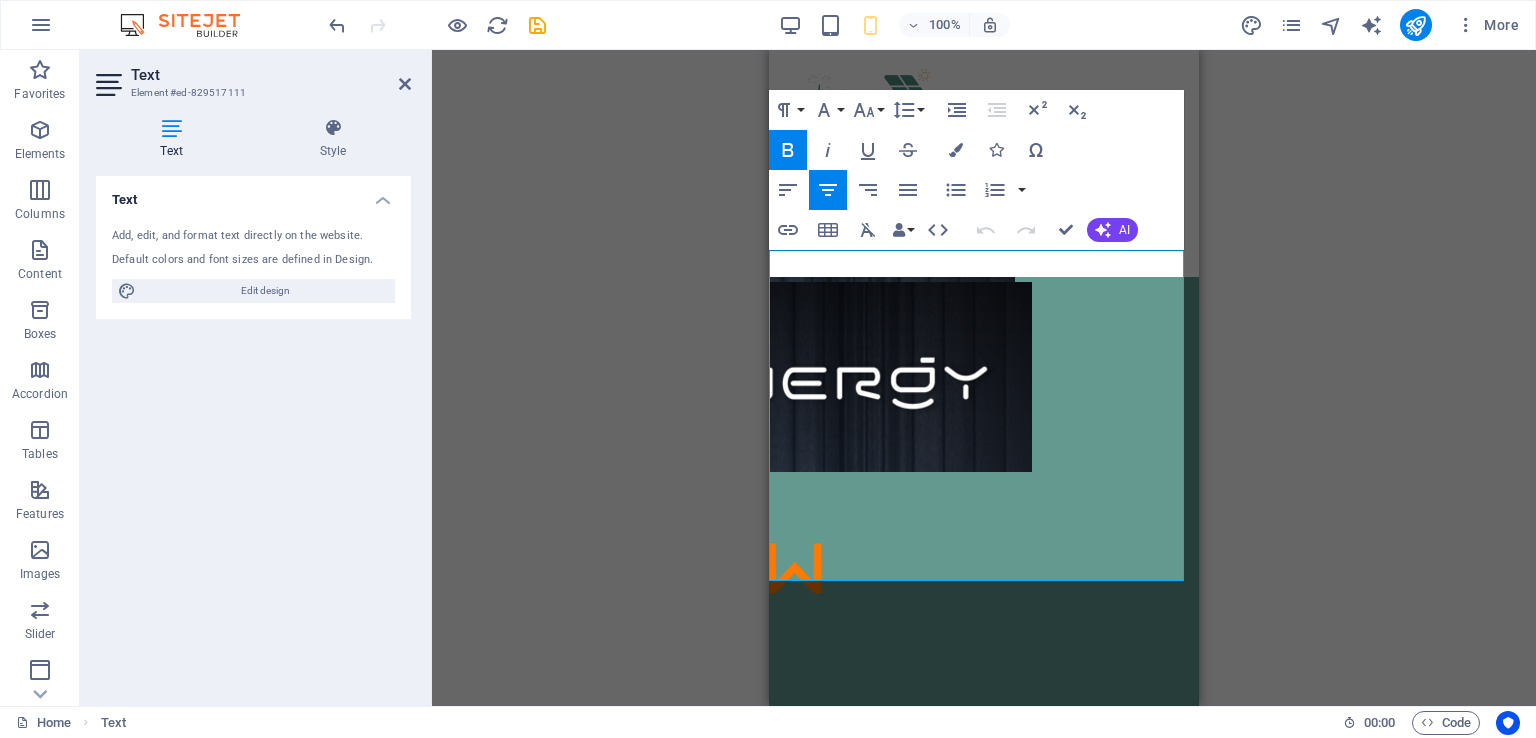 drag, startPoint x: 879, startPoint y: 309, endPoint x: 1170, endPoint y: 533, distance: 367.22882 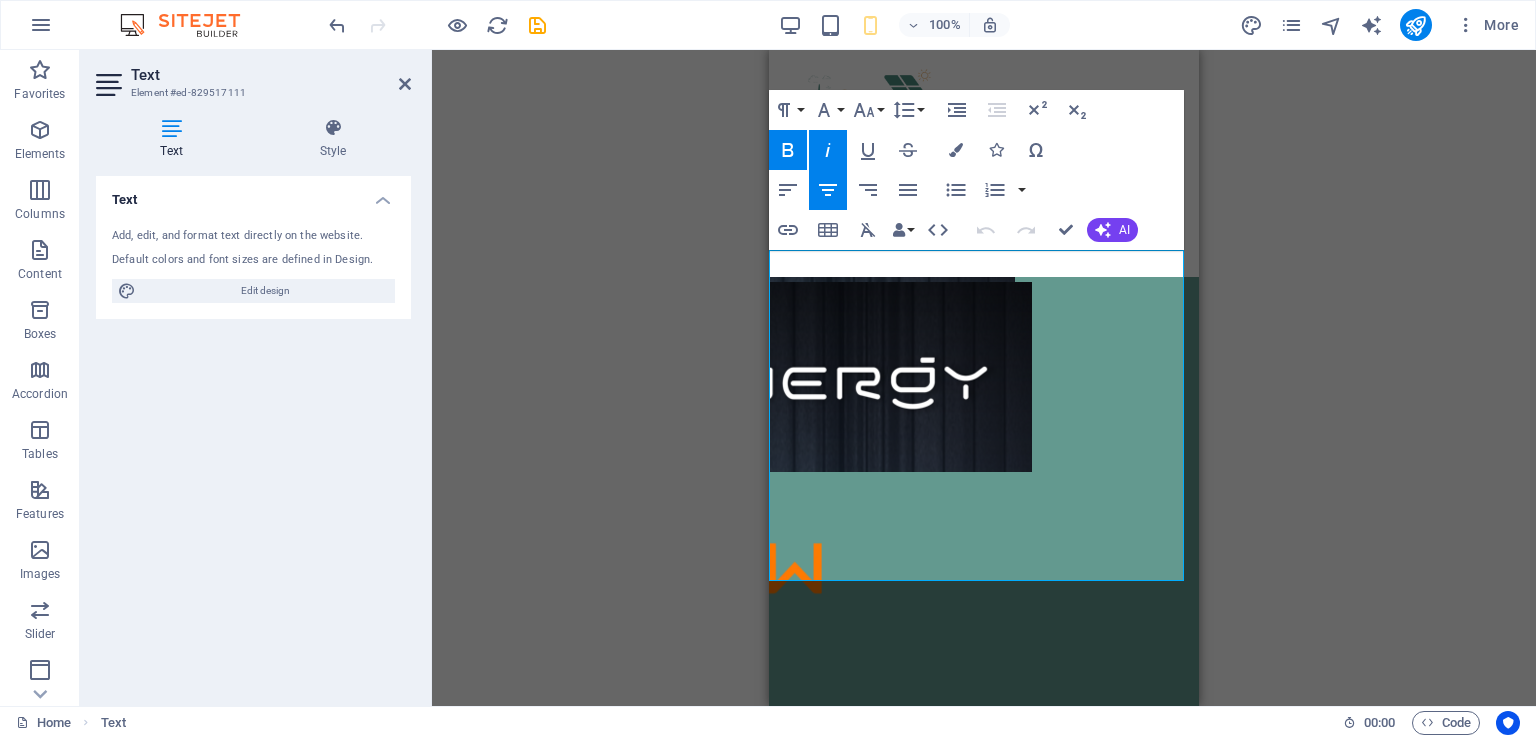 click on "Edit design" at bounding box center (265, 291) 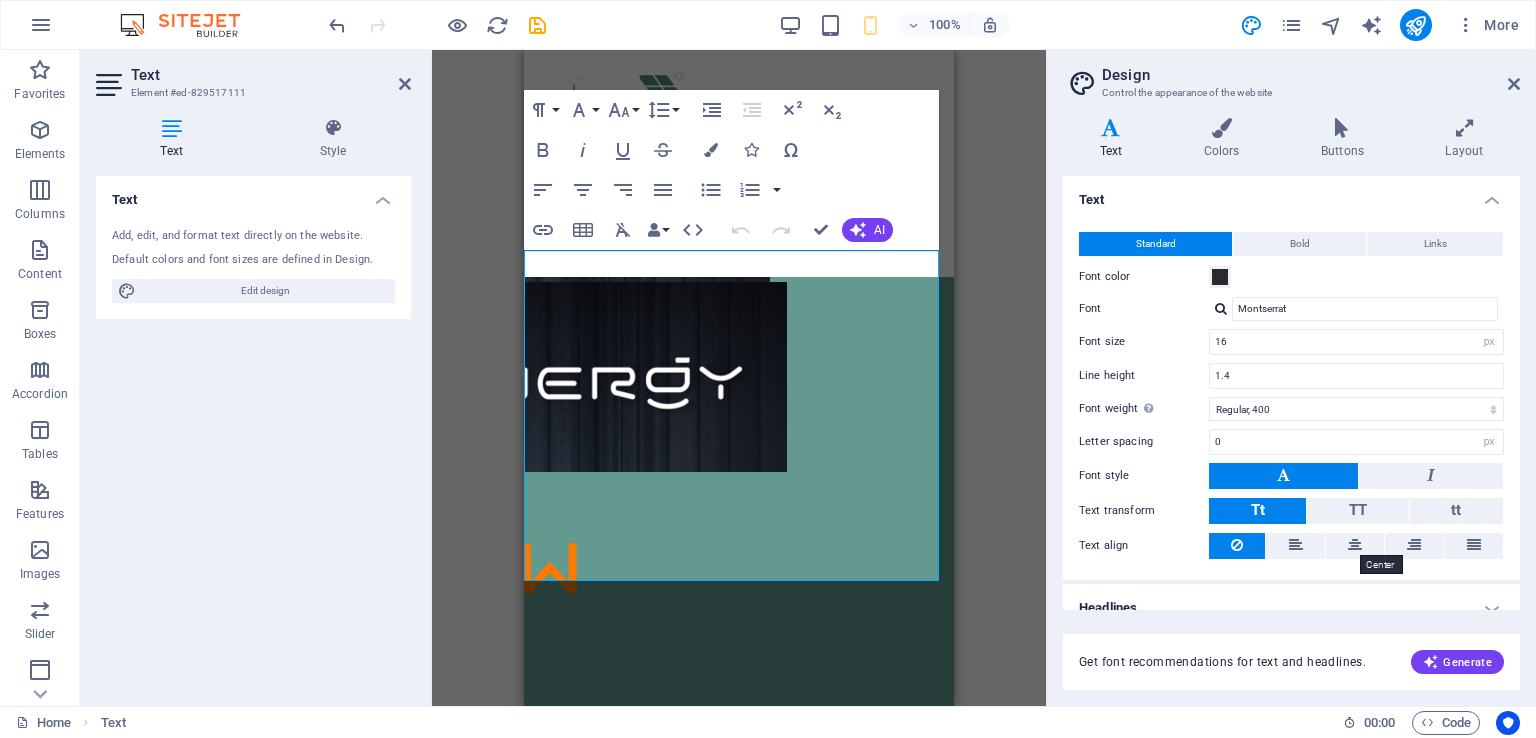 click at bounding box center (1355, 545) 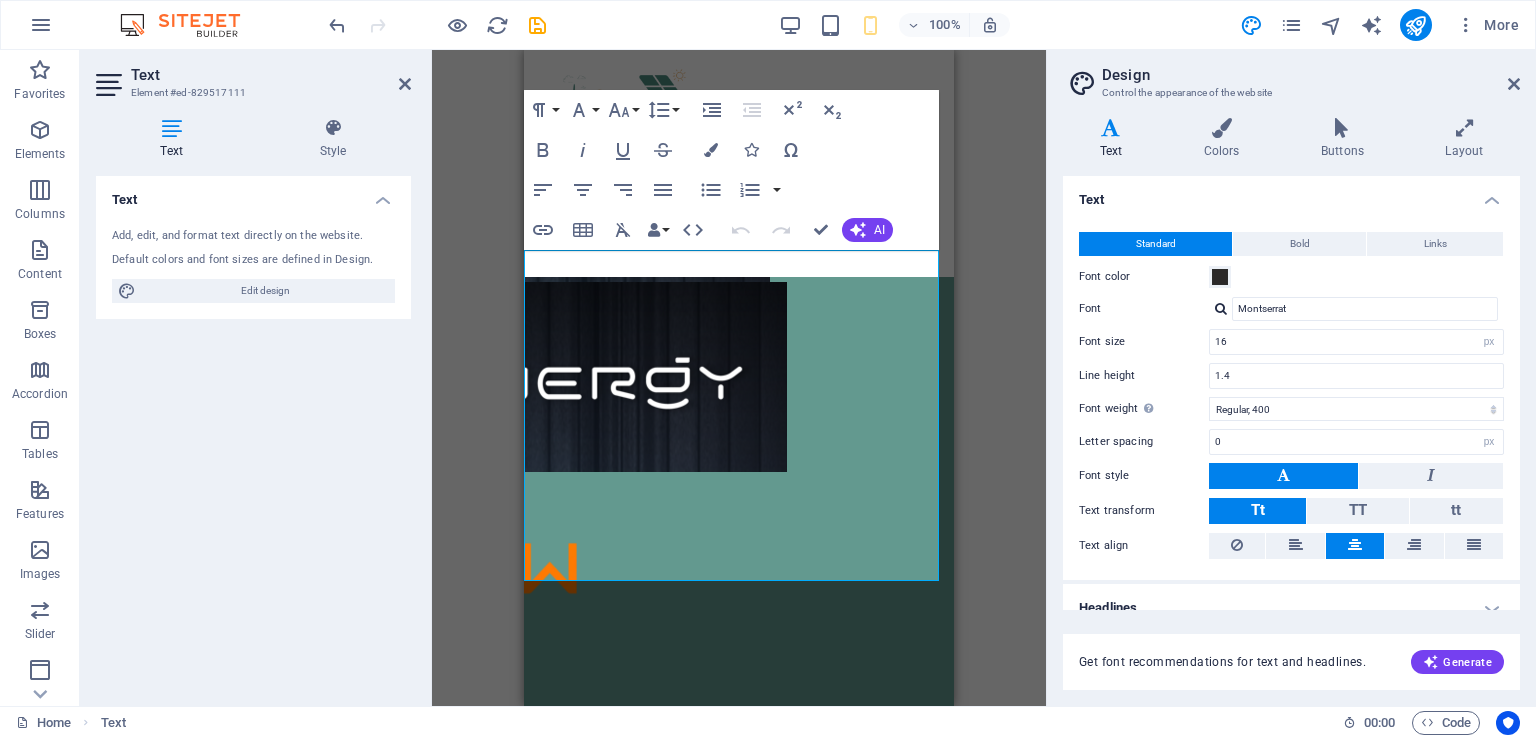 click at bounding box center (1464, 128) 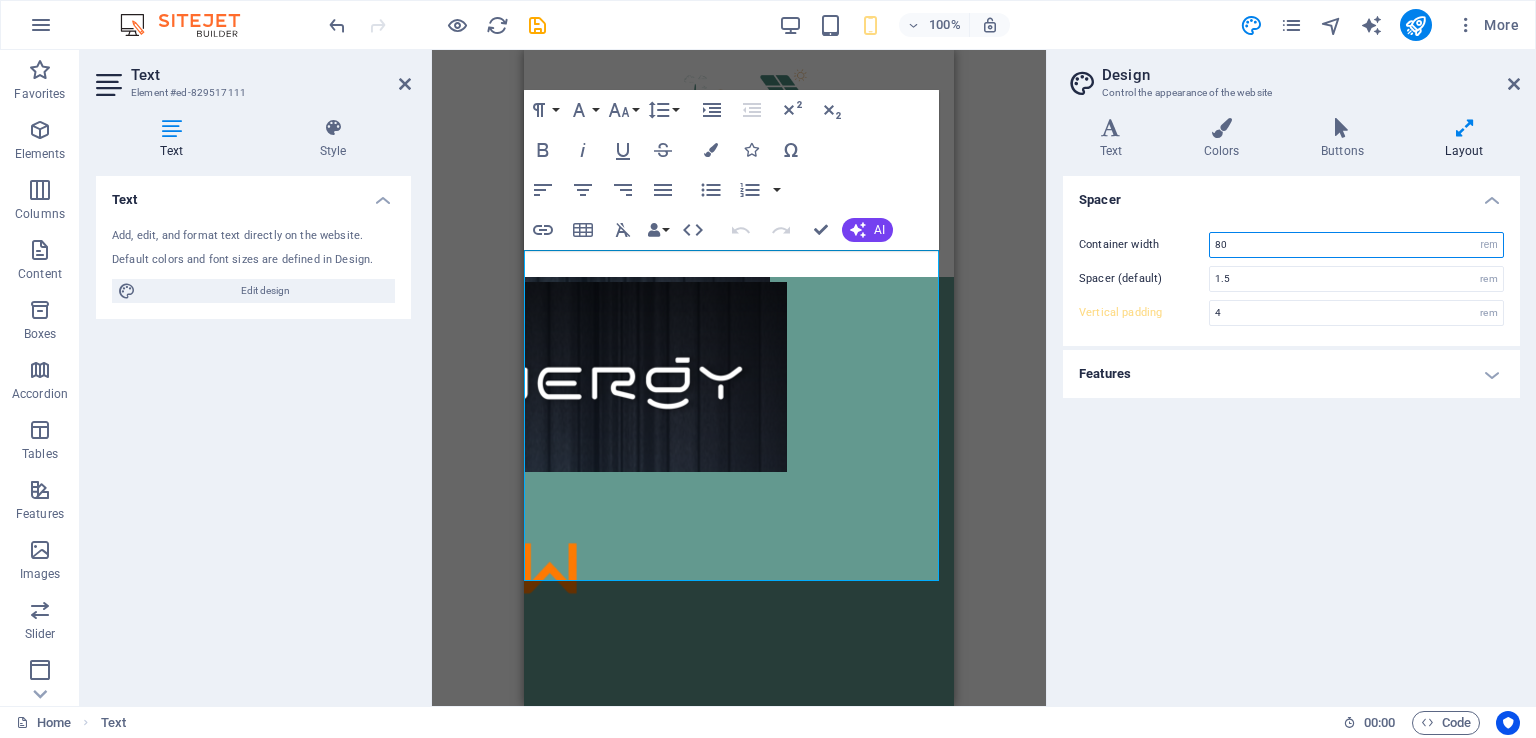 drag, startPoint x: 1284, startPoint y: 243, endPoint x: 1212, endPoint y: 243, distance: 72 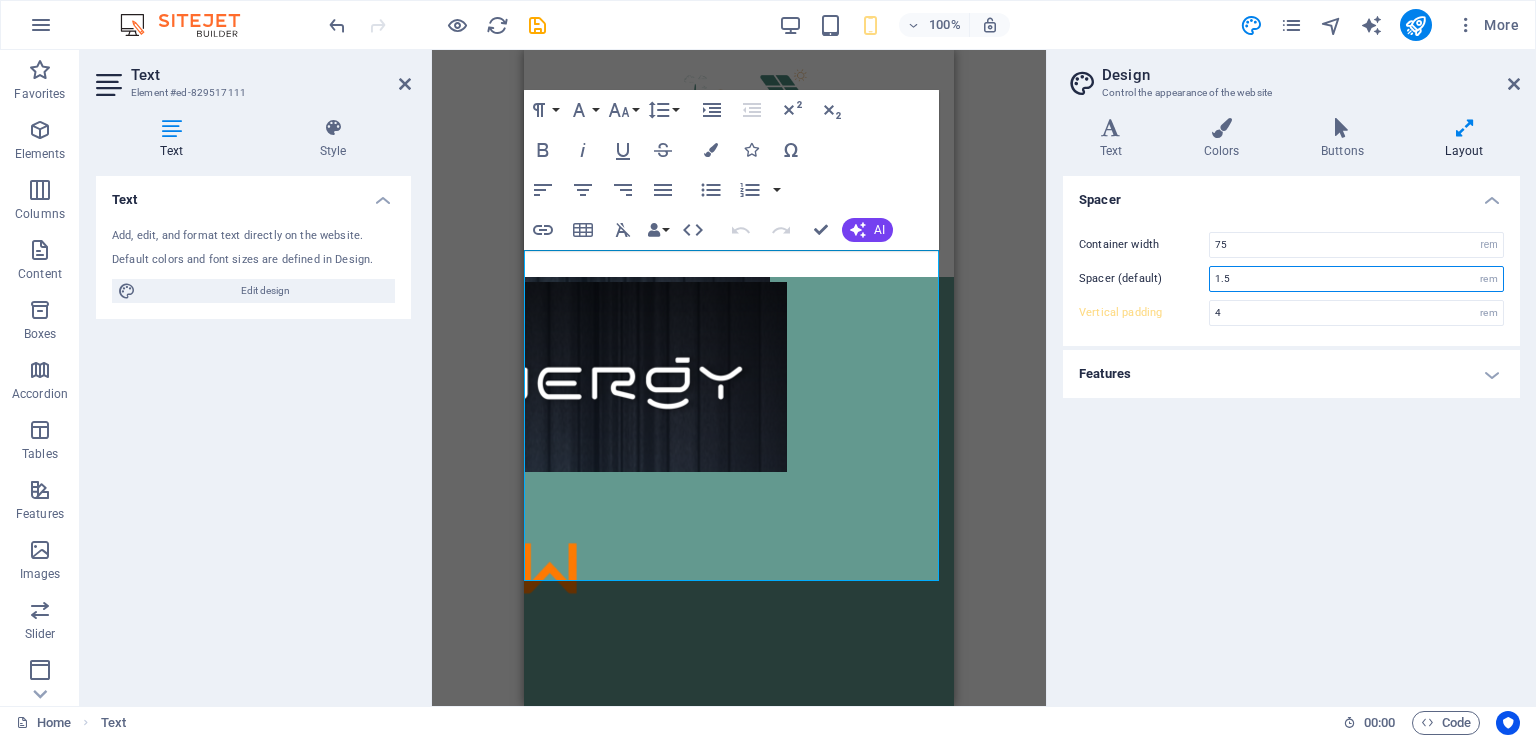 click on "1.5" at bounding box center [1356, 279] 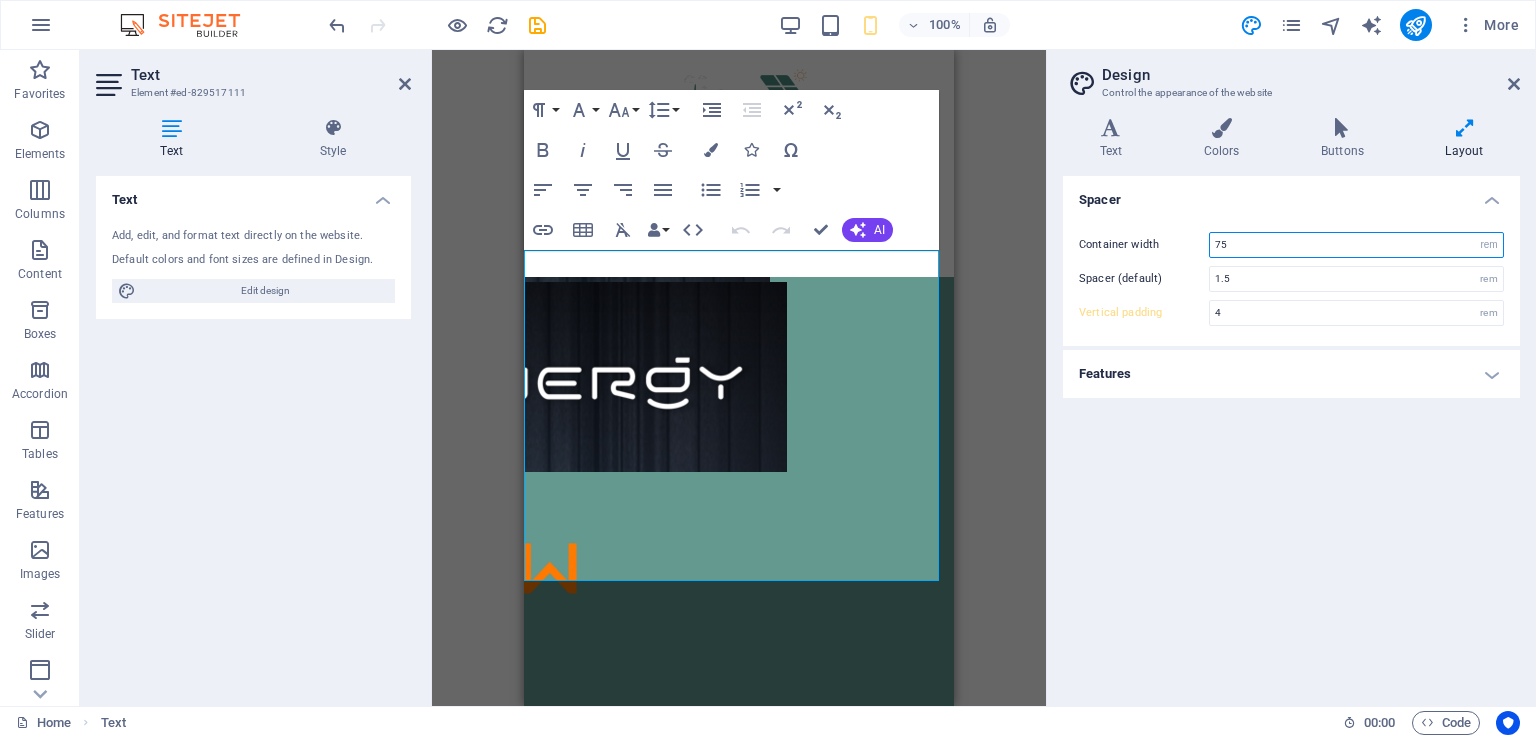 click on "75" at bounding box center [1356, 245] 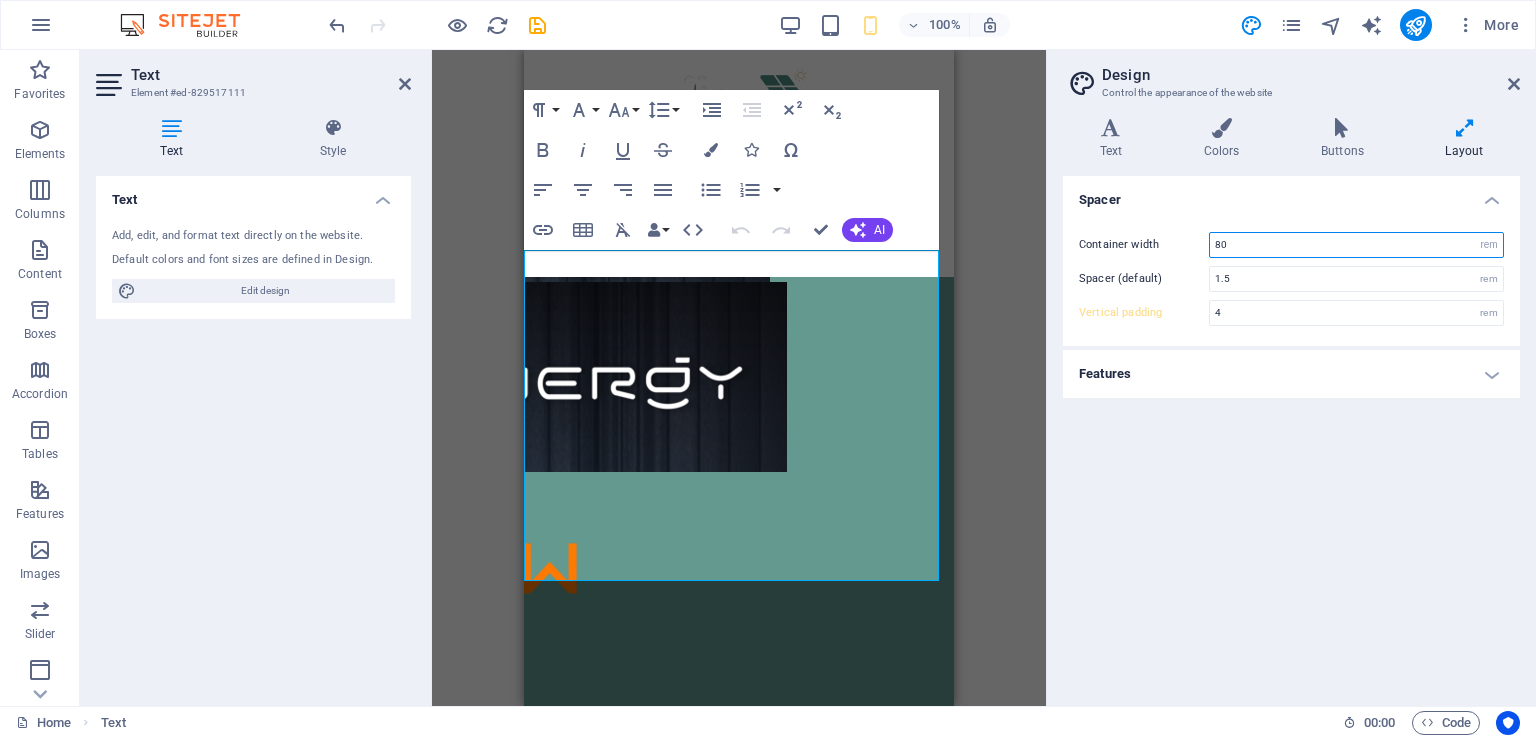 type on "80" 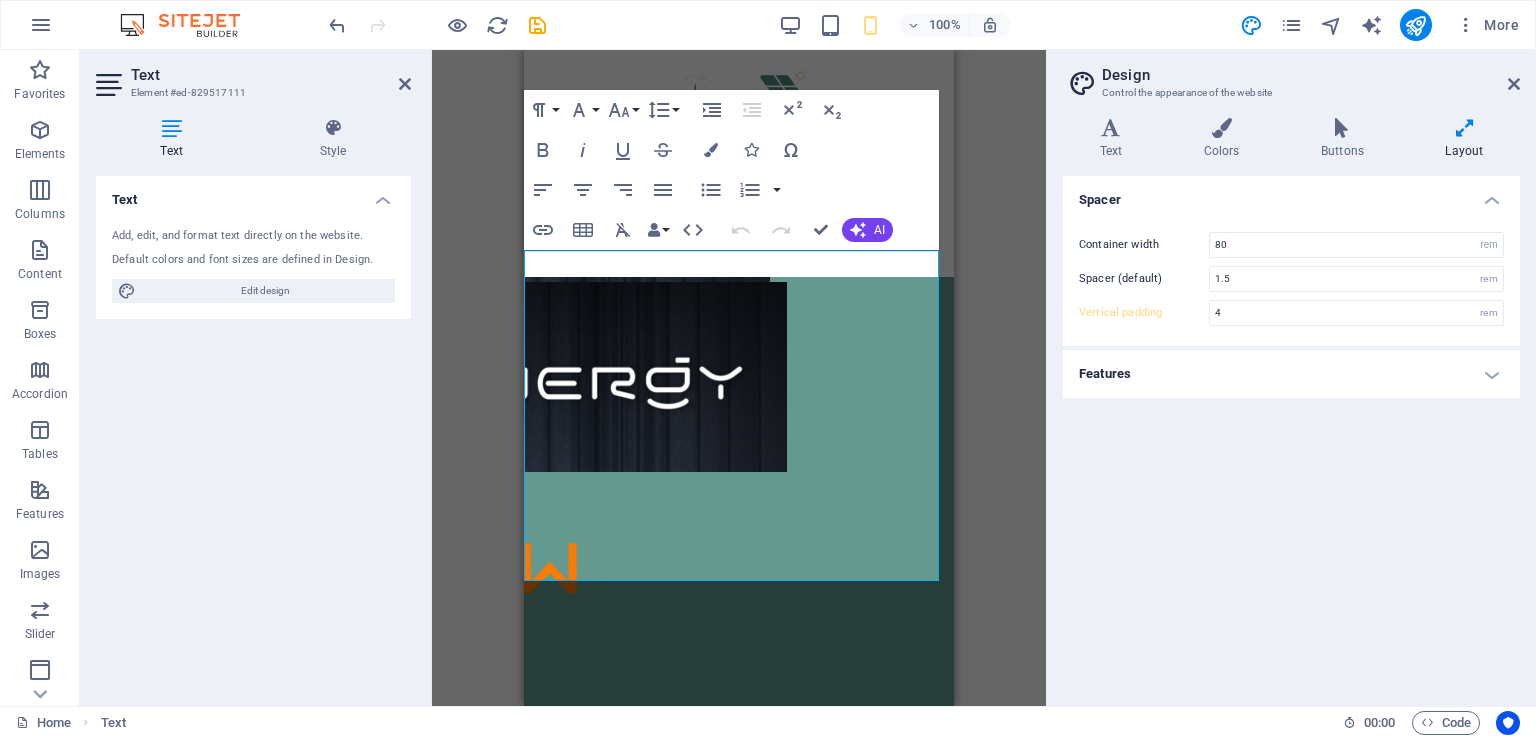 click on "Features" at bounding box center (1291, 374) 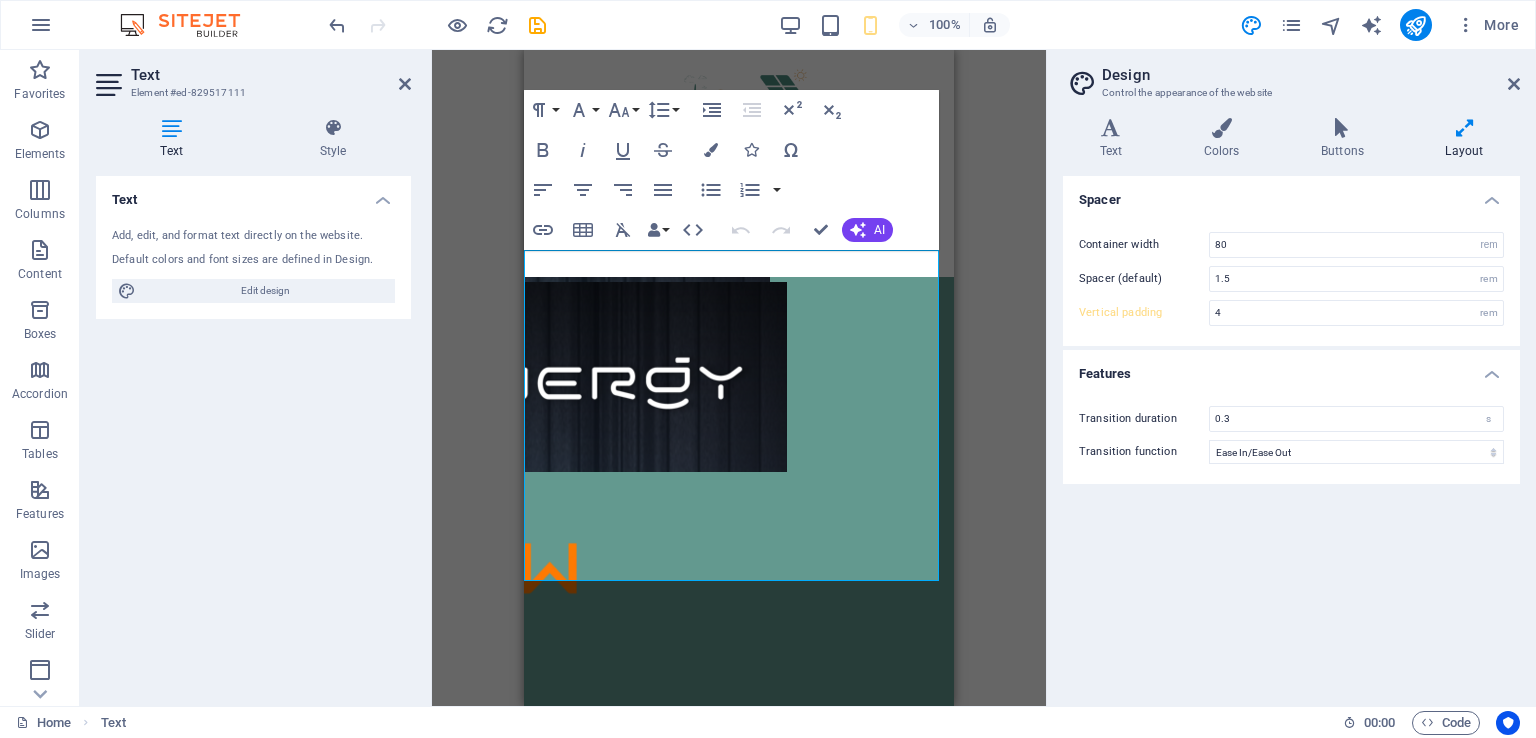 click on "Eden-Energy do turn-key project and hand project over to the client." at bounding box center (724, 2848) 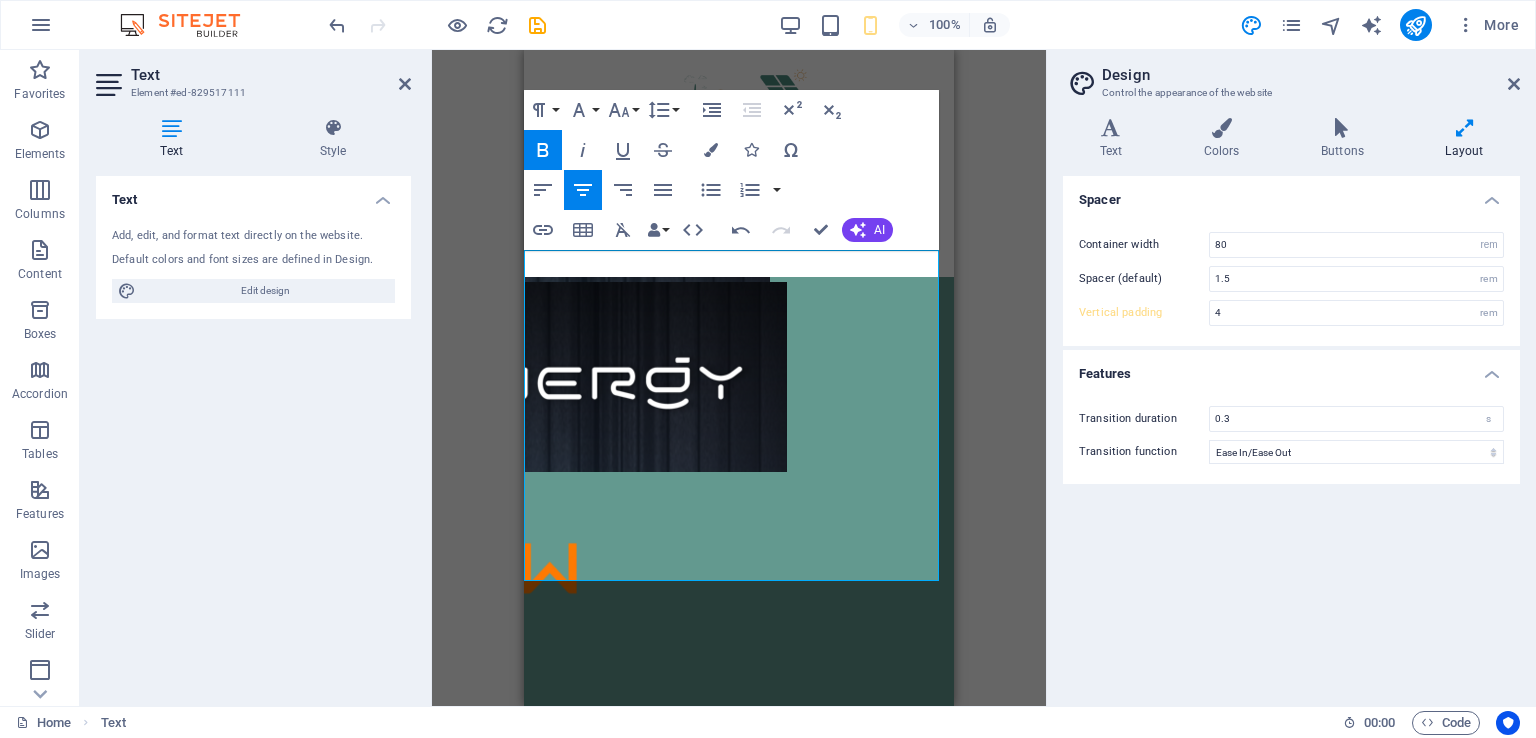 click on "Ongoing Technical support and monitoring" at bounding box center [724, 2951] 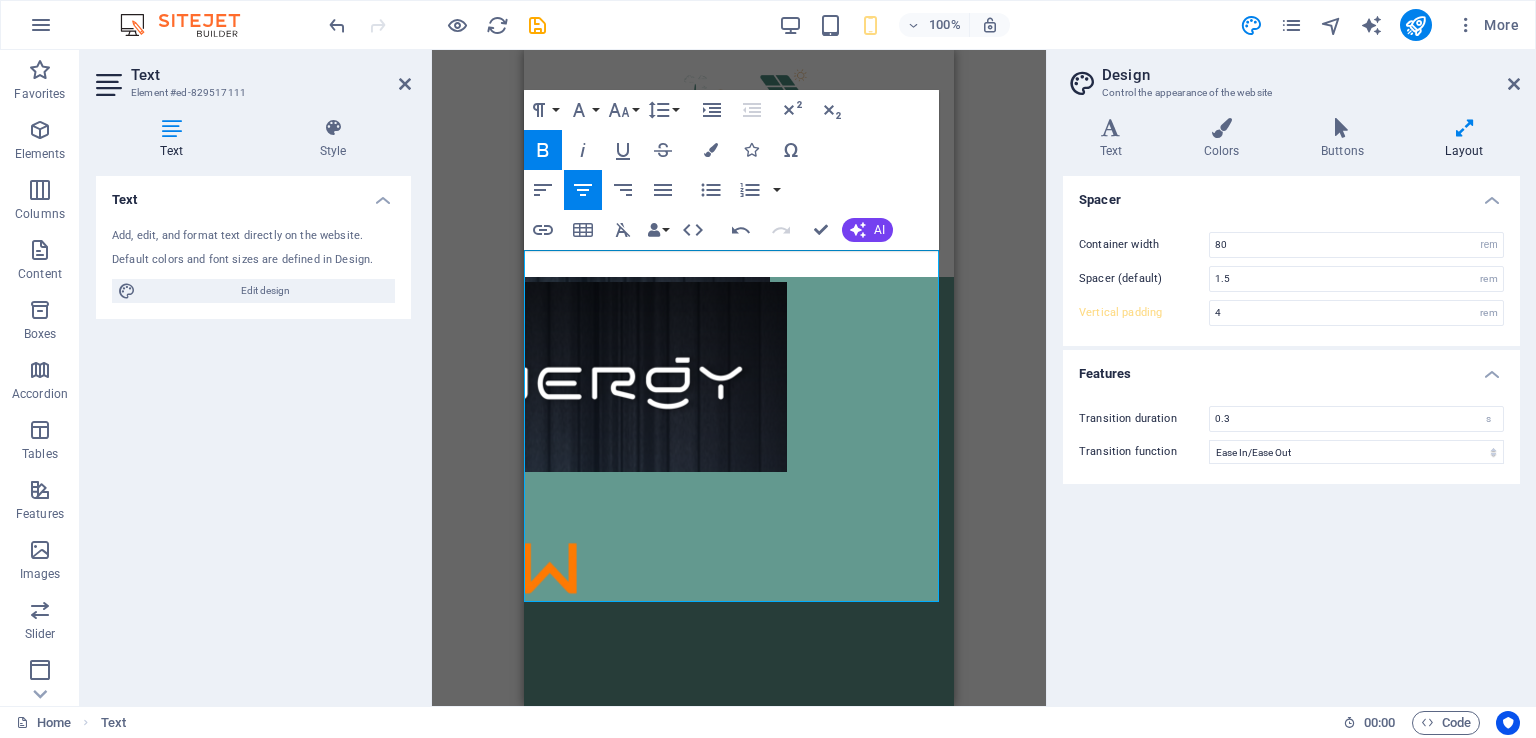 click on "Purchase Solar Solution" at bounding box center (724, 2746) 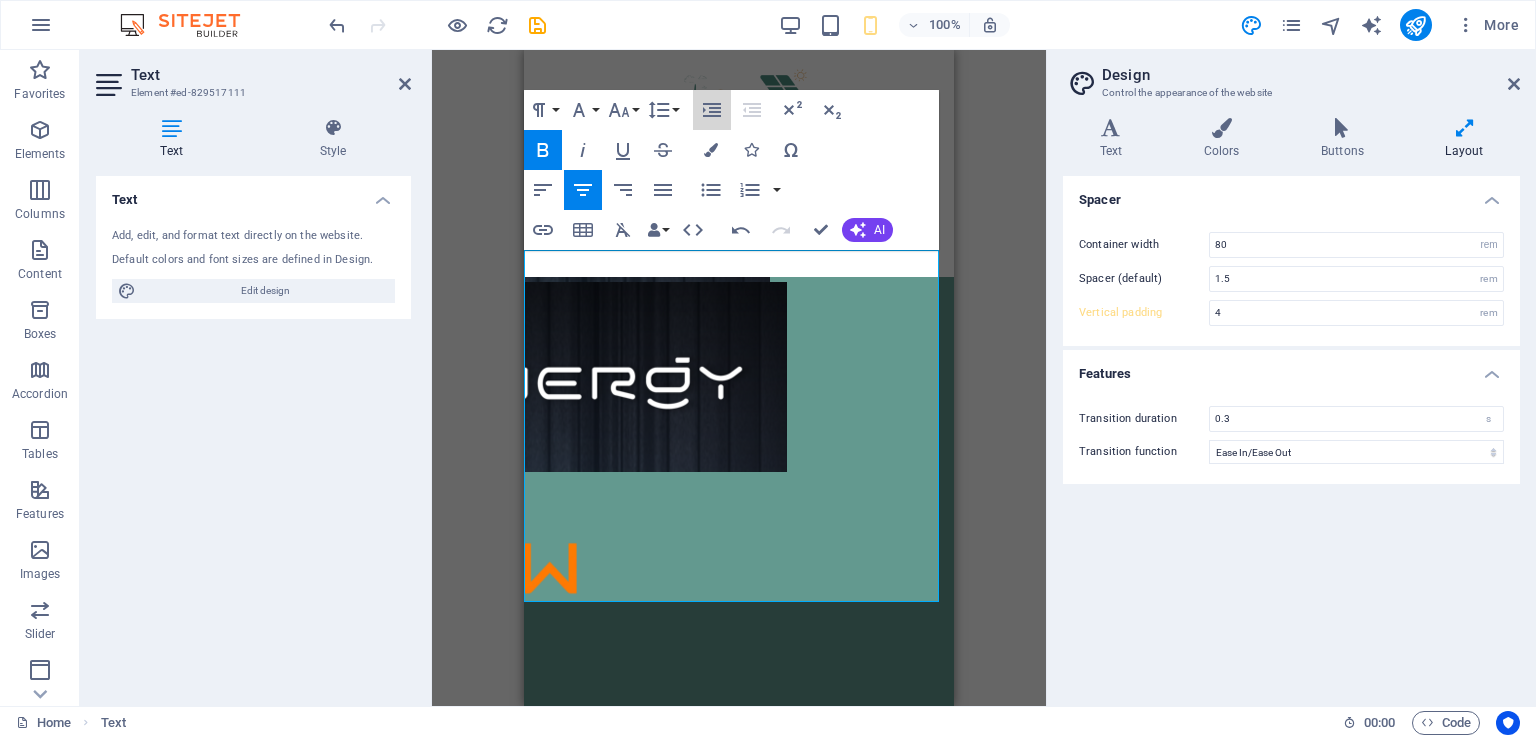 click 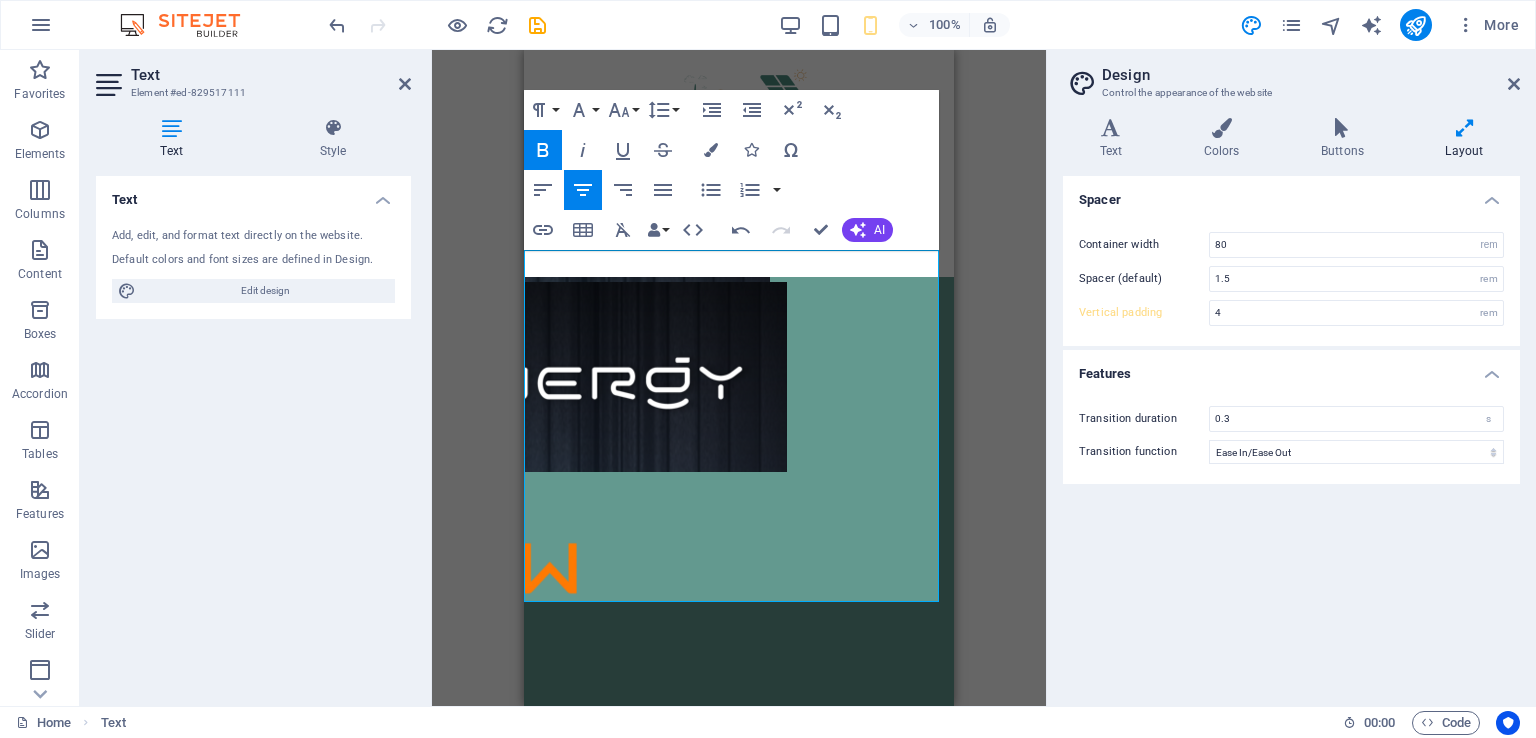 click 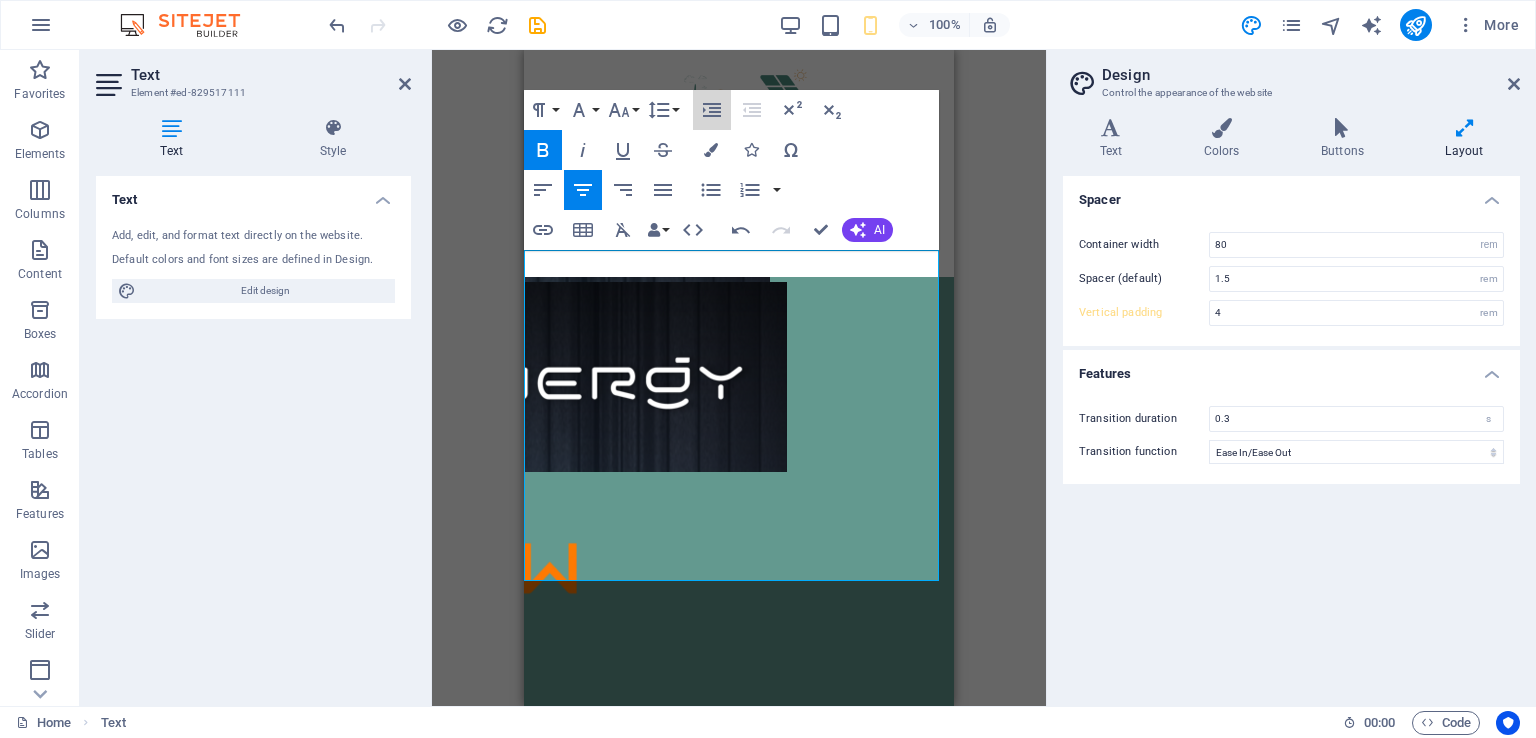 click 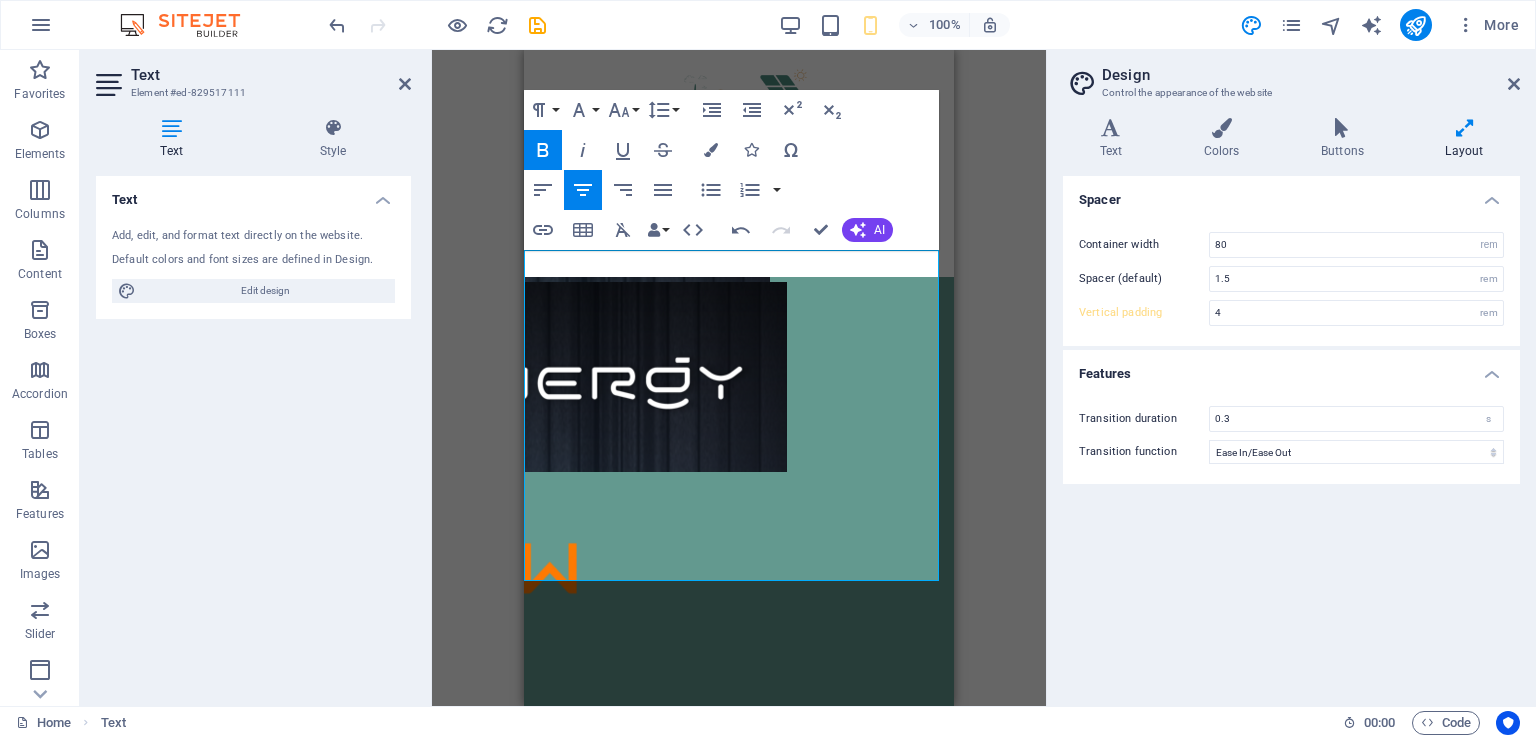 click 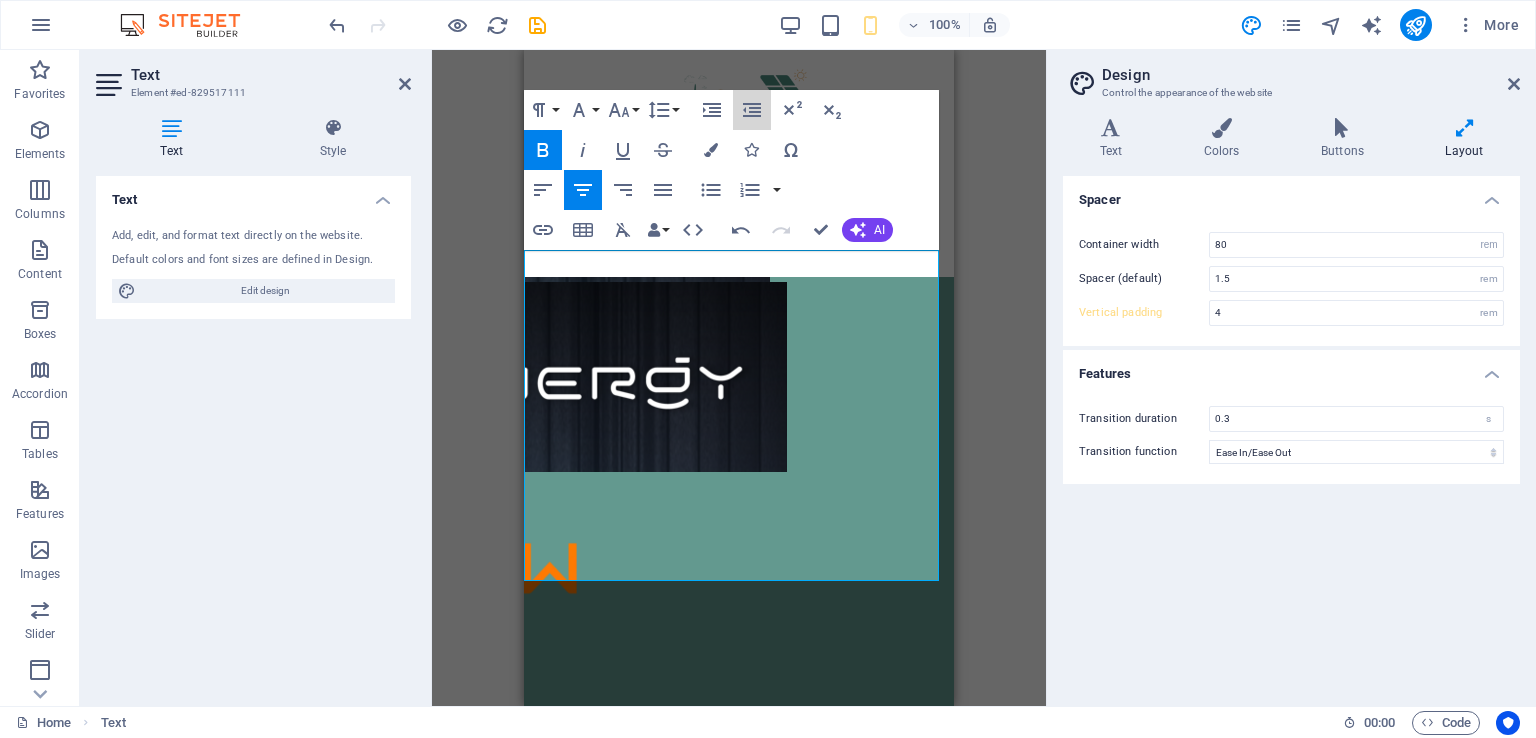 click 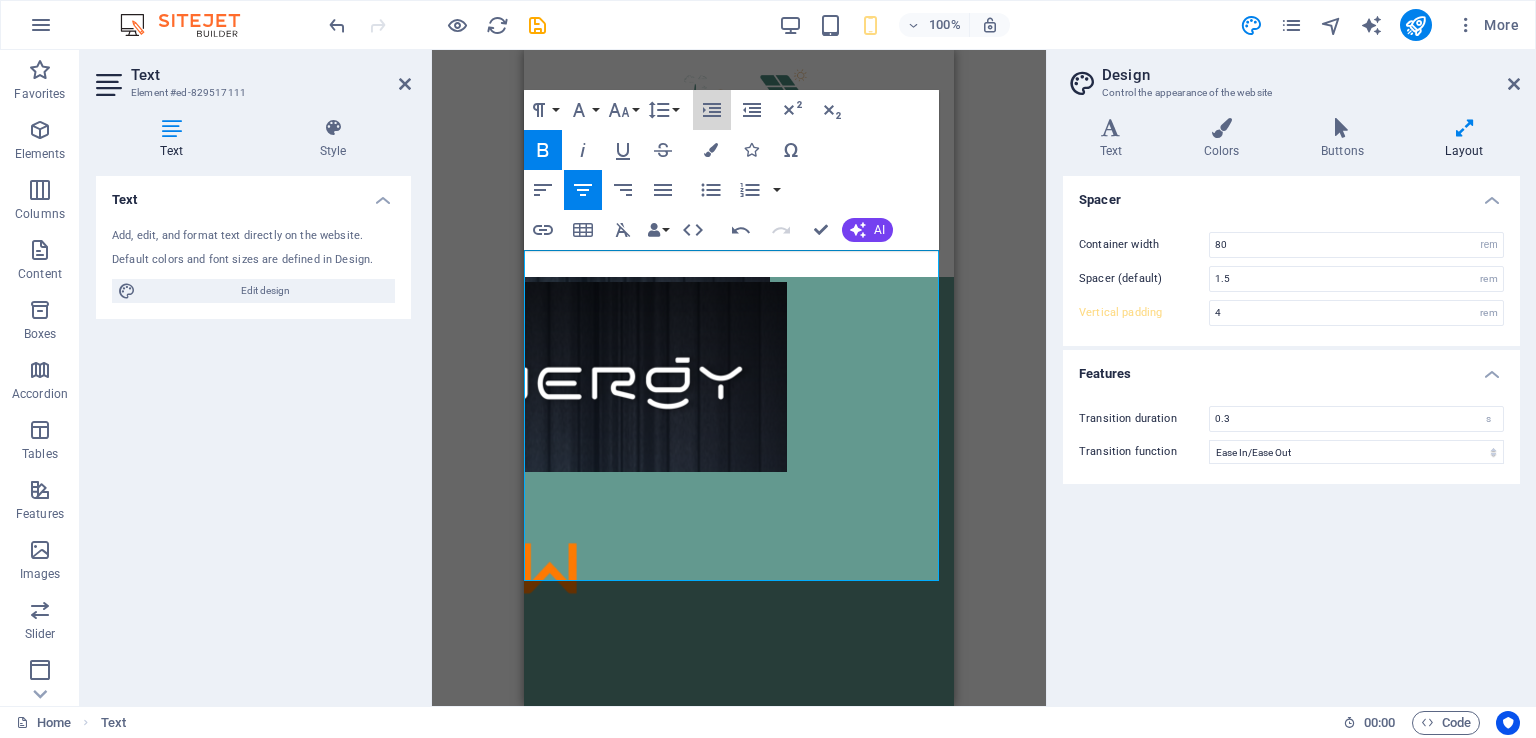 click 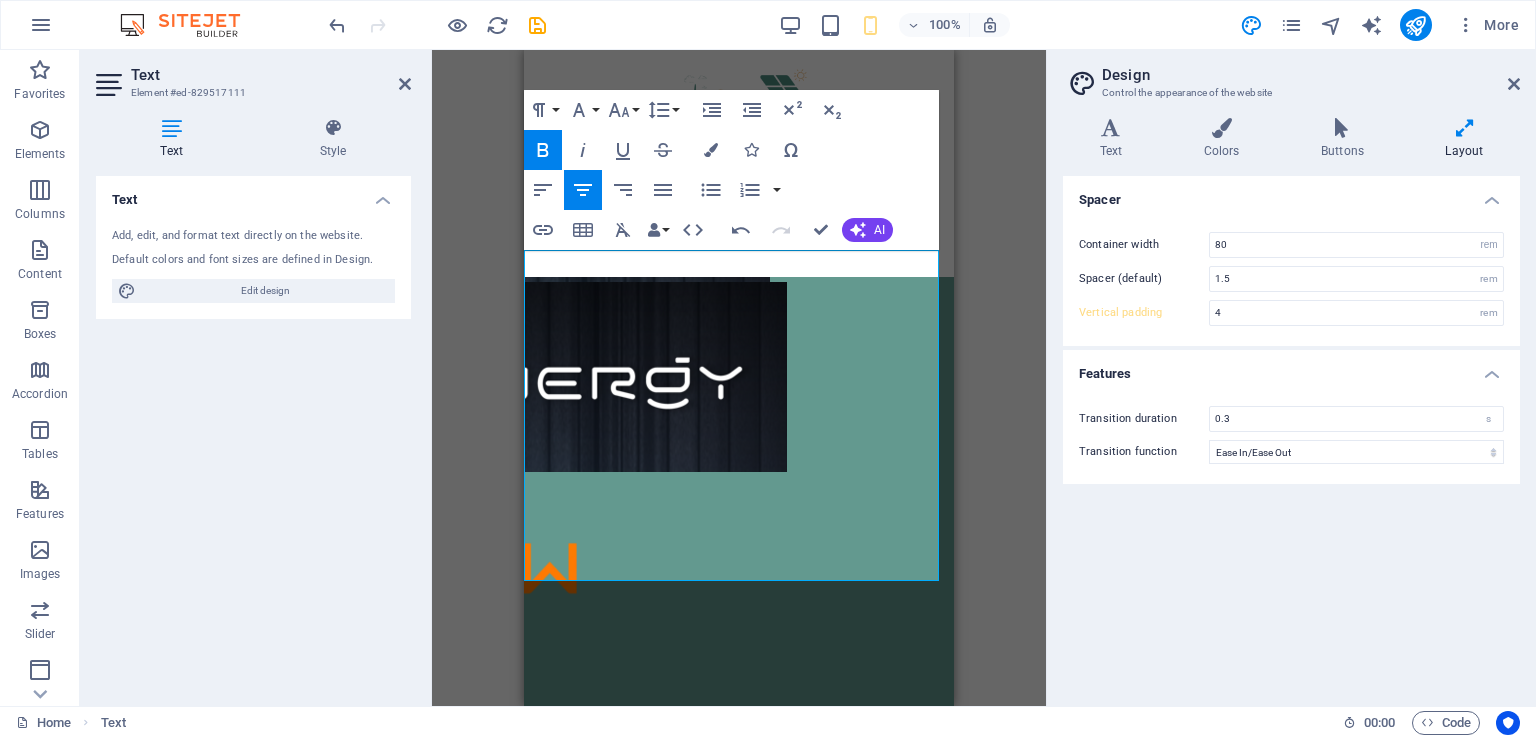 click on "Manage guarantees" at bounding box center [739, 3043] 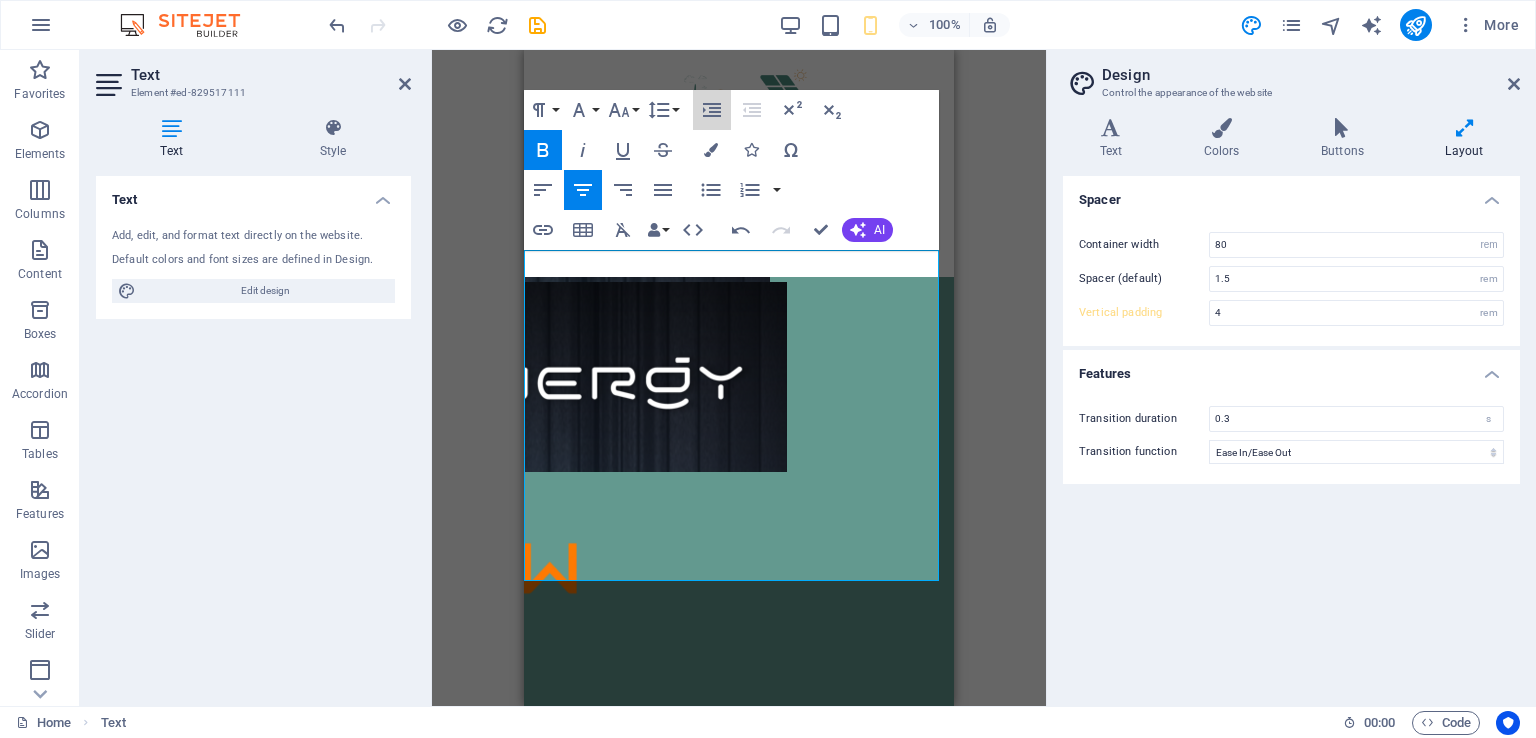click 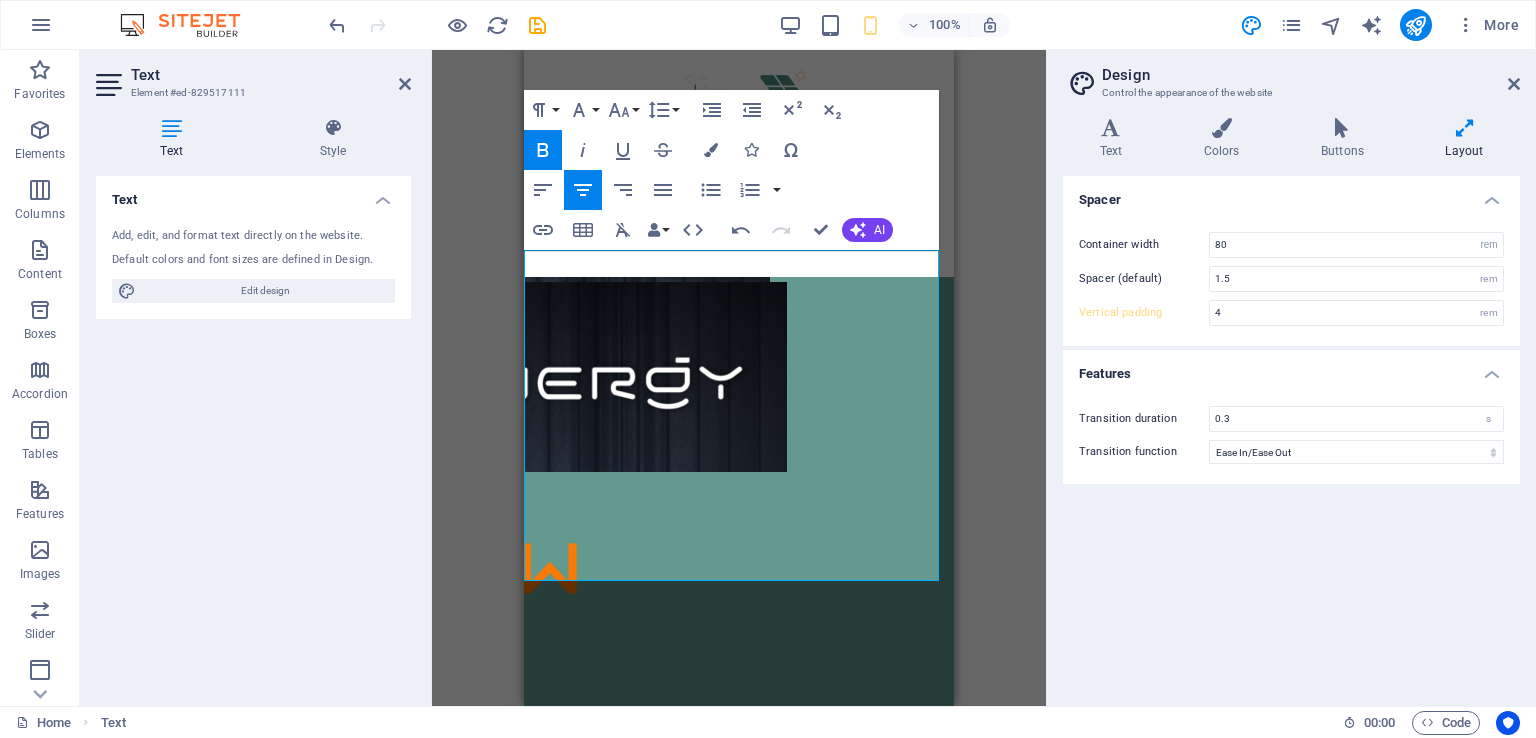 click on "Purchase Solar Solution" at bounding box center [739, 2746] 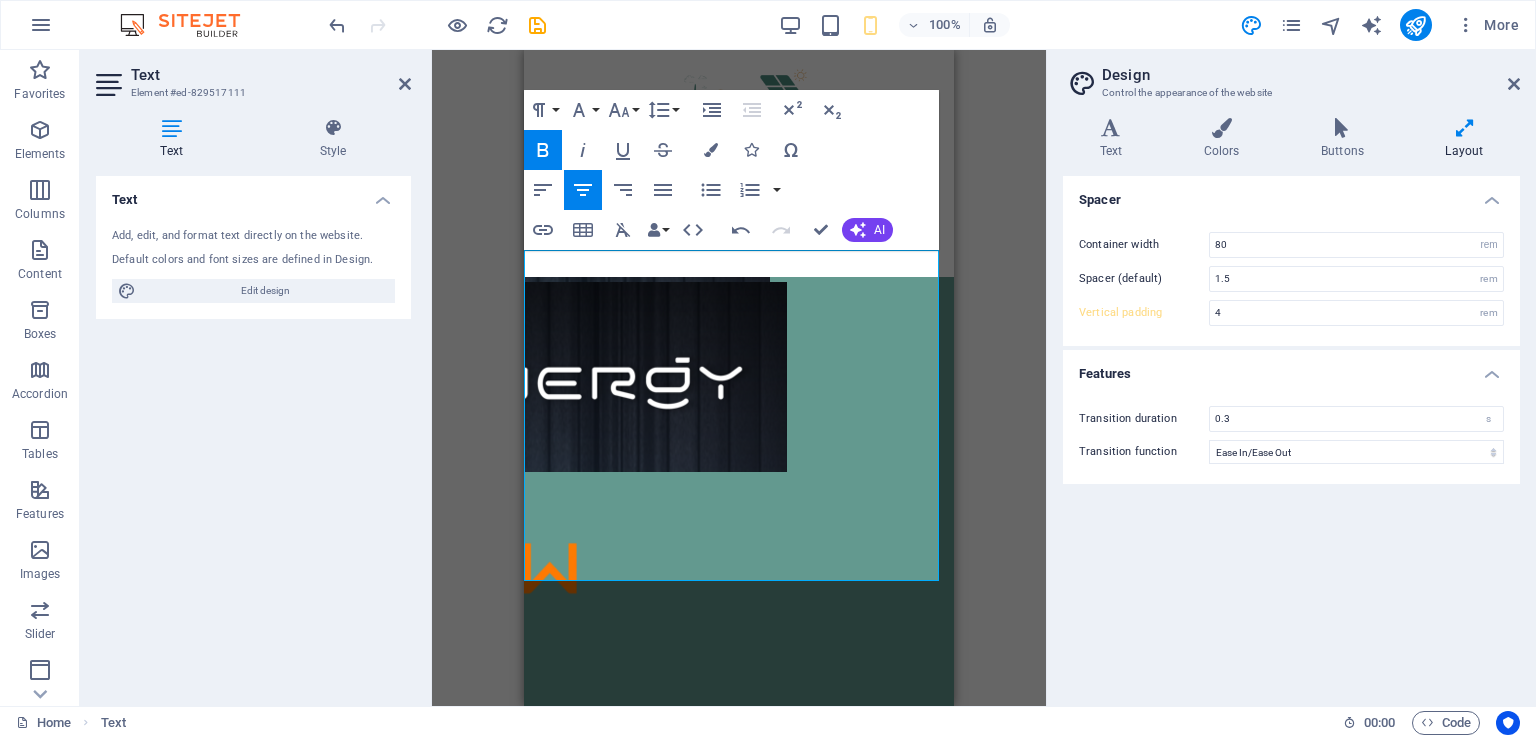 click 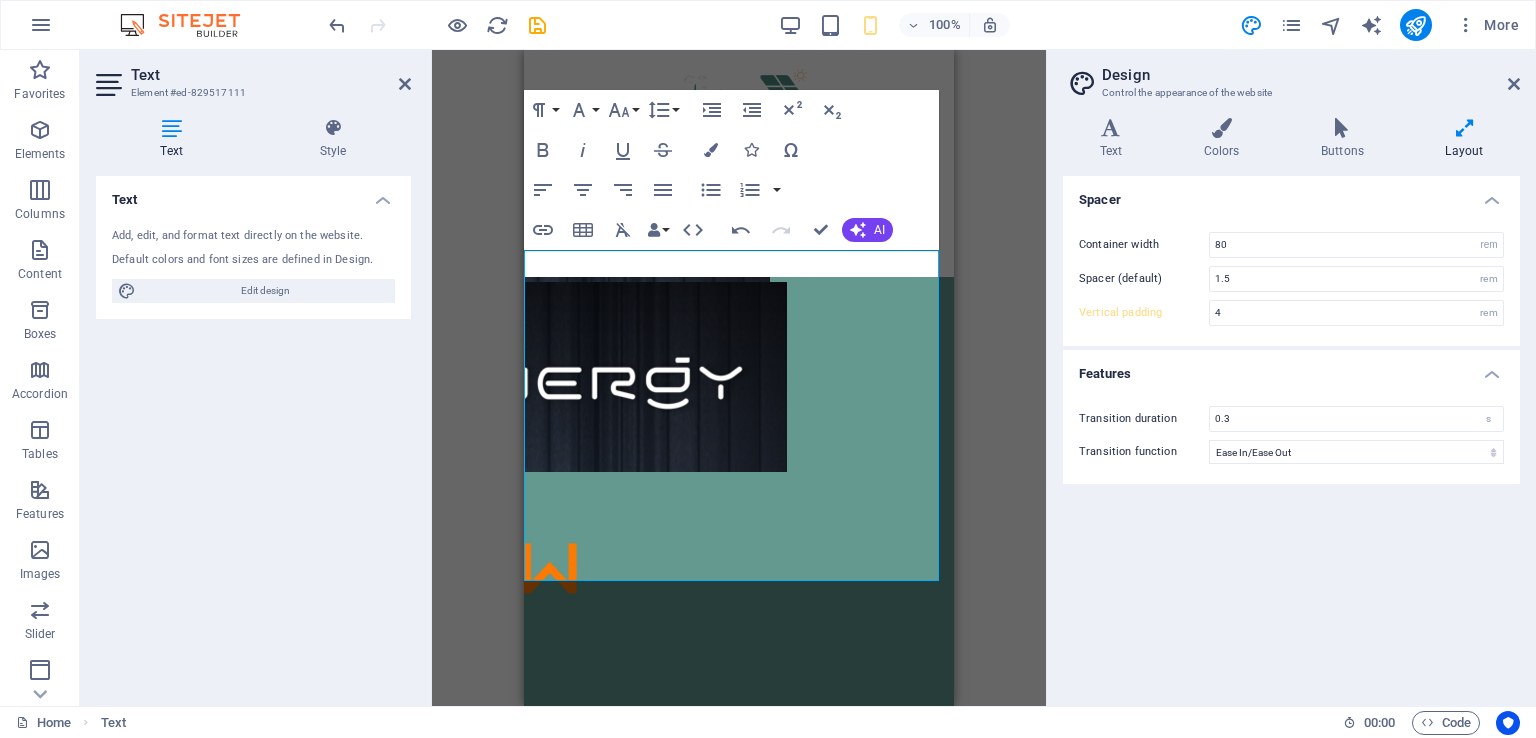 click at bounding box center [405, 84] 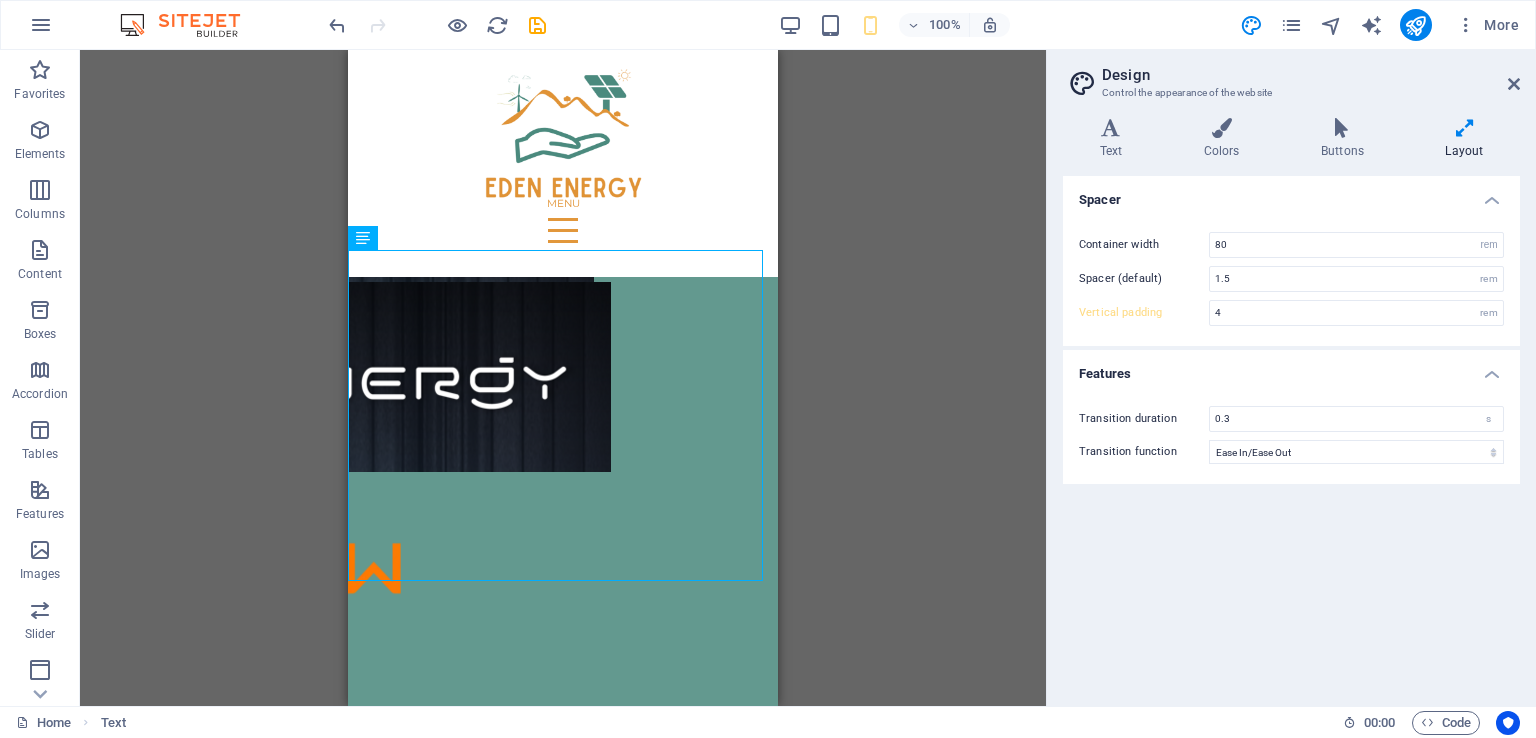 click at bounding box center [1514, 84] 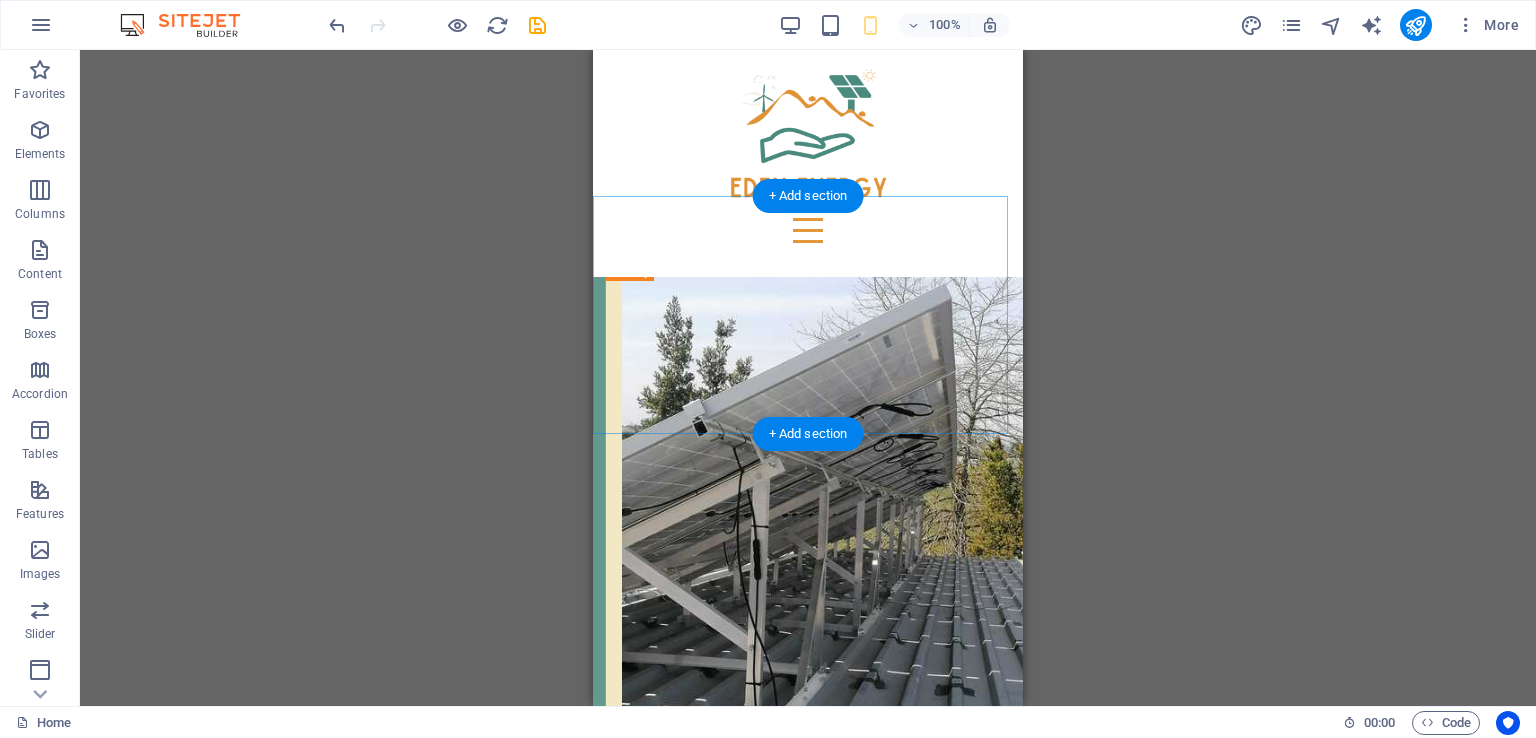 scroll, scrollTop: 7482, scrollLeft: 0, axis: vertical 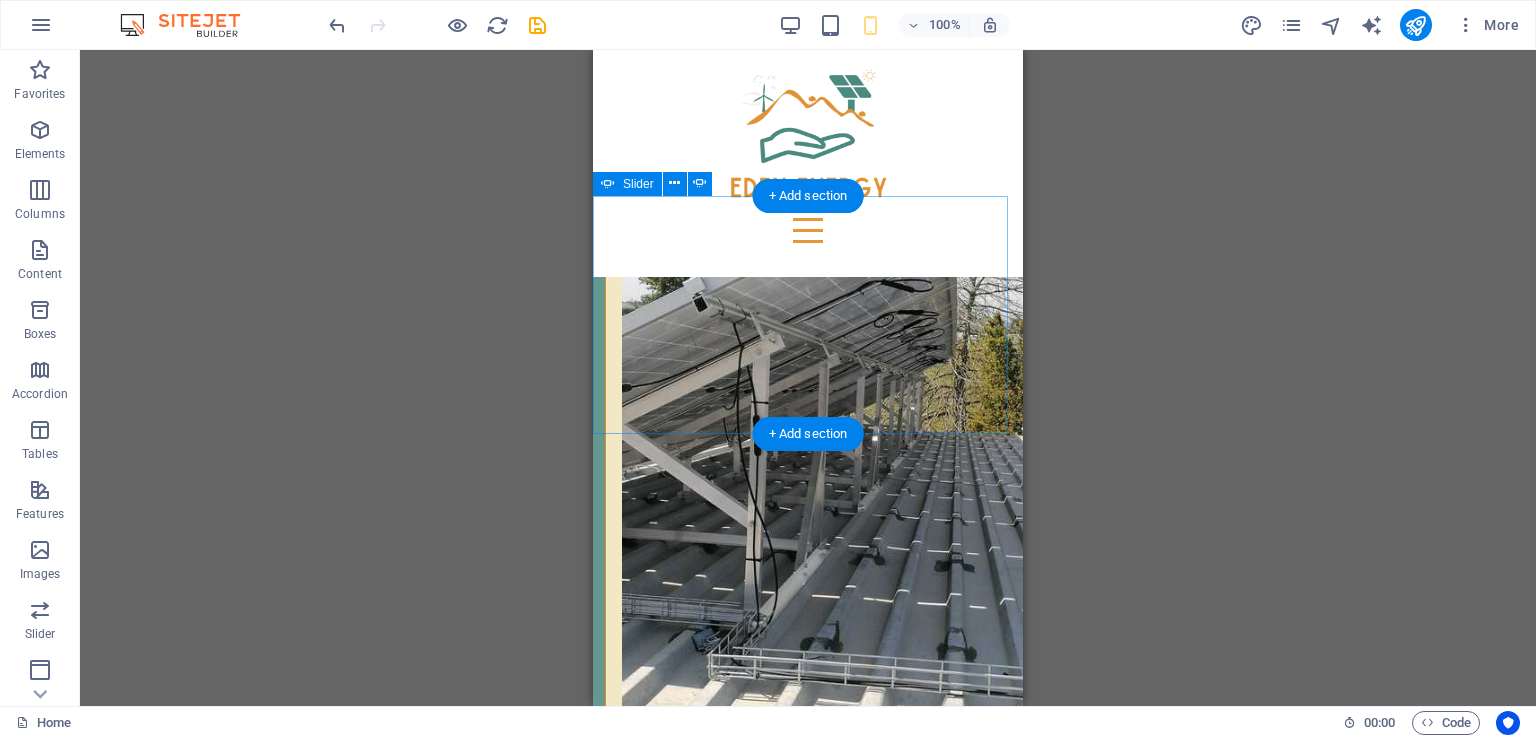 click at bounding box center (808, 2248) 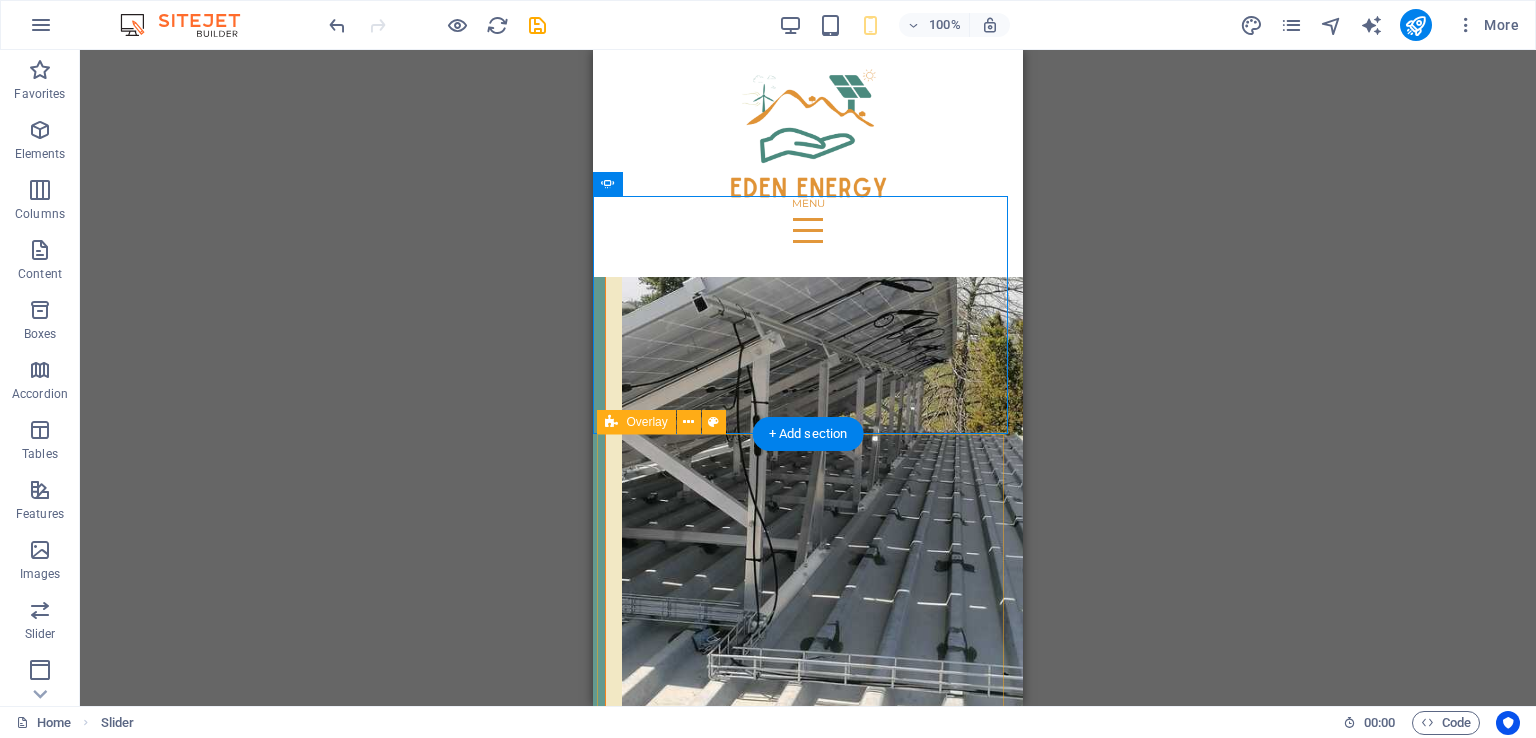 click on "Smart System learns contextual power consumption and adapts Remote wireless control Power management gateway system: Utilize multiple power sources through one system seamlessly Zero transfer rate (between power sources) and flexible power management Modular design (IP66) weatherproof Very safe with arc detection and fire management systems Easy to upgrade and make modifications Breakdowns minimal through fault isolation within smaller modules 10-year equipment swop out warranted for Inverter and batteries Gateway 3-year warranted (breakers, contactors & PLC)(Replacement parts cheap and easy to replace) Graph depicts typical battery efficiency declines over time, with approximately 80% of new capacity remaining after 15 years." at bounding box center [808, 3641] 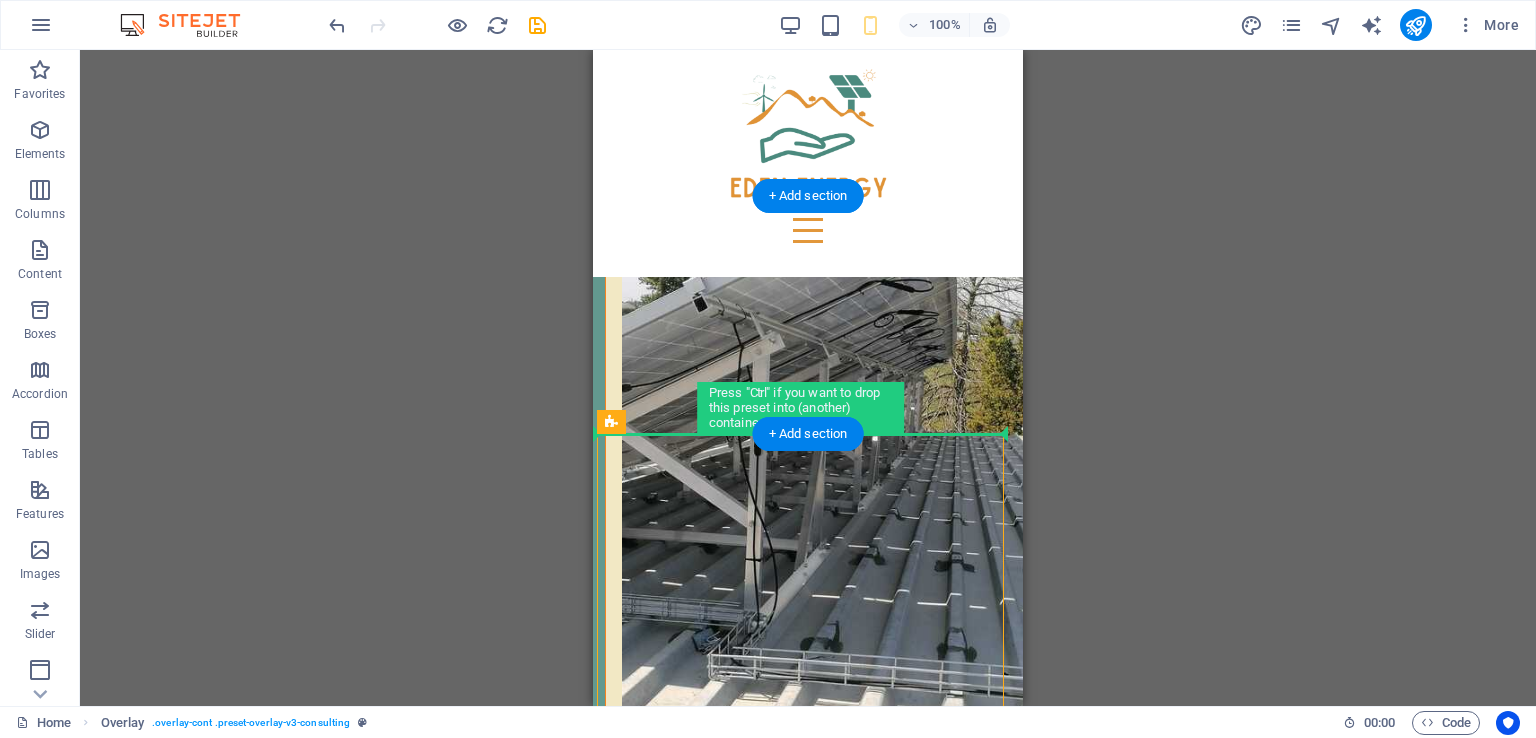 drag, startPoint x: 1245, startPoint y: 475, endPoint x: 664, endPoint y: 401, distance: 585.6936 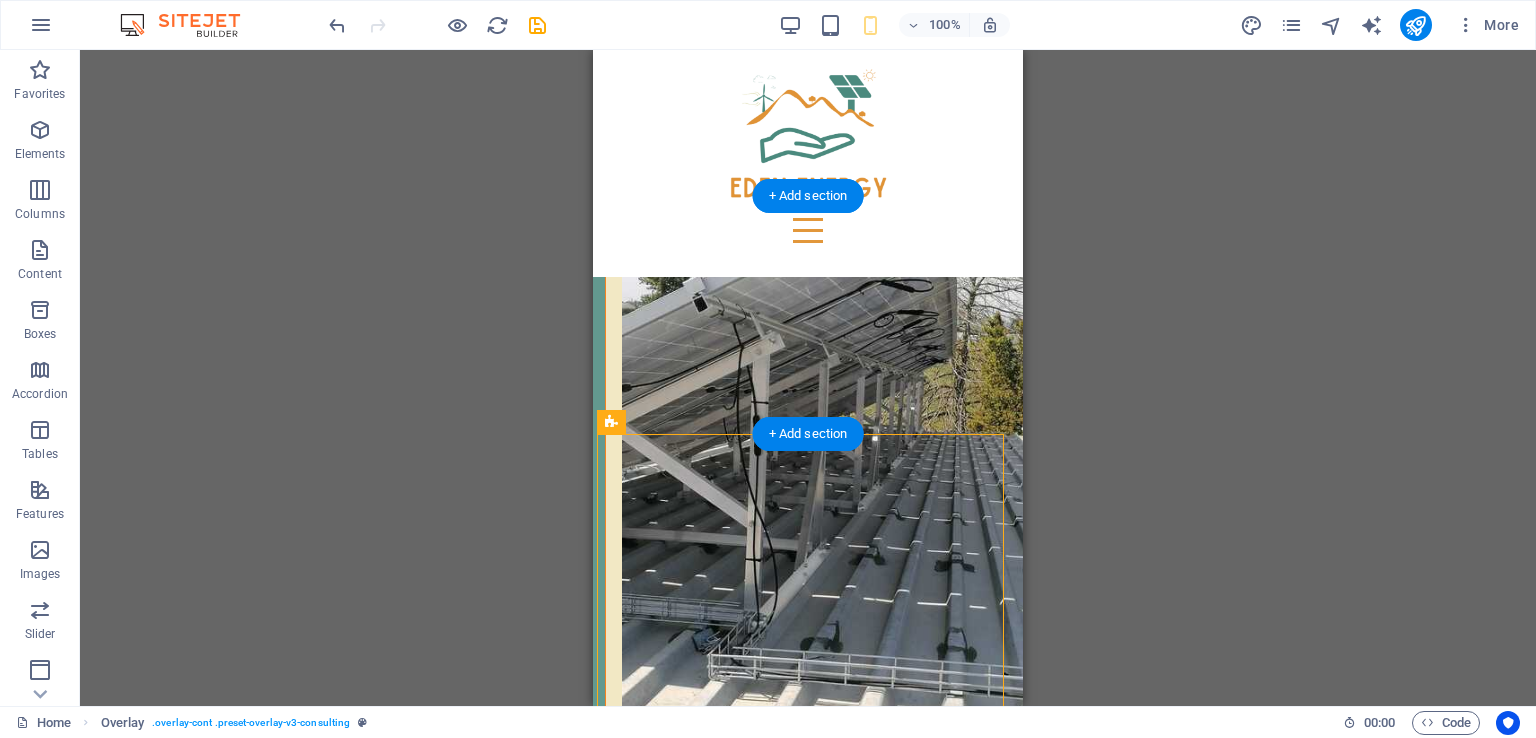 click at bounding box center [808, 2248] 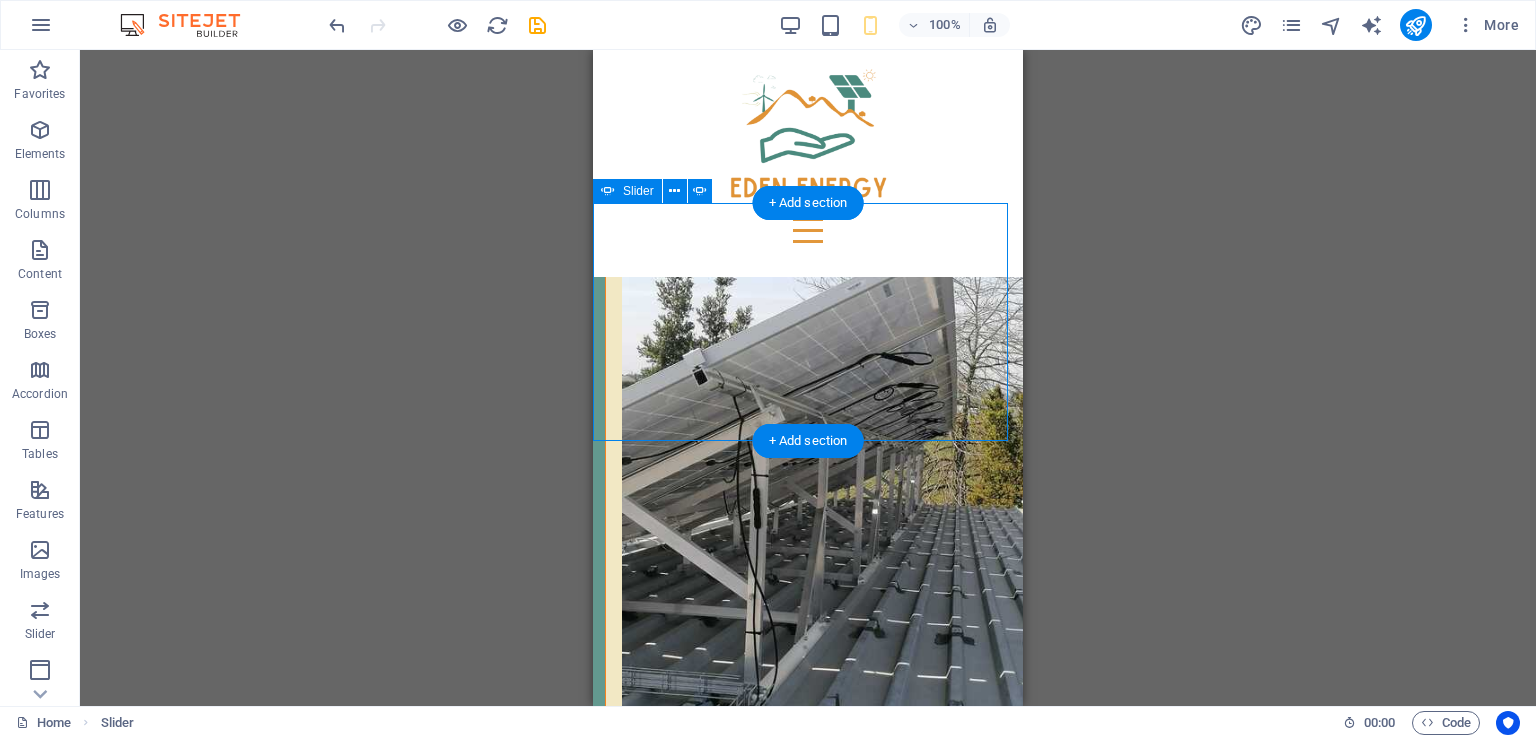 scroll, scrollTop: 7382, scrollLeft: 0, axis: vertical 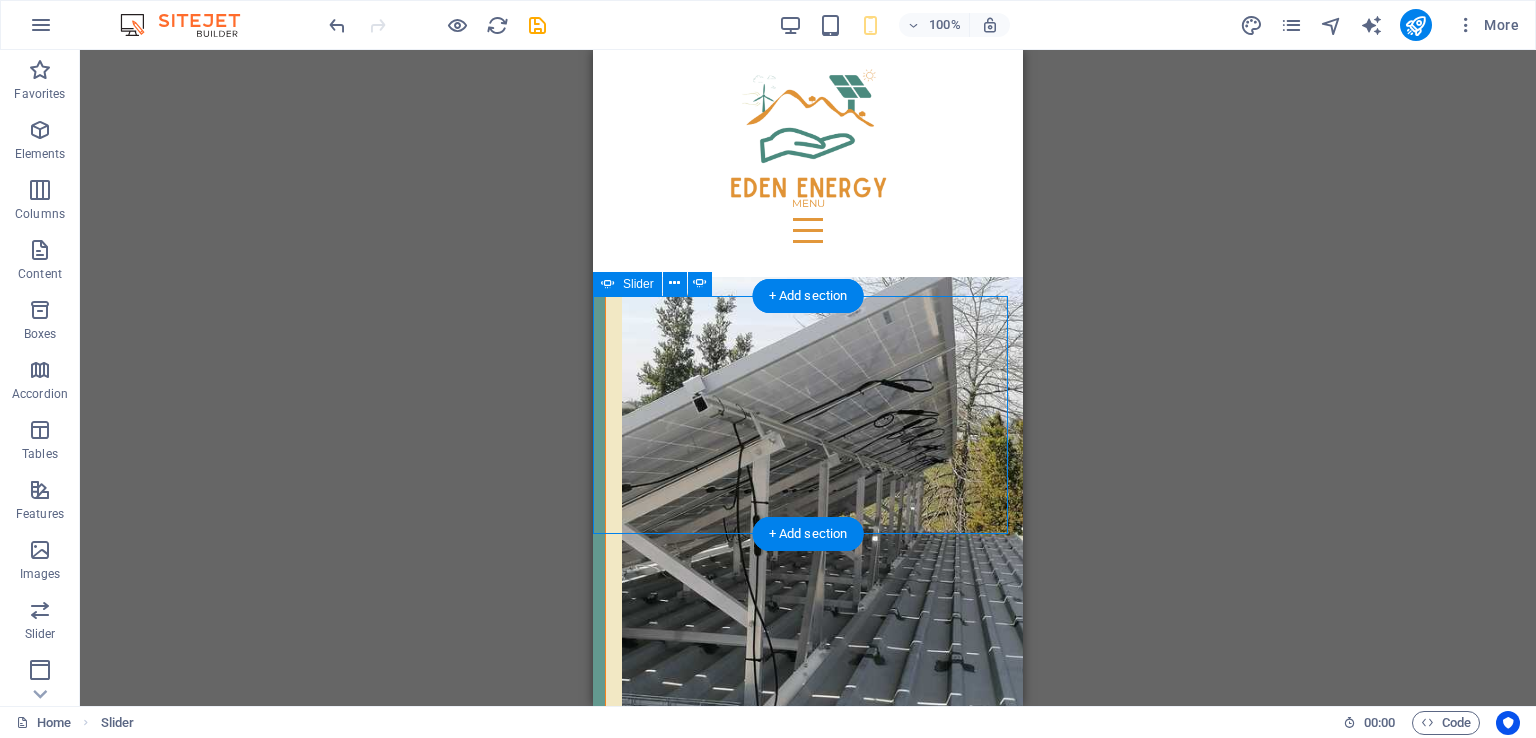 click at bounding box center [808, 2348] 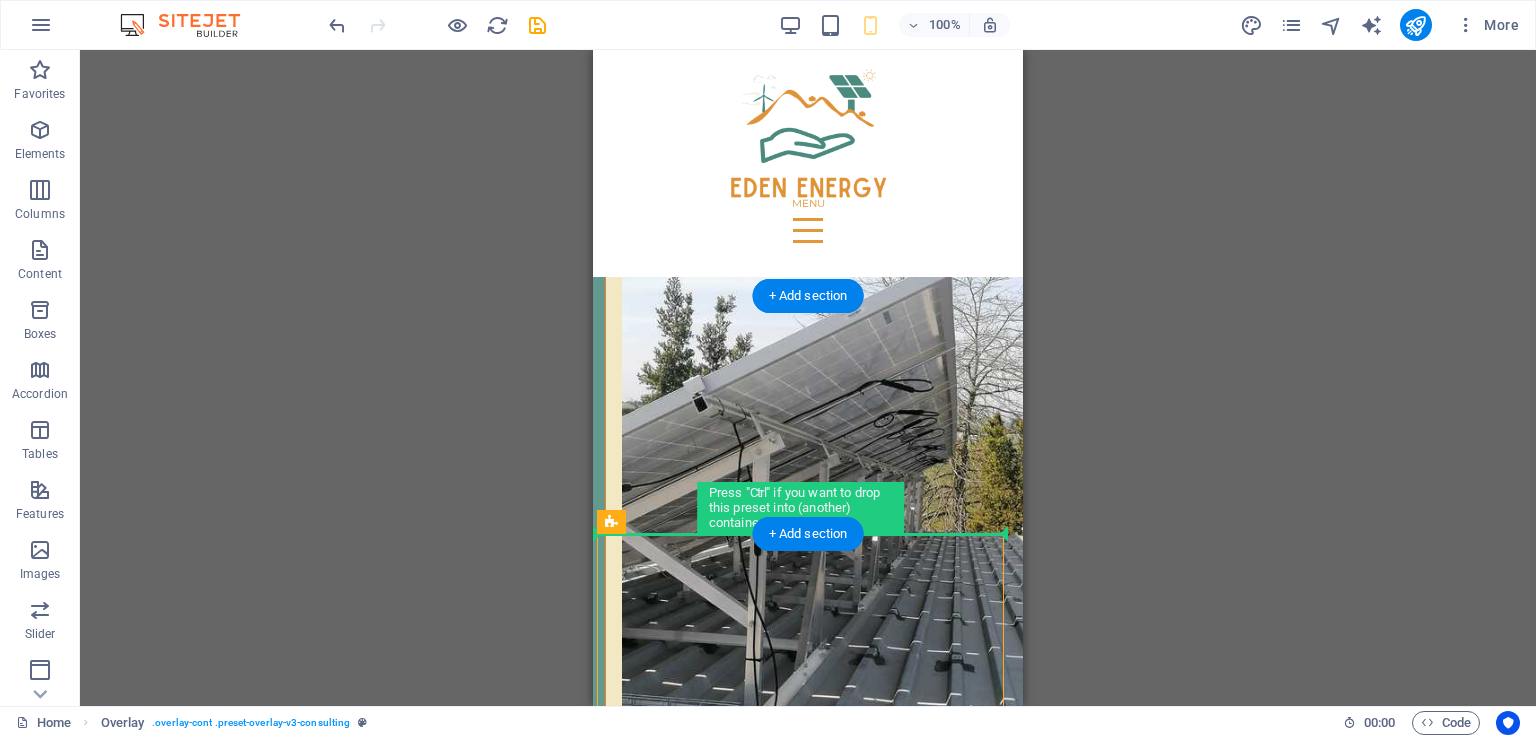 drag, startPoint x: 1220, startPoint y: 571, endPoint x: 649, endPoint y: 426, distance: 589.12305 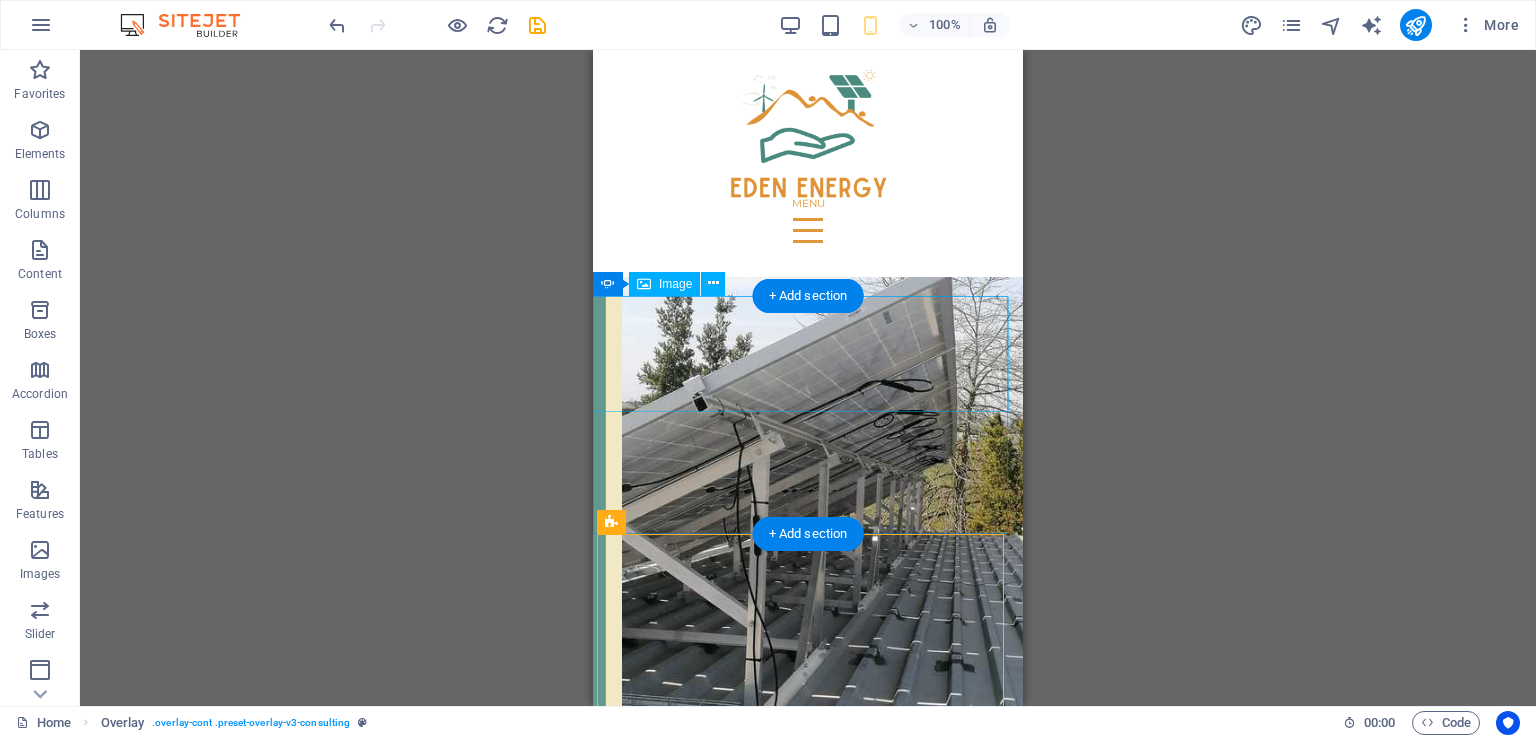 click at bounding box center [-447, 2477] 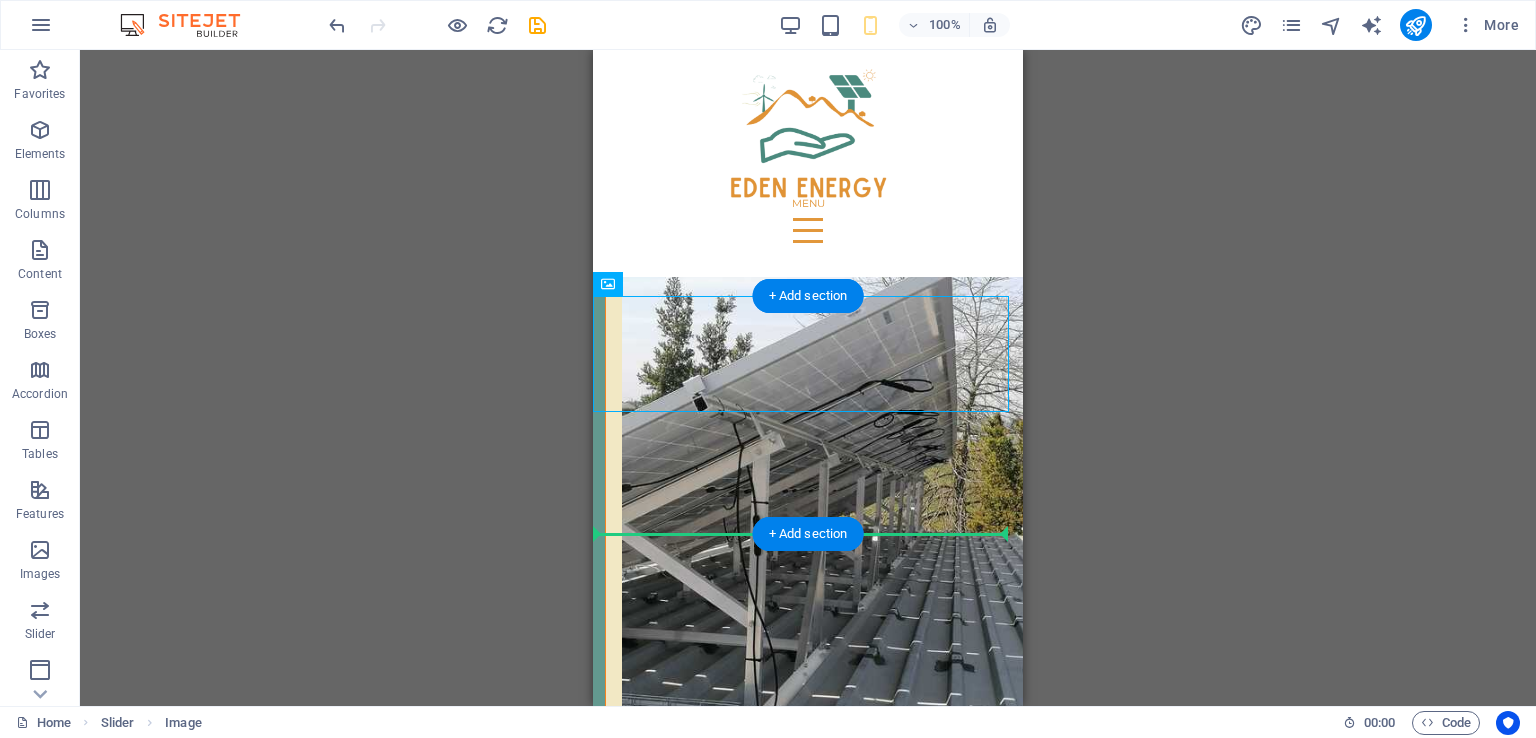 drag, startPoint x: 1263, startPoint y: 335, endPoint x: 683, endPoint y: 441, distance: 589.6066 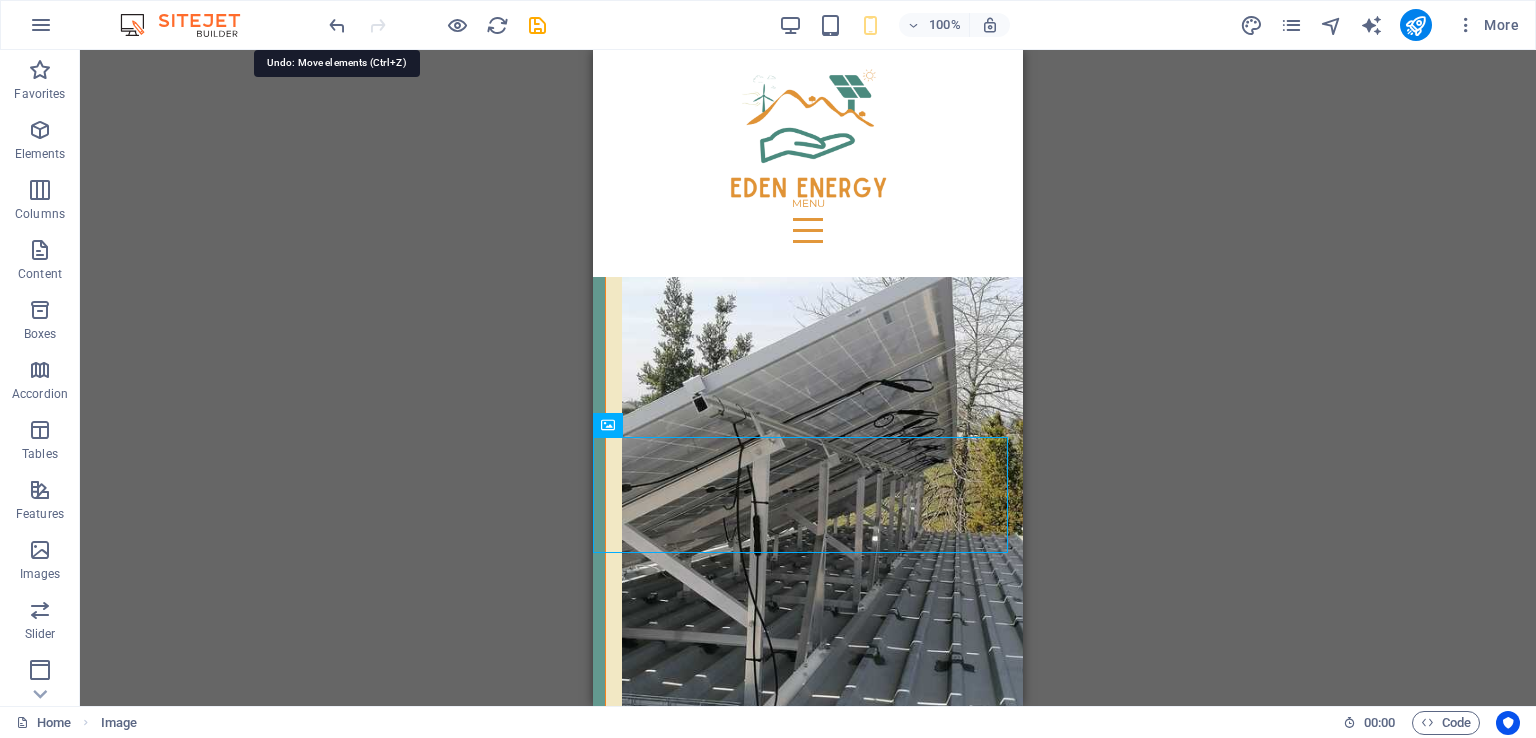 click at bounding box center [337, 25] 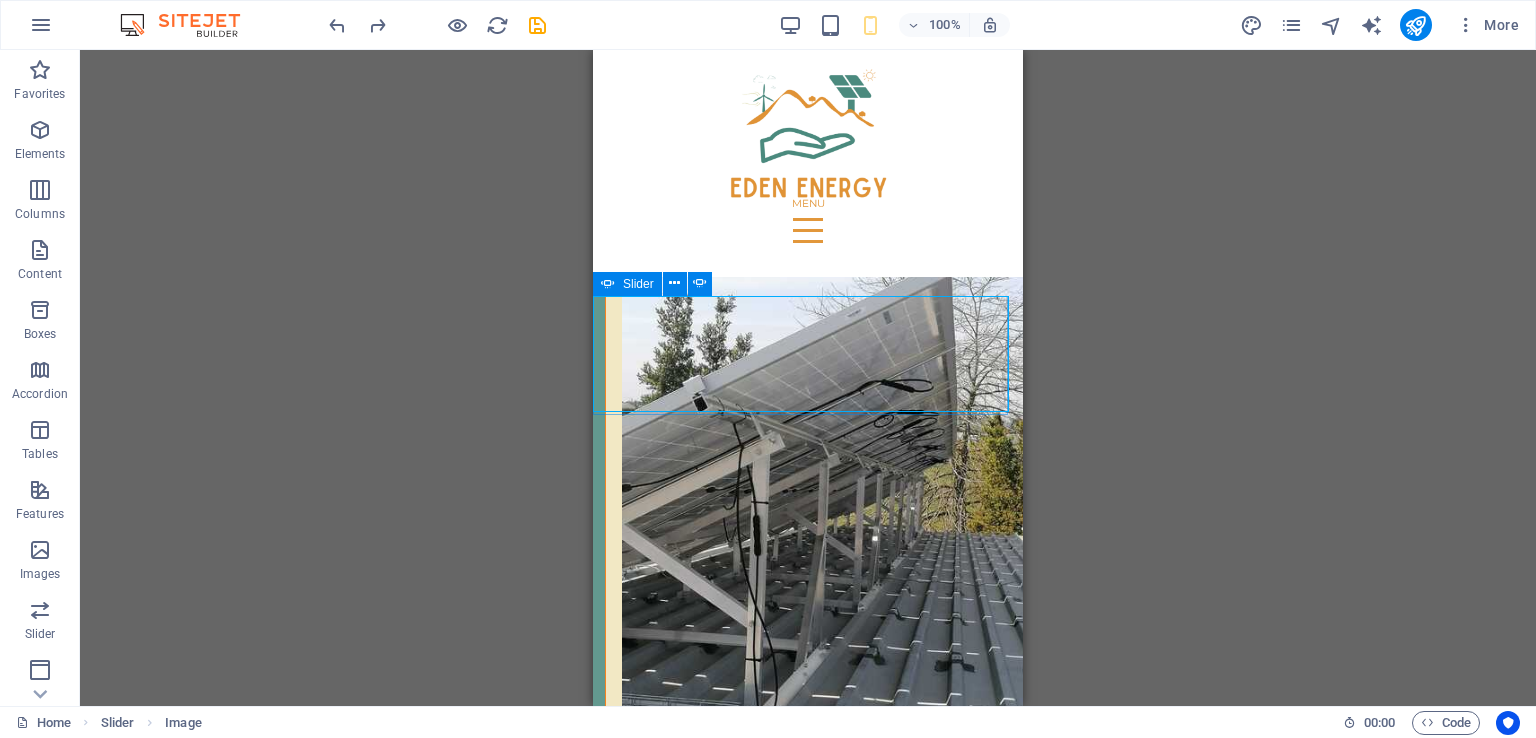 click at bounding box center (608, 284) 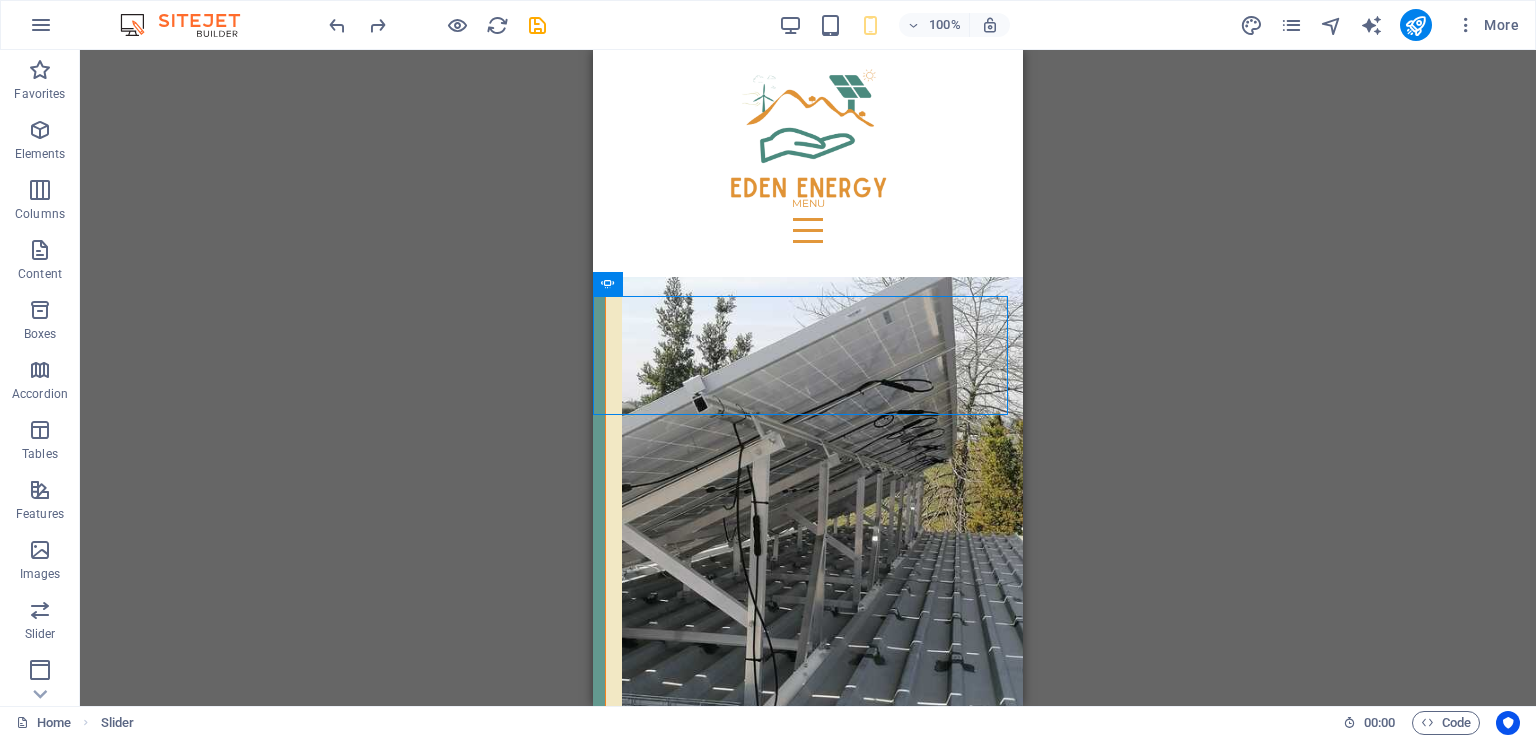click on "Drag here to replace the existing content. Press “Ctrl” if you want to create a new element.
H1   Banner   Banner   Container   Spacer   Menu Bar   Text   Spacer   Icon   Container   H2   Spacer   Text   Spacer   Container   Container   Container   Text   Container   Container   Container   Spacer   Text   Container   Container   Image   Container   Container   Text   Container   Container   Text   Container   Spacer   Text   Container   Container   Image   Cards   Container   Container   Container   Spacer   Text   Text   Container   Text   Image   Text   Image   H2   Text   H2   Menu   Overlay   Spacer   Overlay   Slider   Spacer   Slider   Image   Image   Text   Image   Spacer   Text   Container   H2   Container   Container   Spacer   Container   Image   Slider   Overlay   Spacer   Image   Text   Image   Spacer   Text   Image   Slider   Image   Menu Bar   Logo   Container   Slider   Image   Slider   Slider   Placeholder   Slider   Image   Slider   Placeholder   Slider   Image" at bounding box center [808, 378] 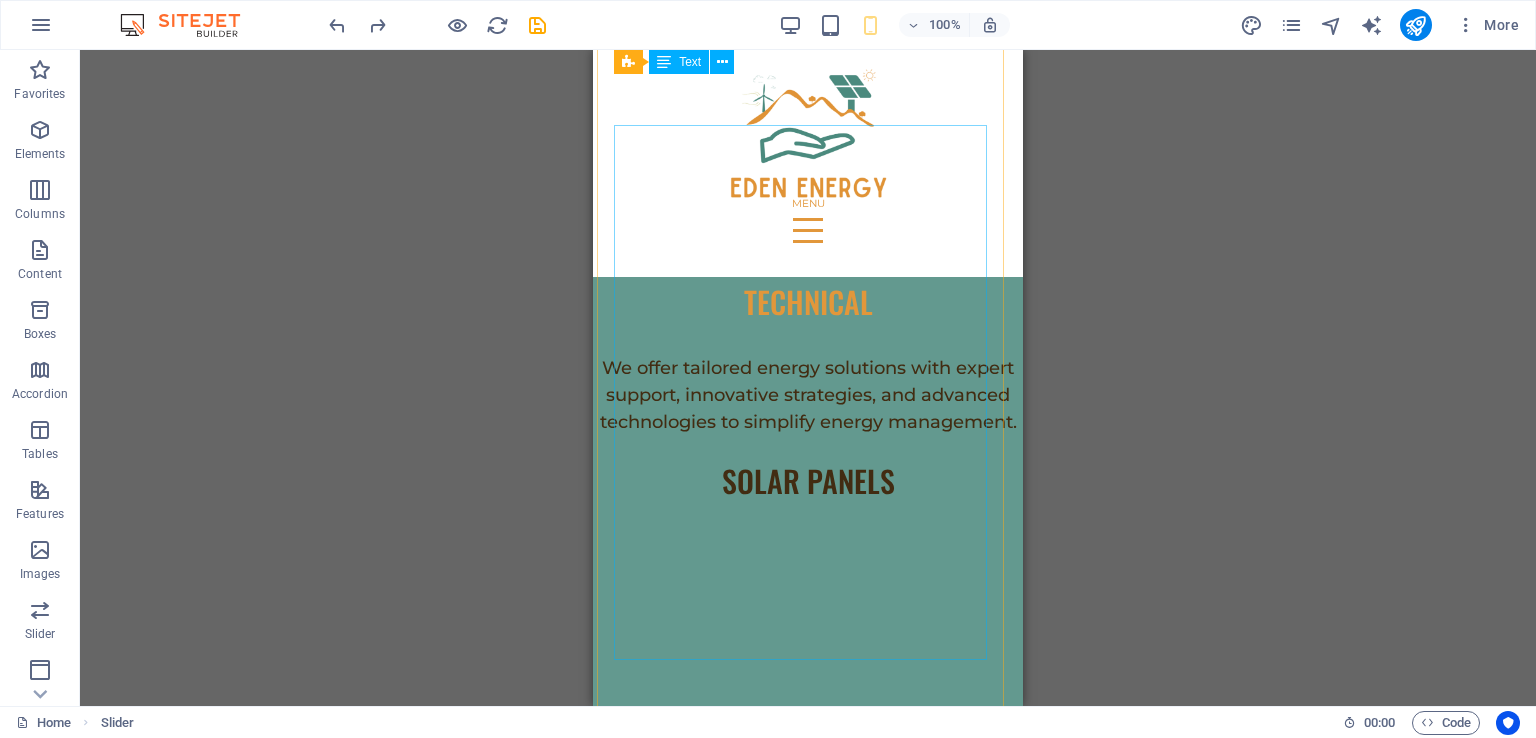 scroll, scrollTop: 6582, scrollLeft: 0, axis: vertical 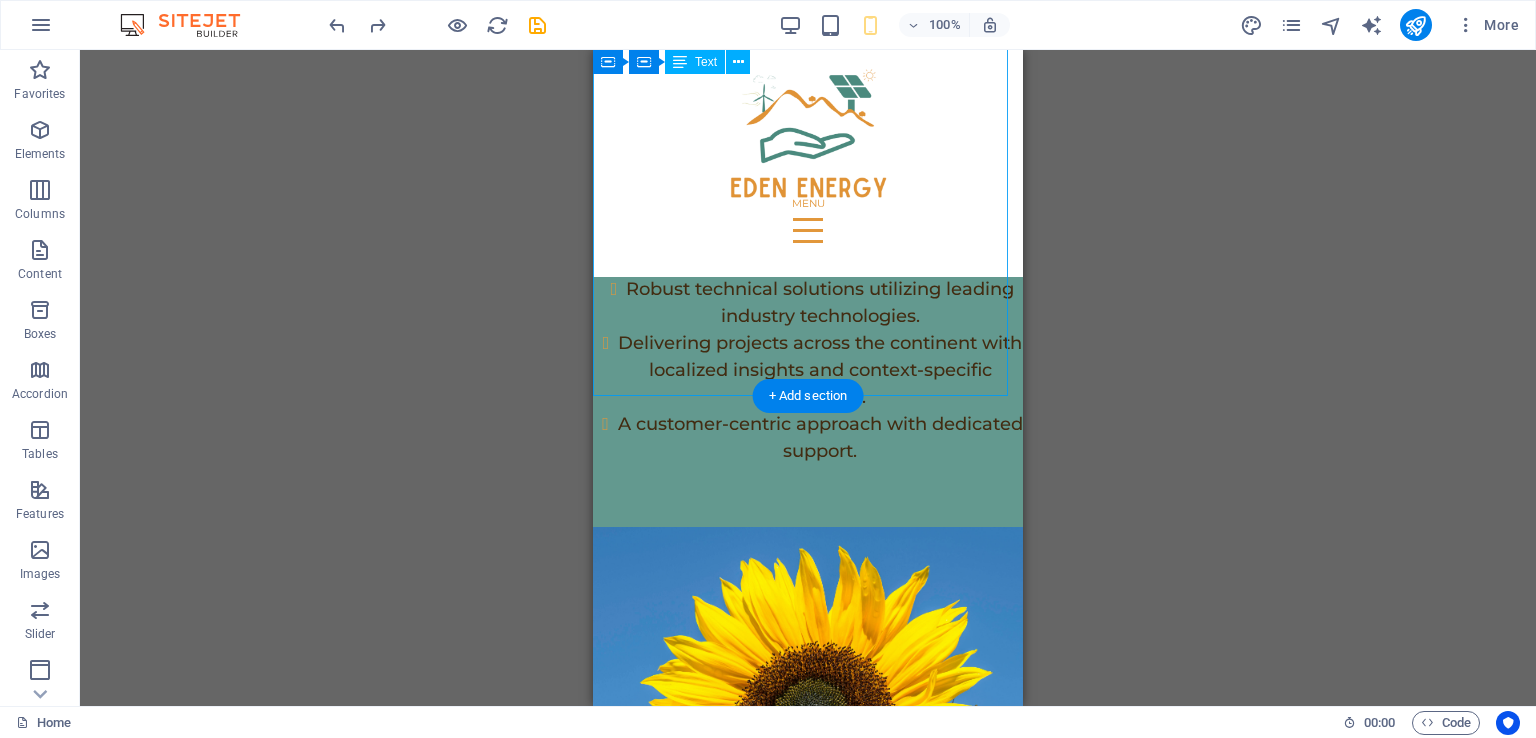 click on "Design : Customized energy systems tailored to your requirements. Installation : Expert installation for optimal performance. Commissioning : Thorough testing to ensure system reliability. Technical Support : Ongoing technical assistance for smooth operation. Maintenance Support : Optional maintenance packages for client-owned systems. Reliability : Robust systems designed for consistent energy supply. Turn-Key Delivery : From design to commissioning, we handle every aspect of your project. Comprehensive Support : Ongoing technical and maintenance support for client-owned systems. Flexible Ownership : Choose full ownership or a Power Purchase Agreement (PPA) for cost-effective energy access." at bounding box center (808, 1377) 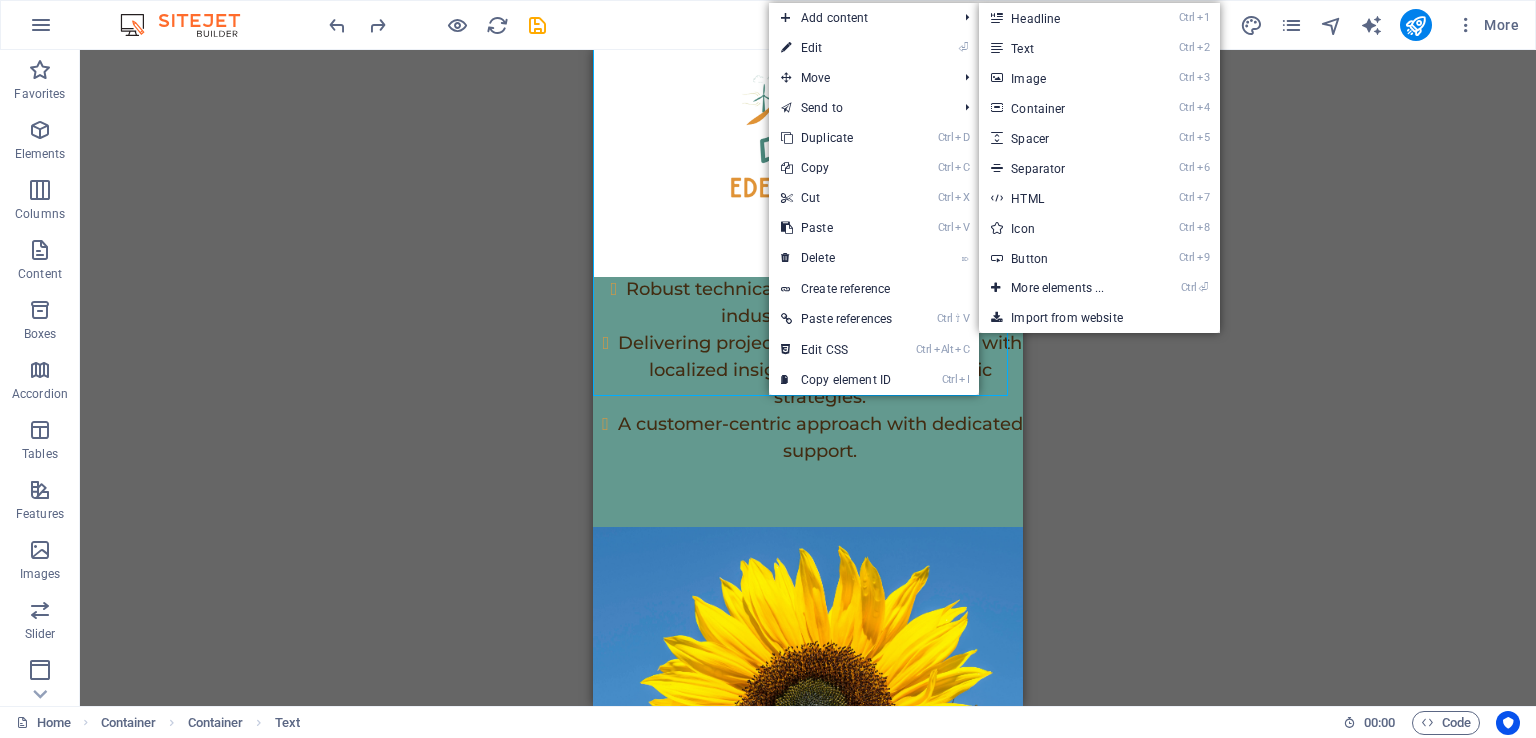 click on "Ctrl 5  Spacer" at bounding box center (1061, 138) 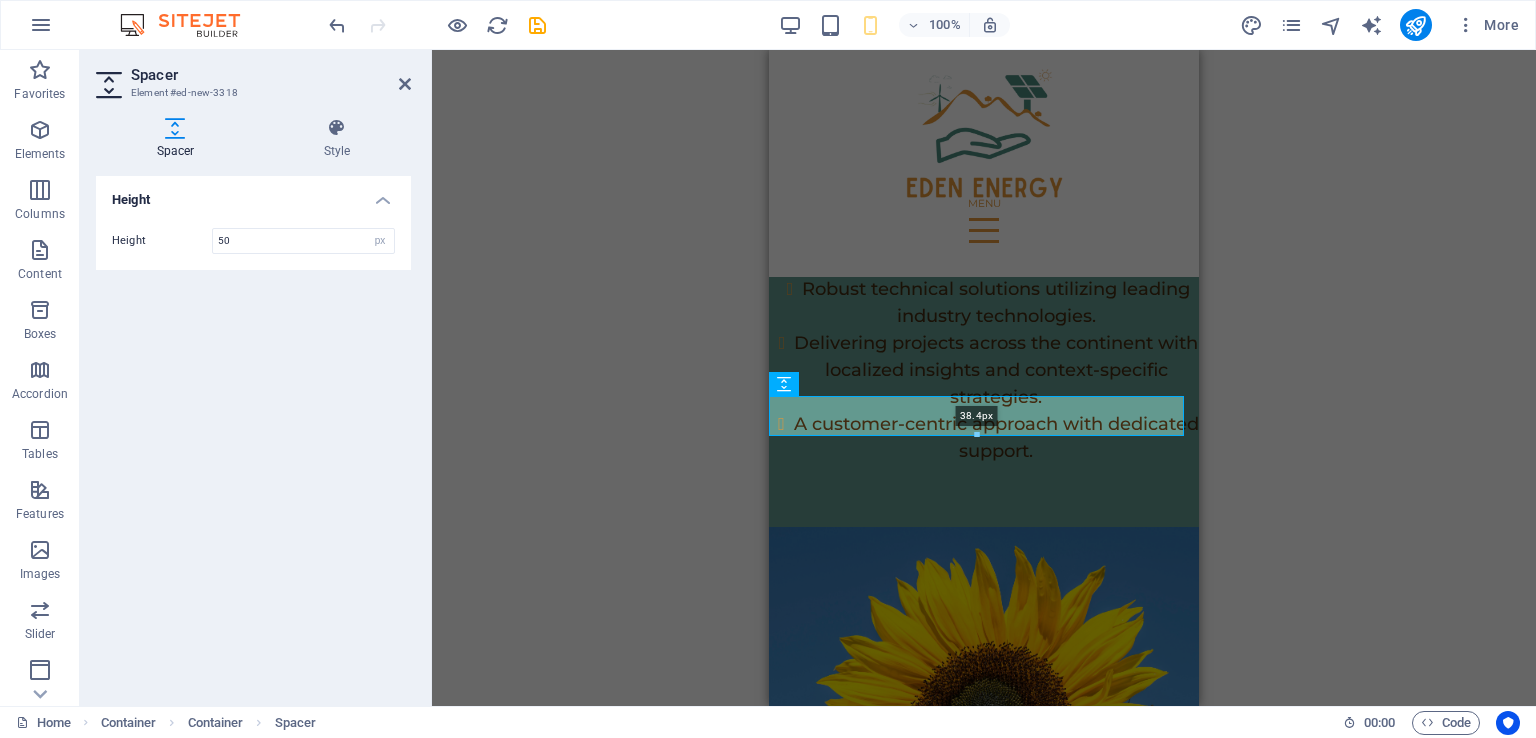 drag, startPoint x: 972, startPoint y: 445, endPoint x: 976, endPoint y: 435, distance: 10.770329 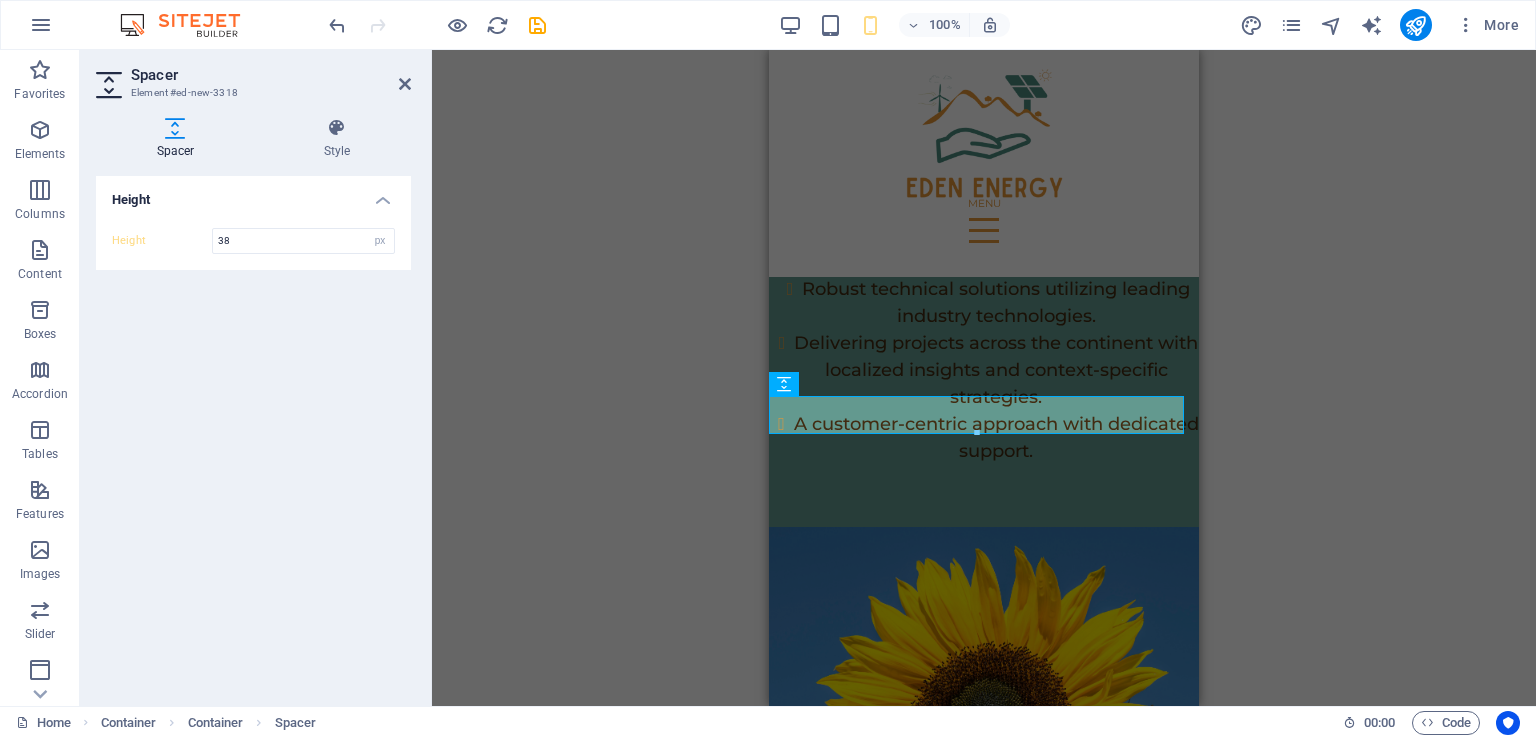 click at bounding box center [405, 84] 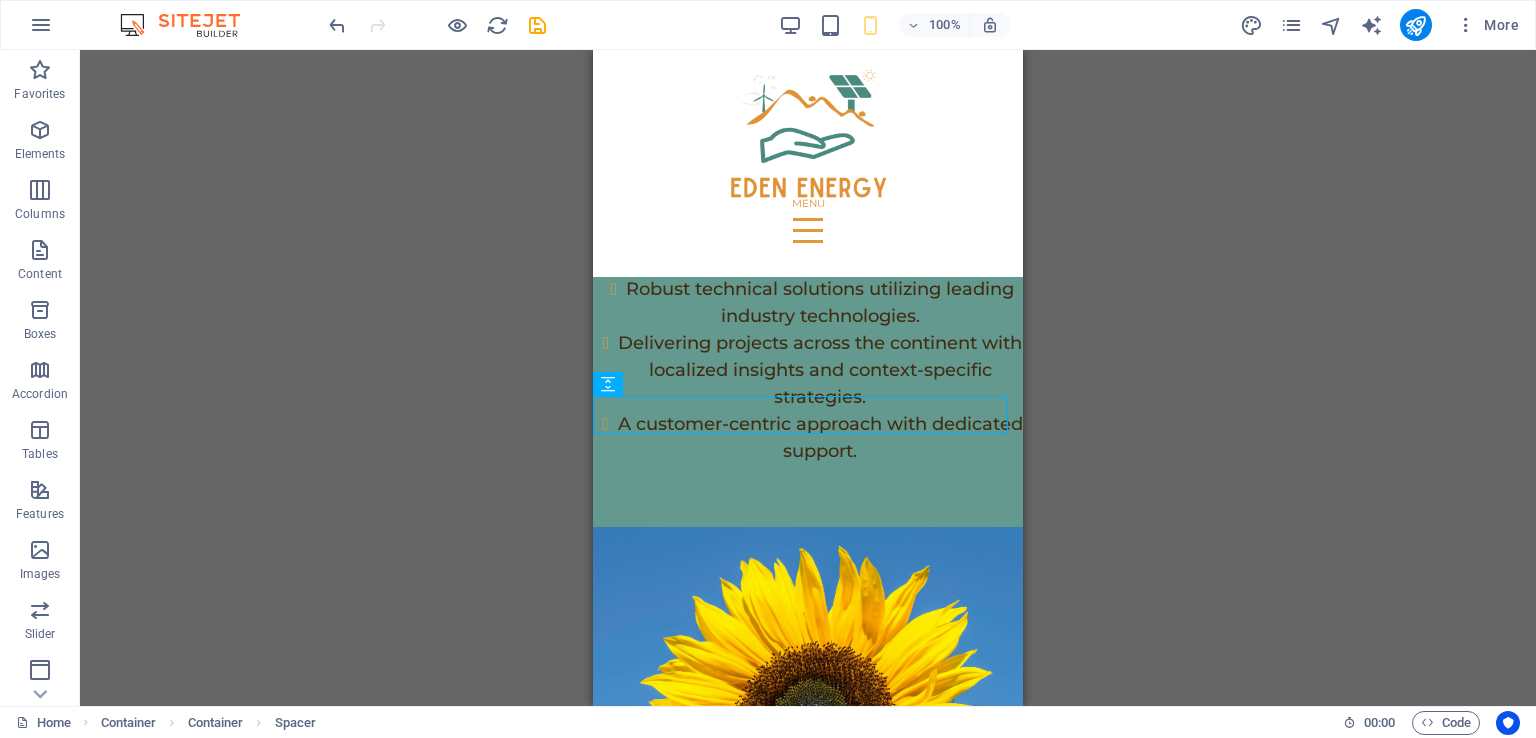 click on "H1   Banner   Banner   Container   Spacer   Menu Bar   Text   Spacer   Icon   Container   H2   Spacer   Text   Spacer   Text   Container   Container   Spacer   Text   Container   Image   Container   Container   Container   Text   Container   Container   Container   Container   Text   Container   Spacer   Text   Container   Container   Image   Cards   Container   Container   Container   Spacer   Text   Text   Container   Text   Image   Text   Image   H2   Text   H2   Menu   Overlay   Spacer   Overlay   Slider   Spacer   Slider   Image   Image   Text   Image   Spacer   Text   Container   H2   Container   Container   Spacer   Container   Image   Slider   Overlay   Spacer   Overlay   Image   Text   Image   Spacer   Text   Image   Slider   Image   Menu Bar   Logo   Container   Slider   Image   Slider   Slider   Placeholder   Slider   Image   Slider   Placeholder   Slider   Image   Slider   Placeholder   Slider   Image   Image   Spacer   H2   Text   Slider   Slider   Image   Reference   Spacer" at bounding box center (808, 378) 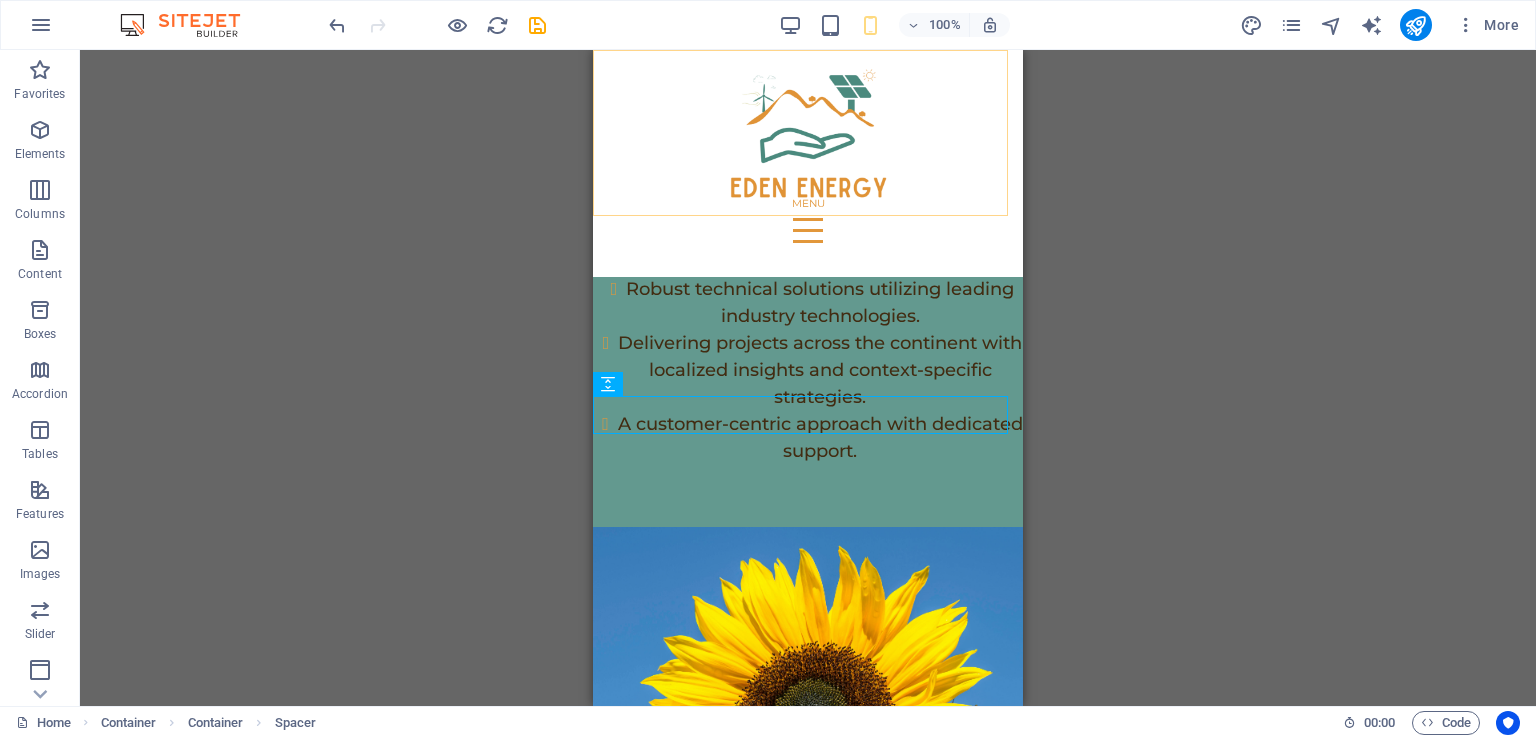 click on "WHO WE ARE our solutions technical process Contact us" at bounding box center [808, 163] 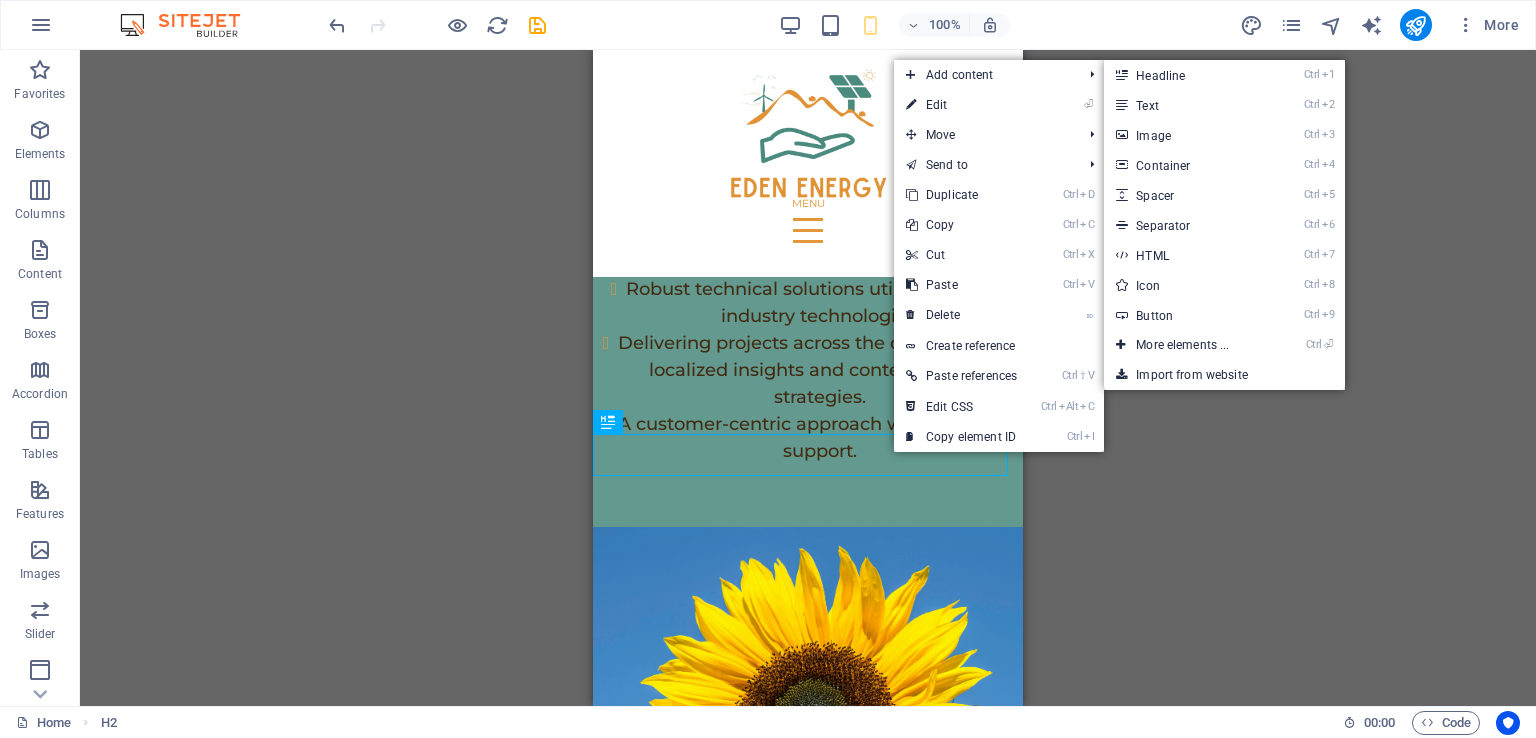 click on "Ctrl 5  Spacer" at bounding box center [1186, 195] 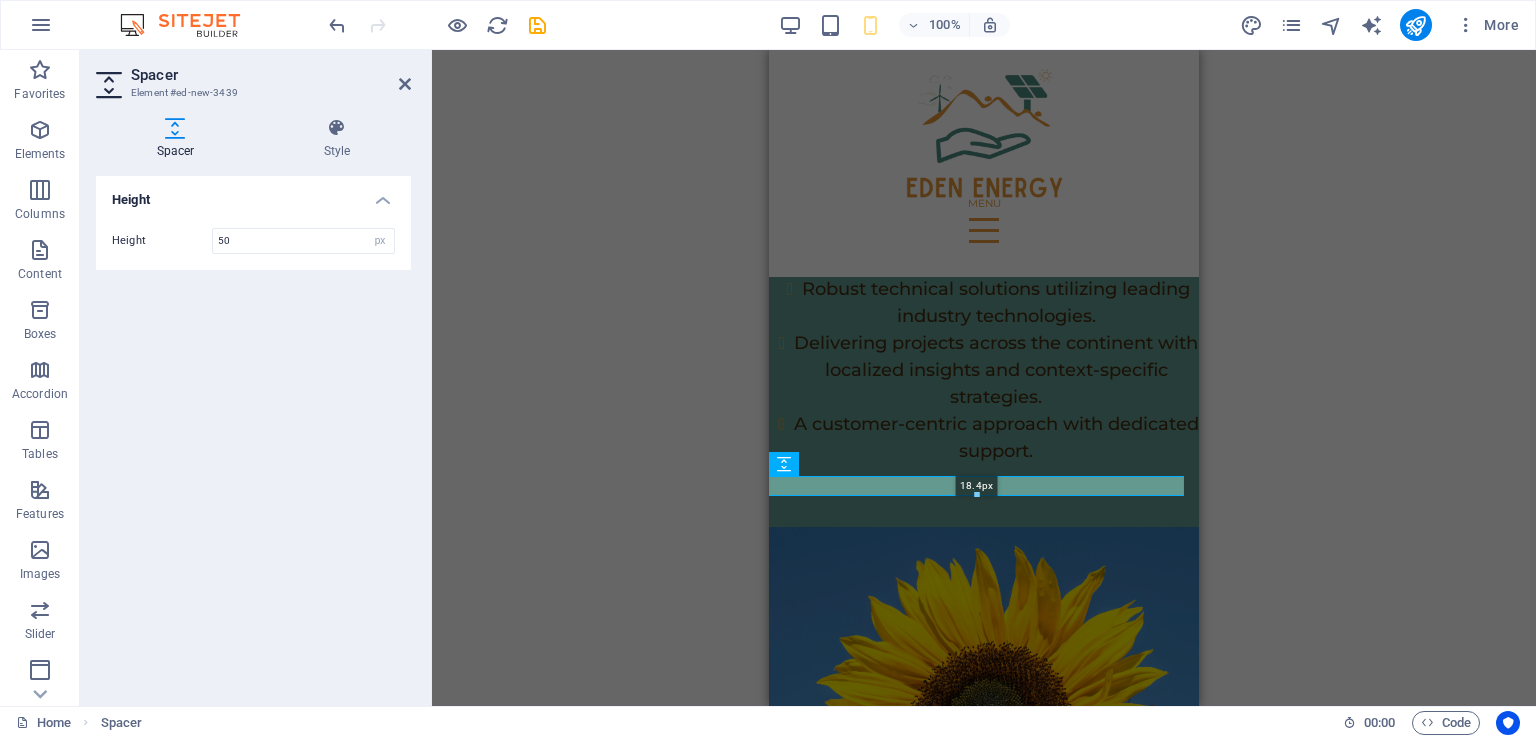 drag, startPoint x: 975, startPoint y: 525, endPoint x: 985, endPoint y: 495, distance: 31.622776 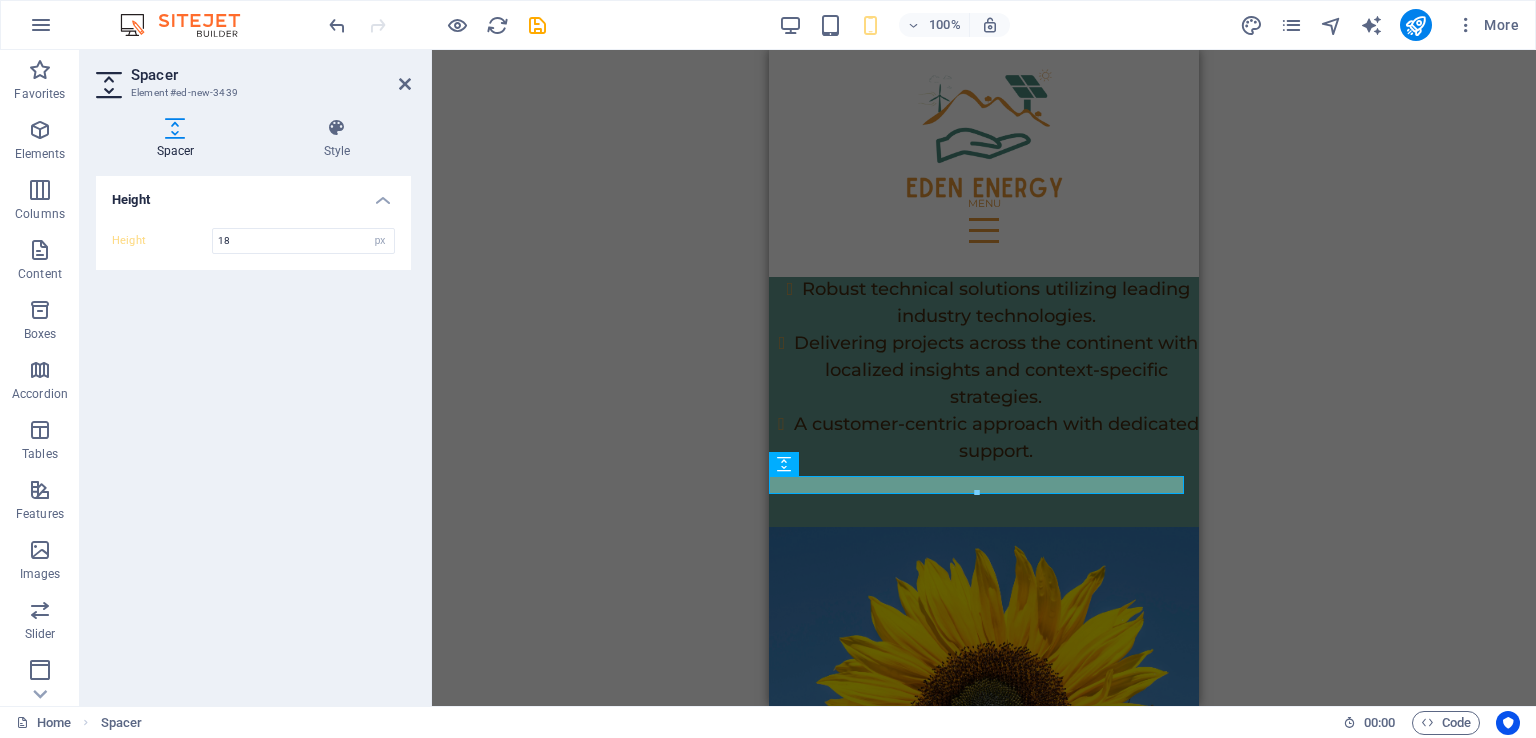 click at bounding box center (405, 84) 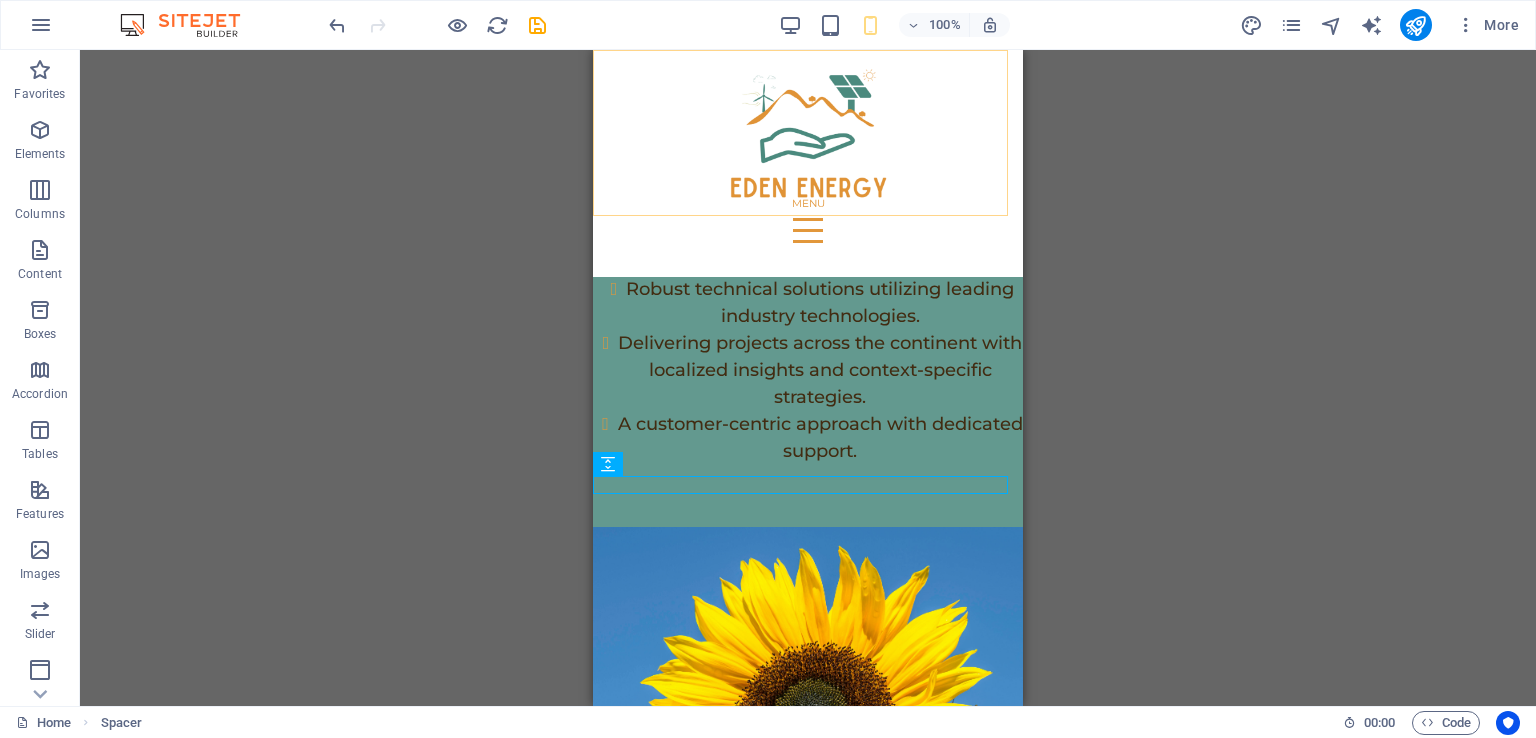 click on "WHO WE ARE our solutions technical process Contact us" at bounding box center (808, 163) 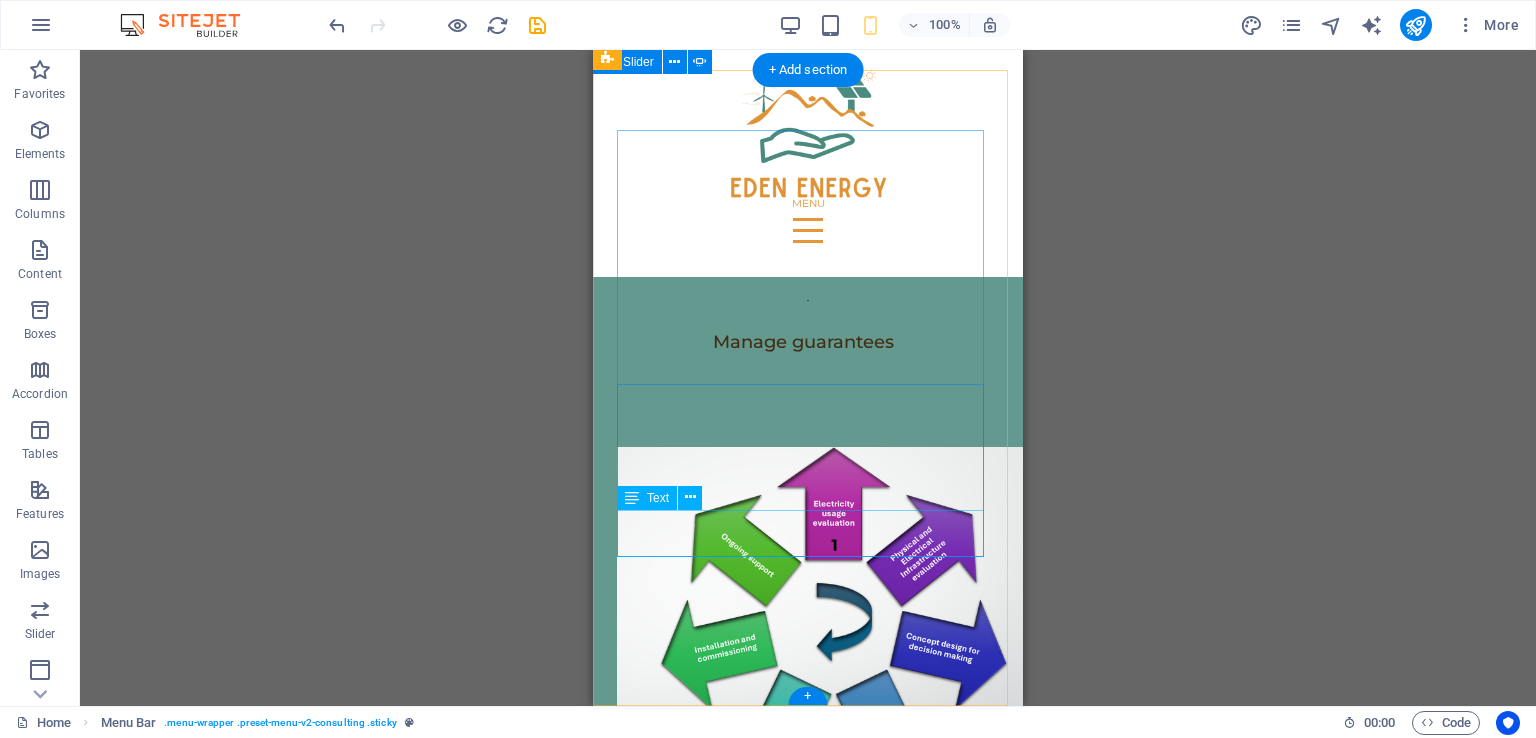 scroll, scrollTop: 12121, scrollLeft: 0, axis: vertical 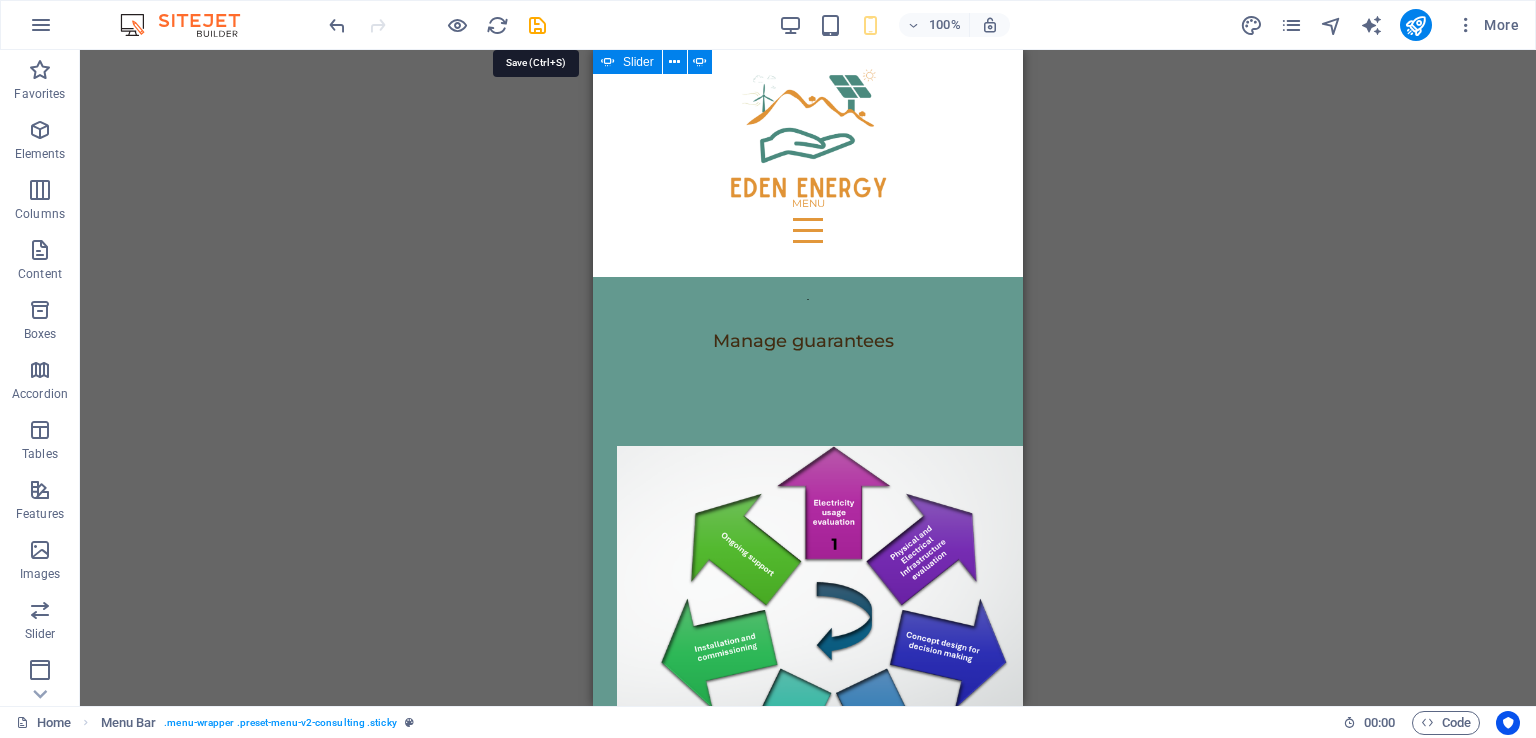 click at bounding box center [537, 25] 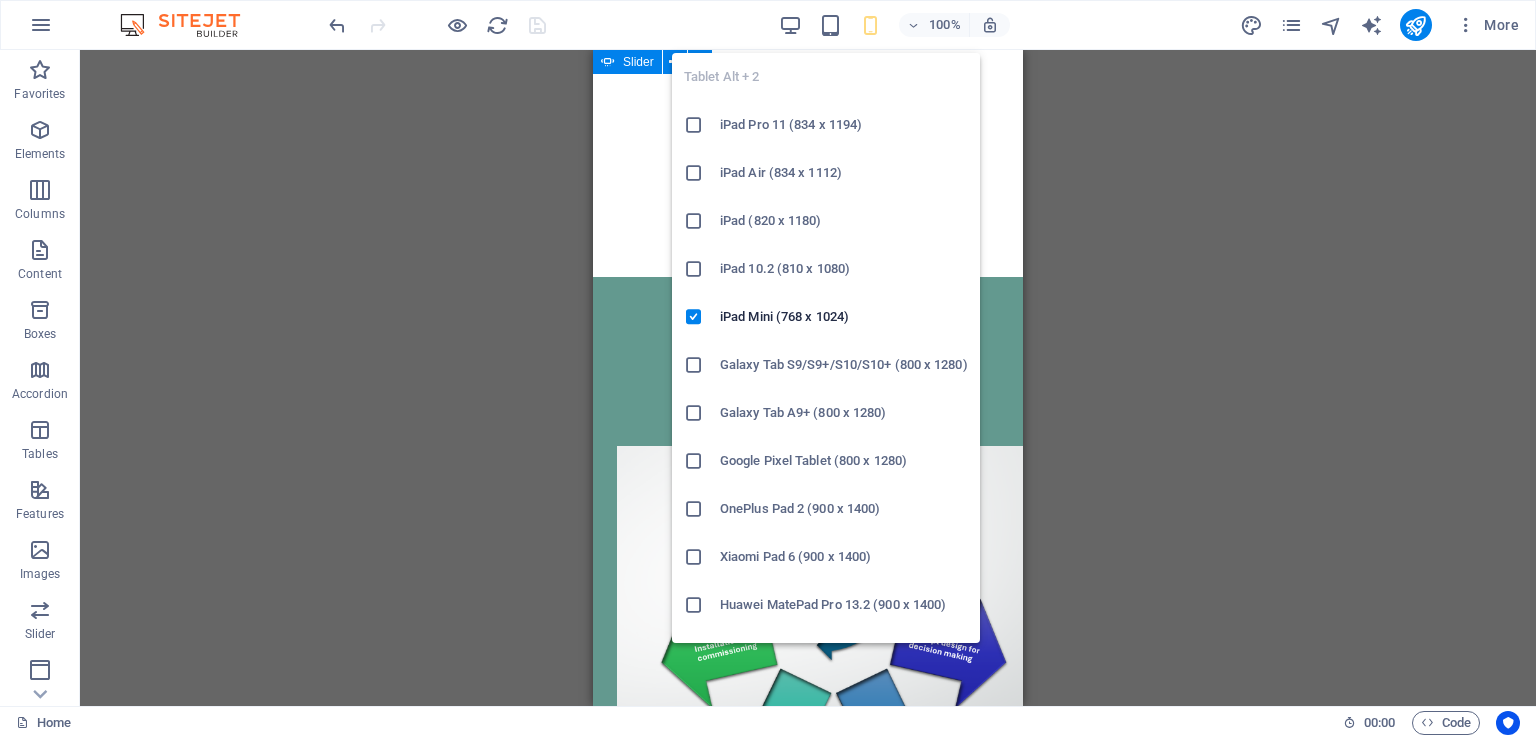 click at bounding box center (830, 25) 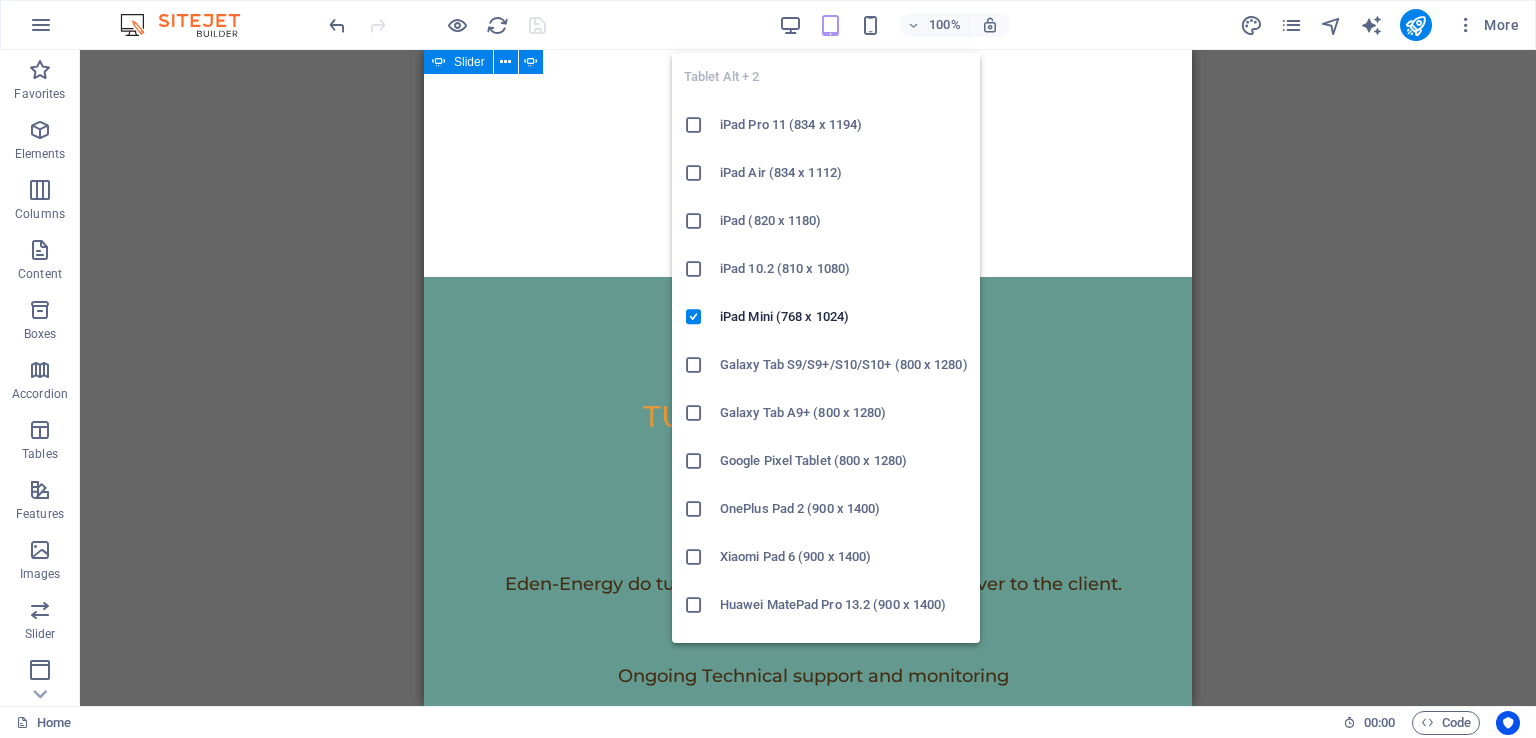 scroll, scrollTop: 11308, scrollLeft: 0, axis: vertical 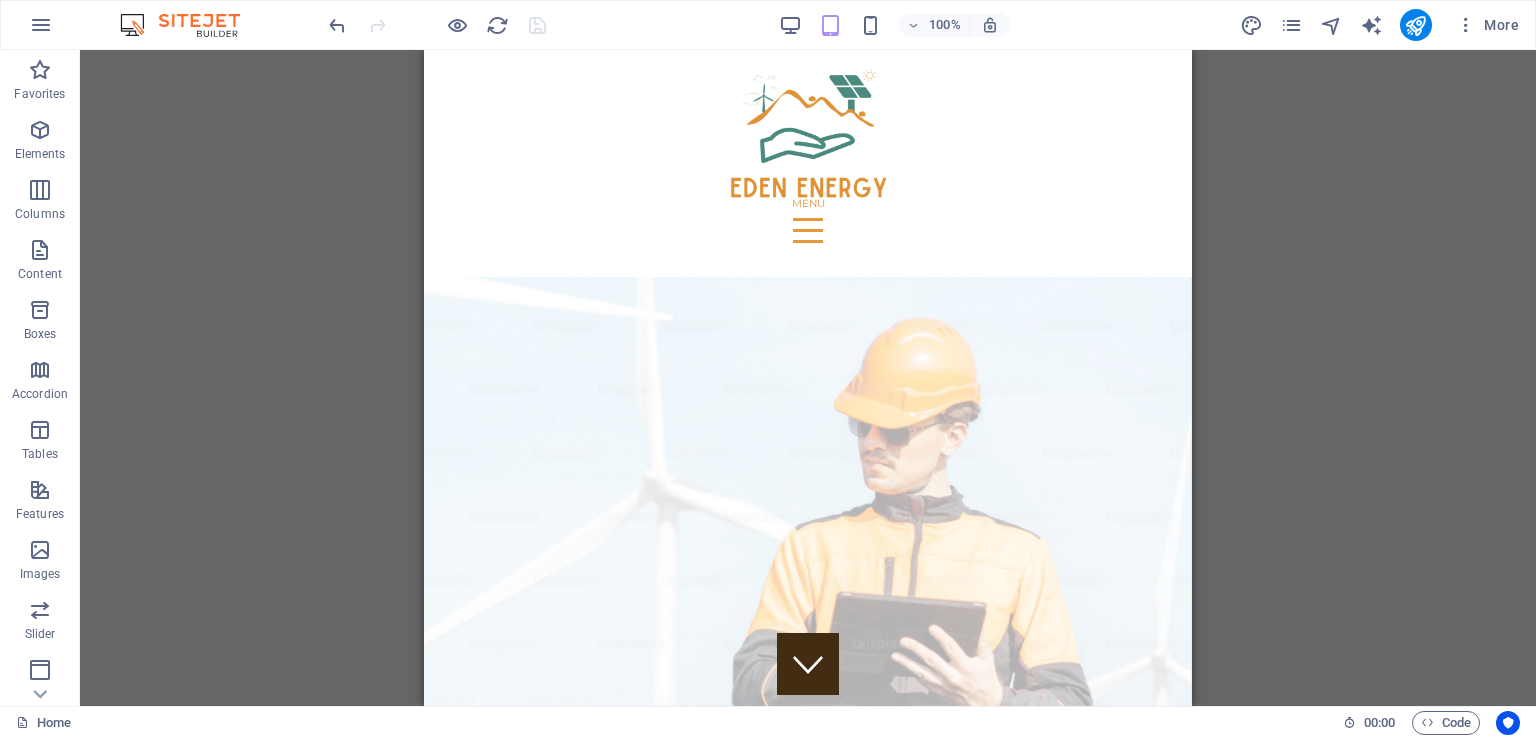 drag, startPoint x: 1184, startPoint y: 673, endPoint x: 1622, endPoint y: 113, distance: 710.94586 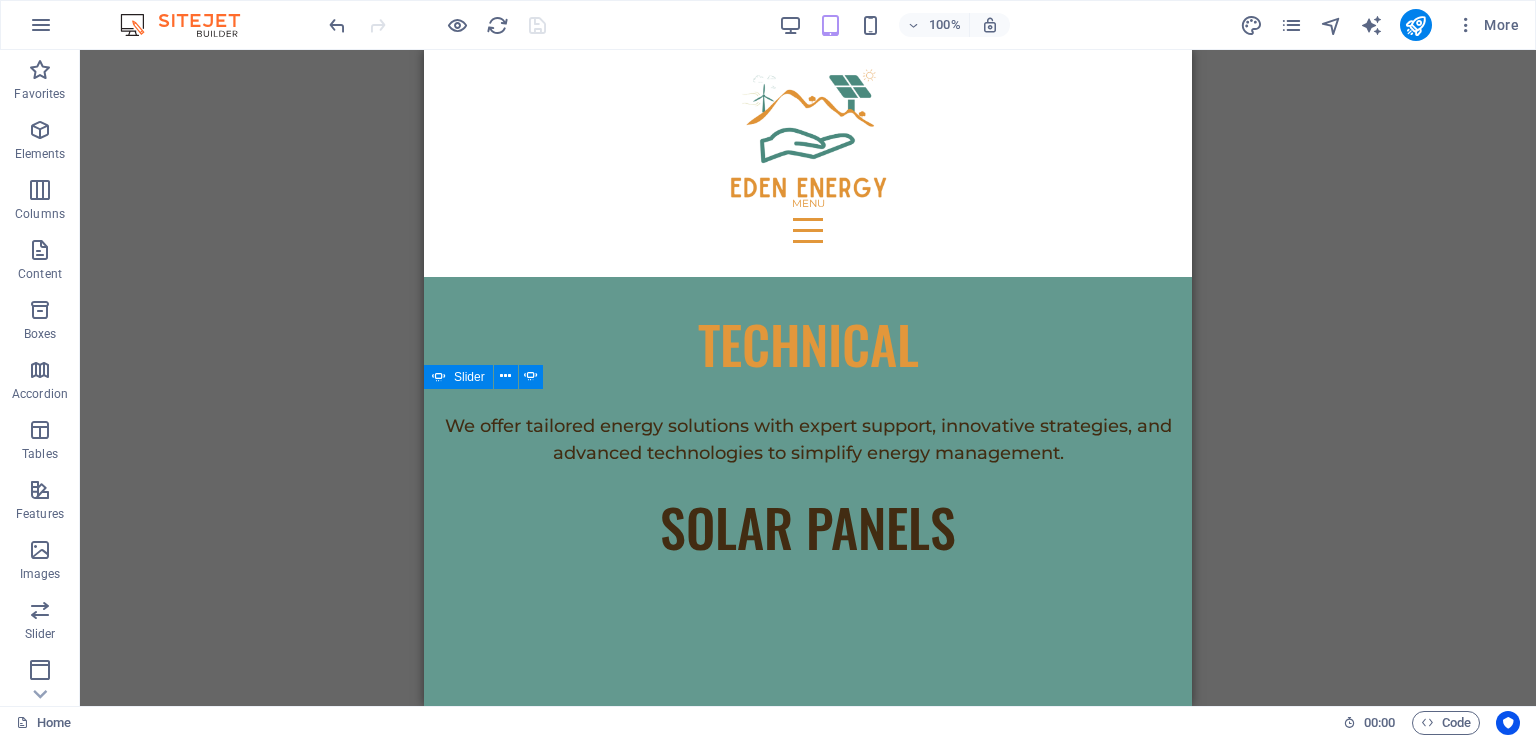 scroll, scrollTop: 5975, scrollLeft: 0, axis: vertical 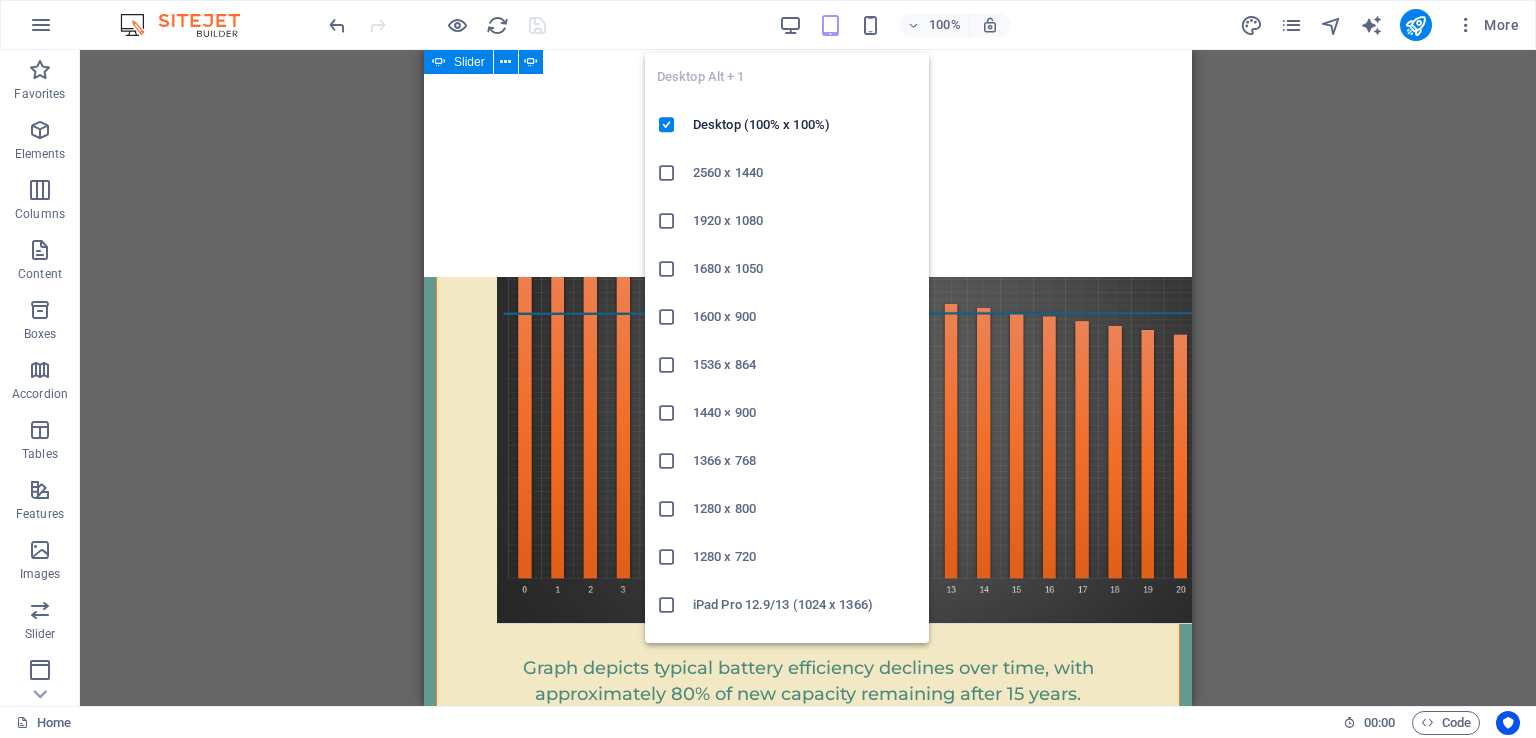click at bounding box center [790, 25] 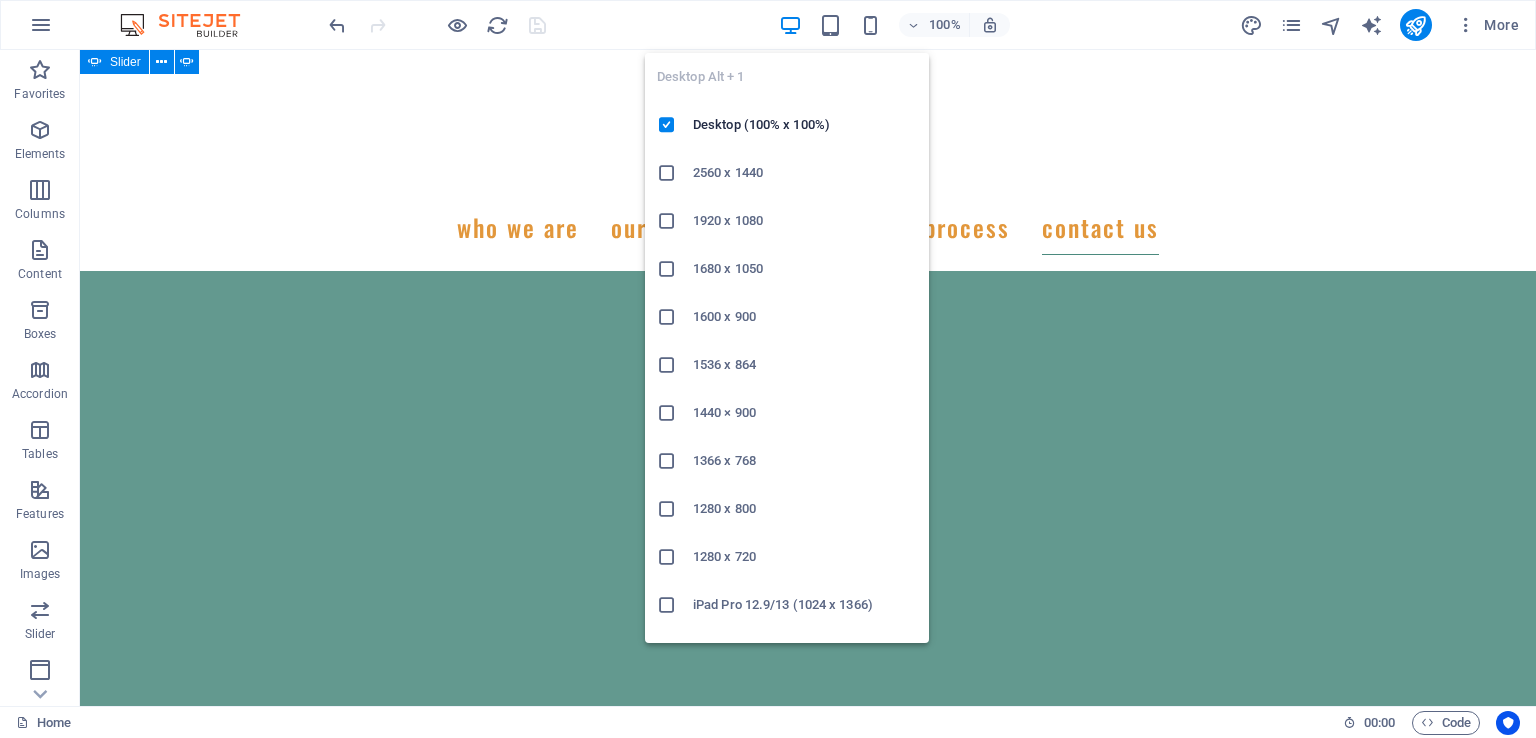 scroll, scrollTop: 11811, scrollLeft: 0, axis: vertical 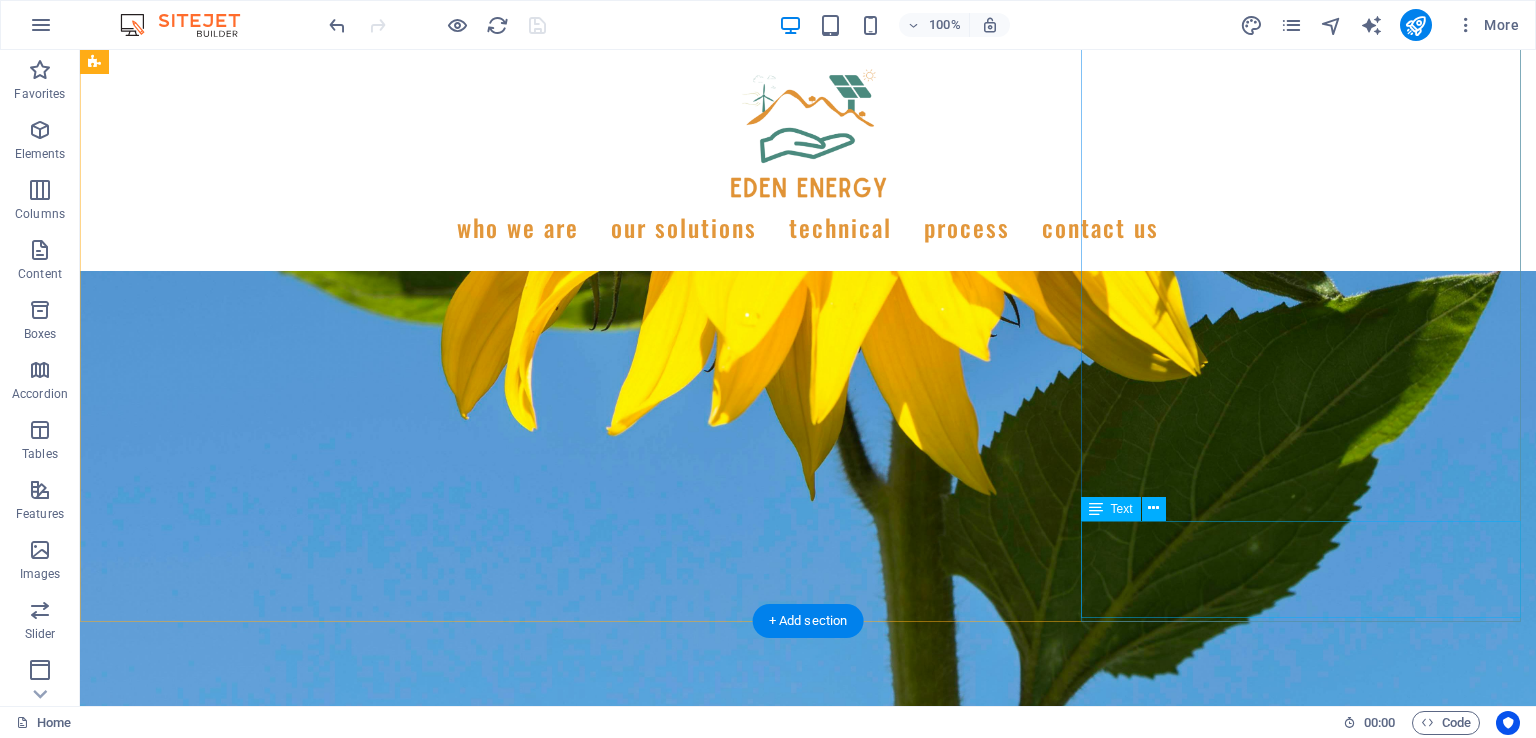 click on "Our Strategy Consultant crafts innovative plans and strategy to drive growth and profitability for clients world wide." at bounding box center [302, 3147] 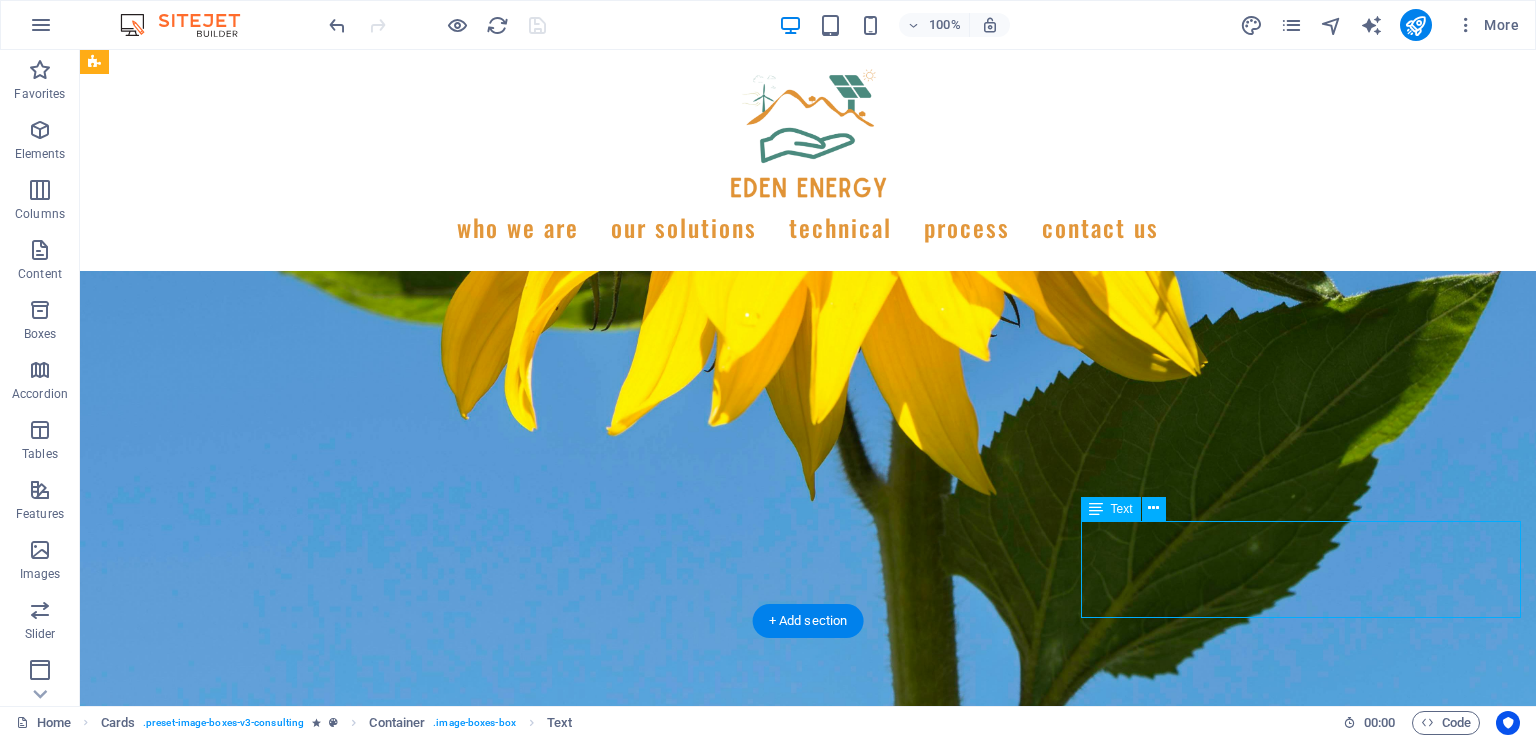 click on "Our Strategy Consultant crafts innovative plans and strategy to drive growth and profitability for clients world wide." at bounding box center (302, 3147) 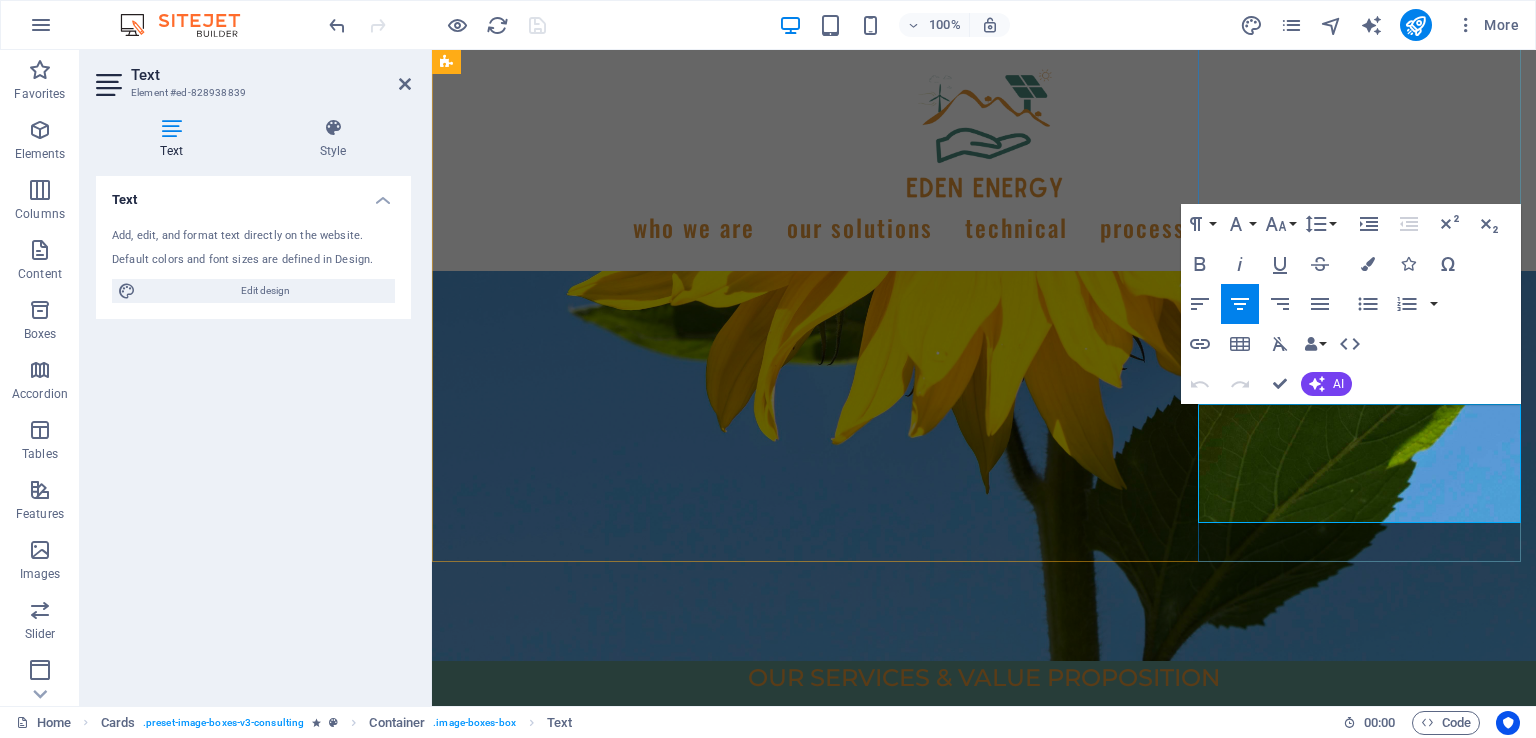 drag, startPoint x: 1241, startPoint y: 415, endPoint x: 1442, endPoint y: 493, distance: 215.6038 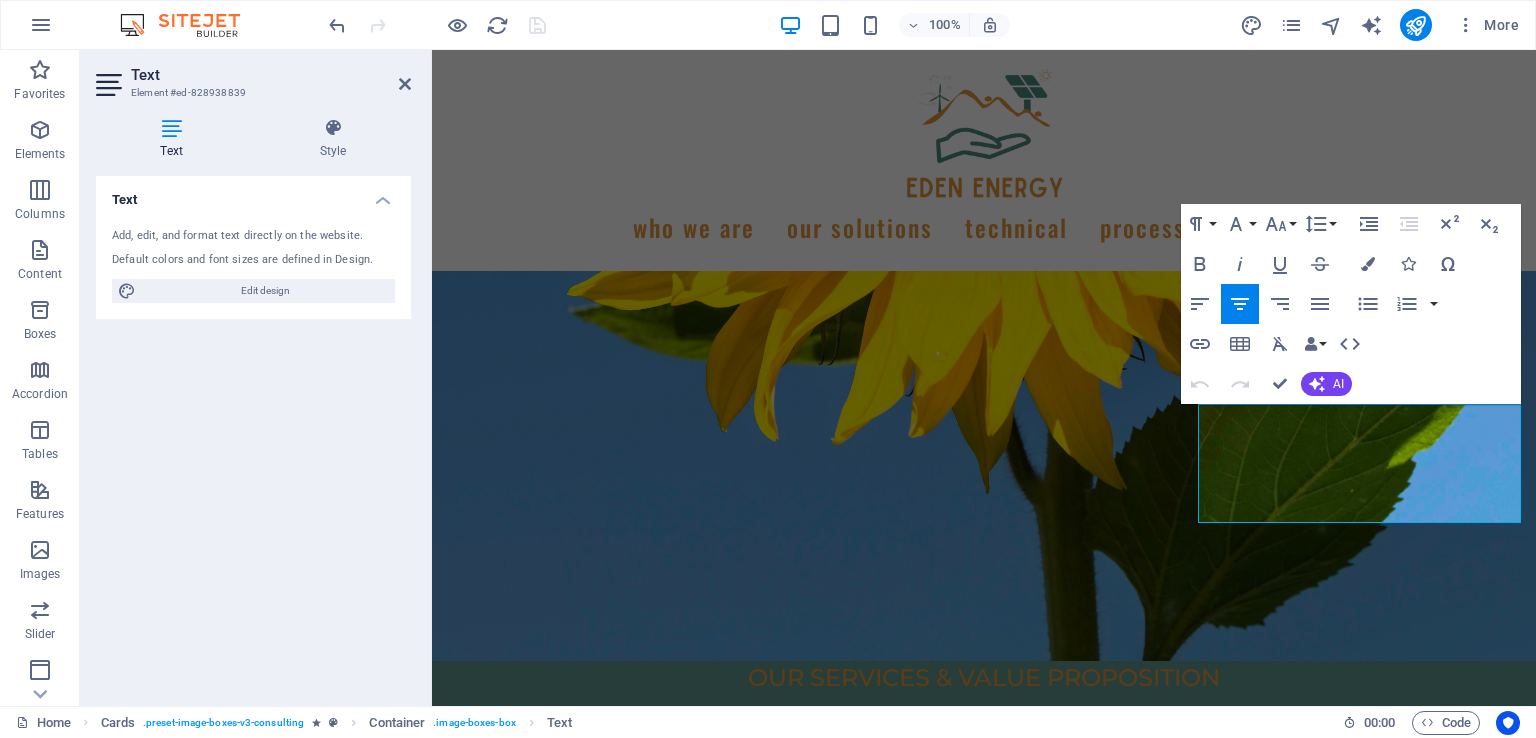 click 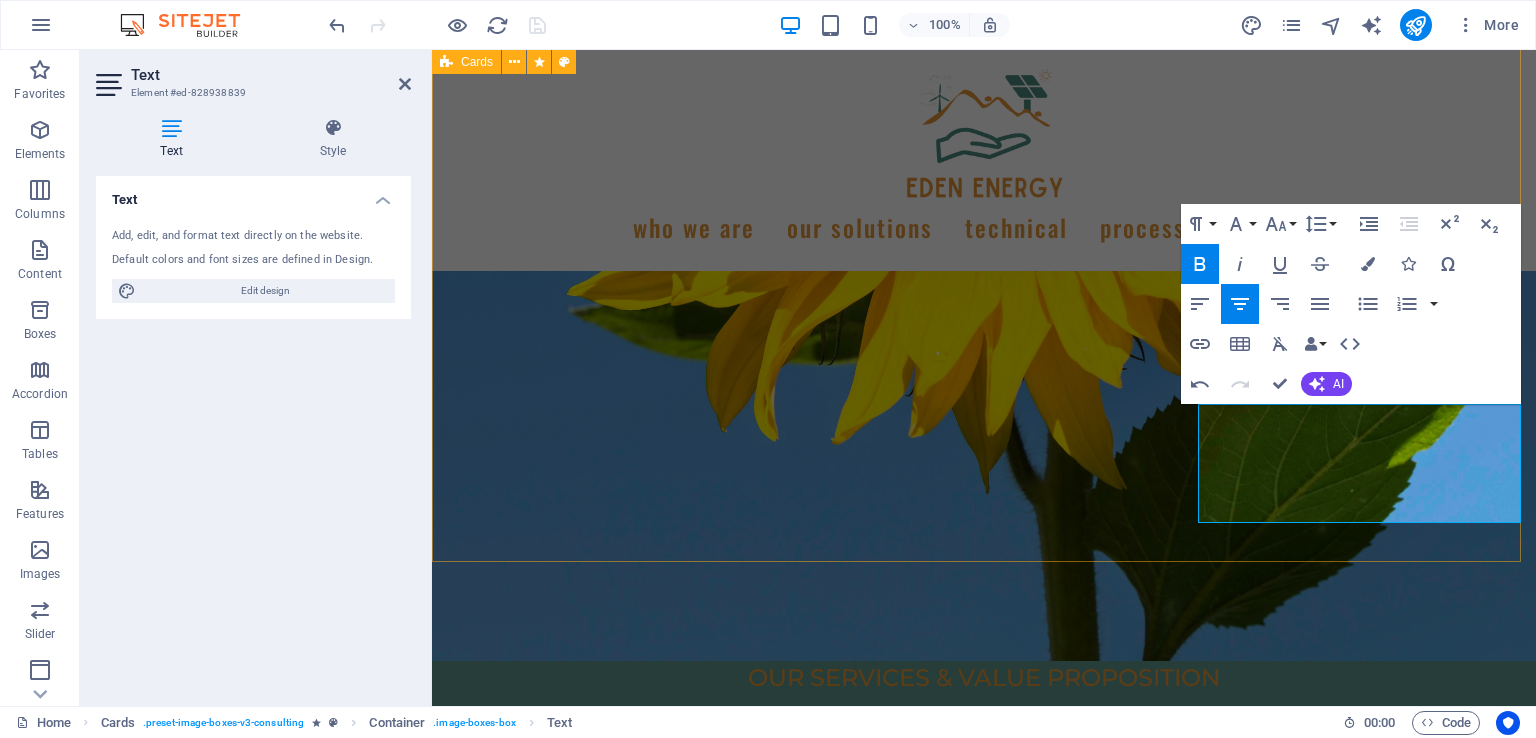 click on "Solar Energy Systems Harness the power of the sun High-efficiency solar panels for sustainable power. Smart Battery Systems Store the sun's energy Advanced storage for uninterrupted energy supply. Inverter Systems Utilize the sun's energy Our Strategy Consultant crafts innovative plans and strategy to drive growth and profitability for clients world wide." at bounding box center [984, 2054] 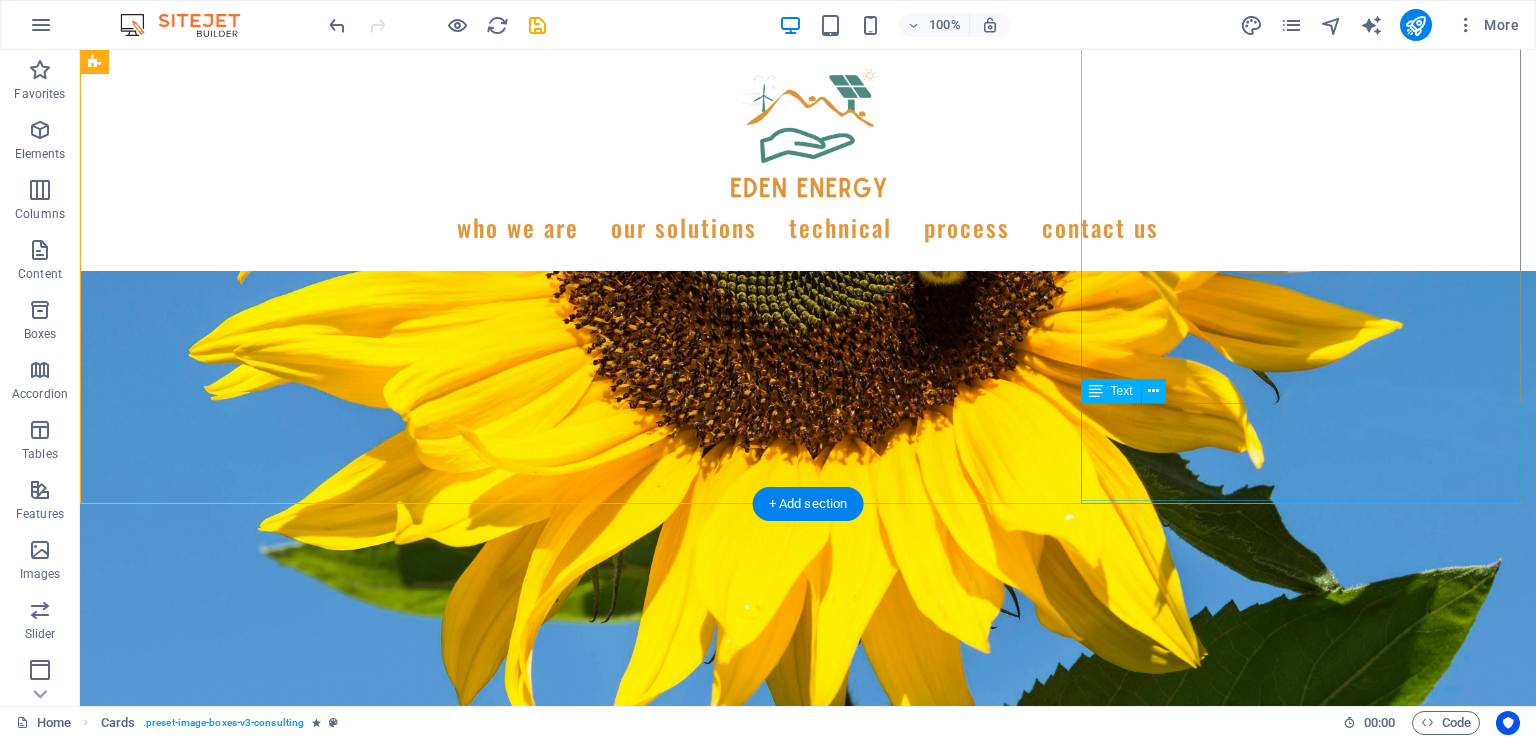 scroll, scrollTop: 3517, scrollLeft: 0, axis: vertical 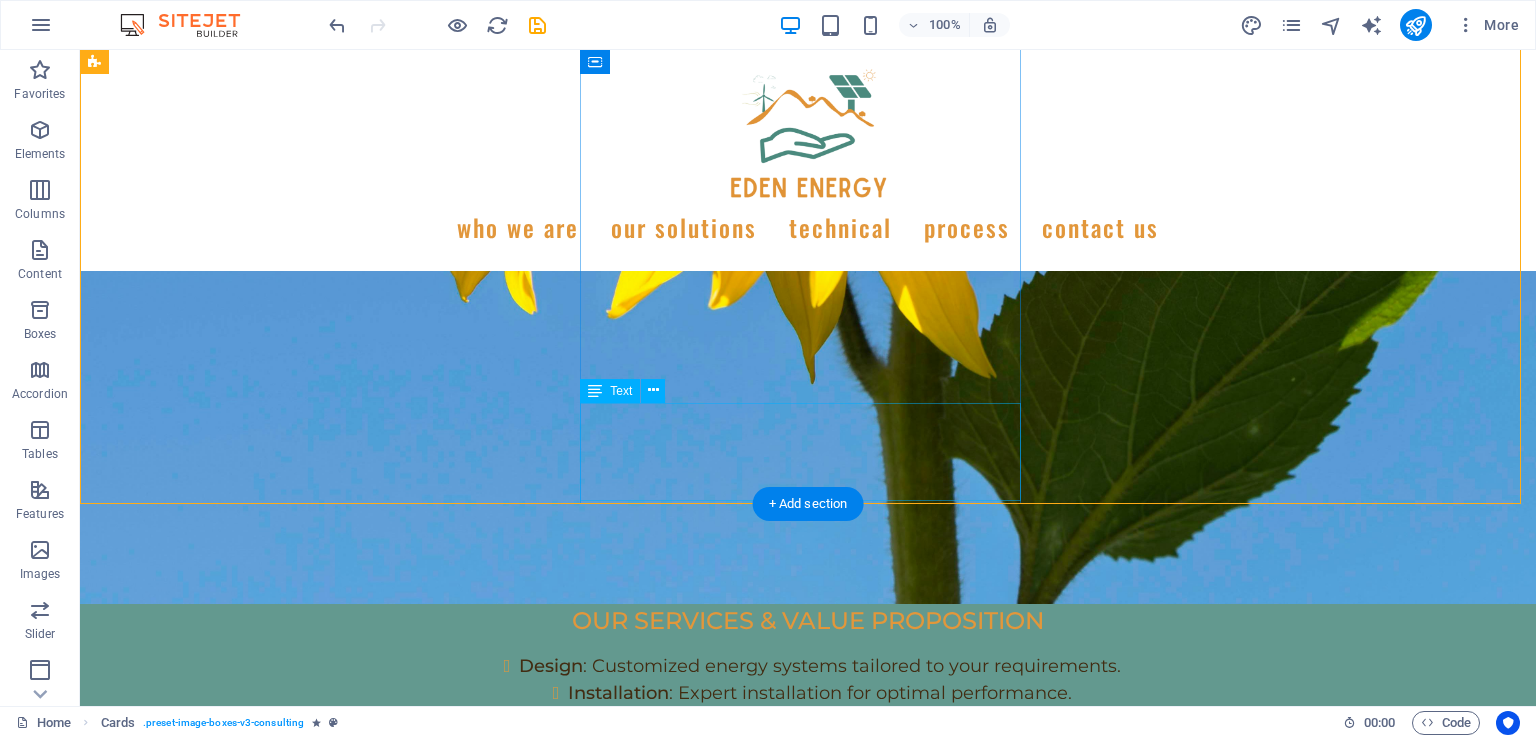 click on "Advanced storage for uninterrupted energy supply." at bounding box center [302, 2383] 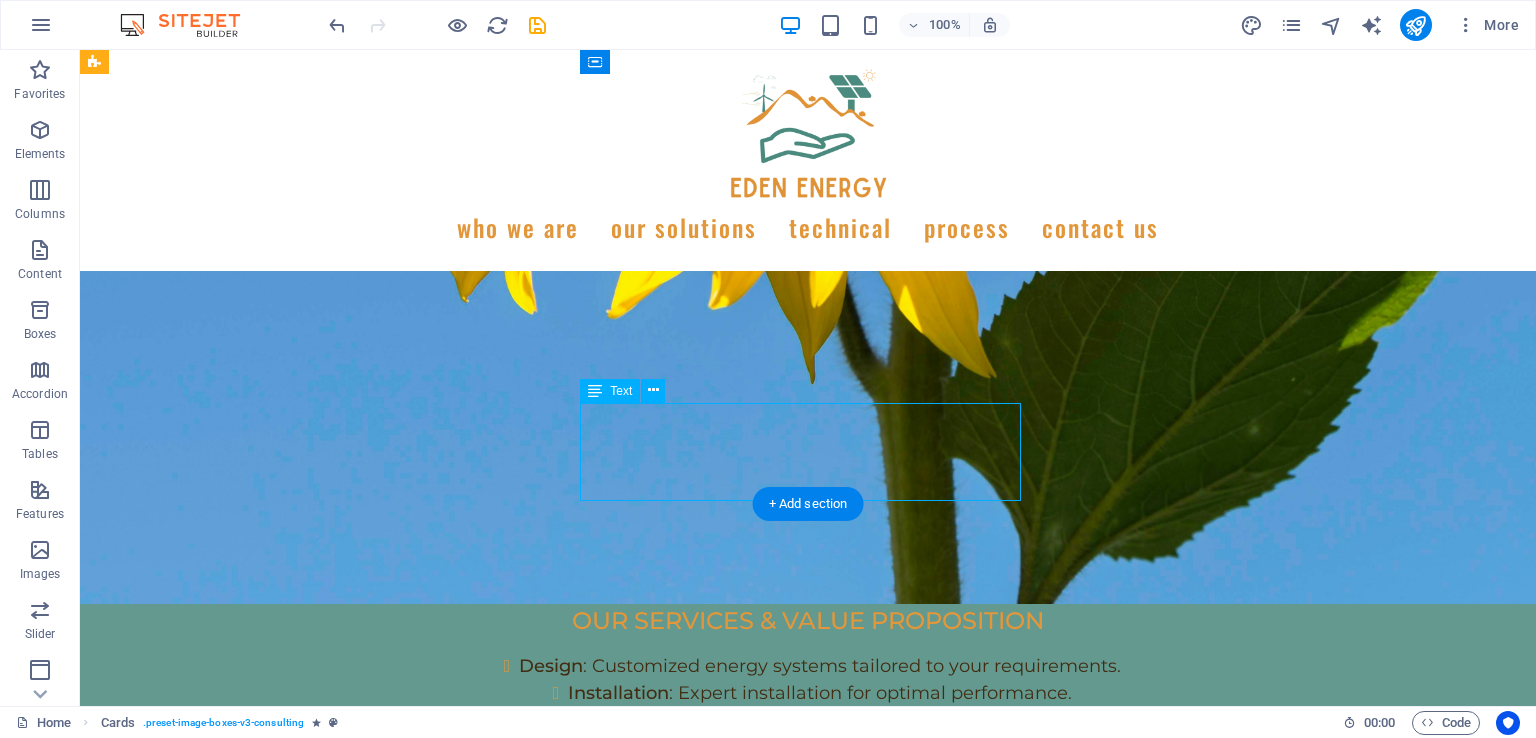 click on "Advanced storage for uninterrupted energy supply." at bounding box center [302, 2383] 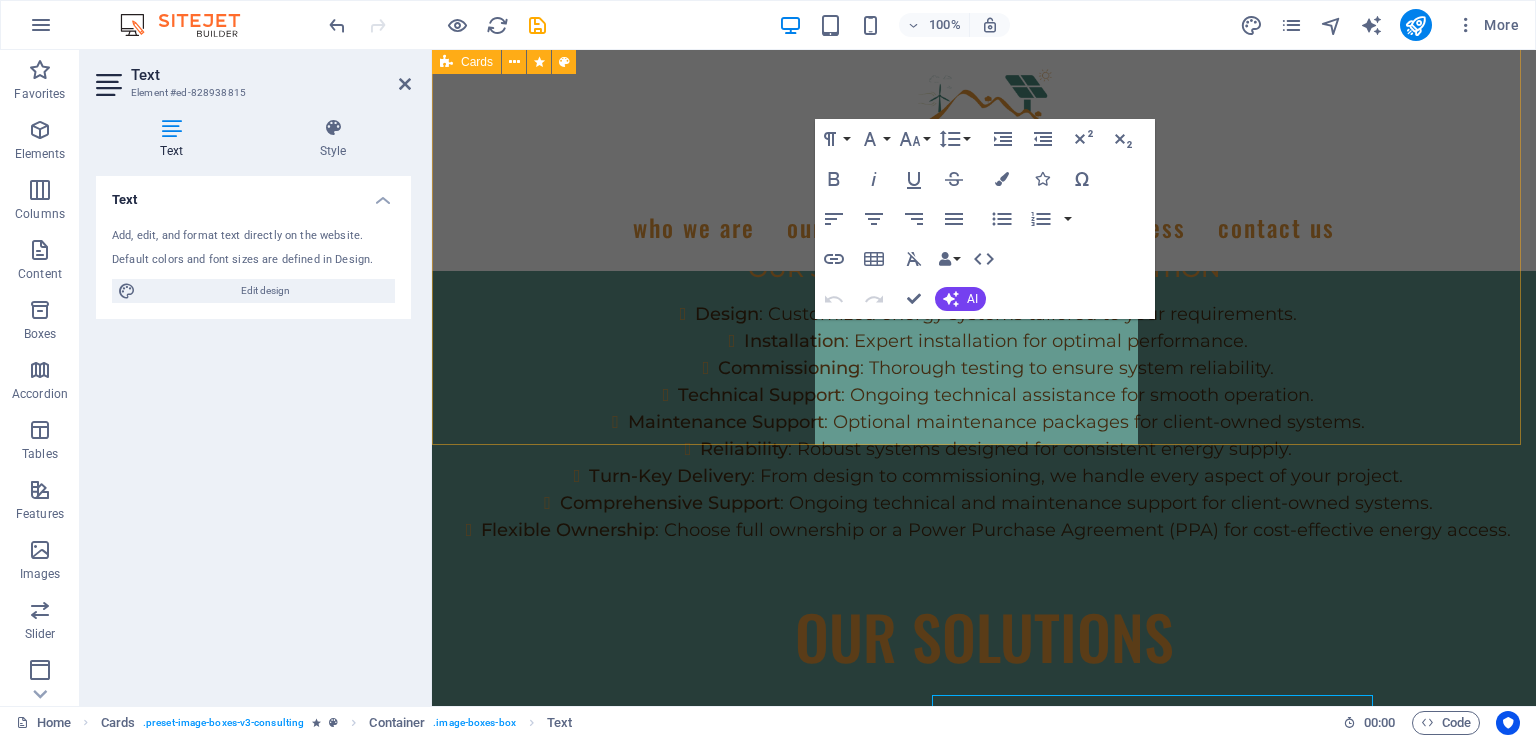 scroll, scrollTop: 3225, scrollLeft: 0, axis: vertical 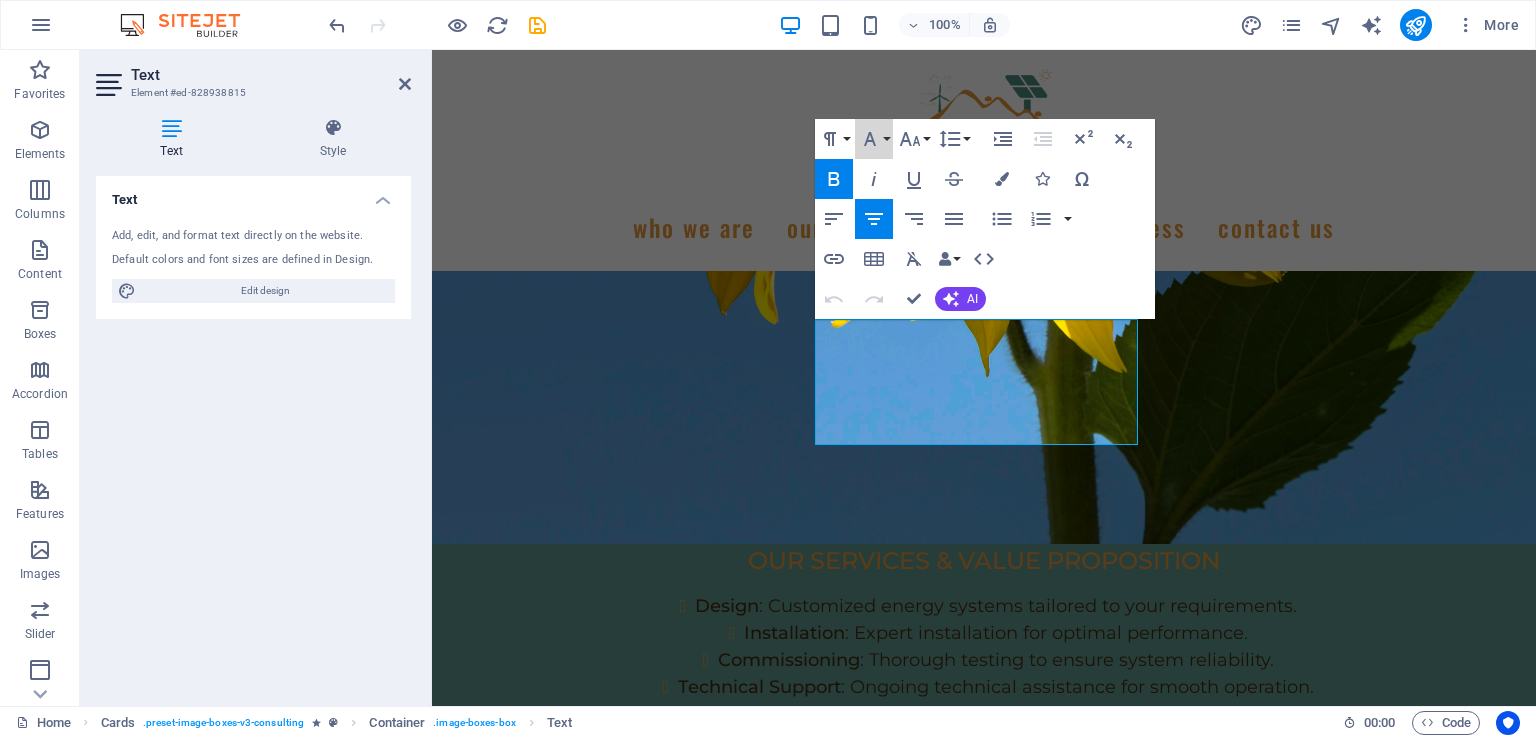 click on "Font Family" at bounding box center [874, 139] 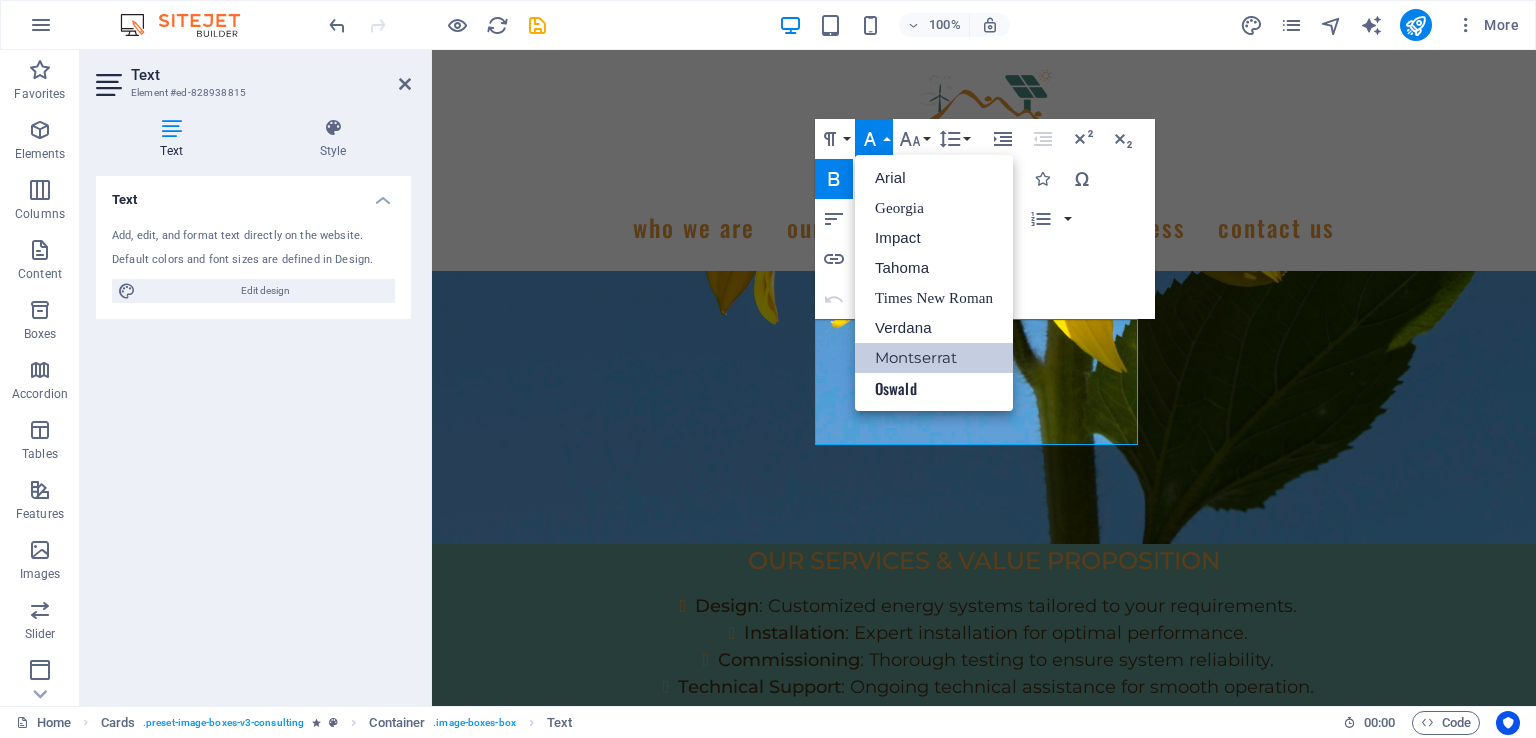 scroll, scrollTop: 0, scrollLeft: 0, axis: both 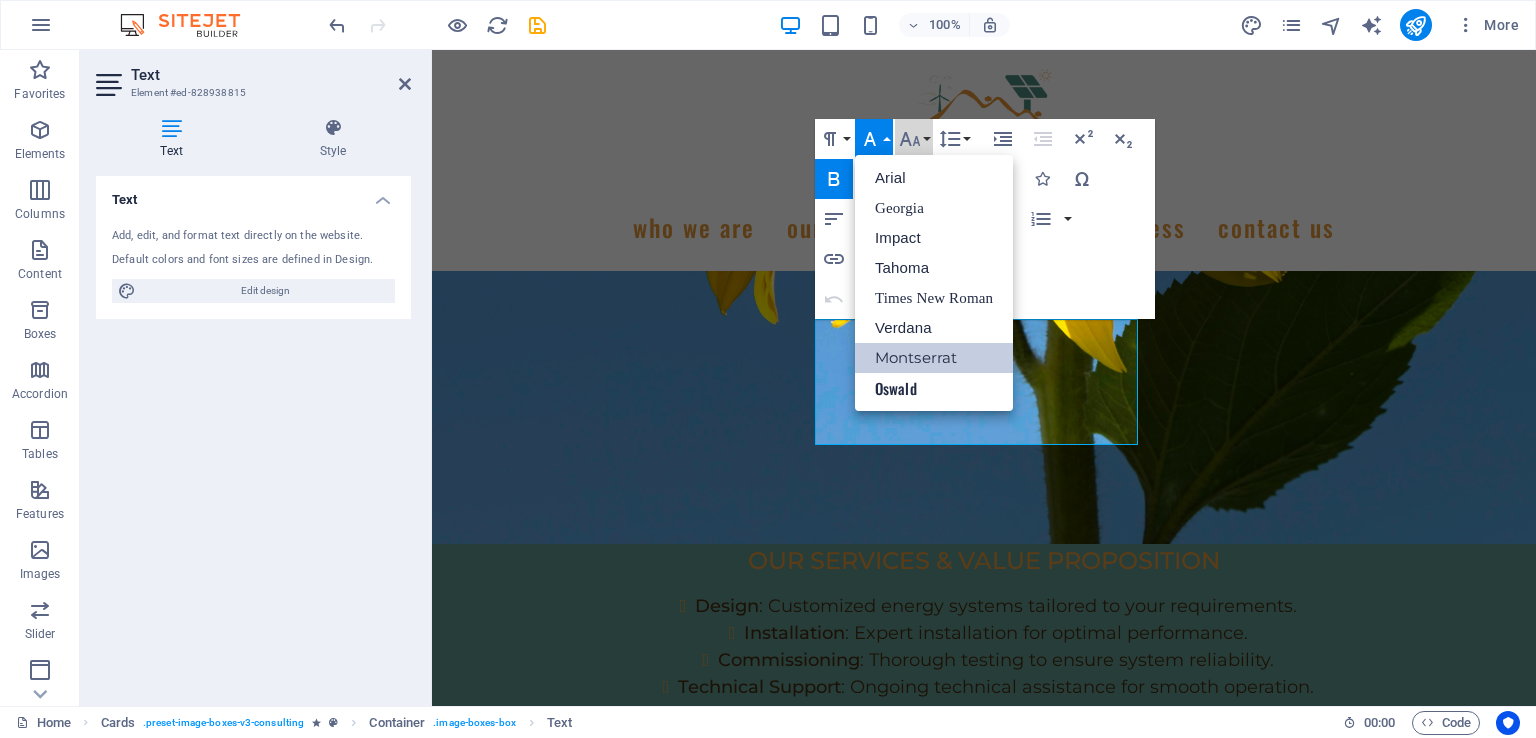 click 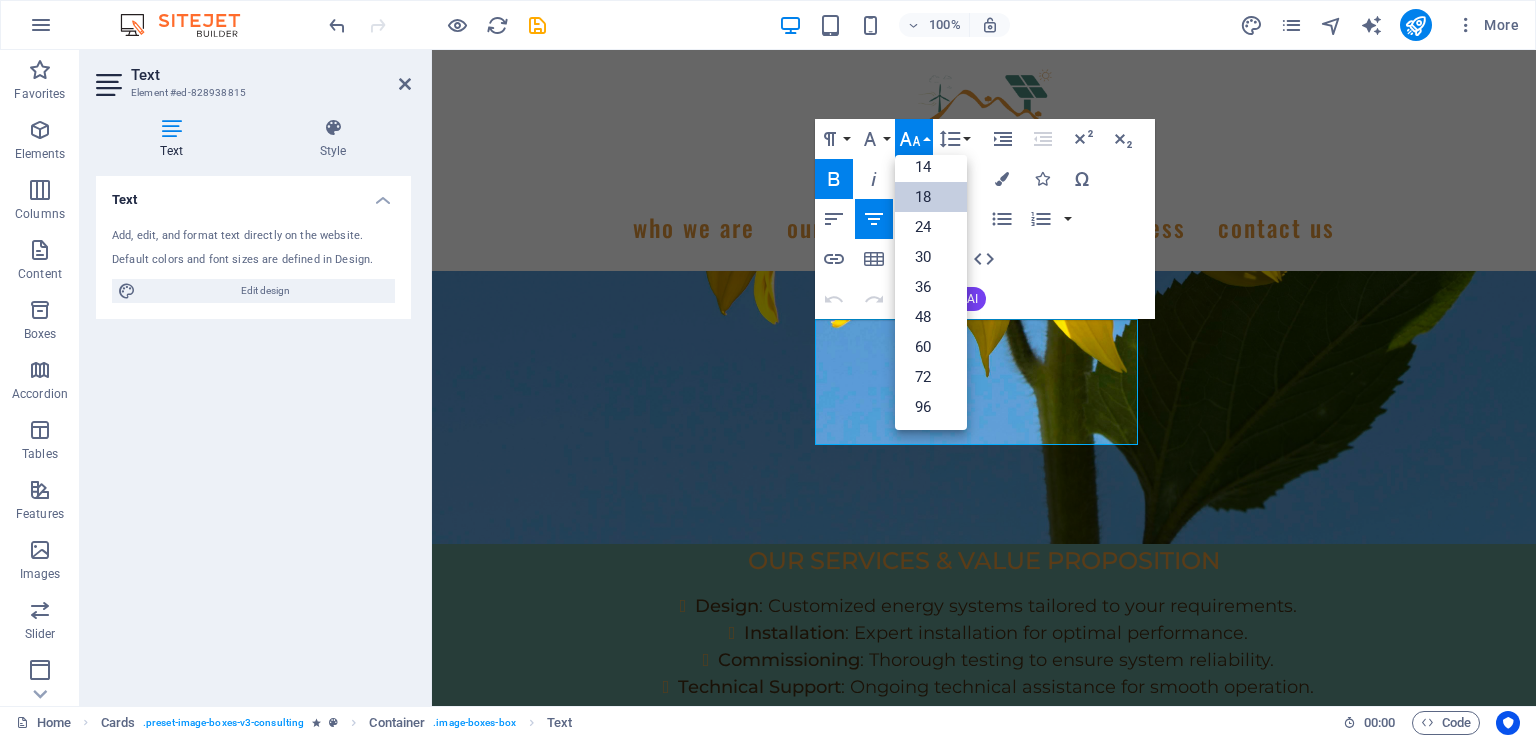 scroll, scrollTop: 160, scrollLeft: 0, axis: vertical 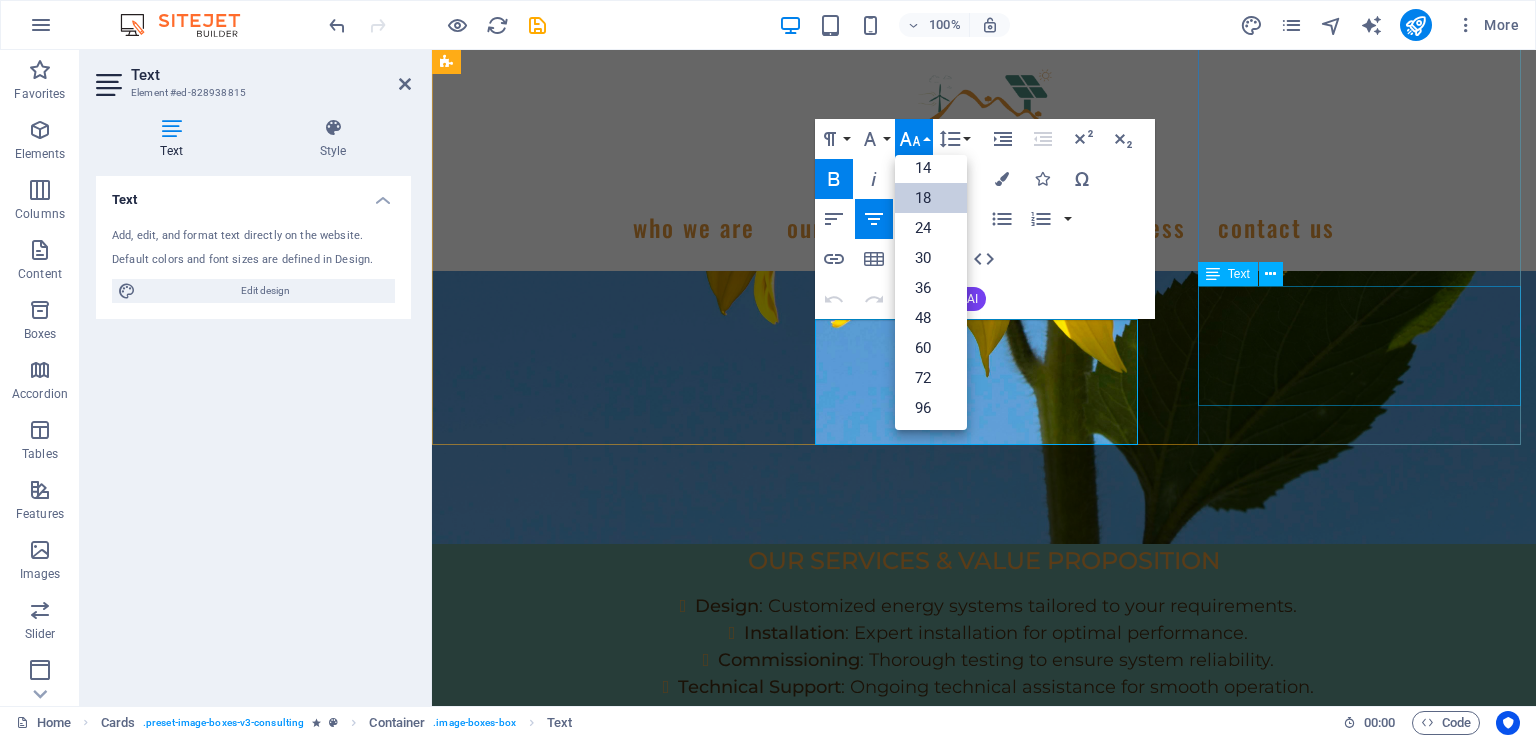 click on "Our Strategy Consultant crafts innovative plans and strategy to drive growth and profitability for clients world wide." at bounding box center [596, 2690] 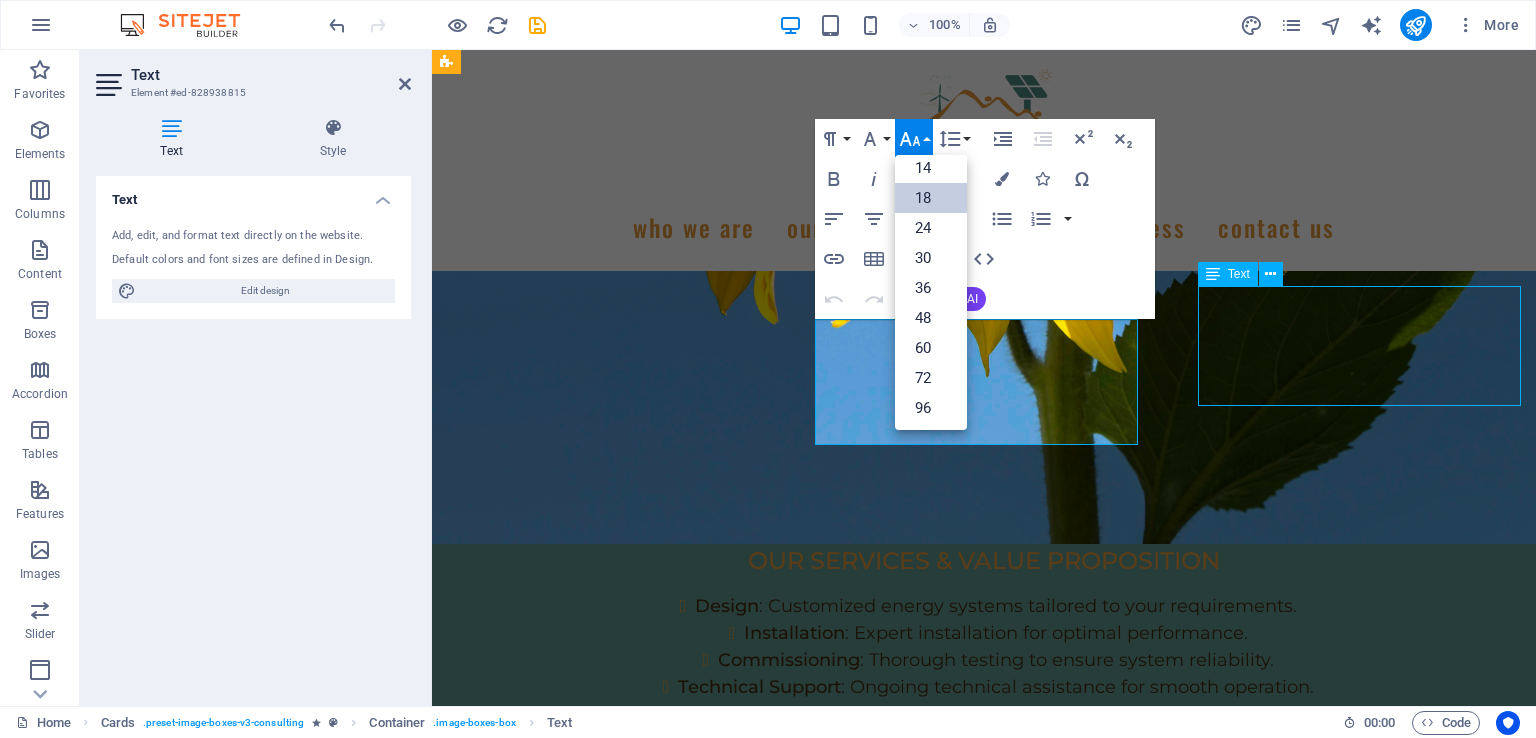 scroll, scrollTop: 3517, scrollLeft: 0, axis: vertical 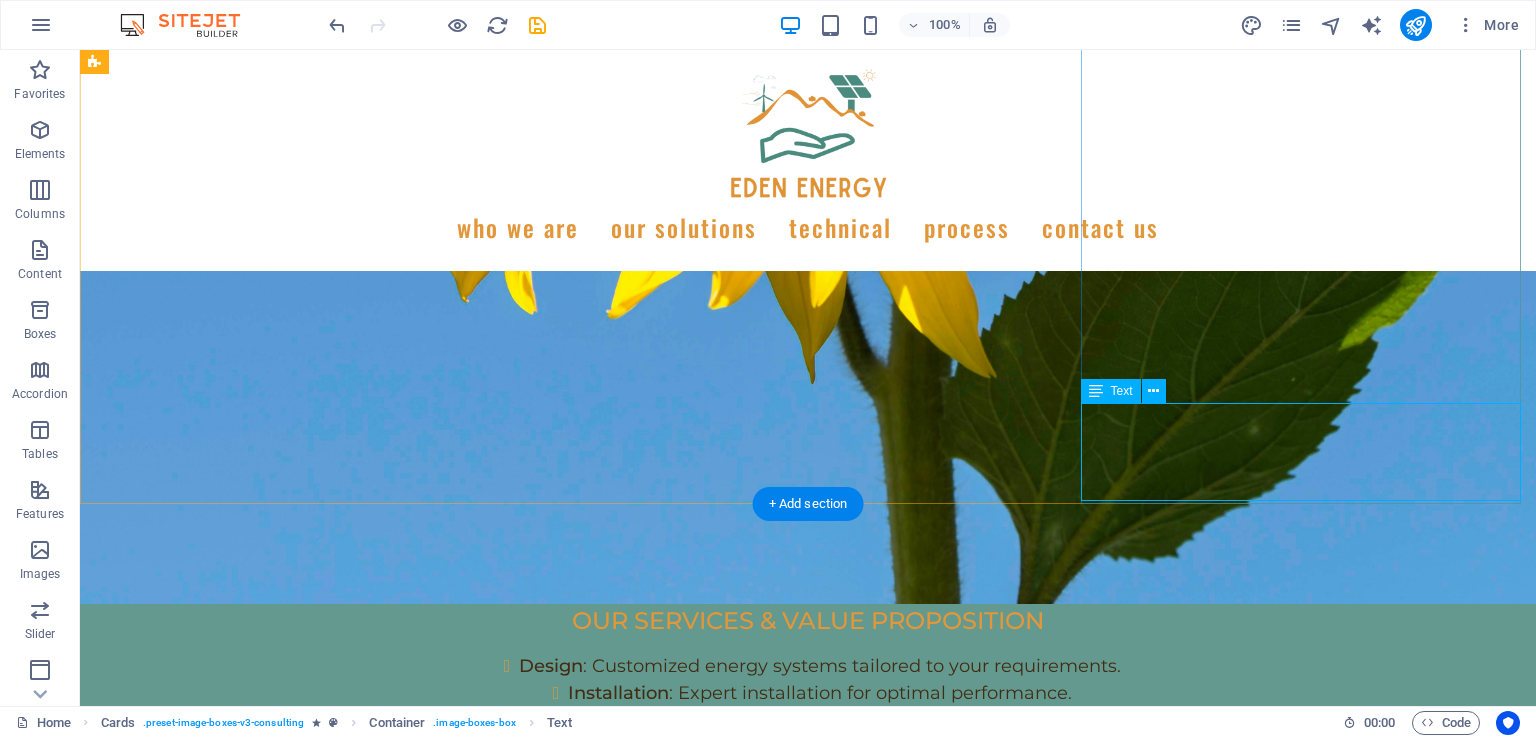 click on "Our Strategy Consultant crafts innovative plans and strategy to drive growth and profitability for clients world wide." at bounding box center [302, 3030] 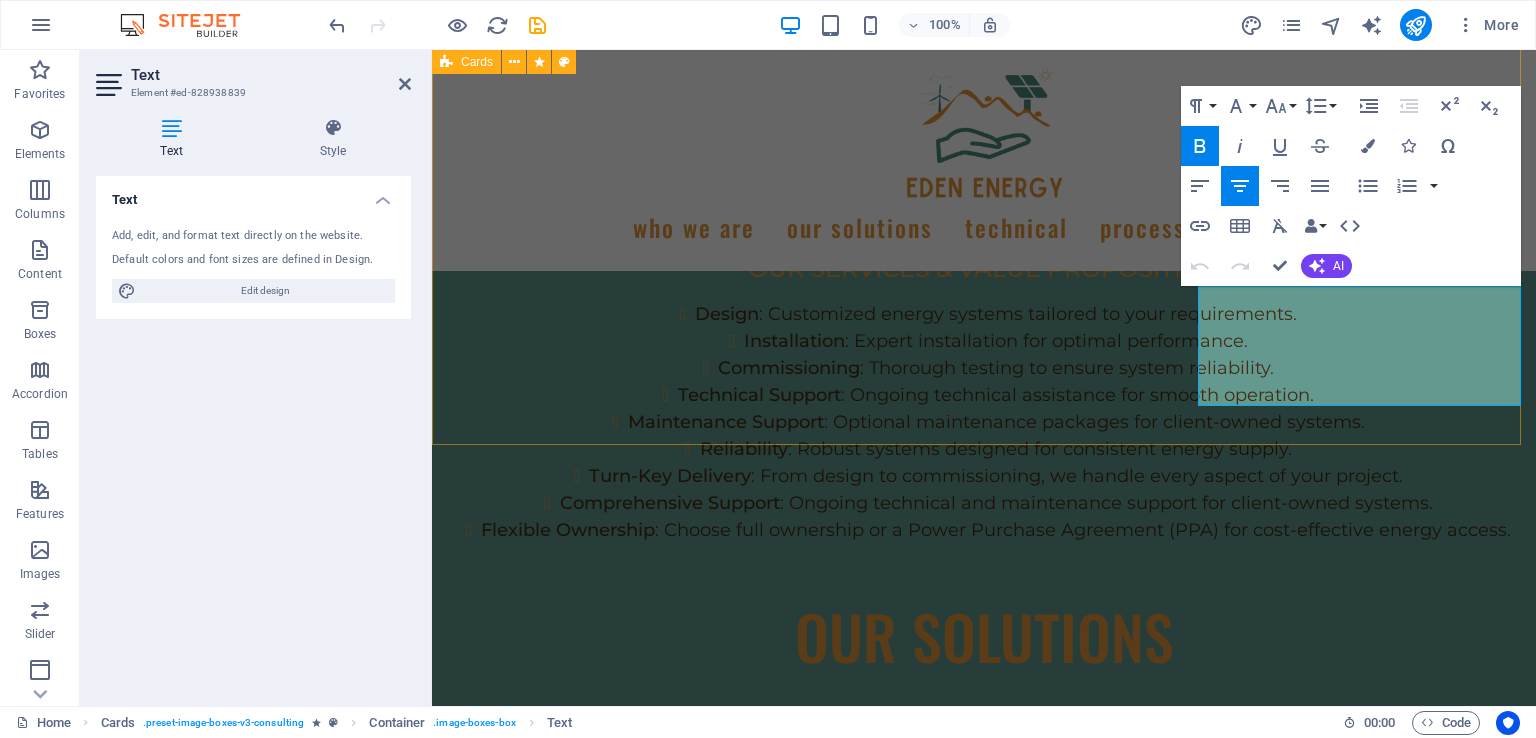scroll, scrollTop: 3225, scrollLeft: 0, axis: vertical 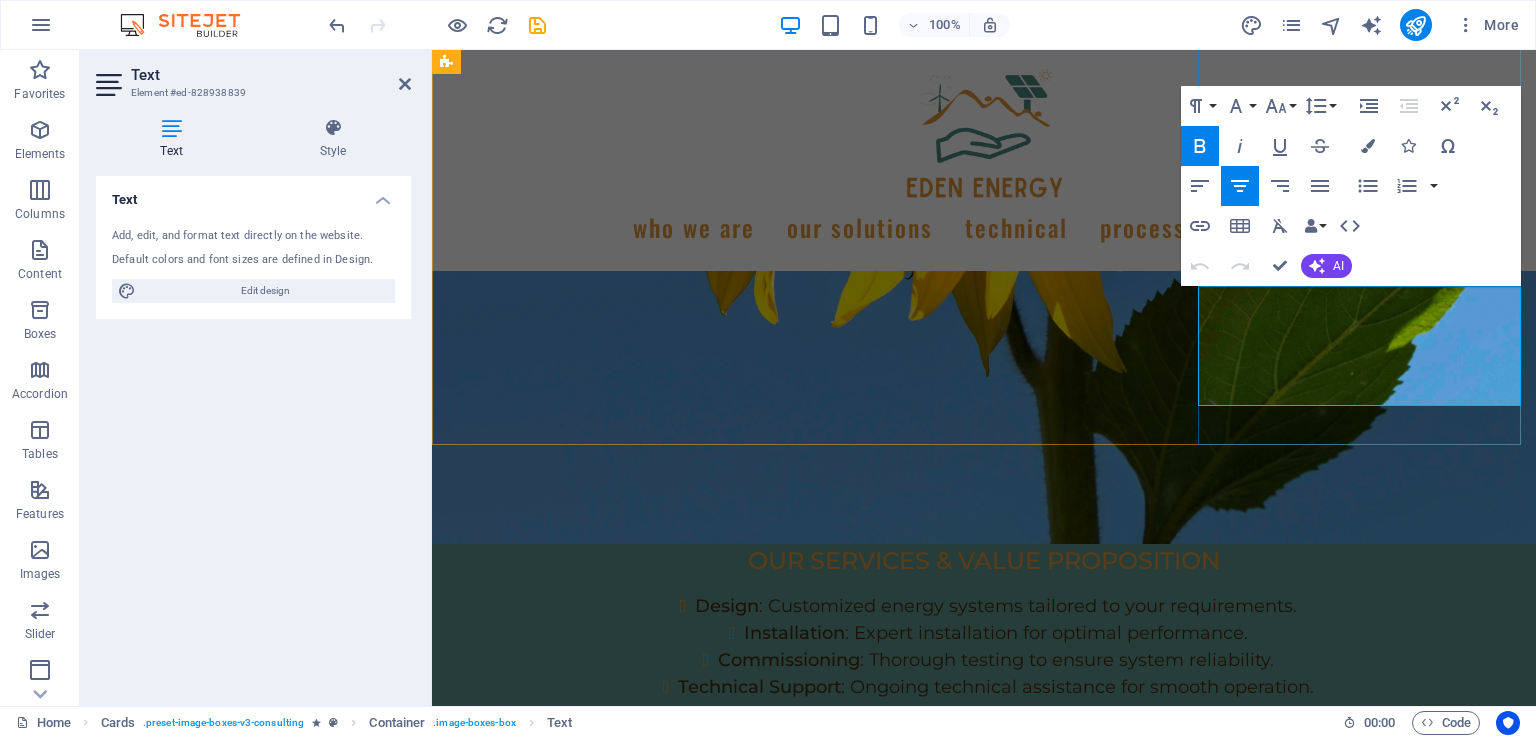 drag, startPoint x: 1232, startPoint y: 293, endPoint x: 1456, endPoint y: 371, distance: 237.19191 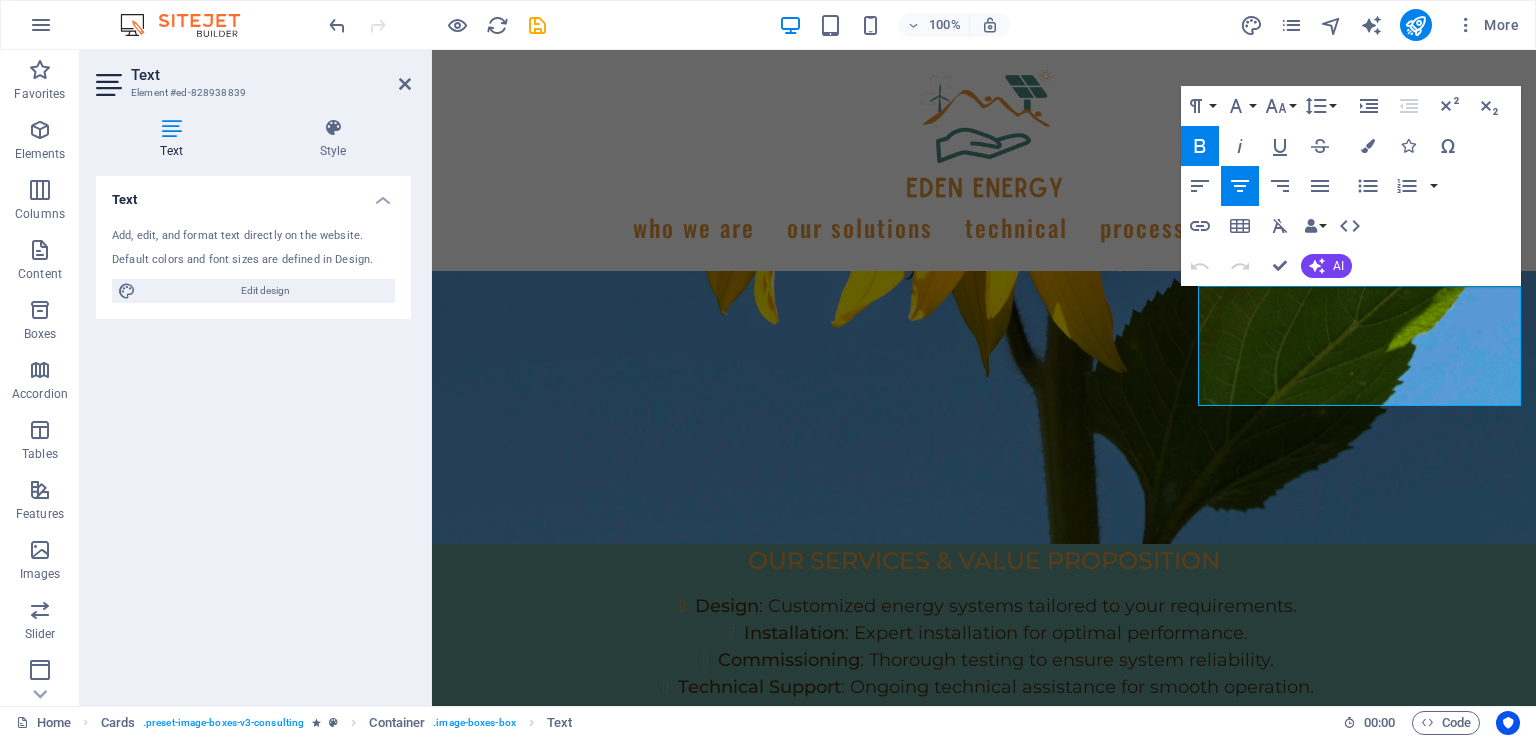 click 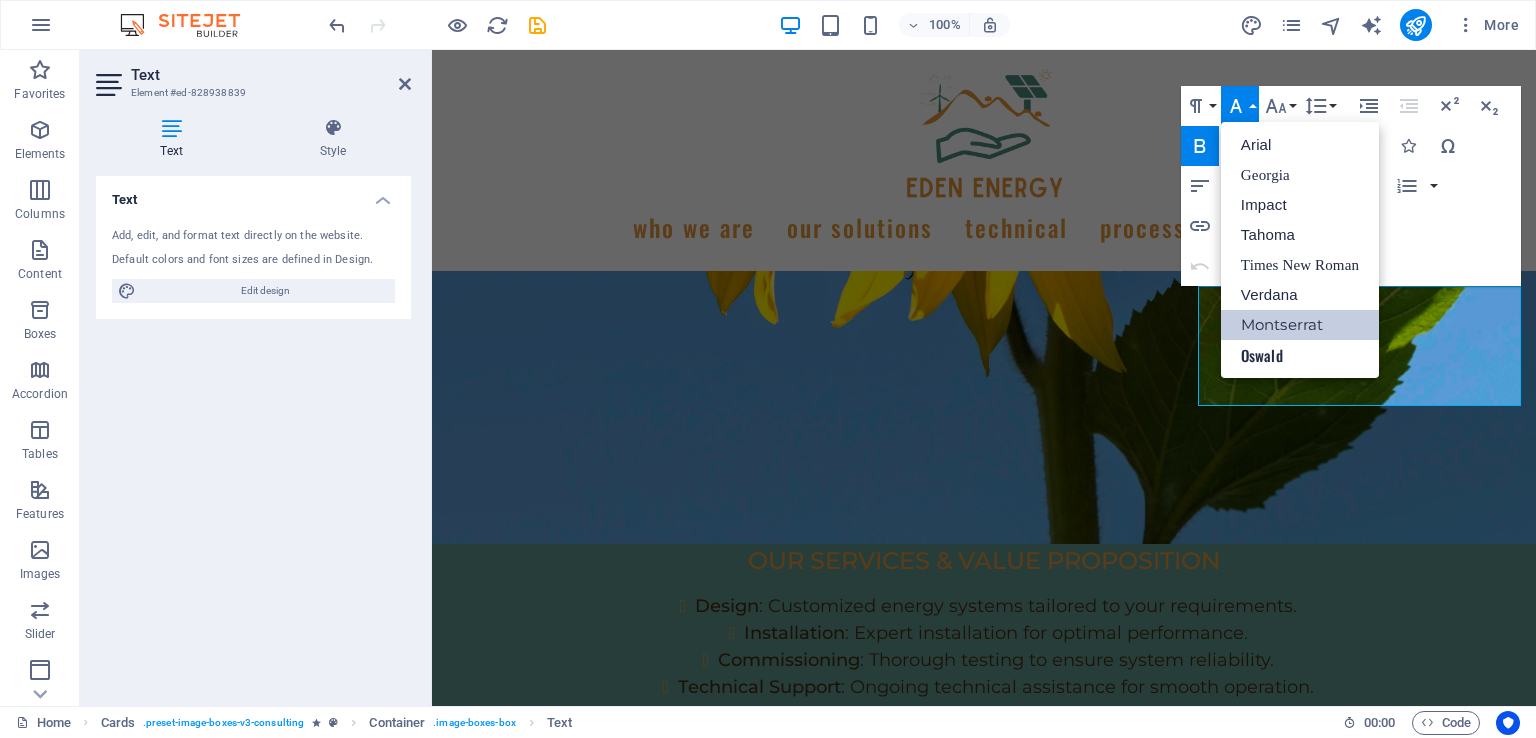 scroll, scrollTop: 0, scrollLeft: 0, axis: both 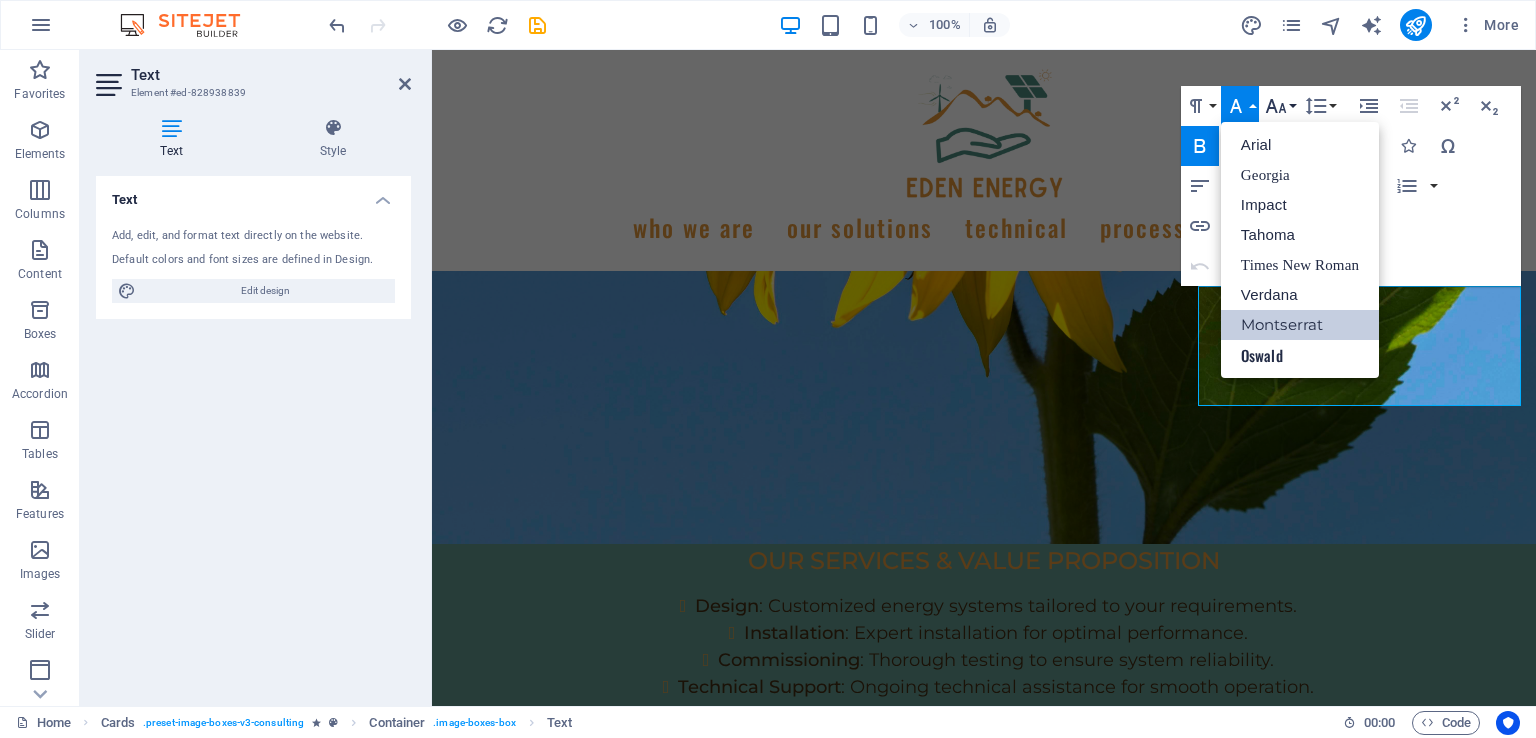 click 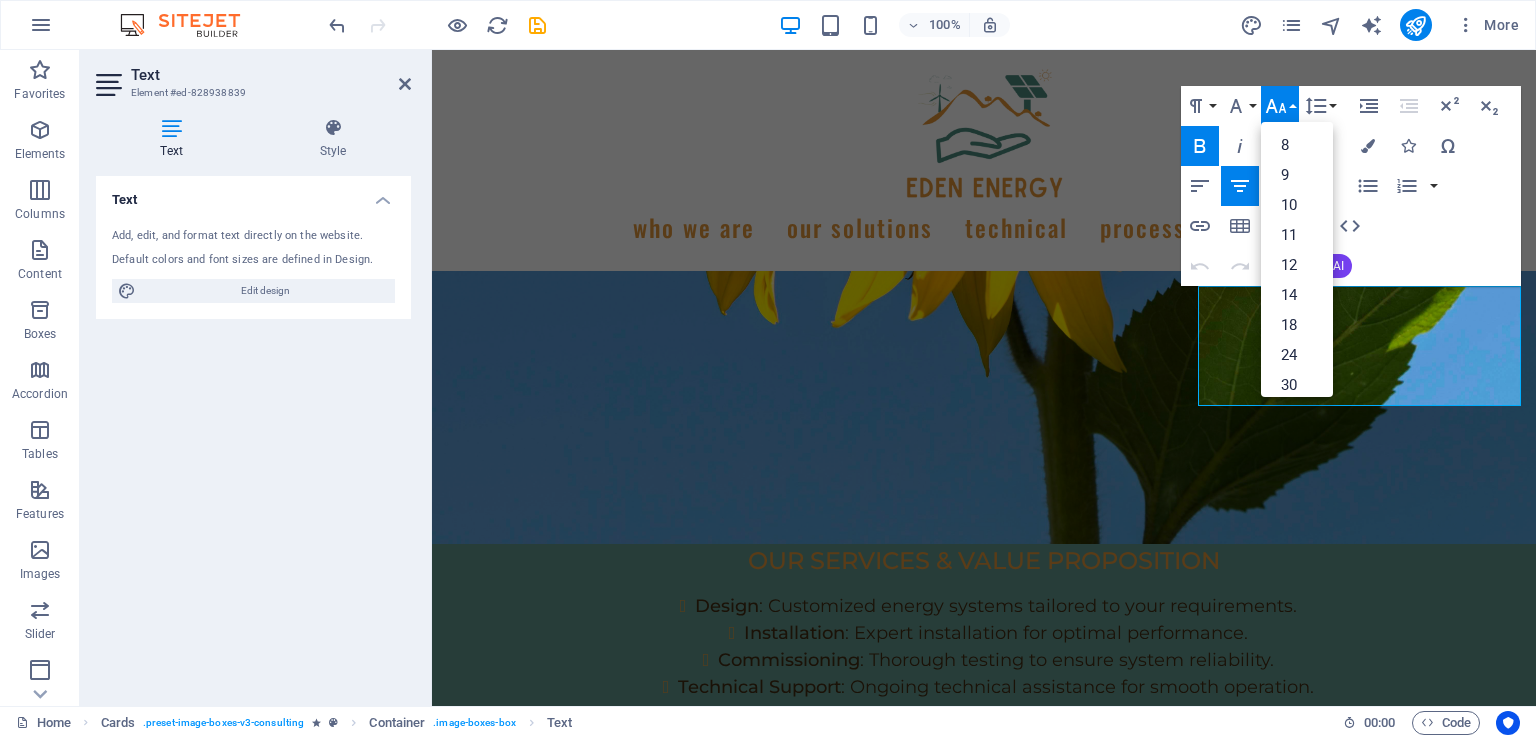 click on "18" at bounding box center [1297, 325] 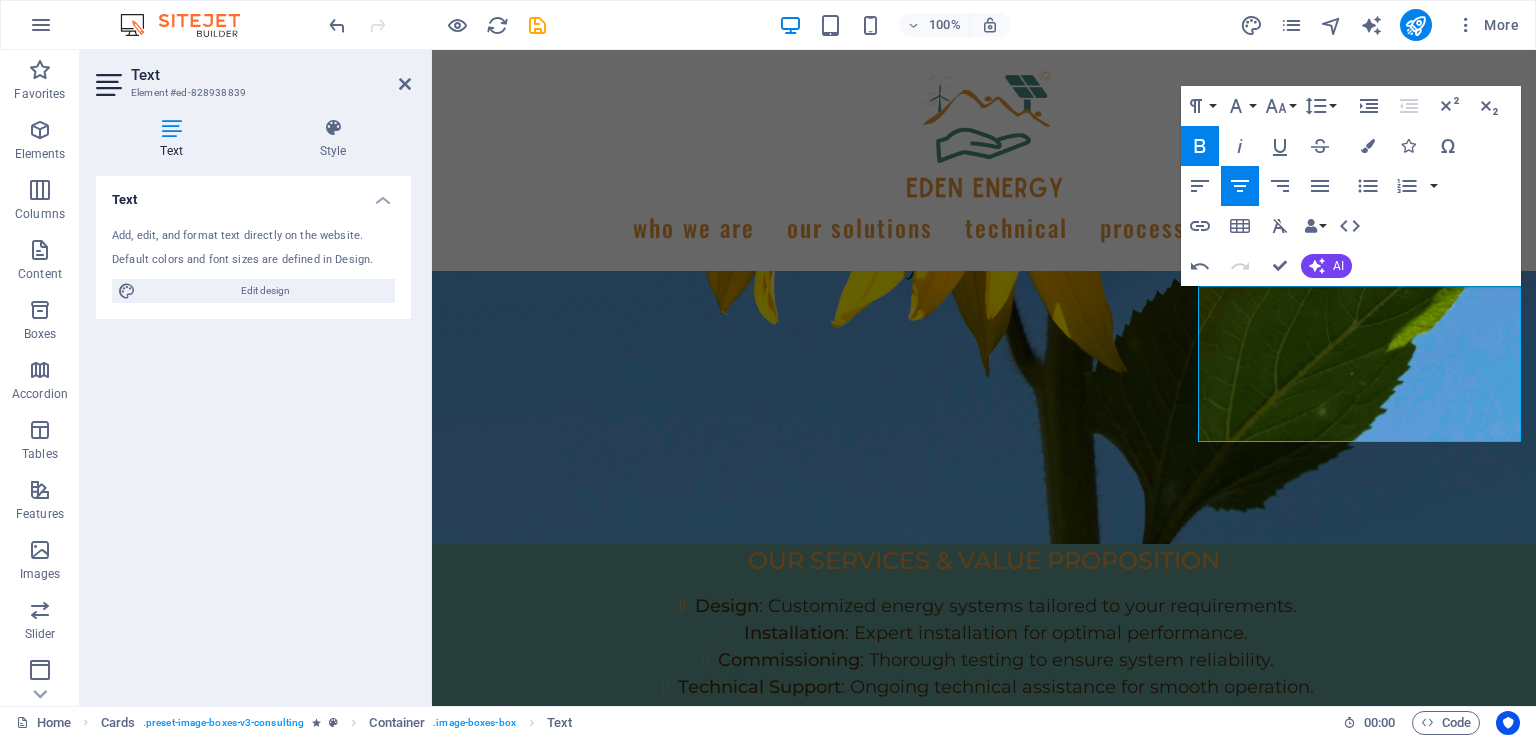 click at bounding box center [1368, 146] 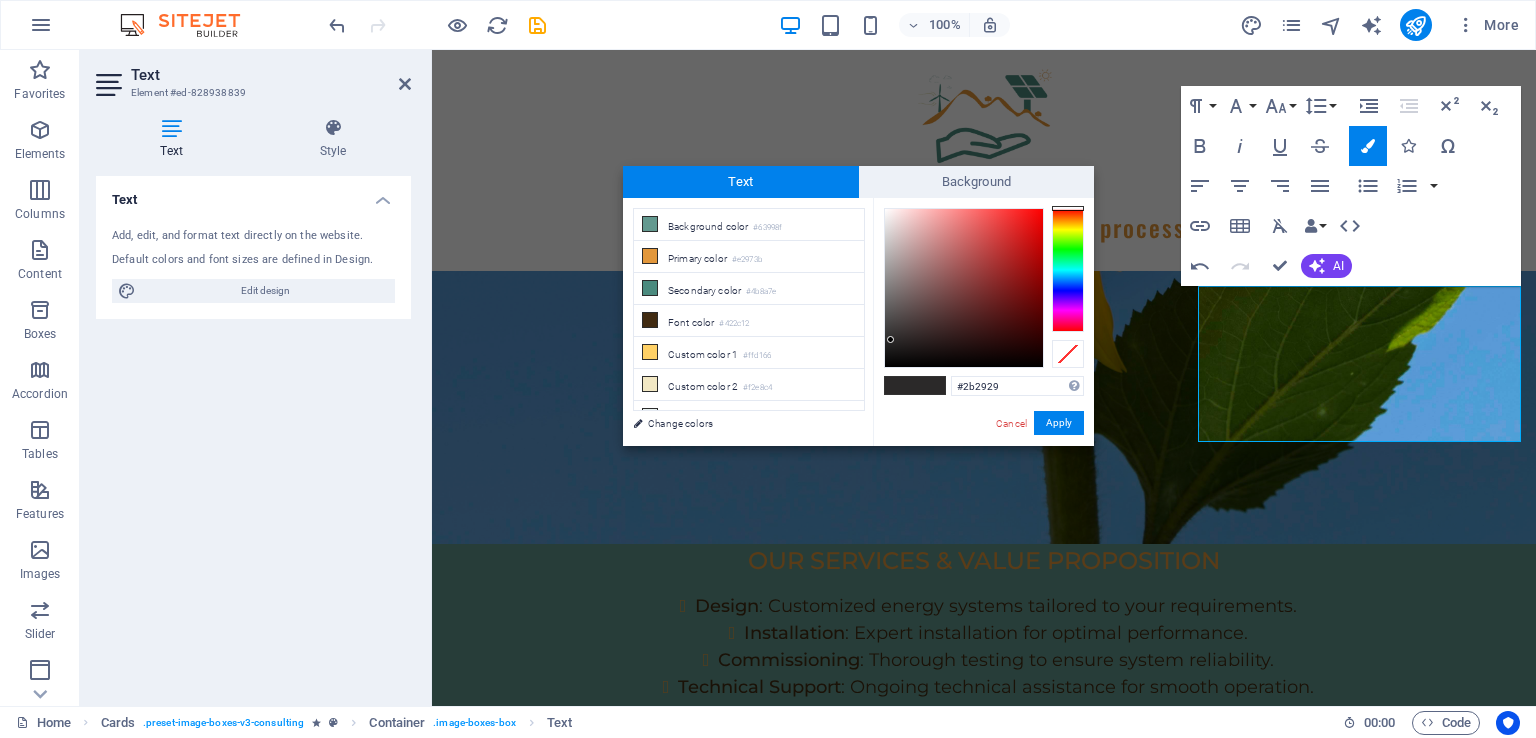 click at bounding box center (650, 320) 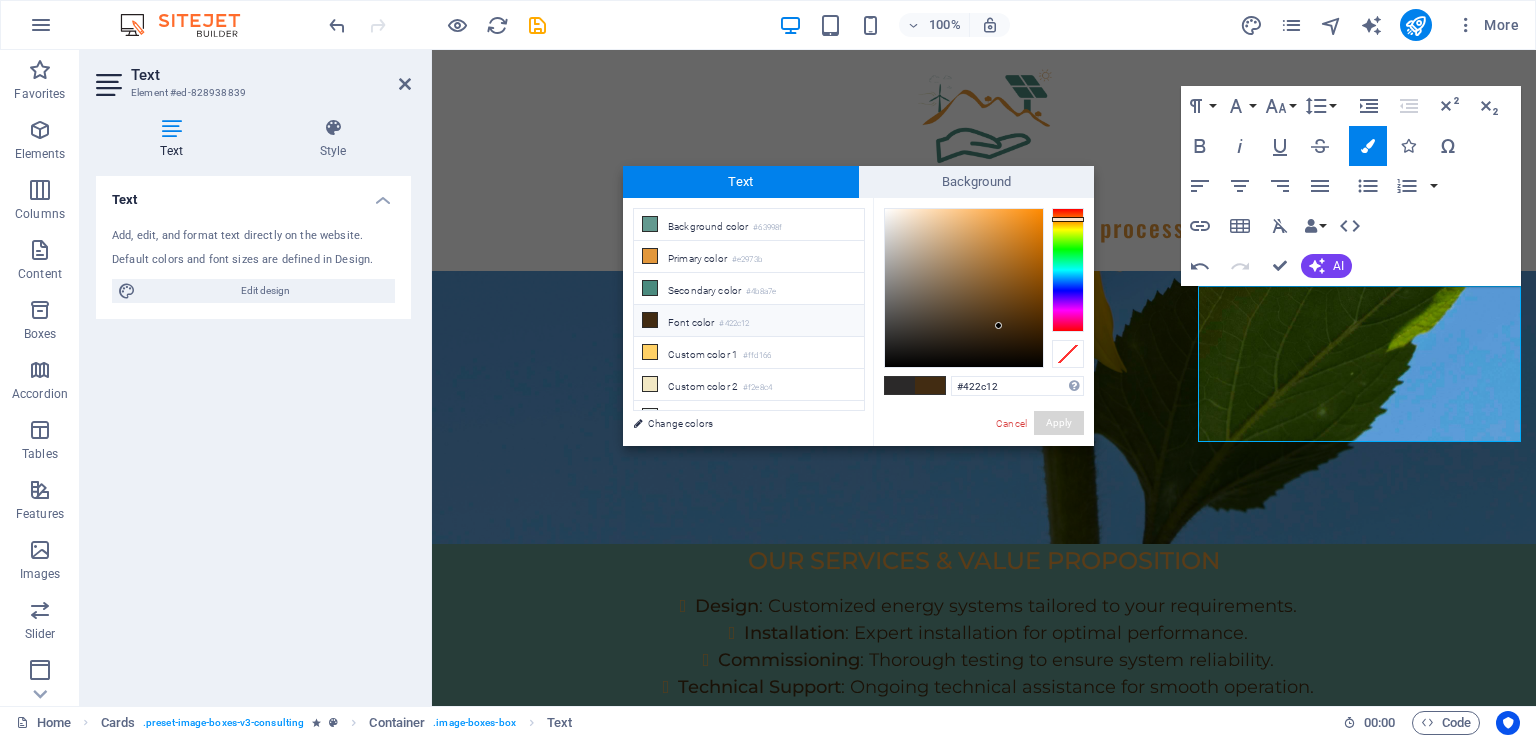 click on "Apply" at bounding box center (1059, 423) 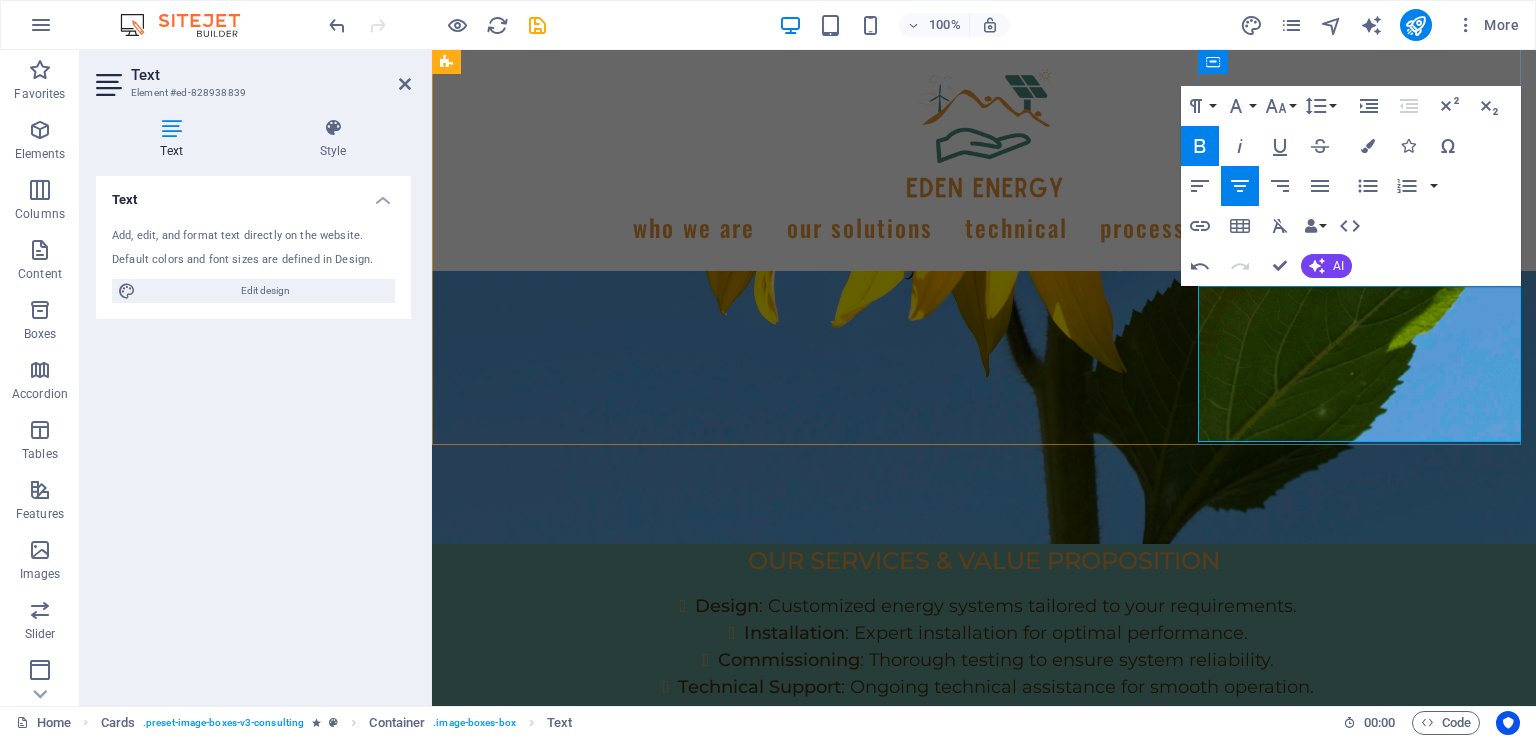 click on "Our Strategy Consultant crafts innovative plans and strategy to drive growth and profitability for clients world wide." at bounding box center (596, 2708) 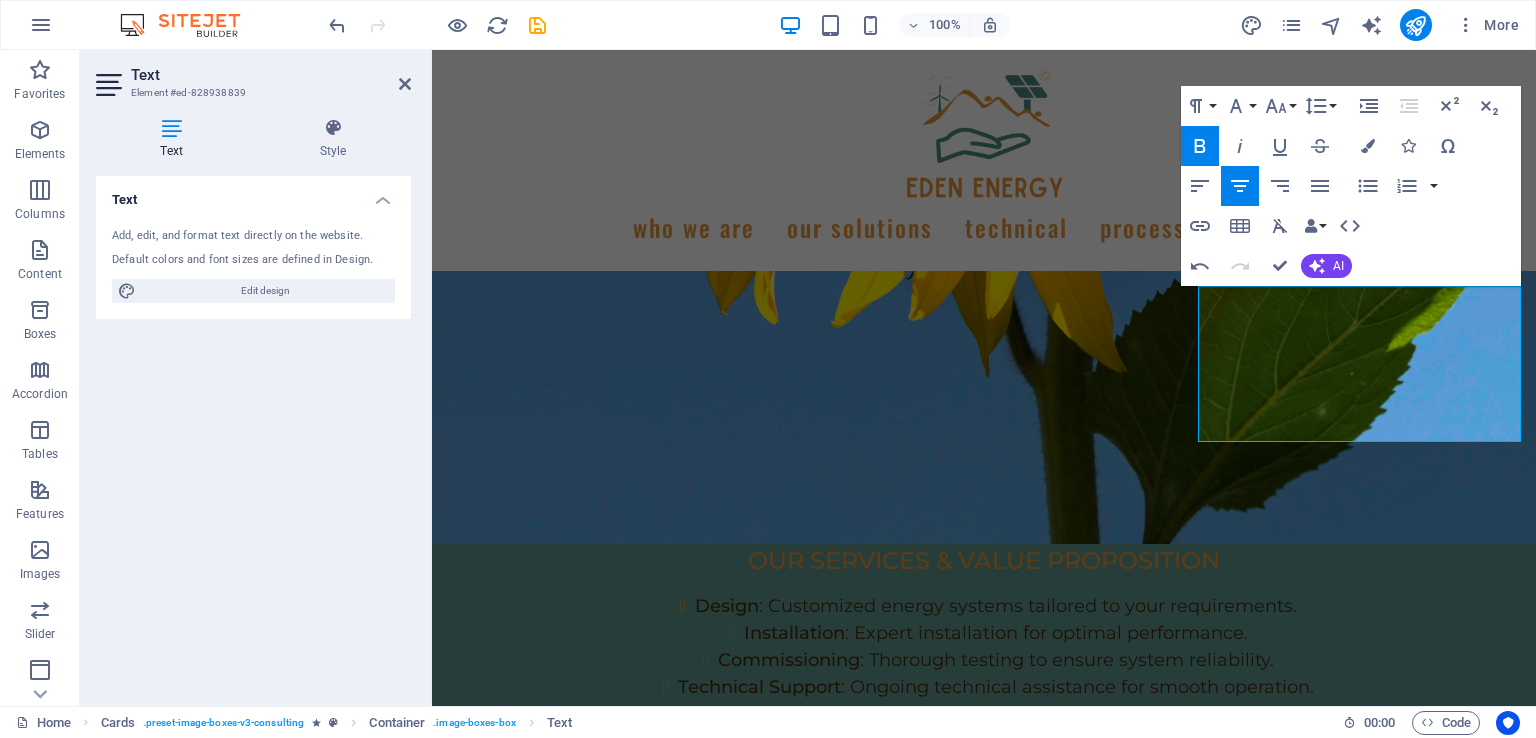 click at bounding box center [405, 84] 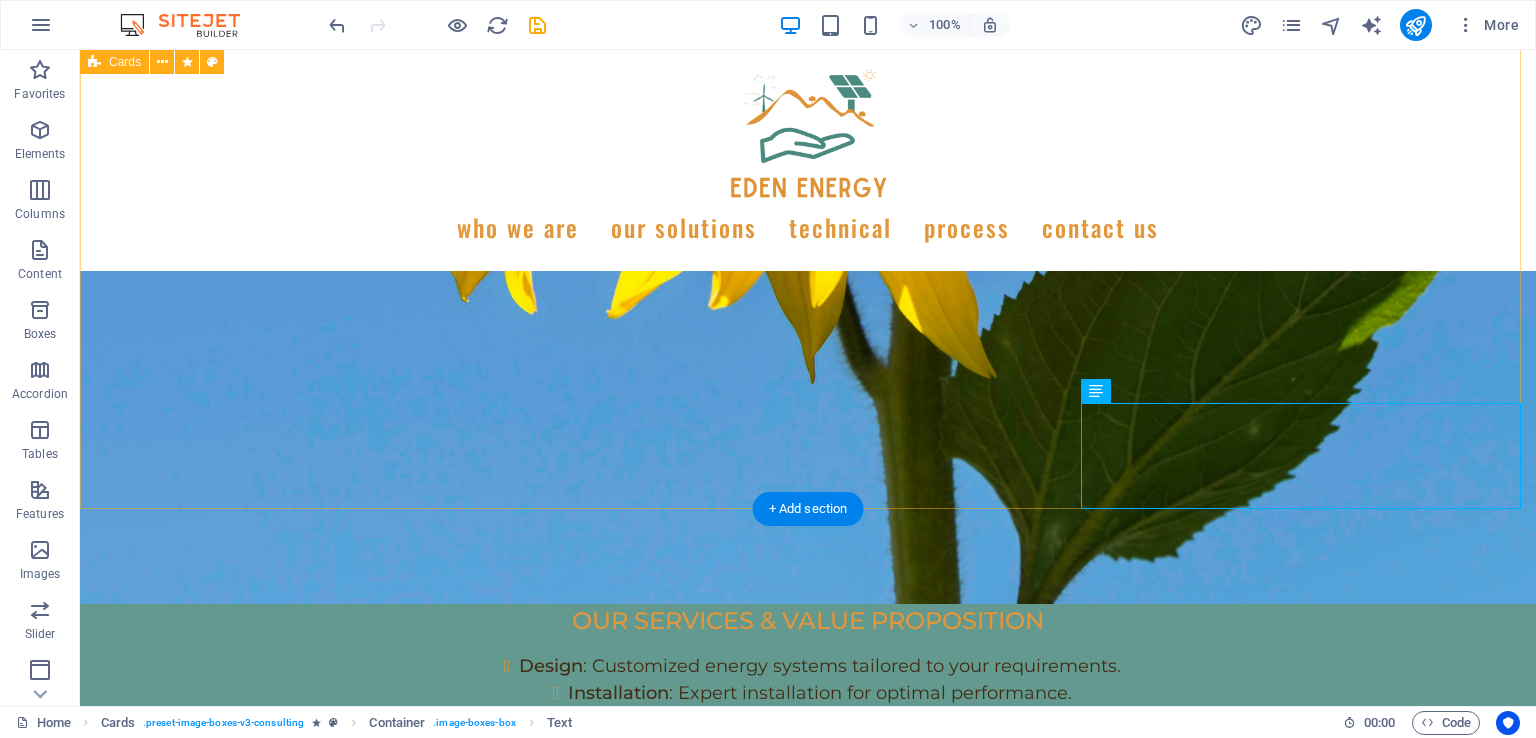 click on "Solar Energy Systems Harness the power of the sun High-efficiency solar panels for sustainable power. Smart Battery Systems Store the sun's energy Advanced storage for uninterrupted energy supply. Inverter Systems Utilize the sun's energy Our Strategy Consultant crafts innovative plans and strategy to drive growth and profitability for clients world wide." at bounding box center (808, 2122) 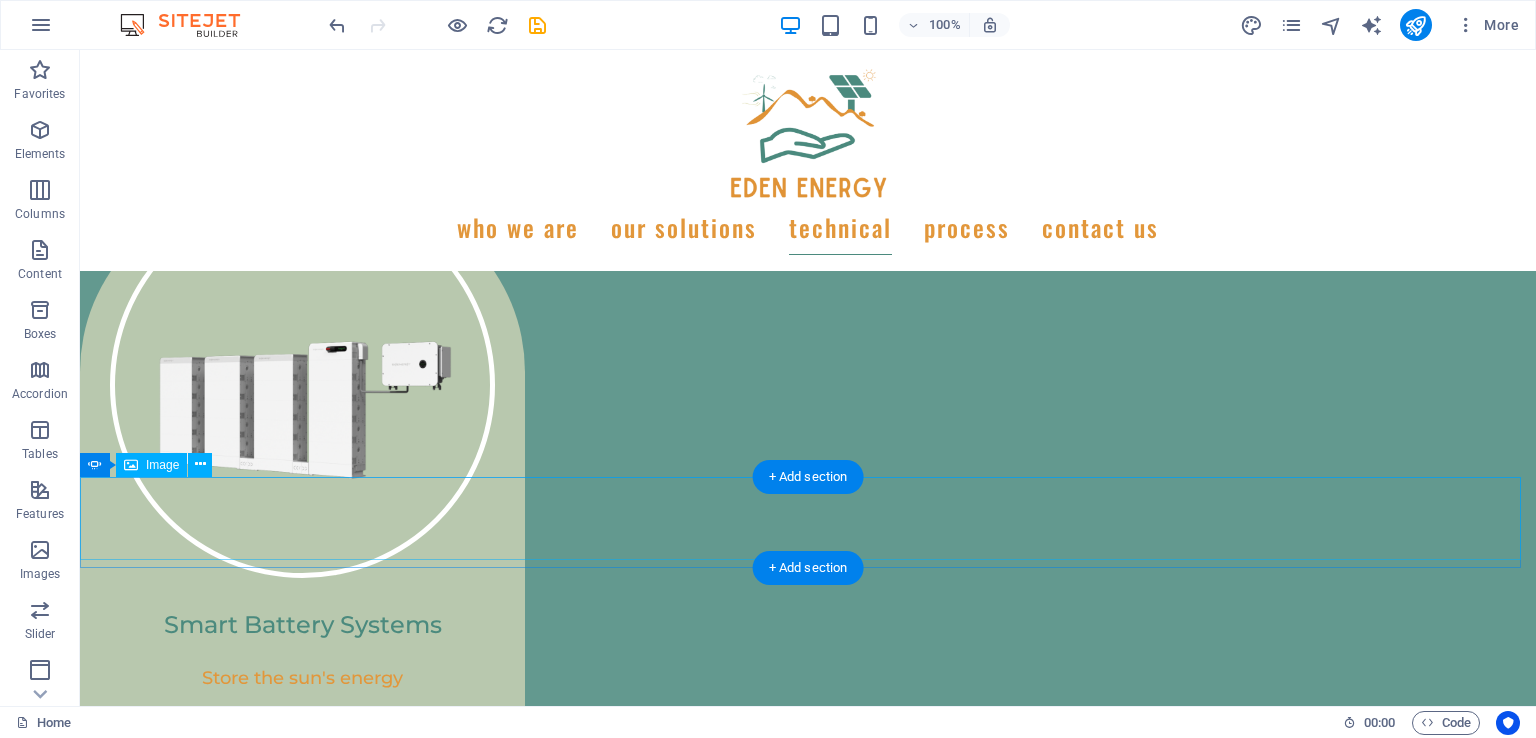 scroll, scrollTop: 5217, scrollLeft: 0, axis: vertical 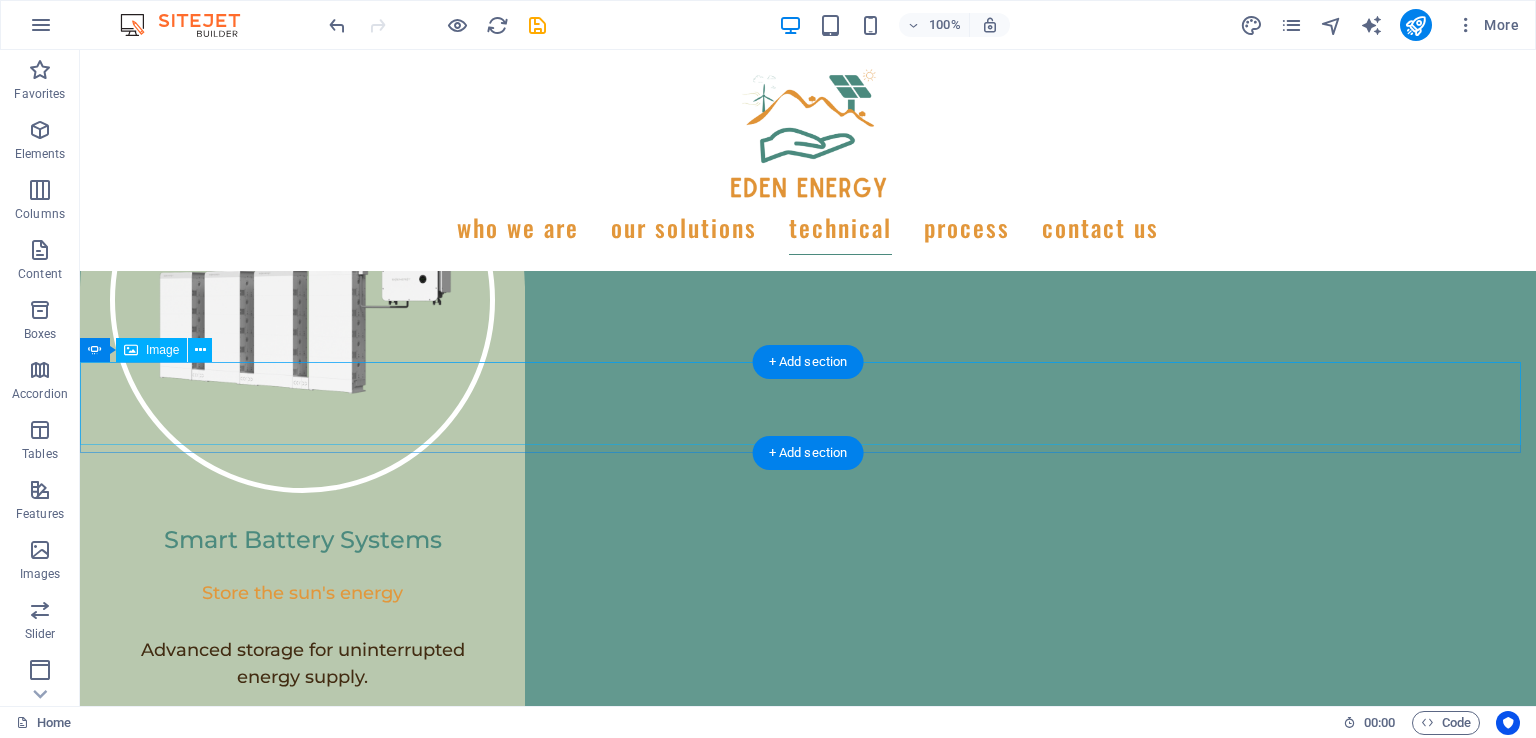 click at bounding box center [-641, 3044] 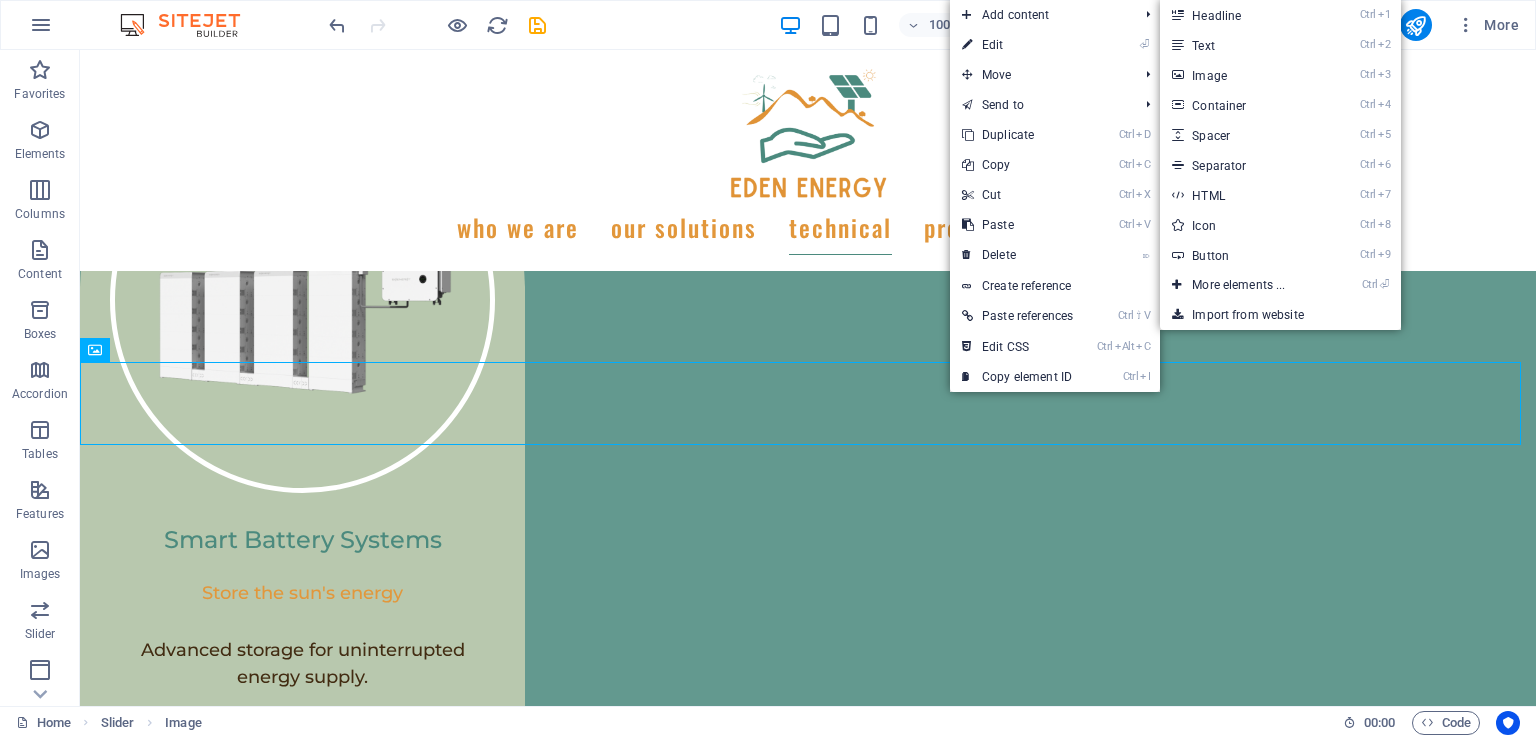 click on "Ctrl 5  Spacer" at bounding box center (1242, 135) 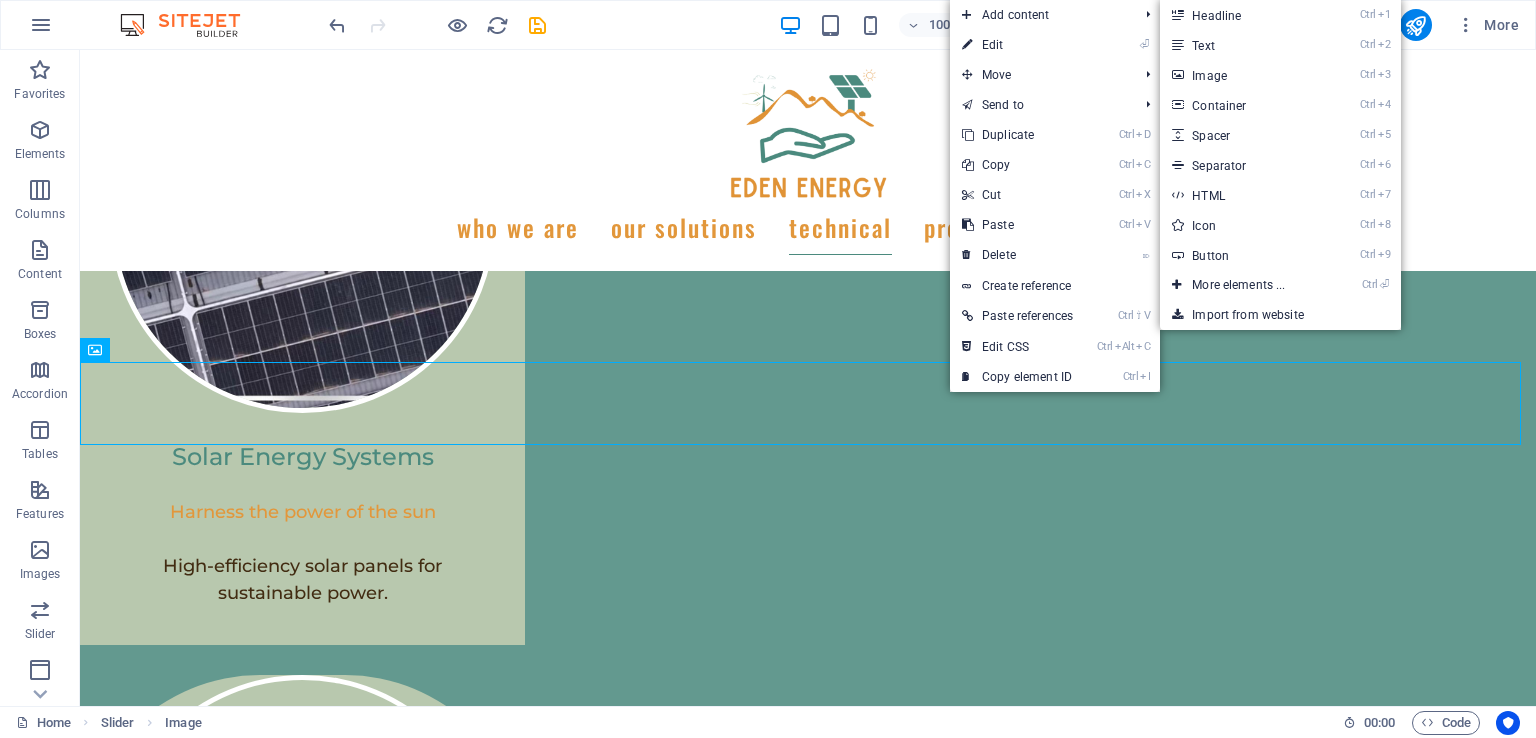 select on "px" 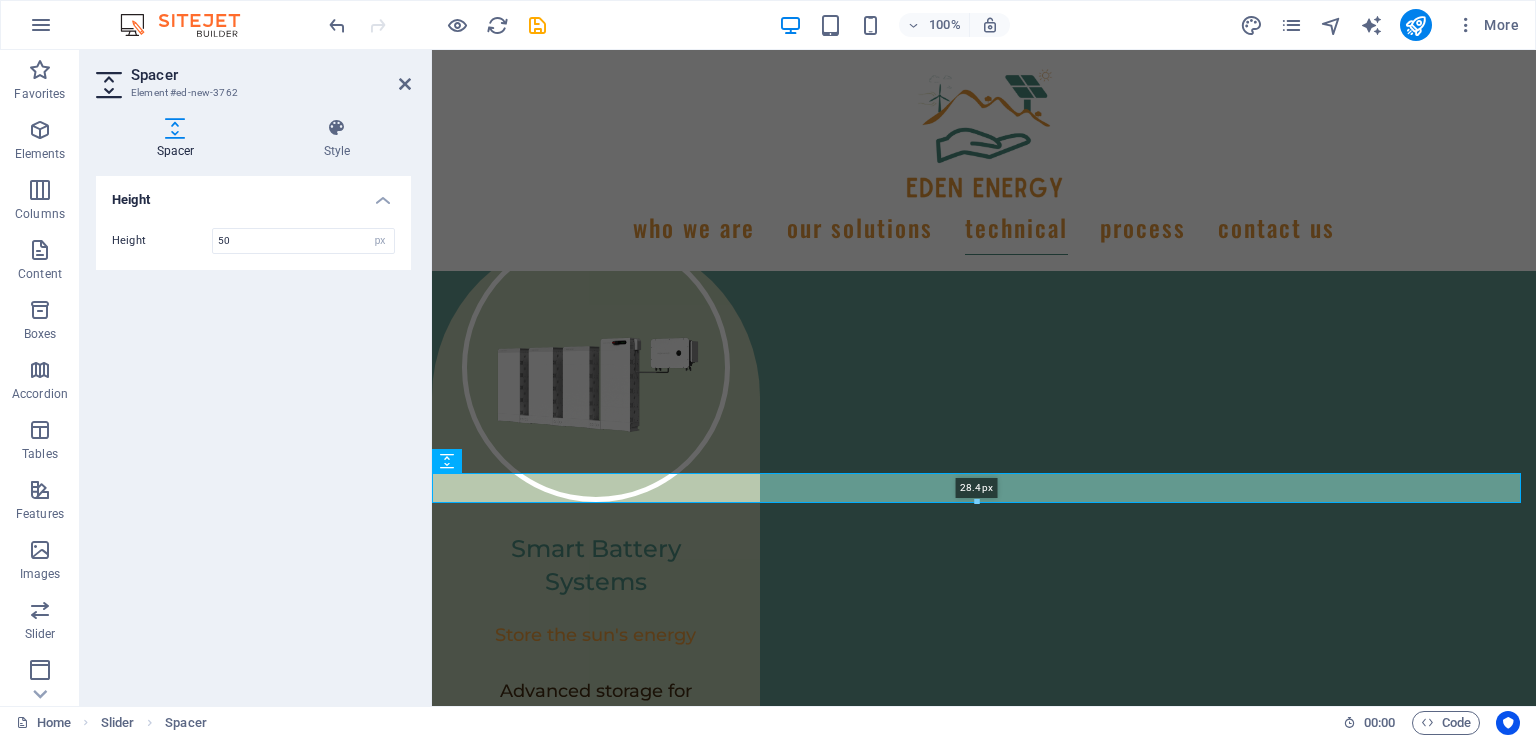 drag, startPoint x: 977, startPoint y: 521, endPoint x: 980, endPoint y: 505, distance: 16.27882 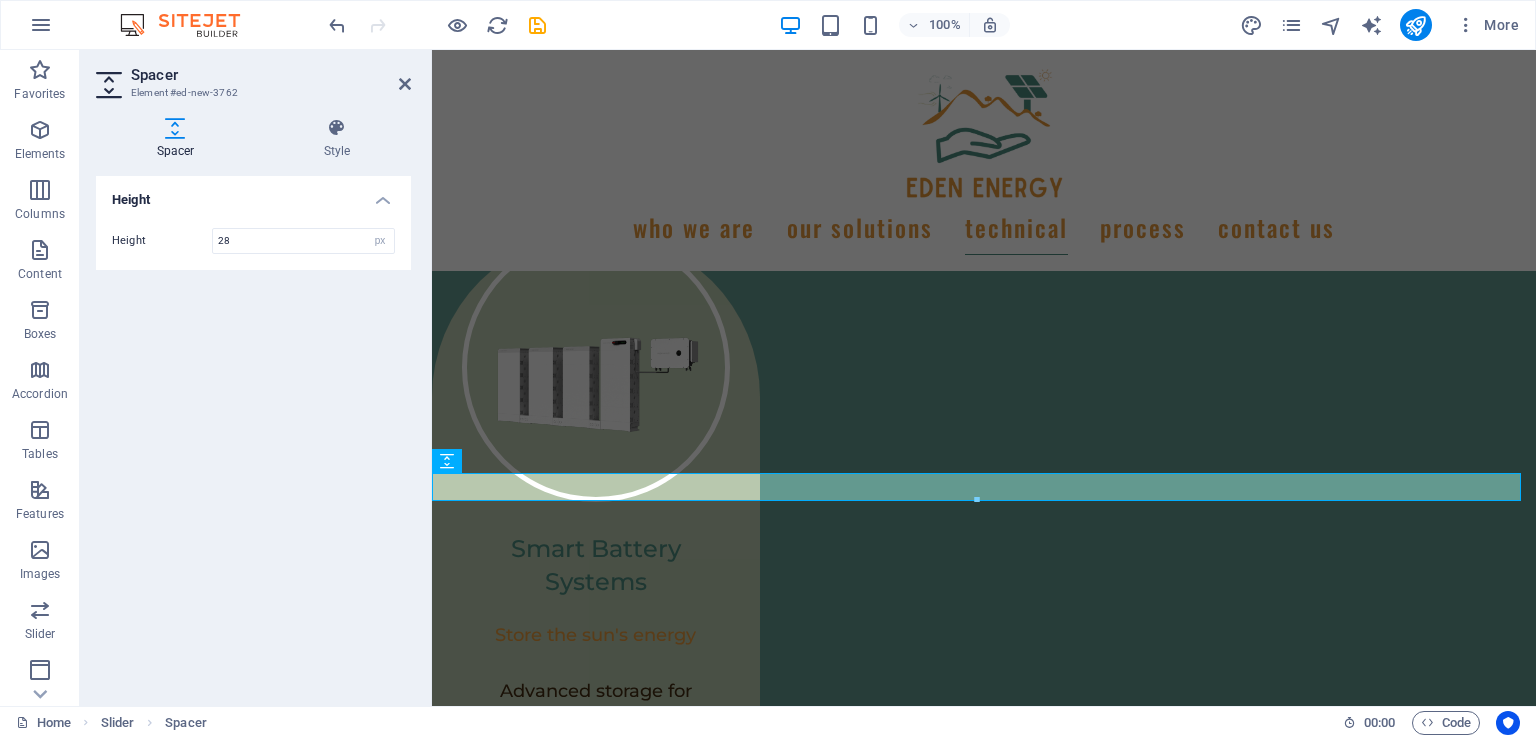 click at bounding box center [405, 84] 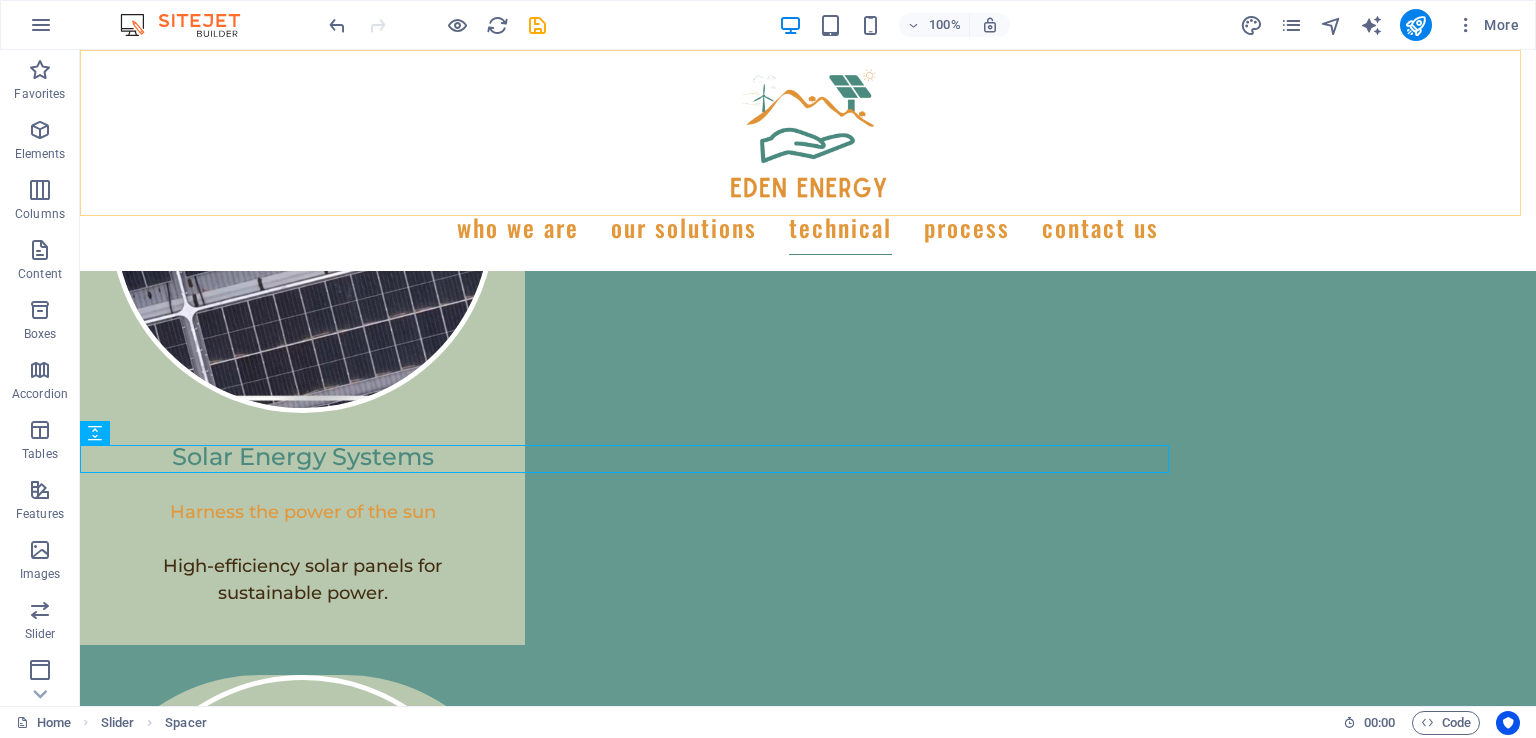 scroll, scrollTop: 5217, scrollLeft: 0, axis: vertical 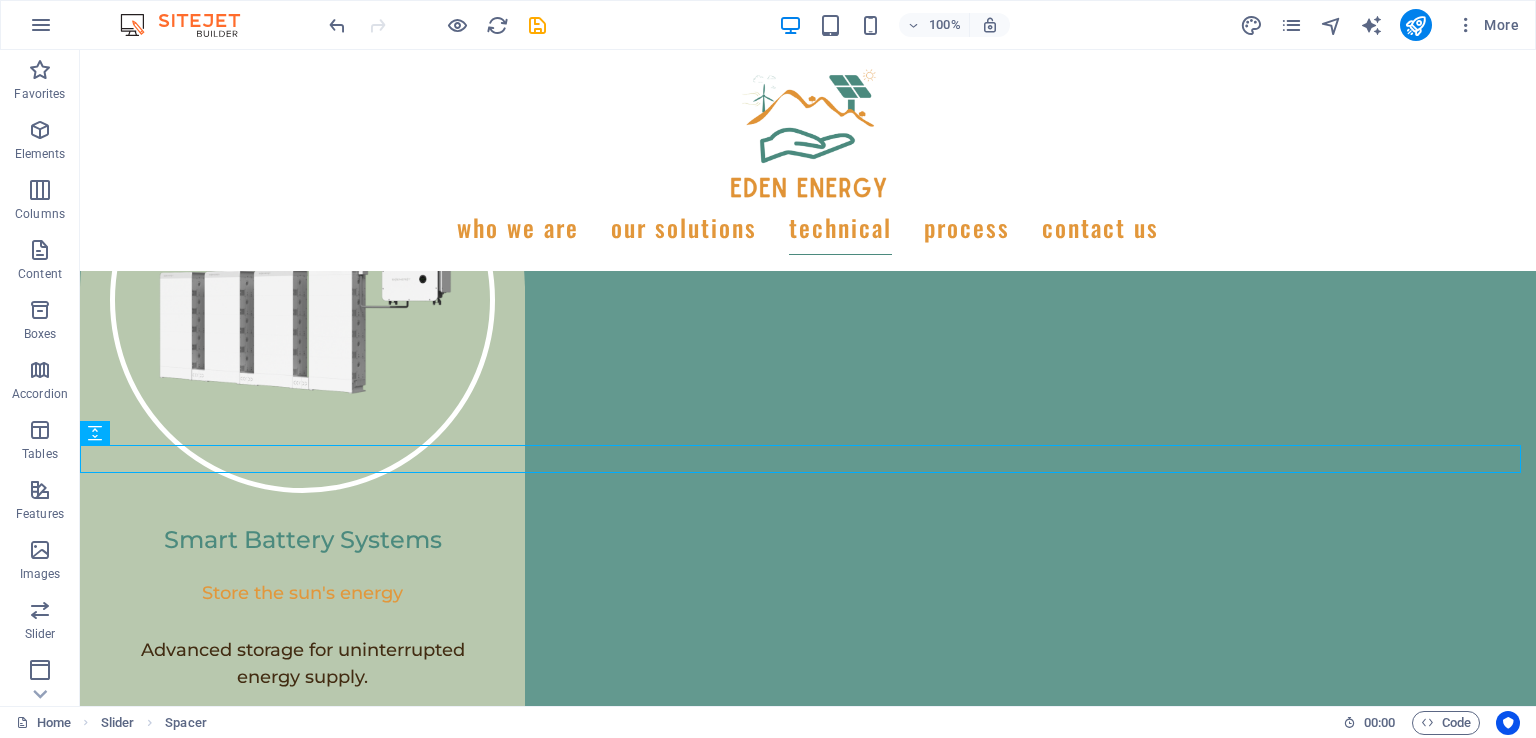 click on "WHO WE ARE our solutions technical process Contact us Tailored solar and hybrid systems for dependable, continuous energy. EDEN ENERGY is located in the picturesque Garden Route, also referred to as the EDEN DISTRICT. WHO WE ARE Eden-Energy and its partners are at the forefront of alternative energy, specializing in solar and hybrid systems. We deliver robust, reliable, and innovative energy solutions tailored to your specific needs, ensuring an uninterrupted power supply and outstanding support. RELIABLE AND COST EFFECTIVE POWER Extensive experience in Africa, especially in Southern Africa.   Robust technical solutions utilizing leading industry technologies.   Delivering projects across the continent with localized insights and context-specific strategies.   A customer-centric approach with dedicated support. OUR SERVICES & VALUE PROPOSITION Design : Customized energy systems tailored to your requirements. Installation : Expert installation for optimal performance. Commissioning Technical Support TECHNICAL" at bounding box center (808, 5509) 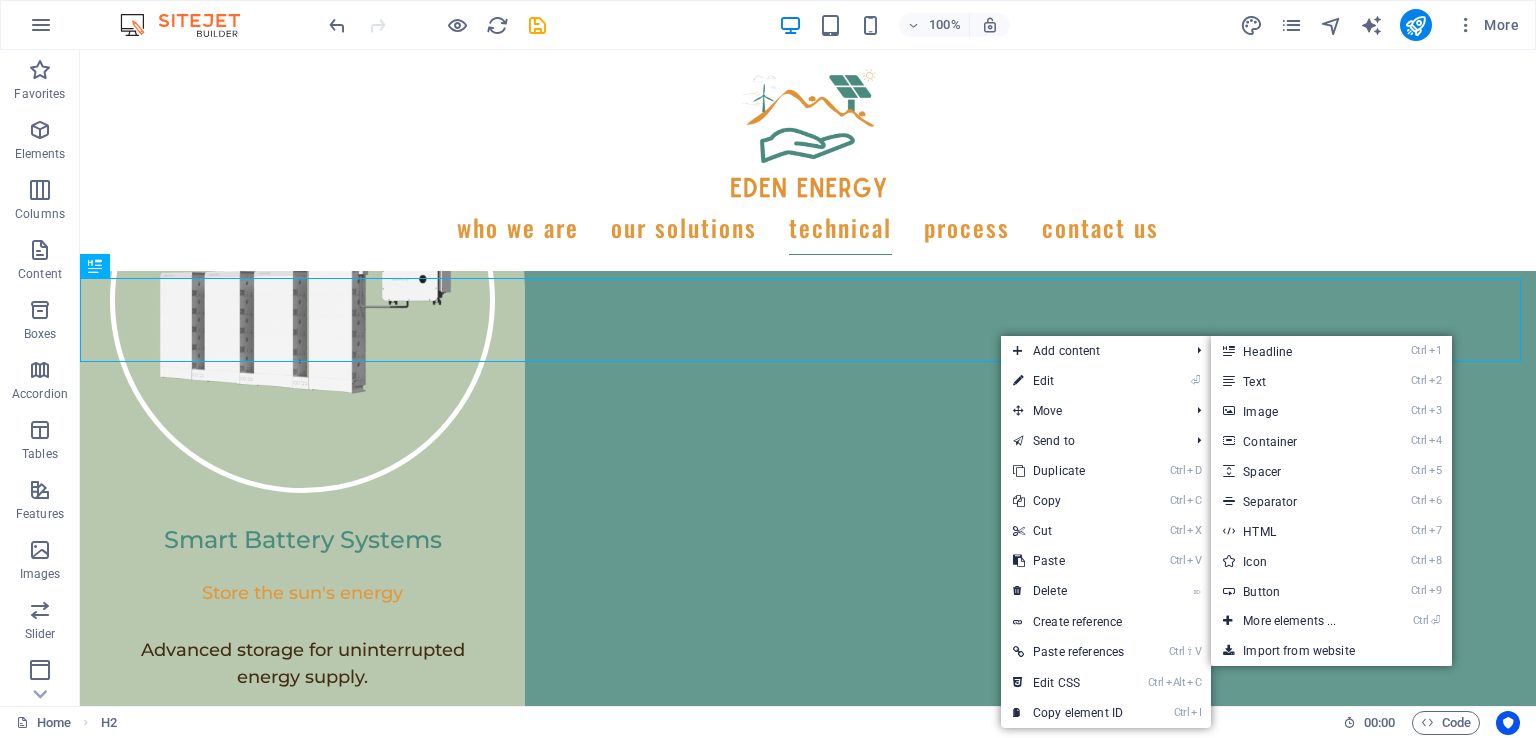 click on "Add content" at bounding box center (1091, 351) 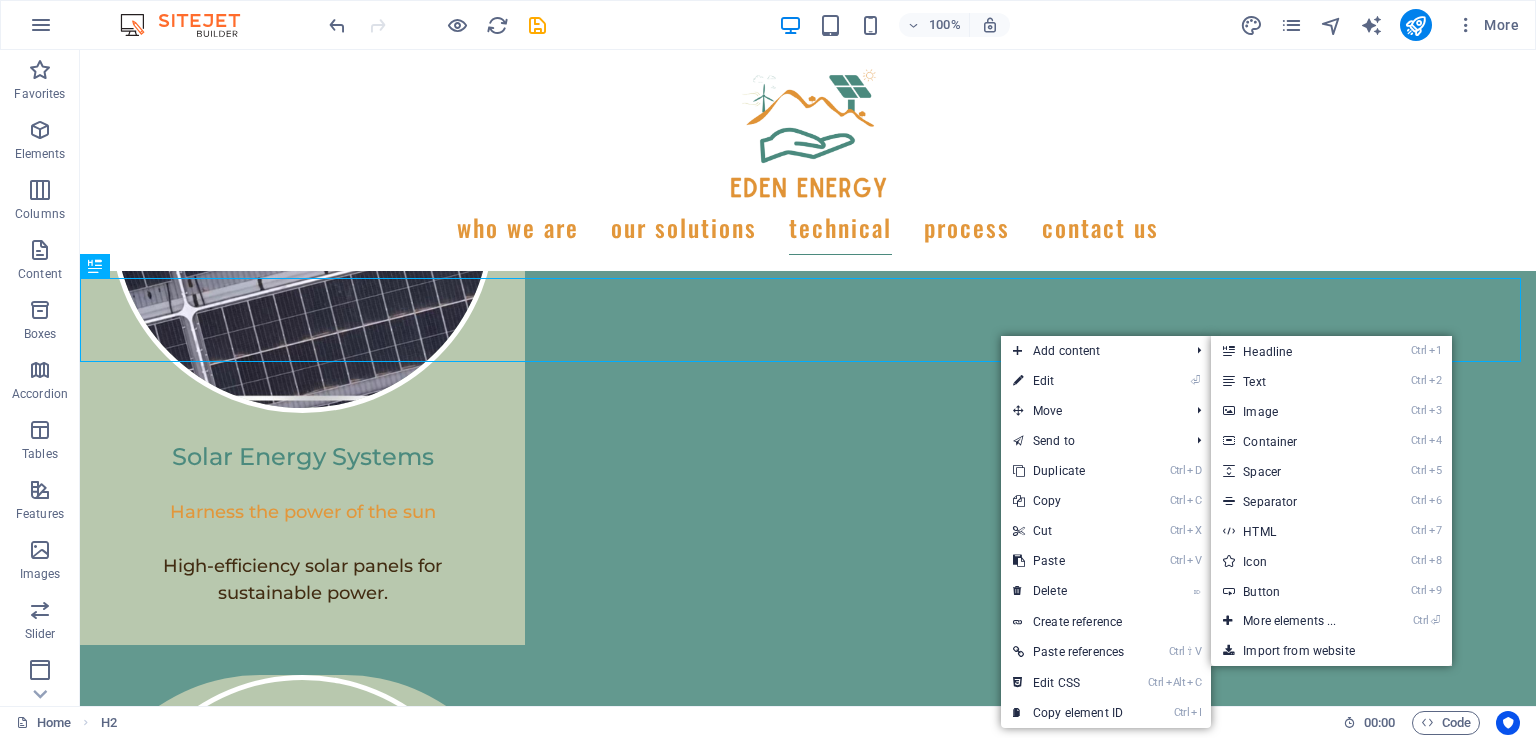 select on "px" 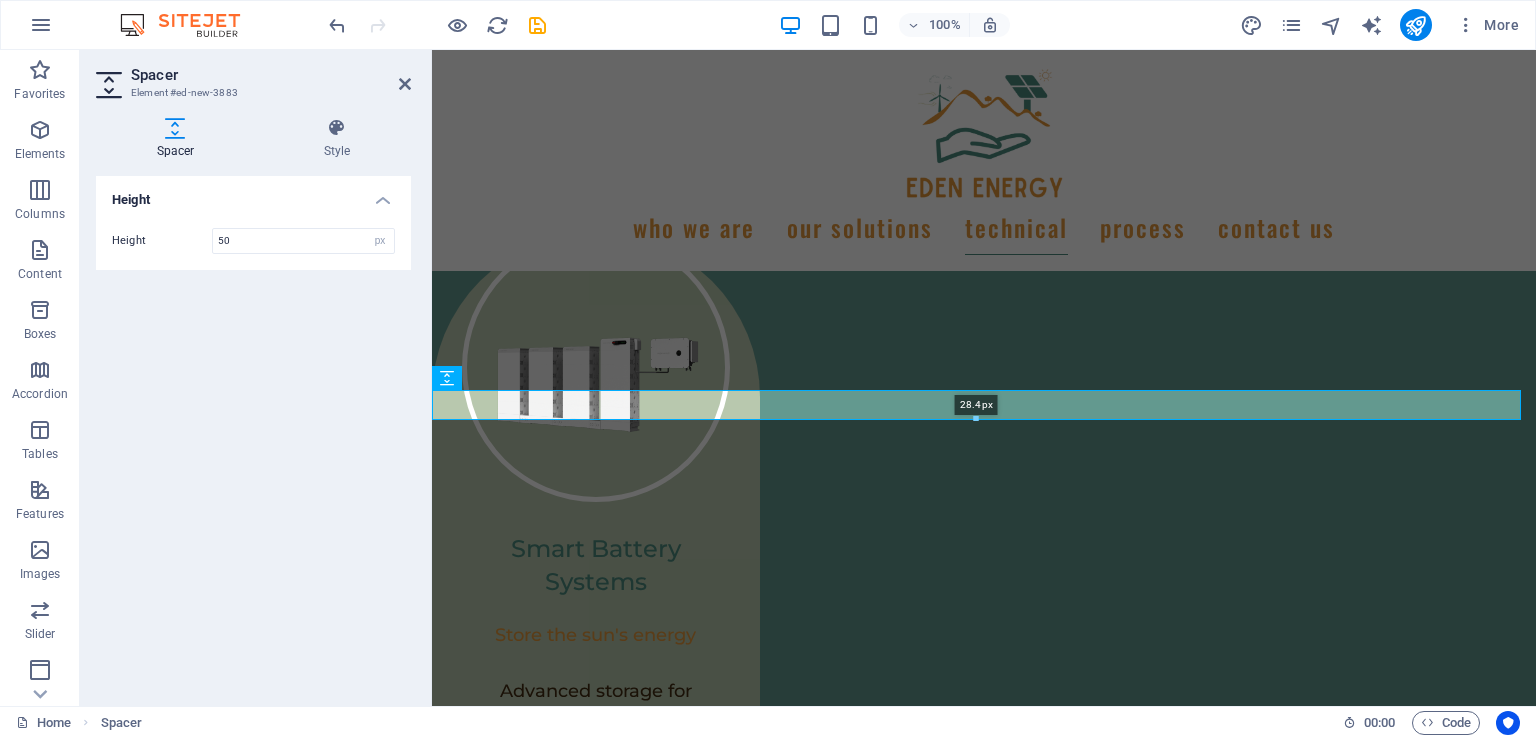 drag, startPoint x: 977, startPoint y: 435, endPoint x: 979, endPoint y: 411, distance: 24.083189 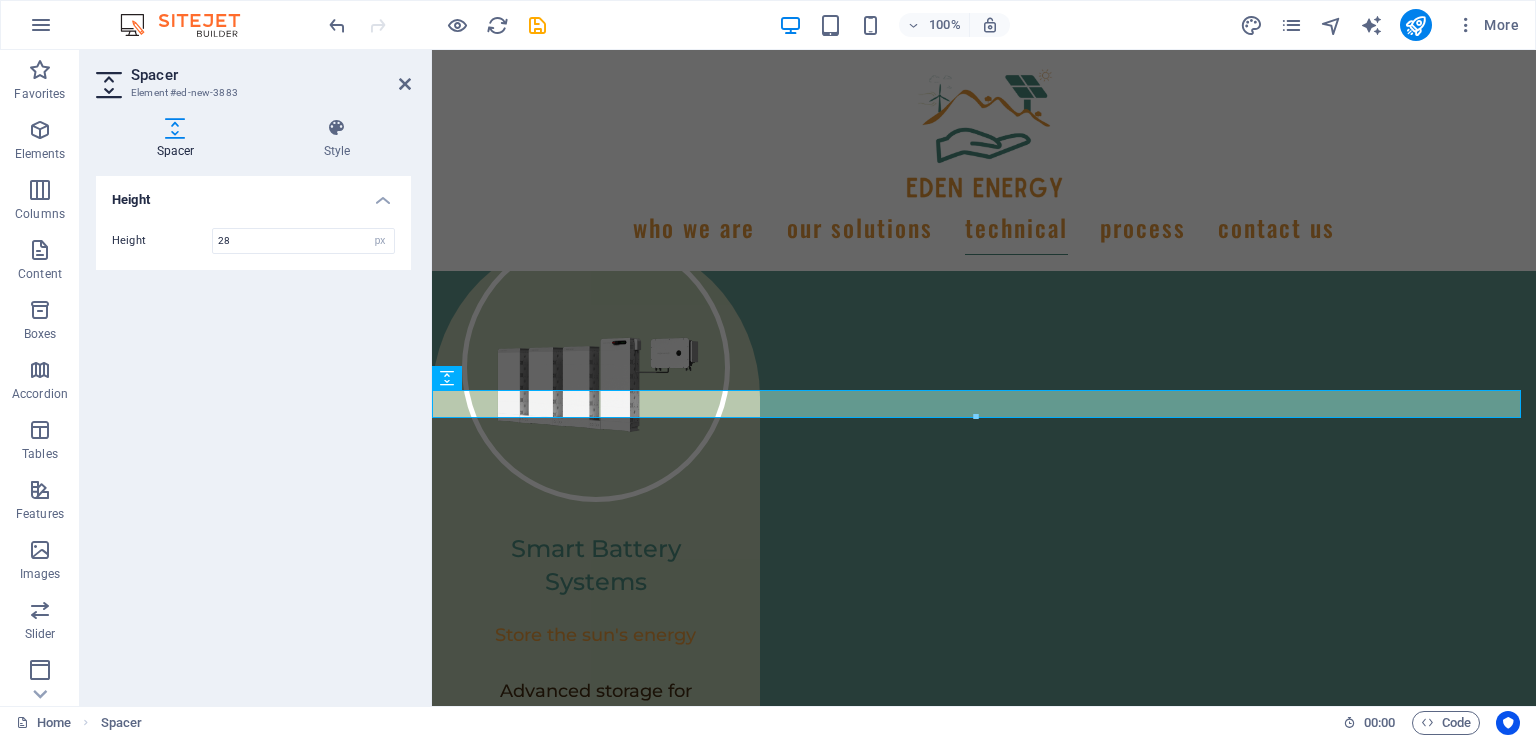 click at bounding box center (405, 84) 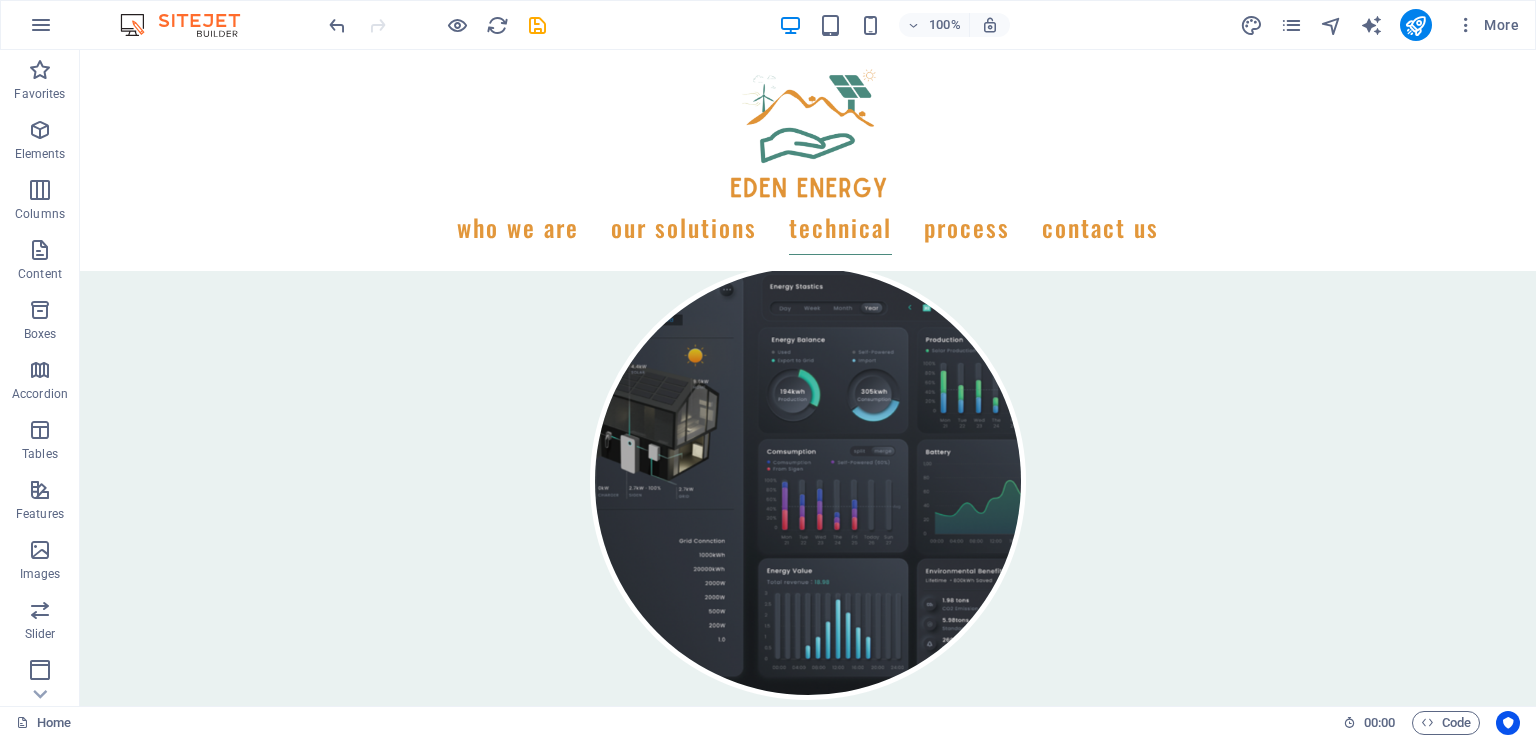 scroll, scrollTop: 6517, scrollLeft: 0, axis: vertical 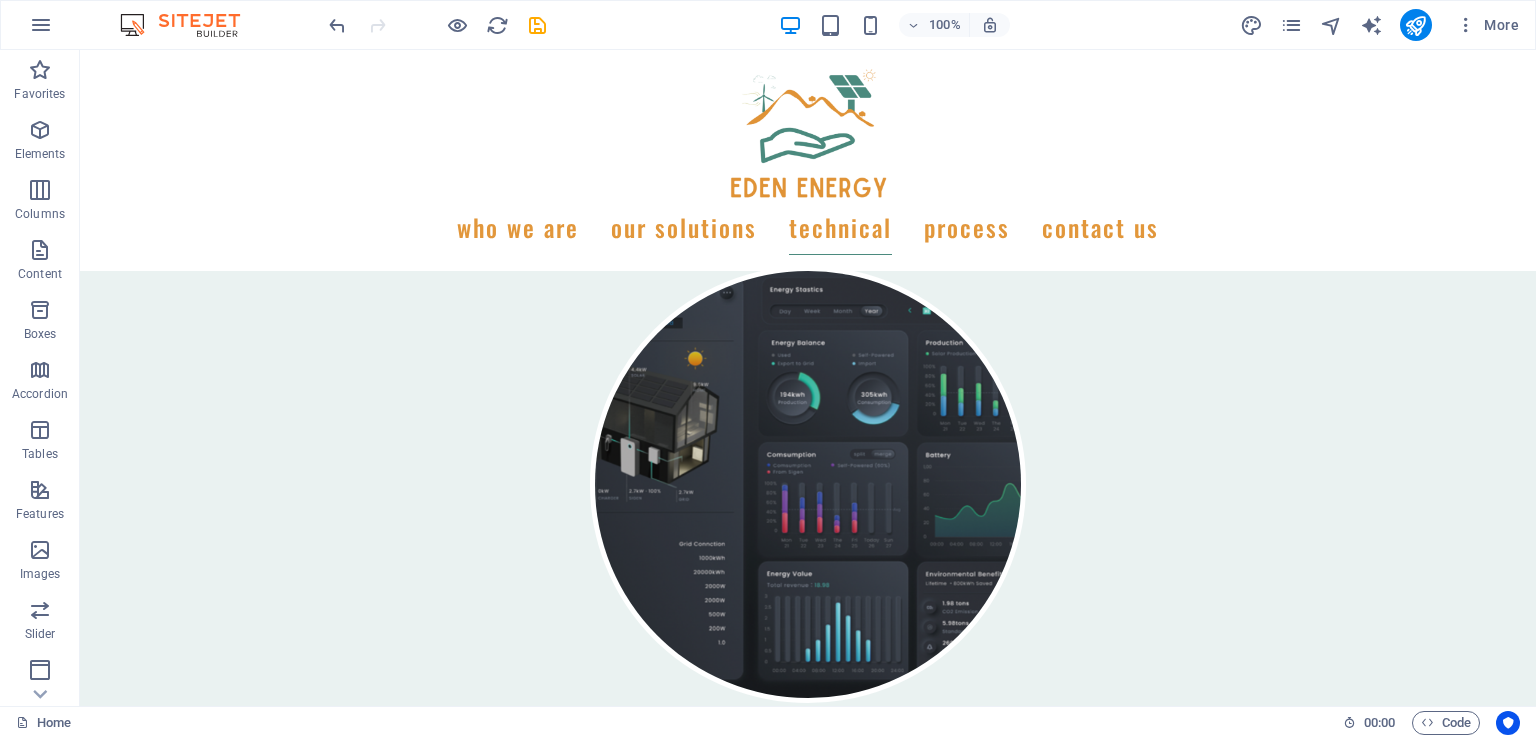 click at bounding box center (914, 25) 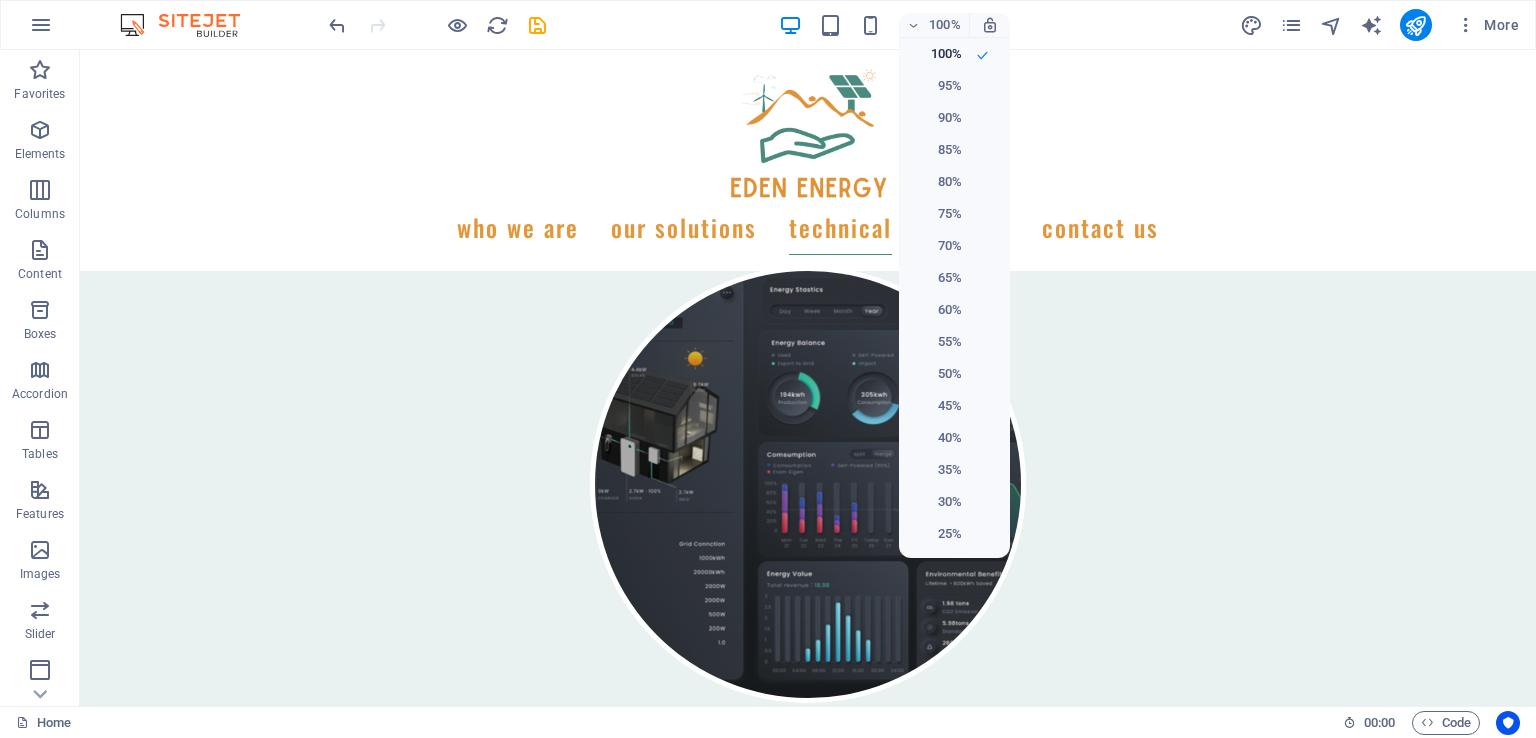 click on "90%" at bounding box center (936, 118) 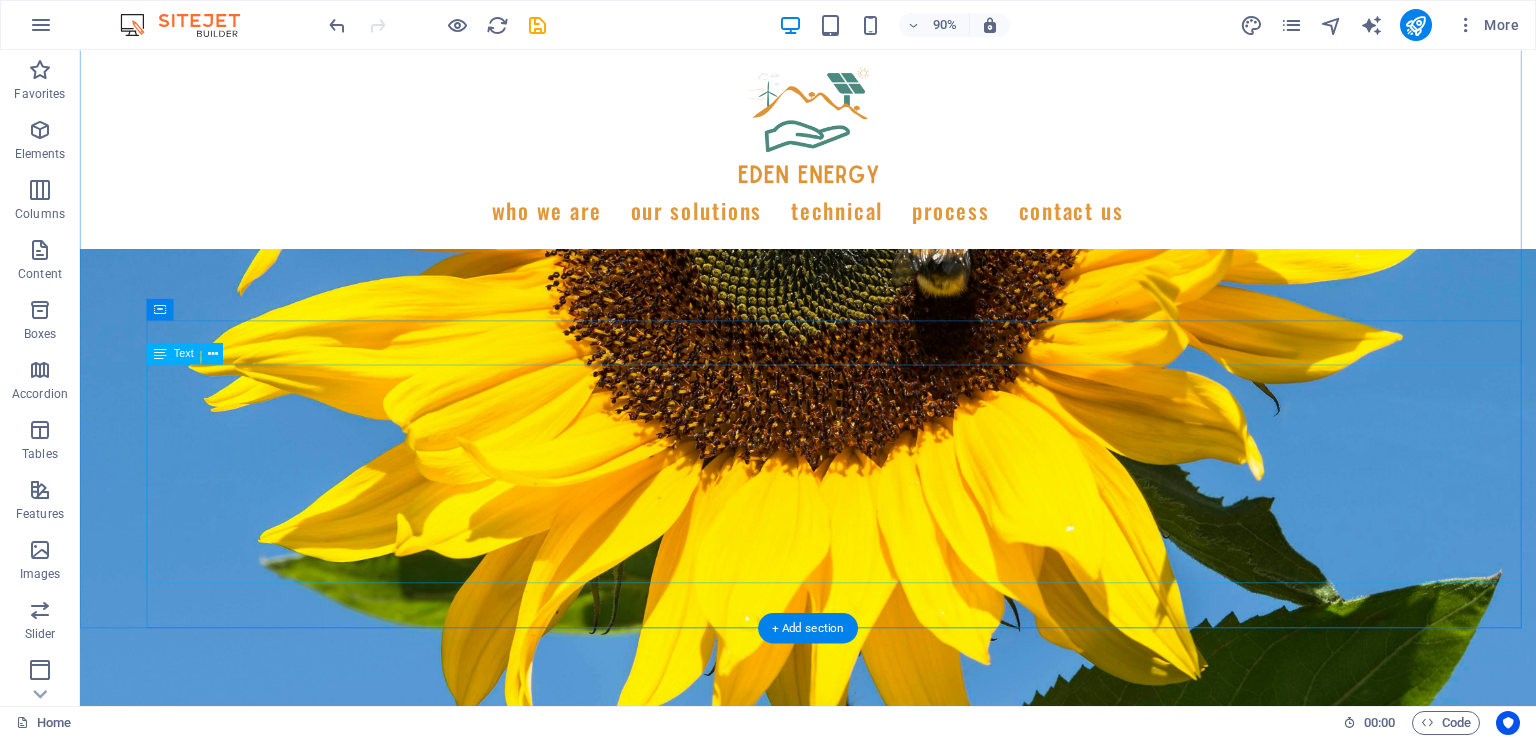 scroll, scrollTop: 3217, scrollLeft: 0, axis: vertical 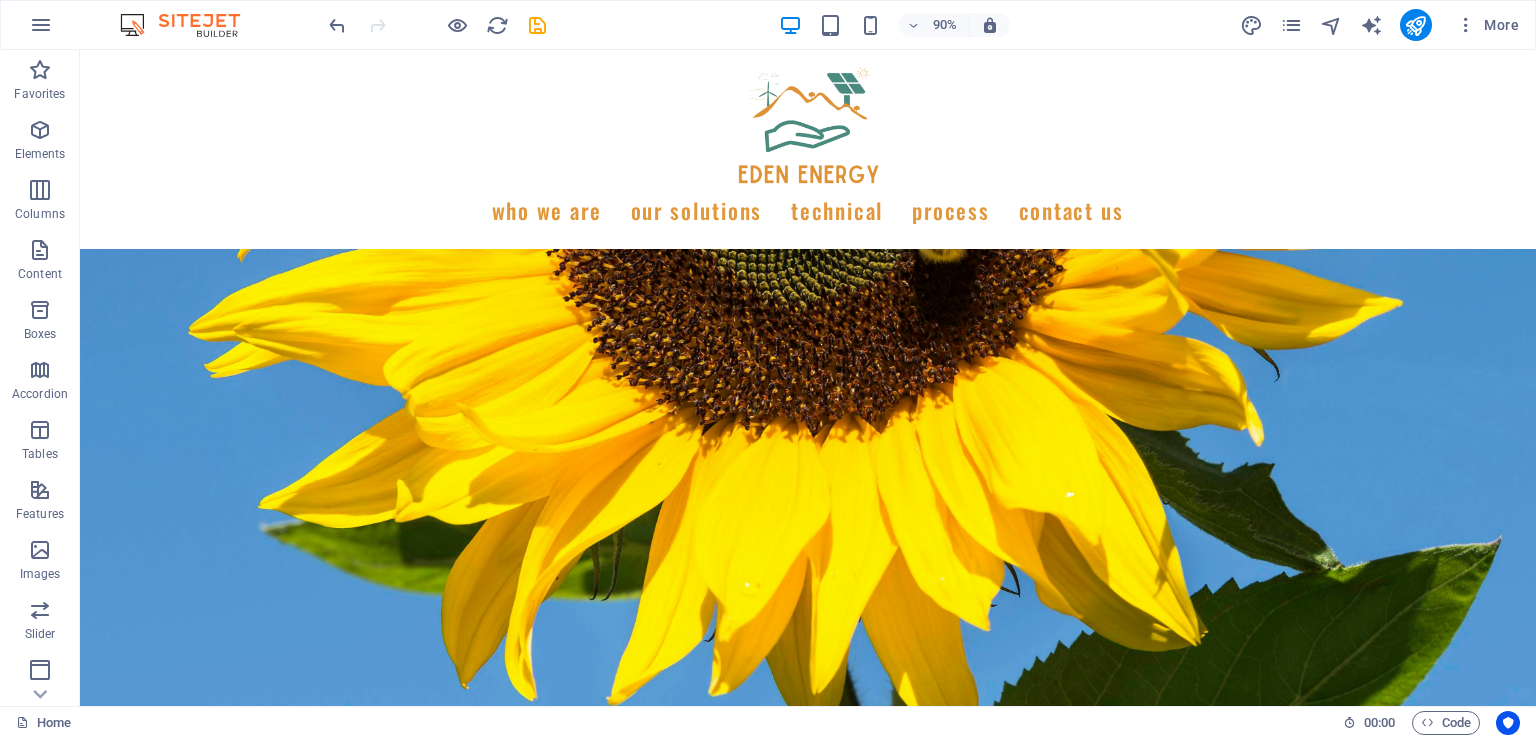 click at bounding box center [914, 25] 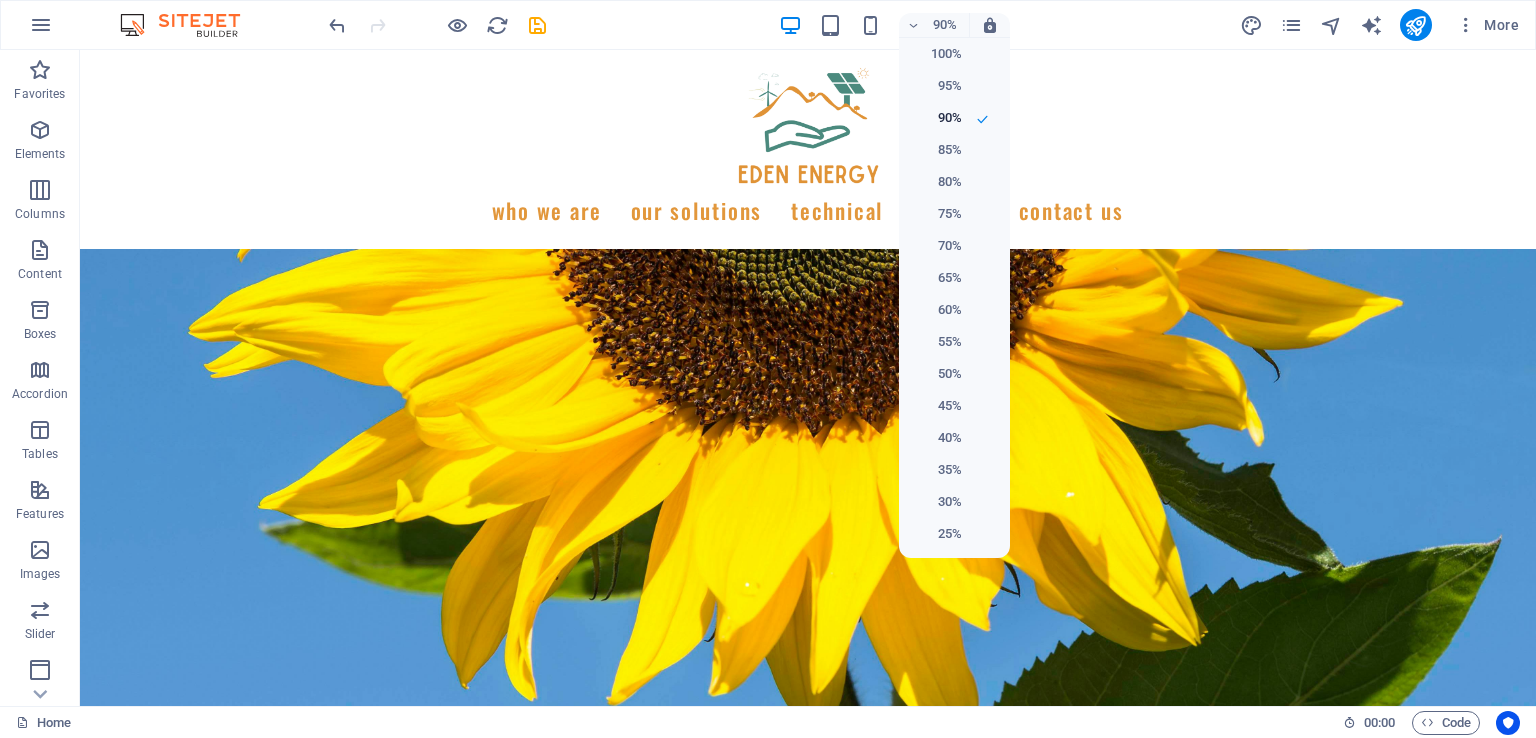 click on "85%" at bounding box center (936, 150) 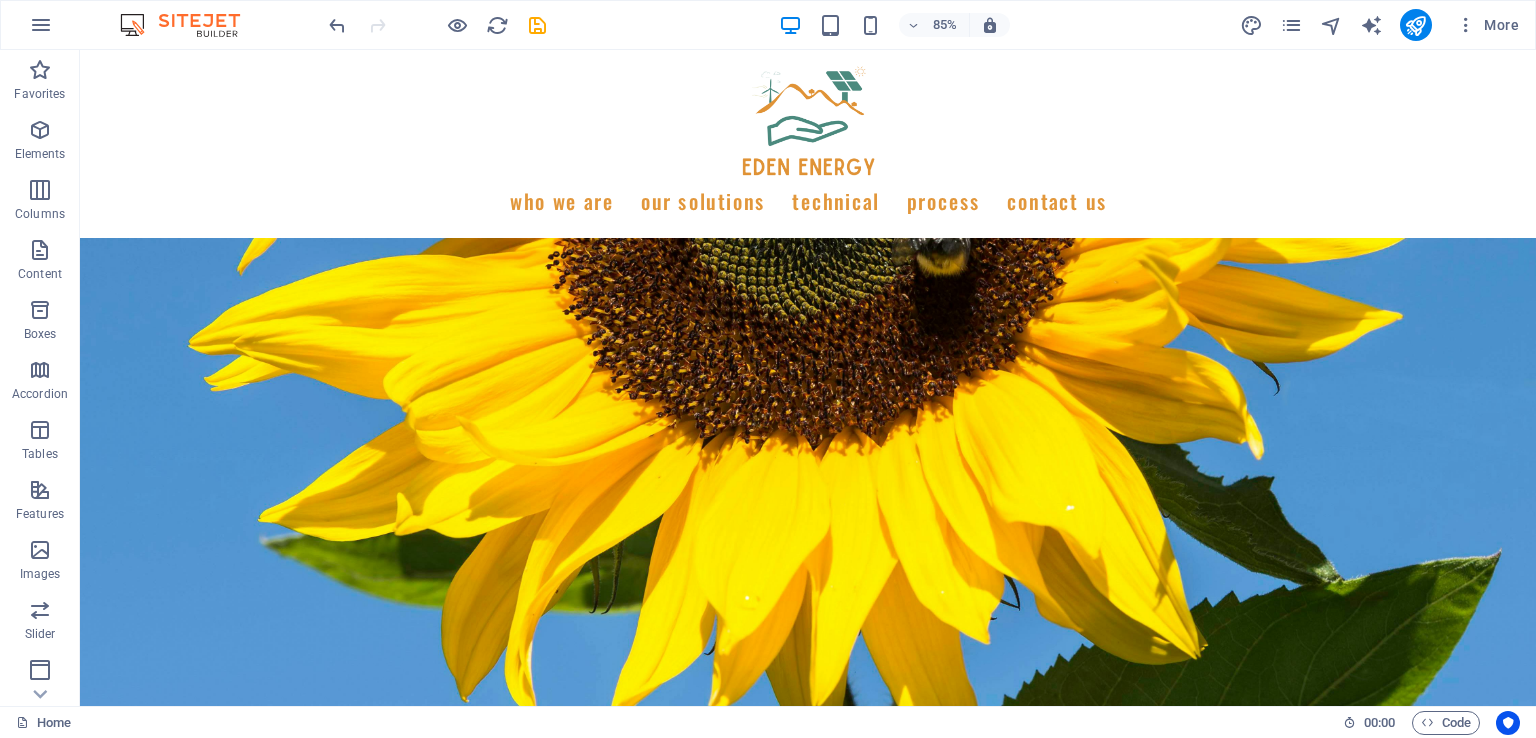 scroll, scrollTop: 3279, scrollLeft: 0, axis: vertical 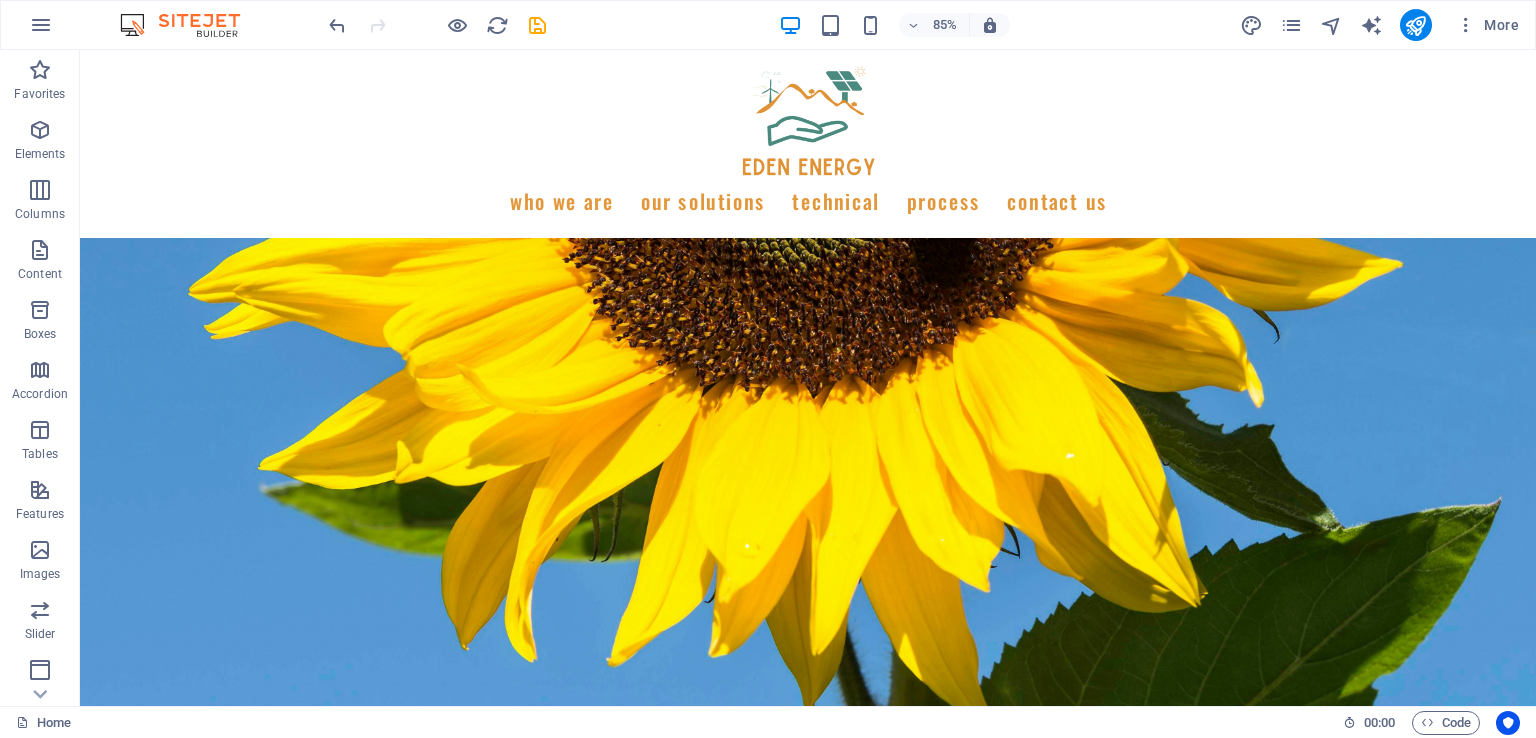 click at bounding box center [914, 25] 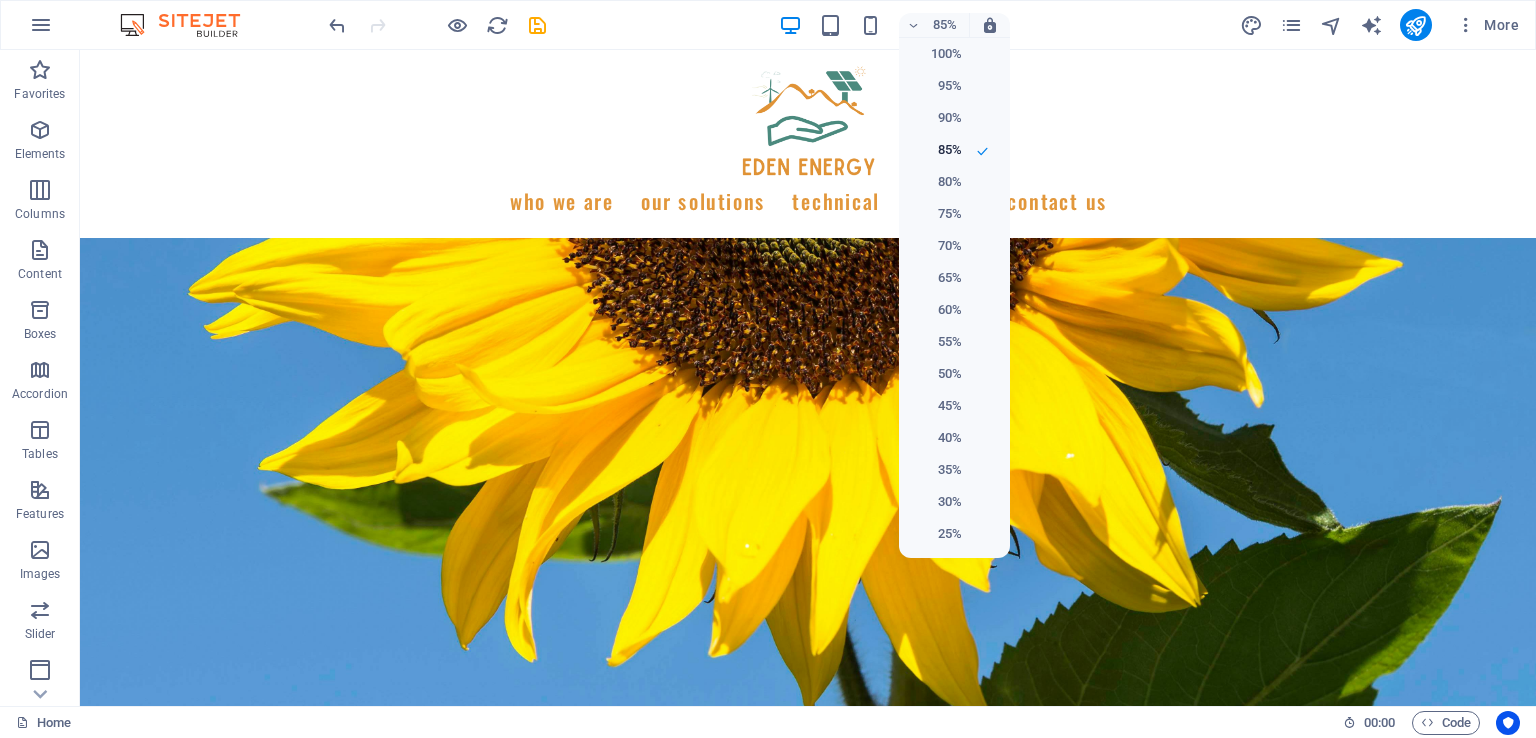click on "80%" at bounding box center [936, 182] 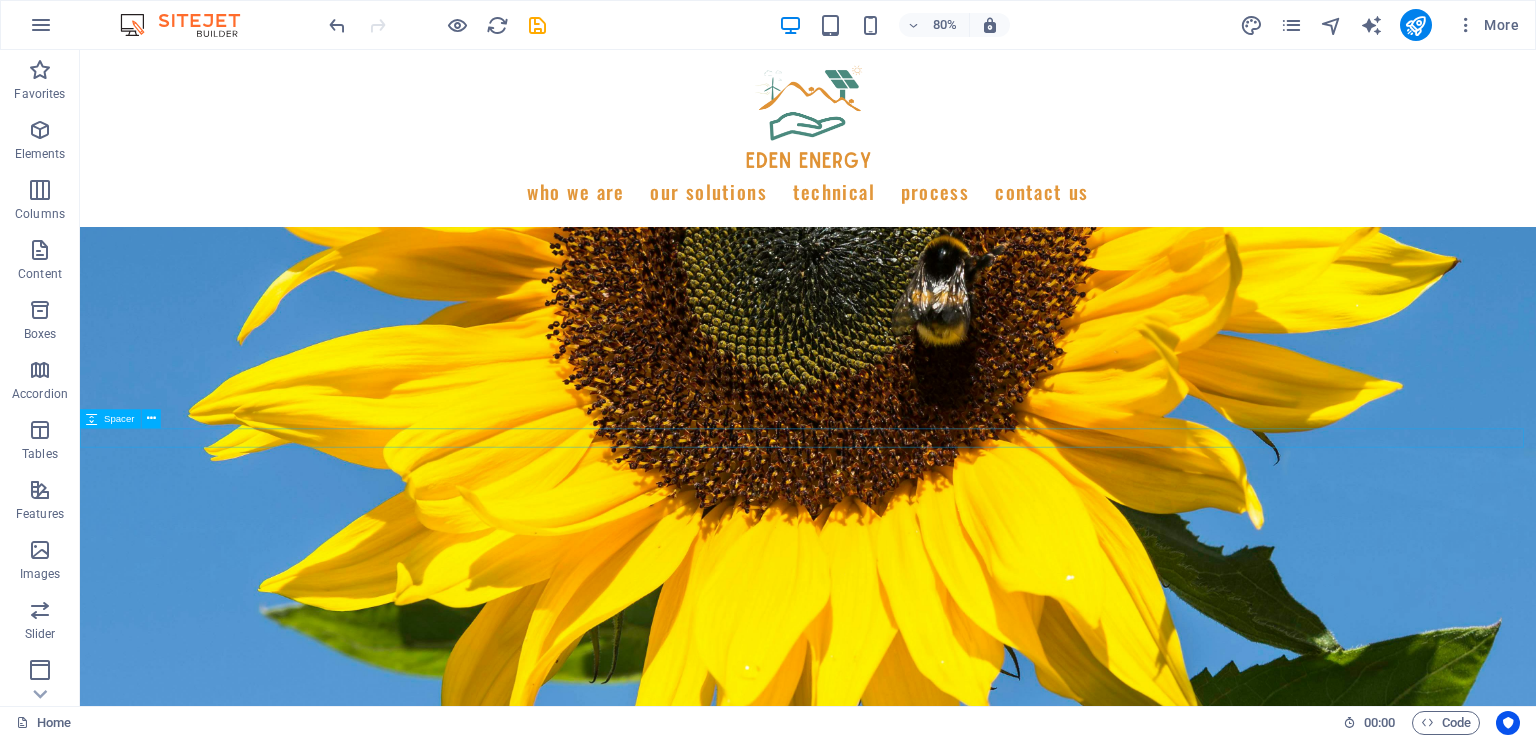scroll, scrollTop: 3086, scrollLeft: 0, axis: vertical 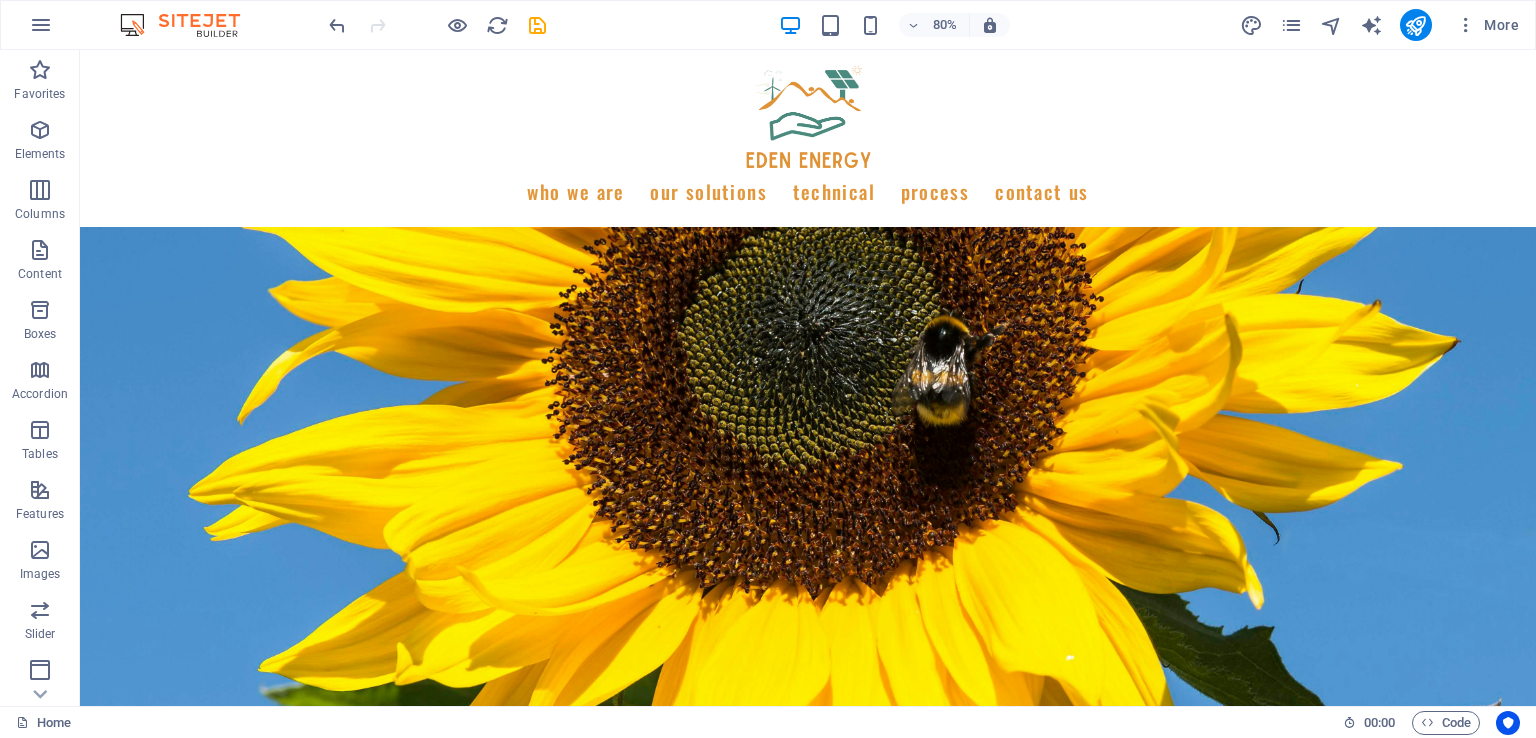 click at bounding box center (914, 25) 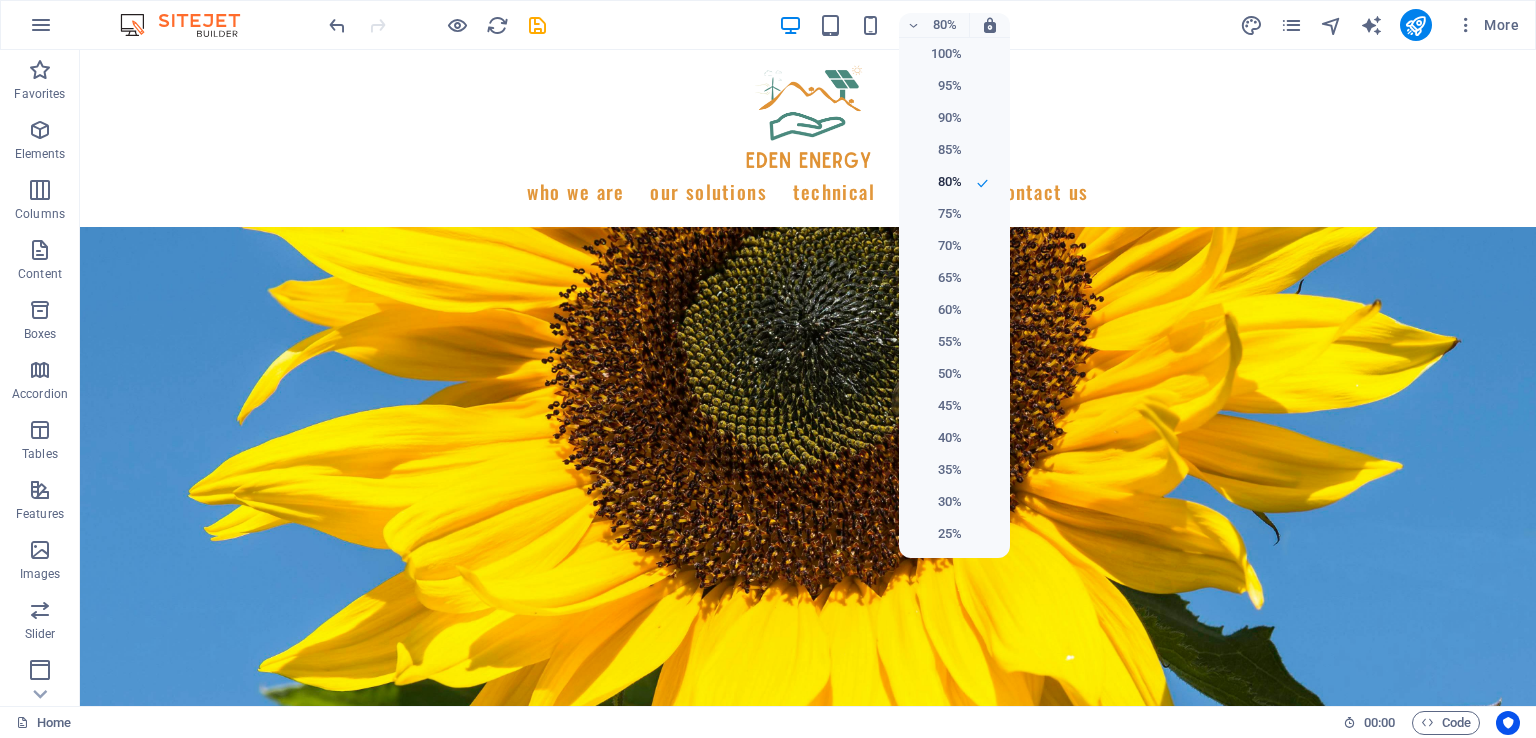 click on "100%" at bounding box center (936, 54) 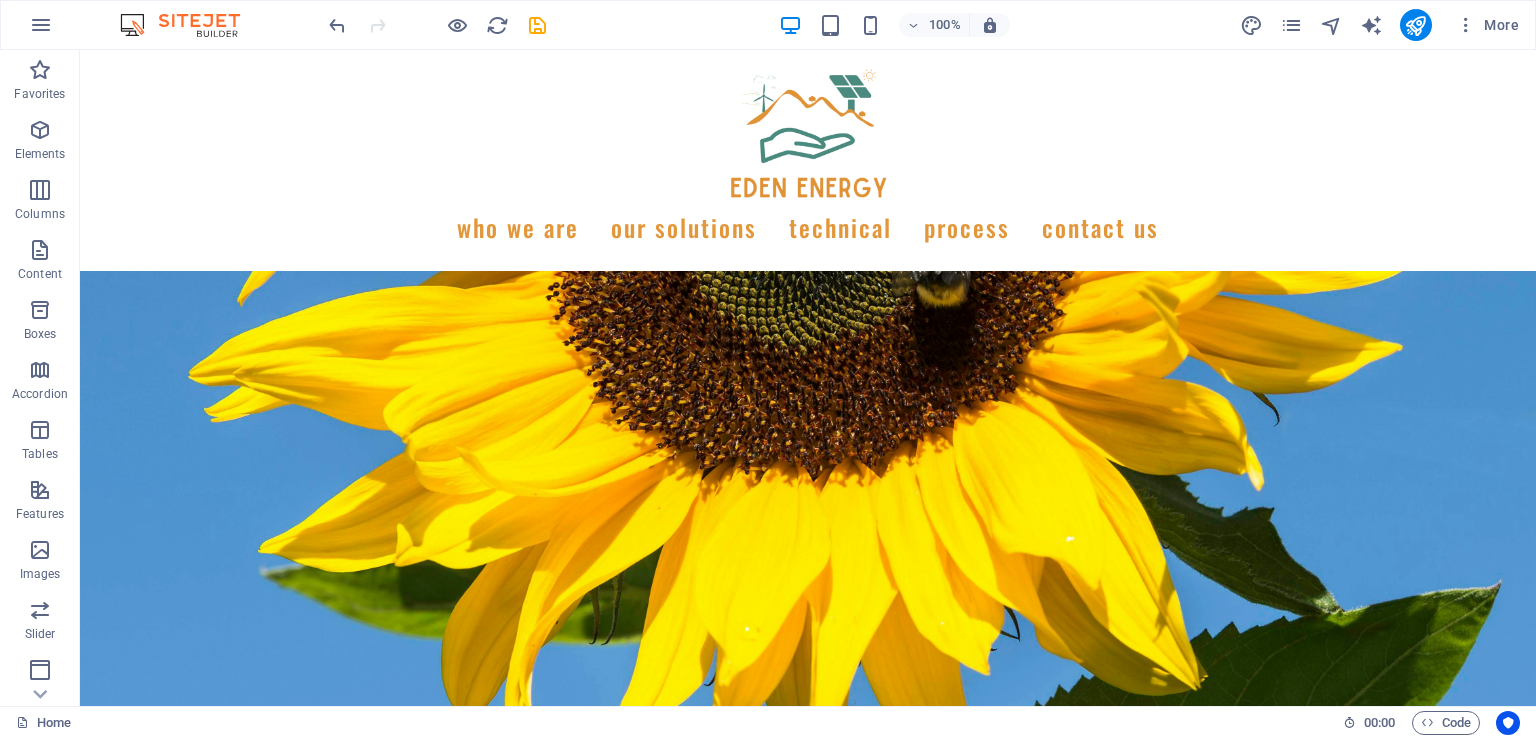 scroll, scrollTop: 3120, scrollLeft: 0, axis: vertical 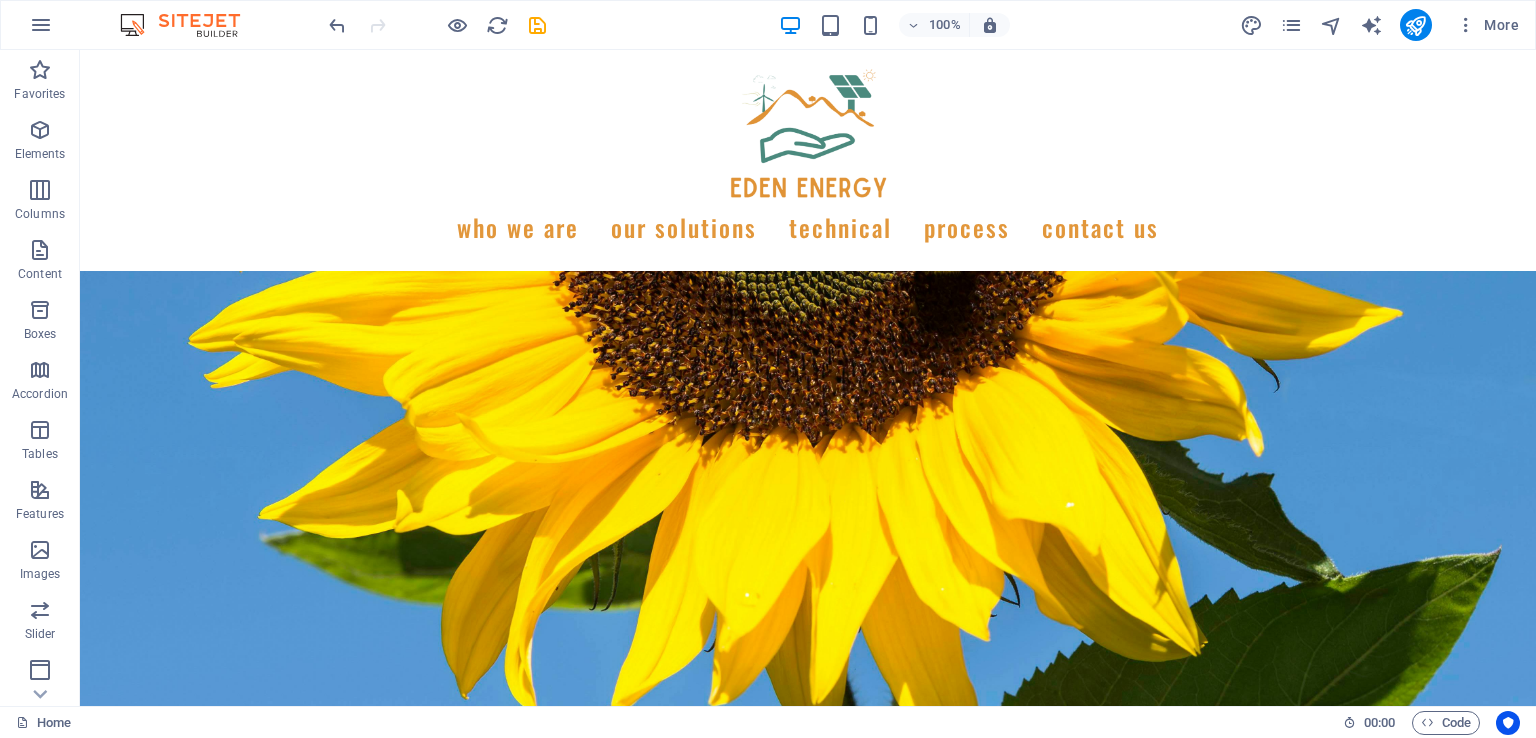 click at bounding box center [914, 25] 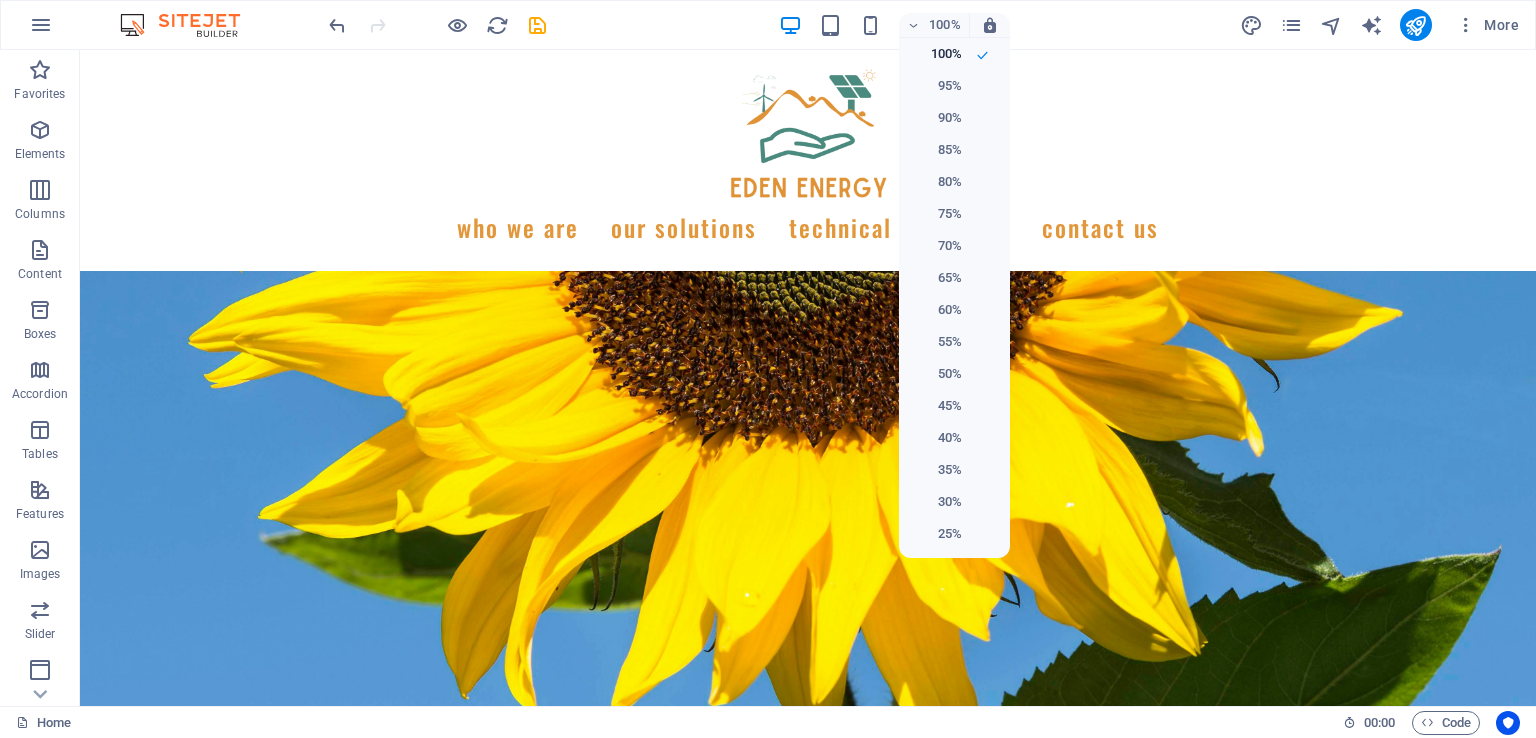 click on "60%" at bounding box center (936, 310) 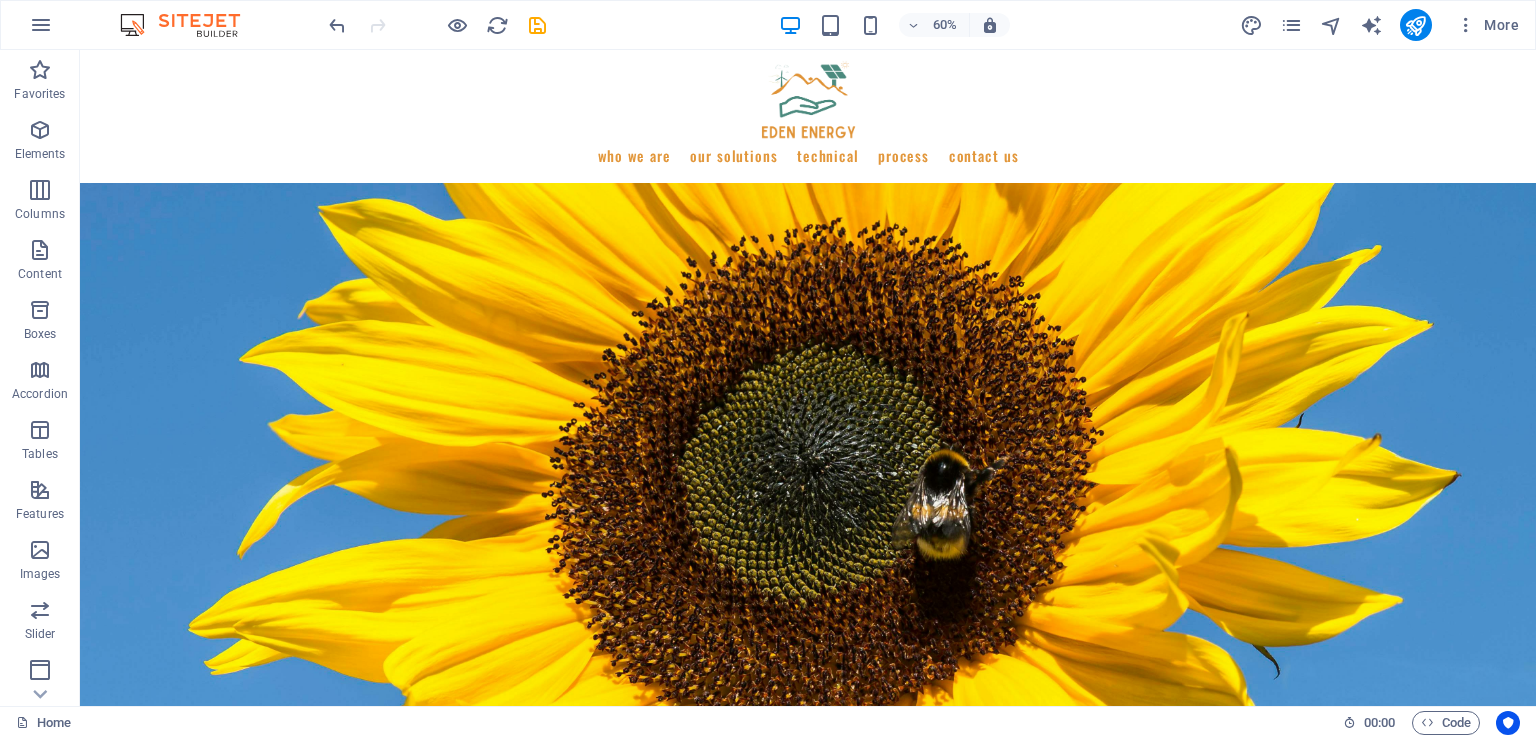 scroll, scrollTop: 3086, scrollLeft: 0, axis: vertical 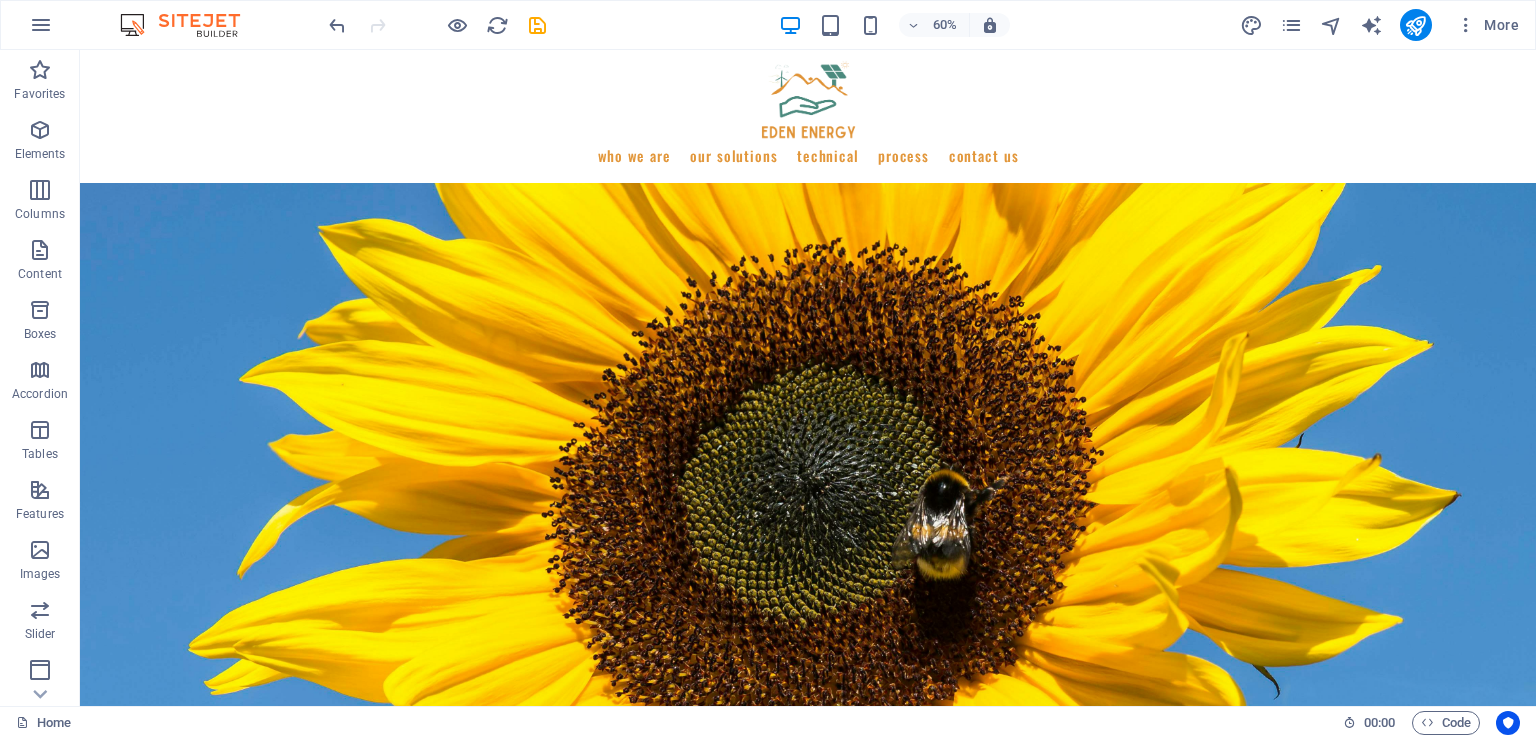 click at bounding box center (914, 25) 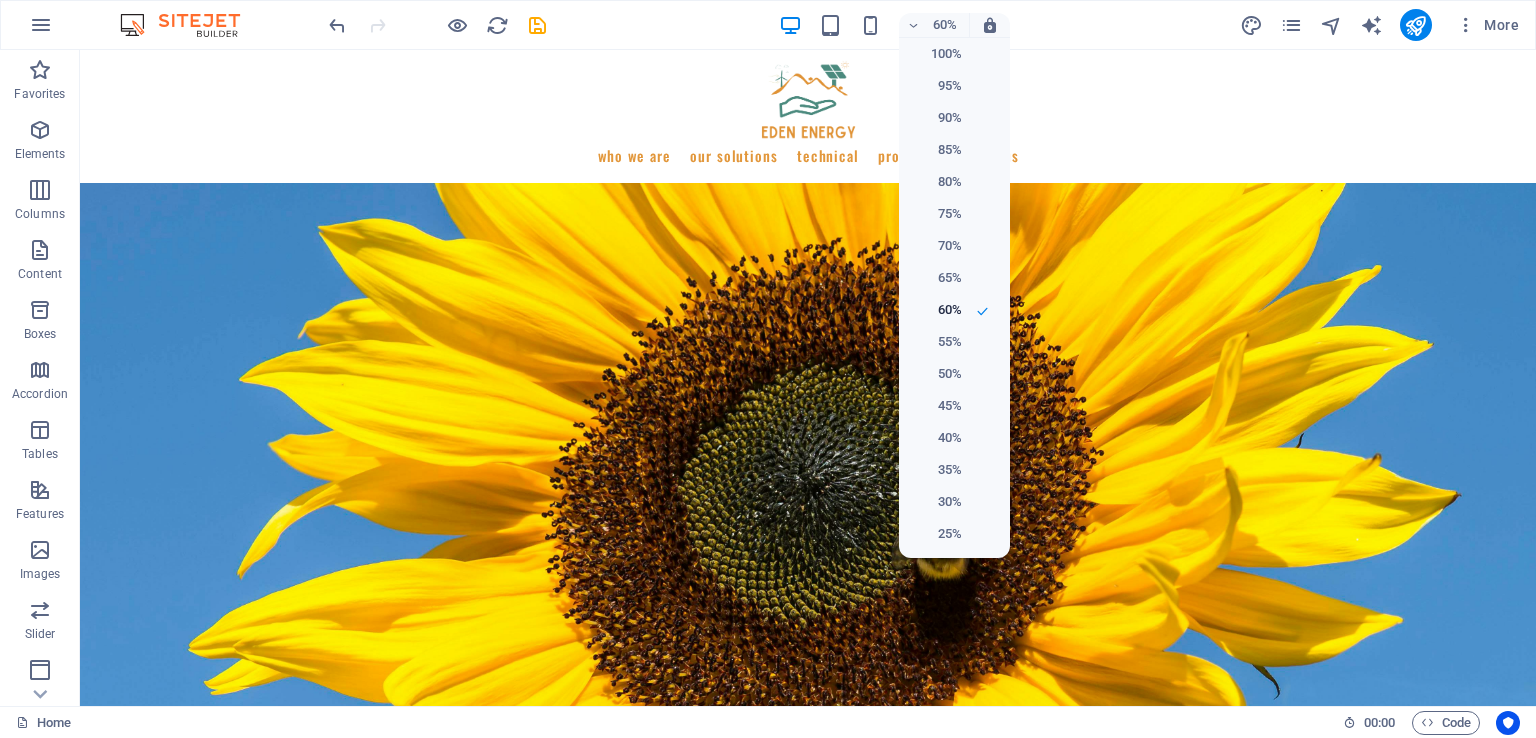 click on "100%" at bounding box center (936, 54) 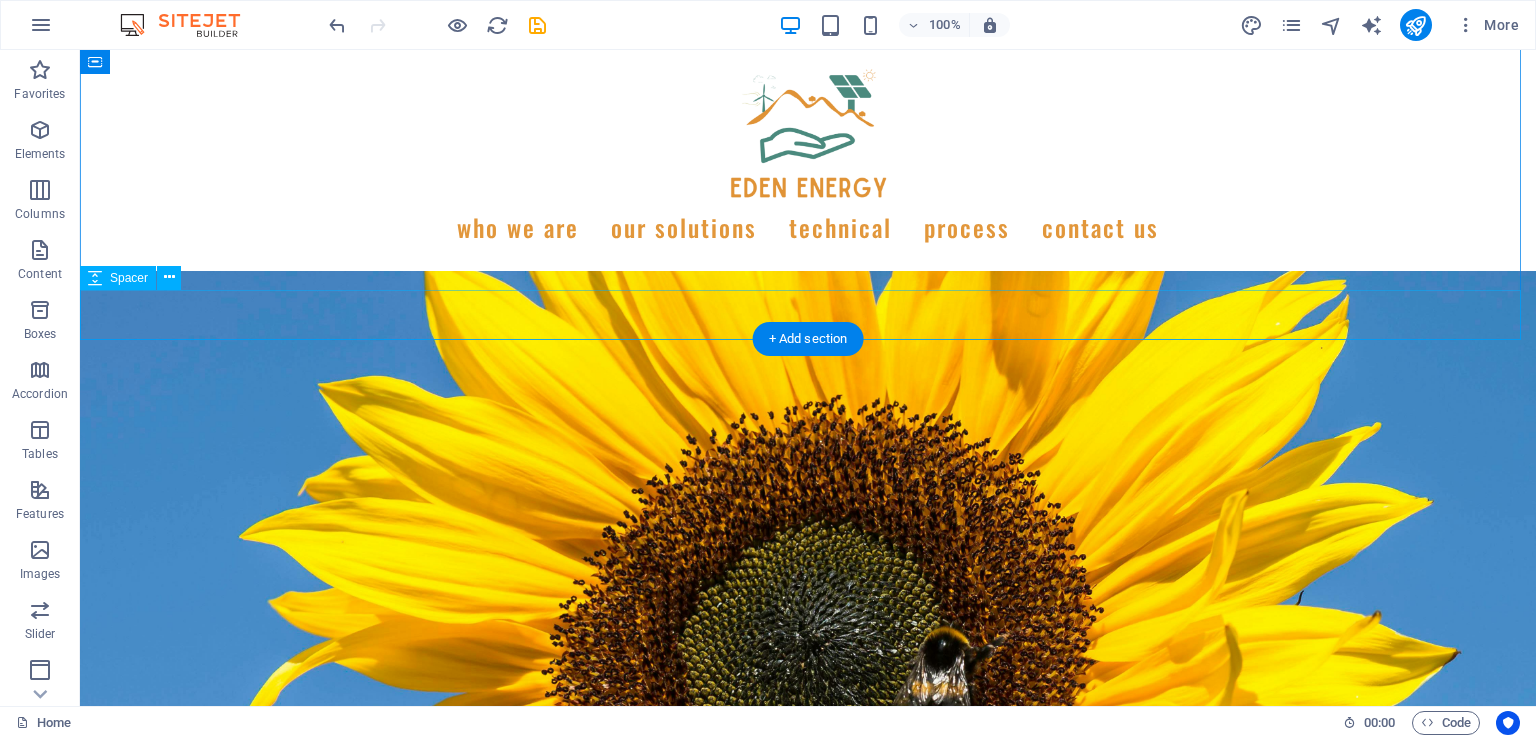scroll, scrollTop: 2620, scrollLeft: 0, axis: vertical 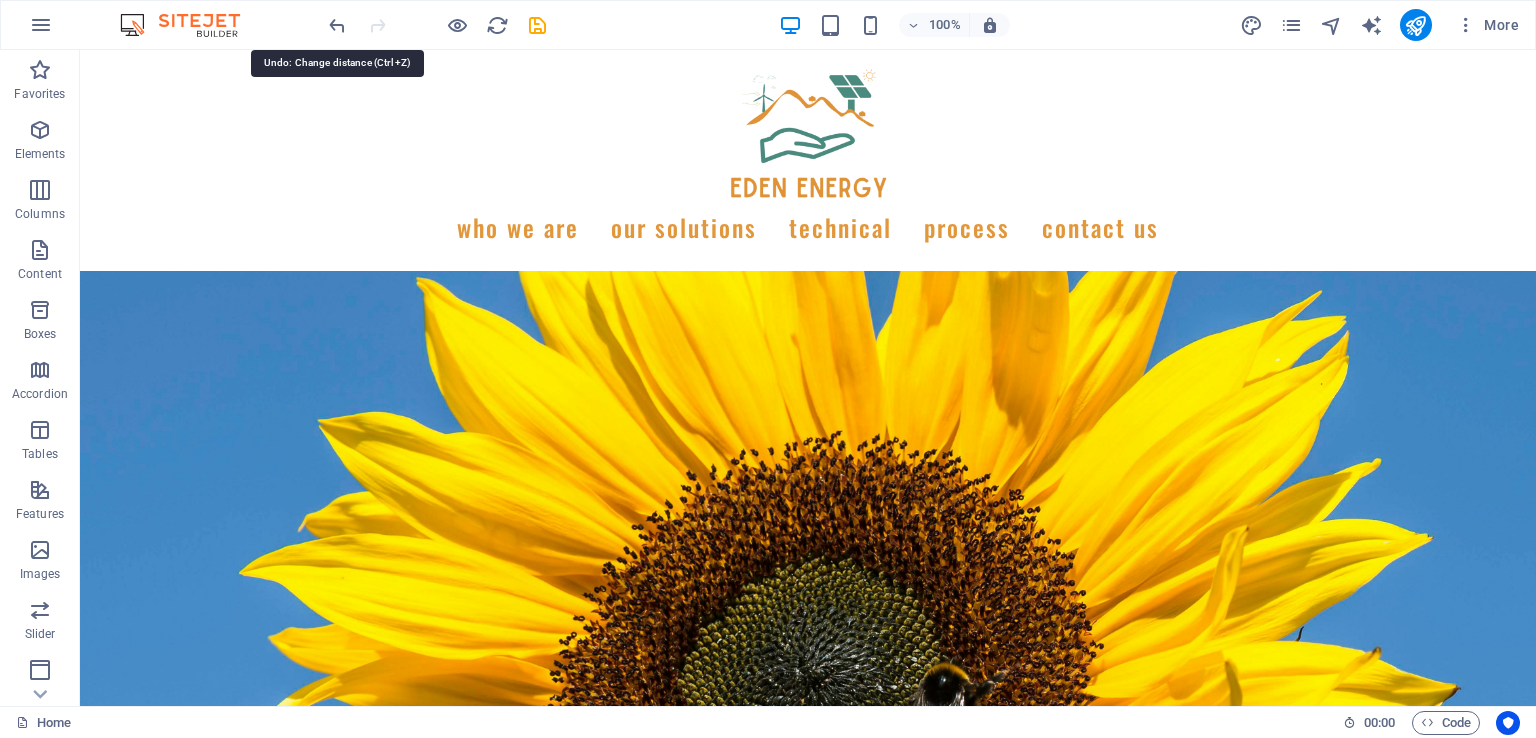 click at bounding box center [337, 25] 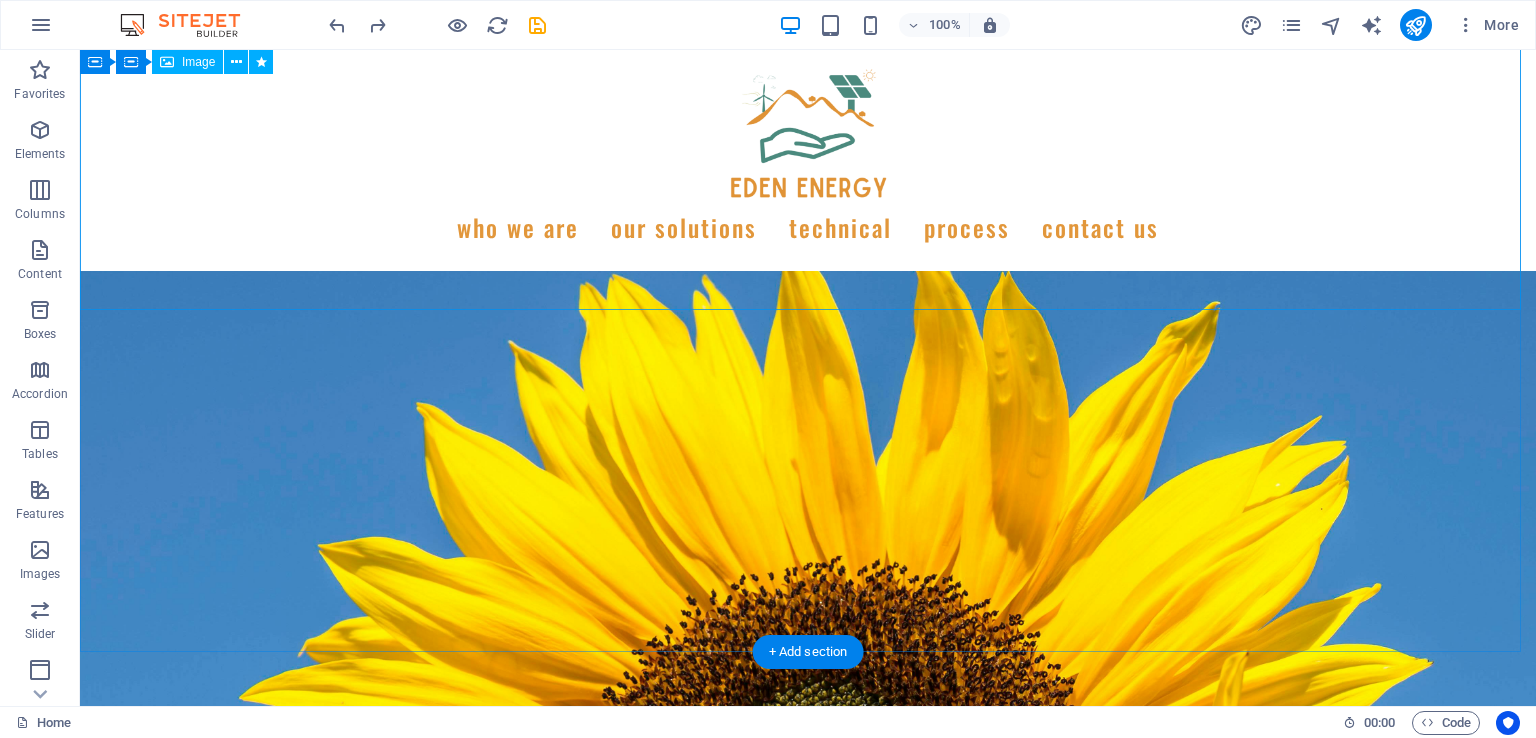 scroll, scrollTop: 2516, scrollLeft: 0, axis: vertical 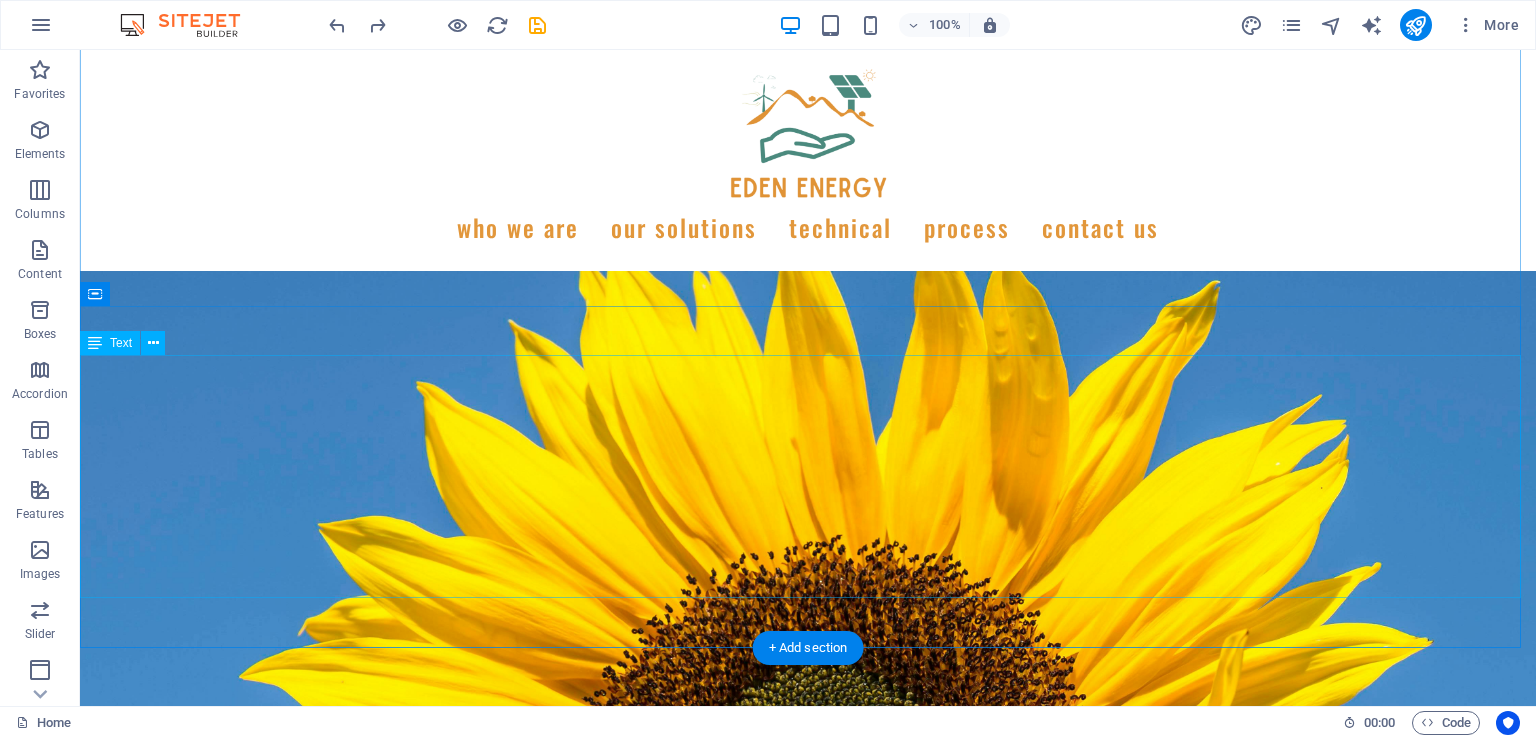click on "Design : Customized energy systems tailored to your requirements. Installation : Expert installation for optimal performance. Commissioning : Thorough testing to ensure system reliability. Technical Support : Ongoing technical assistance for smooth operation. Maintenance Support : Optional maintenance packages for client-owned systems. Reliability : Robust systems designed for consistent energy supply. Turn-Key Delivery : From design to commissioning, we handle every aspect of your project. Comprehensive Support : Ongoing technical and maintenance support for client-owned systems. Flexible Ownership : Choose full ownership or a Power Purchase Agreement (PPA) for cost-effective energy access." at bounding box center (808, 1775) 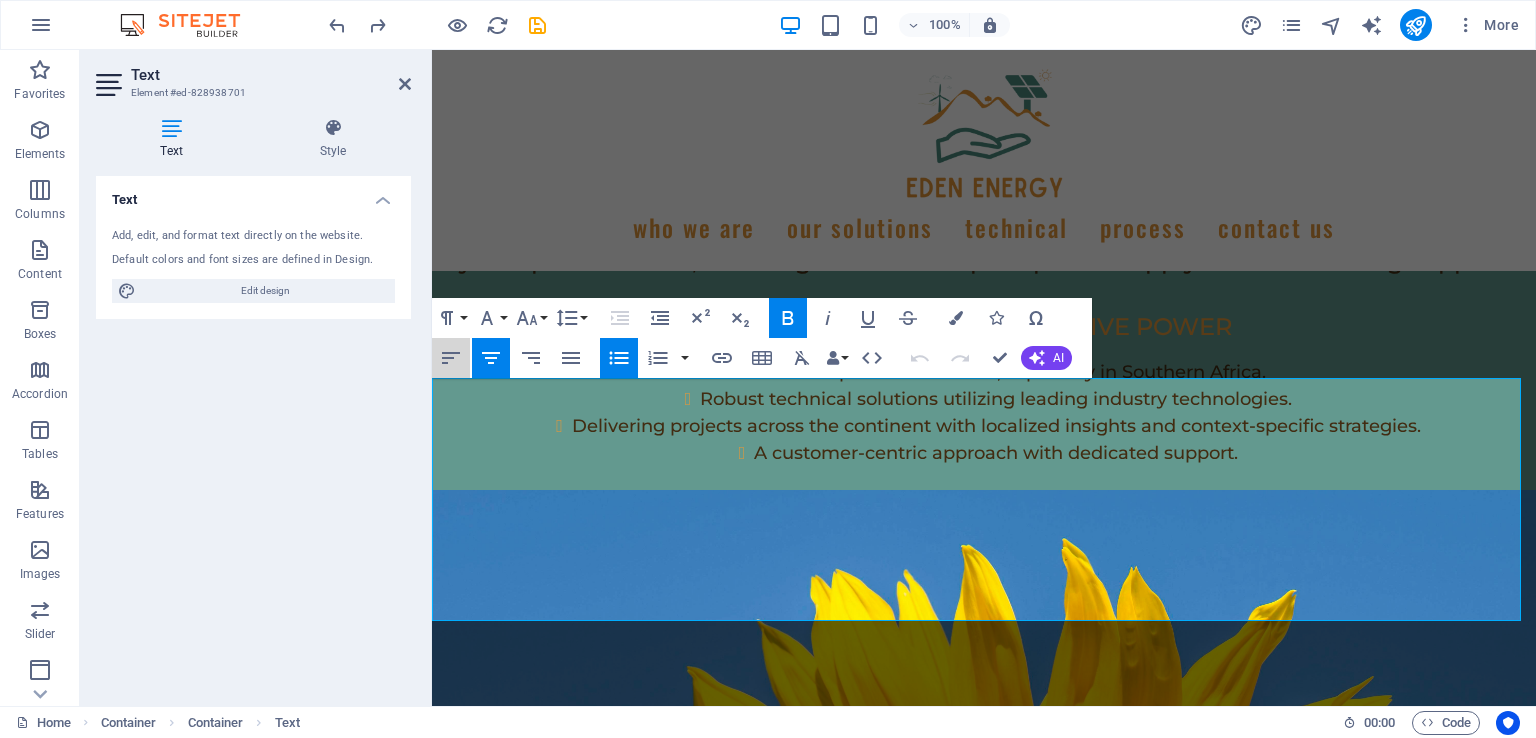 click 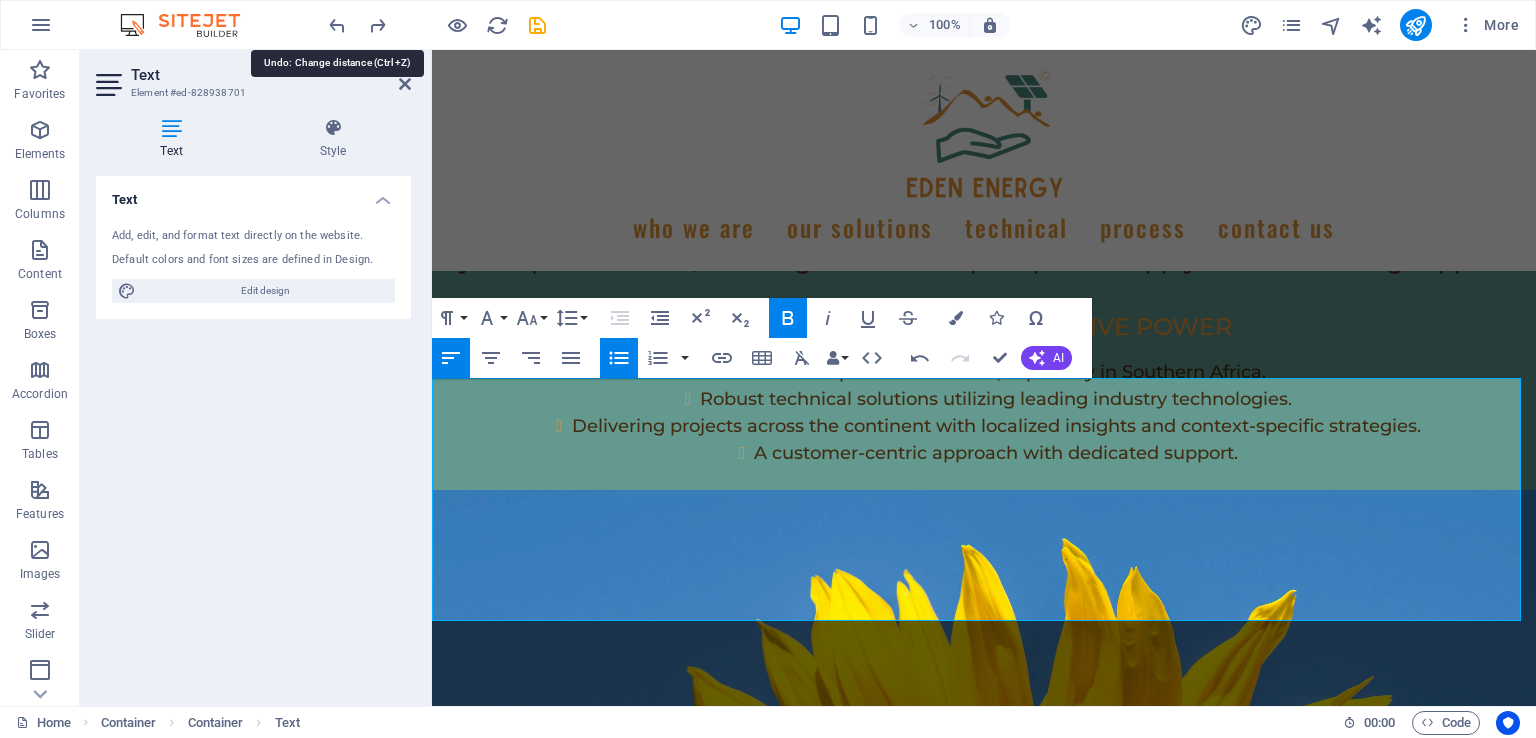 click at bounding box center (337, 25) 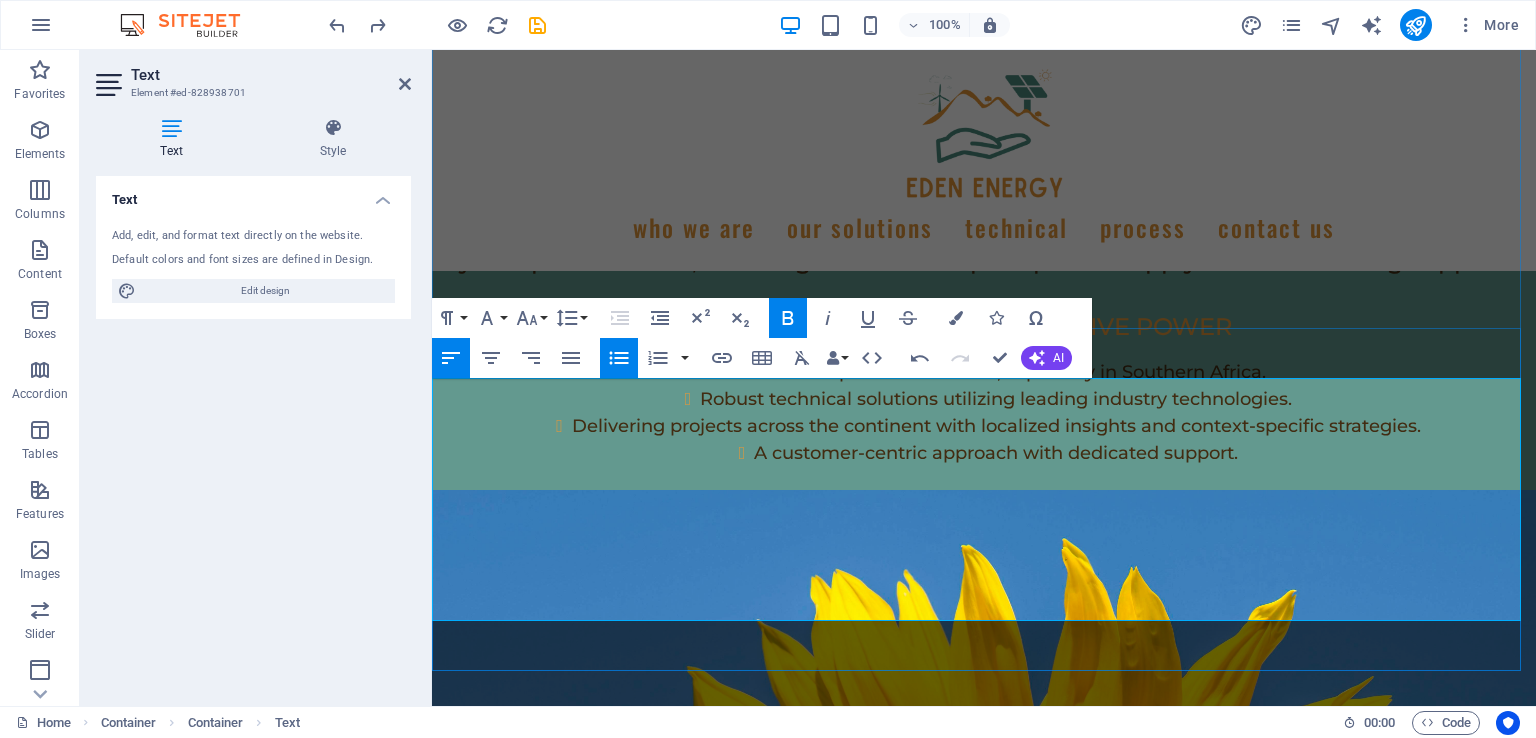 click on "Design" at bounding box center [488, 1656] 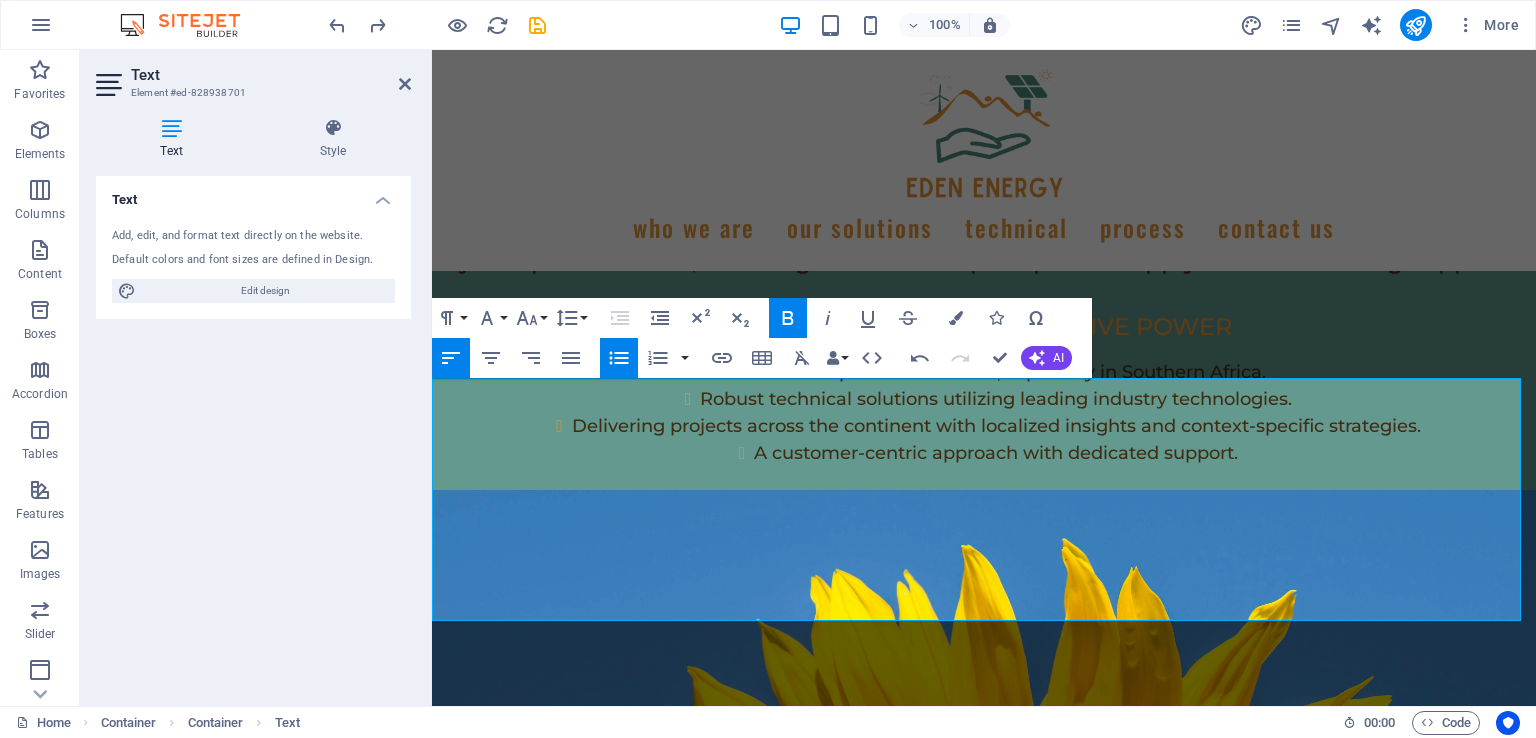 click 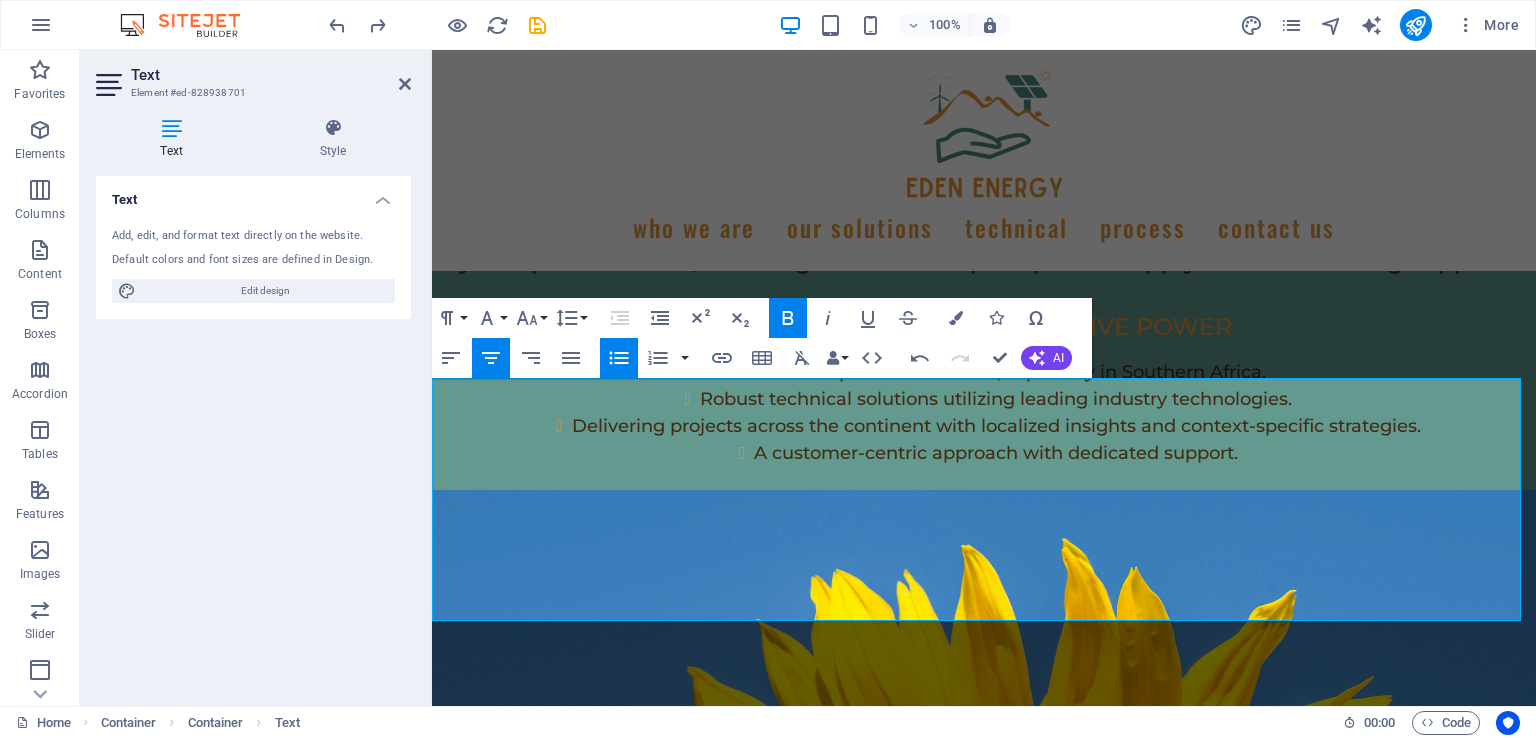 drag, startPoint x: 664, startPoint y: 392, endPoint x: 1521, endPoint y: 619, distance: 886.554 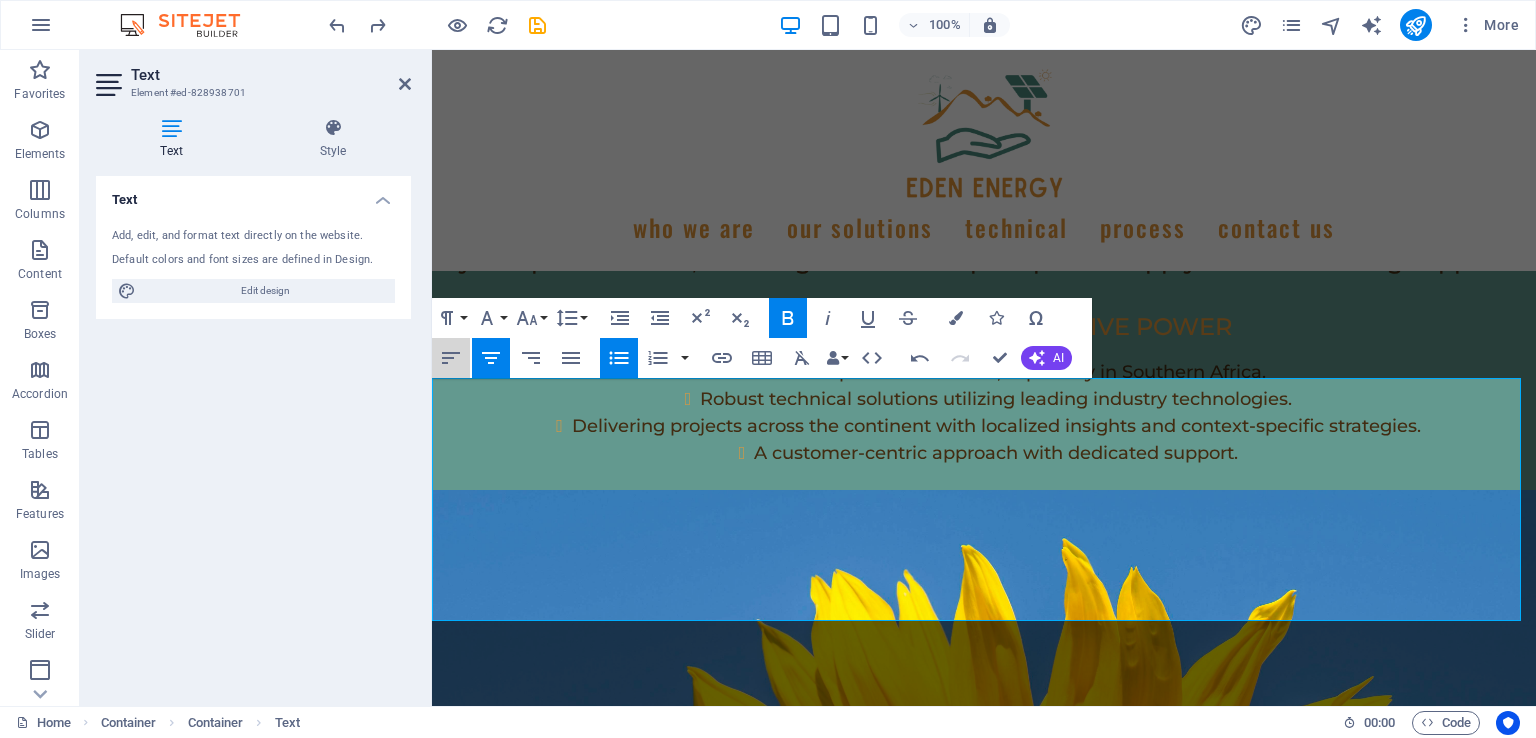 click 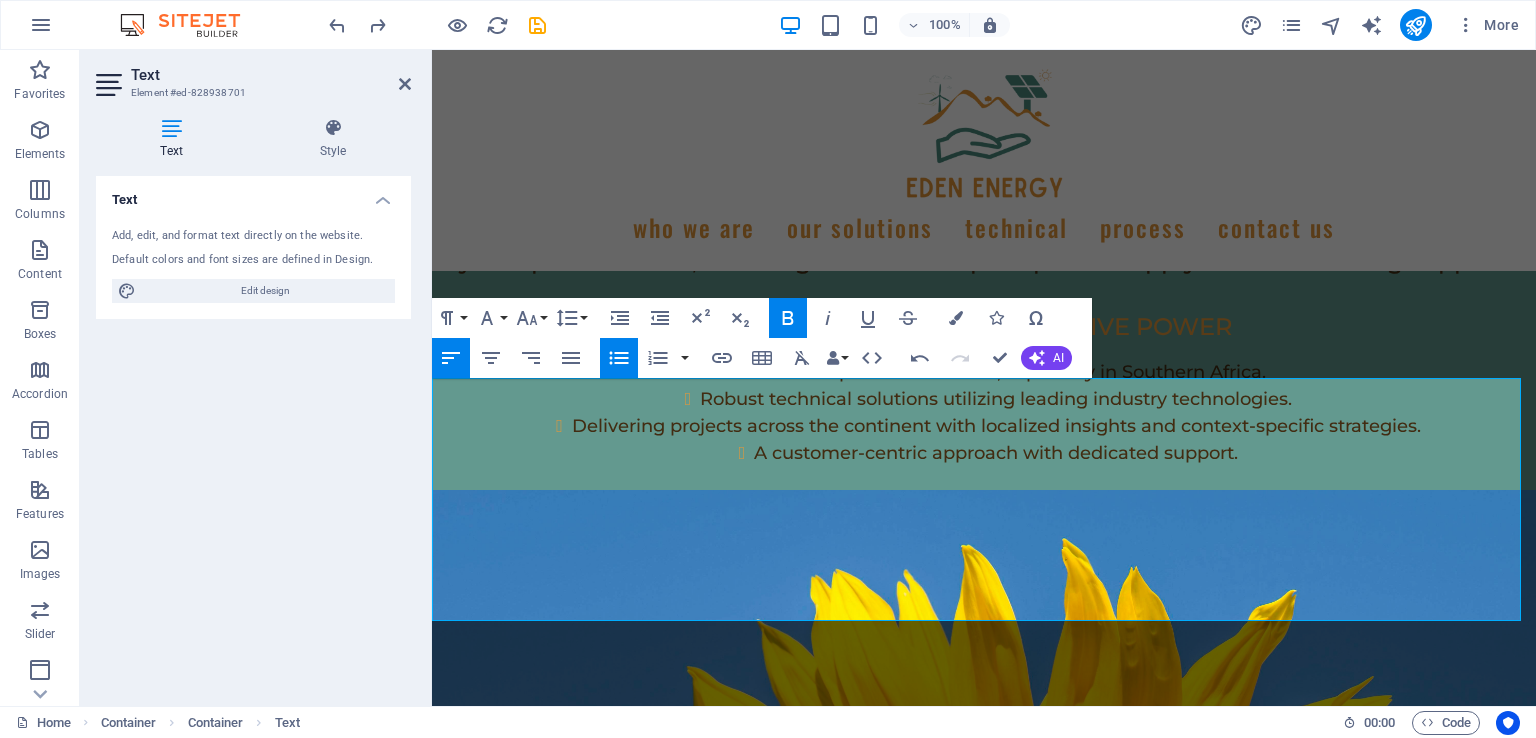 click 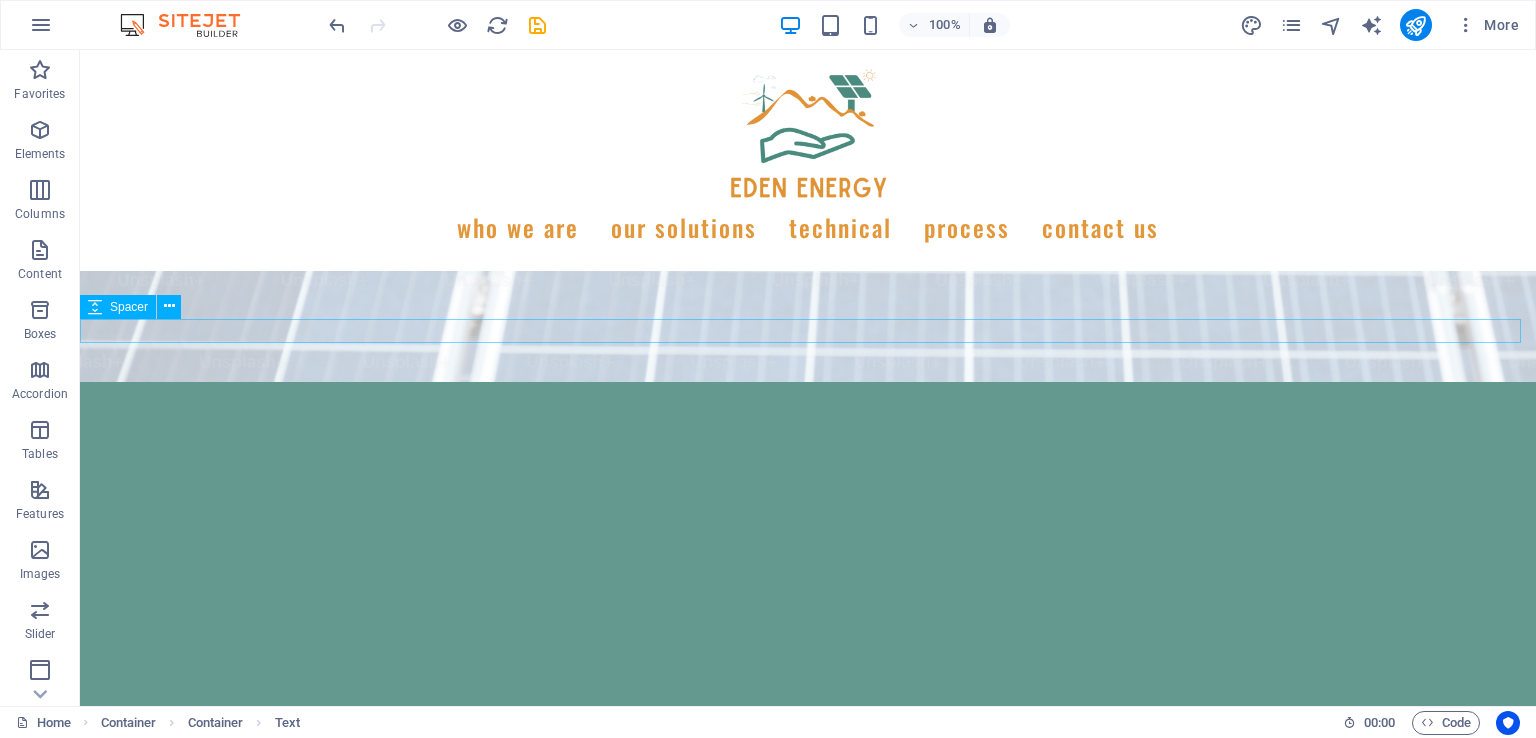scroll, scrollTop: 715, scrollLeft: 0, axis: vertical 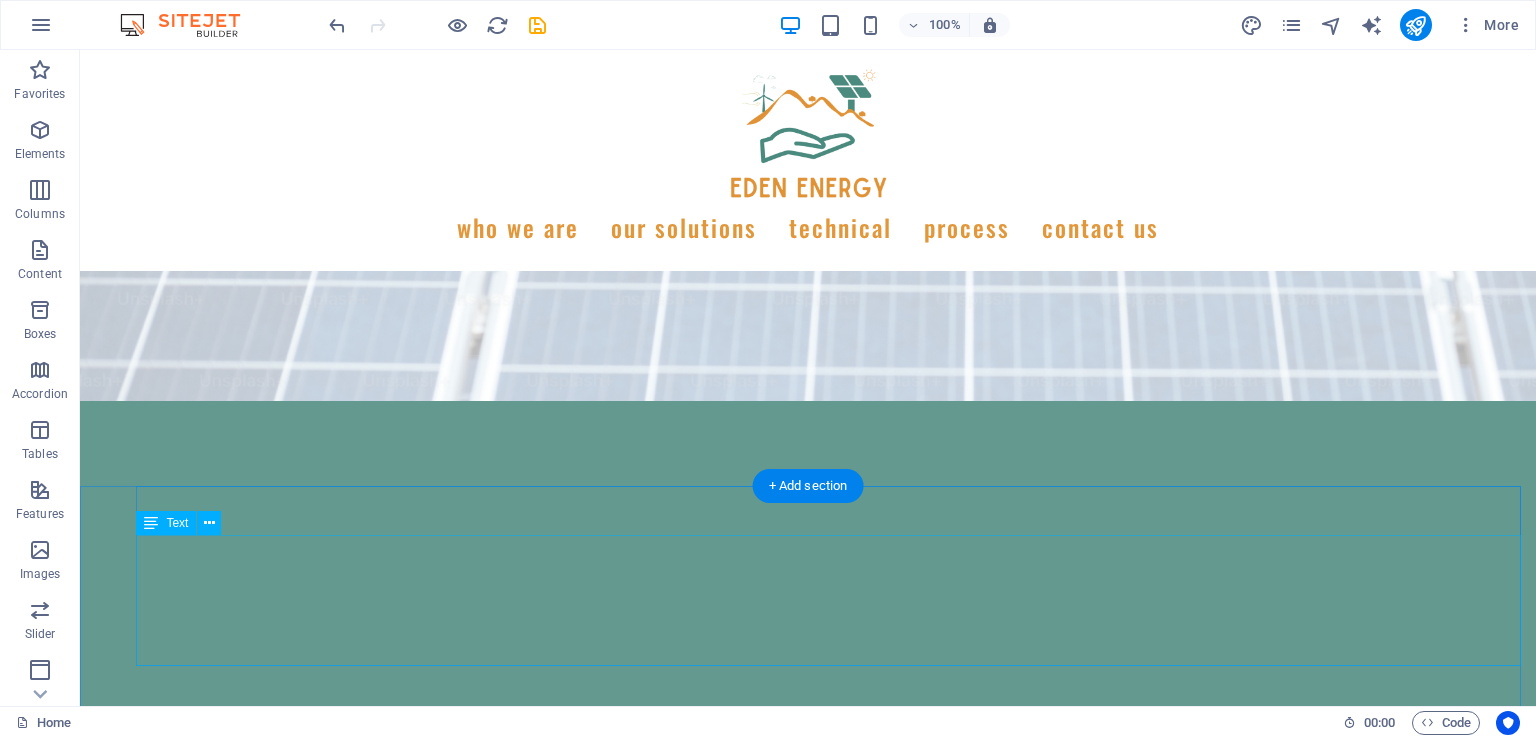 click on "Extensive experience in Africa, especially in Southern Africa.   Robust technical solutions utilizing leading industry technologies.   Delivering projects across the continent with localized insights and context-specific strategies.   A customer-centric approach with dedicated support." at bounding box center [808, 1884] 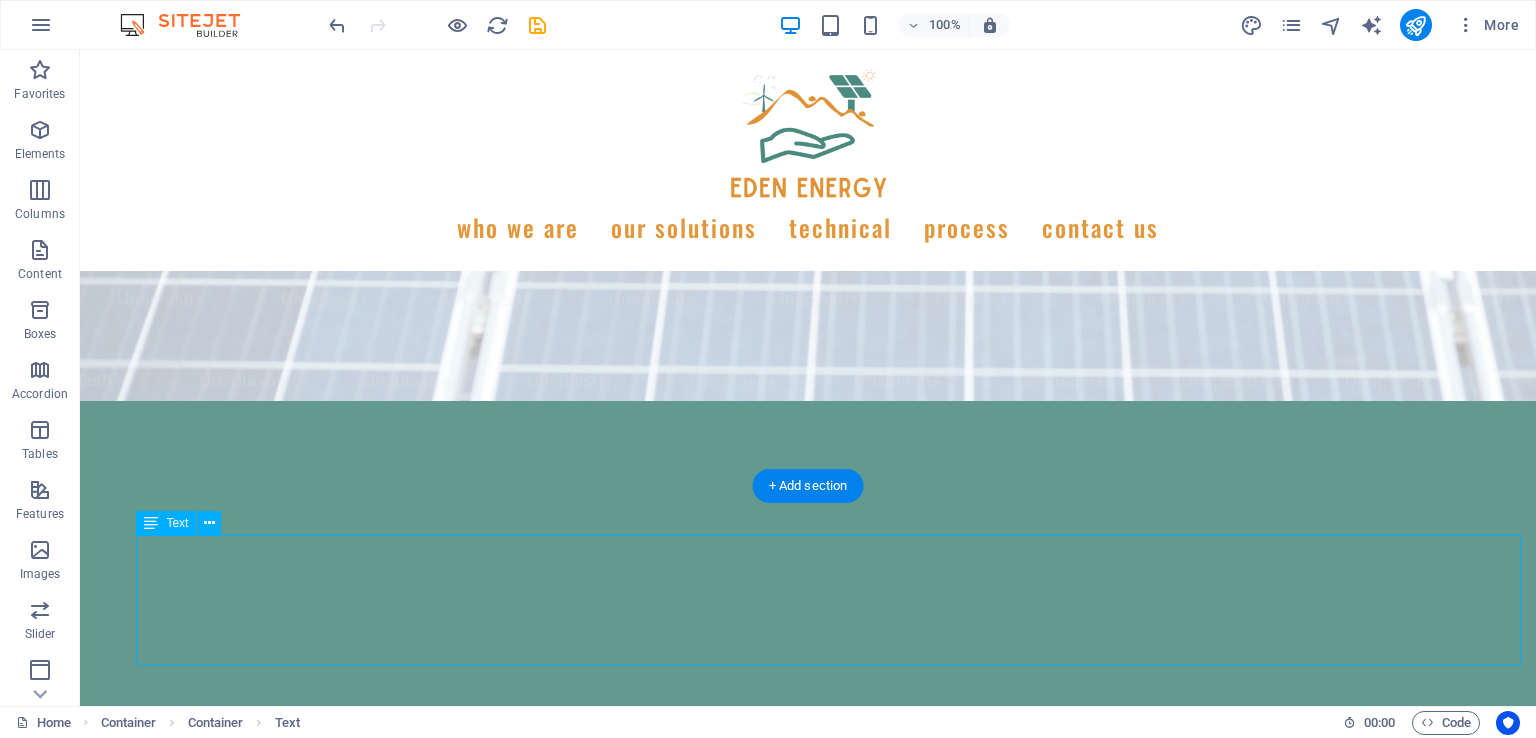 click on "Extensive experience in Africa, especially in Southern Africa.   Robust technical solutions utilizing leading industry technologies.   Delivering projects across the continent with localized insights and context-specific strategies.   A customer-centric approach with dedicated support." at bounding box center (808, 1884) 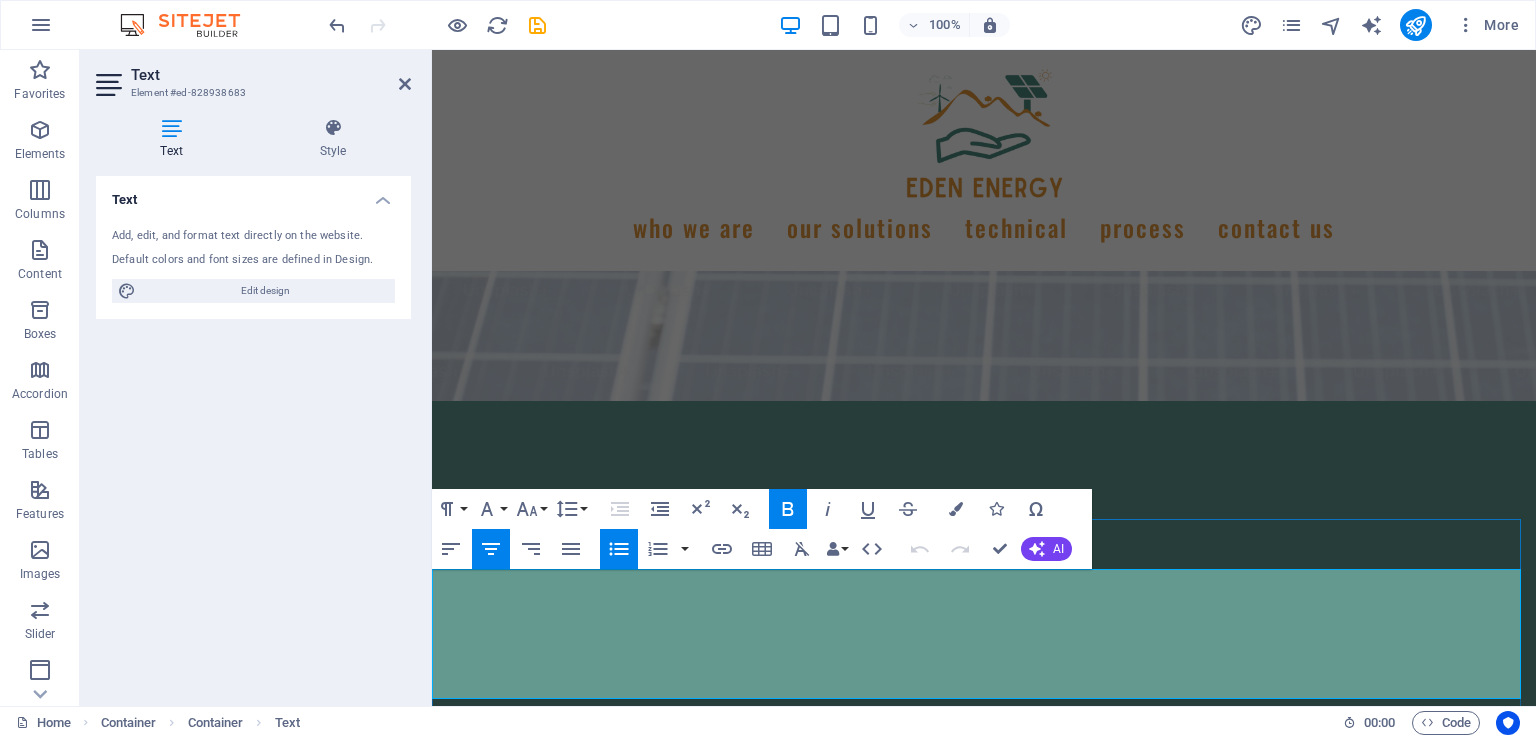 drag, startPoint x: 685, startPoint y: 580, endPoint x: 1295, endPoint y: 660, distance: 615.2235 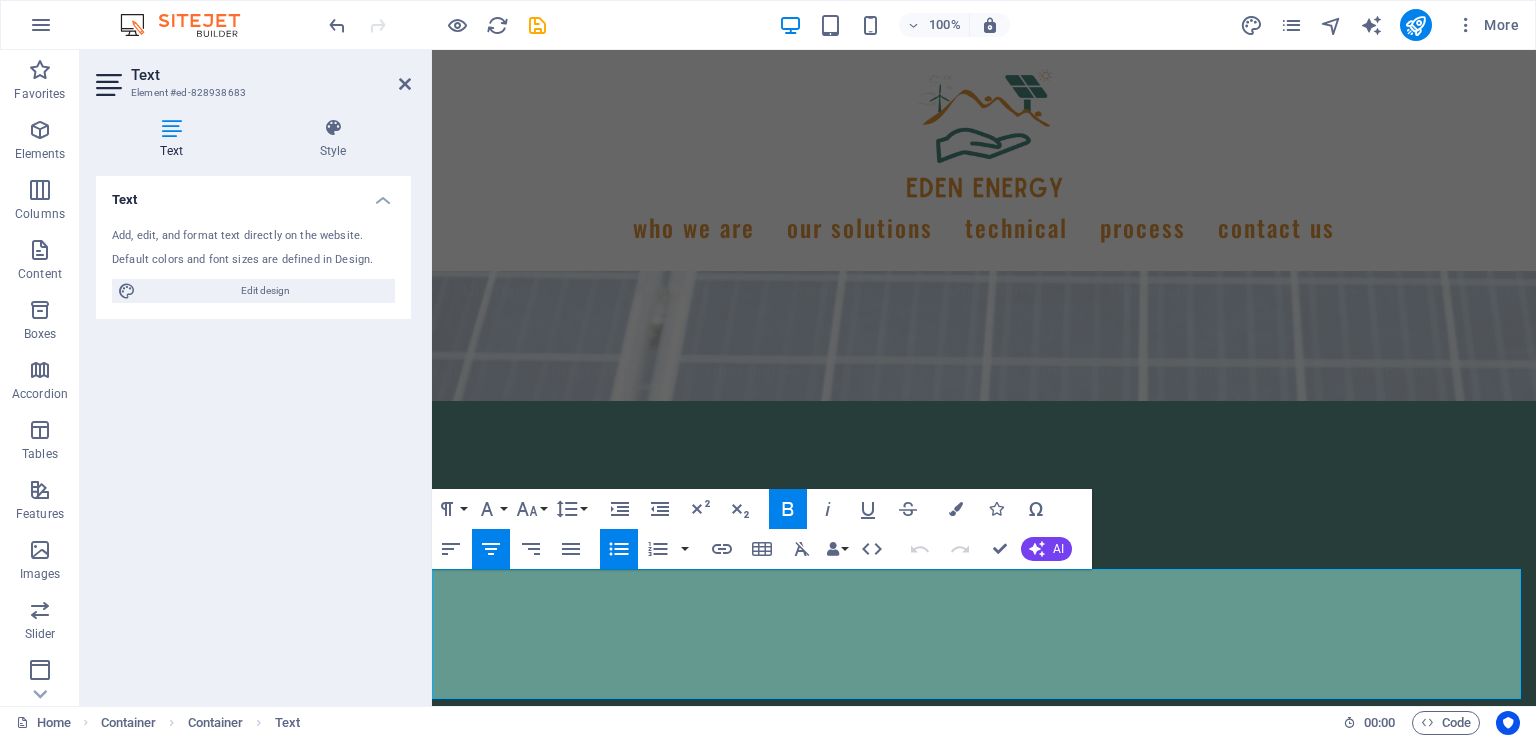 click 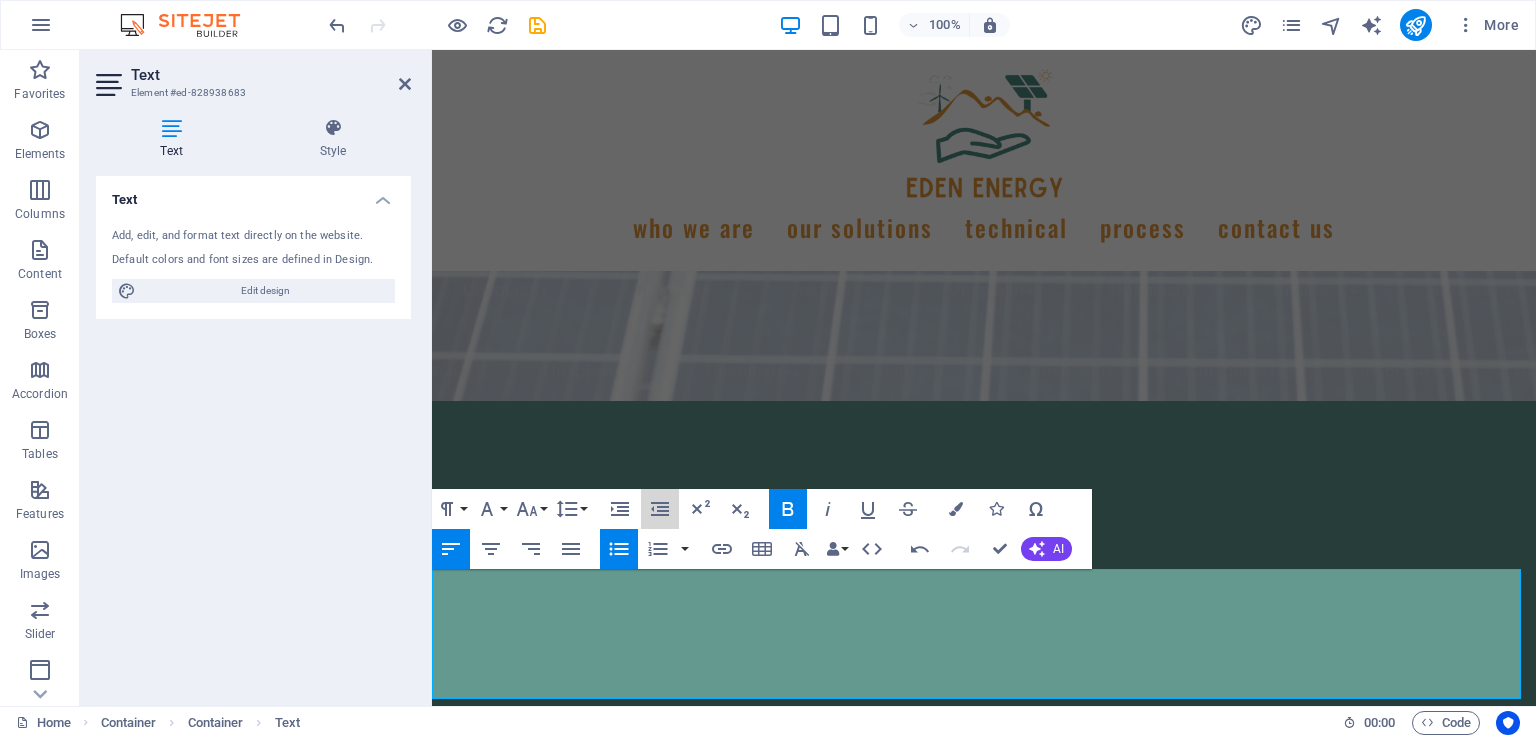 click 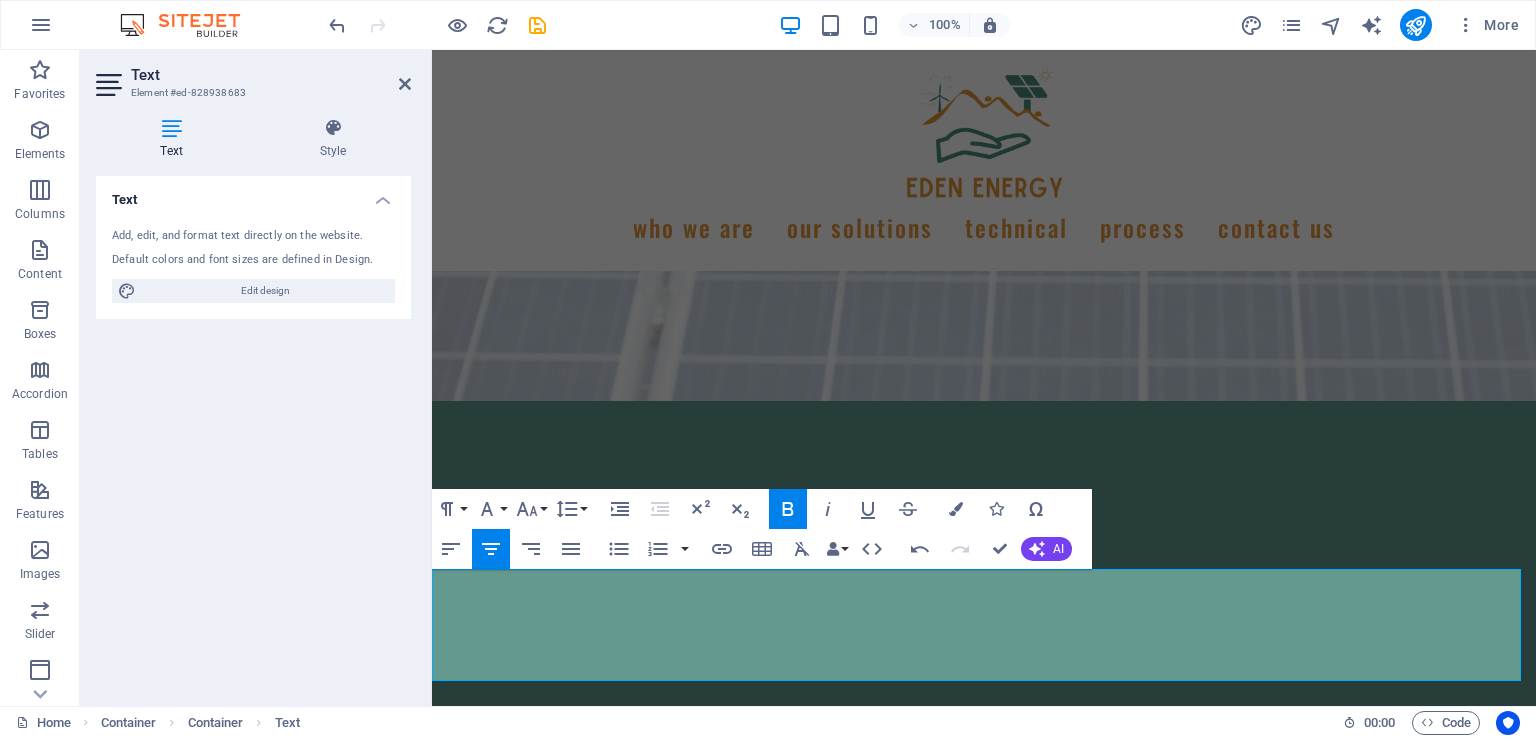 click 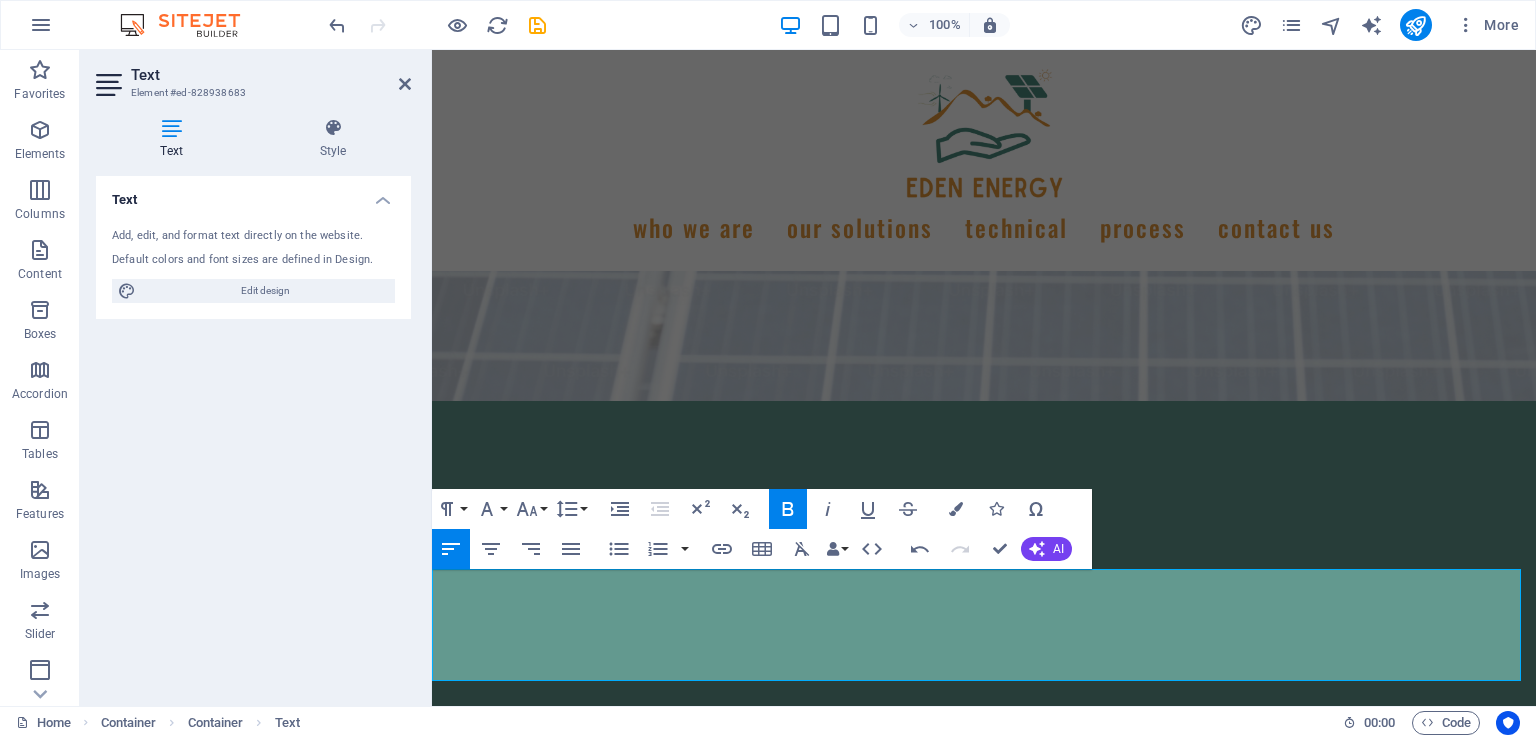 click at bounding box center (405, 84) 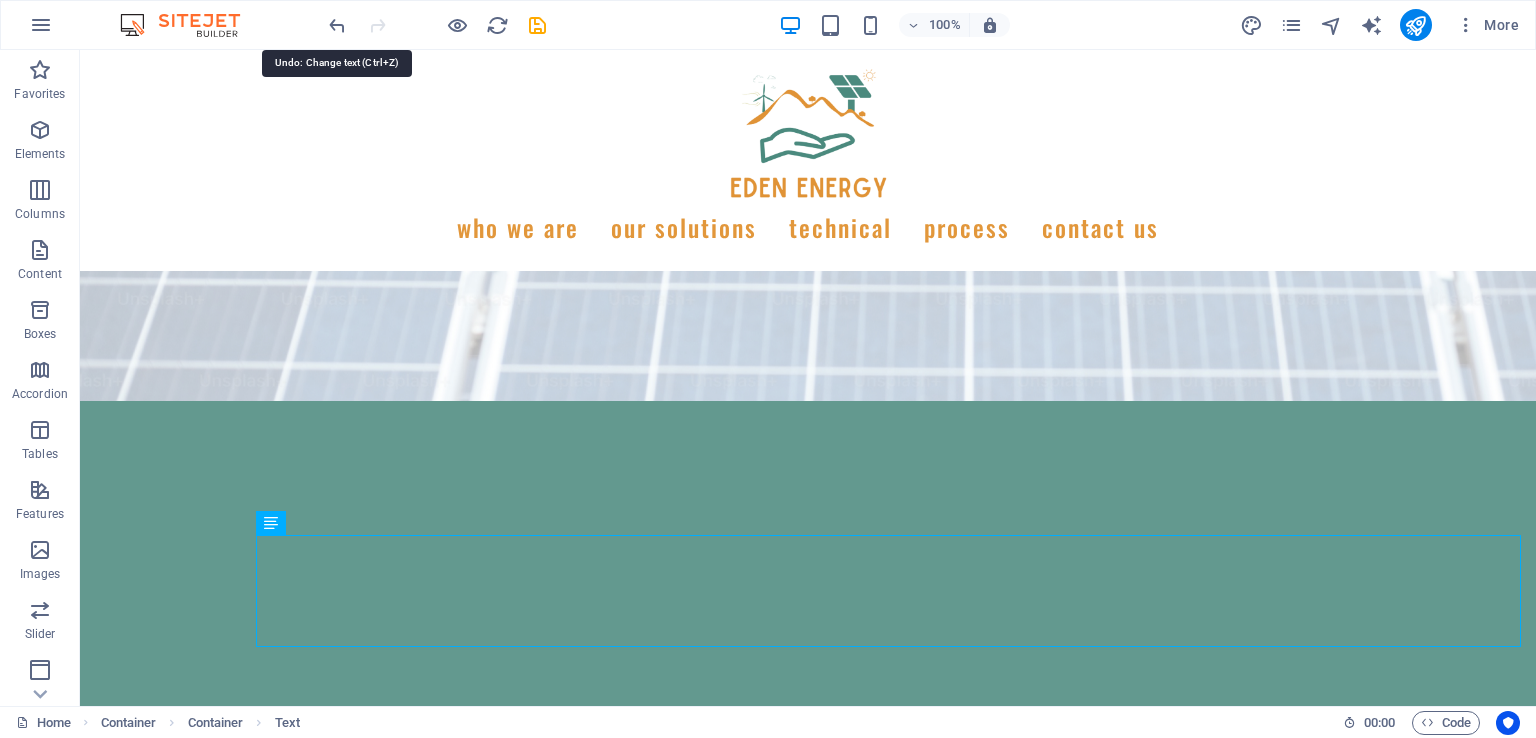 click at bounding box center (337, 25) 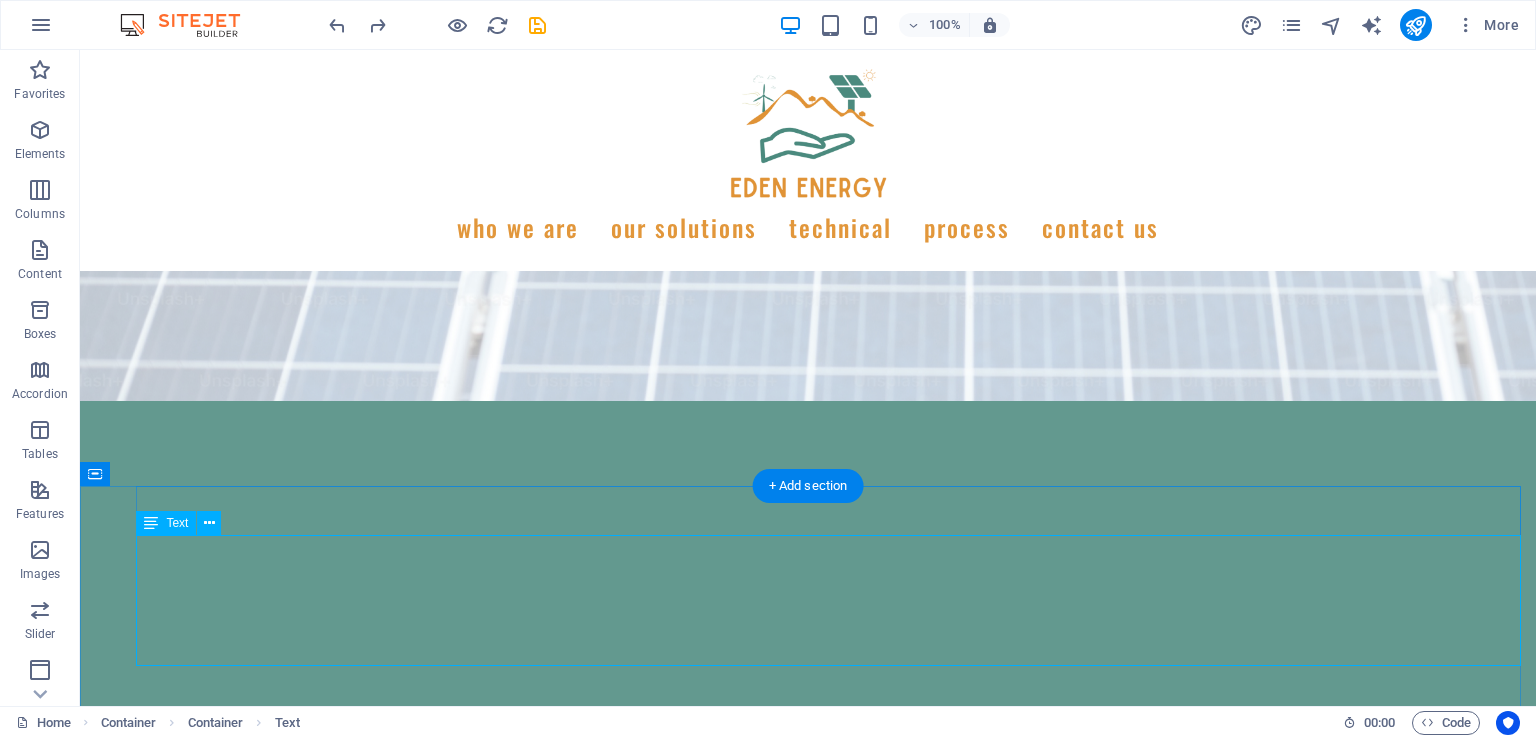 click on "Extensive experience in Africa, especially in Southern Africa.   Robust technical solutions utilizing leading industry technologies.   Delivering projects across the continent with localized insights and context-specific strategies.   A customer-centric approach with dedicated support." at bounding box center [808, 1884] 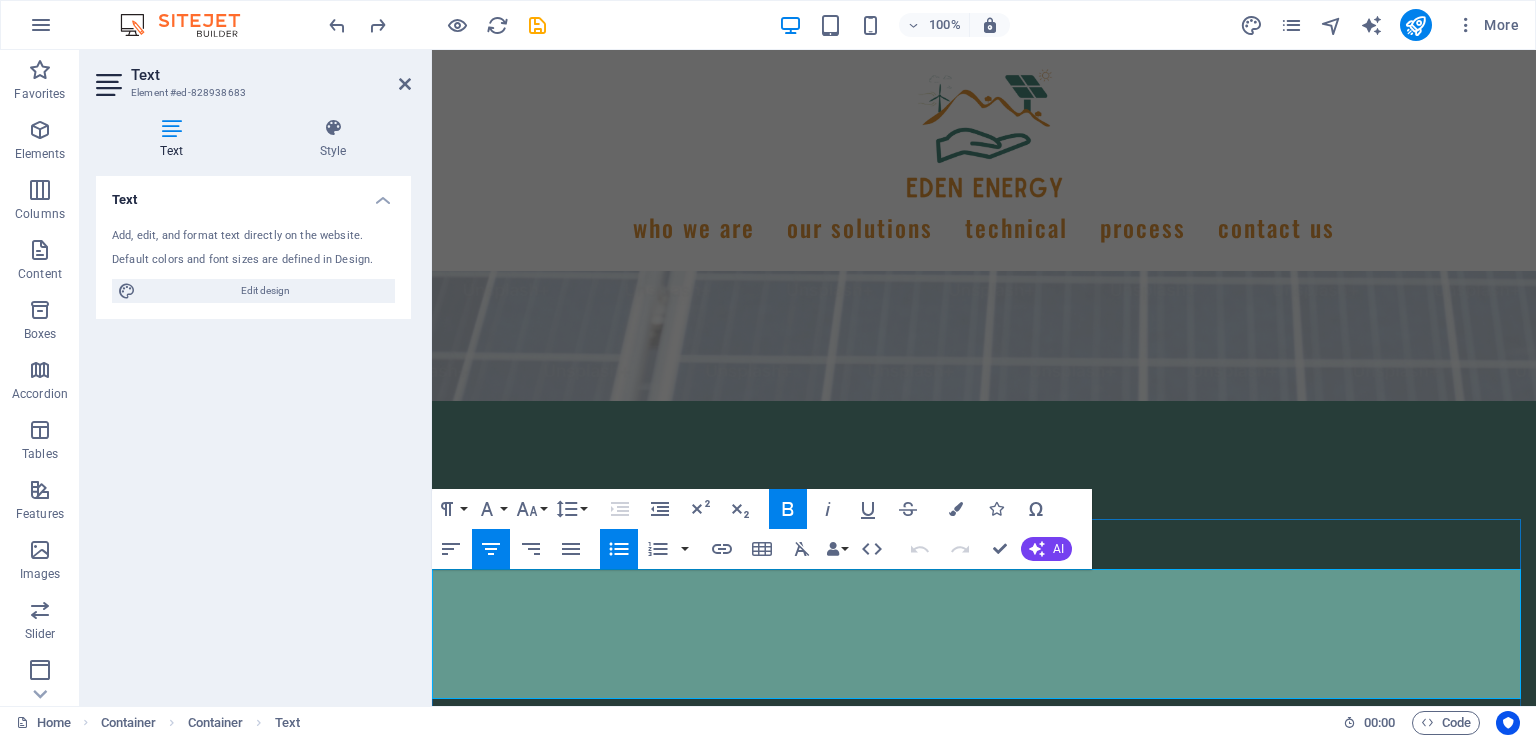 drag, startPoint x: 716, startPoint y: 582, endPoint x: 1262, endPoint y: 665, distance: 552.2726 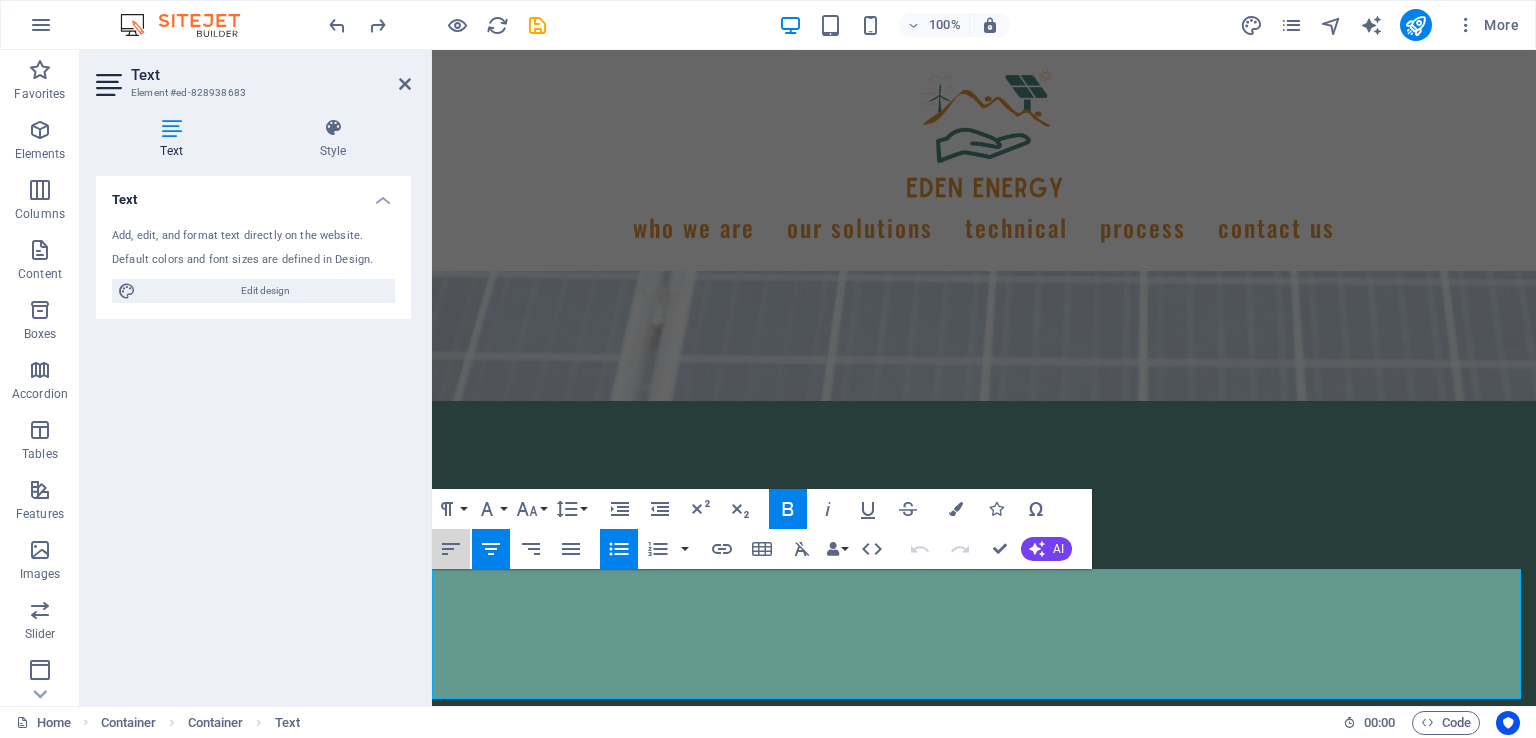 click 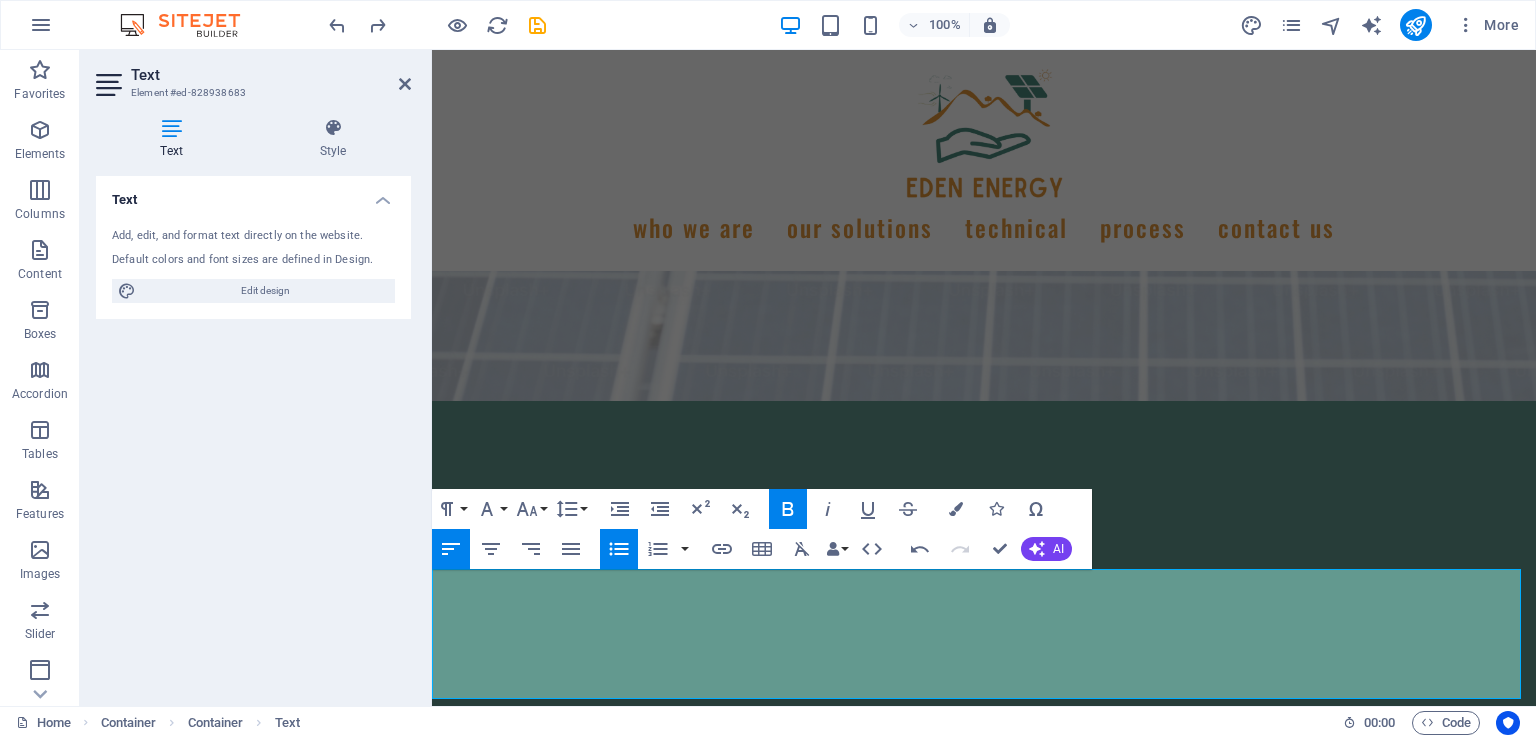 click 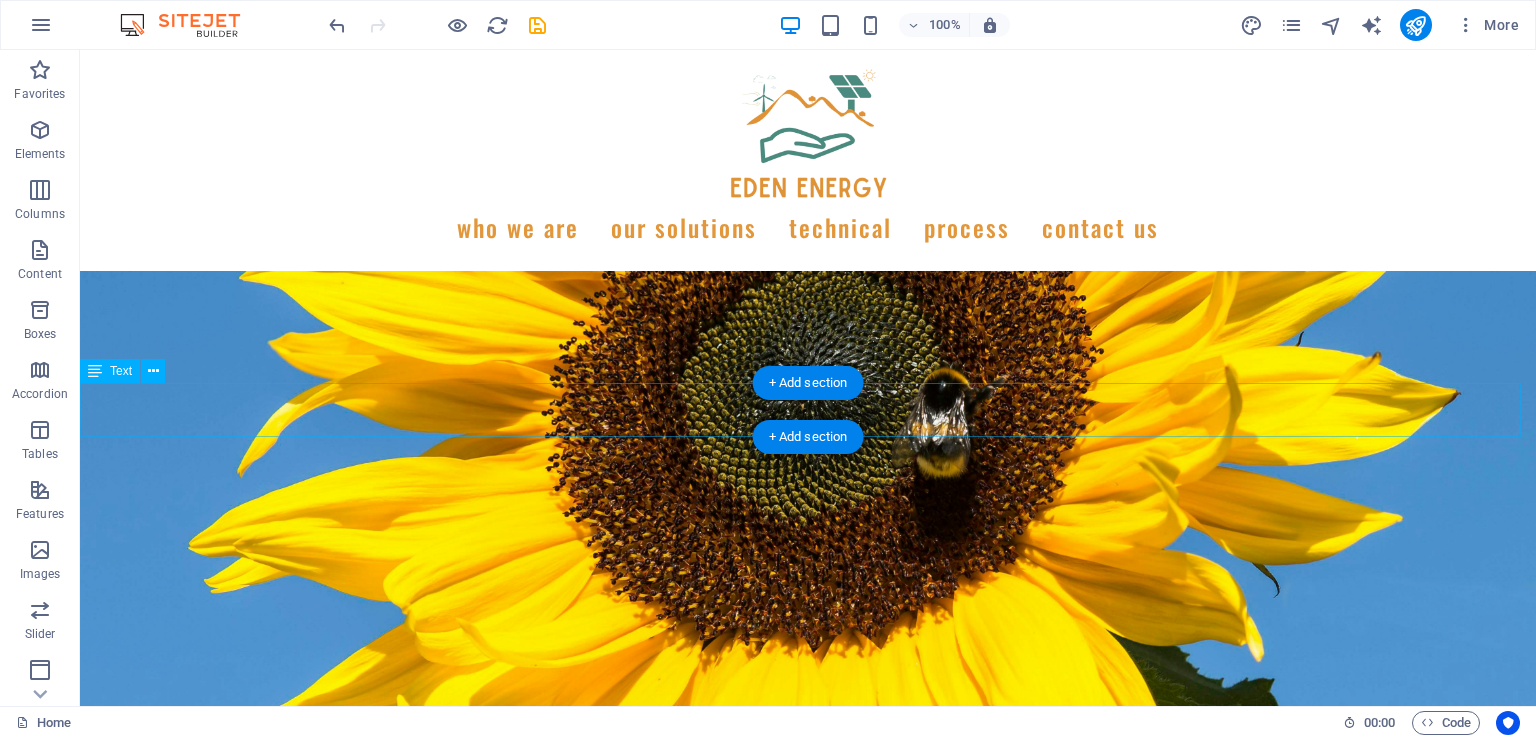 scroll, scrollTop: 2315, scrollLeft: 0, axis: vertical 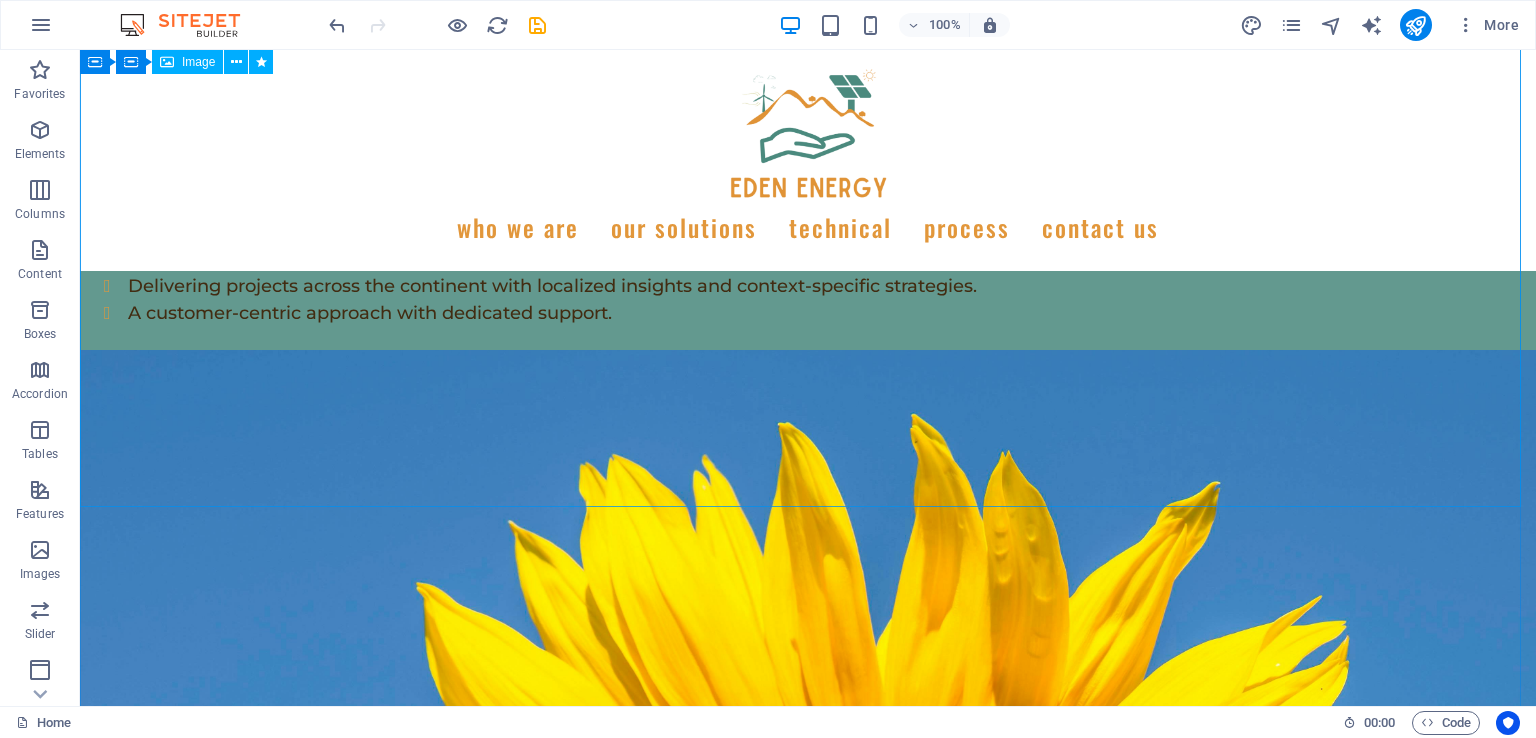 click at bounding box center (808, 1078) 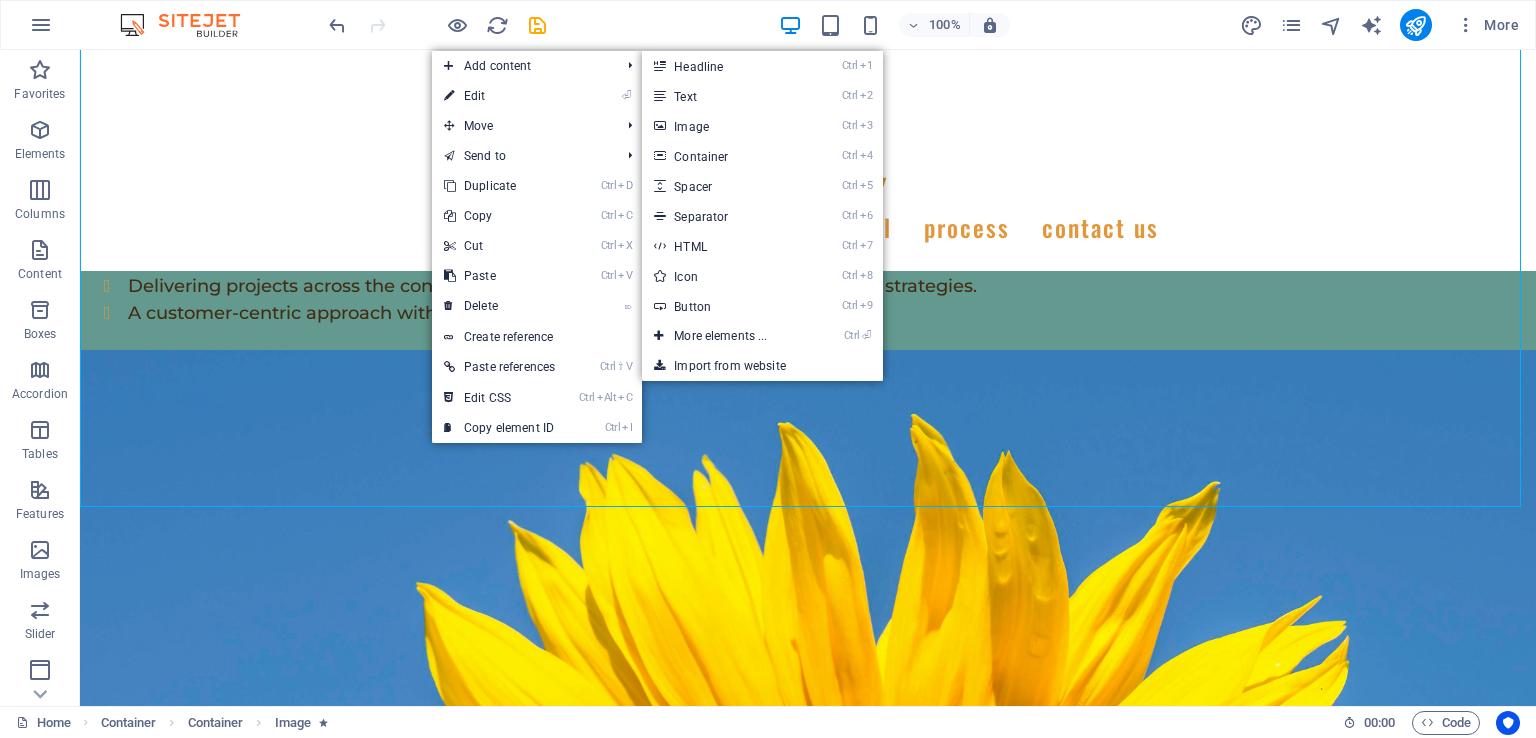 click on "Ctrl 5  Spacer" at bounding box center [724, 186] 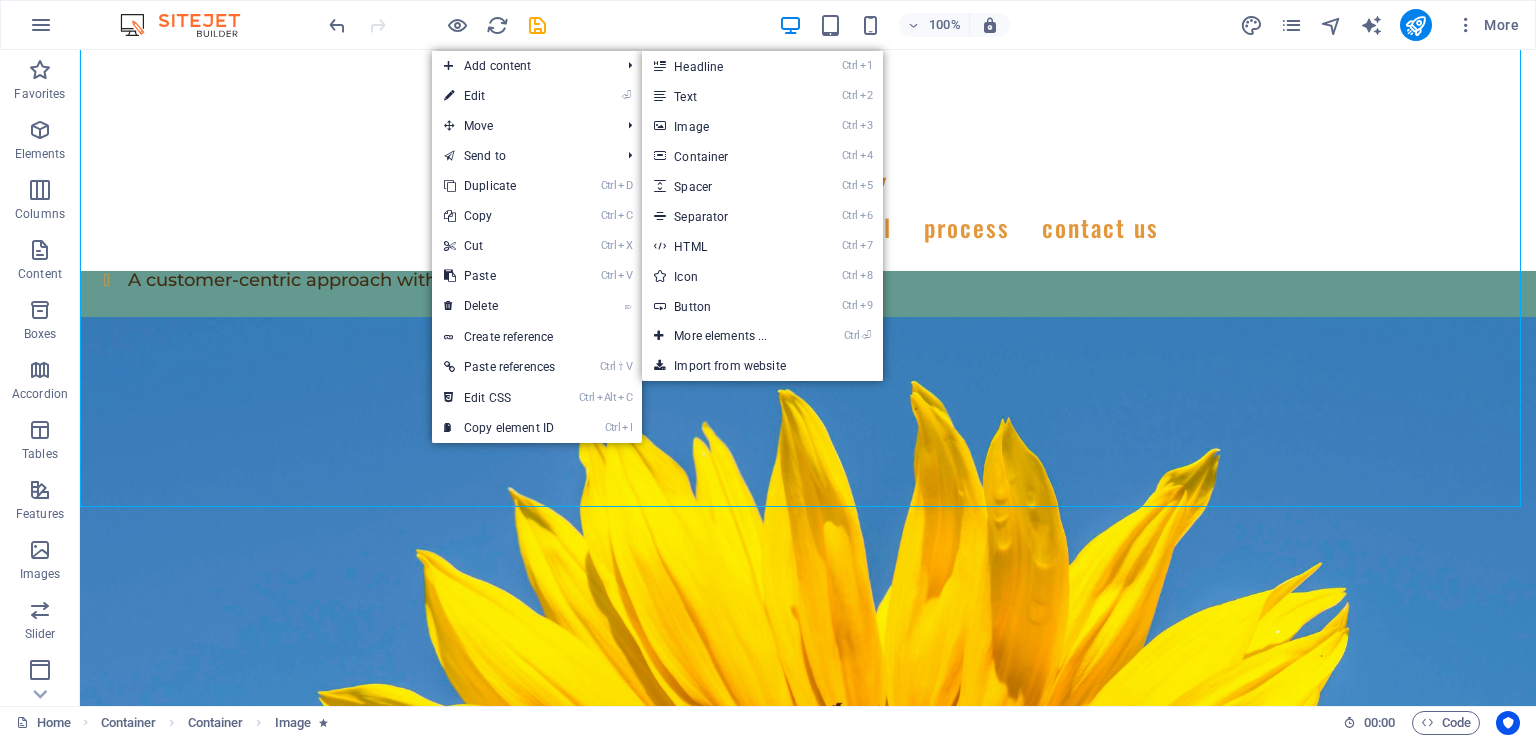 select on "px" 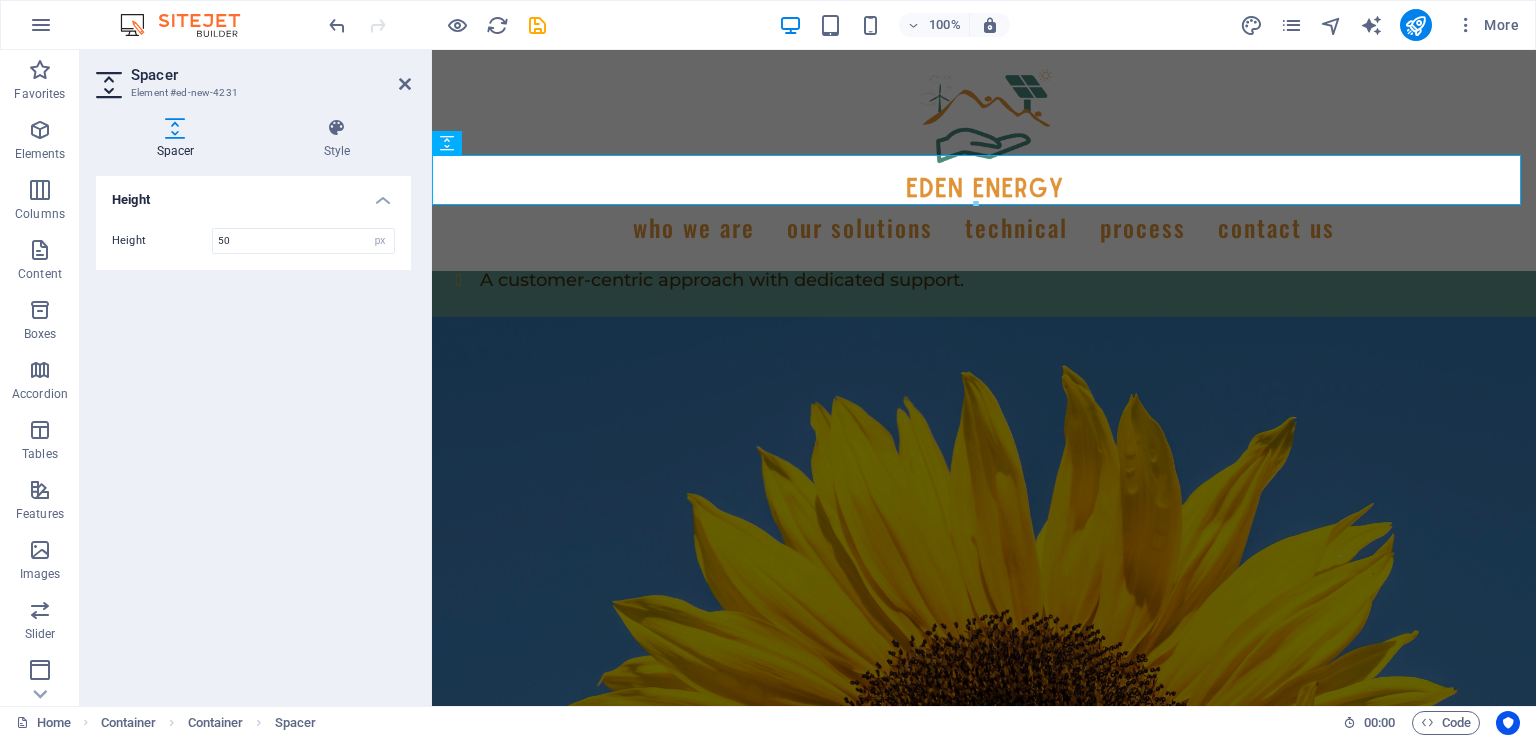click at bounding box center (405, 84) 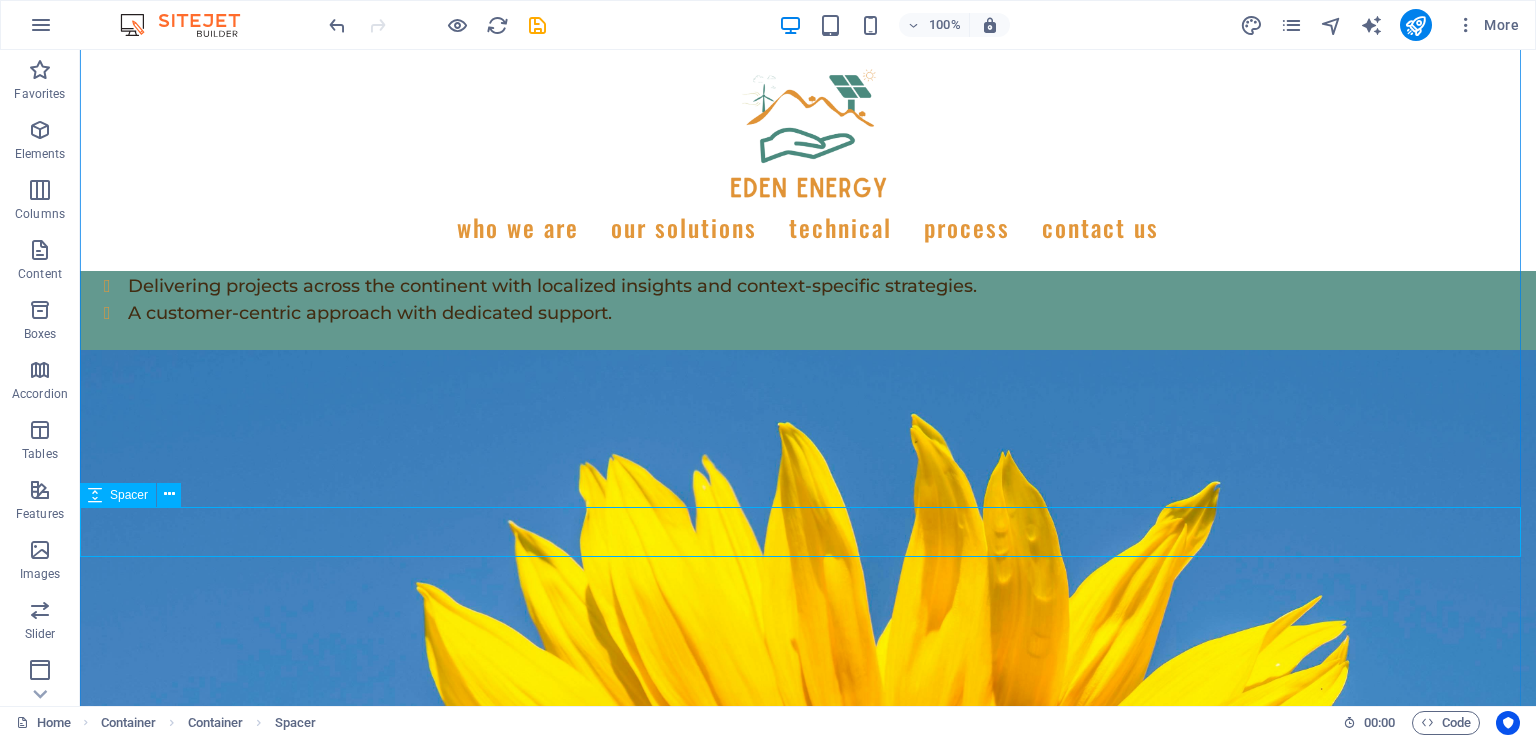 click at bounding box center (808, 1831) 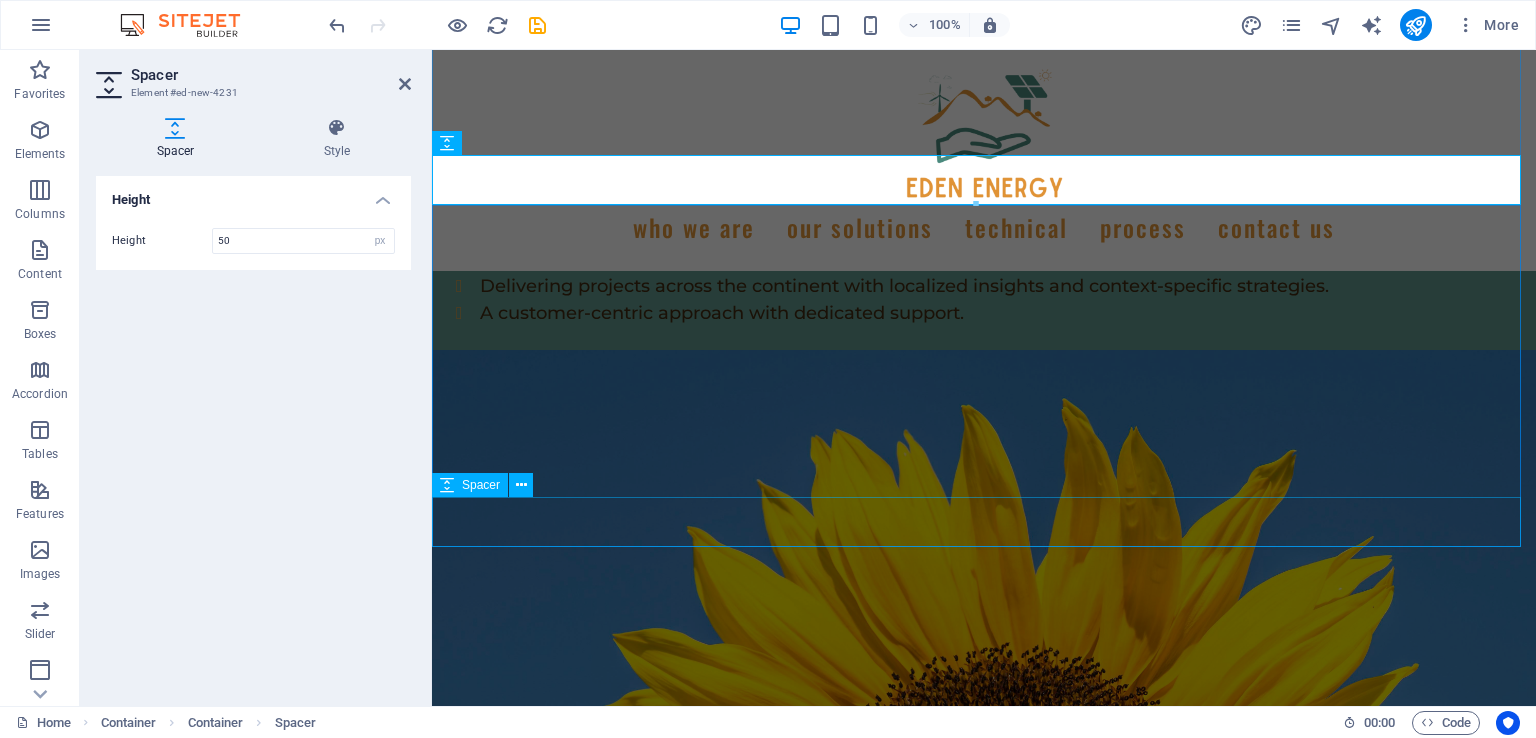 scroll, scrollTop: 2348, scrollLeft: 0, axis: vertical 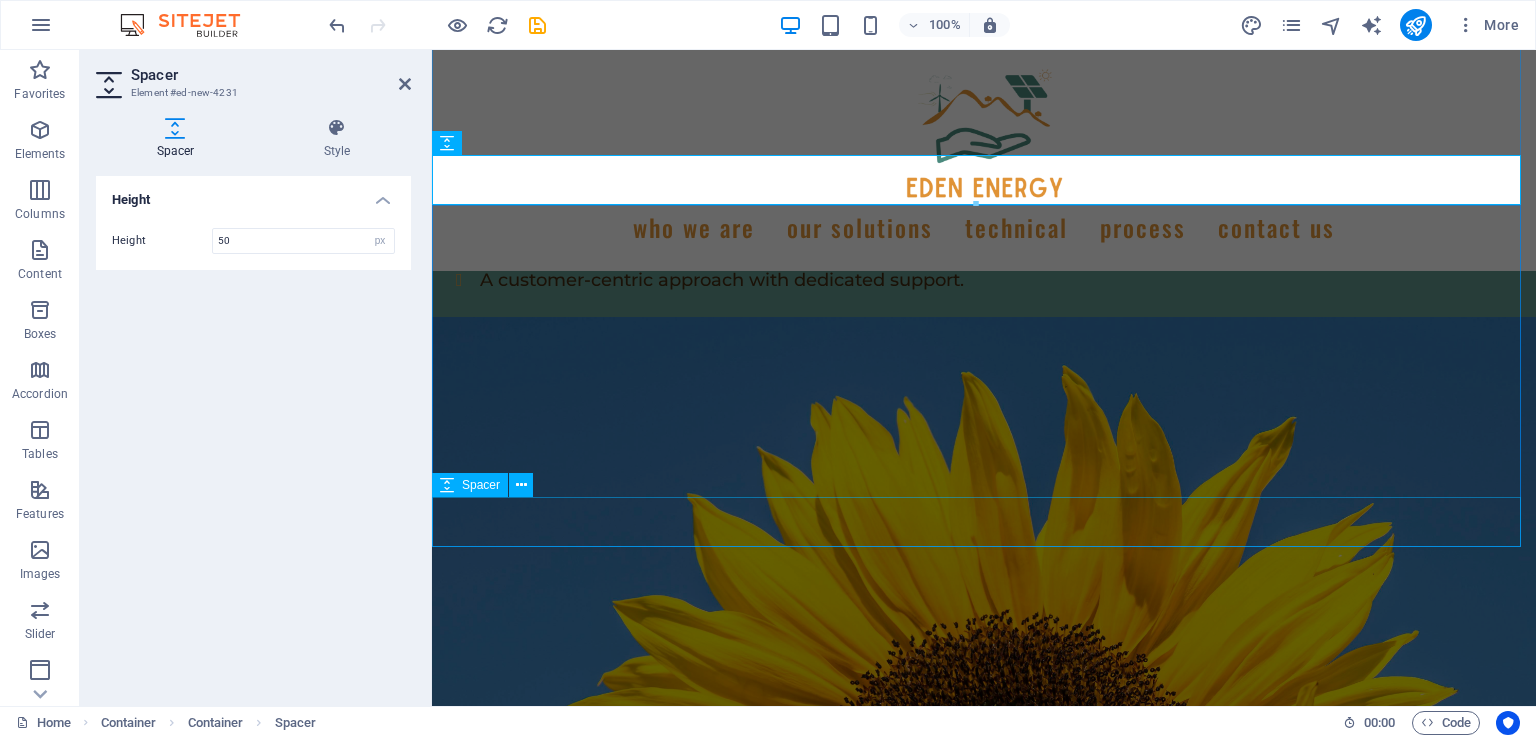 click at bounding box center (984, 1788) 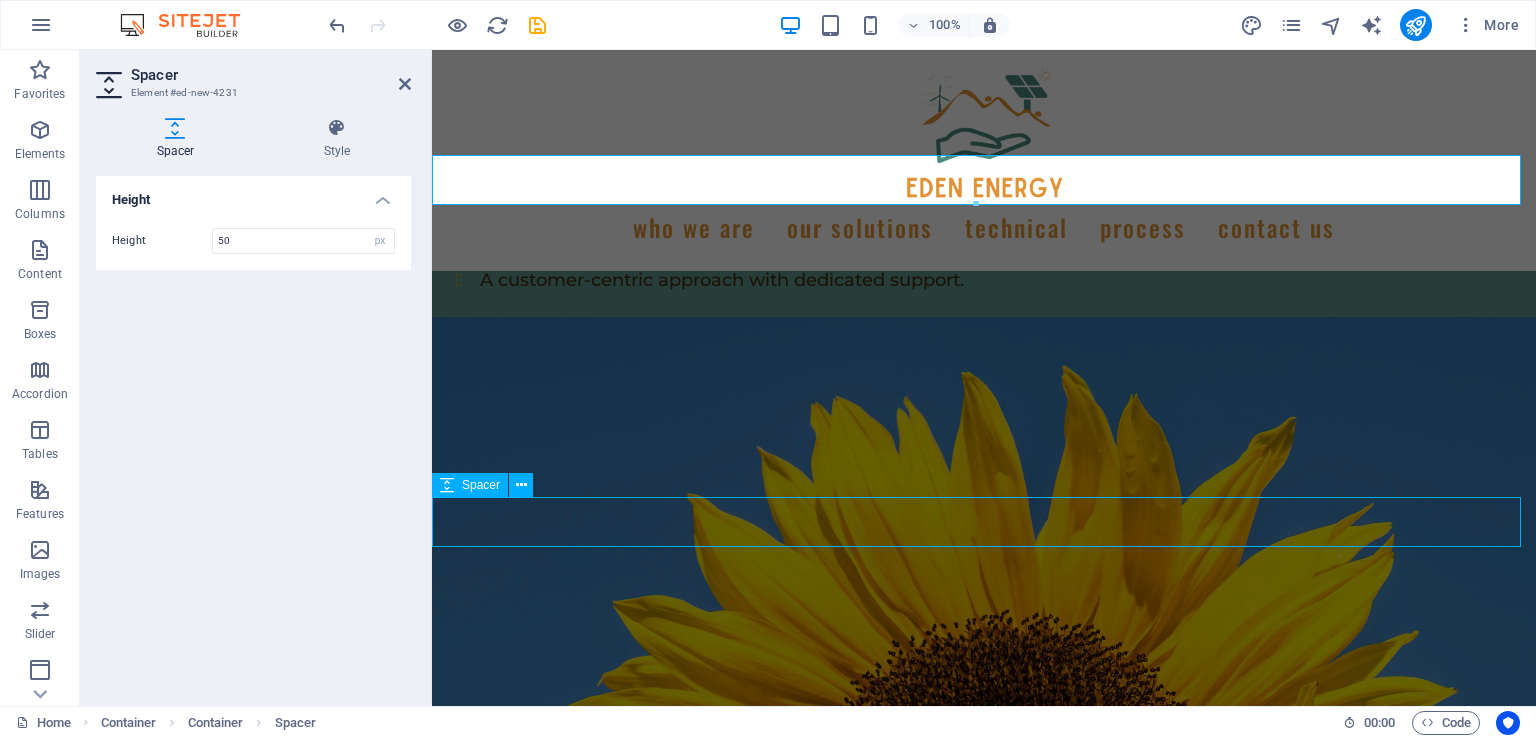 click at bounding box center [984, 1788] 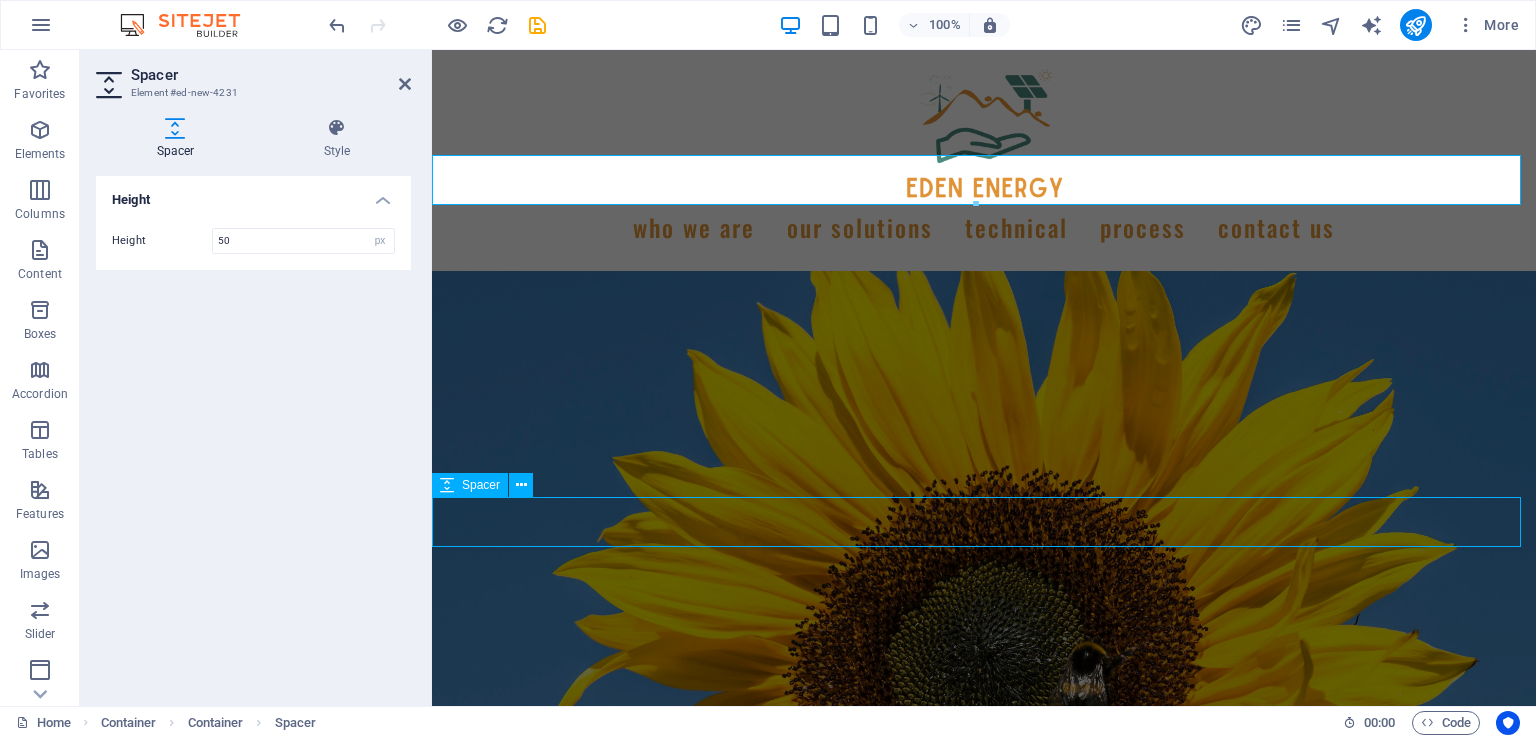 select on "px" 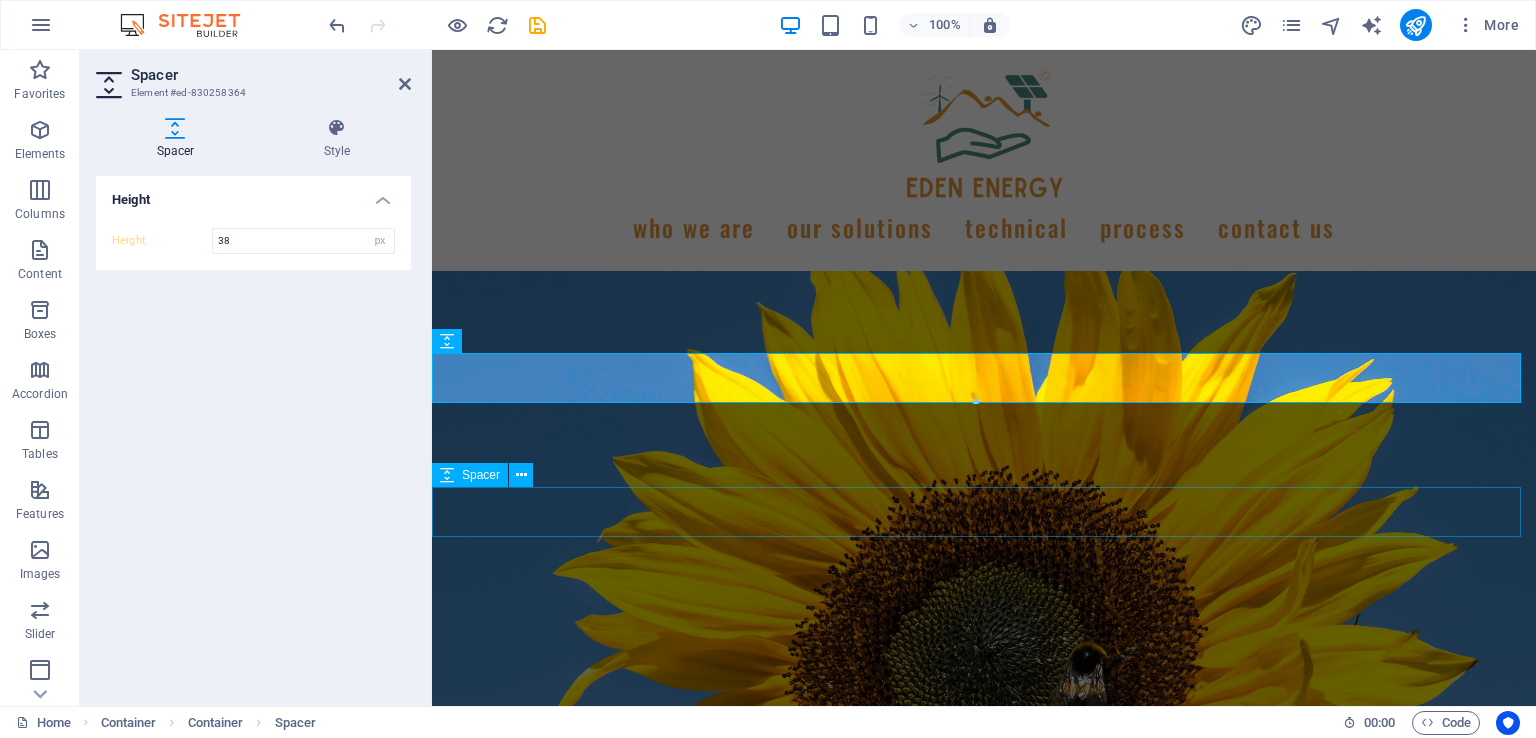 type on "50" 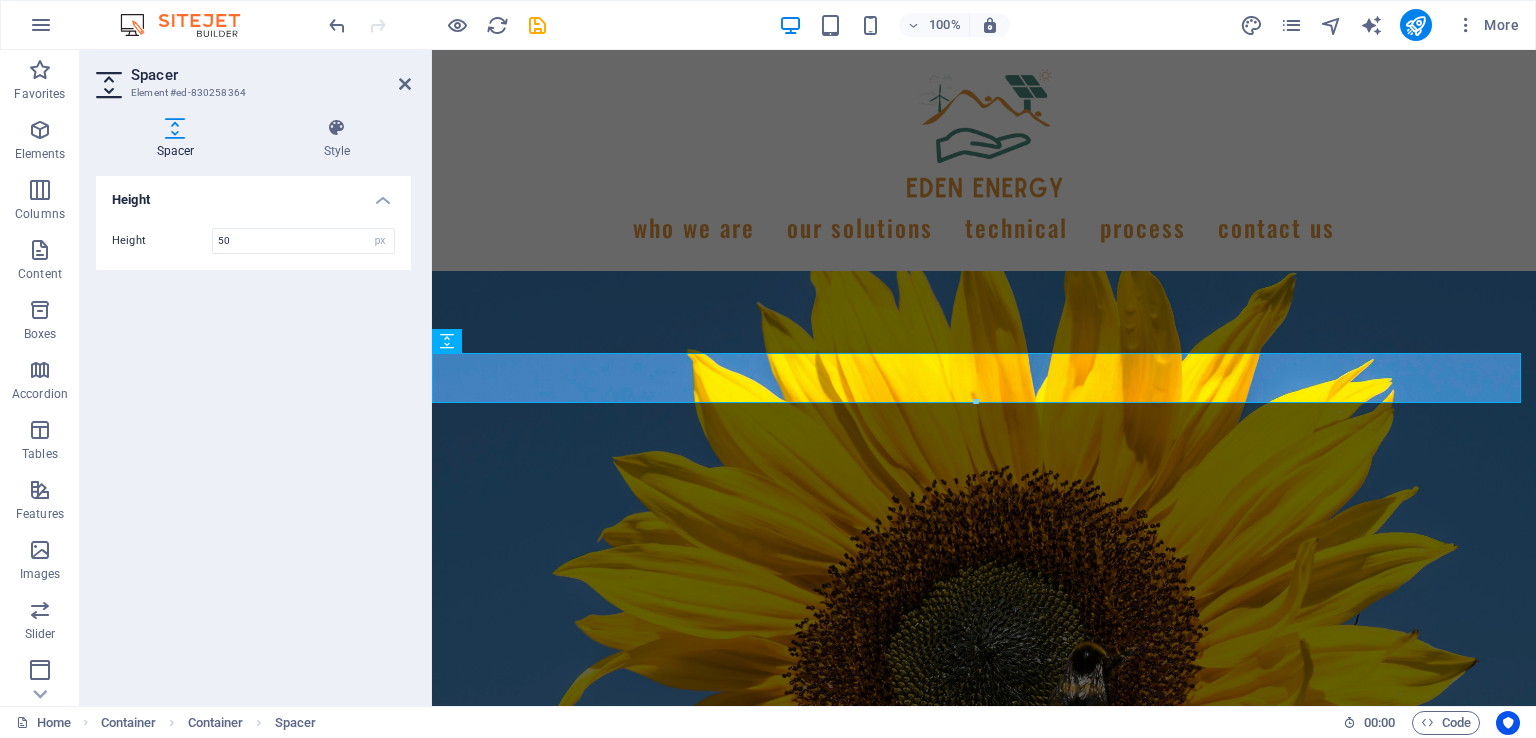 click at bounding box center (405, 84) 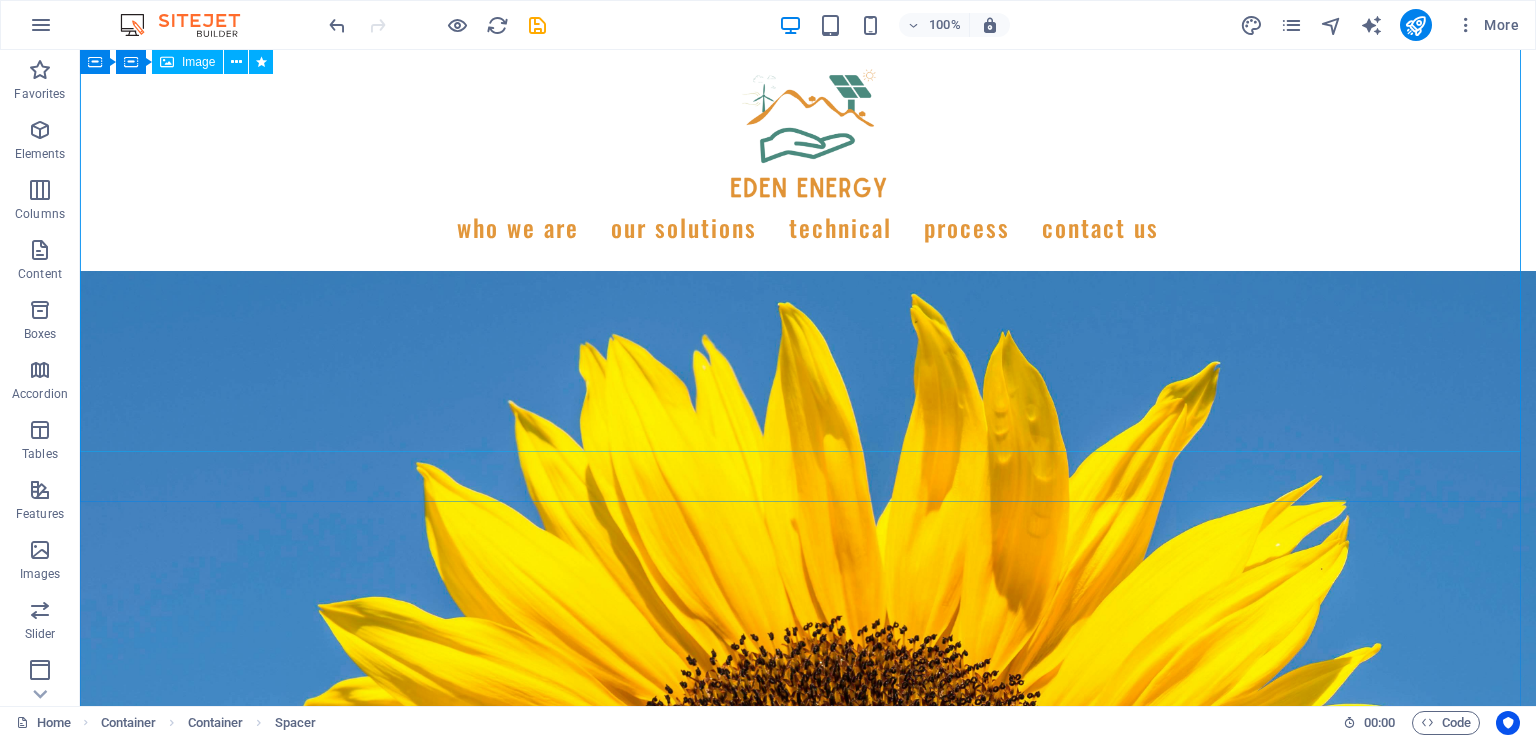 scroll, scrollTop: 2311, scrollLeft: 0, axis: vertical 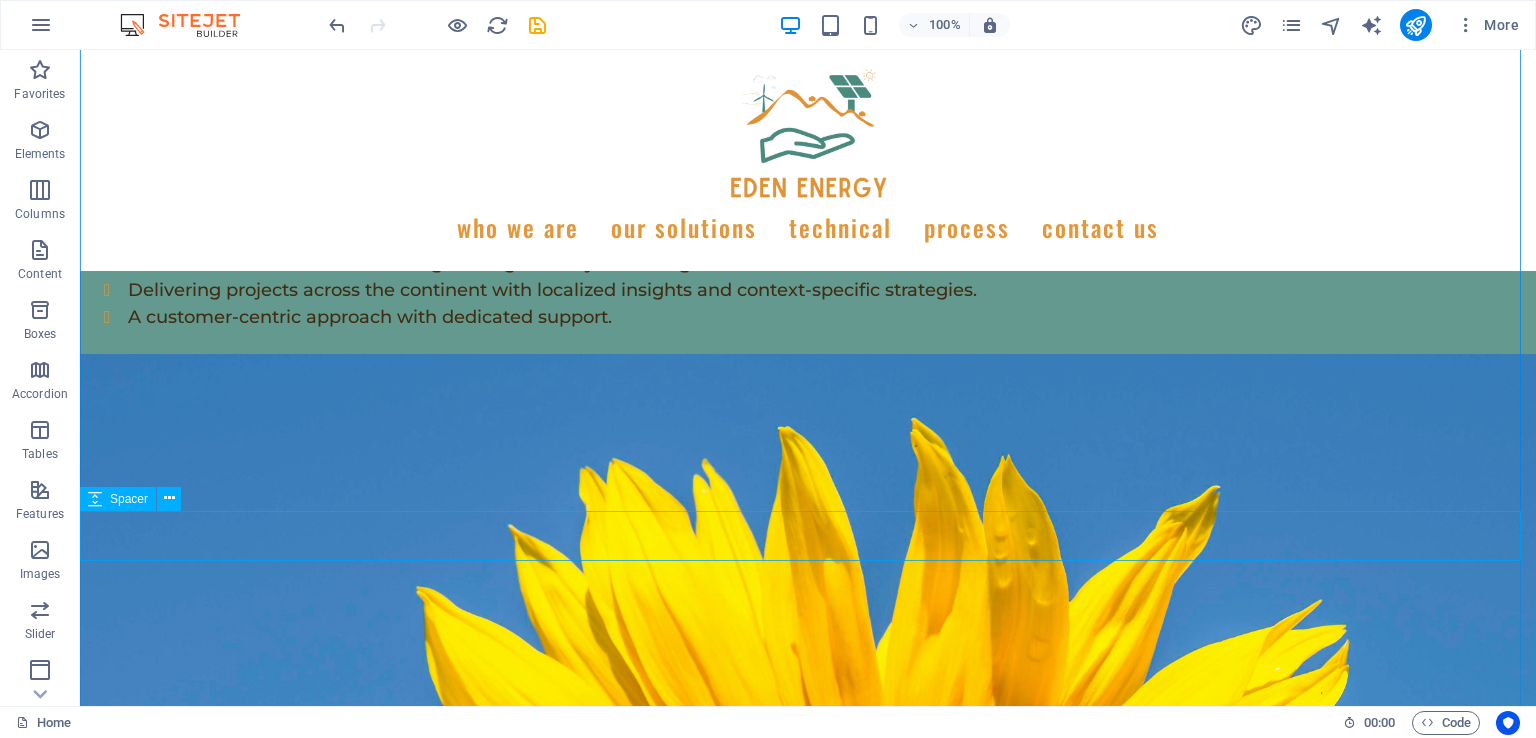 click at bounding box center (808, 1835) 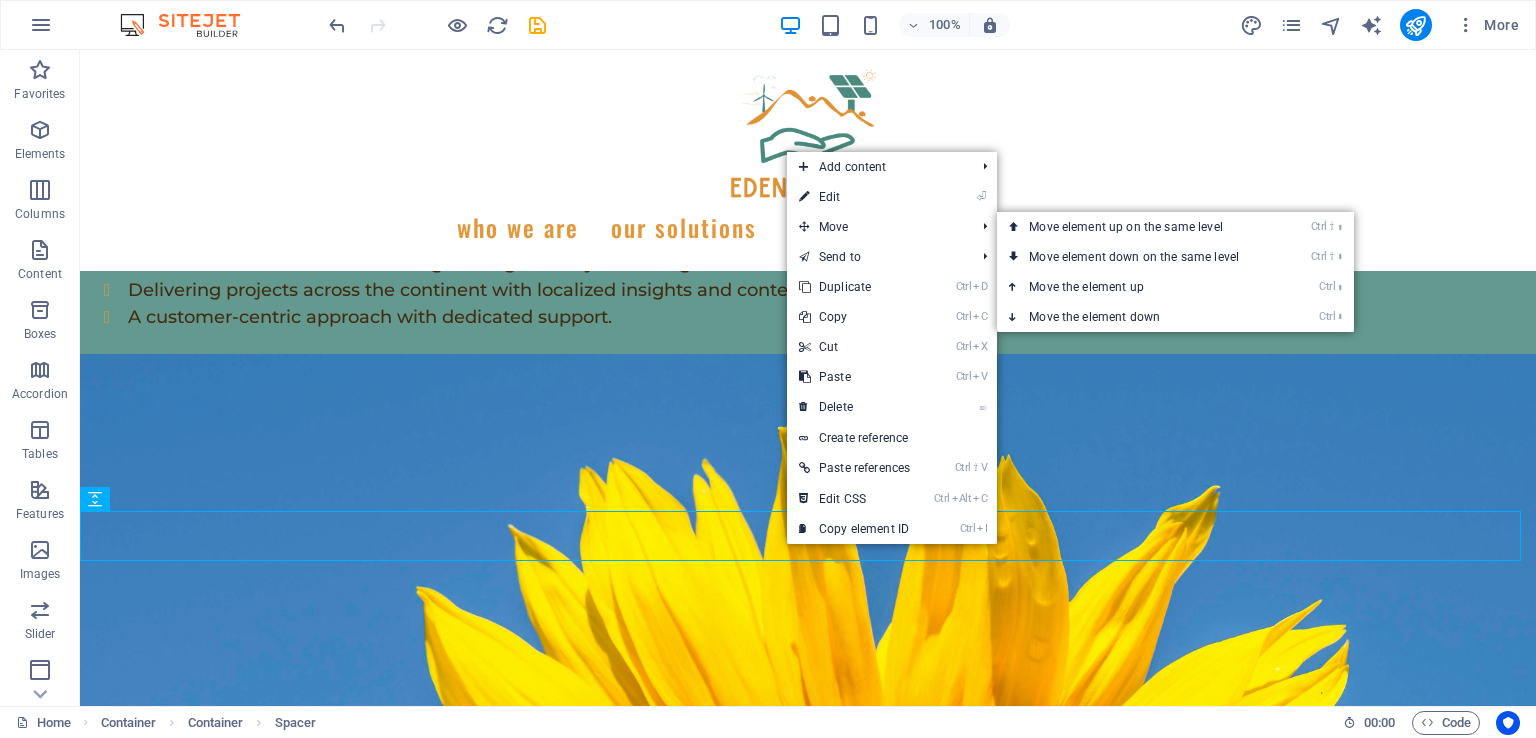 click on "⏎  Edit" at bounding box center (854, 197) 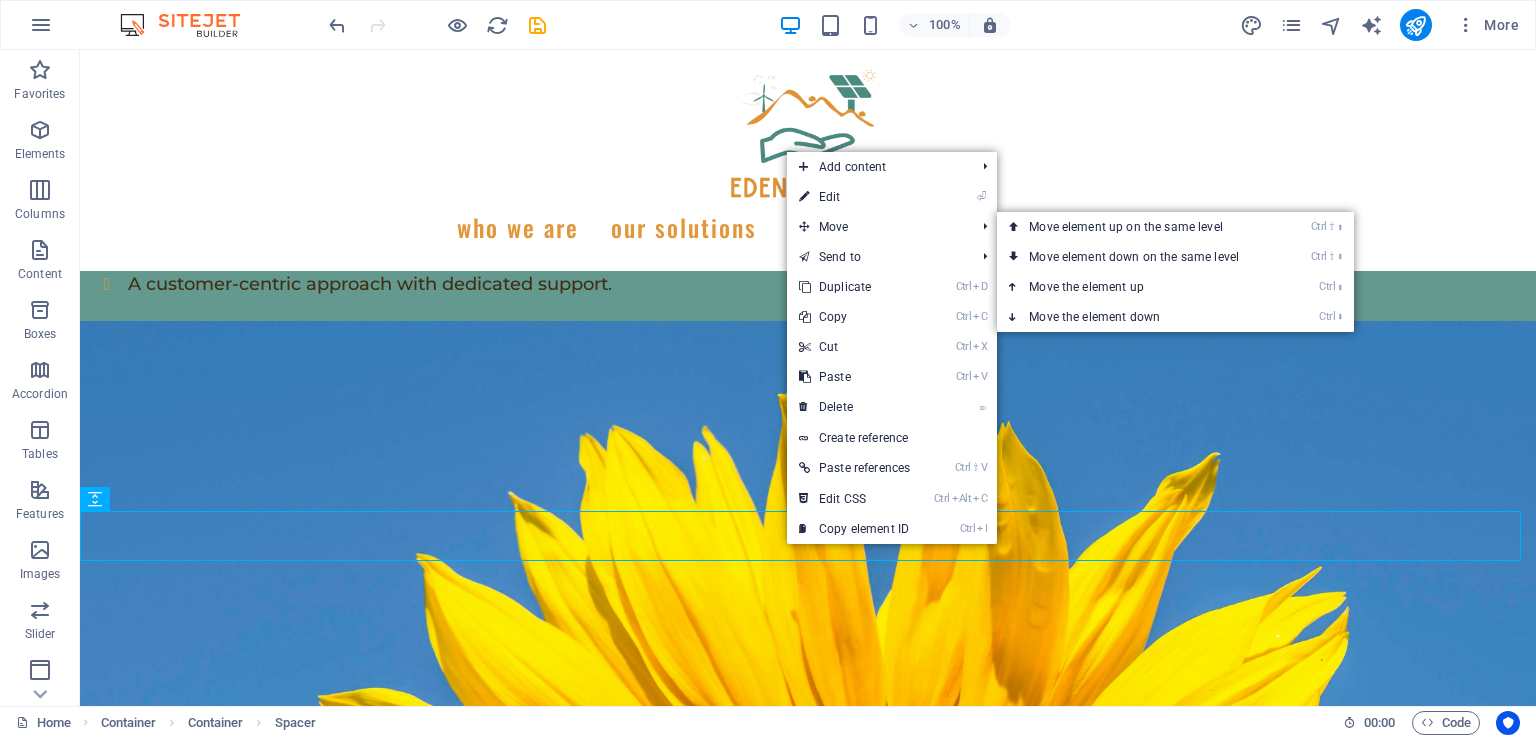 select on "px" 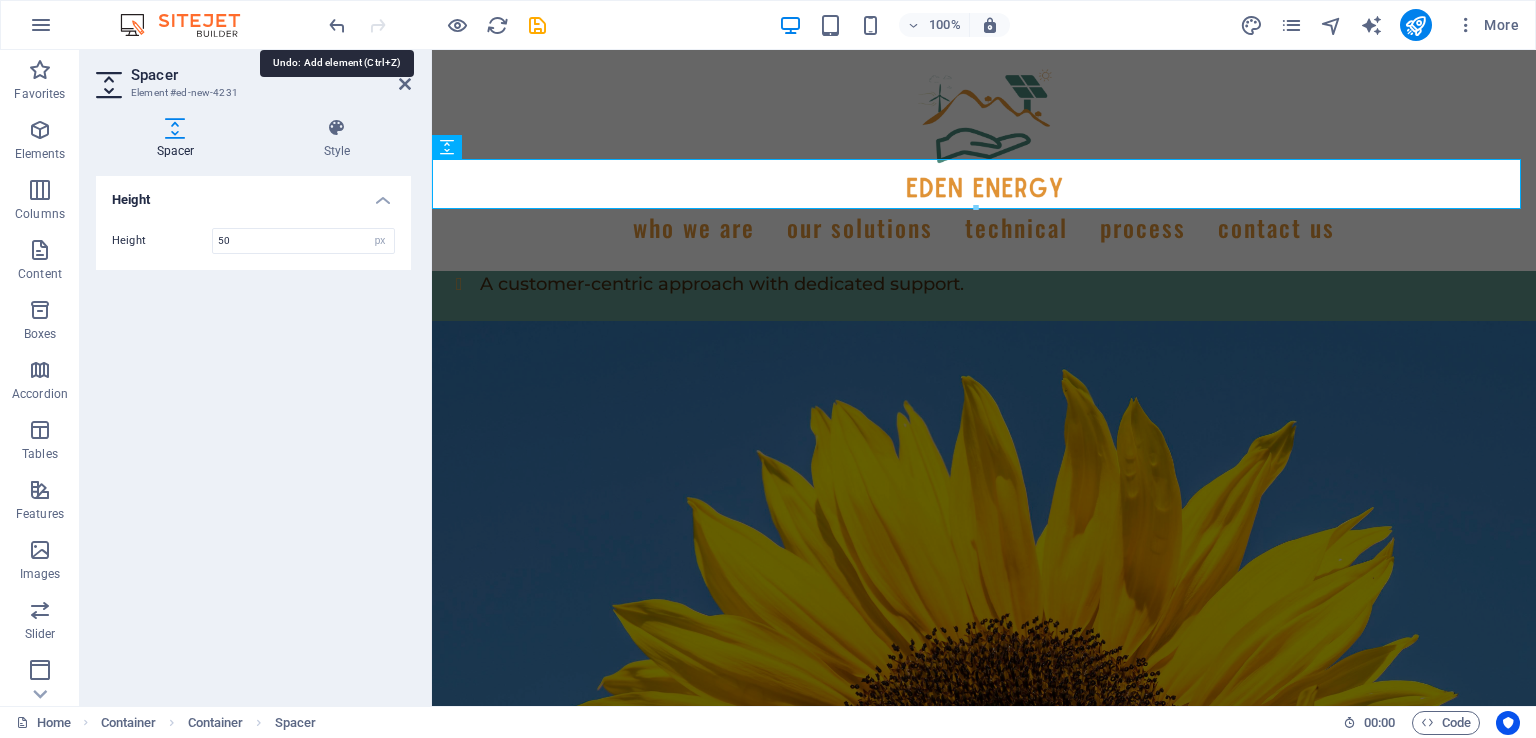 click at bounding box center (337, 25) 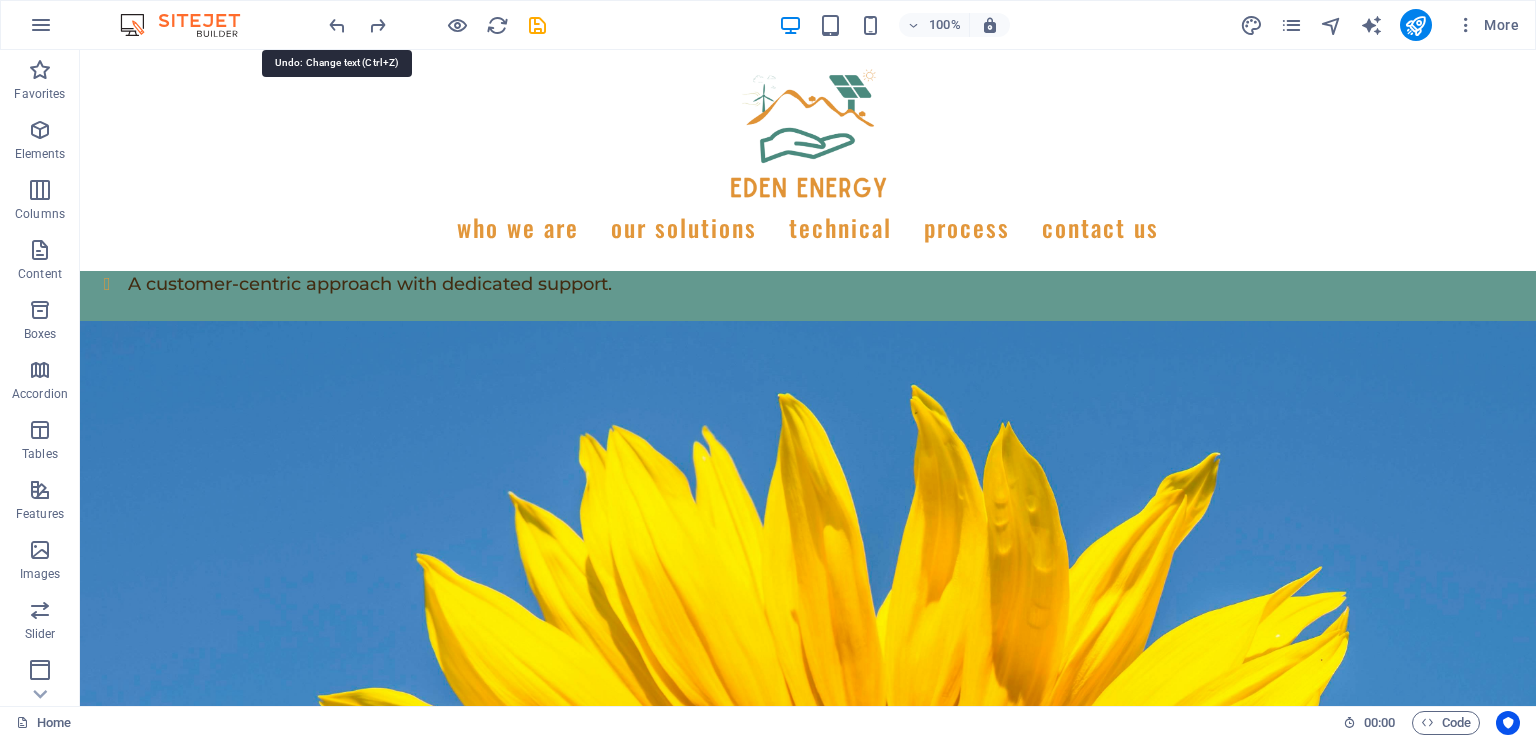 scroll, scrollTop: 2311, scrollLeft: 0, axis: vertical 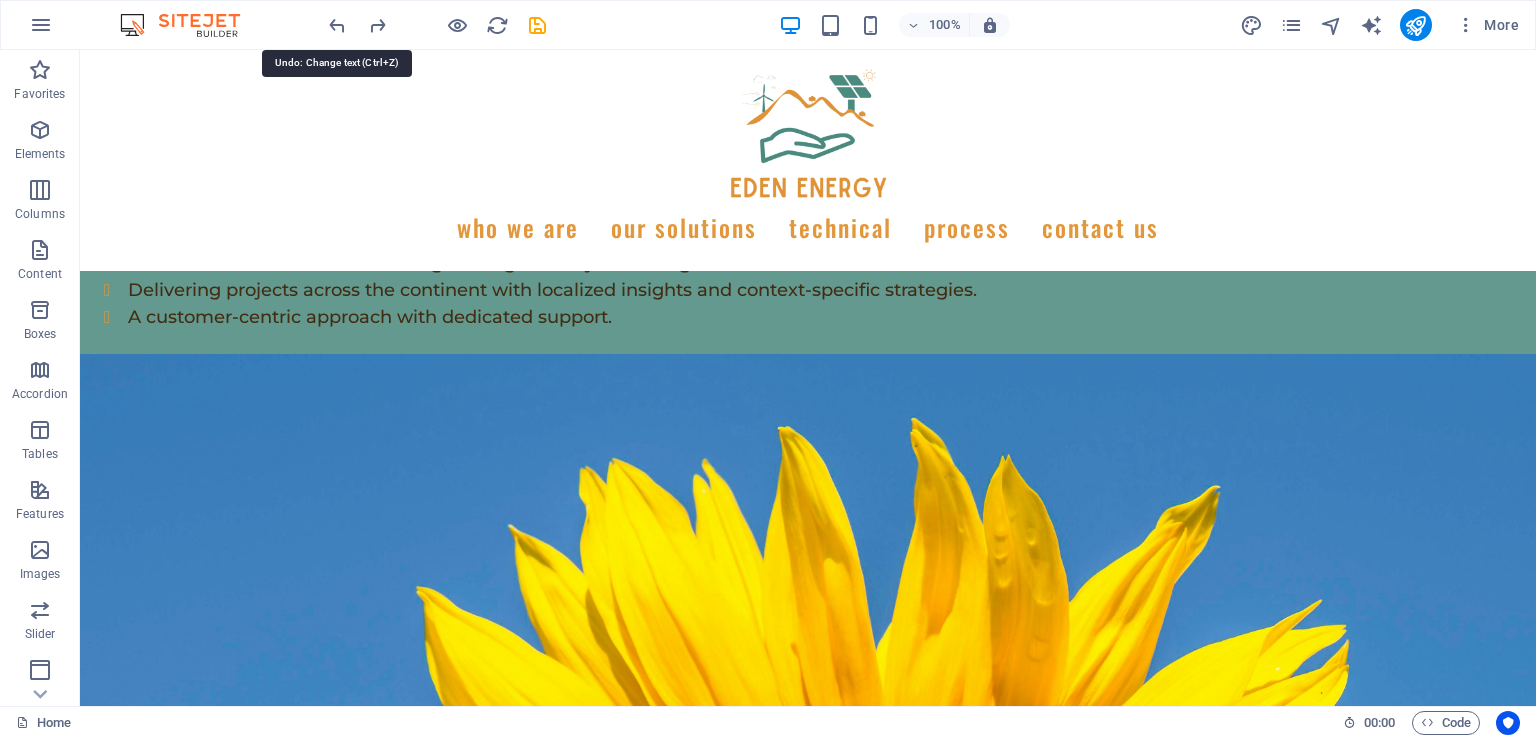 click at bounding box center [337, 25] 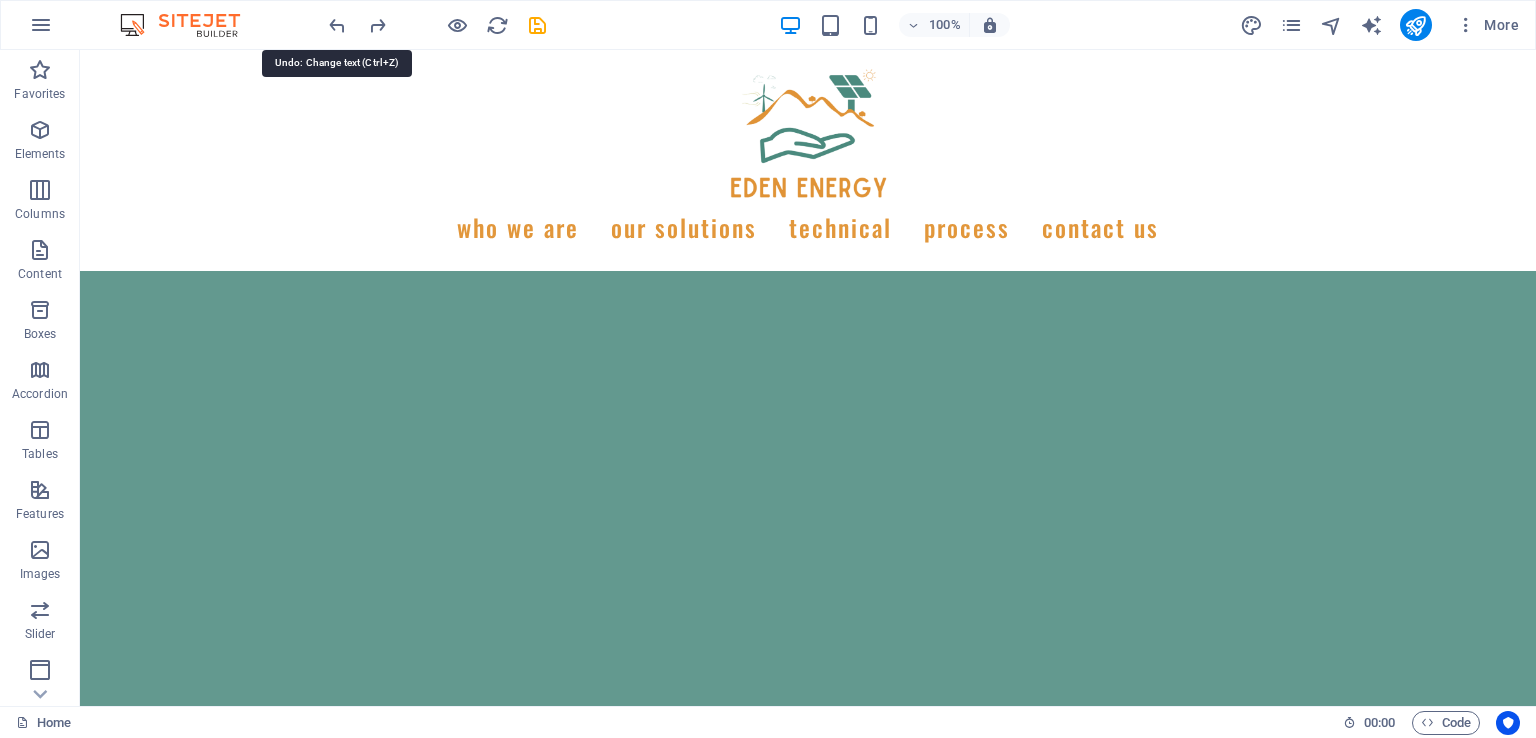 scroll, scrollTop: 937, scrollLeft: 0, axis: vertical 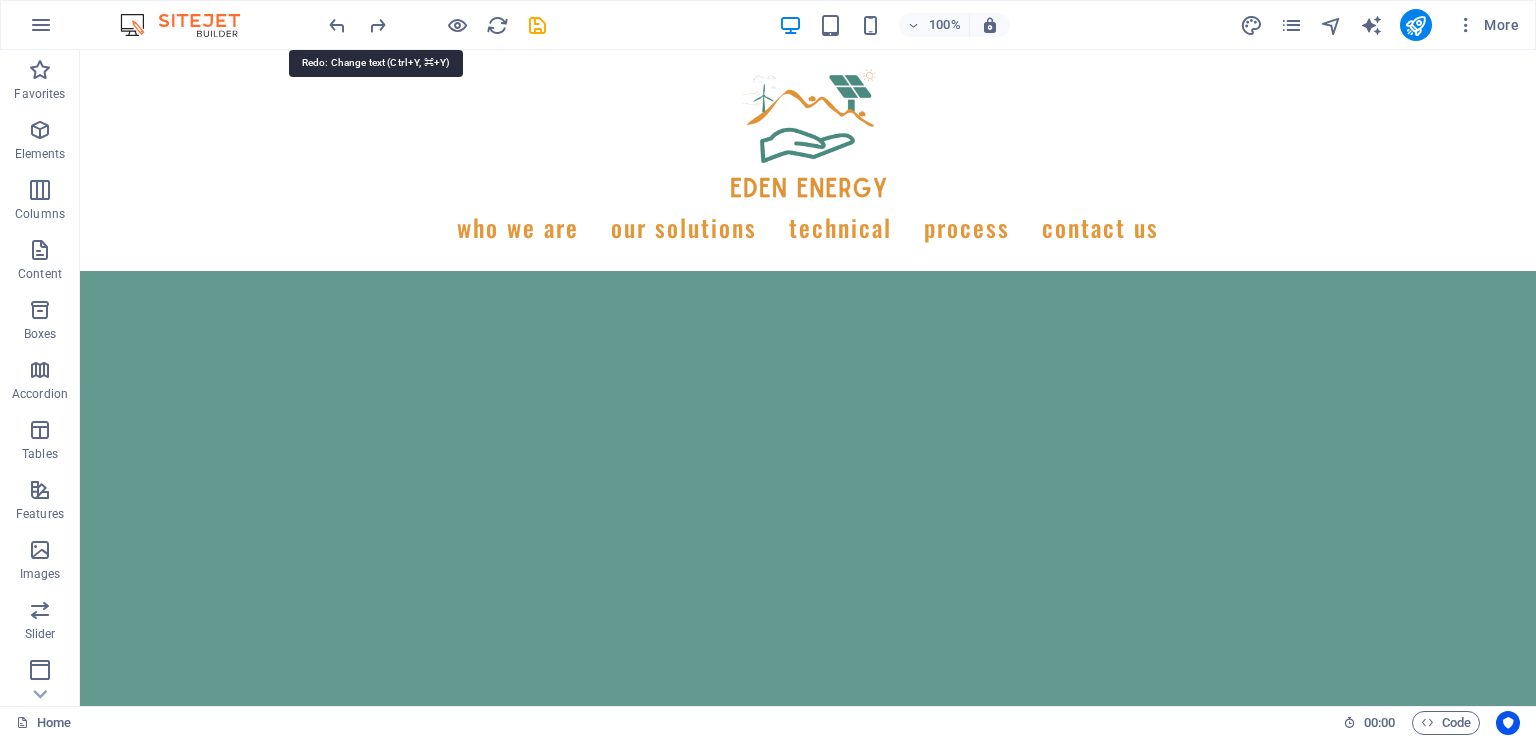 click at bounding box center [377, 25] 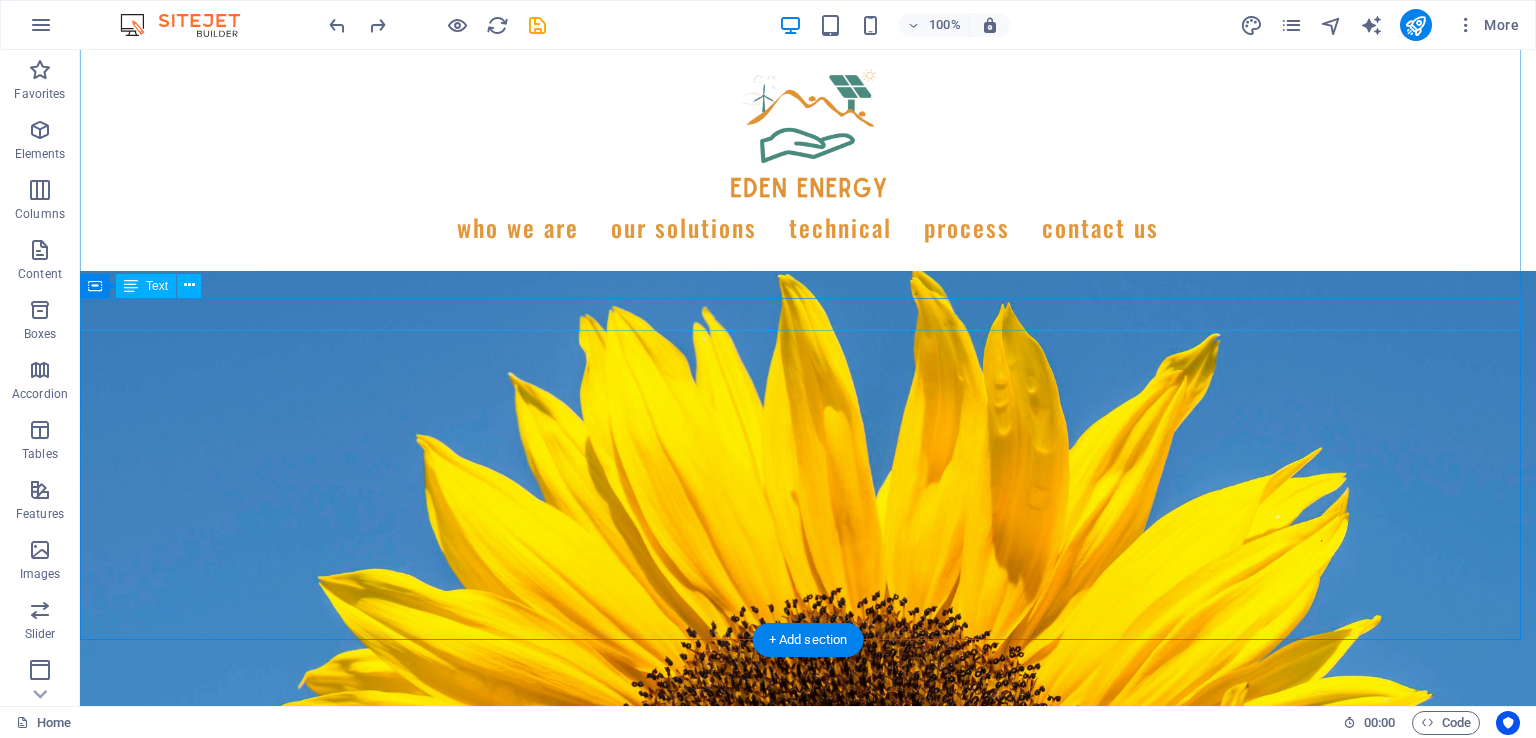 scroll, scrollTop: 2537, scrollLeft: 0, axis: vertical 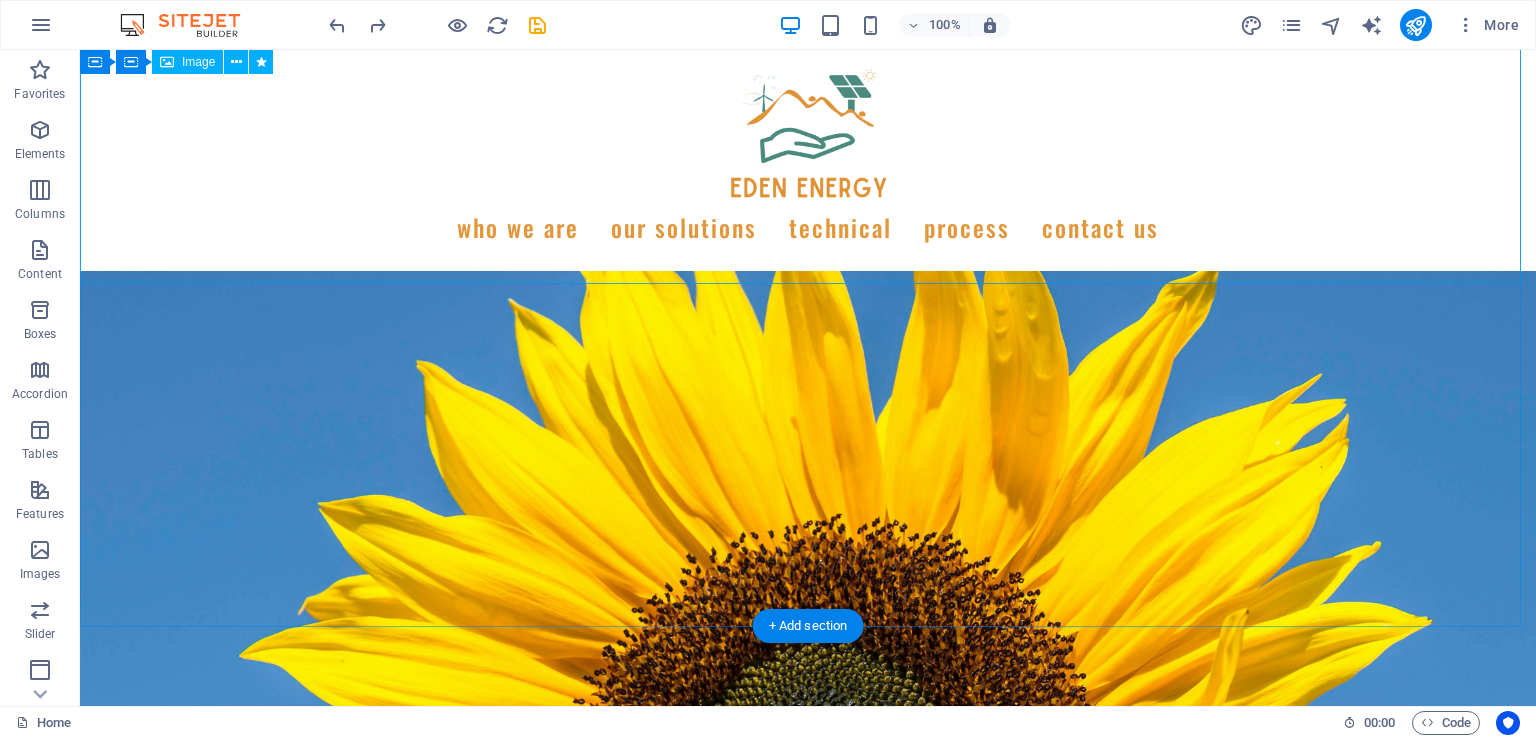 click at bounding box center [808, 856] 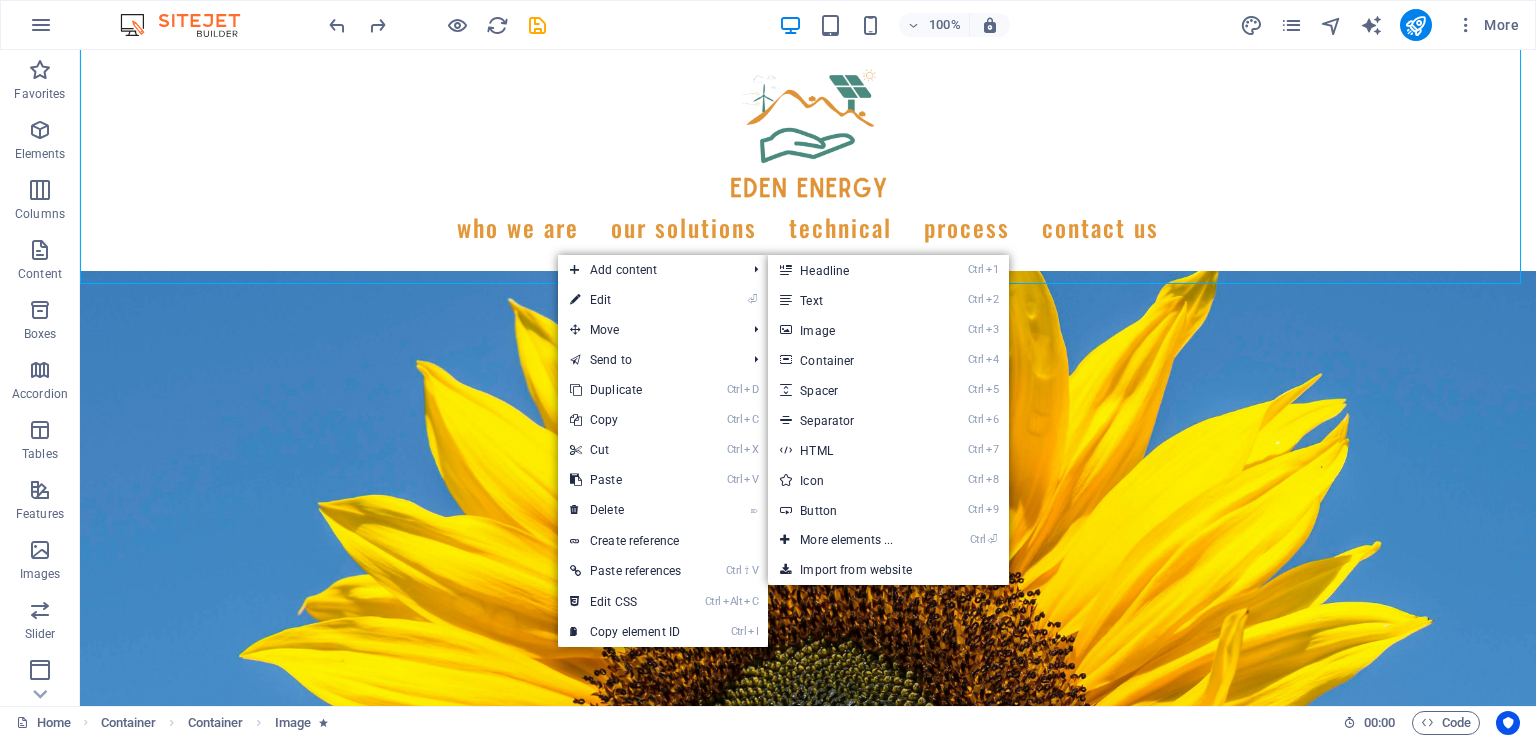 click on "Ctrl 5  Spacer" at bounding box center (850, 390) 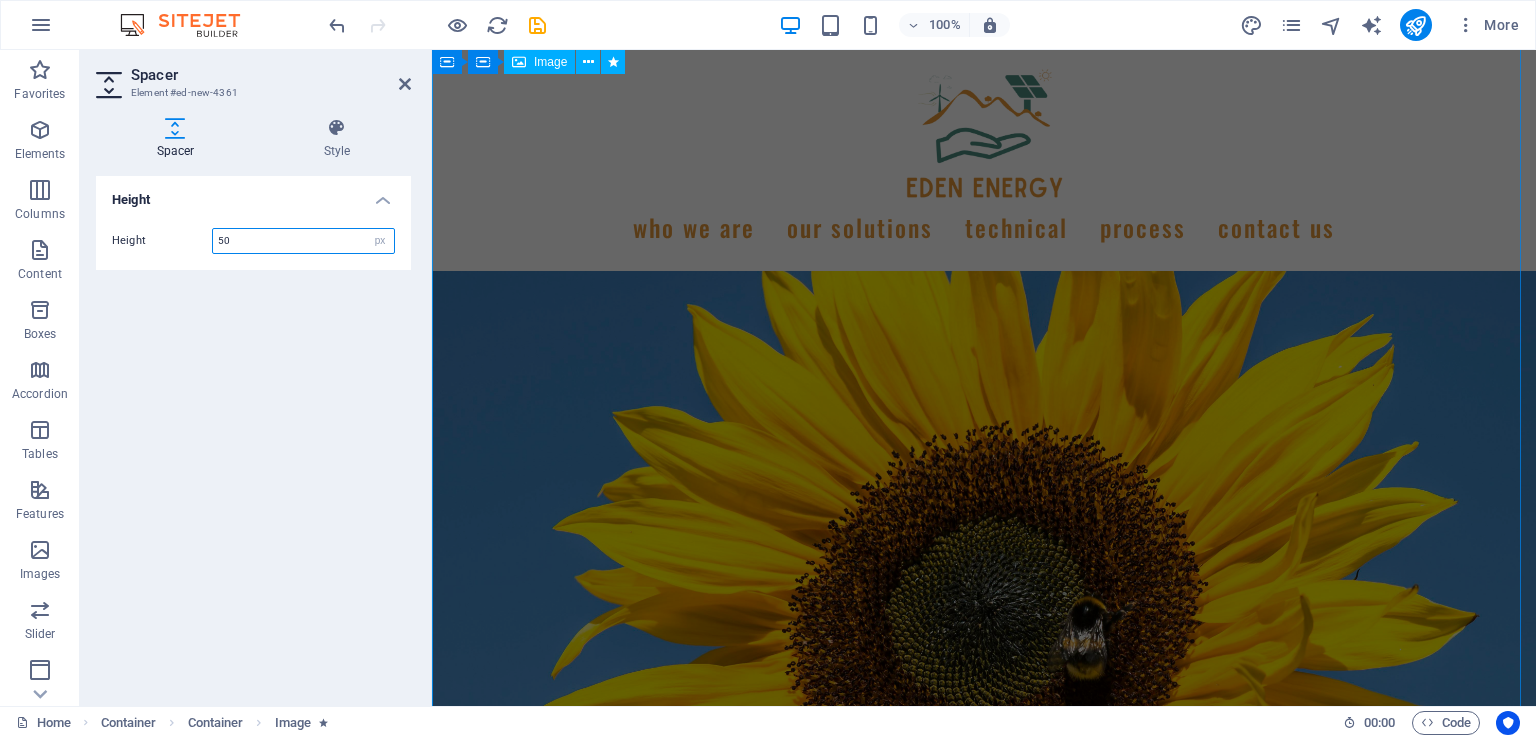 scroll, scrollTop: 2150, scrollLeft: 0, axis: vertical 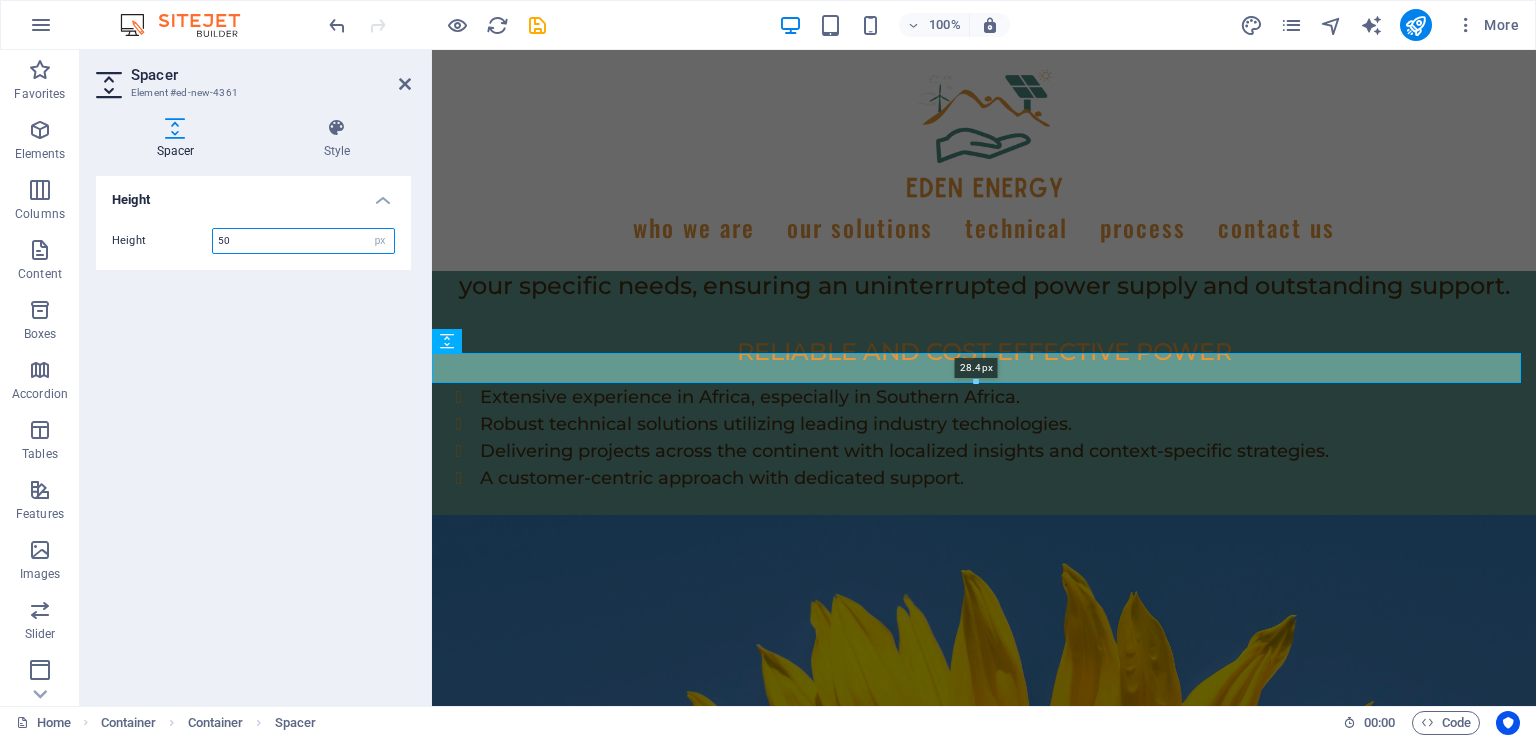 drag, startPoint x: 974, startPoint y: 401, endPoint x: 976, endPoint y: 385, distance: 16.124516 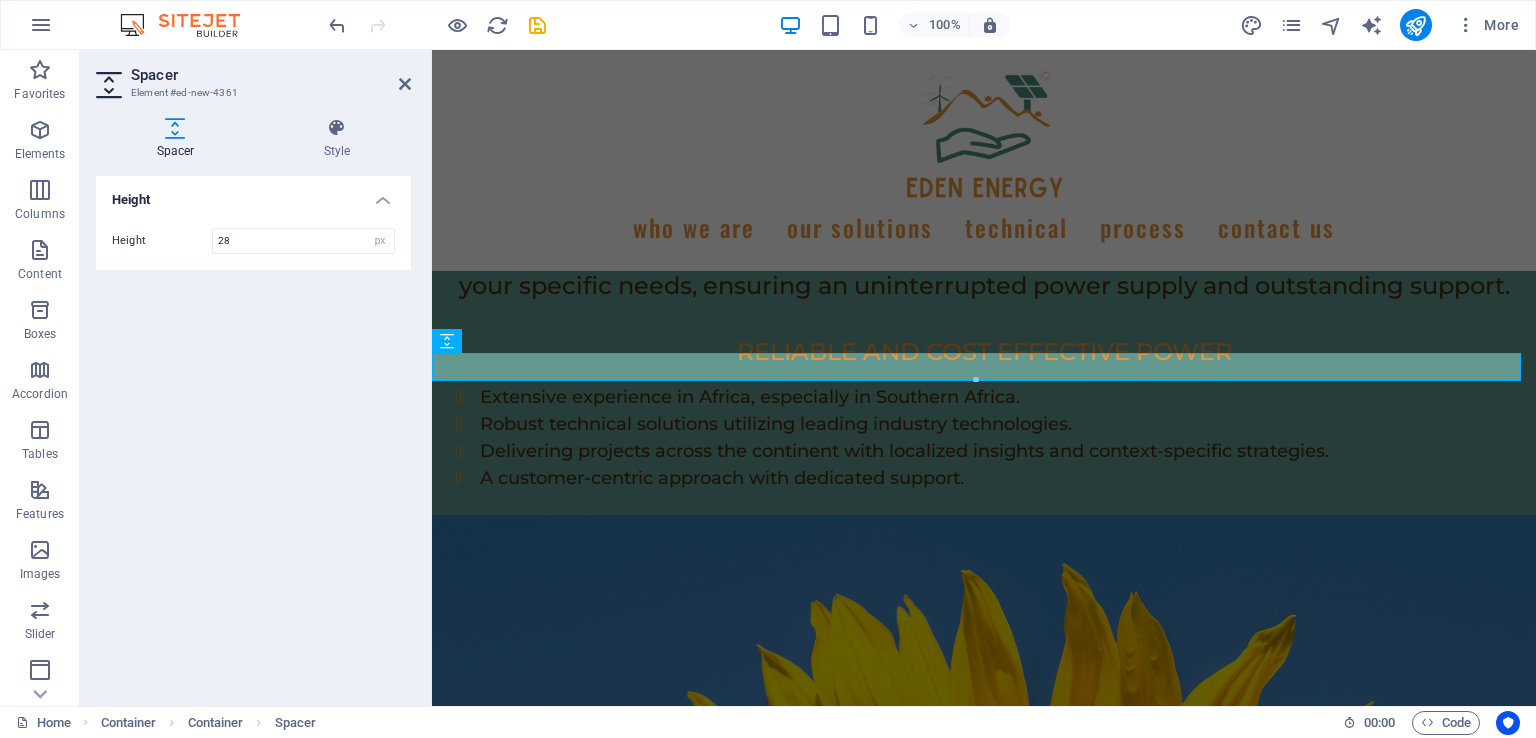 click at bounding box center (405, 84) 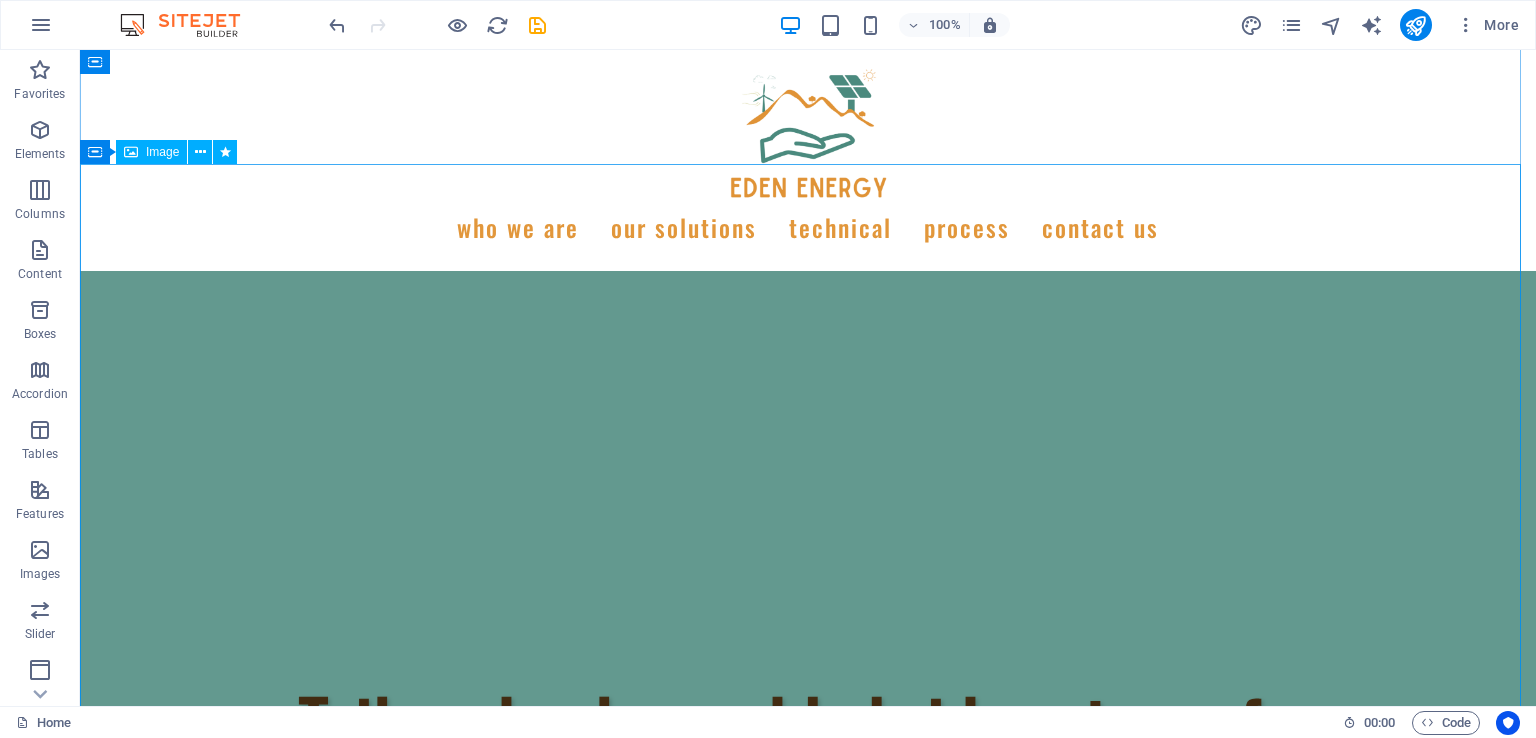 scroll, scrollTop: 1116, scrollLeft: 0, axis: vertical 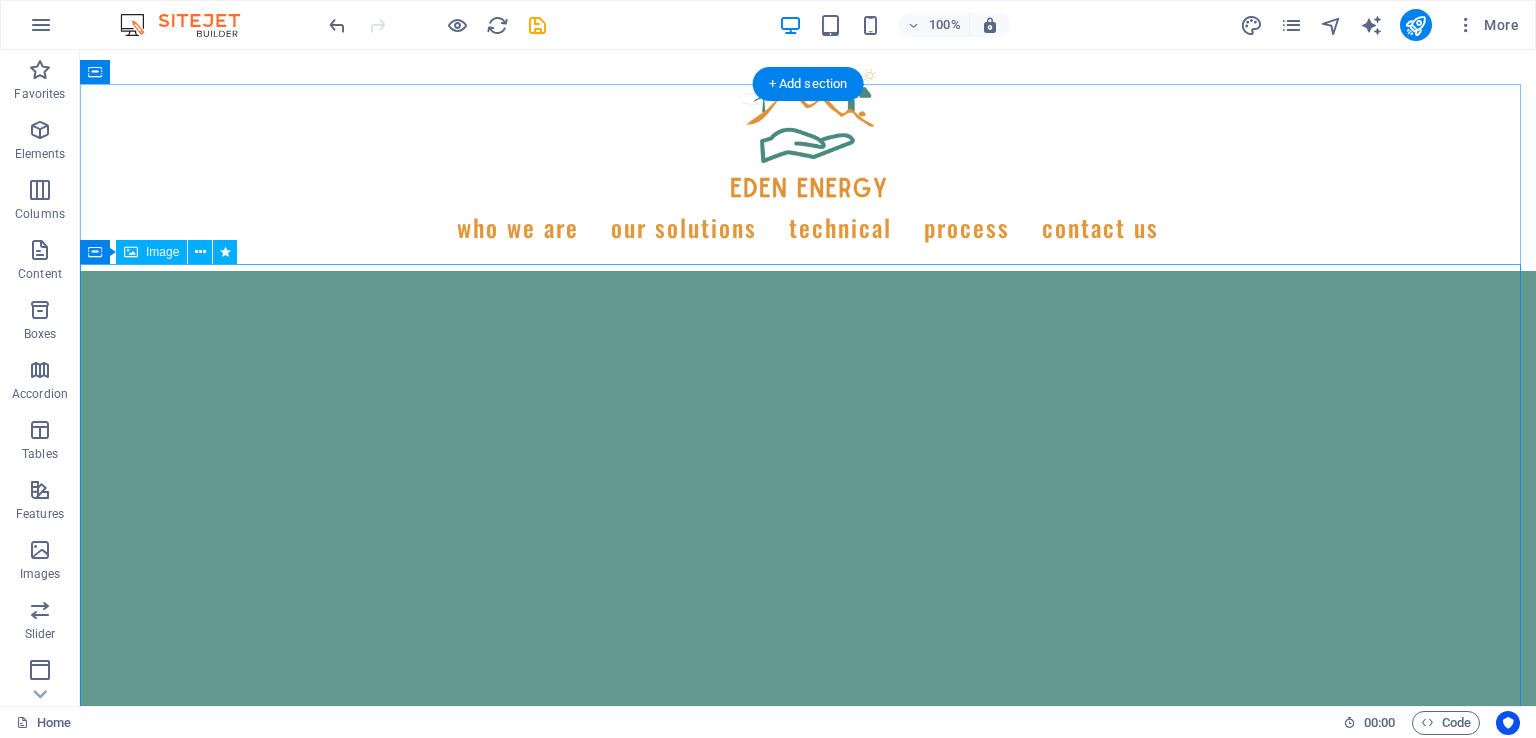 click at bounding box center (808, 2277) 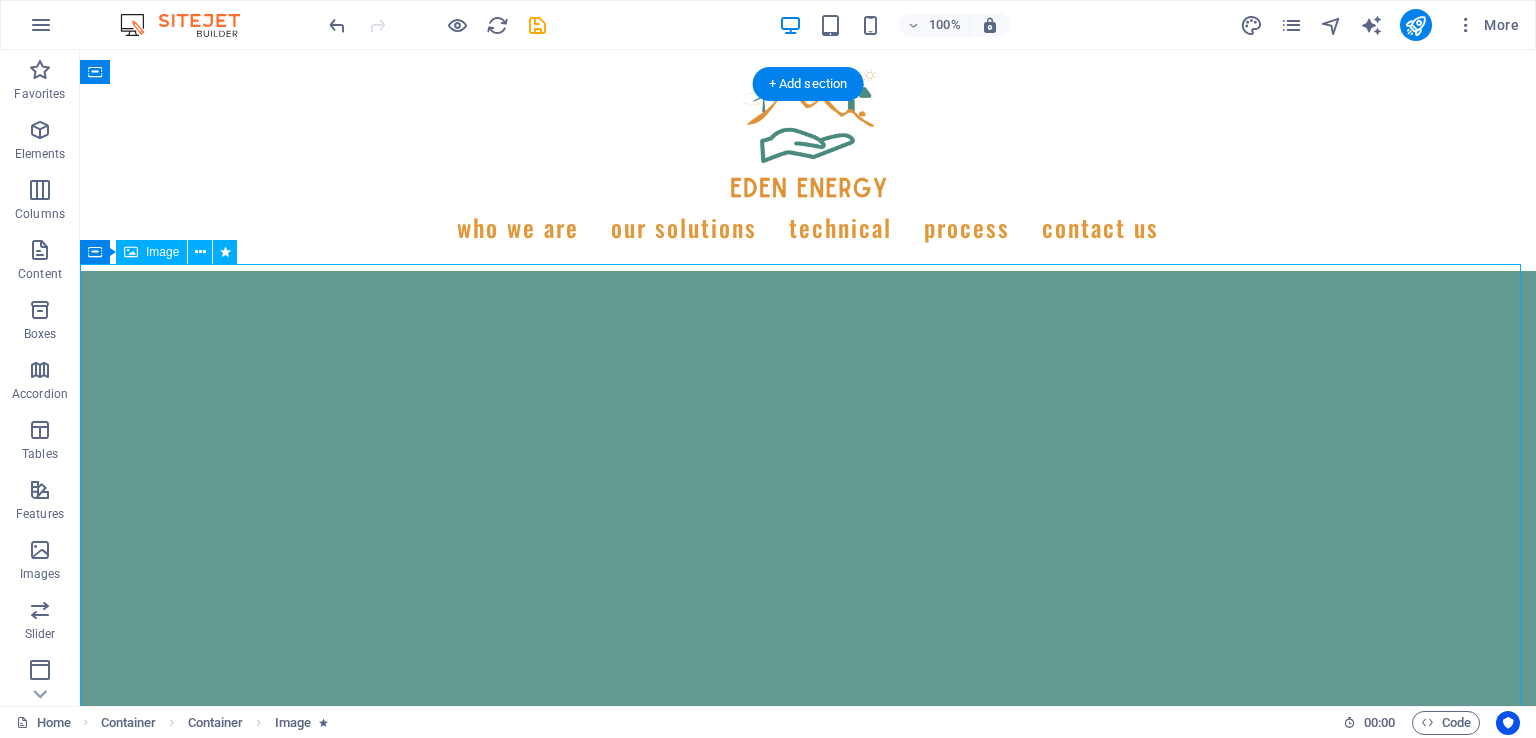 click at bounding box center [808, 2277] 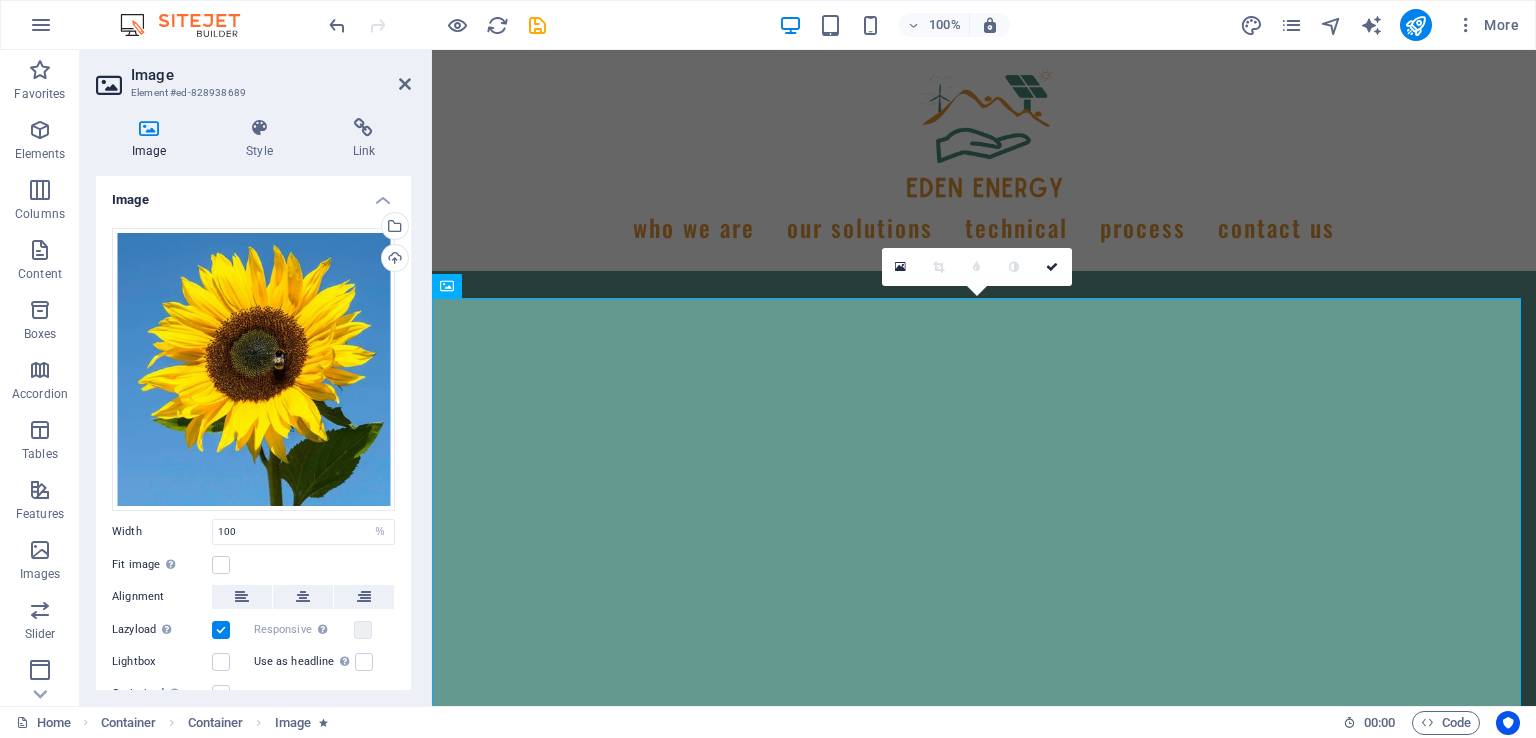 click on "Style" at bounding box center (263, 139) 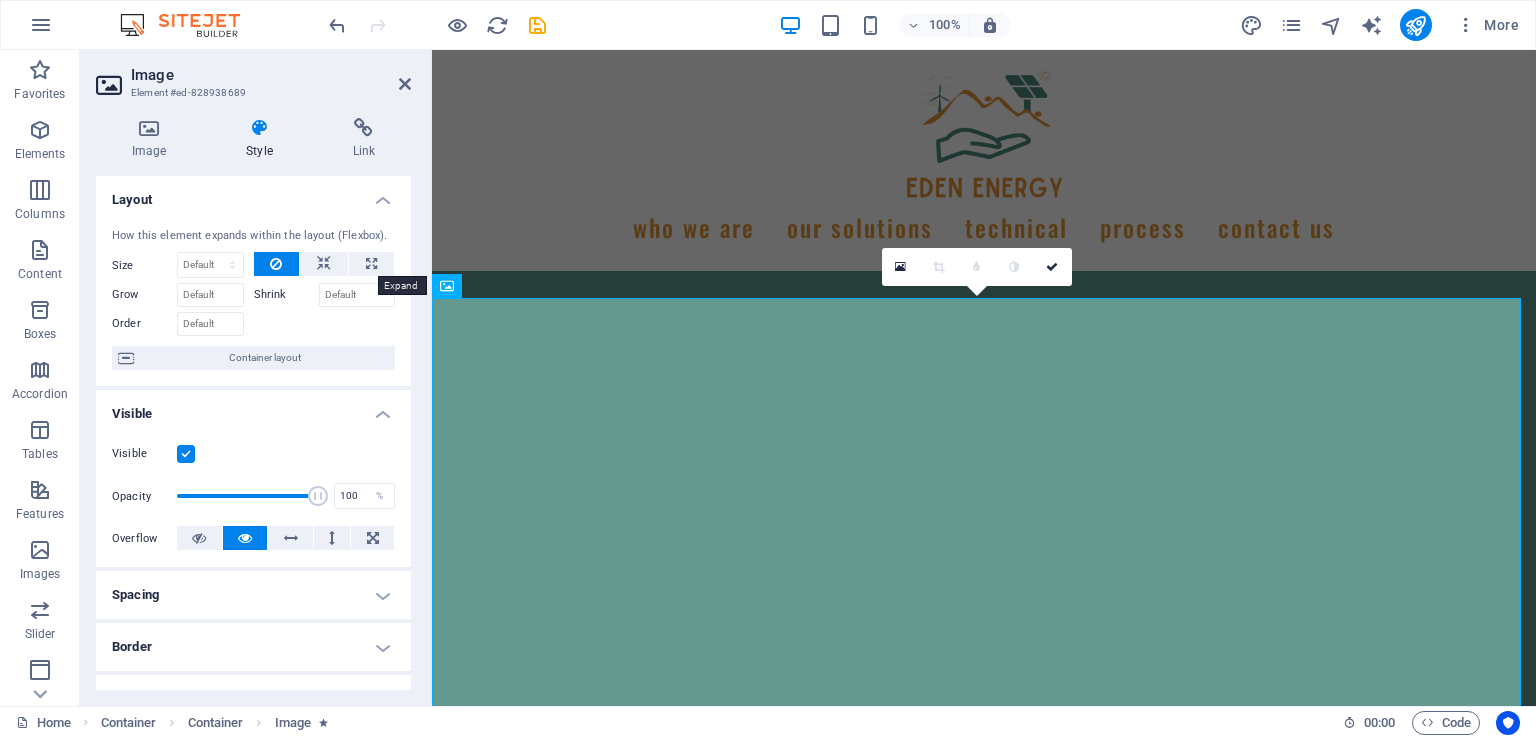 click at bounding box center [371, 264] 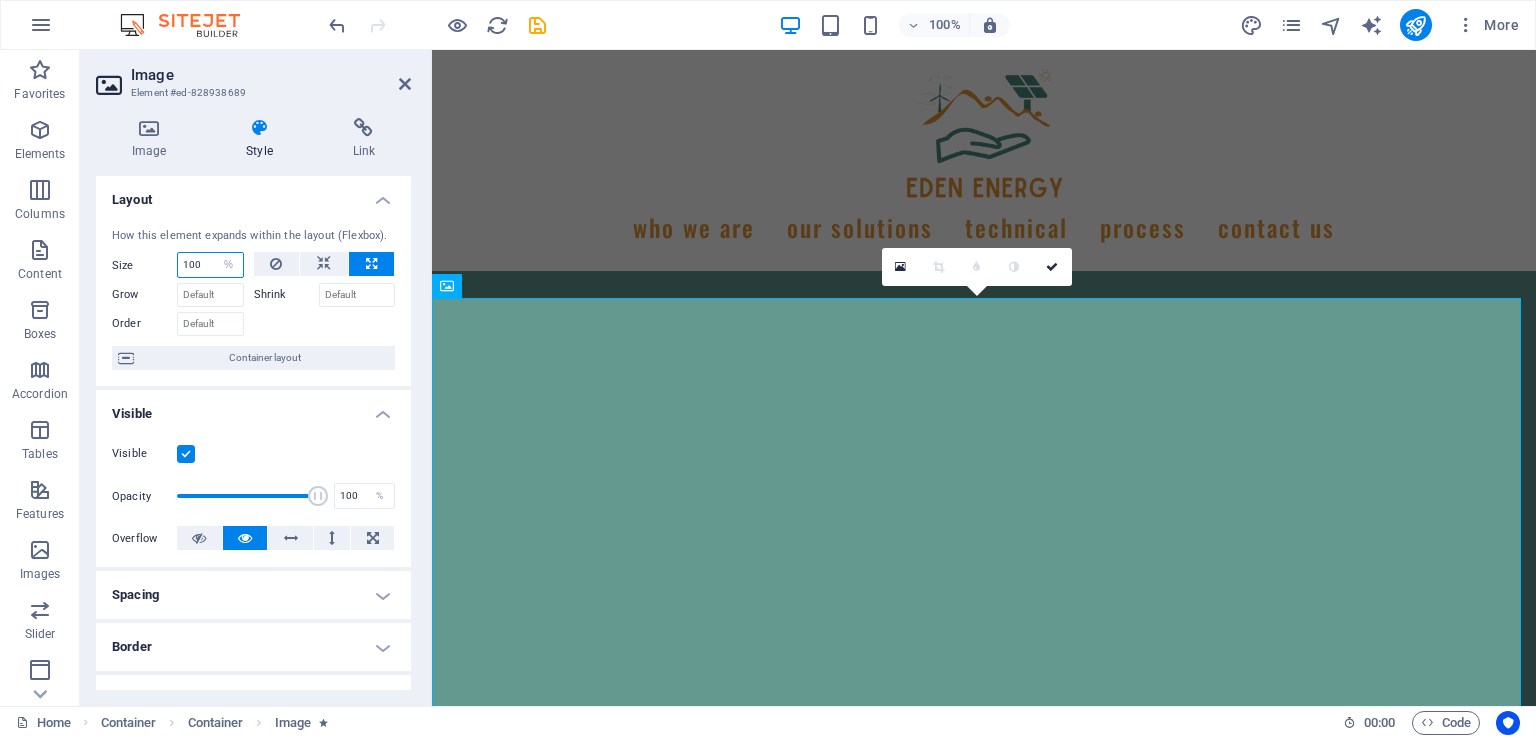 drag, startPoint x: 198, startPoint y: 263, endPoint x: 184, endPoint y: 263, distance: 14 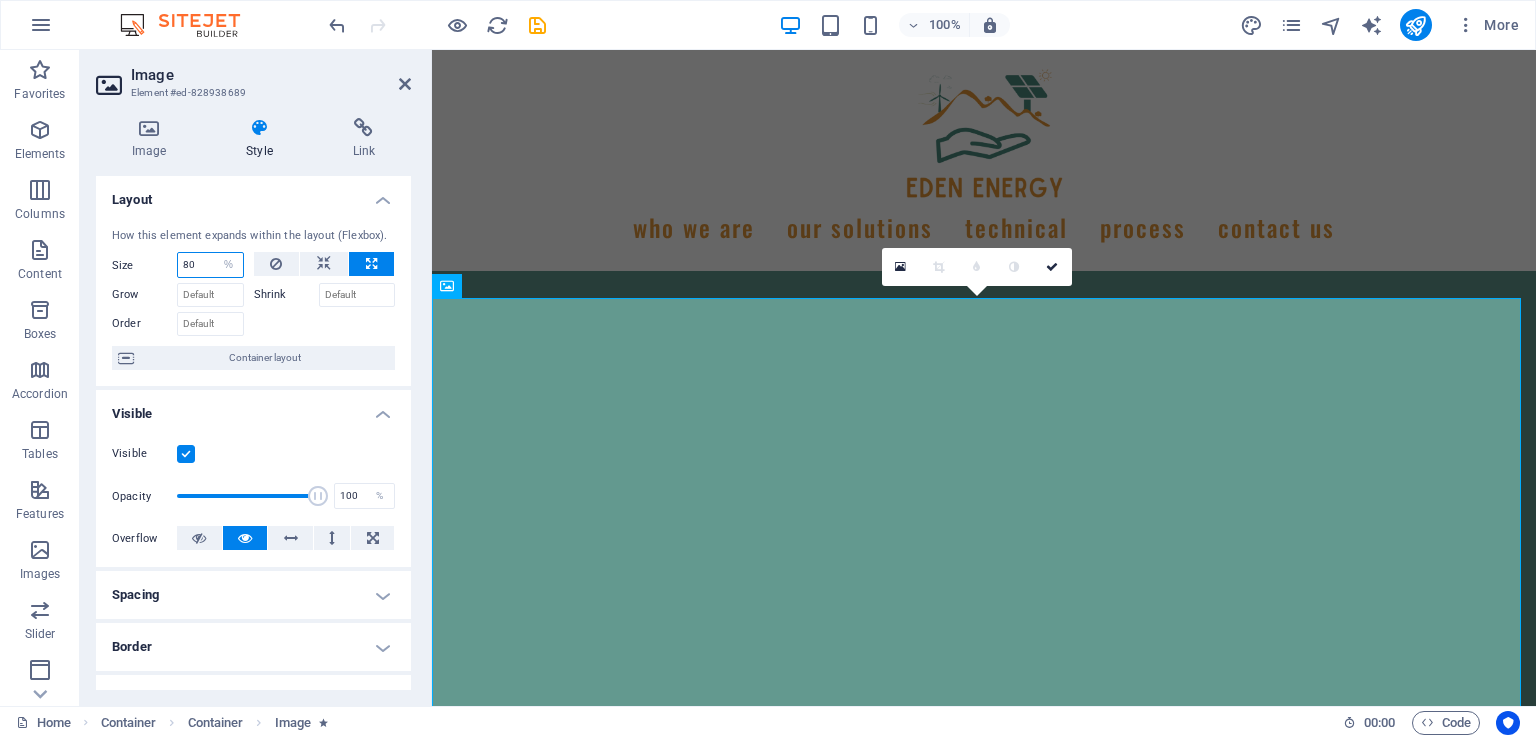 type on "80" 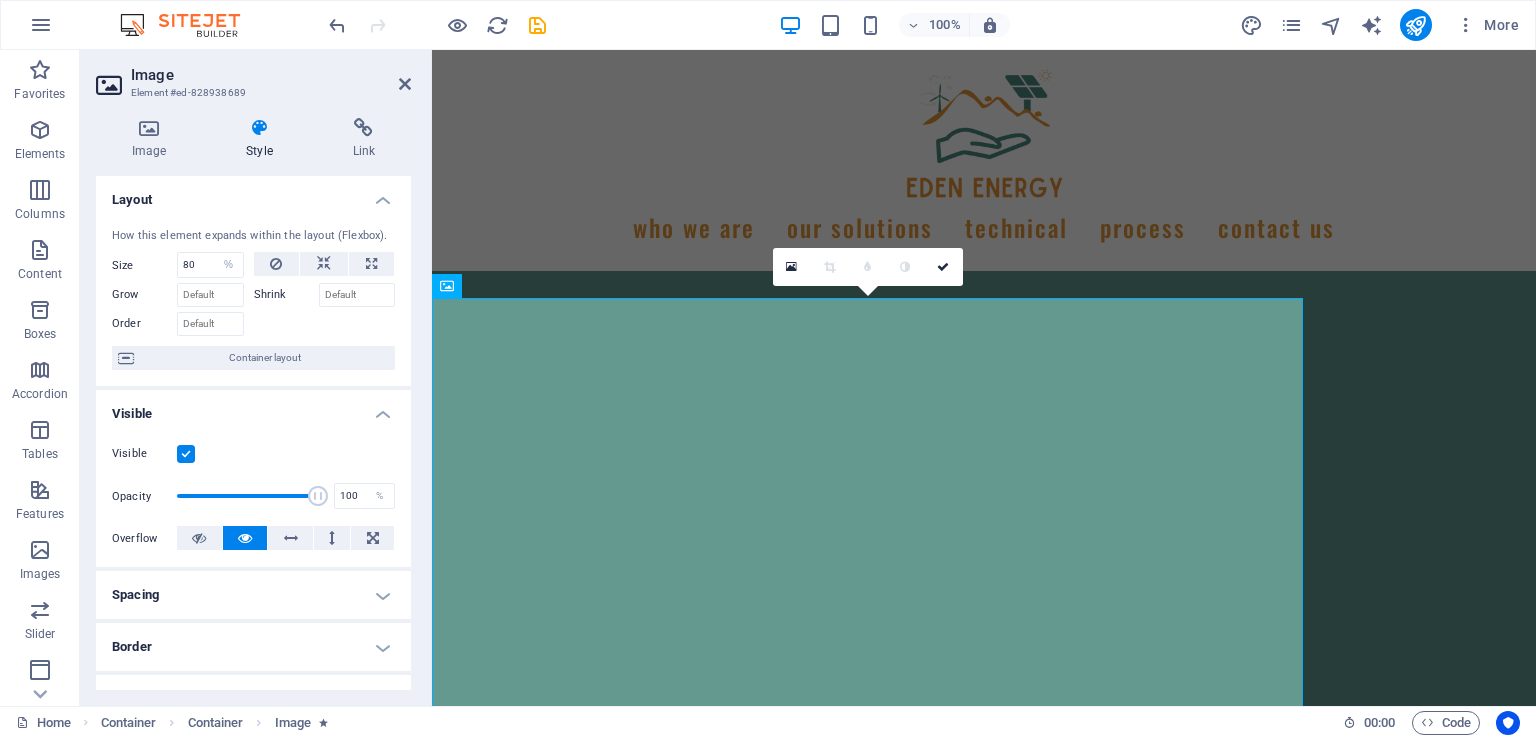 click at bounding box center (149, 128) 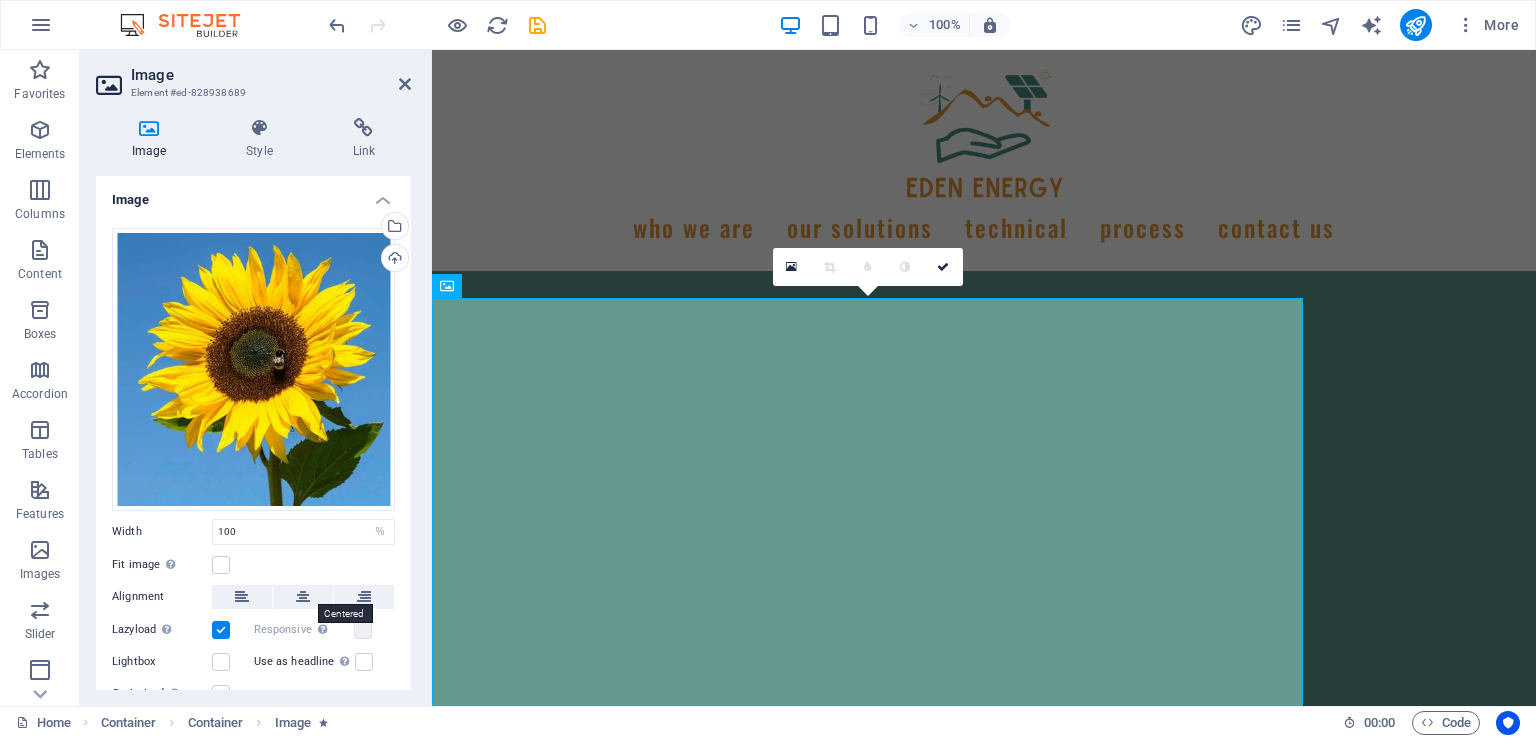 click at bounding box center [303, 597] 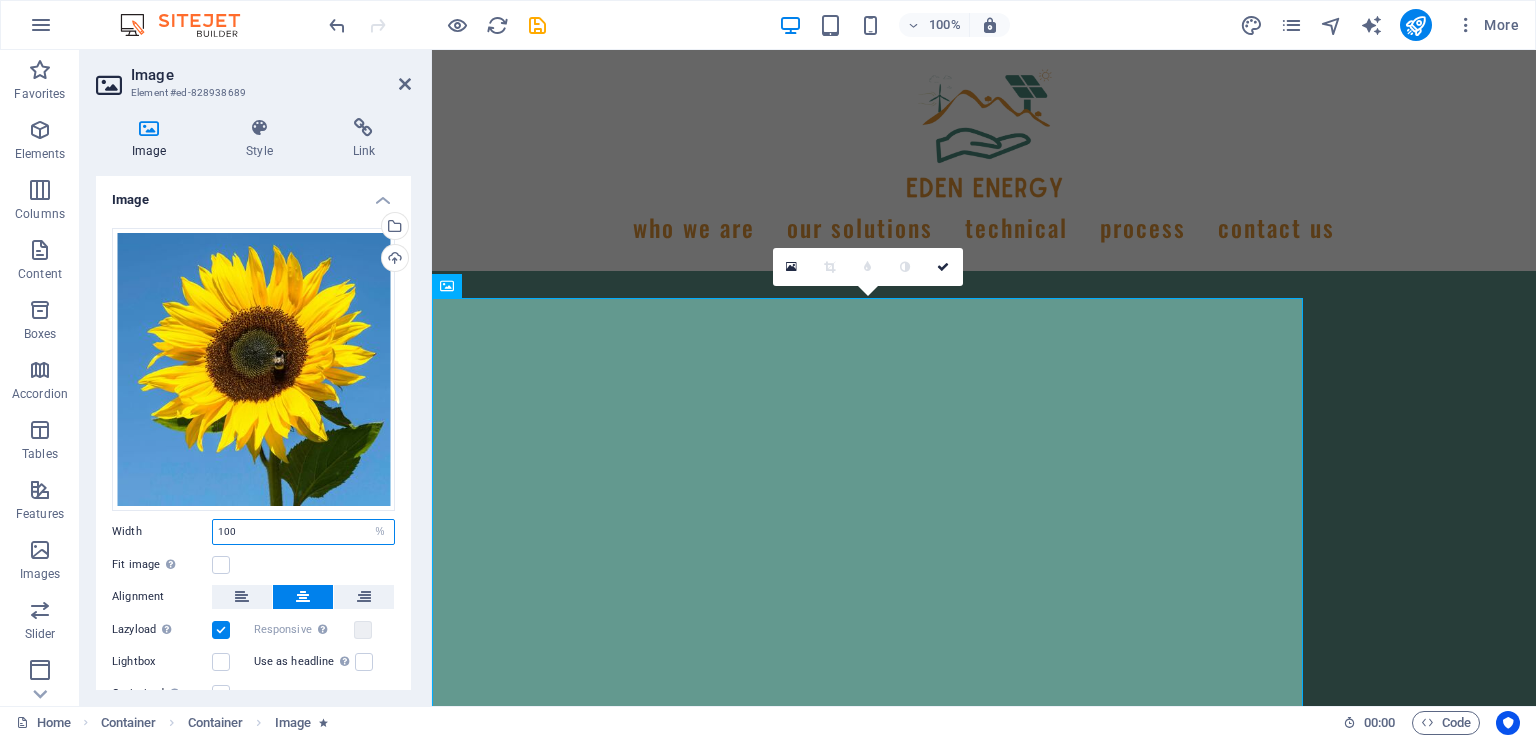 drag, startPoint x: 273, startPoint y: 528, endPoint x: 216, endPoint y: 524, distance: 57.14018 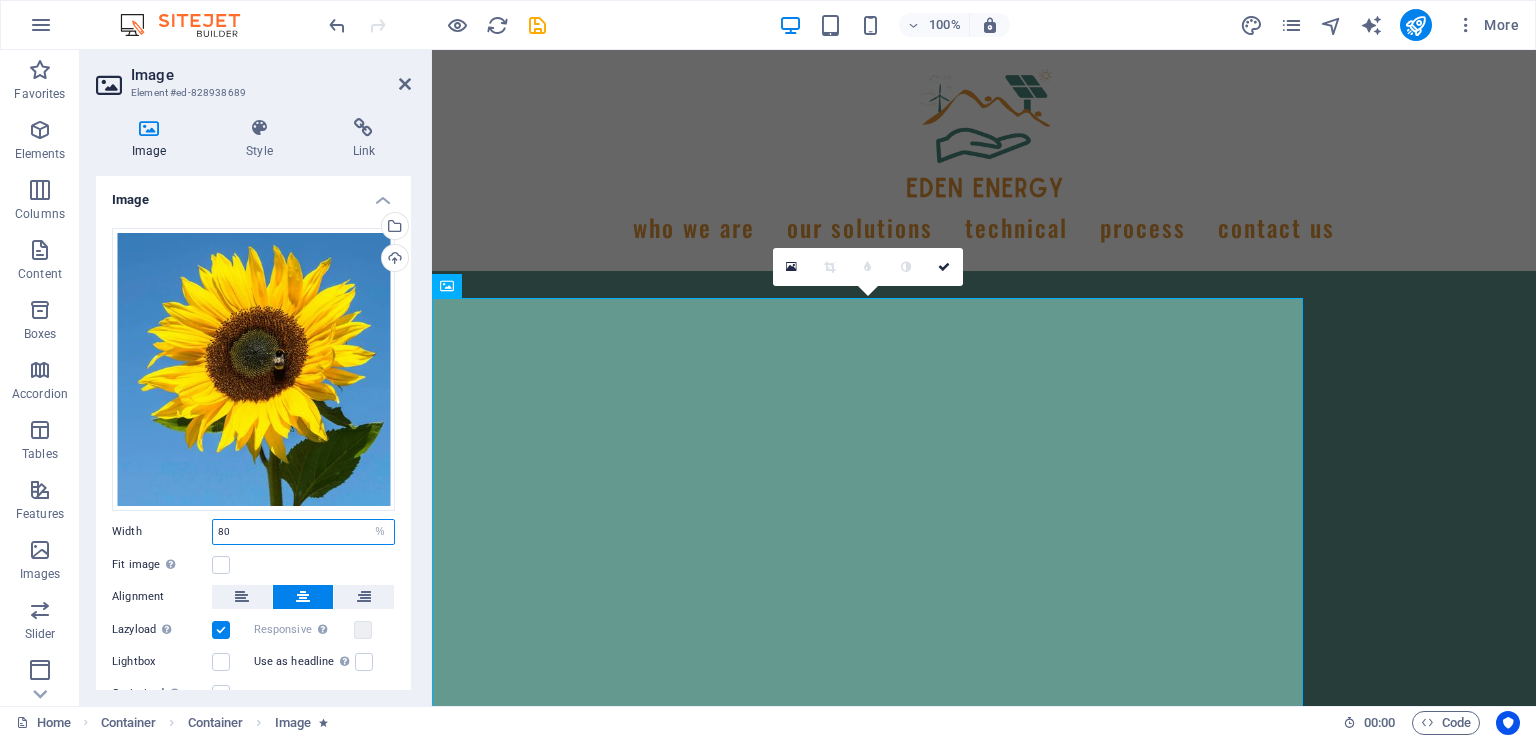 click on "80" at bounding box center (303, 532) 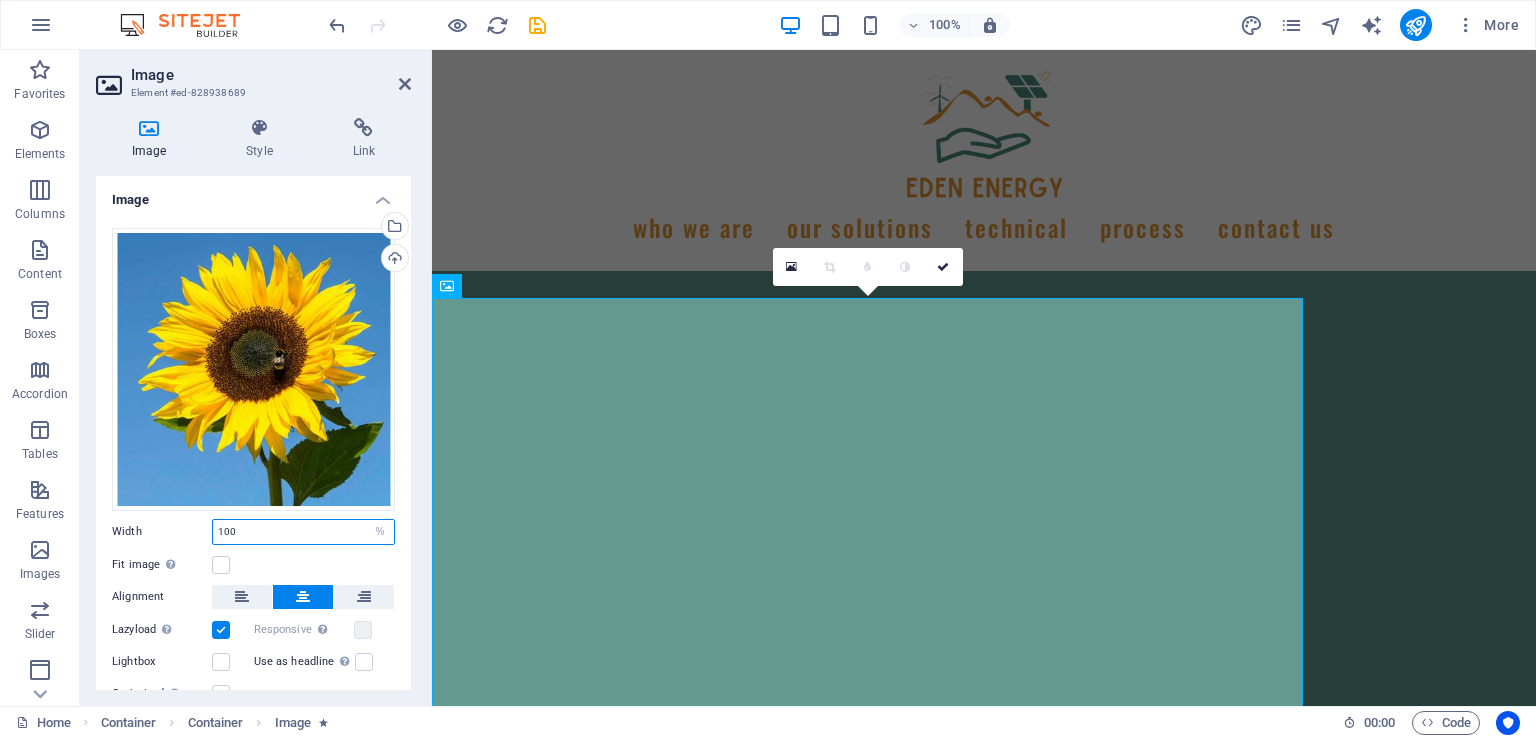 type on "100" 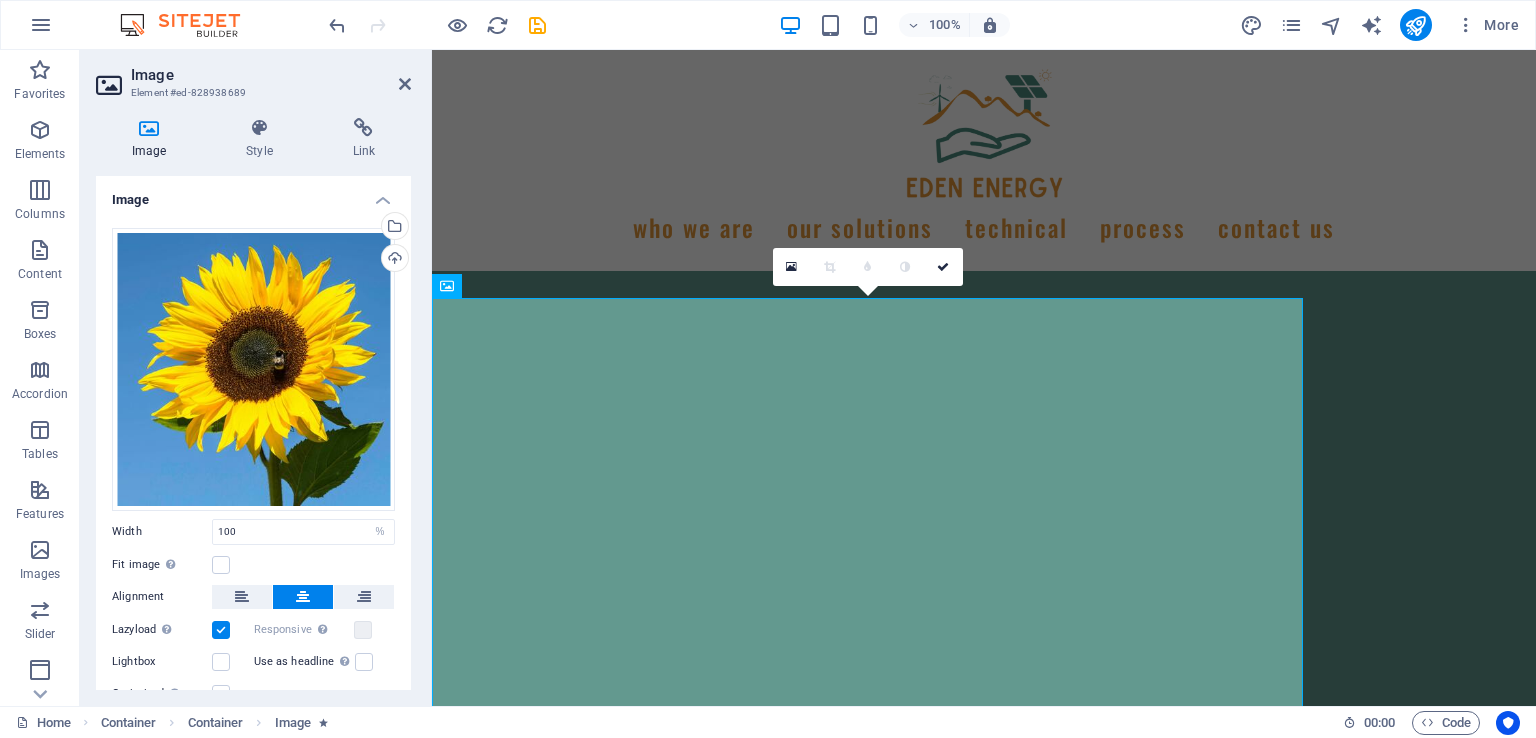 click at bounding box center (405, 84) 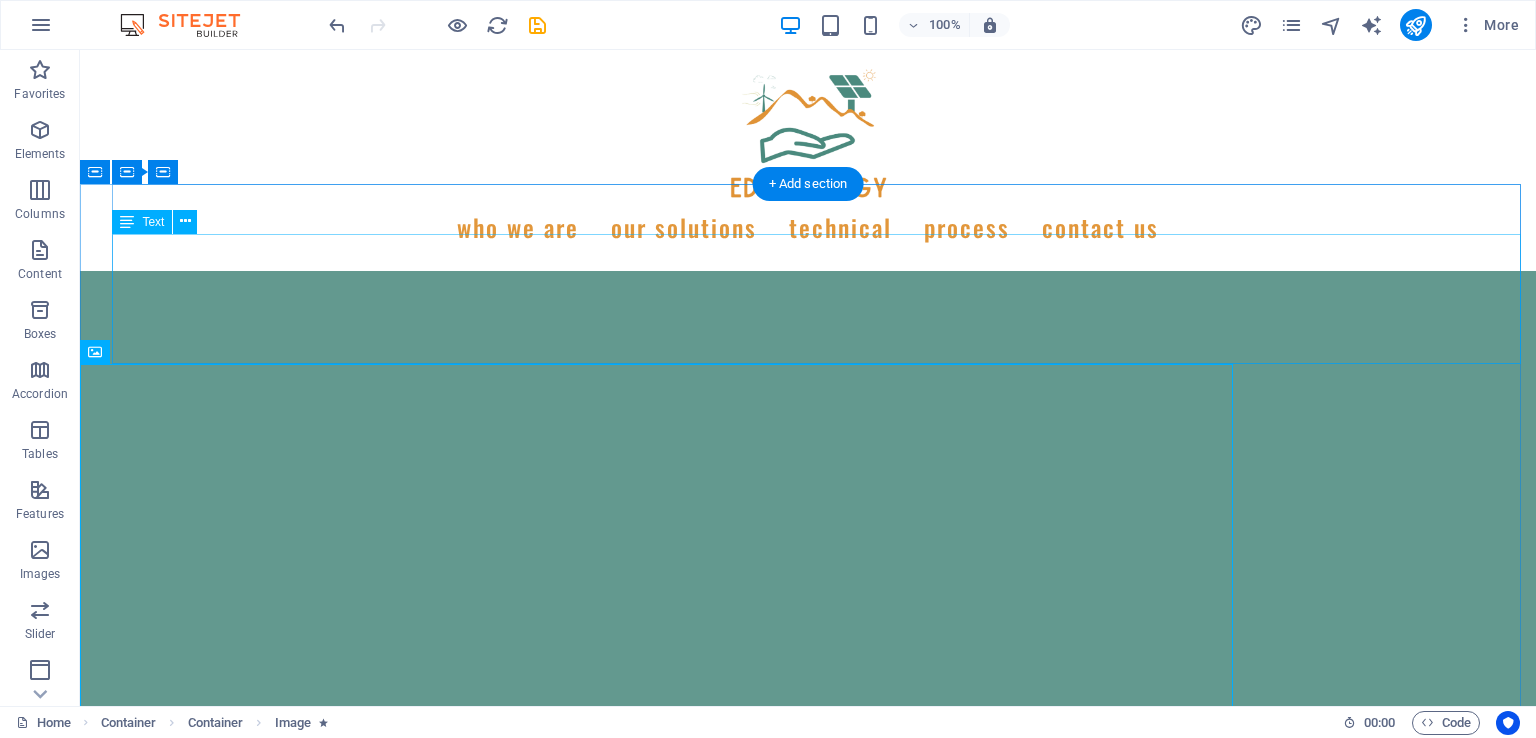 scroll, scrollTop: 1016, scrollLeft: 0, axis: vertical 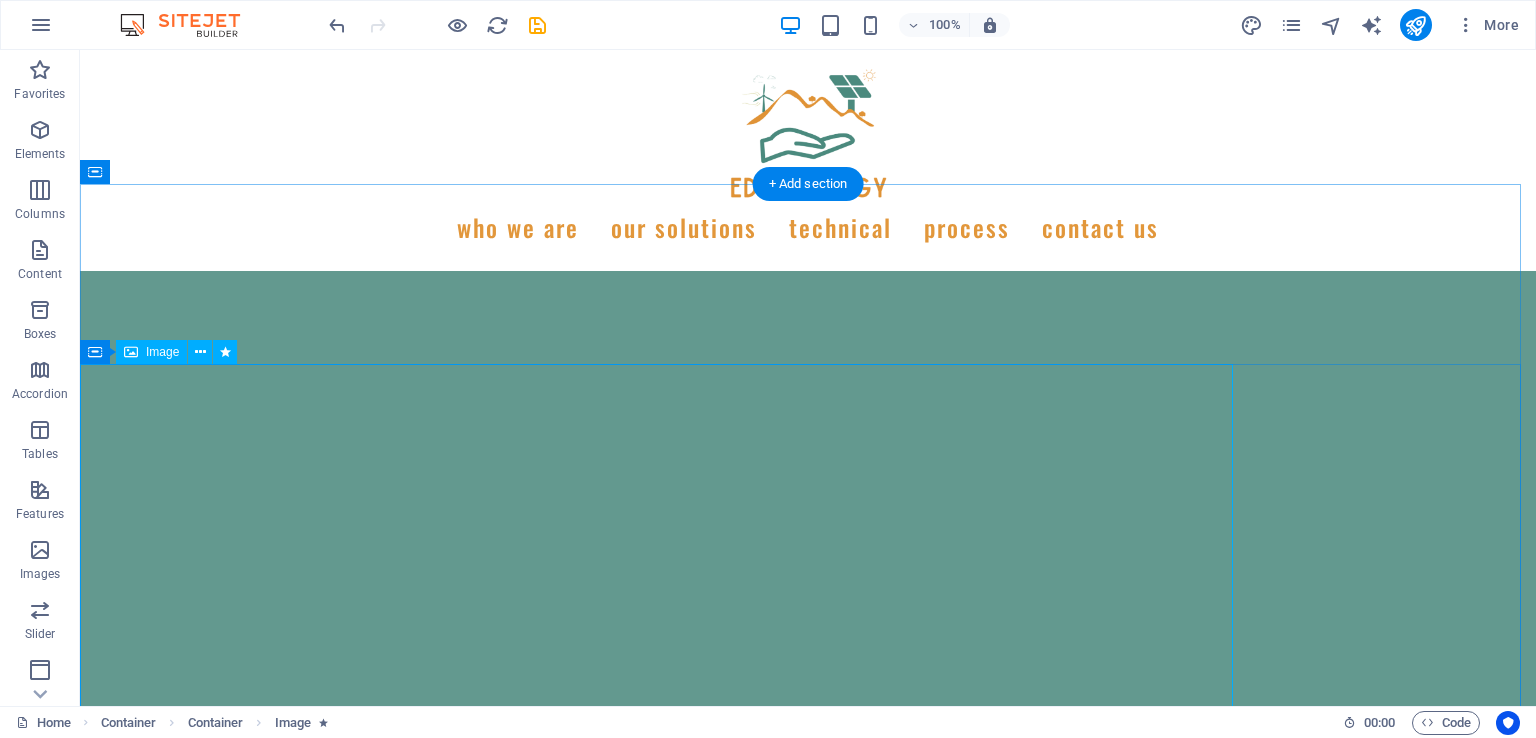 click at bounding box center [808, 2377] 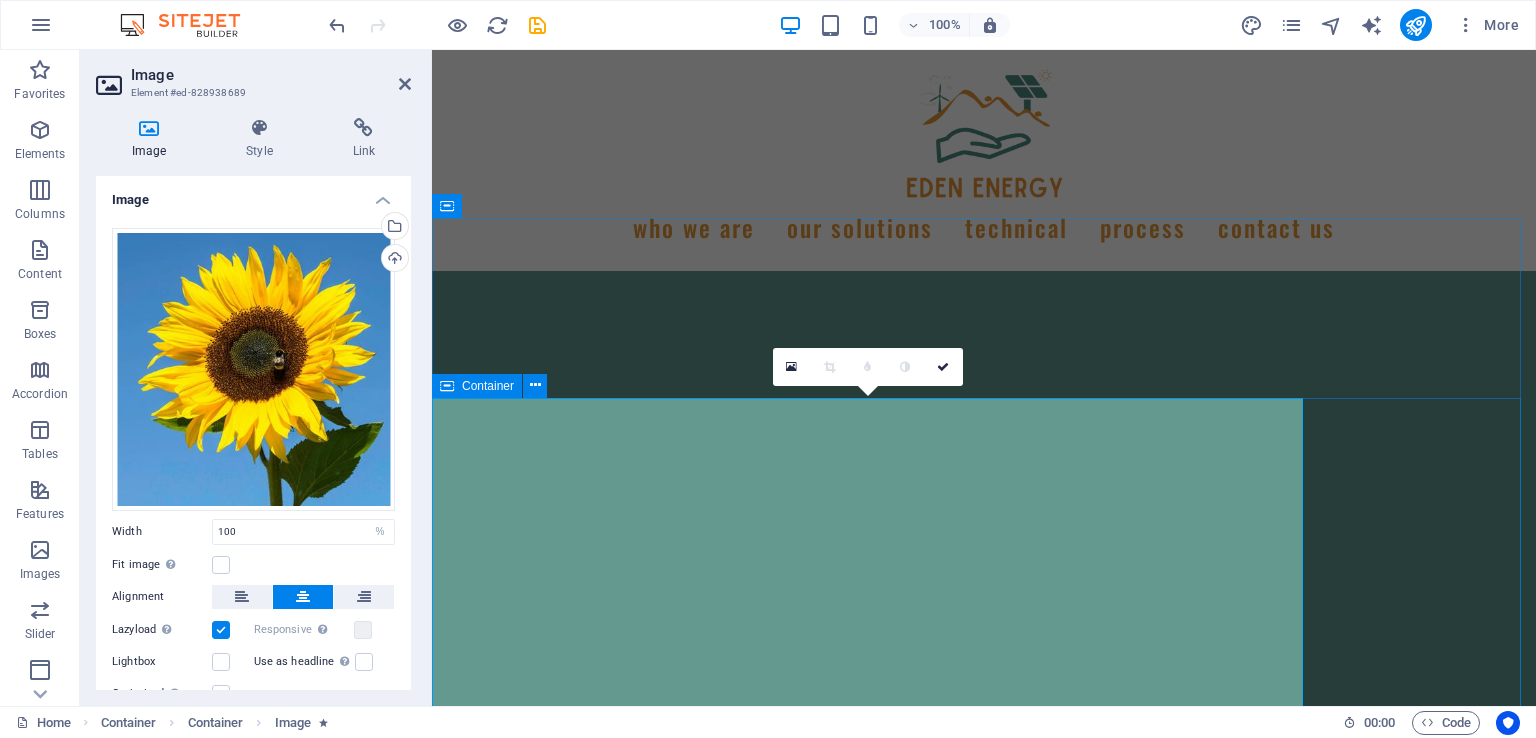 click on "Container" at bounding box center (477, 386) 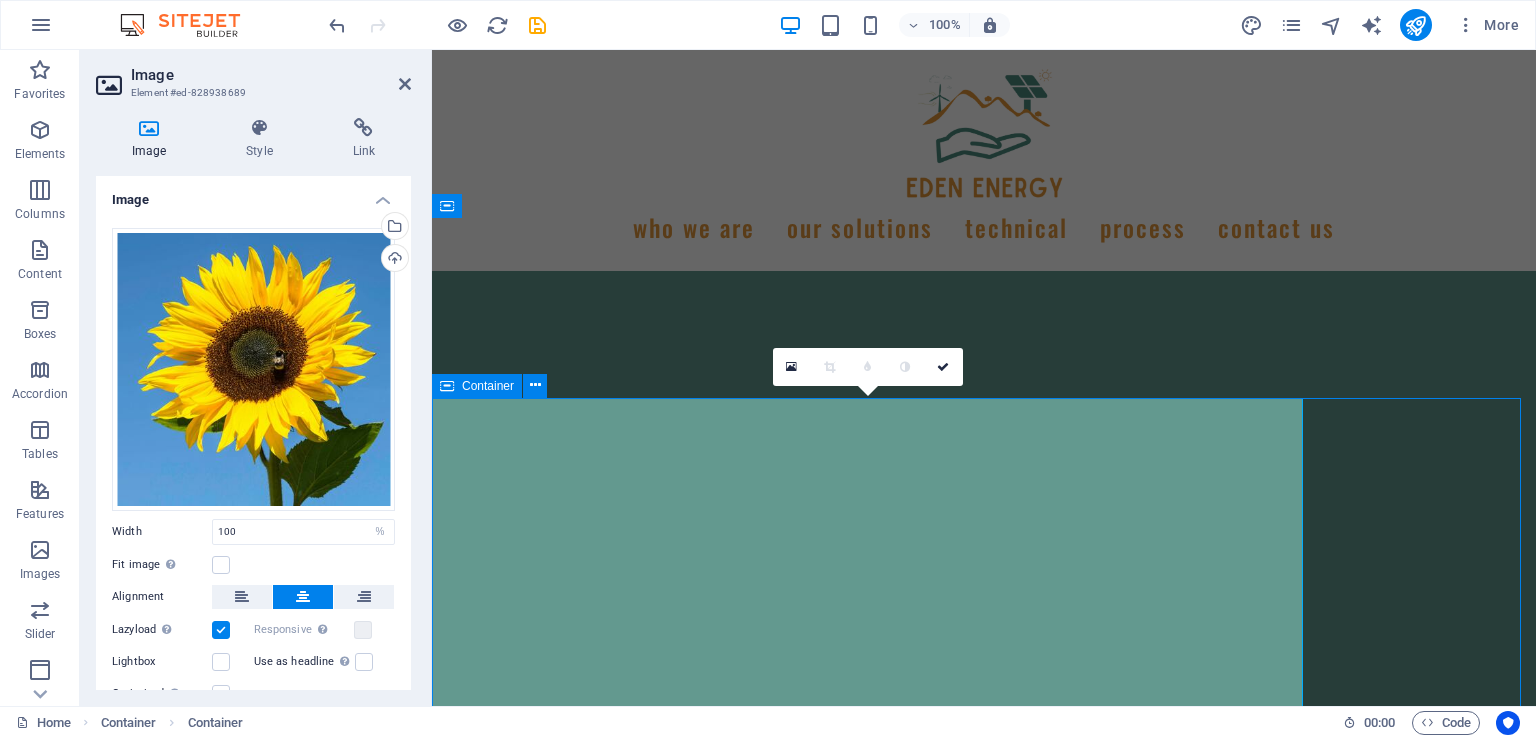 click on "Container" at bounding box center [477, 386] 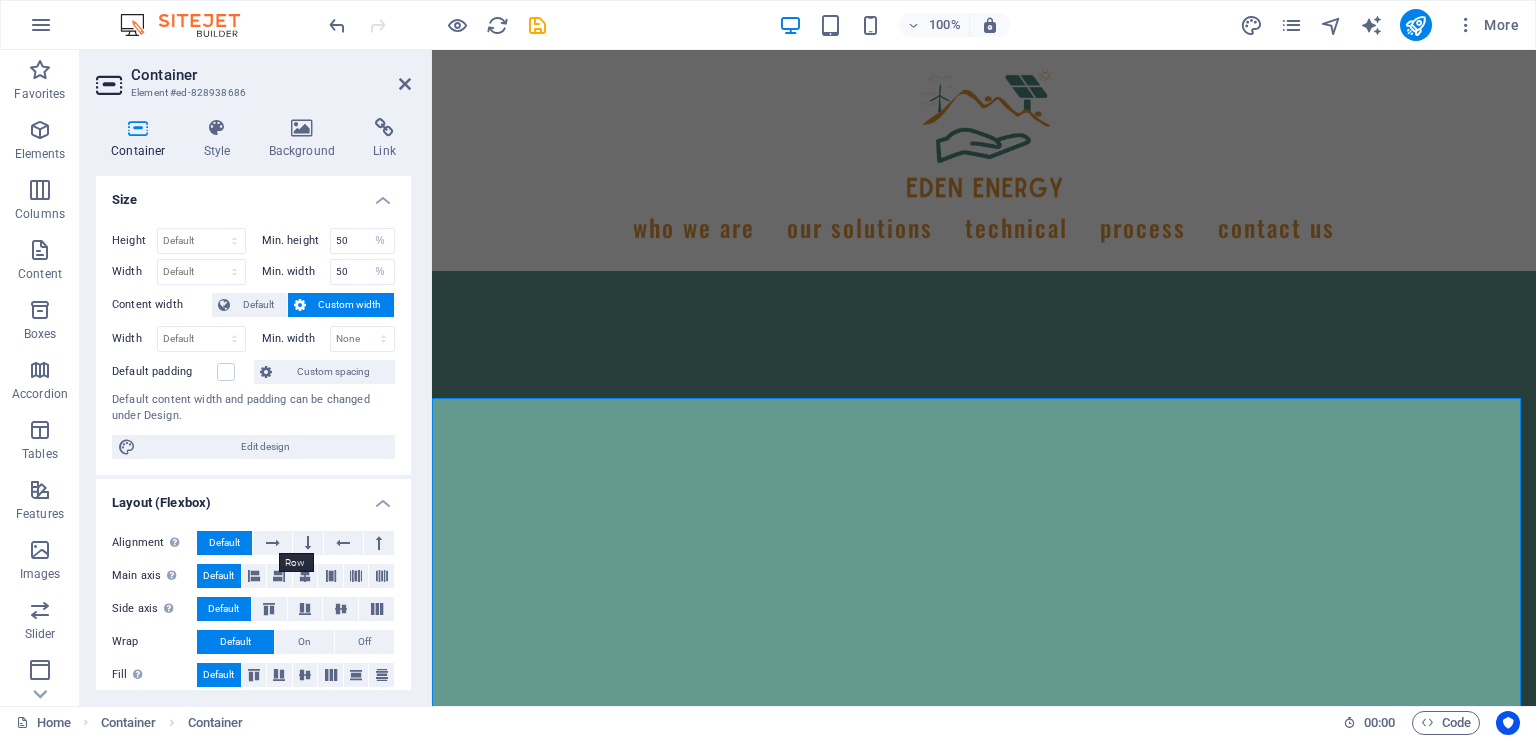 click at bounding box center [273, 543] 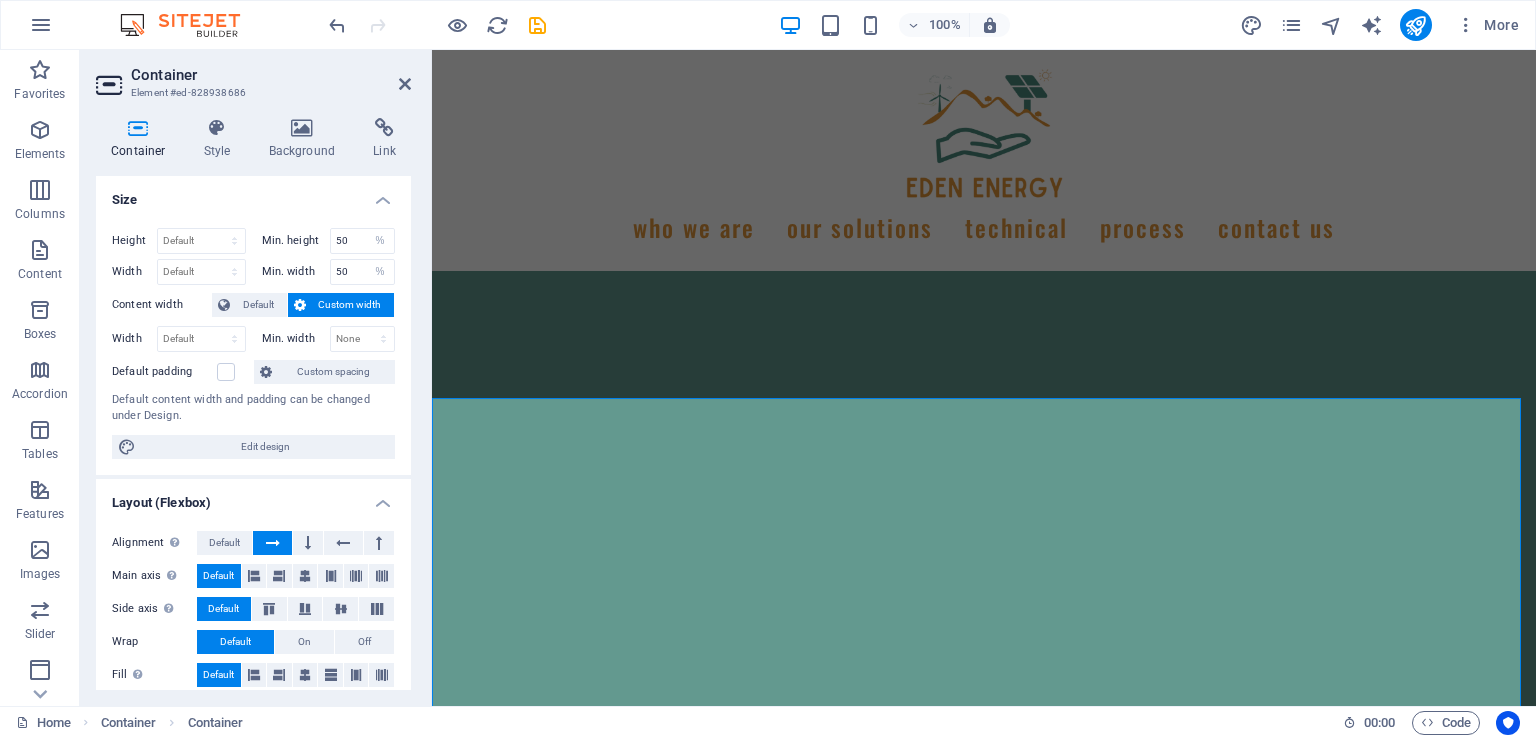 click at bounding box center [308, 543] 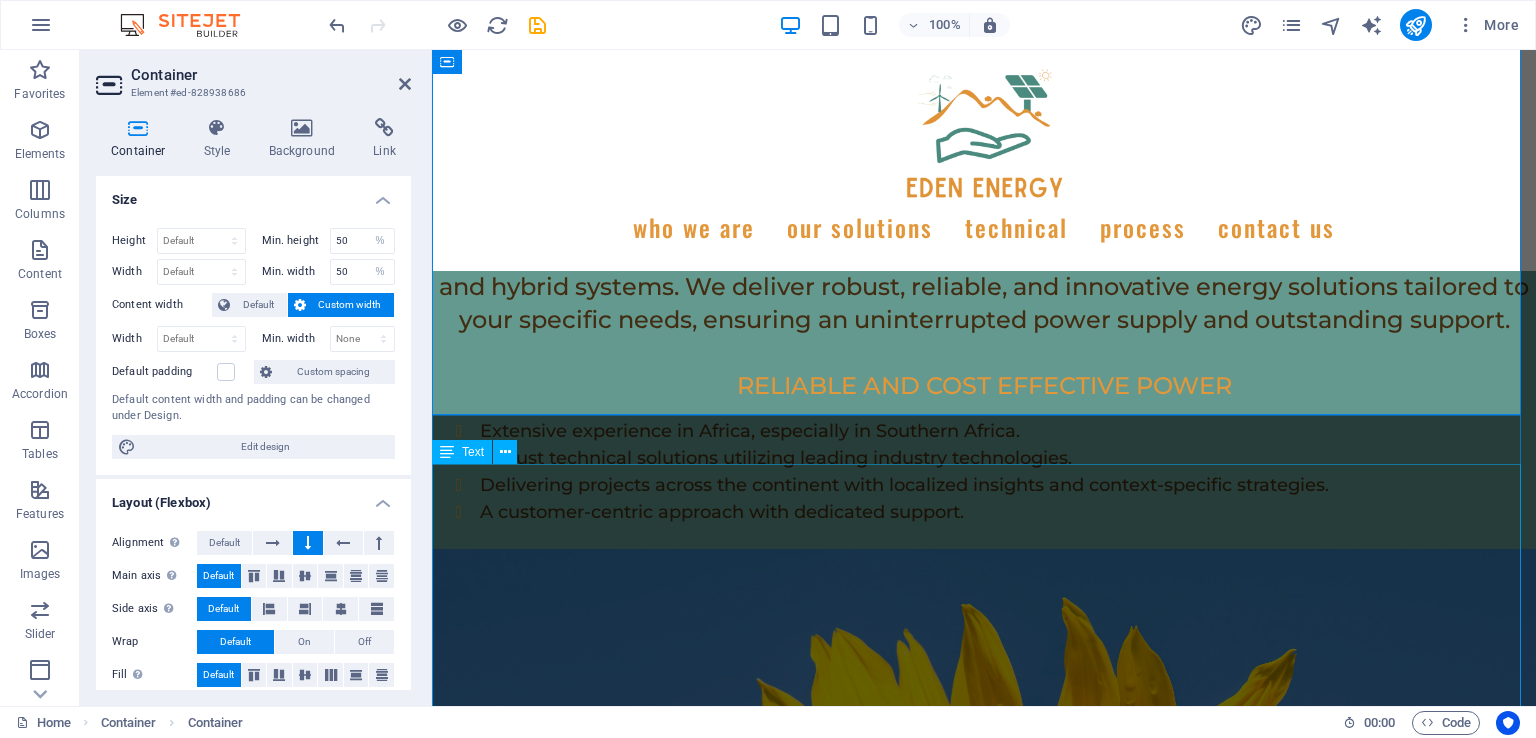 scroll, scrollTop: 2216, scrollLeft: 0, axis: vertical 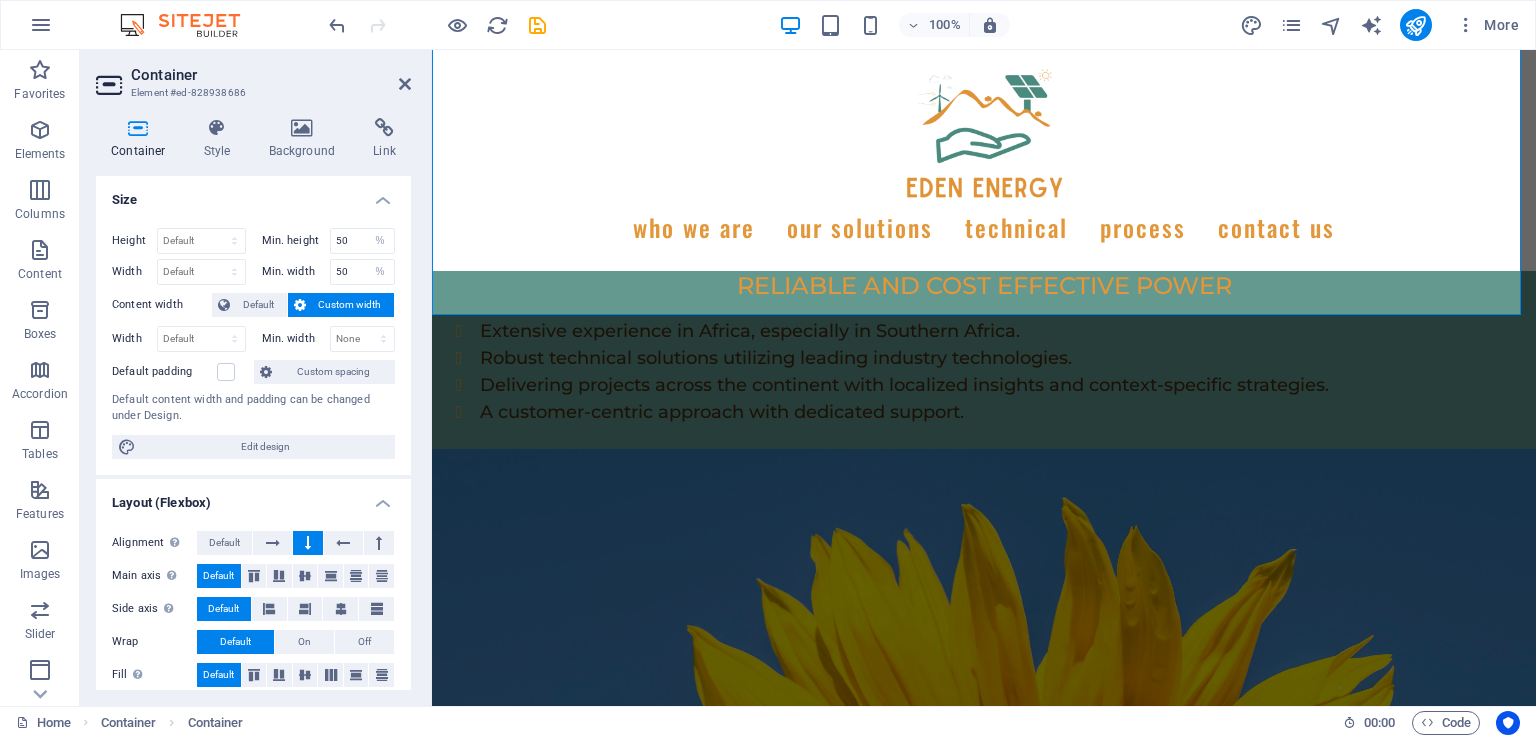 click at bounding box center [405, 84] 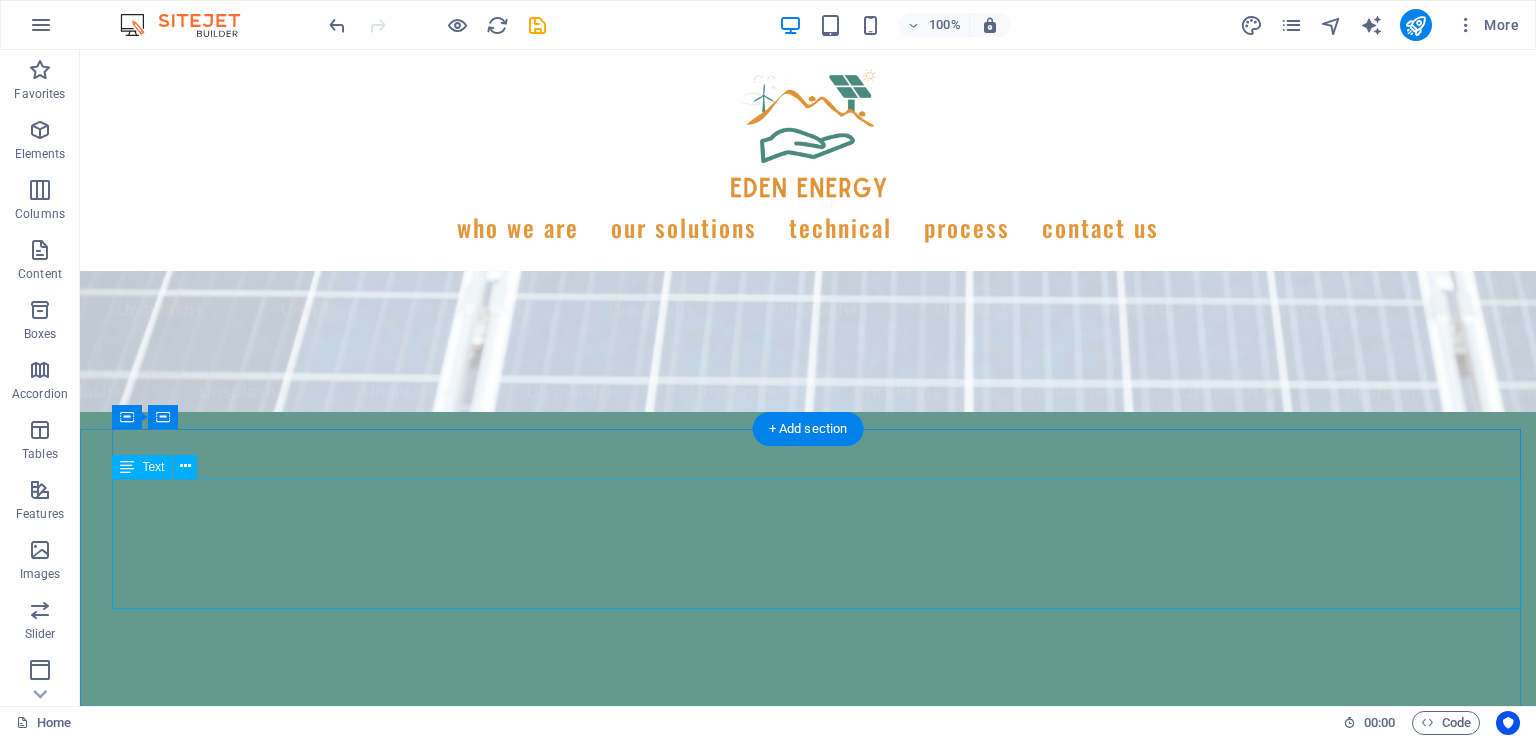 scroll, scrollTop: 700, scrollLeft: 0, axis: vertical 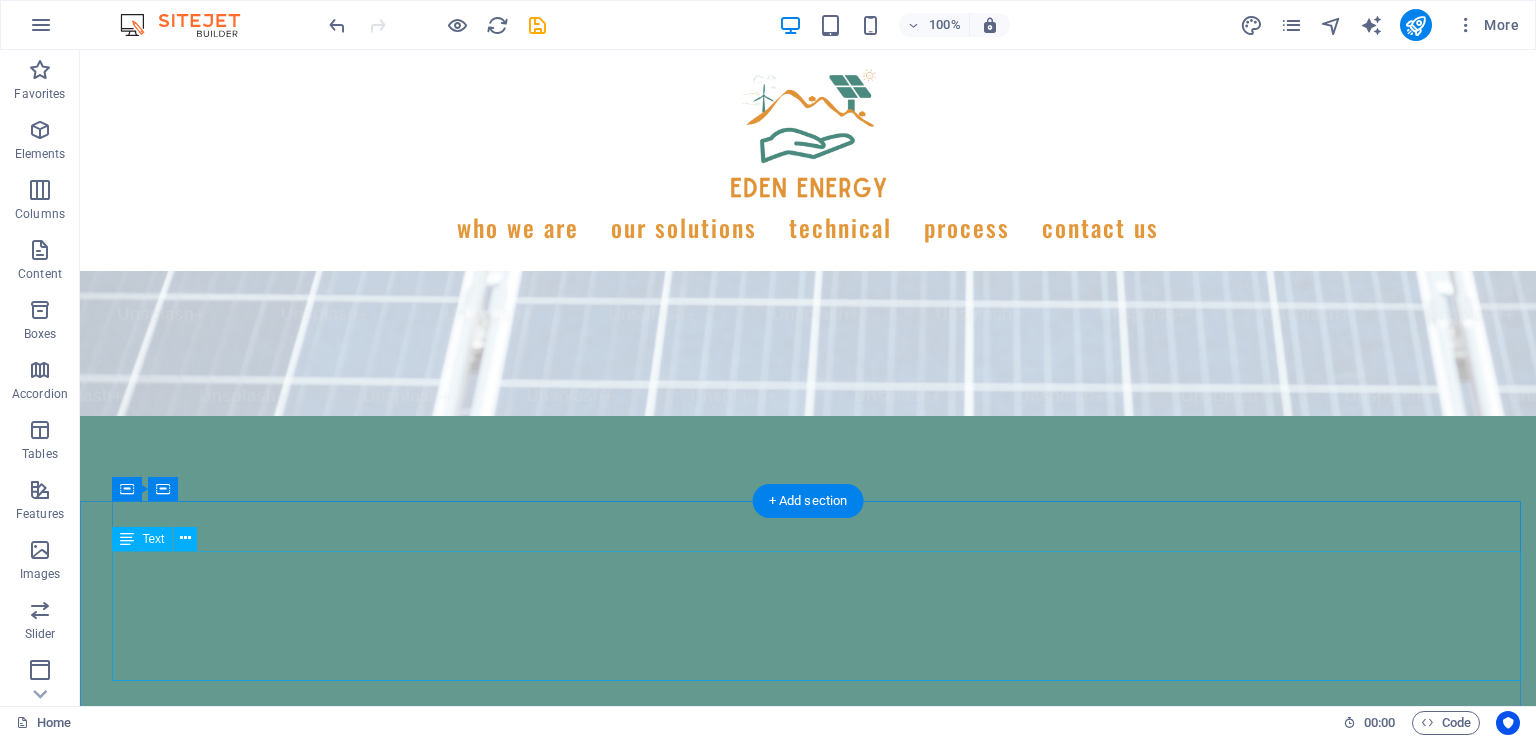 click on "Extensive experience in Africa, especially in Southern Africa.   Robust technical solutions utilizing leading industry technologies.   Delivering projects across the continent with localized insights and context-specific strategies.   A customer-centric approach with dedicated support." at bounding box center (808, 1899) 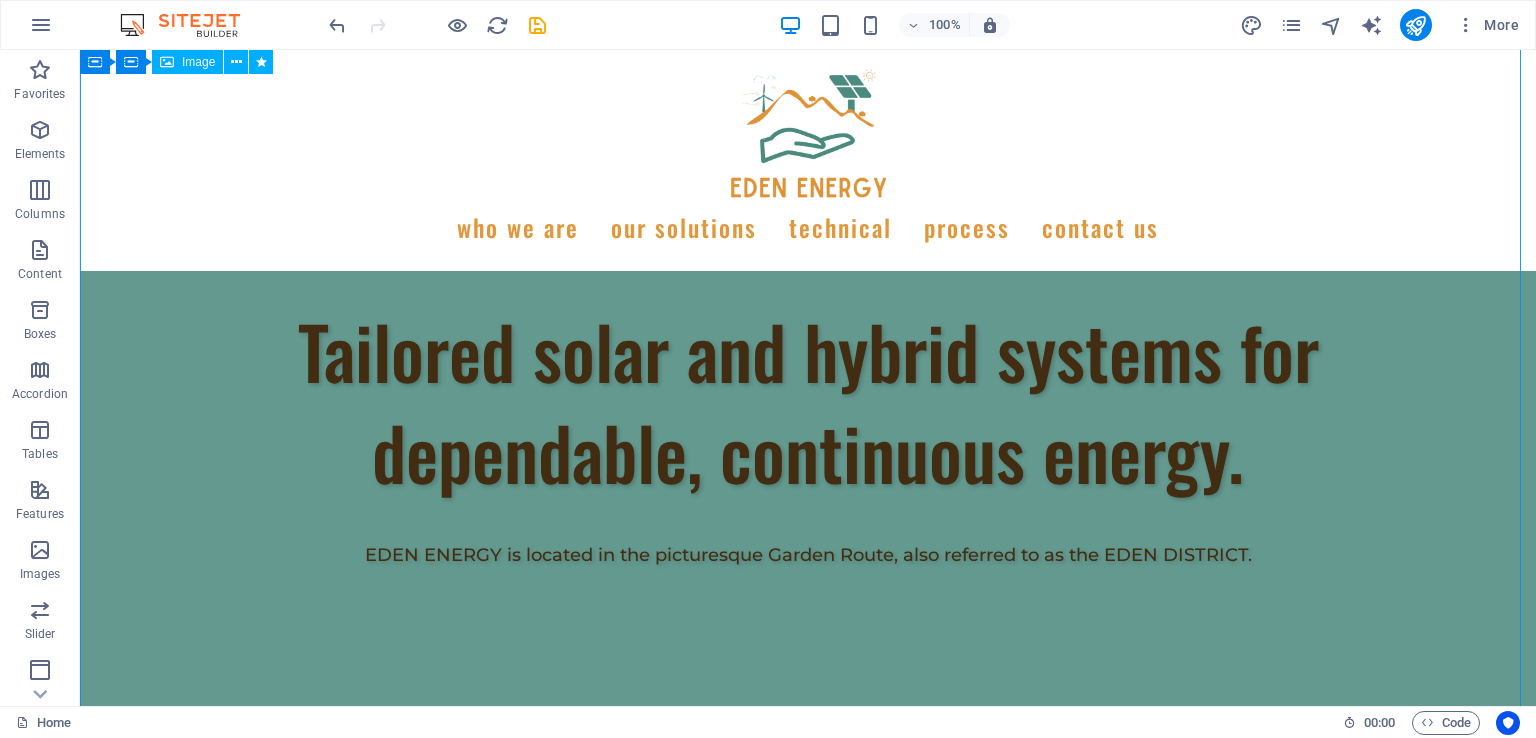 scroll, scrollTop: 1500, scrollLeft: 0, axis: vertical 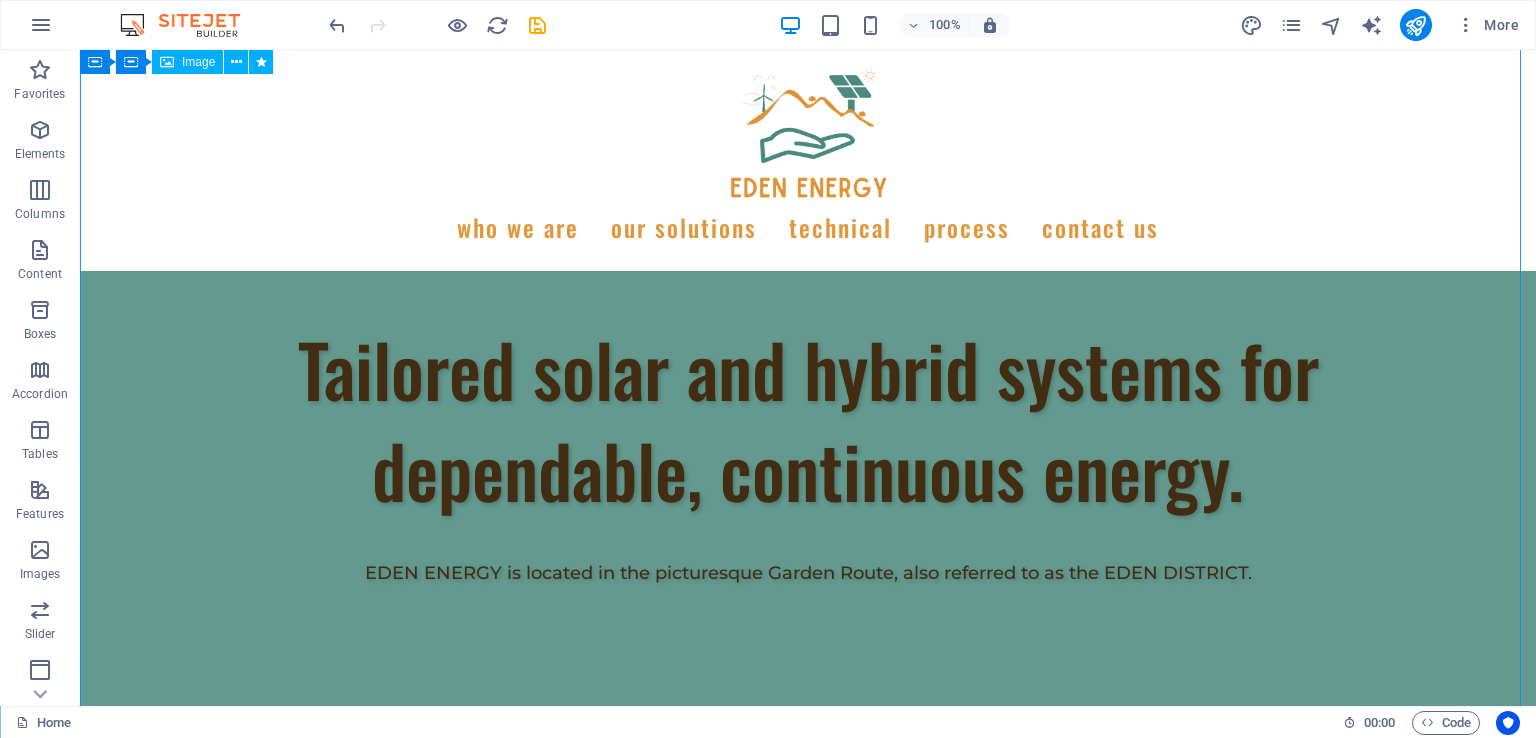 click at bounding box center (808, 1893) 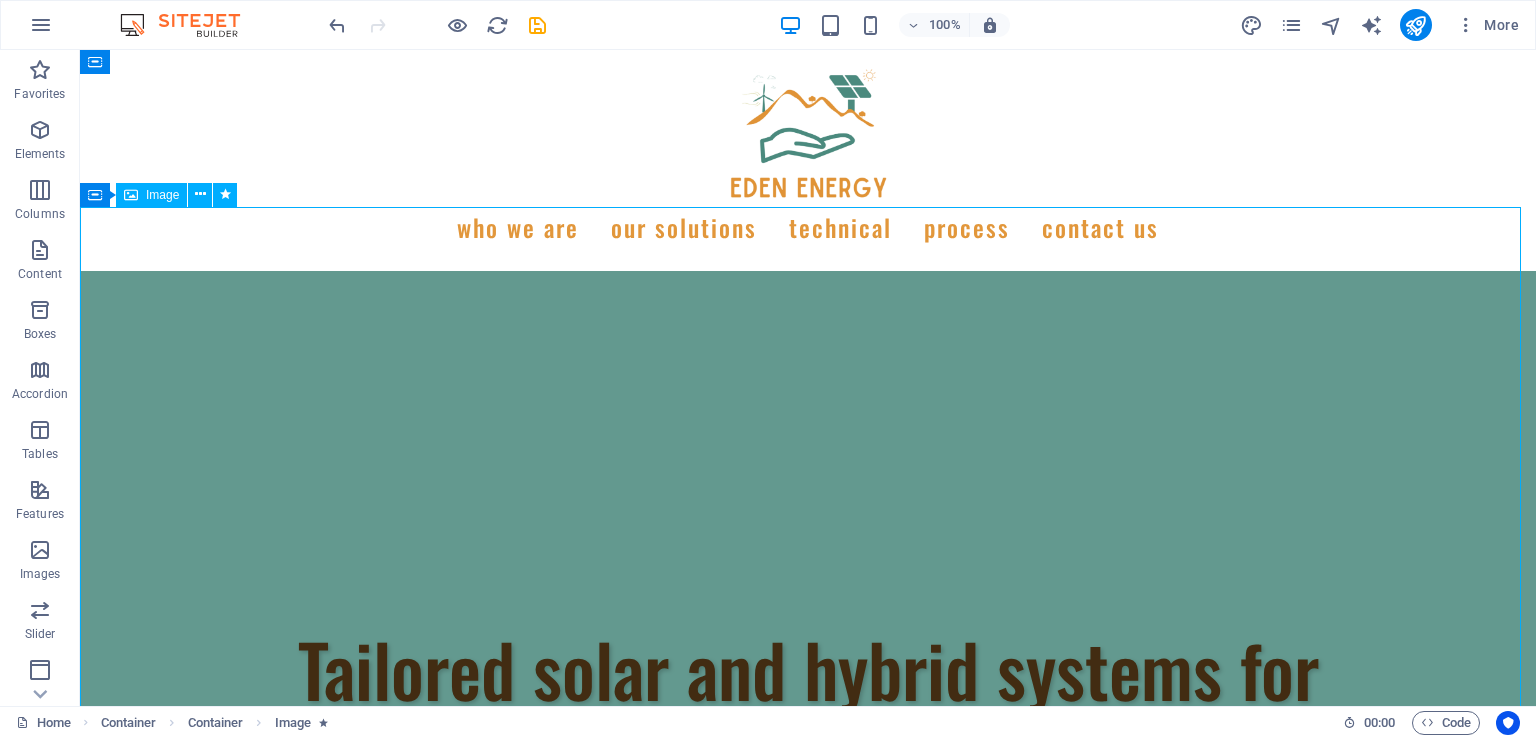 scroll, scrollTop: 1100, scrollLeft: 0, axis: vertical 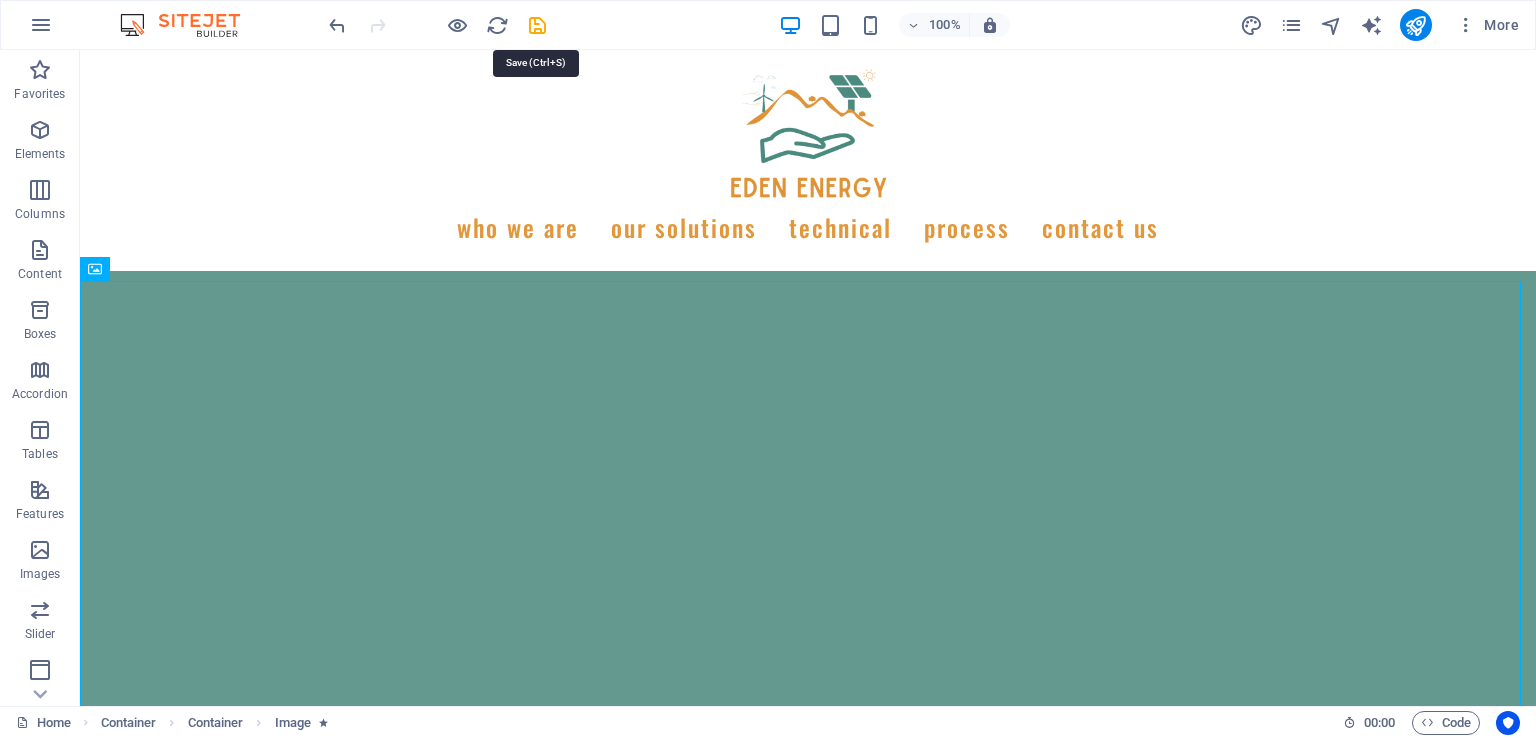 click at bounding box center (537, 25) 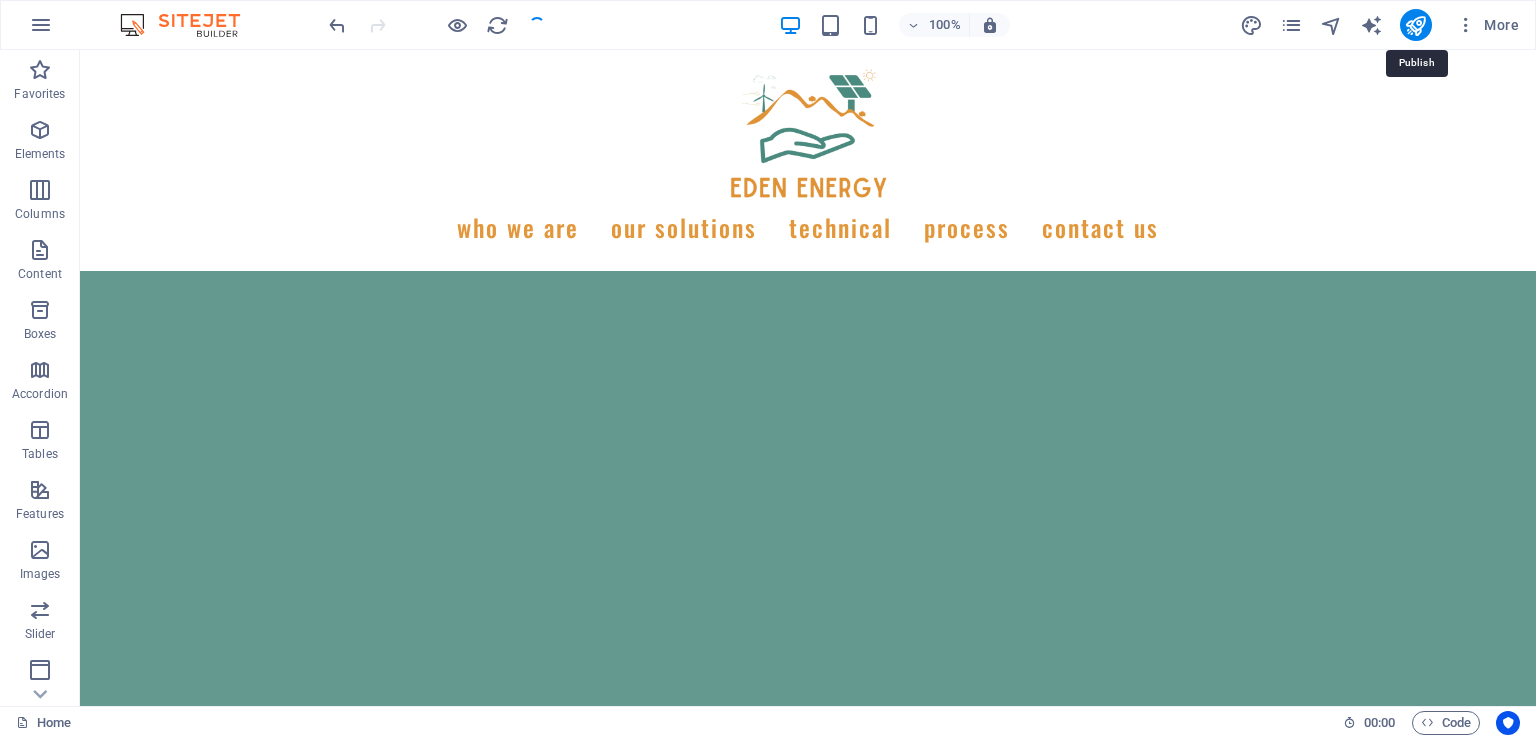 click at bounding box center [1415, 25] 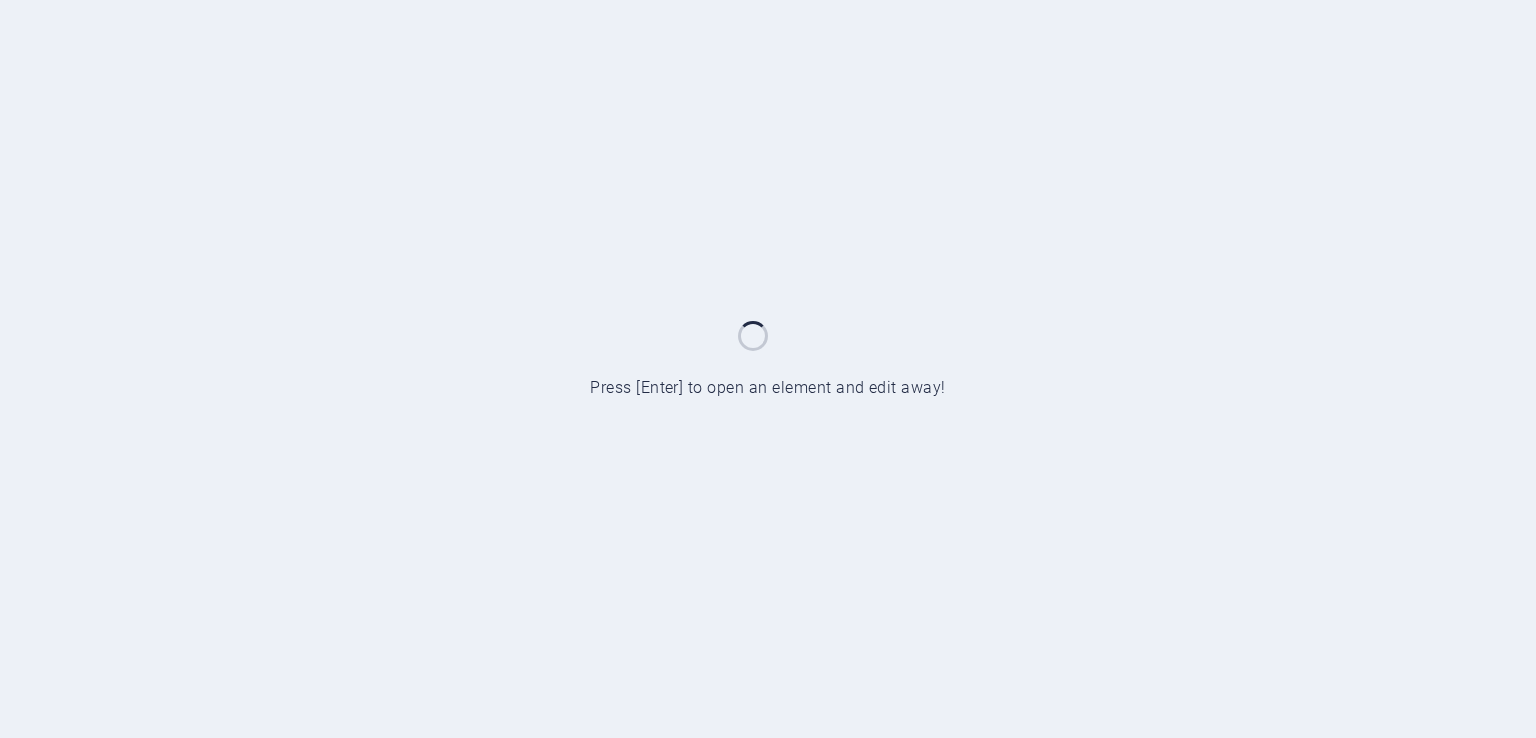 scroll, scrollTop: 0, scrollLeft: 0, axis: both 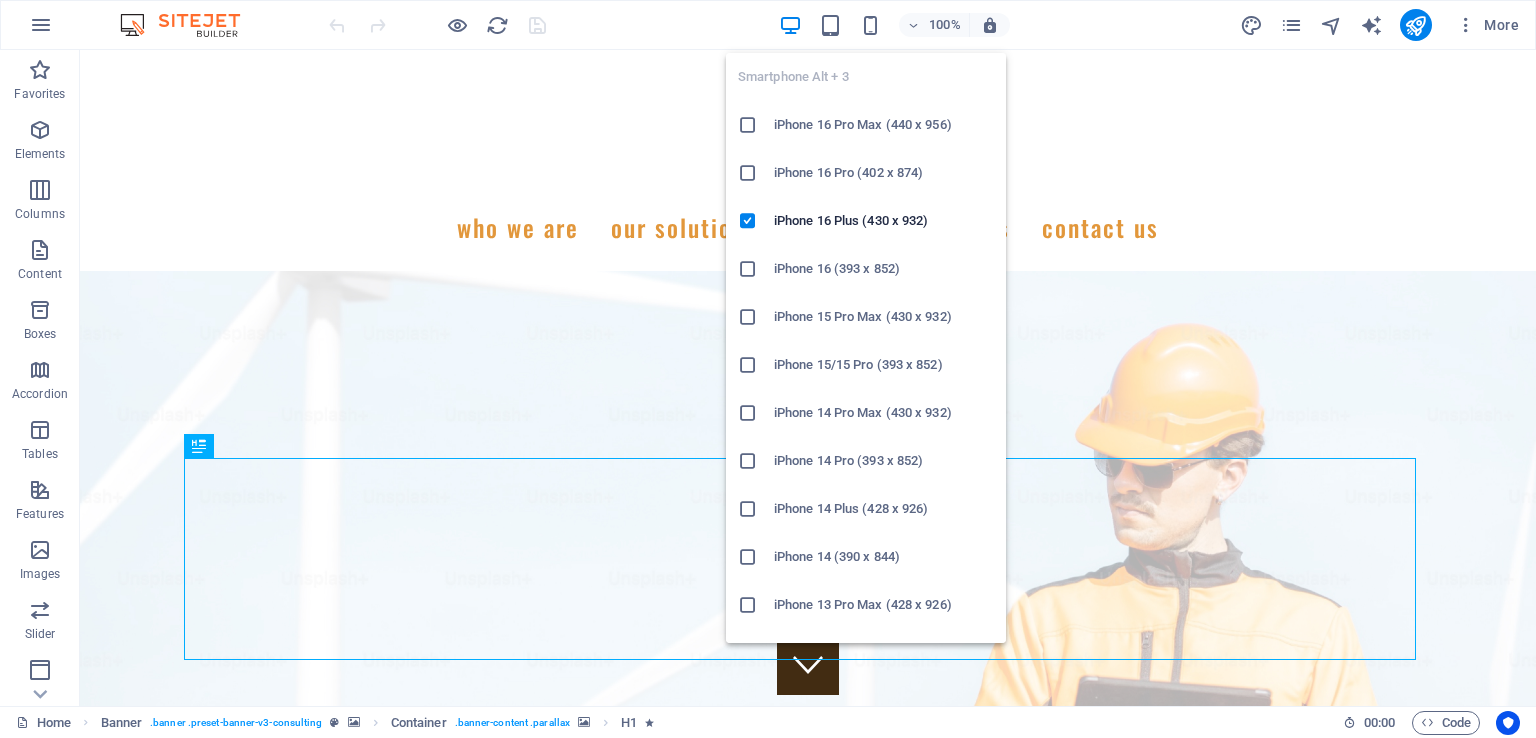 click at bounding box center [870, 25] 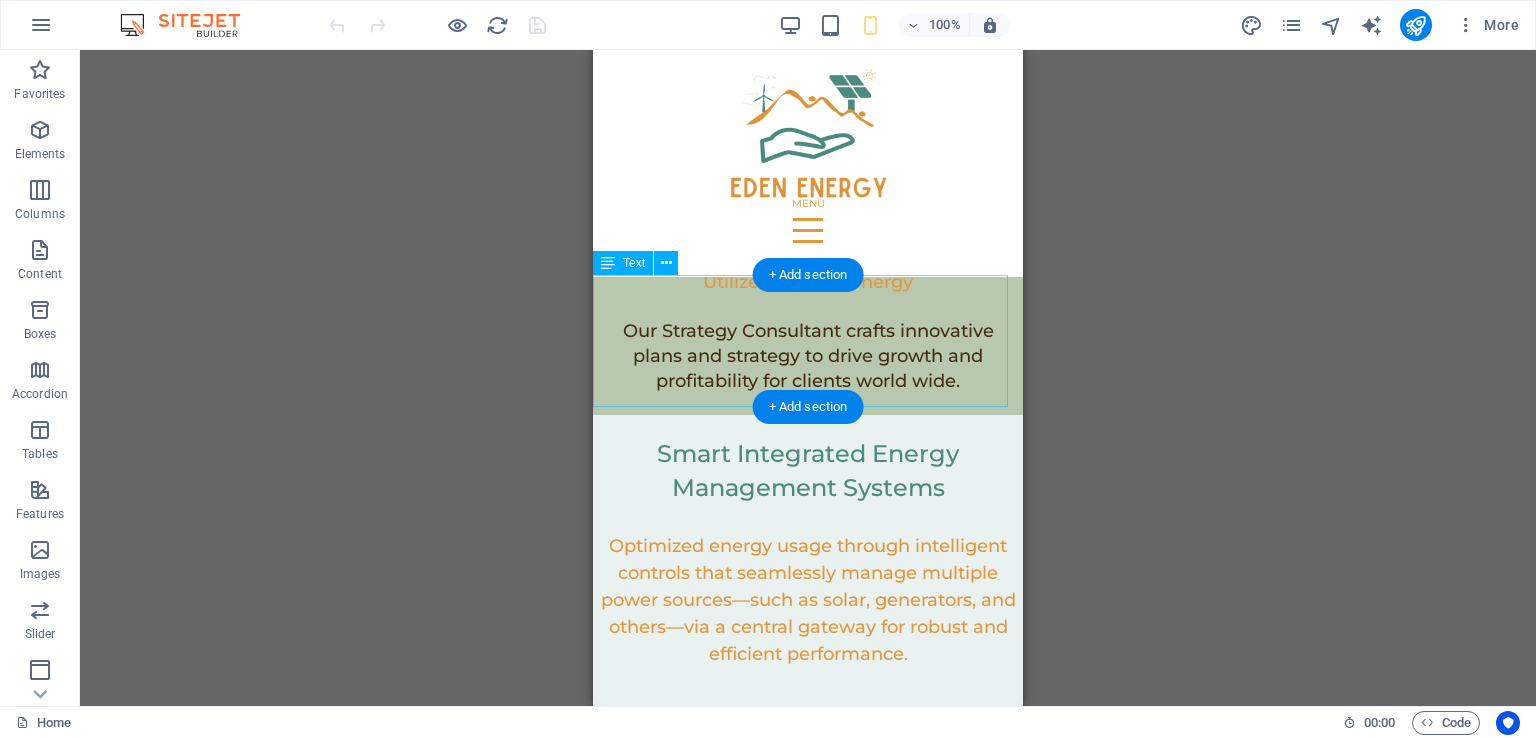 scroll, scrollTop: 5800, scrollLeft: 0, axis: vertical 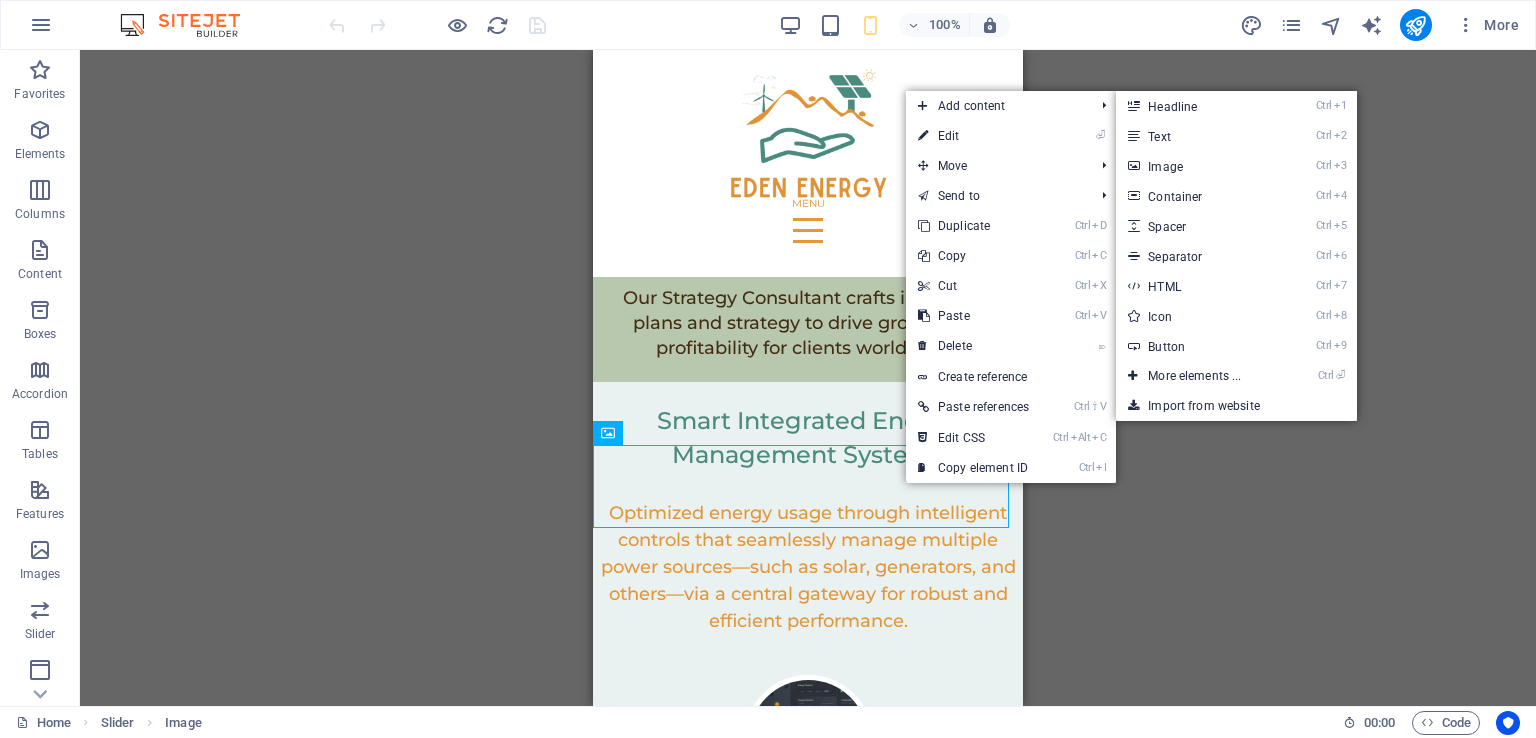 click on "Add content" at bounding box center [996, 106] 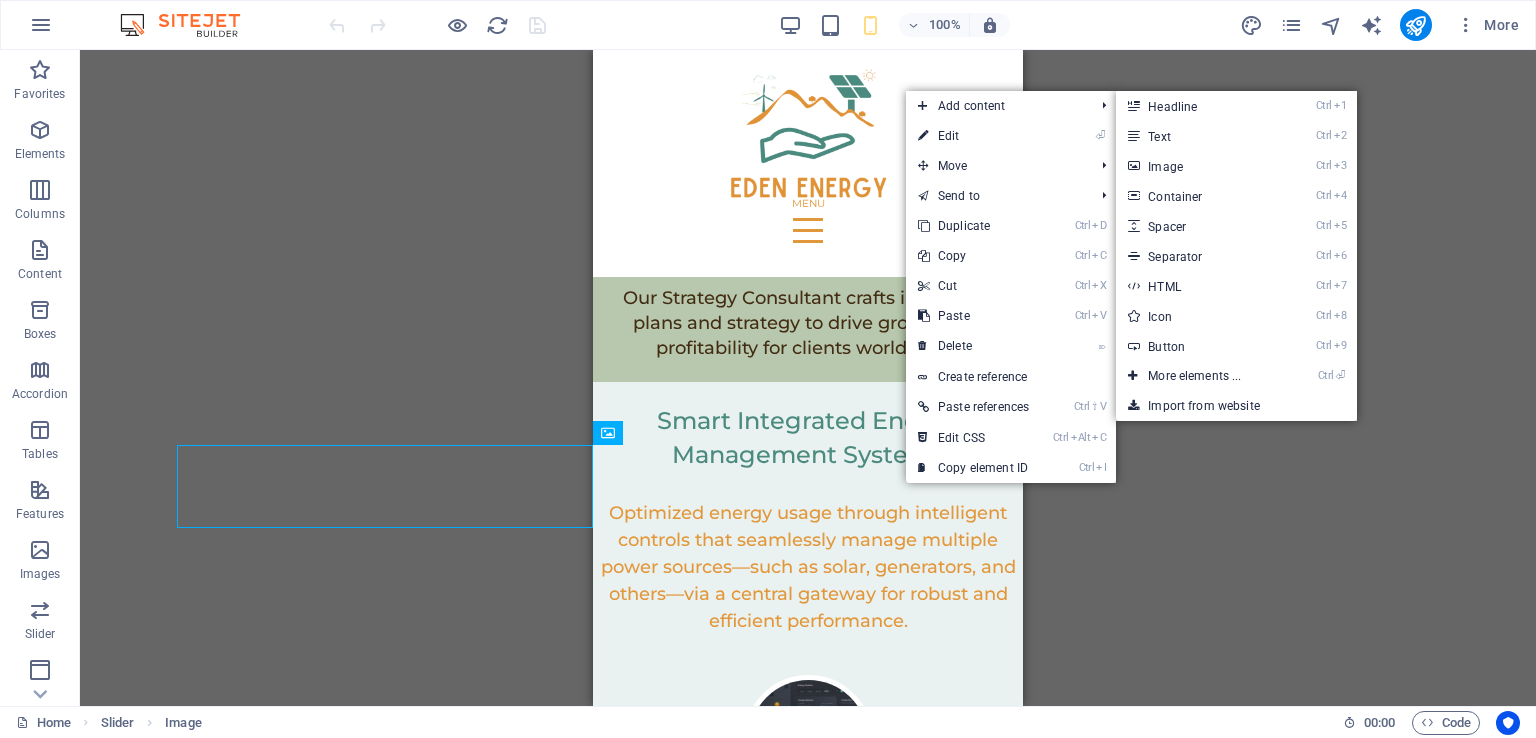 click on "Ctrl 5  Spacer" at bounding box center [1198, 226] 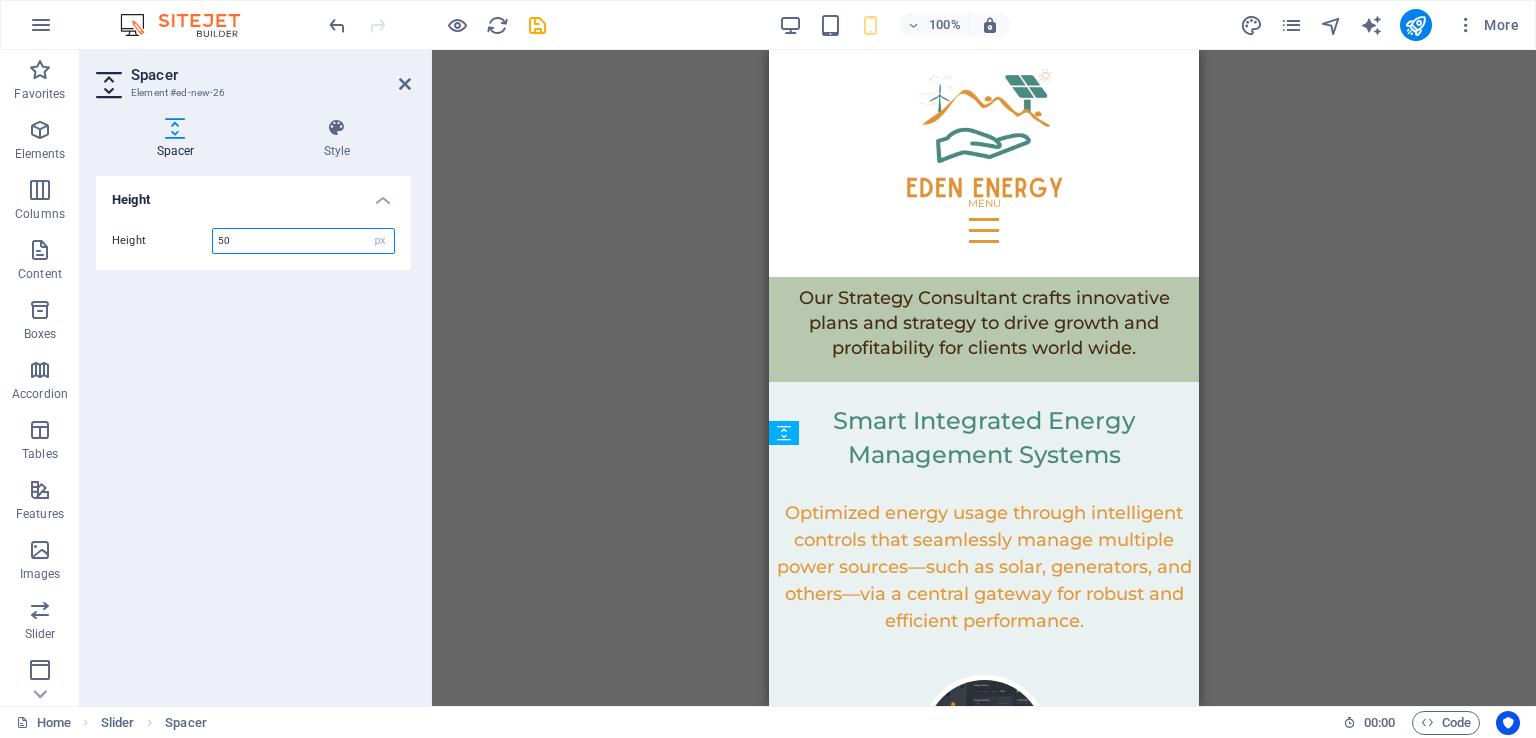 drag, startPoint x: 1995, startPoint y: 565, endPoint x: 1002, endPoint y: 567, distance: 993.002 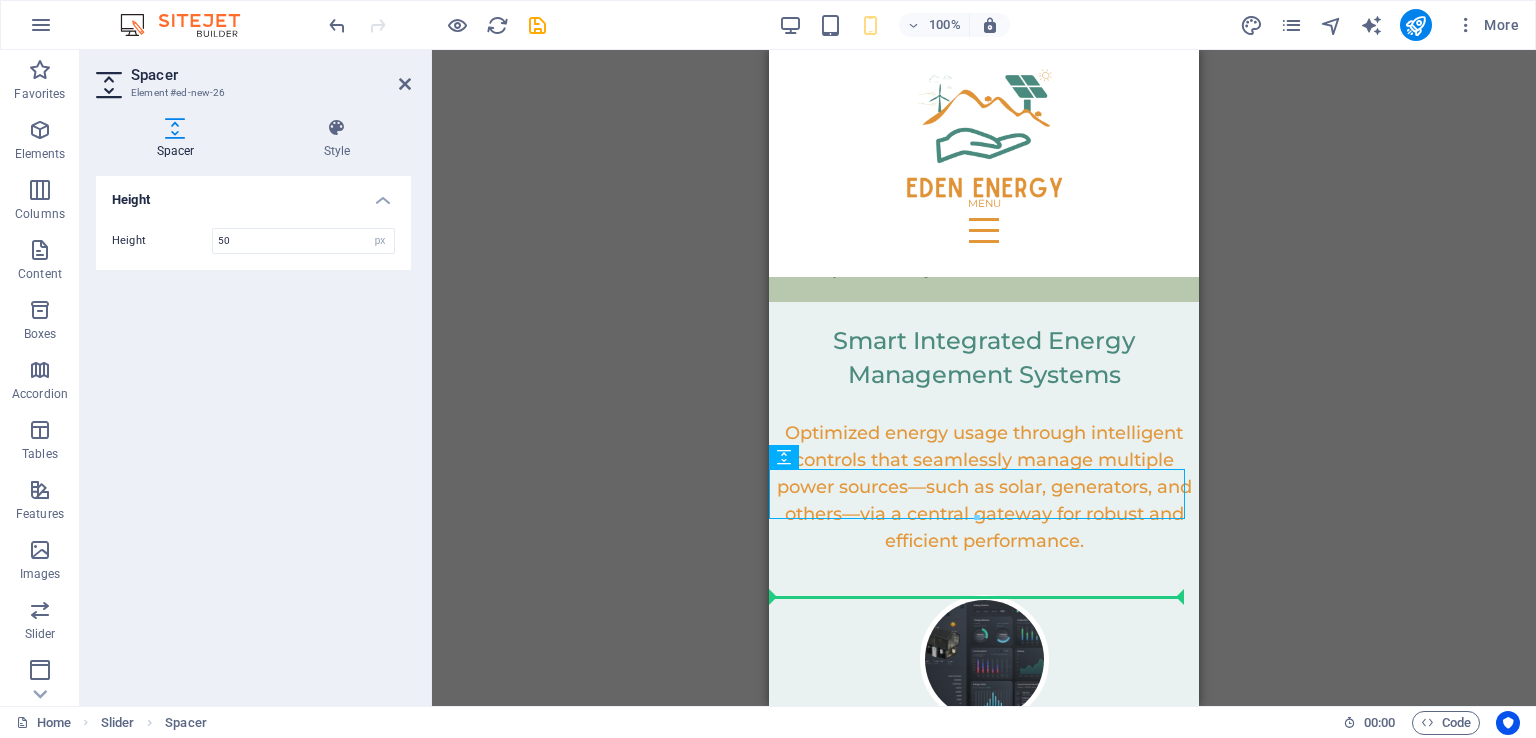 scroll, scrollTop: 5899, scrollLeft: 0, axis: vertical 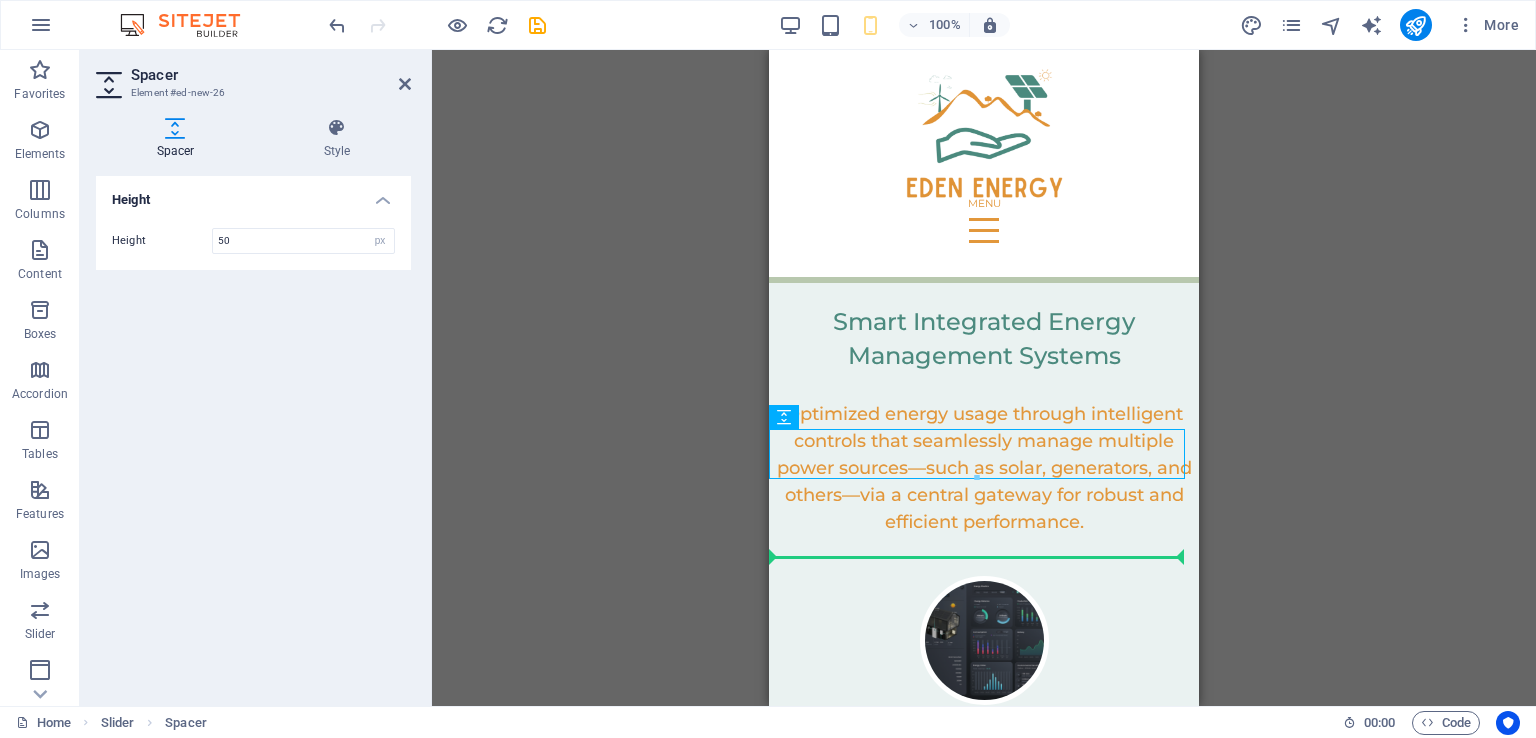 drag, startPoint x: 1593, startPoint y: 565, endPoint x: 847, endPoint y: 513, distance: 747.8101 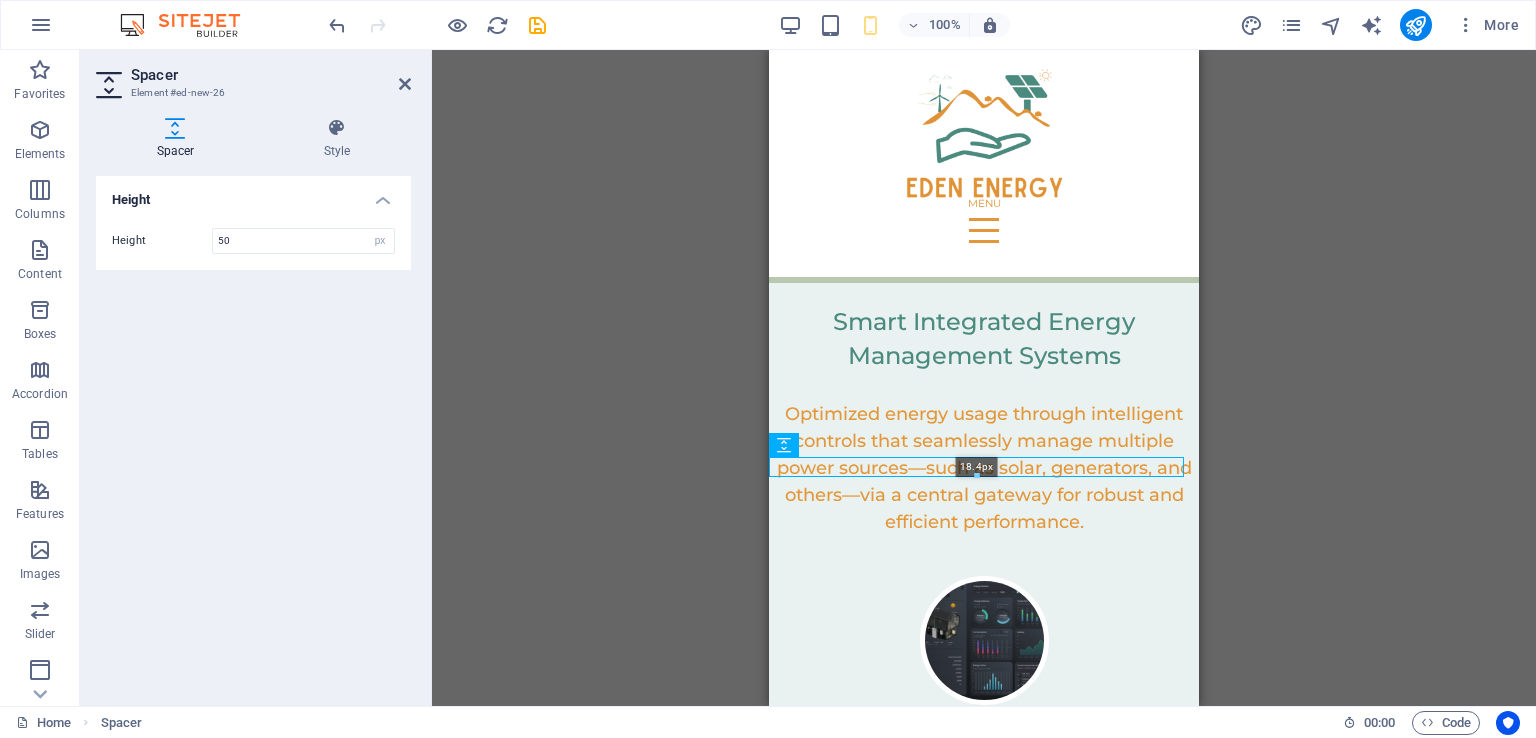 drag, startPoint x: 975, startPoint y: 502, endPoint x: 976, endPoint y: 474, distance: 28.01785 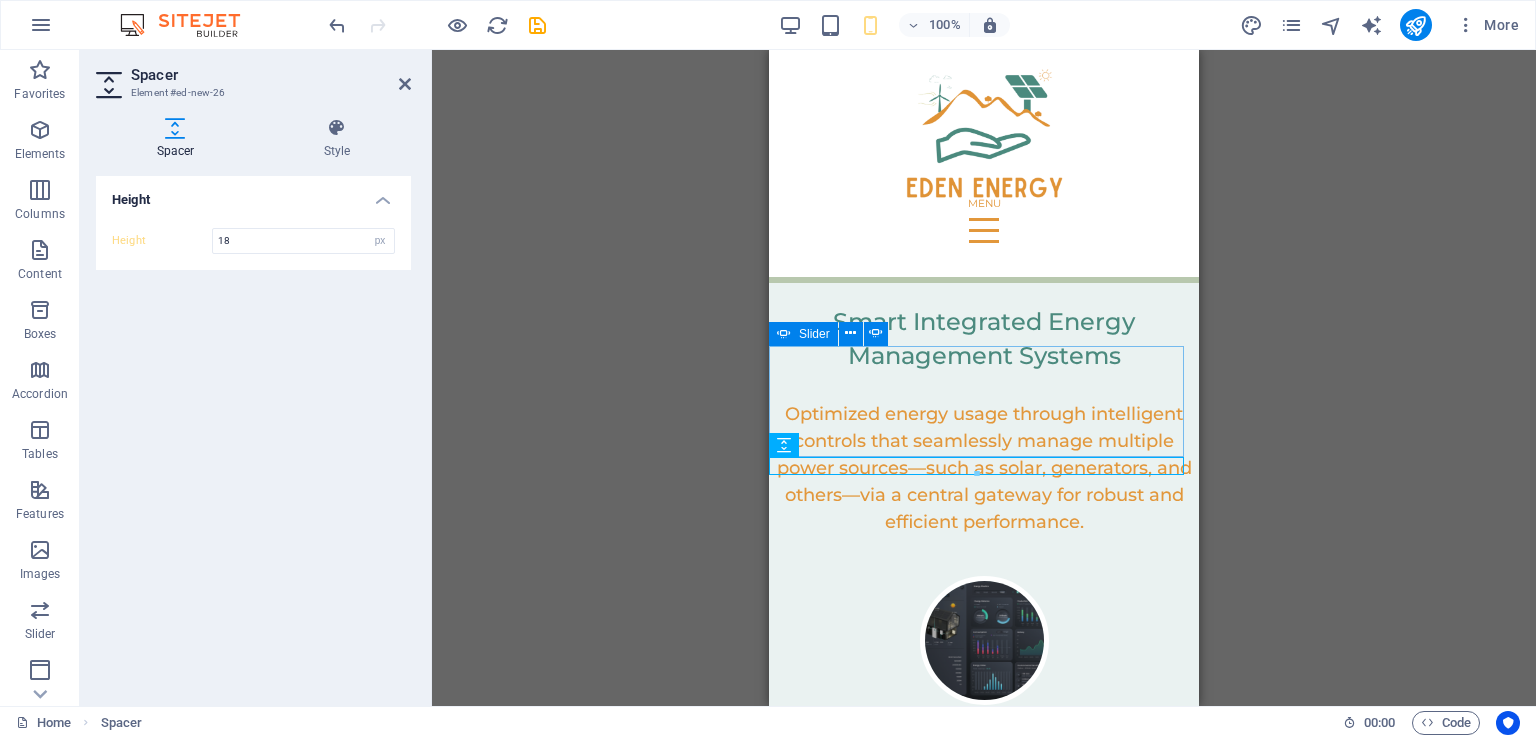 click at bounding box center (984, 1916) 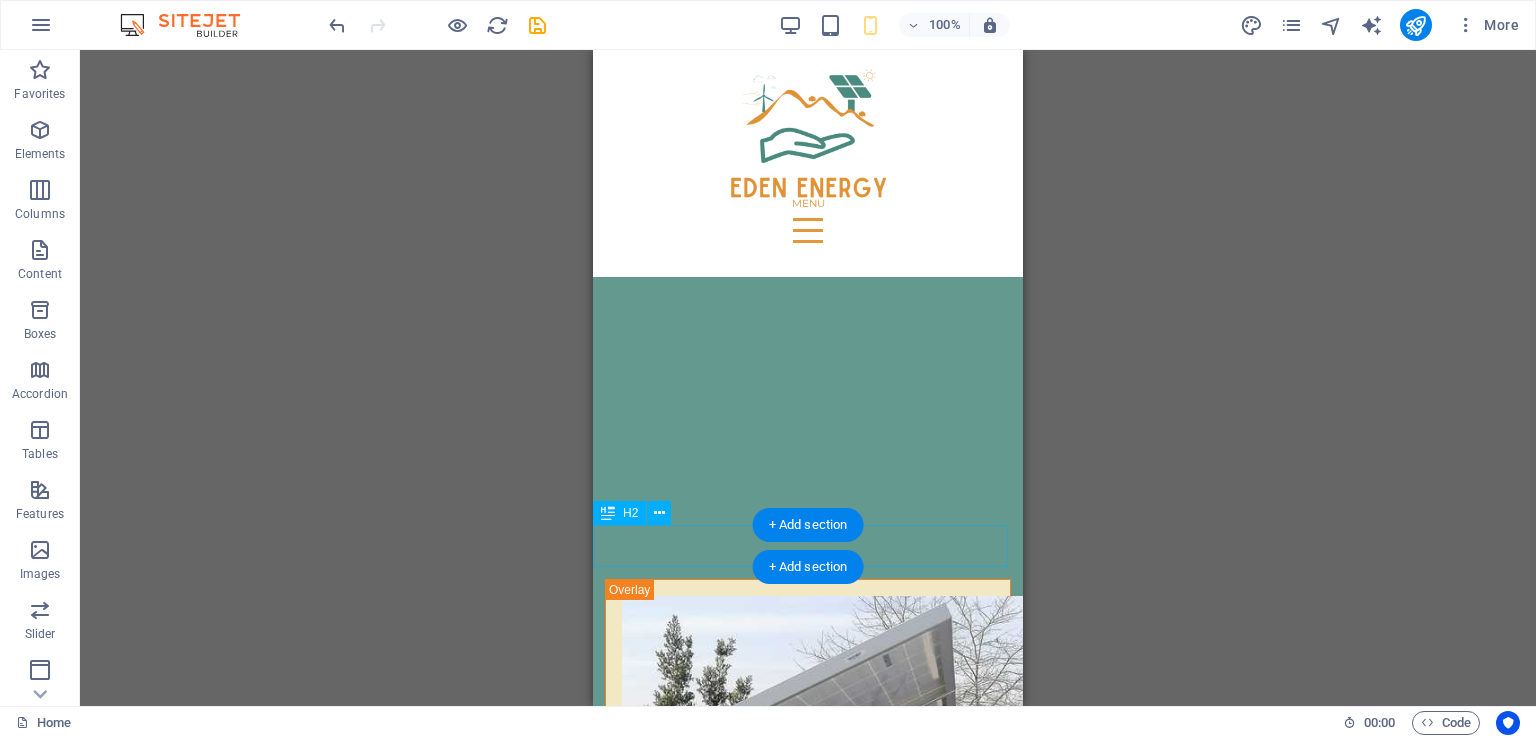 scroll, scrollTop: 7599, scrollLeft: 0, axis: vertical 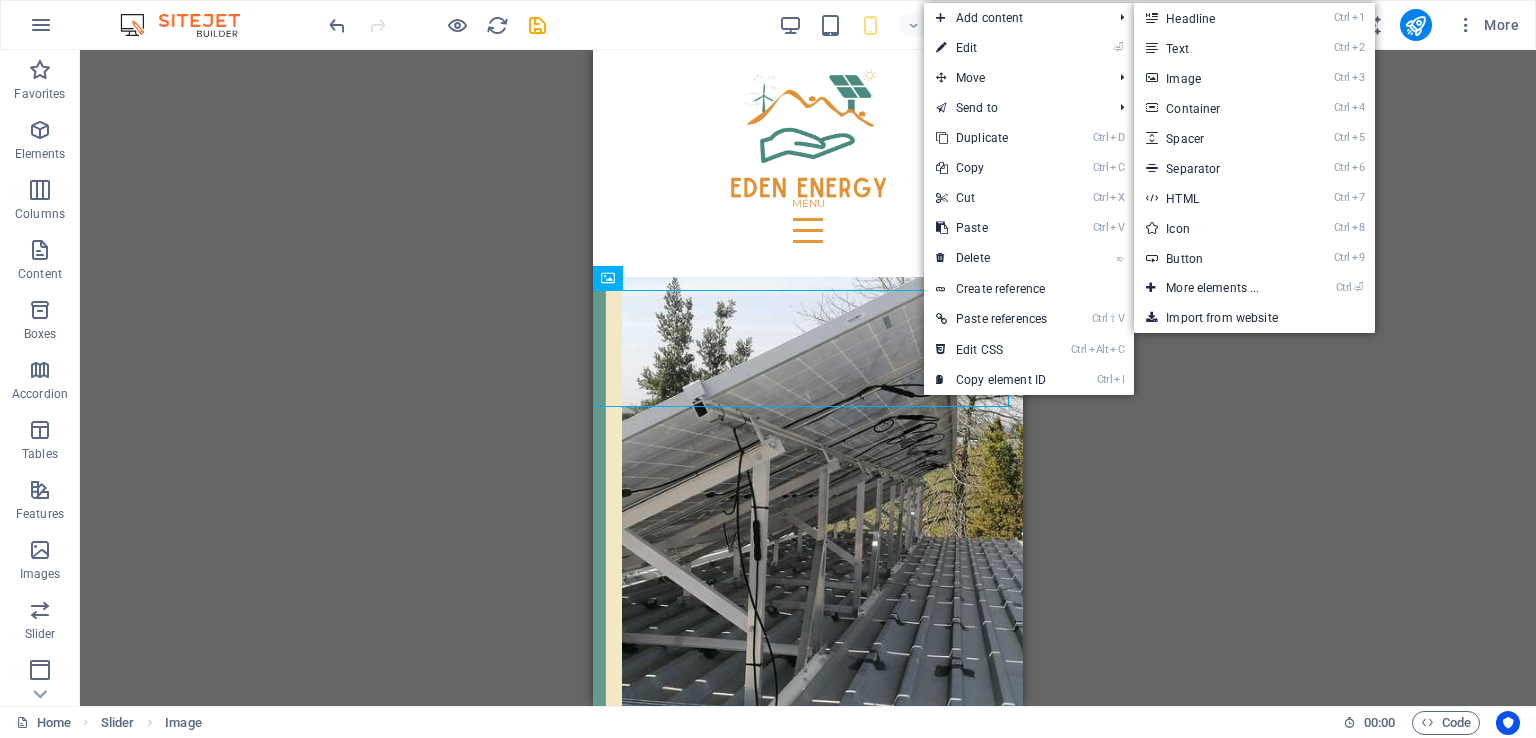 click on "Ctrl 5  Spacer" at bounding box center [1216, 138] 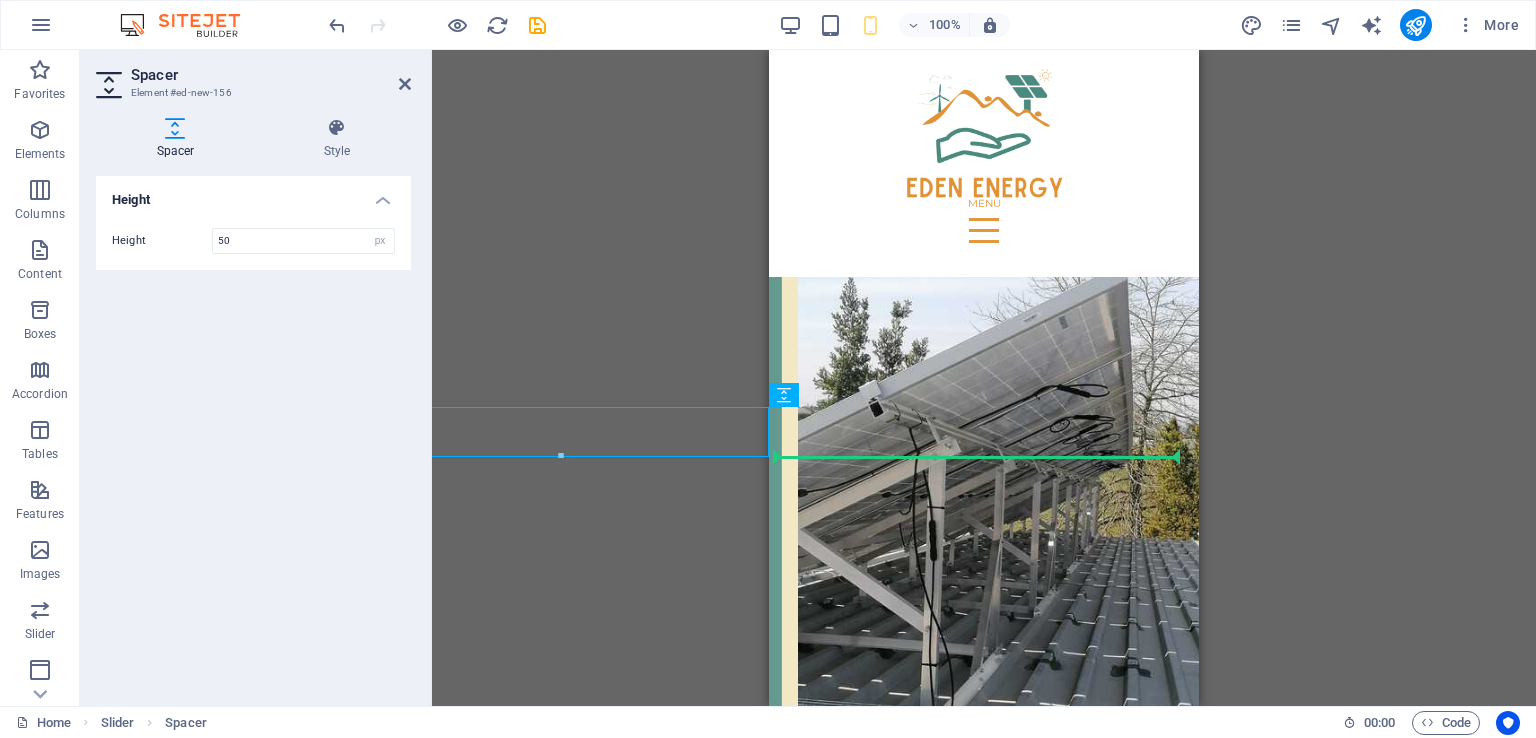 drag, startPoint x: 1557, startPoint y: 444, endPoint x: 909, endPoint y: 465, distance: 648.3402 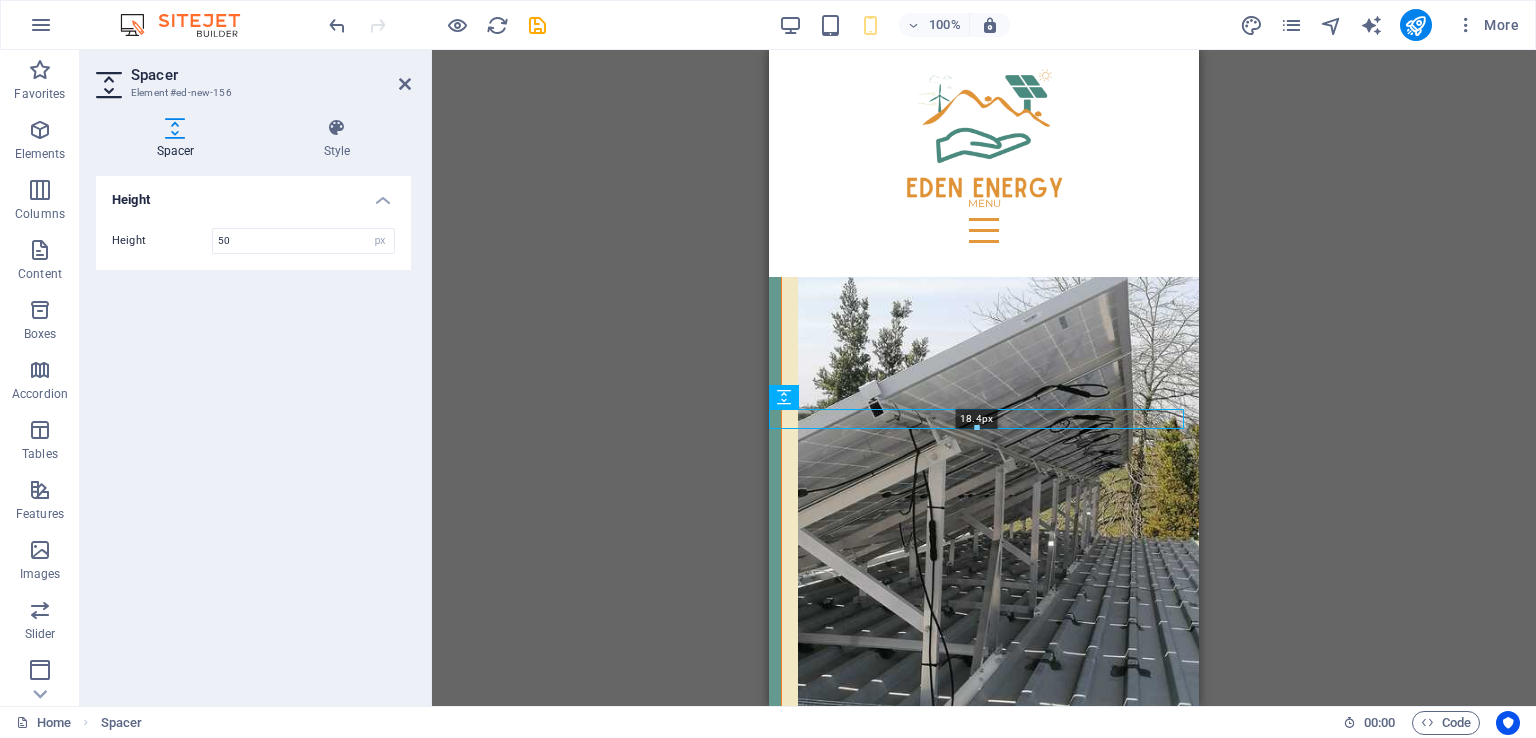 drag, startPoint x: 976, startPoint y: 456, endPoint x: 209, endPoint y: 371, distance: 771.69556 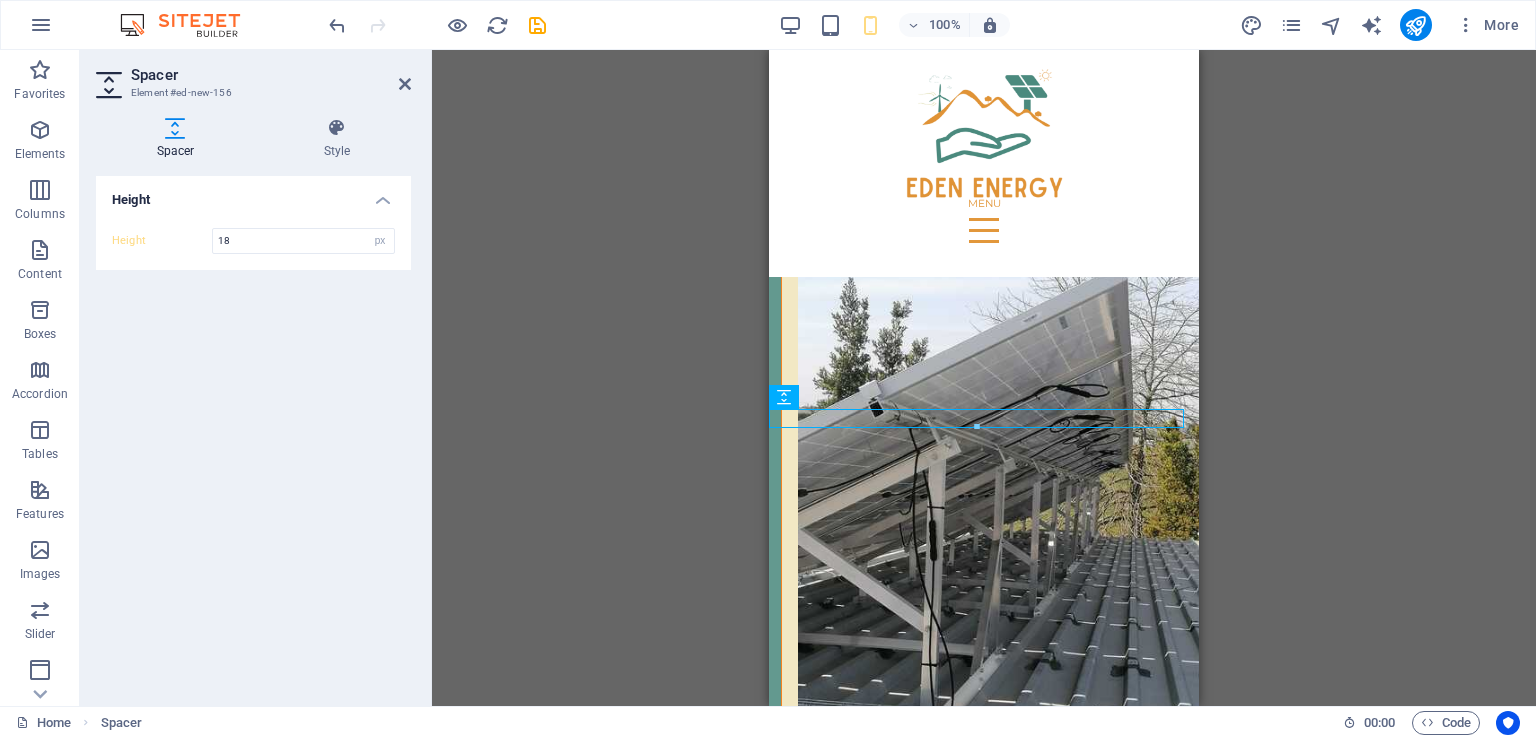 click on "H1   Banner   Banner   Container   Spacer   Menu Bar   Menu   HTML   Container   Text   H2   Text   Spacer   Container   Image   Container   Container   Container   Text   Container   Container   Spacer   Text   Container   Text   Container   Container   Container   Container   Text   Spacer   H2   Spacer   Text   Spacer   Cards   Container   Container   Cards   Image   Container   Cards   Container   Text   Spacer   Spacer   Text   Container   Container   Image   Cards   Container   Container   Text   Text   Text   Container   Image   Cards   Container   Container   Text   Text   Spacer   Text   Container   Text   Container   Text   Image   Text   Text   Image   Spacer   Reference   H2   Text   H2   Spacer   Image   Slider   Overlay   Spacer   Image   Spacer   Overlay   Image   Text   Image   Spacer   Text   H2   Slider   Image   Slider   Overlay   Image   Spacer   Slider   Image" at bounding box center [984, 378] 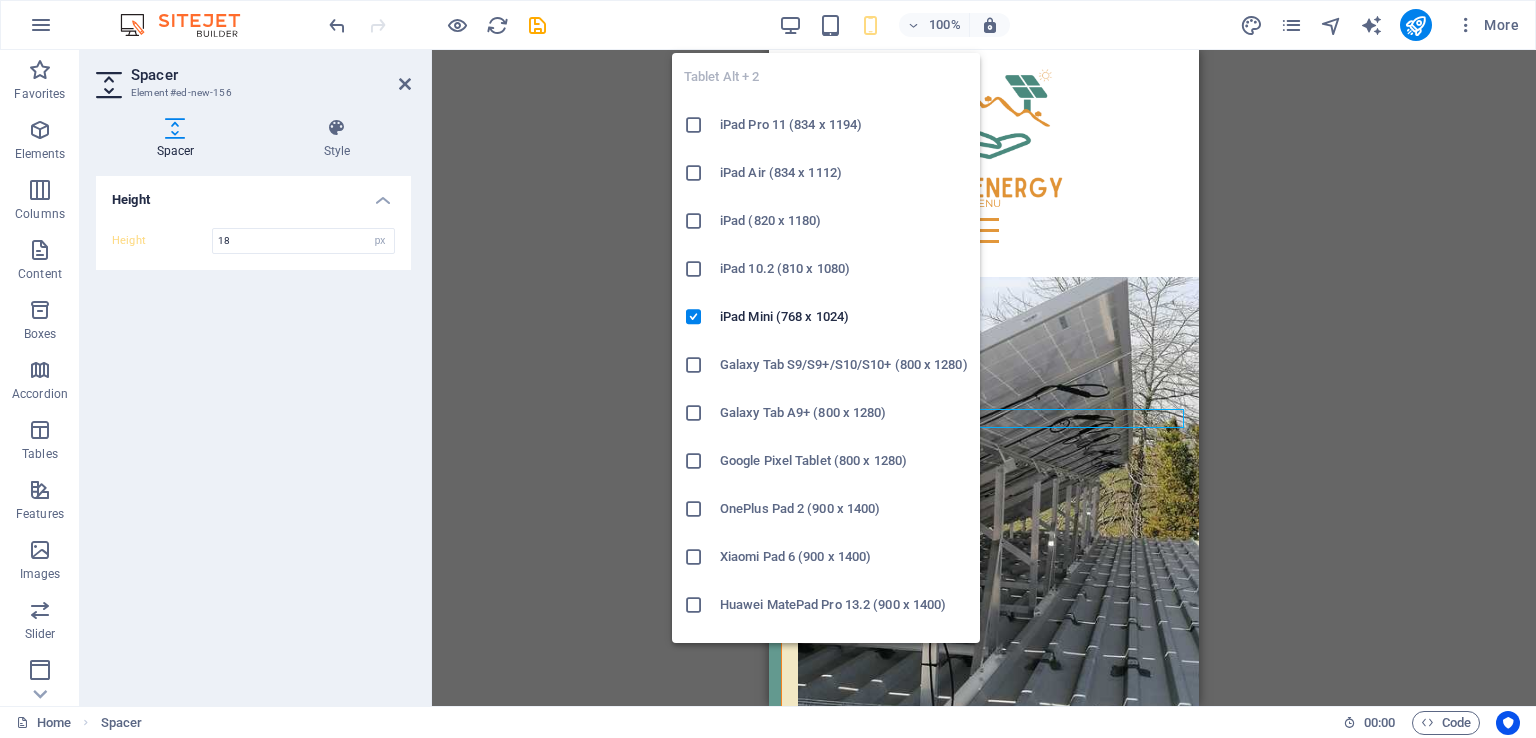 click at bounding box center [830, 25] 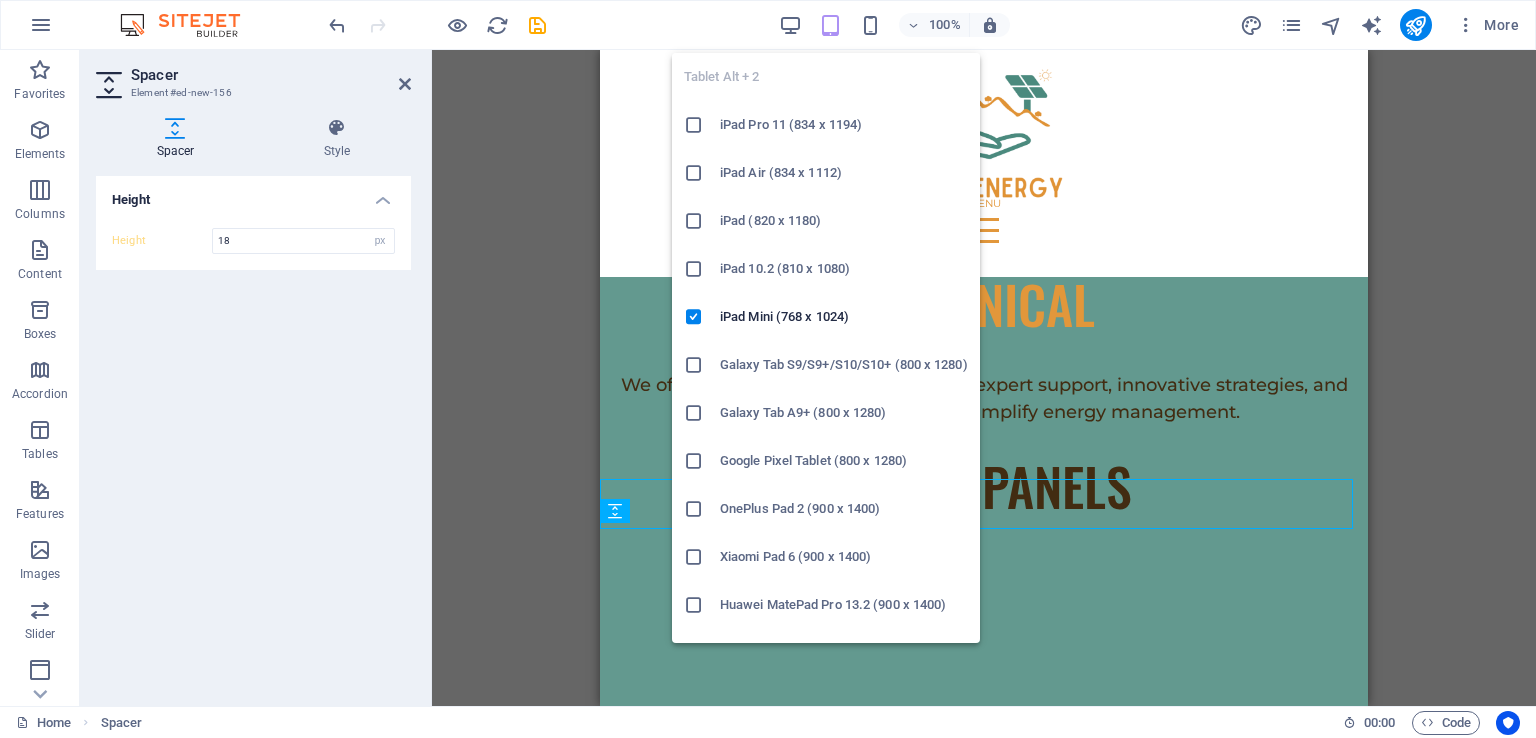 type on "50" 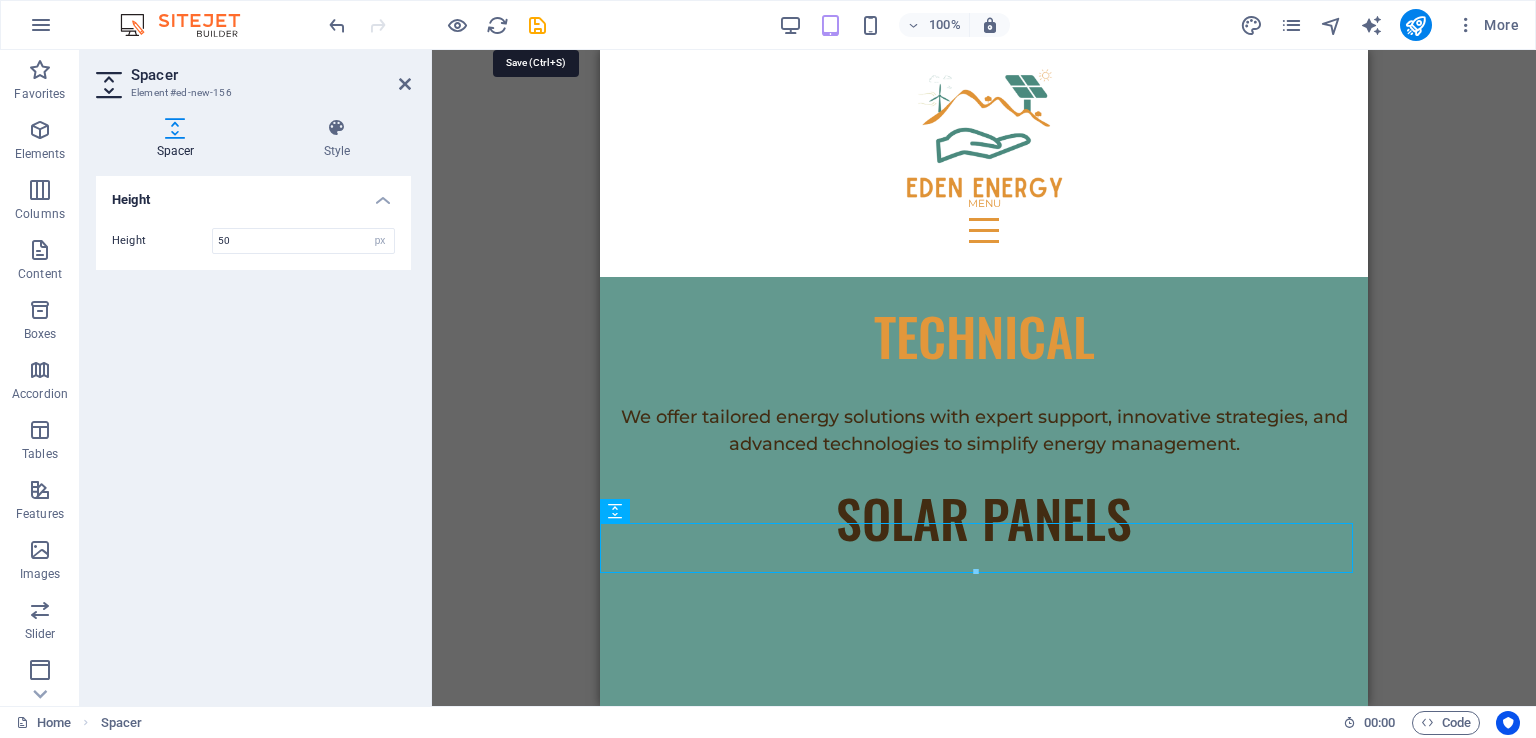 click at bounding box center [537, 25] 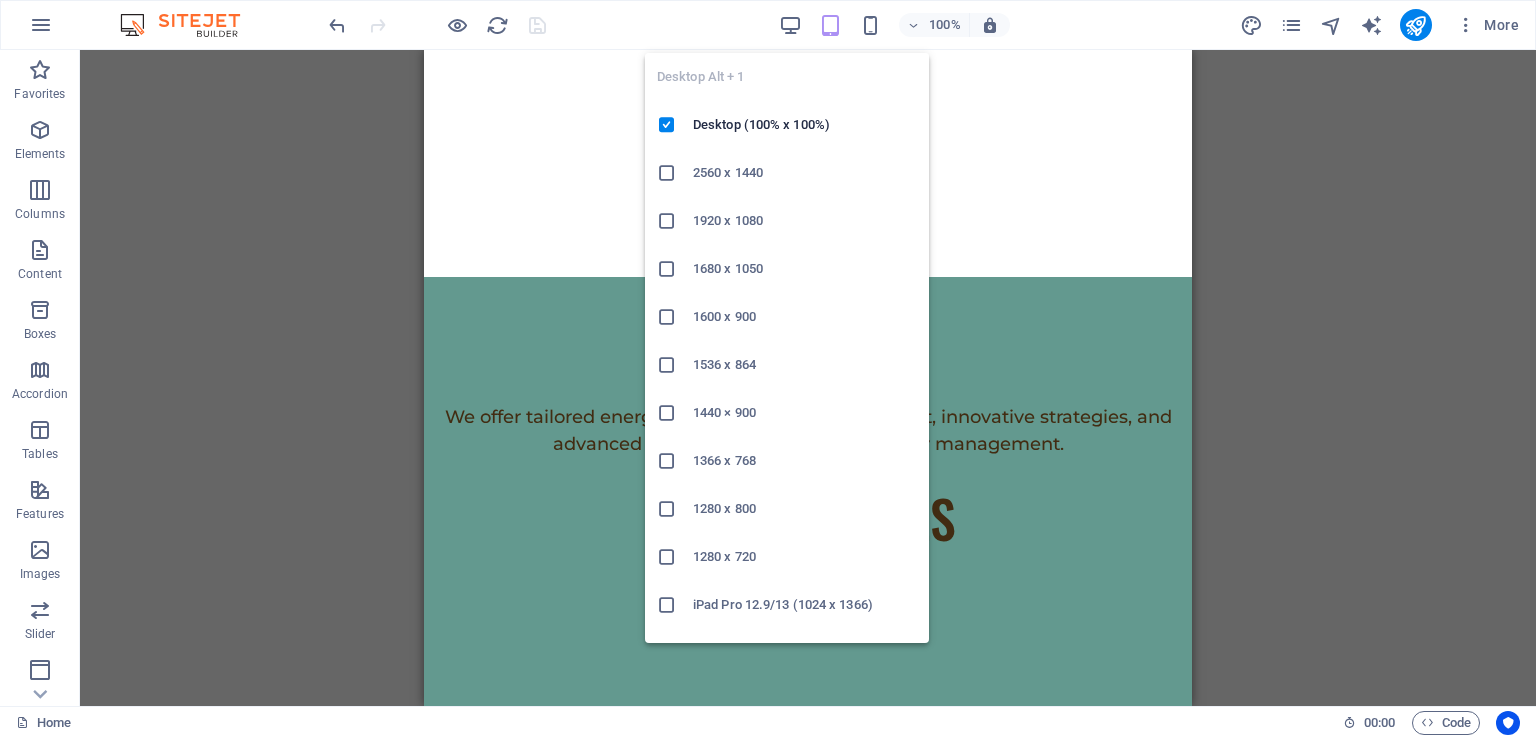 click at bounding box center [790, 25] 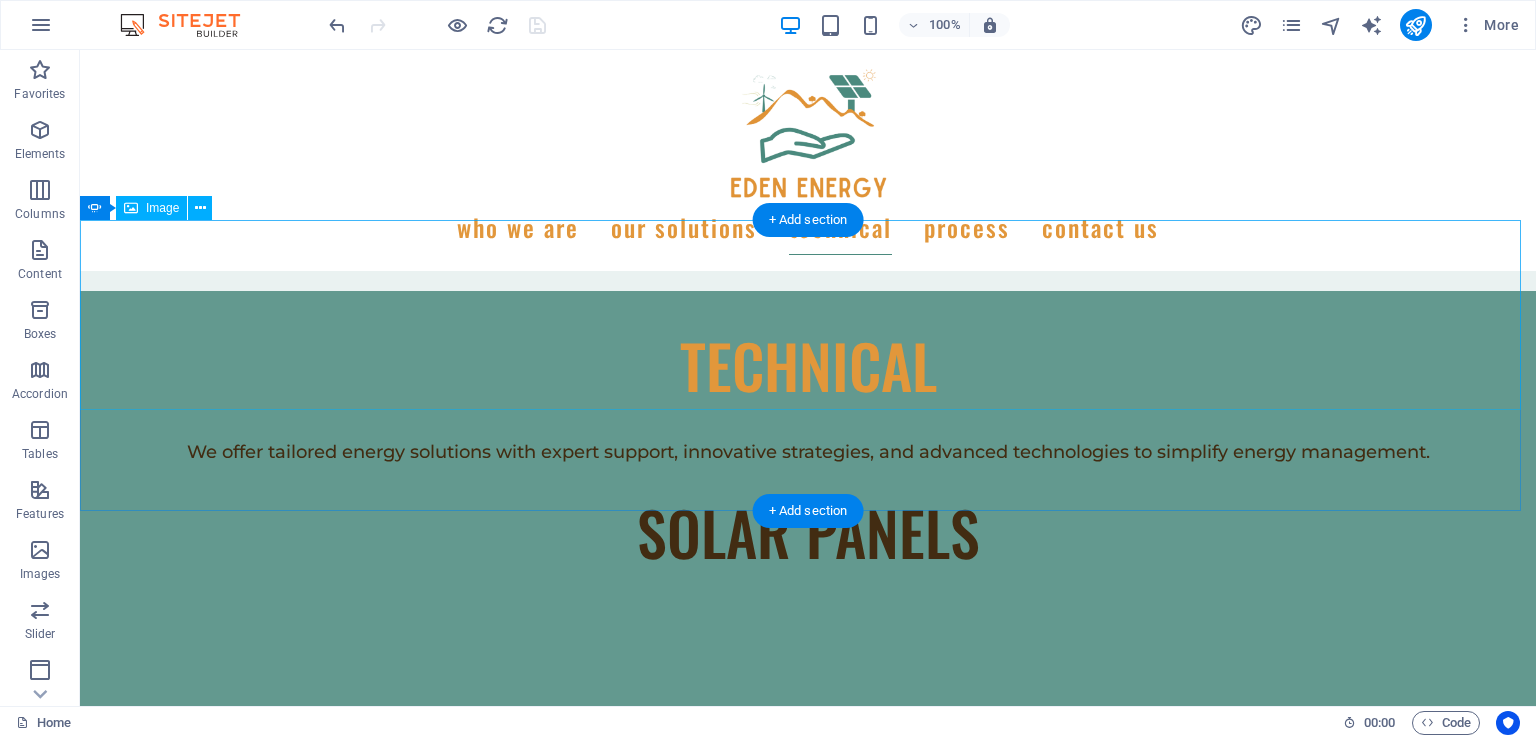 scroll, scrollTop: 7684, scrollLeft: 0, axis: vertical 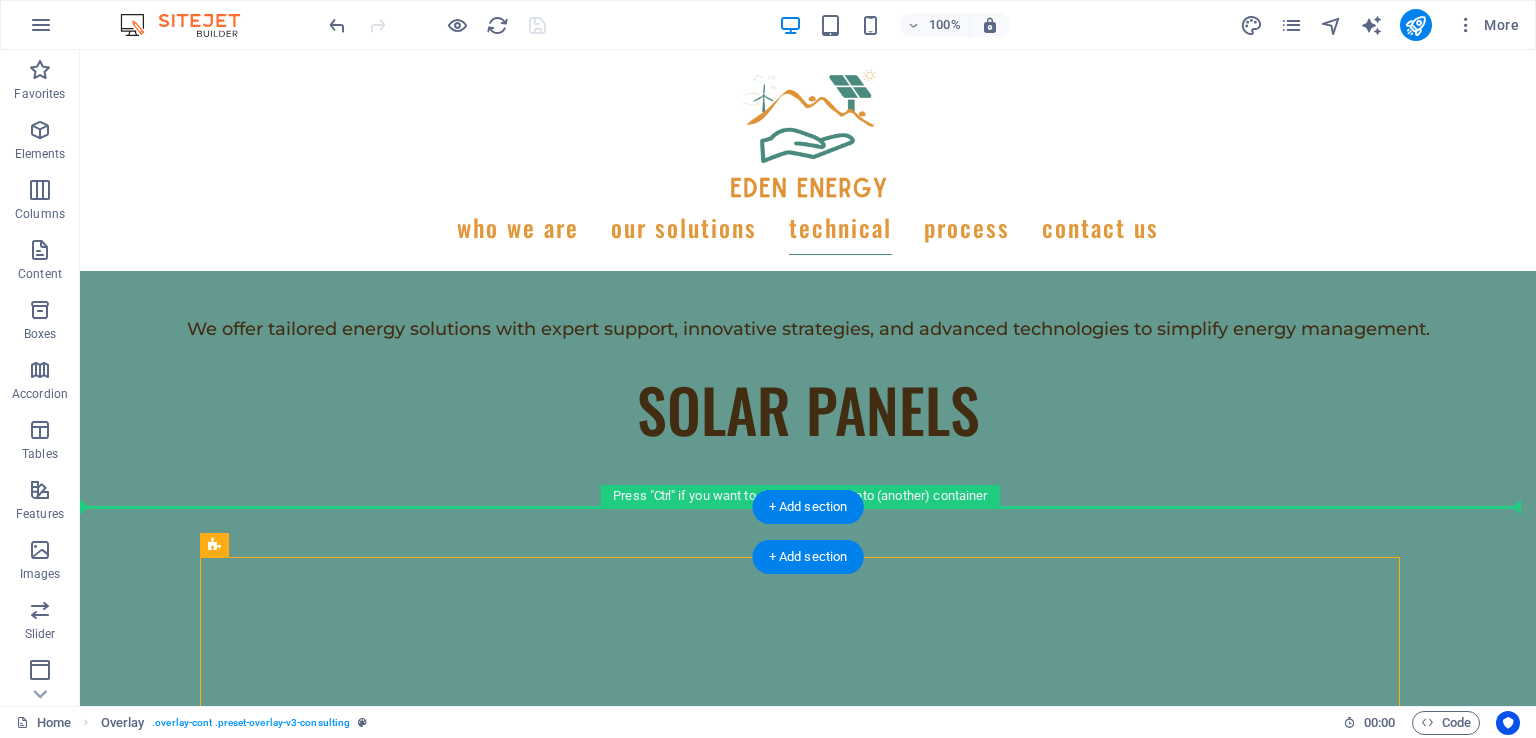 drag, startPoint x: 324, startPoint y: 599, endPoint x: 244, endPoint y: 526, distance: 108.30051 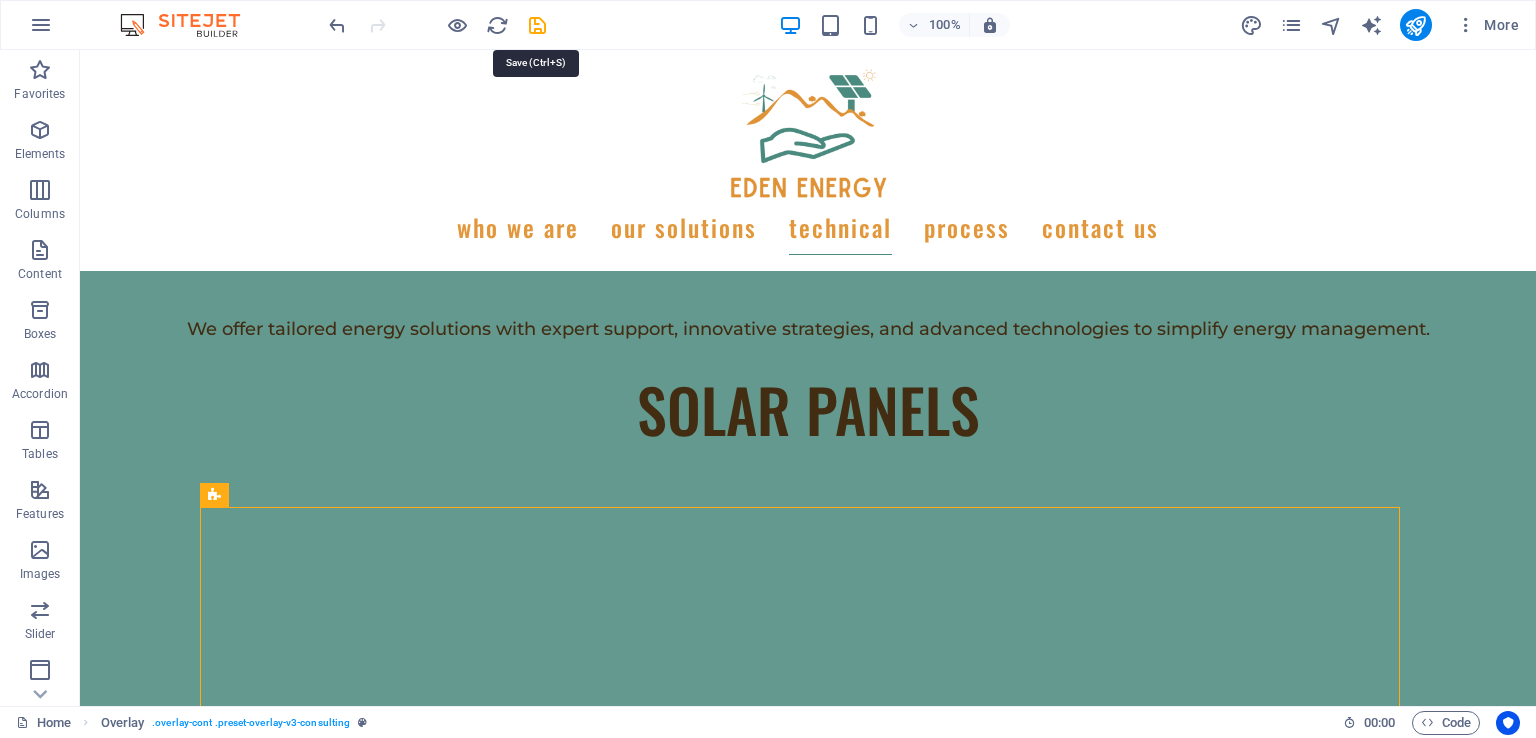 click at bounding box center [537, 25] 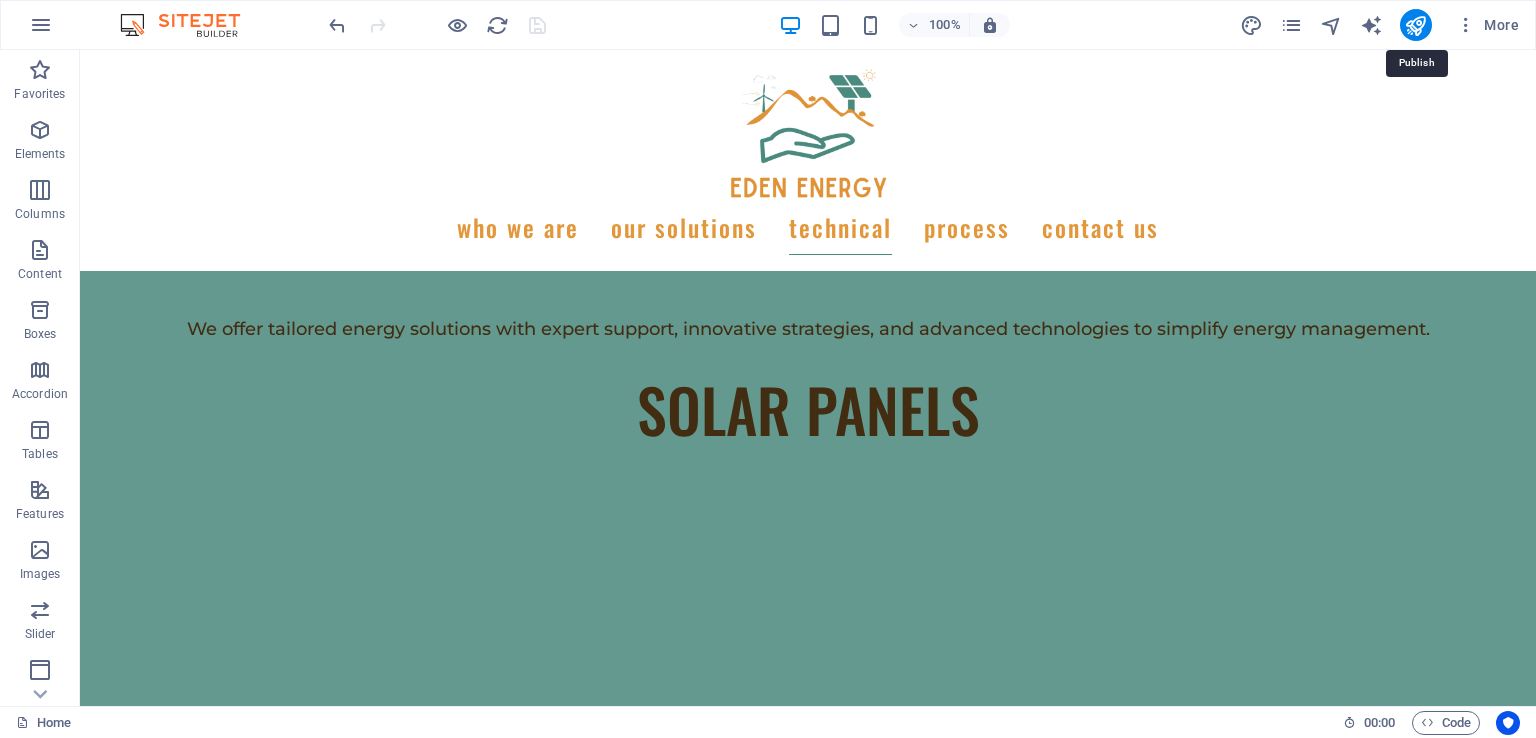 click at bounding box center [1415, 25] 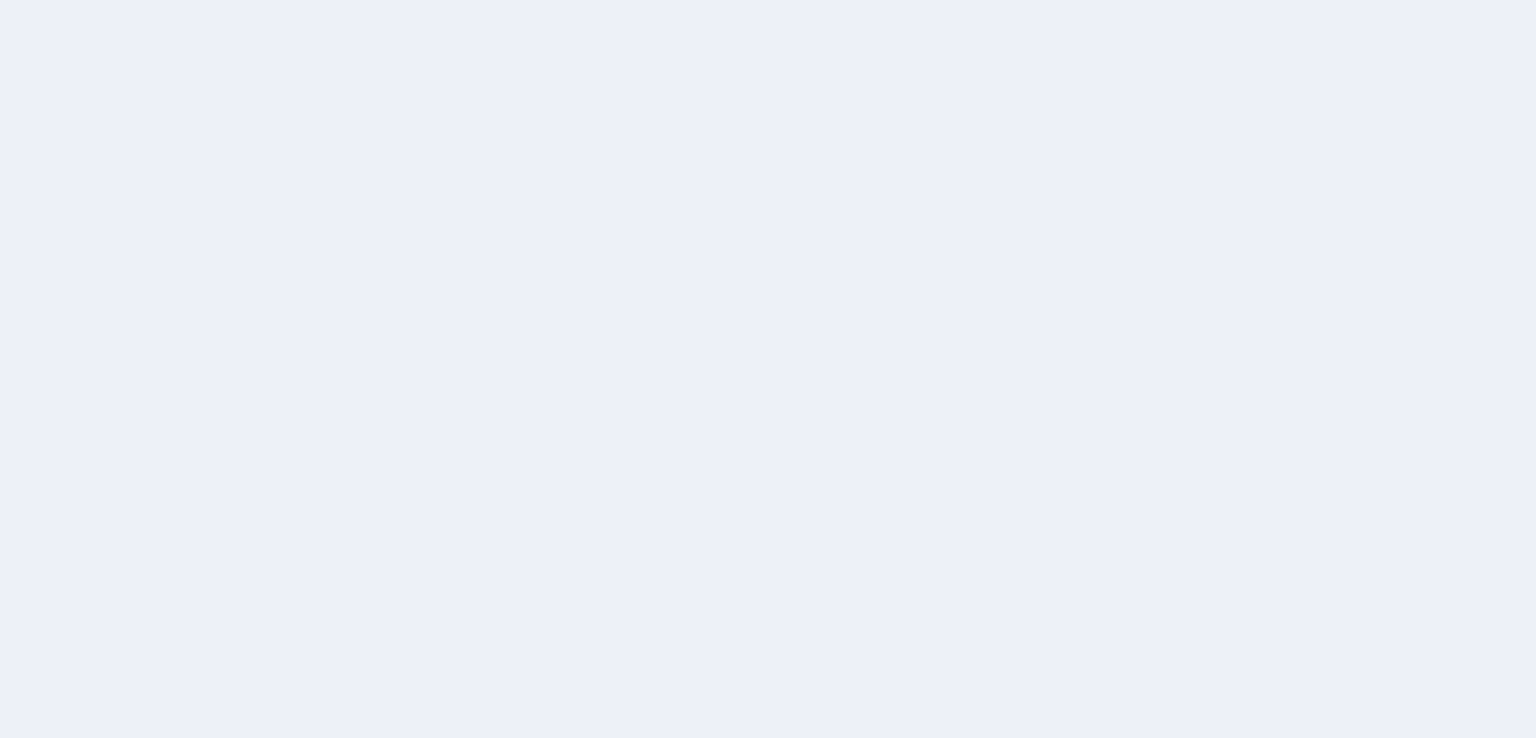 scroll, scrollTop: 0, scrollLeft: 0, axis: both 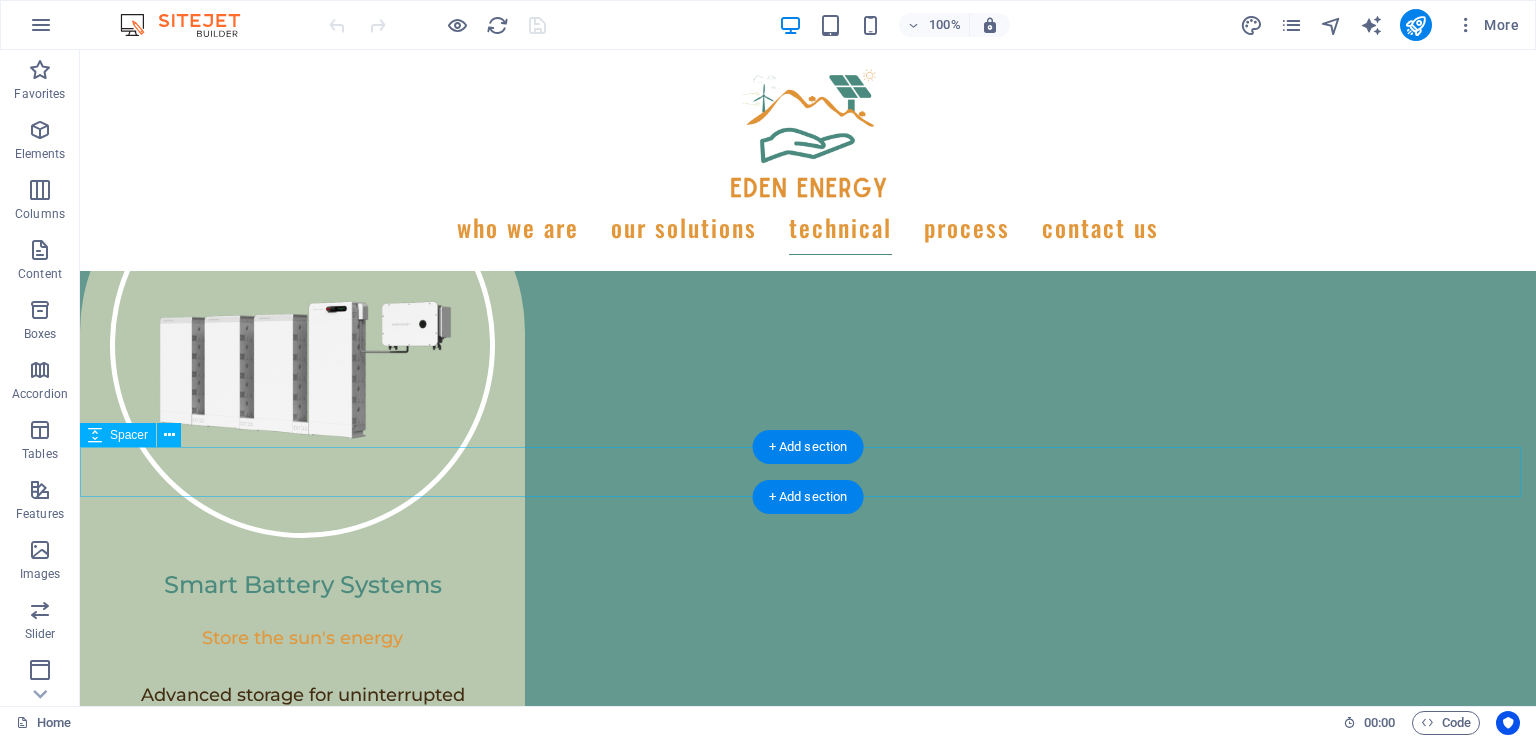 click at bounding box center [808, 3520] 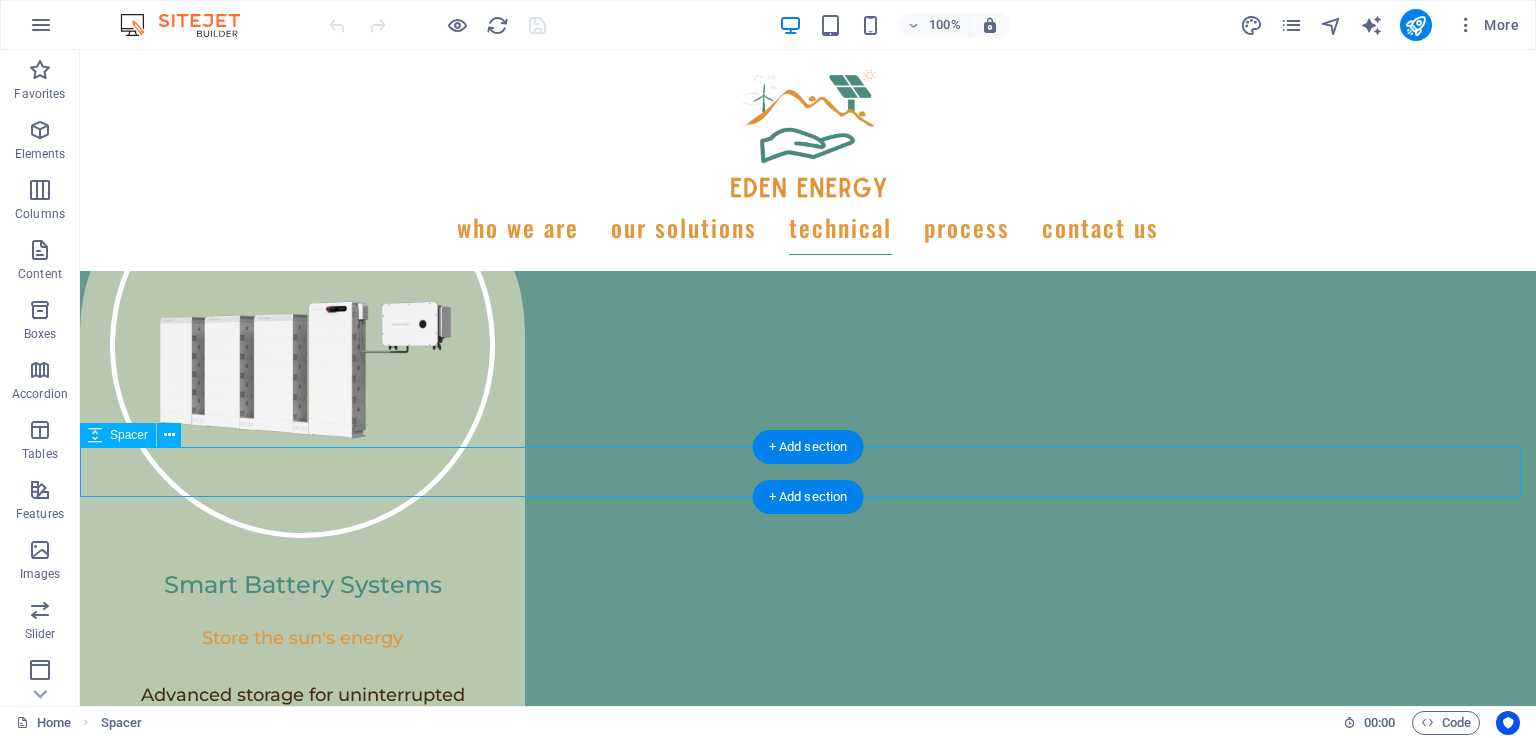 click at bounding box center (808, 3520) 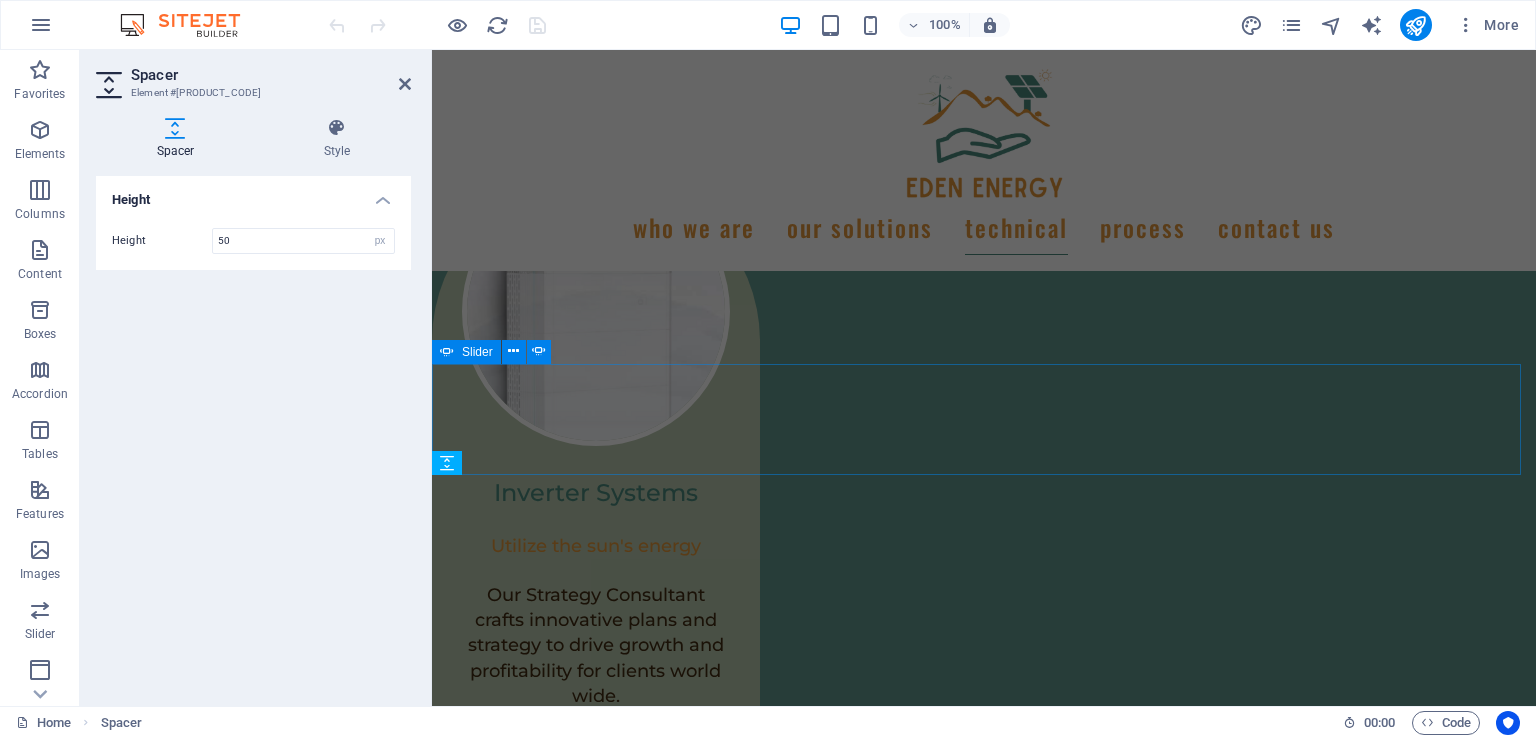 scroll, scrollTop: 4732, scrollLeft: 0, axis: vertical 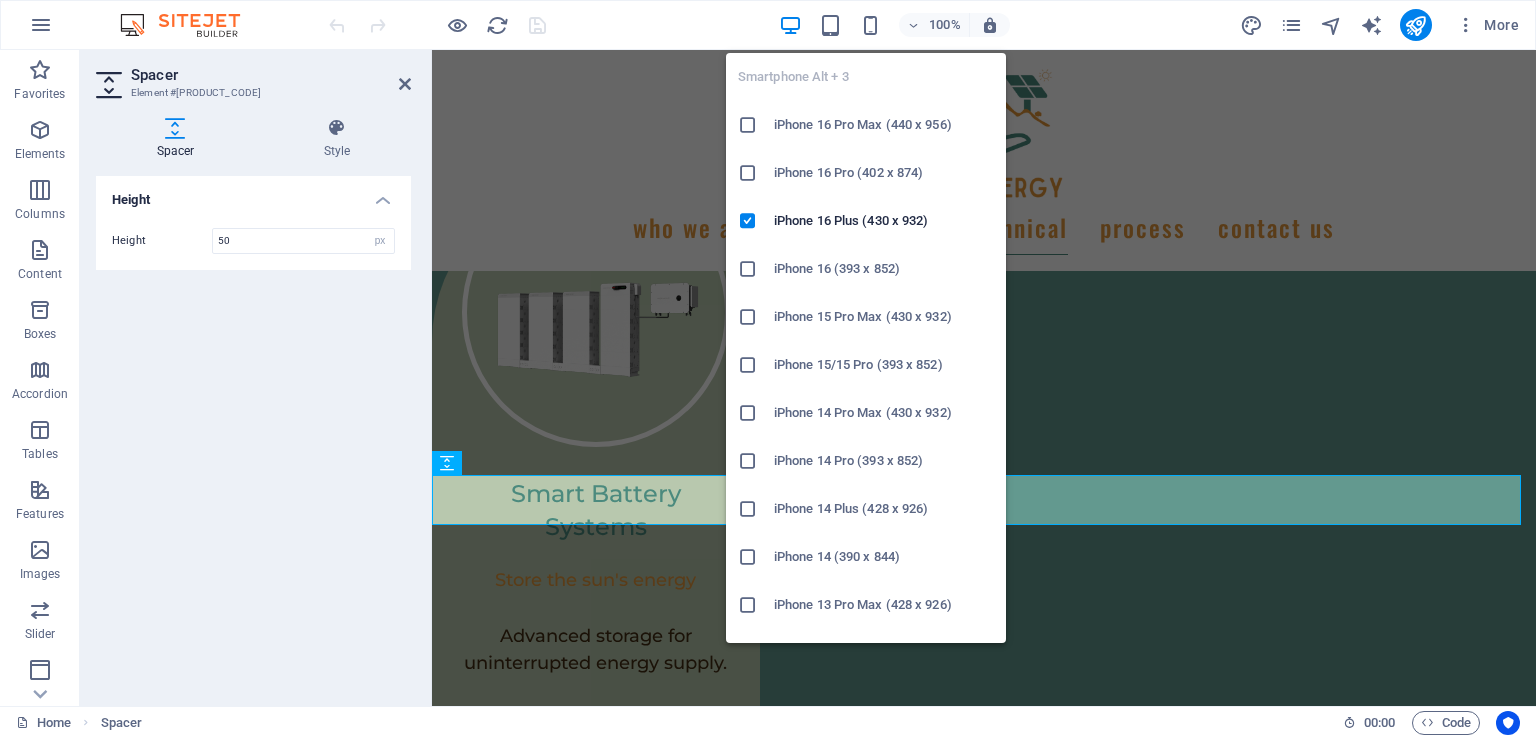 click at bounding box center [870, 25] 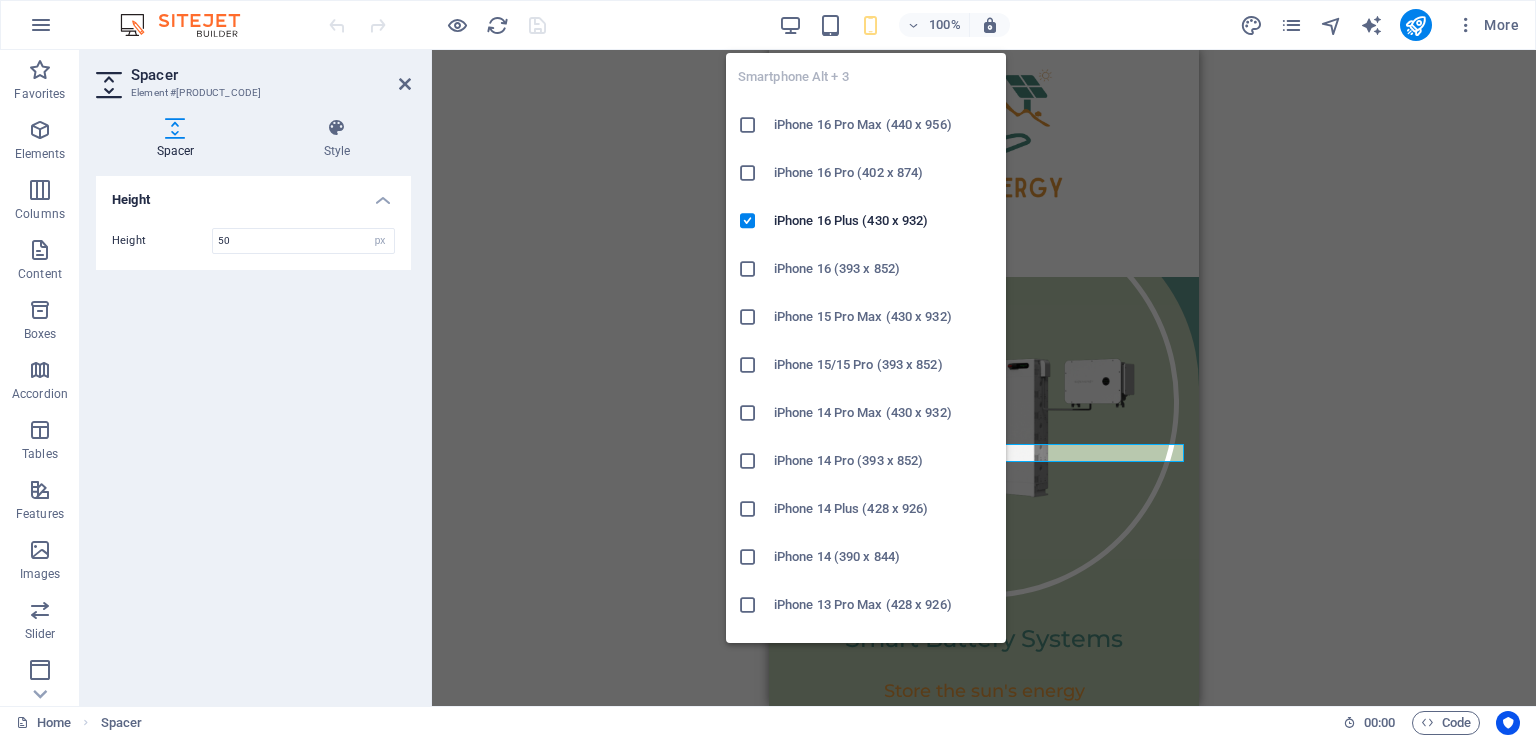 scroll, scrollTop: 5912, scrollLeft: 0, axis: vertical 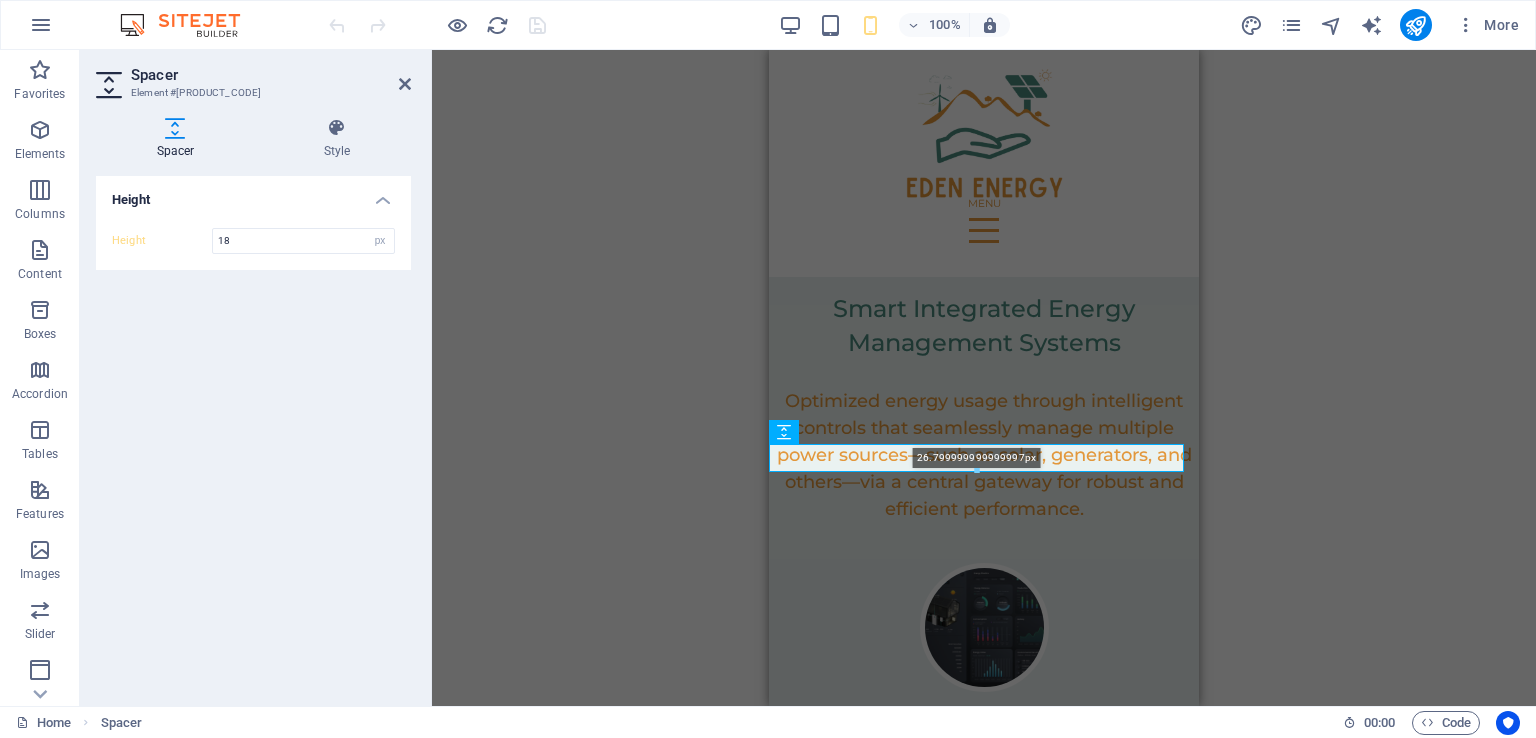 click at bounding box center (976, 471) 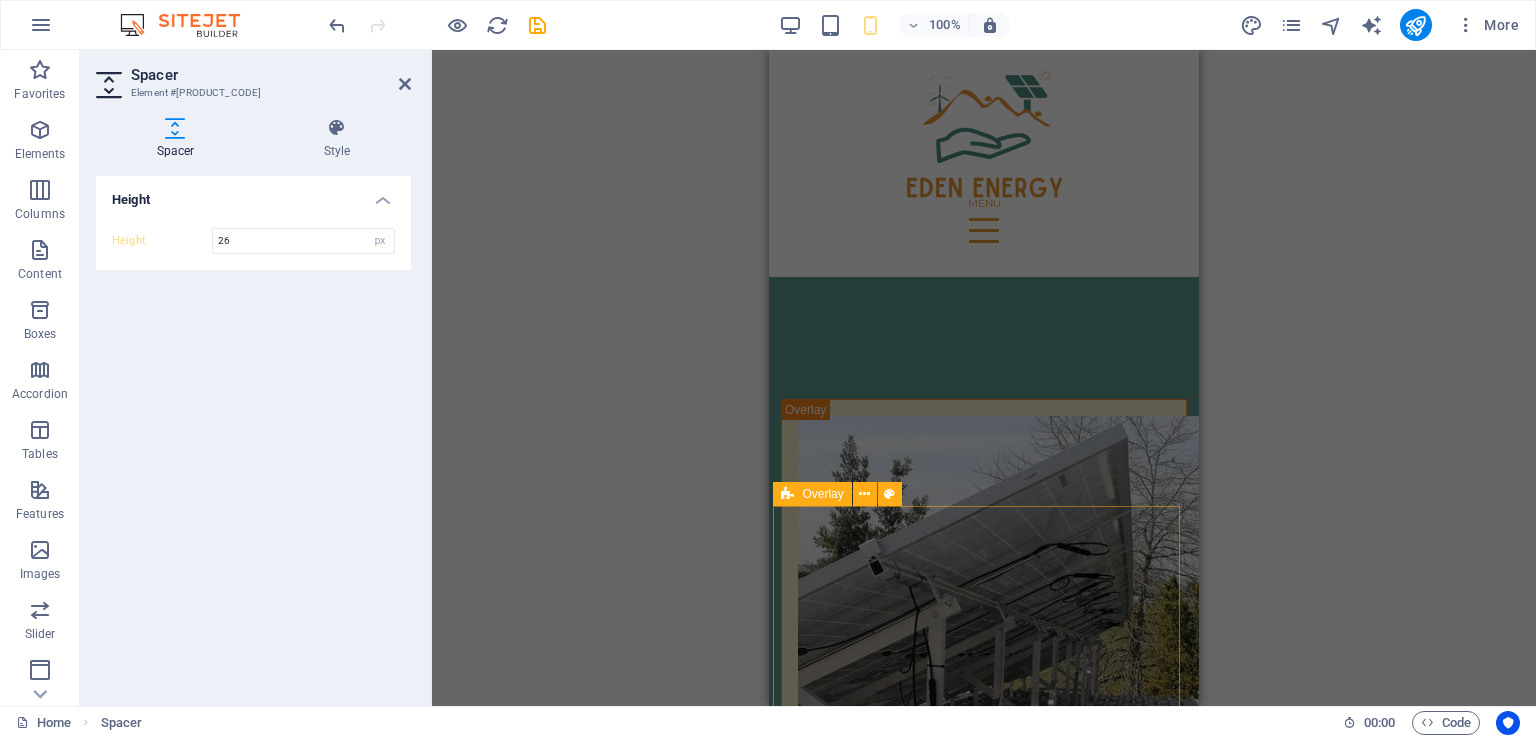 scroll, scrollTop: 7512, scrollLeft: 0, axis: vertical 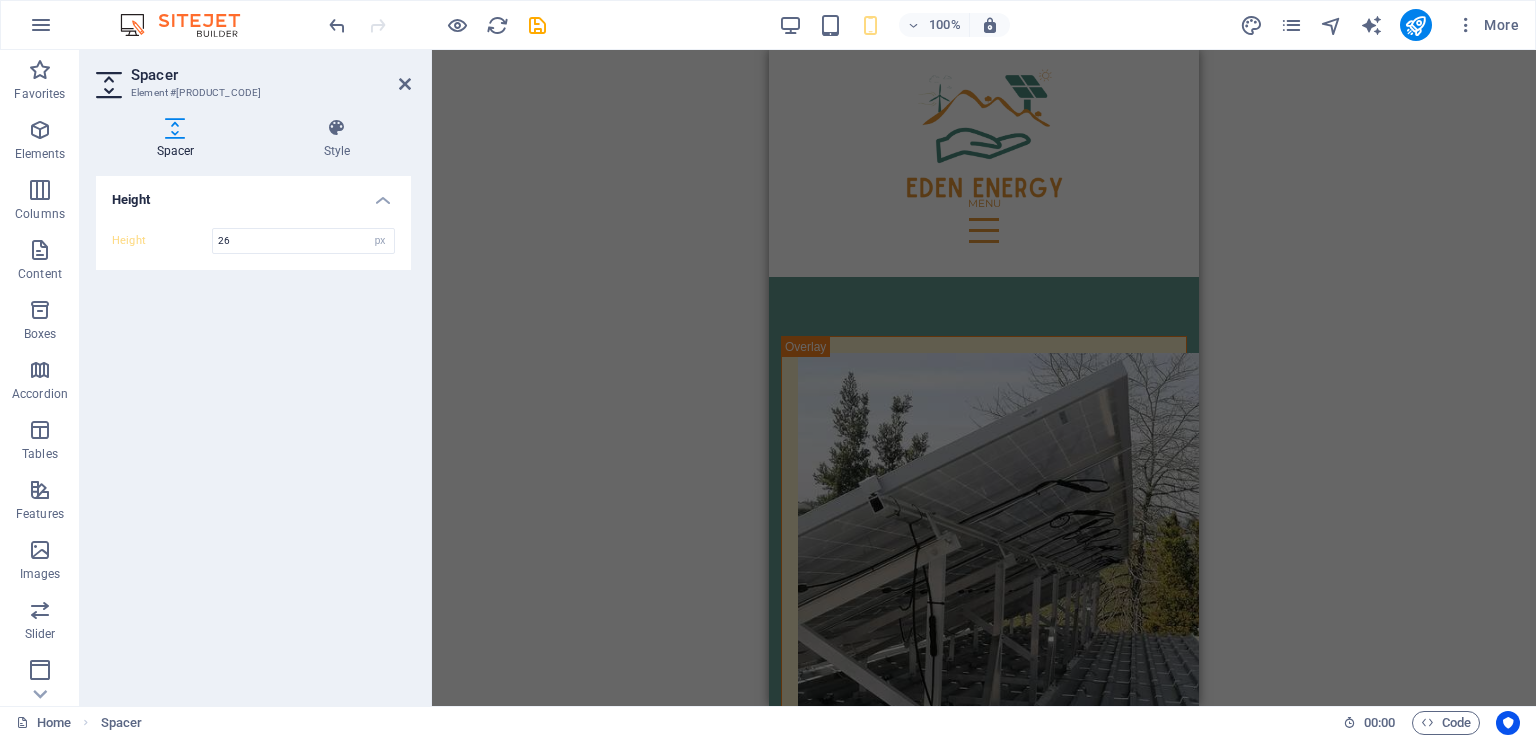 click on "Spacer" at bounding box center (271, 75) 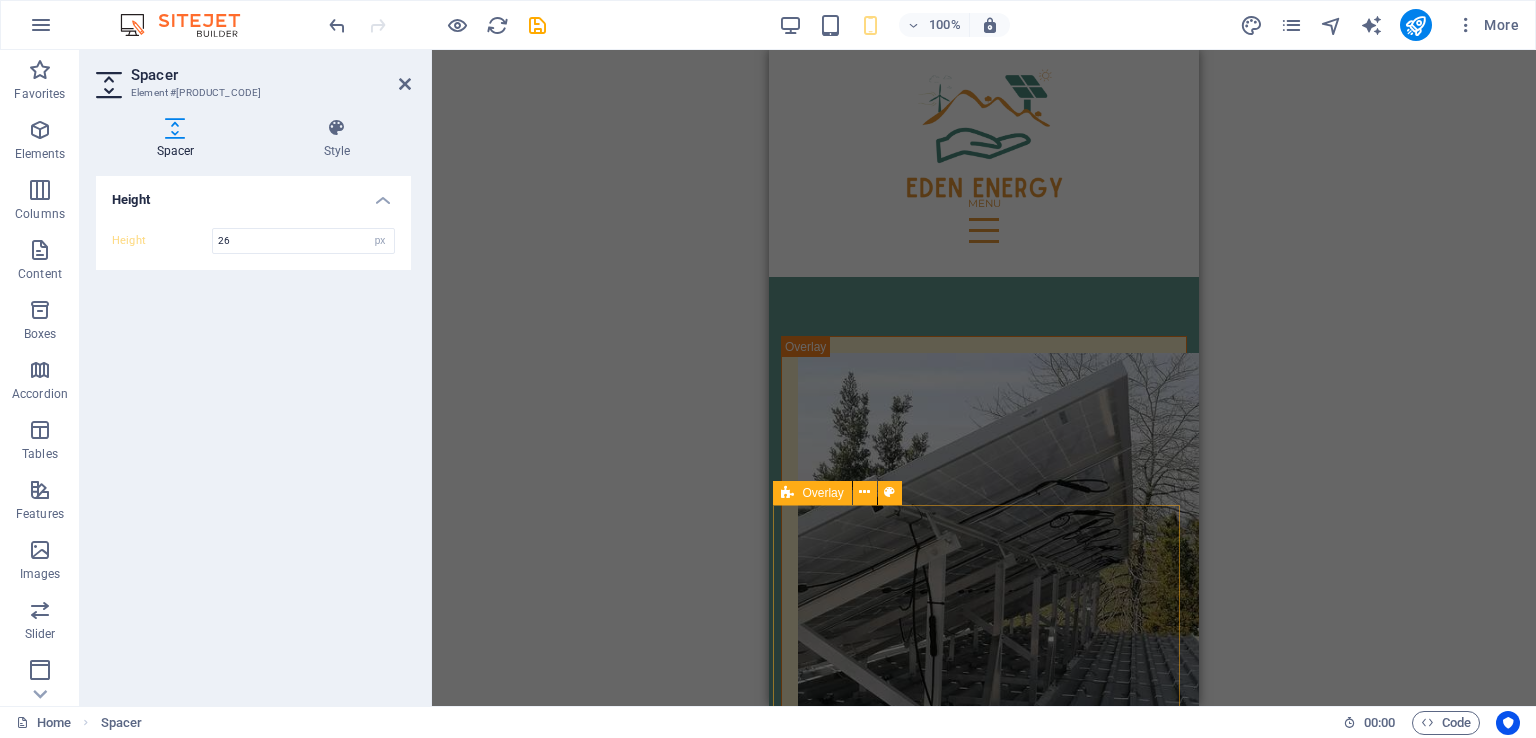 click on "Smart System learns contextual power consumption and adapts Remote wireless control Power management gateway system: Utilize multiple power sources through one system seamlessly Zero transfer rate (between power sources) and flexible power management Modular design (IP66) weatherproof Very safe with arc detection and fire management systems Easy to upgrade and make modifications Breakdowns minimal through fault isolation within smaller modules 10-year equipment swop out warranted for Inverter and batteries Gateway 3-year warranted (breakers, contactors & PLC)(Replacement parts cheap and easy to replace) Graph depicts typical battery efficiency declines over time, with approximately 80% of new capacity remaining after 15 years." at bounding box center (984, 3722) 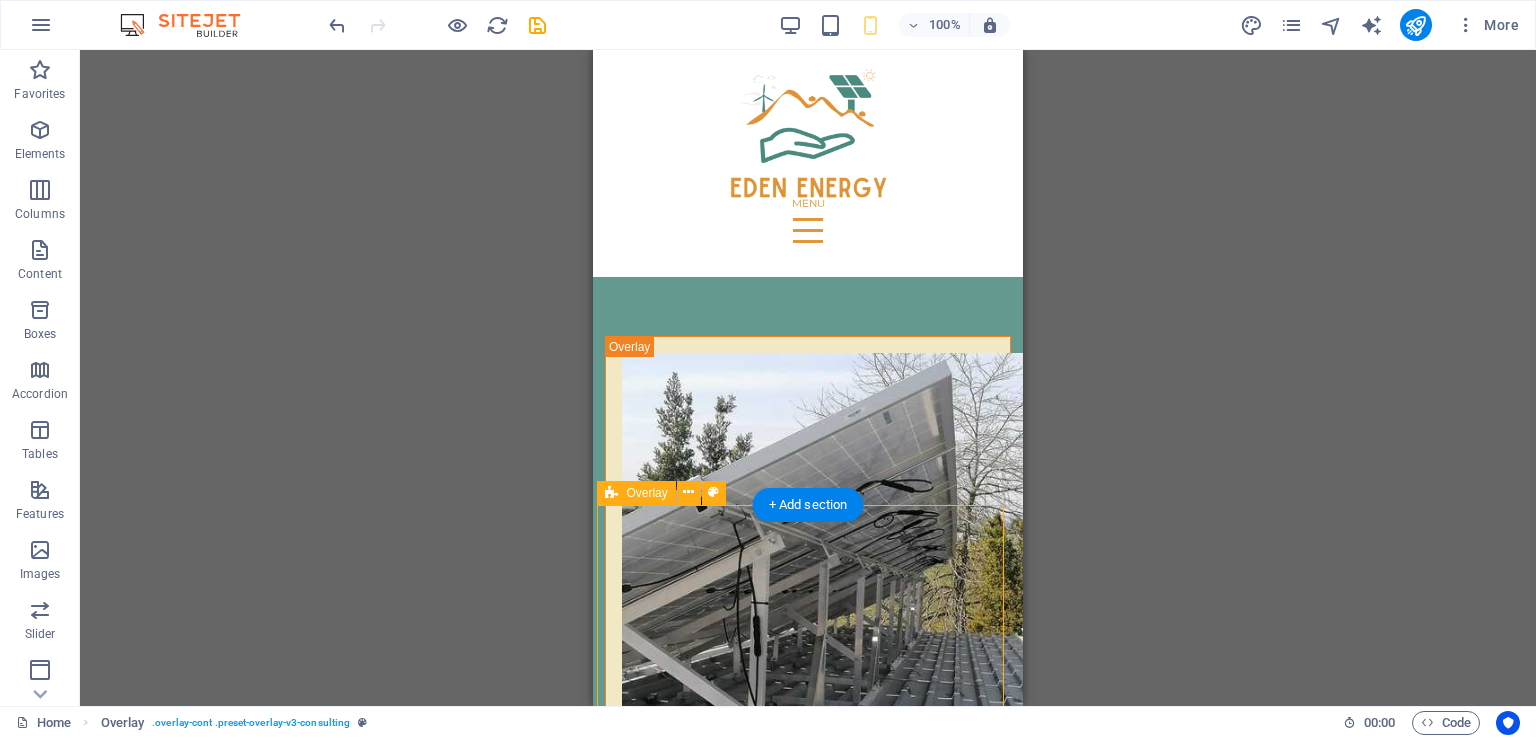 drag, startPoint x: 785, startPoint y: 515, endPoint x: 1381, endPoint y: 568, distance: 598.3519 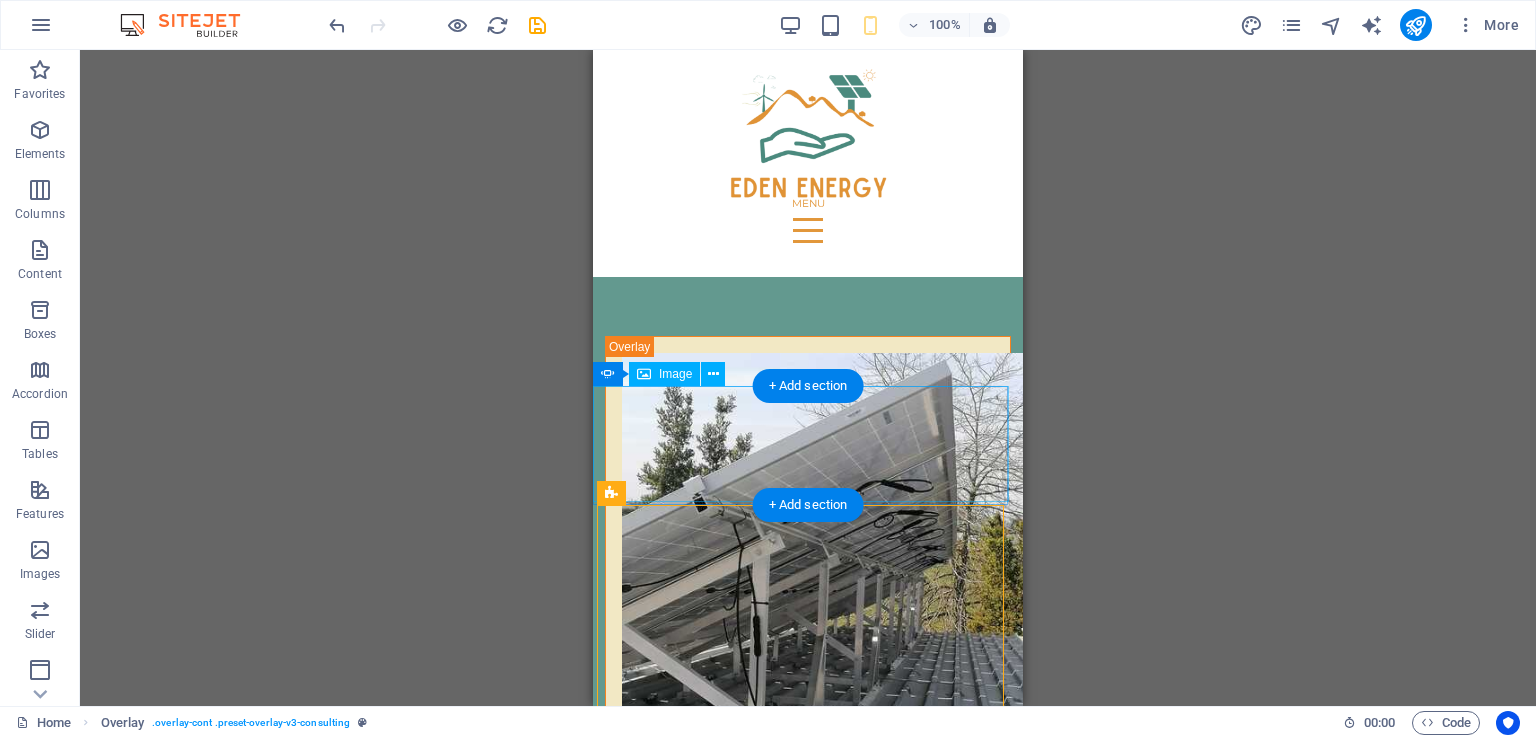 click at bounding box center [-447, 2577] 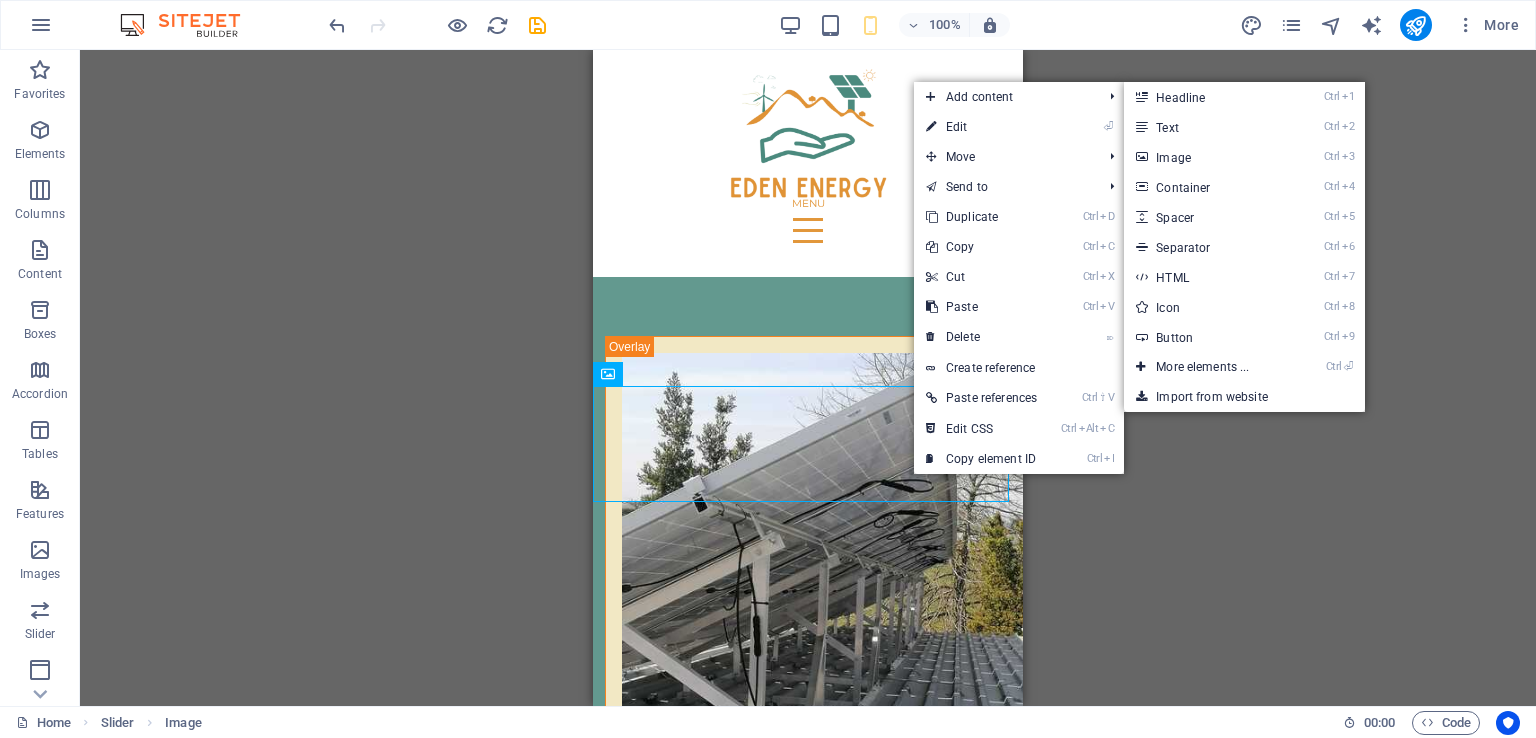 click on "Ctrl 5  Spacer" at bounding box center (1206, 217) 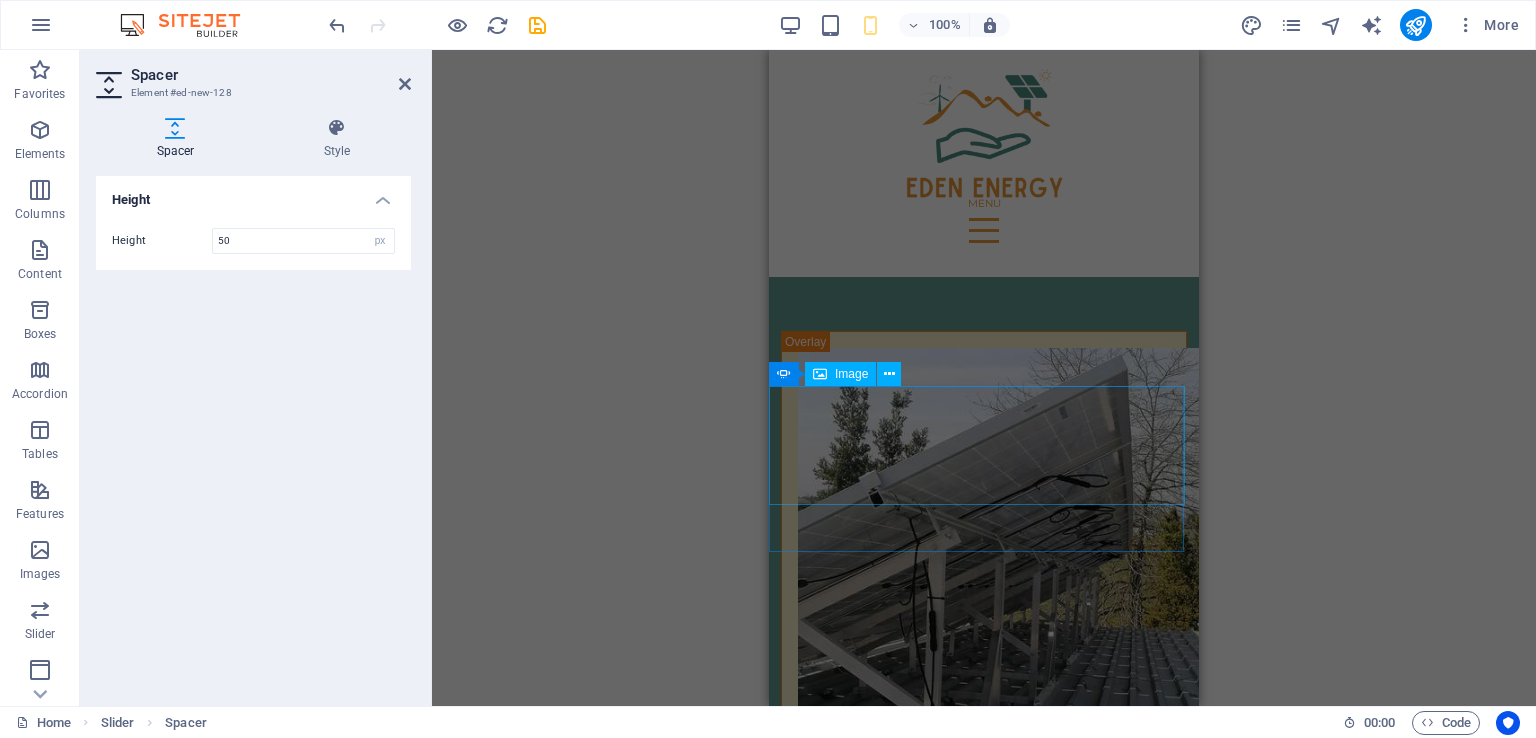 scroll, scrollTop: 7512, scrollLeft: 0, axis: vertical 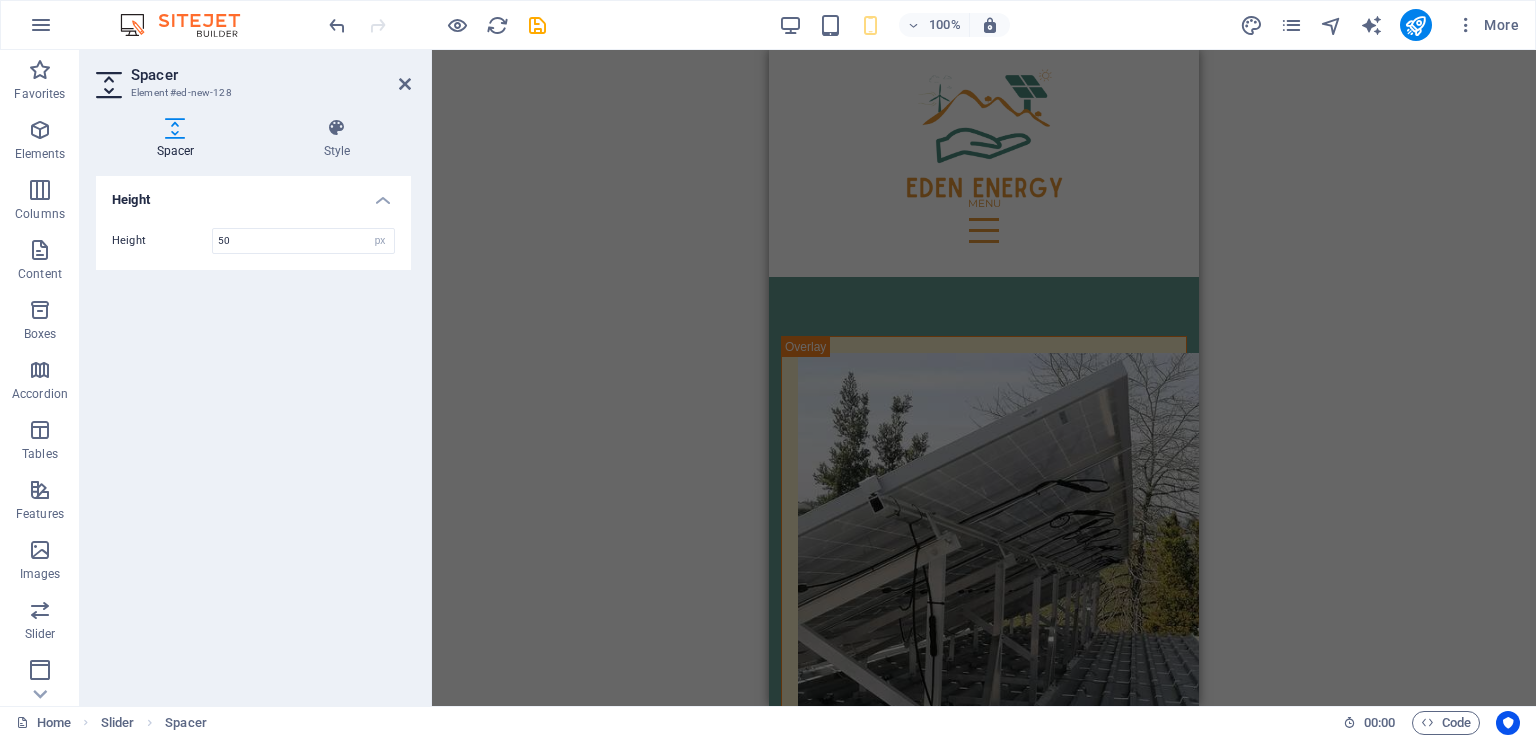 click on "H1   Banner   Banner   Container   Spacer   Spacer   Icon   H2   Spacer   Text   Container   Container   Text   Container   Container   Text   Container   Image   Container   Container   Container   Text   Container   Spacer   Text   Spacer   H2   Spacer   Text   Spacer   Container   Container   Image   Cards   Container   Container   Text   Text   Container   Text   Container   Text   Image   Text   Text   Image   Reference   H2   H2   Spacer   Image   Slider   Spacer   Overlay   Text   Menu Bar   Menu   Image   Text   Image   Spacer   Text   H2   Slider   Image   Slider   Overlay   Image   Spacer   Image   Text" at bounding box center (984, 378) 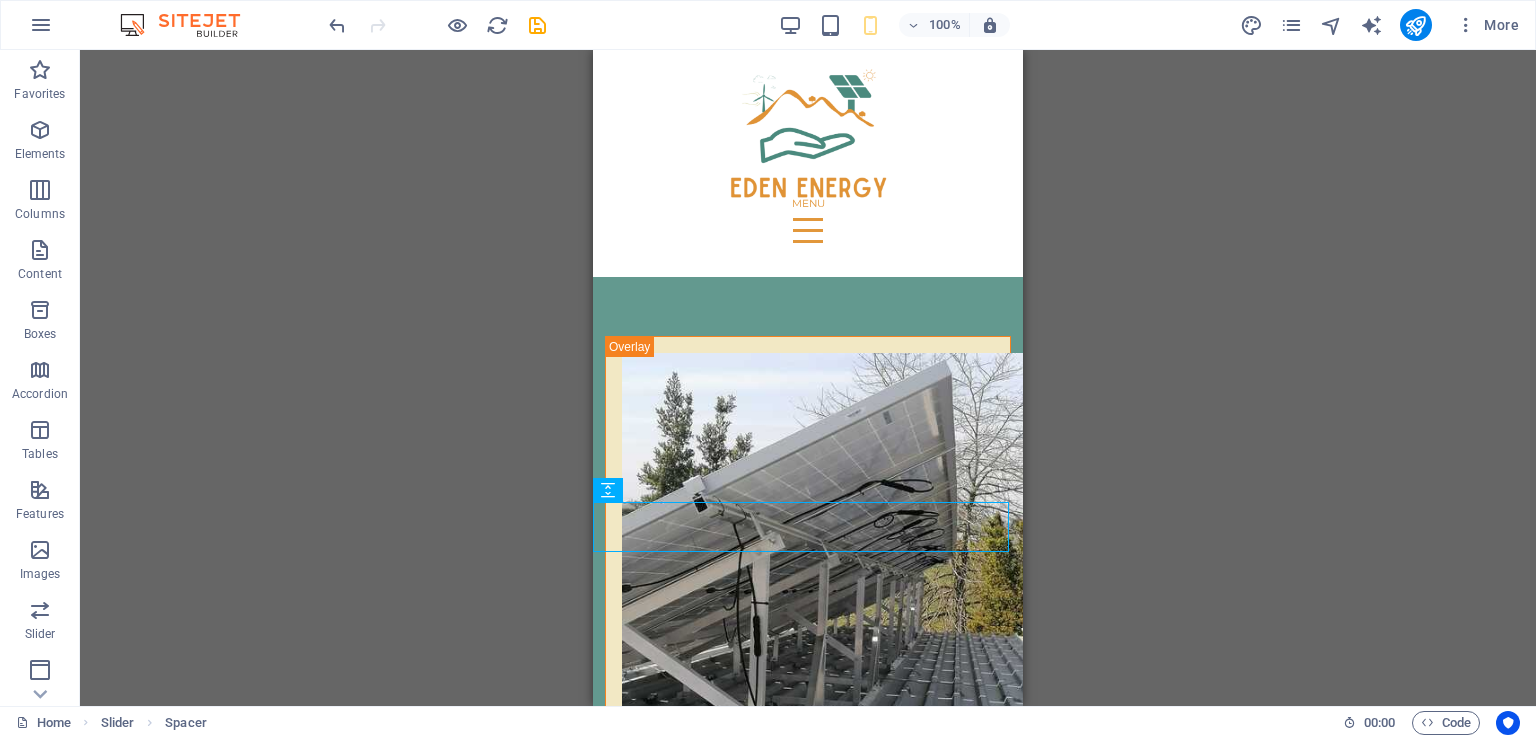 drag, startPoint x: 1443, startPoint y: 493, endPoint x: 633, endPoint y: 501, distance: 810.0395 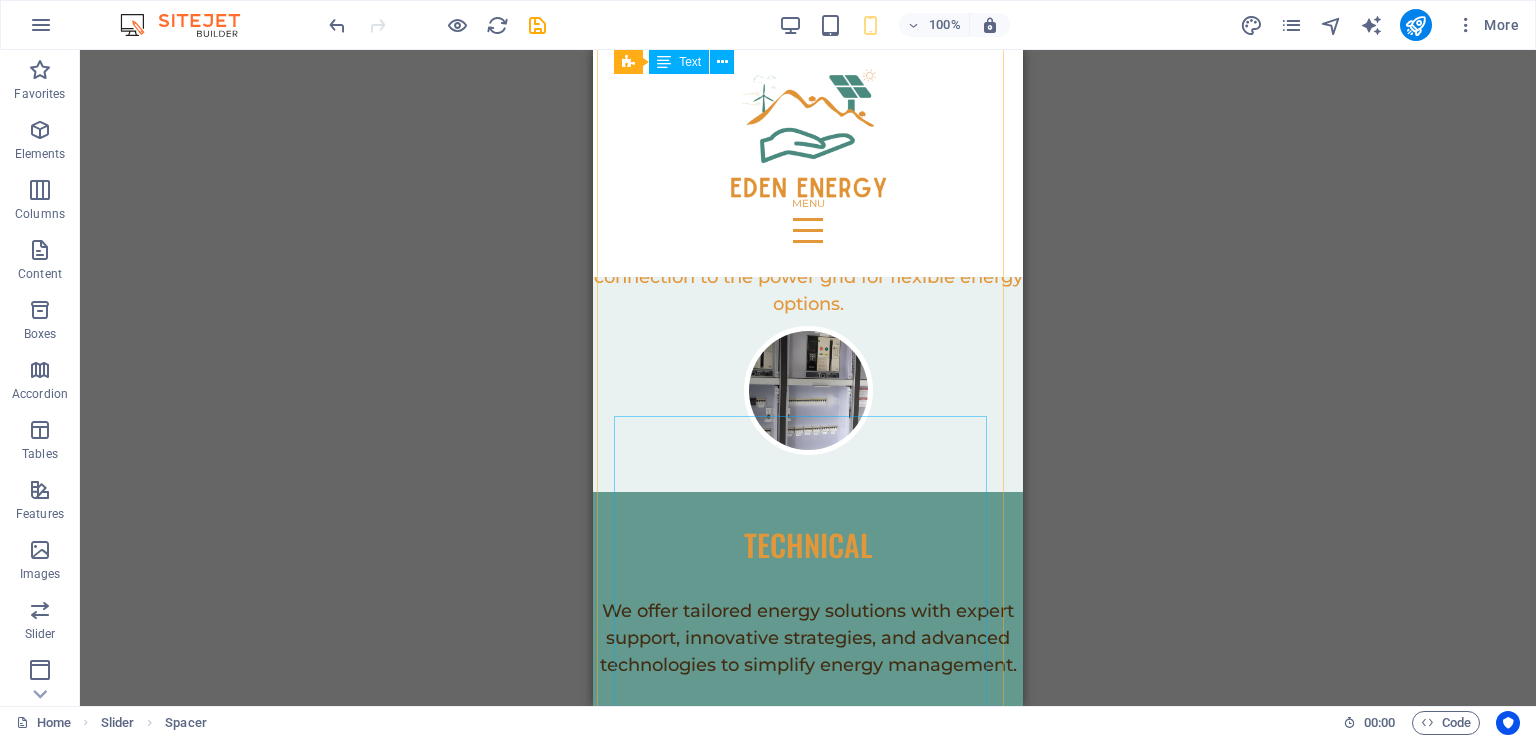 scroll, scrollTop: 6512, scrollLeft: 0, axis: vertical 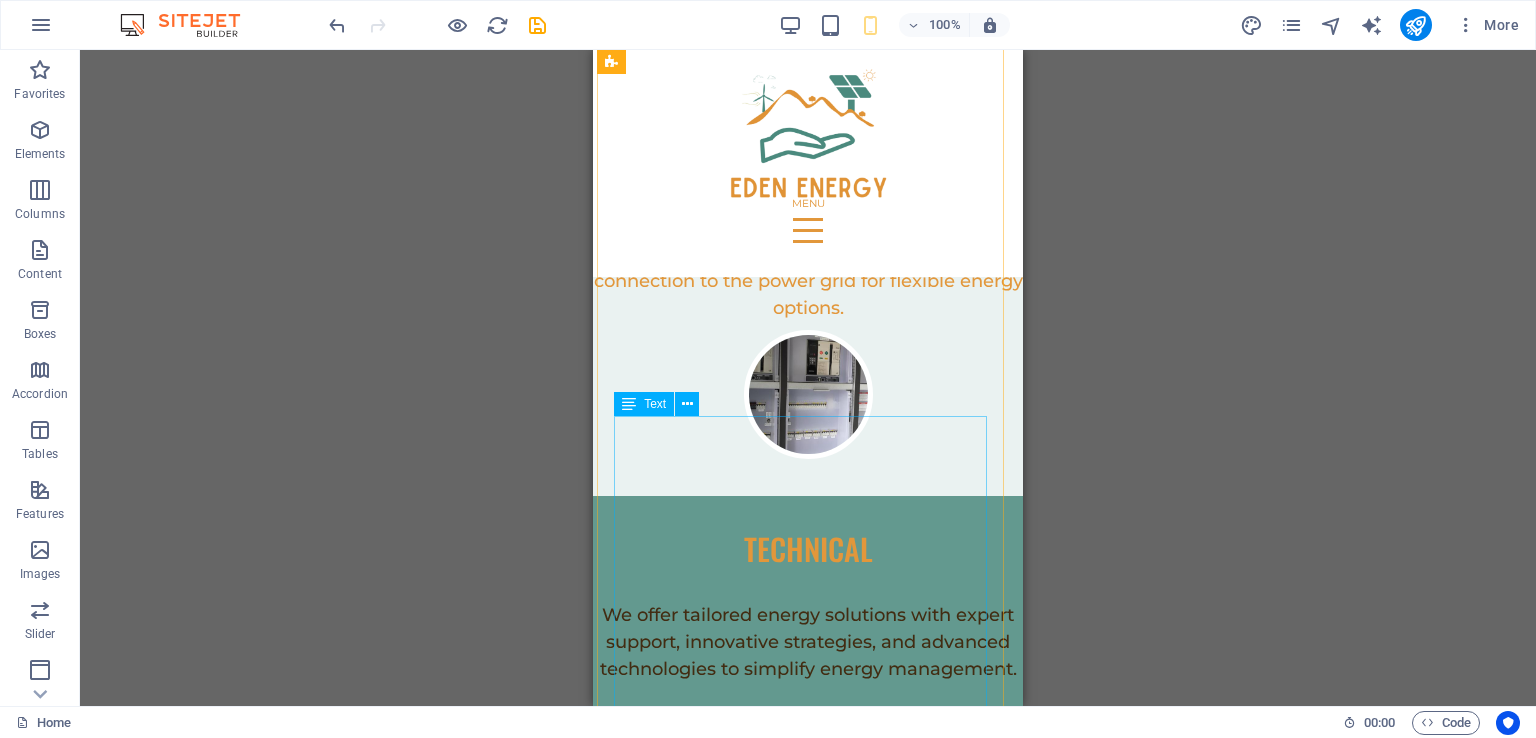 click on "Various sizes Aluminium rails mounting with stainless steel mounting bolts Efficiency: plus ~24% Low performance degradation:  ≤1% in the first year, and ≤ 0.35%/year in the following years Premium warranty: 15-year product,  and 30-year performance warranty High temperature coefficient:  min 0.26%/°C (above 25°C) Efficient in low light conditions  Hot spot elimination" at bounding box center [808, 2226] 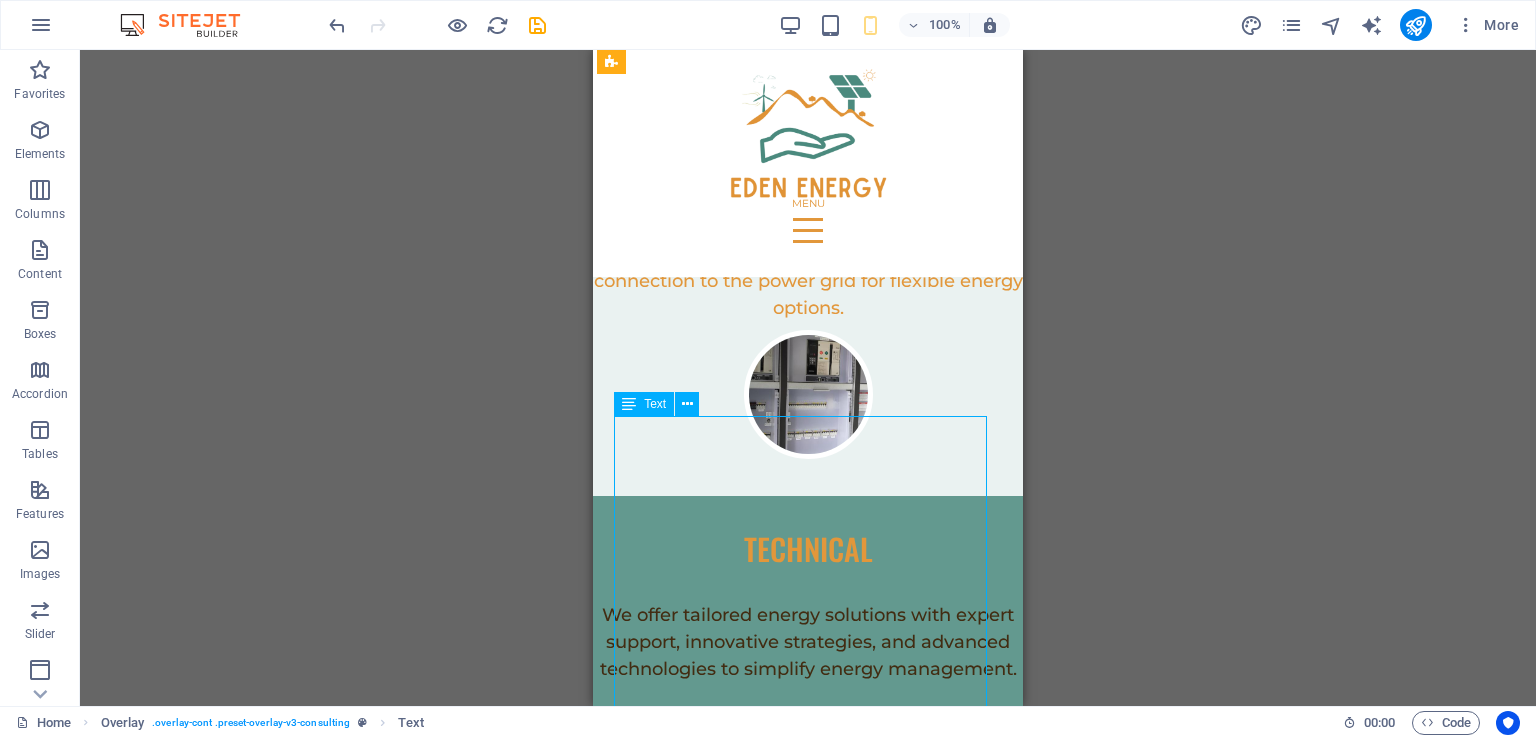 click on "Various sizes Aluminium rails mounting with stainless steel mounting bolts Efficiency: plus ~24% Low performance degradation:  ≤1% in the first year, and ≤ 0.35%/year in the following years Premium warranty: 15-year product,  and 30-year performance warranty High temperature coefficient:  min 0.26%/°C (above 25°C) Efficient in low light conditions  Hot spot elimination" at bounding box center [808, 2226] 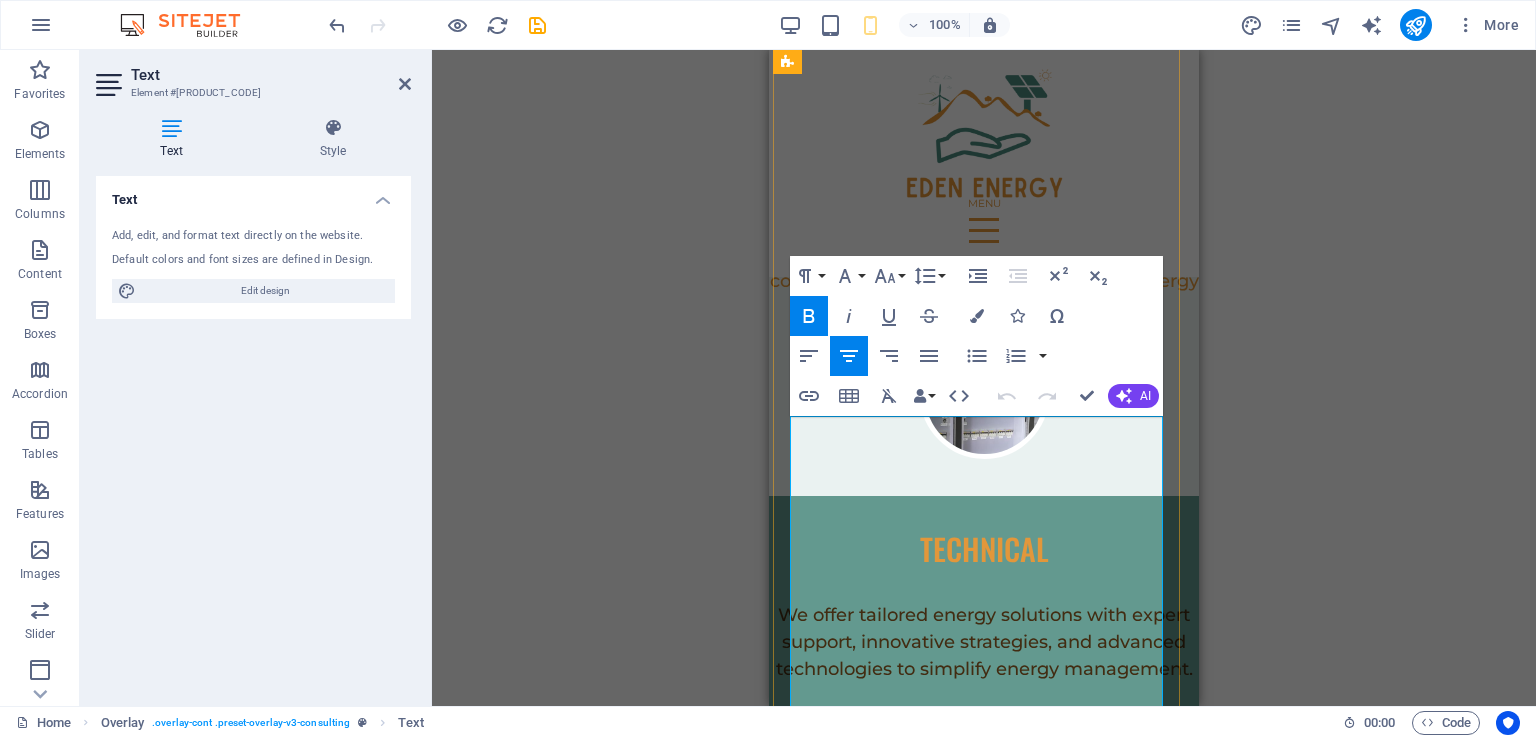 click on "Aluminium rails mounting with stainless steel mounting bolts" at bounding box center (984, 2034) 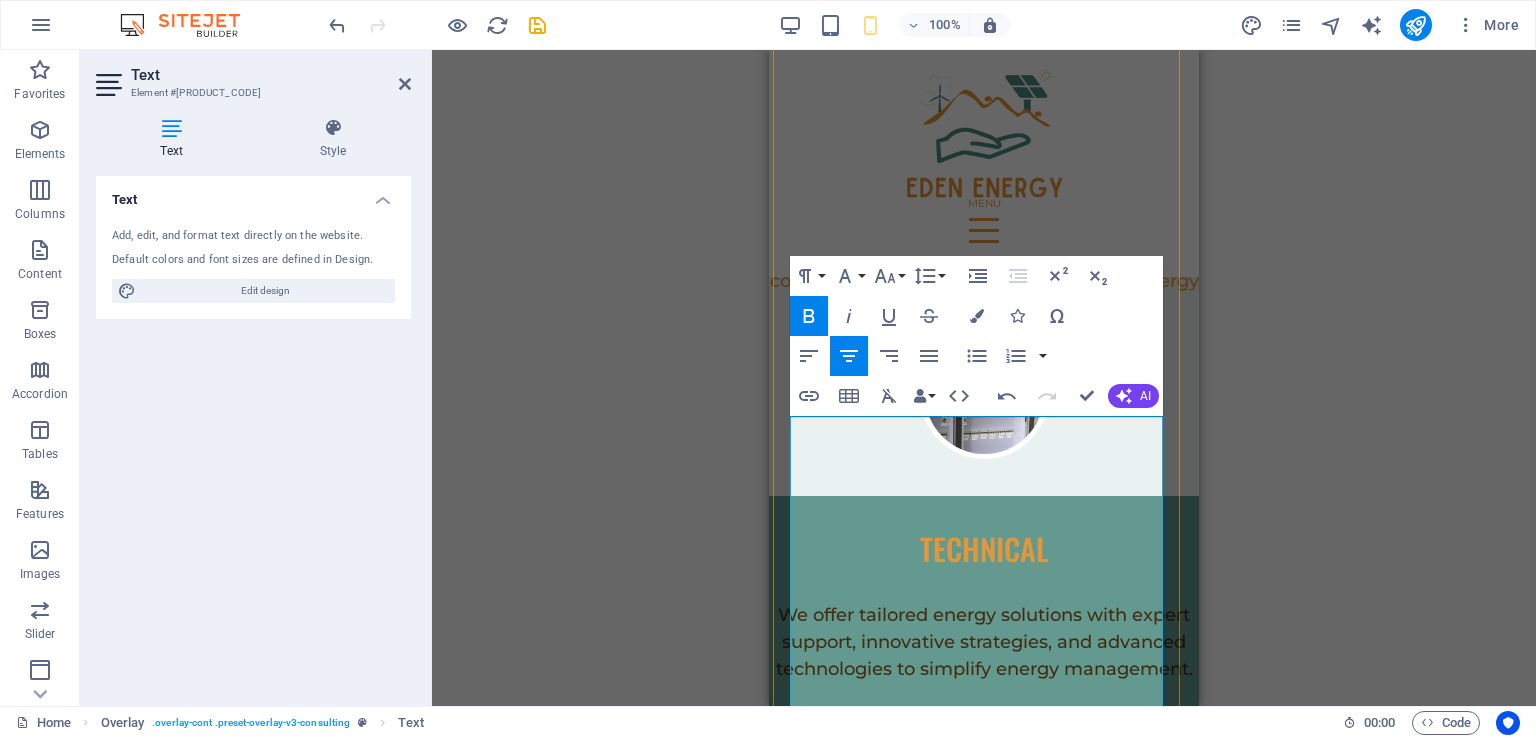 click on "Tailored support structures" at bounding box center [984, 2099] 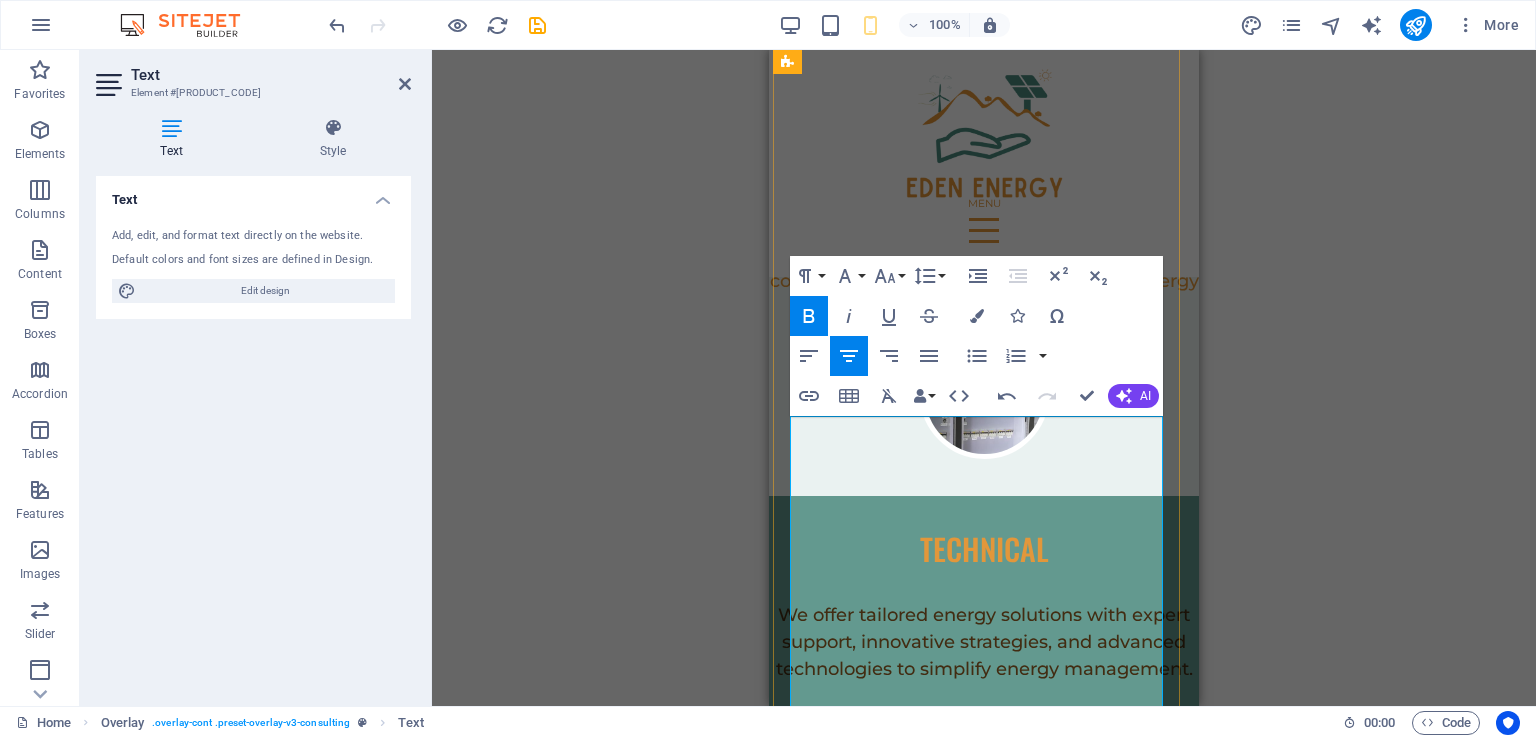click on "Tailored support solar panel  structures" at bounding box center [984, 2099] 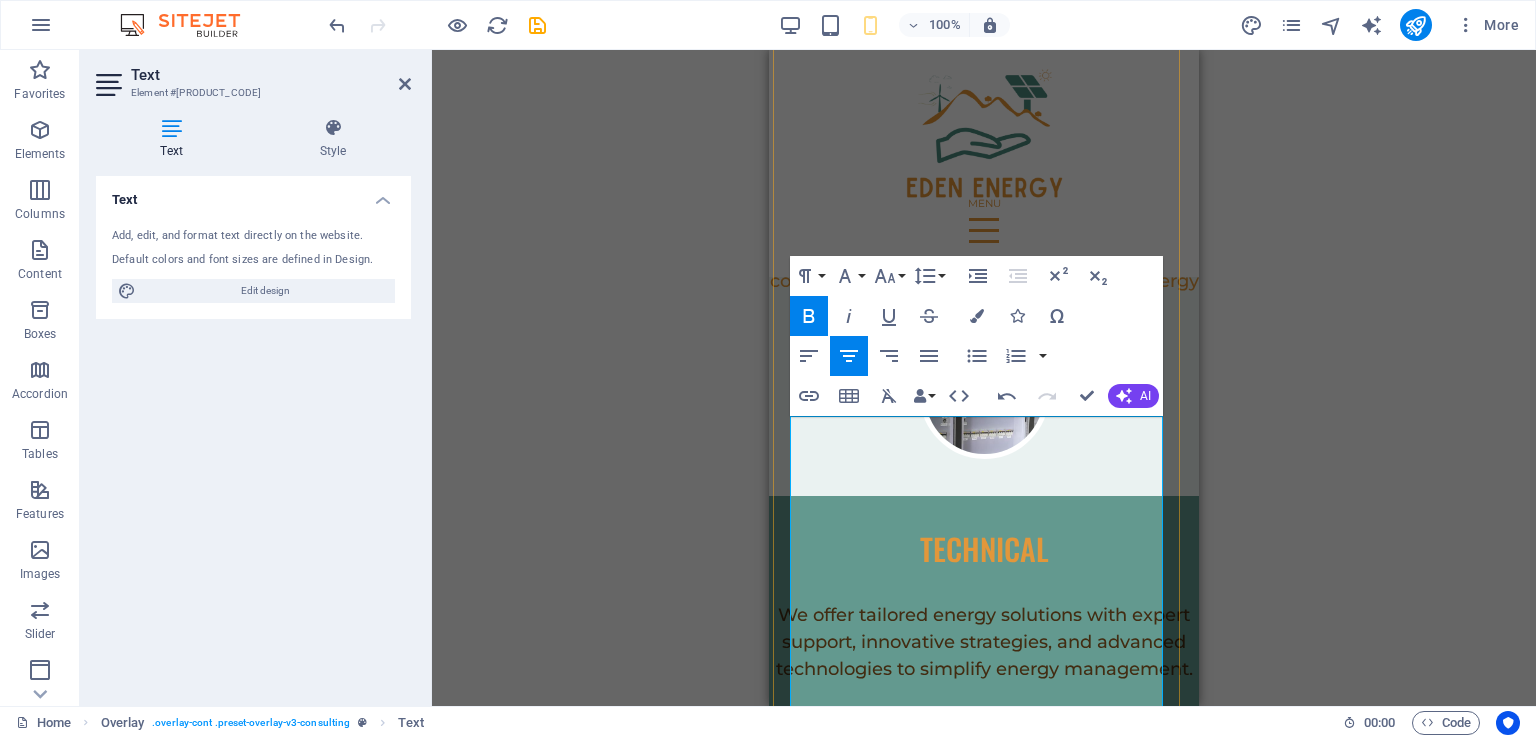 click on "Tailored solar panel structures" at bounding box center (984, 2099) 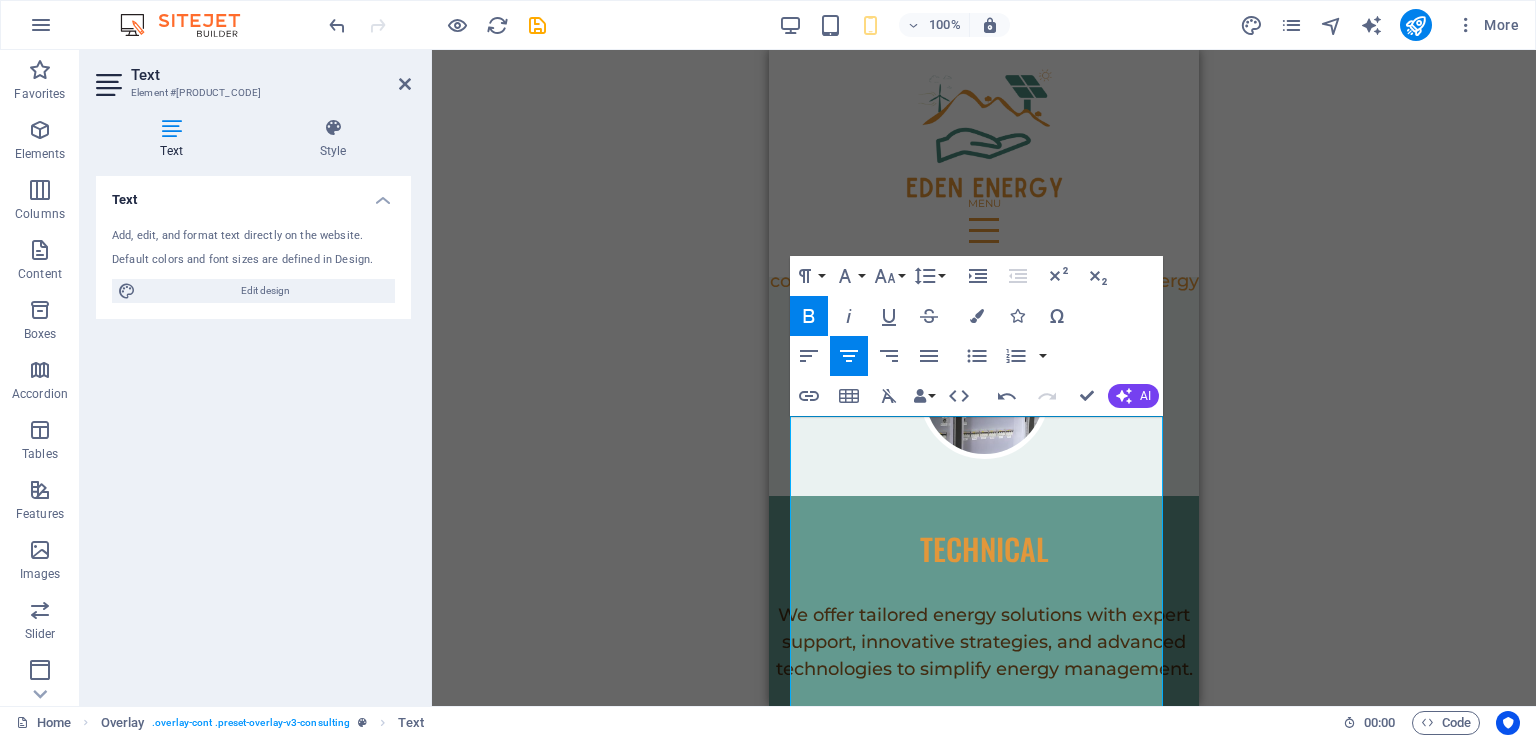 click on "Drag here to replace the existing content. Press “Ctrl” if you want to create a new element.
H1   Banner   Banner   Container   Spacer   Spacer   Icon   H2   Spacer   Text   Container   Container   Text   Container   Container   Text   Container   Image   Container   Container   Container   Text   Container   Spacer   Text   Spacer   H2   Spacer   Text   Spacer   Container   Container   Image   Cards   Container   Container   Text   Text   Container   Text   Container   Text   Image   Text   Text   Image   Reference   H2   H2   Spacer   Image   Slider   Spacer   Overlay   Text   Menu Bar   Menu   Image   Text   Image   Spacer   Text   H2   Slider   Image   Slider   Overlay   Slider   Image   Spacer   Image   Text   Logo Paragraph Format Normal Heading 1 Heading 2 Heading 3 Heading 4 Heading 5 Heading 6 Code Font Family Arial Georgia Impact Tahoma Times New Roman Verdana Montserrat Oswald Font Size 8 9 10 11 12 14 18 24 30 36 48 60 72 96 Line Height Default Single 1.15 1.5 Double Bold" at bounding box center [984, 378] 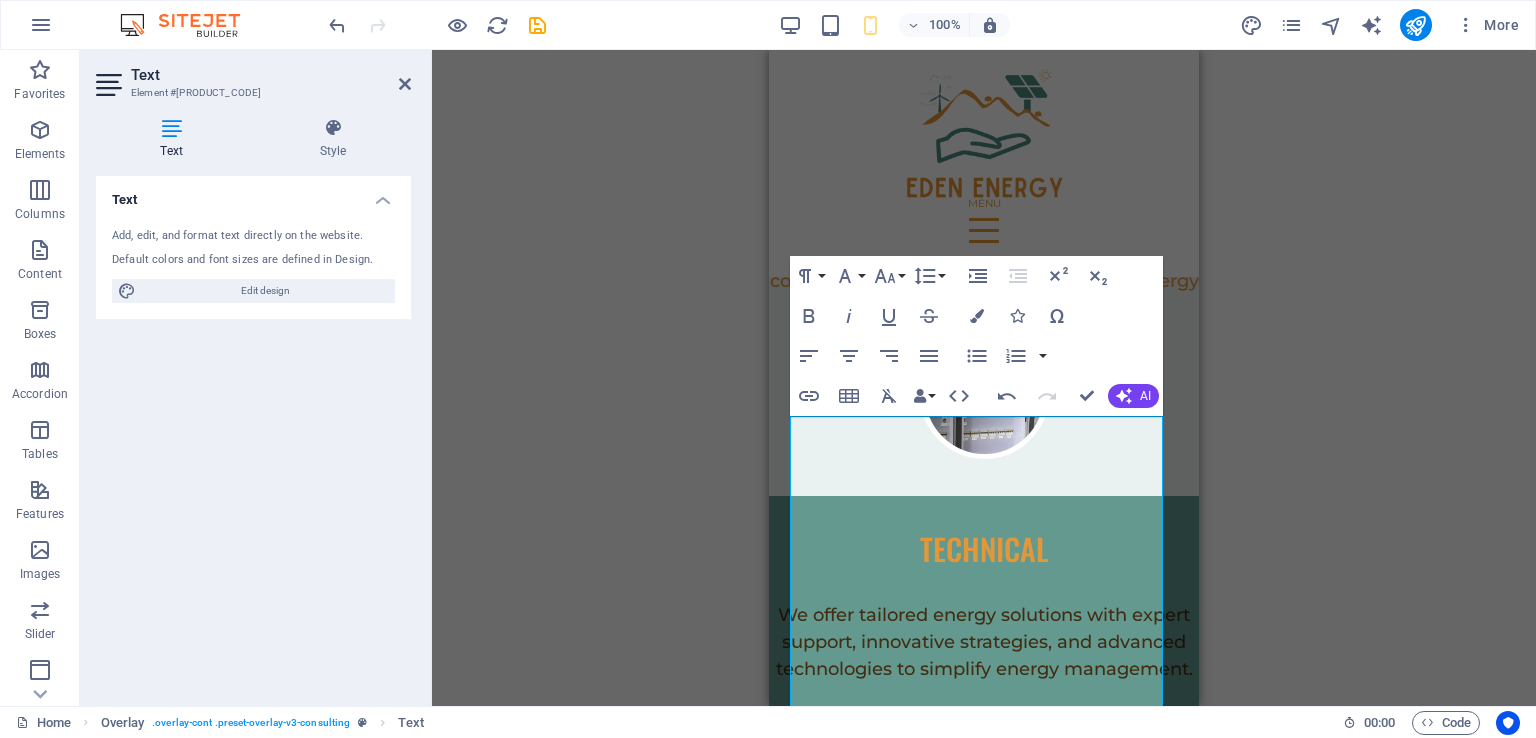 click at bounding box center [405, 84] 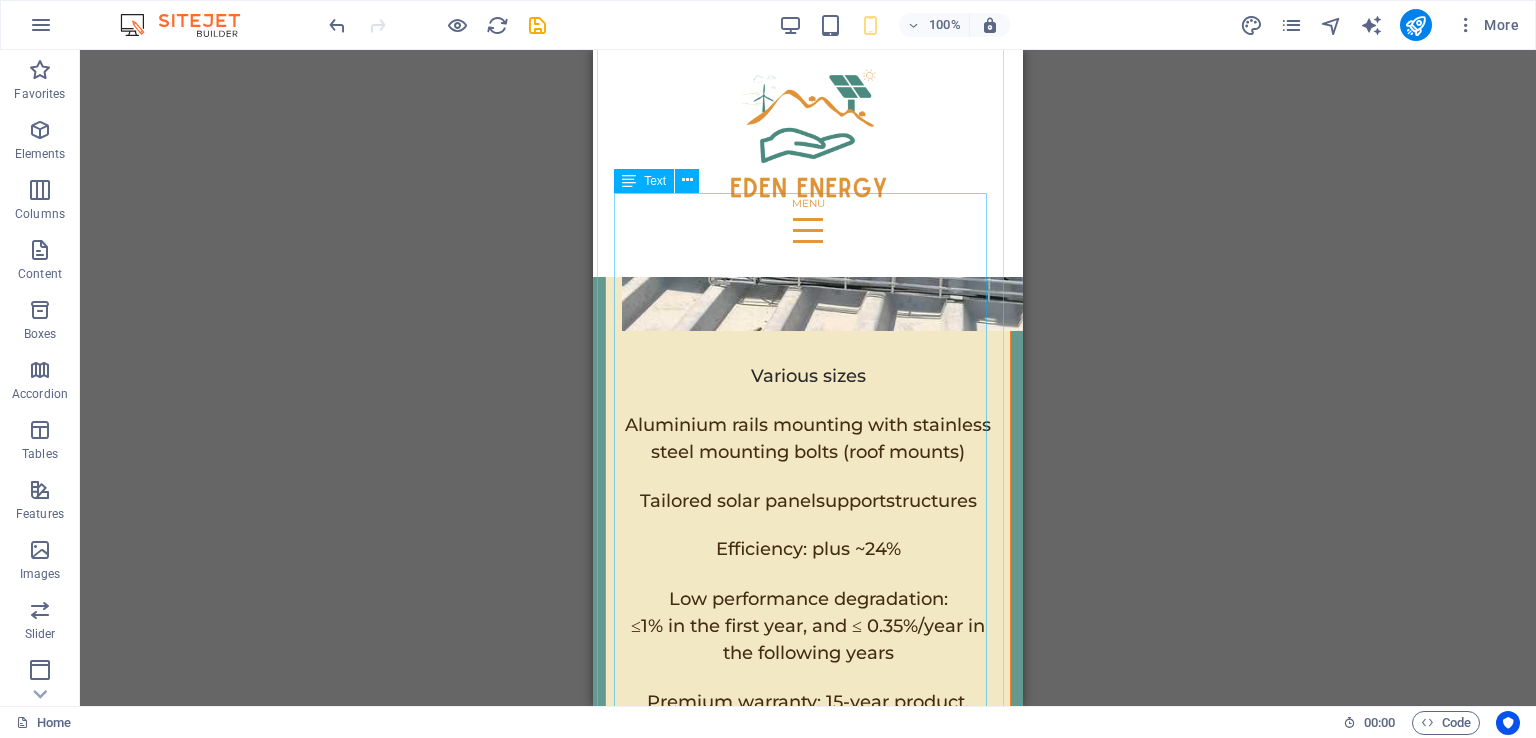 scroll, scrollTop: 8212, scrollLeft: 0, axis: vertical 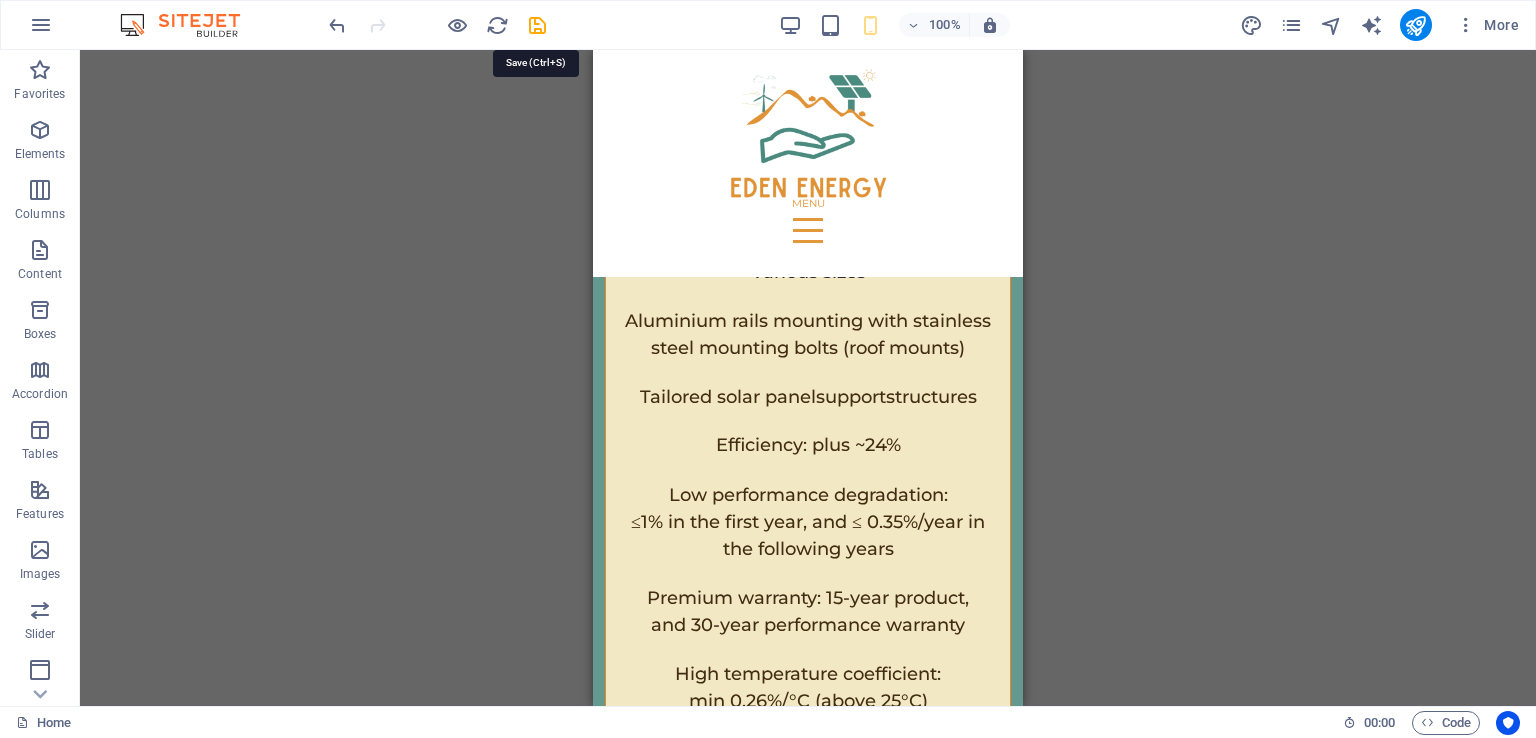 click at bounding box center [537, 25] 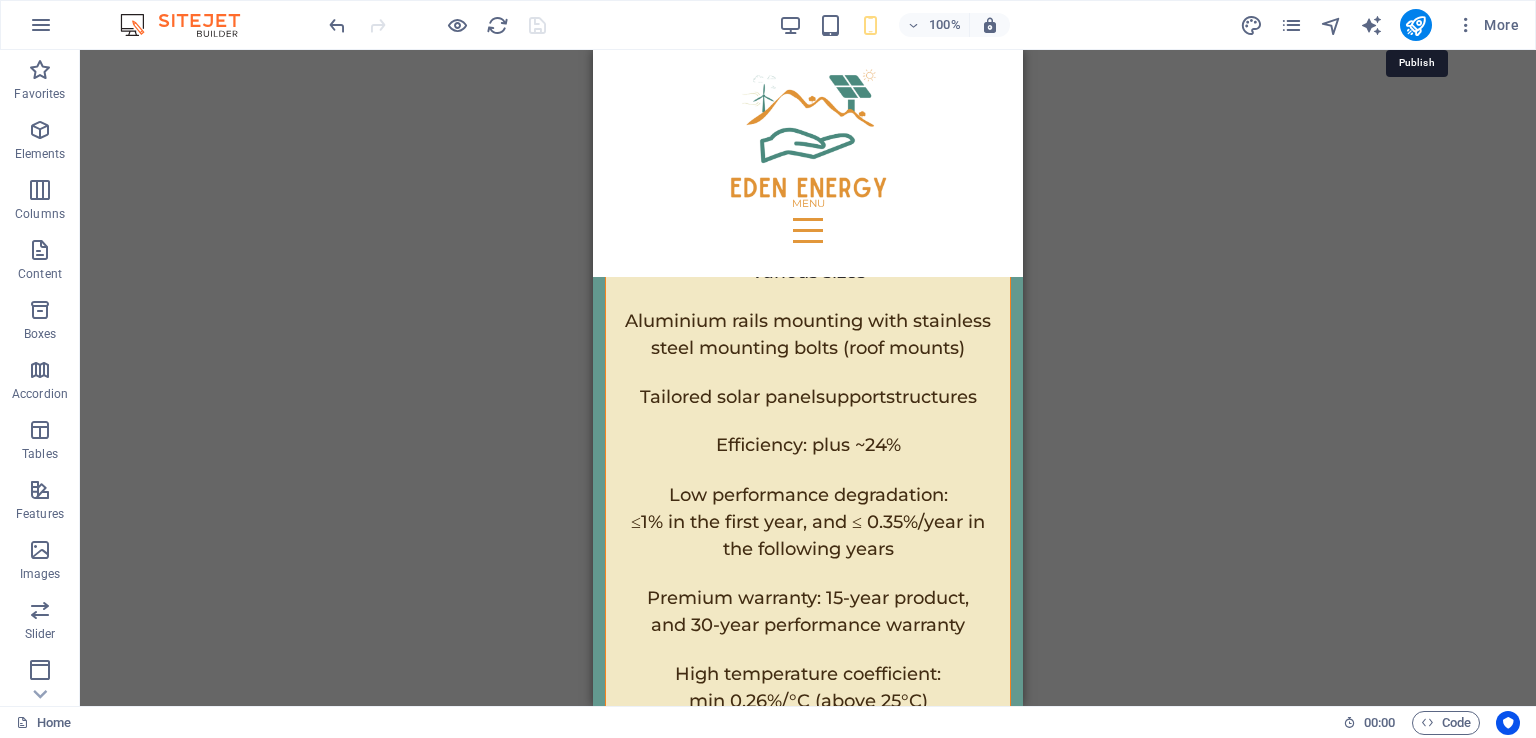 click at bounding box center (1415, 25) 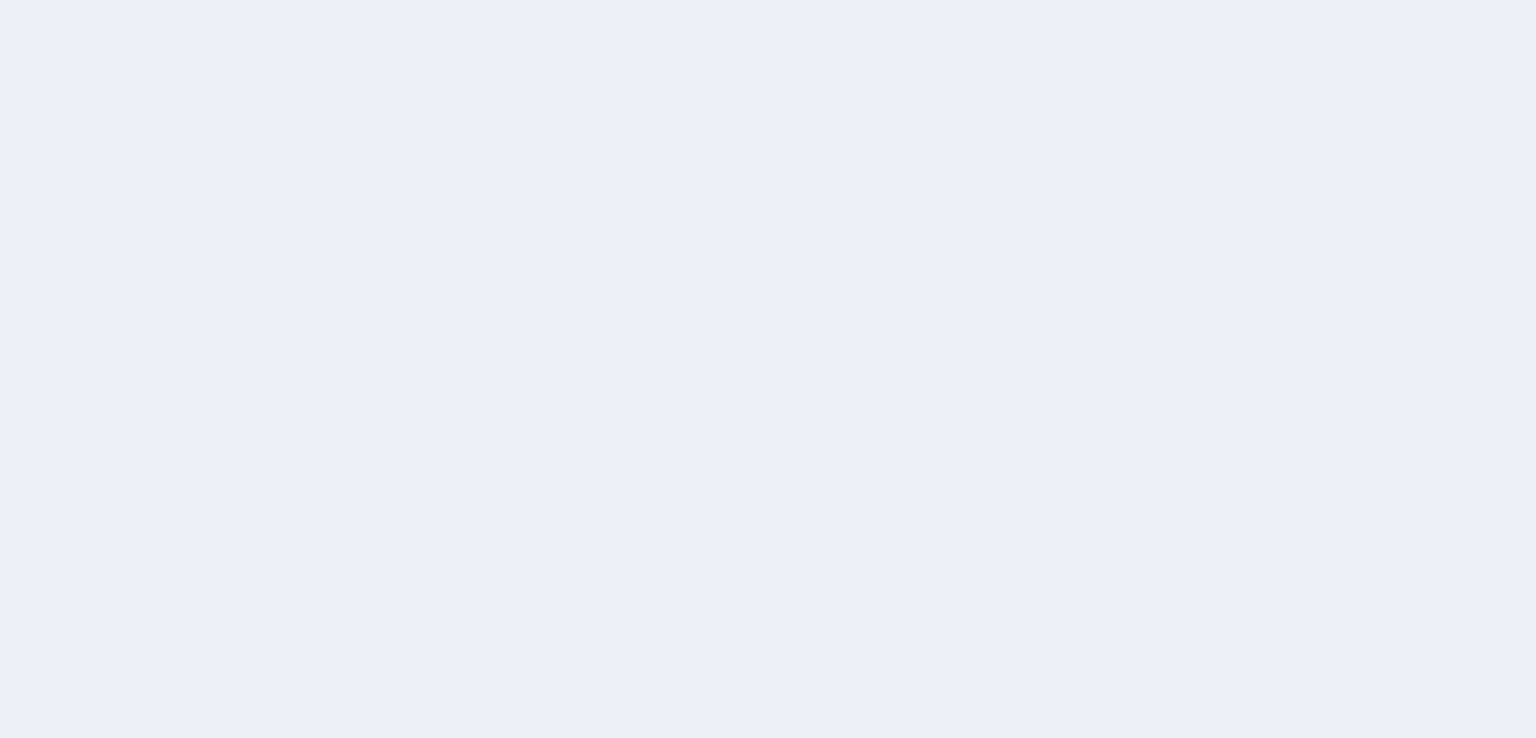 scroll, scrollTop: 0, scrollLeft: 0, axis: both 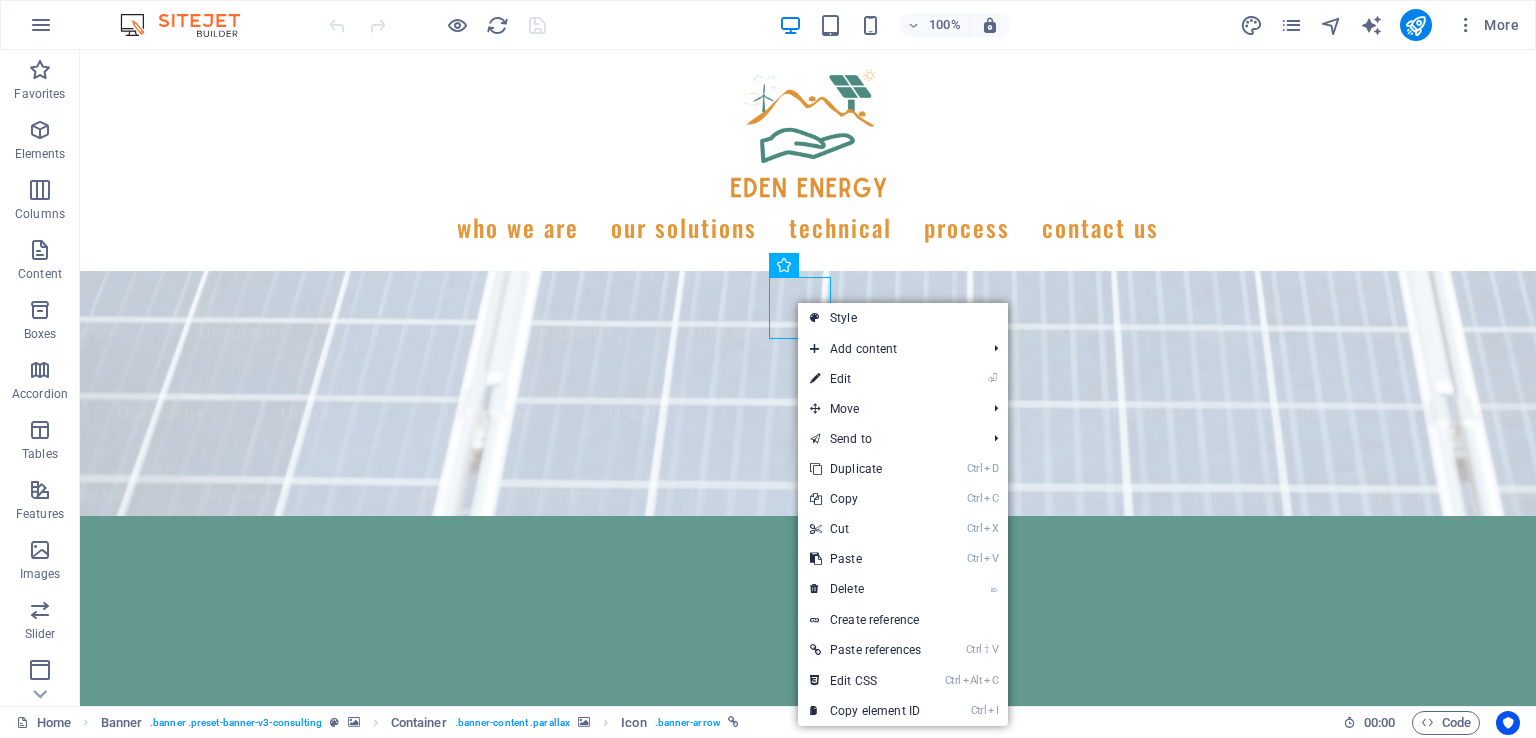 click on "Create reference" at bounding box center (903, 620) 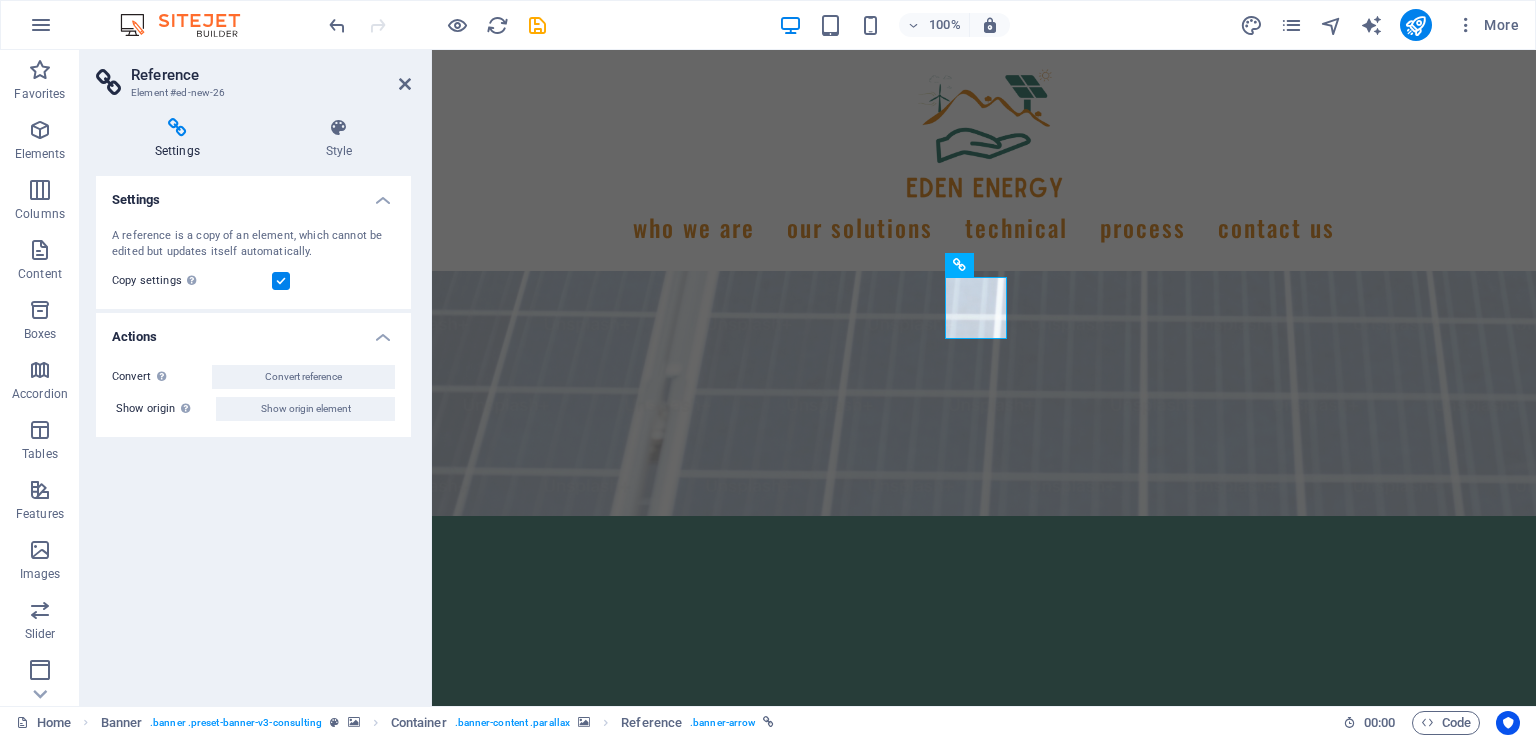 click at bounding box center (405, 84) 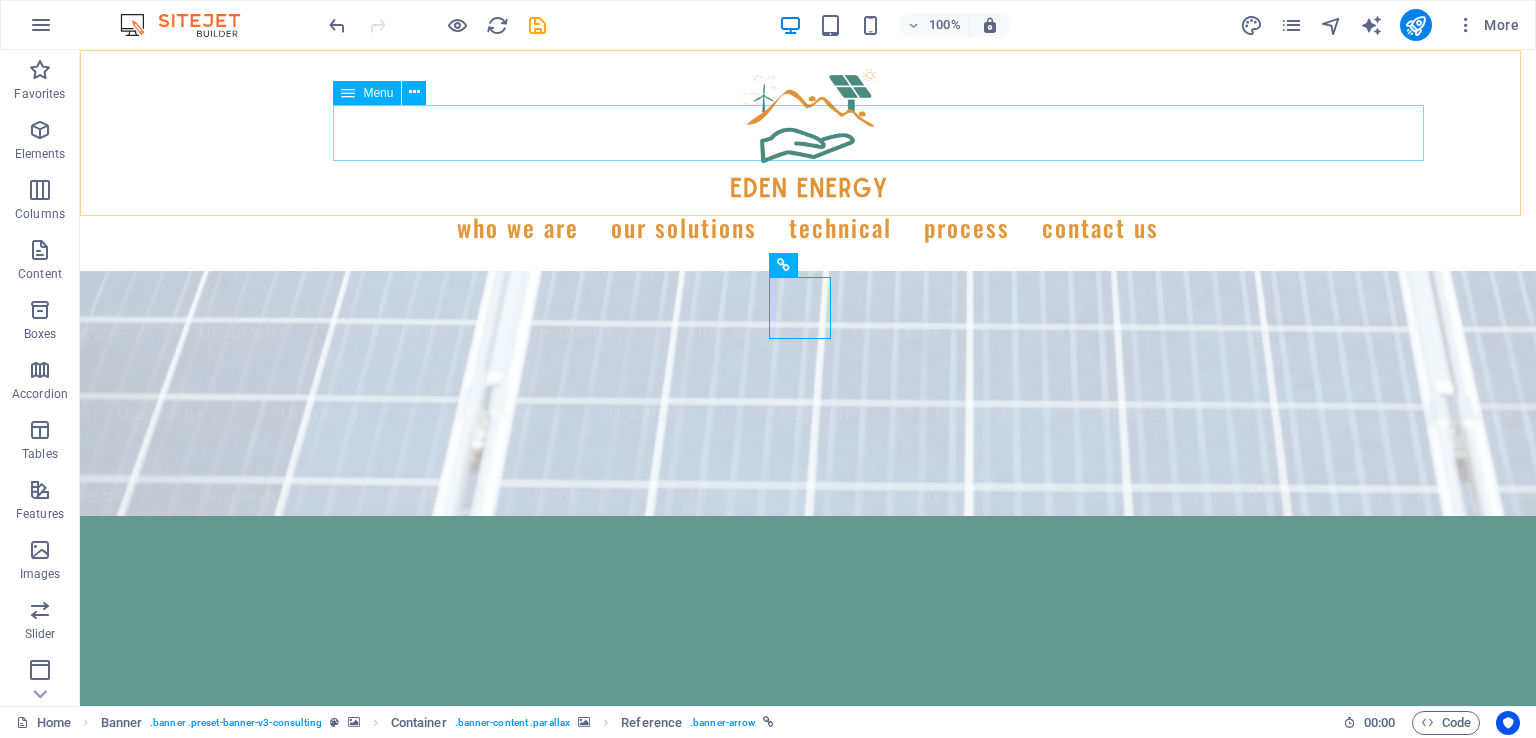 click on "WHO WE ARE our solutions technical process Contact us" at bounding box center [808, 227] 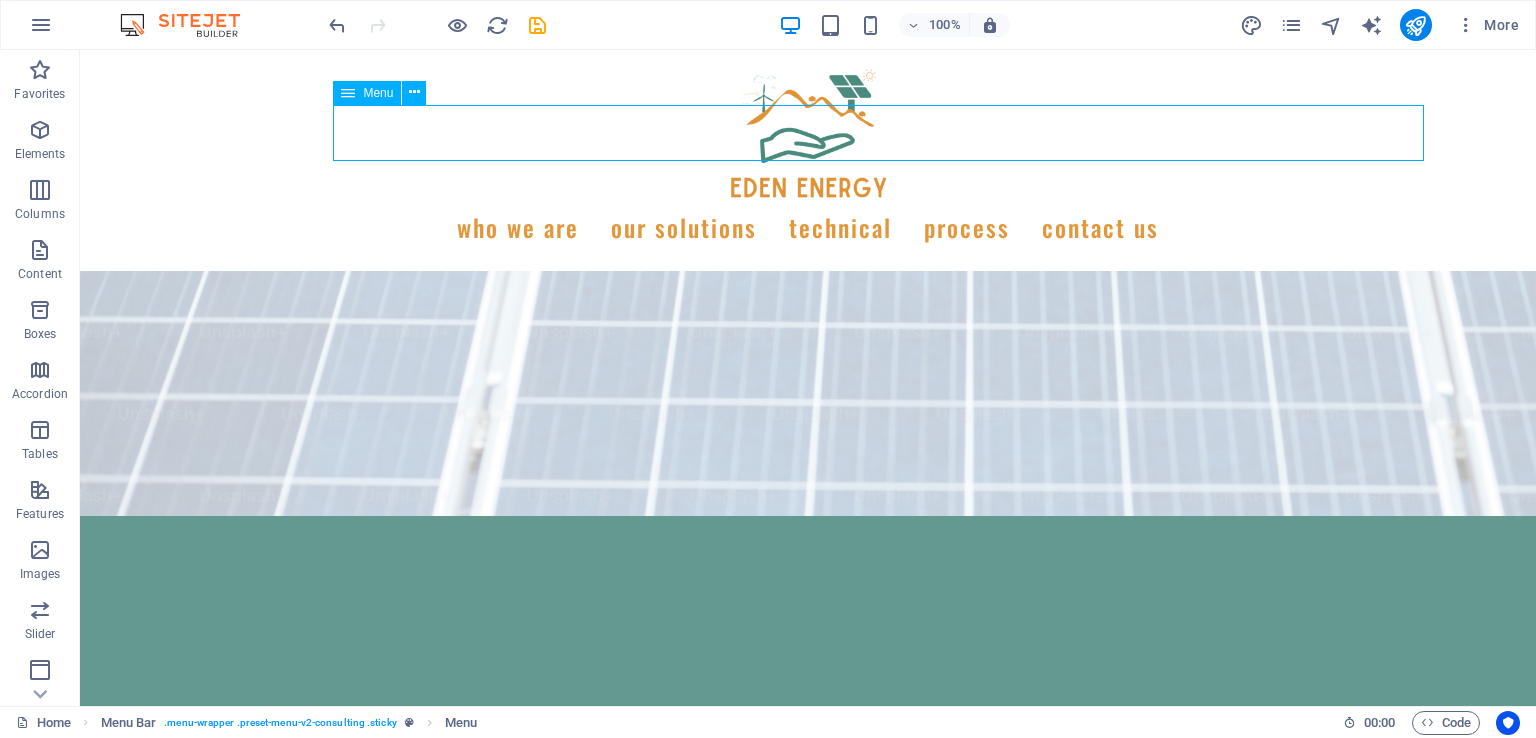 click on "WHO WE ARE our solutions technical process Contact us" at bounding box center [808, 227] 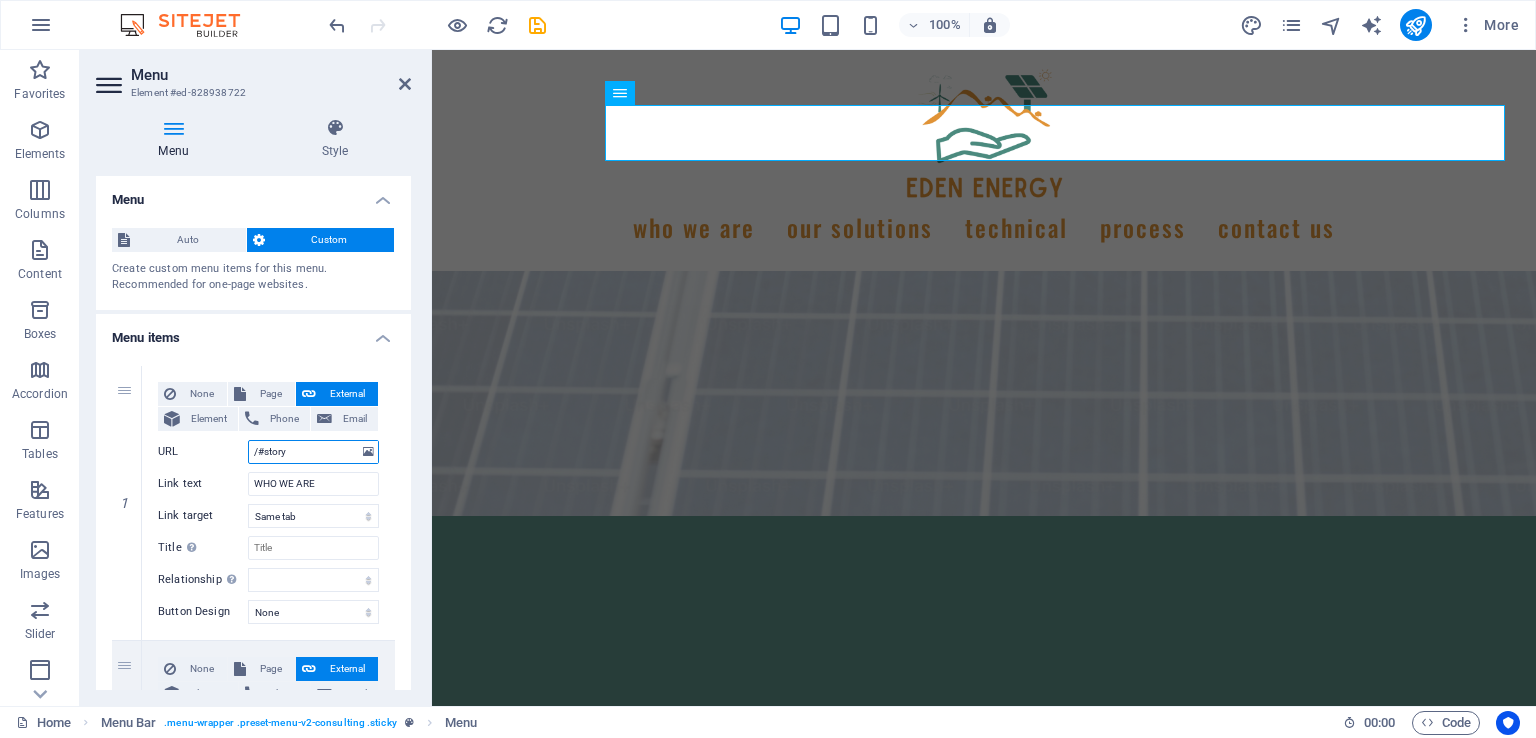 click on "/#story" at bounding box center [313, 452] 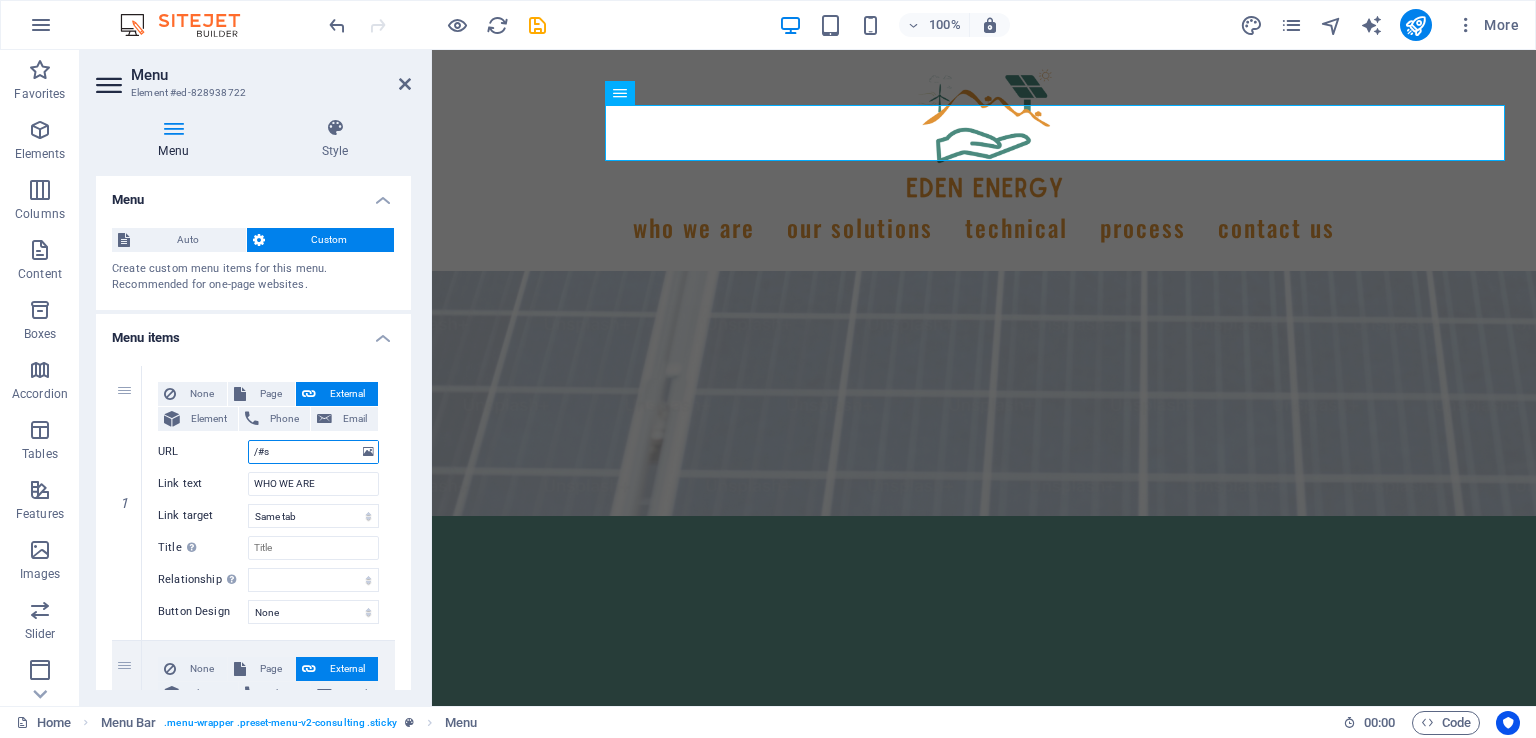 type on "/#" 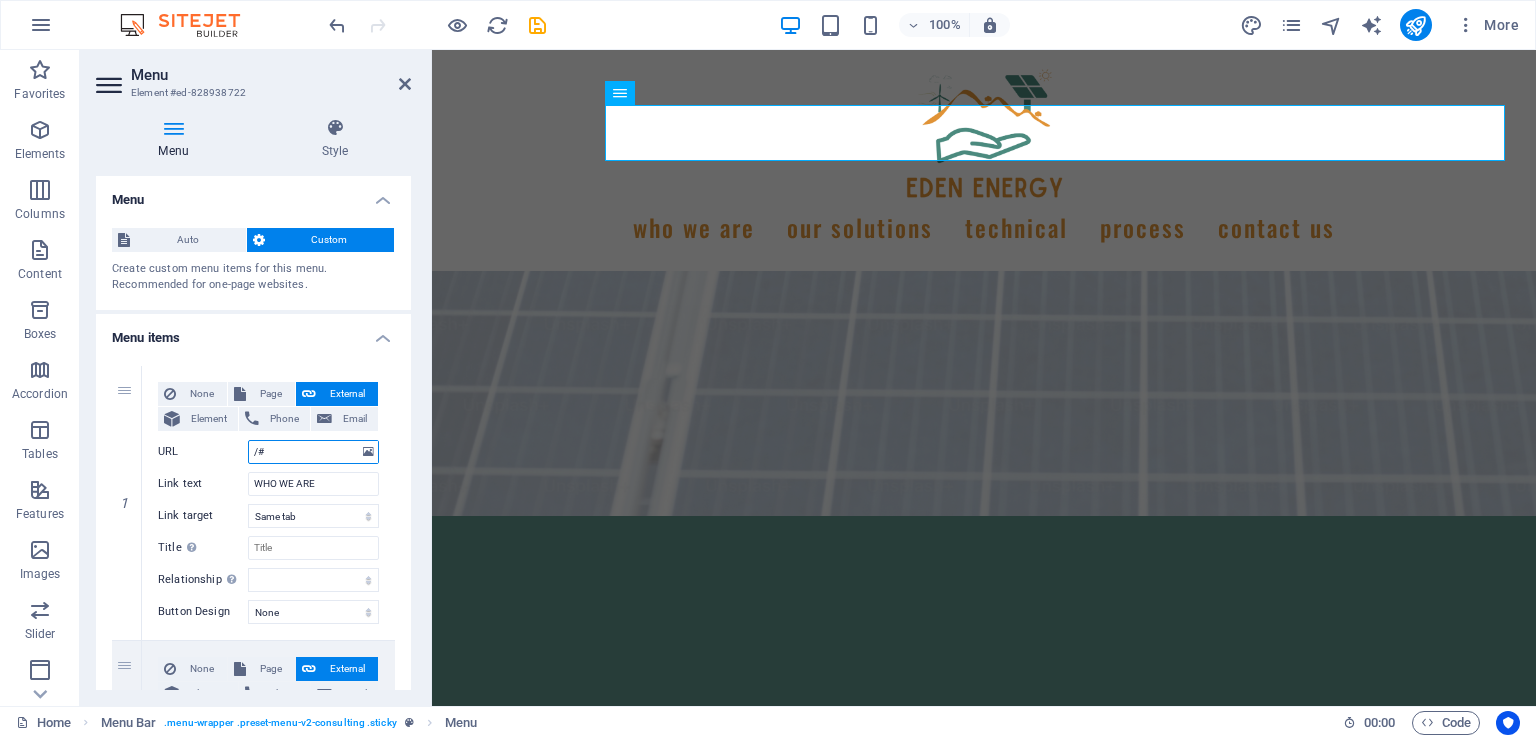 select 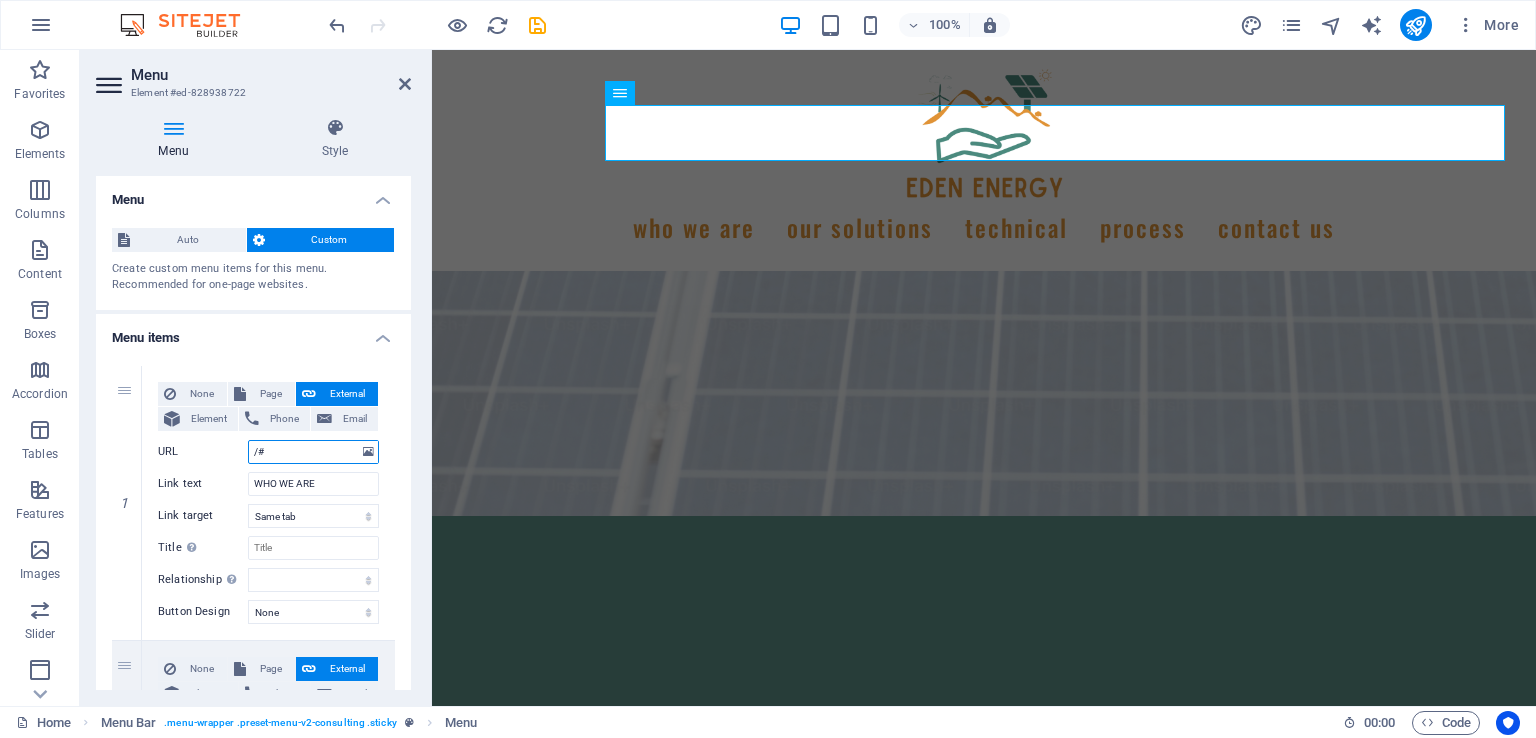 select 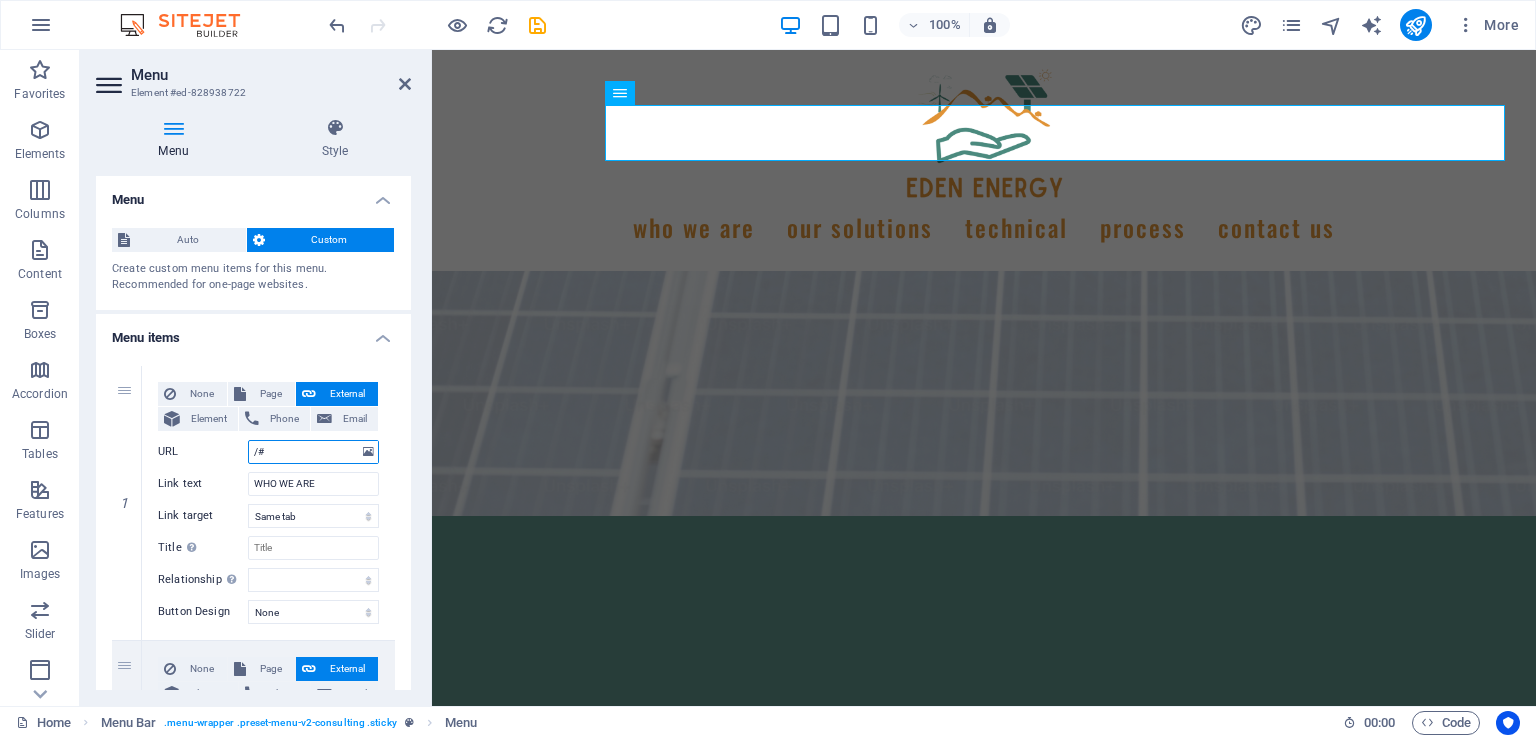 select 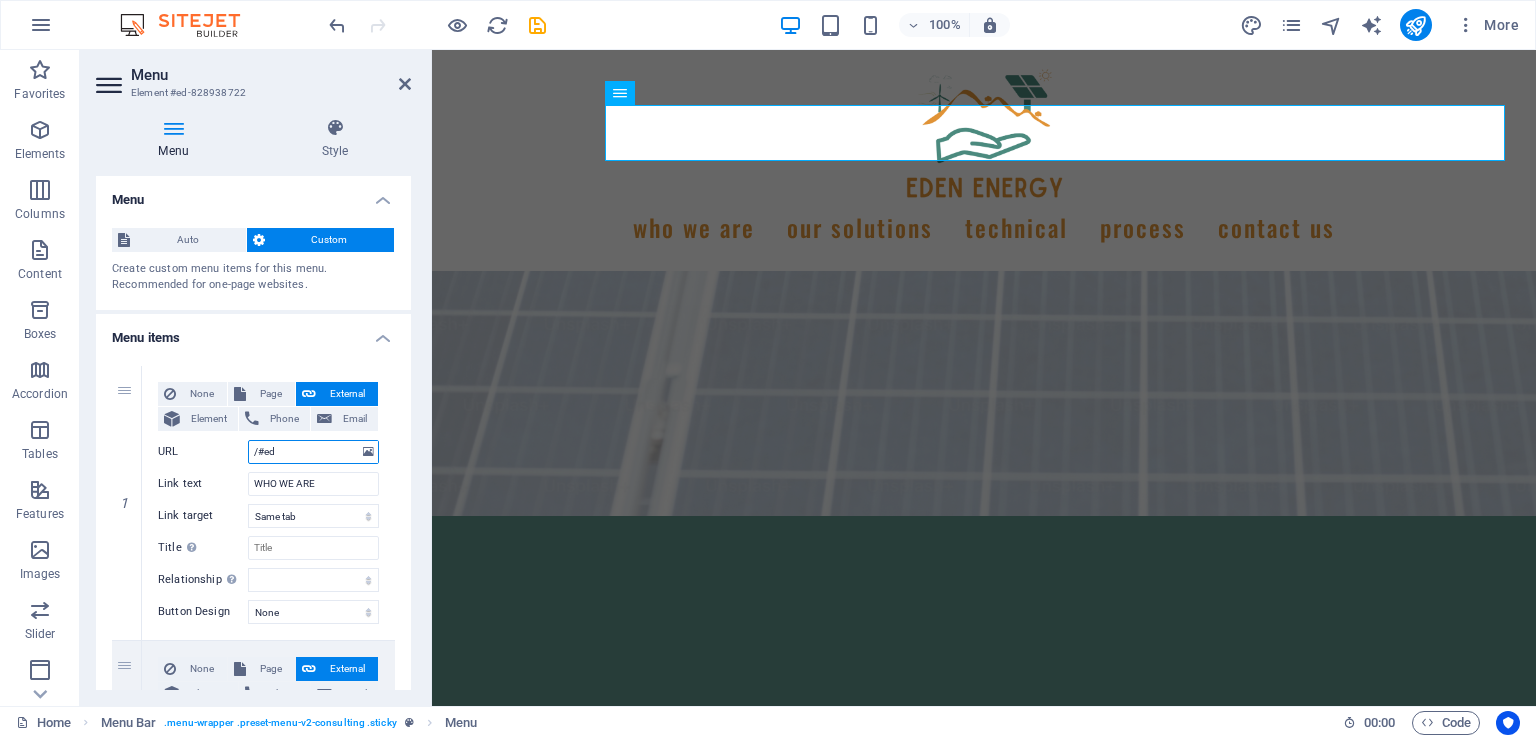 type on "/#ed-" 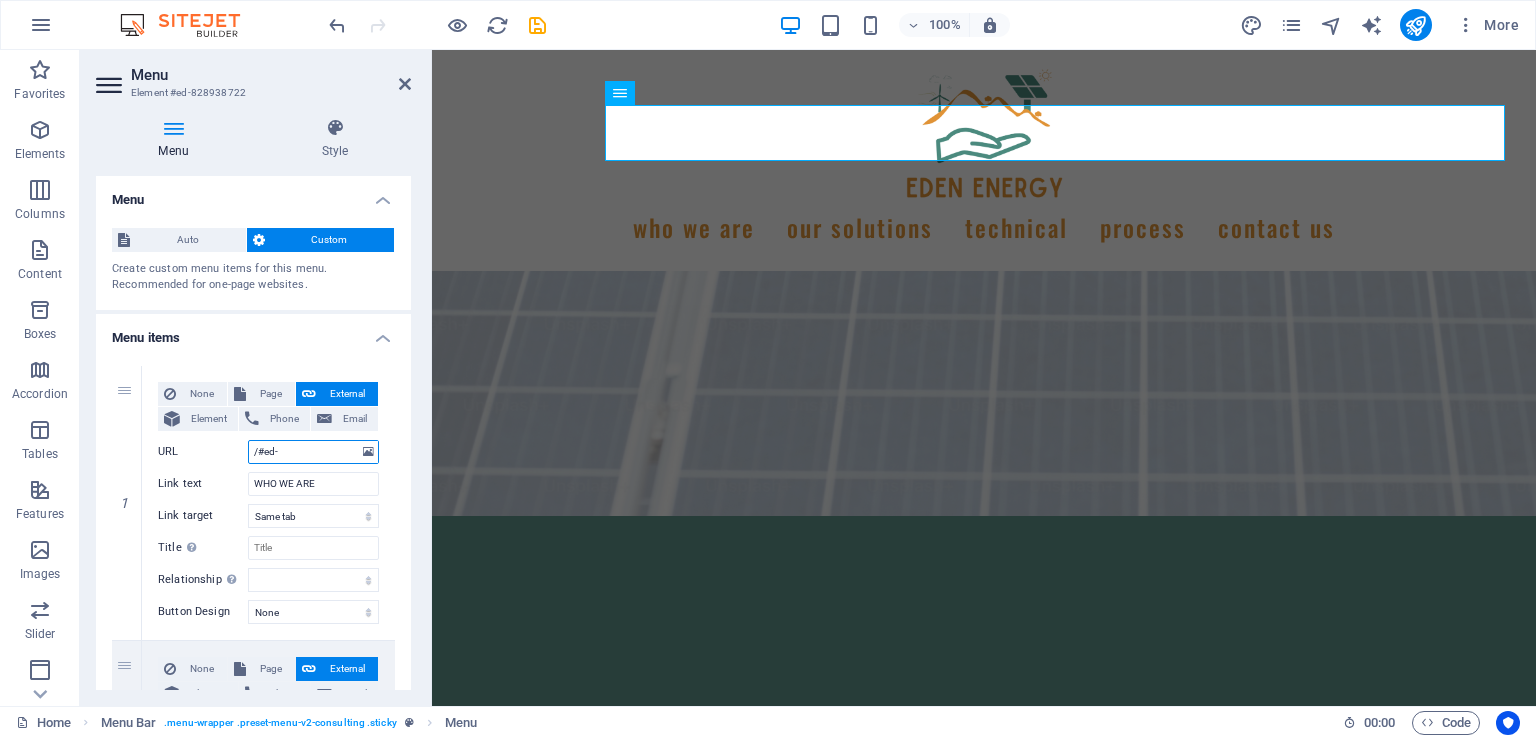 select 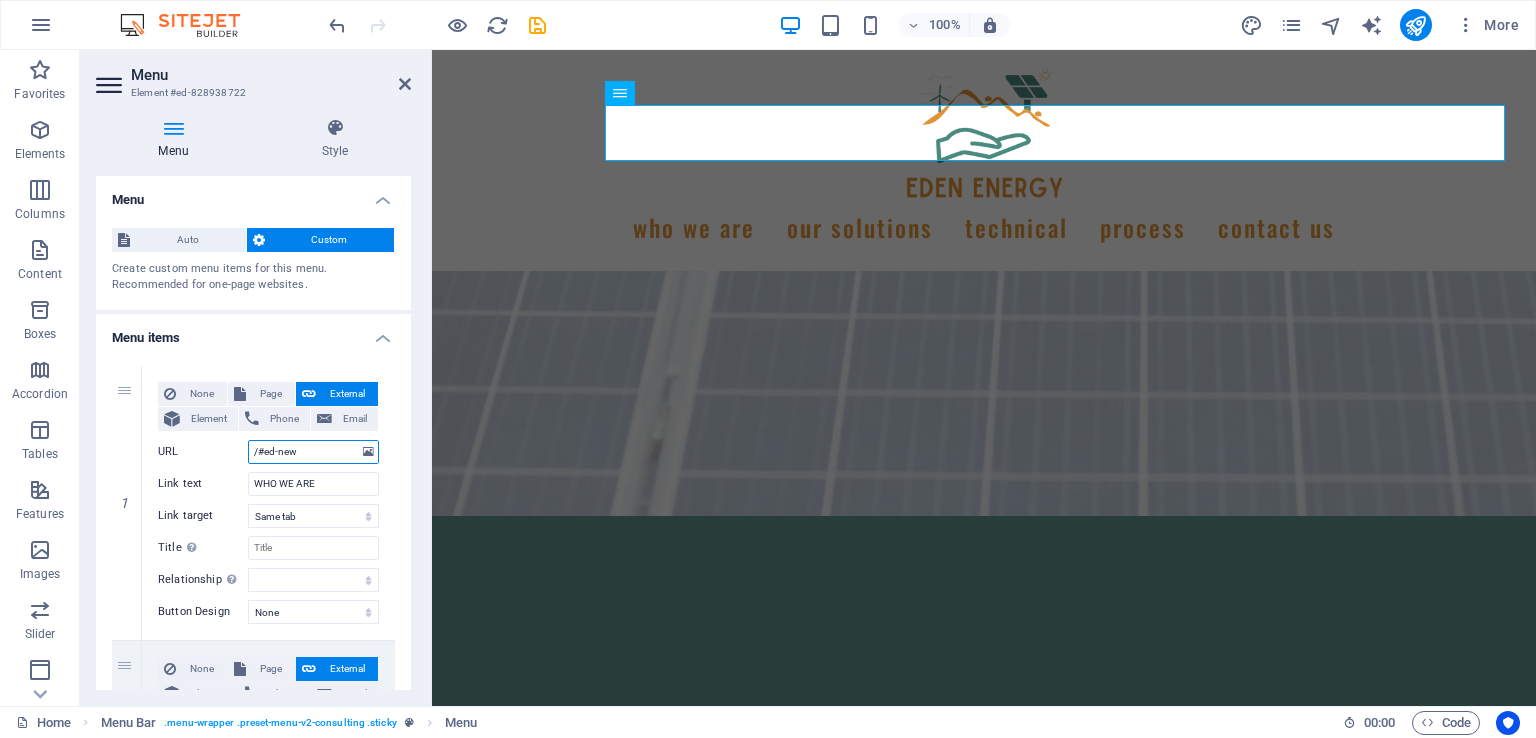 type on "/#ed-new" 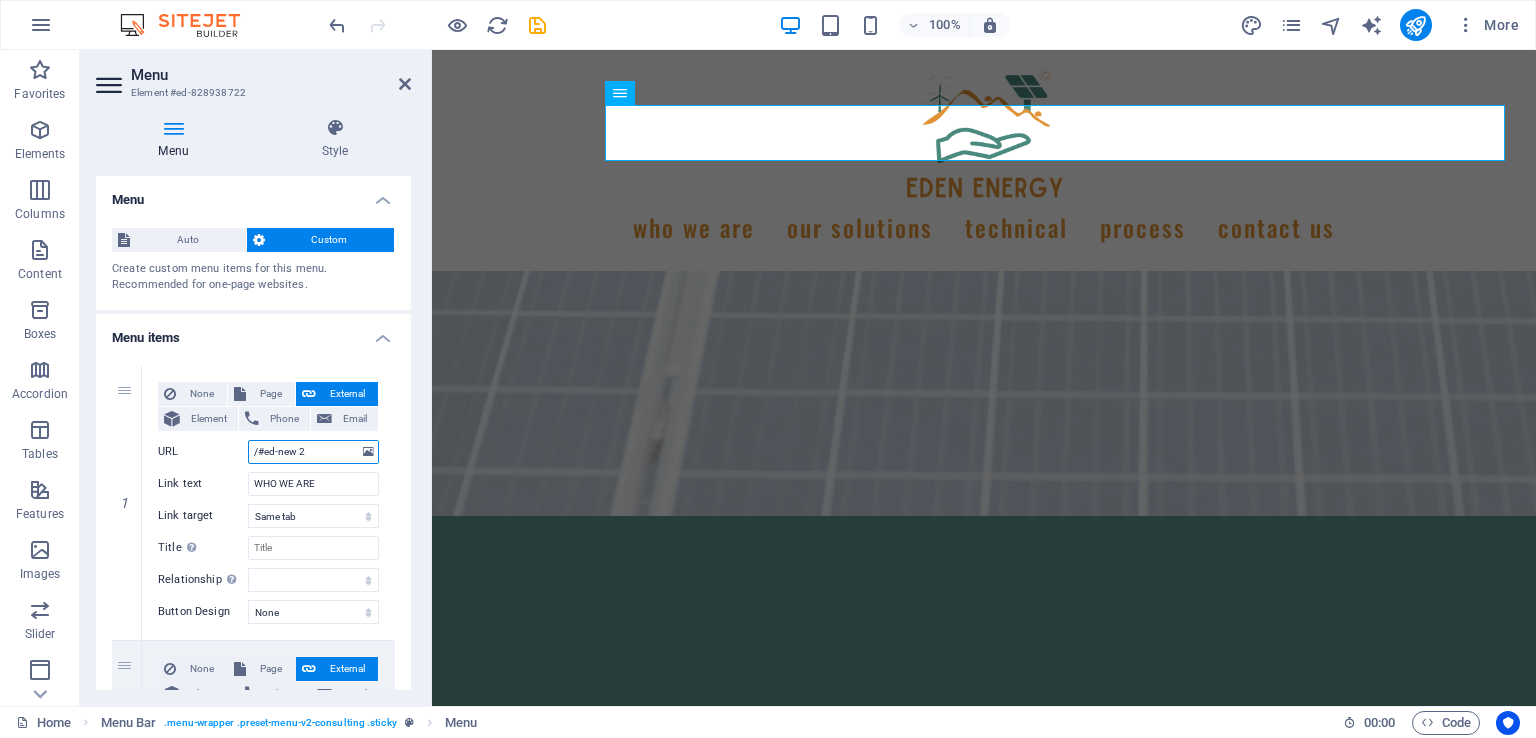 type on "/#ed-new 26" 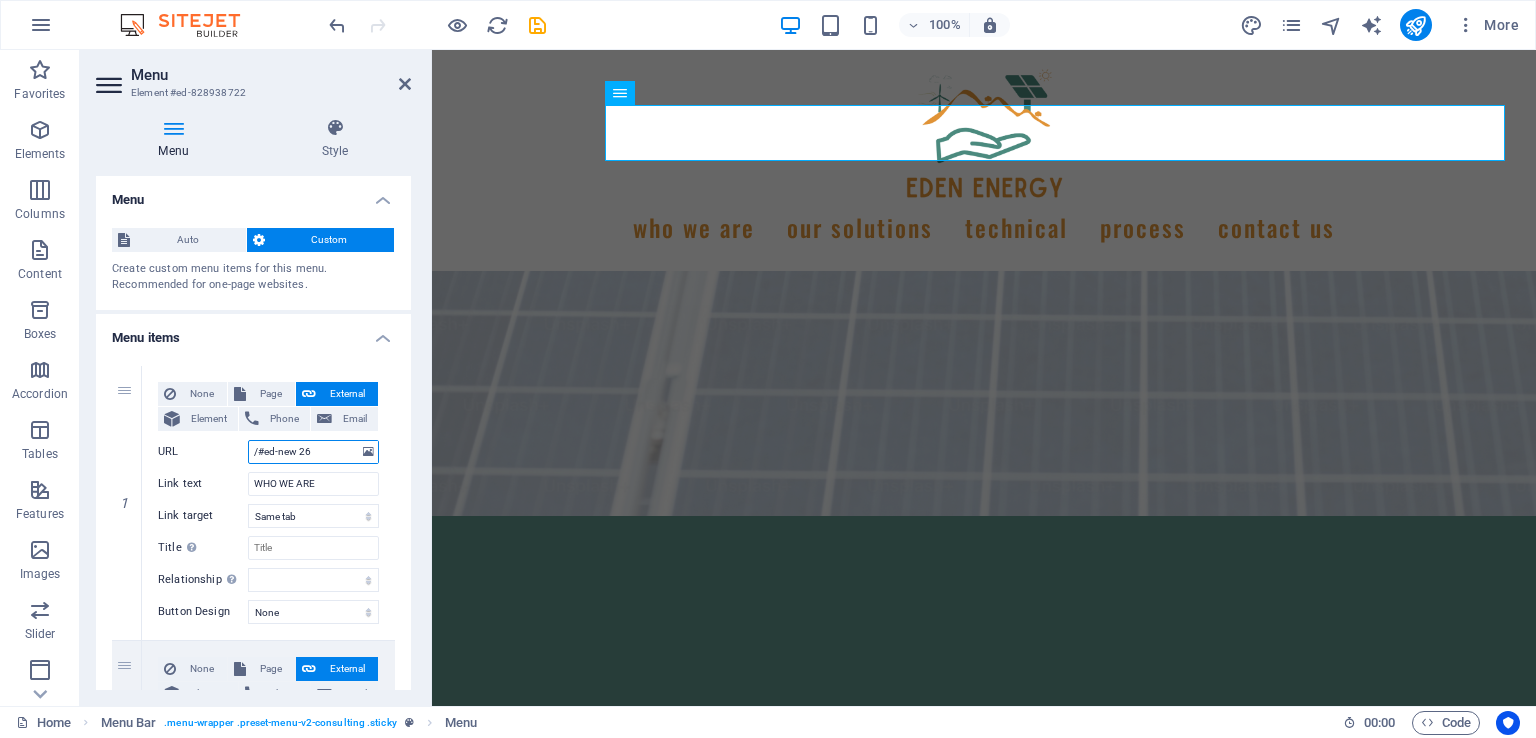 select 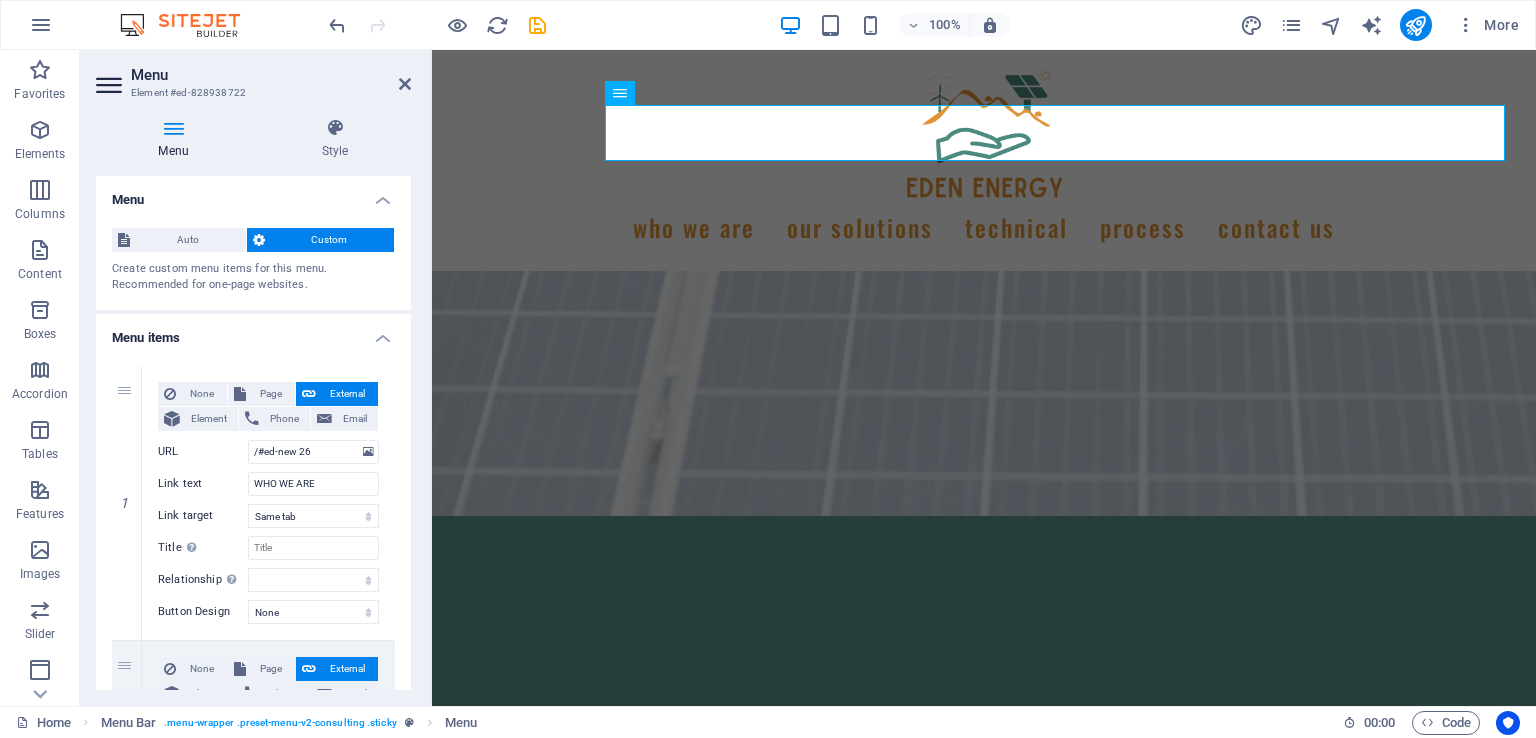 click on "Menu Element #ed-828938722" at bounding box center (253, 76) 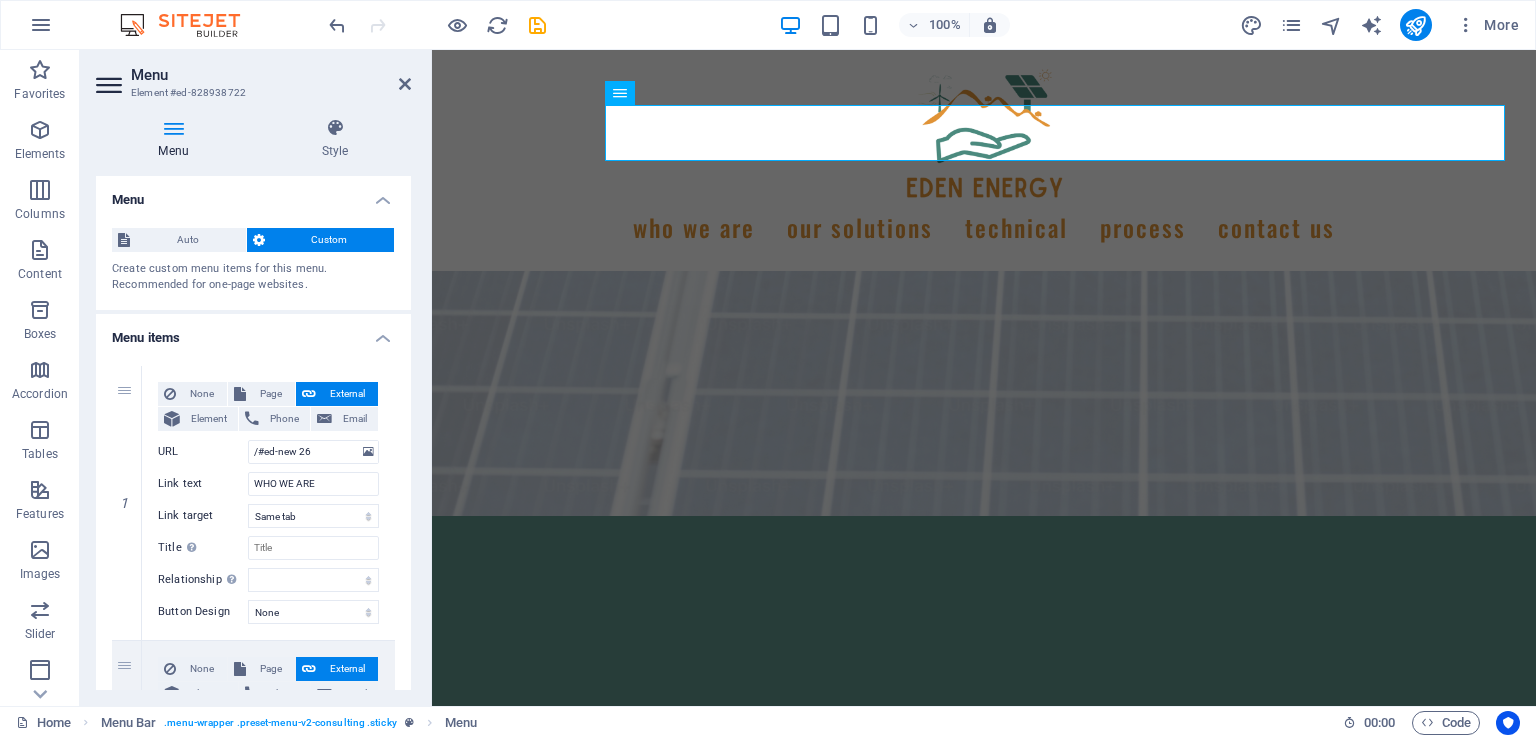 click at bounding box center (405, 84) 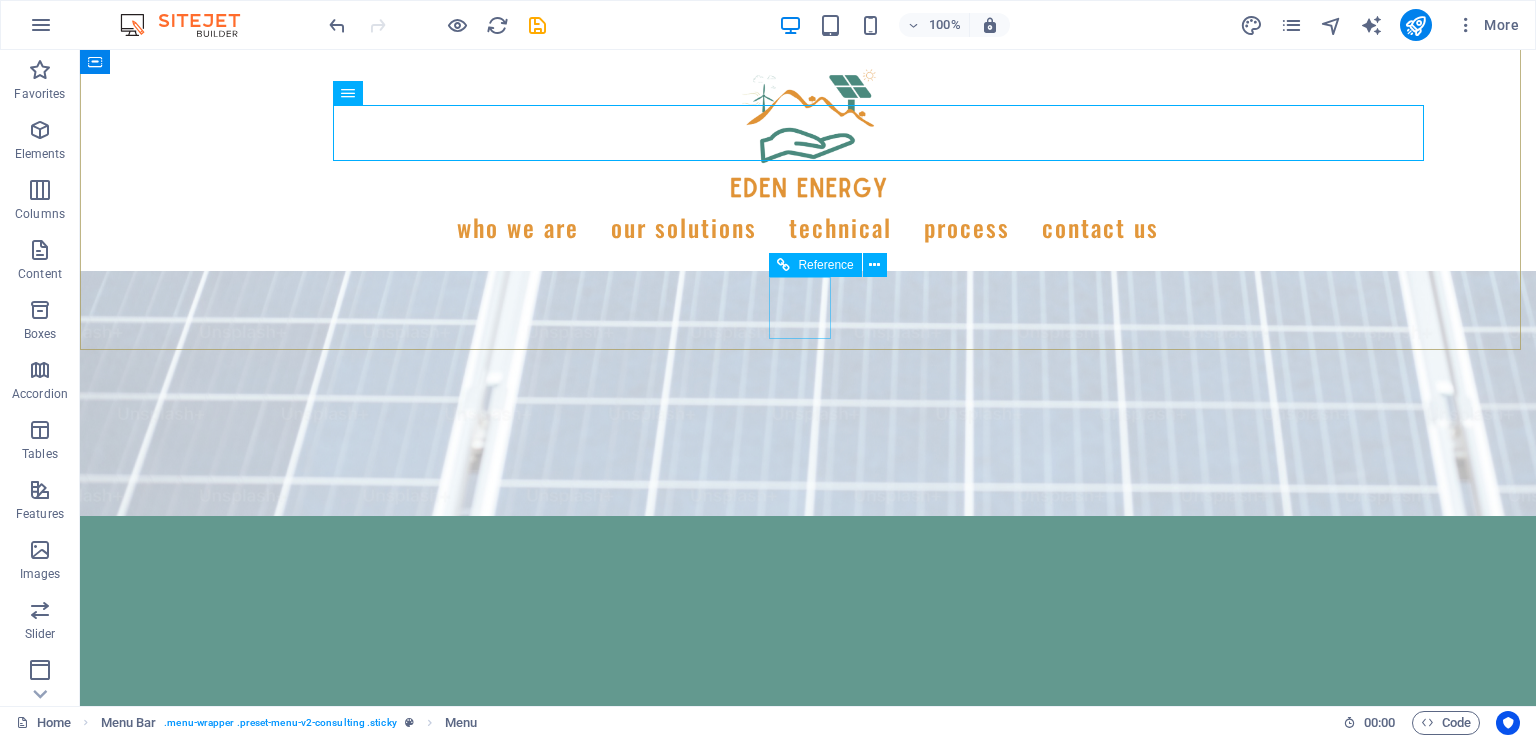 click at bounding box center (874, 265) 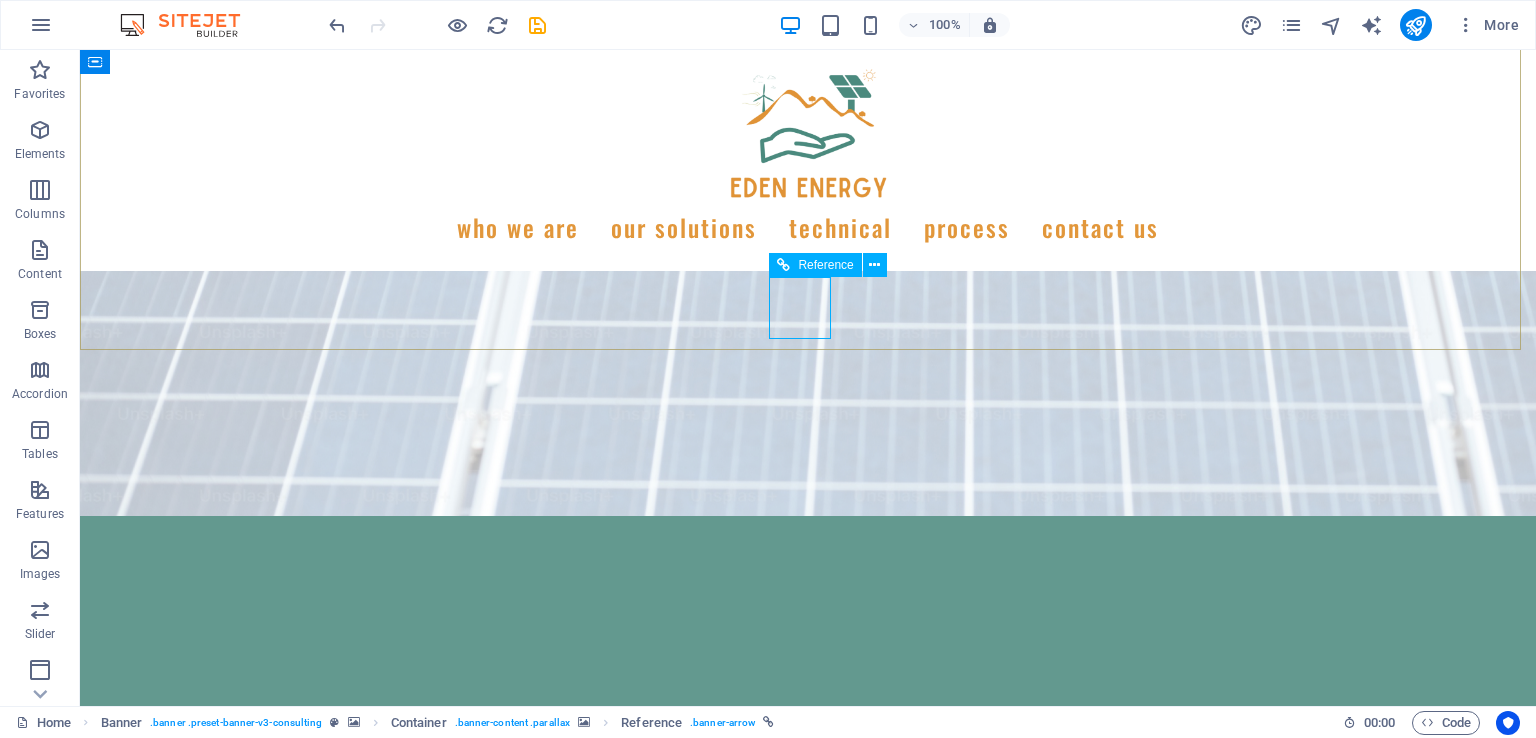 click on "Reference" at bounding box center (825, 265) 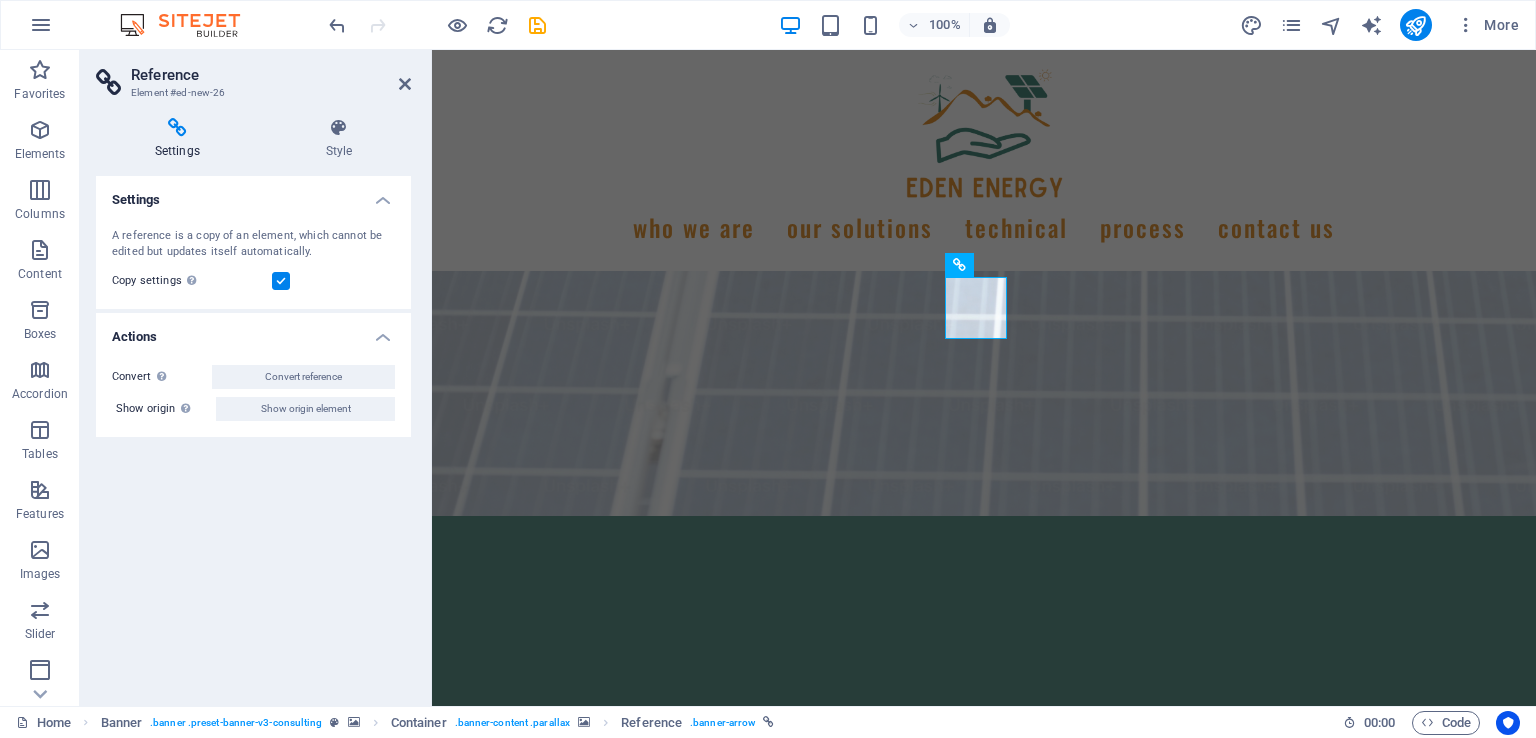 click at bounding box center [405, 84] 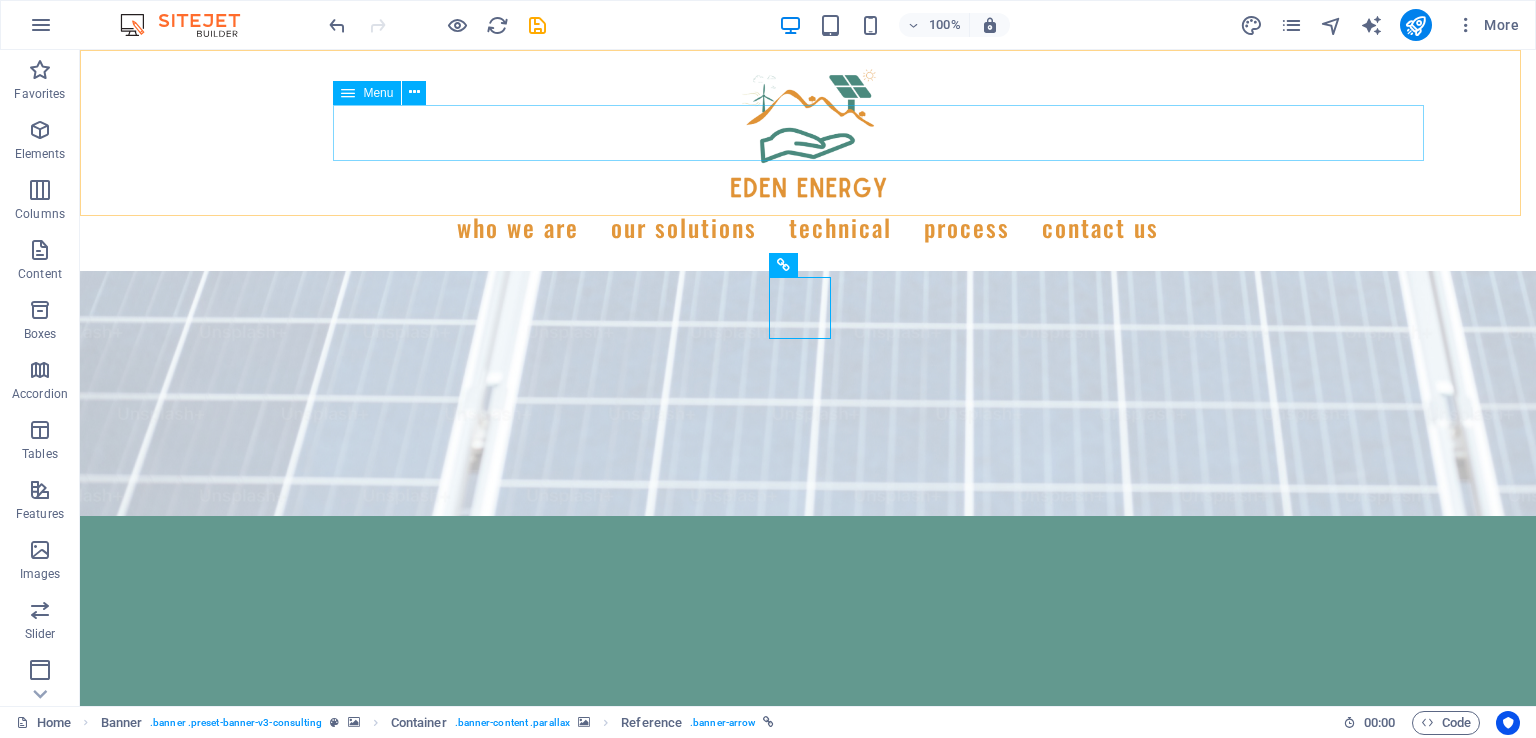 click on "WHO WE ARE our solutions technical process Contact us" at bounding box center [808, 227] 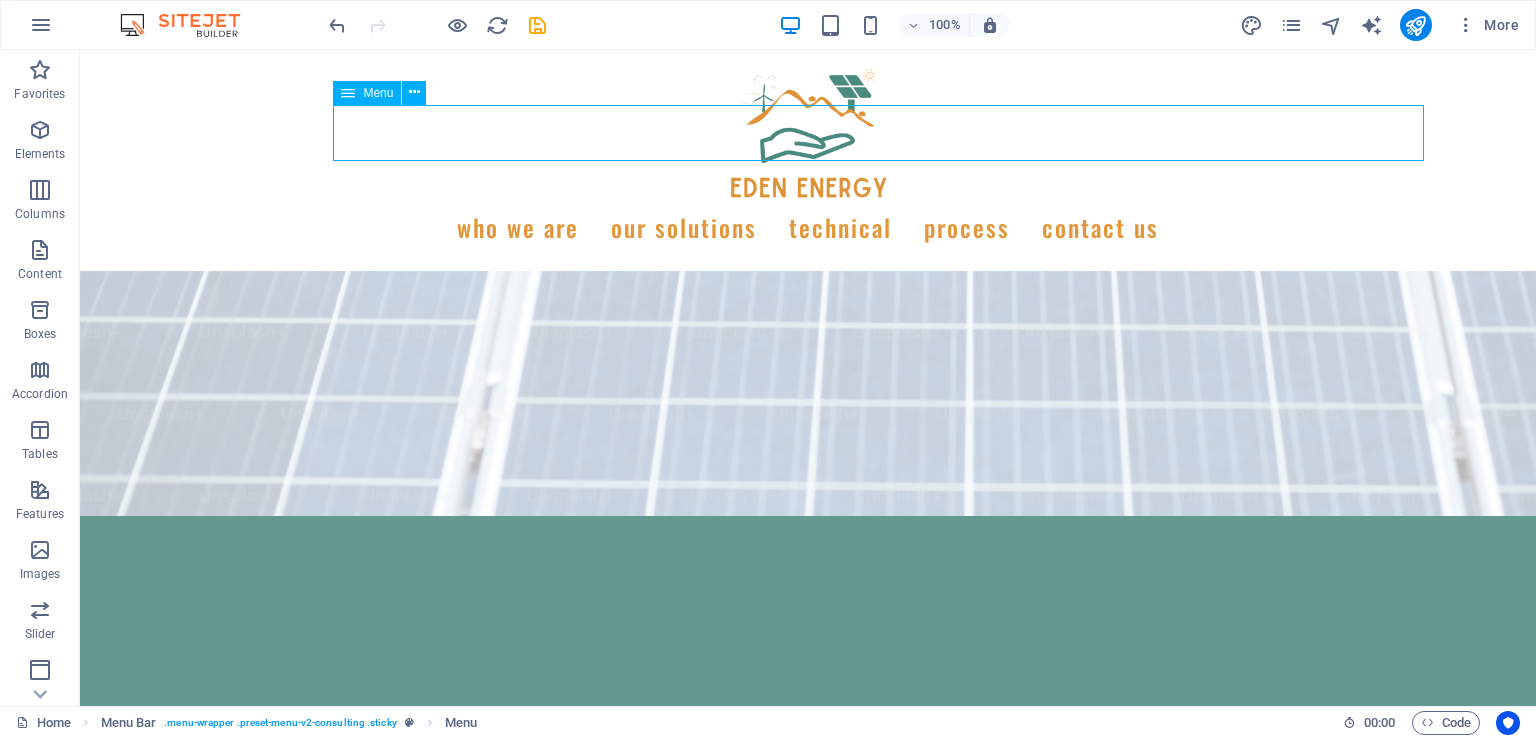 click on "WHO WE ARE our solutions technical process Contact us" at bounding box center (808, 227) 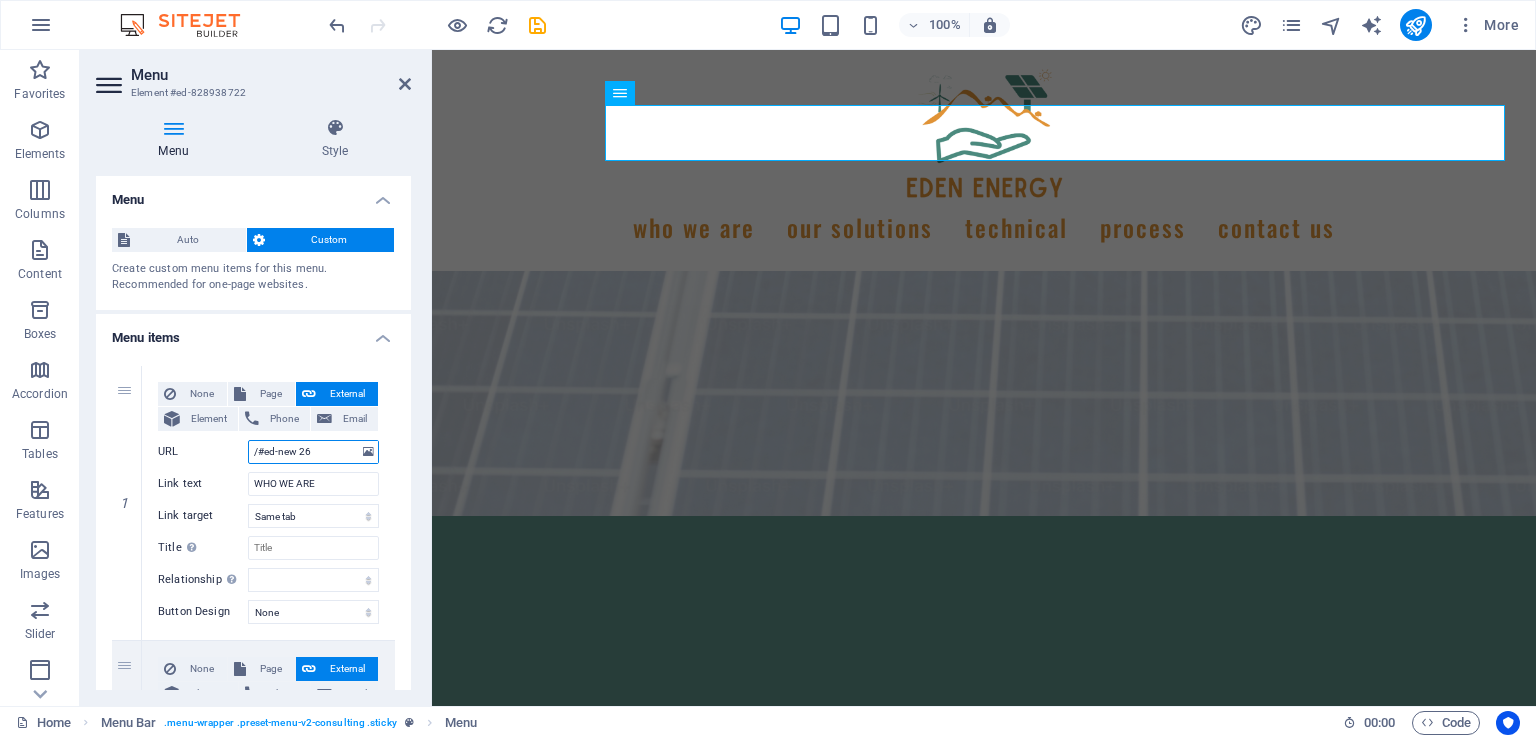 click on "/#ed-new 26" at bounding box center (313, 452) 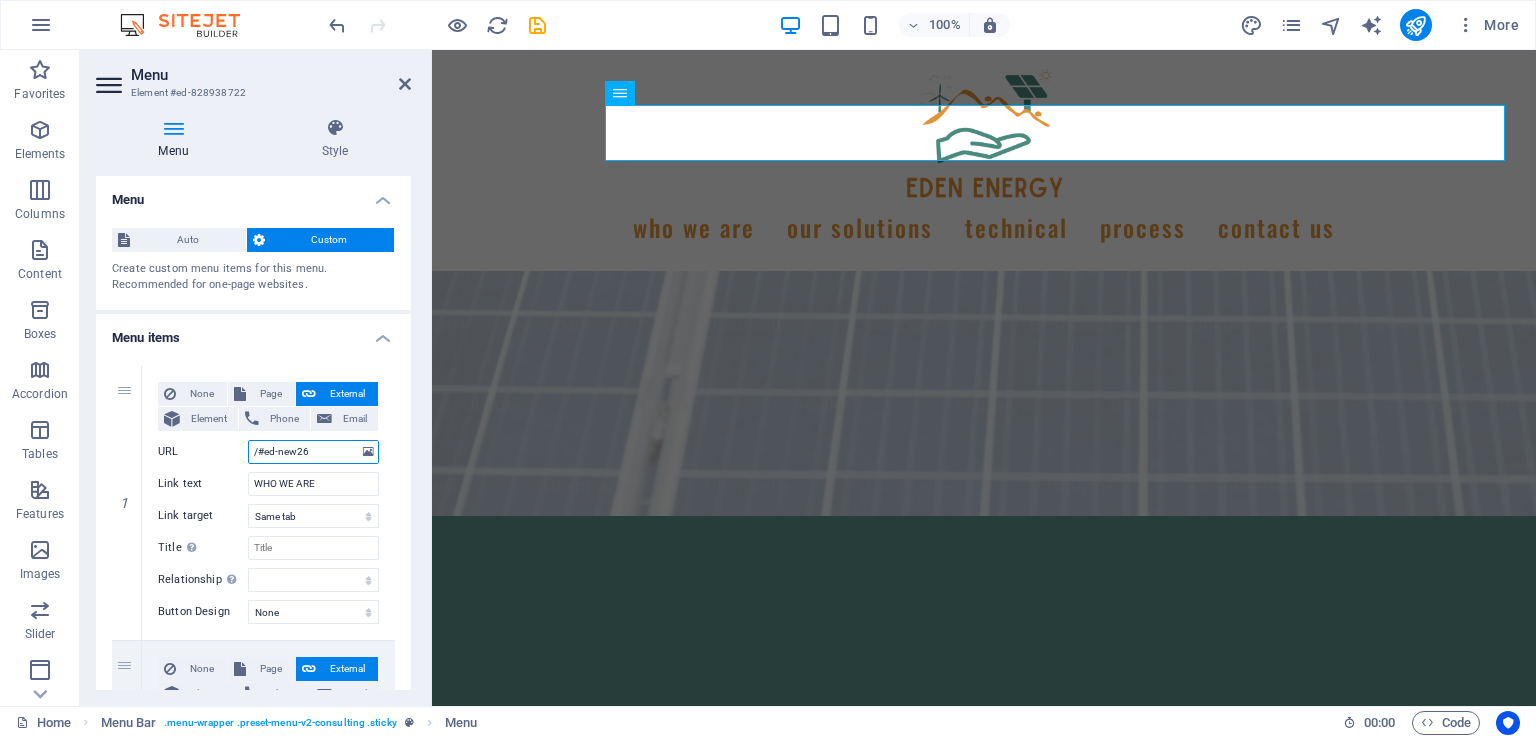 select 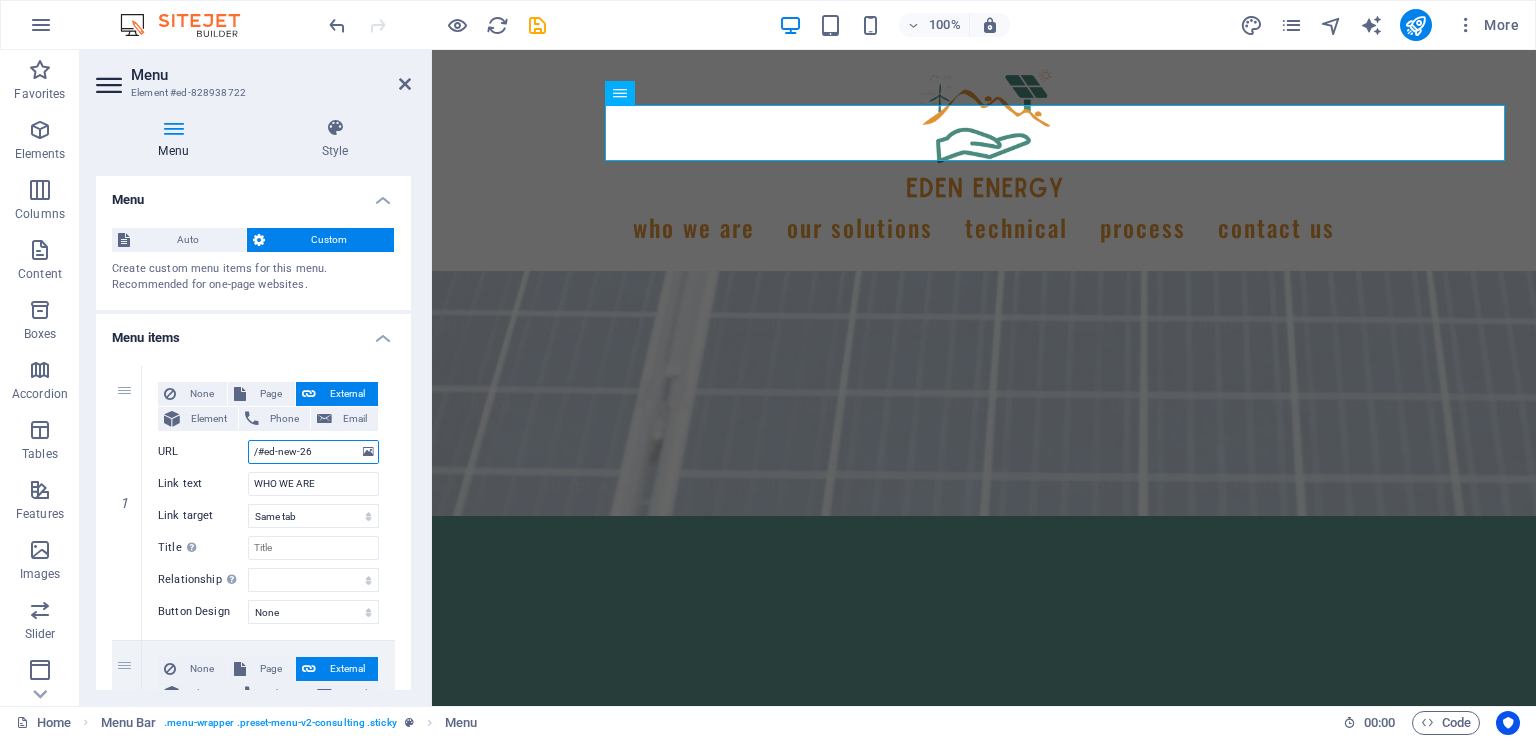 select 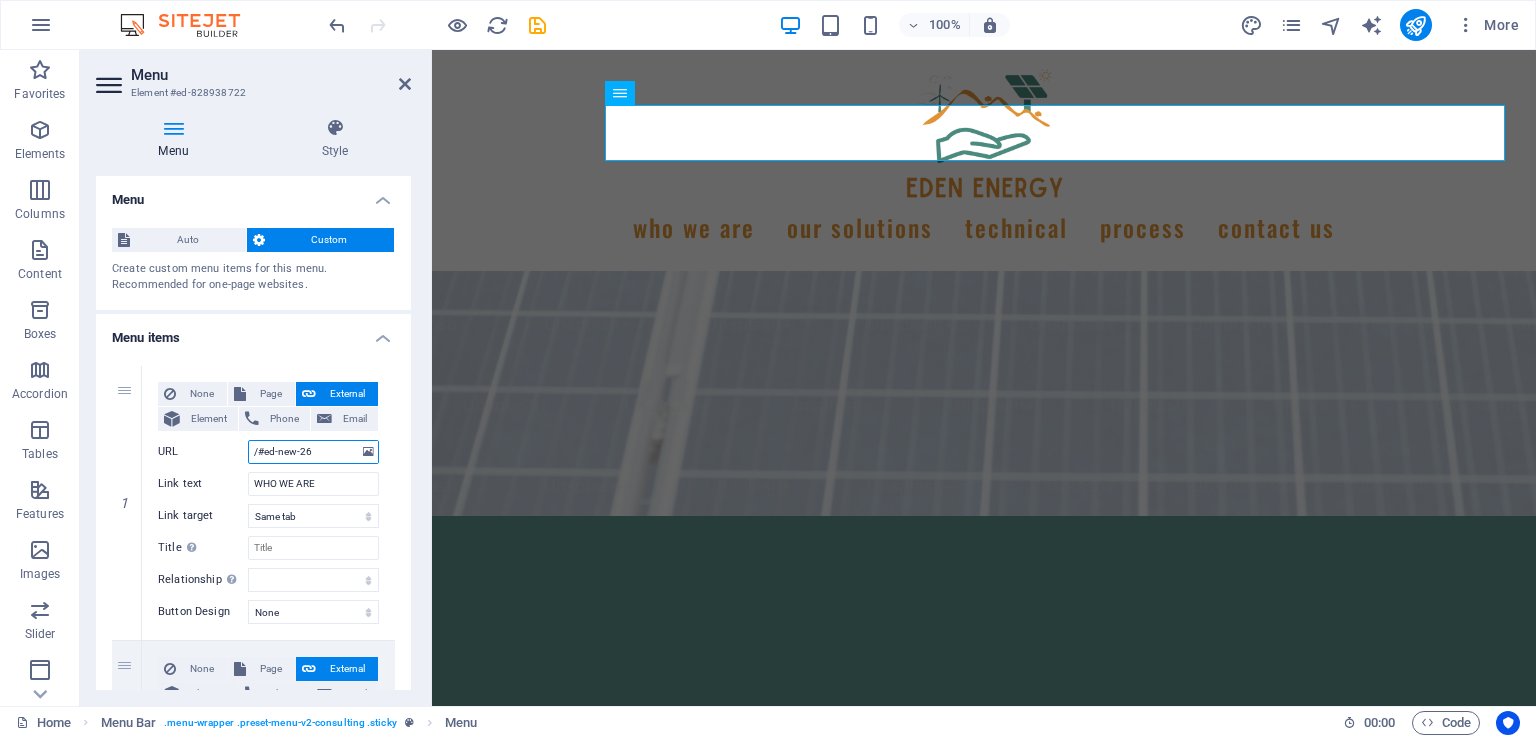 type on "/#ed-new-26" 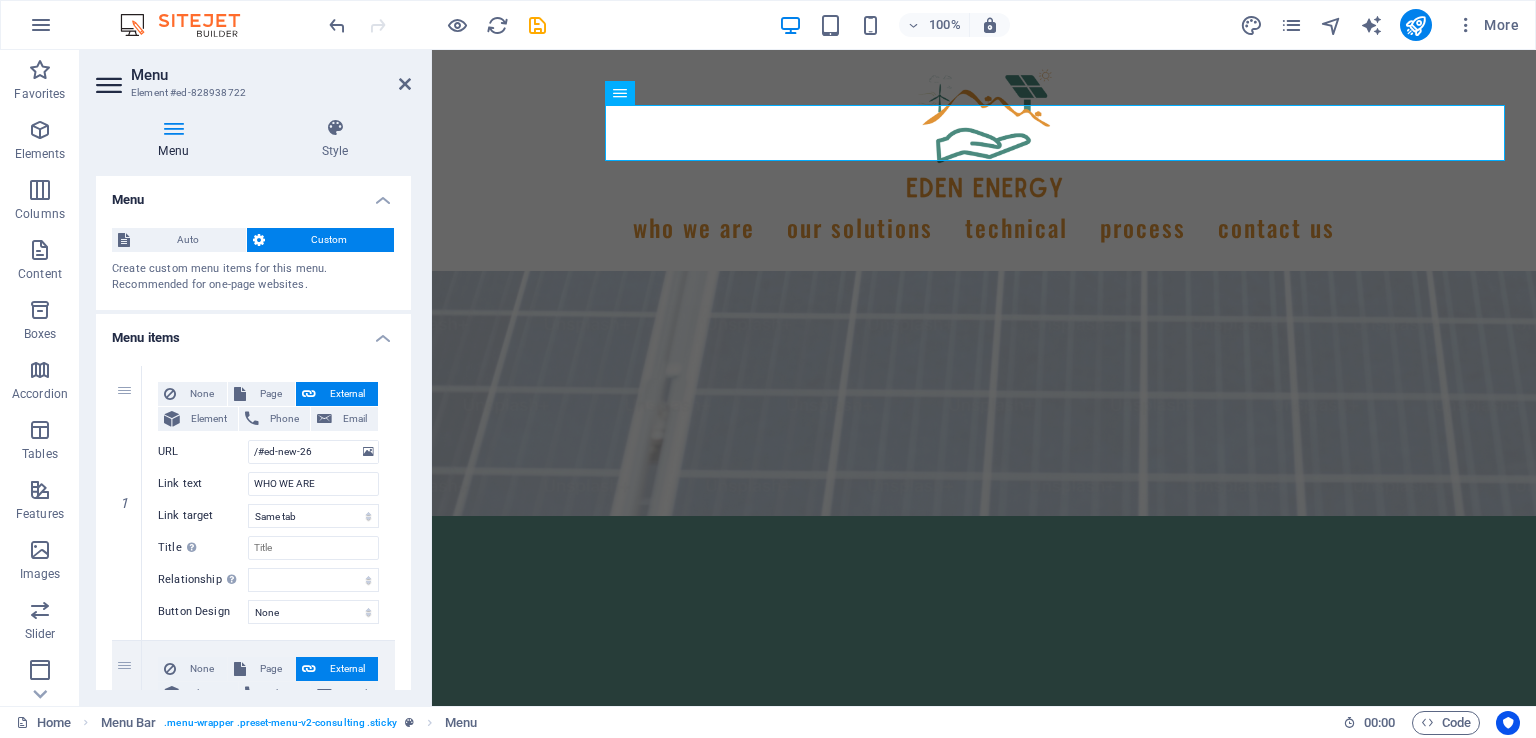 click on "1 None Page External Element Phone Email Page Home Subpage Legal Notice Privacy Element
URL /#ed-new-26 Phone Email Link text WHO WE ARE Link target New tab Same tab Overlay Title Additional link description, should not be the same as the link text. The title is most often shown as a tooltip text when the mouse moves over the element. Leave empty if uncertain. Relationship Sets the  relationship of this link to the link target . For example, the value "nofollow" instructs search engines not to follow the link. Can be left empty. alternate author bookmark external help license next nofollow noreferrer noopener prev search tag Button Design None Default Primary Secondary 2 None Page External Element Phone Email Page Home Subpage Legal Notice Privacy Element
URL /#team Phone Email Link text our solutions Link target New tab Same tab Overlay Title Relationship Sets the  relationship of this link to the link target alternate author bookmark external help license next" at bounding box center (253, 1053) 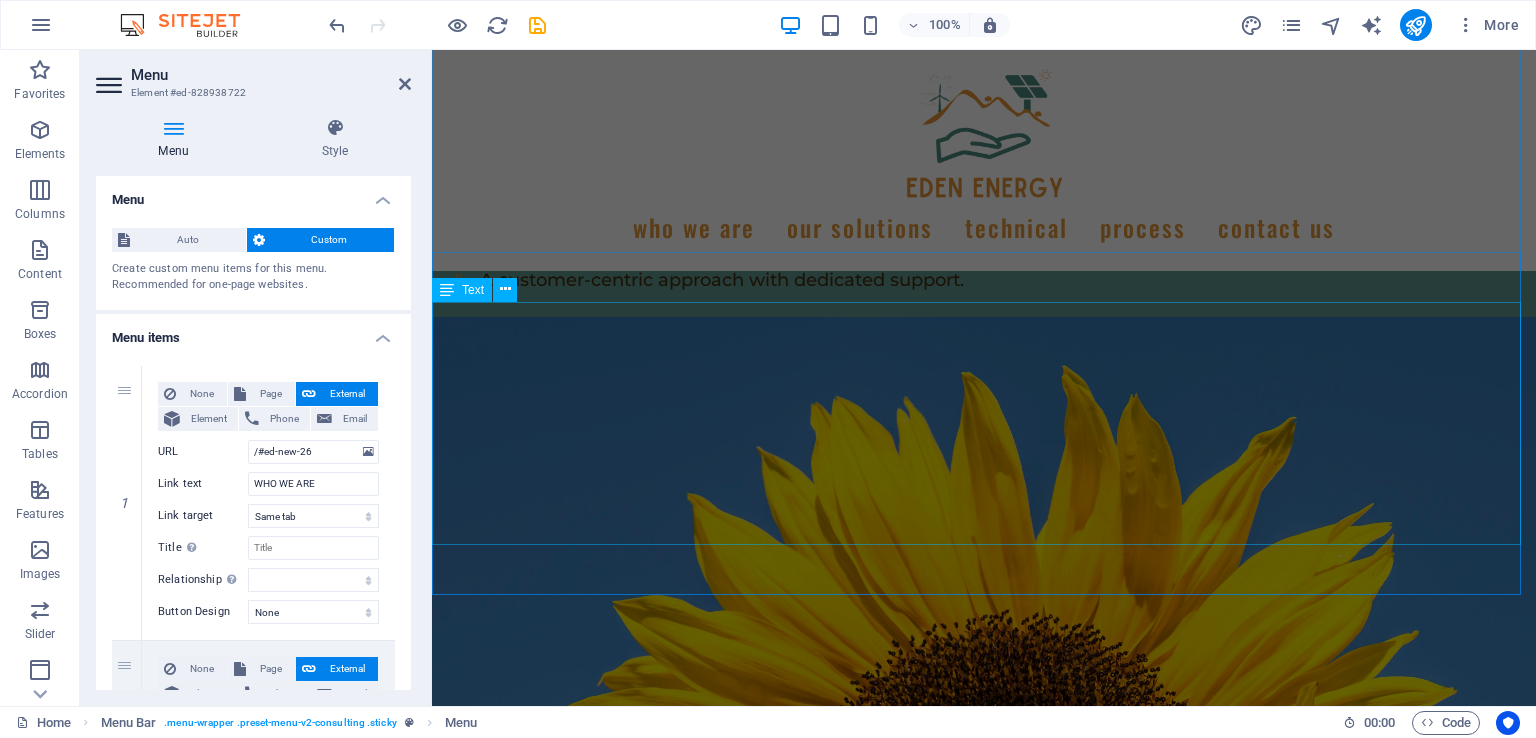 scroll, scrollTop: 2400, scrollLeft: 0, axis: vertical 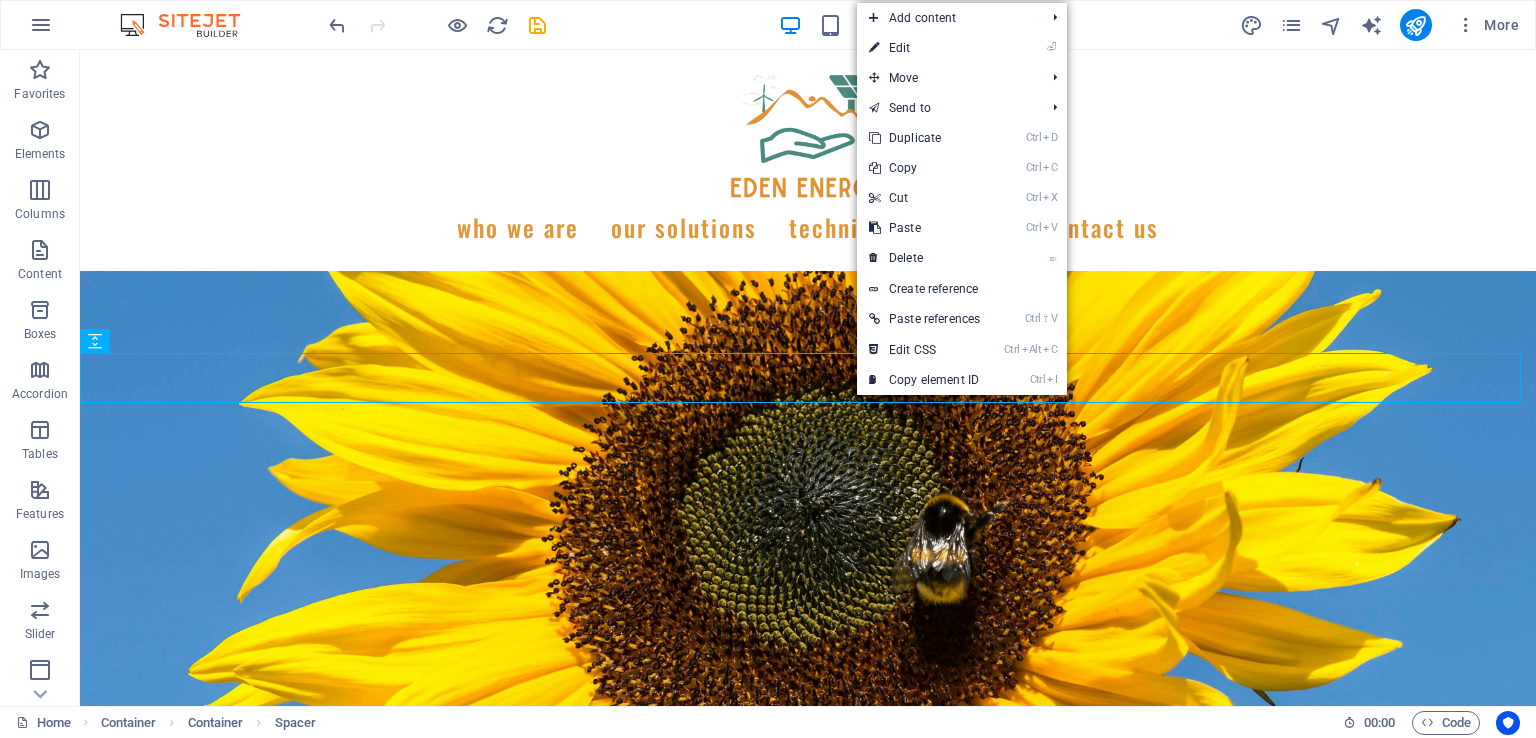 click on "Create reference" at bounding box center (962, 289) 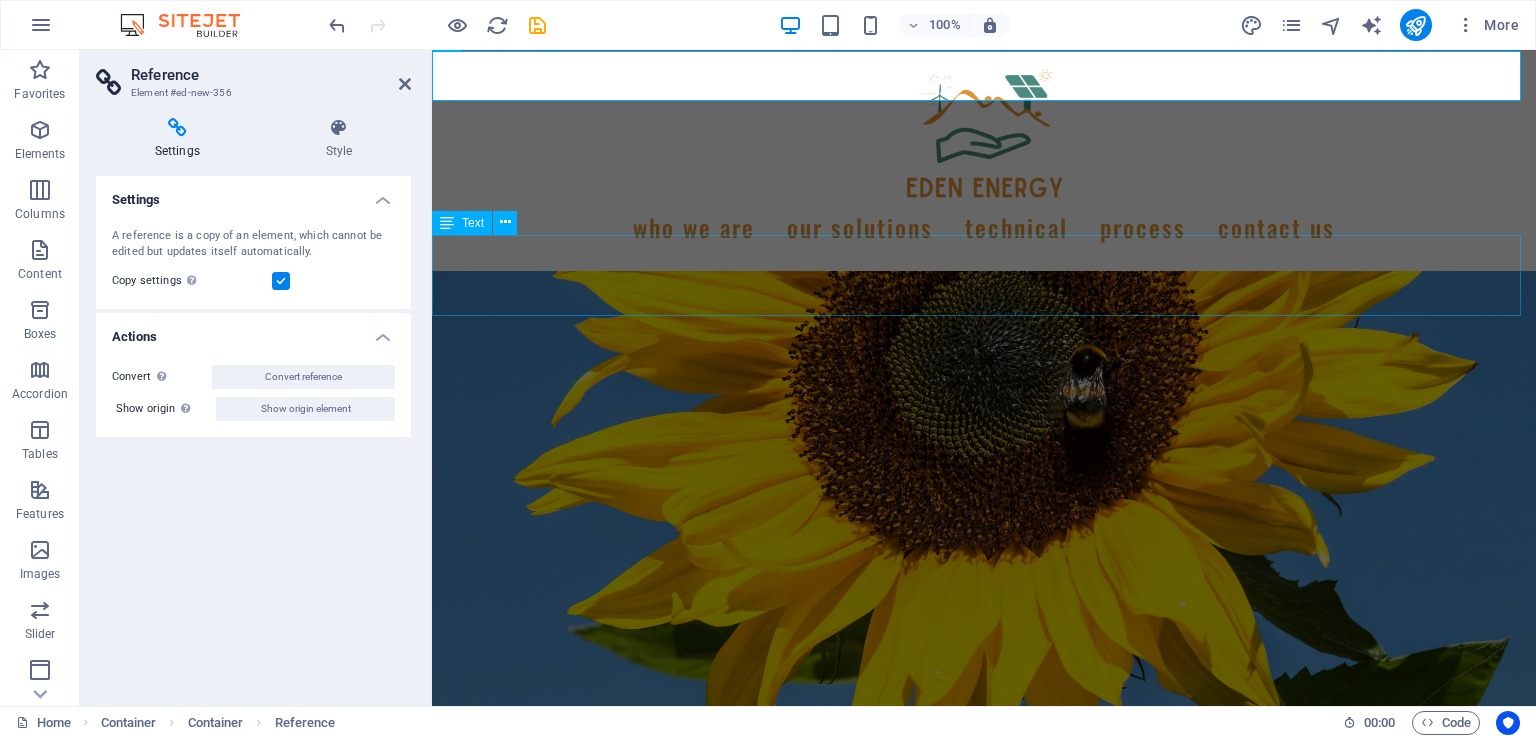 scroll, scrollTop: 2823, scrollLeft: 0, axis: vertical 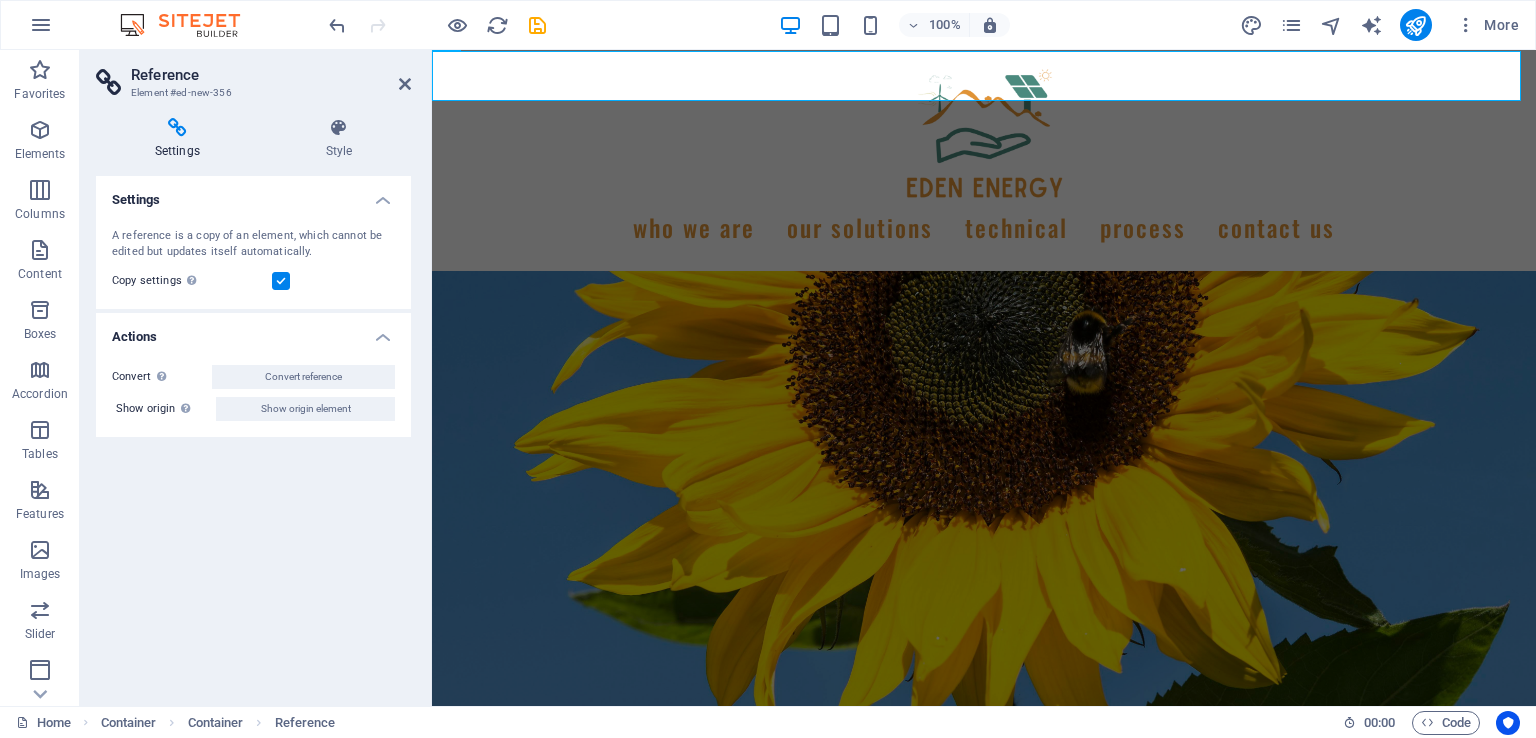 click at bounding box center (405, 84) 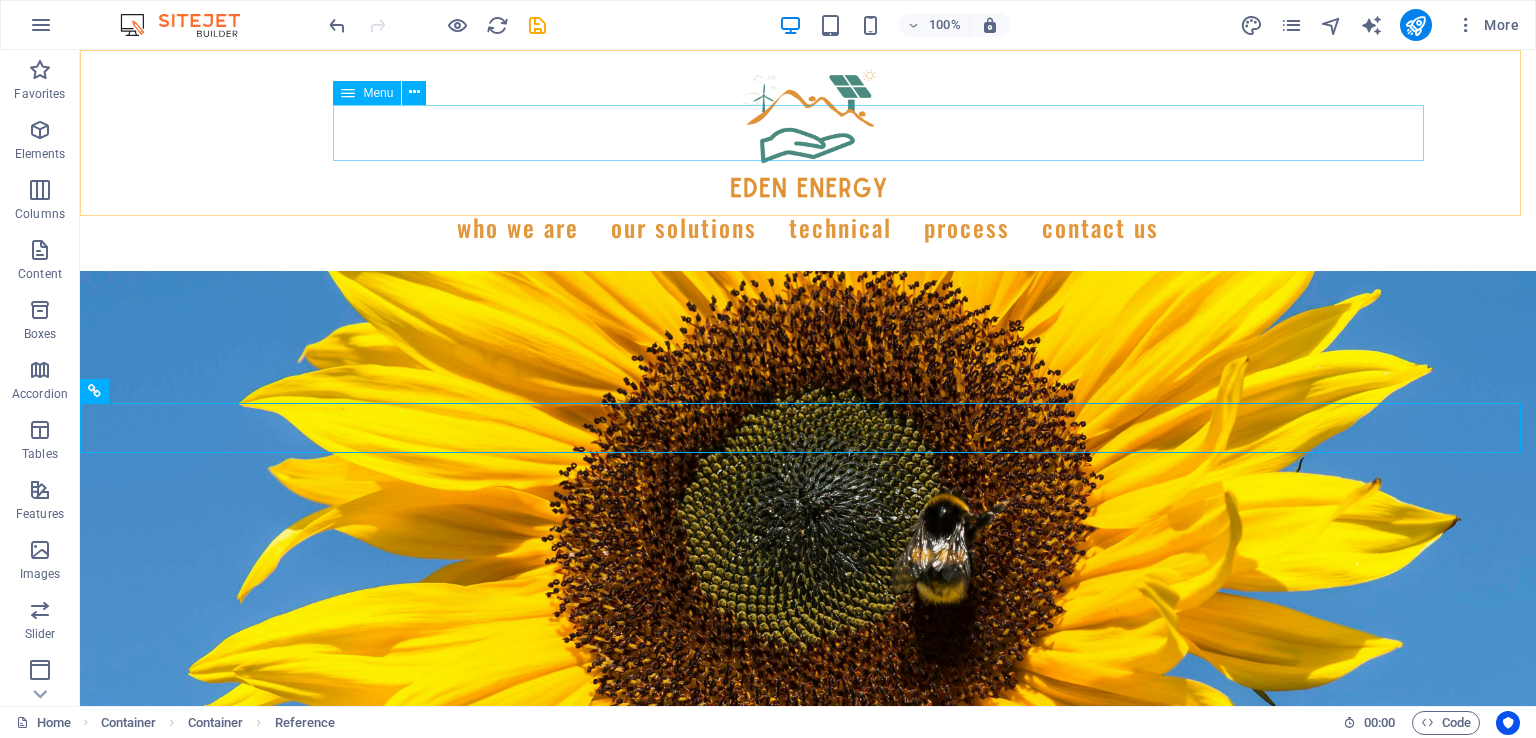 click on "WHO WE ARE our solutions technical process Contact us" at bounding box center [808, 227] 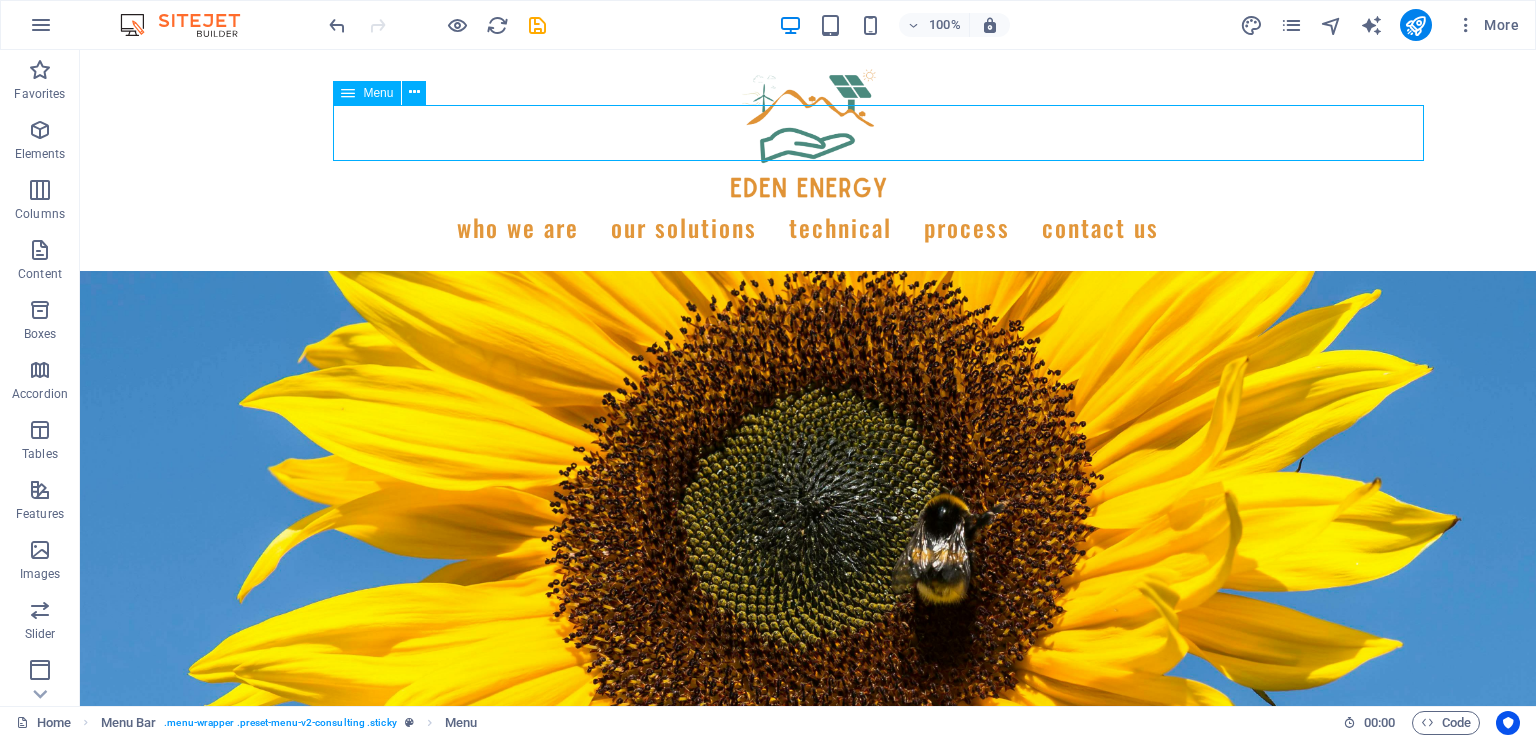 click on "WHO WE ARE our solutions technical process Contact us" at bounding box center (808, 227) 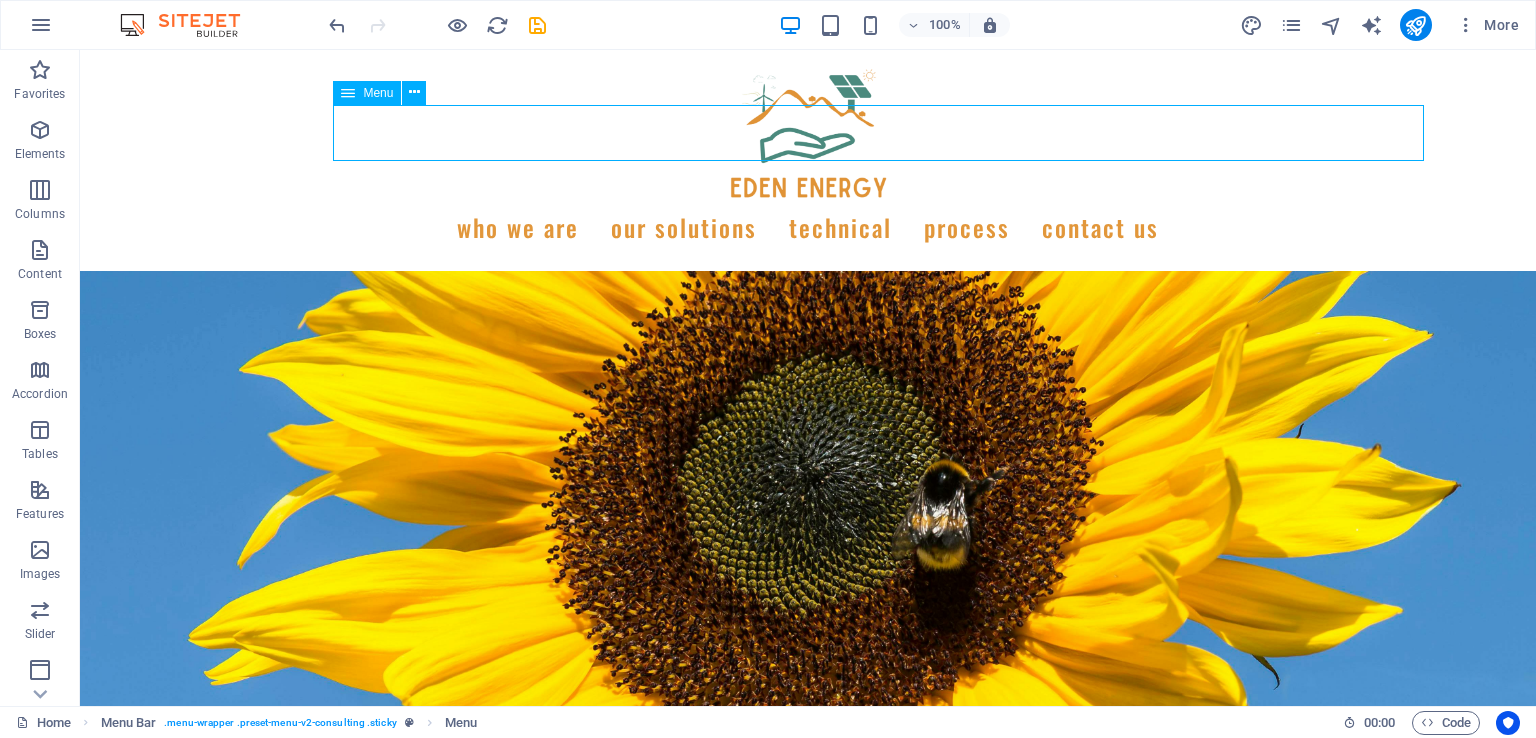select 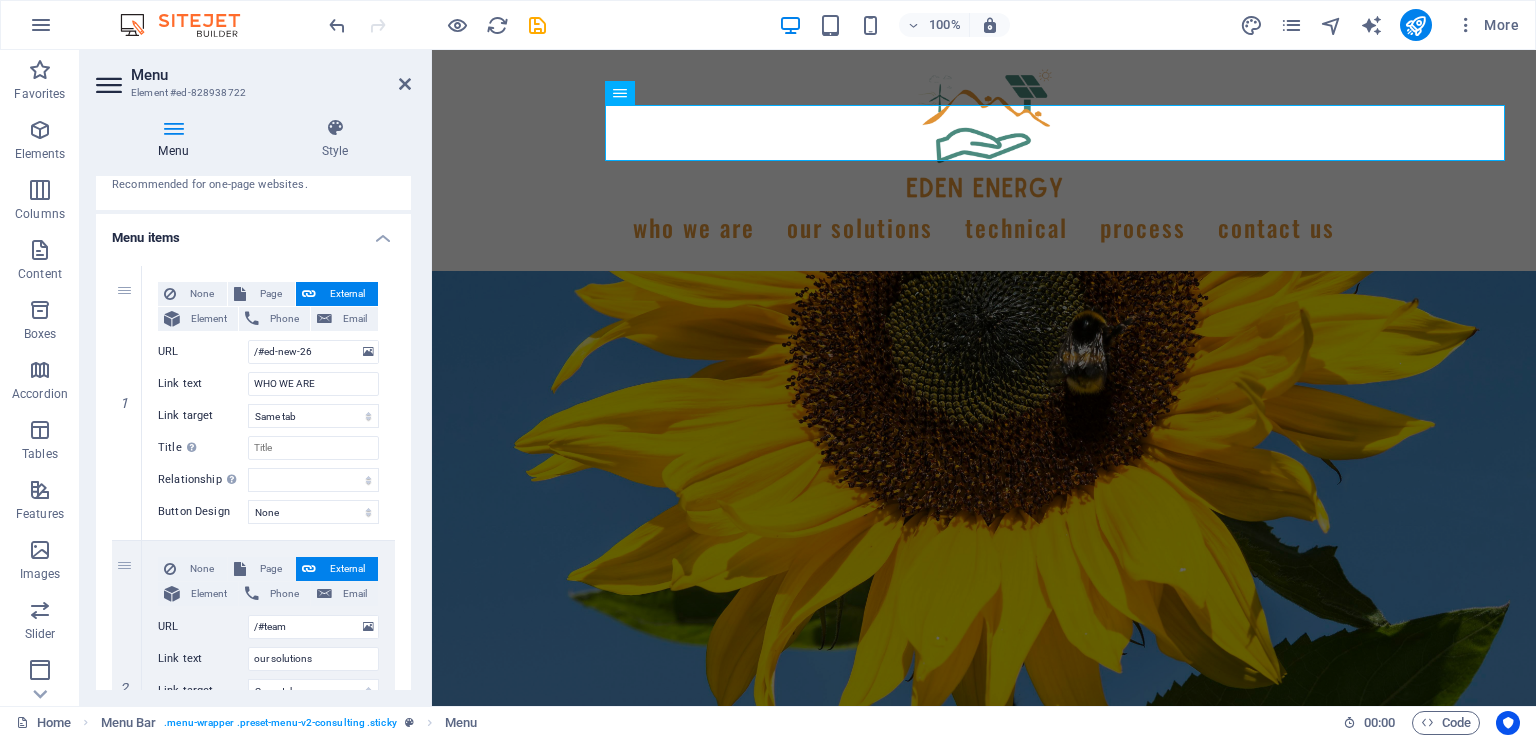 scroll, scrollTop: 200, scrollLeft: 0, axis: vertical 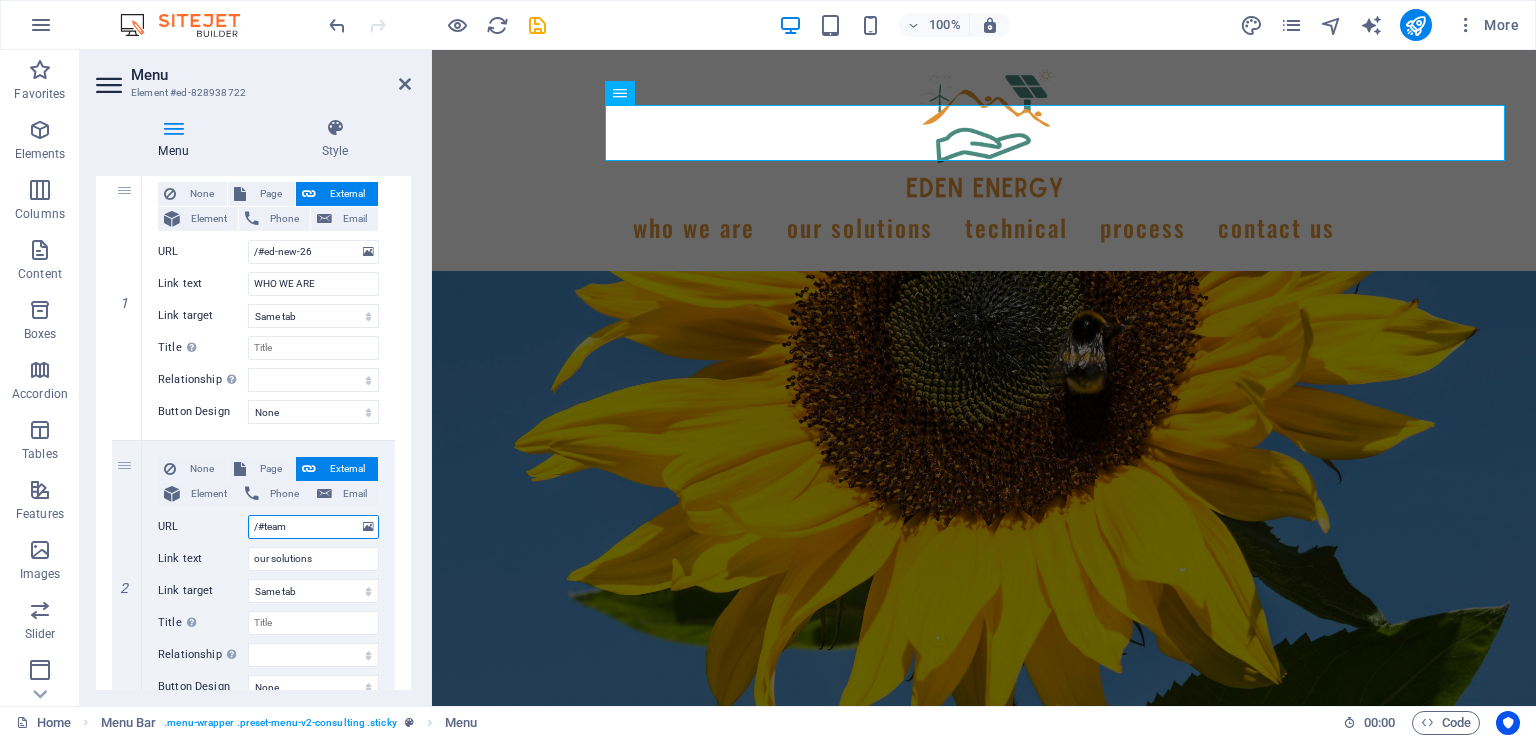 click on "/#team" at bounding box center [313, 527] 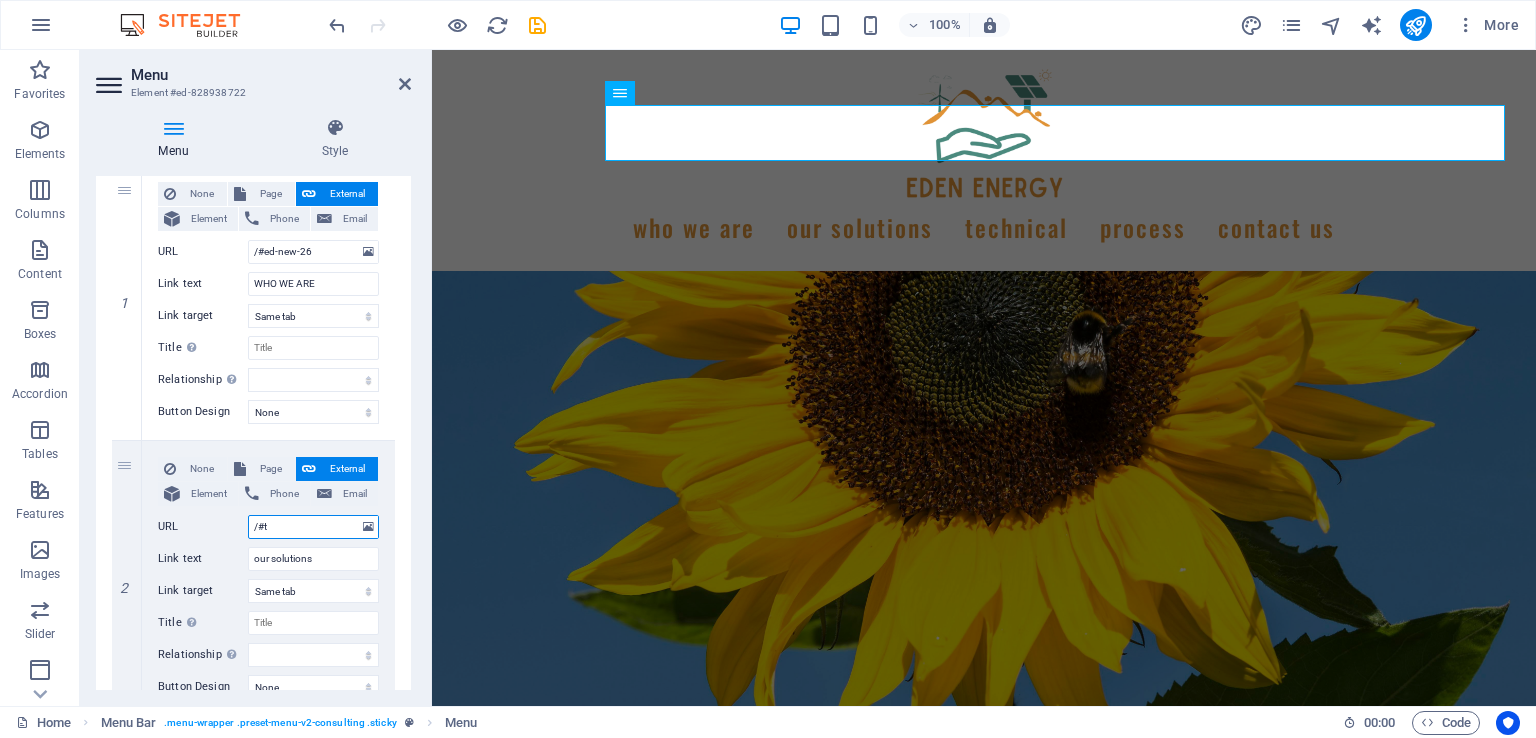 type on "/#" 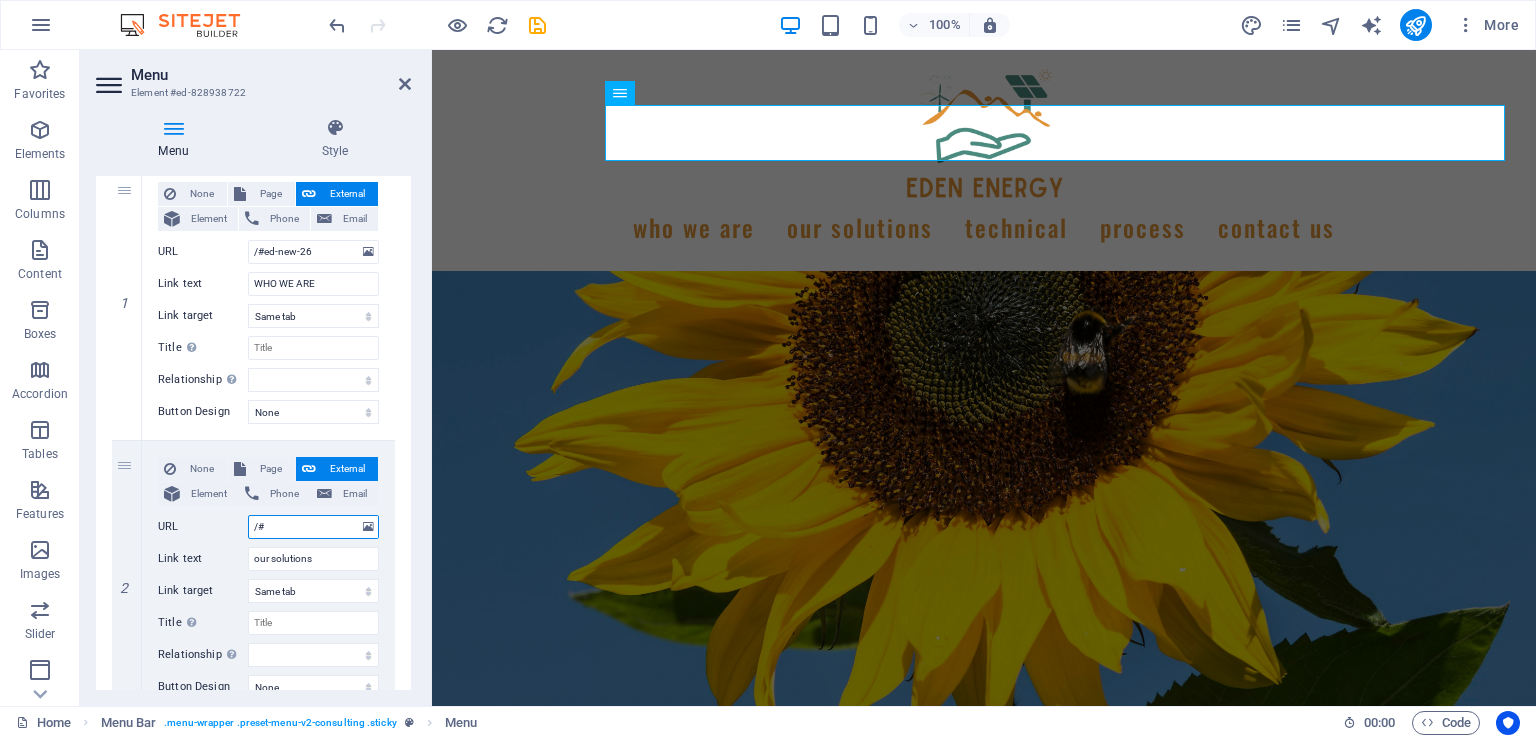 select 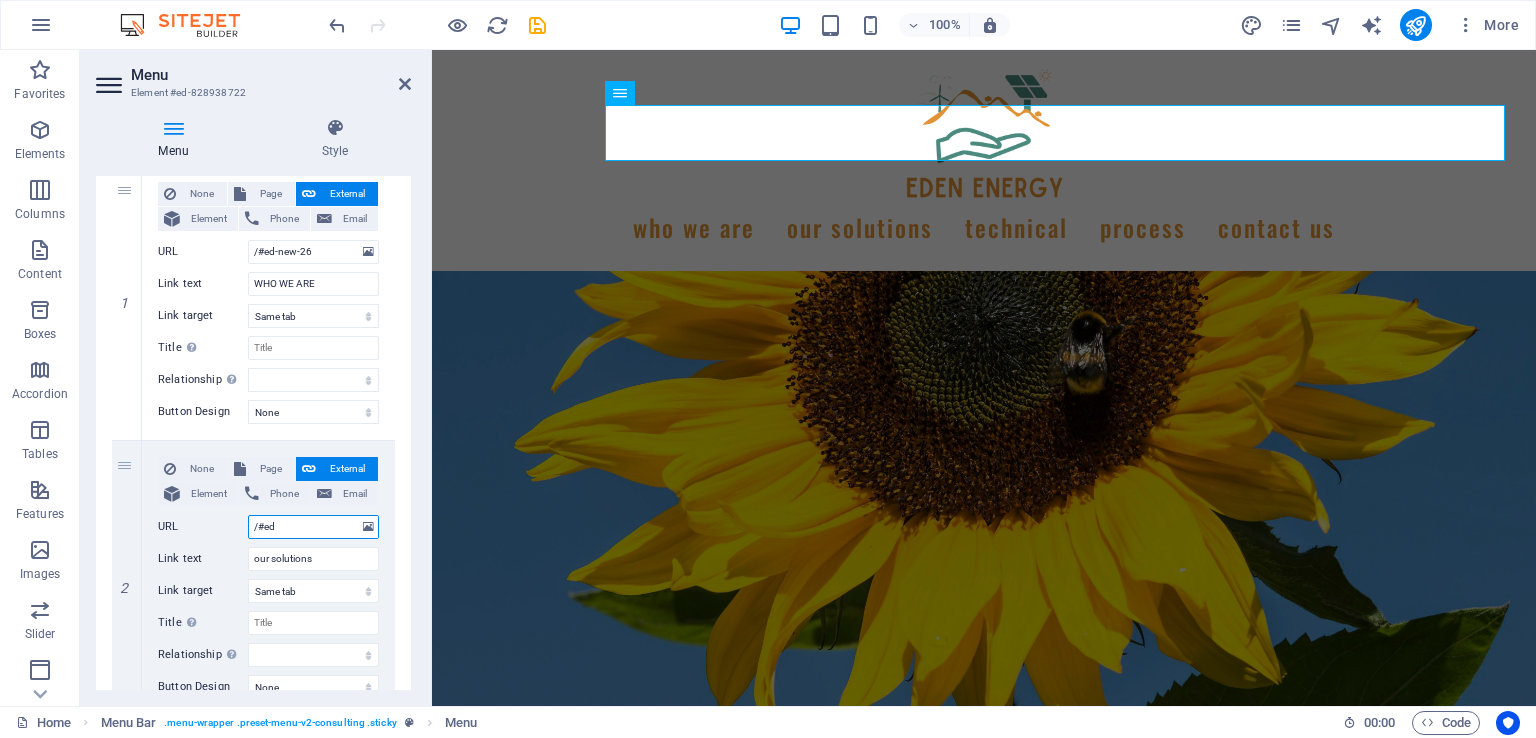 type on "/#ed-" 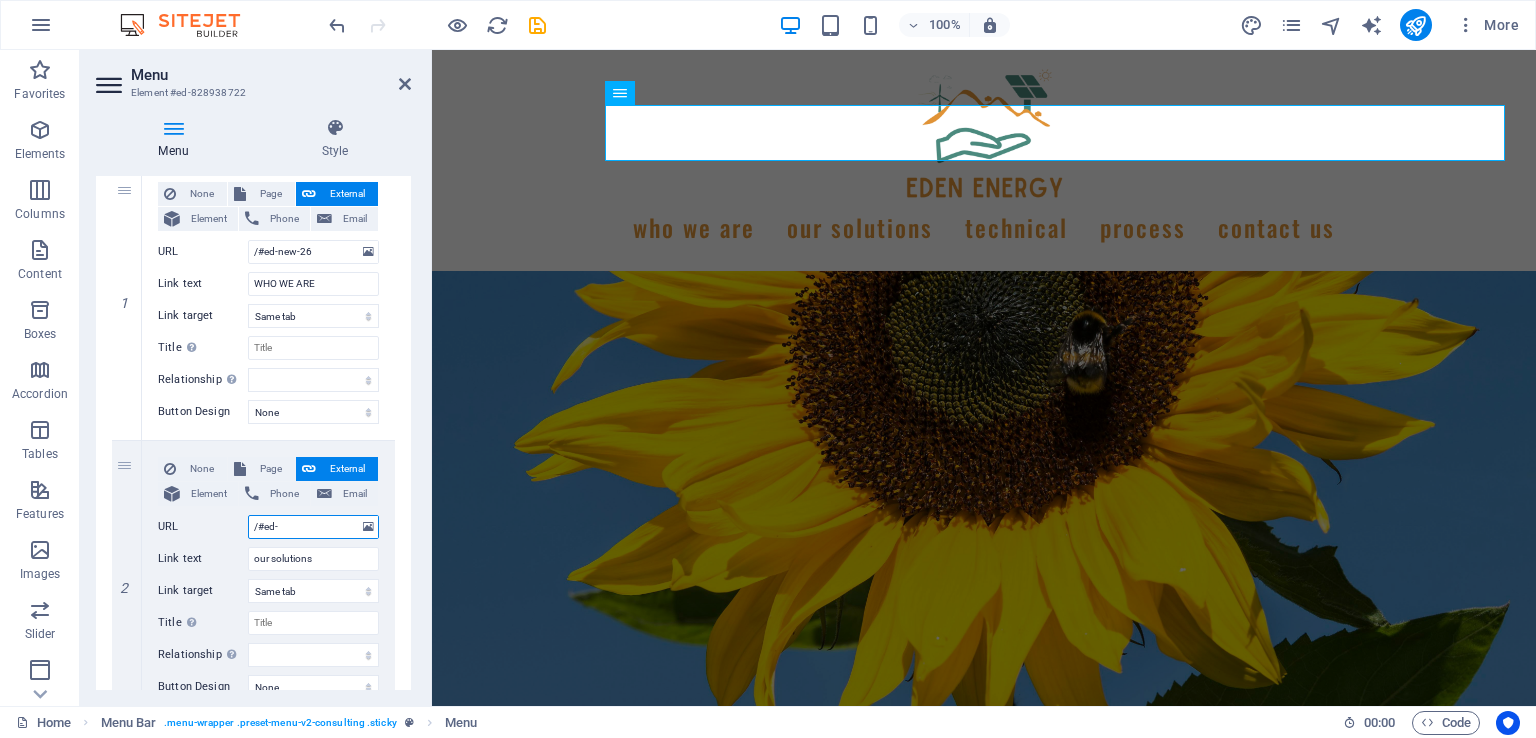 select 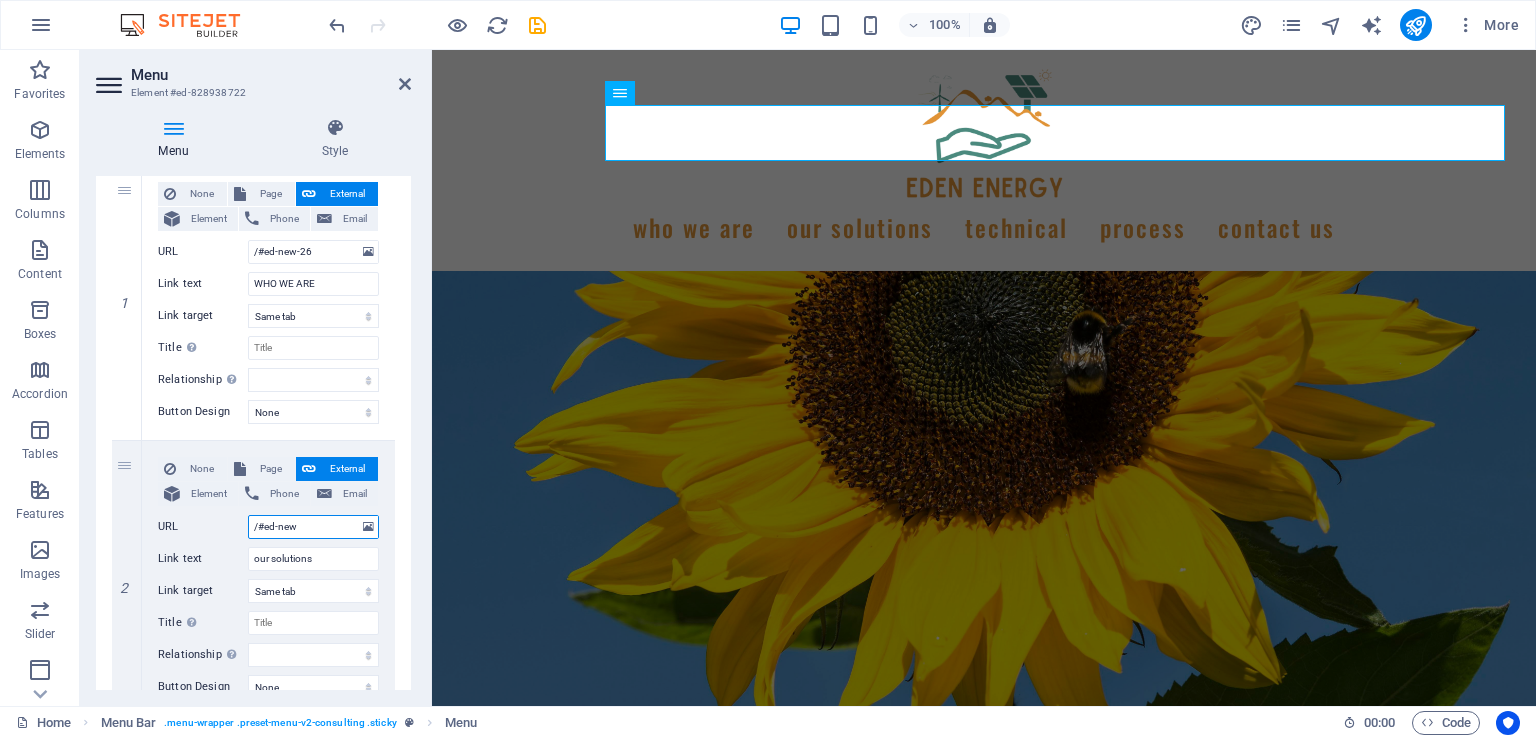 type on "/#ed-new-" 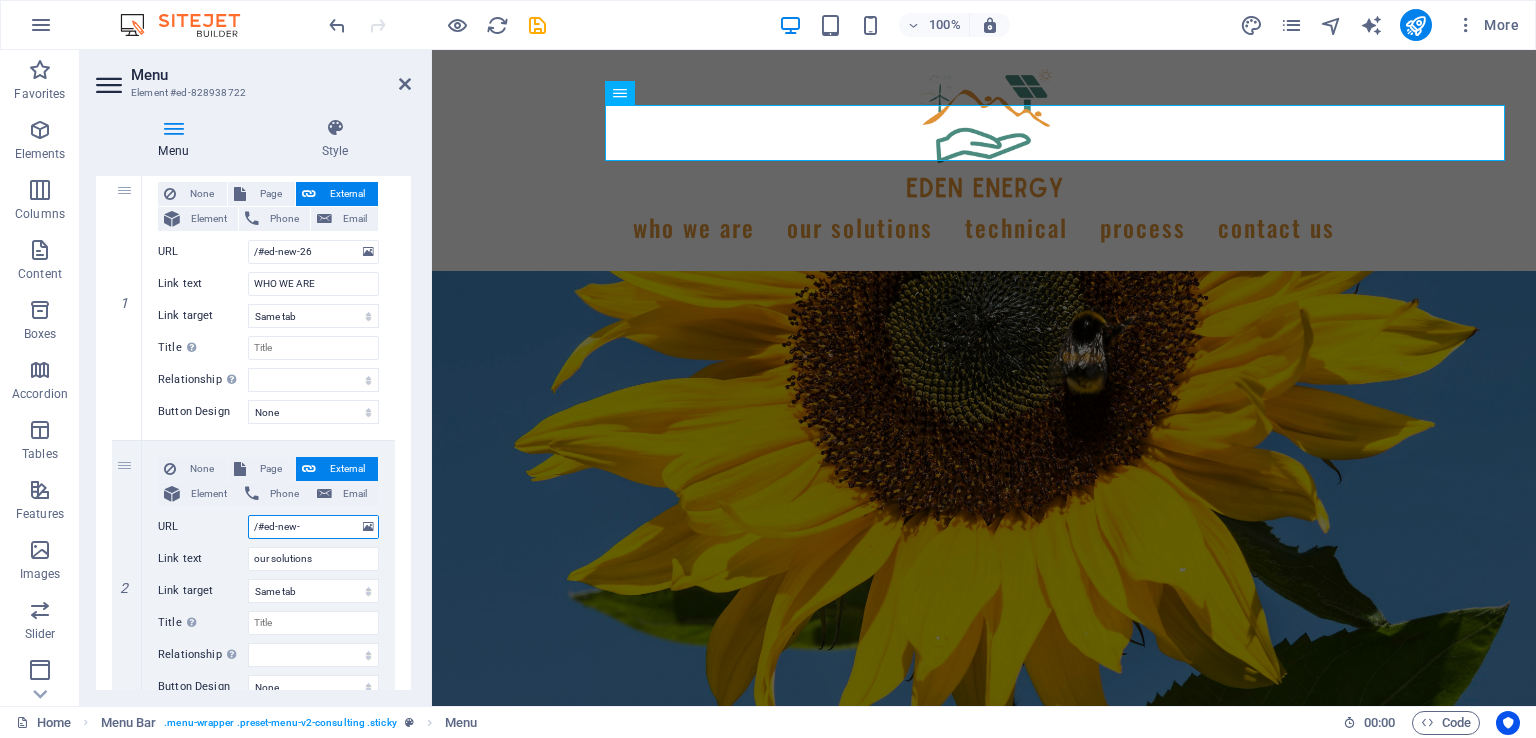 select 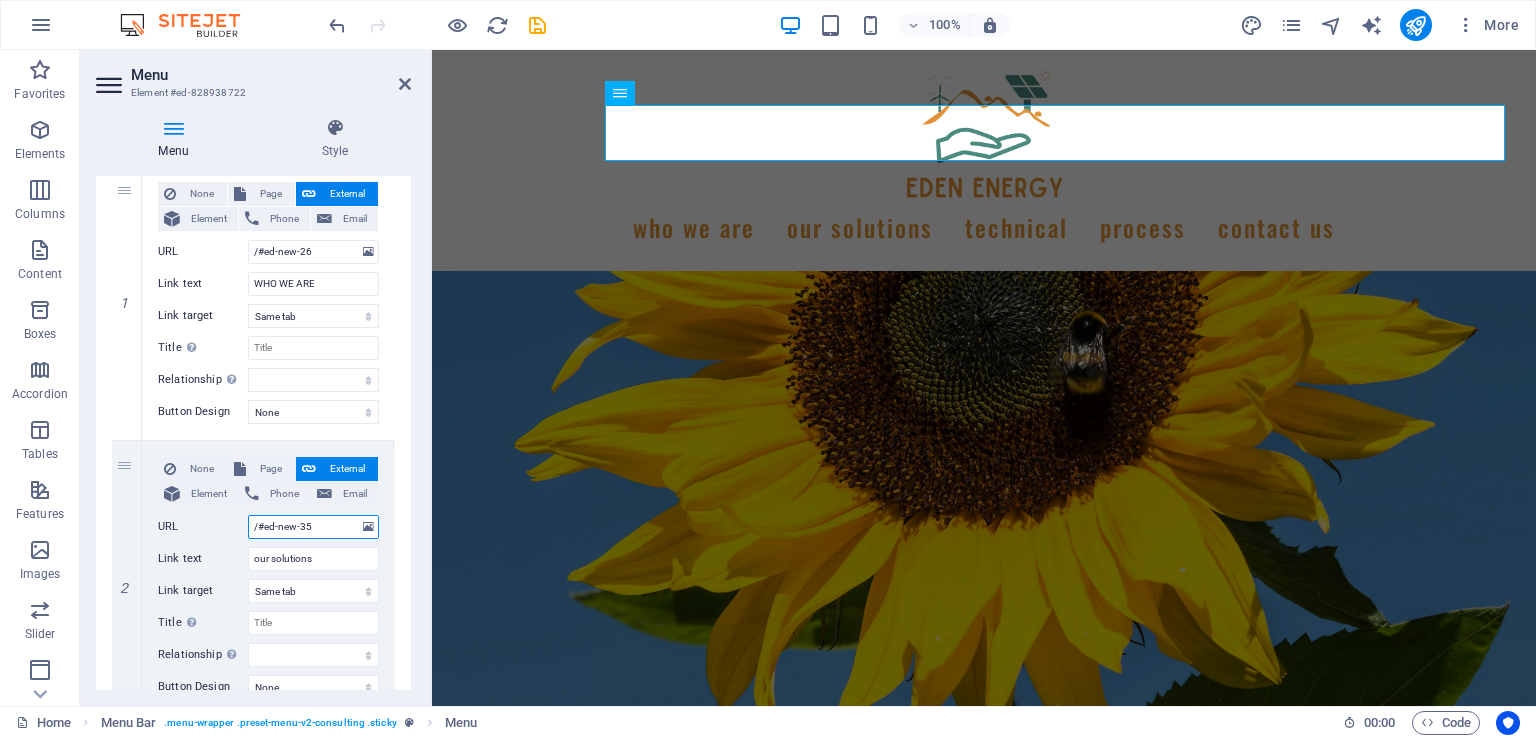 type on "/#ed-new-356" 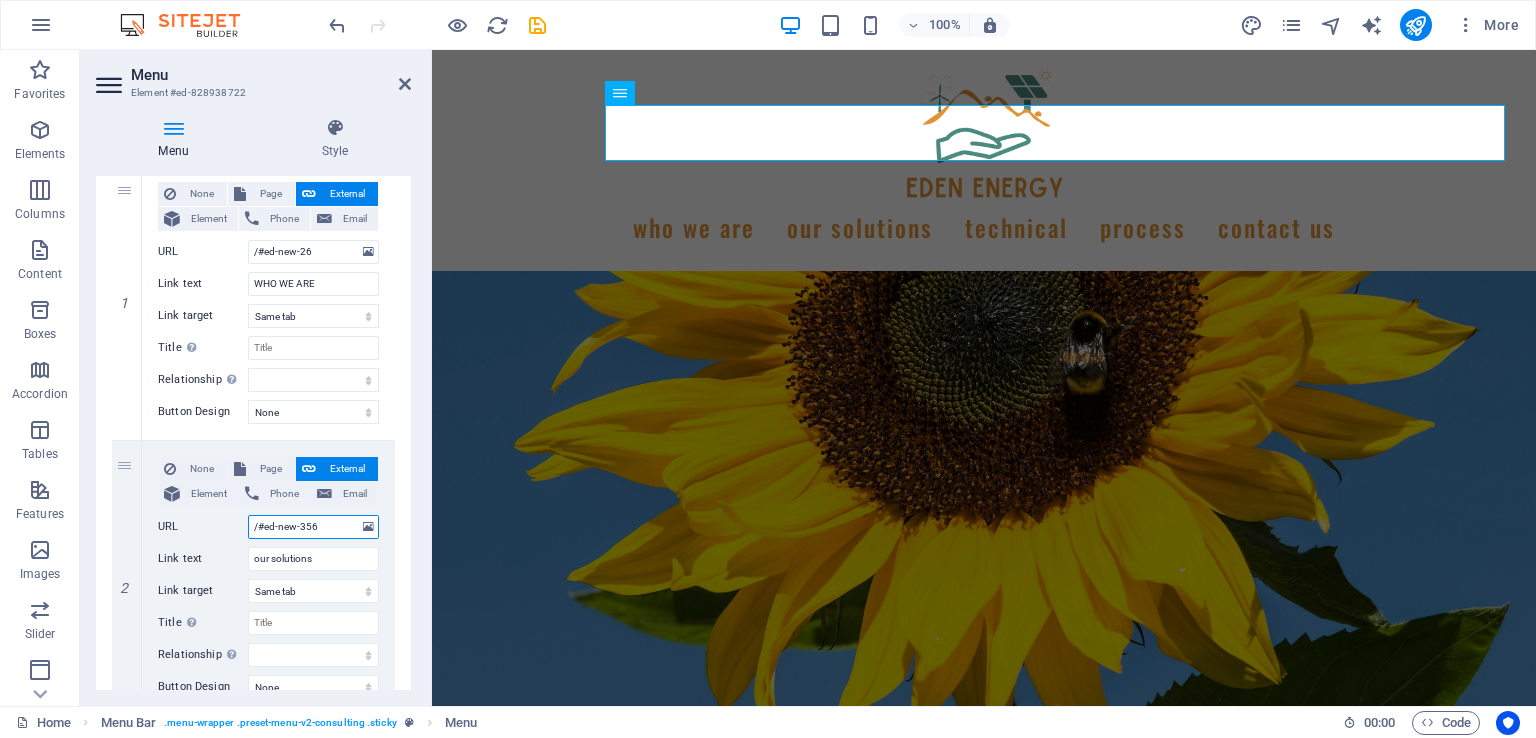 select 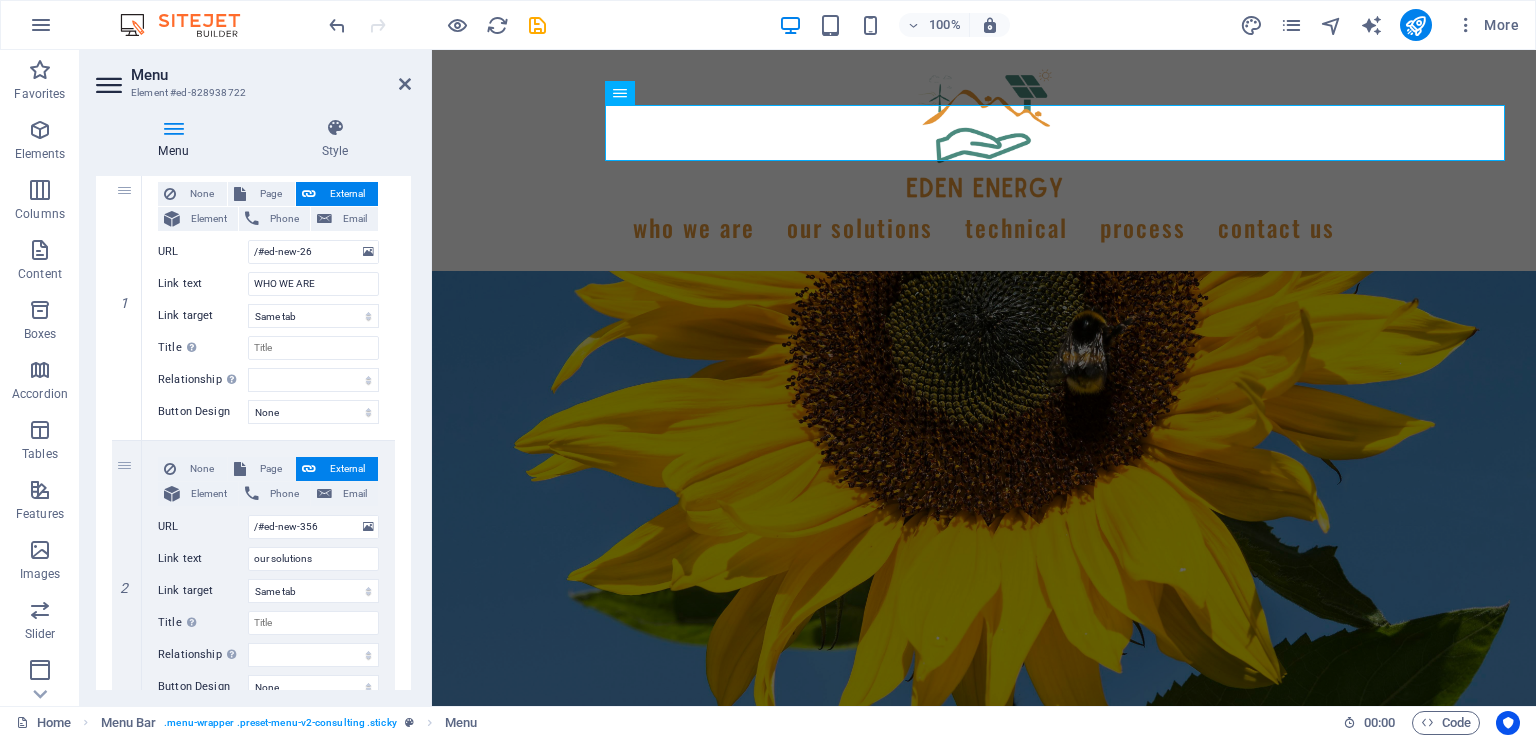 click at bounding box center (405, 84) 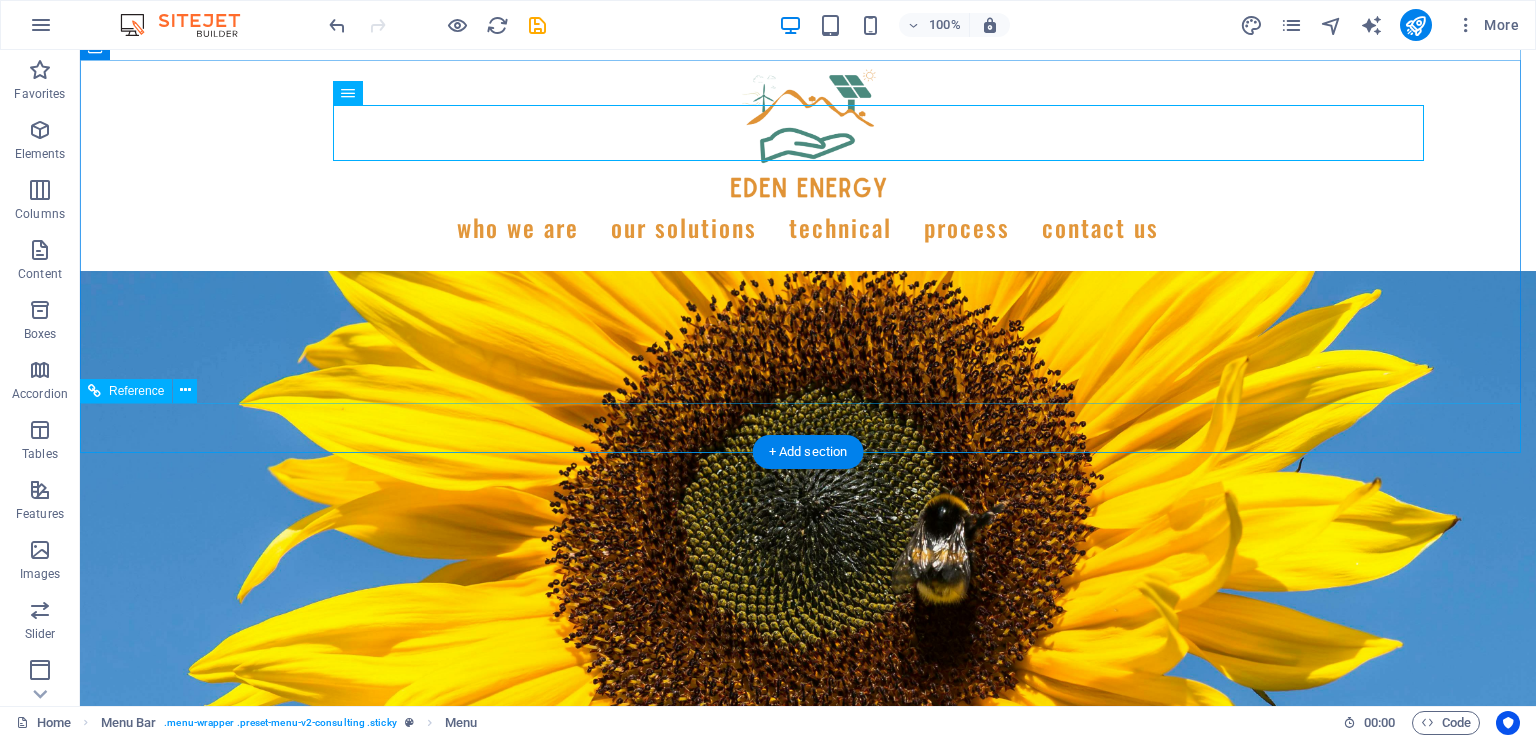 click at bounding box center [808, 1727] 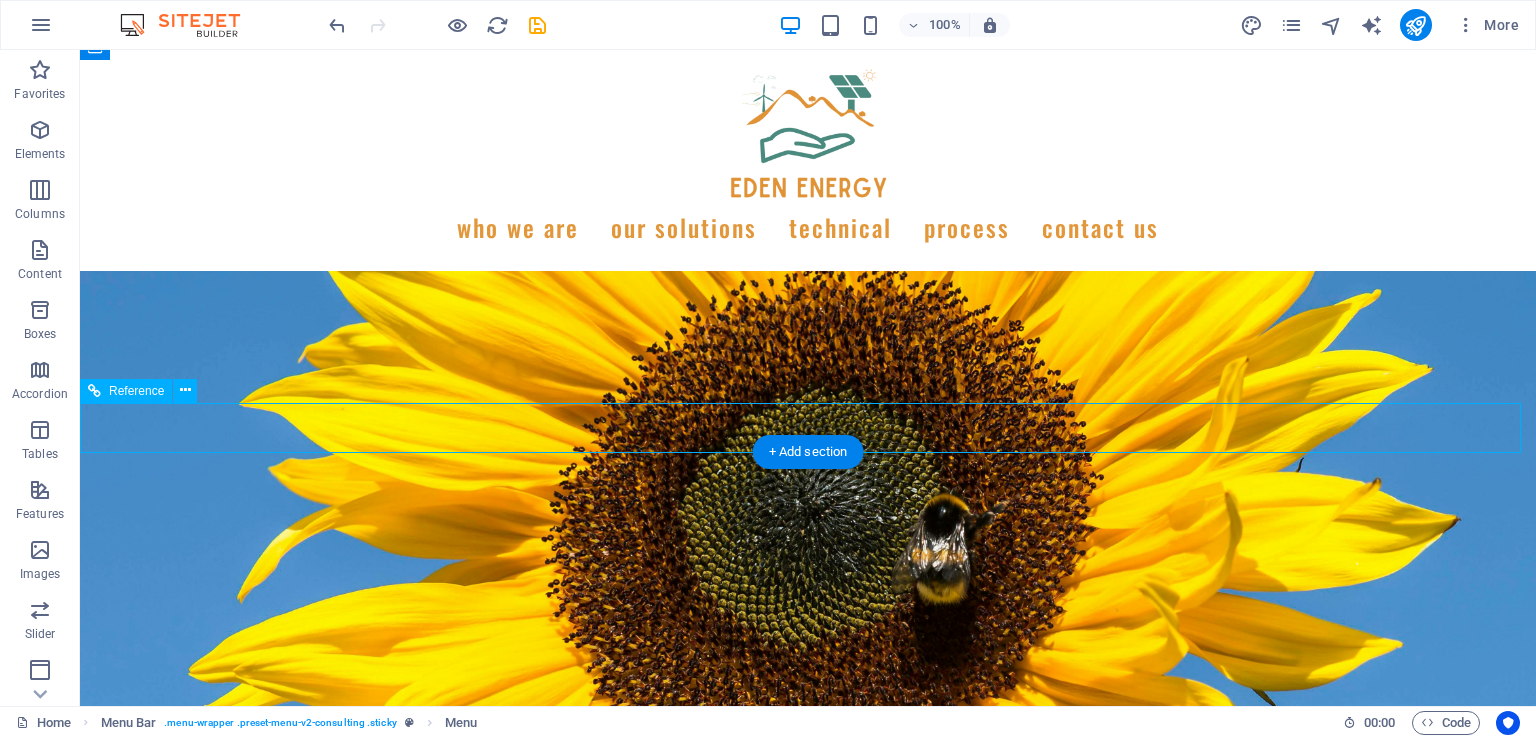 click at bounding box center (808, 1727) 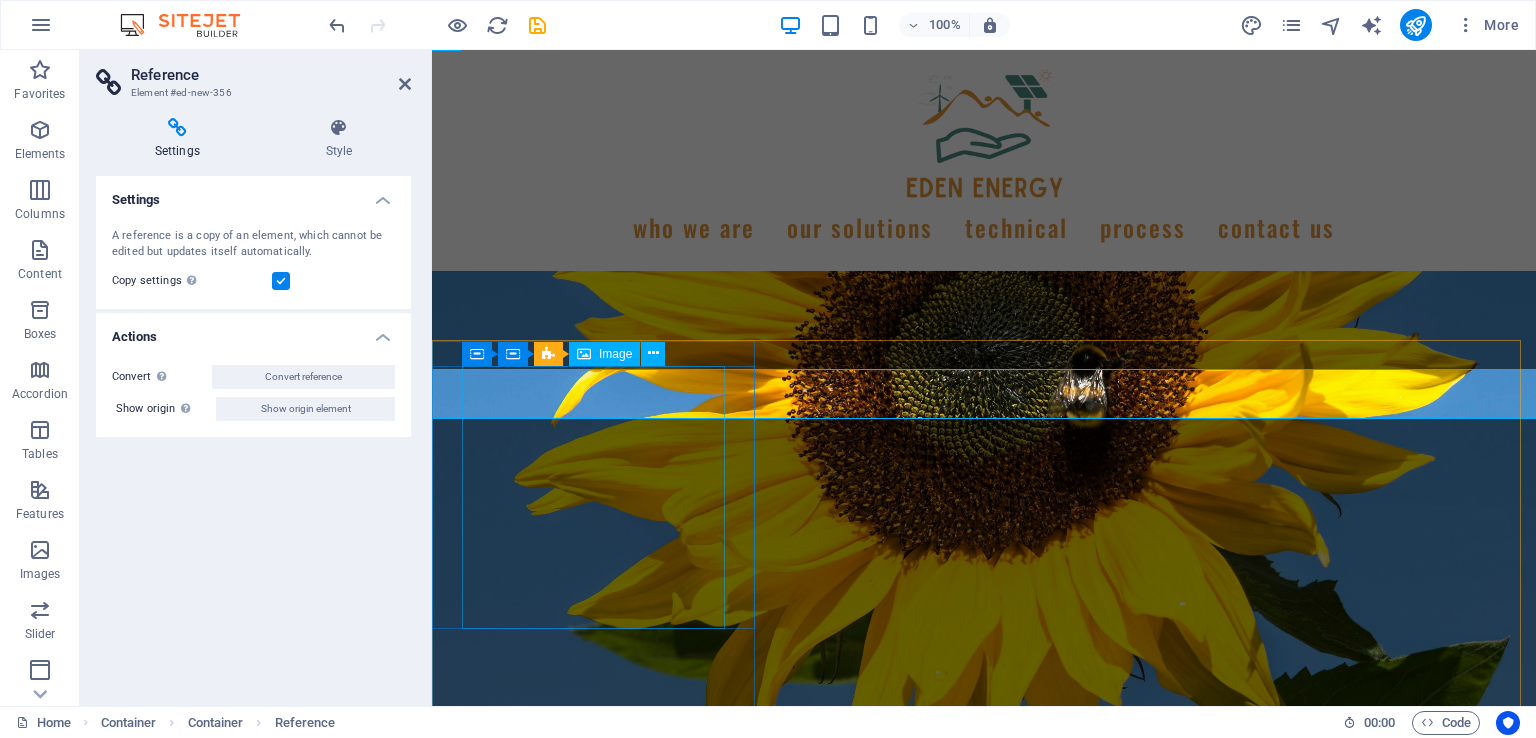 scroll, scrollTop: 2823, scrollLeft: 0, axis: vertical 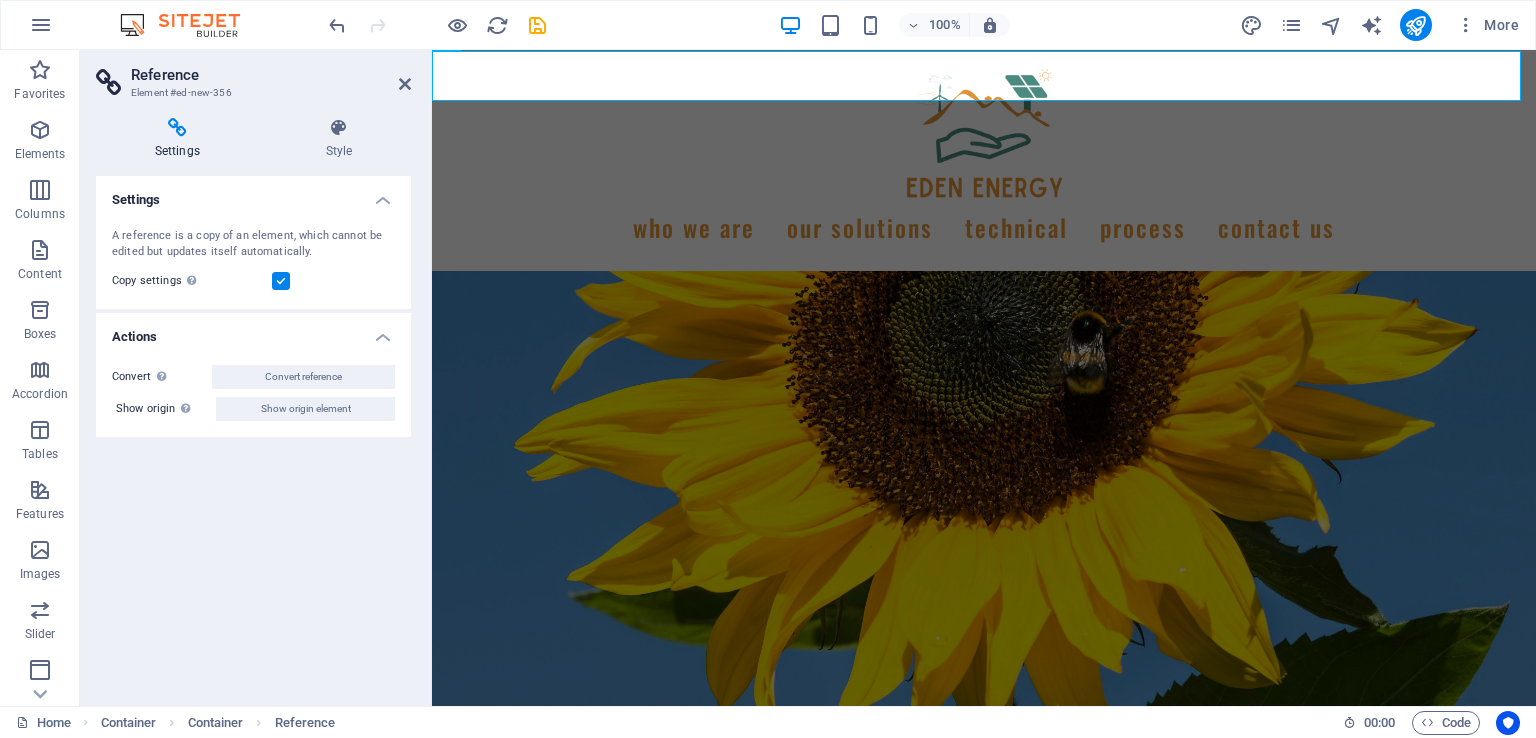 click at bounding box center (405, 84) 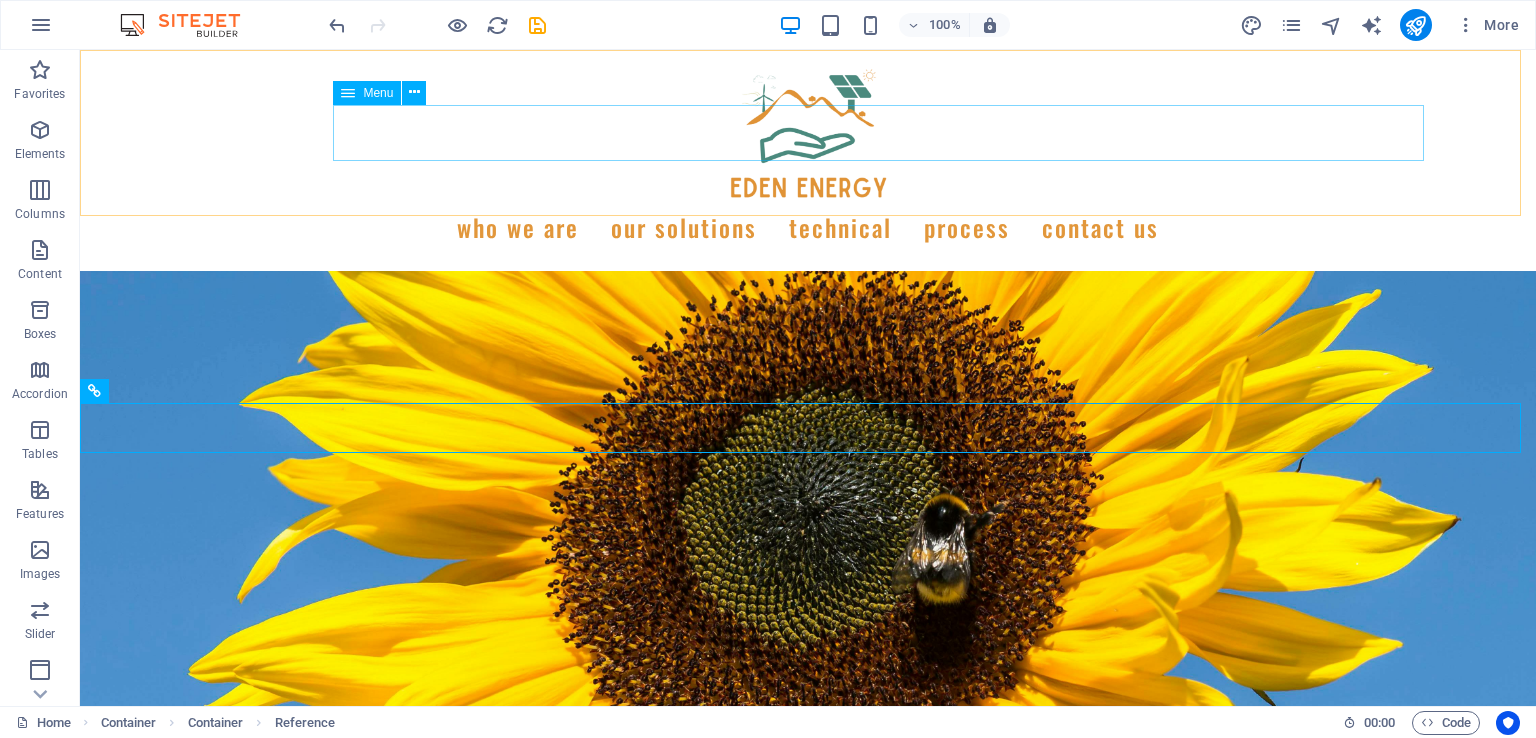 click on "WHO WE ARE our solutions technical process Contact us" at bounding box center [808, 227] 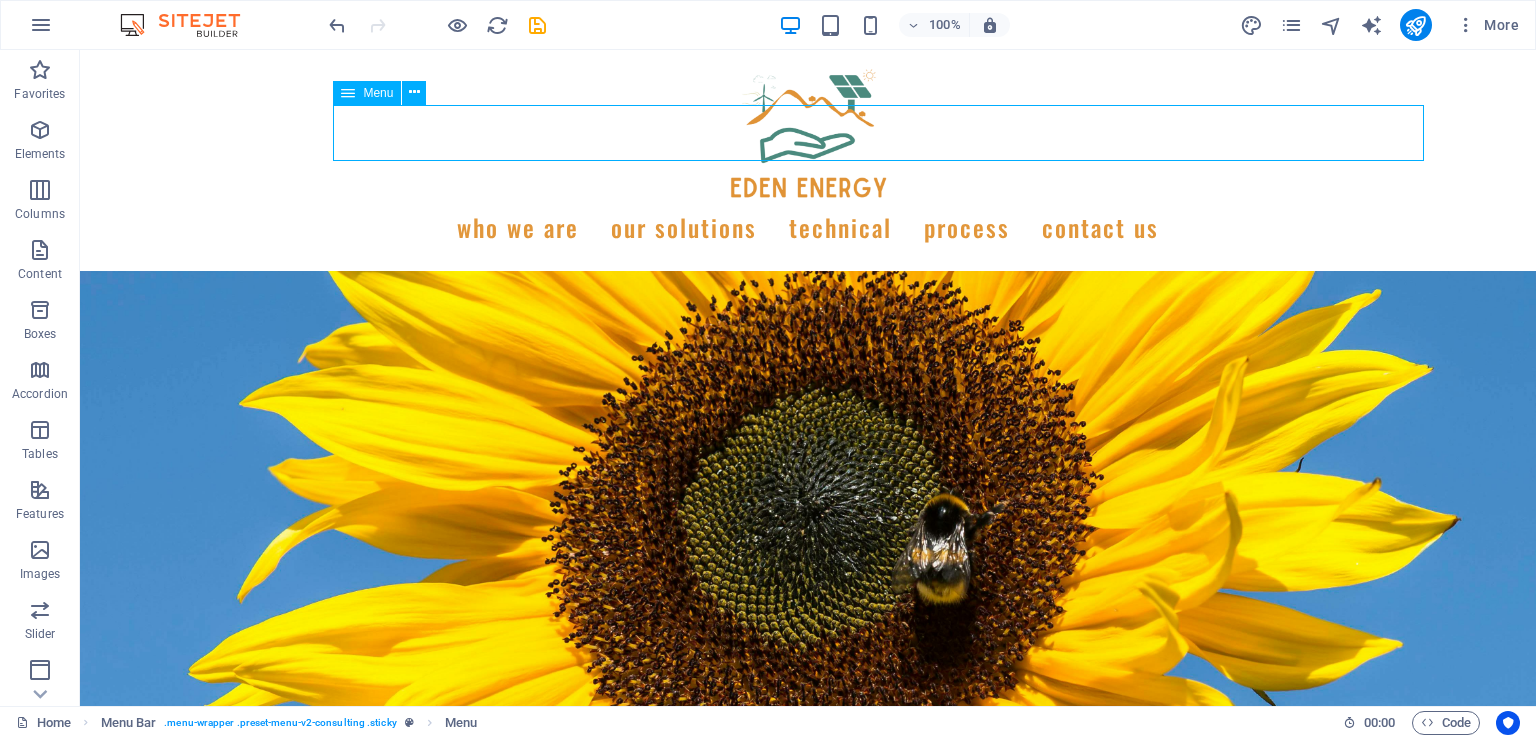 click on "WHO WE ARE our solutions technical process Contact us" at bounding box center [808, 227] 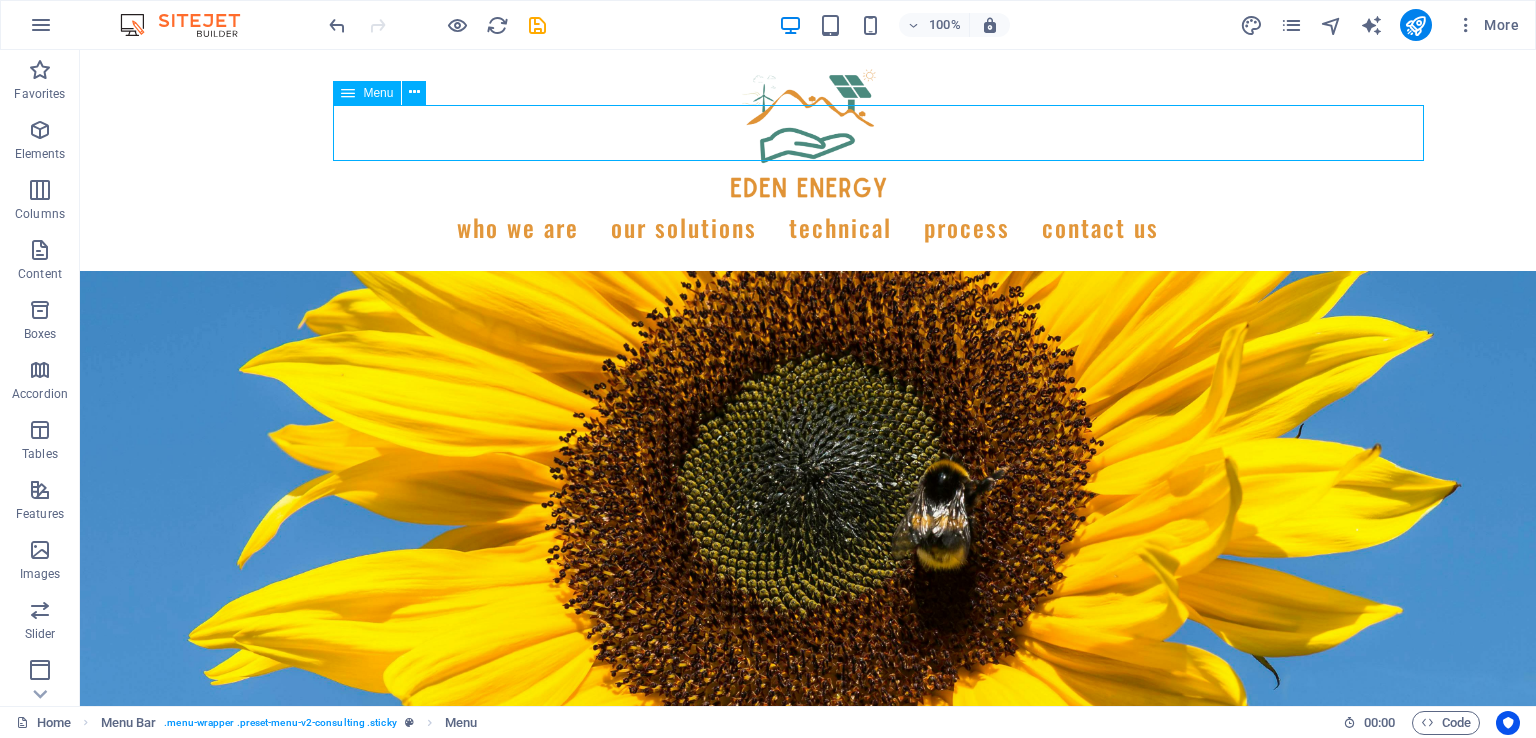 select 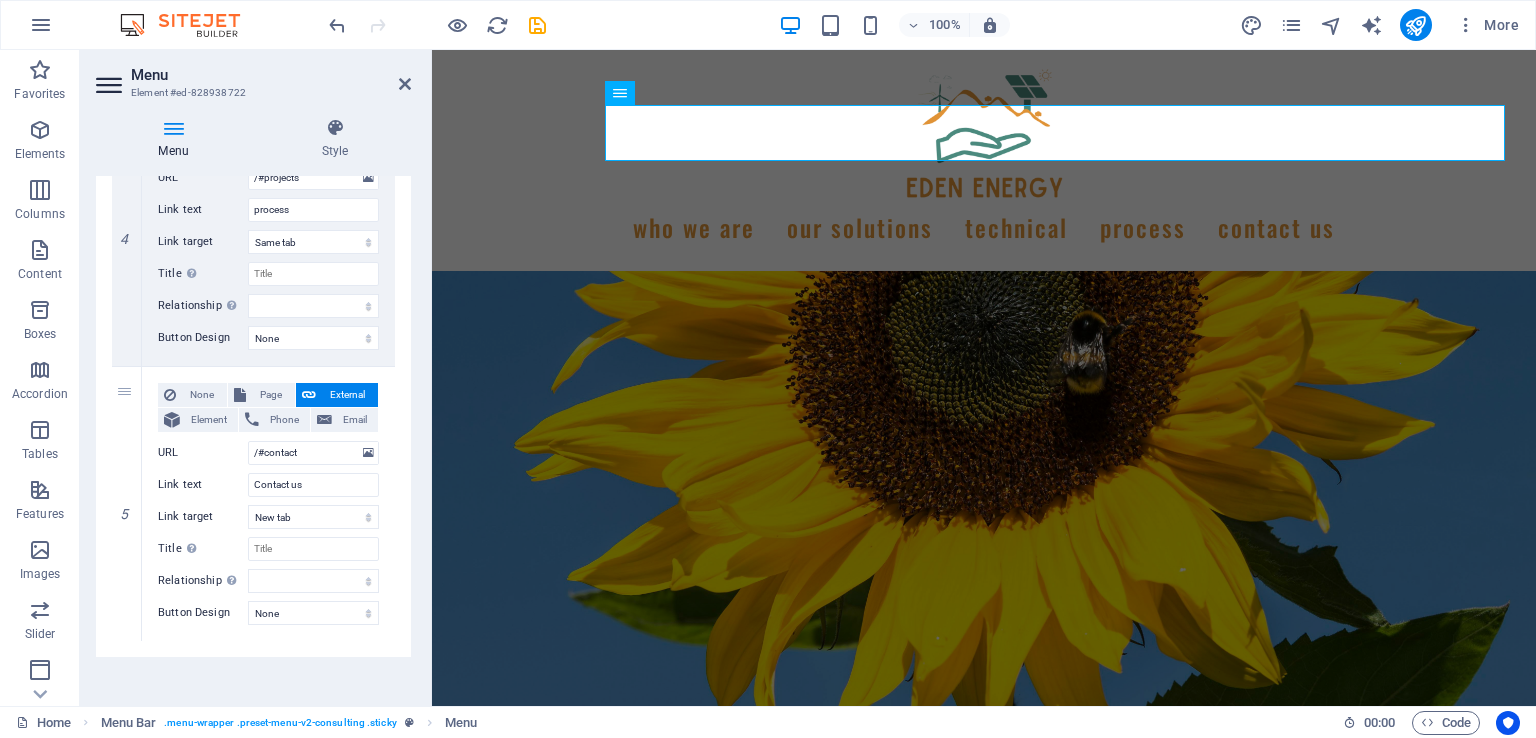scroll, scrollTop: 1105, scrollLeft: 0, axis: vertical 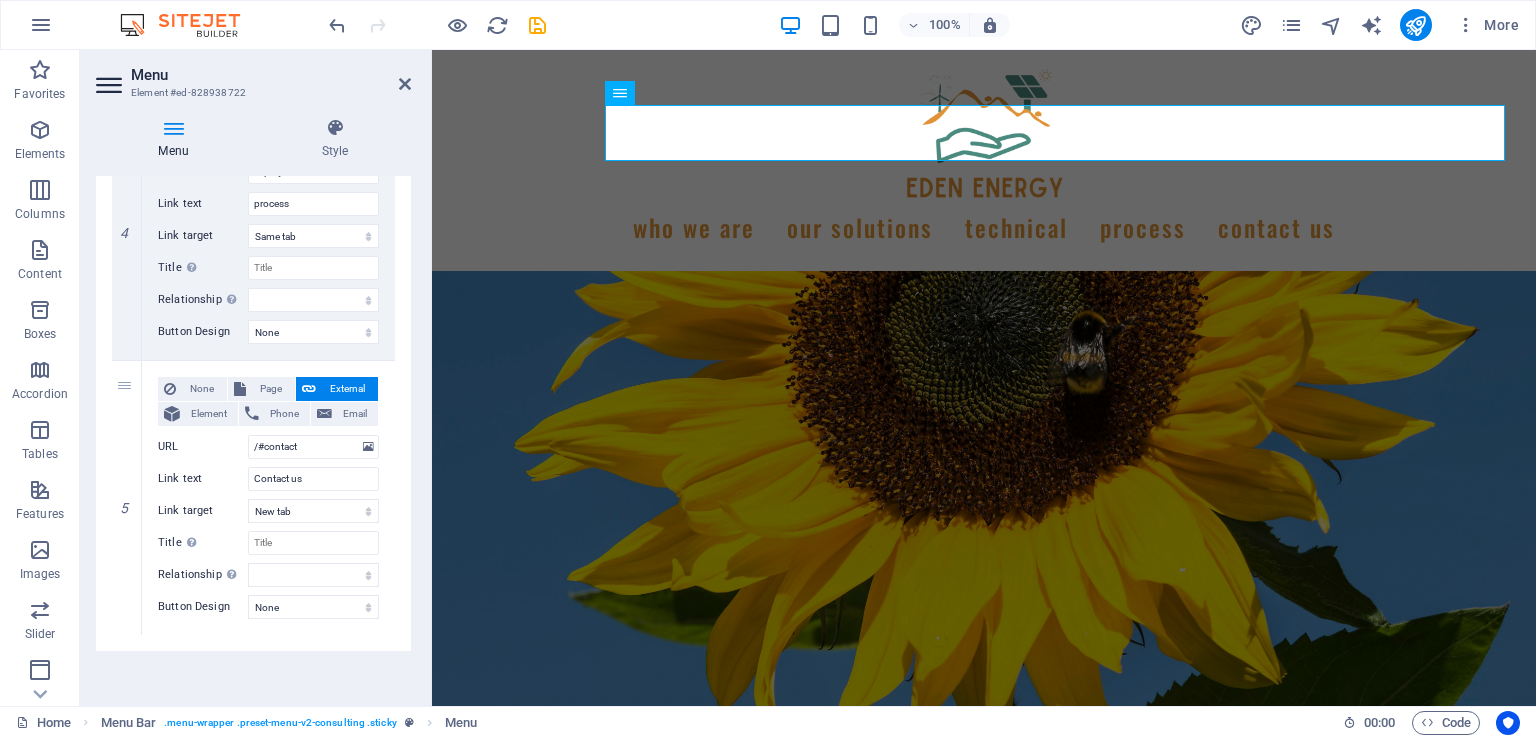 click at bounding box center (405, 84) 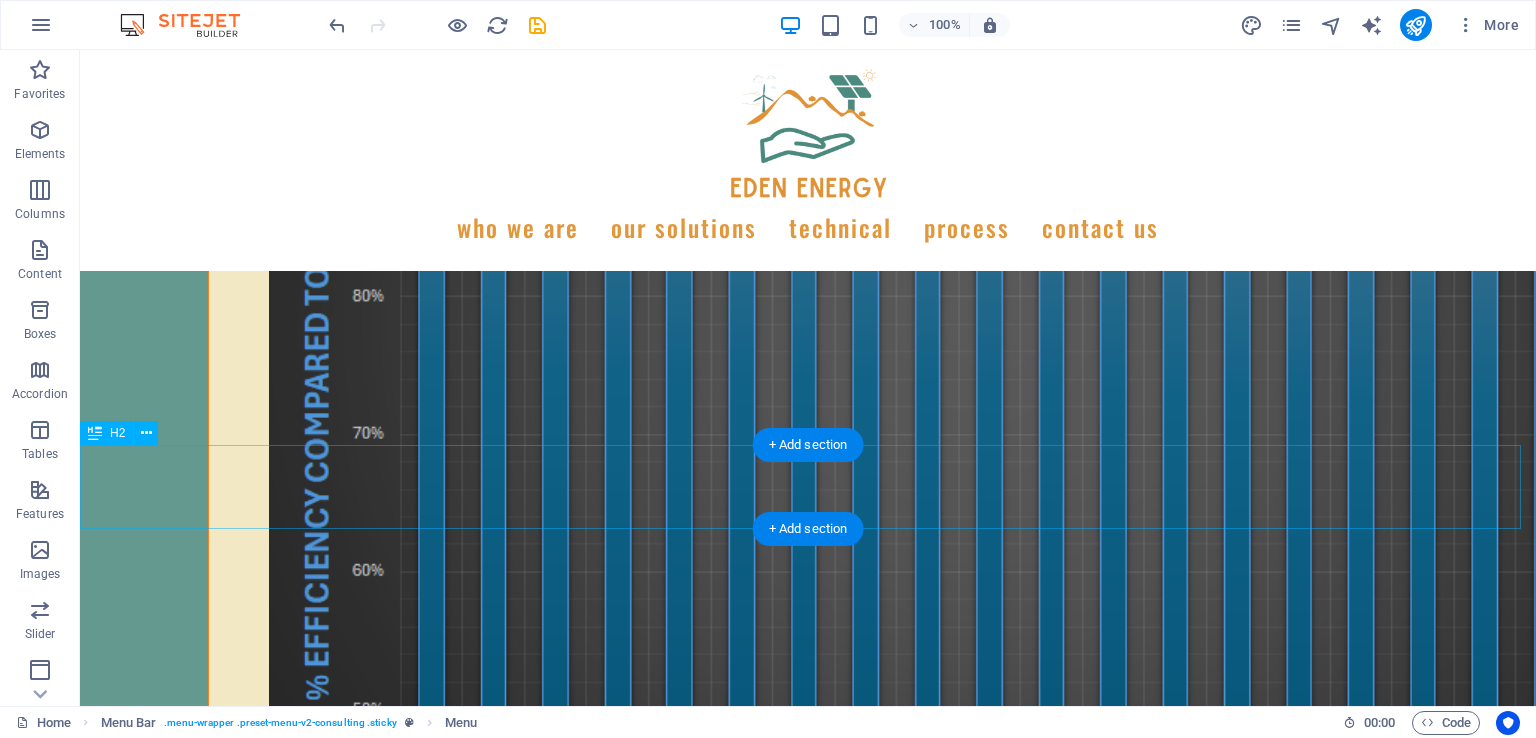 scroll, scrollTop: 10389, scrollLeft: 0, axis: vertical 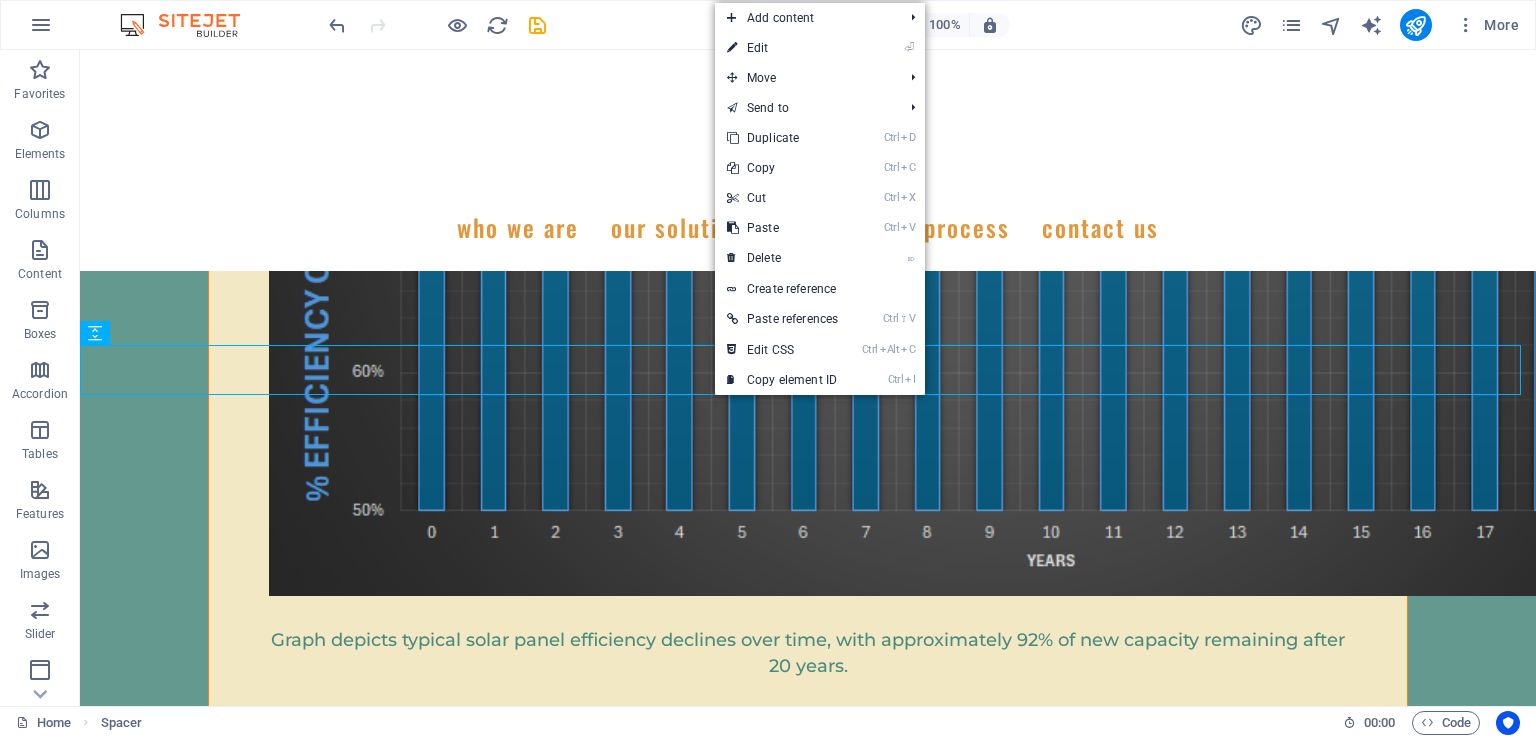click on "Create reference" at bounding box center [820, 289] 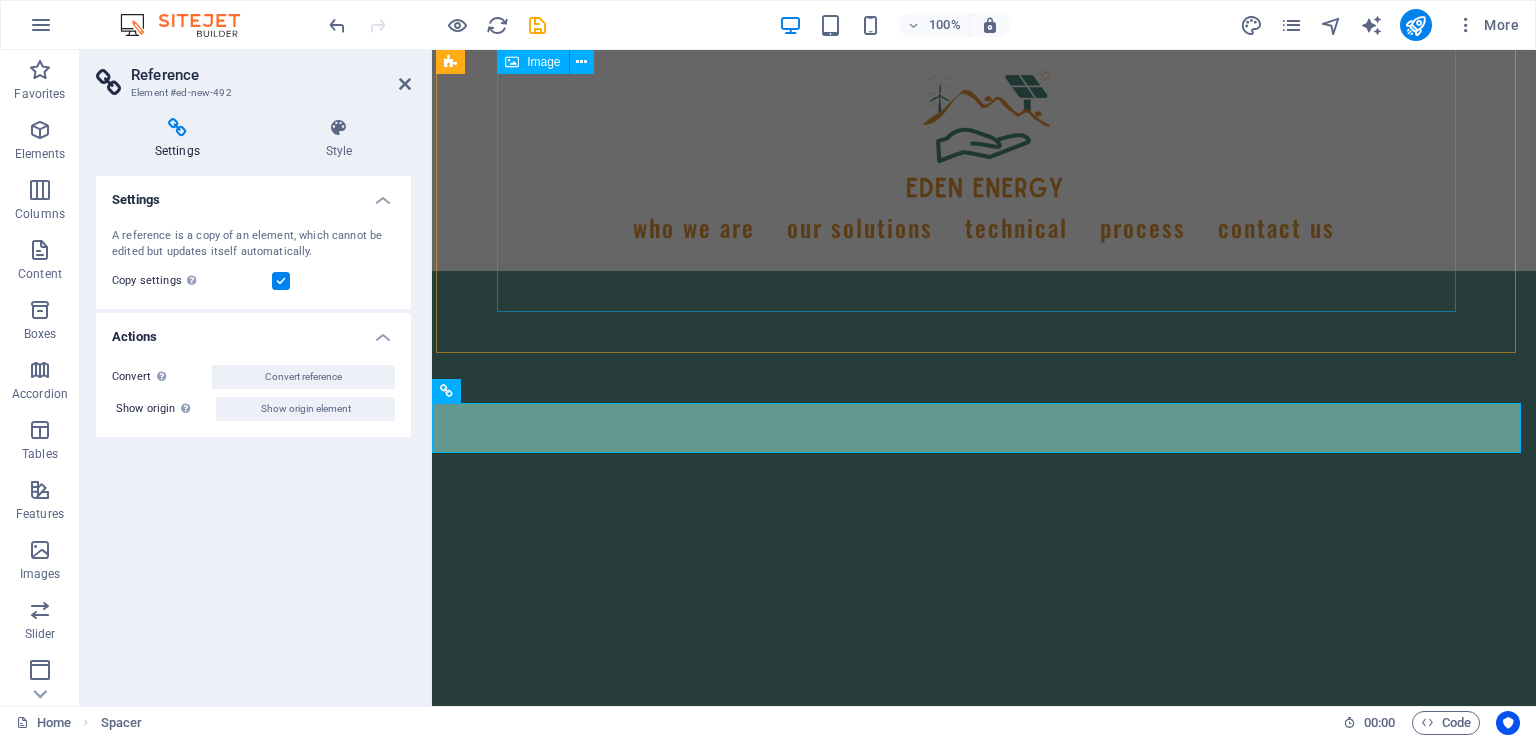 scroll, scrollTop: 9576, scrollLeft: 0, axis: vertical 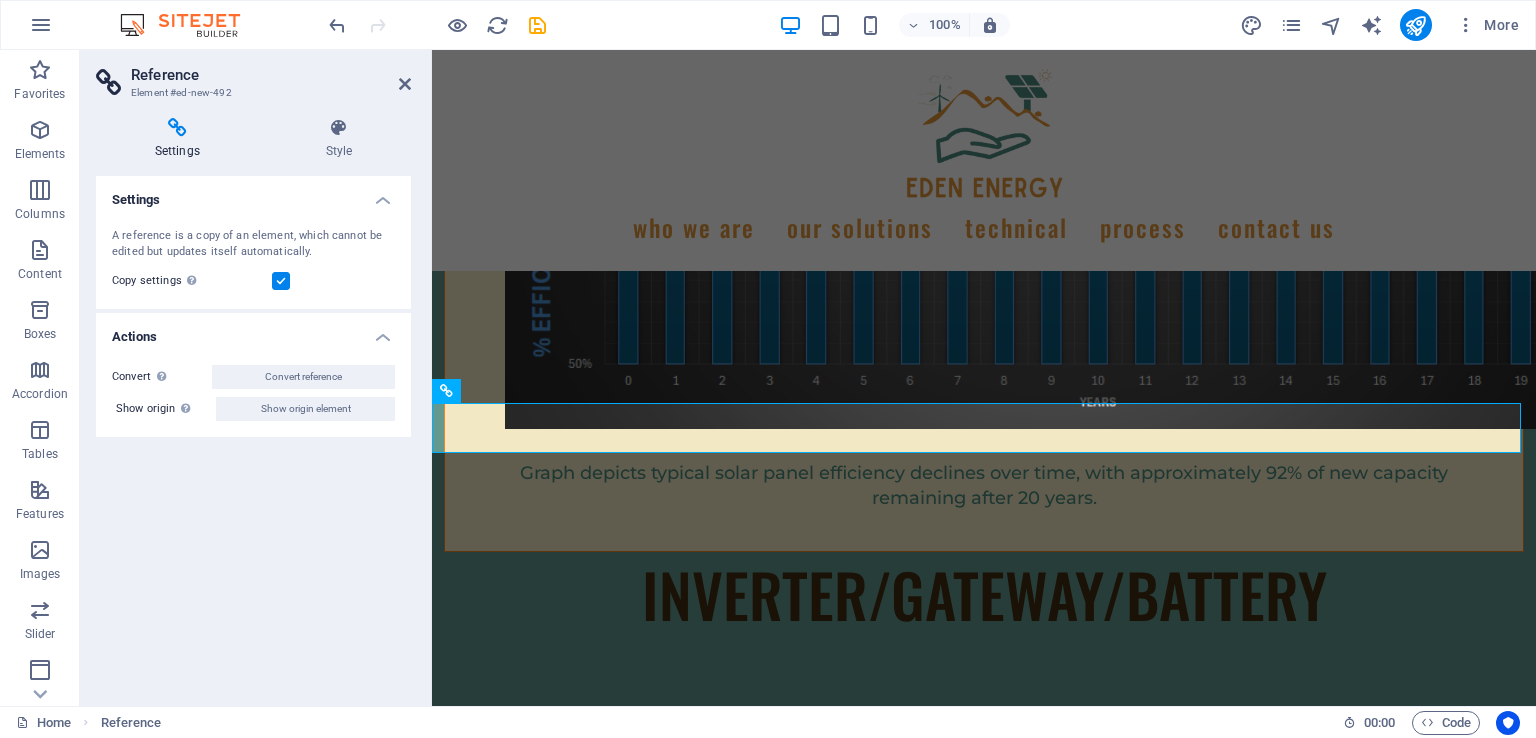 click at bounding box center [405, 84] 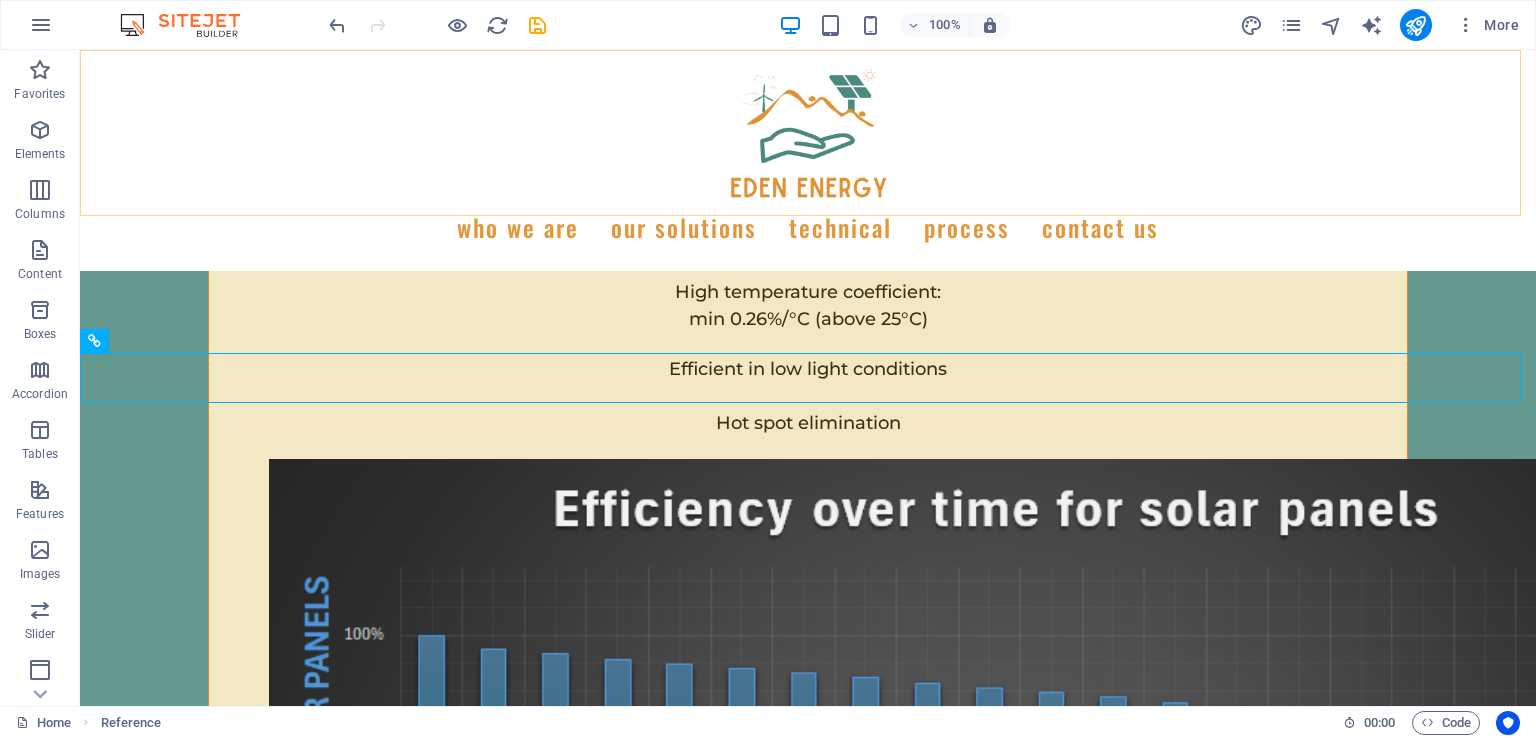 scroll, scrollTop: 10431, scrollLeft: 0, axis: vertical 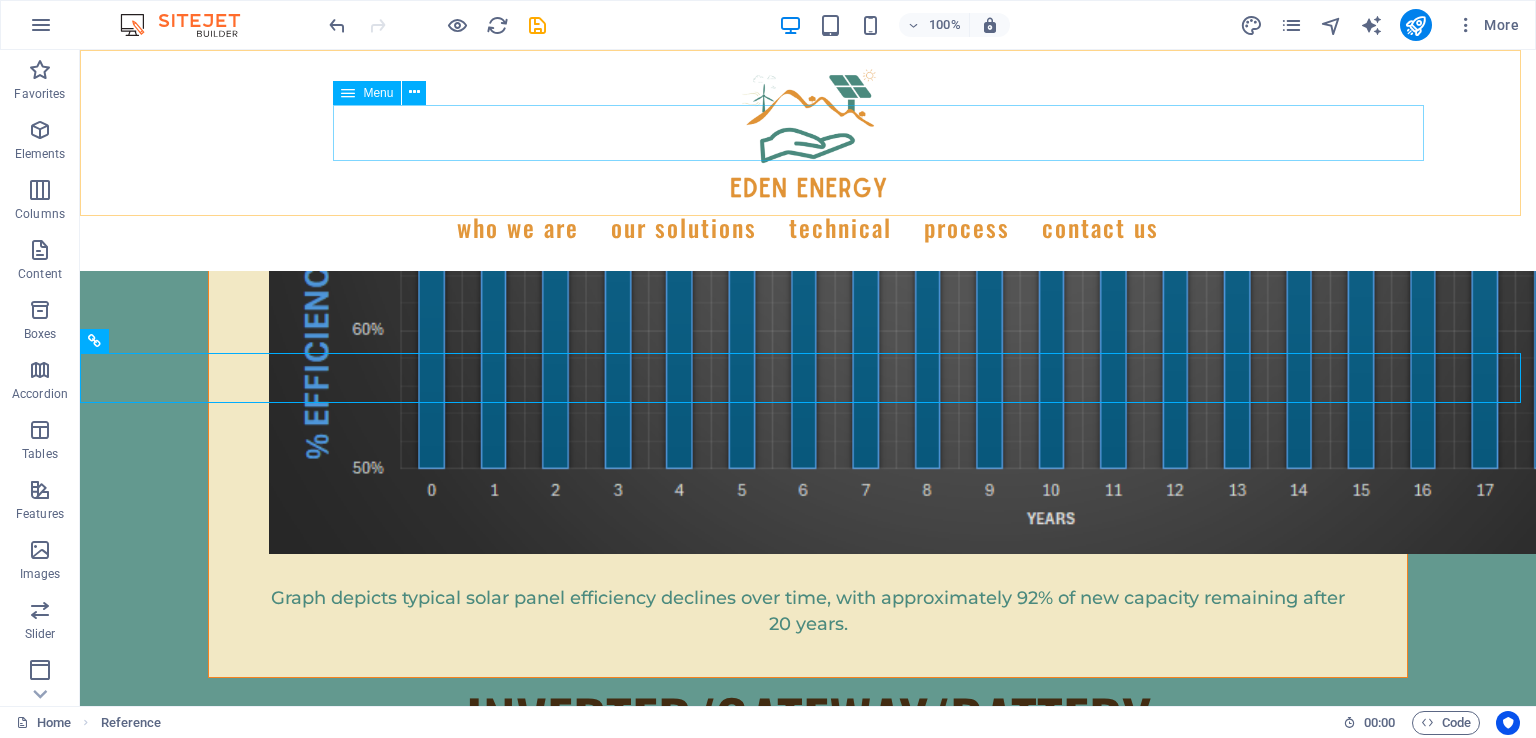 click on "WHO WE ARE our solutions technical process Contact us" at bounding box center (808, 227) 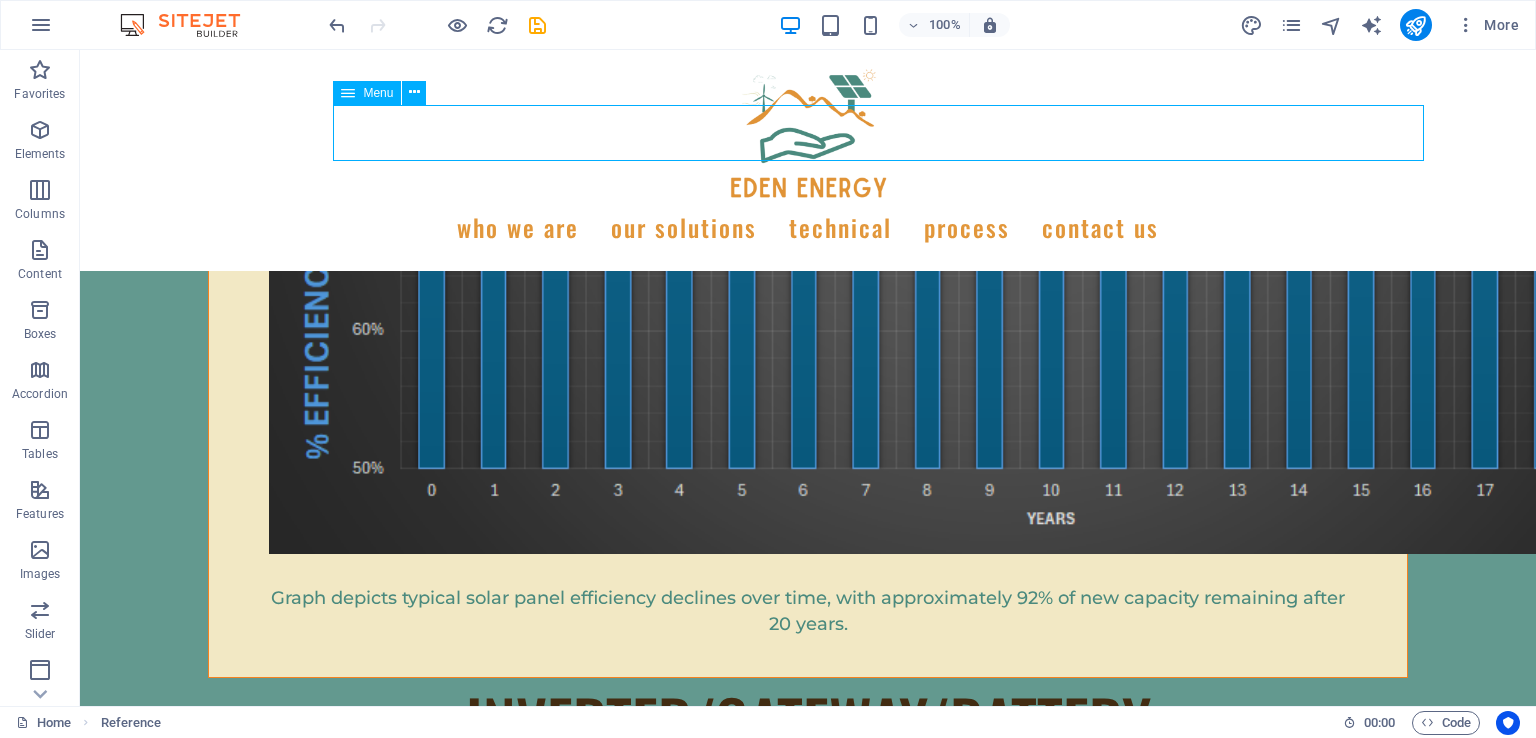 click on "WHO WE ARE our solutions technical process Contact us" at bounding box center [808, 227] 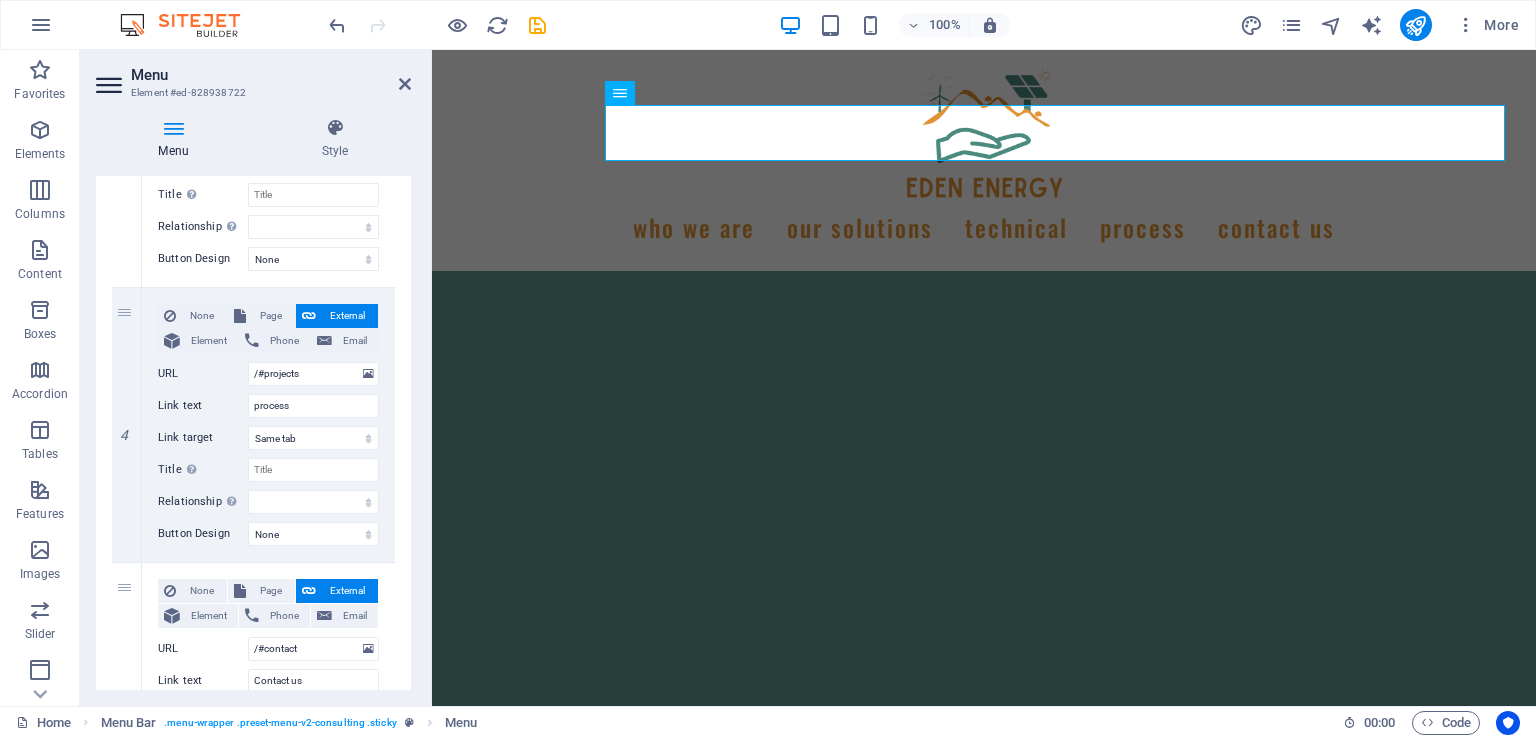 scroll, scrollTop: 900, scrollLeft: 0, axis: vertical 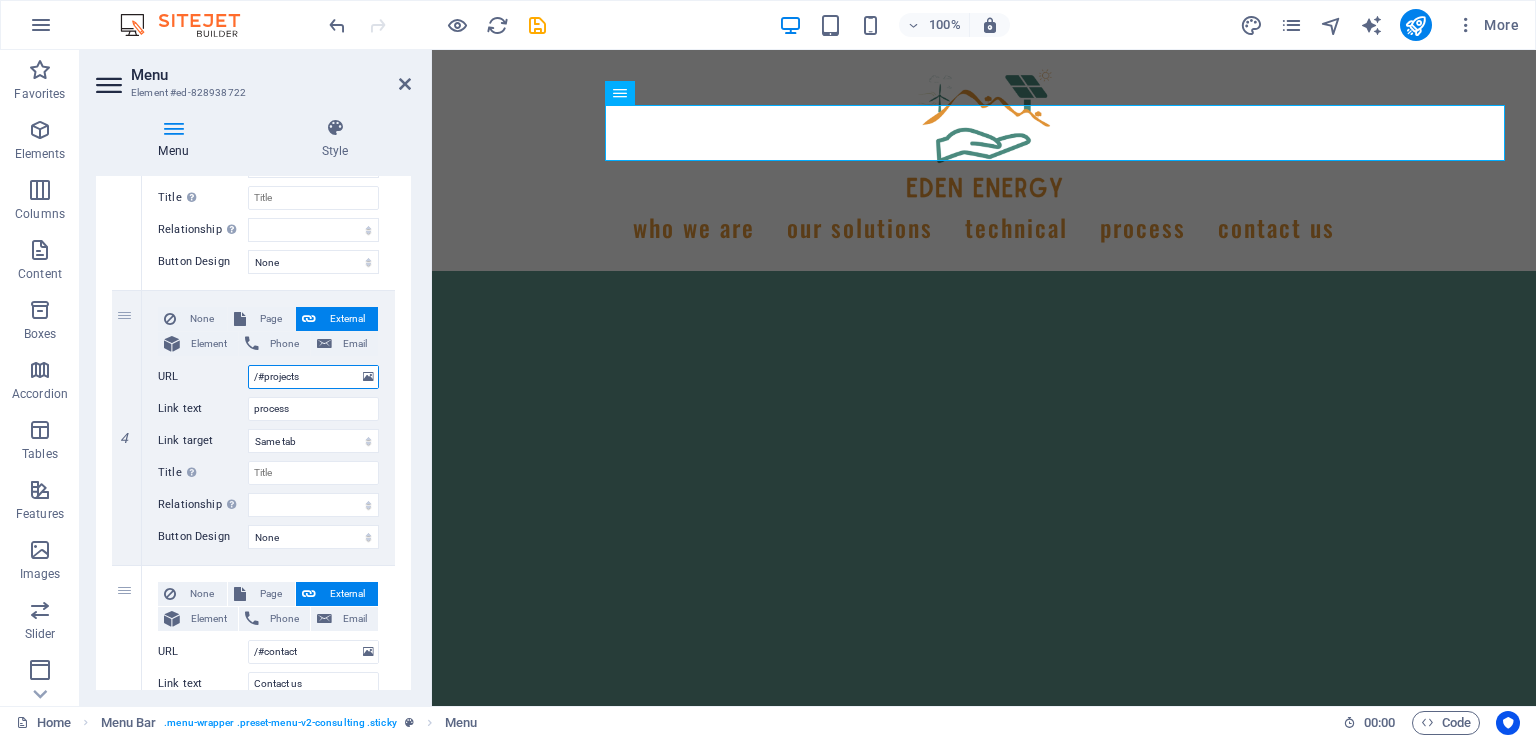 click on "/#projects" at bounding box center (313, 377) 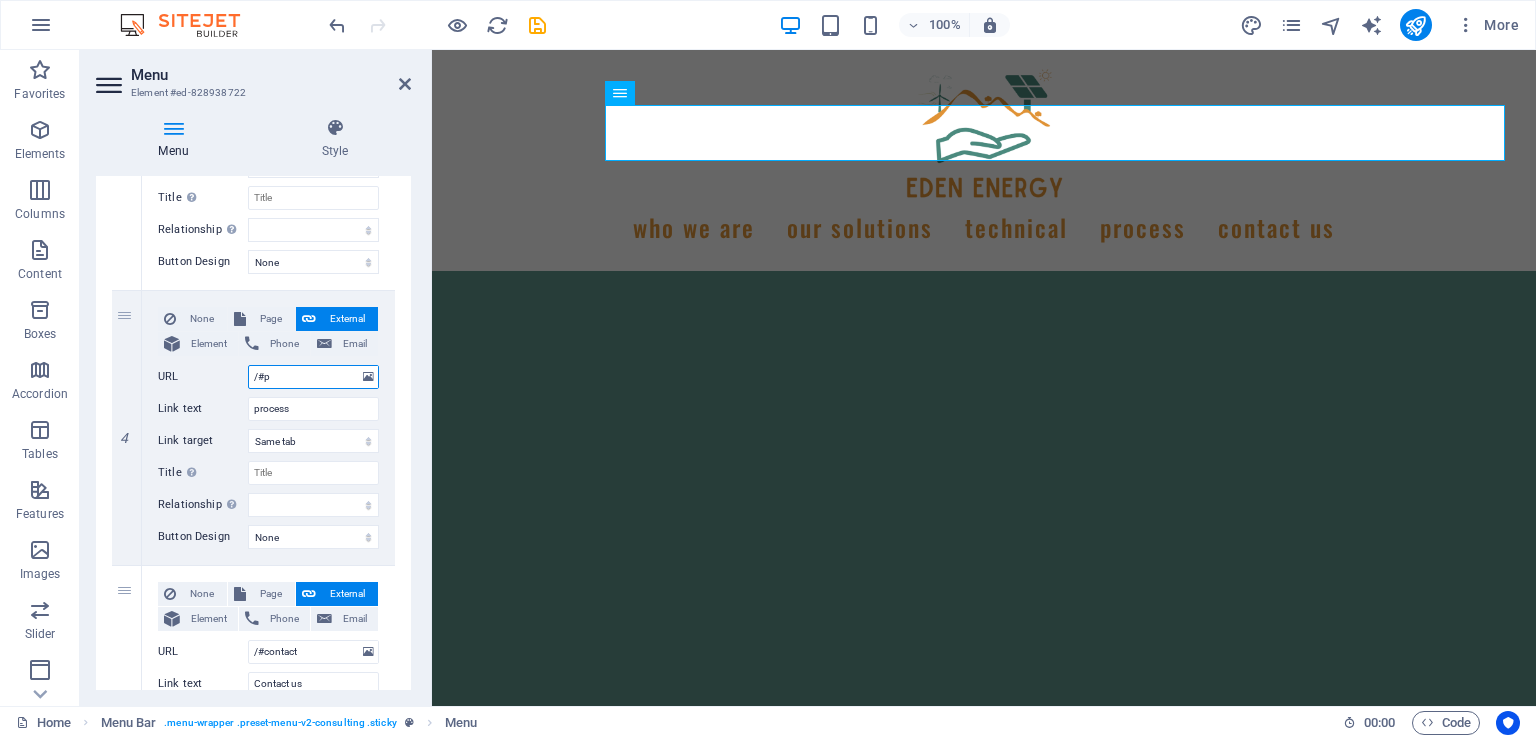 type on "/#" 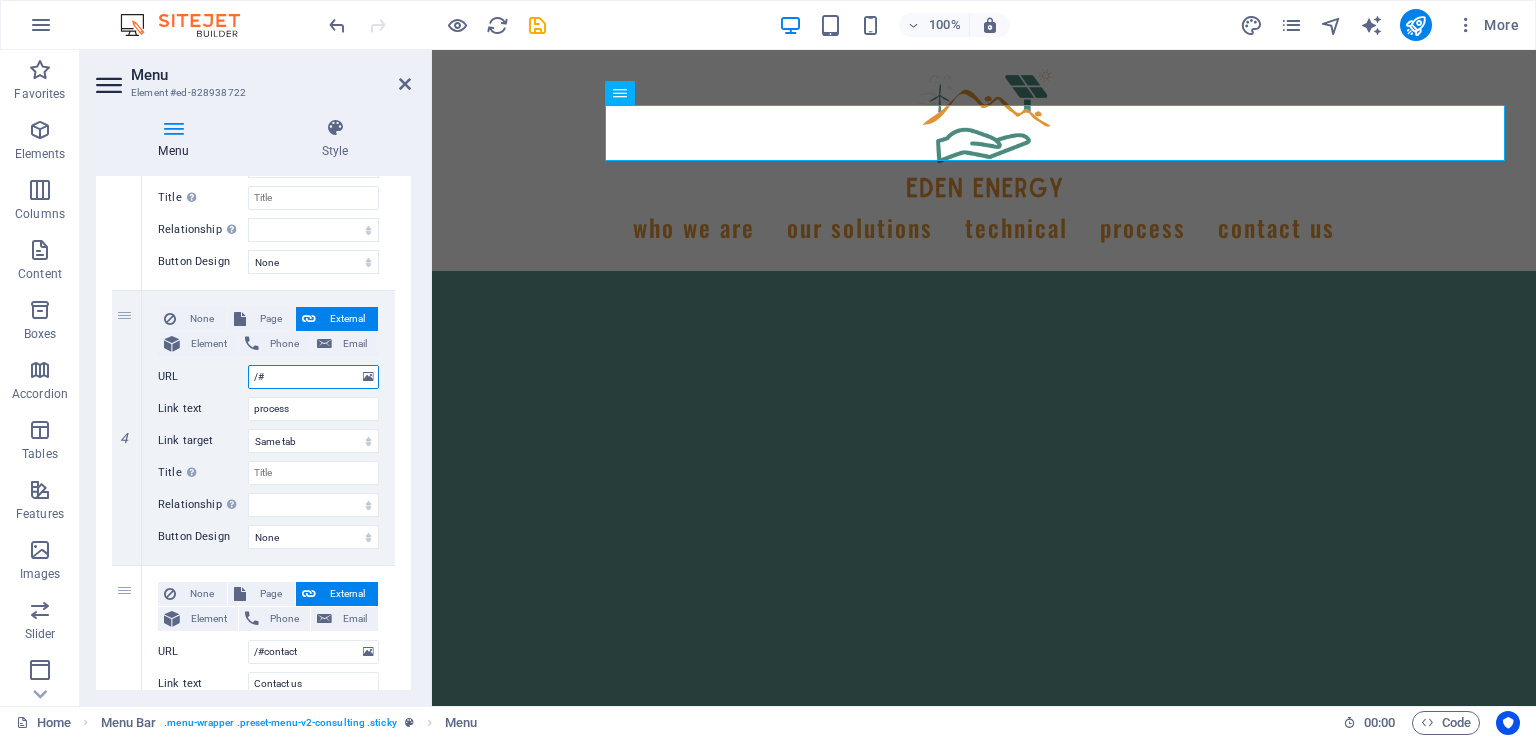 select 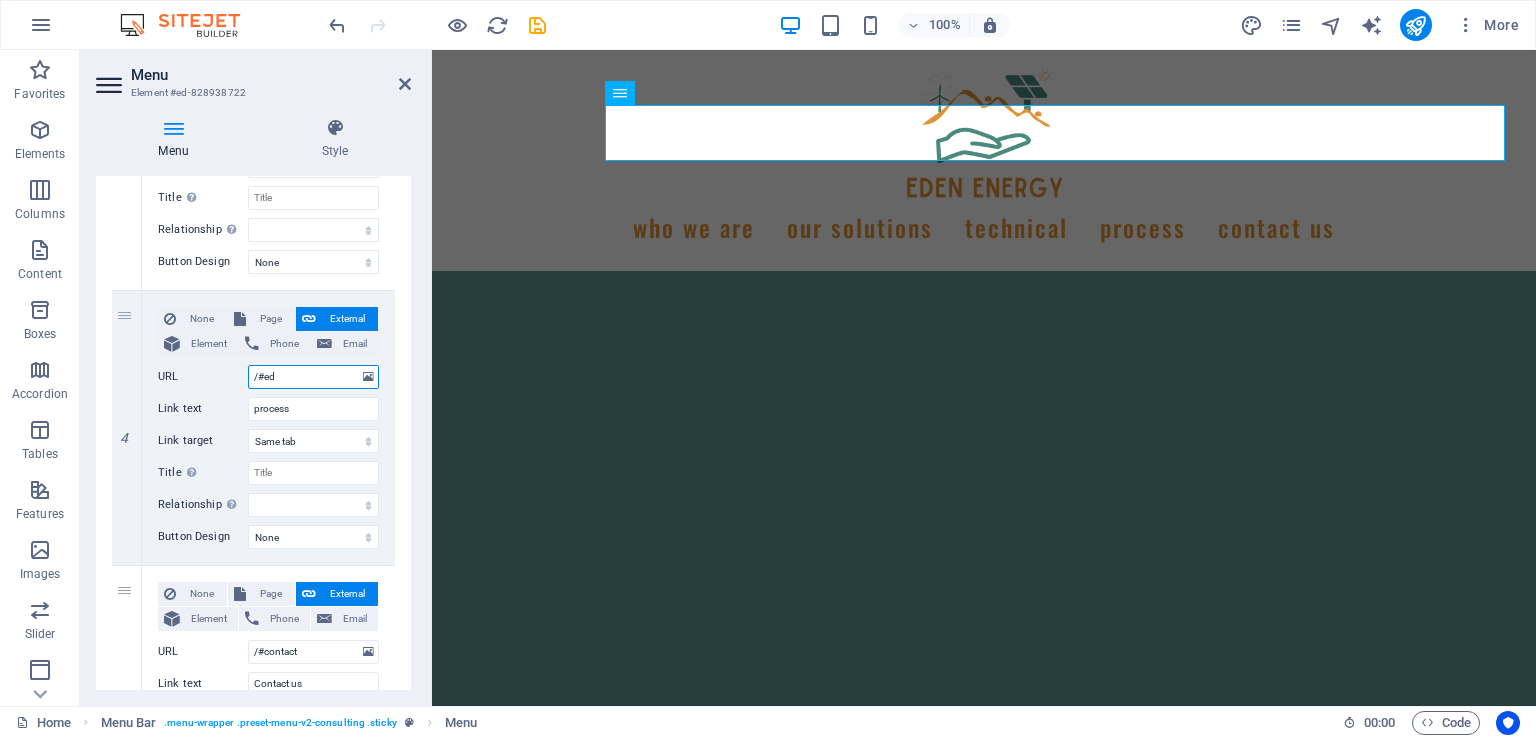 type on "/#ed-" 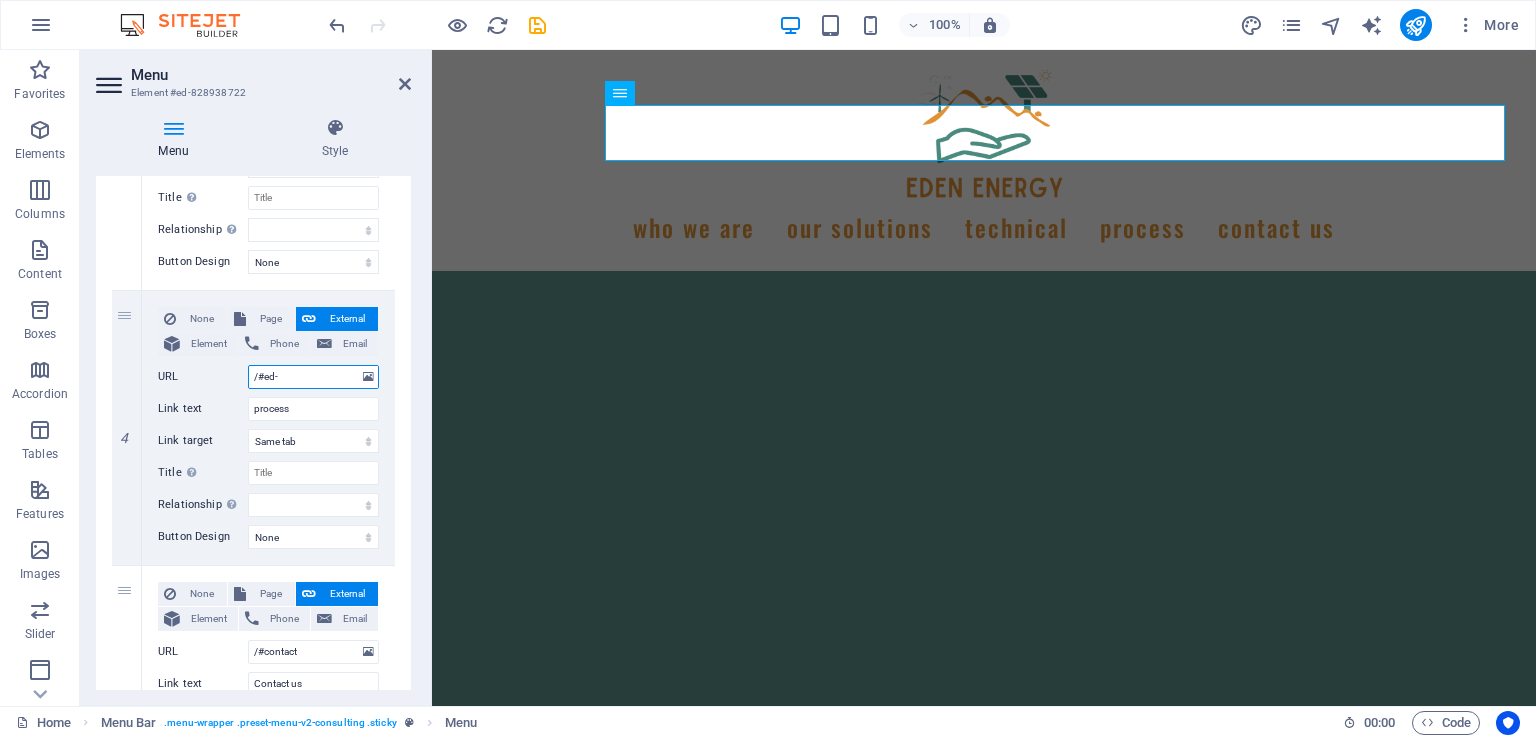 select 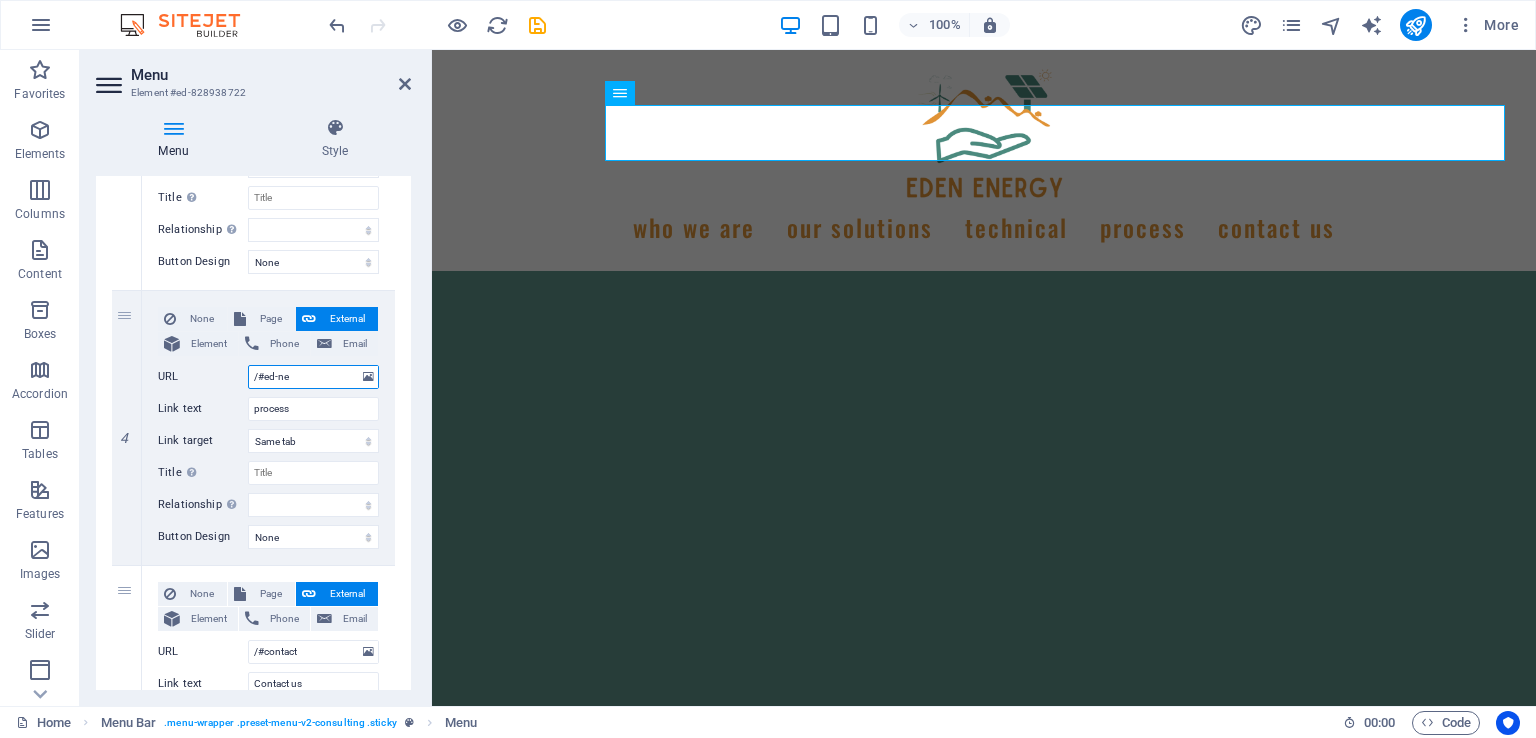 type on "/#ed-new" 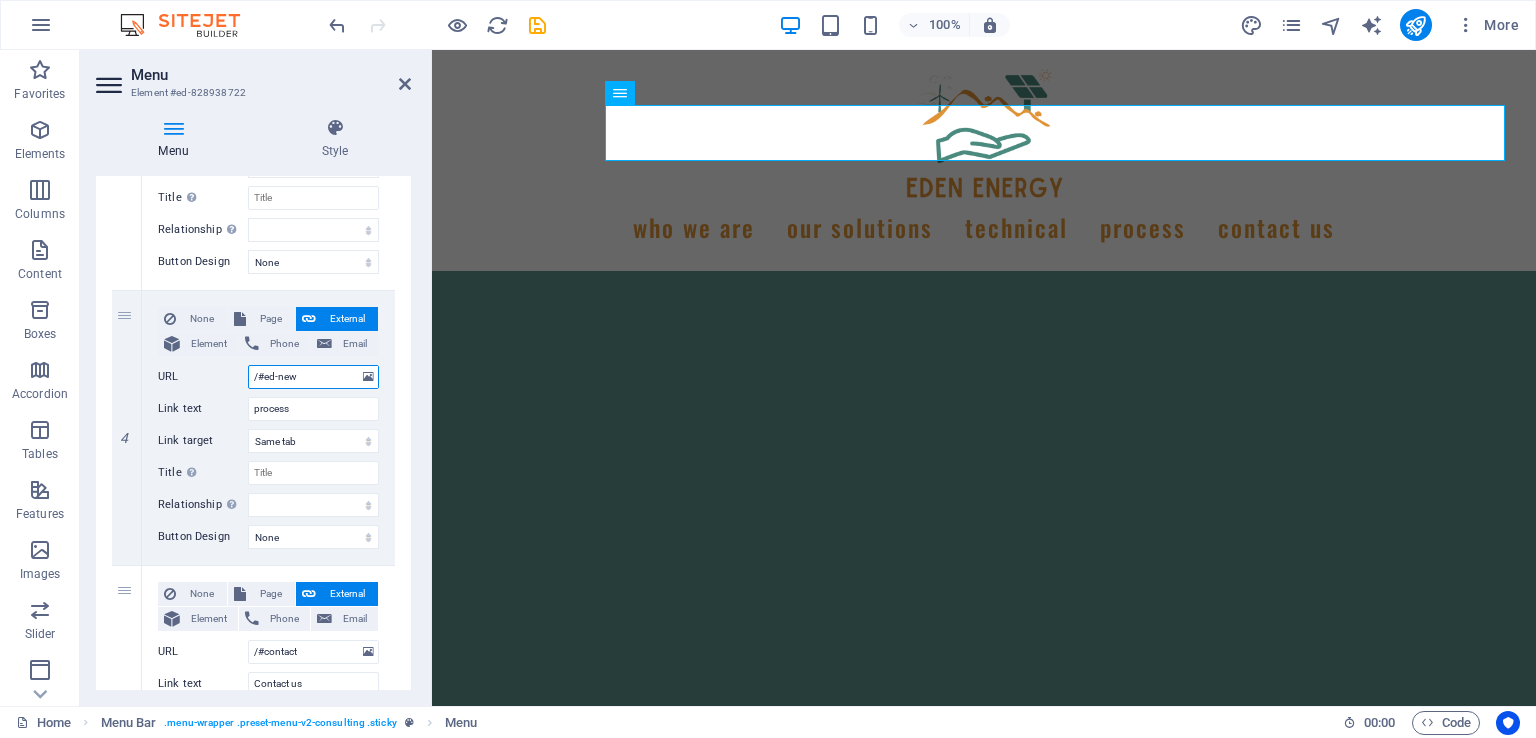 select 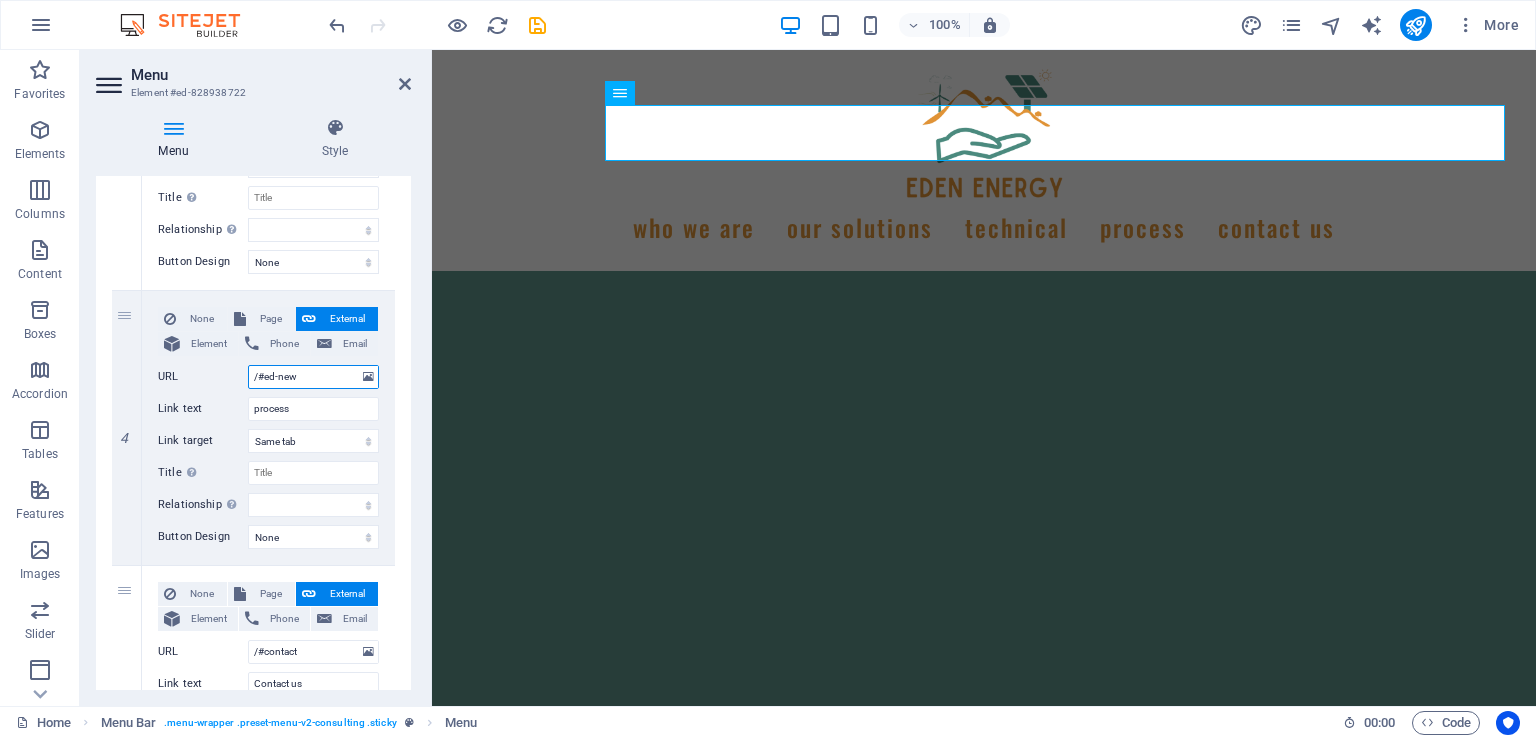 type on "/#ed-new-" 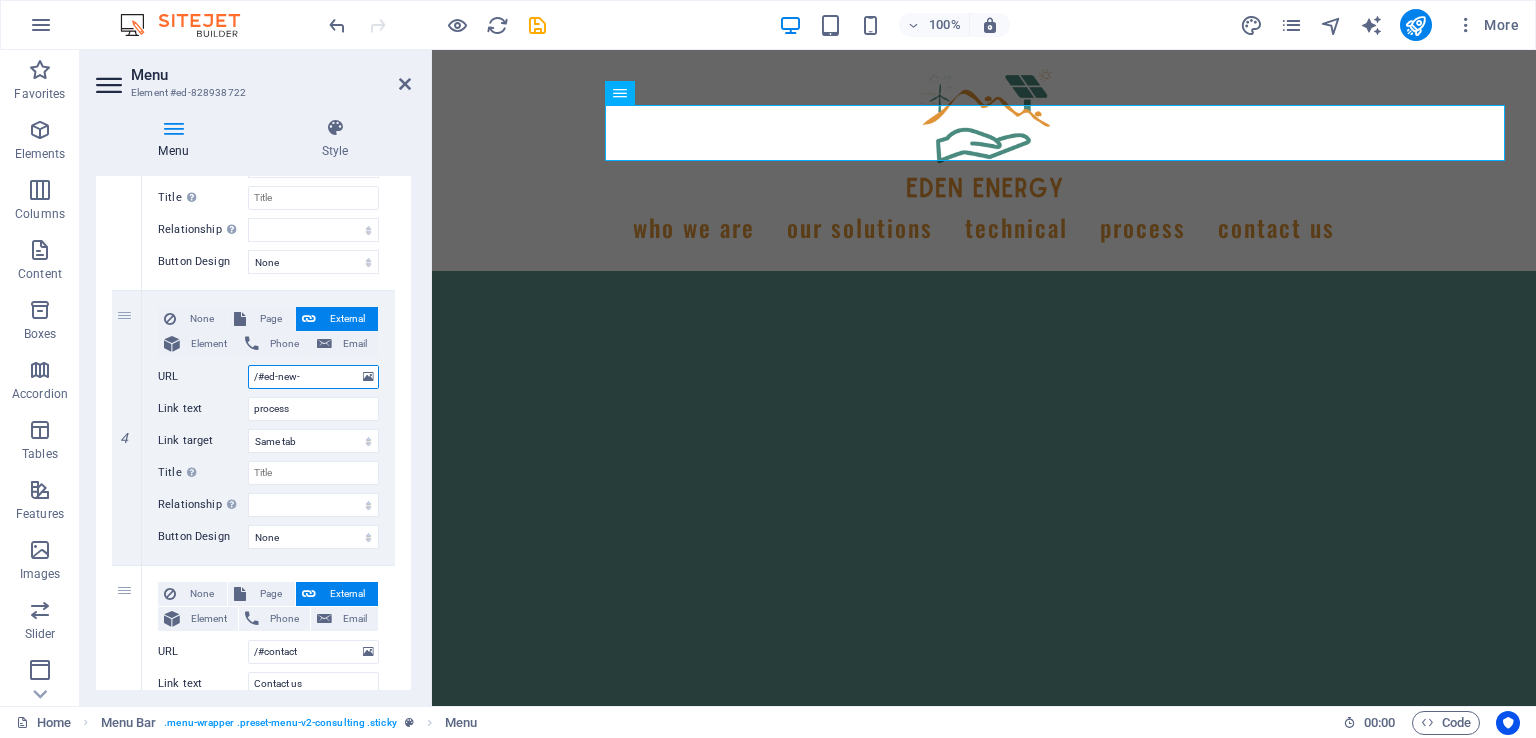 select 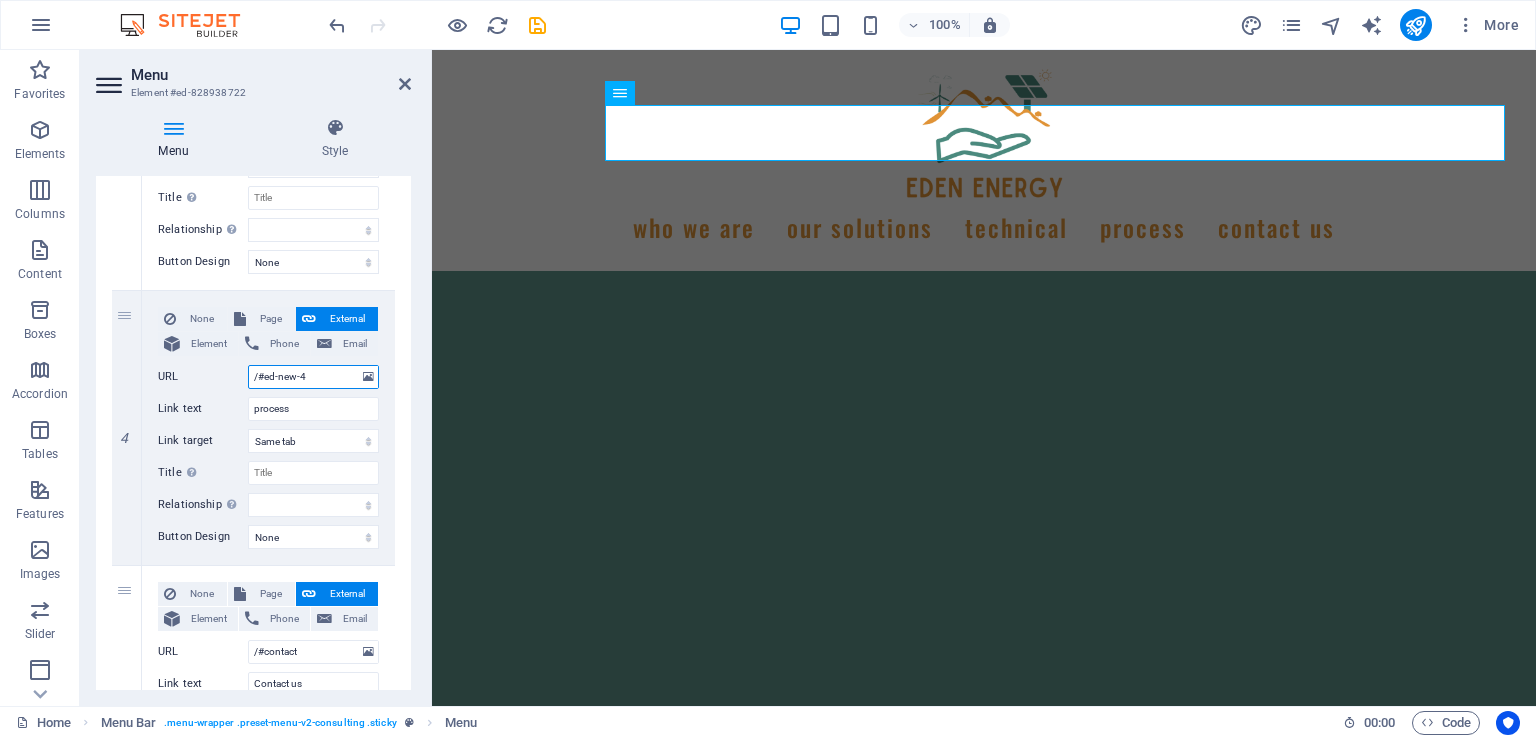 type on "/#ed-new-49" 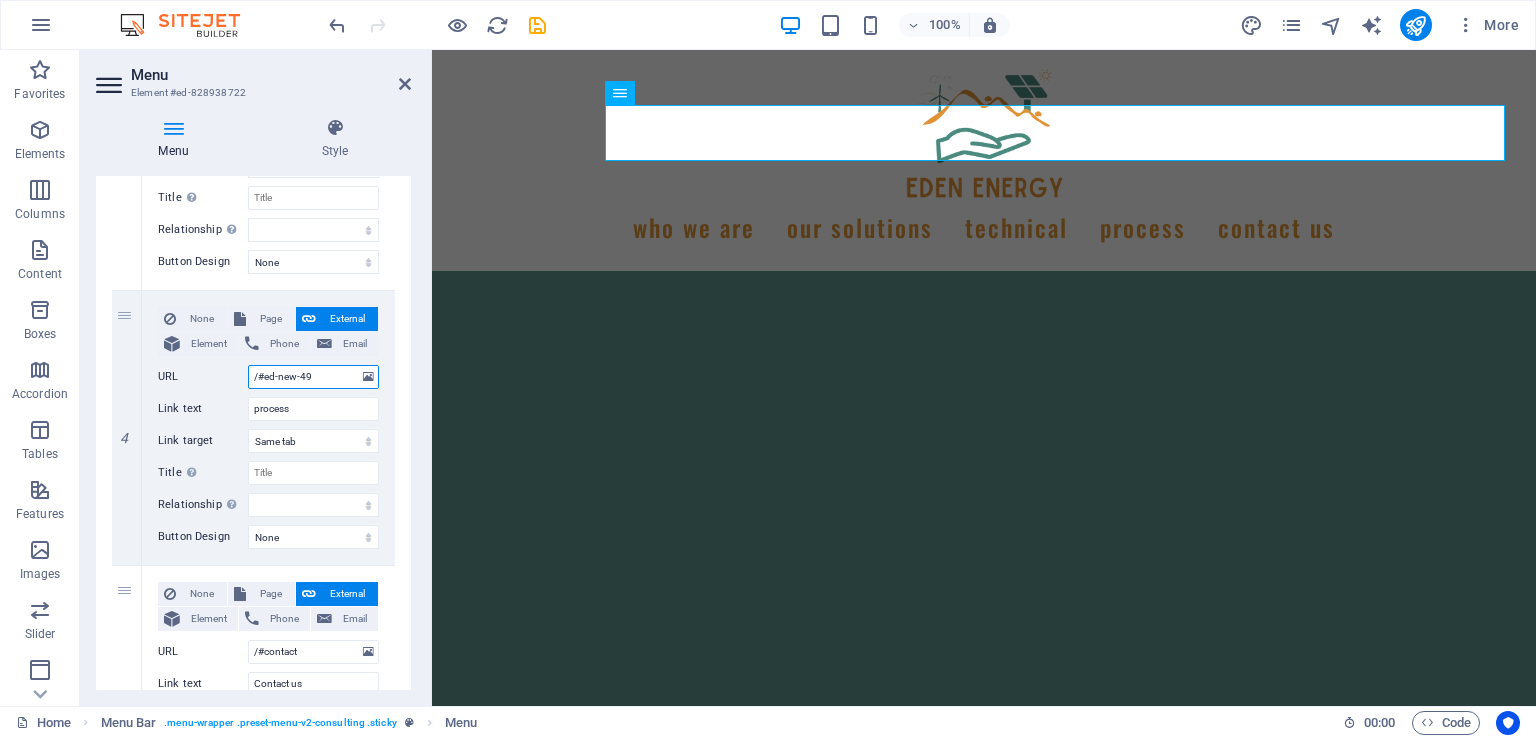 select 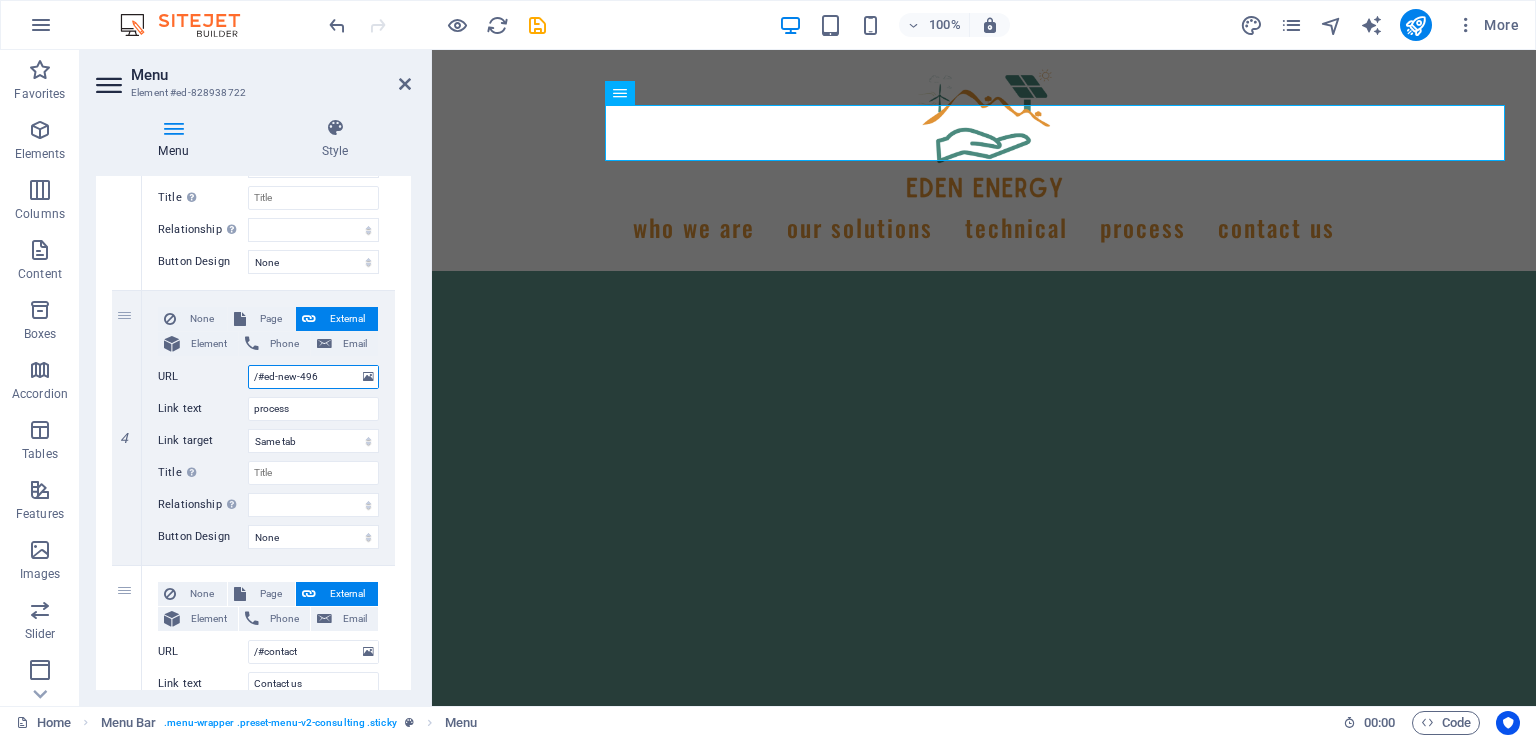 type on "/#ed-new-496" 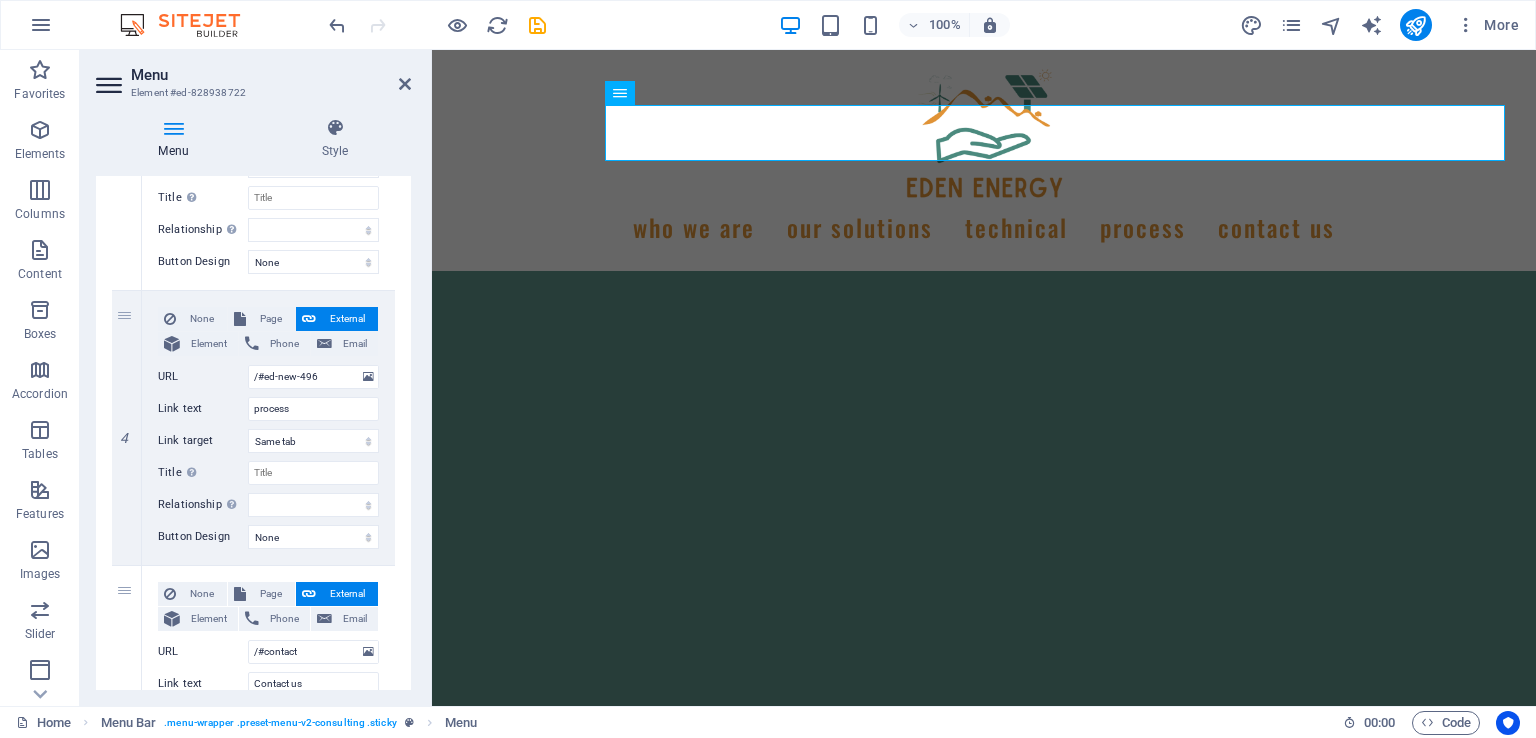 click at bounding box center (405, 84) 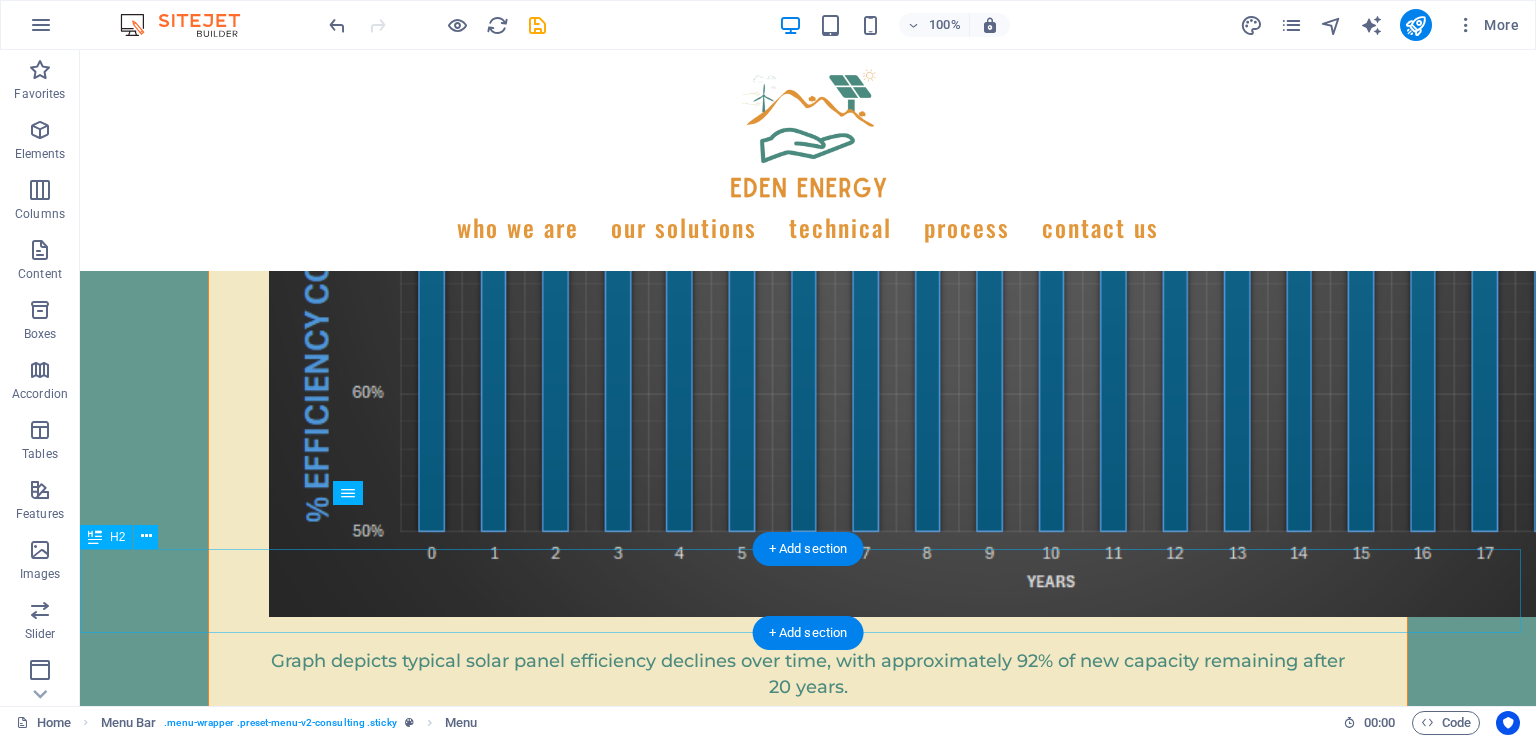 scroll, scrollTop: 10336, scrollLeft: 0, axis: vertical 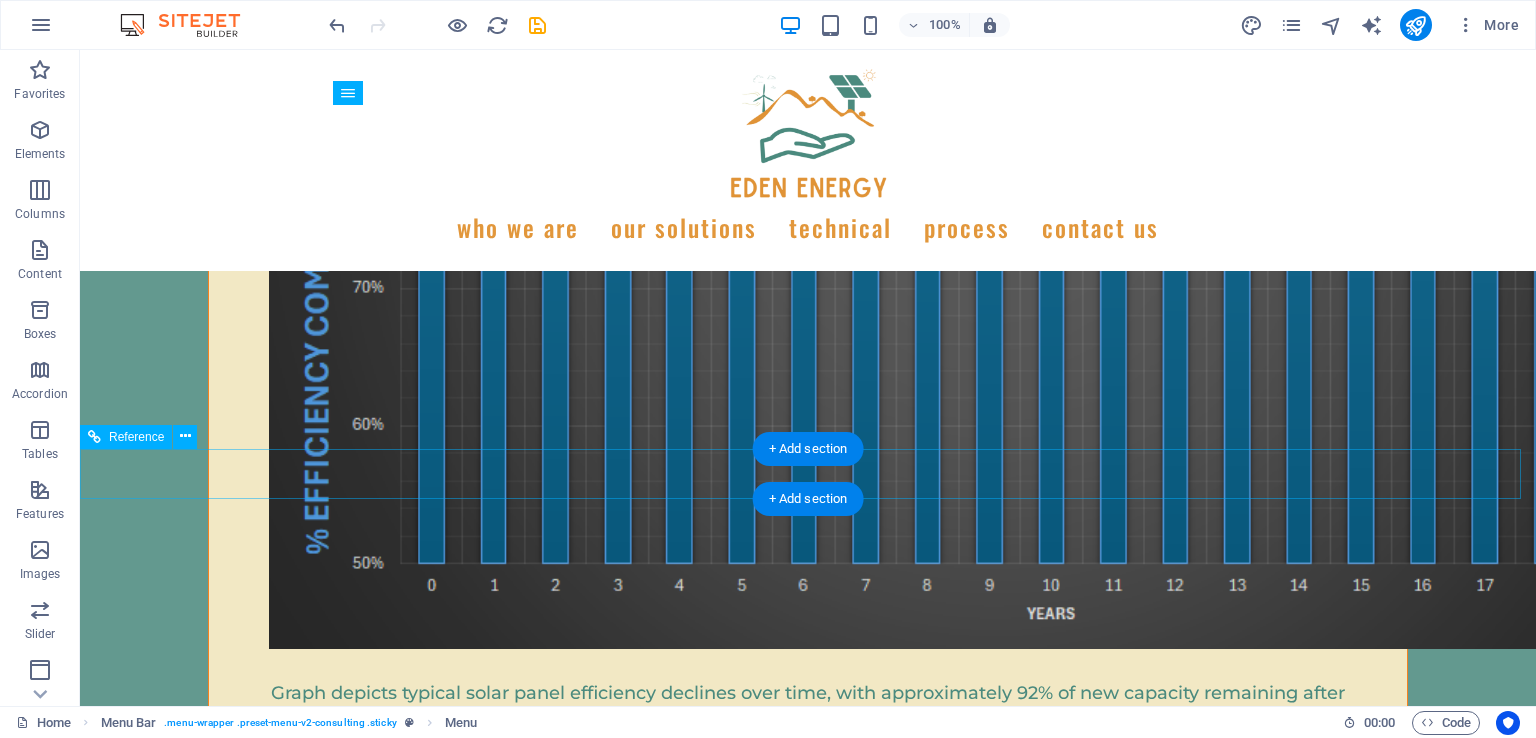 click at bounding box center [808, 5532] 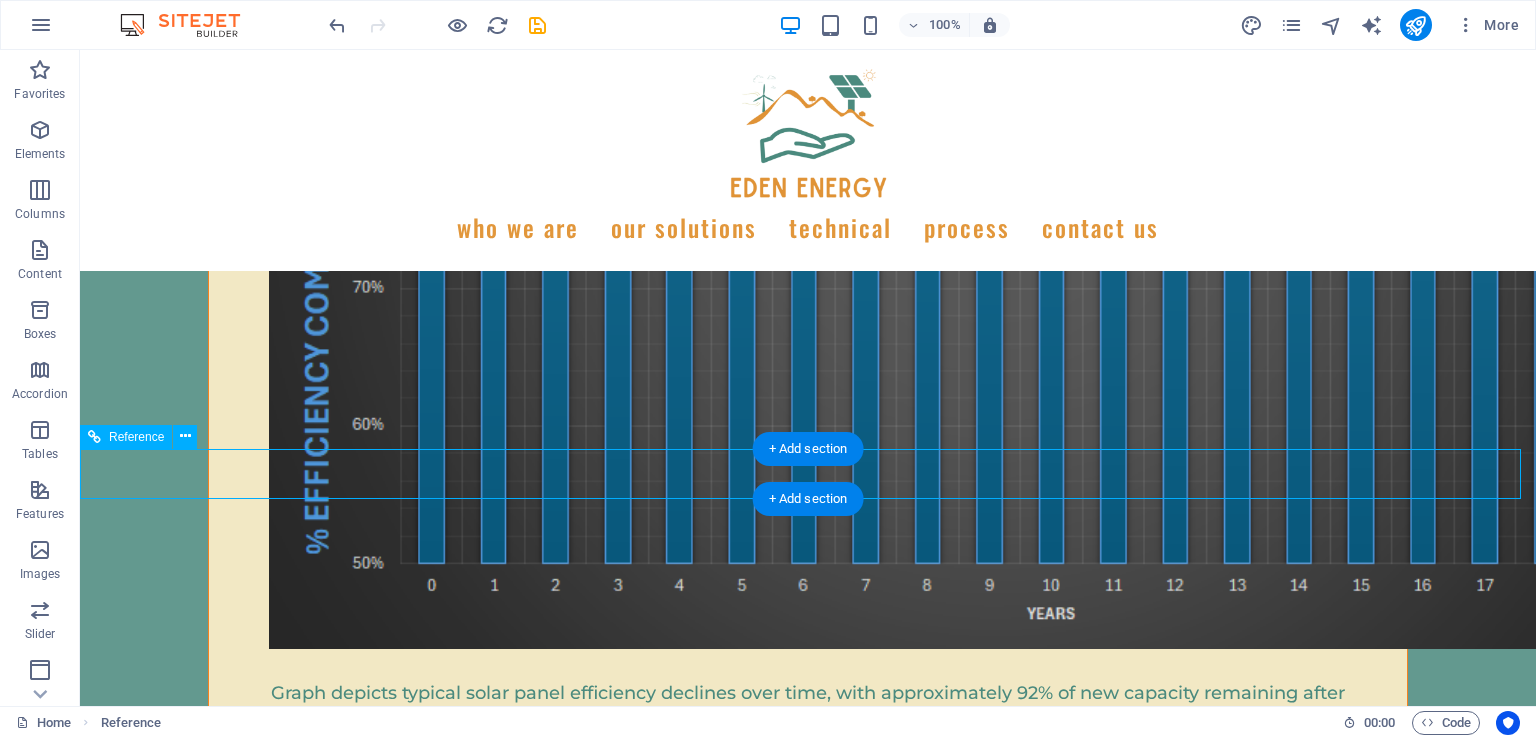 click at bounding box center (808, 5532) 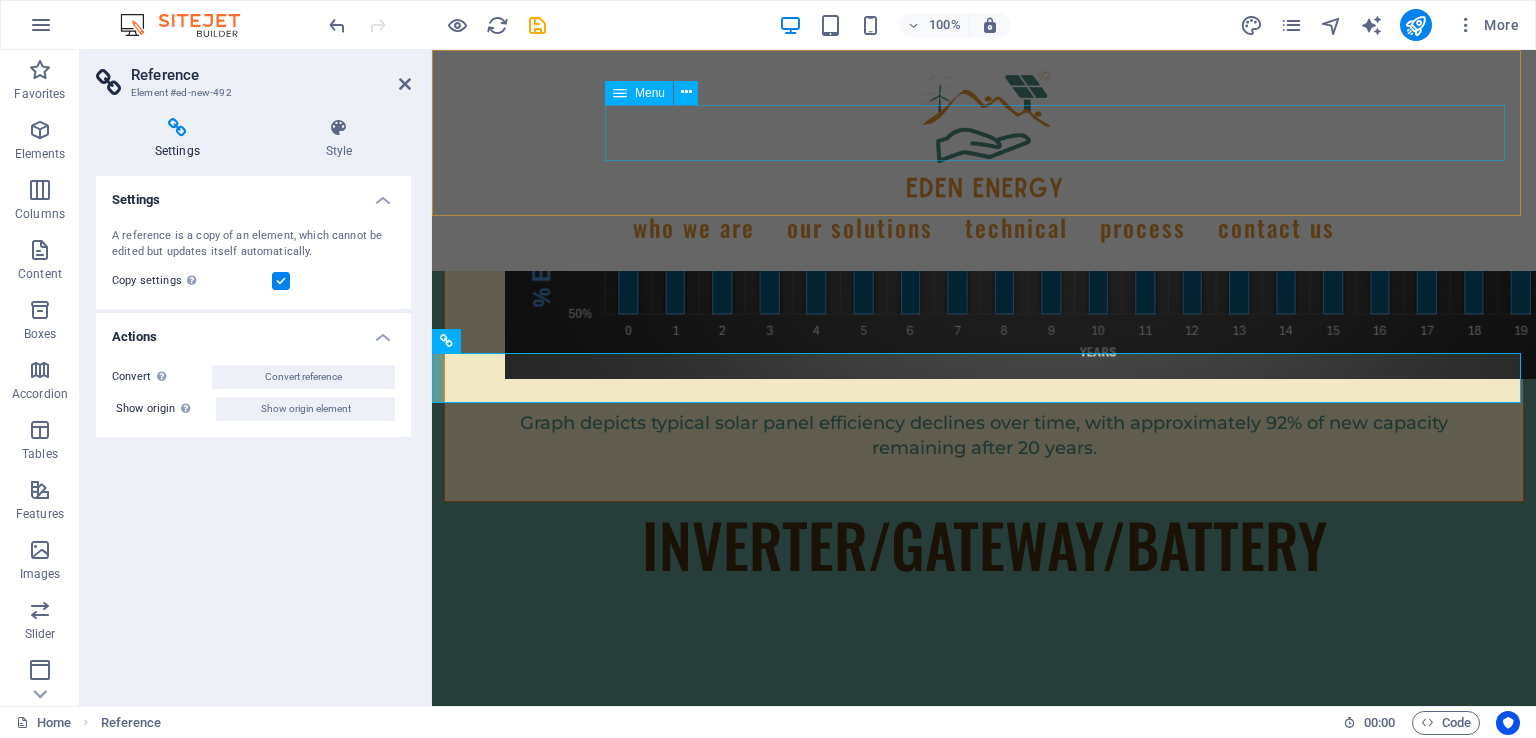 click on "WHO WE ARE our solutions technical process Contact us" at bounding box center [984, 227] 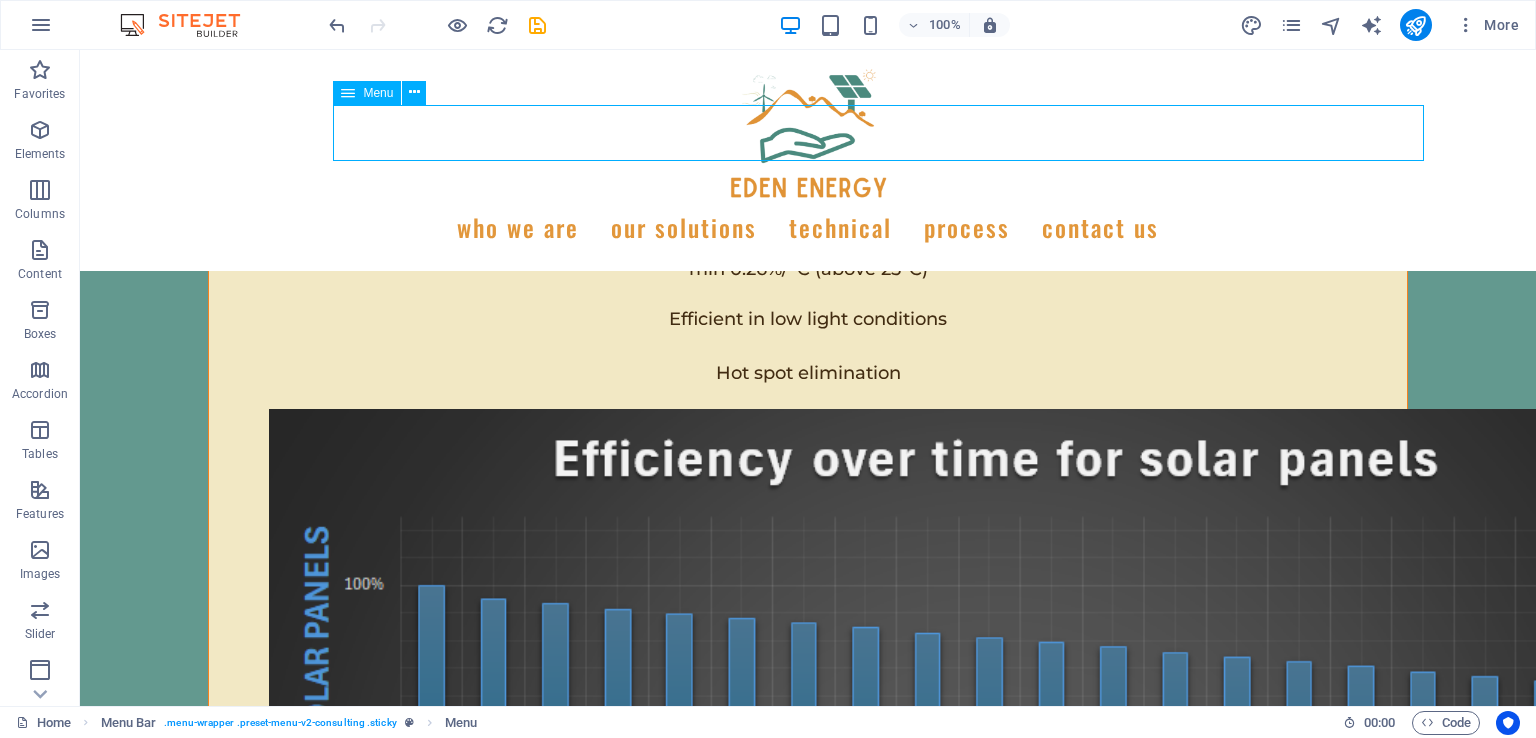 click on "WHO WE ARE our solutions technical process Contact us" at bounding box center [808, 227] 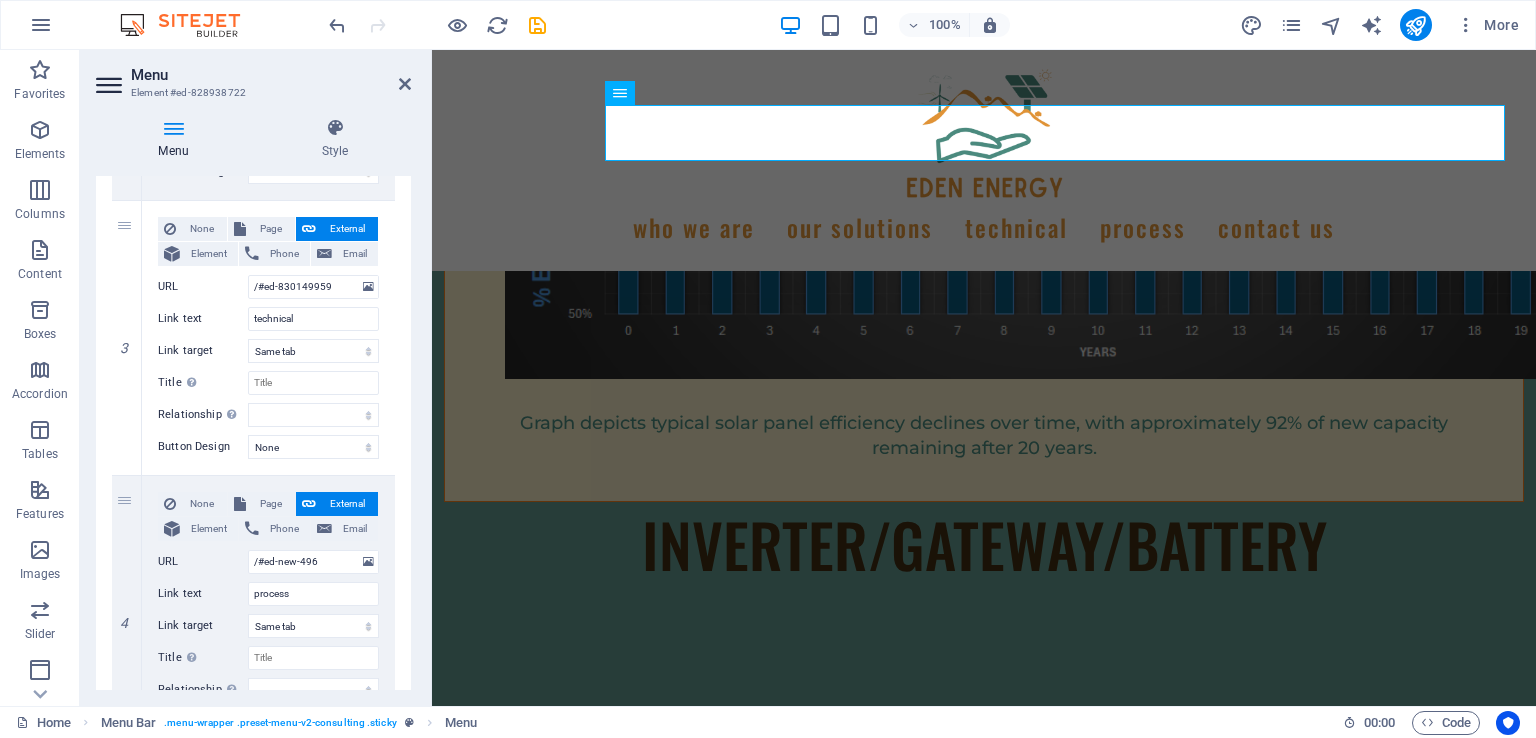 scroll, scrollTop: 800, scrollLeft: 0, axis: vertical 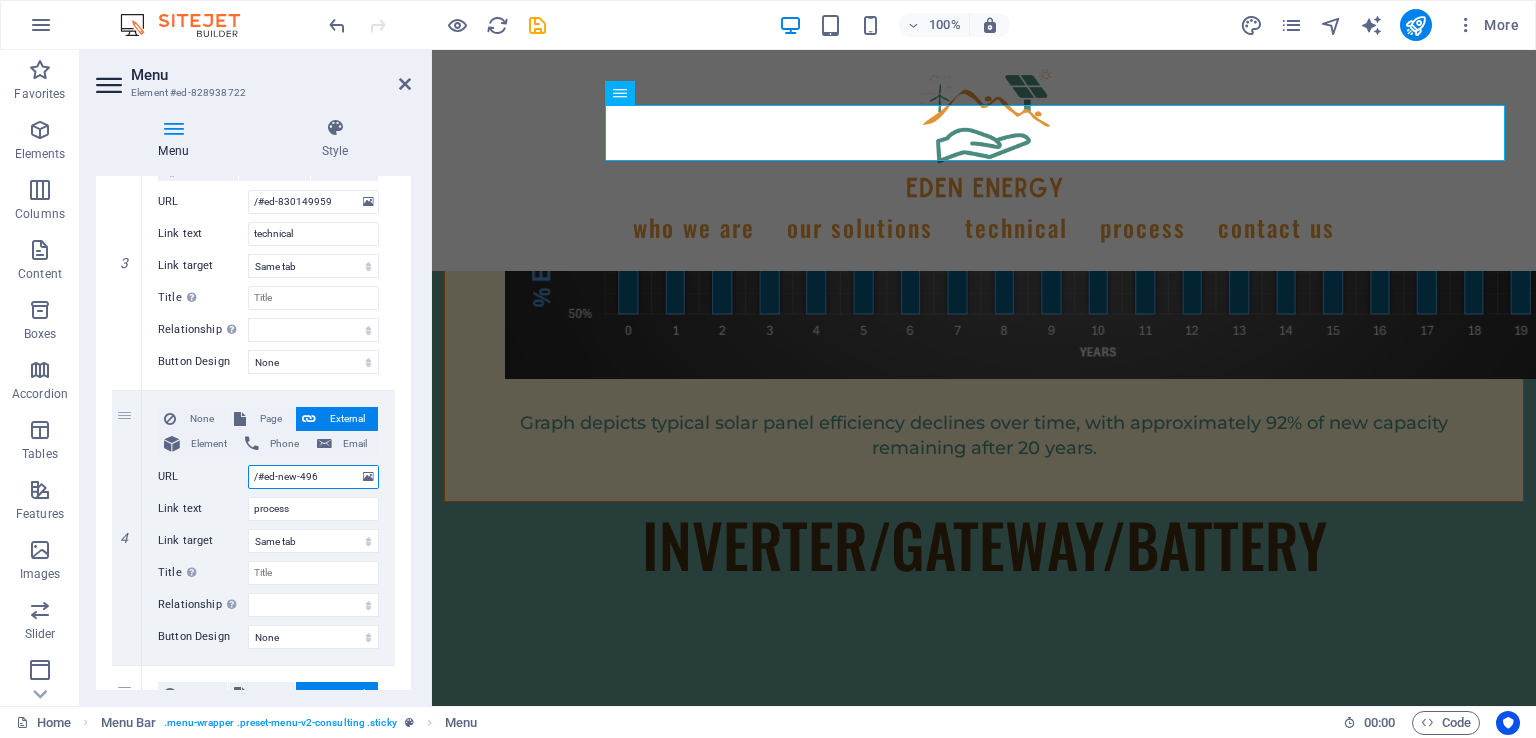 click on "/#ed-new-496" at bounding box center [313, 477] 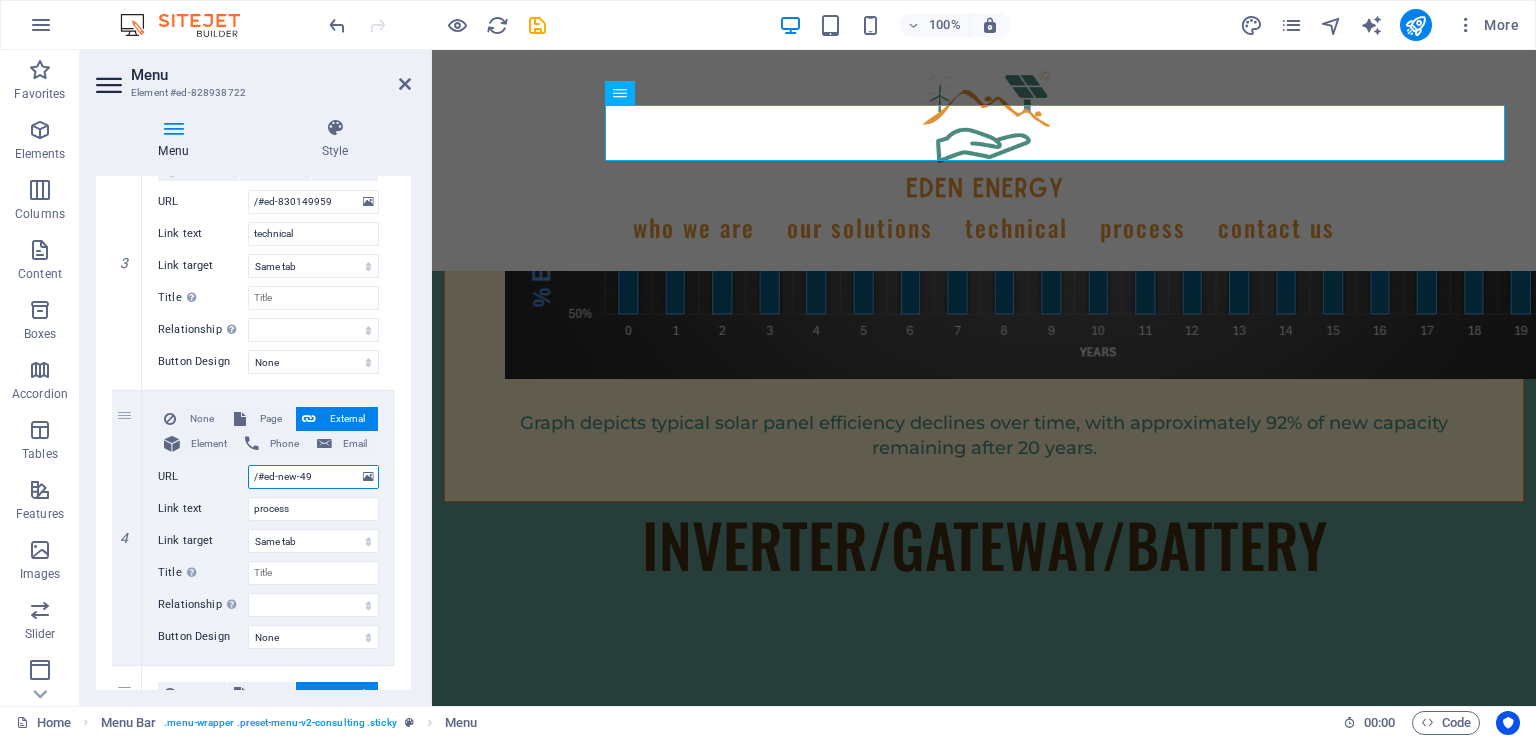 type on "/#ed-new-492" 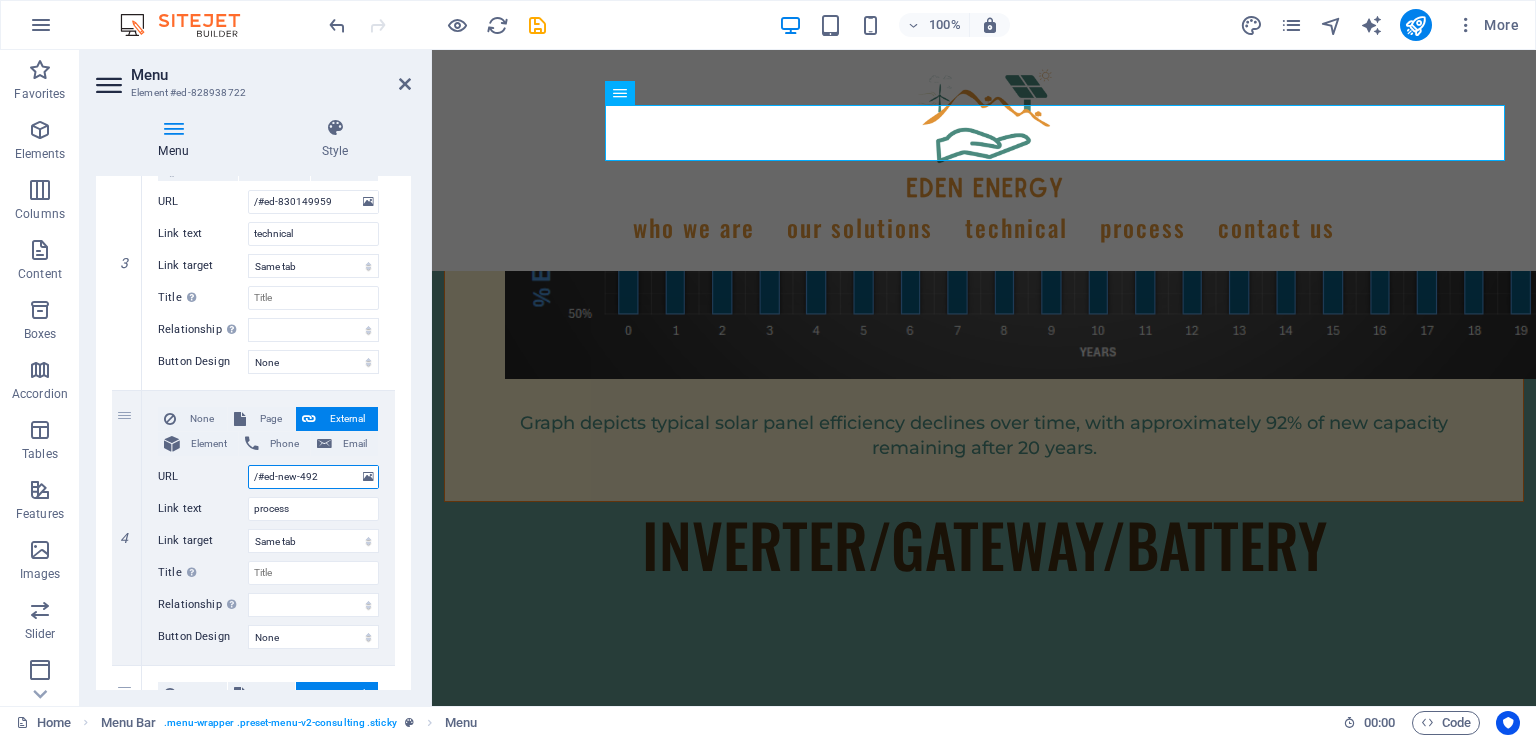 select 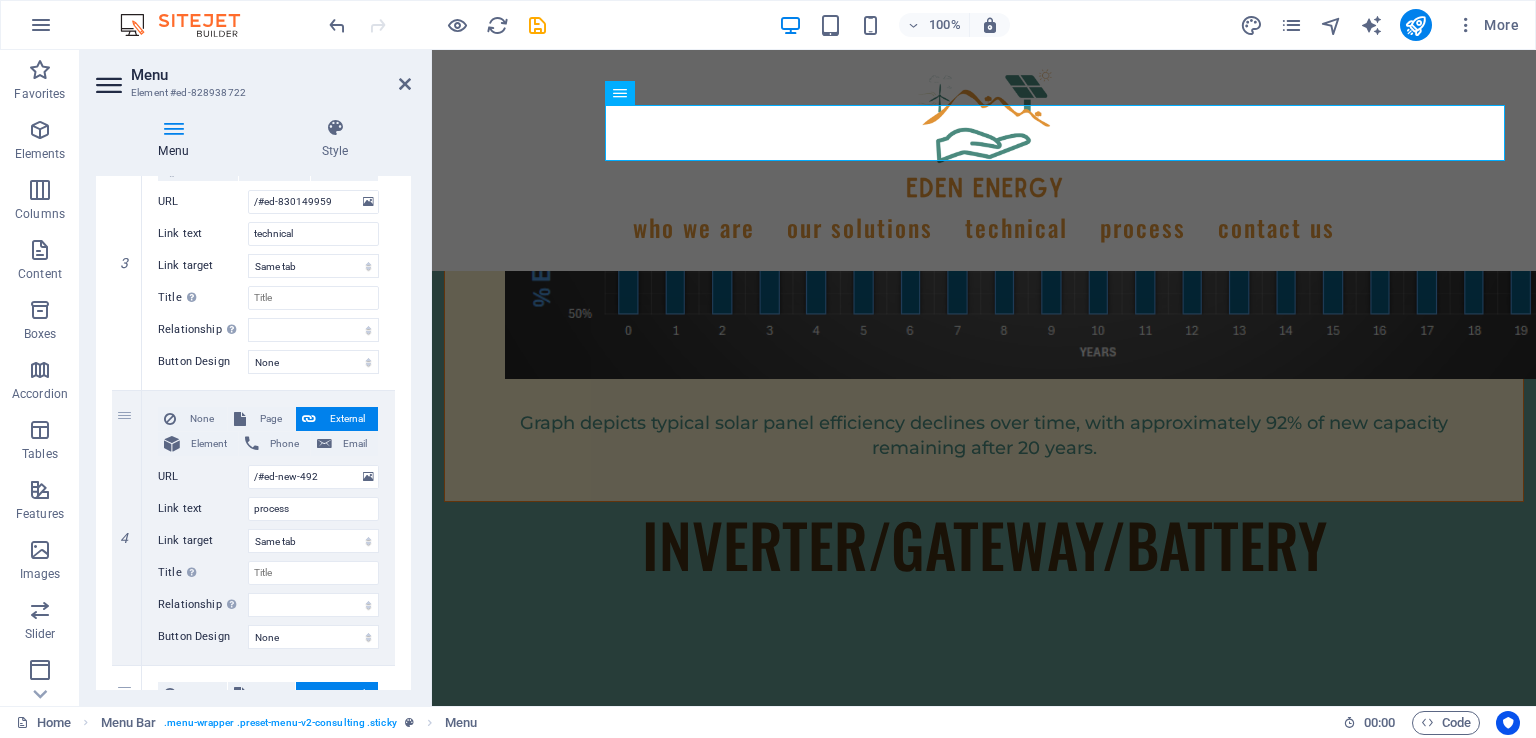 click at bounding box center [405, 84] 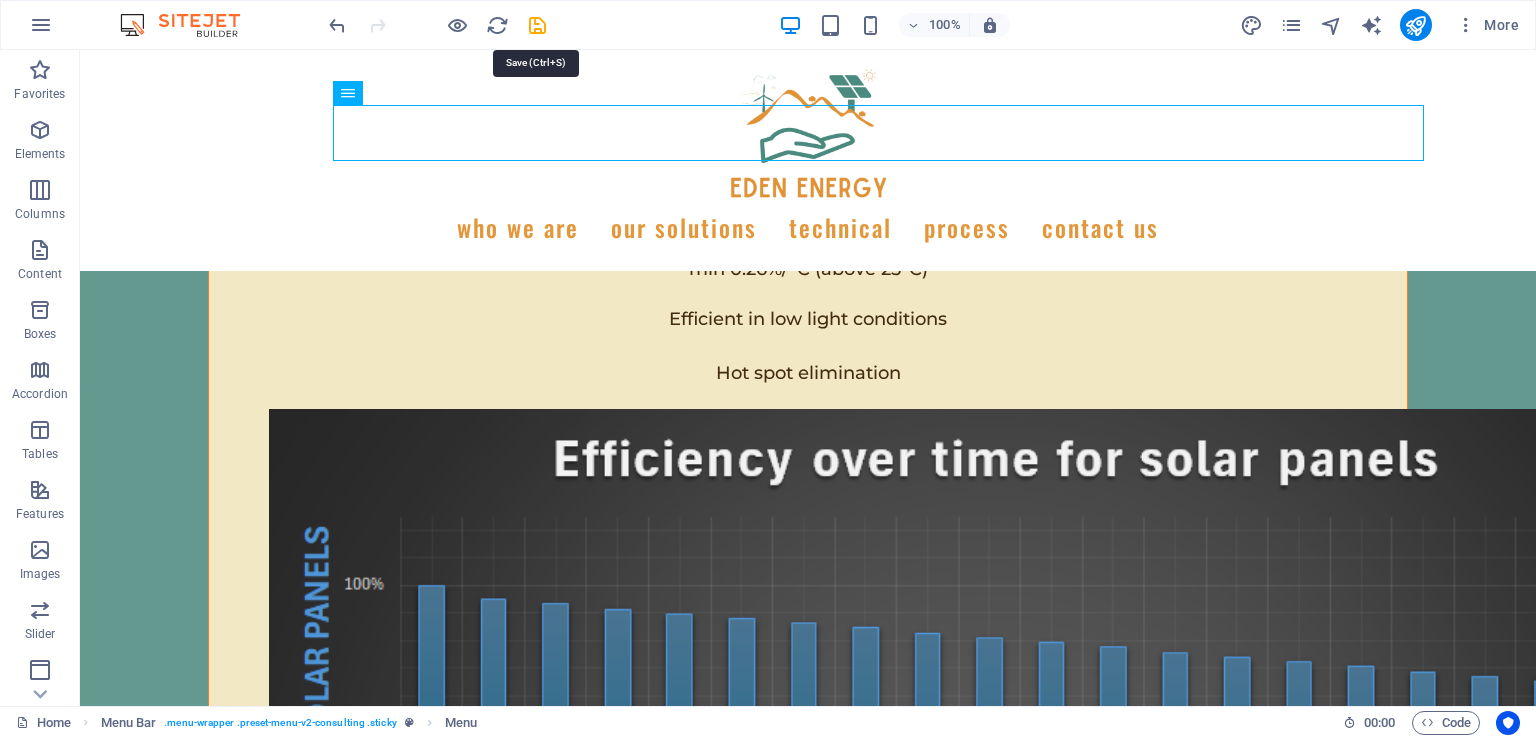 click at bounding box center (537, 25) 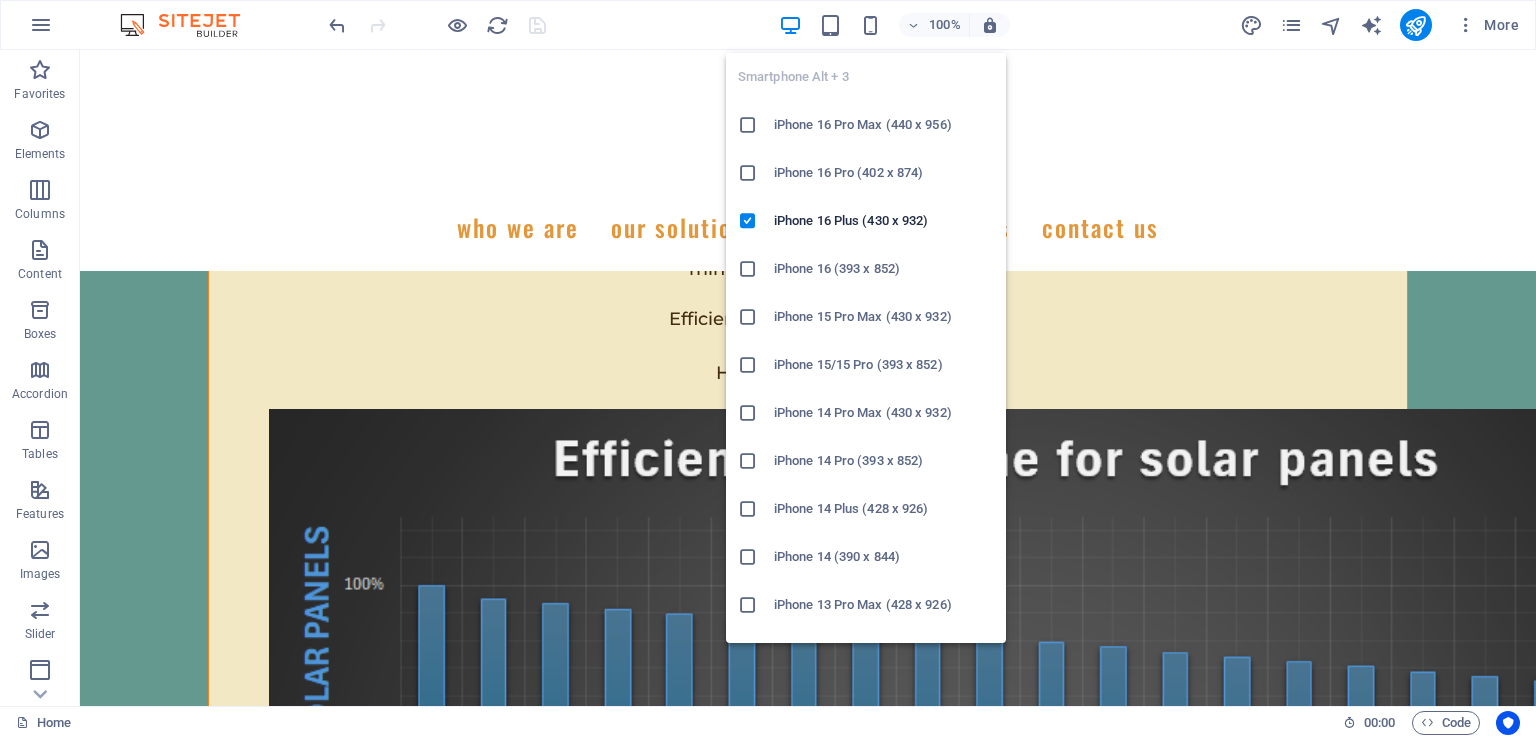 click at bounding box center (870, 25) 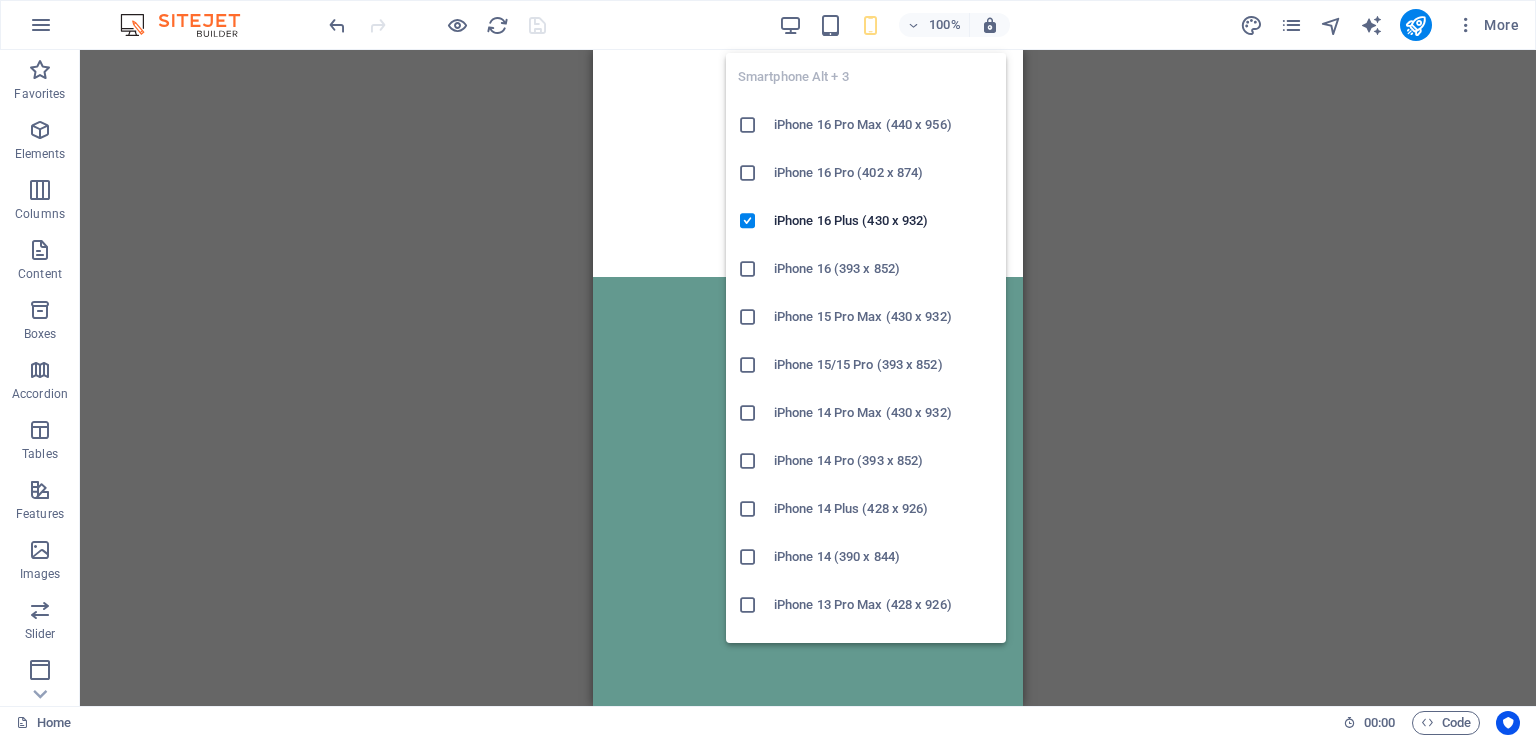 scroll, scrollTop: 9552, scrollLeft: 0, axis: vertical 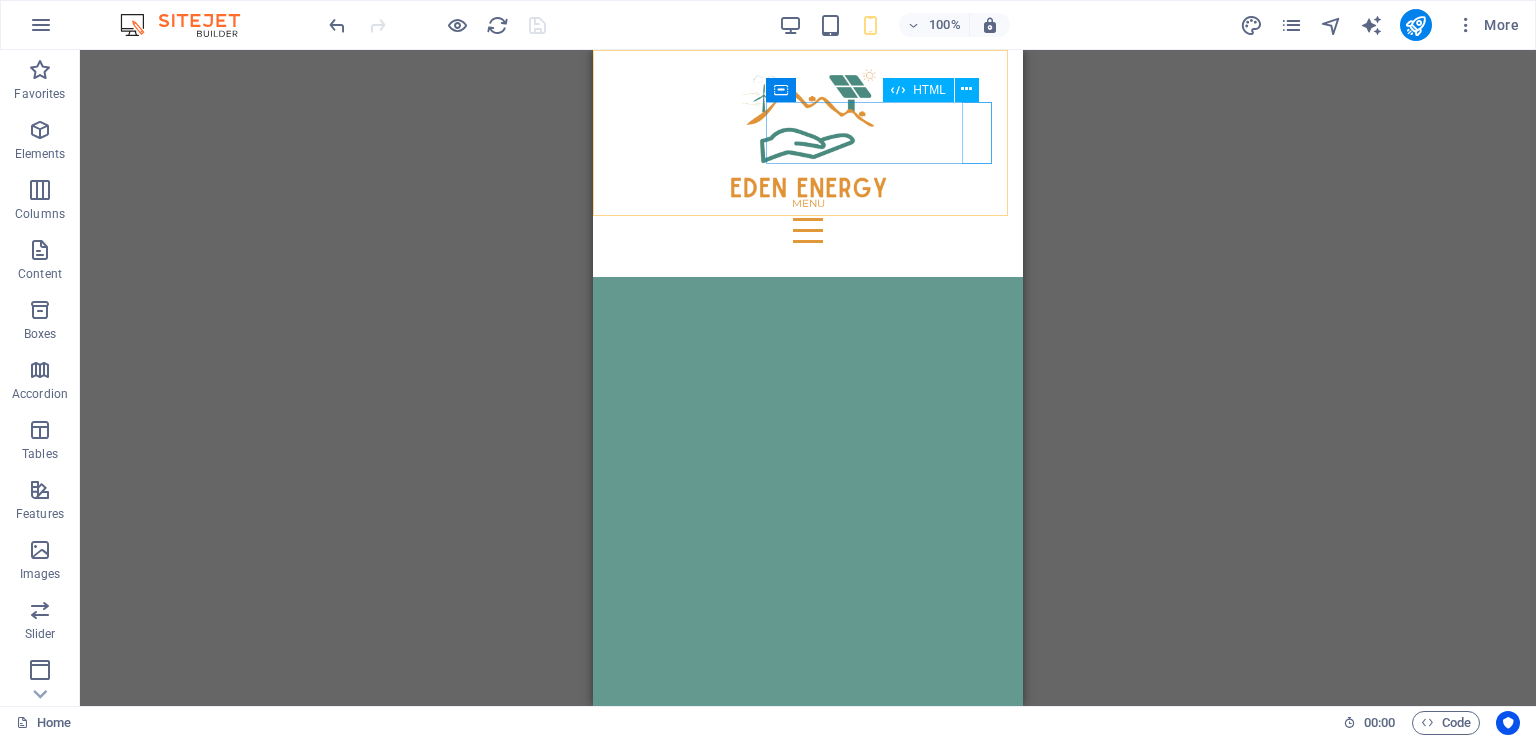 click at bounding box center (808, 230) 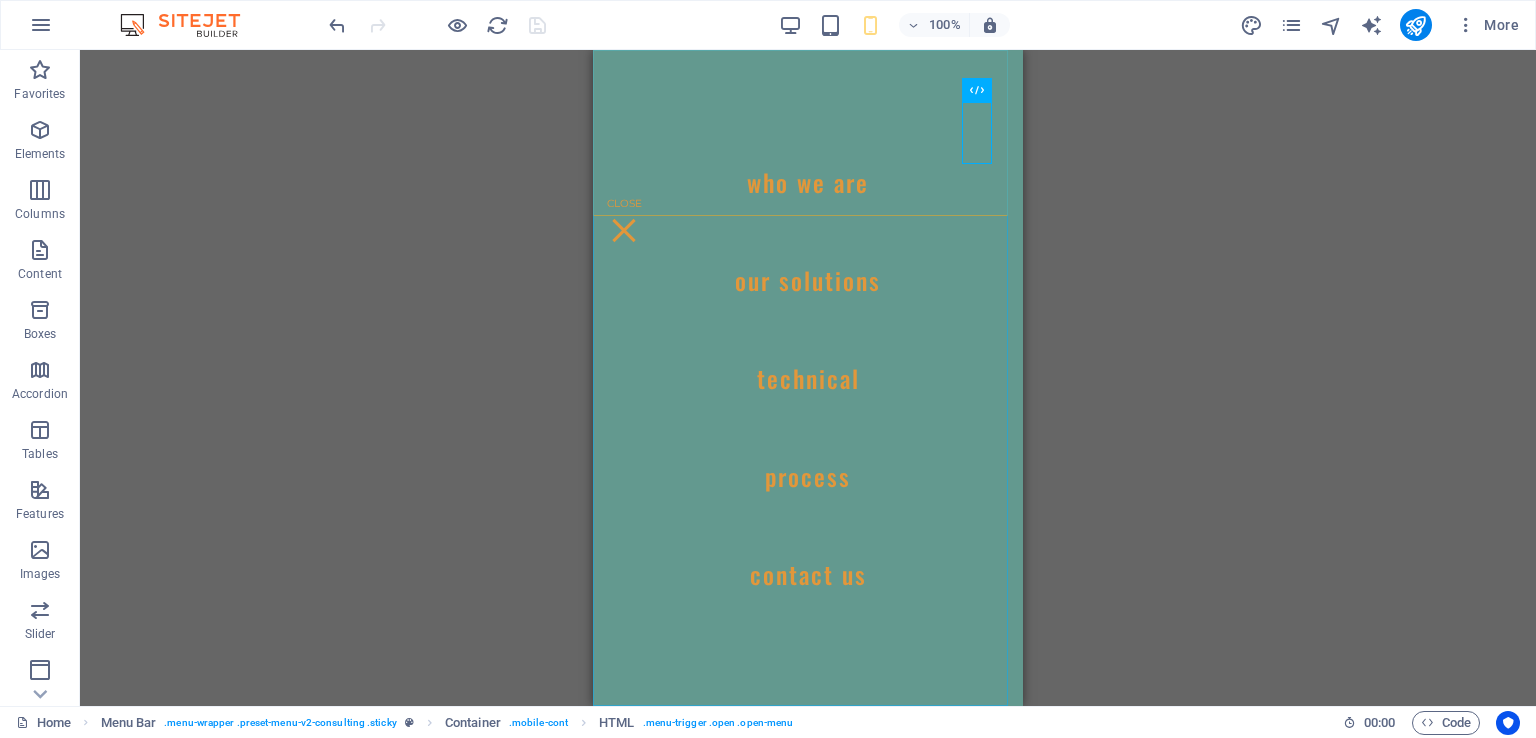 click on "WHO WE ARE our solutions technical process Contact us" at bounding box center [808, 378] 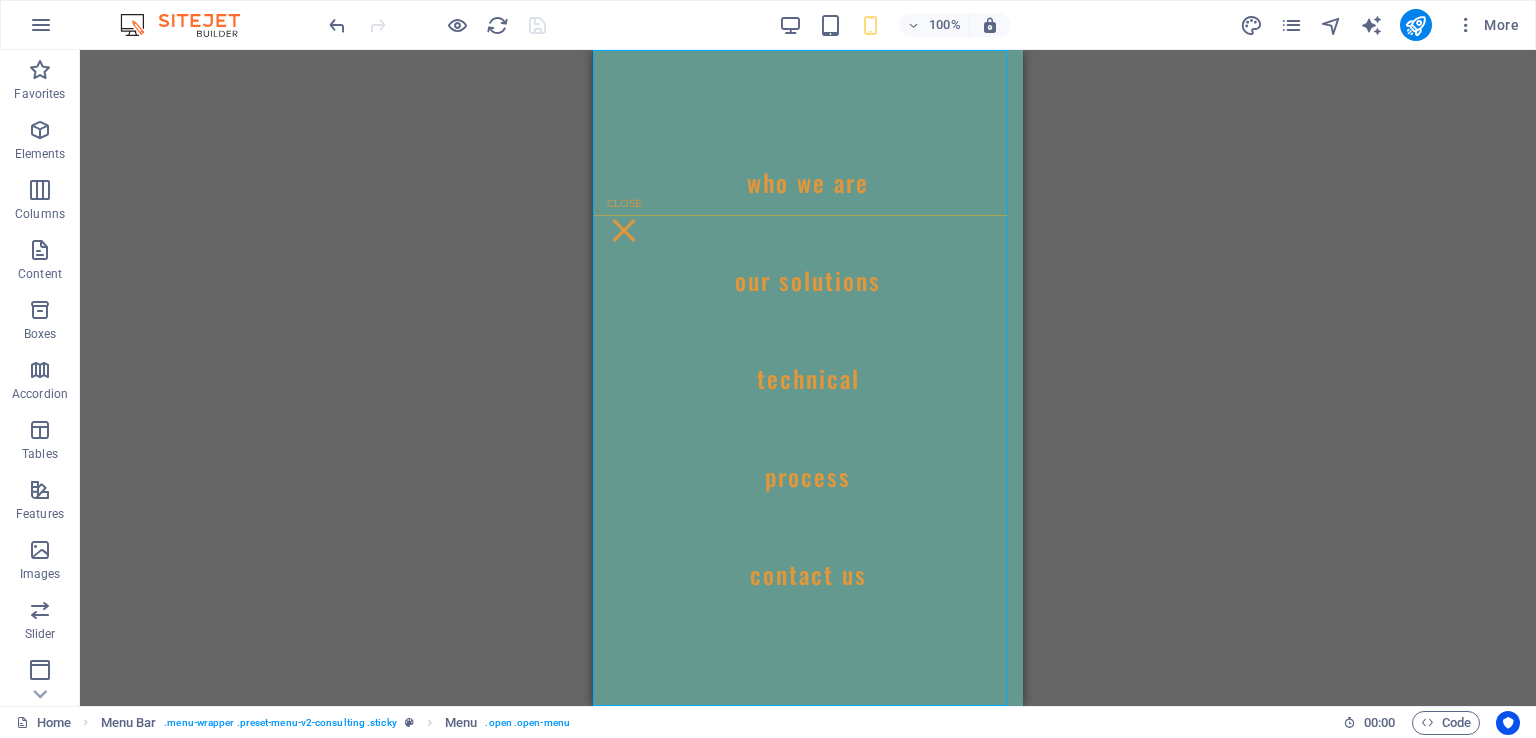 click on "WHO WE ARE our solutions technical process Contact us" at bounding box center [808, 378] 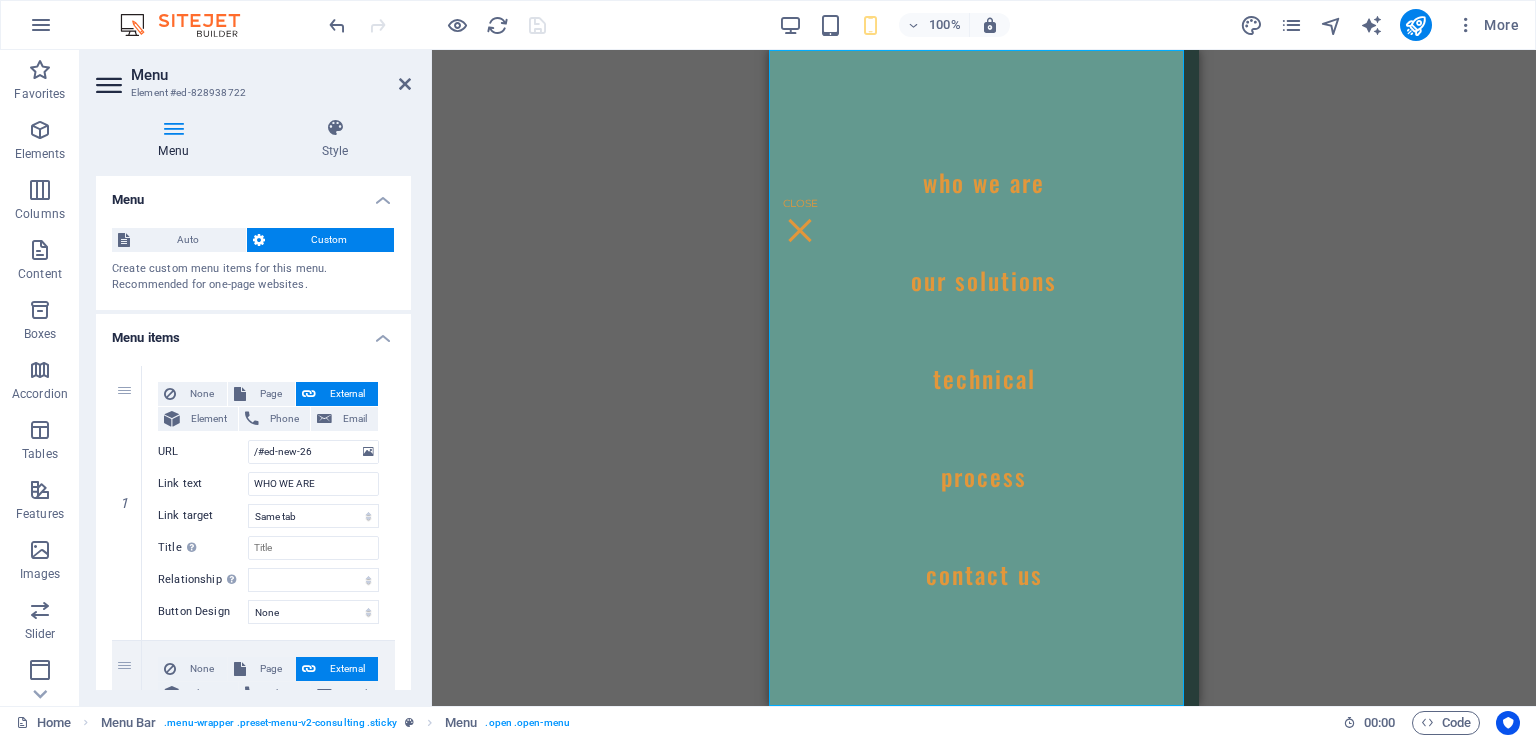 click at bounding box center [405, 84] 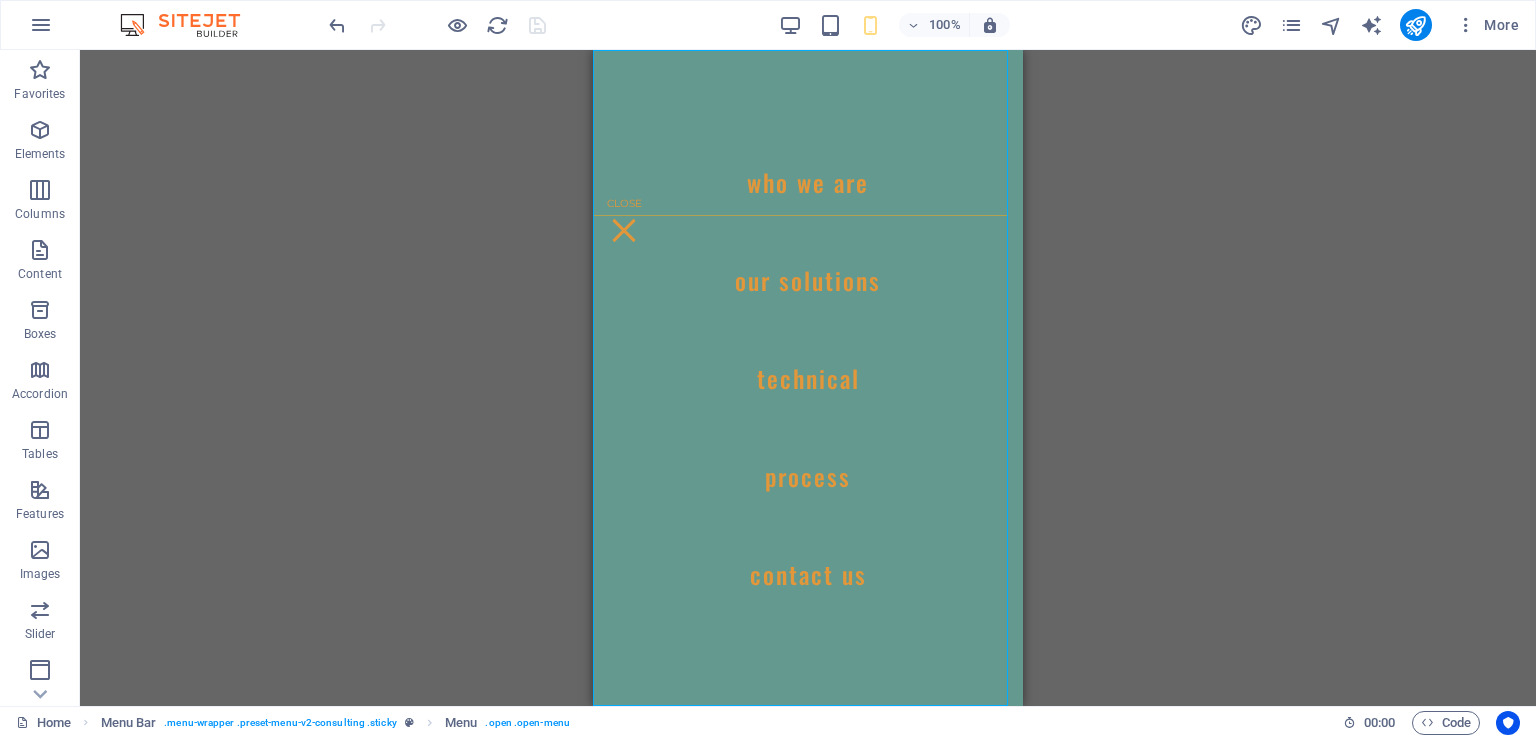 click on "WHO WE ARE our solutions technical process Contact us" at bounding box center (808, 378) 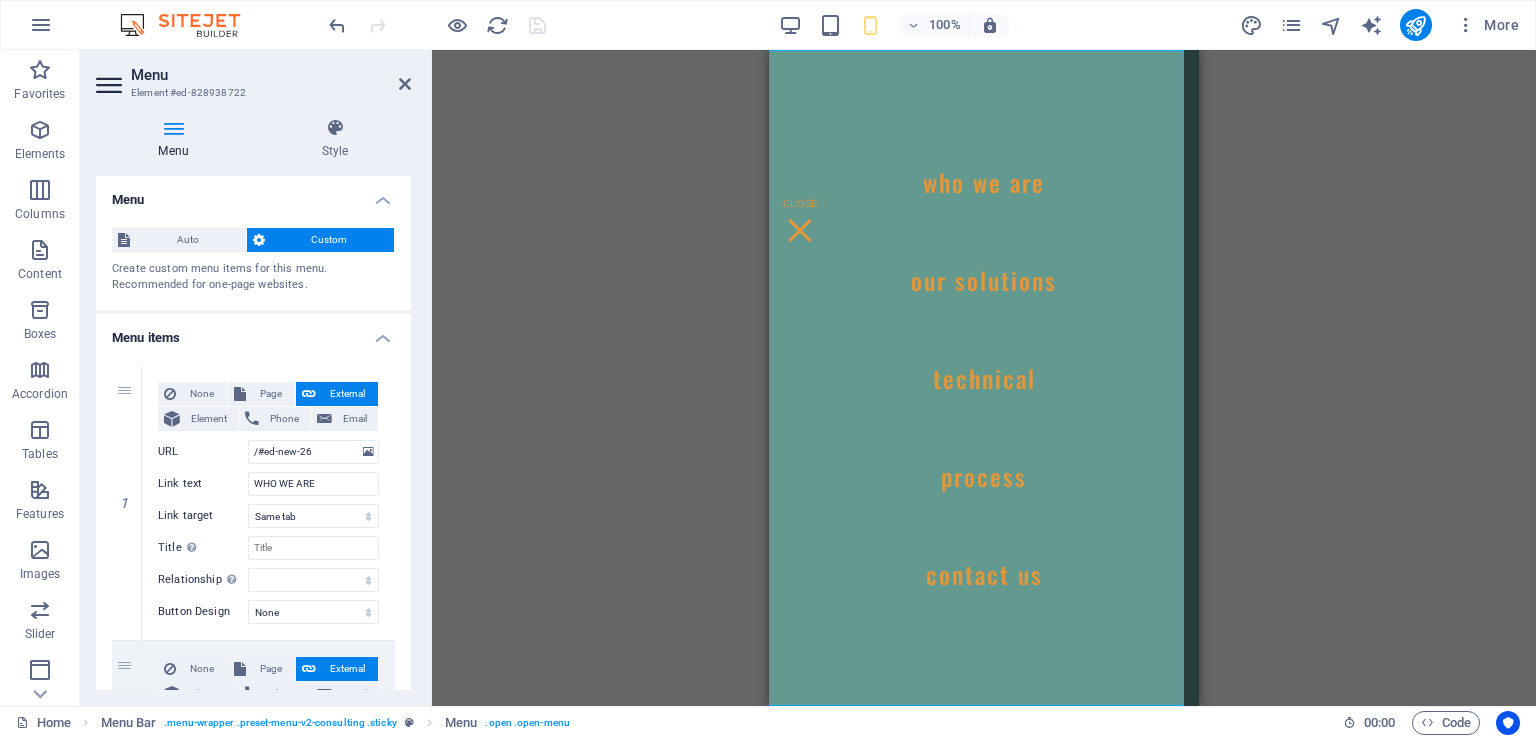 click at bounding box center (405, 84) 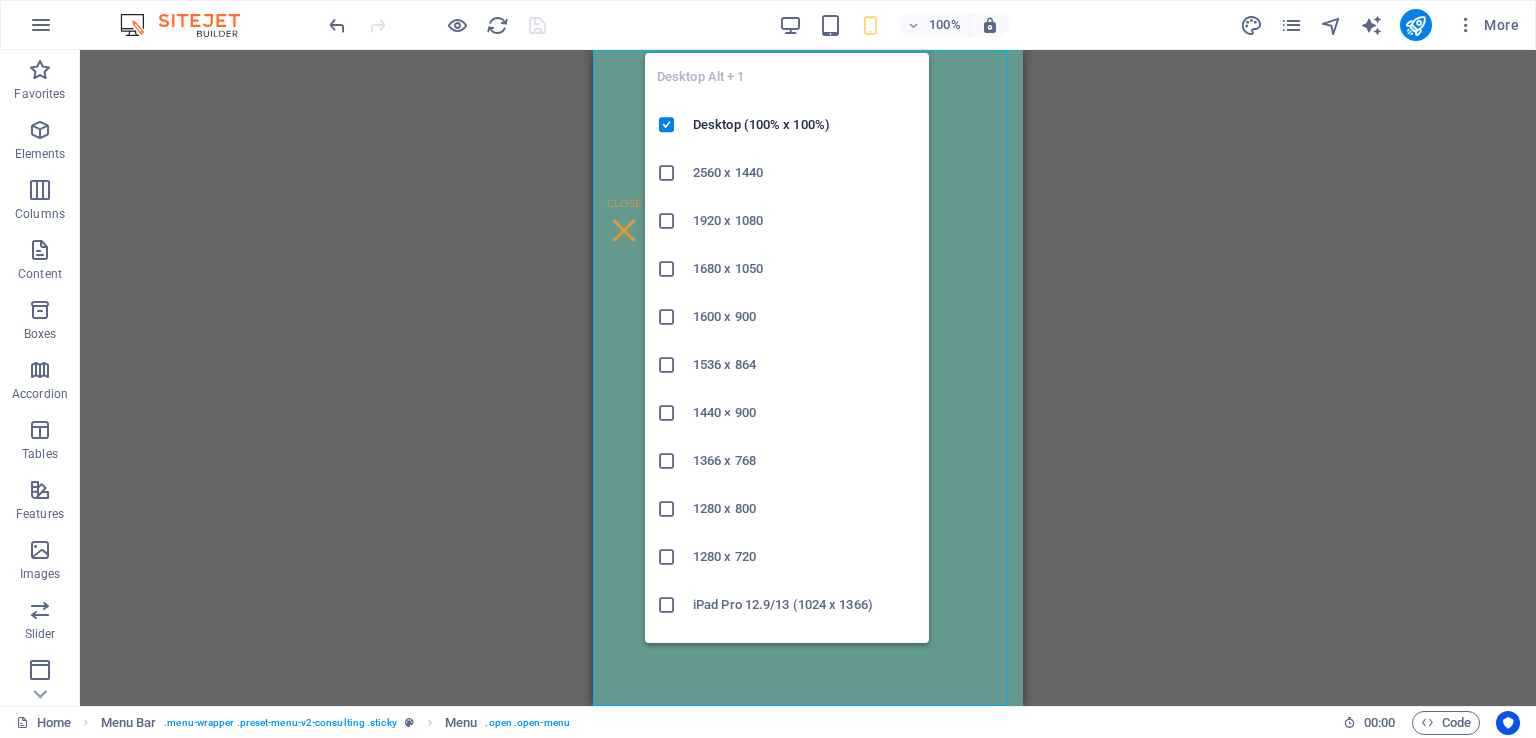 click at bounding box center (790, 25) 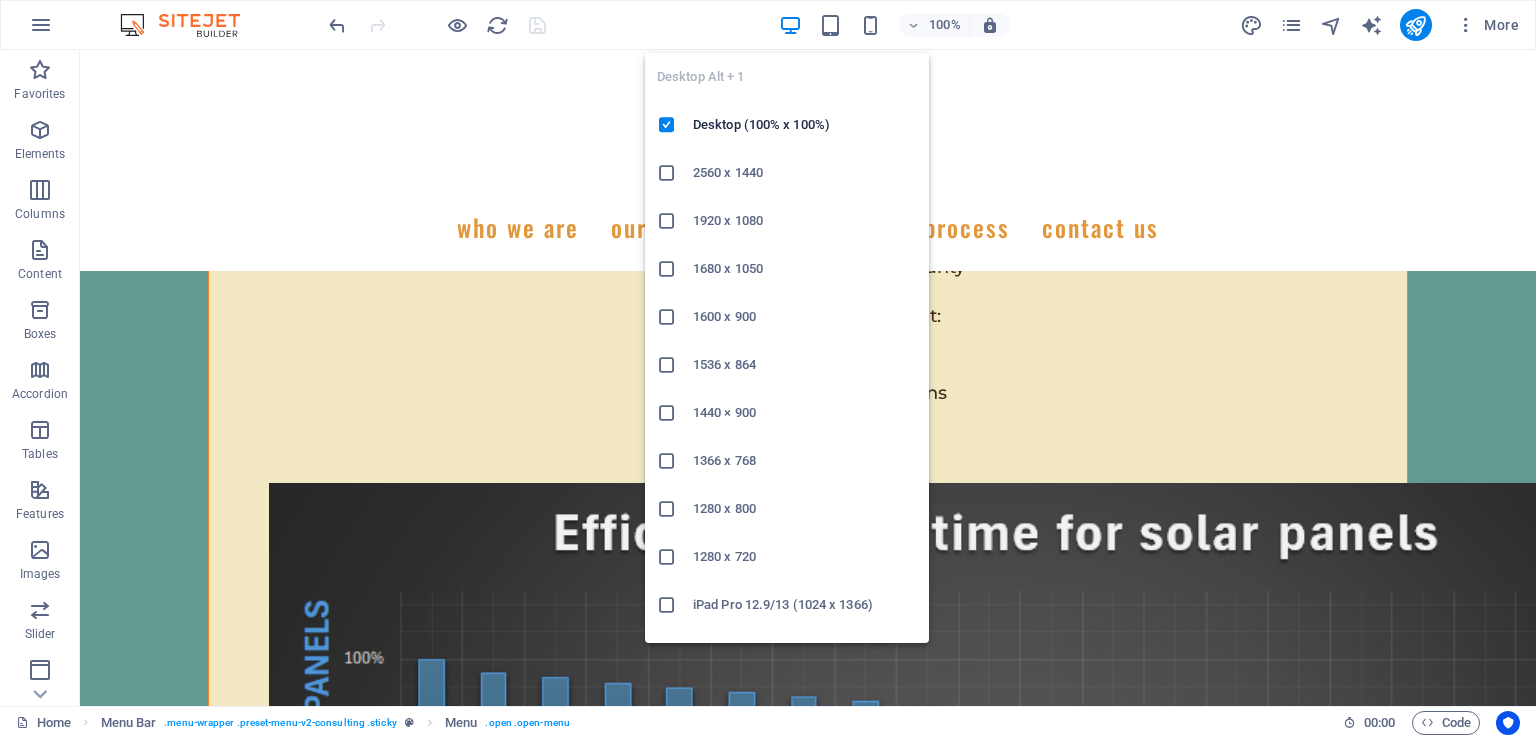 scroll, scrollTop: 11000, scrollLeft: 0, axis: vertical 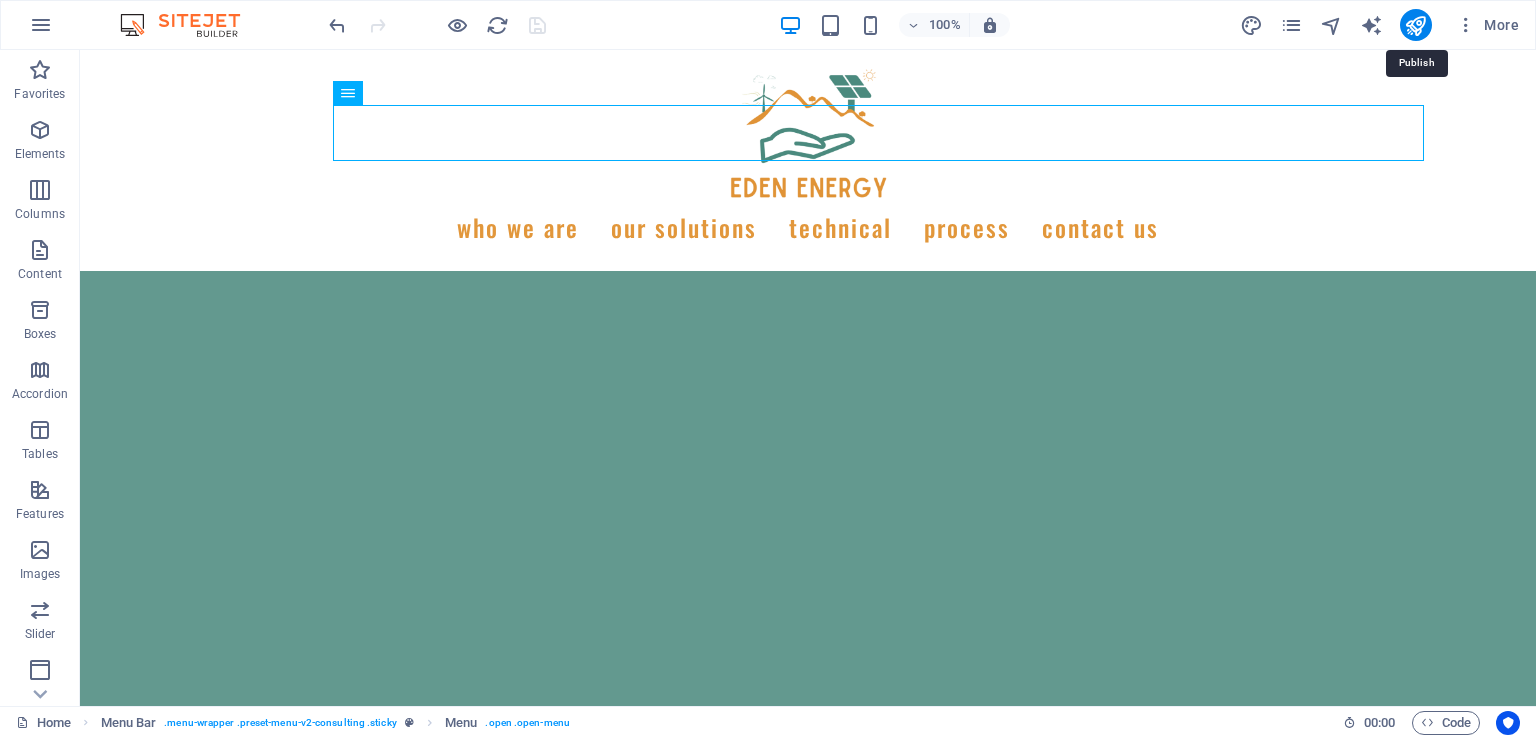 click at bounding box center (1415, 25) 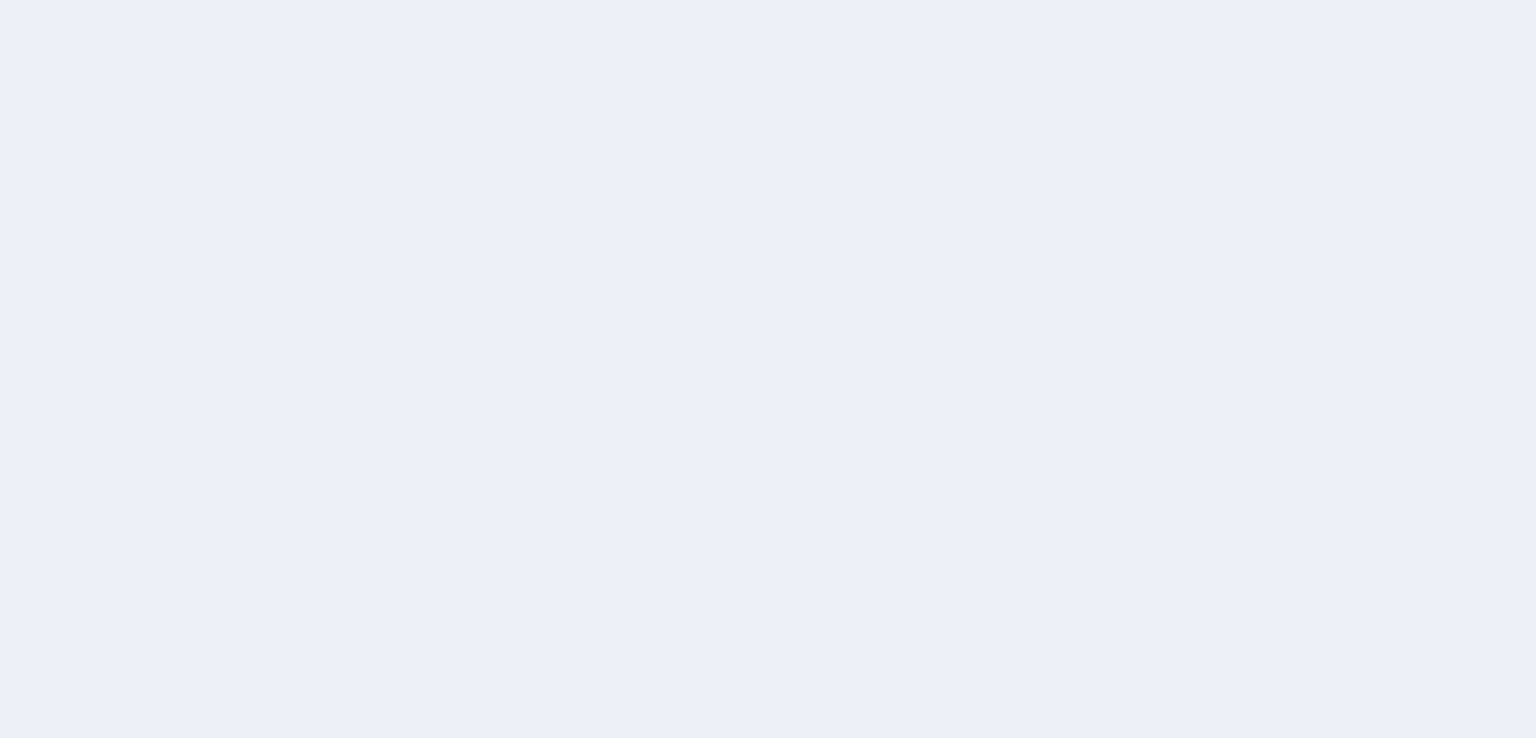 scroll, scrollTop: 0, scrollLeft: 0, axis: both 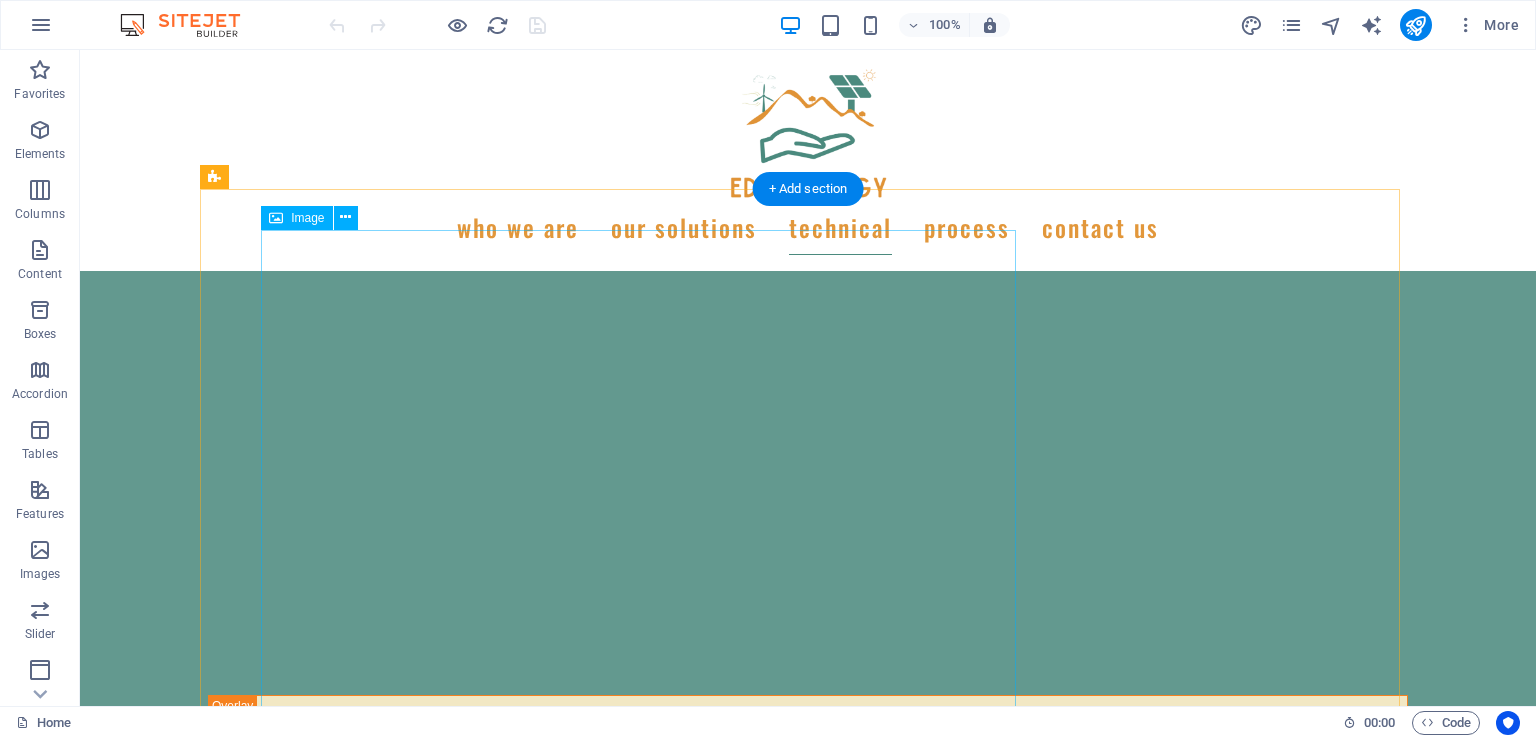 click at bounding box center [808, 4901] 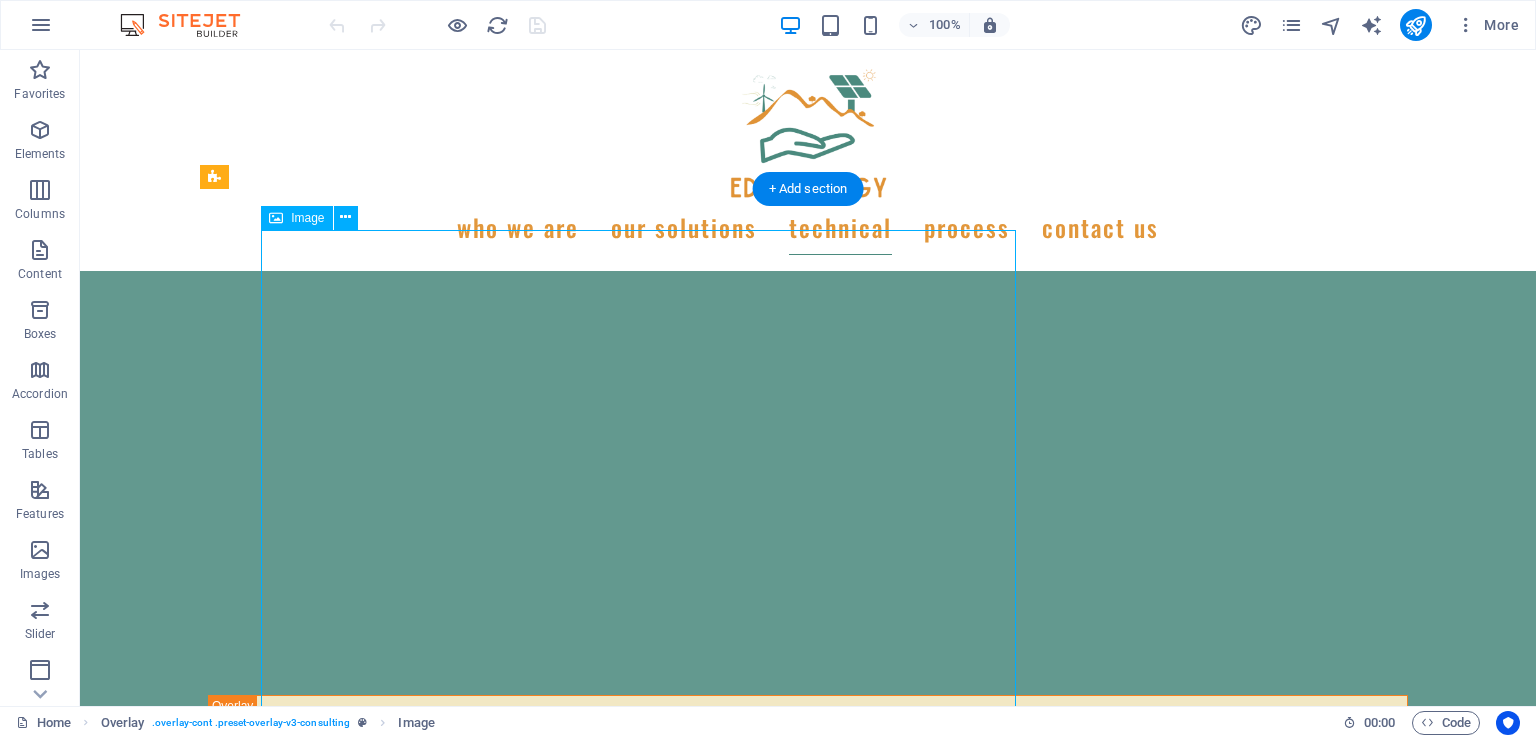 click at bounding box center (808, 4901) 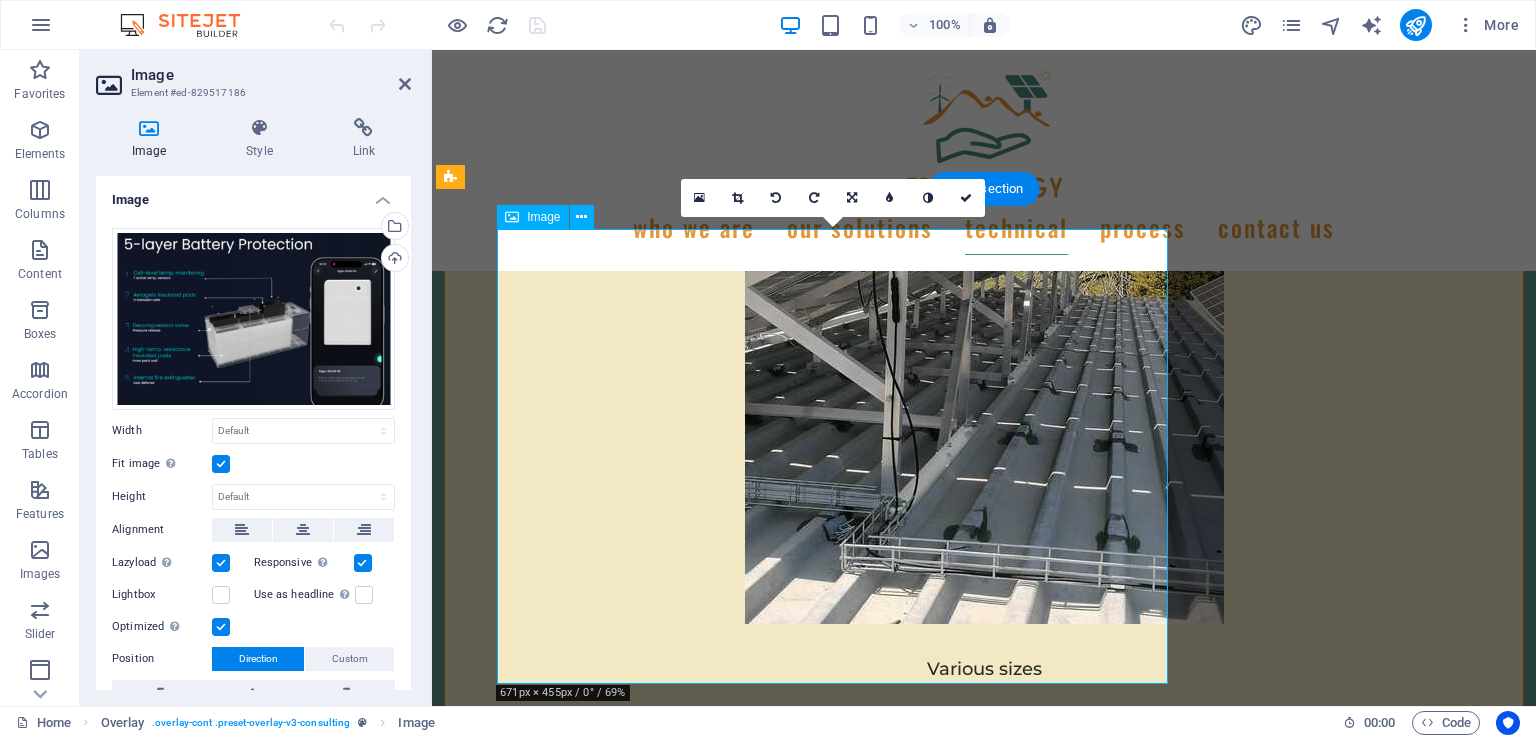 scroll, scrollTop: 7481, scrollLeft: 0, axis: vertical 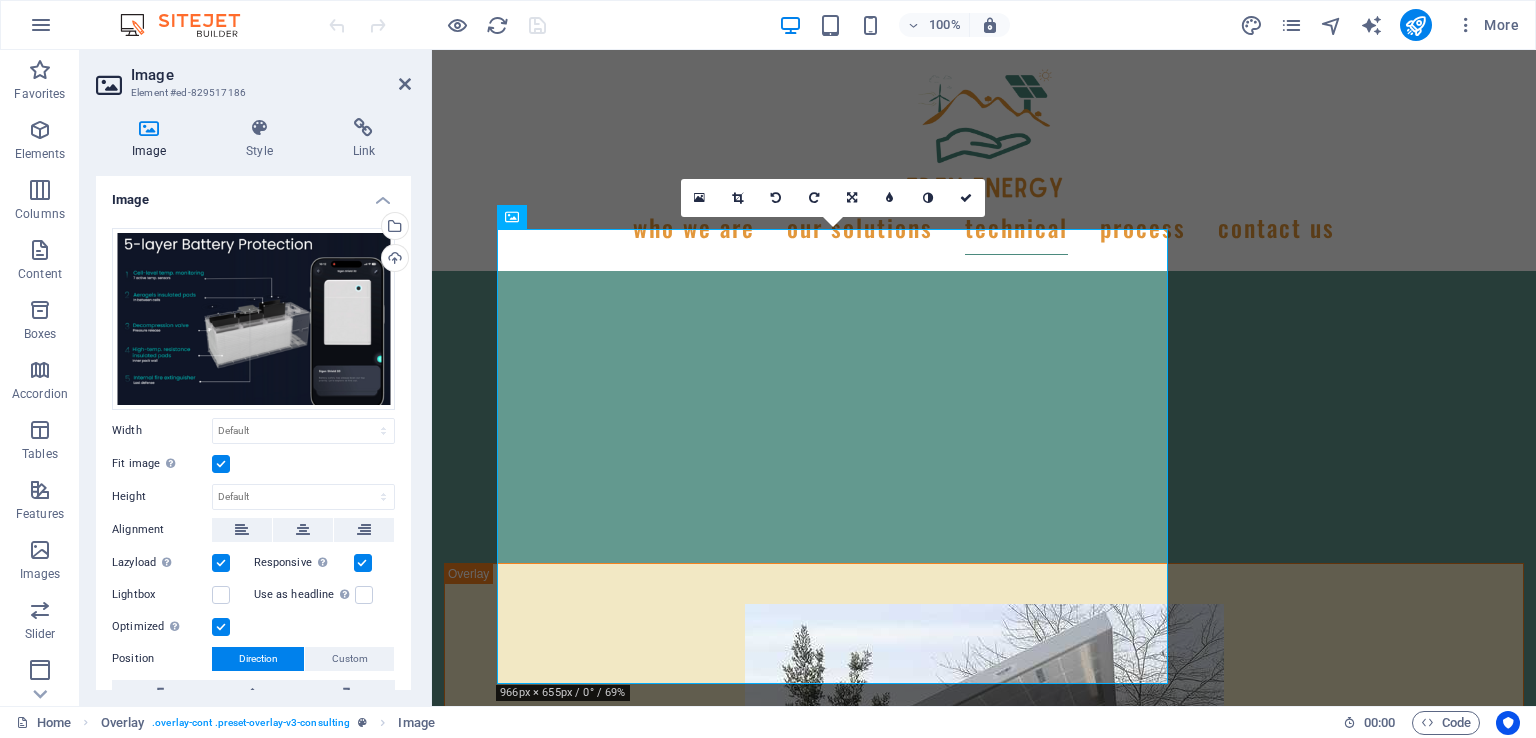 click on "Style" at bounding box center [263, 139] 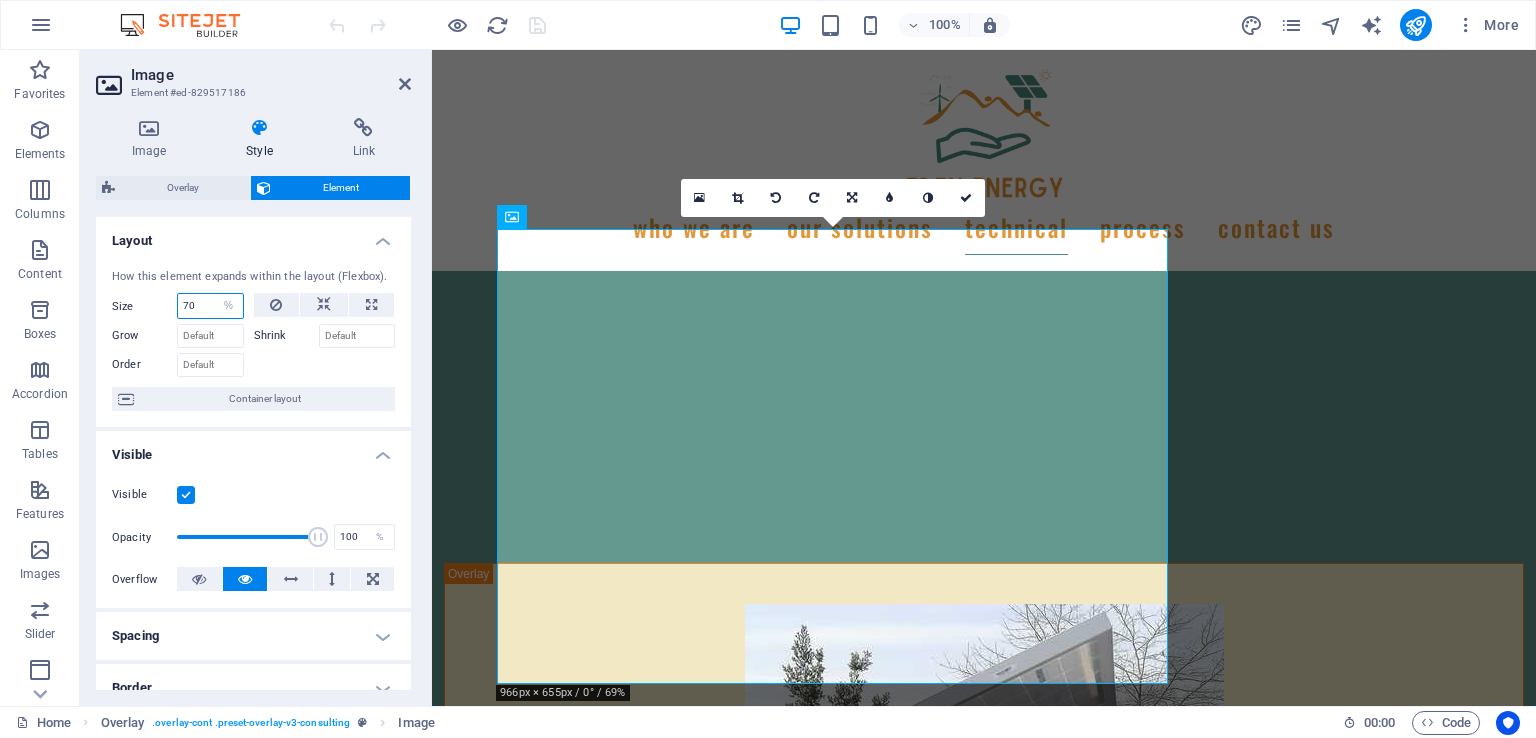 drag, startPoint x: 192, startPoint y: 301, endPoint x: 180, endPoint y: 301, distance: 12 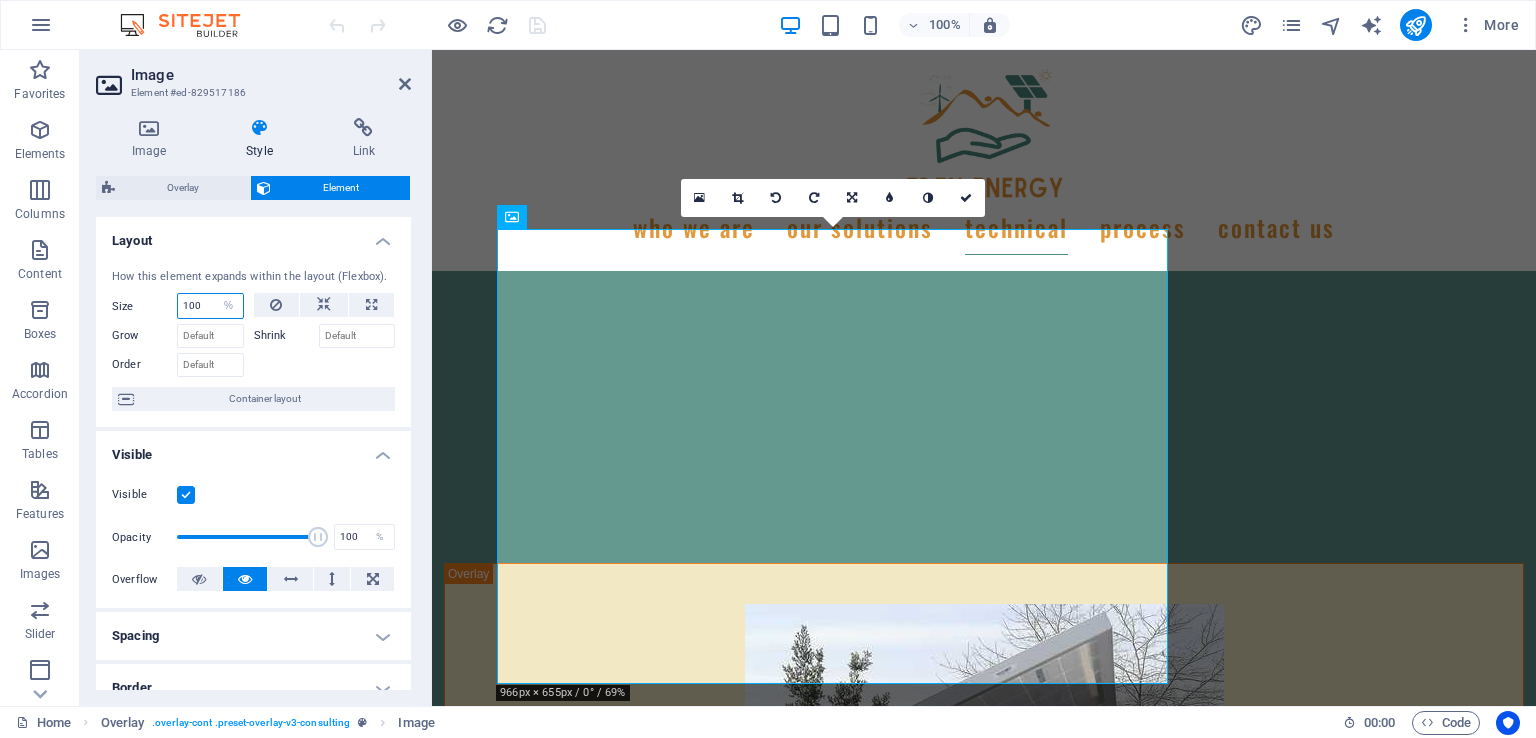 type on "100" 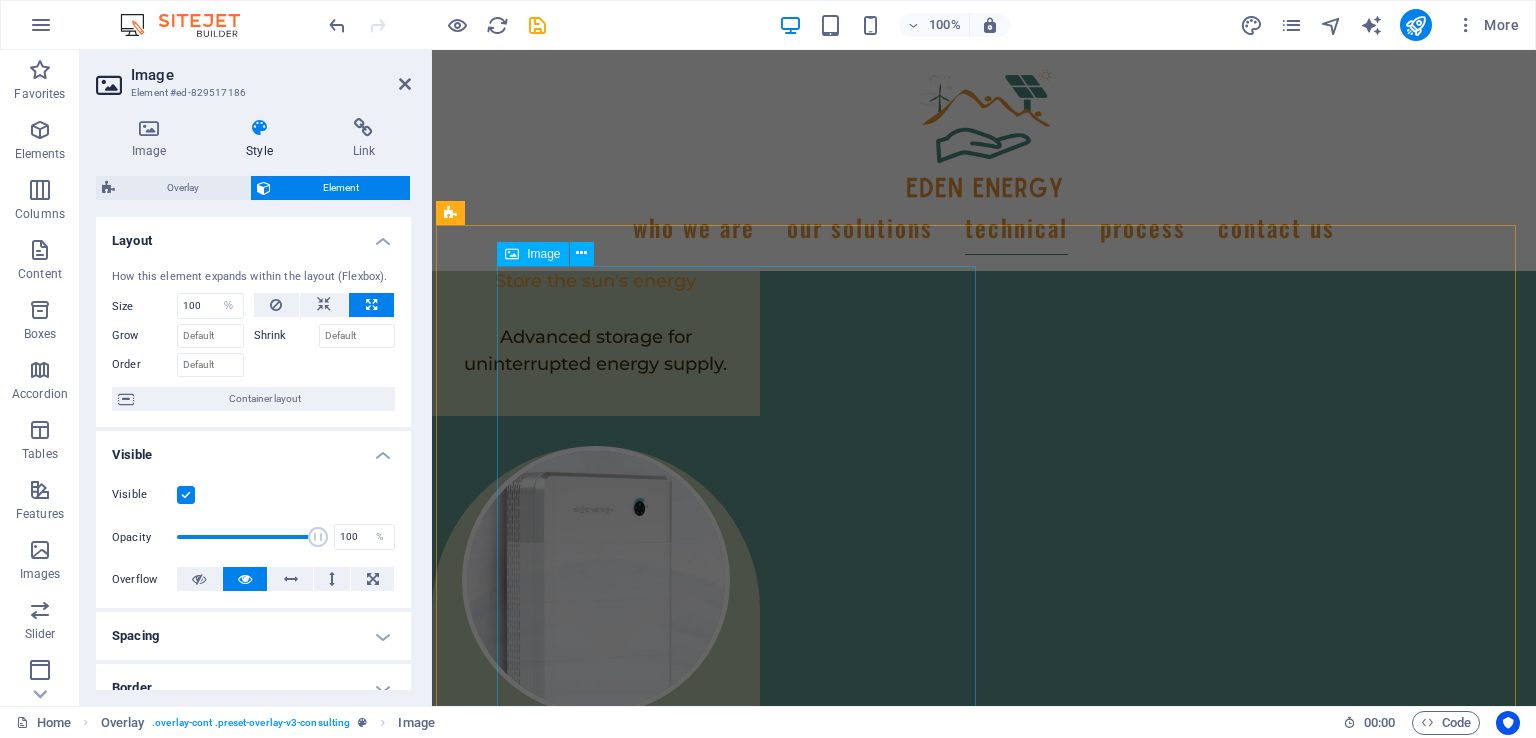 click at bounding box center [984, 3339] 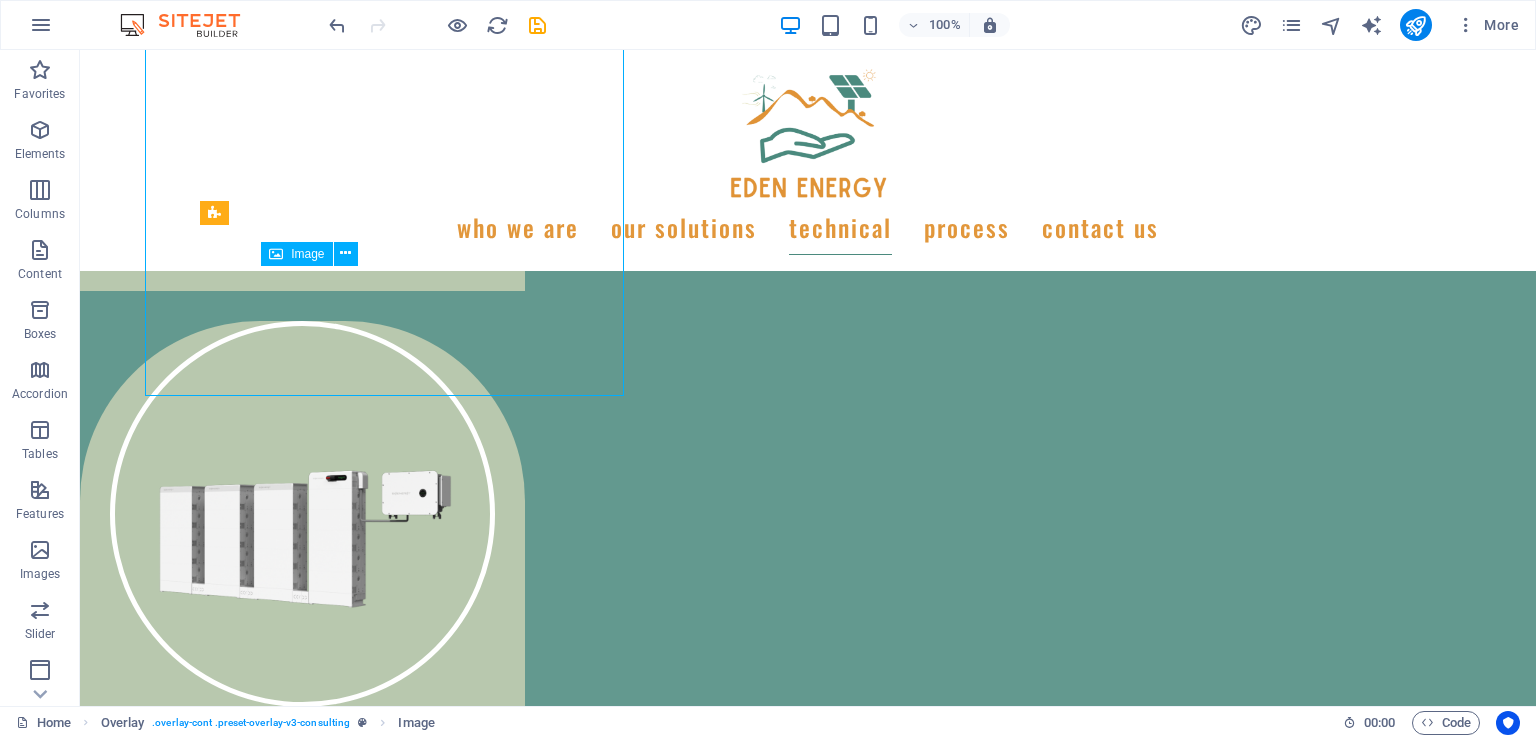 scroll, scrollTop: 5622, scrollLeft: 0, axis: vertical 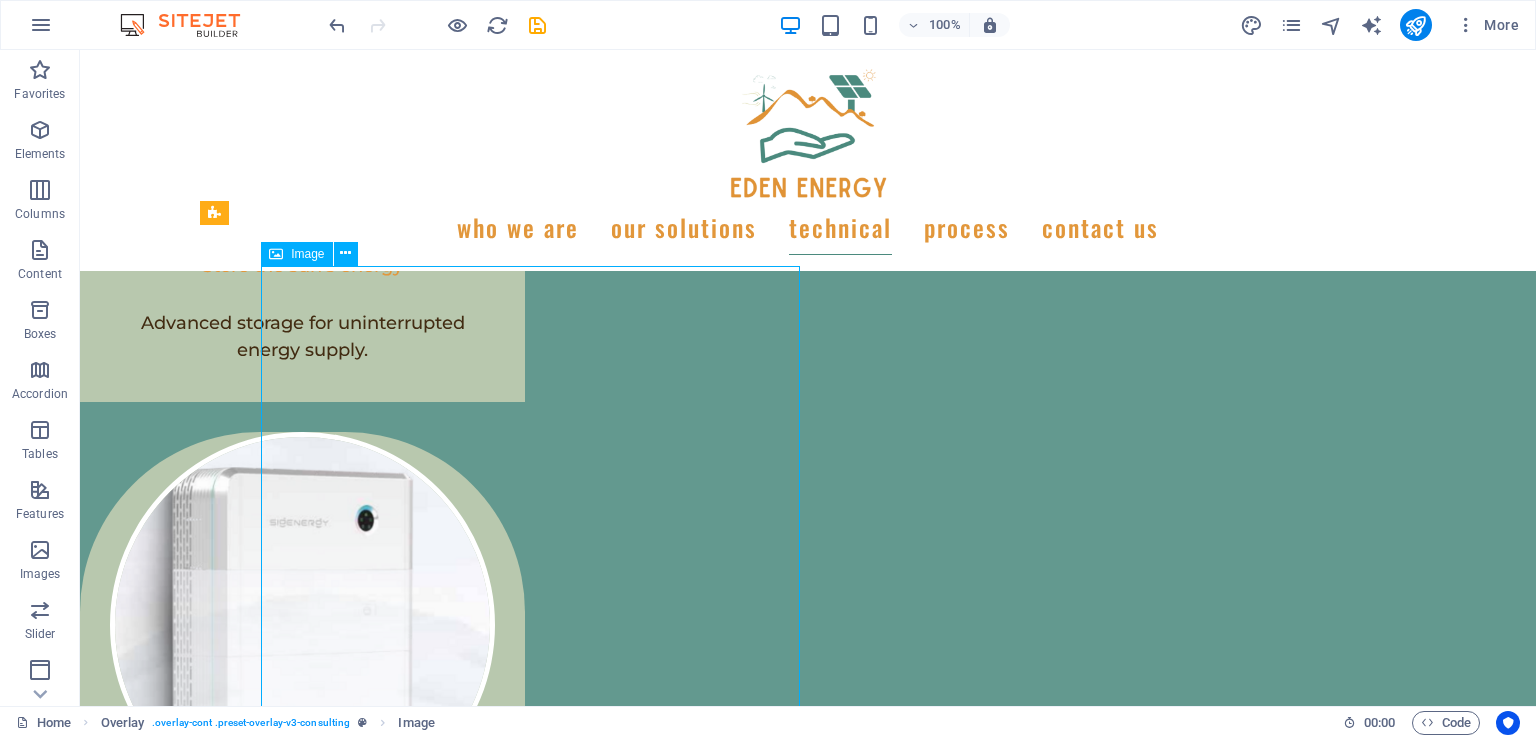 click at bounding box center [808, 3549] 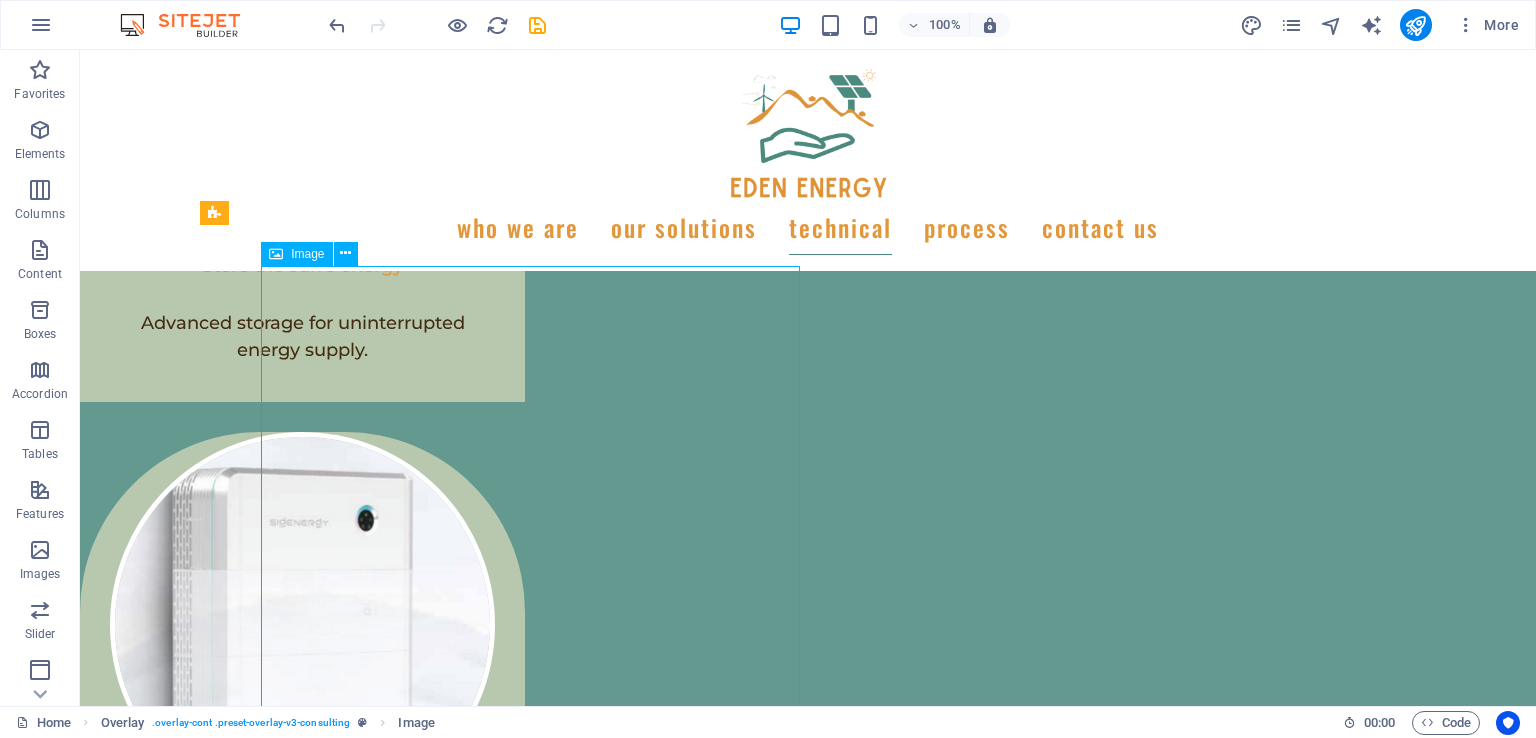 select on "px" 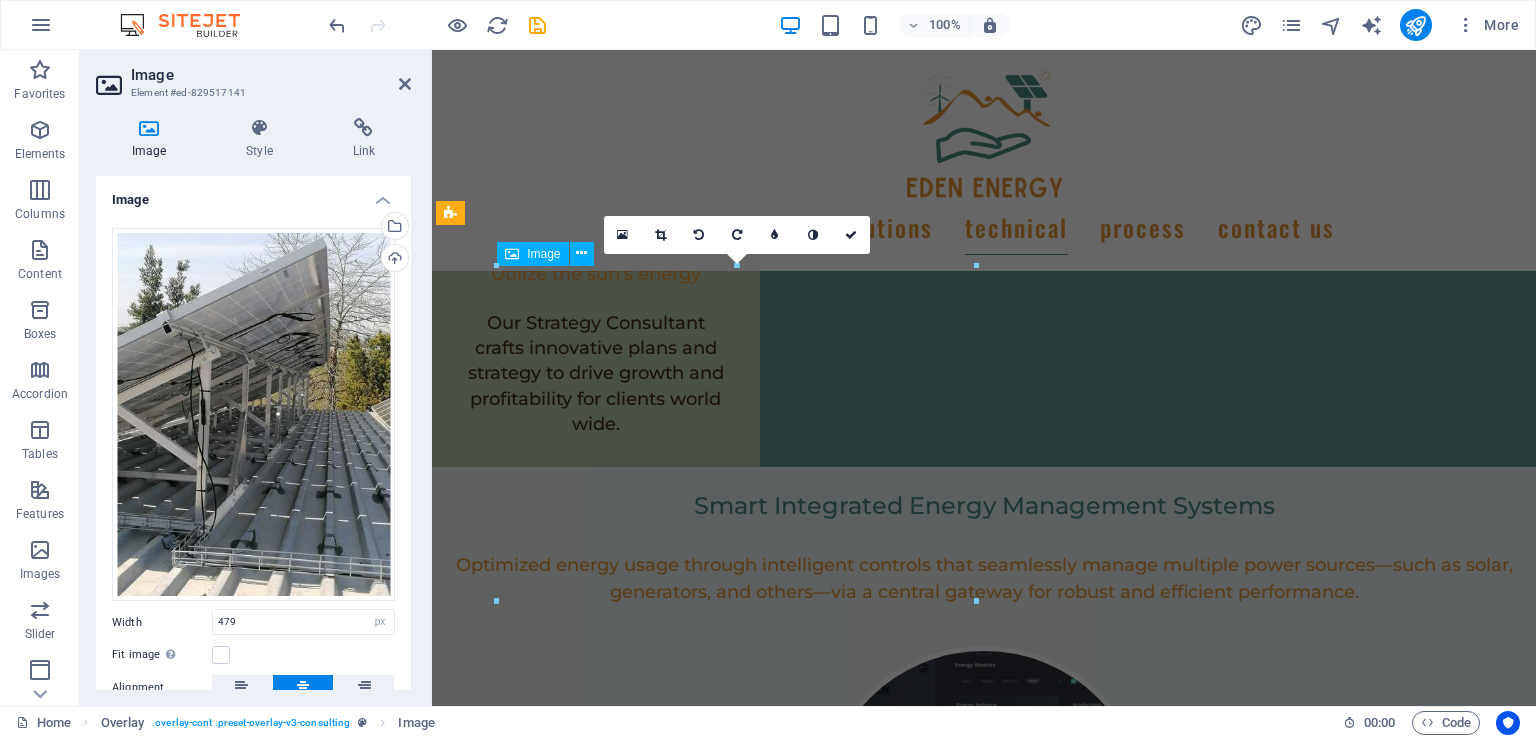 scroll, scrollTop: 5081, scrollLeft: 0, axis: vertical 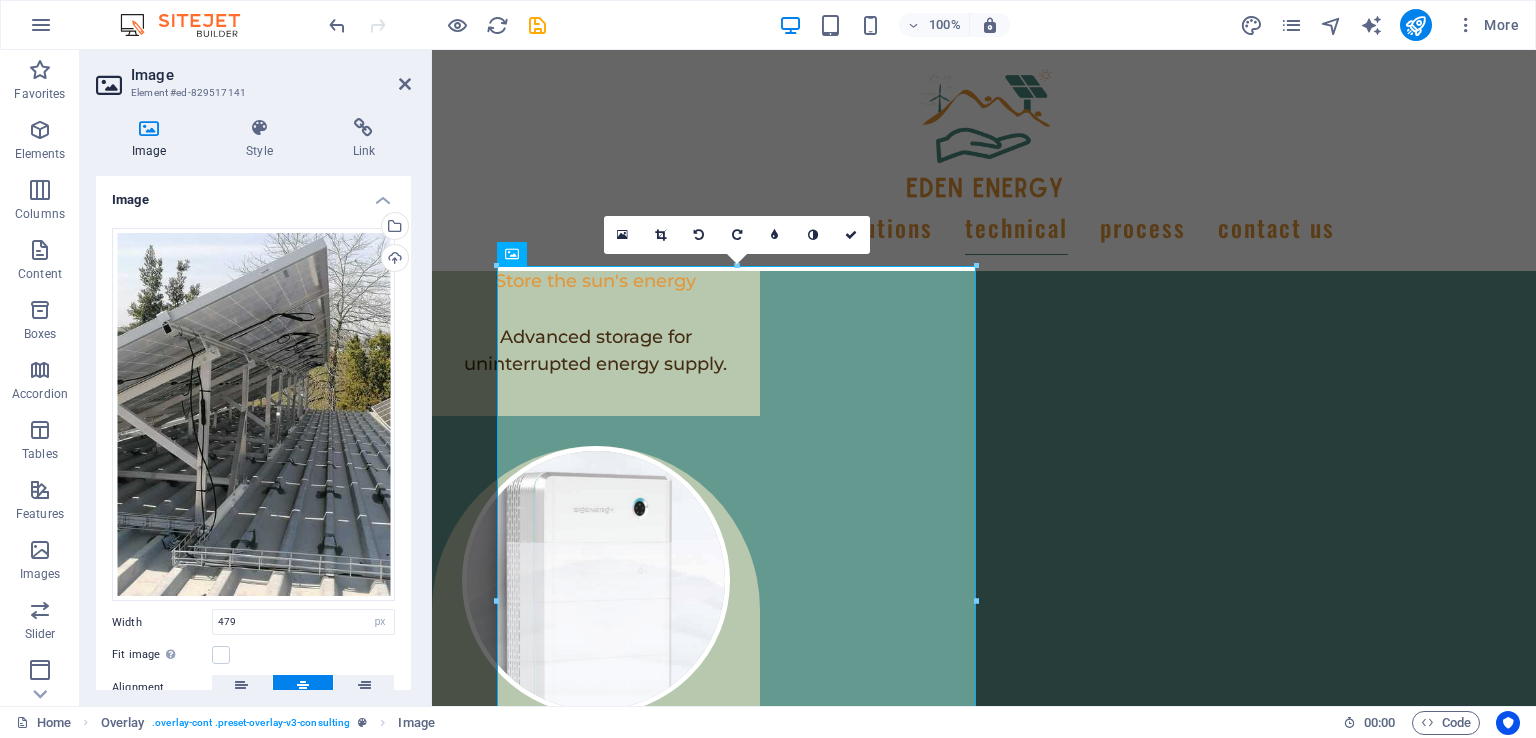click at bounding box center [259, 128] 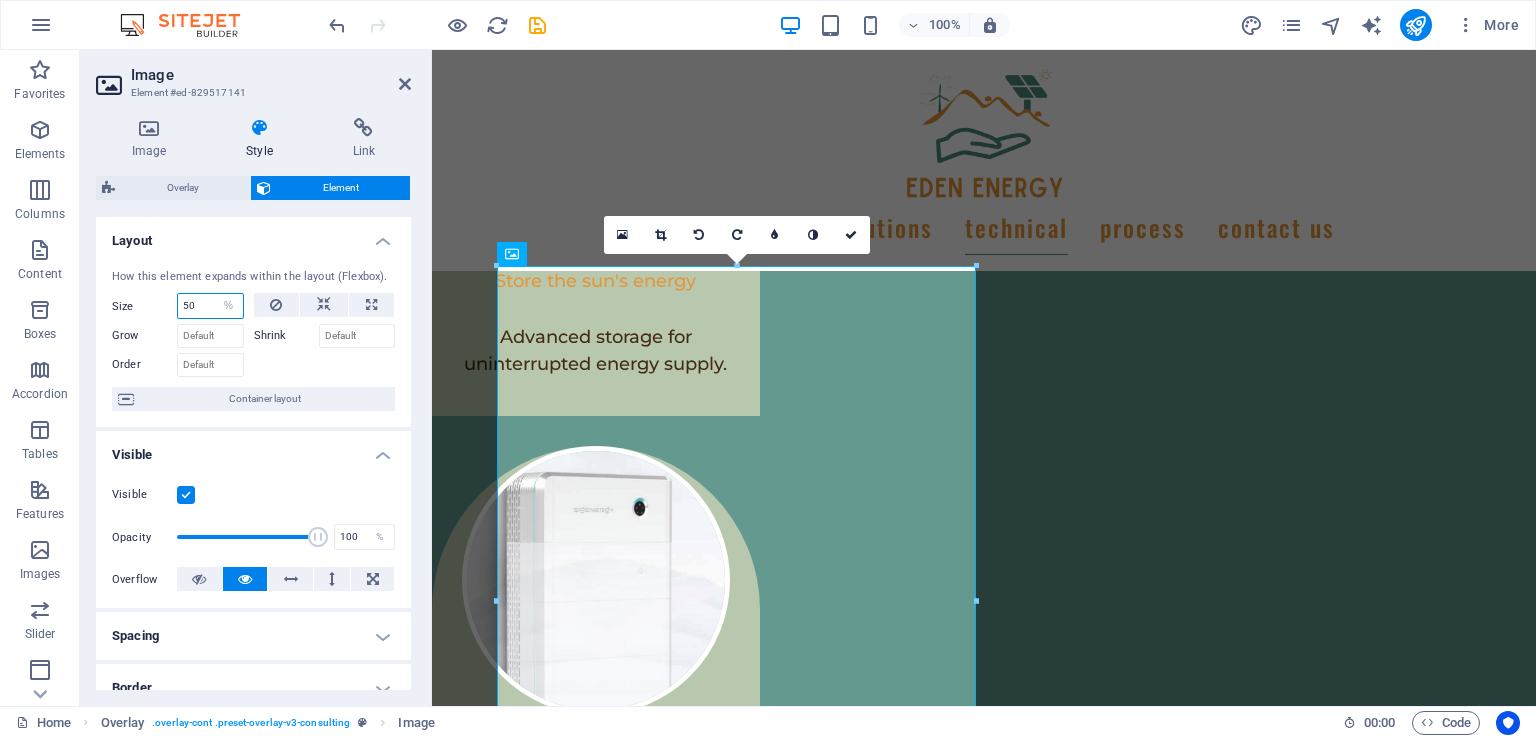 click on "50" at bounding box center (210, 306) 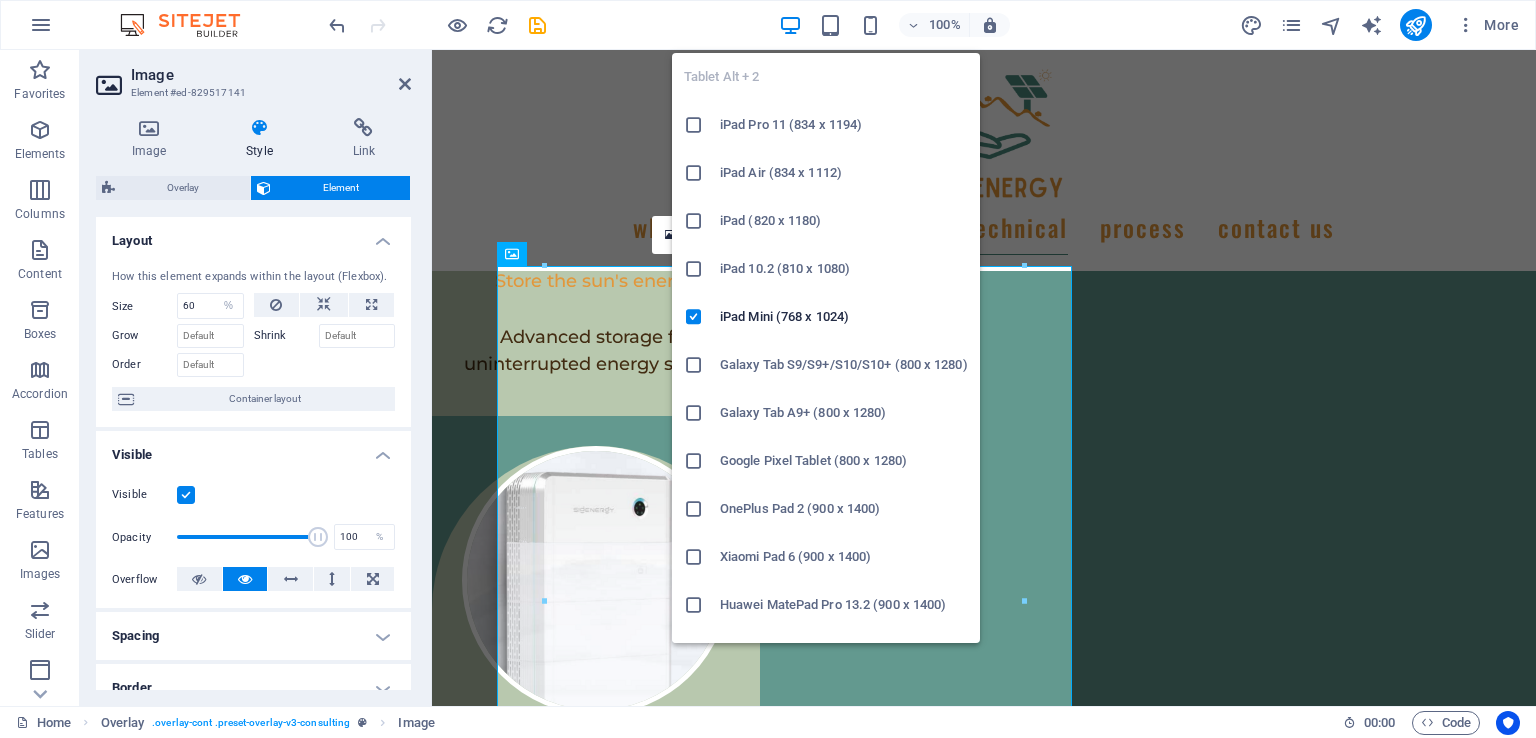 click at bounding box center [830, 25] 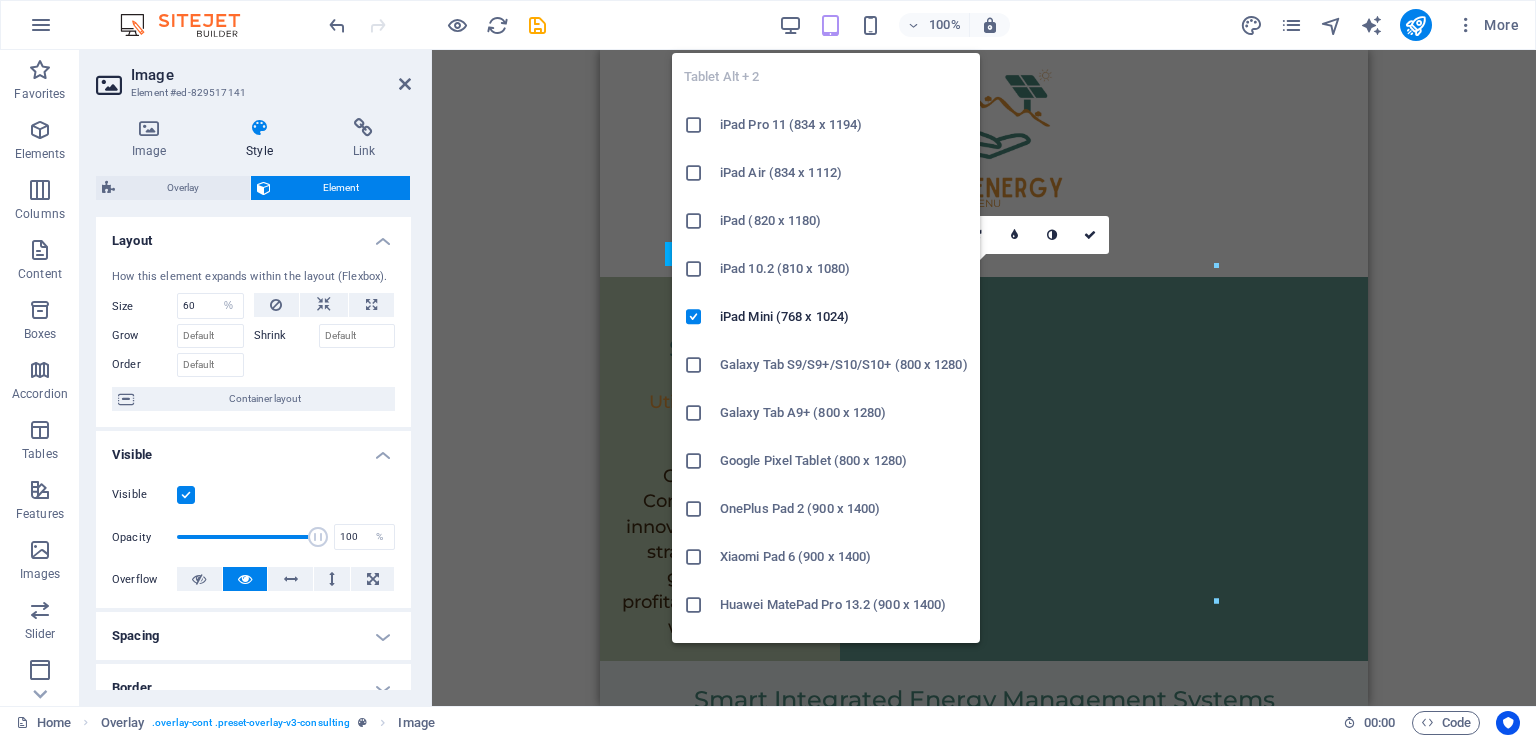scroll, scrollTop: 4600, scrollLeft: 0, axis: vertical 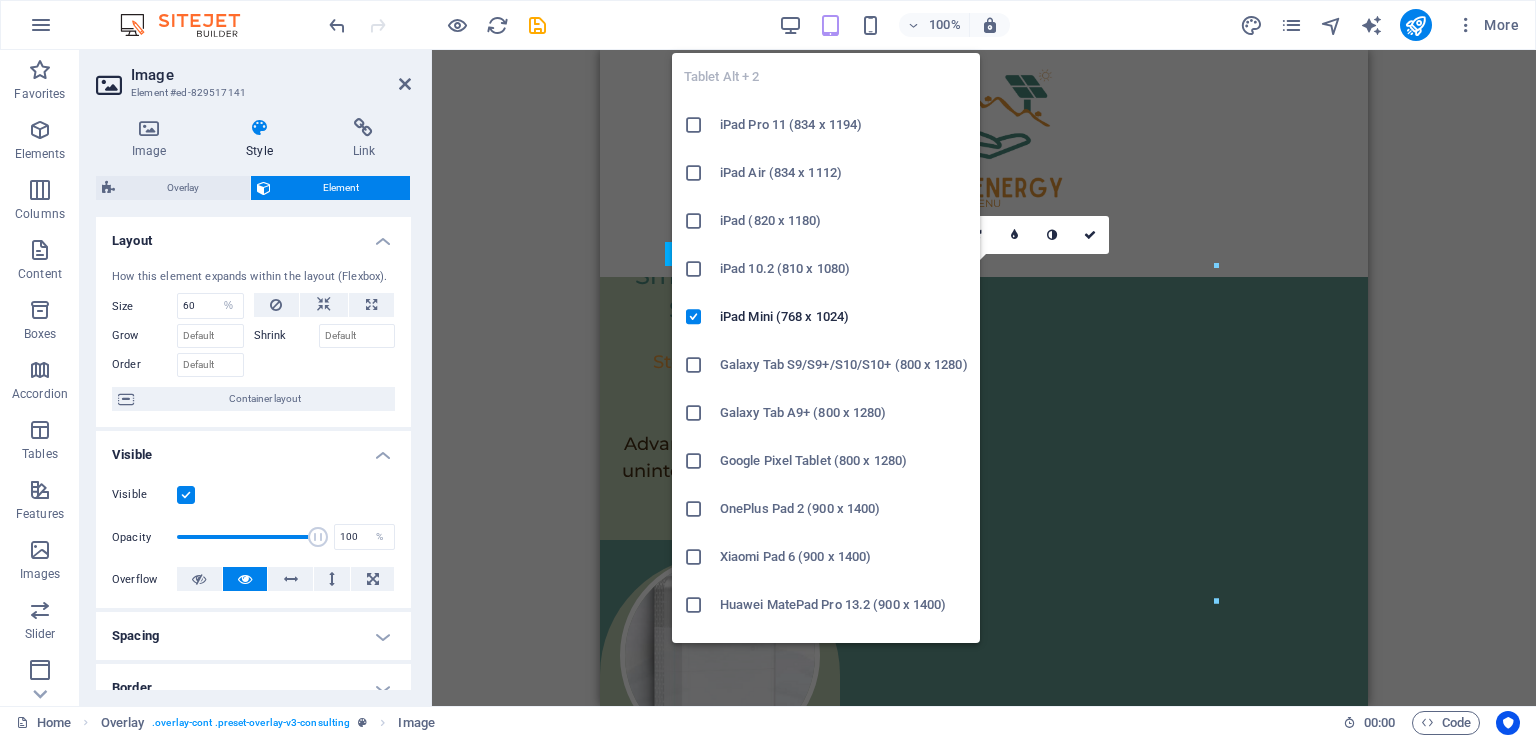 type on "100" 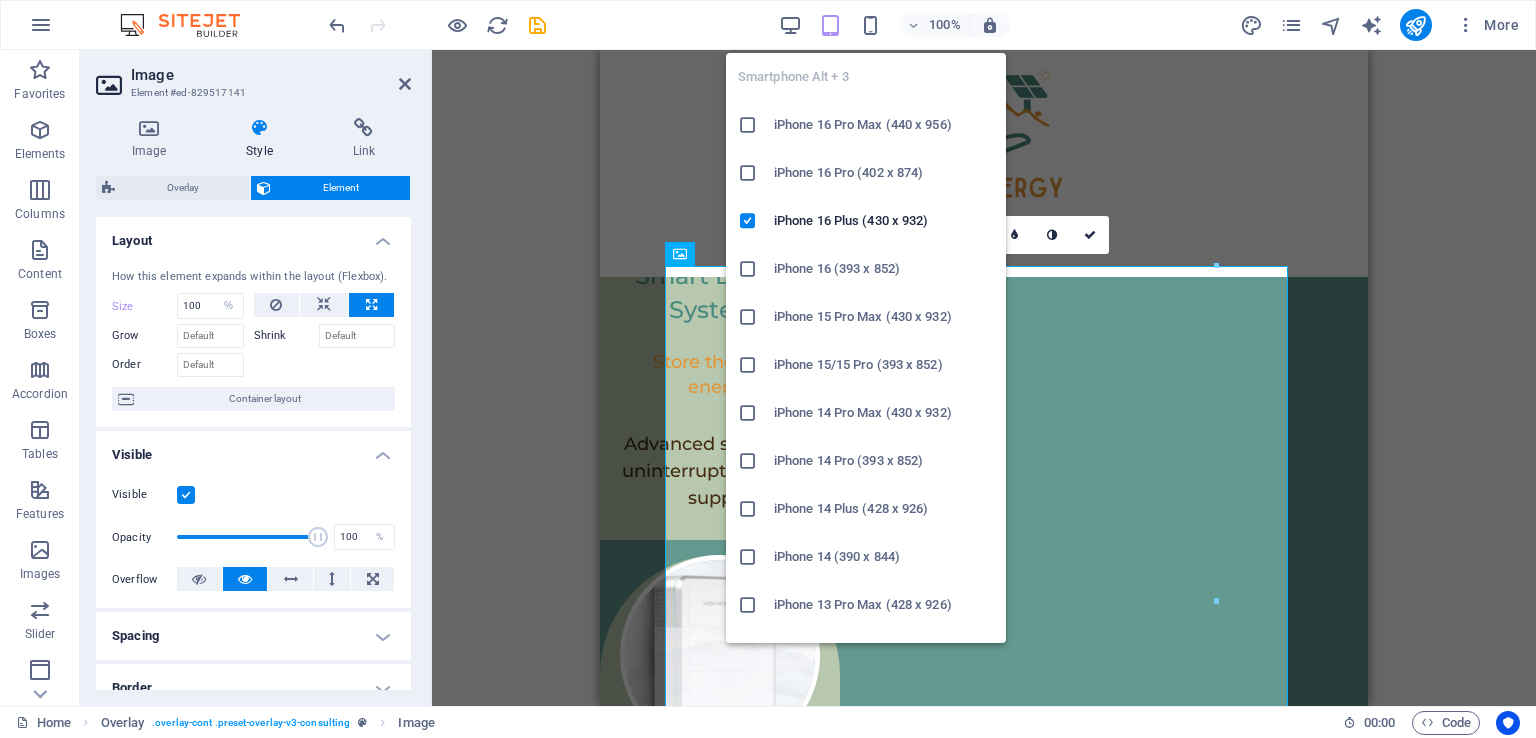 click at bounding box center (870, 25) 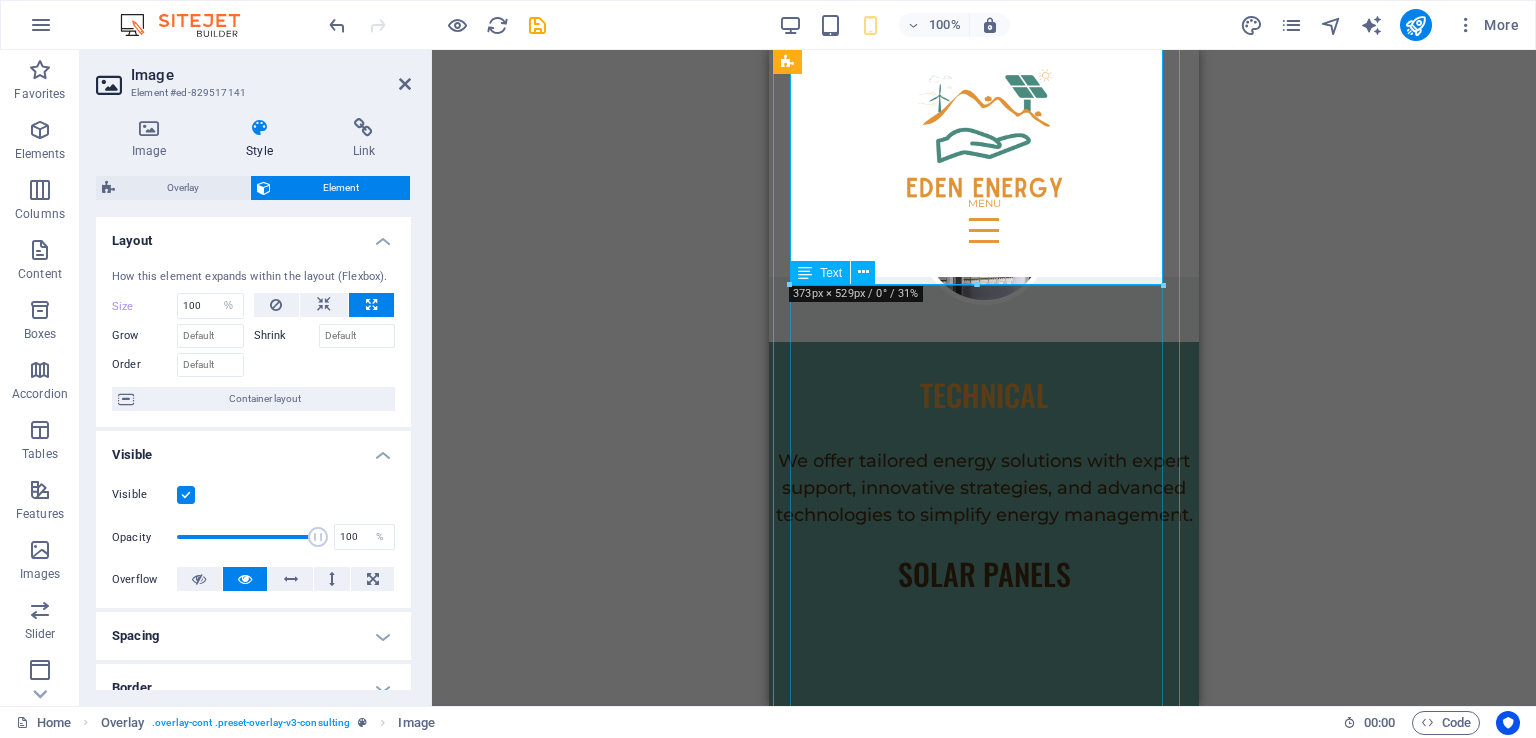 scroll, scrollTop: 6818, scrollLeft: 0, axis: vertical 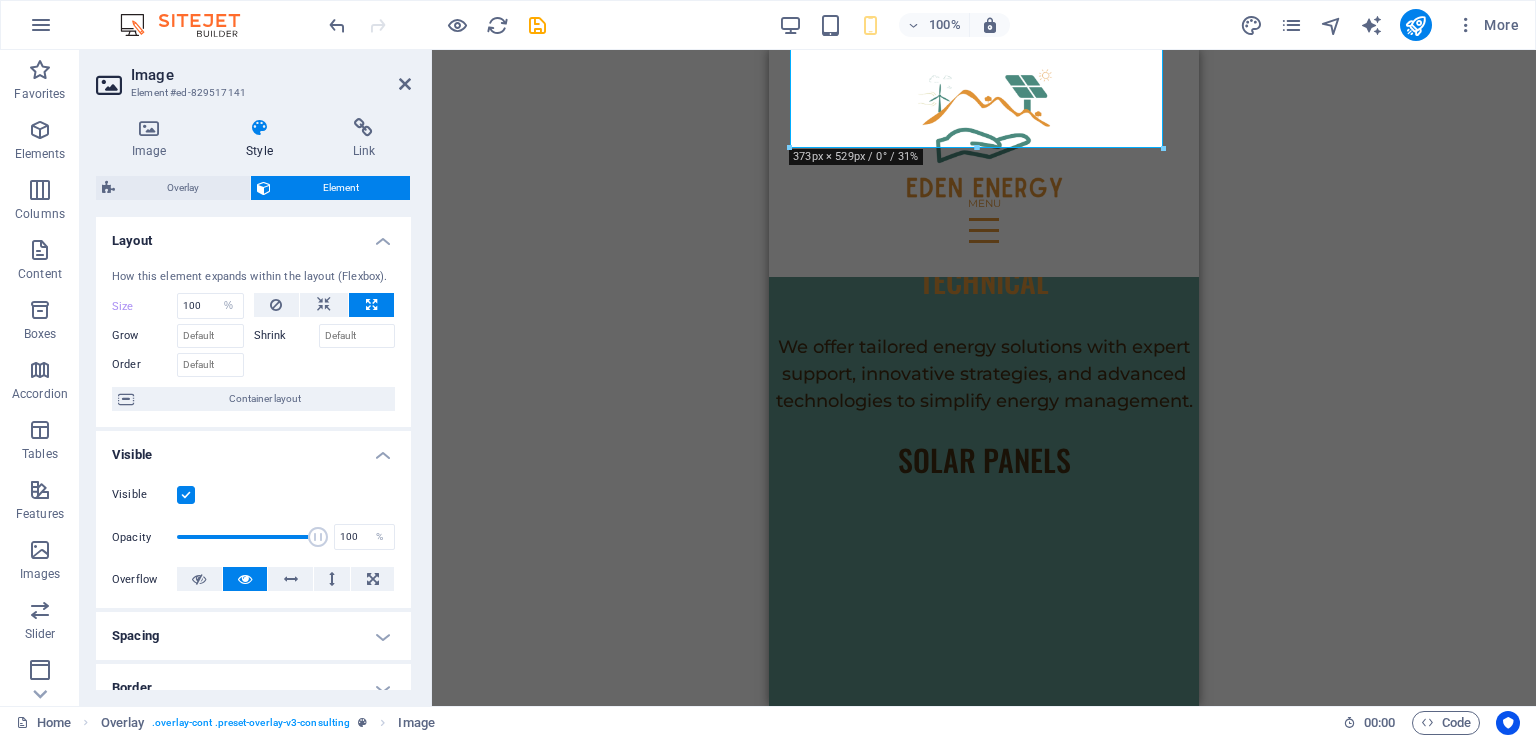 click on "Drag here to replace the existing content. Press “Ctrl” if you want to create a new element.
H1   Banner   Banner   Container   Spacer   Text   Reference   H2   Text   Text   Container   Container   Container   Image   Container   Container   Container   Text   Container   Text   Spacer   H2   Spacer   Text   Container   Container   Image   Cards   Container   Container   Text   Text   Text   Container   Text   Container   Text   Image   Text   Text   Image   H2   H2   Image   Slider   Spacer   Overlay   Text   Image   Spacer   H2   Slider   Image   Slider   Spacer   Overlay   Image   Text   Image 180 170 160 150 140 130 120 110 100 90 80 70 60 50 40 30 20 10 0 -10 -20 -30 -40 -50 -60 -70 -80 -90 -100 -110 -120 -130 -140 -150 -160 -170 373px × 529px / 0° / 31% 16:10 16:9 4:3 1:1 1:2 0   Logo   Menu Bar   Menu   Container" at bounding box center (984, 378) 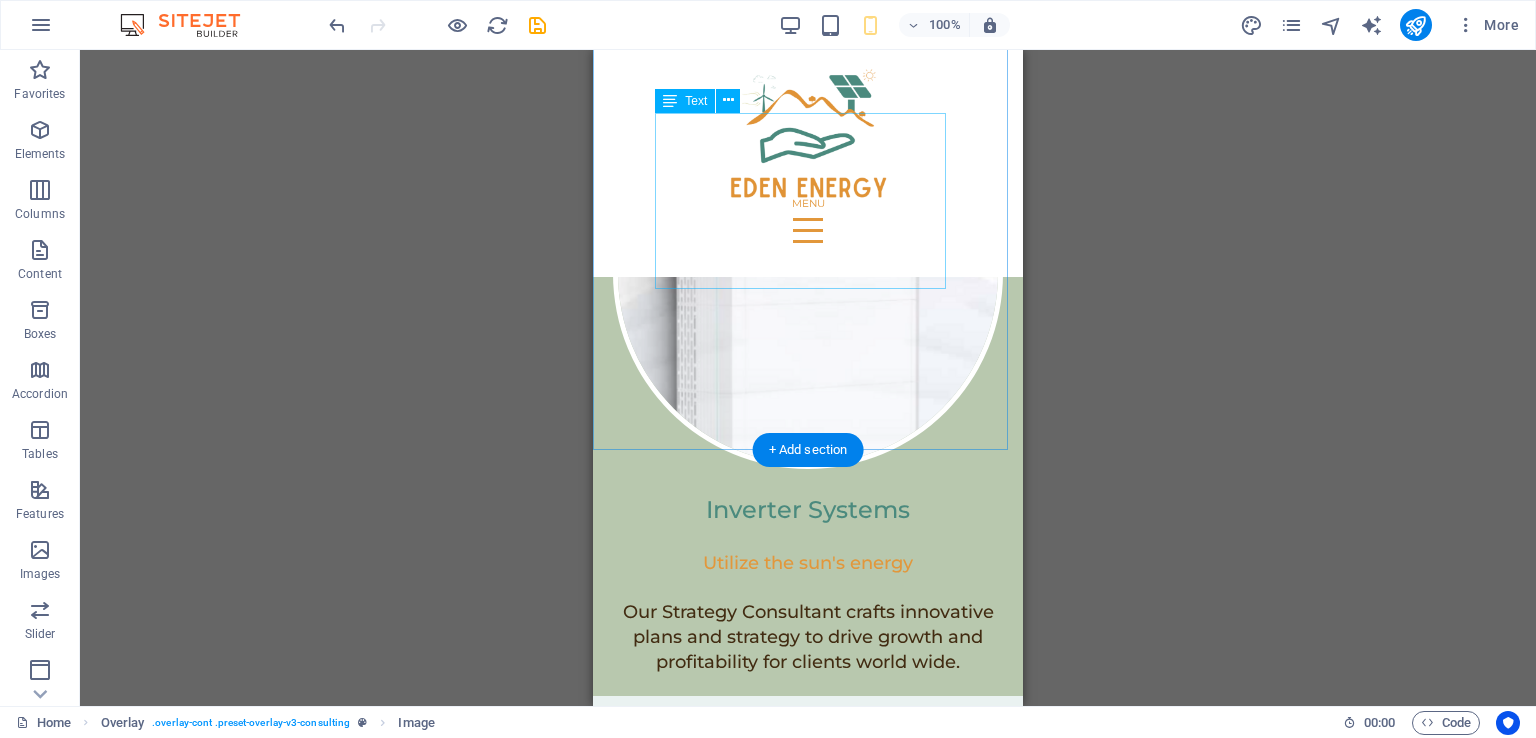 scroll, scrollTop: 5318, scrollLeft: 0, axis: vertical 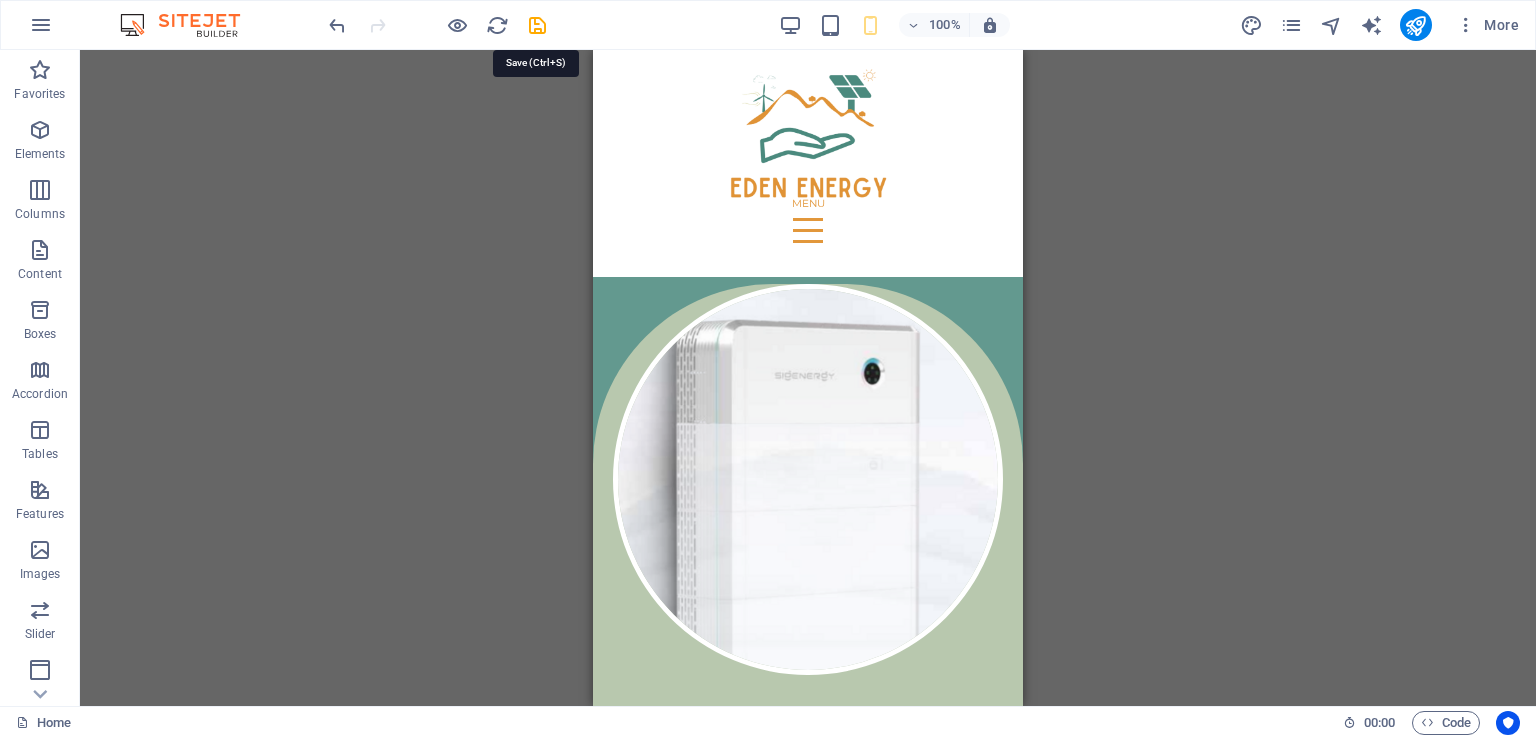click at bounding box center [537, 25] 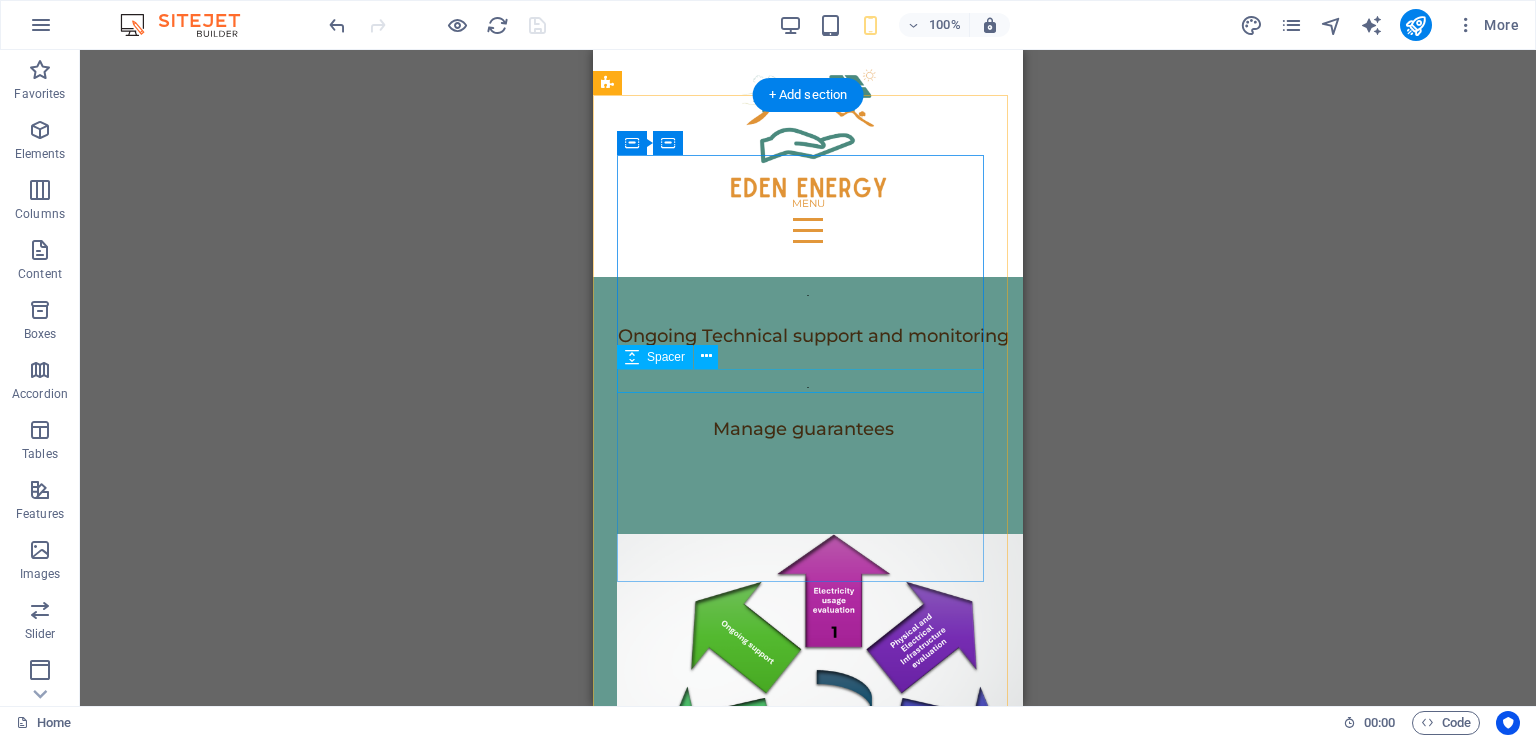 scroll, scrollTop: 12455, scrollLeft: 0, axis: vertical 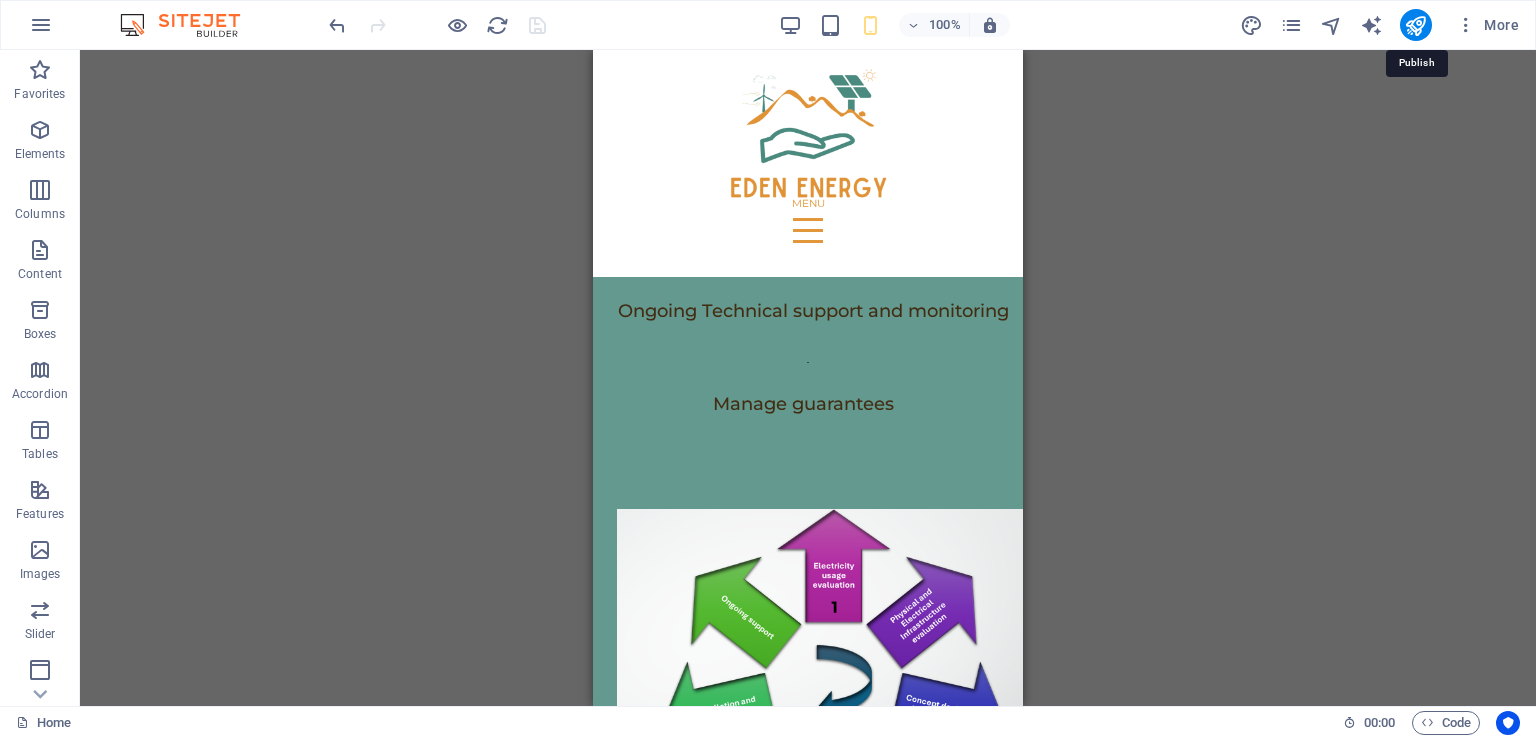 click at bounding box center [1415, 25] 